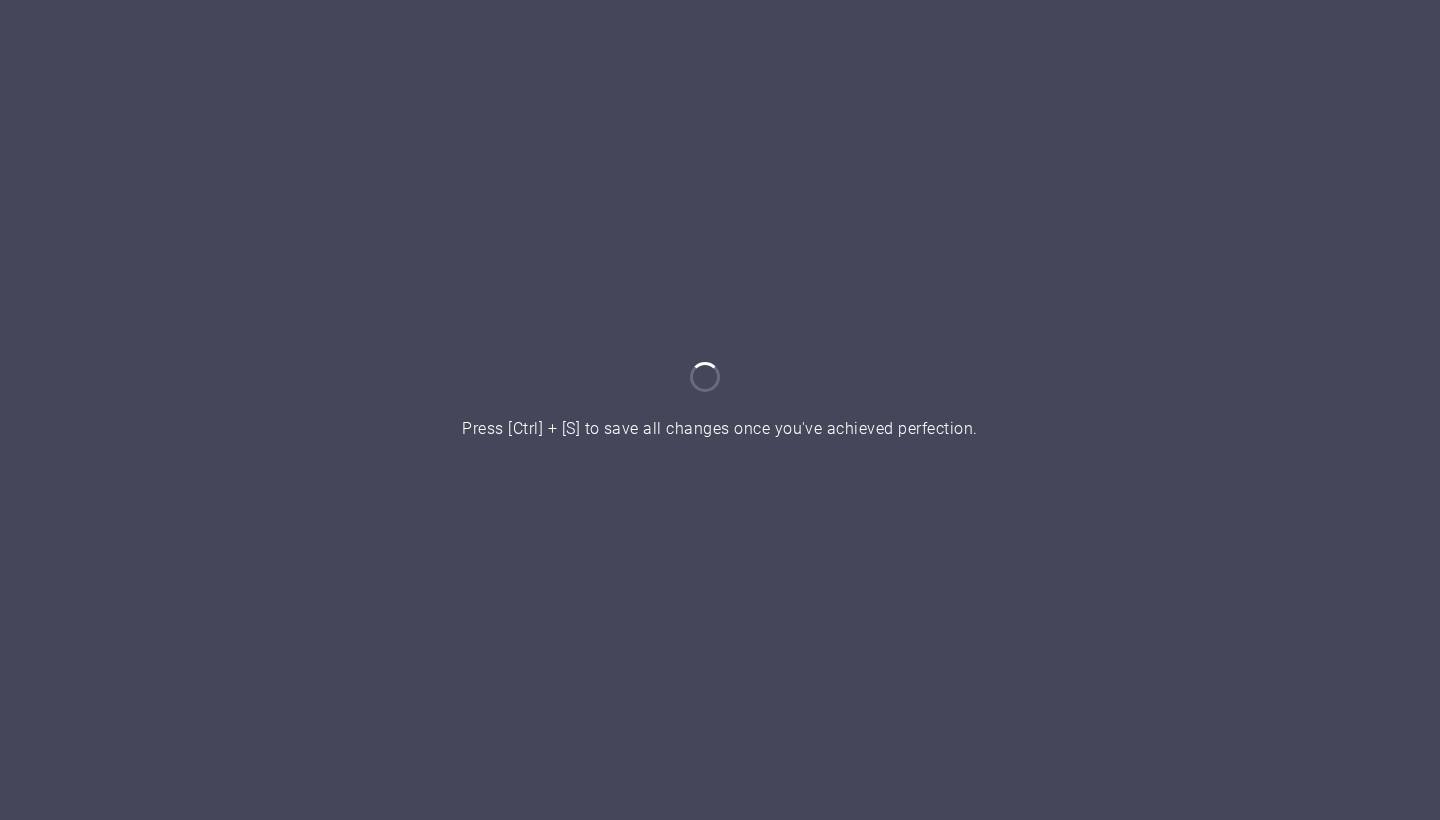 scroll, scrollTop: 0, scrollLeft: 0, axis: both 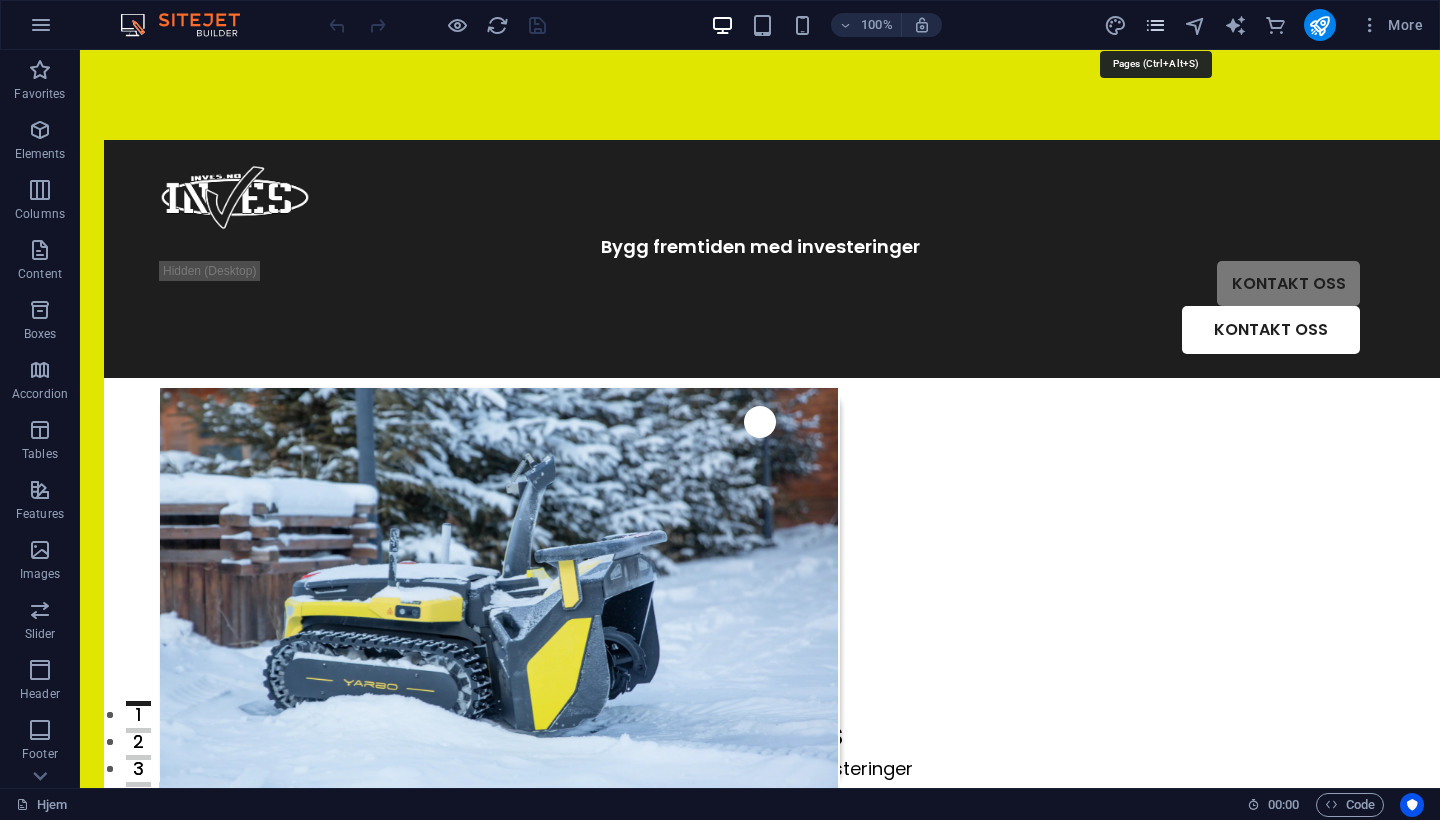 click at bounding box center (1155, 25) 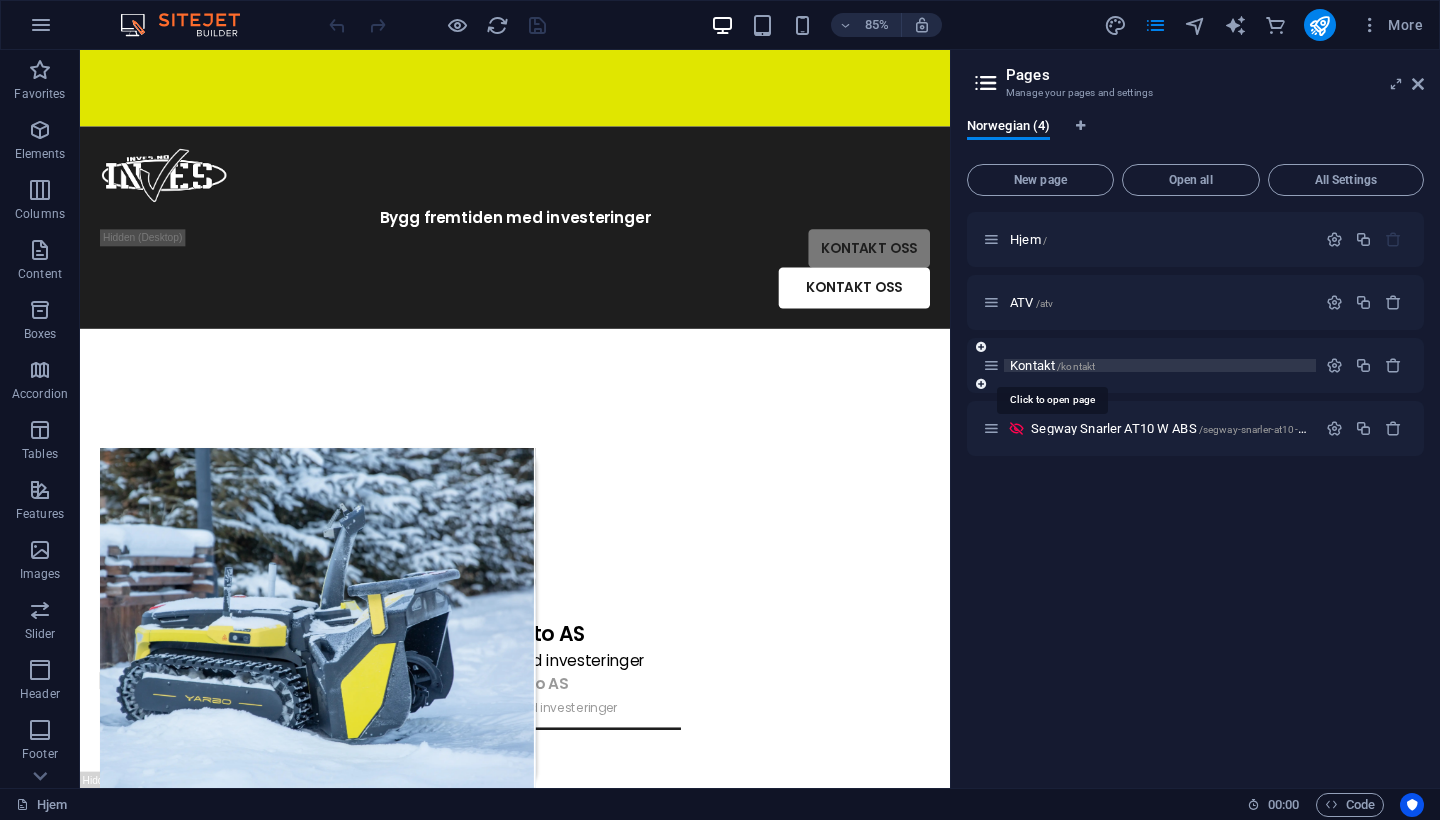 click on "Kontakt /kontakt" at bounding box center [1052, 365] 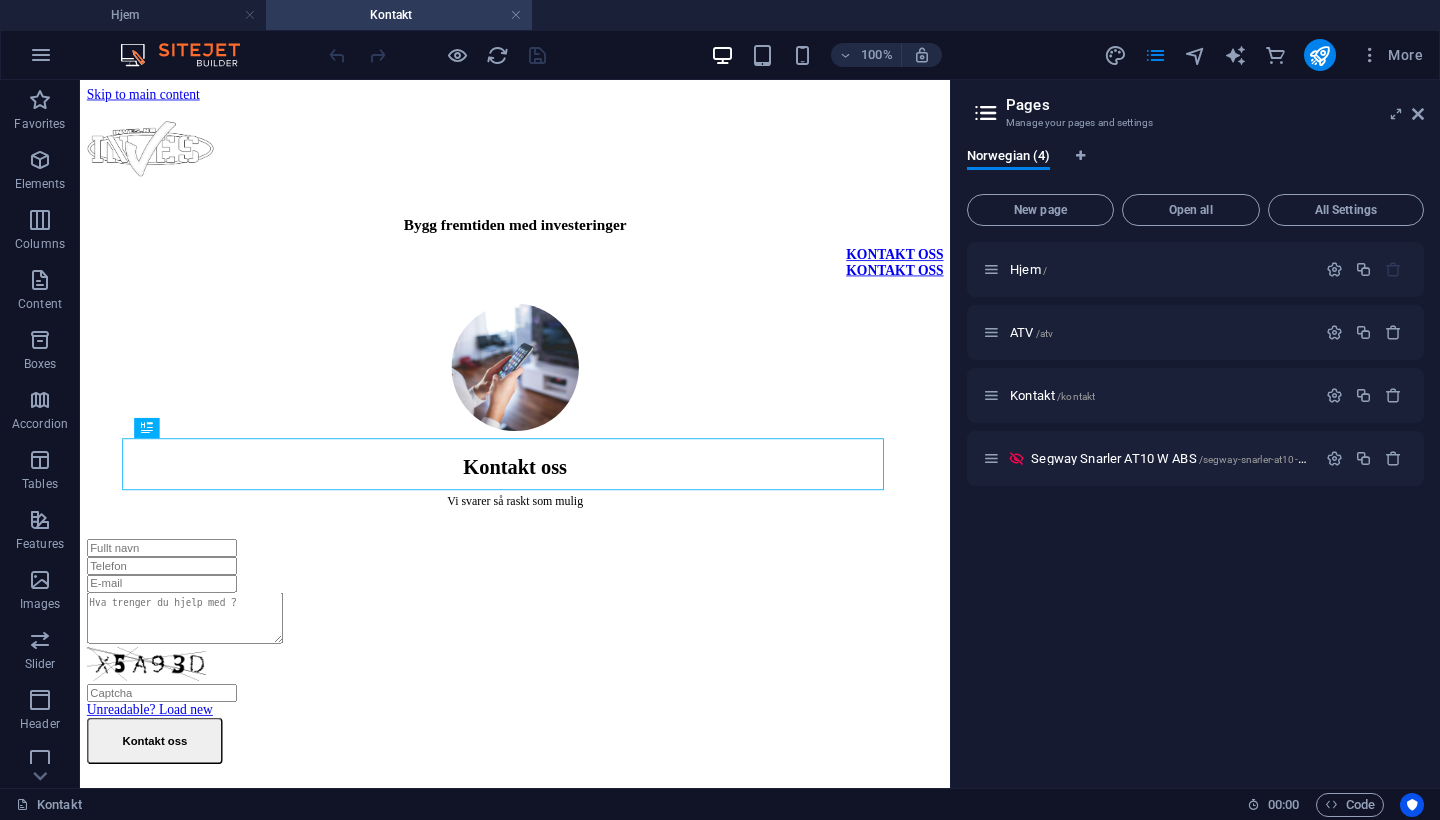 scroll, scrollTop: 601, scrollLeft: 0, axis: vertical 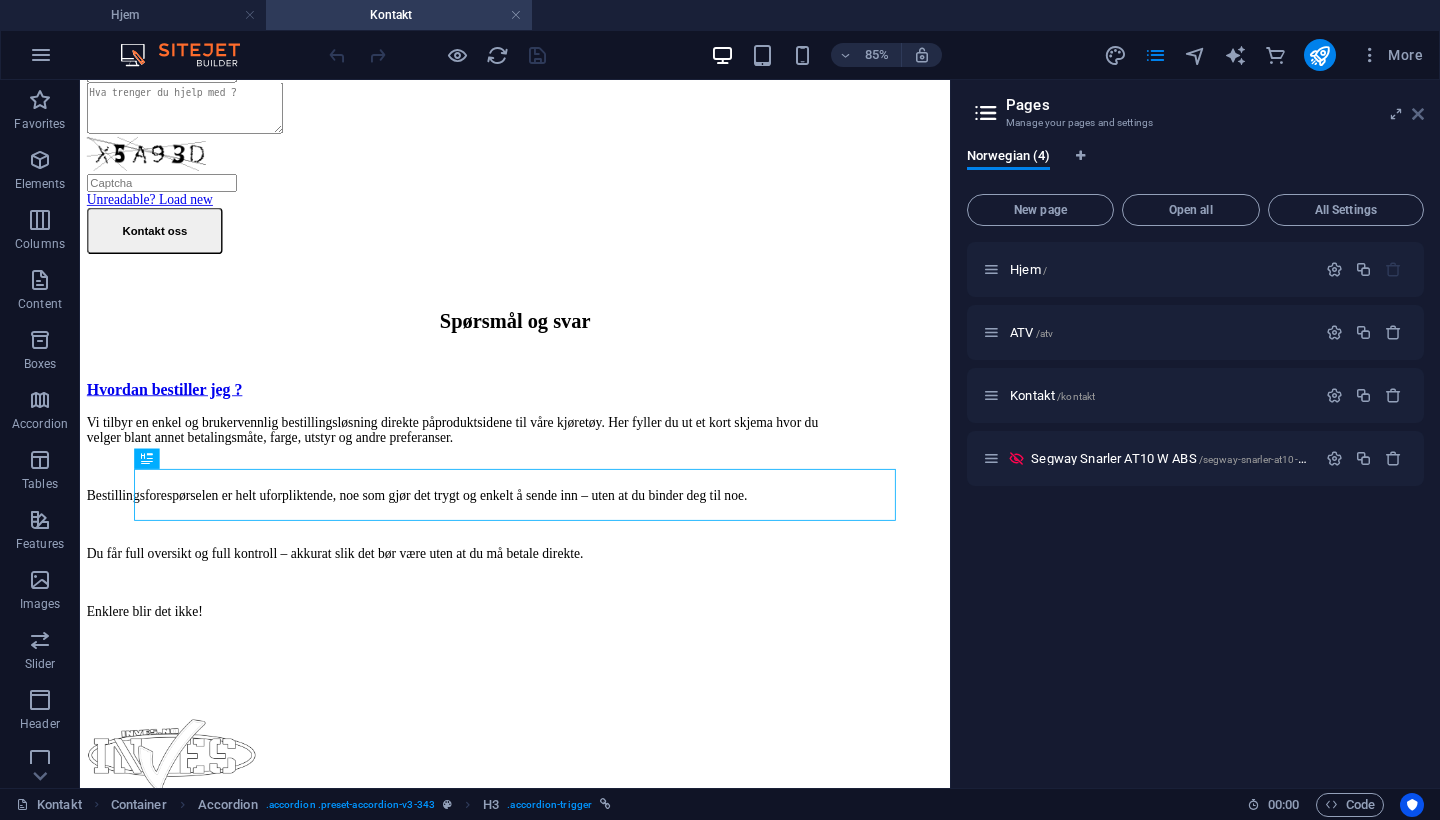 click at bounding box center [1418, 114] 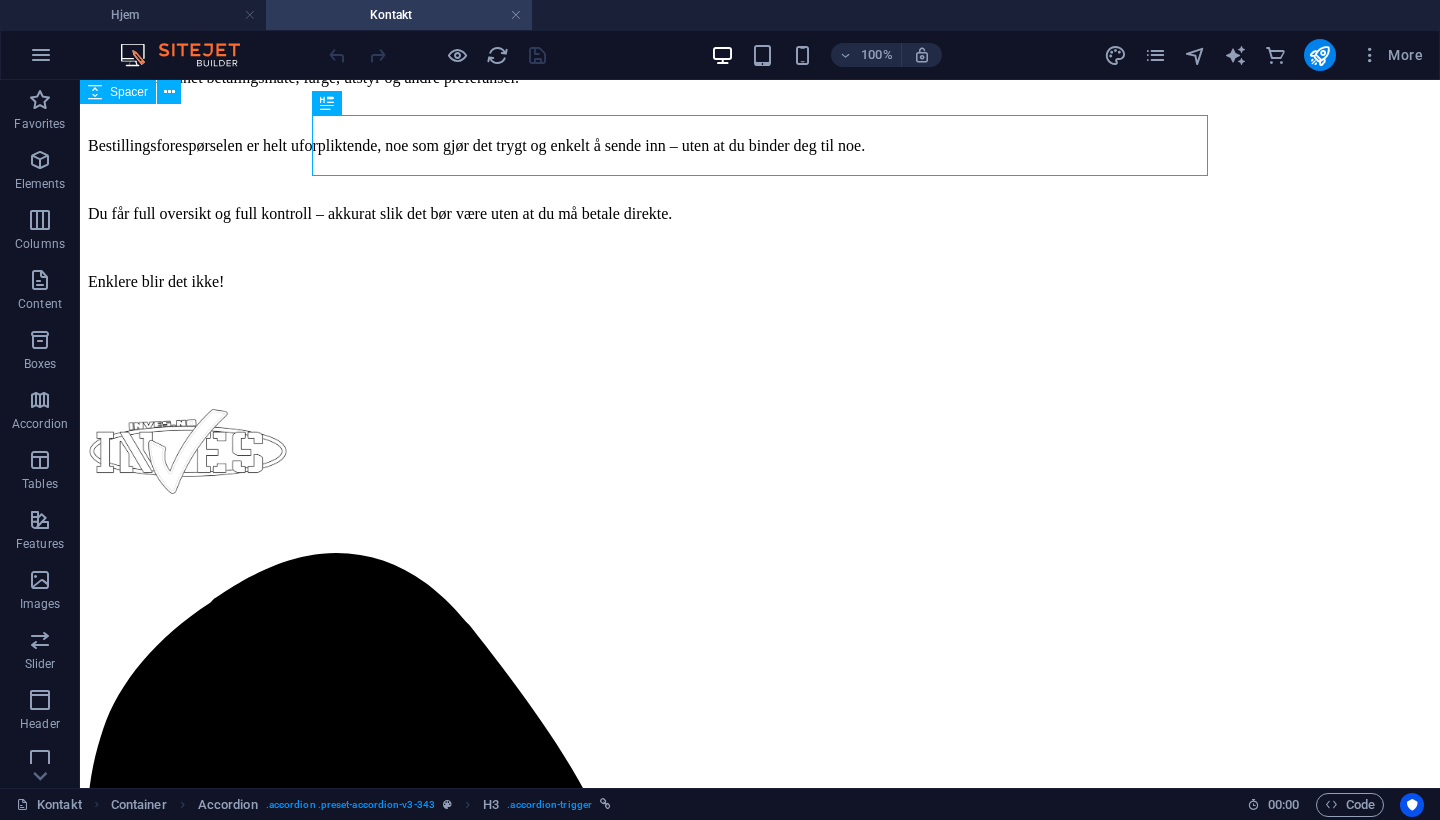 scroll, scrollTop: 1024, scrollLeft: 0, axis: vertical 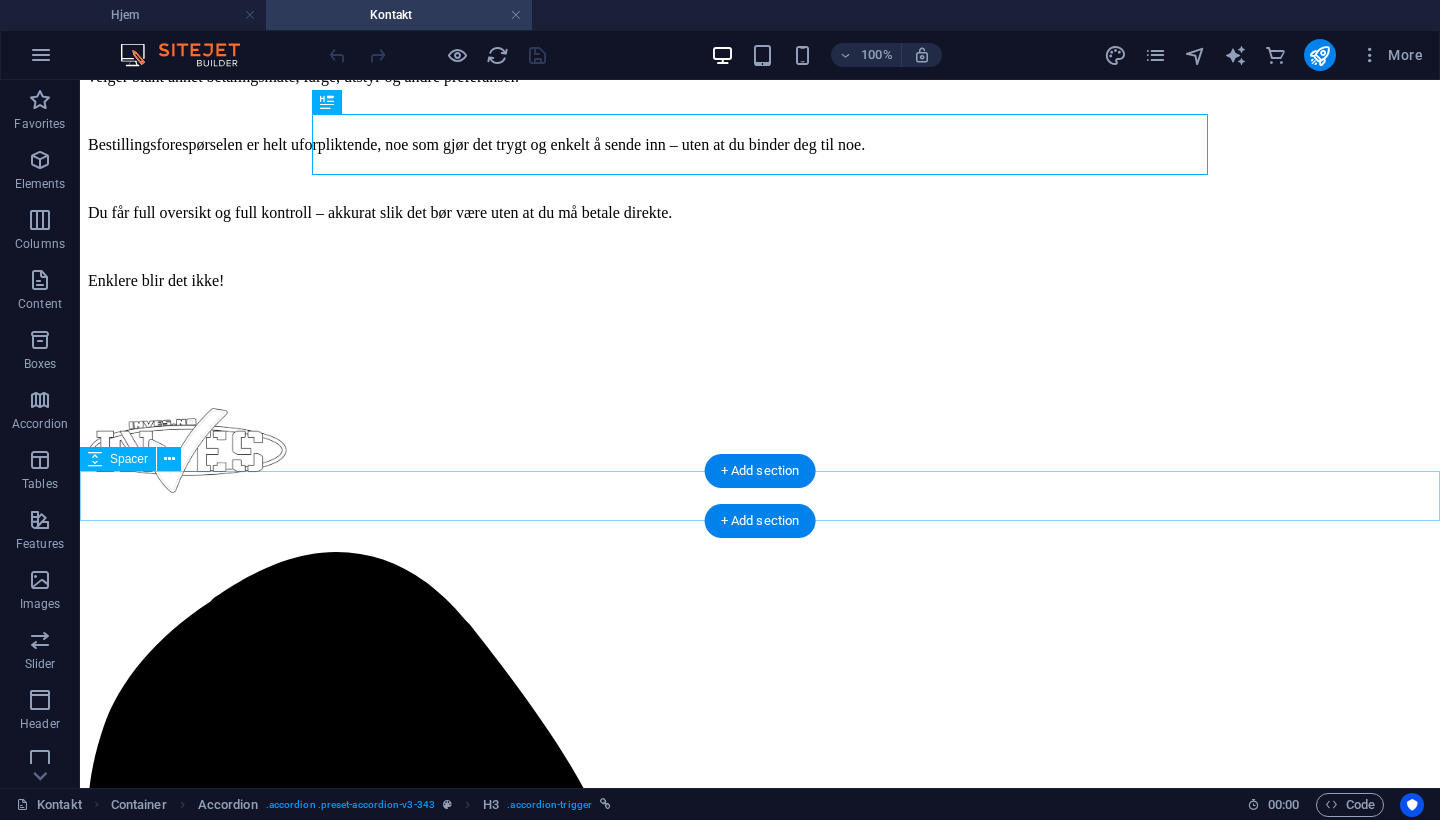 click at bounding box center (760, 331) 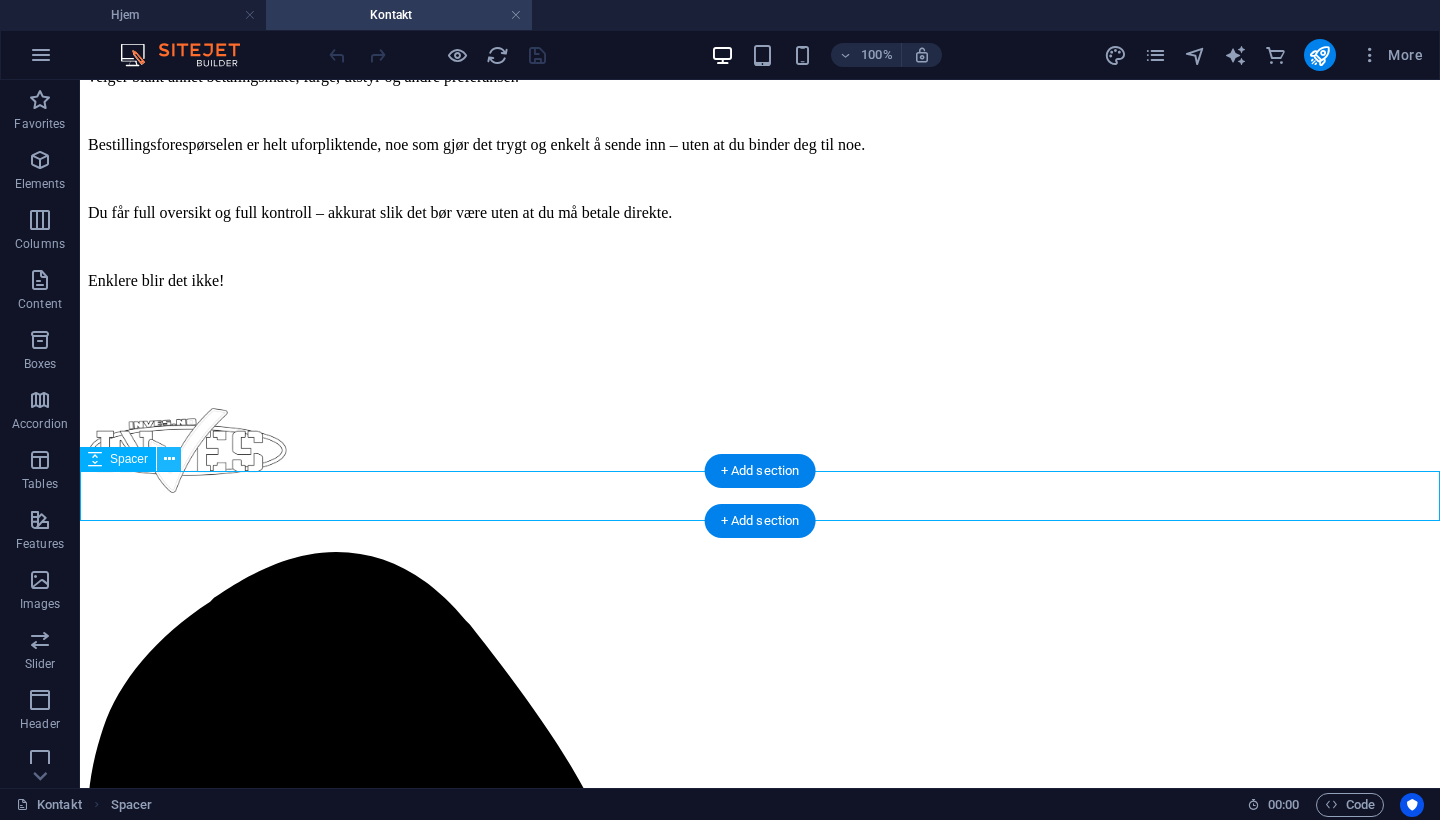 click at bounding box center [169, 459] 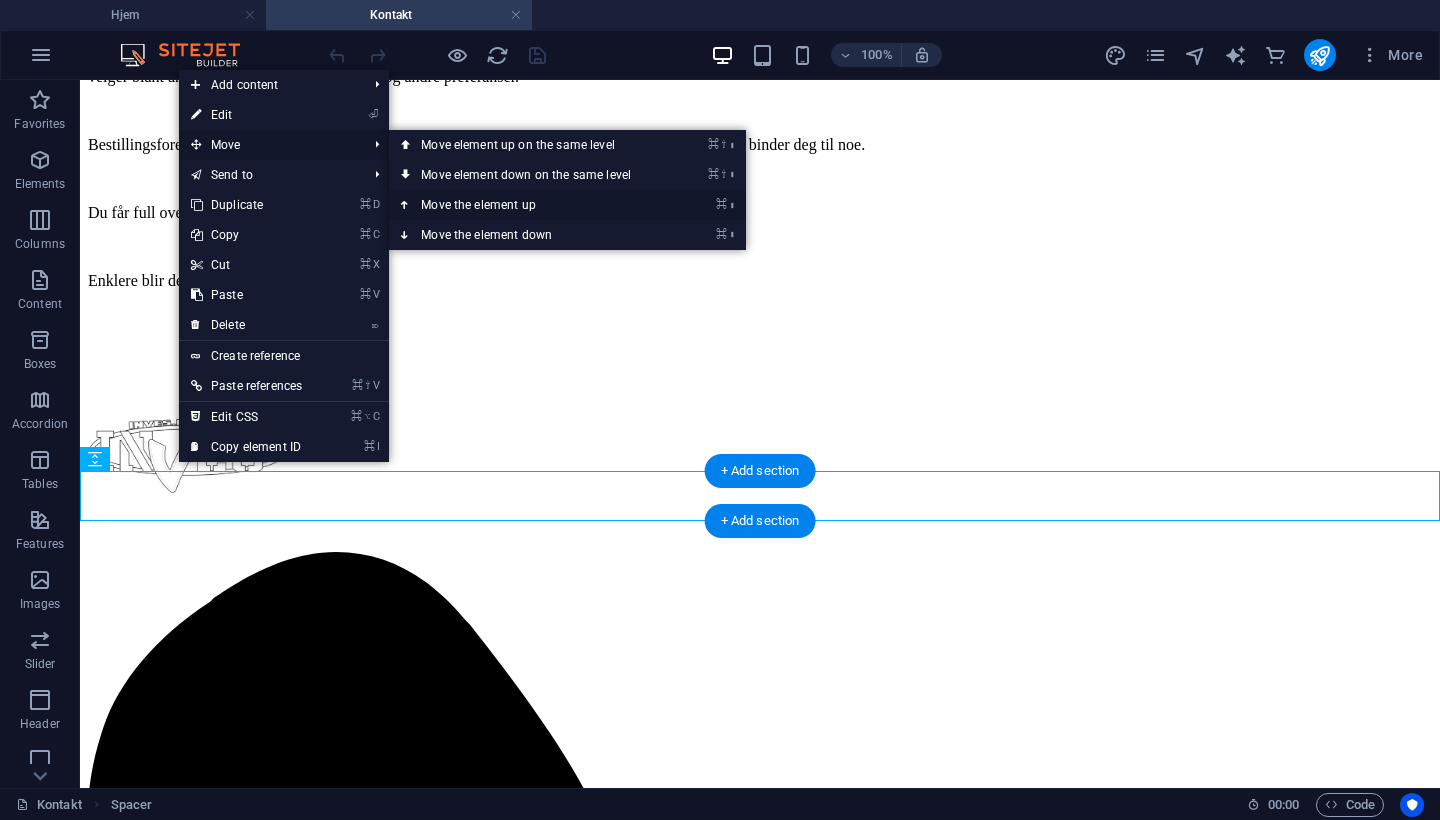 click on "⌘ ⬆  Move the element up" at bounding box center (530, 205) 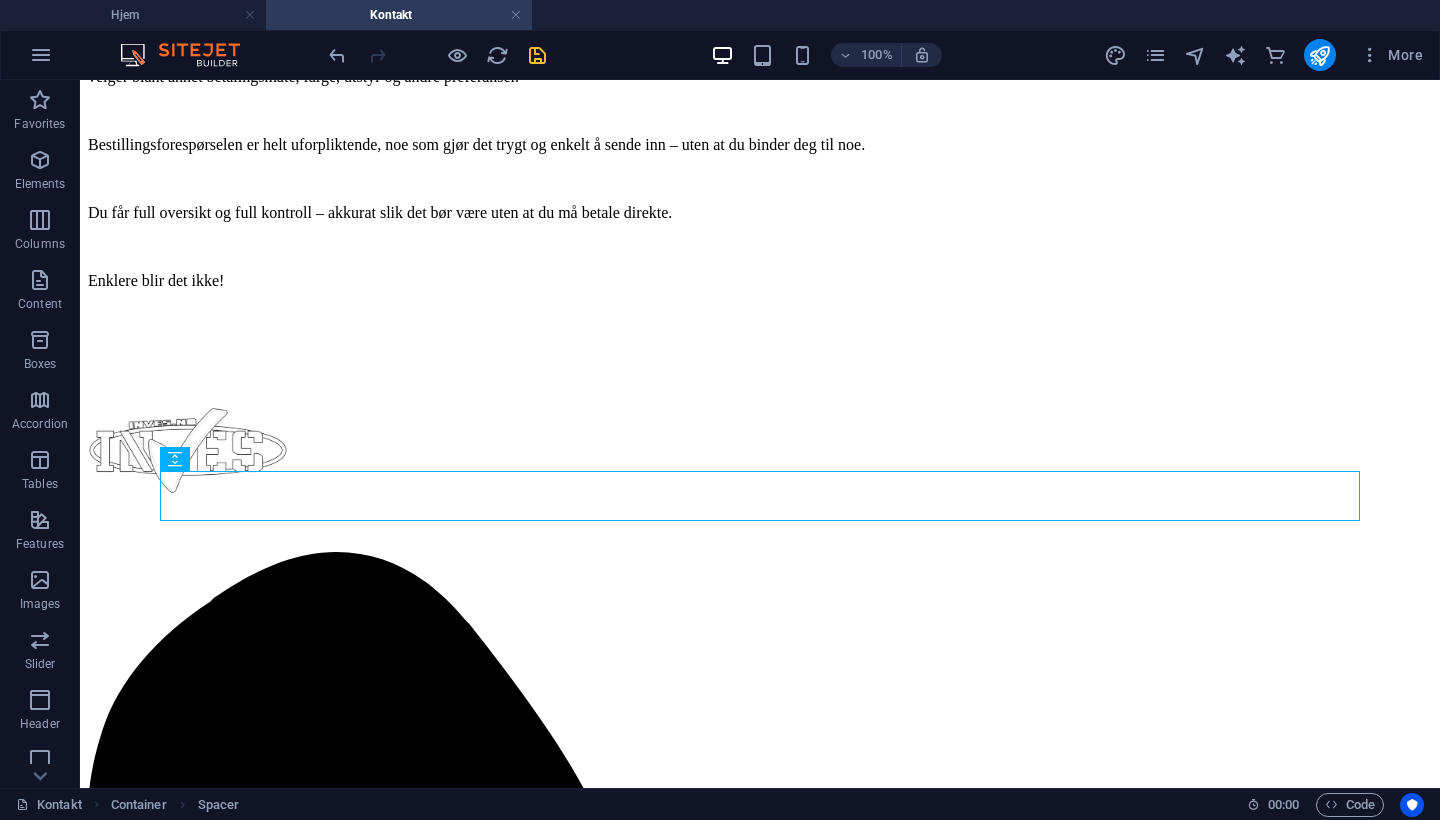 click at bounding box center (537, 55) 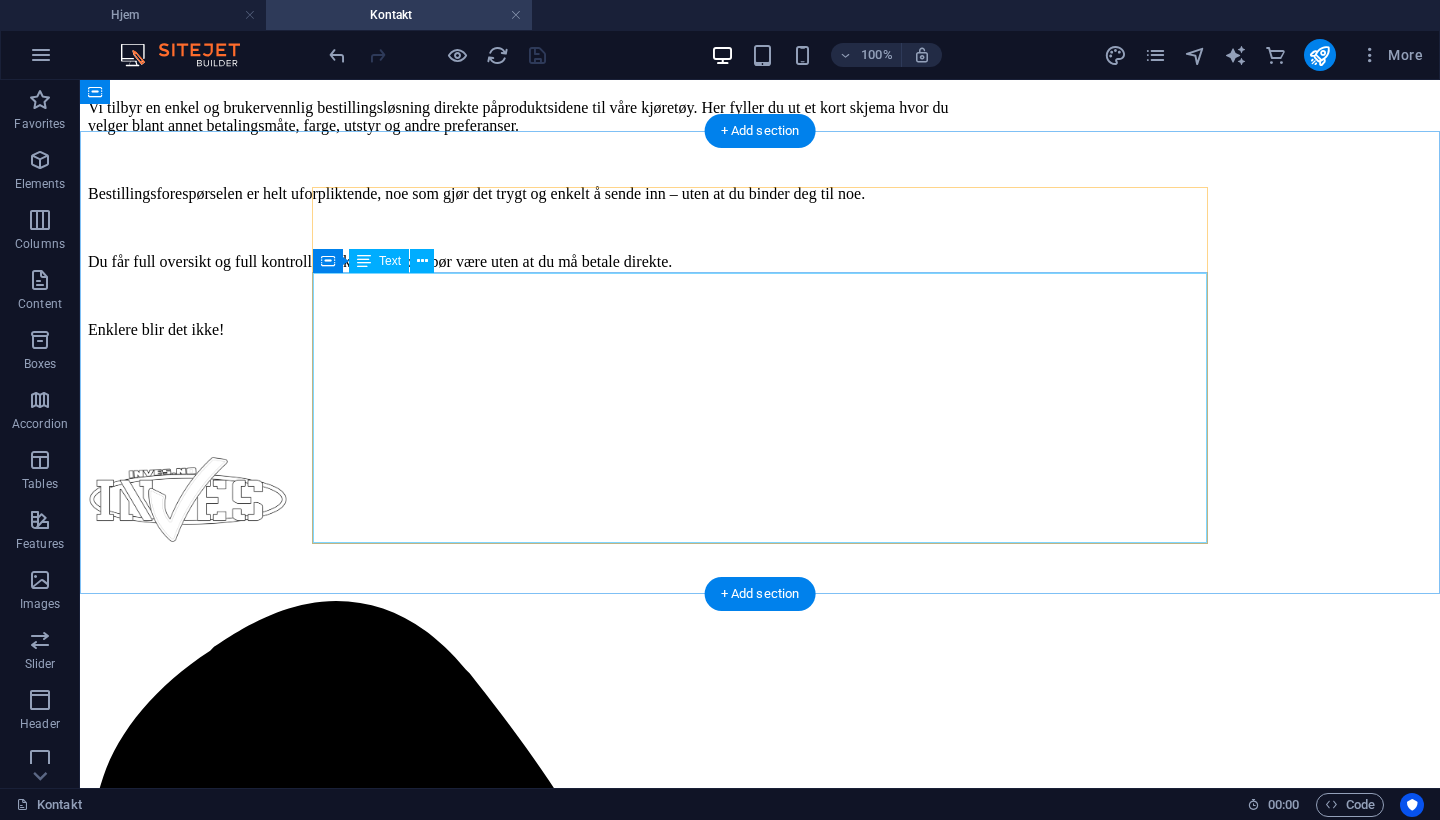 scroll, scrollTop: 901, scrollLeft: 0, axis: vertical 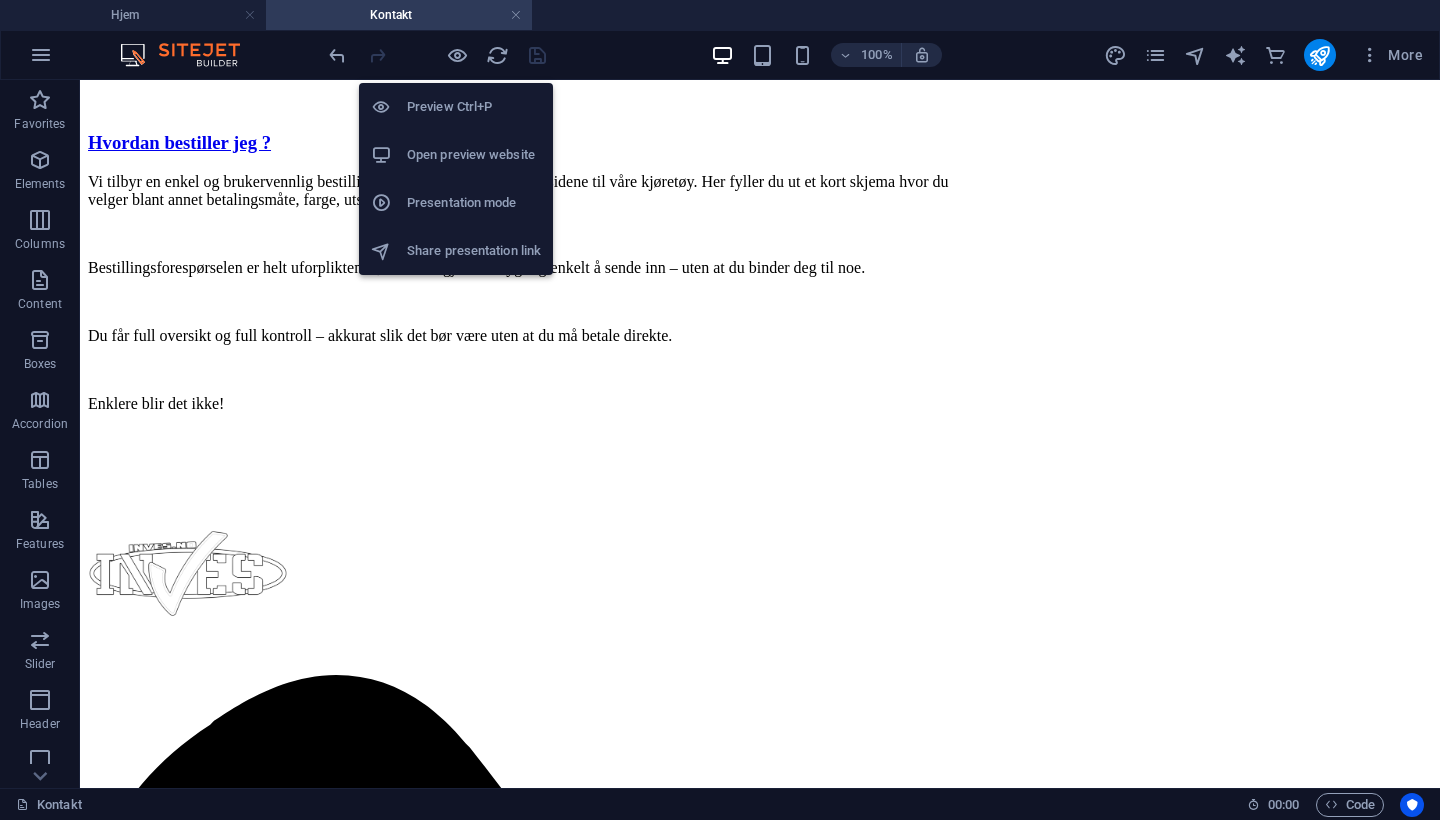 click on "Open preview website" at bounding box center (474, 155) 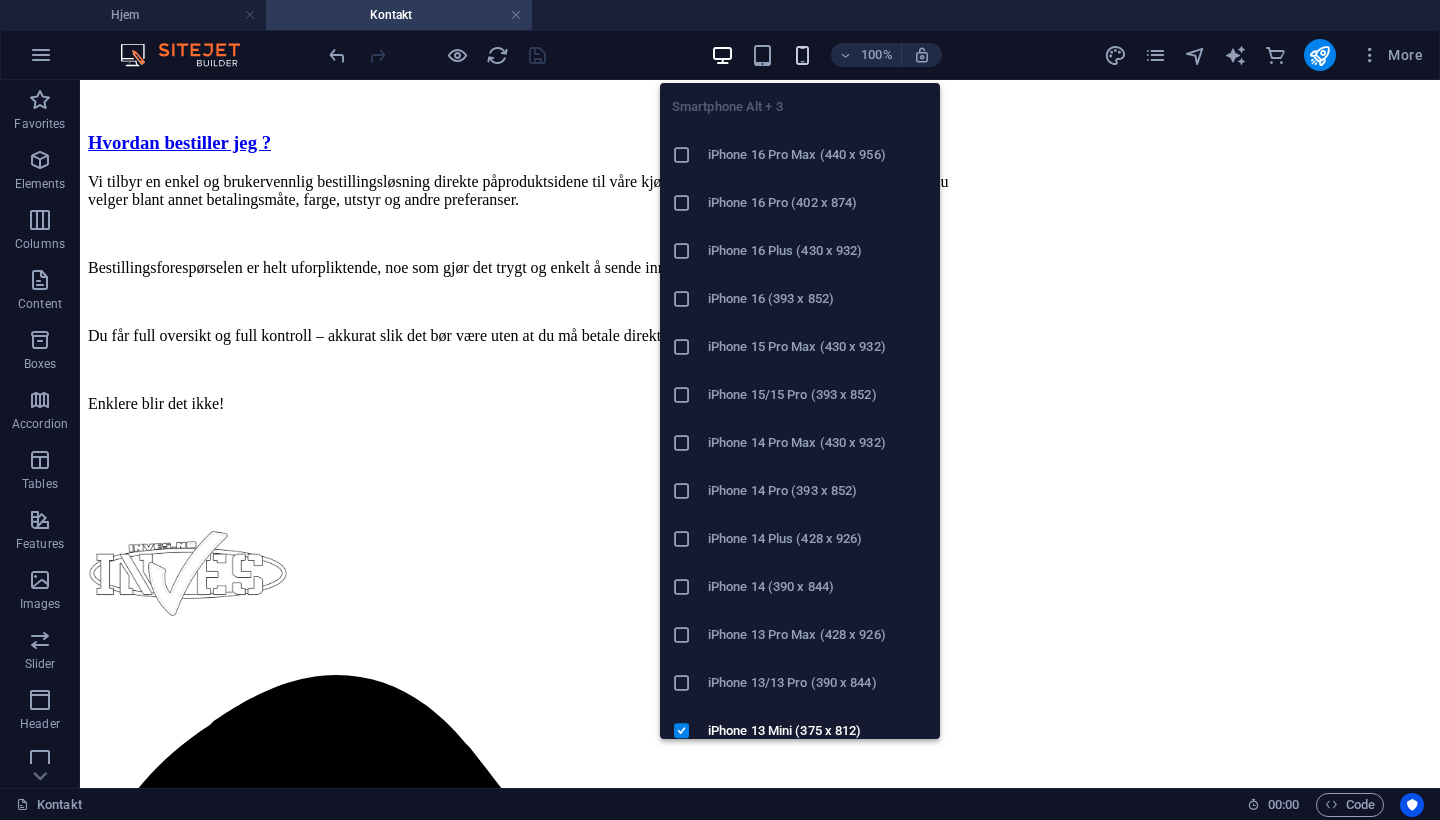click at bounding box center (802, 55) 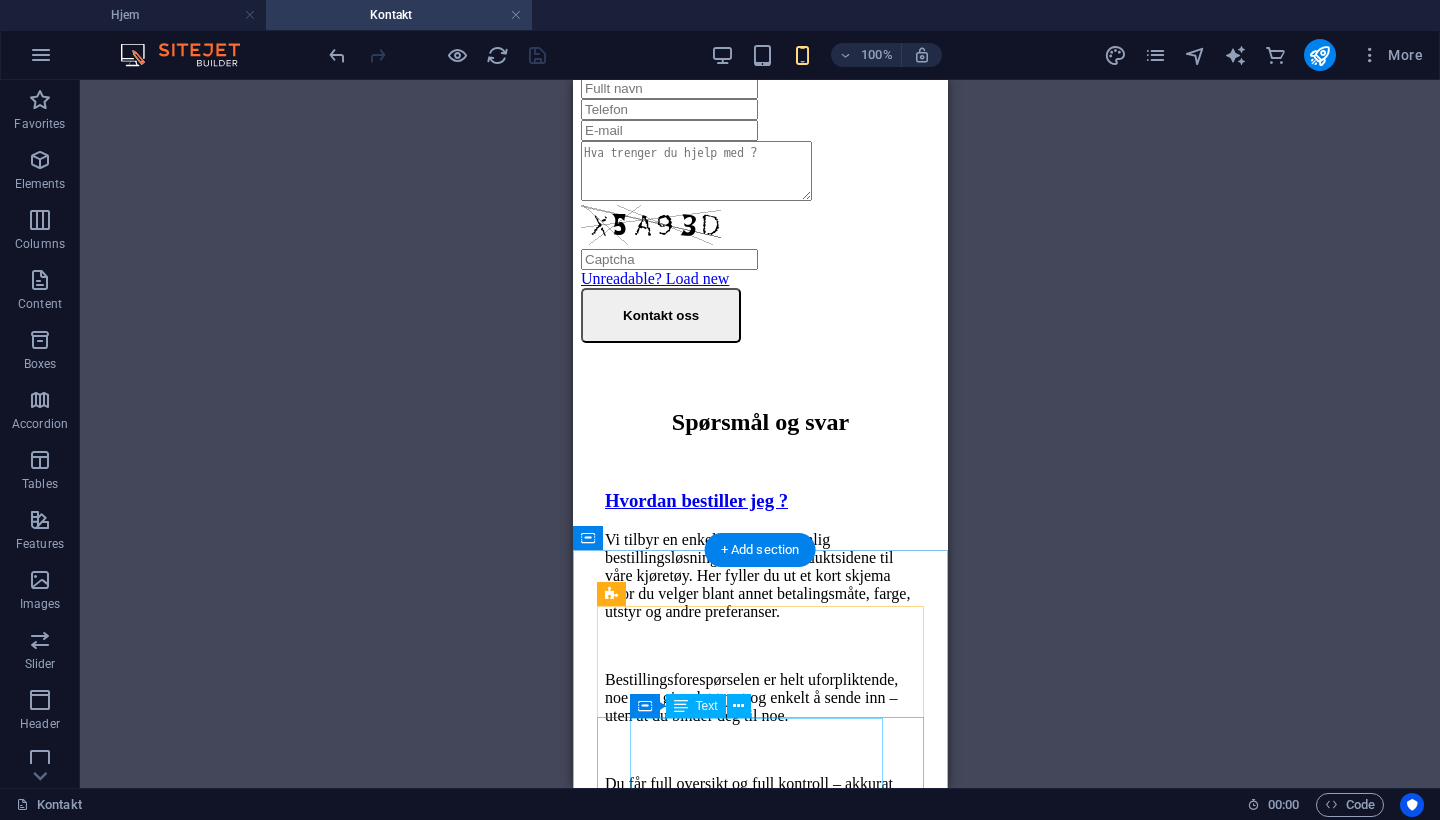 scroll, scrollTop: 600, scrollLeft: 0, axis: vertical 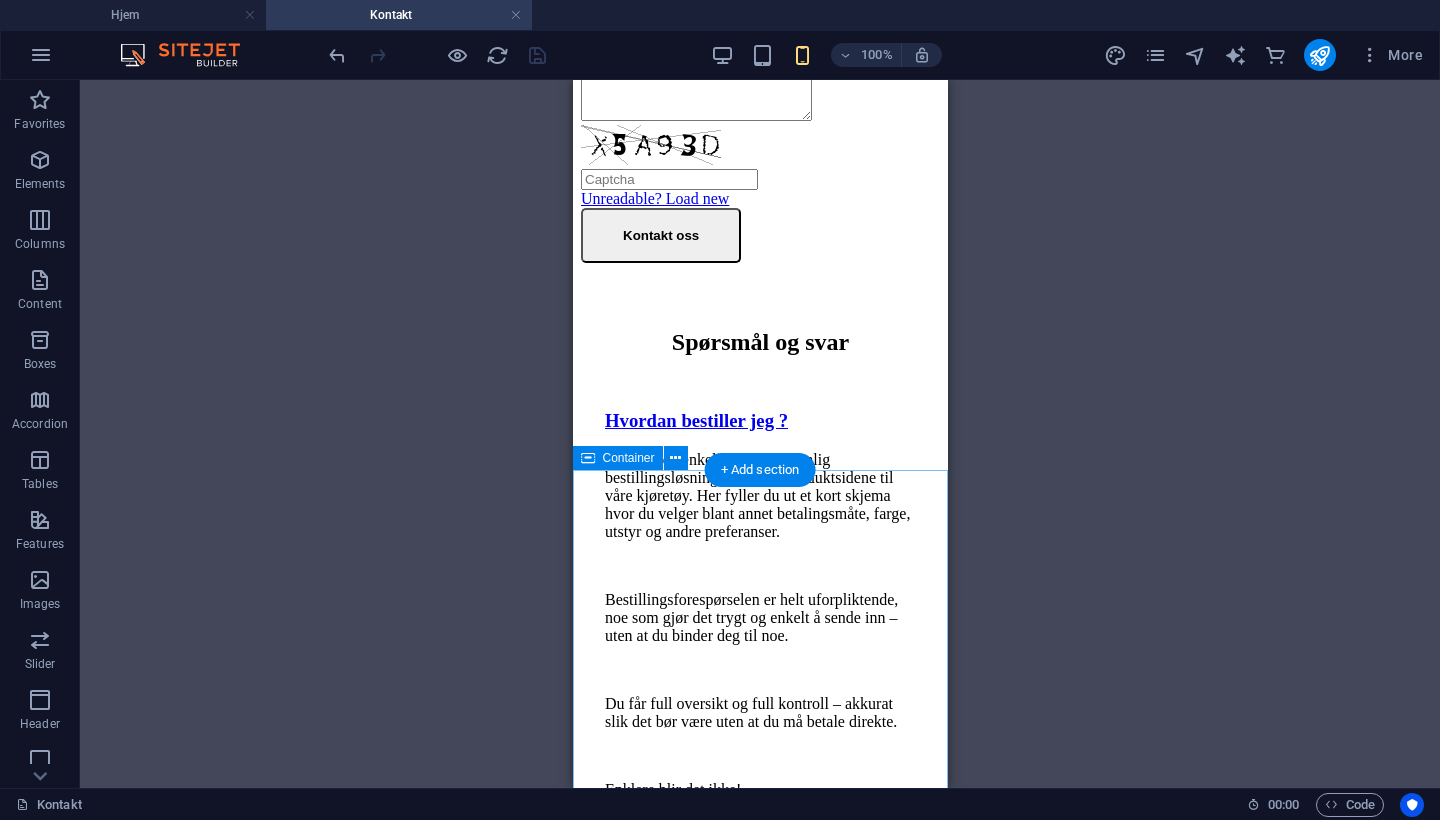 click on "Spørsmål og svar Hvordan bestiller jeg ? Vi tilbyr en enkel og brukervennlig bestillingsløsning direkte på  produktsidene til våre kjøretøy . Her fyller du ut et kort skjema hvor du velger blant annet betalingsmåte, farge, utstyr og andre preferanser. Bestillingsforespørselen er helt uforpliktende, noe som gjør det trygt og enkelt å sende inn – uten at du binder deg til noe.  Du får full oversikt og full kontroll – akkurat slik det bør være uten at du må betale direkte.  Enklere blir det ikke!" at bounding box center [759, 597] 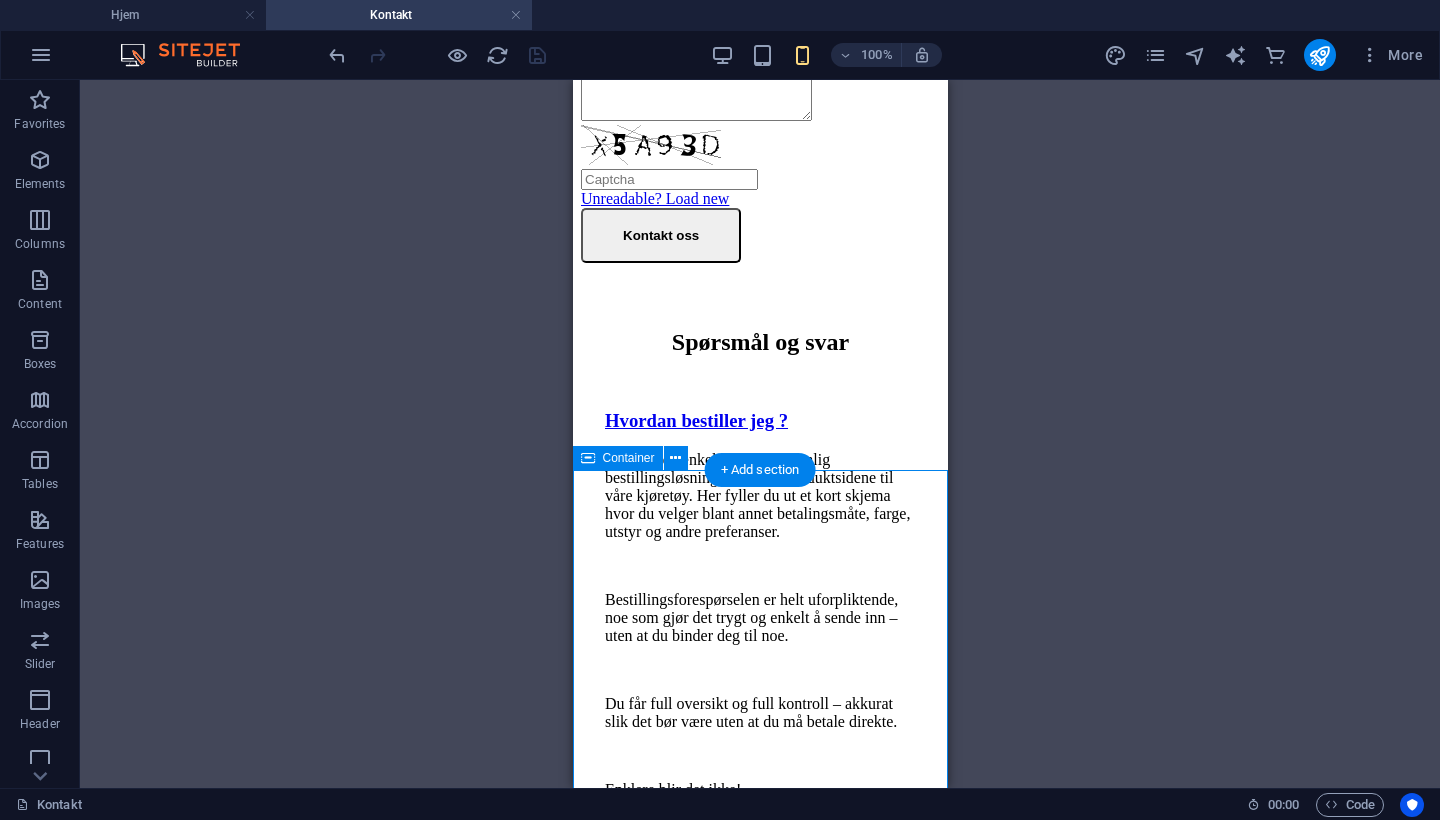 click on "Spørsmål og svar Hvordan bestiller jeg ? Vi tilbyr en enkel og brukervennlig bestillingsløsning direkte på  produktsidene til våre kjøretøy . Her fyller du ut et kort skjema hvor du velger blant annet betalingsmåte, farge, utstyr og andre preferanser. Bestillingsforespørselen er helt uforpliktende, noe som gjør det trygt og enkelt å sende inn – uten at du binder deg til noe.  Du får full oversikt og full kontroll – akkurat slik det bør være uten at du må betale direkte.  Enklere blir det ikke!" at bounding box center (759, 597) 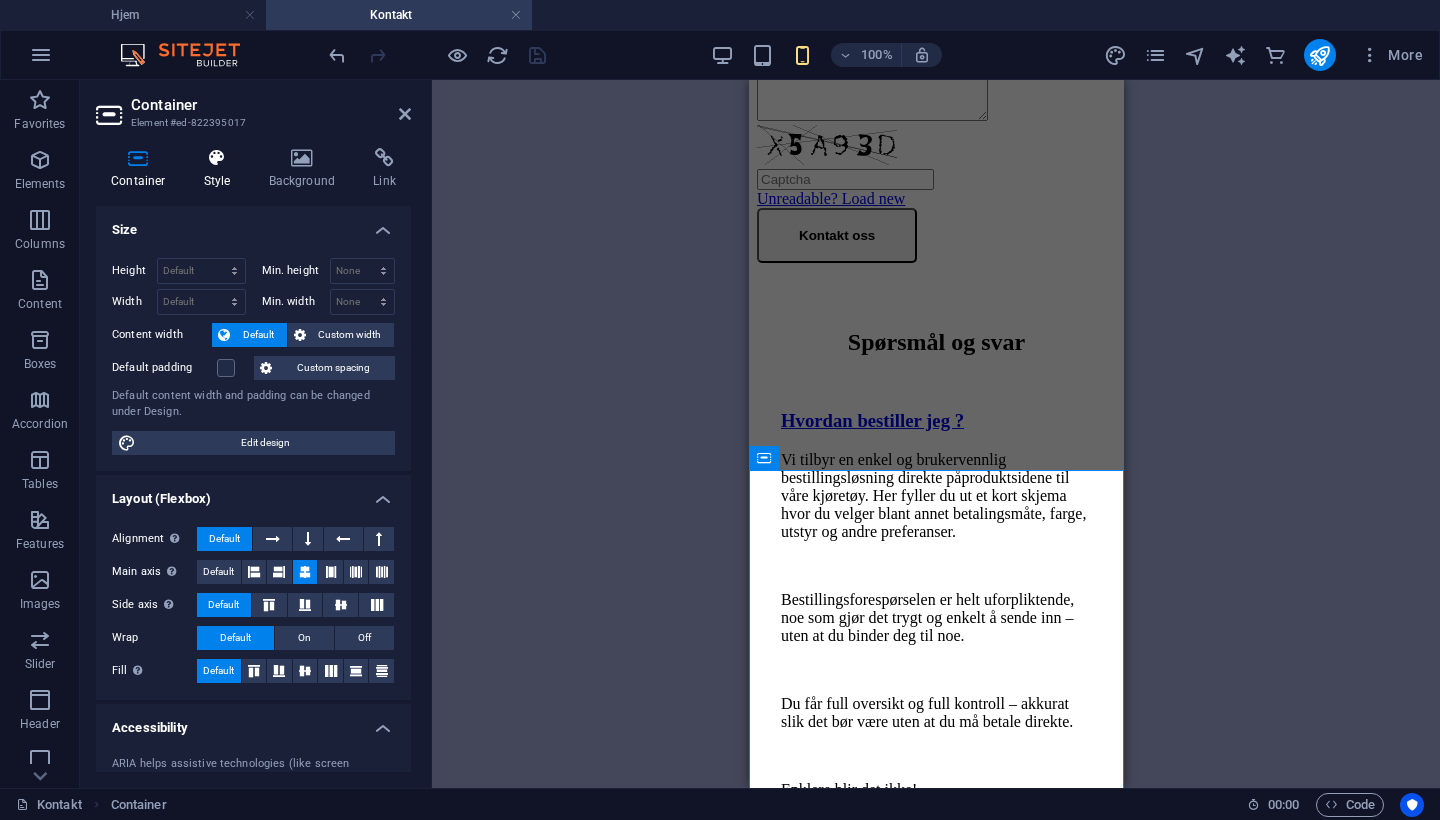 click on "Style" at bounding box center (221, 169) 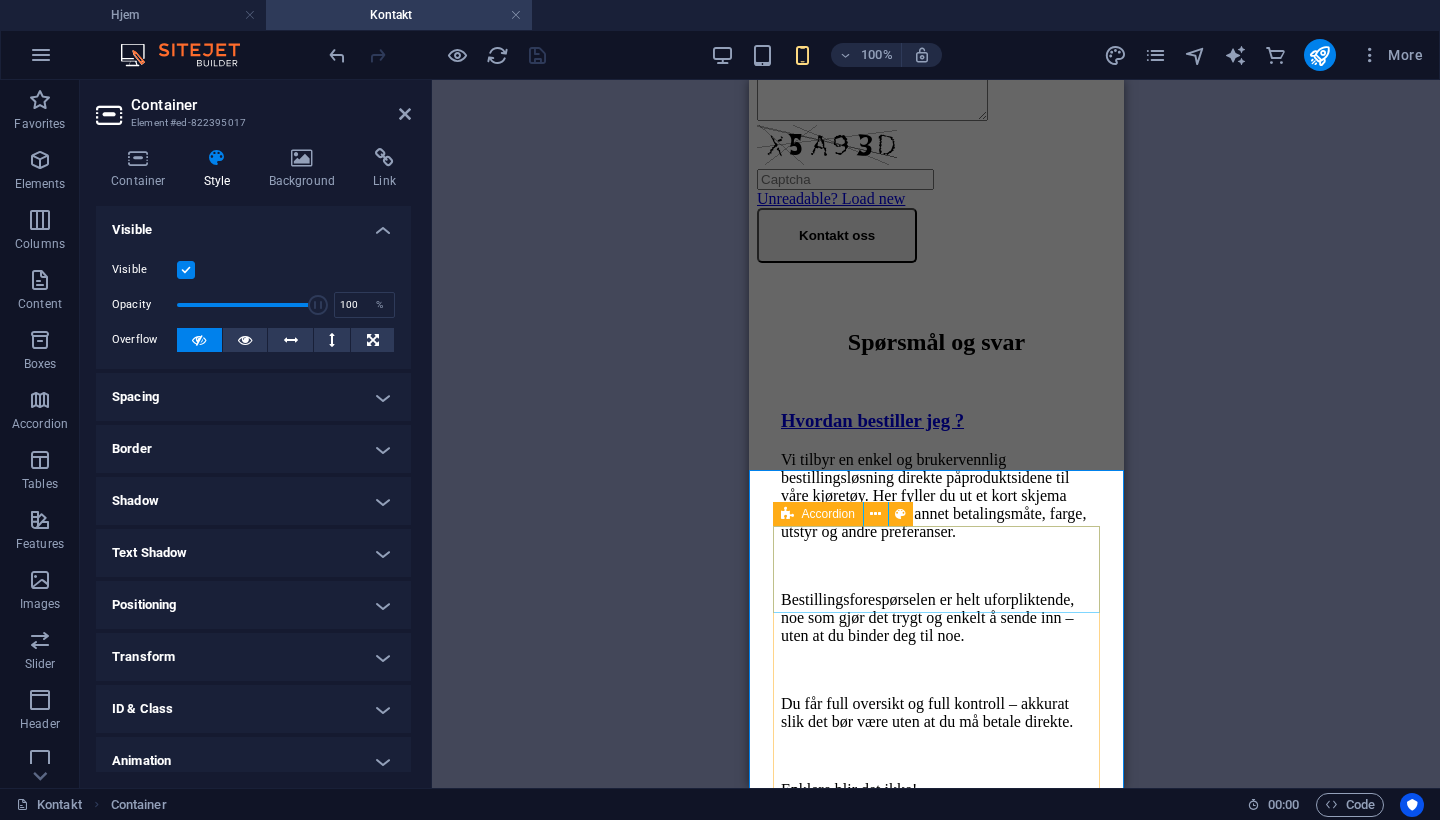 click on "Accordion" at bounding box center [818, 514] 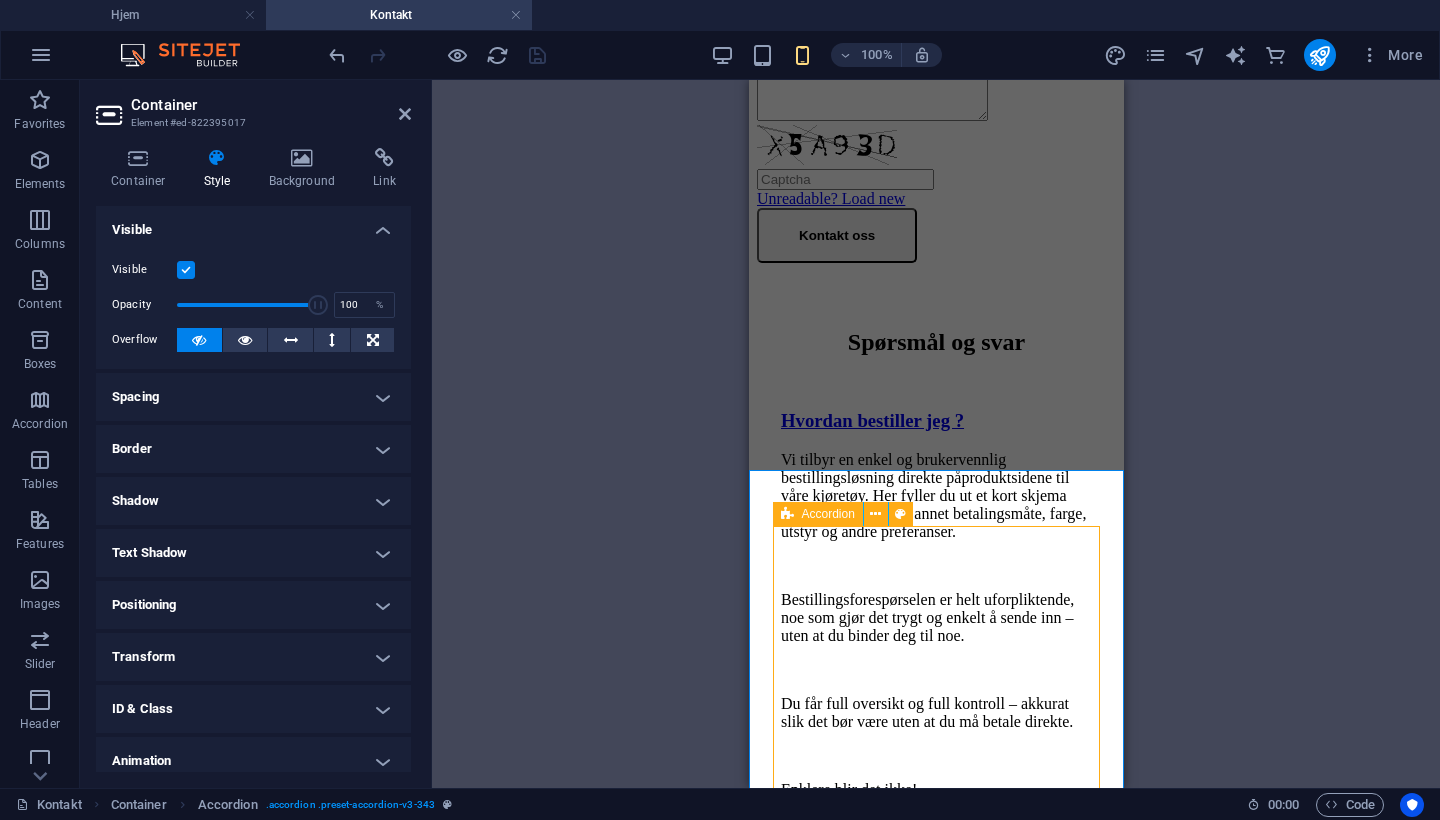 click on "Accordion" at bounding box center [818, 514] 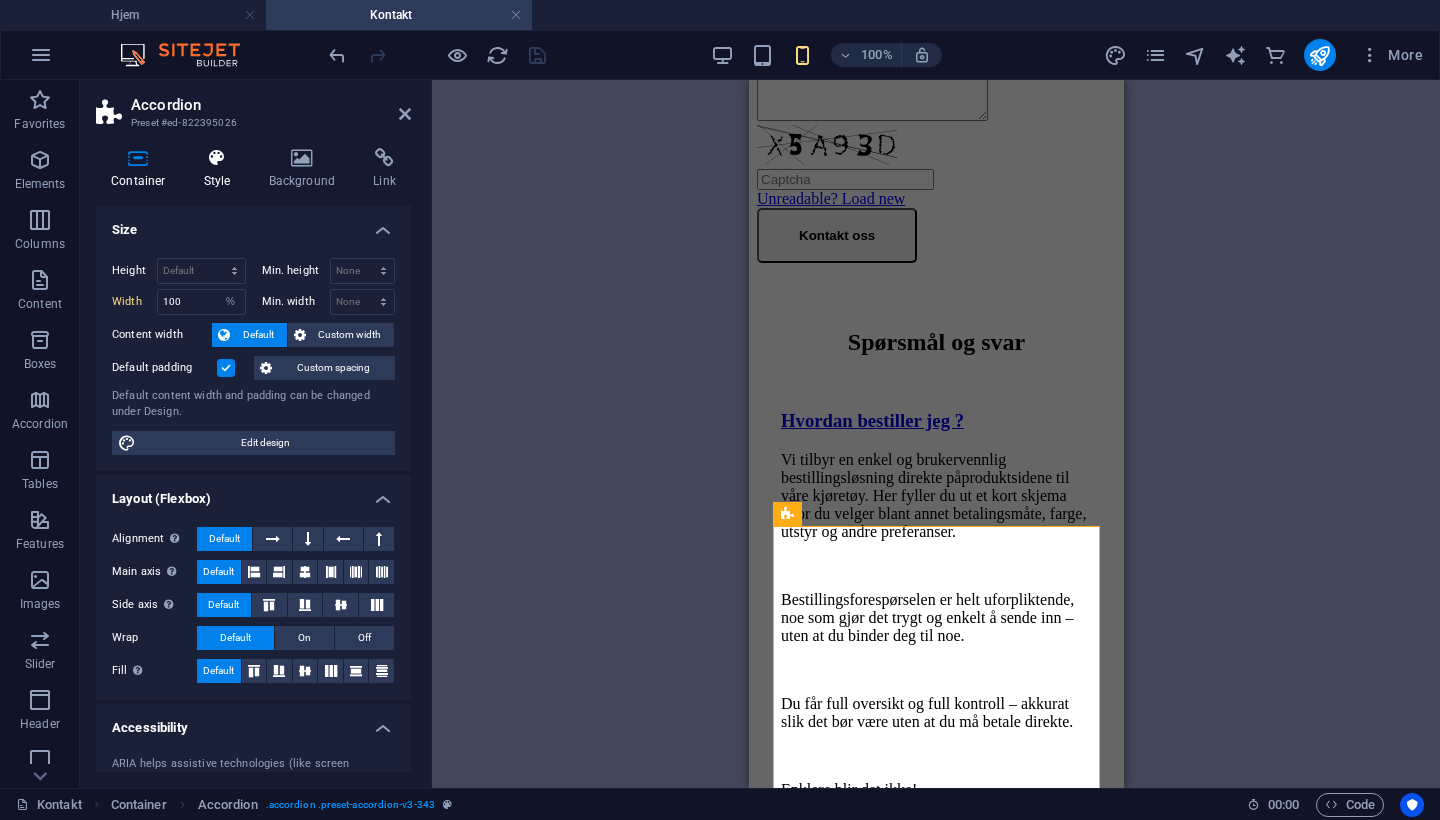 click on "Style" at bounding box center (221, 169) 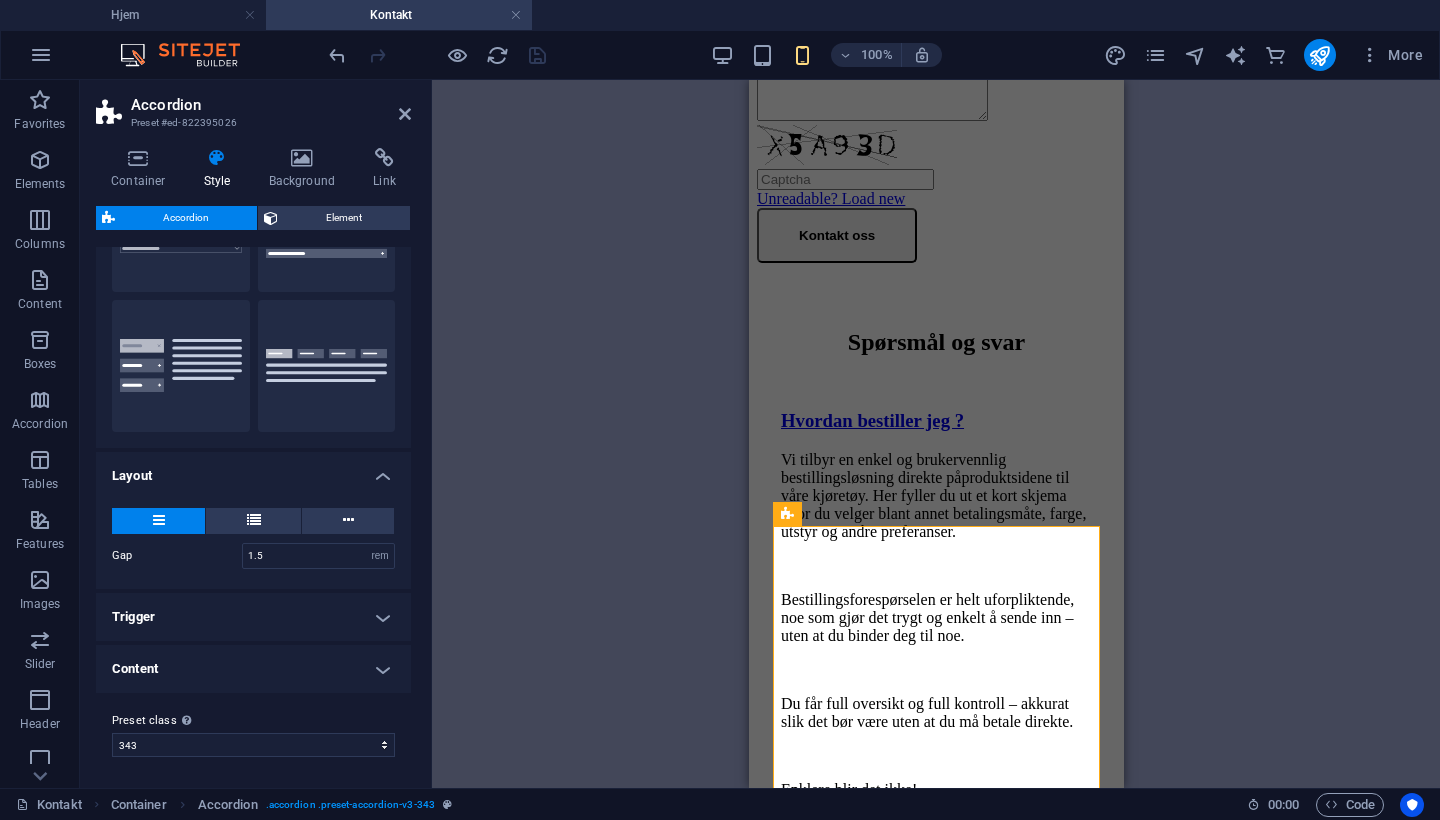 click on "Trigger" at bounding box center [253, 617] 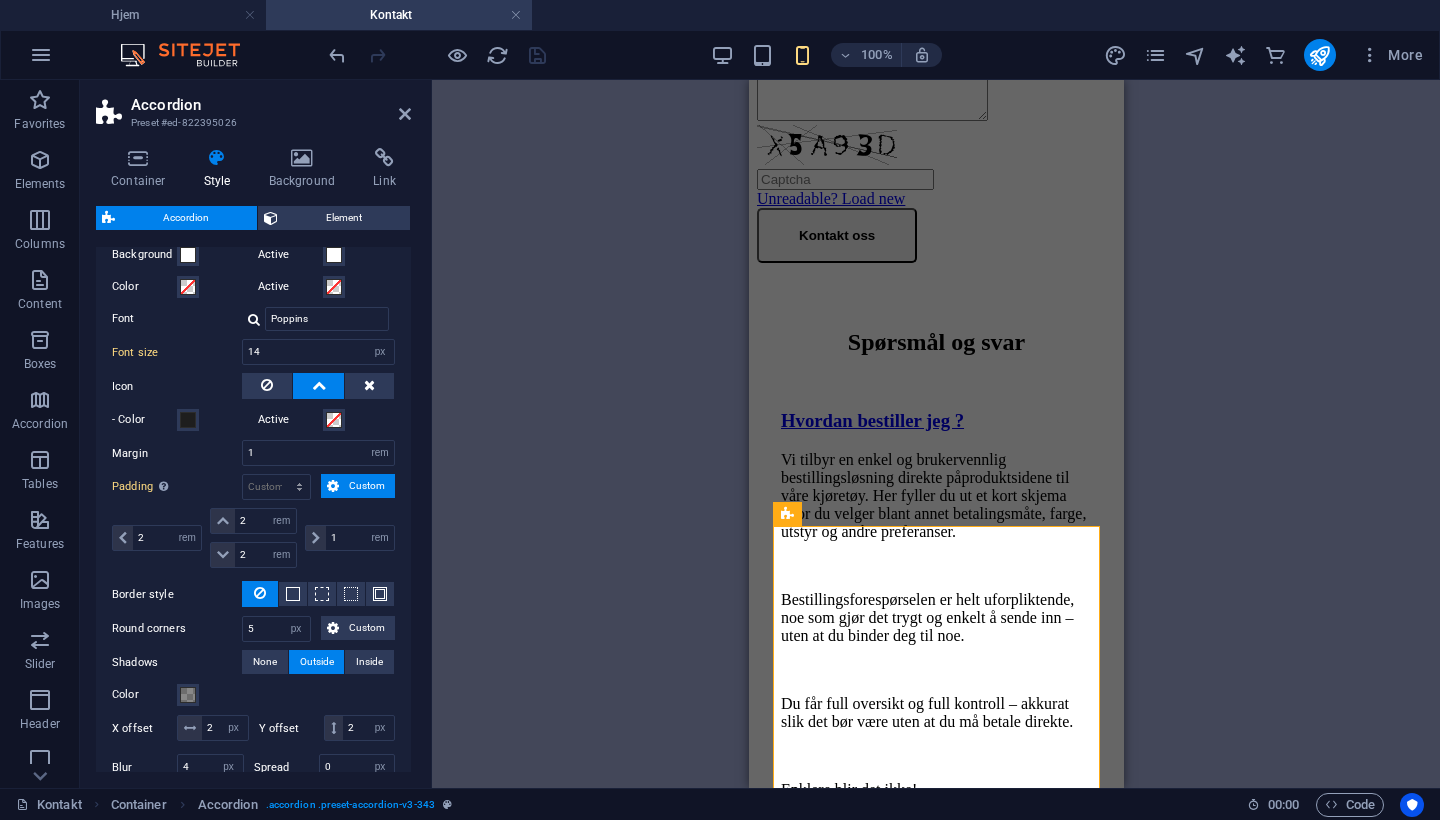 scroll, scrollTop: 573, scrollLeft: 0, axis: vertical 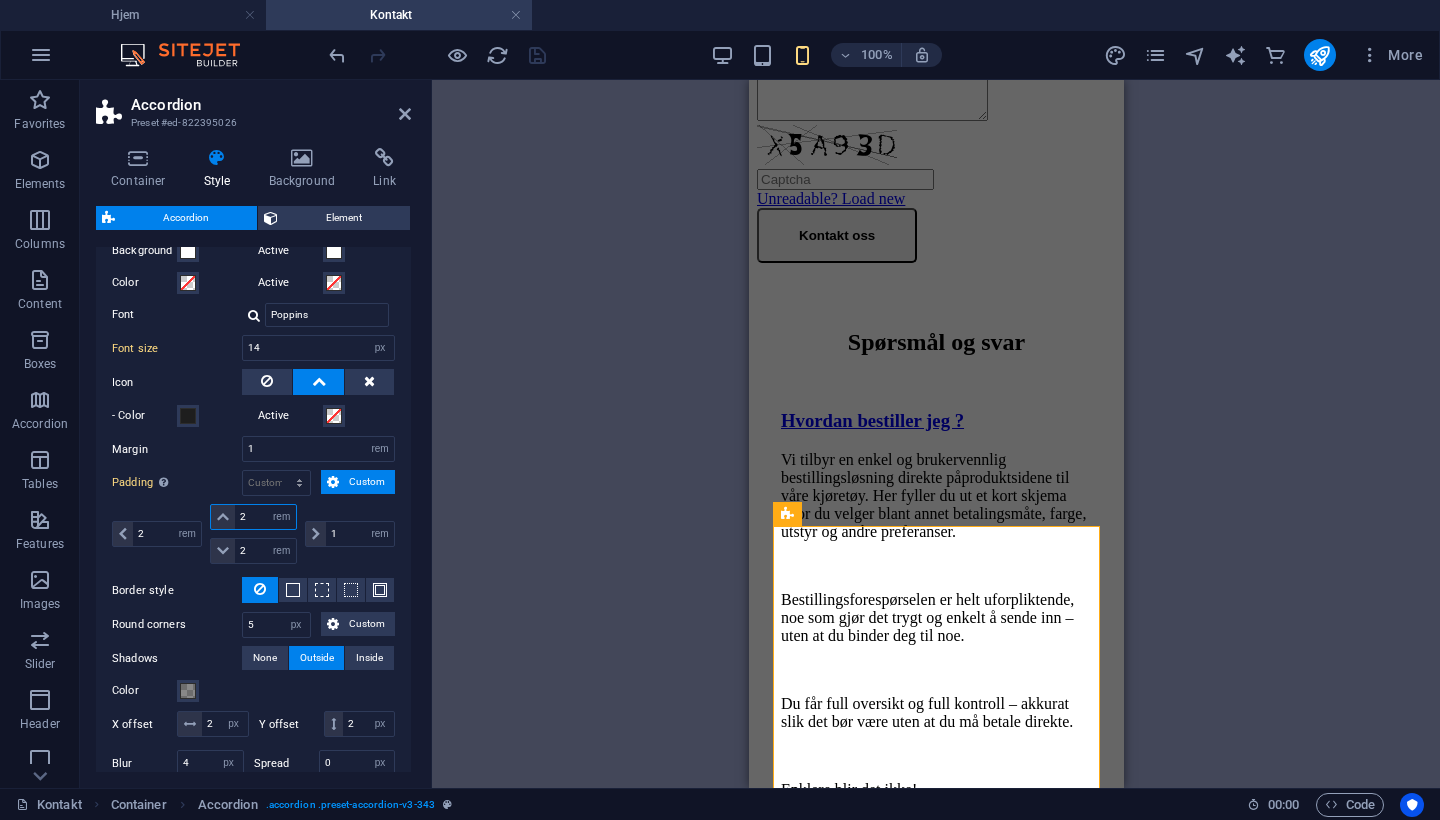 drag, startPoint x: 246, startPoint y: 514, endPoint x: 193, endPoint y: 507, distance: 53.460266 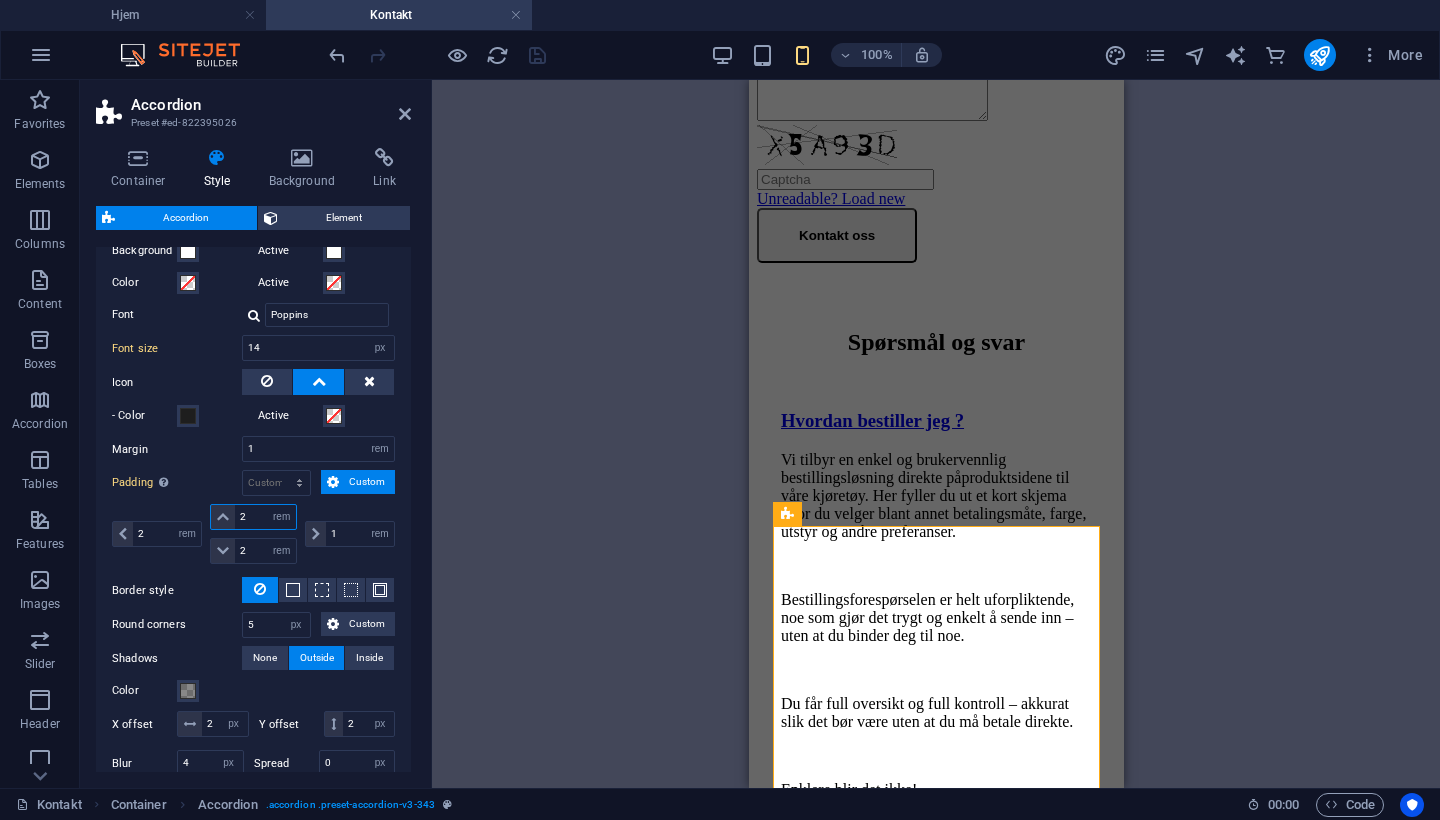 click on "2 px rem % vh vw 2 px rem % vh vw 2 px rem % vh vw 1 px rem % vh vw" at bounding box center (253, 534) 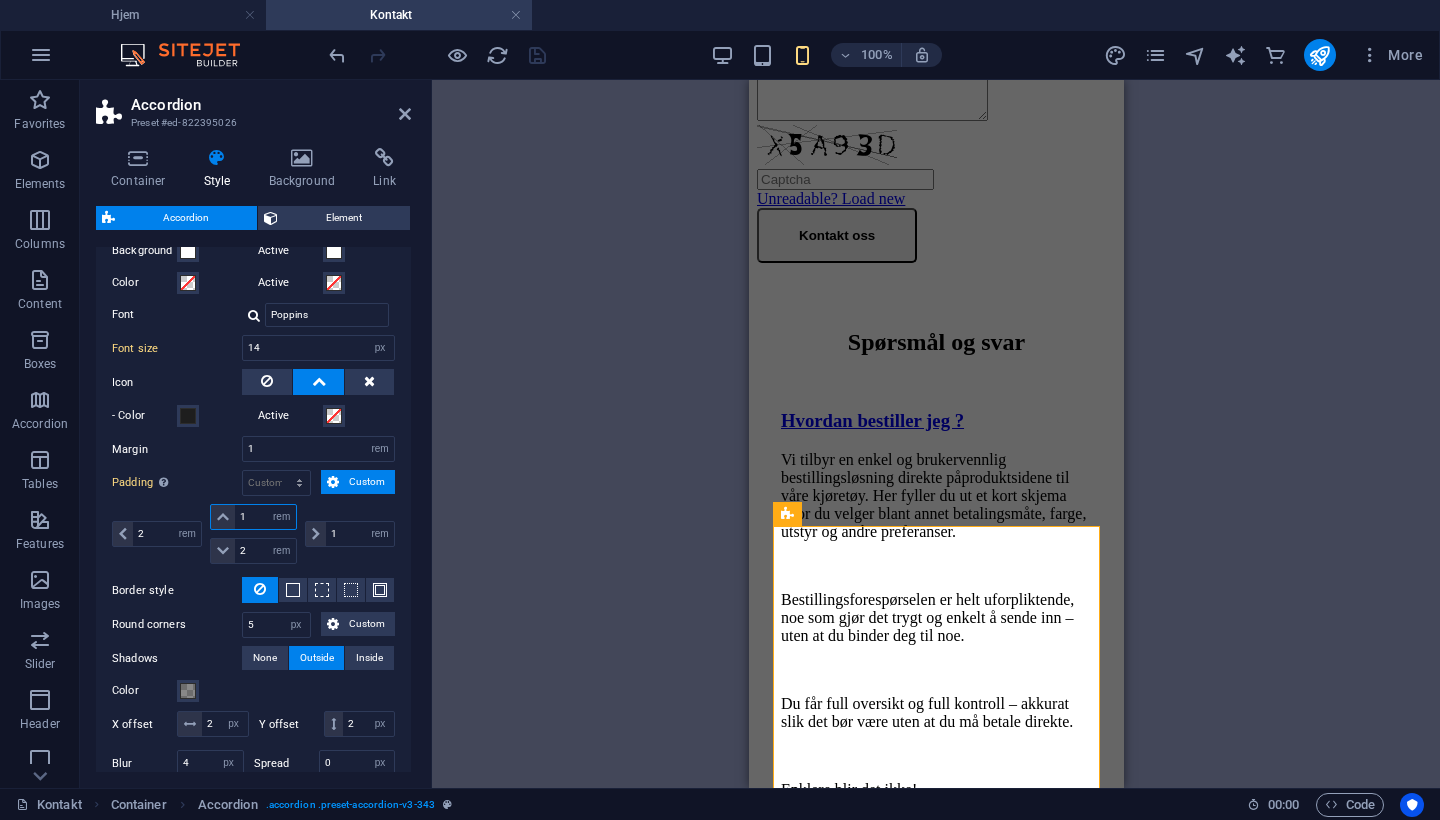 type on "1" 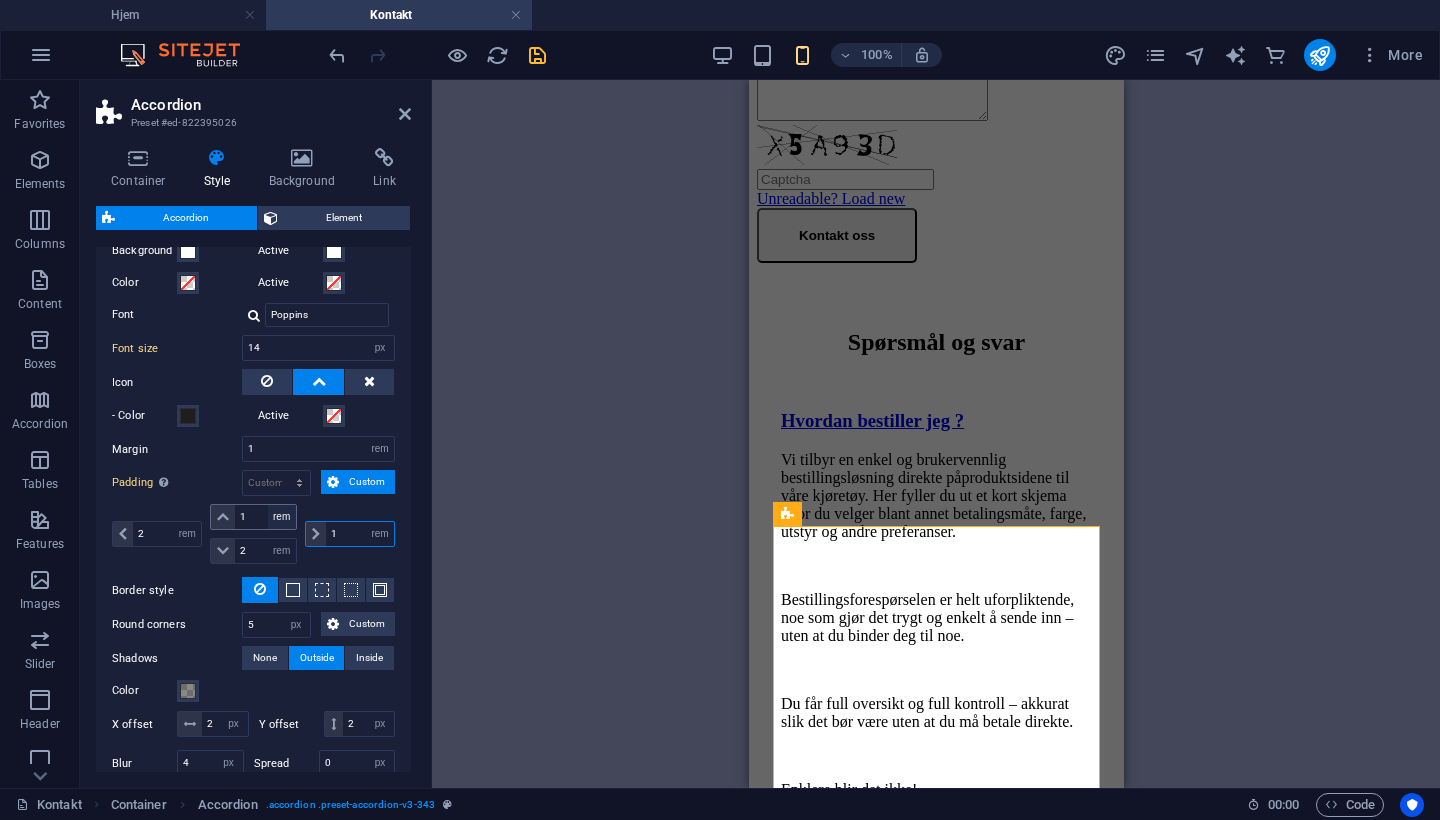 drag, startPoint x: 340, startPoint y: 536, endPoint x: 284, endPoint y: 521, distance: 57.974133 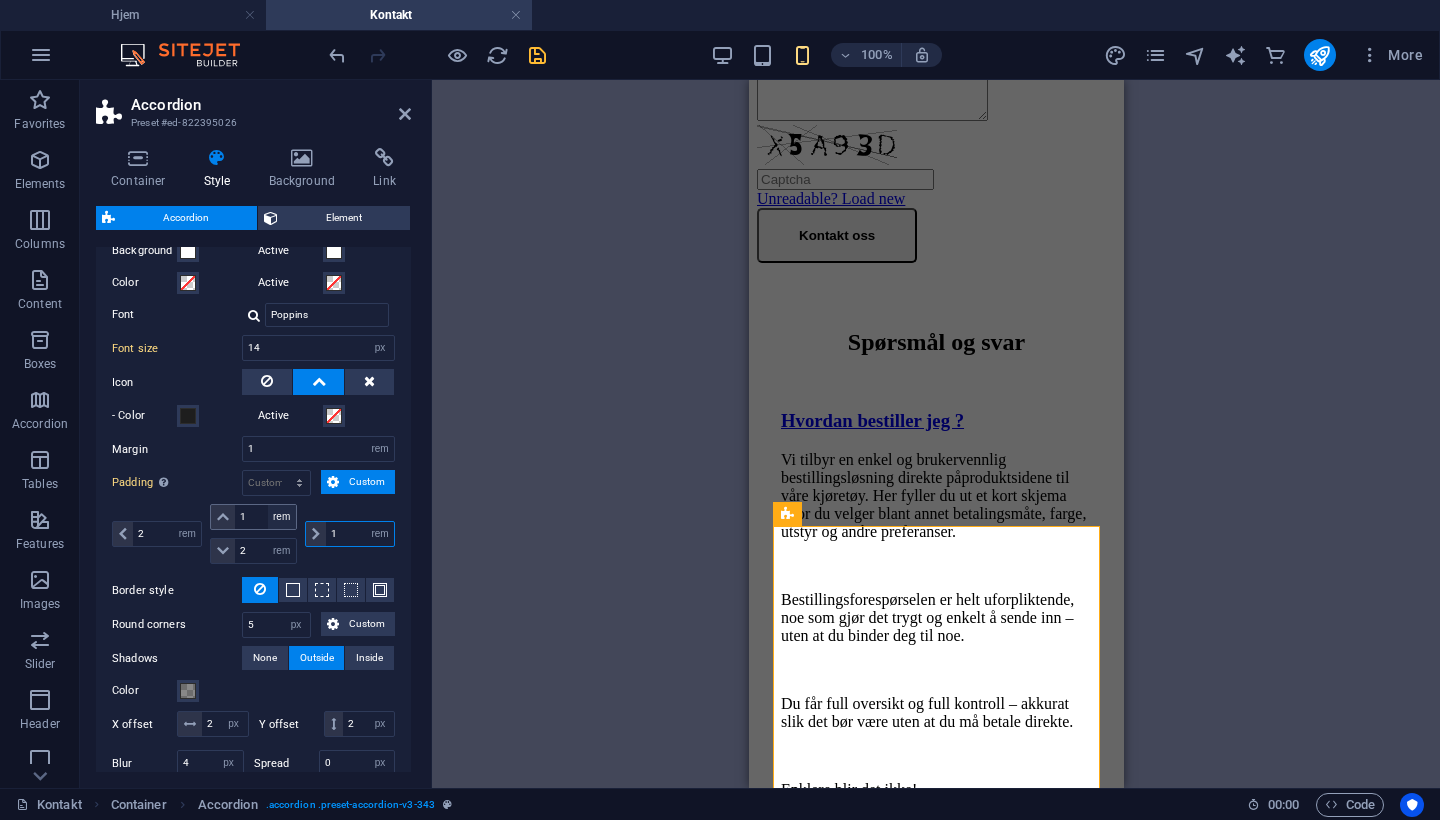 click on "2 px rem % vh vw 1 px rem % vh vw 2 px rem % vh vw 1 px rem % vh vw" at bounding box center (253, 534) 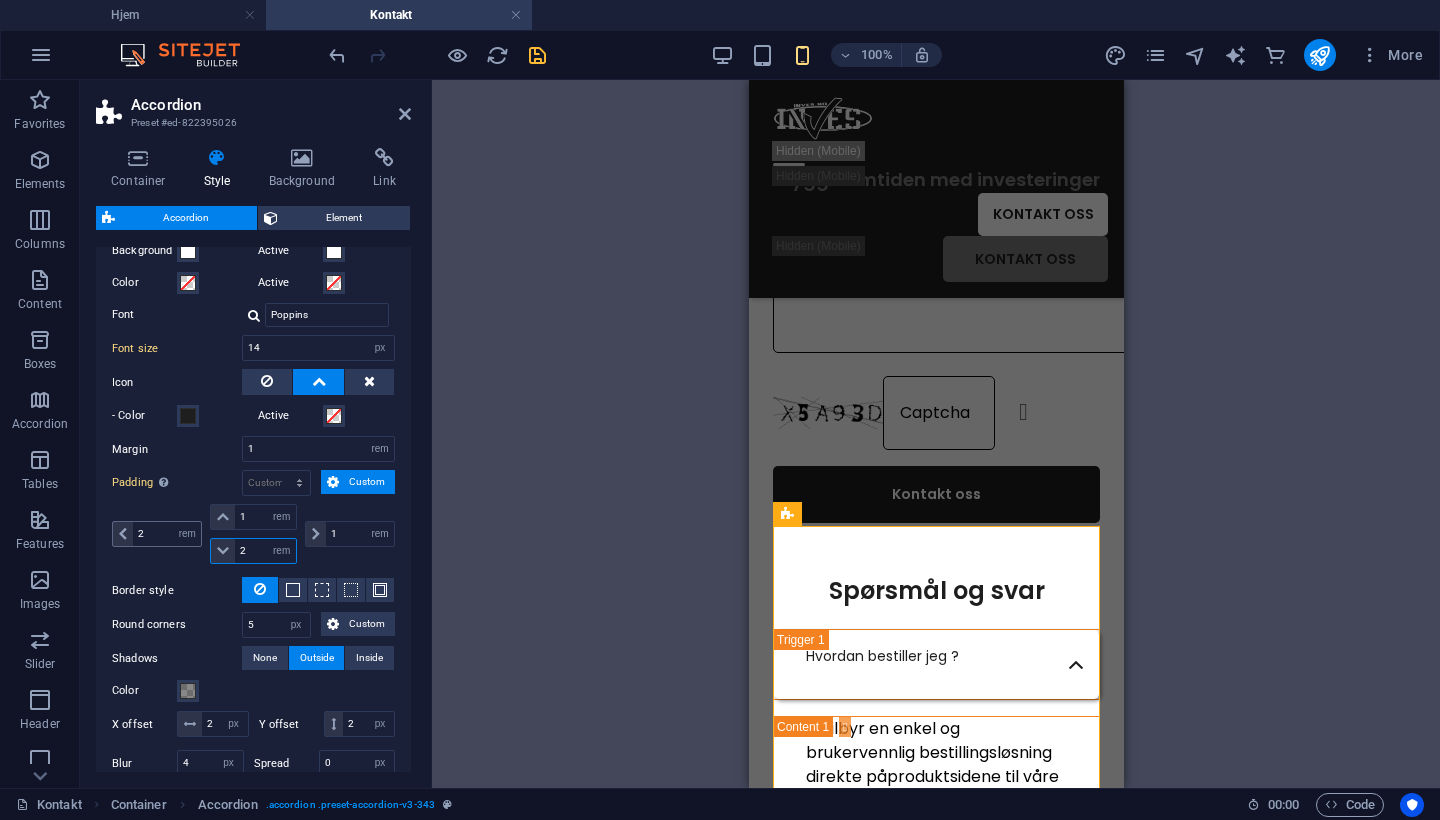 drag, startPoint x: 251, startPoint y: 545, endPoint x: 148, endPoint y: 545, distance: 103 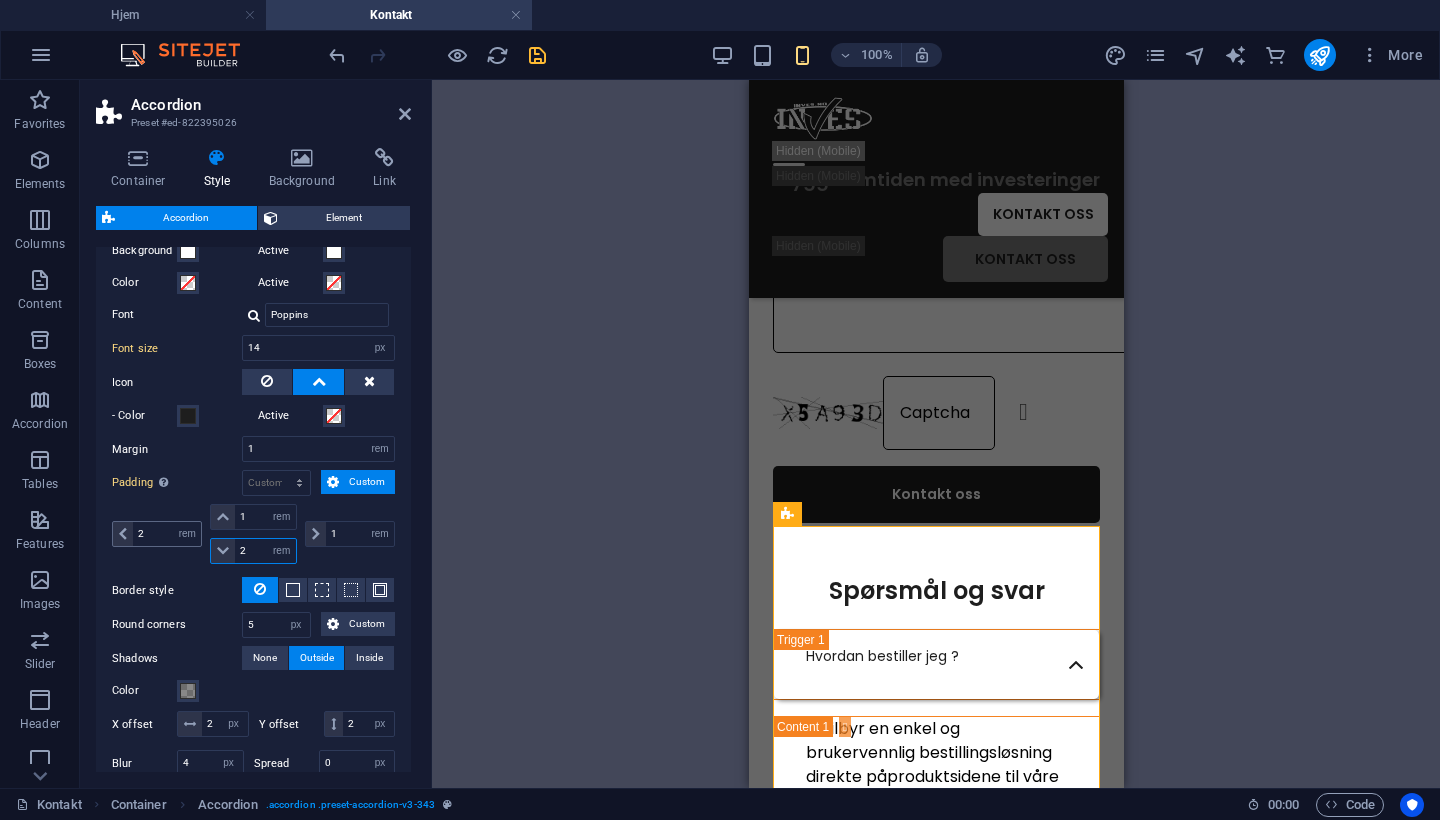 click on "2 px rem % vh vw 1 px rem % vh vw 2 px rem % vh vw 1 px rem % vh vw" at bounding box center [253, 534] 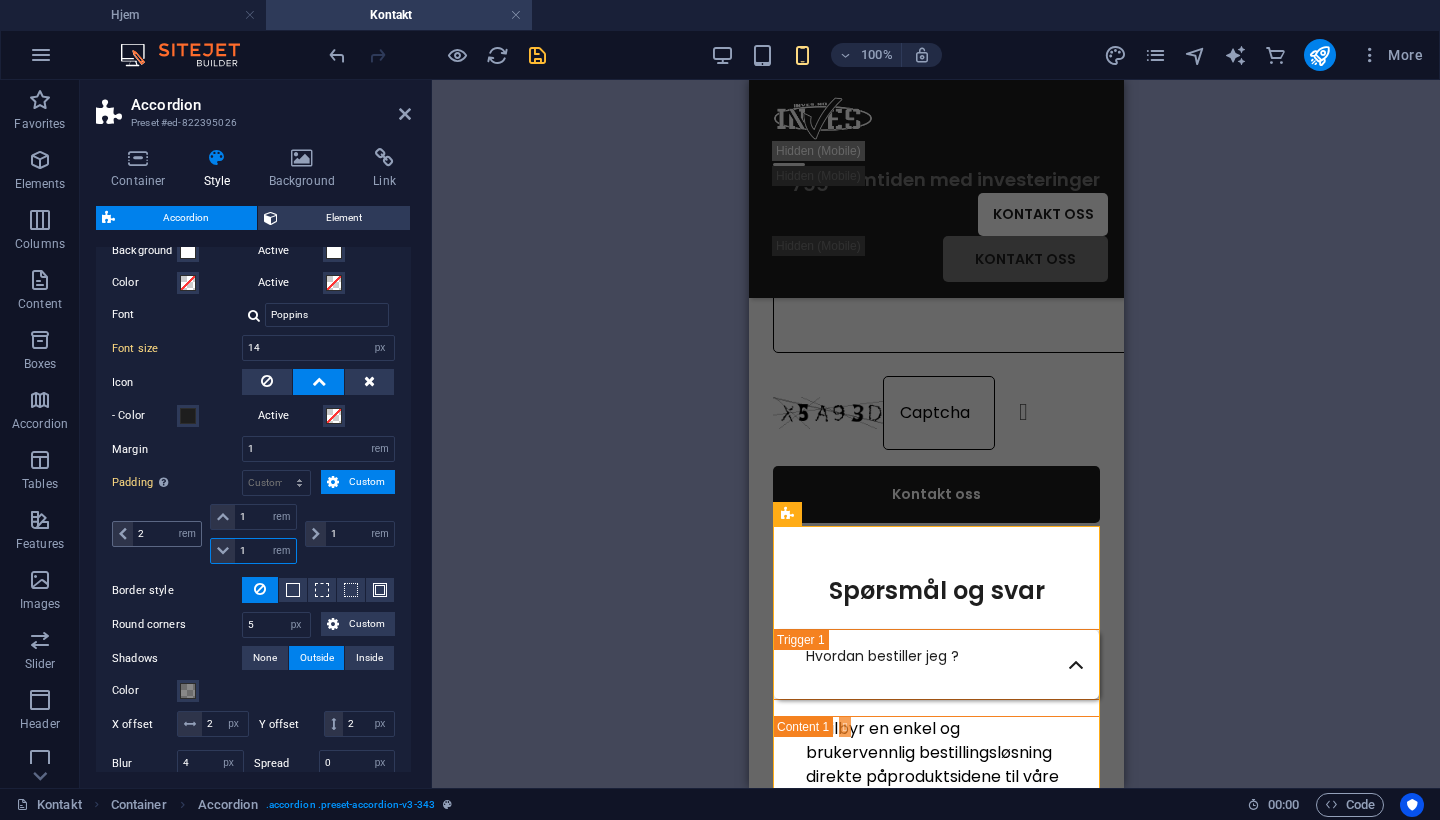 type on "1" 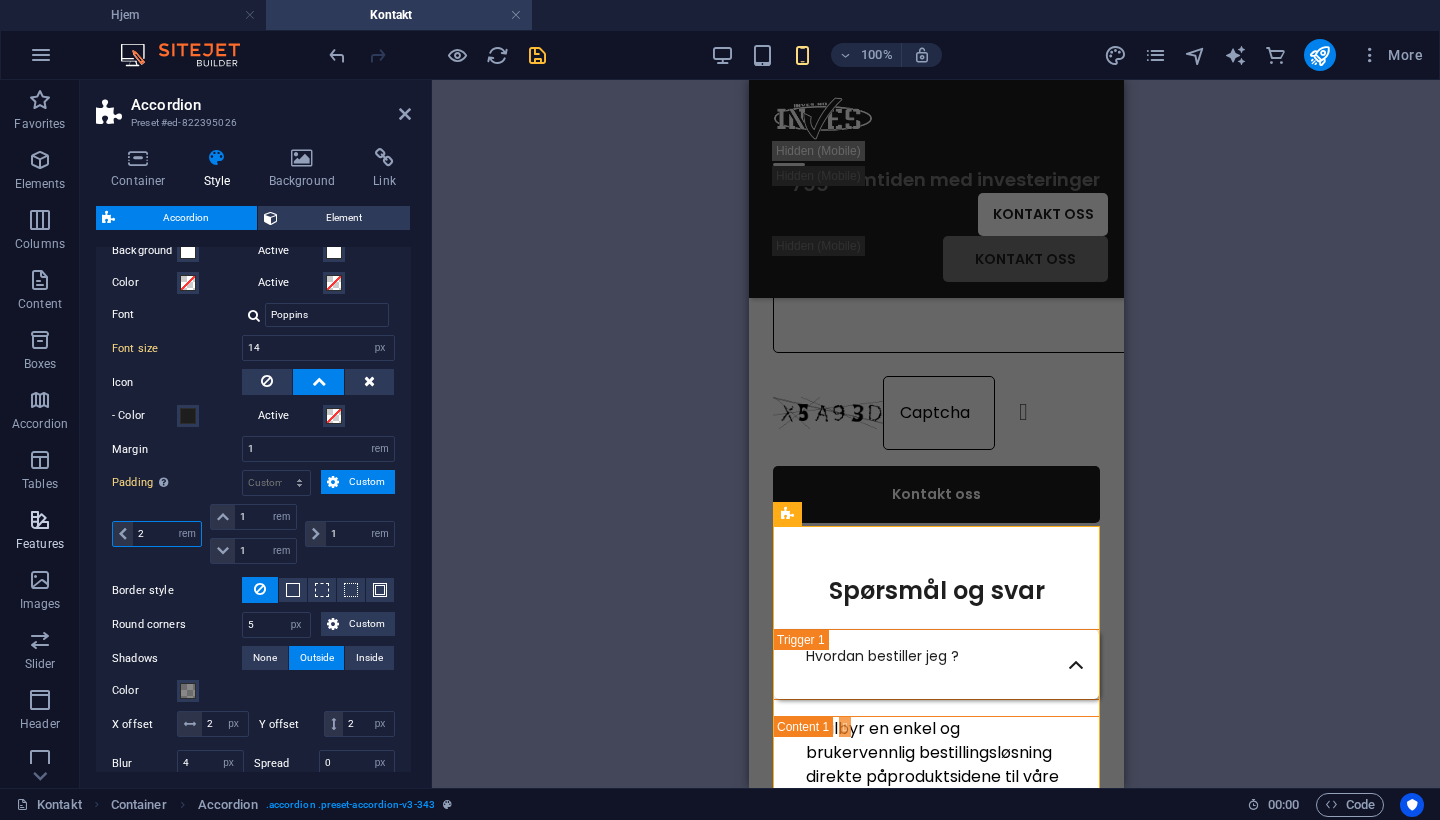 drag, startPoint x: 152, startPoint y: 526, endPoint x: 44, endPoint y: 526, distance: 108 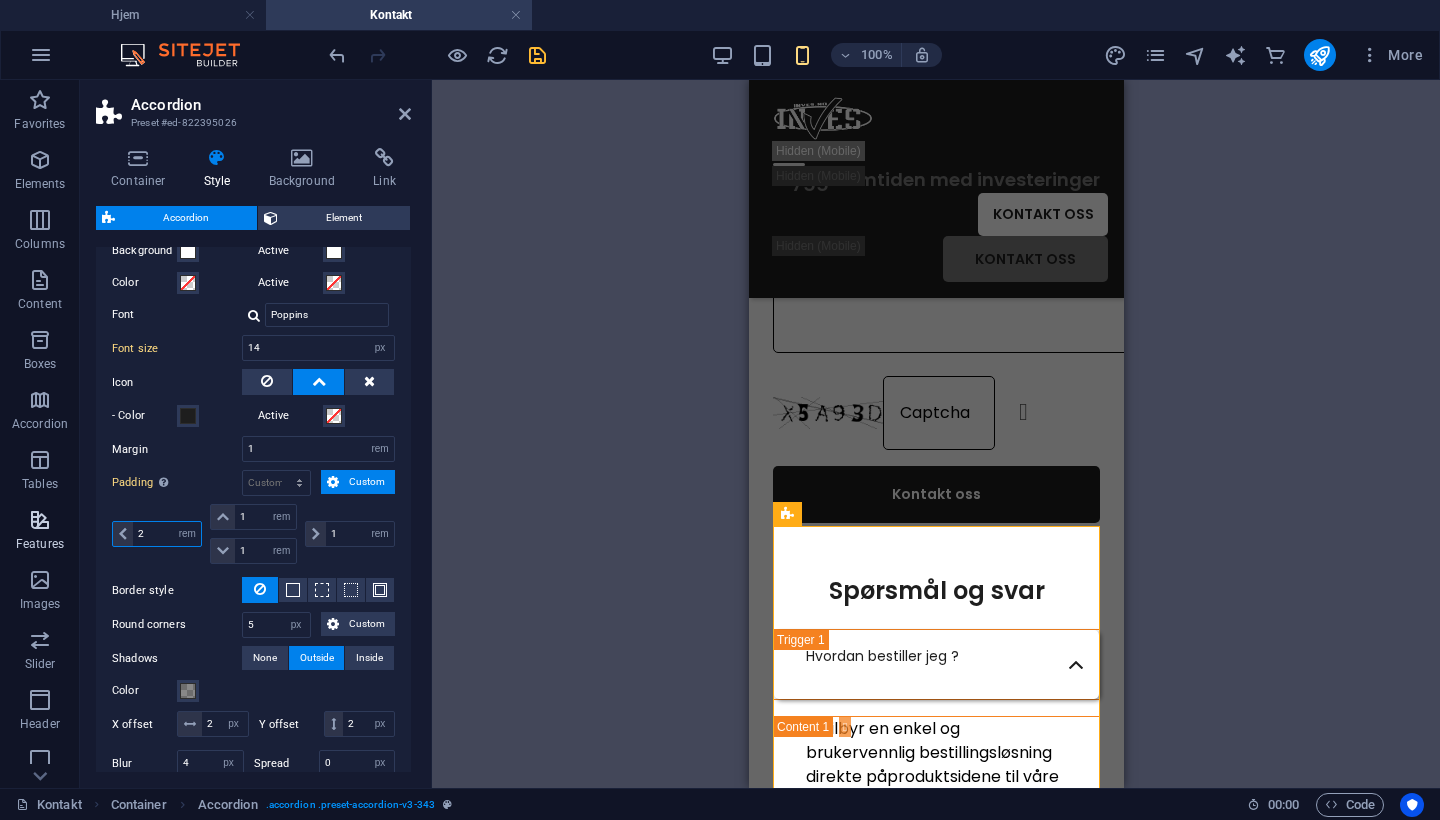 click on "Favorites Elements Columns Content Boxes Accordion Tables Features Images Slider Header Footer Forms Marketing Collections Commerce Accordion Preset #ed-822395026
Container Style Background Link Size Height Default px rem % vh vw Min. height None px rem % vh vw Width 100 Default px rem % em vh vw Min. width None px rem % vh vw Content width Default Custom width Width Default px rem % em vh vw Min. width None px rem % vh vw Default padding Custom spacing Default content width and padding can be changed under Design. Edit design Layout (Flexbox) Alignment Determines the flex direction. Default Main axis Determine how elements should behave along the main axis inside this container (justify content). Default Side axis Control the vertical direction of the element inside of the container (align items). Default Wrap Default On Off Fill Controls the distances and direction of elements on the y-axis across several lines (align content). Default Accessibility Role None Alert Article Banner Comment %" at bounding box center (720, 434) 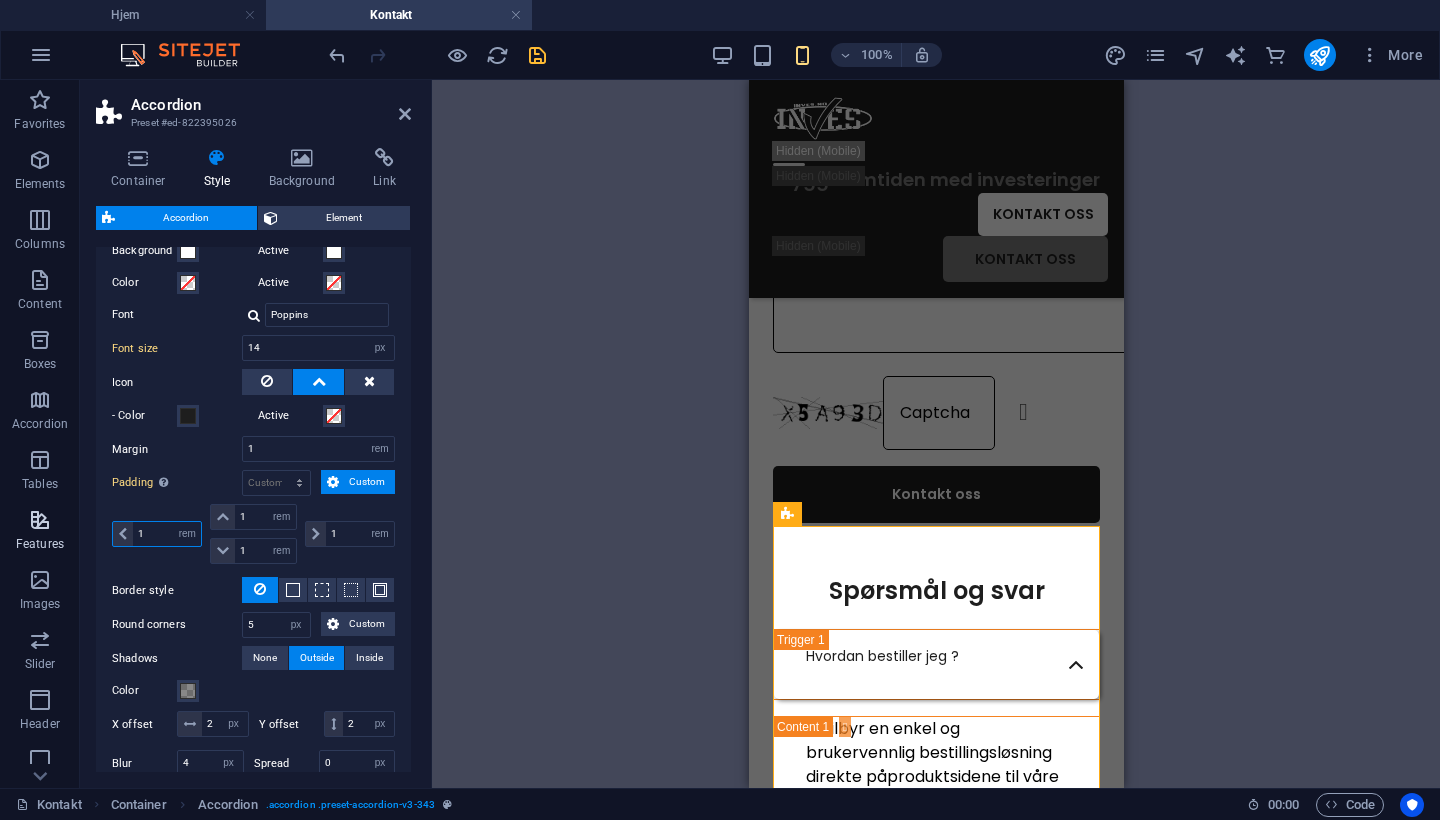 type on "1" 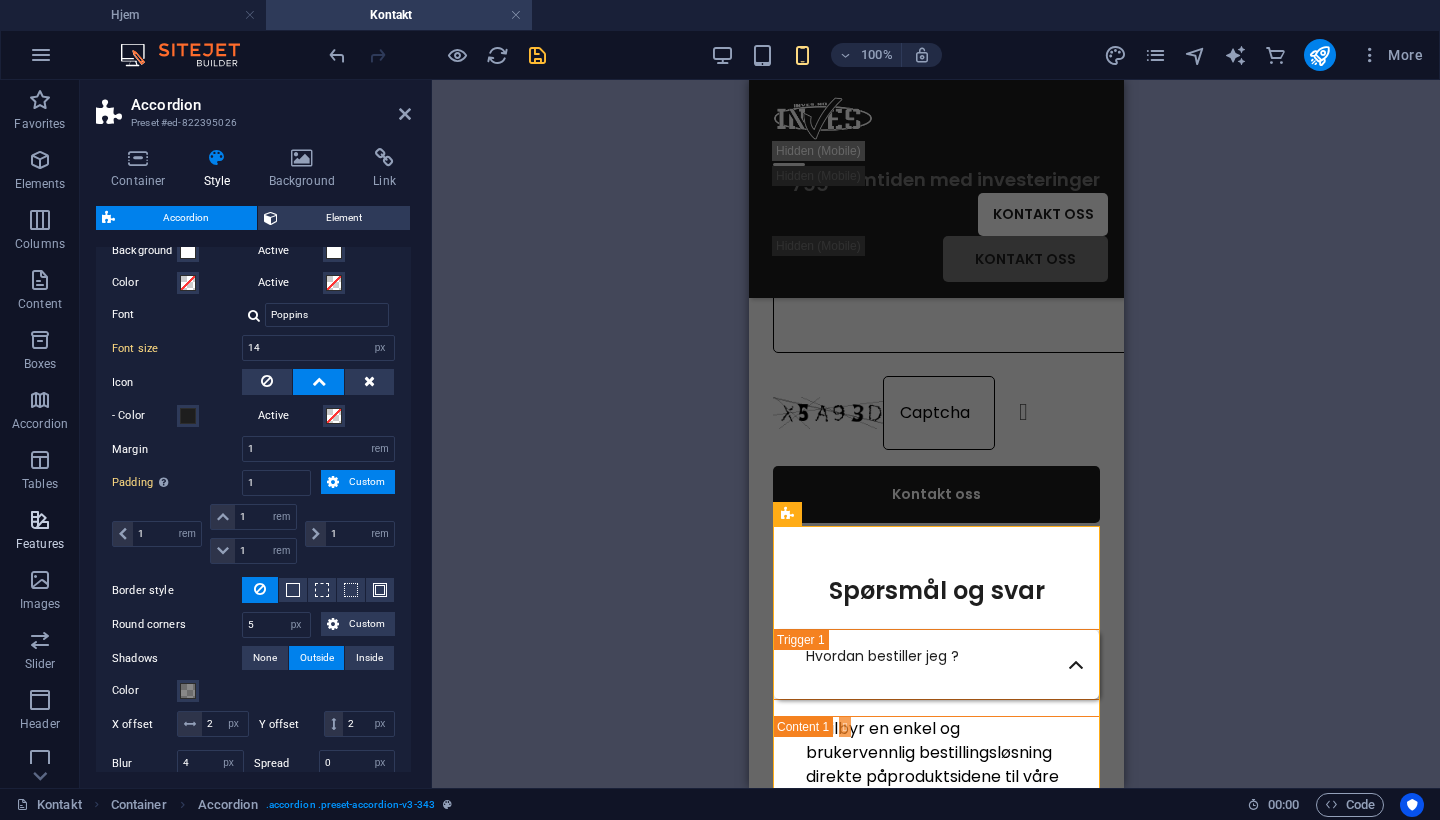 type on "1" 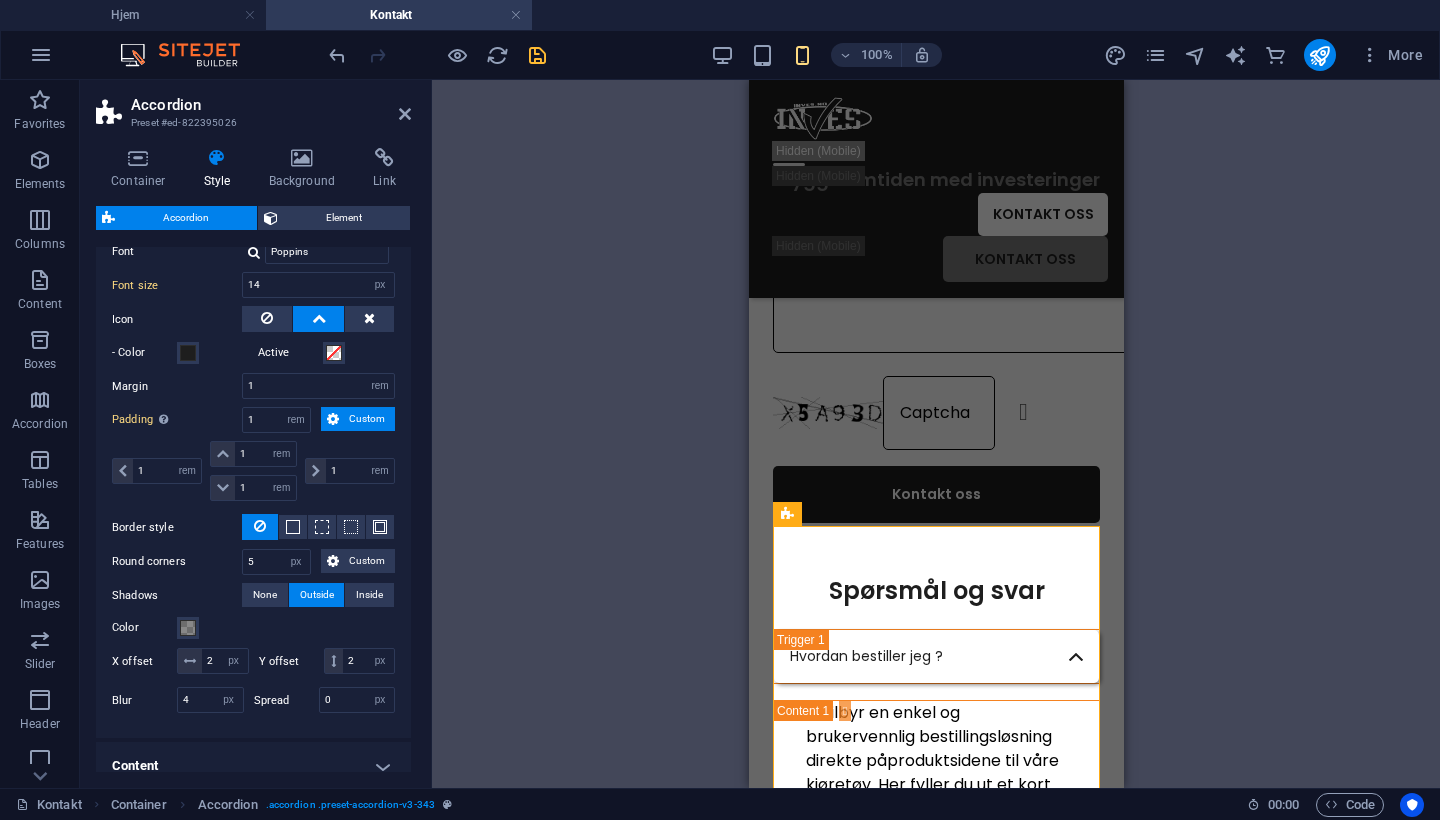 scroll, scrollTop: 644, scrollLeft: 0, axis: vertical 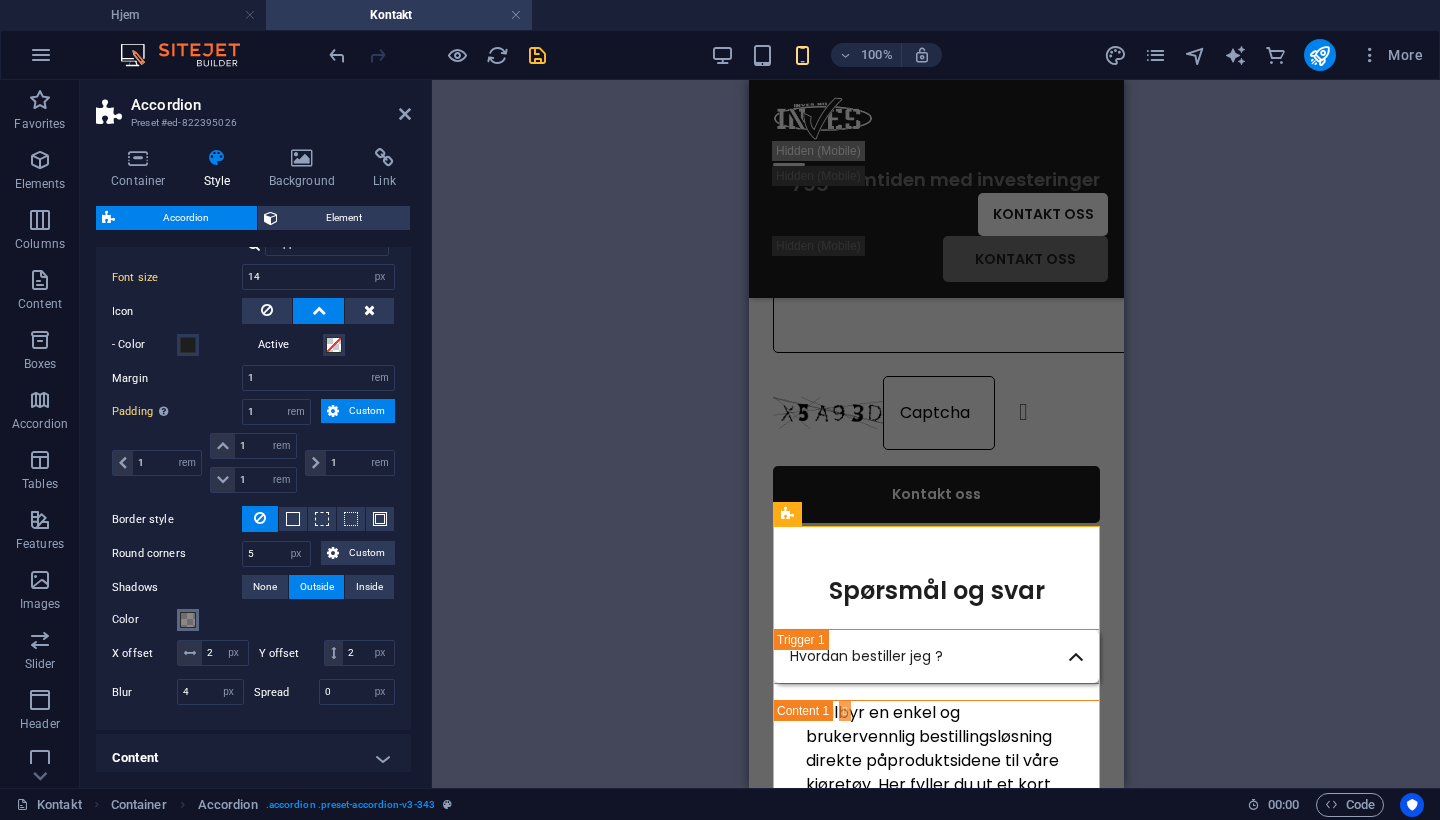 click at bounding box center [188, 620] 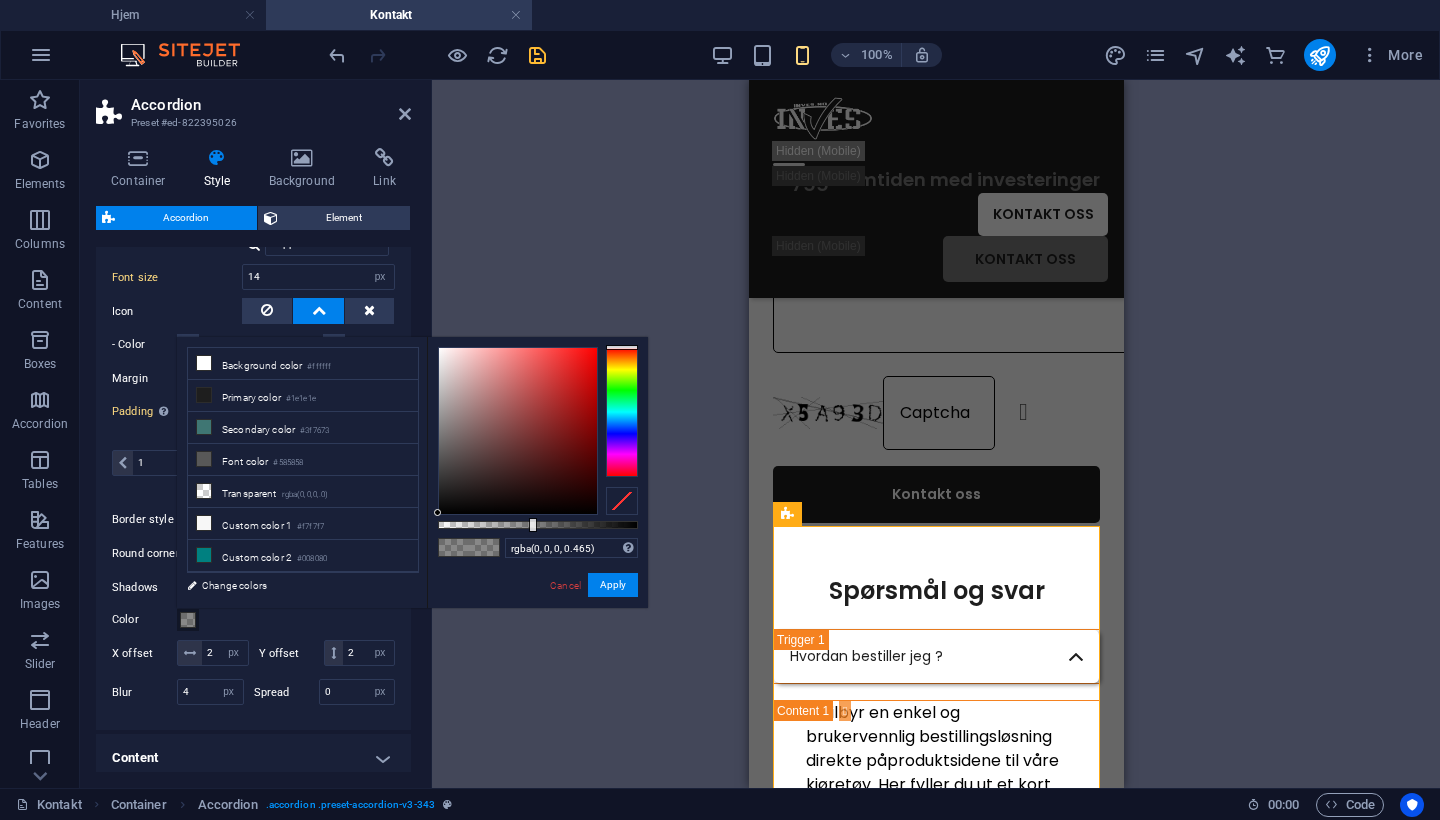 type on "rgba(0, 0, 0, 0.525)" 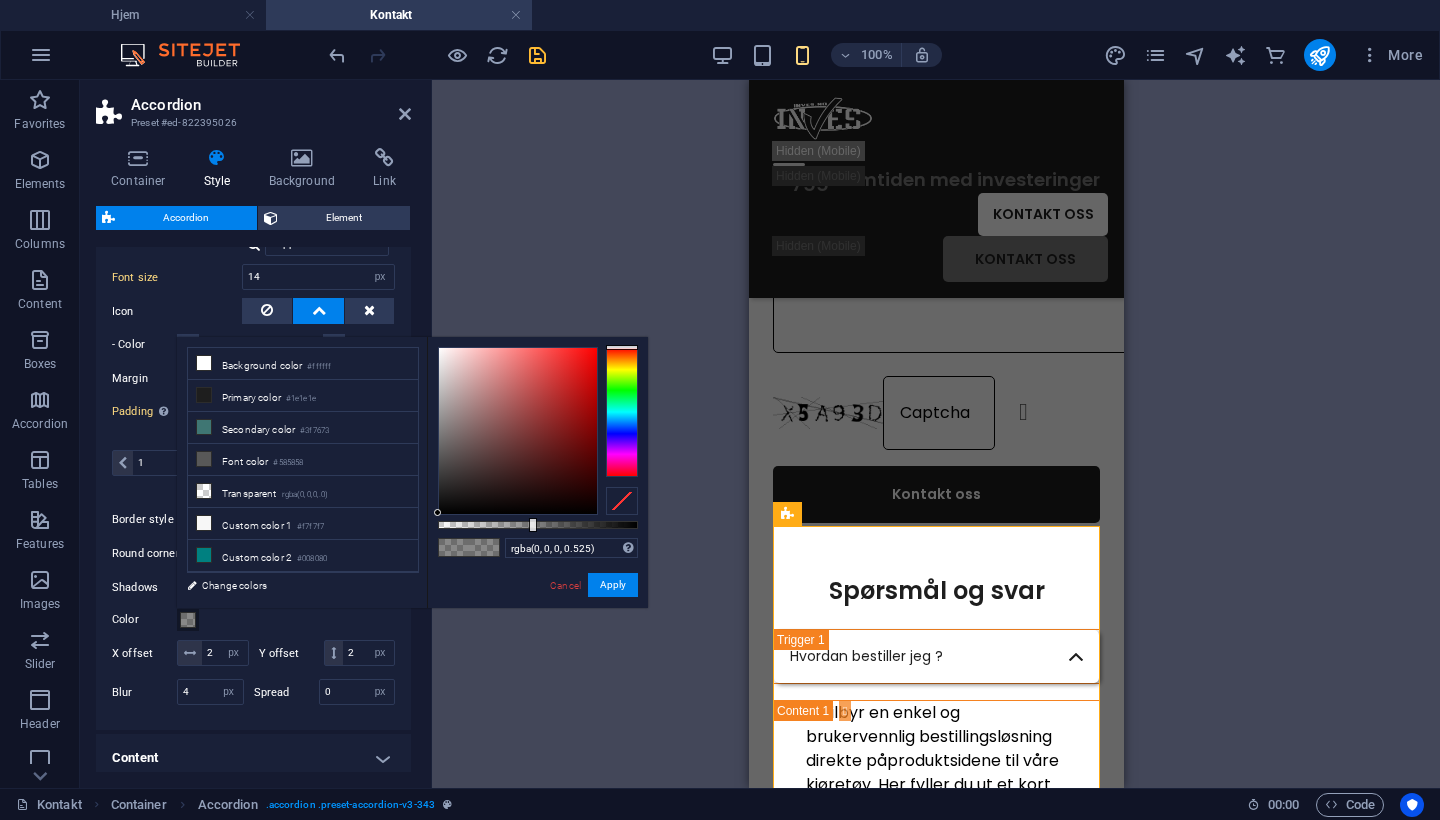 click at bounding box center [538, 525] 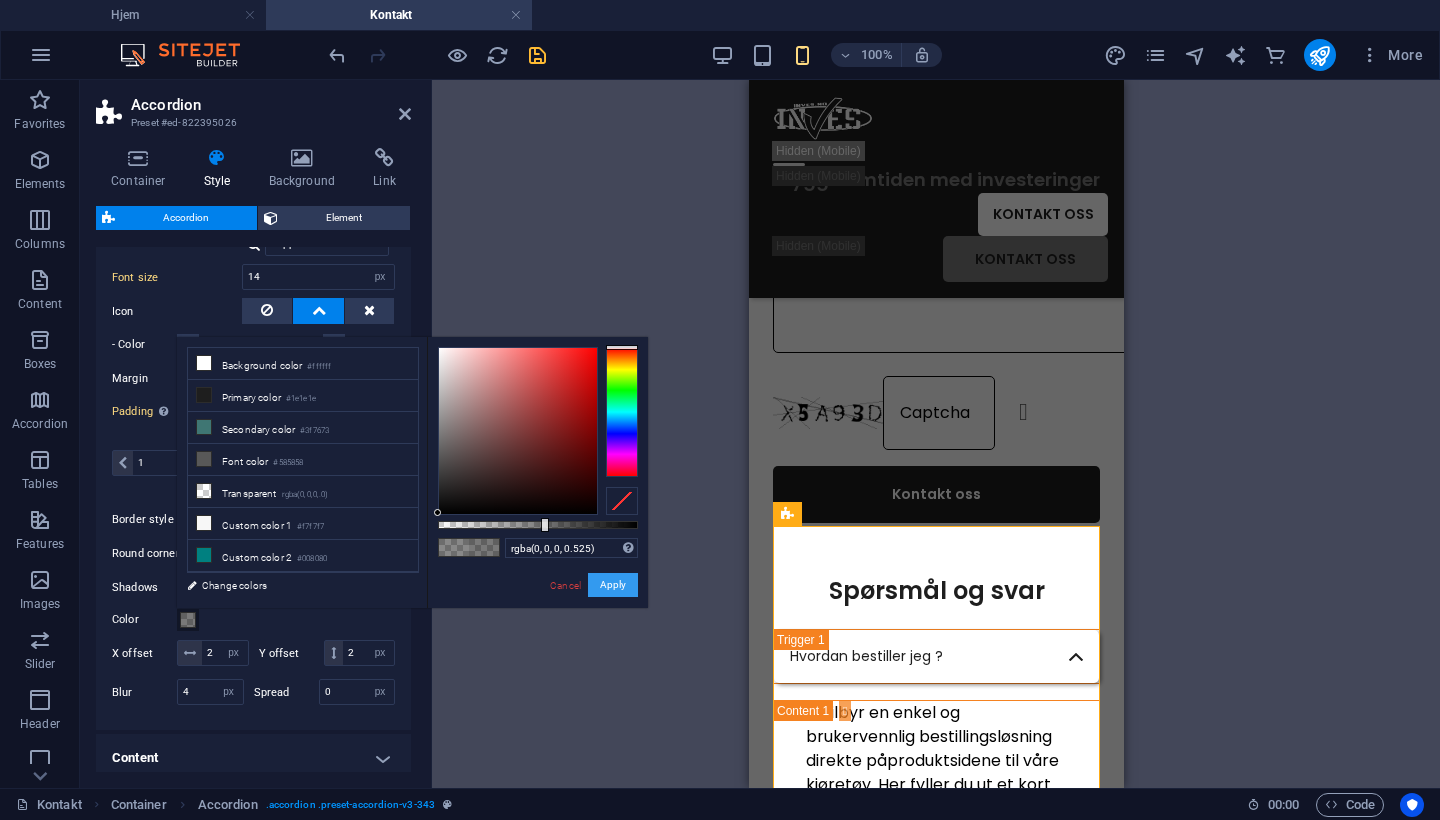 click on "Apply" at bounding box center (613, 585) 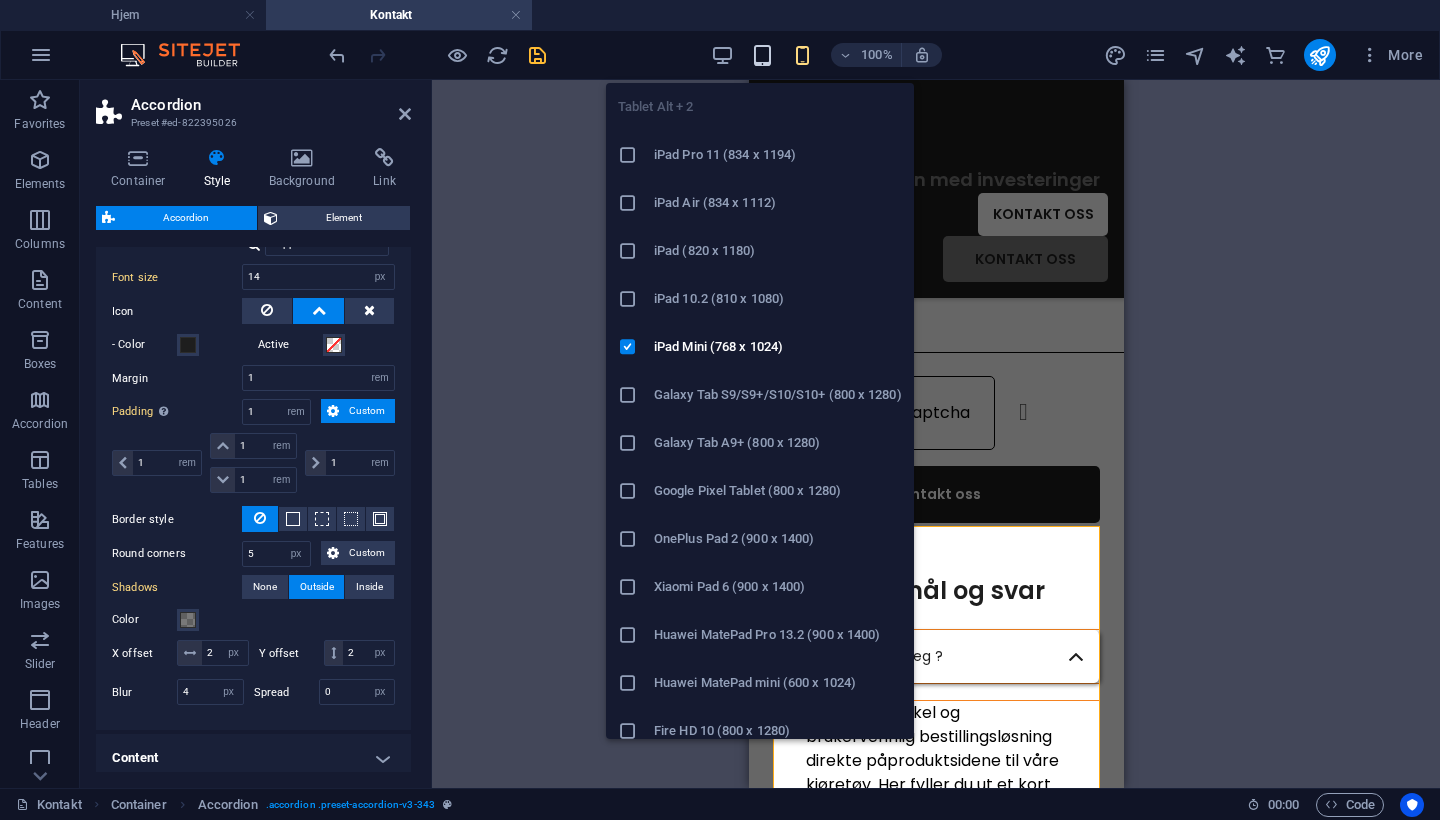 click at bounding box center [762, 55] 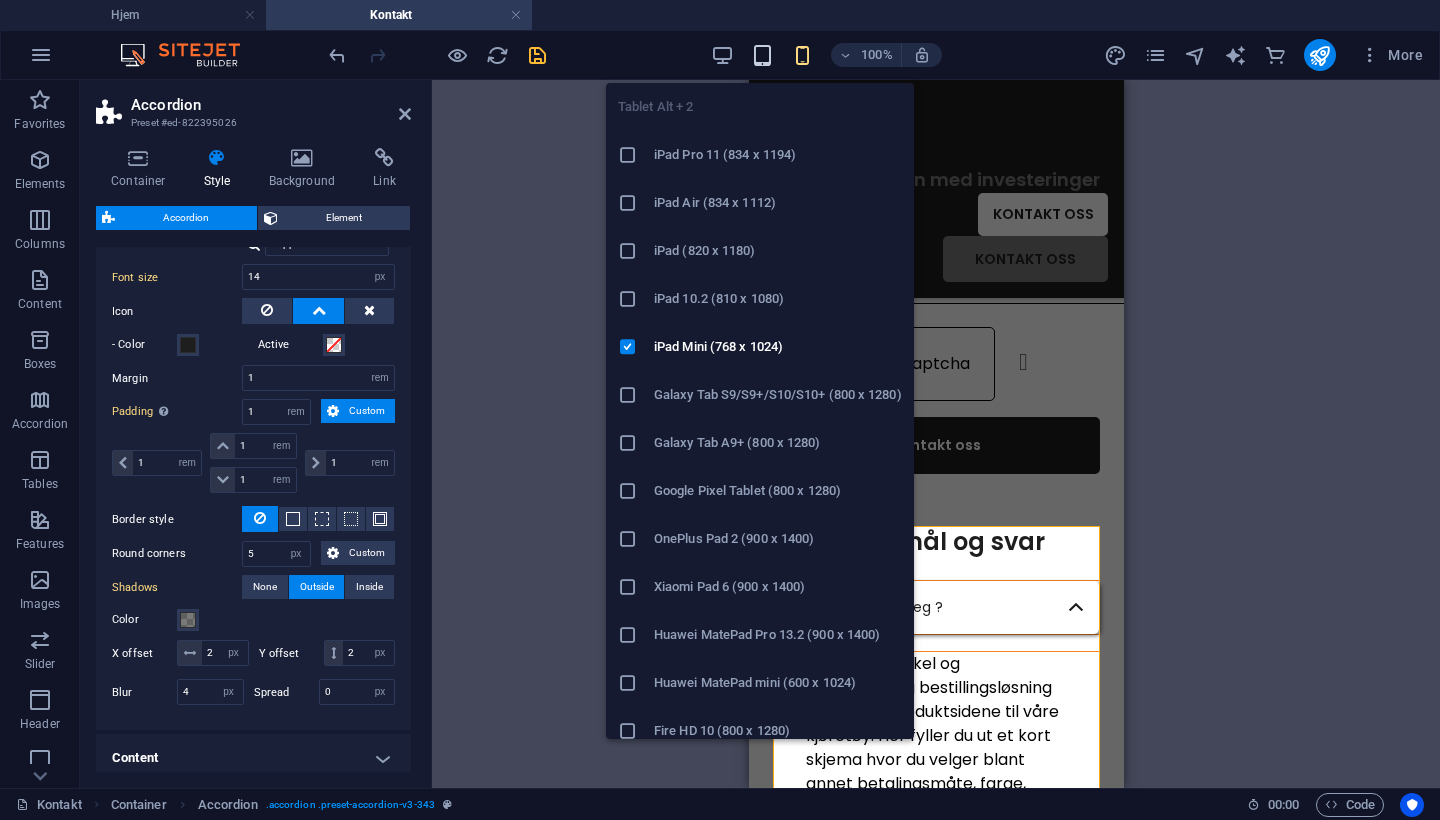 type on "18" 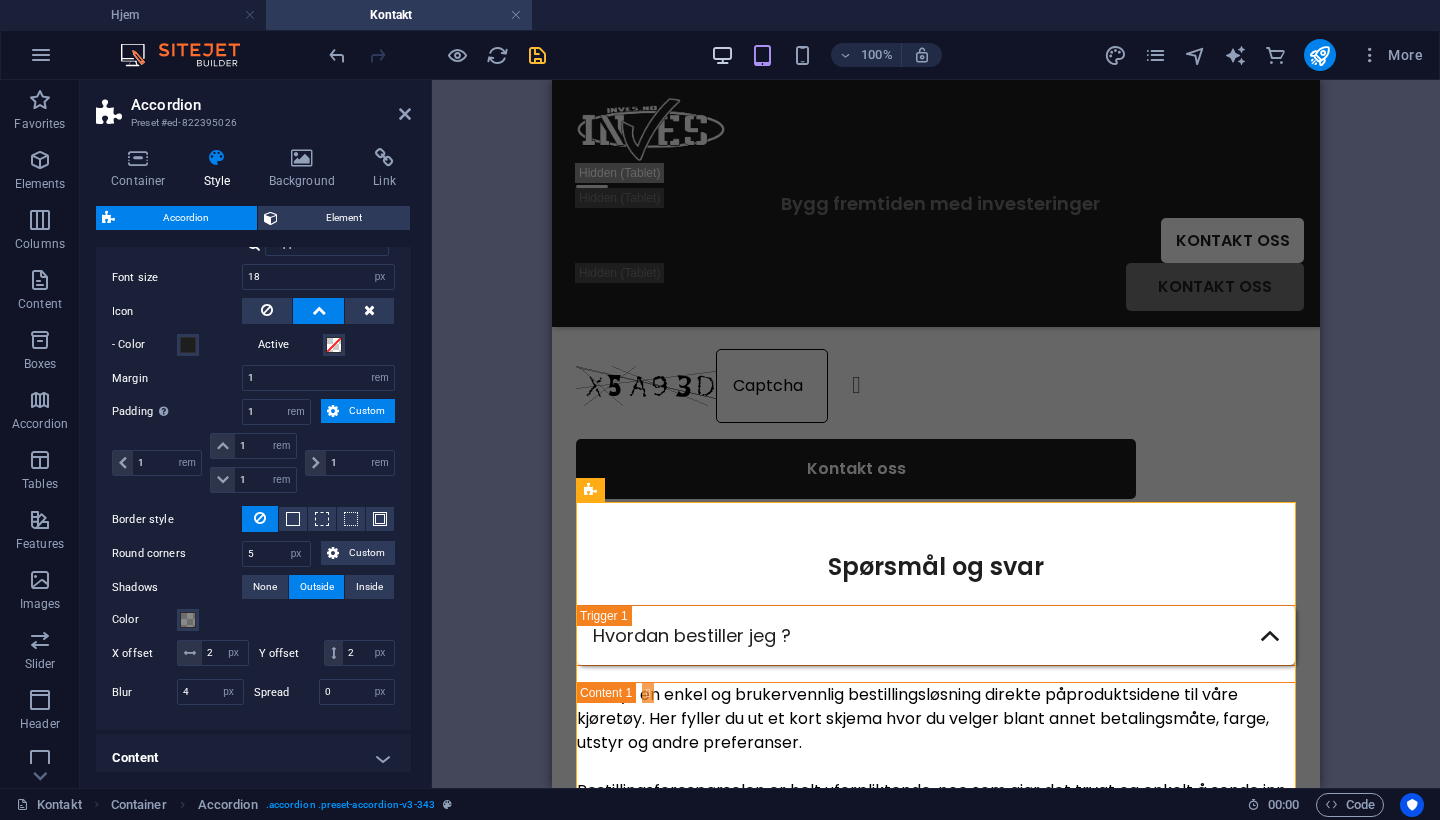 click at bounding box center (722, 55) 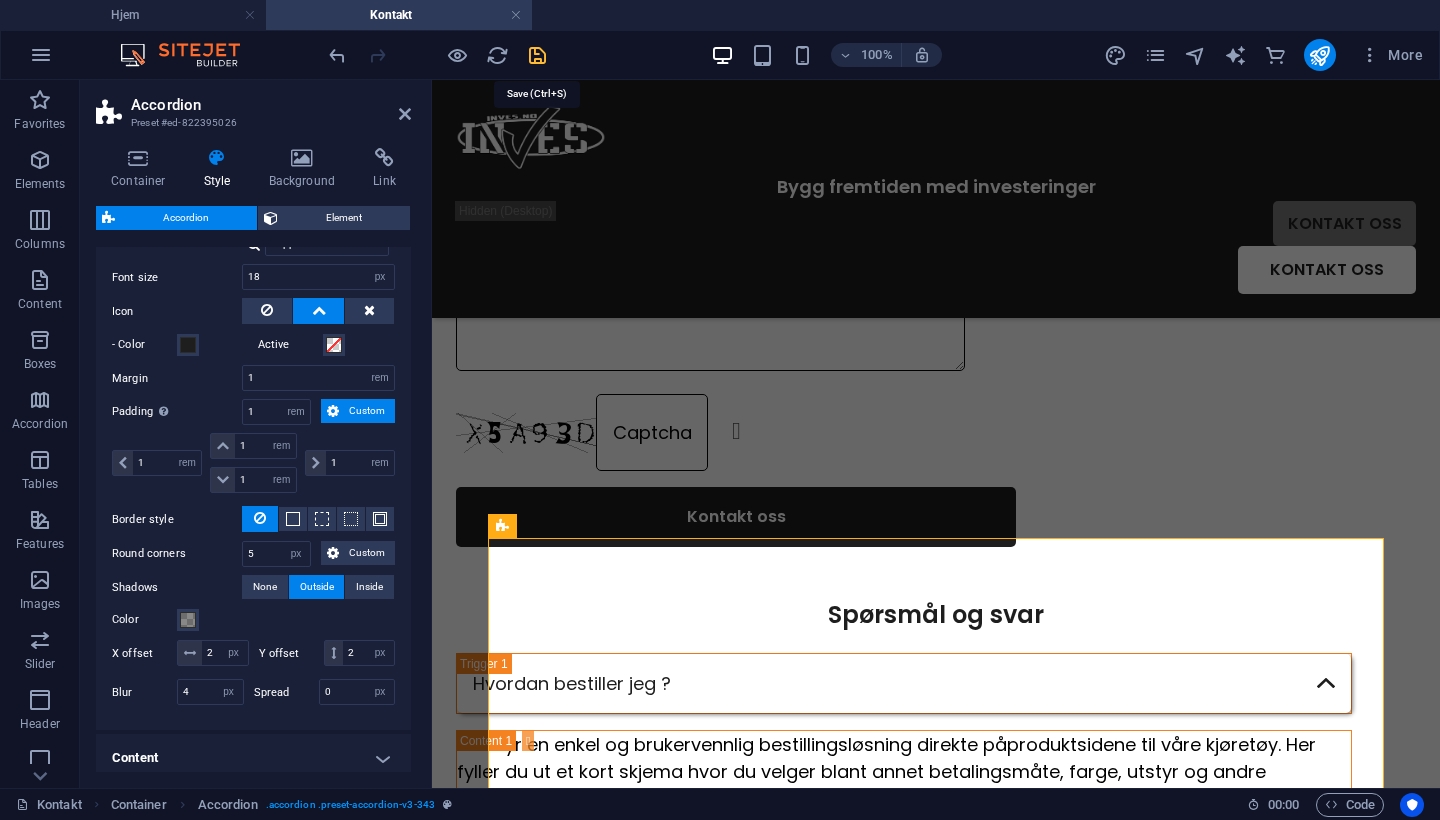 click at bounding box center (537, 55) 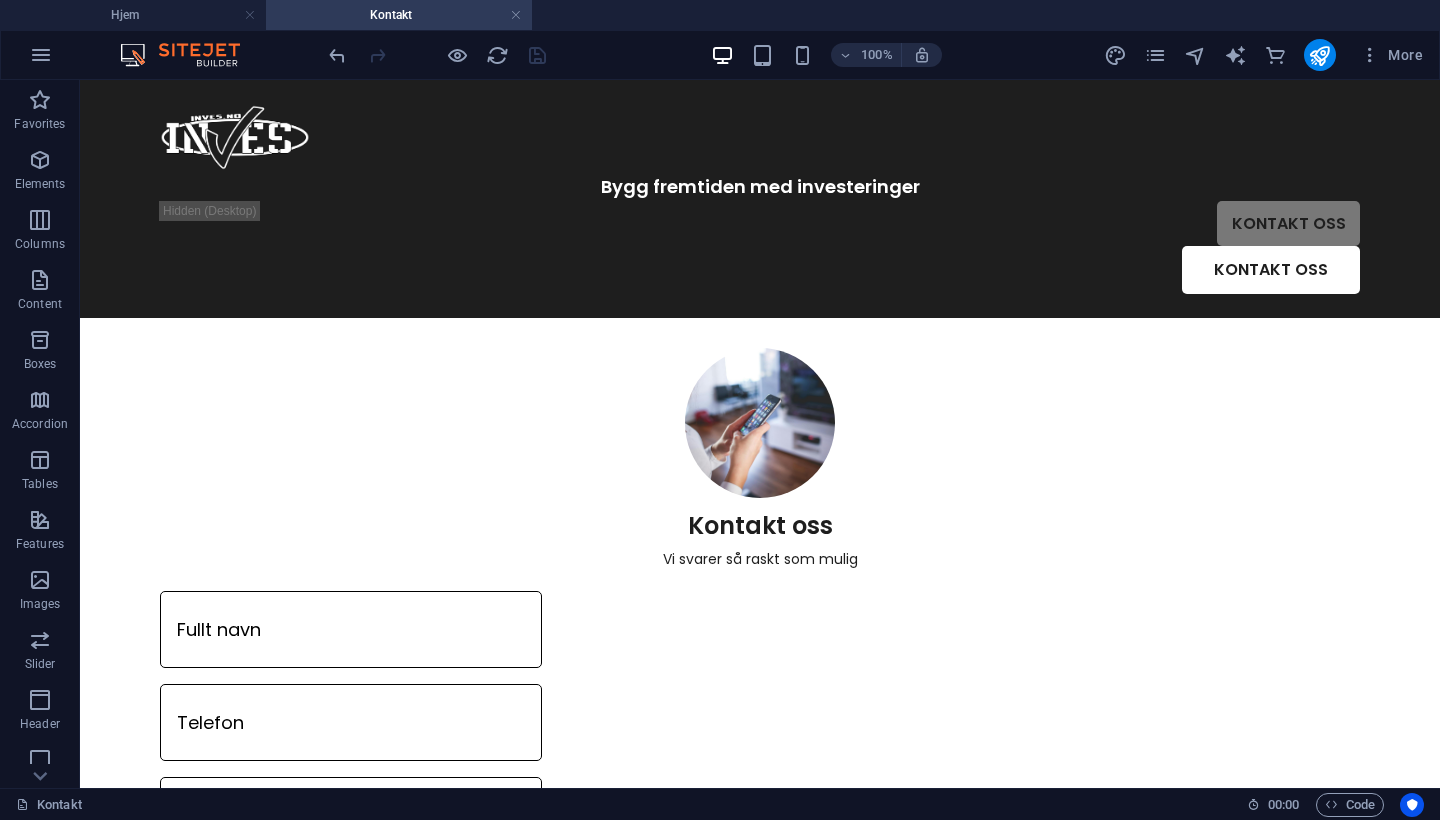 scroll, scrollTop: 0, scrollLeft: 0, axis: both 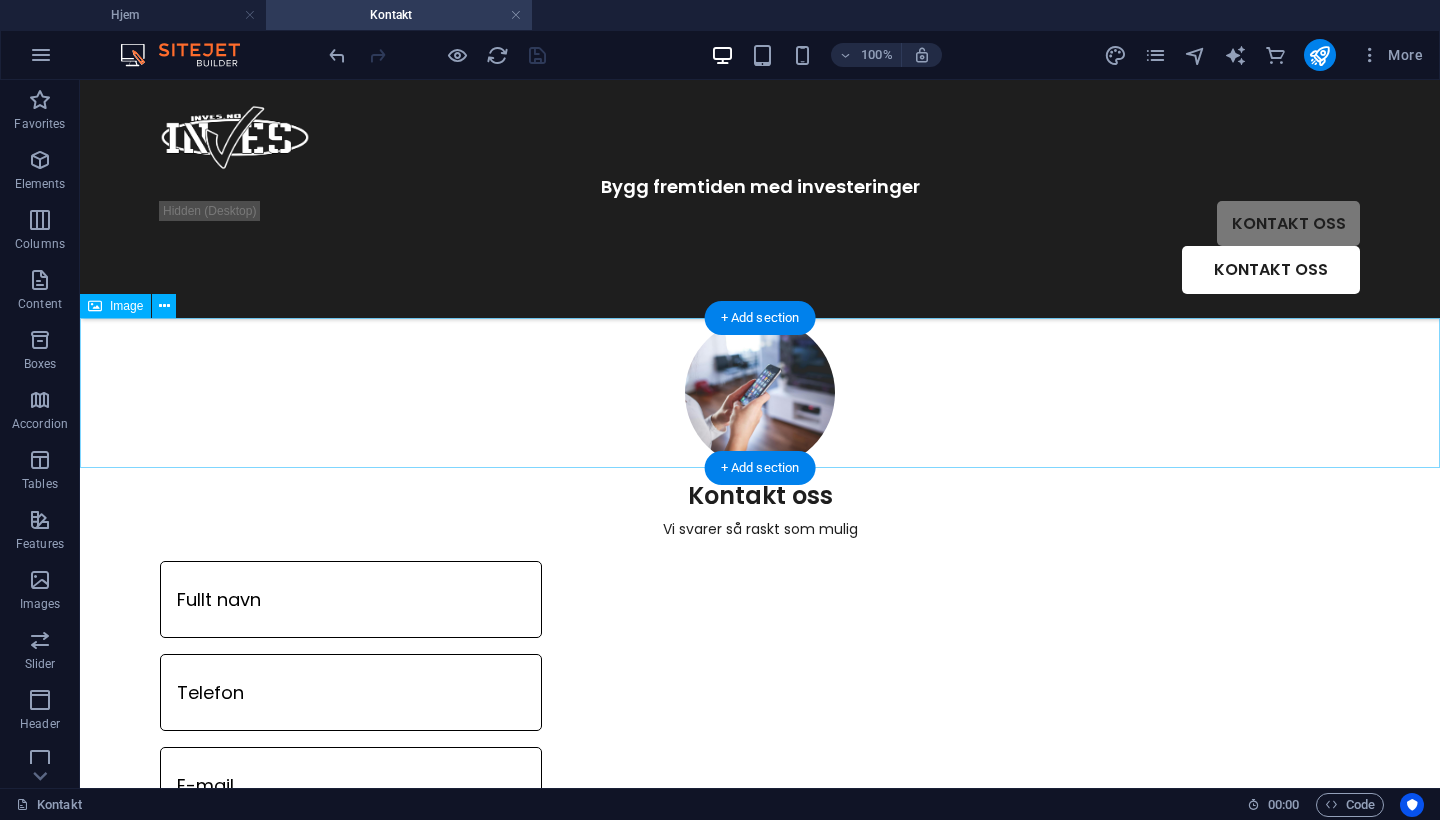 click at bounding box center [760, 393] 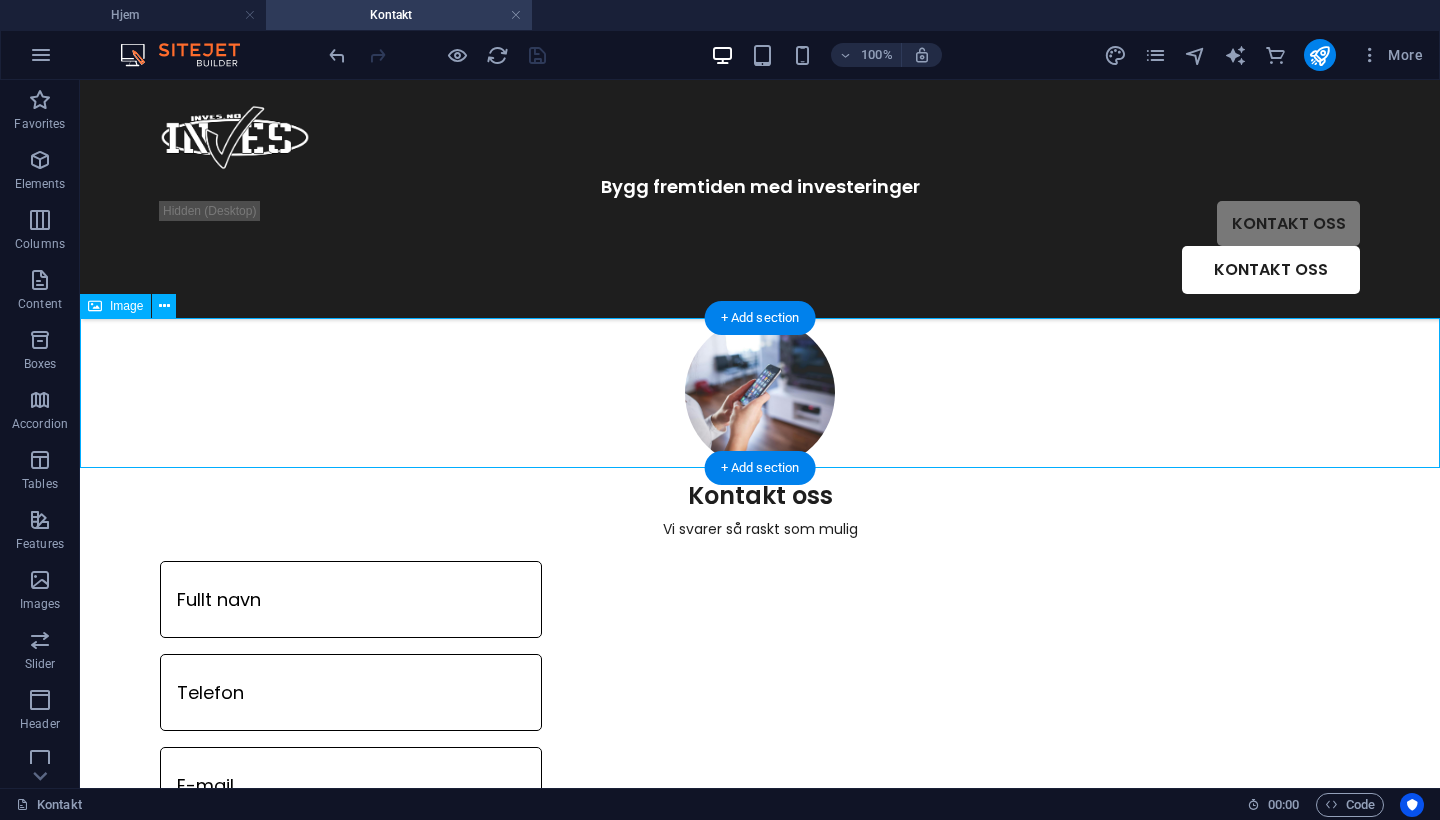 click at bounding box center (760, 393) 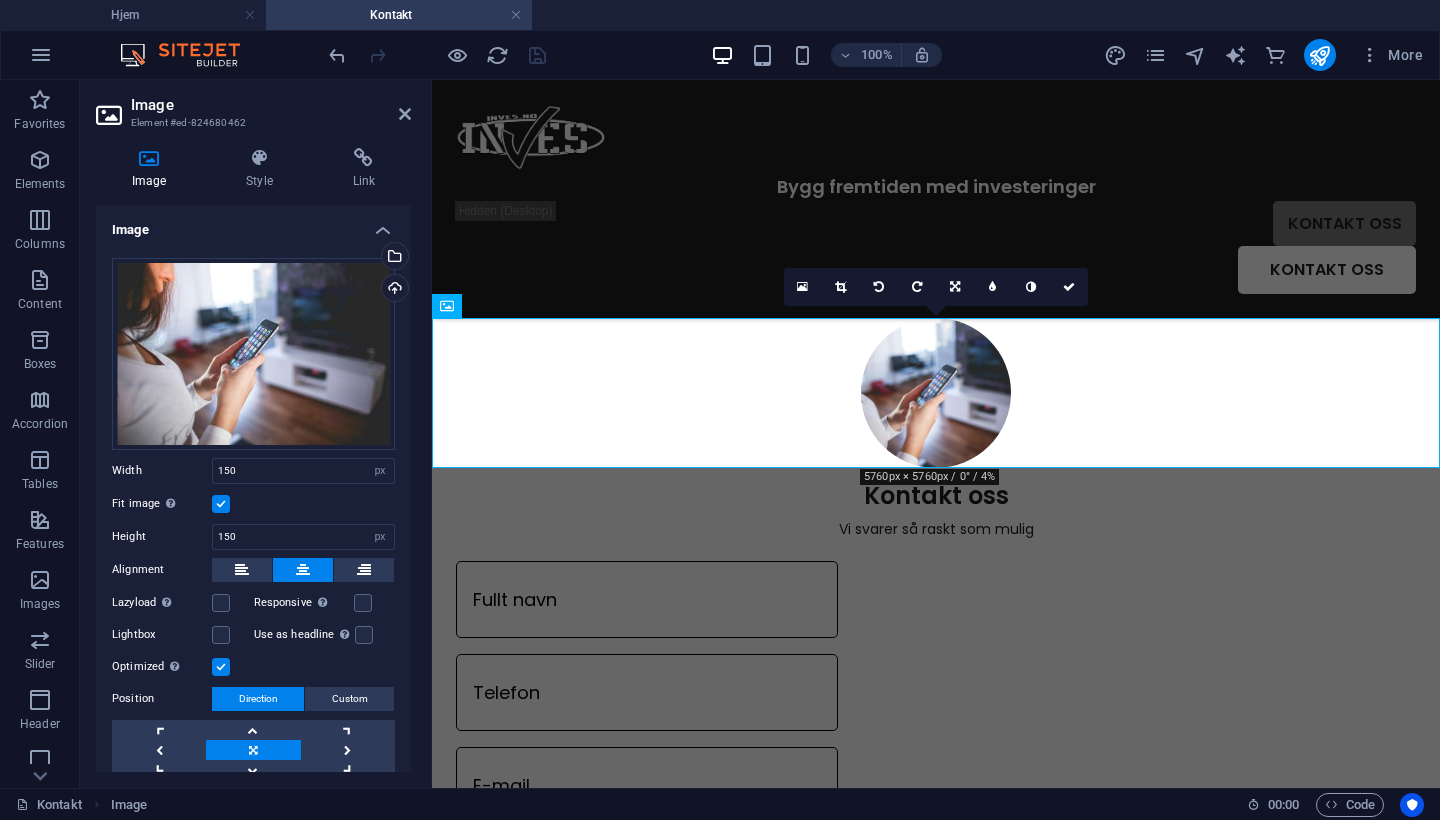 click on "Optimized Images are compressed to improve page speed." at bounding box center (162, 667) 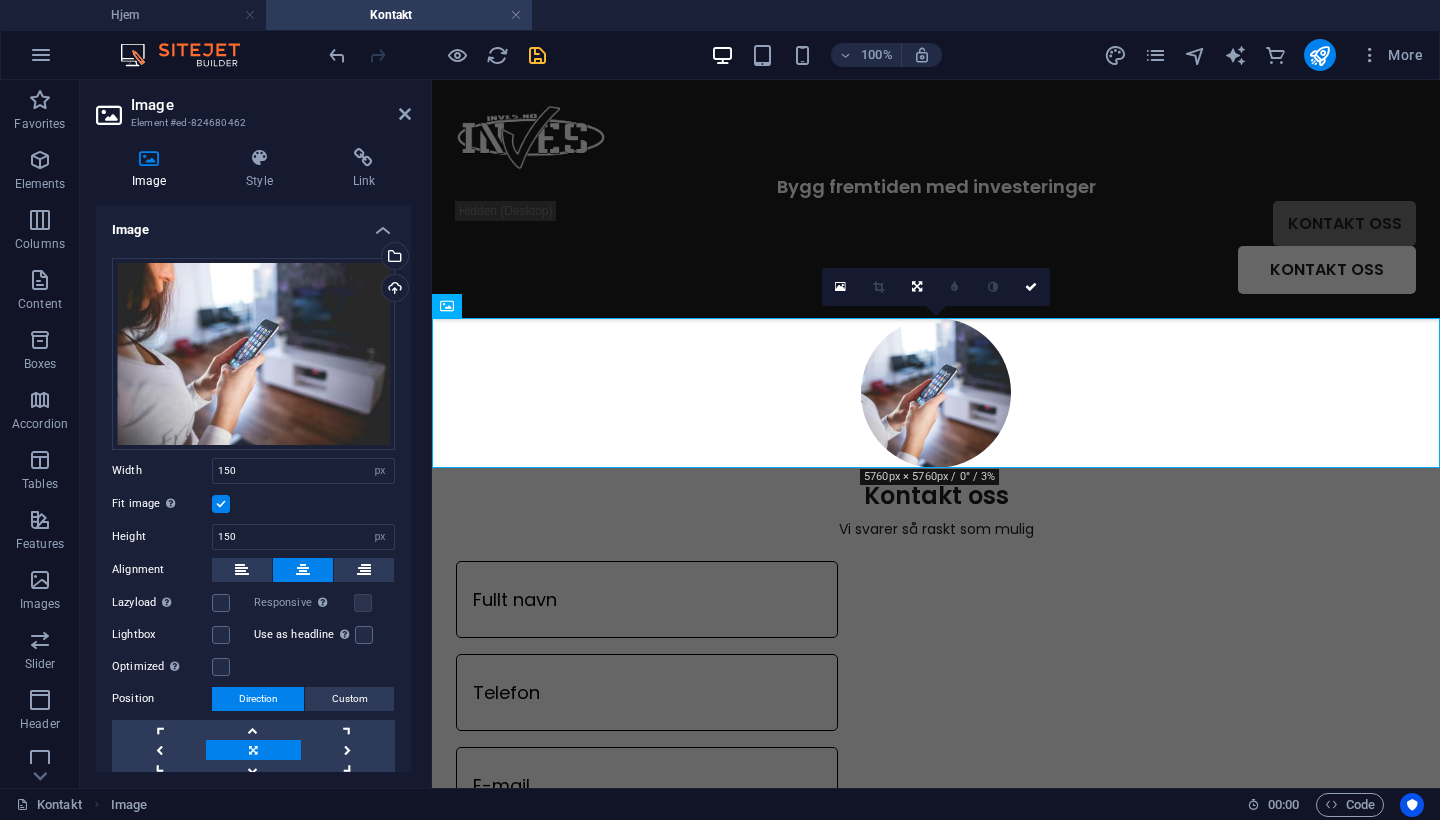 click on "Optimized Images are compressed to improve page speed." at bounding box center (162, 667) 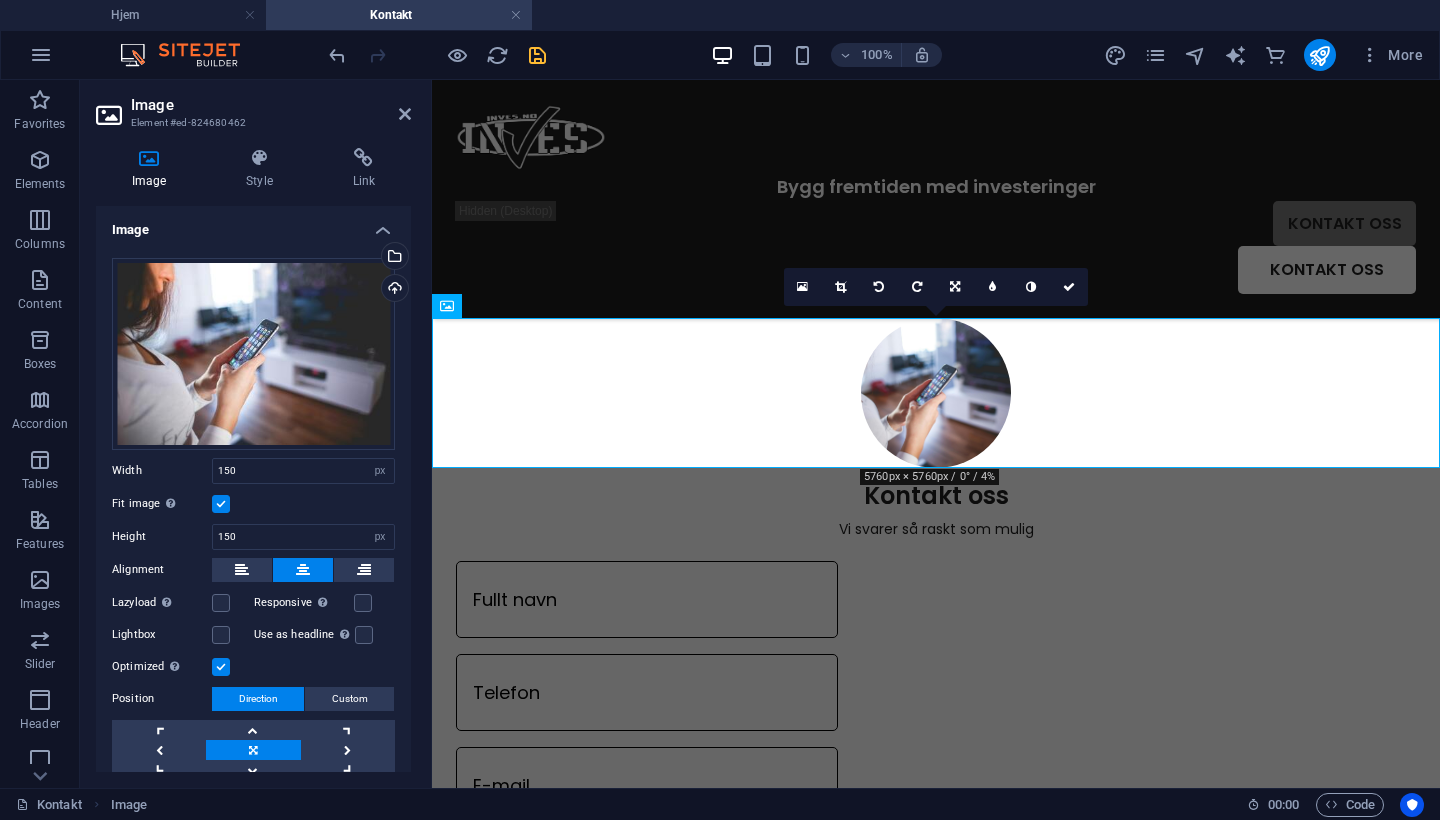 click at bounding box center [221, 667] 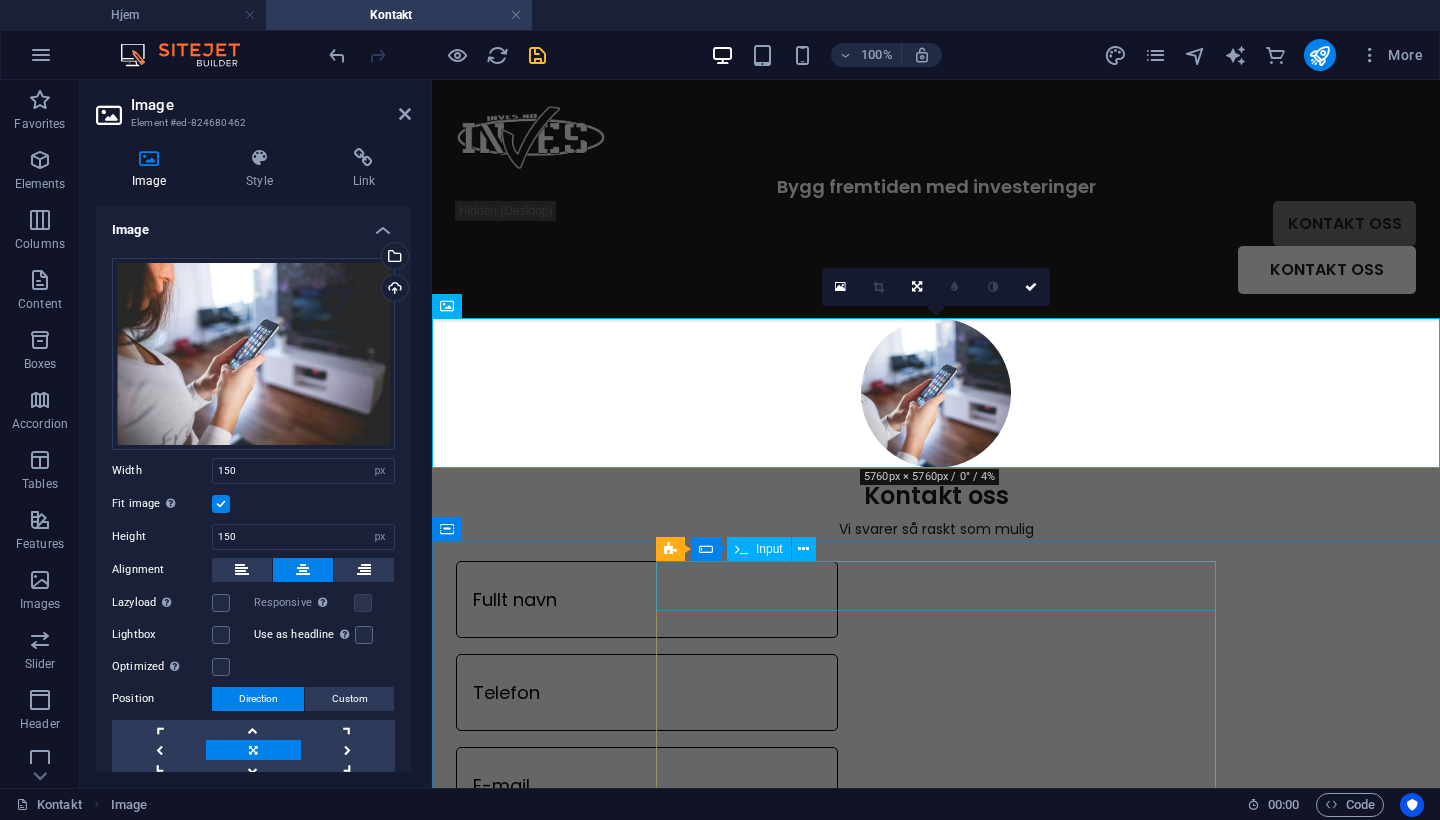 click at bounding box center (736, 599) 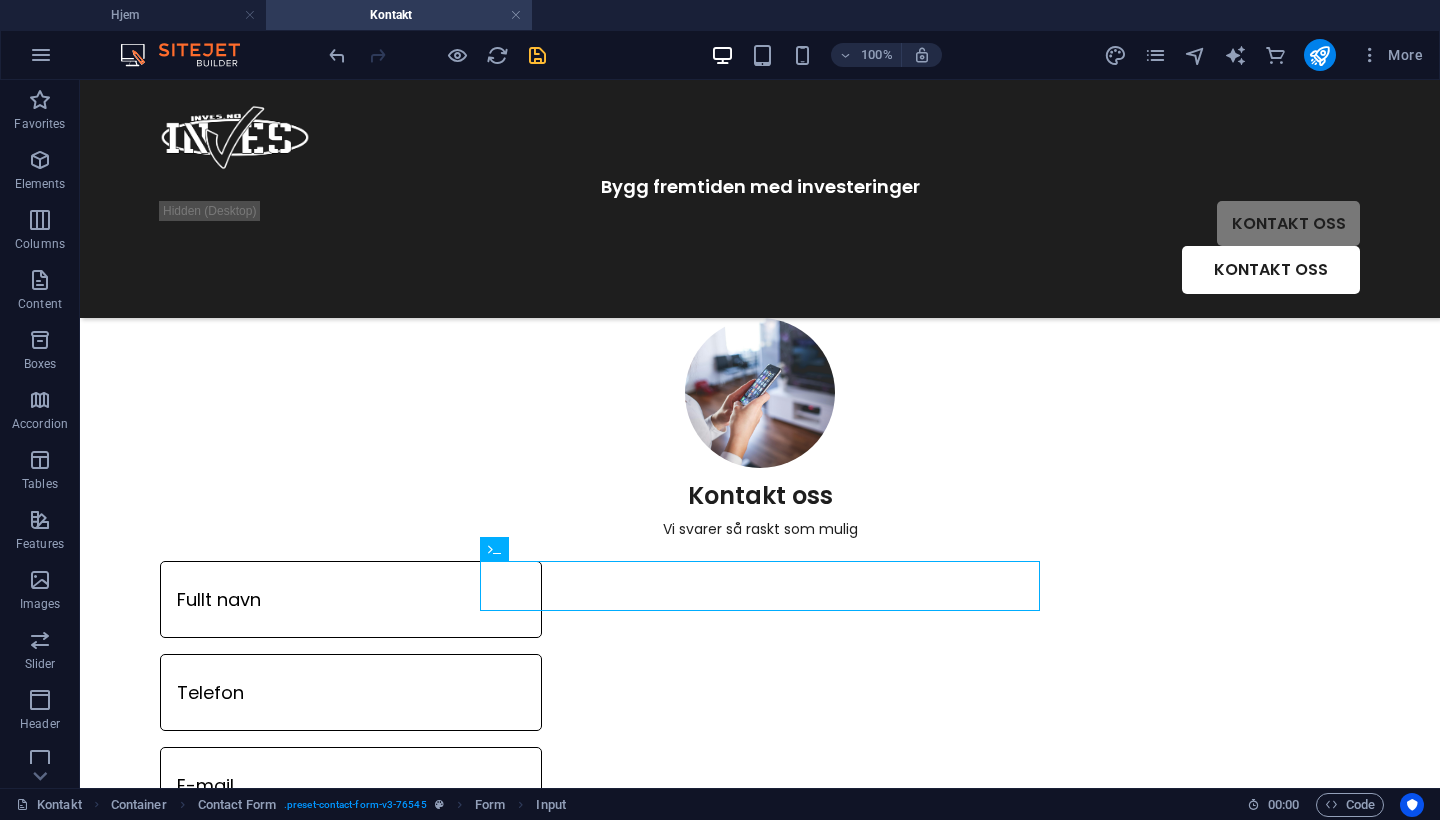 click at bounding box center (537, 55) 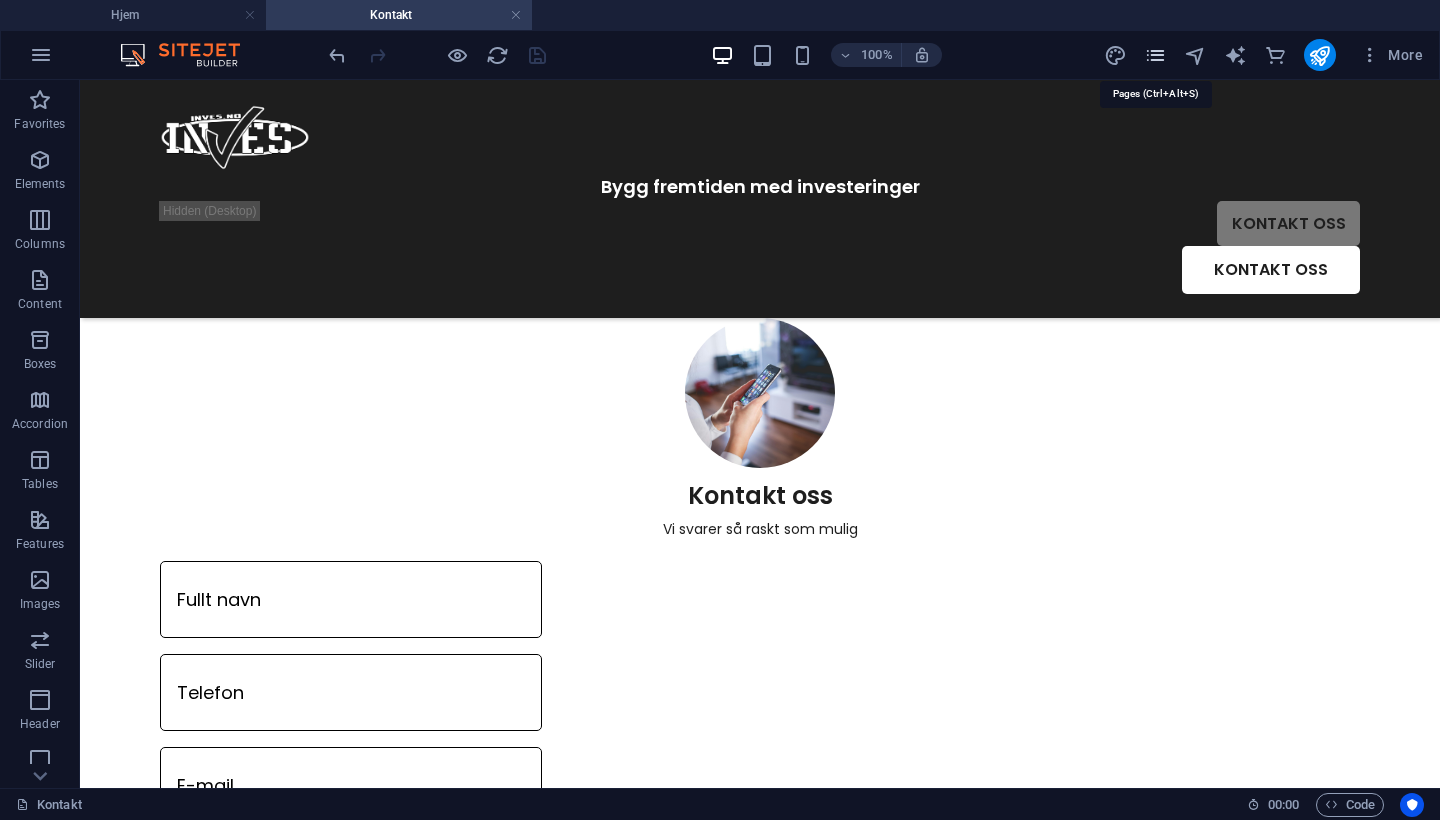 click at bounding box center [1155, 55] 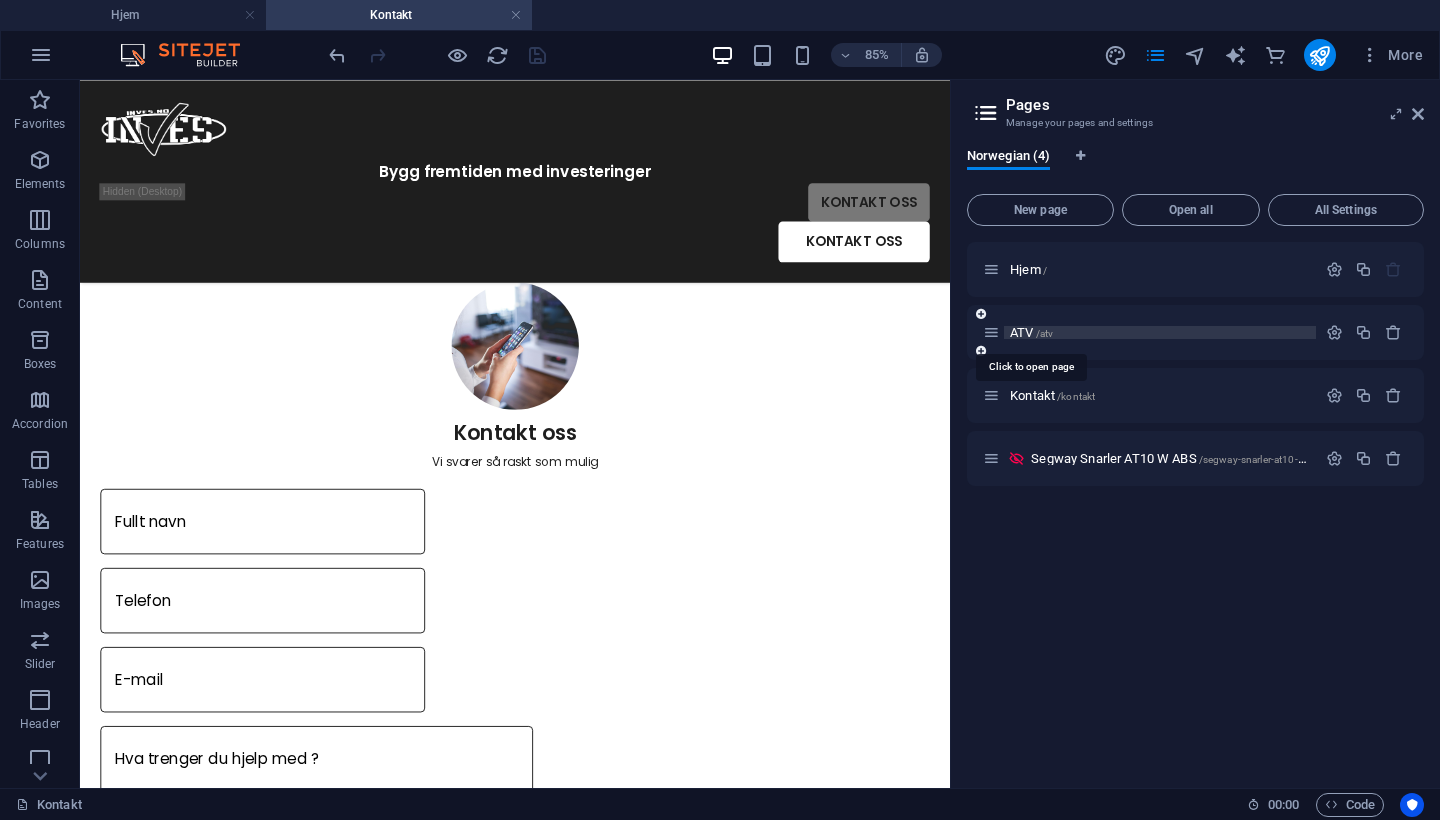 click on "/atv" at bounding box center (1045, 333) 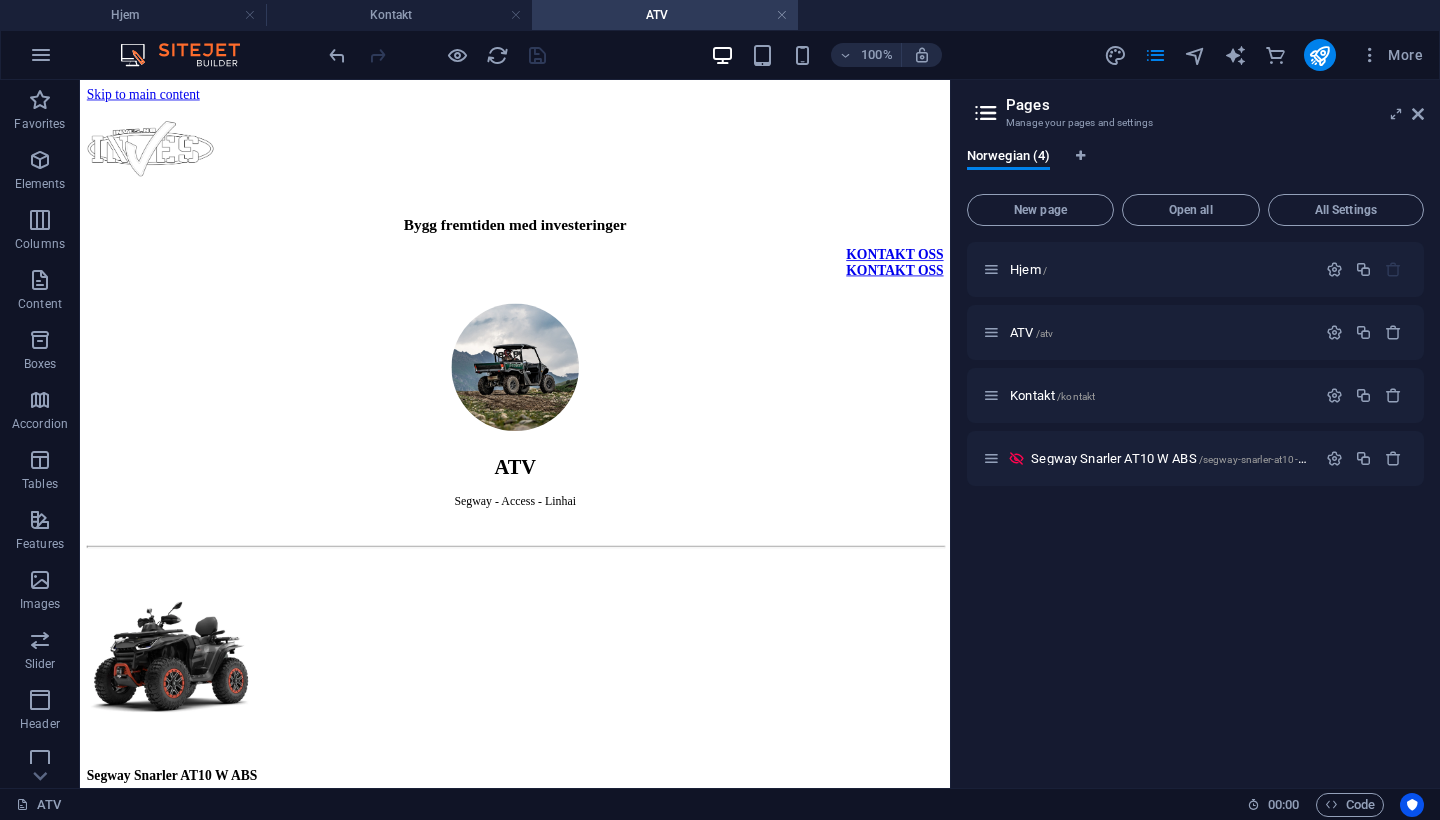 scroll, scrollTop: 0, scrollLeft: 0, axis: both 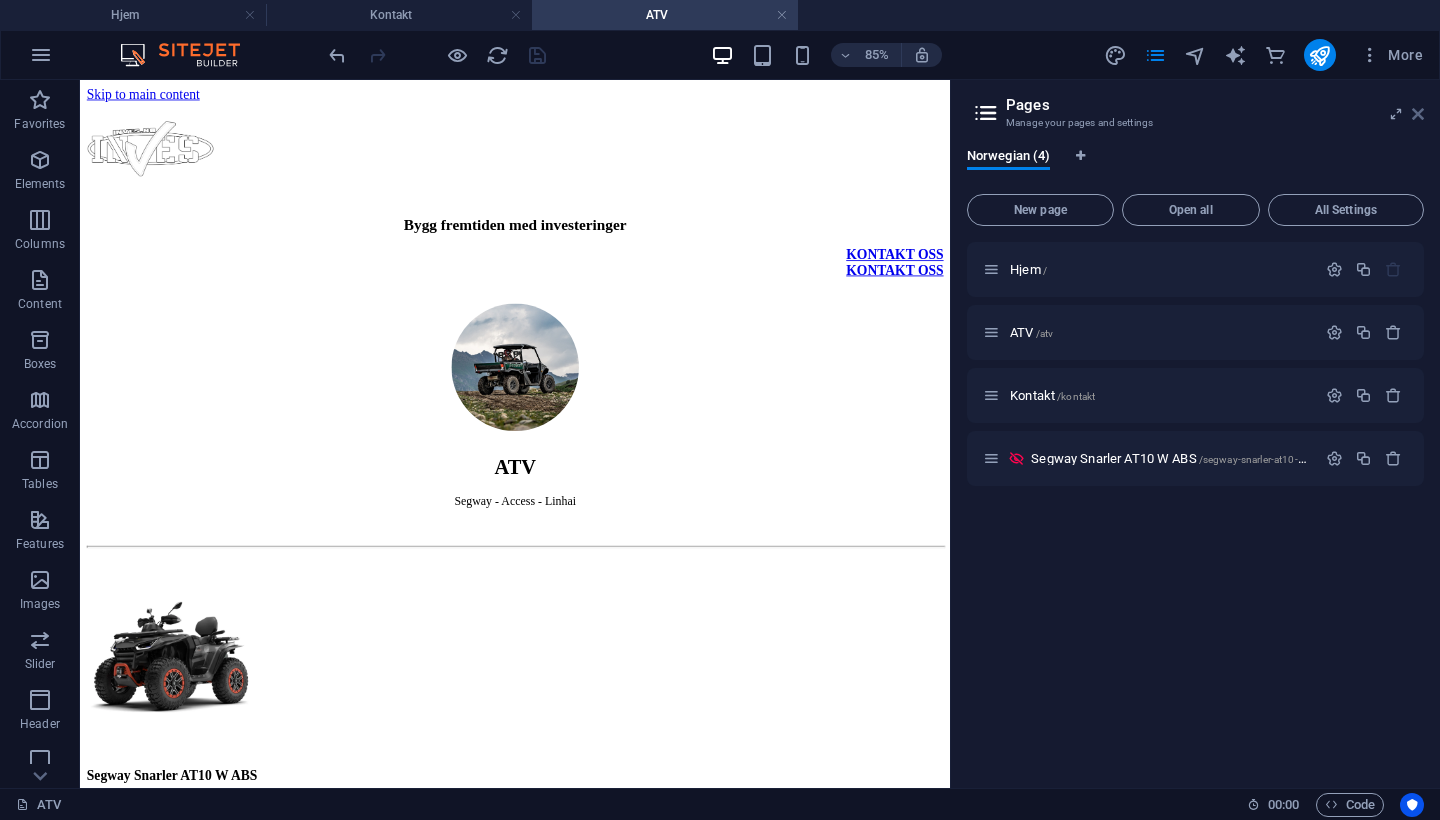click at bounding box center (1418, 114) 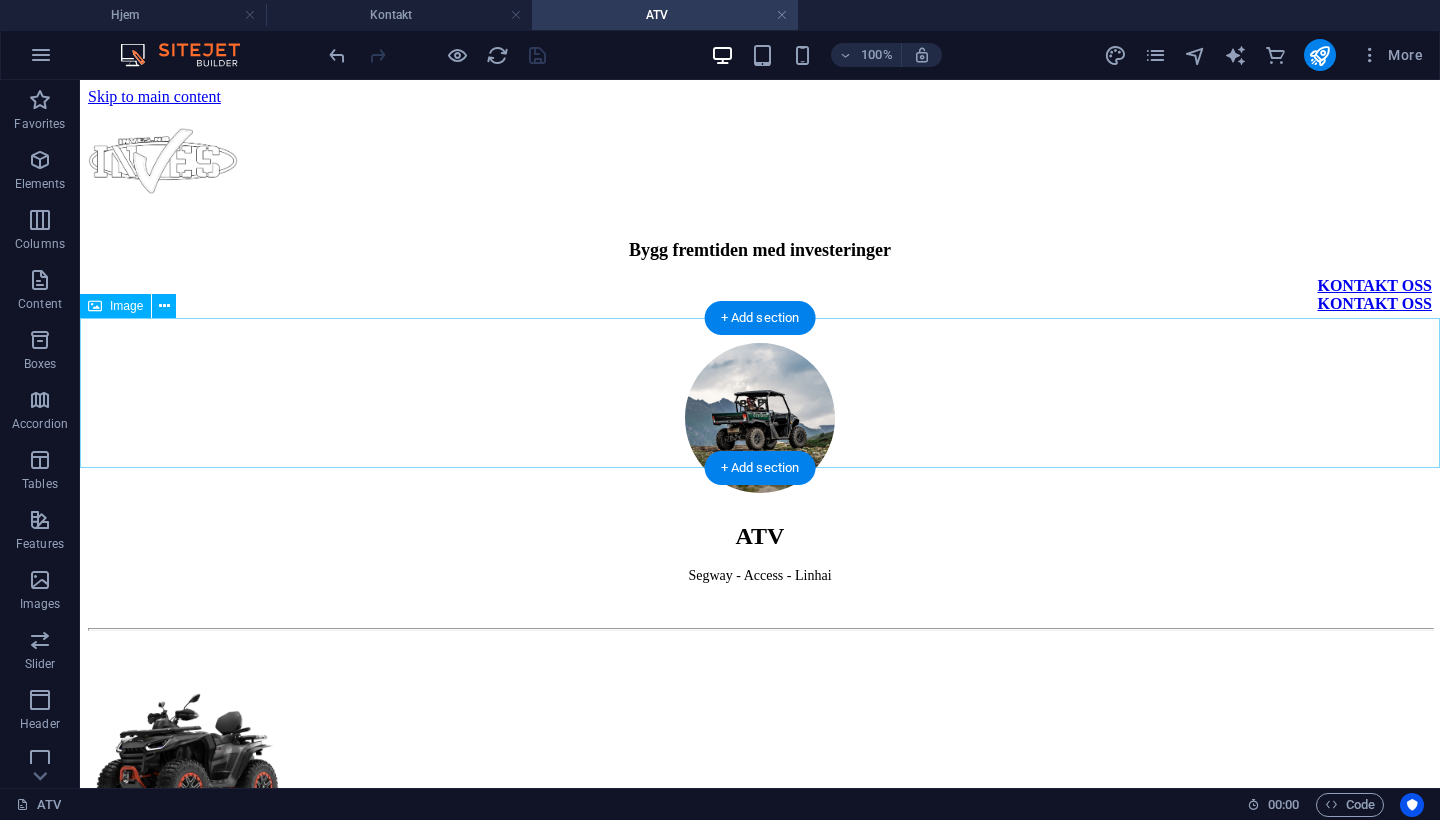 click at bounding box center (760, 420) 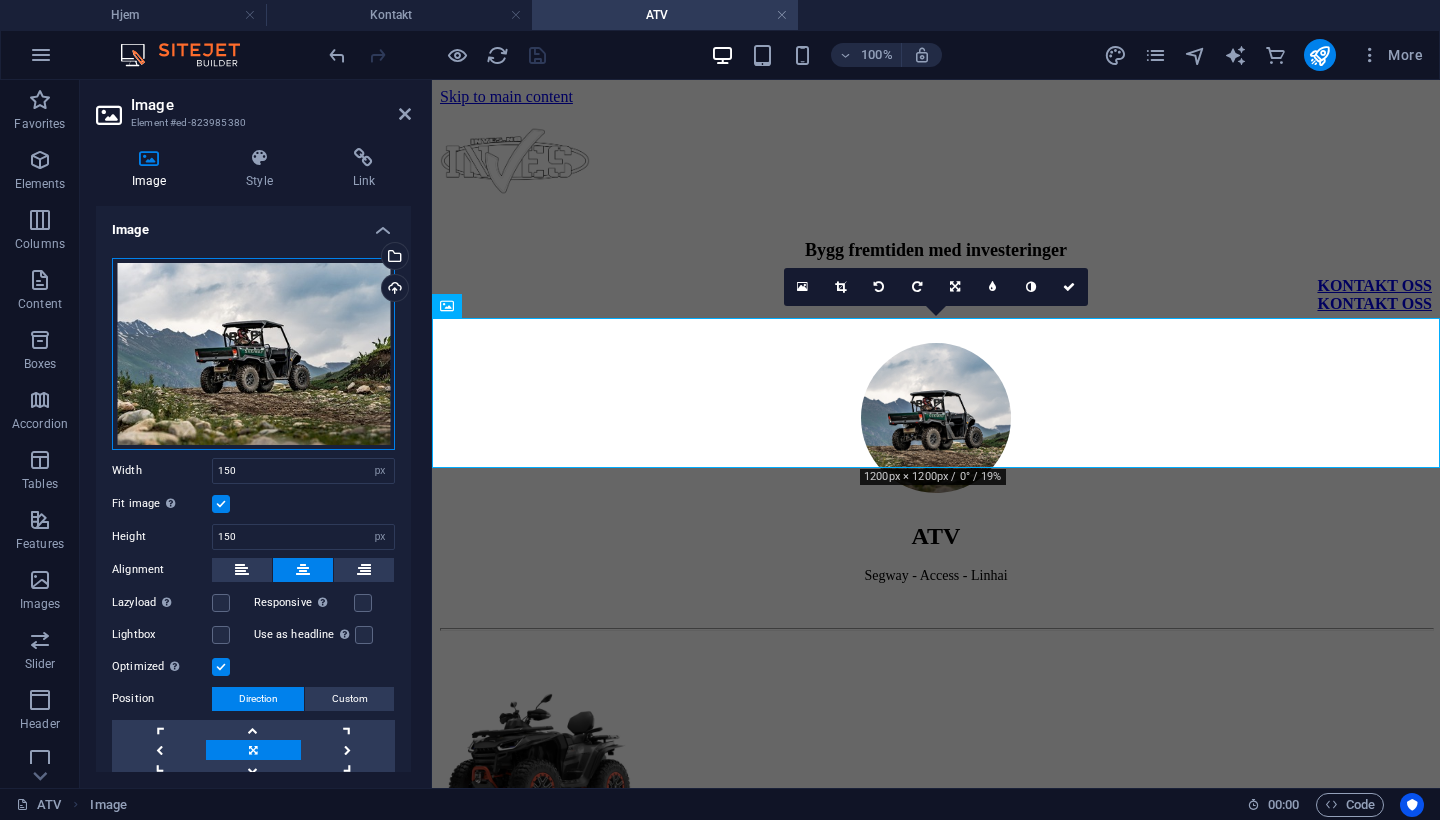 click on "Drag files here, click to choose files or select files from Files or our free stock photos & videos" at bounding box center (253, 354) 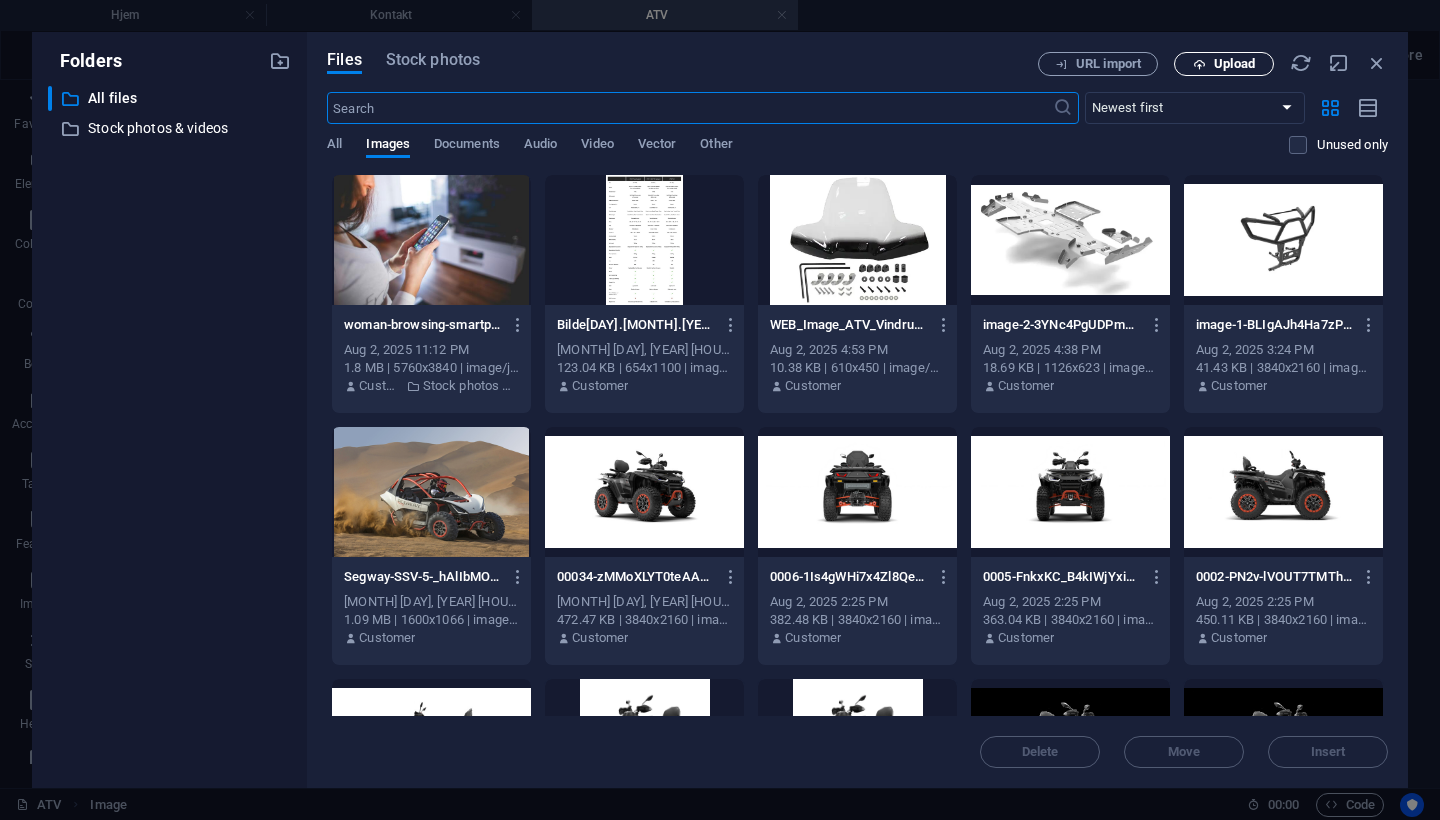 click on "Upload" at bounding box center [1224, 64] 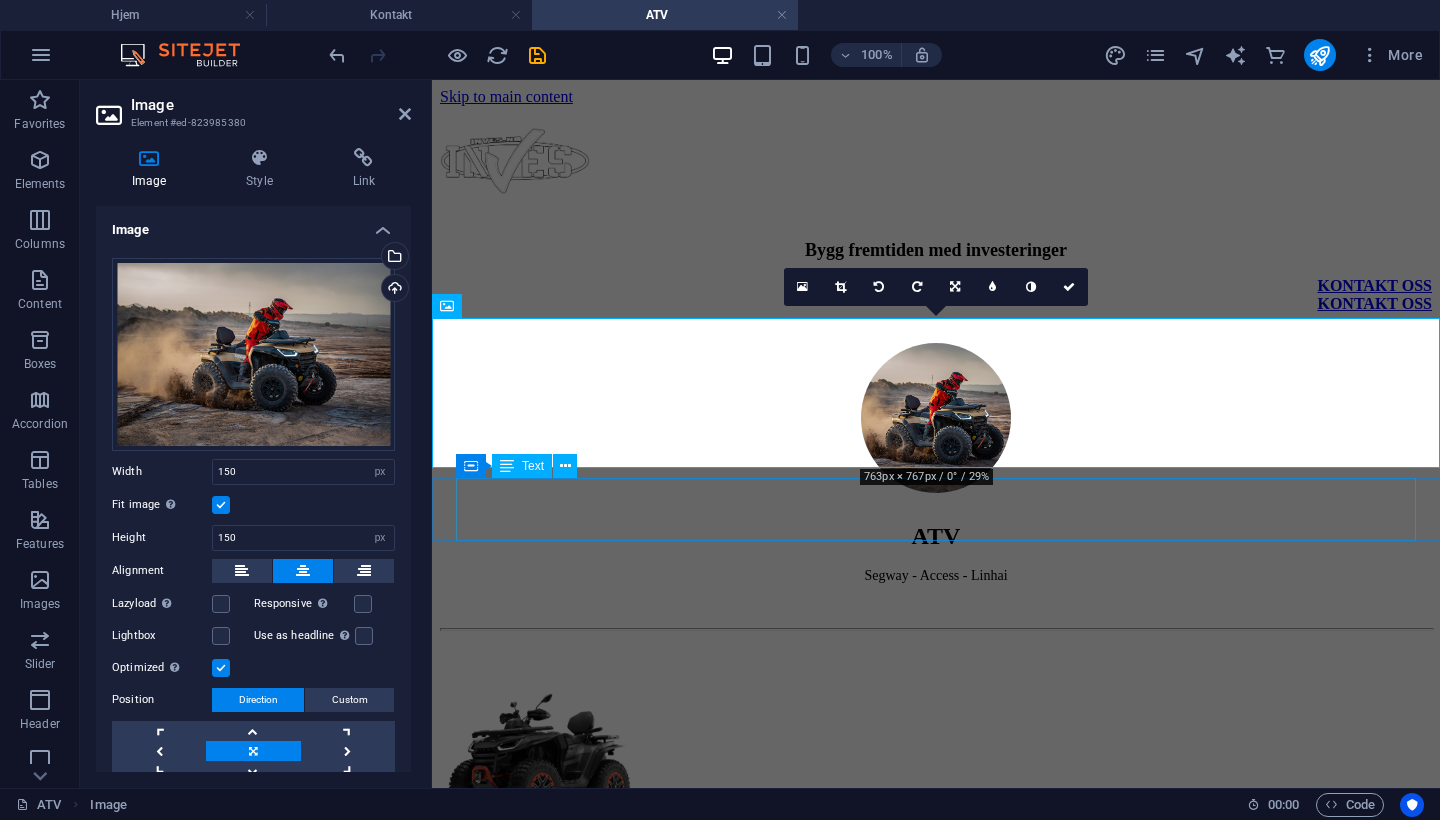 click on "ATV Segway - Access - Linhai" at bounding box center (936, 553) 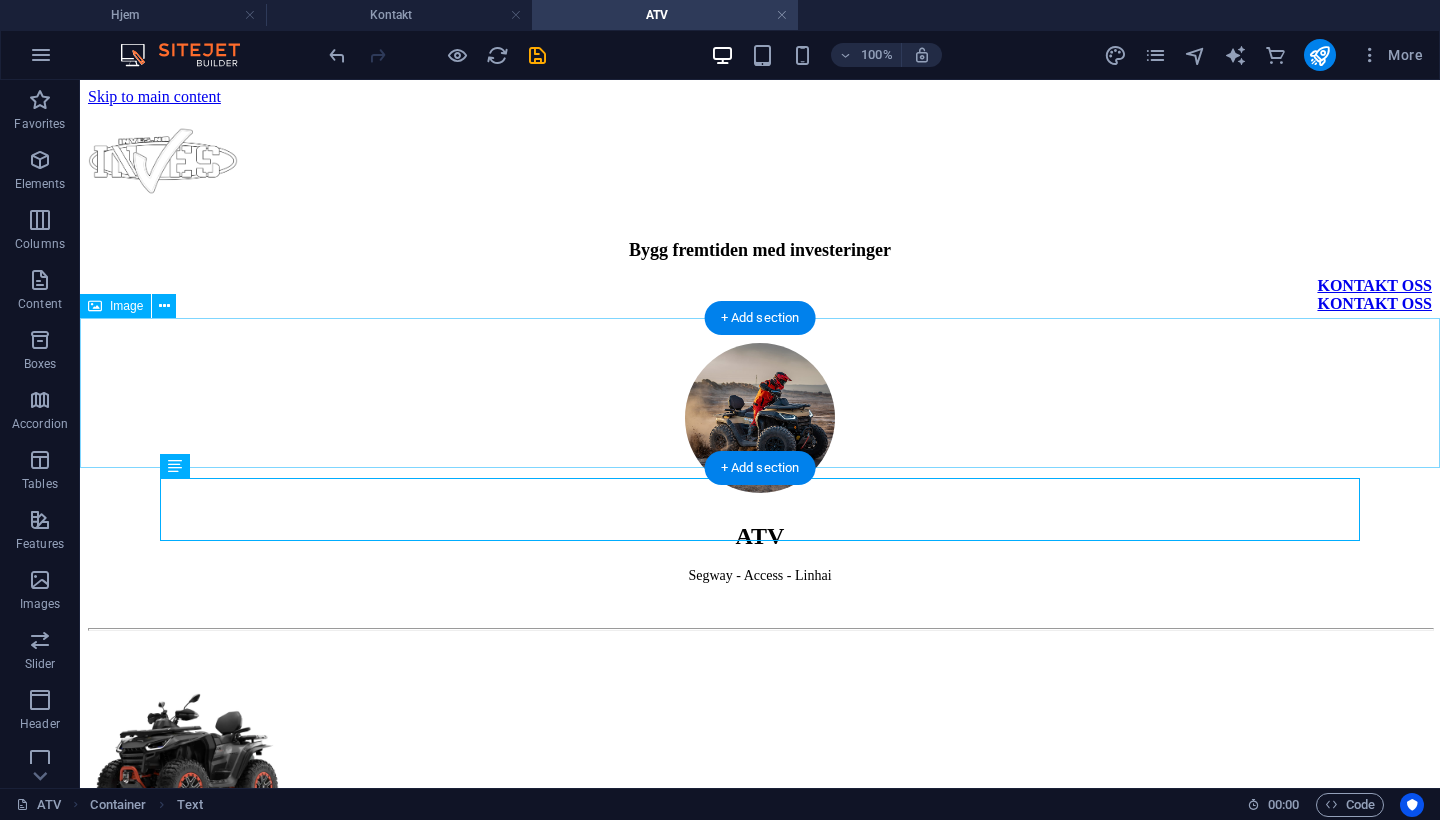 click at bounding box center [760, 420] 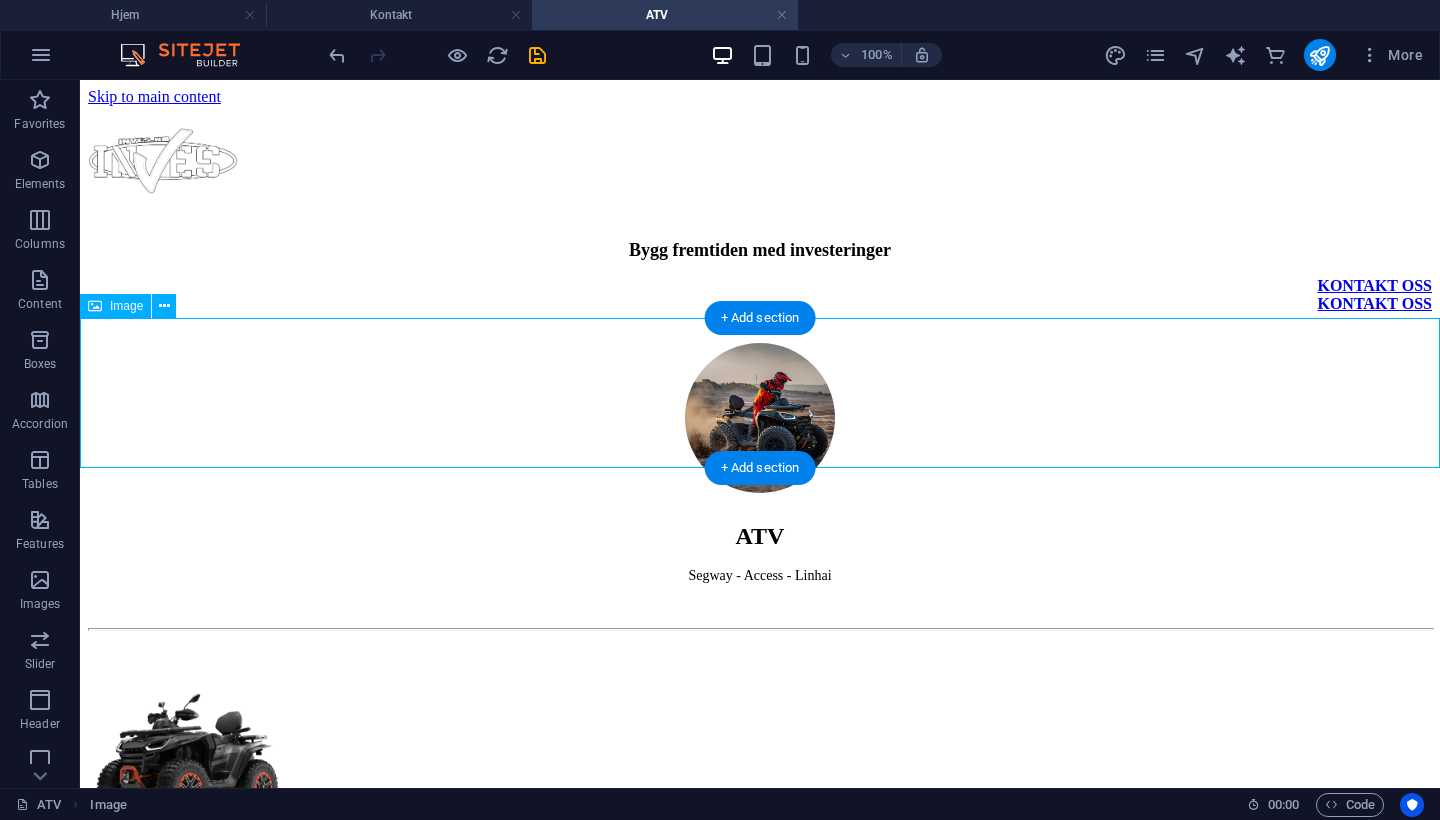 click at bounding box center (760, 420) 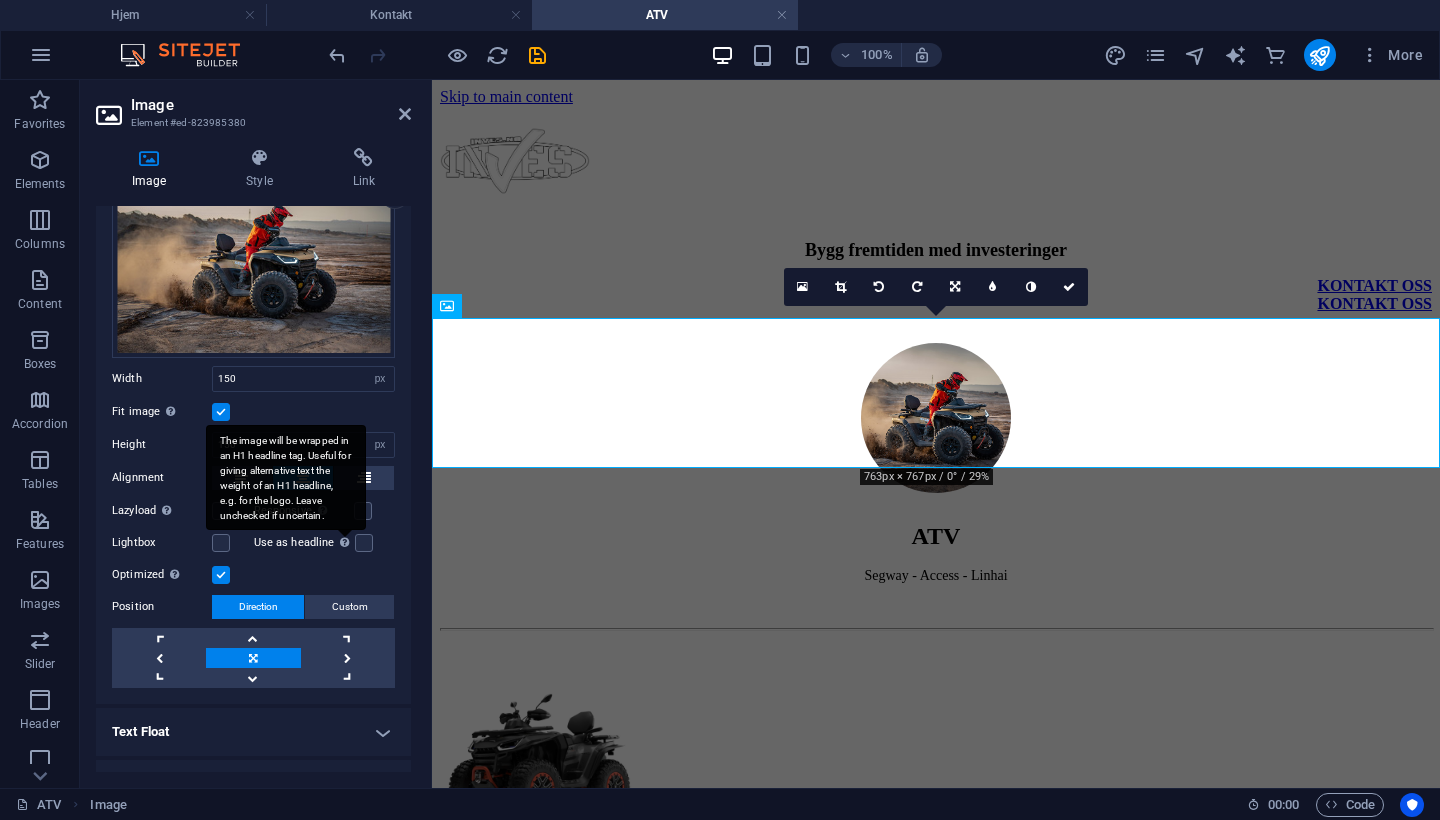 scroll, scrollTop: 109, scrollLeft: 0, axis: vertical 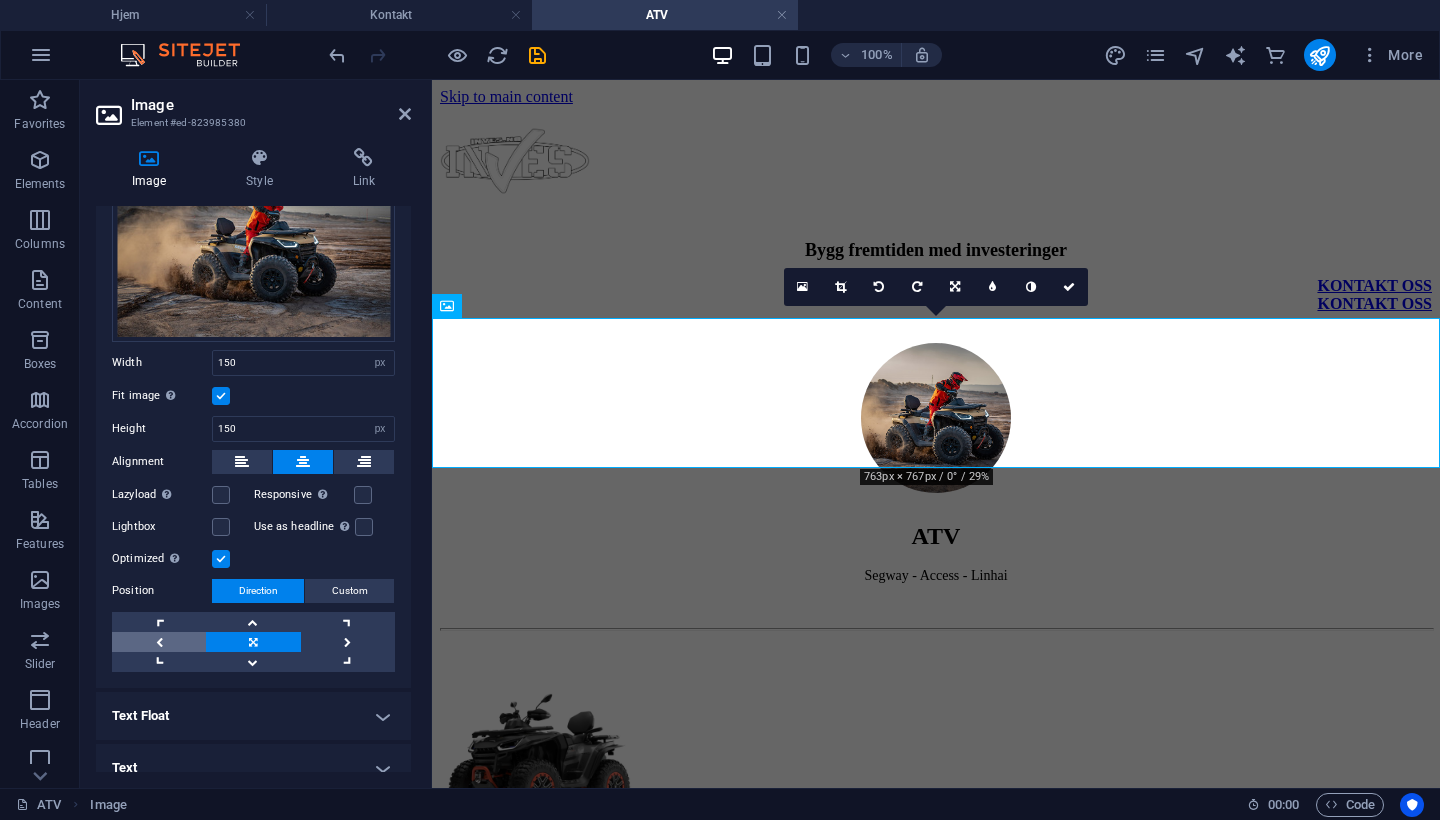 click at bounding box center (159, 642) 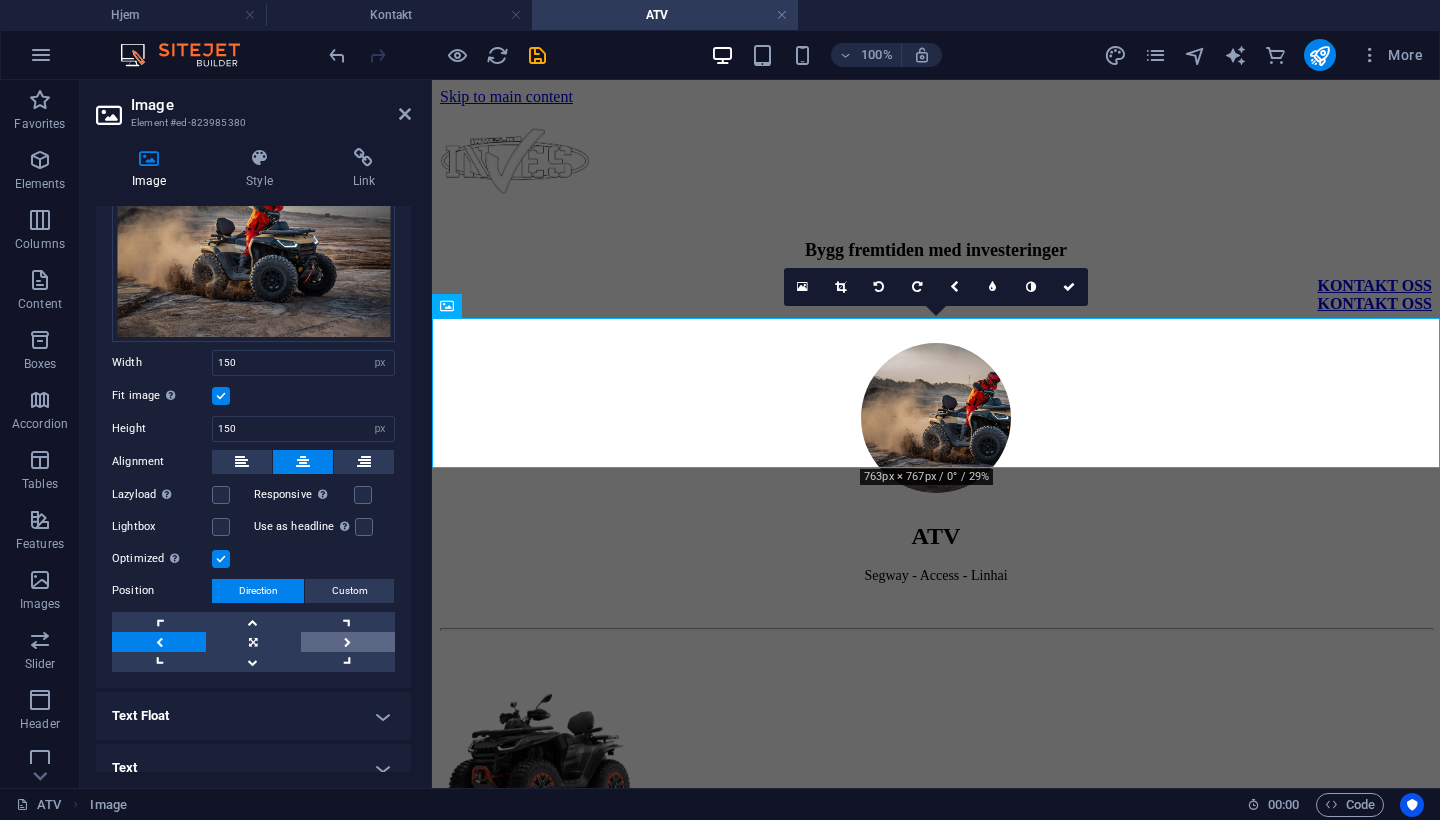 click at bounding box center [348, 642] 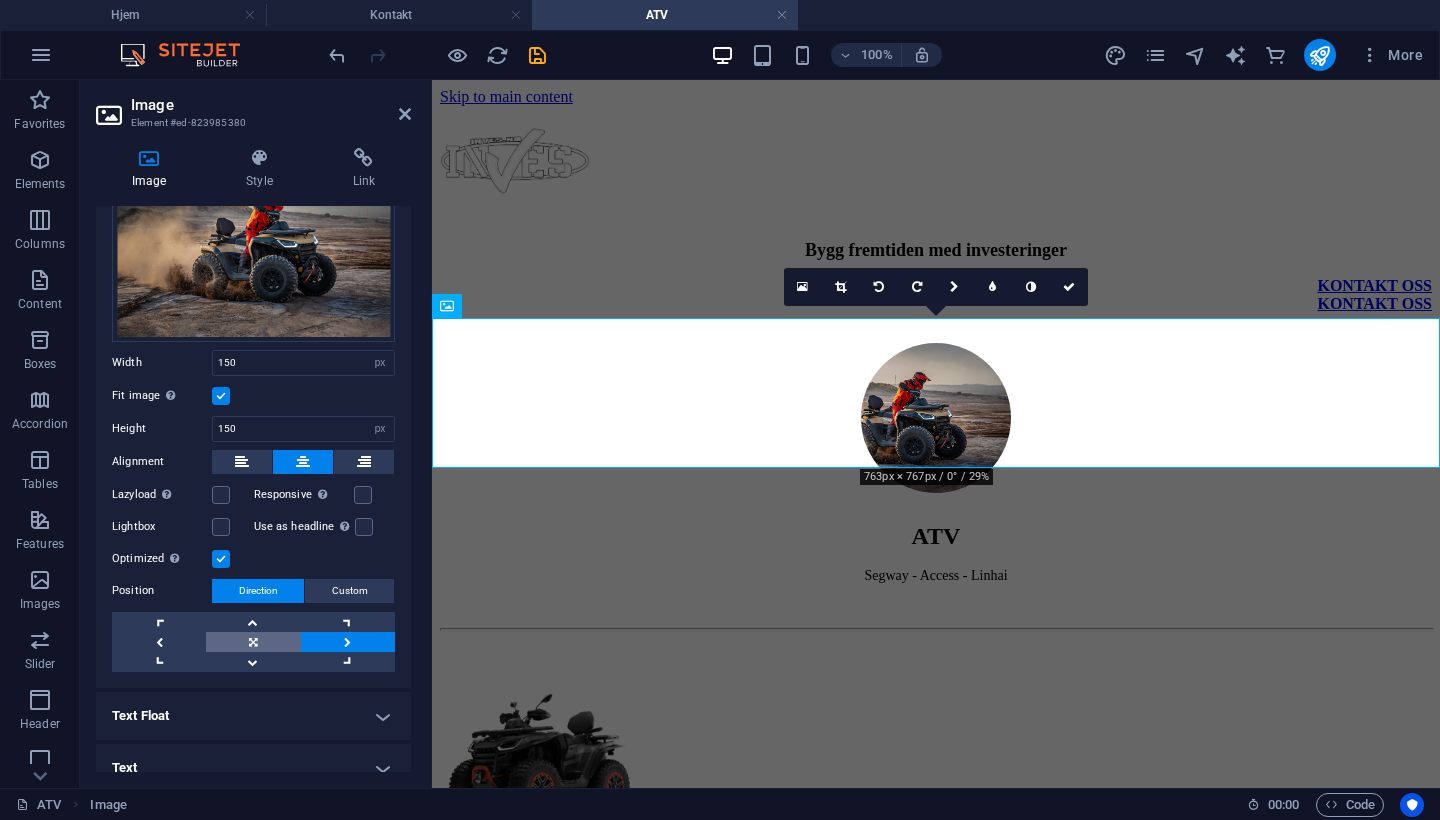 click at bounding box center (253, 642) 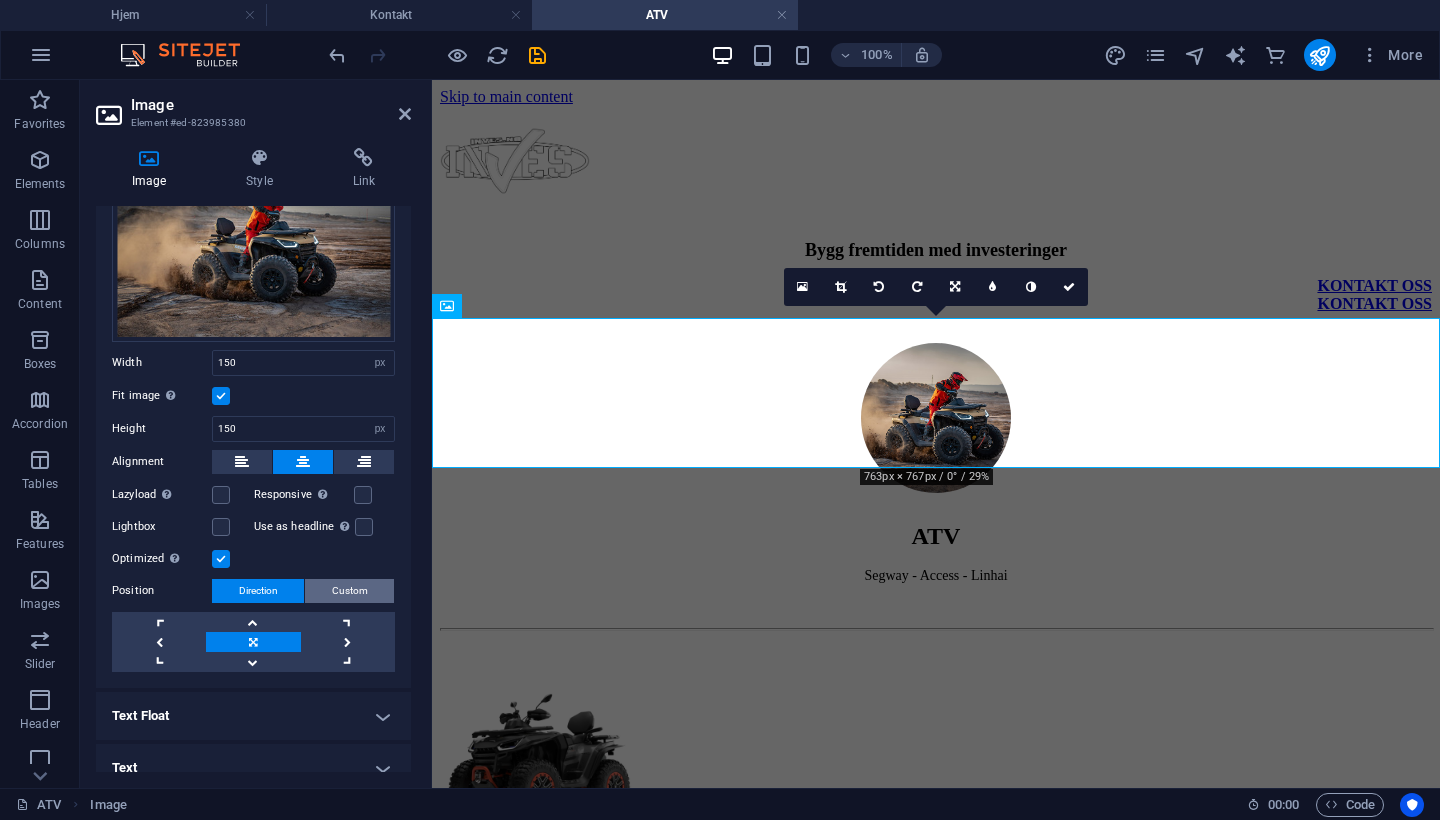 click on "Custom" at bounding box center (349, 591) 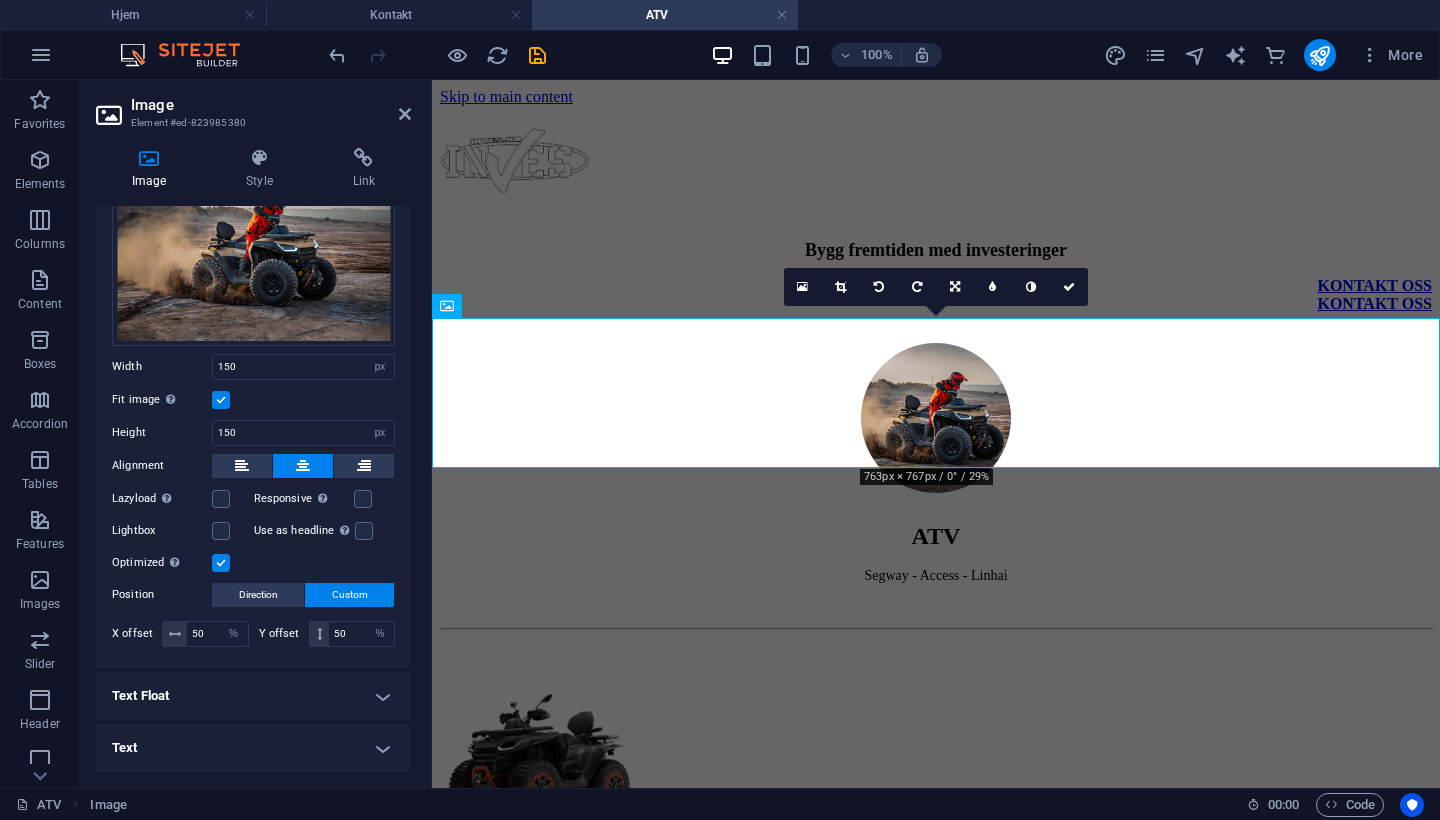 scroll, scrollTop: 101, scrollLeft: 0, axis: vertical 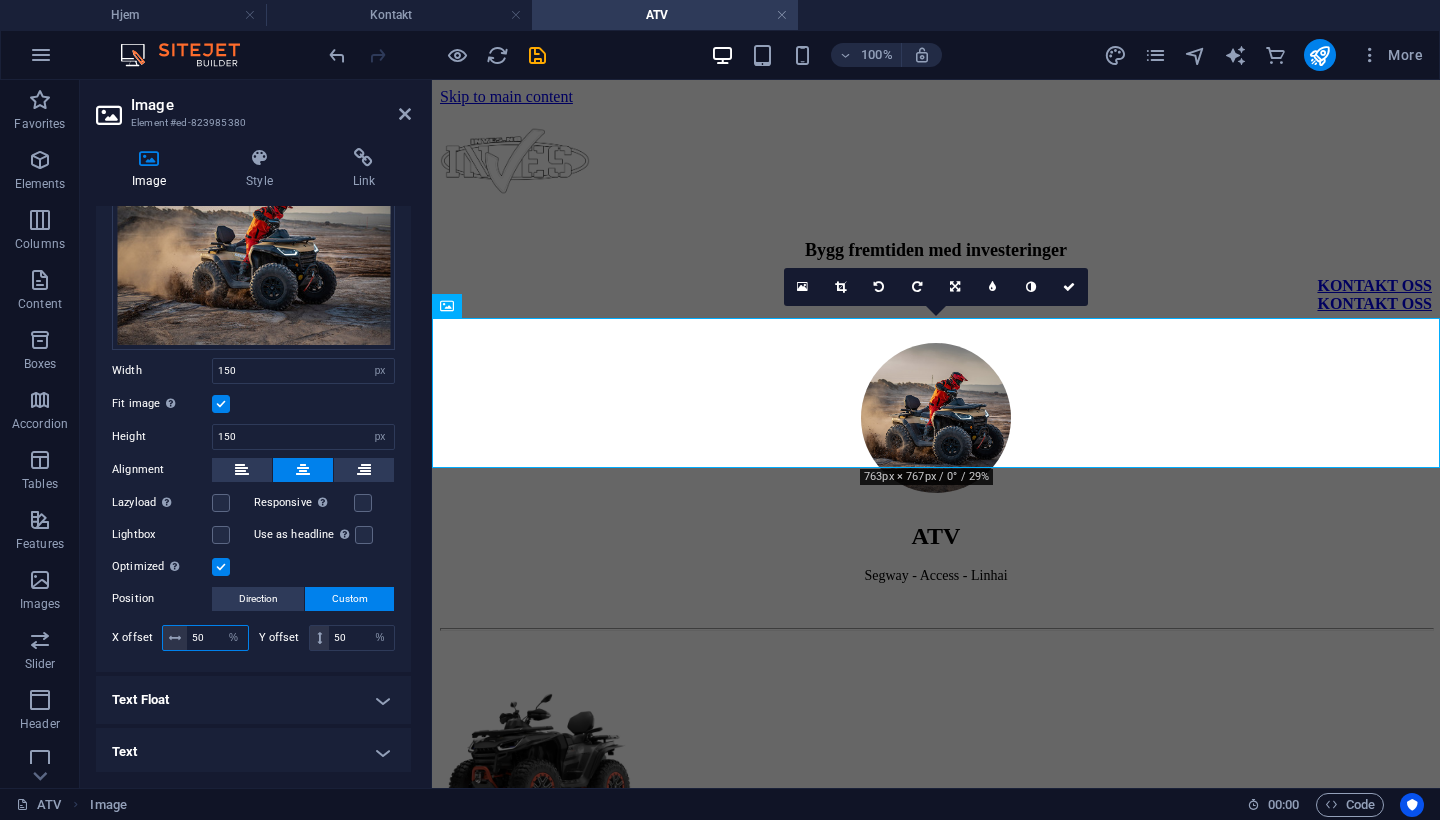 drag, startPoint x: 205, startPoint y: 636, endPoint x: 149, endPoint y: 634, distance: 56.0357 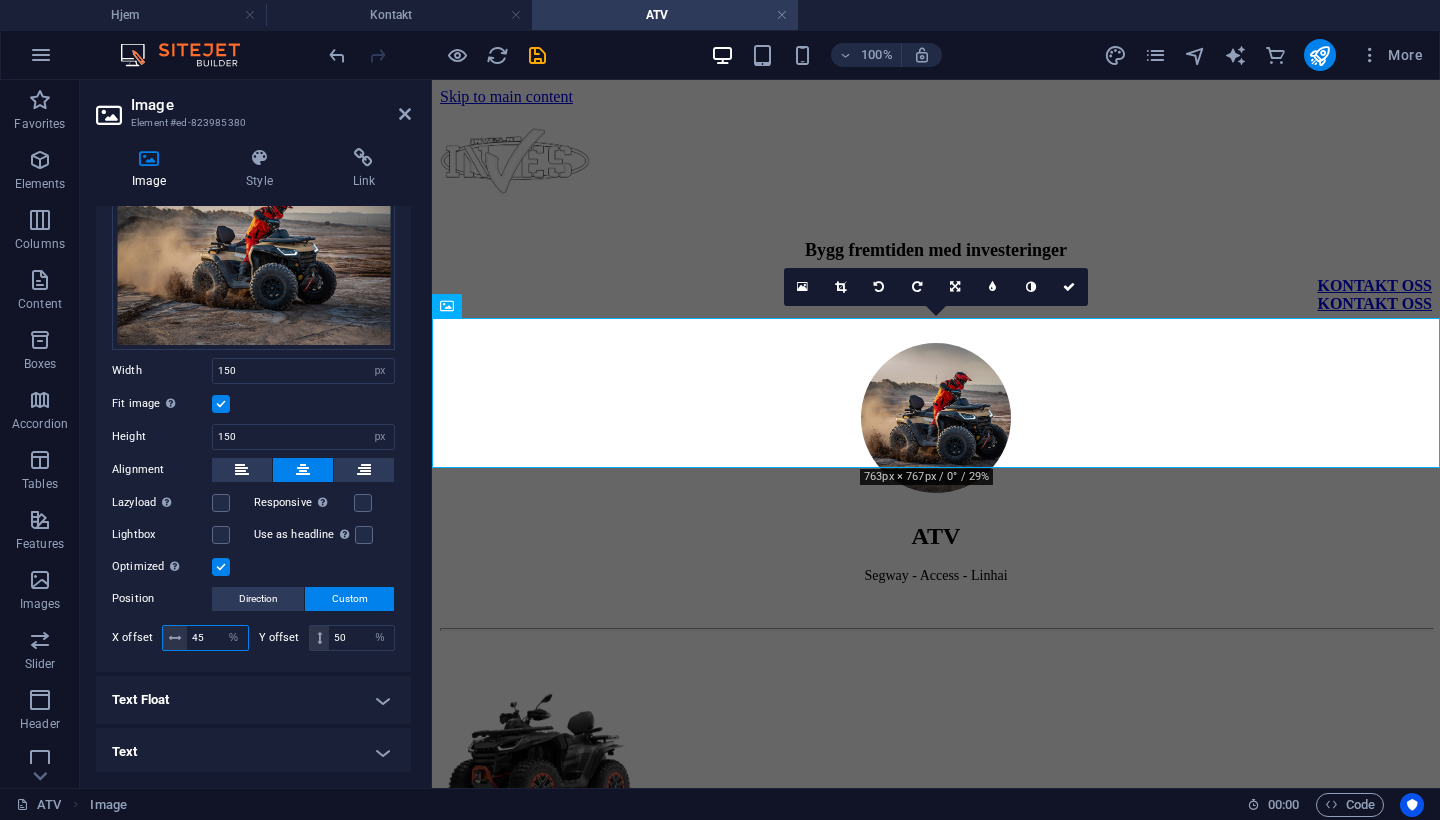 drag, startPoint x: 203, startPoint y: 632, endPoint x: 126, endPoint y: 632, distance: 77 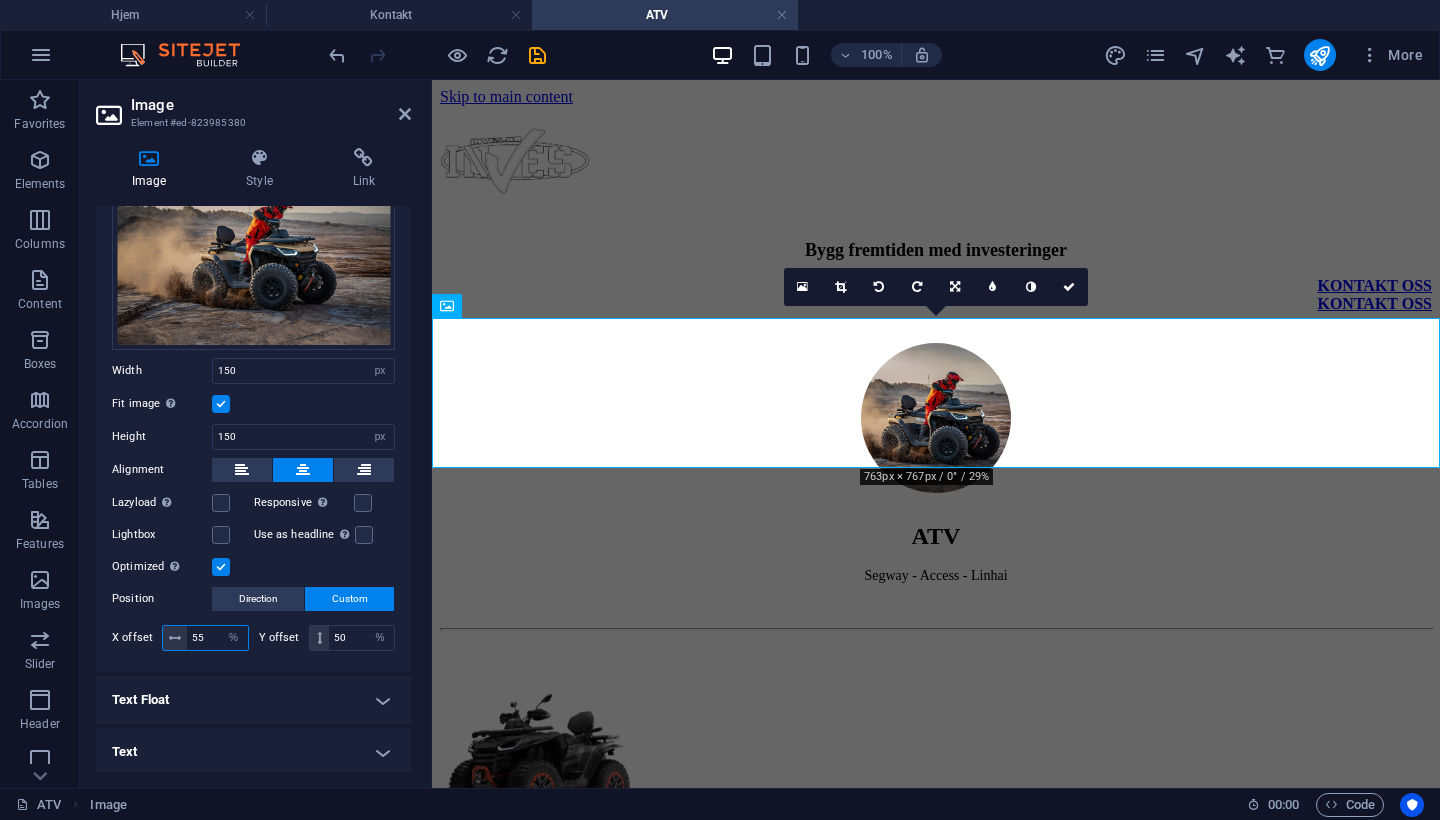 drag, startPoint x: 202, startPoint y: 632, endPoint x: 109, endPoint y: 632, distance: 93 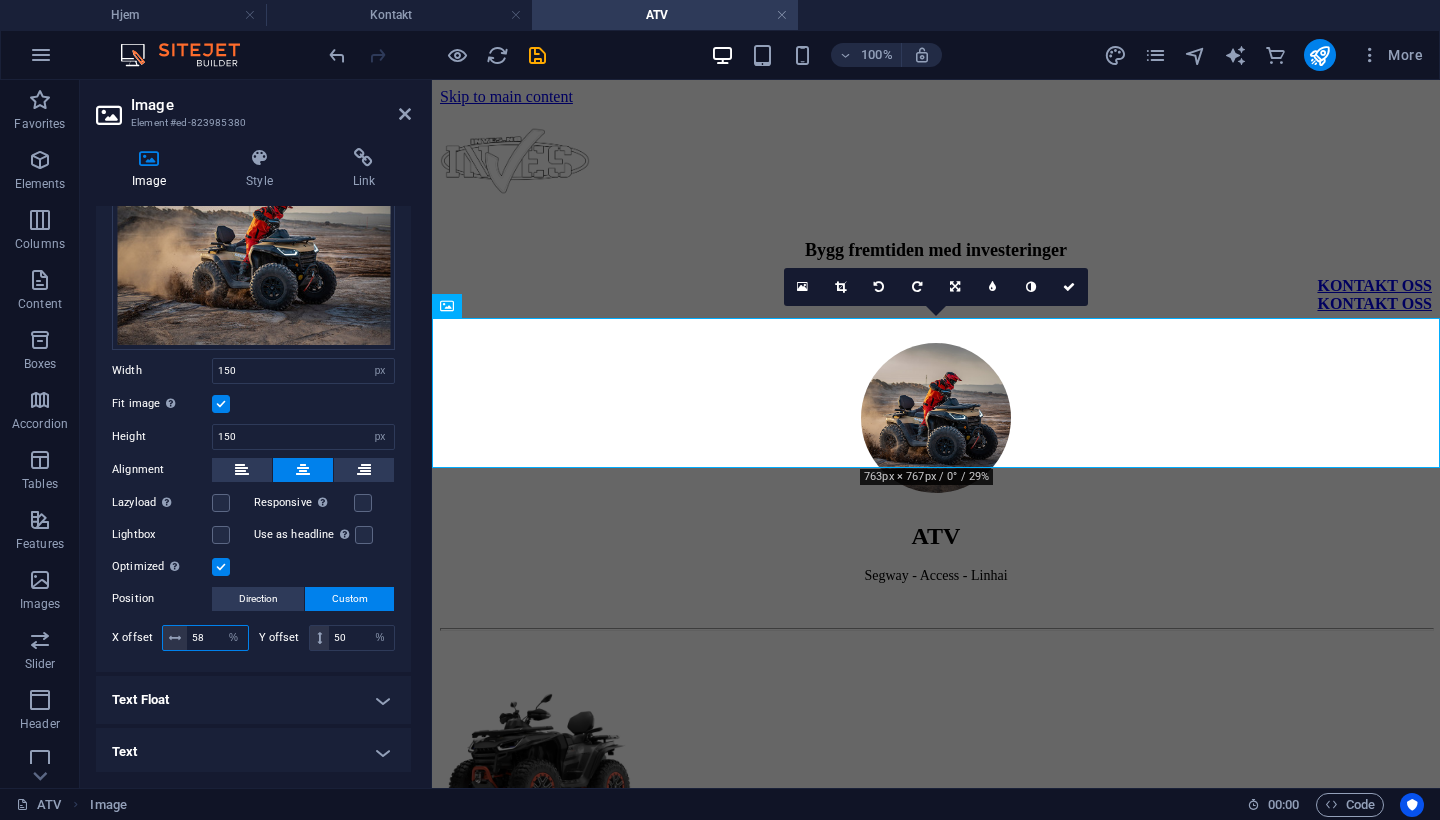 drag, startPoint x: 216, startPoint y: 632, endPoint x: 132, endPoint y: 632, distance: 84 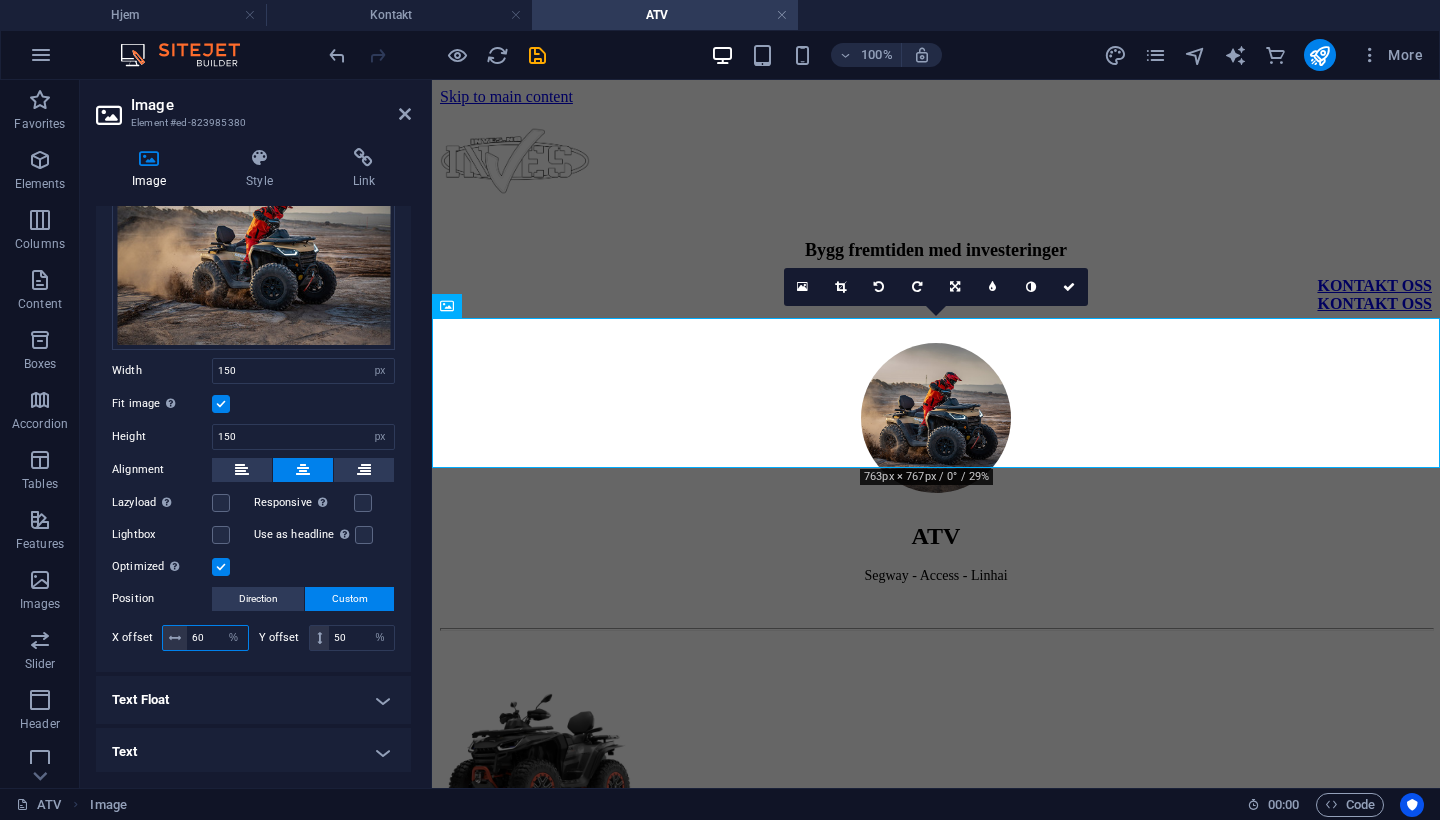 type on "60" 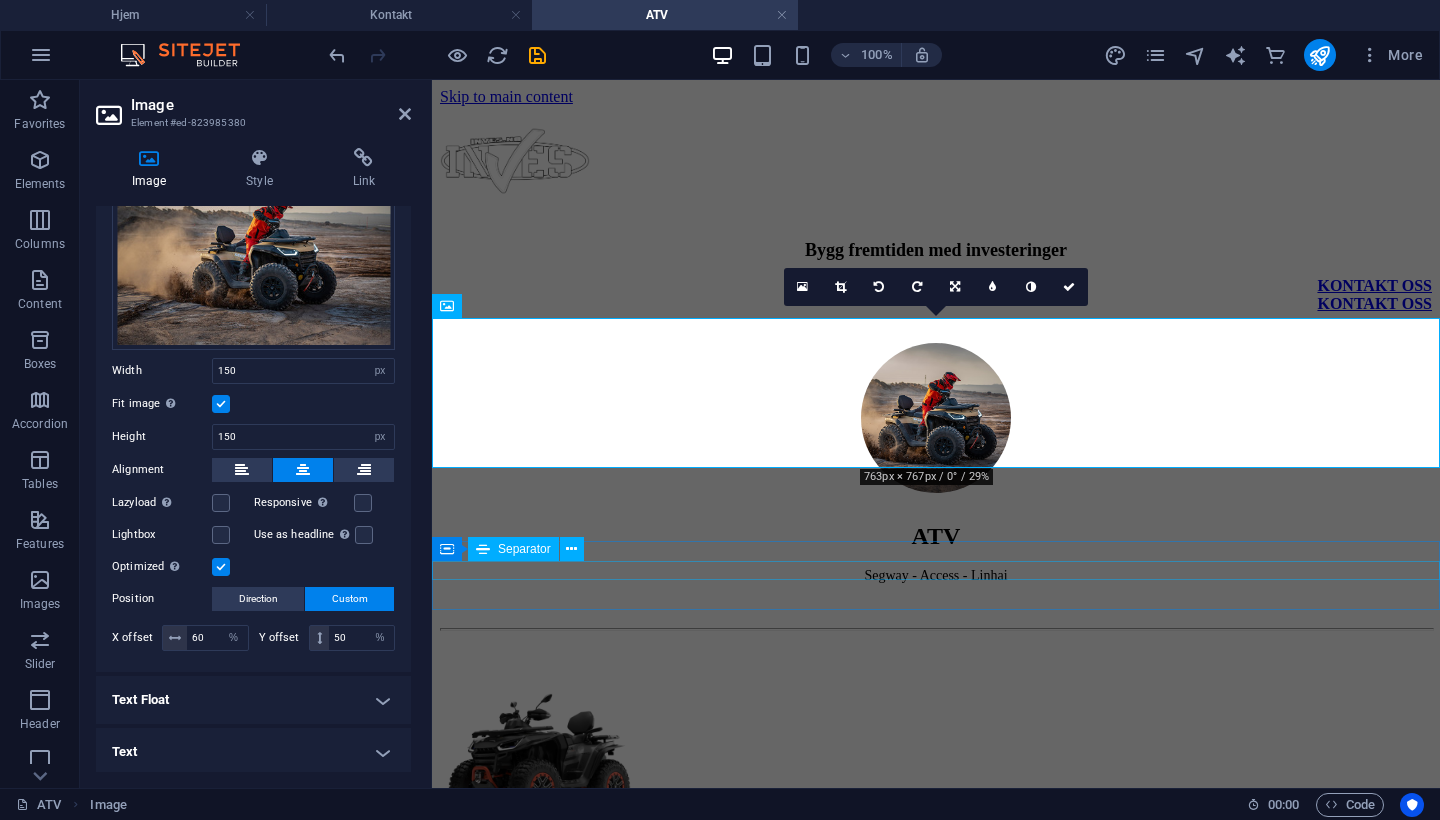click at bounding box center (936, 629) 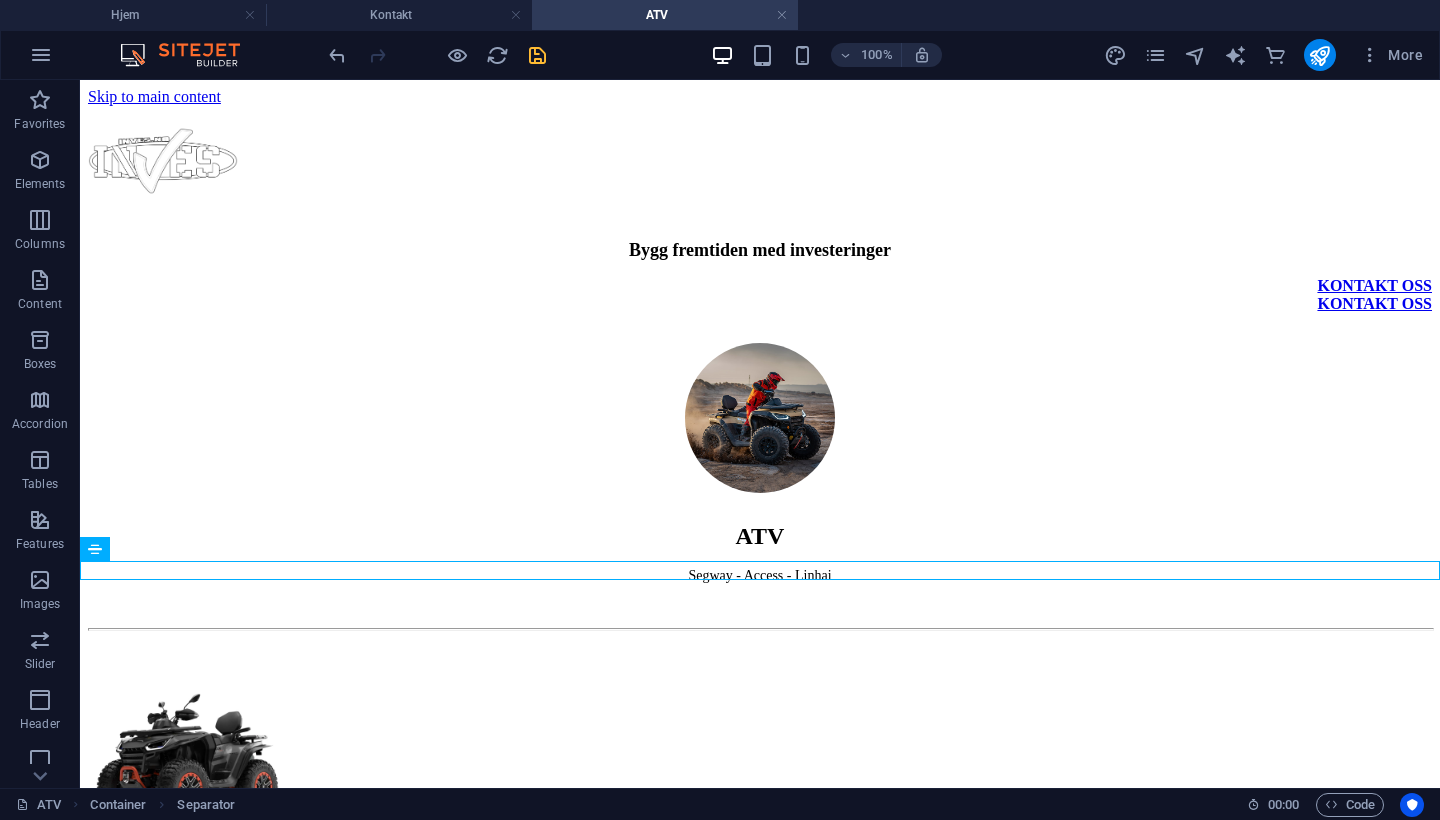 click at bounding box center [537, 55] 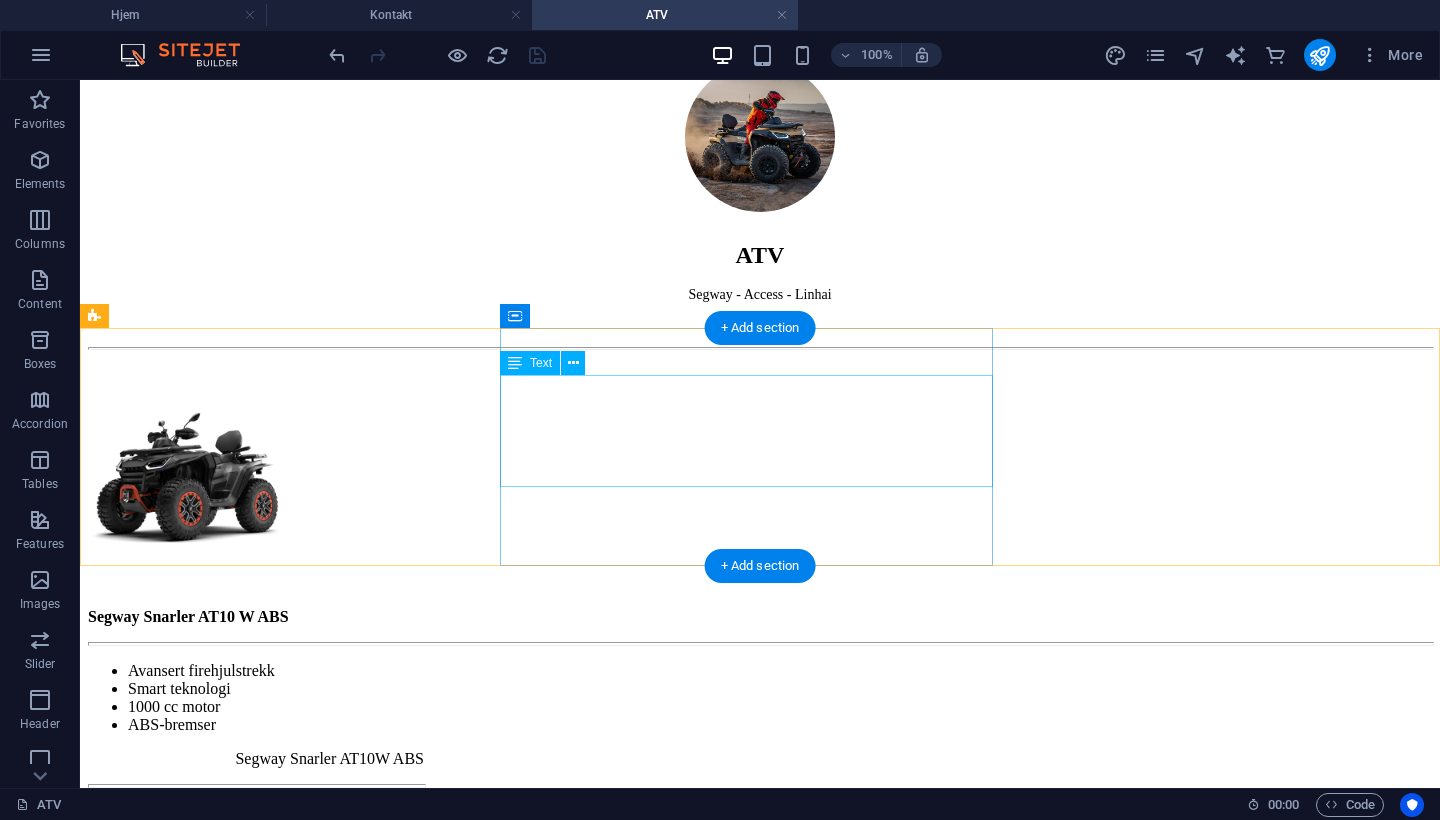 scroll, scrollTop: 282, scrollLeft: 0, axis: vertical 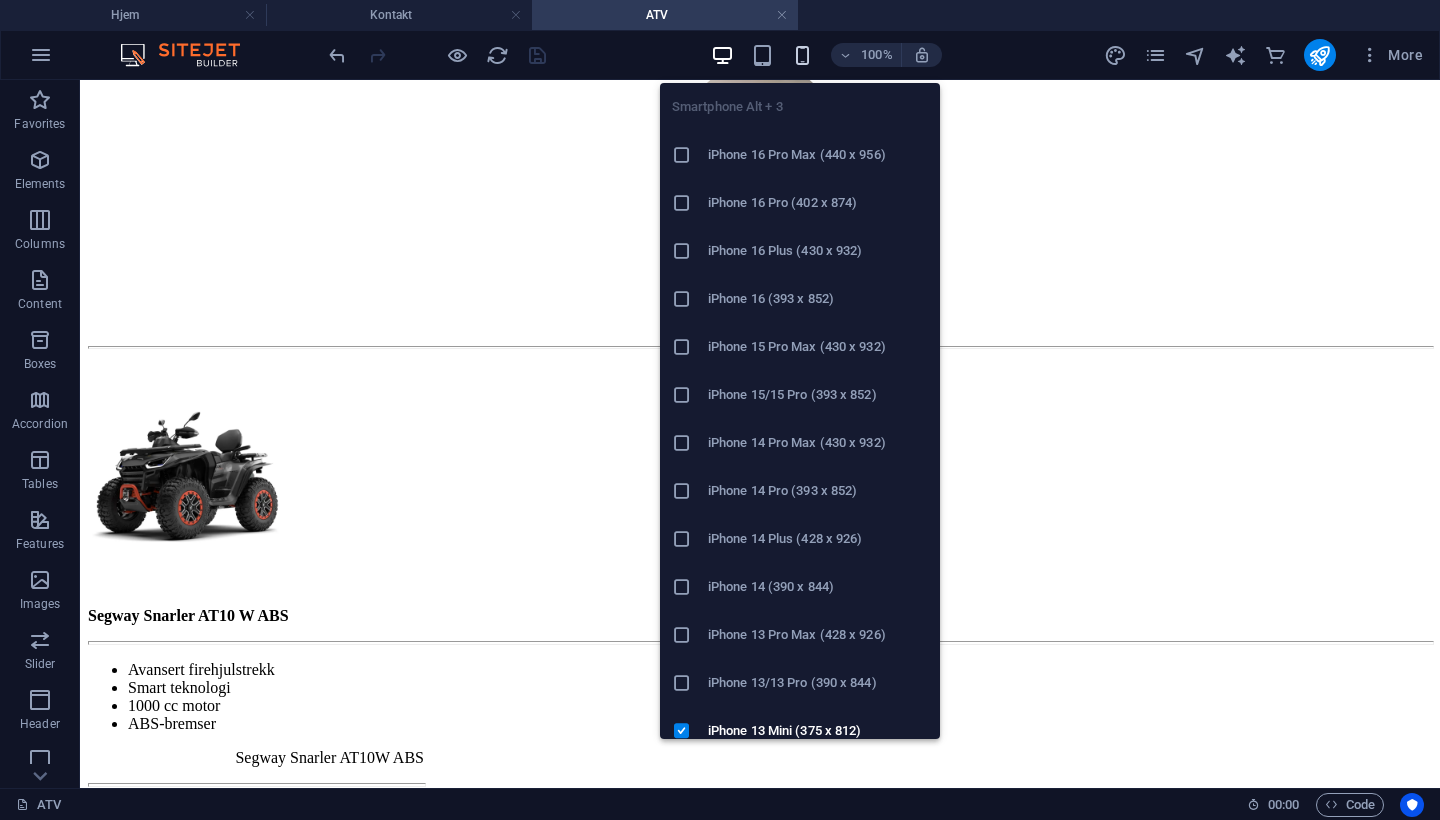 click at bounding box center (802, 55) 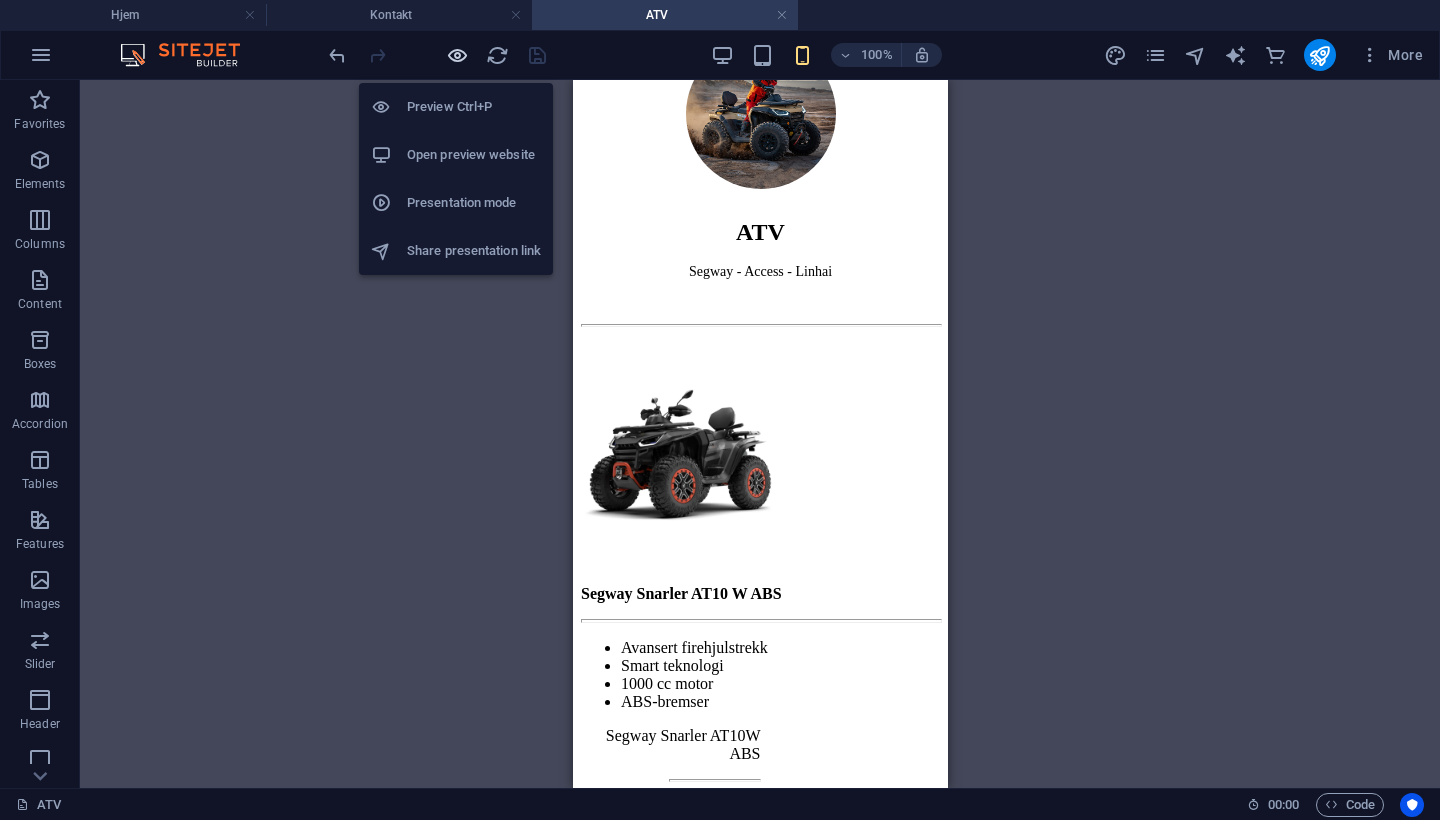 click at bounding box center [457, 55] 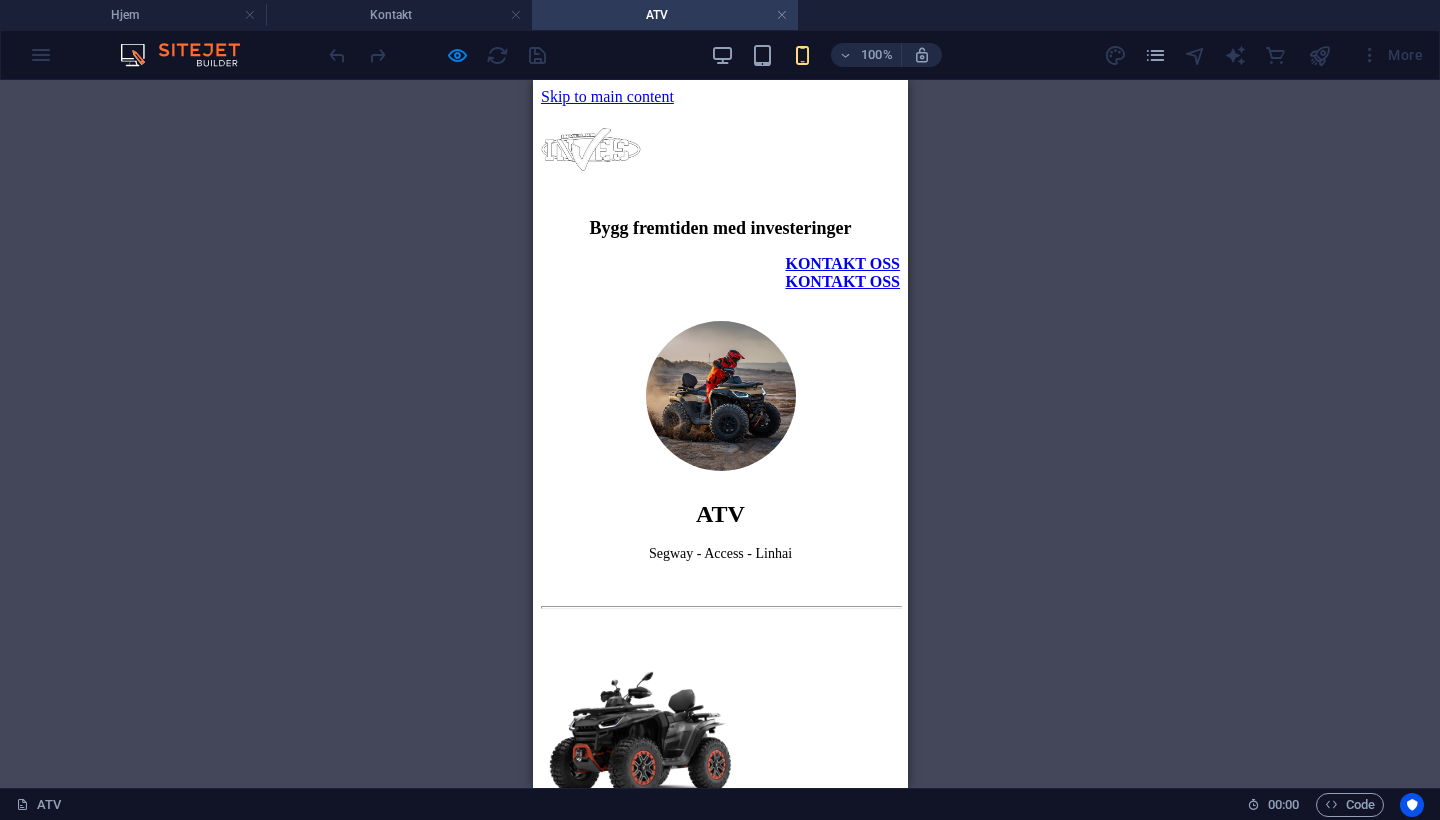 scroll, scrollTop: 0, scrollLeft: 0, axis: both 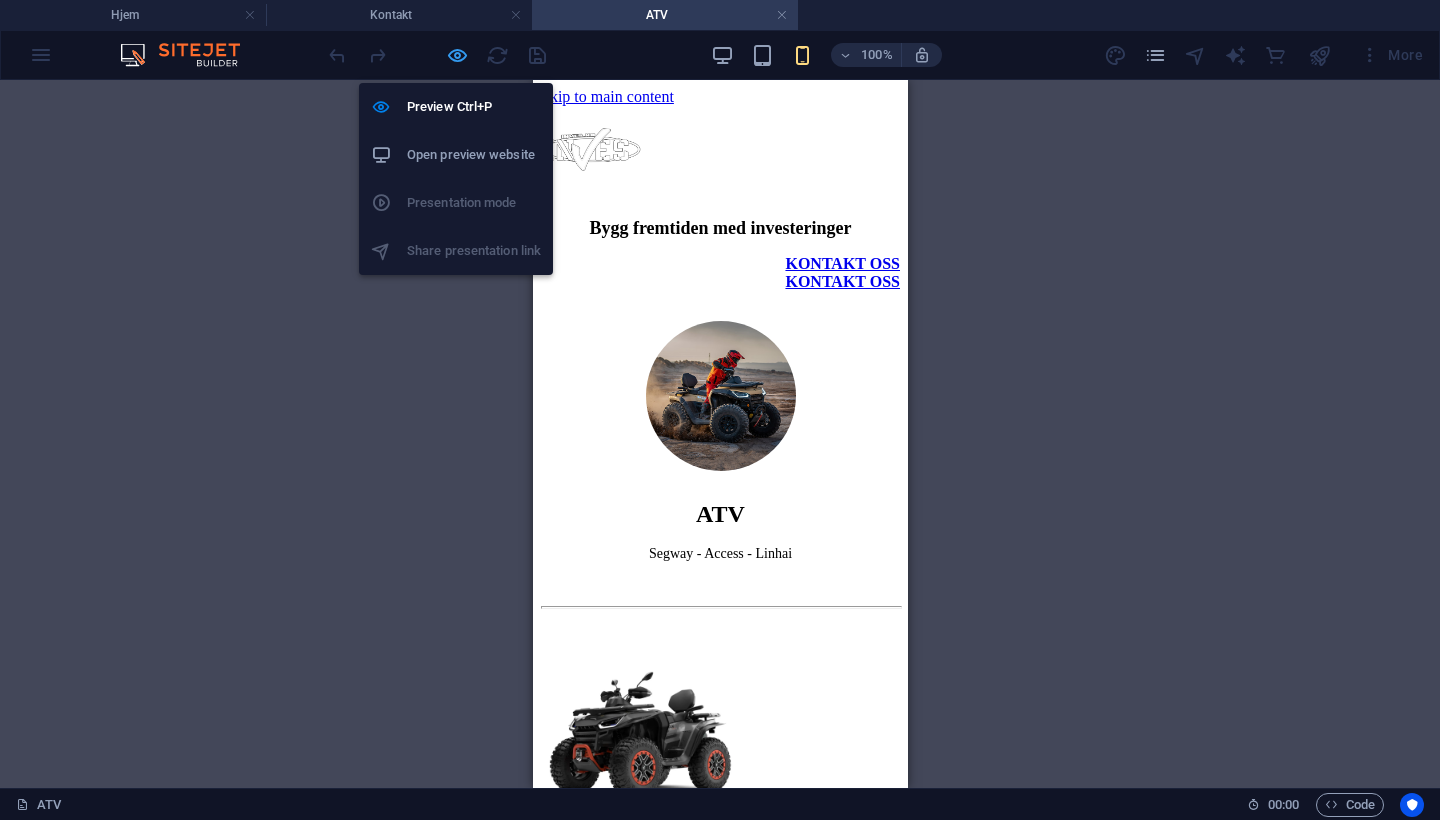 click at bounding box center (457, 55) 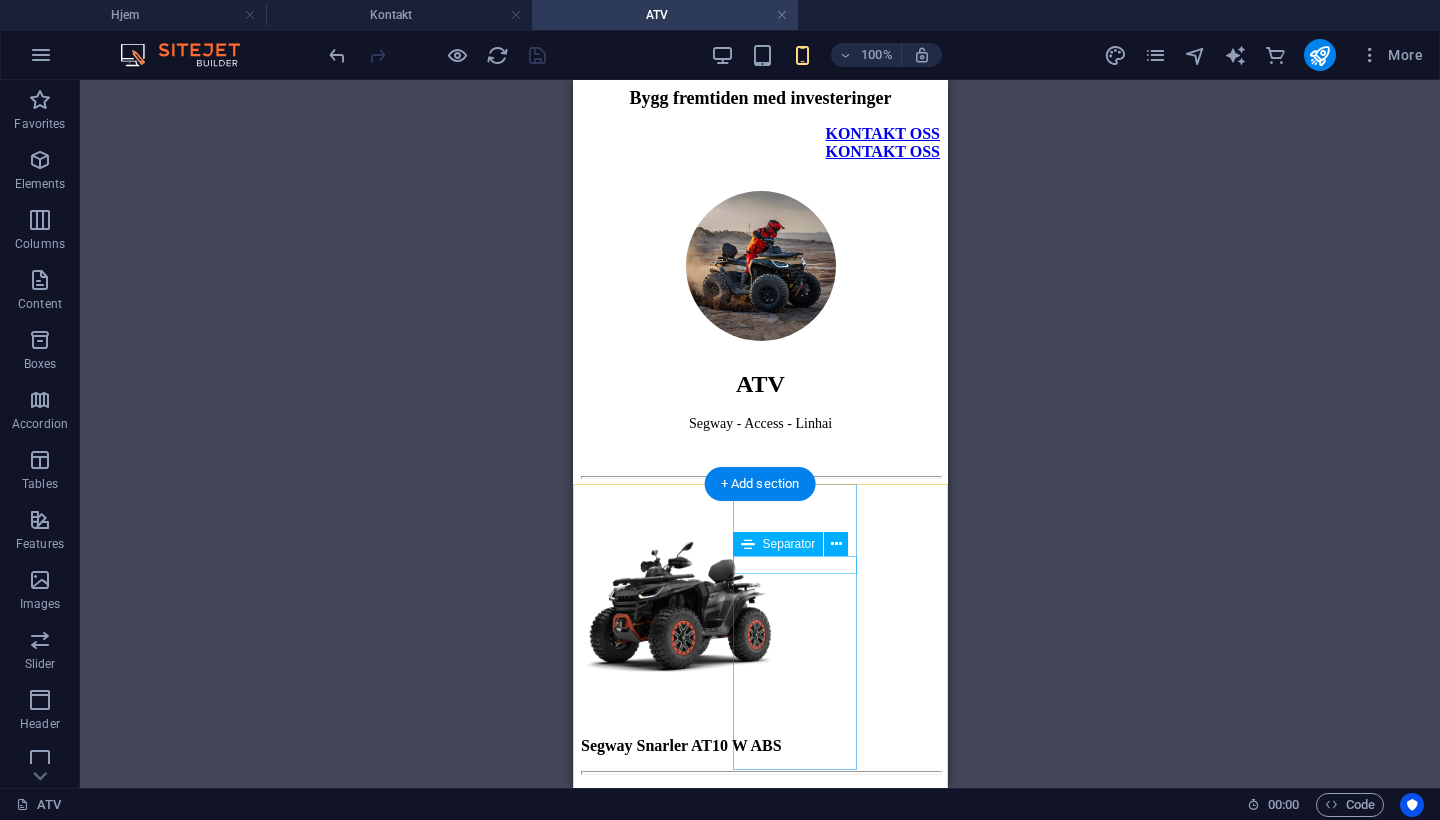 scroll, scrollTop: 136, scrollLeft: 0, axis: vertical 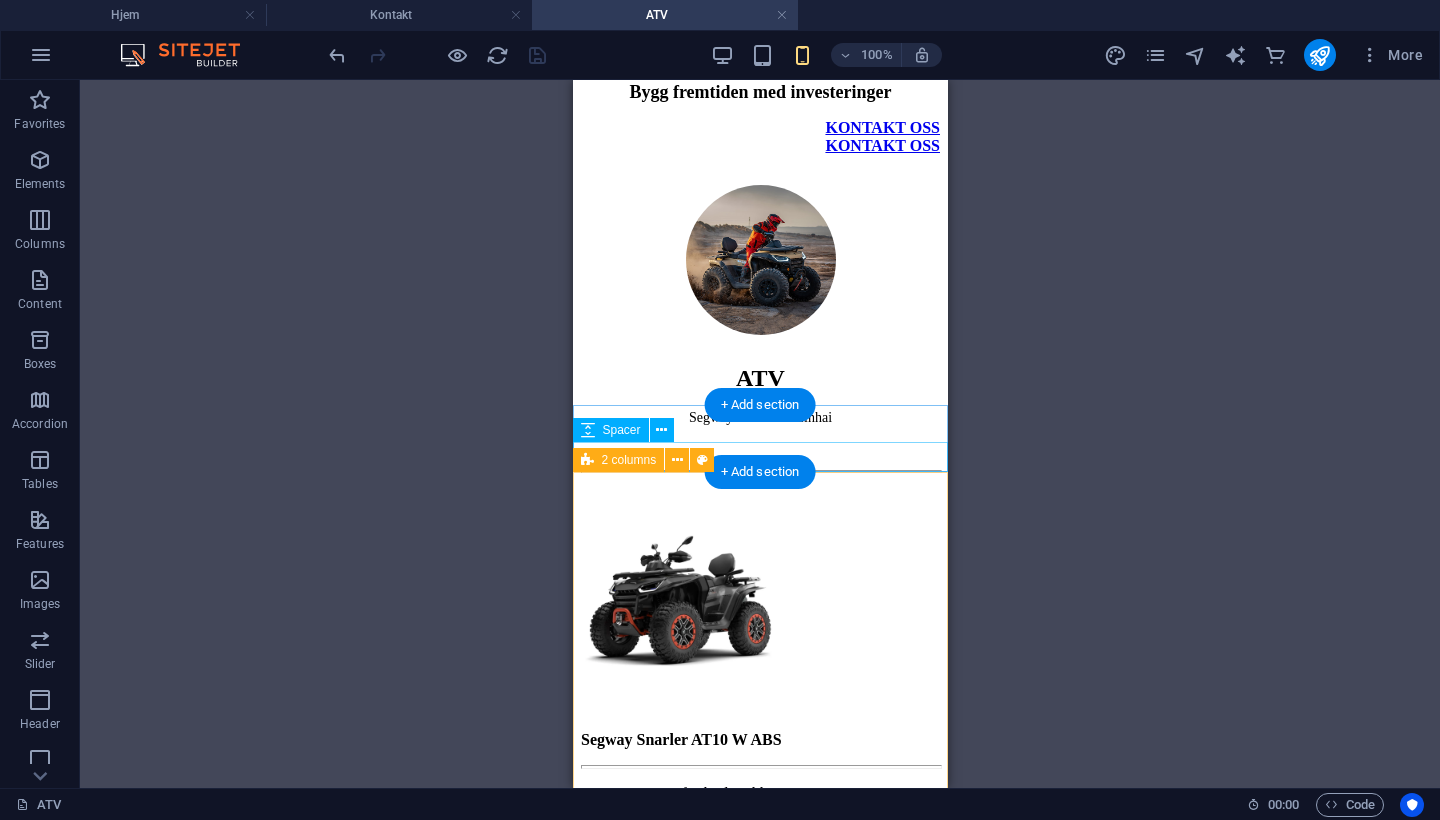 click on "2 columns" at bounding box center [629, 460] 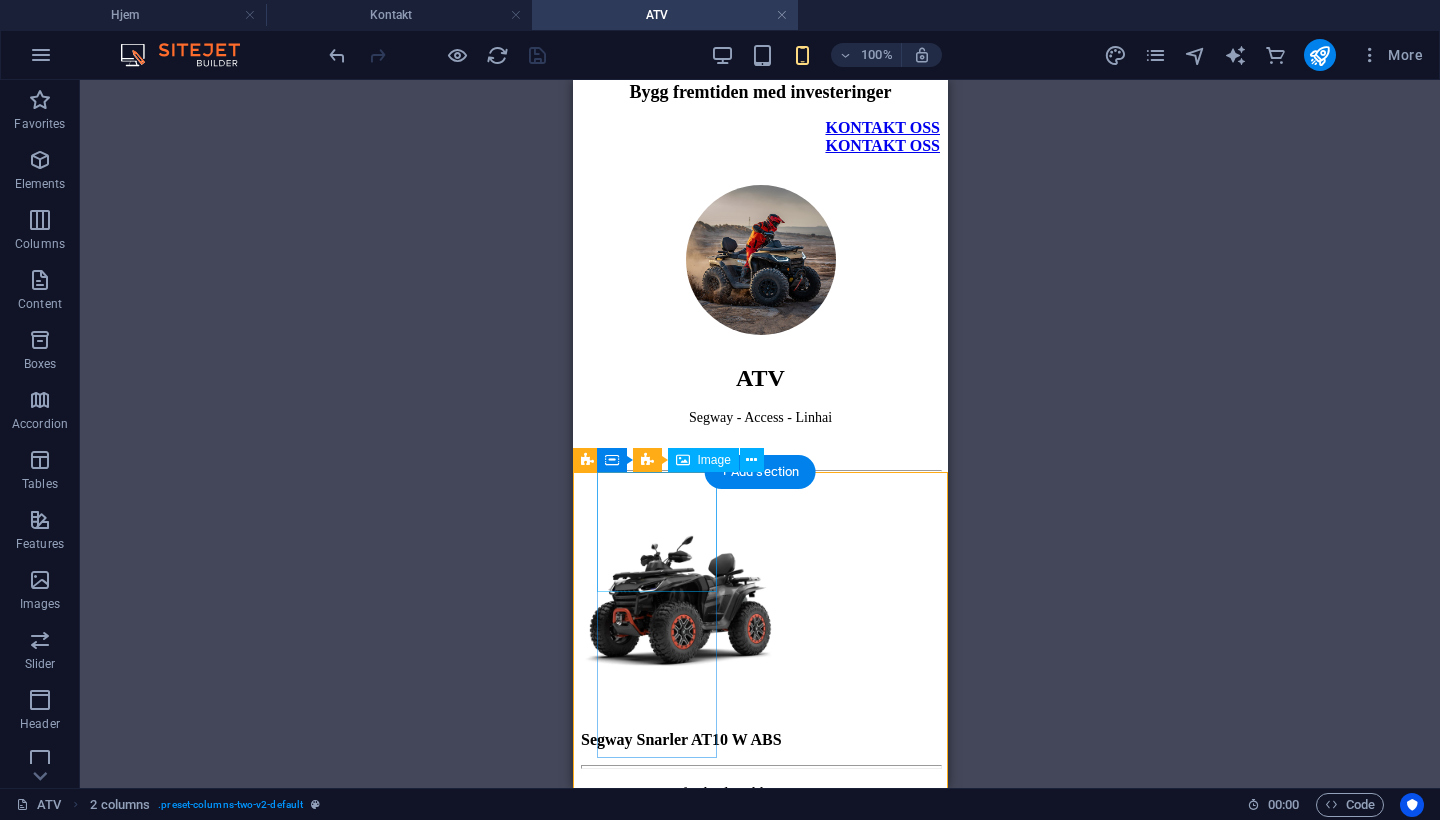 click at bounding box center [759, 613] 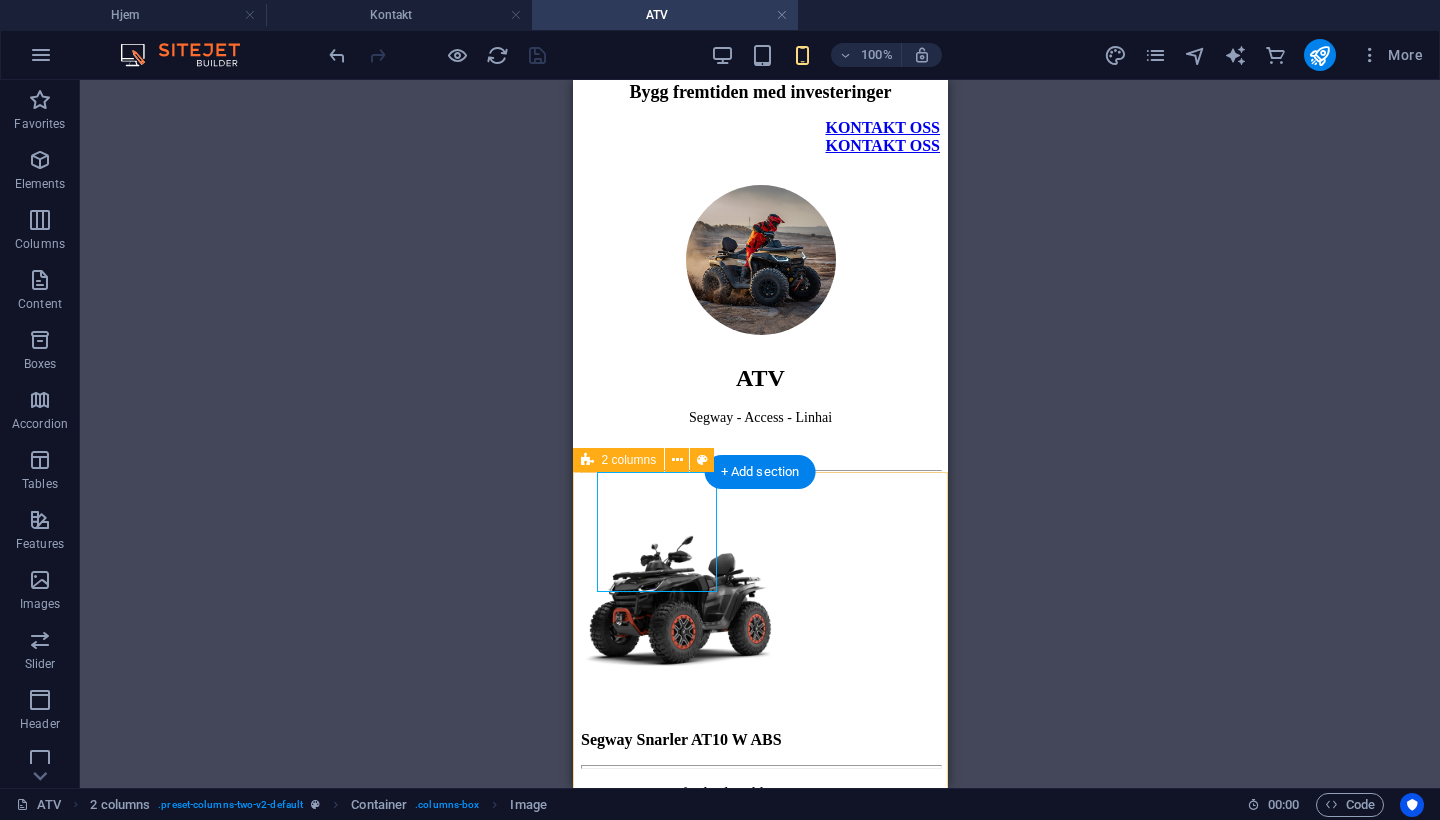 click on "2 columns" at bounding box center [629, 460] 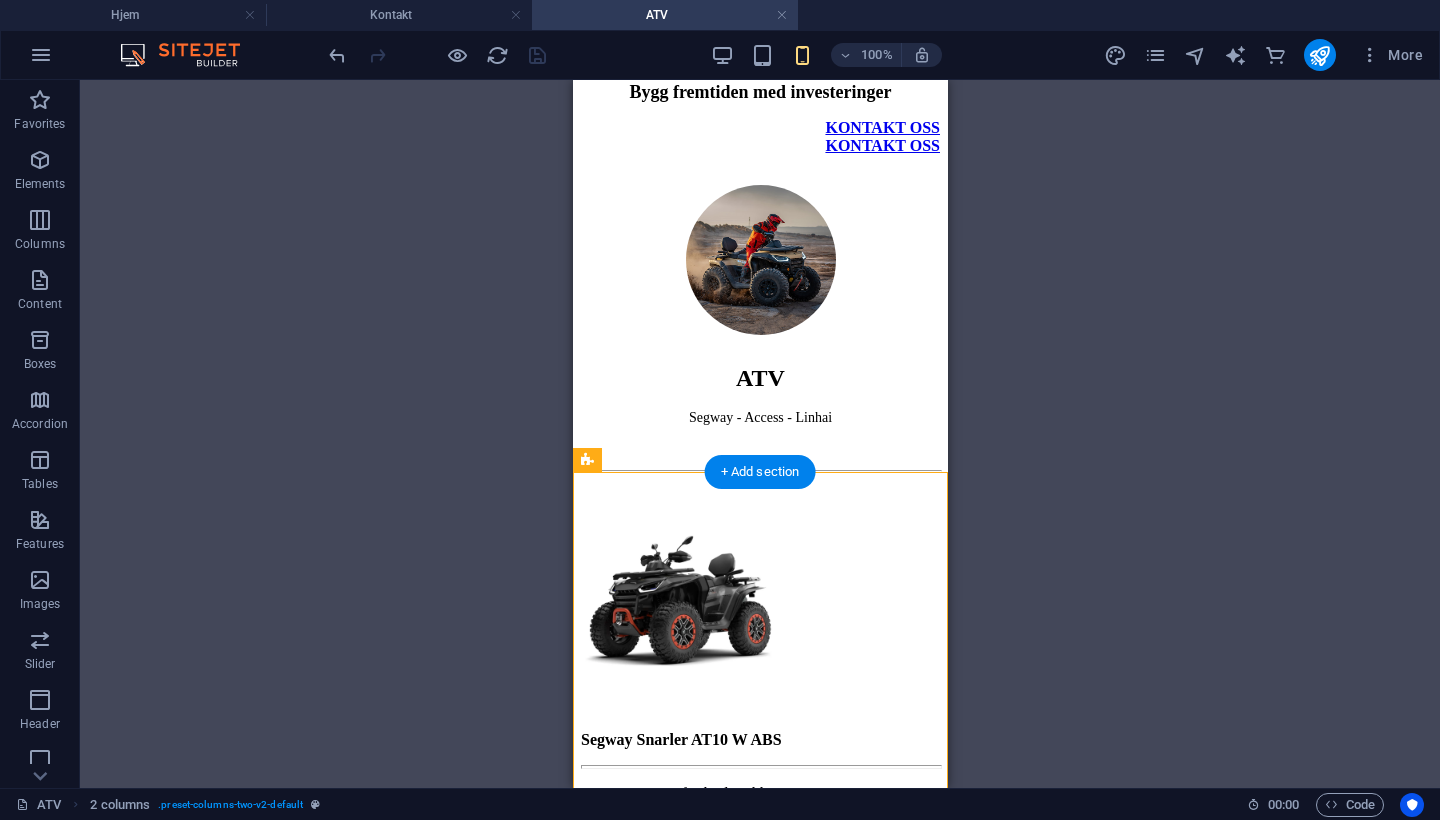 click at bounding box center [759, 613] 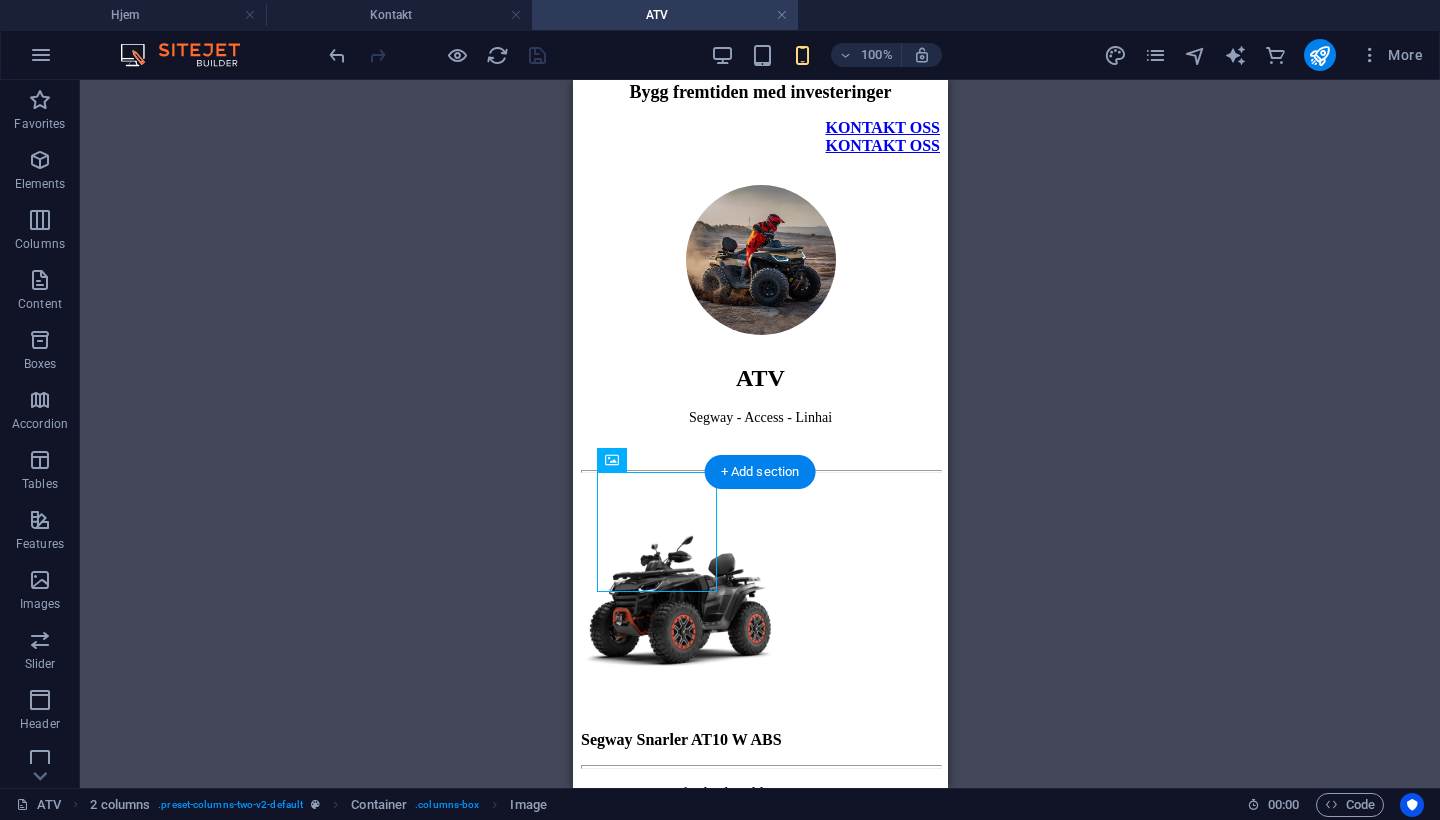 click at bounding box center (759, 613) 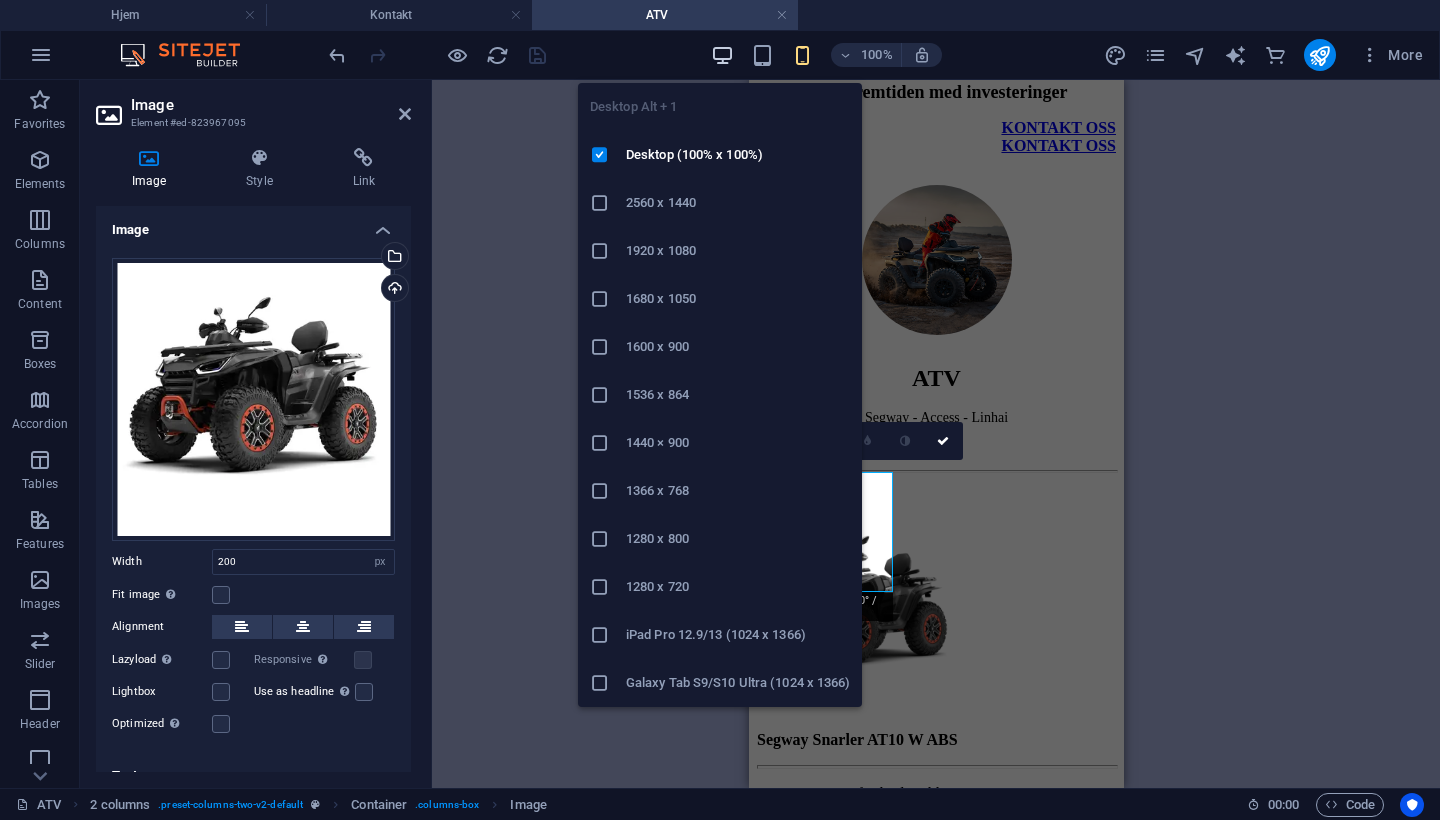 click at bounding box center (722, 55) 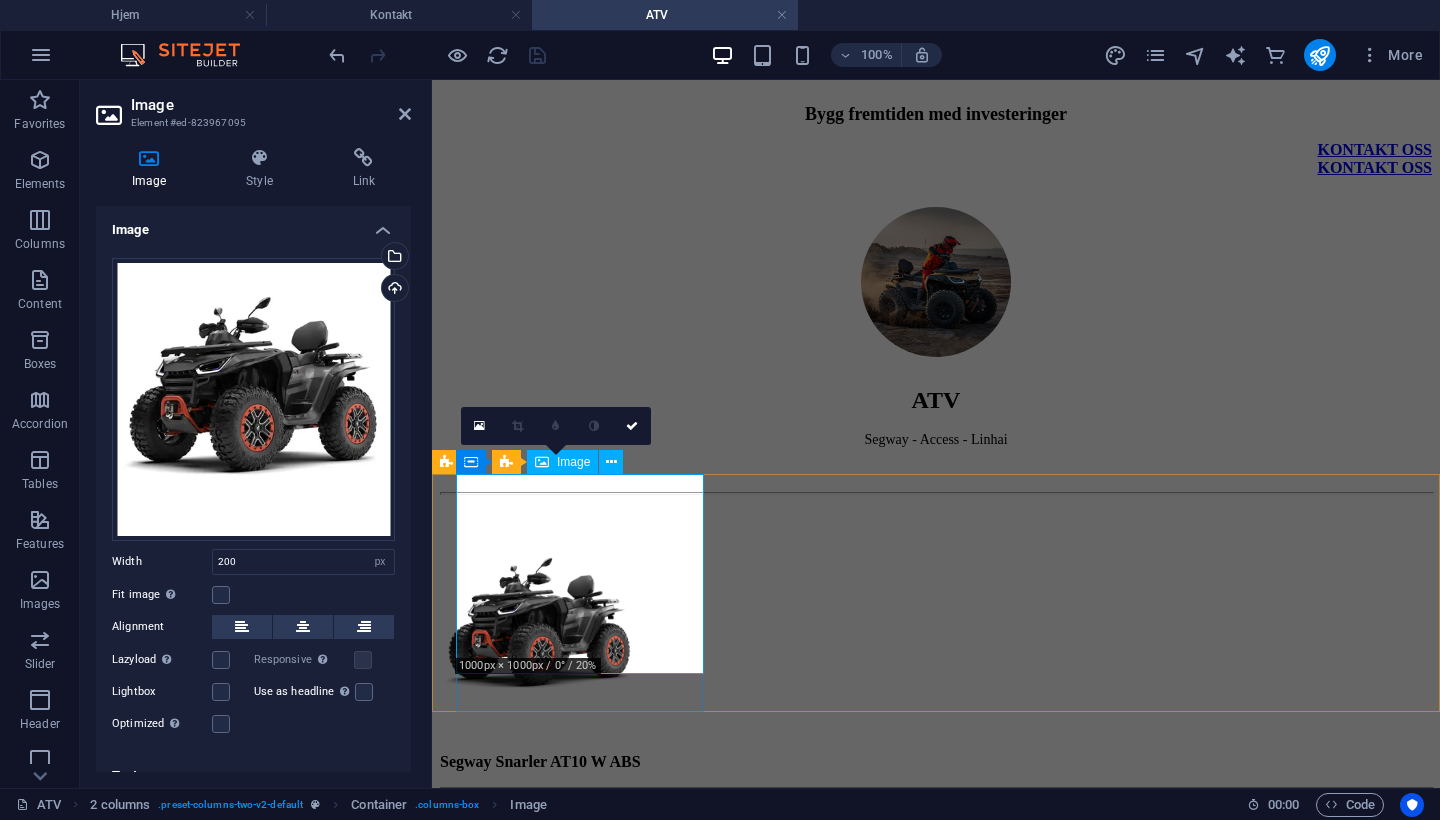 click at bounding box center [936, 635] 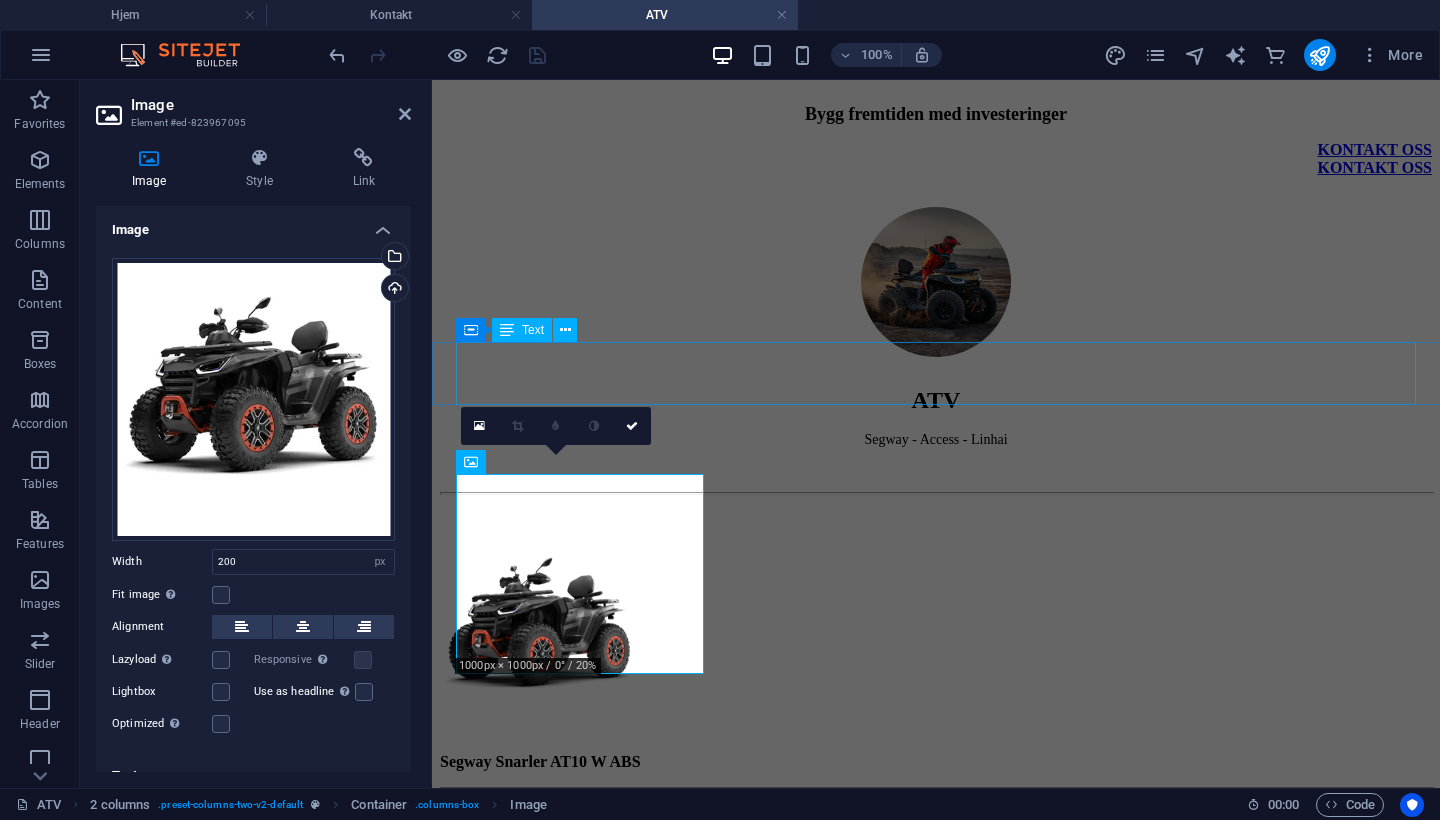 click on "ATV Segway - Access - Linhai" at bounding box center [936, 417] 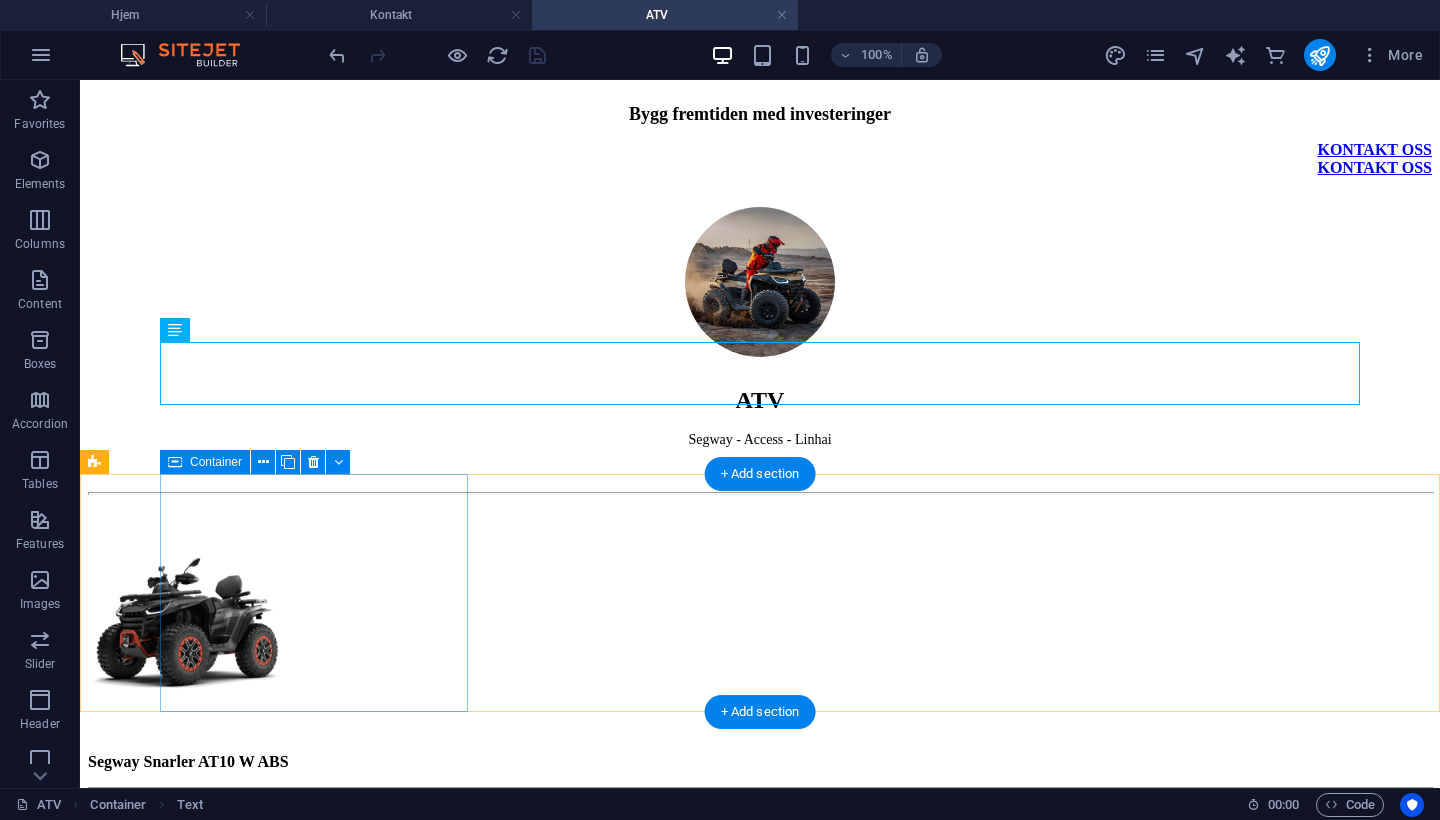 click on "Container" at bounding box center [205, 462] 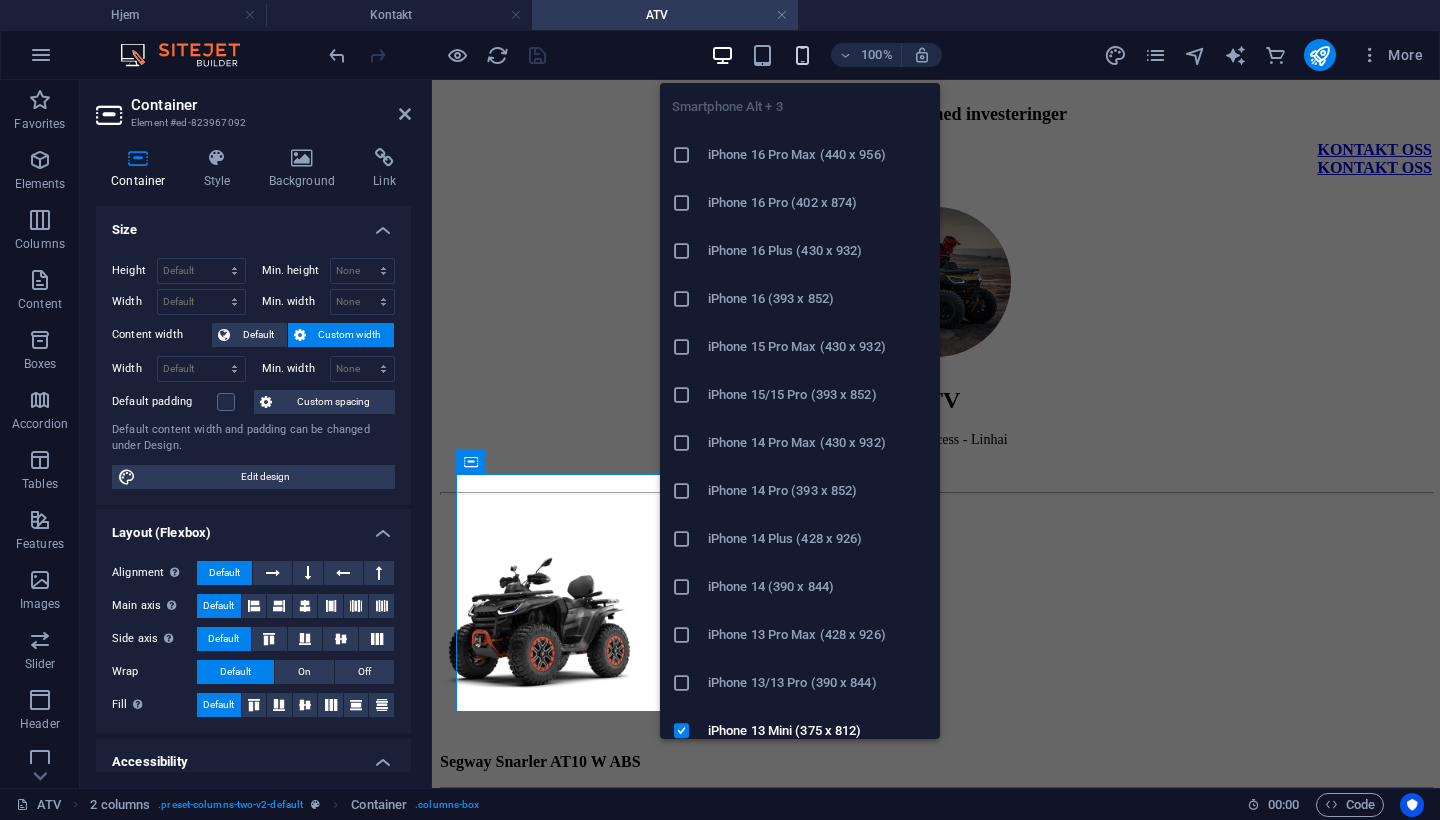click at bounding box center [802, 55] 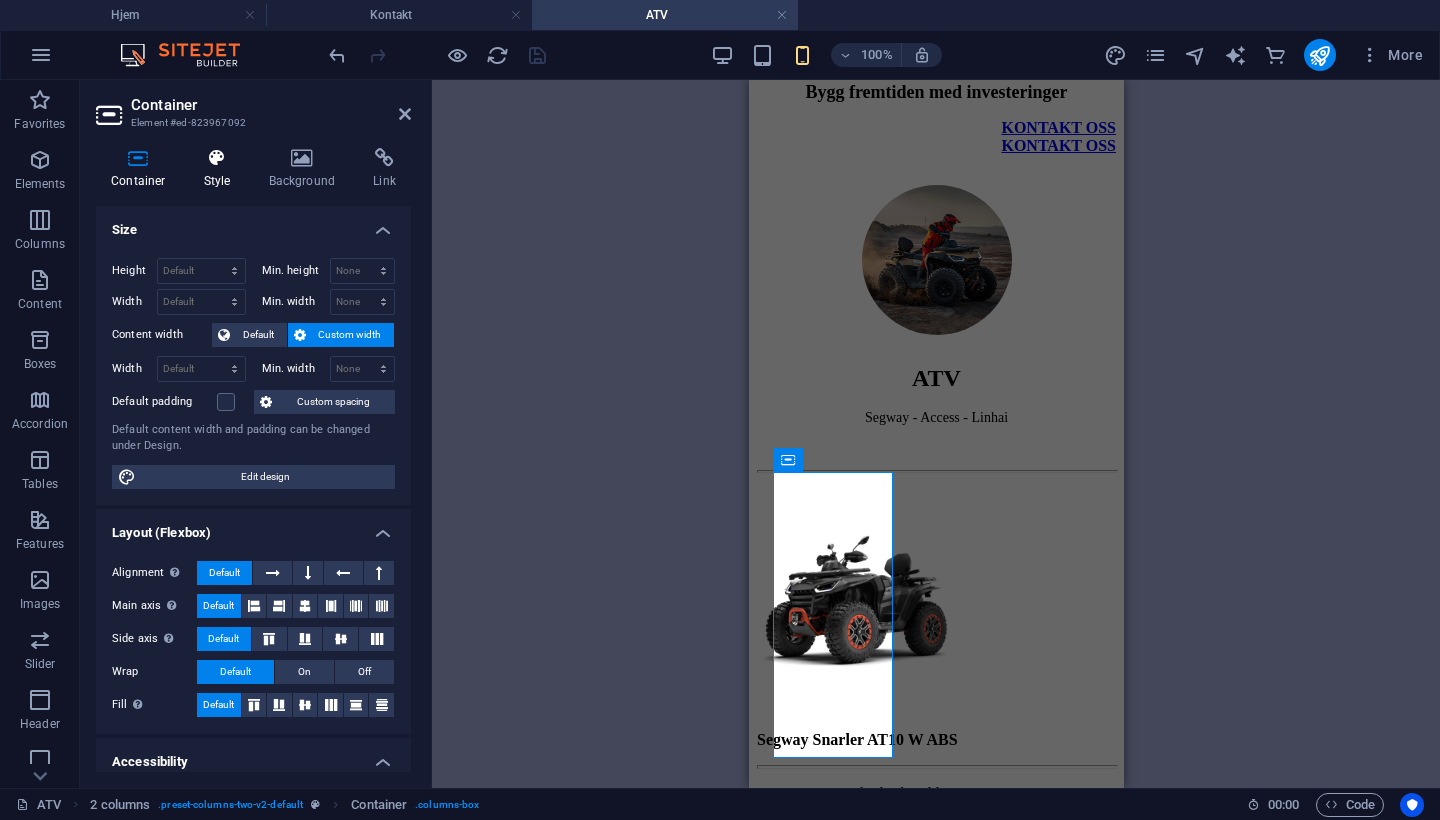 click on "Style" at bounding box center (221, 169) 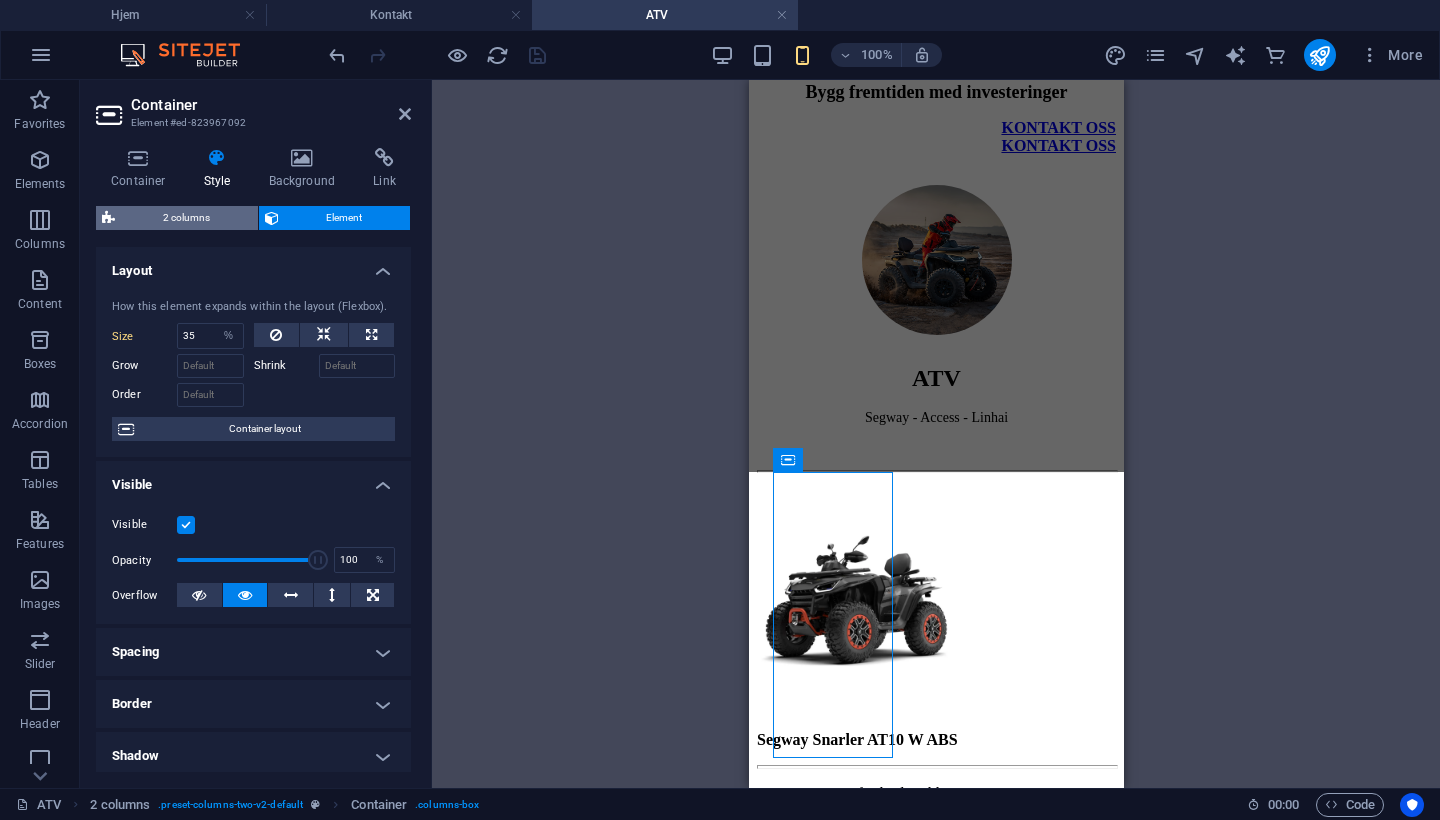 click on "2 columns" at bounding box center [186, 218] 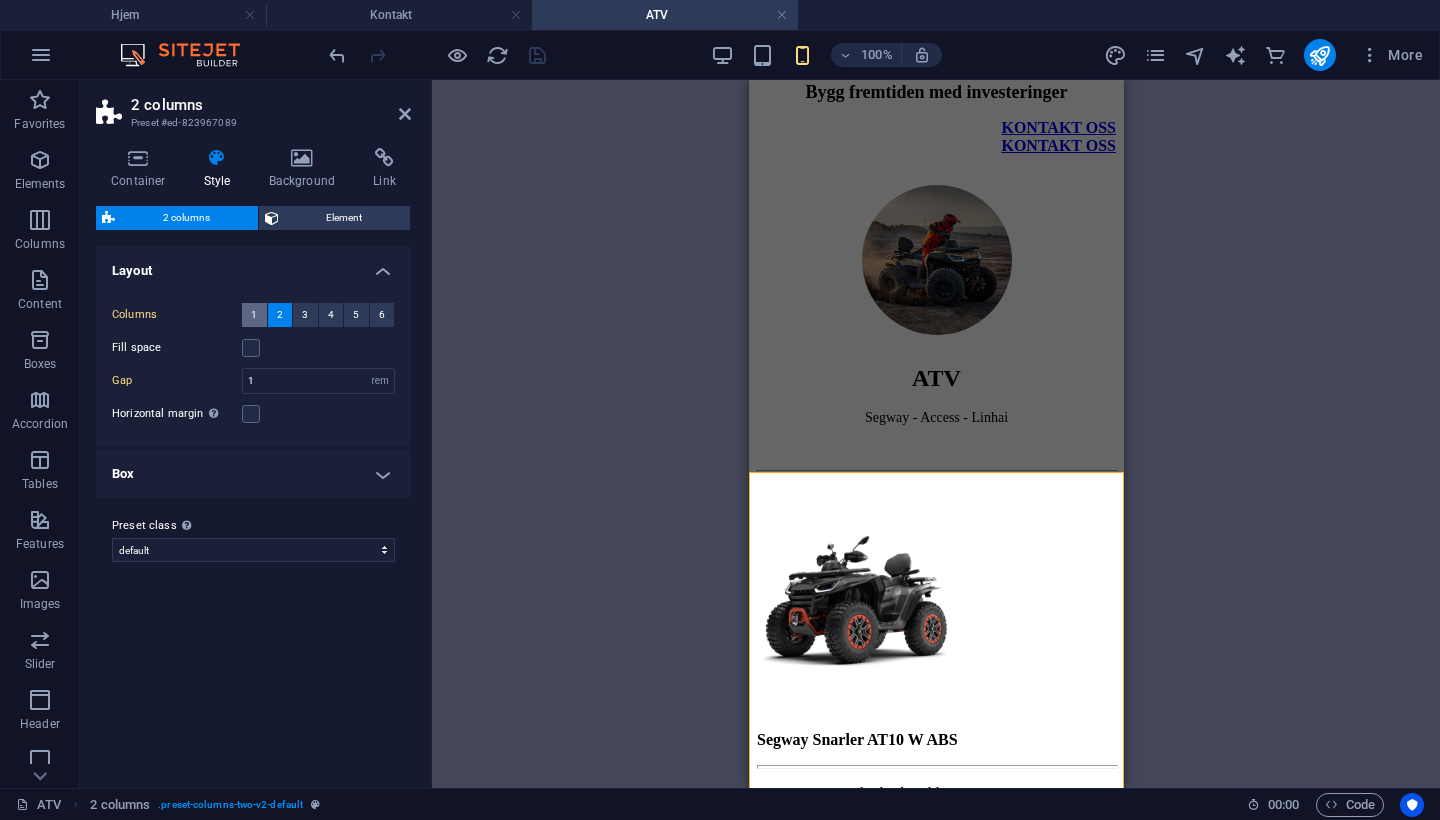 click on "1" at bounding box center (254, 315) 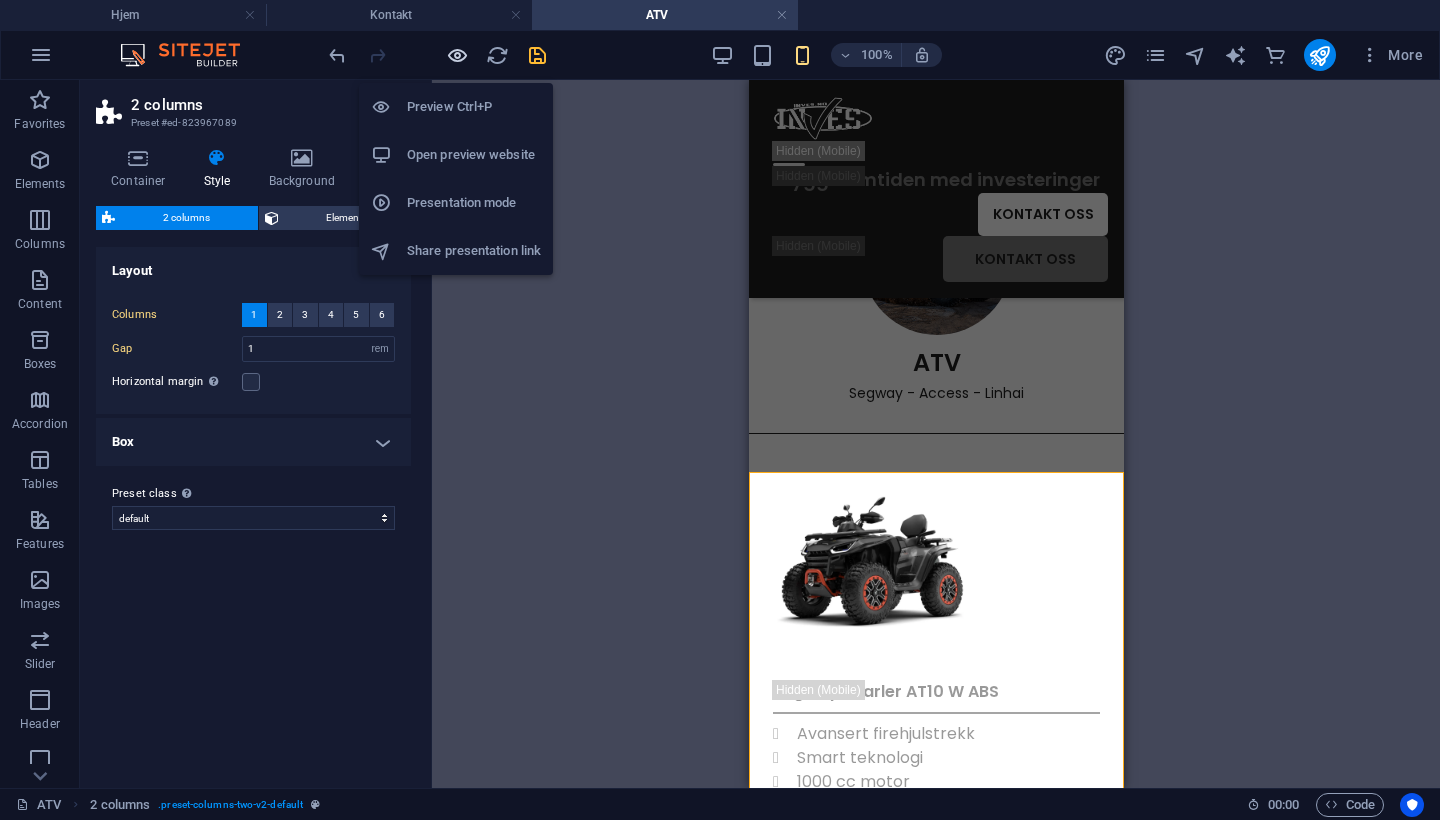 click at bounding box center (457, 55) 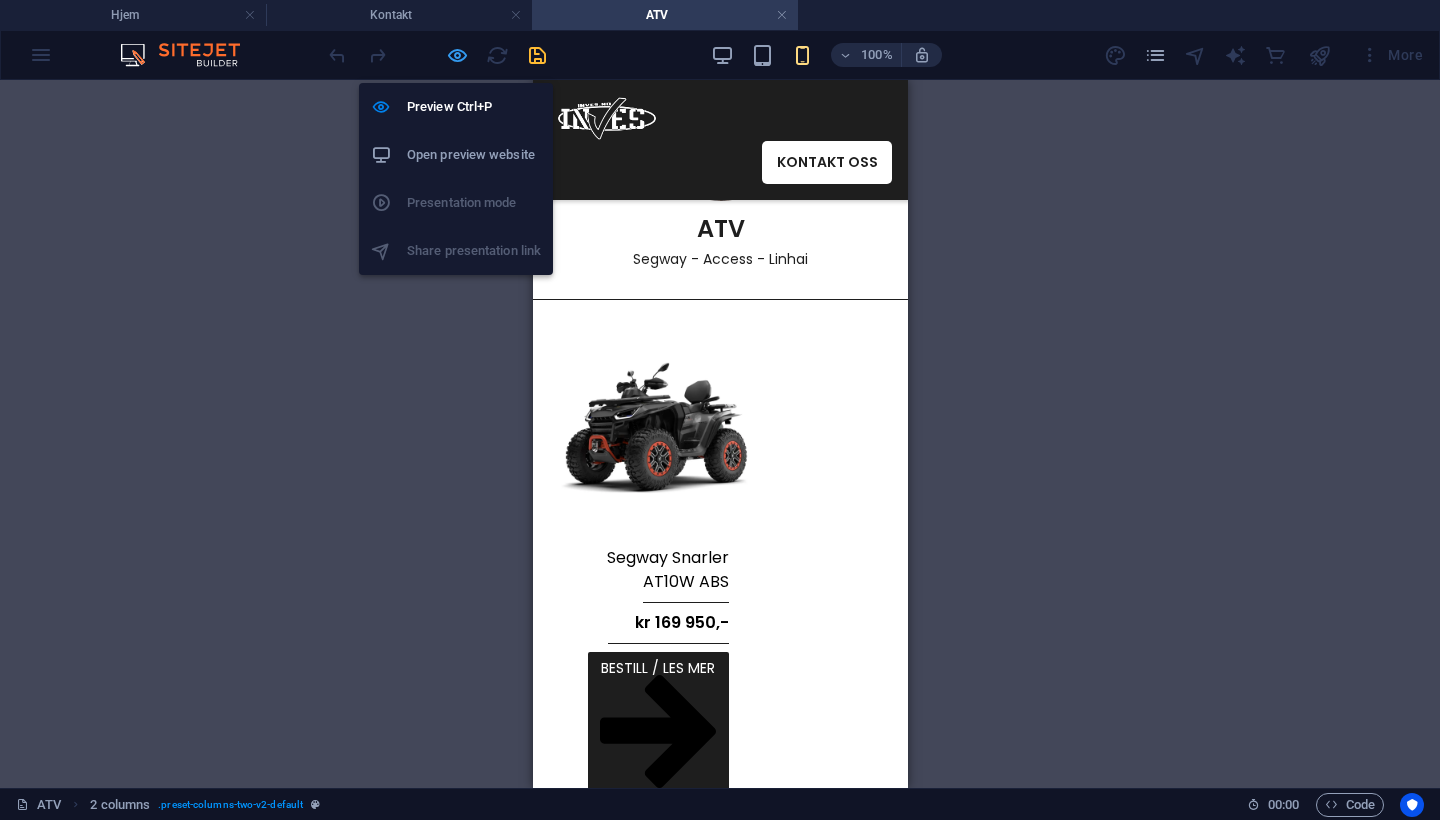 click at bounding box center [457, 55] 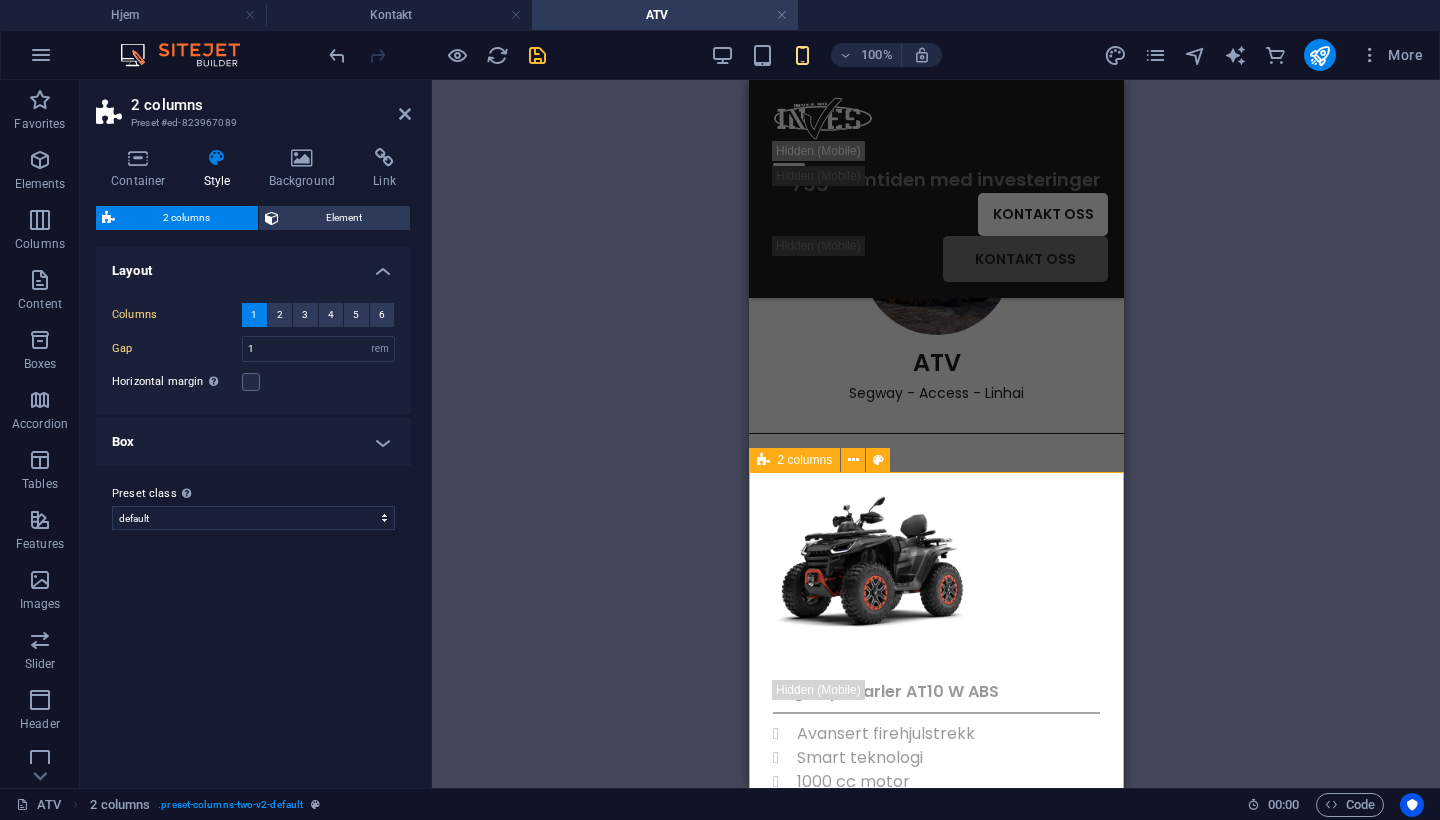 click at bounding box center (437, 55) 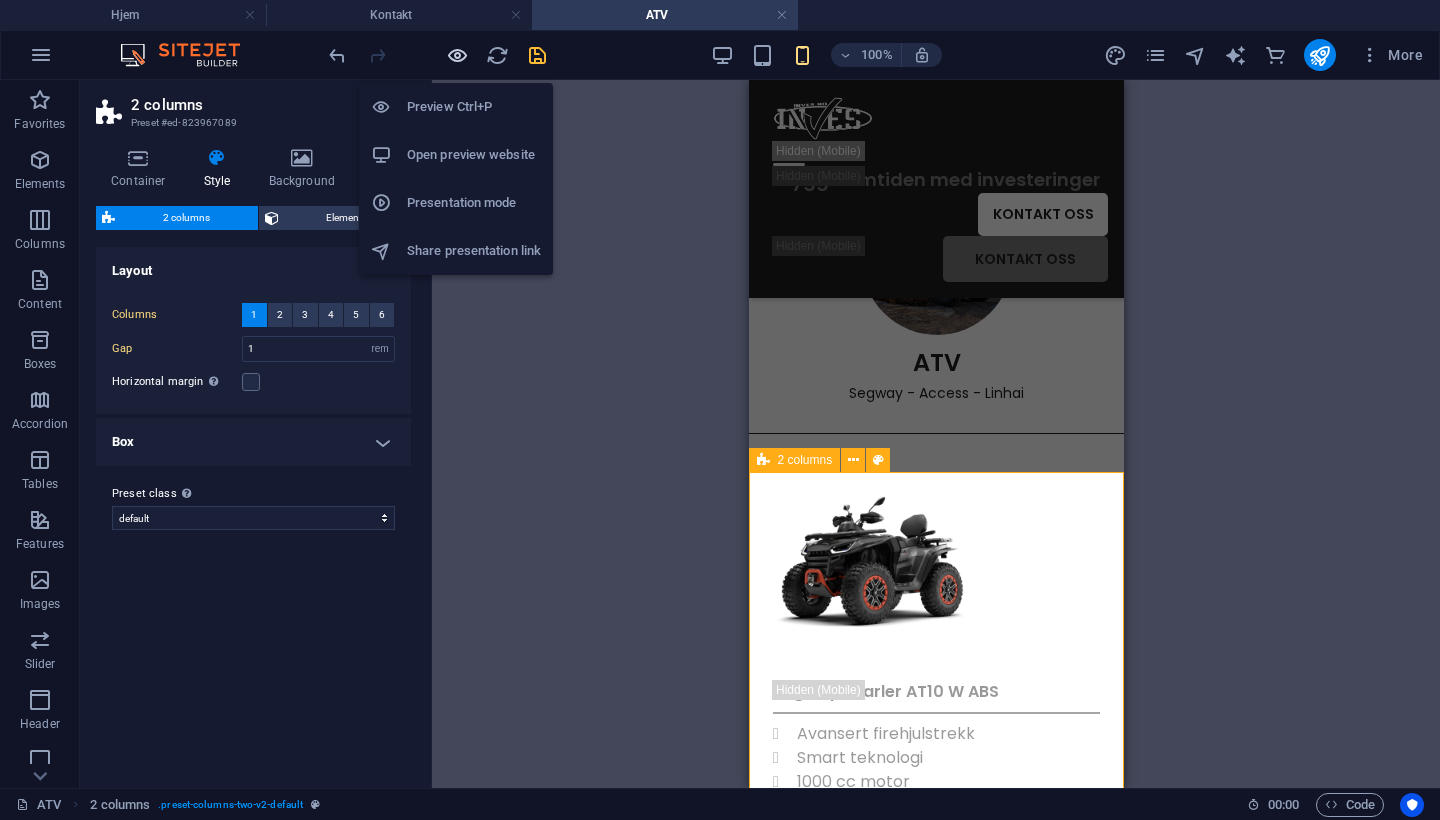 click at bounding box center [457, 55] 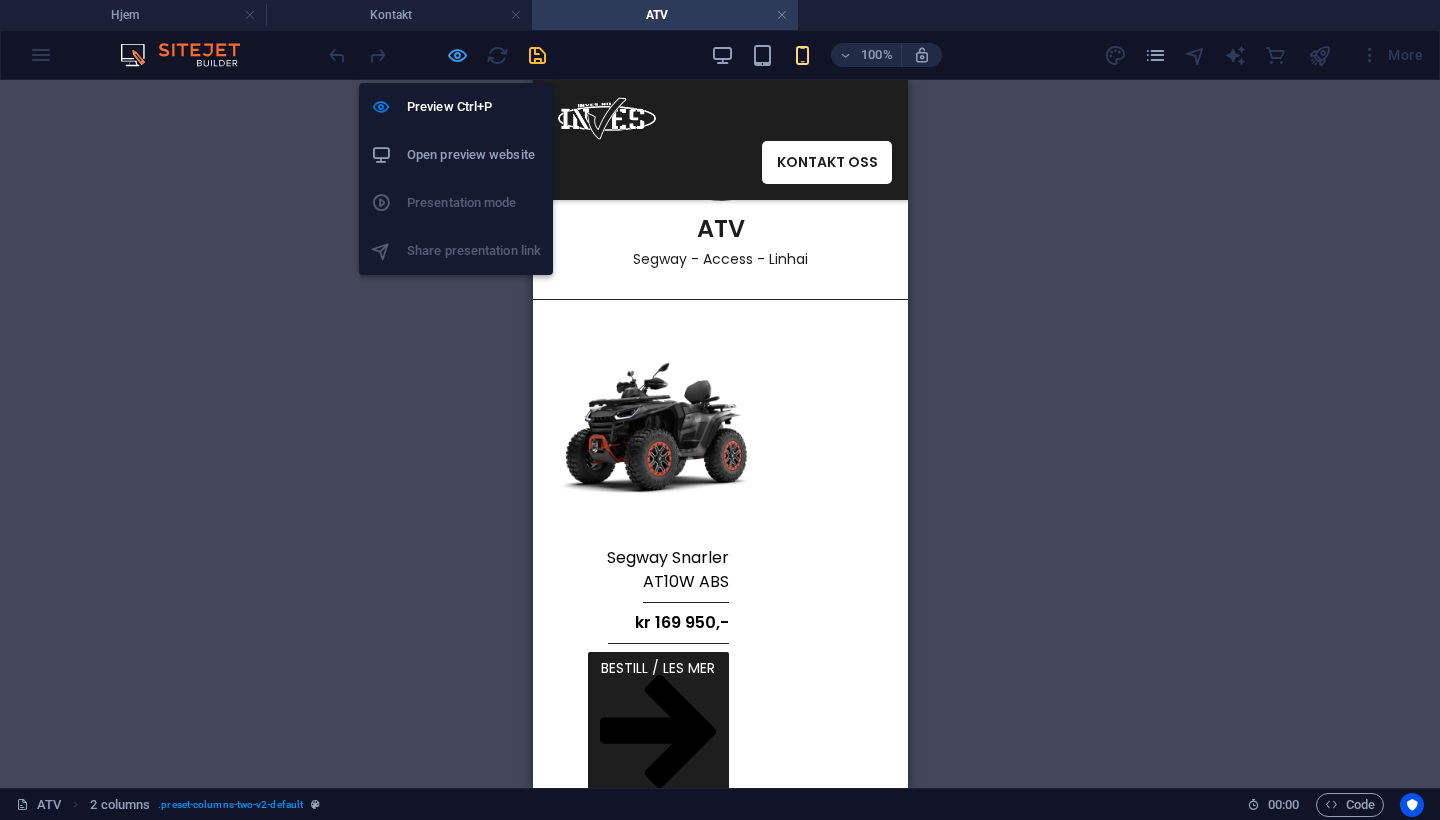 click at bounding box center [457, 55] 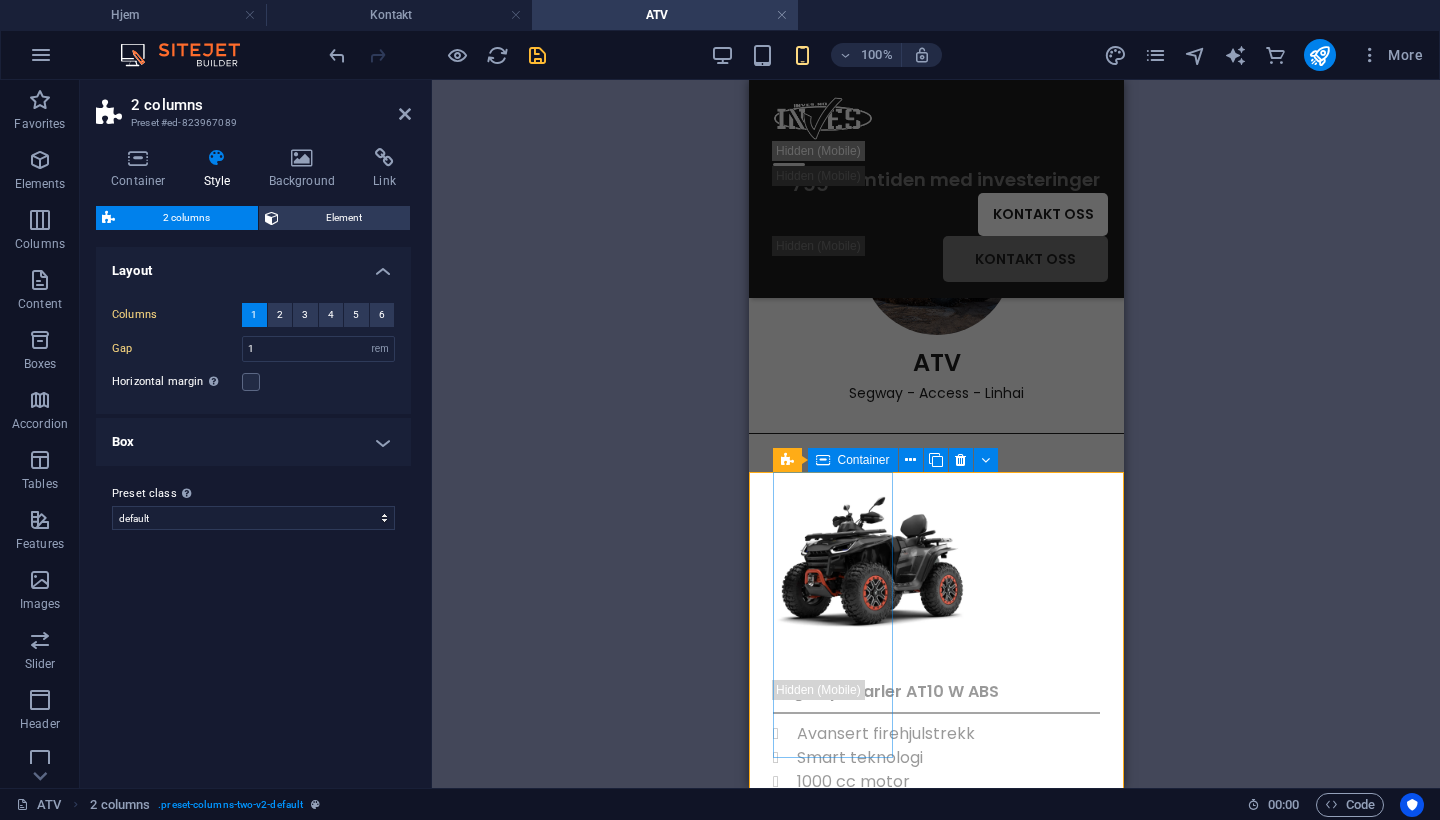 click on "Container" at bounding box center [853, 460] 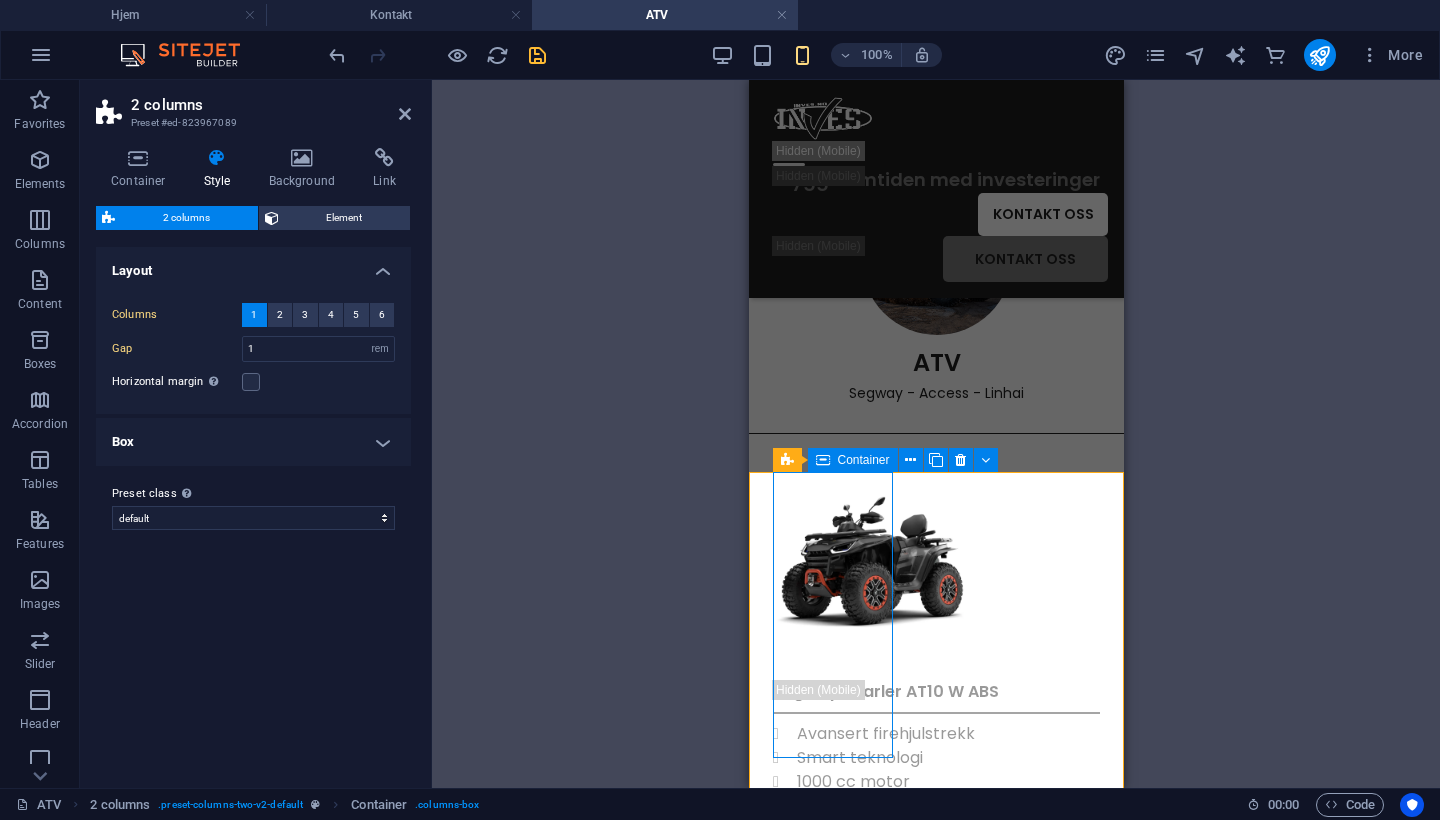click on "Container" at bounding box center (853, 460) 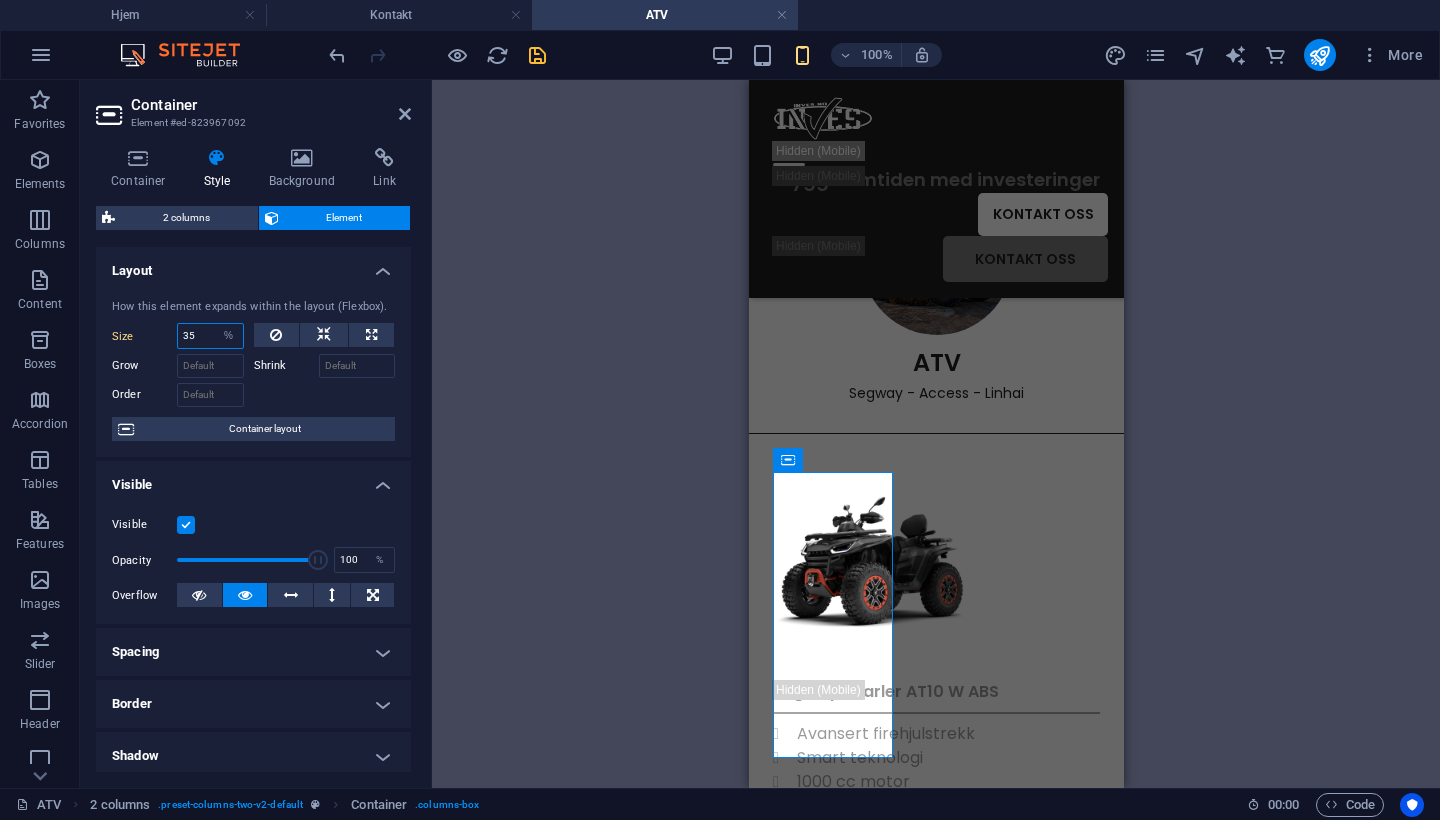 drag, startPoint x: 199, startPoint y: 334, endPoint x: 165, endPoint y: 334, distance: 34 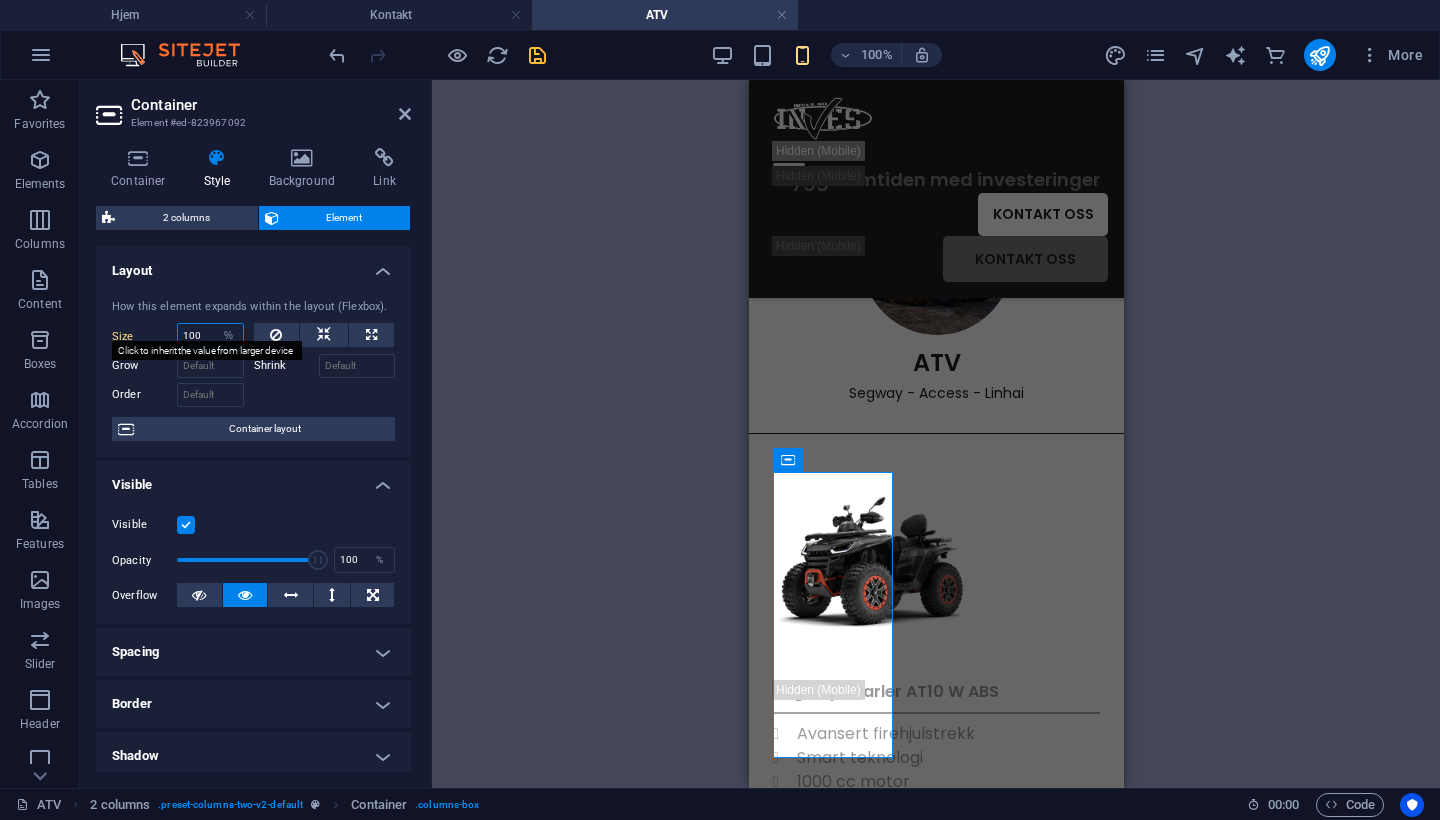 type on "100" 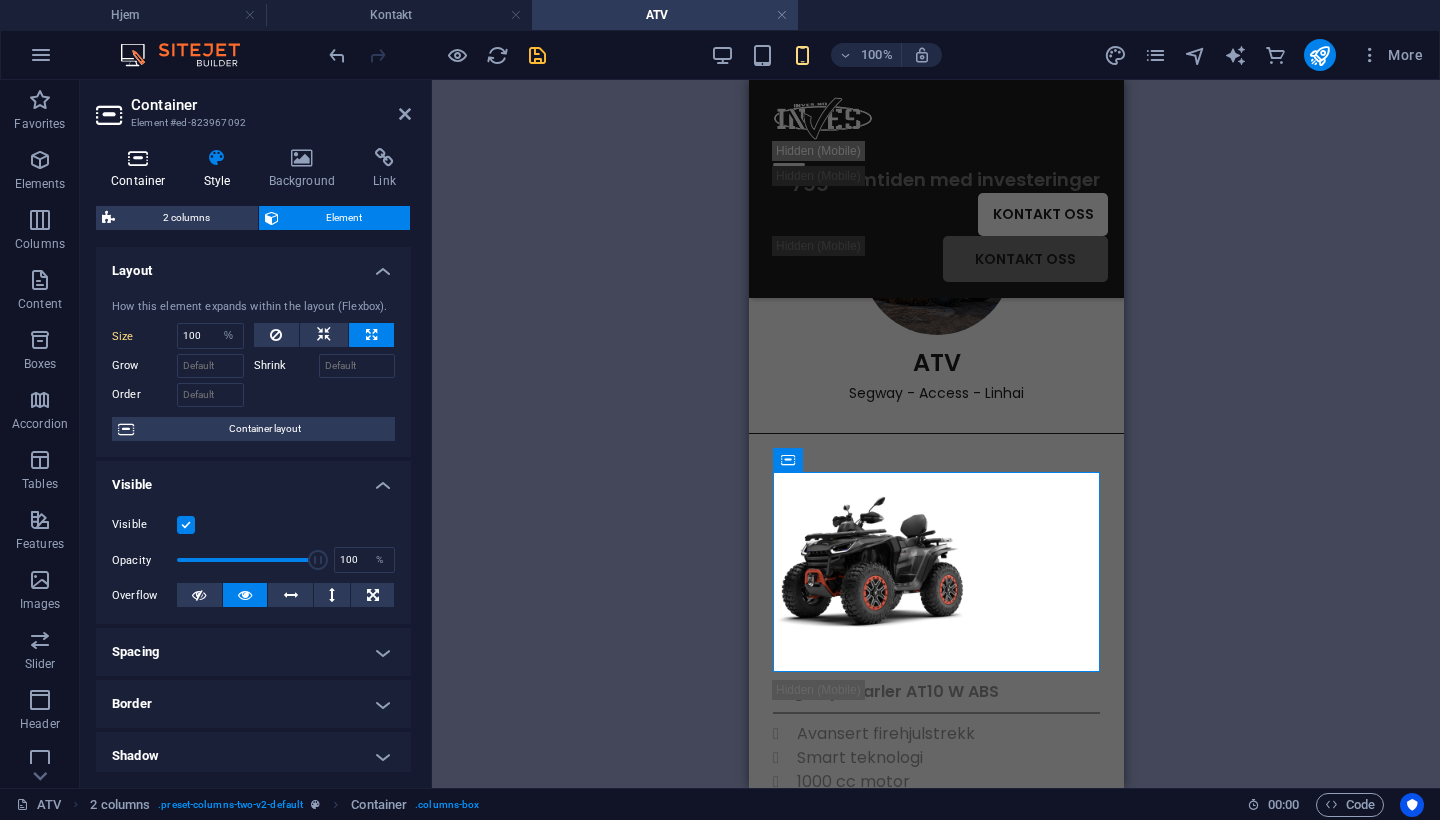 click at bounding box center (138, 158) 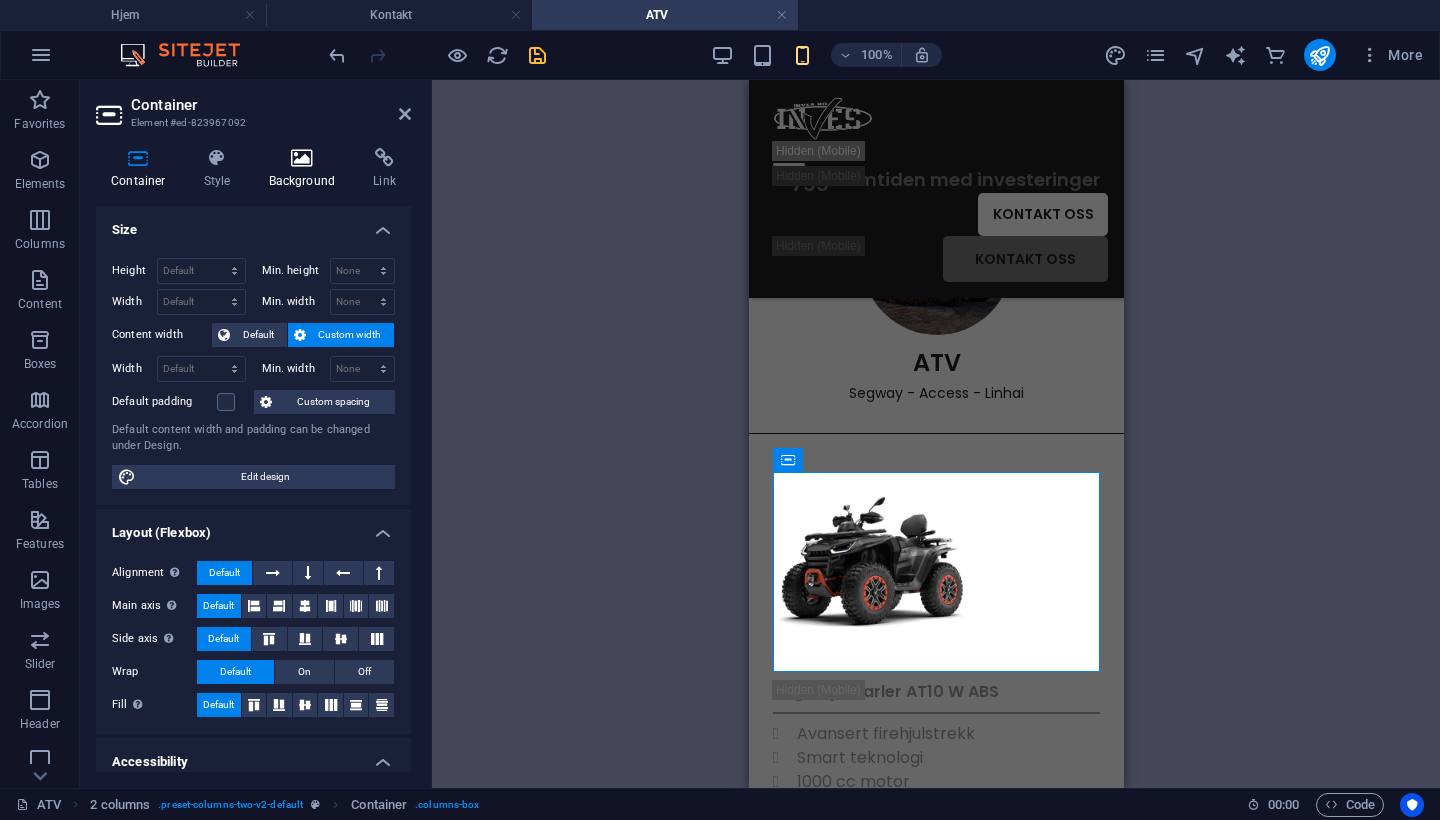 click at bounding box center (302, 158) 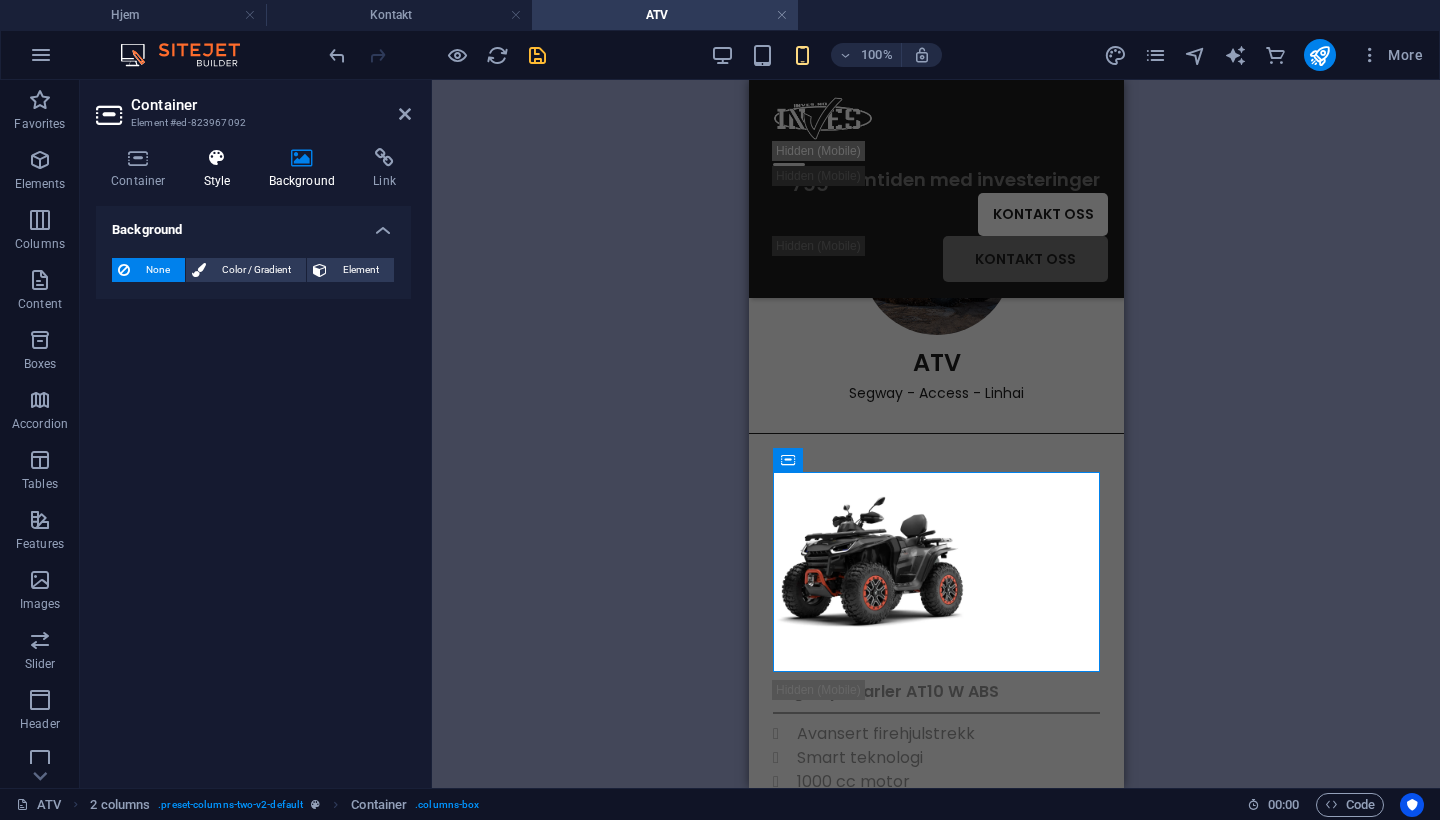 click at bounding box center [217, 158] 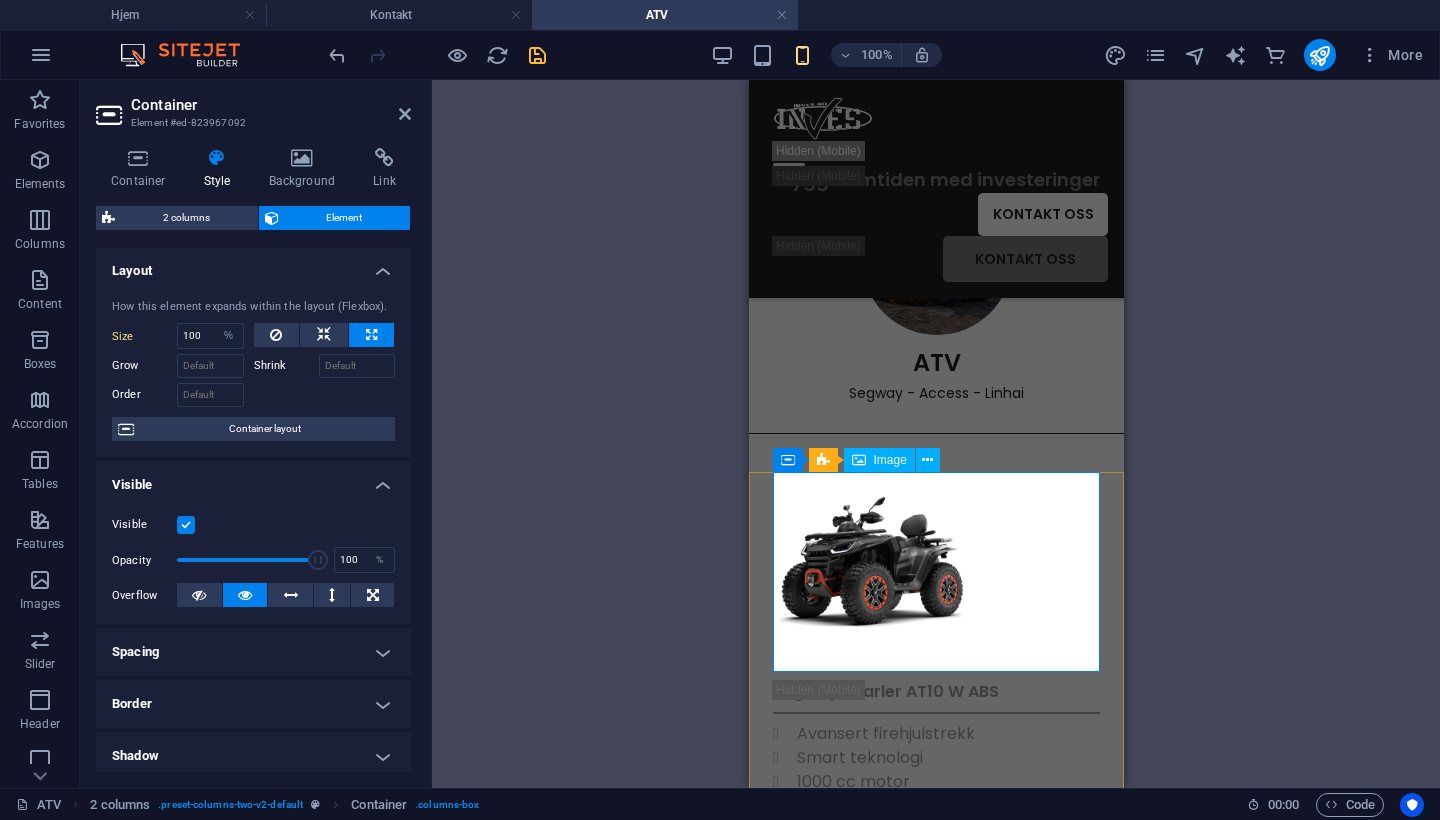 click at bounding box center [935, 572] 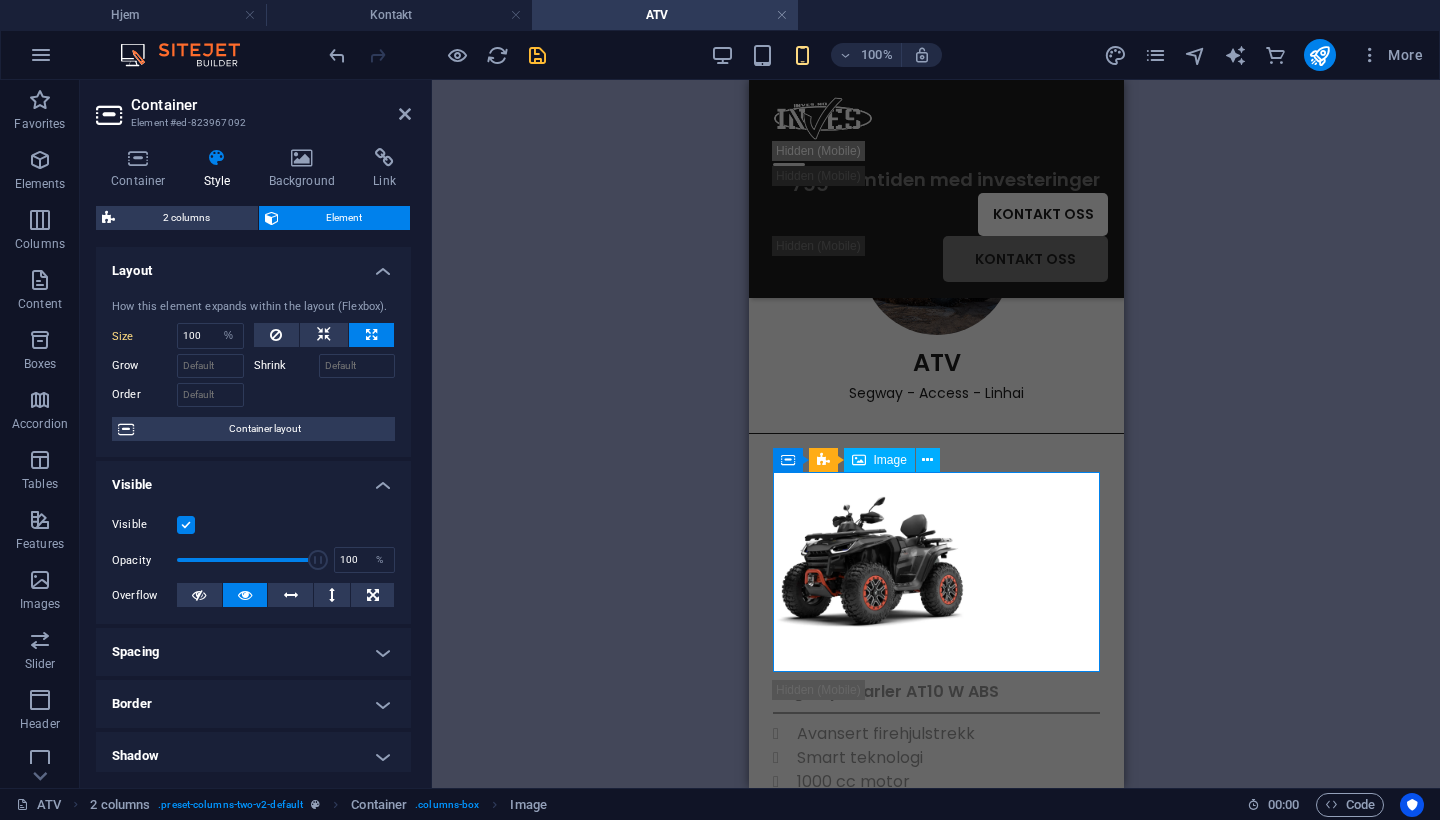 click at bounding box center (935, 572) 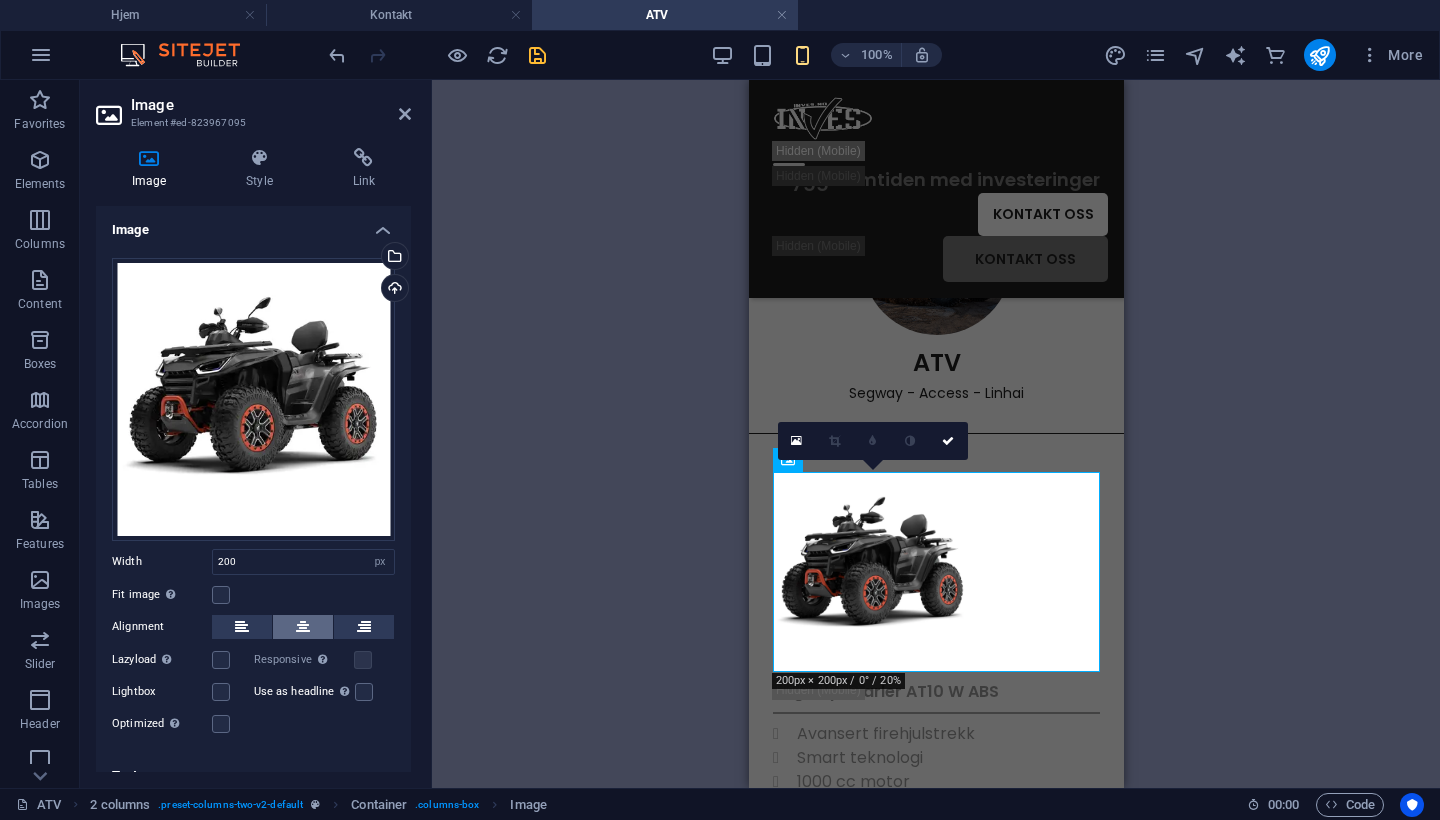click at bounding box center [303, 627] 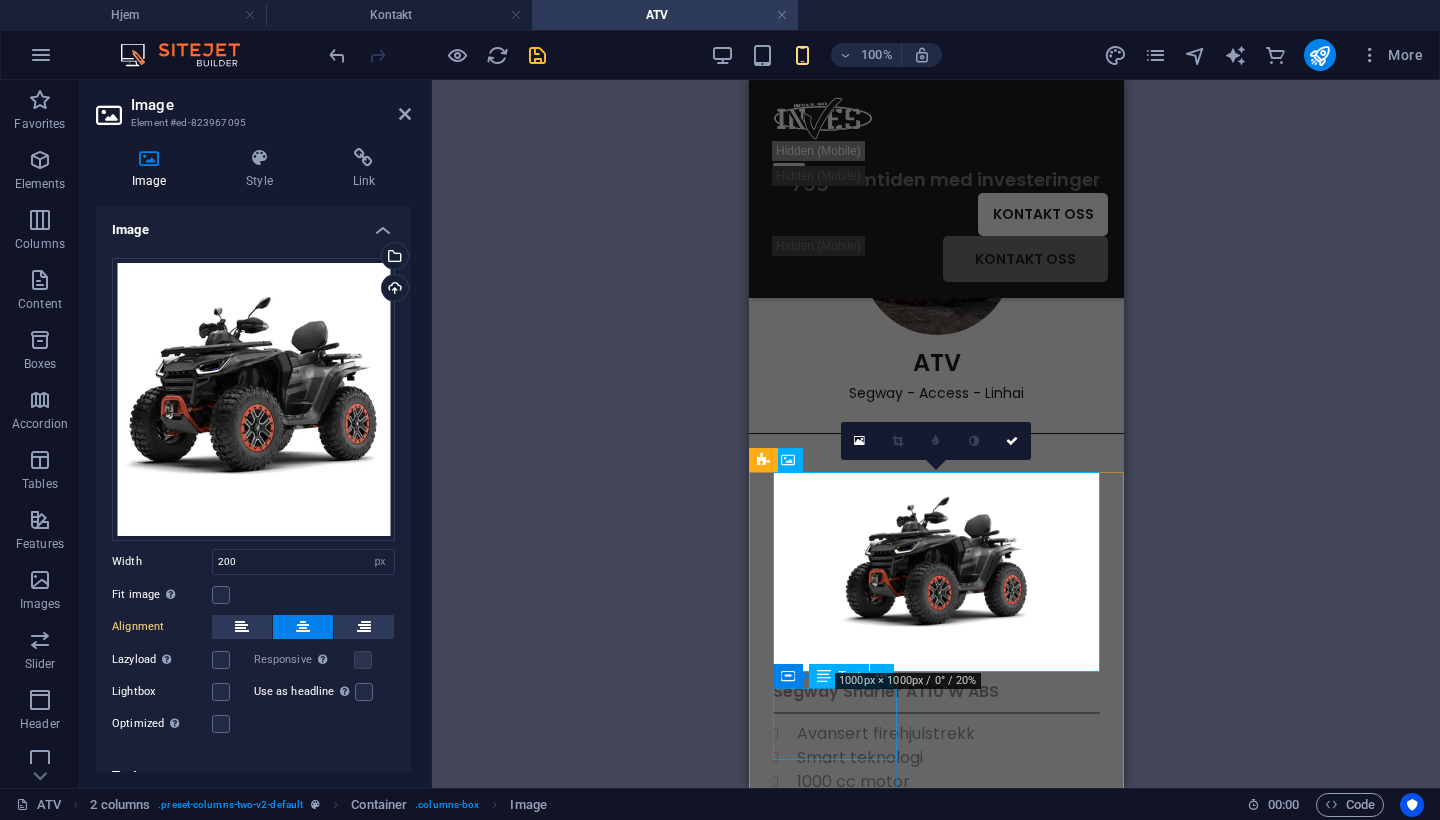 click on "Segway Snarler AT10 W ABS" at bounding box center (935, 692) 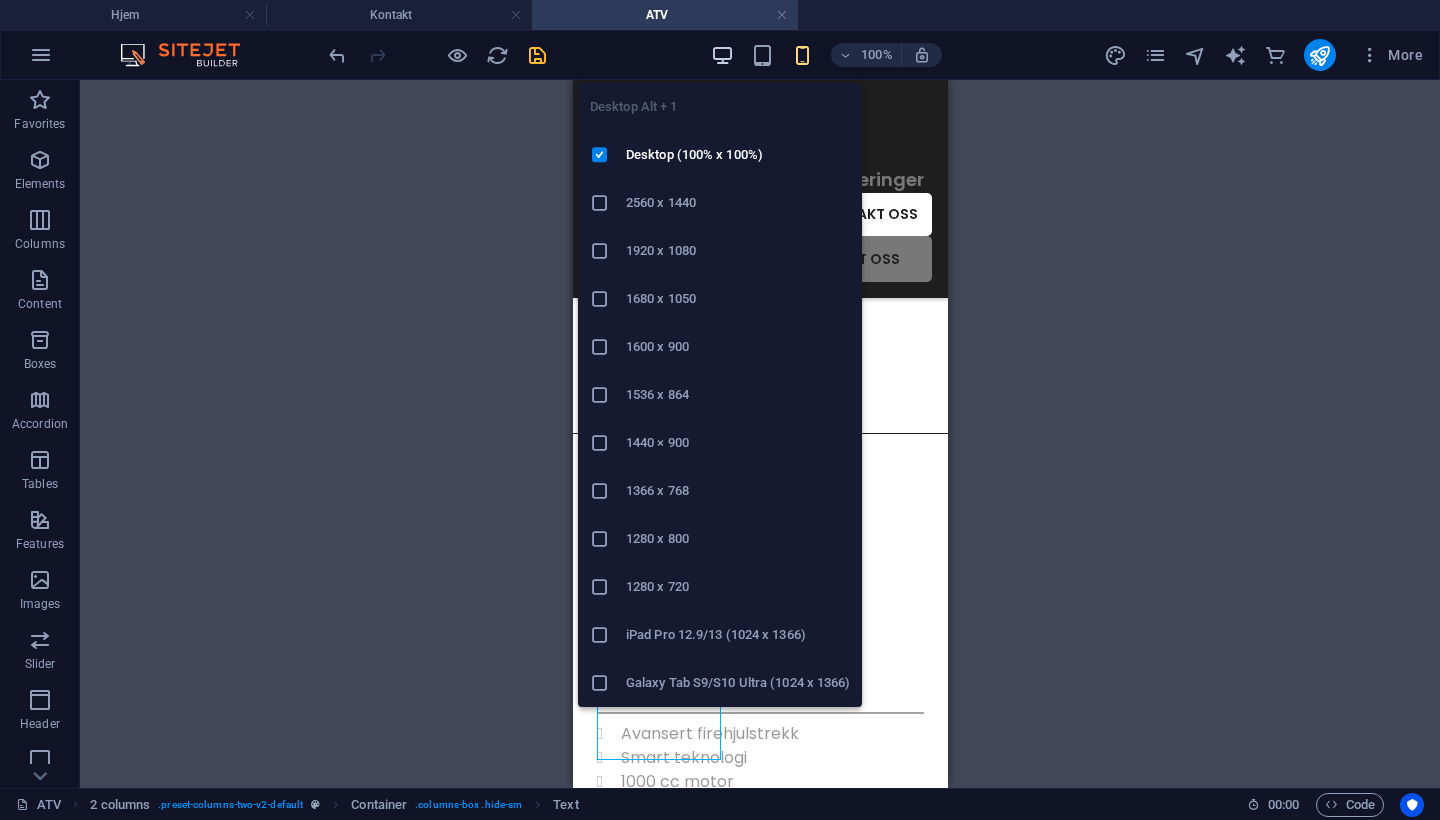 click at bounding box center (722, 55) 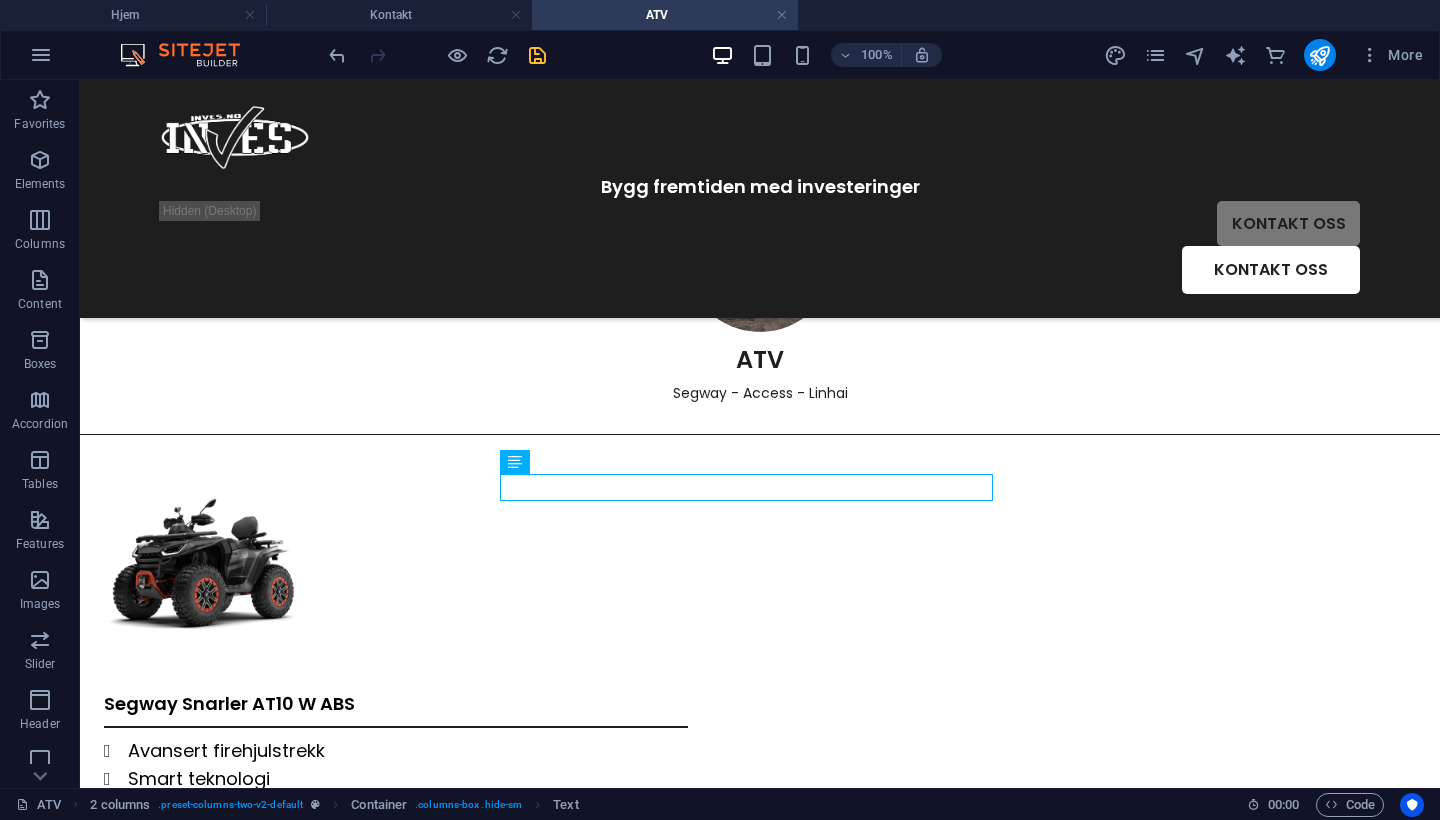 click on "100%" at bounding box center [826, 55] 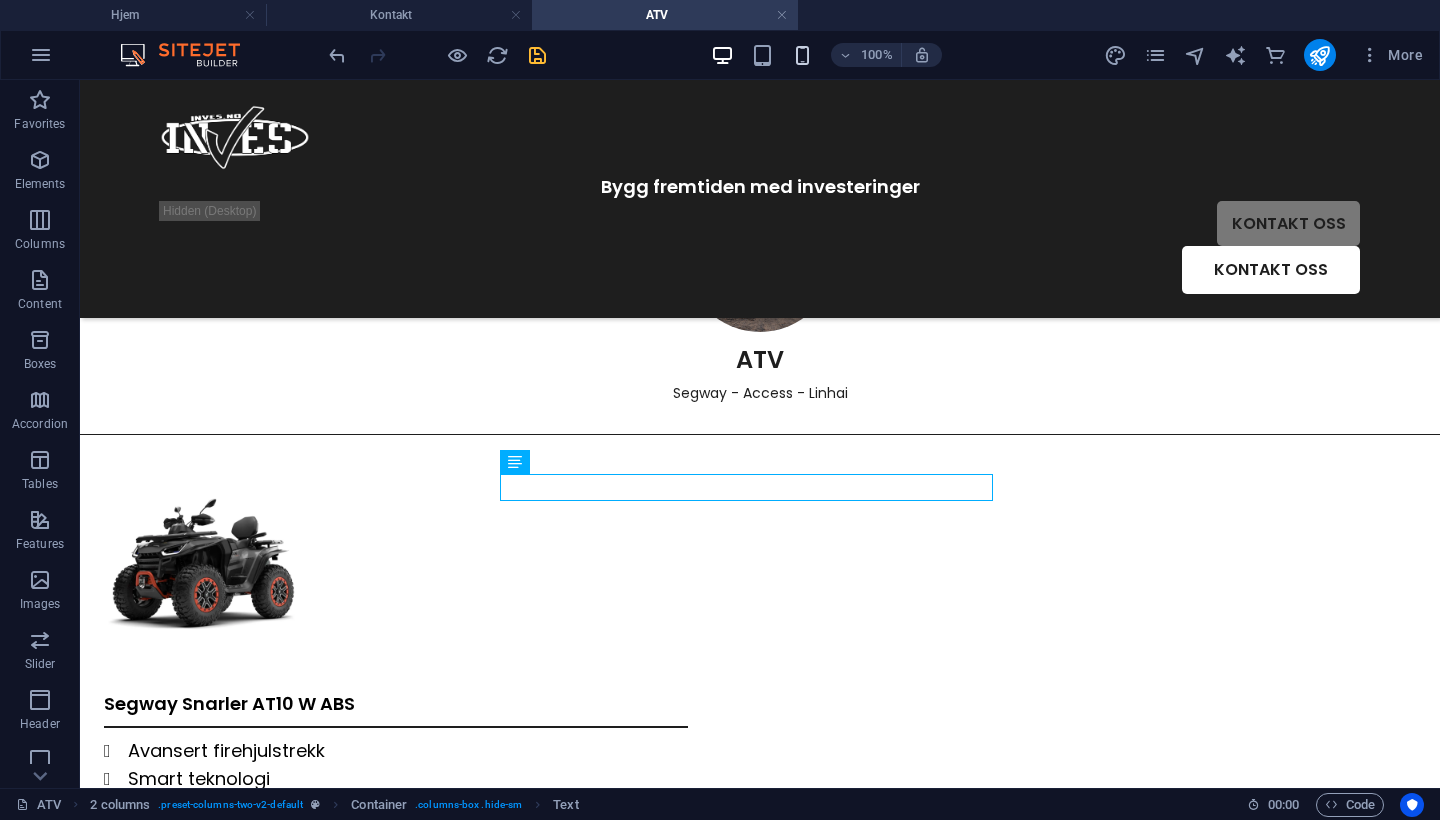 click at bounding box center [802, 55] 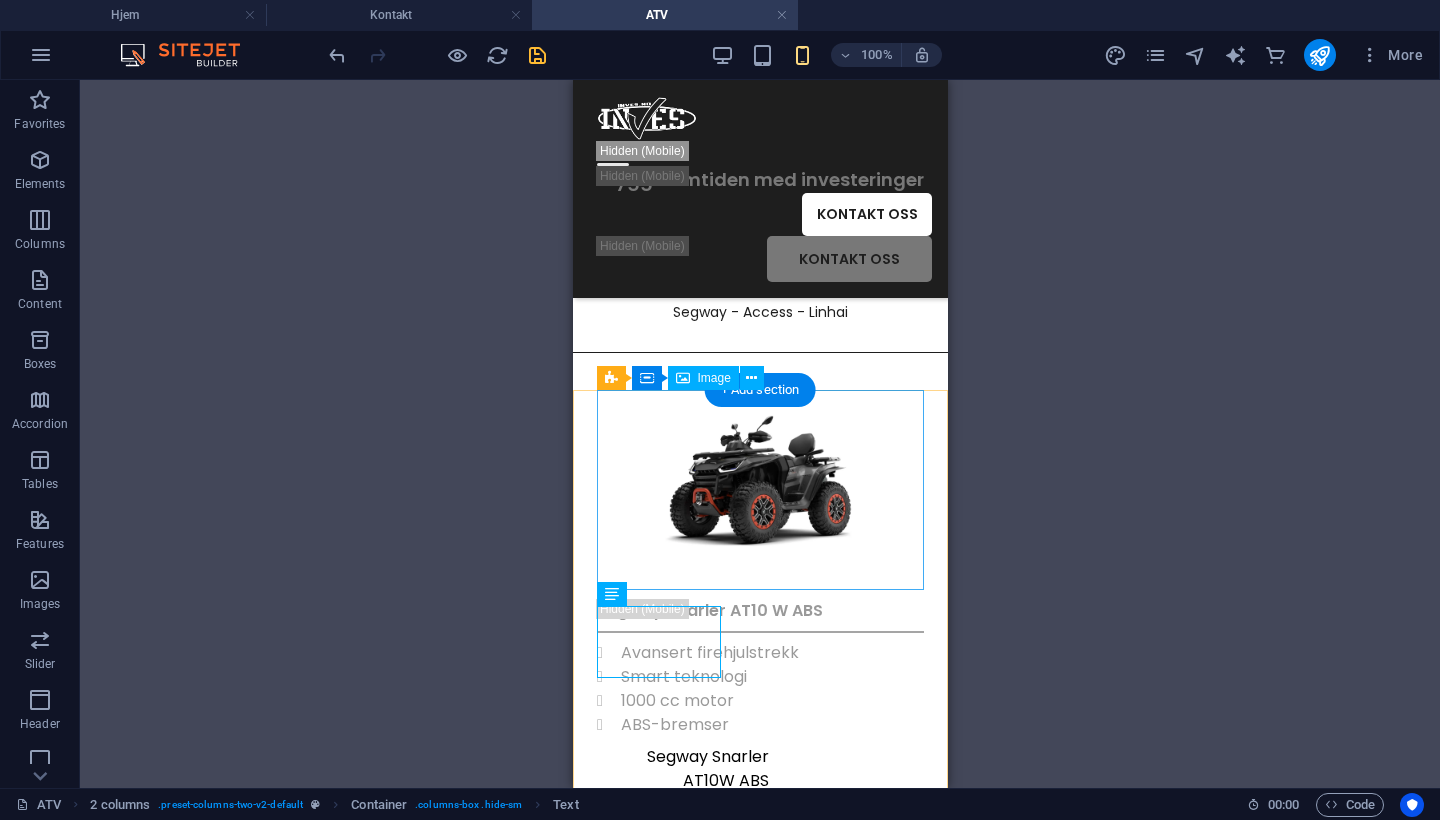 scroll, scrollTop: 218, scrollLeft: 0, axis: vertical 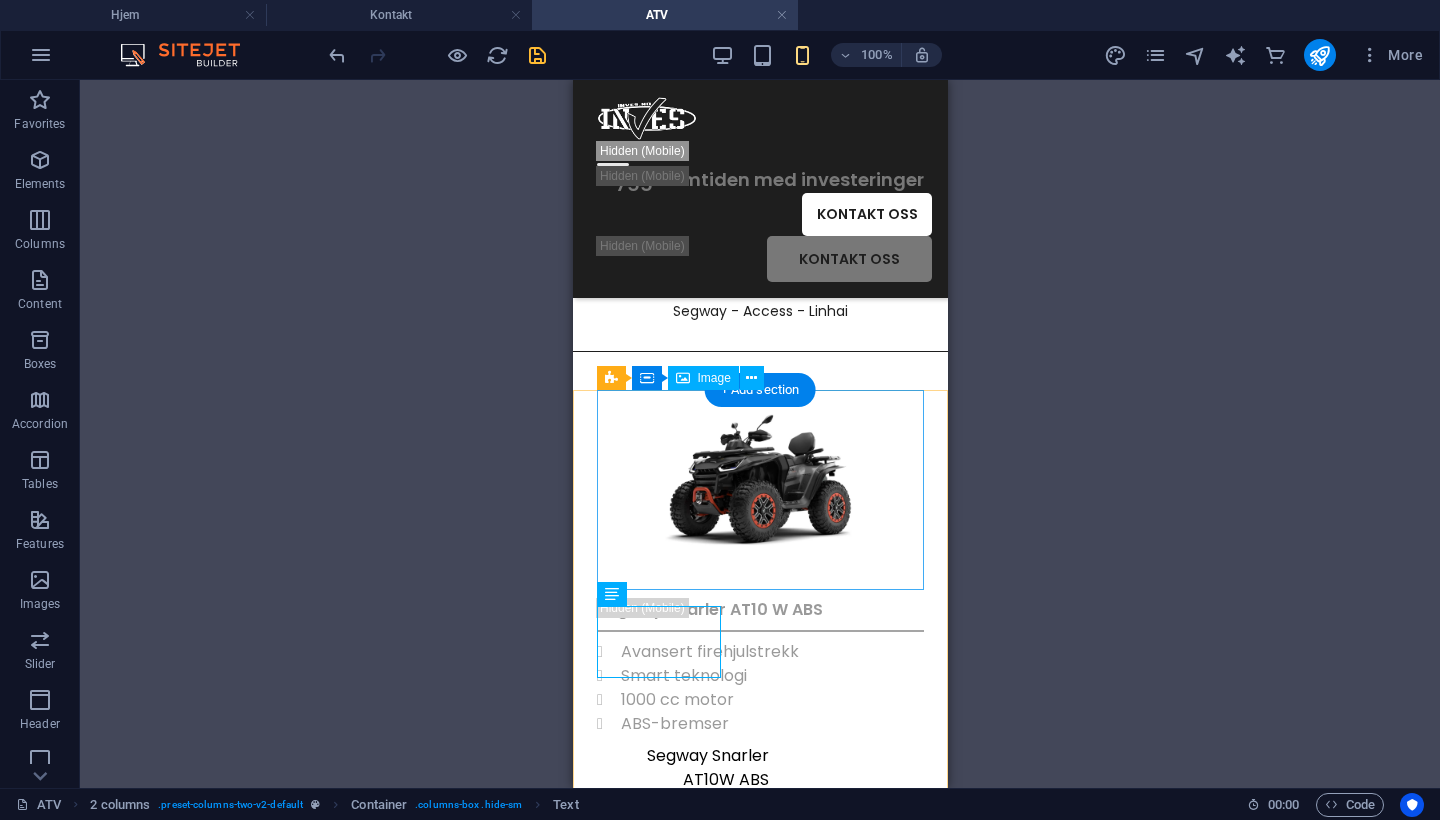 click at bounding box center (759, 490) 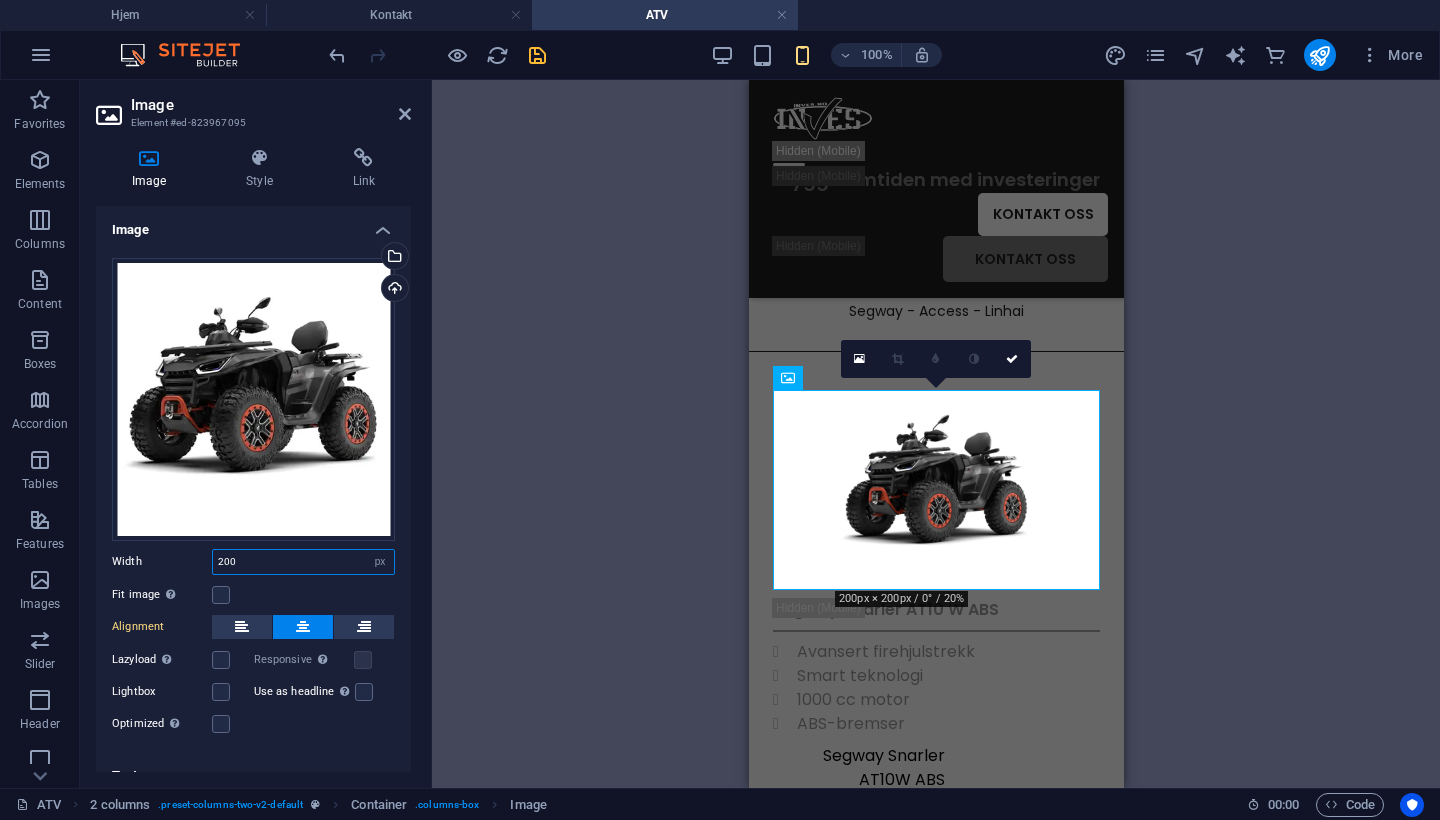 drag, startPoint x: 272, startPoint y: 565, endPoint x: 91, endPoint y: 561, distance: 181.04419 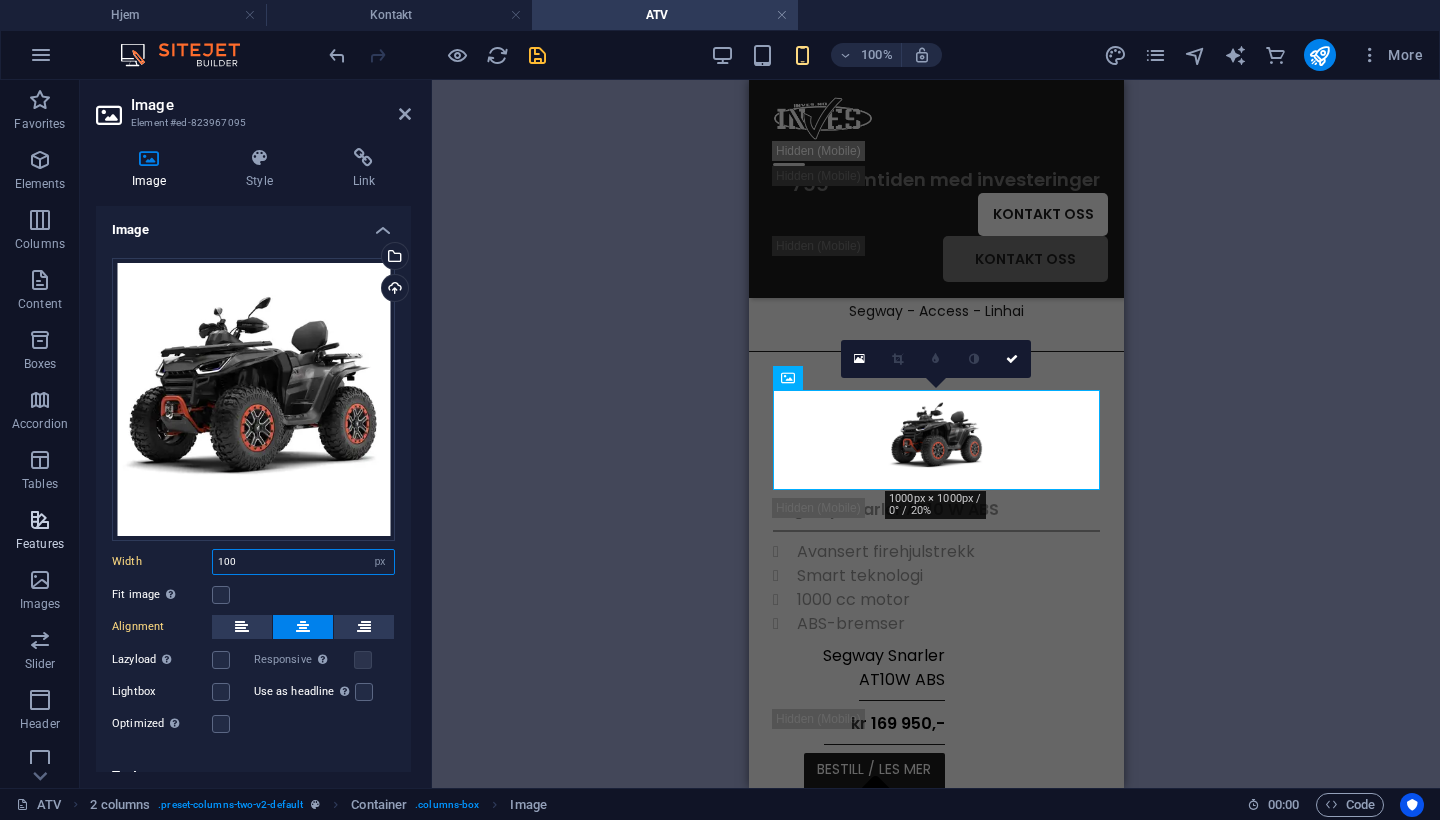 drag, startPoint x: 296, startPoint y: 563, endPoint x: 75, endPoint y: 554, distance: 221.18318 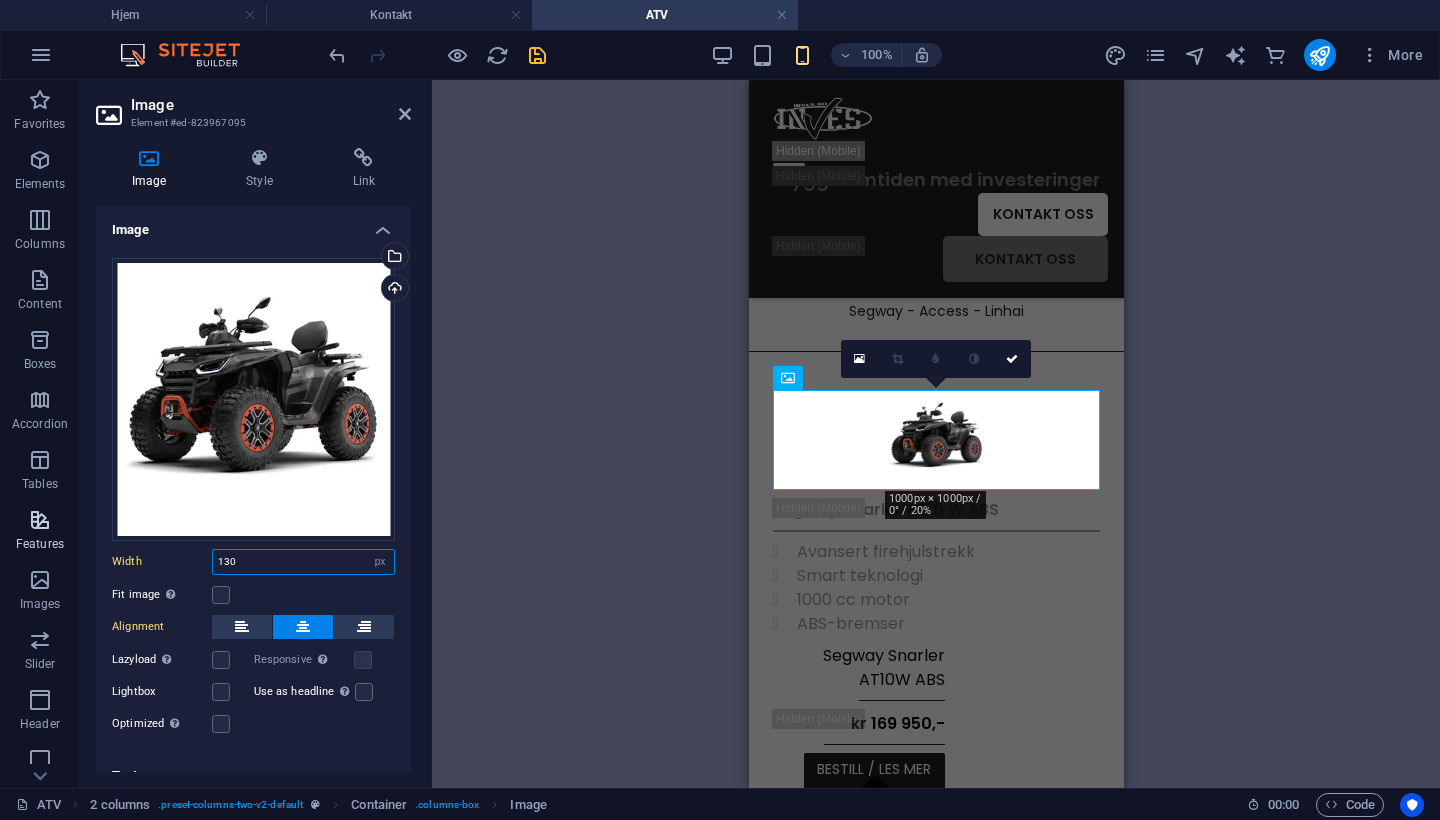 type on "130" 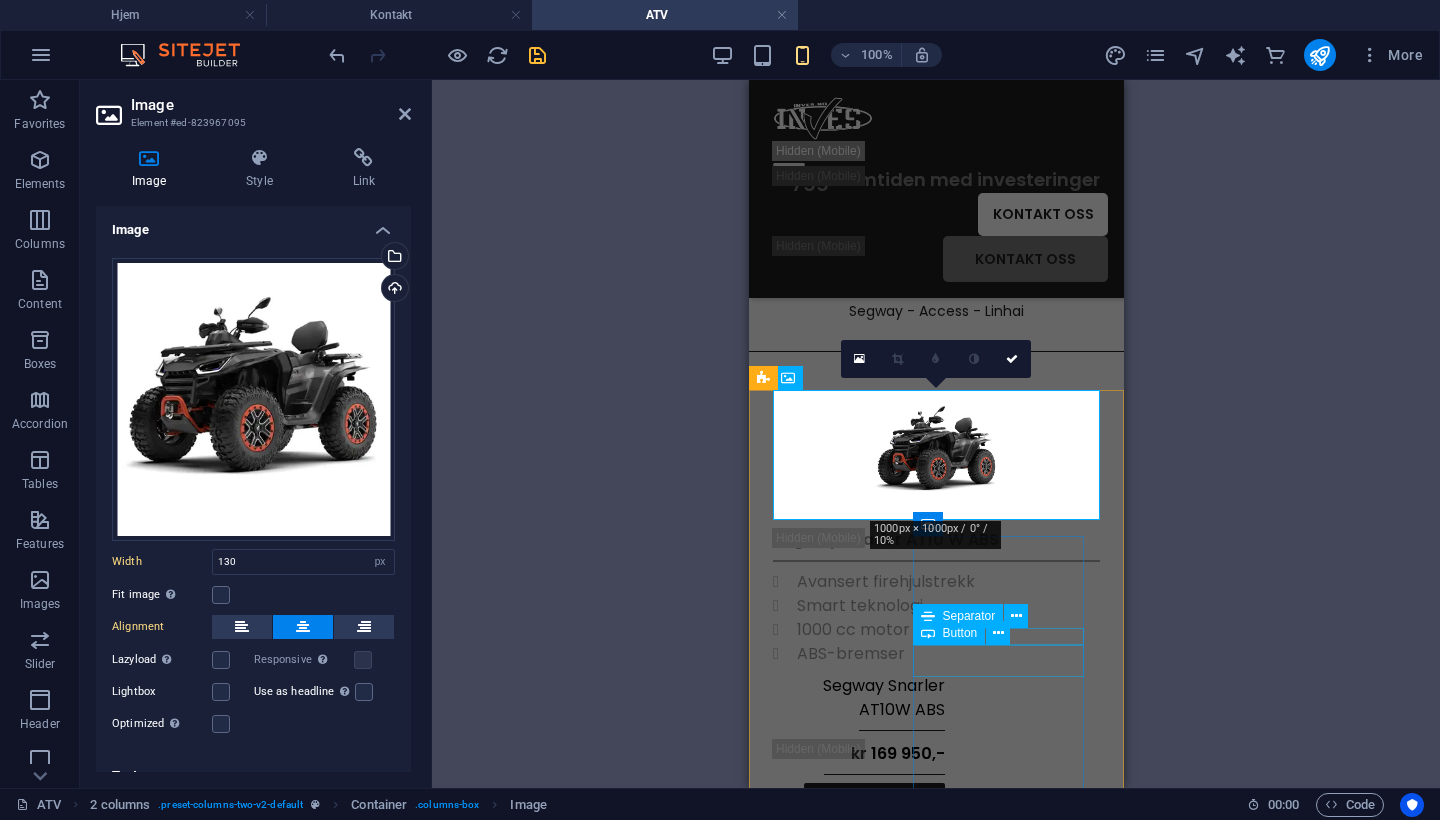 click on "Button" at bounding box center [949, 633] 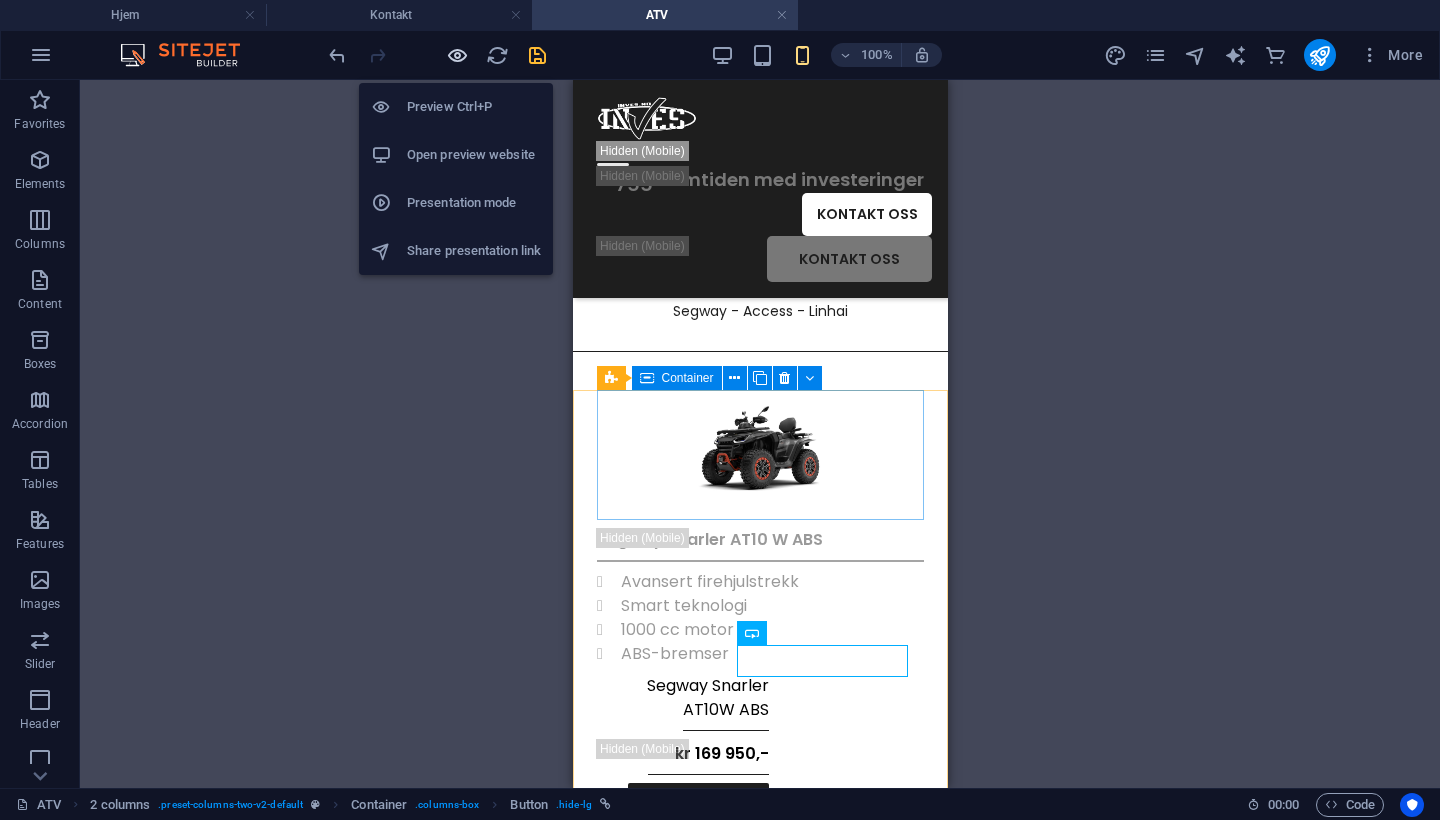 click at bounding box center (457, 55) 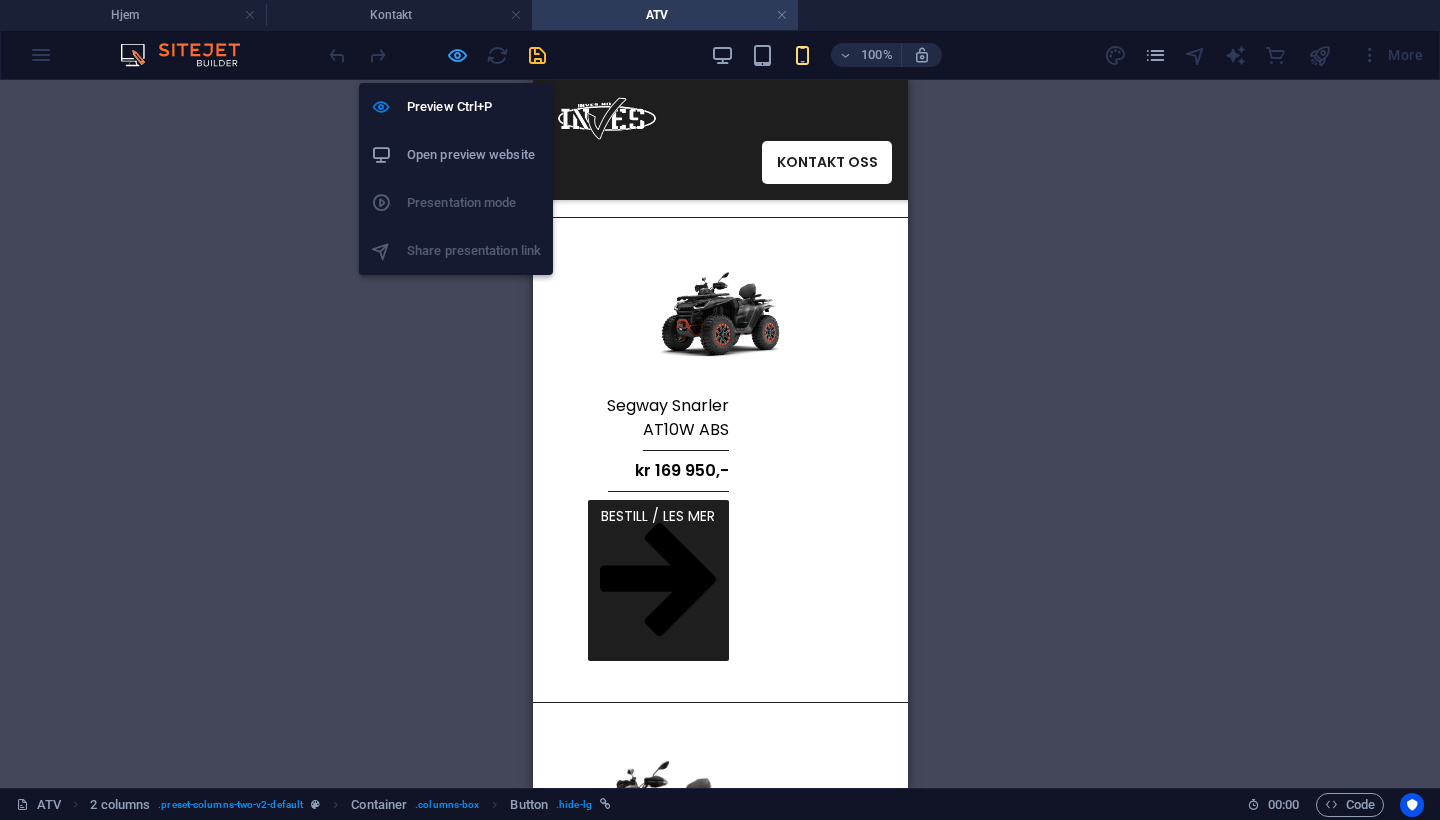 click at bounding box center (457, 55) 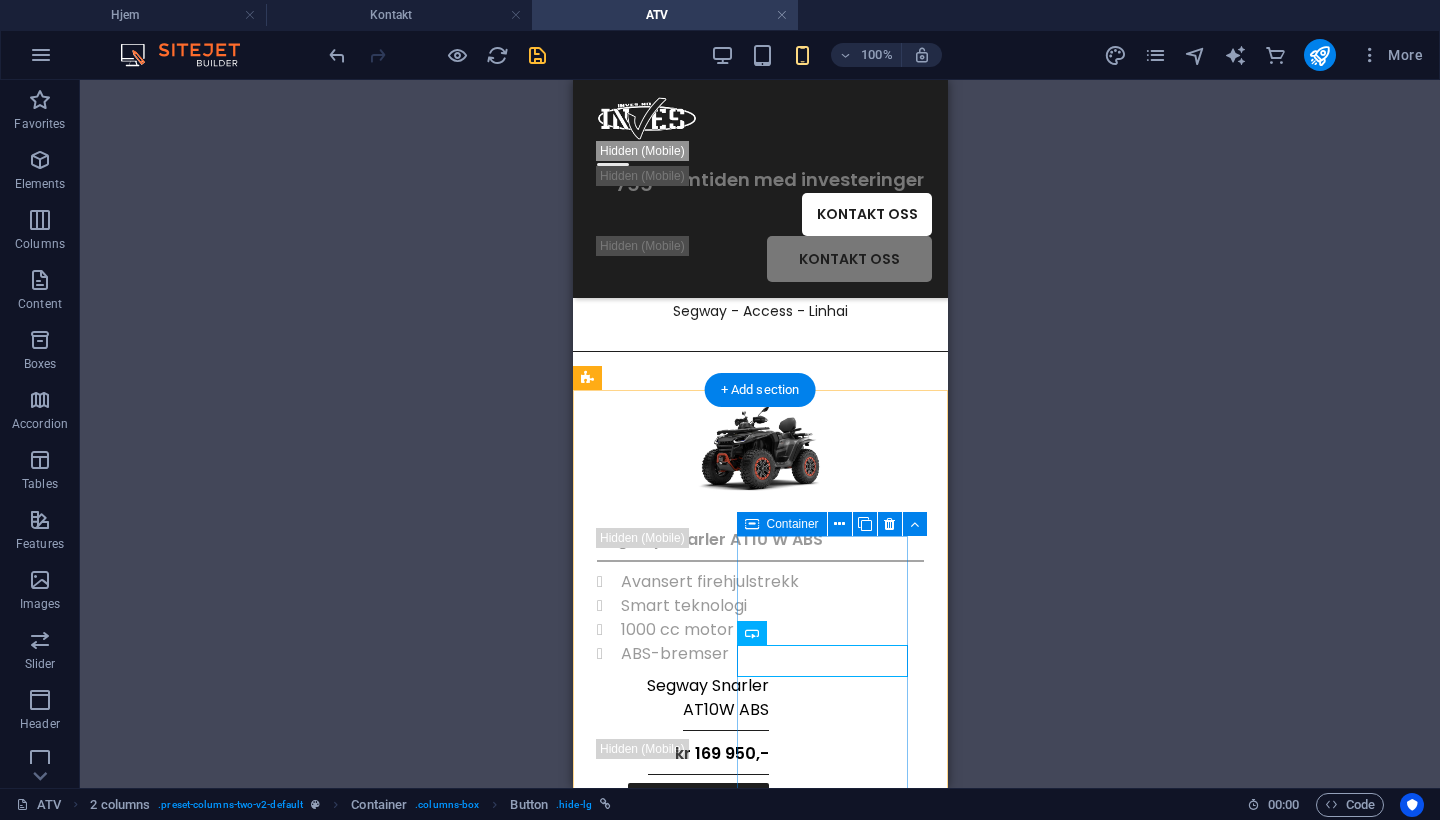 click at bounding box center (752, 524) 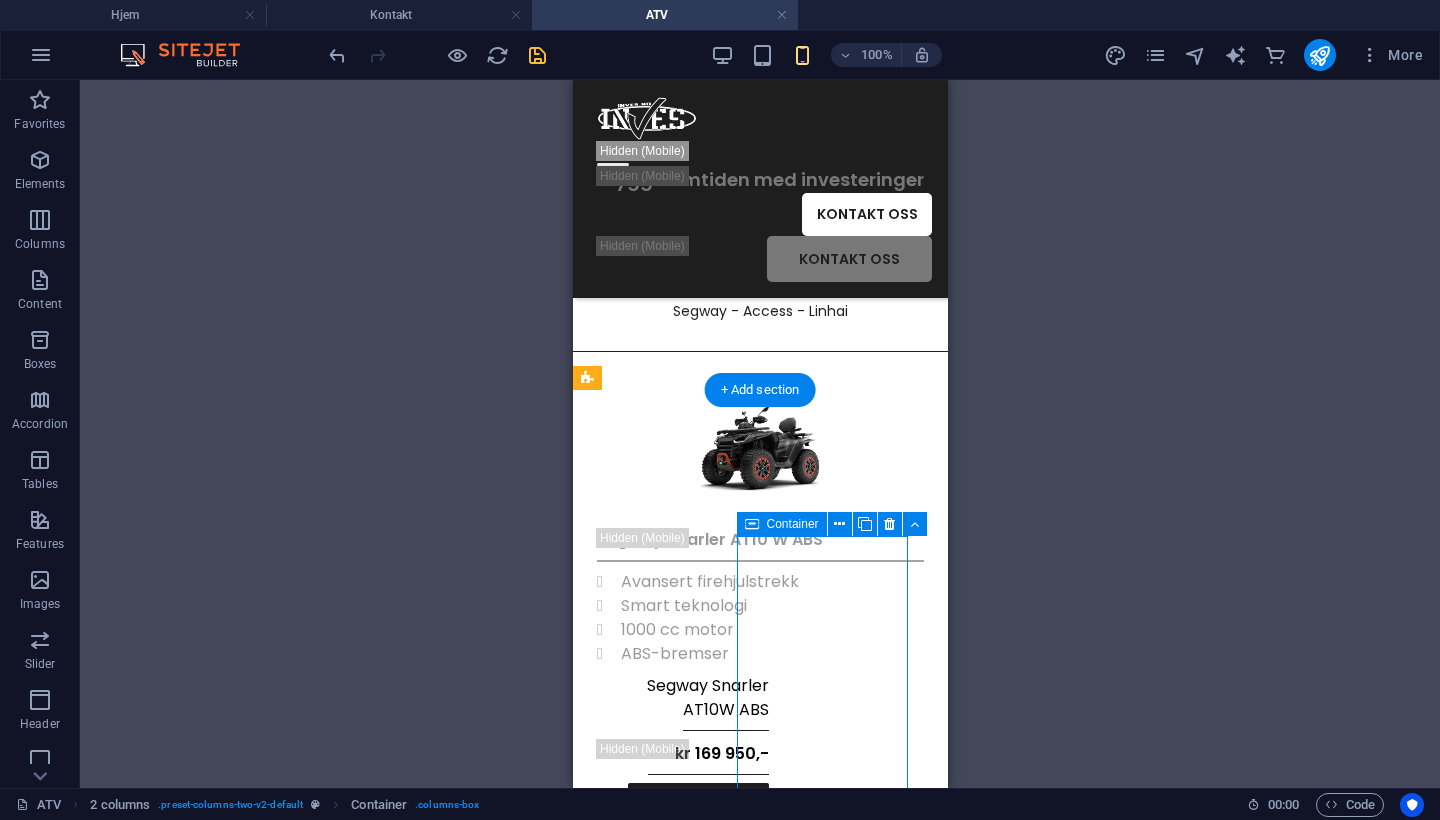 click at bounding box center (752, 524) 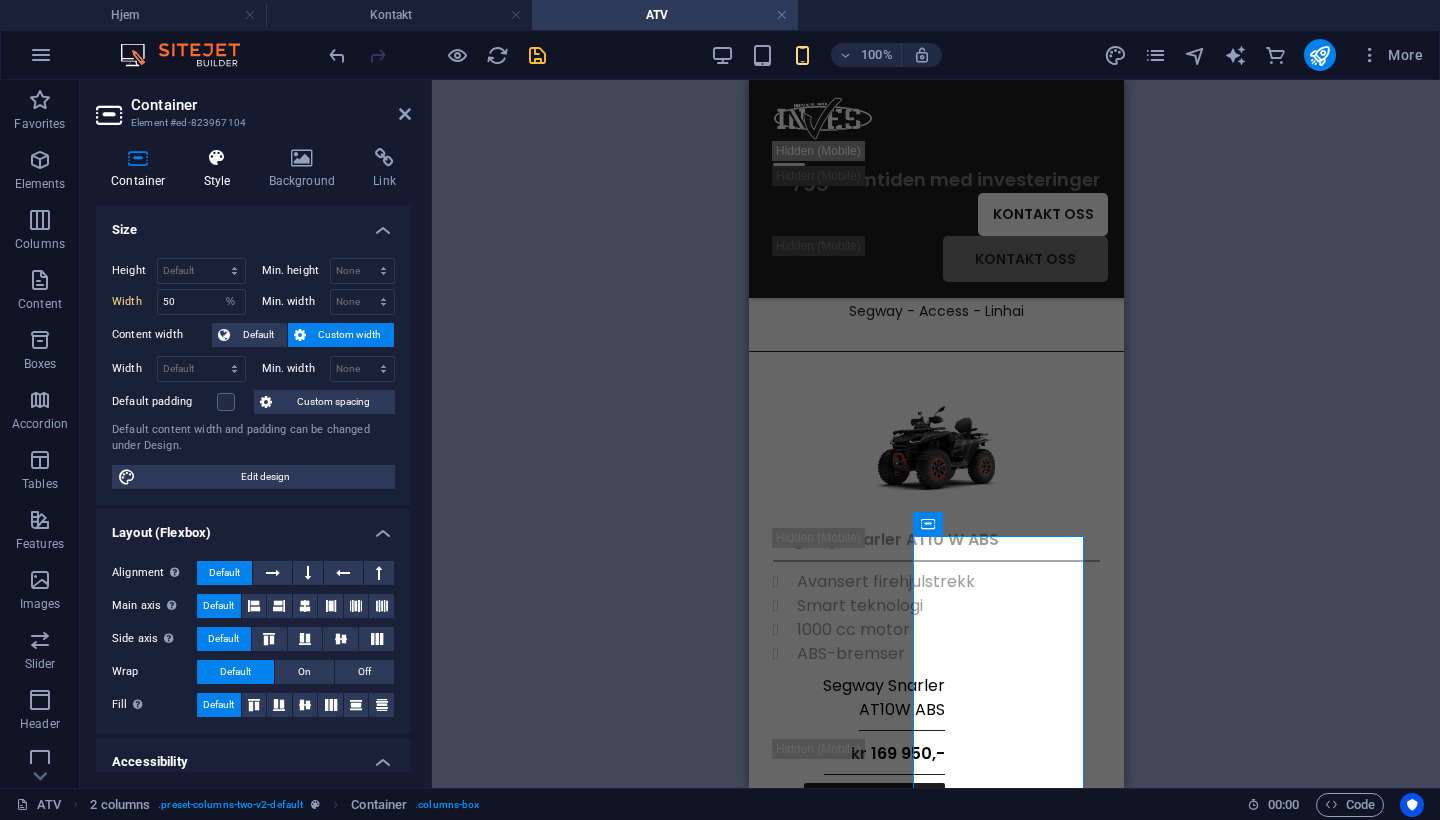 click on "Style" at bounding box center (221, 169) 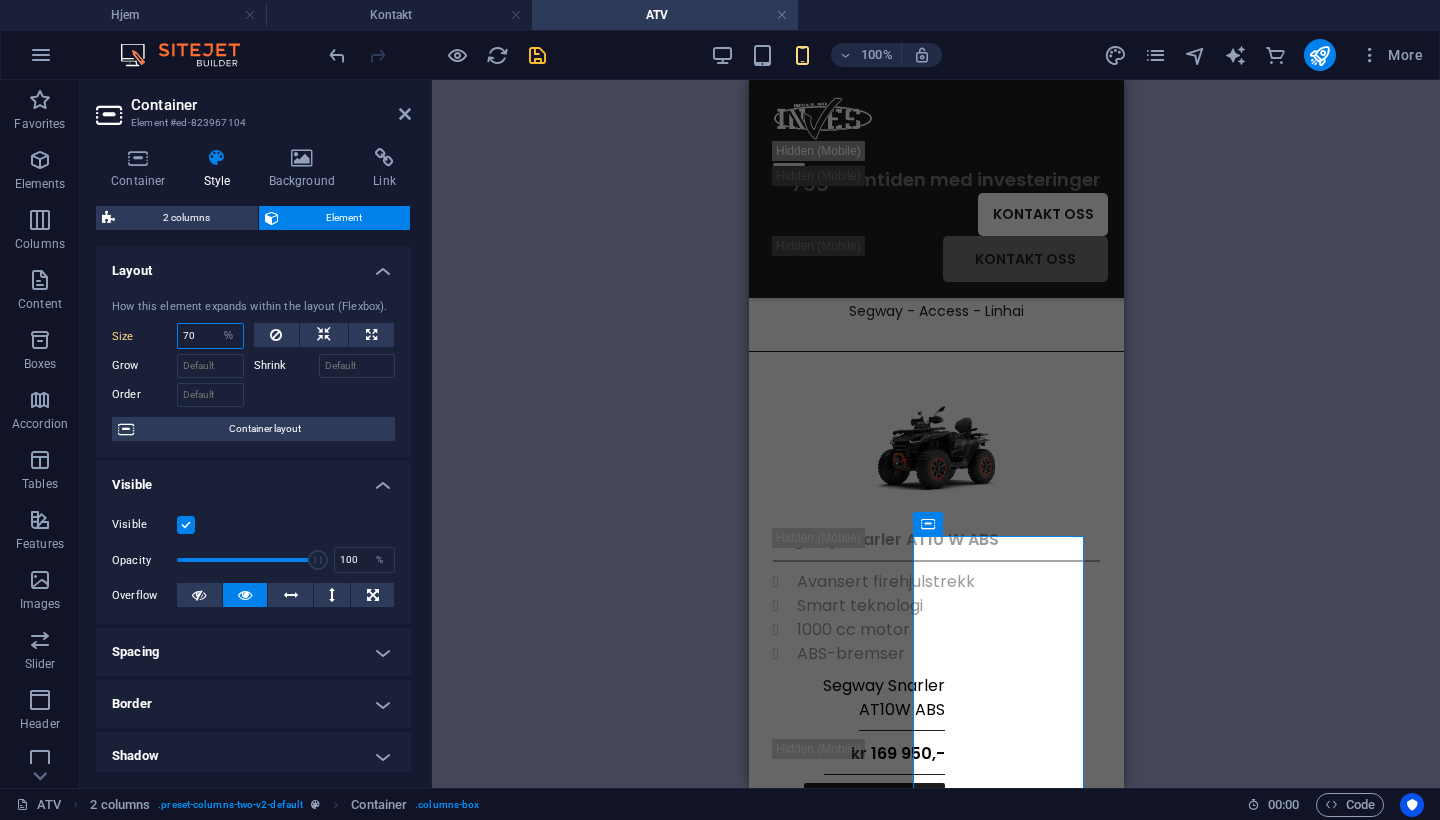drag, startPoint x: 202, startPoint y: 343, endPoint x: 113, endPoint y: 324, distance: 91.00549 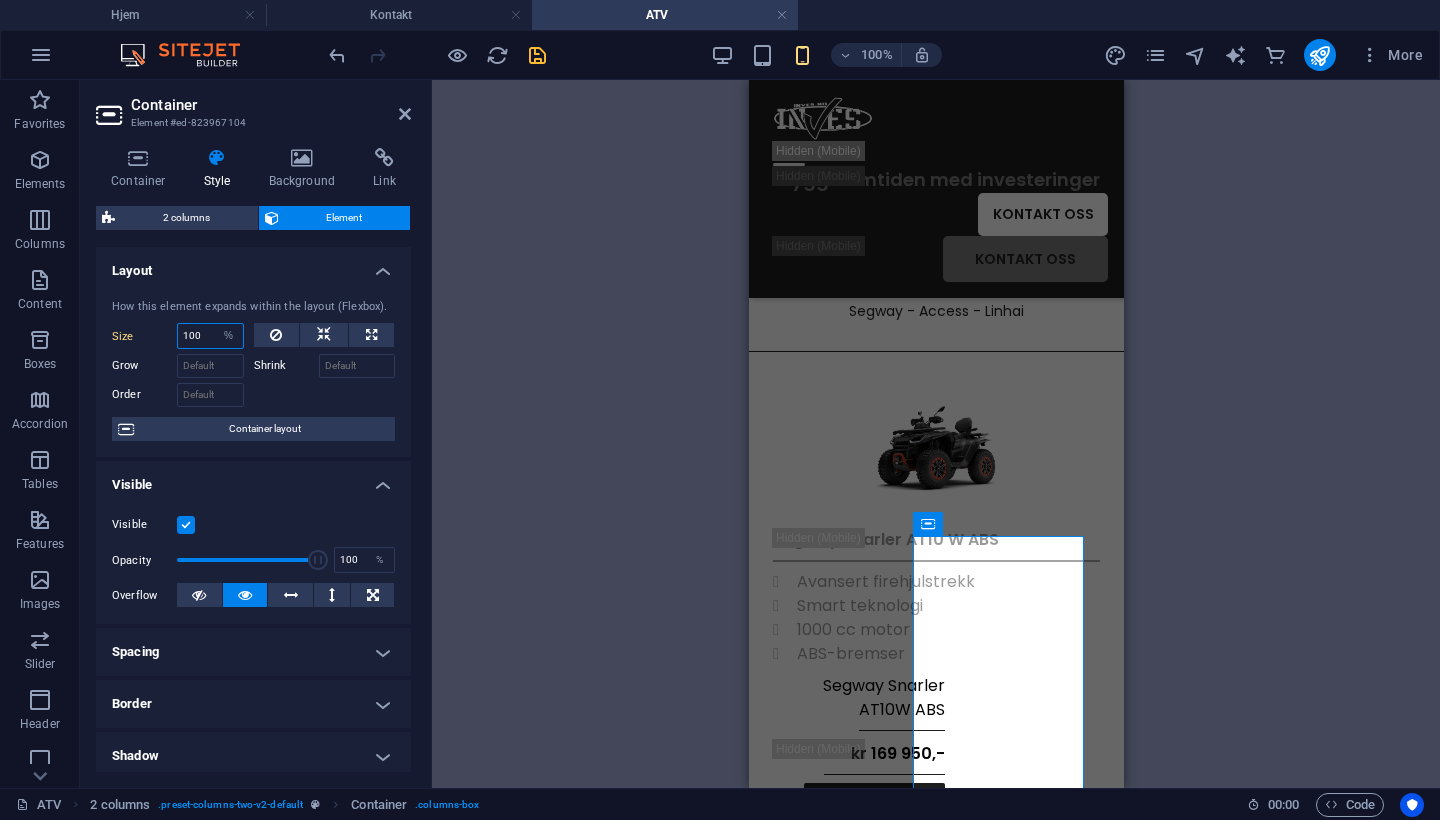 type on "100" 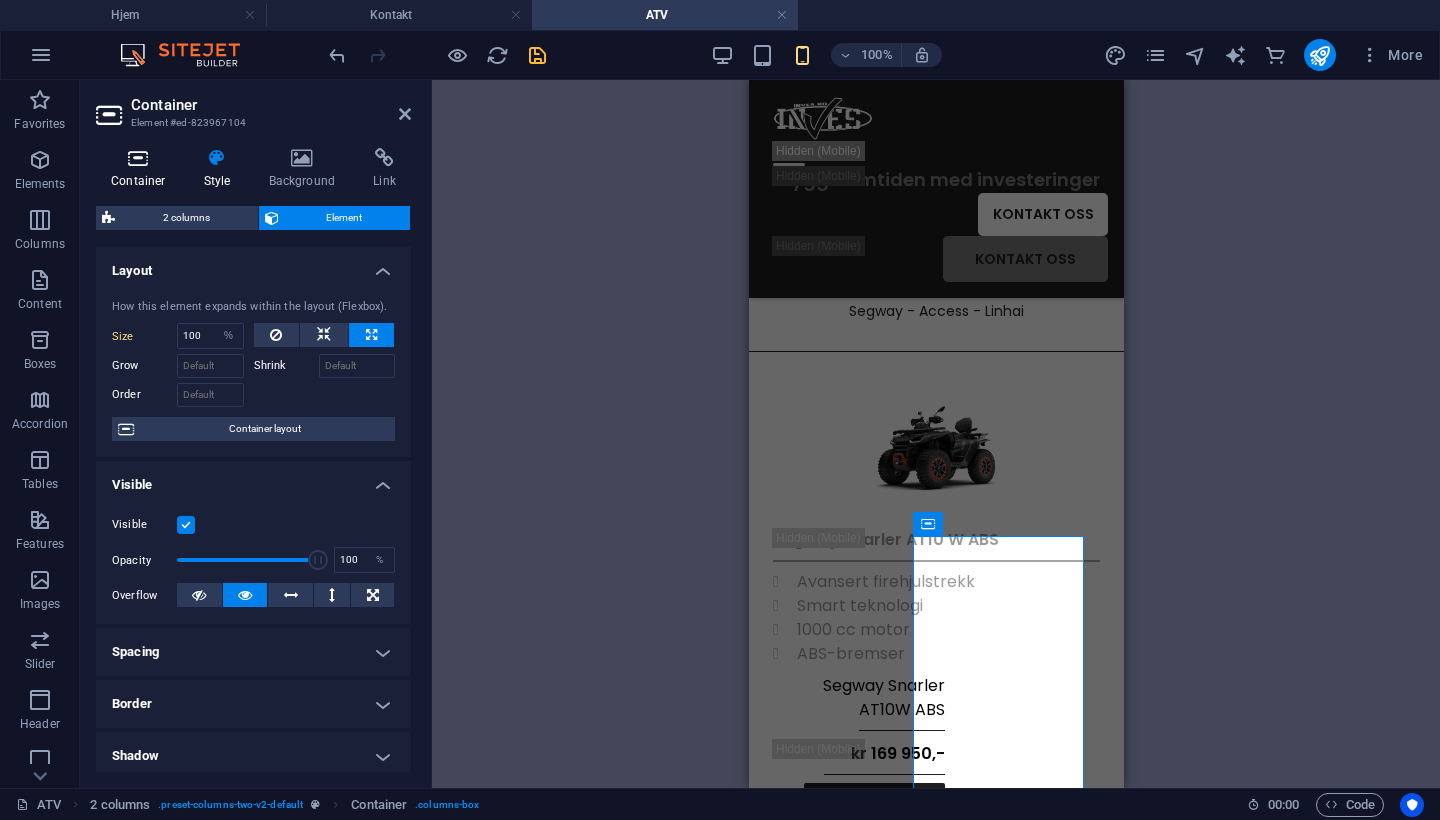 click on "Container" at bounding box center [142, 169] 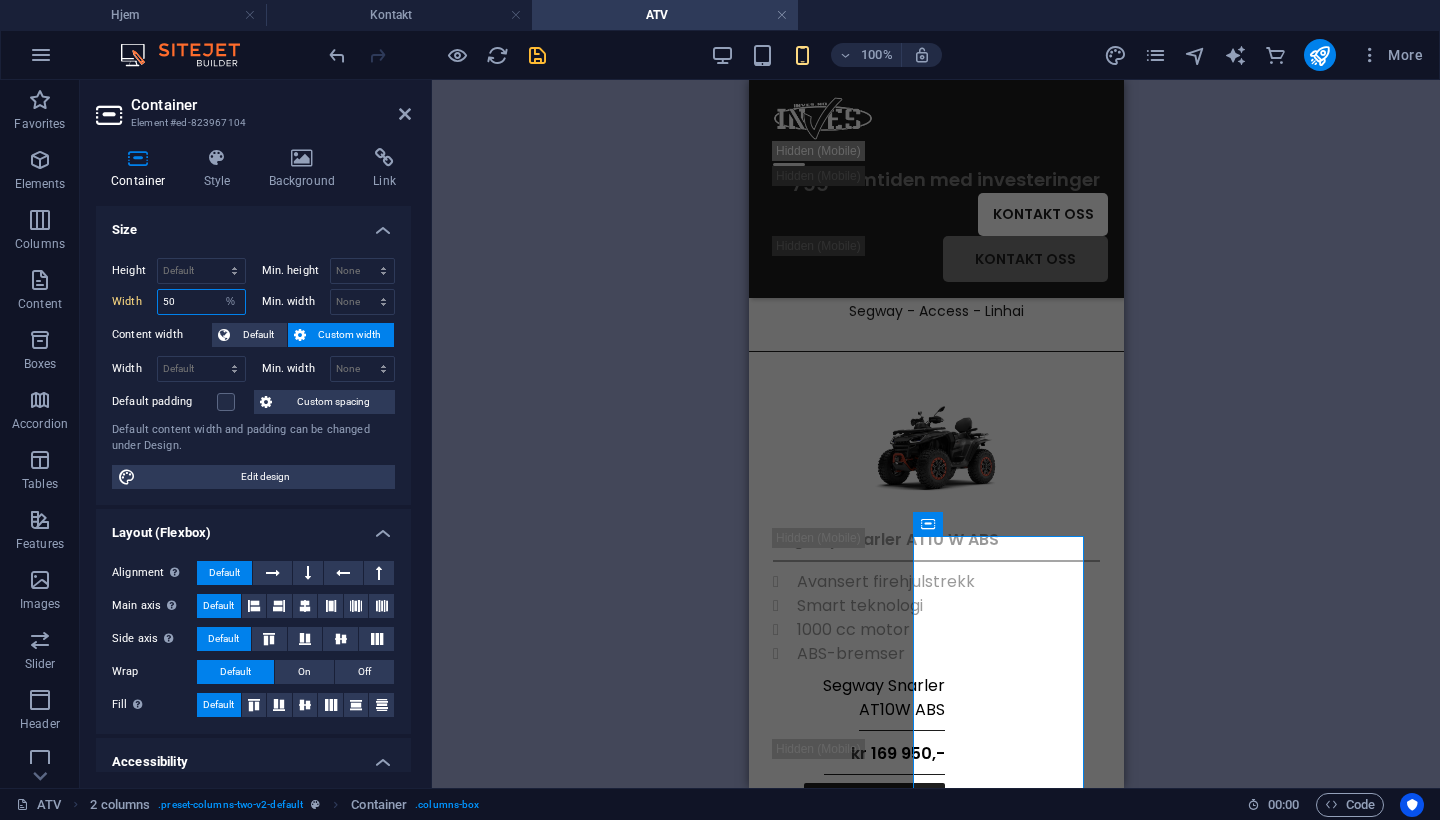 drag, startPoint x: 185, startPoint y: 297, endPoint x: 123, endPoint y: 297, distance: 62 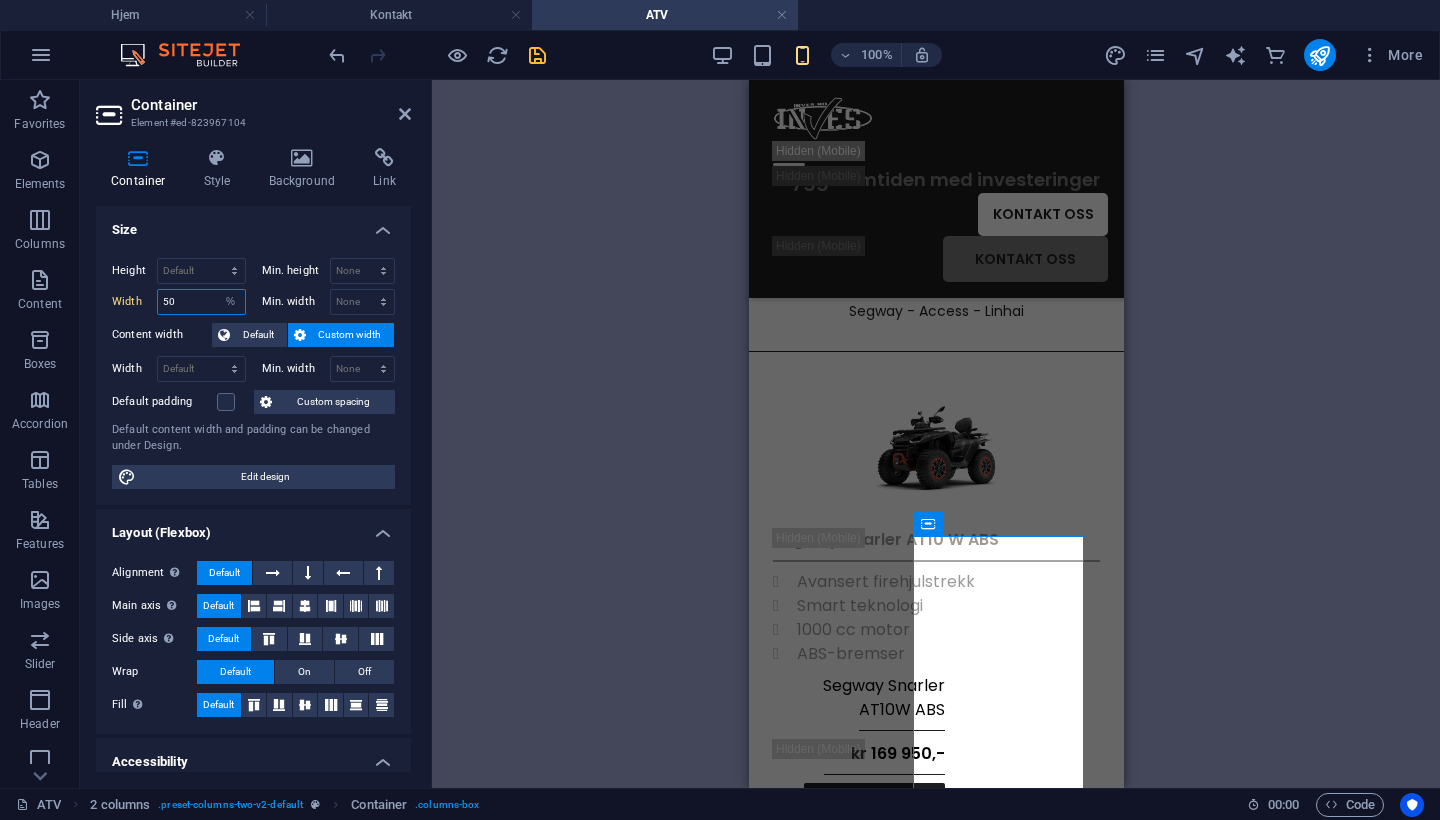 click on "Width 50 Default px rem % em vh vw" at bounding box center [179, 302] 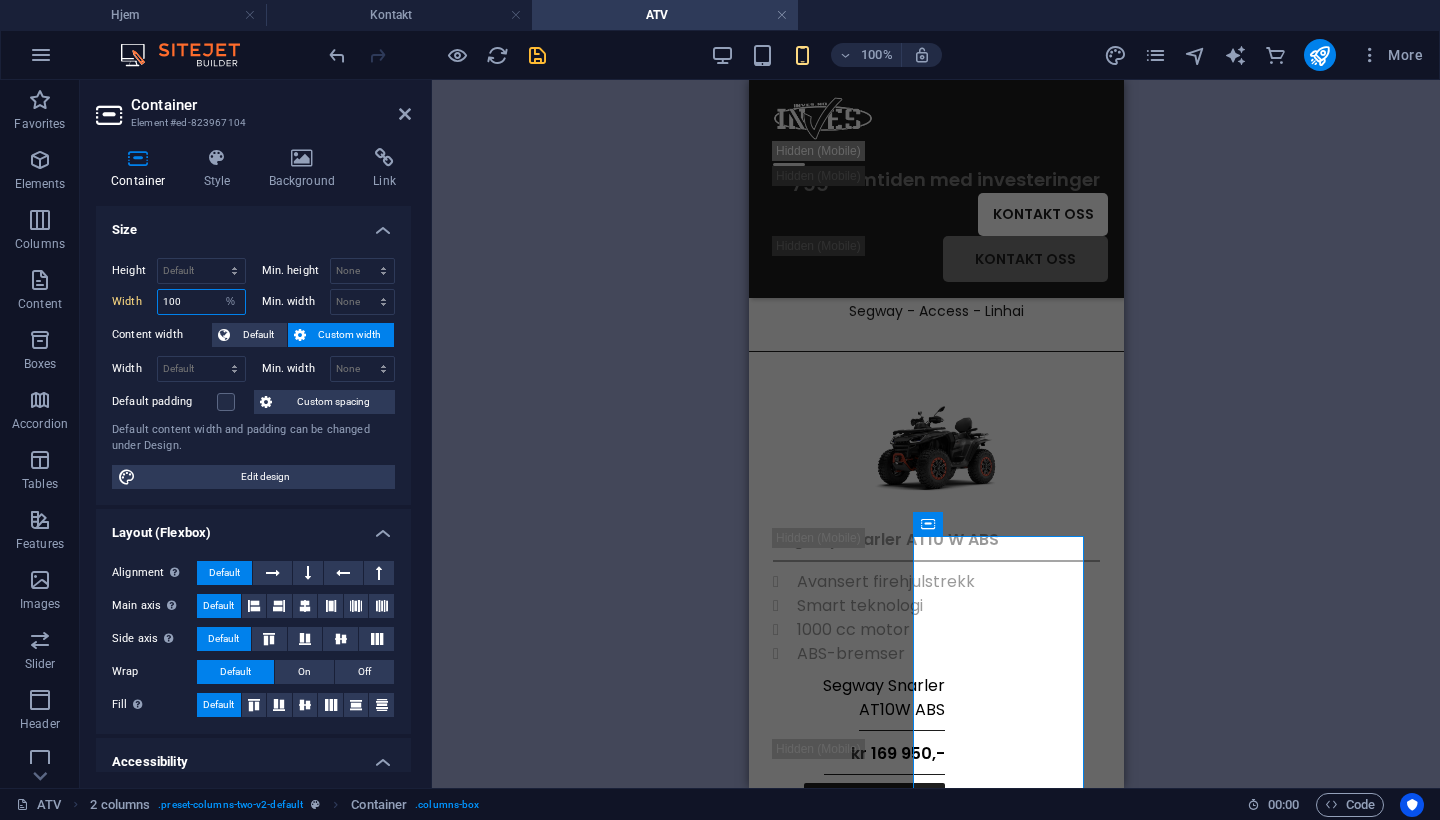 type on "100" 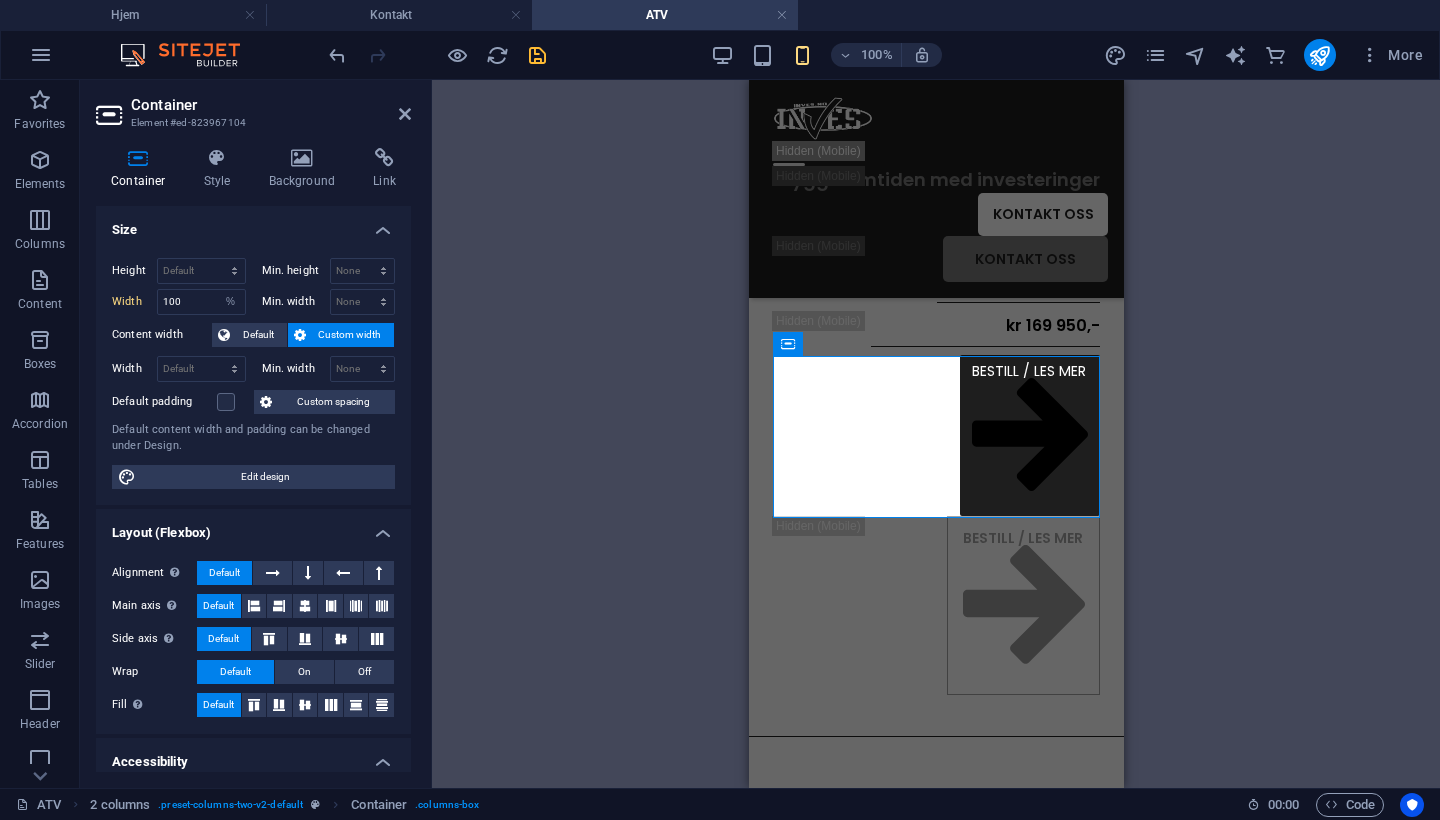 scroll, scrollTop: 702, scrollLeft: 0, axis: vertical 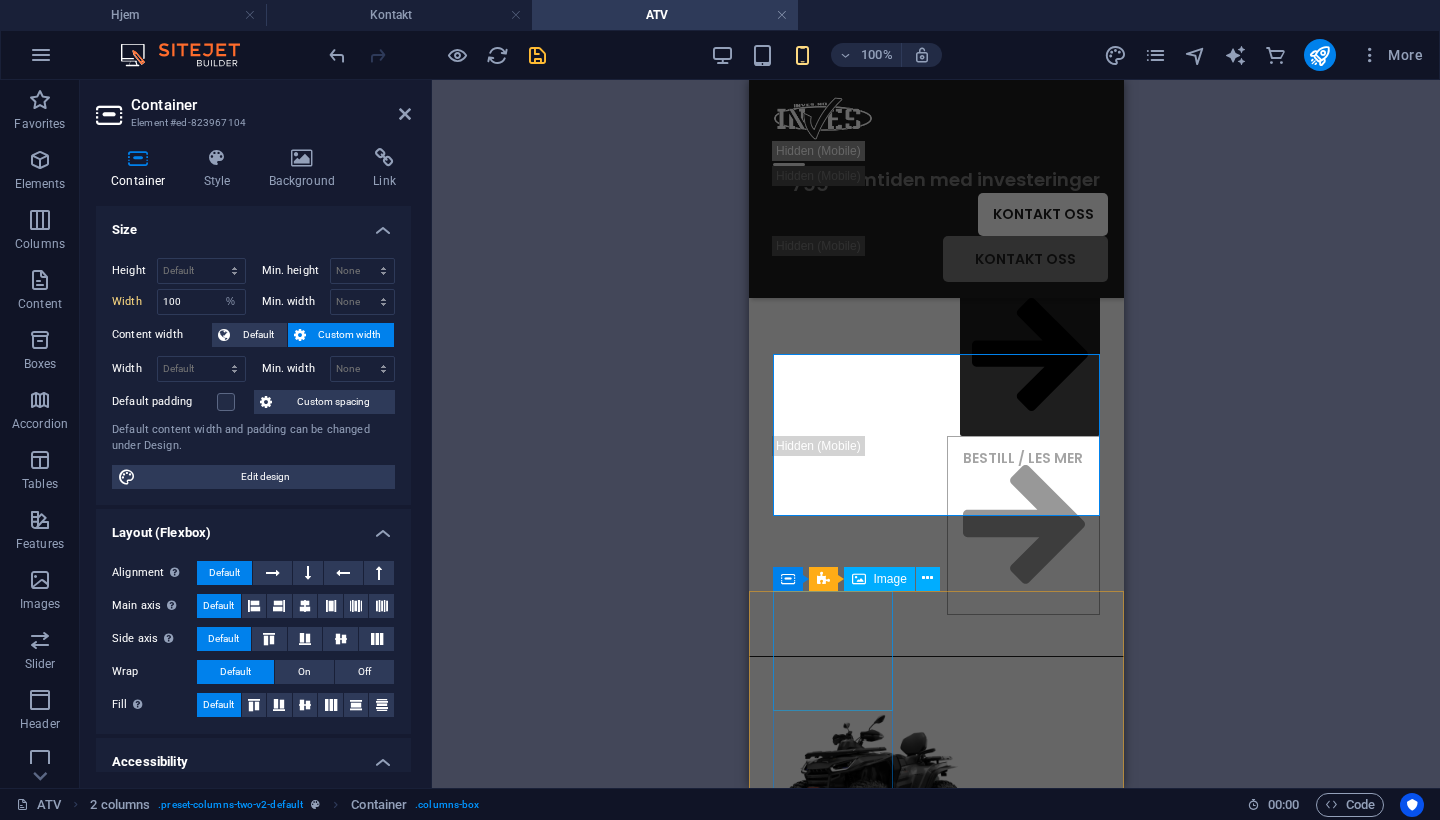 click at bounding box center [935, 790] 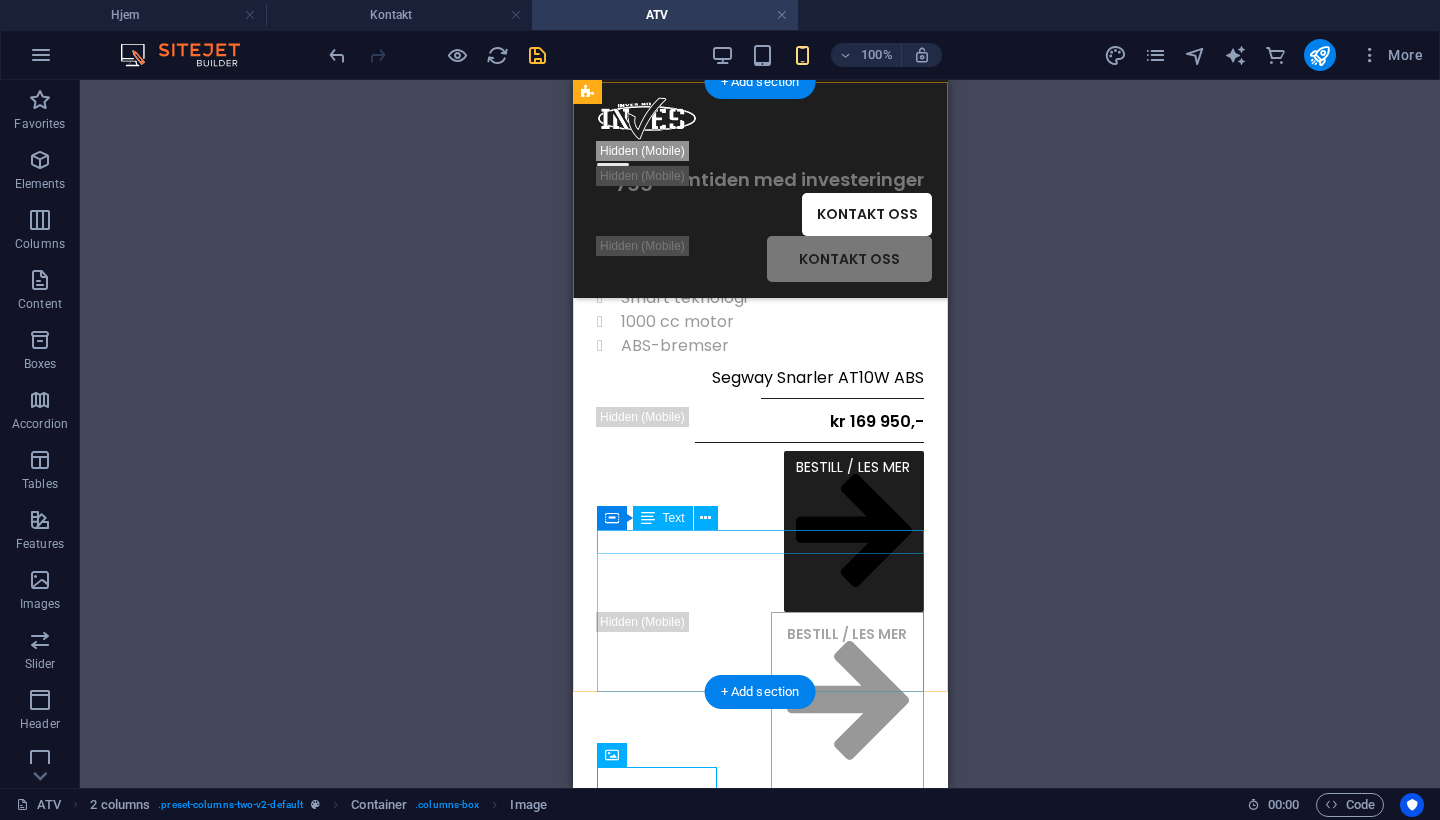 scroll, scrollTop: 474, scrollLeft: 0, axis: vertical 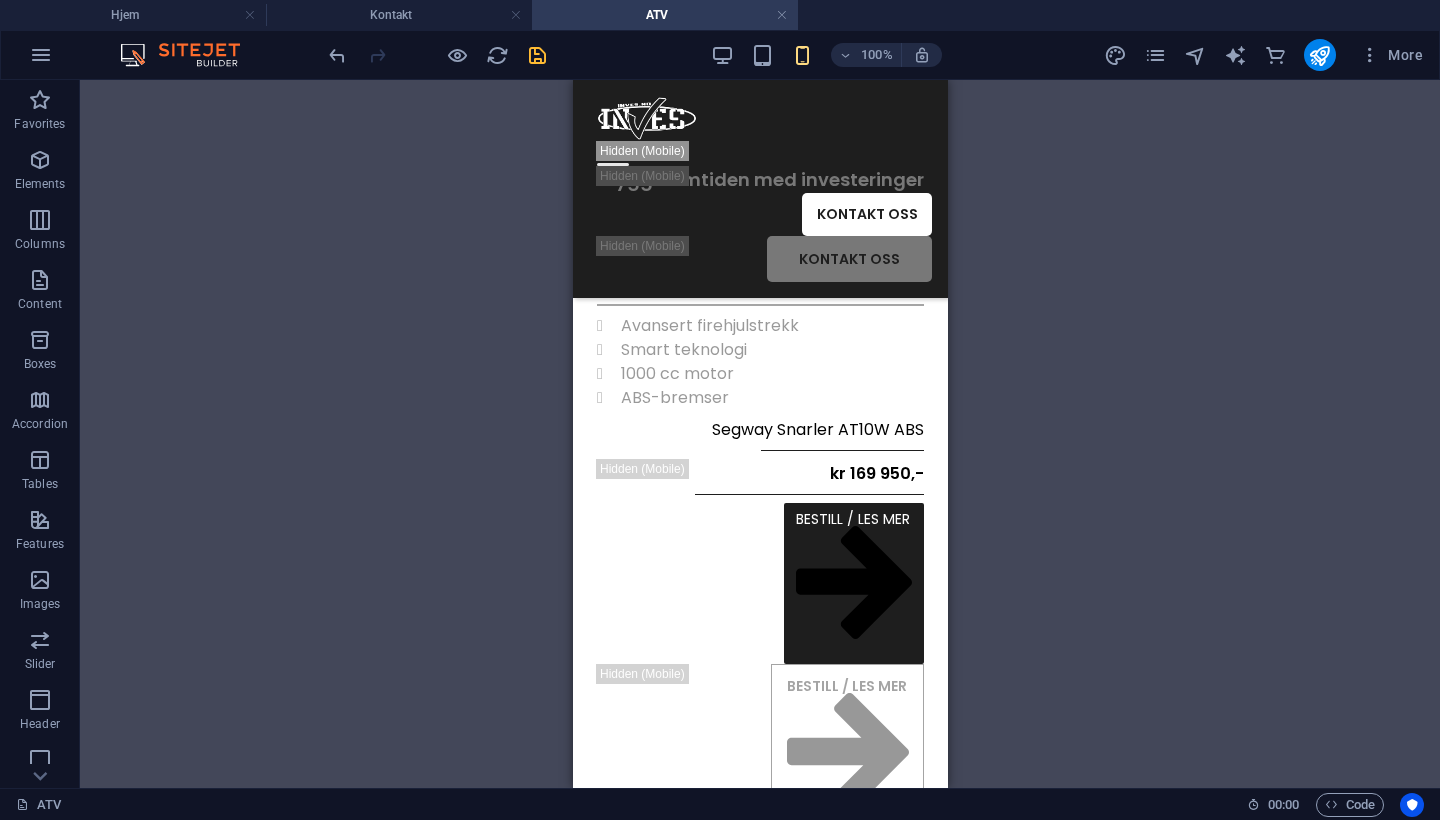 click at bounding box center (437, 55) 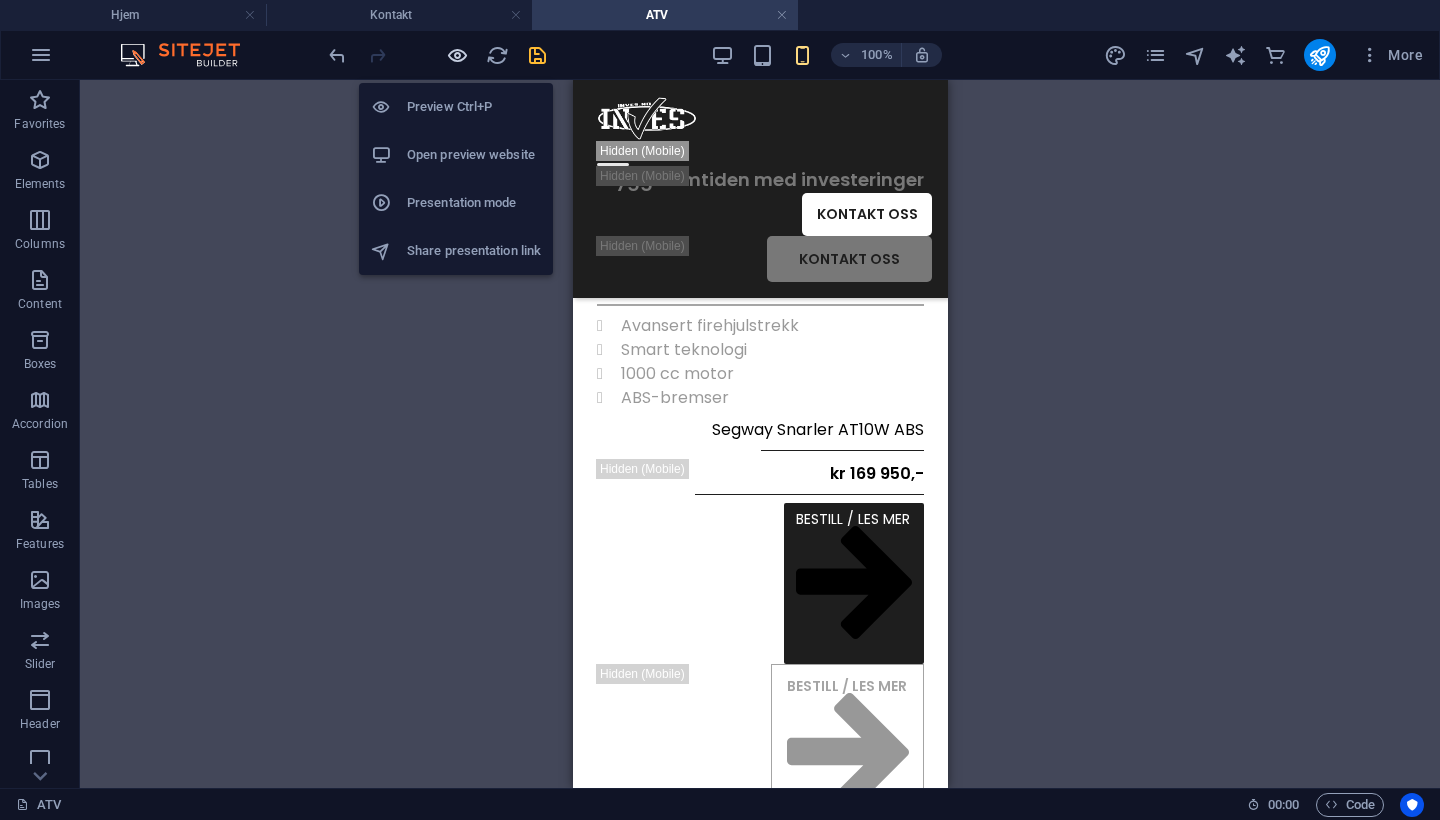 click at bounding box center (457, 55) 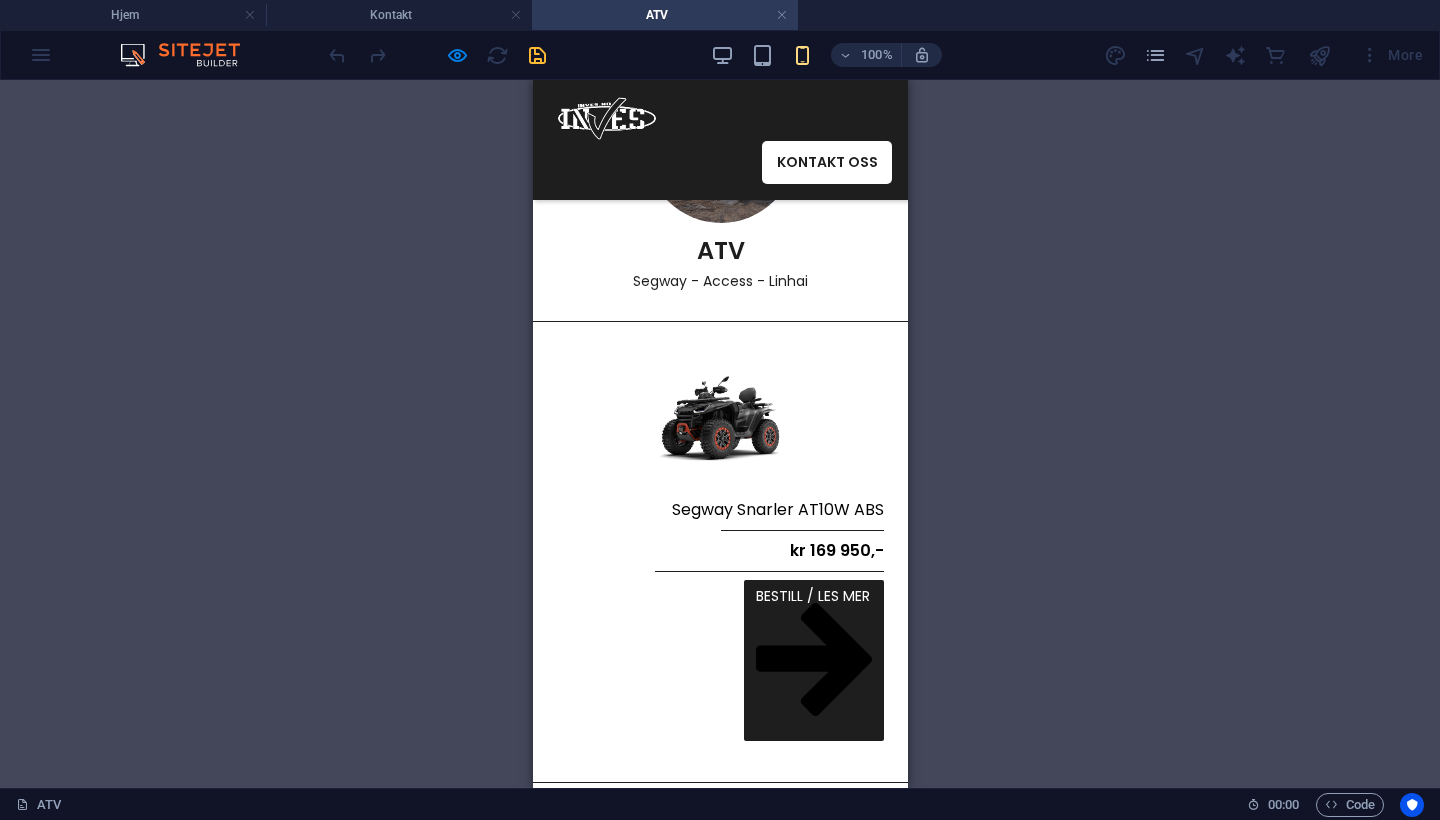 scroll, scrollTop: 93, scrollLeft: 0, axis: vertical 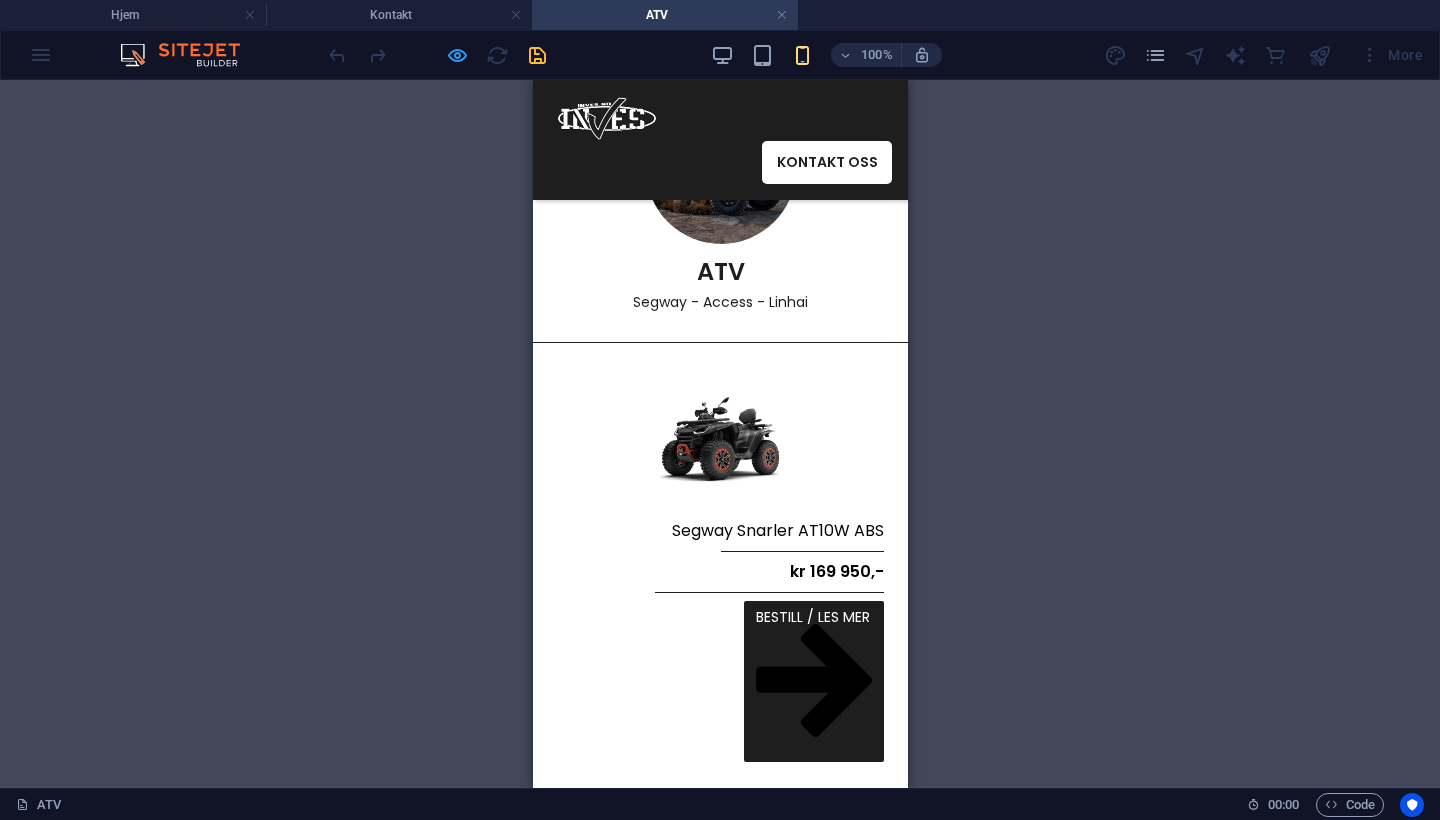click at bounding box center (457, 55) 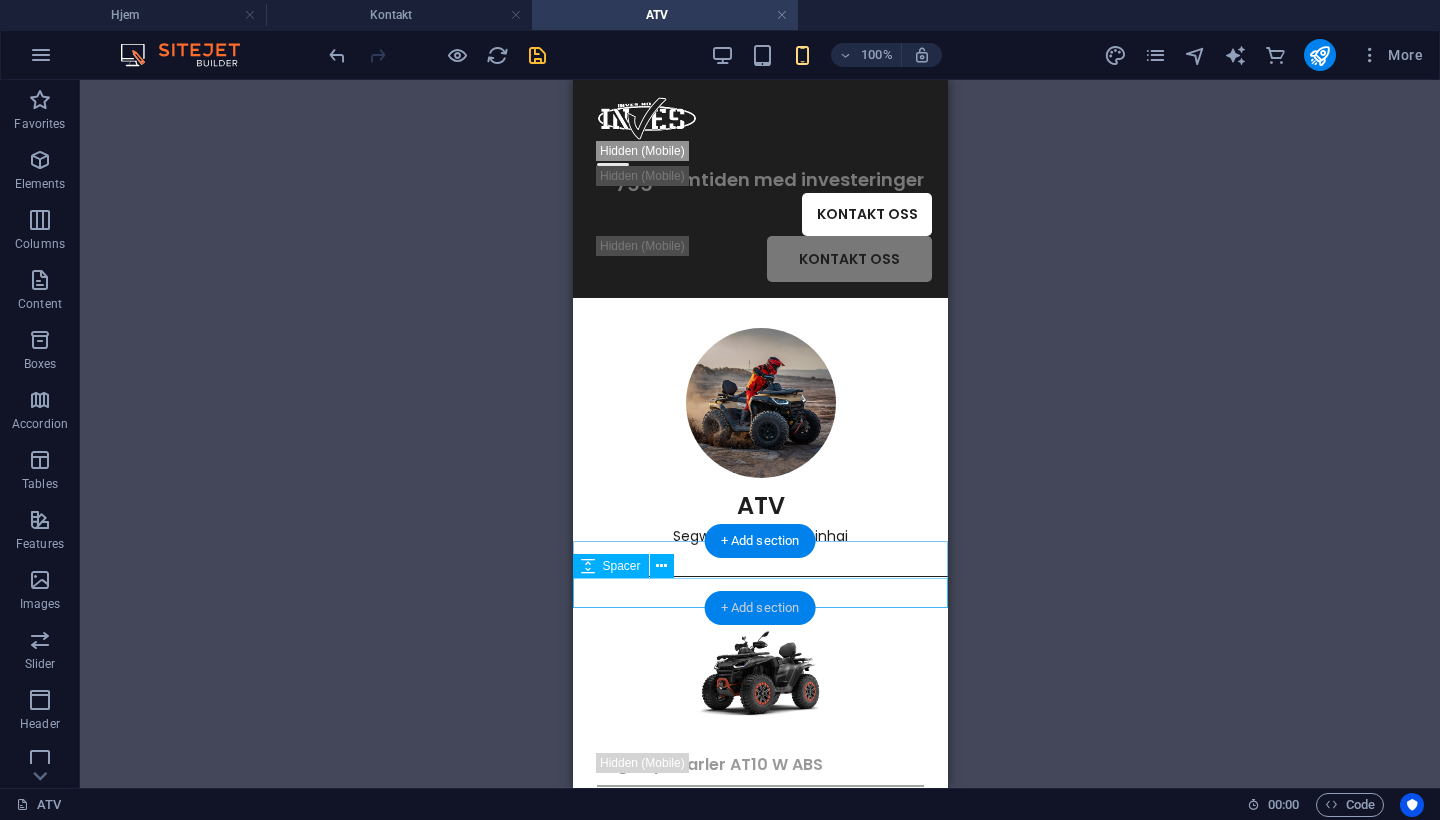 scroll, scrollTop: 0, scrollLeft: 0, axis: both 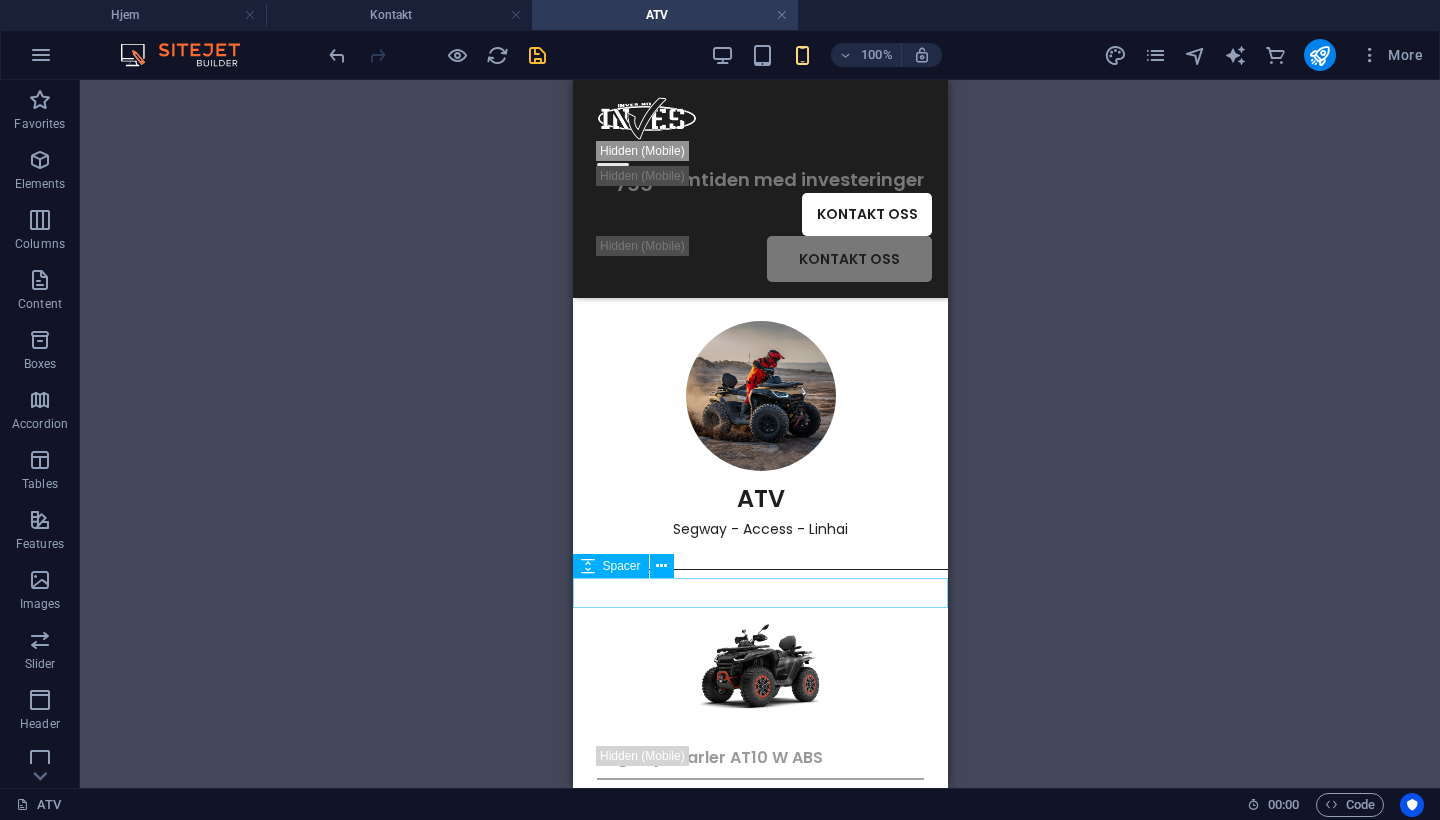 click at bounding box center [759, 593] 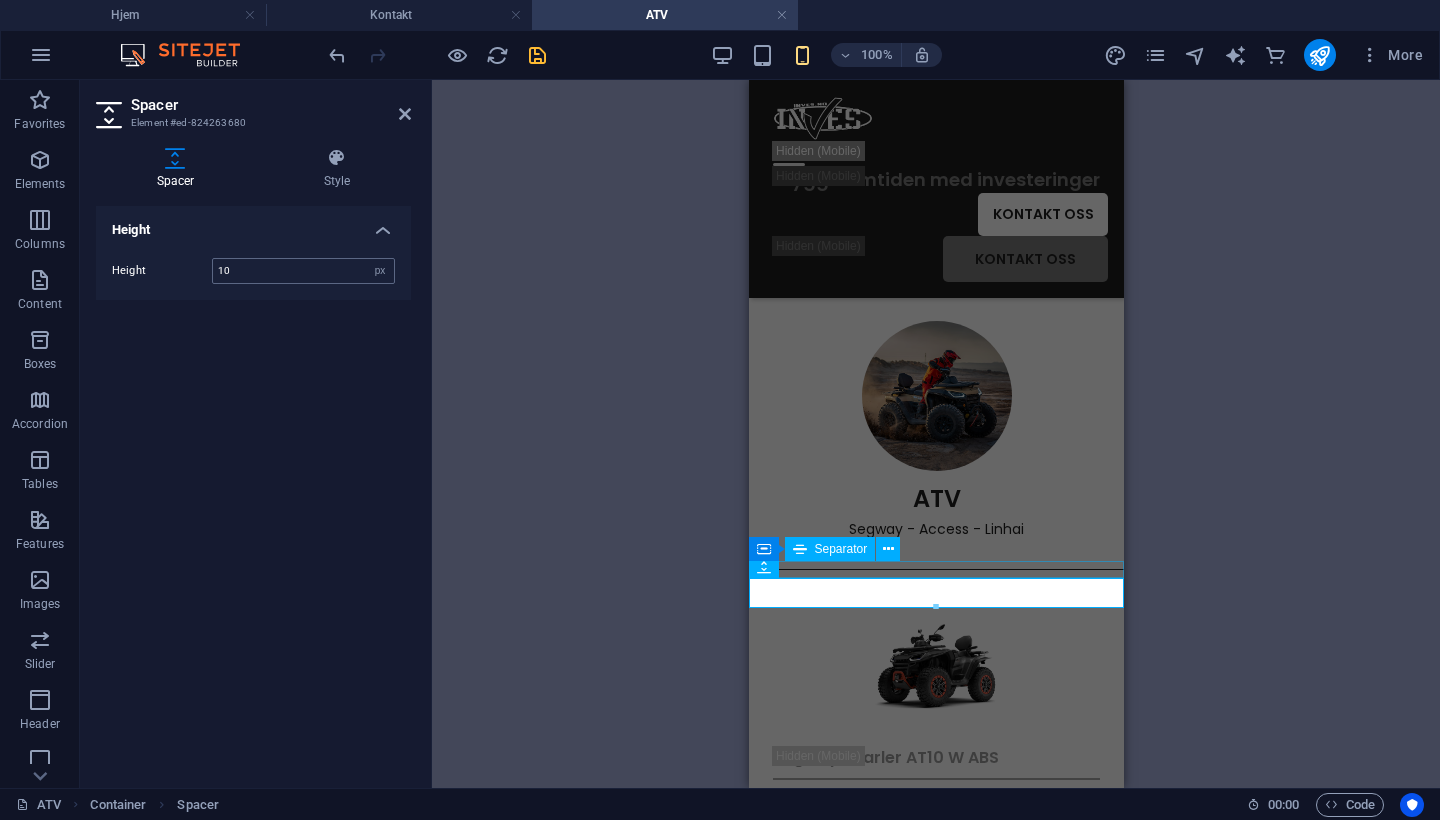 type on "10" 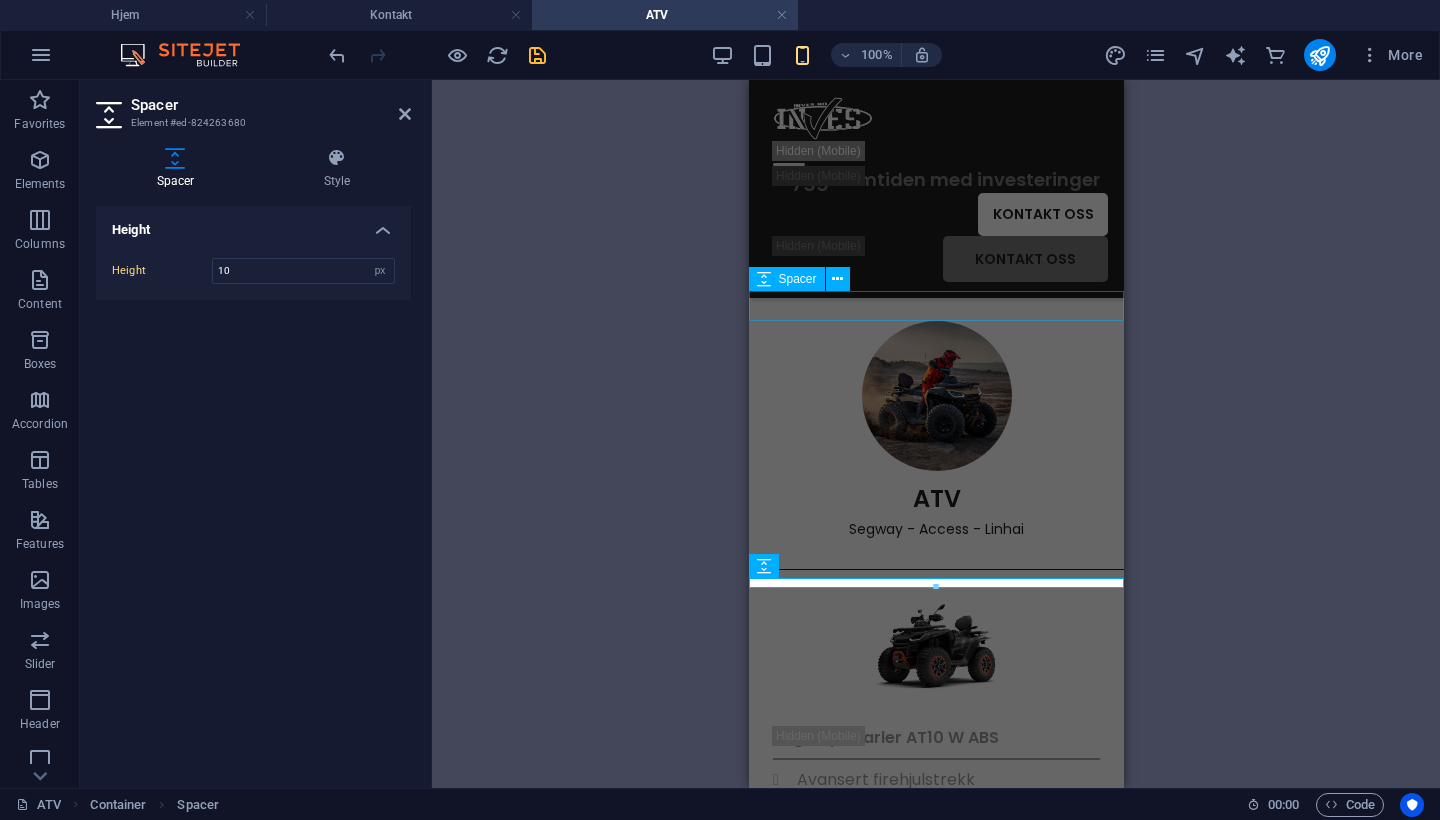 click at bounding box center (935, 306) 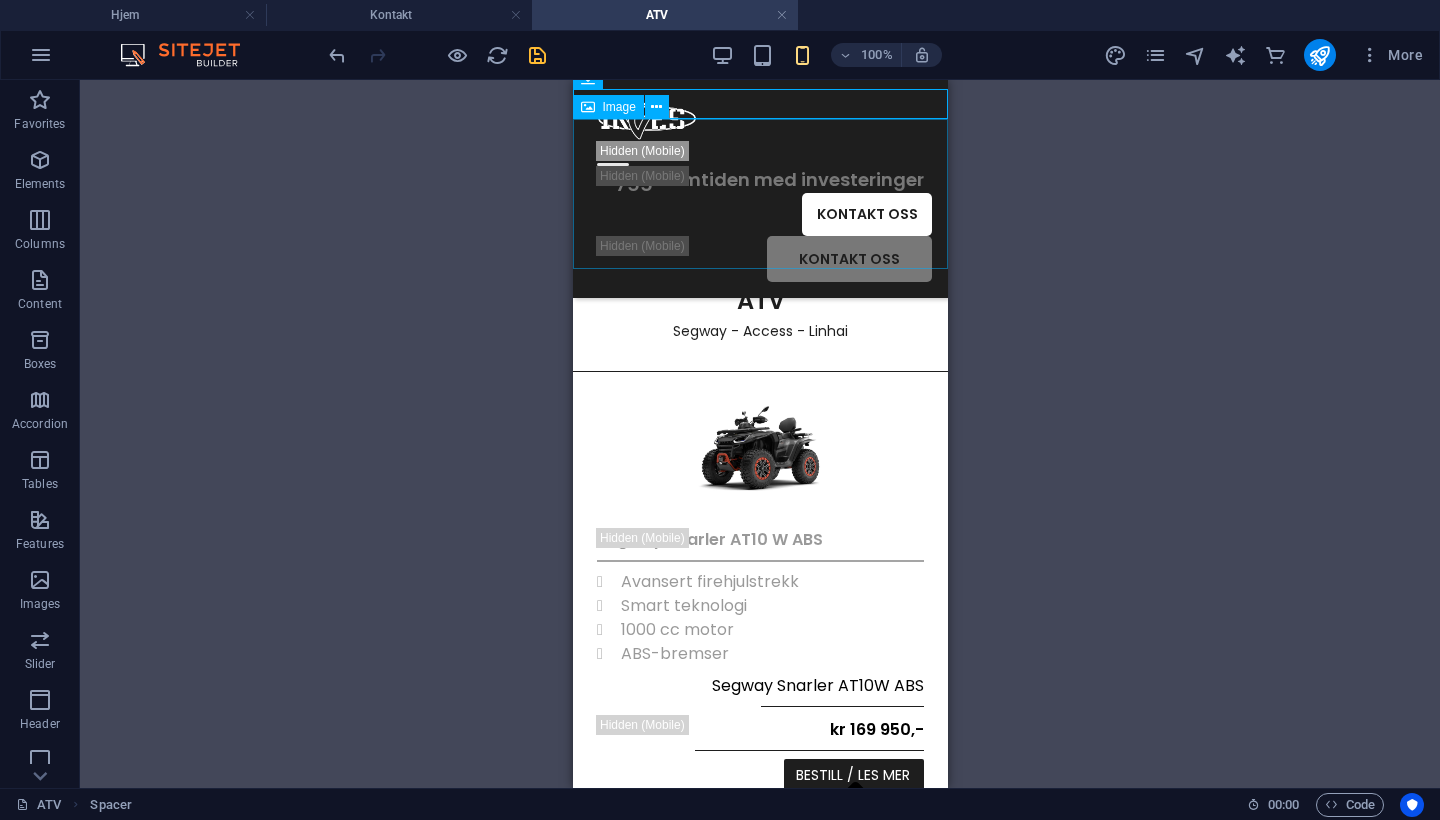 scroll, scrollTop: 223, scrollLeft: 0, axis: vertical 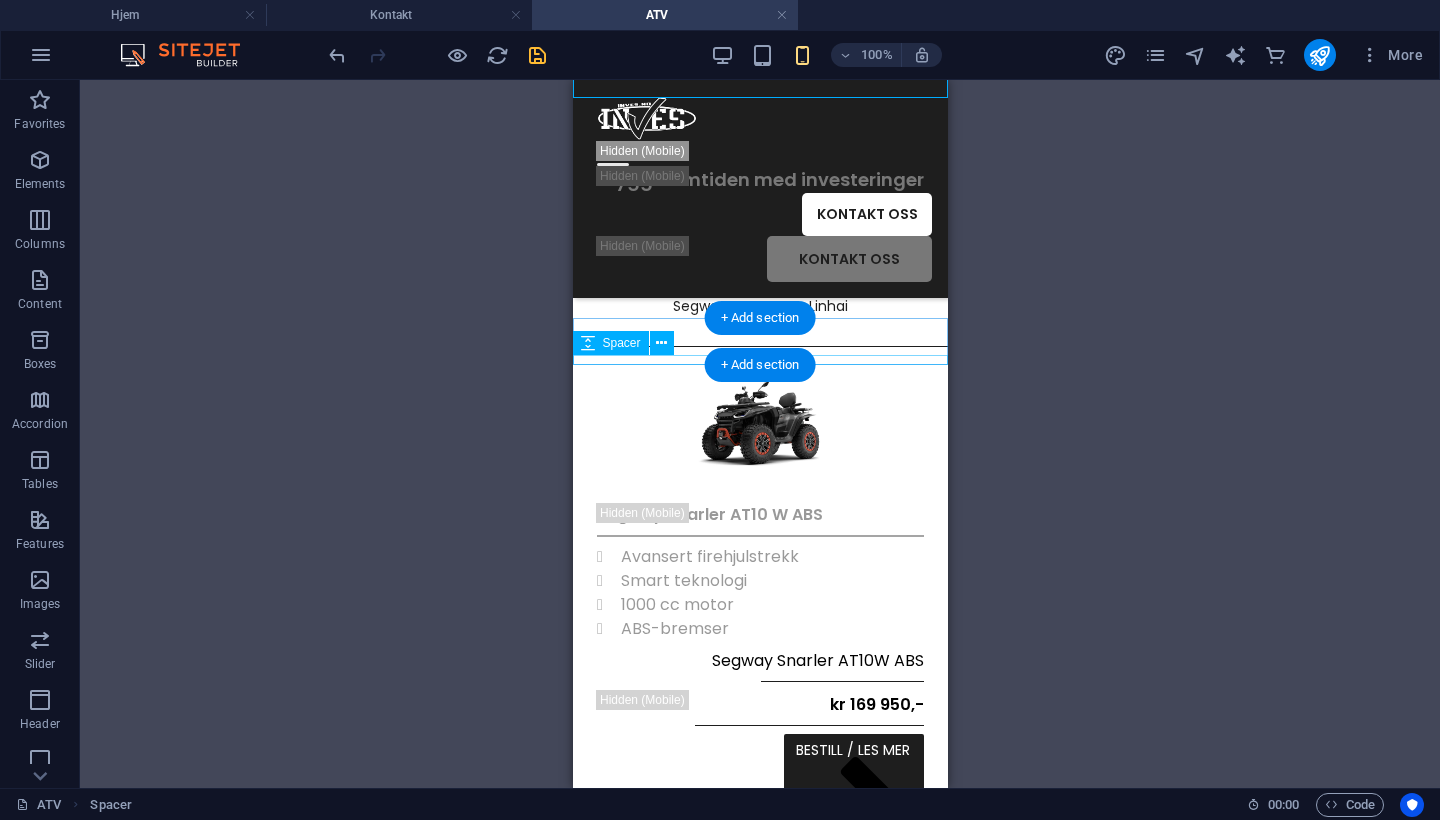 click at bounding box center (759, 360) 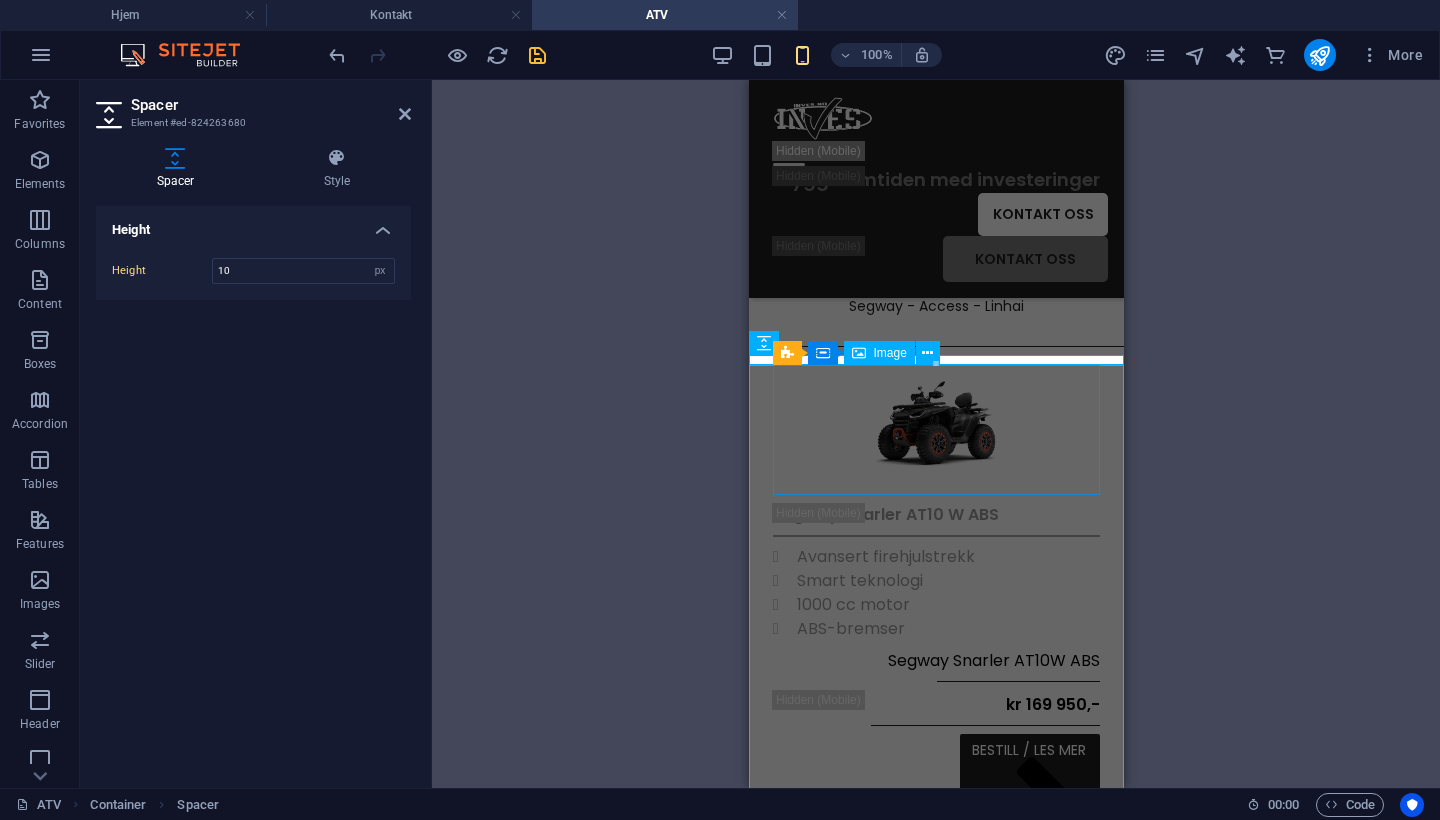 click at bounding box center [935, 430] 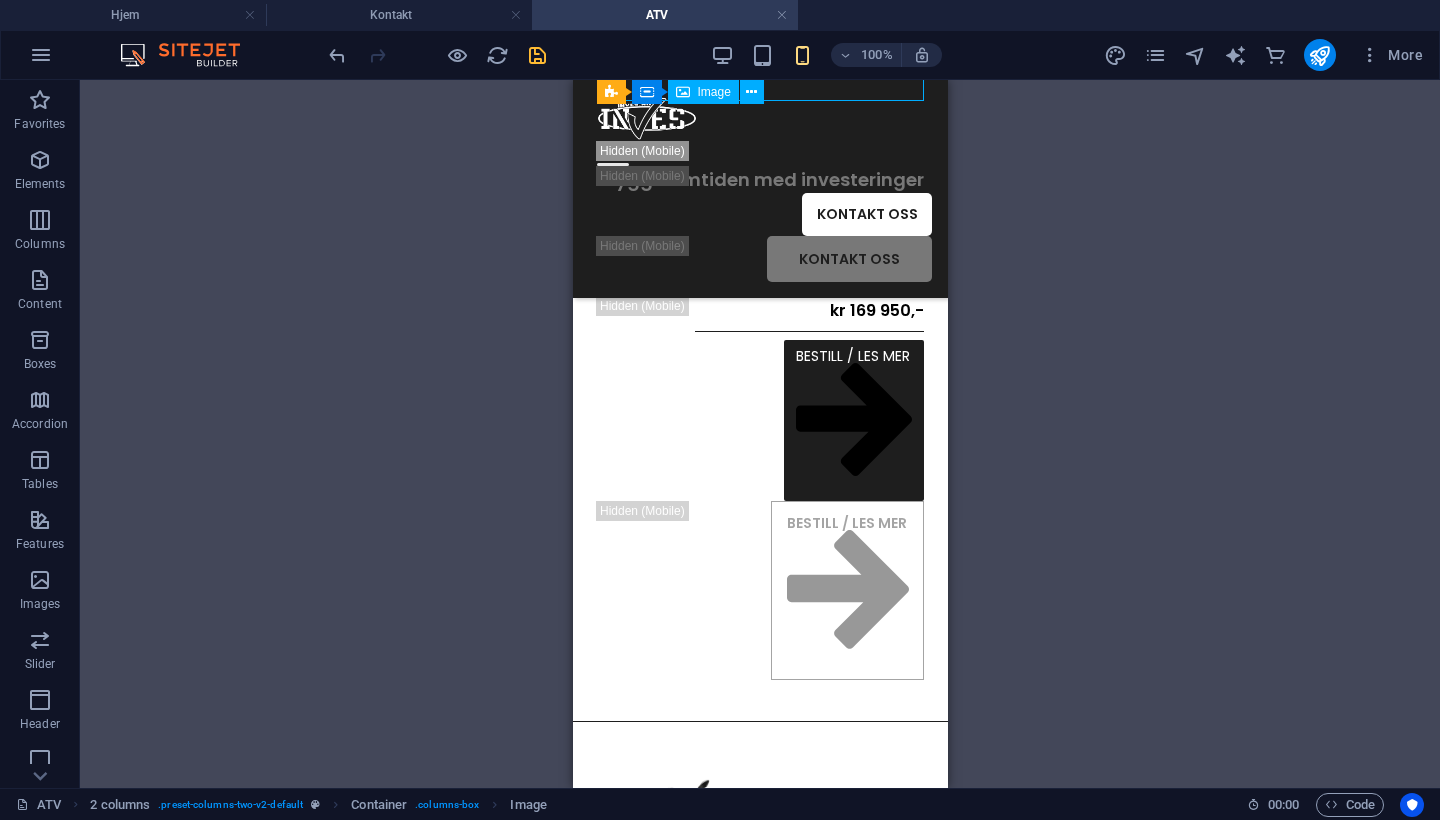 scroll, scrollTop: 626, scrollLeft: 0, axis: vertical 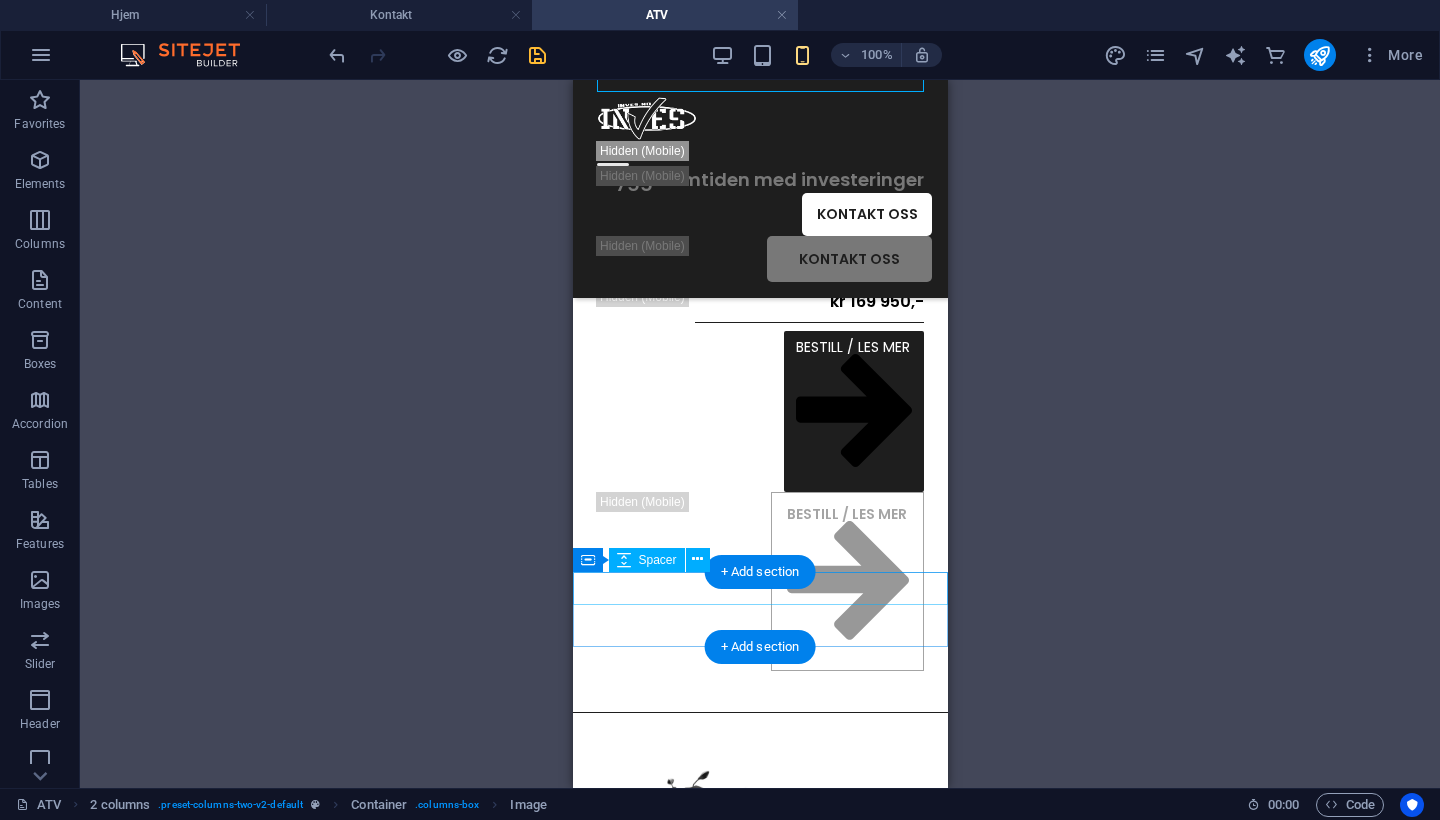 click at bounding box center (759, 687) 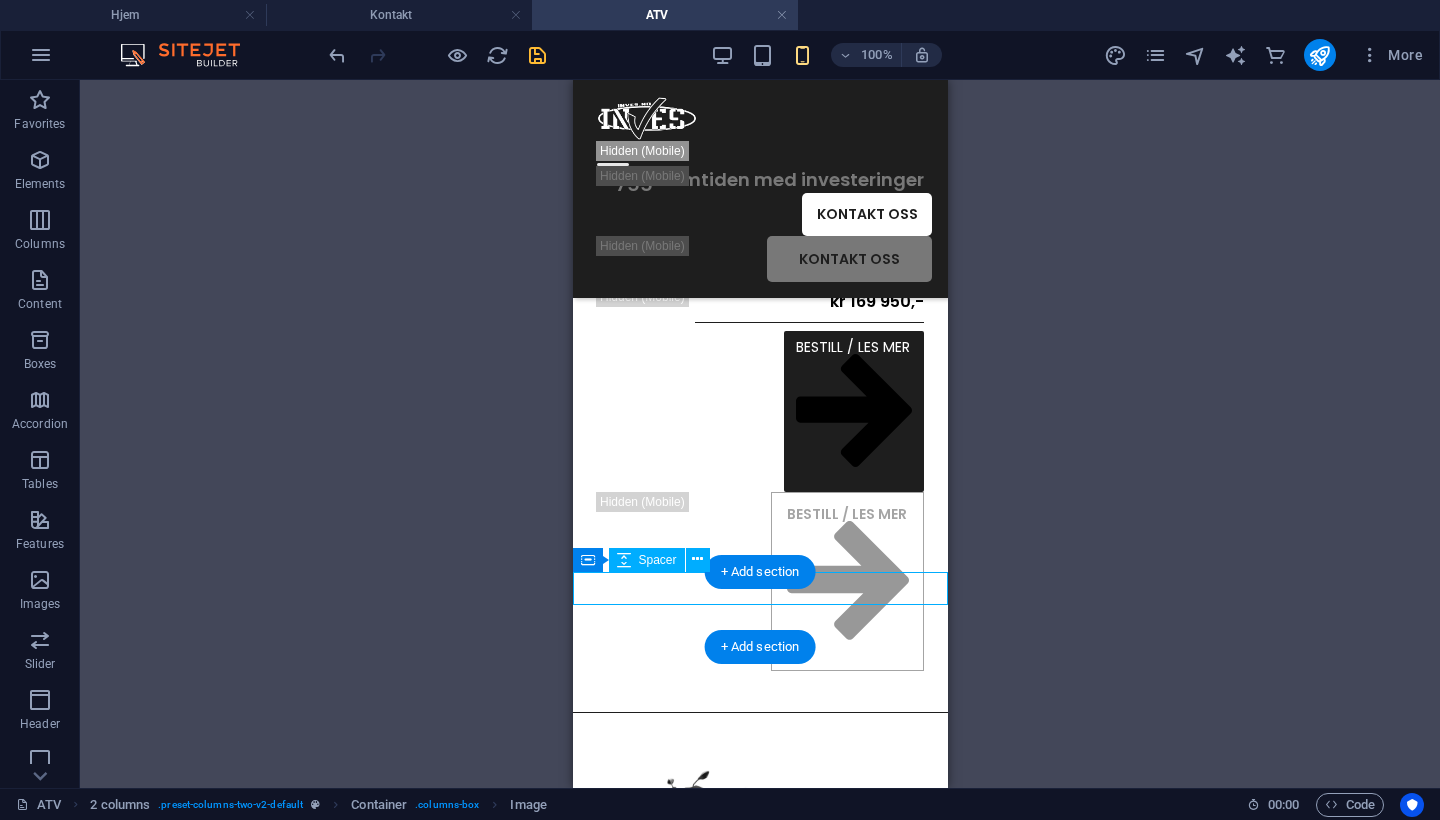 click at bounding box center [759, 687] 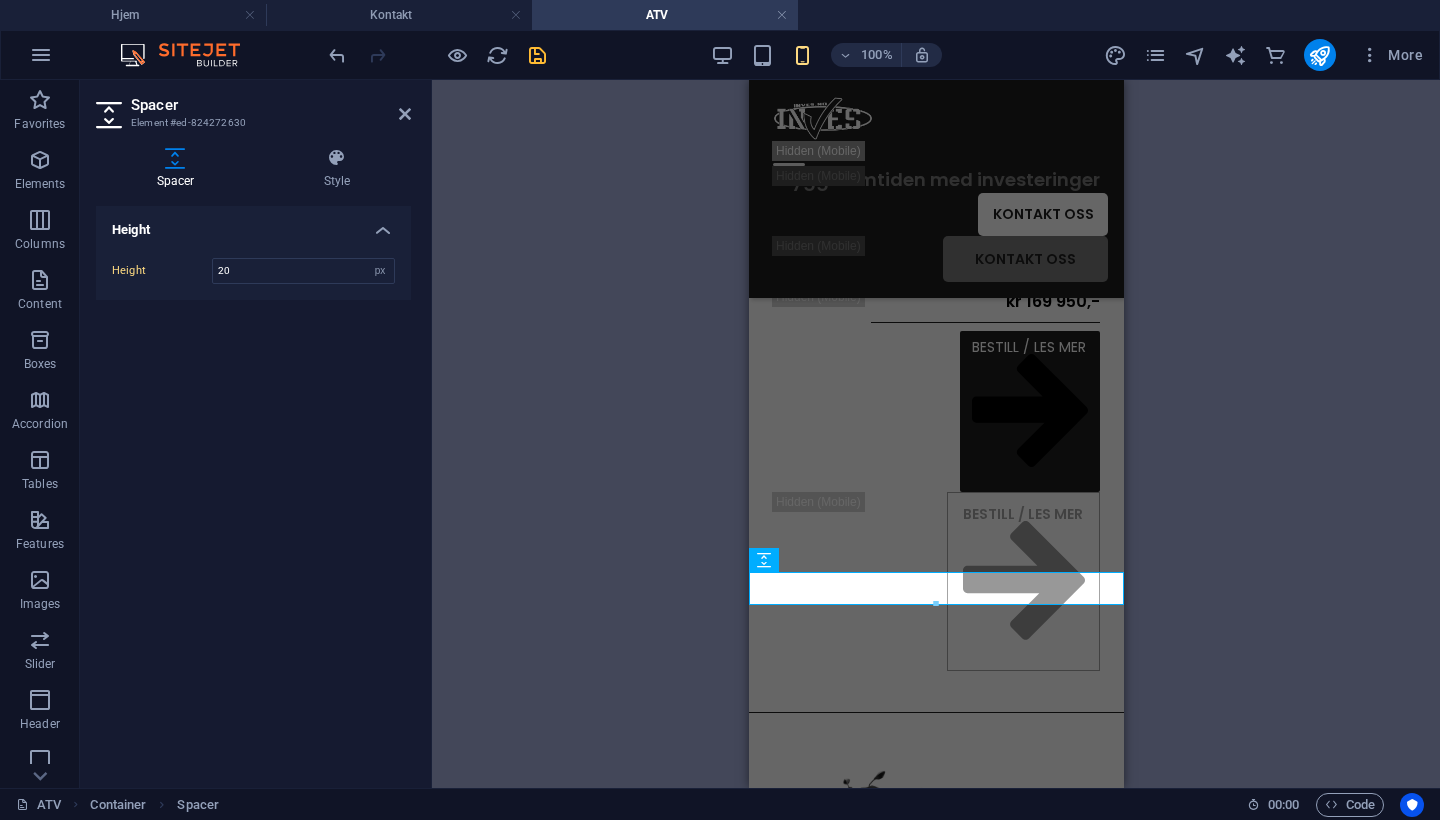 type on "20" 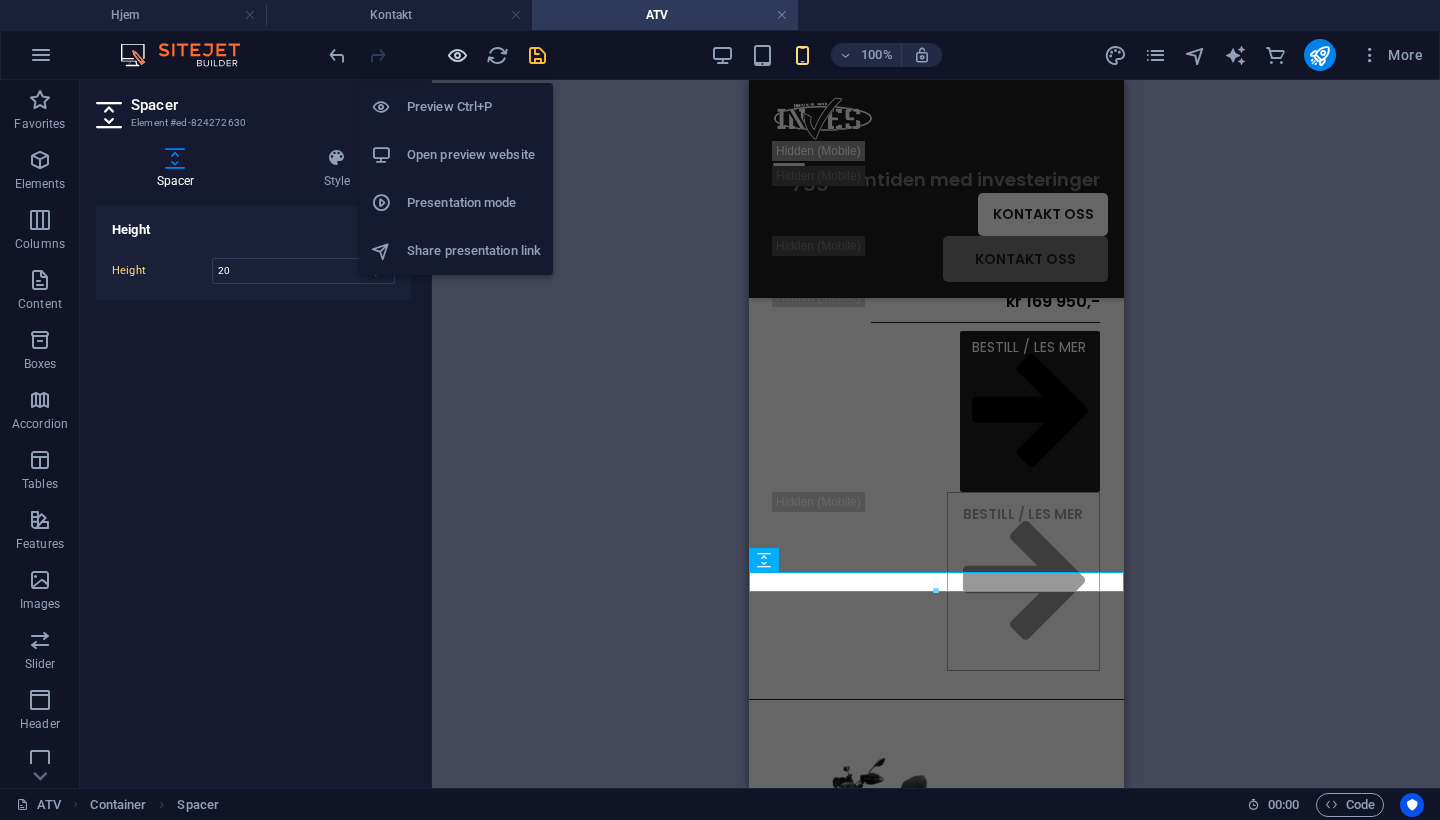 click at bounding box center [457, 55] 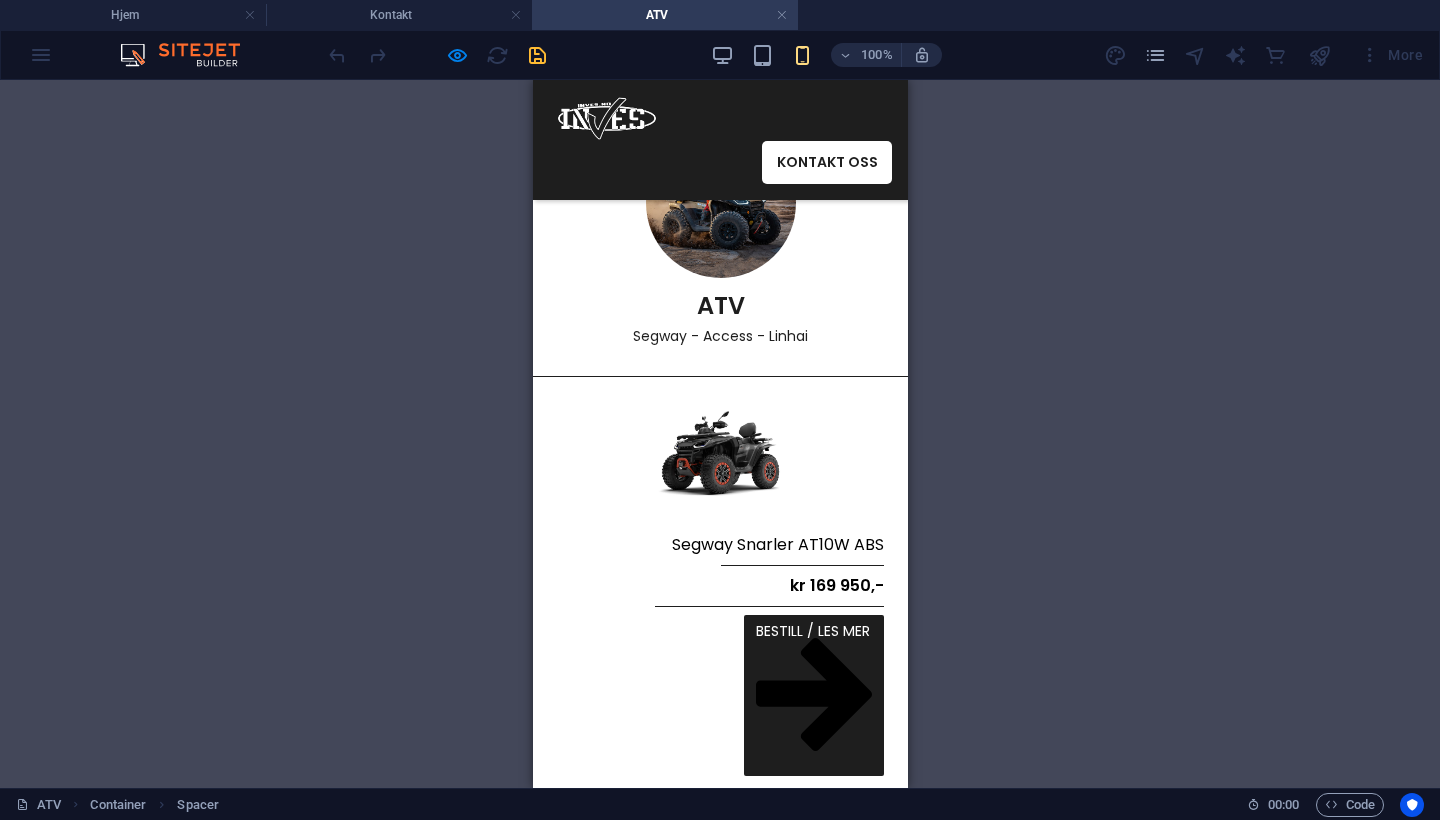 scroll, scrollTop: 52, scrollLeft: 0, axis: vertical 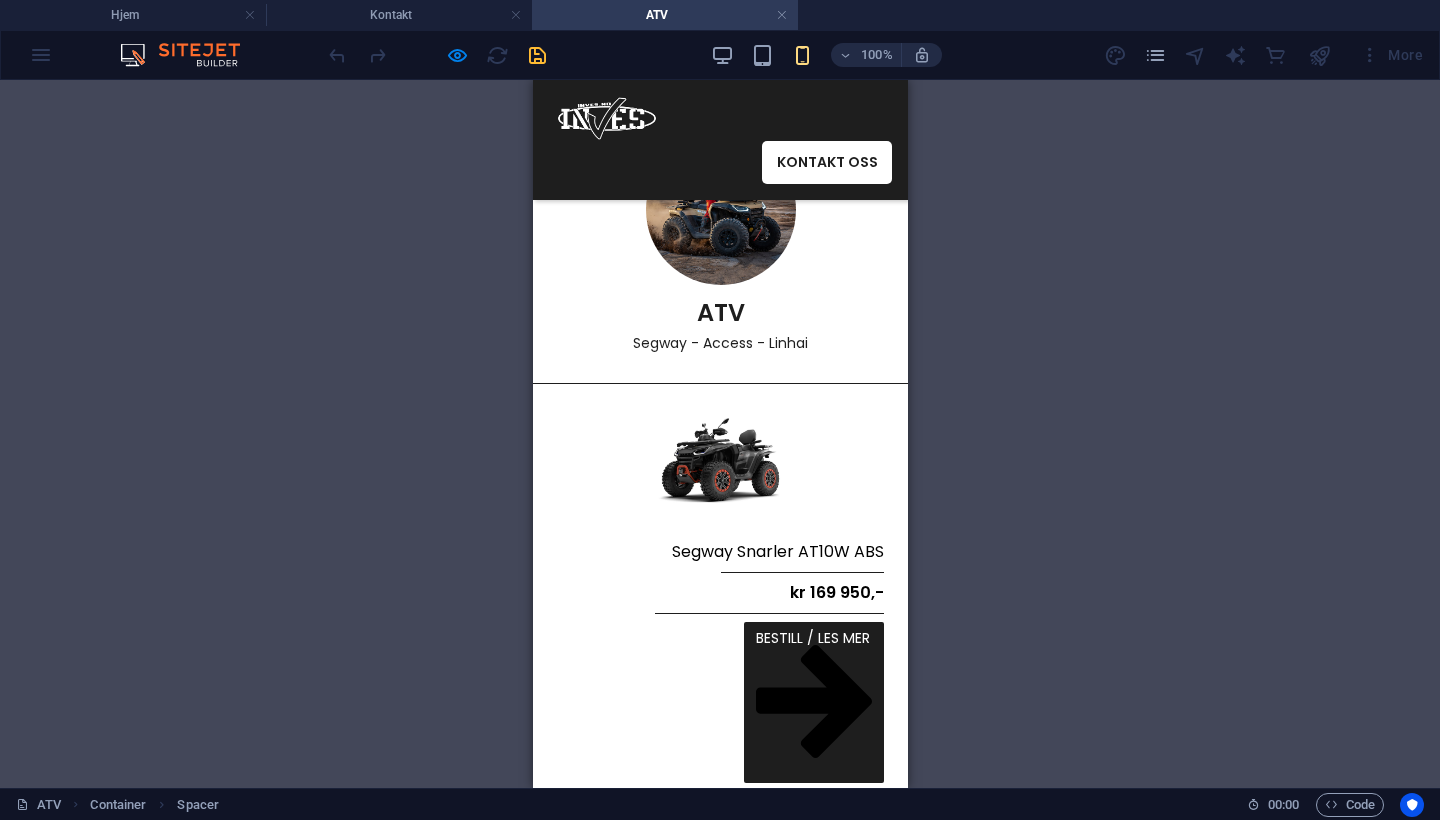 click at bounding box center (437, 55) 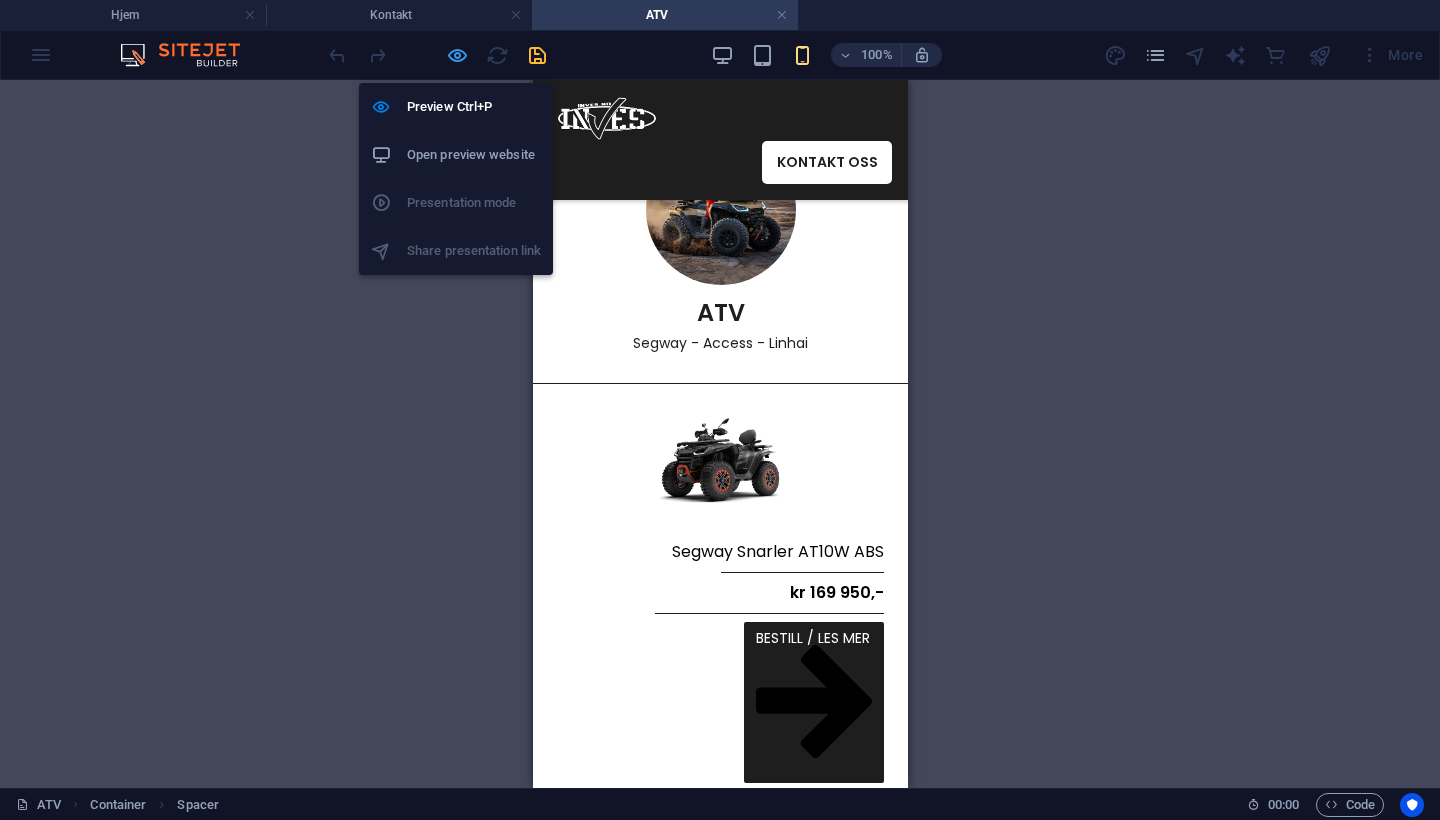 click at bounding box center (457, 55) 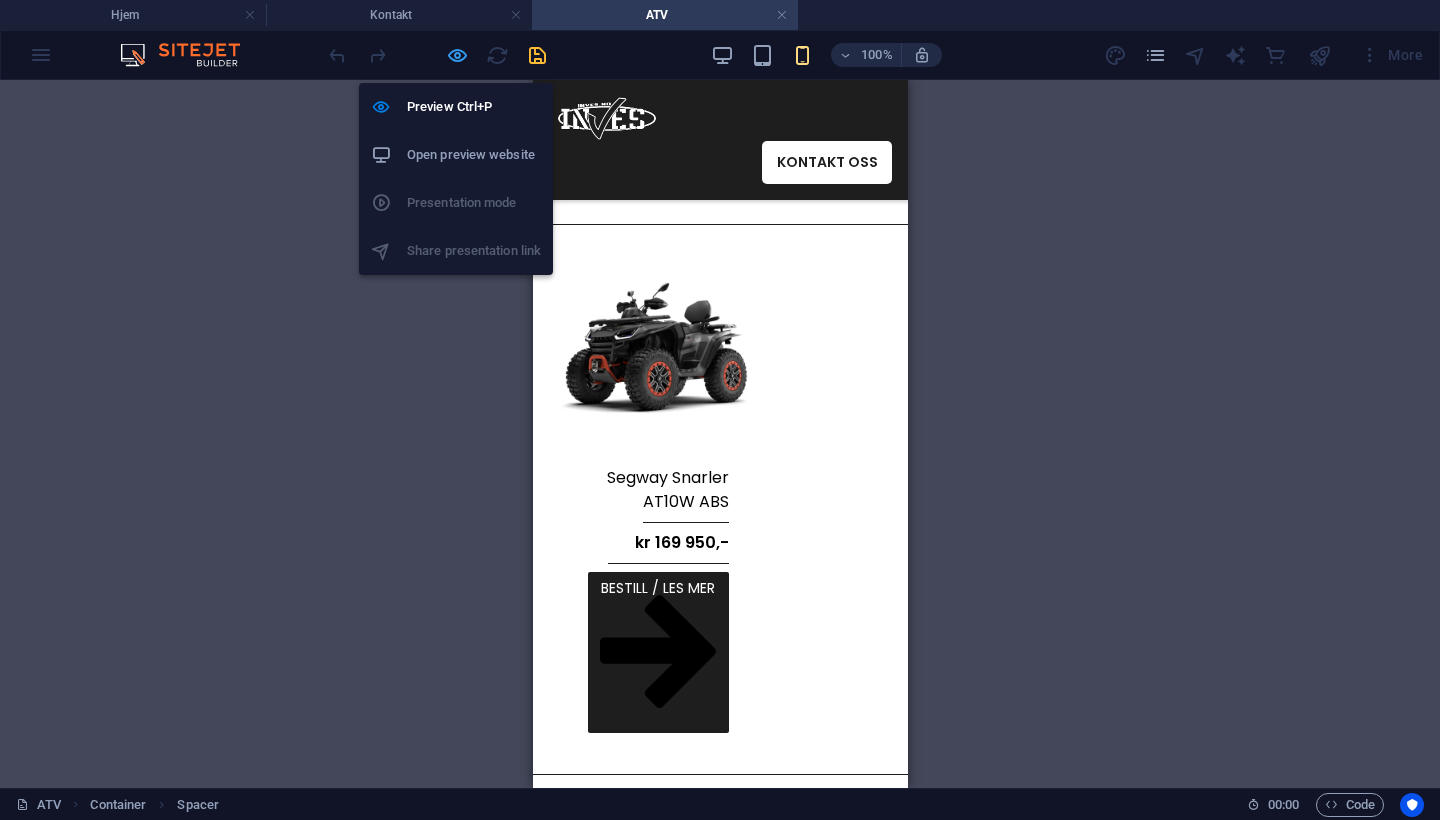 select on "px" 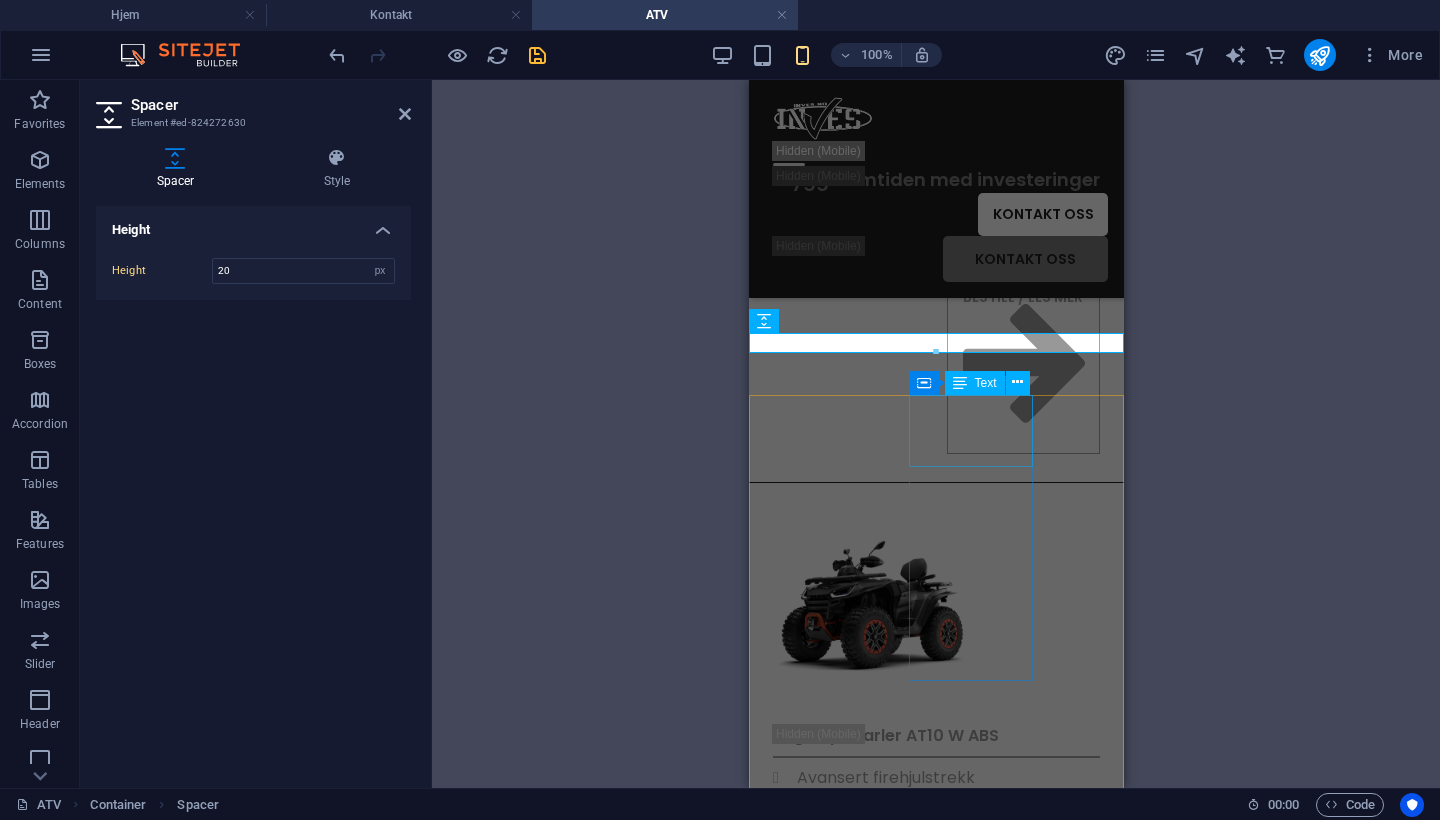 scroll, scrollTop: 872, scrollLeft: 0, axis: vertical 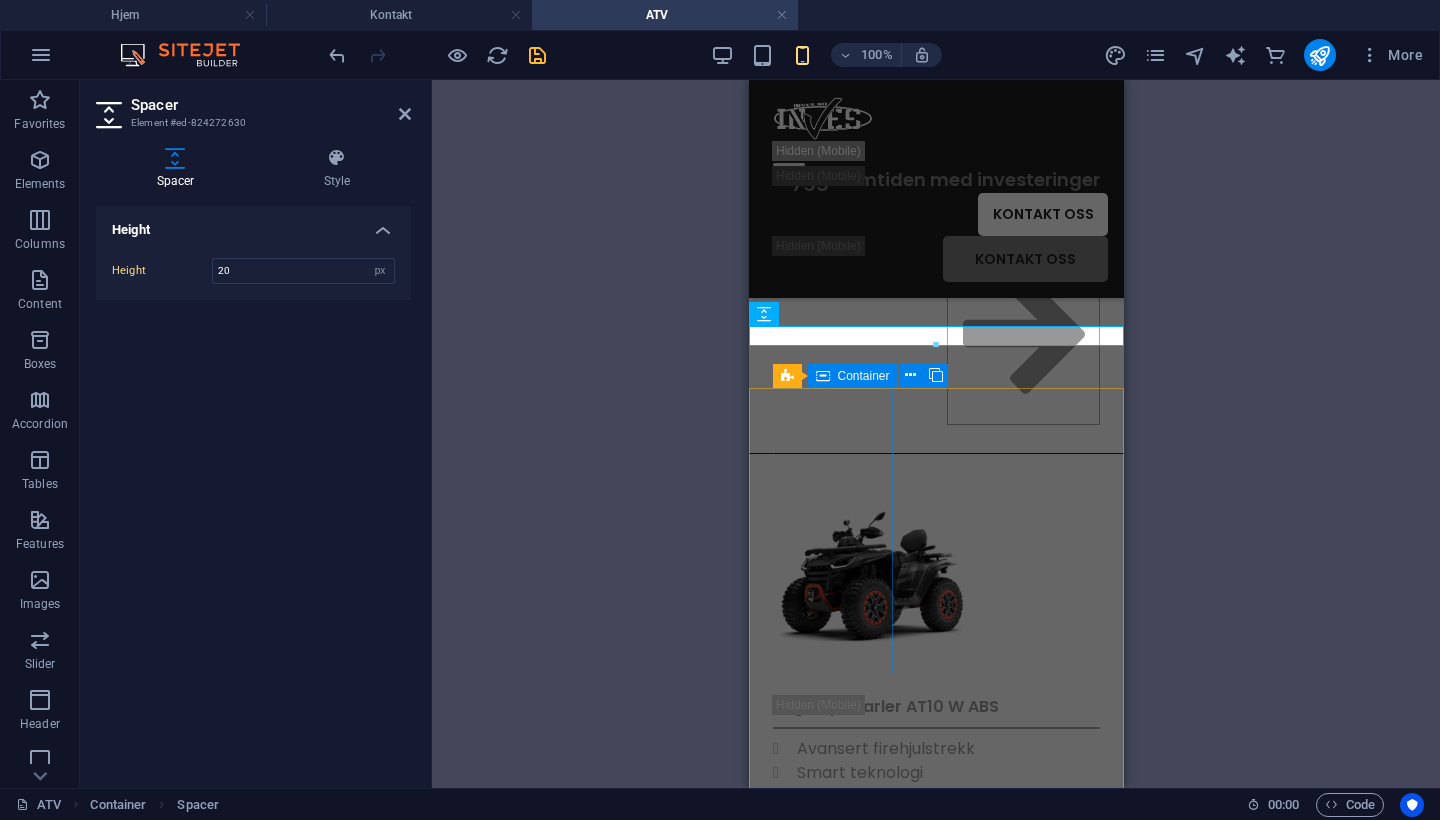click at bounding box center (935, 587) 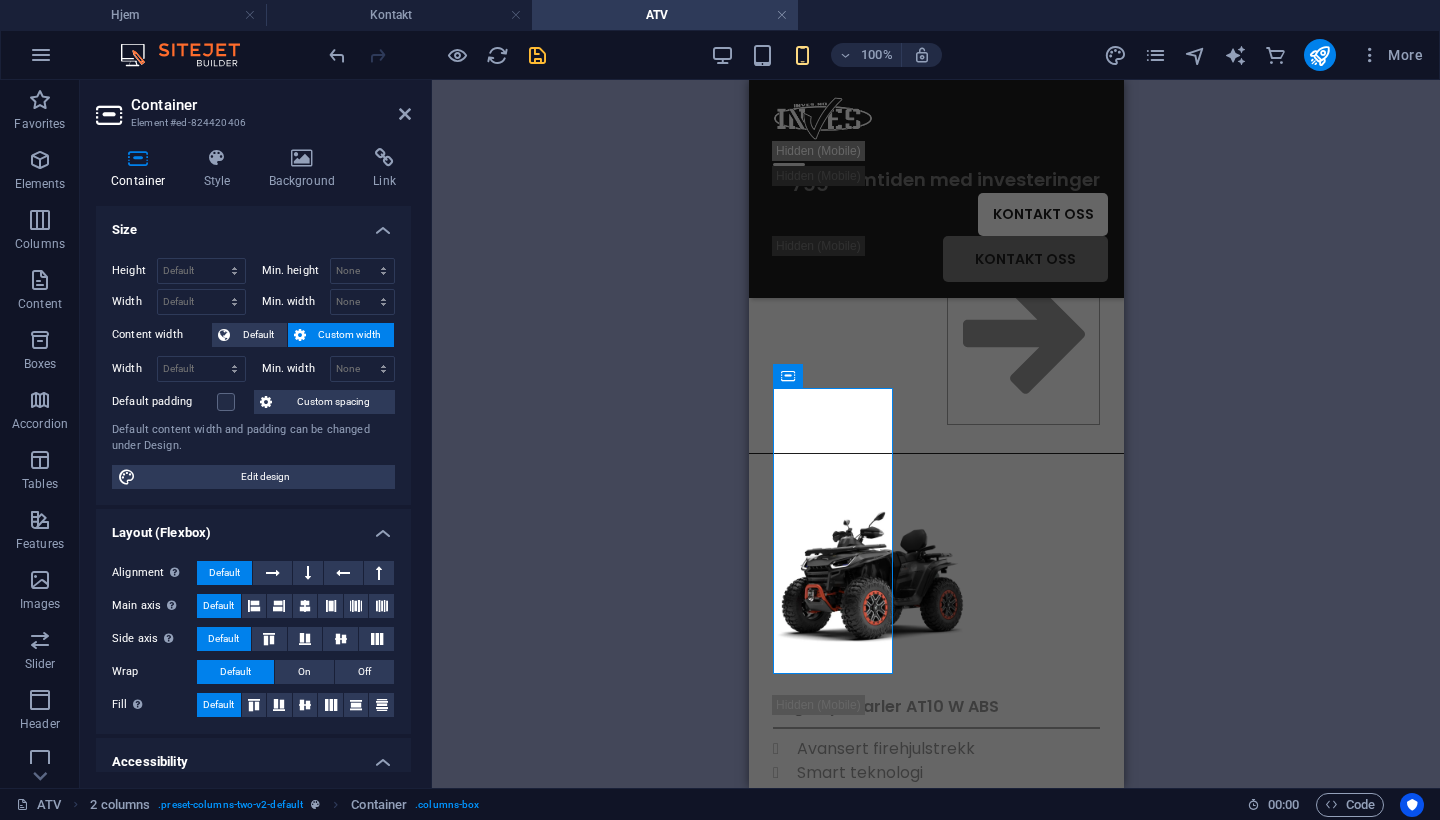 click on "Container Style Background Link Size Height Default px rem % vh vw Min. height None px rem % vh vw Width Default px rem % em vh vw Min. width None px rem % vh vw Content width Default Custom width Width Default px rem % em vh vw Min. width None px rem % vh vw Default padding Custom spacing Default content width and padding can be changed under Design. Edit design Layout (Flexbox) Alignment Determines the flex direction. Default Main axis Determine how elements should behave along the main axis inside this container (justify content). Default Side axis Control the vertical direction of the element inside of the container (align items). Default Wrap Default On Off Fill Controls the distances and direction of elements on the y-axis across several lines (align content). Default Accessibility ARIA helps assistive technologies (like screen readers) to understand the role, state, and behavior of web elements Role The ARIA role defines the purpose of an element.  None Alert Article Banner Comment Fan" at bounding box center (253, 460) 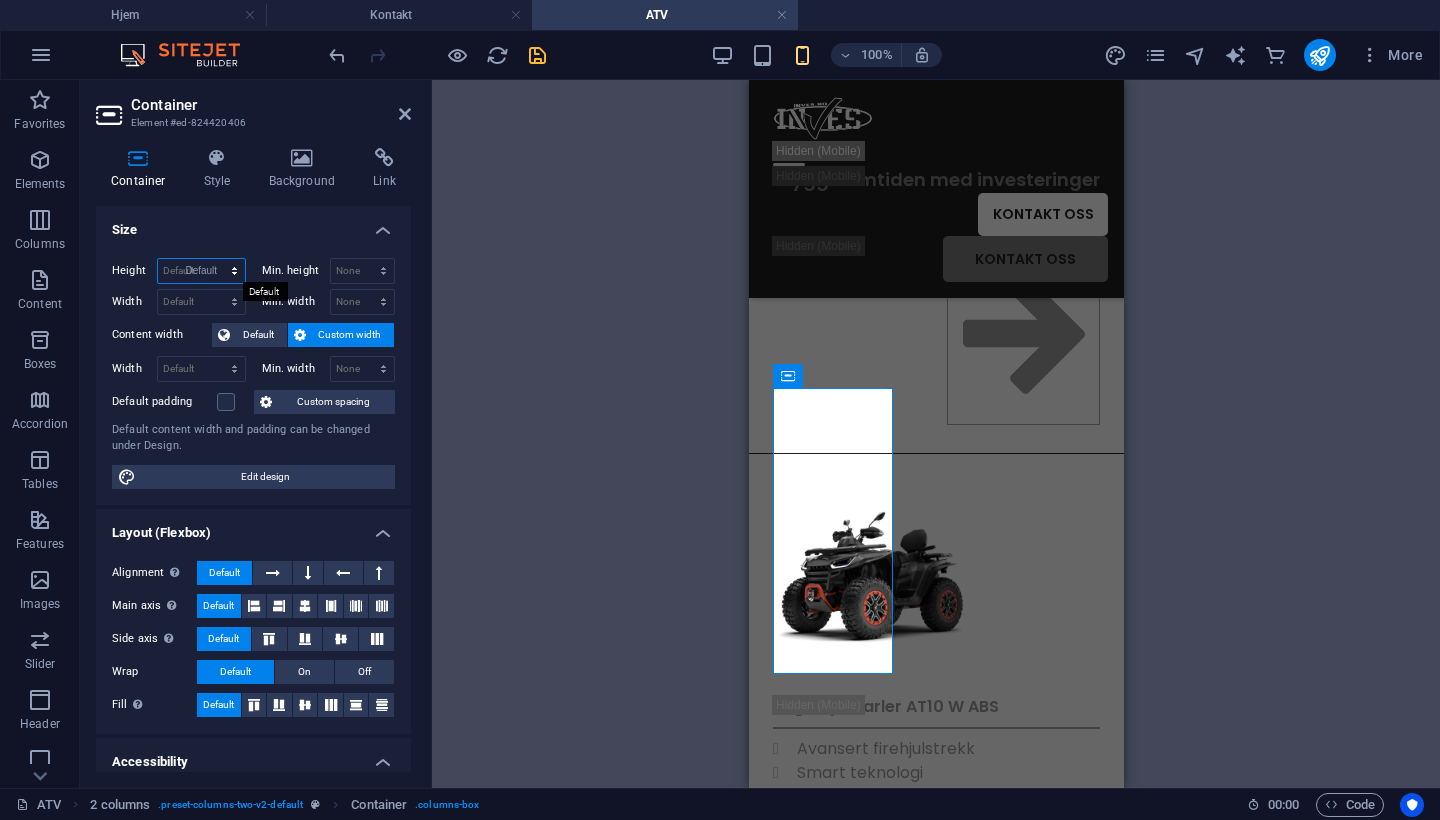 select on "DISABLED_OPTION_VALUE" 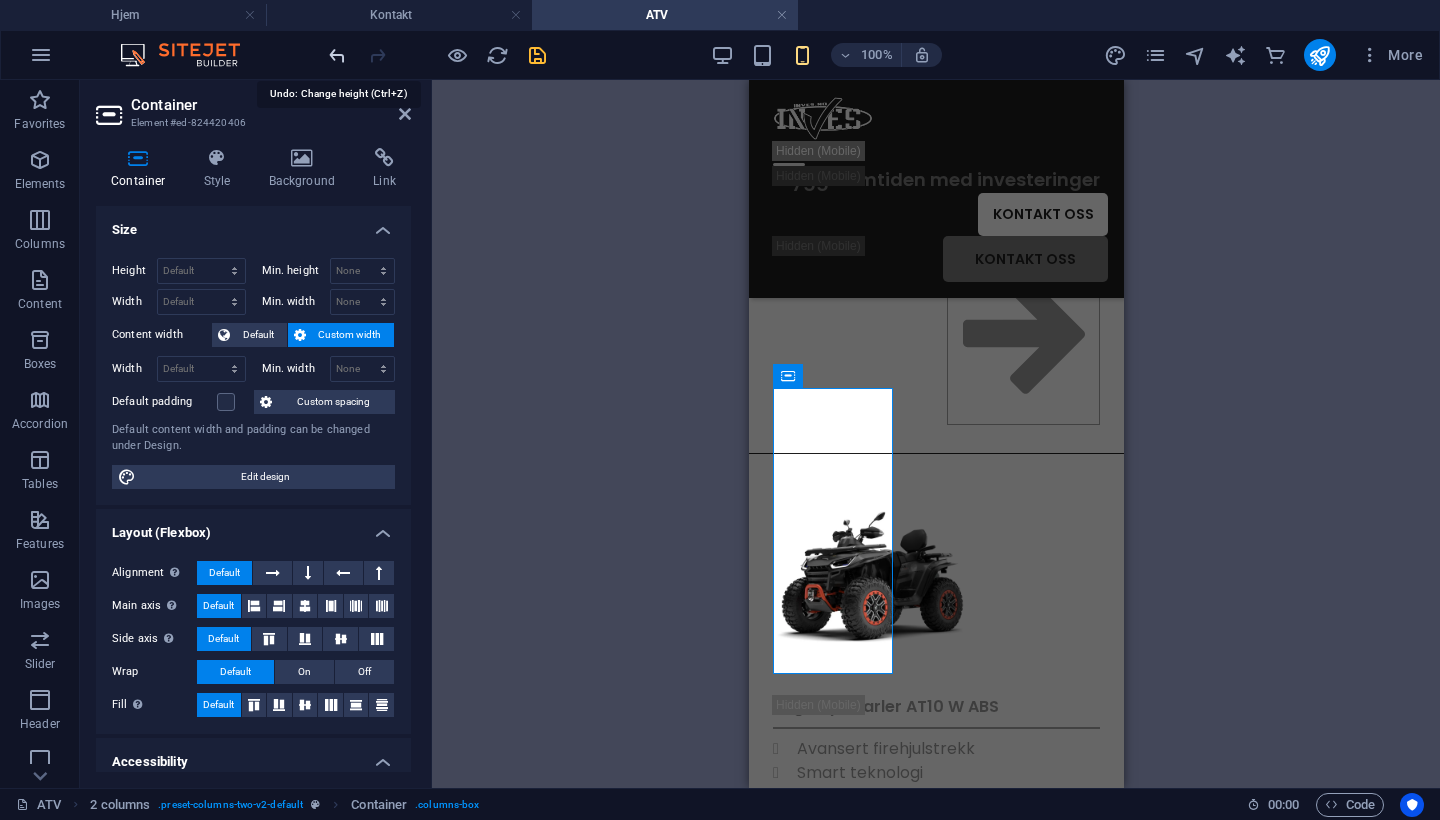 click at bounding box center (337, 55) 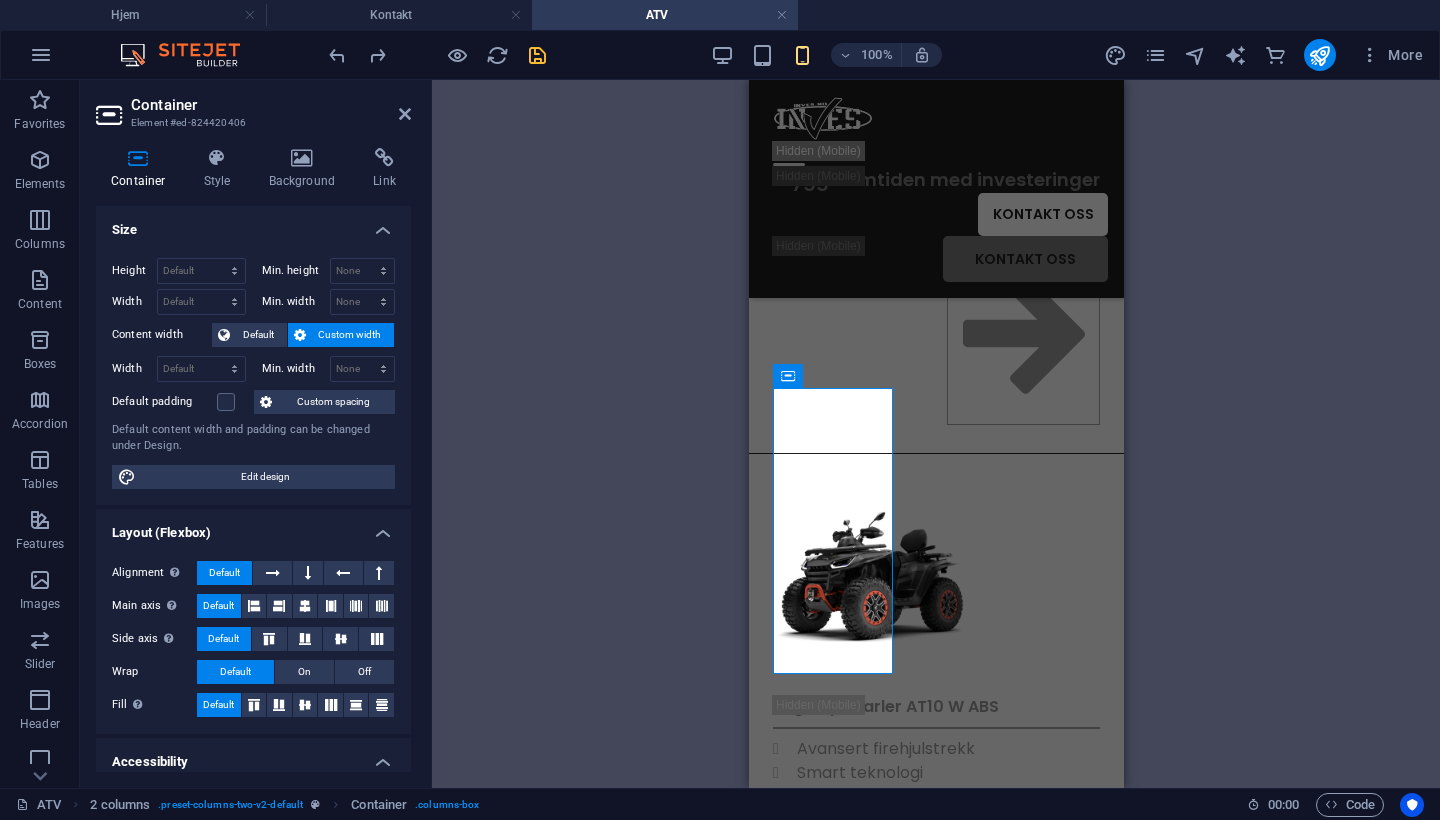 click at bounding box center (437, 55) 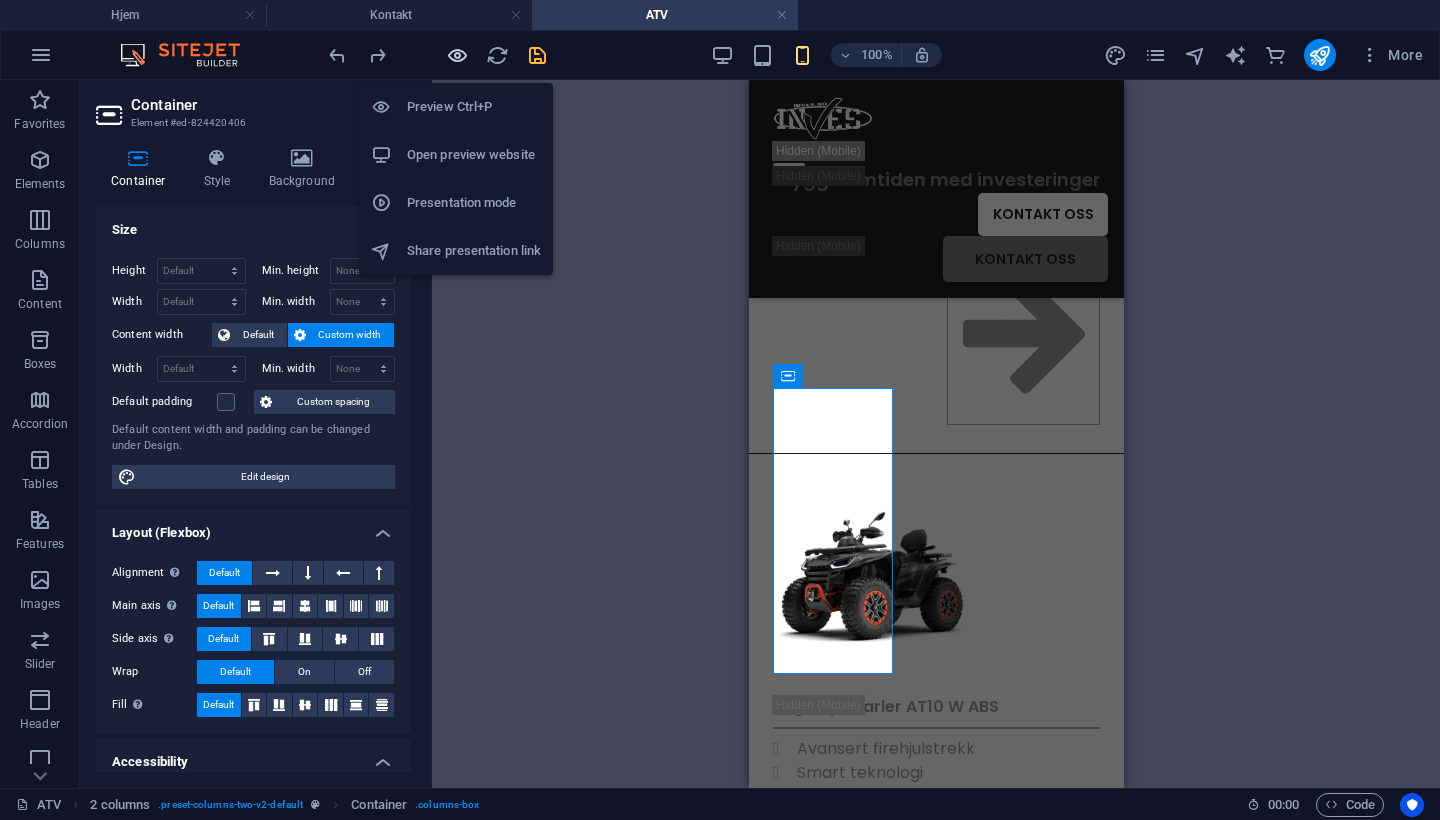 click at bounding box center [457, 55] 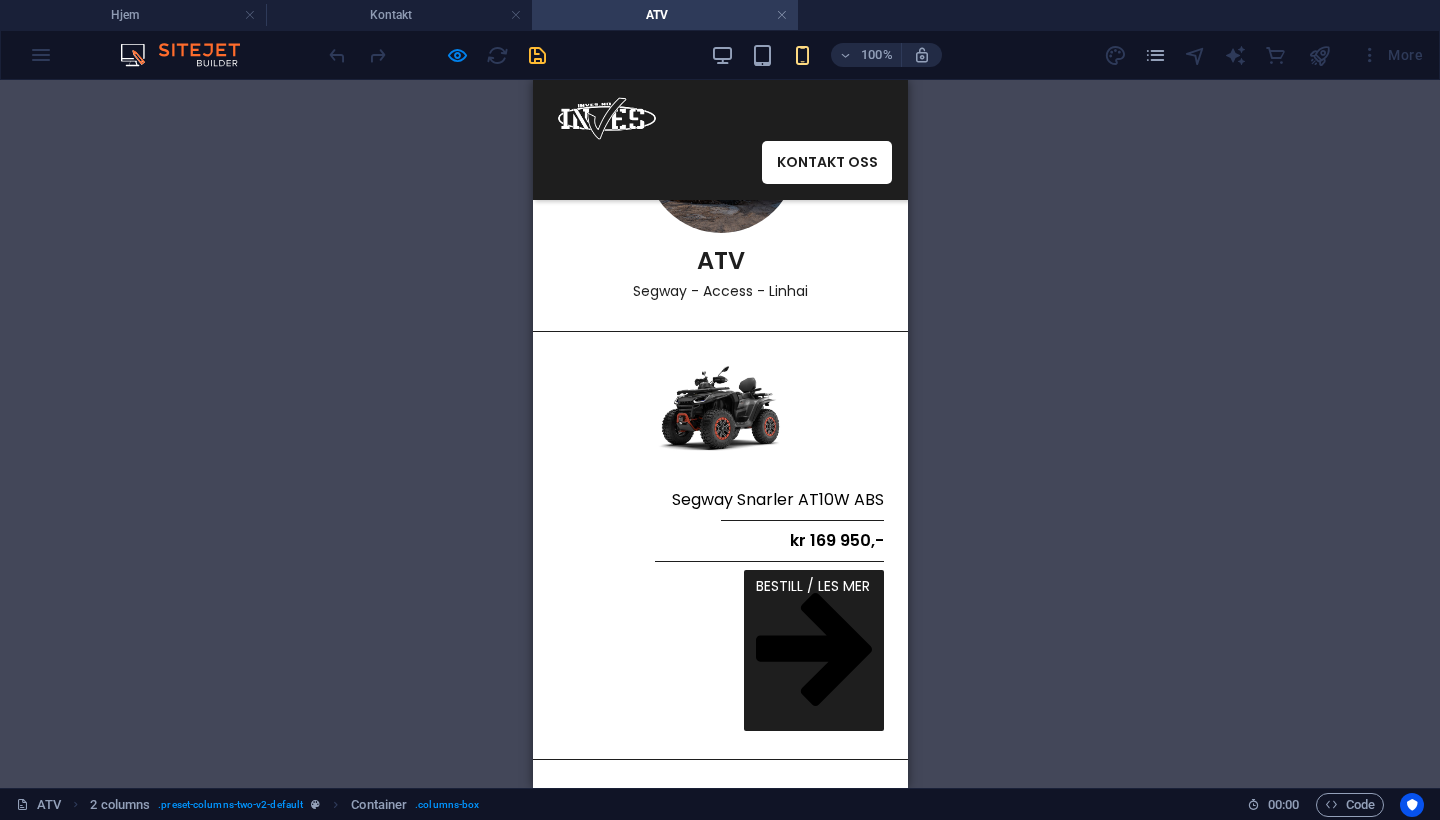 scroll, scrollTop: 88, scrollLeft: 0, axis: vertical 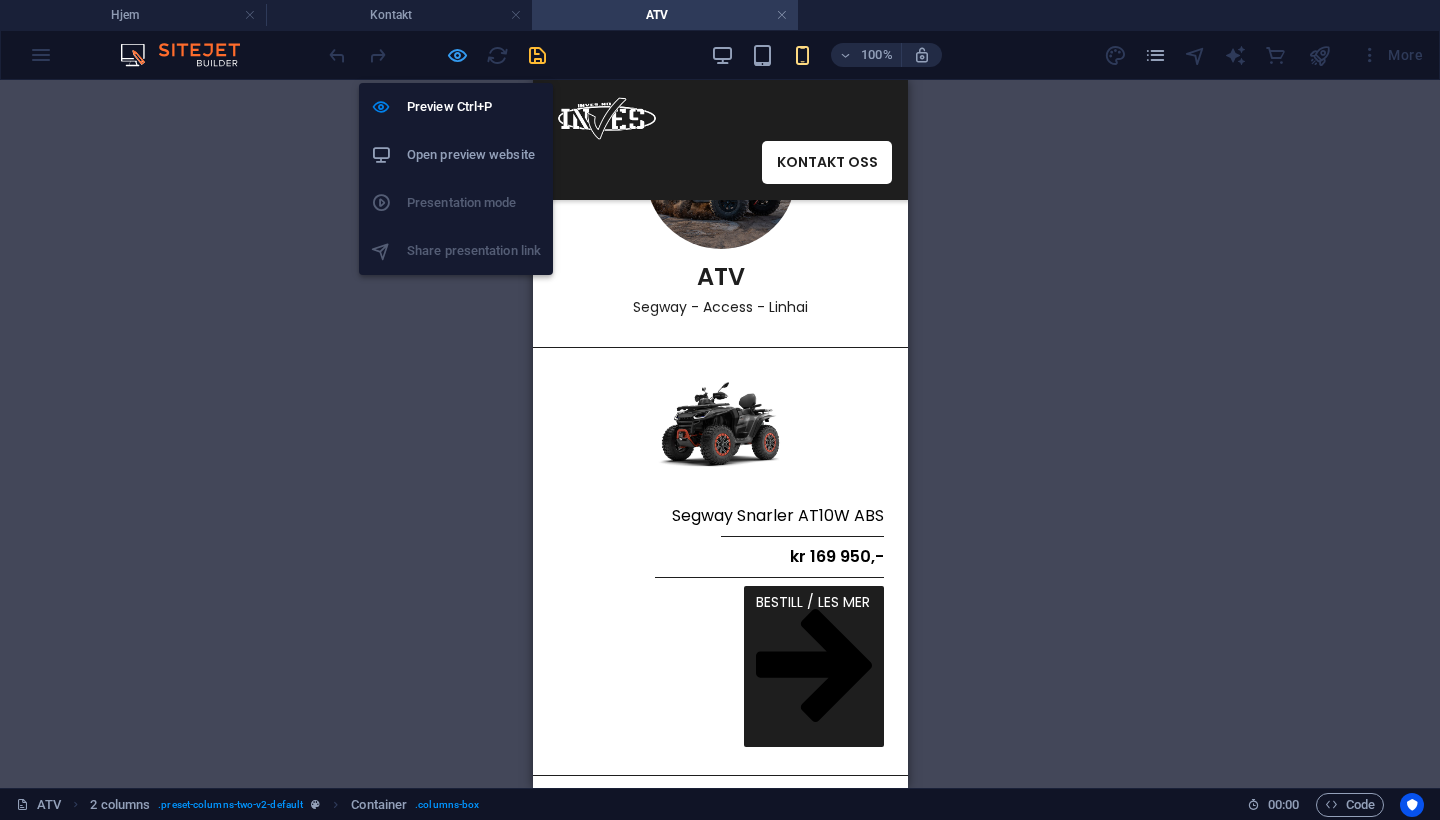 click at bounding box center (457, 55) 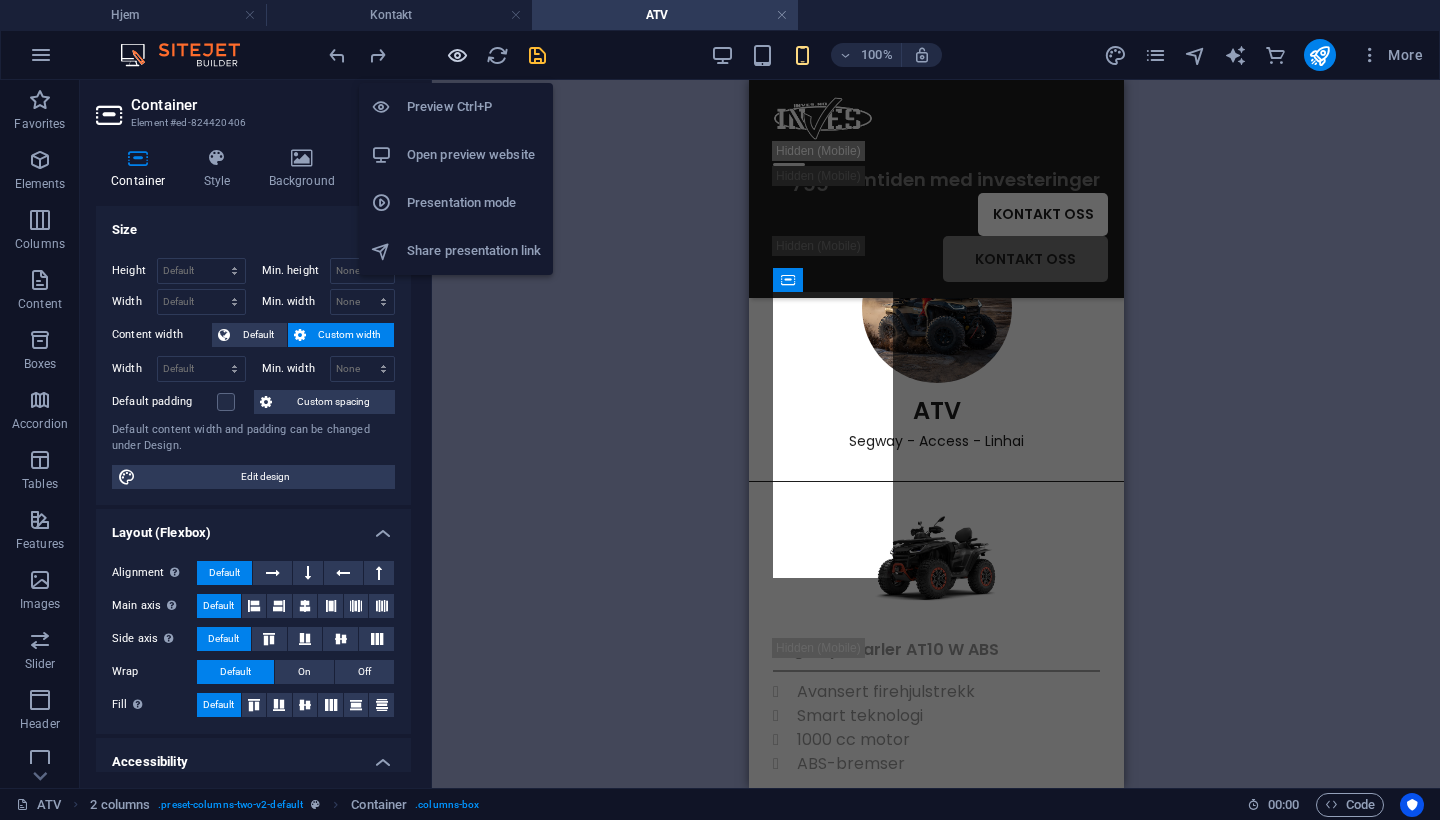 scroll, scrollTop: 834, scrollLeft: 0, axis: vertical 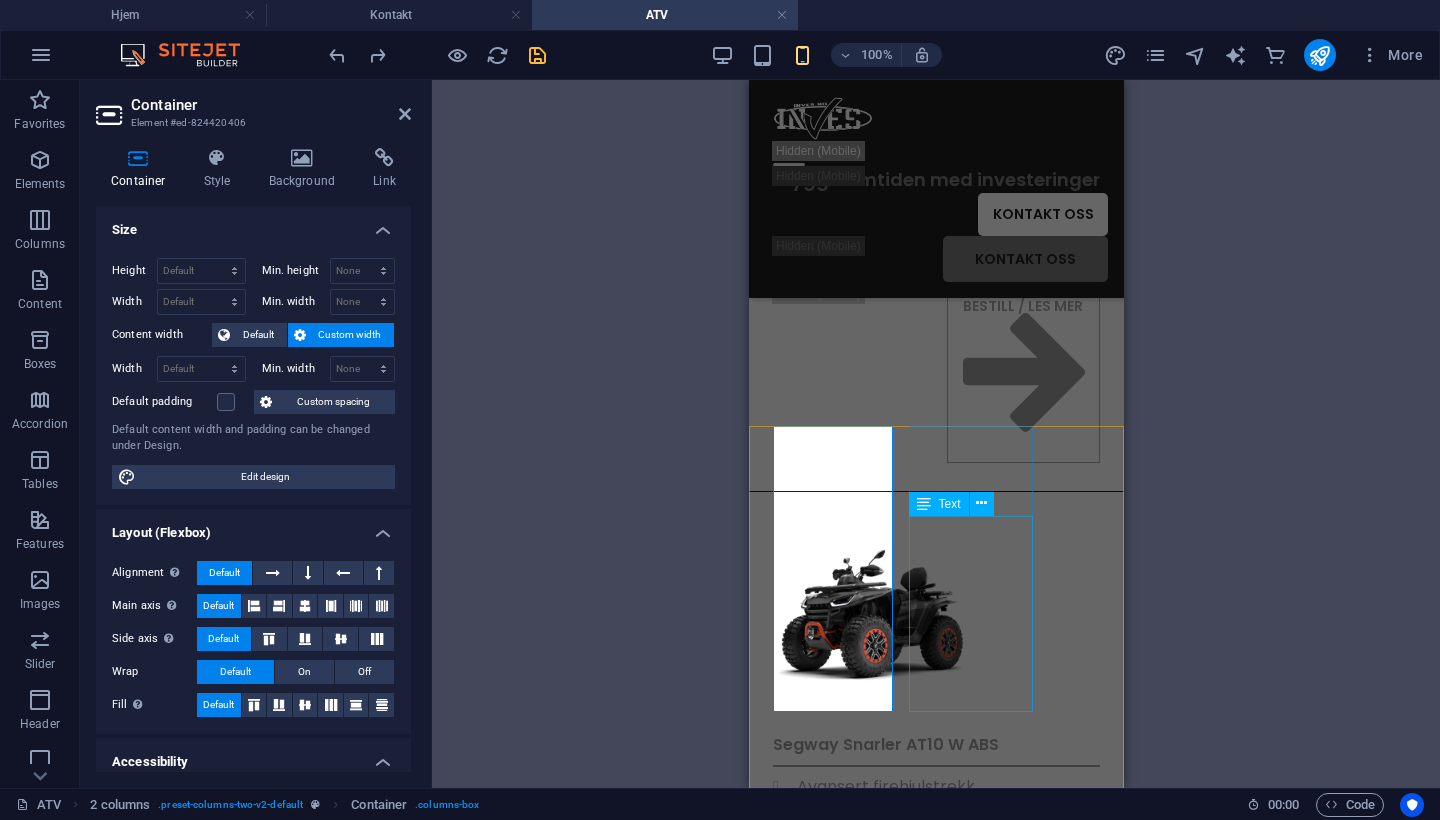 click on "Avansert firehjulstrekk Smart teknologi 1000 cc motor ABS-bremser" at bounding box center [935, 823] 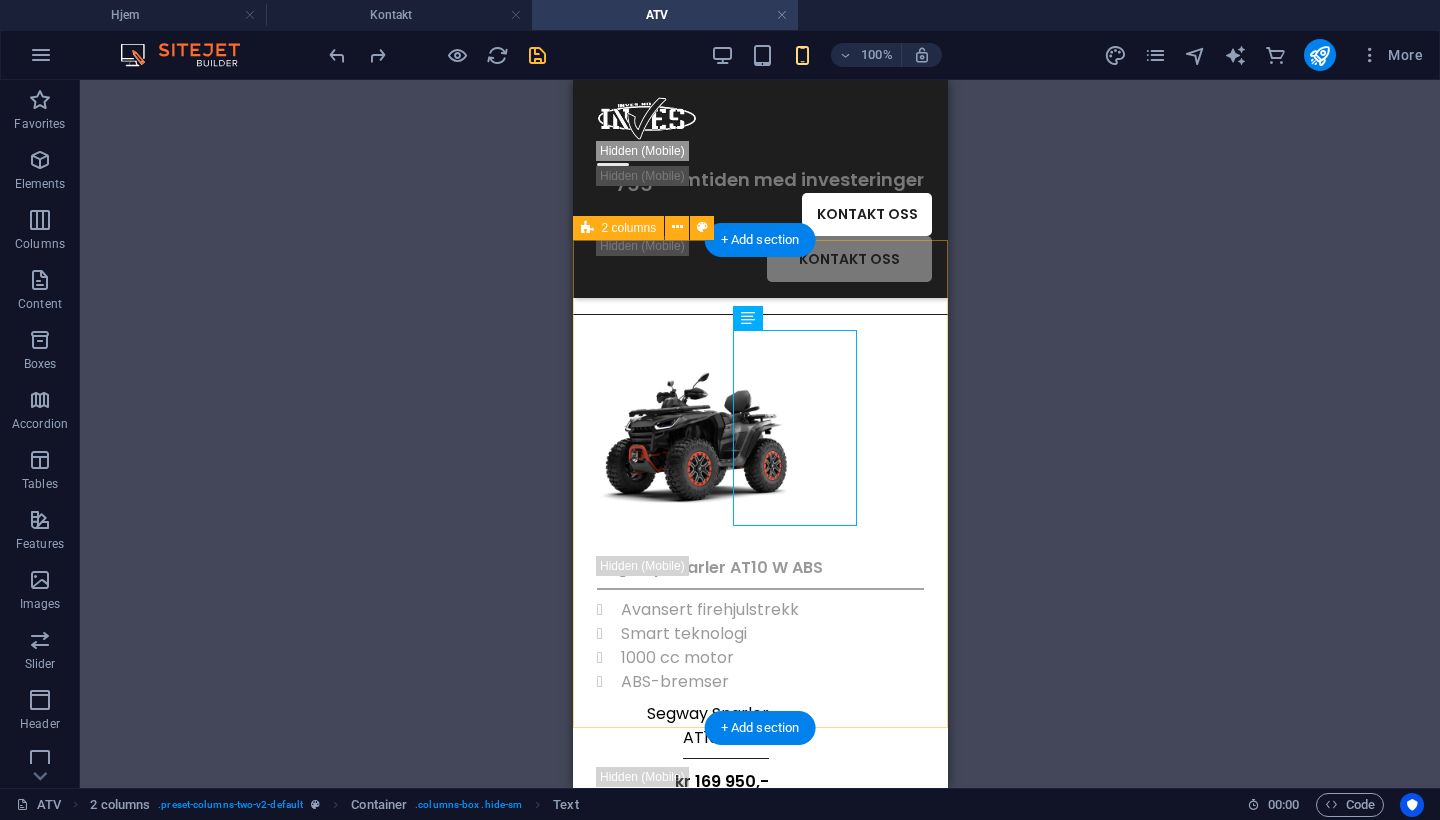 scroll, scrollTop: 1036, scrollLeft: 0, axis: vertical 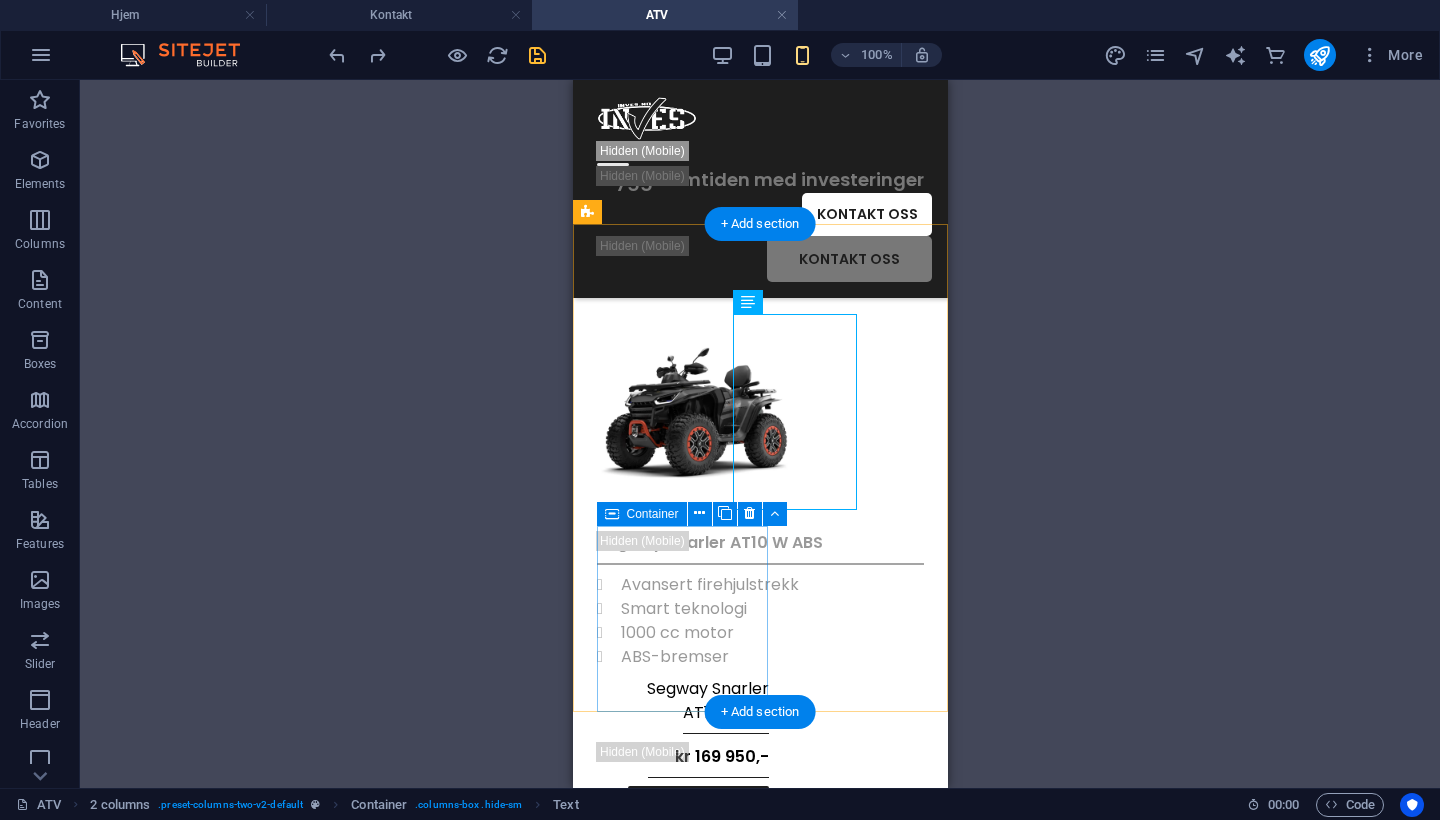click on "Container" at bounding box center (642, 514) 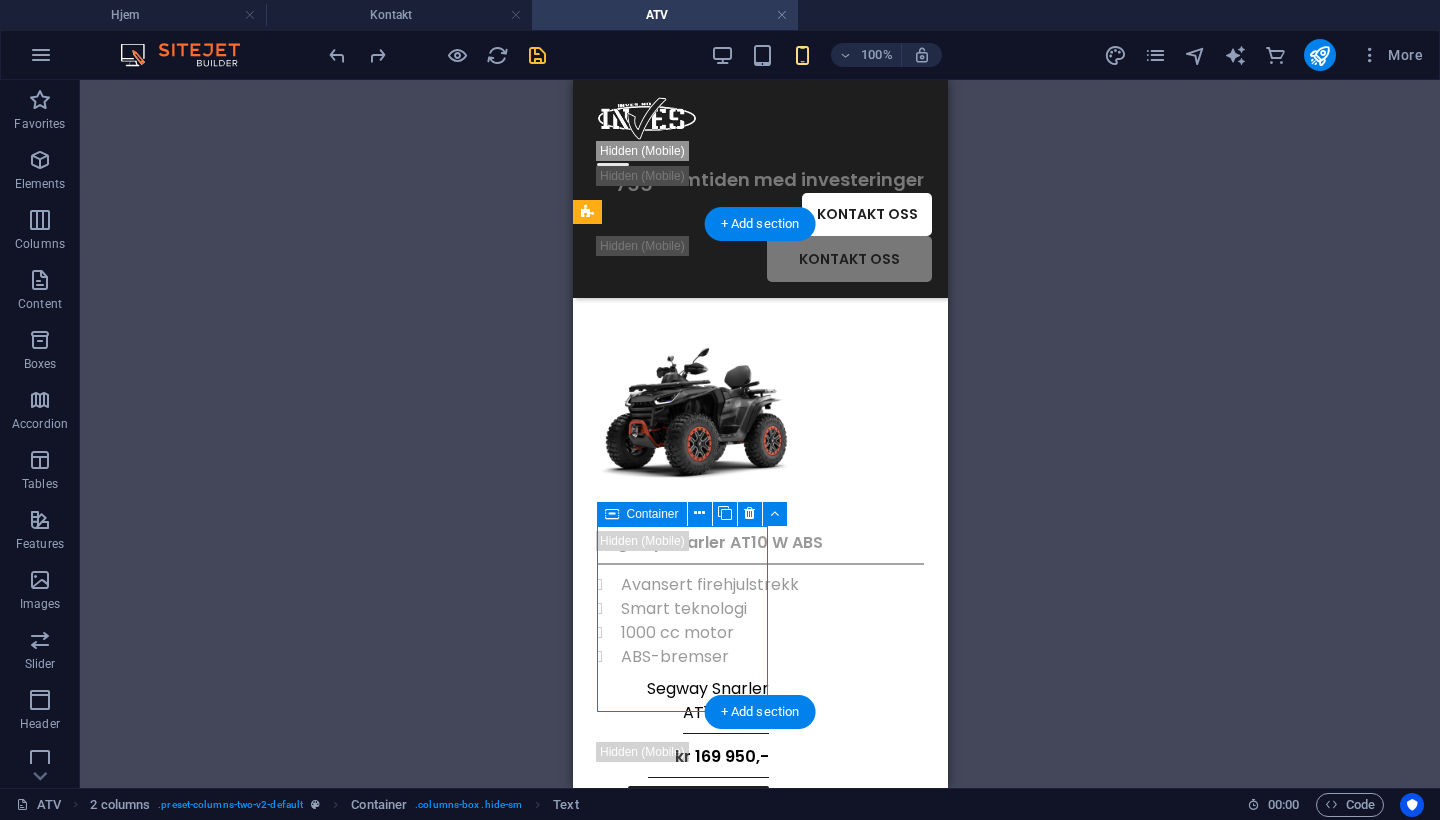 click on "Container" at bounding box center [642, 514] 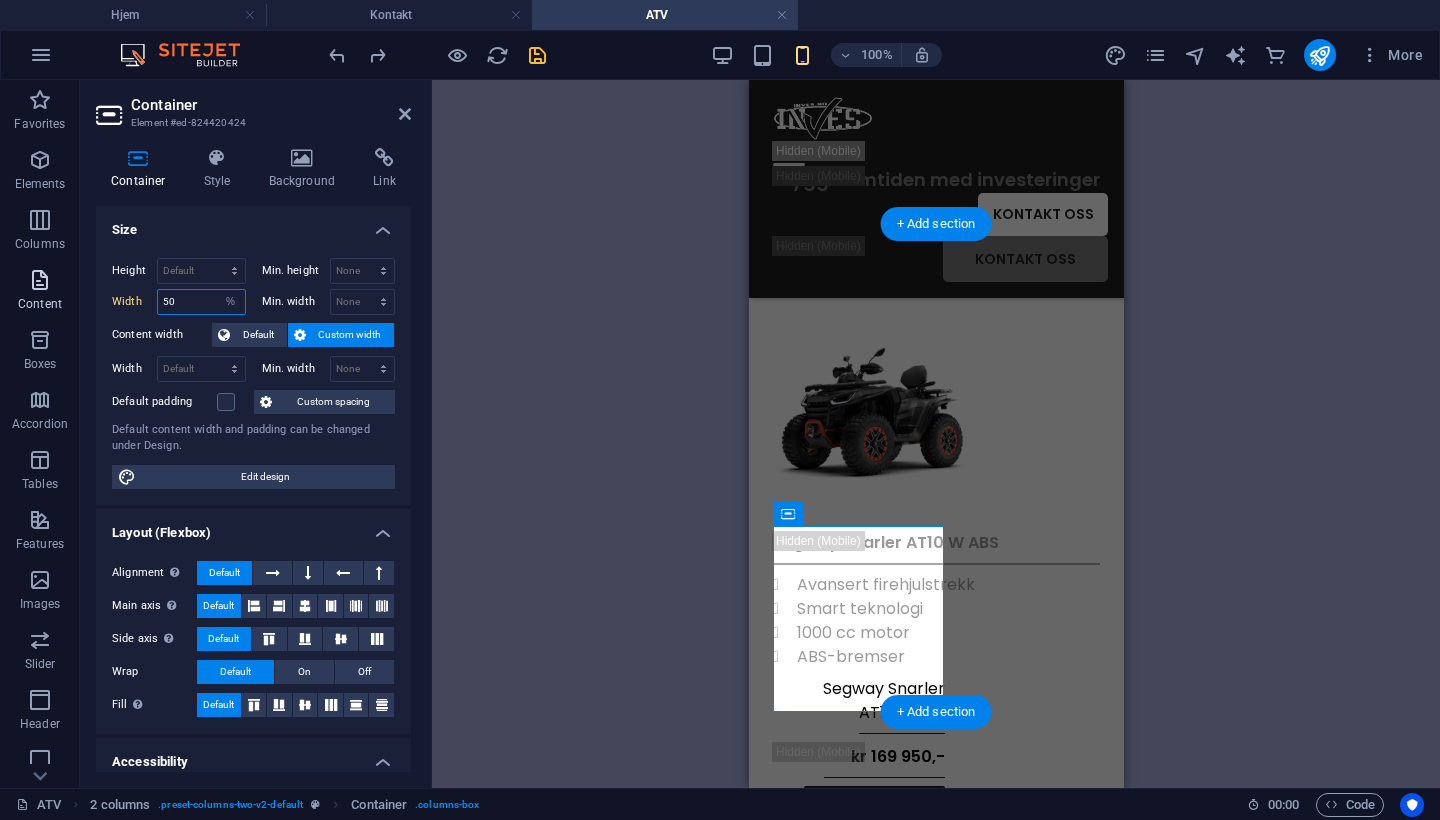 drag, startPoint x: 189, startPoint y: 290, endPoint x: 34, endPoint y: 289, distance: 155.00322 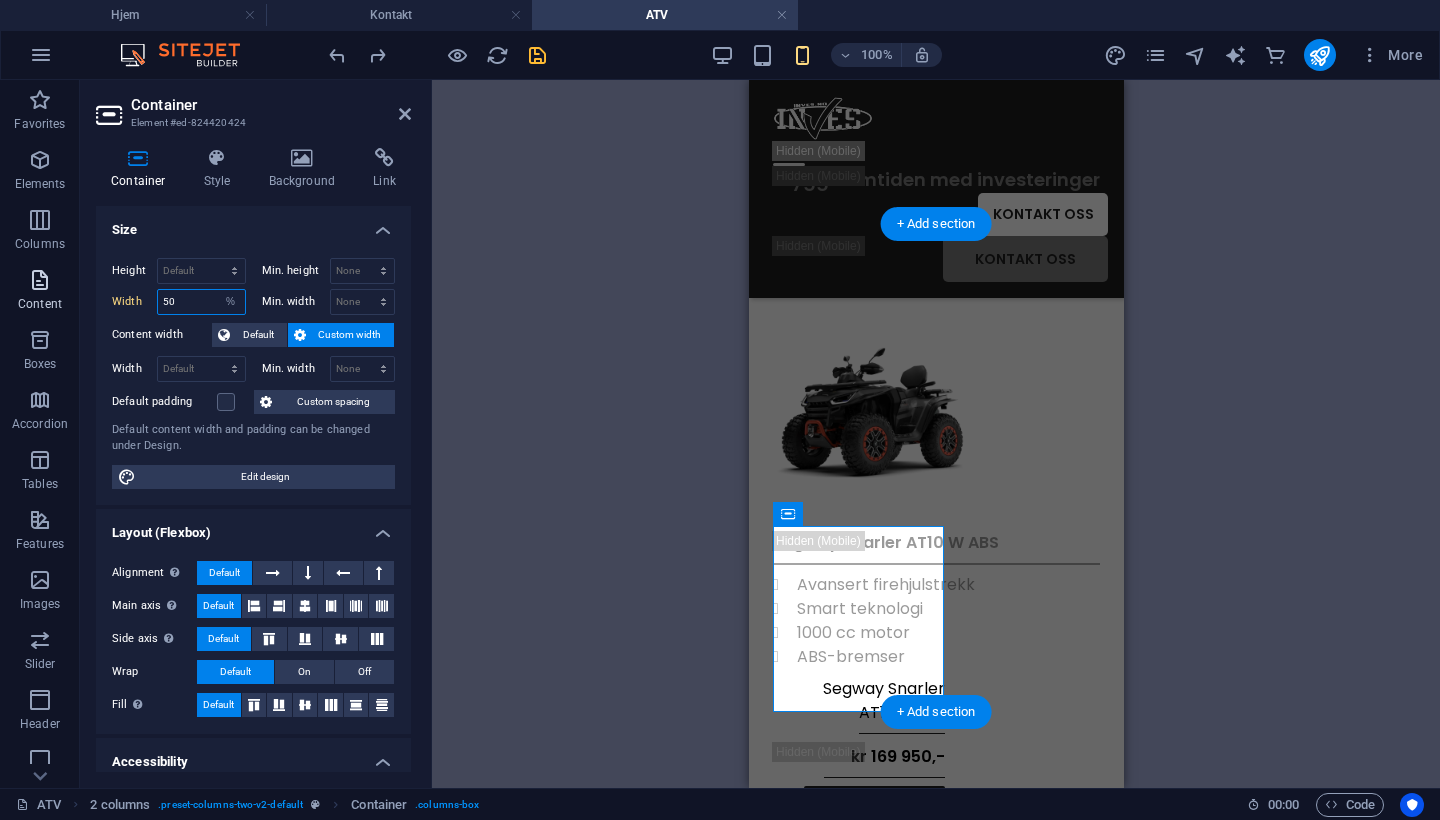 click on "Favorites Elements Columns Content Boxes Accordion Tables Features Images Slider Header Footer Forms Marketing Collections Commerce Container Element #ed-824420424
Container Style Background Link Size Height Default px rem % vh vw Min. height None px rem % vh vw Width 50 Default px rem % em vh vw Min. width None px rem % vh vw Content width Default Custom width Width Default px rem % em vh vw Min. width None px rem % vh vw Default padding Custom spacing Default content width and padding can be changed under Design. Edit design Layout (Flexbox) Alignment Determines the flex direction. Default Main axis Determine how elements should behave along the main axis inside this container (justify content). Default Side axis Control the vertical direction of the element inside of the container (align items). Default Wrap Default On Off Fill Controls the distances and direction of elements on the y-axis across several lines (align content). Default Accessibility Role None Alert Article Banner Comment %" at bounding box center [720, 434] 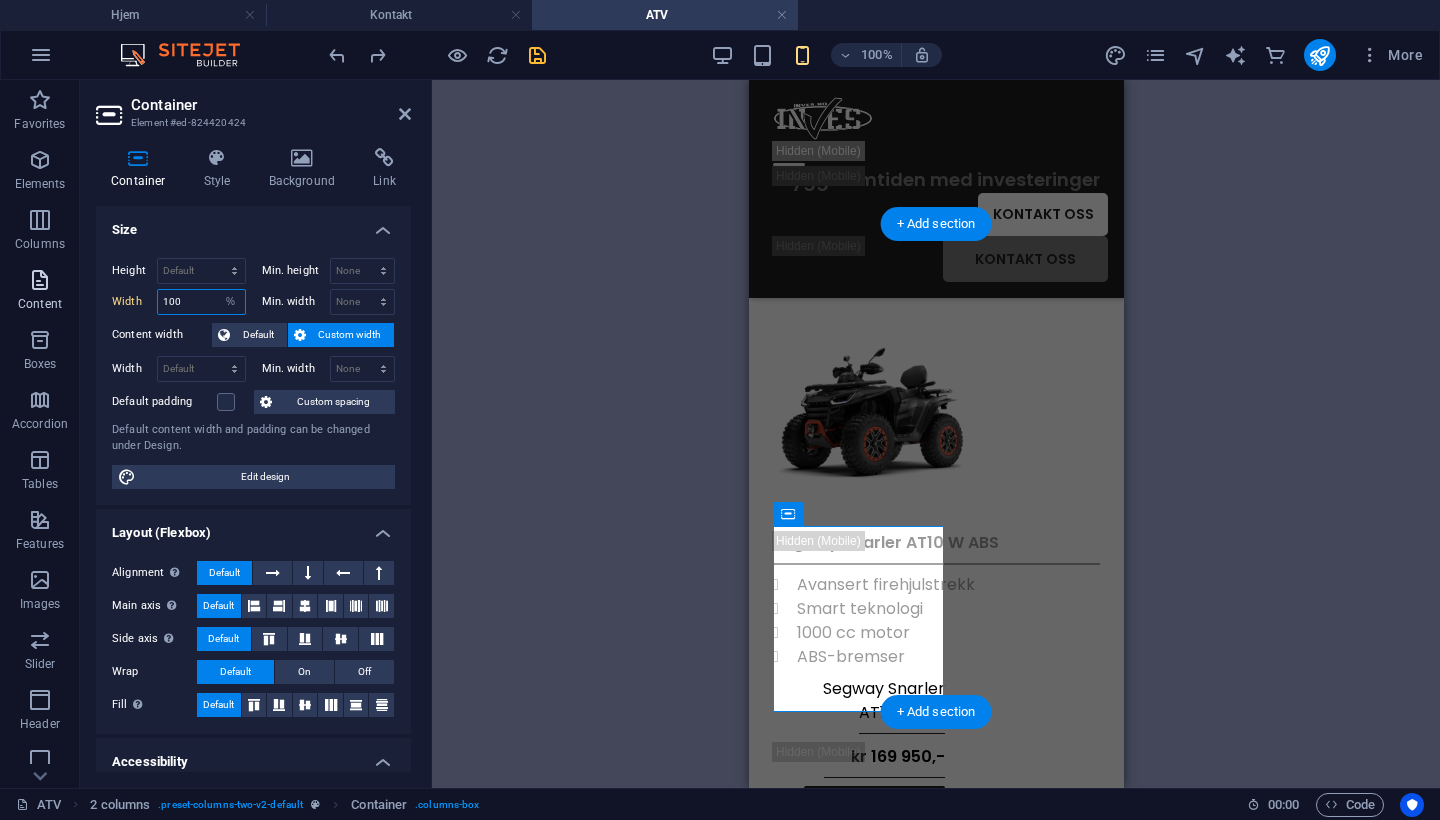 type on "100" 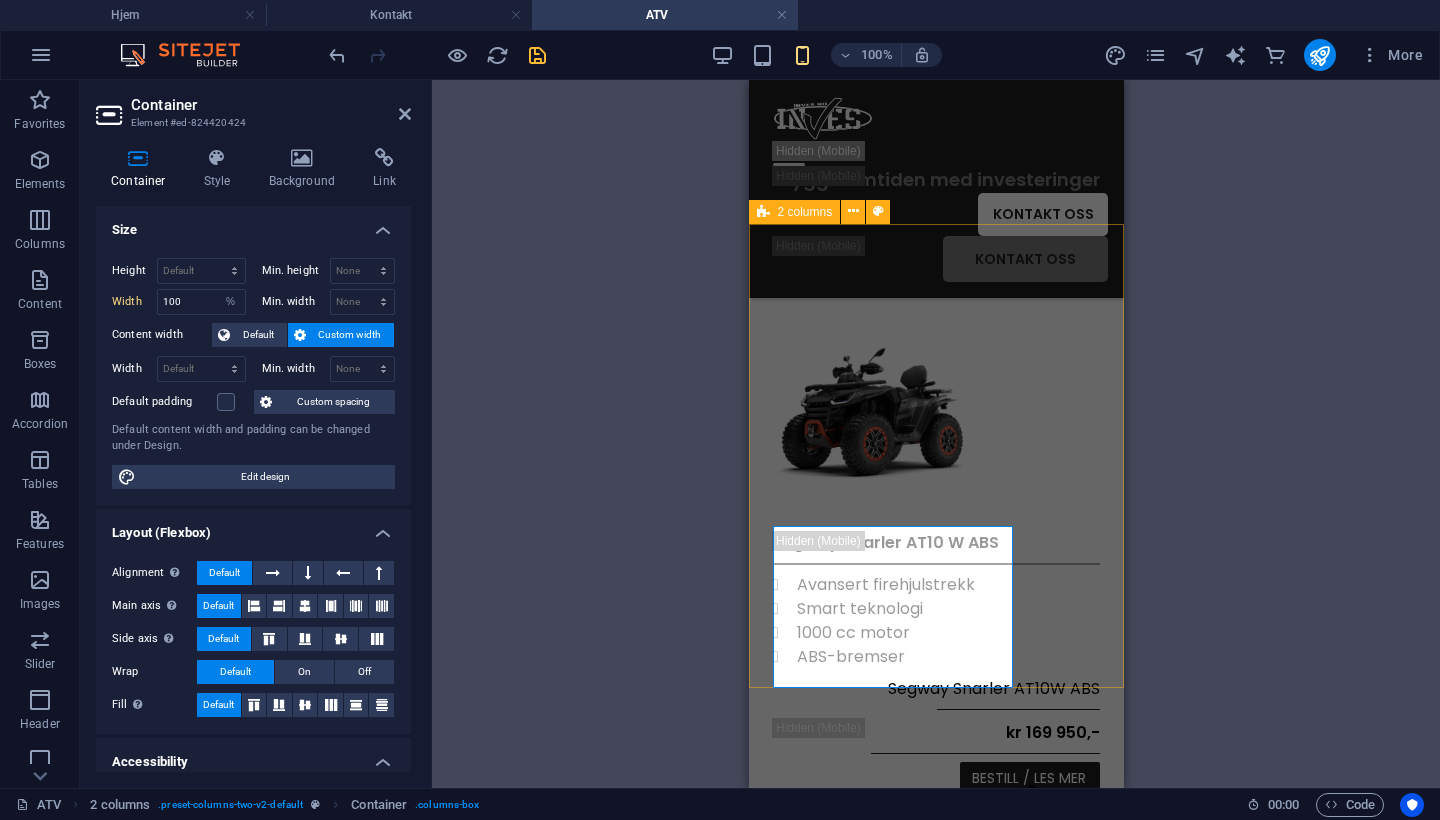 click on "Segway Snarler AT10 W ABS Avansert firehjulstrekk Smart teknologi 1000 cc motor ABS-bremser Segway Snarler AT10  W ABS kr 169 950,- BESTILL / LES MER      BESTILL / LES MER" at bounding box center [935, 712] 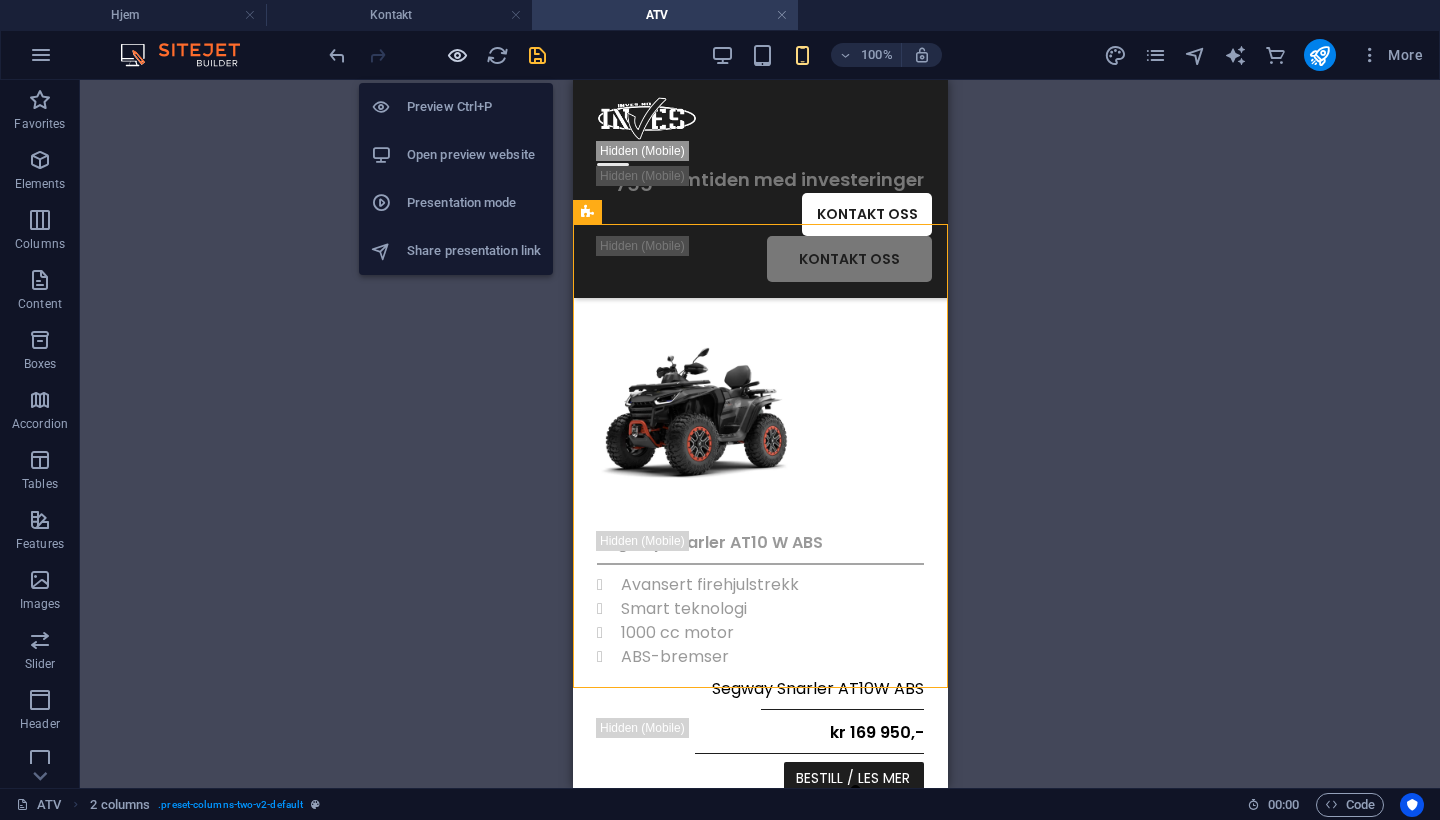 click at bounding box center [457, 55] 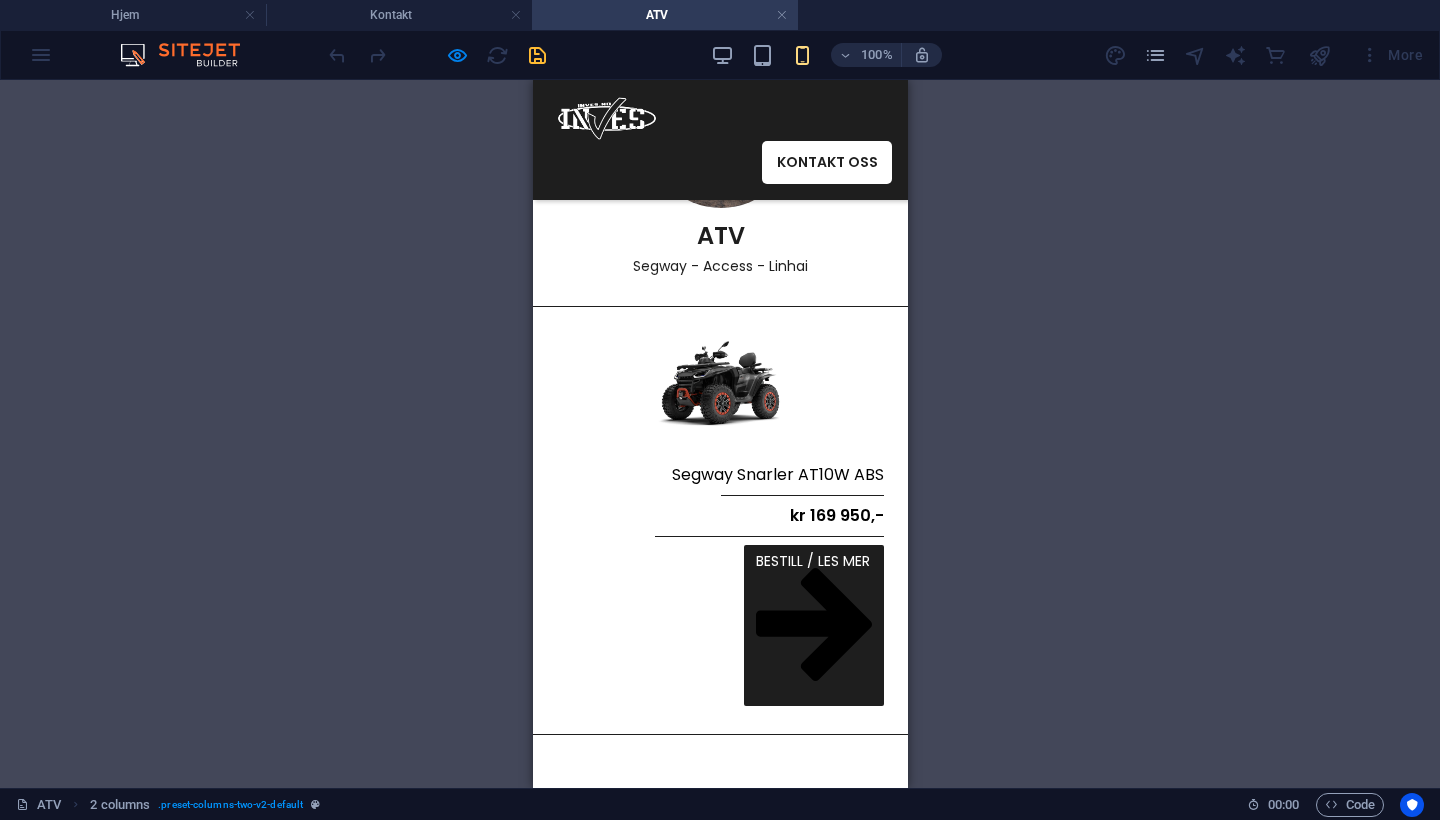 scroll, scrollTop: 136, scrollLeft: 0, axis: vertical 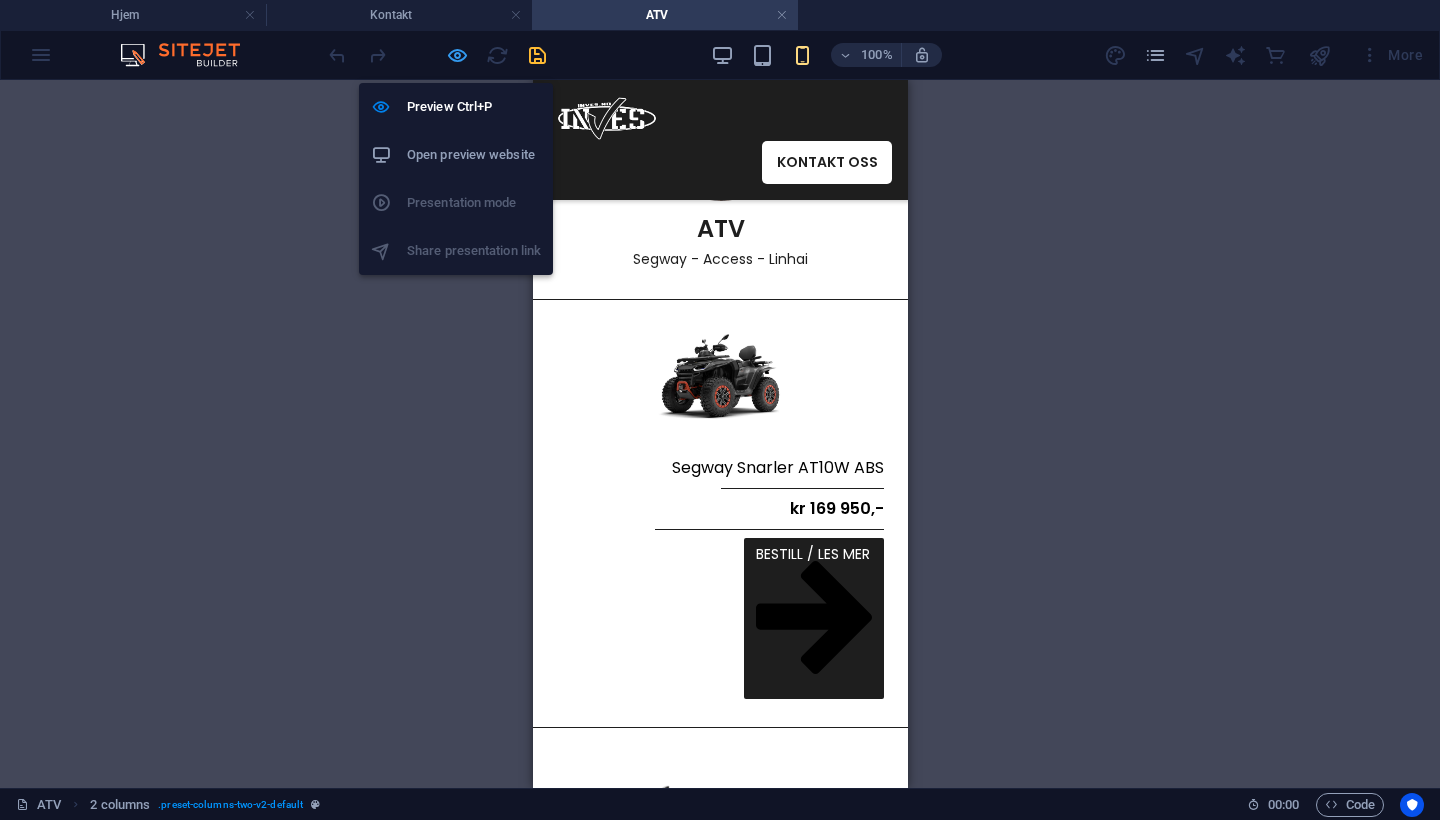 click at bounding box center (457, 55) 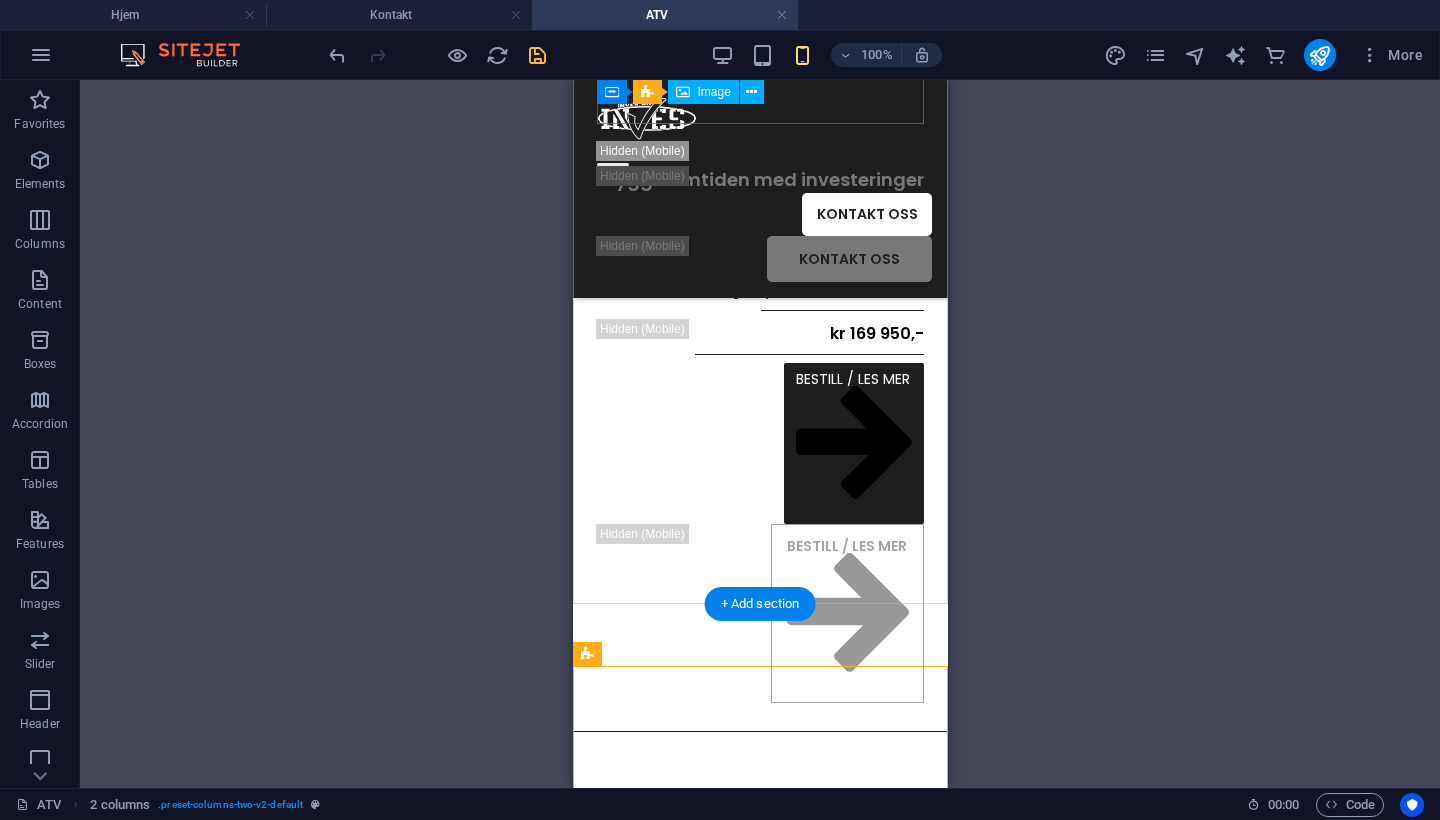 scroll, scrollTop: 431, scrollLeft: 0, axis: vertical 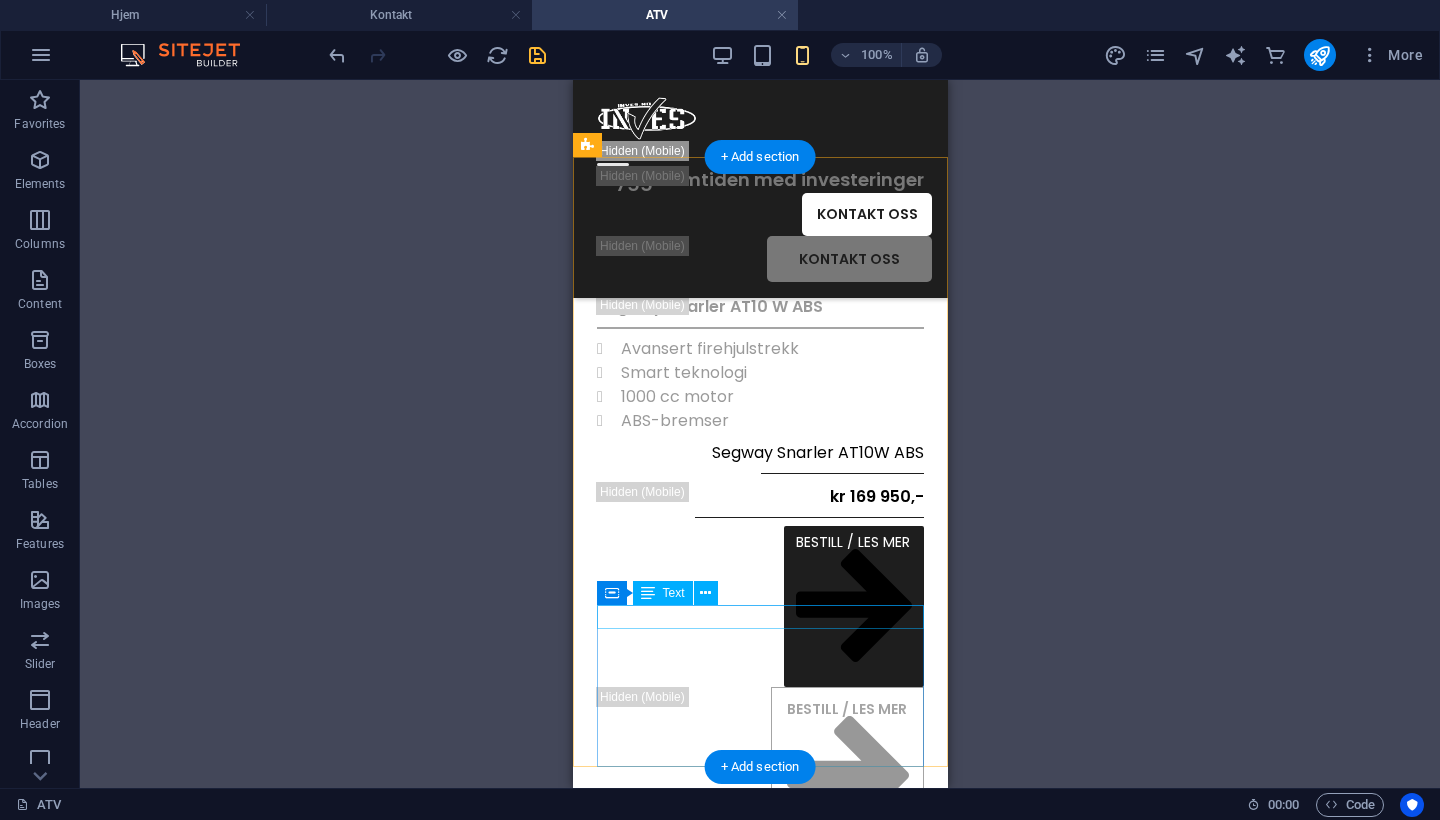 click on "Segway Snarler AT10  W ABS" at bounding box center [759, 453] 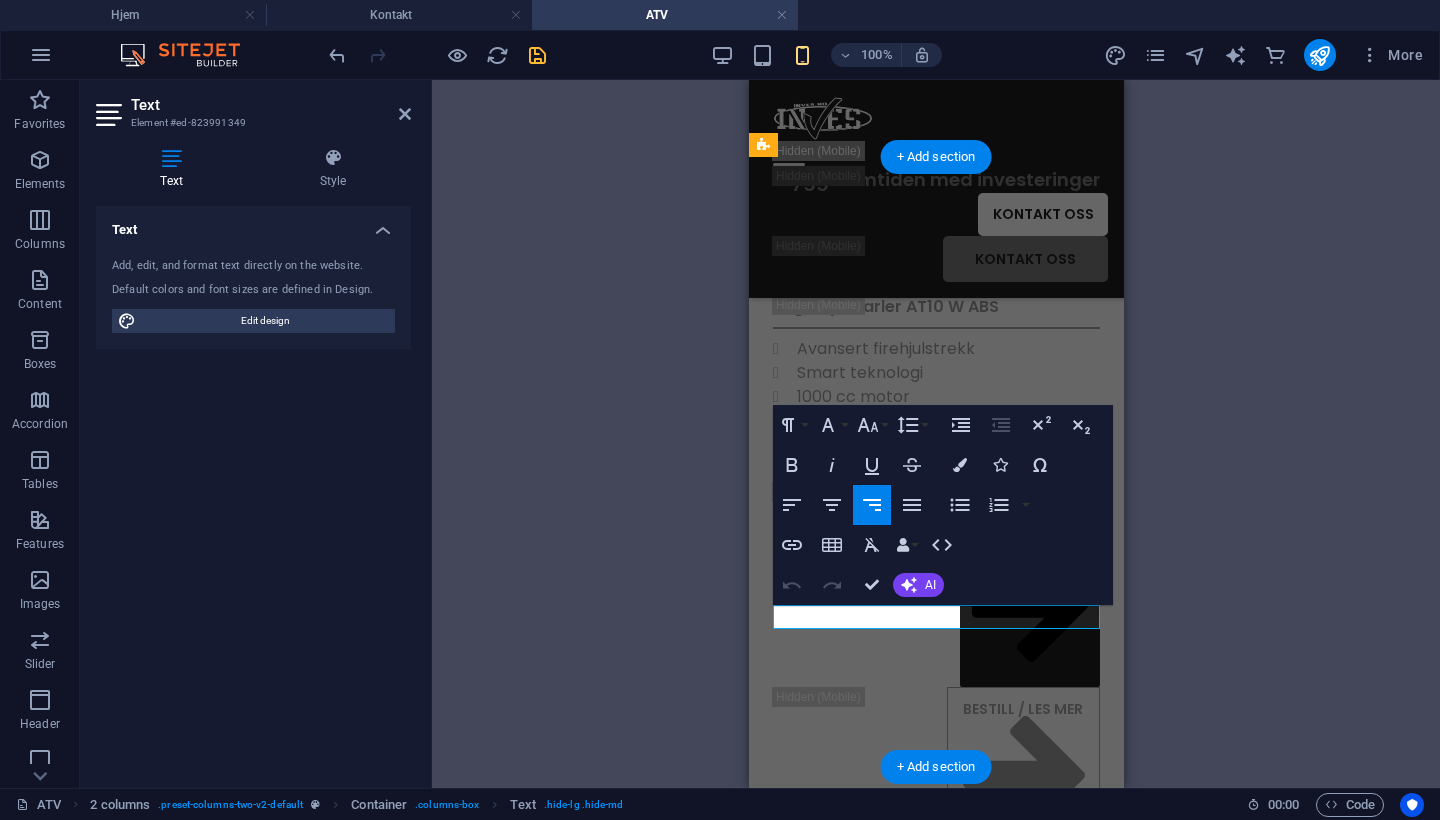 drag, startPoint x: 871, startPoint y: 623, endPoint x: 1230, endPoint y: 641, distance: 359.45096 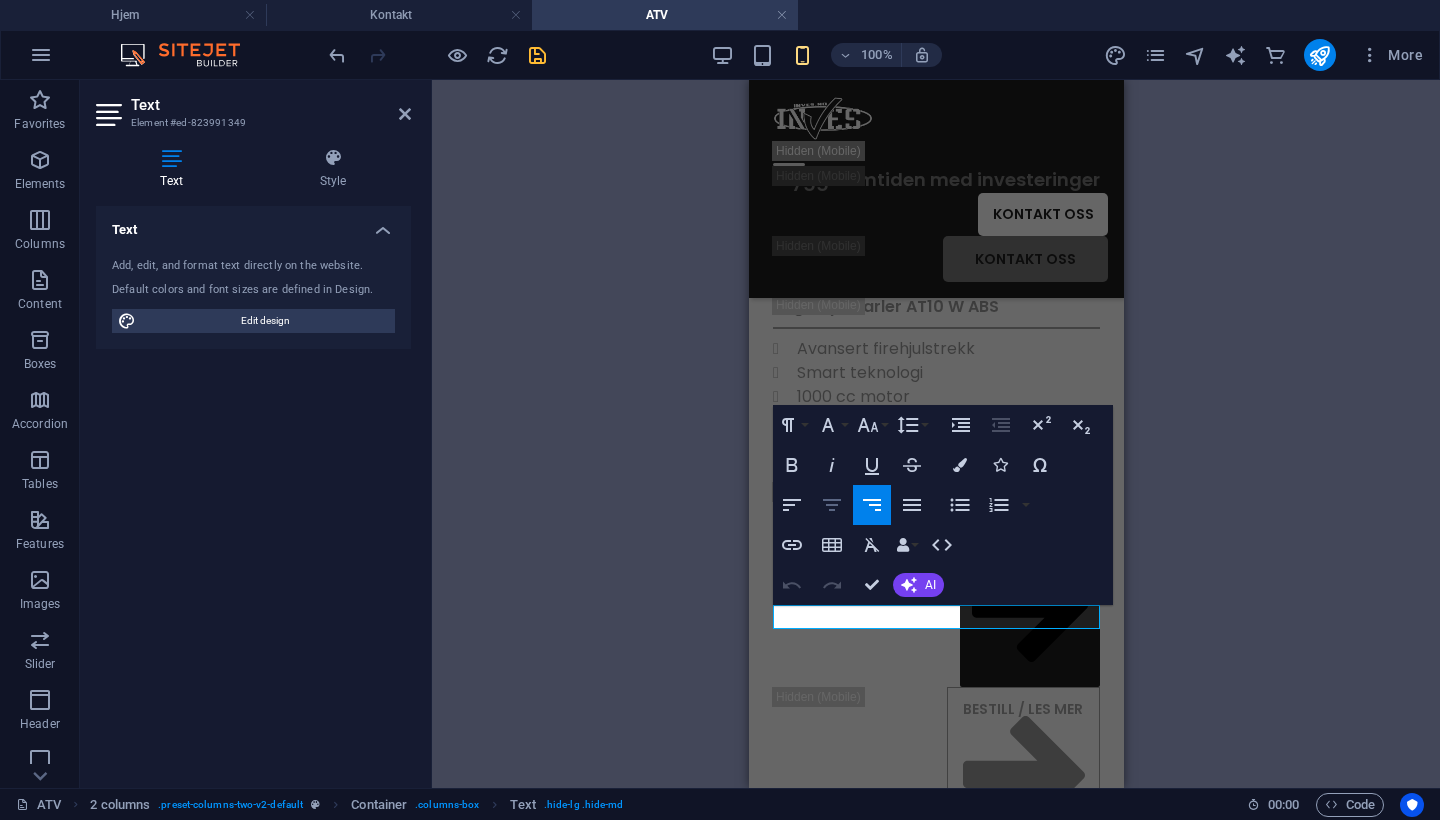 click 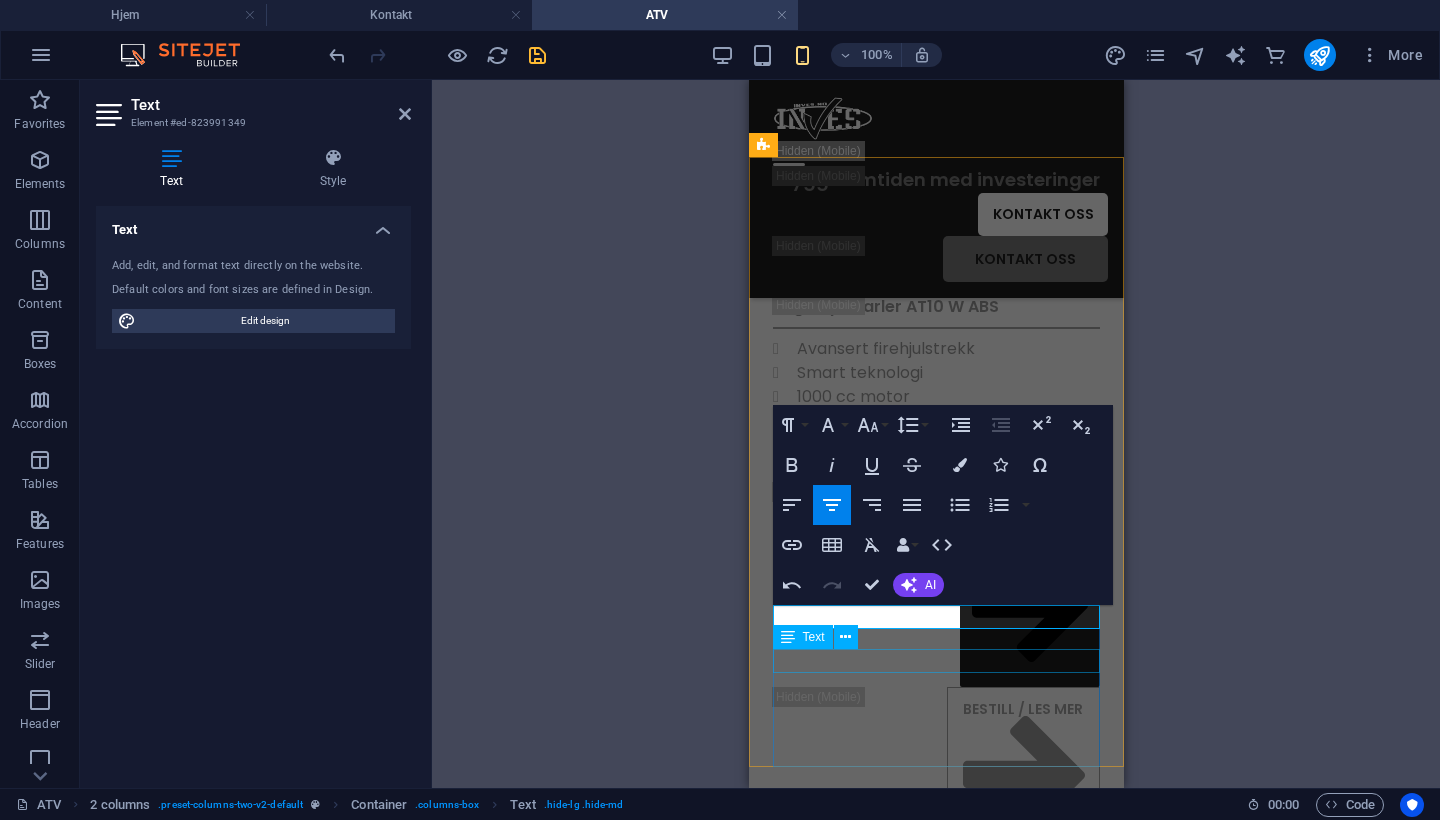 click on "kr 169 950,-" at bounding box center [935, 497] 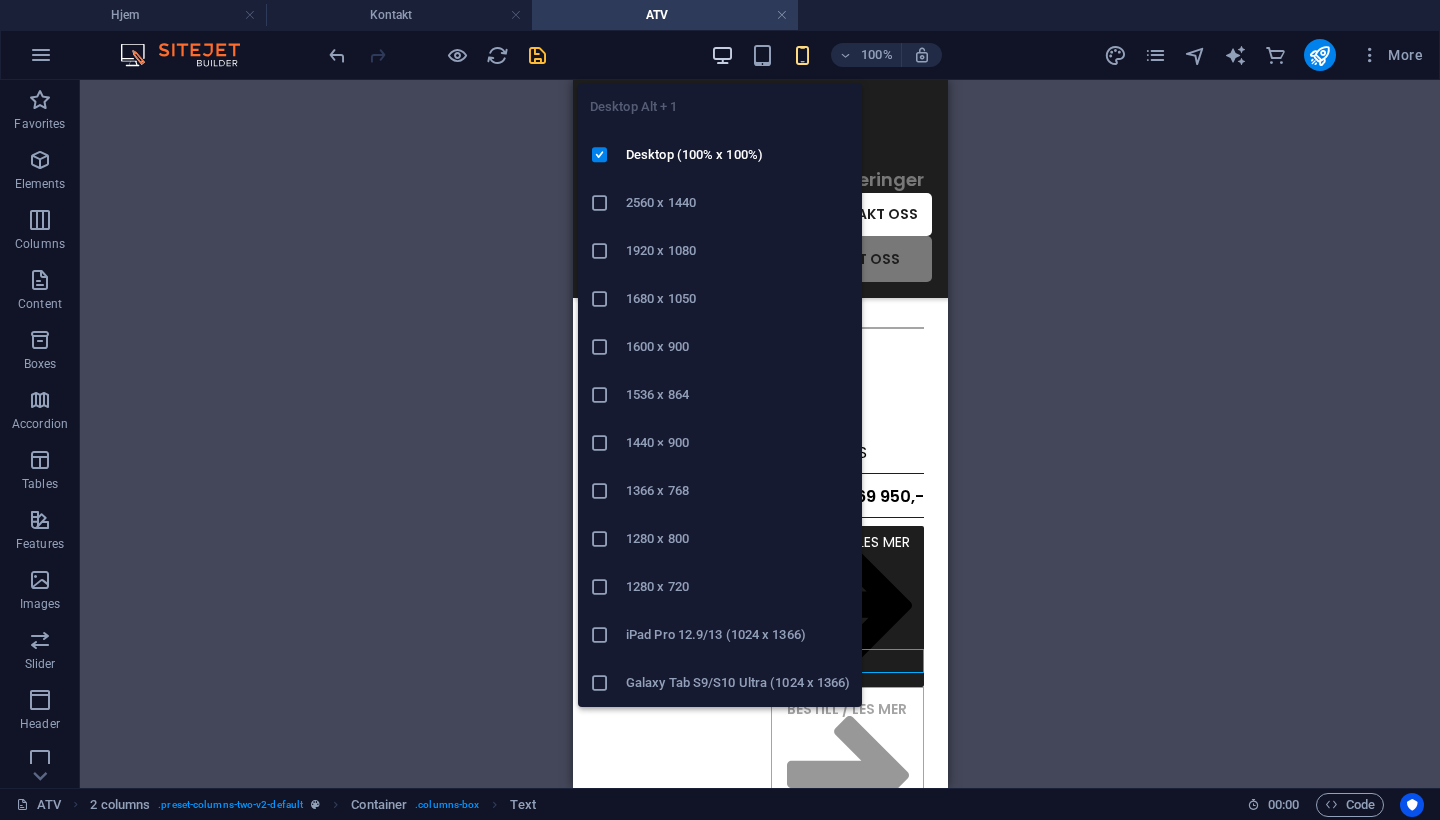 click at bounding box center [722, 55] 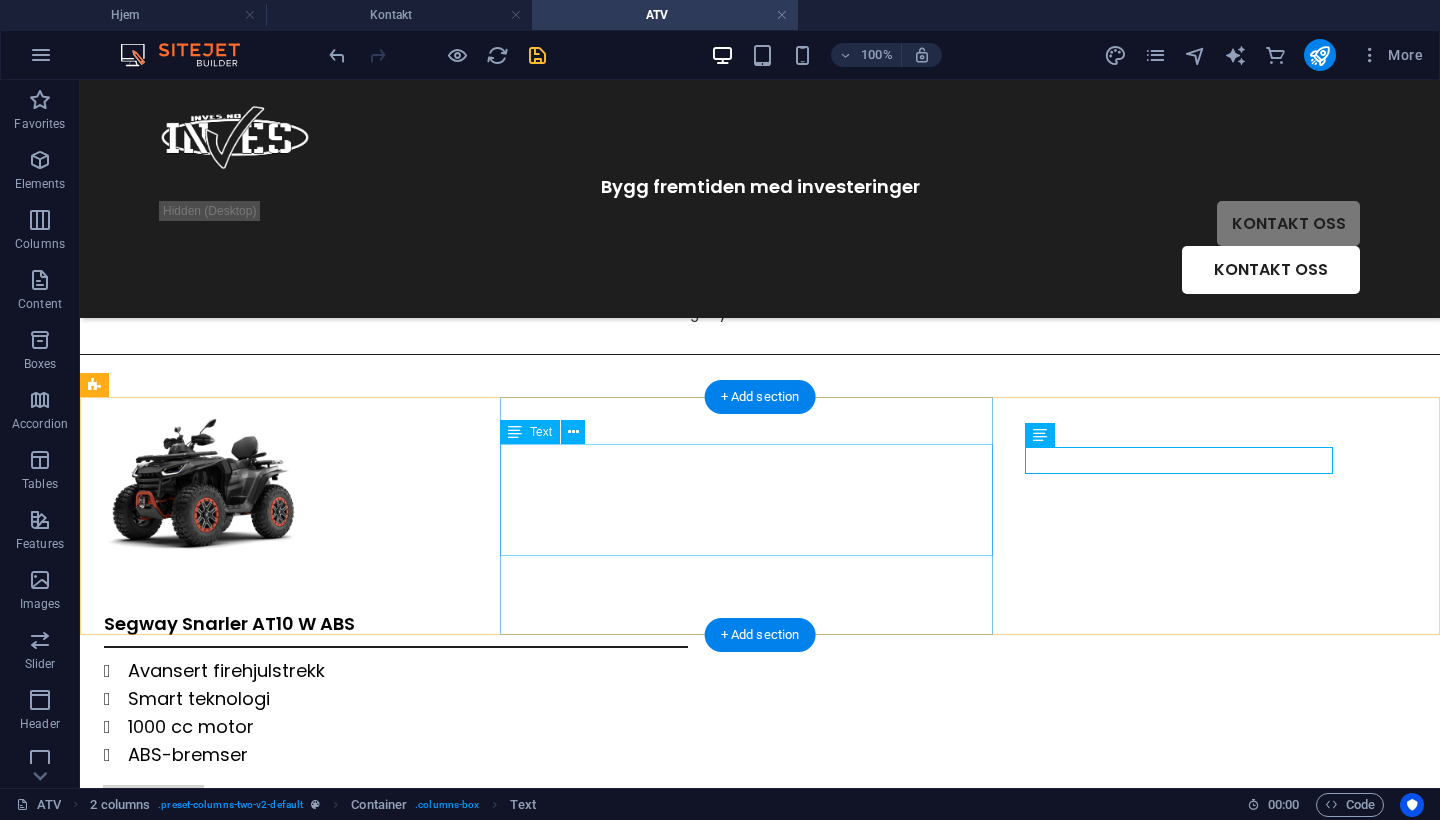 scroll, scrollTop: 213, scrollLeft: 0, axis: vertical 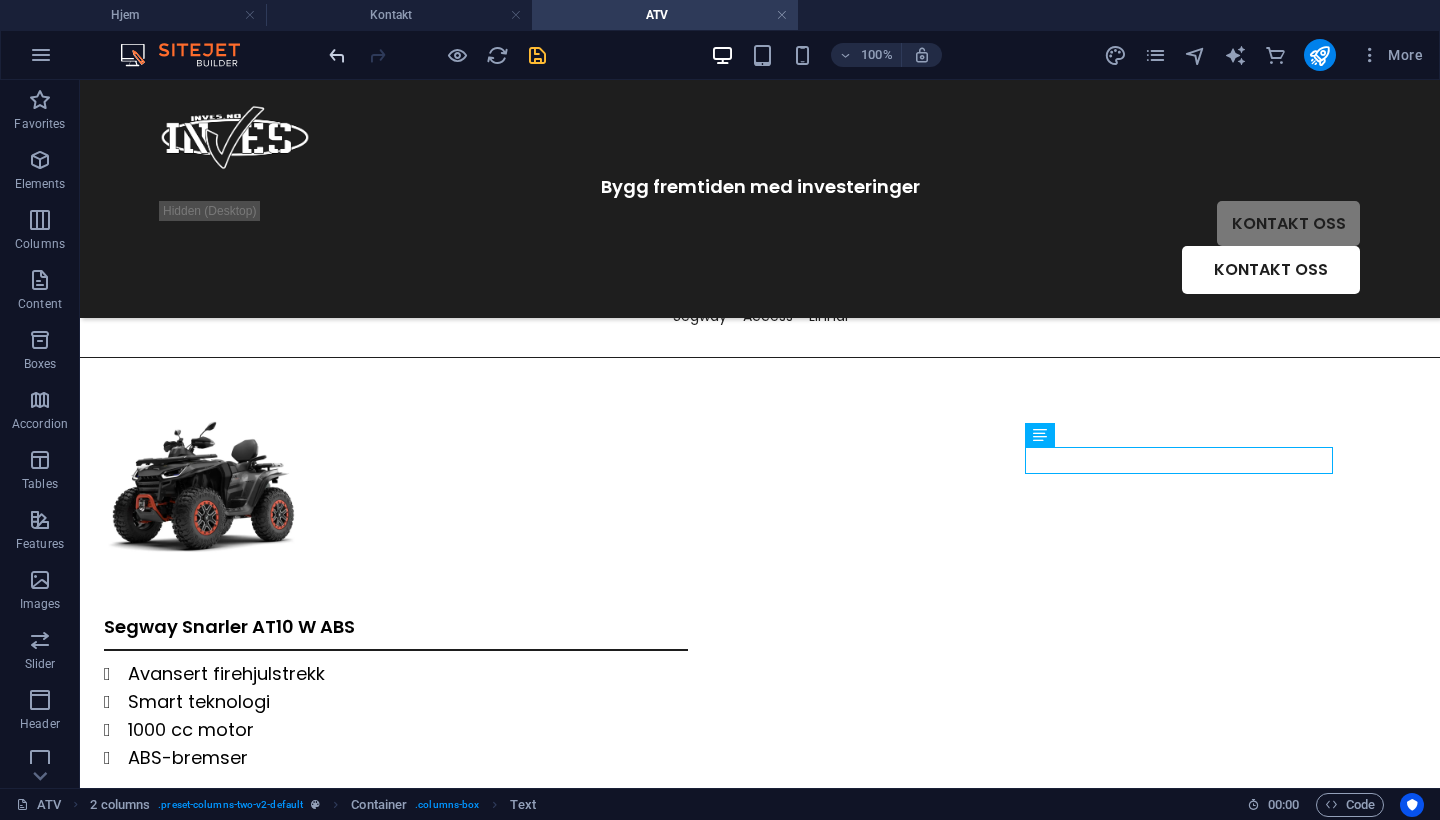 click at bounding box center (337, 55) 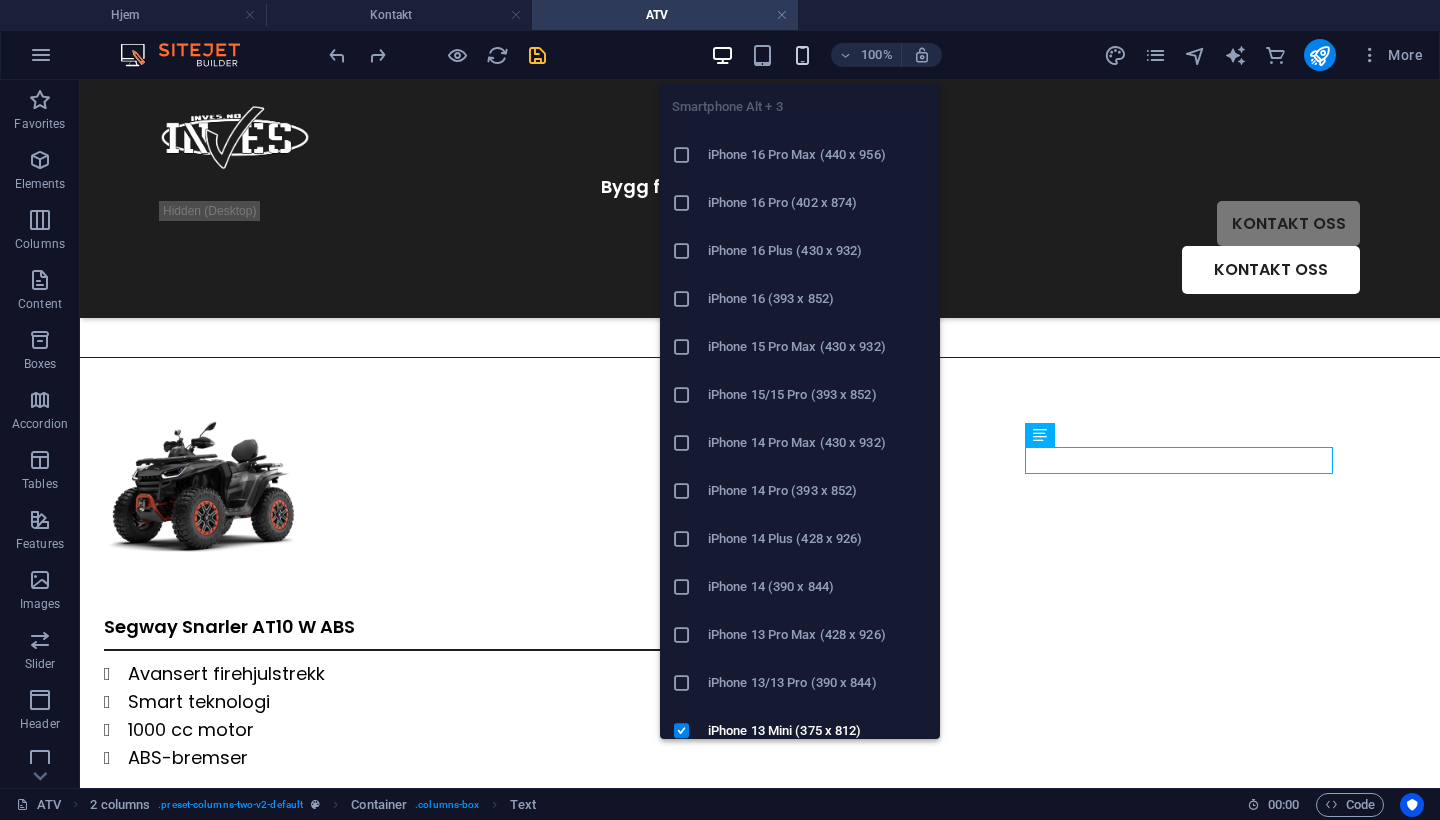click at bounding box center [802, 55] 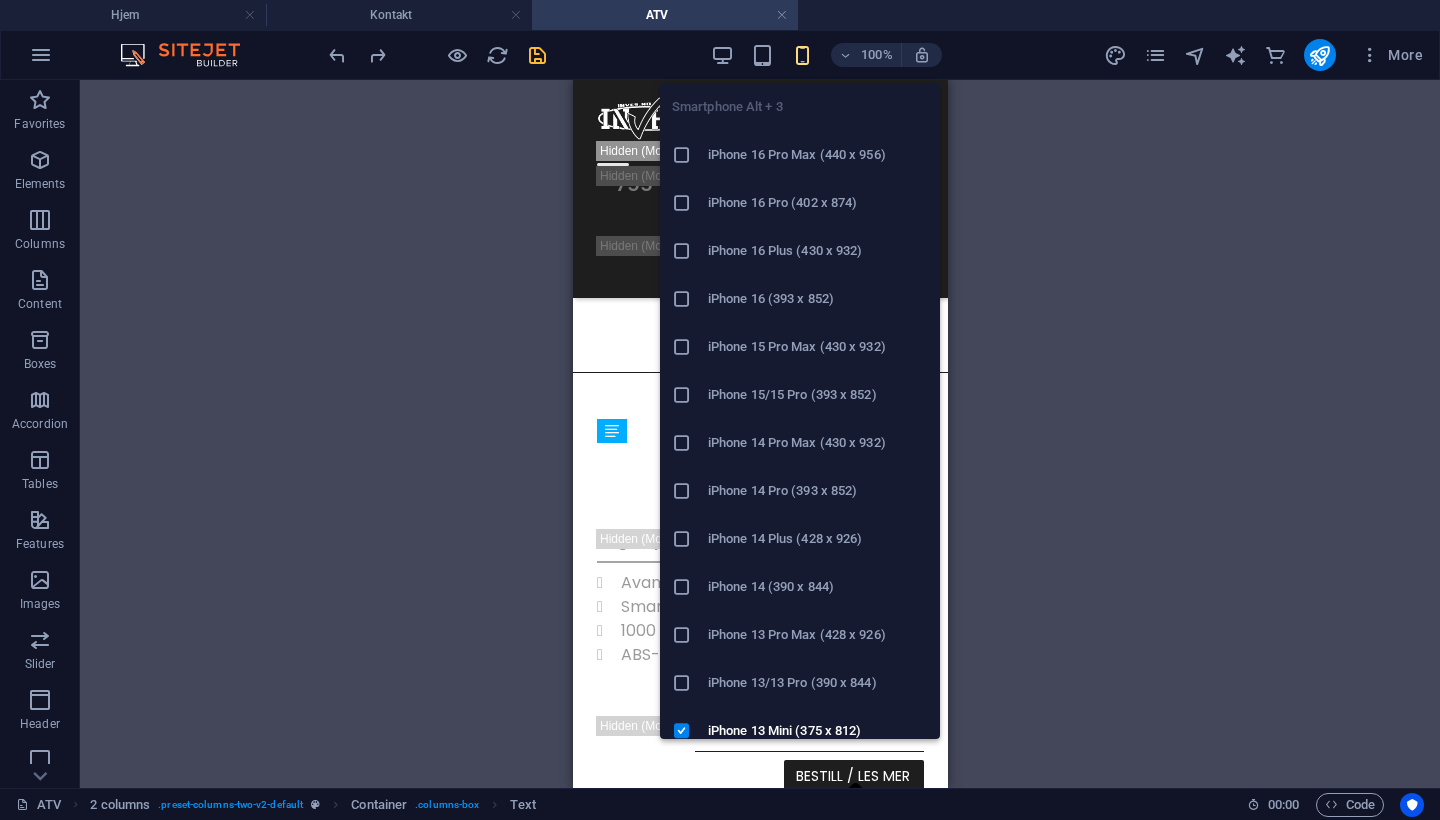scroll, scrollTop: 655, scrollLeft: 0, axis: vertical 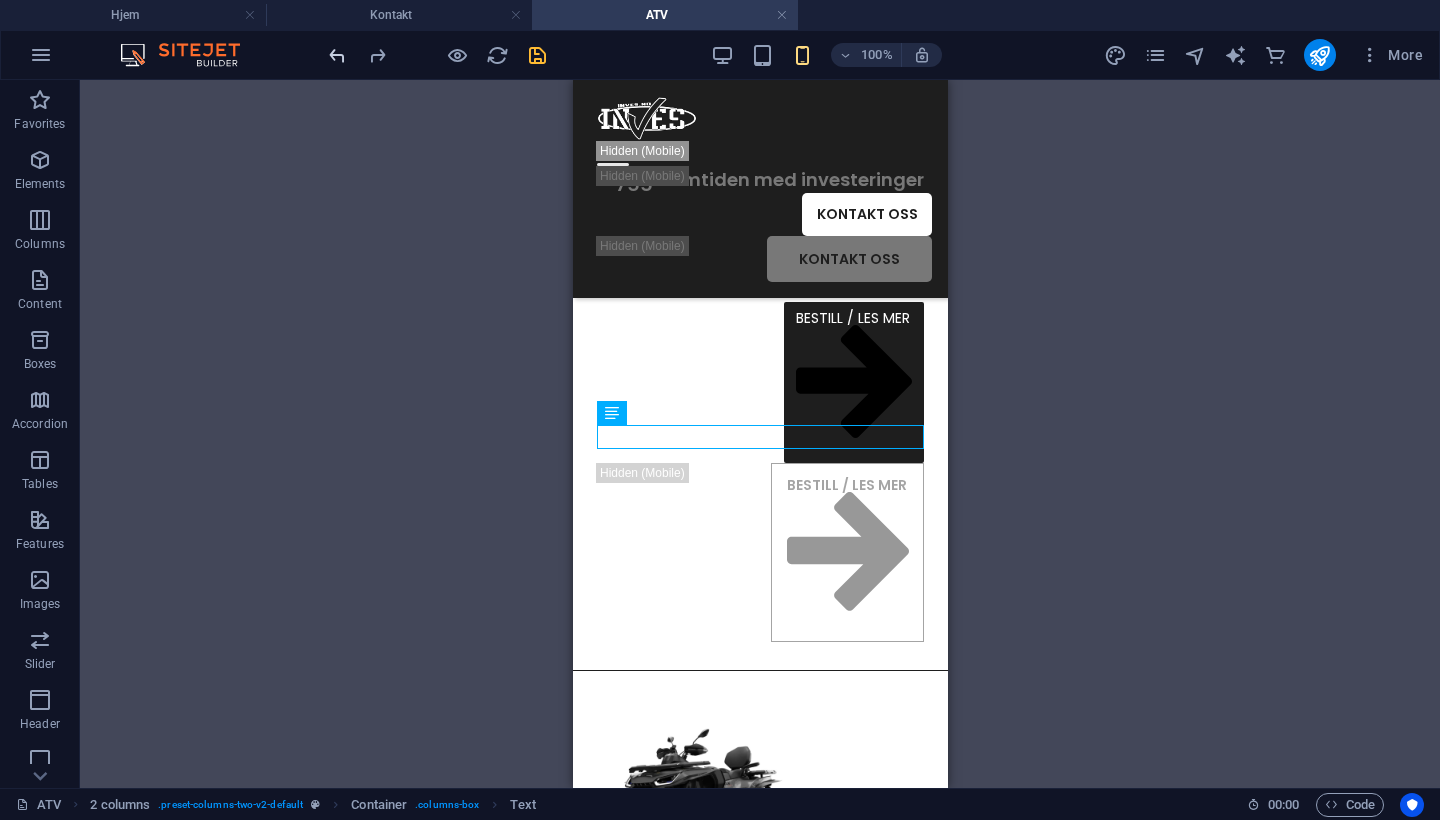 click at bounding box center (337, 55) 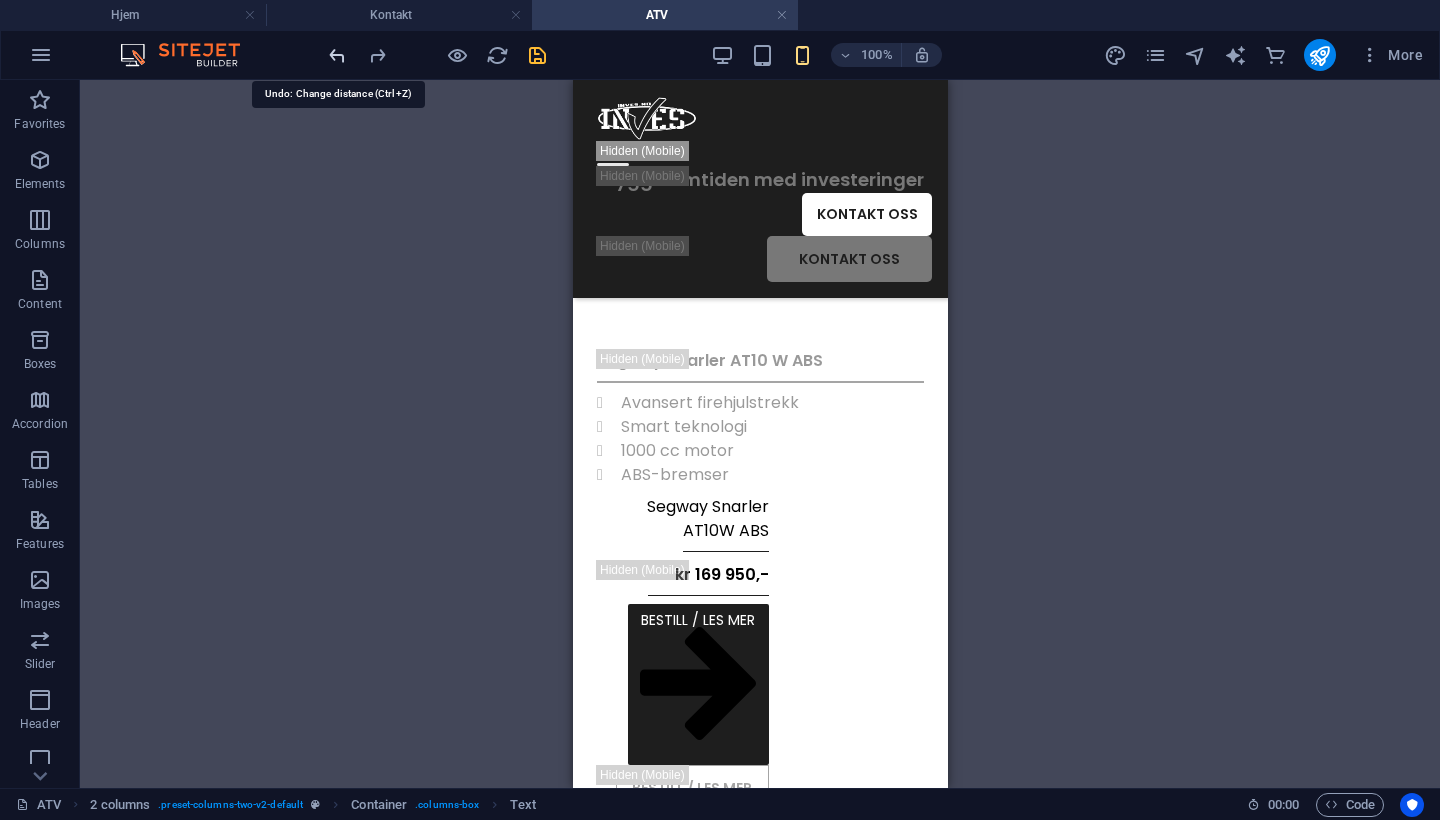 scroll, scrollTop: 1220, scrollLeft: 0, axis: vertical 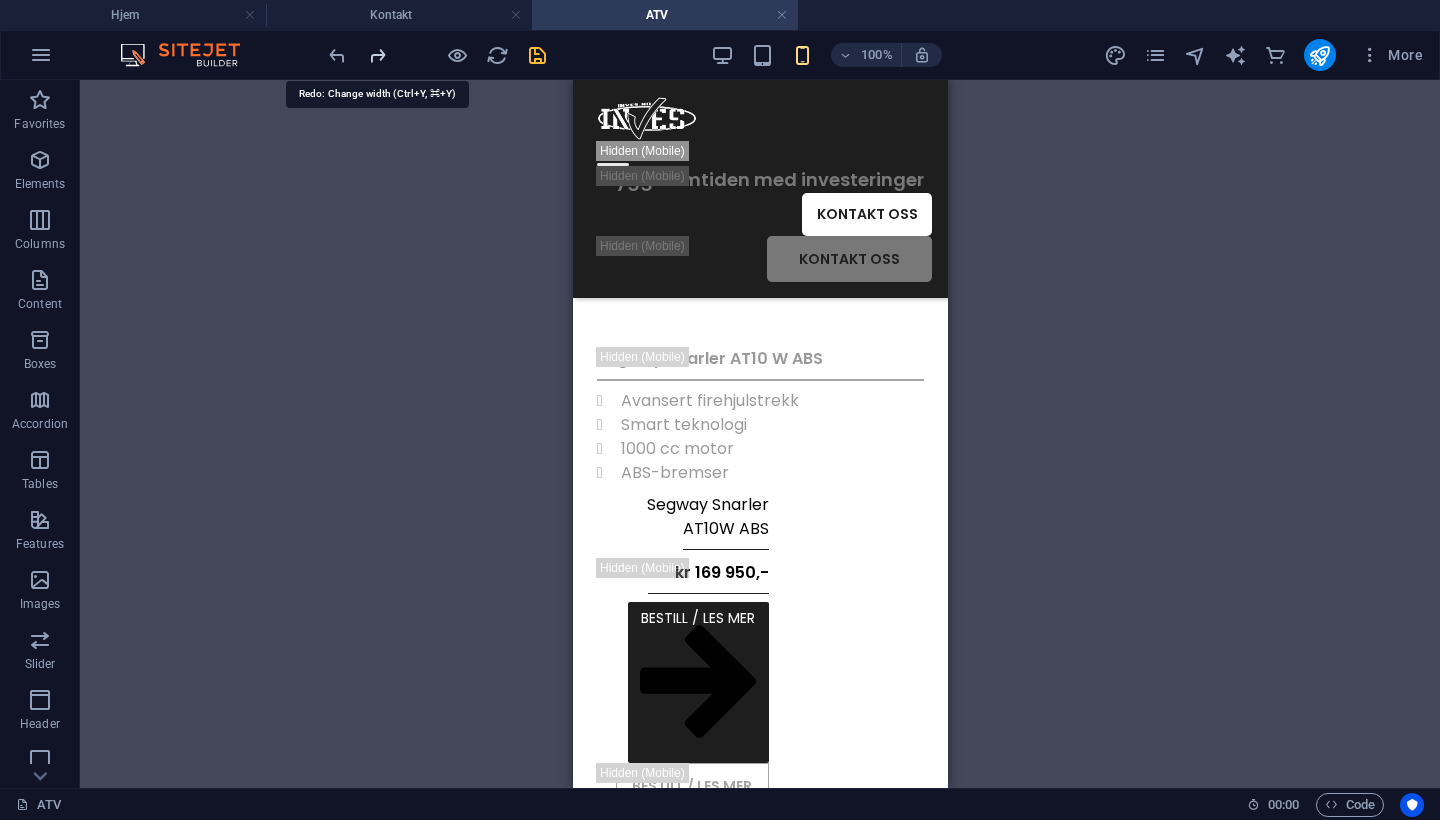 click at bounding box center (377, 55) 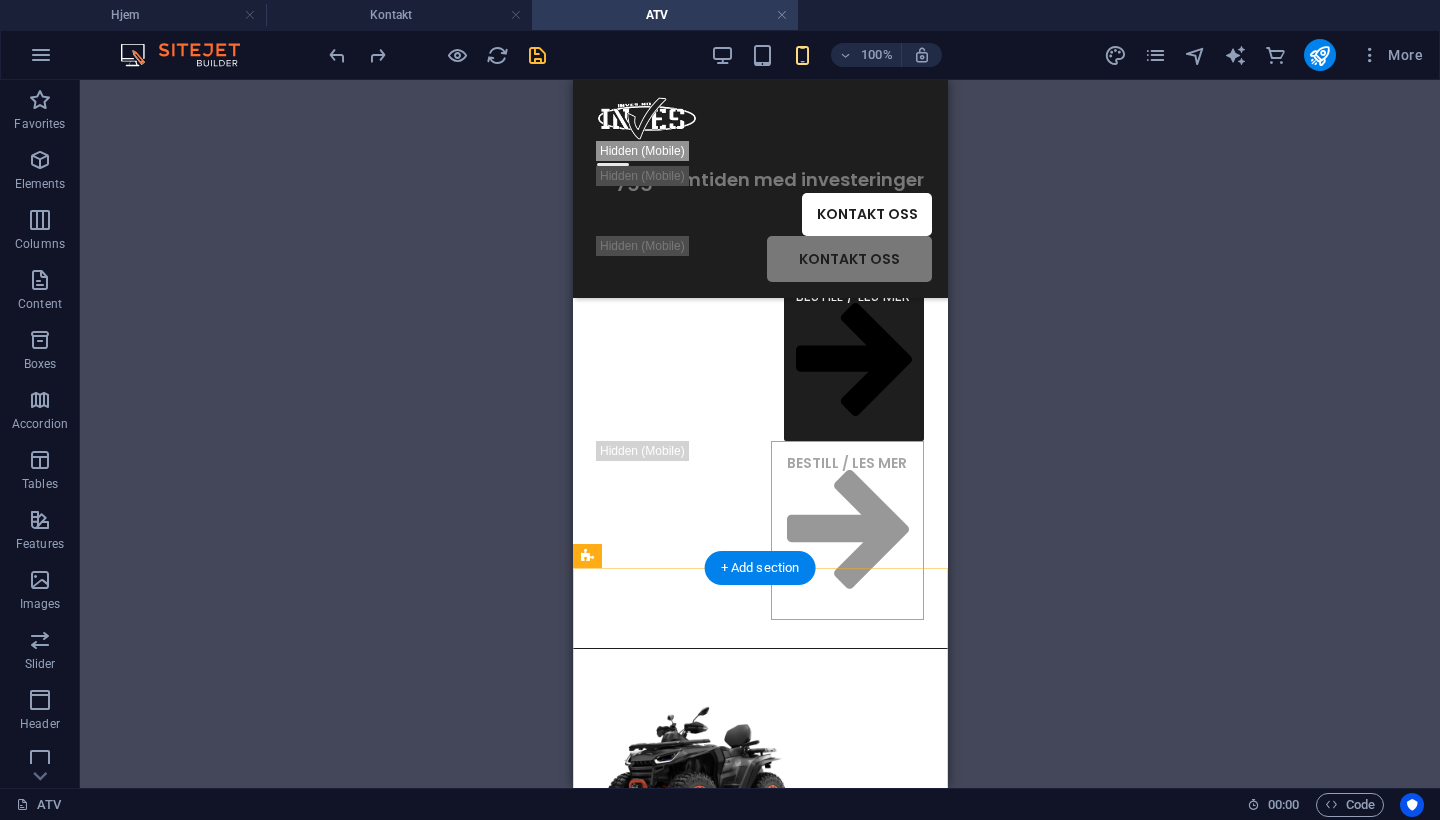 scroll, scrollTop: 697, scrollLeft: 0, axis: vertical 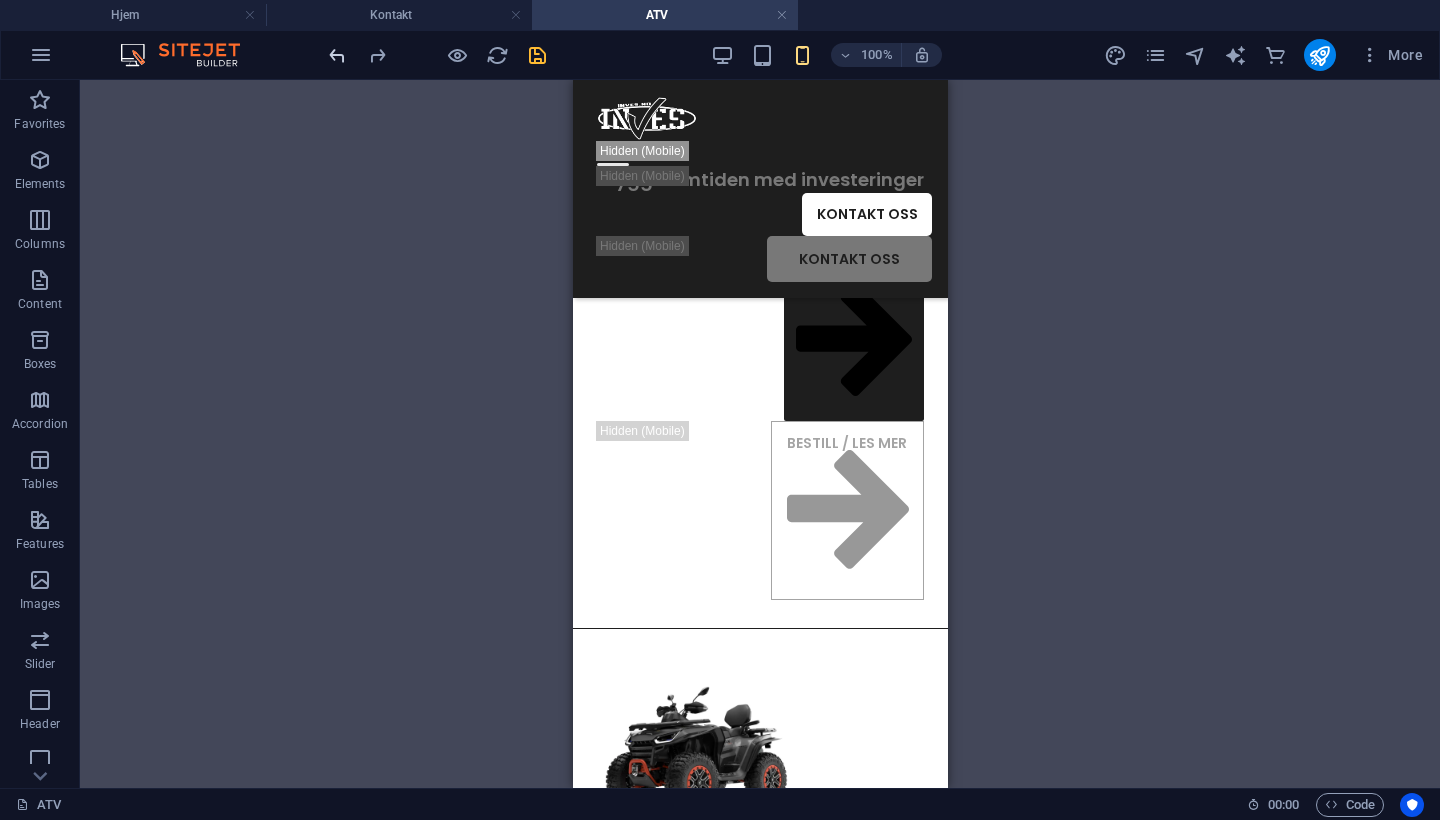 click at bounding box center [337, 55] 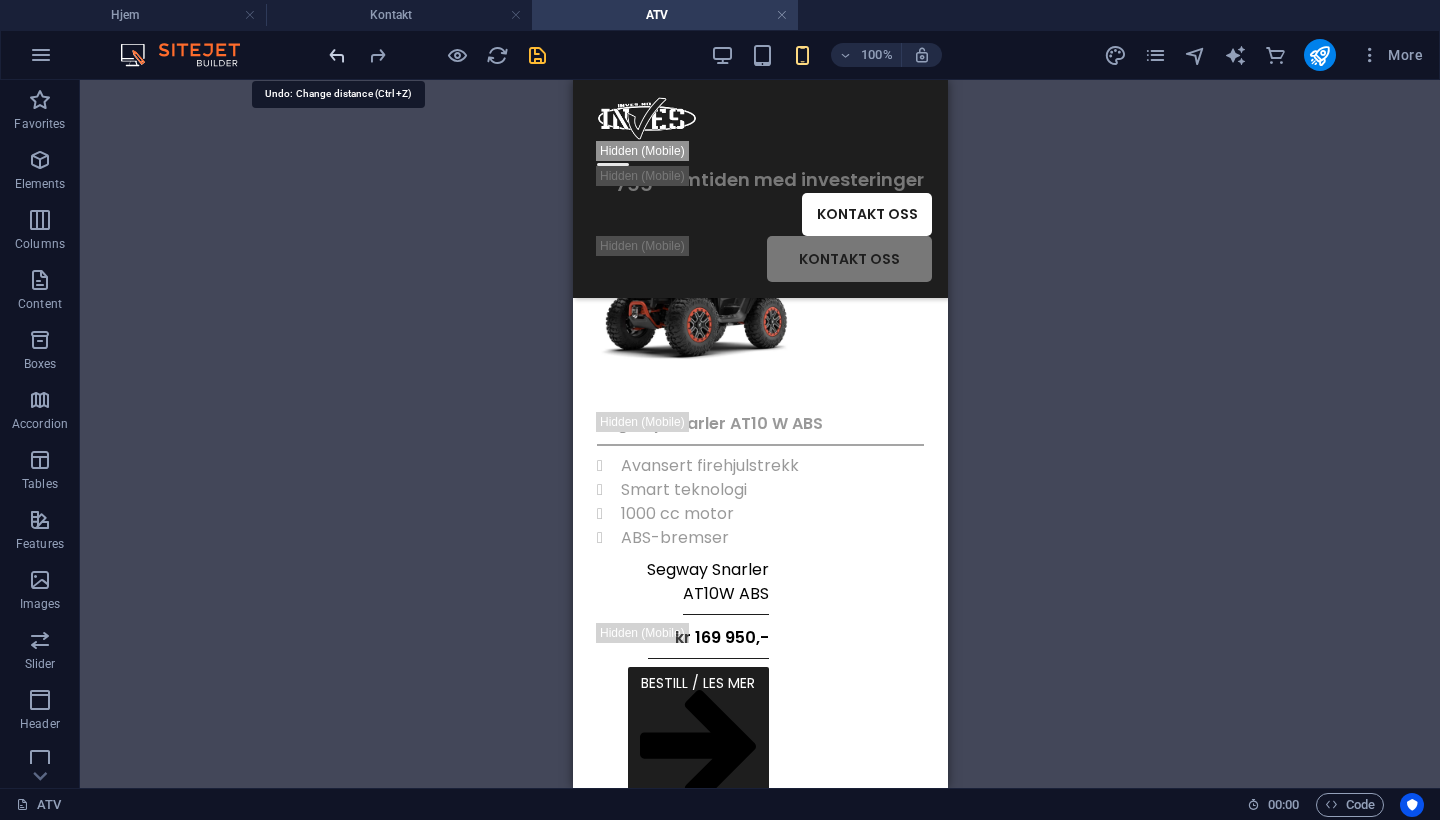 scroll, scrollTop: 1220, scrollLeft: 0, axis: vertical 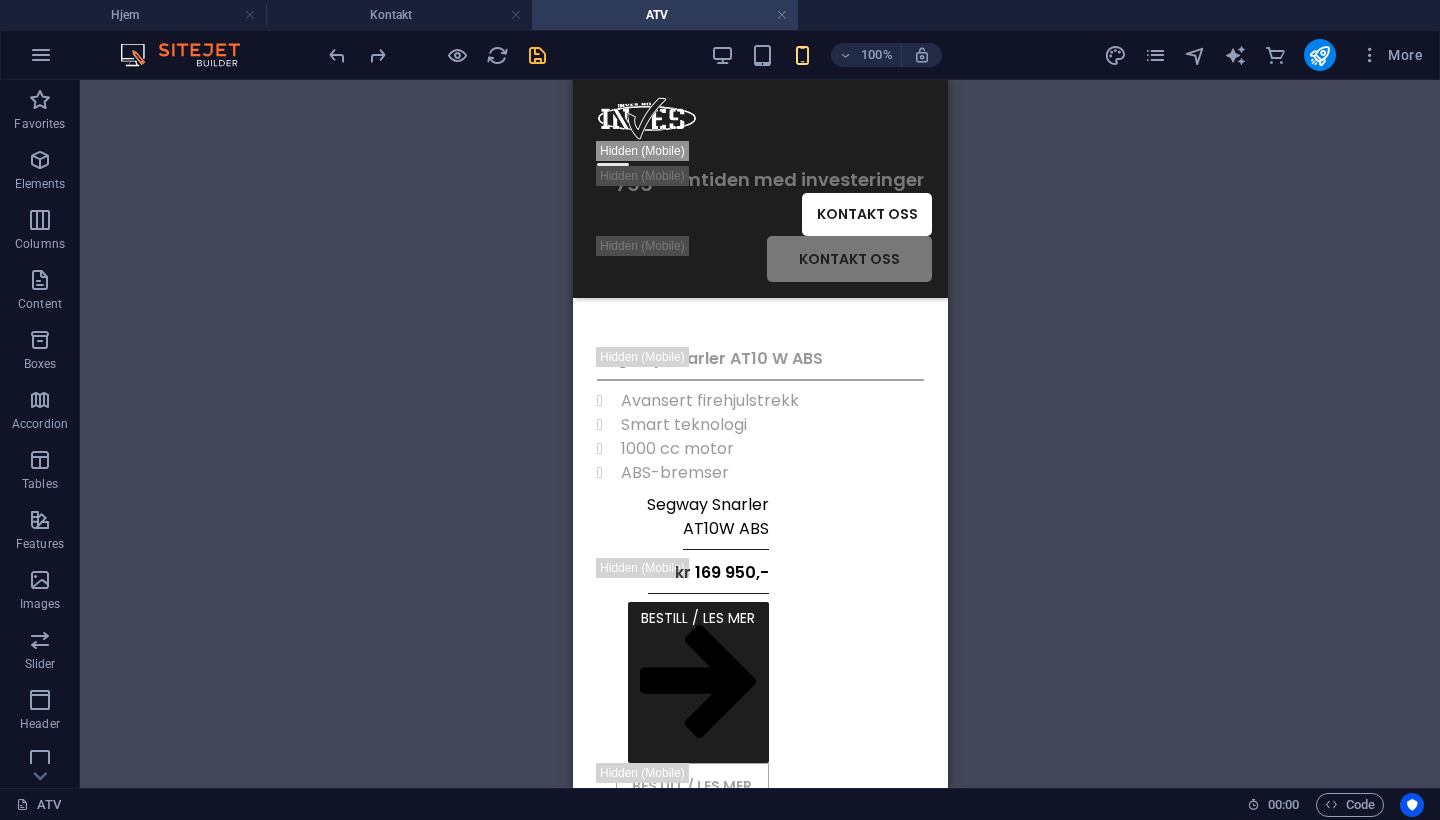 click at bounding box center [437, 55] 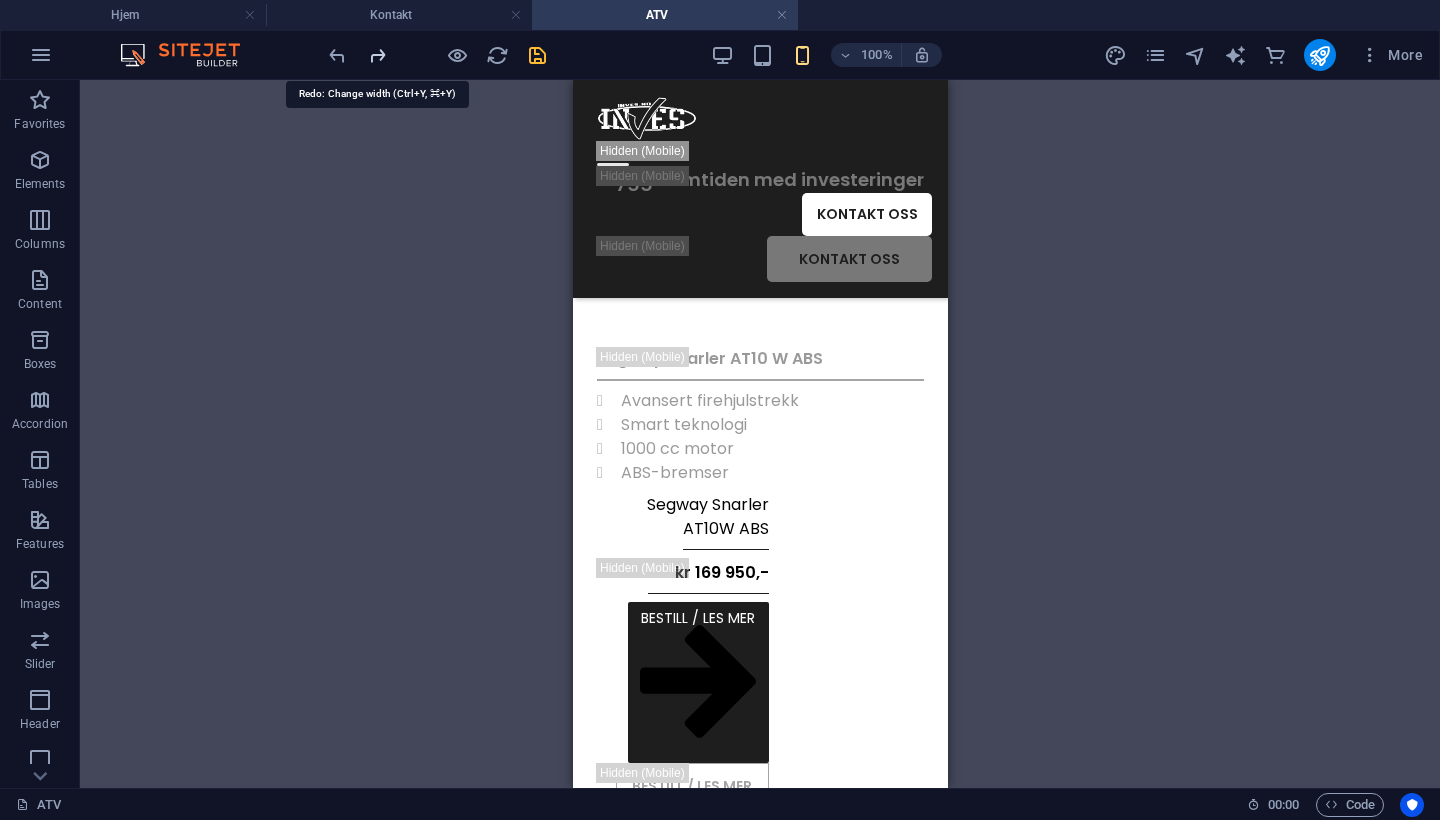 click at bounding box center [377, 55] 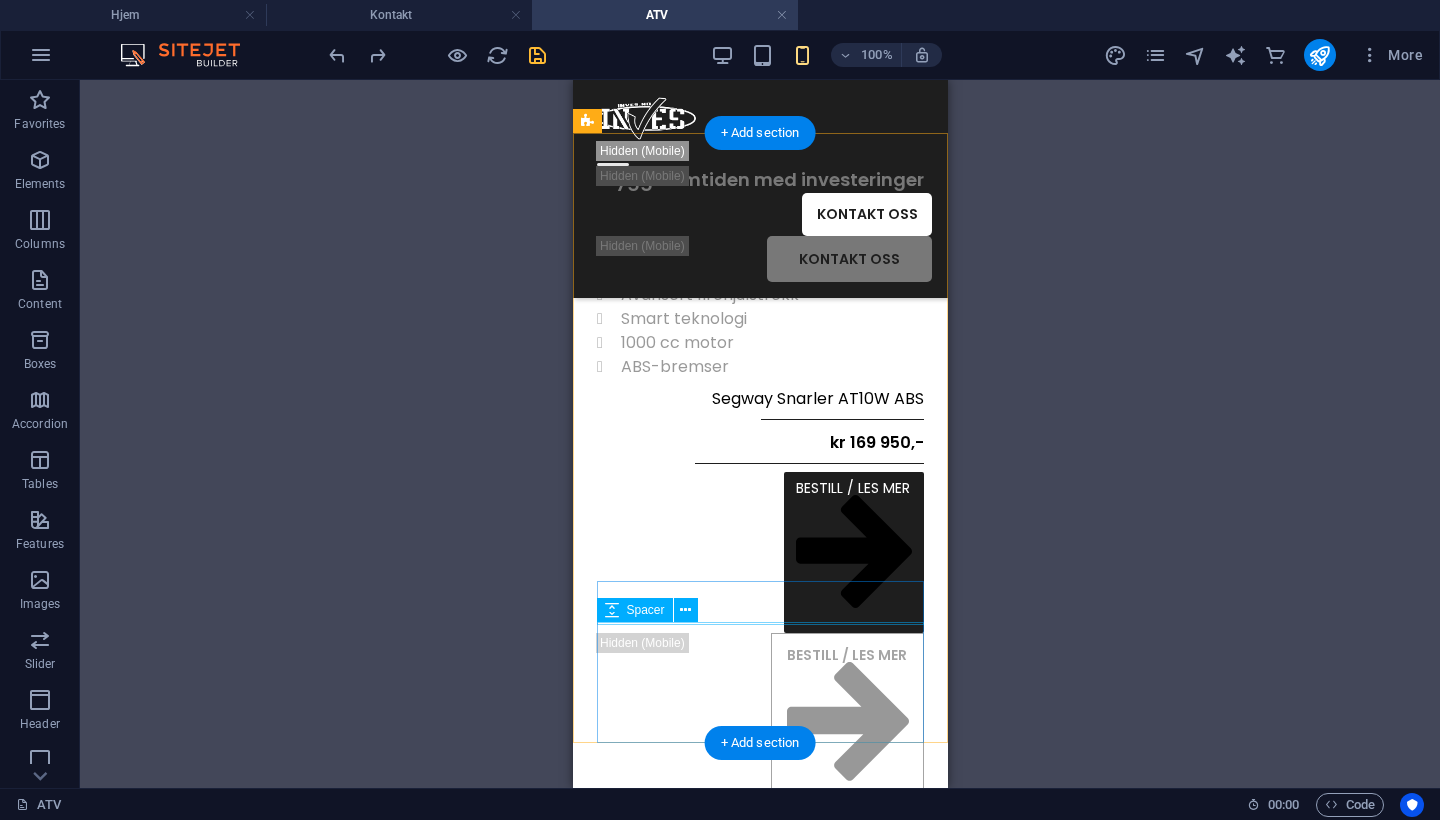 scroll, scrollTop: 487, scrollLeft: 0, axis: vertical 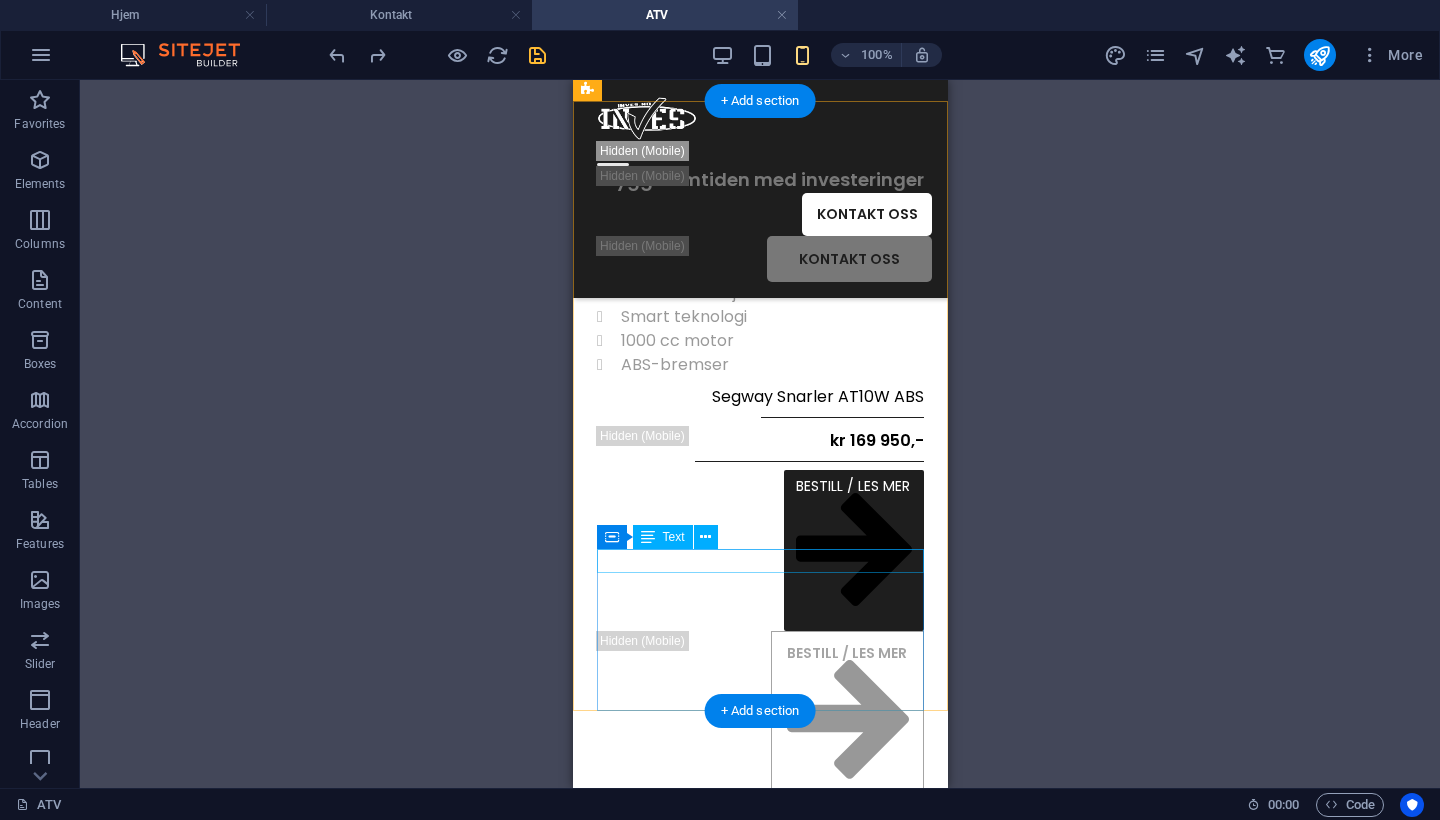 click on "Segway Snarler AT10  W ABS" at bounding box center [759, 397] 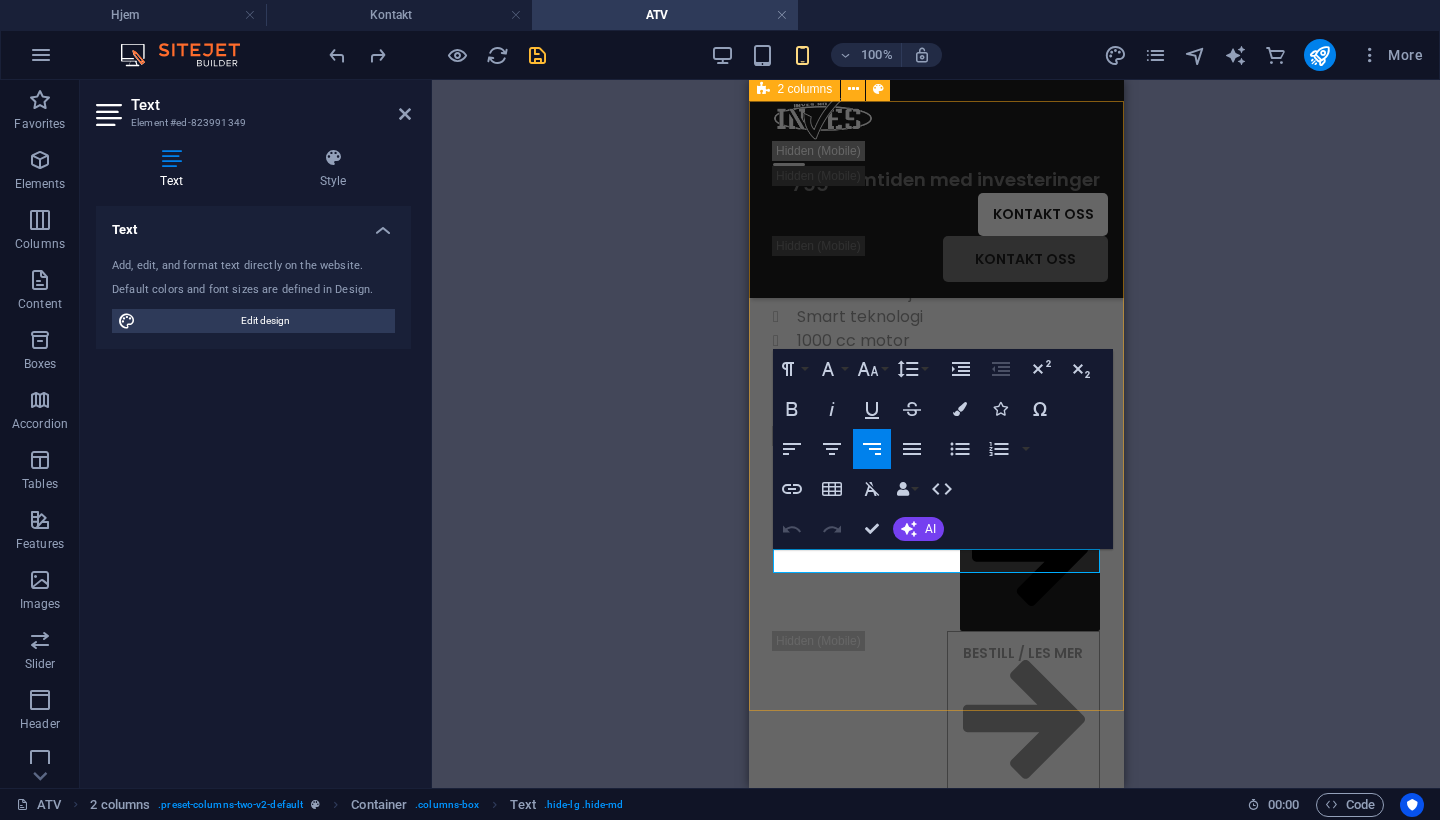 drag, startPoint x: 828, startPoint y: 556, endPoint x: 1126, endPoint y: 566, distance: 298.16772 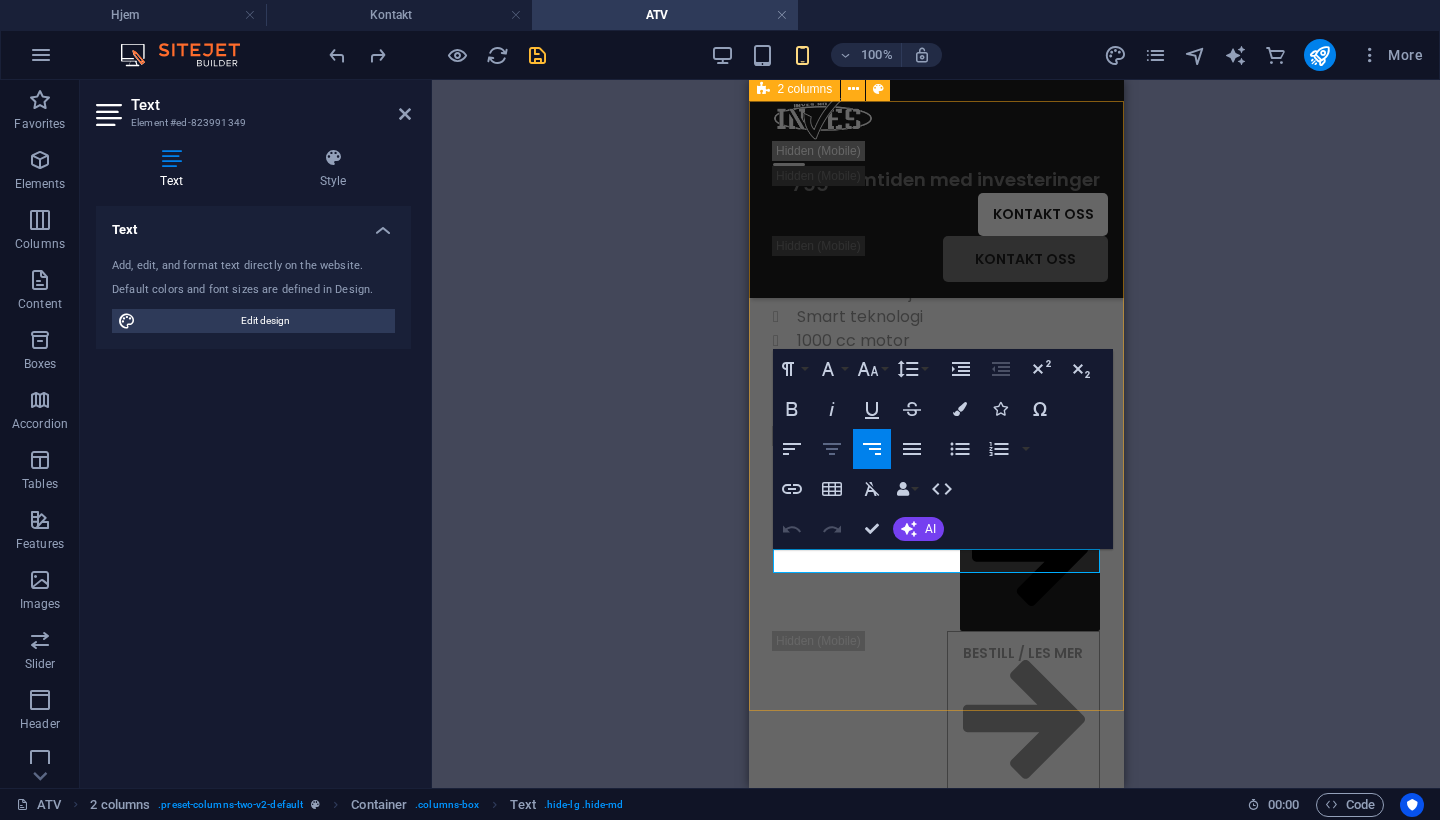 click on "Align Center" at bounding box center (832, 449) 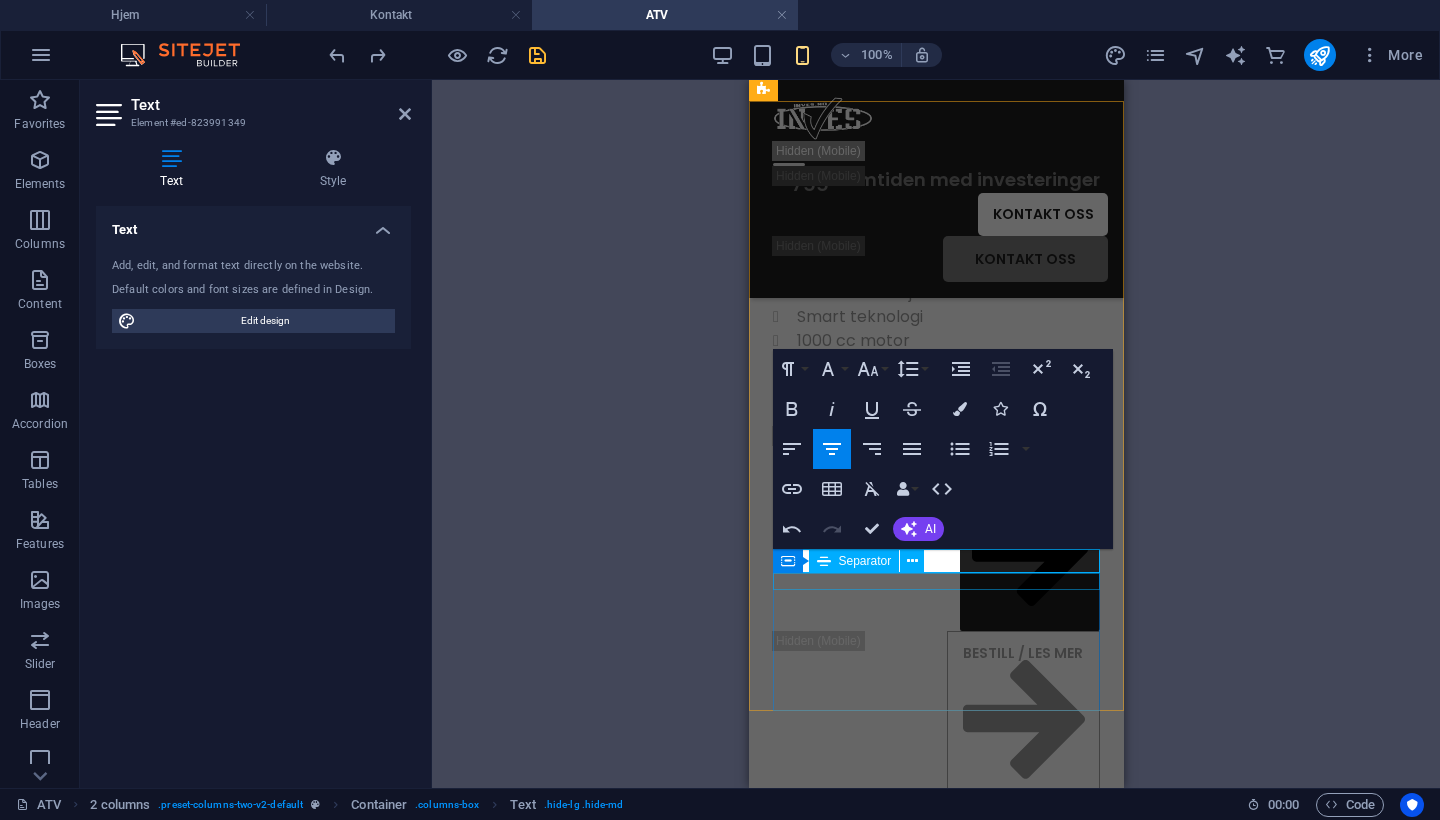 click at bounding box center [935, 417] 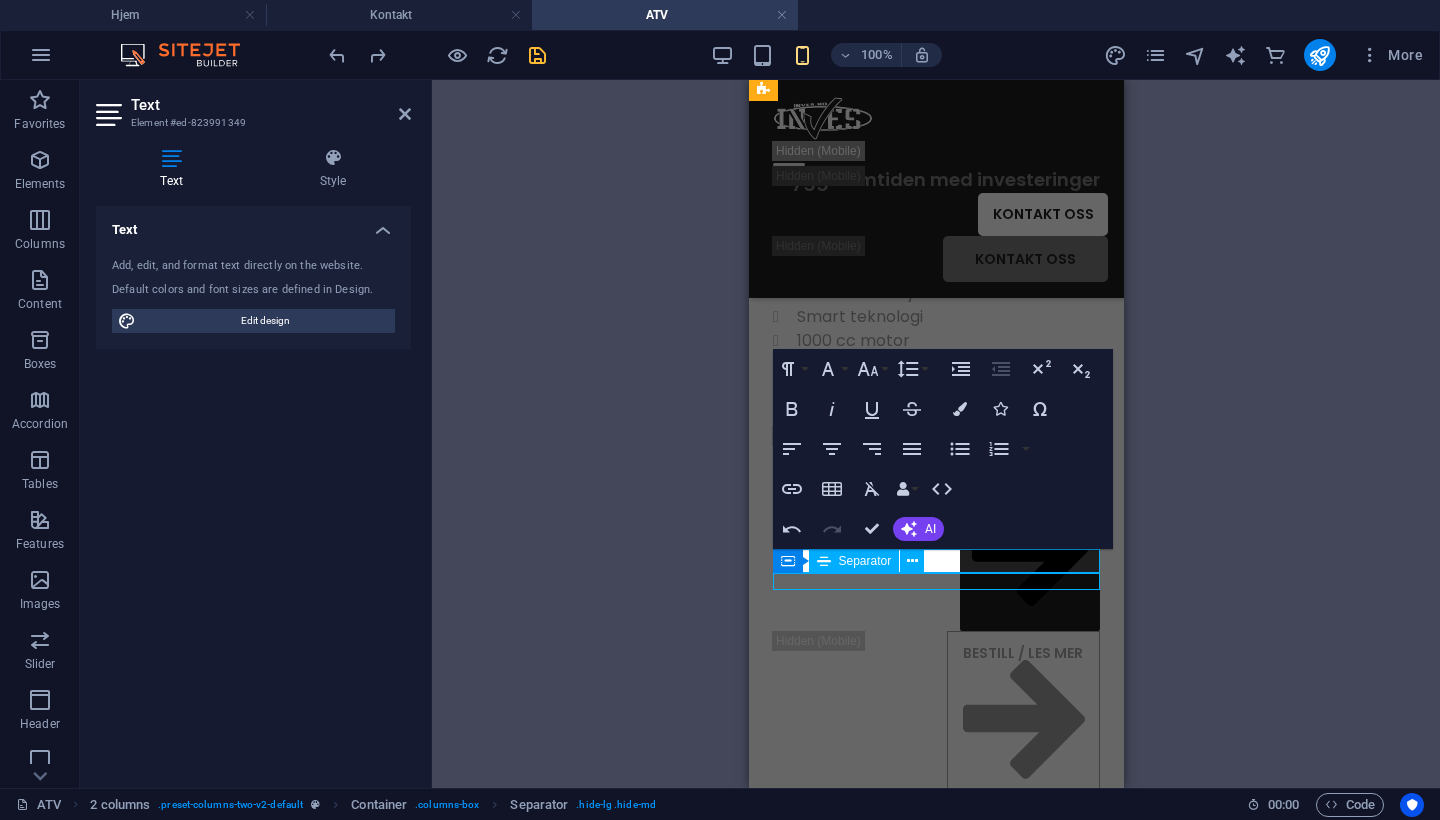 click at bounding box center (935, 417) 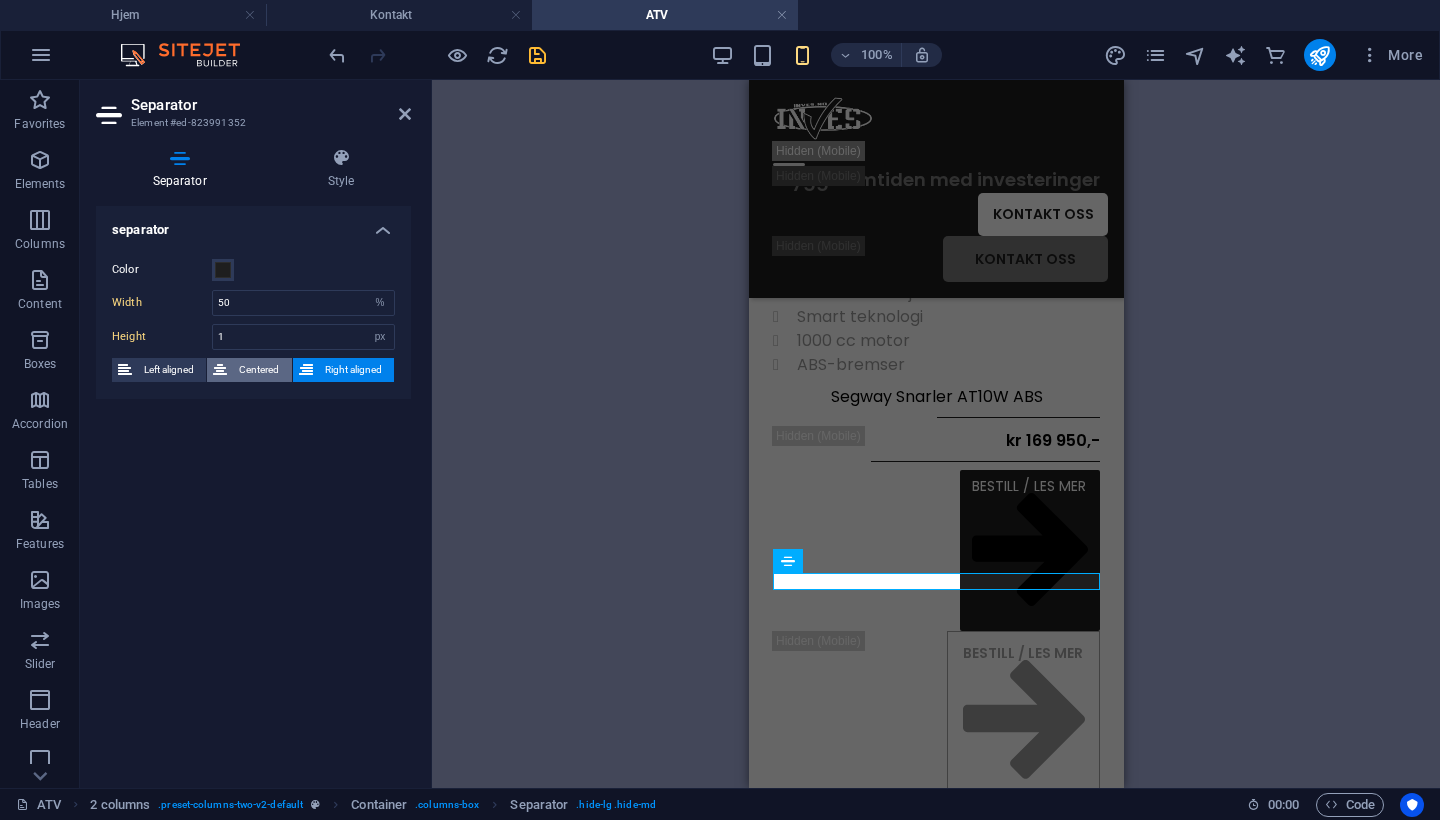 click on "Centered" at bounding box center (259, 370) 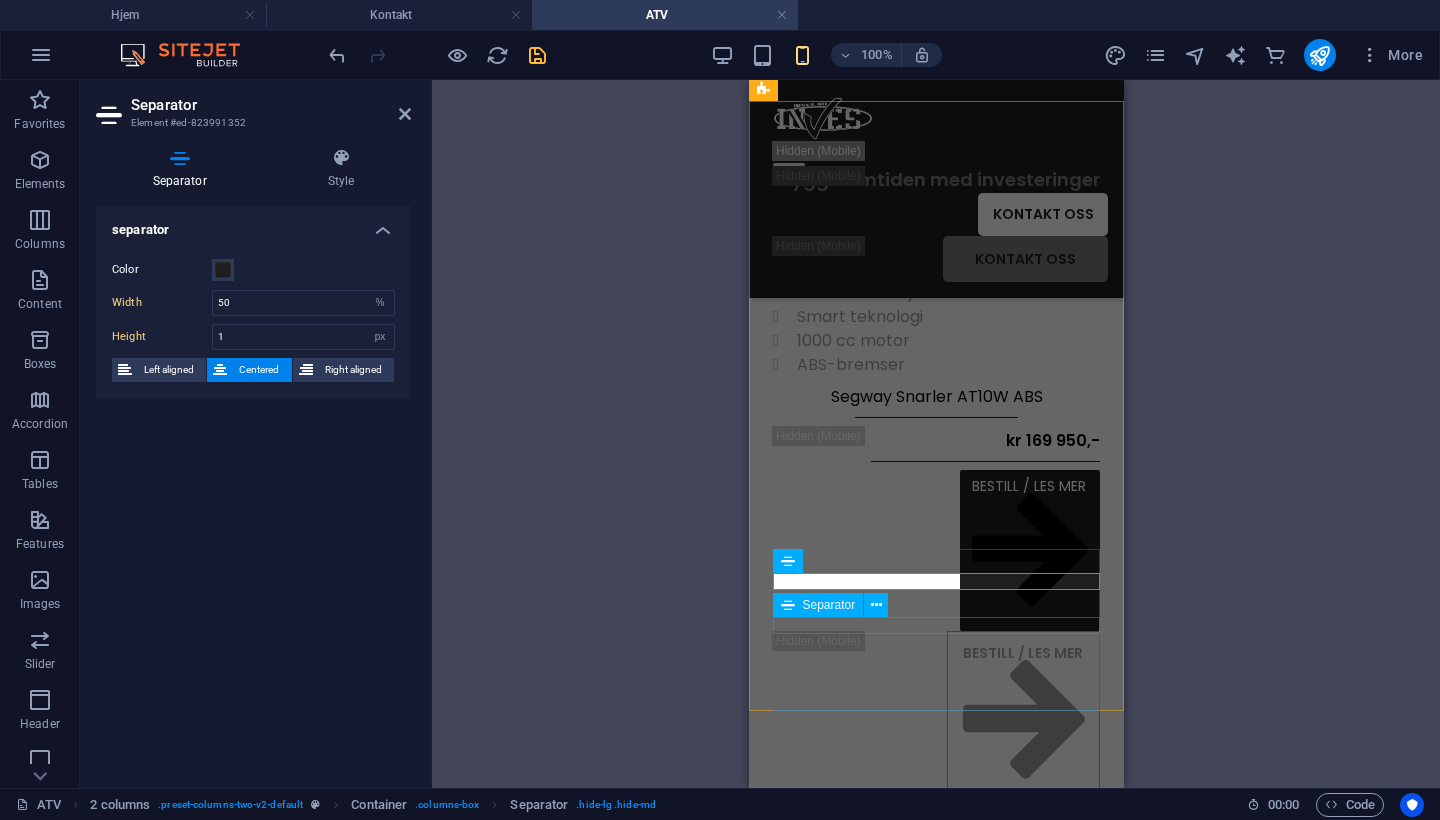 click at bounding box center [935, 461] 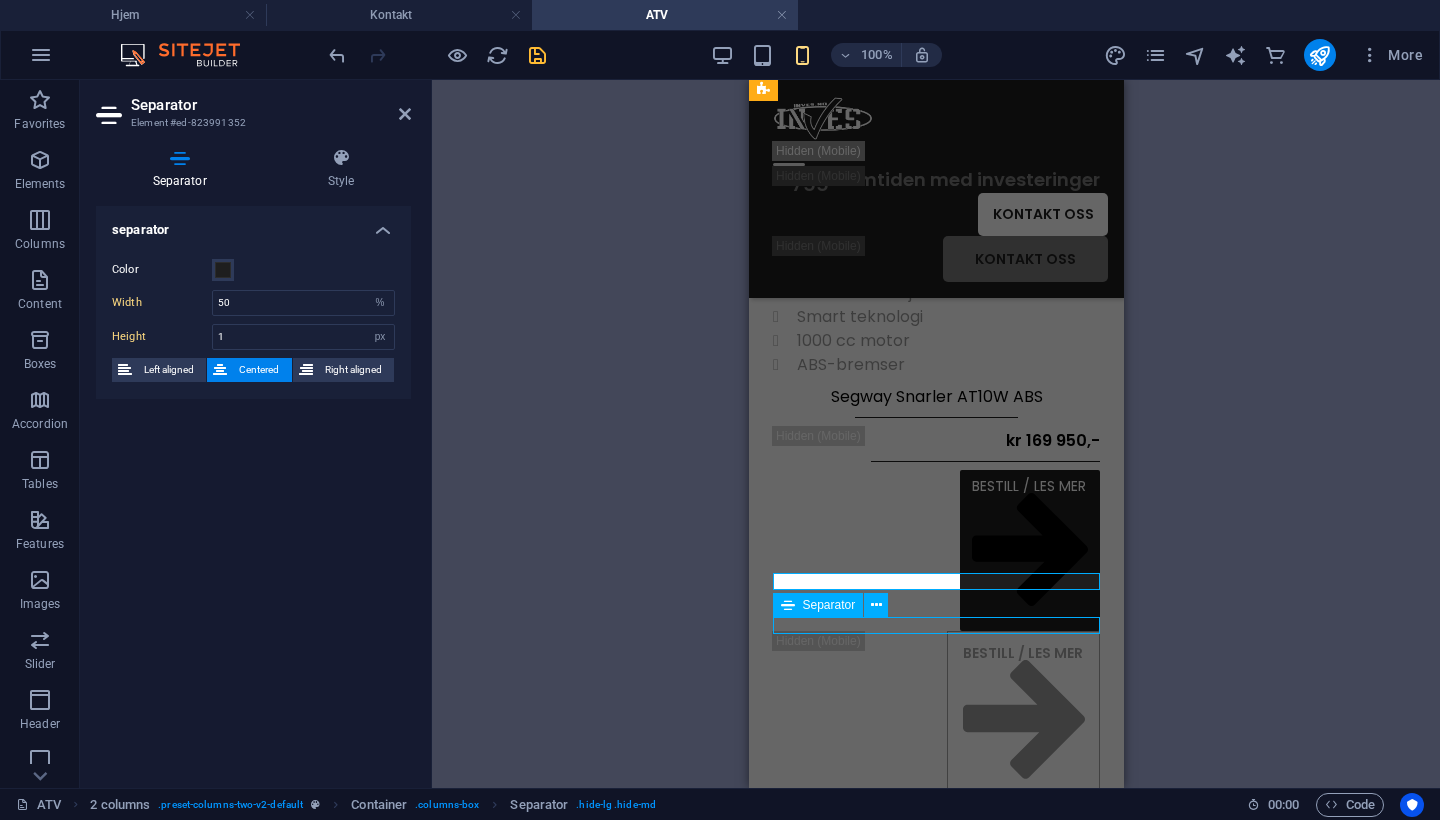 click at bounding box center [935, 461] 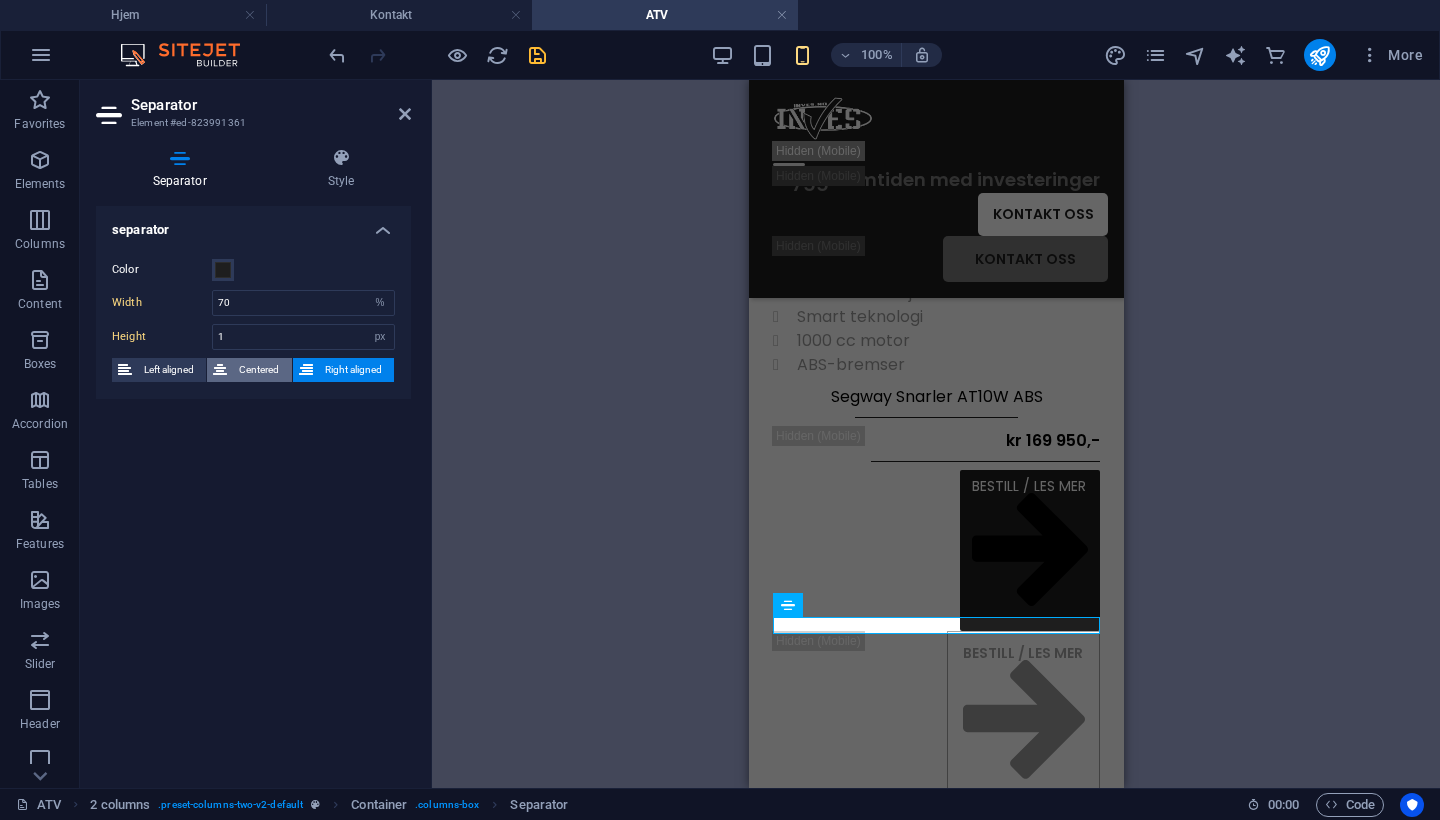 click on "Centered" at bounding box center (259, 370) 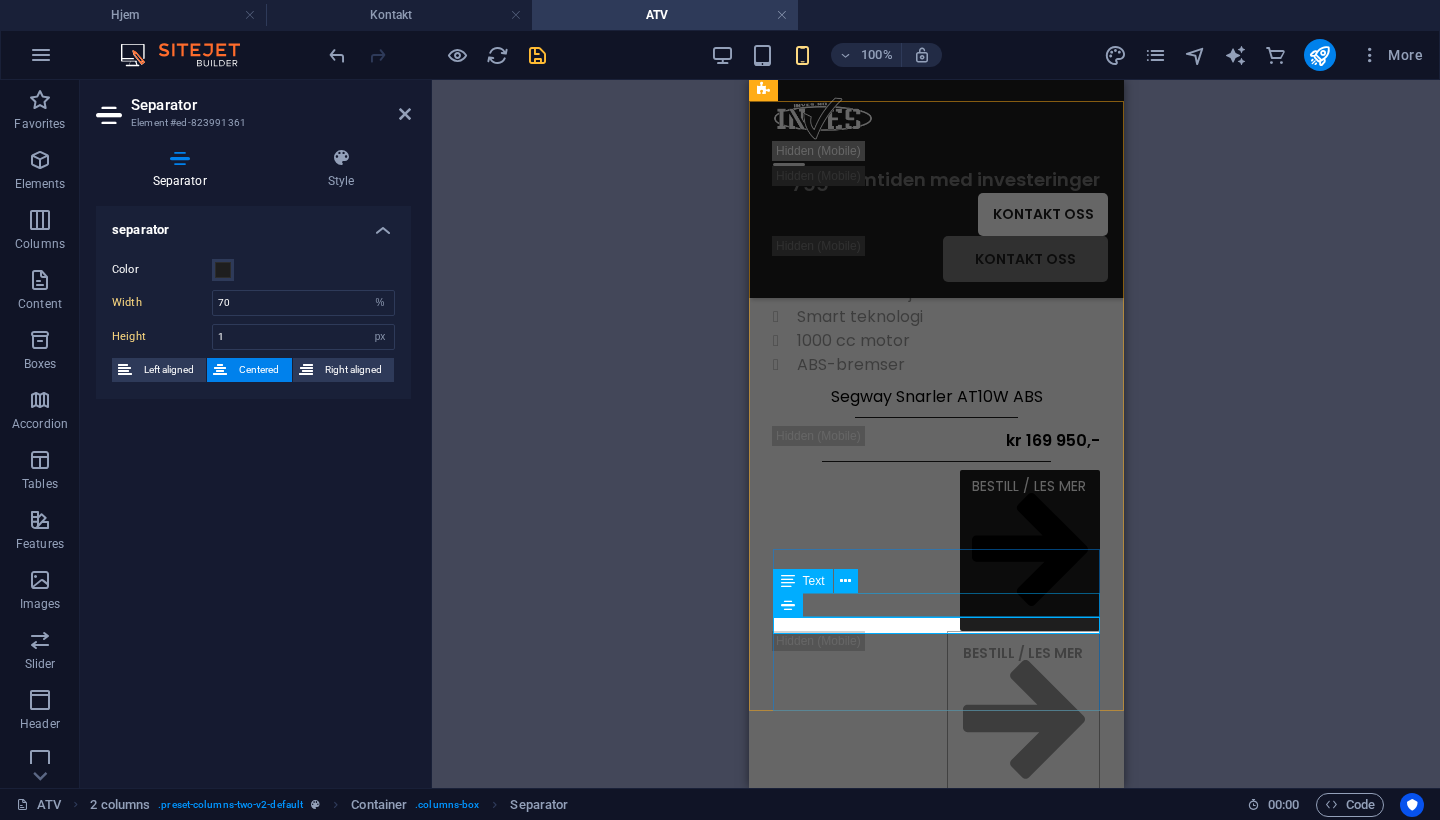 click on "kr 169 950,-" at bounding box center (935, 441) 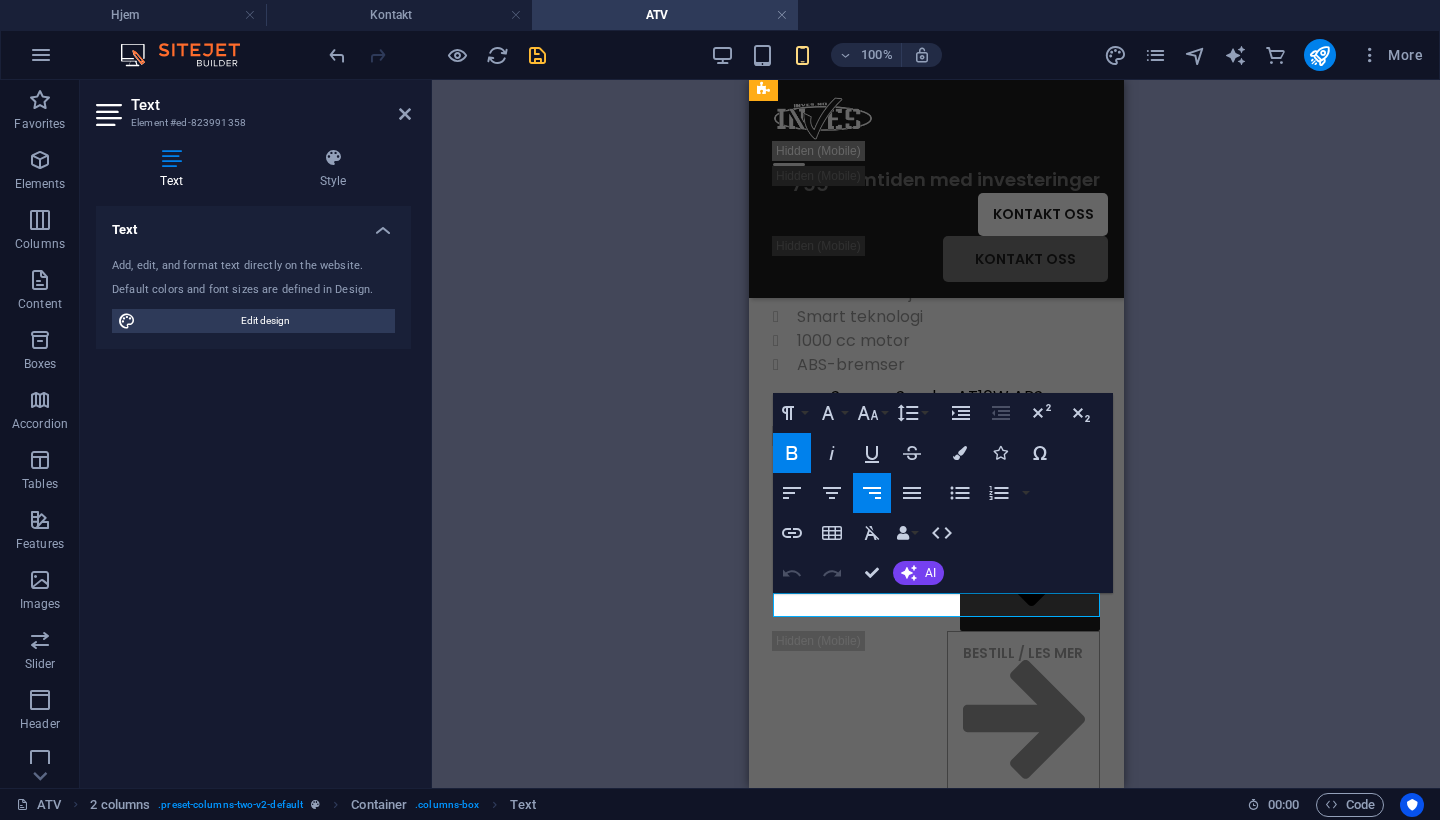 drag, startPoint x: 974, startPoint y: 601, endPoint x: 1968, endPoint y: 680, distance: 997.1344 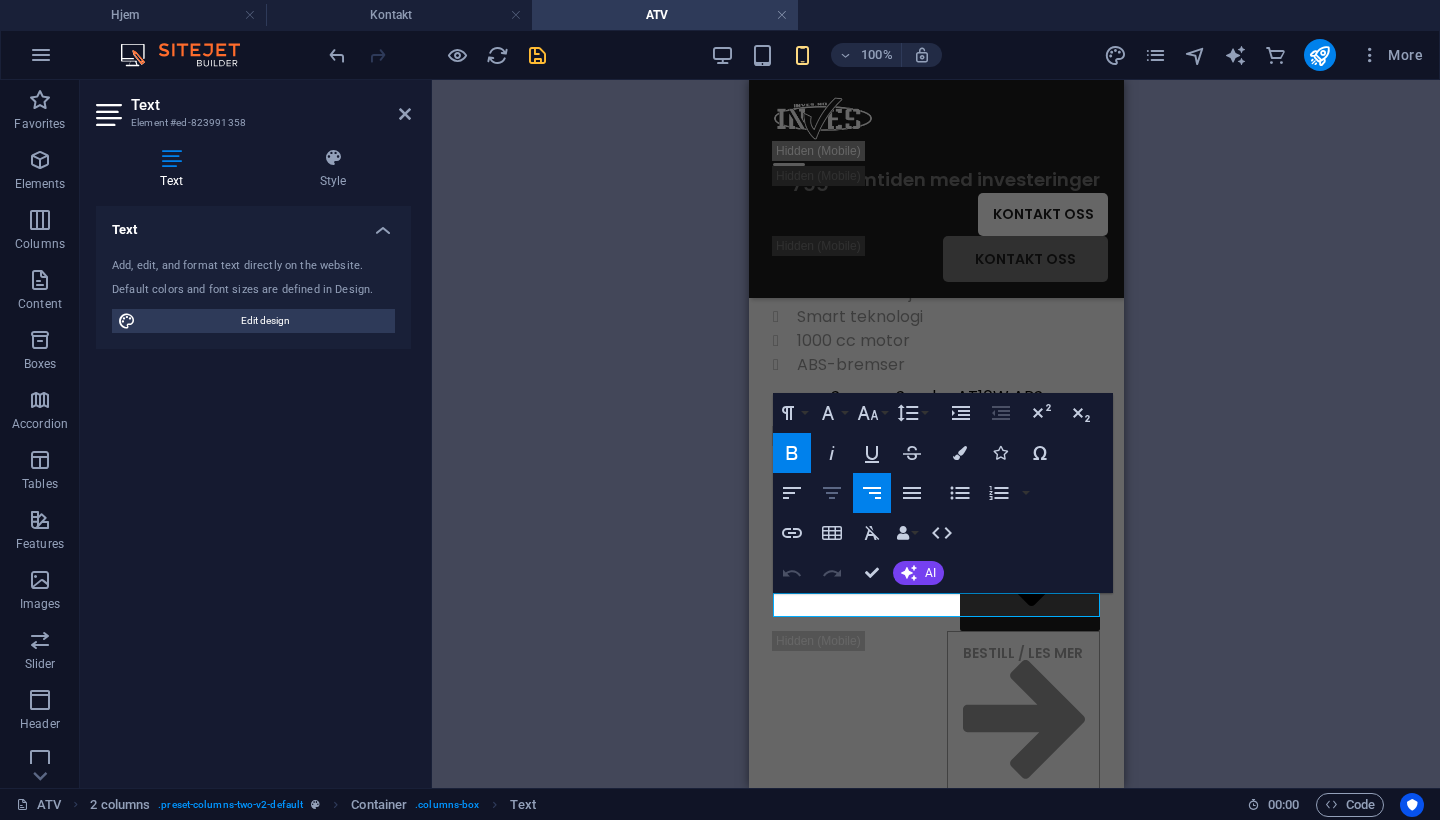 click 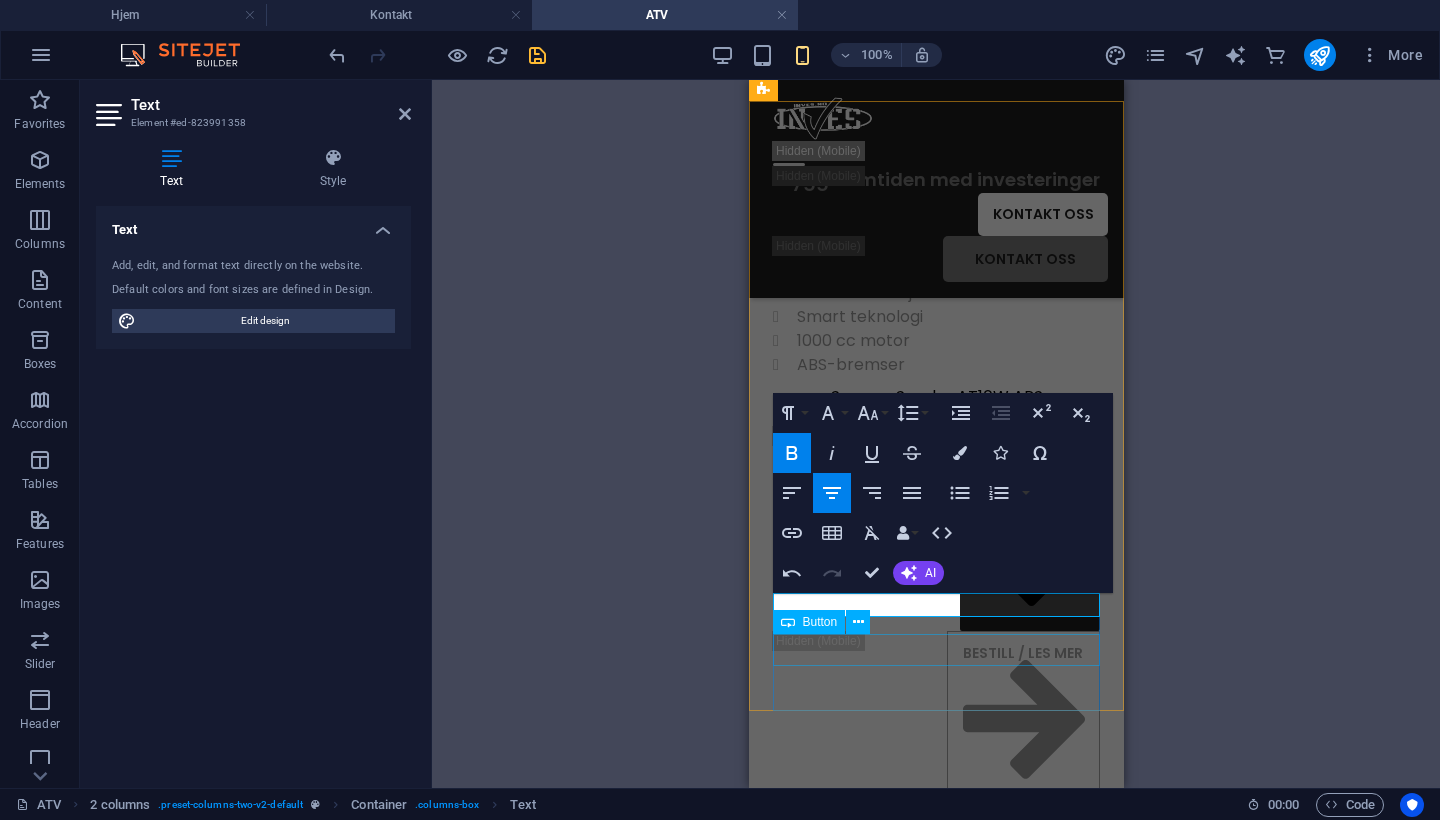 click on "BESTILL / LES MER" at bounding box center [935, 550] 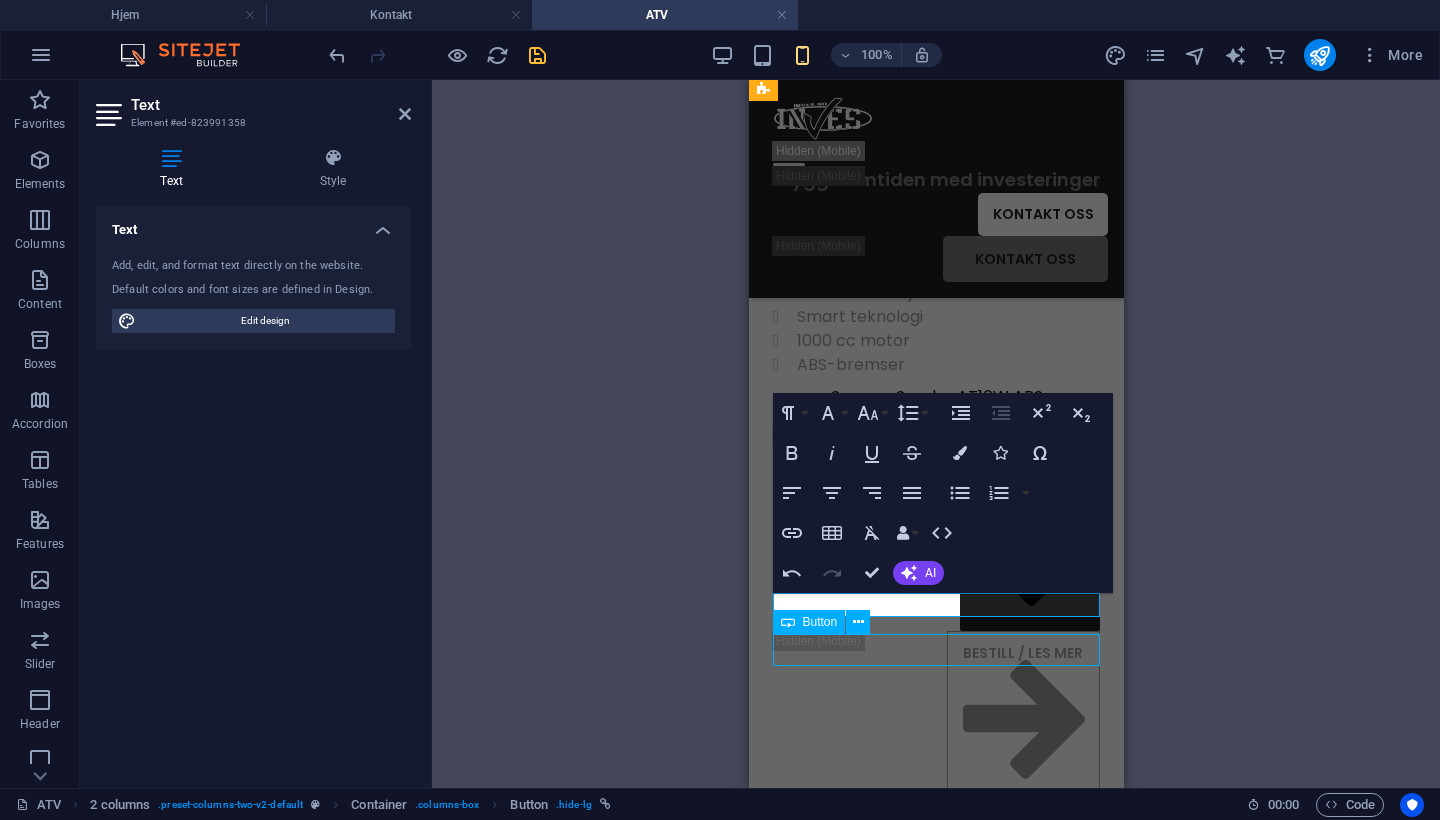 click on "BESTILL / LES MER" at bounding box center [935, 550] 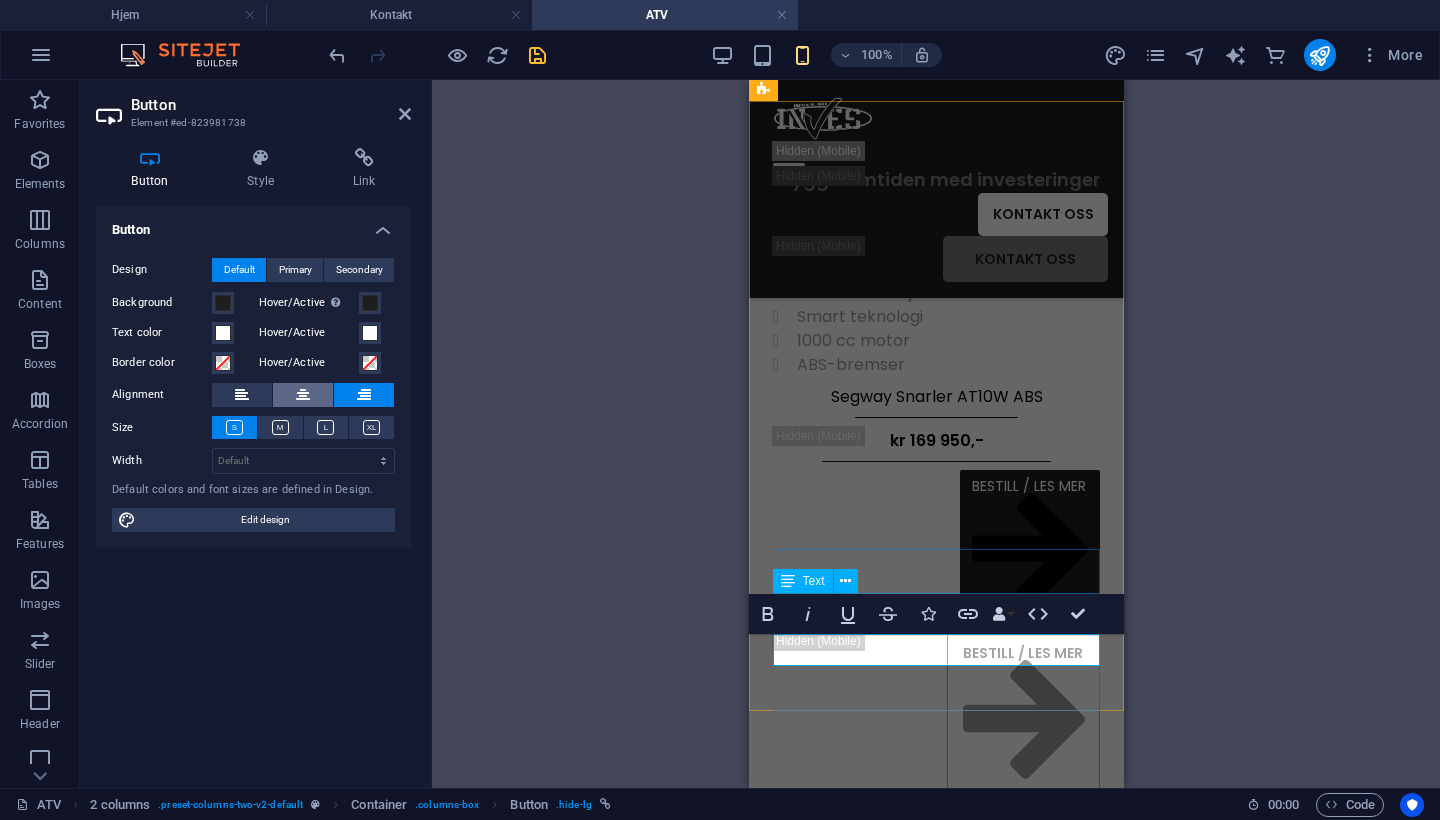 click at bounding box center [303, 395] 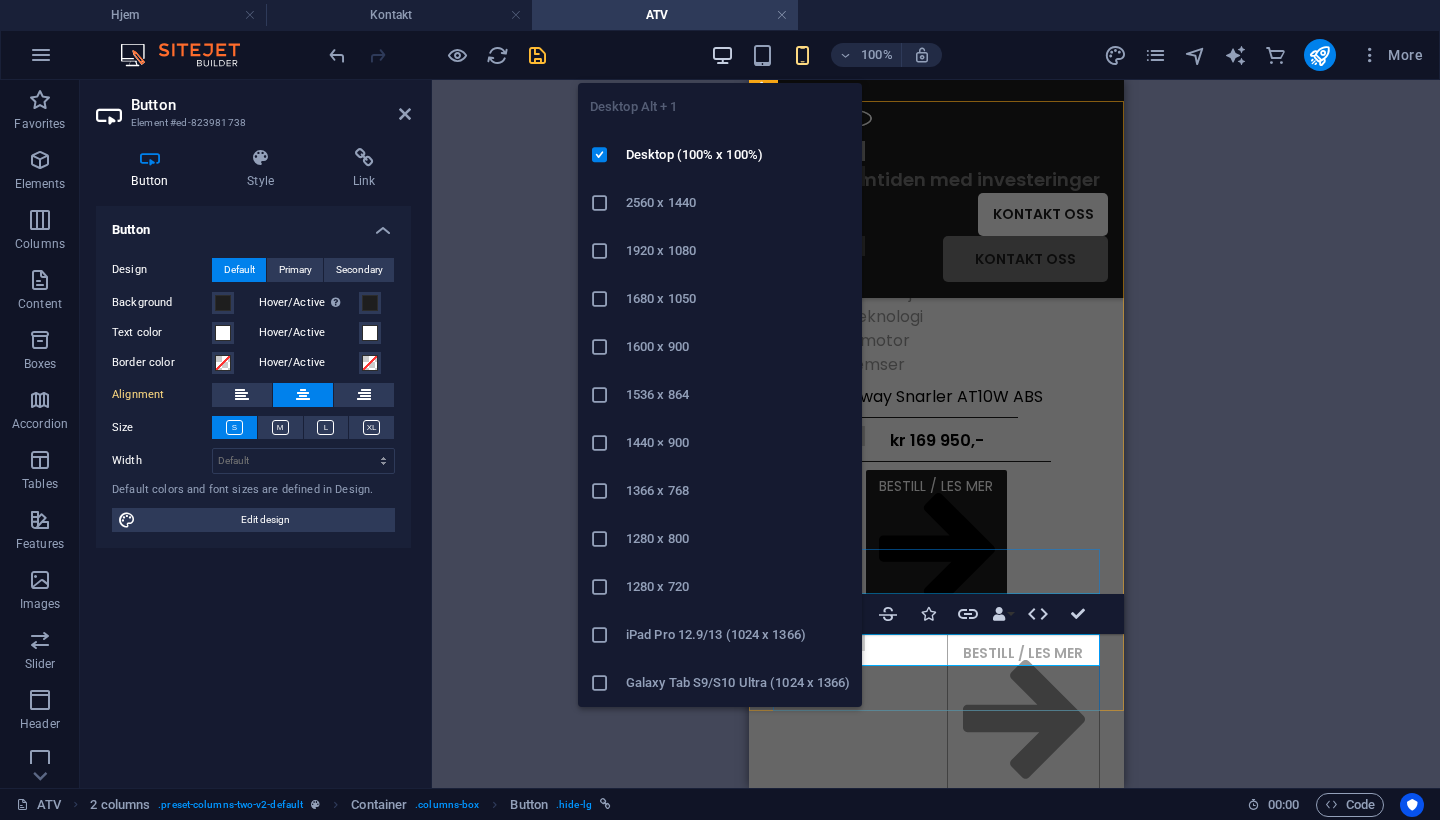 click at bounding box center (722, 55) 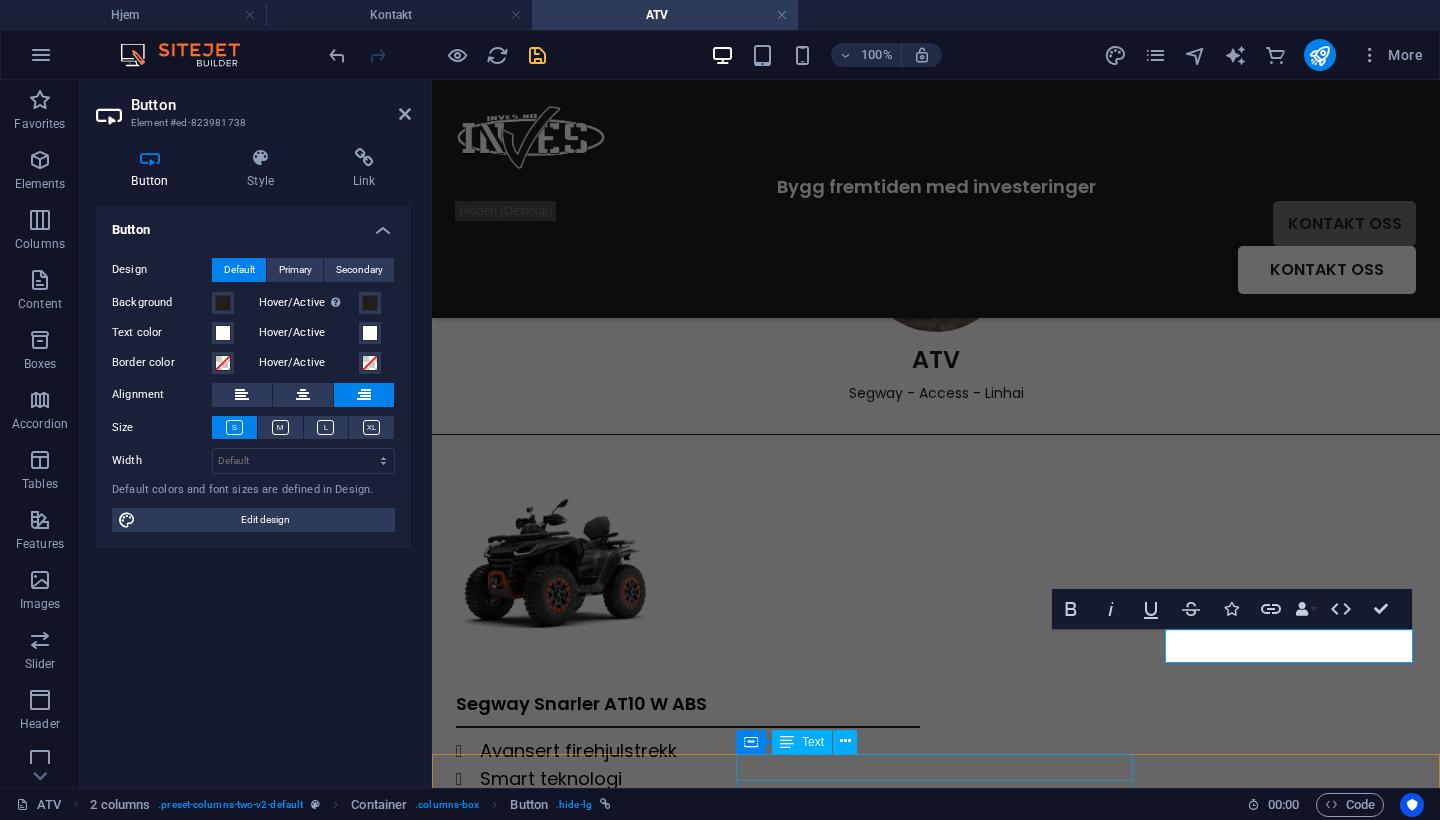 scroll, scrollTop: 132, scrollLeft: 0, axis: vertical 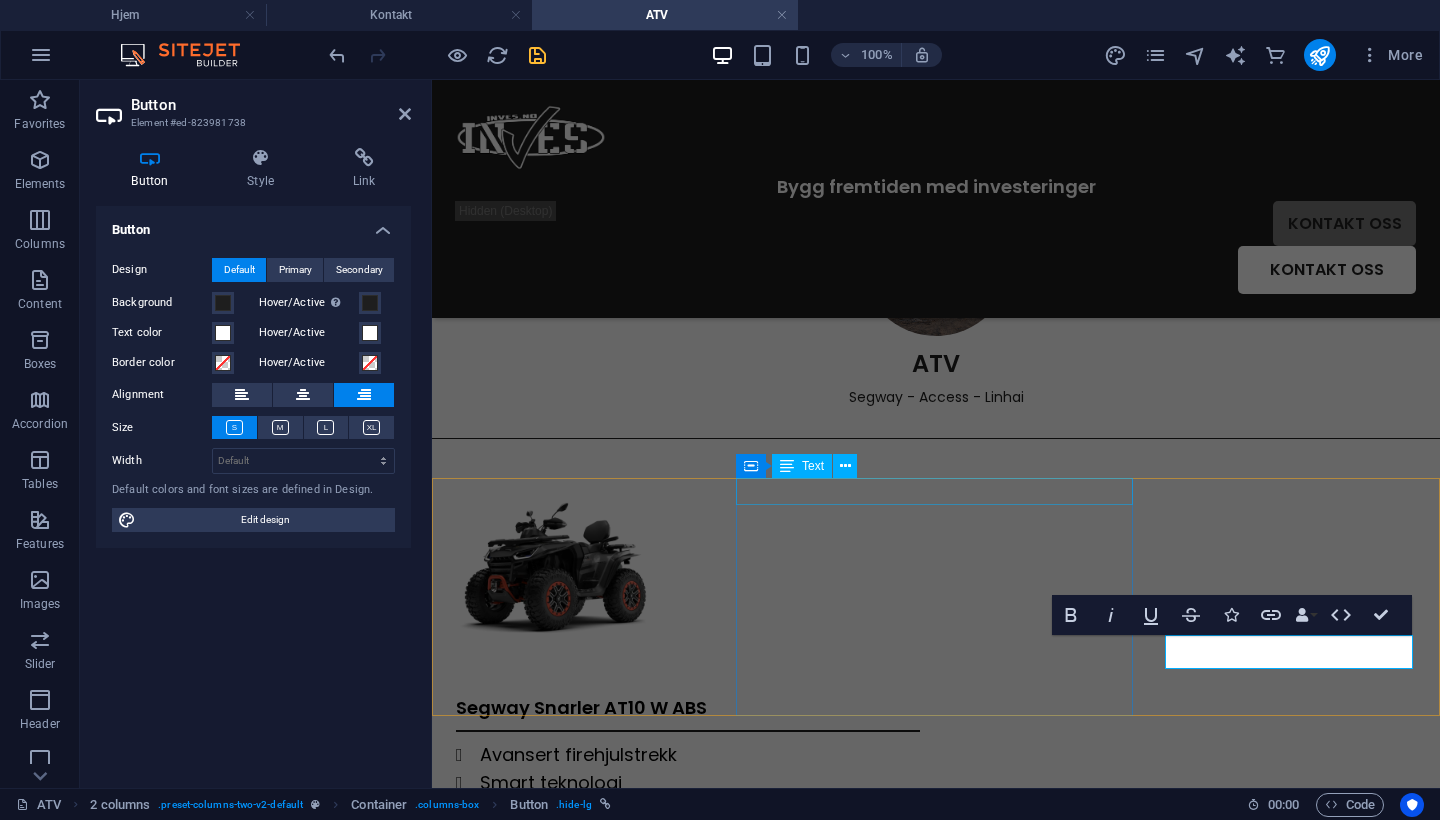 click on "Segway Snarler AT10 W ABS" at bounding box center (688, 707) 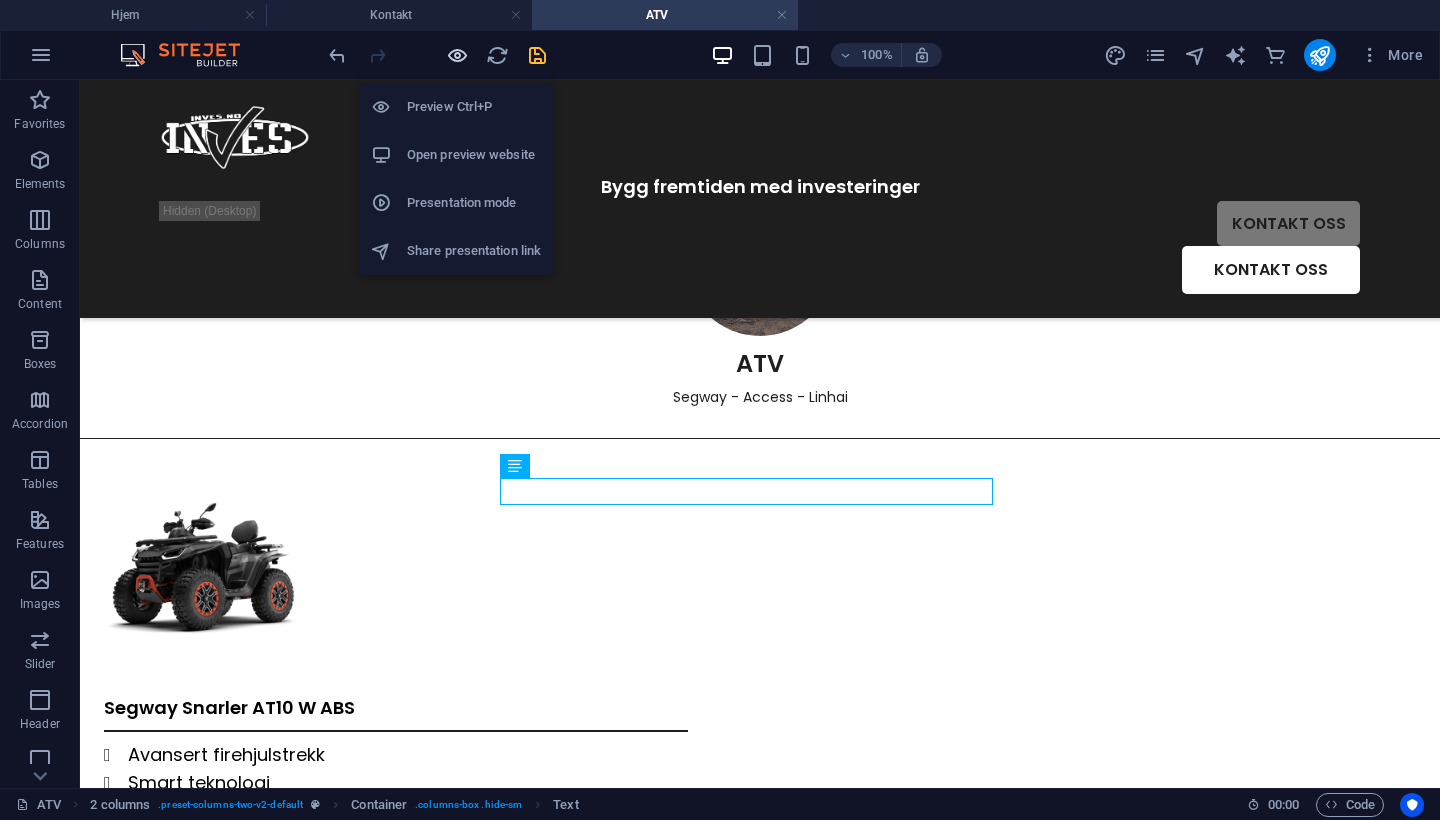 click at bounding box center (457, 55) 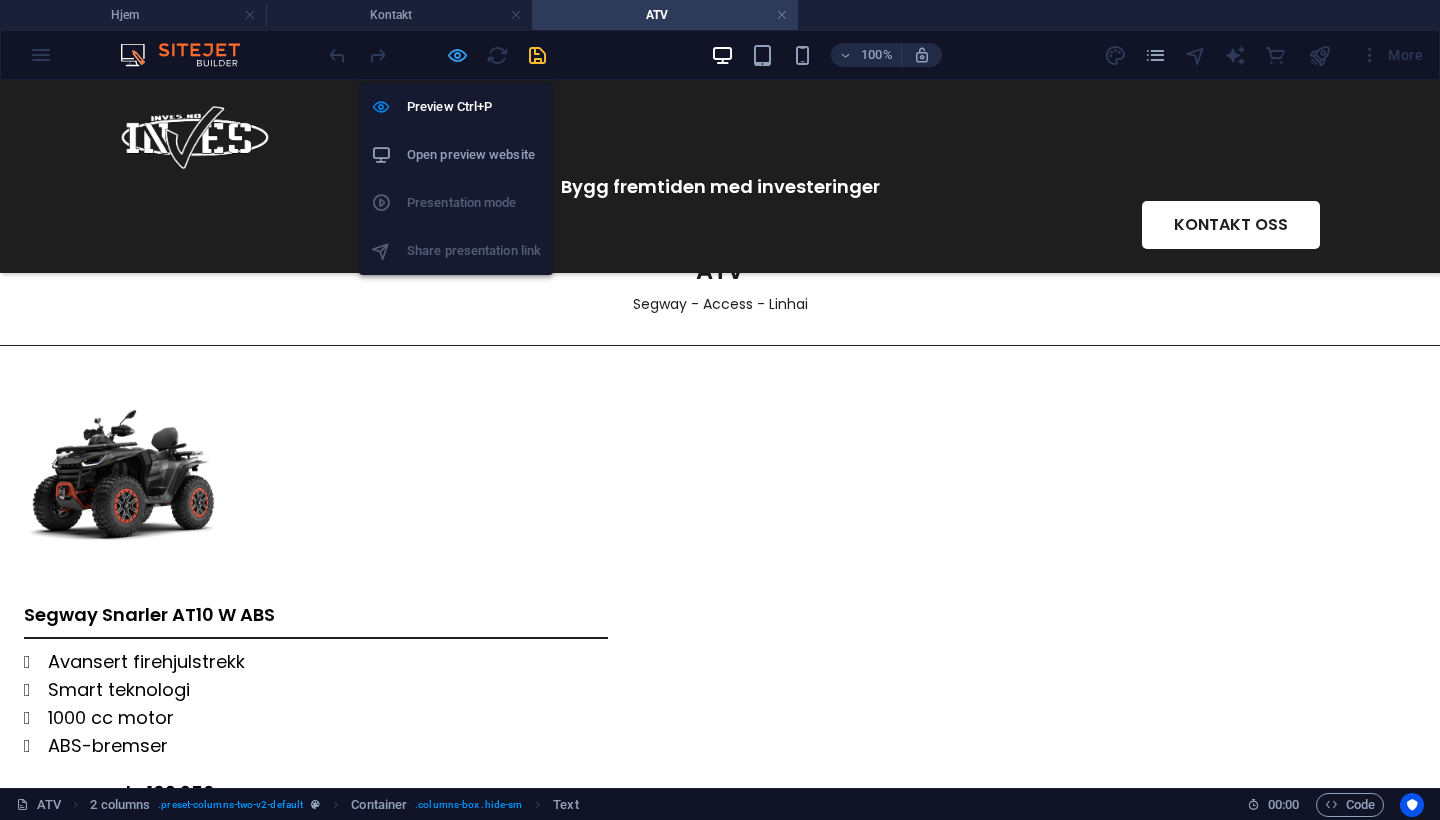 click at bounding box center (457, 55) 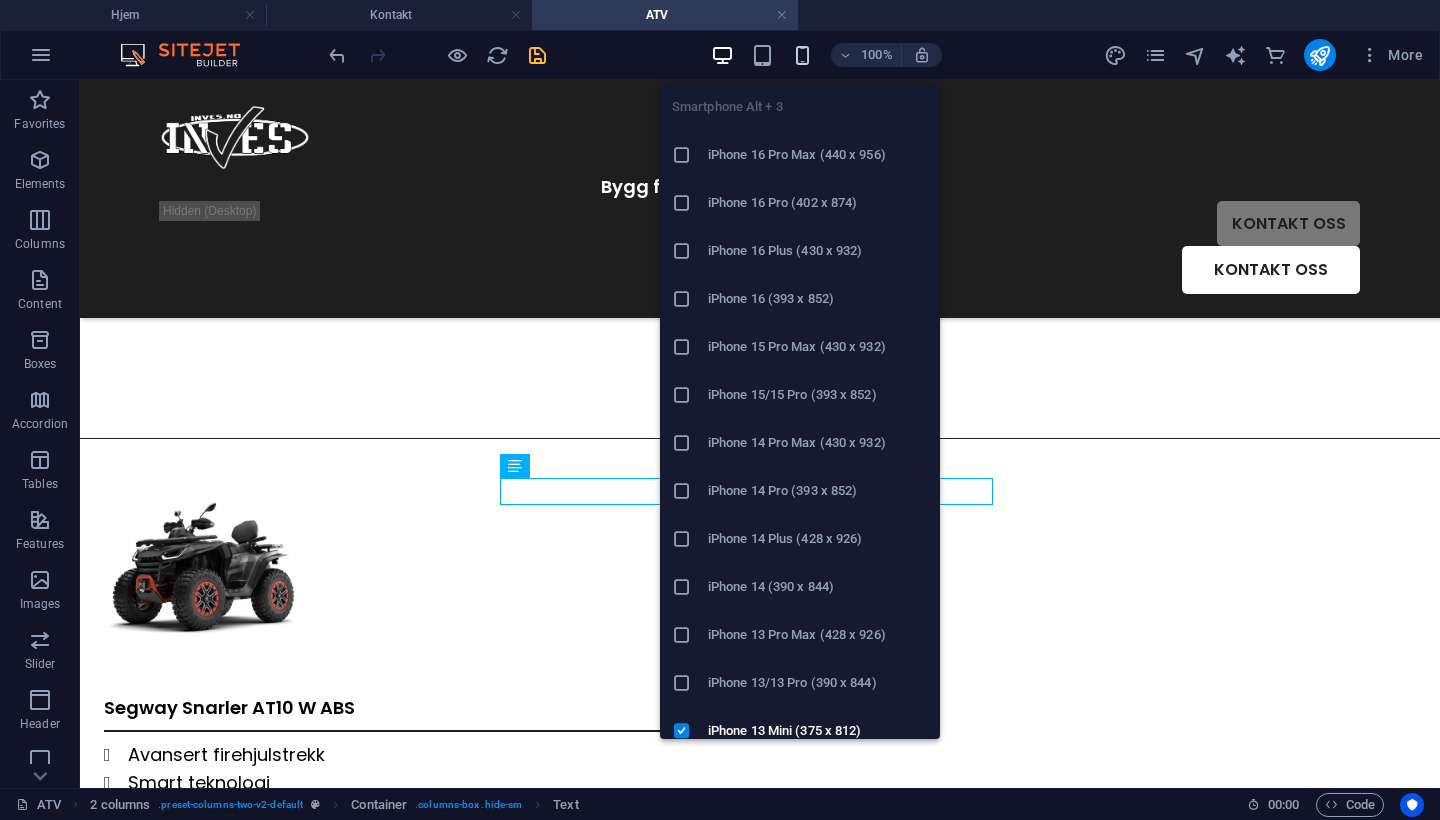 click at bounding box center [802, 55] 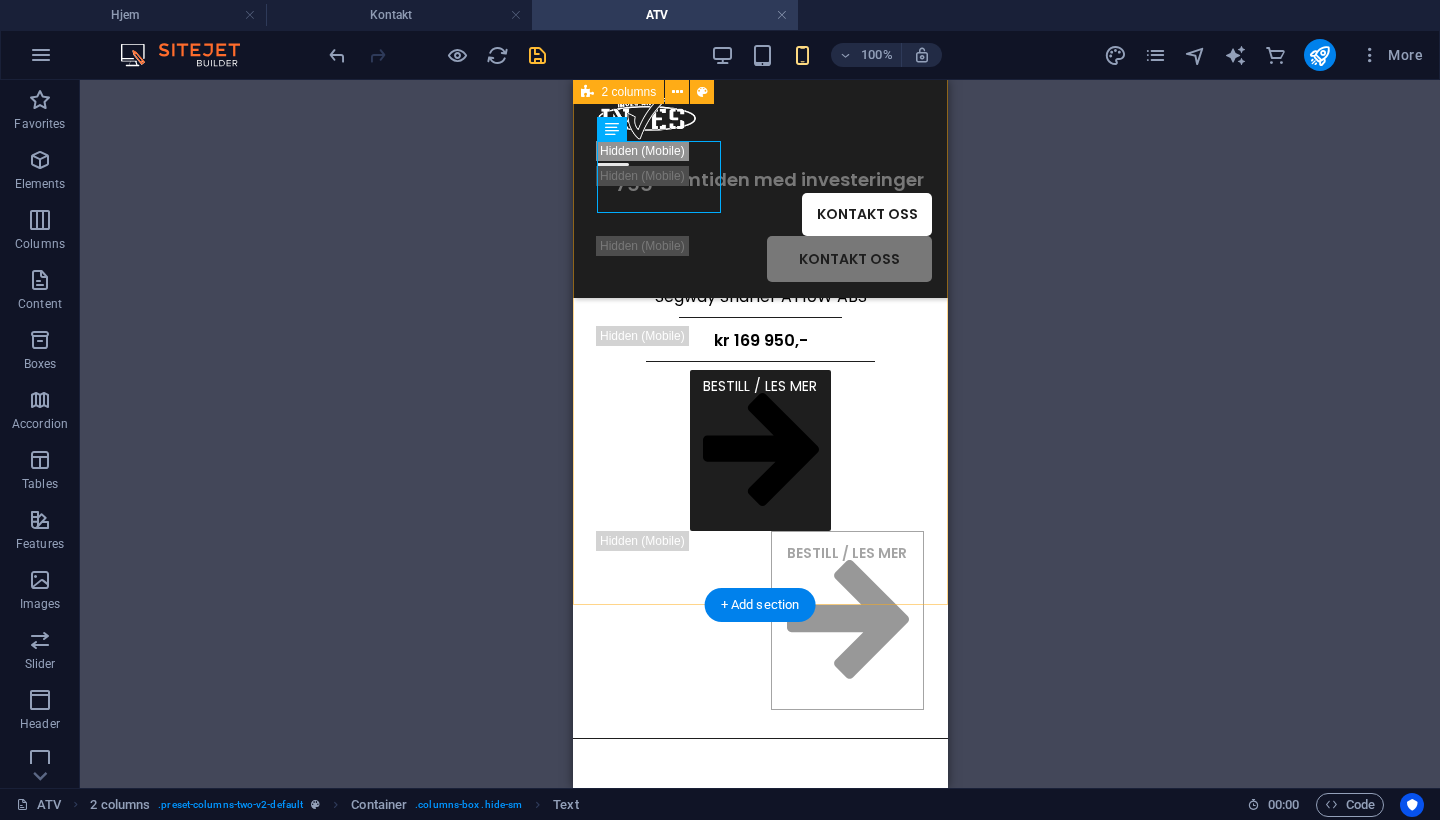 scroll, scrollTop: 594, scrollLeft: 0, axis: vertical 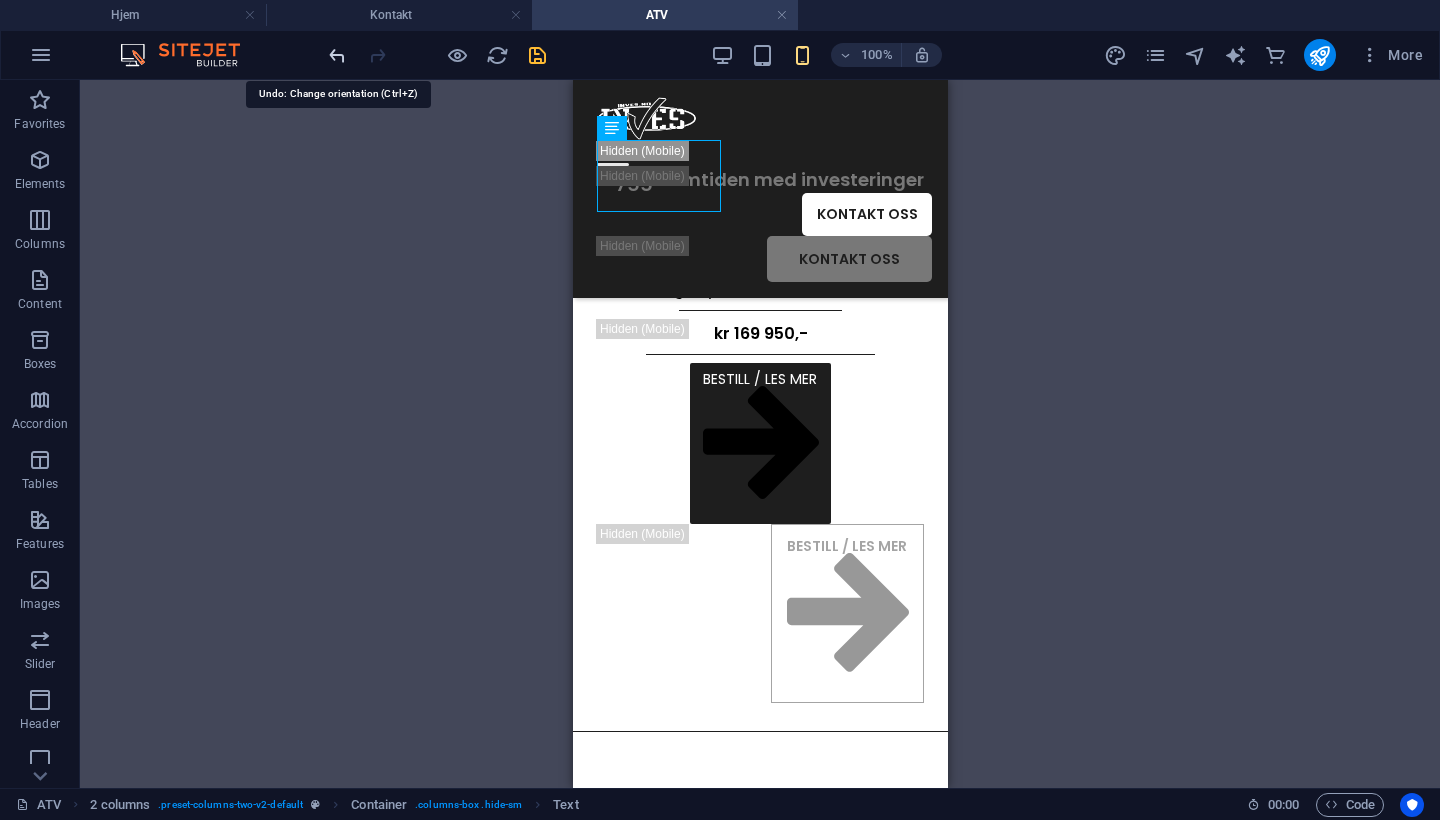 click at bounding box center [337, 55] 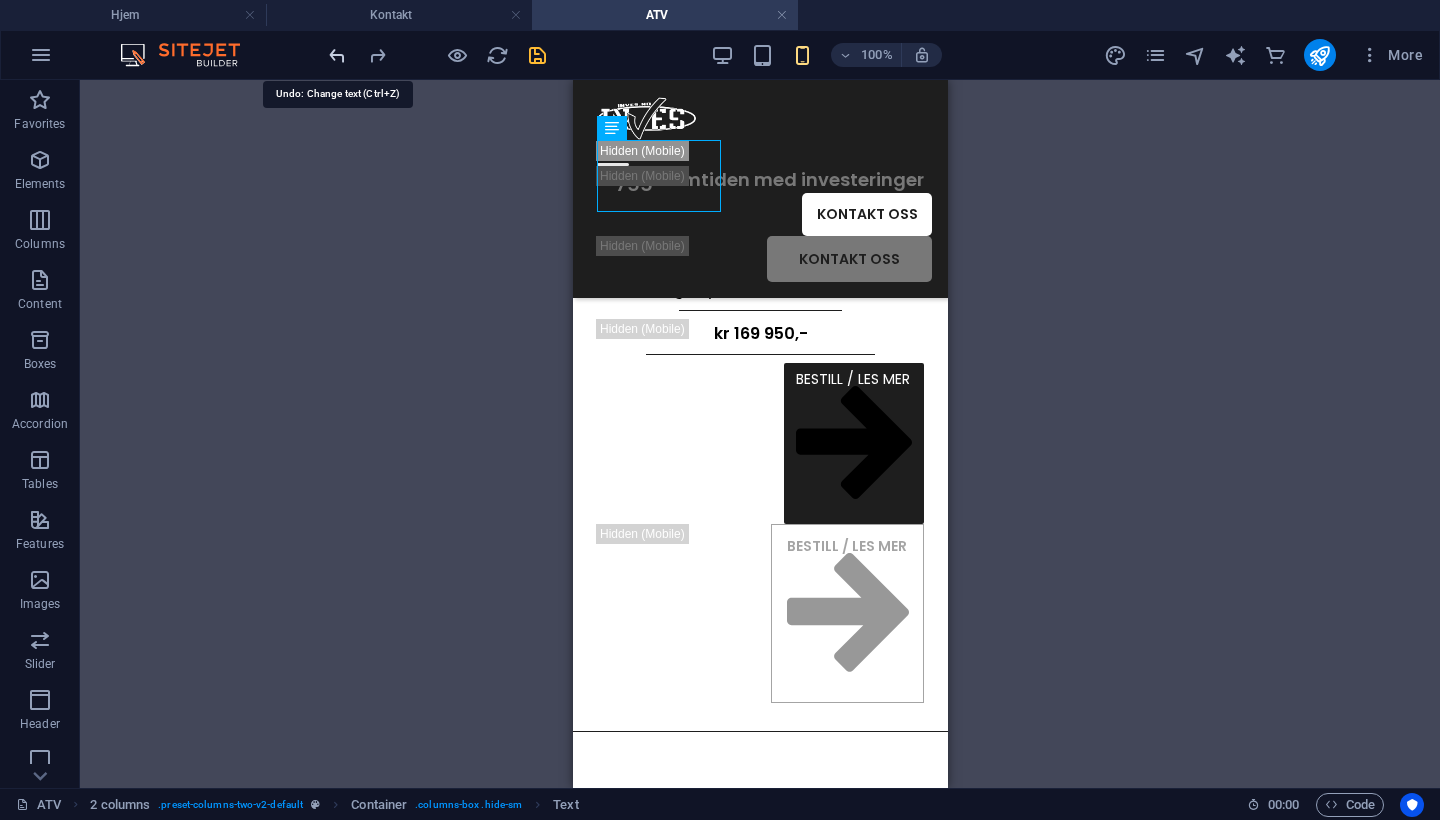 click at bounding box center (337, 55) 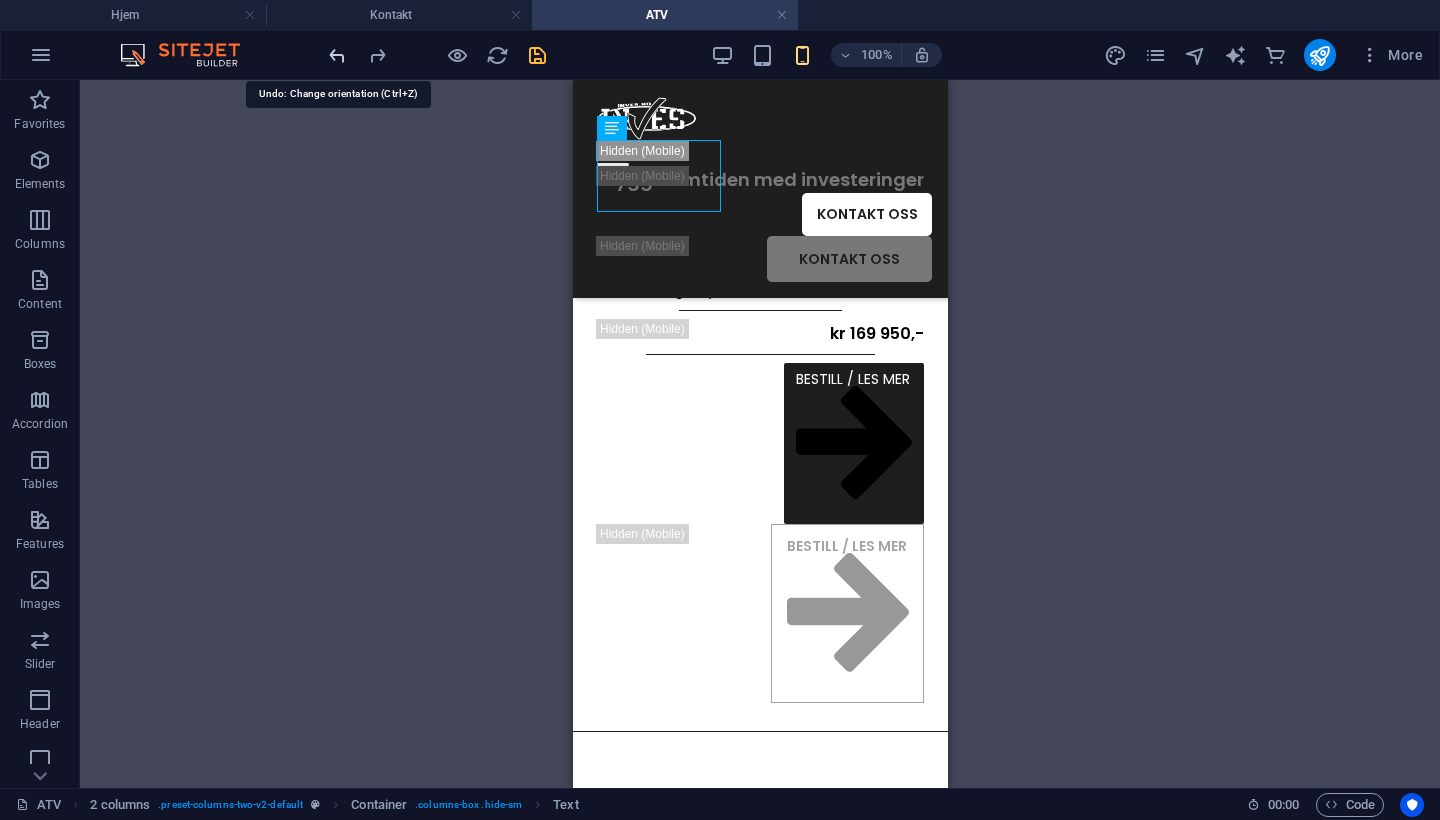 click at bounding box center (337, 55) 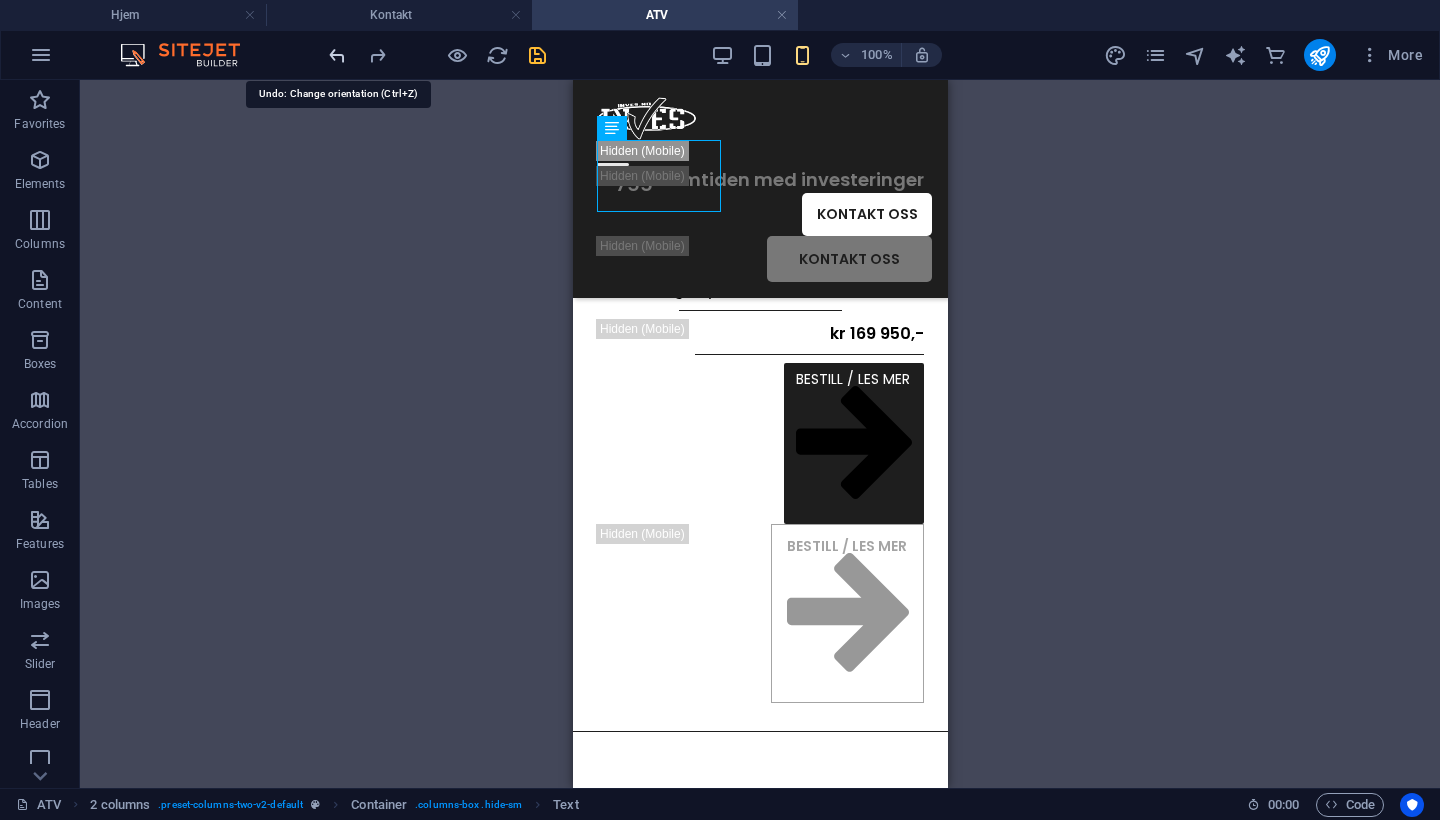 click at bounding box center (337, 55) 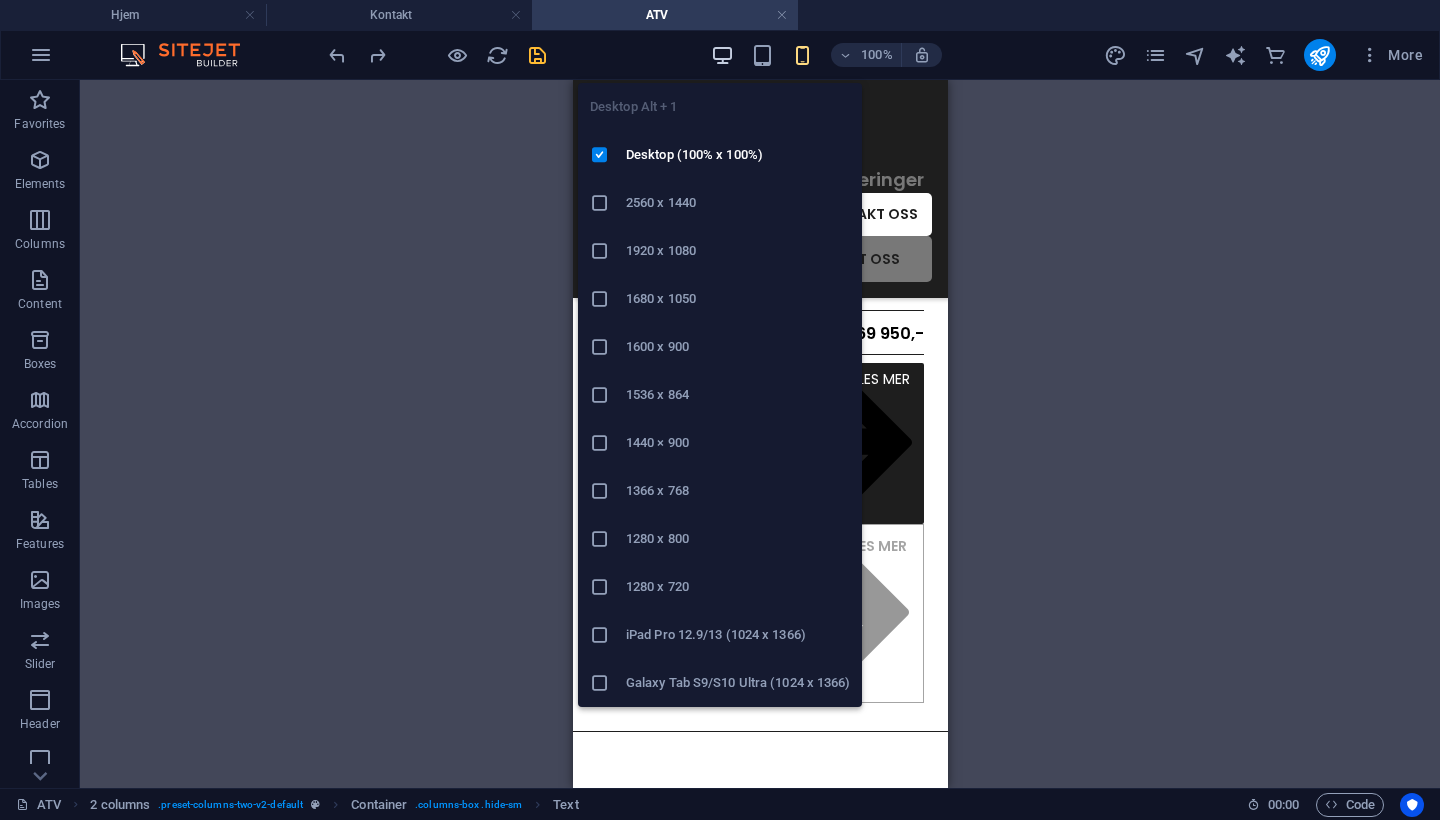 click at bounding box center (722, 55) 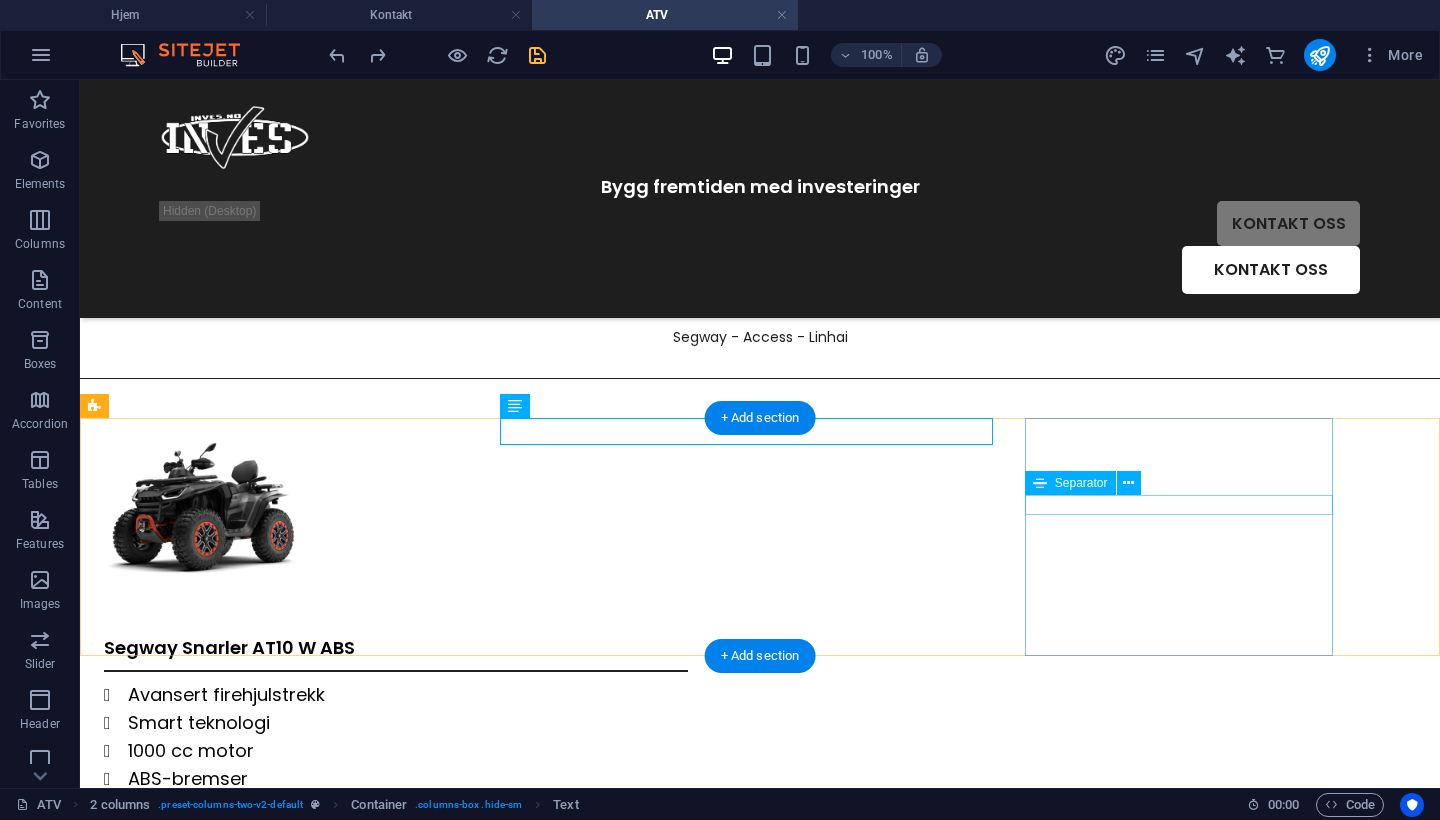 click at bounding box center [258, 896] 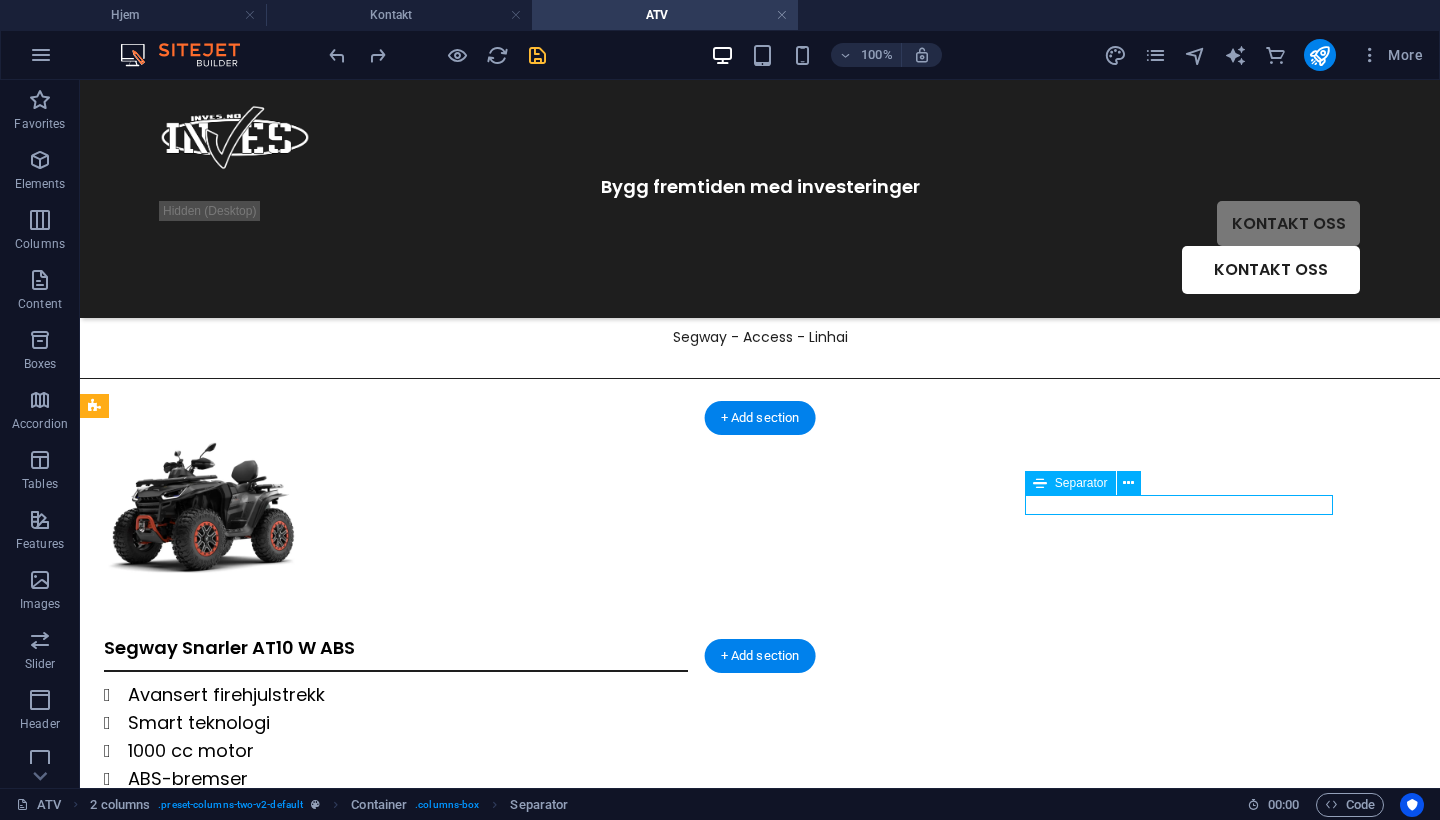 click at bounding box center [258, 896] 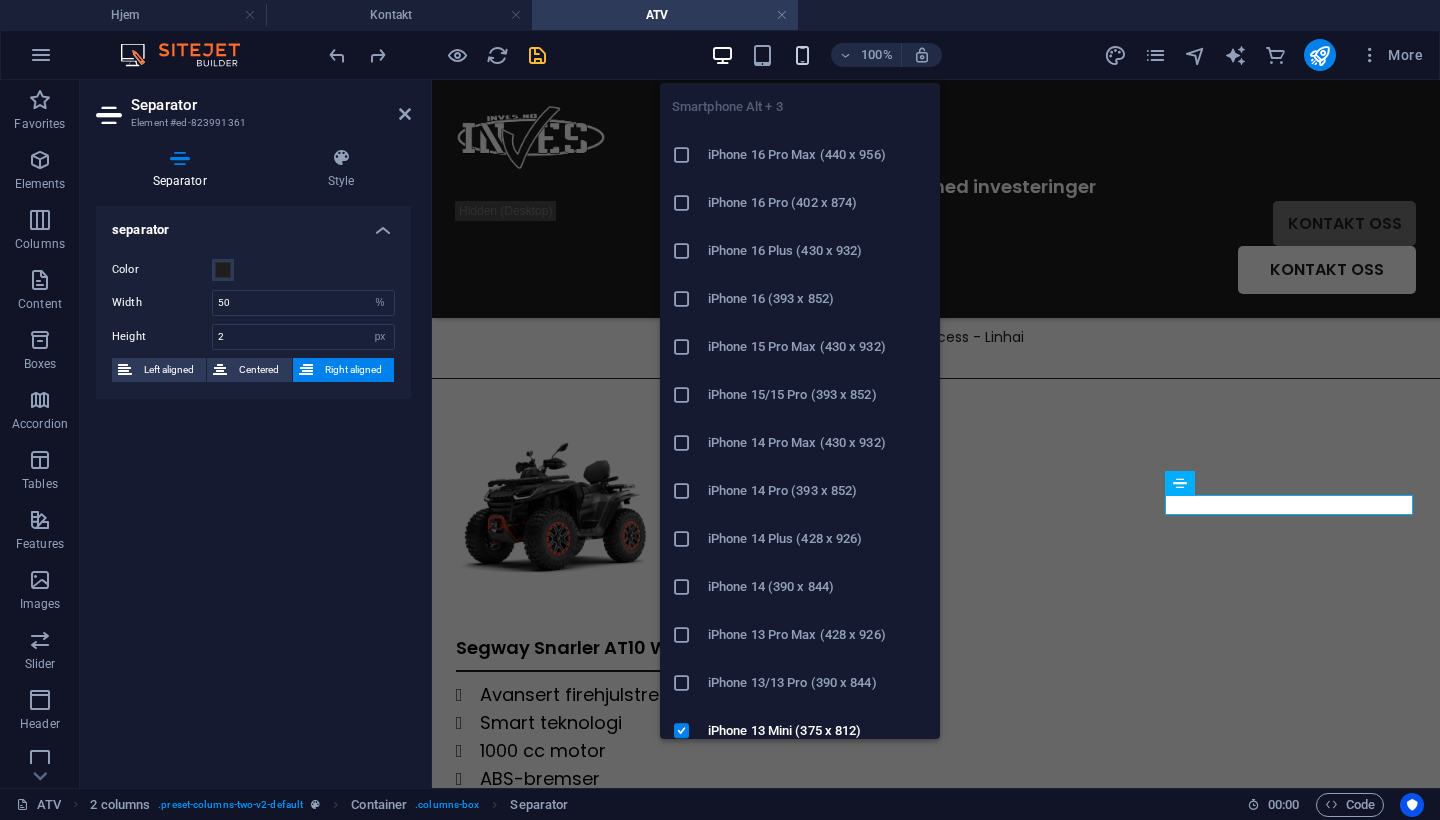 click at bounding box center [802, 55] 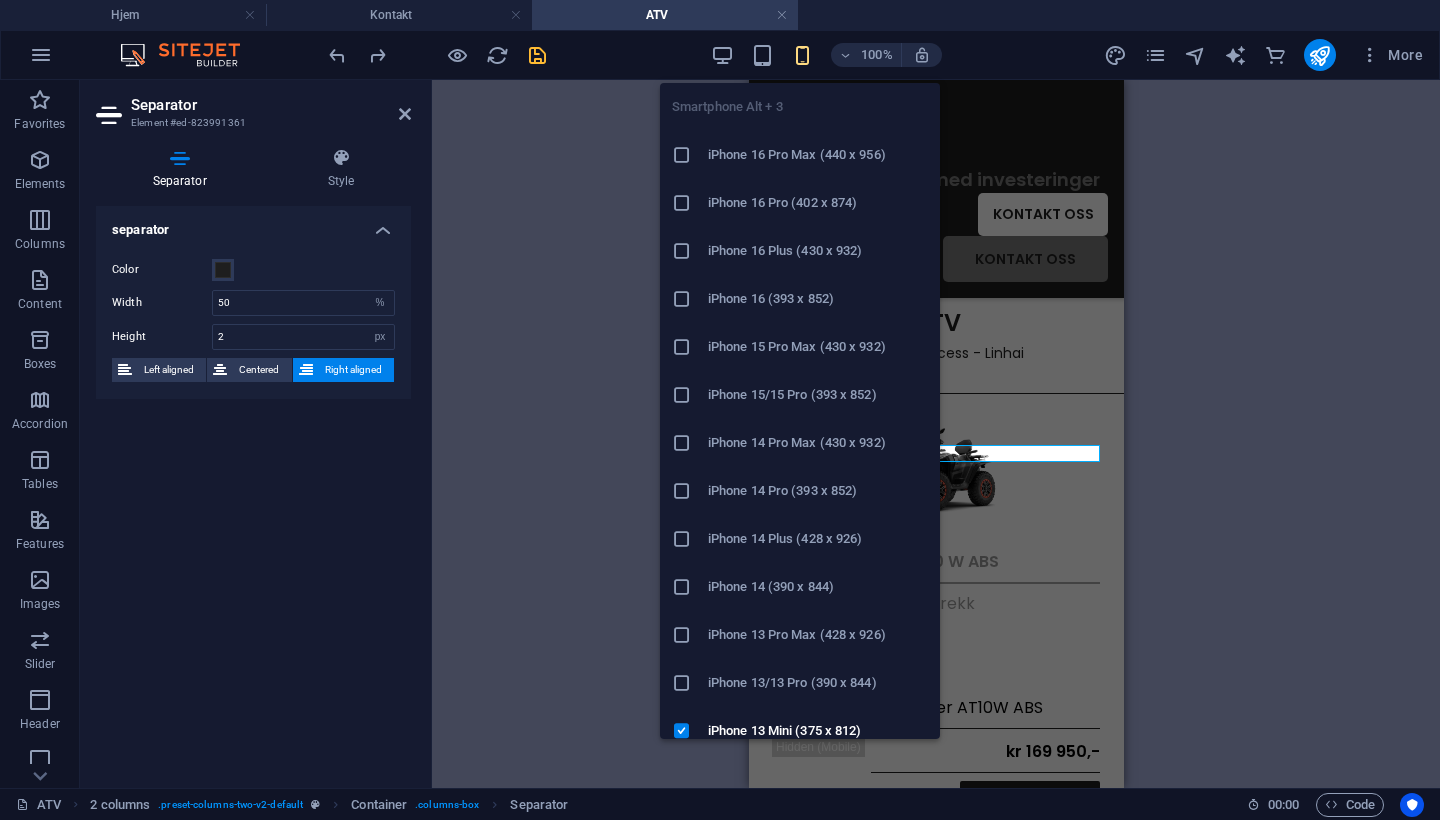scroll, scrollTop: 675, scrollLeft: 0, axis: vertical 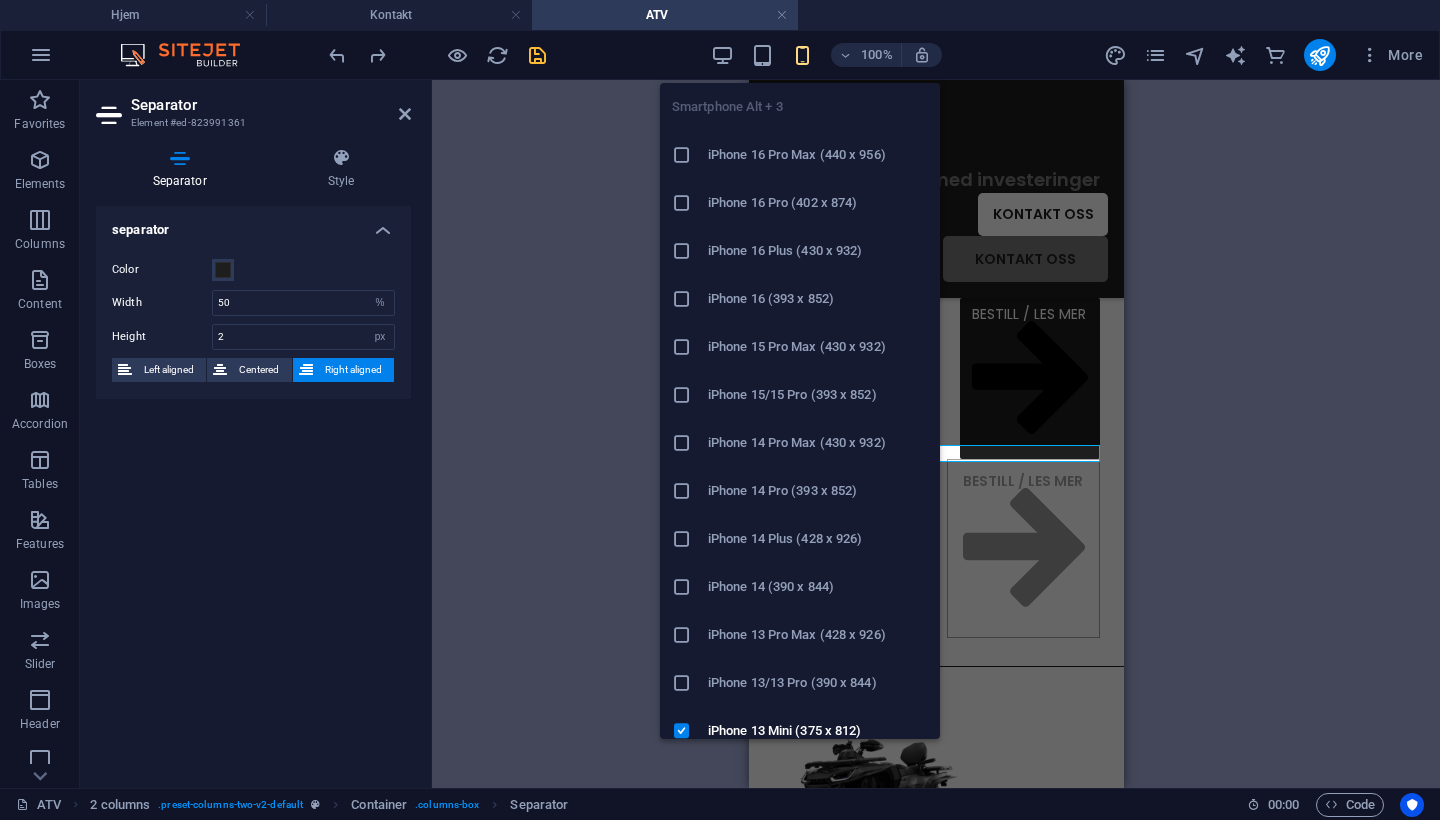 type on "70" 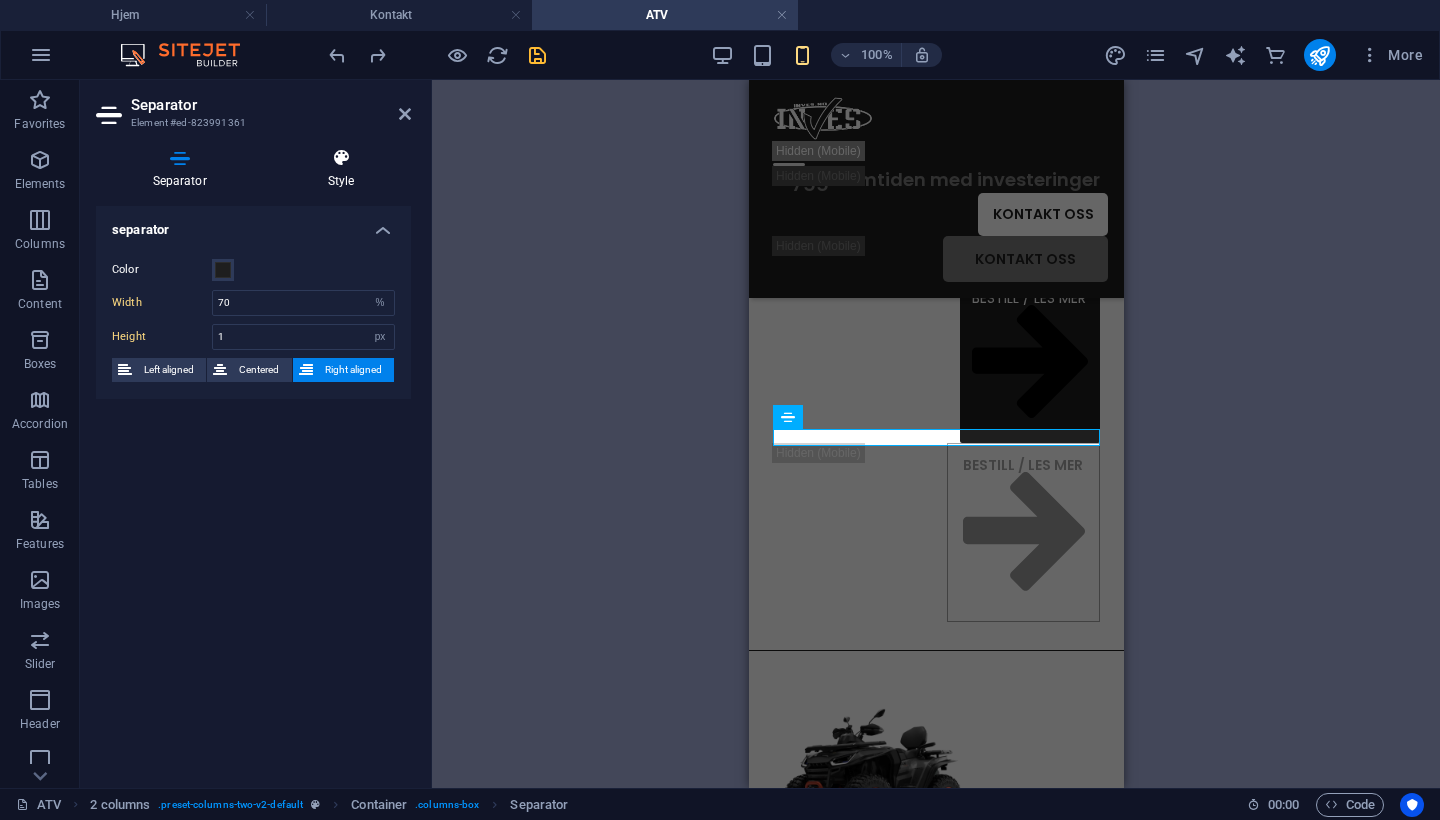 click on "Style" at bounding box center (341, 169) 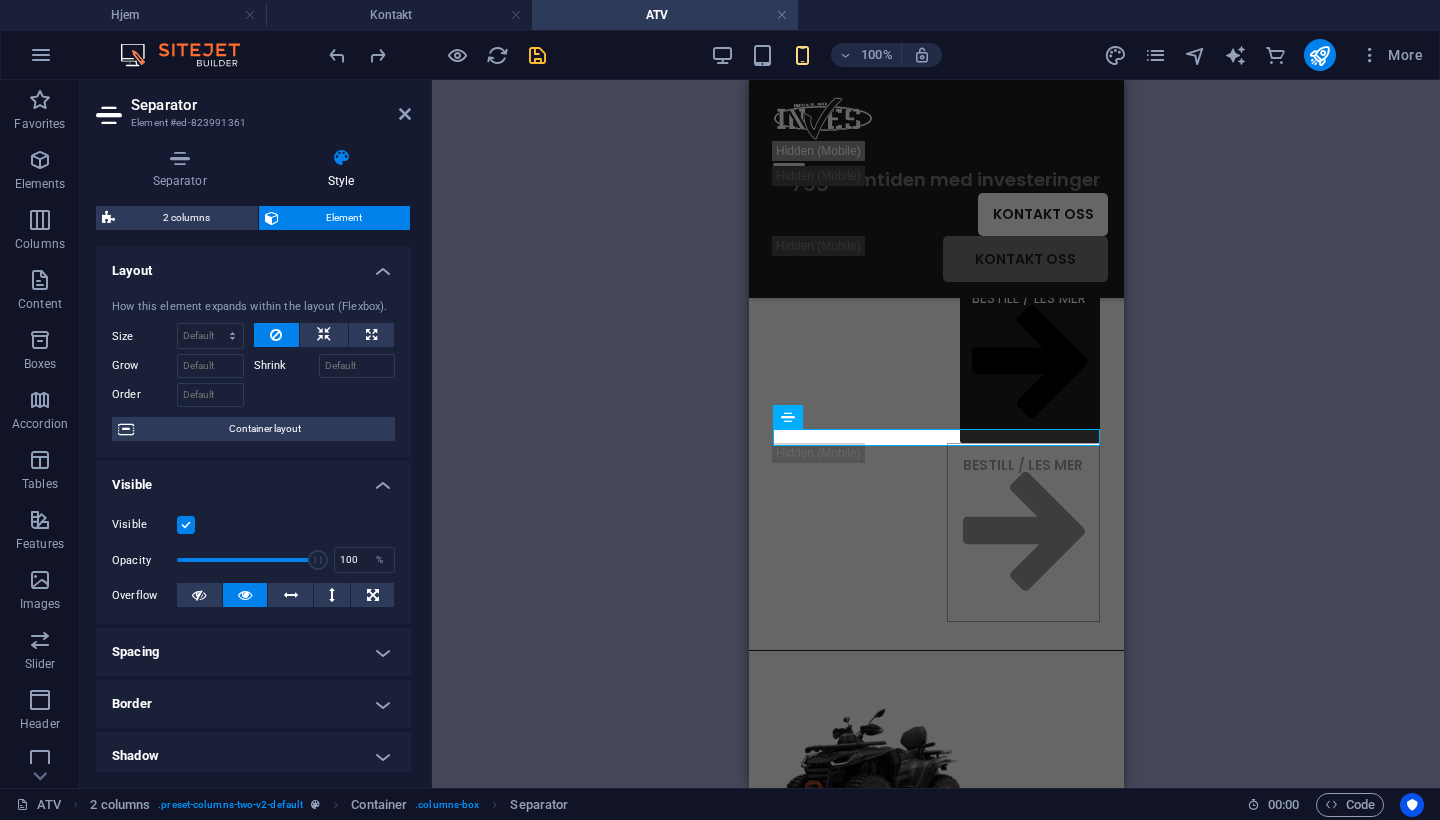 click at bounding box center (186, 525) 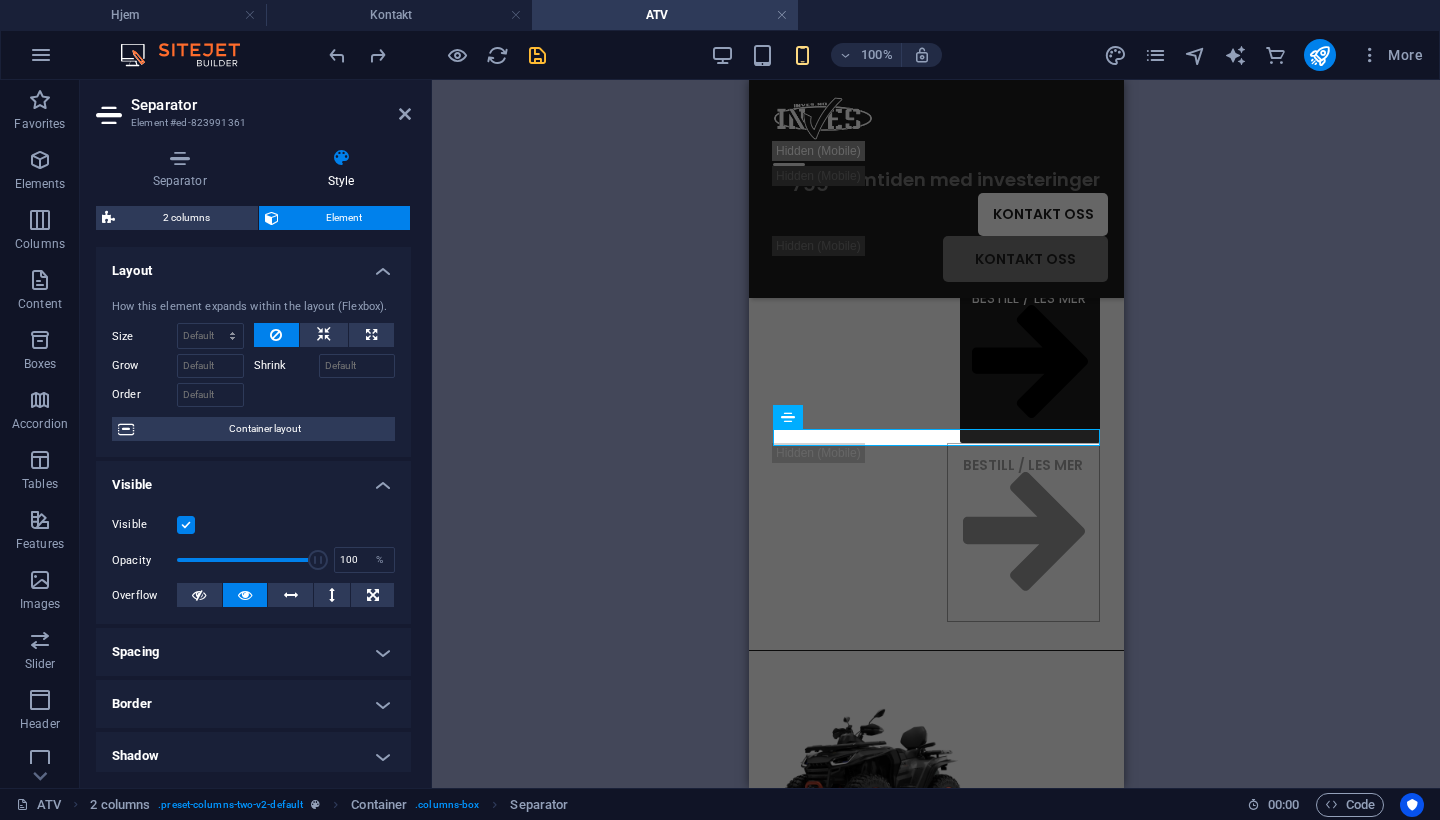 click on "Visible" at bounding box center (0, 0) 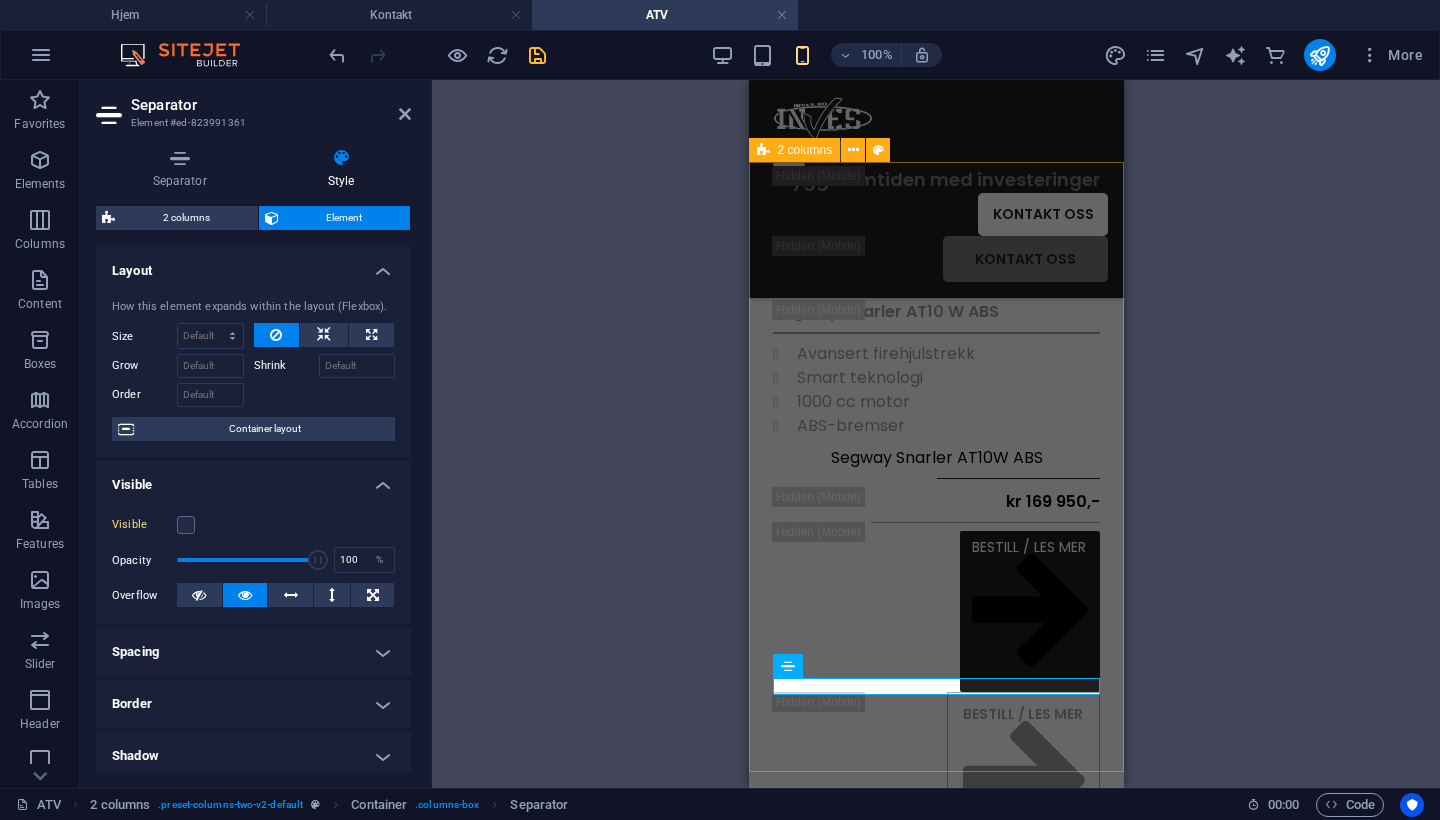 scroll, scrollTop: 409, scrollLeft: 0, axis: vertical 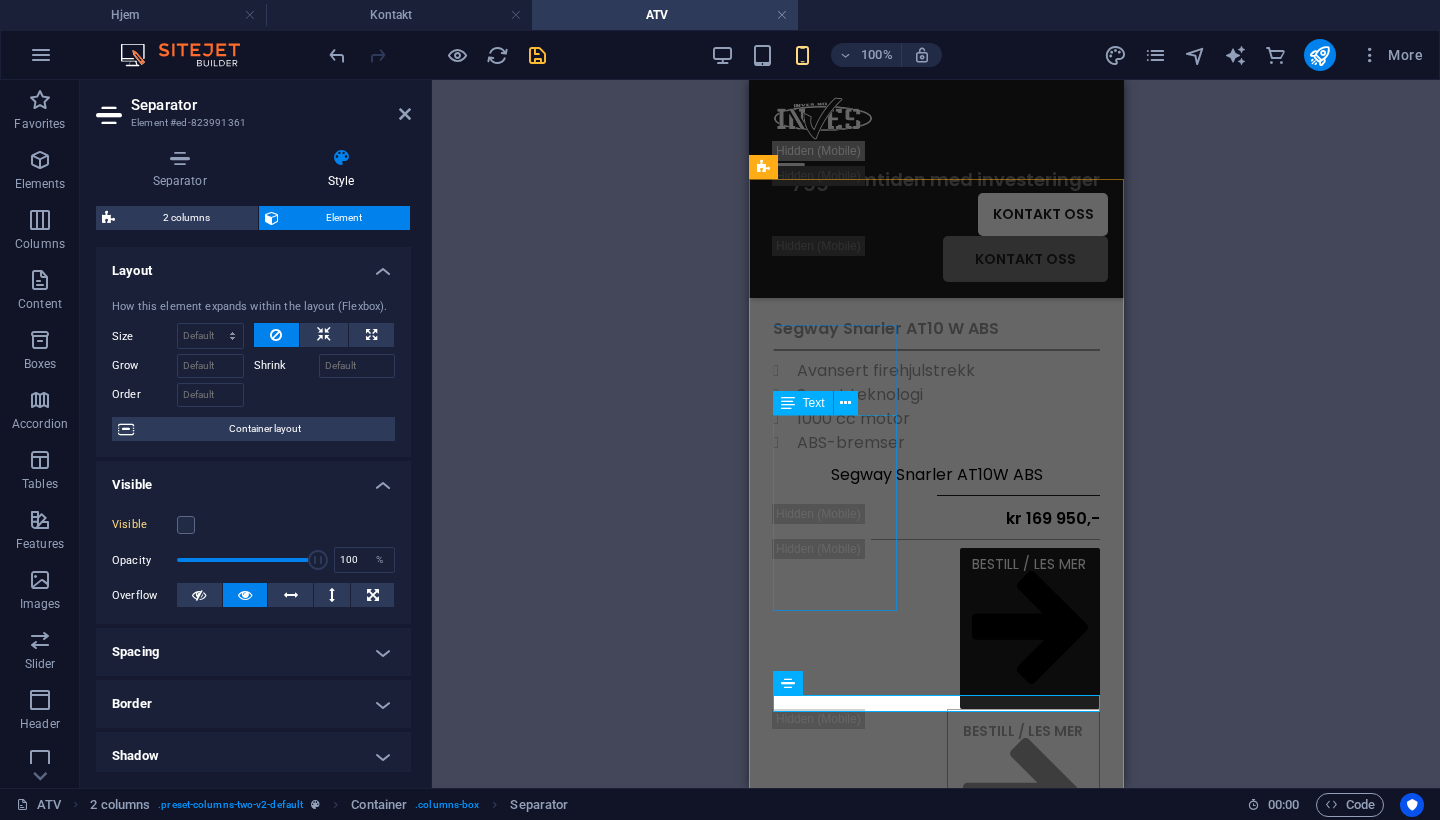 click on "Avansert firehjulstrekk Smart teknologi 1000 cc motor ABS-bremser" at bounding box center [935, 407] 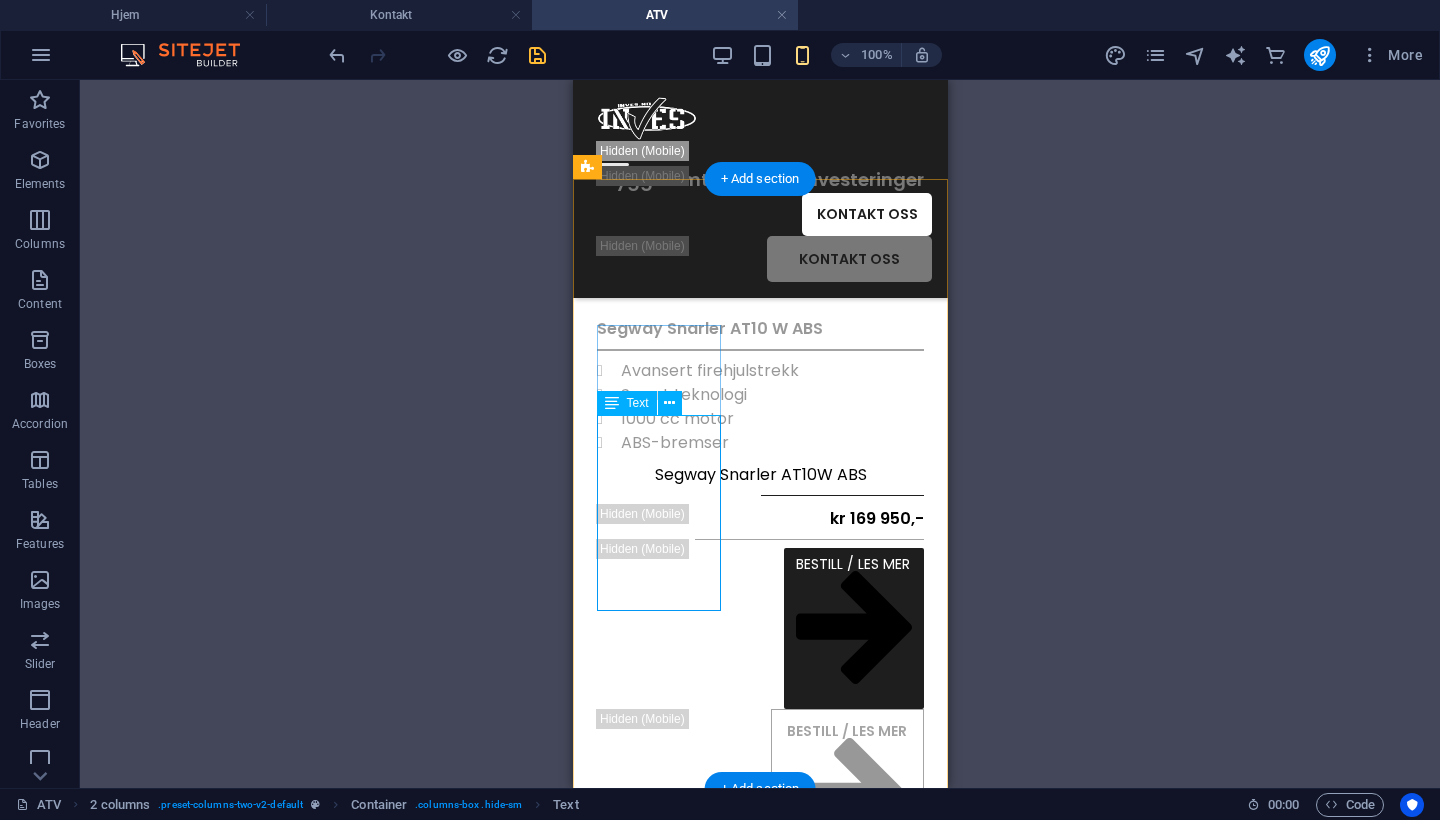 click on "Avansert firehjulstrekk Smart teknologi 1000 cc motor ABS-bremser" at bounding box center (759, 407) 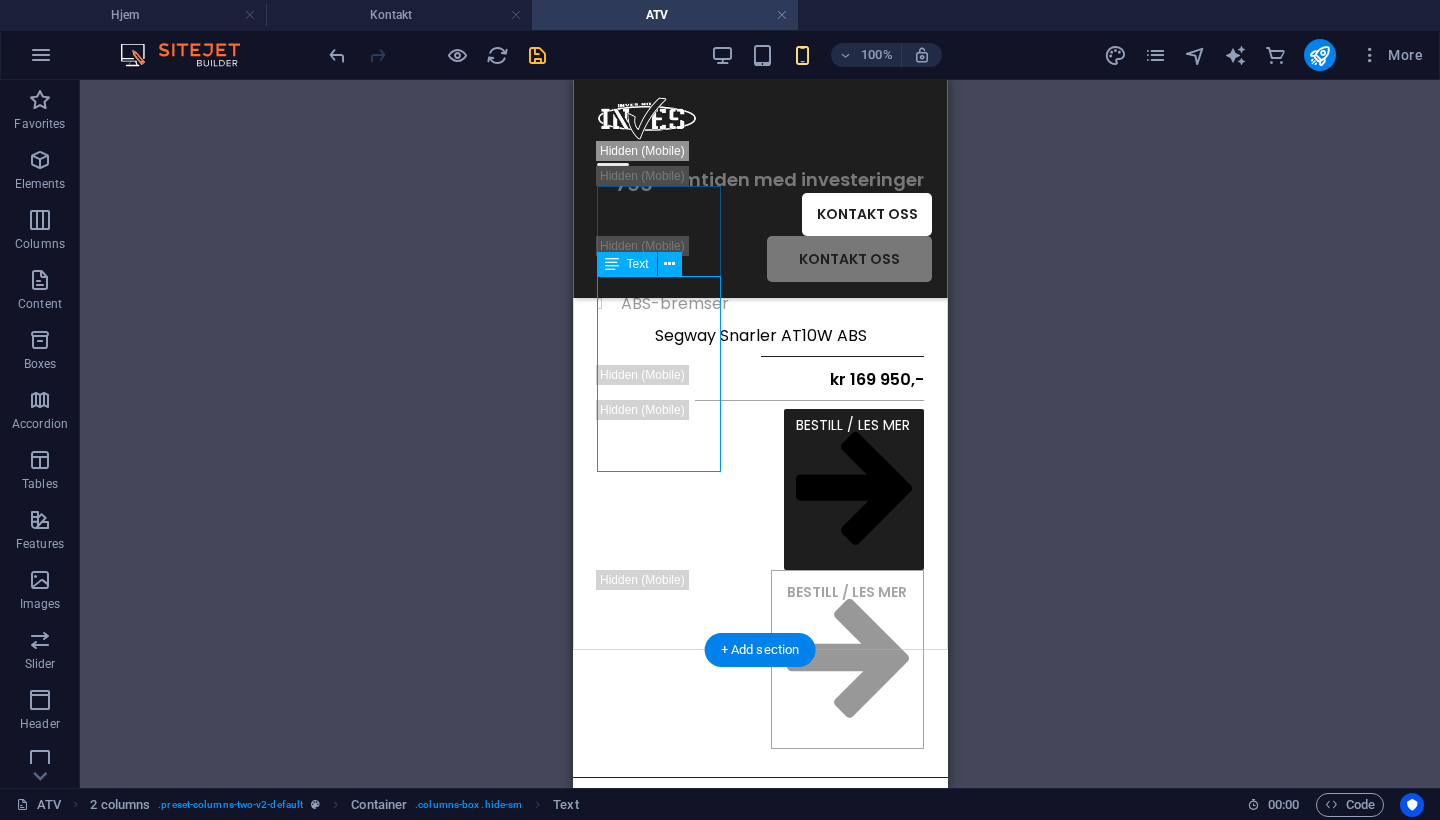 scroll, scrollTop: 591, scrollLeft: 0, axis: vertical 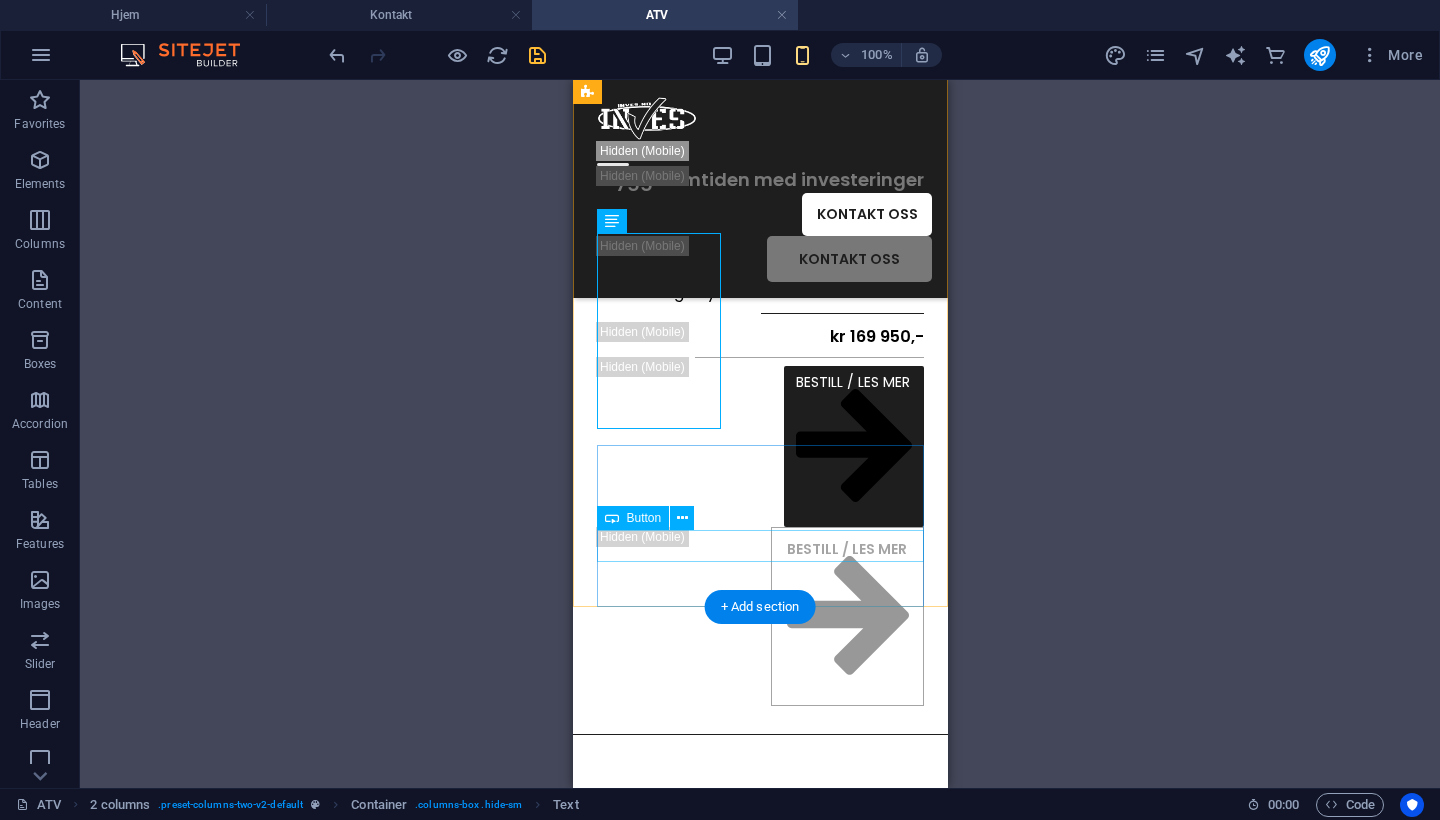 click on "BESTILL / LES MER" at bounding box center (759, 446) 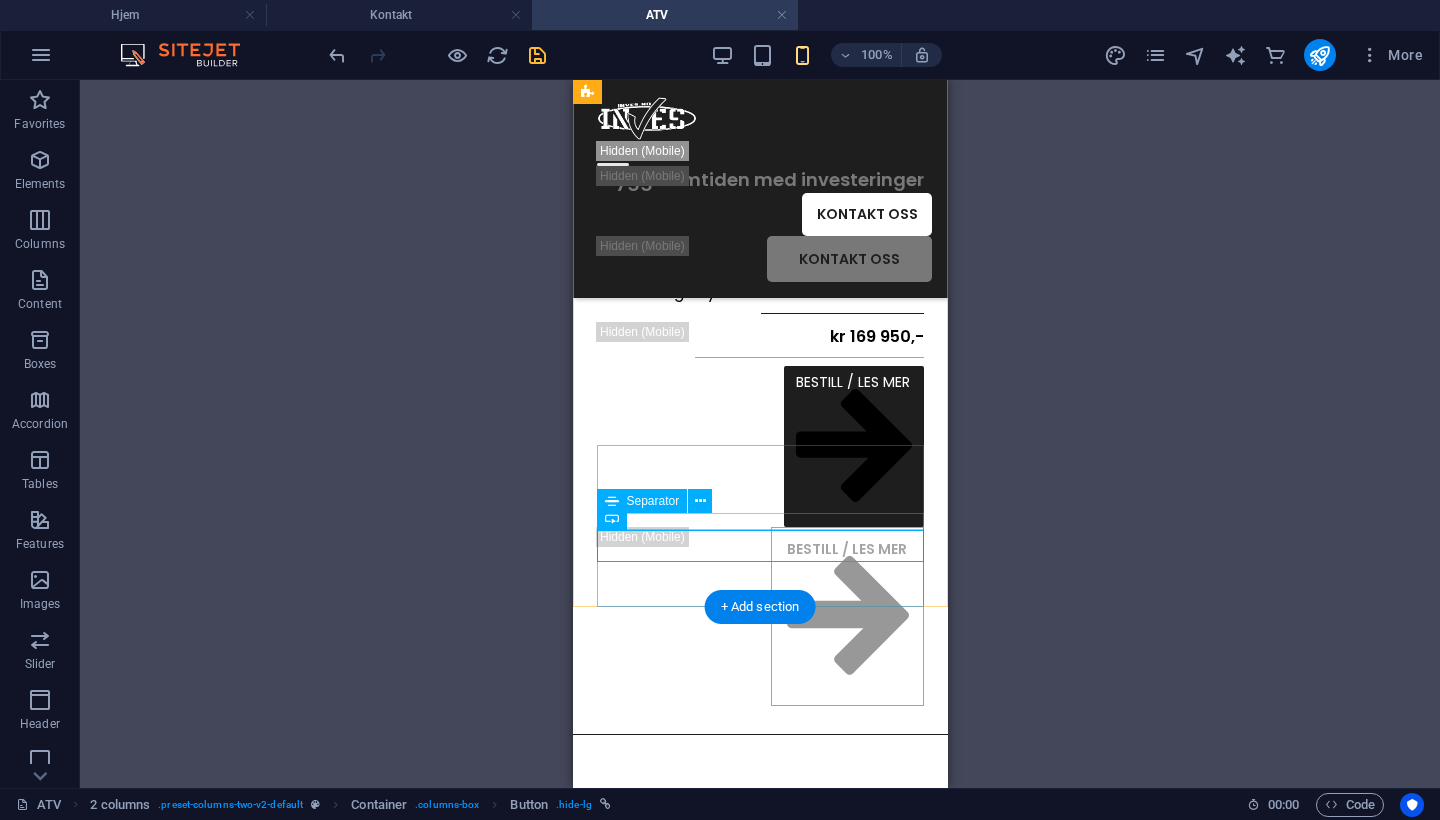 click at bounding box center [759, 357] 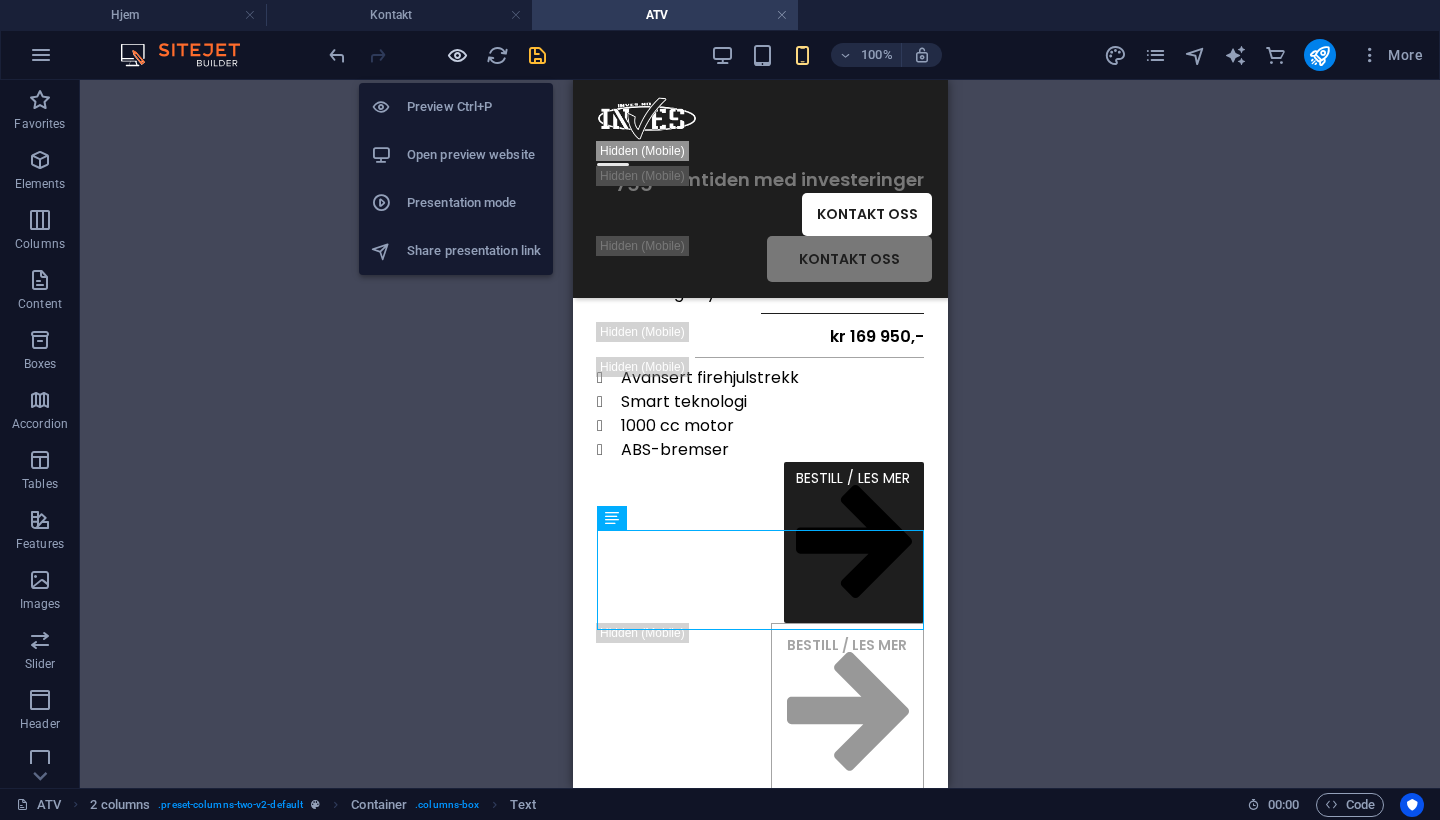 click at bounding box center (457, 55) 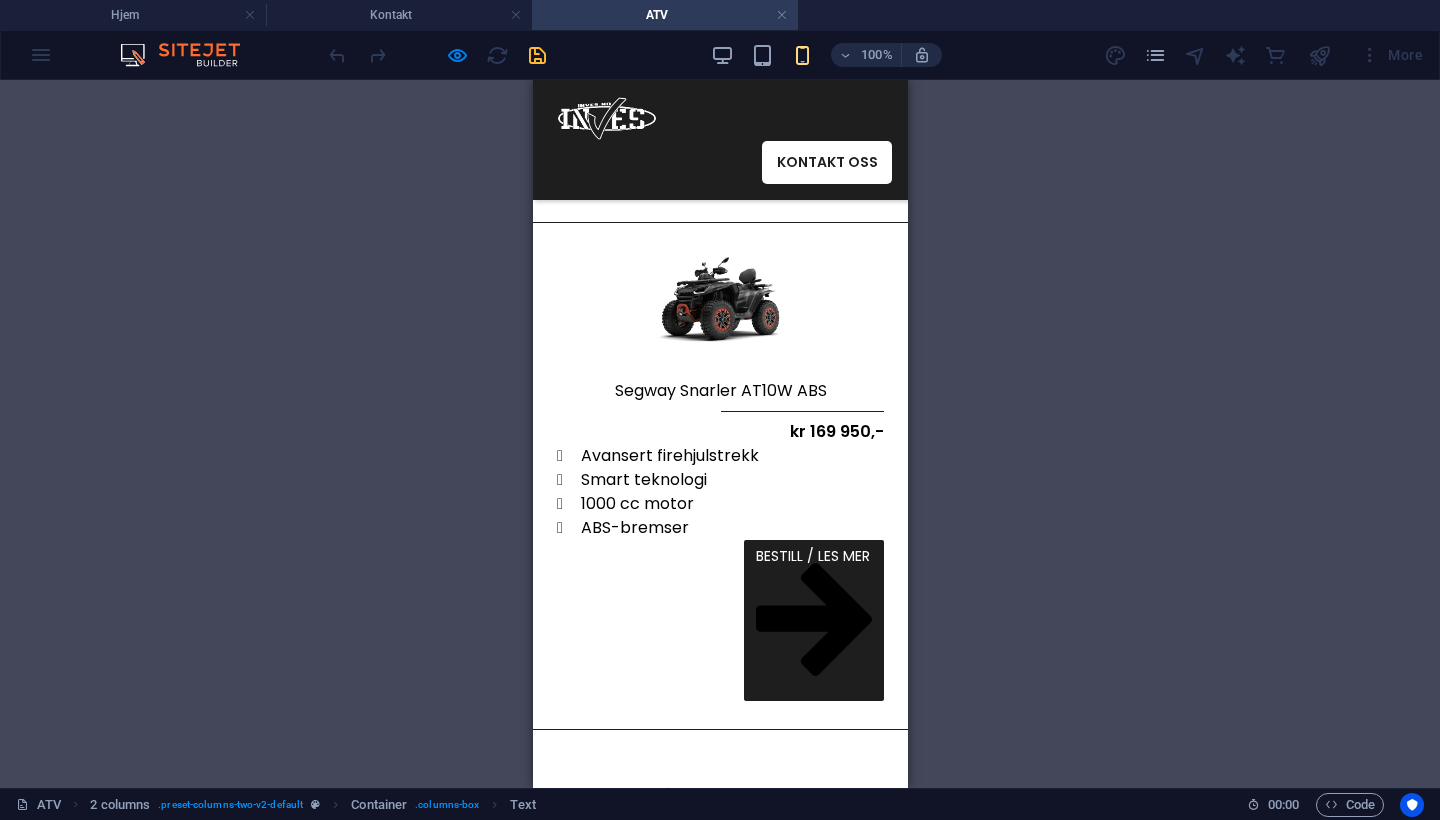 scroll, scrollTop: 192, scrollLeft: 0, axis: vertical 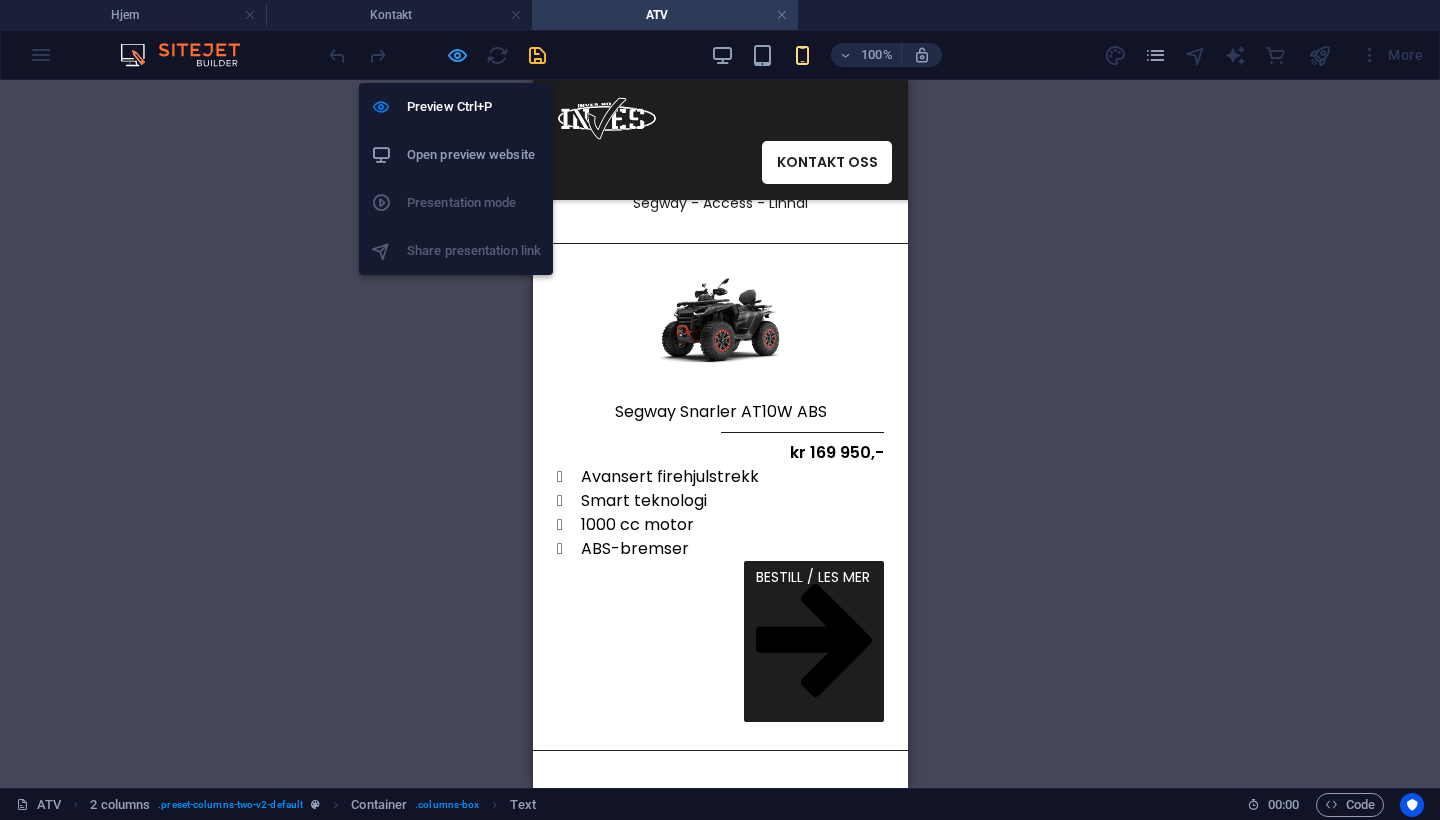 click at bounding box center [457, 55] 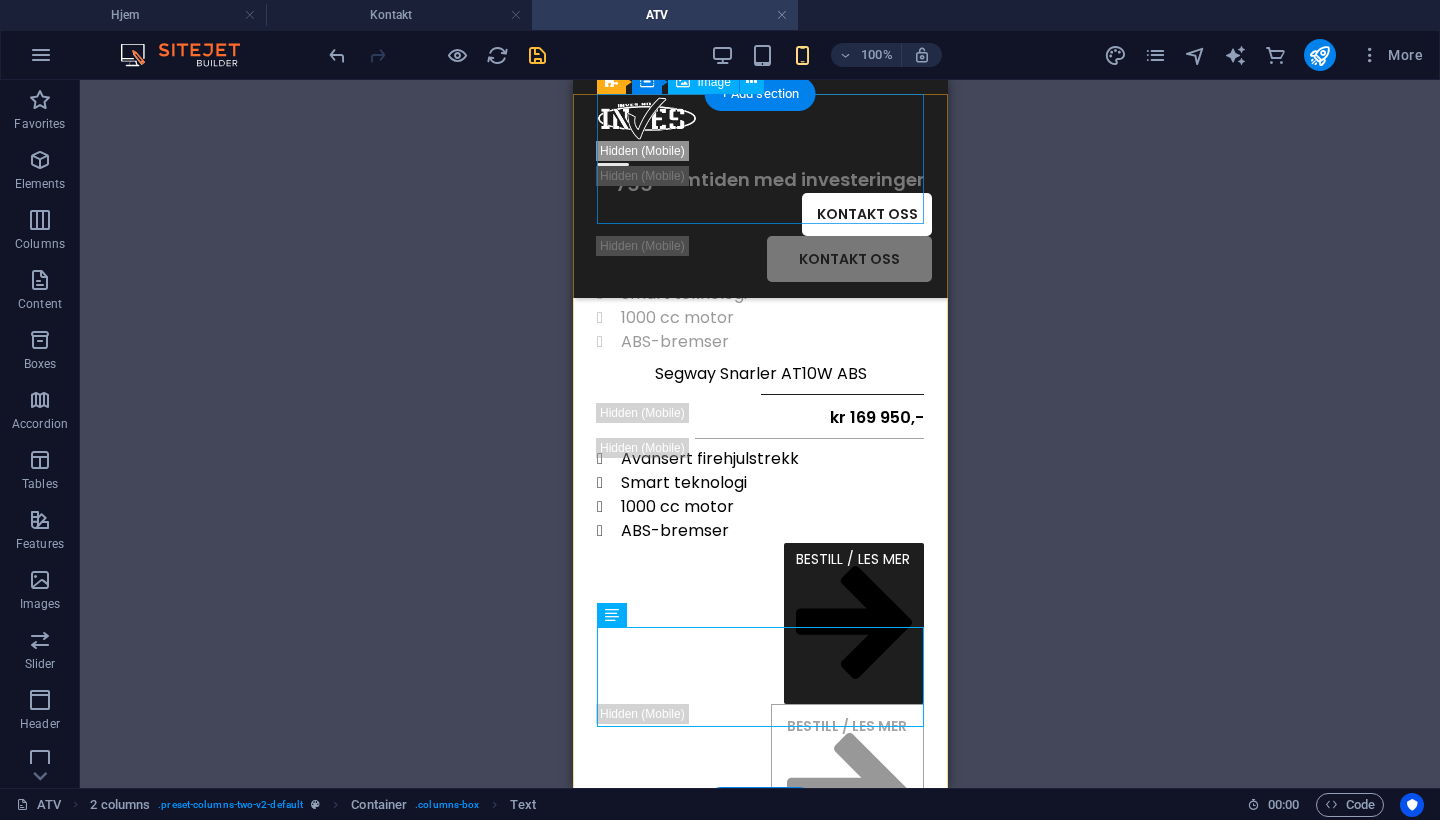 scroll, scrollTop: 534, scrollLeft: 0, axis: vertical 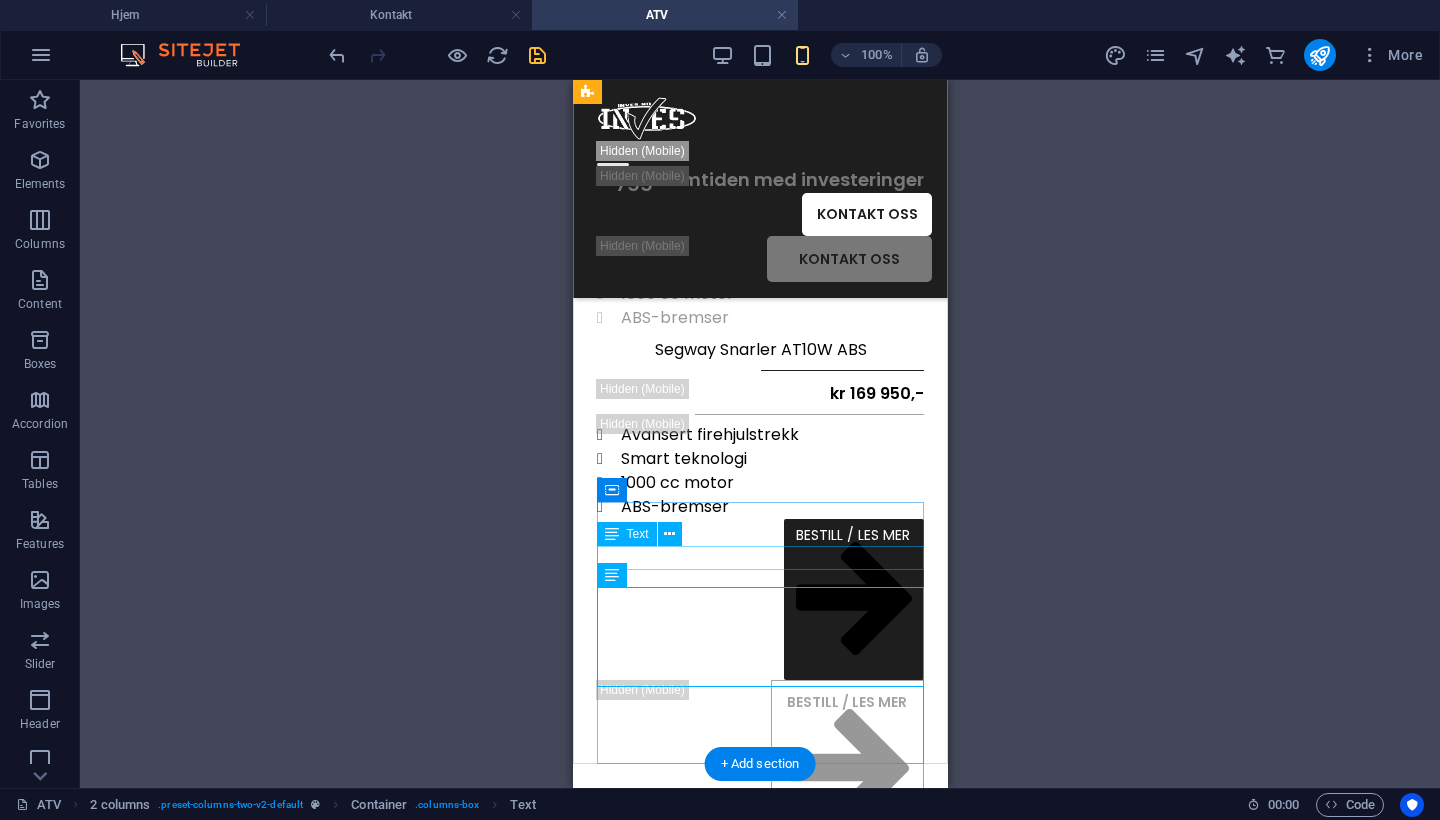 click on "kr 169 950,-" at bounding box center [759, 394] 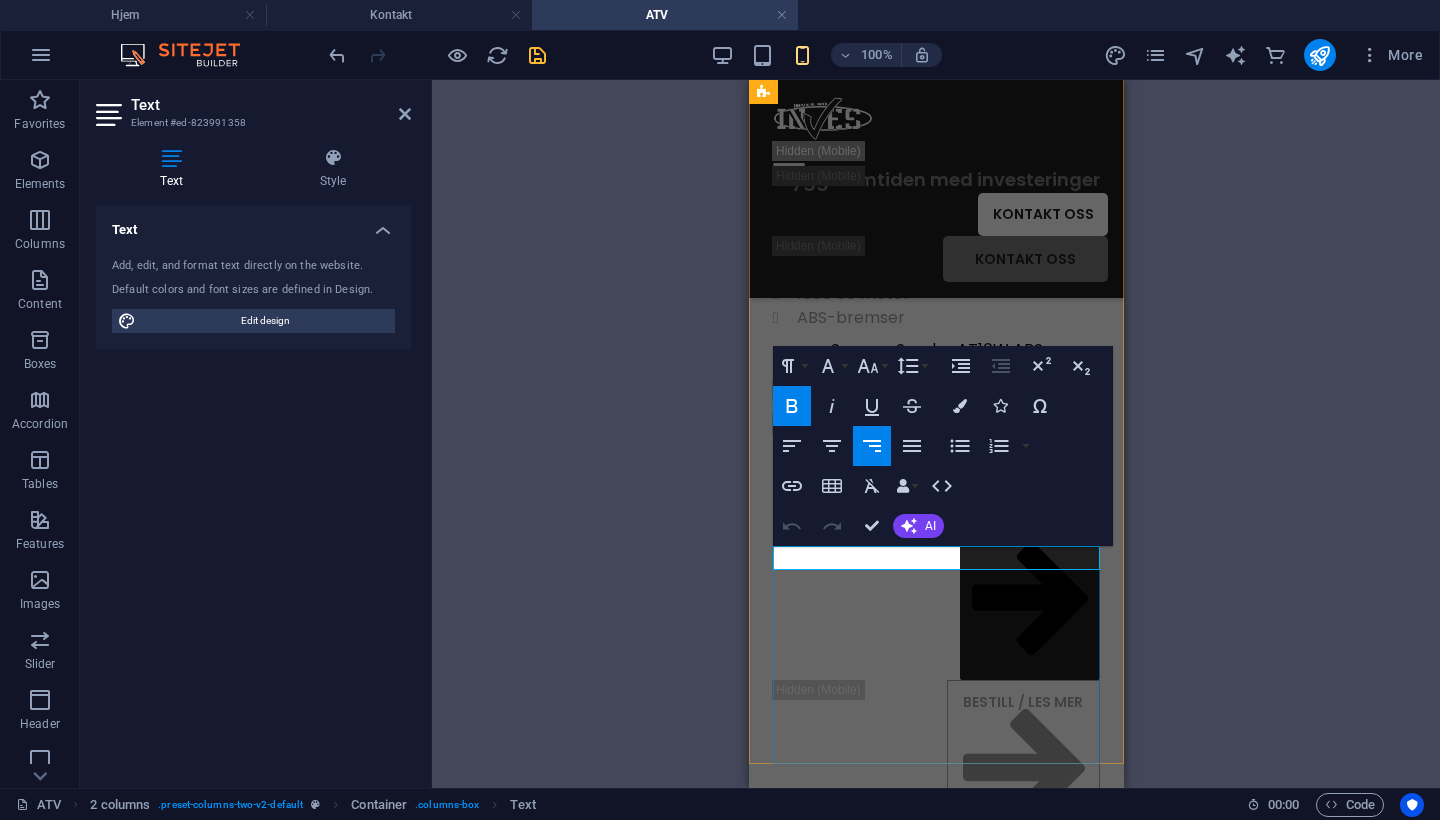 drag, startPoint x: 956, startPoint y: 553, endPoint x: 1200, endPoint y: 553, distance: 244 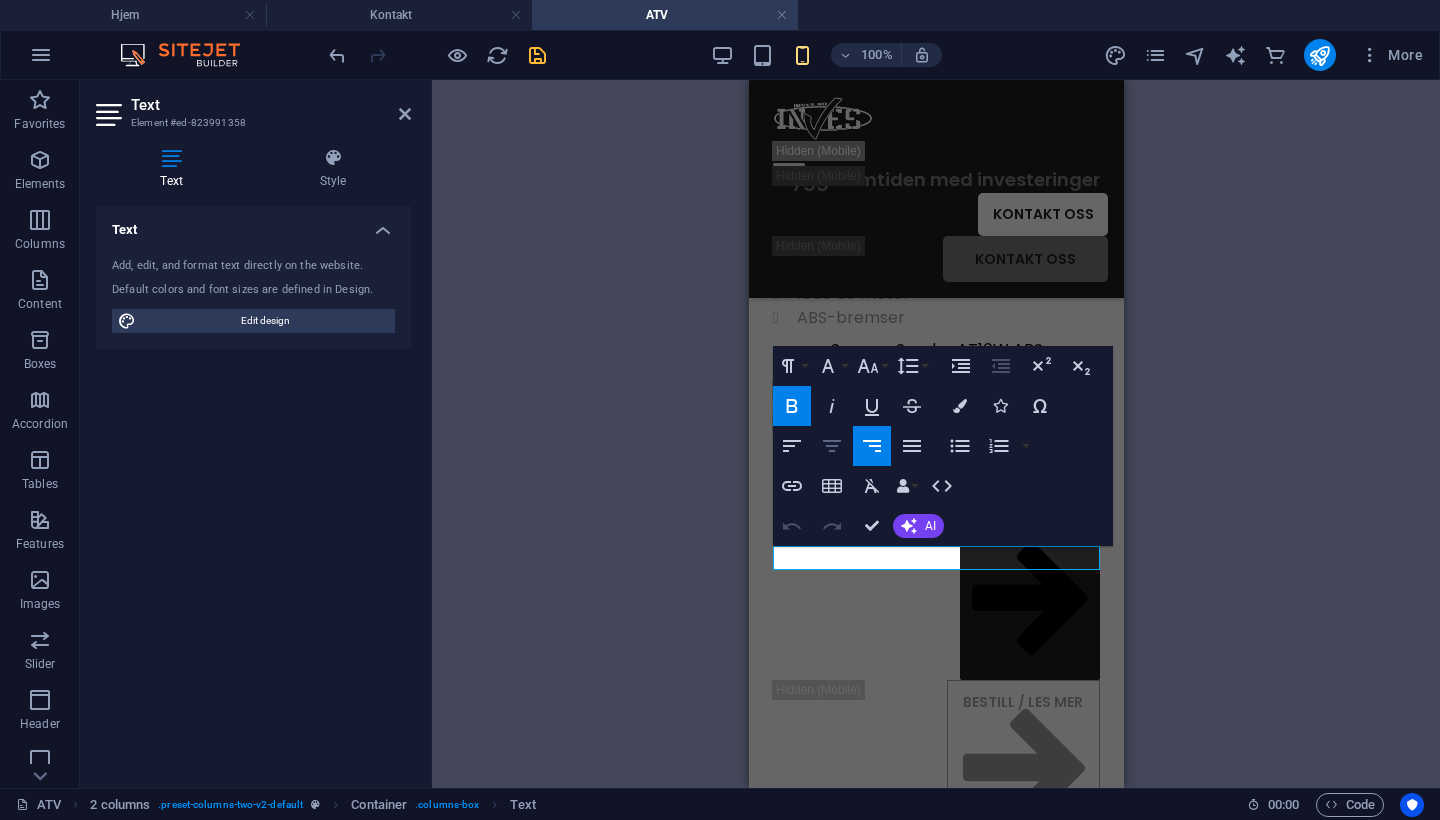 click 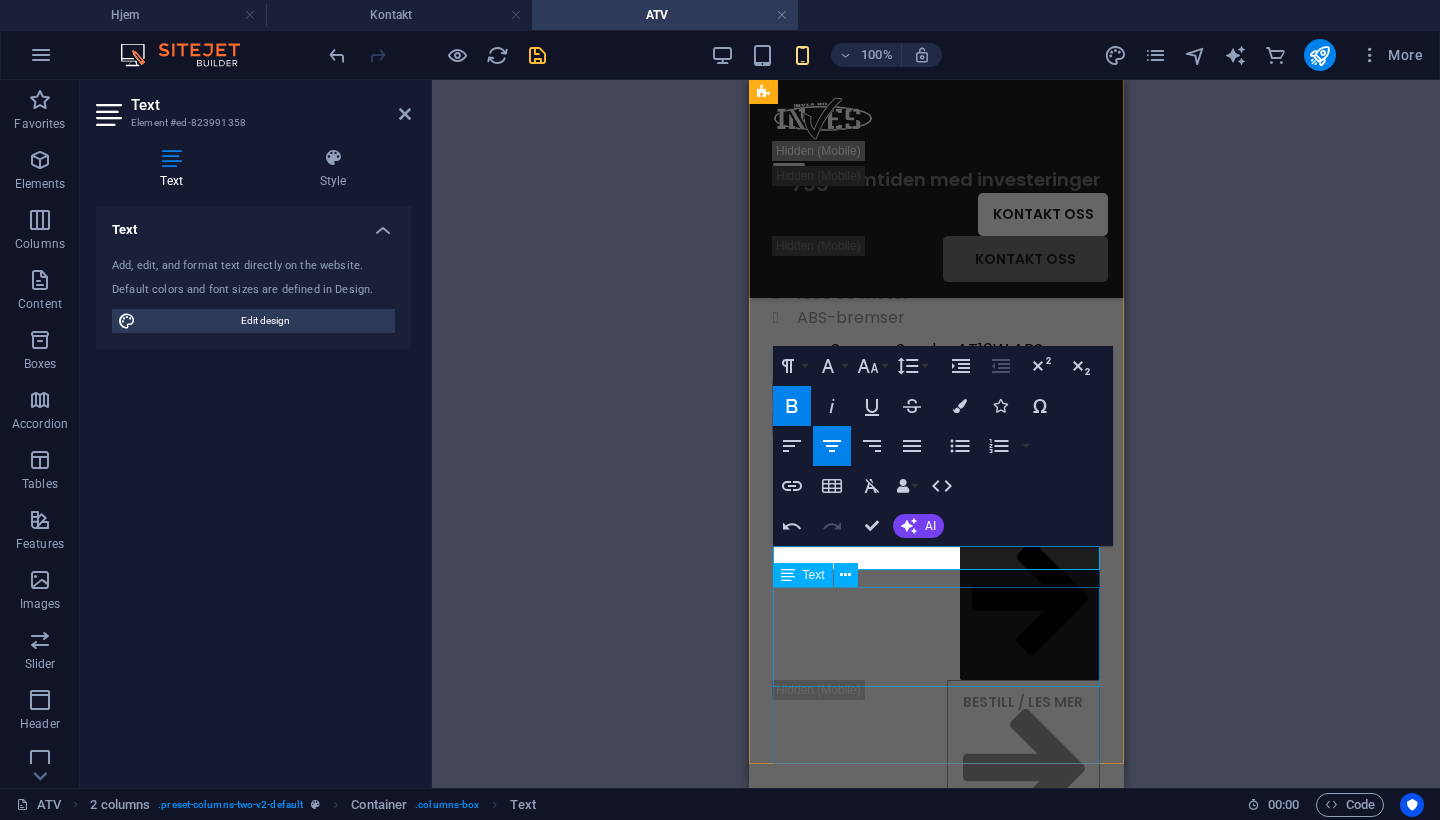 click on "Avansert firehjulstrekk Smart teknologi 1000 cc motor ABS-bremser" at bounding box center (935, 471) 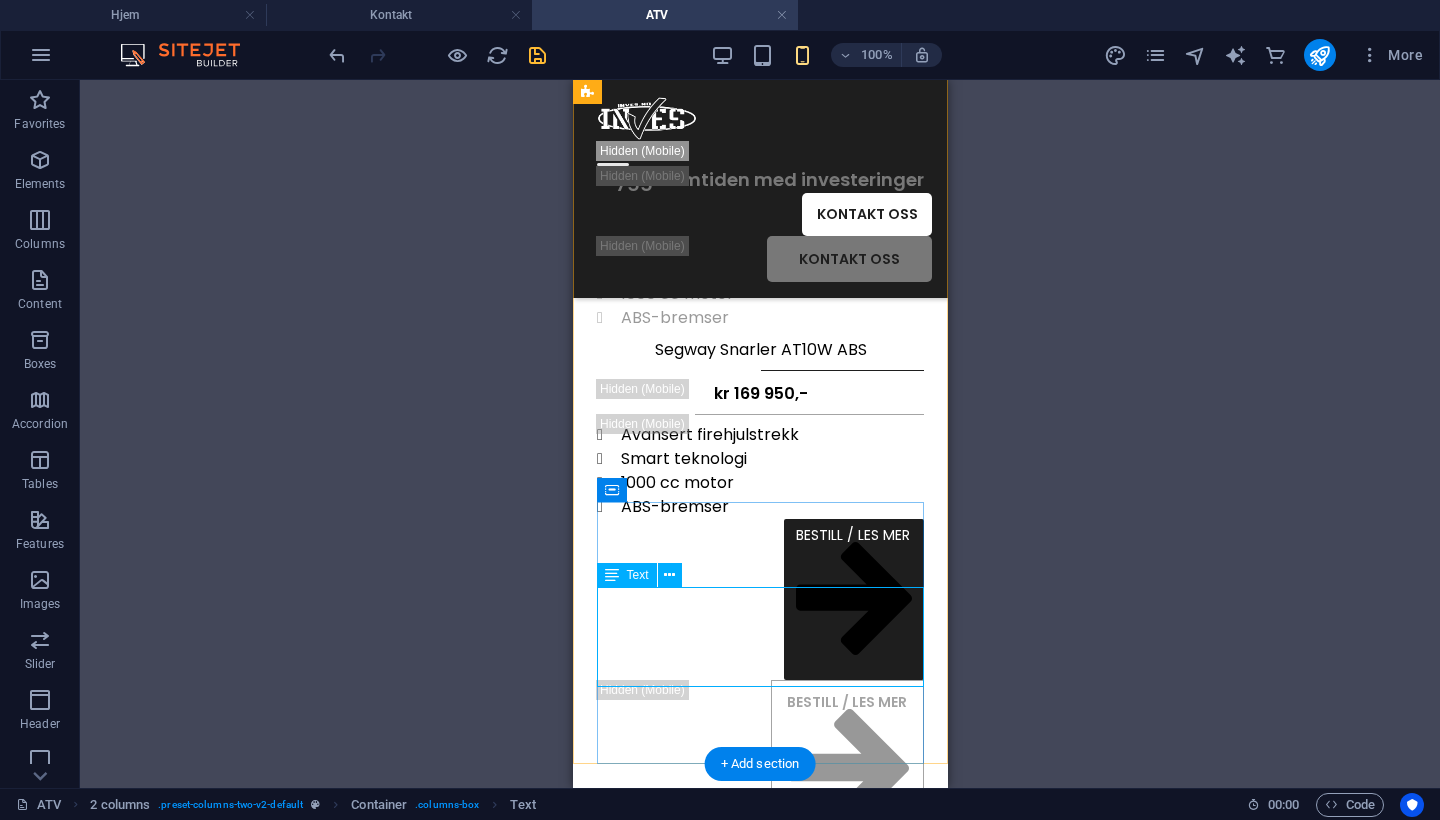 click on "Avansert firehjulstrekk Smart teknologi 1000 cc motor ABS-bremser" at bounding box center (759, 471) 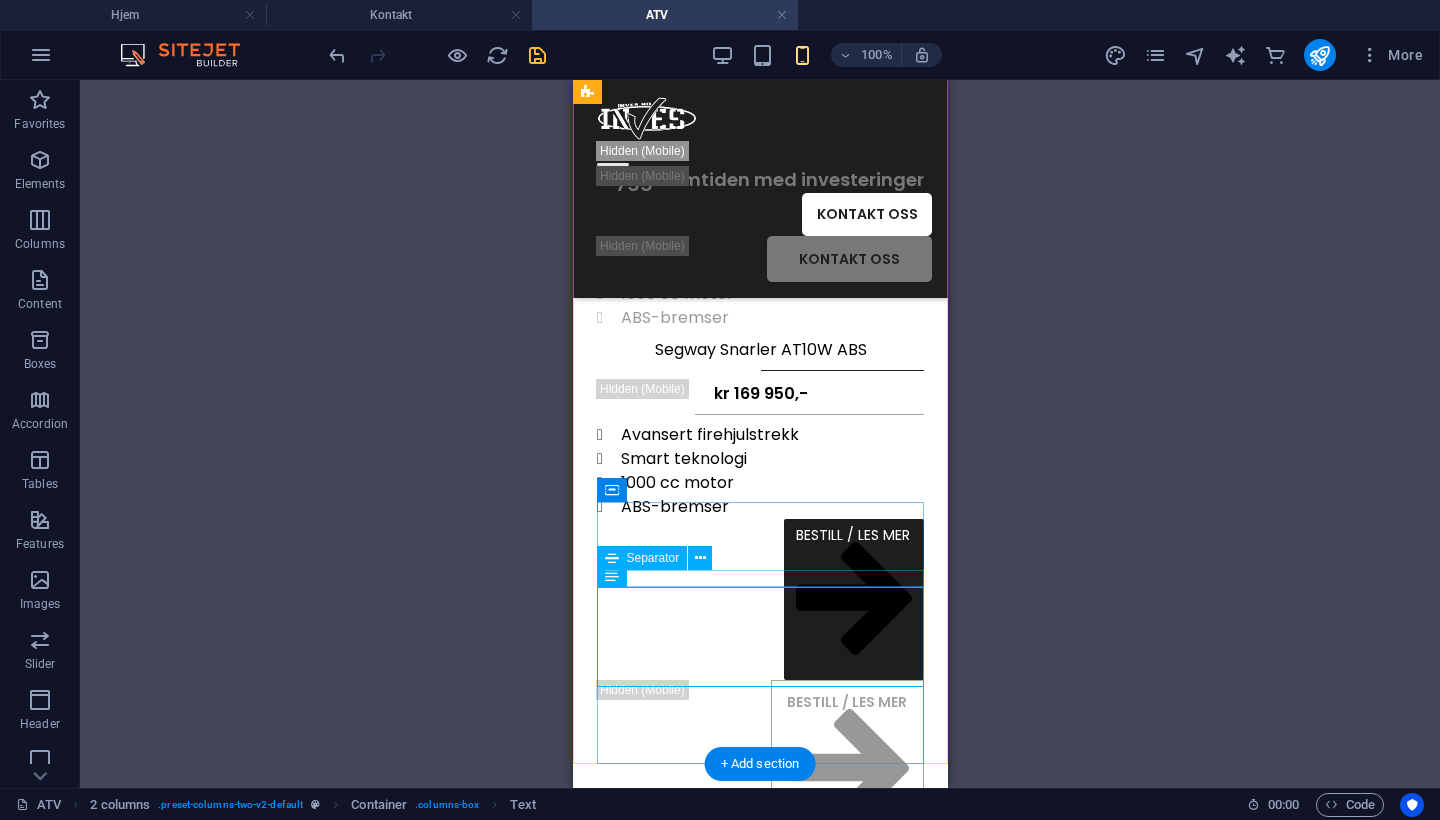 click at bounding box center [759, 414] 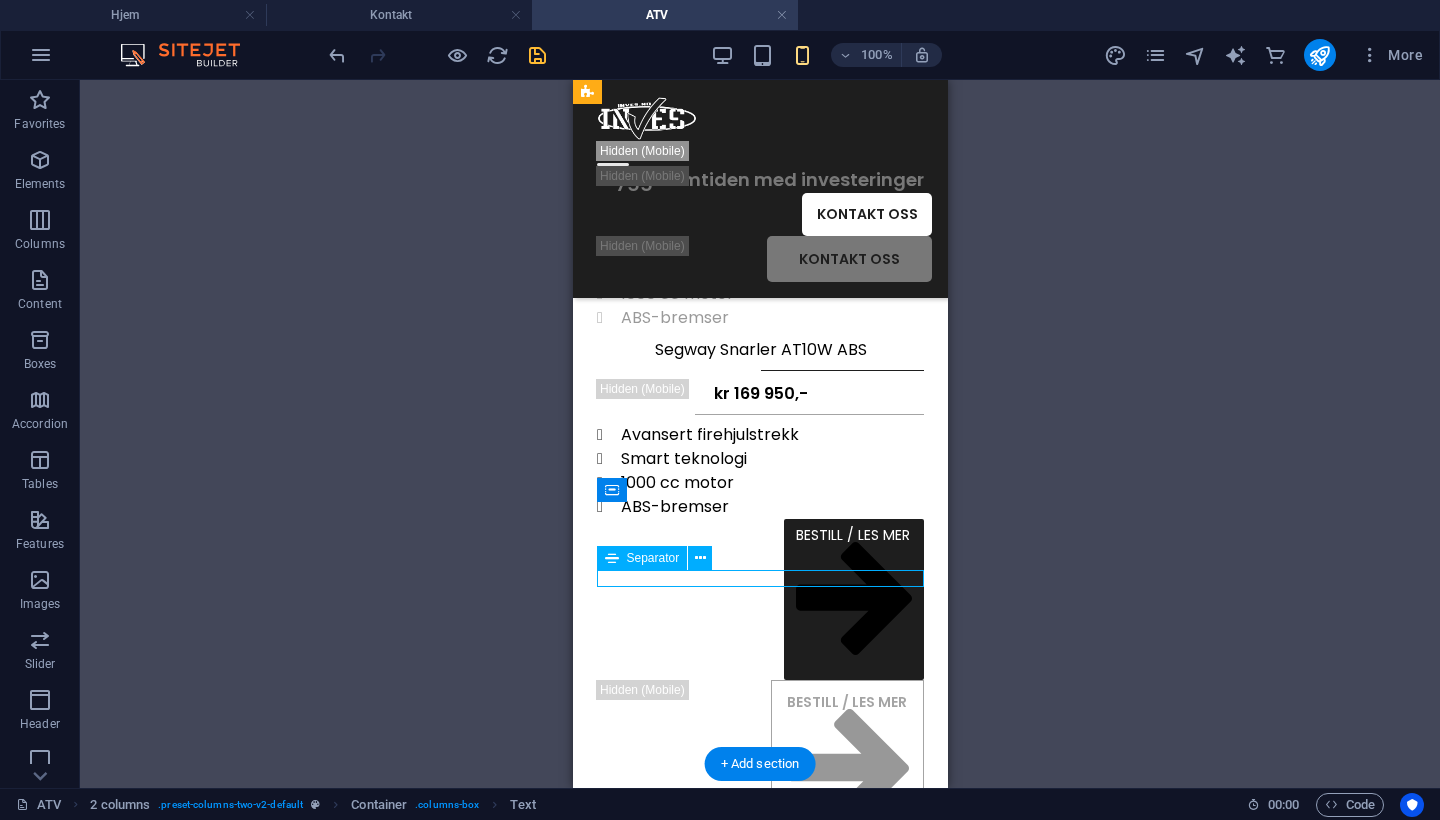 click at bounding box center [759, 414] 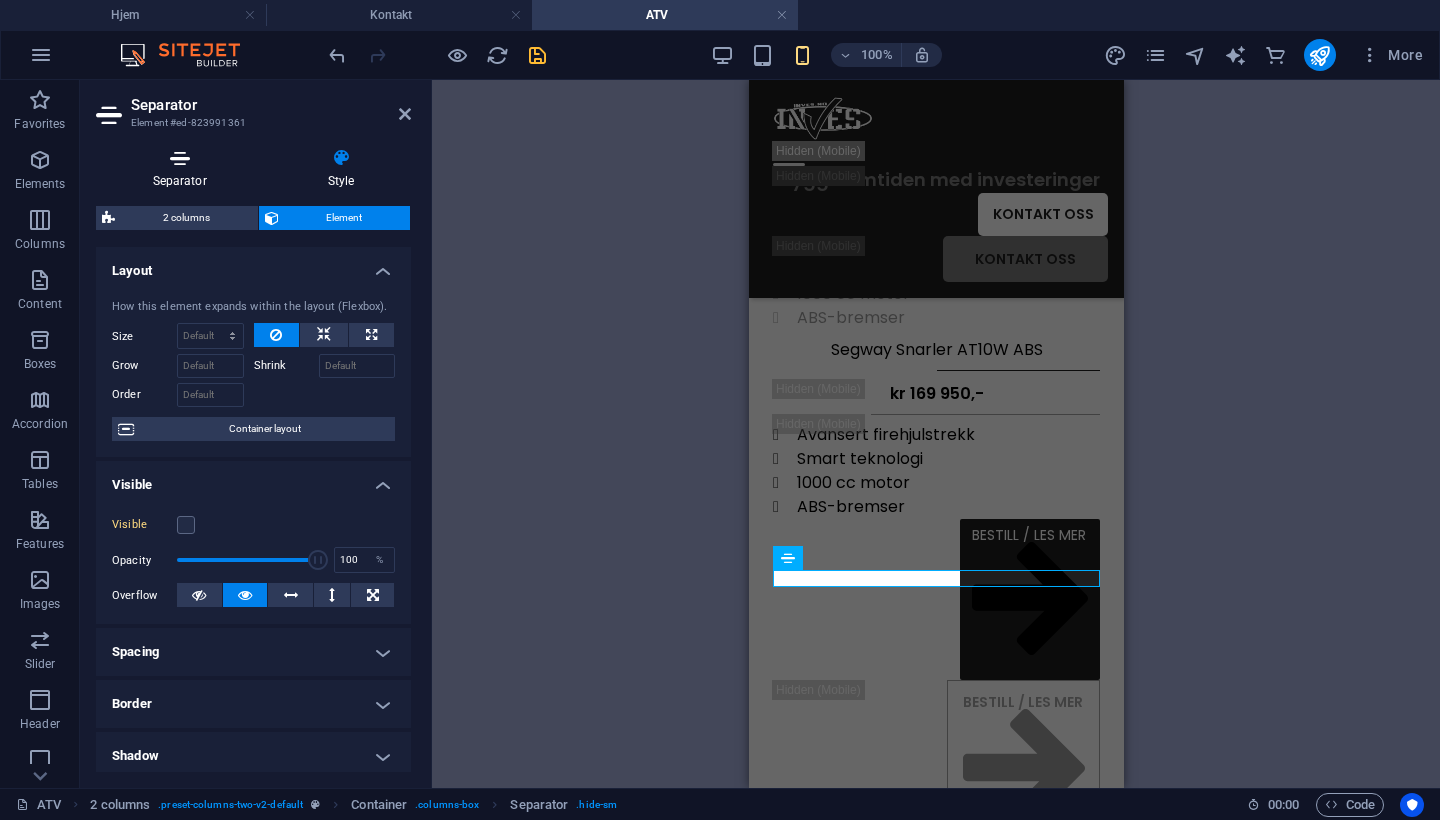 click on "Separator" at bounding box center [183, 169] 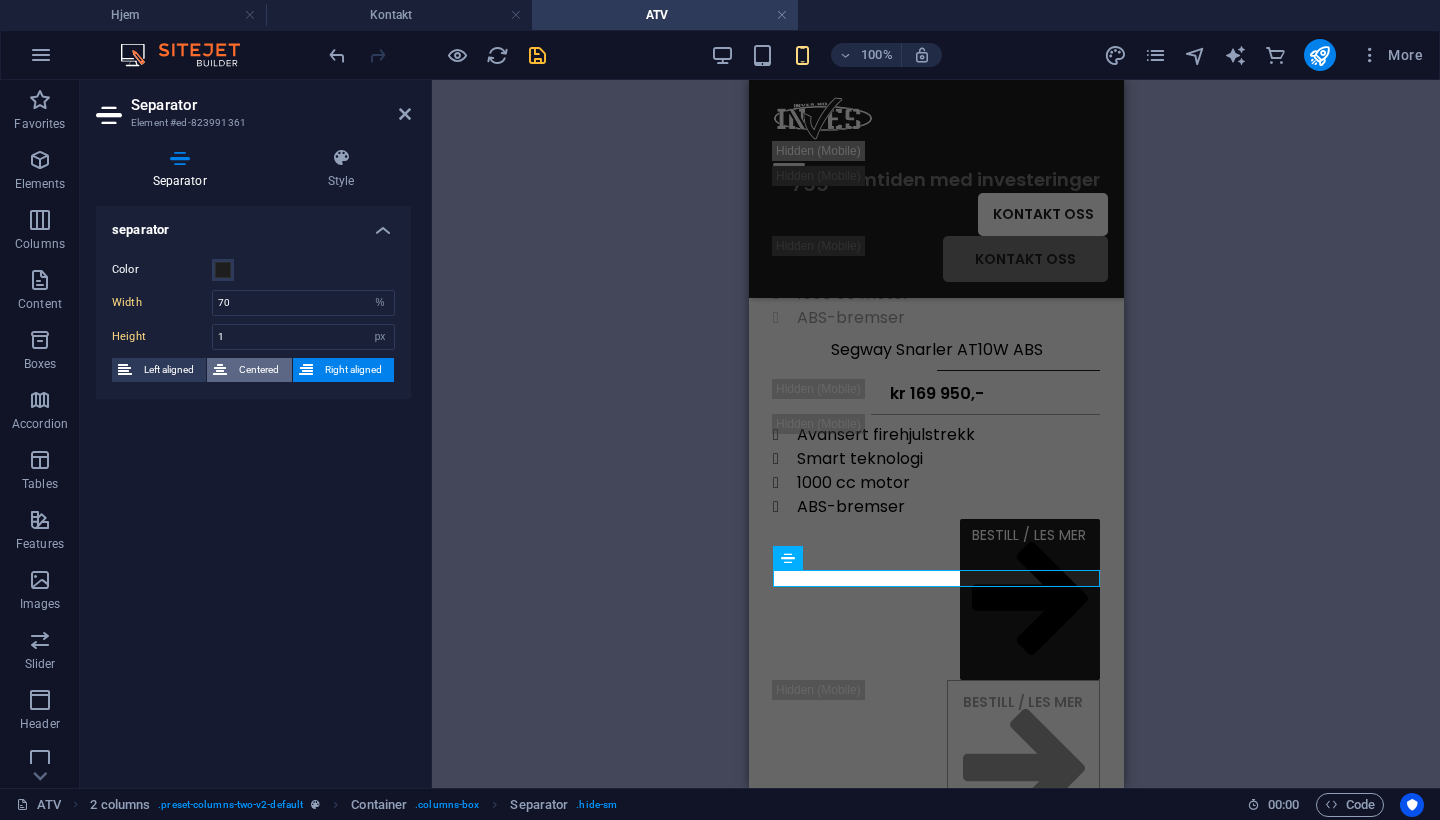 click on "Centered" at bounding box center (259, 370) 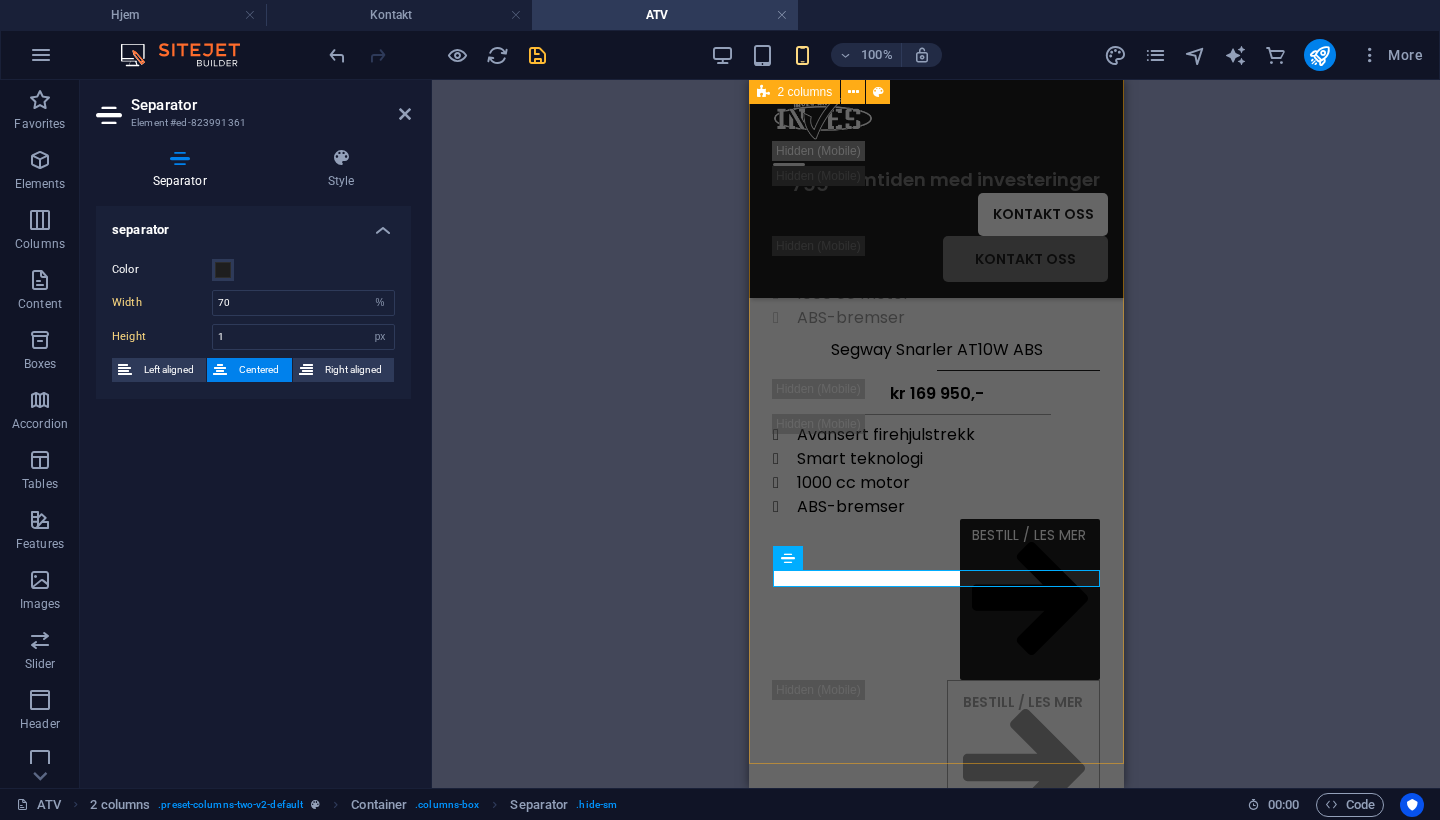 click on "Segway Snarler AT10 W ABS Avansert firehjulstrekk Smart teknologi 1000 cc motor ABS-bremser Segway Snarler AT10  W ABS kr 169 950,- Avansert firehjulstrekk Smart teknologi 1000 cc motor ABS-bremser BESTILL / LES MER      BESTILL / LES MER" at bounding box center (935, 456) 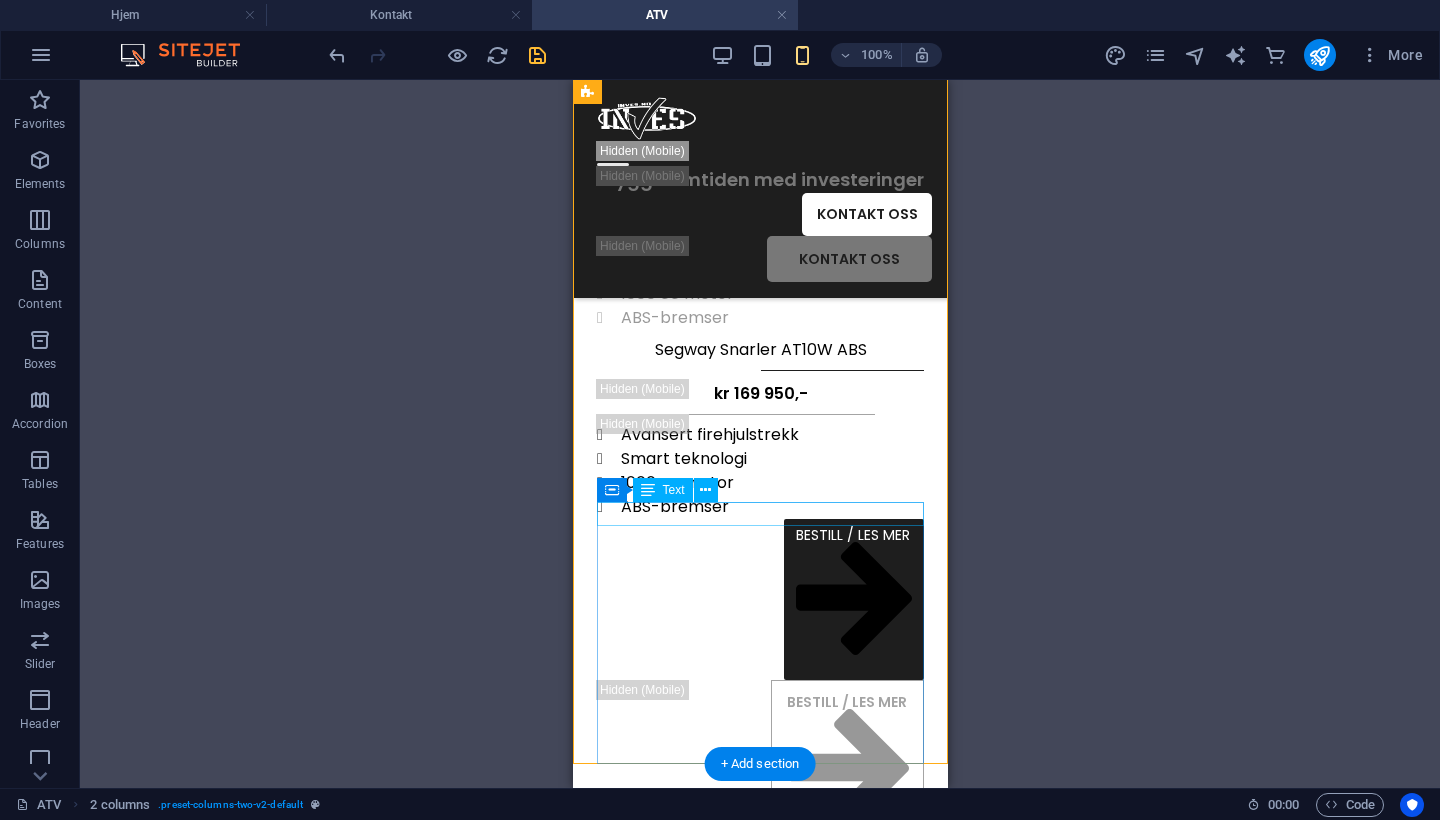 click at bounding box center (759, 370) 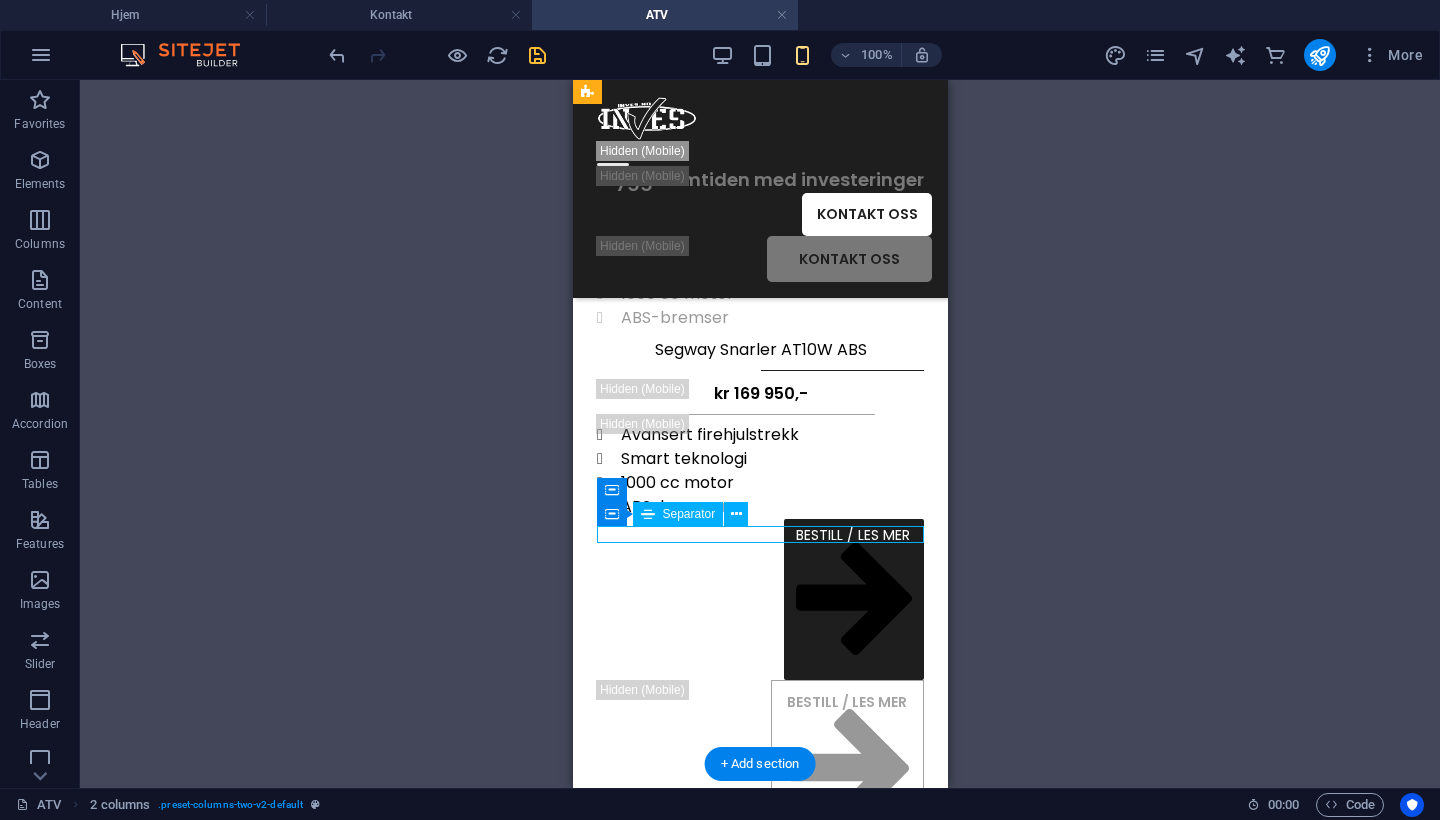 click at bounding box center (759, 370) 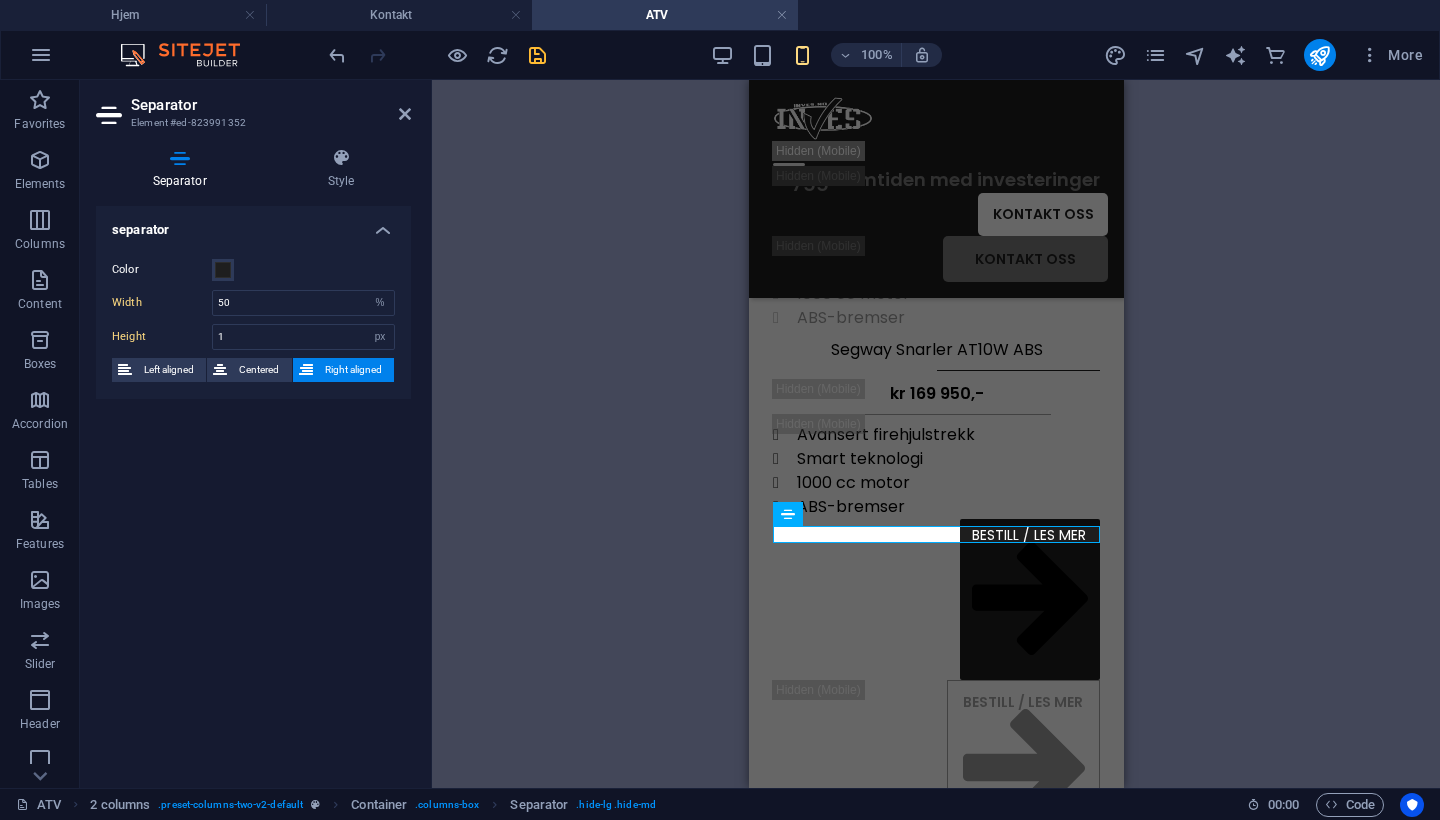 click on "Color Width 50 px rem % vh vw Height 1 px rem vh vw Left aligned Centered Right aligned" at bounding box center [253, 320] 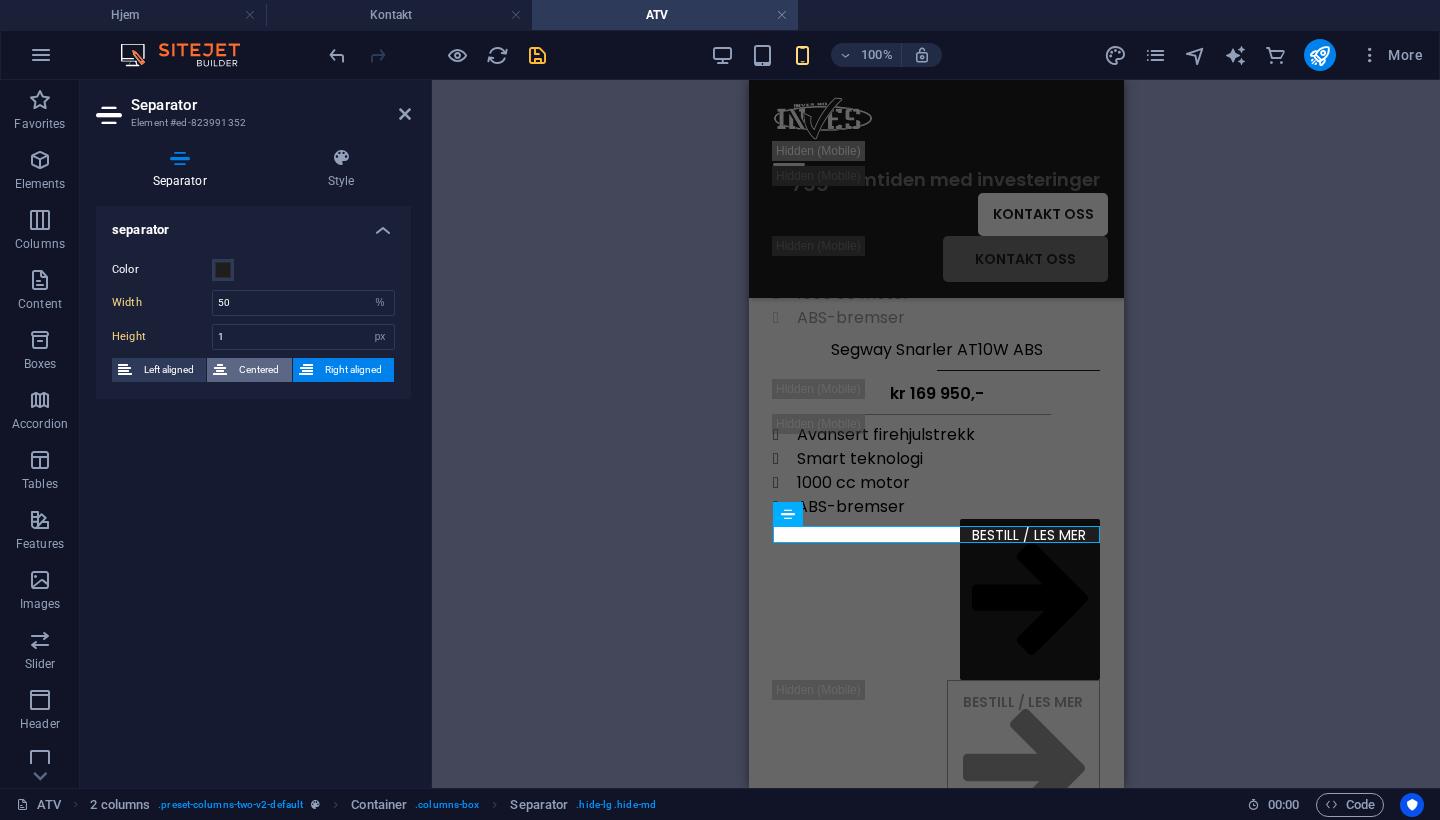 click on "Centered" at bounding box center (259, 370) 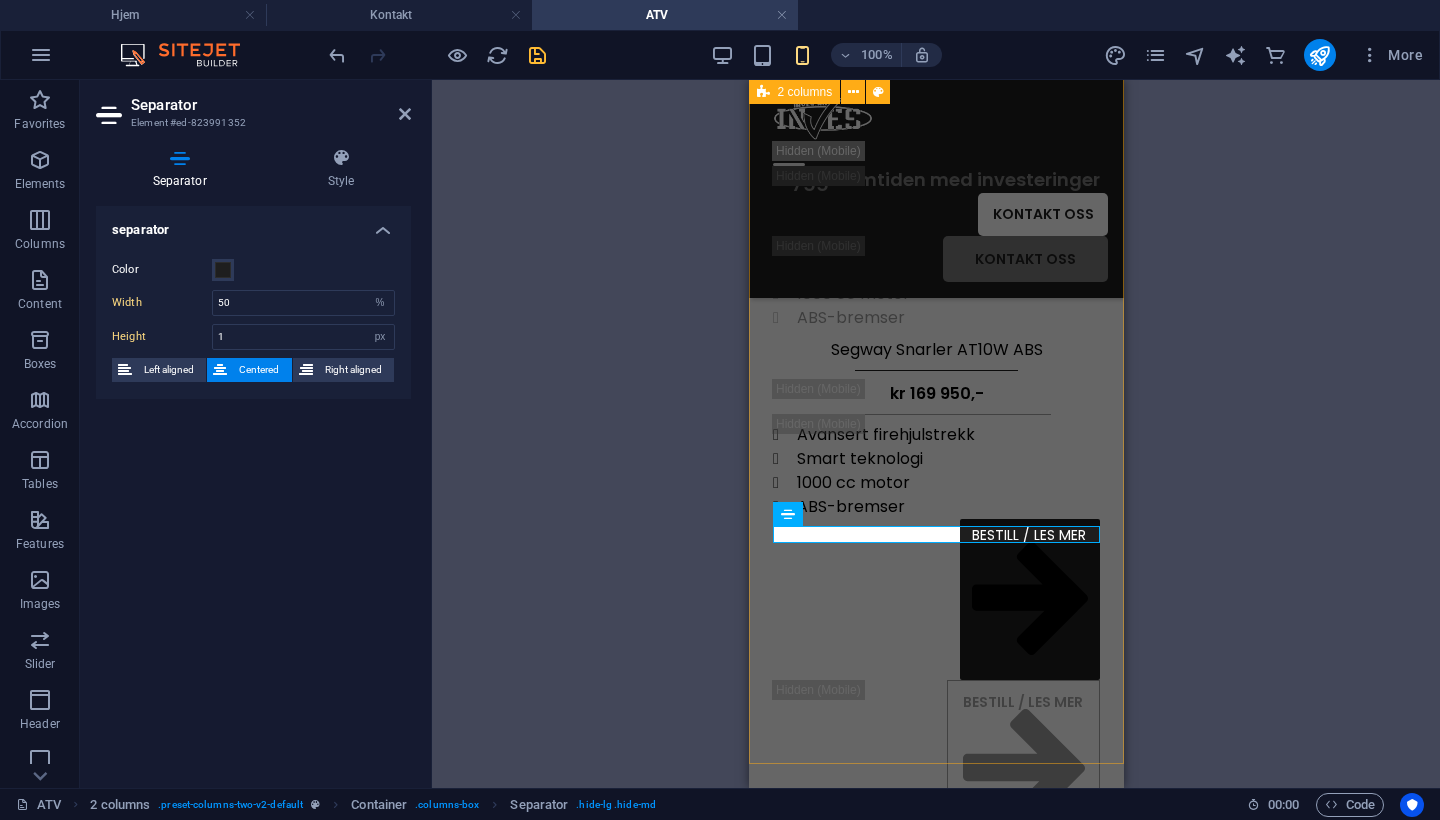 click on "Segway Snarler AT10 W ABS Avansert firehjulstrekk Smart teknologi 1000 cc motor ABS-bremser Segway Snarler AT10  W ABS kr 169 950,- Avansert firehjulstrekk Smart teknologi 1000 cc motor ABS-bremser BESTILL / LES MER      BESTILL / LES MER" at bounding box center (935, 456) 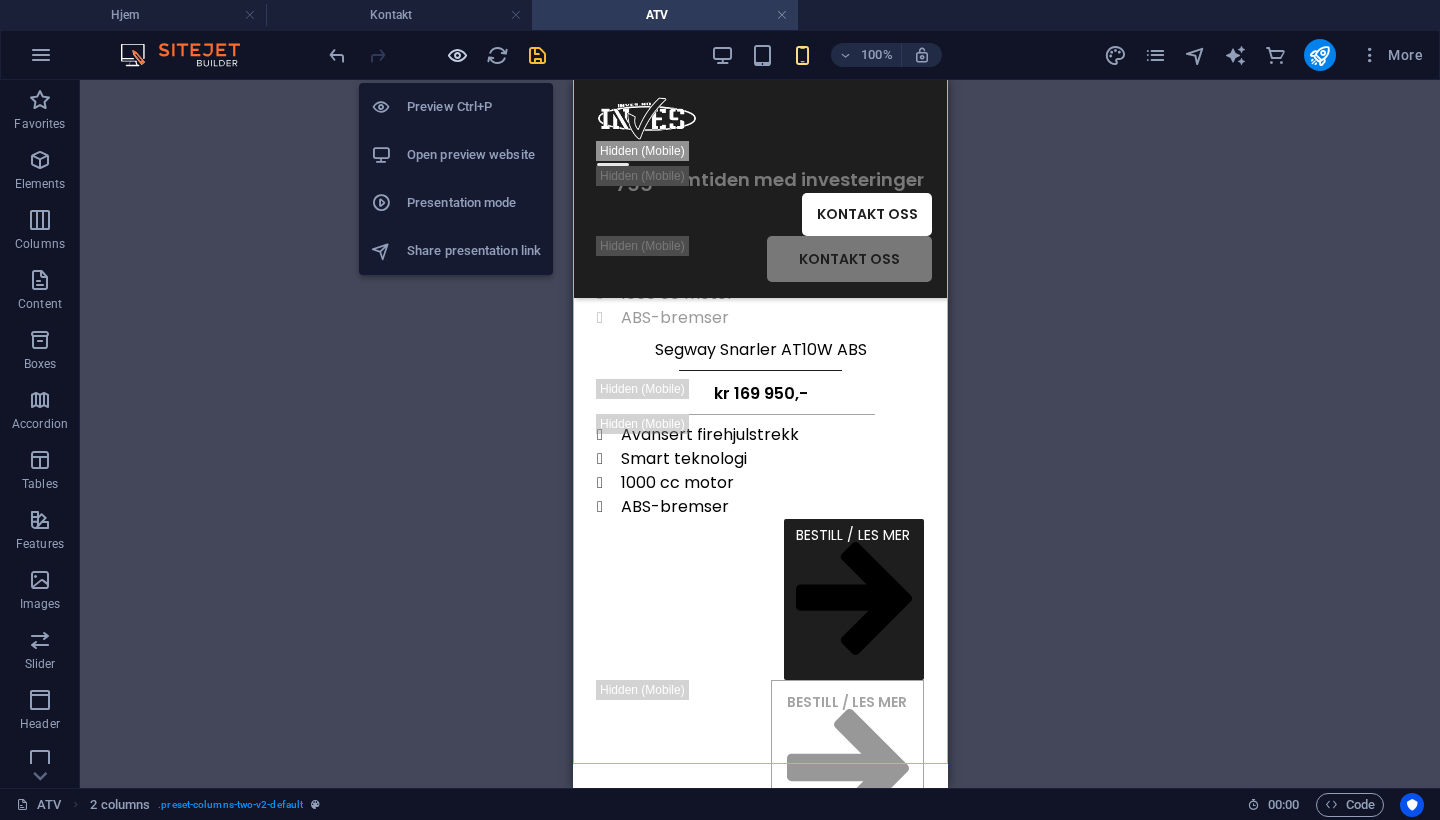 click at bounding box center [457, 55] 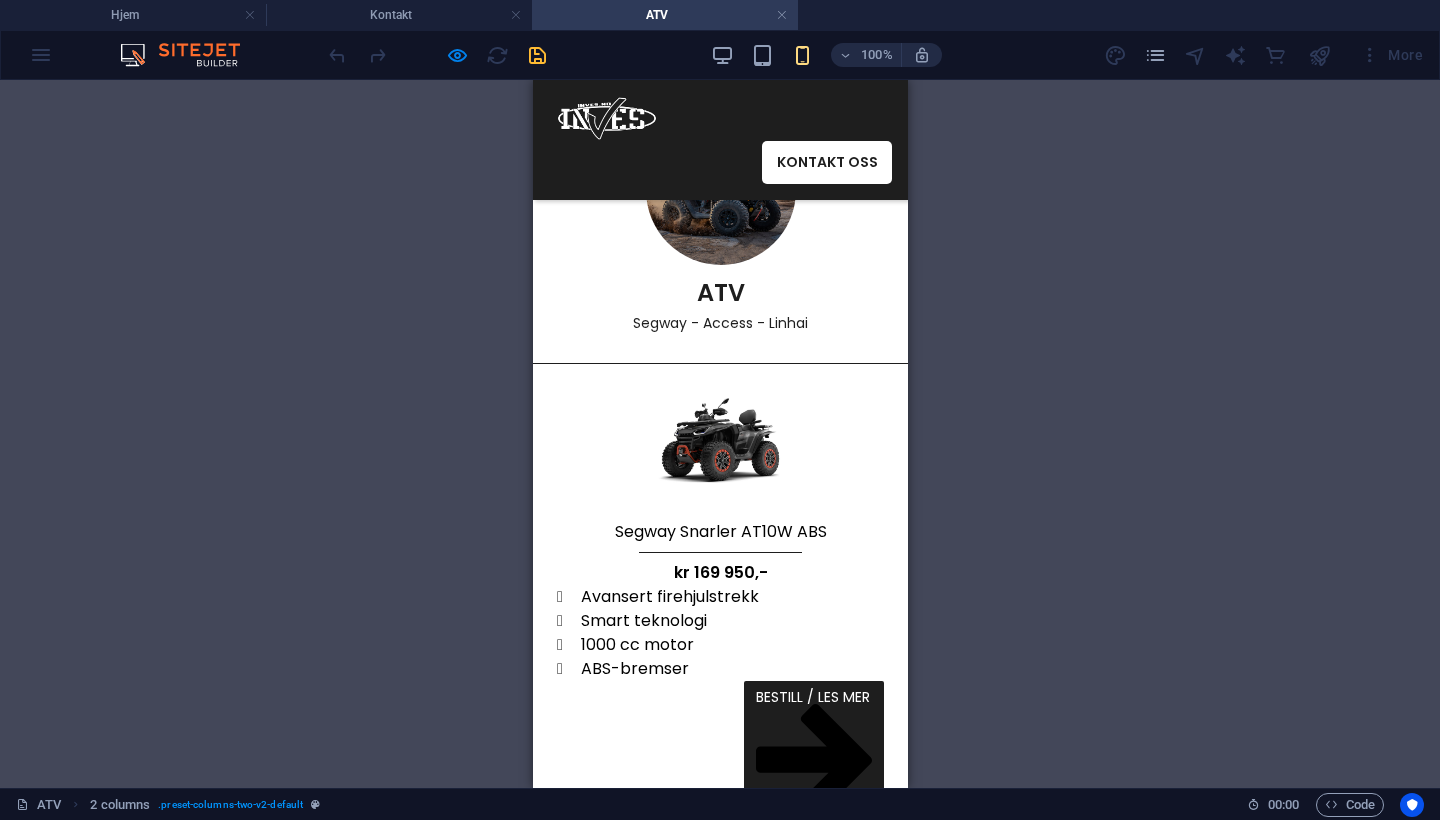 scroll, scrollTop: 73, scrollLeft: 0, axis: vertical 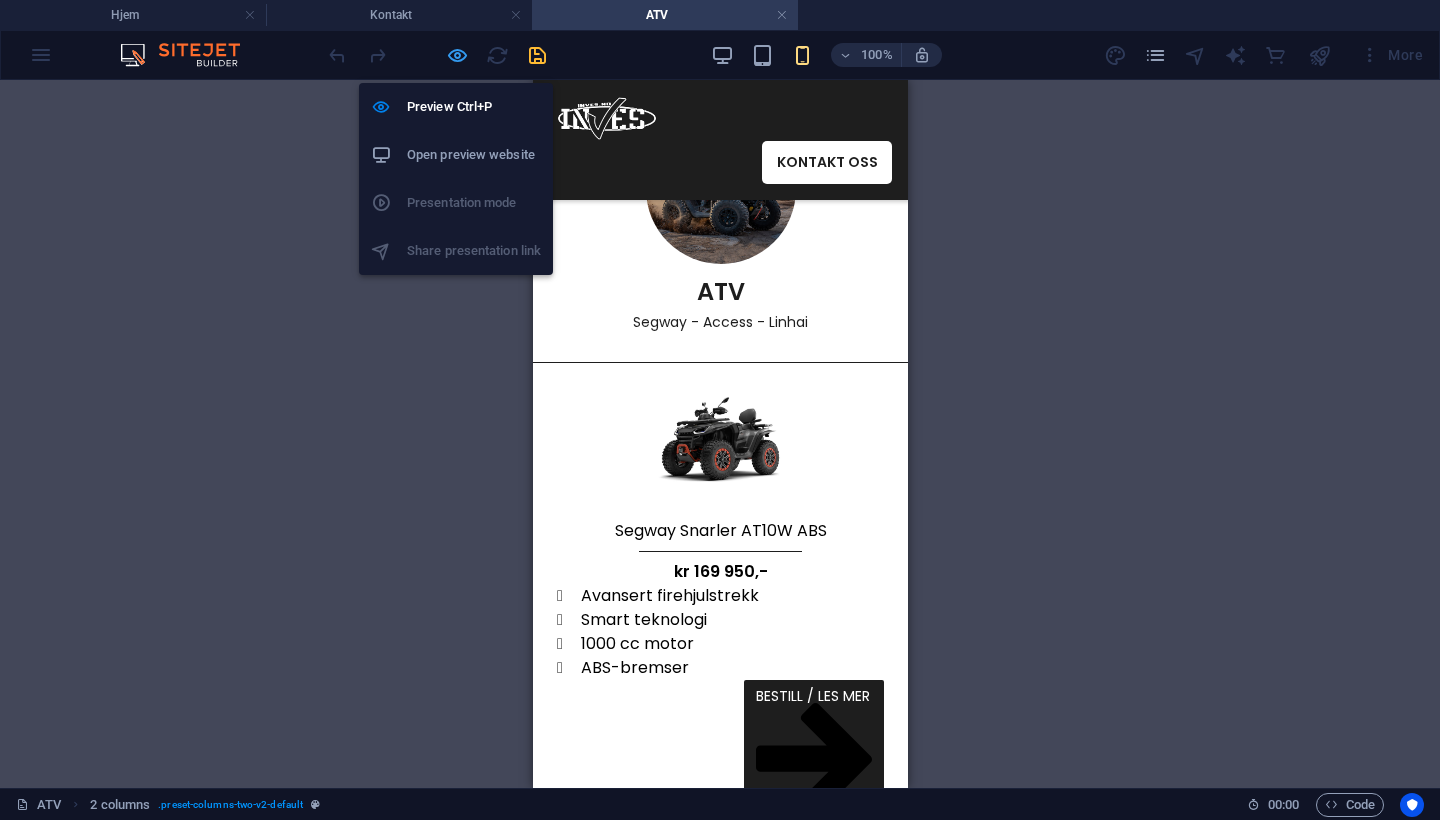 click at bounding box center (457, 55) 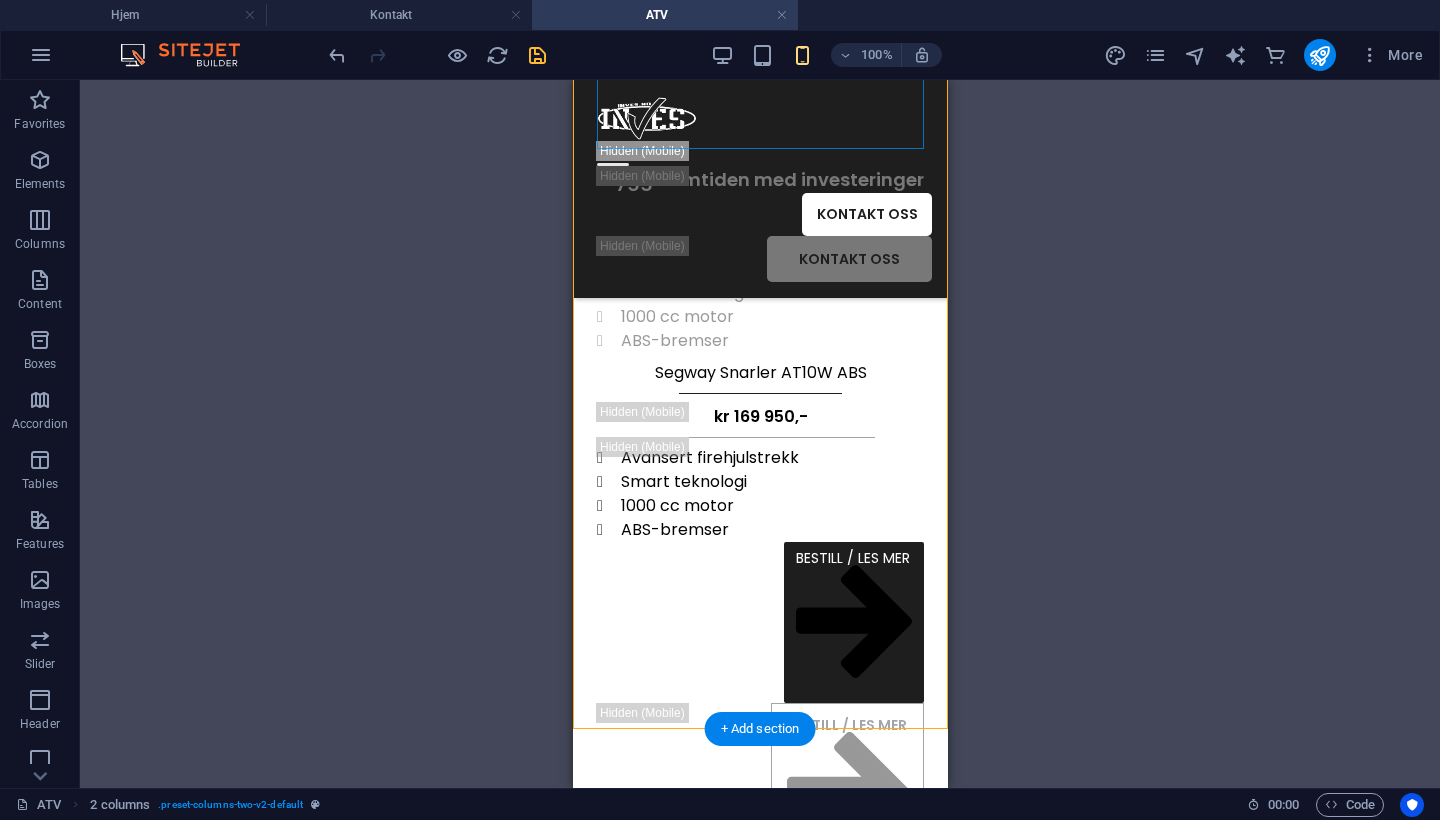 scroll, scrollTop: 569, scrollLeft: 0, axis: vertical 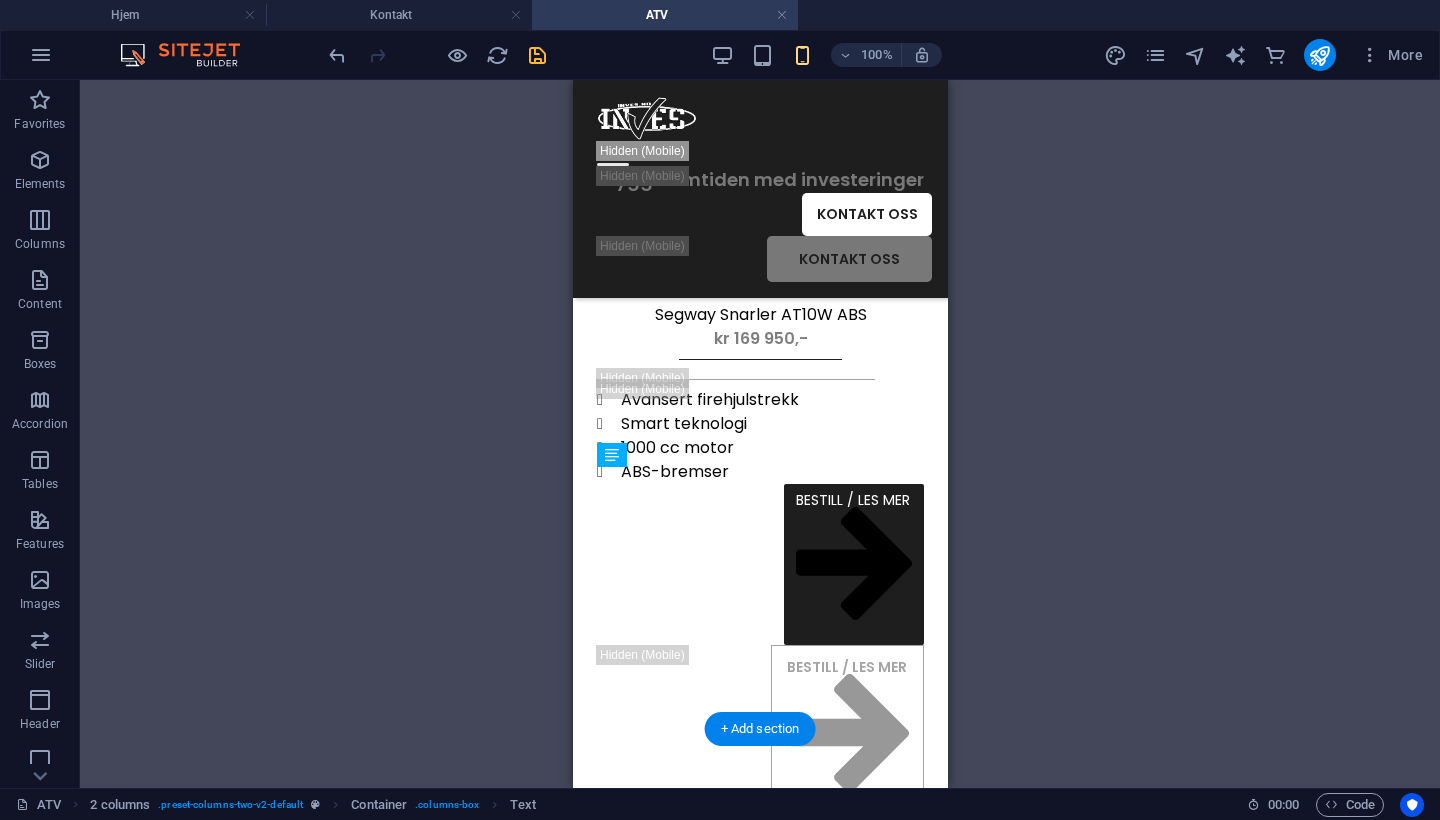 drag, startPoint x: 757, startPoint y: 525, endPoint x: 756, endPoint y: 494, distance: 31.016125 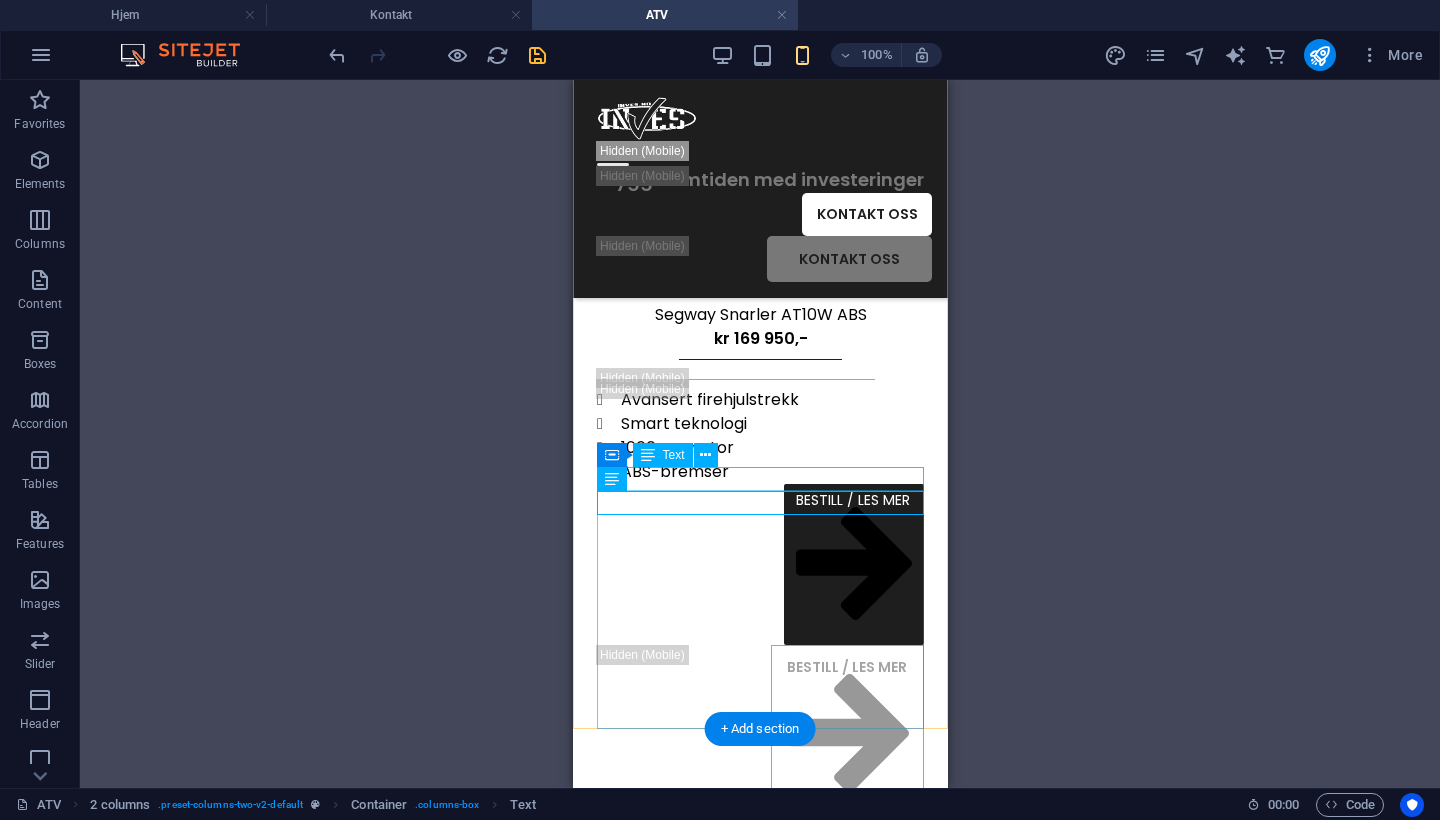 drag, startPoint x: 760, startPoint y: 532, endPoint x: 765, endPoint y: 488, distance: 44.28318 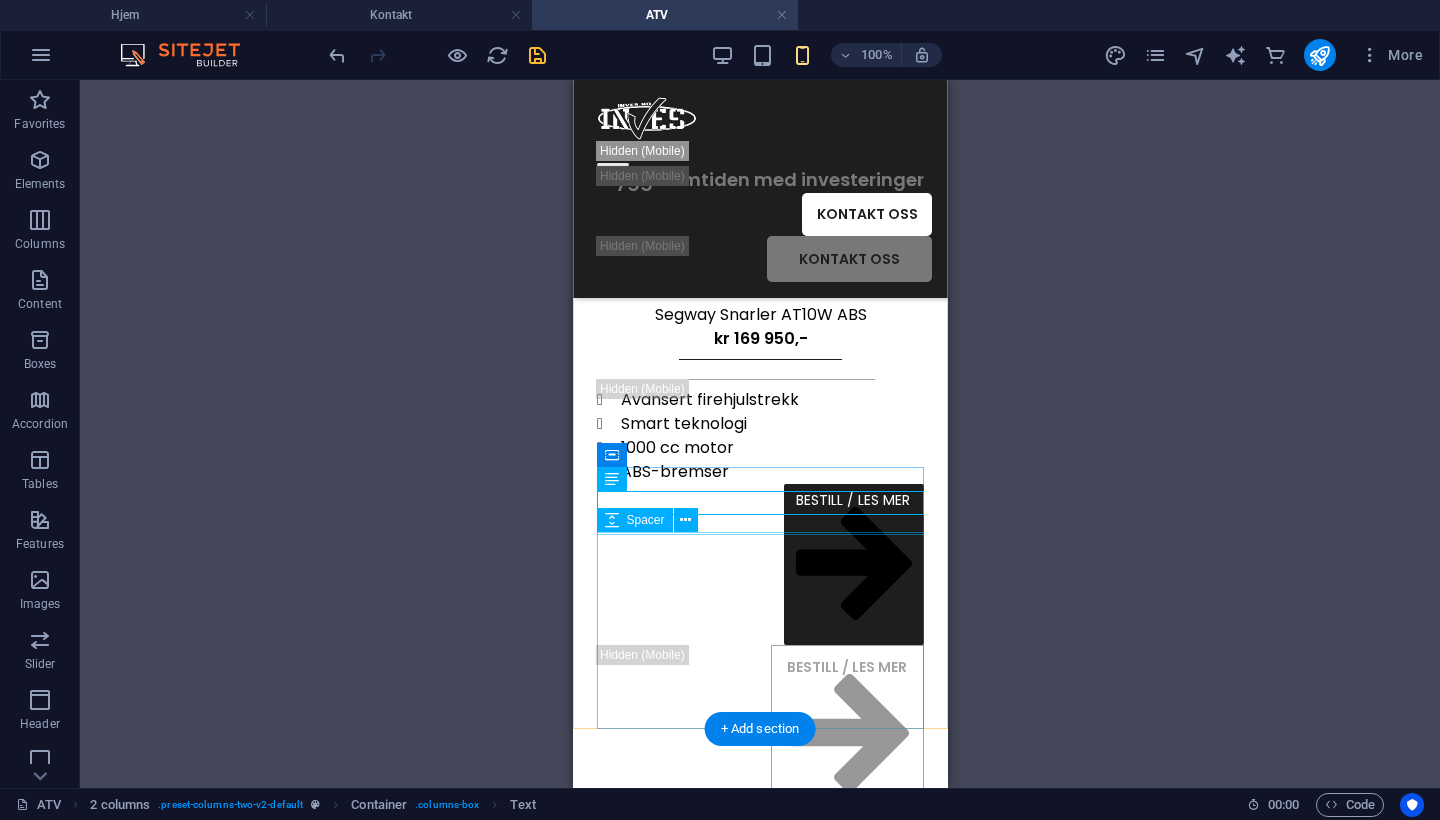 click at bounding box center [759, 369] 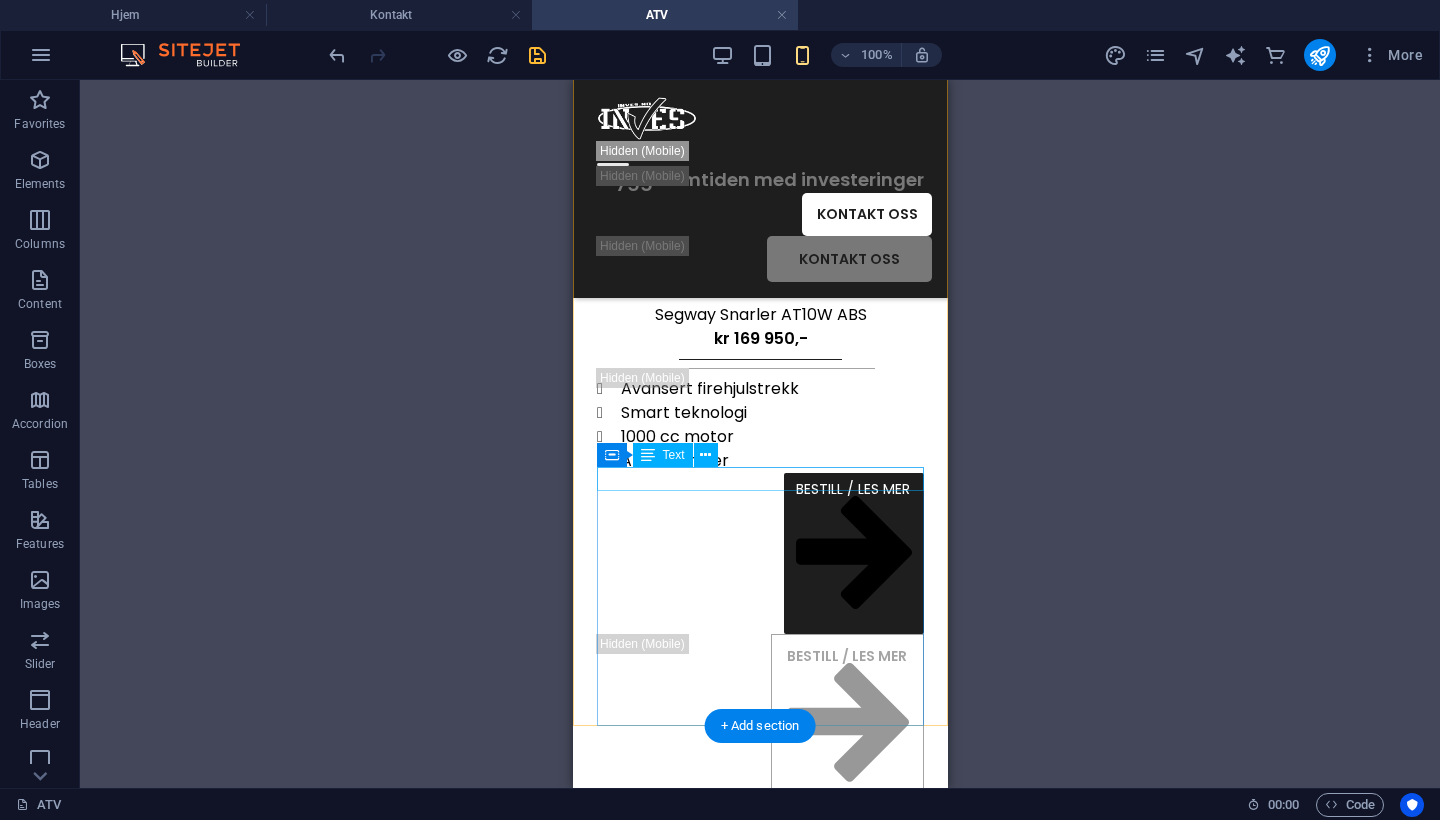 click on "Segway Snarler AT10  W ABS" at bounding box center [759, 315] 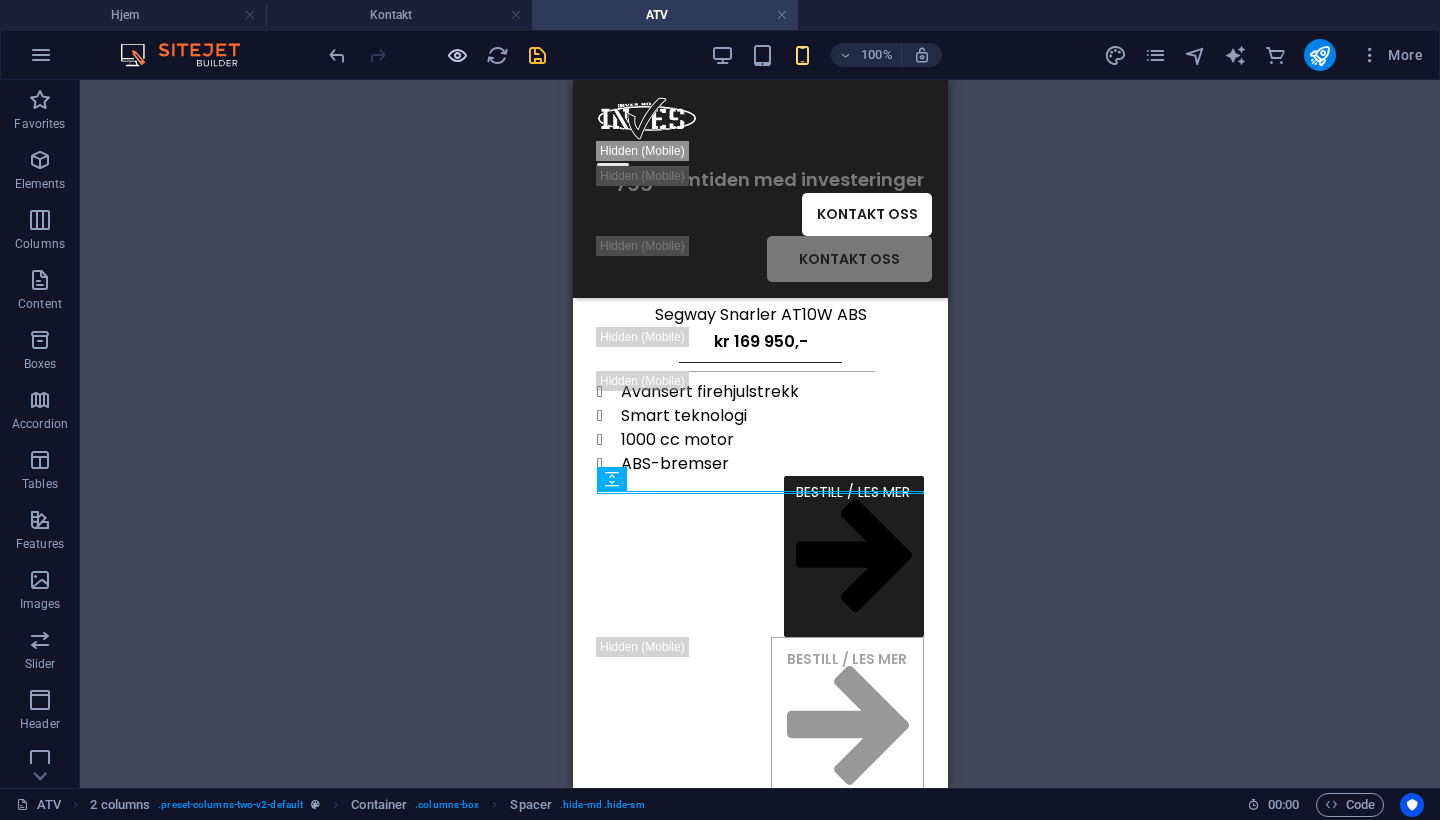 click at bounding box center [457, 55] 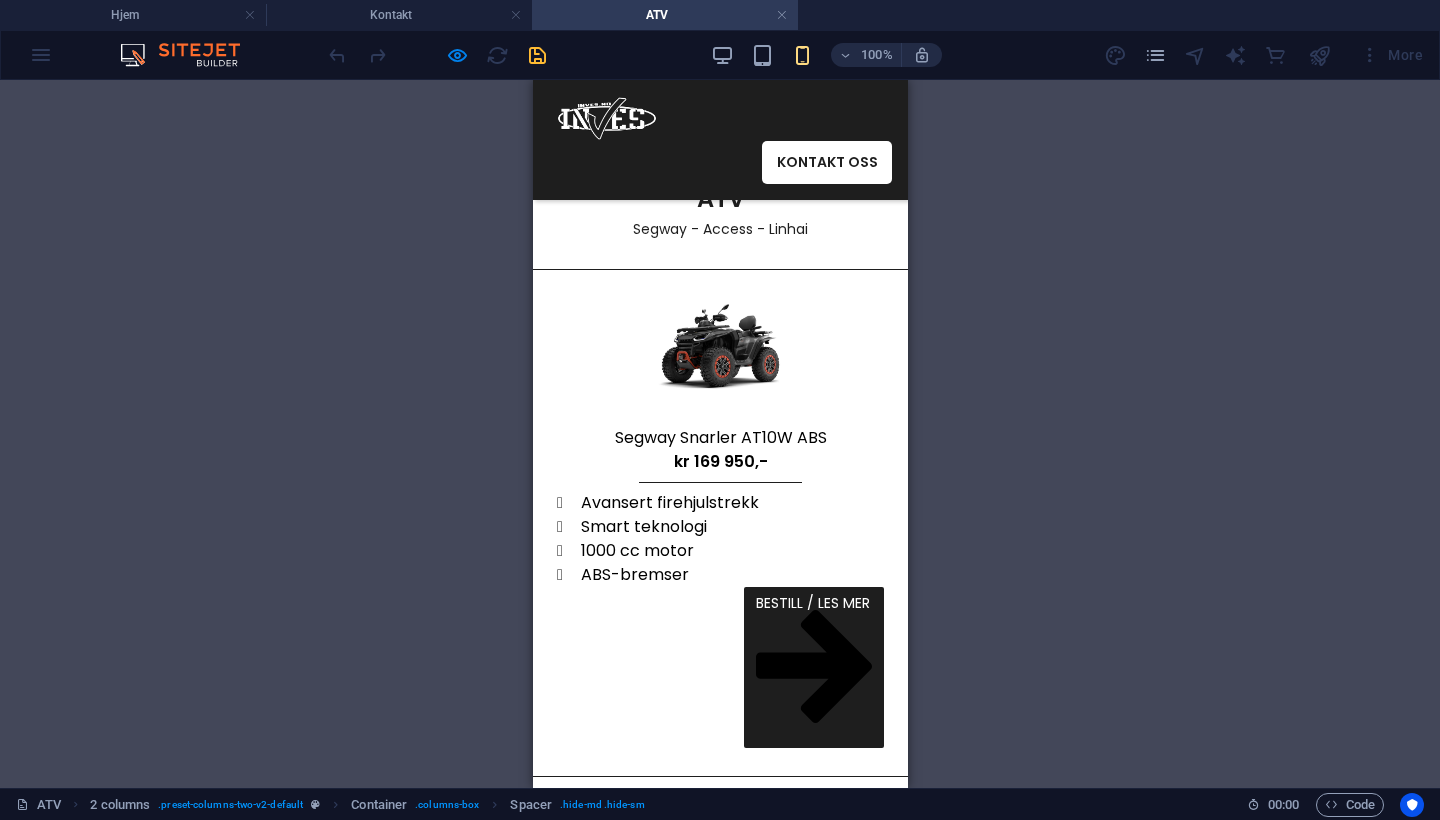 scroll, scrollTop: 159, scrollLeft: 0, axis: vertical 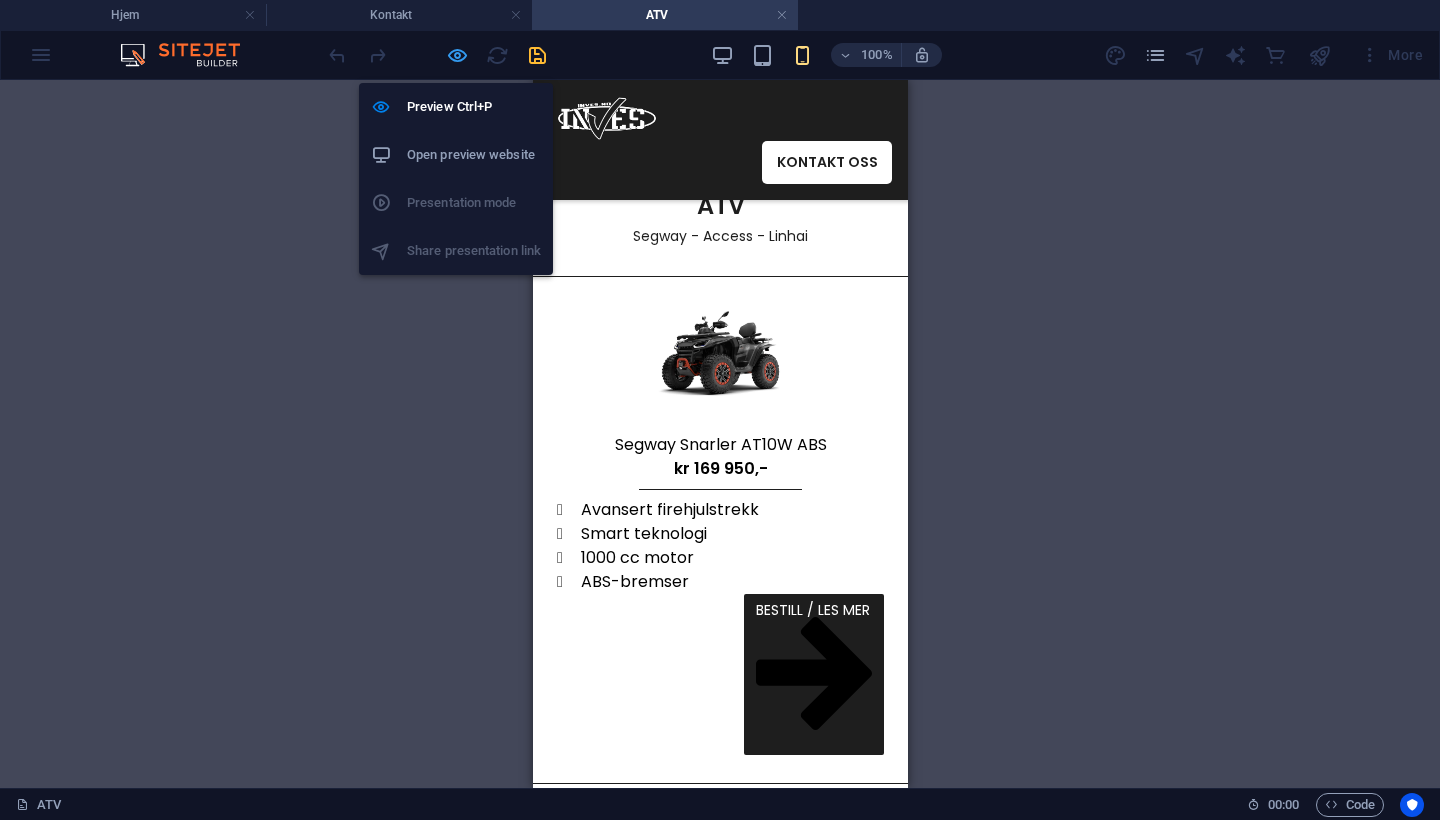 click at bounding box center (457, 55) 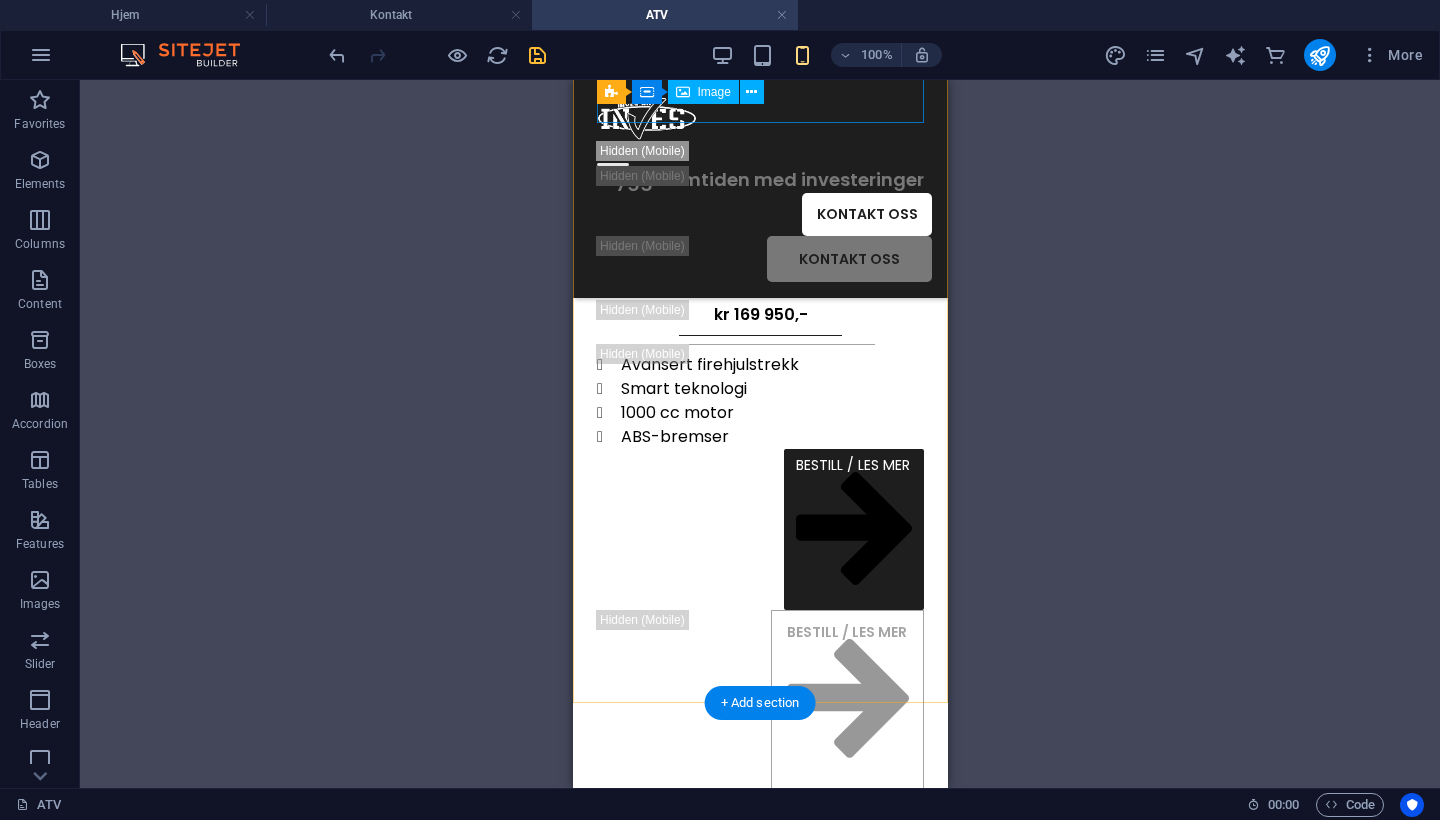 scroll, scrollTop: 595, scrollLeft: 0, axis: vertical 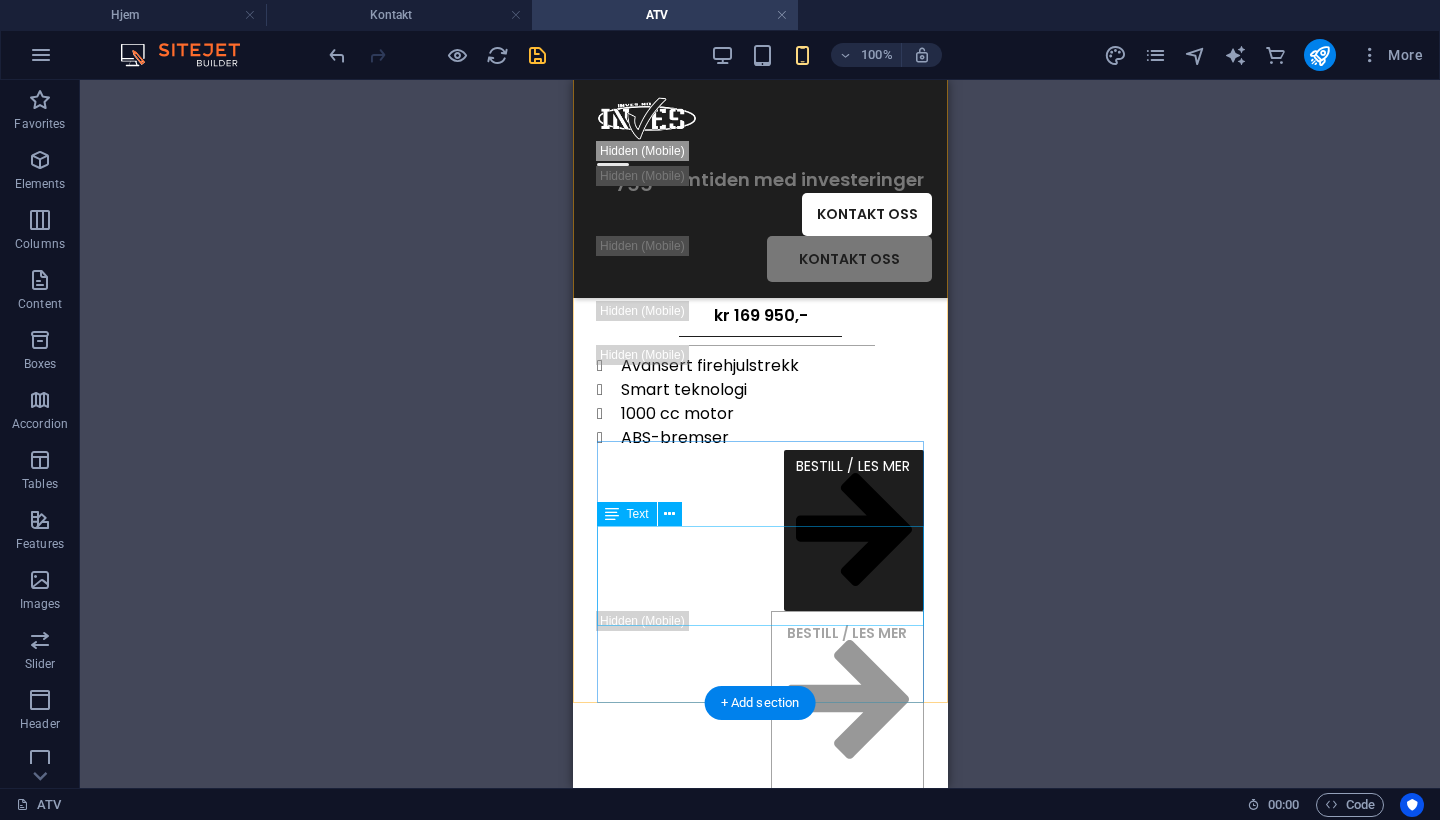 click on "Avansert firehjulstrekk Smart teknologi 1000 cc motor ABS-bremser" at bounding box center [759, 402] 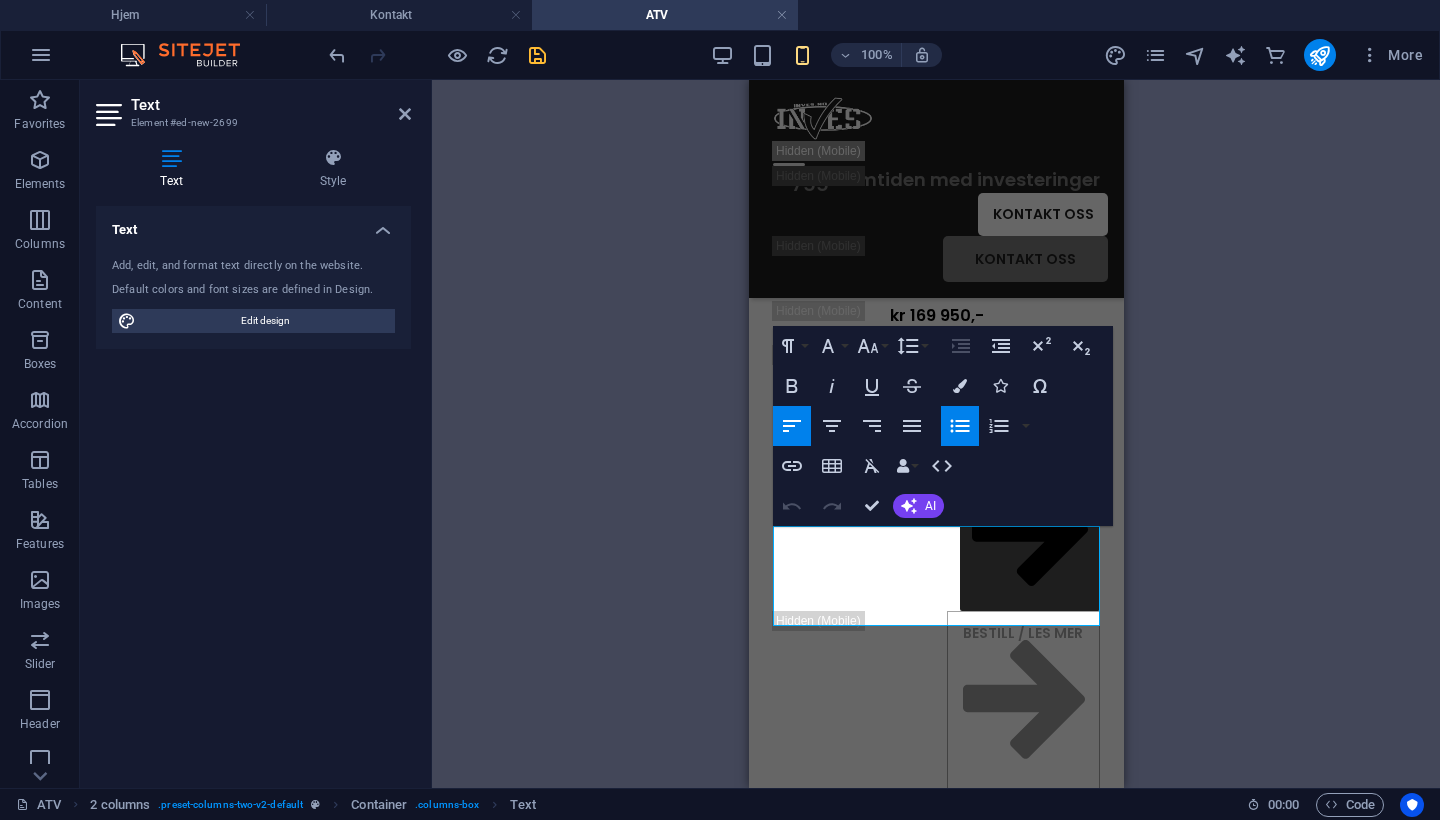 drag, startPoint x: 971, startPoint y: 611, endPoint x: 542, endPoint y: 414, distance: 472.06992 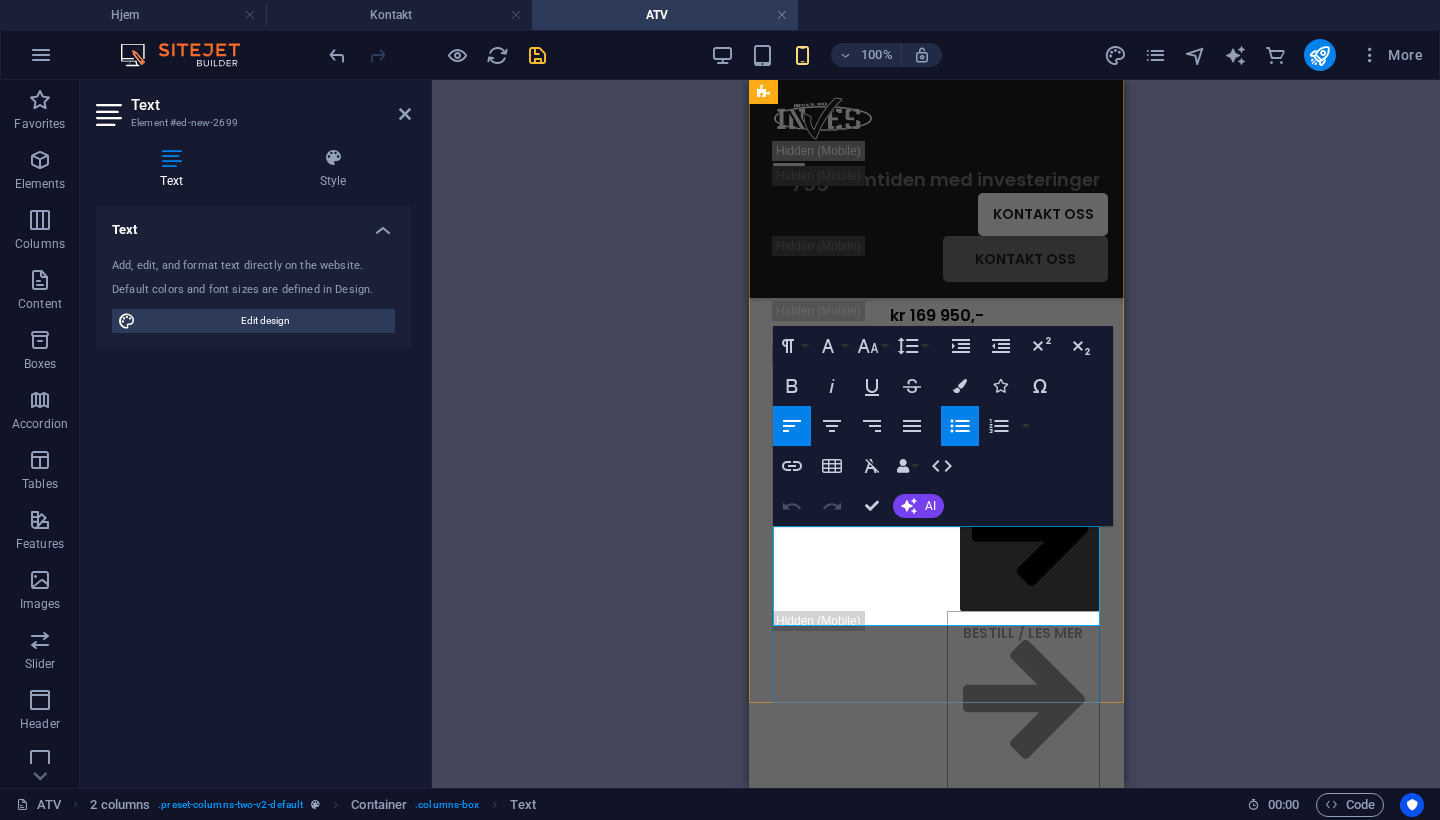 click on "ABS-bremser" at bounding box center (947, 438) 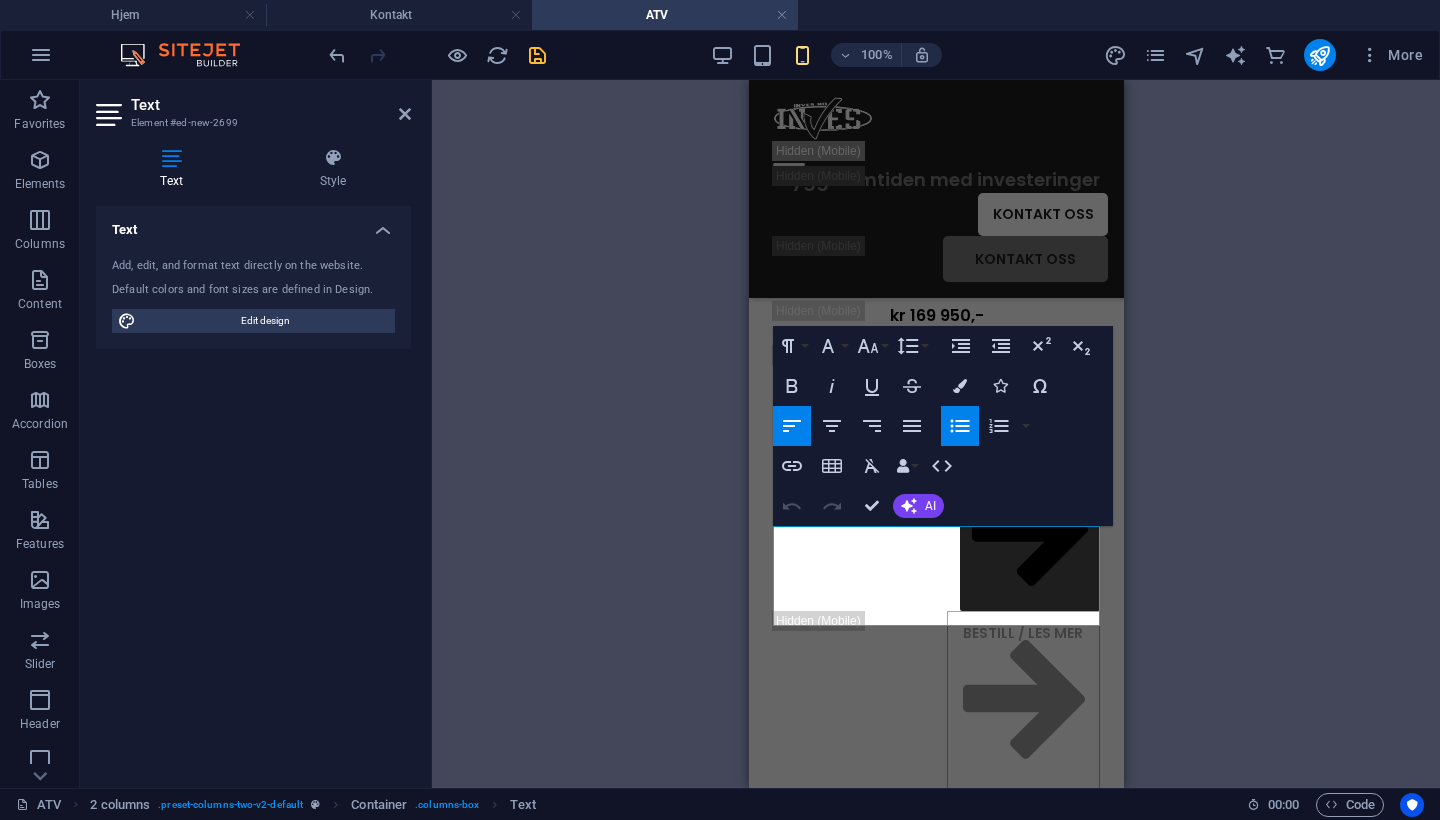 drag, startPoint x: 938, startPoint y: 612, endPoint x: 700, endPoint y: 537, distance: 249.53757 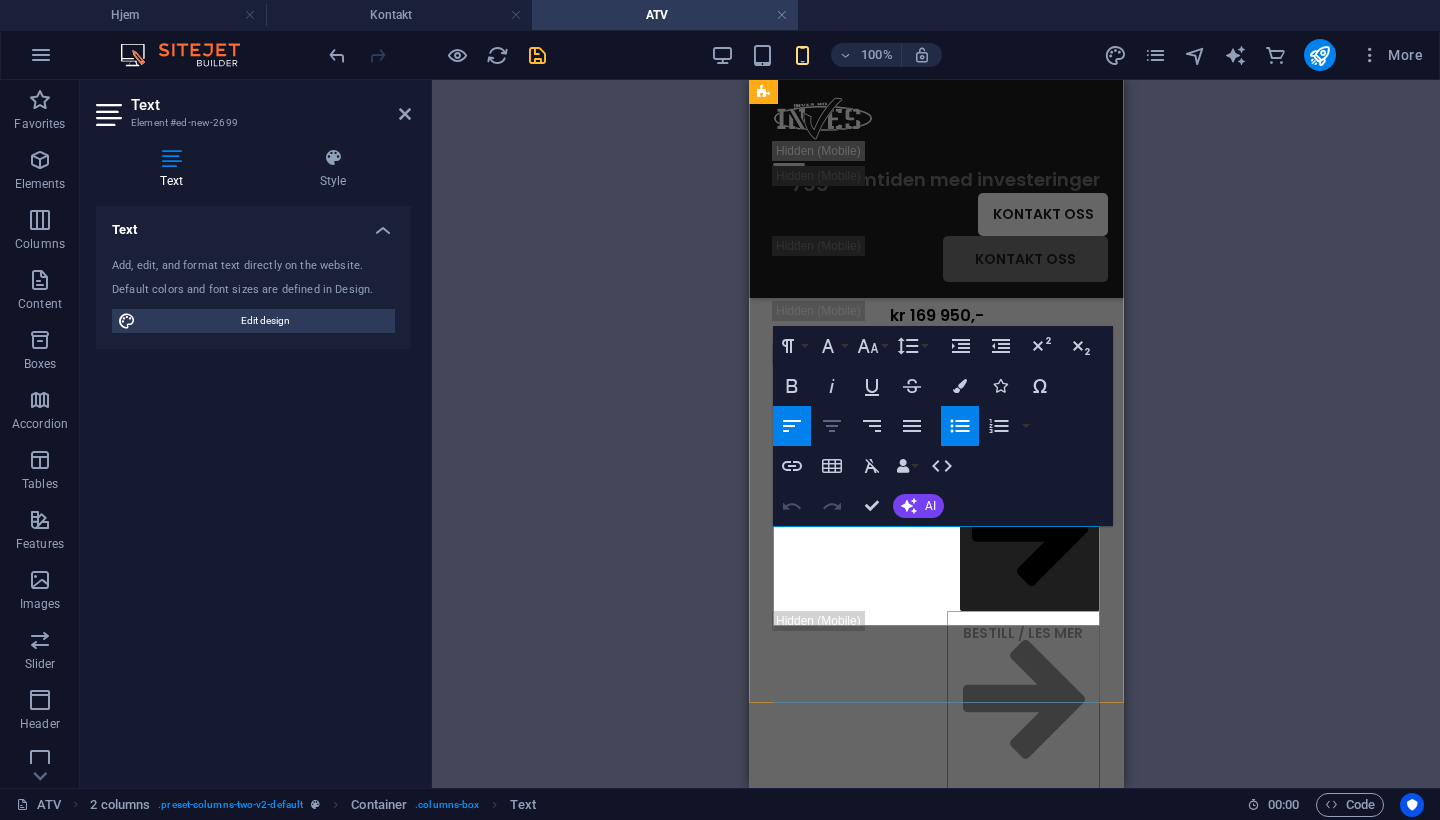 click 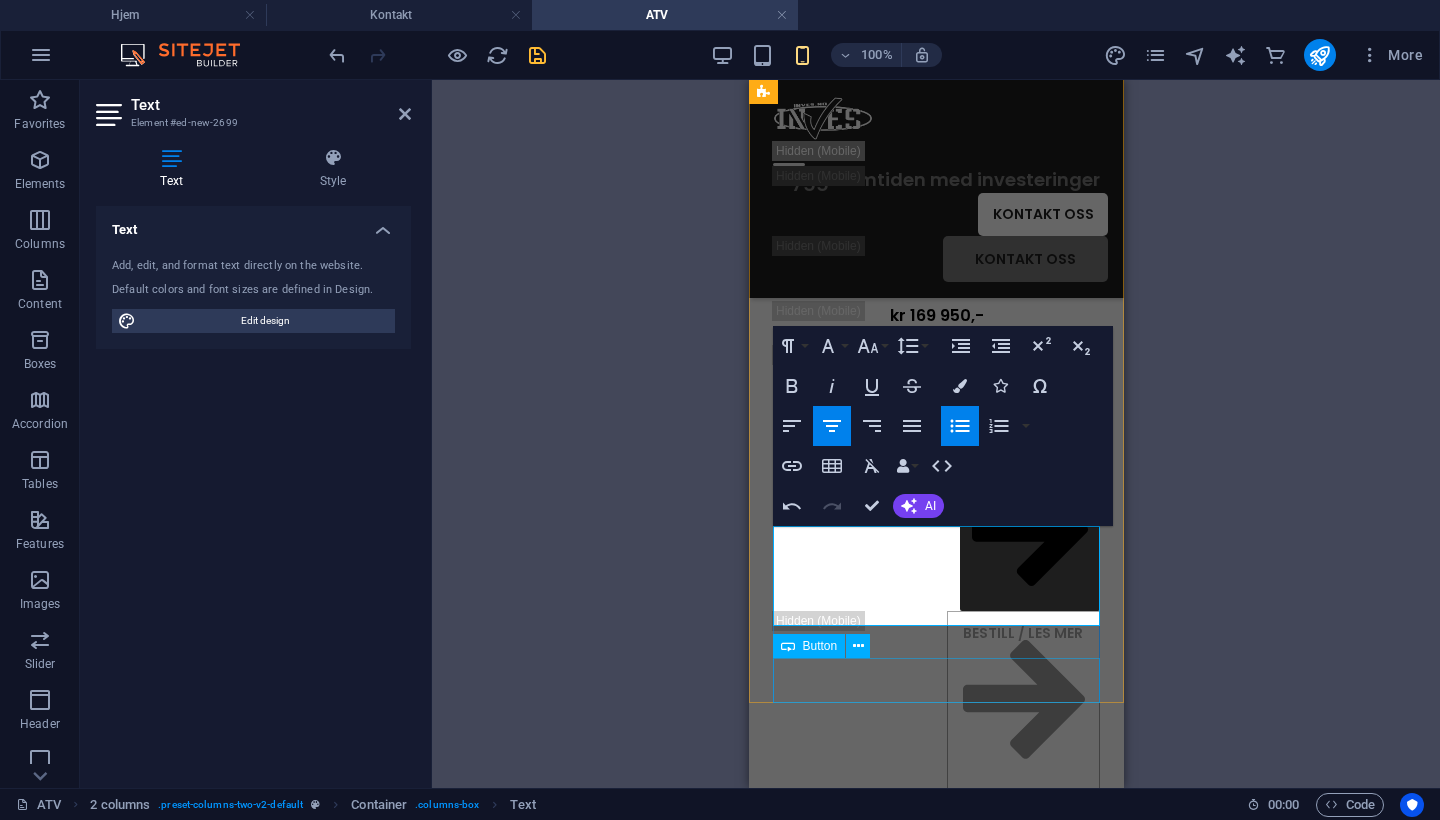 click on "Button" at bounding box center (828, 646) 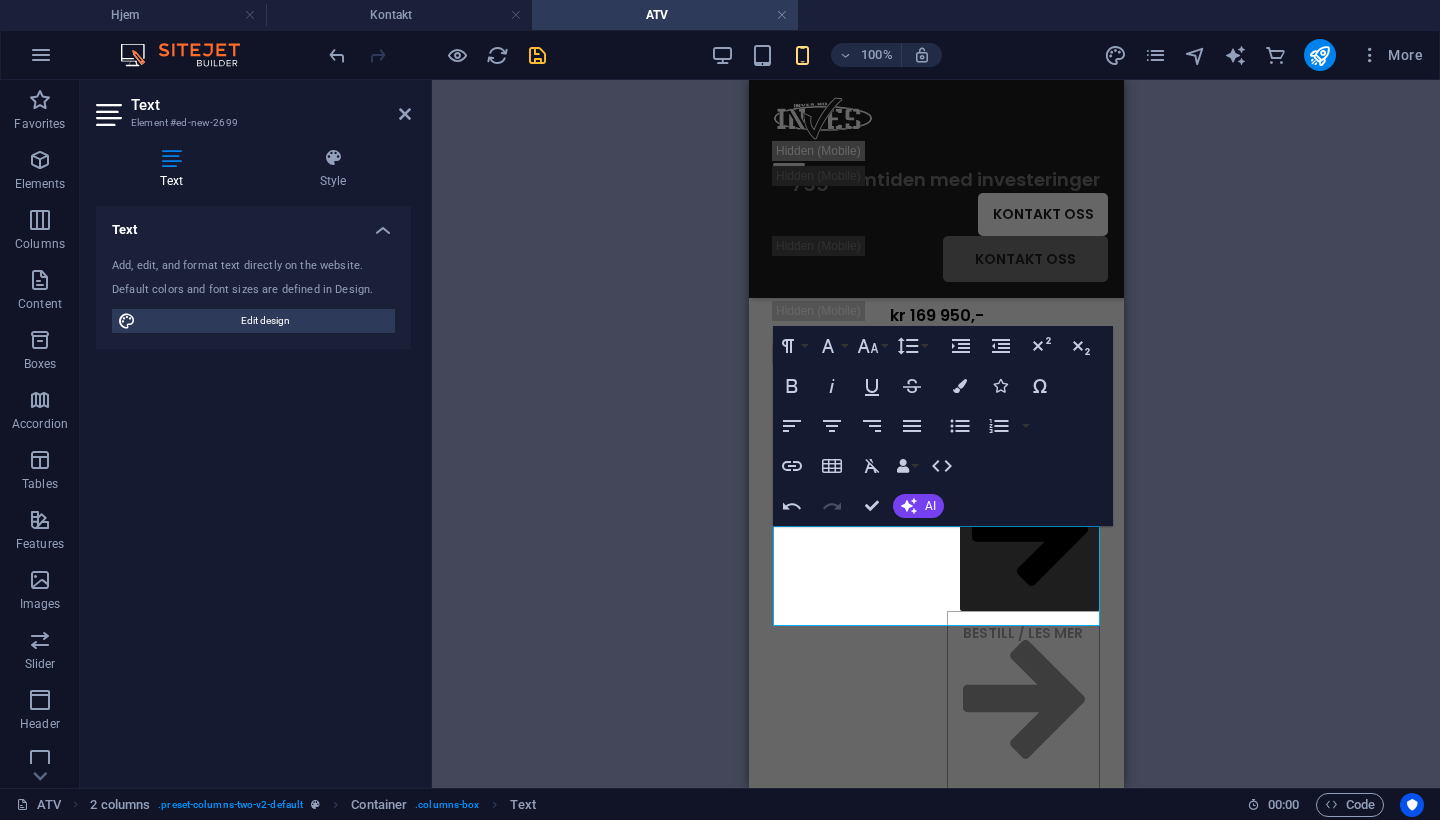 click on "BESTILL / LES MER" at bounding box center [935, 701] 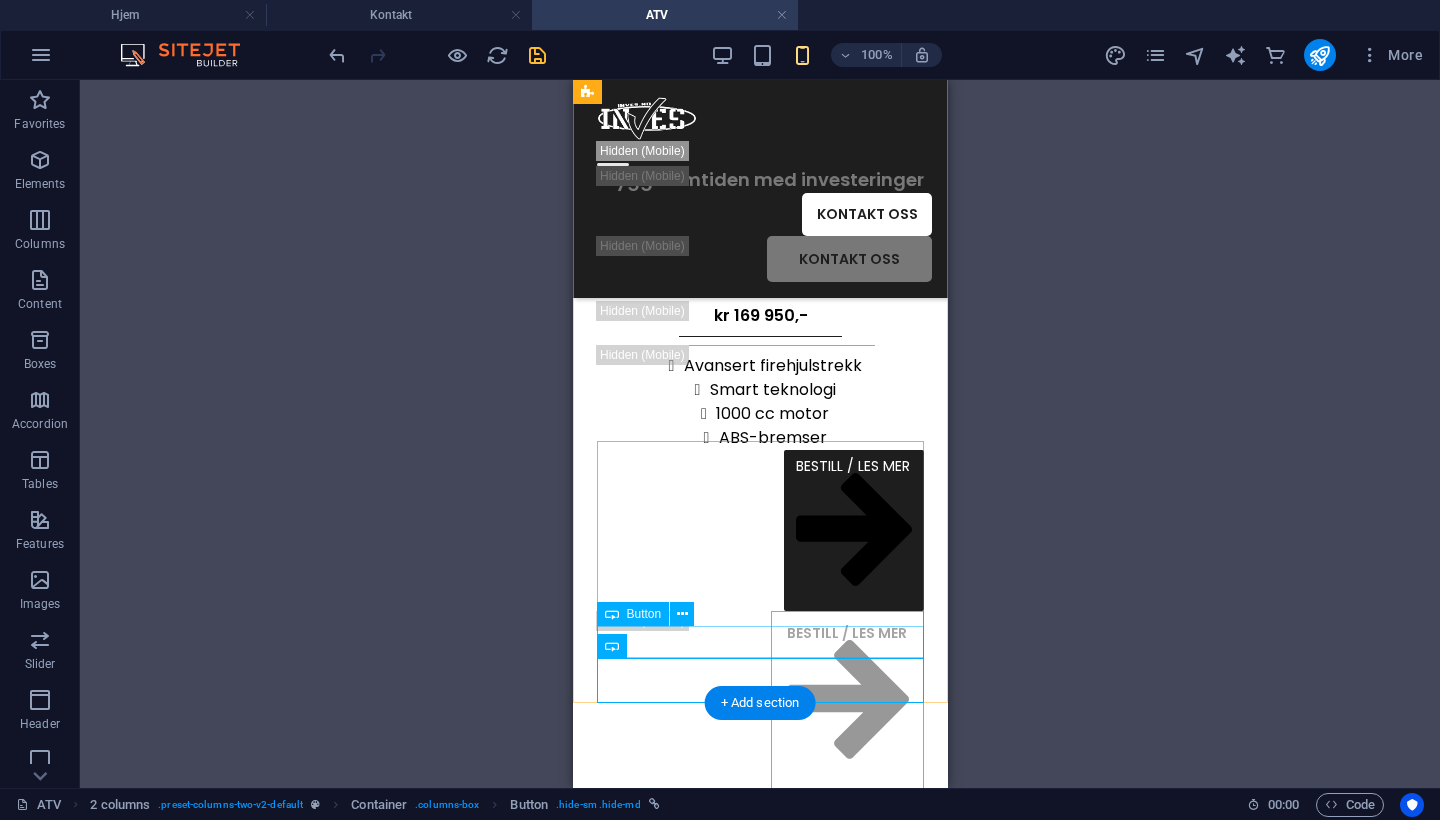 click on "BESTILL / LES MER" at bounding box center [759, 530] 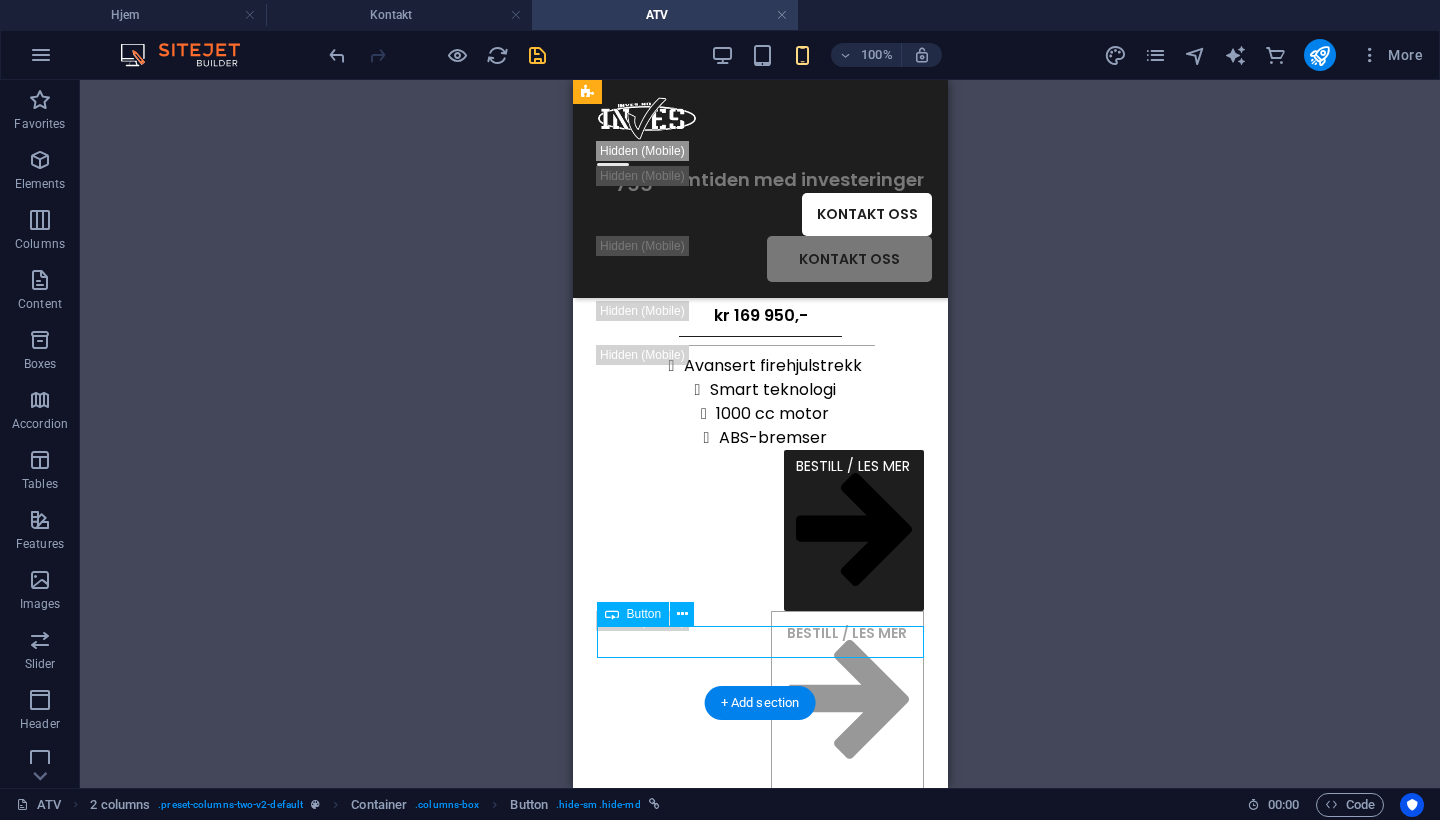 click on "BESTILL / LES MER" at bounding box center (759, 530) 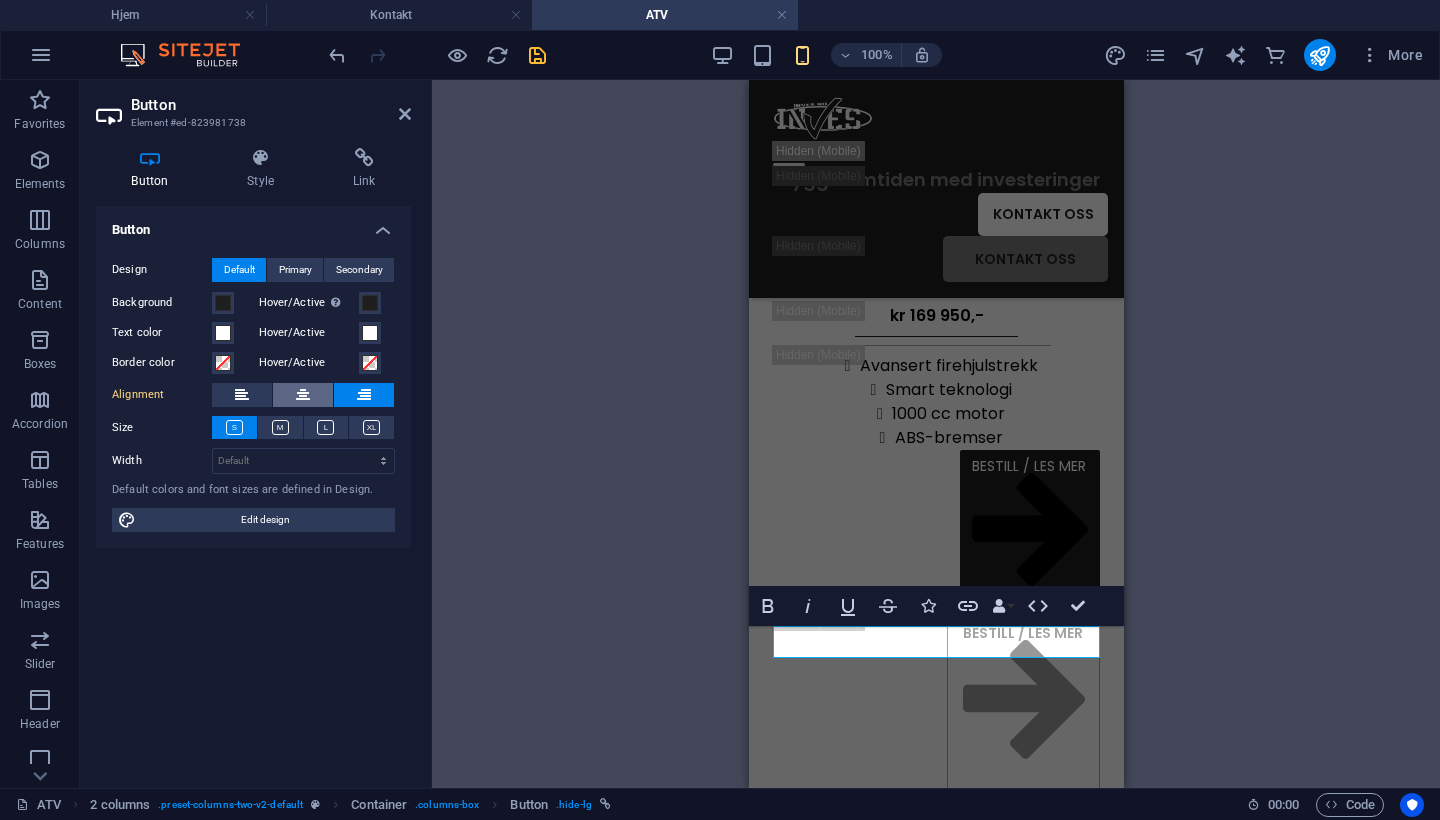 click at bounding box center (303, 395) 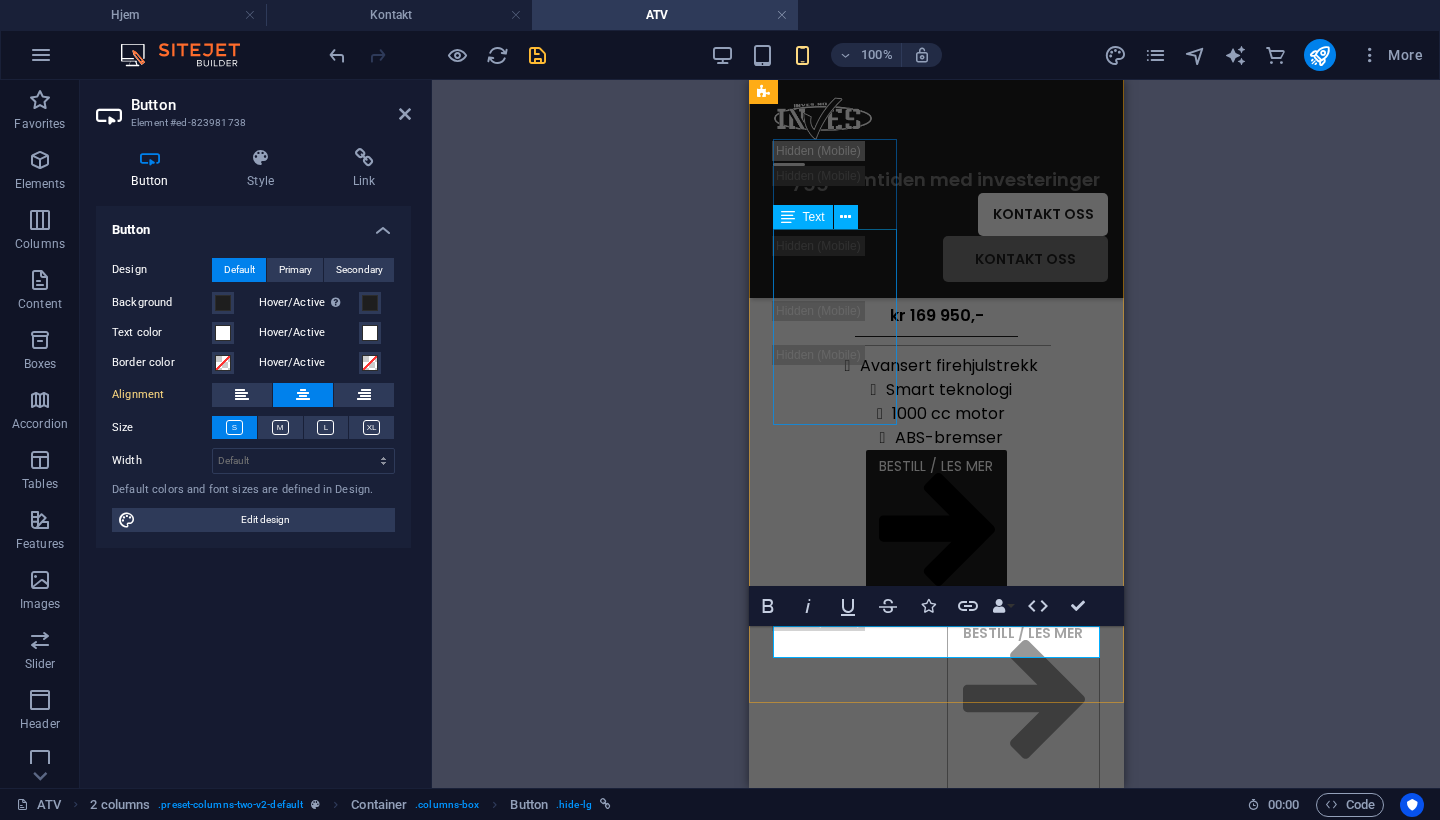 click on "Avansert firehjulstrekk Smart teknologi 1000 cc motor ABS-bremser" at bounding box center (935, 221) 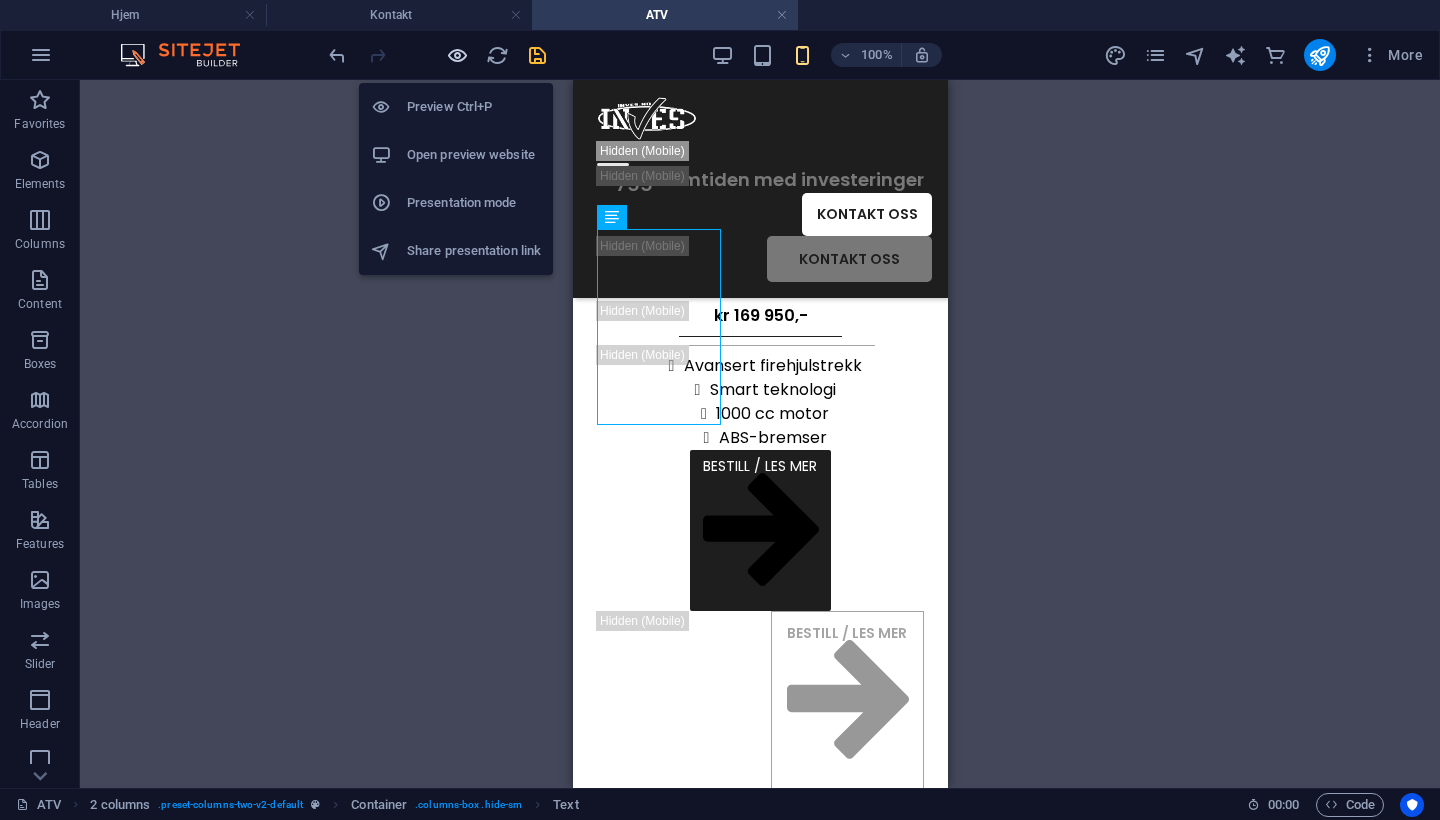 click at bounding box center (457, 55) 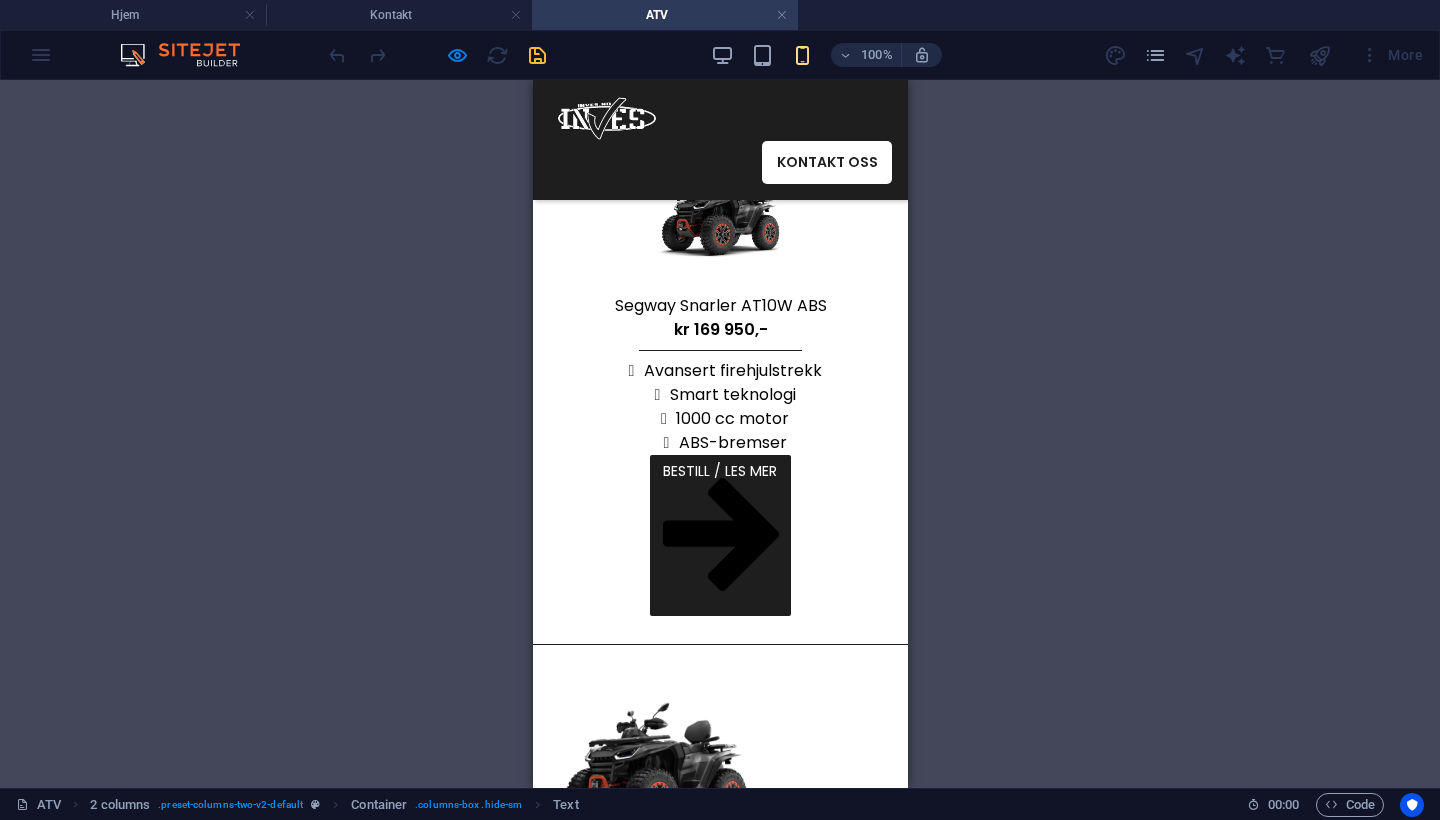 scroll, scrollTop: 289, scrollLeft: 0, axis: vertical 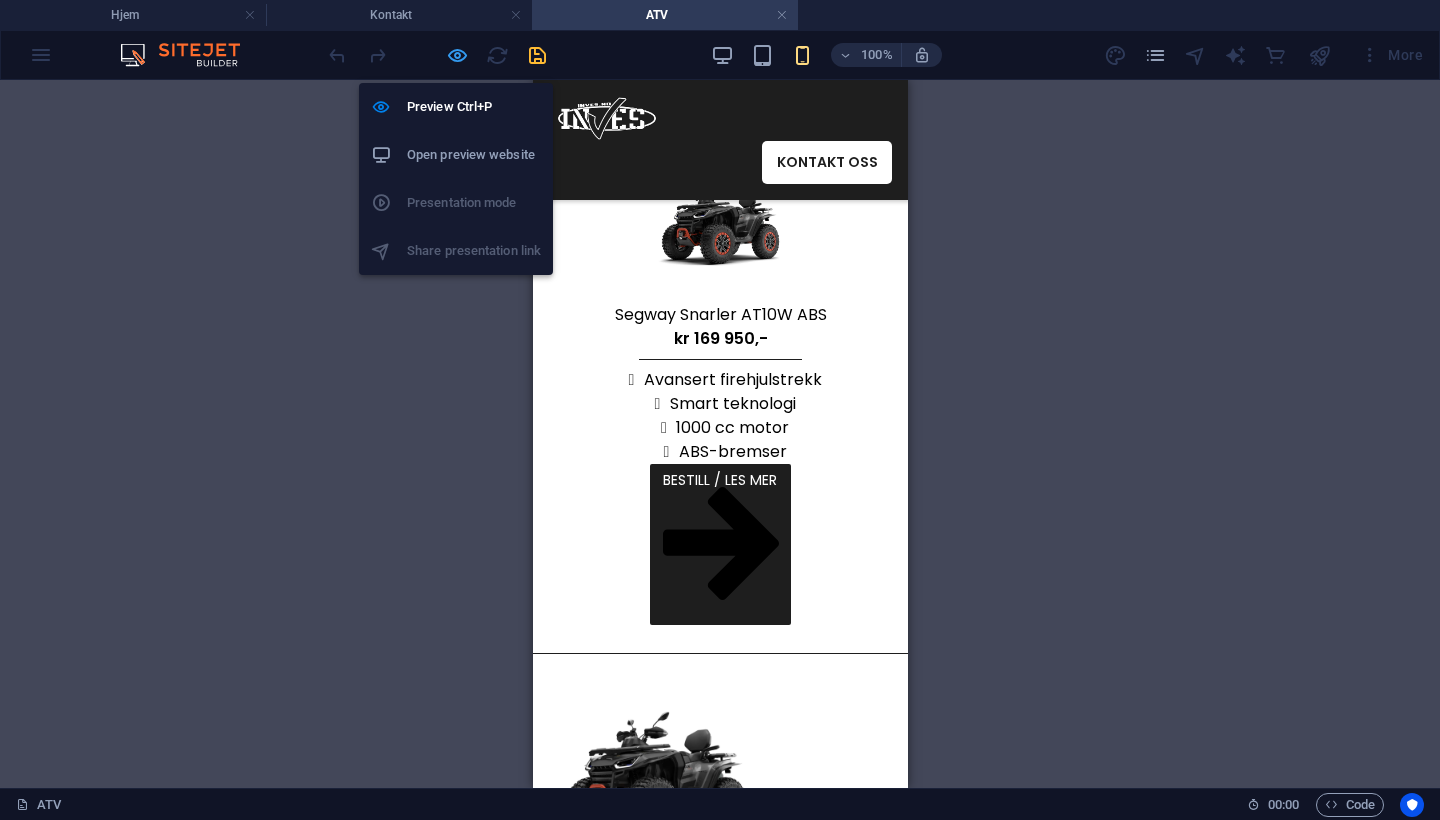 click at bounding box center [457, 55] 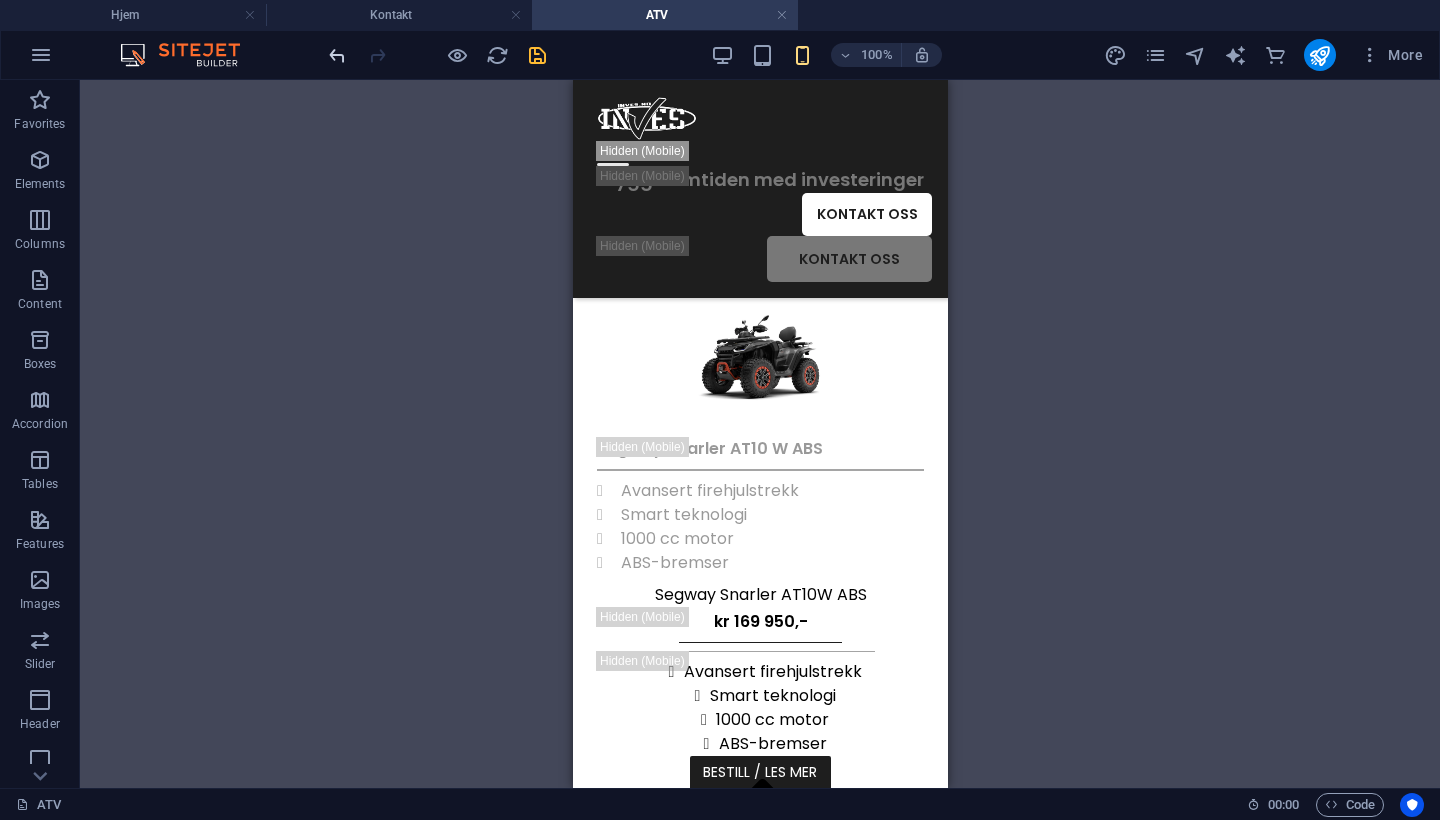 click at bounding box center [337, 55] 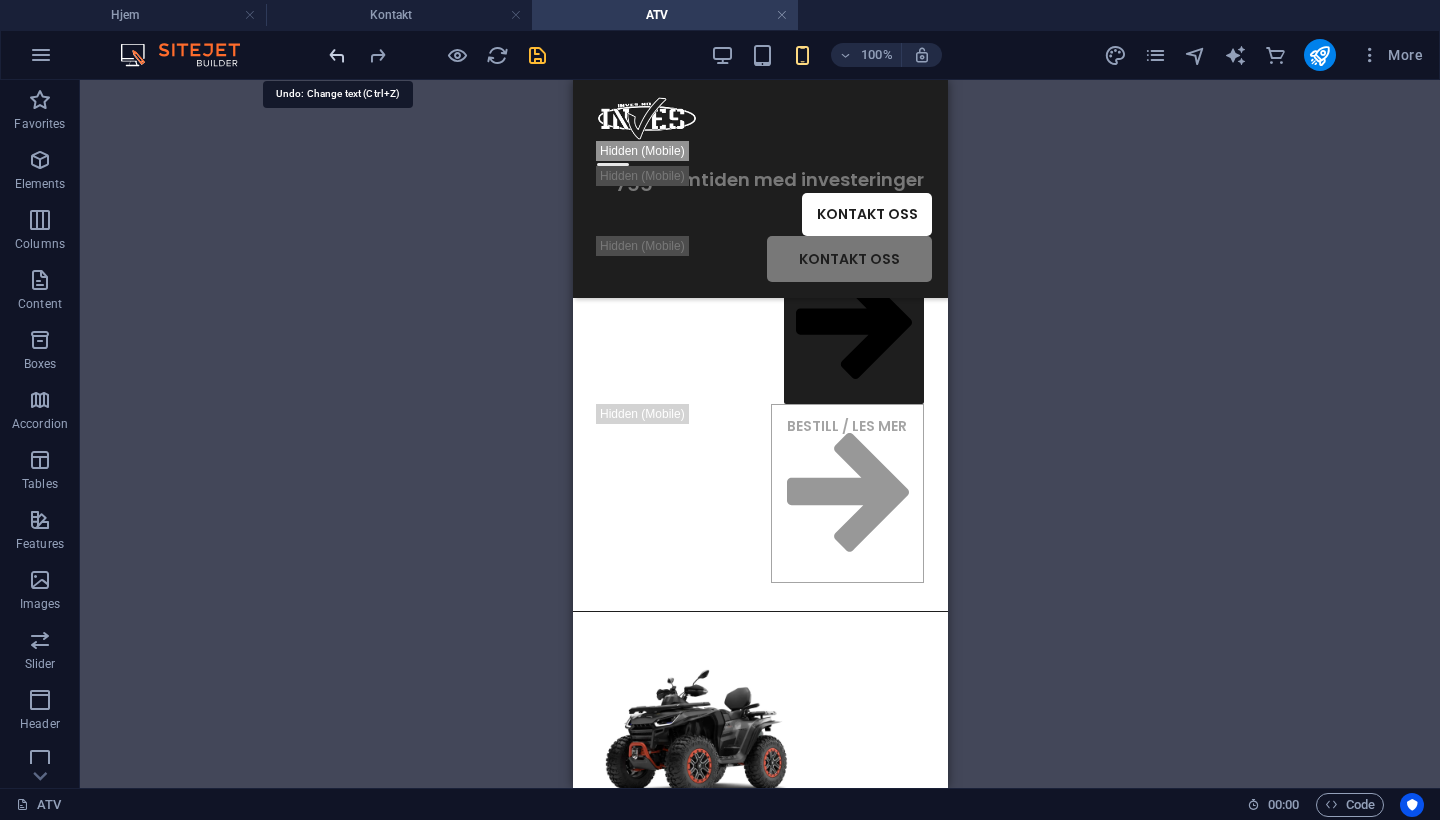 scroll, scrollTop: 803, scrollLeft: 0, axis: vertical 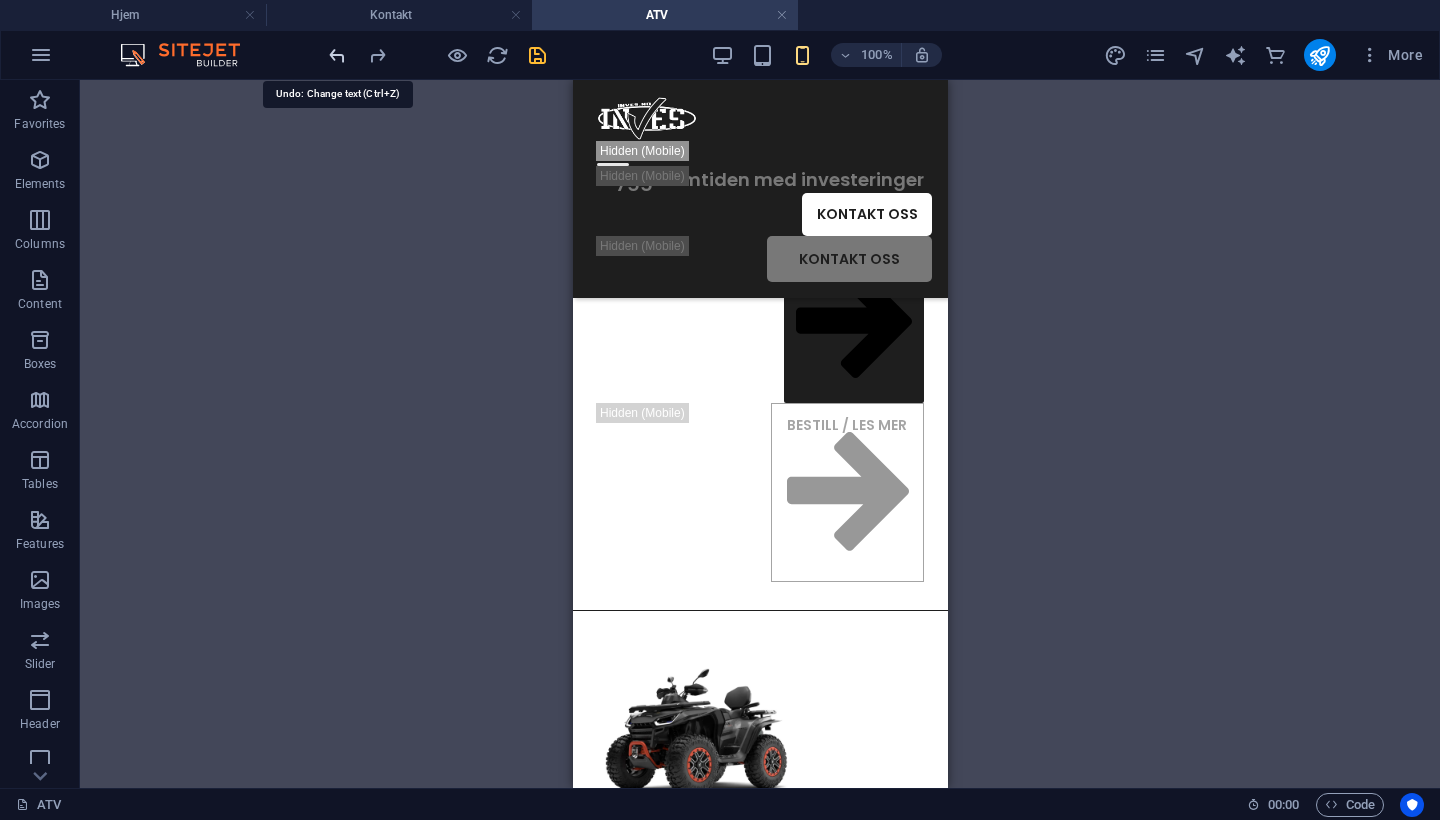 click at bounding box center [337, 55] 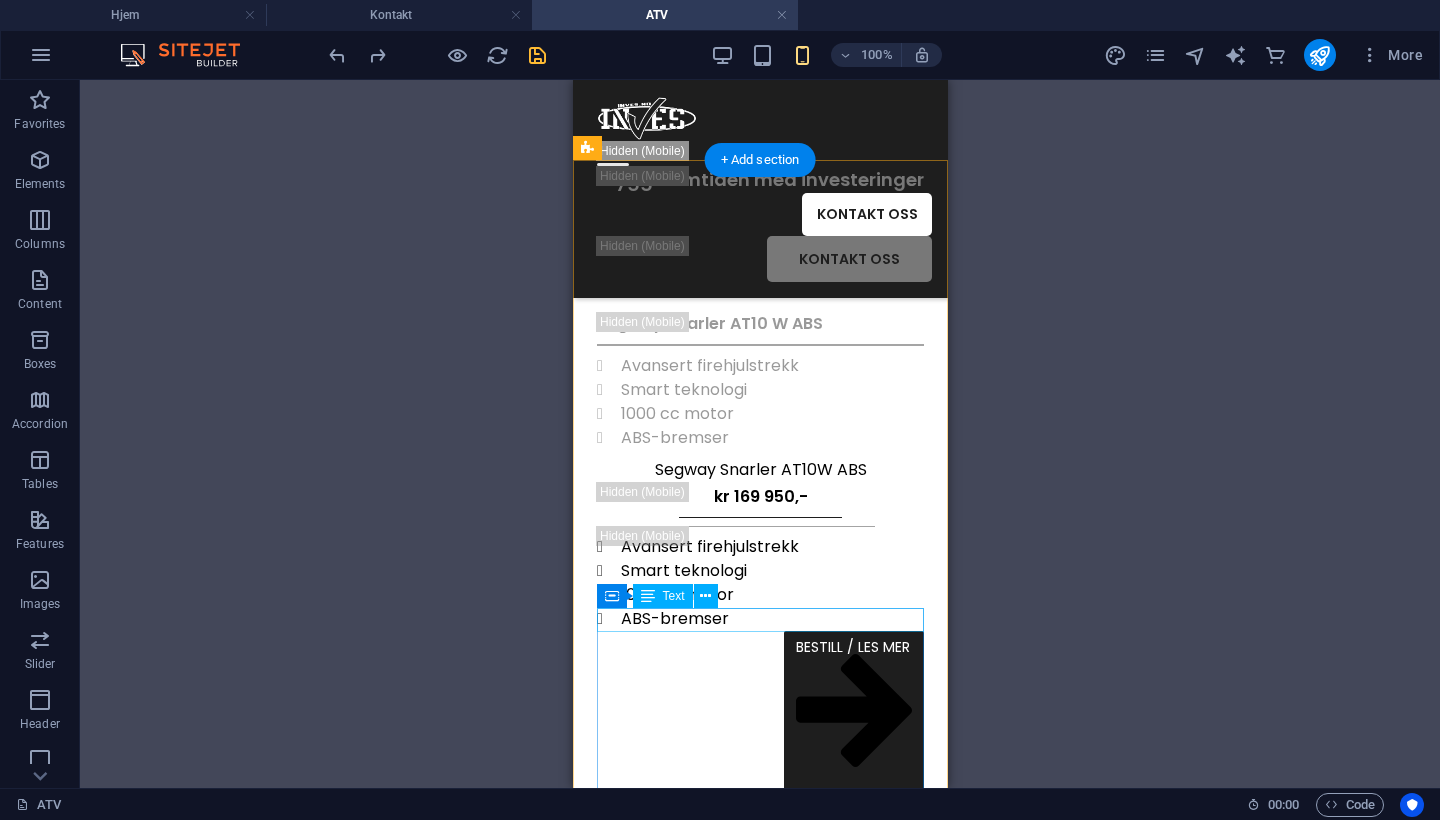 scroll, scrollTop: 413, scrollLeft: 0, axis: vertical 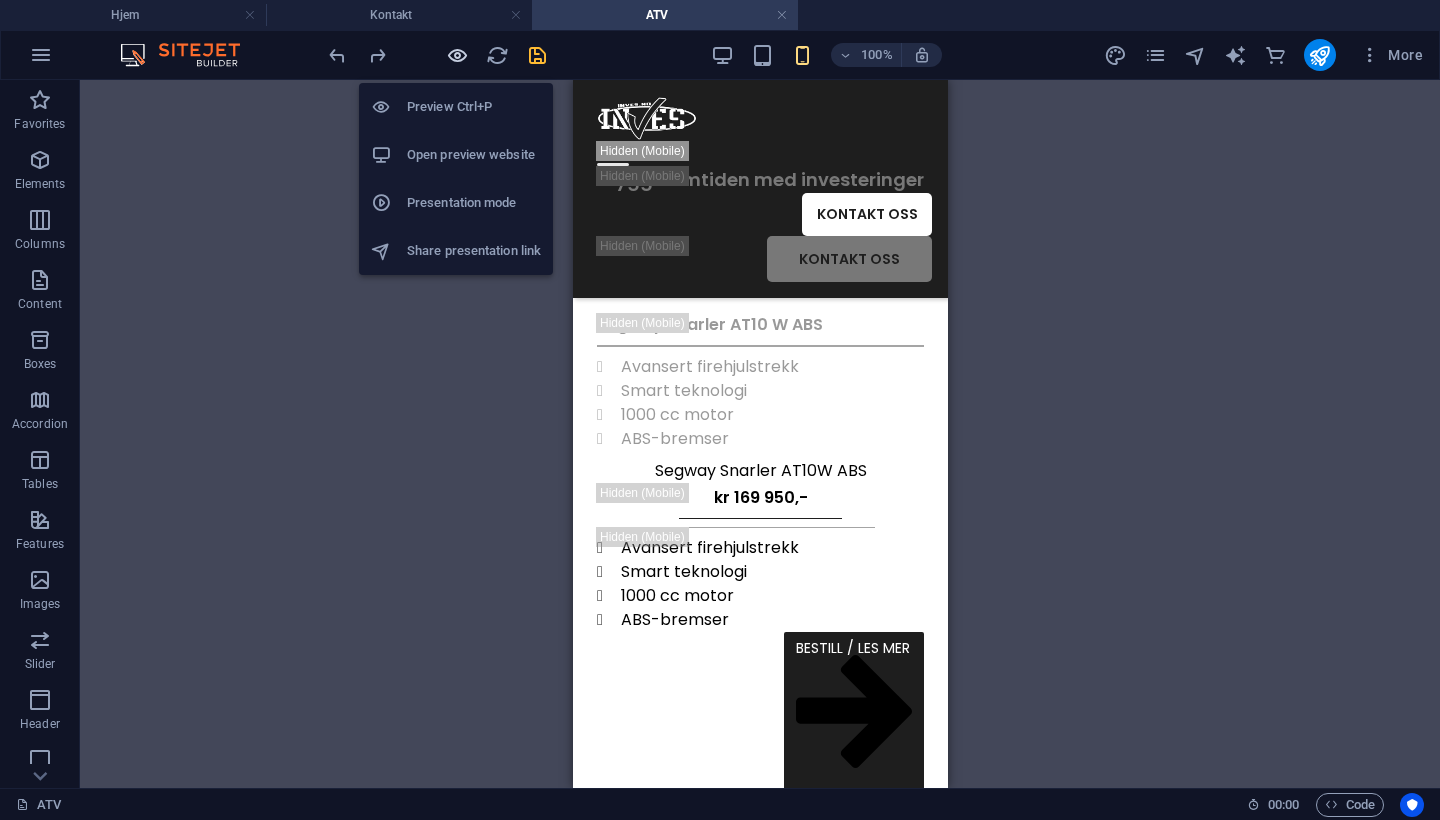 click at bounding box center [457, 55] 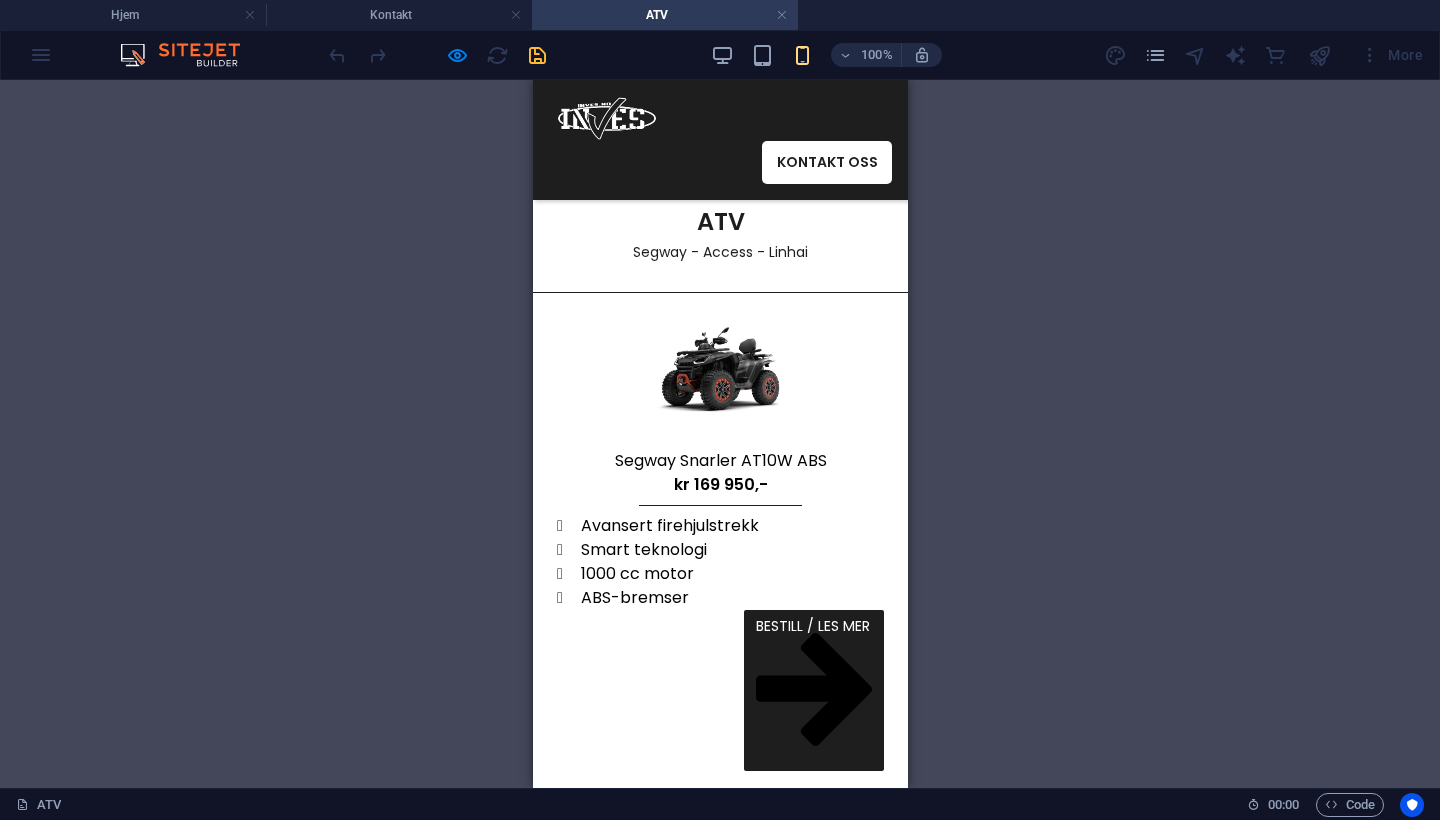 scroll, scrollTop: 135, scrollLeft: 0, axis: vertical 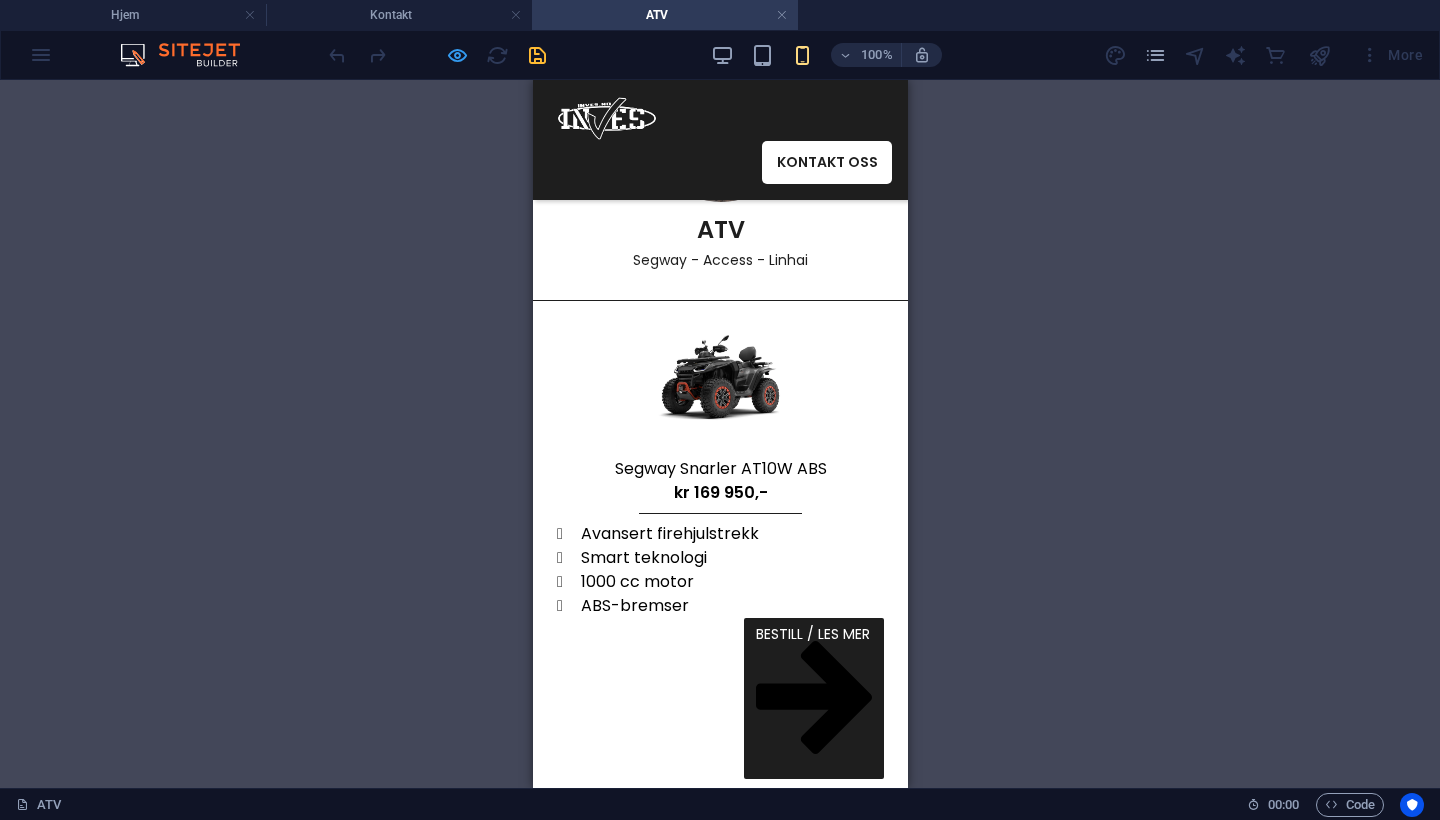 click at bounding box center (457, 55) 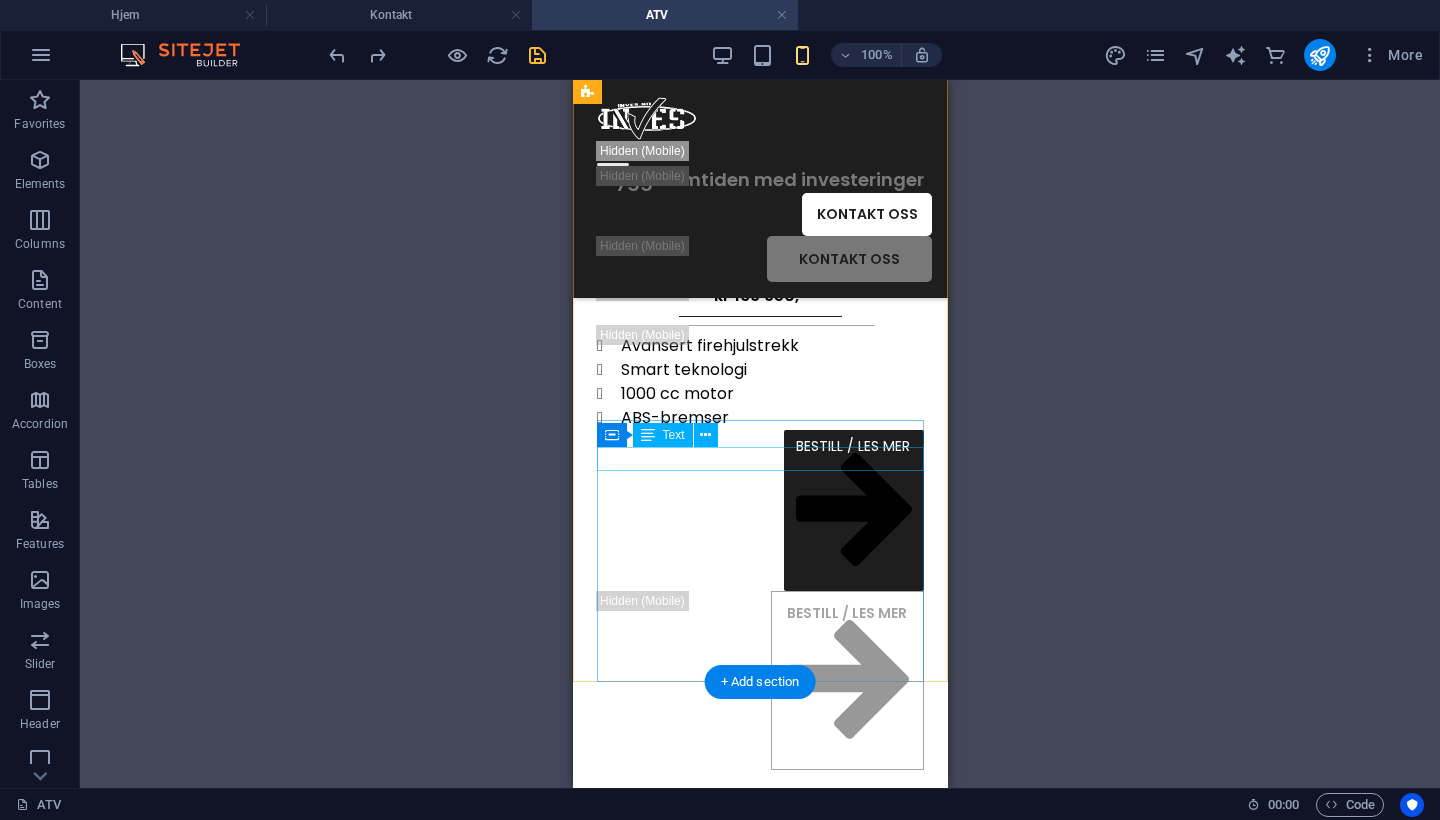 scroll, scrollTop: 616, scrollLeft: 0, axis: vertical 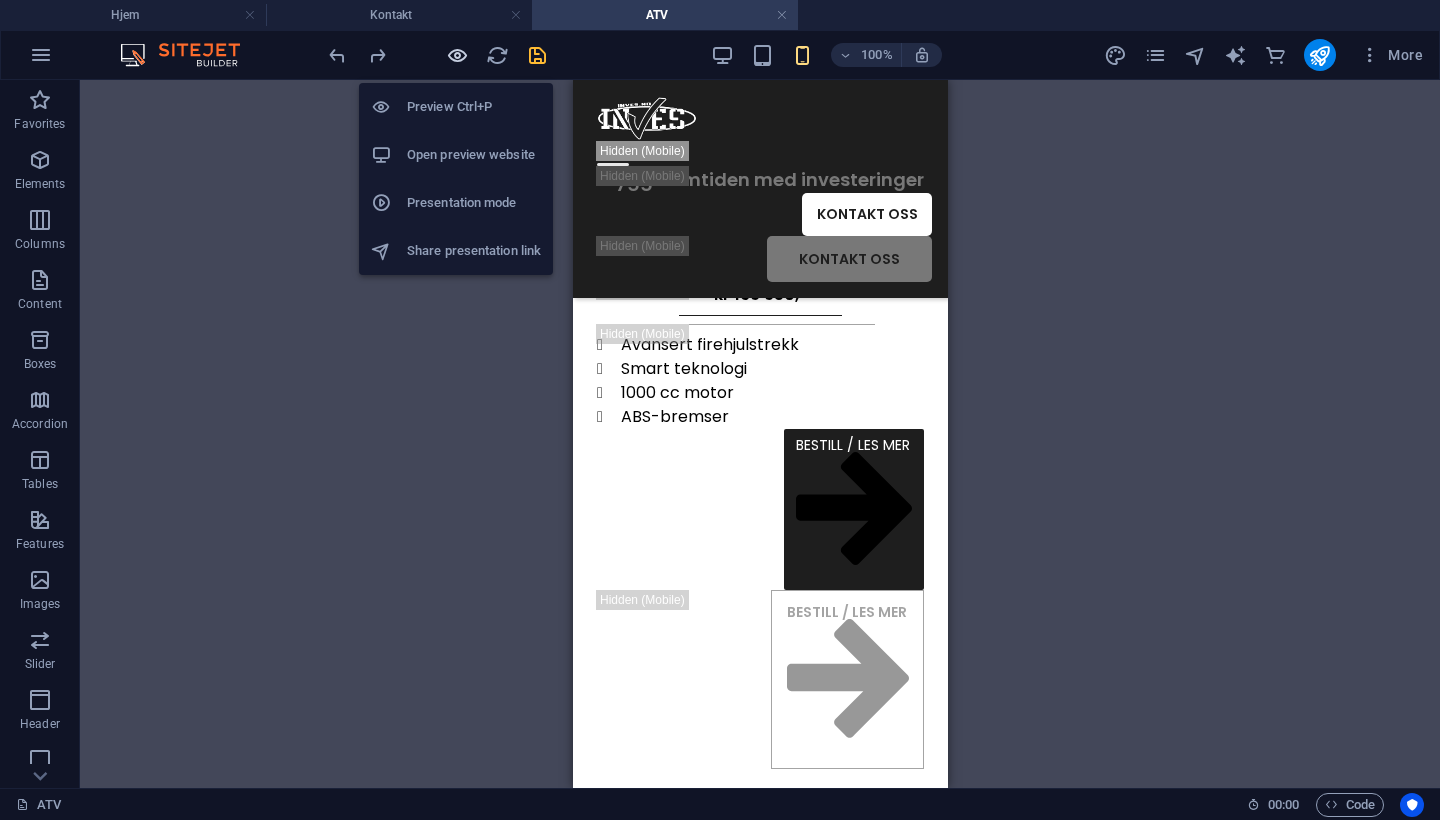 click at bounding box center (457, 55) 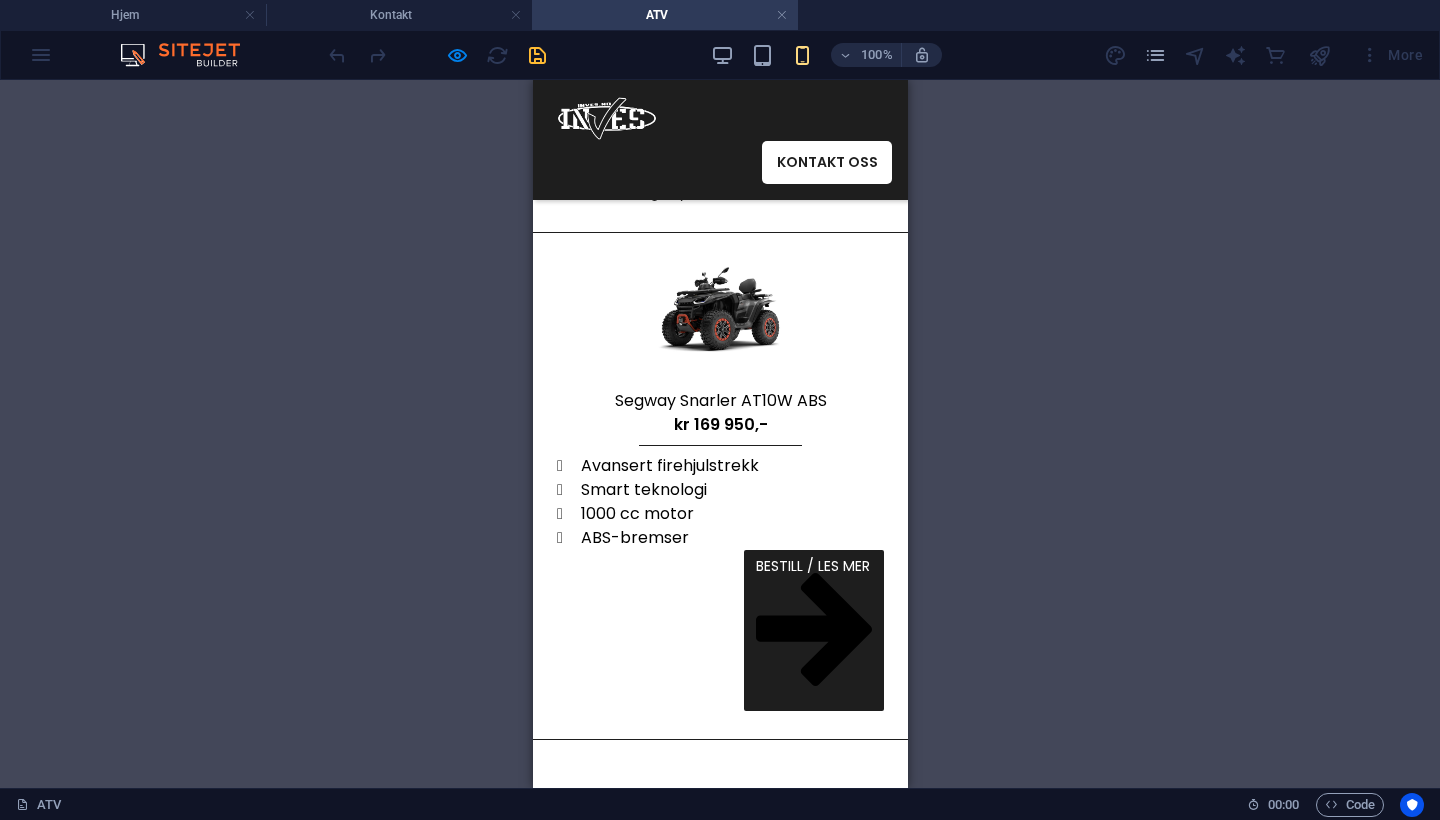 scroll, scrollTop: 191, scrollLeft: 0, axis: vertical 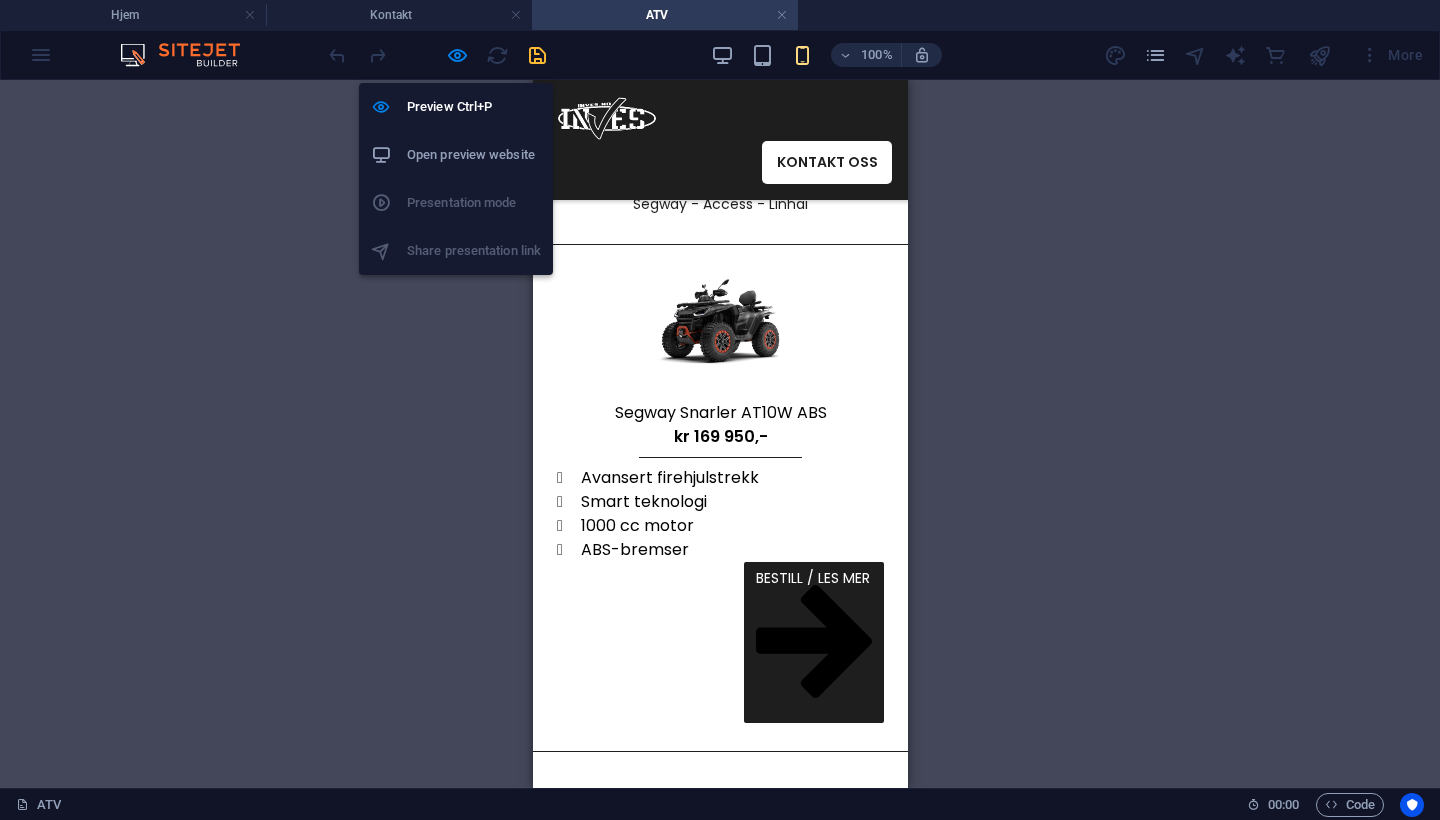 click at bounding box center [437, 55] 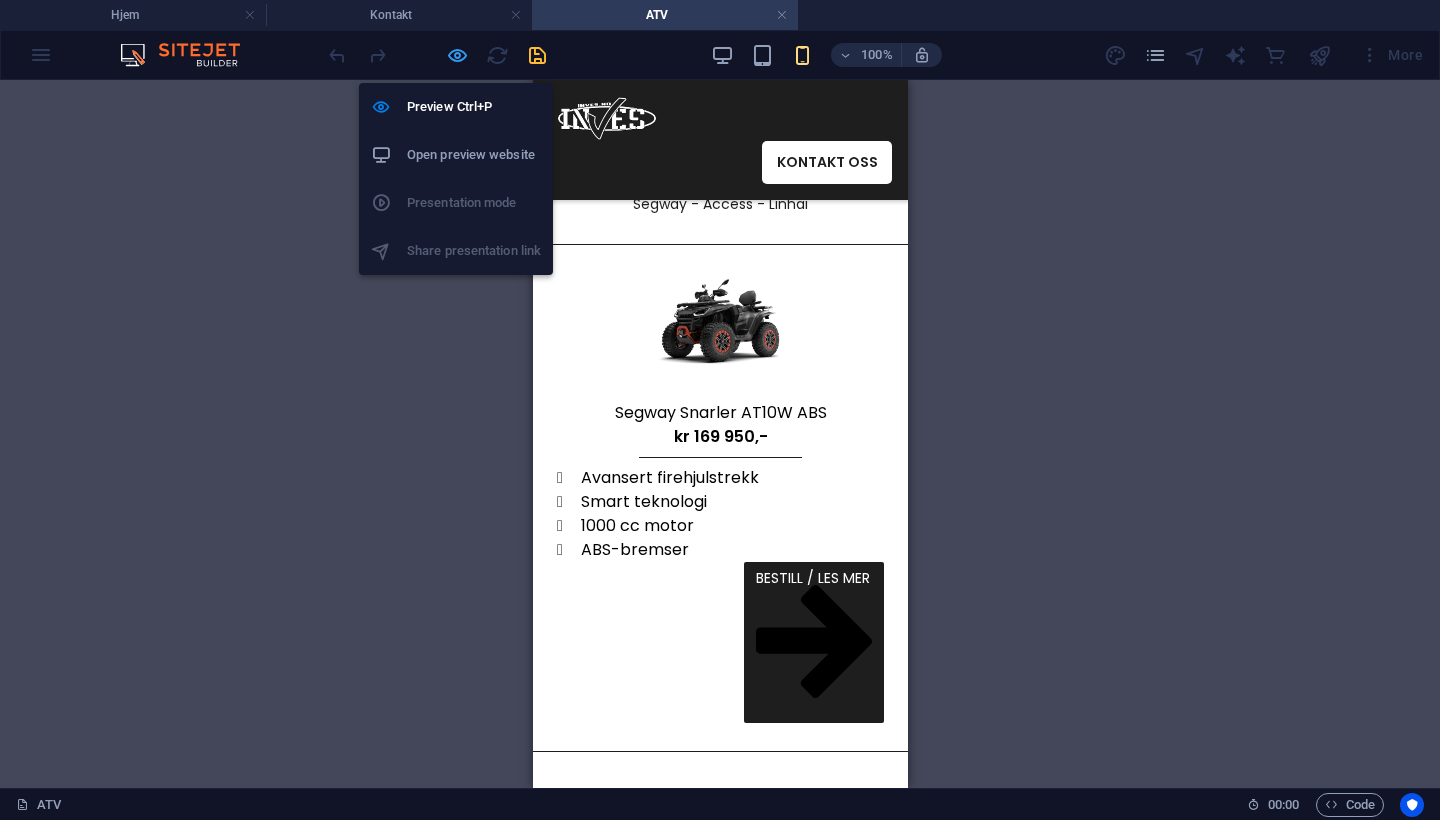 click at bounding box center (457, 55) 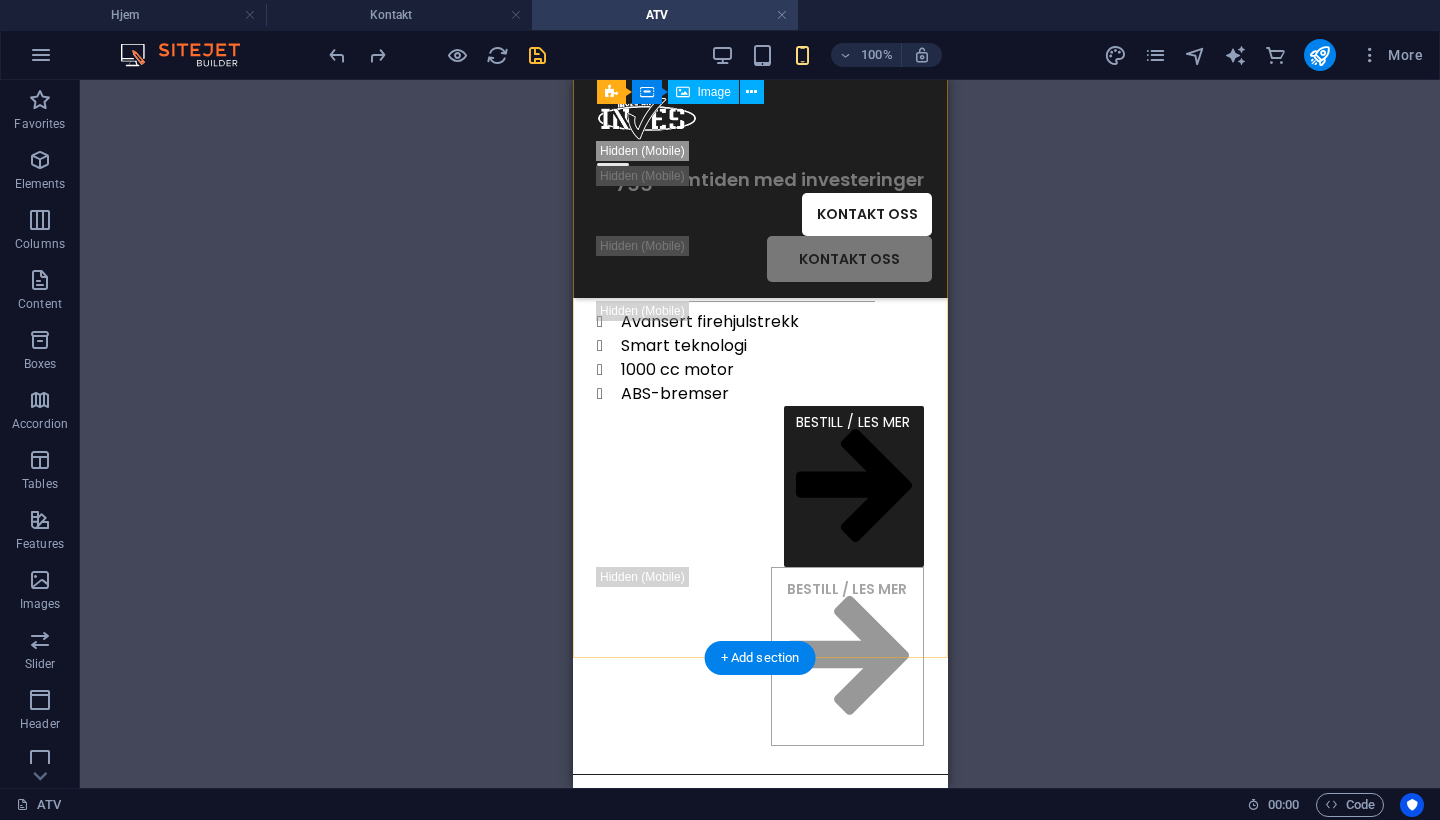 scroll, scrollTop: 642, scrollLeft: 0, axis: vertical 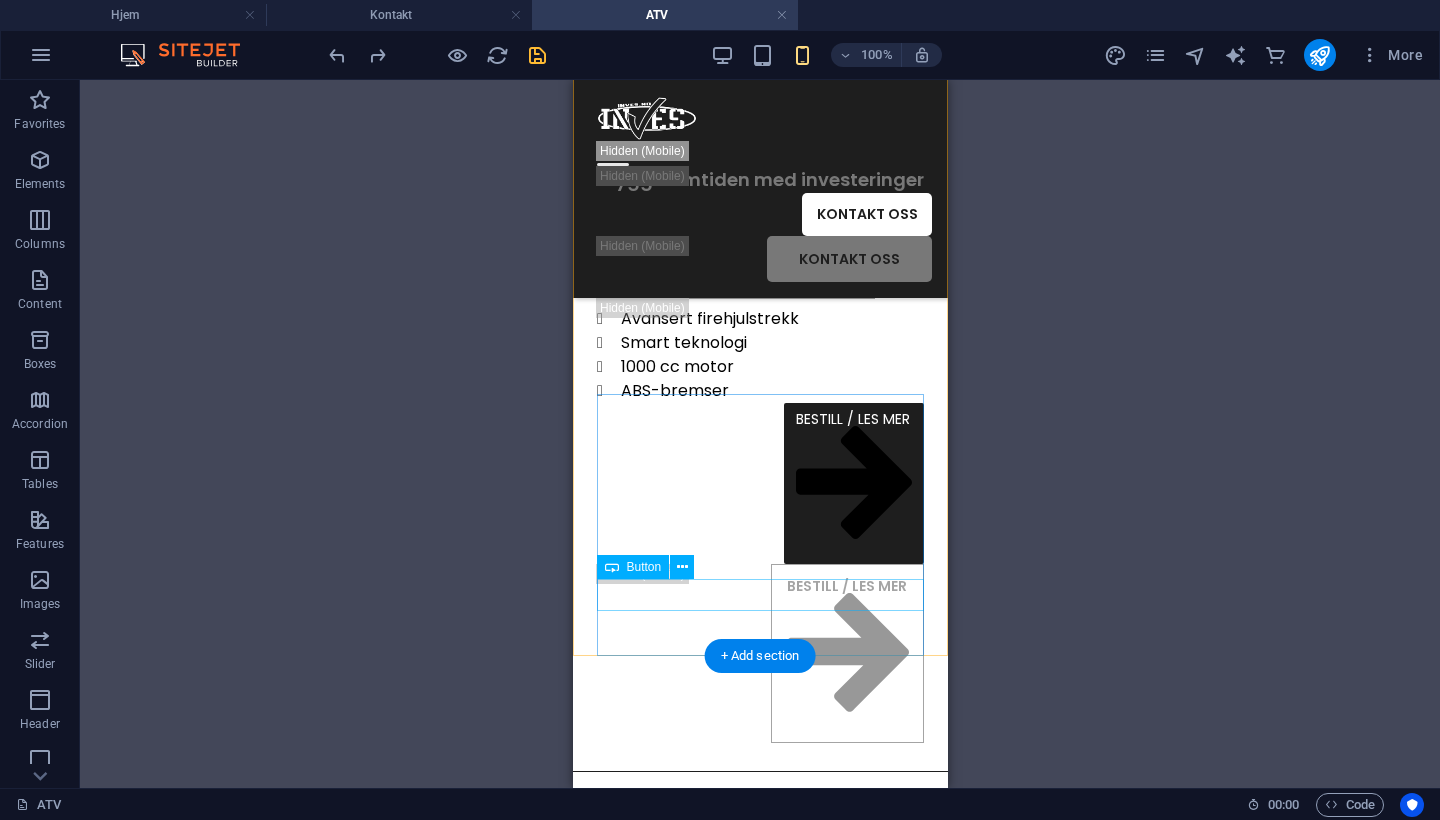click on "BESTILL / LES MER" at bounding box center (759, 483) 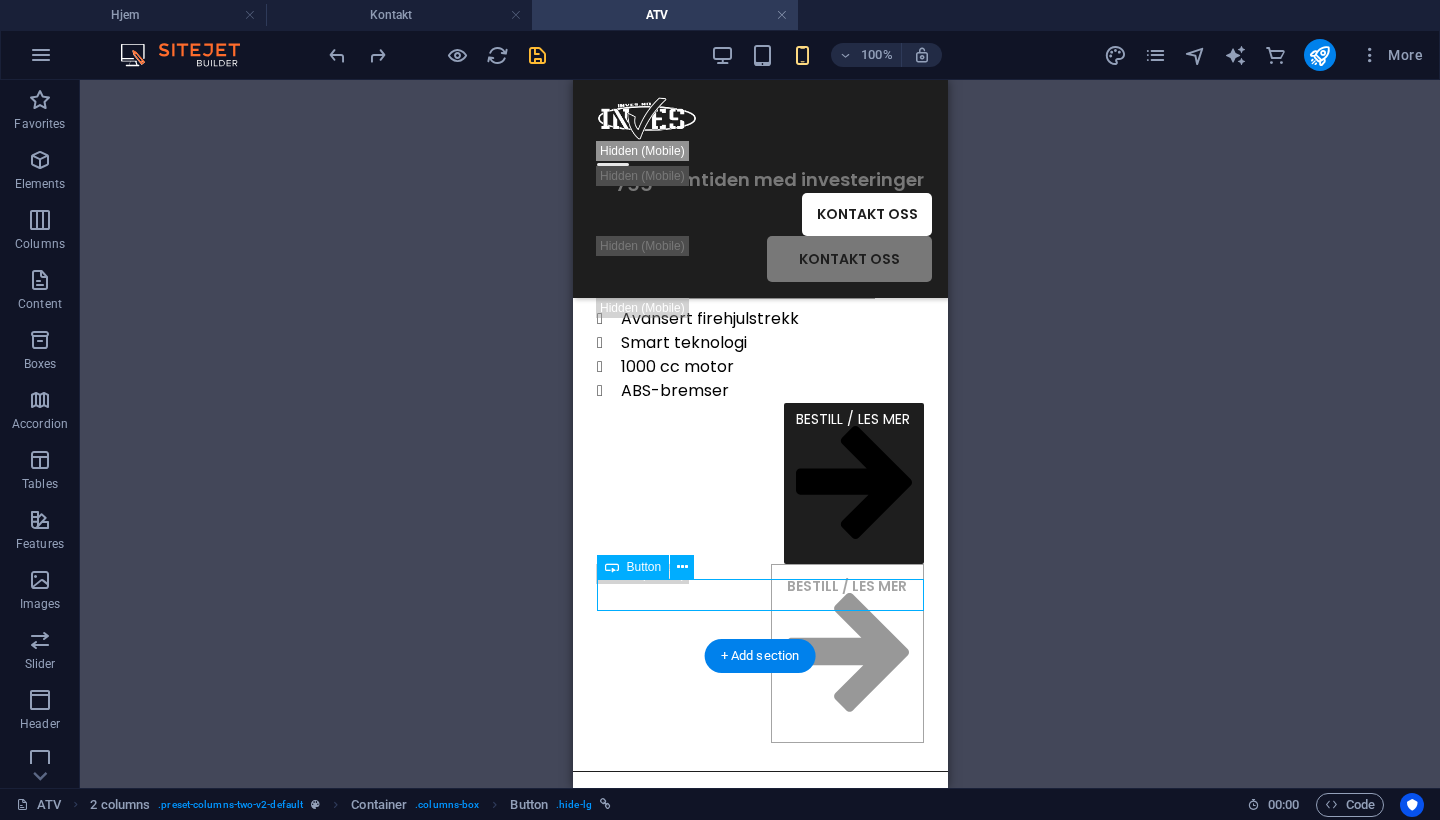 click on "BESTILL / LES MER" at bounding box center [759, 483] 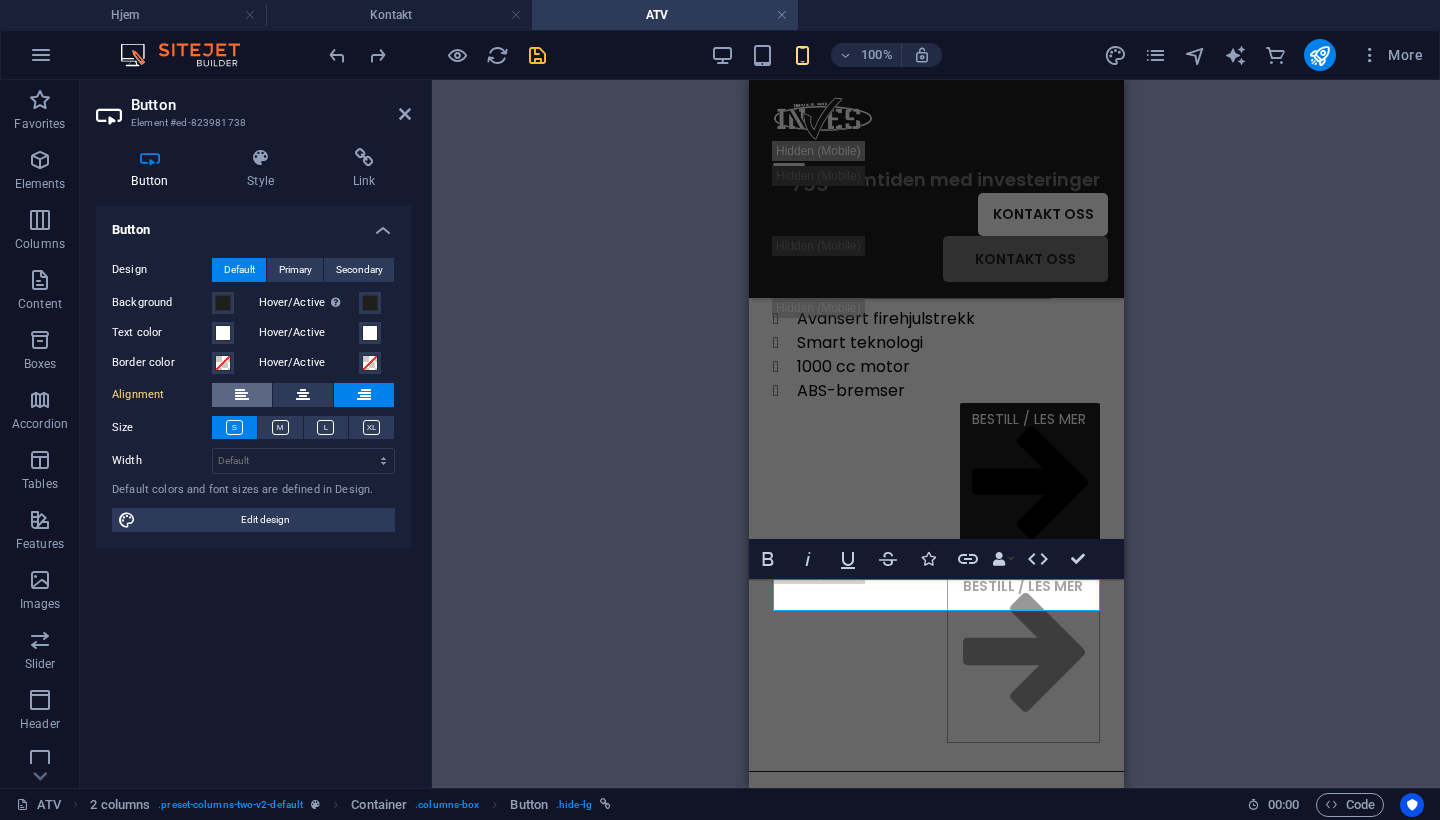 click at bounding box center (242, 395) 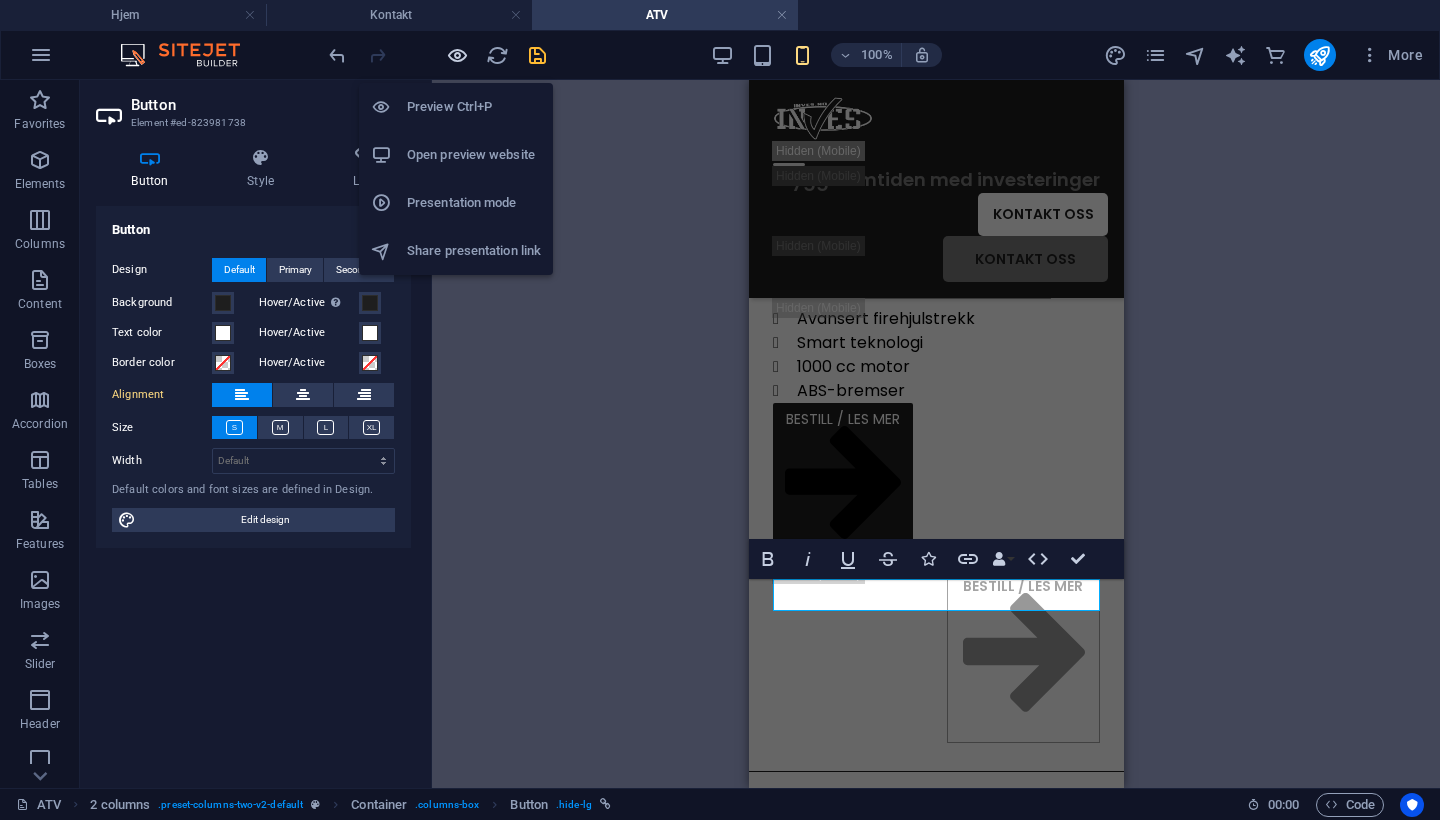 click at bounding box center (457, 55) 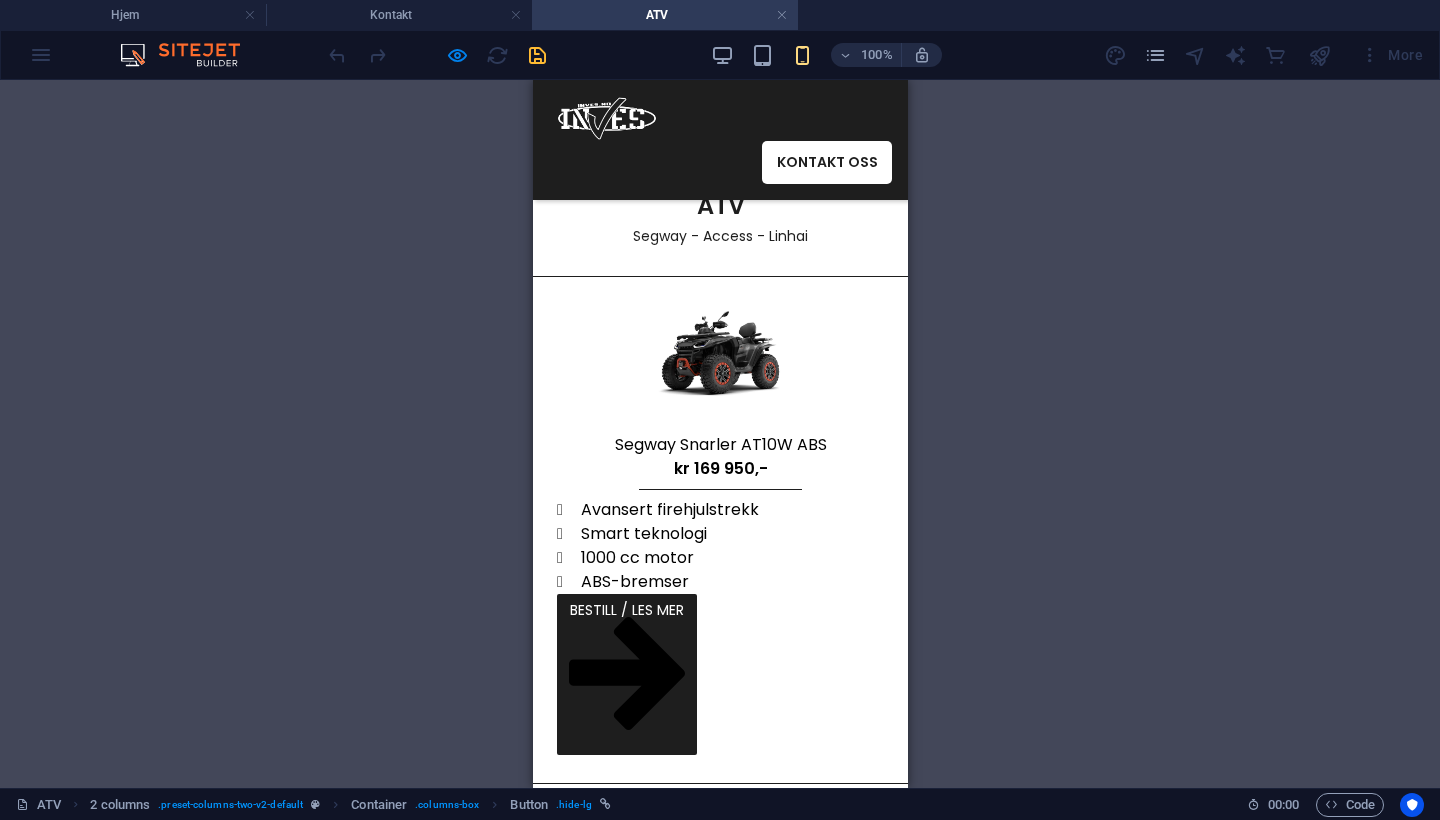 scroll, scrollTop: 157, scrollLeft: 0, axis: vertical 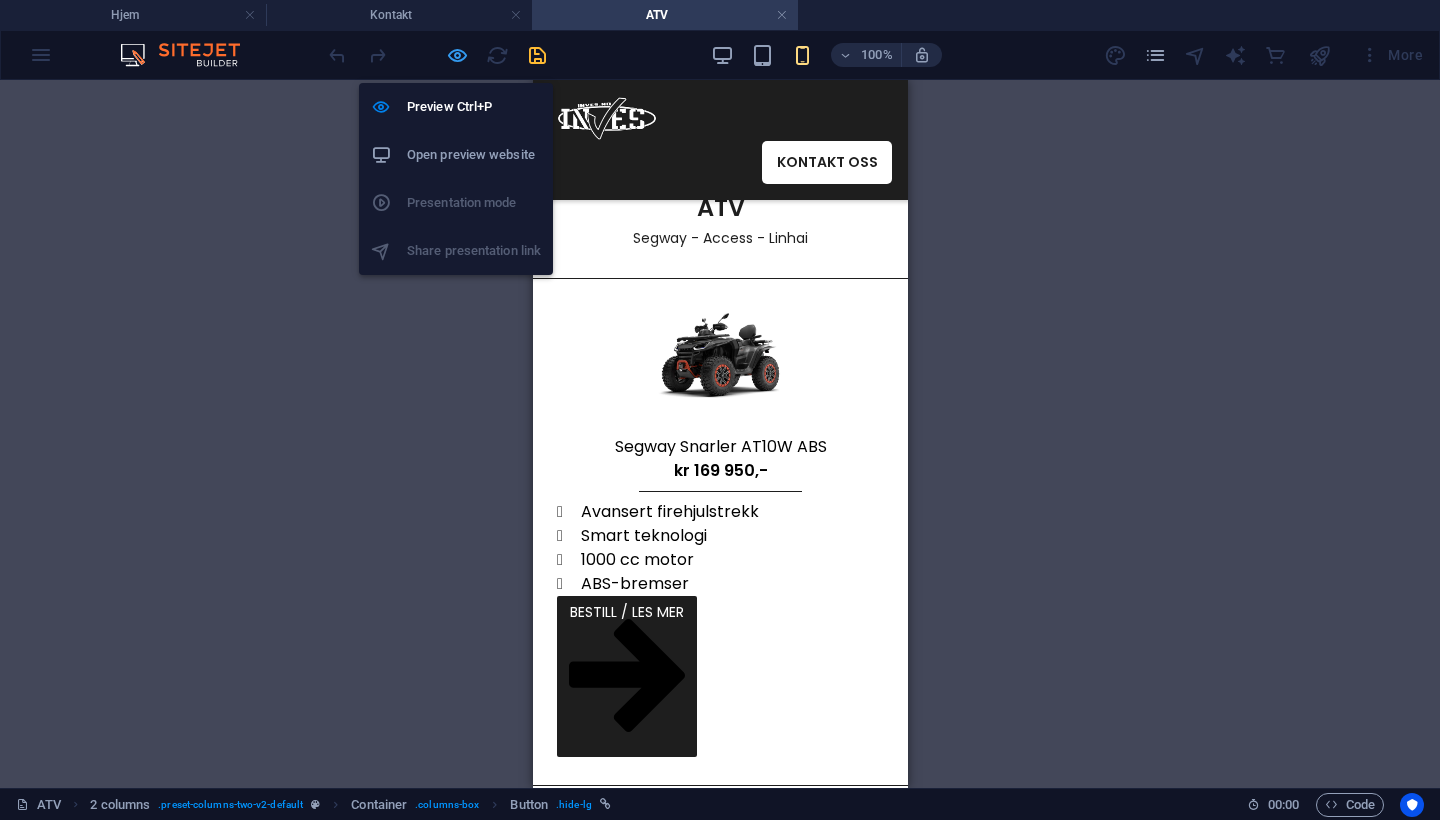 click at bounding box center [457, 55] 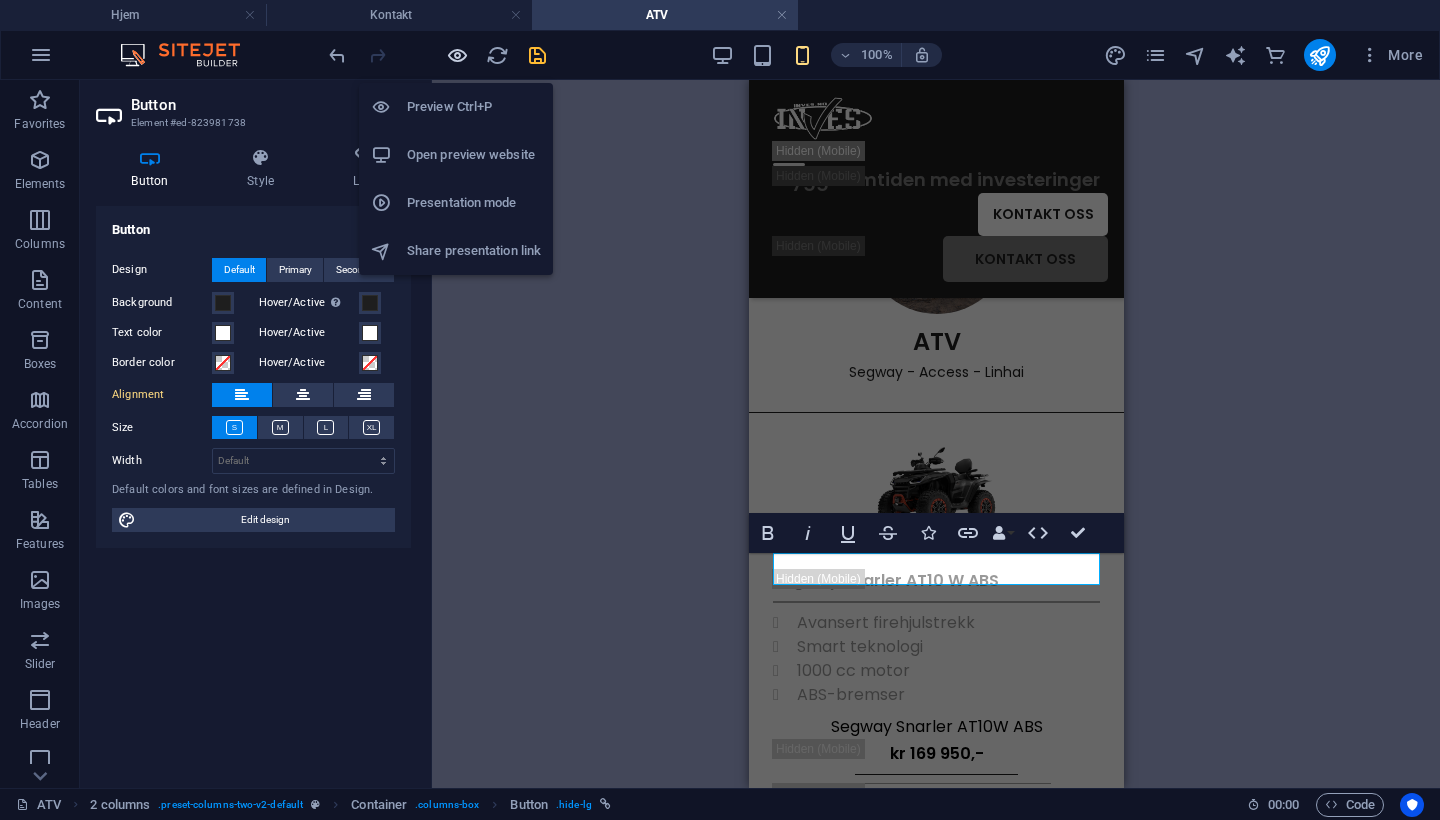 scroll, scrollTop: 668, scrollLeft: 0, axis: vertical 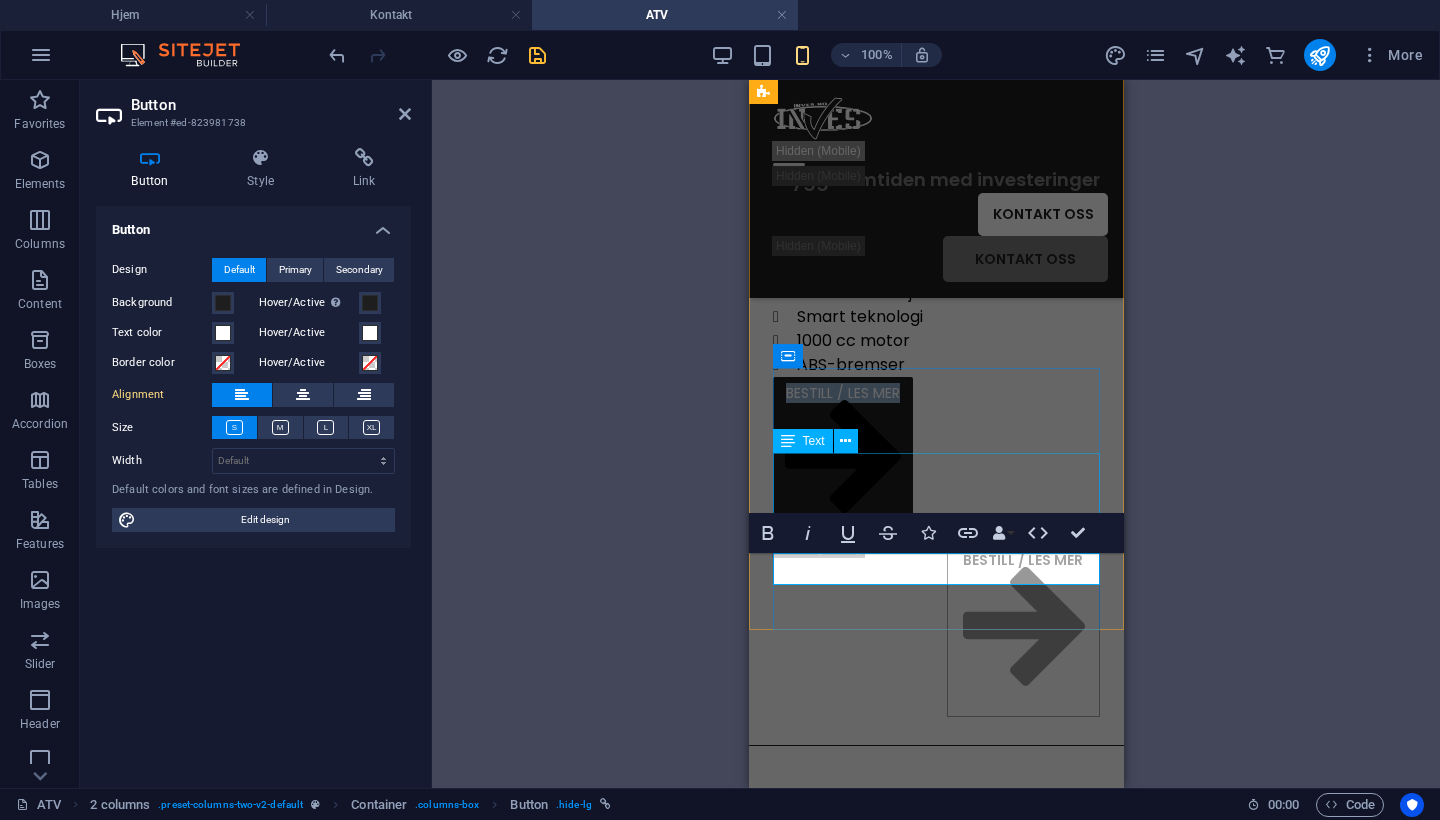 click on "Avansert firehjulstrekk Smart teknologi 1000 cc motor ABS-bremser" at bounding box center [935, 329] 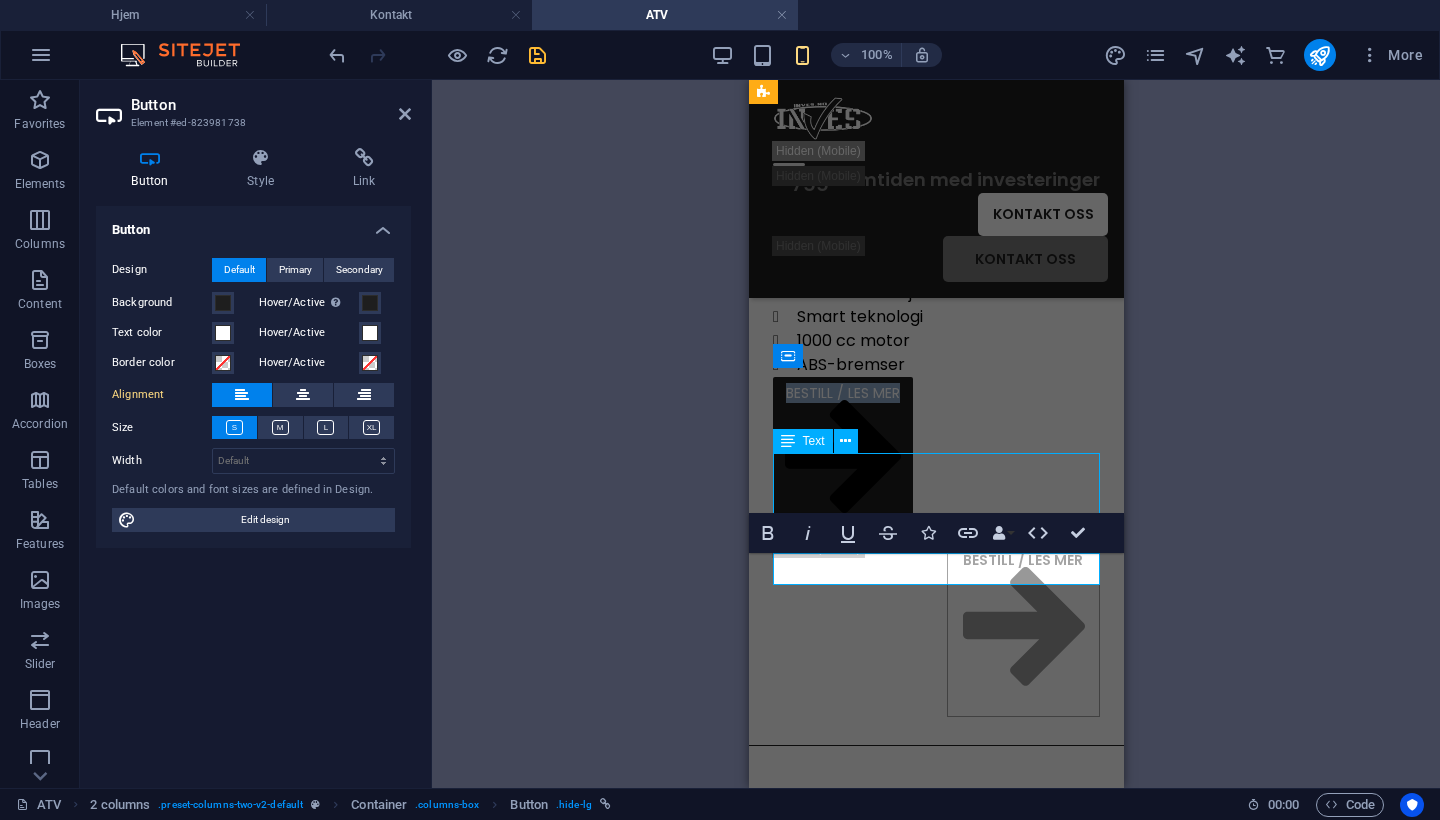 click on "Avansert firehjulstrekk Smart teknologi 1000 cc motor ABS-bremser" at bounding box center (935, 329) 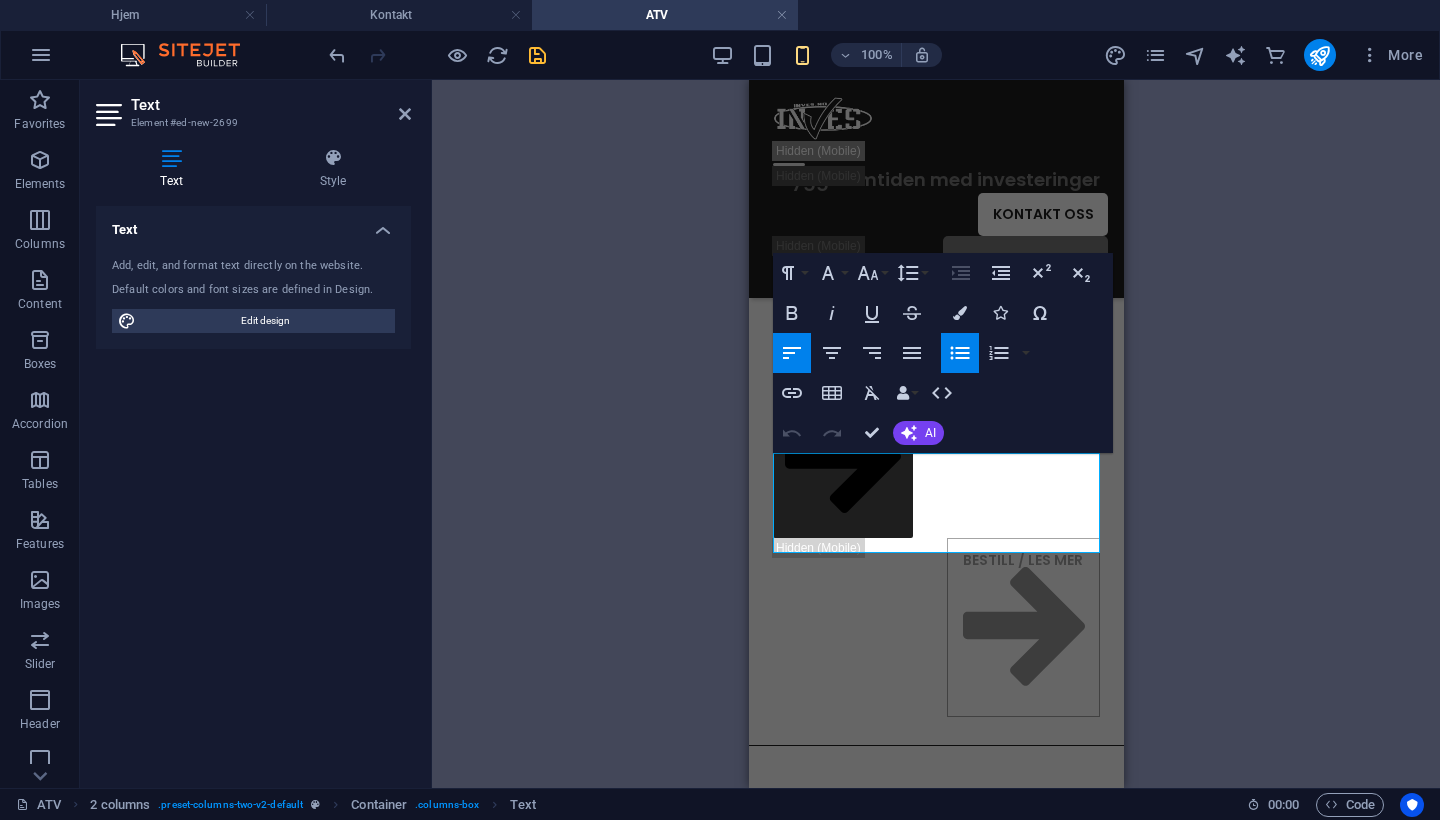 drag, startPoint x: 967, startPoint y: 536, endPoint x: 549, endPoint y: 349, distance: 457.9225 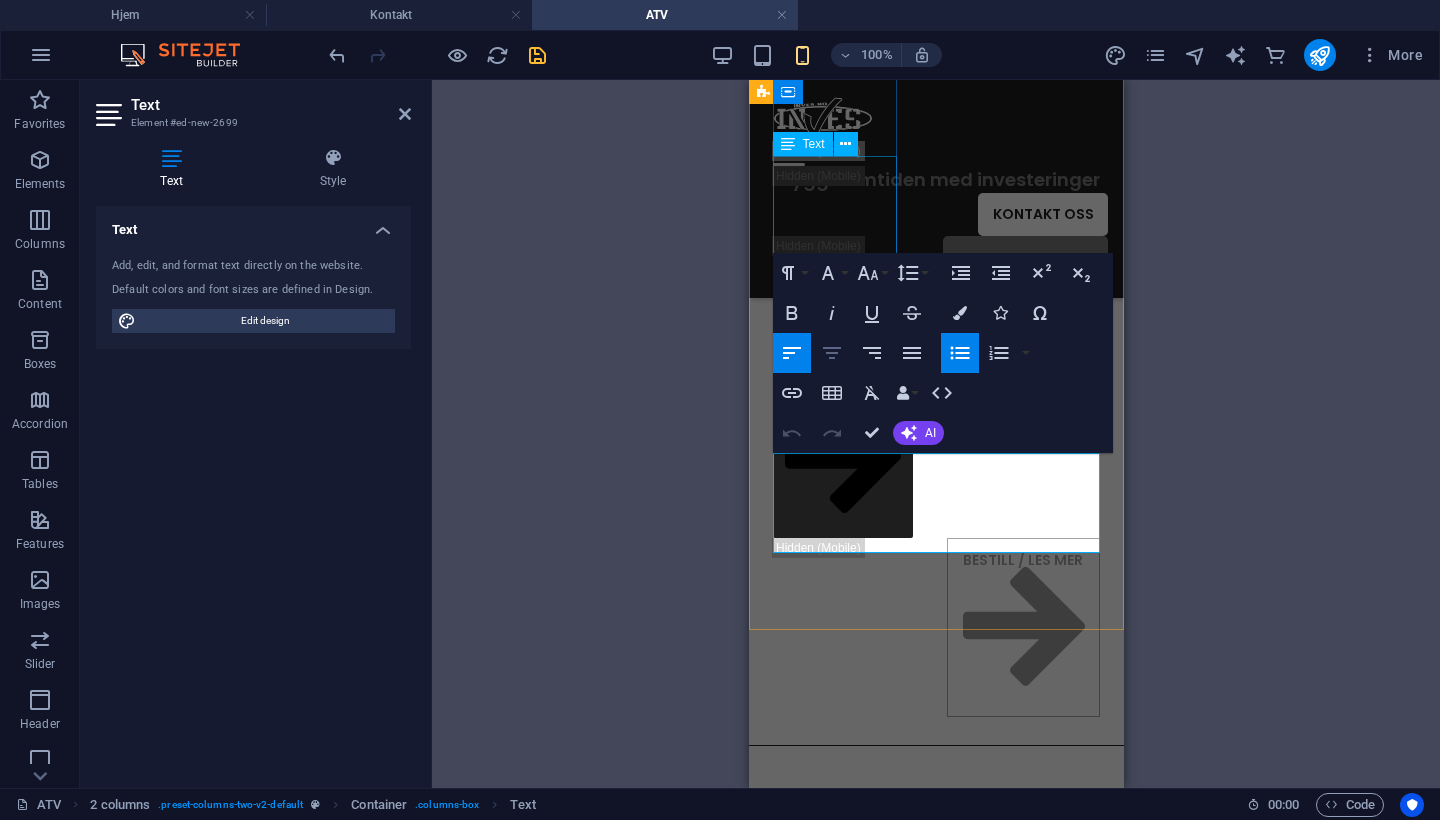 click 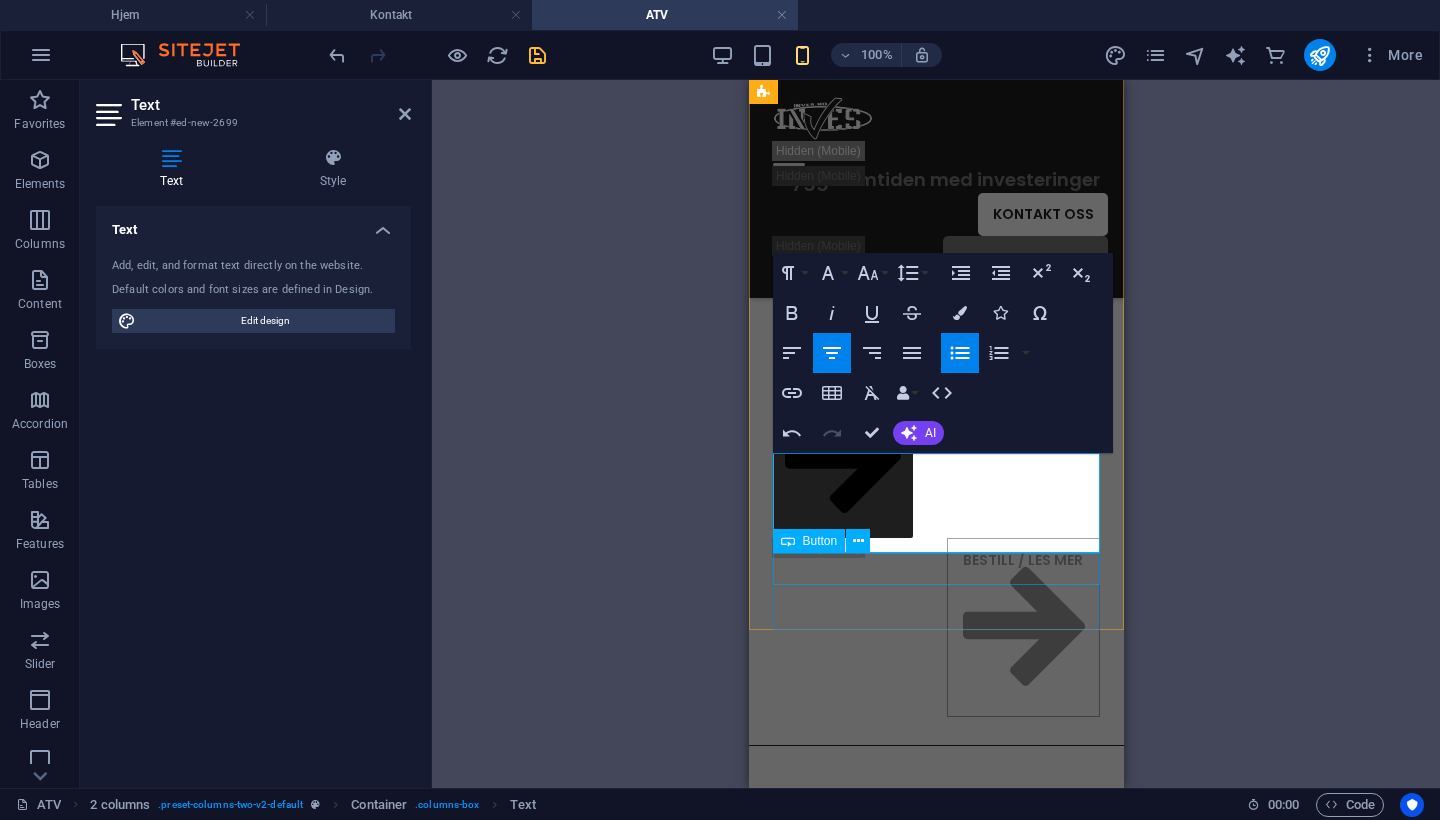 click on "BESTILL / LES MER" at bounding box center (935, 457) 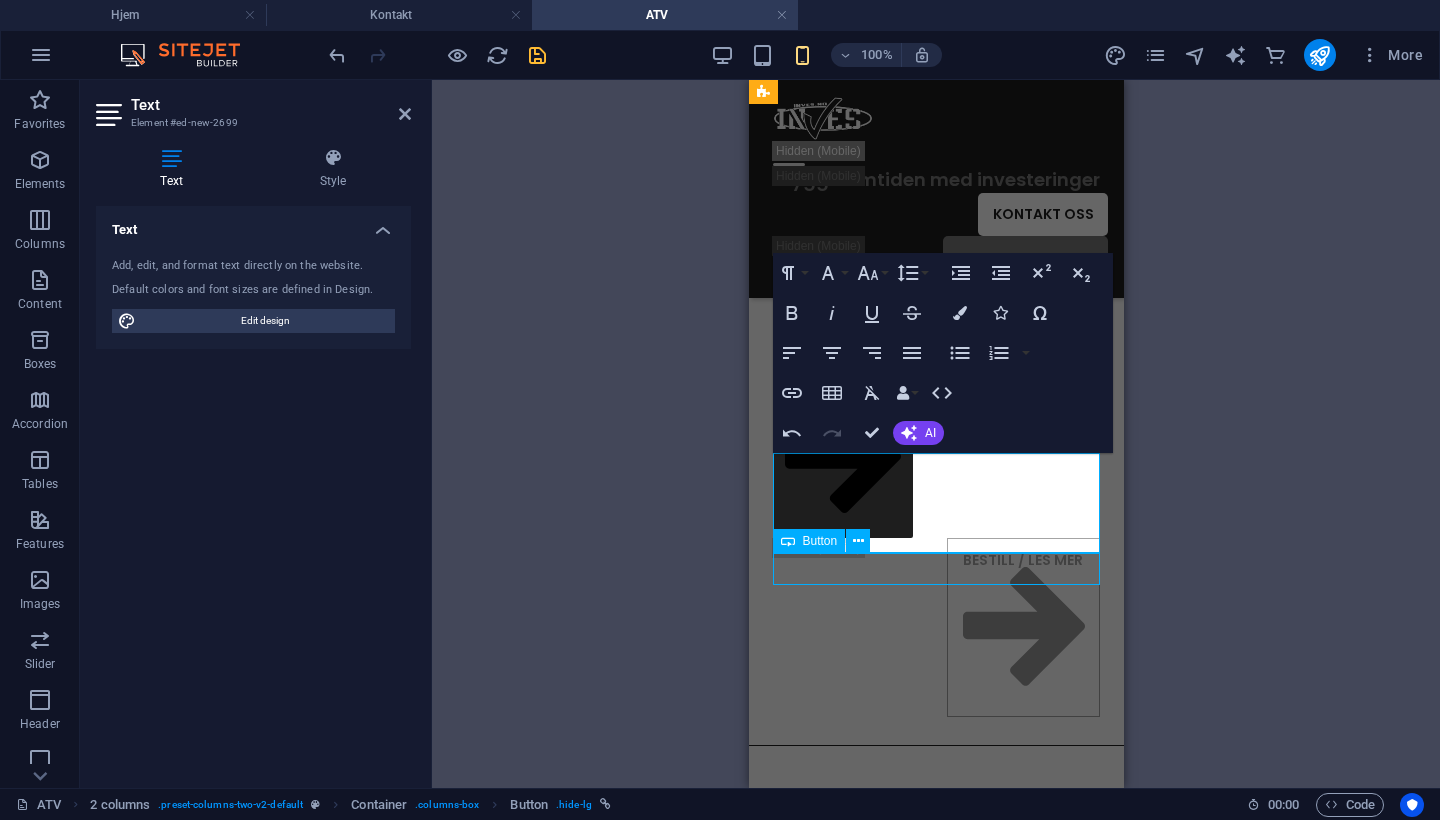 click on "BESTILL / LES MER" at bounding box center (935, 457) 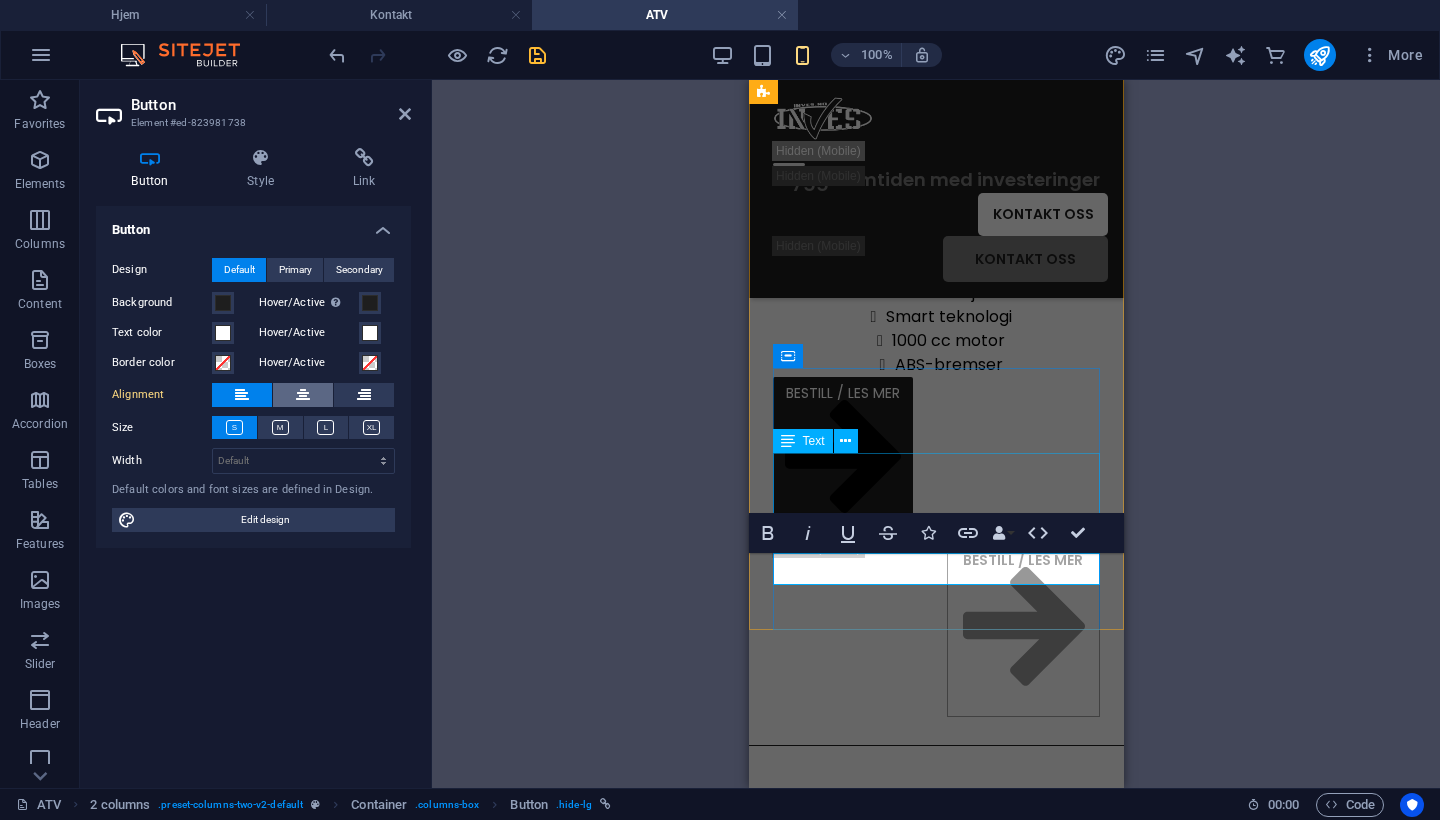 click at bounding box center [303, 395] 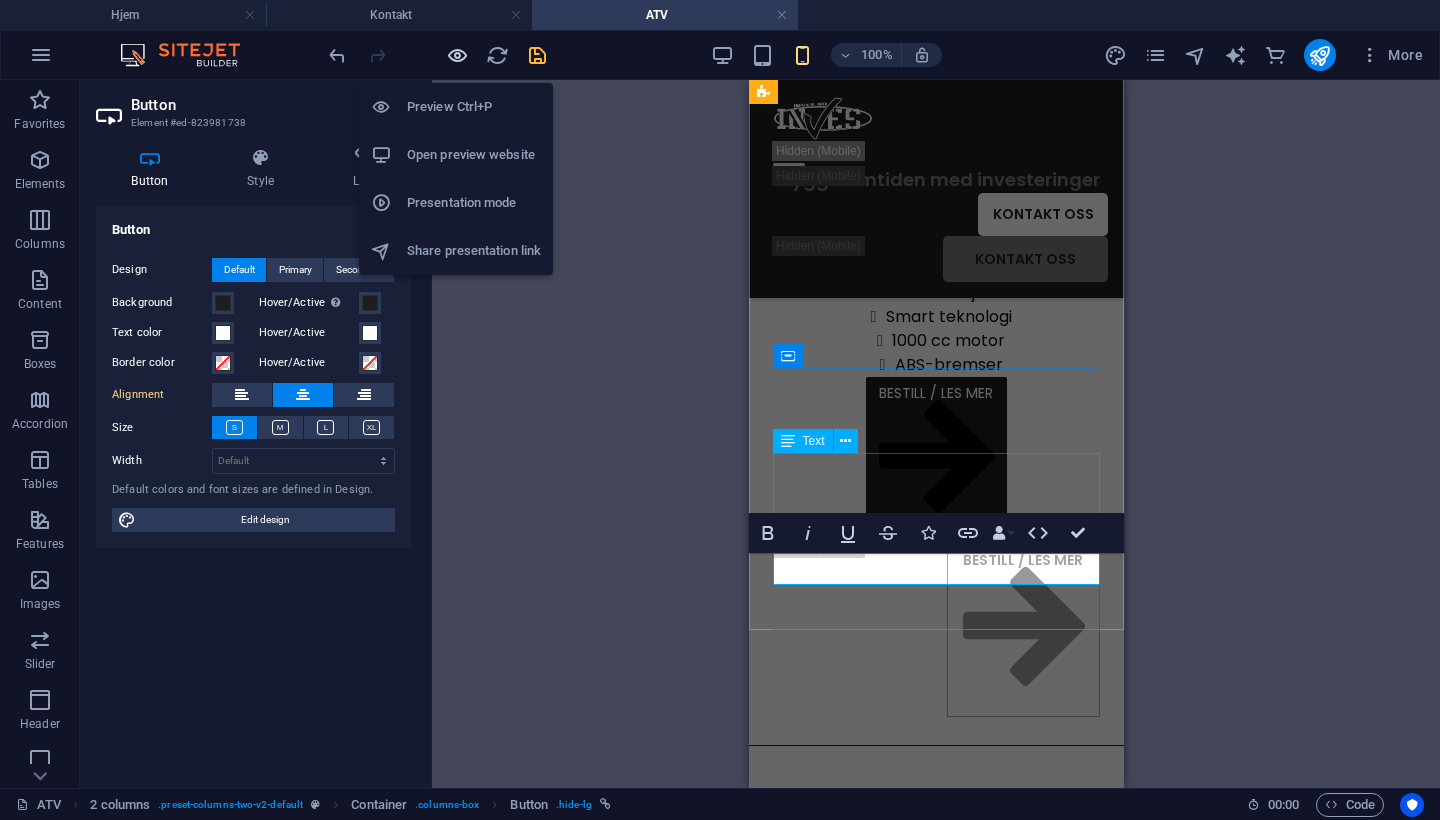 click at bounding box center [457, 55] 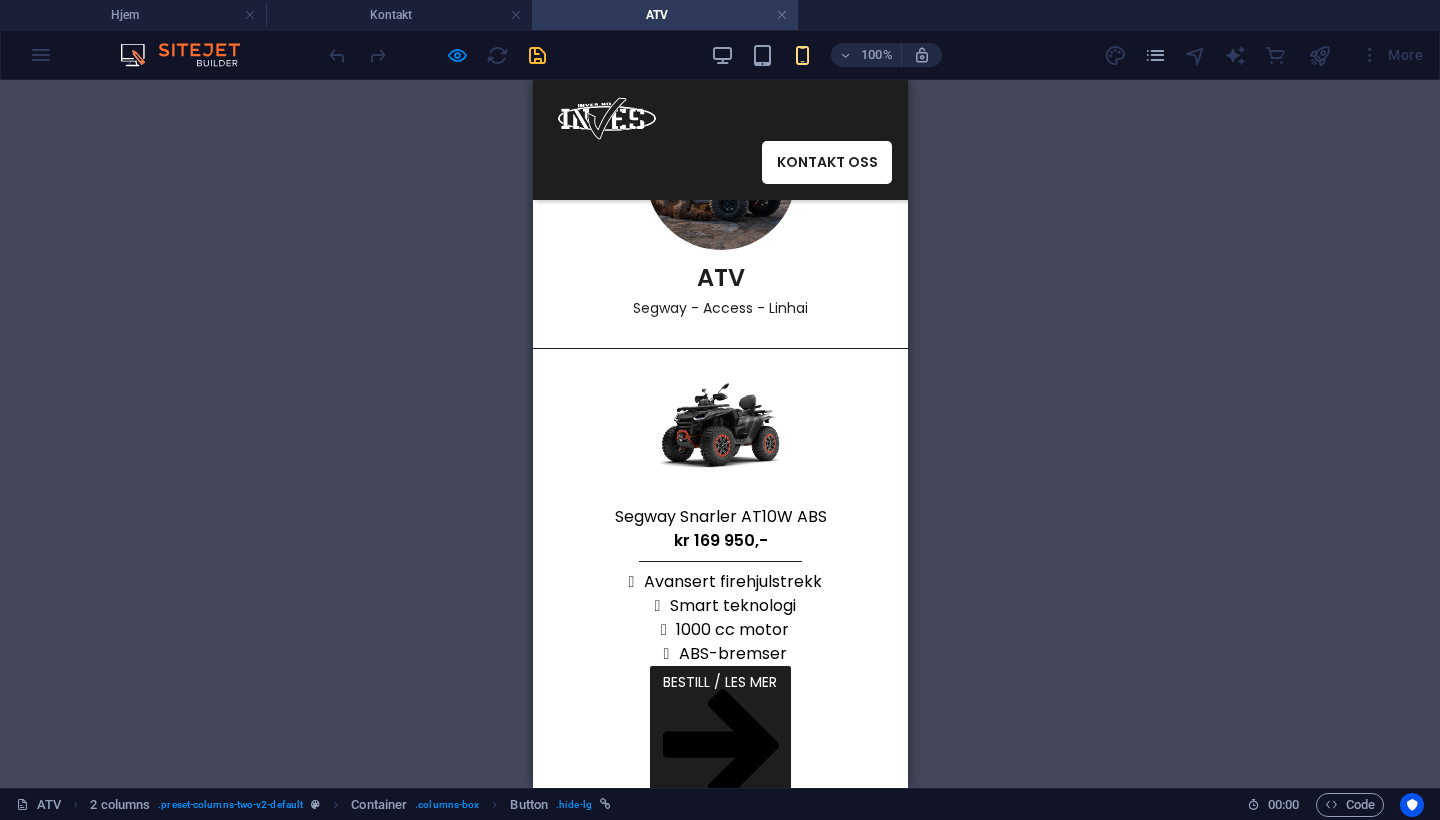 scroll, scrollTop: 93, scrollLeft: 0, axis: vertical 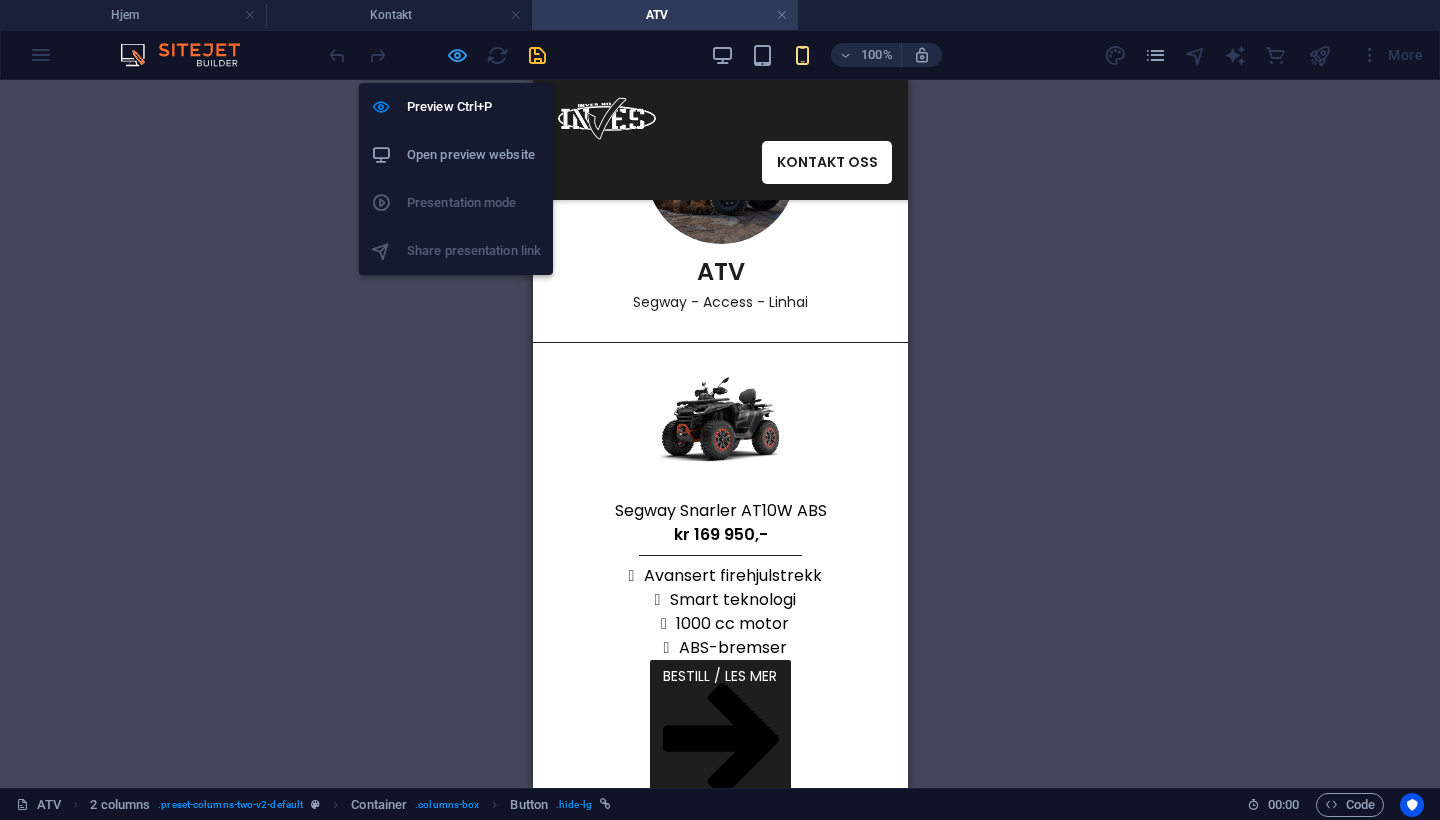 click at bounding box center [457, 55] 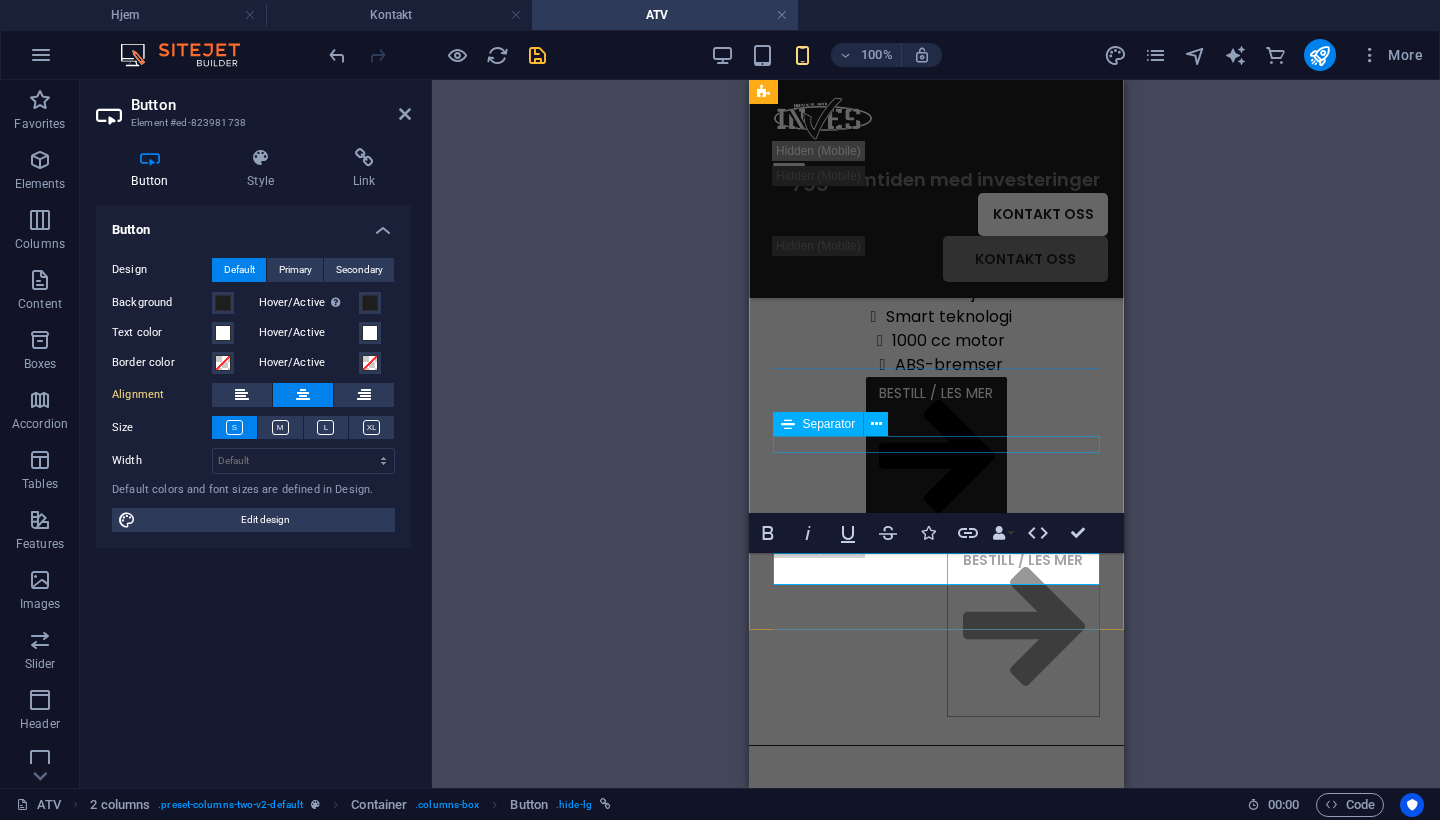 click at bounding box center [935, 272] 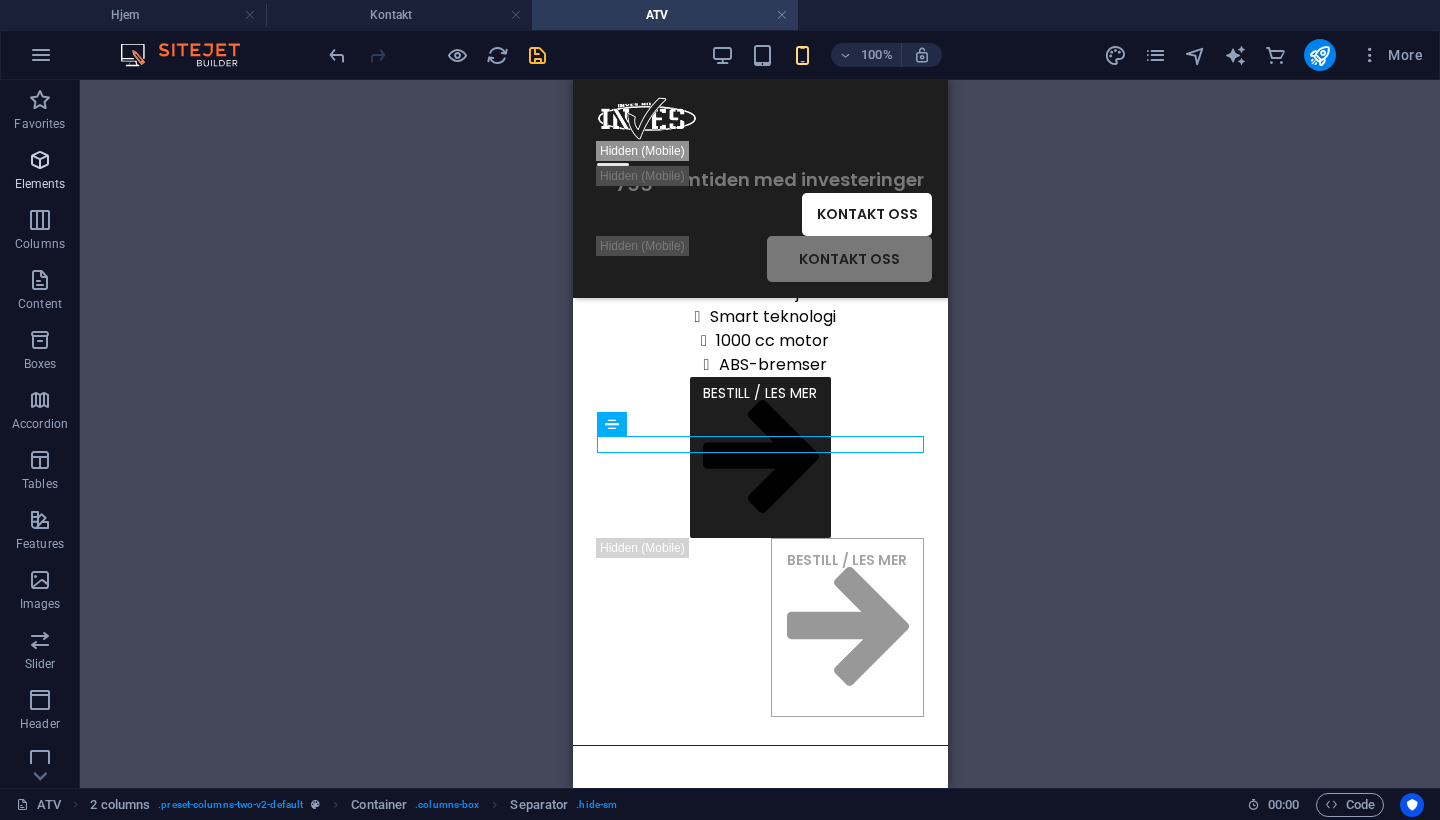 click on "Elements" at bounding box center (40, 184) 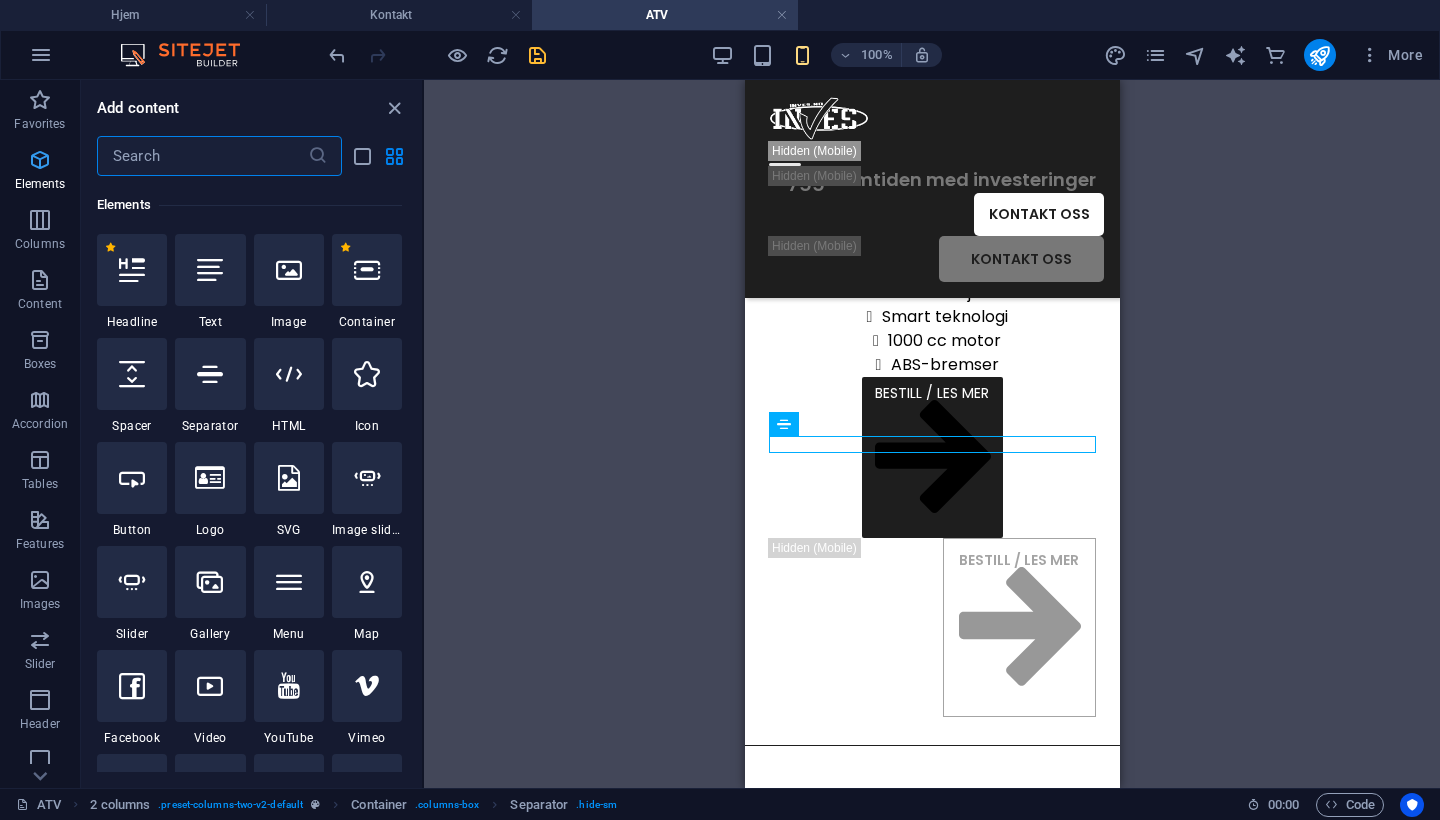 scroll, scrollTop: 213, scrollLeft: 0, axis: vertical 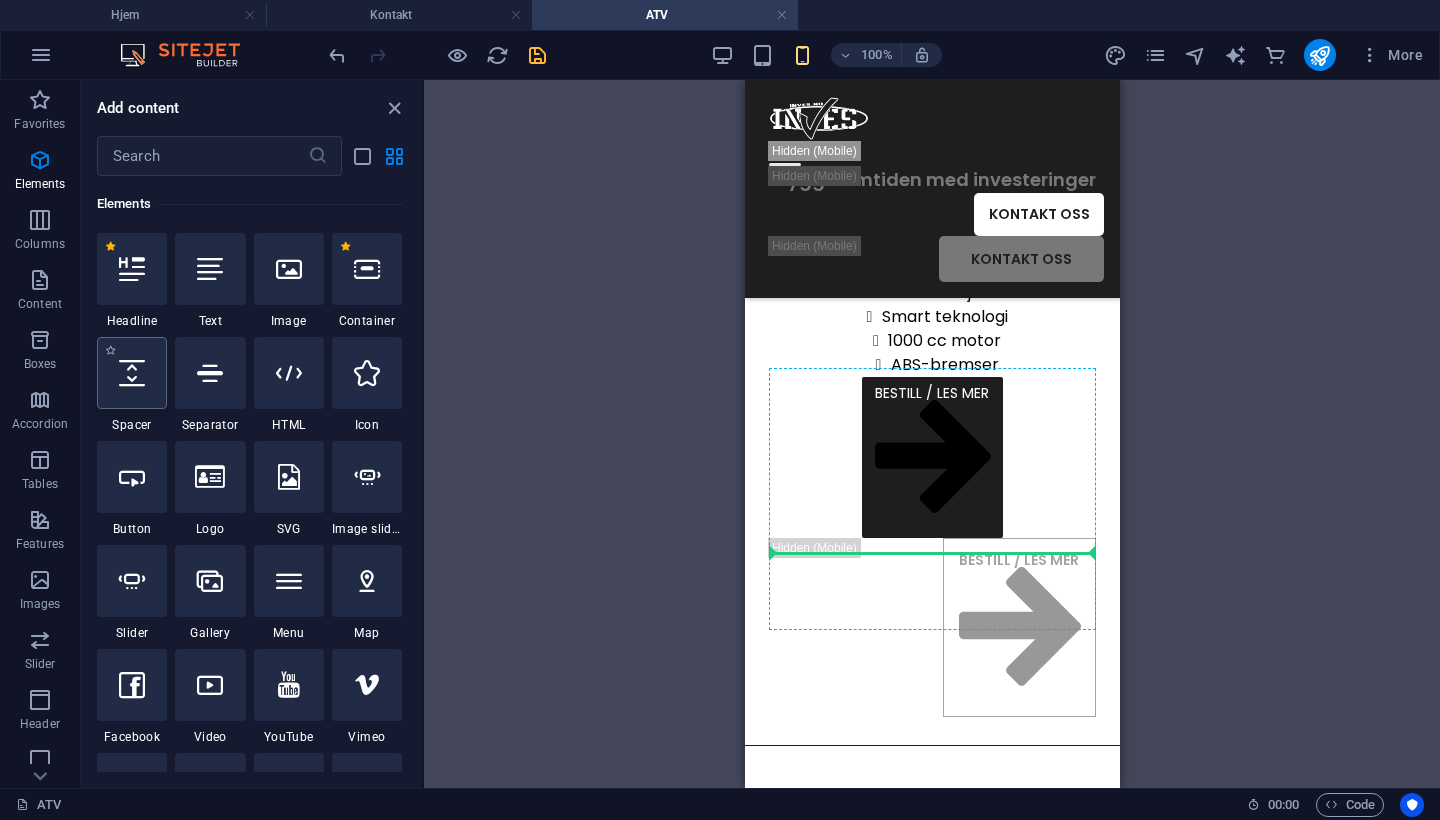 select on "px" 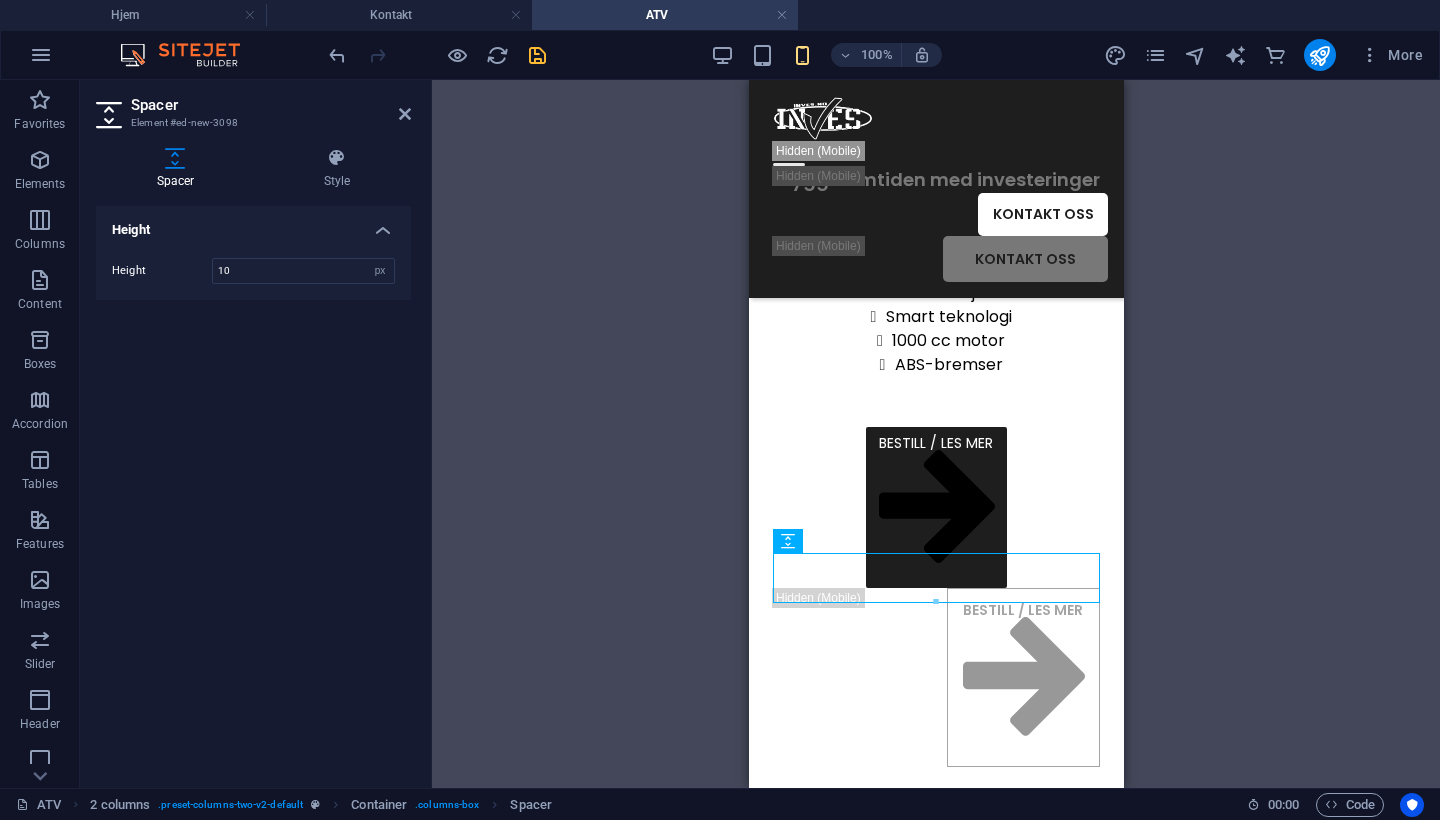 type on "10" 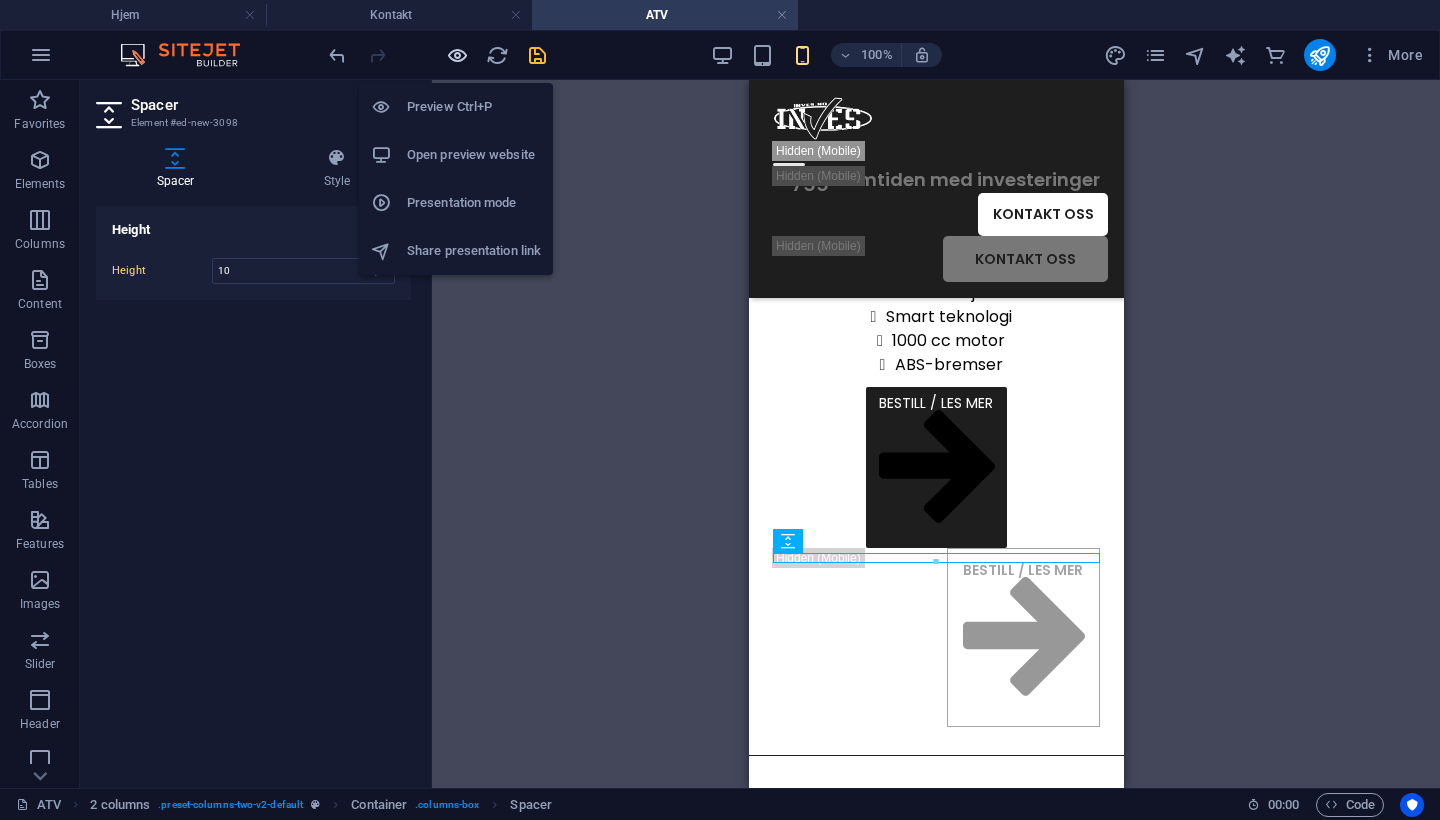 click at bounding box center (457, 55) 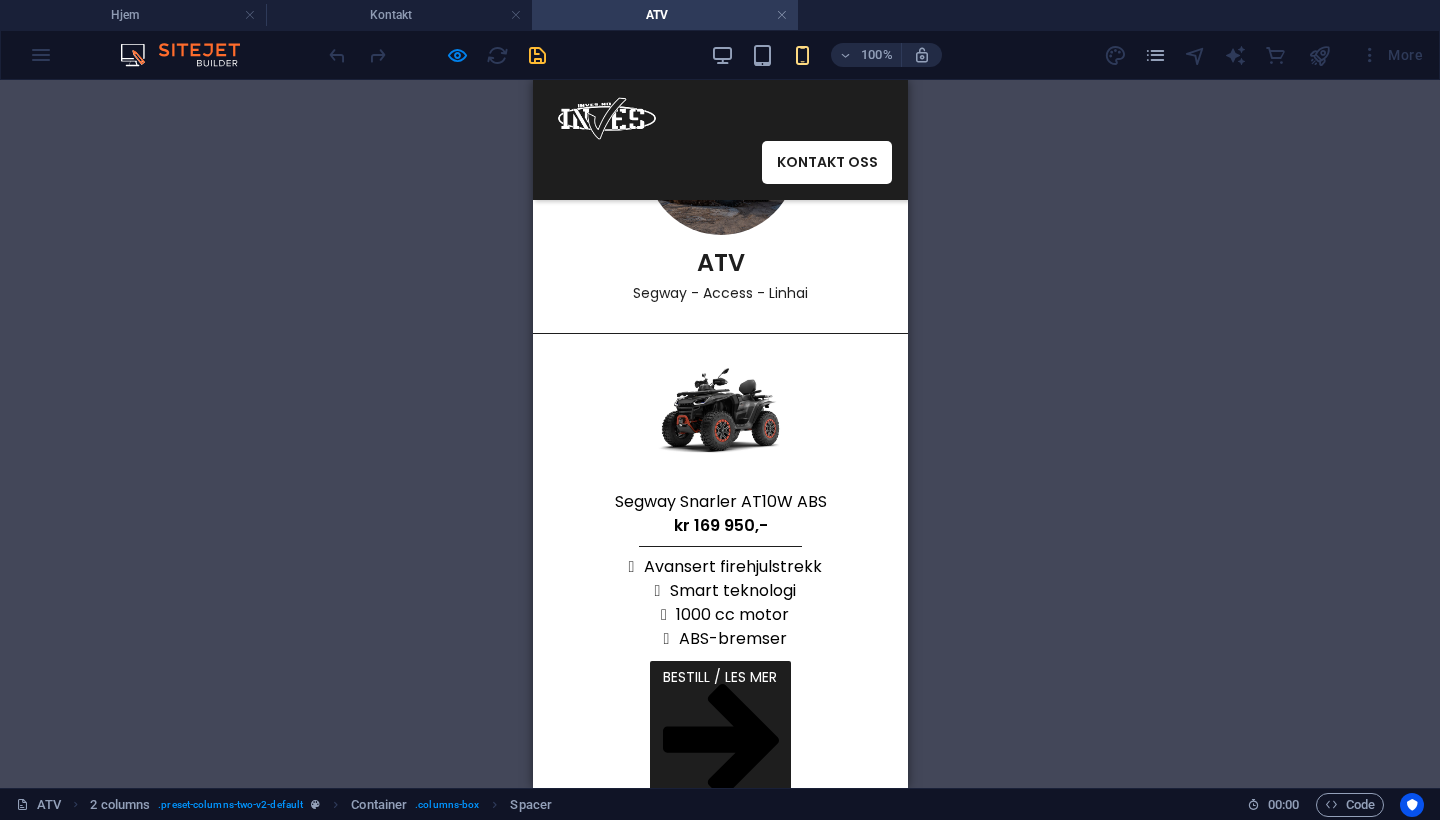 scroll, scrollTop: 108, scrollLeft: 0, axis: vertical 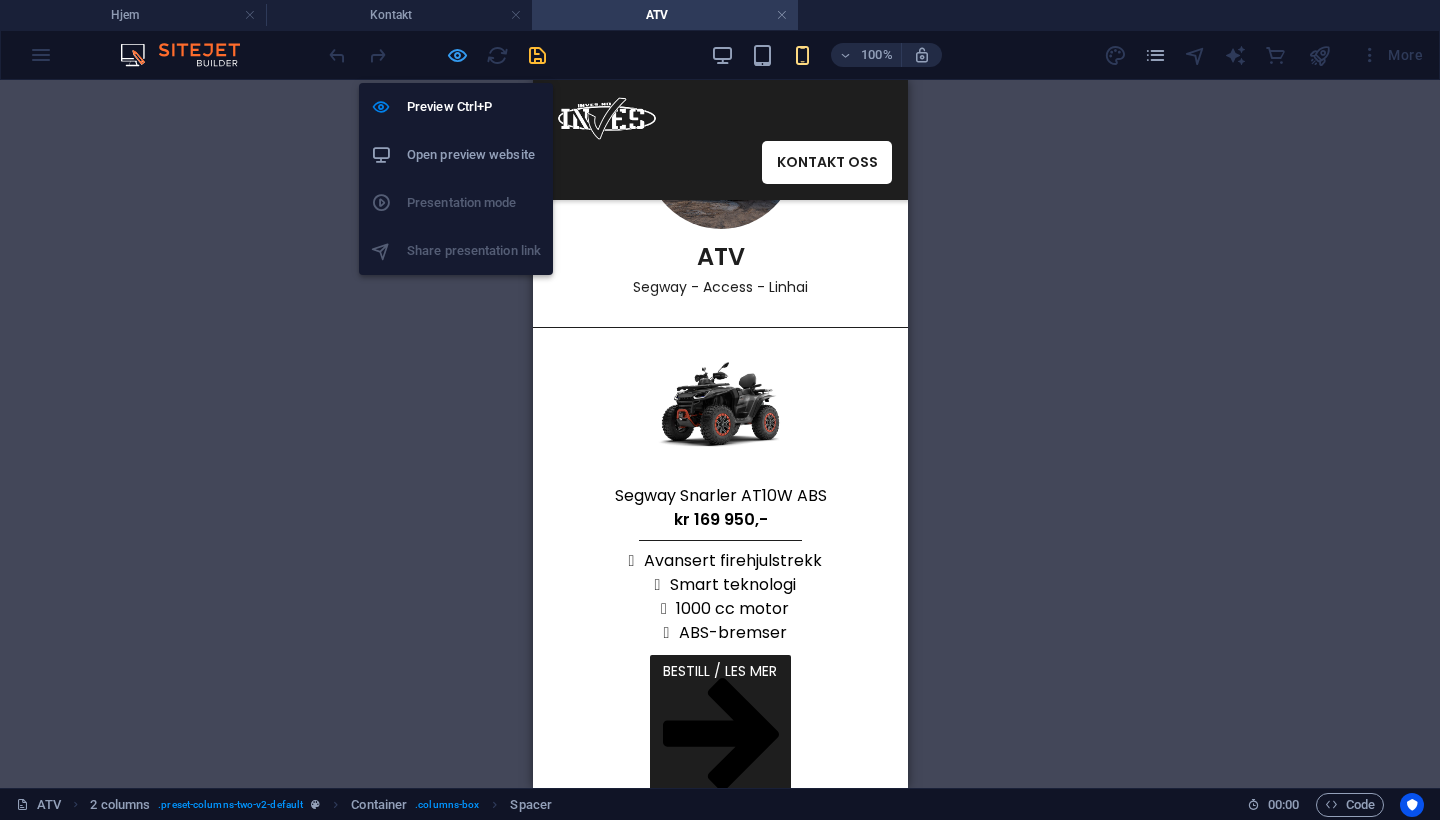 click at bounding box center [457, 55] 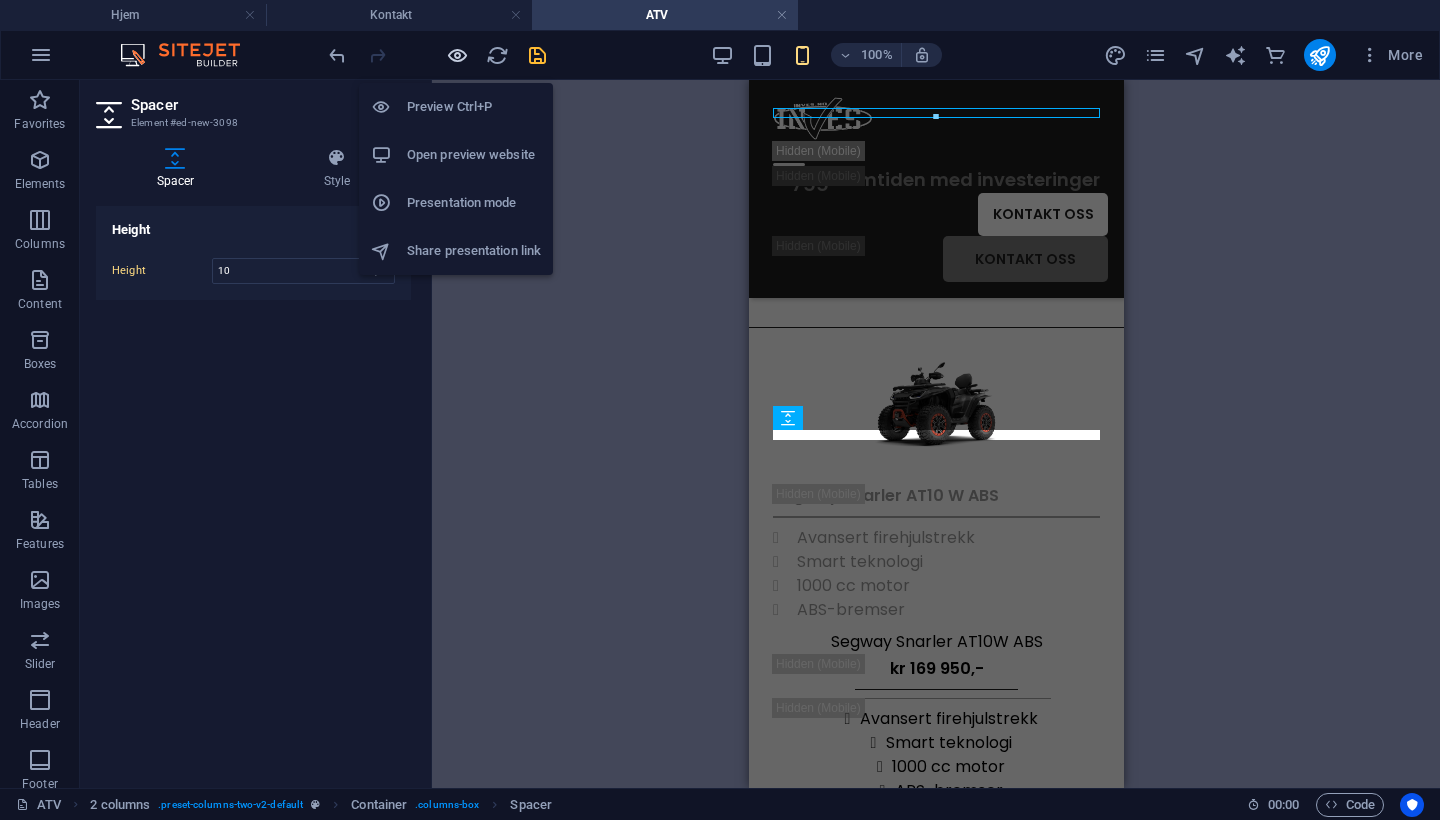 scroll, scrollTop: 657, scrollLeft: 0, axis: vertical 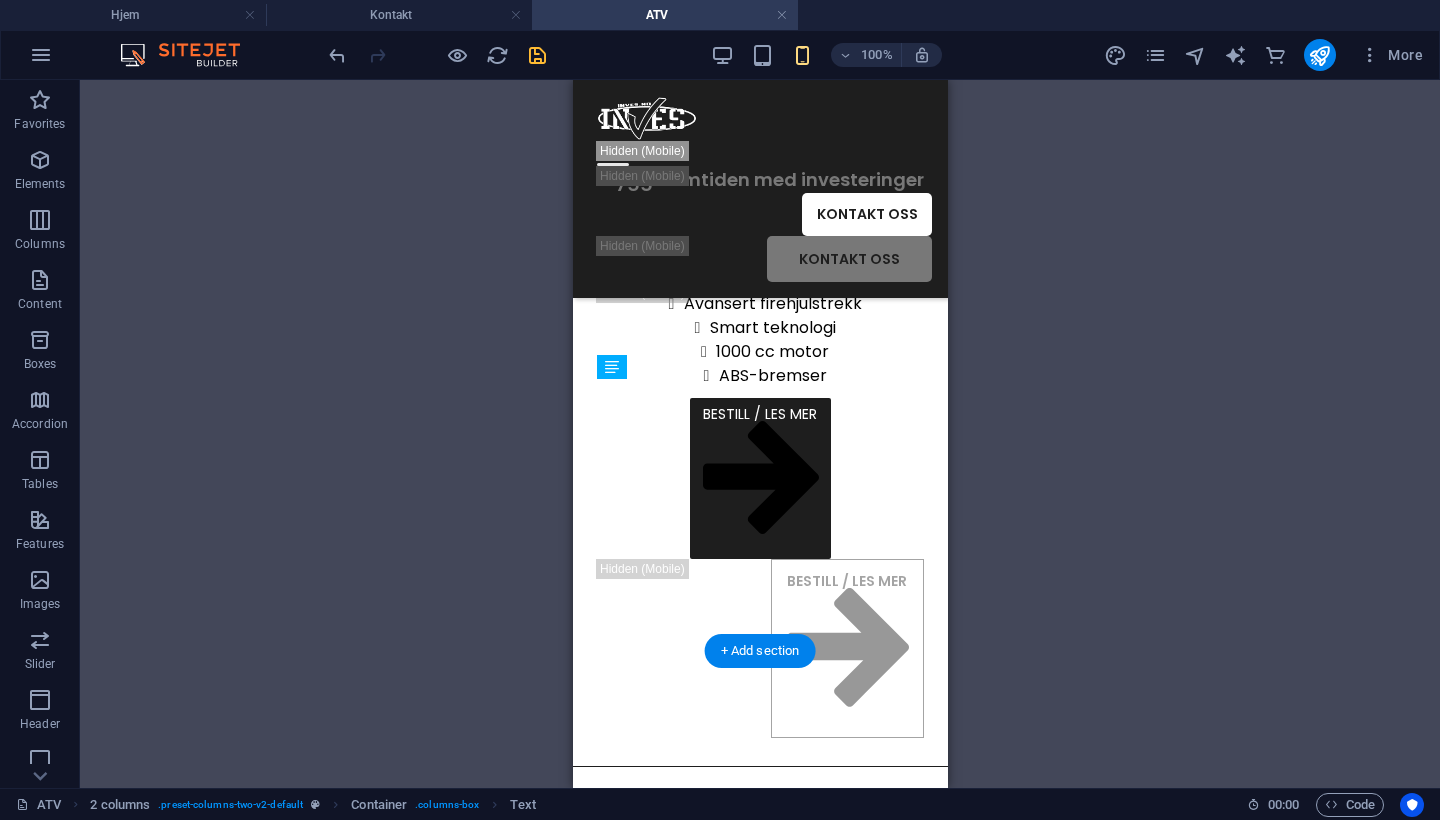 drag, startPoint x: 786, startPoint y: 408, endPoint x: 815, endPoint y: 387, distance: 35.805027 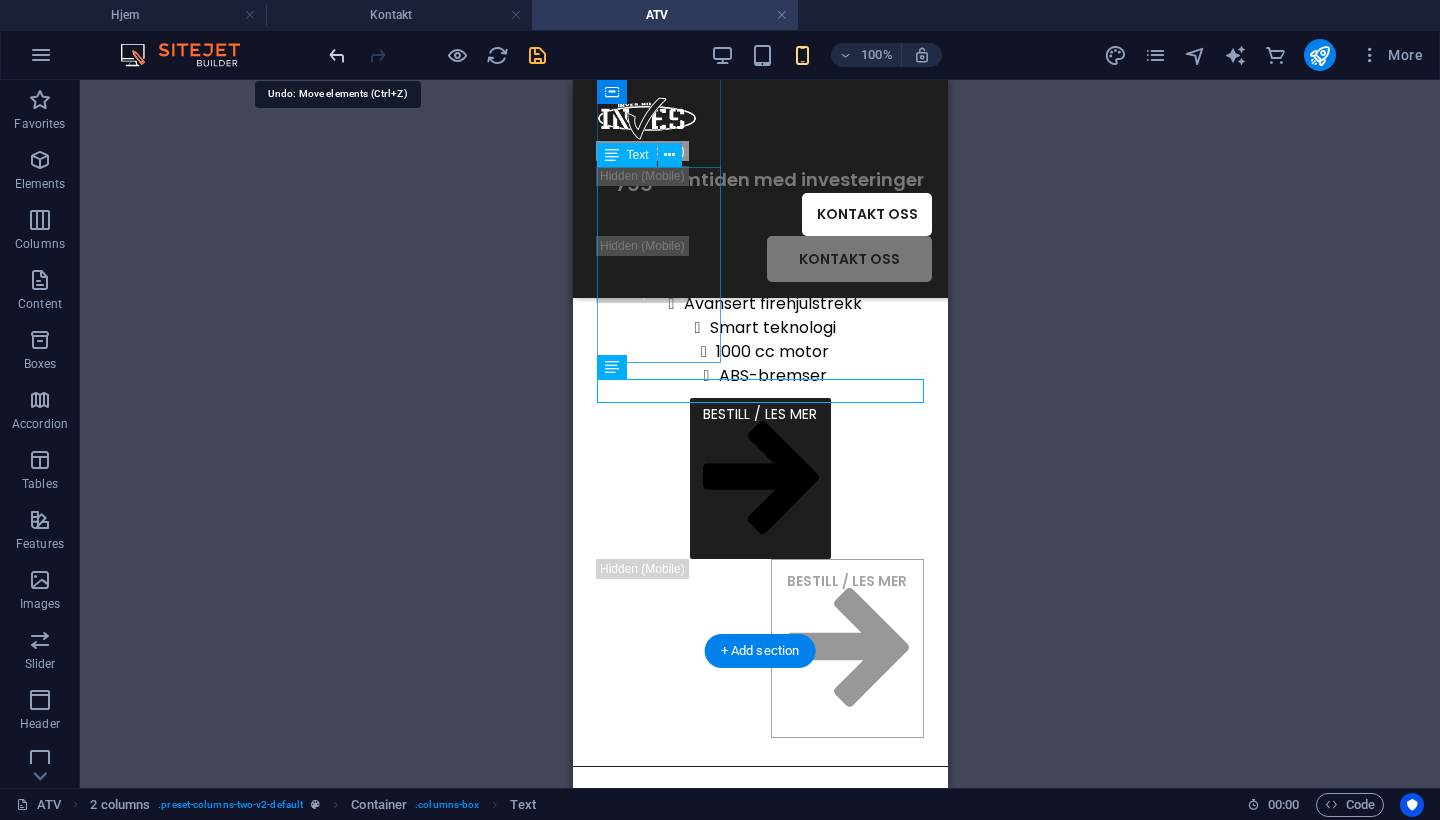 click at bounding box center (337, 55) 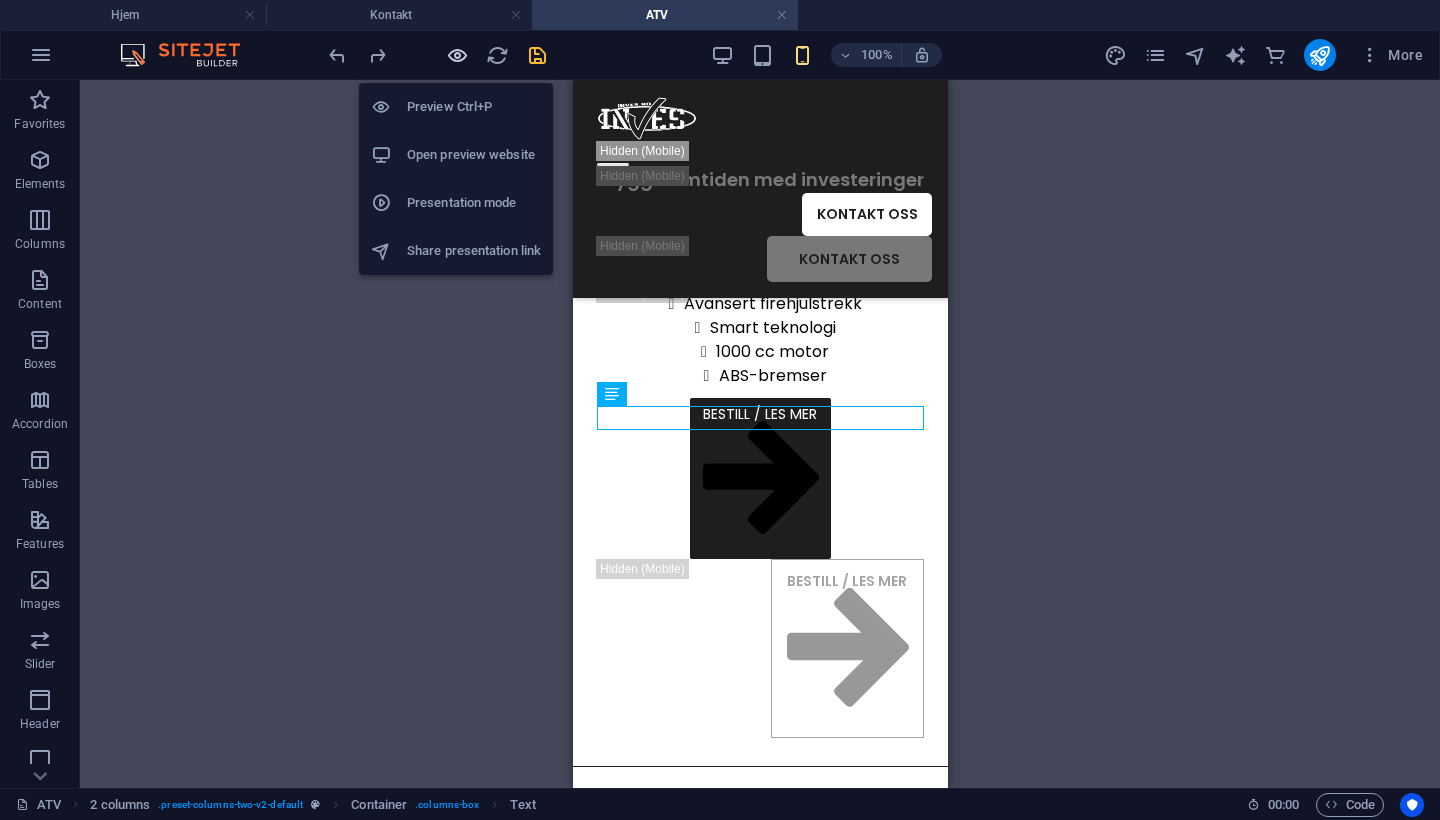 click at bounding box center (457, 55) 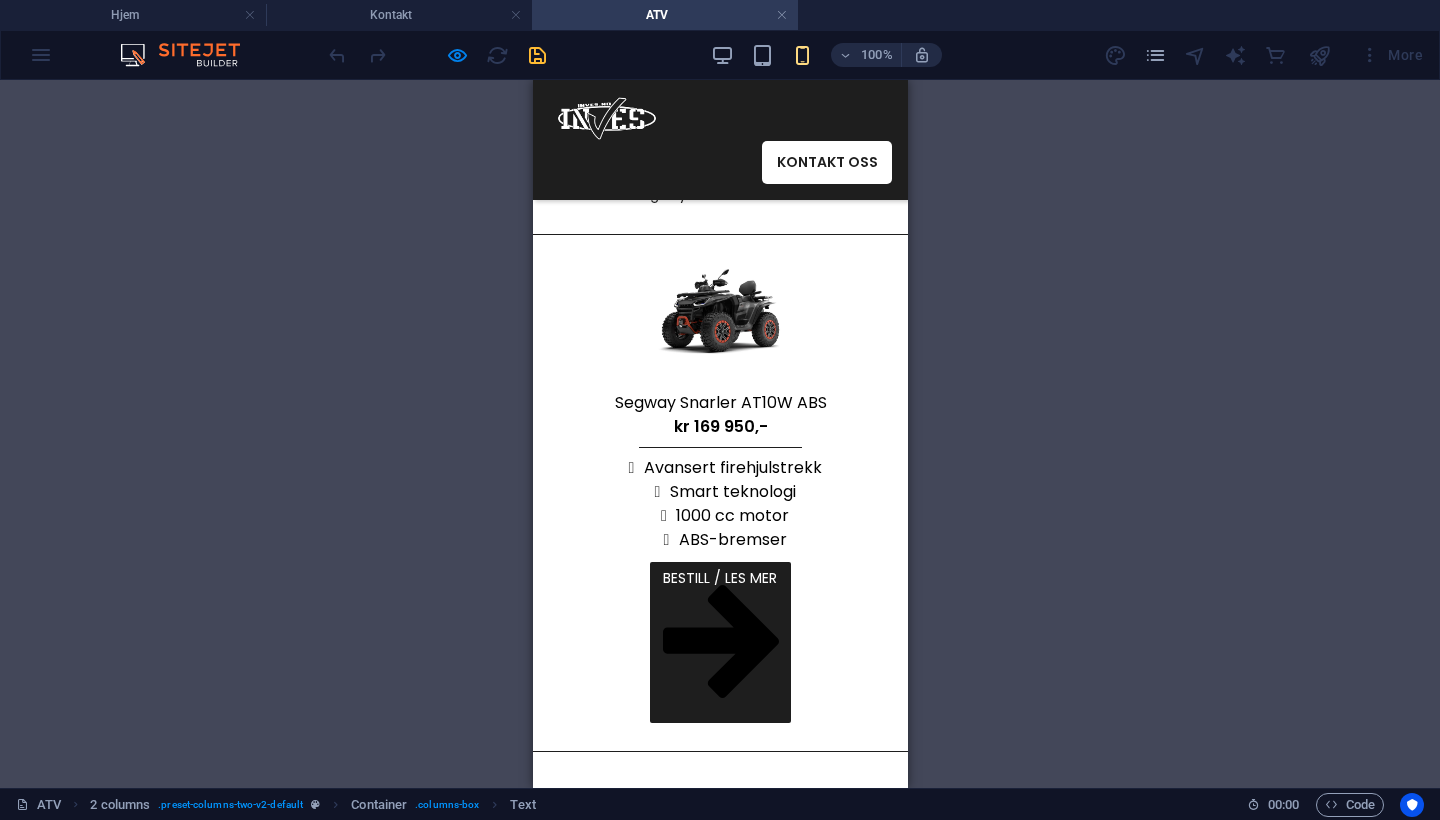 scroll, scrollTop: 200, scrollLeft: 0, axis: vertical 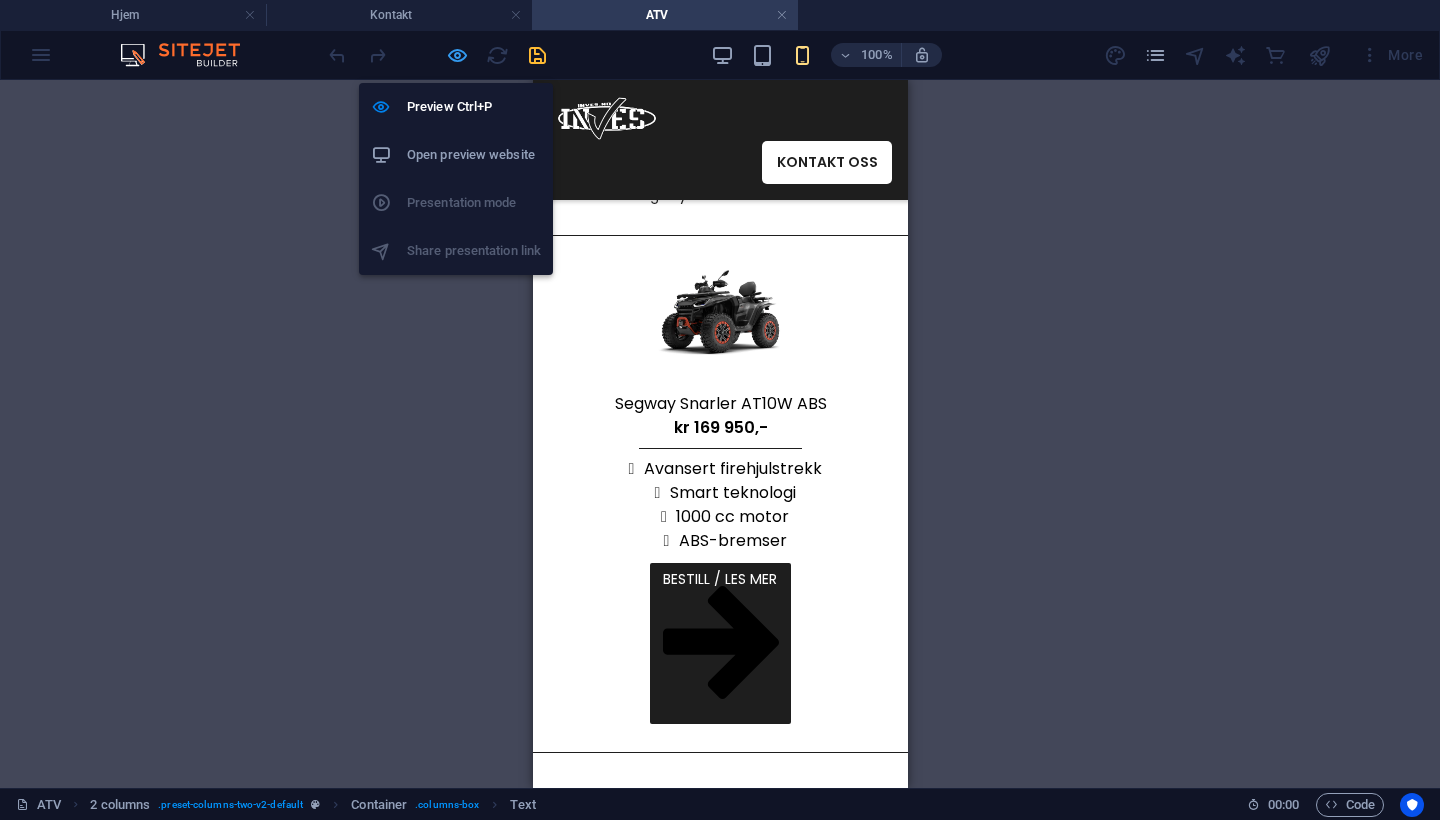 click at bounding box center (457, 55) 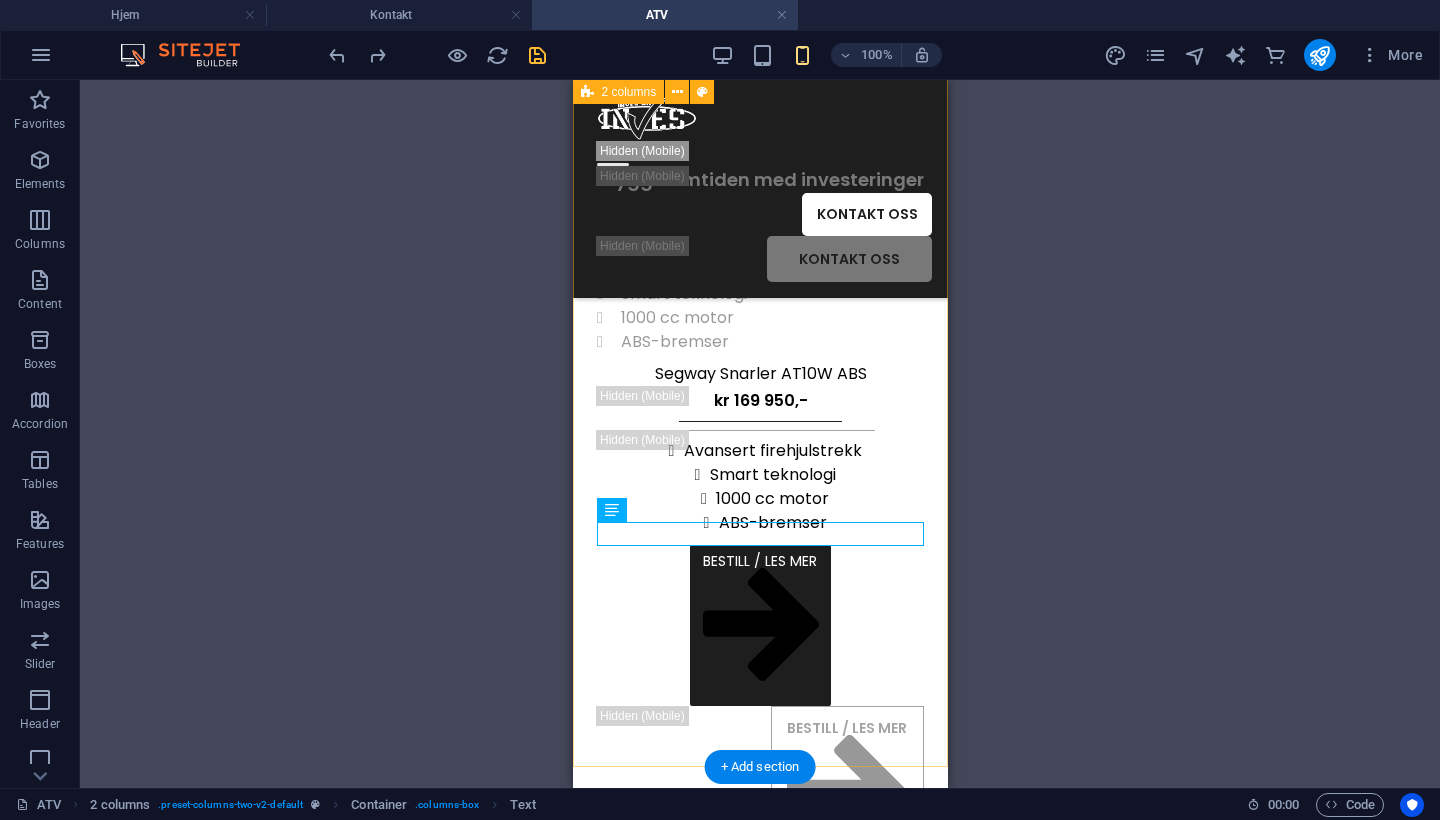 scroll, scrollTop: 590, scrollLeft: 0, axis: vertical 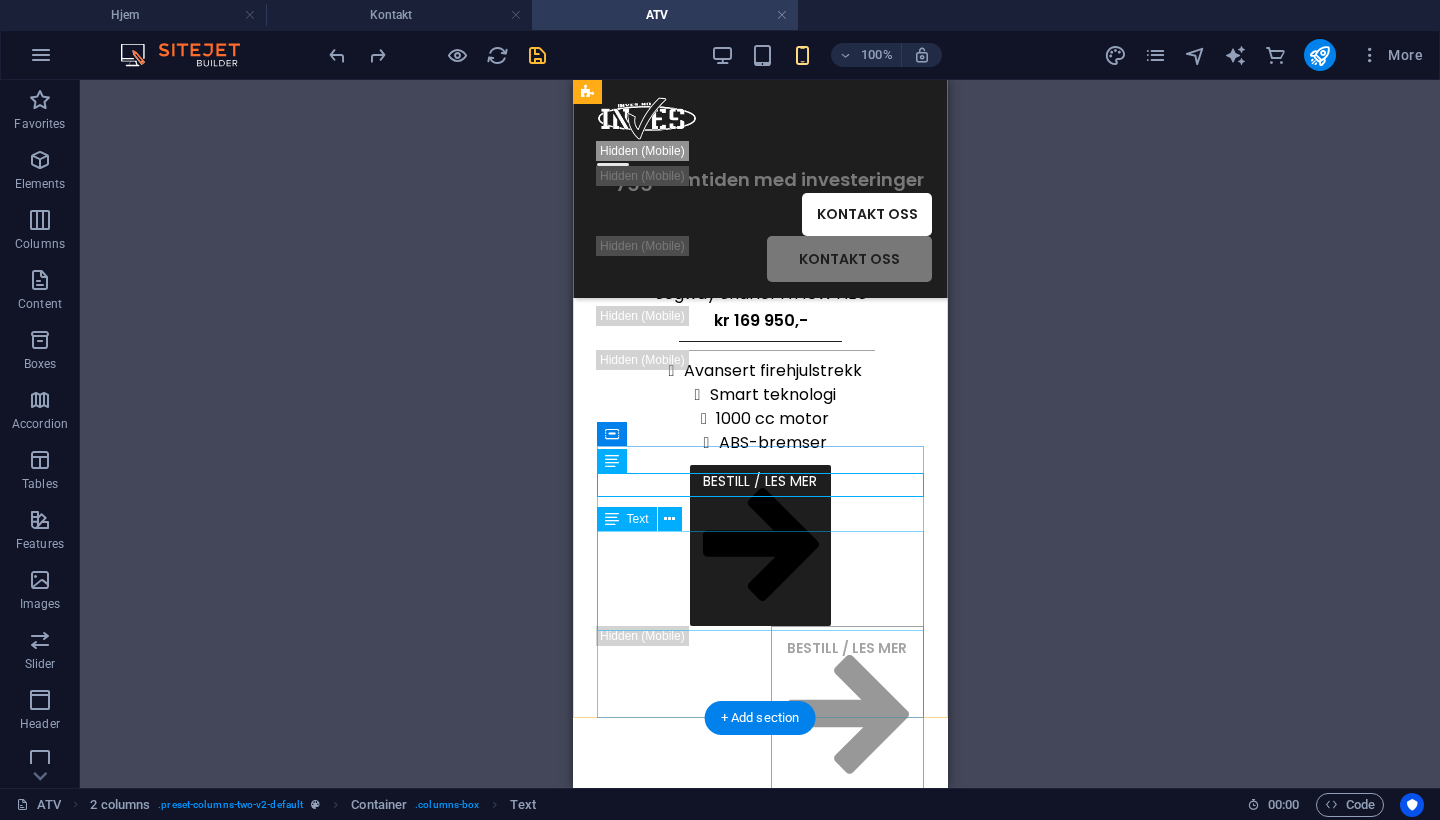click on "Avansert firehjulstrekk Smart teknologi 1000 cc motor ABS-bremser" at bounding box center (759, 407) 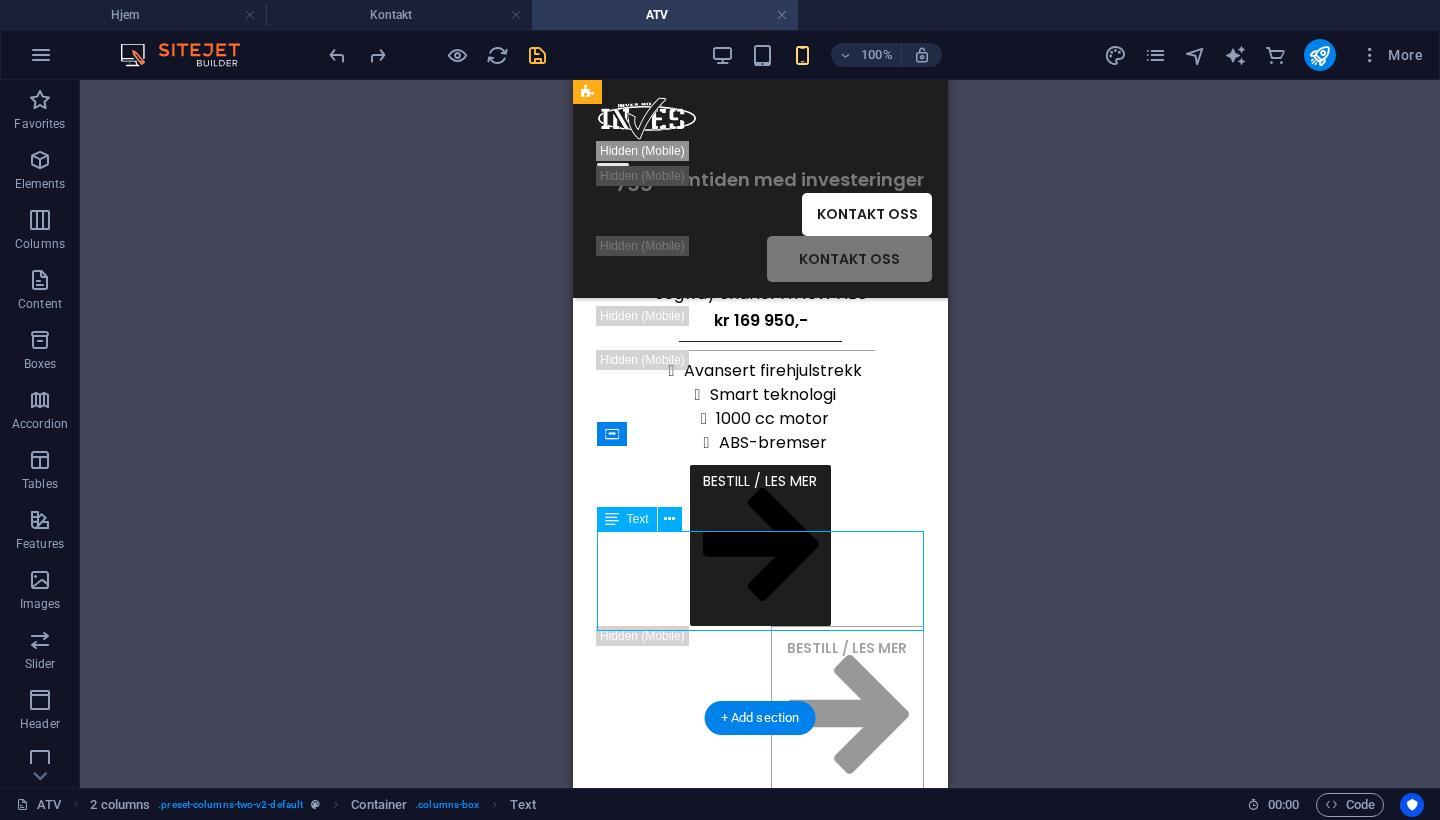 click on "Avansert firehjulstrekk Smart teknologi 1000 cc motor ABS-bremser" at bounding box center (759, 407) 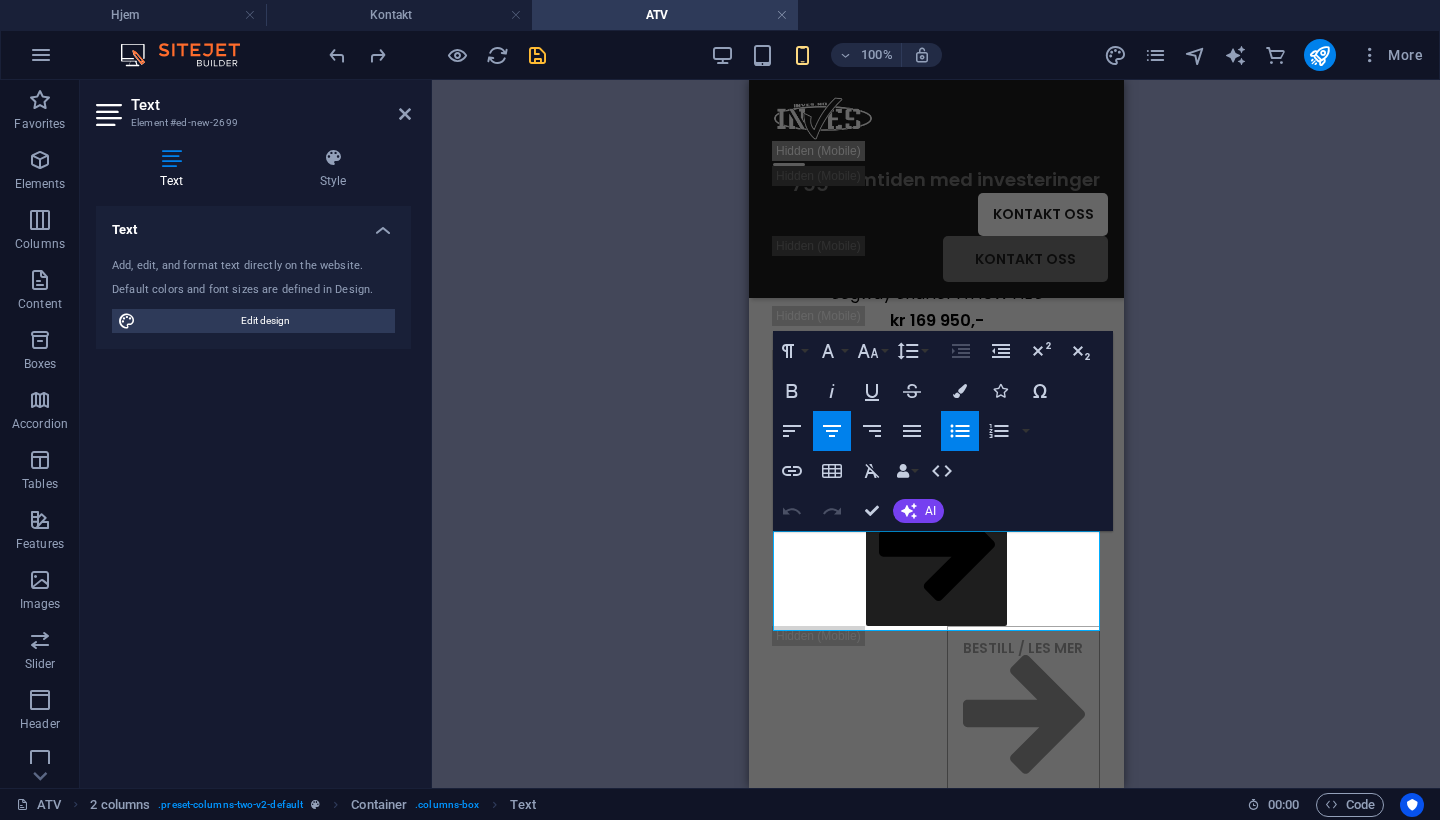 drag, startPoint x: 1043, startPoint y: 617, endPoint x: 453, endPoint y: 436, distance: 617.13934 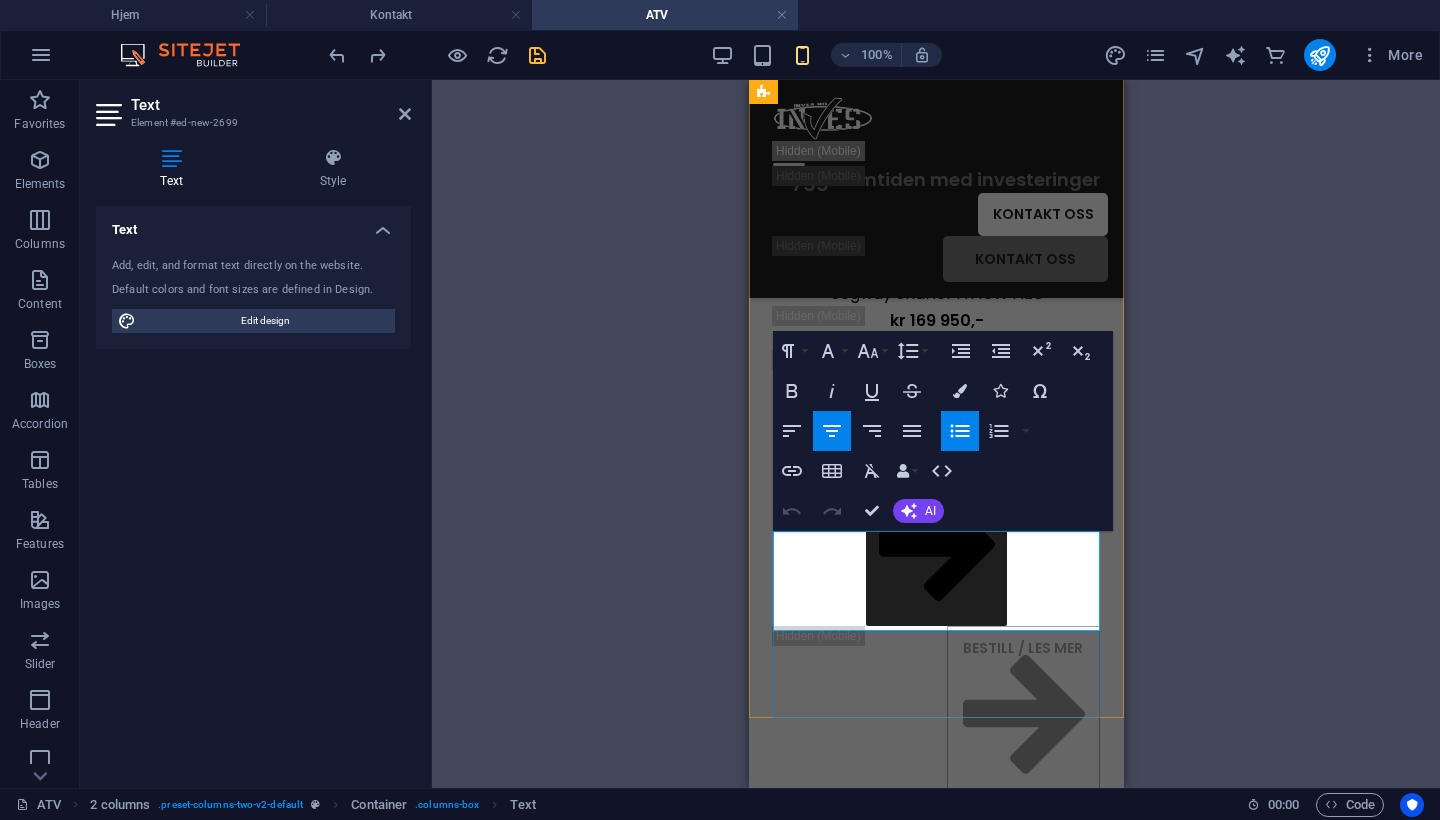 click on "ABS-bremser" at bounding box center (947, 443) 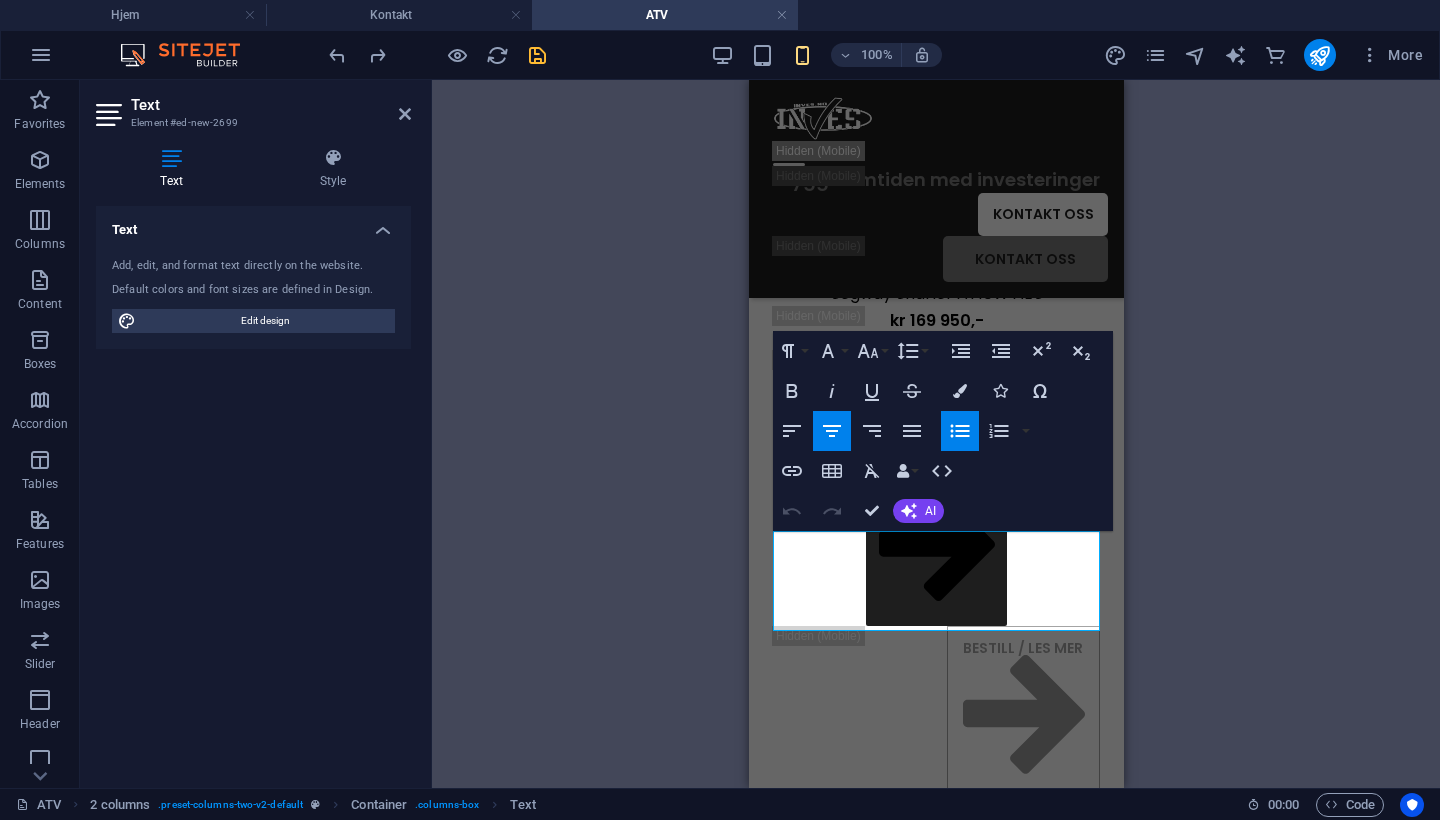 drag, startPoint x: 1045, startPoint y: 608, endPoint x: 715, endPoint y: 500, distance: 347.22327 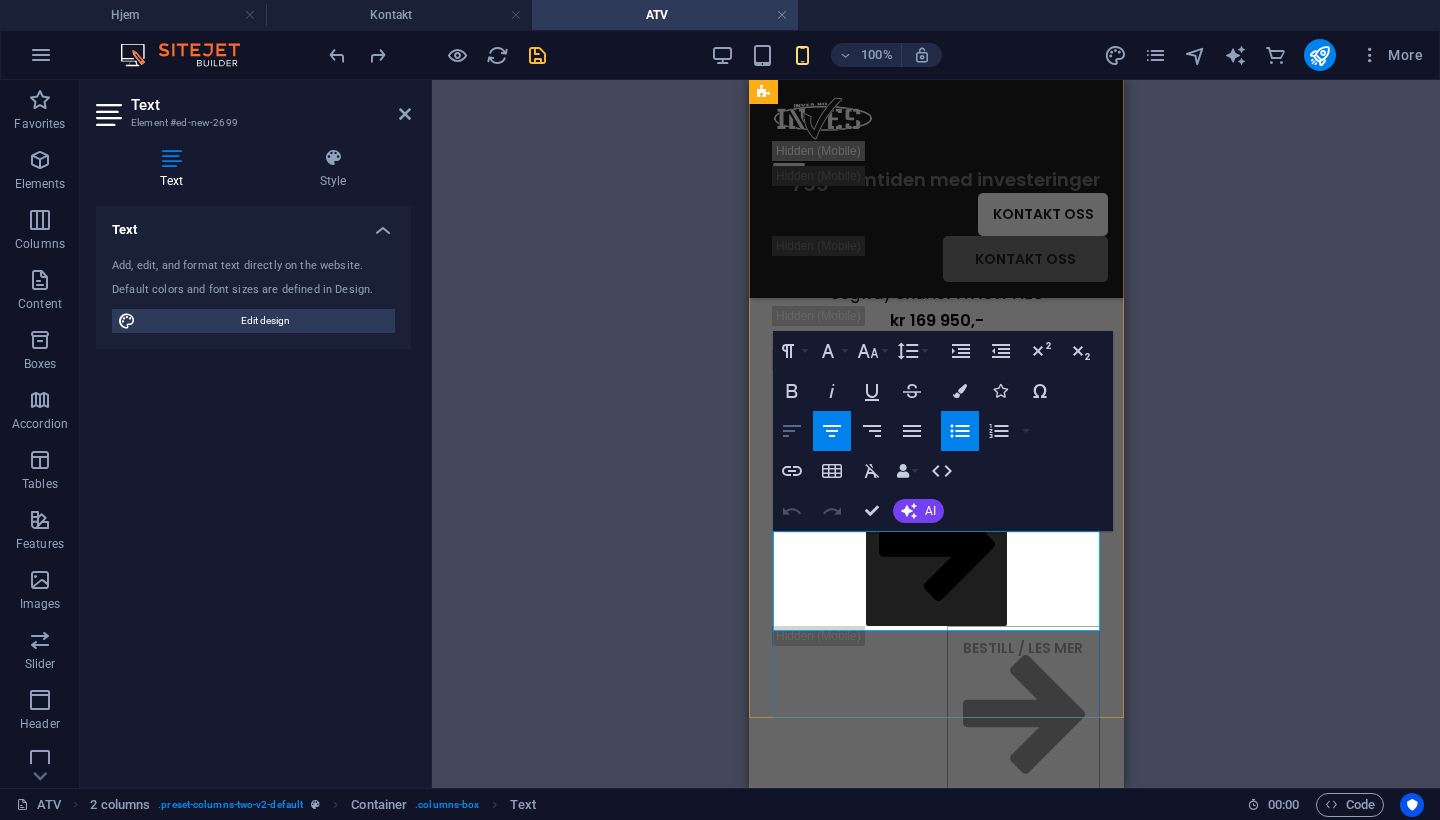 click 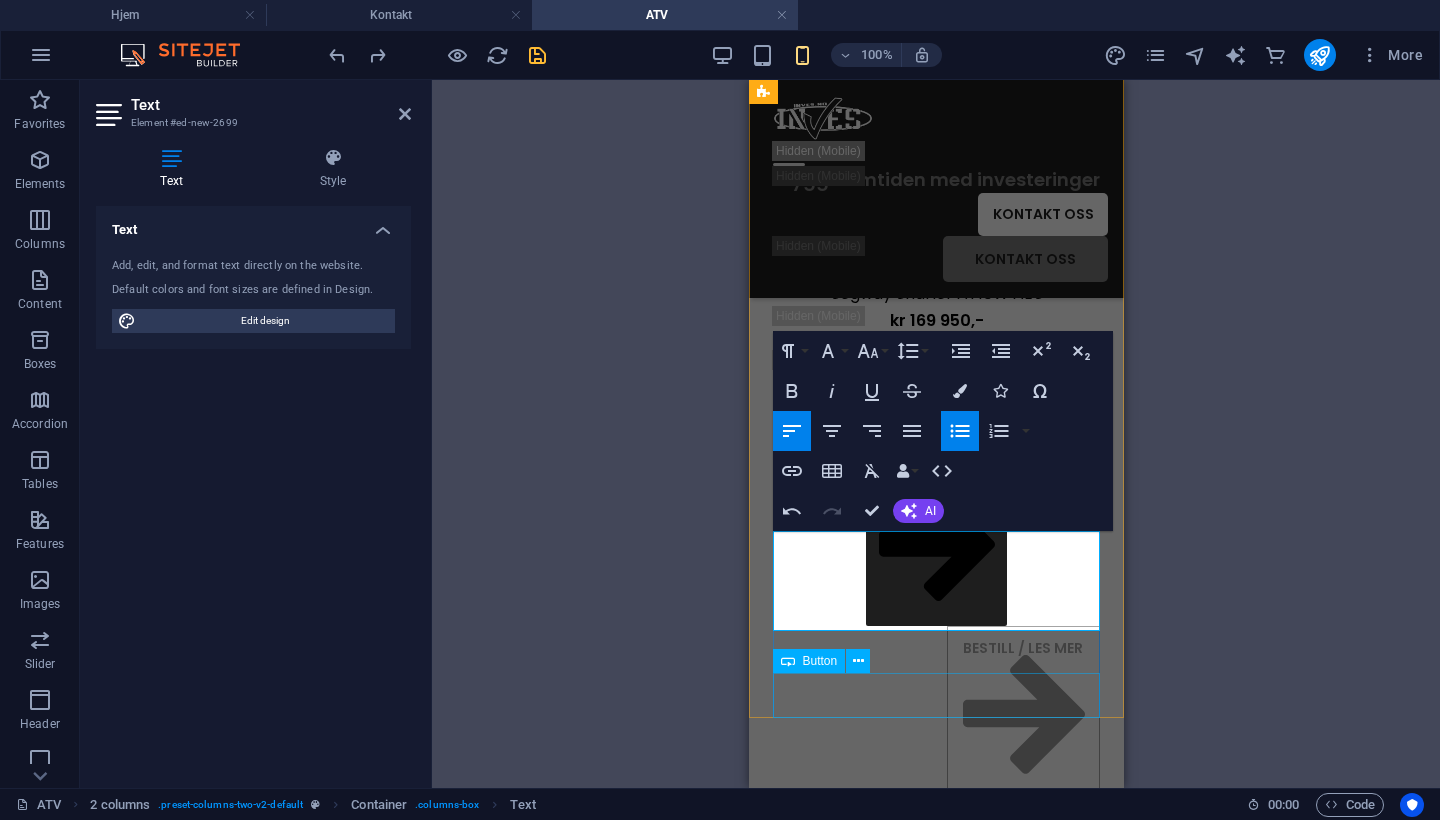 click on "BESTILL / LES MER" at bounding box center (935, 716) 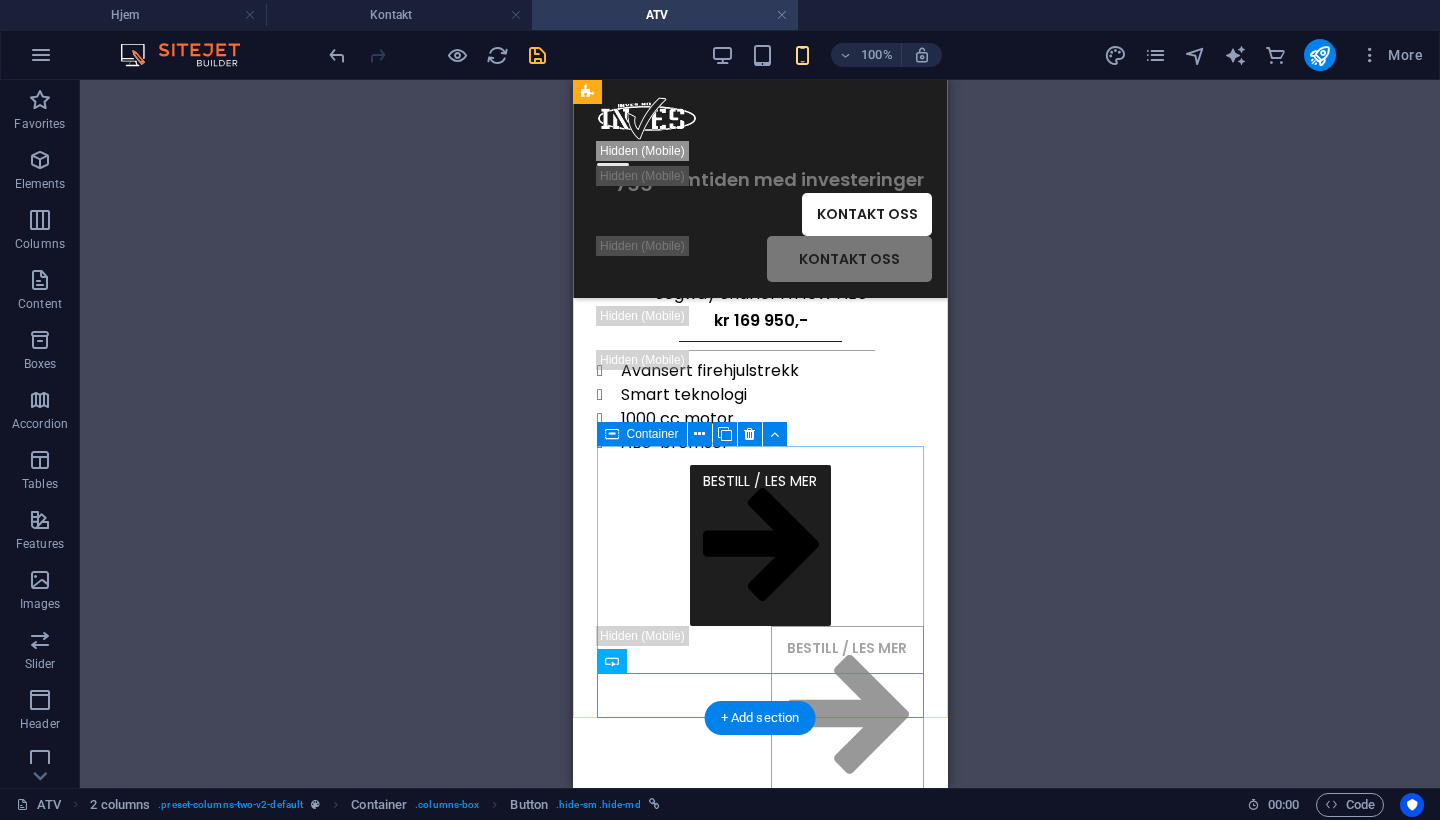 click on "Container" at bounding box center (642, 434) 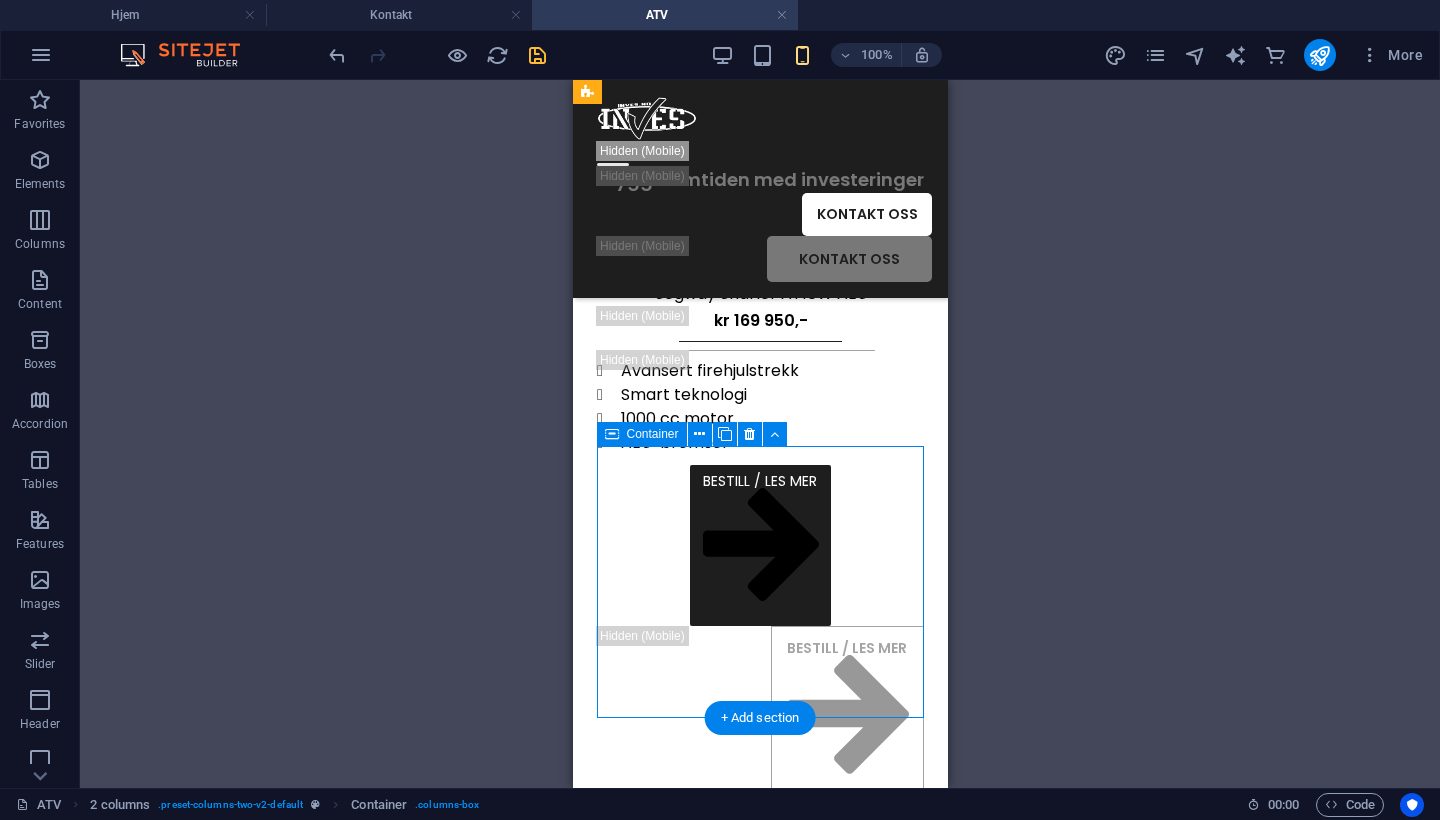 click on "Container" at bounding box center [642, 434] 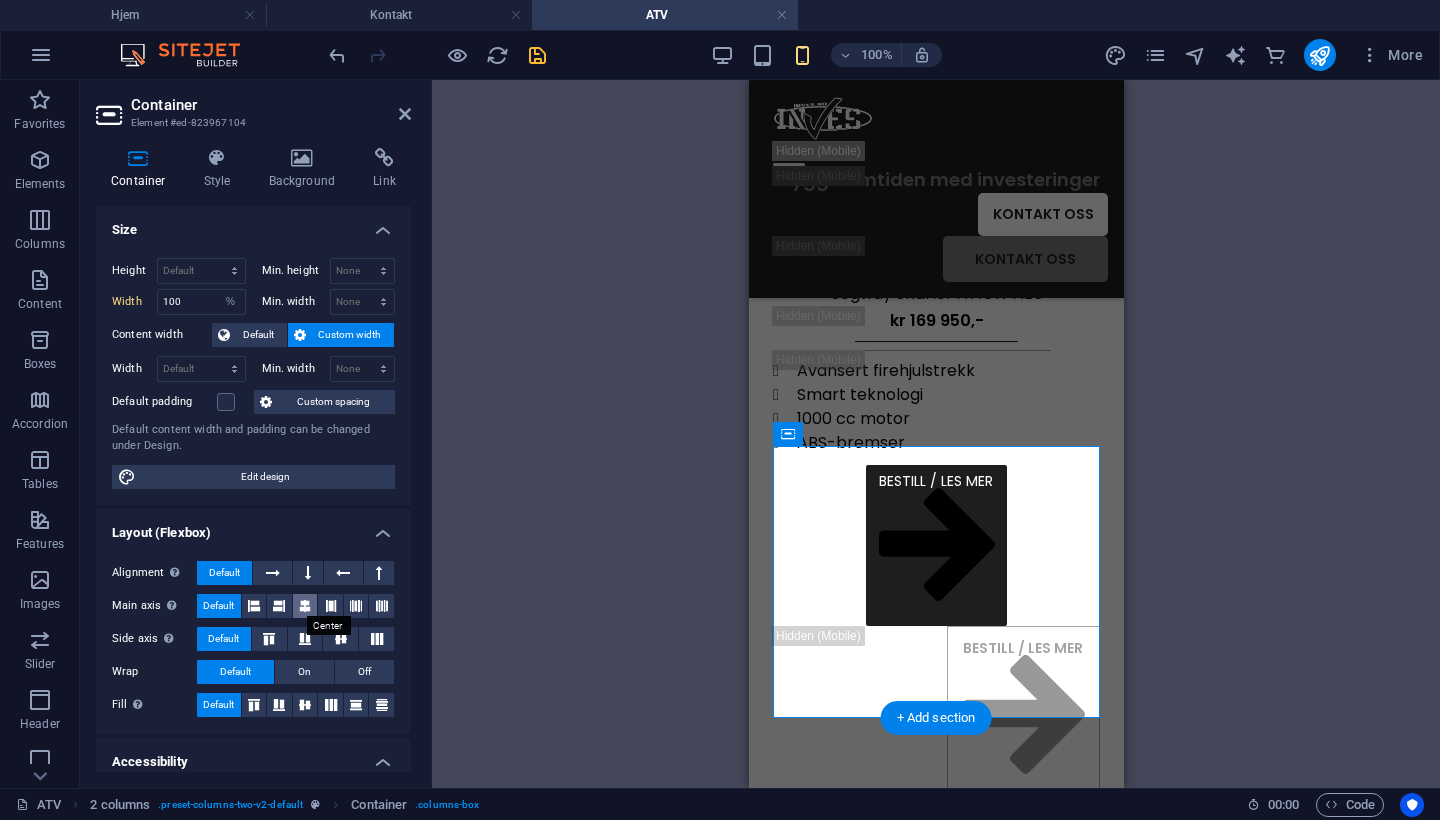 click at bounding box center [305, 606] 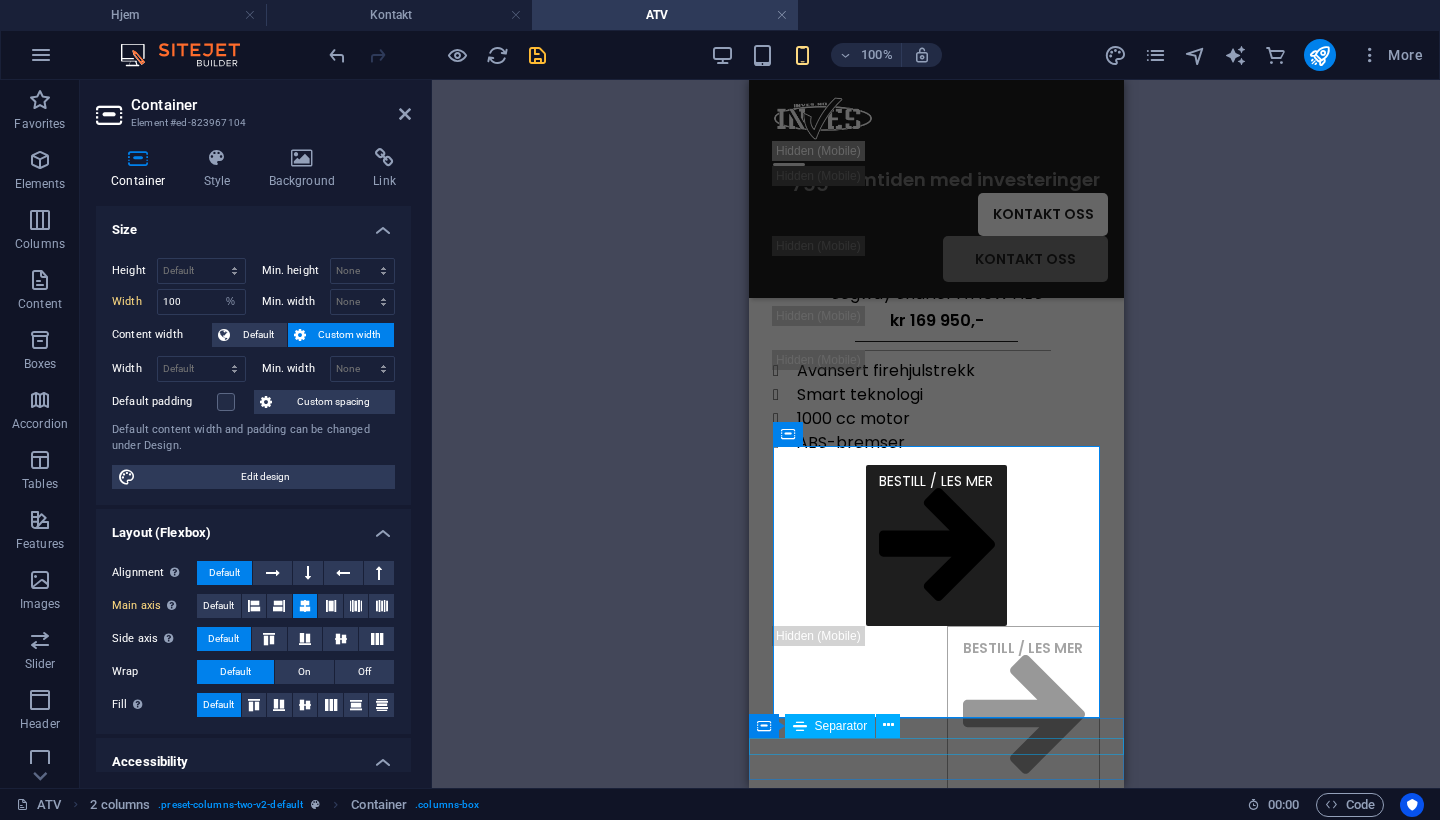 click at bounding box center [935, 833] 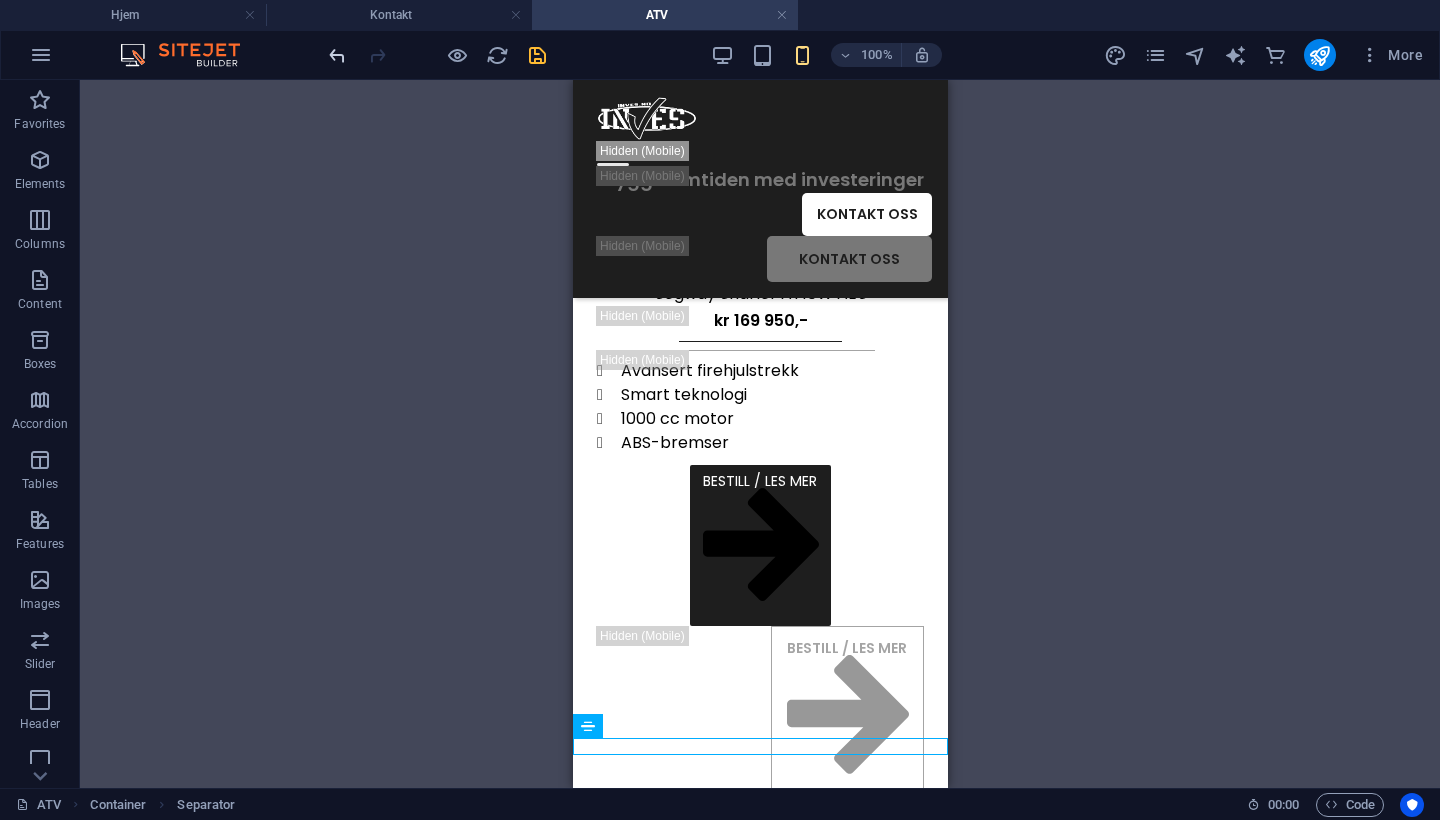 click at bounding box center [337, 55] 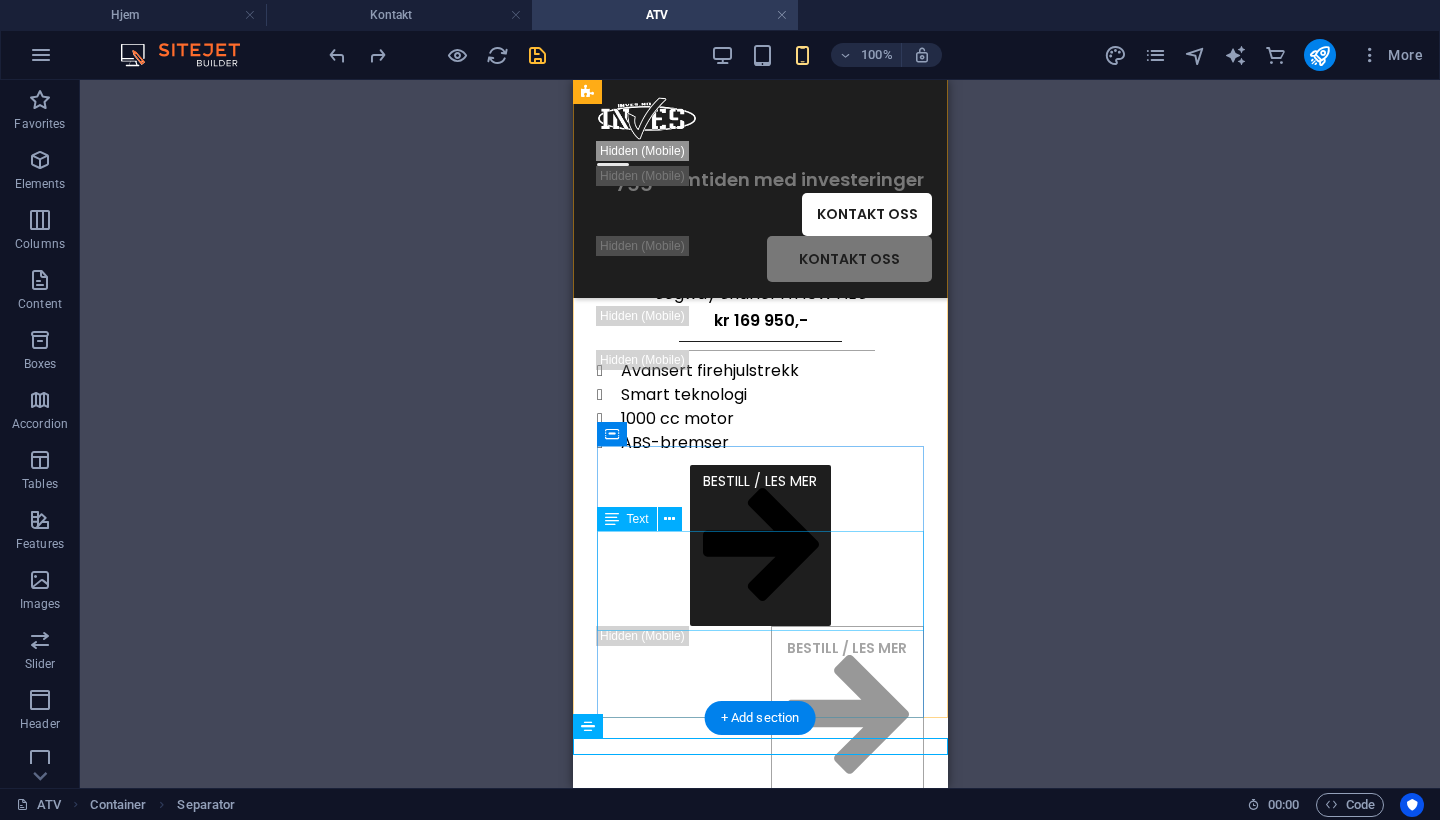 click on "Avansert firehjulstrekk Smart teknologi 1000 cc motor ABS-bremser" at bounding box center [759, 407] 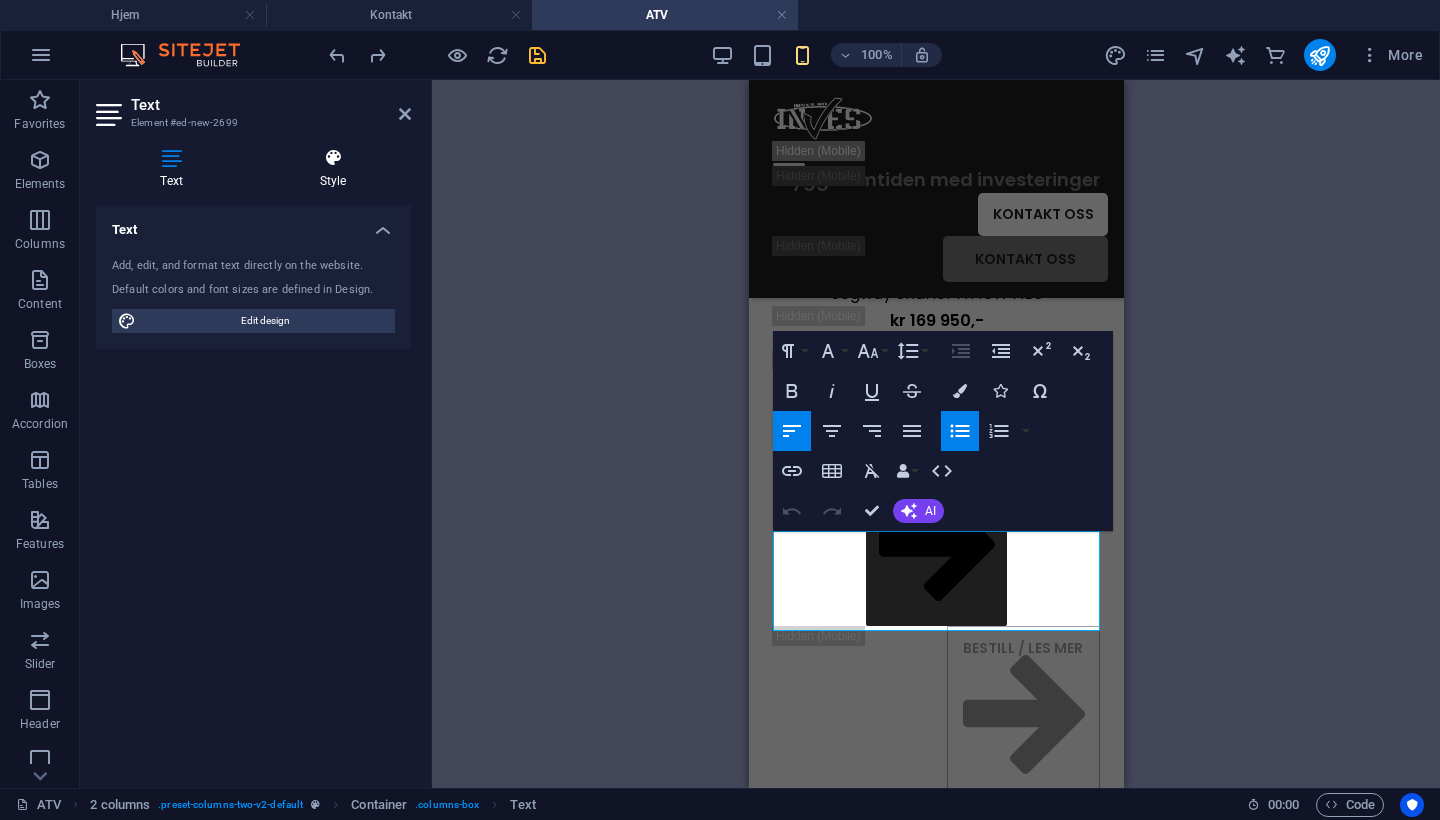 click on "Style" at bounding box center (333, 169) 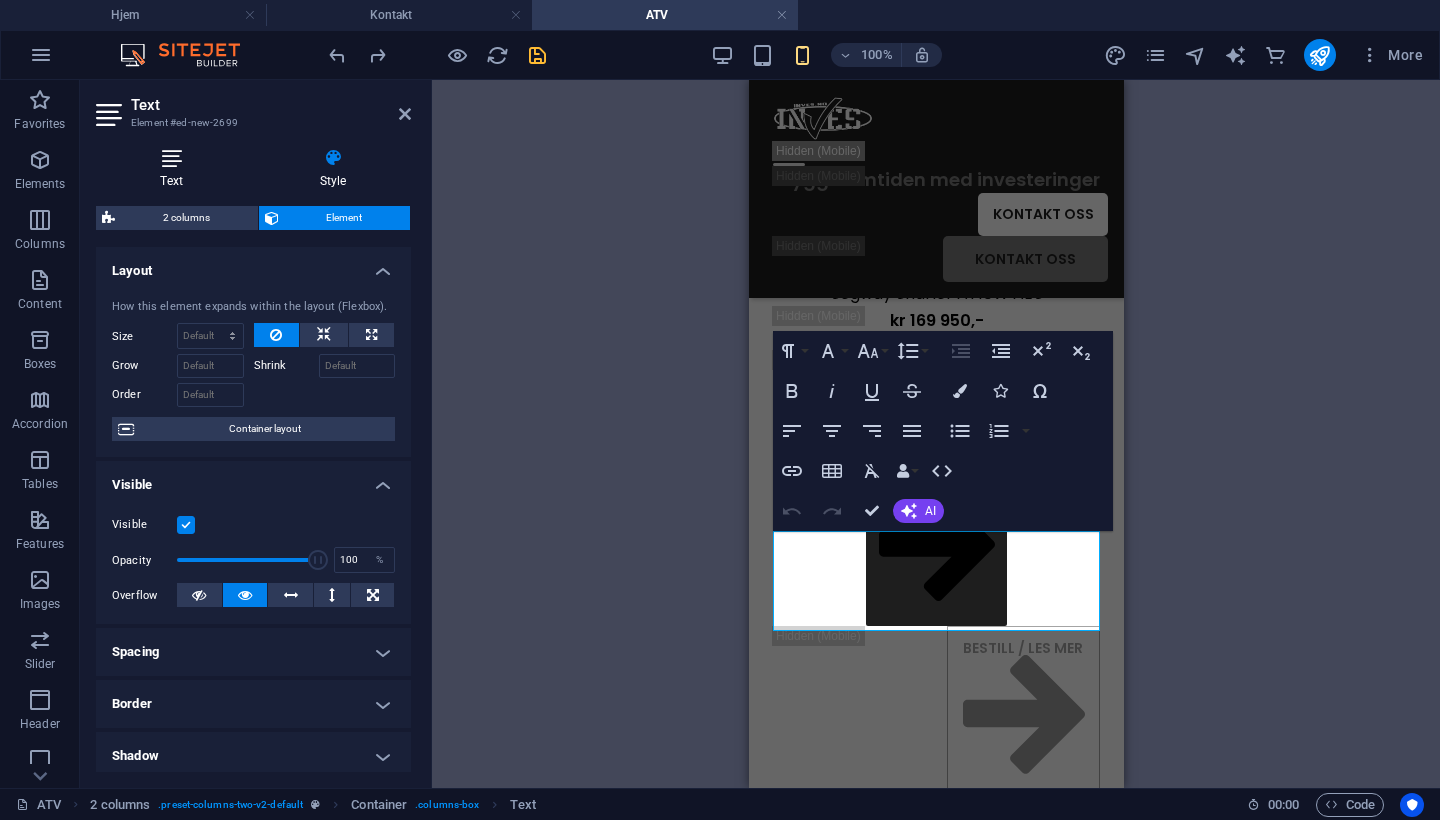 click on "Text" at bounding box center (175, 169) 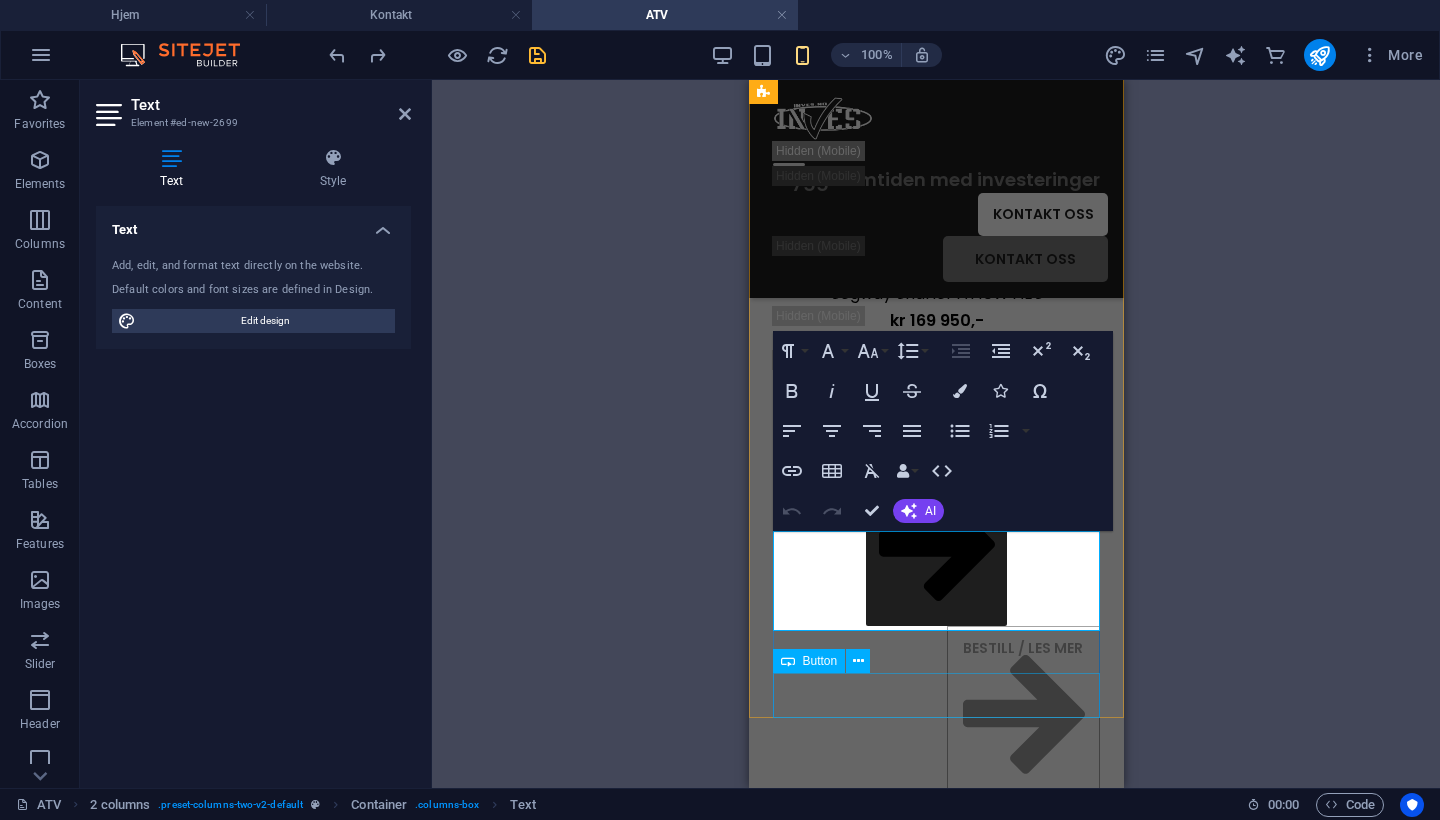drag, startPoint x: 954, startPoint y: 700, endPoint x: 1638, endPoint y: 557, distance: 698.7882 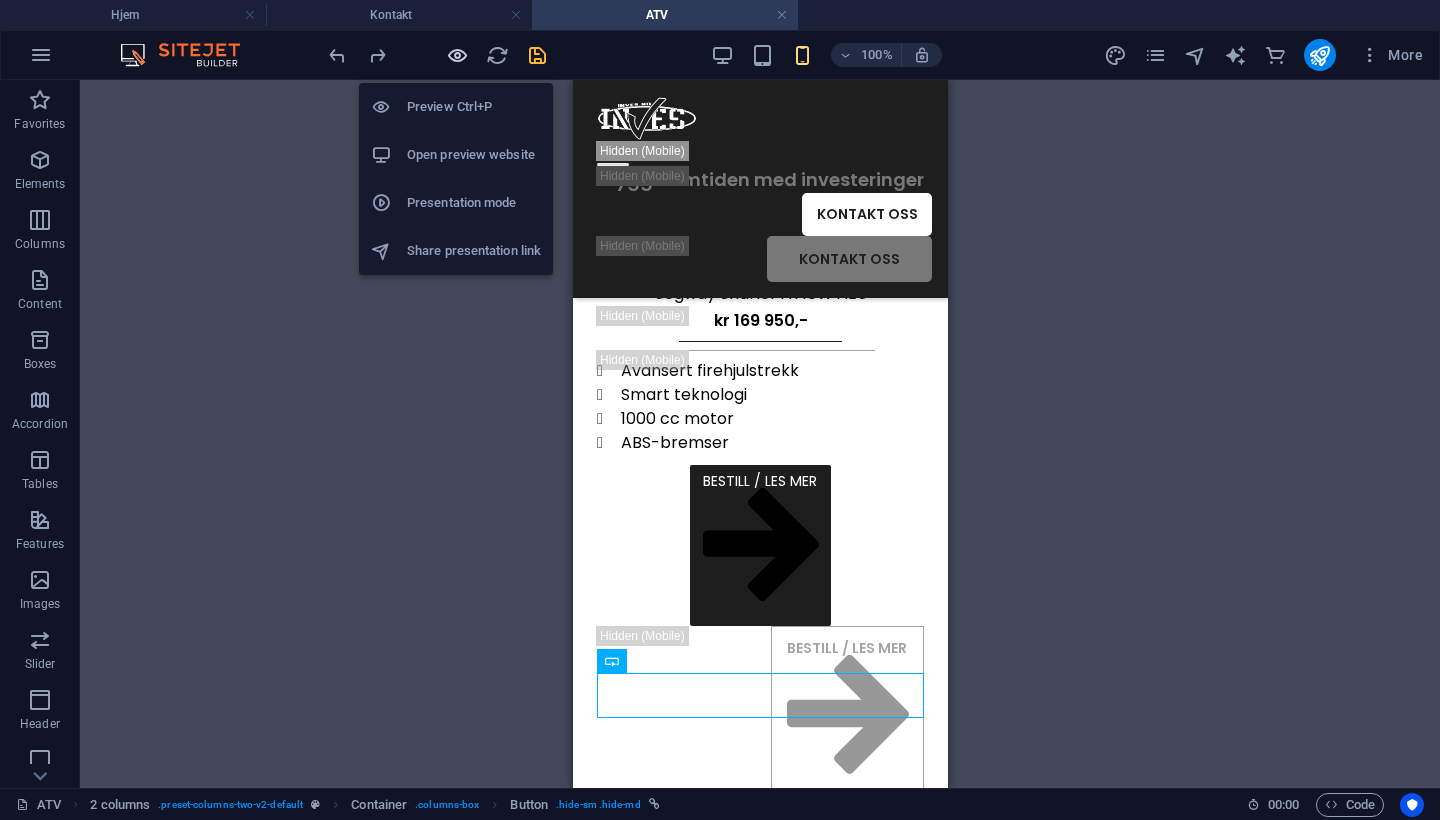 click at bounding box center [457, 55] 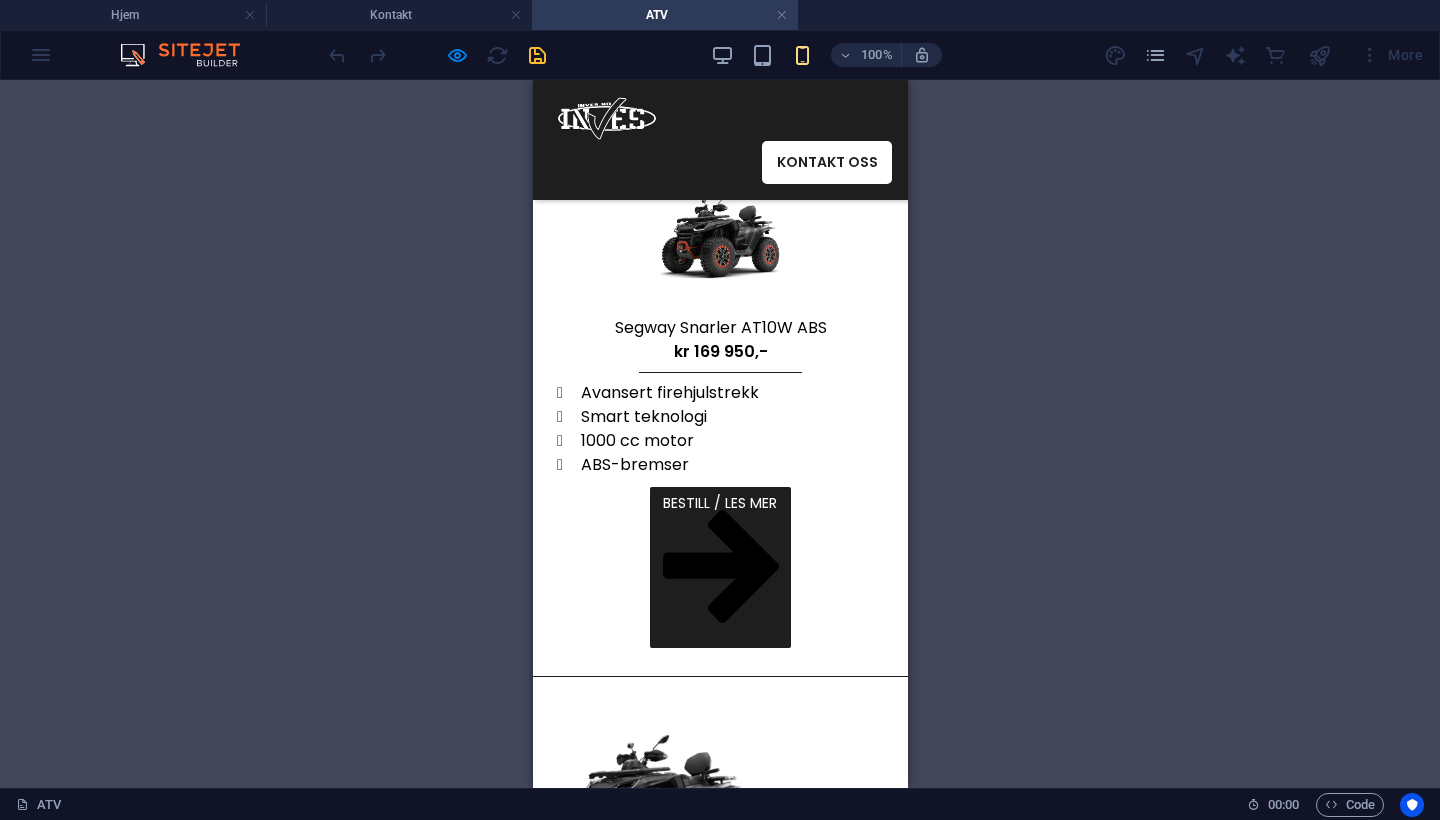 scroll, scrollTop: 274, scrollLeft: 0, axis: vertical 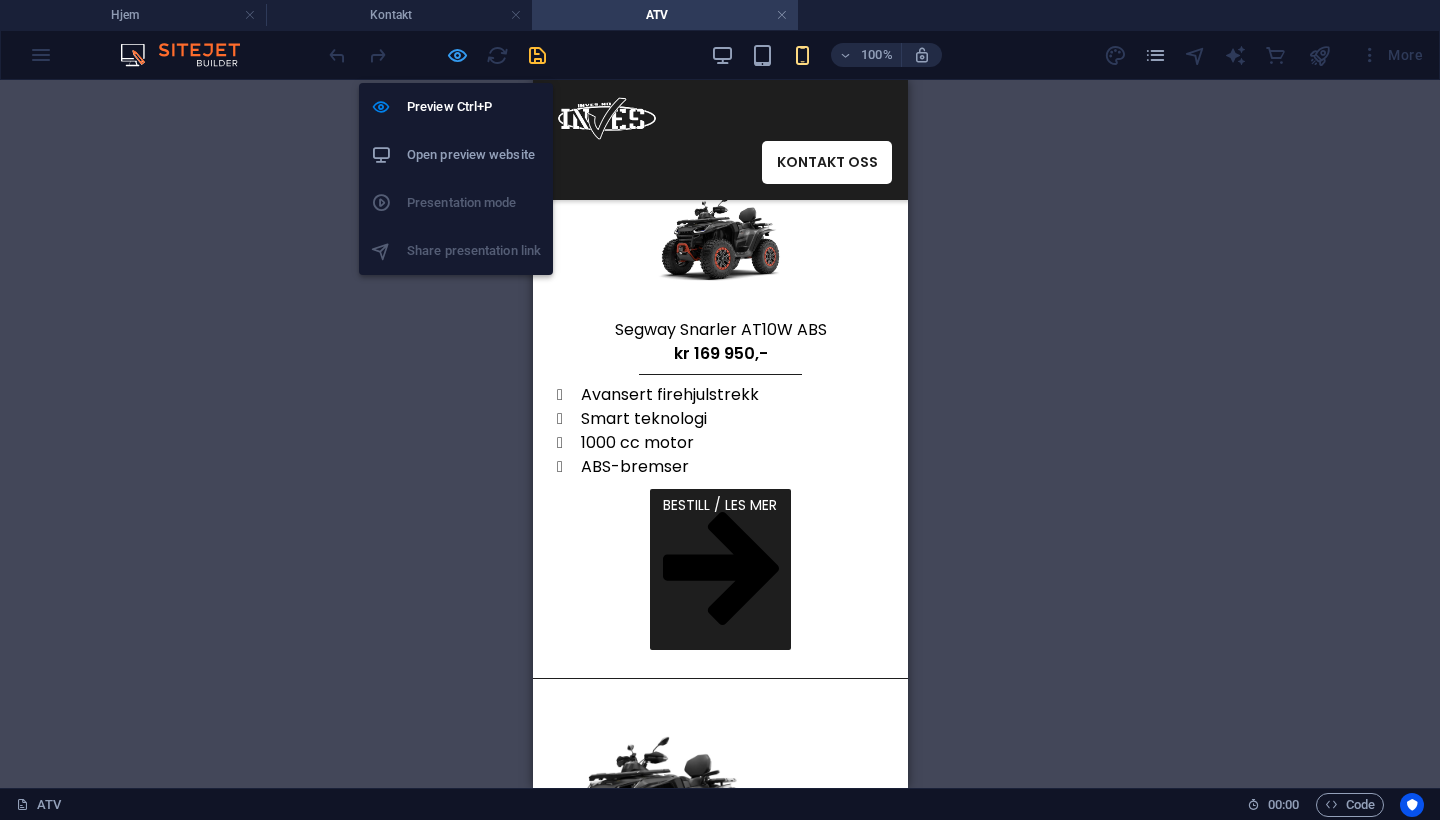 click at bounding box center (457, 55) 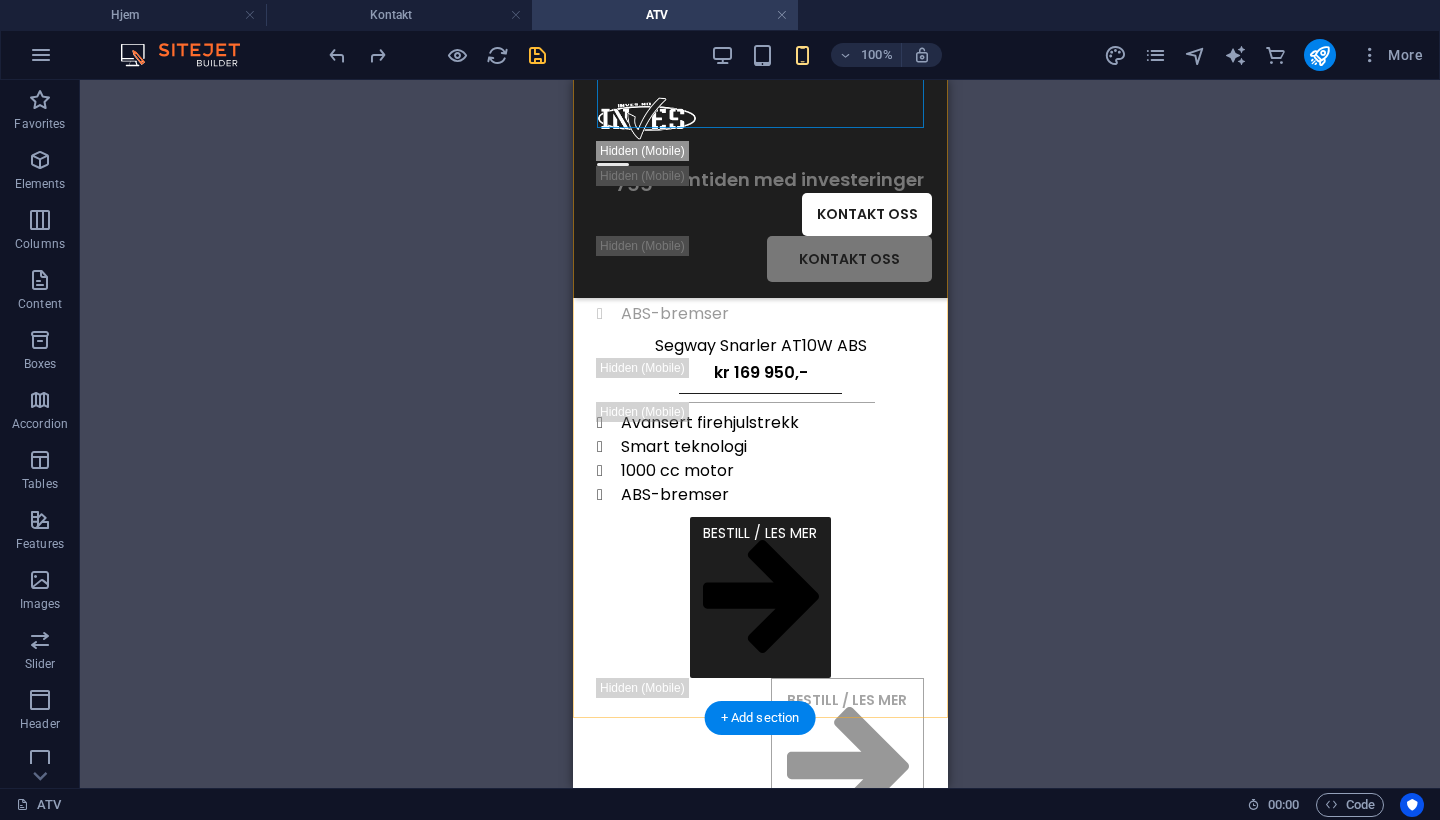 scroll, scrollTop: 627, scrollLeft: 0, axis: vertical 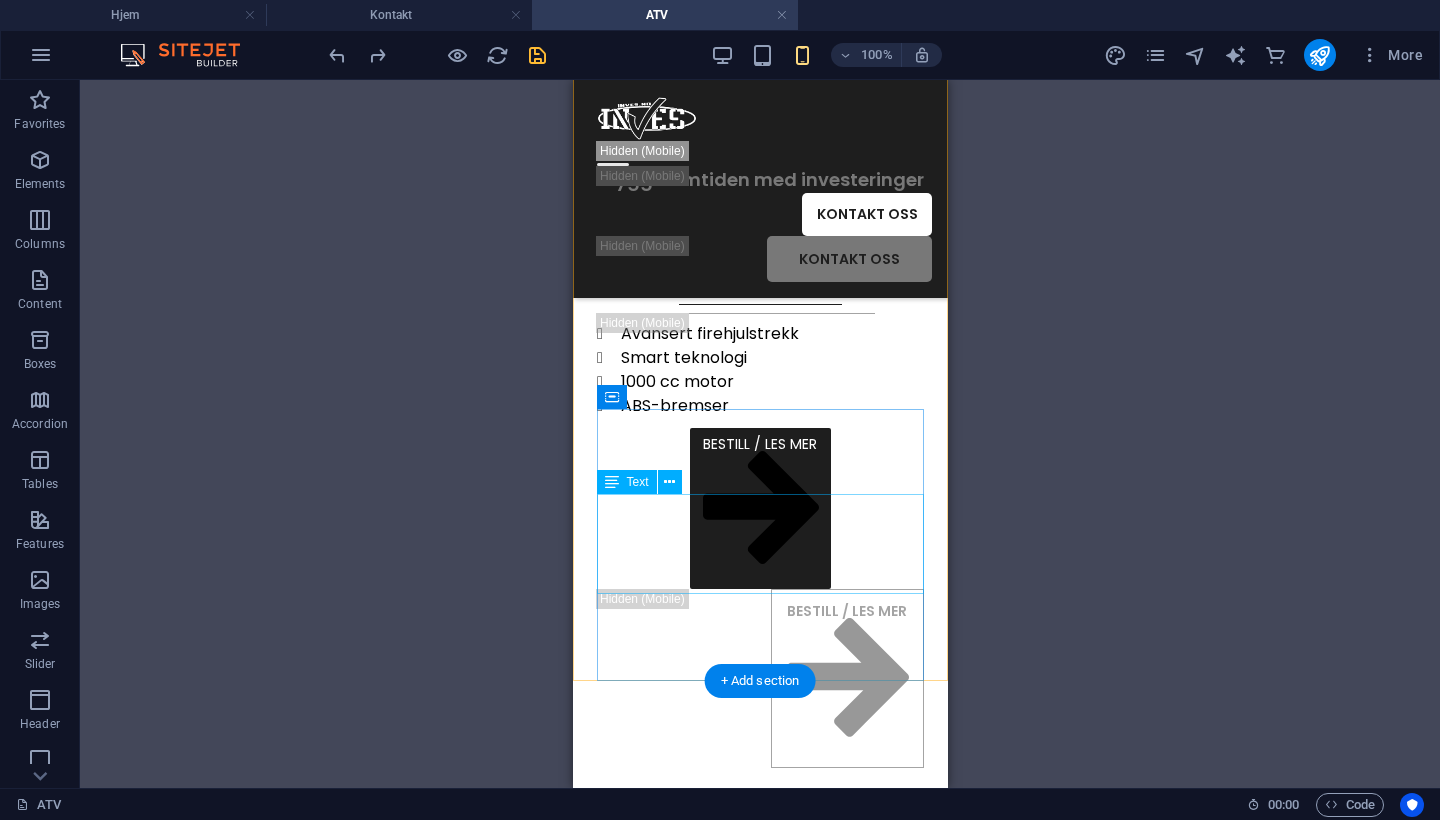click on "Avansert firehjulstrekk Smart teknologi 1000 cc motor ABS-bremser" at bounding box center [759, 370] 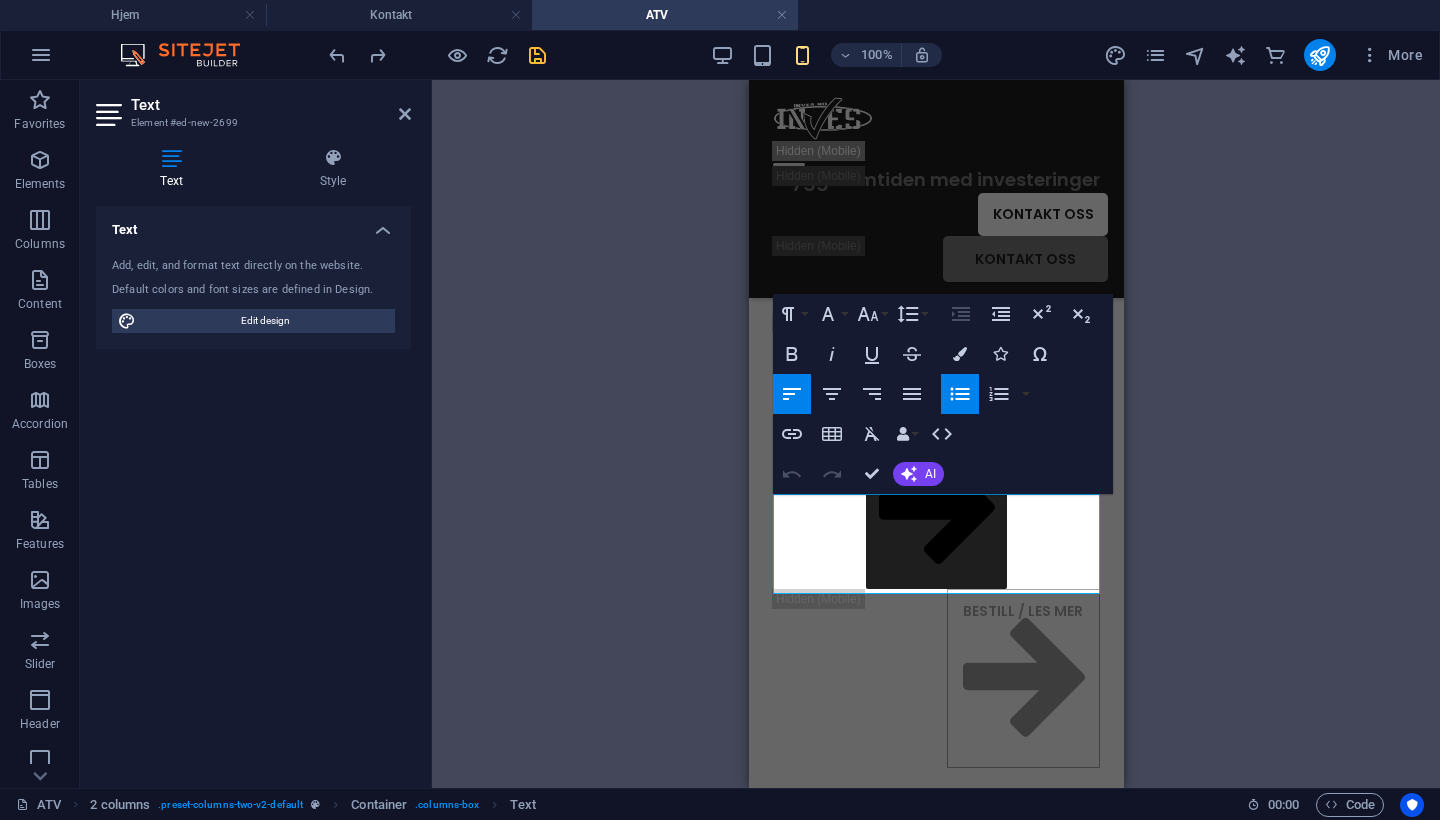 drag, startPoint x: 1012, startPoint y: 580, endPoint x: 613, endPoint y: 380, distance: 446.3194 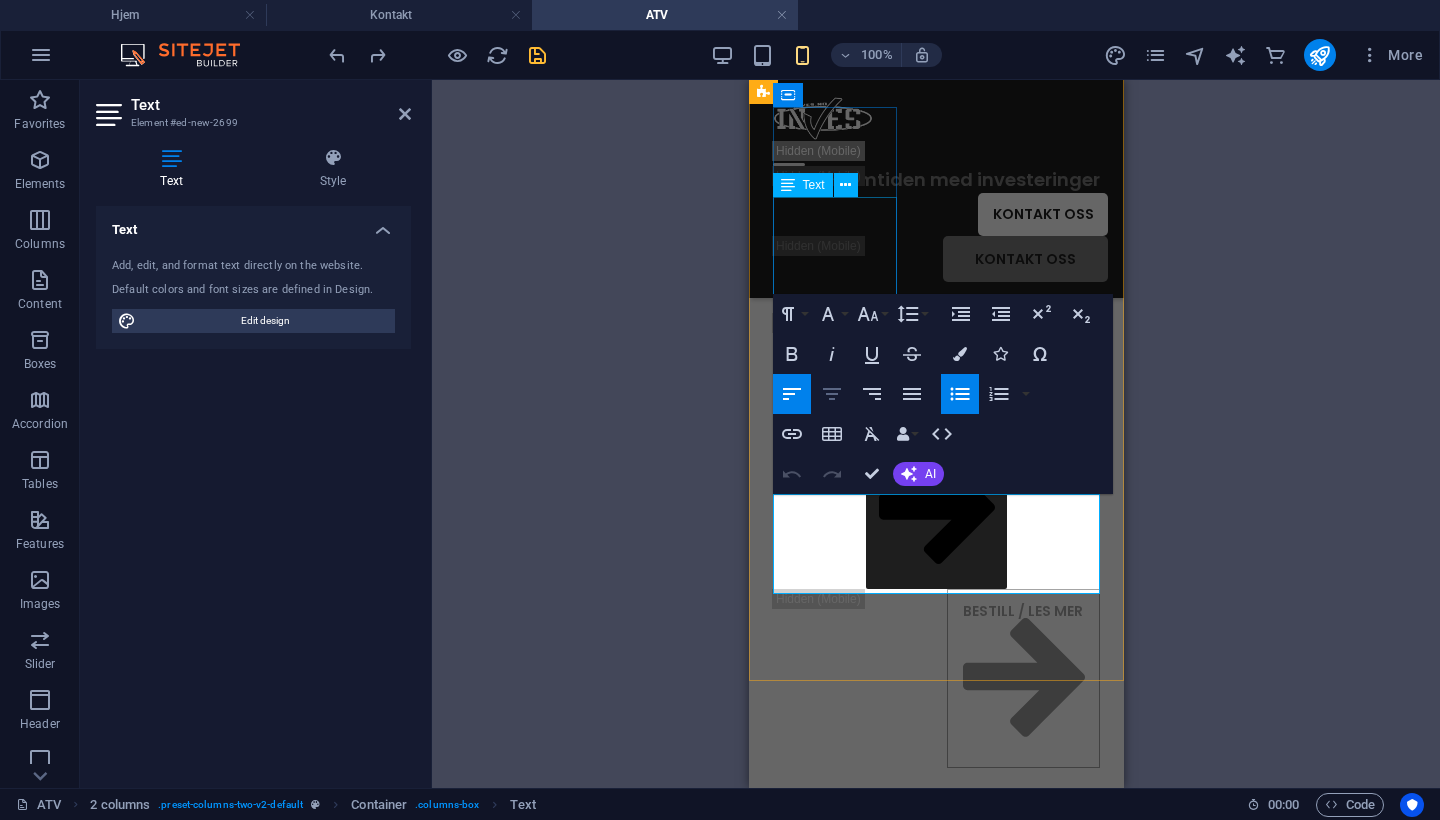 click 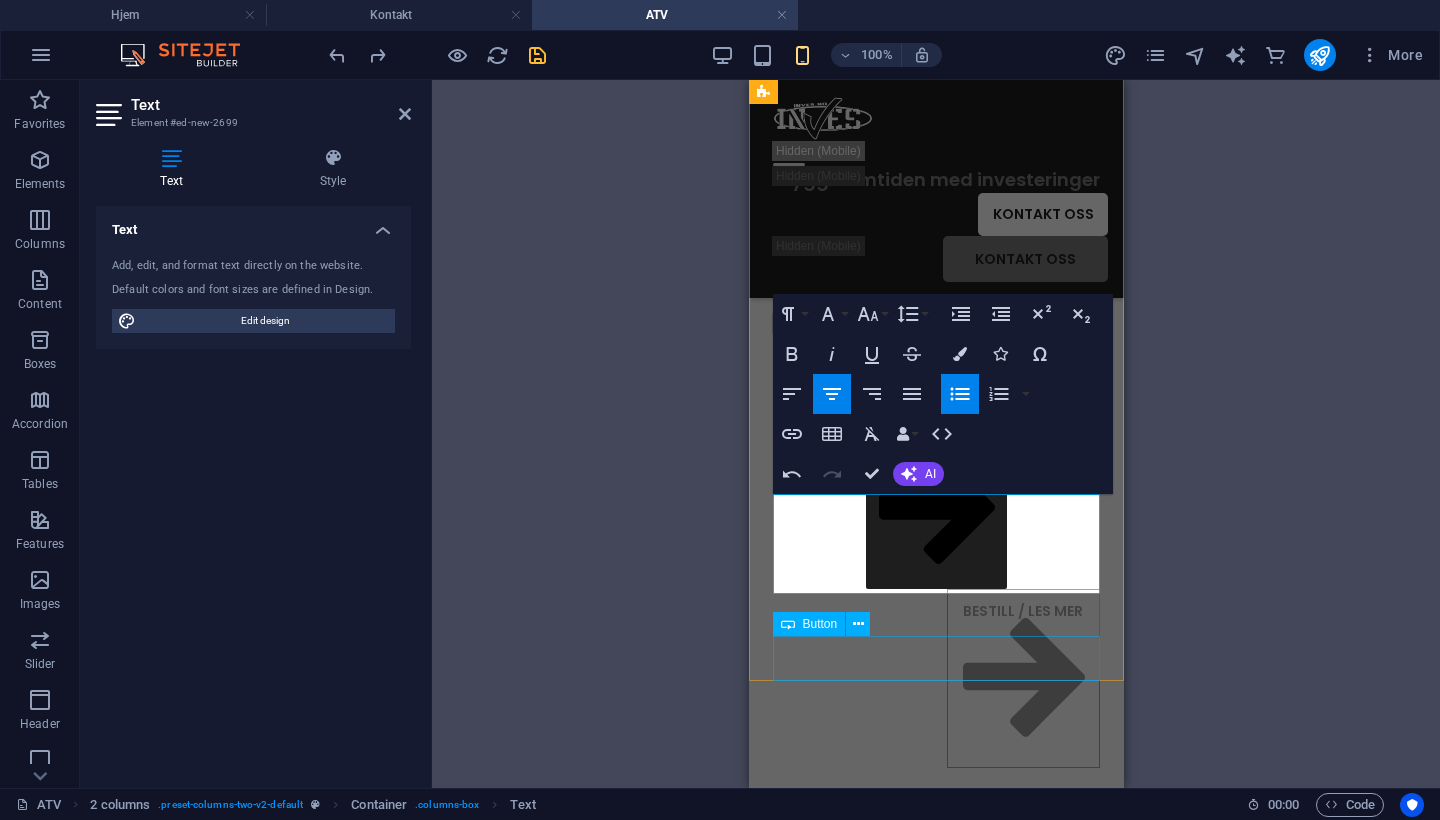 click on "BESTILL / LES MER" at bounding box center (935, 679) 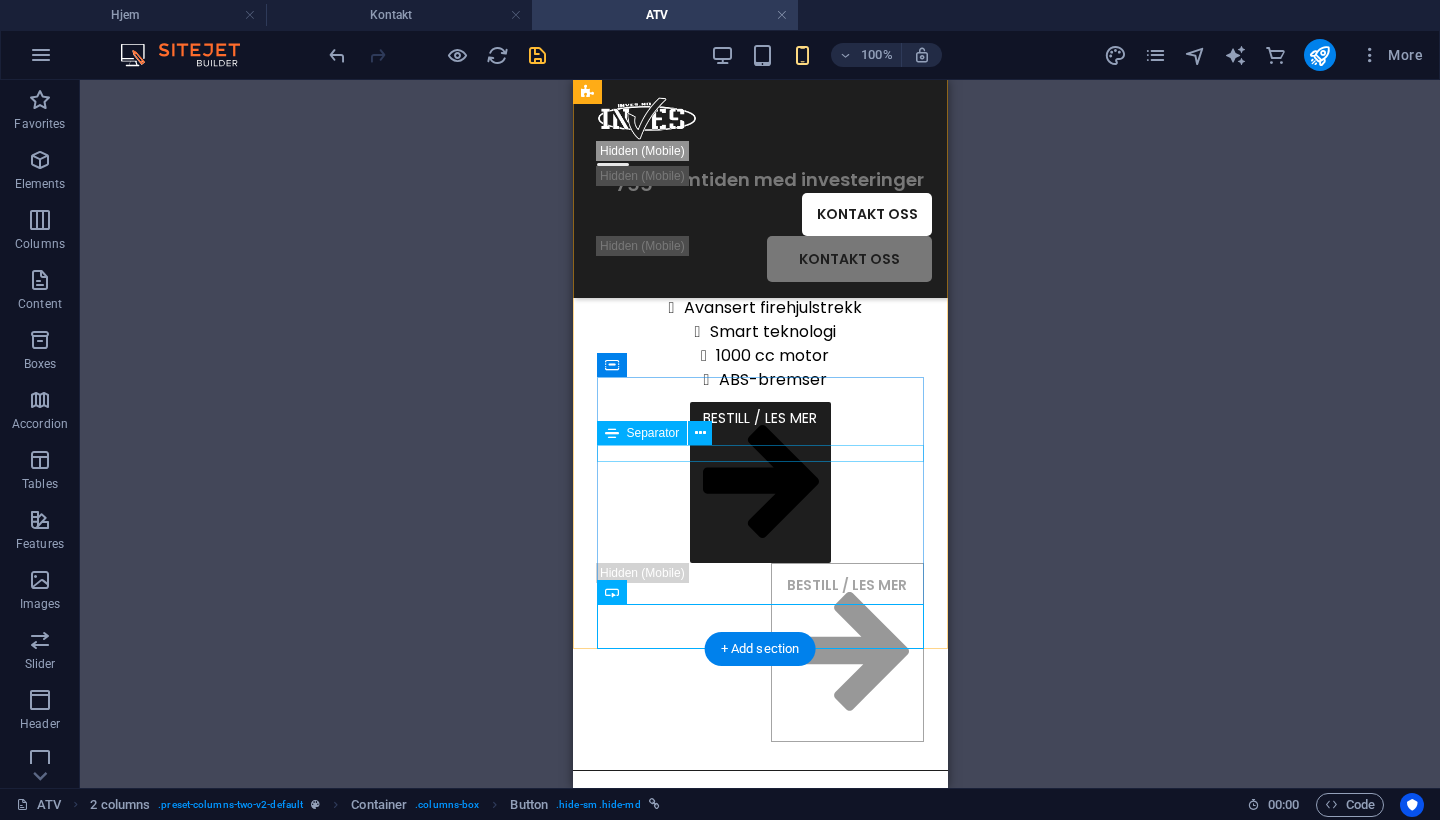 scroll, scrollTop: 661, scrollLeft: 0, axis: vertical 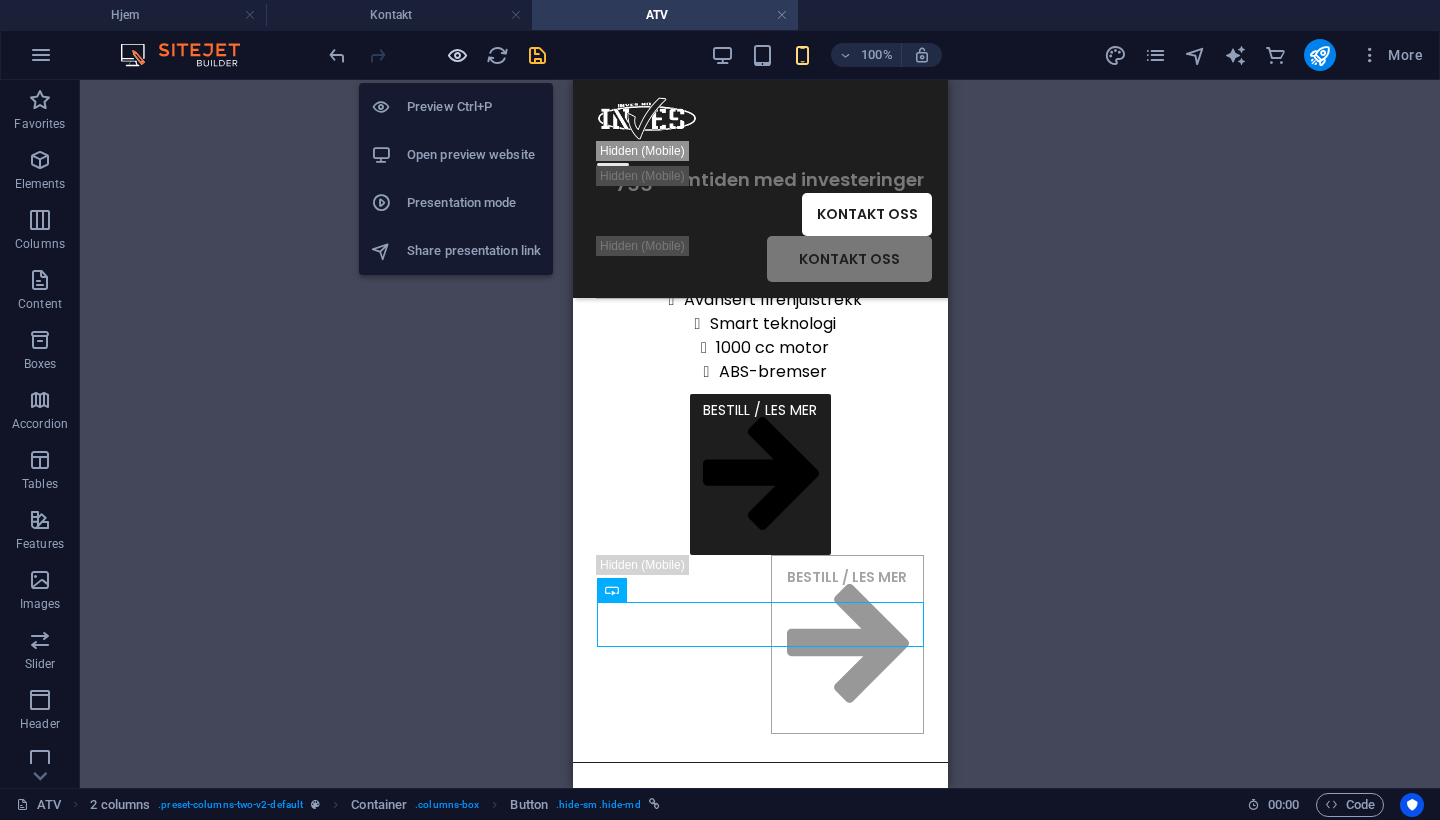 click at bounding box center (457, 55) 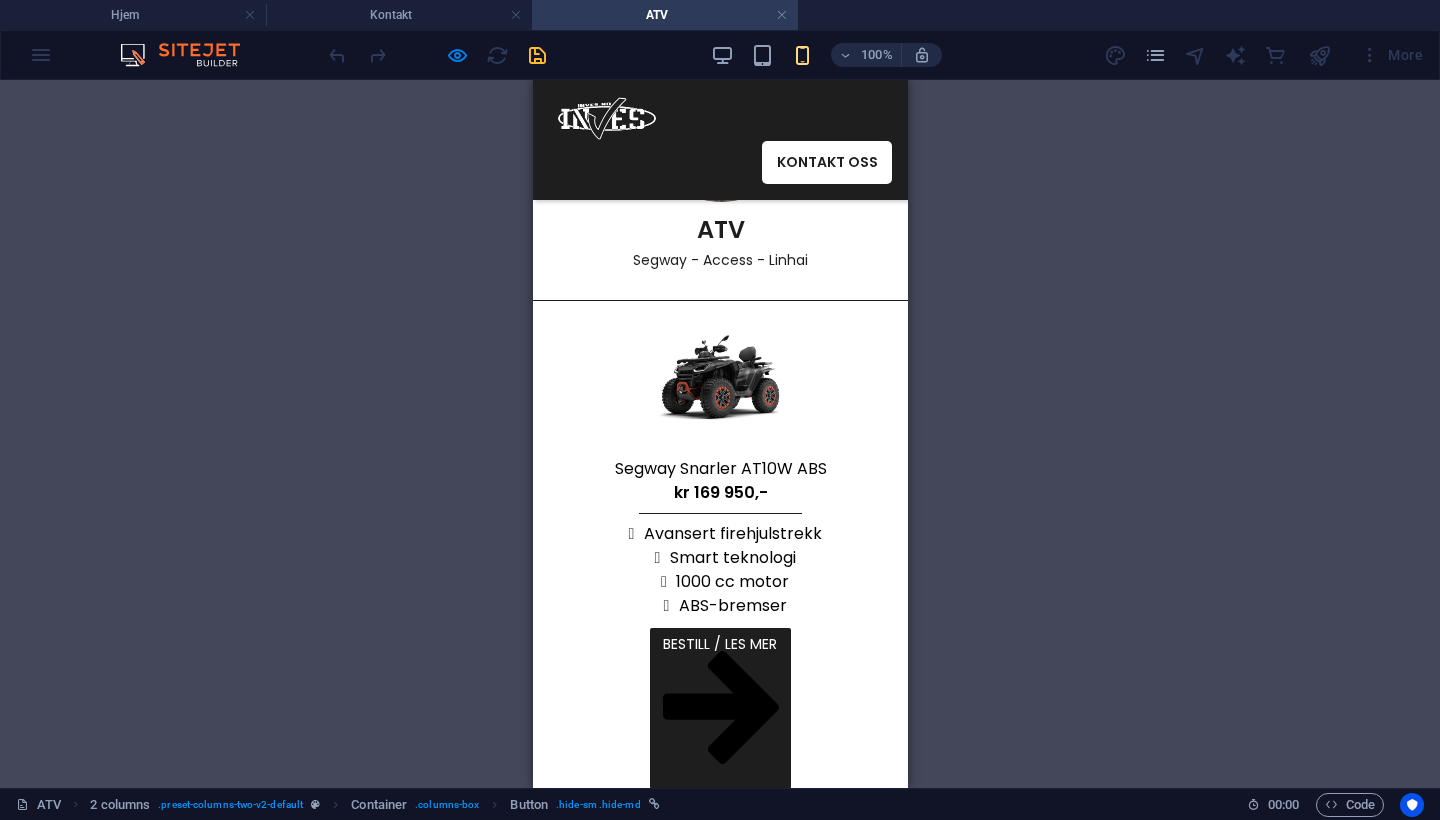 scroll, scrollTop: 134, scrollLeft: 0, axis: vertical 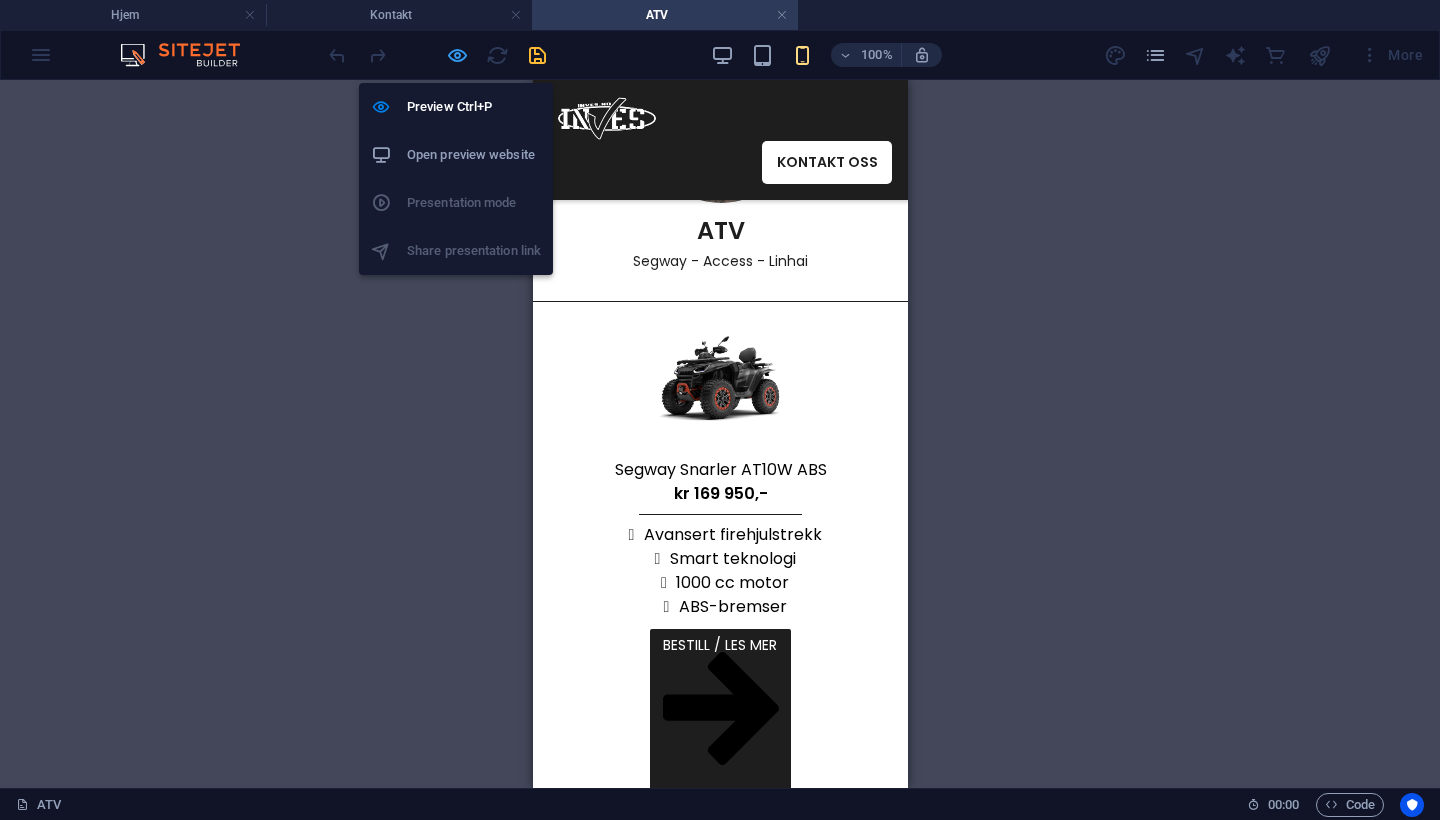 click at bounding box center (457, 55) 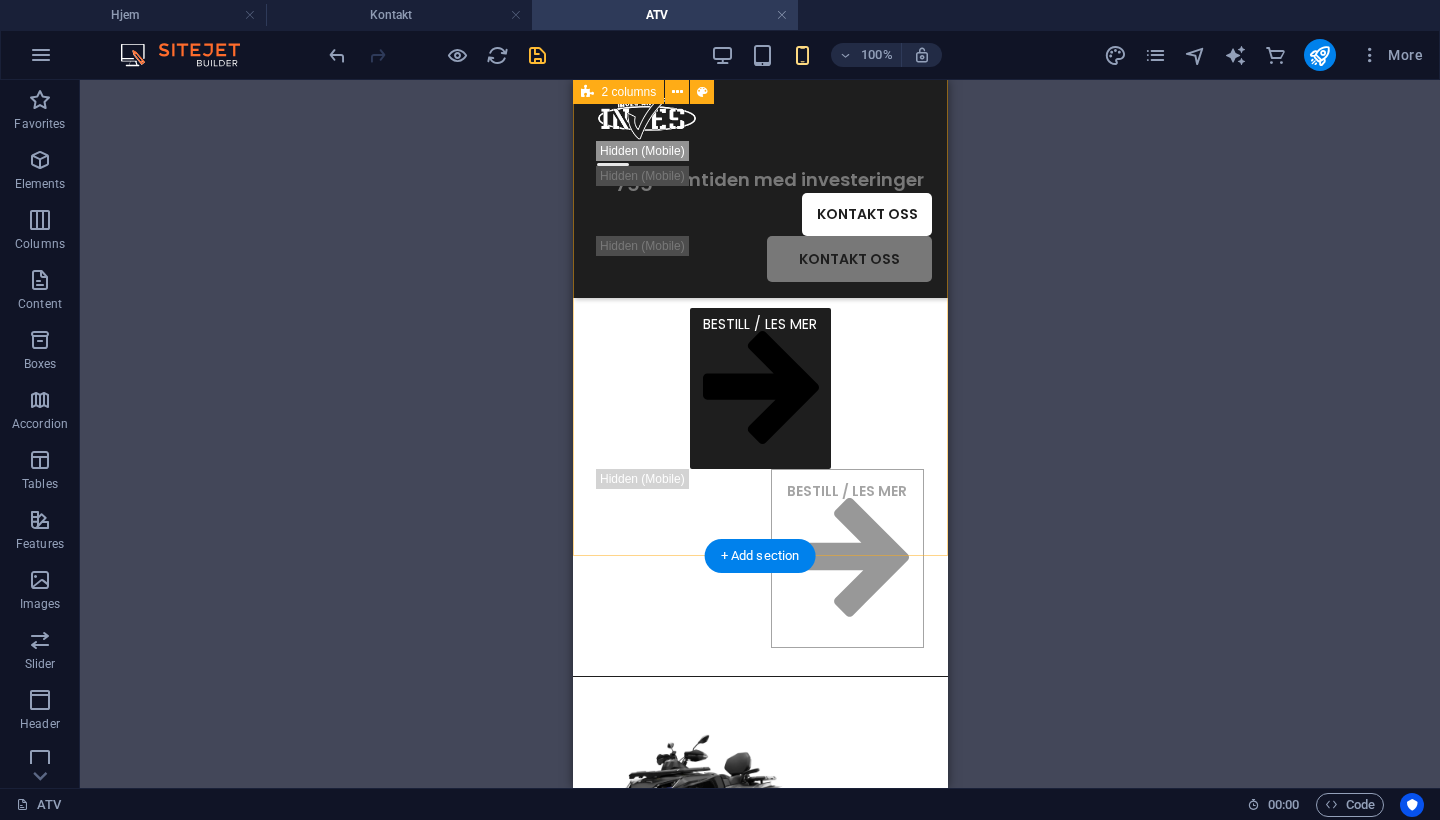 scroll, scrollTop: 754, scrollLeft: 0, axis: vertical 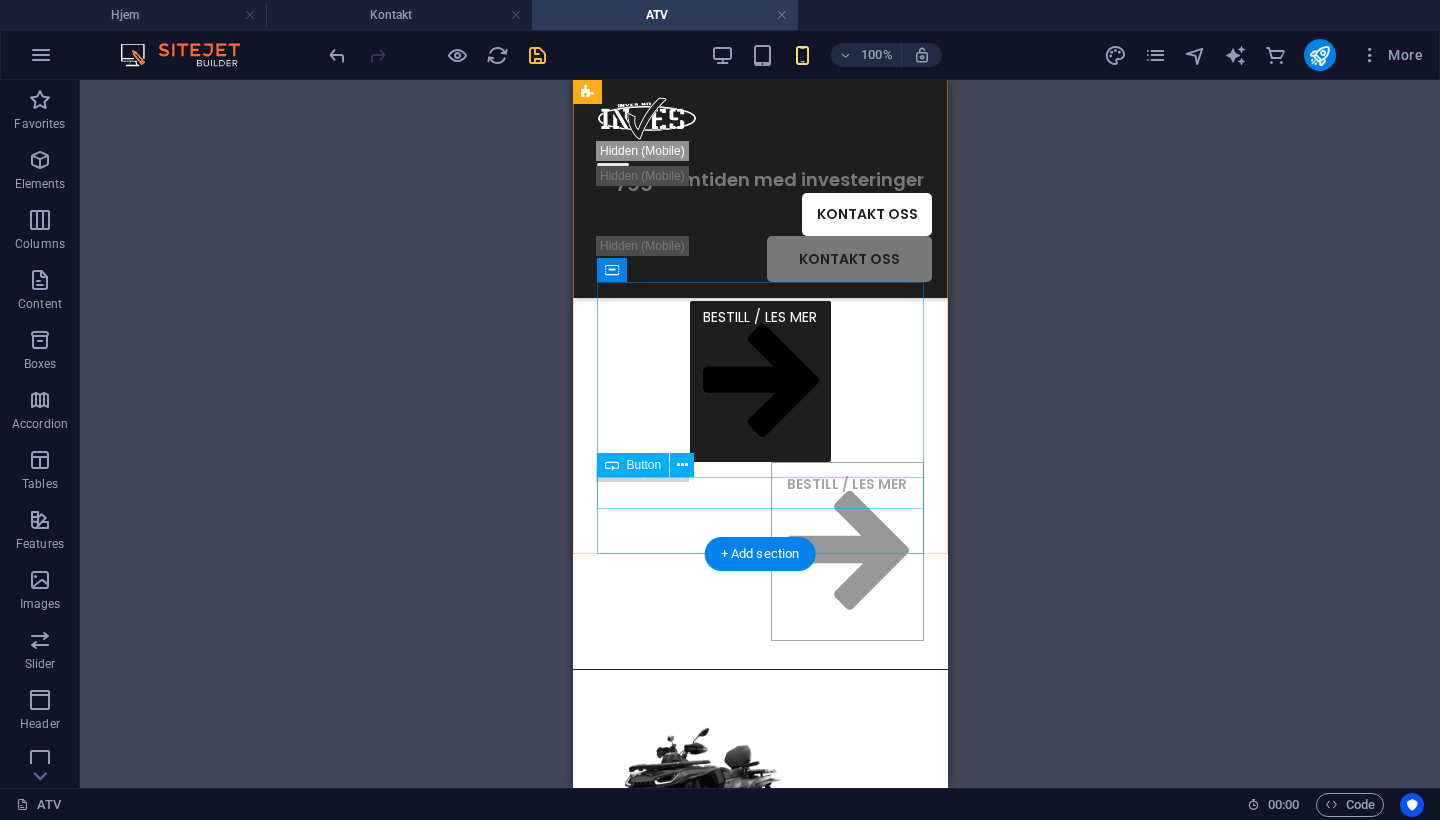click on "BESTILL / LES MER" at bounding box center (759, 381) 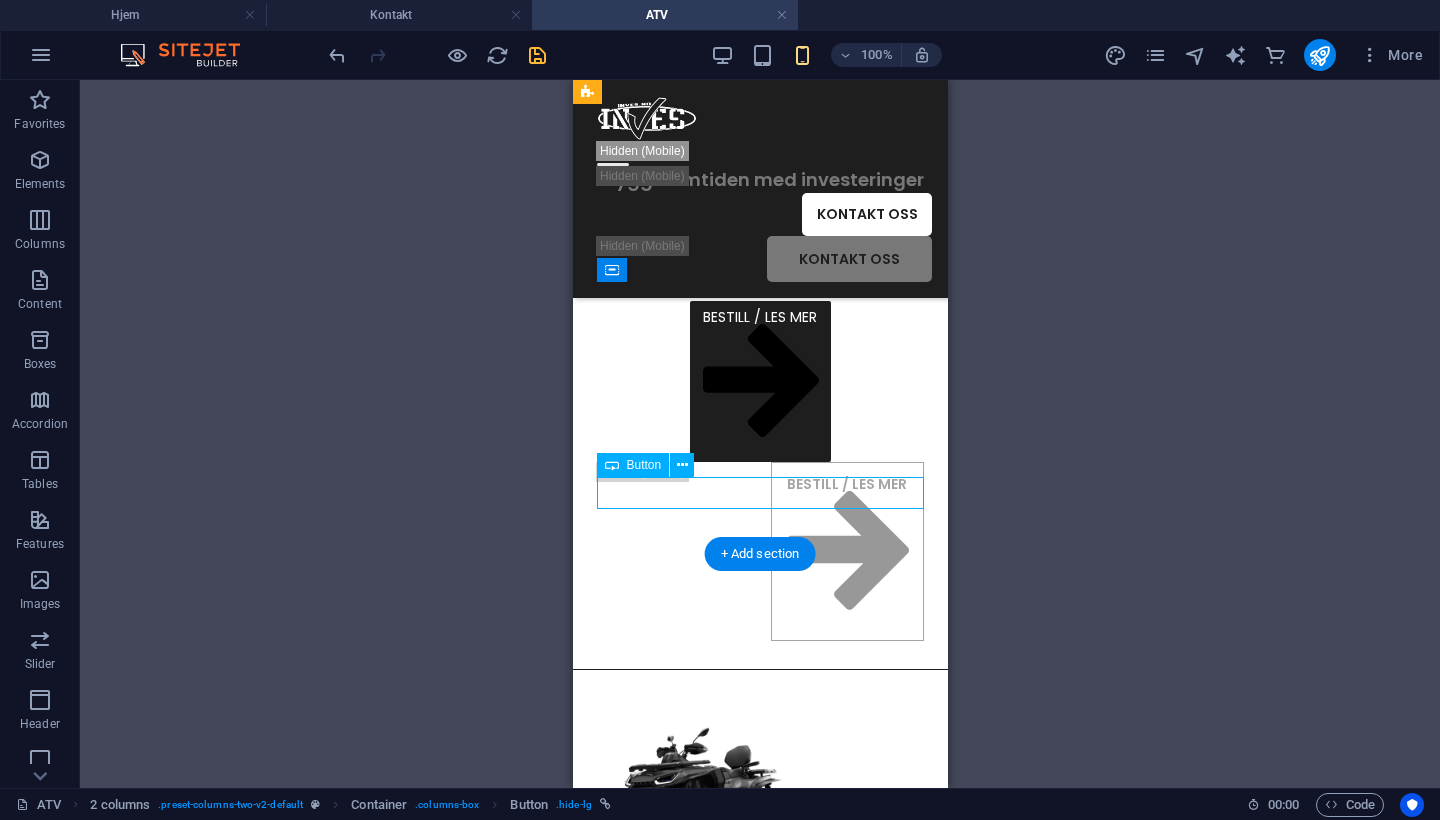 click on "BESTILL / LES MER" at bounding box center (759, 381) 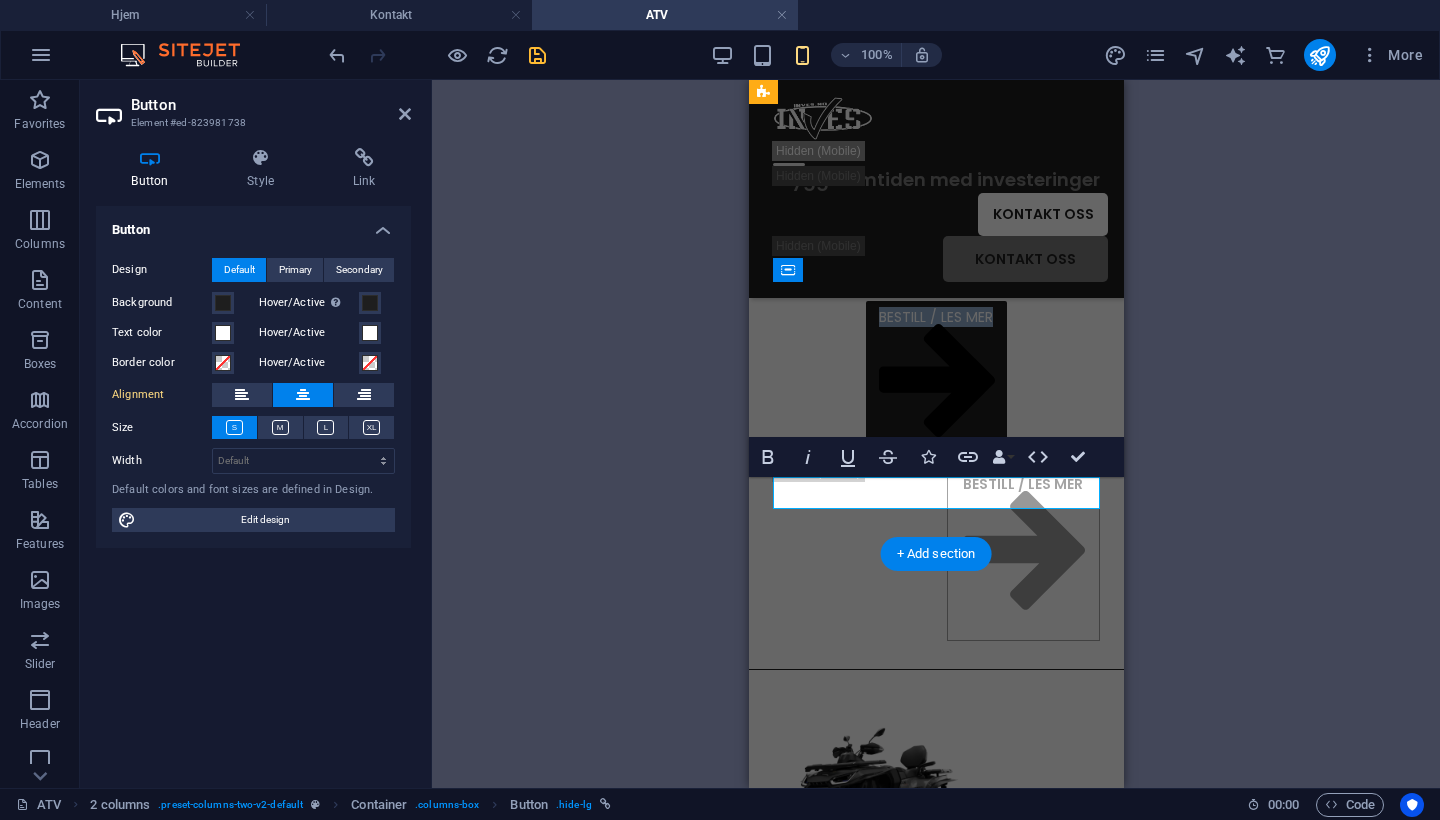 click on "BESTILL / LES MER" at bounding box center [935, 381] 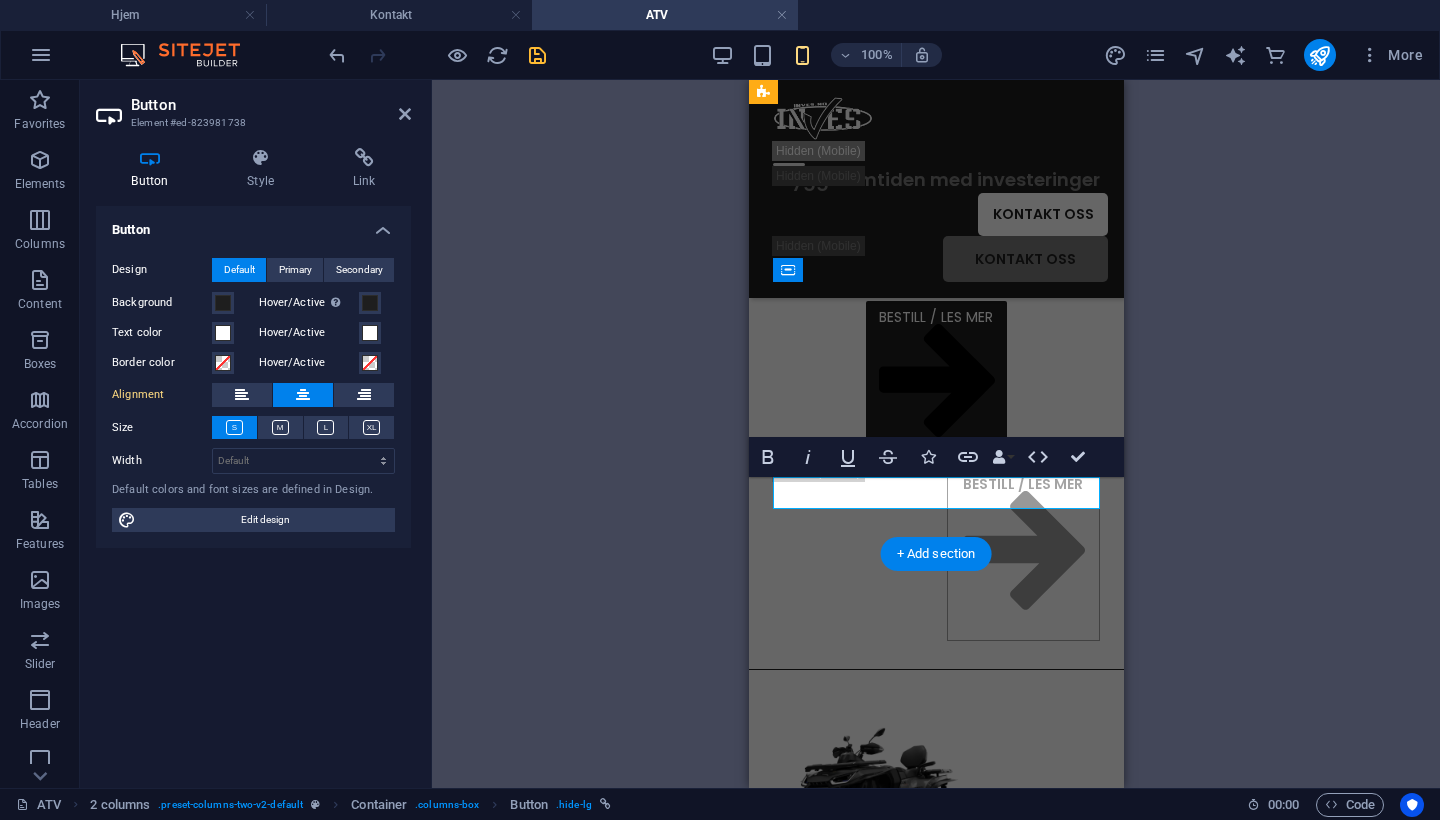 click on "BESTILL / LES MER" at bounding box center (935, 381) 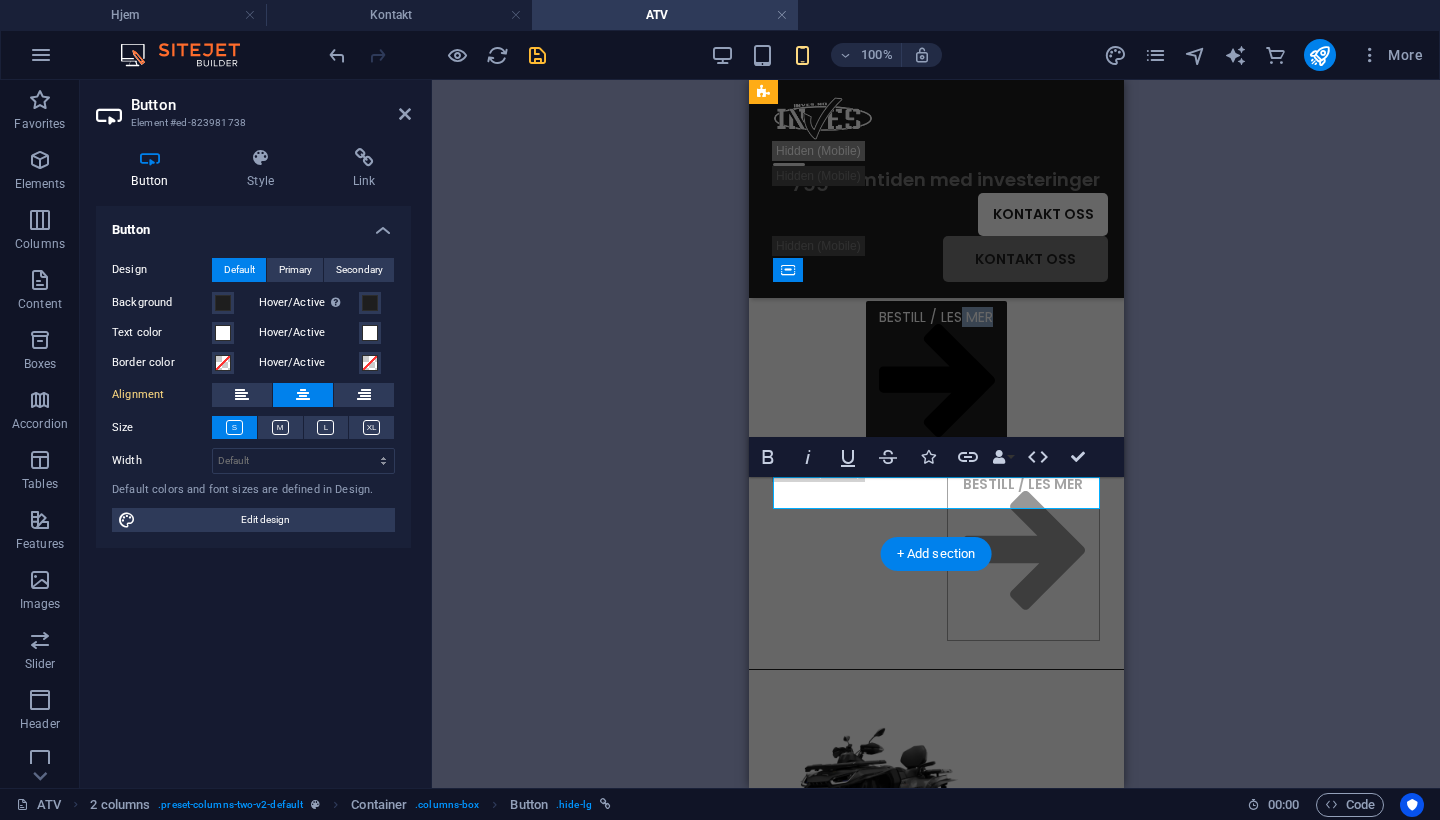 drag, startPoint x: 982, startPoint y: 492, endPoint x: 953, endPoint y: 490, distance: 29.068884 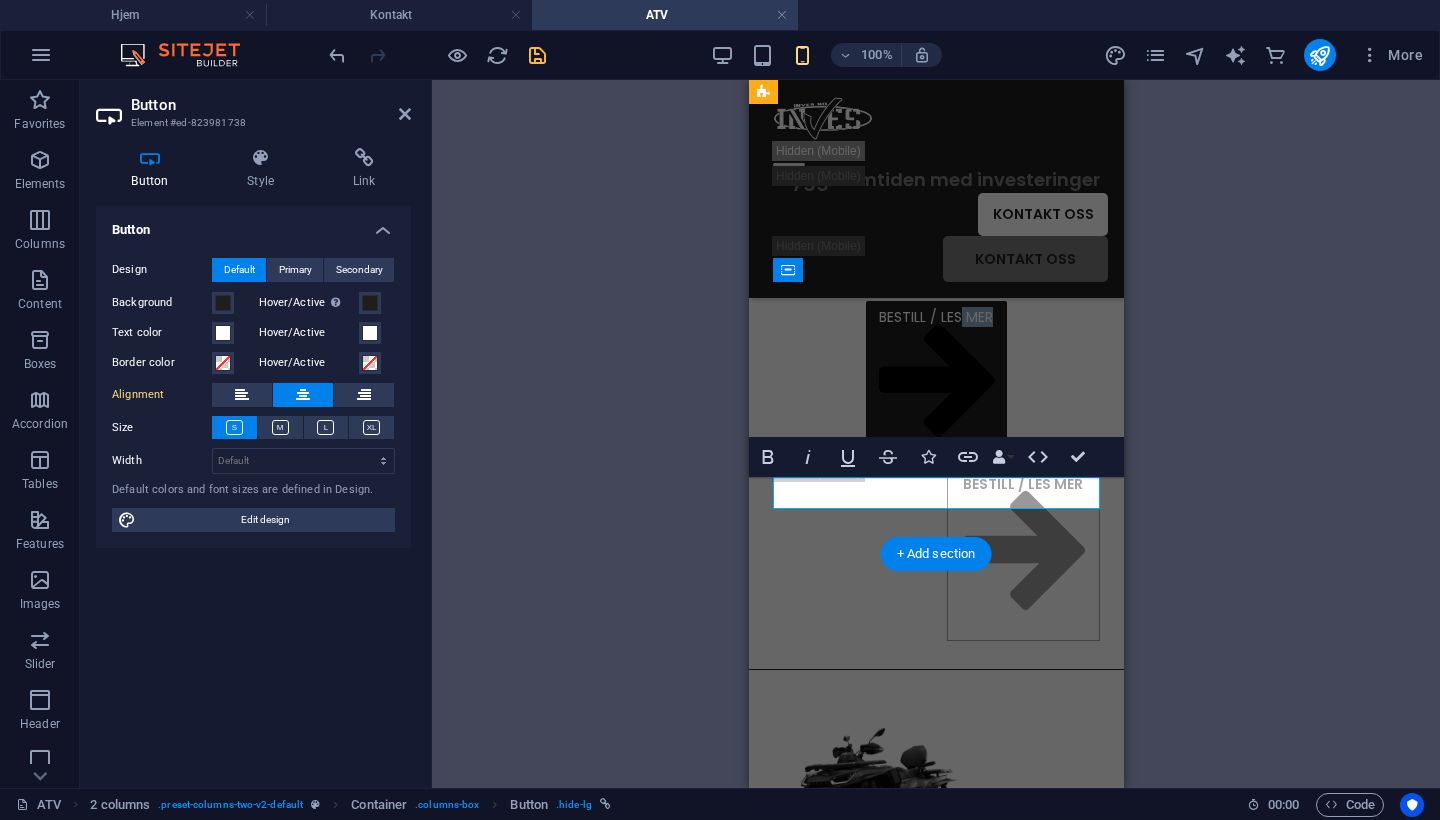 click on "BESTILL / LES MER" at bounding box center [935, 381] 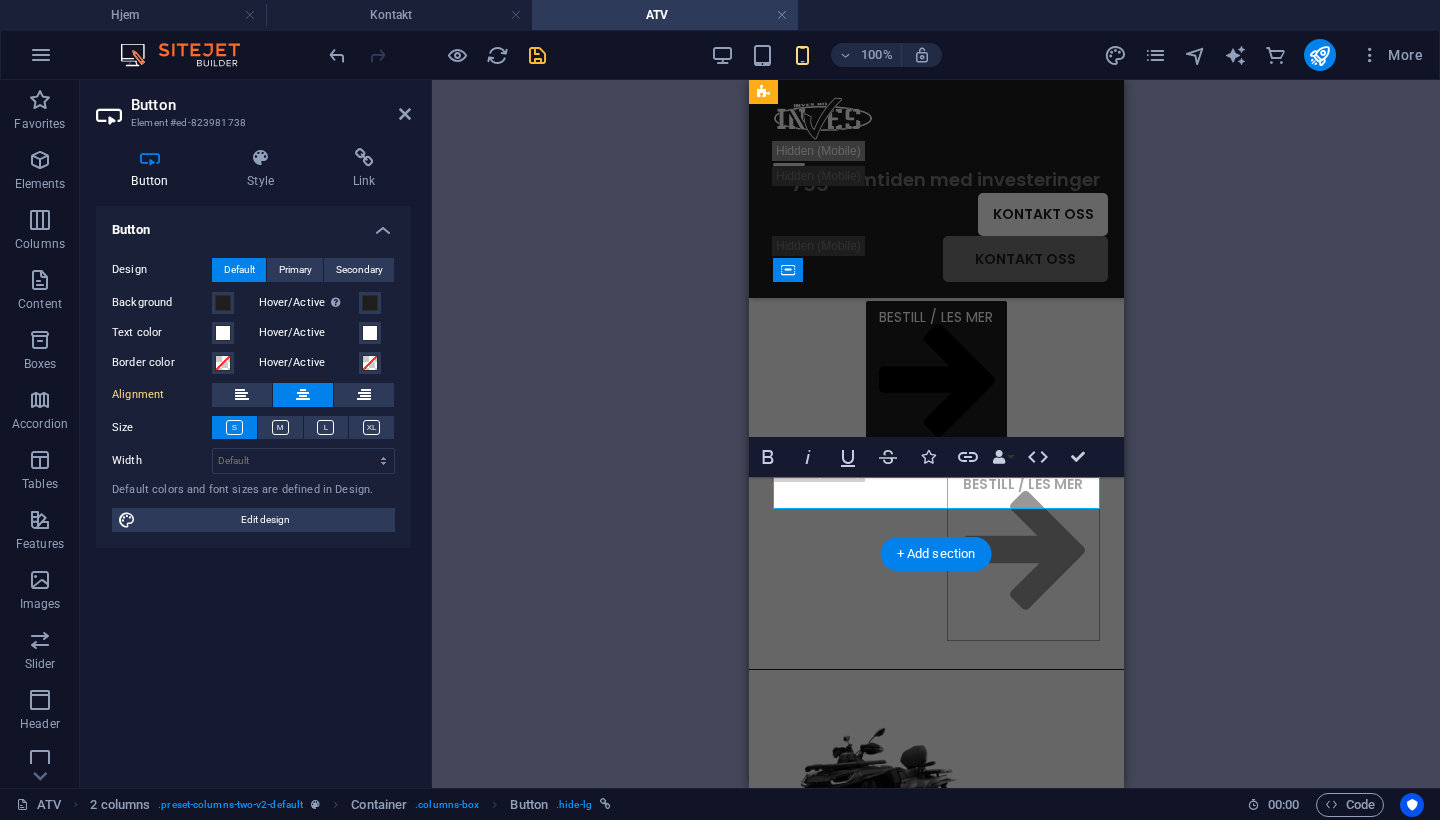 click on "BESTILL / LES MER" at bounding box center (935, 381) 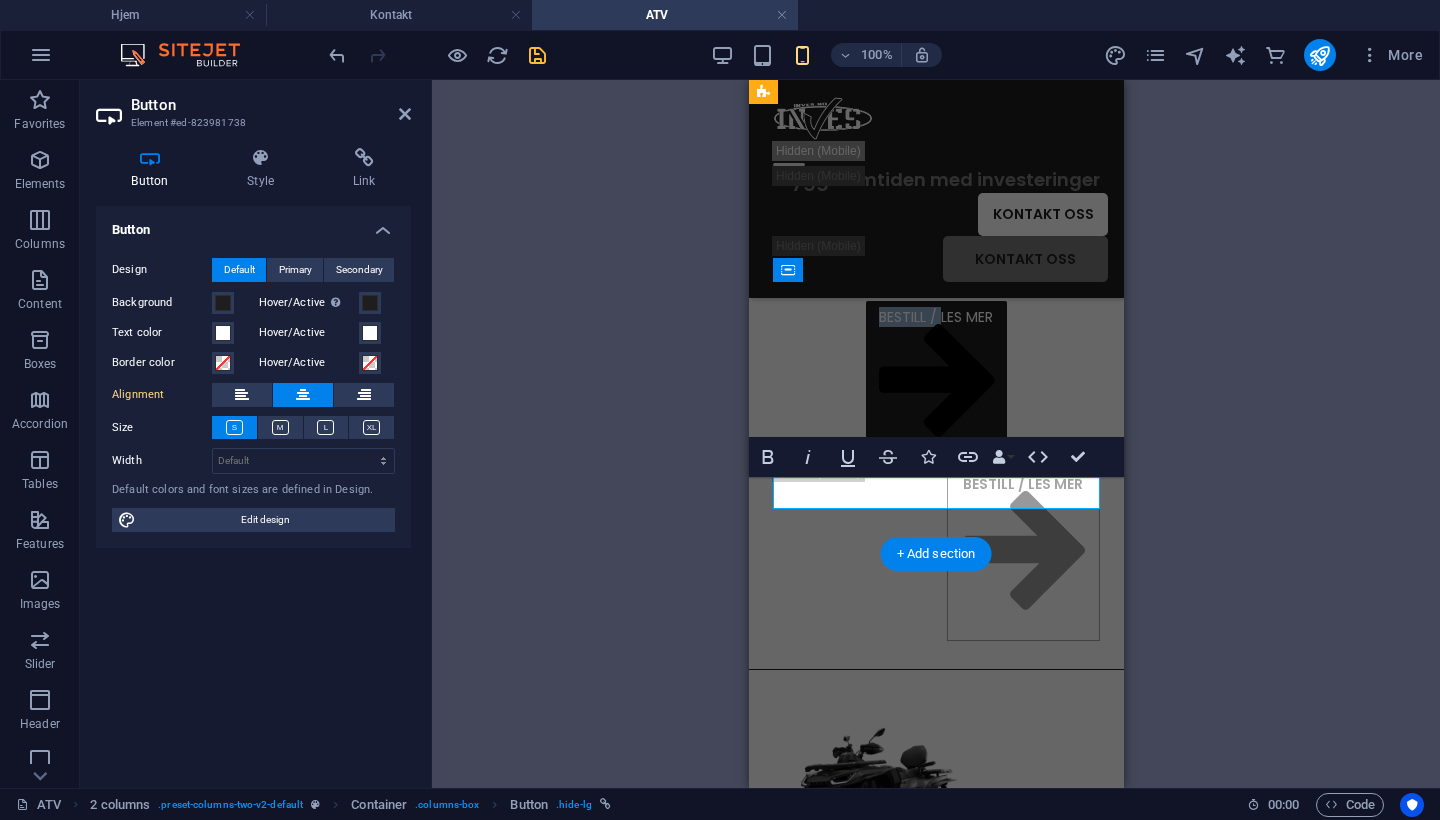 drag, startPoint x: 933, startPoint y: 490, endPoint x: 832, endPoint y: 488, distance: 101.0198 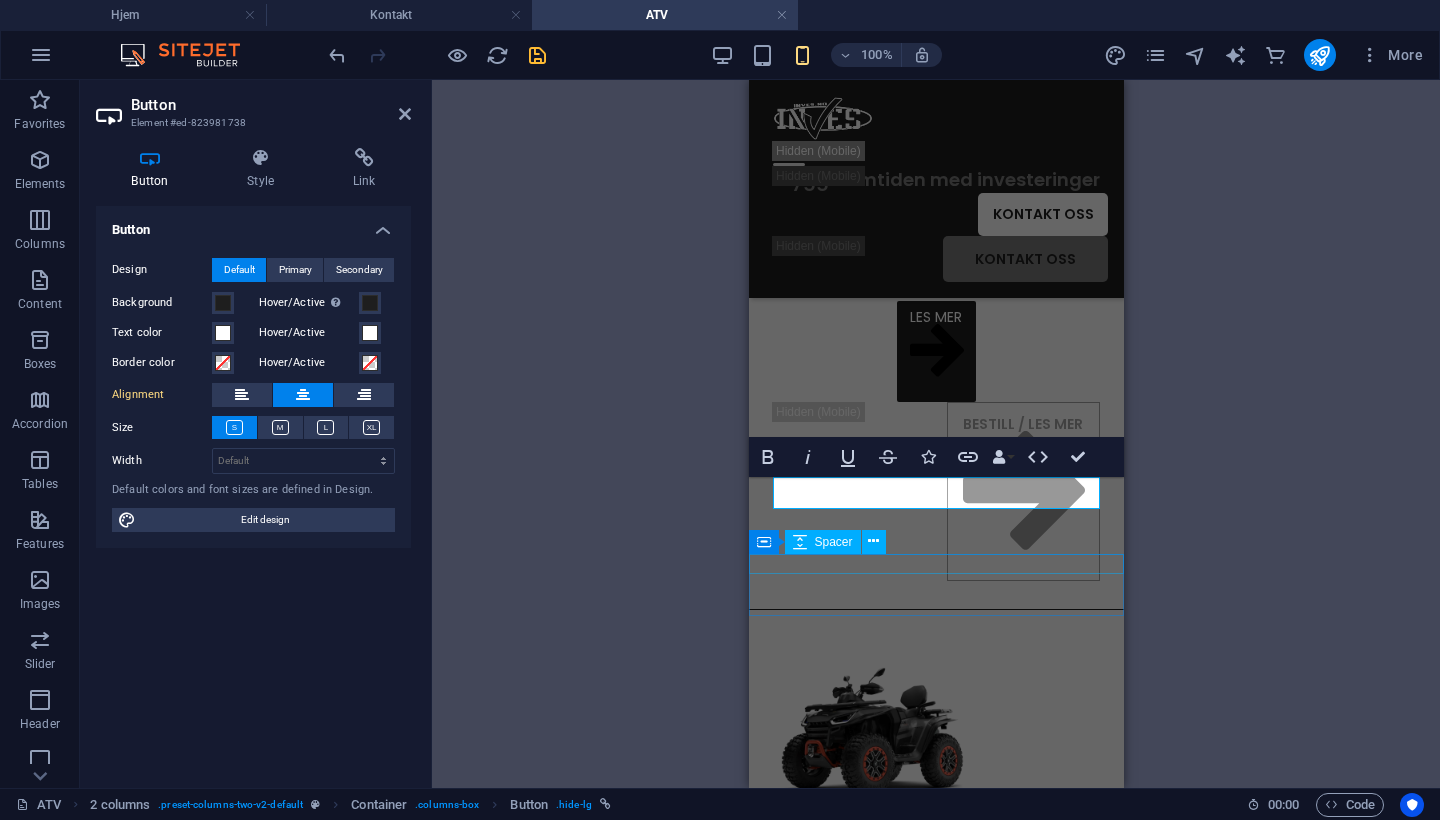click at bounding box center [935, 591] 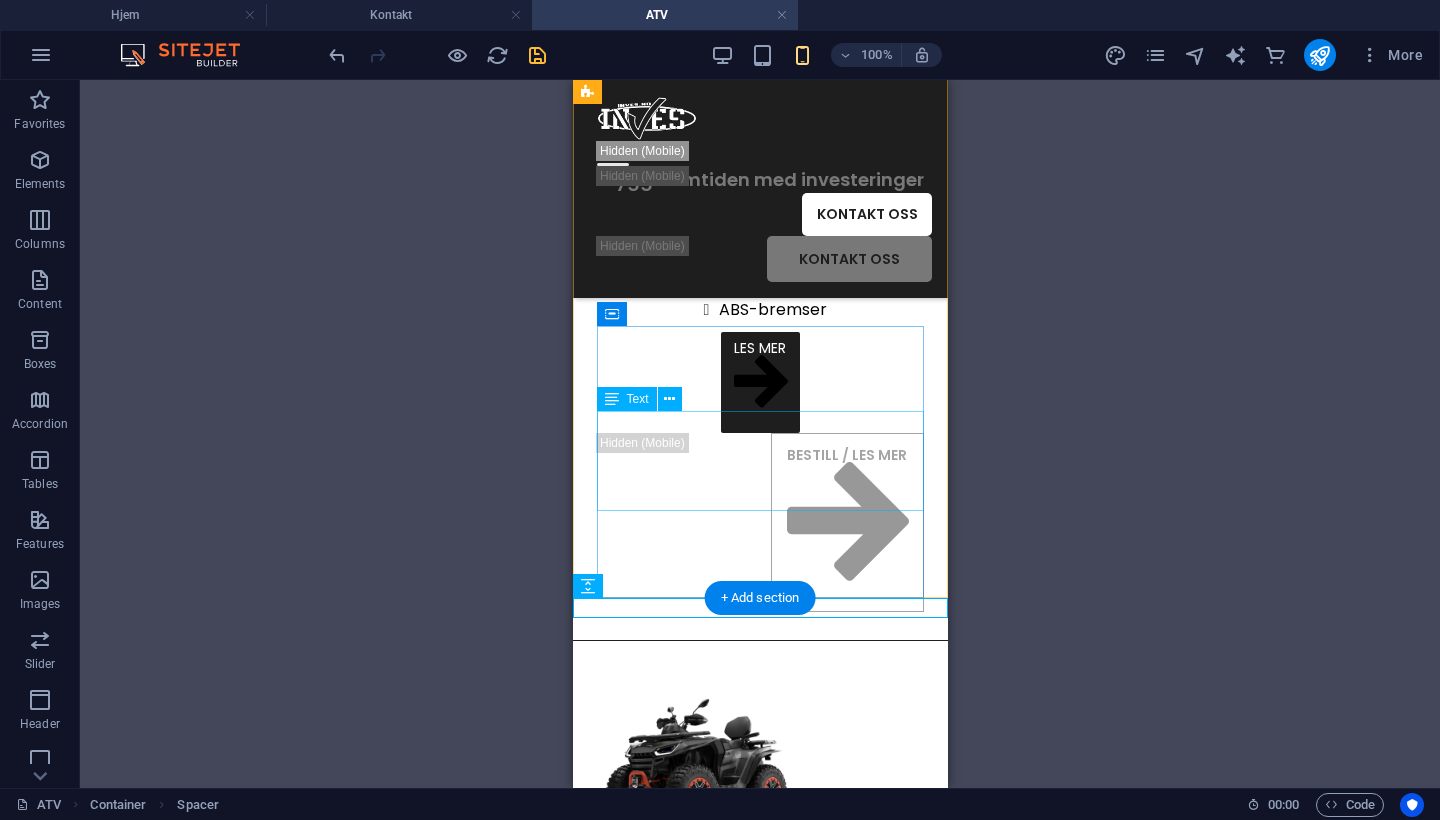scroll, scrollTop: 698, scrollLeft: 0, axis: vertical 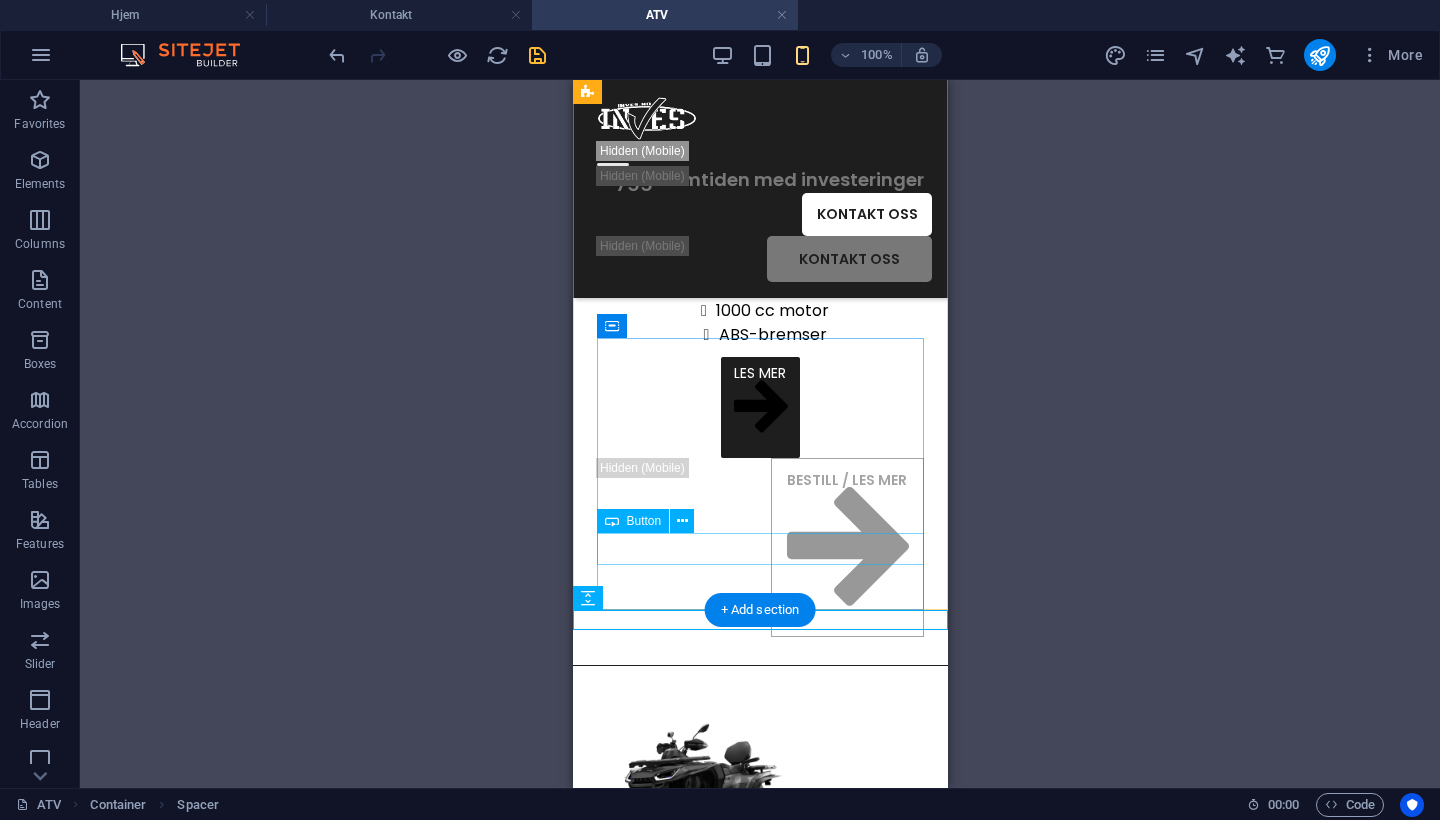 click on "LES MER" at bounding box center (759, 407) 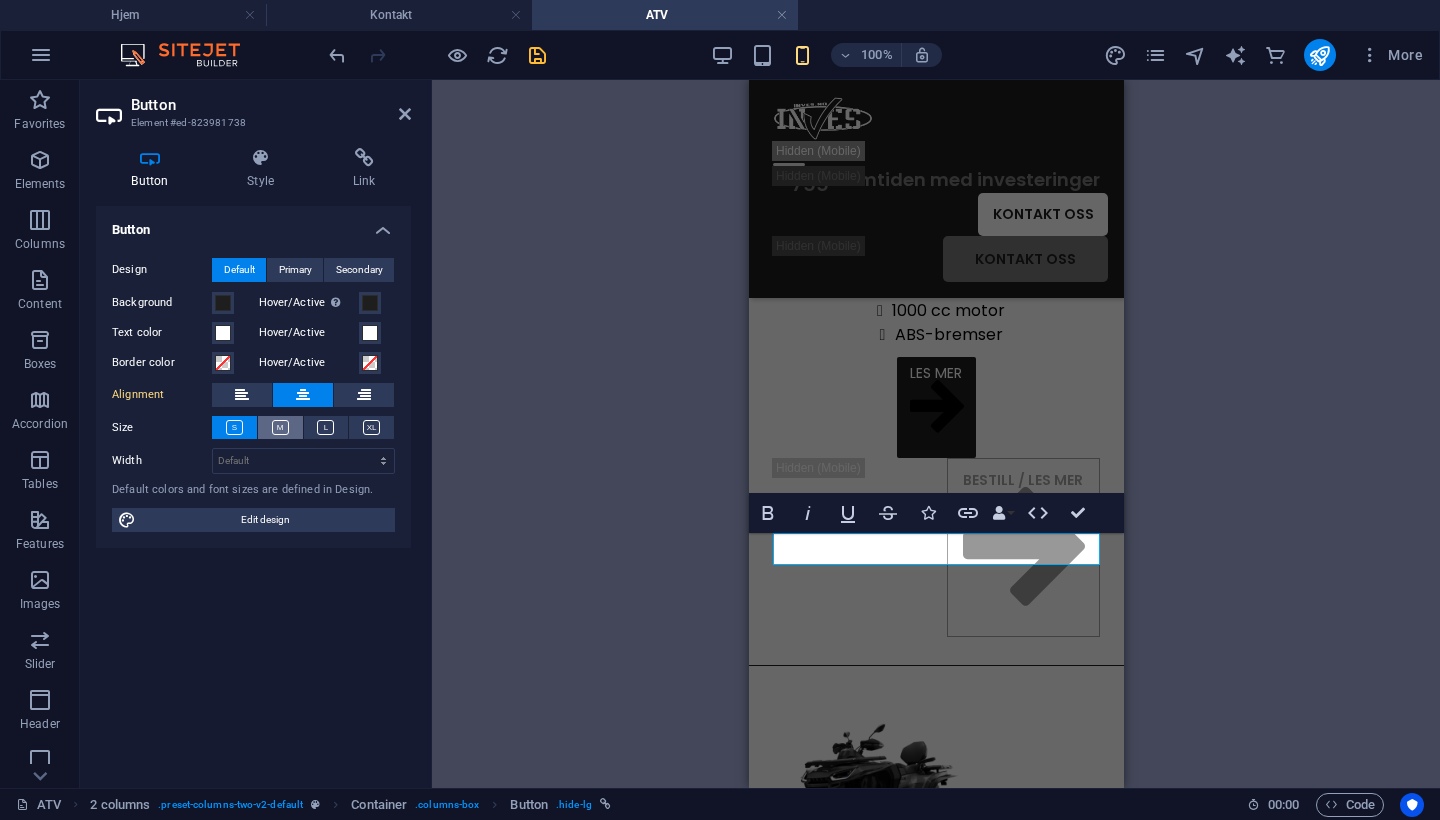 click at bounding box center [280, 427] 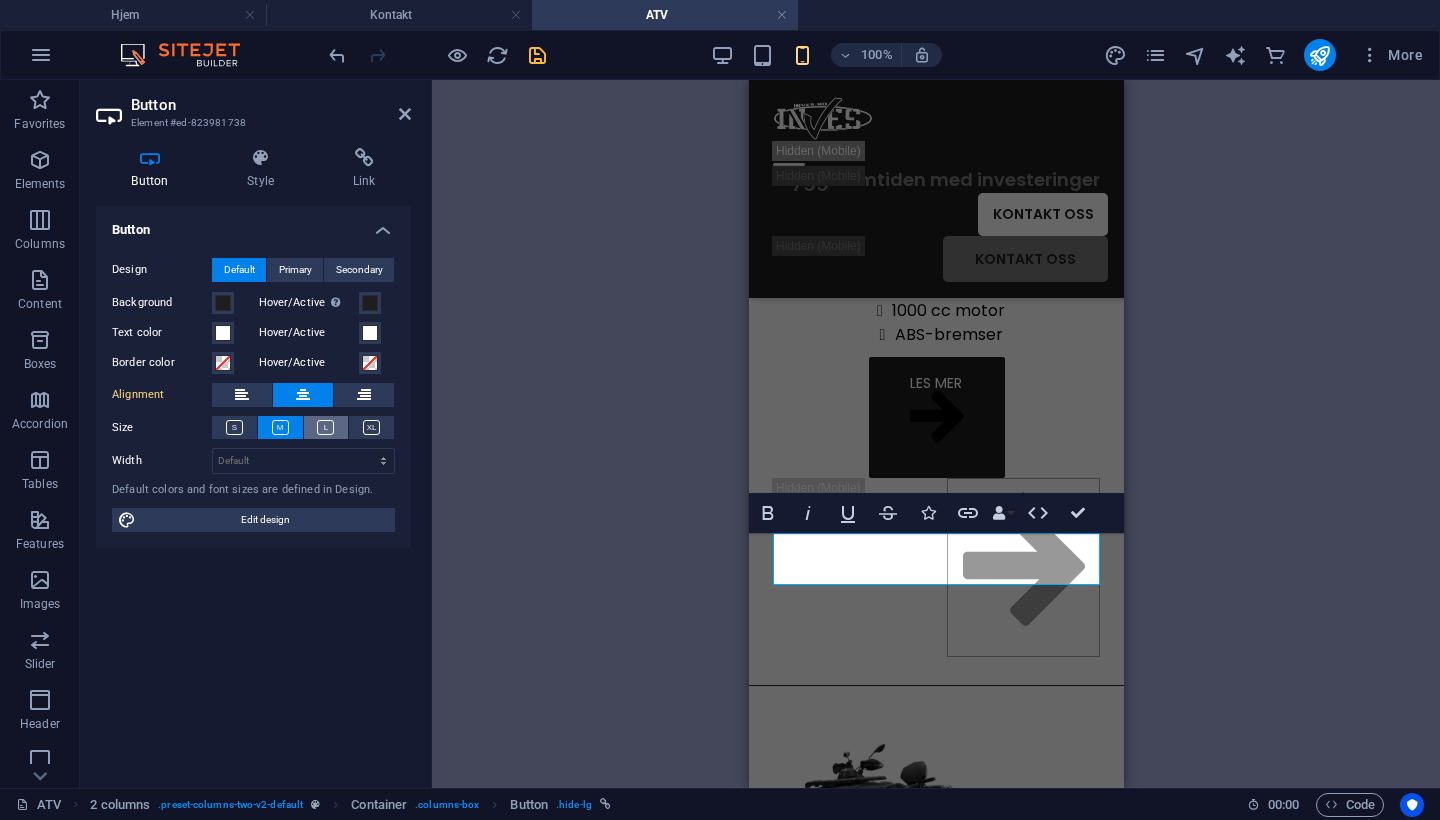 click at bounding box center [325, 427] 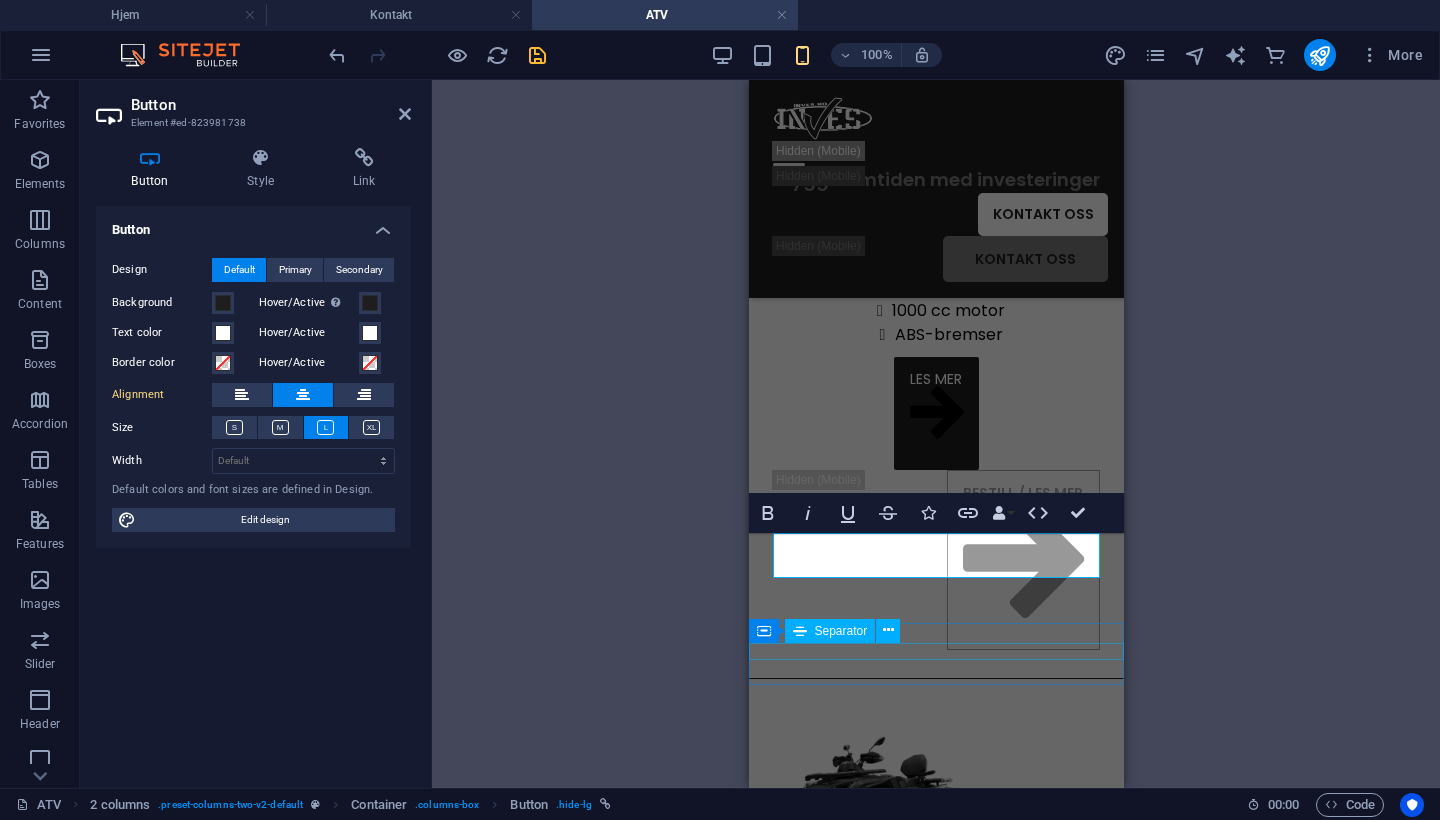click at bounding box center [935, 678] 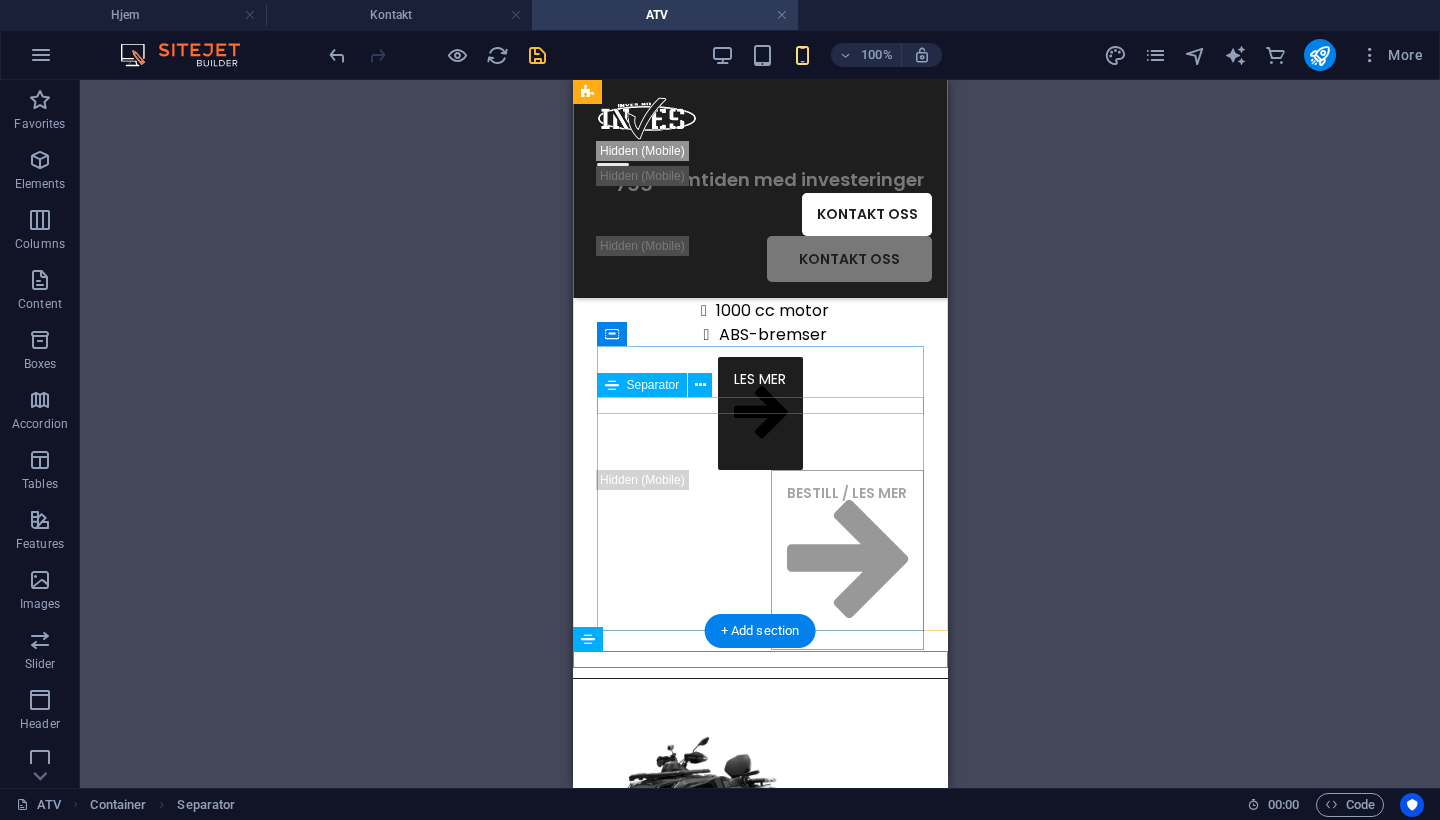 scroll, scrollTop: 640, scrollLeft: 0, axis: vertical 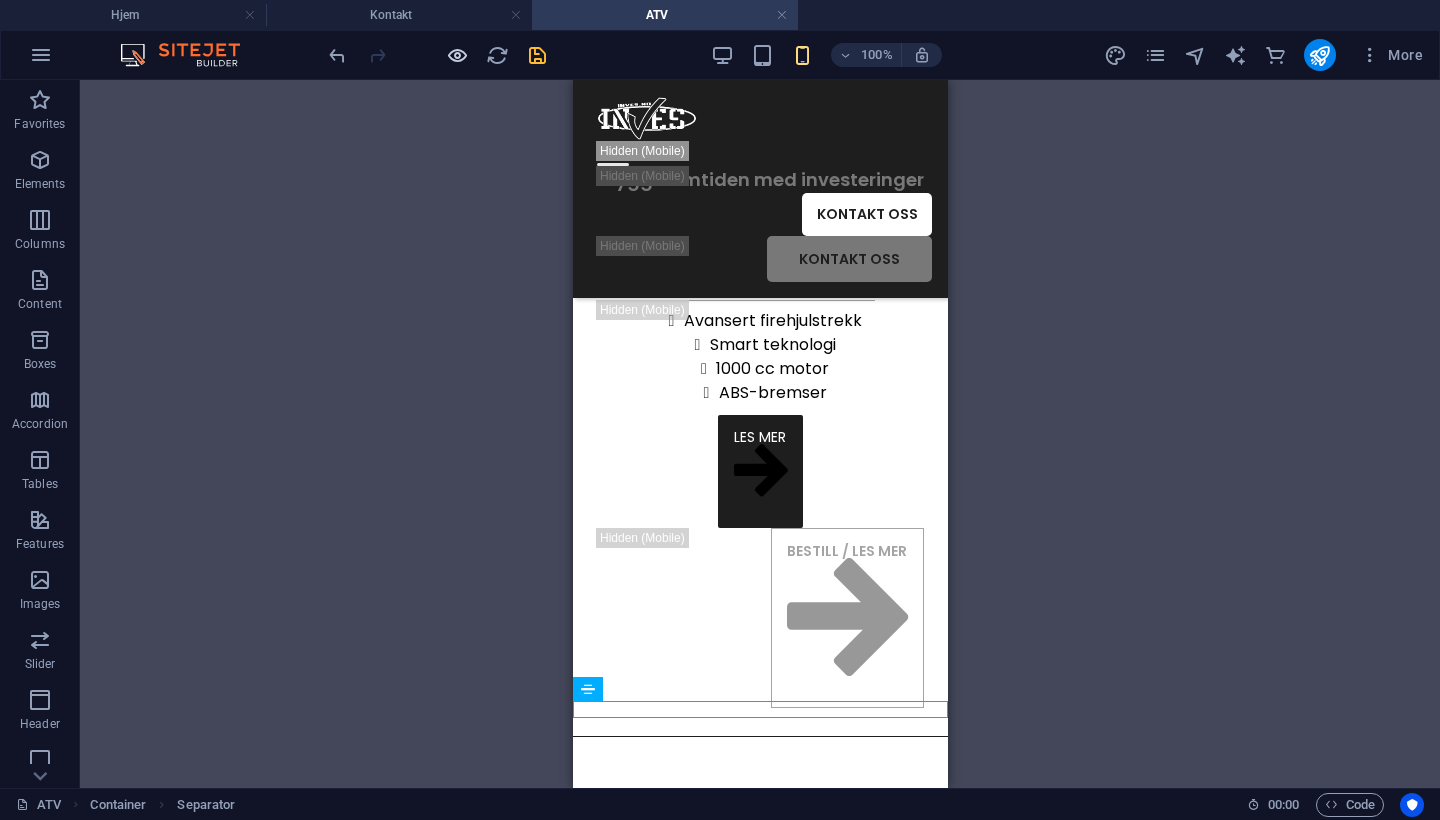click at bounding box center [457, 55] 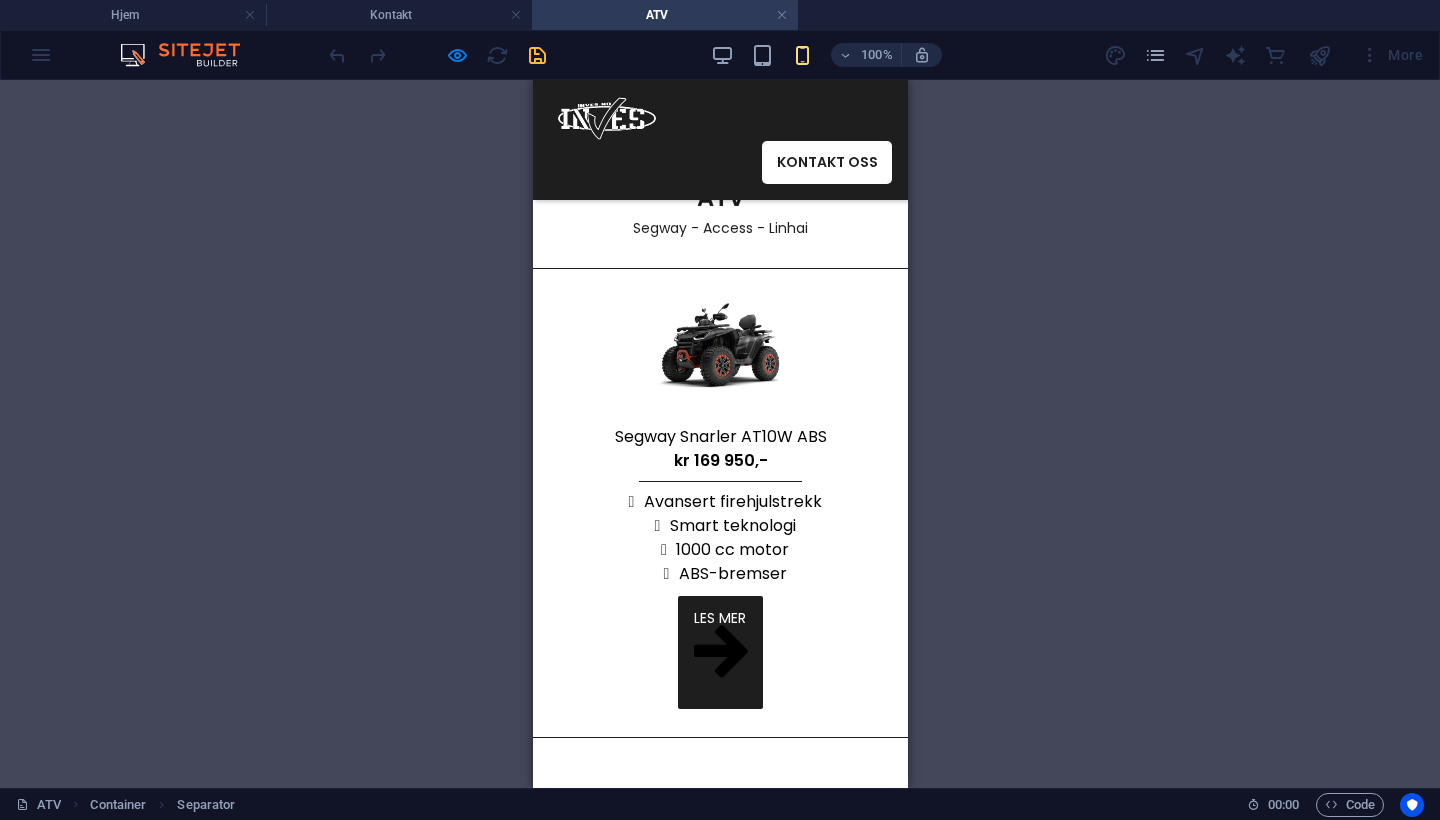 scroll, scrollTop: 166, scrollLeft: 0, axis: vertical 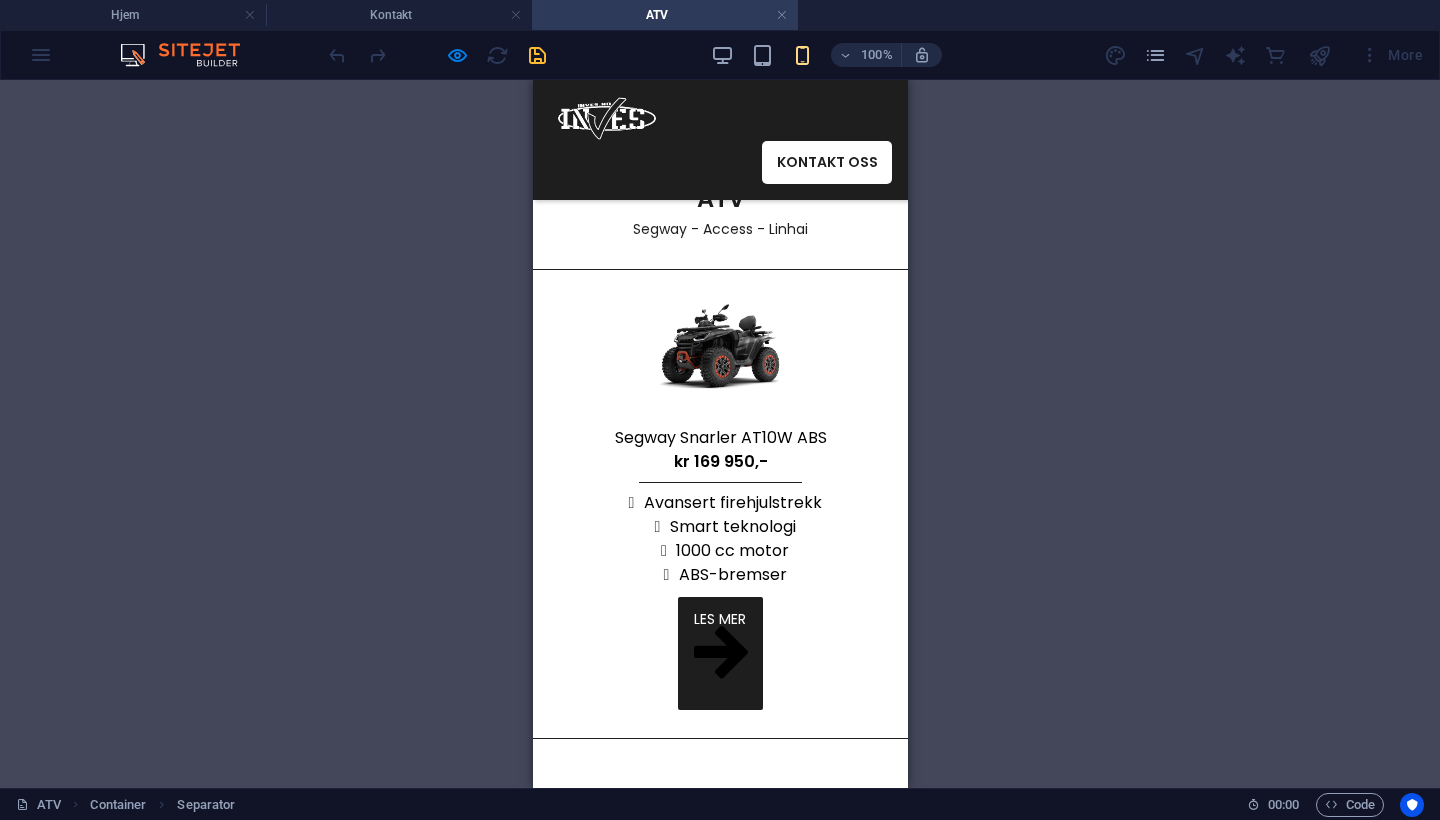 click at bounding box center (437, 55) 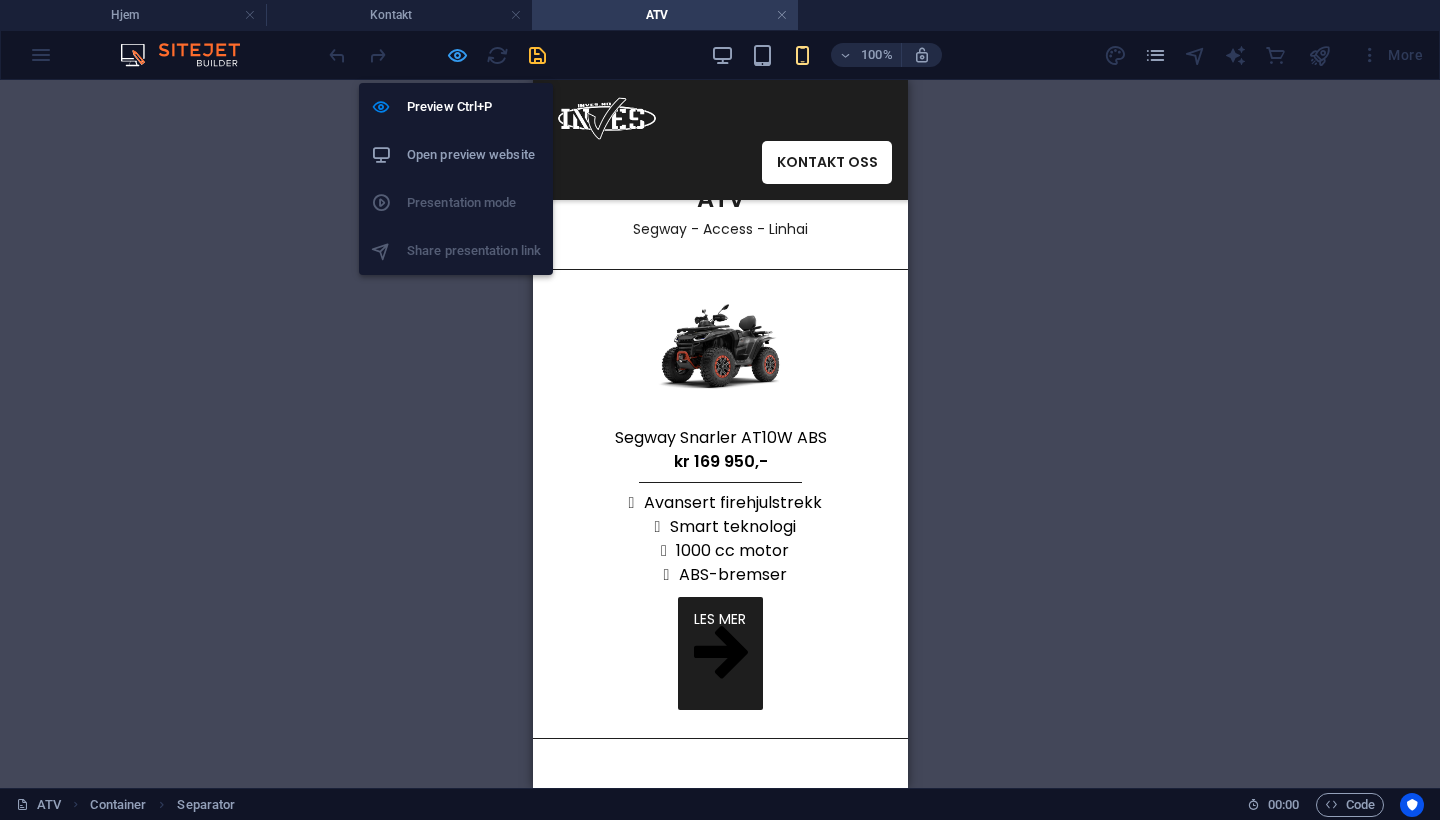 click at bounding box center (457, 55) 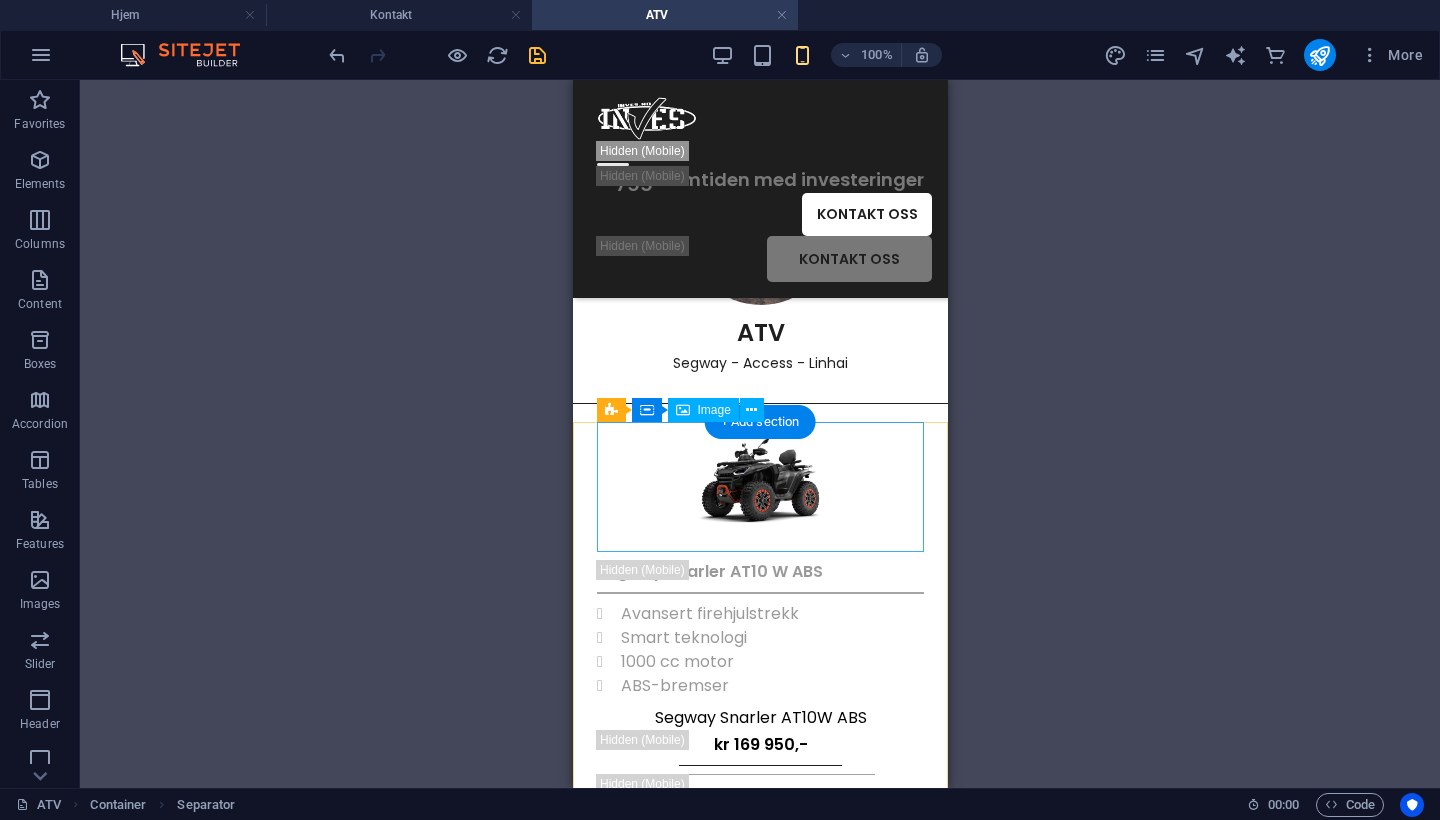 click at bounding box center [759, 487] 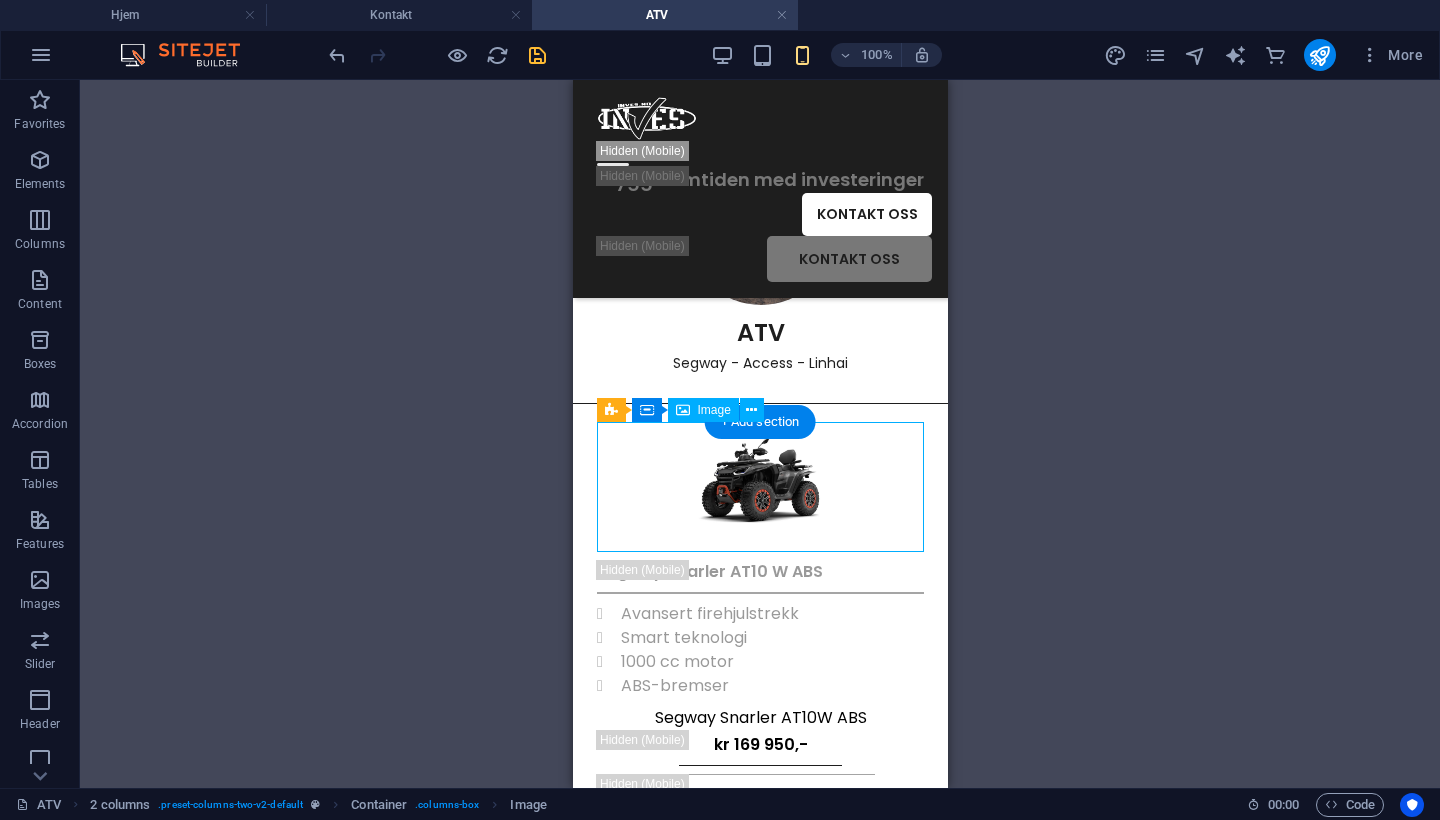 click at bounding box center [759, 487] 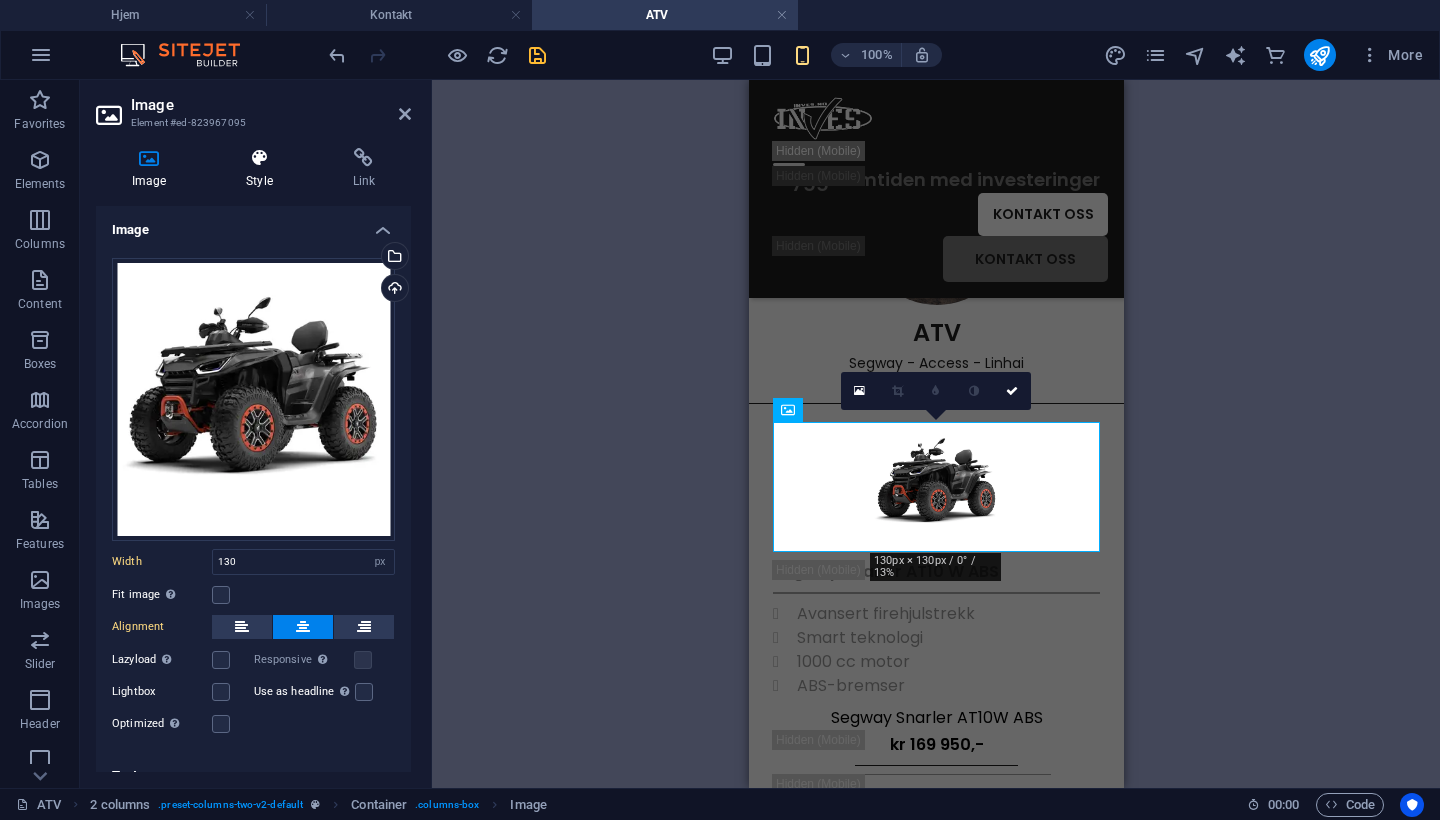 click at bounding box center (259, 158) 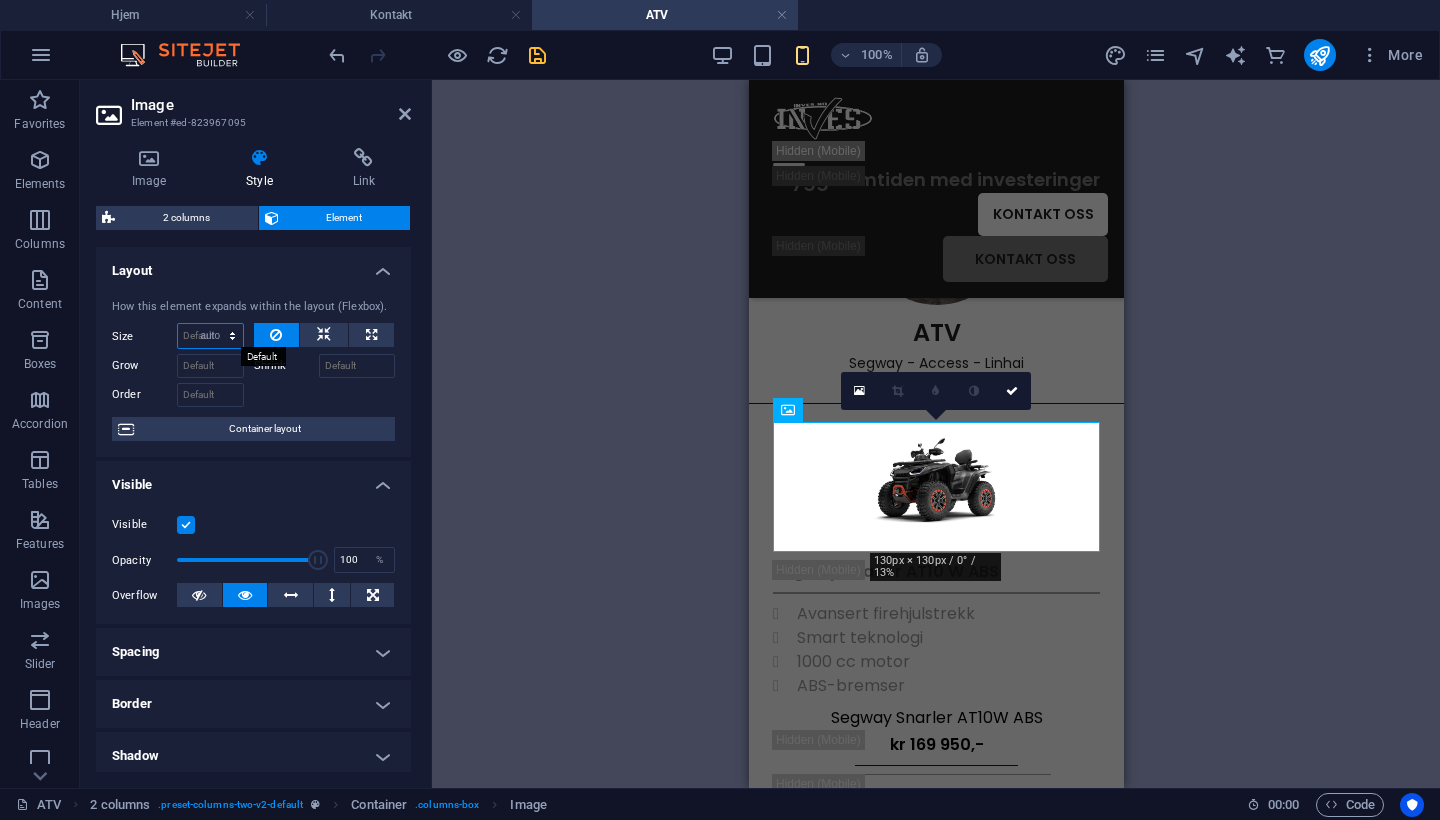 select on "DISABLED_OPTION_VALUE" 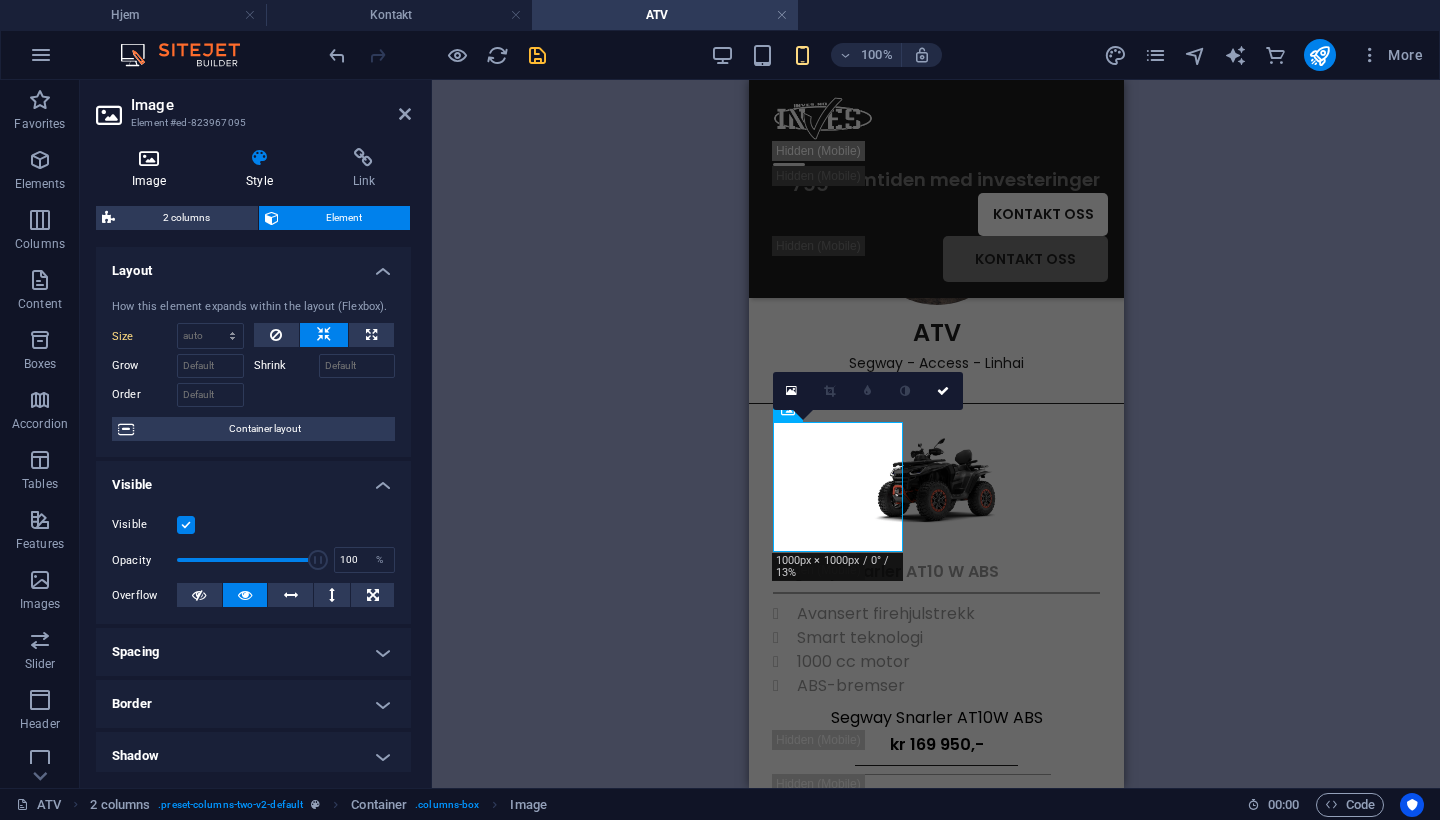 click on "Image" at bounding box center (153, 169) 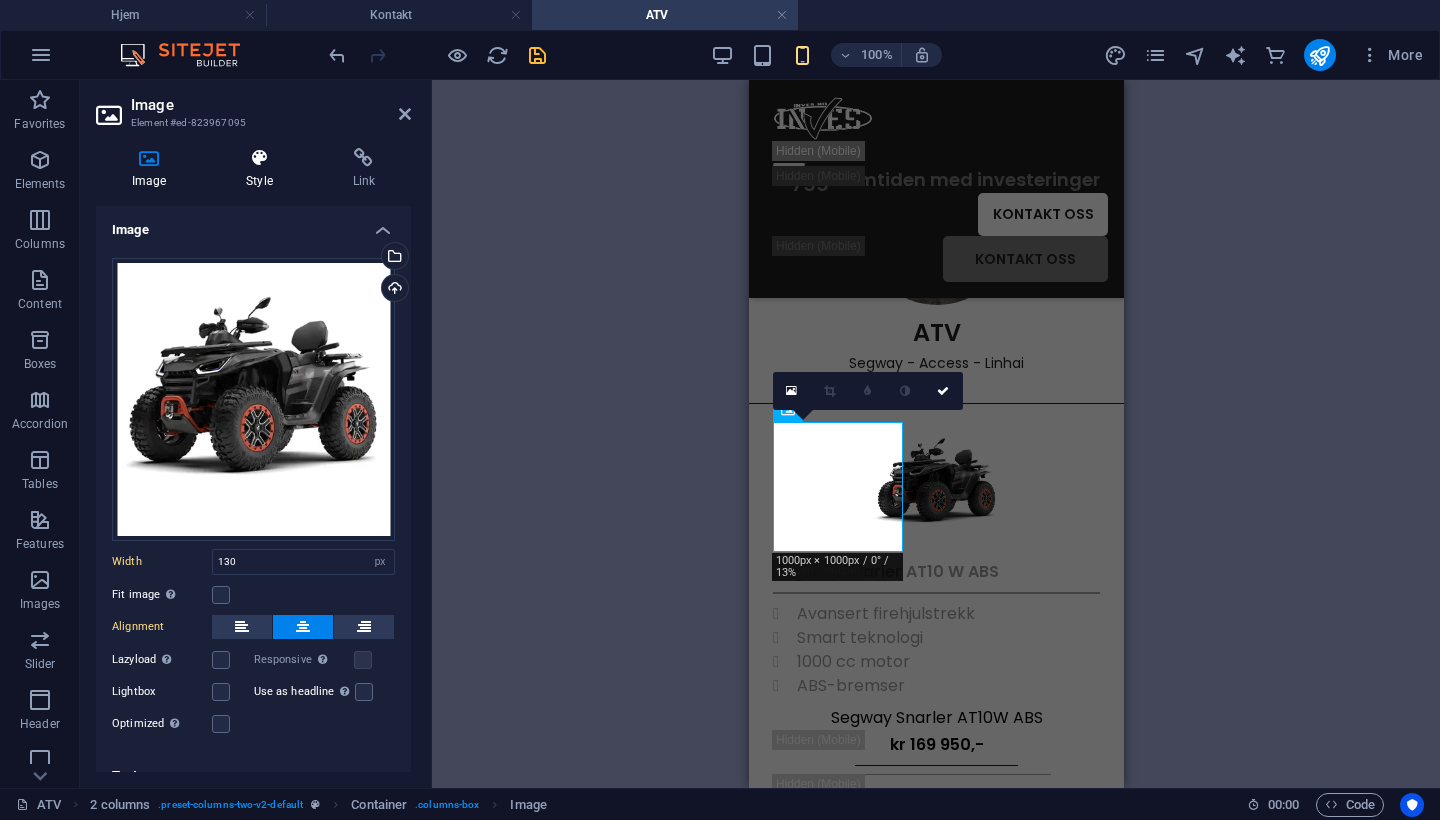 click on "Style" at bounding box center [263, 169] 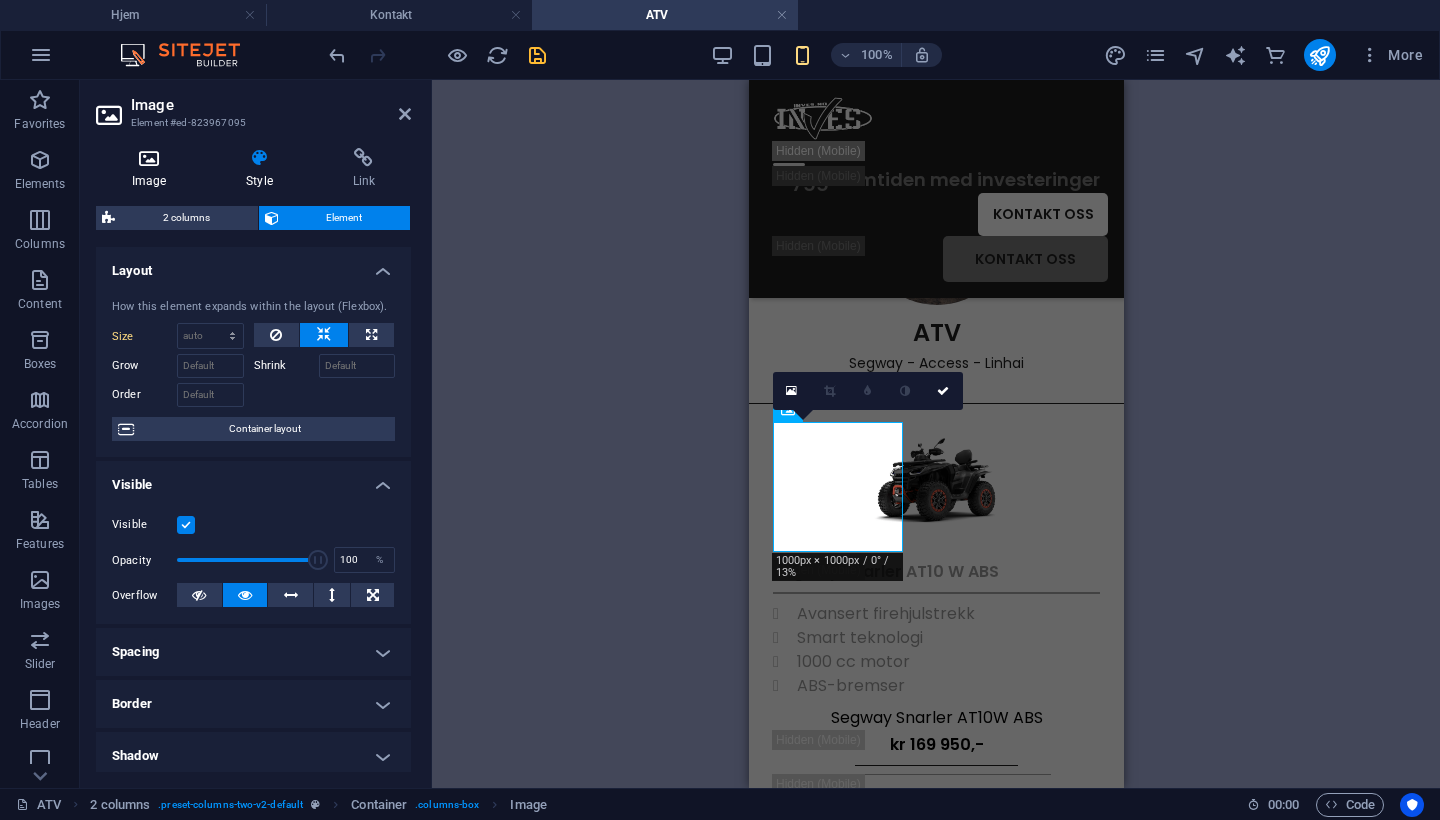 click on "Image" at bounding box center (153, 169) 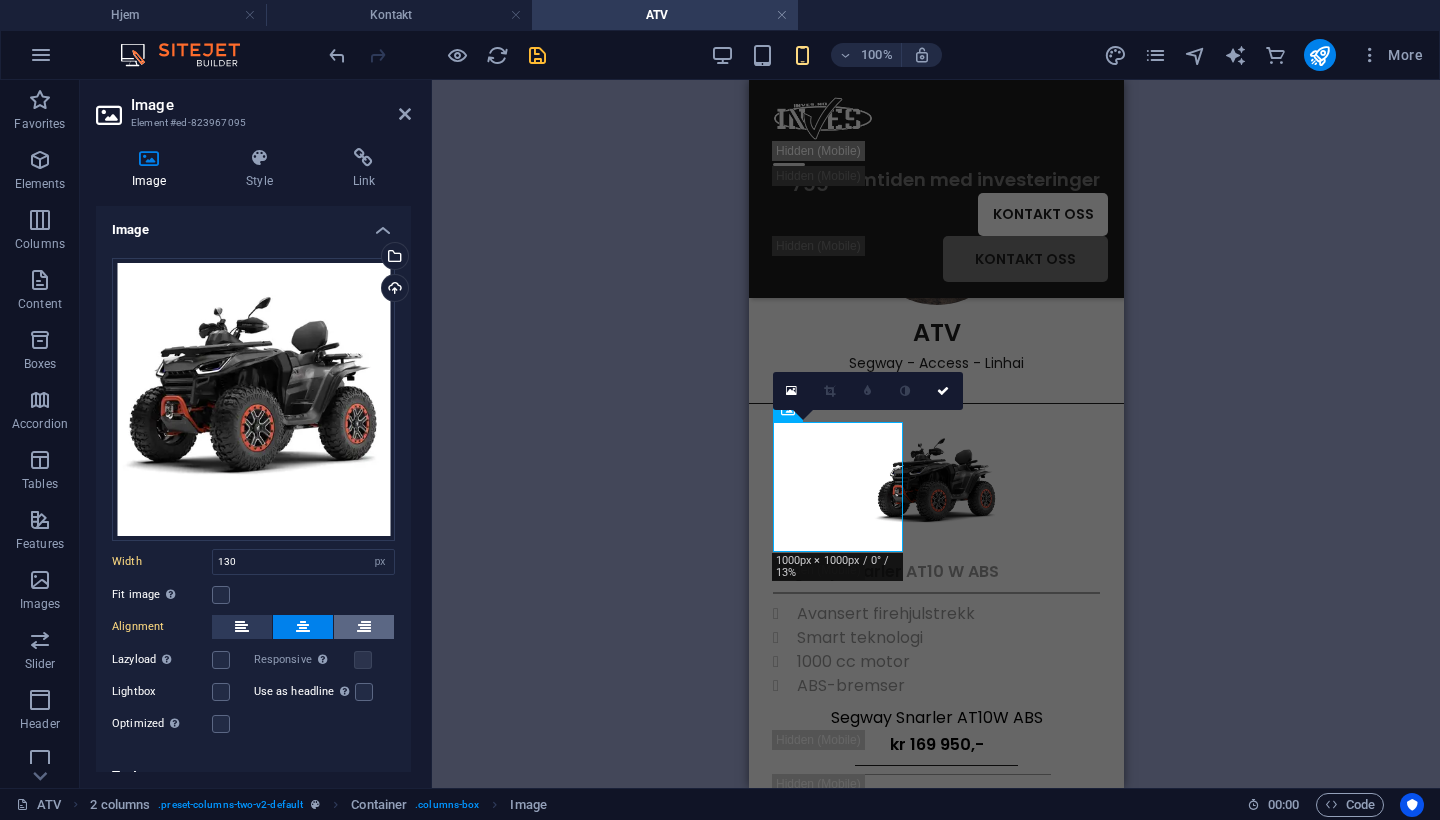 click at bounding box center (364, 627) 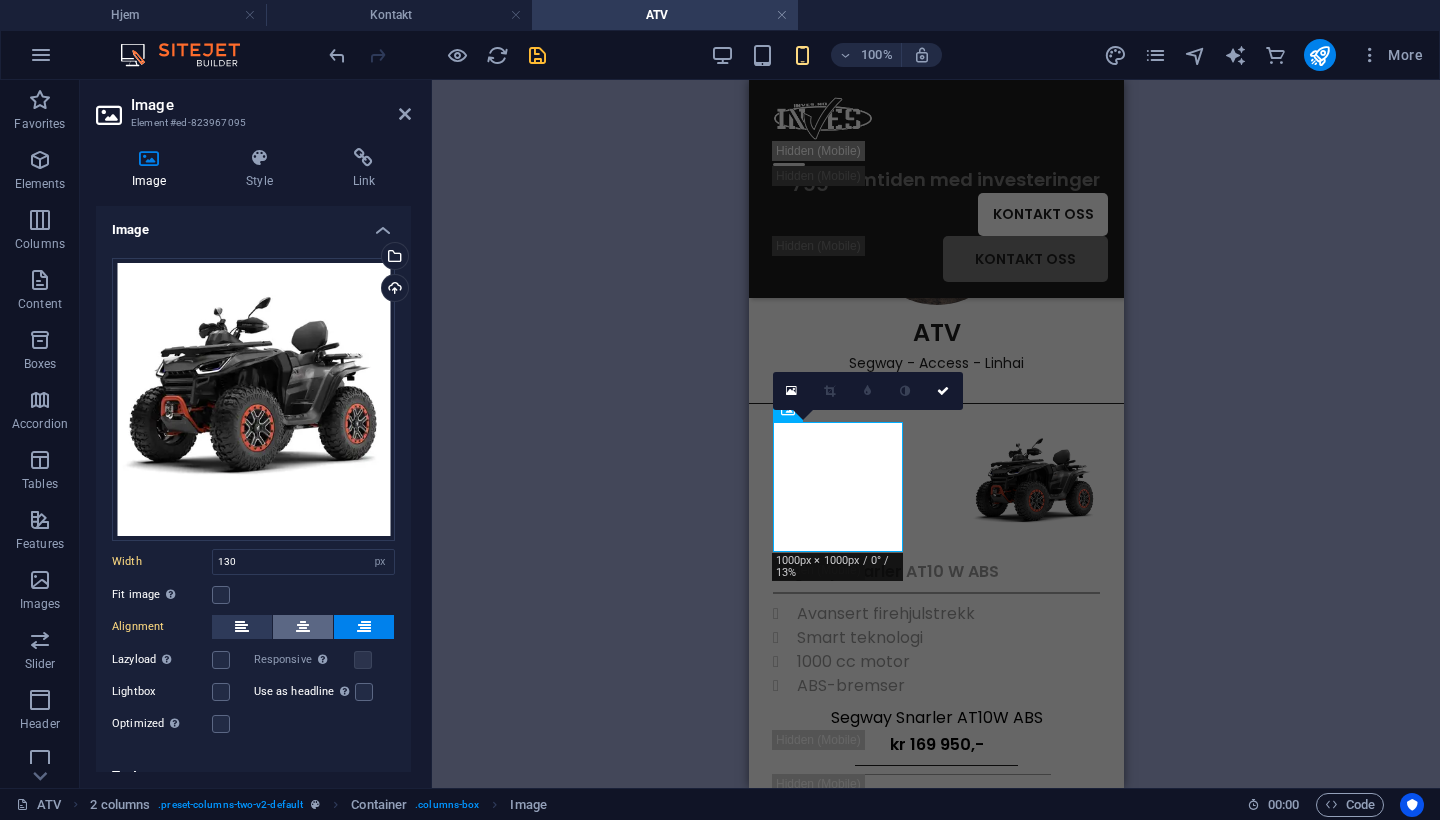click at bounding box center [303, 627] 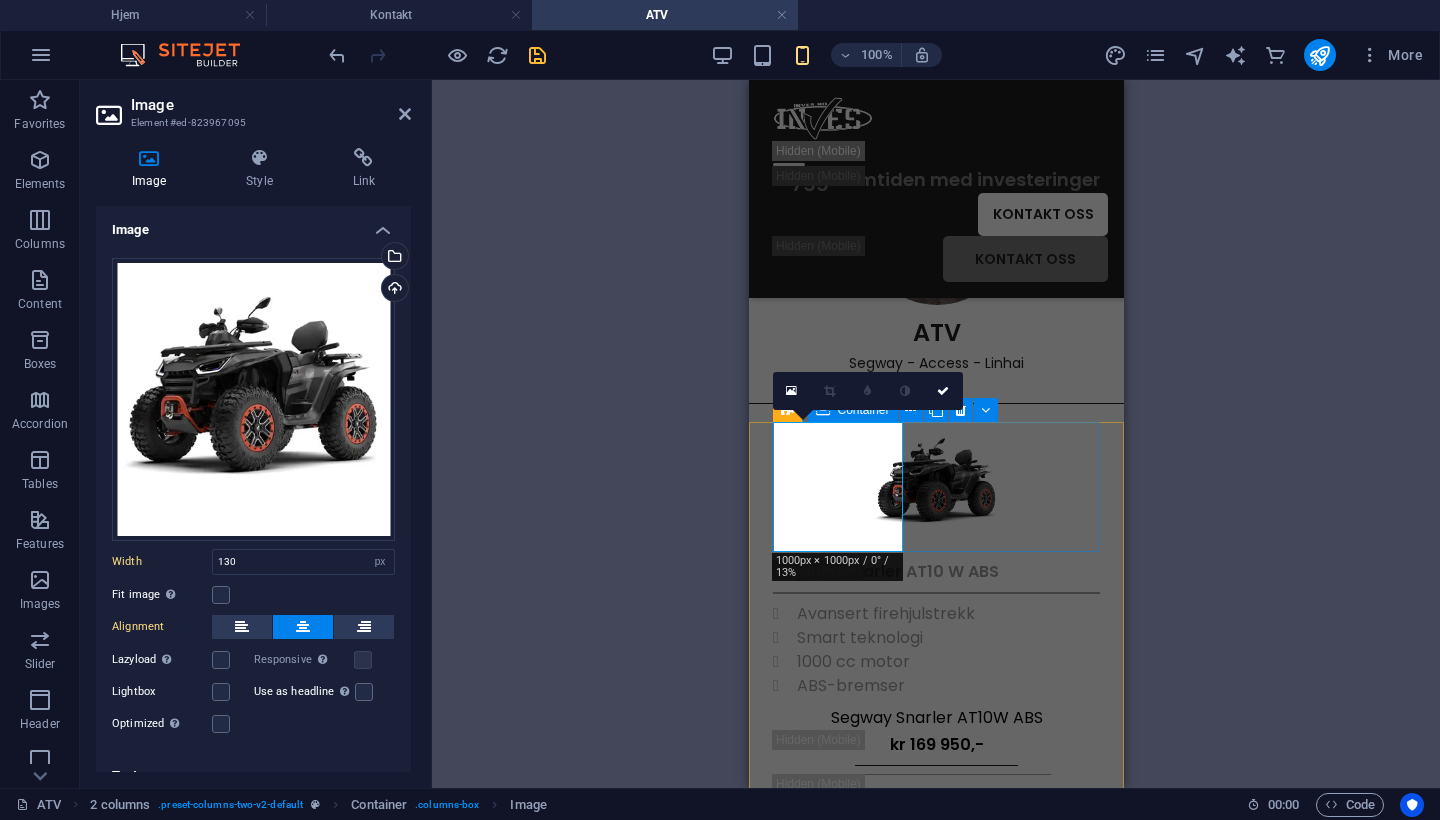 click at bounding box center (935, 487) 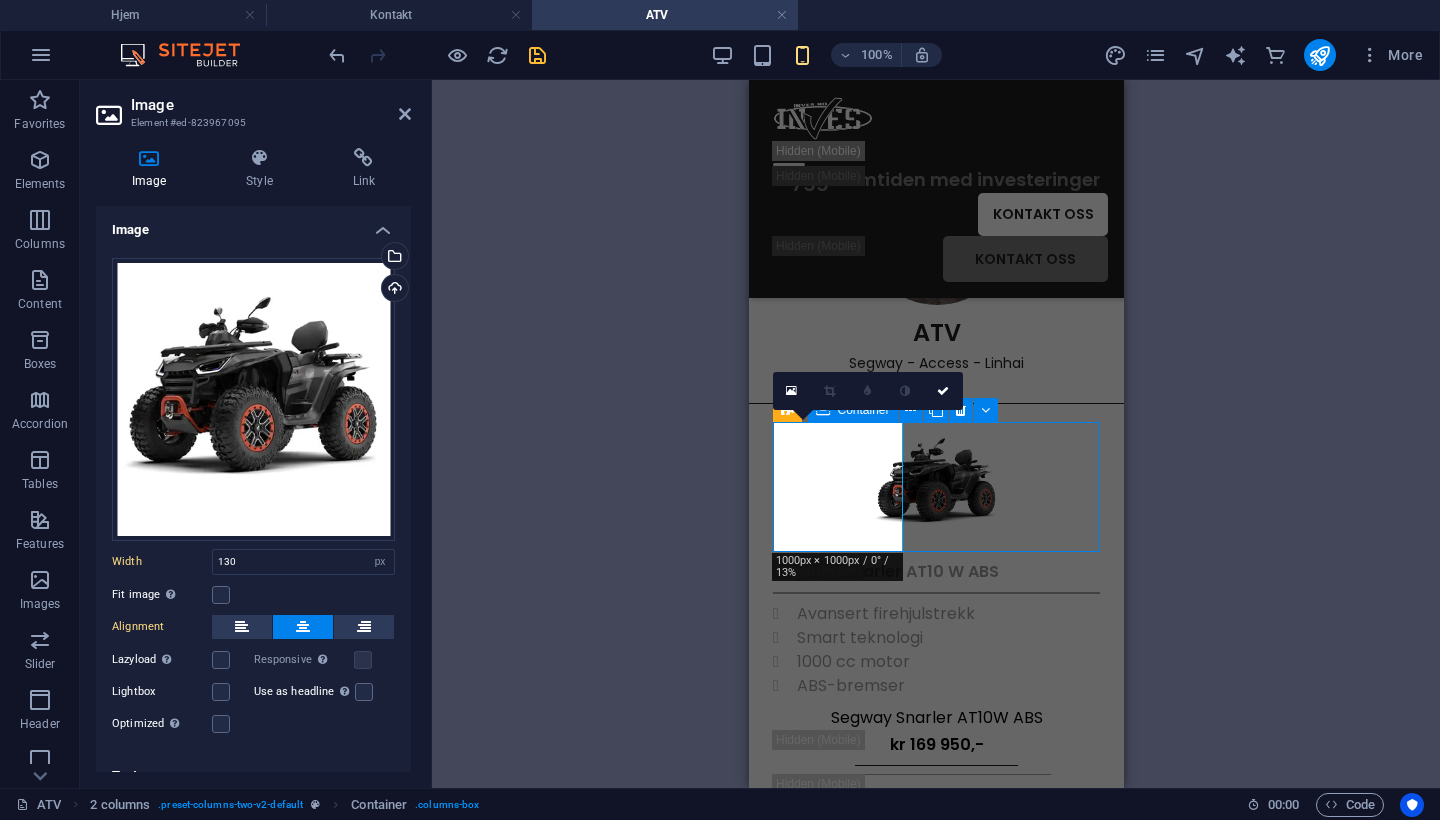 click at bounding box center [935, 487] 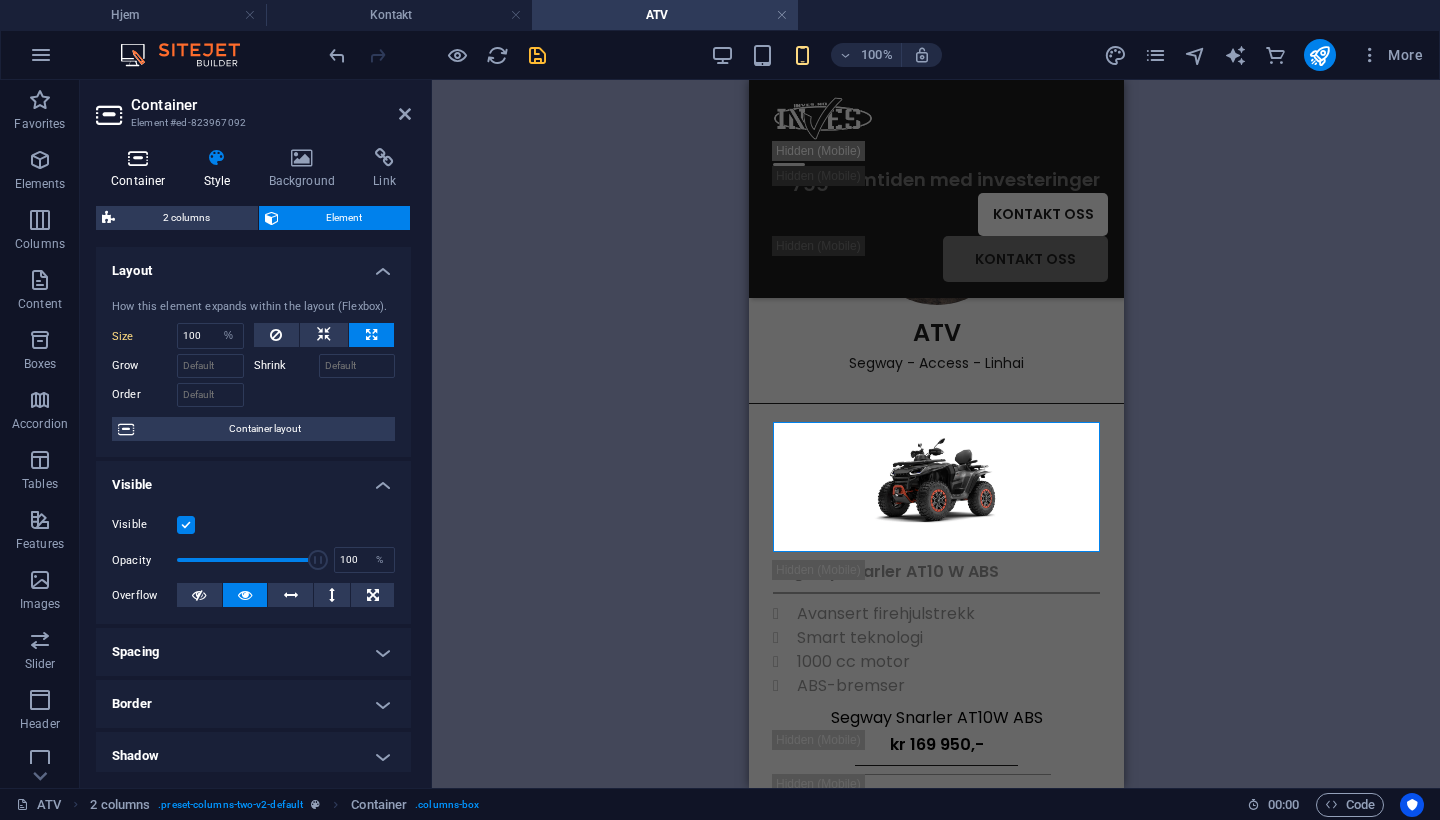 click on "Container" at bounding box center (142, 169) 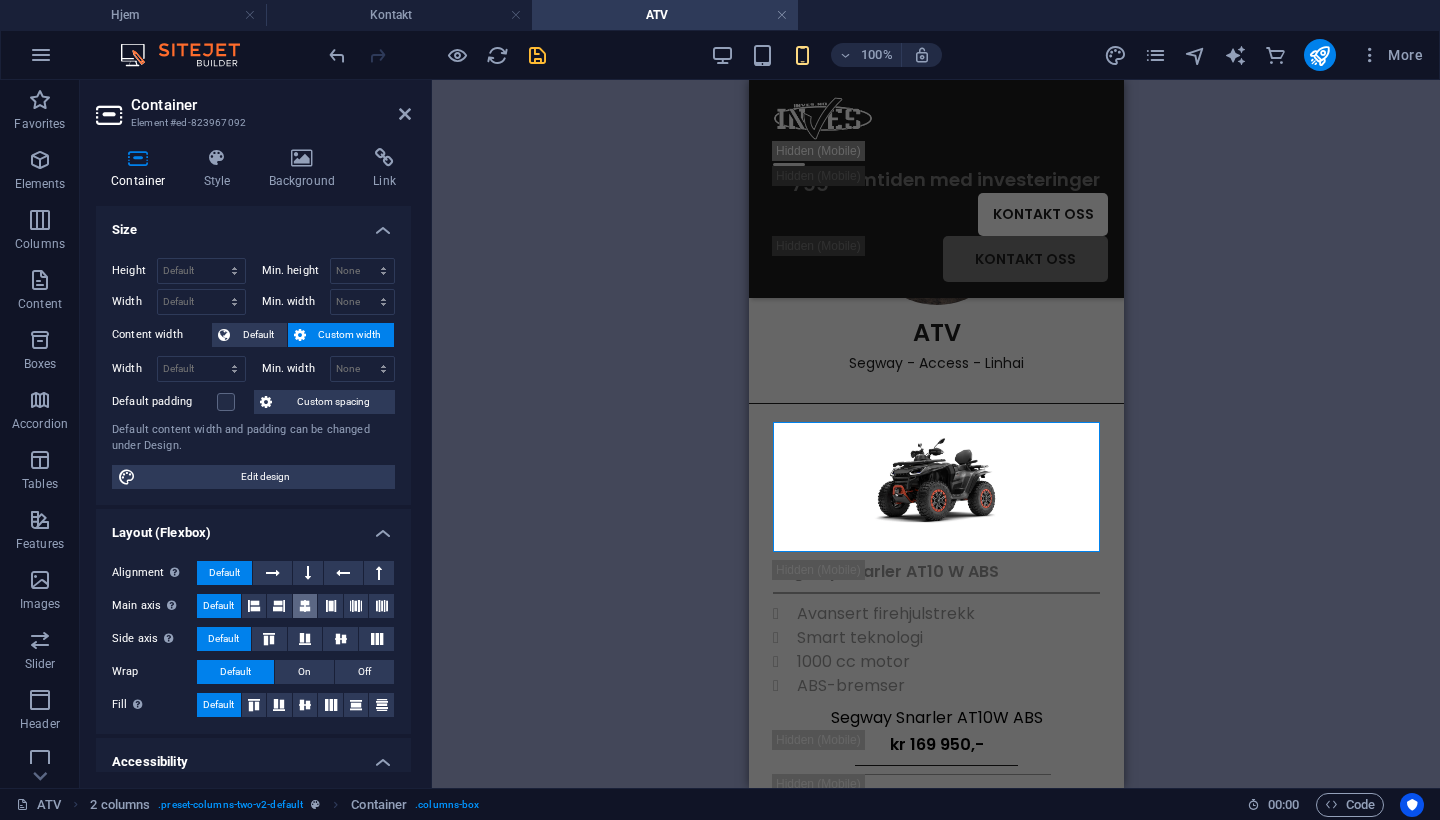 click at bounding box center [305, 606] 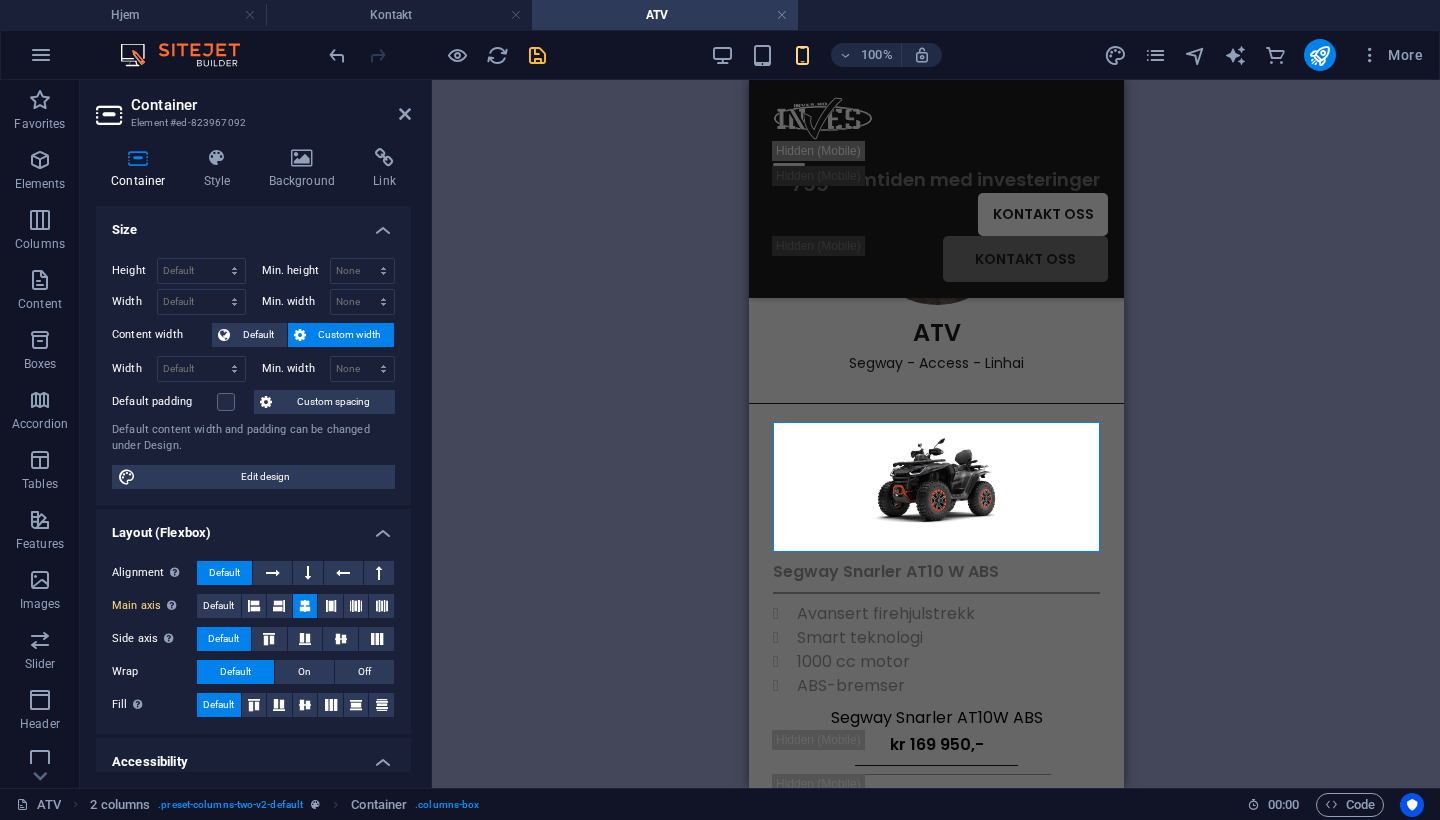 click at bounding box center [935, 593] 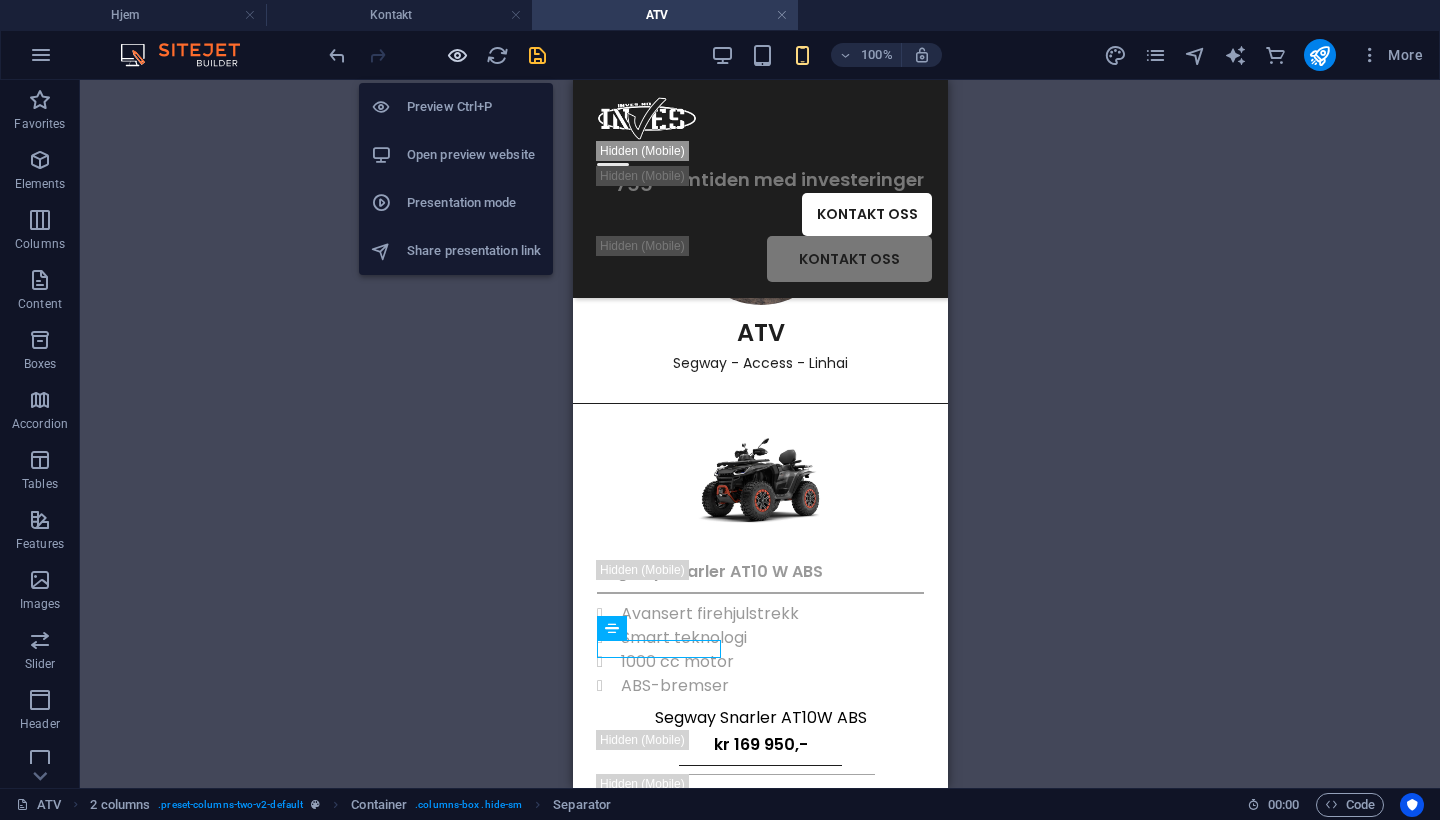 click at bounding box center [457, 55] 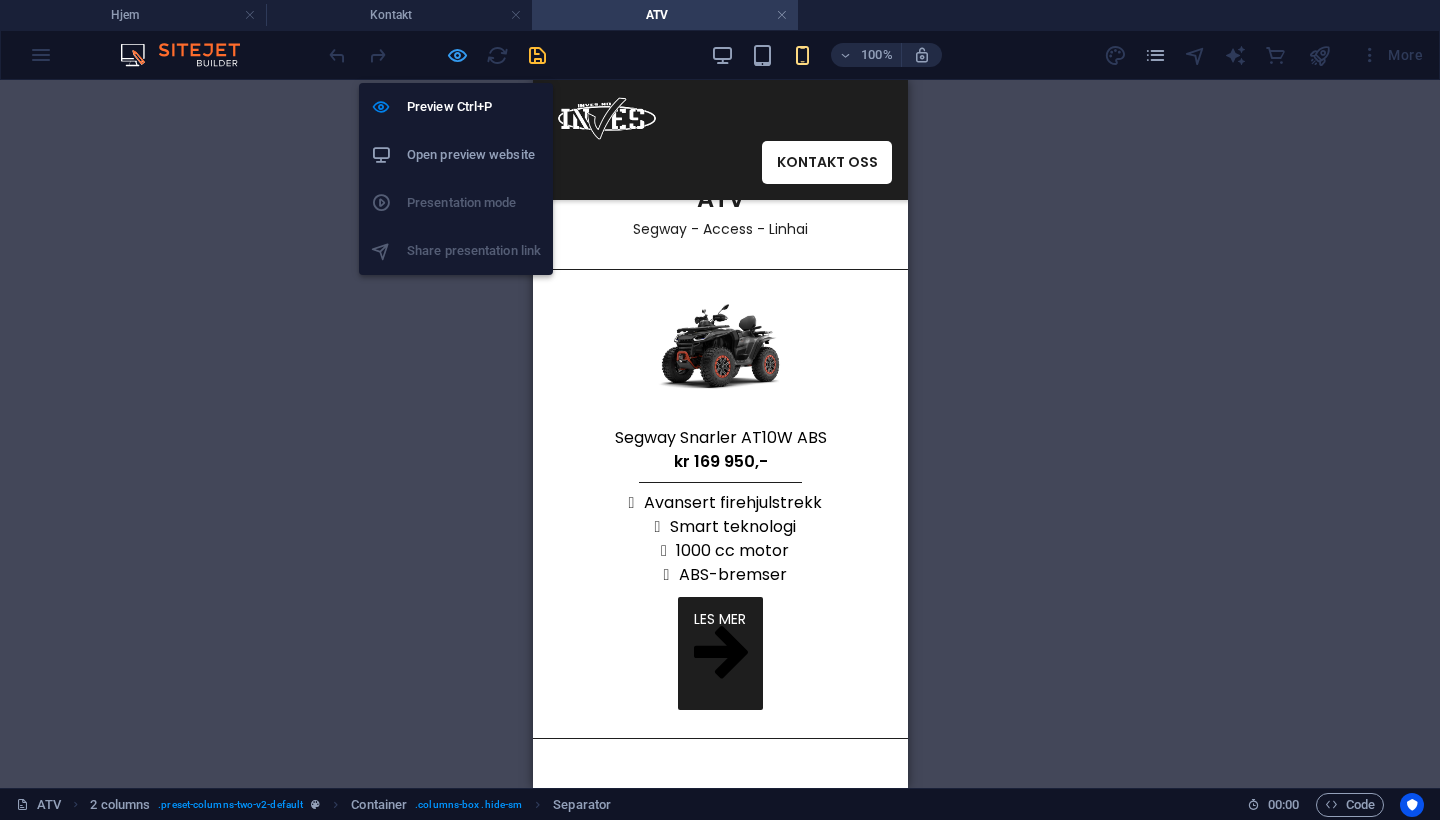 click at bounding box center [457, 55] 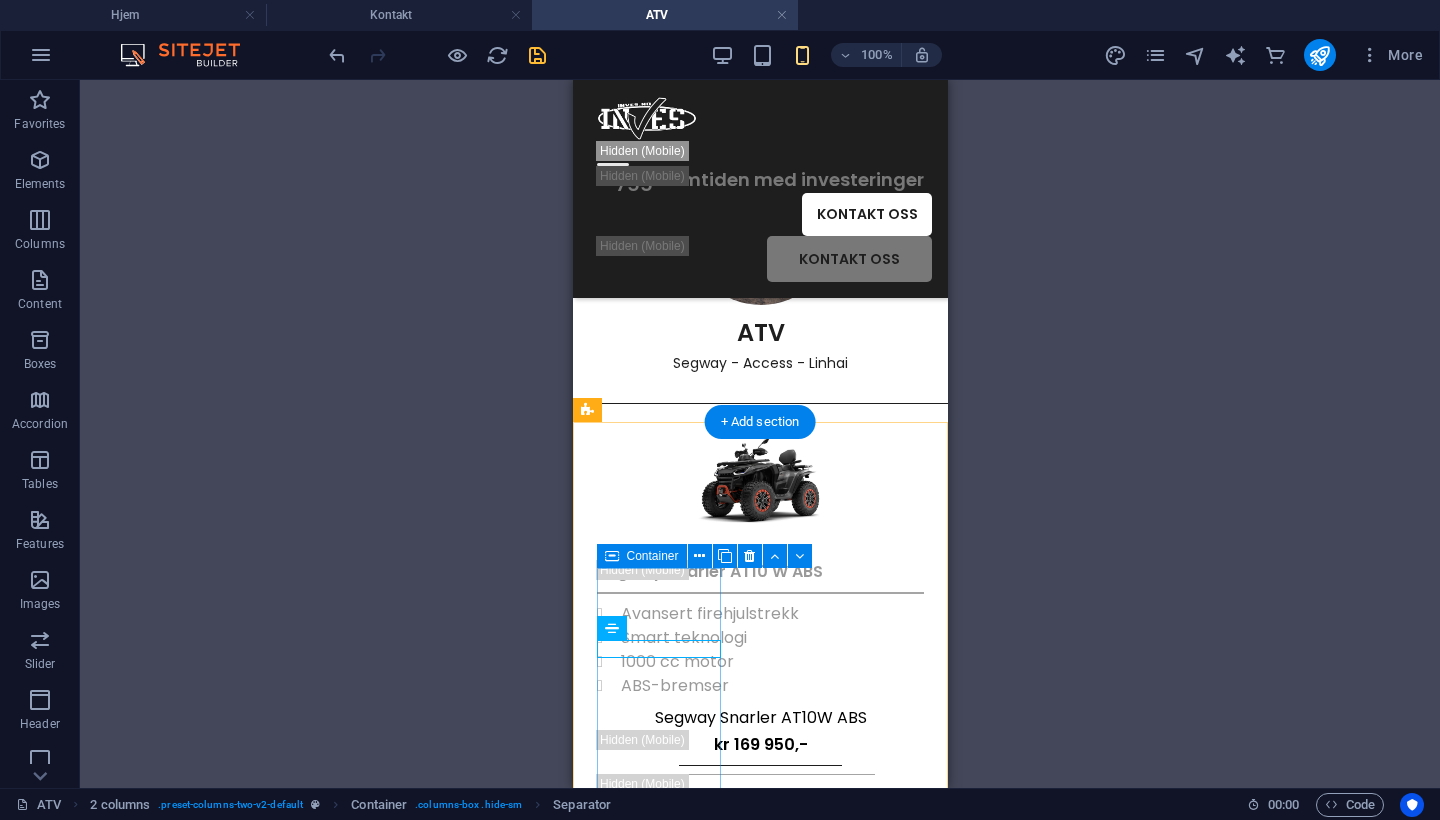 click at bounding box center (612, 556) 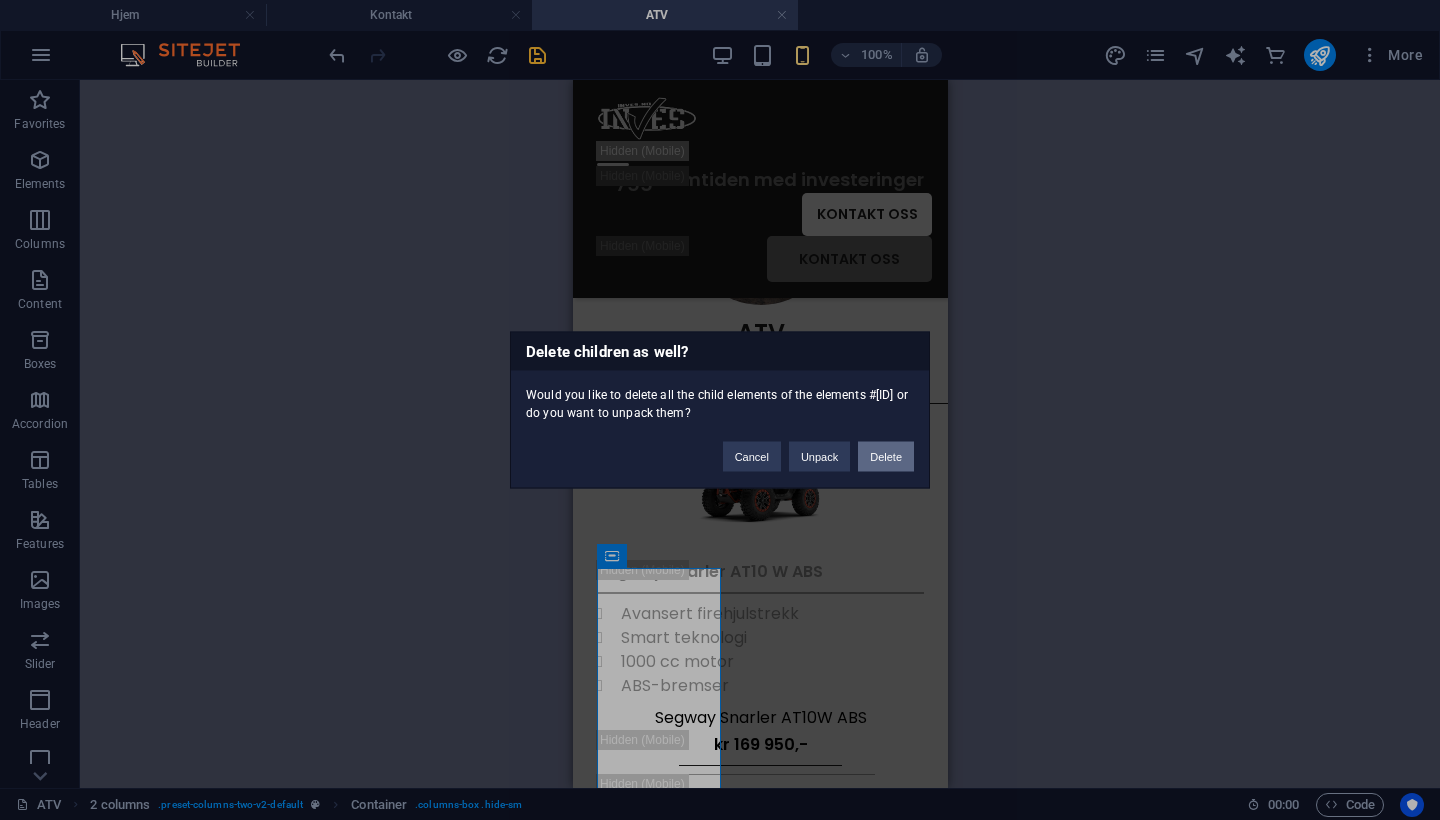 click on "Delete" at bounding box center (886, 457) 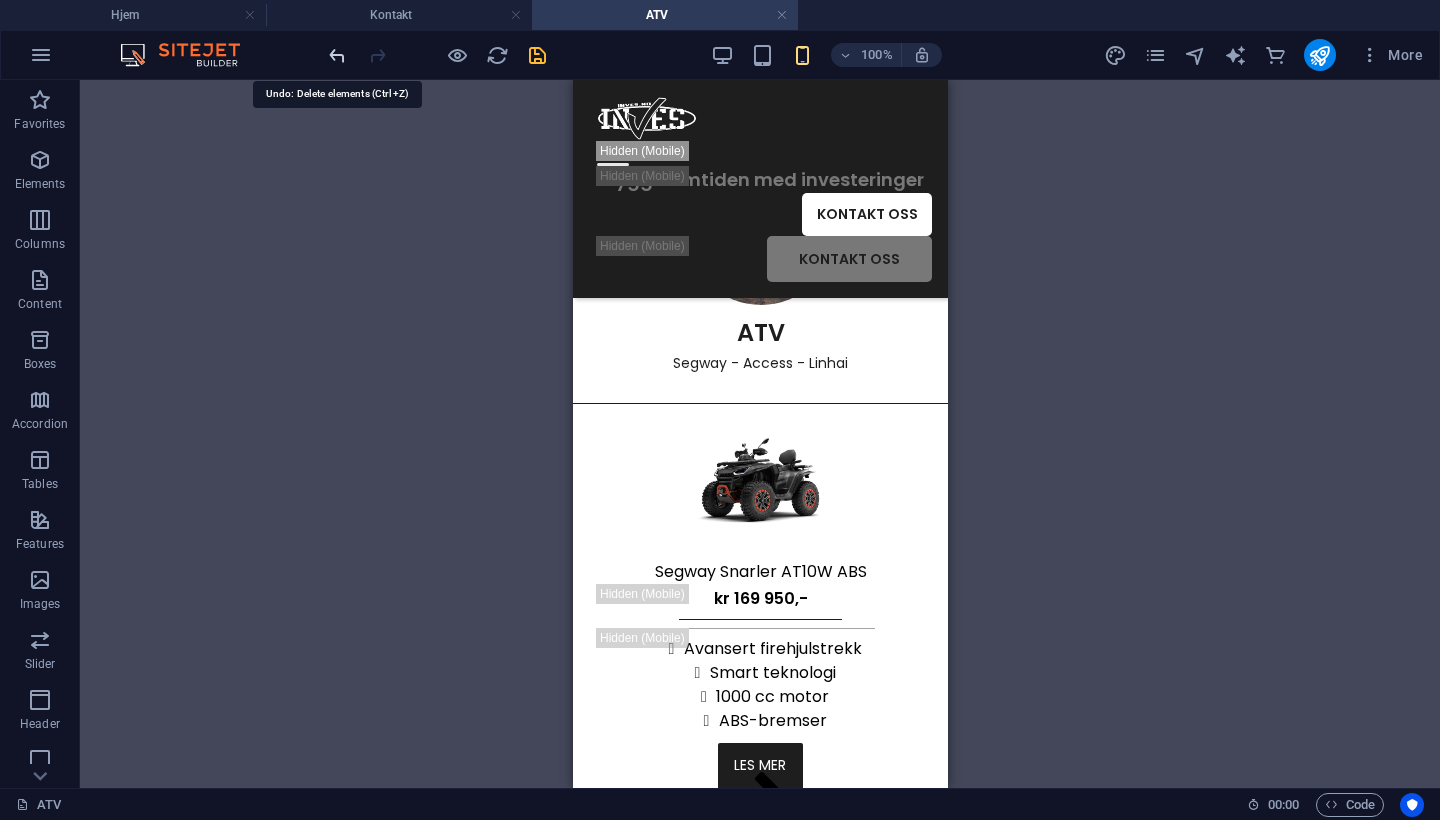 click at bounding box center [337, 55] 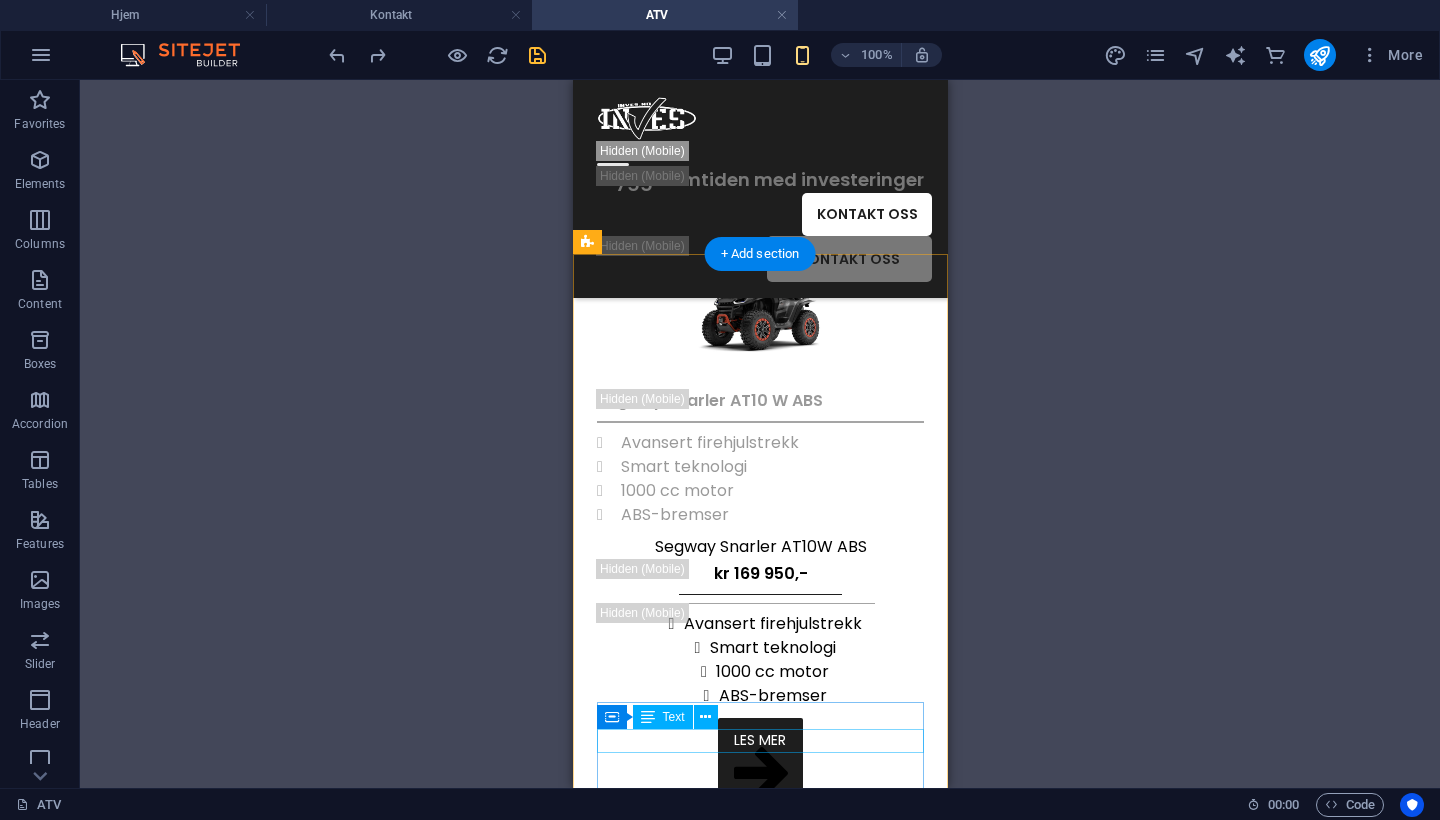 scroll, scrollTop: 334, scrollLeft: 0, axis: vertical 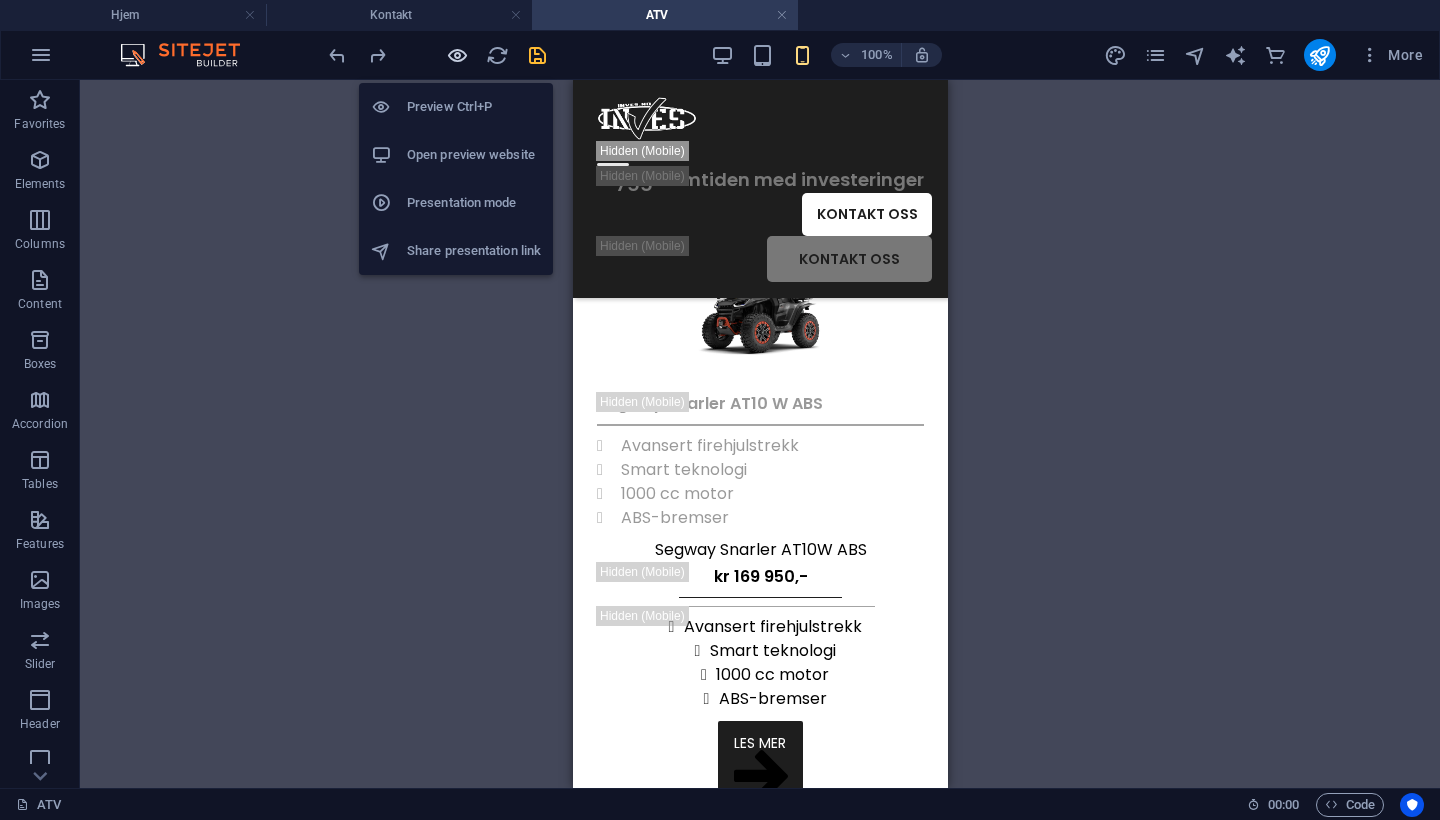 click at bounding box center (457, 55) 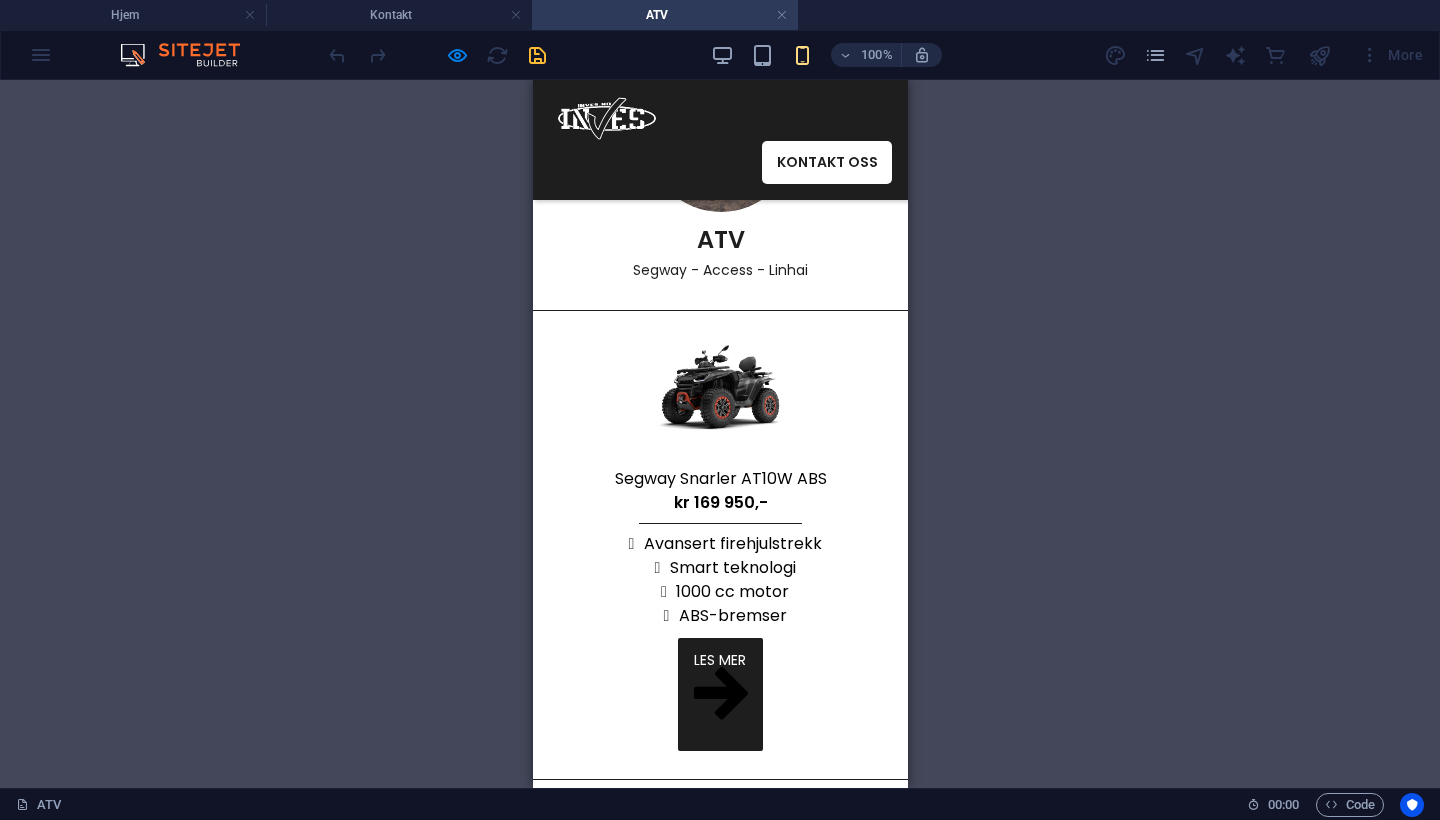 scroll, scrollTop: 121, scrollLeft: 0, axis: vertical 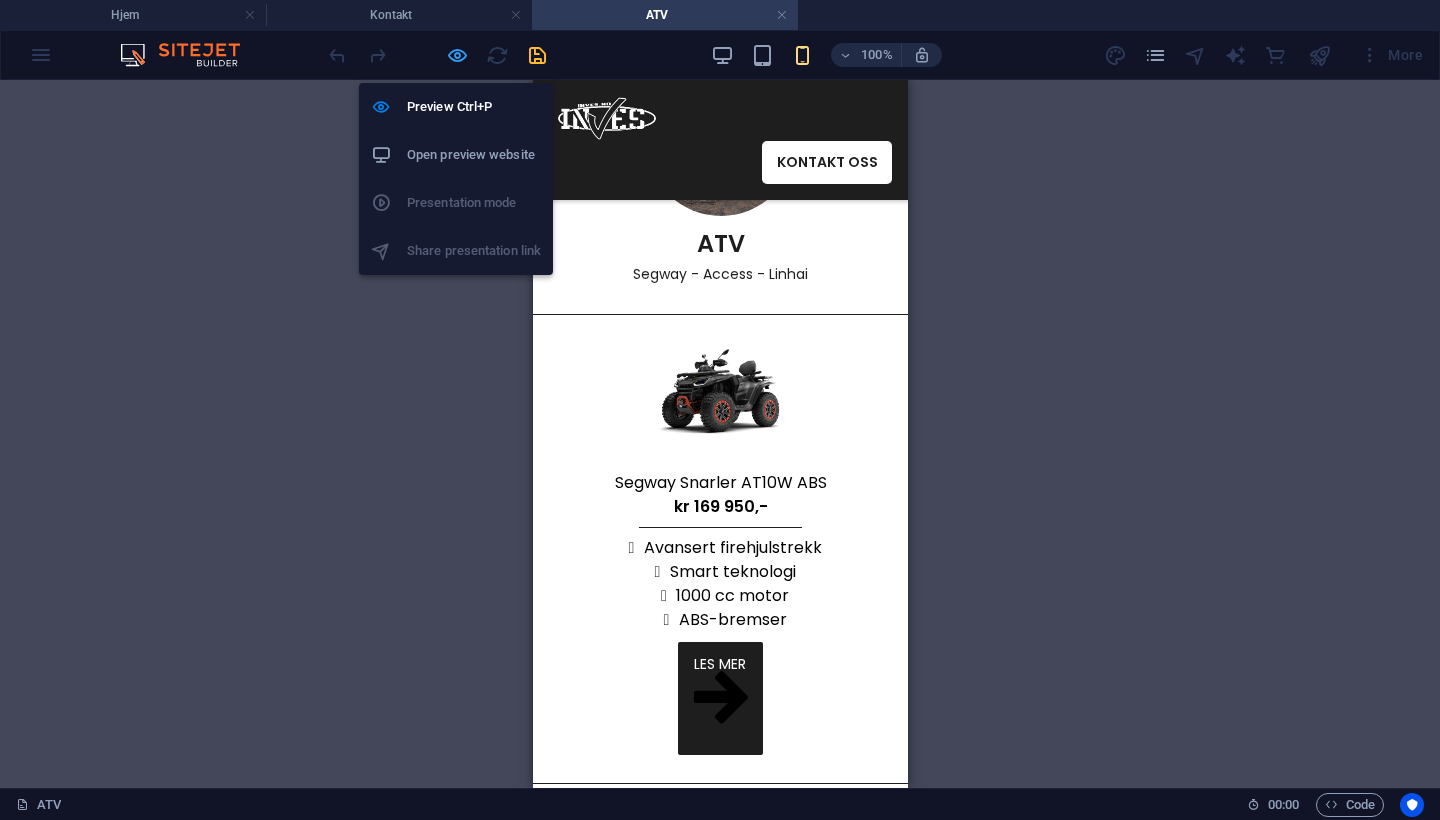 click at bounding box center [457, 55] 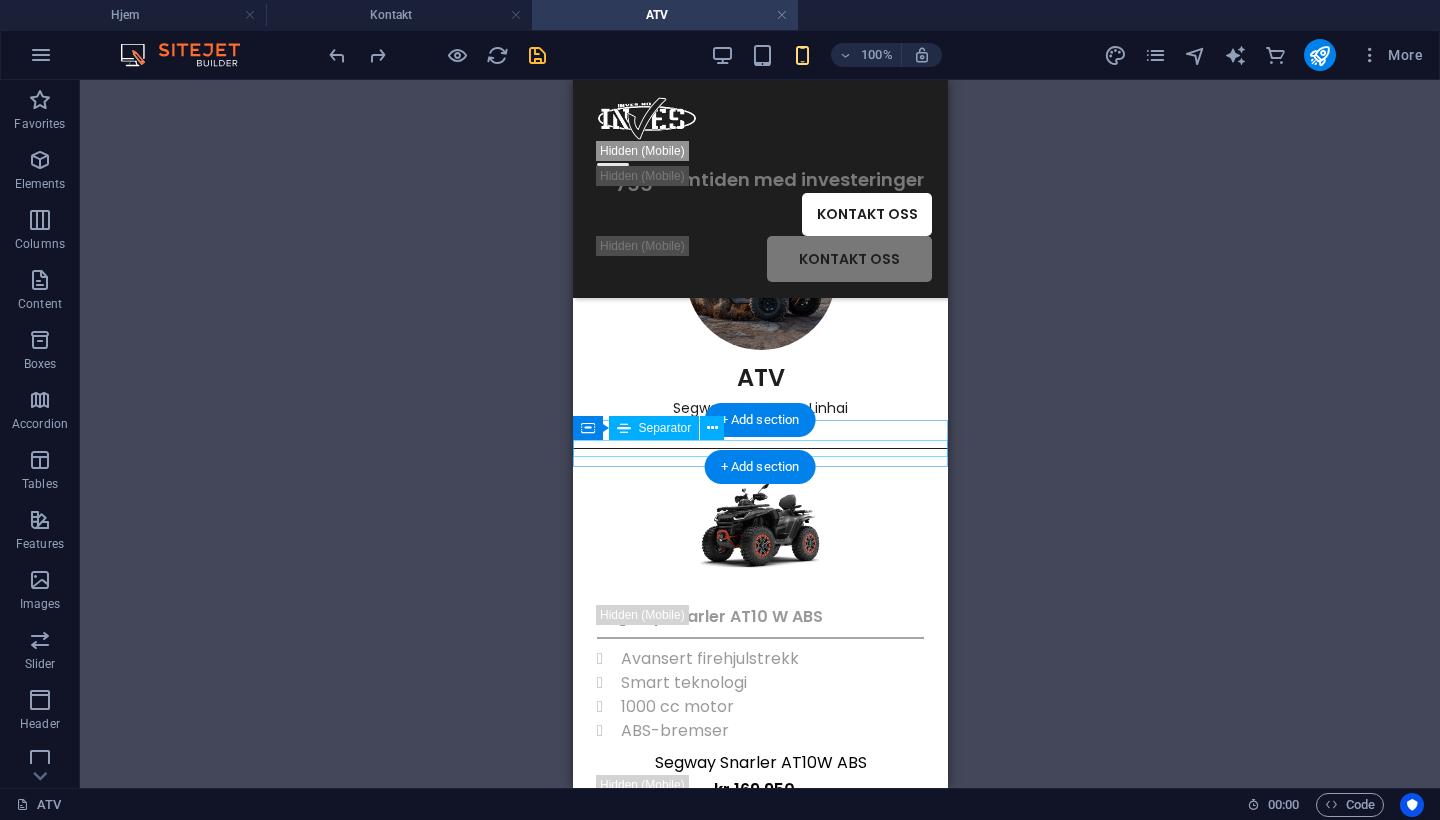 click at bounding box center [759, 532] 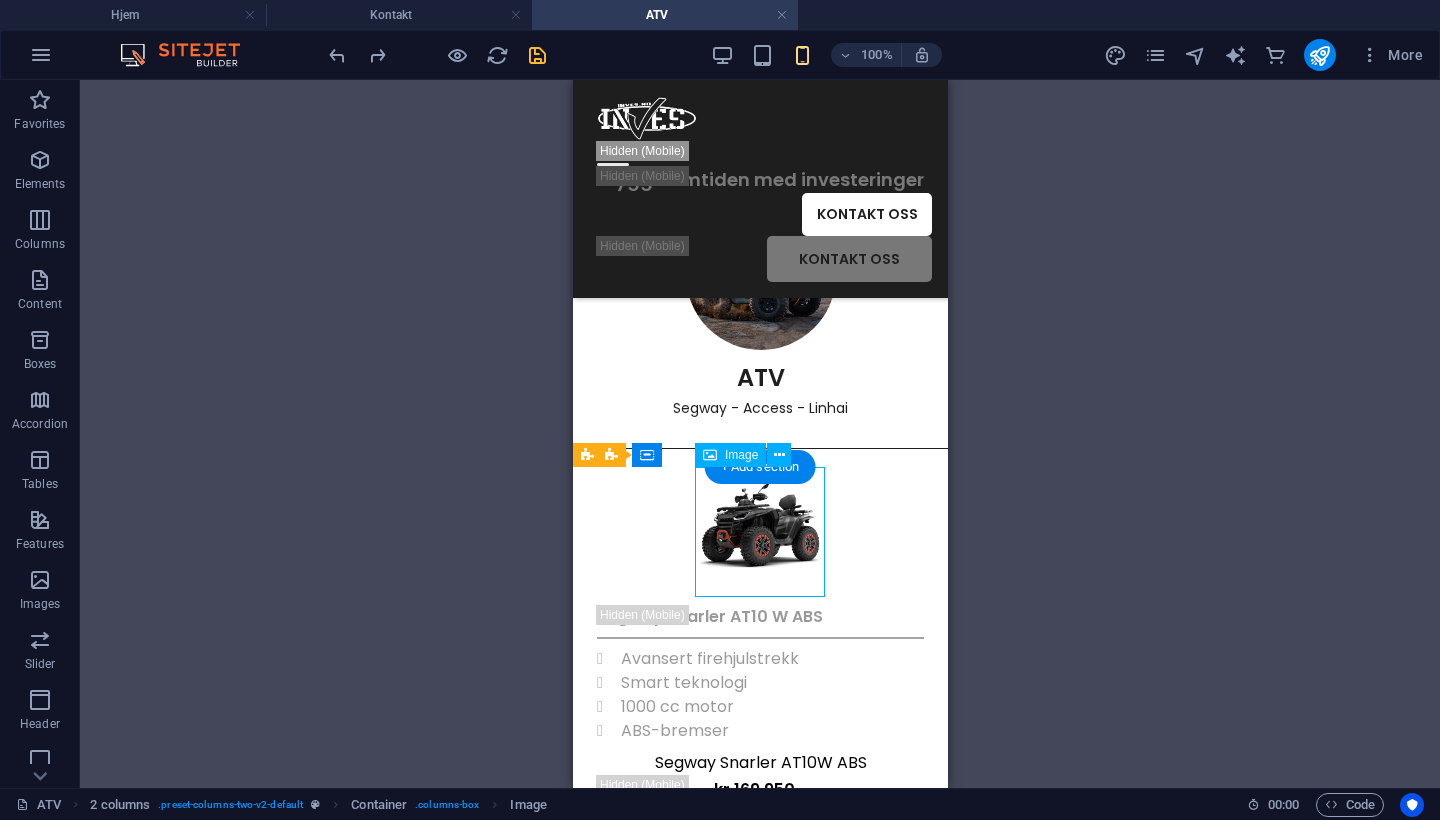 click at bounding box center (759, 532) 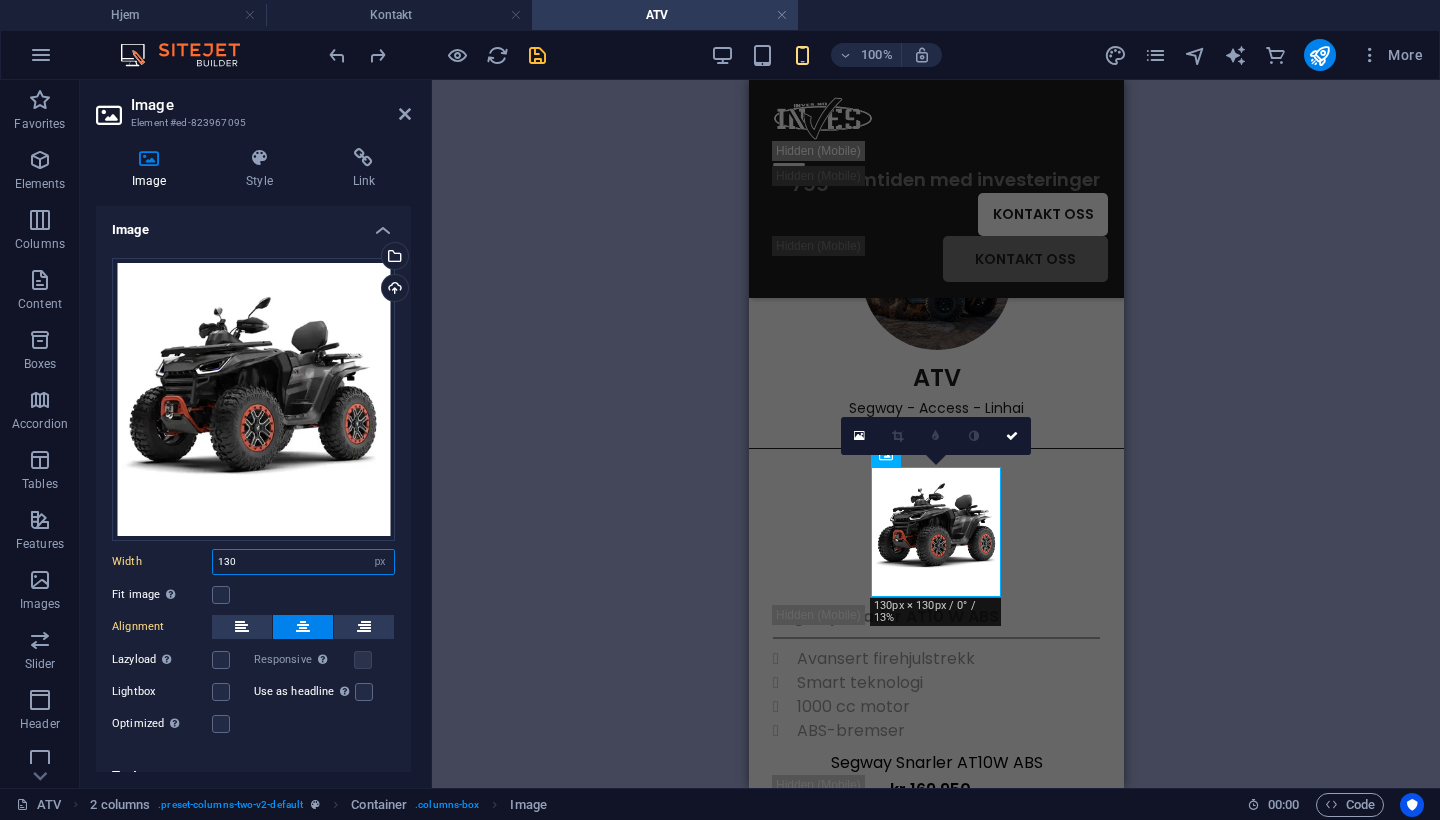 drag, startPoint x: 256, startPoint y: 558, endPoint x: 117, endPoint y: 552, distance: 139.12944 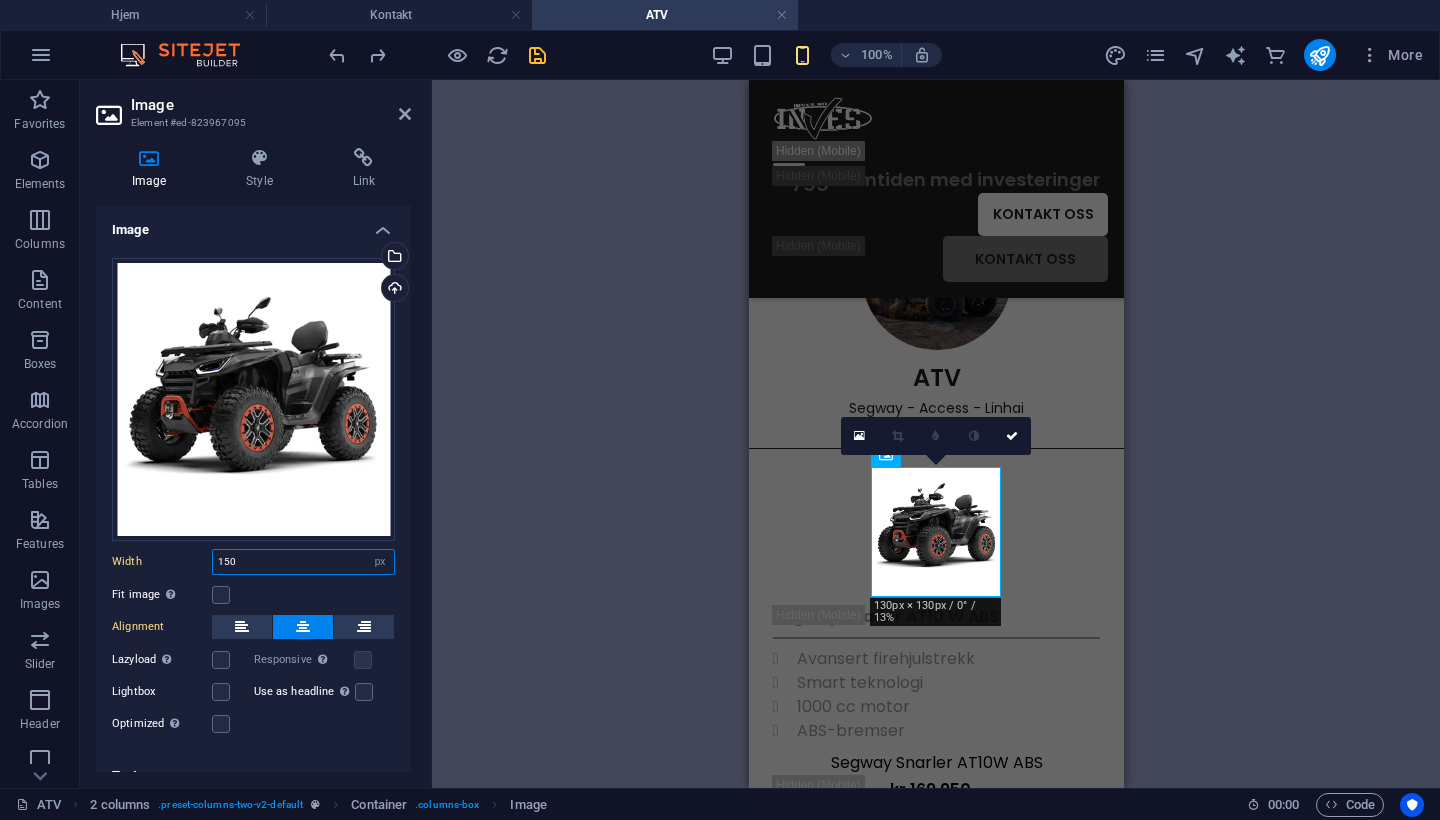 type on "150" 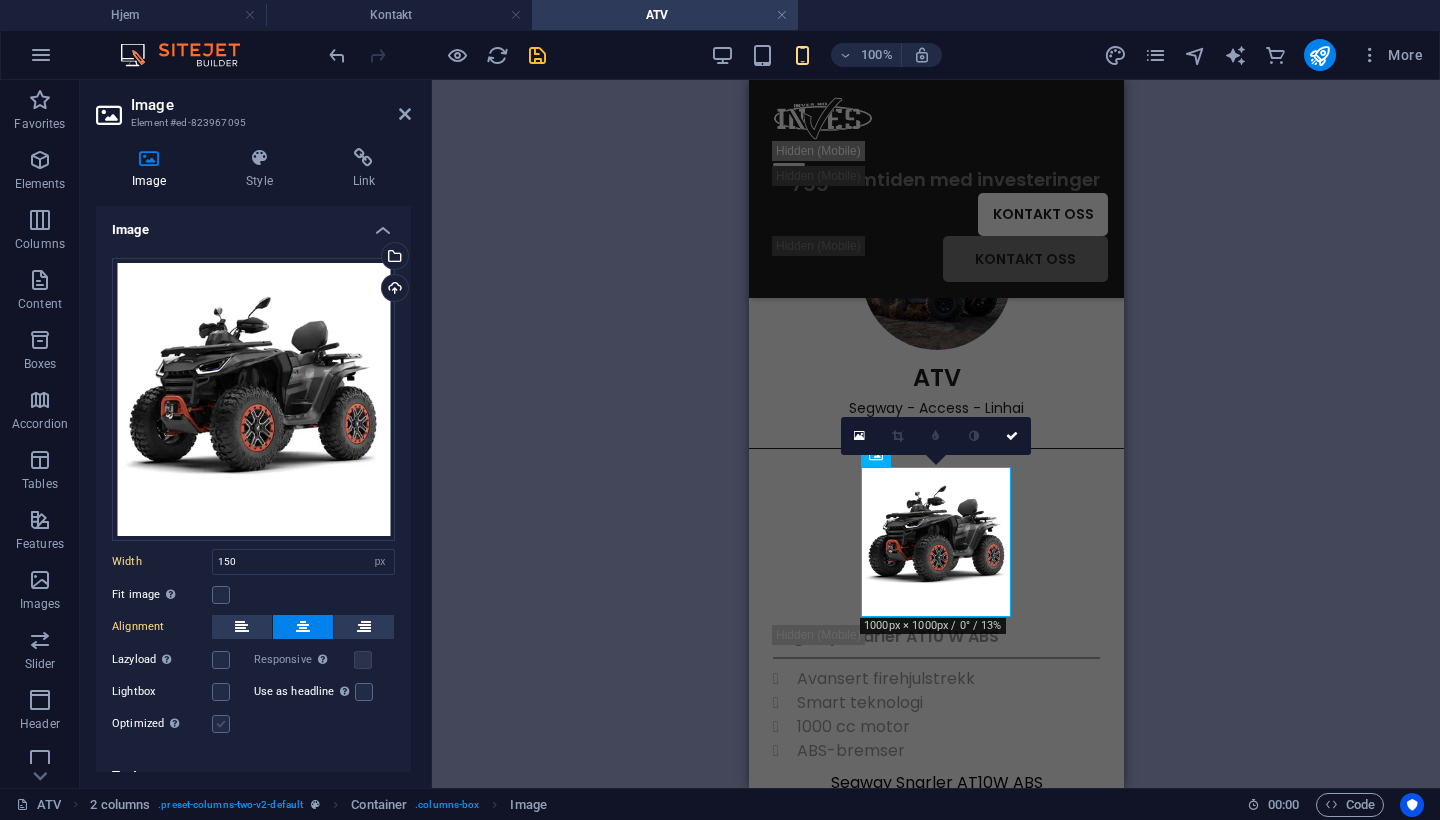 click at bounding box center [221, 724] 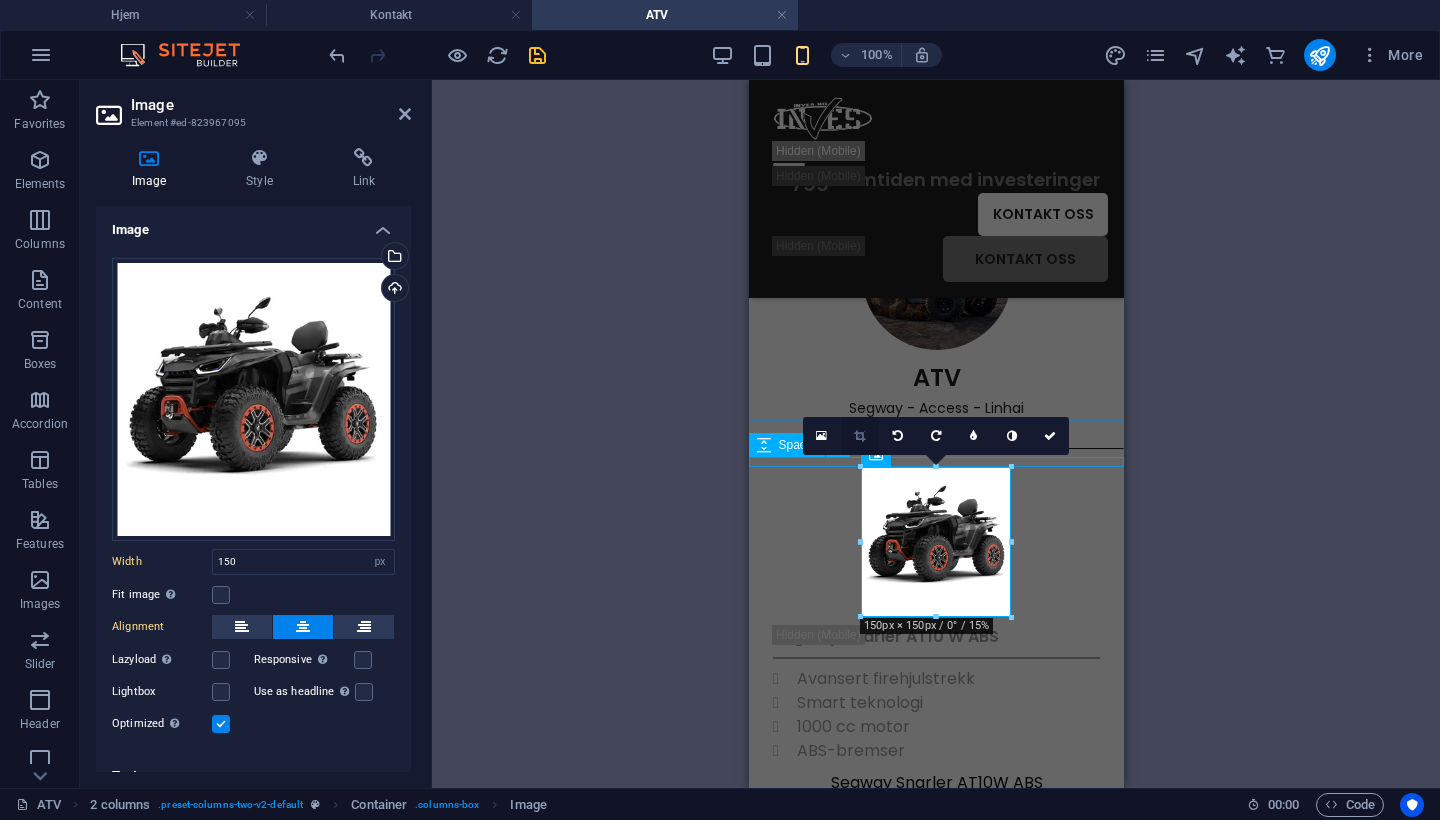 click at bounding box center [859, 436] 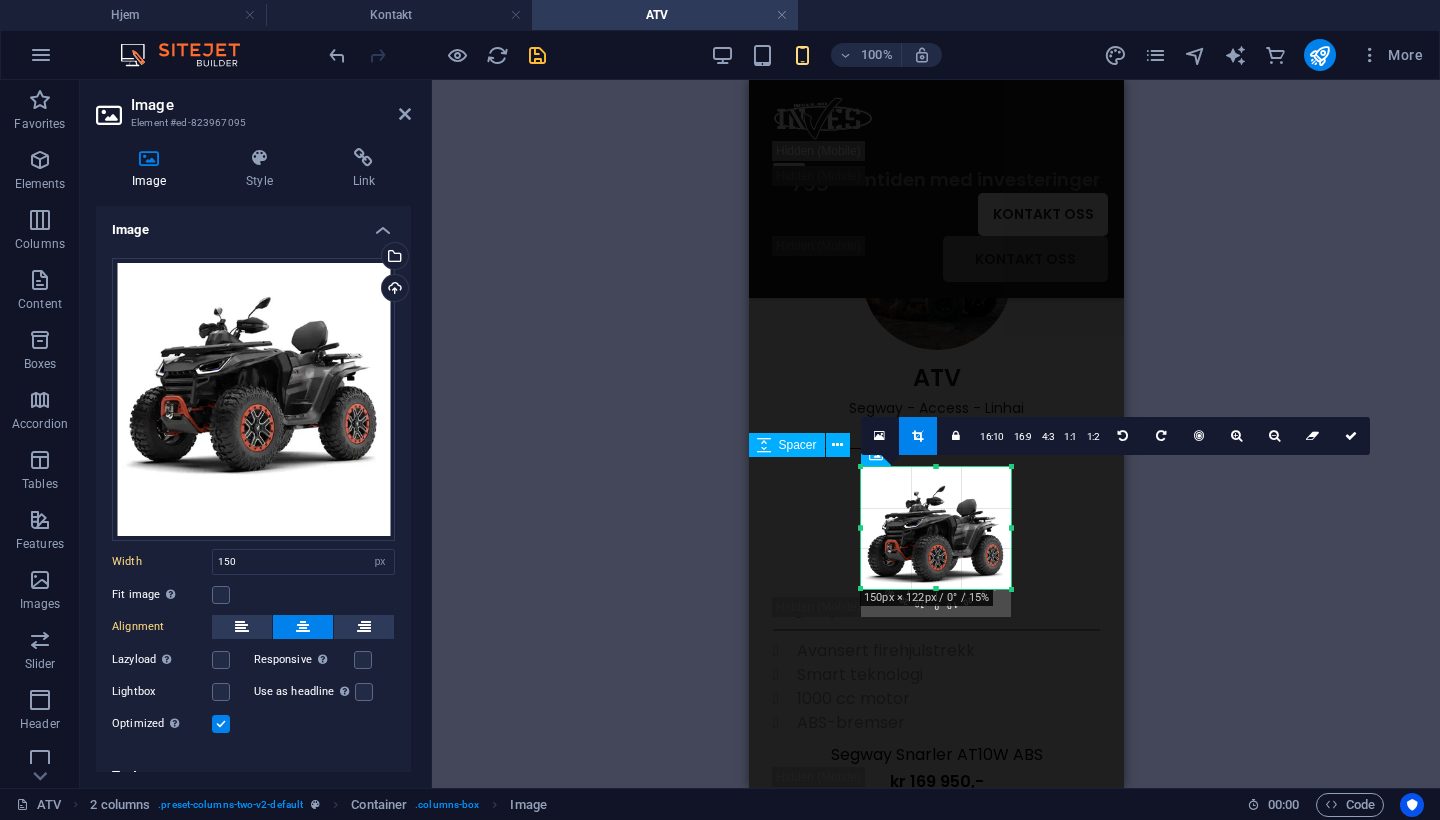 drag, startPoint x: 937, startPoint y: 614, endPoint x: 937, endPoint y: 586, distance: 28 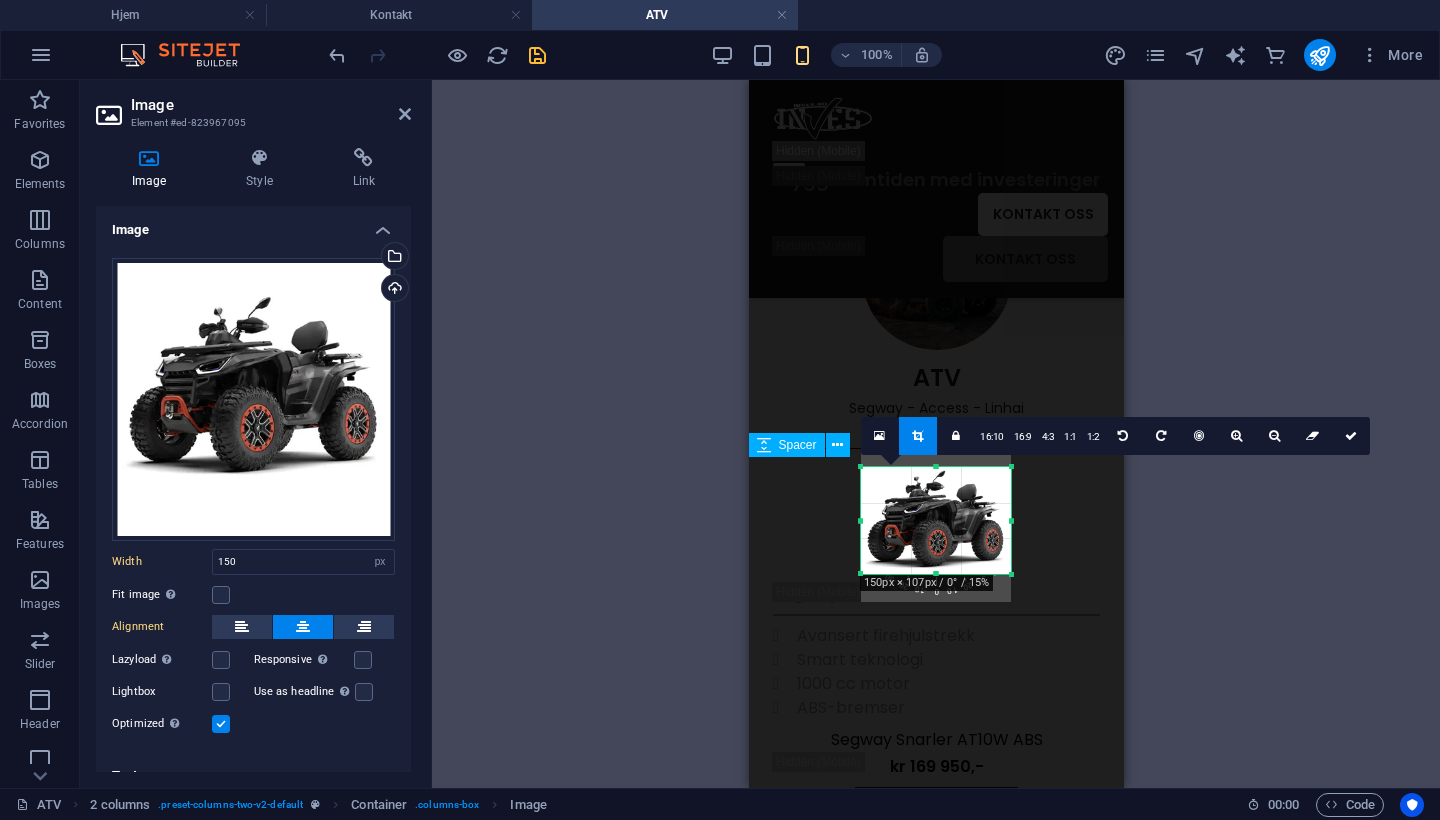 drag, startPoint x: 937, startPoint y: 468, endPoint x: 936, endPoint y: 483, distance: 15.033297 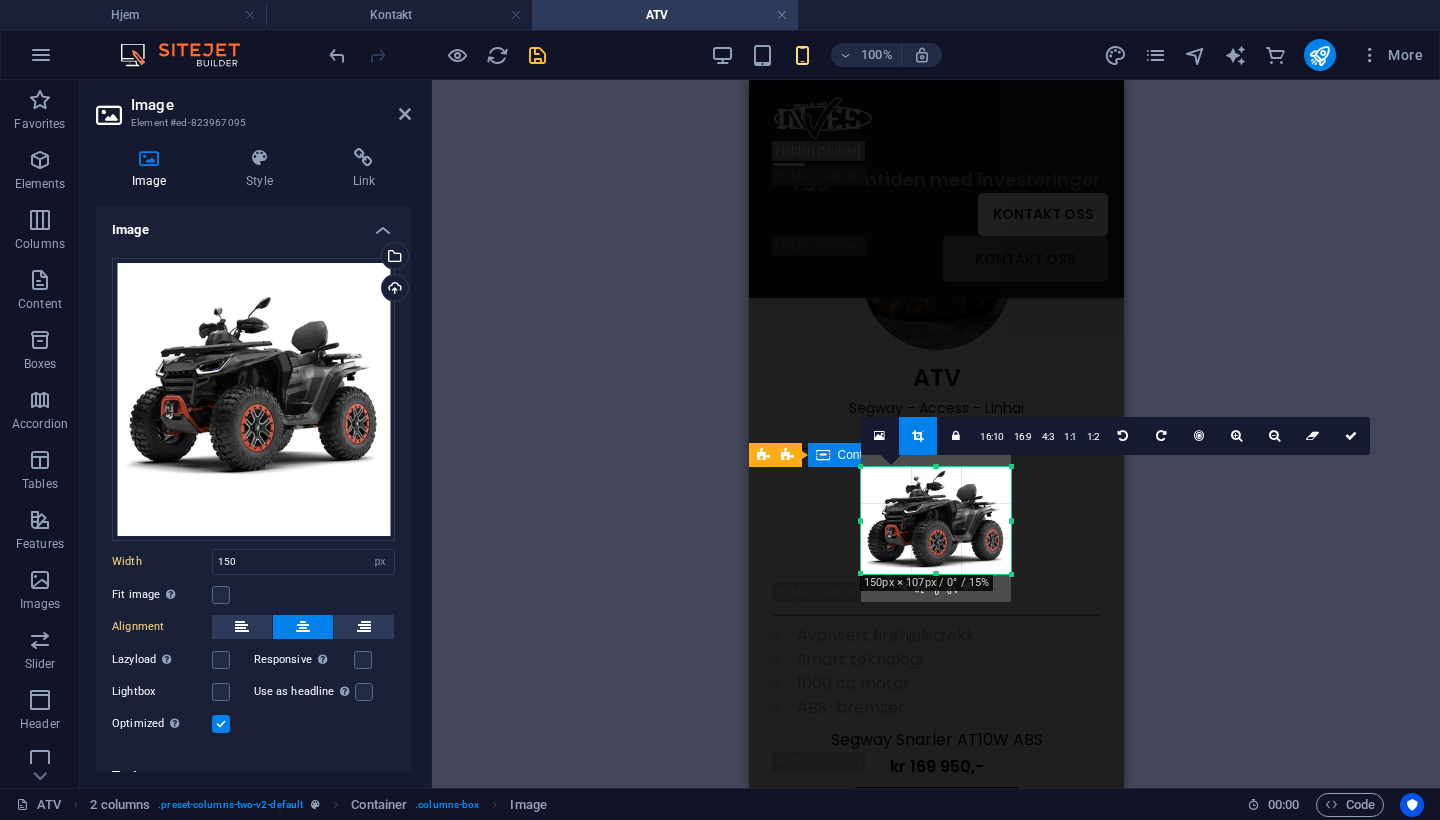 click at bounding box center (935, 520) 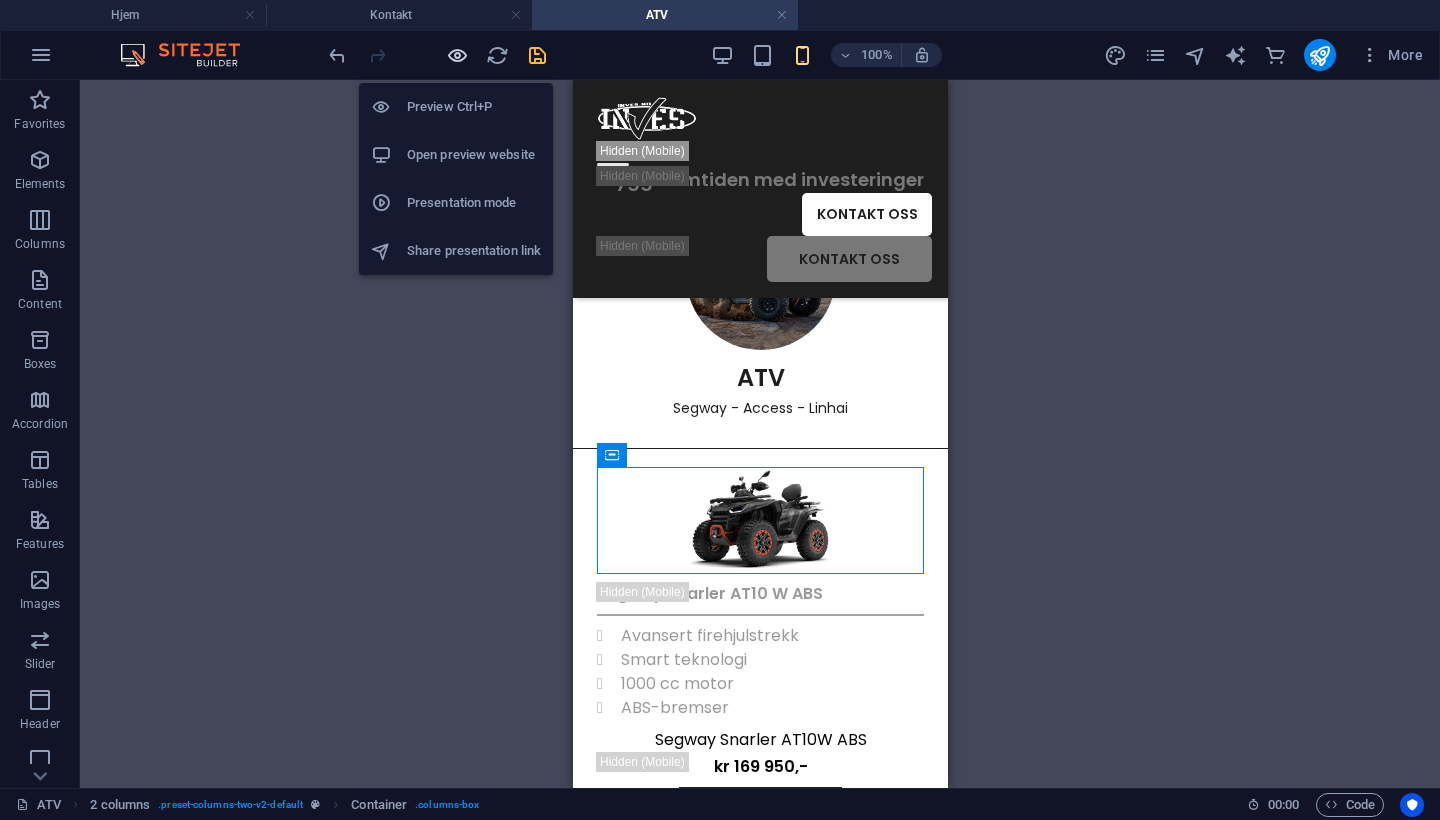click at bounding box center [457, 55] 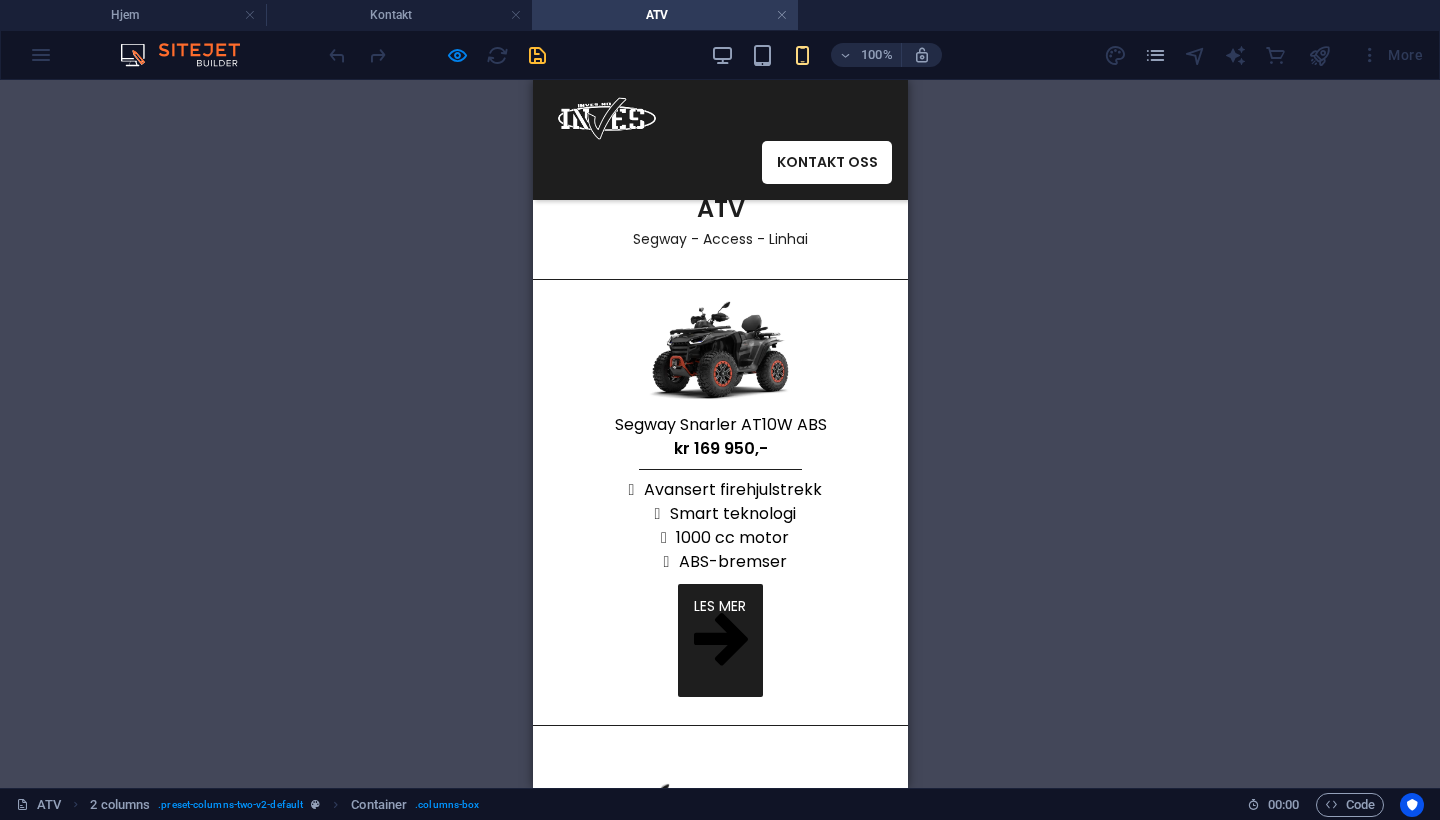 scroll, scrollTop: 137, scrollLeft: 0, axis: vertical 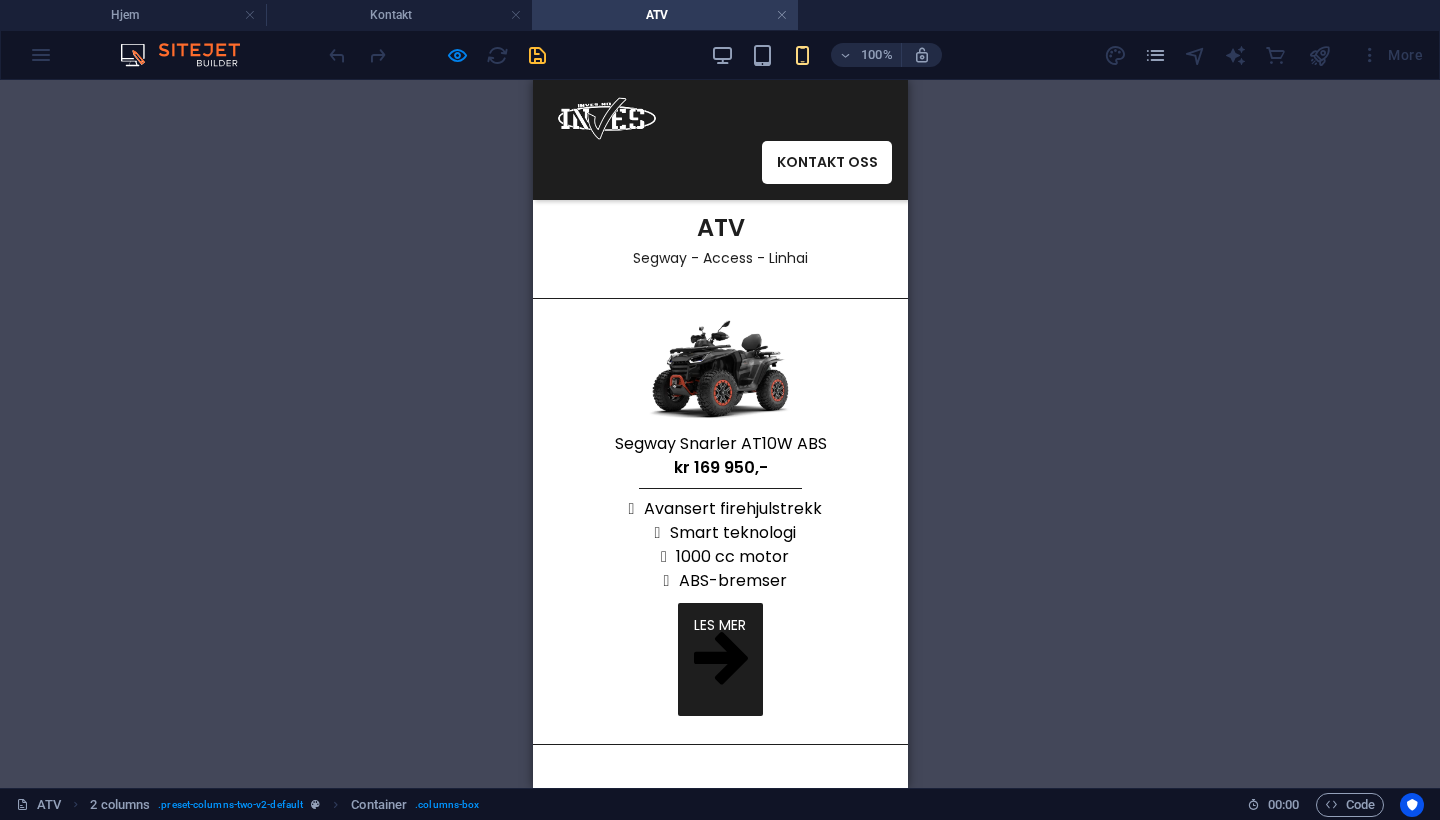 click on "100%" at bounding box center (826, 55) 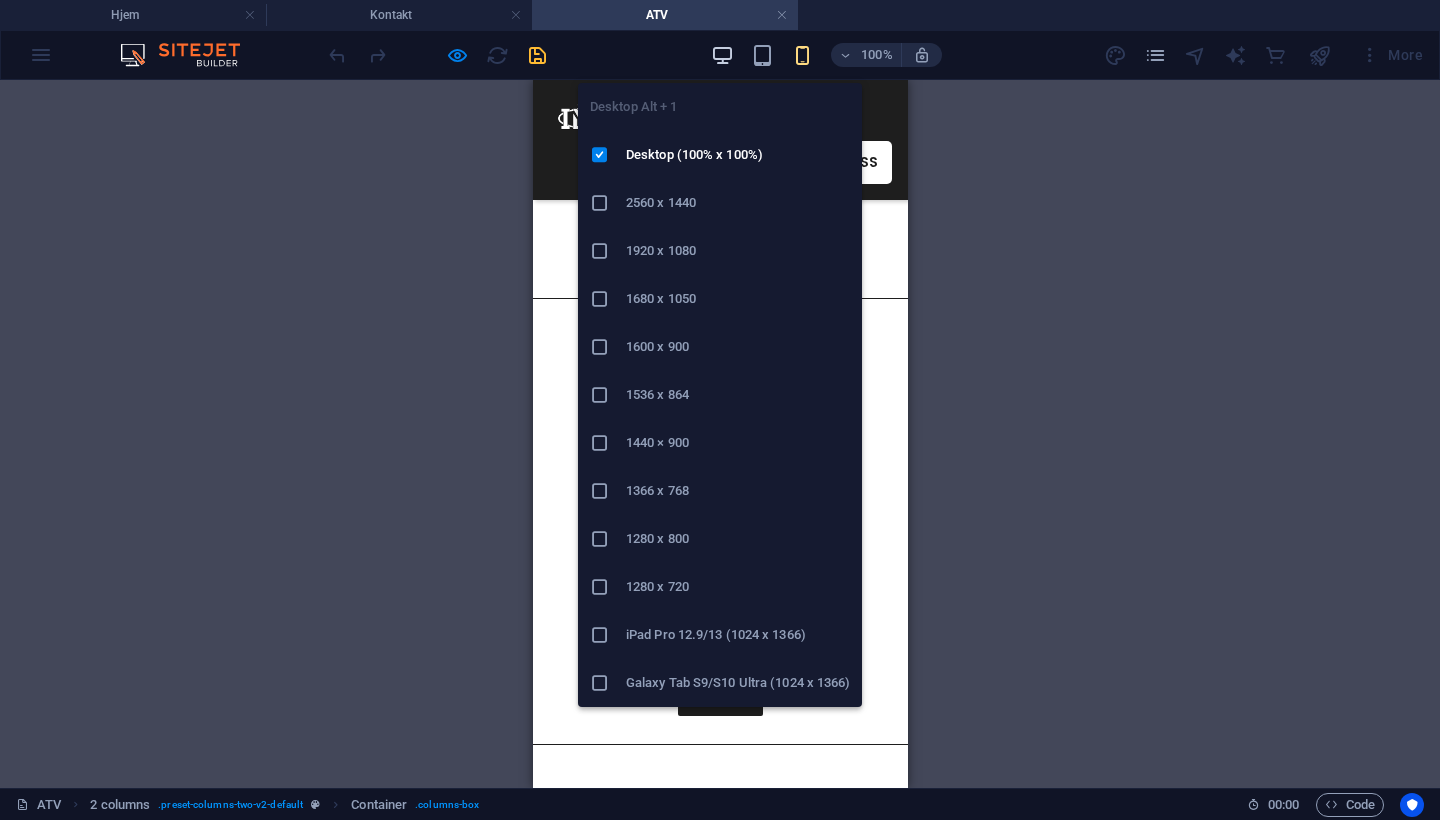 click at bounding box center (722, 55) 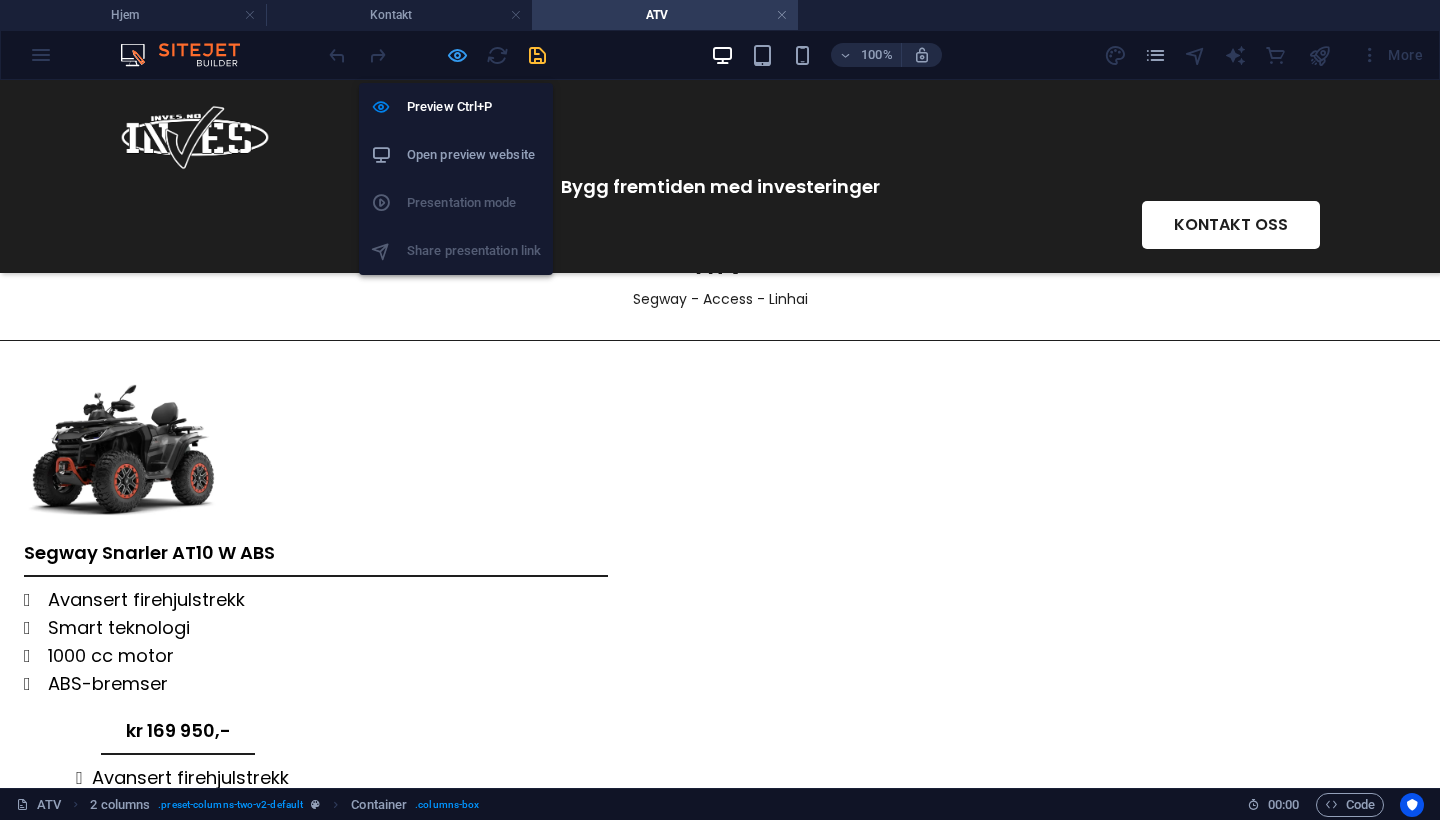 click at bounding box center [457, 55] 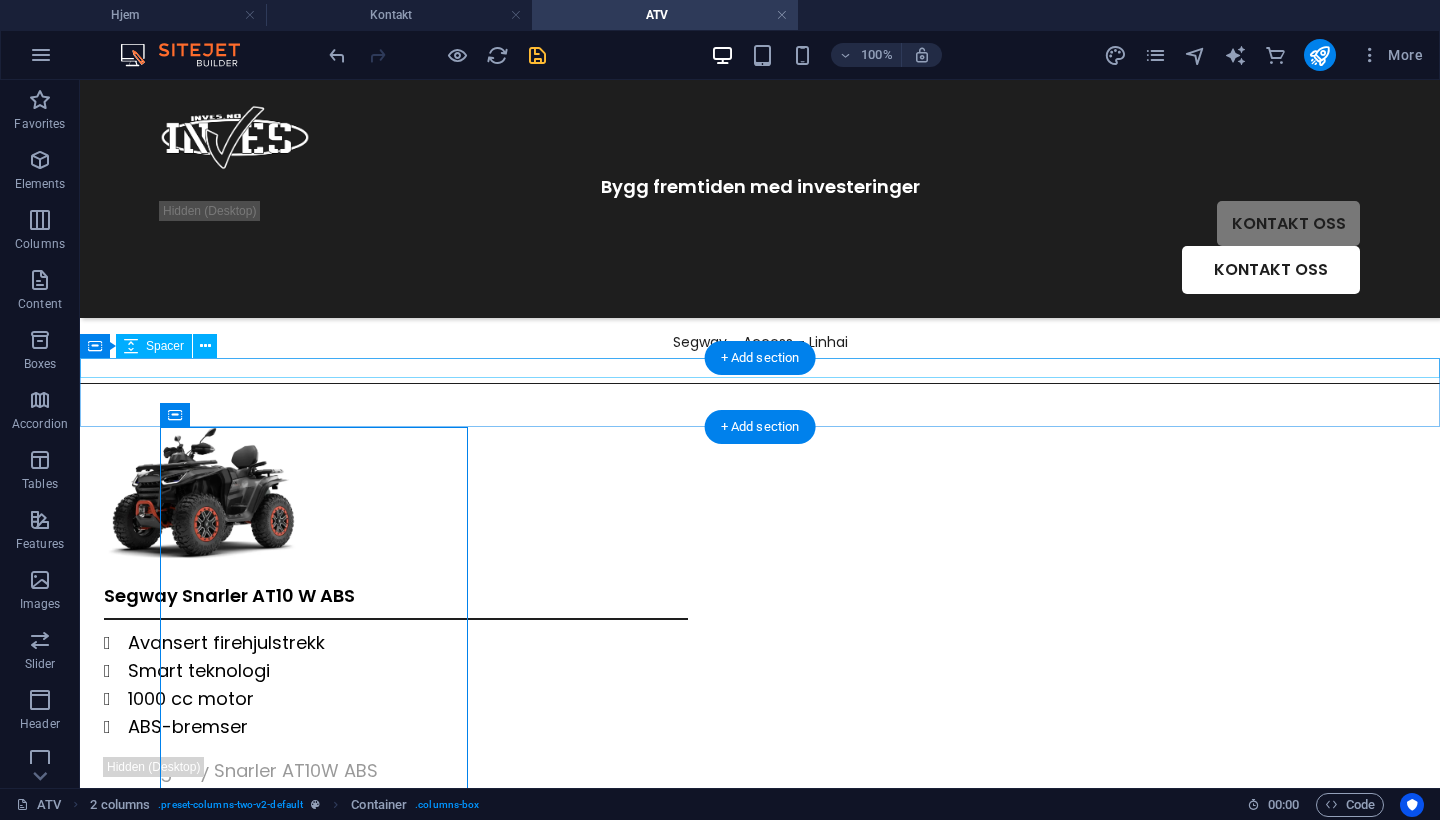 scroll, scrollTop: 192, scrollLeft: 0, axis: vertical 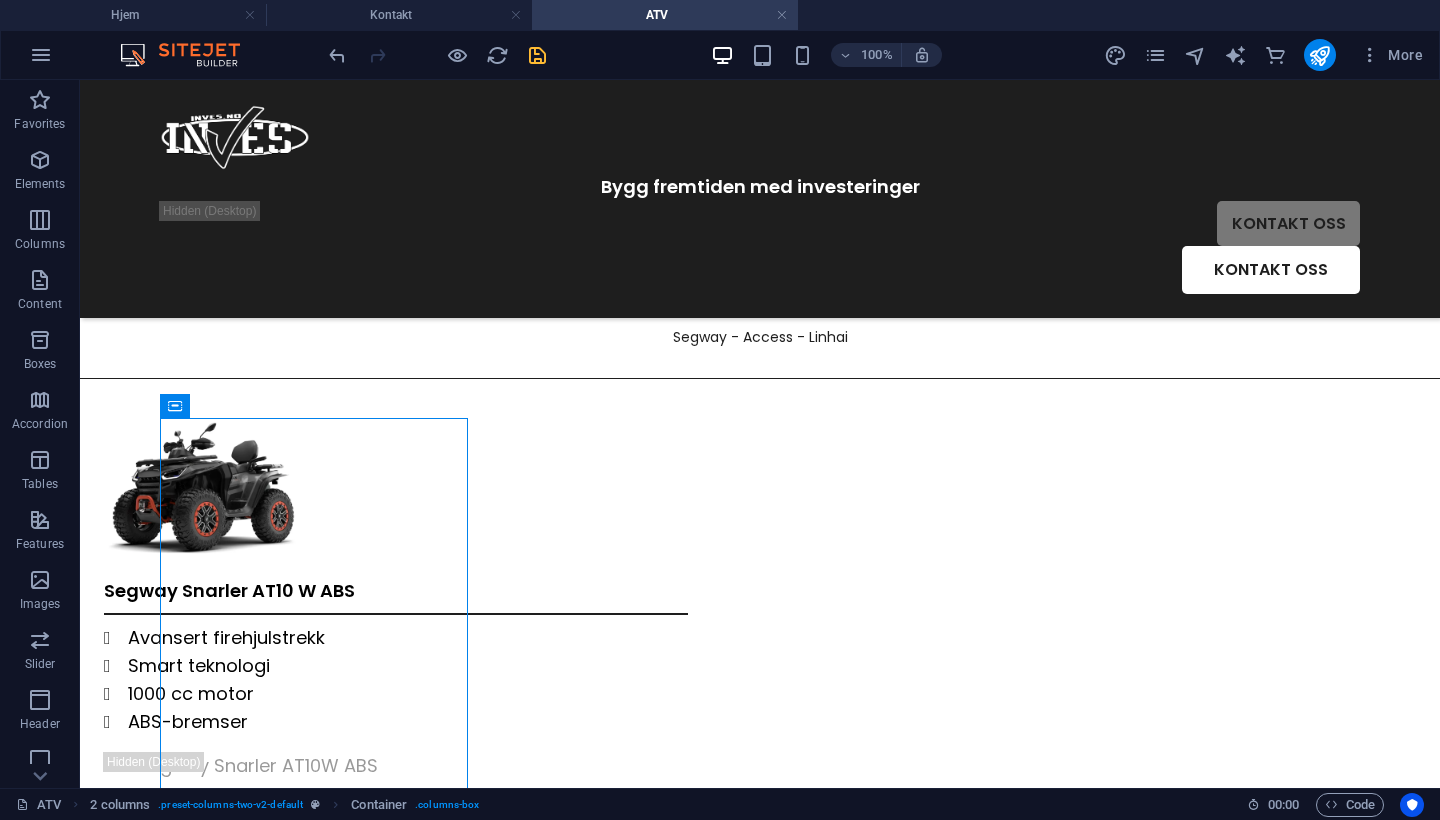 click on "100% More" at bounding box center (720, 55) 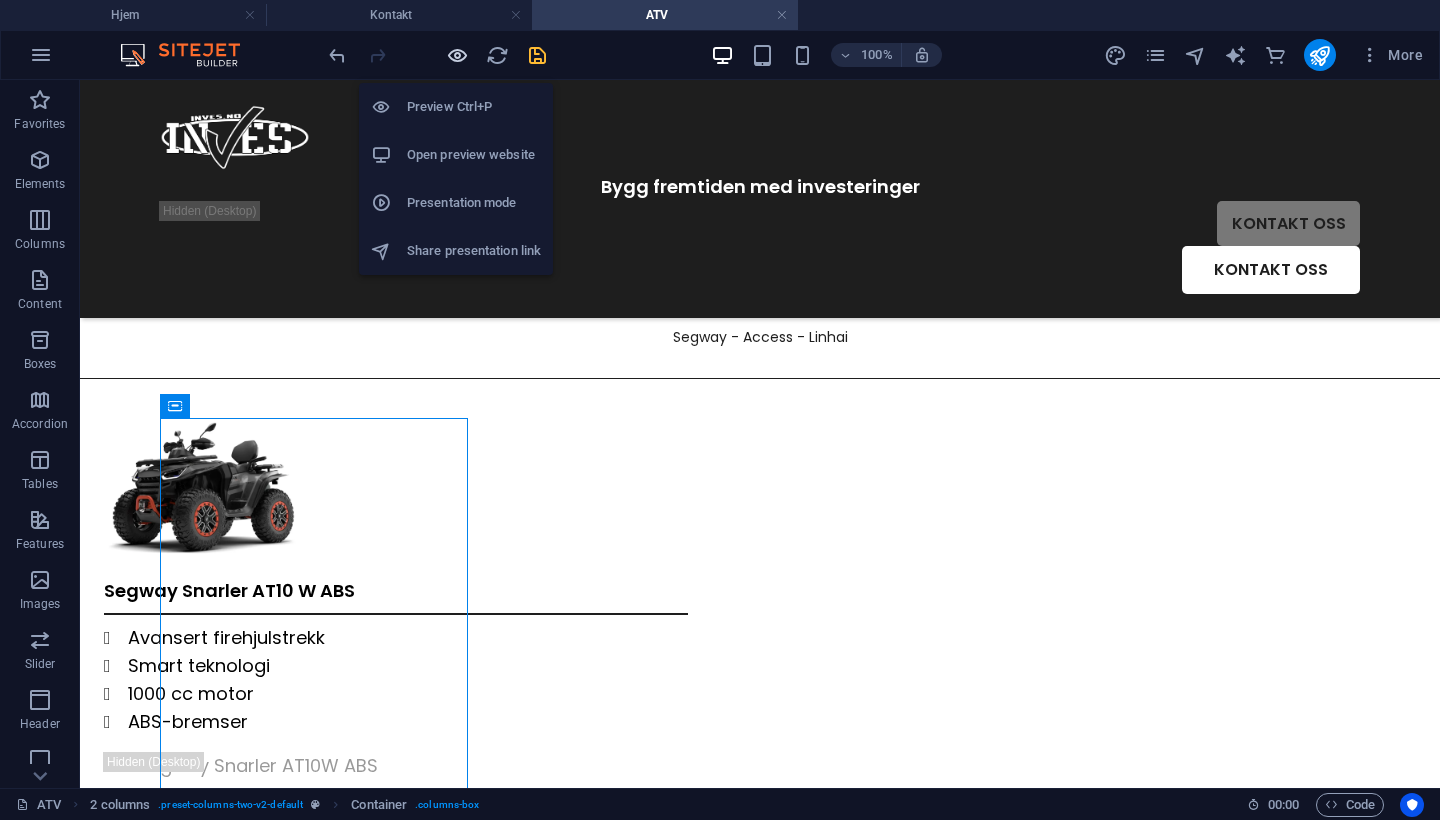 click at bounding box center [457, 55] 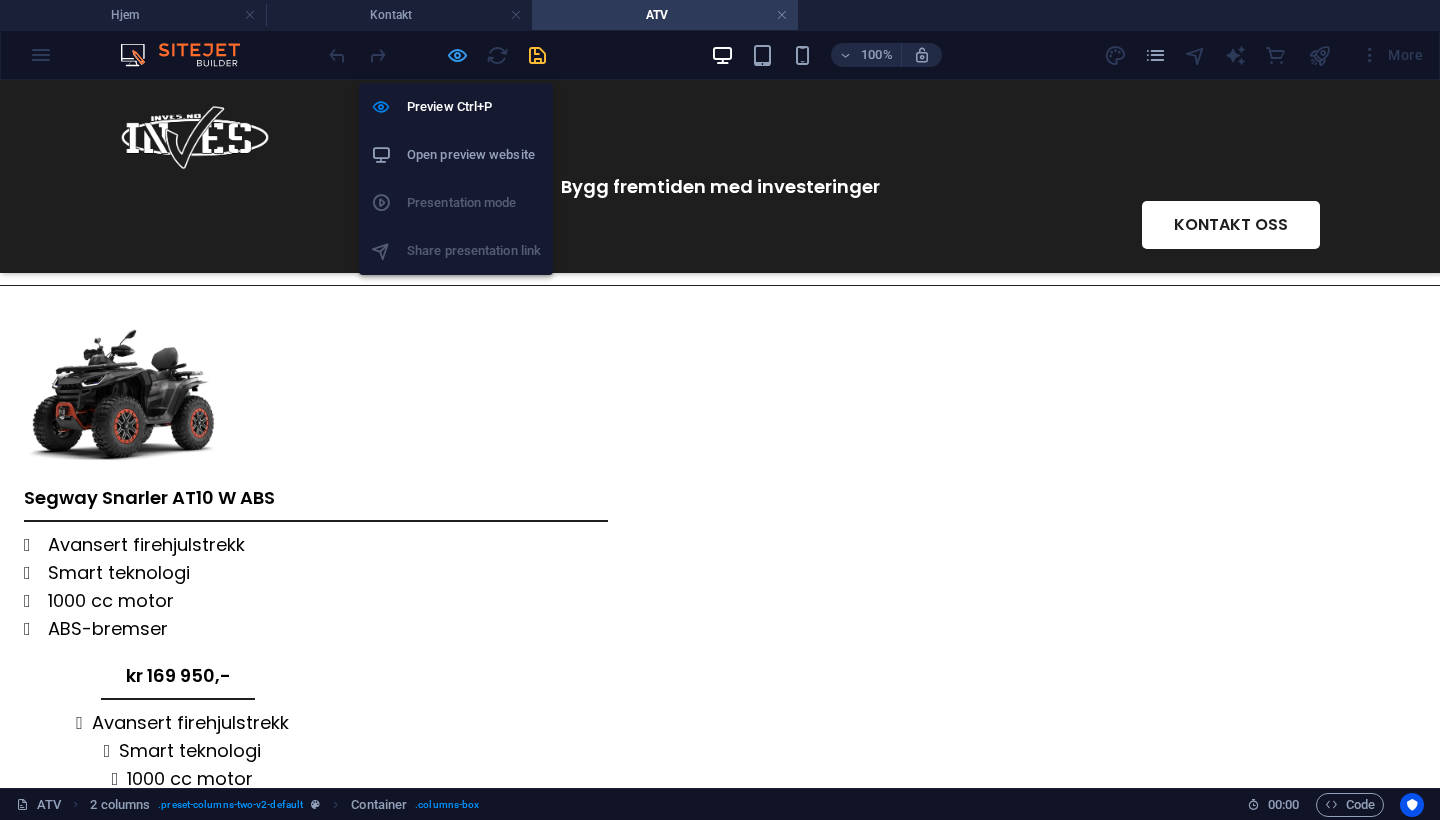 click at bounding box center (457, 55) 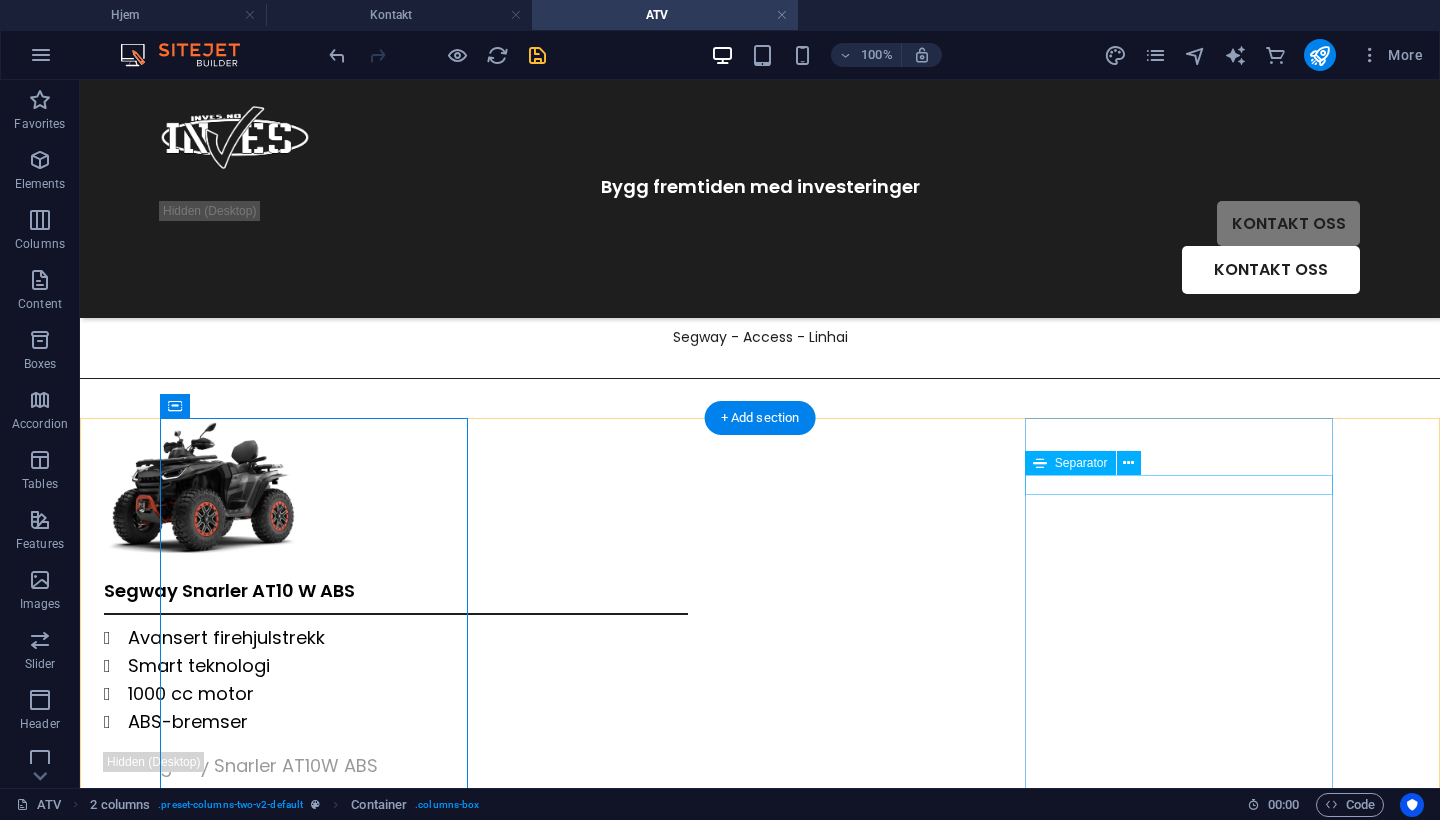 click at bounding box center [258, 819] 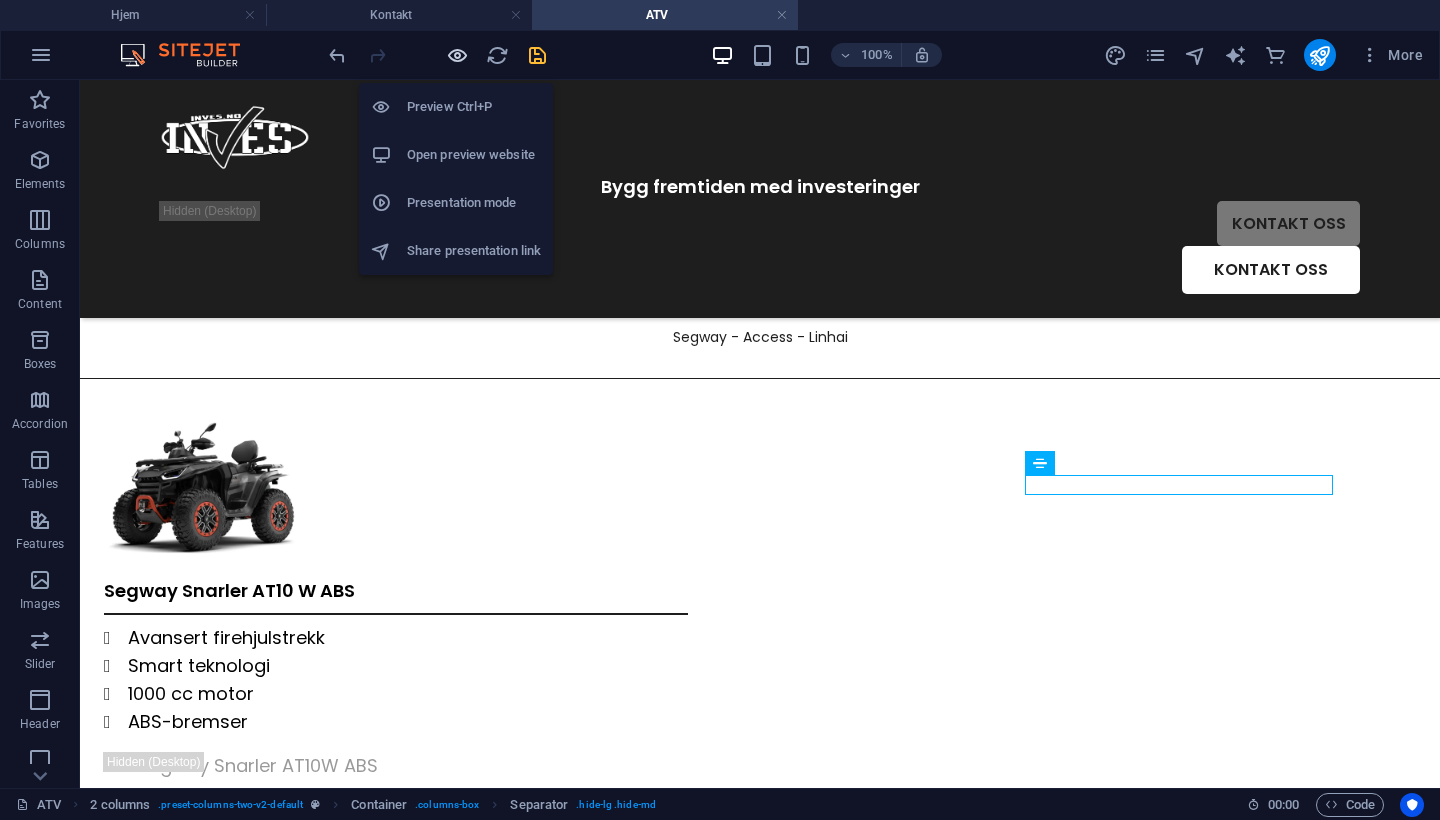 click at bounding box center [457, 55] 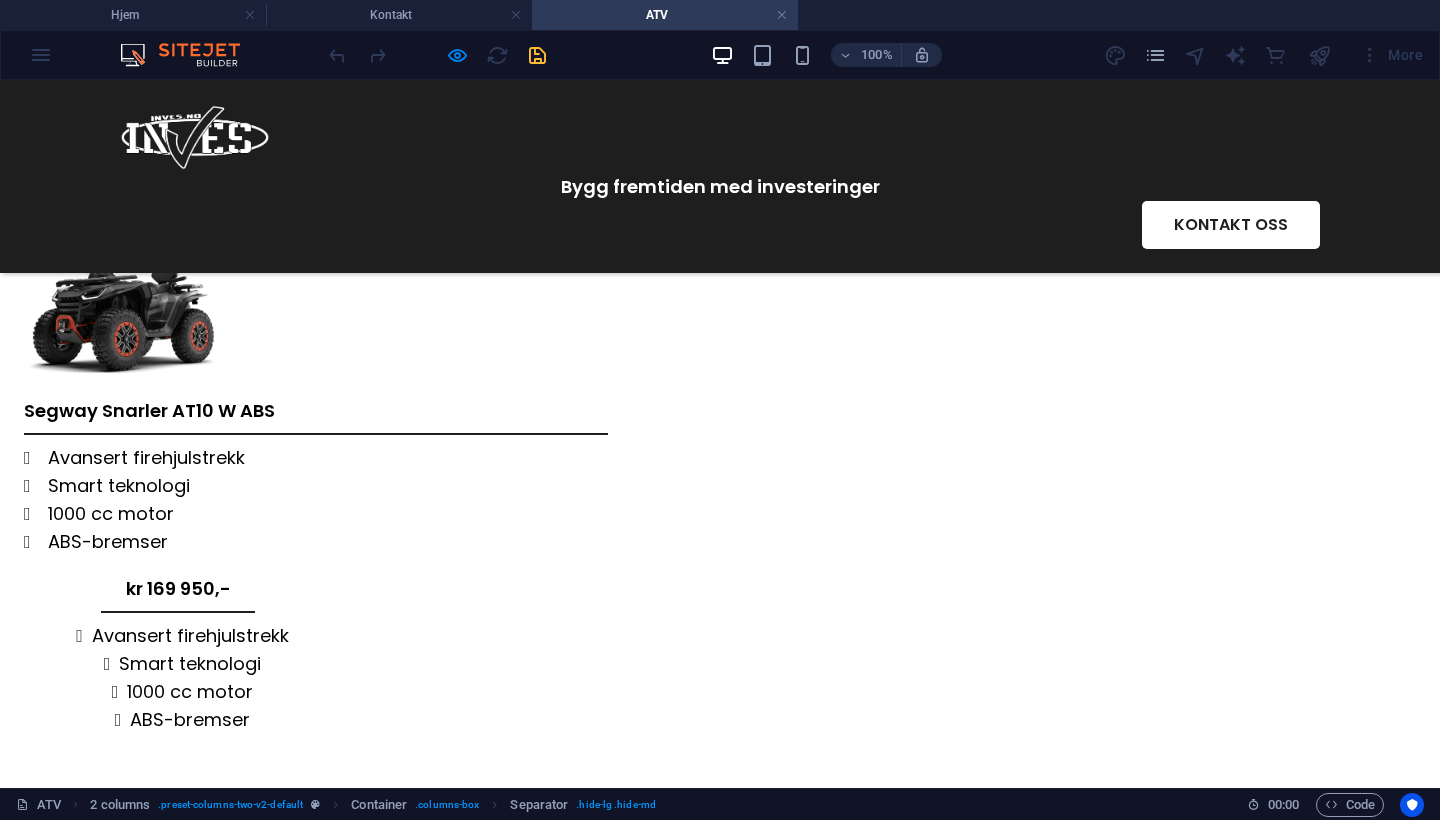 scroll, scrollTop: 290, scrollLeft: 0, axis: vertical 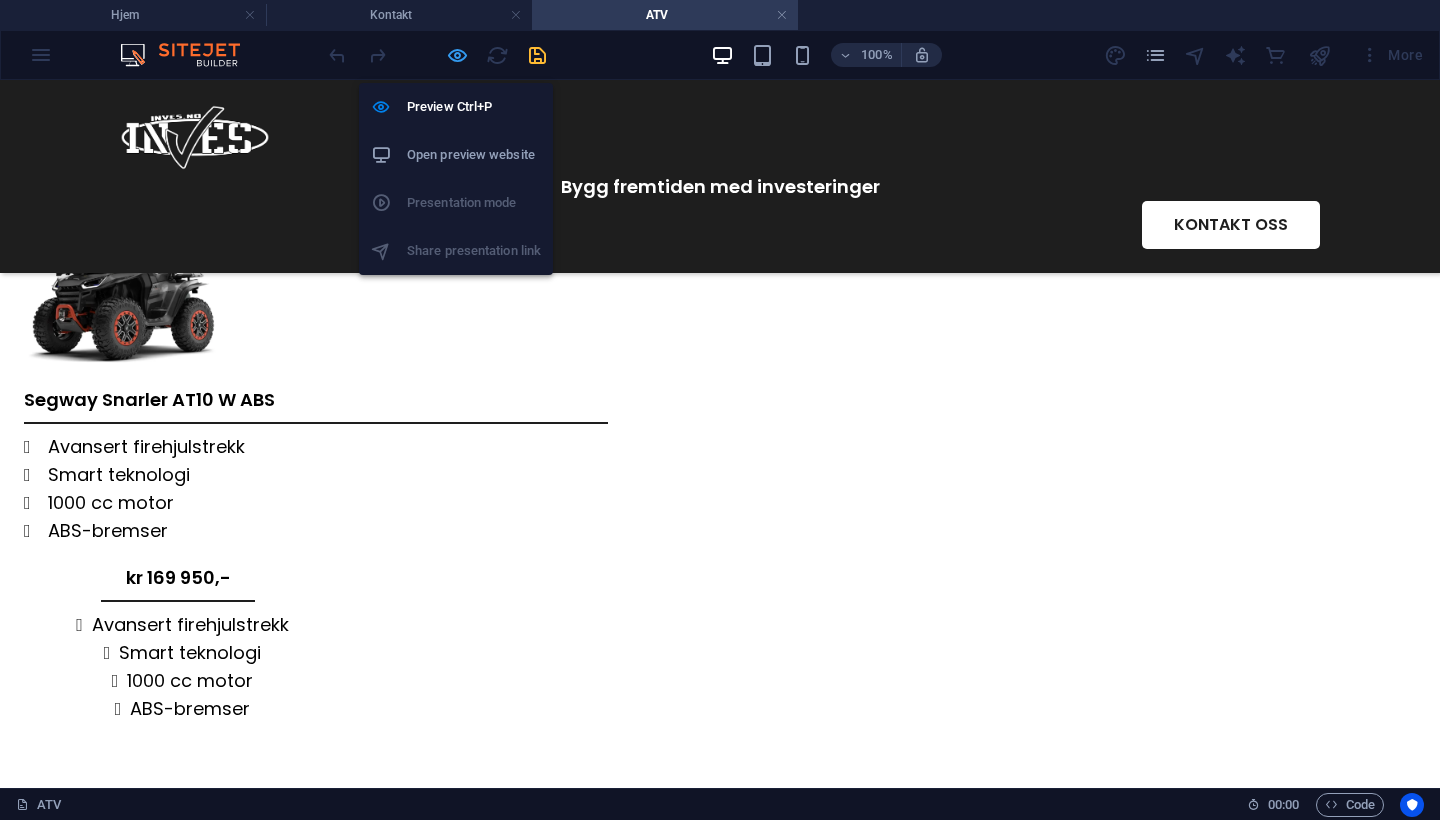 click at bounding box center (457, 55) 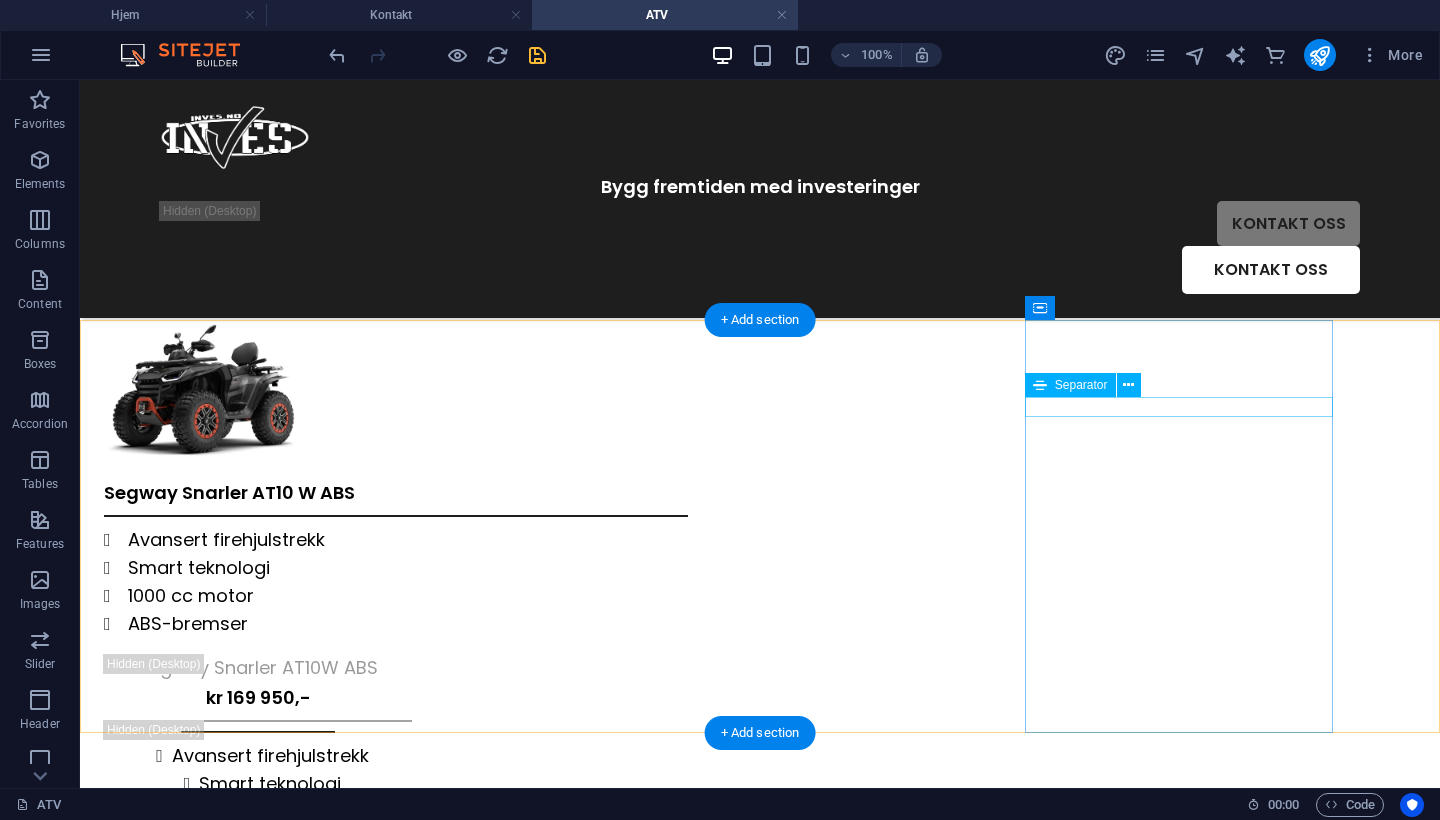 click at bounding box center [258, 732] 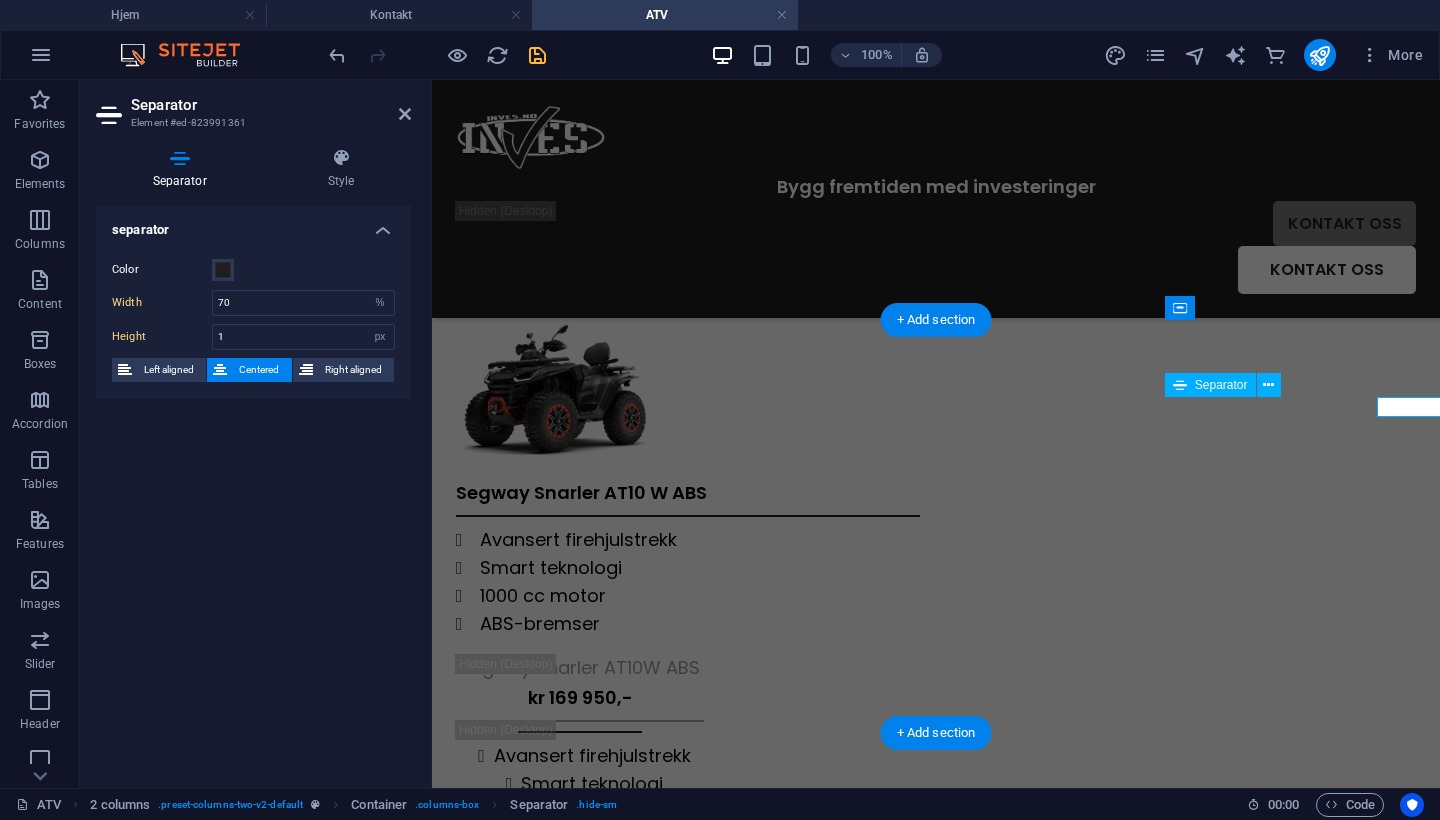 type on "50" 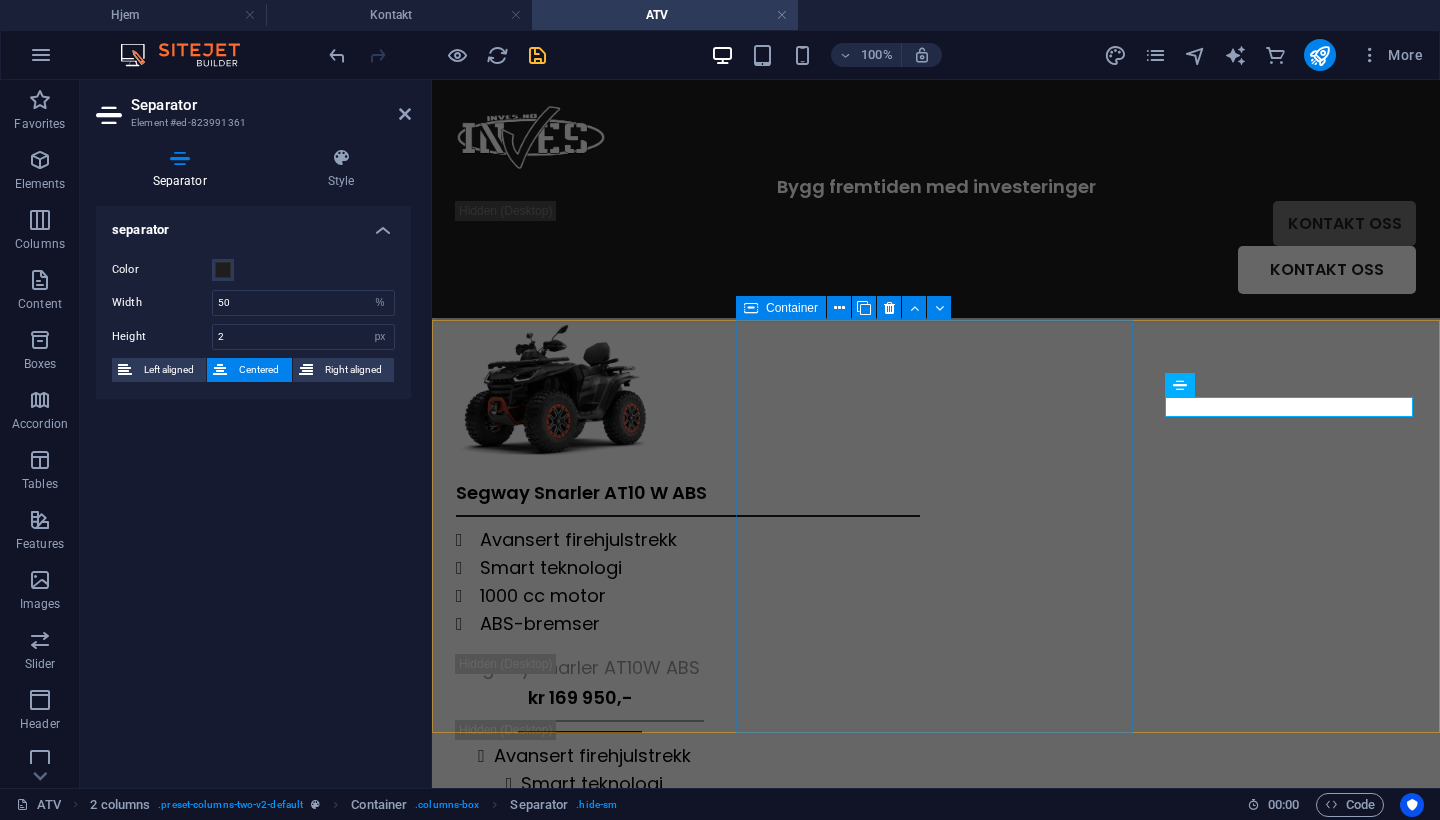 click on "Segway Snarler AT10 W ABS Avansert firehjulstrekk Smart teknologi 1000 cc motor ABS-bremser" at bounding box center [688, 558] 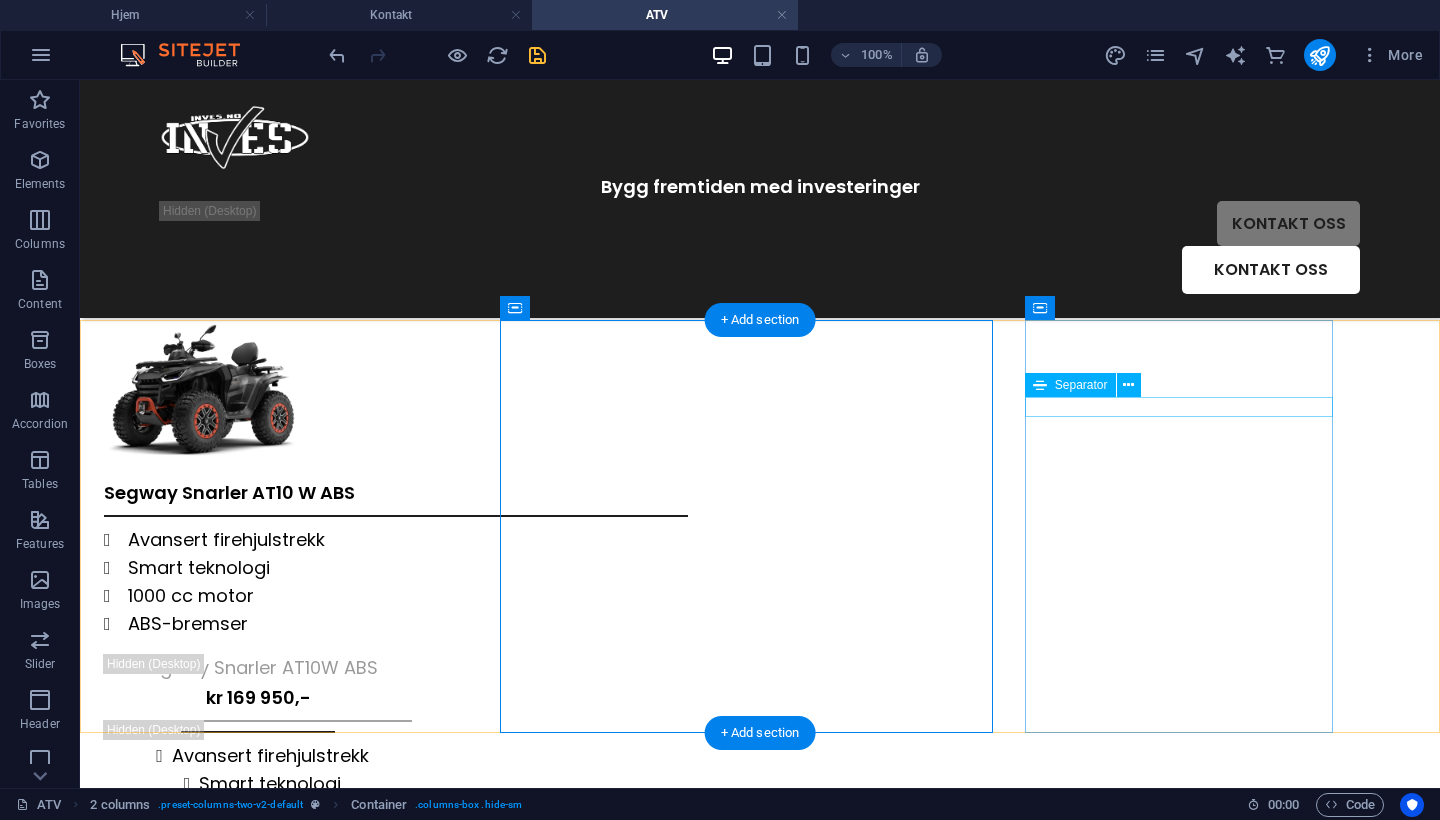 click at bounding box center (258, 732) 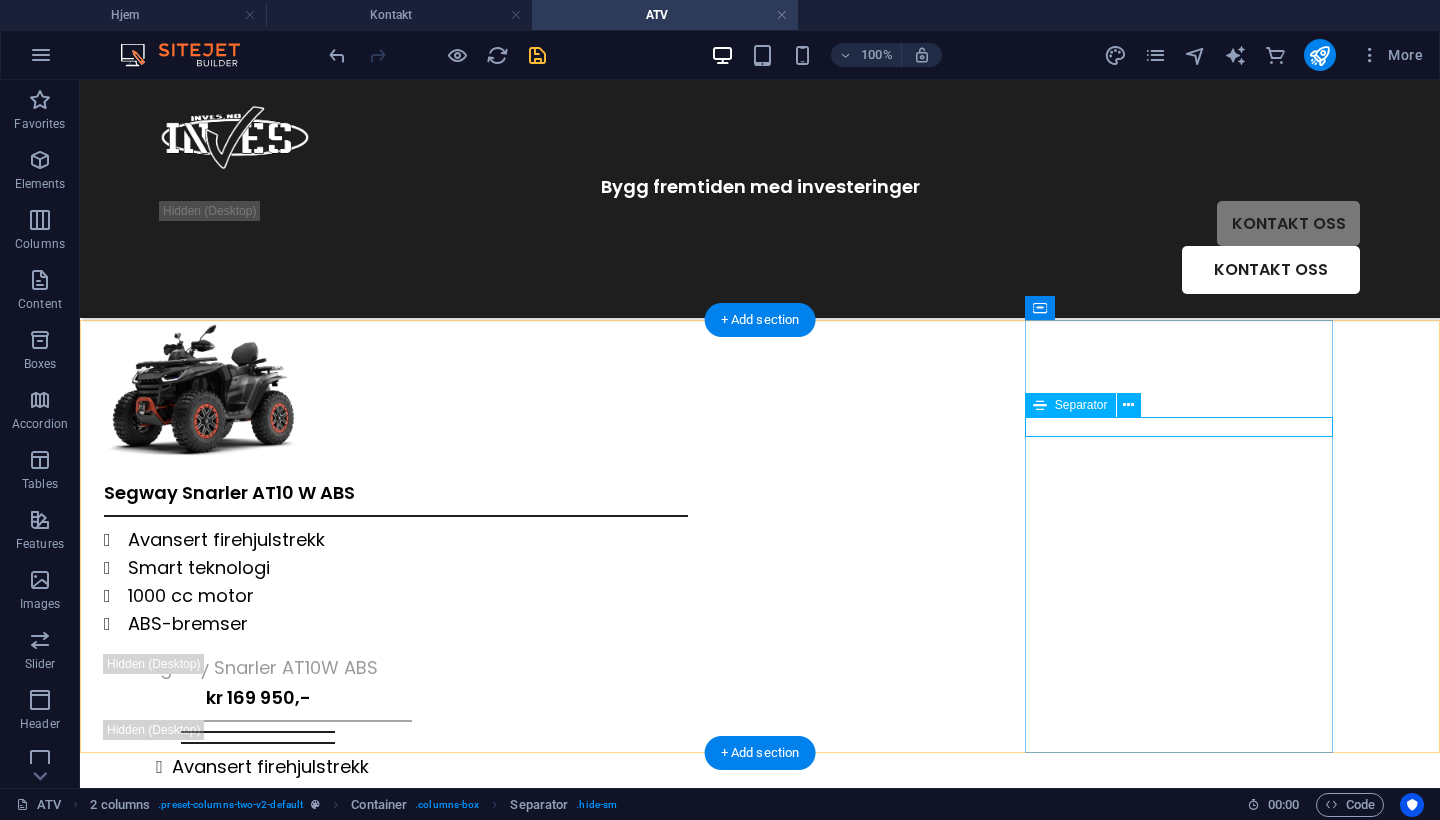 click at bounding box center (258, 743) 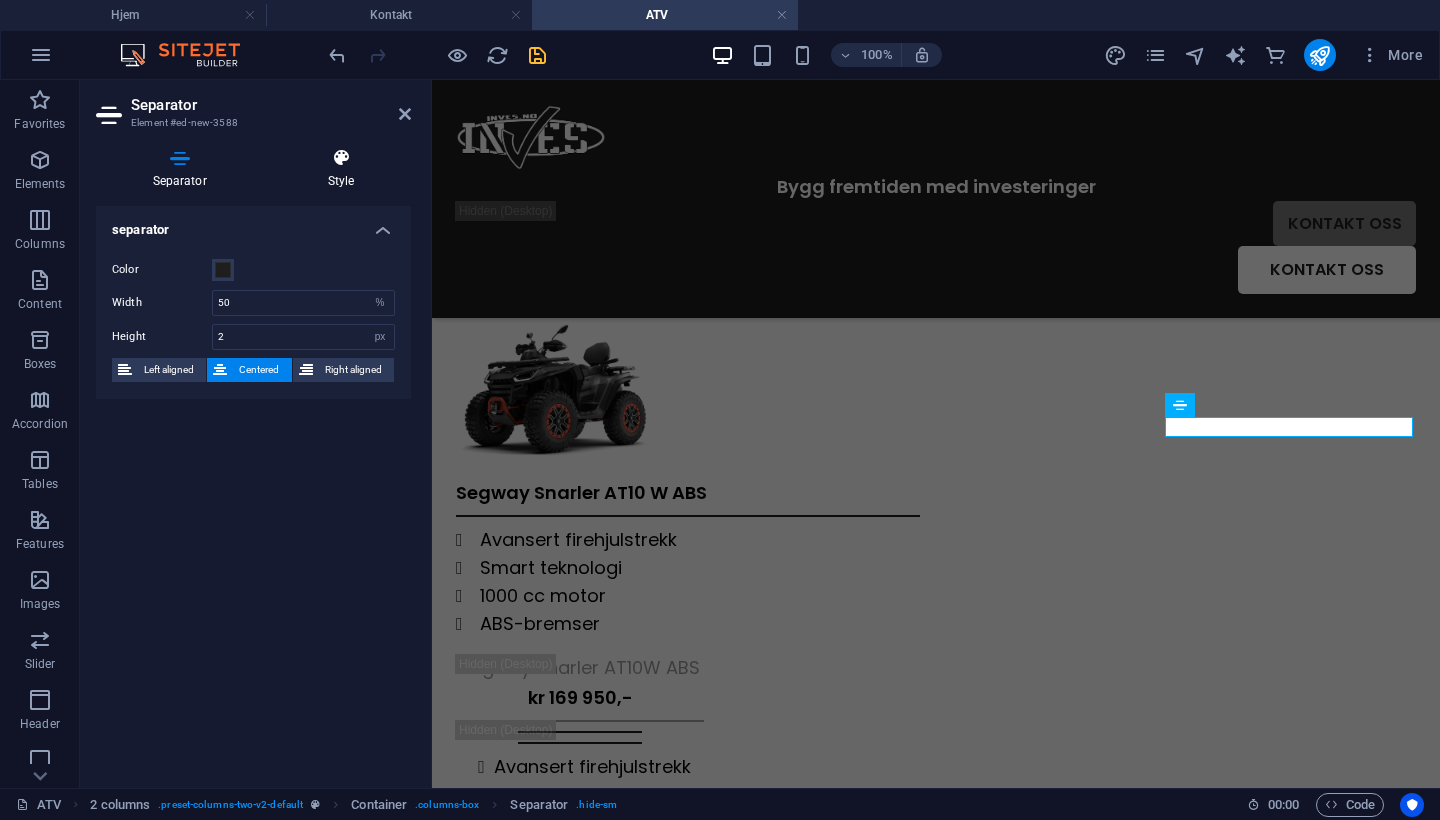 click at bounding box center (341, 158) 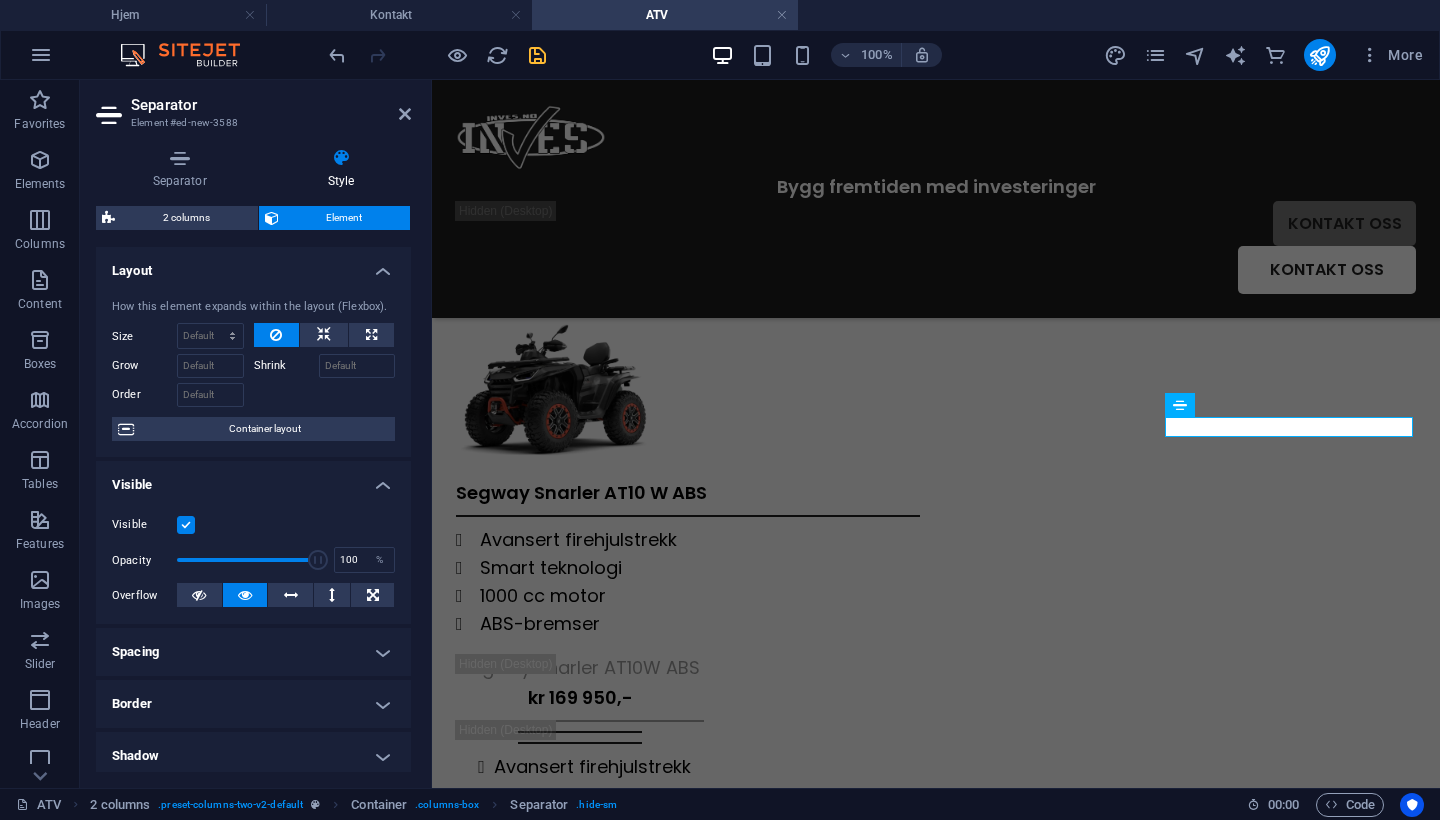 click at bounding box center (186, 525) 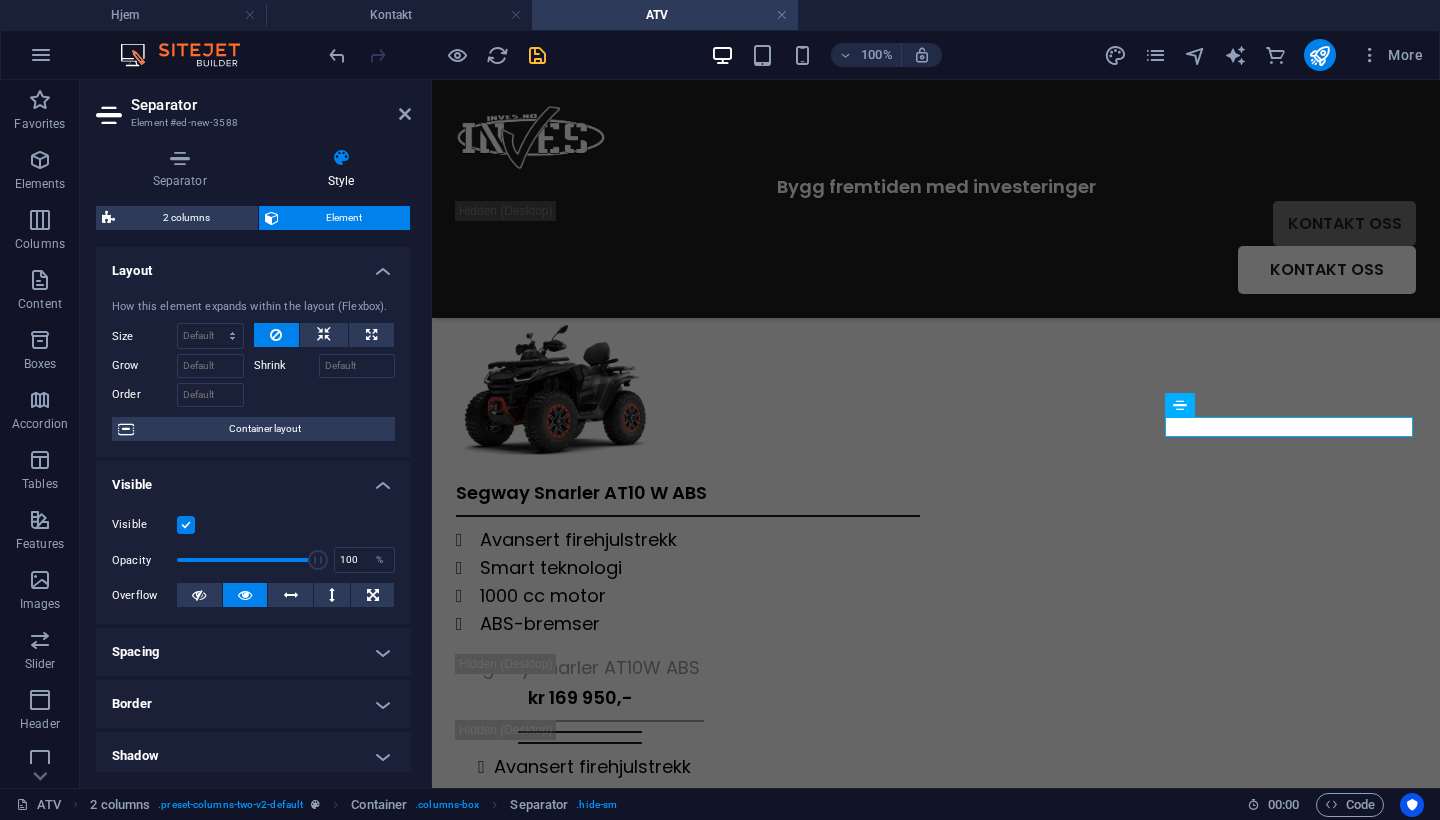 click on "Visible" at bounding box center [0, 0] 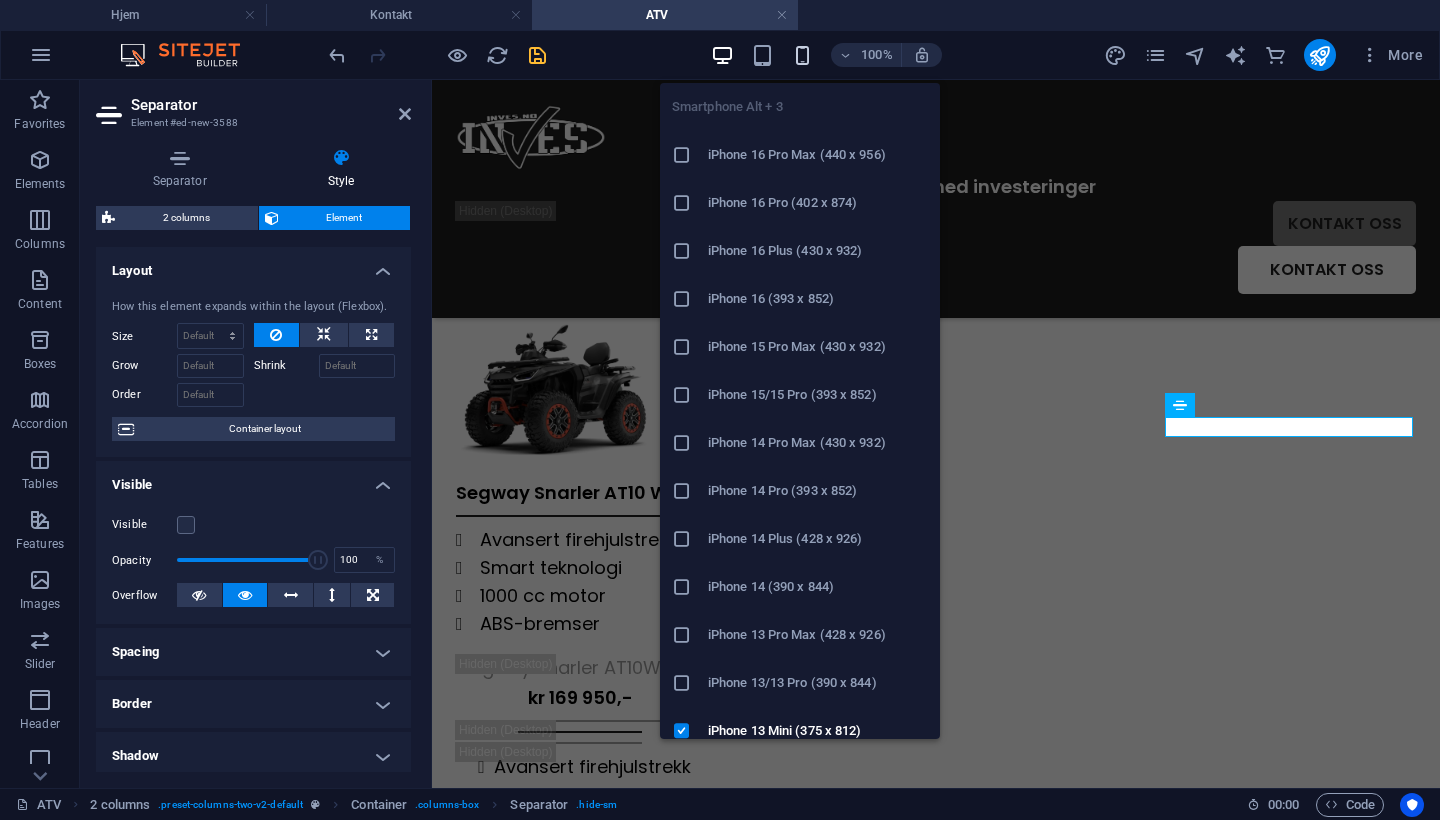 click at bounding box center (802, 55) 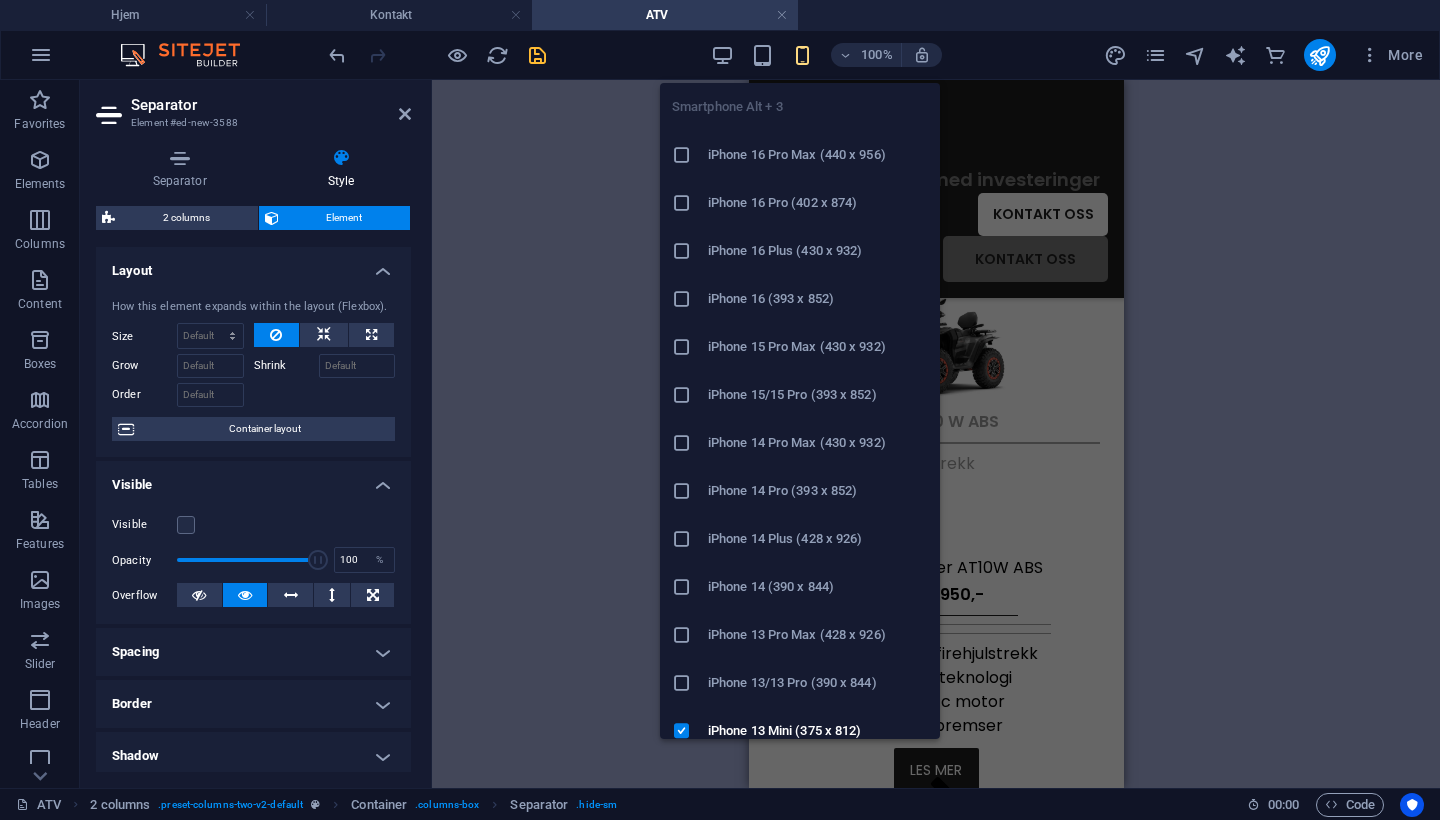 scroll, scrollTop: 669, scrollLeft: 0, axis: vertical 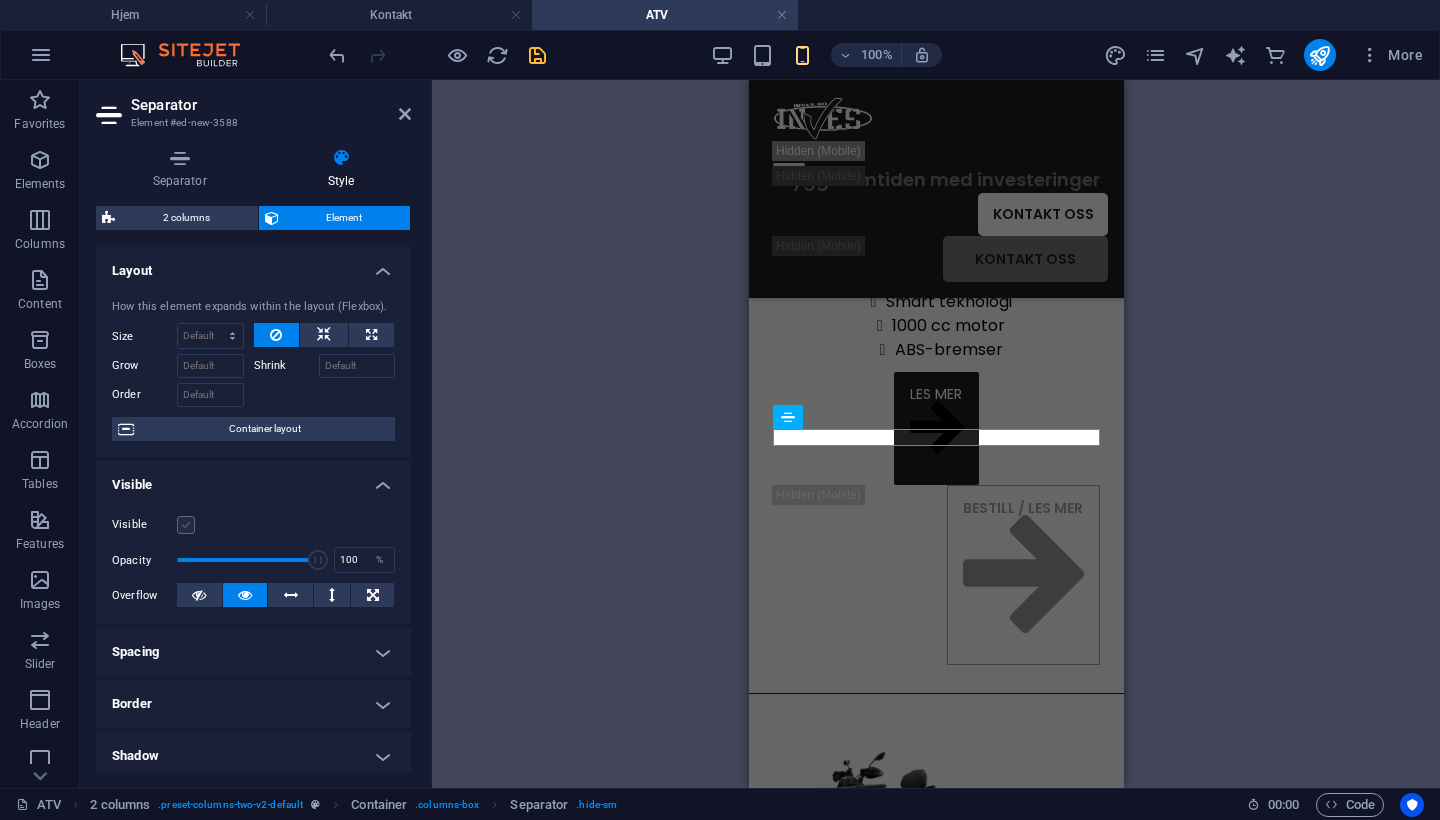 click at bounding box center (186, 525) 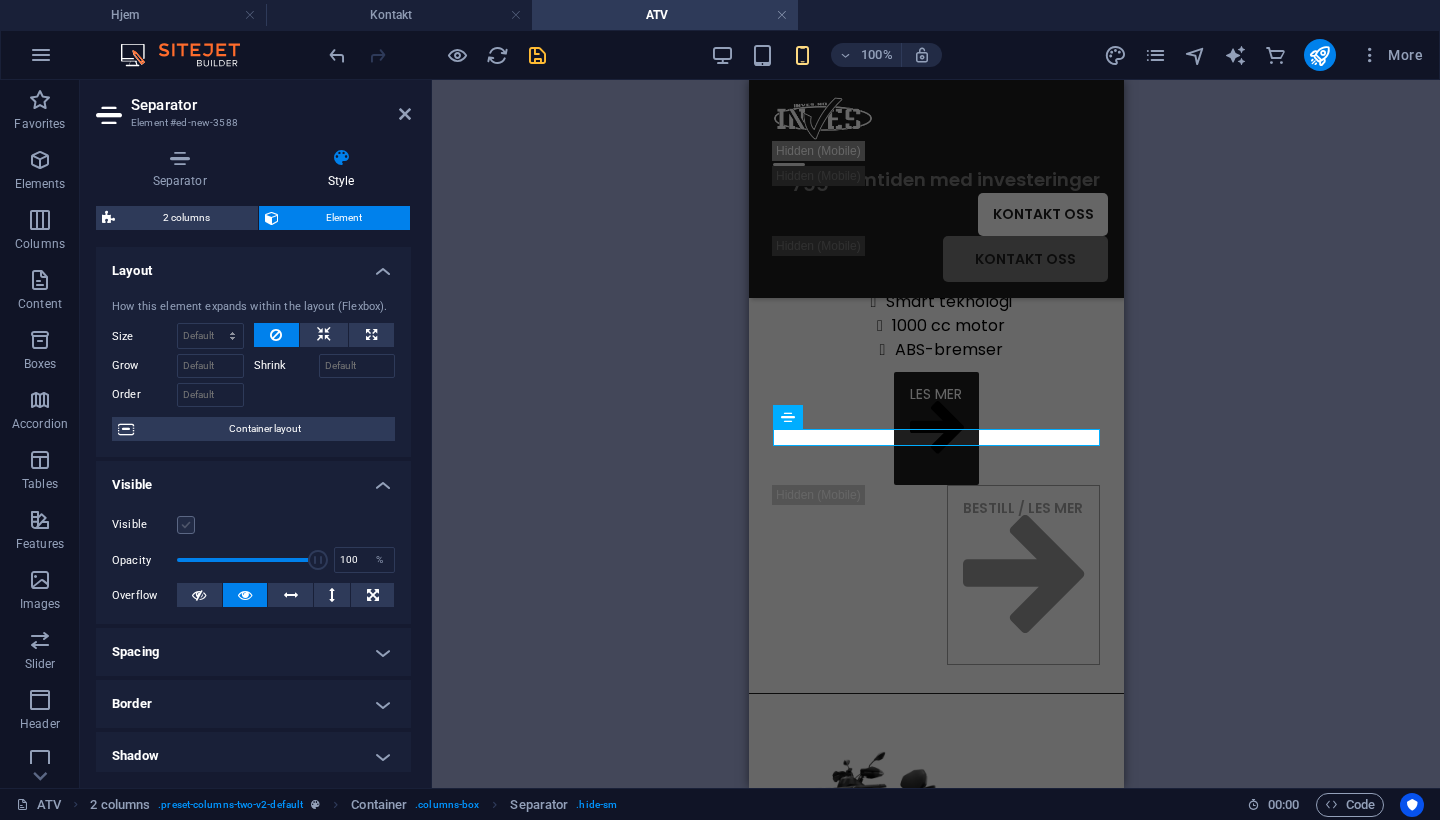 click on "Visible" at bounding box center [0, 0] 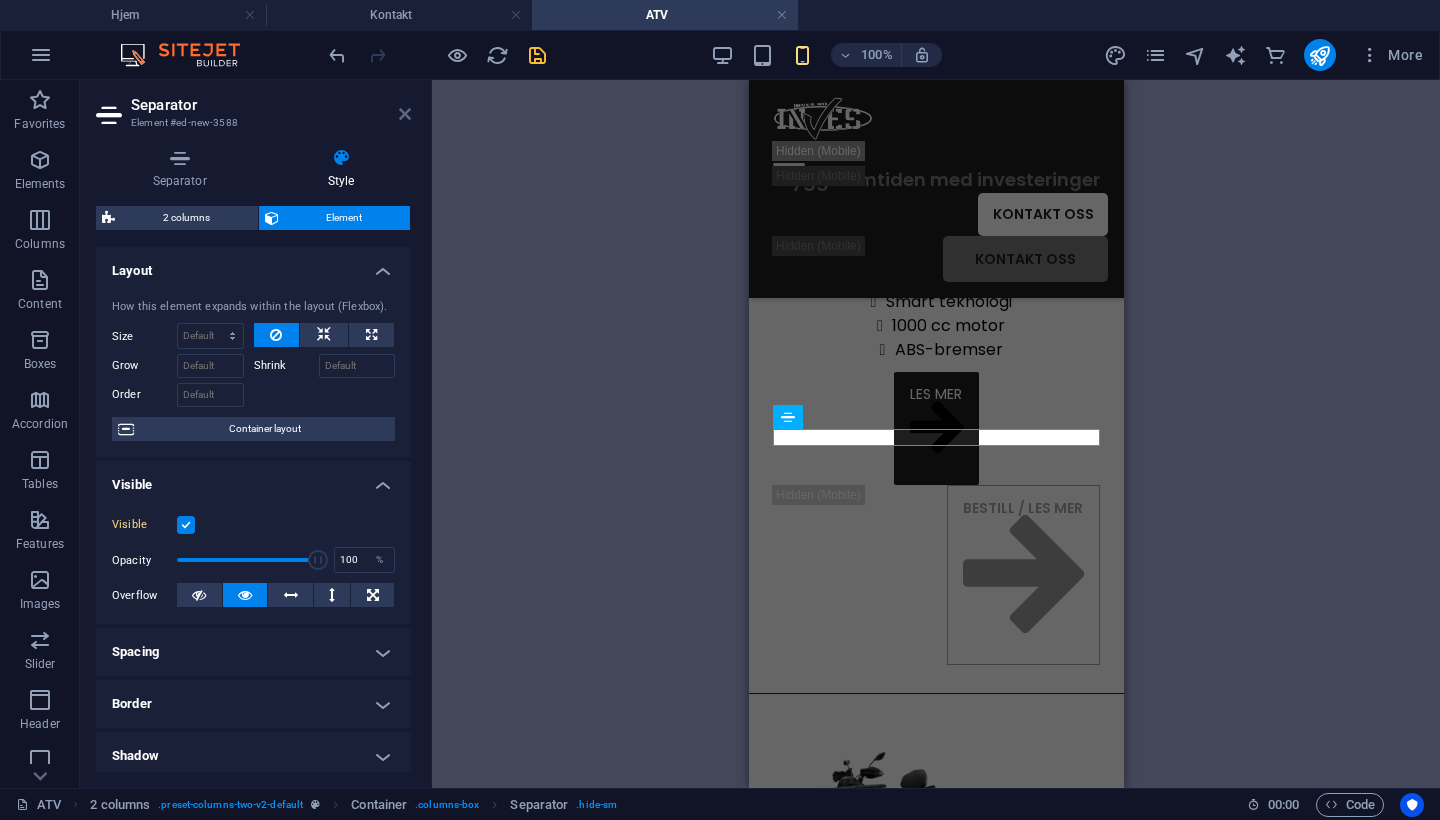 click at bounding box center [405, 114] 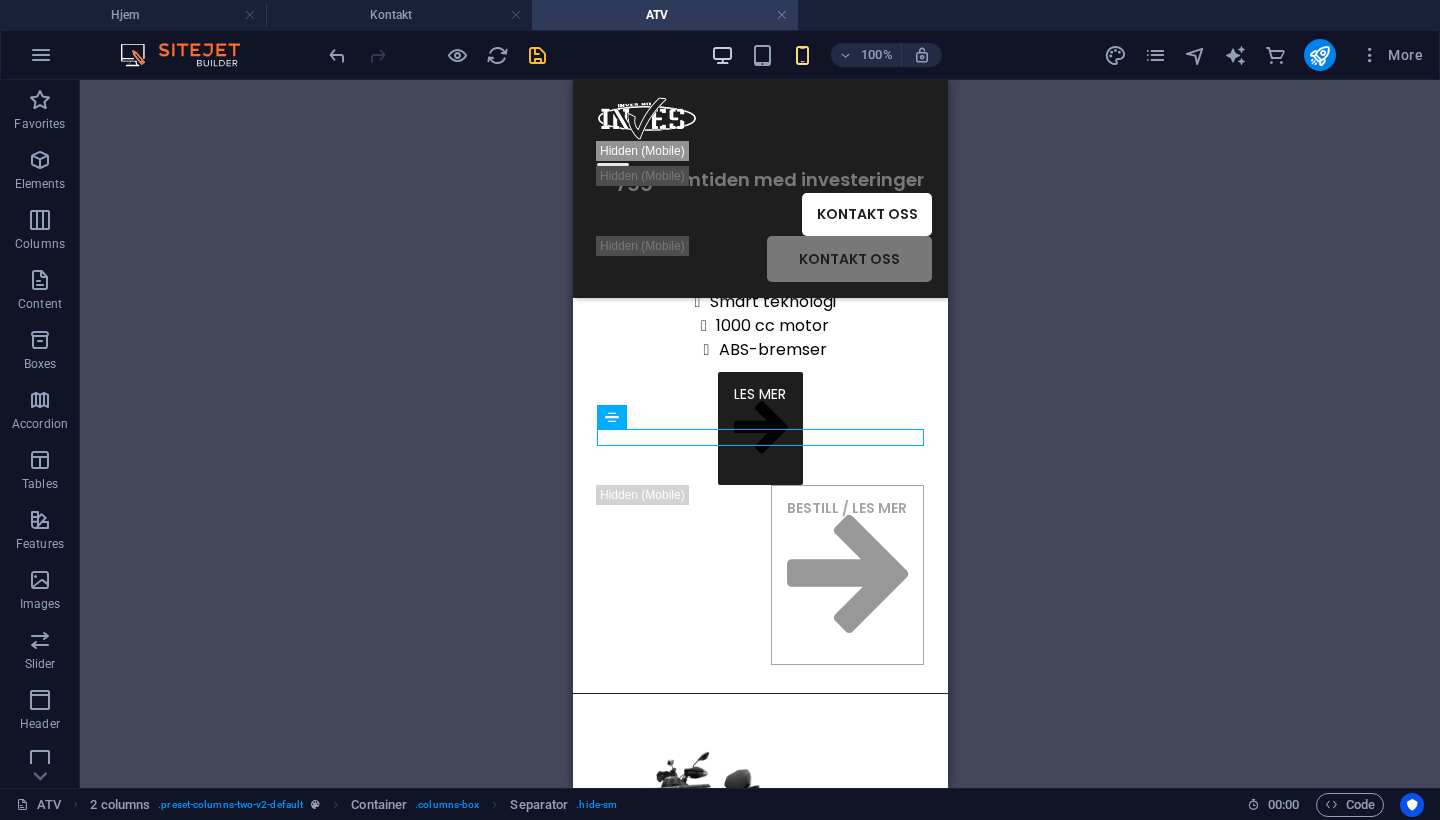 click at bounding box center (722, 55) 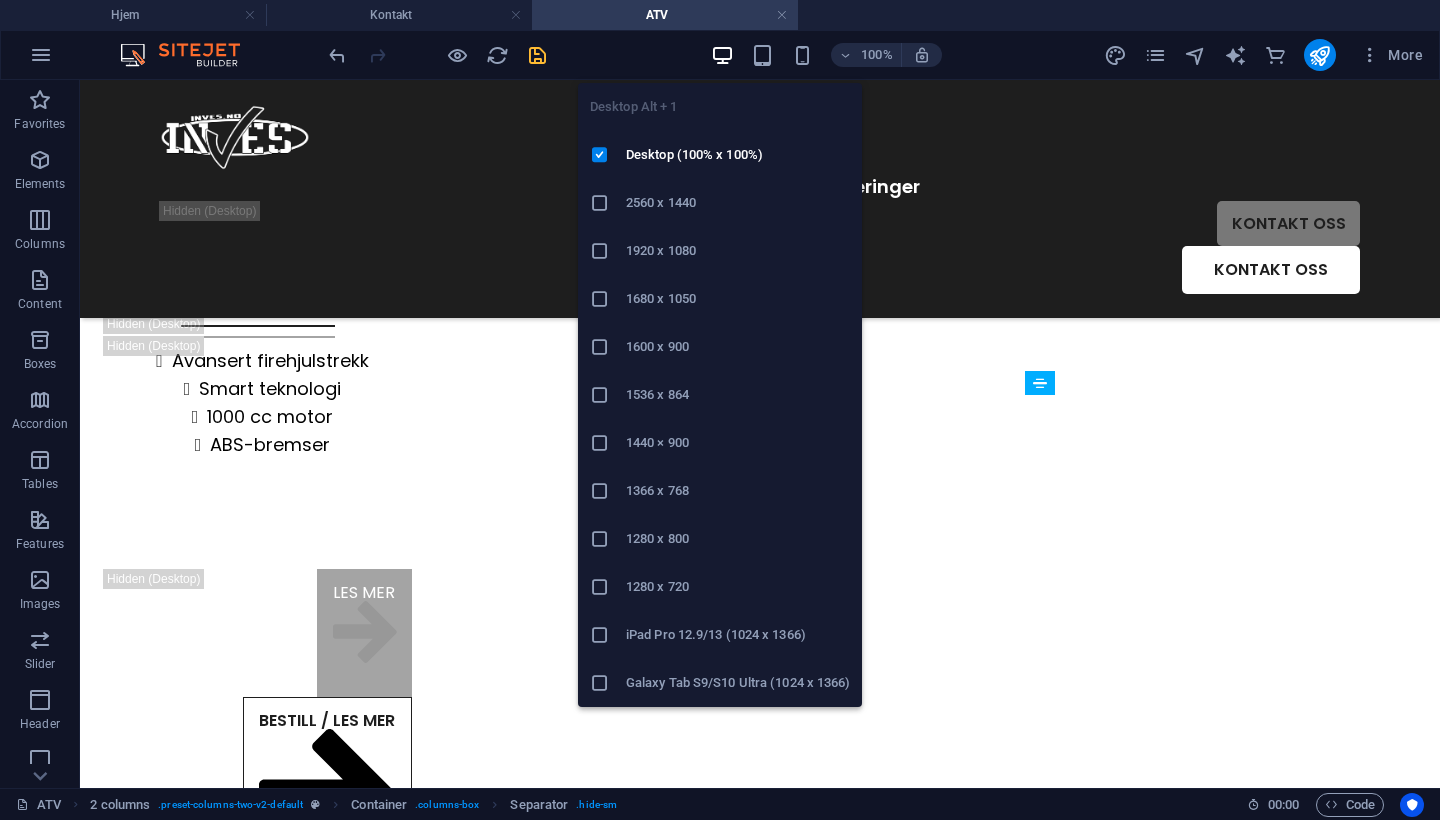 scroll, scrollTop: 286, scrollLeft: 0, axis: vertical 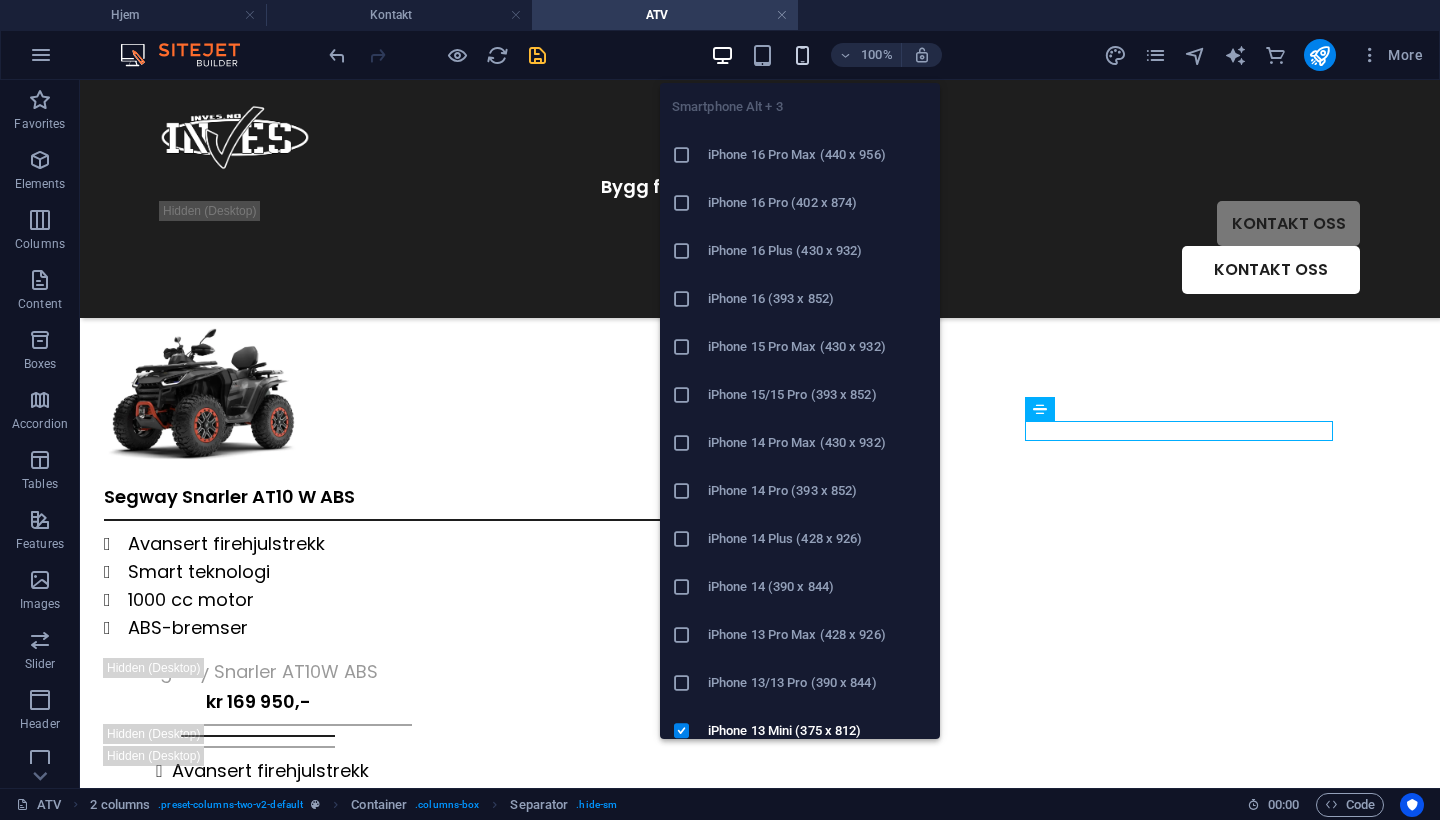 click at bounding box center [802, 55] 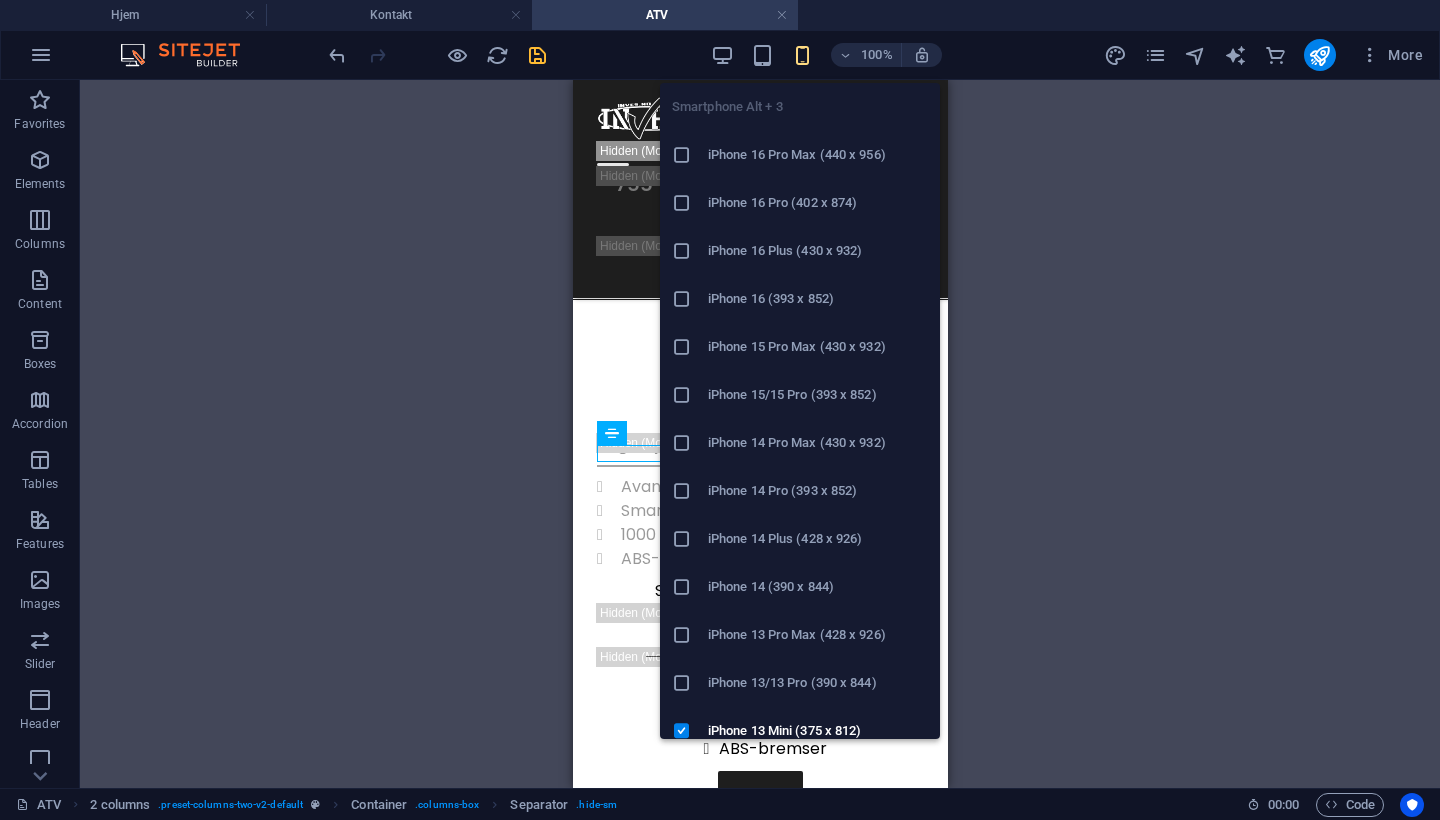 scroll, scrollTop: 669, scrollLeft: 0, axis: vertical 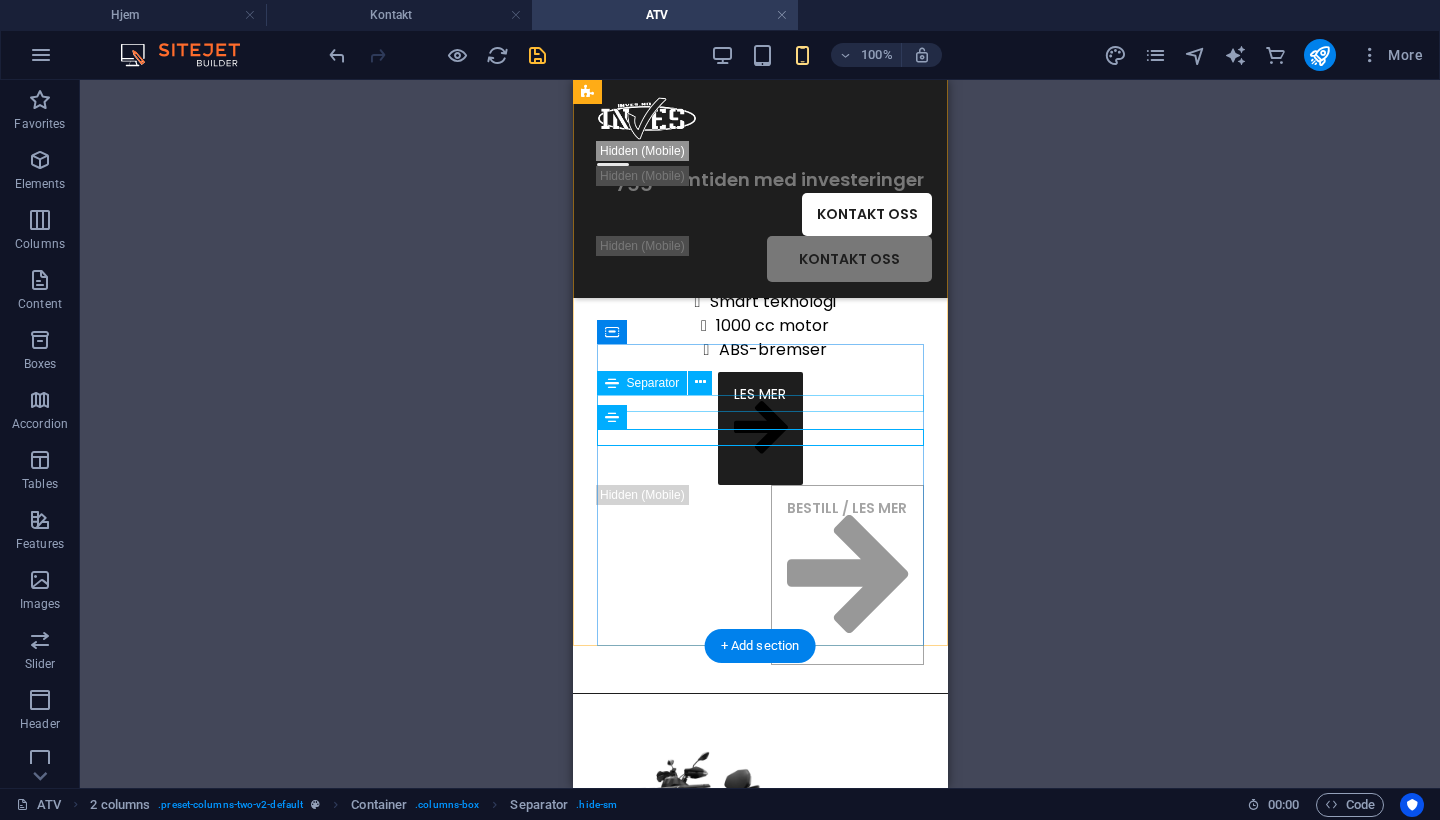 click at bounding box center [759, 239] 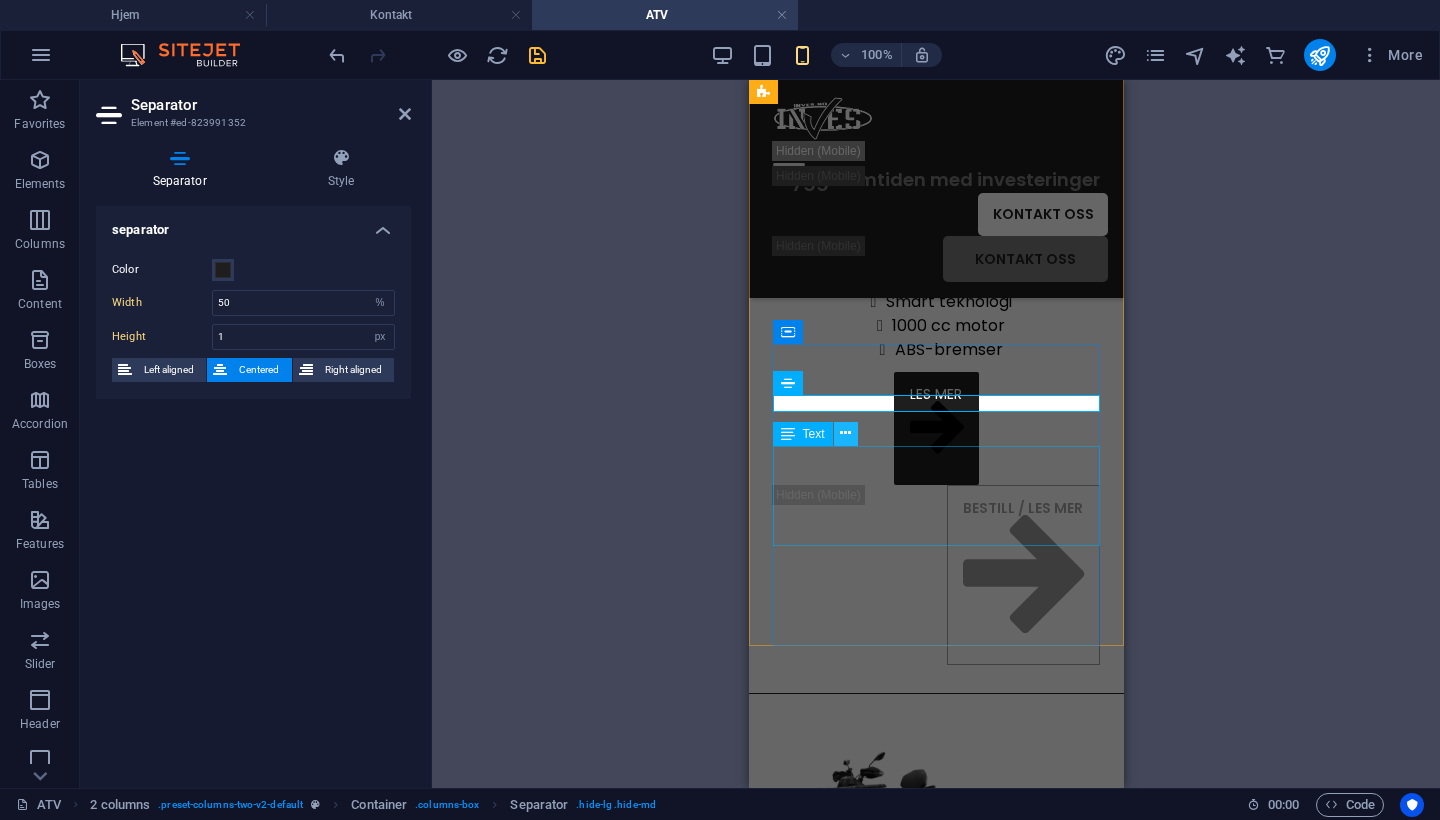 click at bounding box center (846, 434) 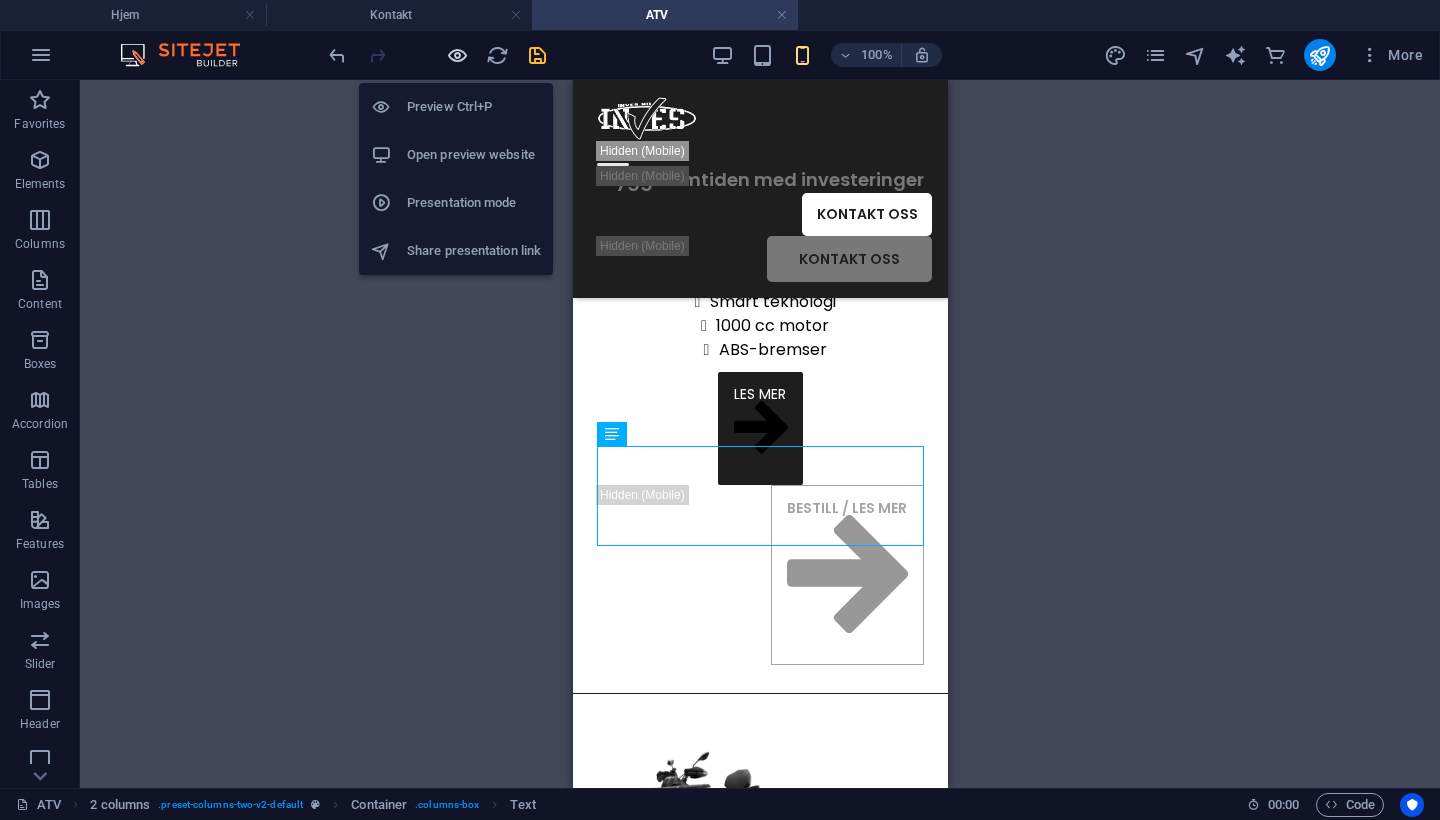 click at bounding box center [457, 55] 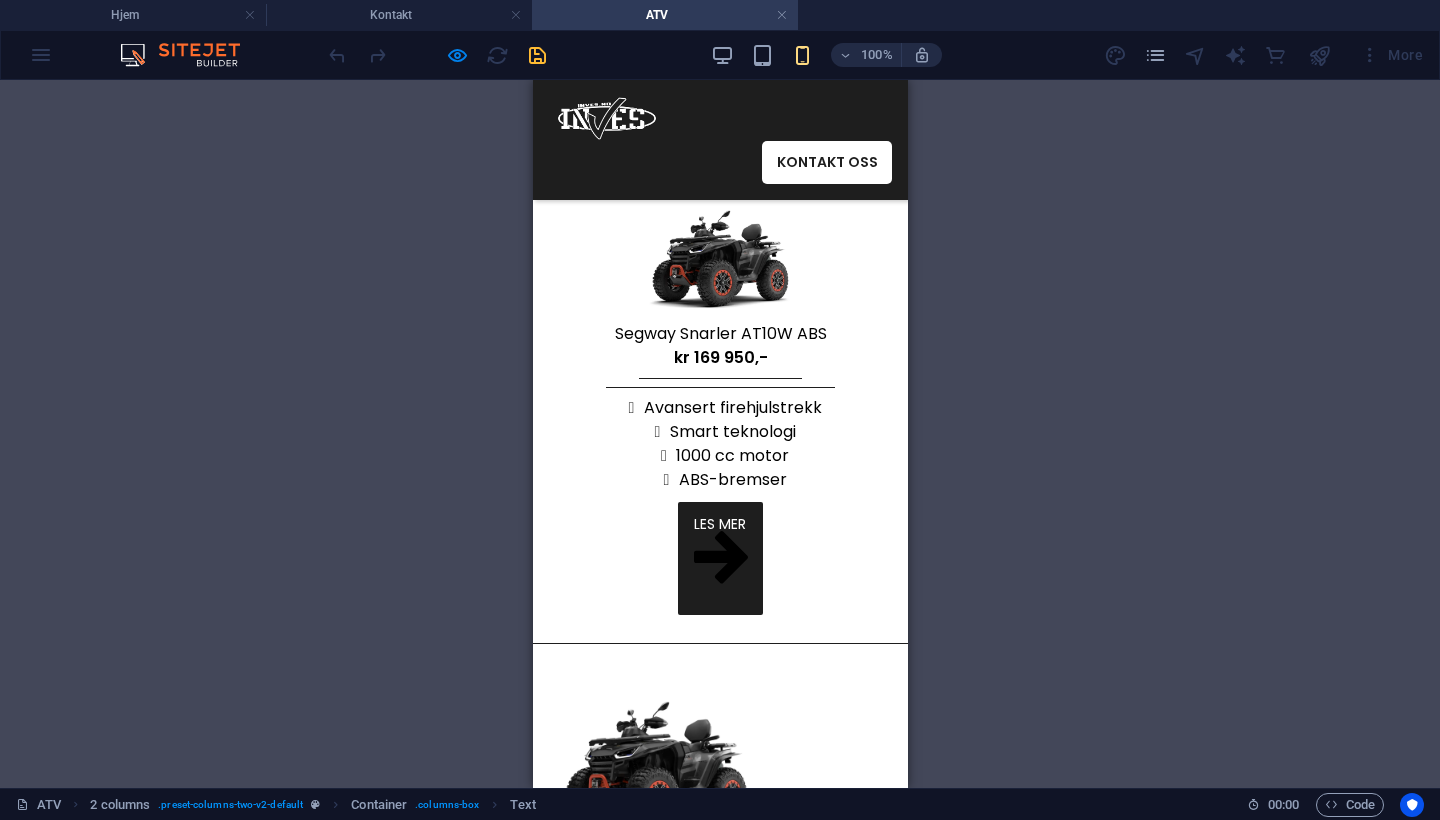 scroll, scrollTop: 246, scrollLeft: 0, axis: vertical 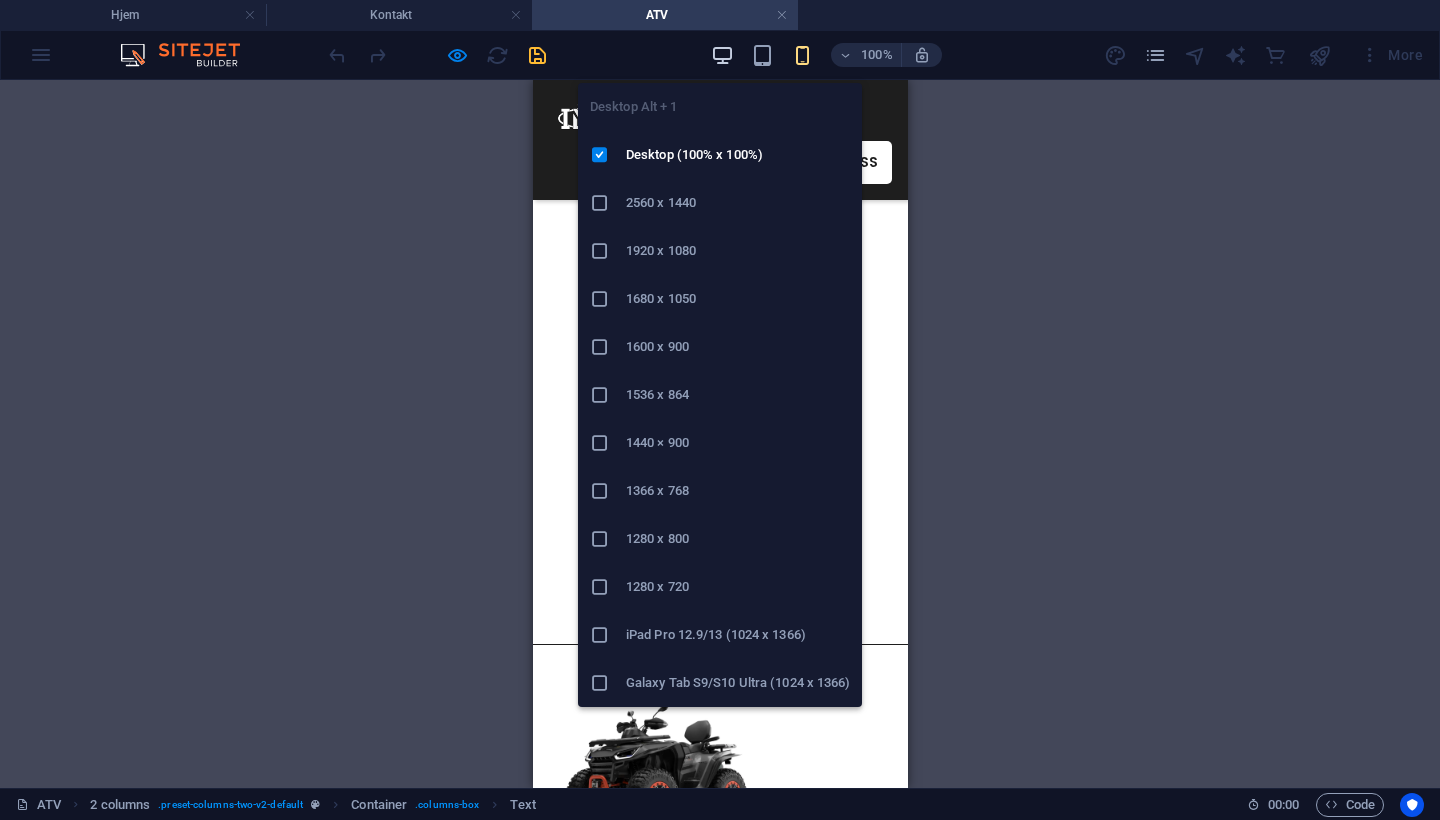 click at bounding box center (722, 55) 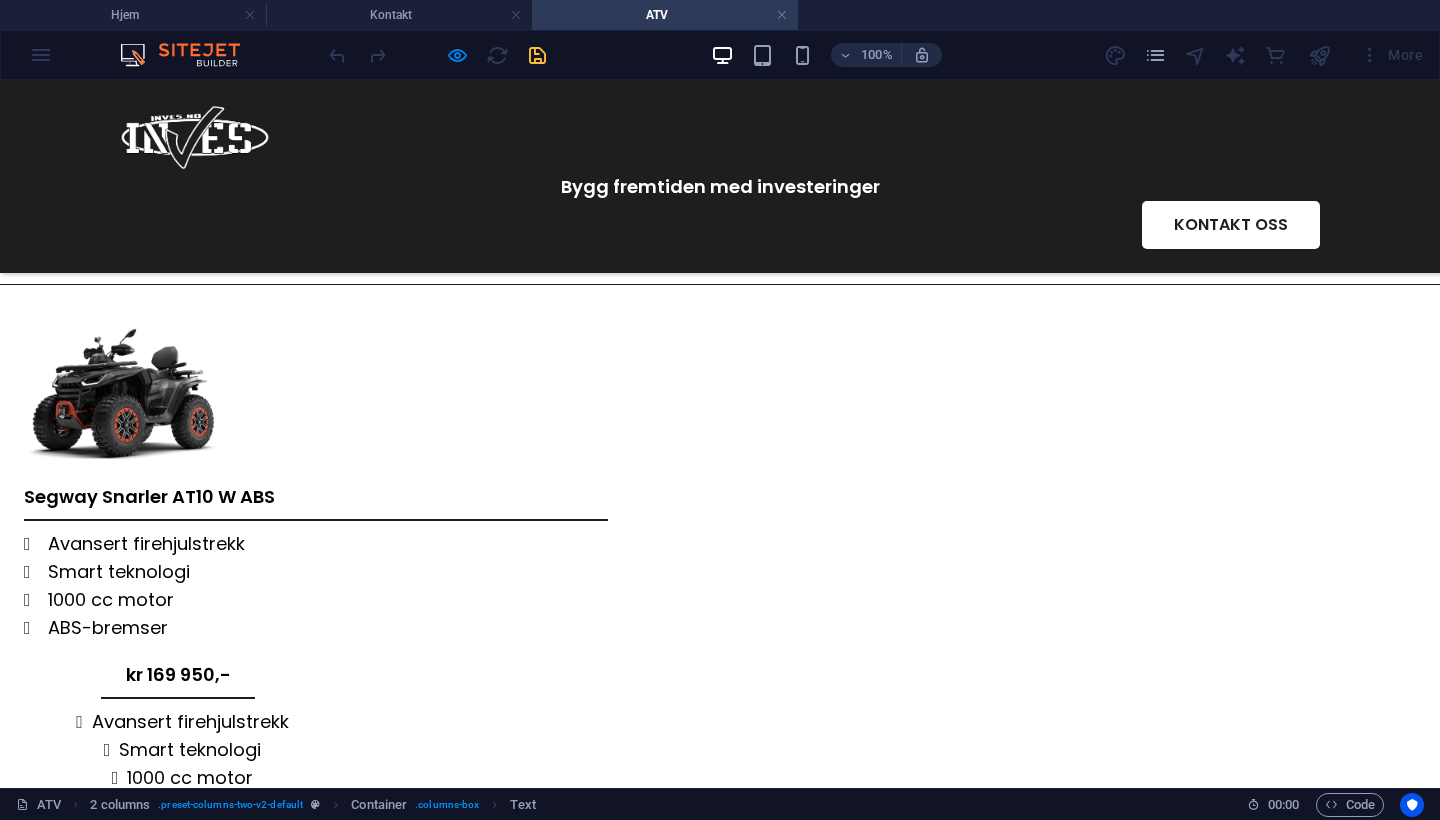 scroll, scrollTop: 191, scrollLeft: 0, axis: vertical 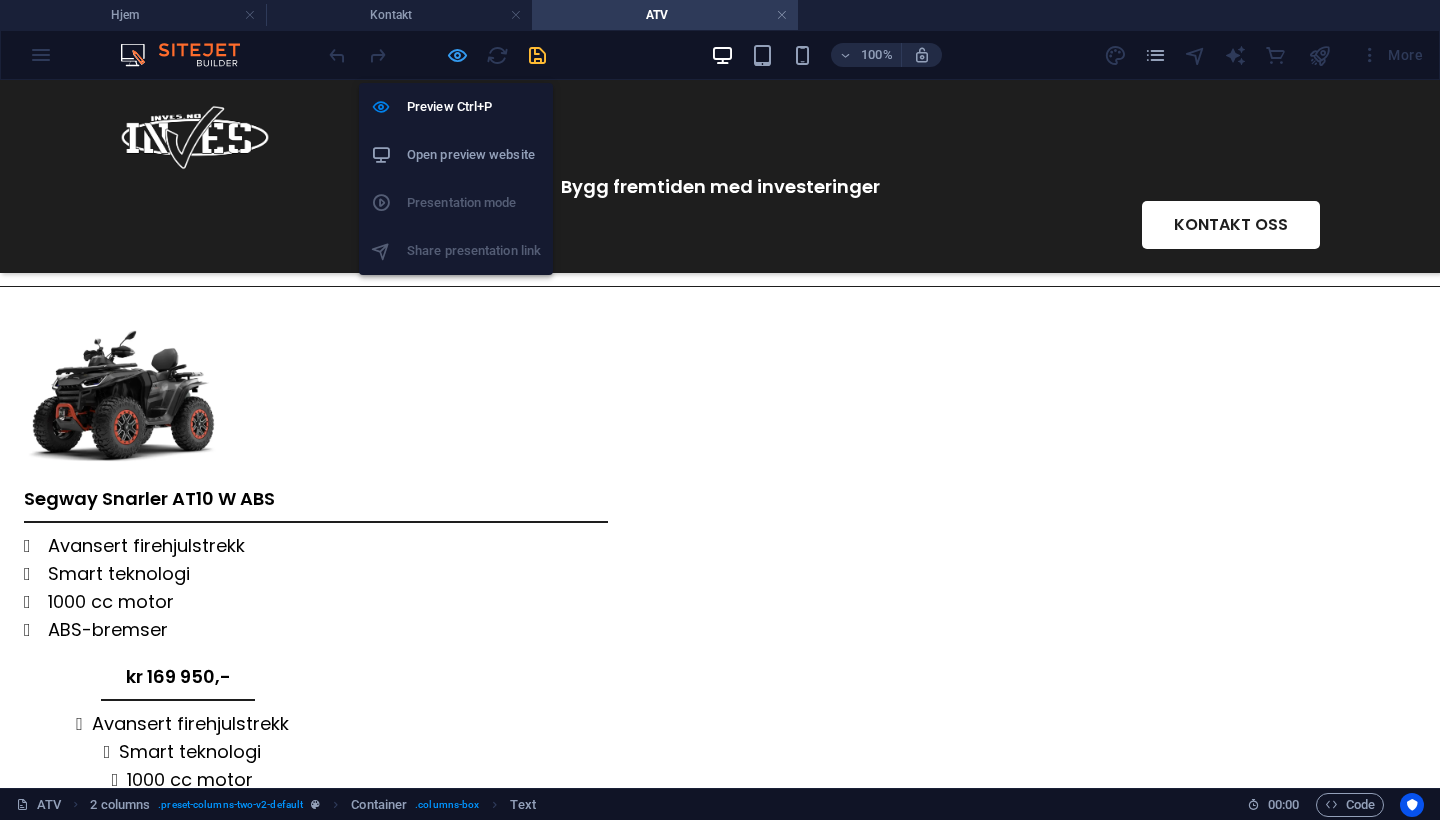 click at bounding box center (457, 55) 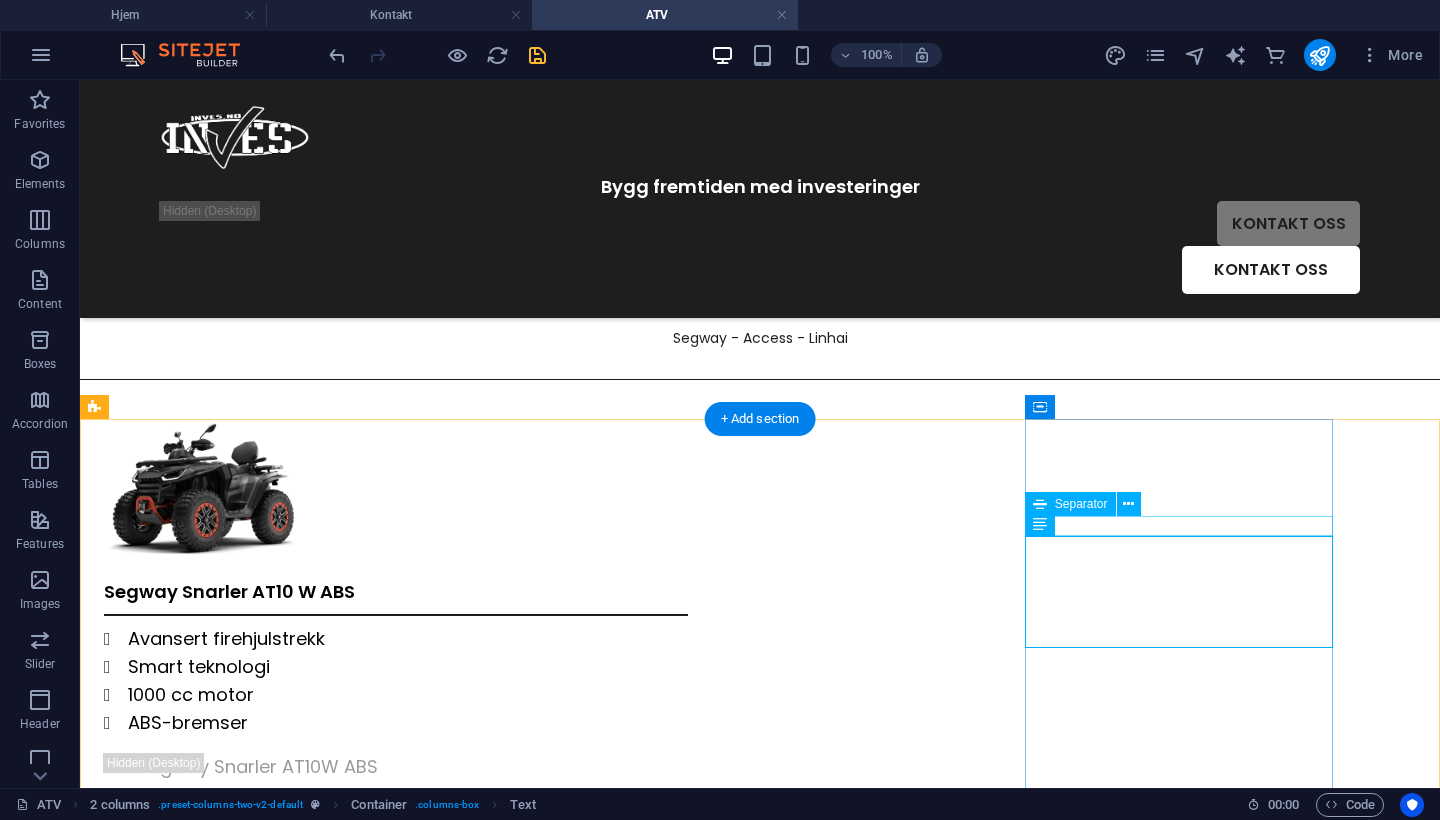 click at bounding box center (258, 842) 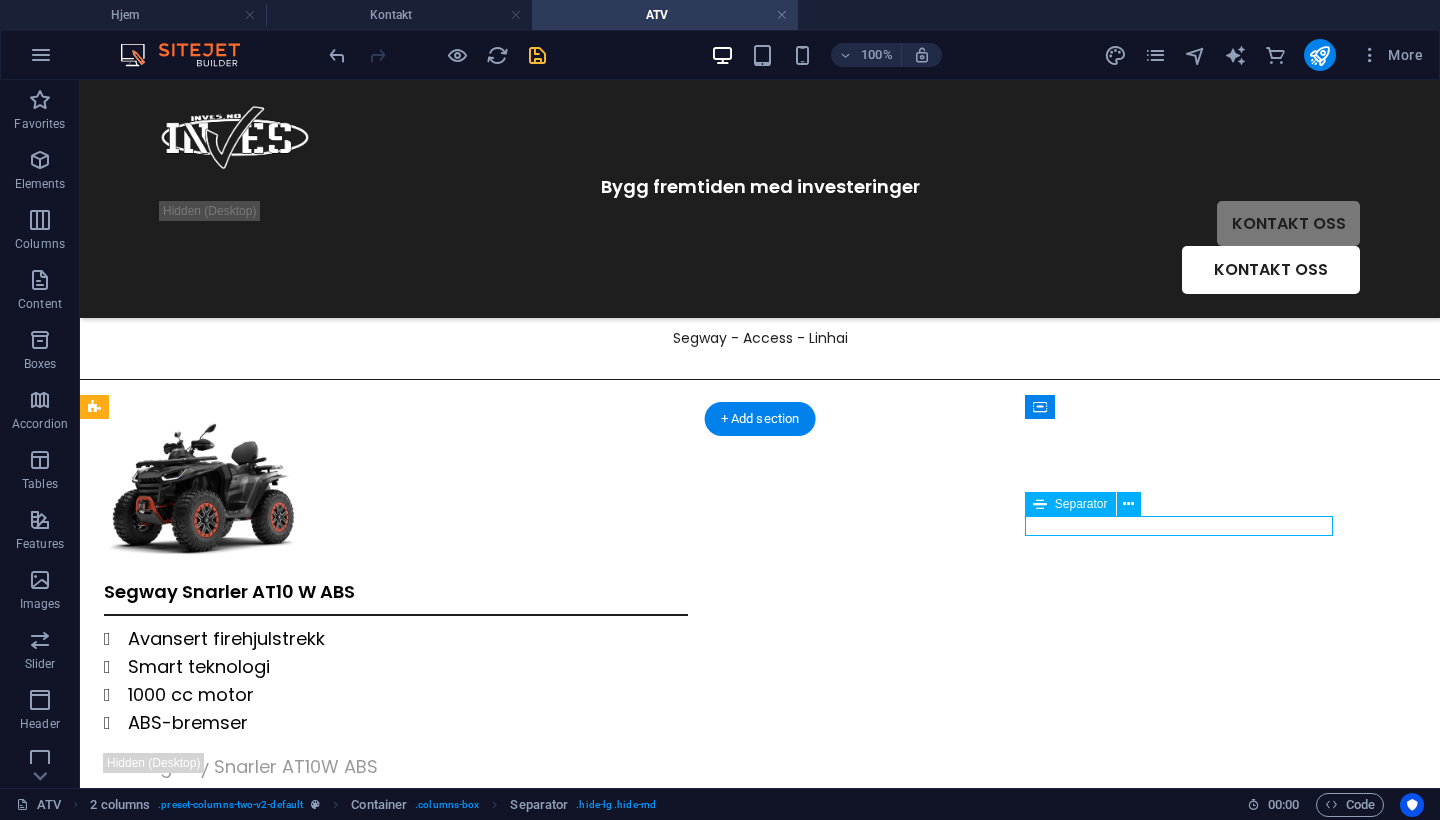 click at bounding box center [258, 842] 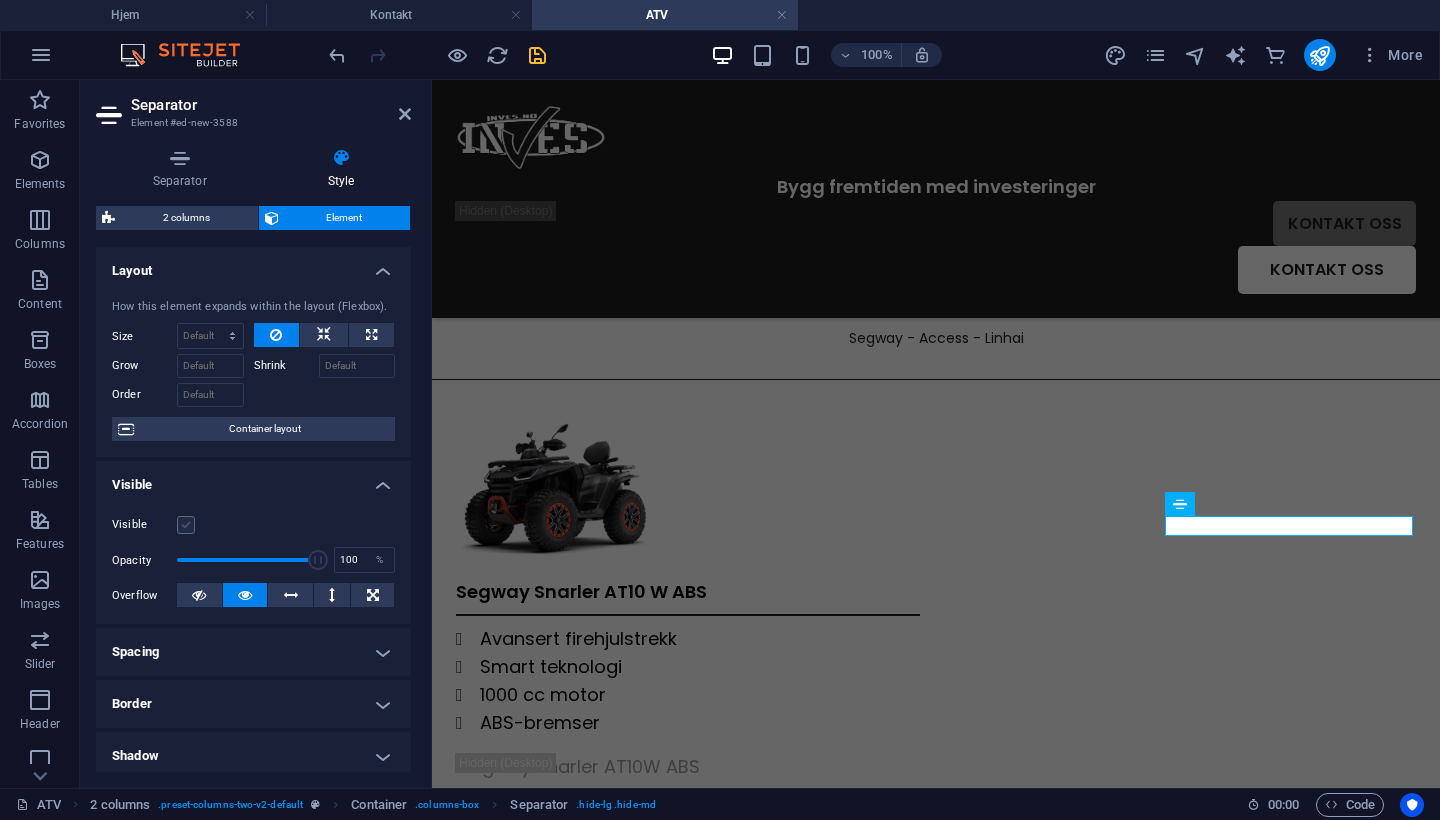 click at bounding box center [186, 525] 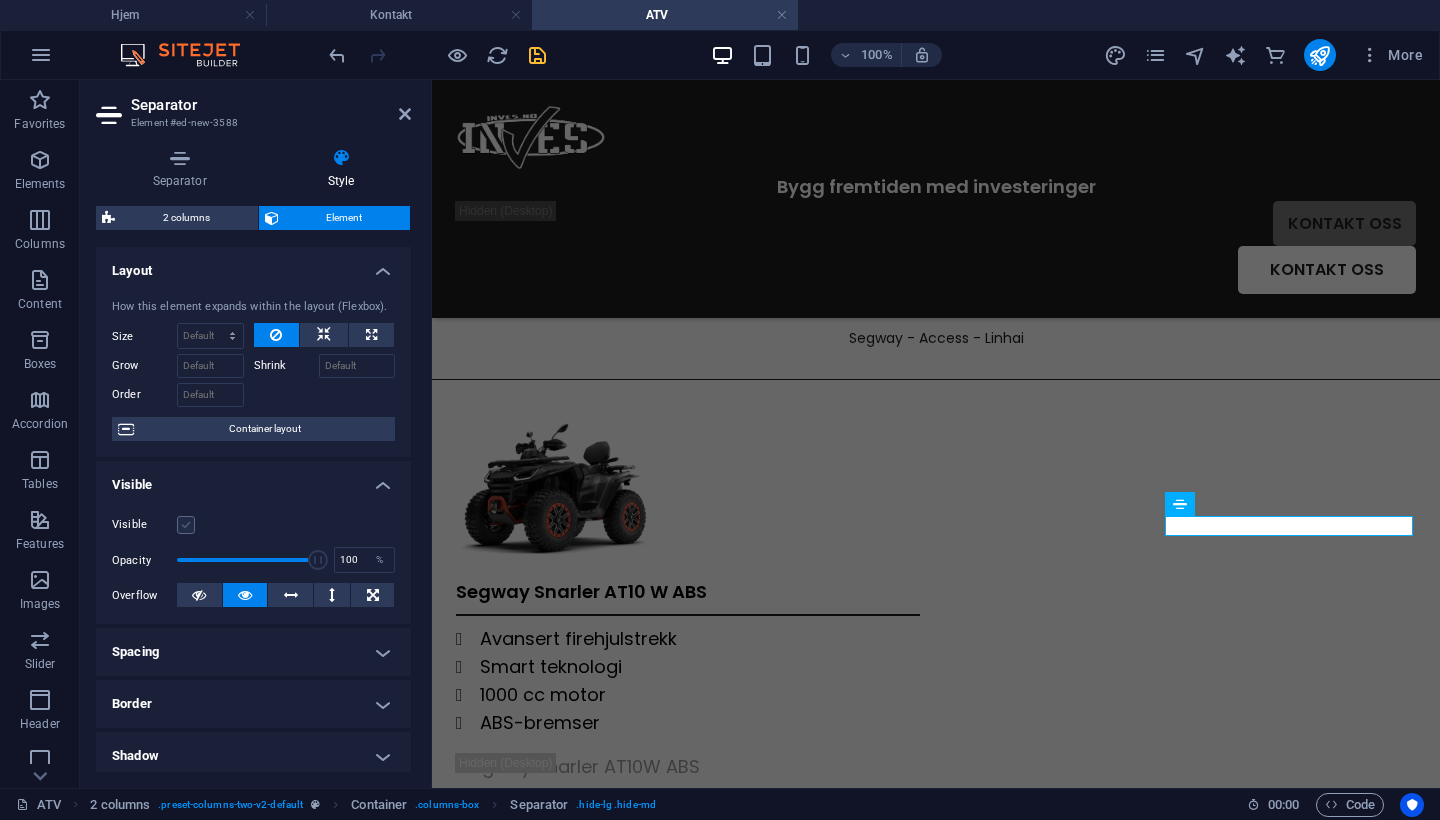 click on "Visible" at bounding box center (0, 0) 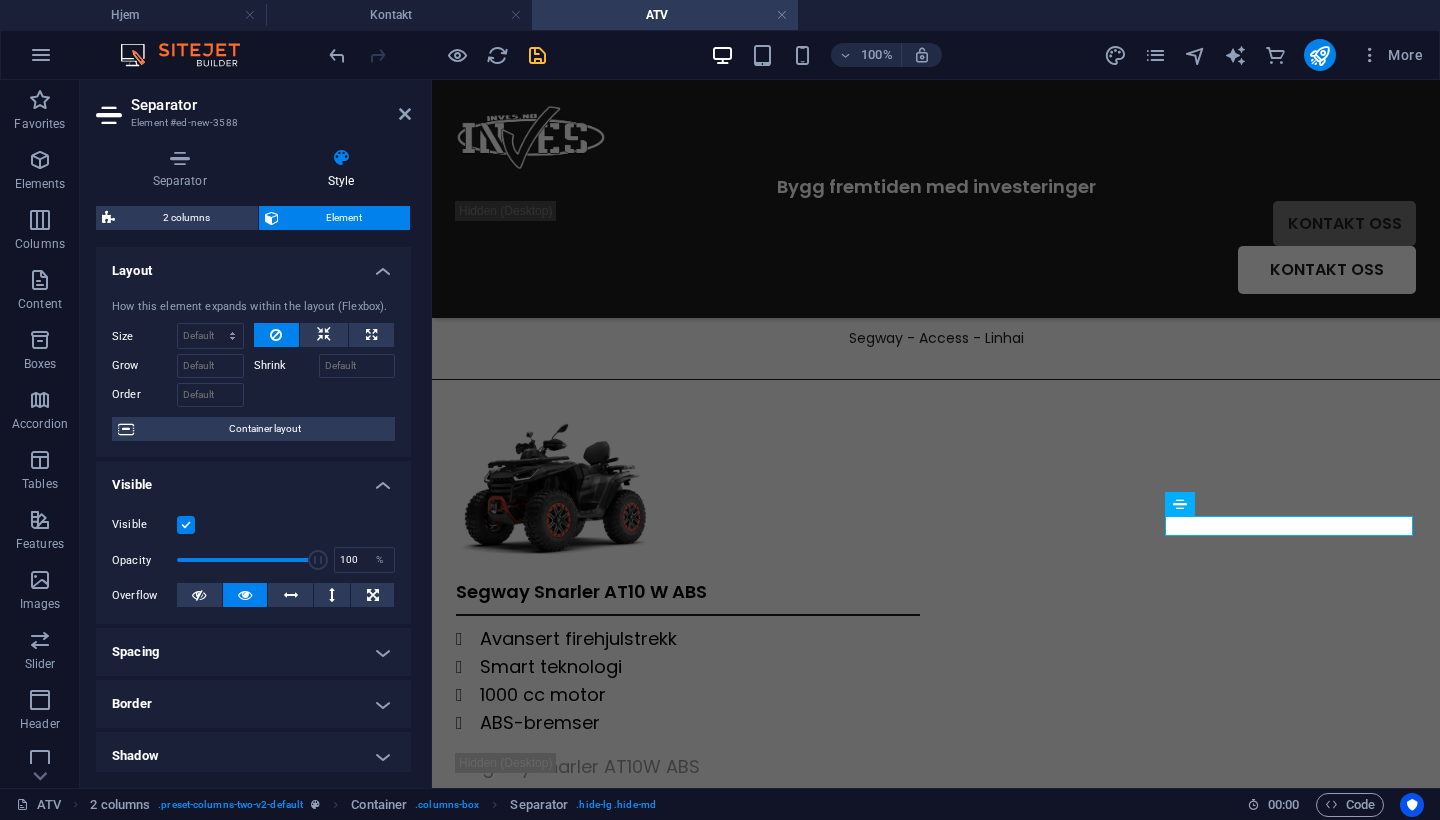 click at bounding box center (186, 525) 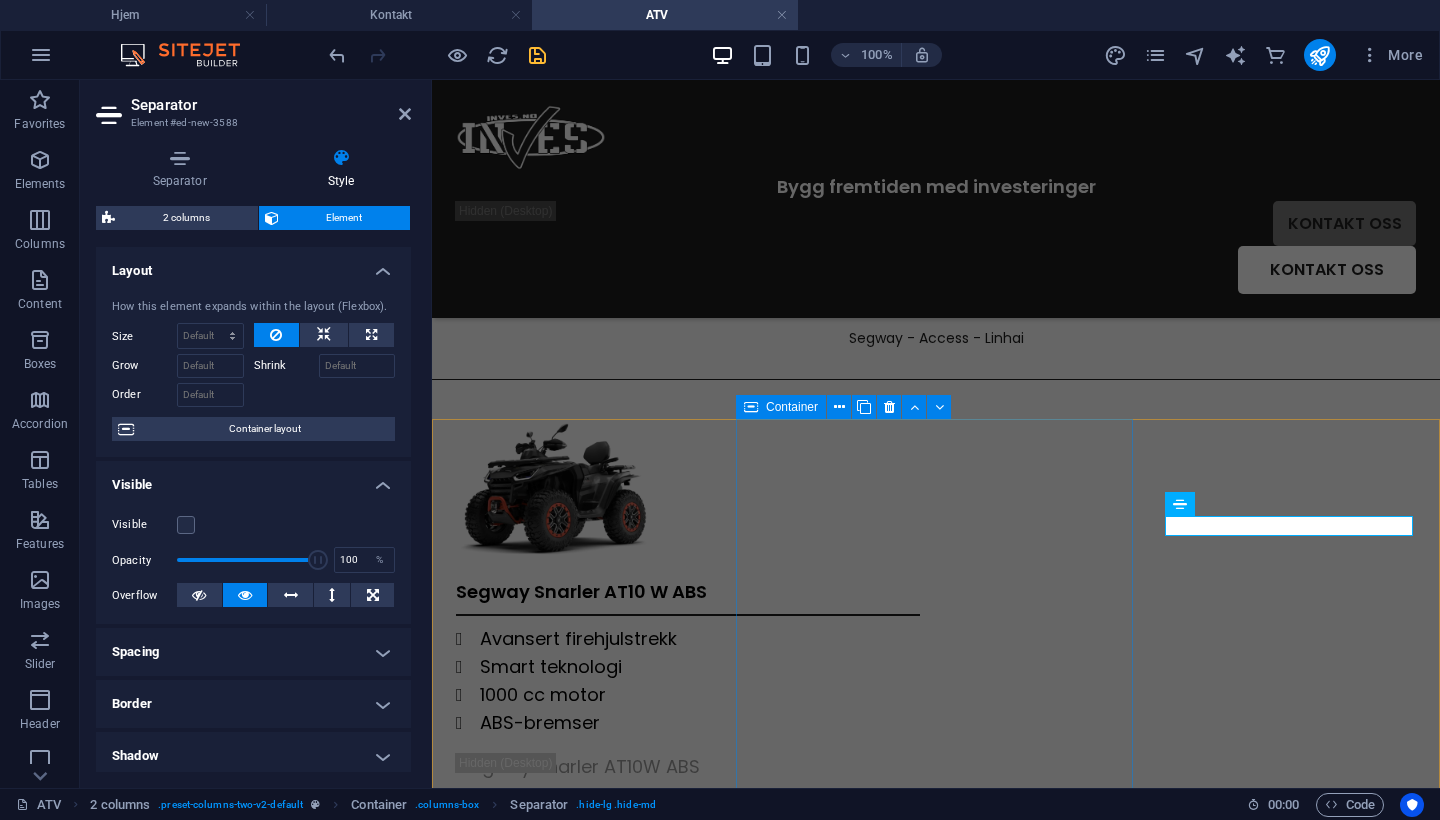 click on "Segway Snarler AT10 W ABS Avansert firehjulstrekk Smart teknologi 1000 cc motor ABS-bremser" at bounding box center [688, 657] 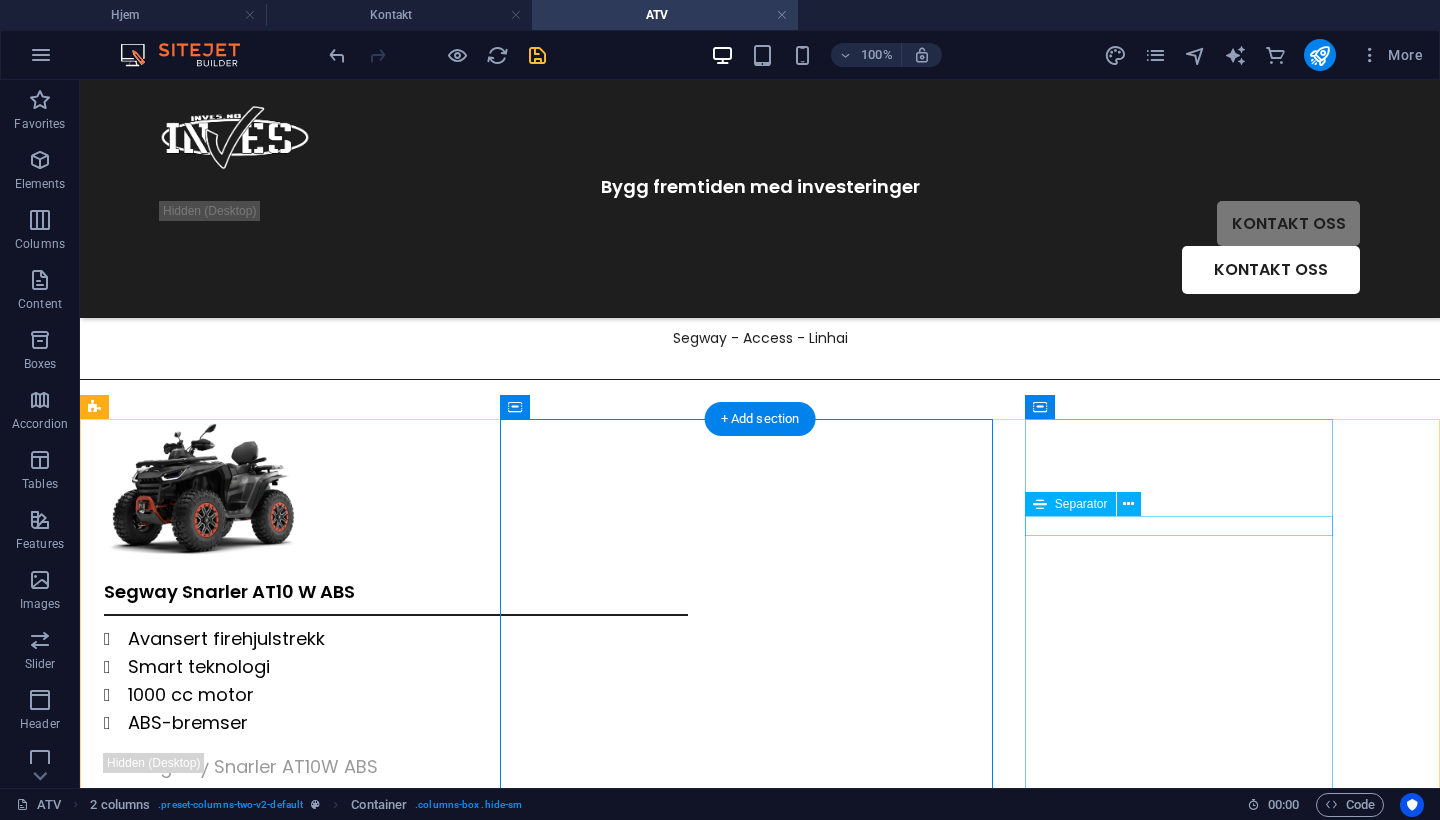 click at bounding box center [258, 842] 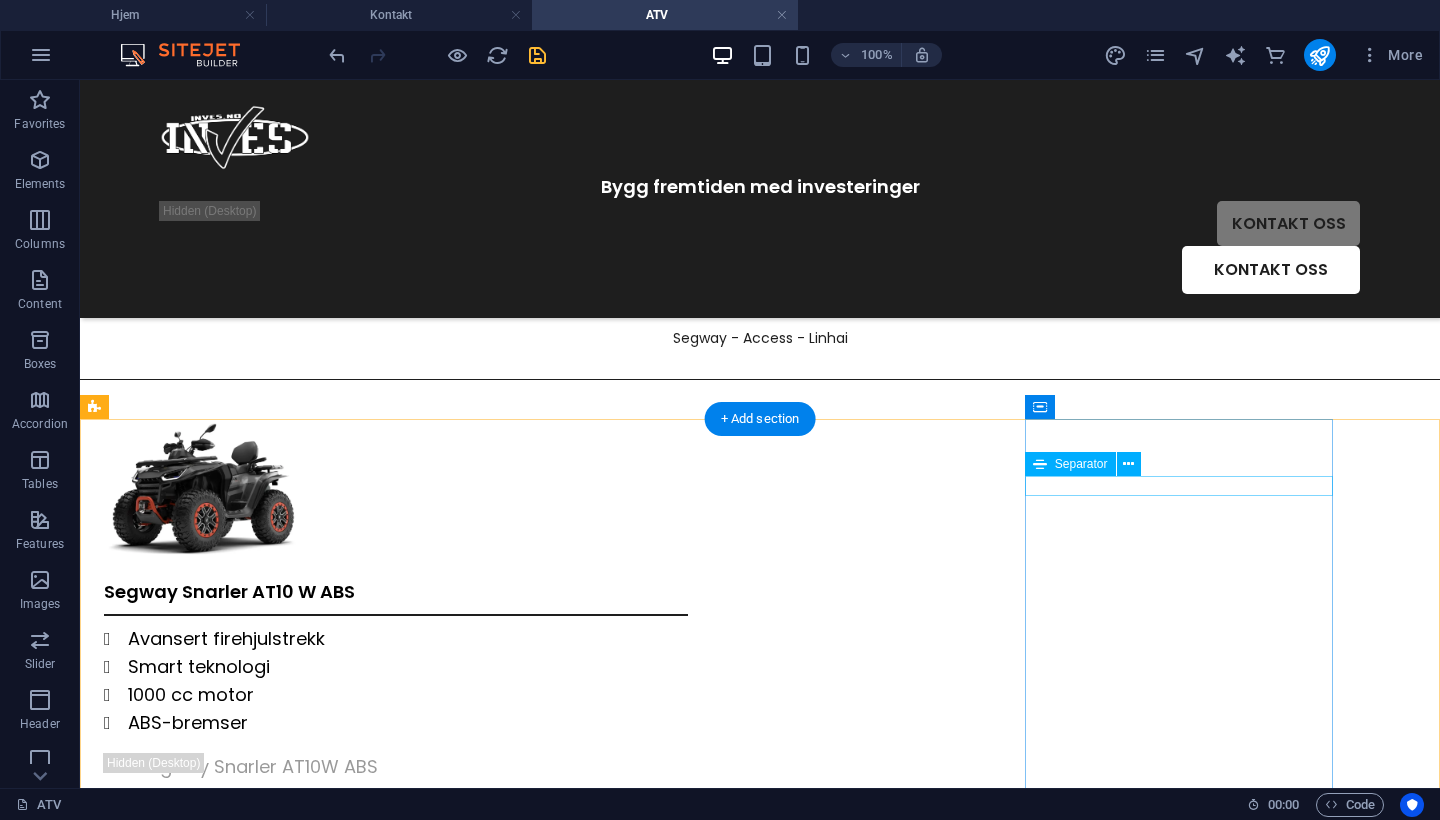 click at bounding box center [258, 820] 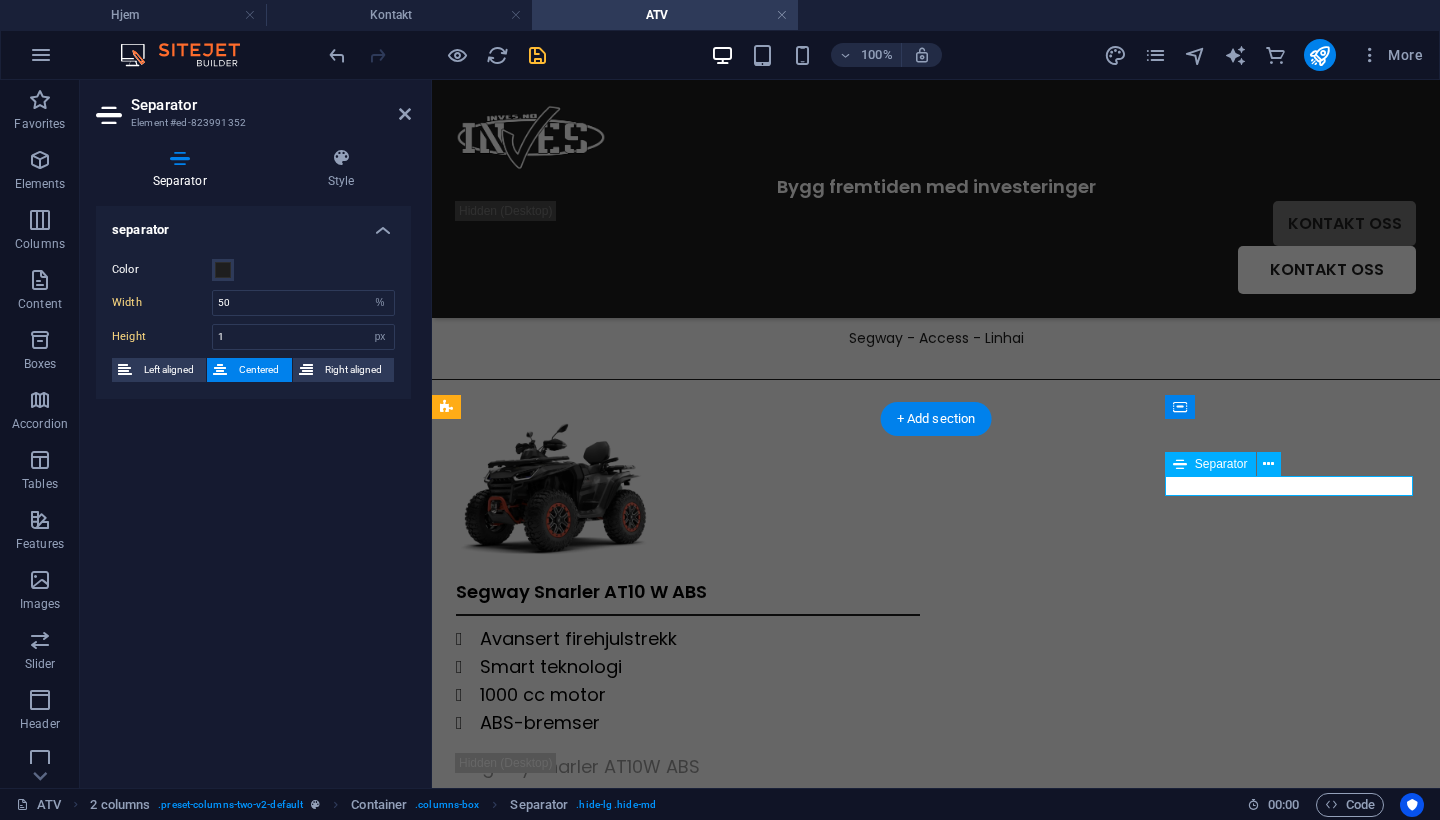 type on "100" 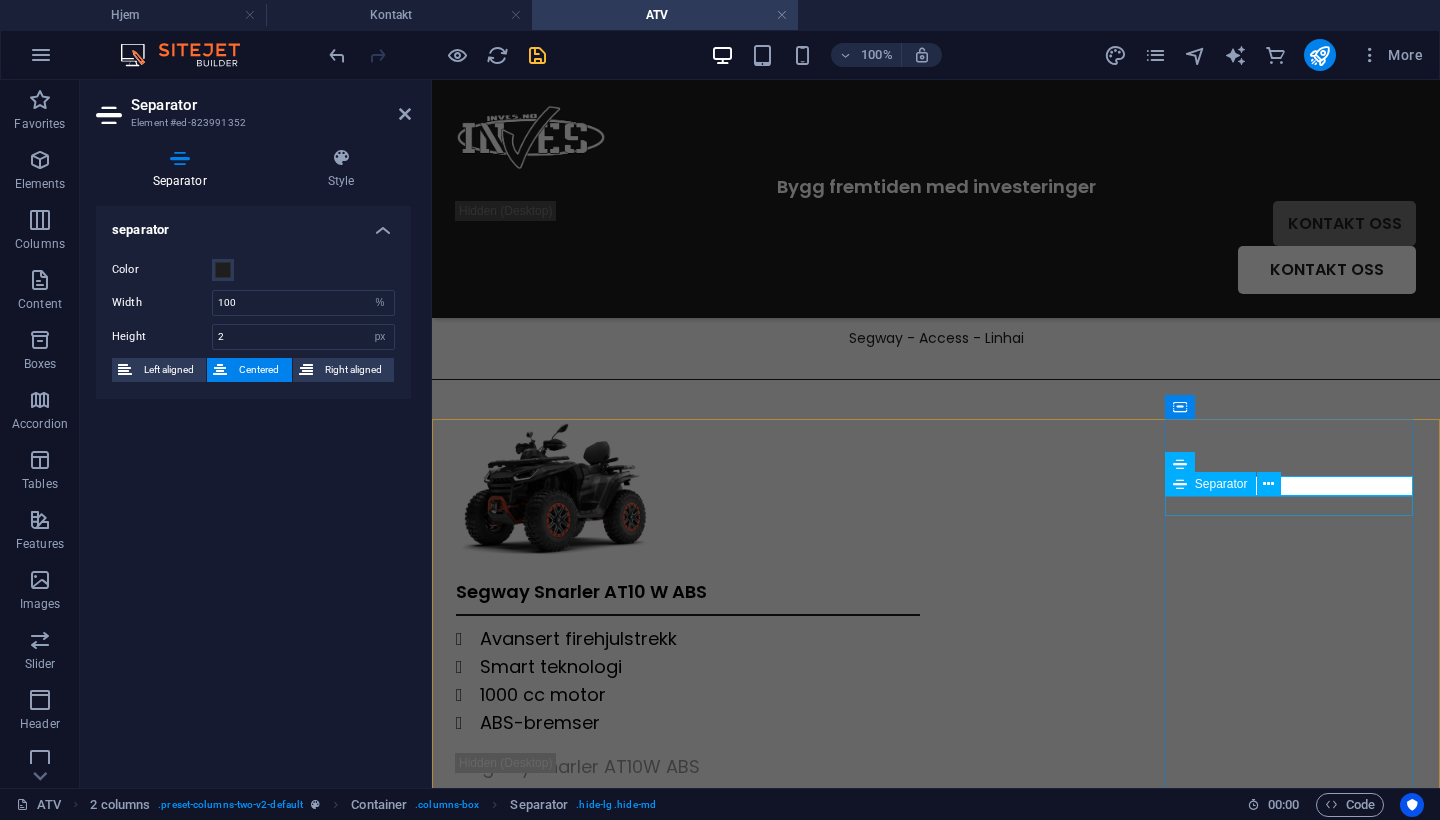 click at bounding box center [580, 831] 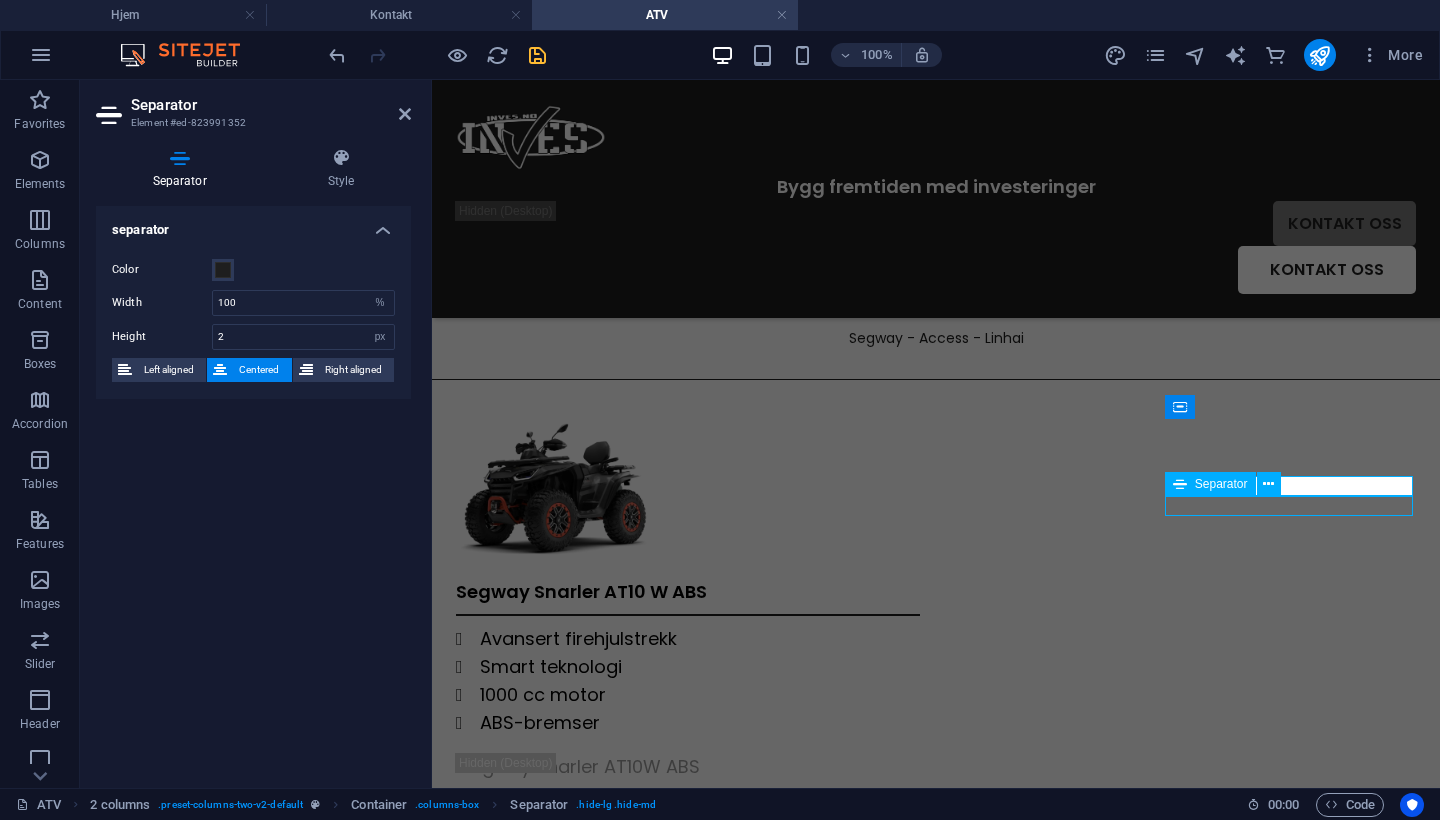 click at bounding box center (580, 831) 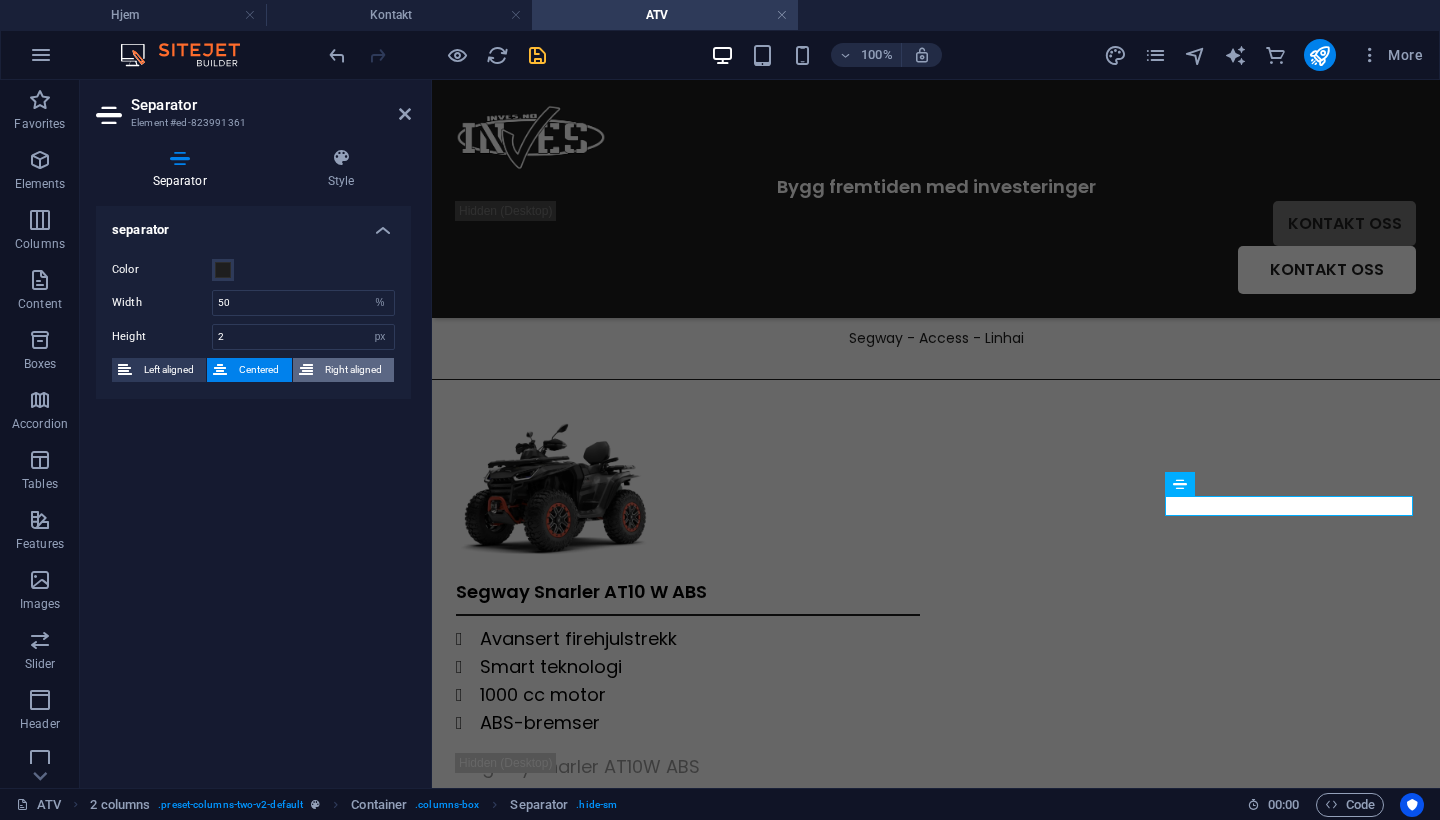 click on "Right aligned" at bounding box center [353, 370] 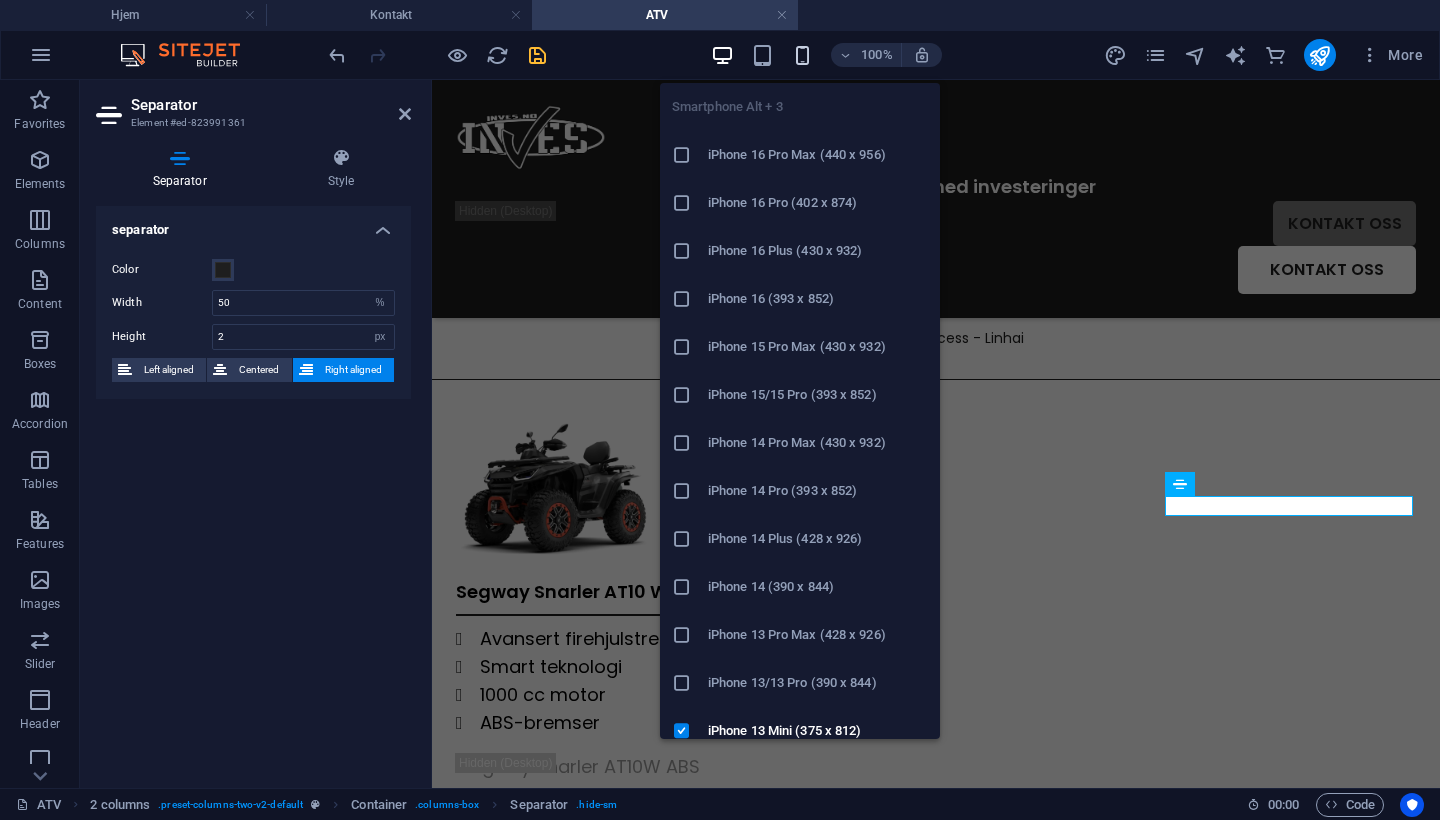 click at bounding box center (802, 55) 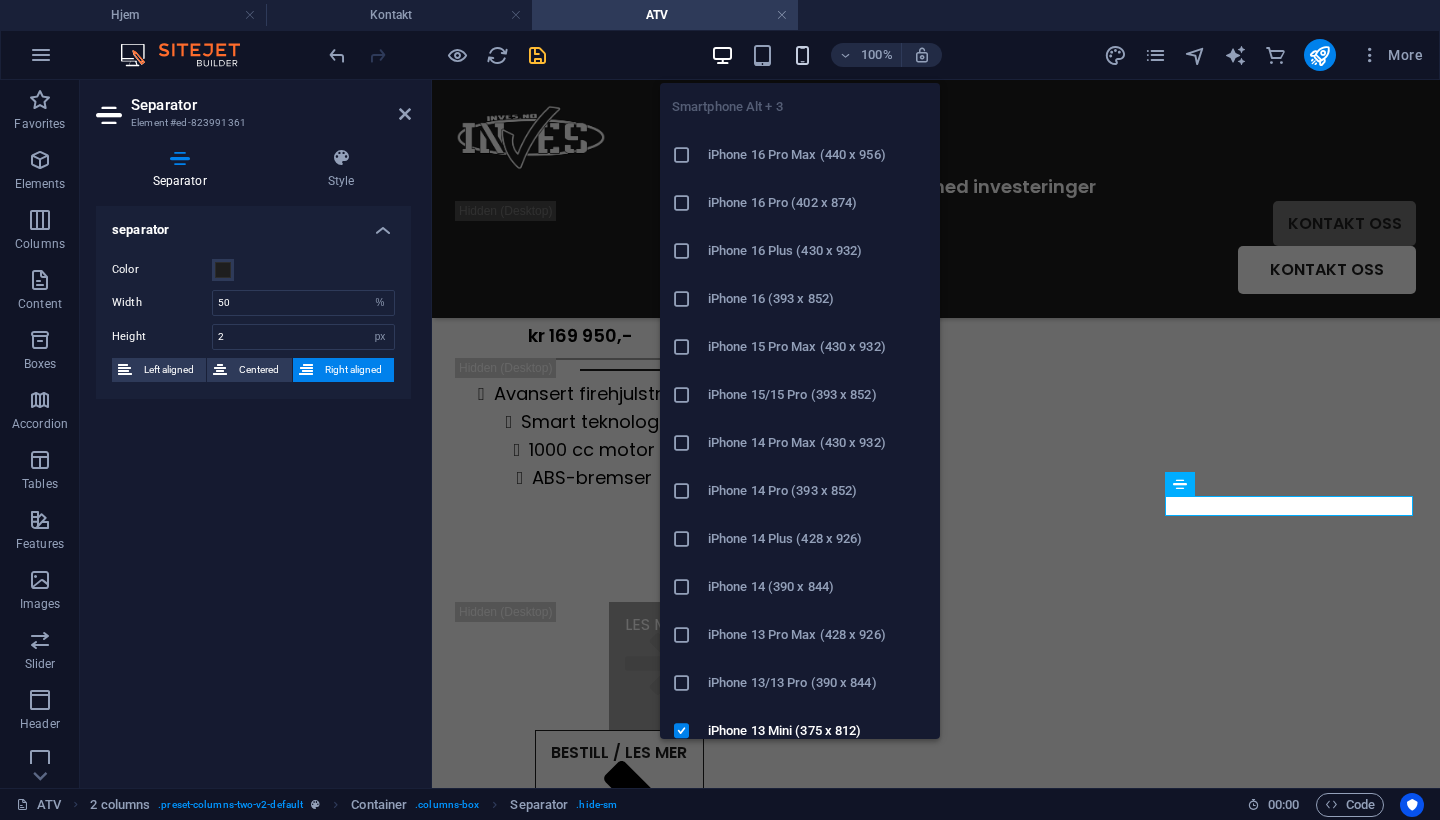 type on "70" 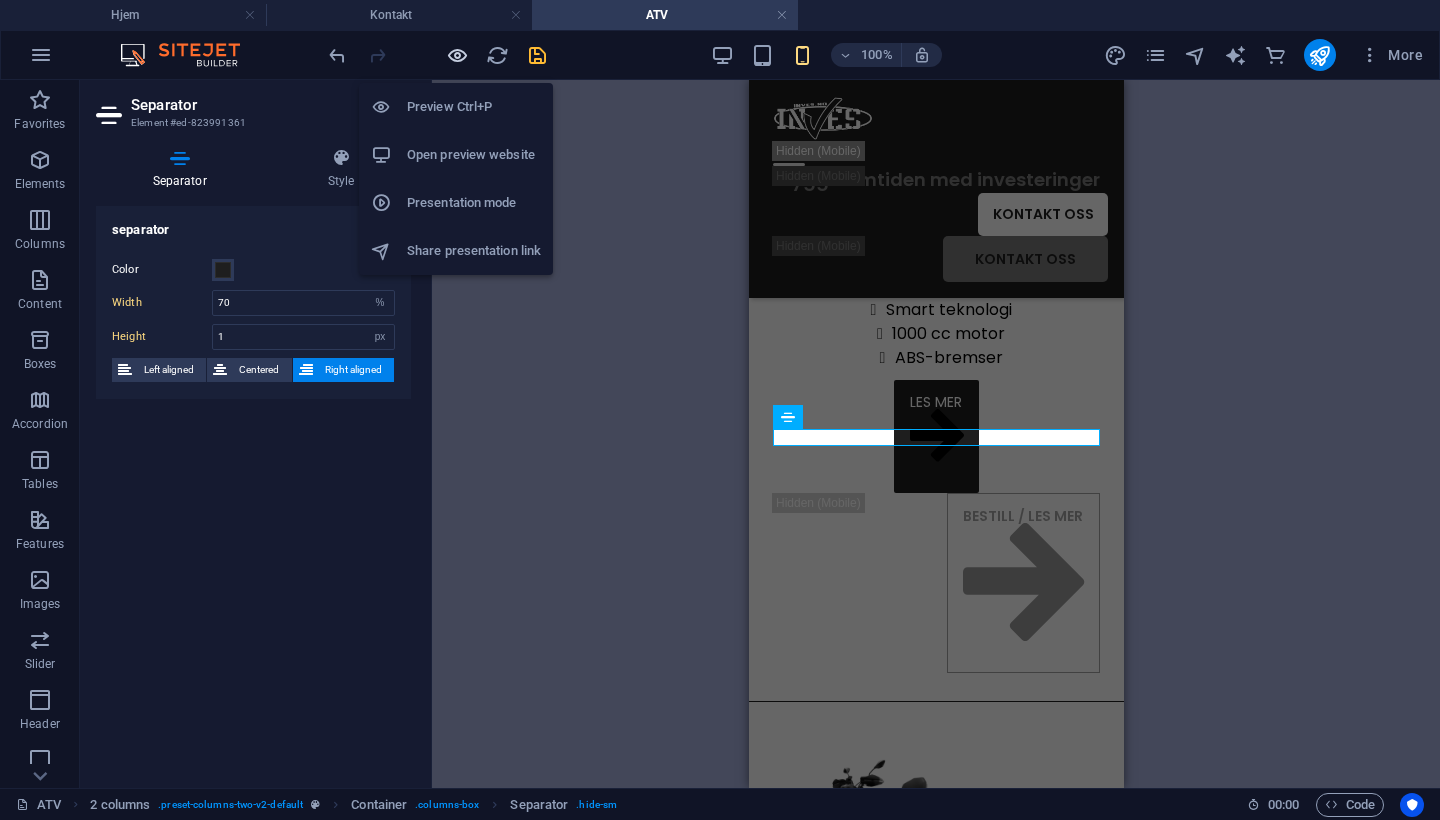 click at bounding box center [457, 55] 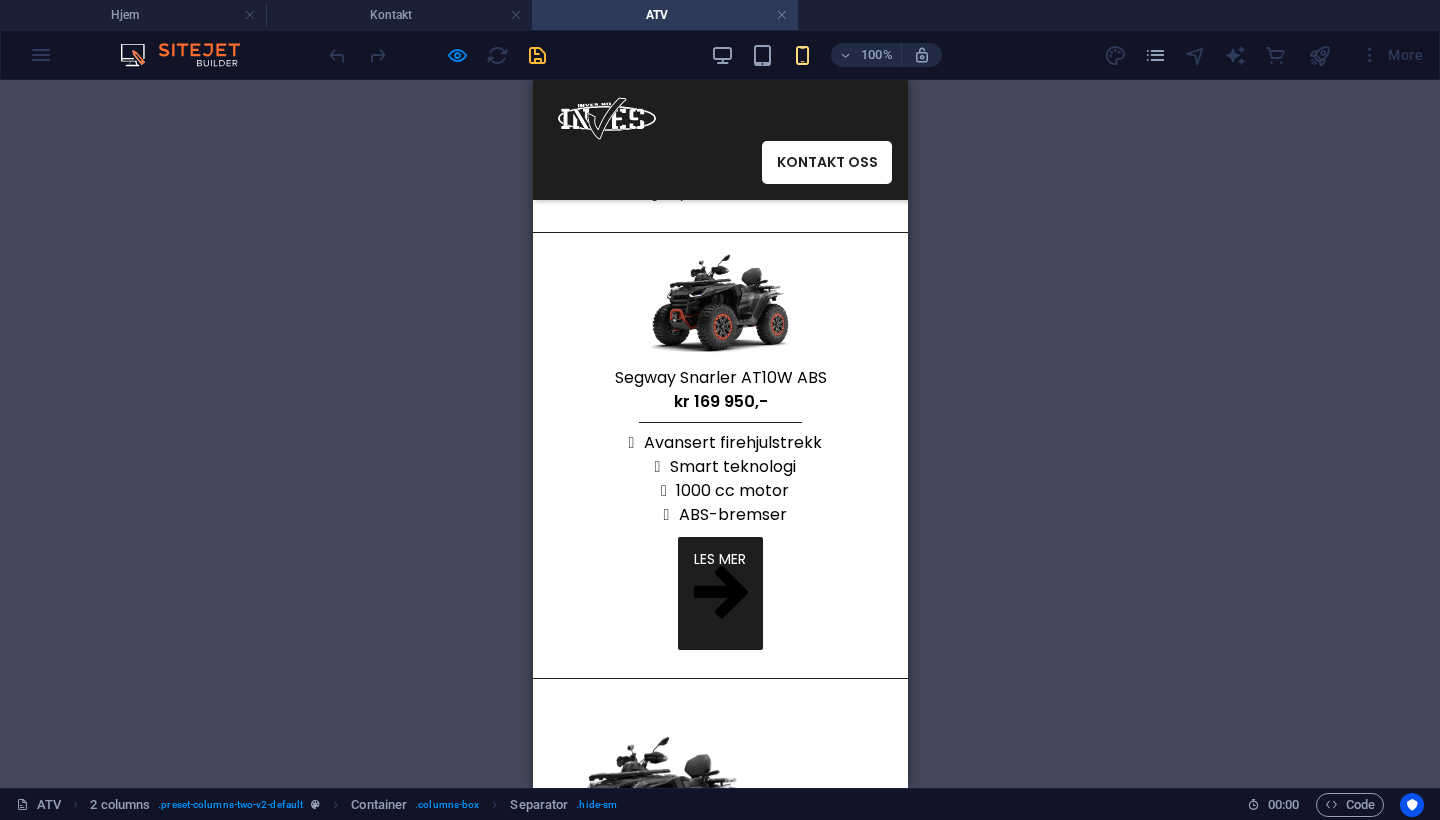 scroll, scrollTop: 202, scrollLeft: 0, axis: vertical 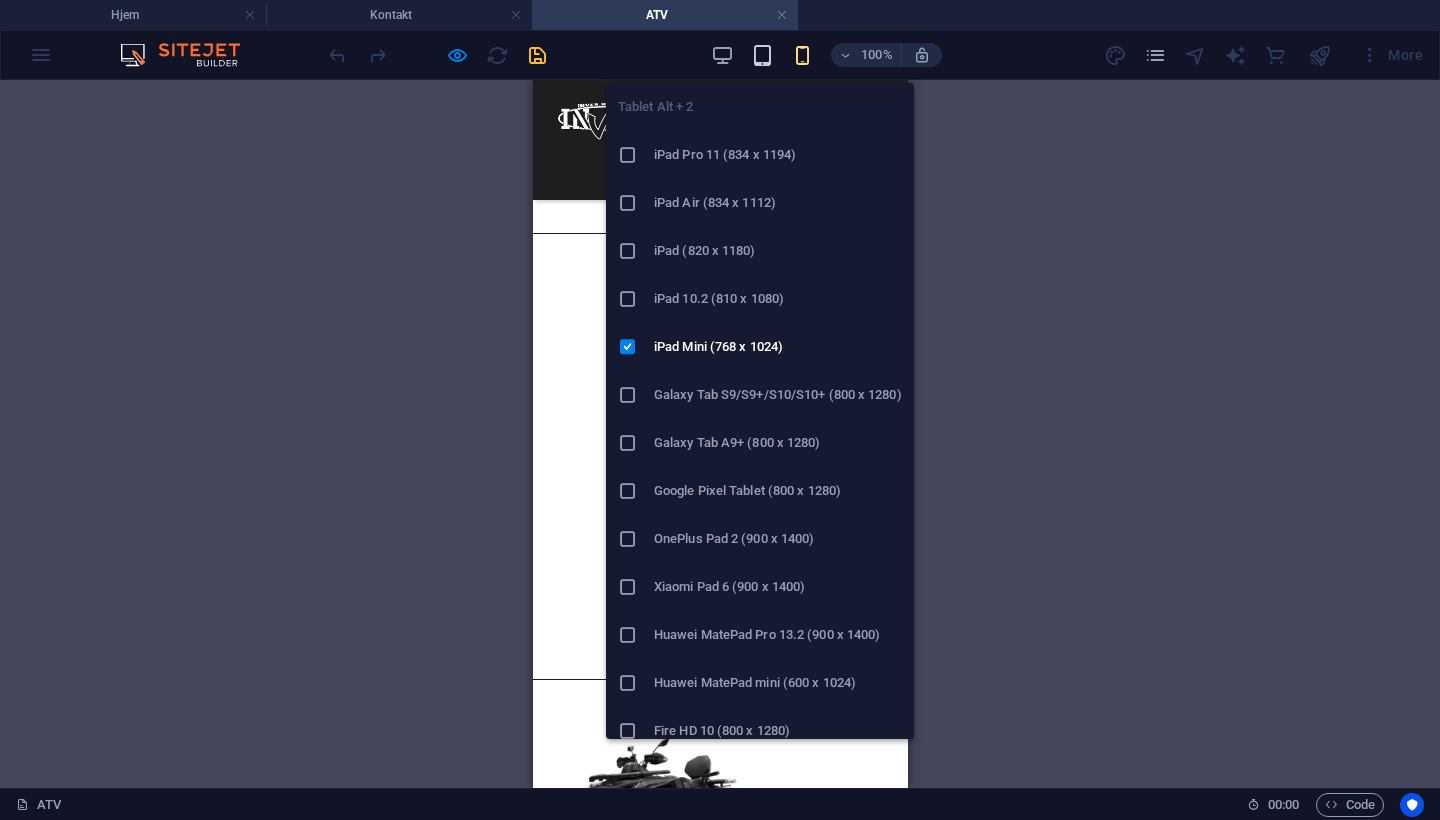 click at bounding box center (762, 55) 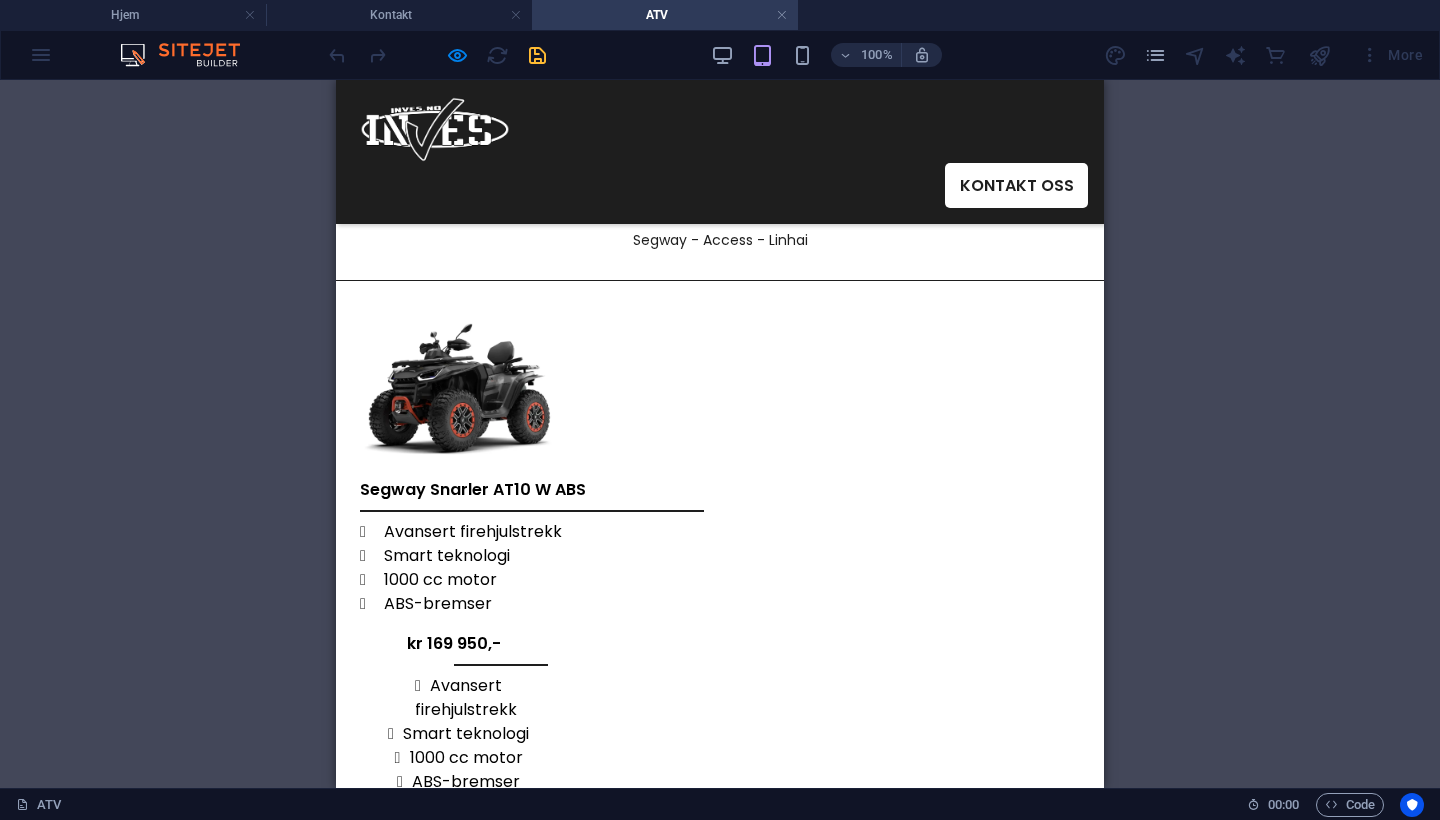scroll, scrollTop: 168, scrollLeft: 0, axis: vertical 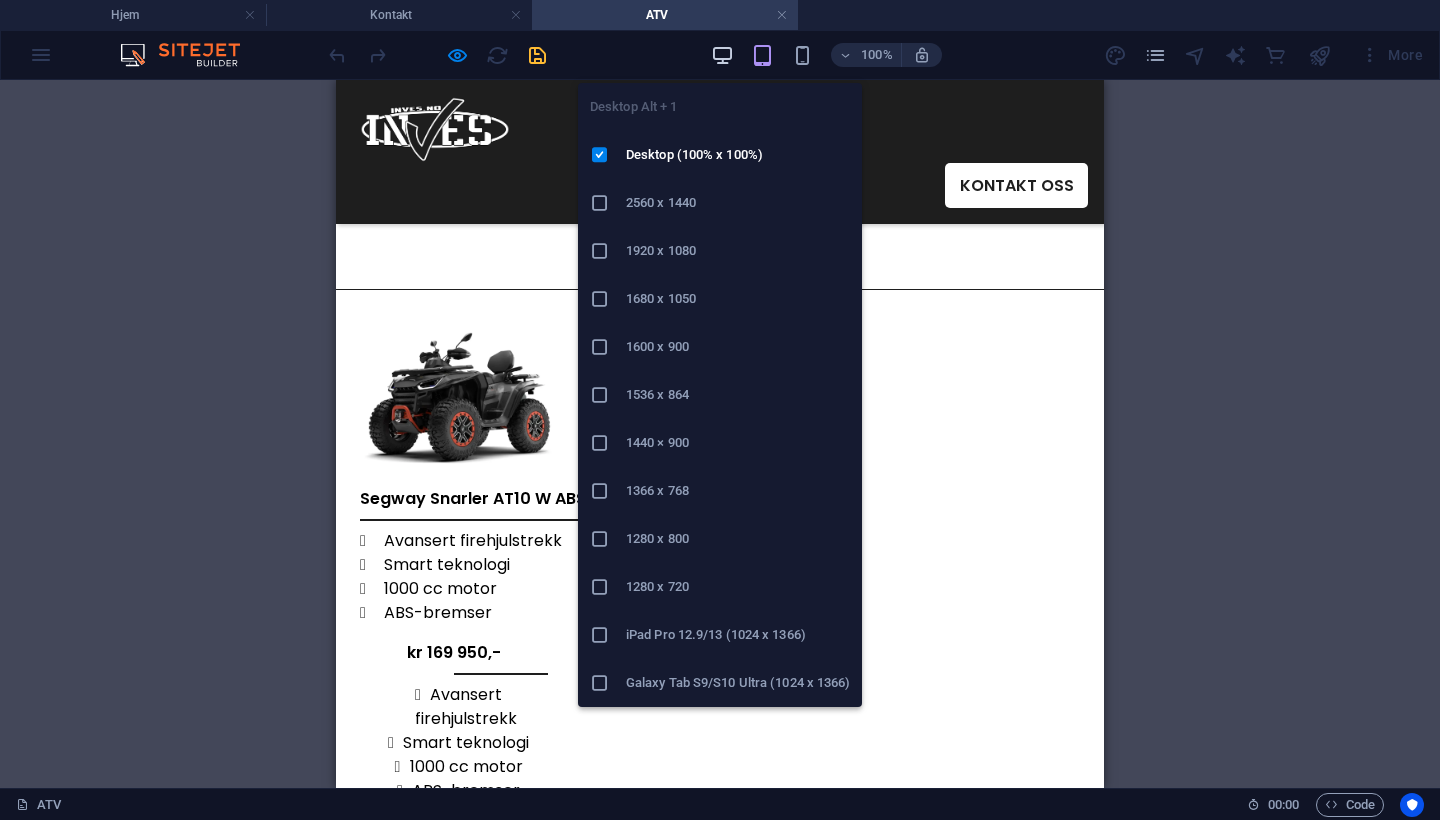 click at bounding box center (722, 55) 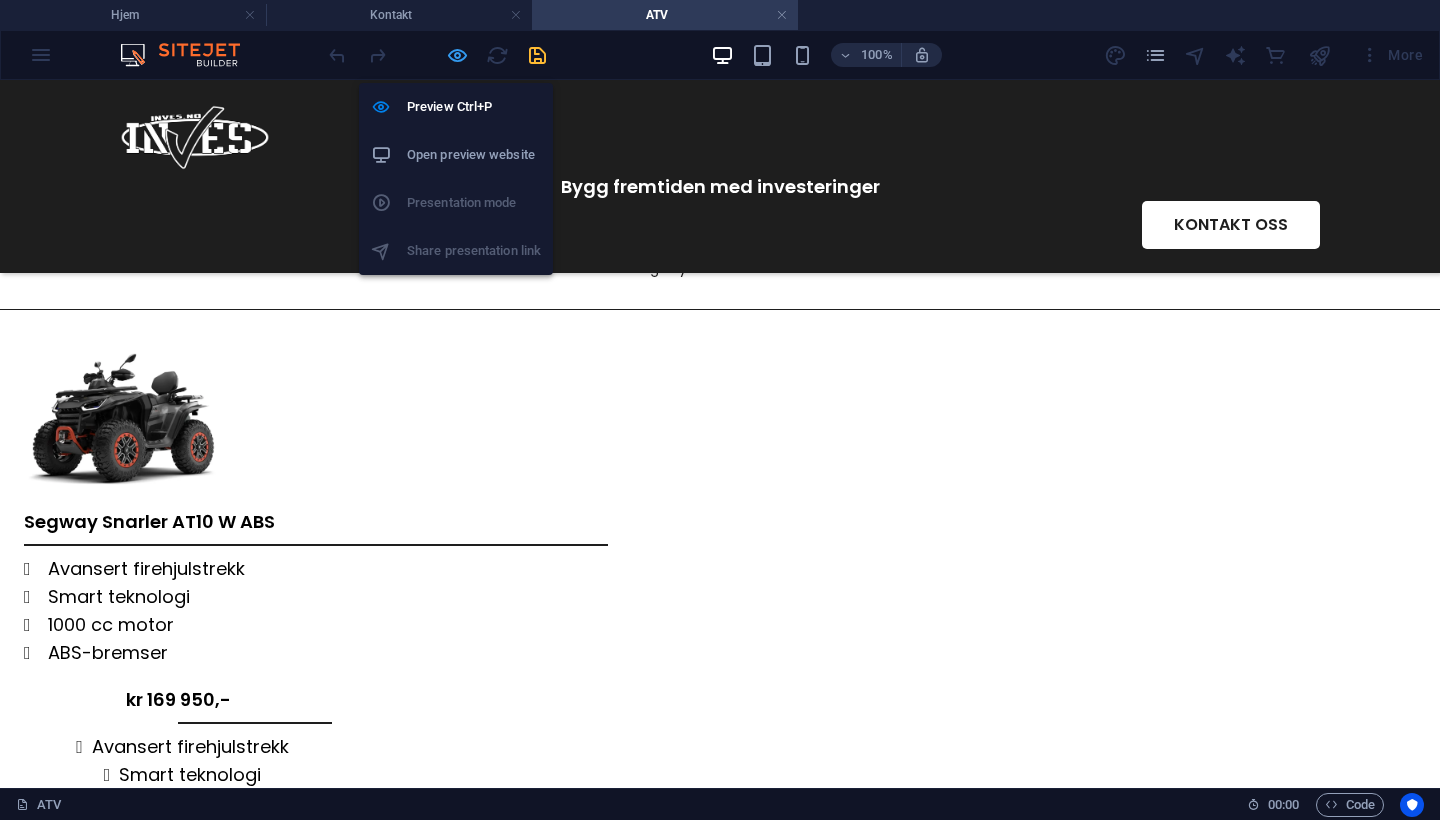 click at bounding box center [457, 55] 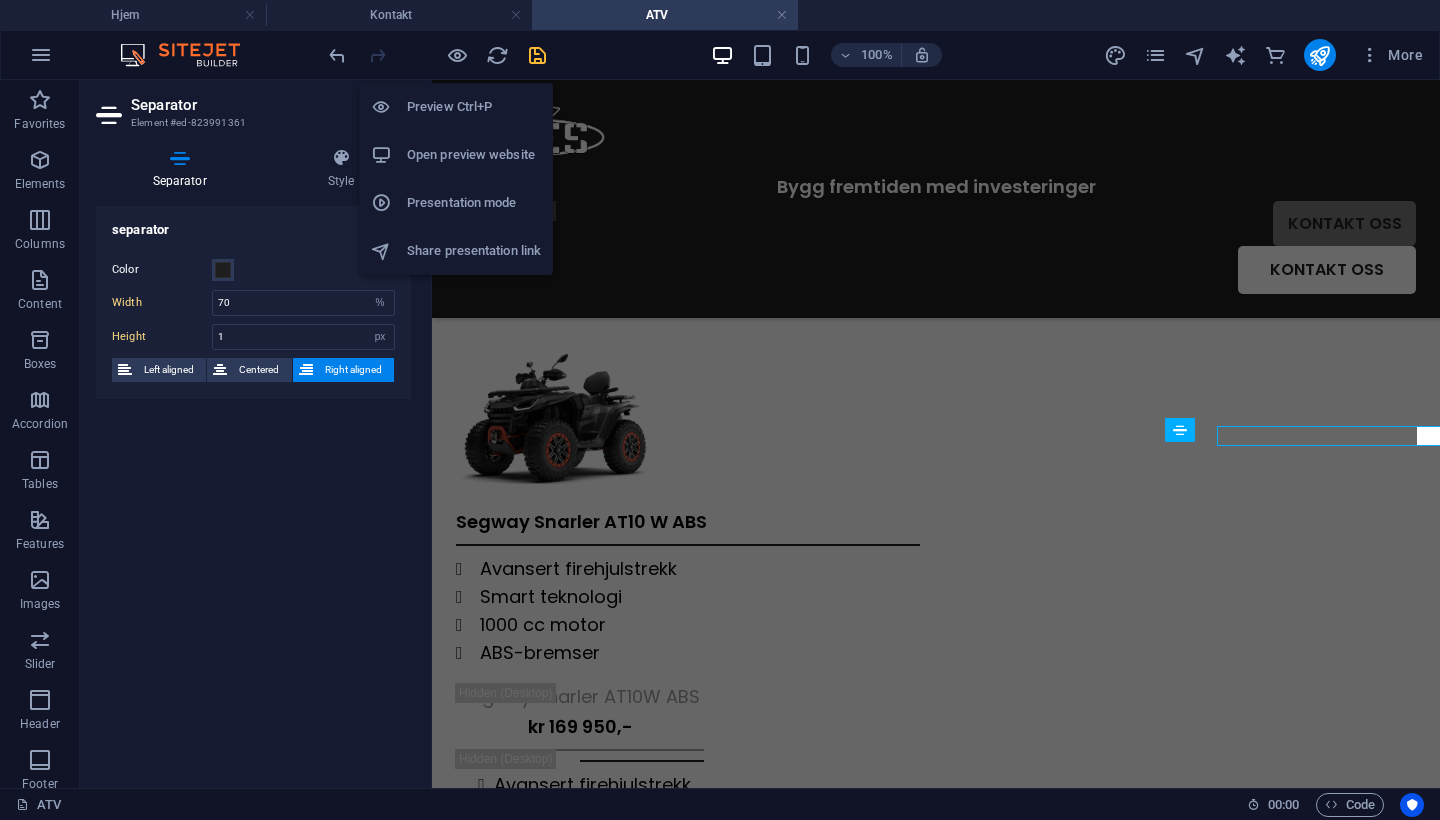 type on "50" 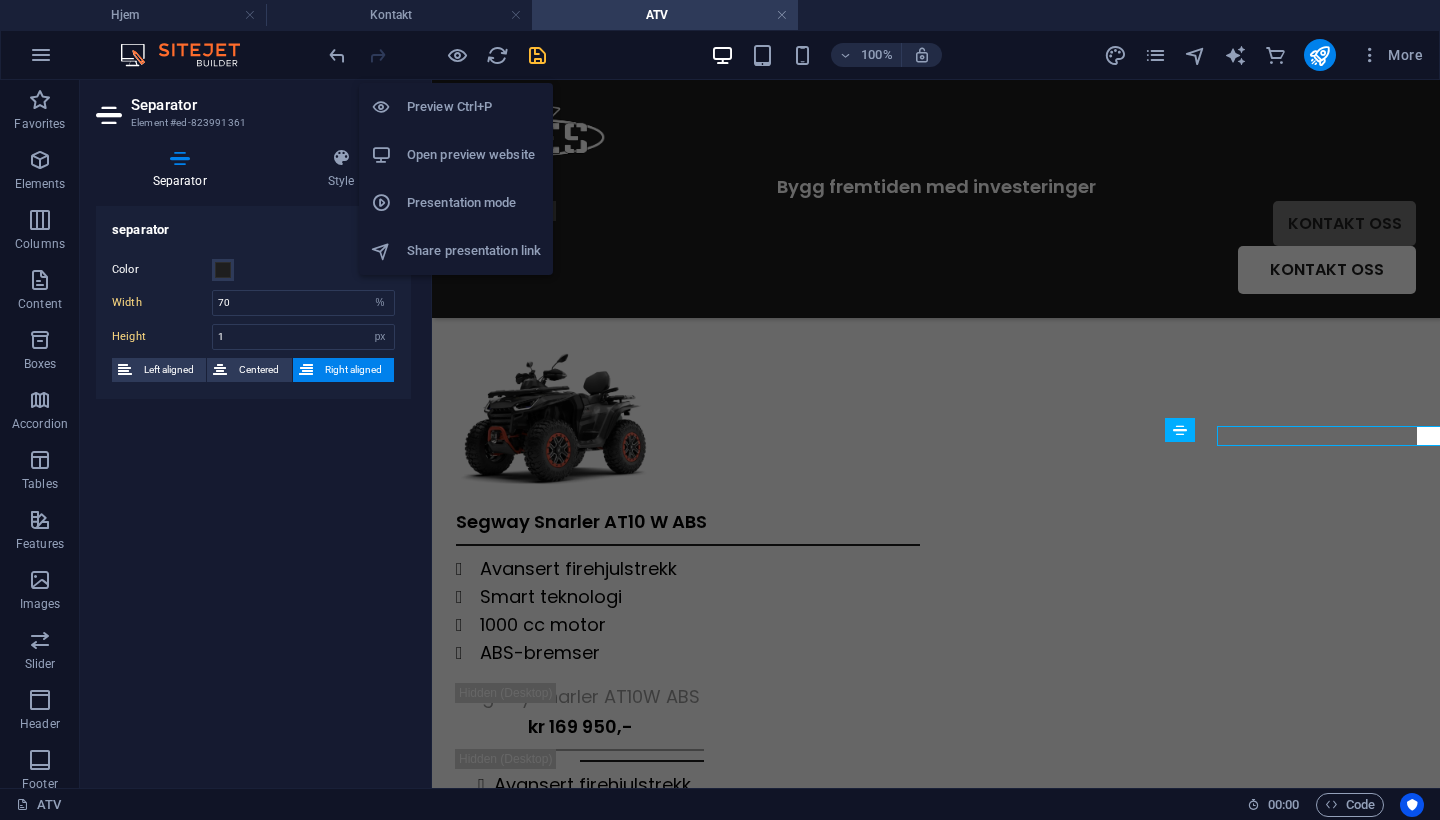 type on "2" 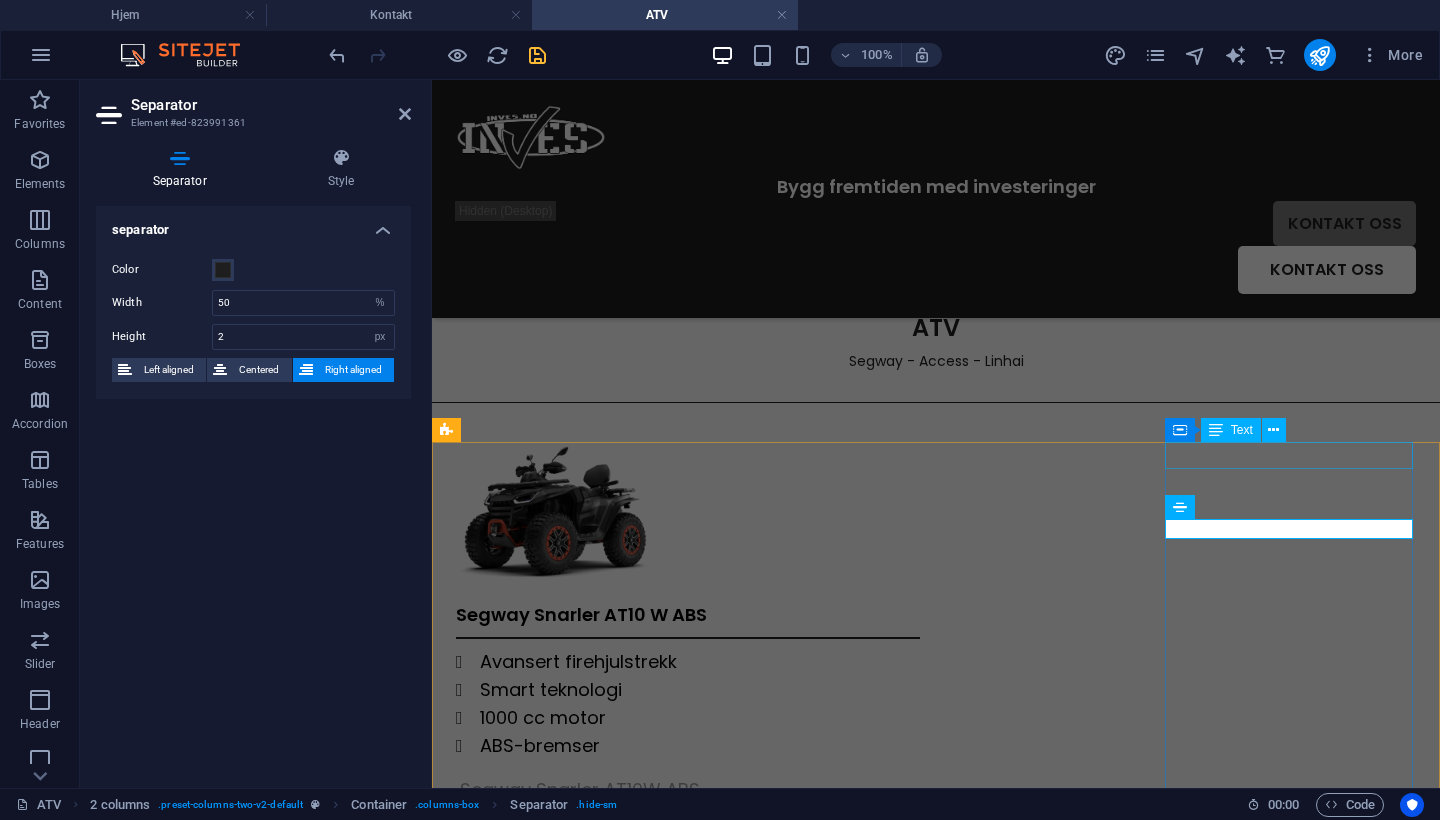 click on "Segway Snarler AT10  W ABS" at bounding box center (580, 789) 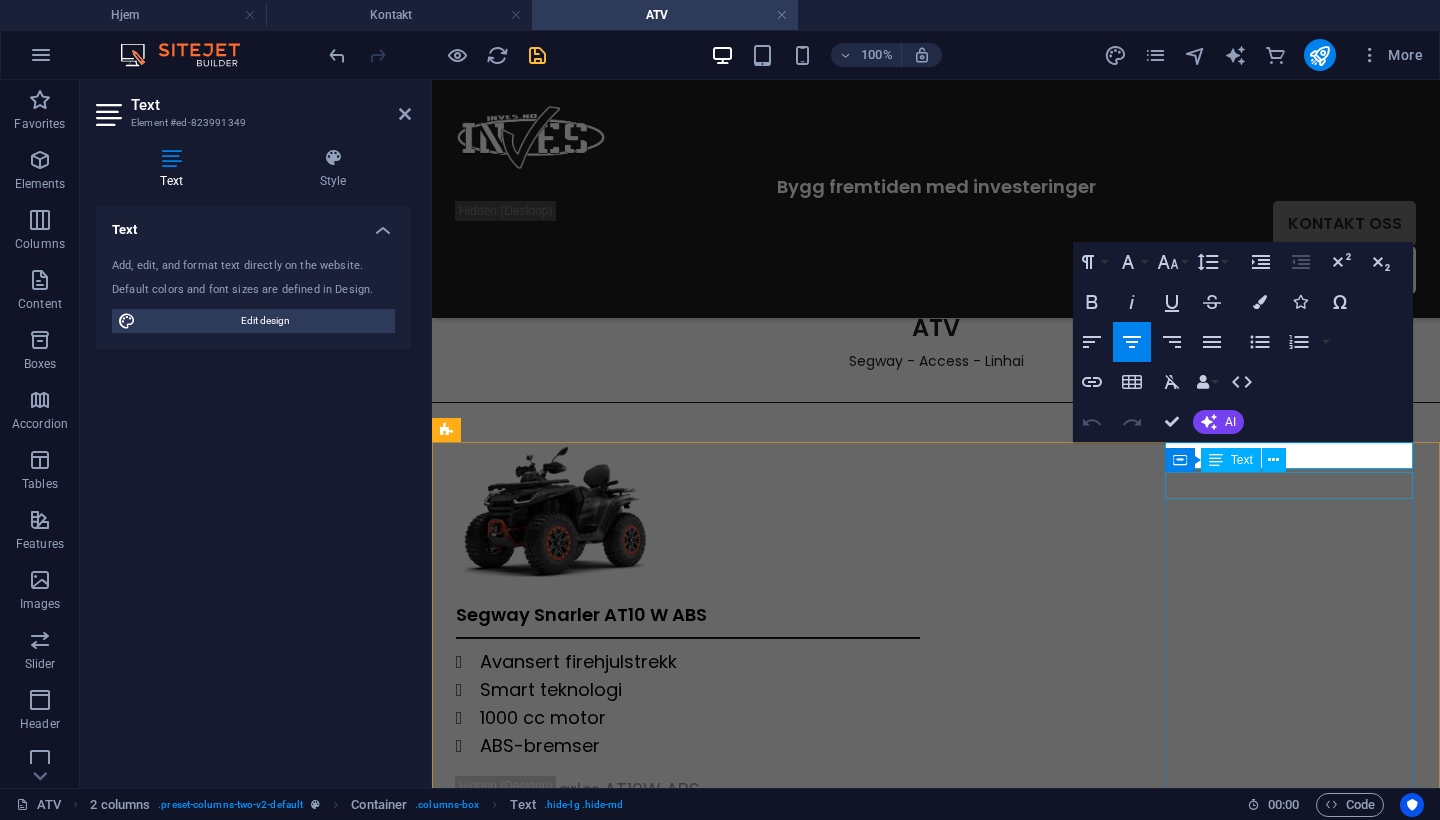 click on "kr 169 950,-" at bounding box center (580, 819) 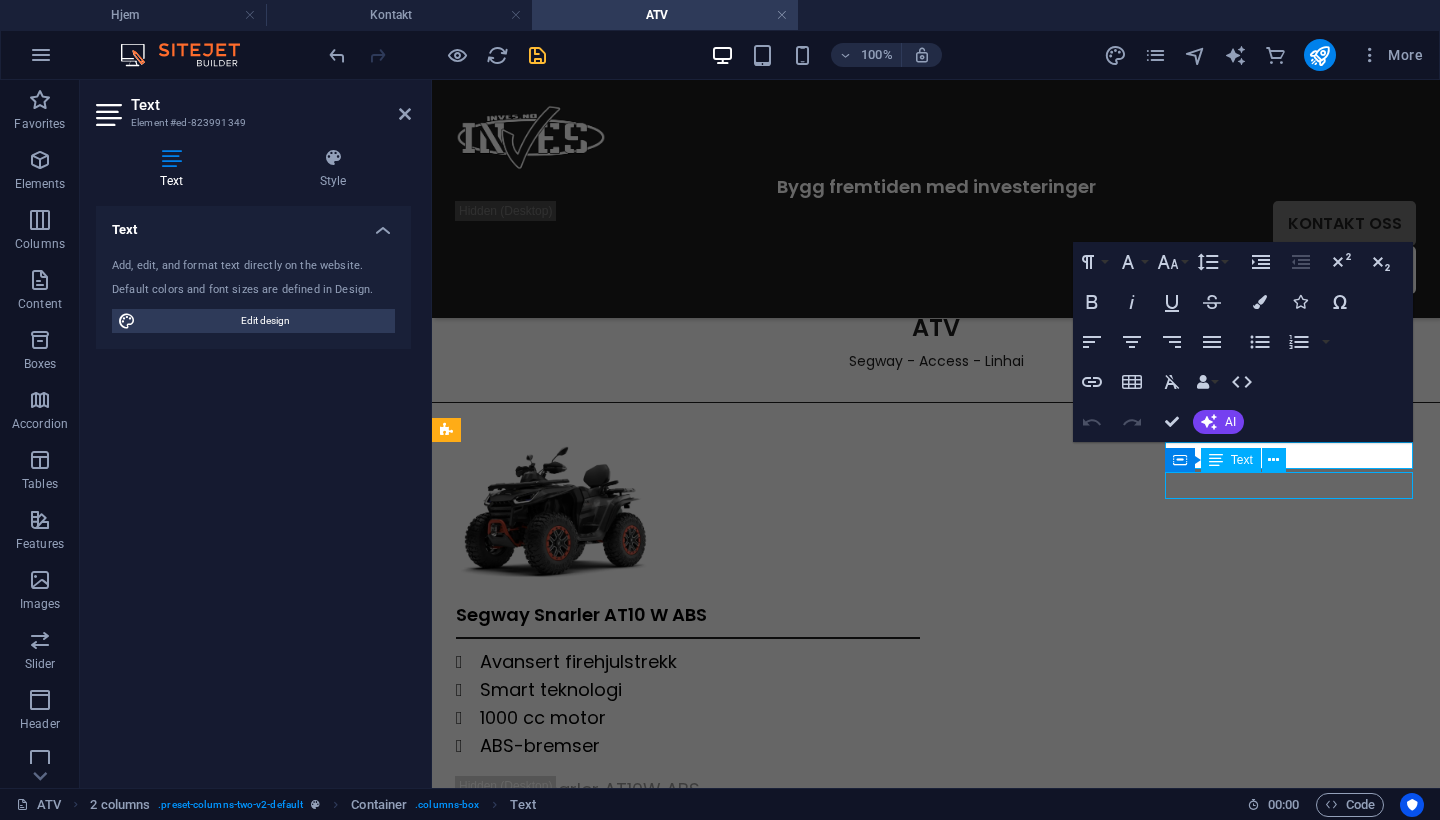 click on "kr 169 950,-" at bounding box center (580, 819) 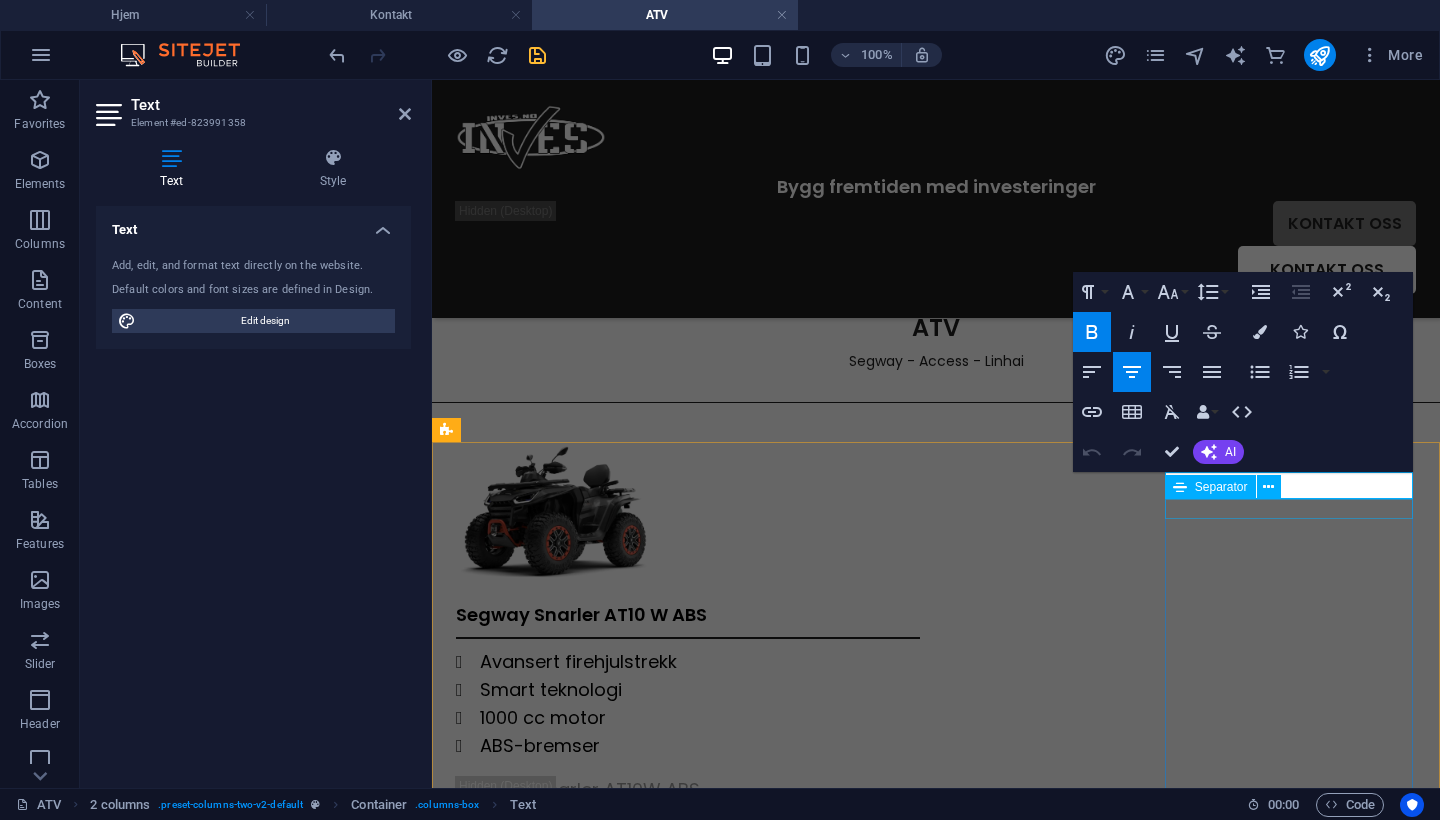click at bounding box center [580, 843] 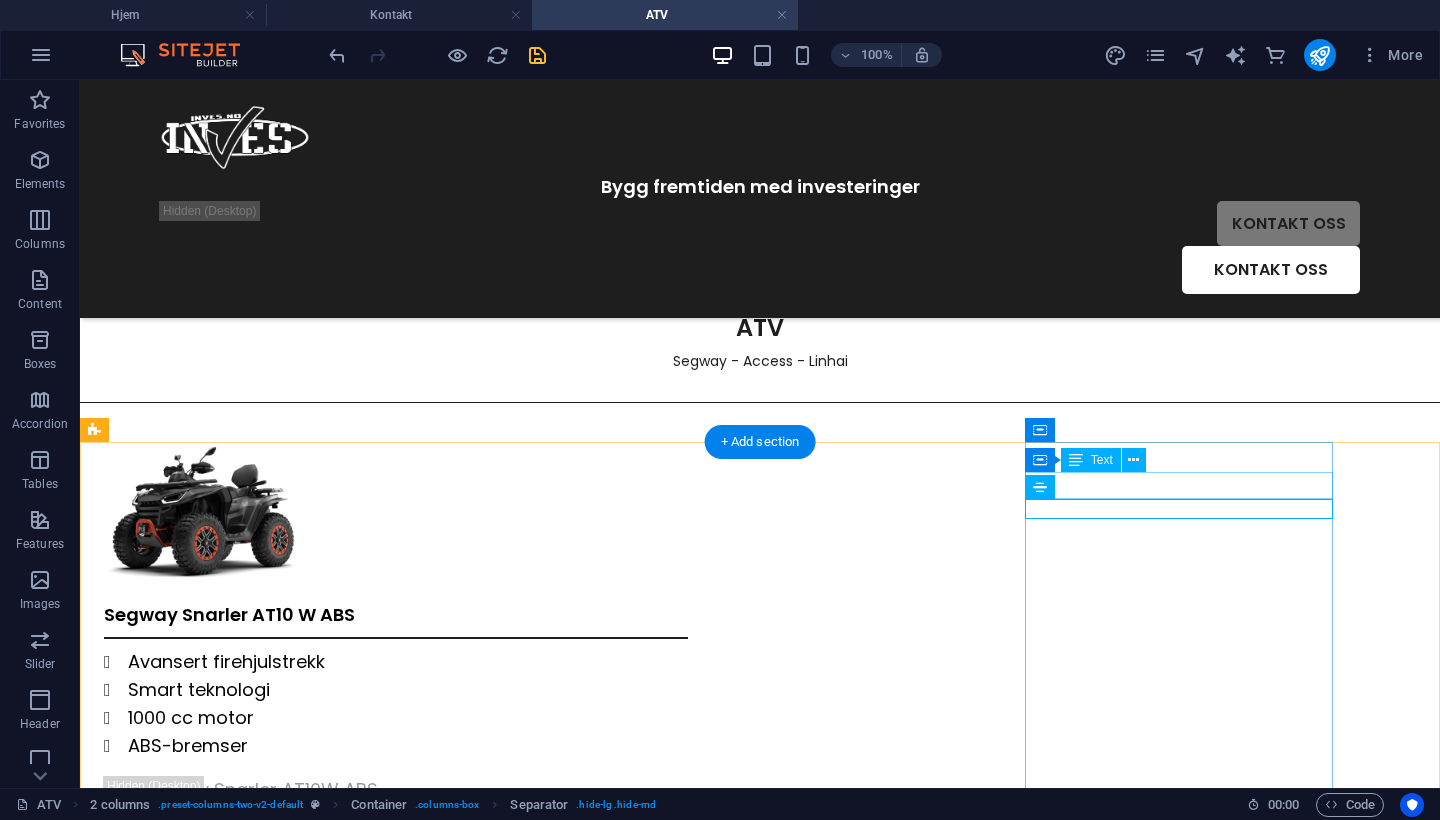 click on "kr 169 950,-" at bounding box center (258, 819) 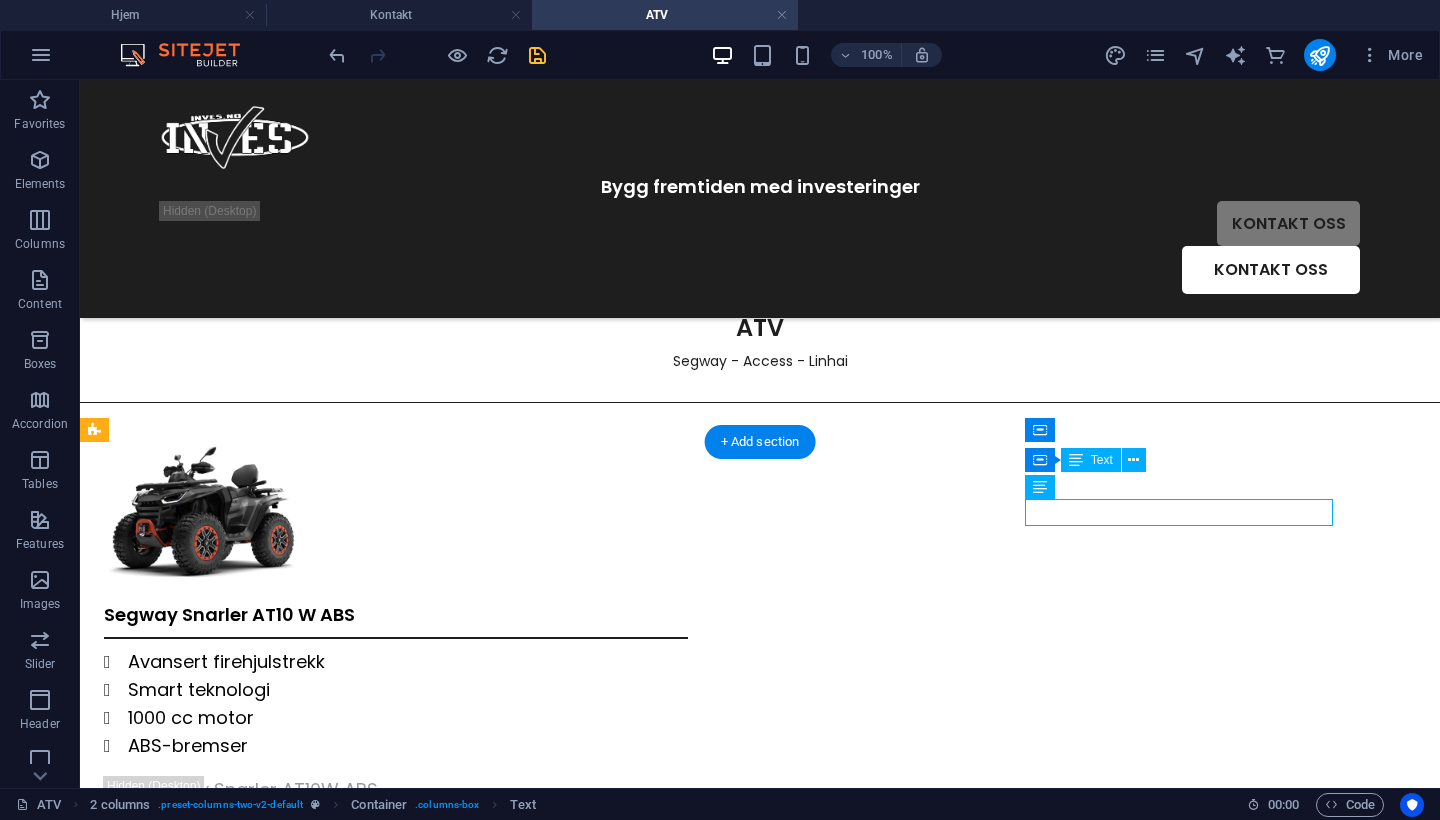 click on "kr 169 950,-" at bounding box center [258, 819] 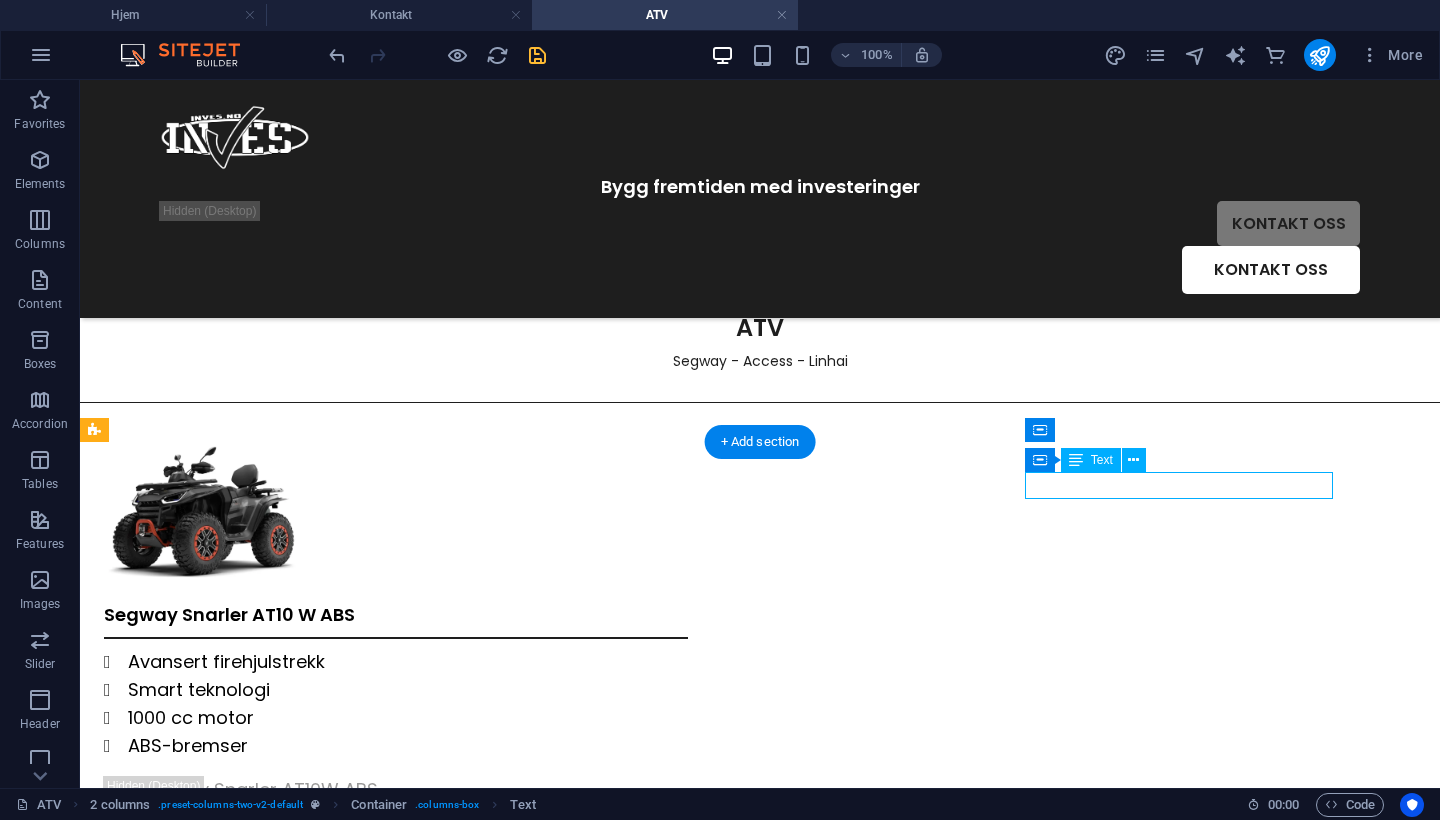 click on "kr 169 950,-" at bounding box center [258, 819] 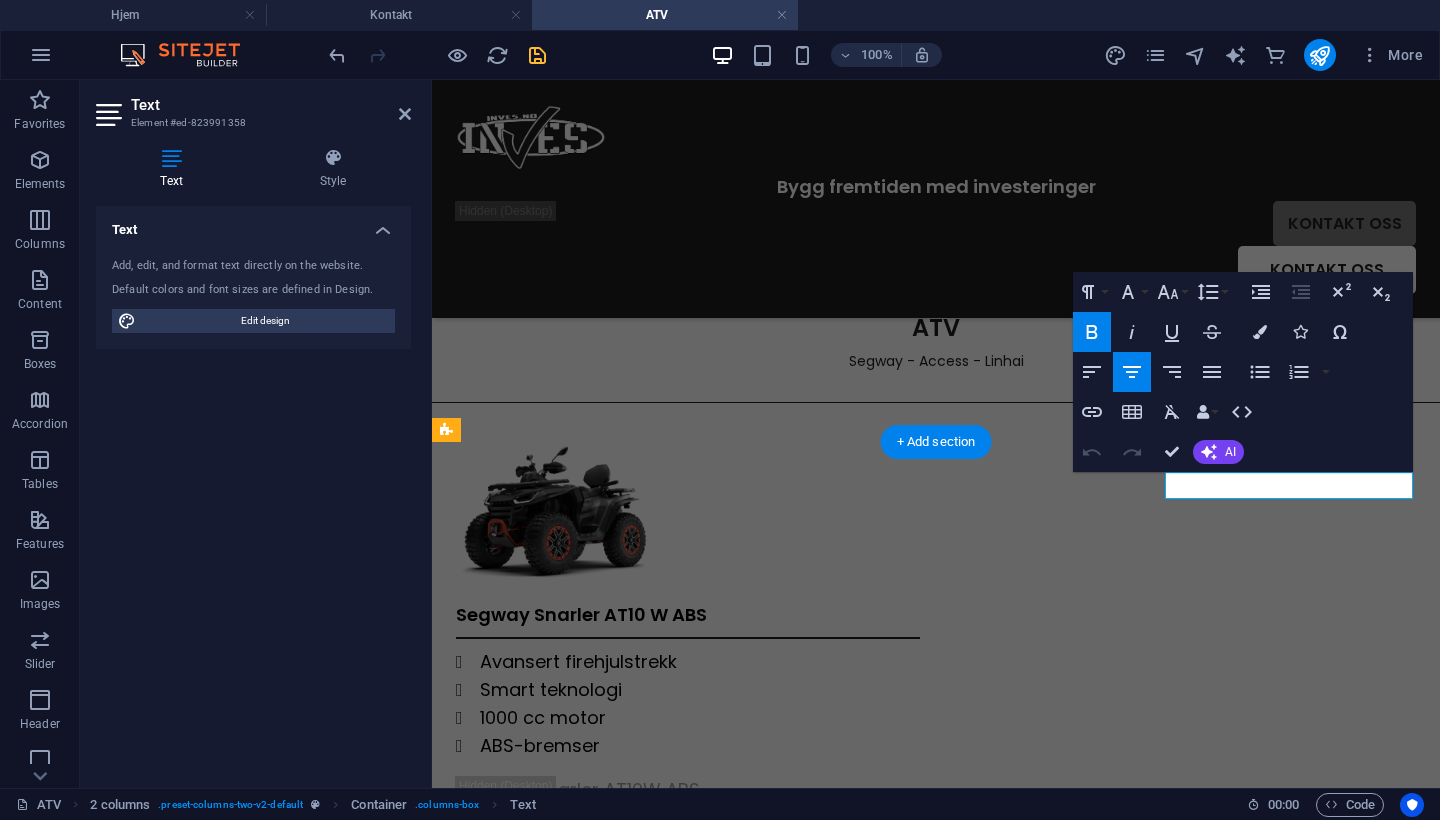 drag, startPoint x: 1372, startPoint y: 483, endPoint x: 1121, endPoint y: 483, distance: 251 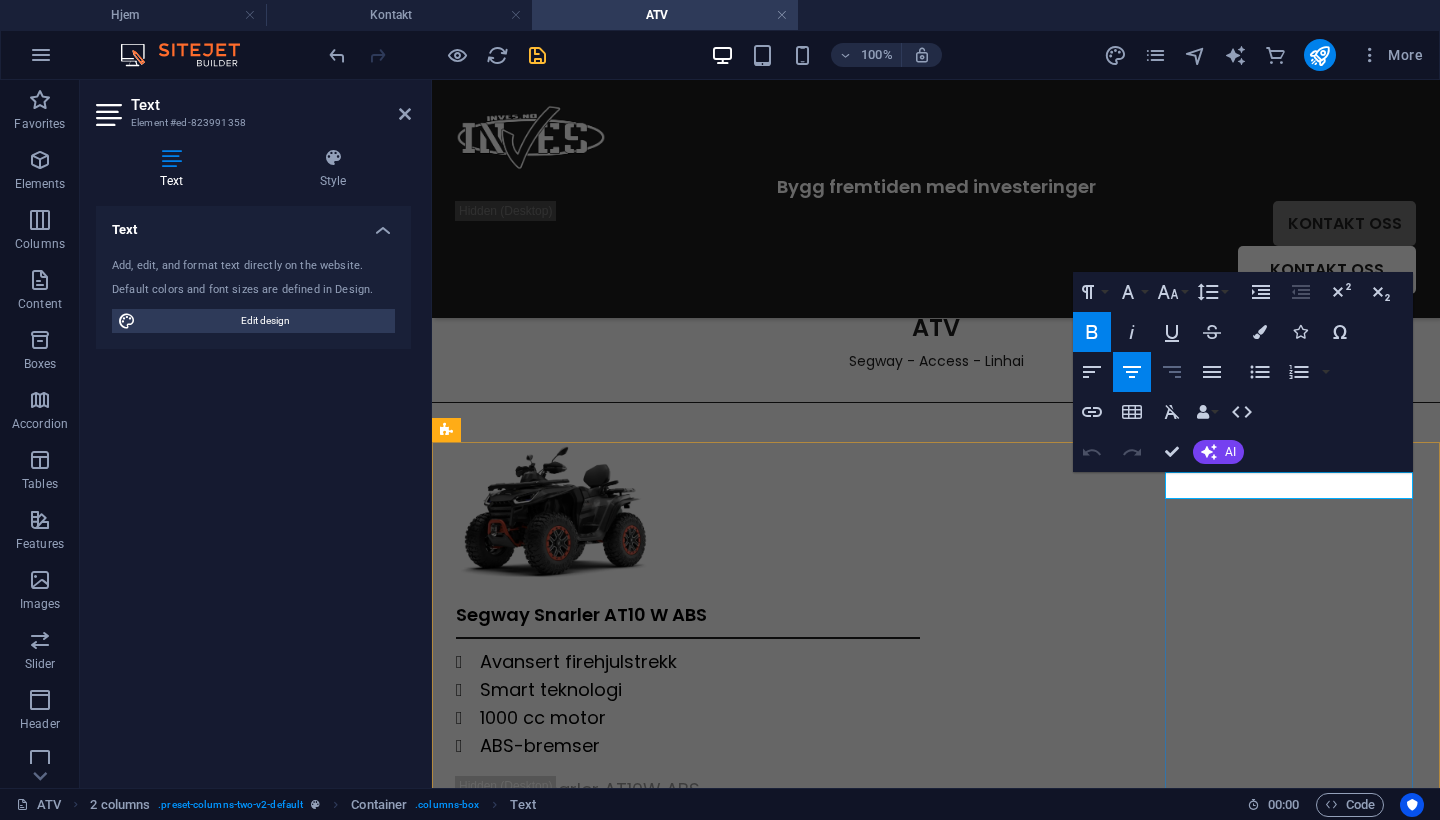 click 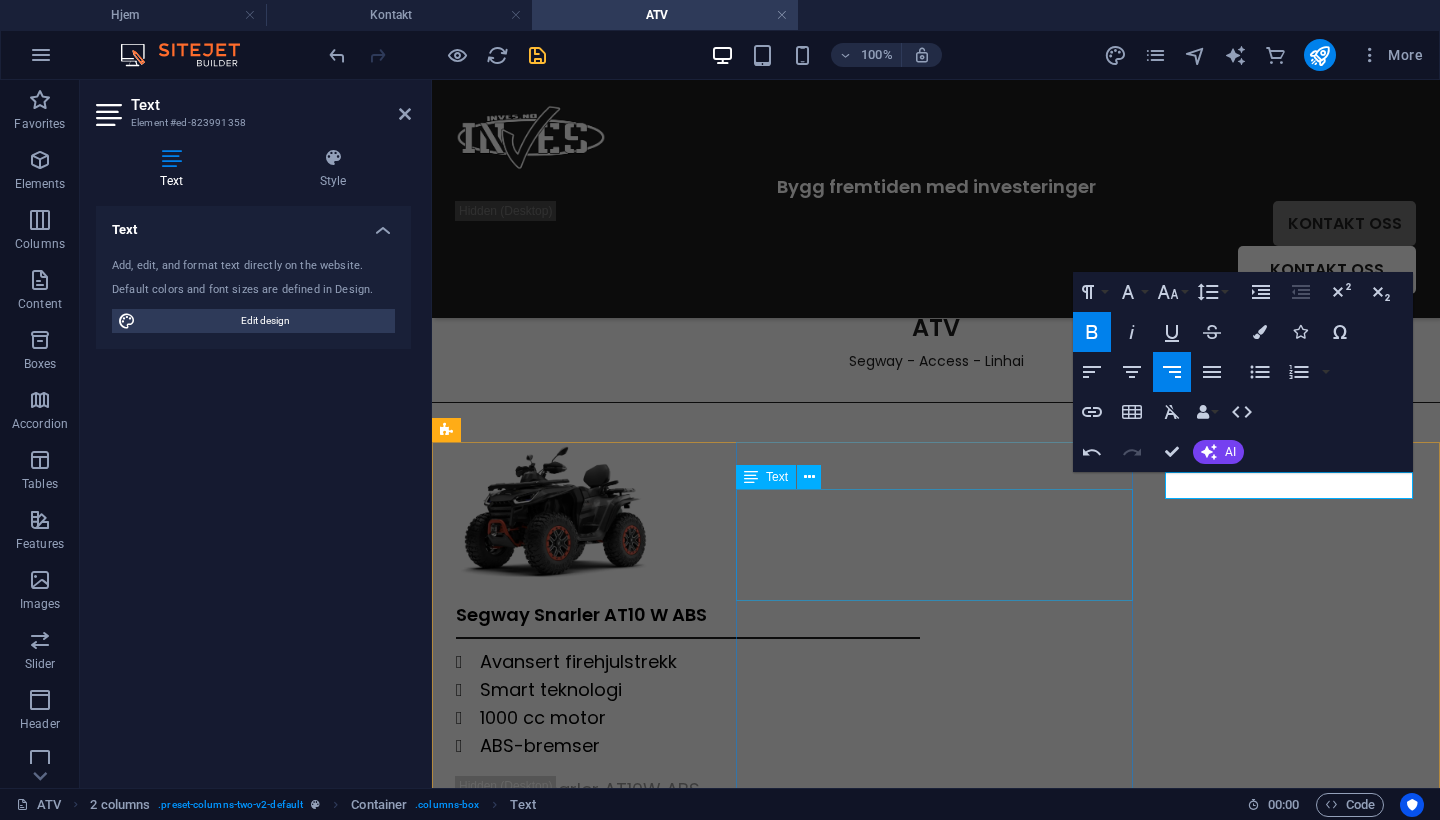 click on "Avansert firehjulstrekk Smart teknologi 1000 cc motor ABS-bremser" at bounding box center [688, 704] 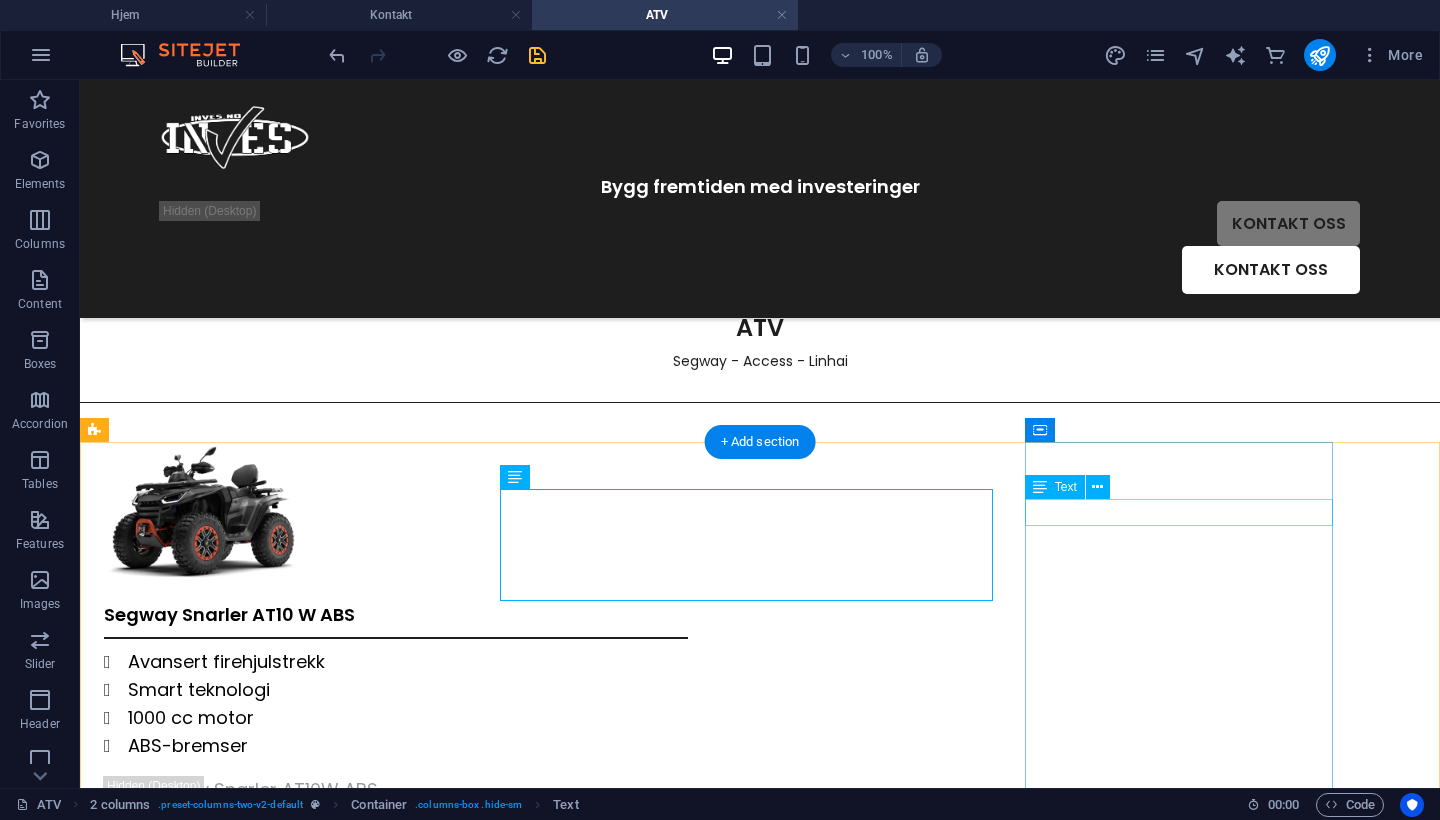 click on "kr 169 950,-" at bounding box center [258, 846] 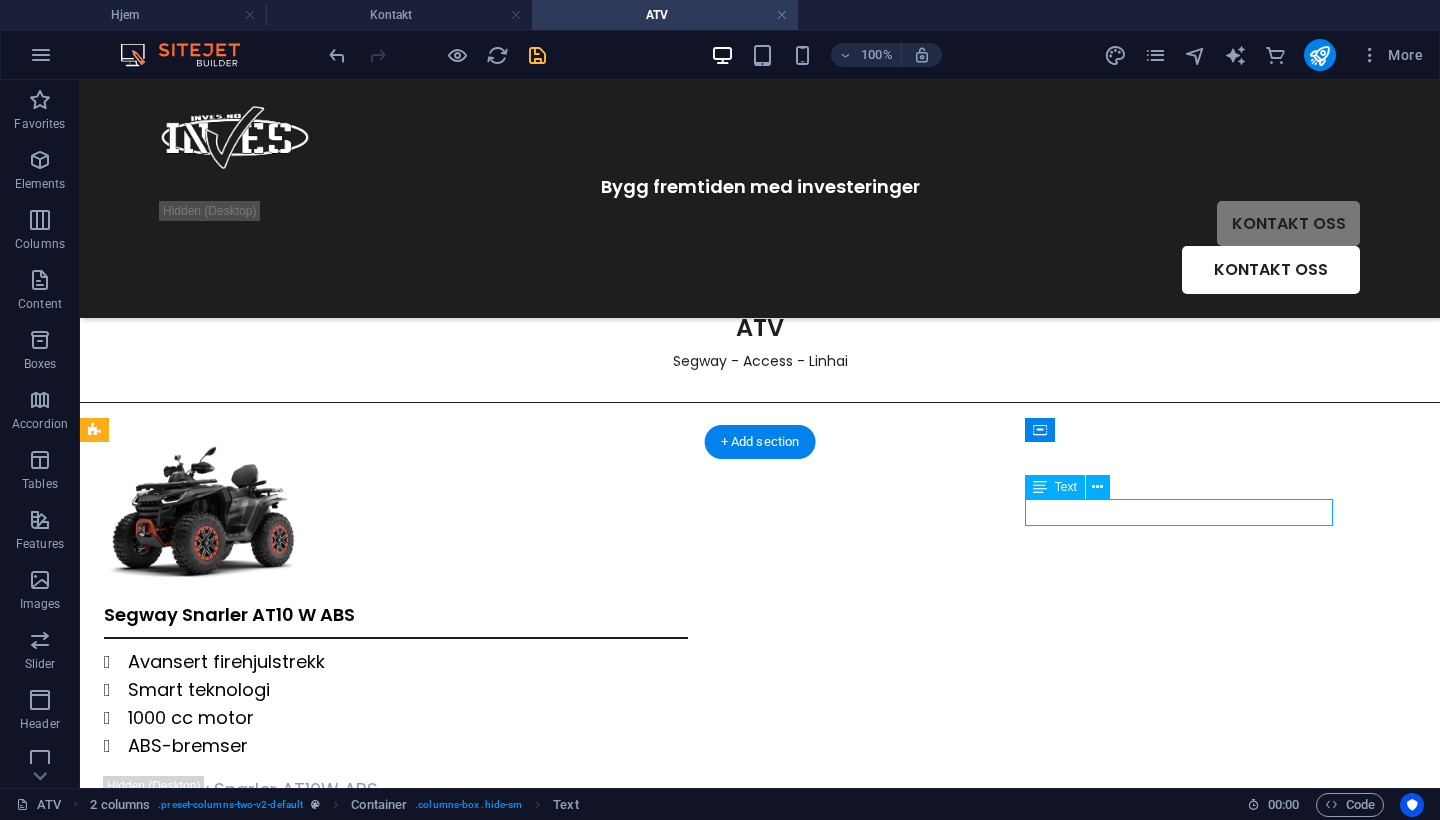 click on "kr 169 950,-" at bounding box center [258, 846] 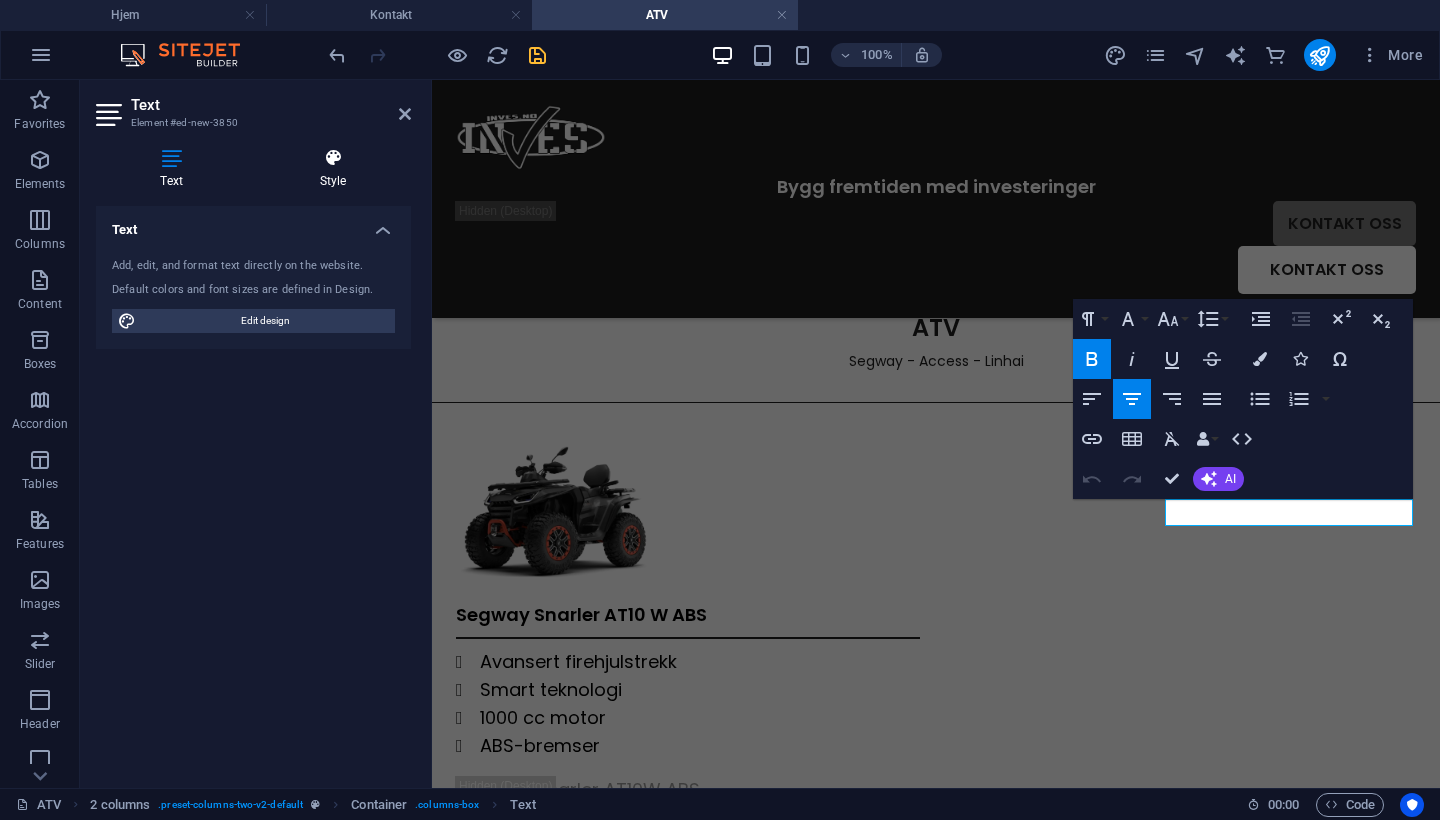click at bounding box center [333, 158] 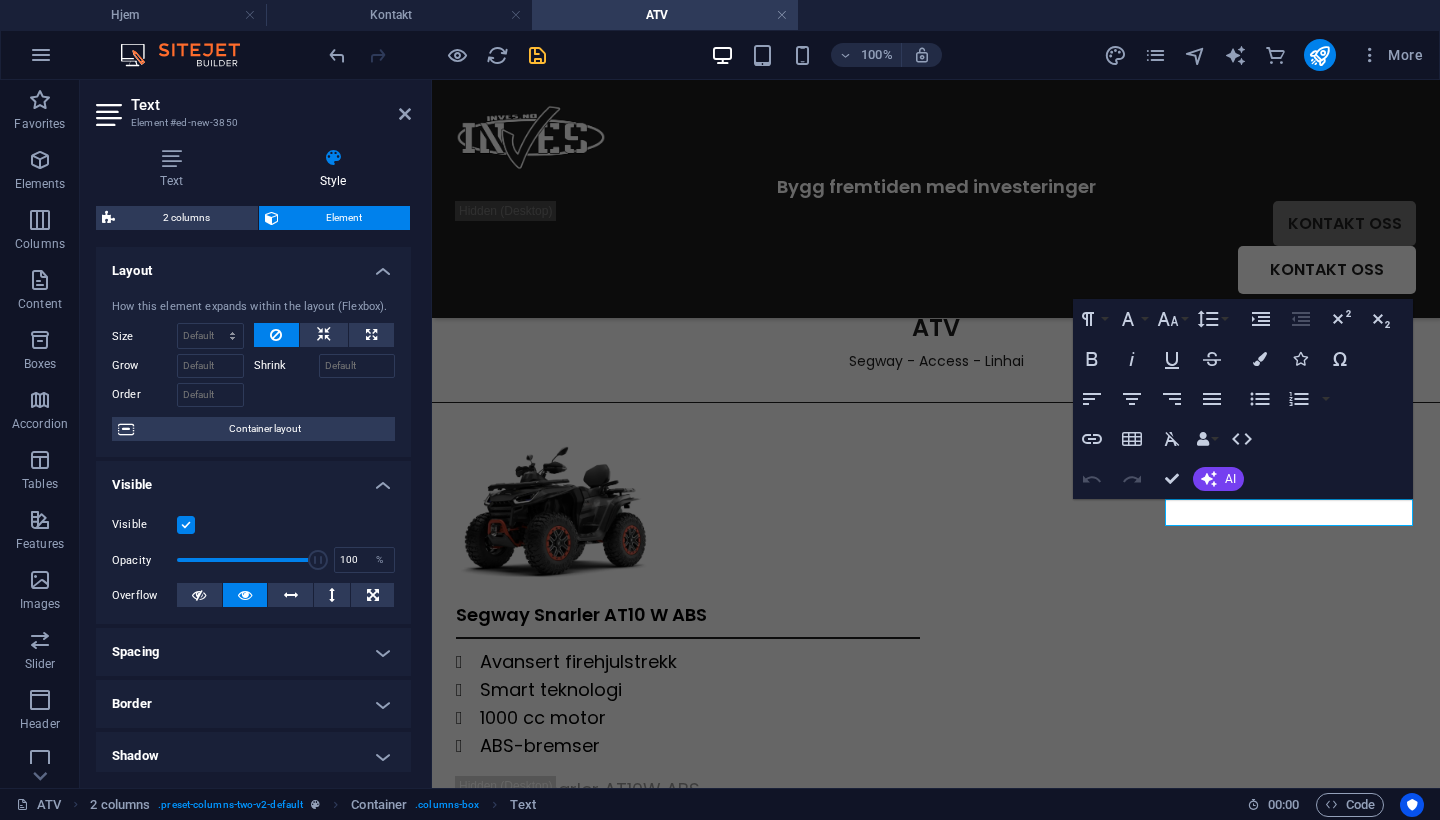 click at bounding box center [186, 525] 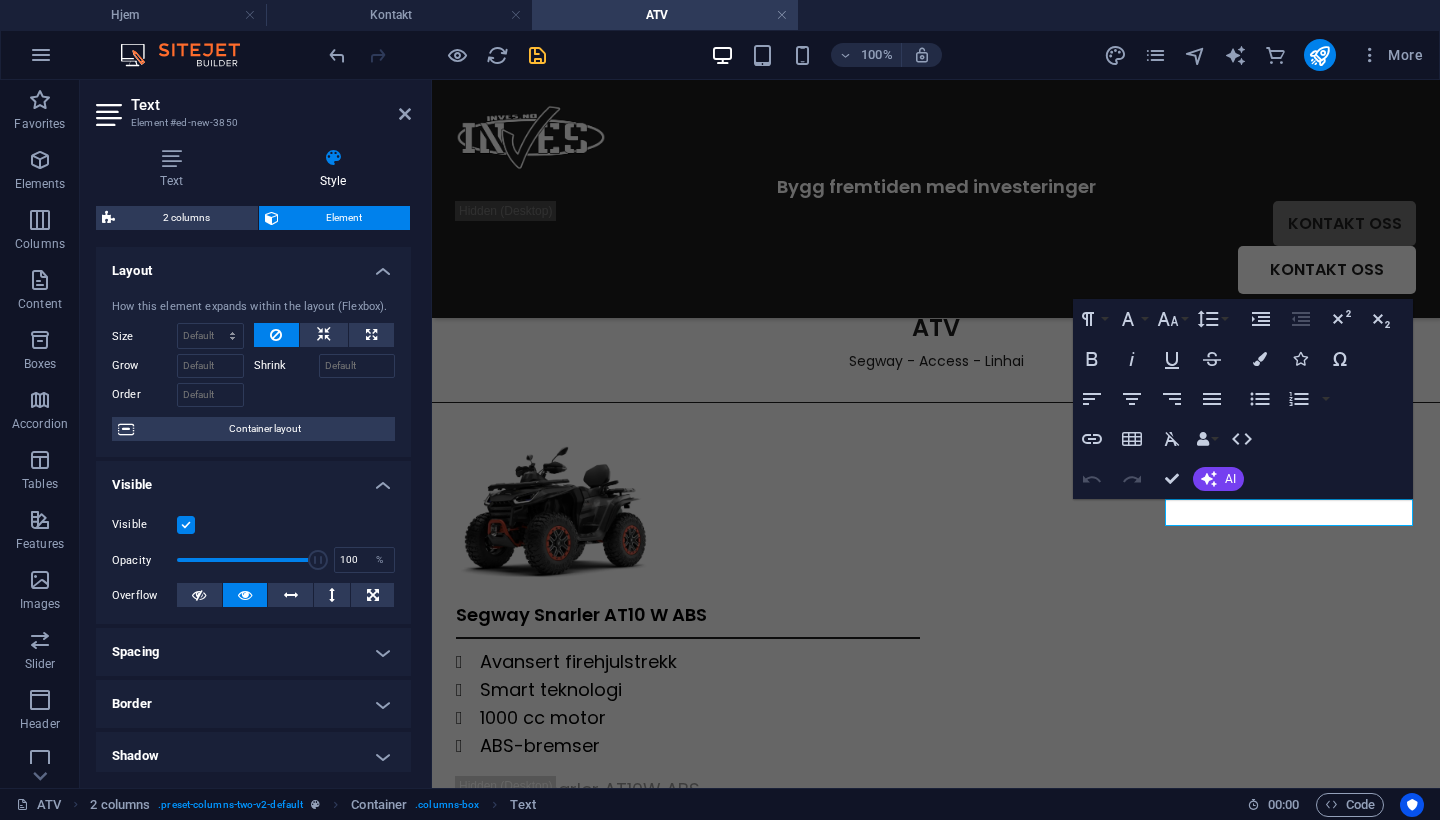 click on "Visible" at bounding box center [0, 0] 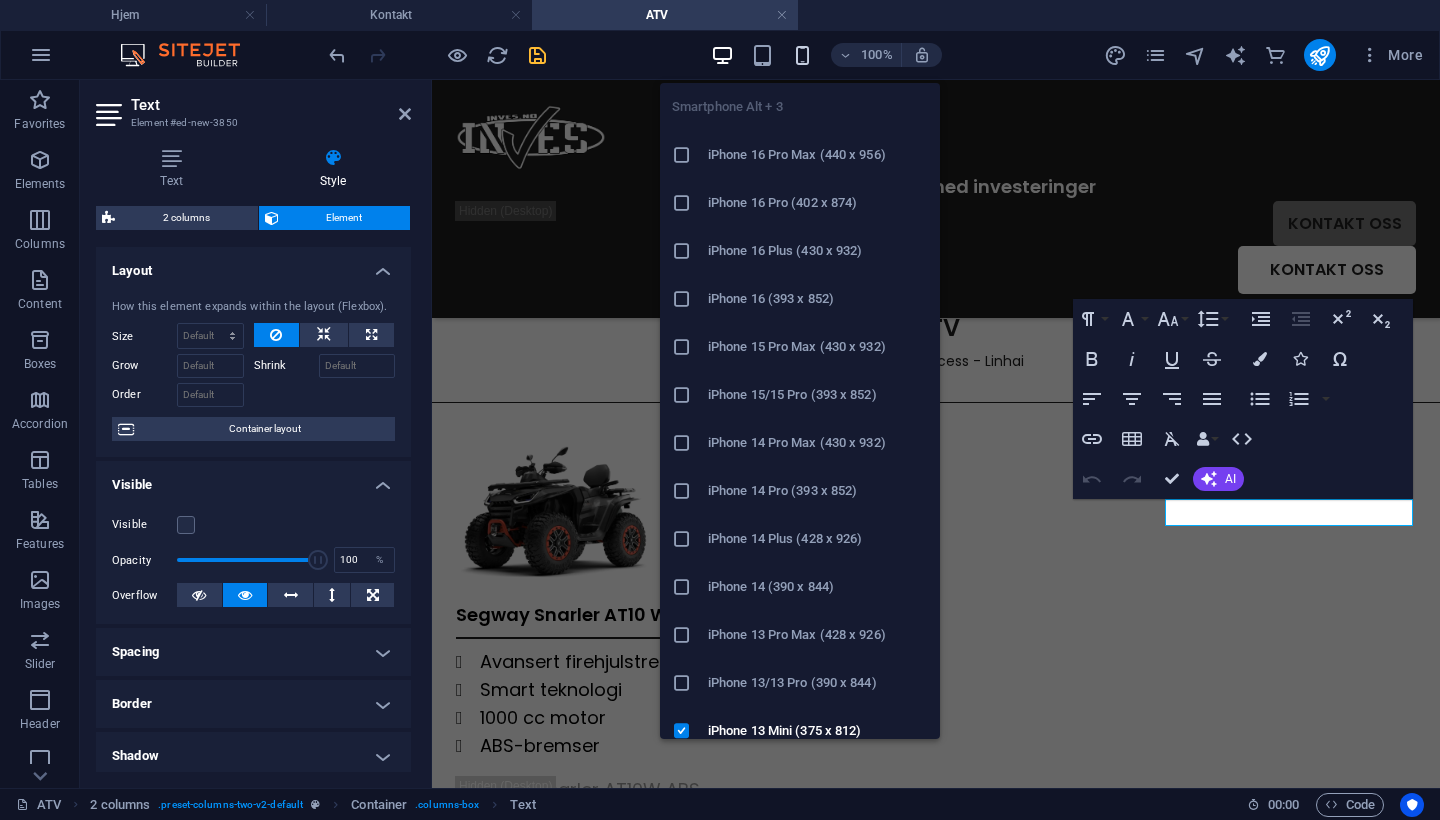 click at bounding box center [802, 55] 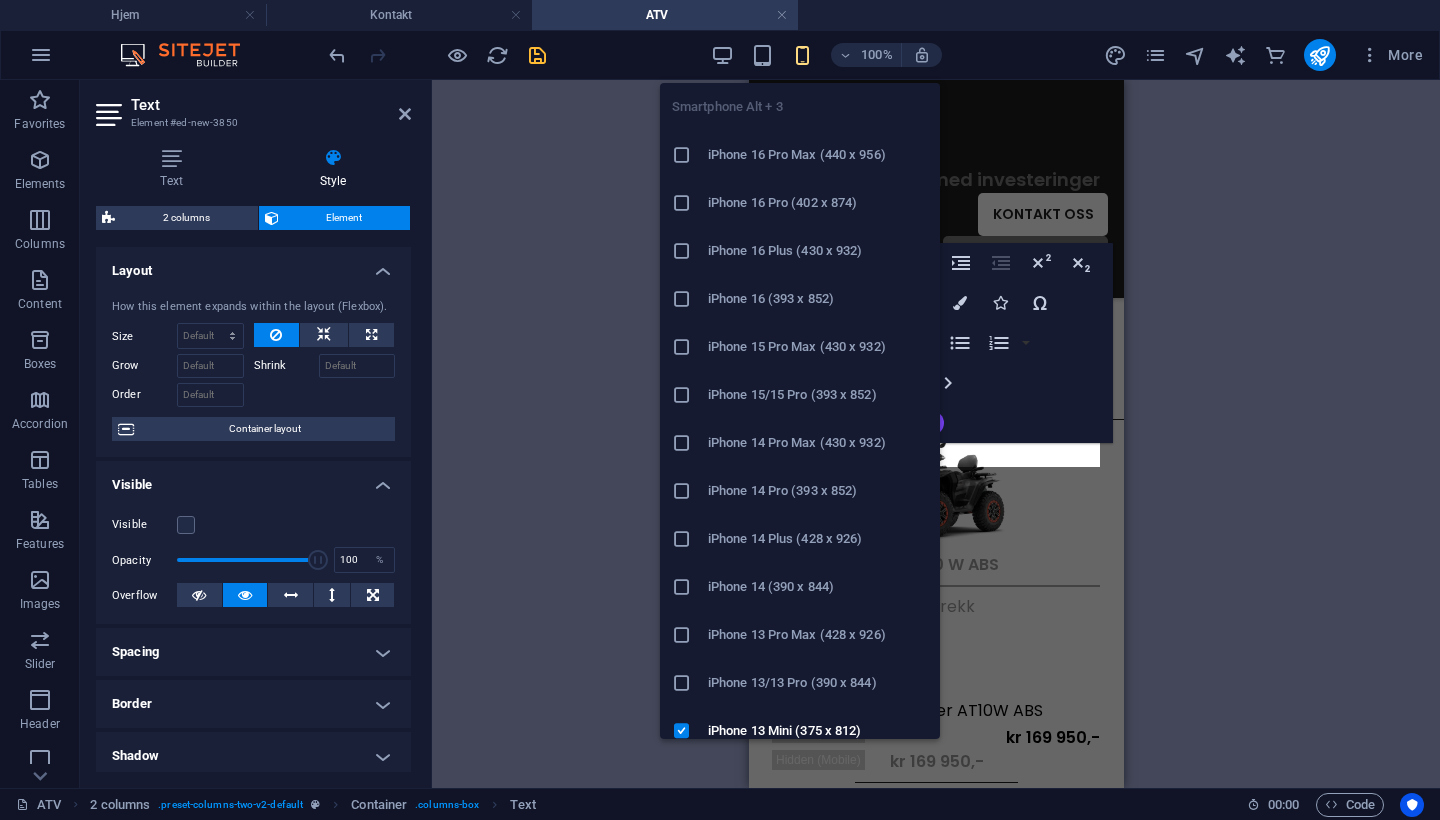 scroll, scrollTop: 639, scrollLeft: 0, axis: vertical 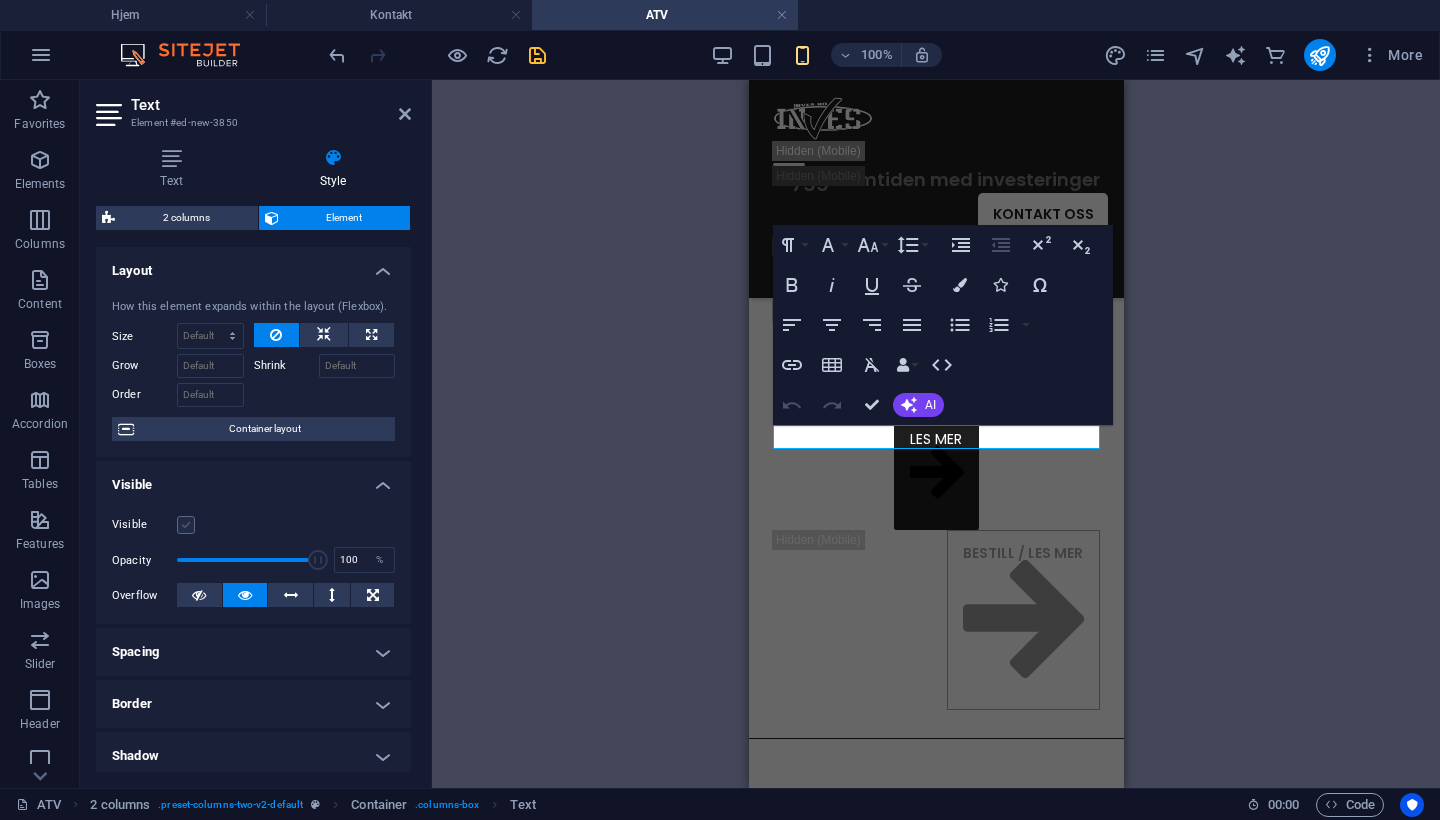click at bounding box center [186, 525] 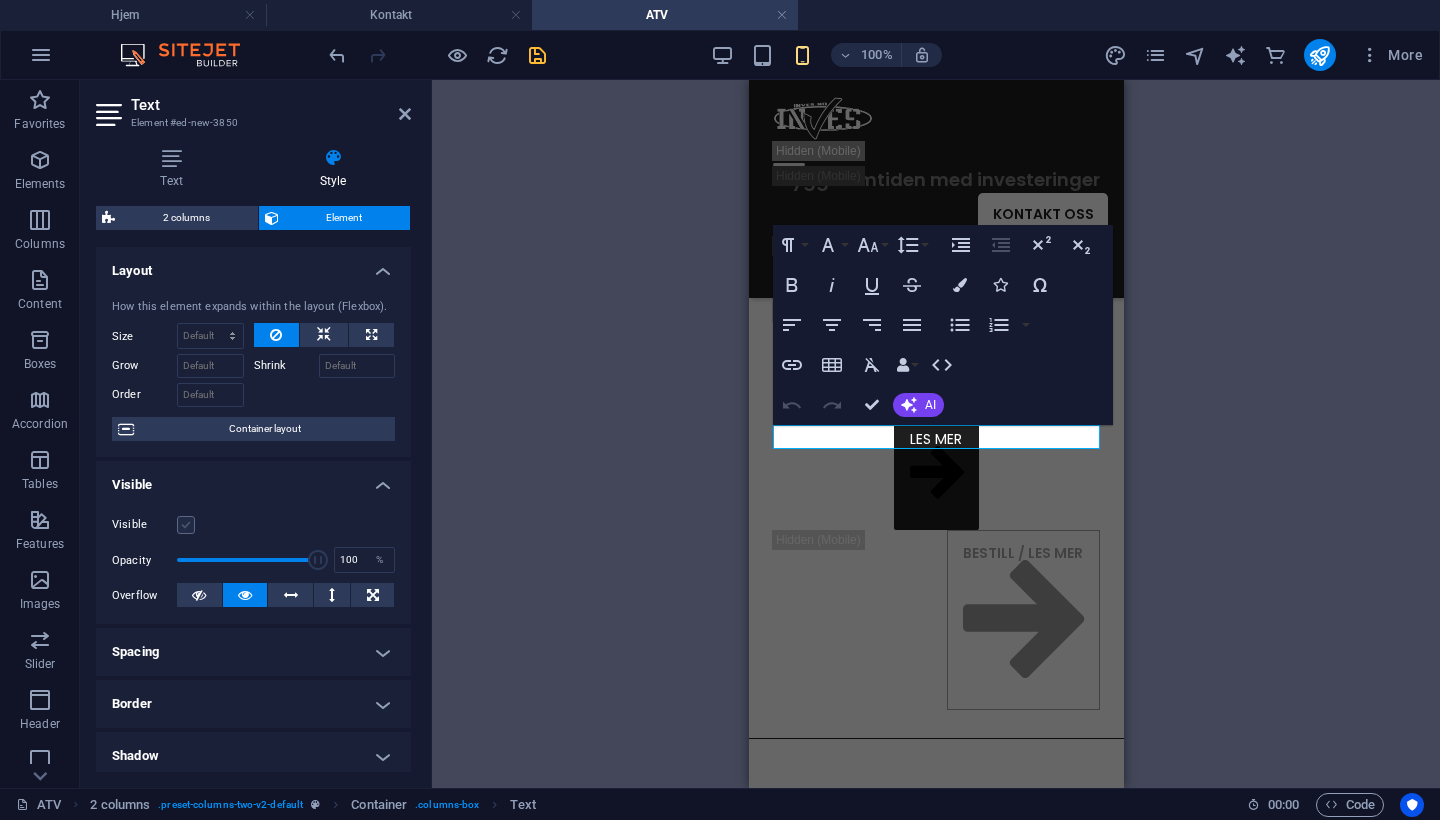 click on "Visible" at bounding box center [0, 0] 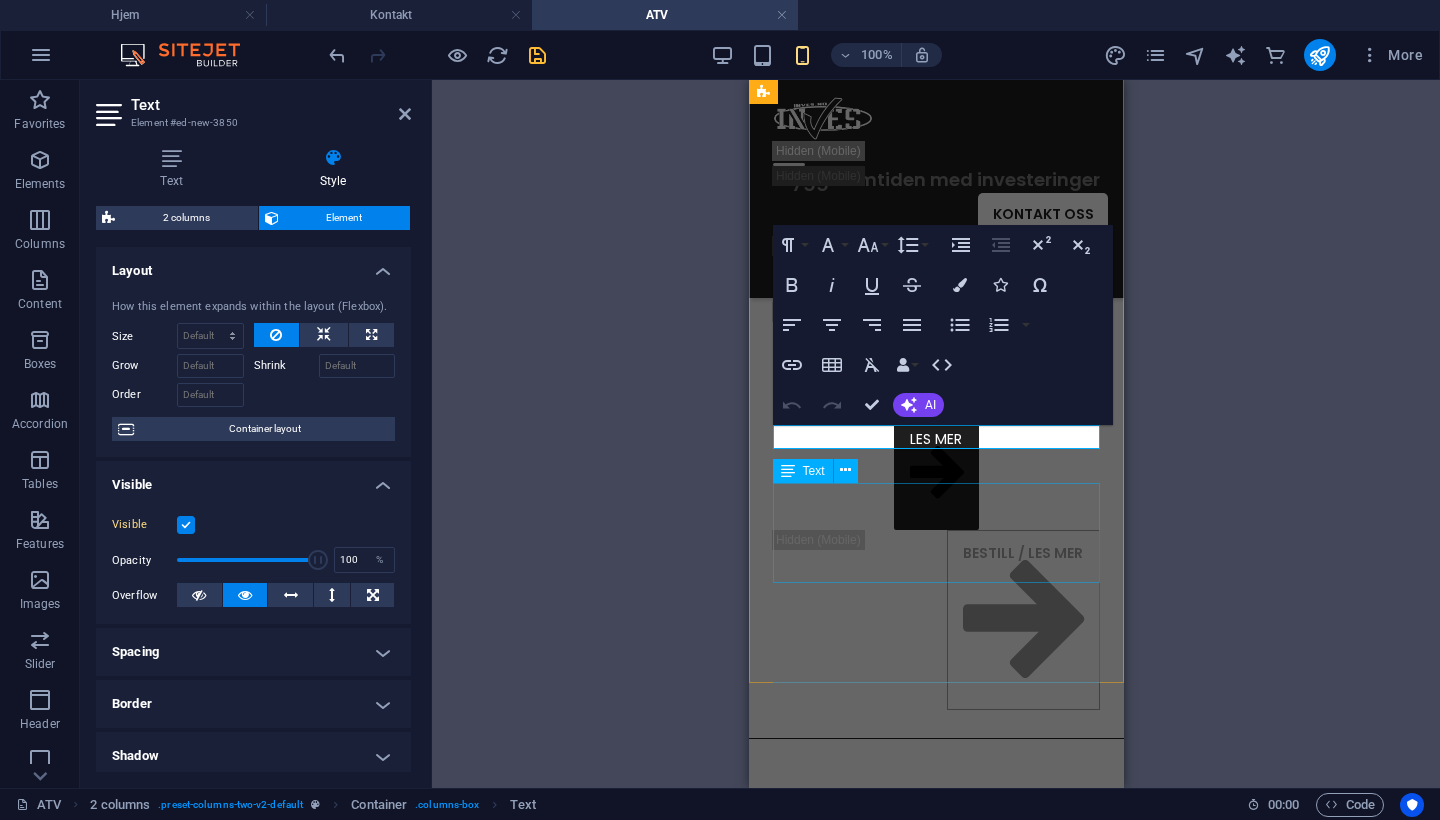 click on "Avansert firehjulstrekk Smart teknologi 1000 cc motor ABS-bremser" at bounding box center (935, 359) 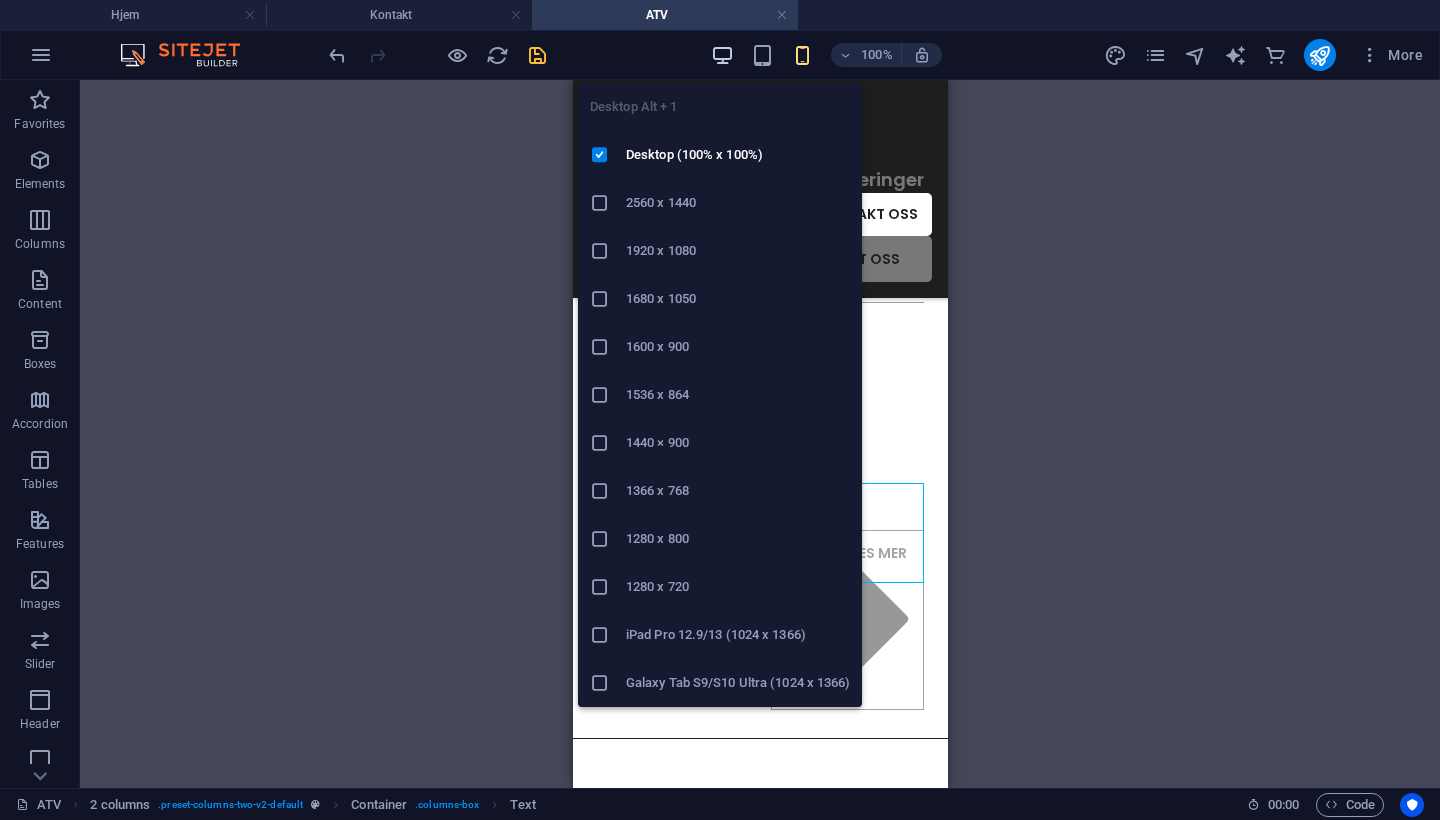 click at bounding box center [722, 55] 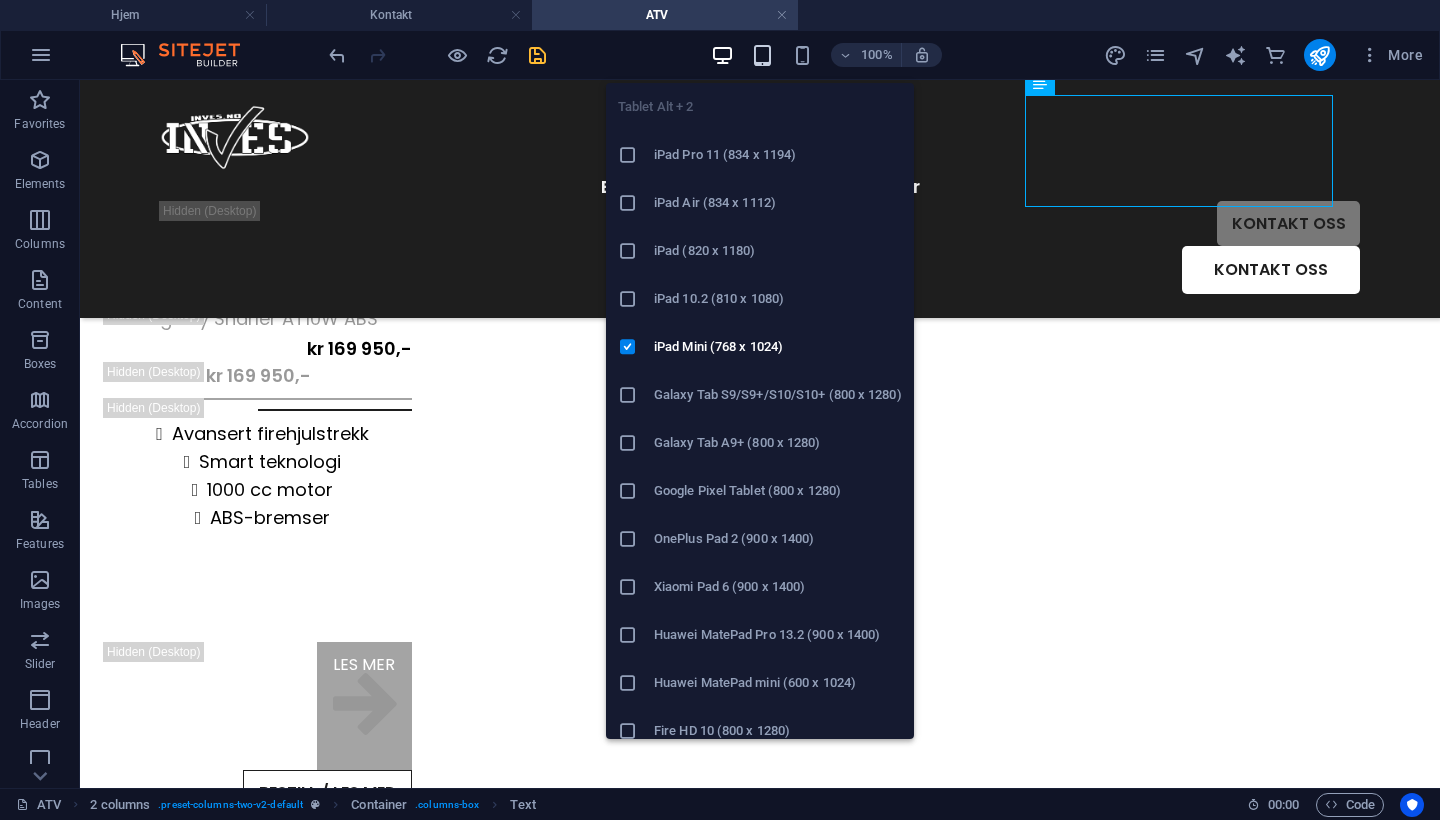 click at bounding box center [762, 55] 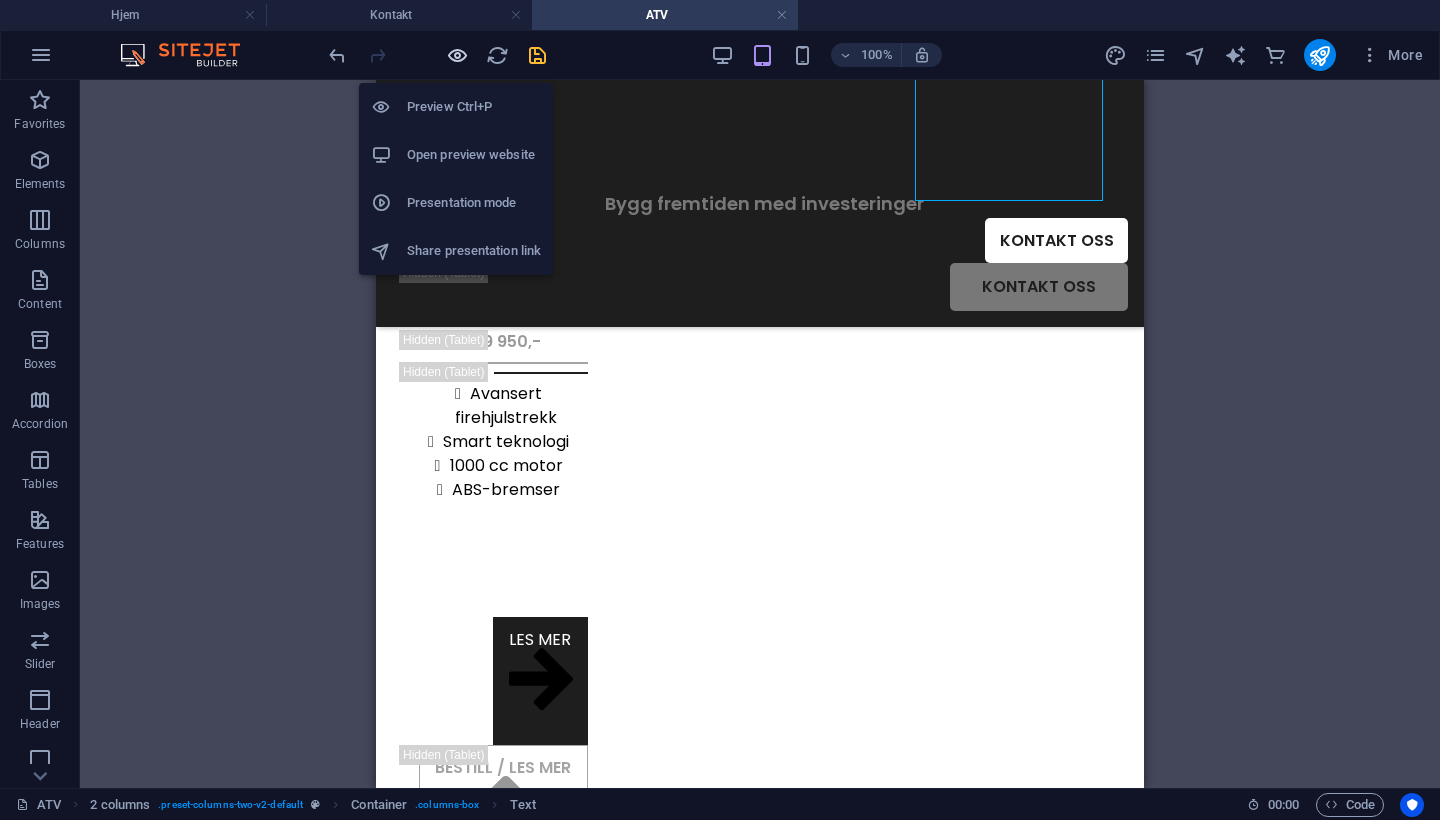 click at bounding box center (457, 55) 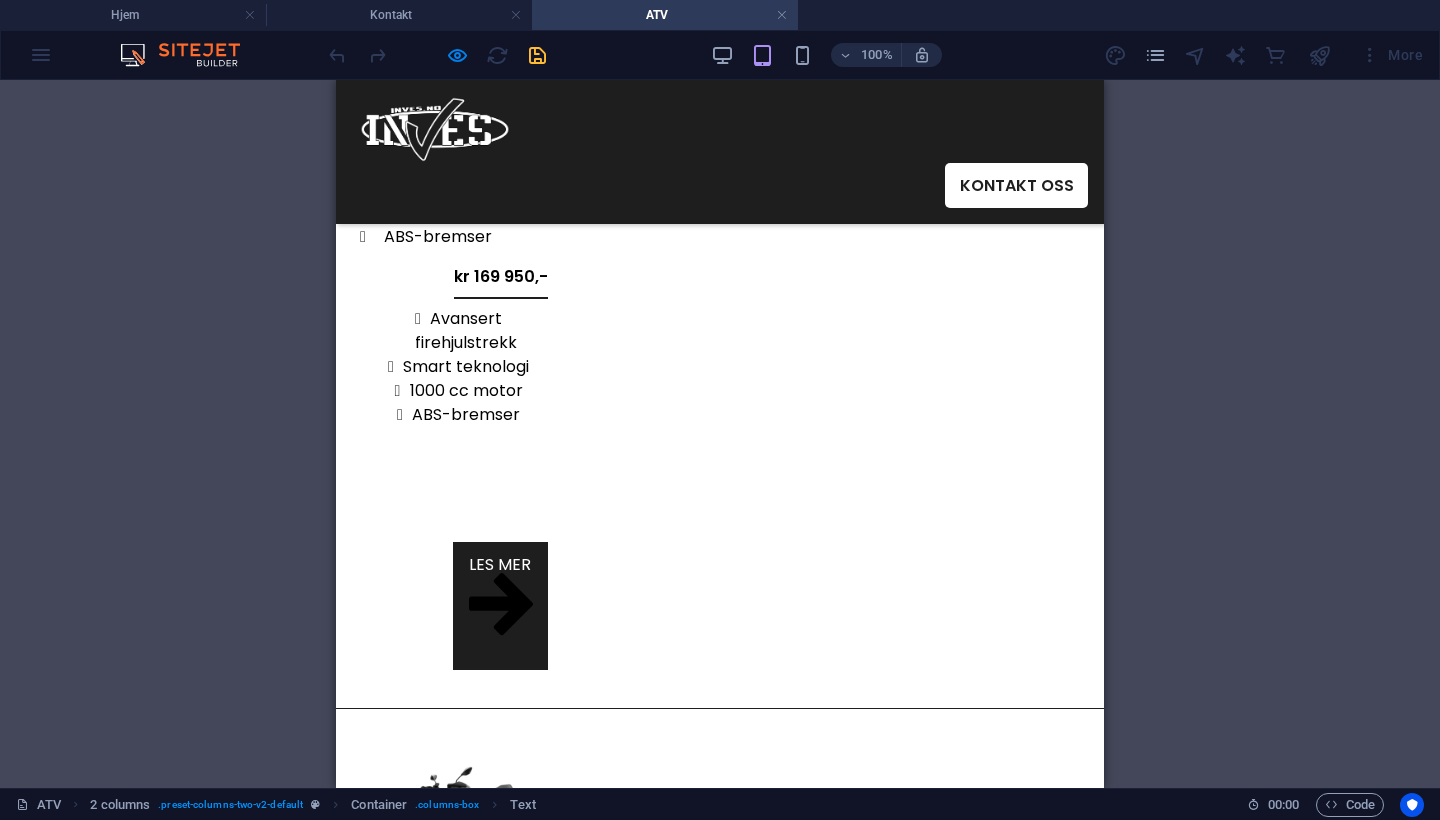 scroll, scrollTop: 551, scrollLeft: 0, axis: vertical 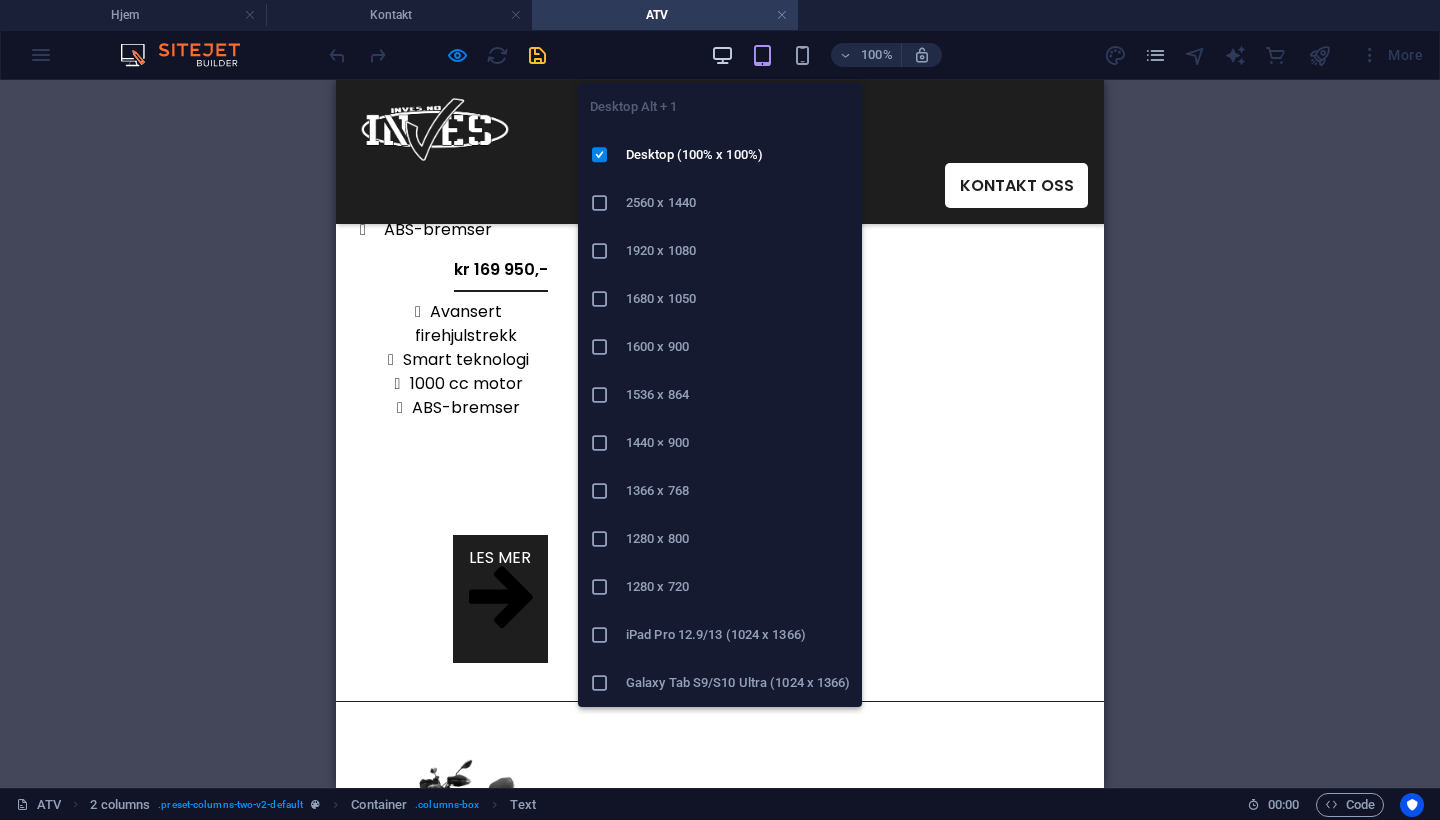 click at bounding box center (722, 55) 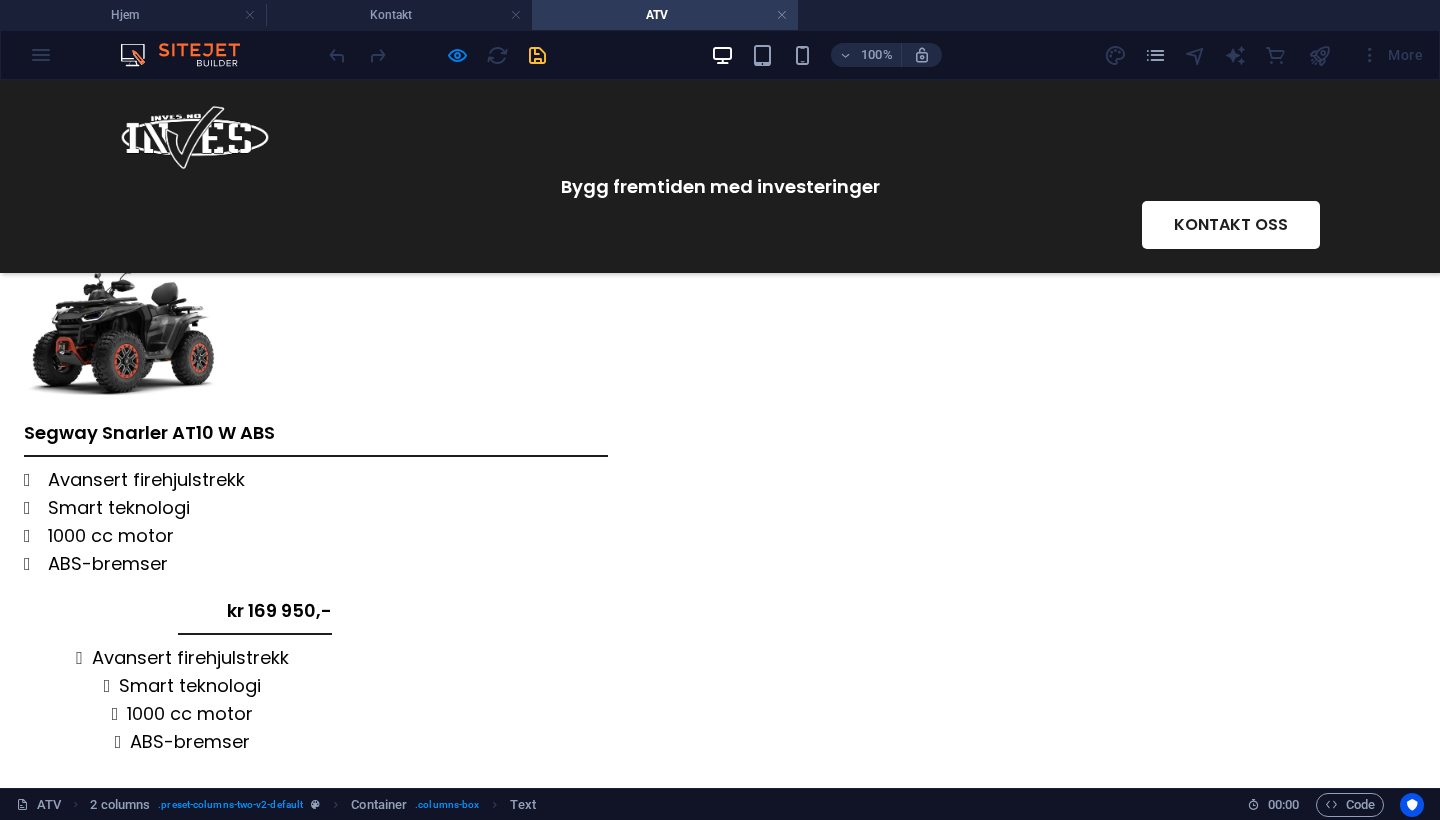 scroll, scrollTop: 254, scrollLeft: 0, axis: vertical 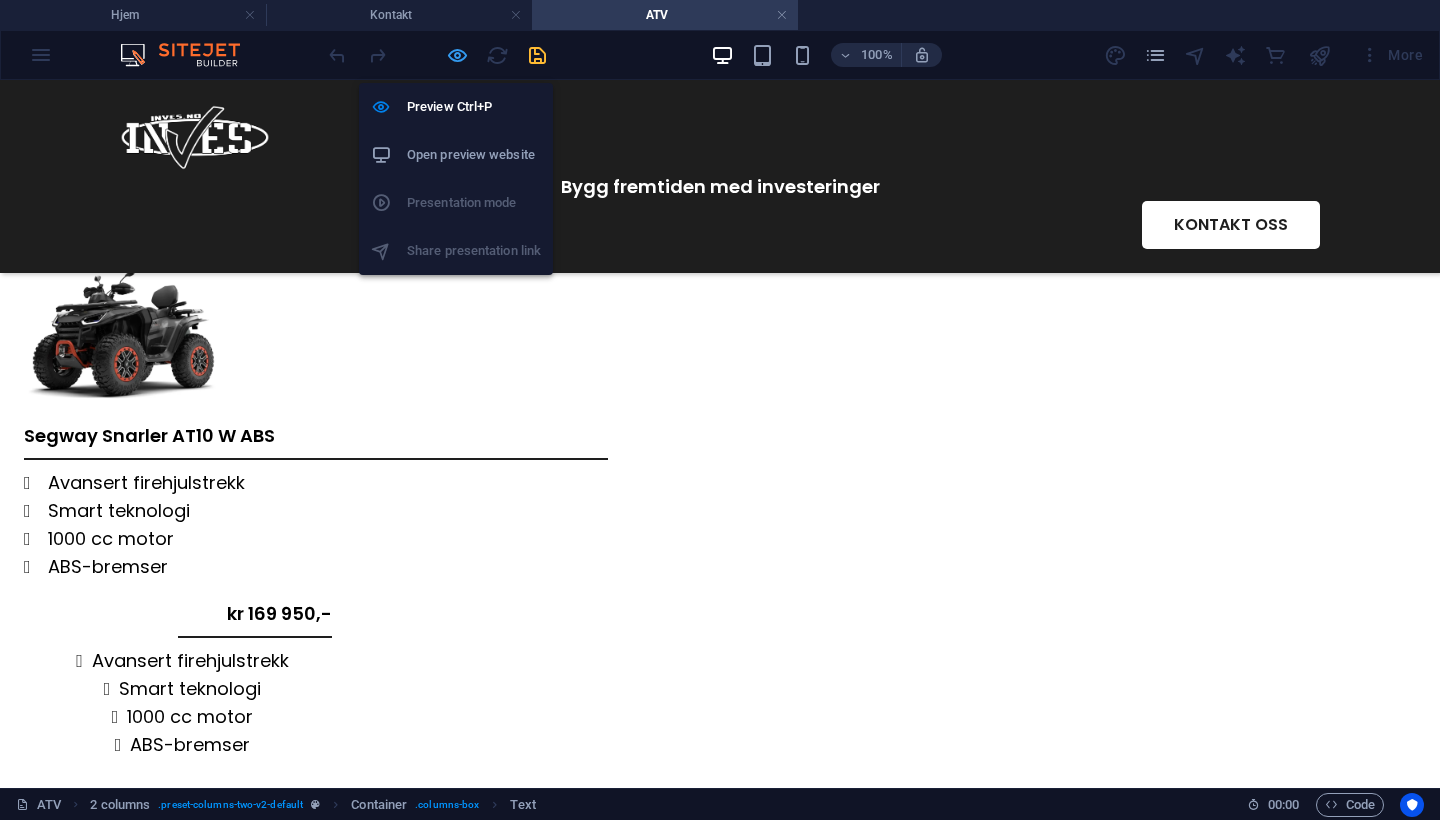 click at bounding box center (457, 55) 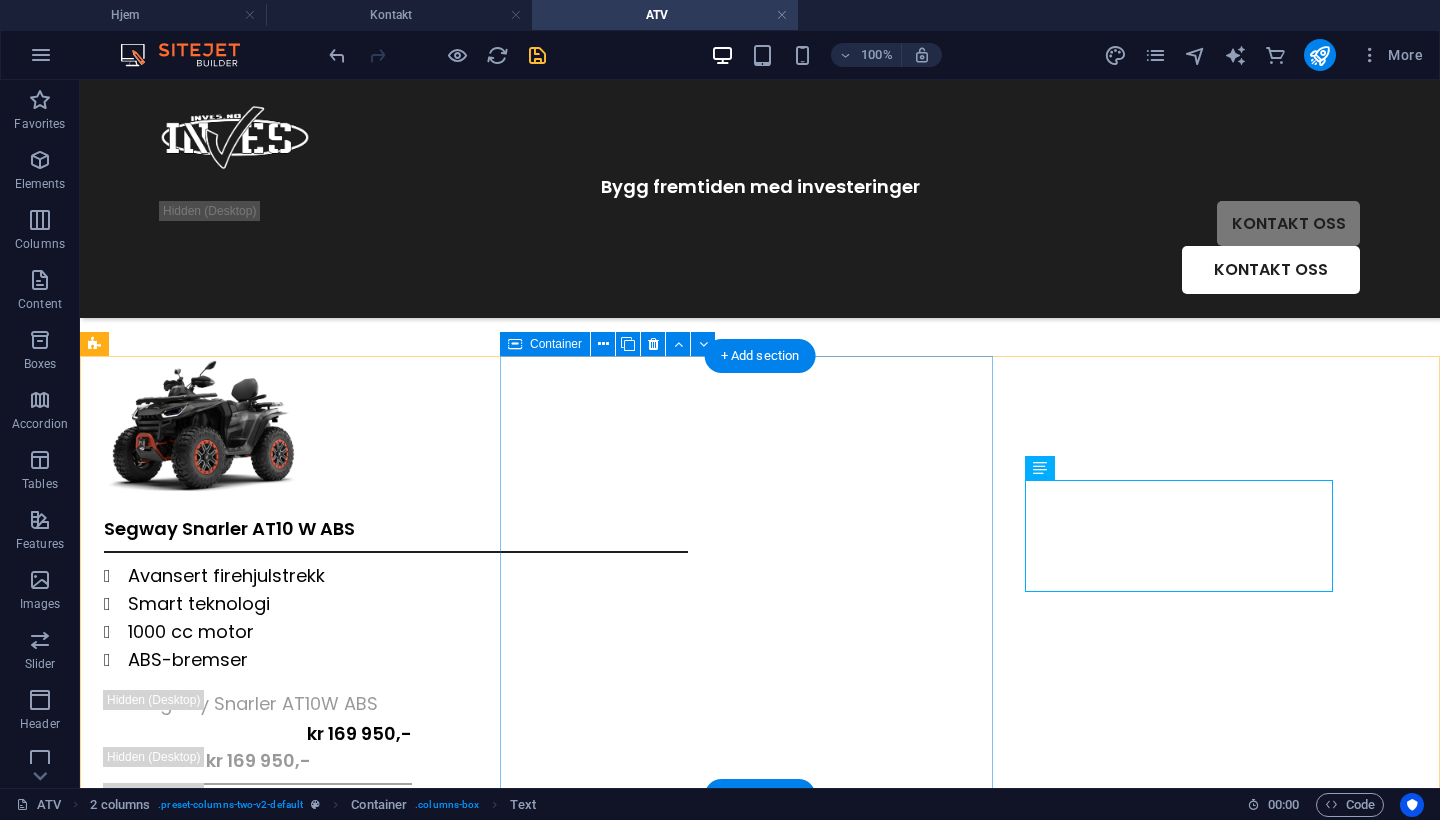click on "Segway Snarler AT10 W ABS Avansert firehjulstrekk Smart teknologi 1000 cc motor ABS-bremser" at bounding box center [396, 594] 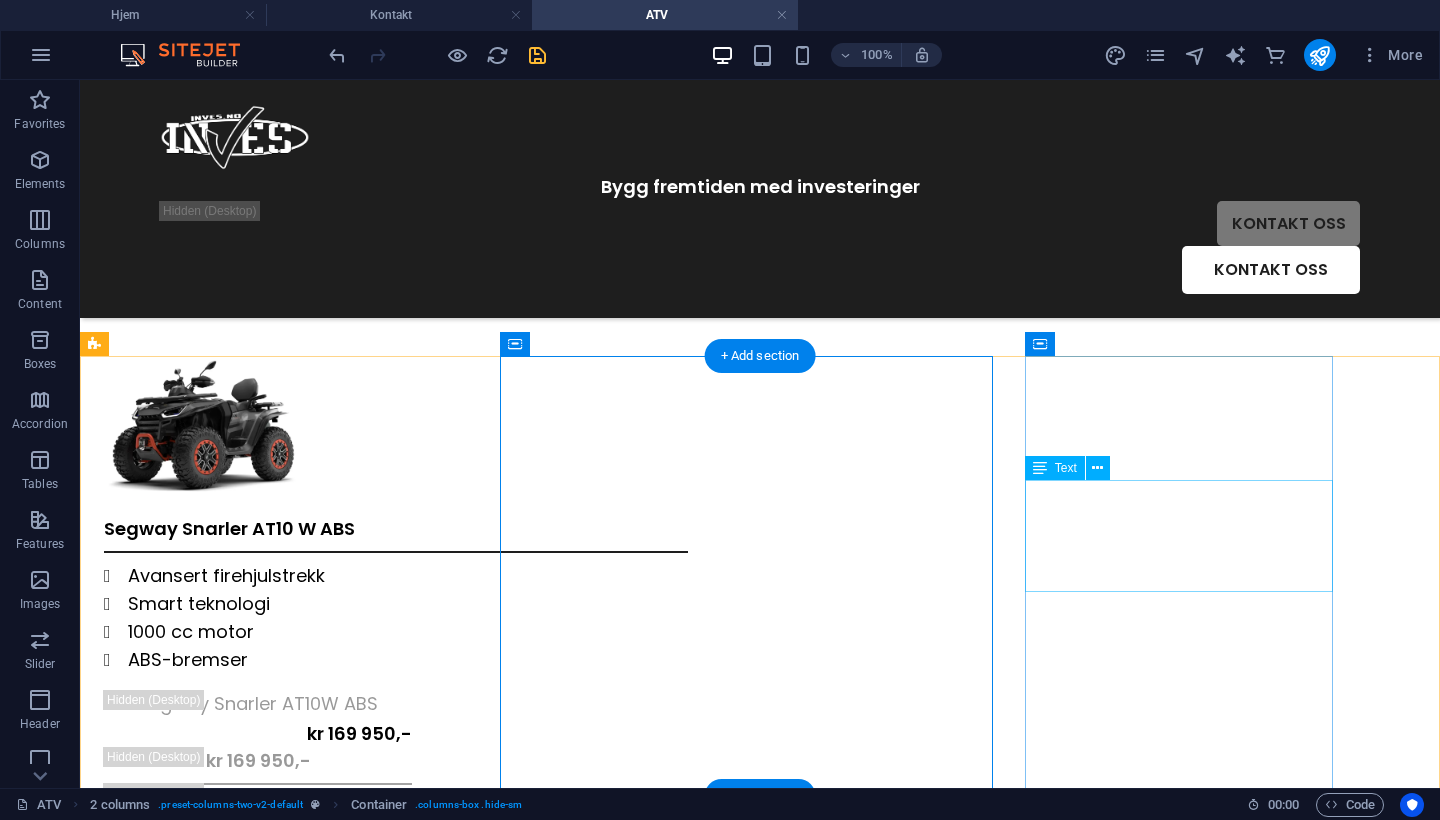 click on "Avansert firehjulstrekk Smart teknologi 1000 cc motor ABS-bremser" at bounding box center (258, 861) 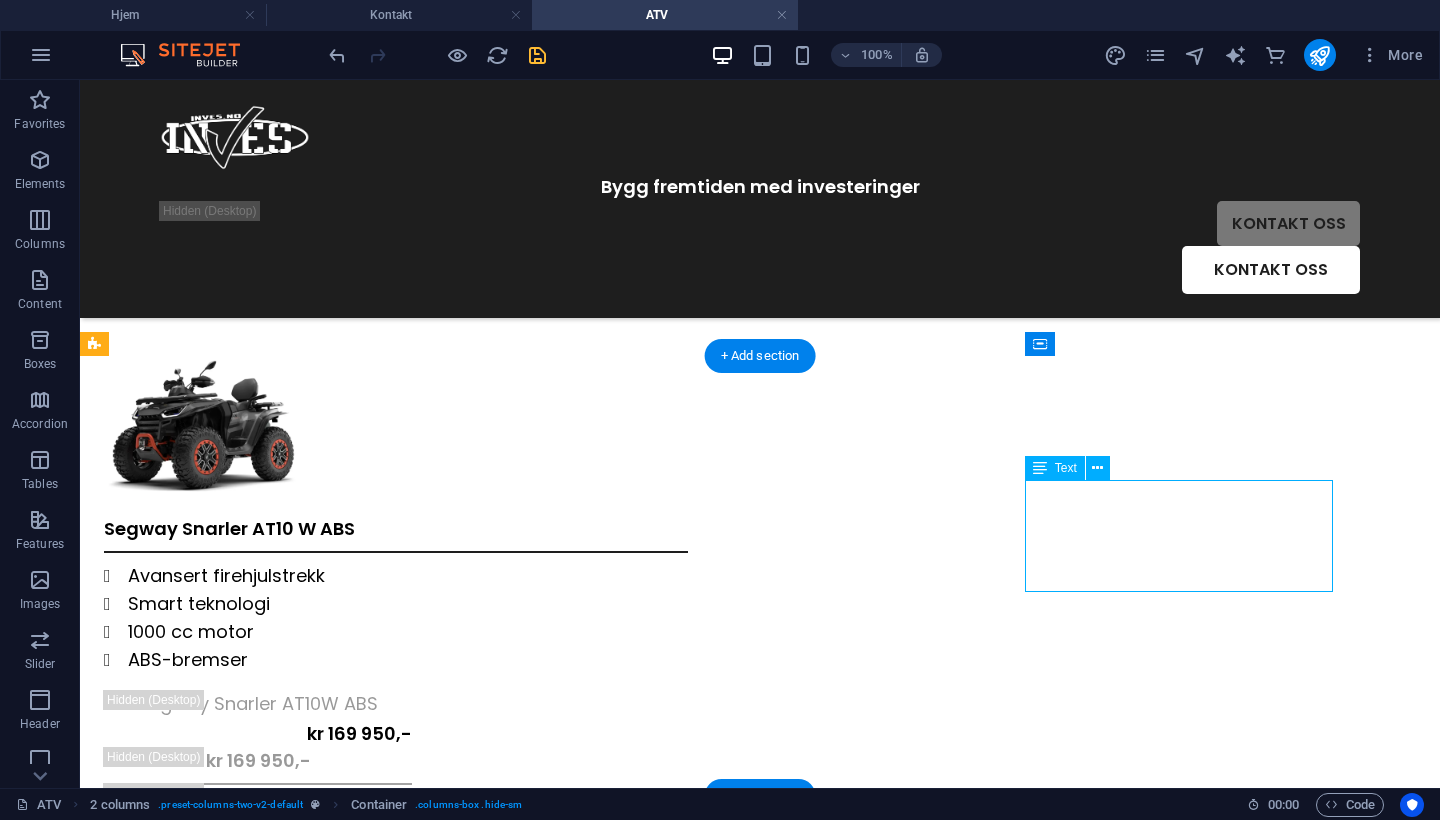 click on "Avansert firehjulstrekk Smart teknologi 1000 cc motor ABS-bremser" at bounding box center (258, 861) 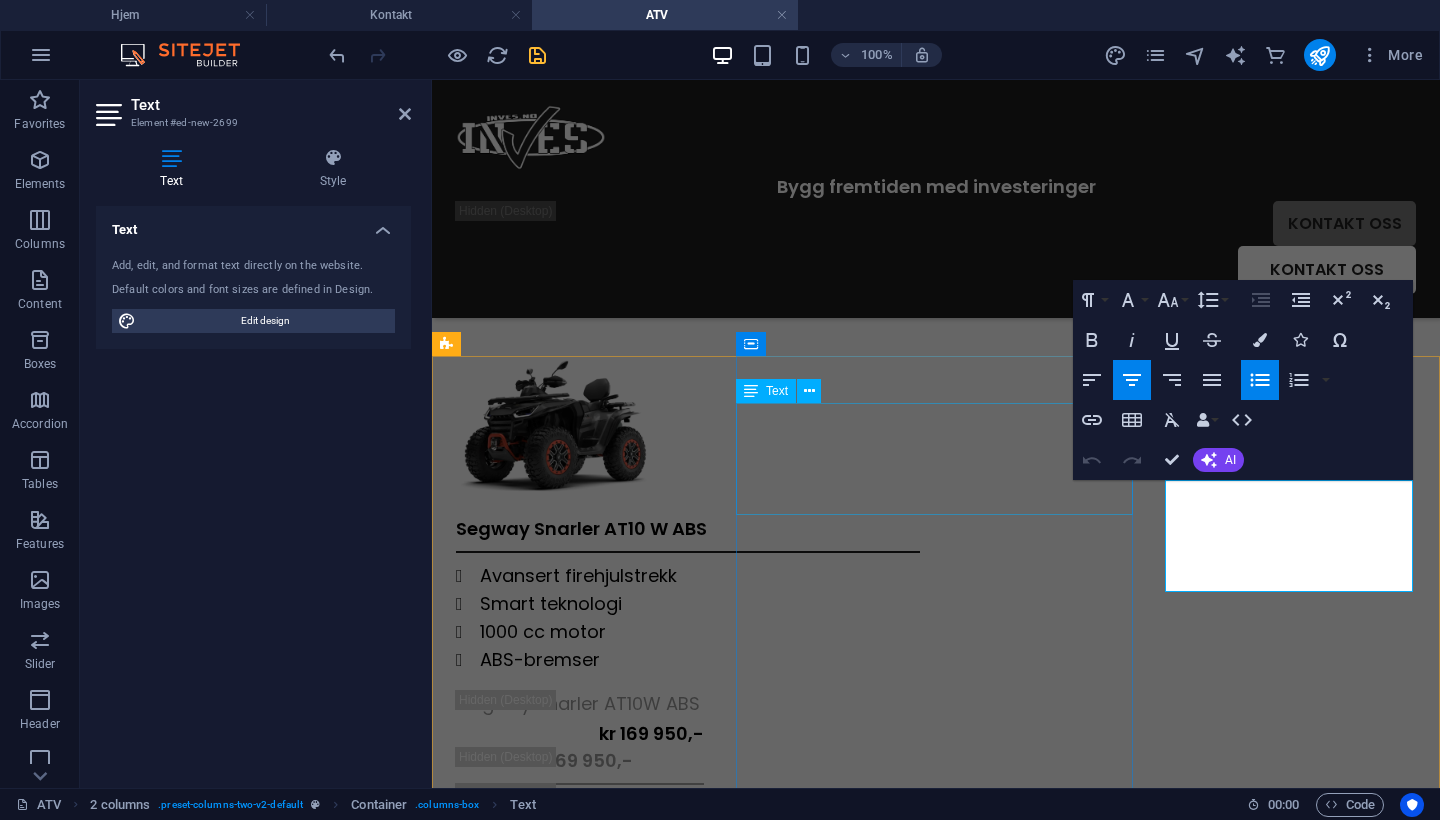 click on "Avansert firehjulstrekk Smart teknologi 1000 cc motor ABS-bremser" at bounding box center (688, 618) 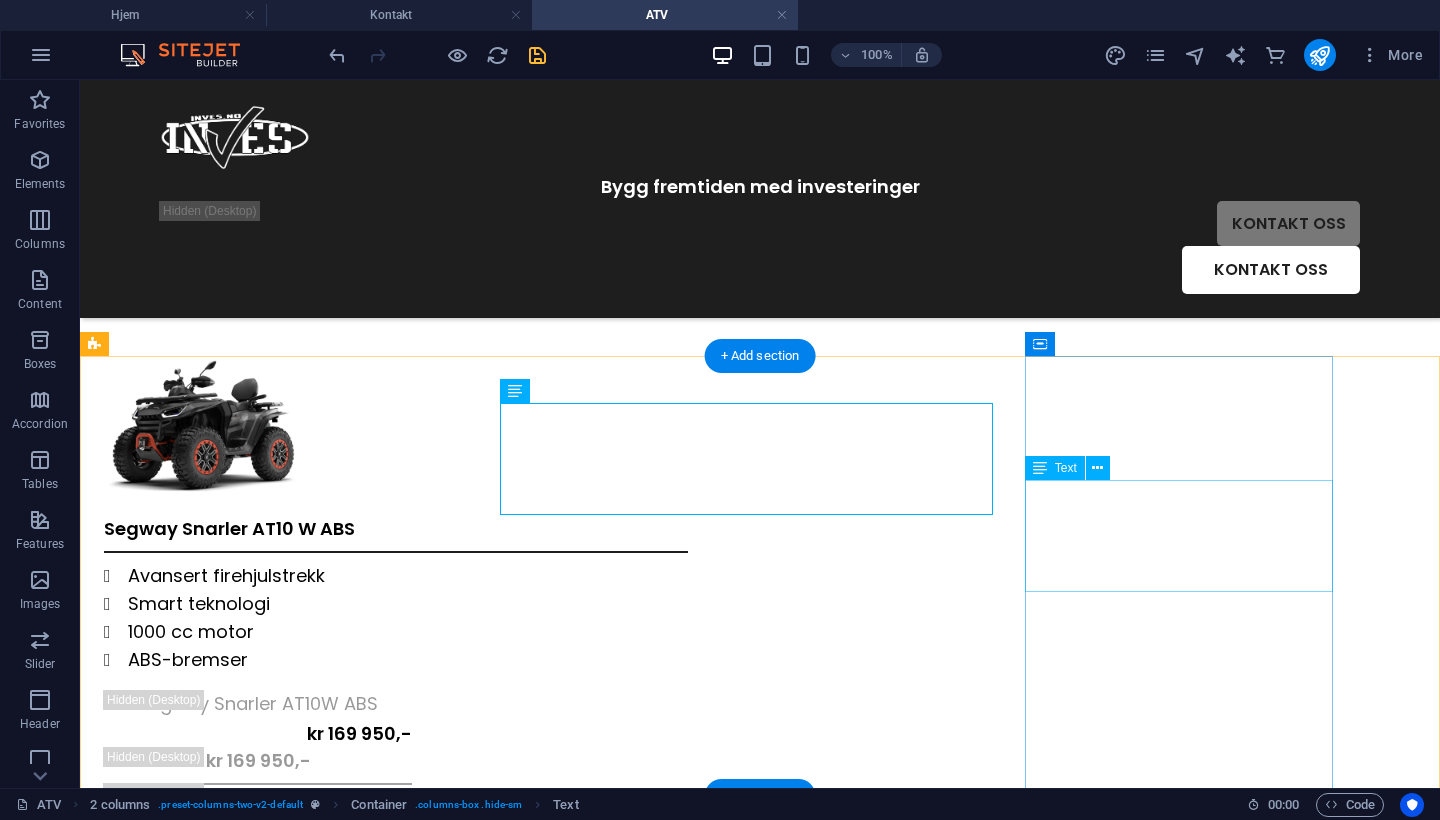 click on "Avansert firehjulstrekk Smart teknologi 1000 cc motor ABS-bremser" at bounding box center [258, 861] 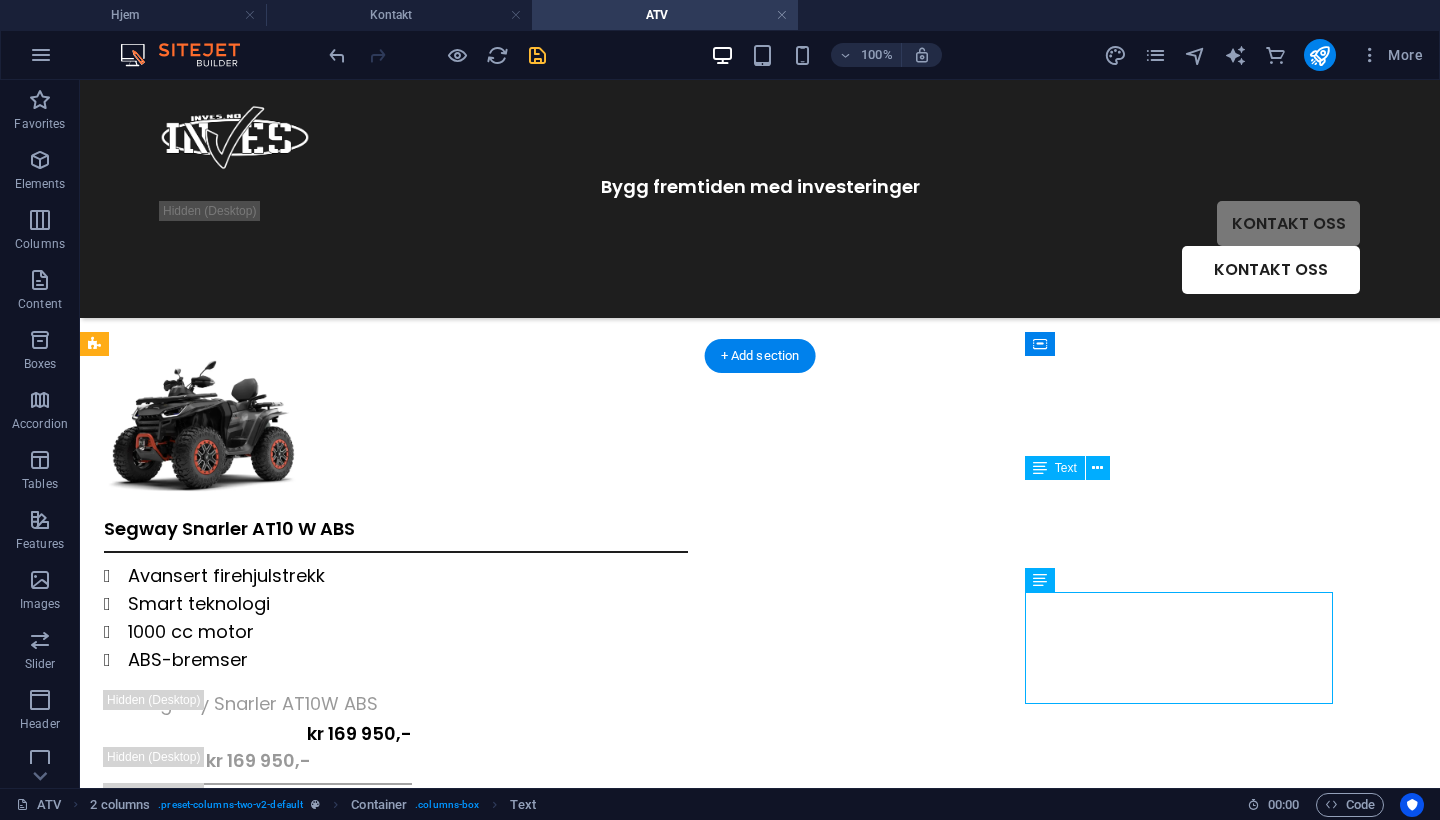 click on "Avansert firehjulstrekk Smart teknologi 1000 cc motor ABS-bremser" at bounding box center [258, 861] 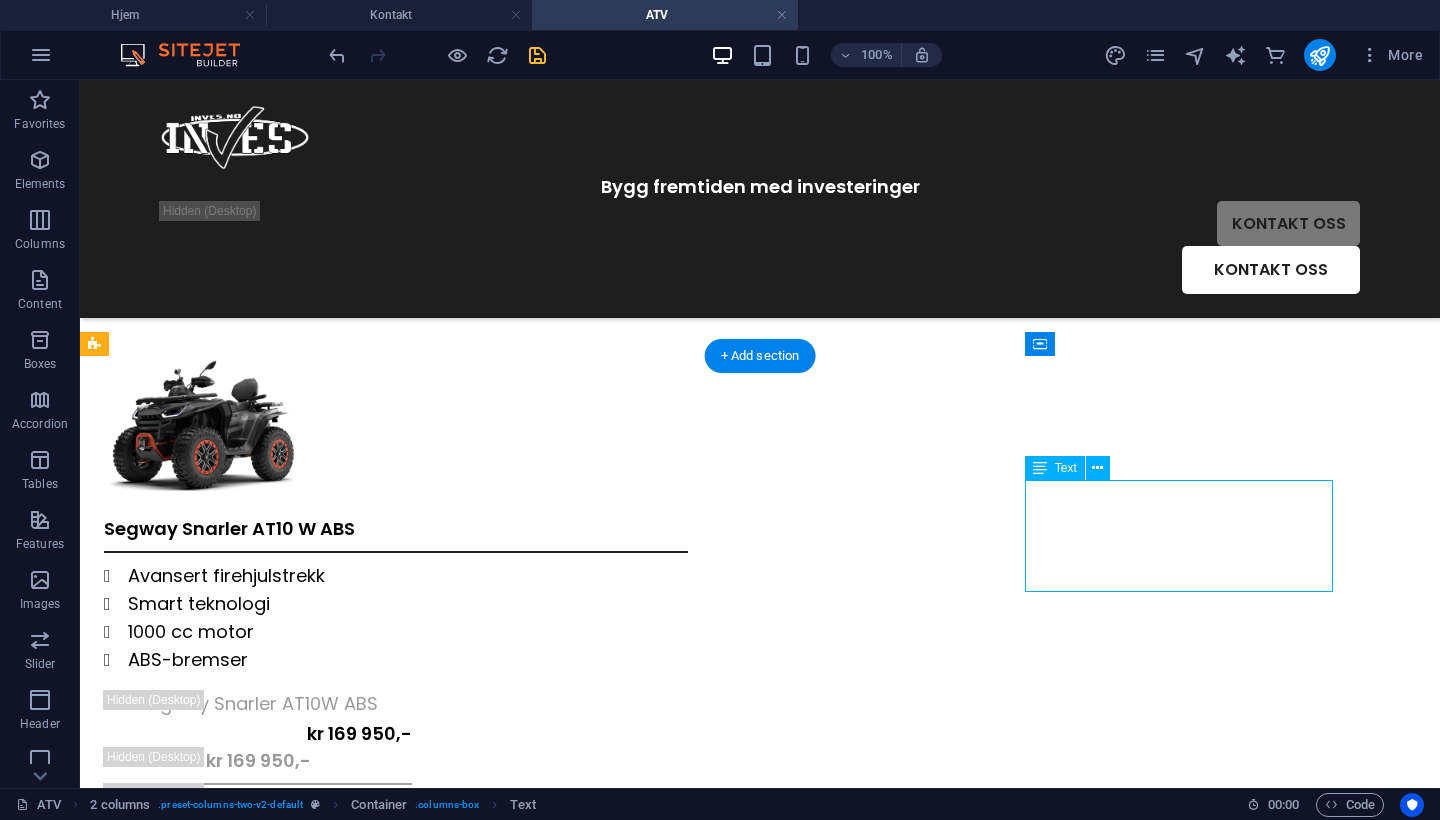 click on "Avansert firehjulstrekk Smart teknologi 1000 cc motor ABS-bremser" at bounding box center [258, 861] 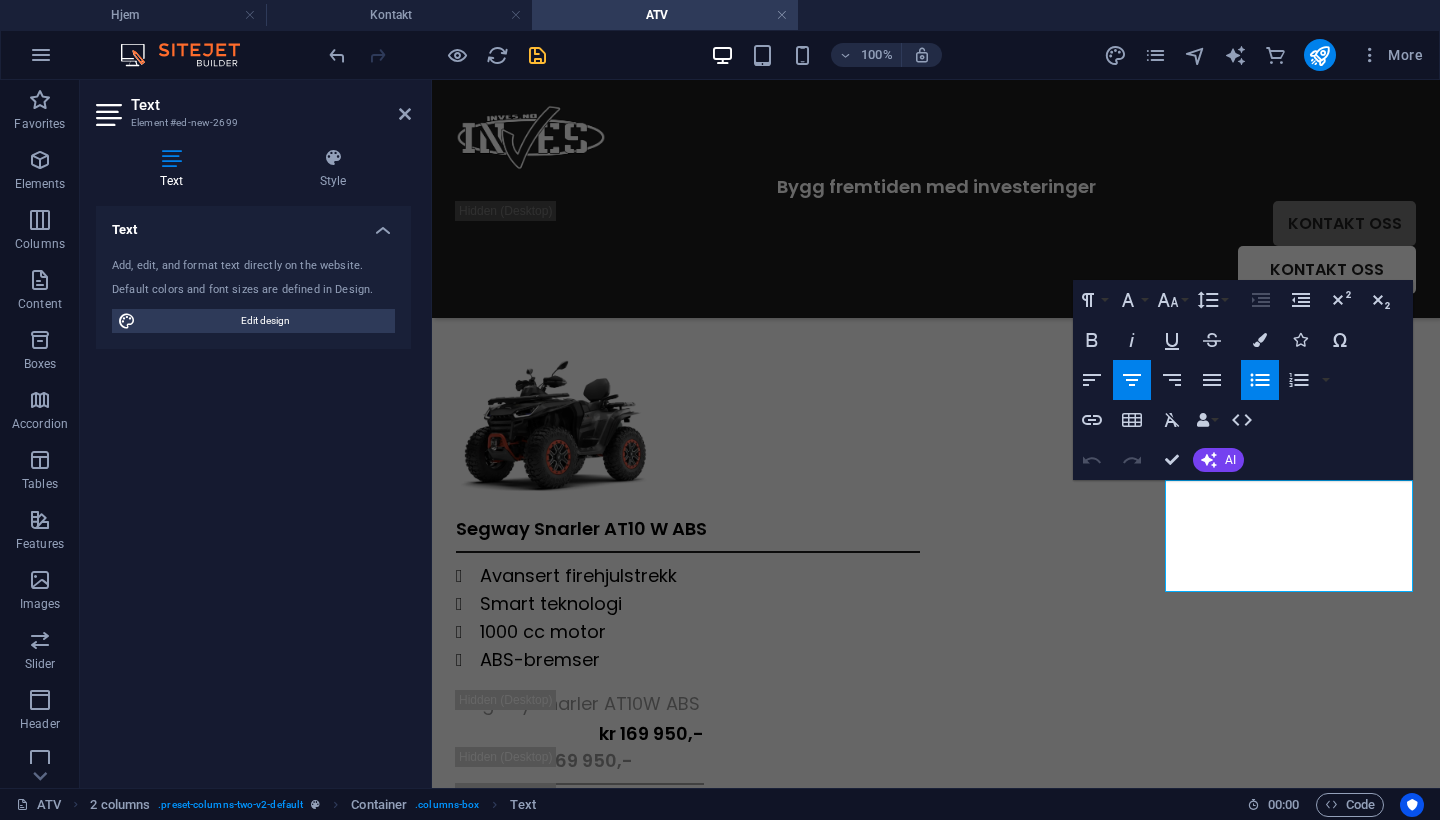 click on "Text Style Text Add, edit, and format text directly on the website. Default colors and font sizes are defined in Design. Edit design Alignment Left aligned Centered Right aligned 2 columns Element Layout How this element expands within the layout (Flexbox). Size Default auto px % 1/1 1/2 1/3 1/4 1/5 1/6 1/7 1/8 1/9 1/10 Grow Shrink Order Container layout Visible Visible Opacity 100 % Overflow Spacing Margin Default auto px % rem vw vh Custom Custom auto px % rem vw vh auto px % rem vw vh auto px % rem vw vh auto px % rem vw vh Padding Default px rem % vh vw Custom Custom px rem % vh vw px rem % vh vw px rem % vh vw px rem % vh vw Border Style              - Width 1 auto px rem % vh vw Custom Custom 1 auto px rem % vh vw 1 auto px rem % vh vw 1 auto px rem % vh vw 1 auto px rem % vh vw  - Color Round corners Default px rem % vh vw Custom Custom px rem % vh vw px rem % vh vw px rem % vh vw px rem % vh vw Shadow Default None Outside Inside Color X offset 0 px rem vh vw Y offset 0 px rem vh vw Blur 0 px" at bounding box center (253, 460) 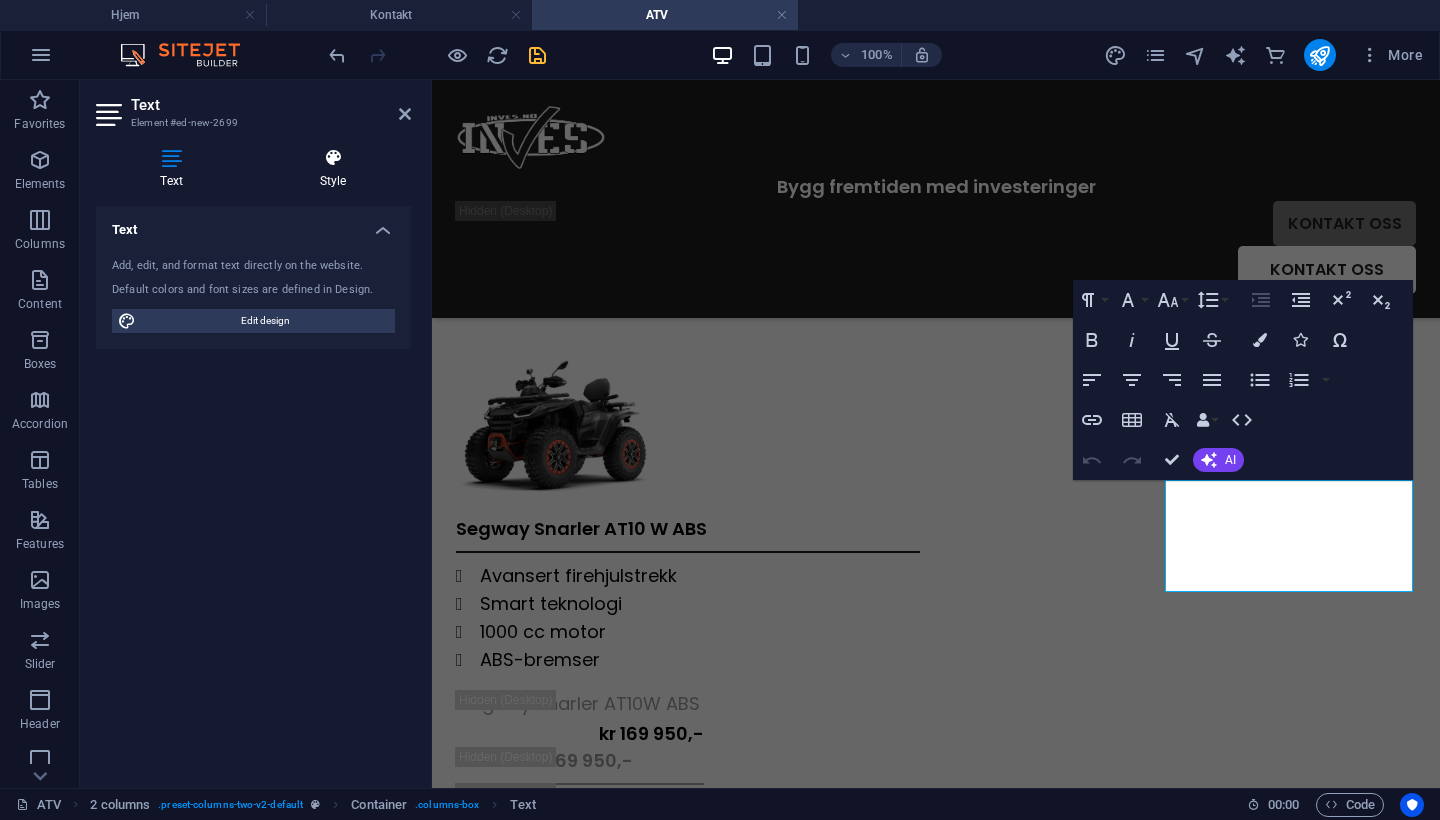 click at bounding box center [333, 158] 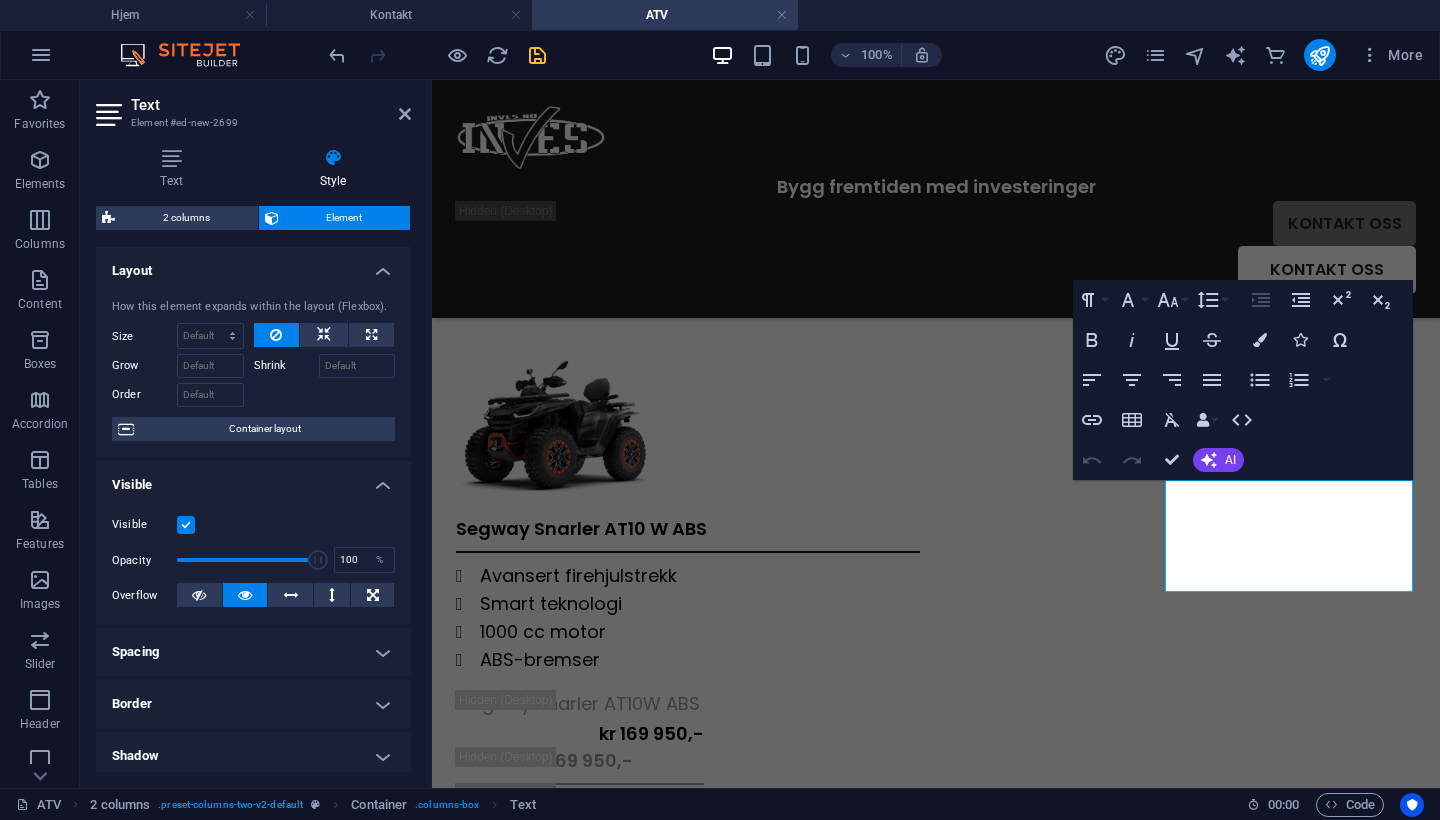click on "Visible" at bounding box center [253, 525] 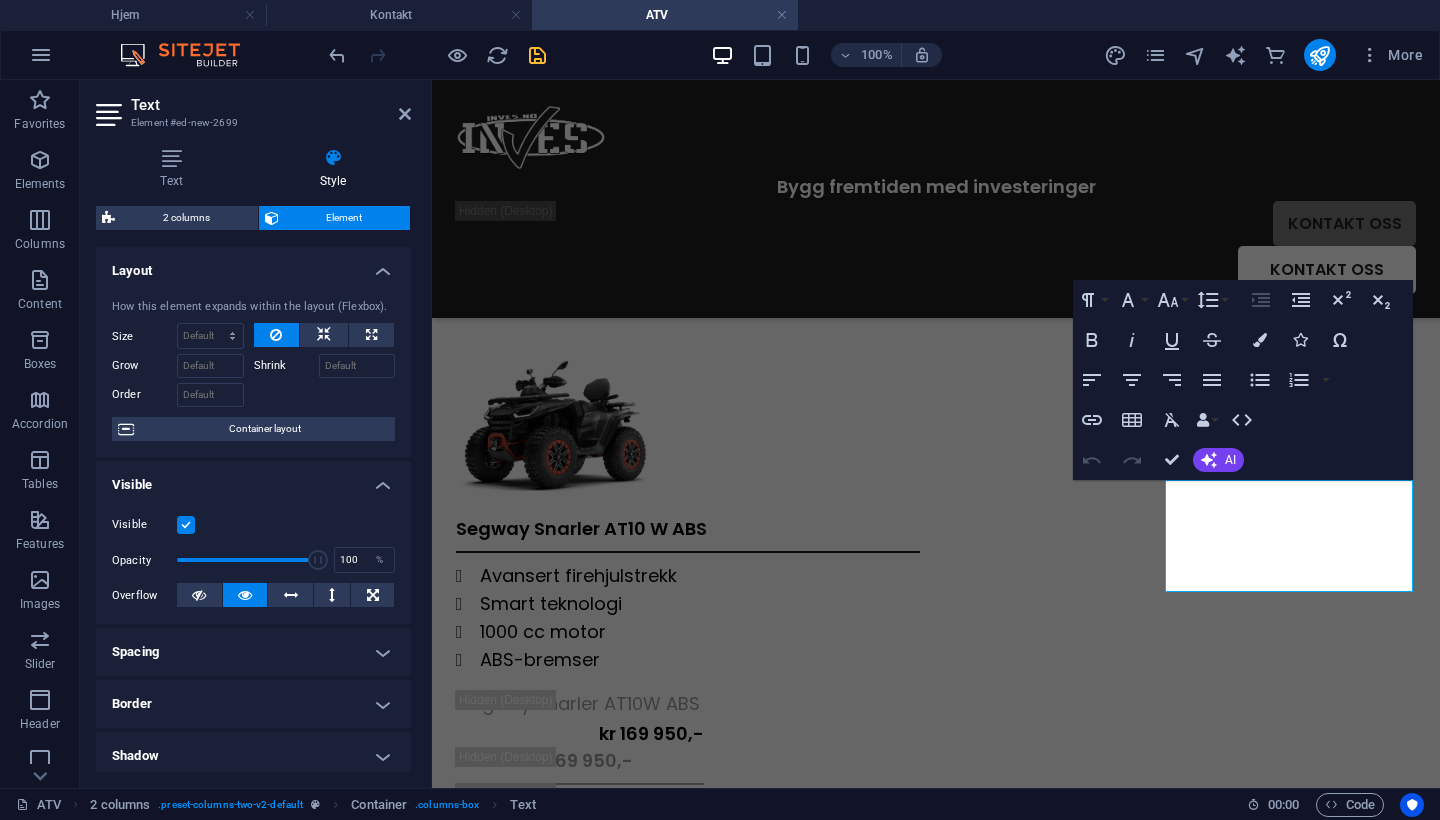 click at bounding box center [186, 525] 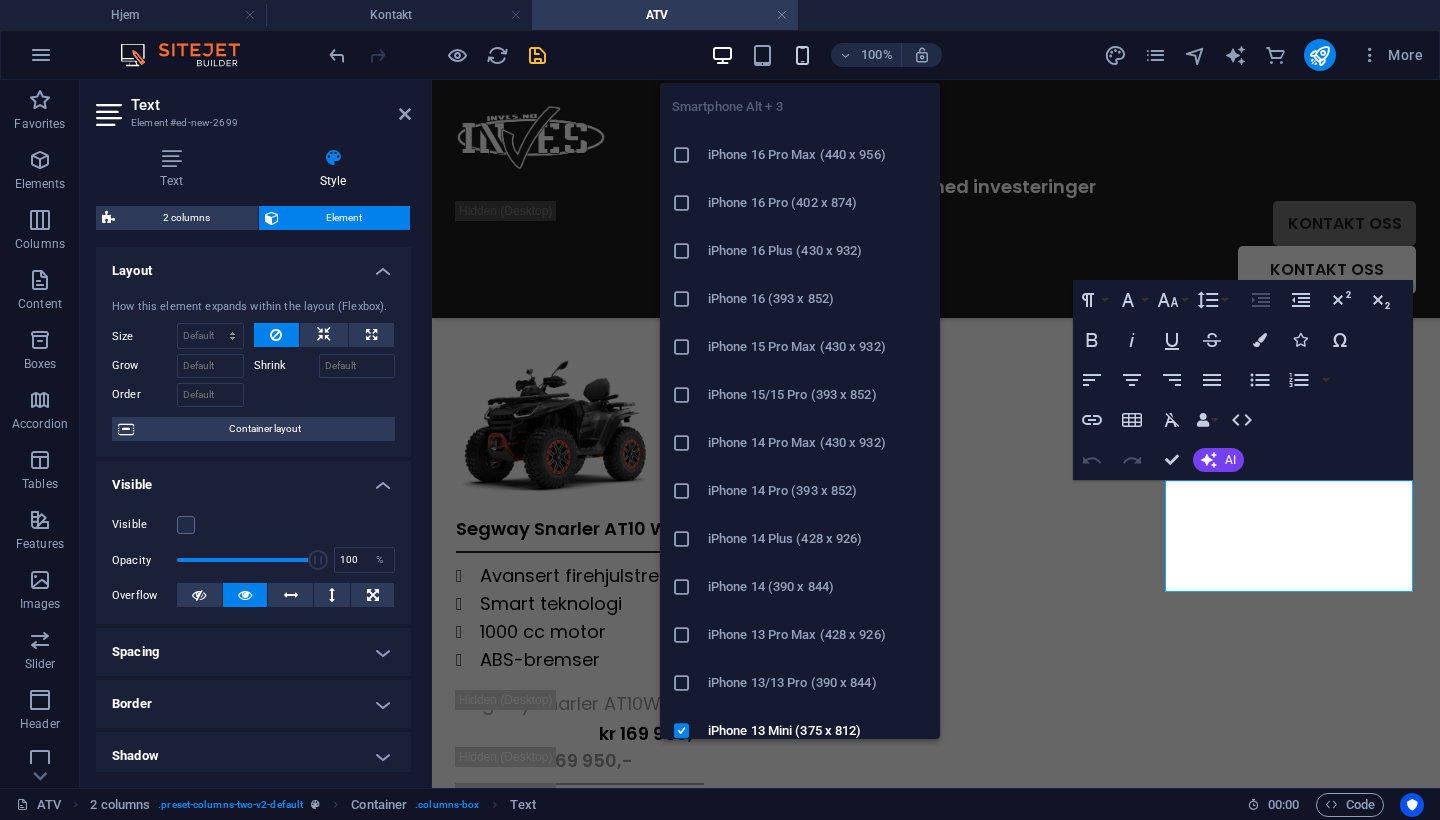 click at bounding box center [802, 55] 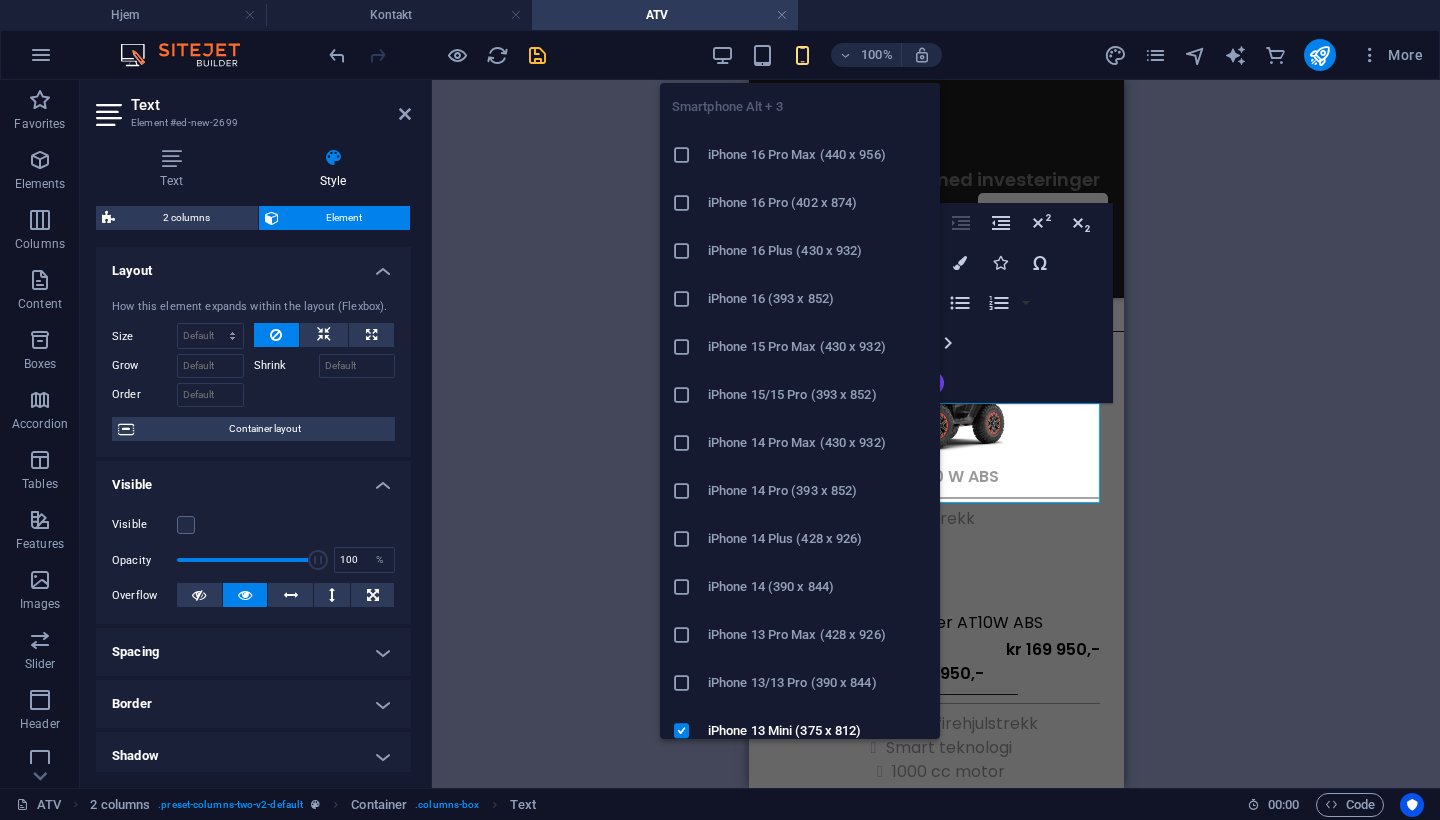 scroll, scrollTop: 735, scrollLeft: 0, axis: vertical 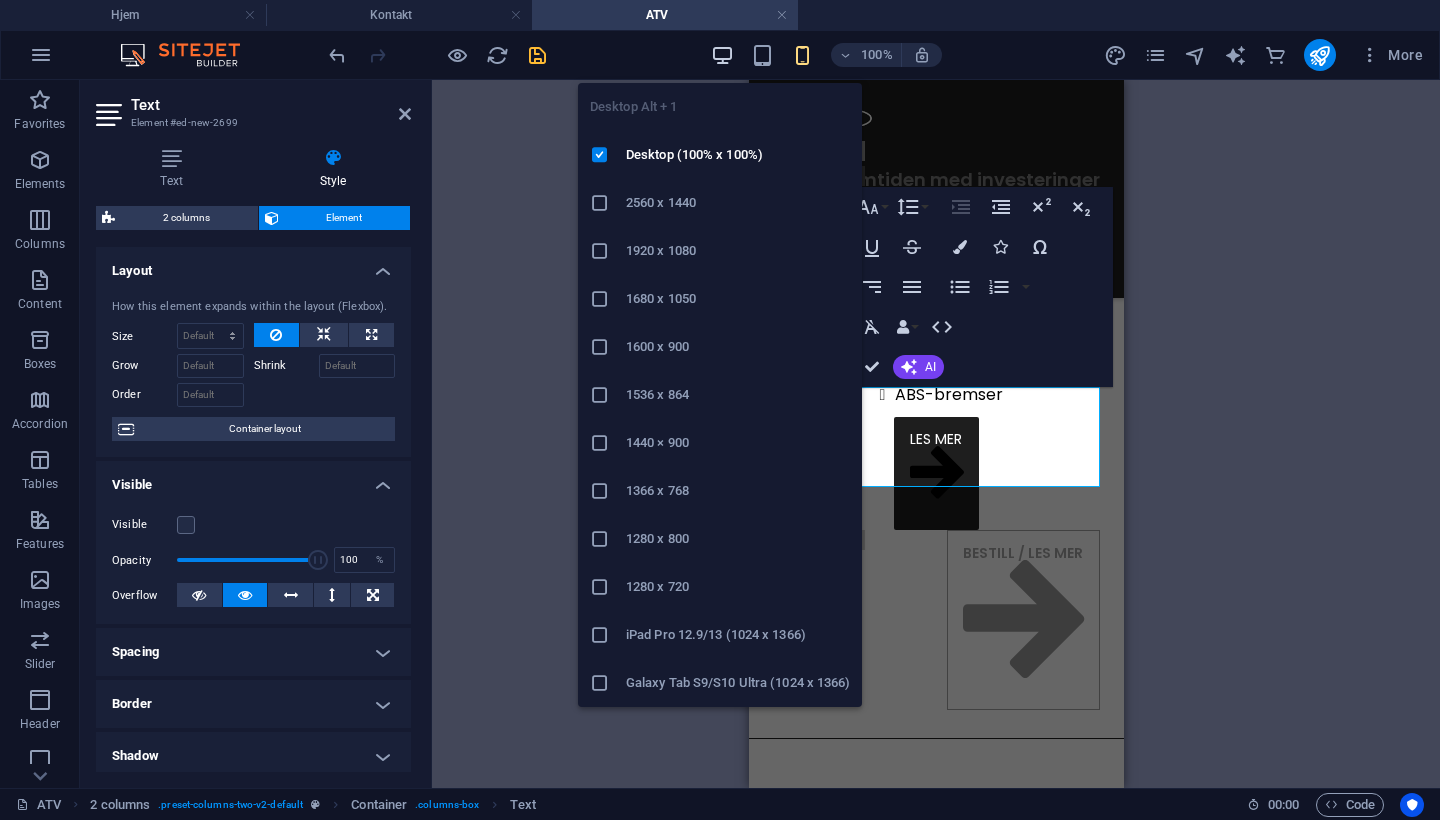click at bounding box center [722, 55] 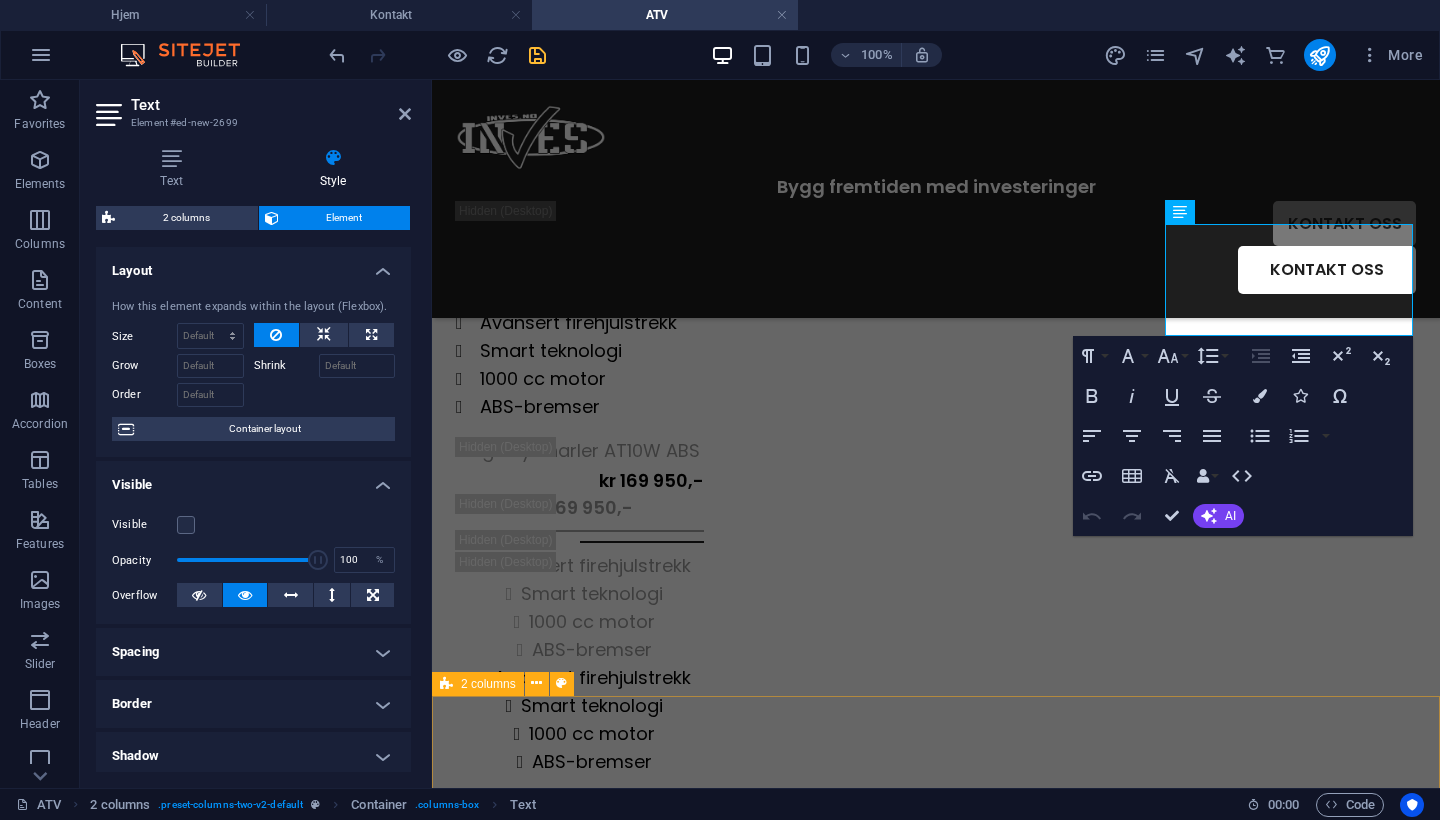 scroll, scrollTop: 502, scrollLeft: 0, axis: vertical 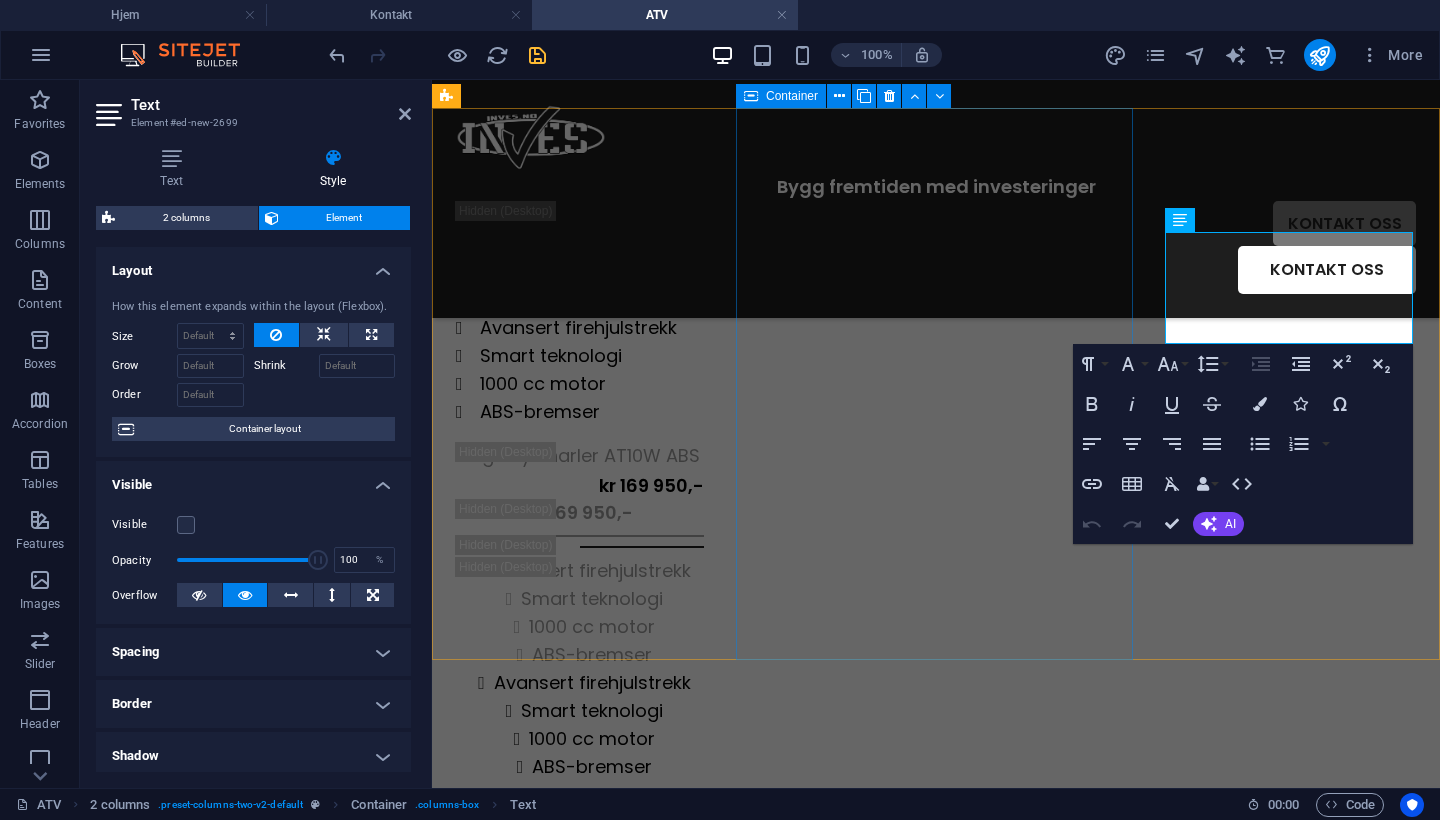 click on "Segway Snarler AT10 W ABS Avansert firehjulstrekk Smart teknologi 1000 cc motor ABS-bremser" at bounding box center [688, 346] 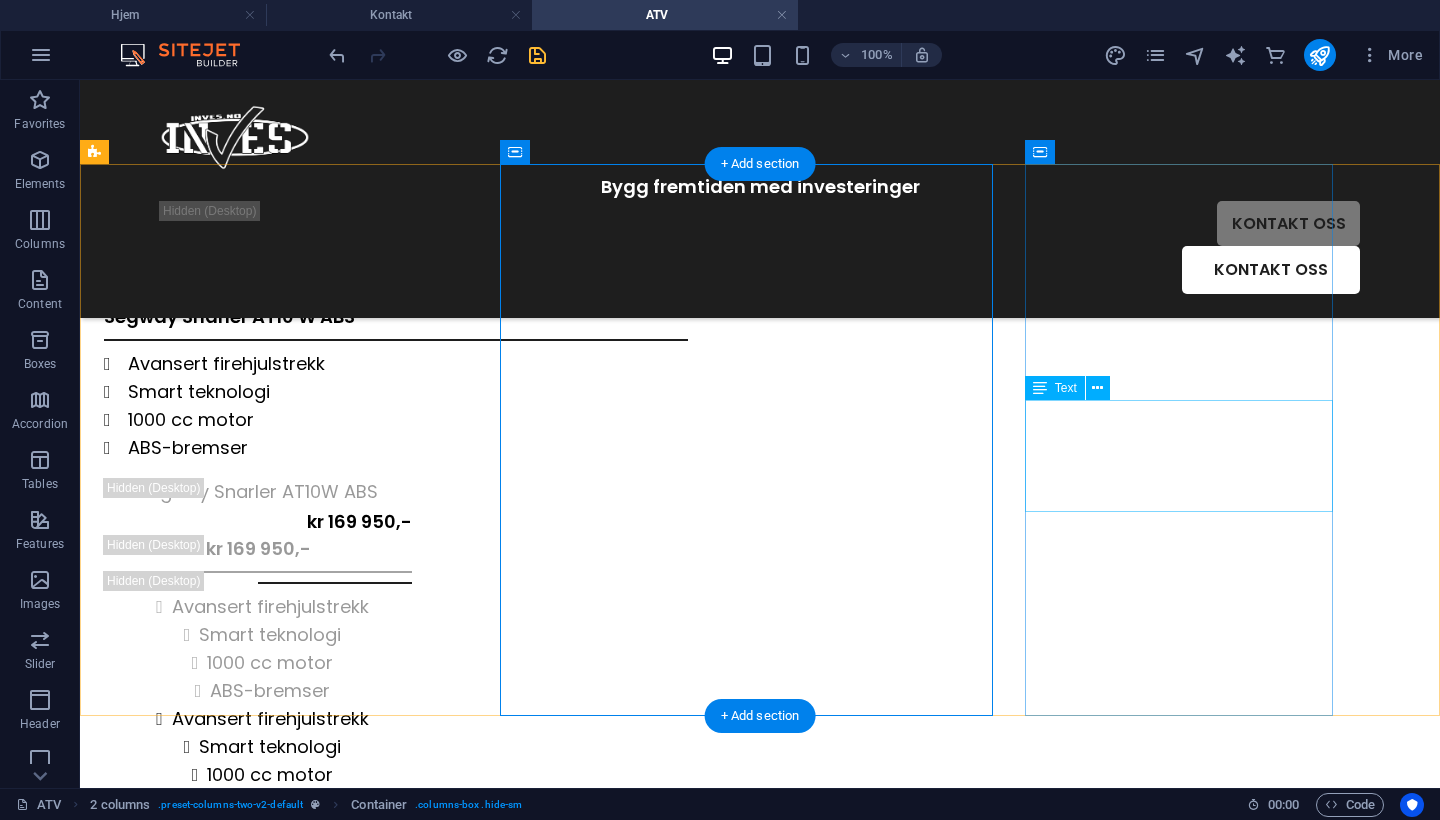 scroll, scrollTop: 446, scrollLeft: 0, axis: vertical 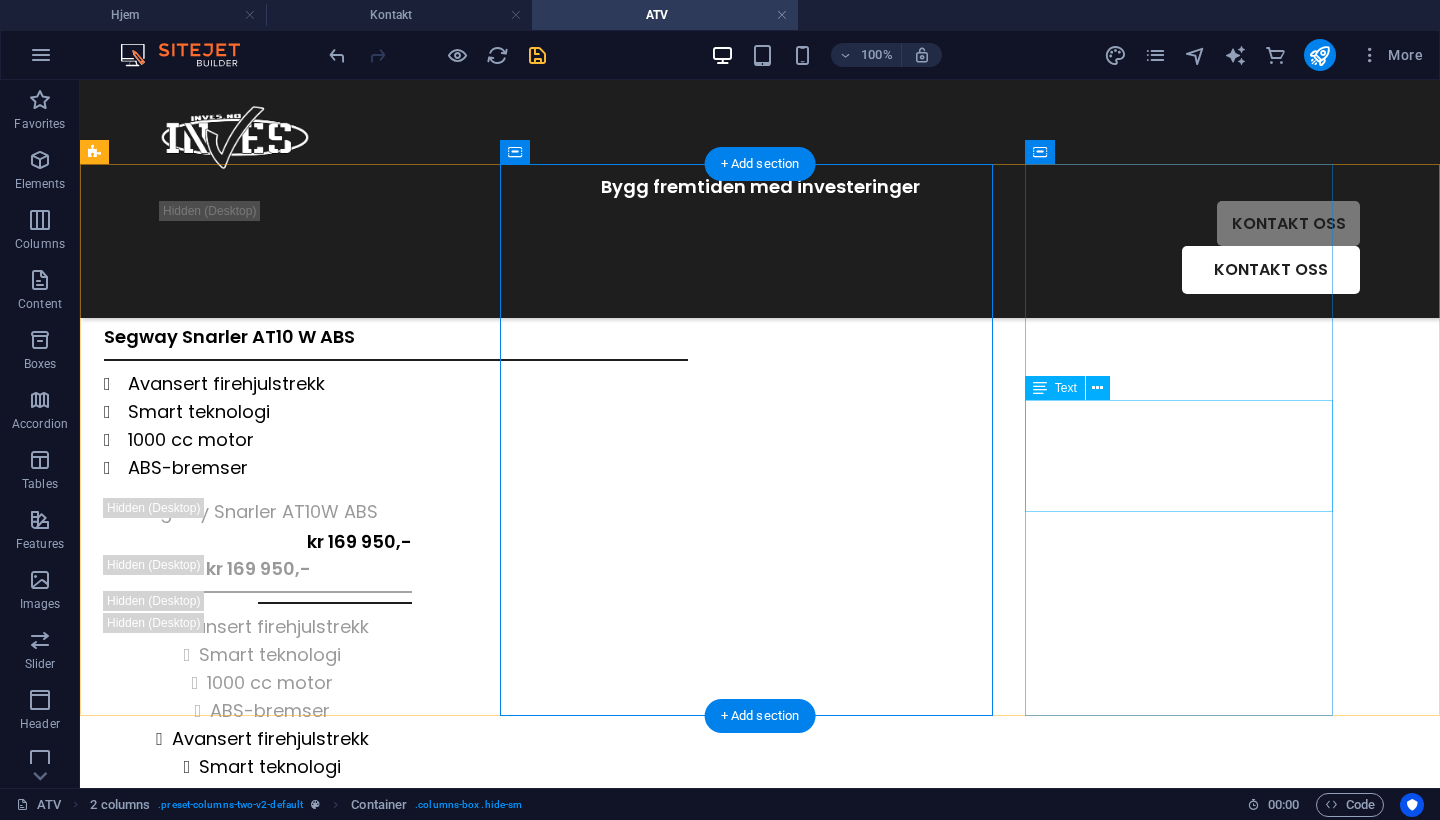 click on "Avansert firehjulstrekk Smart teknologi 1000 cc motor ABS-bremser" at bounding box center [258, 781] 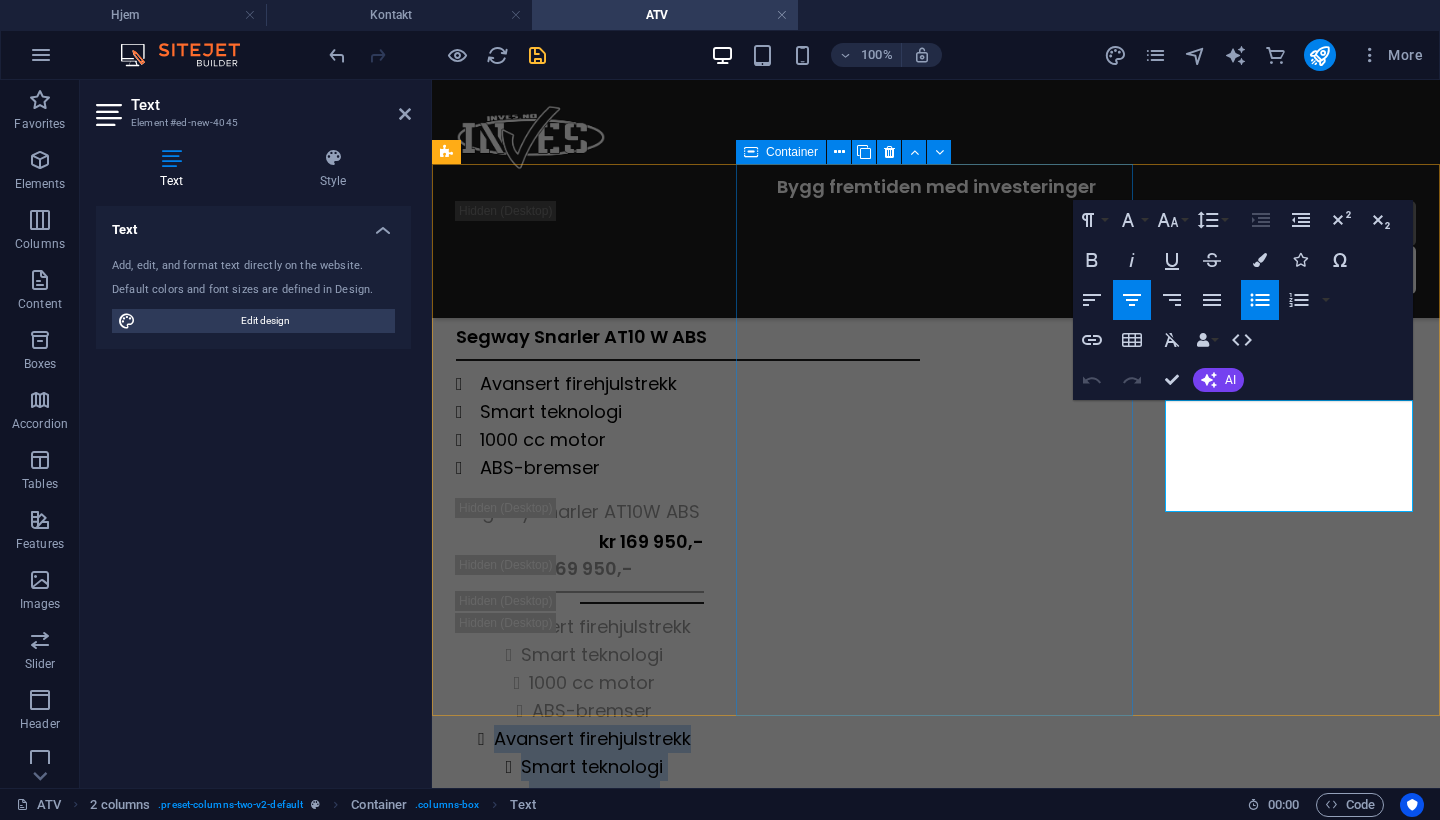 drag, startPoint x: 1380, startPoint y: 504, endPoint x: 1036, endPoint y: 347, distance: 378.13358 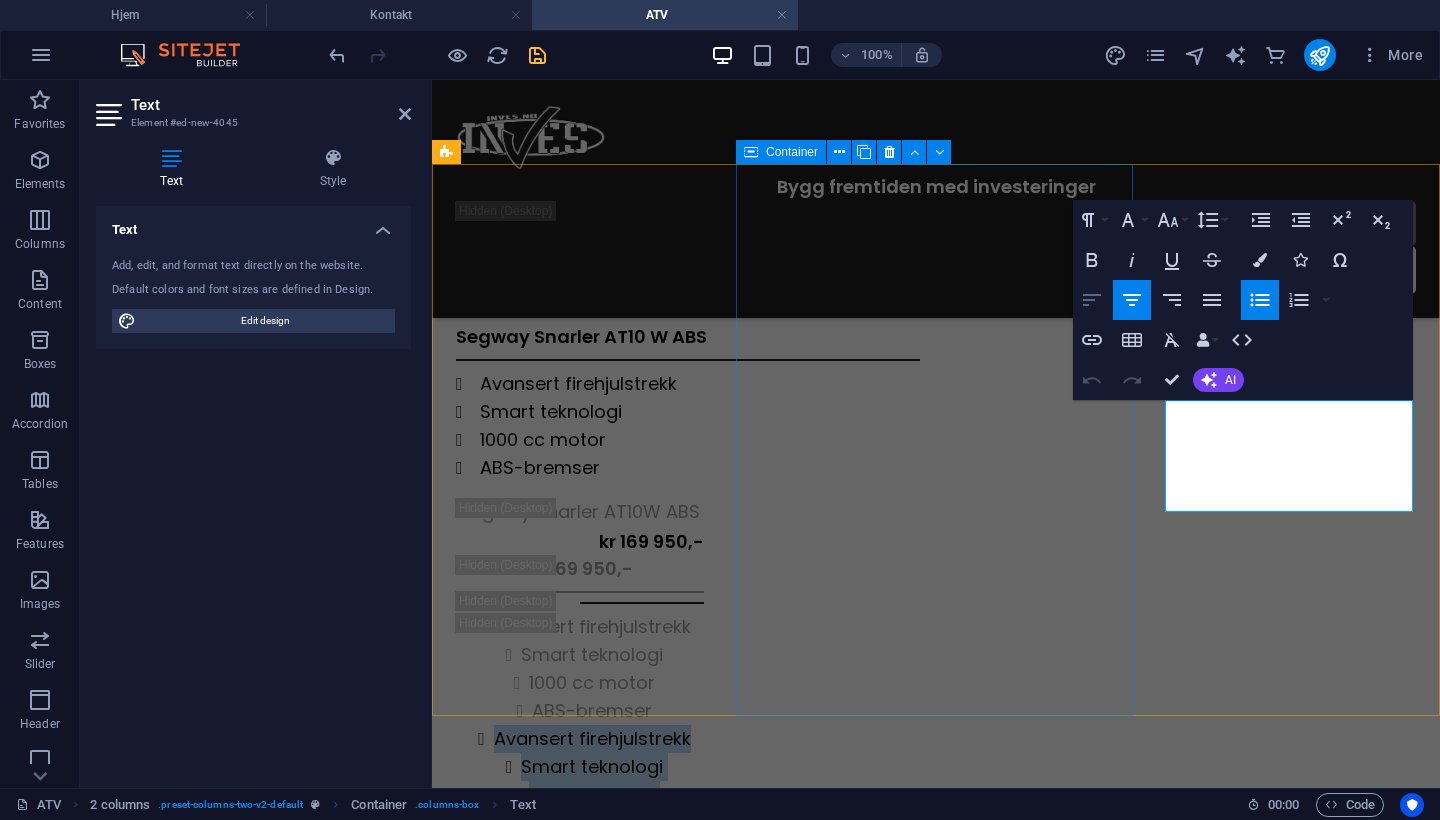 click 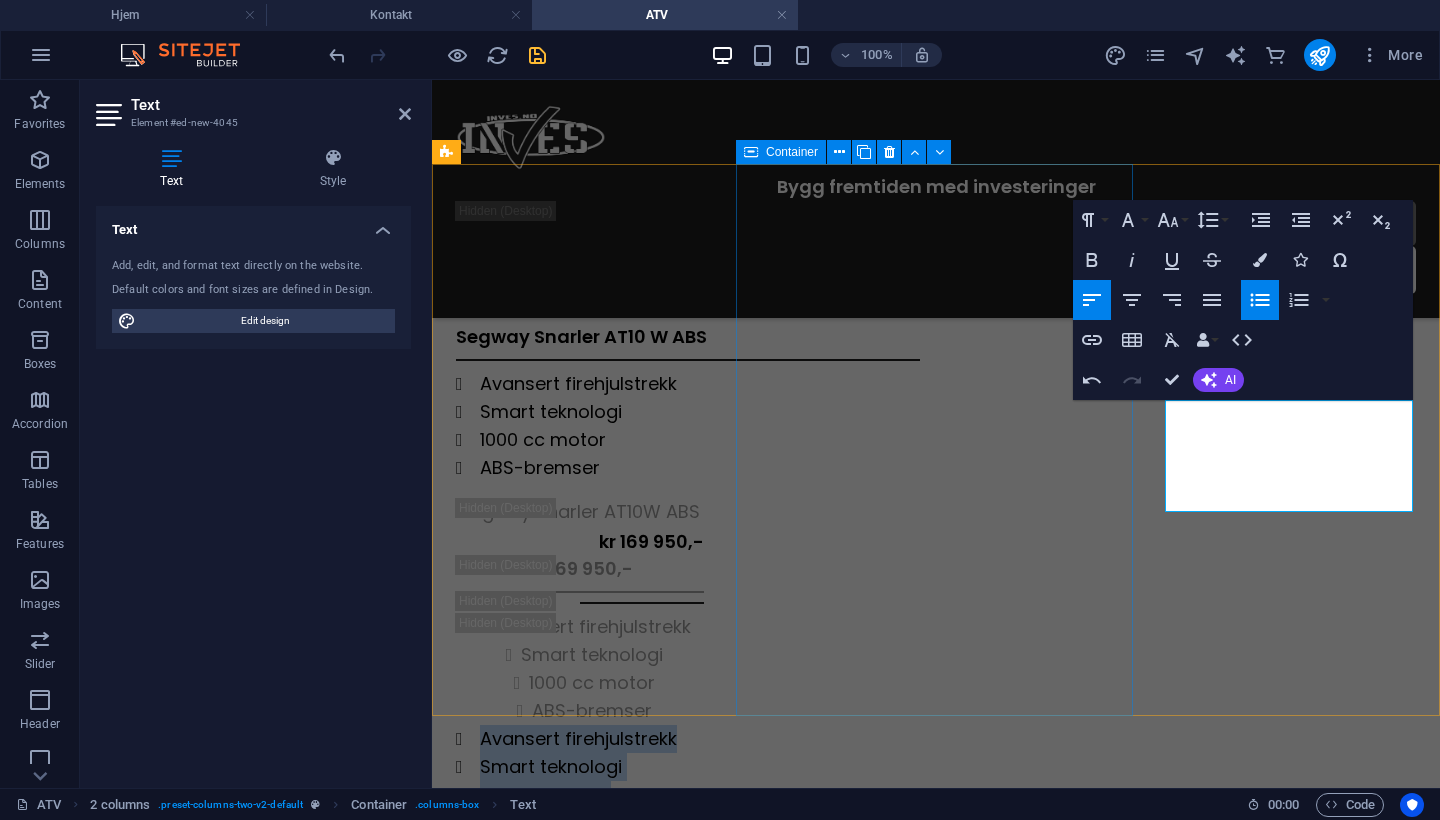 click on "Segway Snarler AT10 W ABS Avansert firehjulstrekk Smart teknologi 1000 cc motor ABS-bremser" at bounding box center (688, 402) 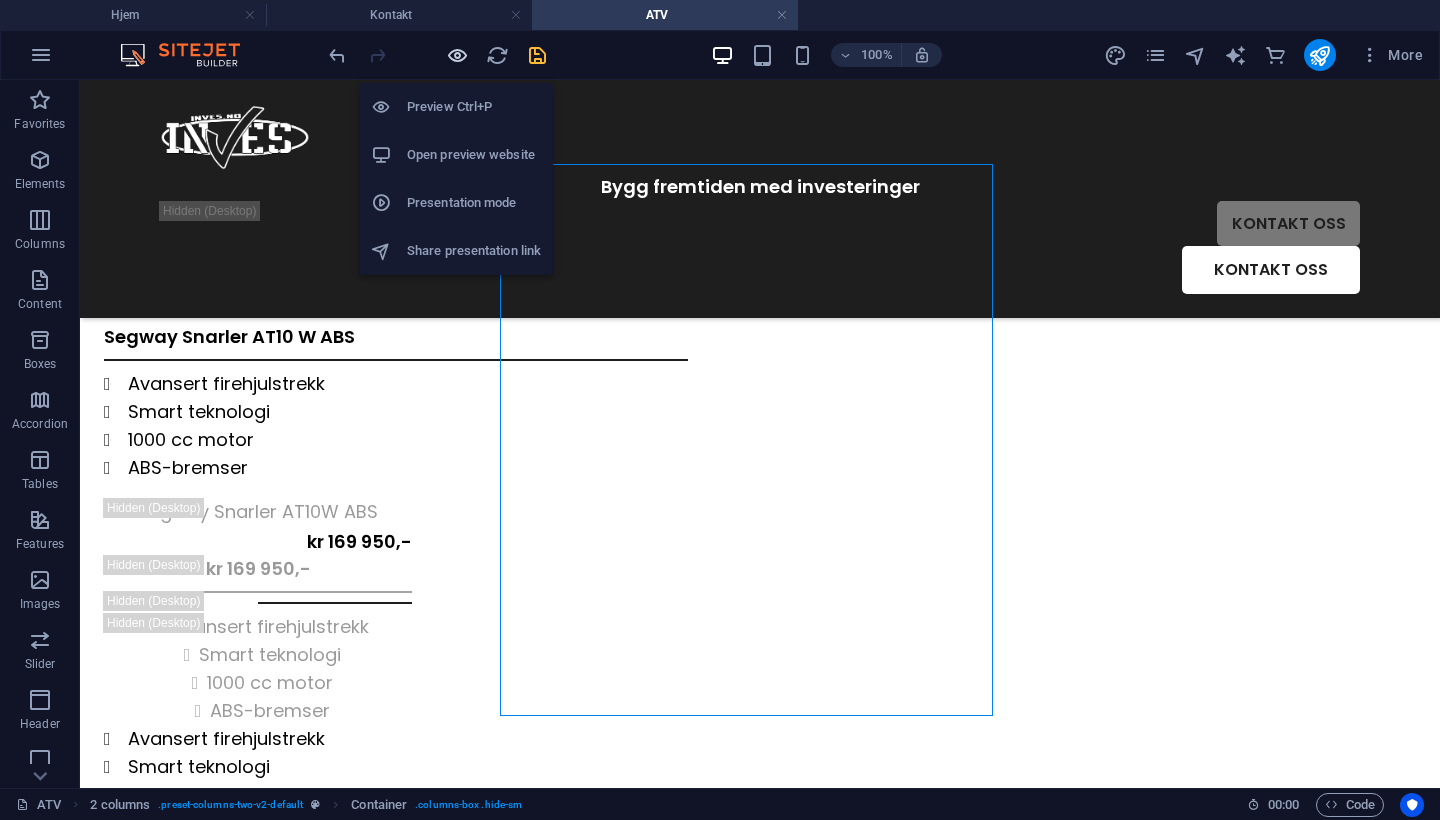 click at bounding box center (457, 55) 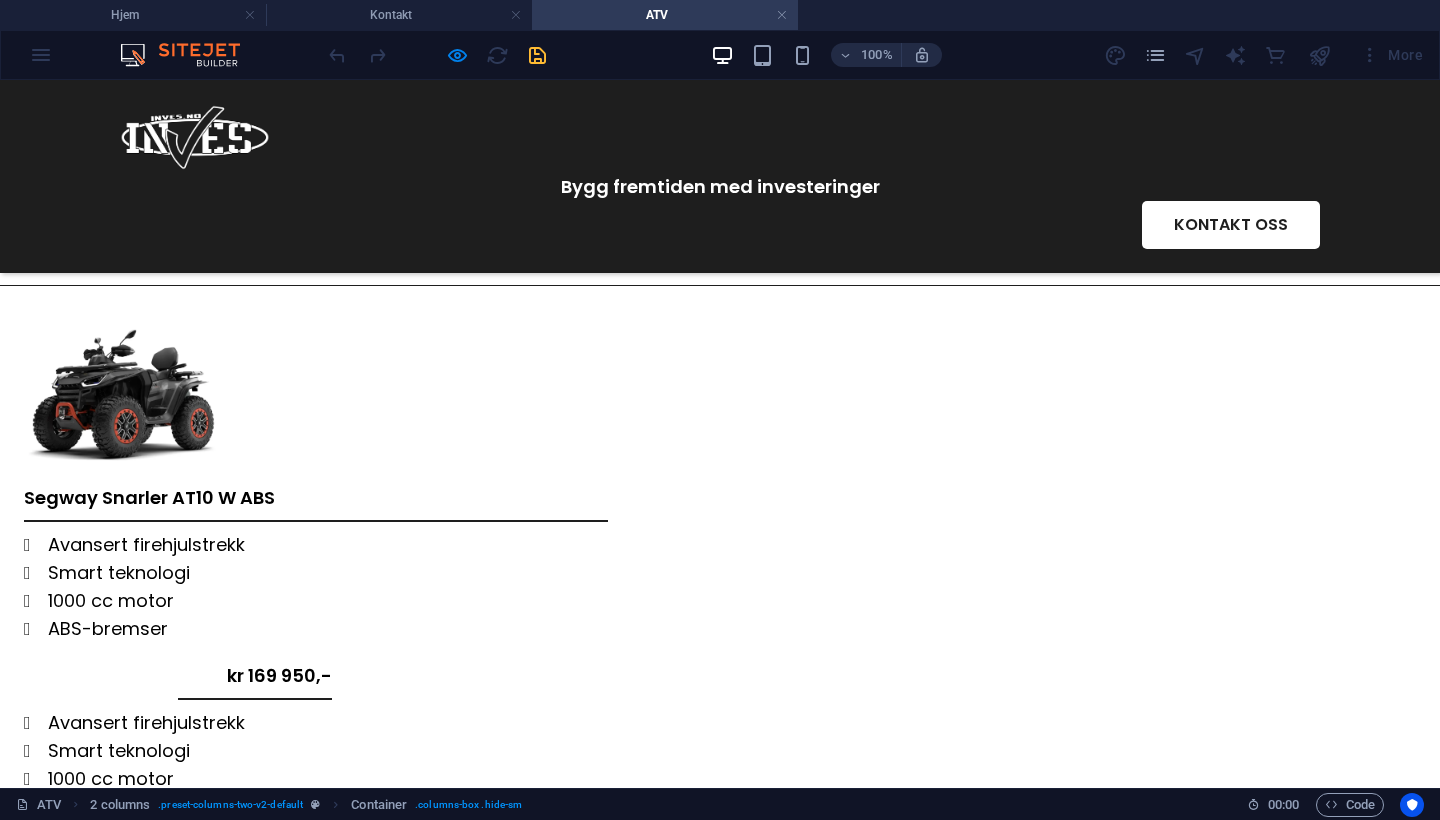 scroll, scrollTop: 183, scrollLeft: 0, axis: vertical 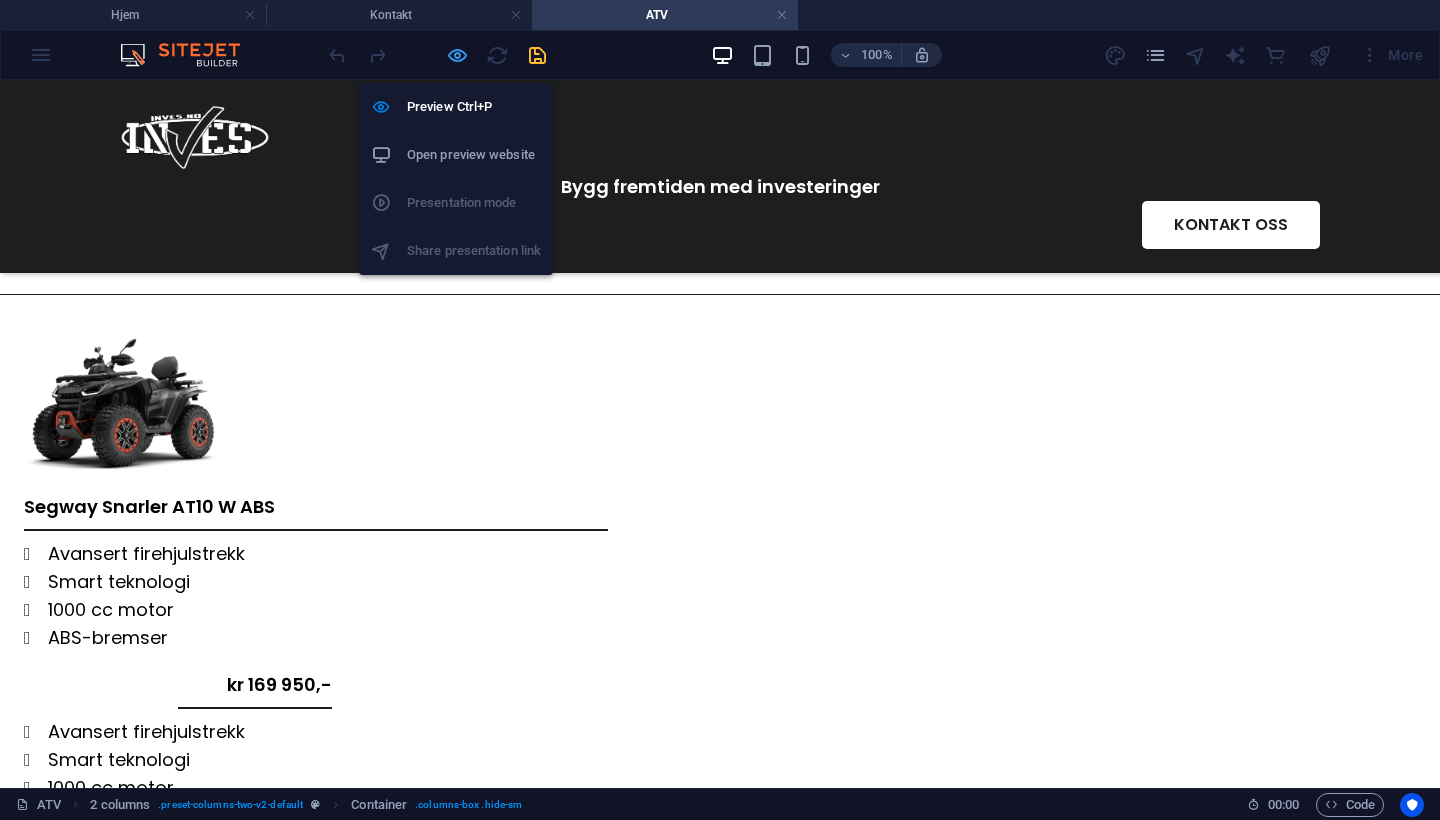 click at bounding box center [457, 55] 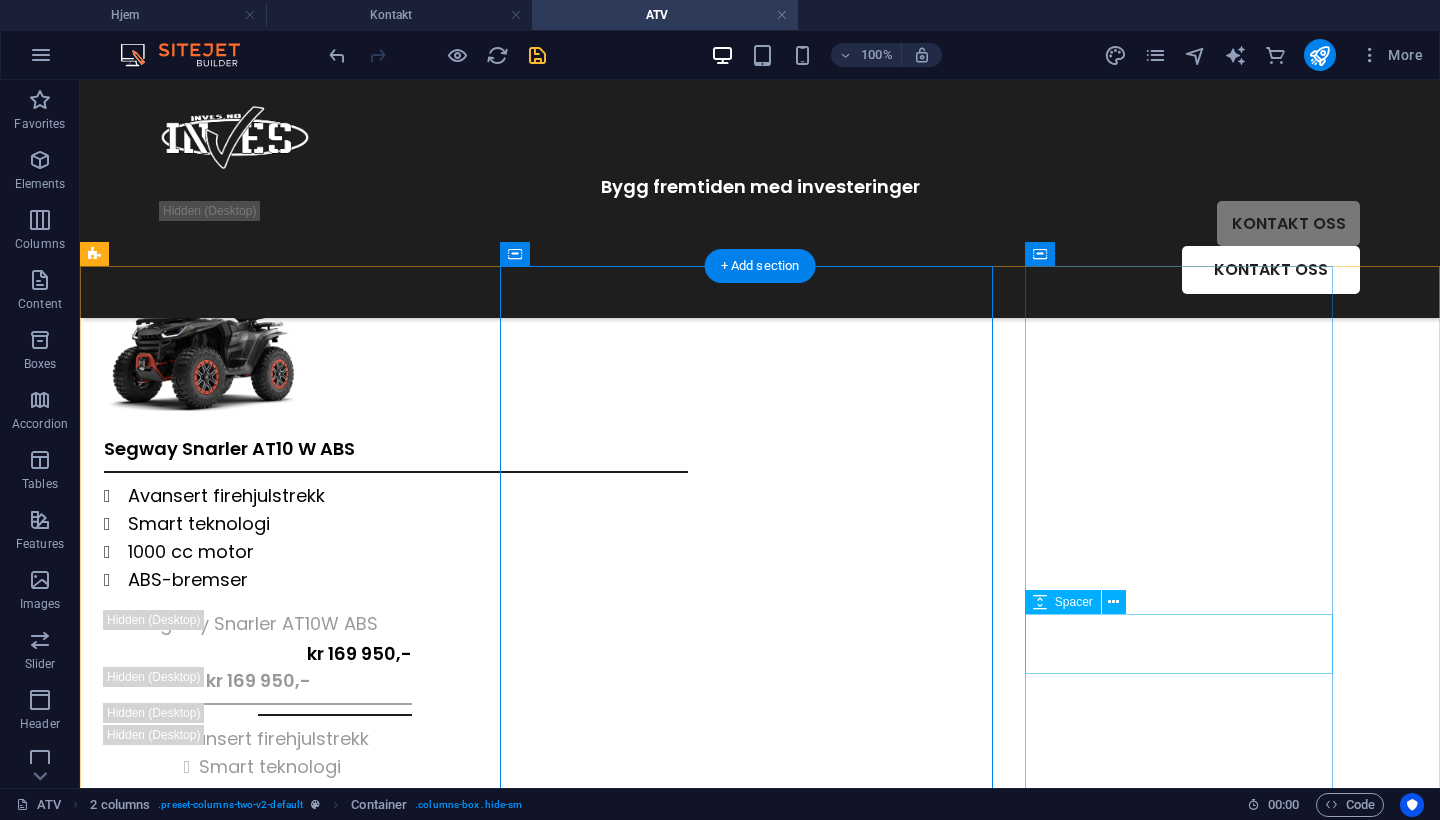 scroll, scrollTop: 344, scrollLeft: 0, axis: vertical 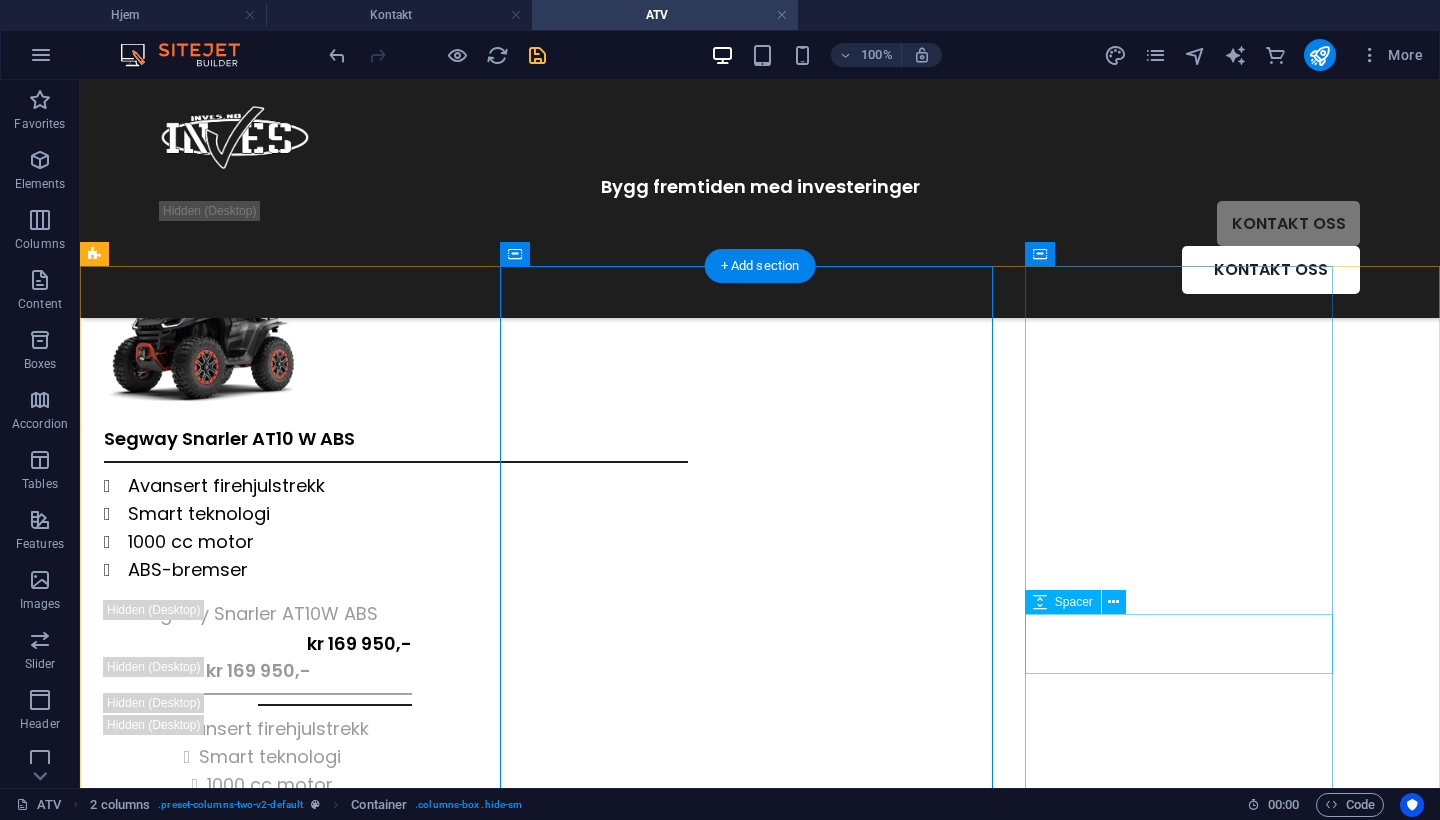 click at bounding box center [258, 969] 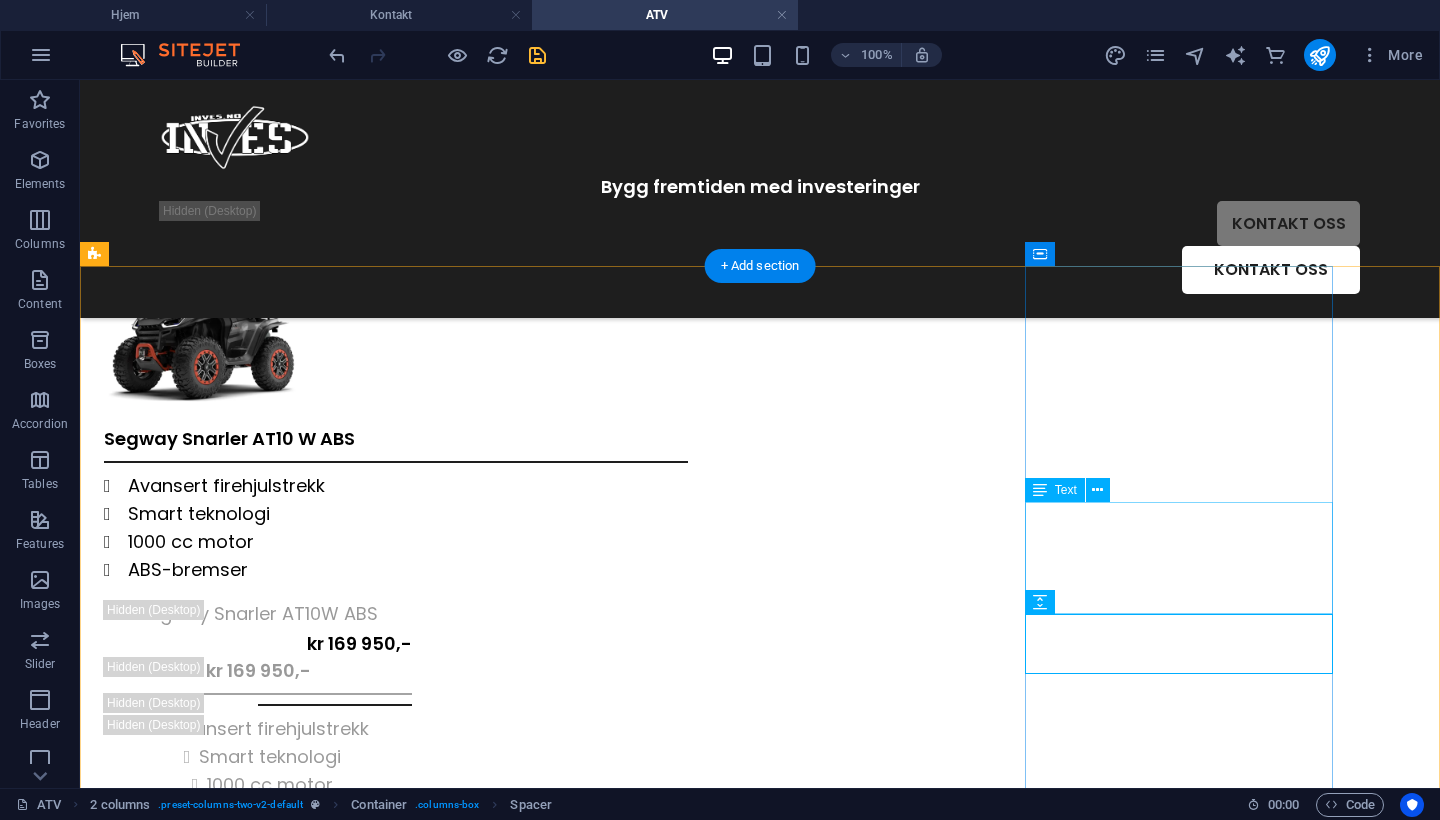 click on "Avansert firehjulstrekk Smart teknologi 1000 cc motor ABS-bremser" at bounding box center [258, 883] 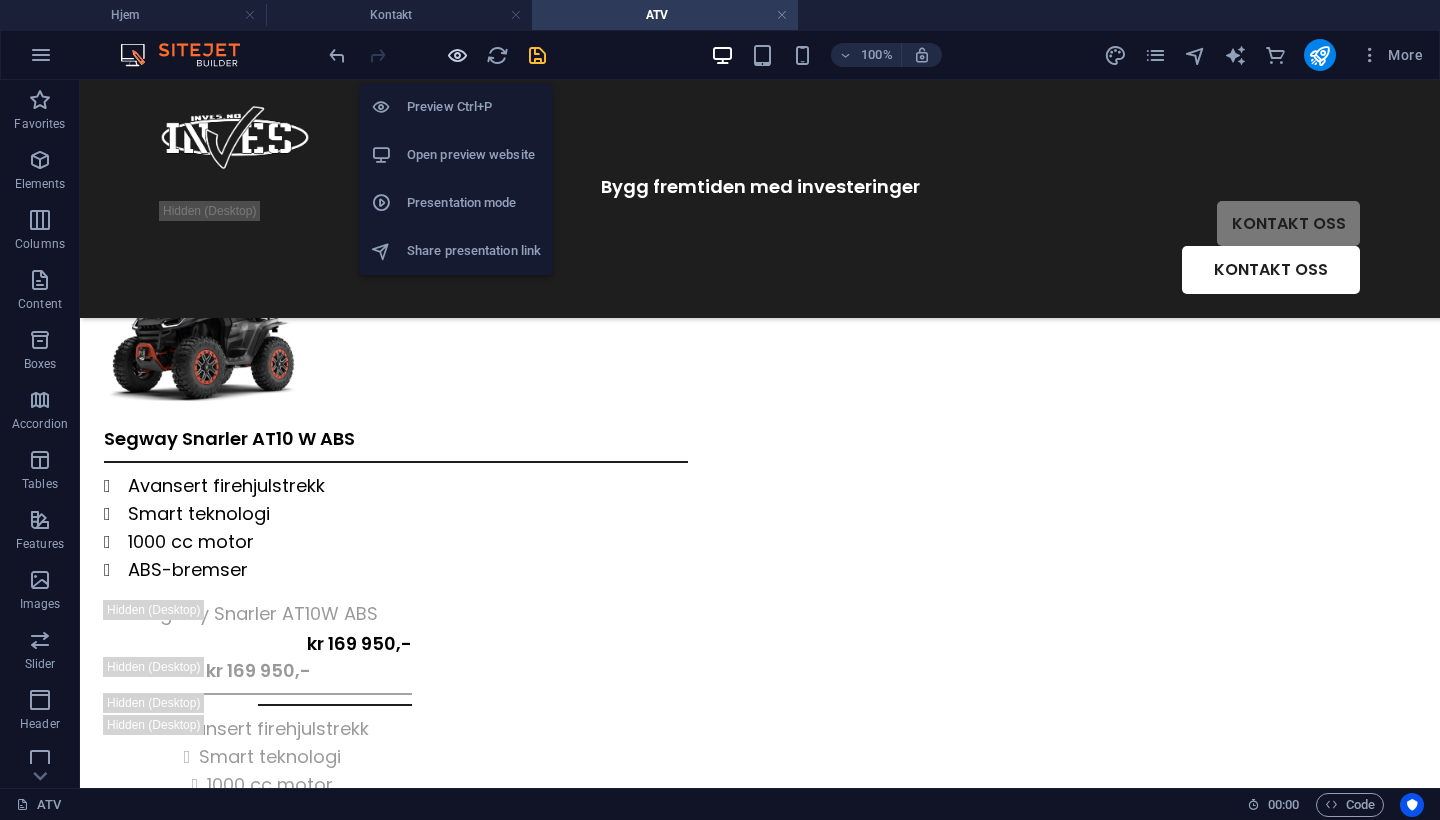 click at bounding box center (457, 55) 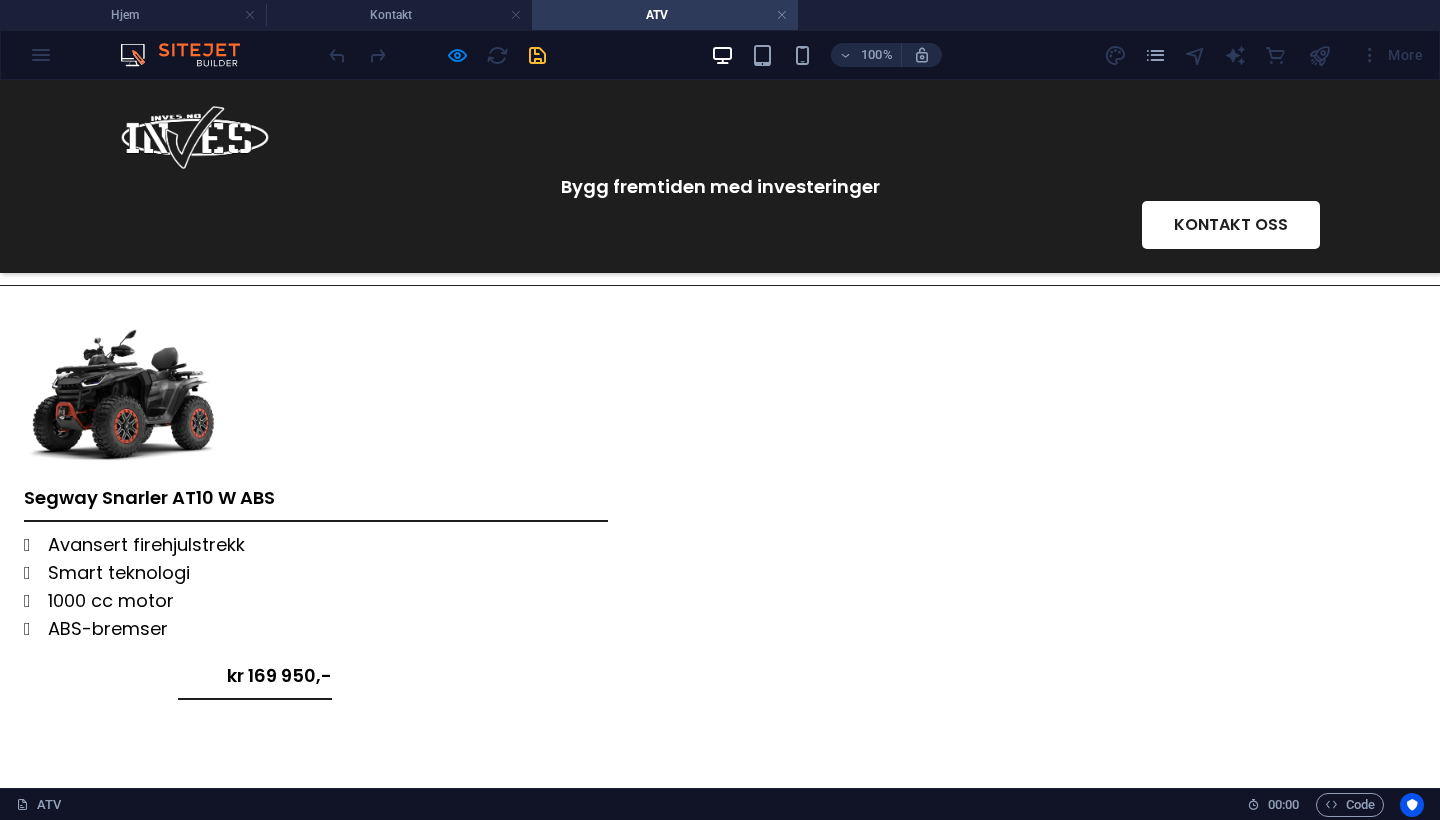 scroll, scrollTop: 171, scrollLeft: 0, axis: vertical 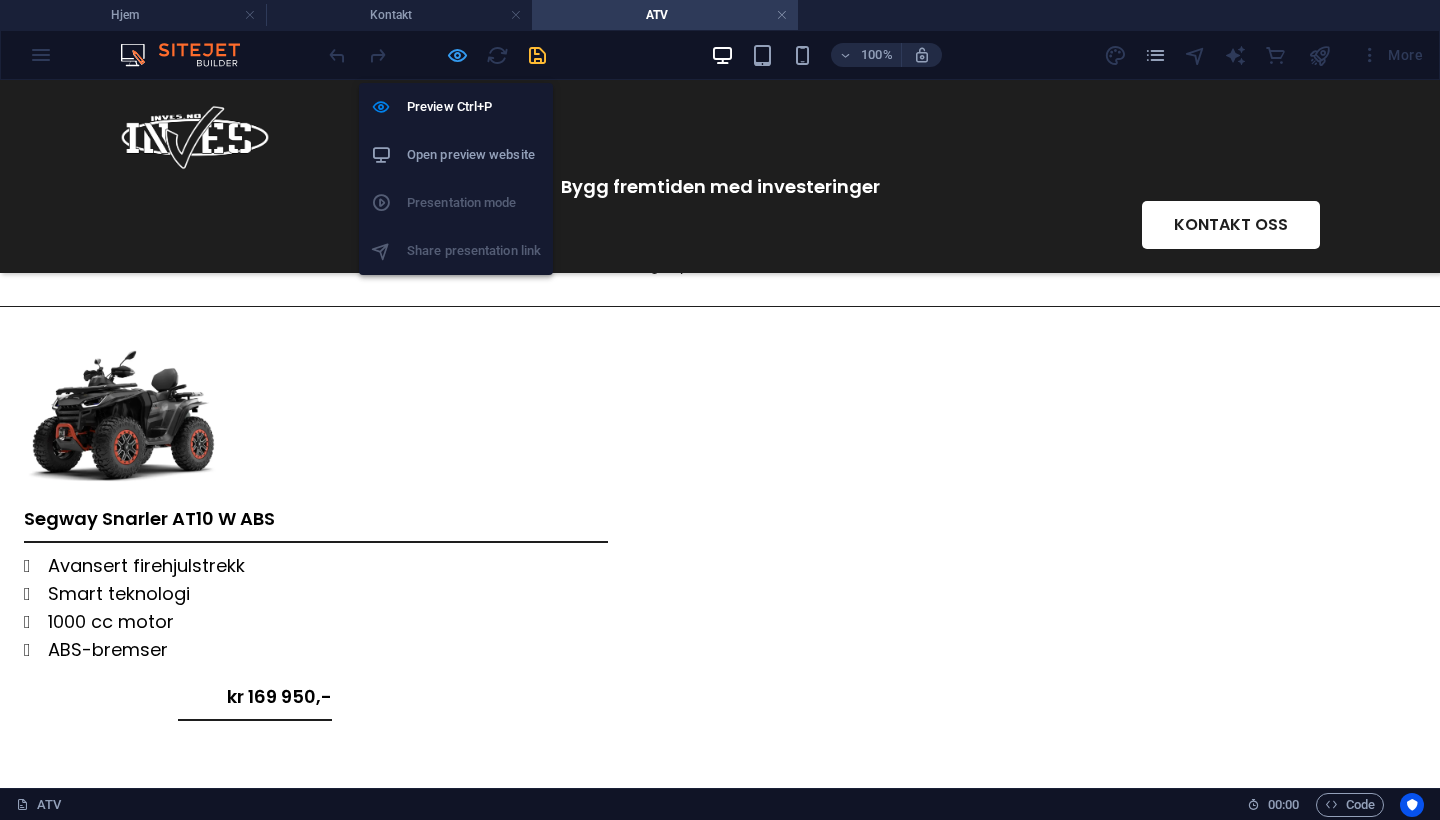 click at bounding box center [457, 55] 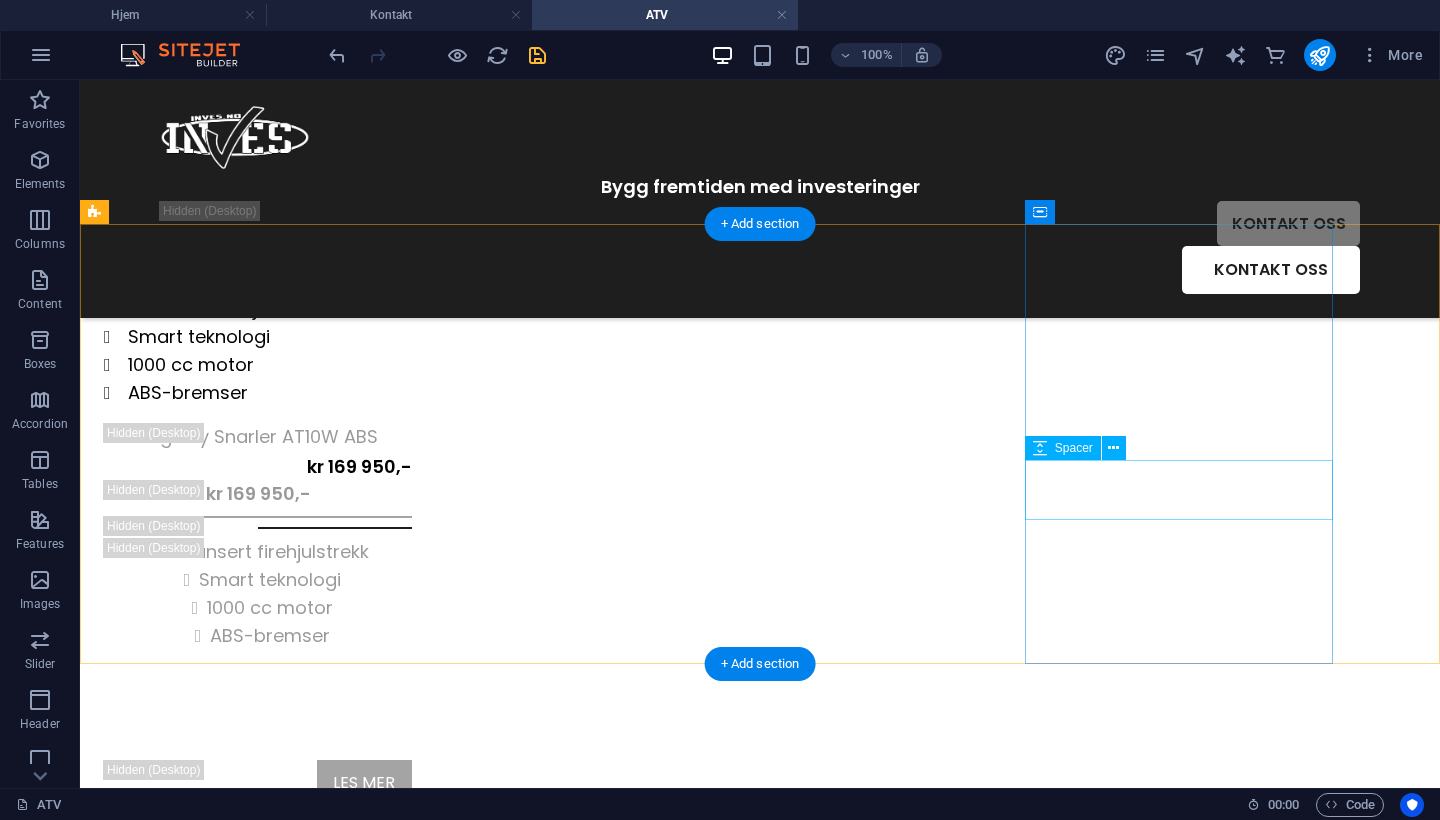 scroll, scrollTop: 386, scrollLeft: 0, axis: vertical 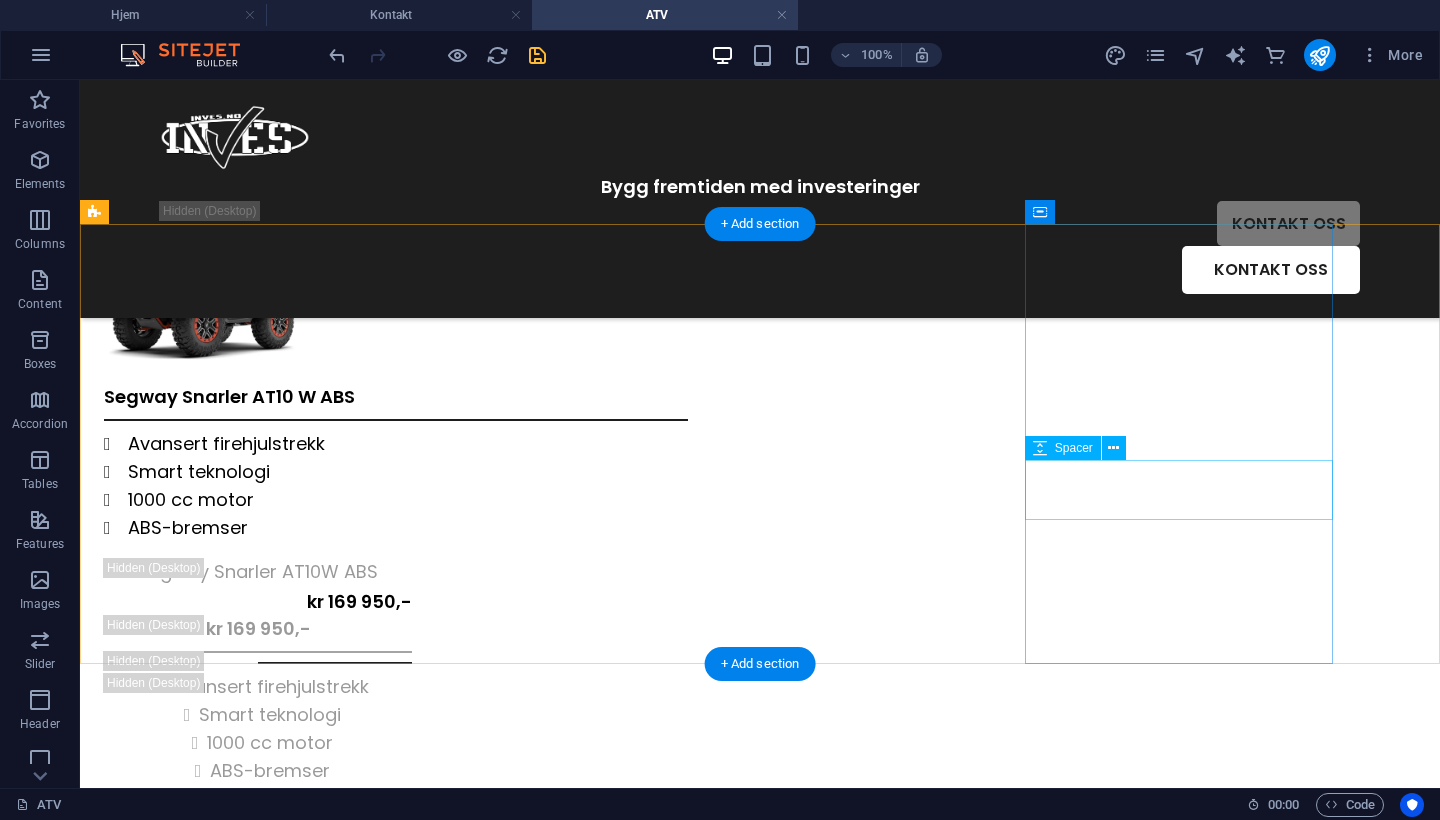 click at bounding box center [258, 815] 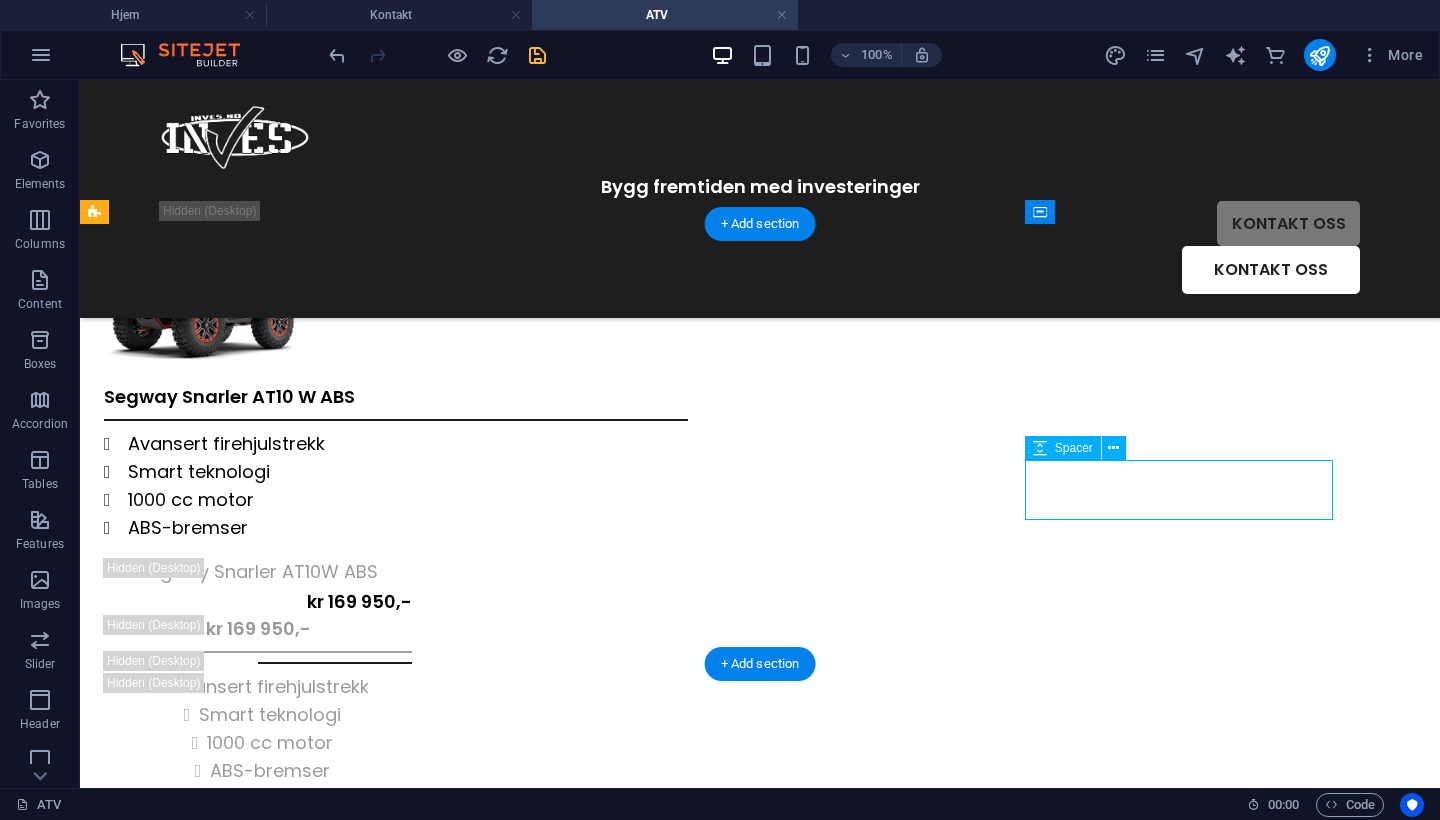 click at bounding box center (258, 815) 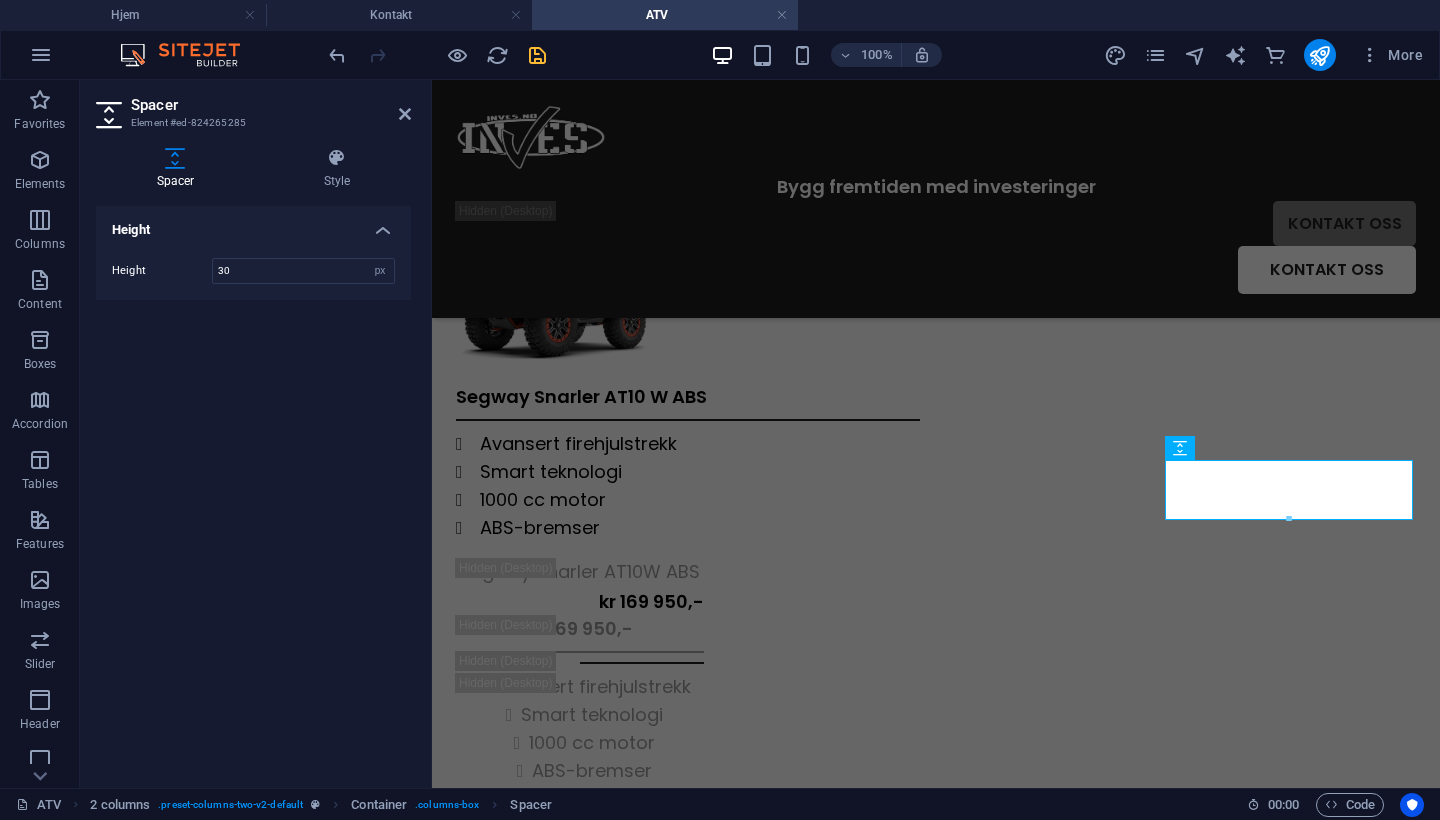 type on "30" 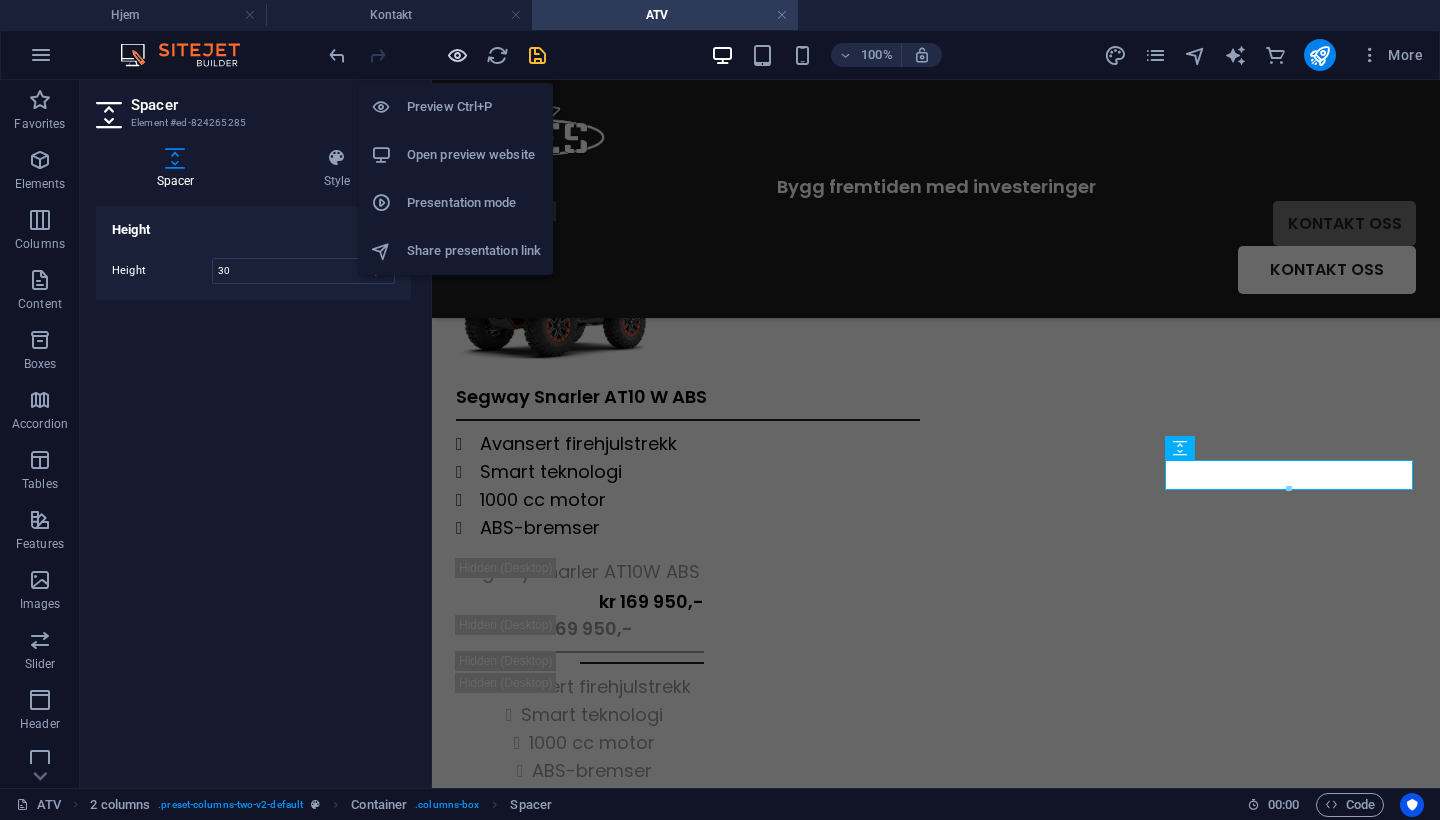 click at bounding box center [457, 55] 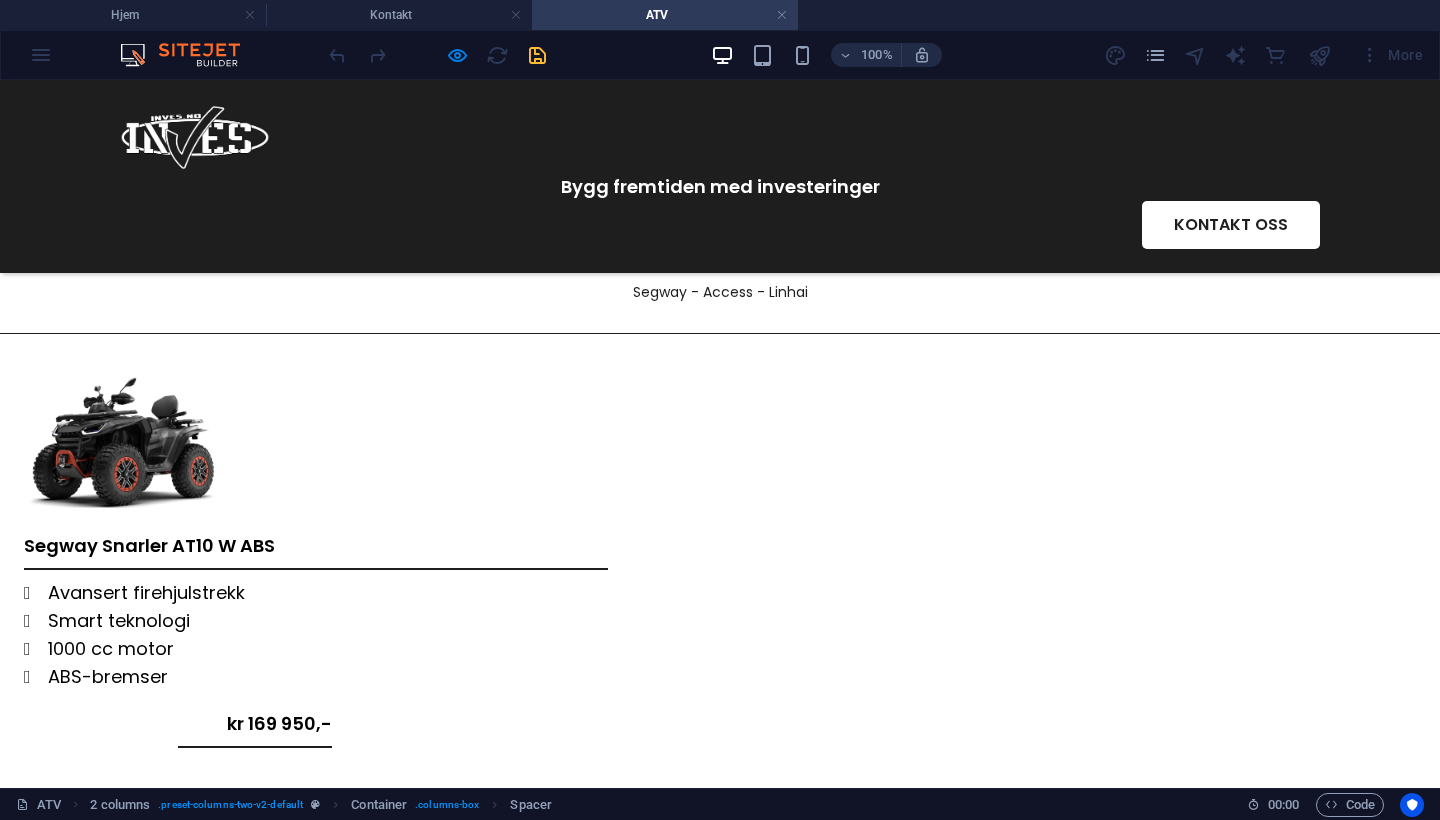 scroll, scrollTop: 141, scrollLeft: 0, axis: vertical 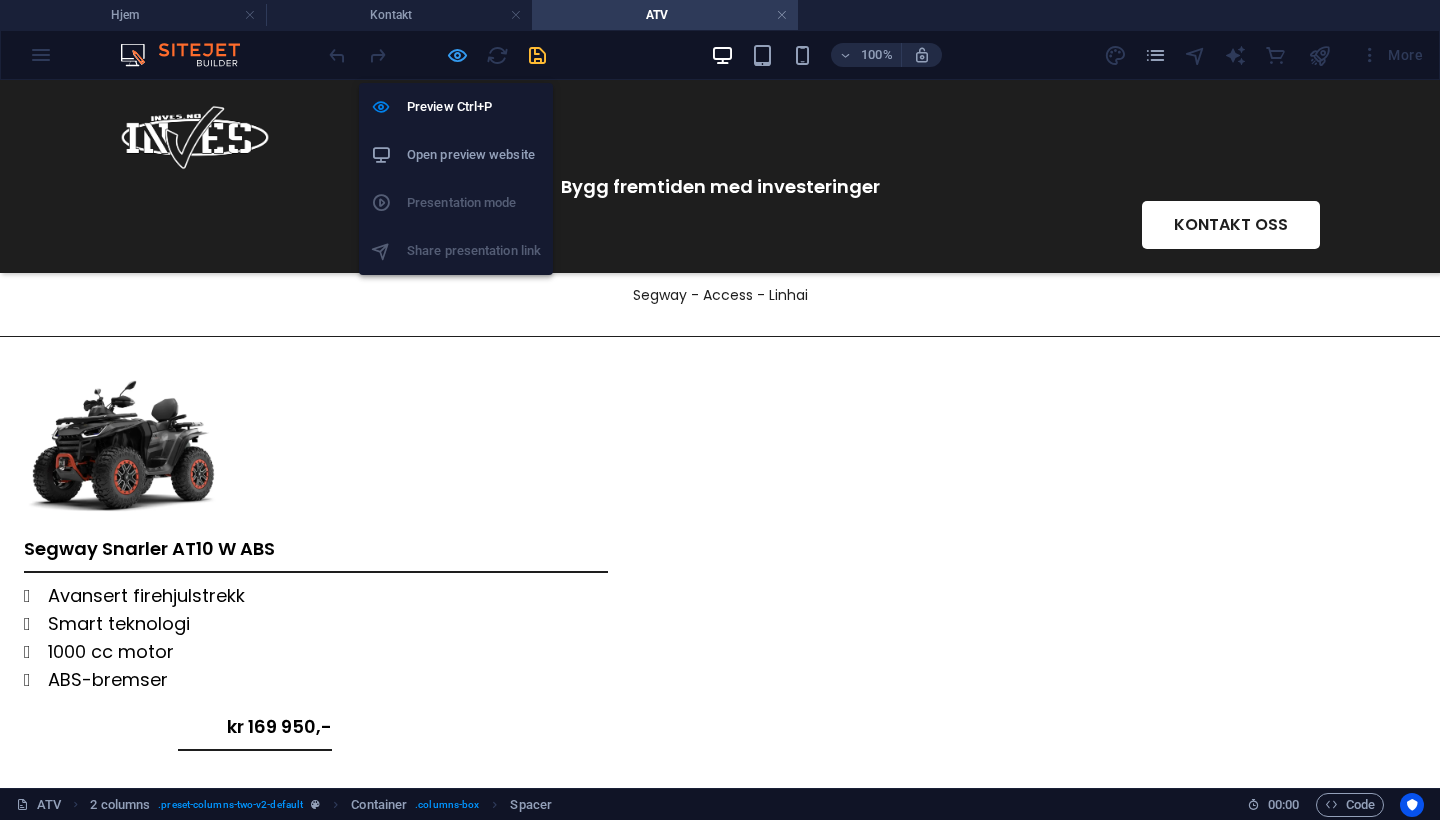 click at bounding box center [457, 55] 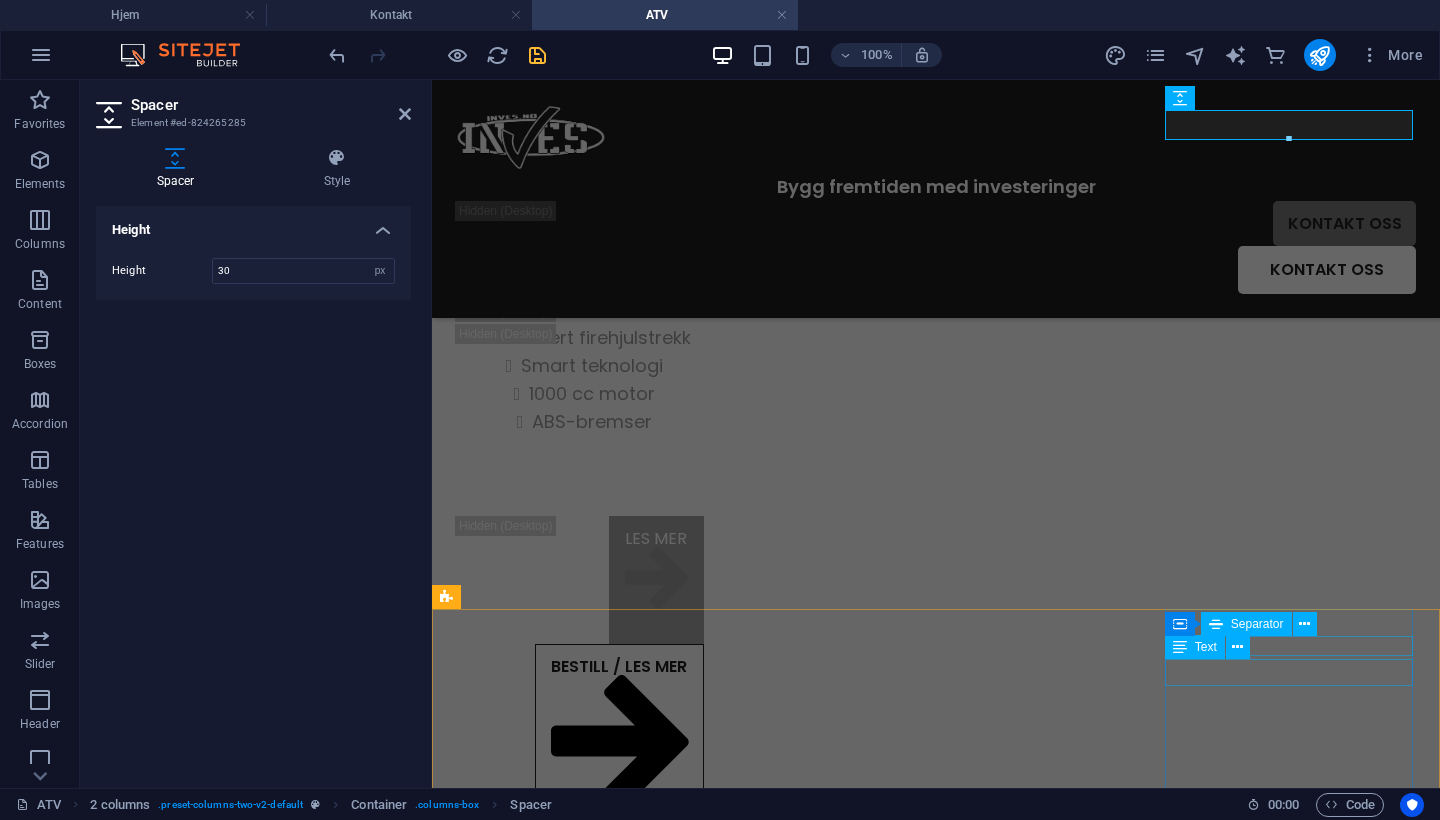 scroll, scrollTop: 736, scrollLeft: 0, axis: vertical 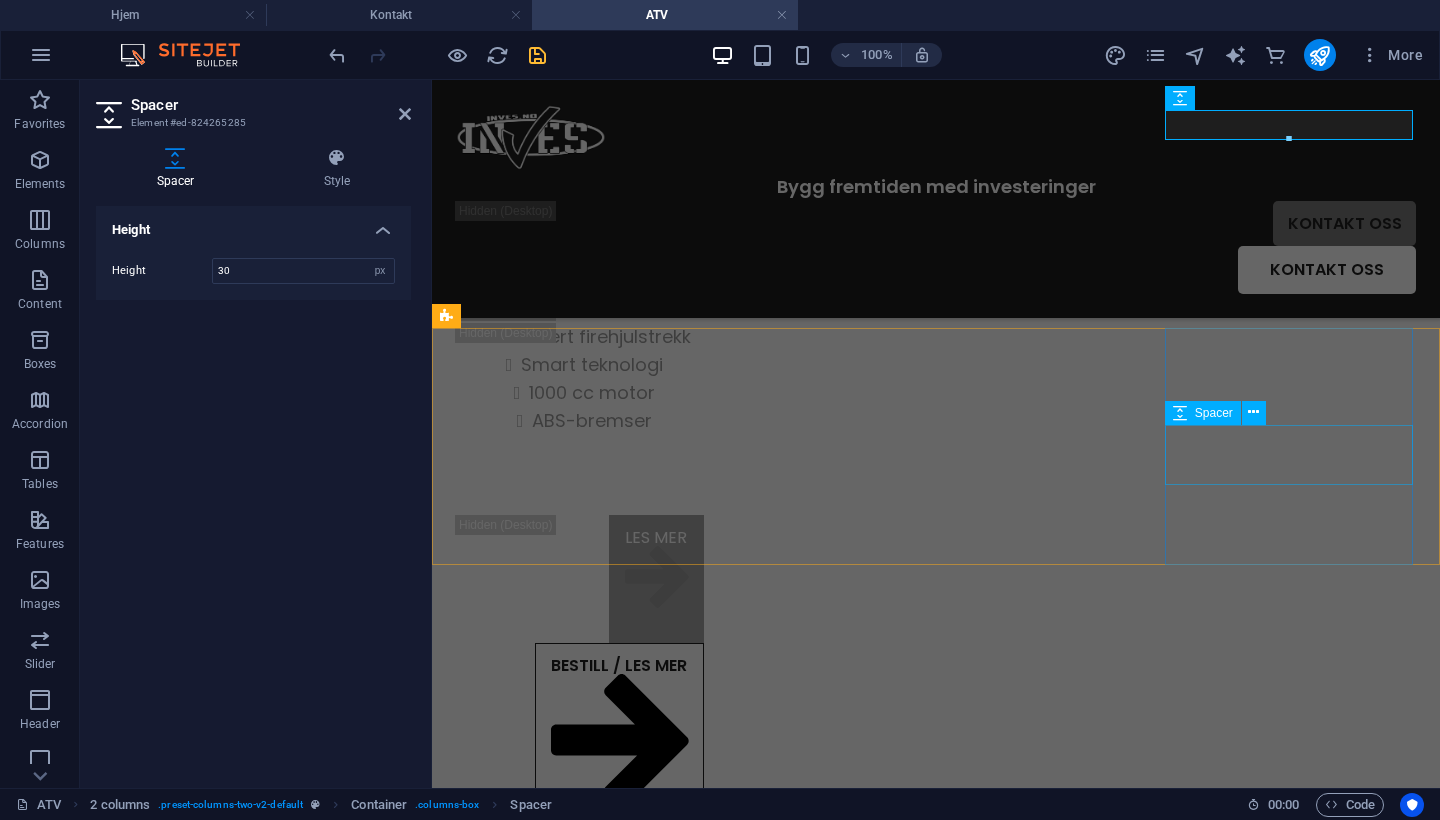 click at bounding box center (580, 1405) 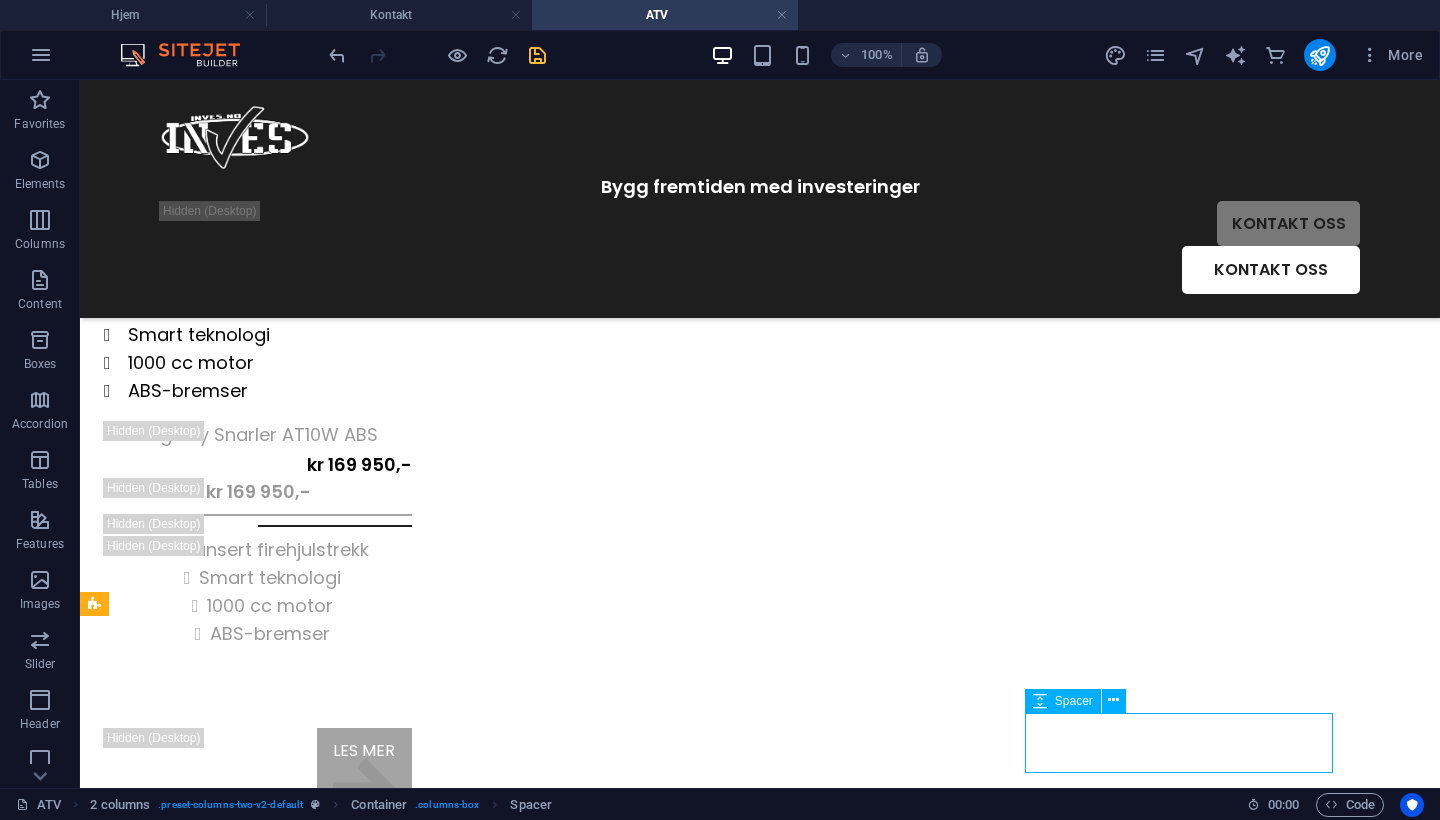 scroll, scrollTop: 386, scrollLeft: 0, axis: vertical 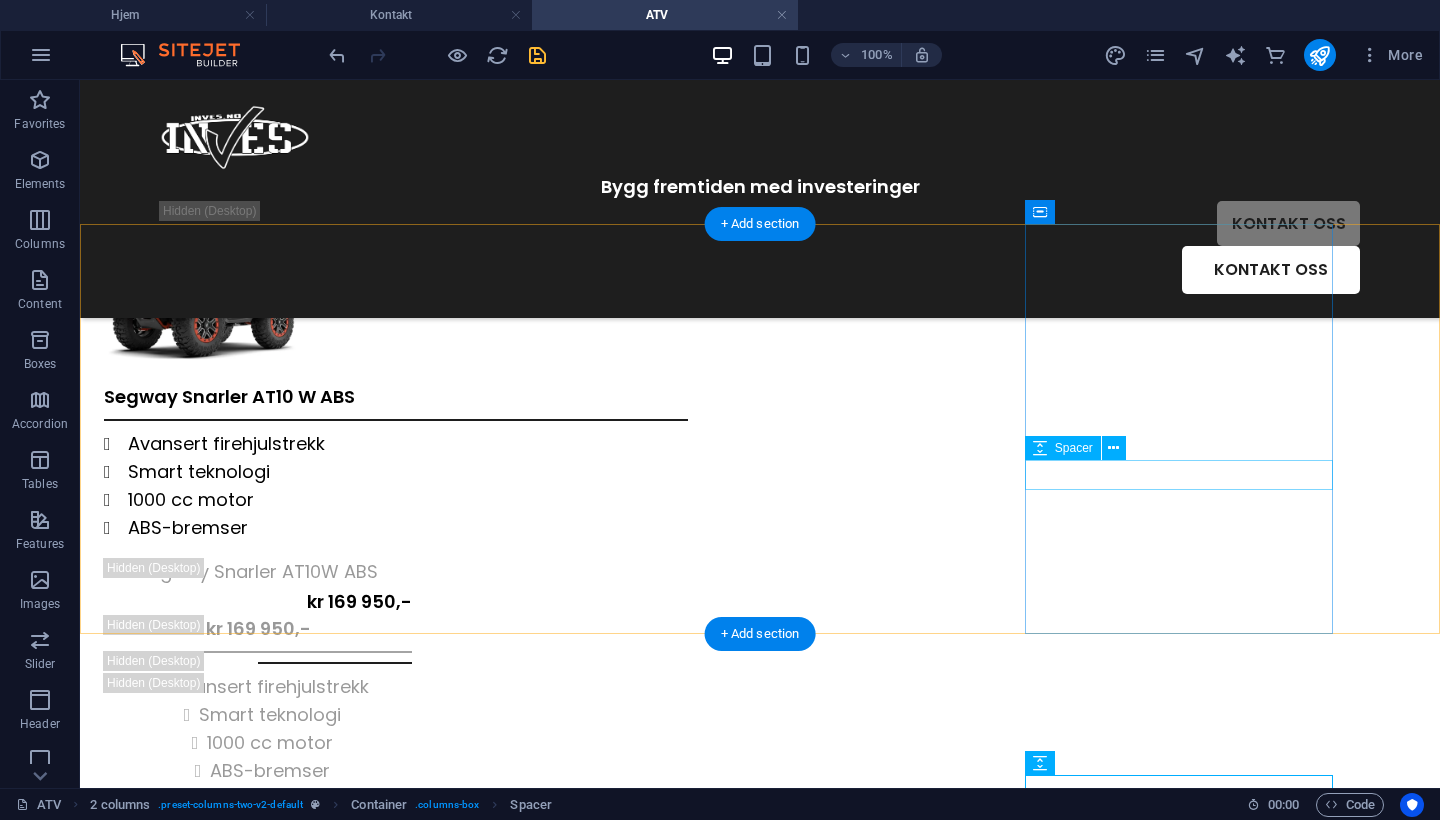 click at bounding box center [258, 800] 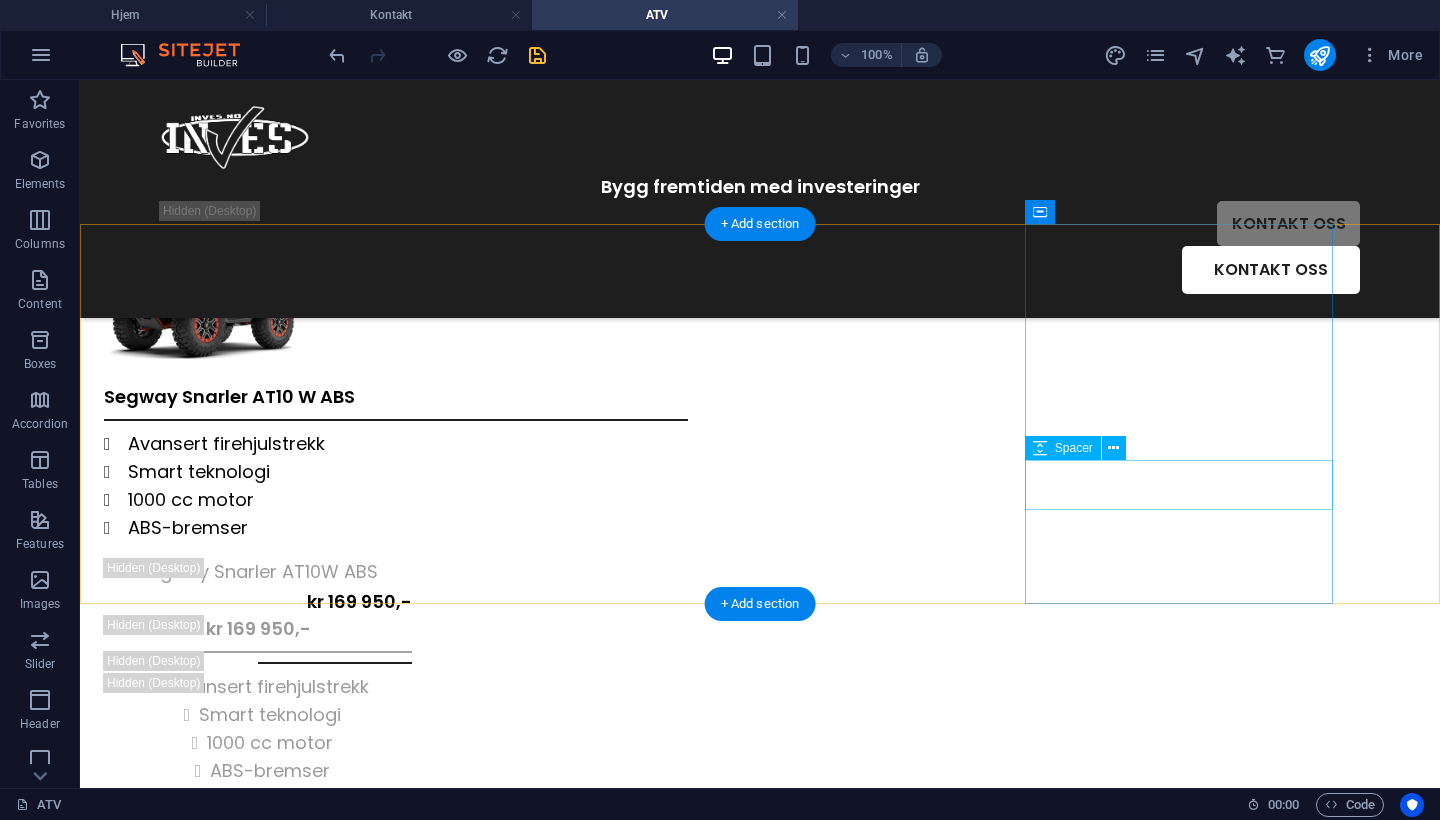 click at bounding box center [258, 810] 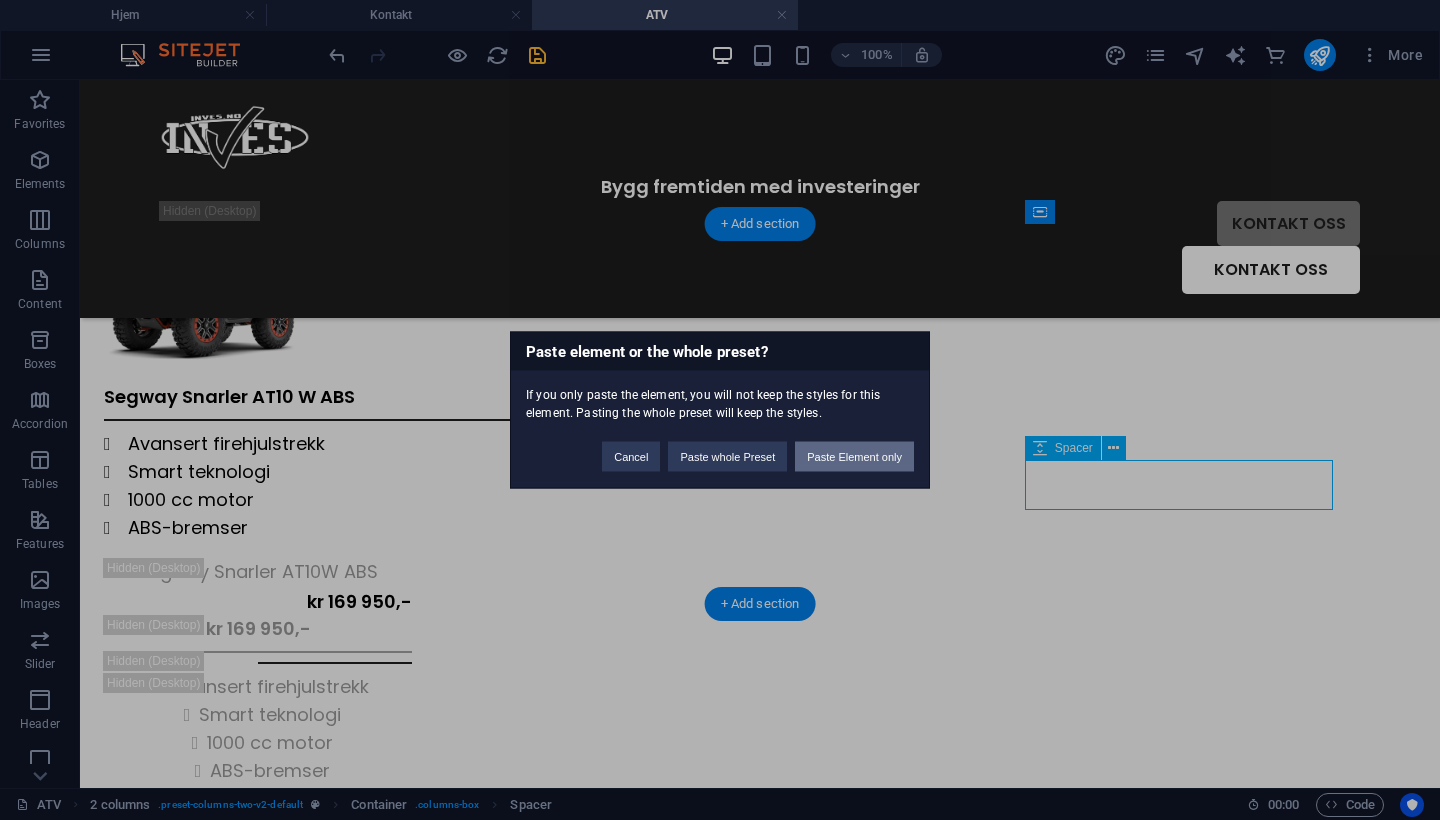 click on "Paste Element only" at bounding box center (854, 457) 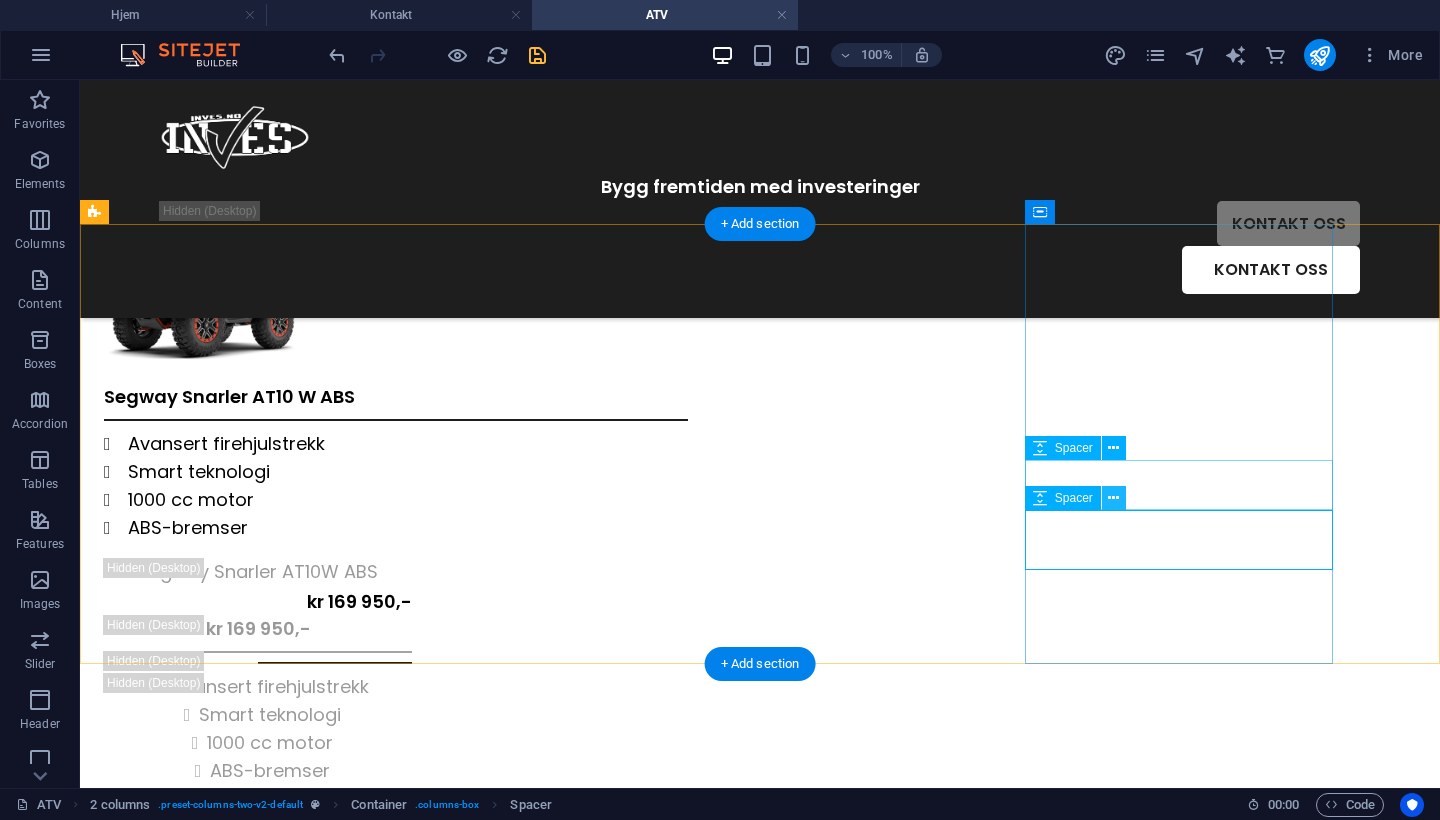 click at bounding box center (1114, 498) 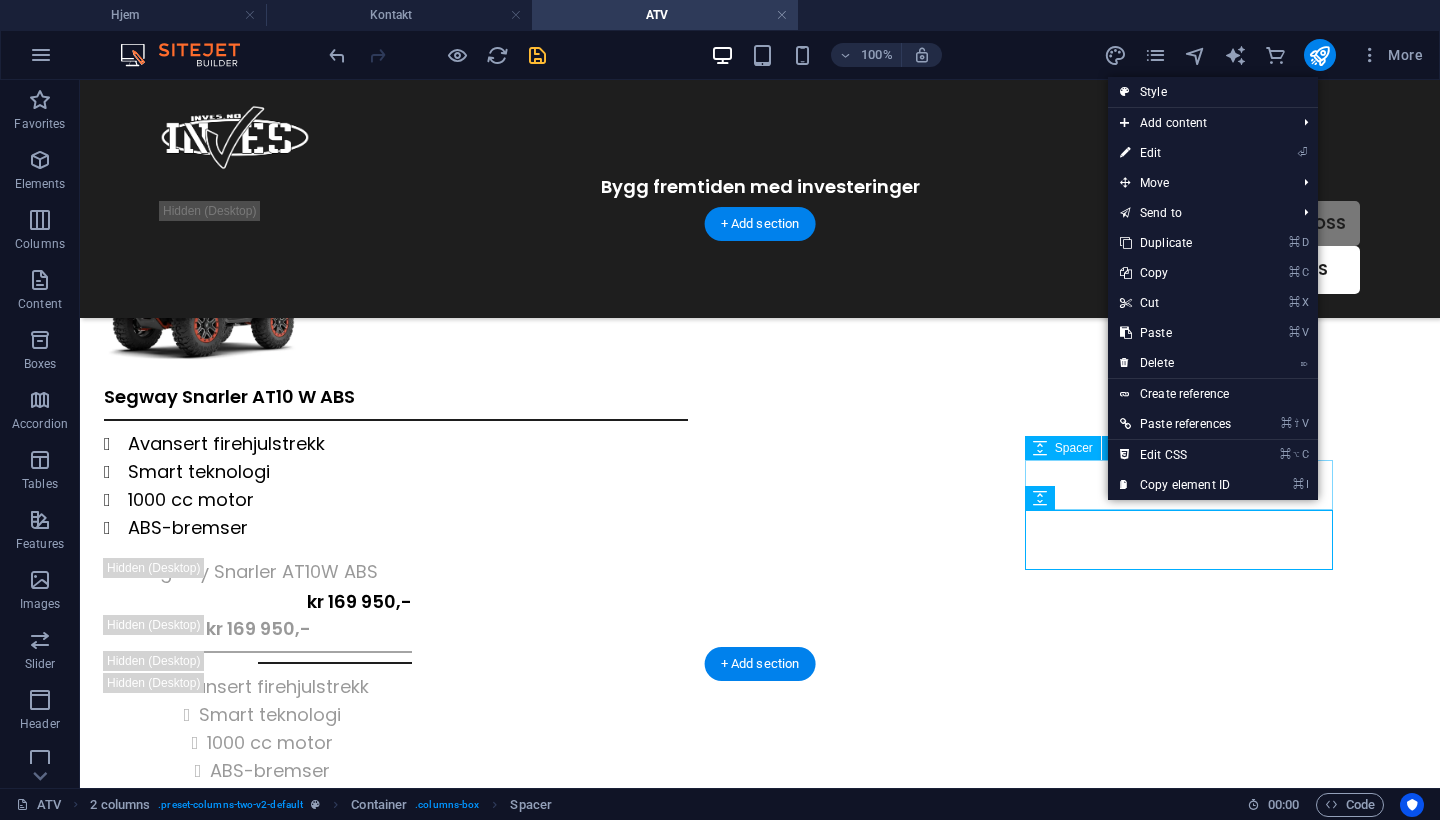 click at bounding box center [258, 810] 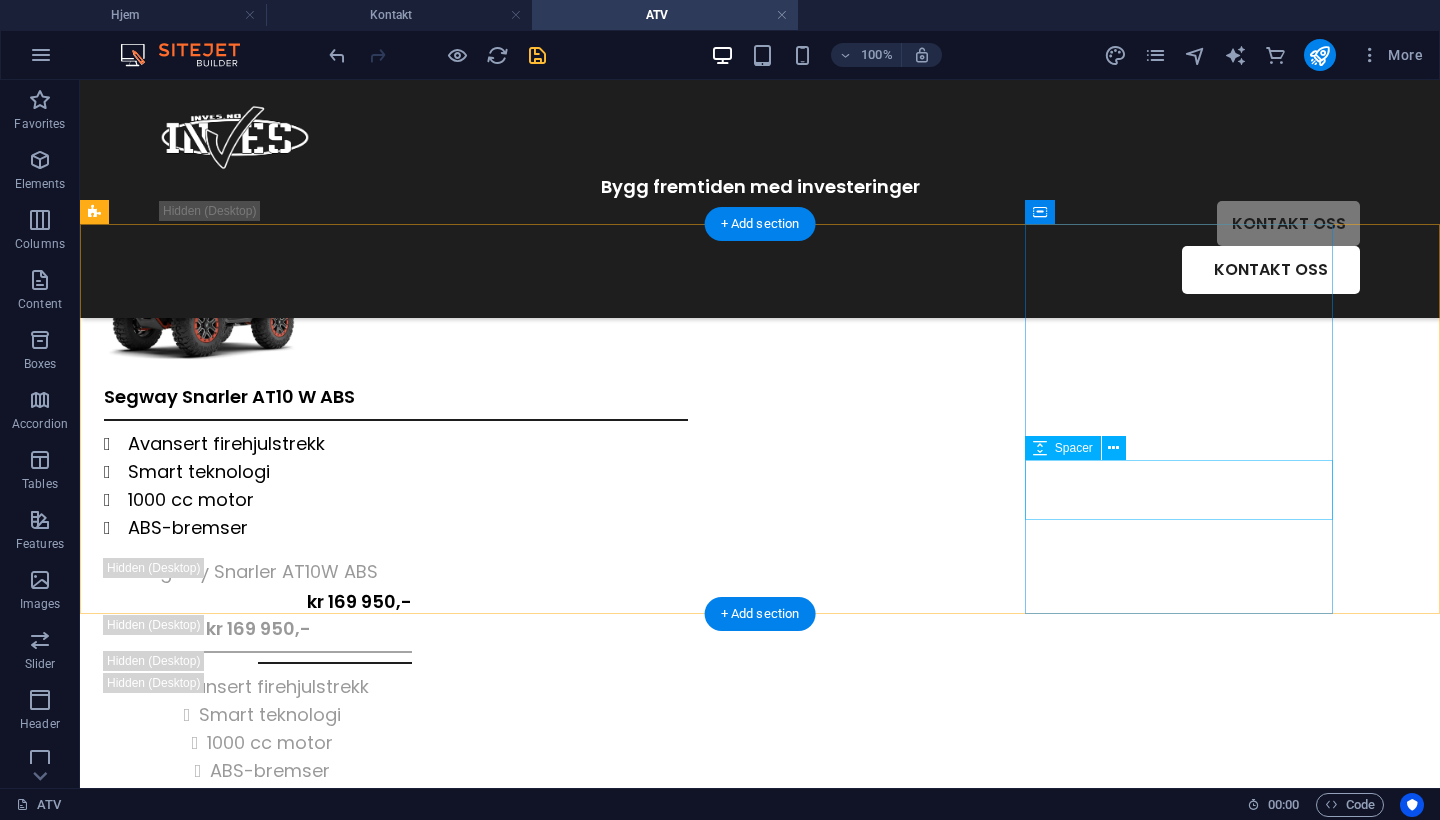 click at bounding box center [258, 815] 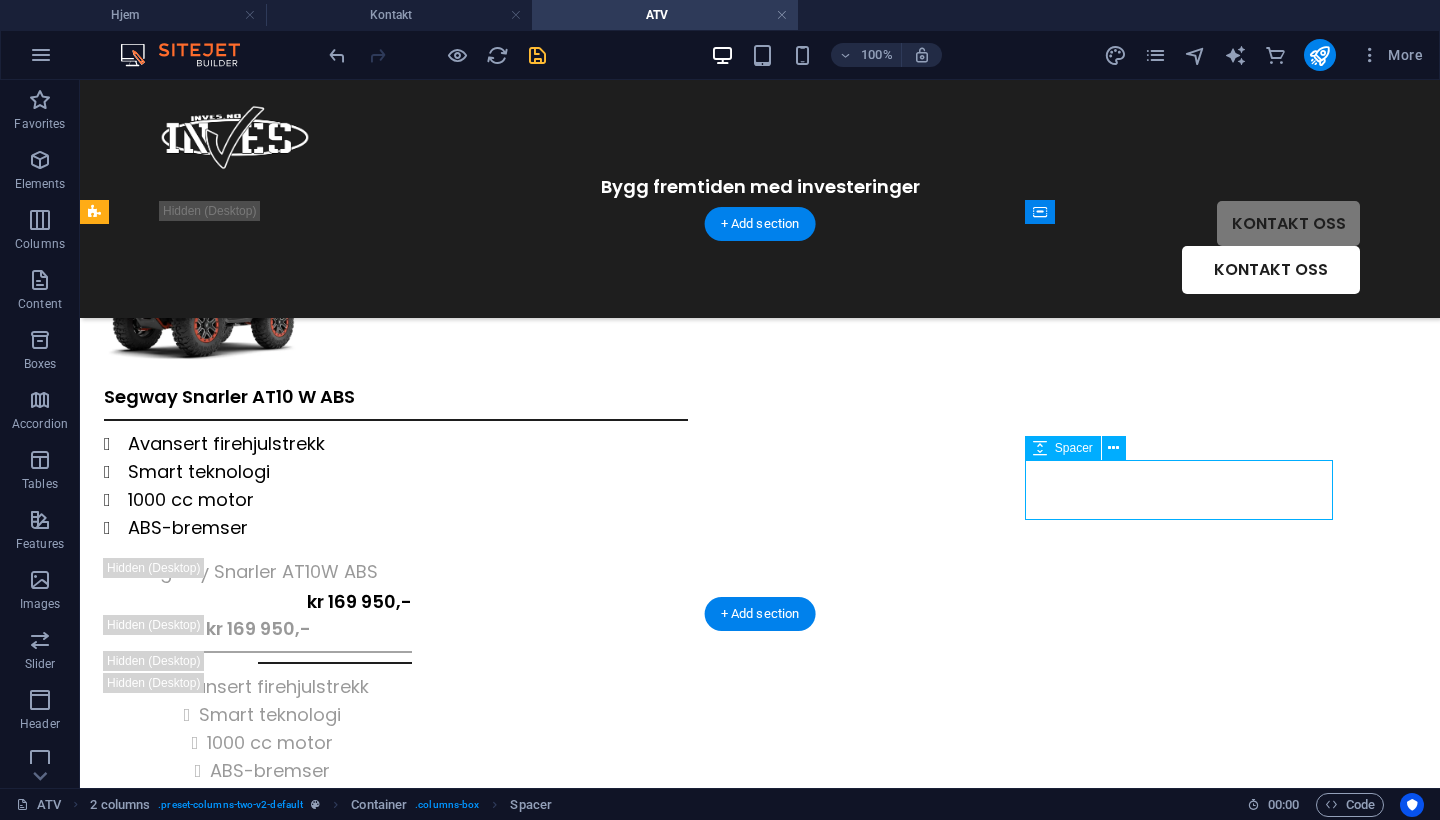 click at bounding box center (258, 815) 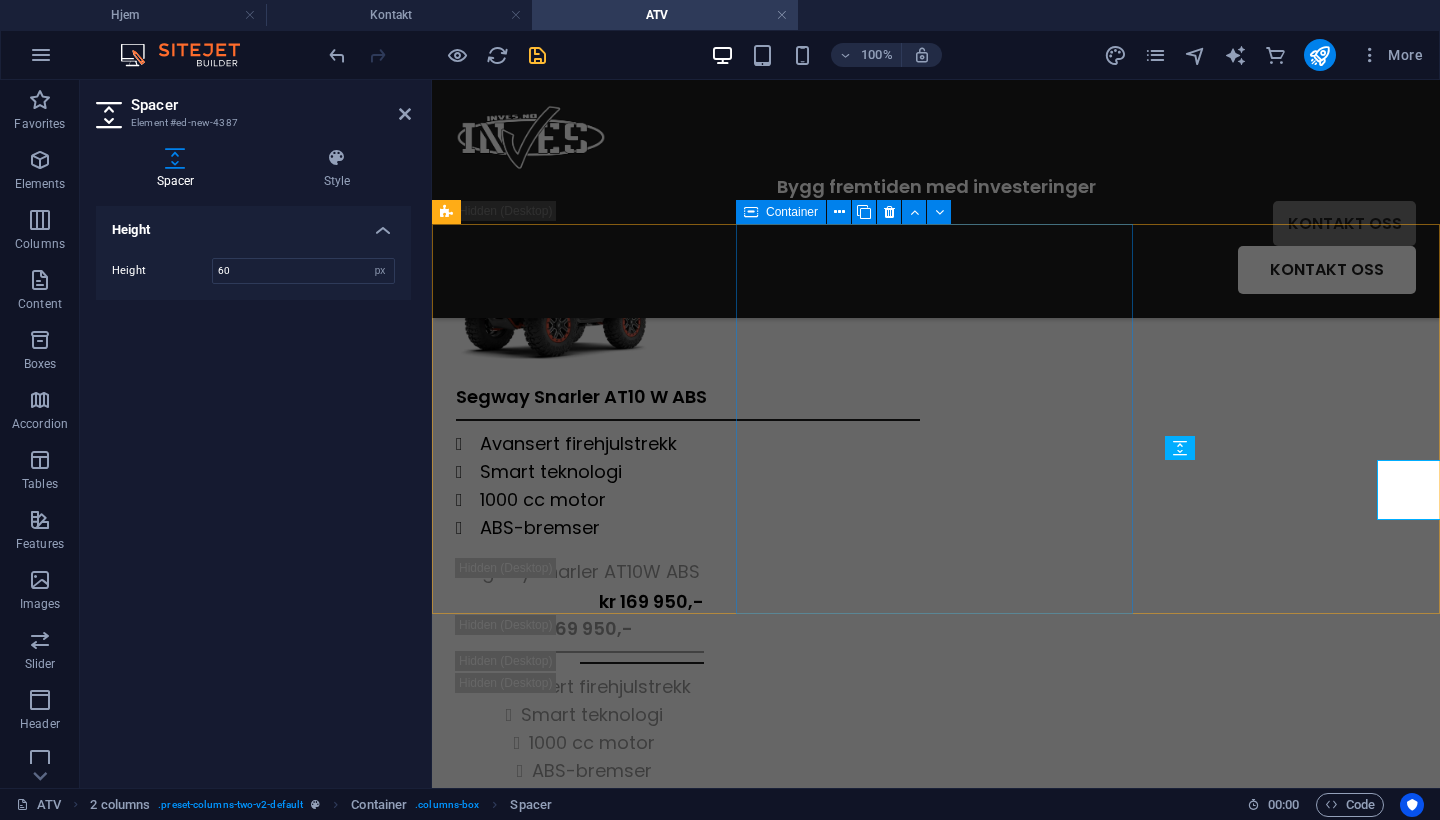 click on "Segway Snarler AT10 W ABS Avansert firehjulstrekk Smart teknologi 1000 cc motor ABS-bremser" at bounding box center (688, 462) 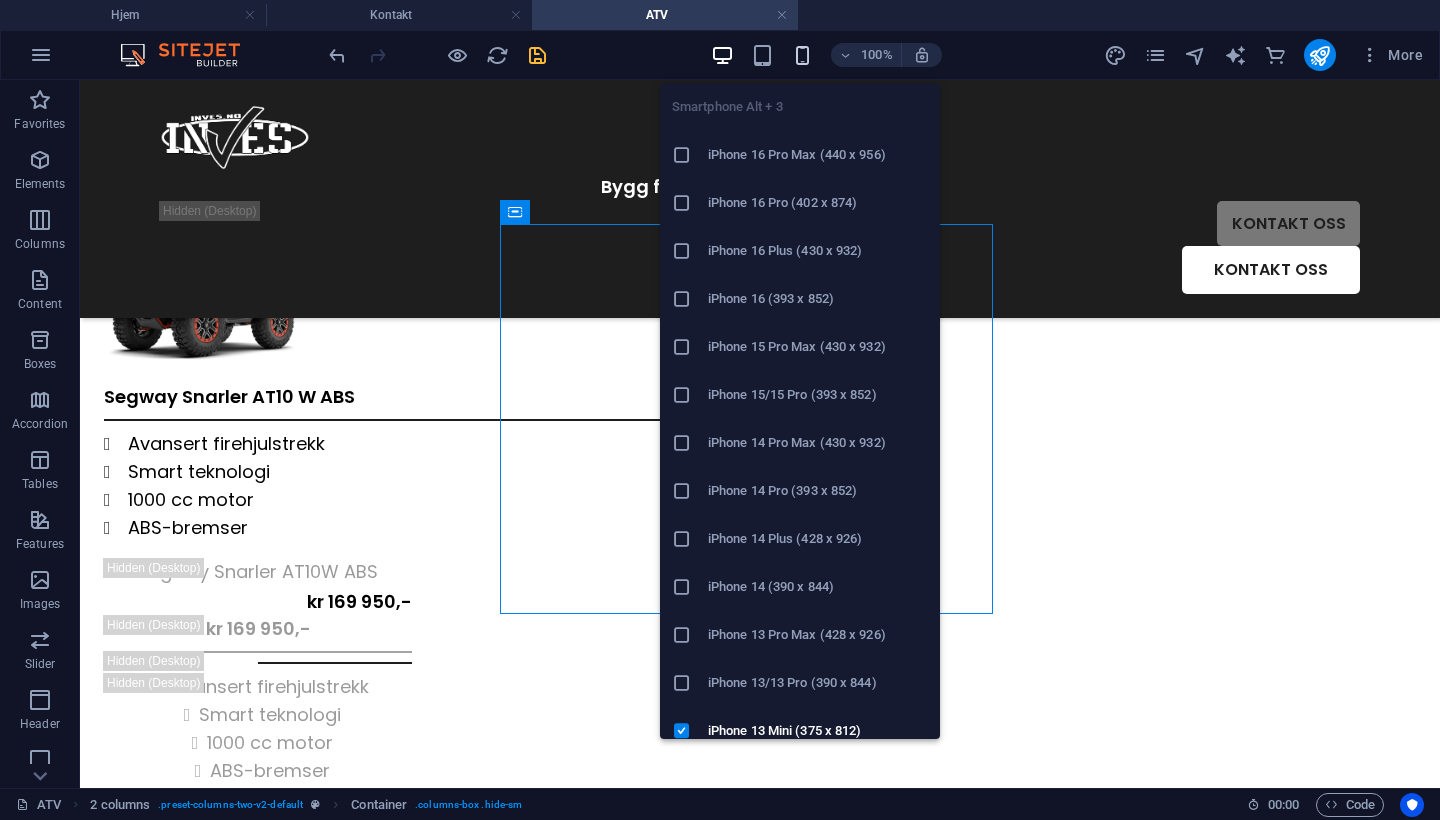 click at bounding box center [802, 55] 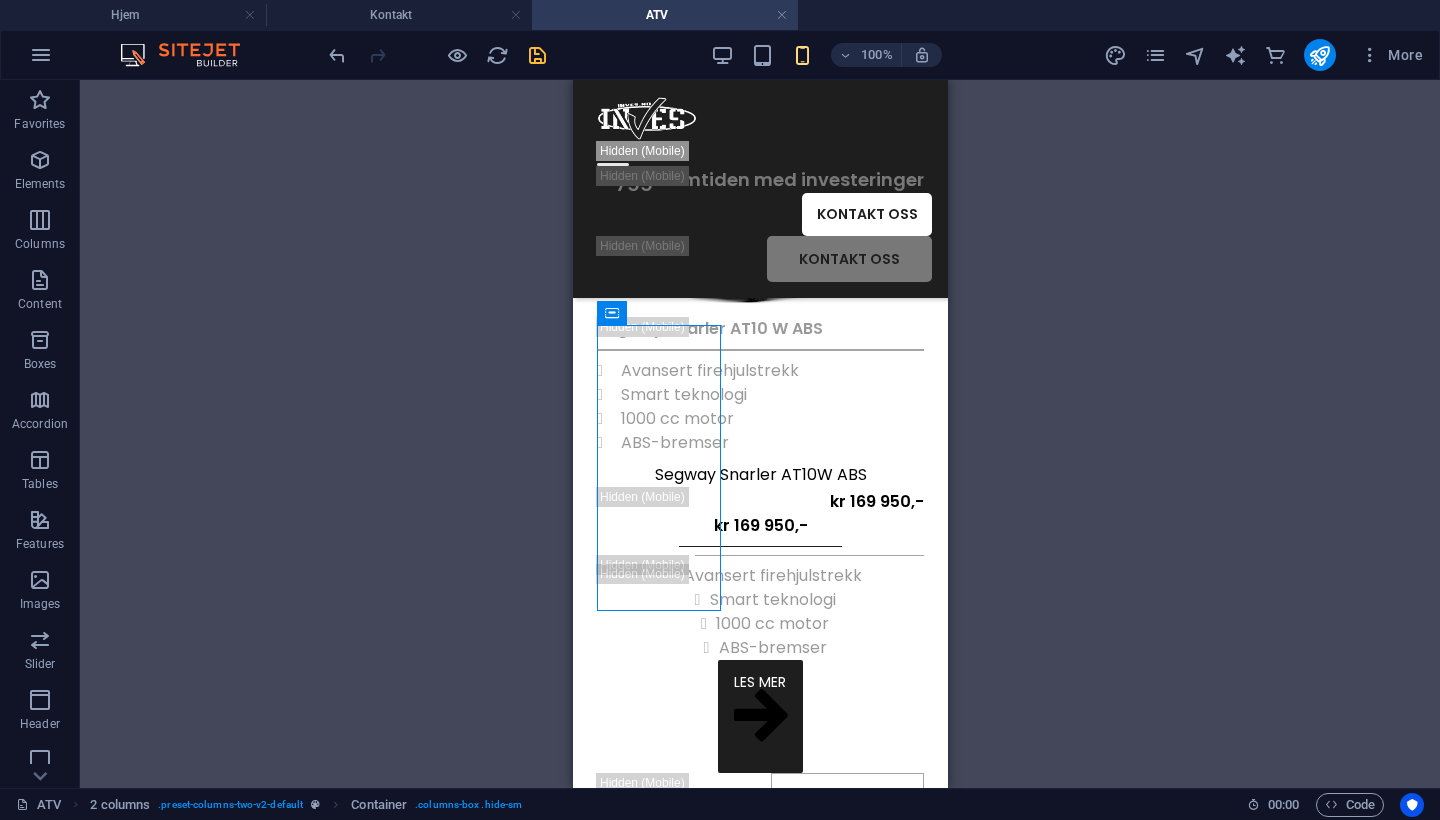 click on "100% More" at bounding box center [878, 55] 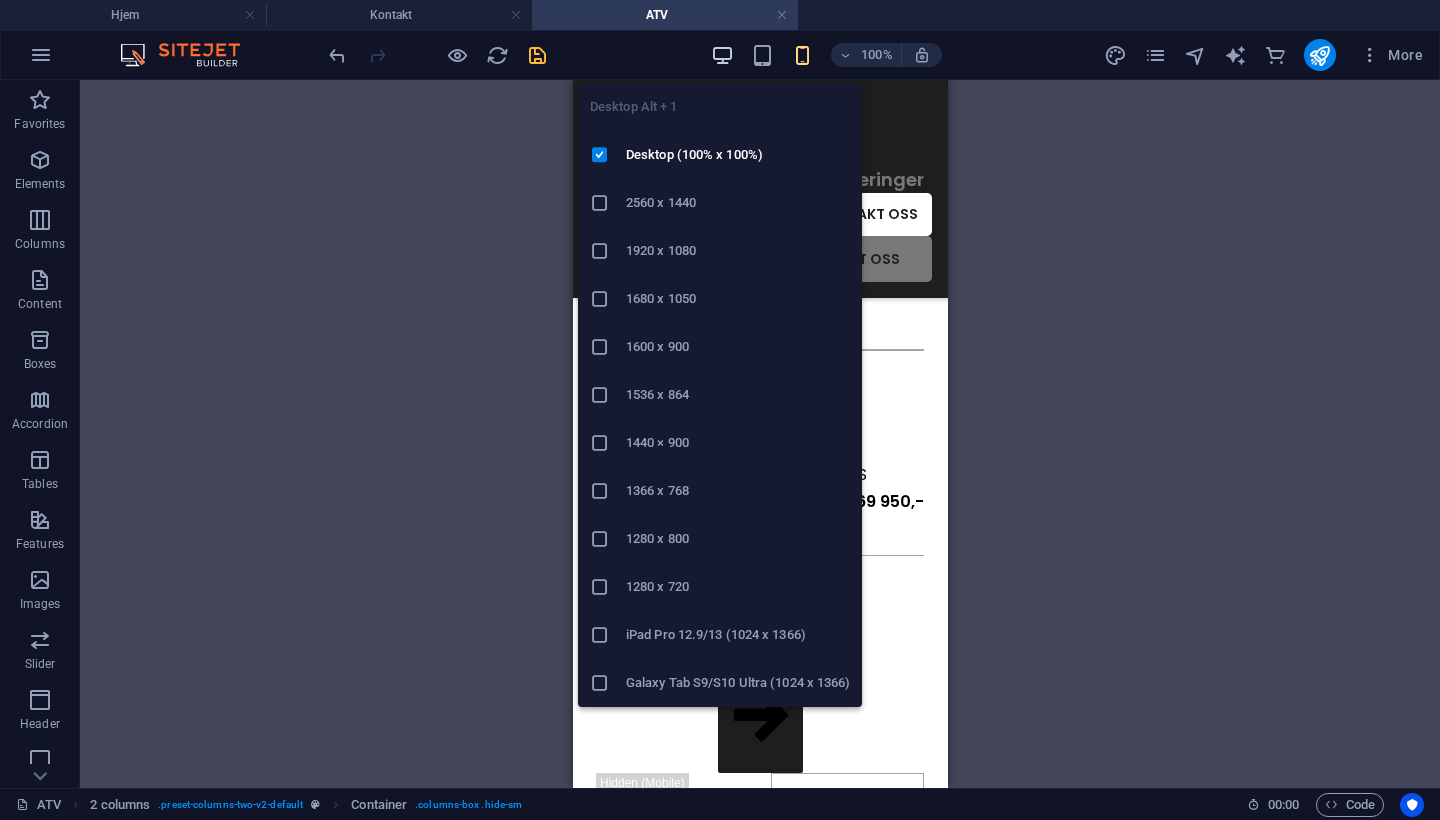 click at bounding box center (722, 55) 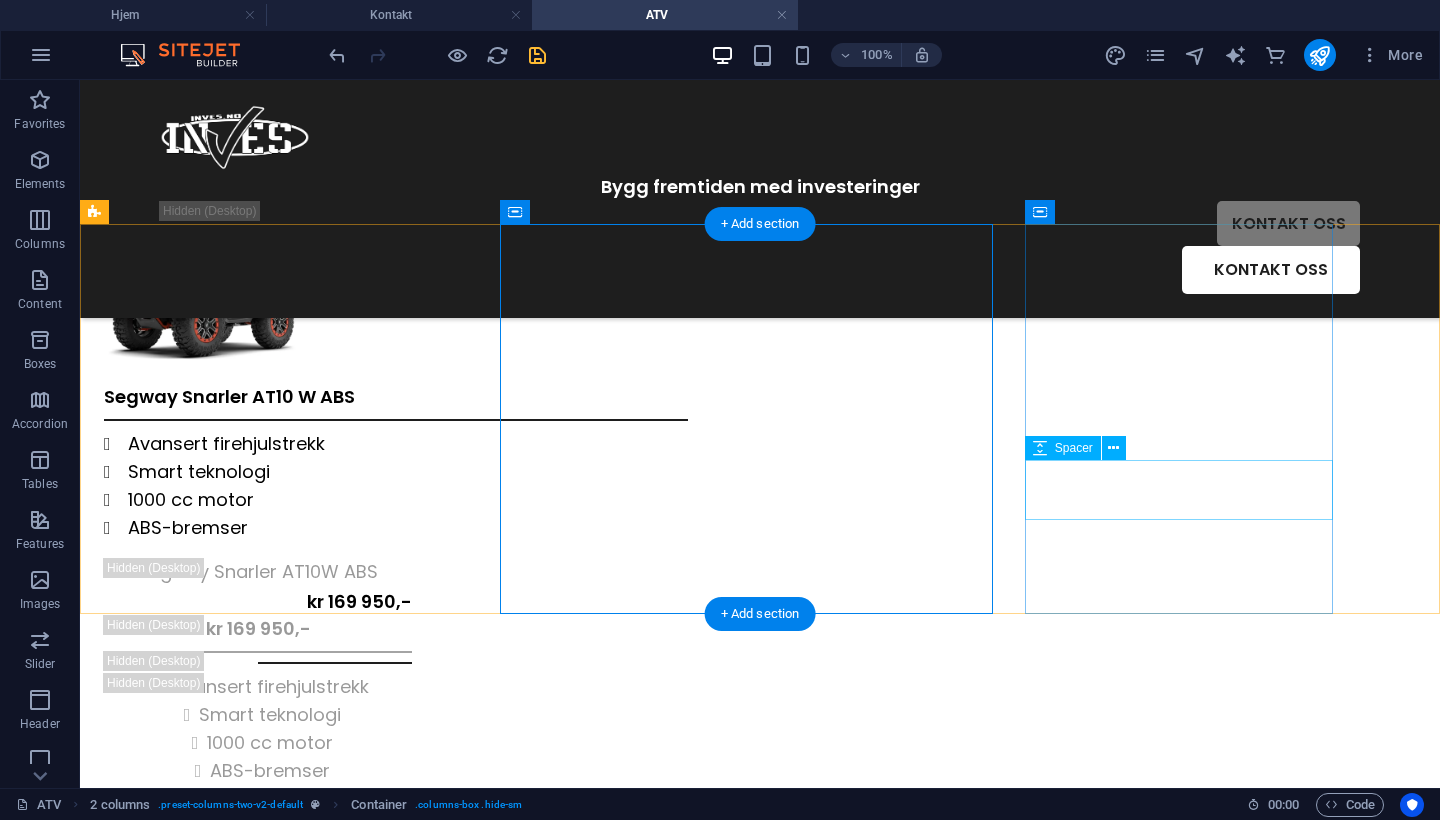 click at bounding box center [258, 815] 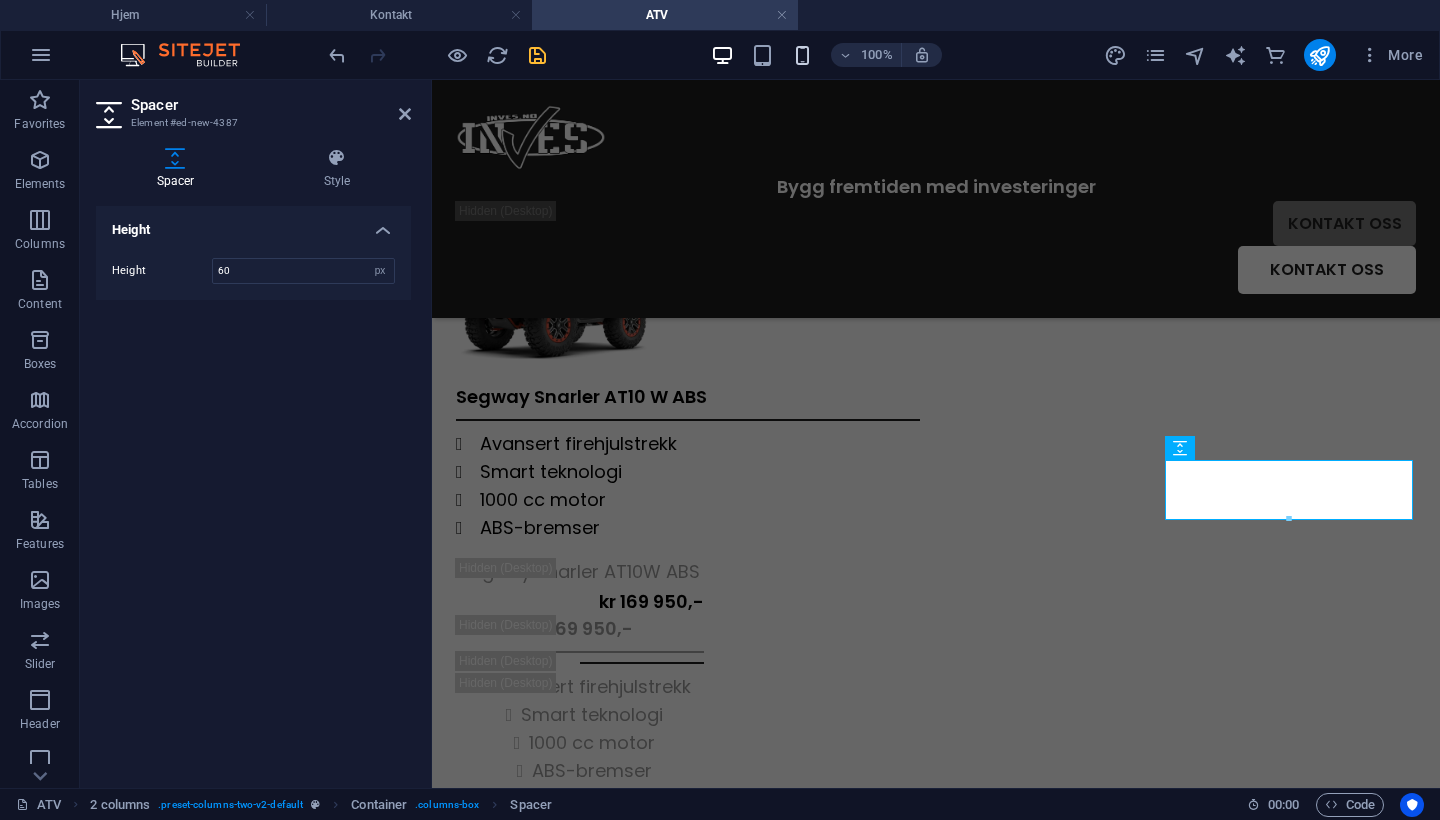 click at bounding box center [802, 55] 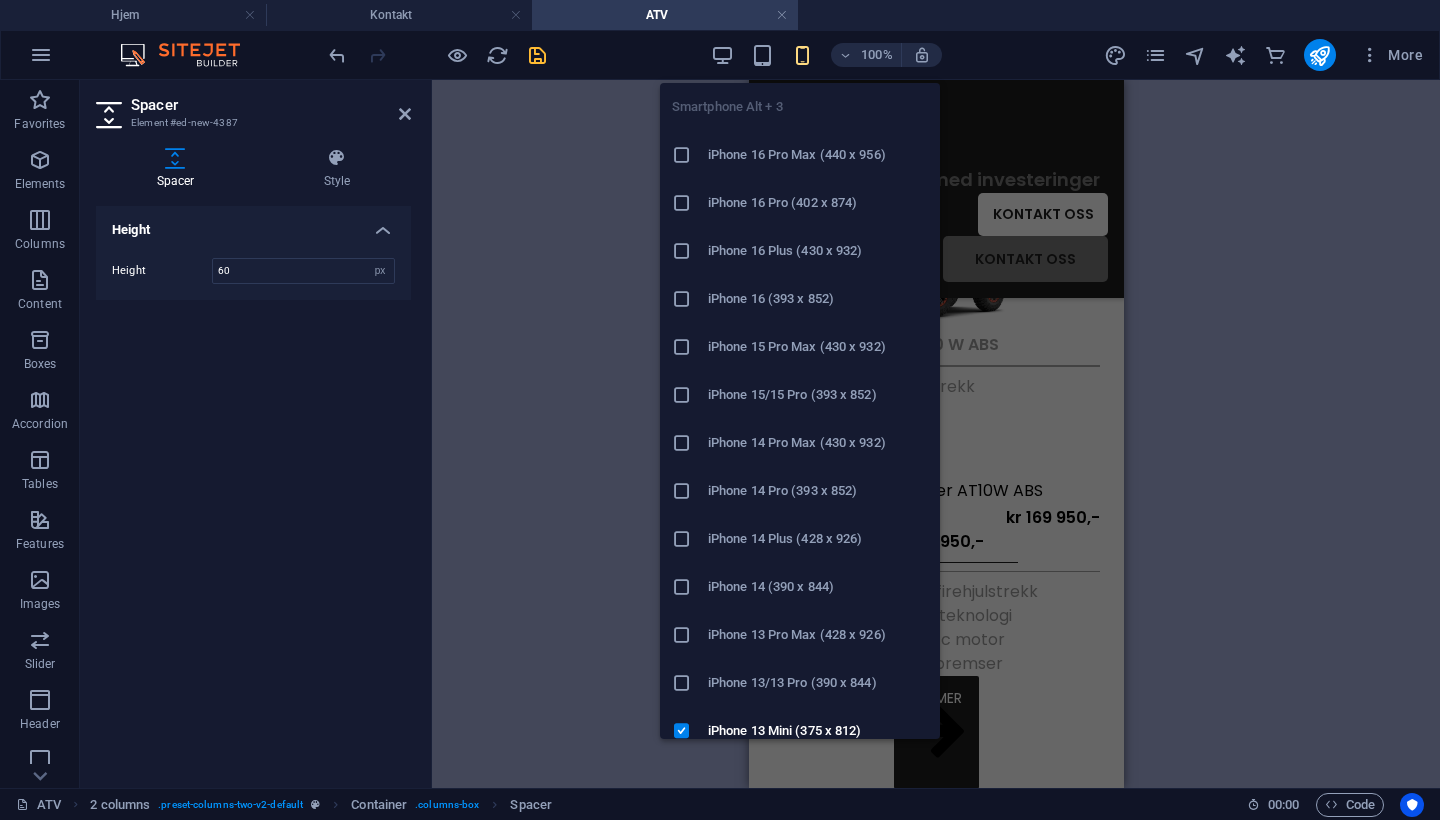 scroll, scrollTop: 785, scrollLeft: 0, axis: vertical 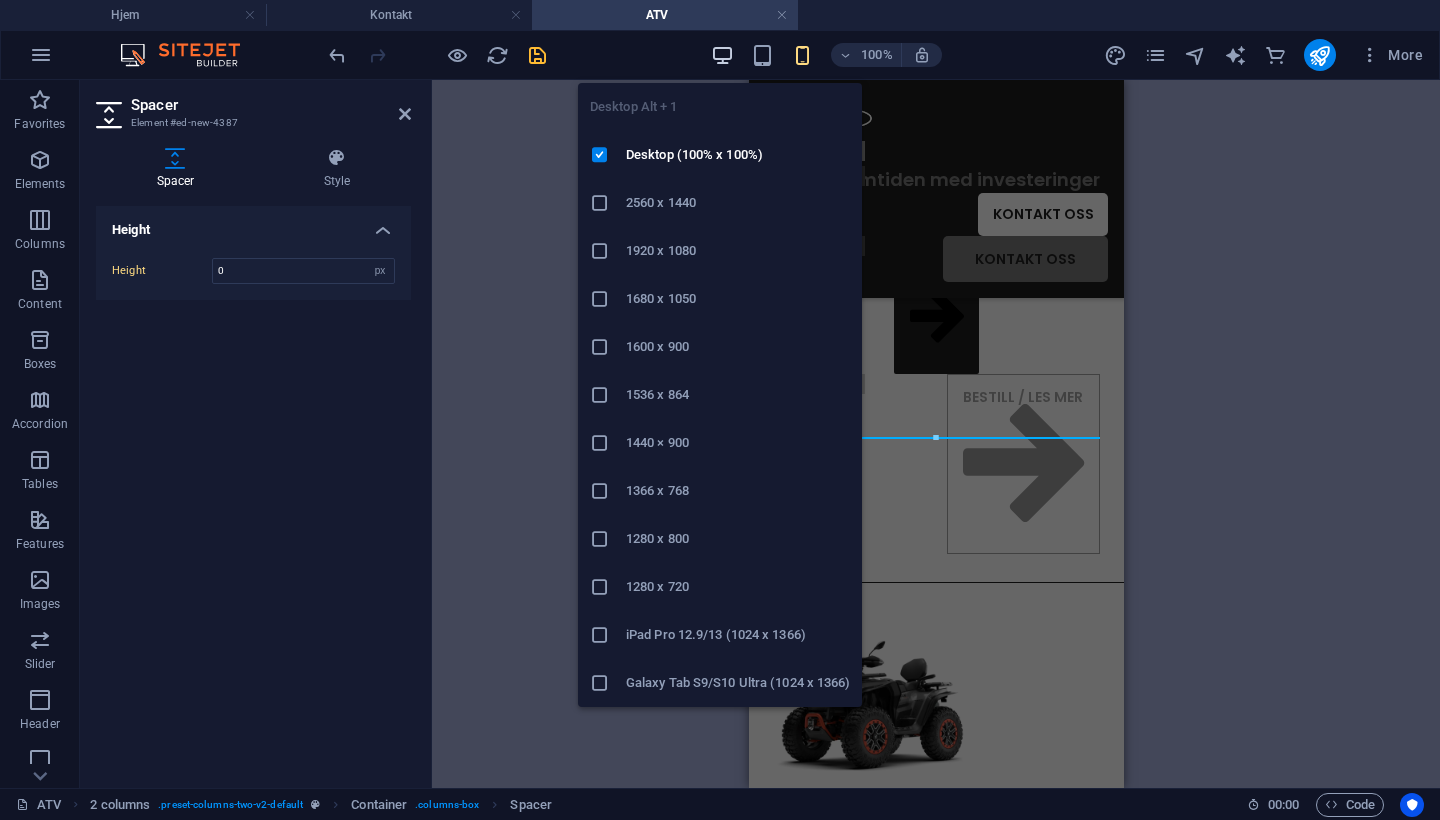 click at bounding box center (722, 55) 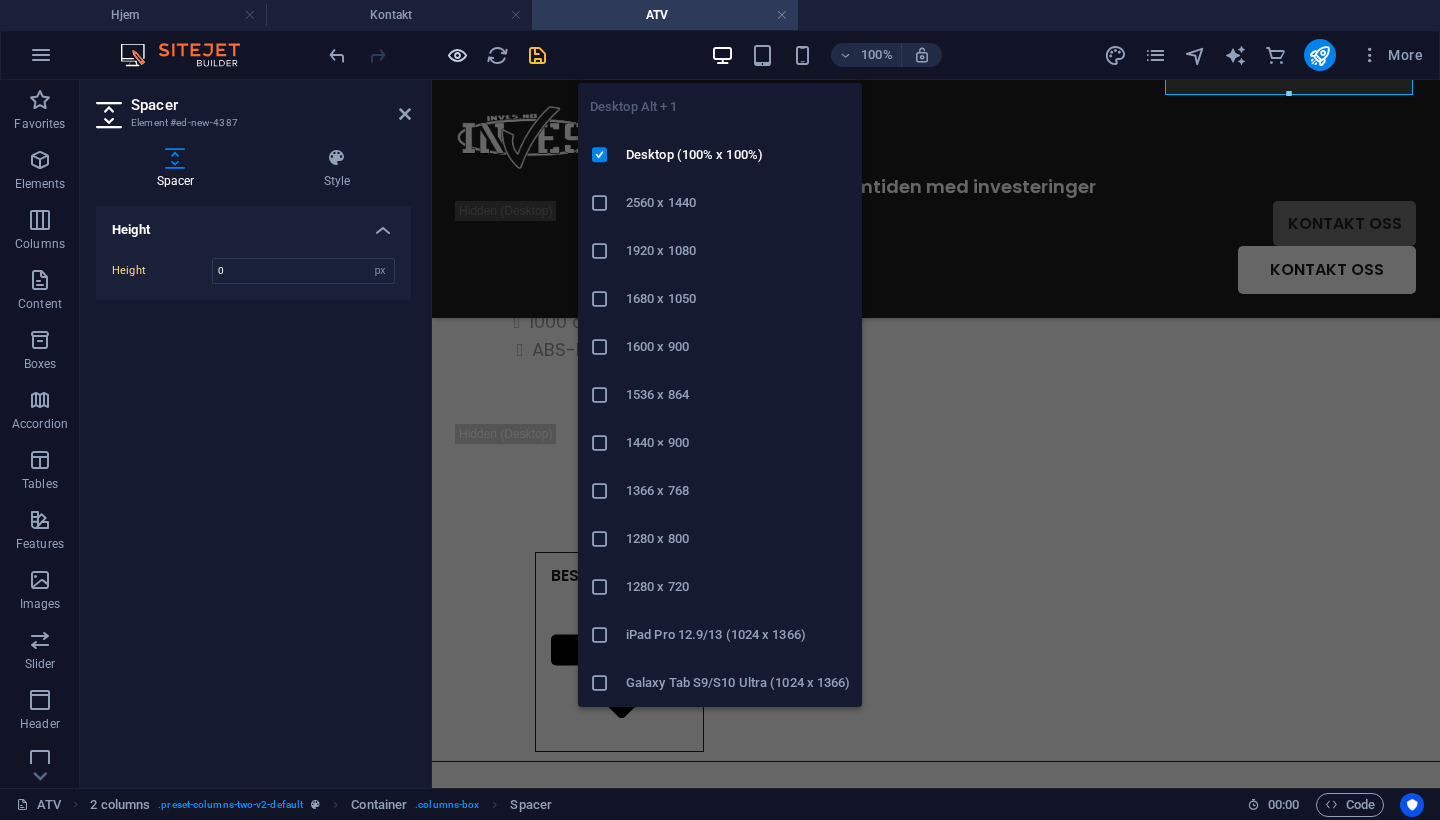 type on "60" 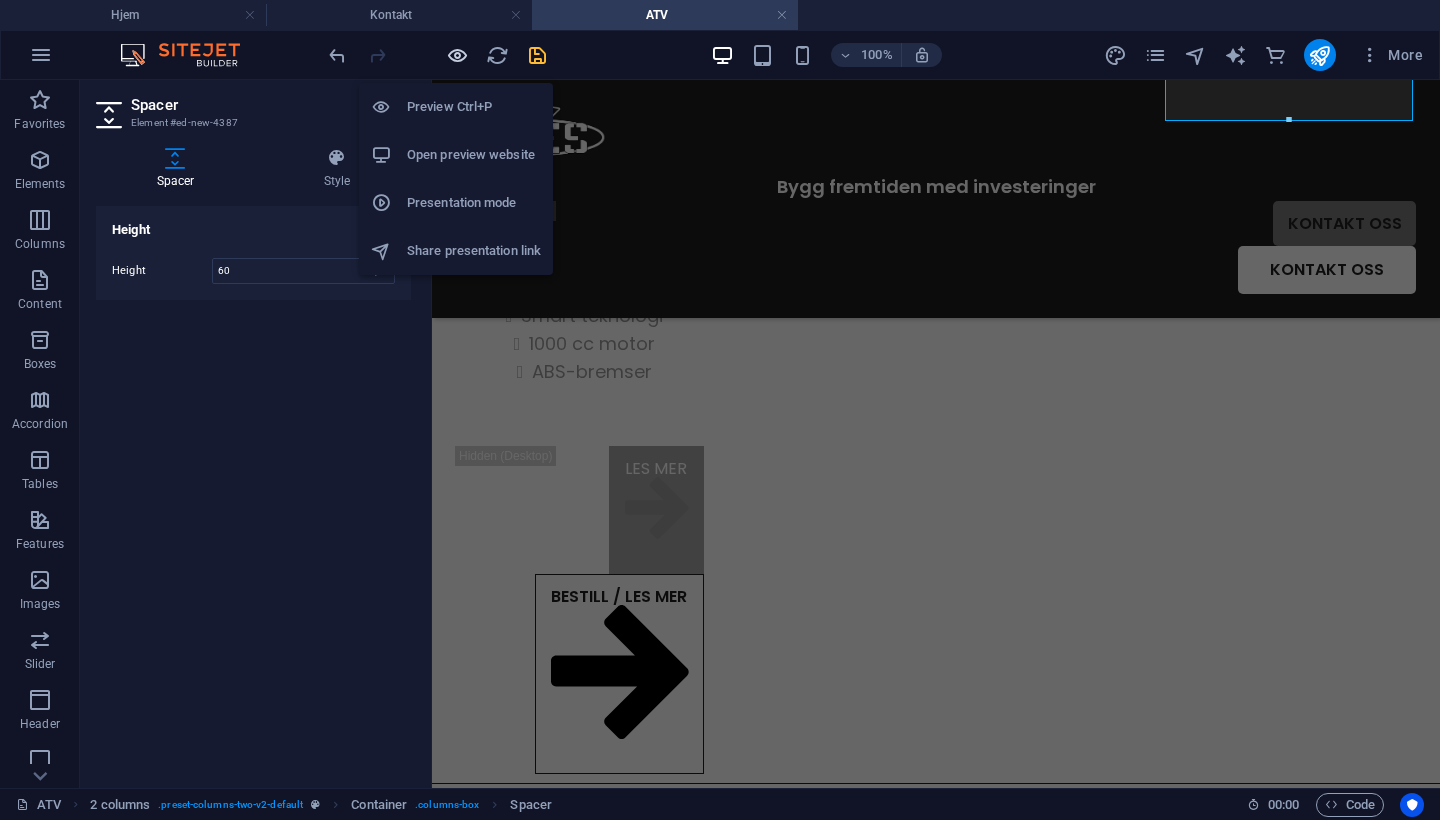 click at bounding box center (457, 55) 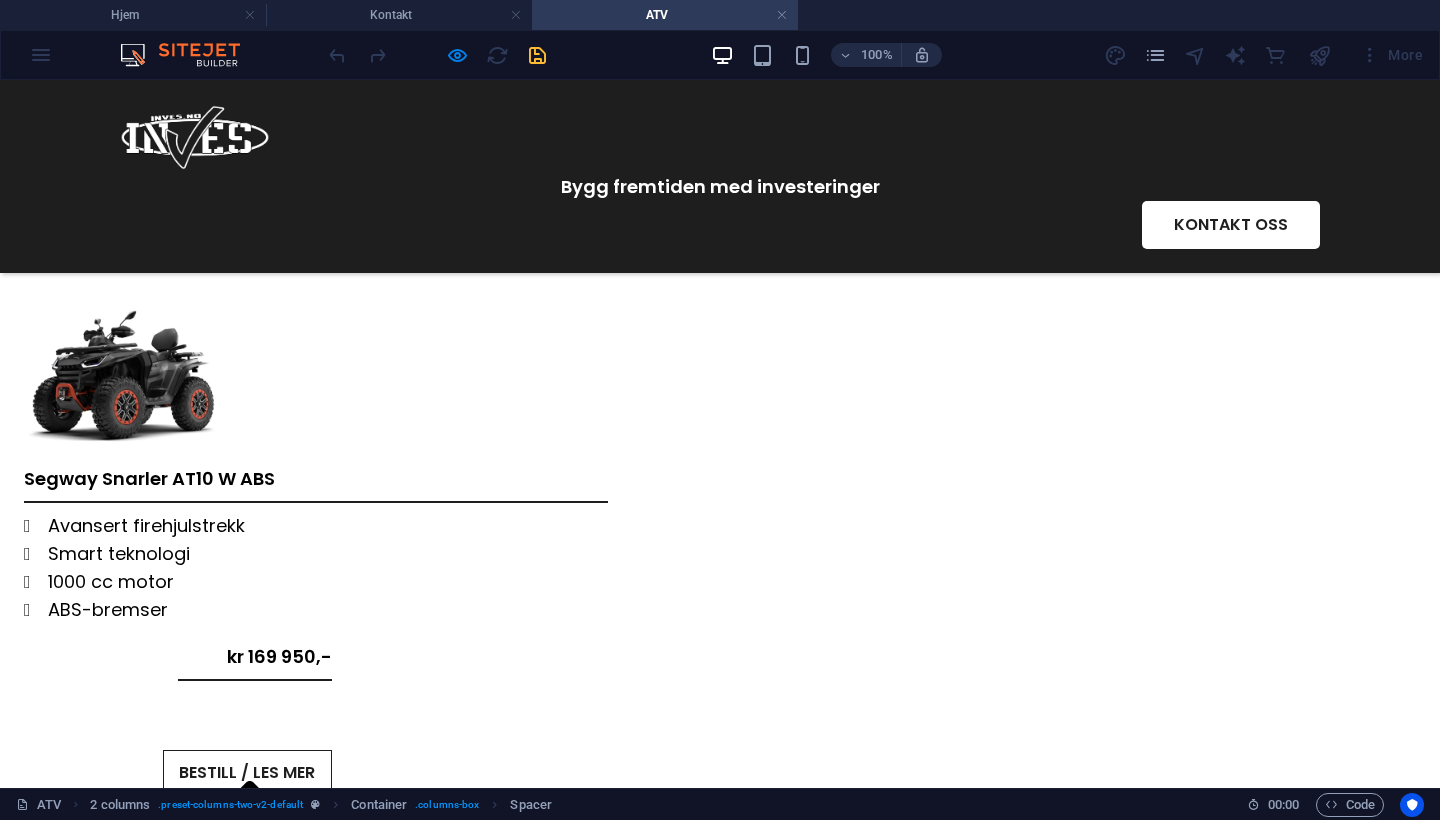 scroll, scrollTop: 215, scrollLeft: 0, axis: vertical 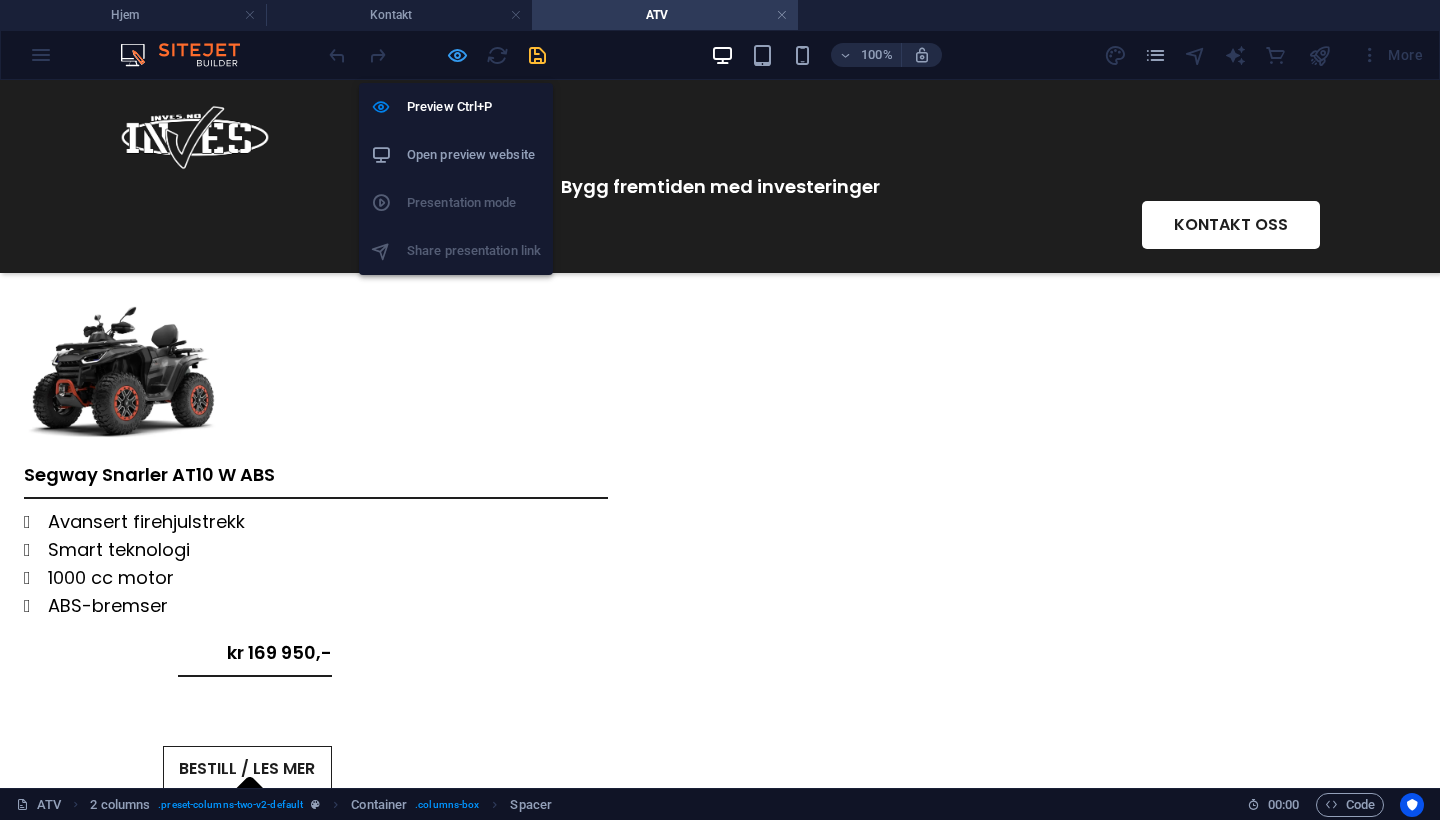 click at bounding box center (457, 55) 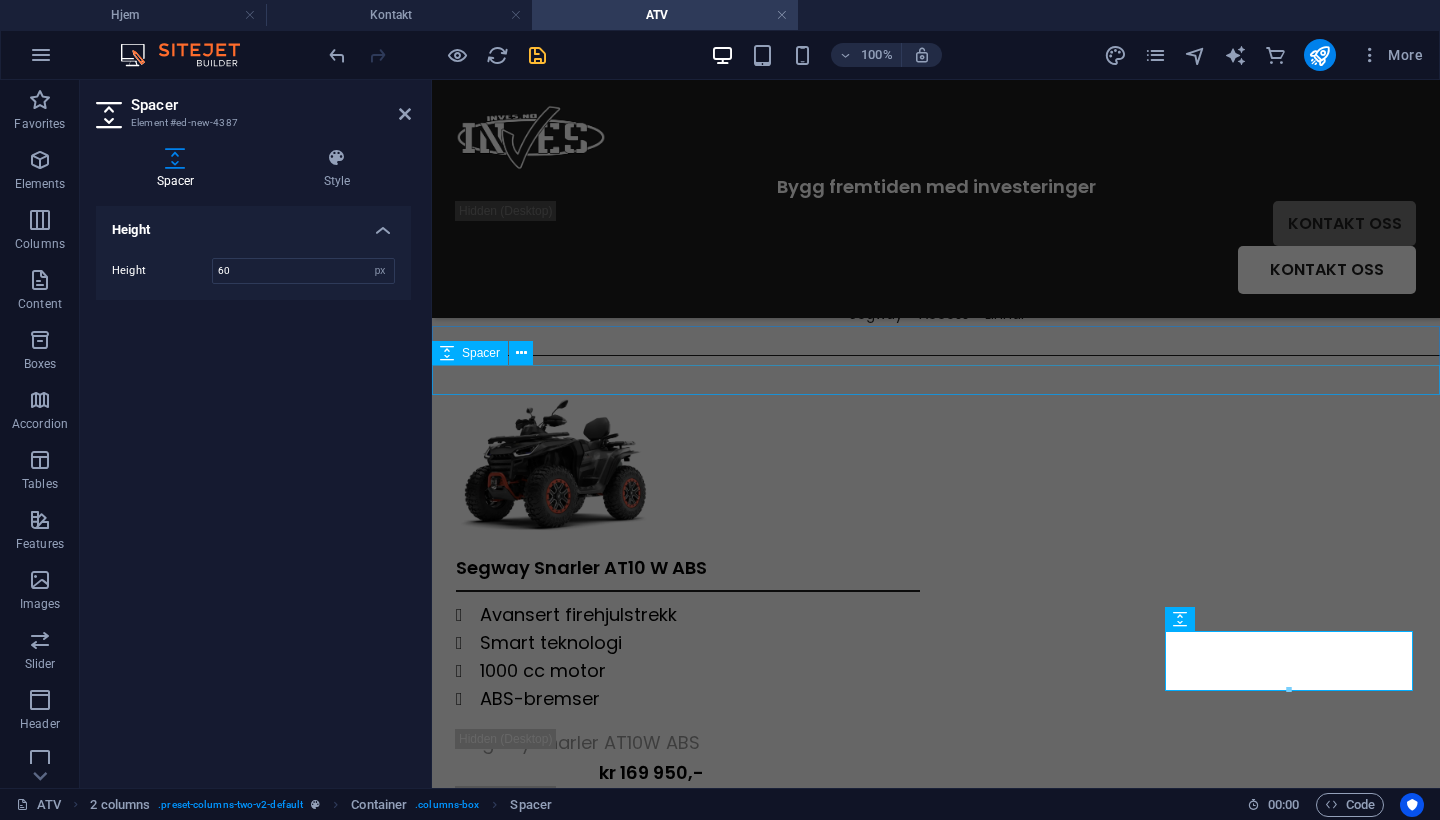 click at bounding box center (936, 380) 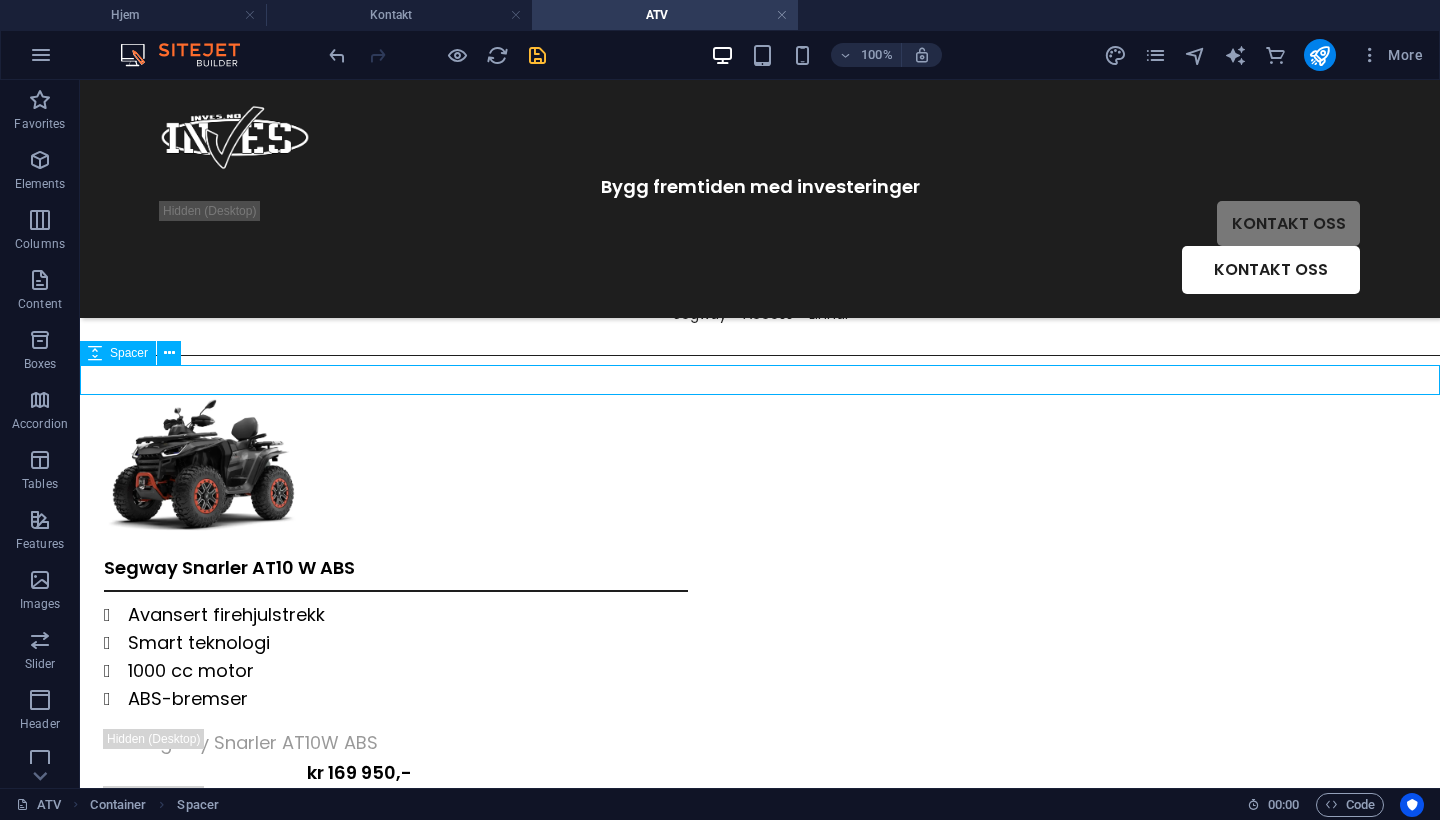 click at bounding box center [760, 380] 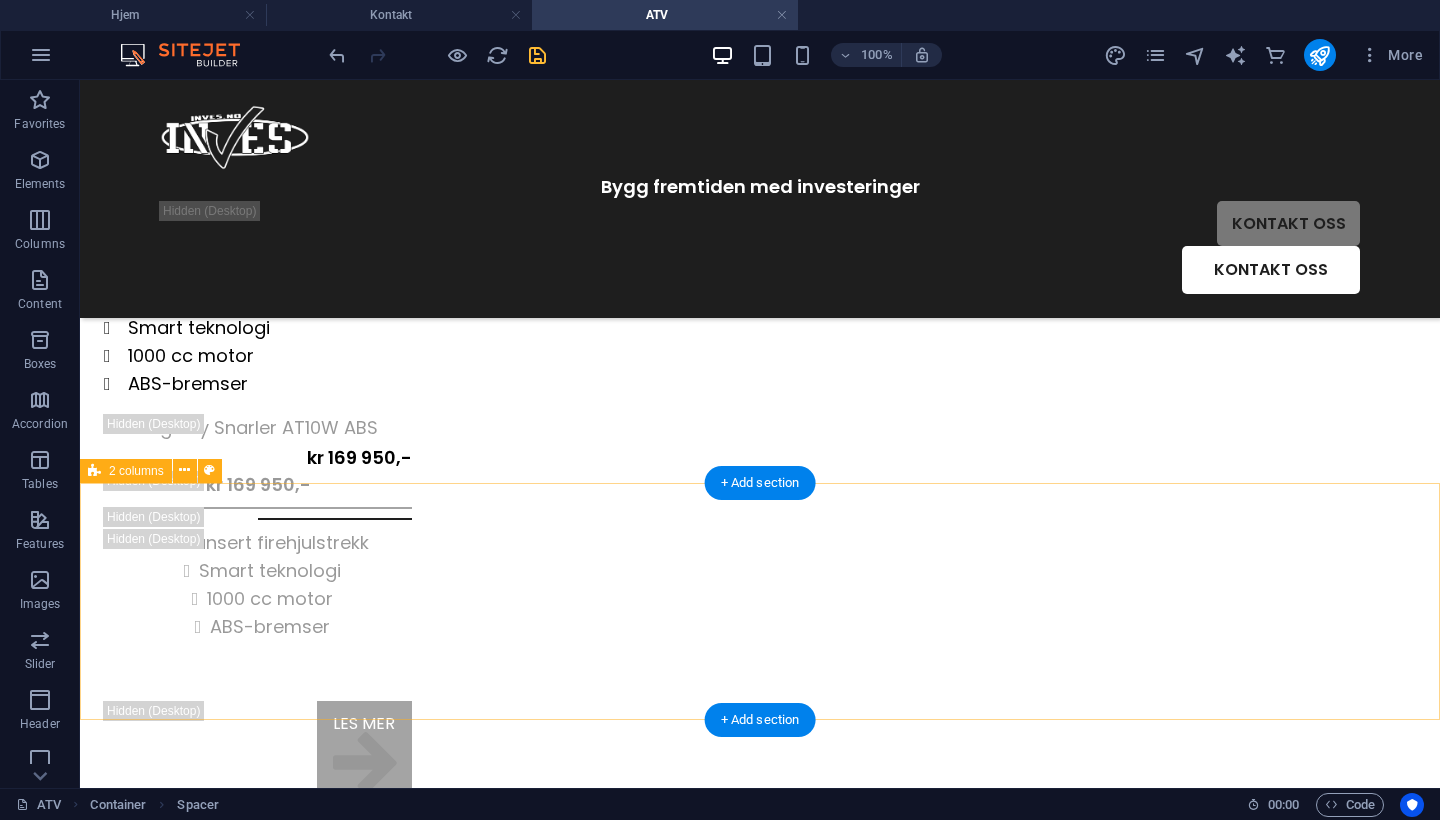 scroll, scrollTop: 561, scrollLeft: 0, axis: vertical 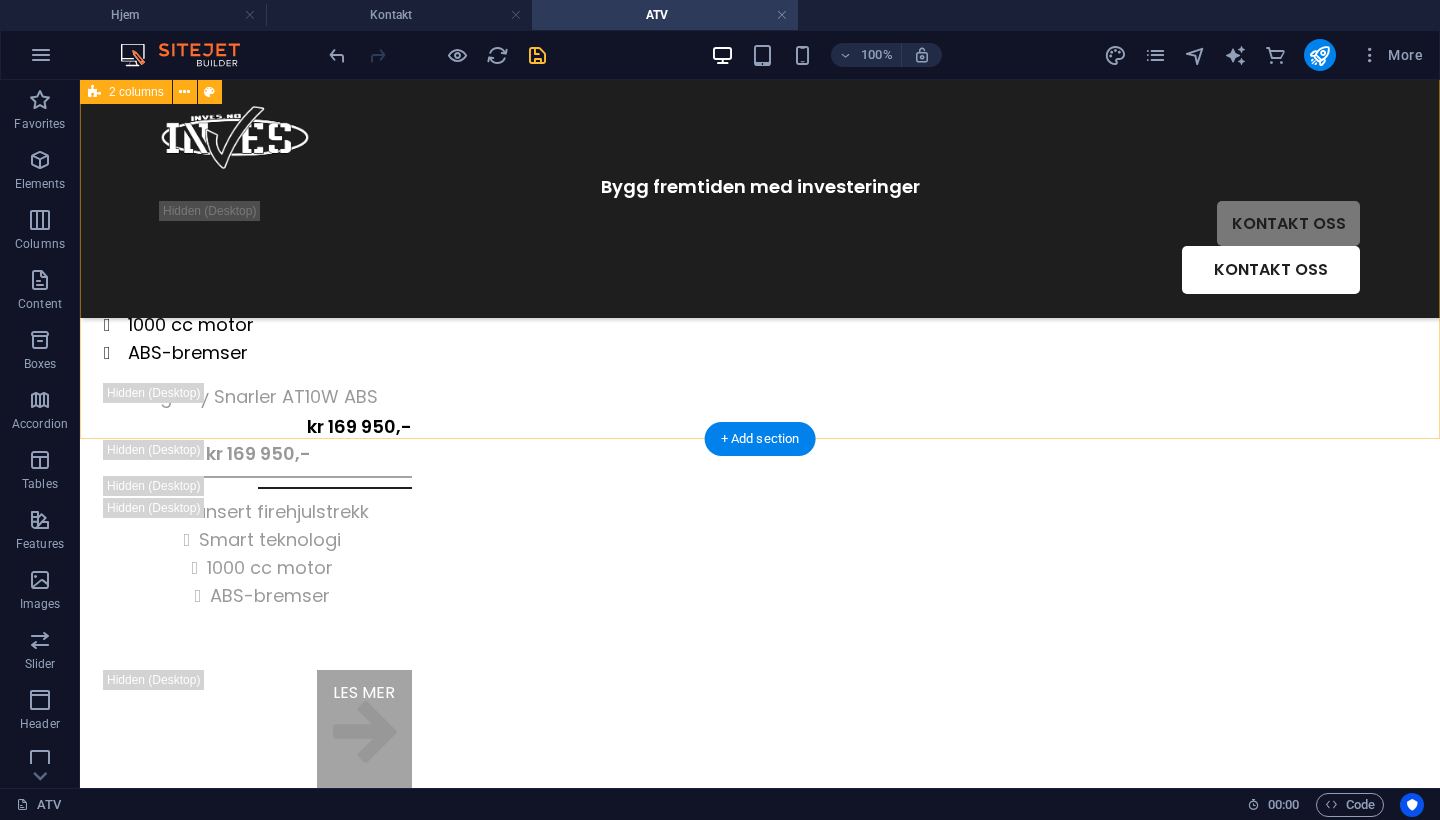 click on "Segway Snarler AT10 W ABS Avansert firehjulstrekk Smart teknologi 1000 cc motor ABS-bremser Segway Snarler AT10  W ABS kr [PRICE] kr [PRICE] Avansert firehjulstrekk Smart teknologi 1000 cc motor ABS-bremser LES MER      BESTILL / LES MER" at bounding box center [760, 523] 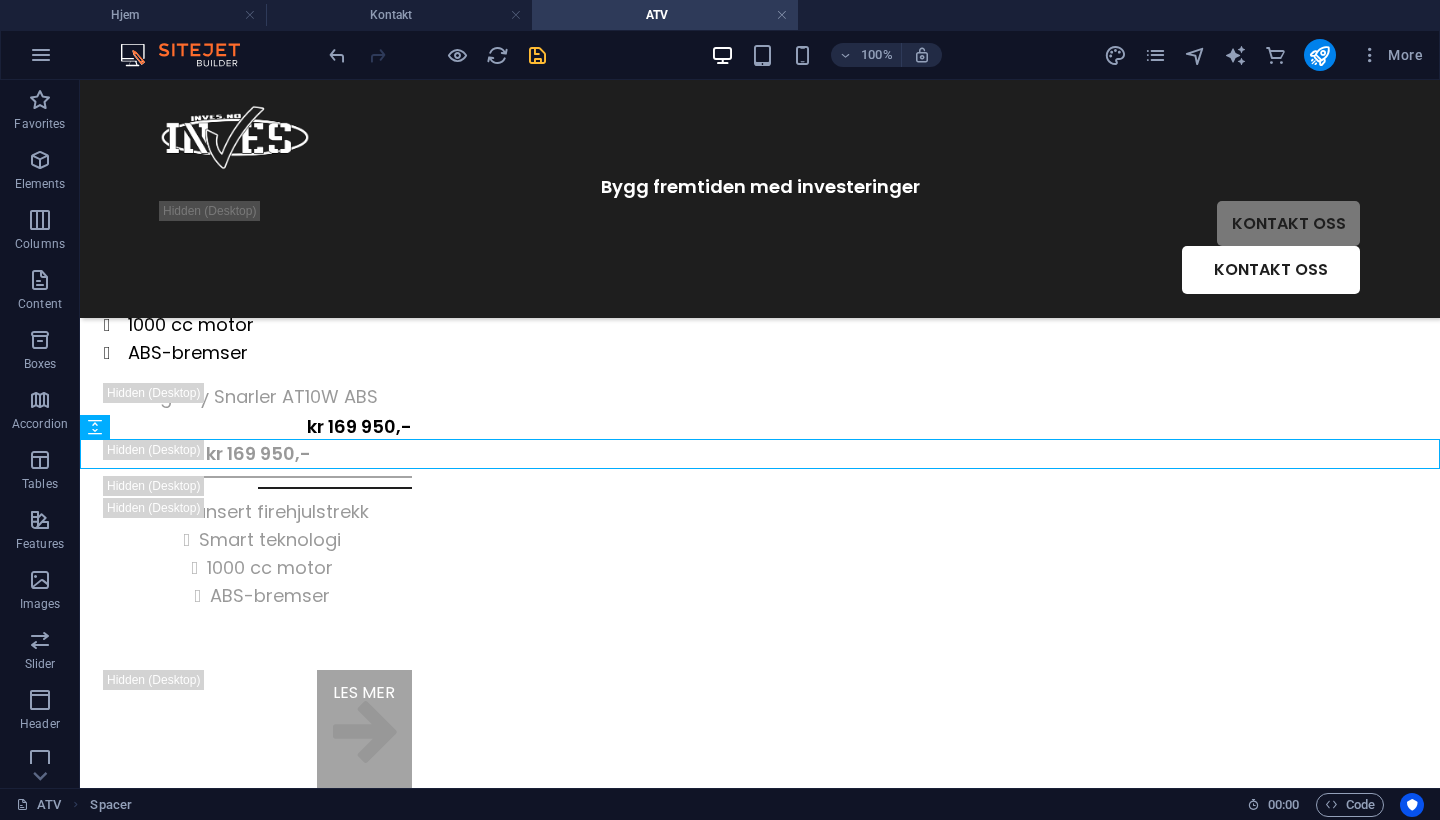 click at bounding box center [437, 55] 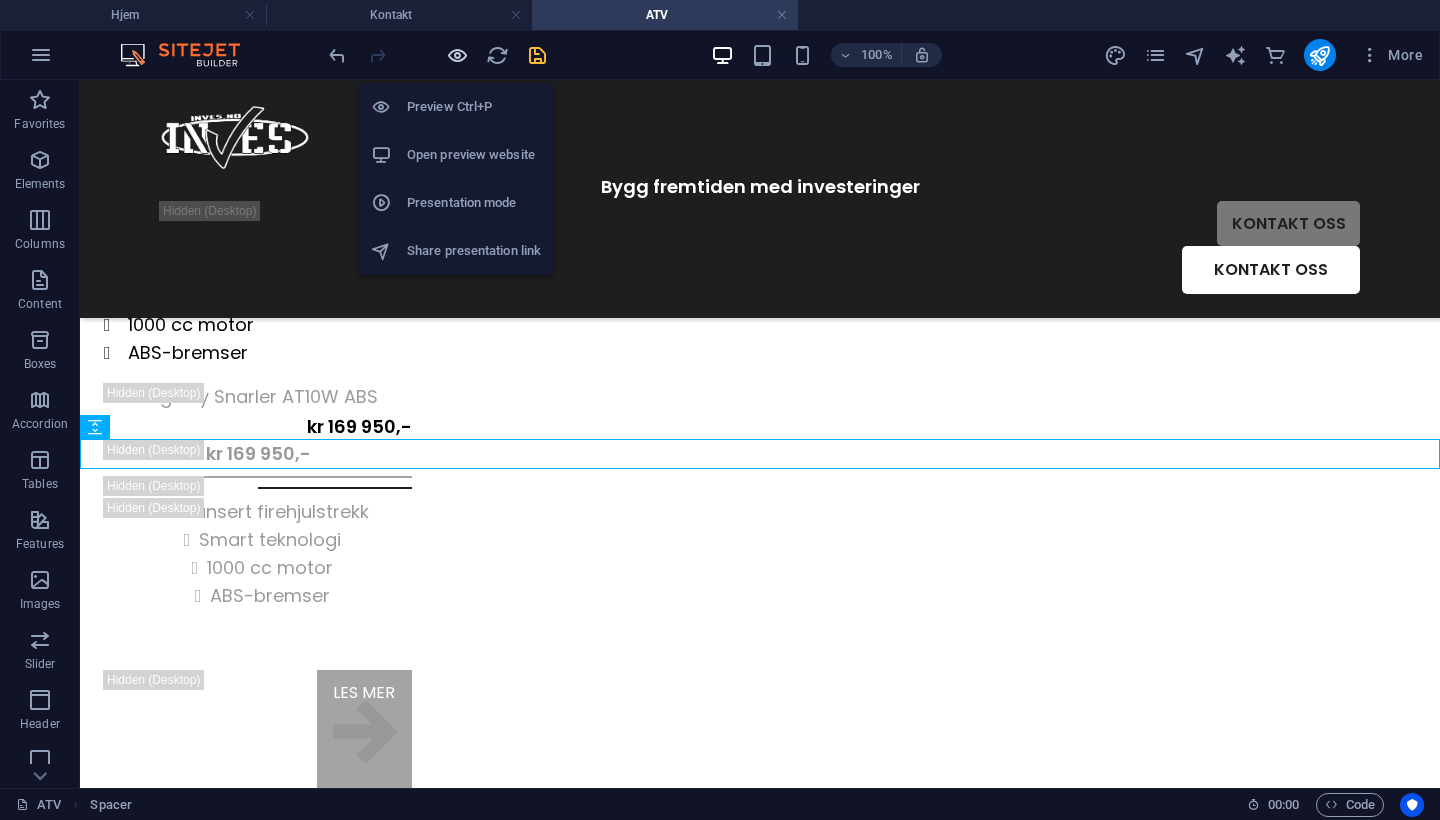 click at bounding box center (457, 55) 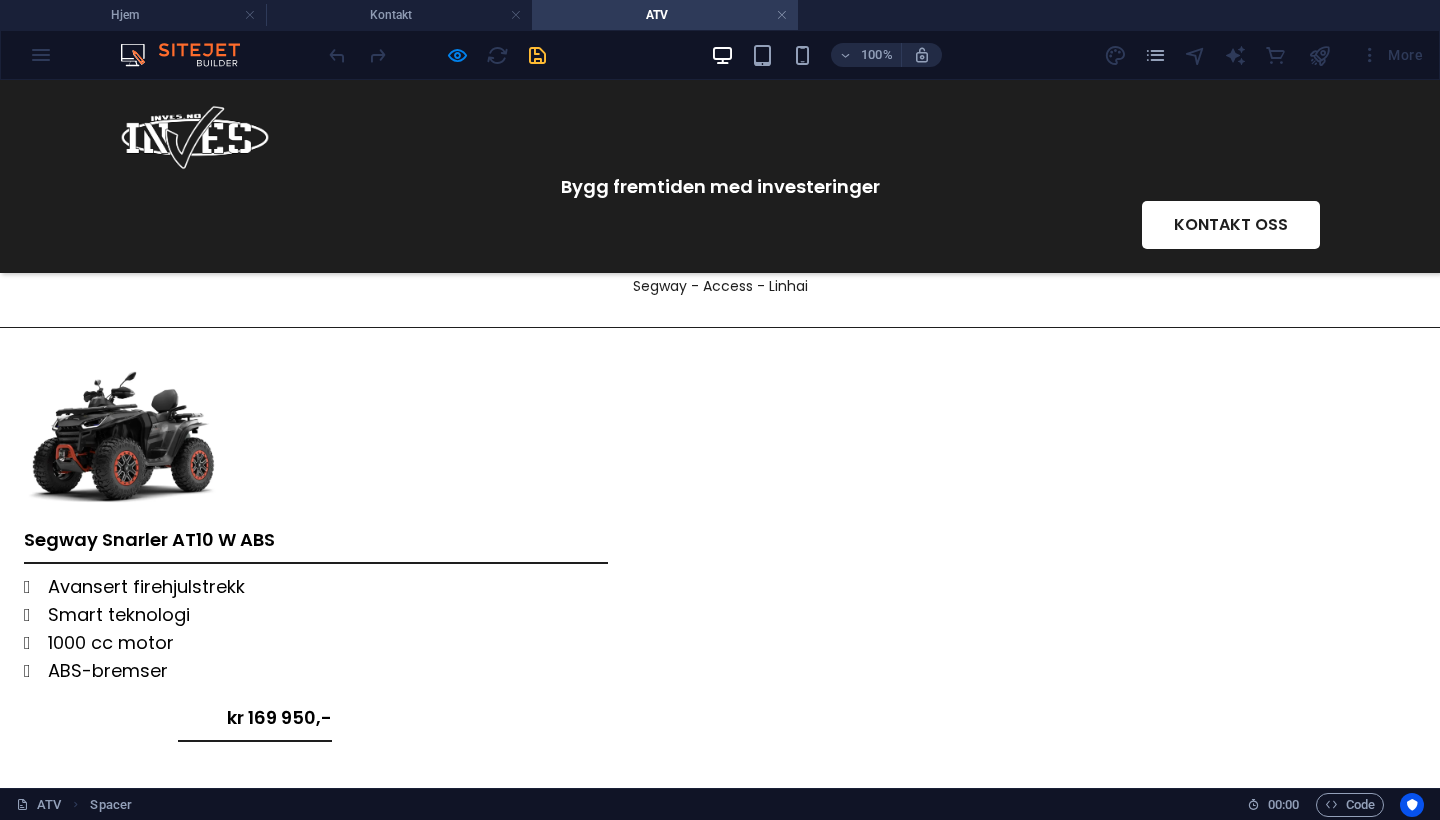 scroll, scrollTop: 174, scrollLeft: 0, axis: vertical 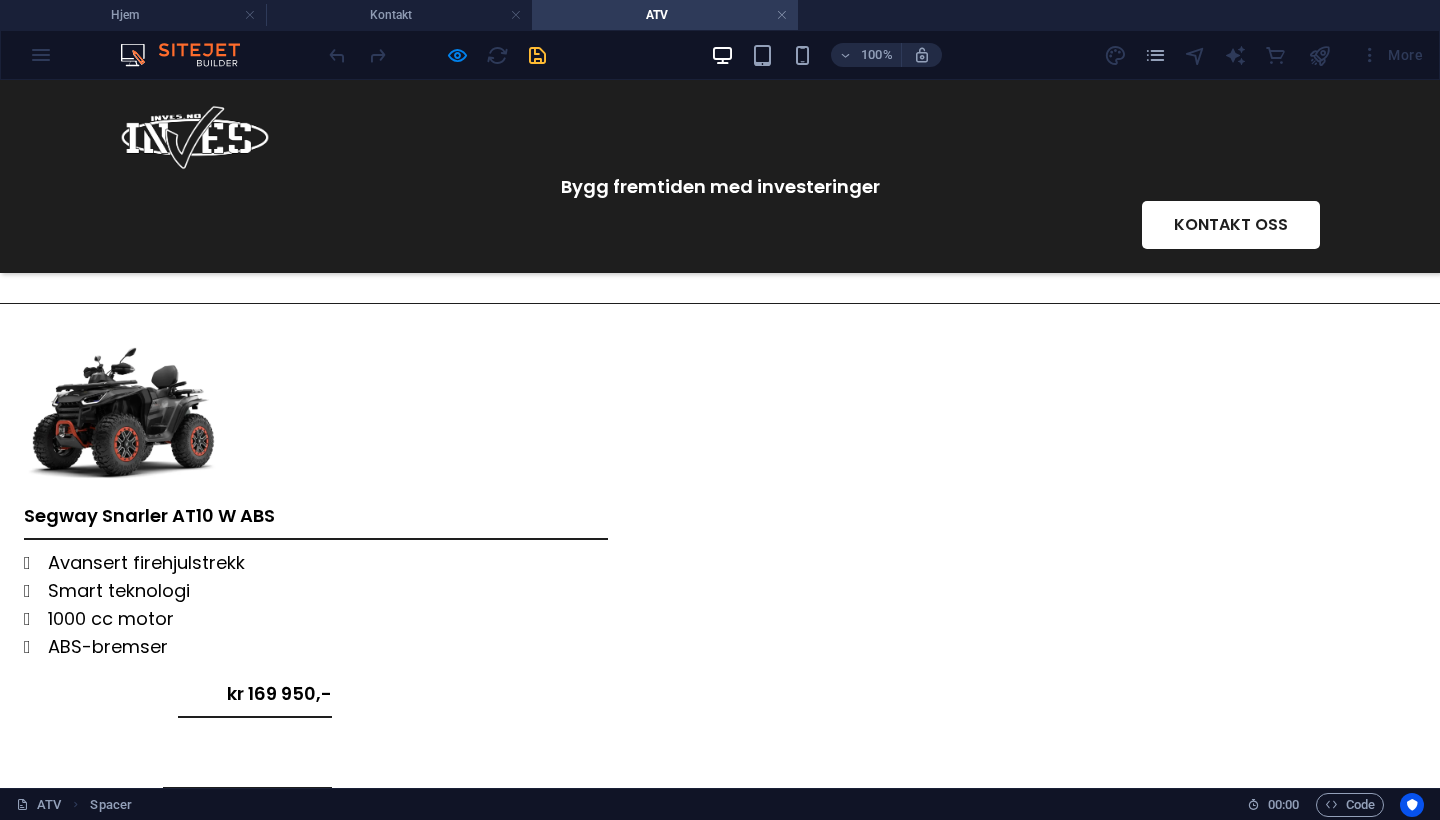 click on "100%" at bounding box center (826, 55) 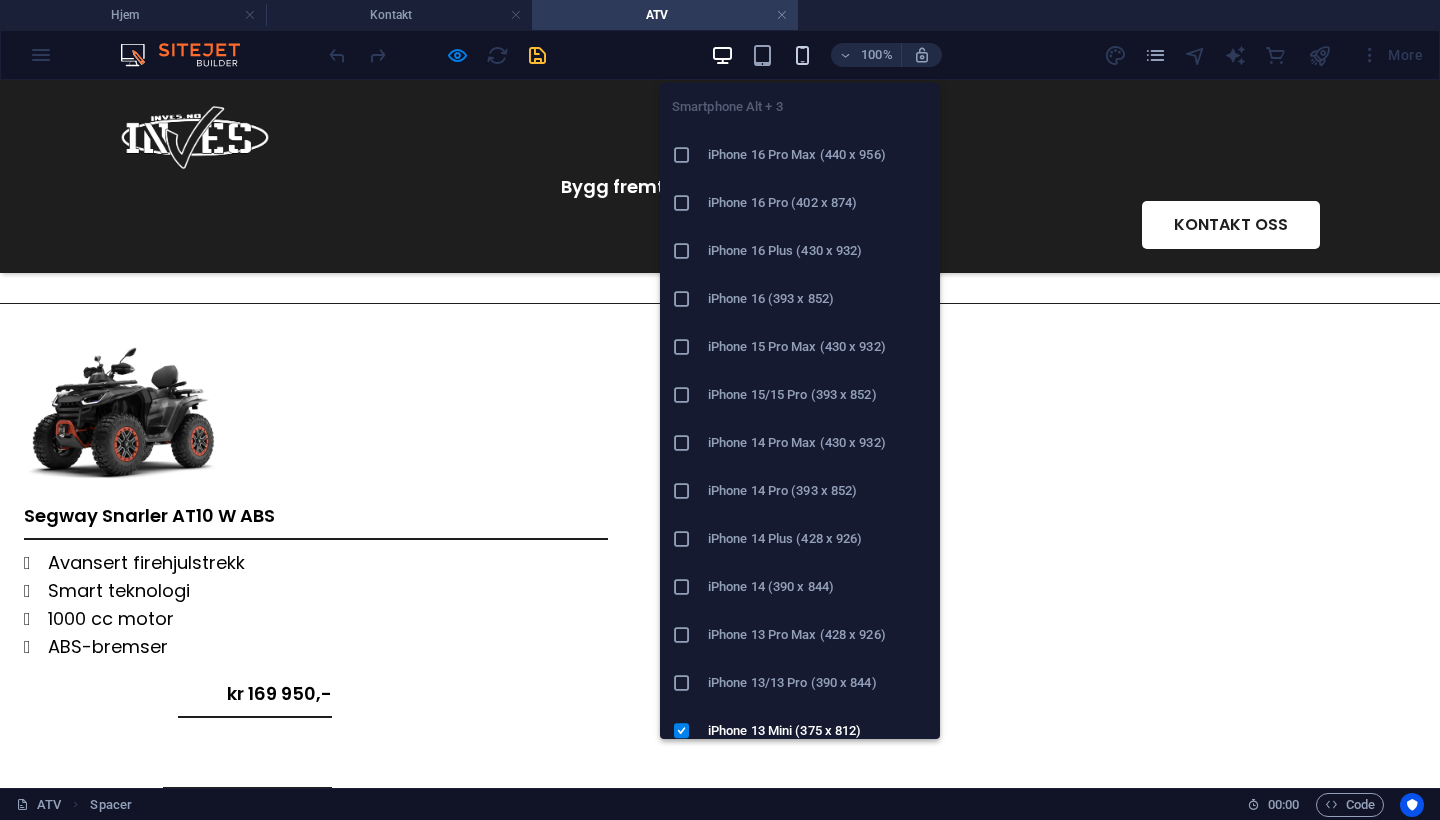 click at bounding box center [802, 55] 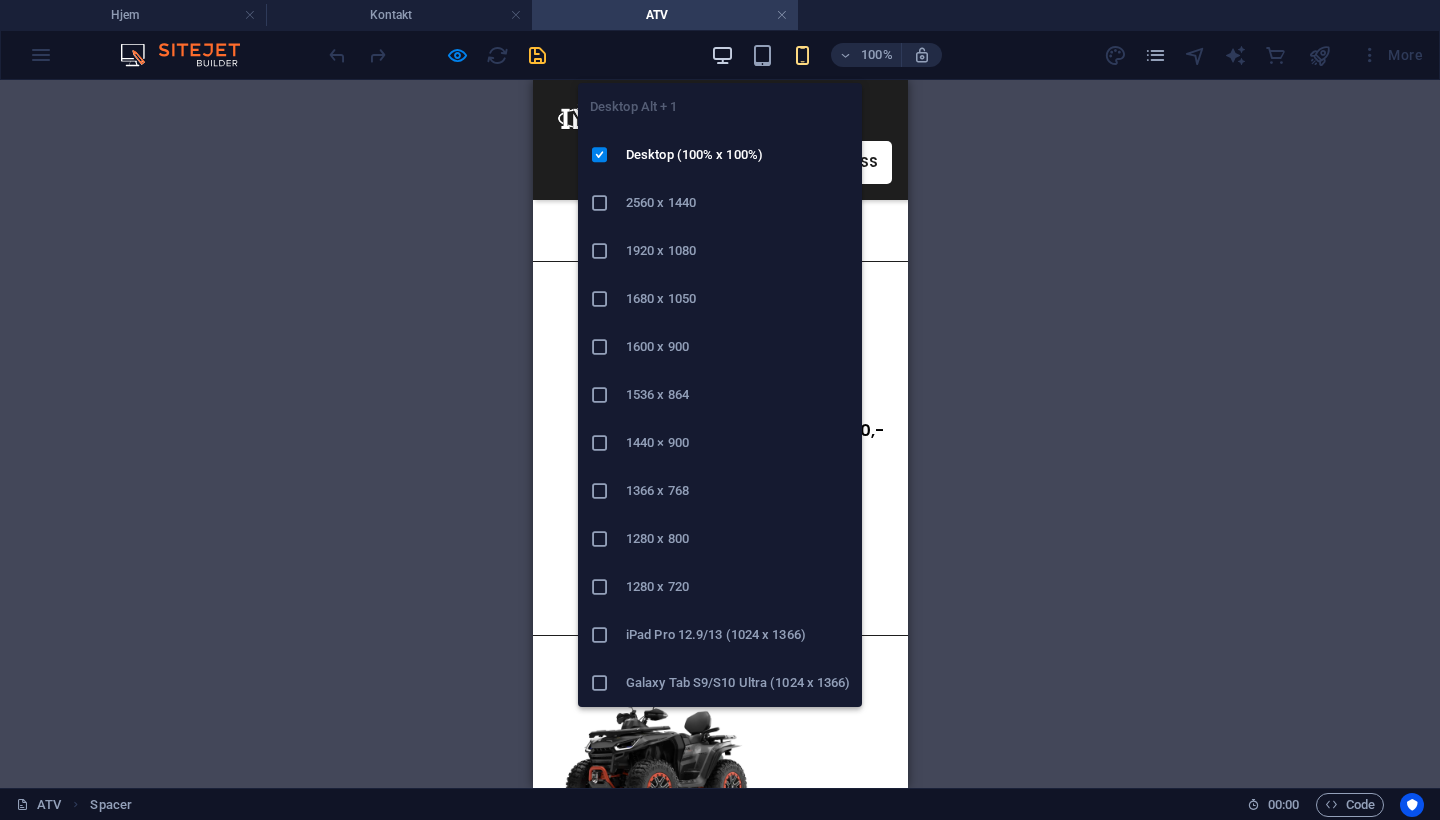 click at bounding box center (722, 55) 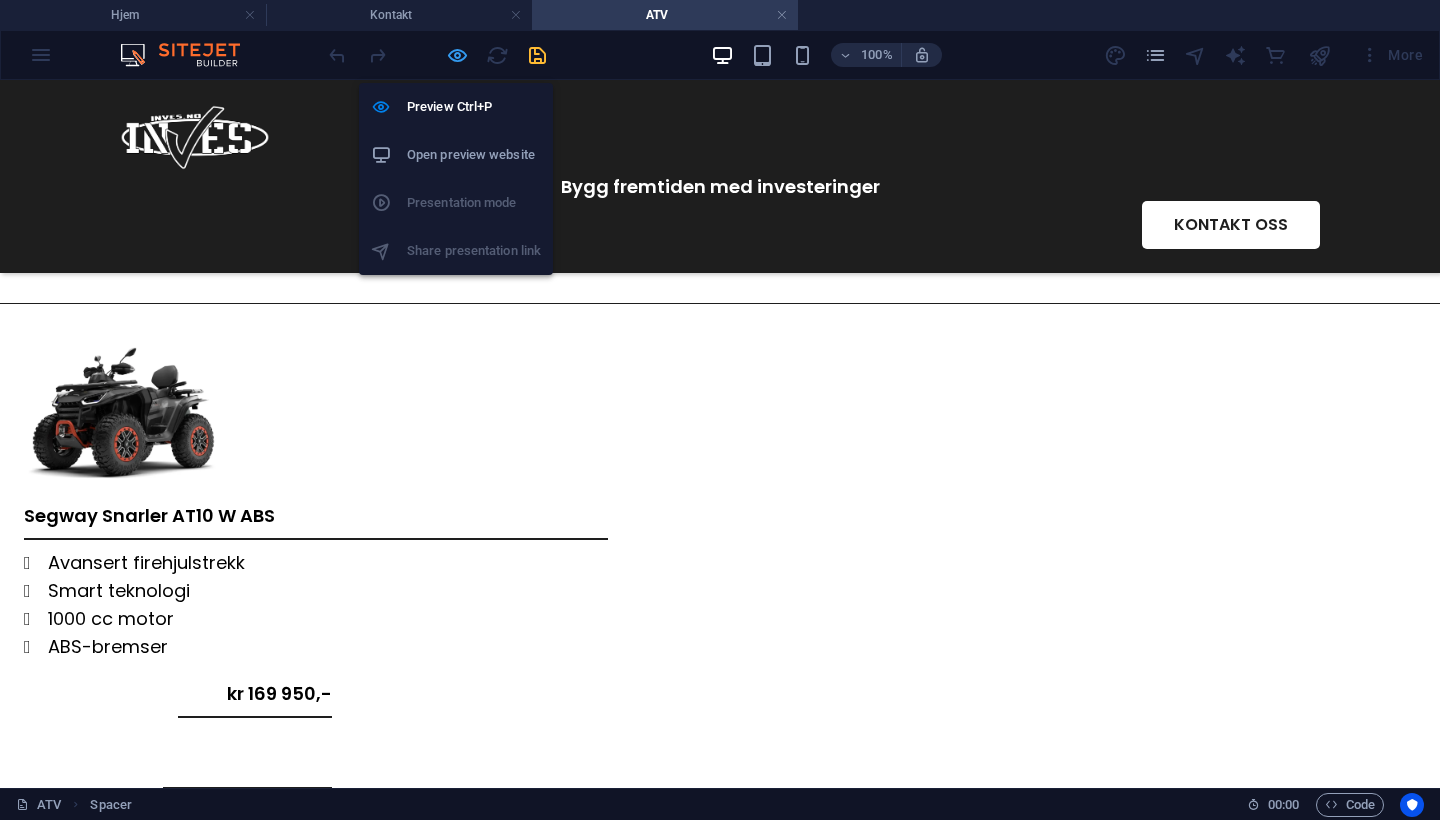click at bounding box center [457, 55] 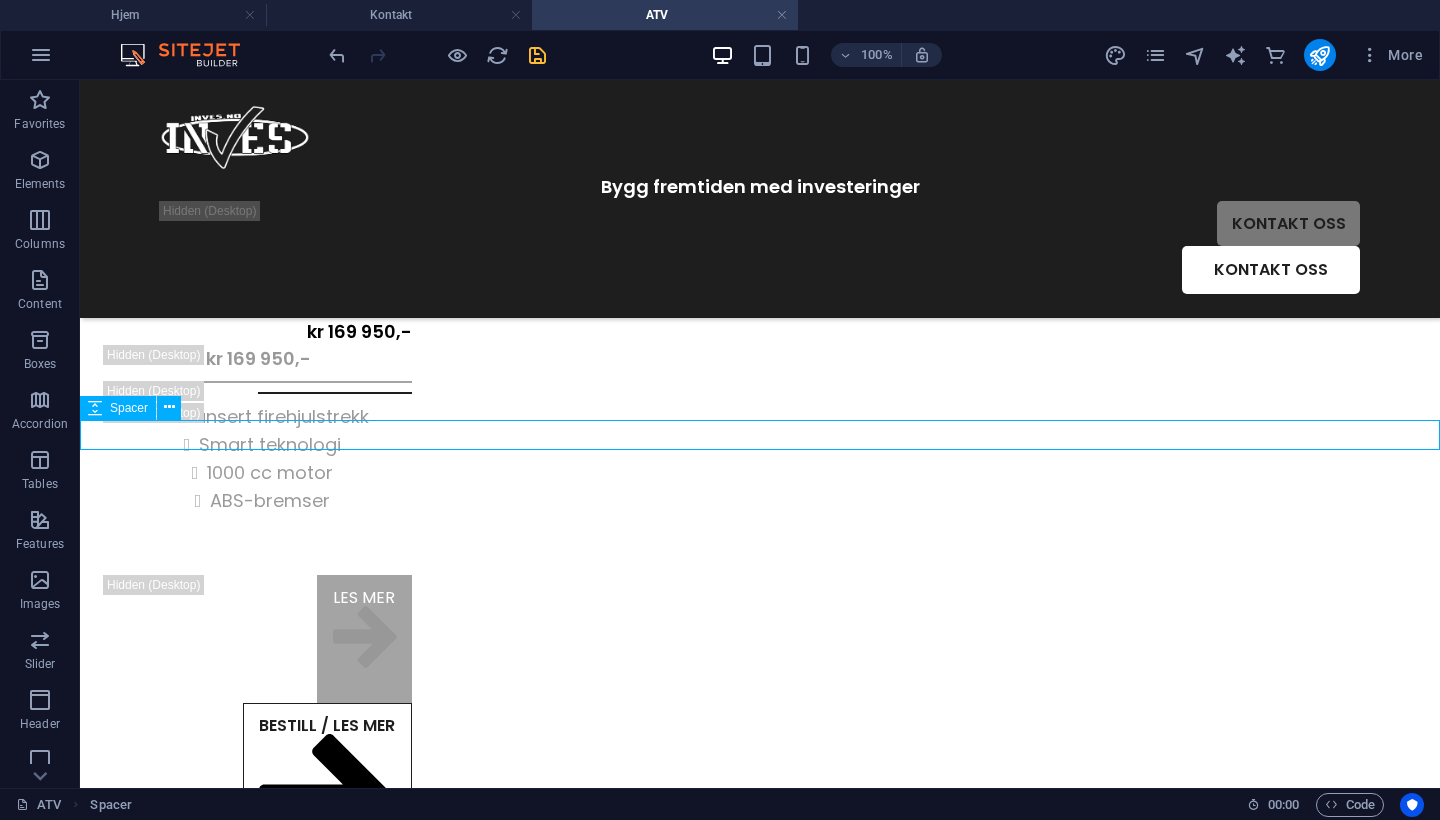 scroll, scrollTop: 666, scrollLeft: 0, axis: vertical 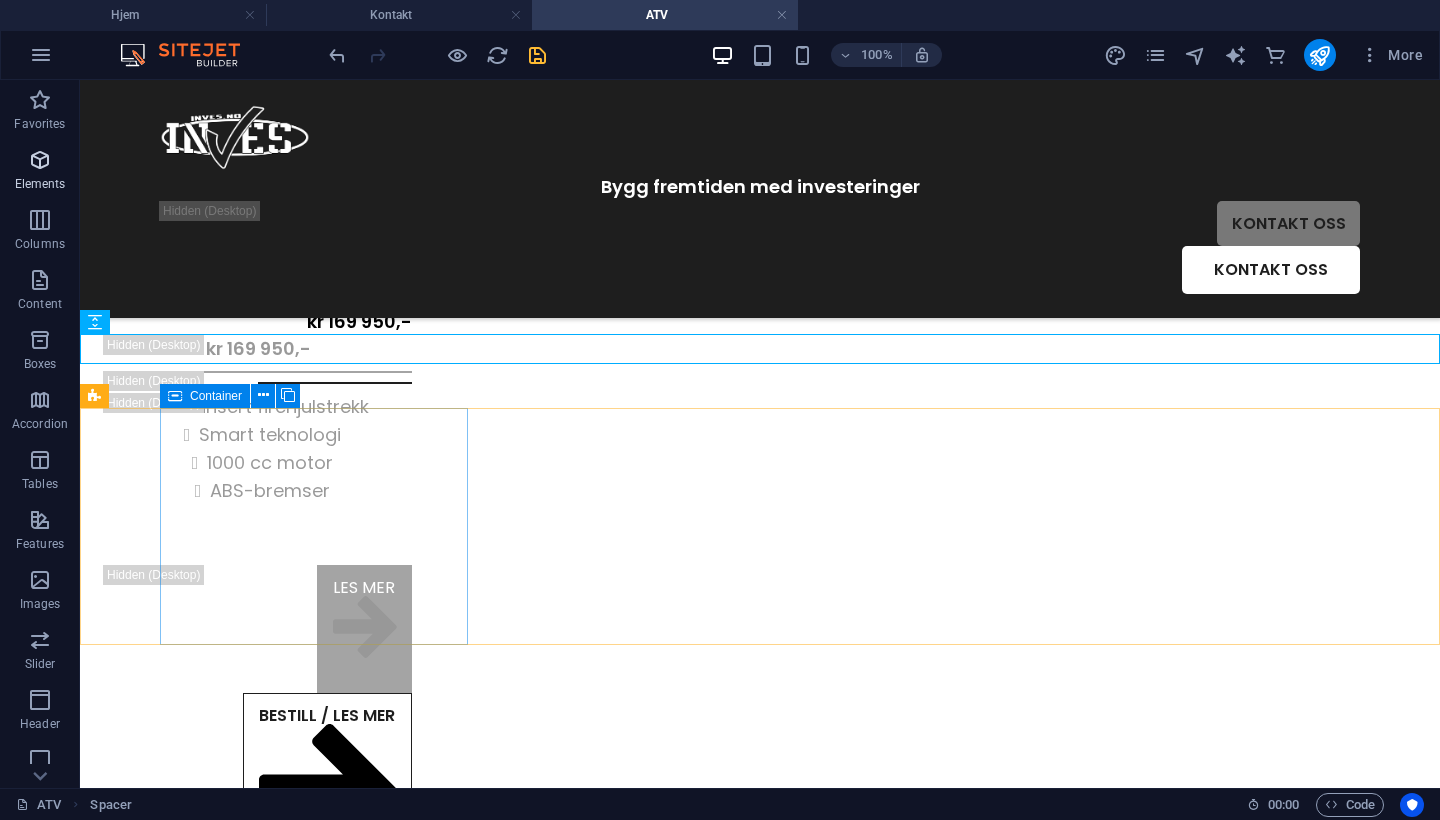 click on "Elements" at bounding box center (40, 172) 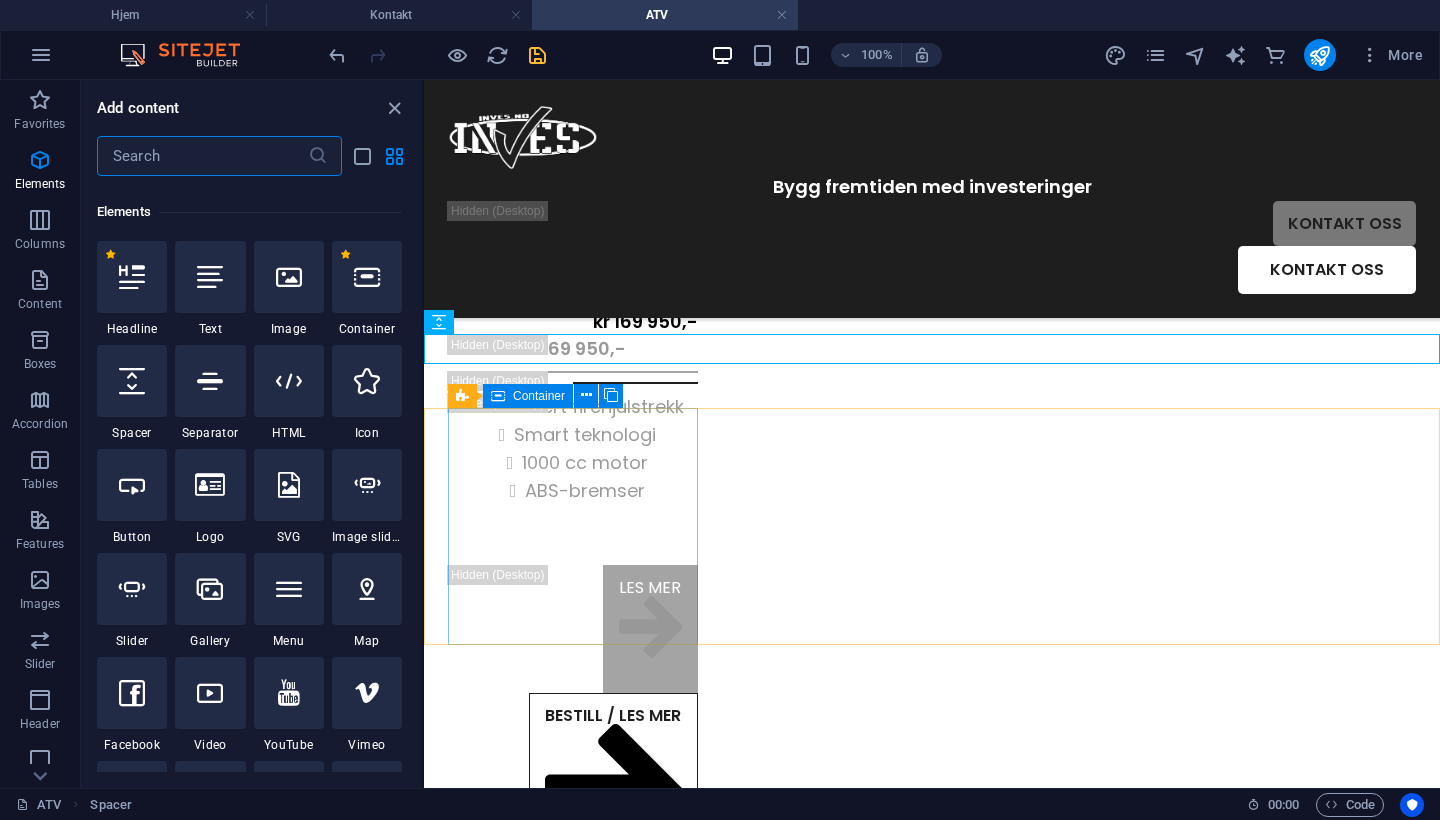 scroll, scrollTop: 213, scrollLeft: 0, axis: vertical 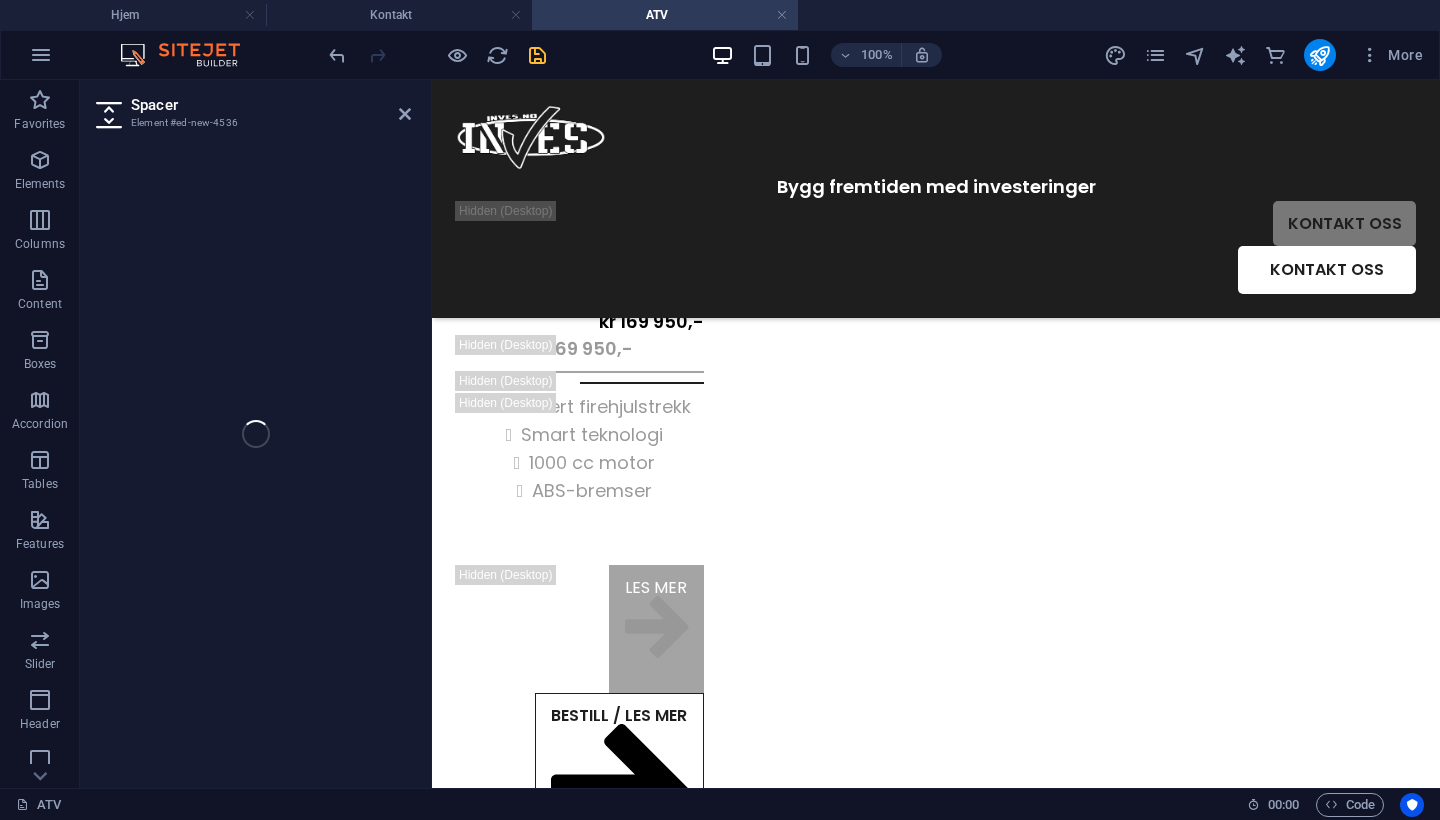 select on "px" 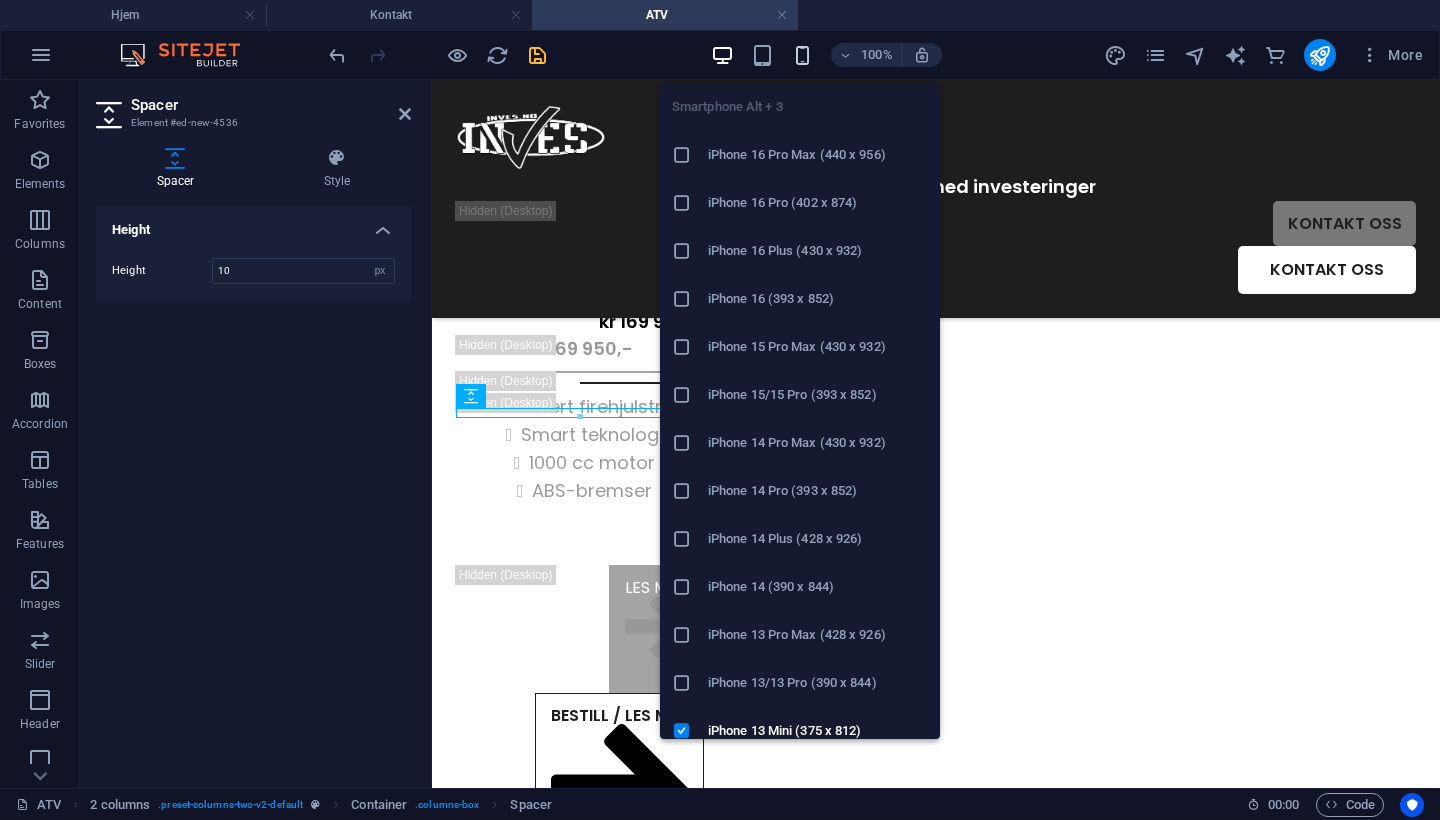 click at bounding box center [802, 55] 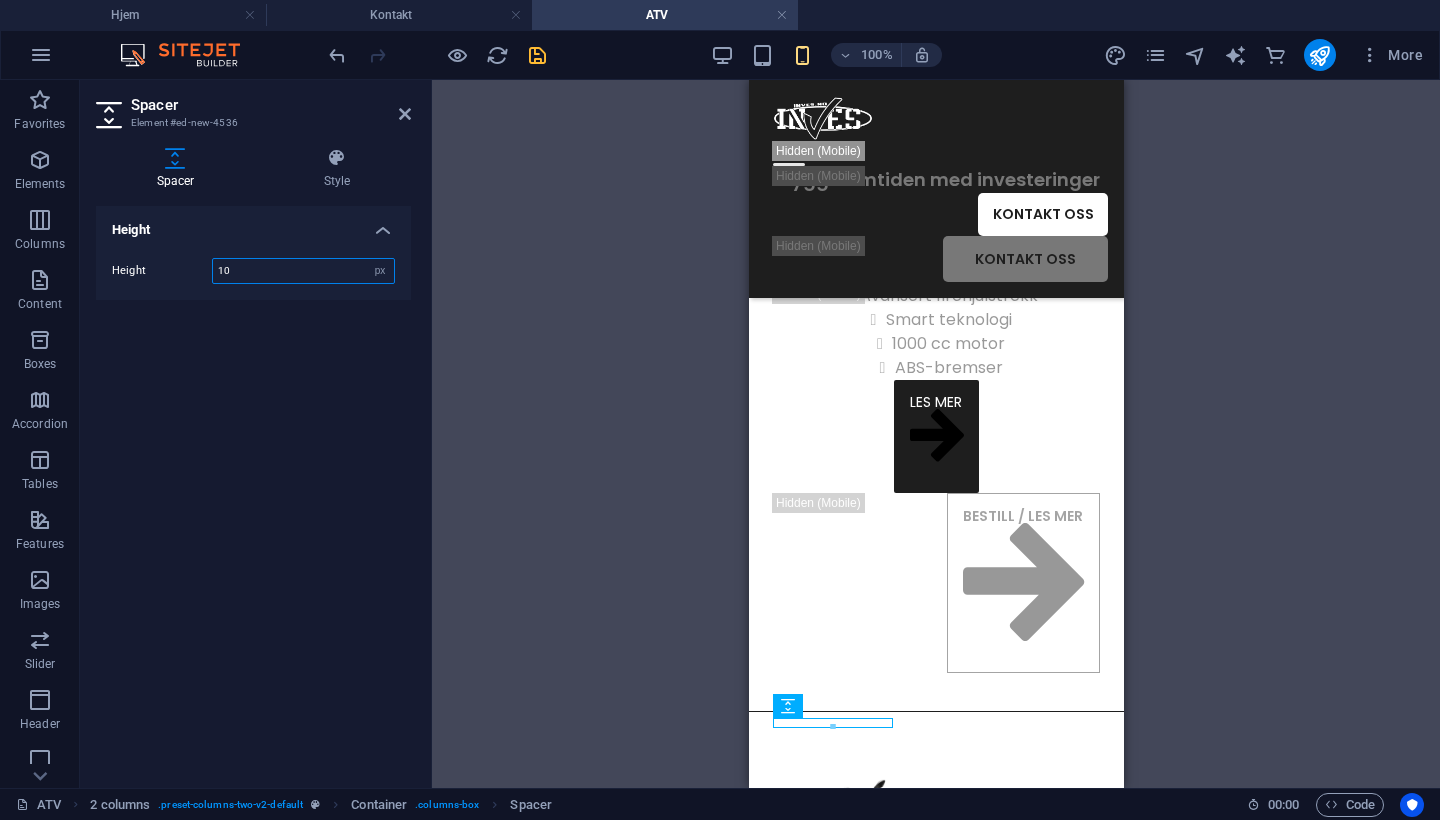 drag, startPoint x: 272, startPoint y: 275, endPoint x: 146, endPoint y: 264, distance: 126.47925 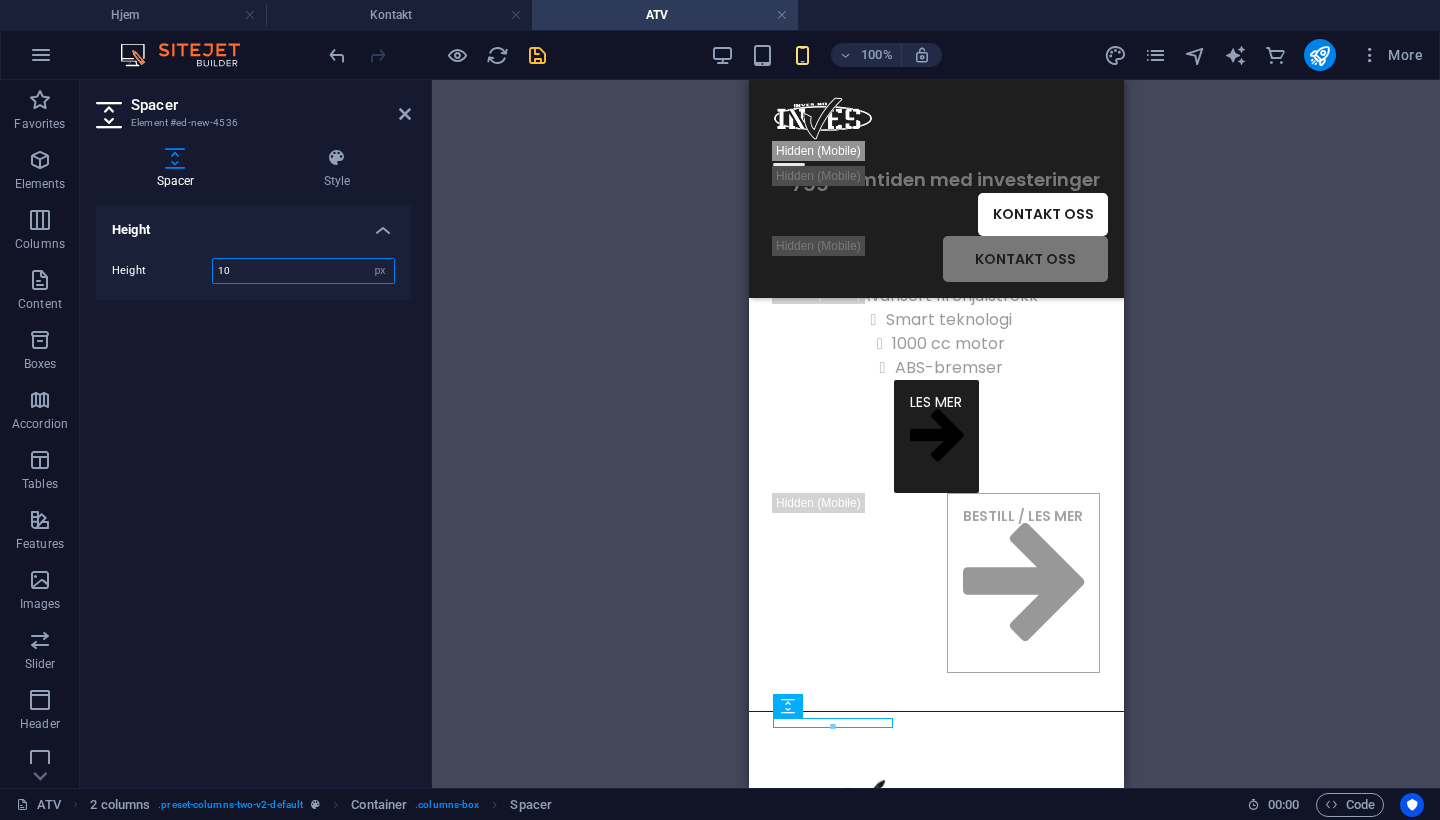 click on "Height 10 px rem vh vw" at bounding box center [253, 271] 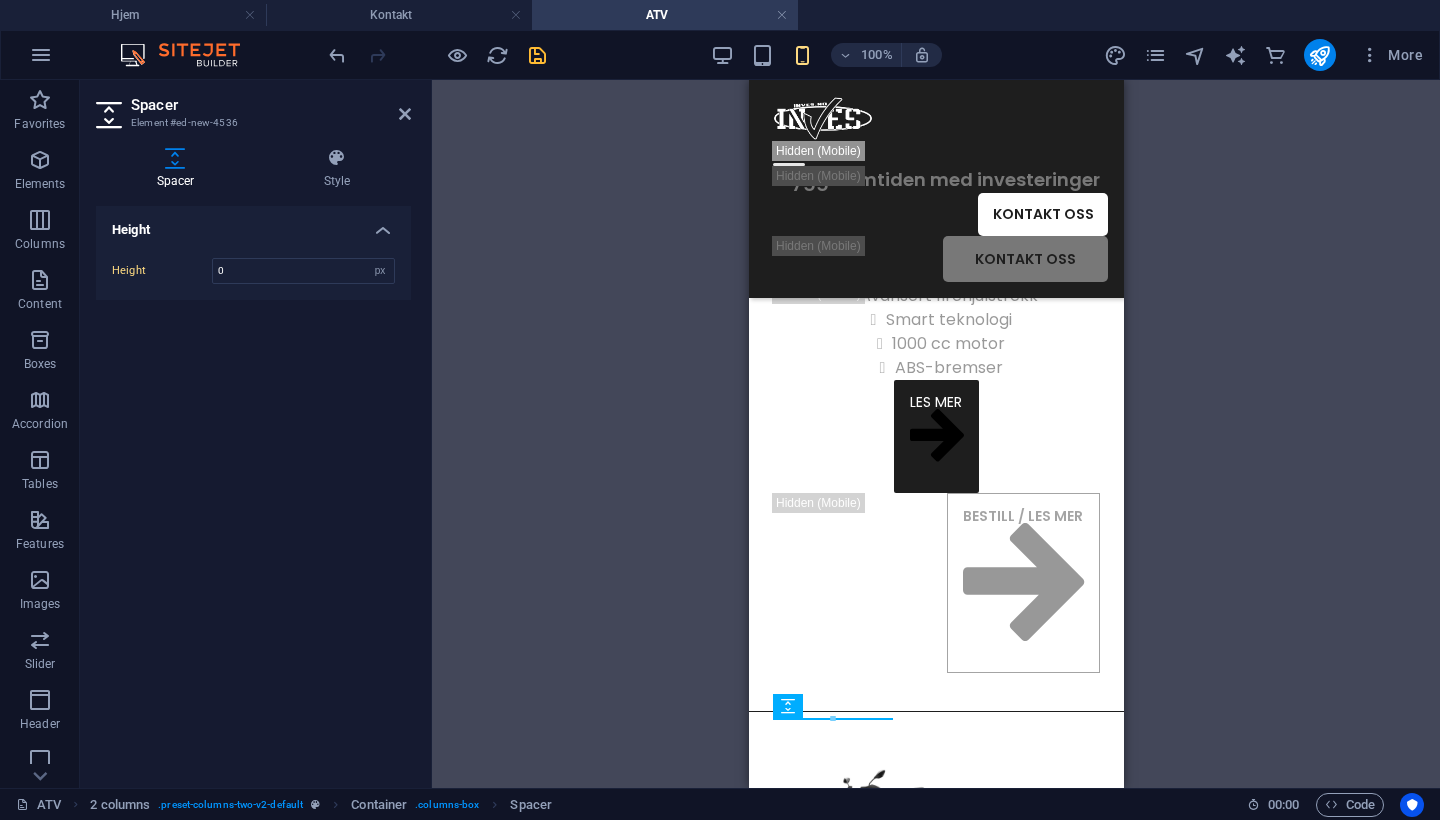 click on "100%" at bounding box center [826, 55] 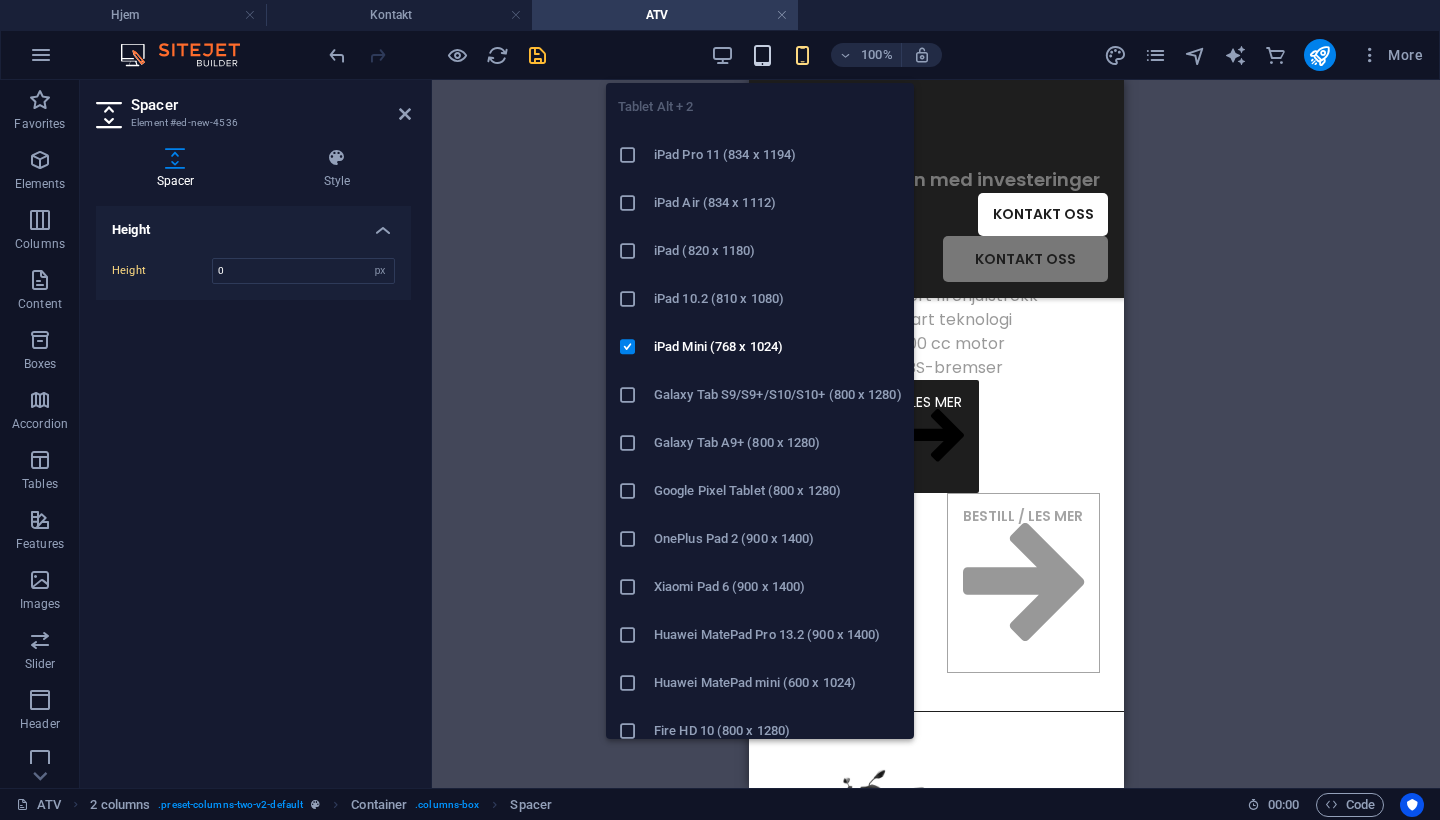 click at bounding box center (762, 55) 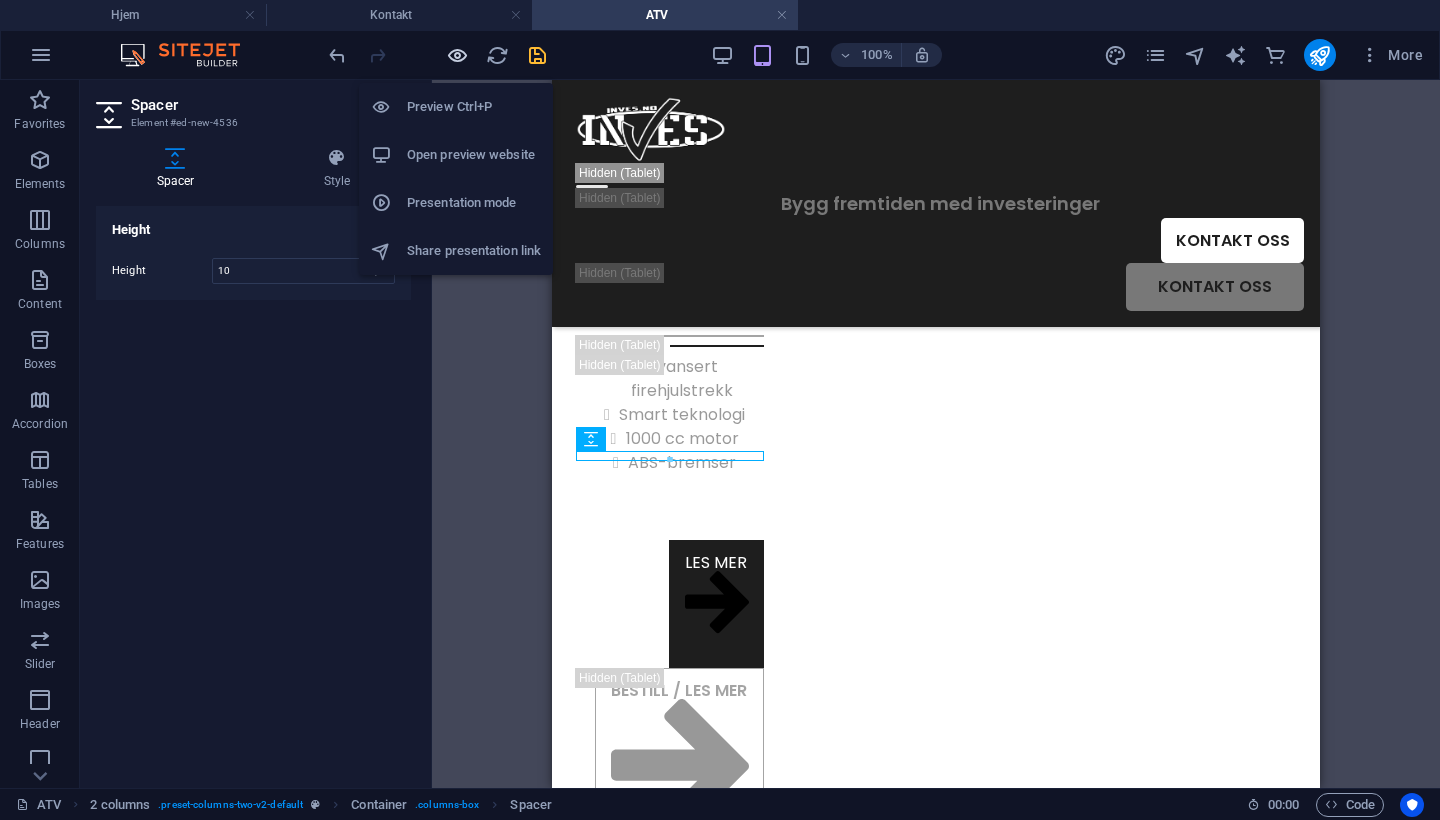 click at bounding box center (457, 55) 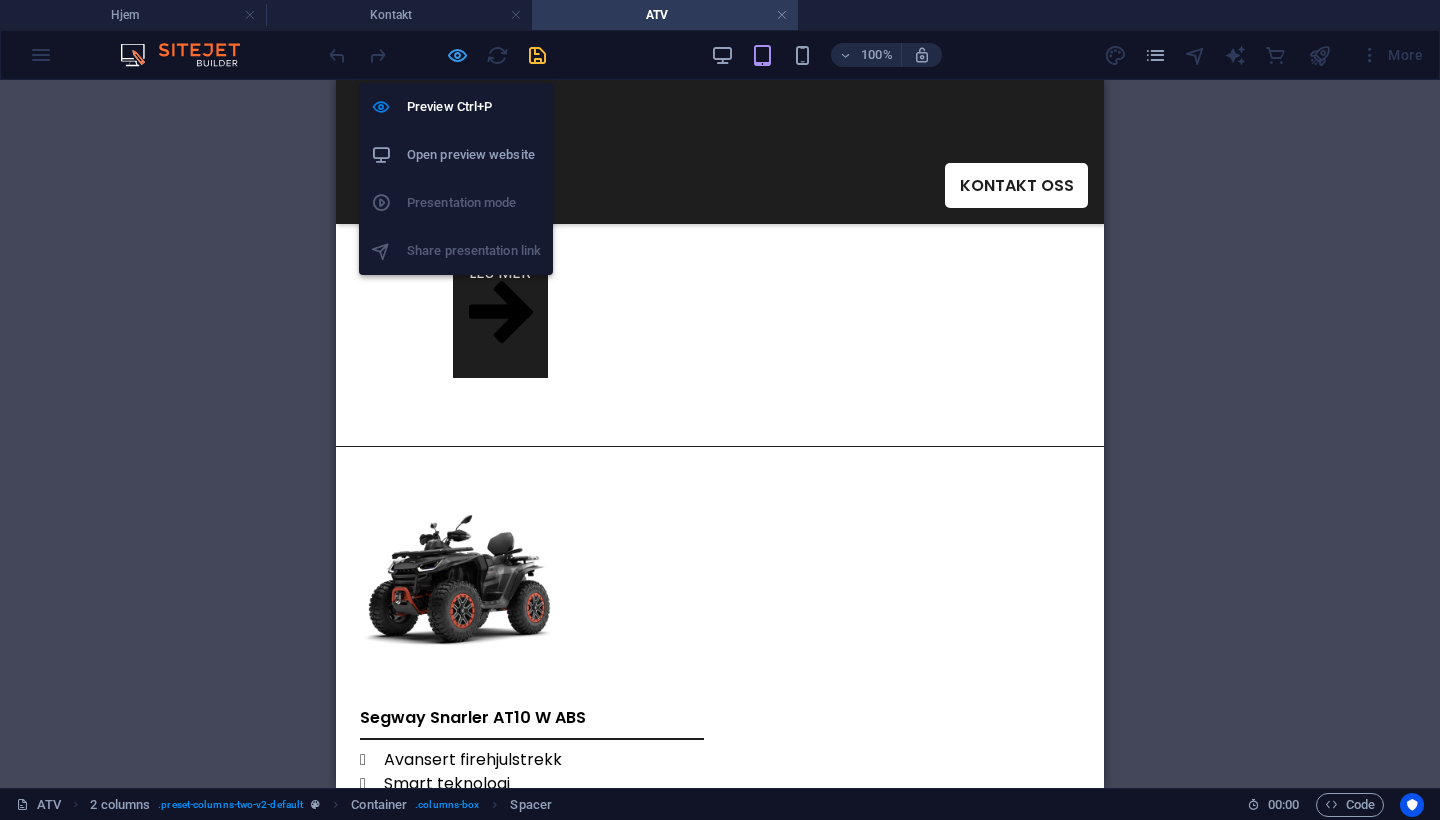 click at bounding box center [457, 55] 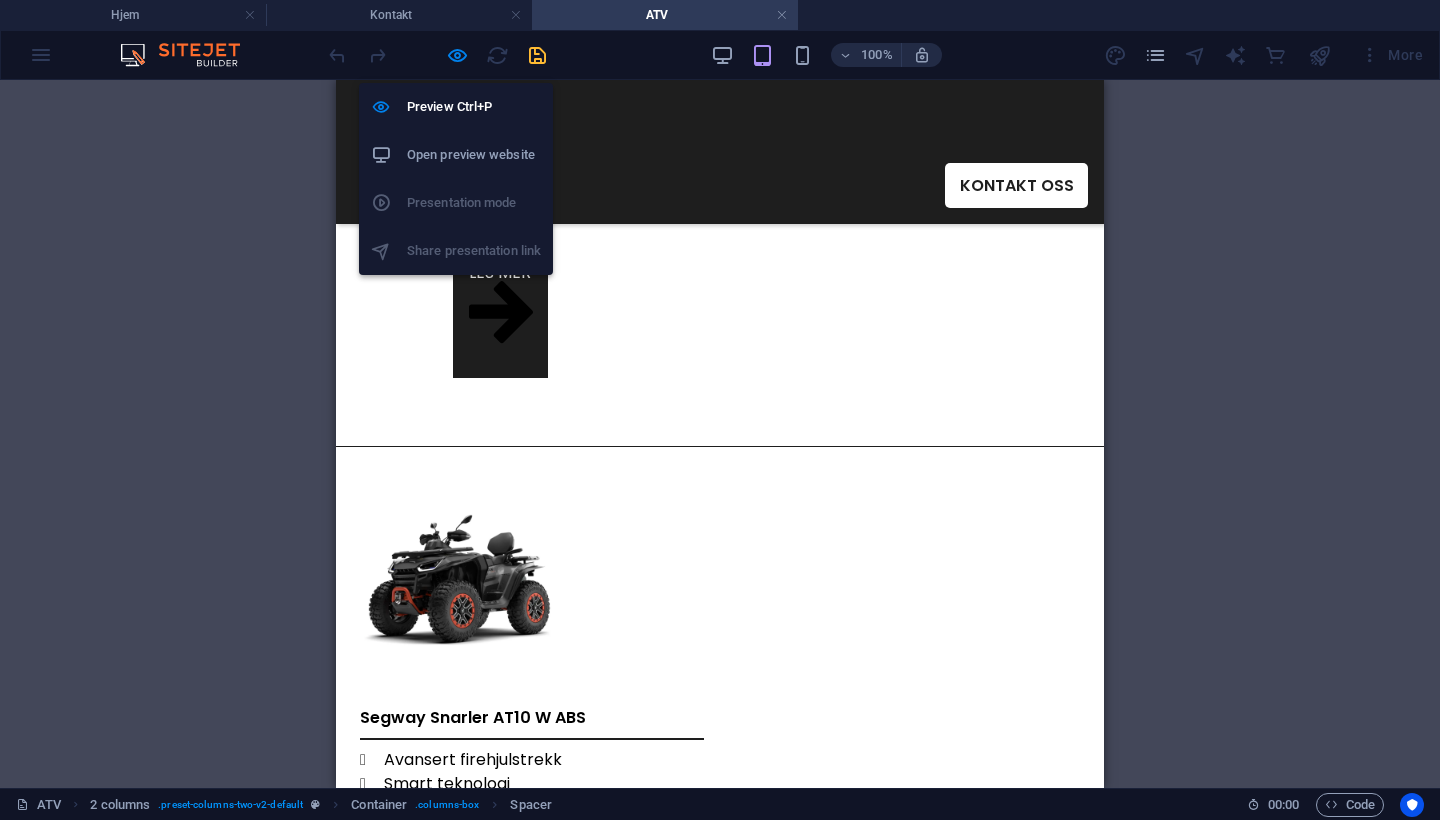 select on "px" 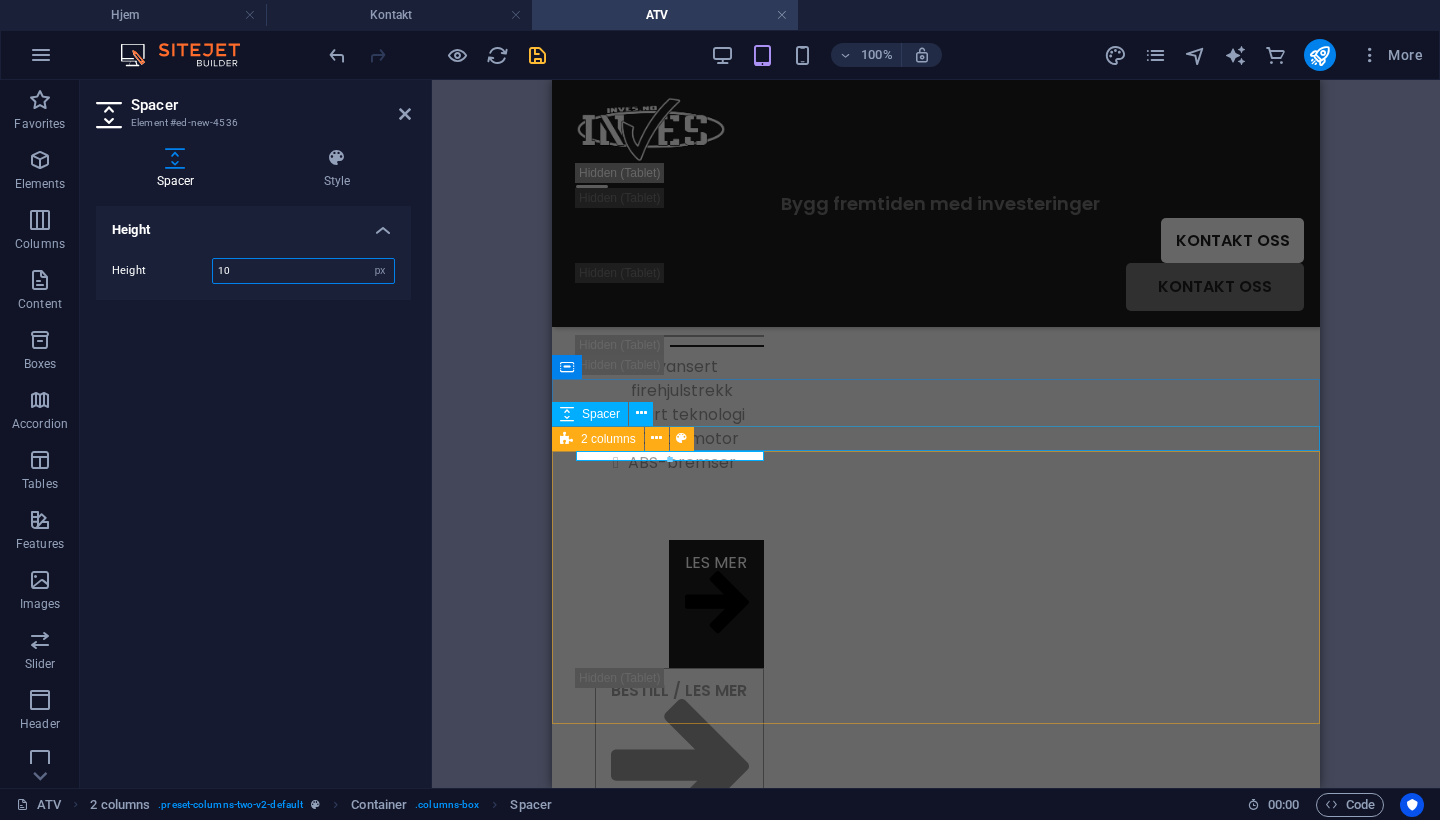 drag, startPoint x: 278, startPoint y: 267, endPoint x: 95, endPoint y: 243, distance: 184.56706 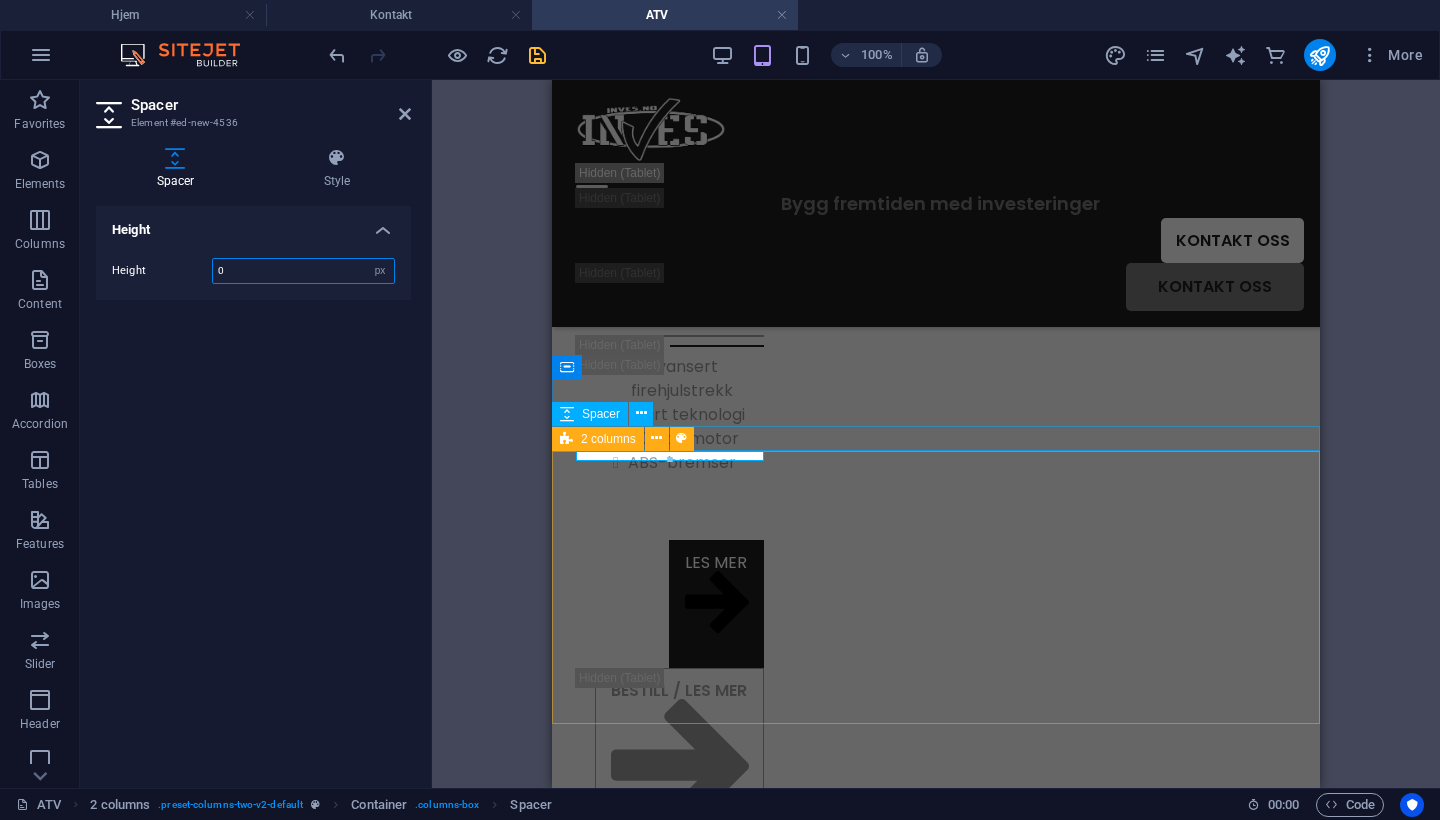 type on "0" 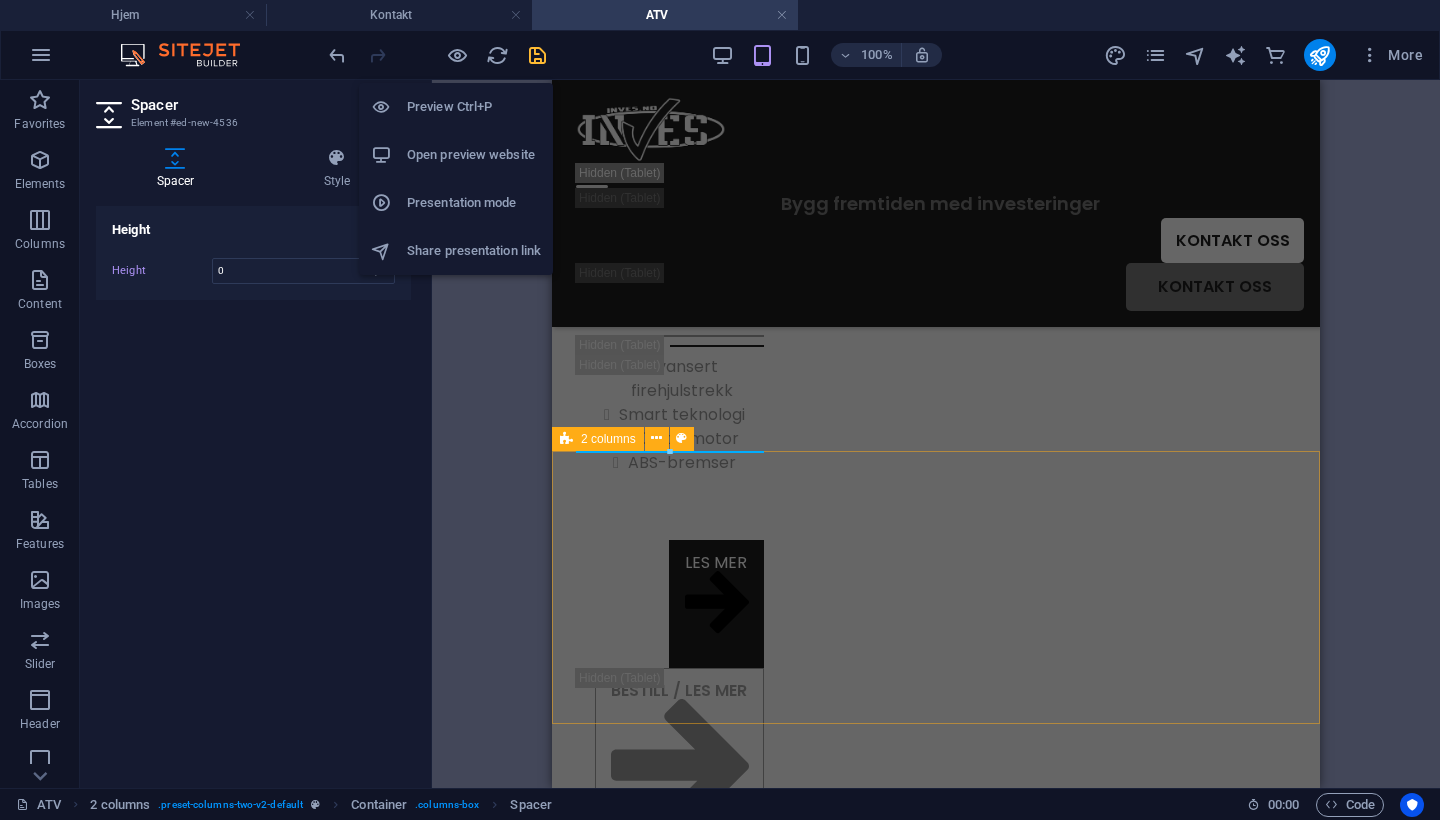 click at bounding box center [437, 55] 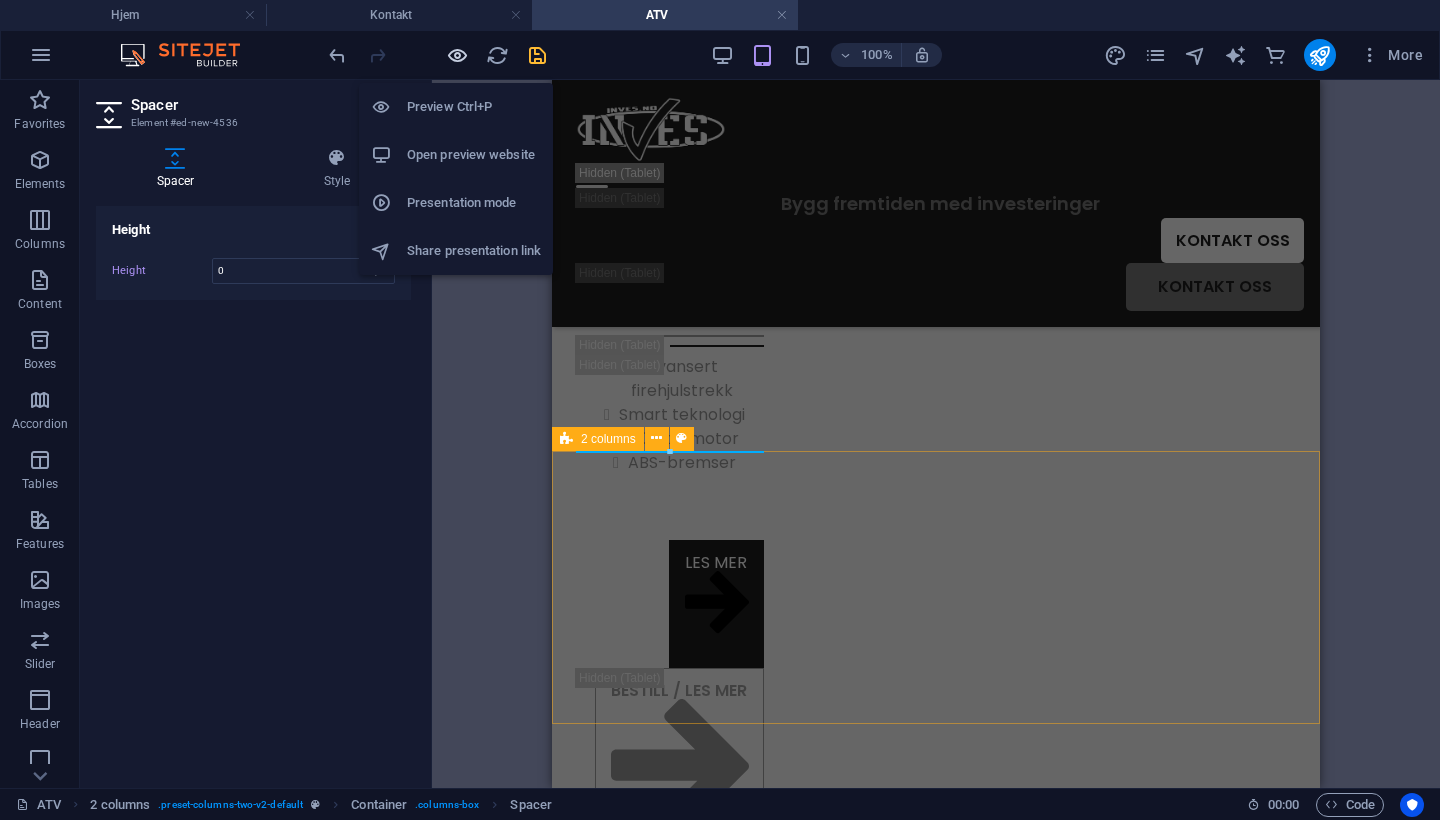 click at bounding box center [457, 55] 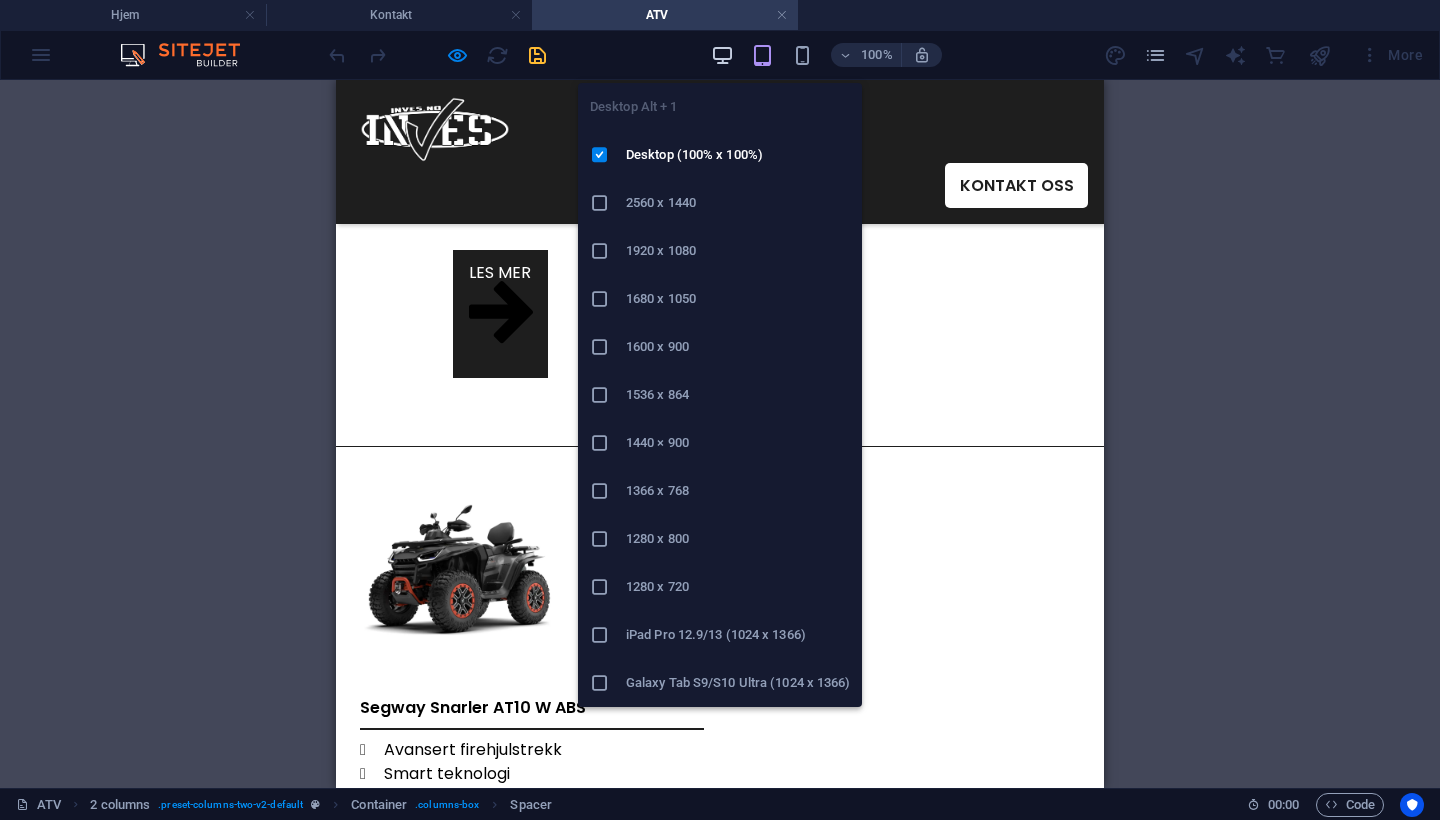 click at bounding box center (722, 55) 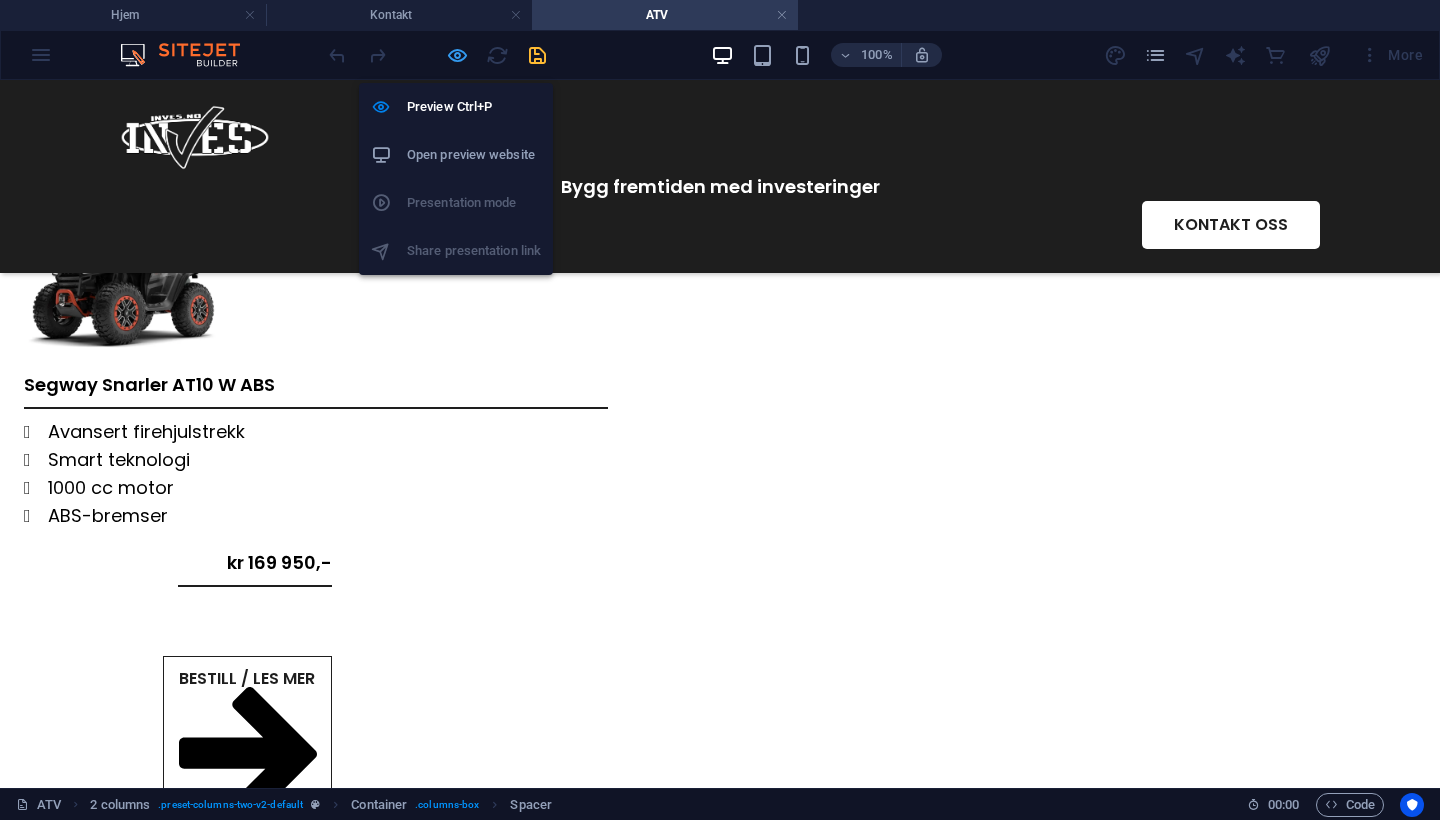 click at bounding box center [457, 55] 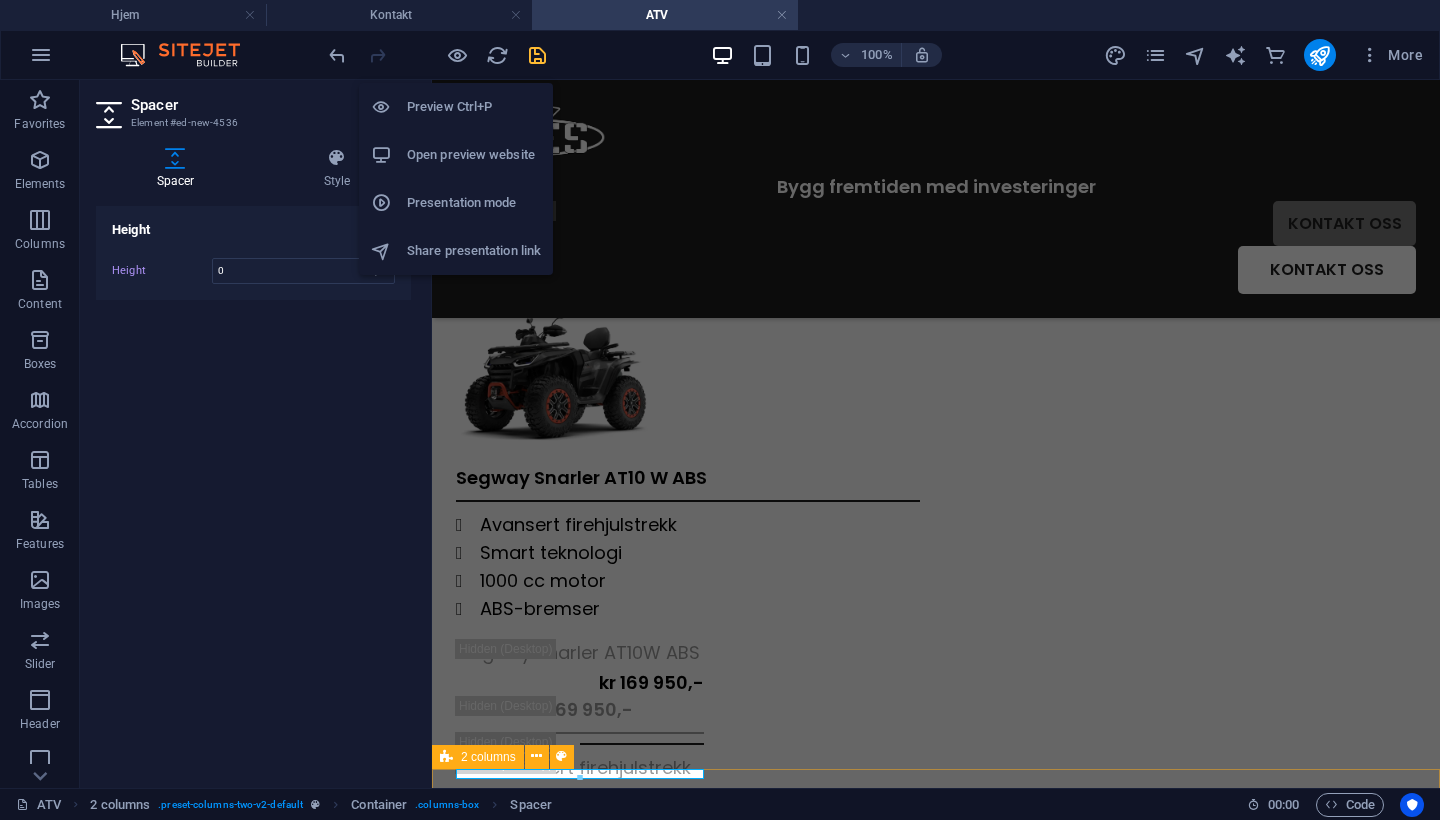 type on "10" 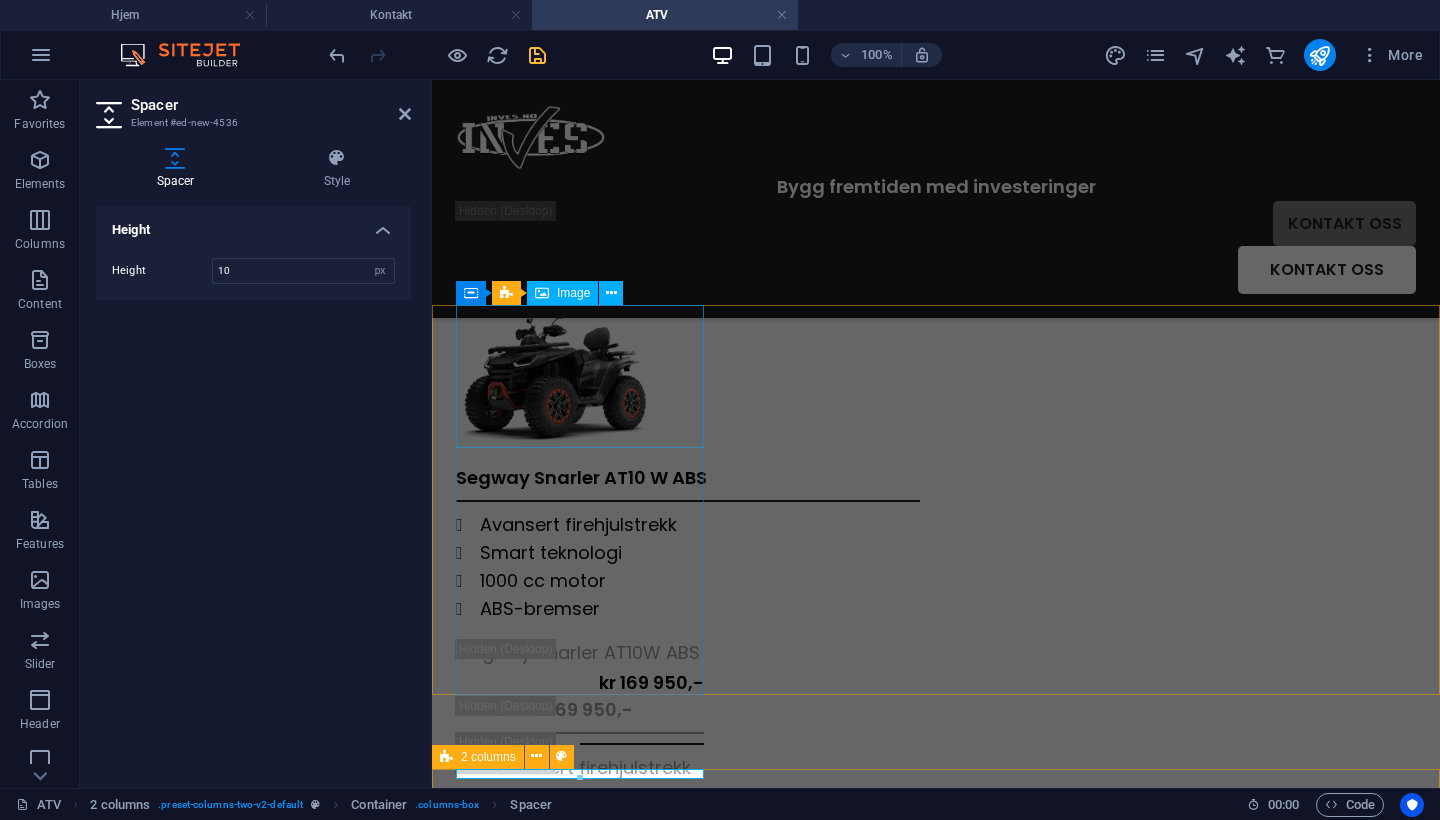 click at bounding box center (688, 376) 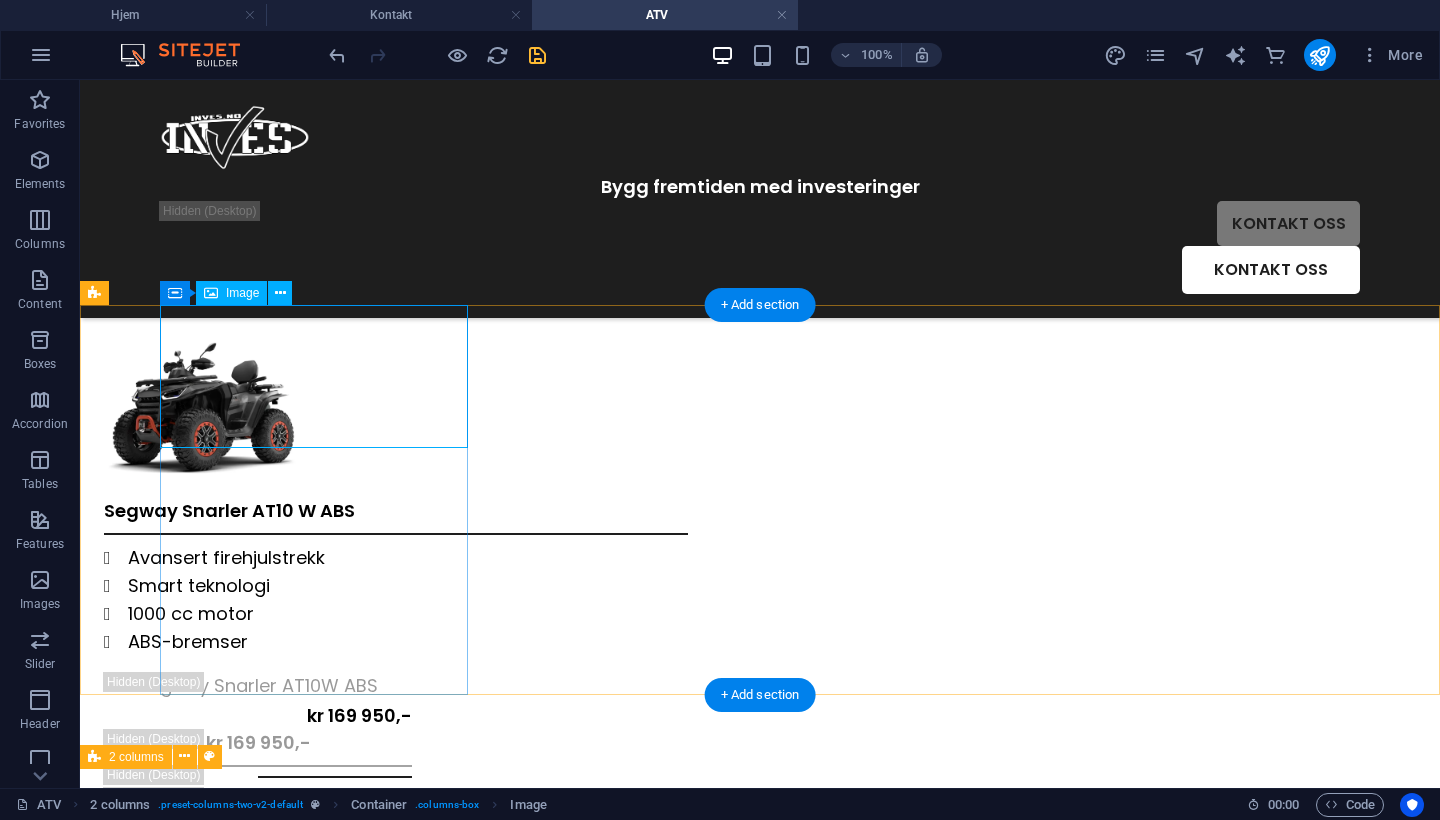 scroll, scrollTop: 251, scrollLeft: 0, axis: vertical 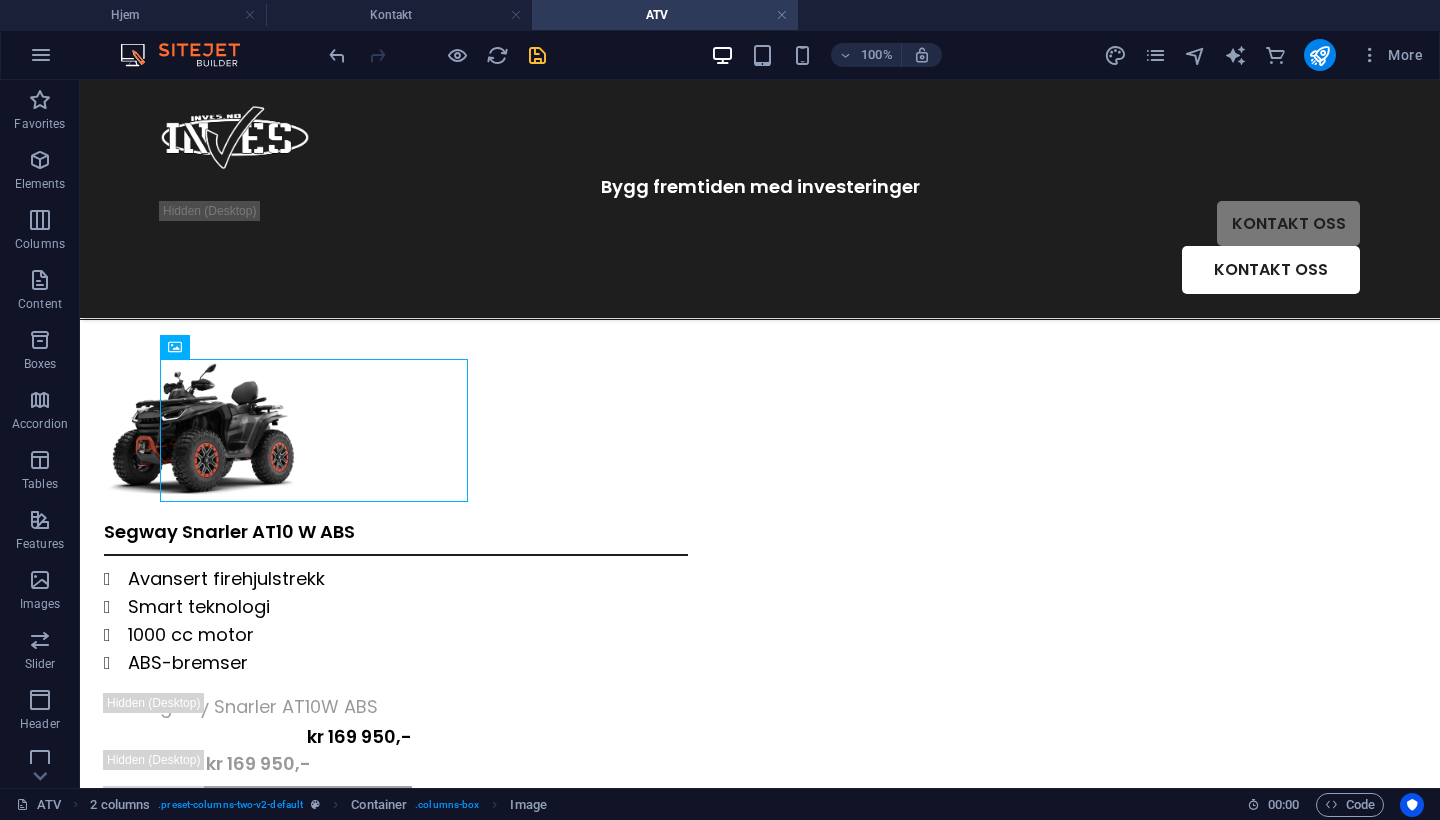 click on "100%" at bounding box center (826, 55) 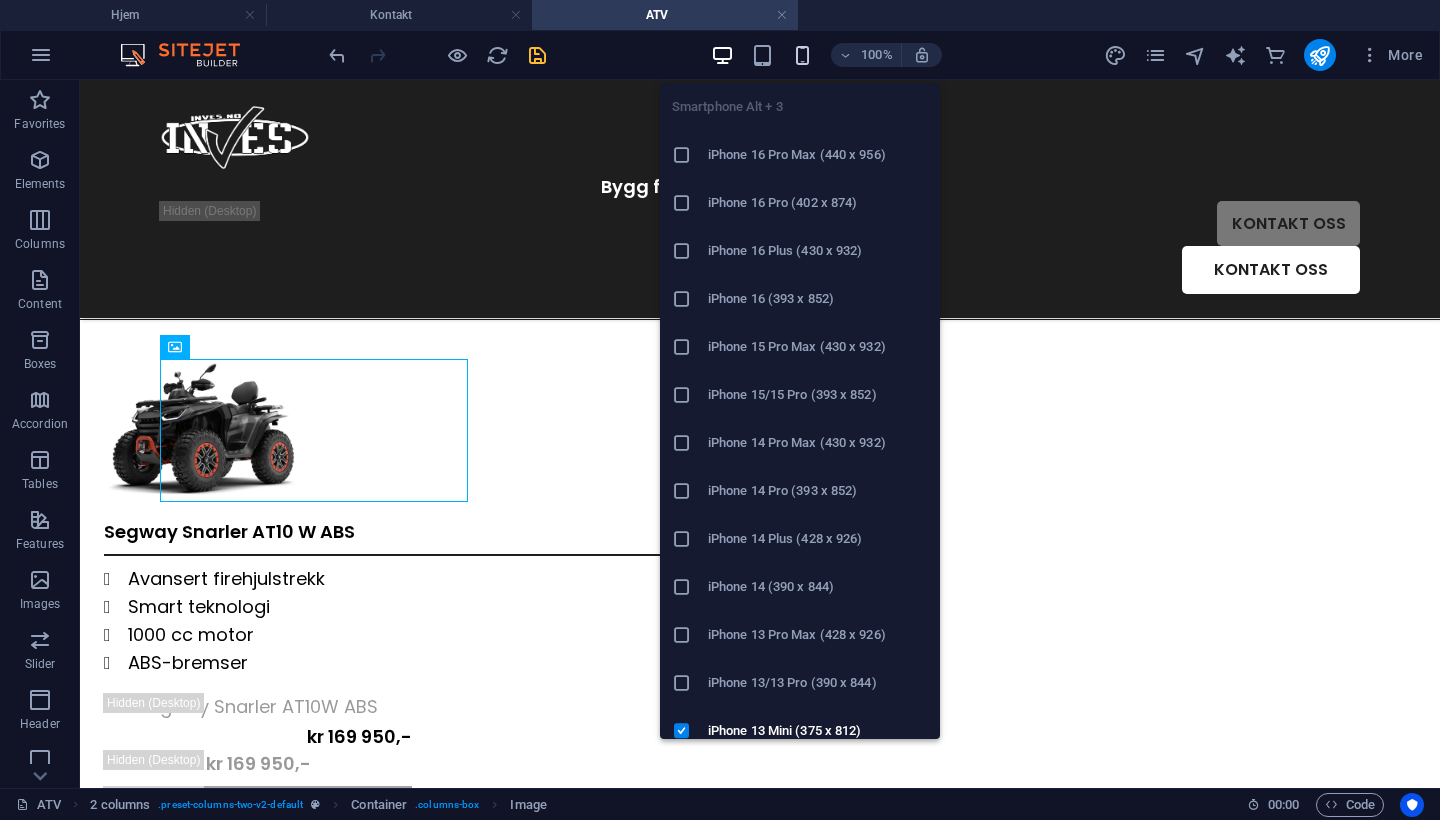 click at bounding box center [802, 55] 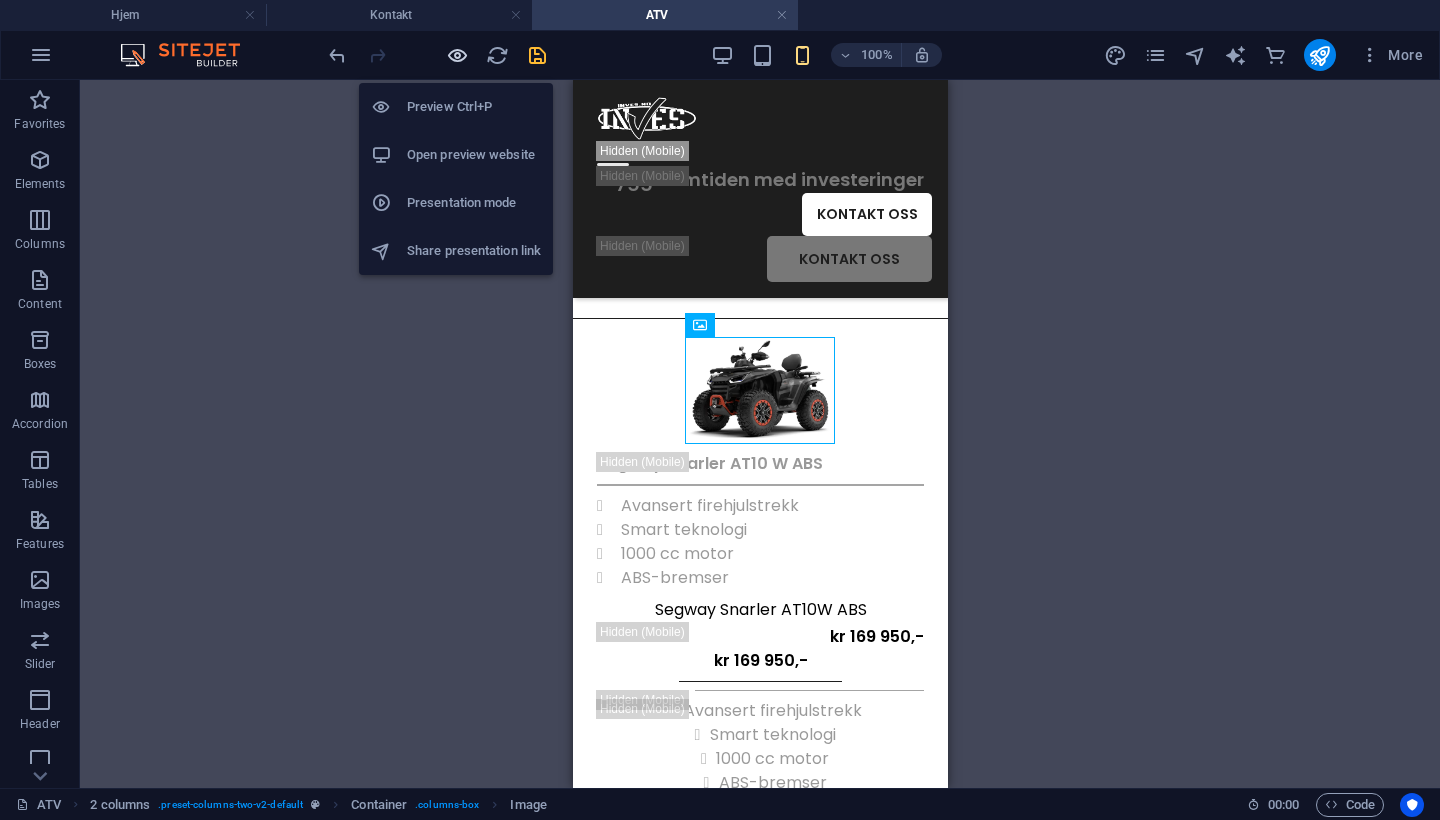 click at bounding box center [457, 55] 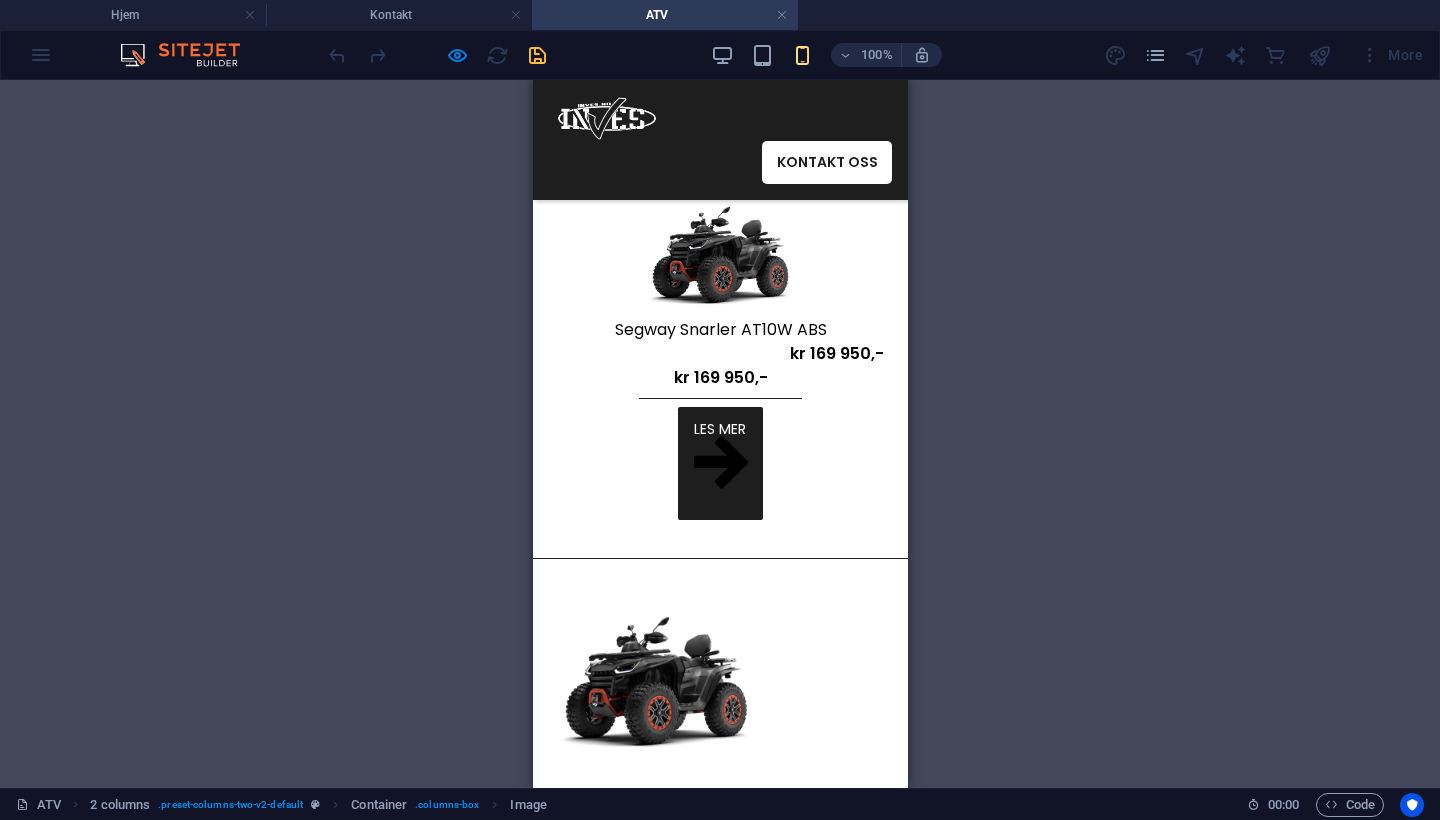 scroll, scrollTop: 190, scrollLeft: 0, axis: vertical 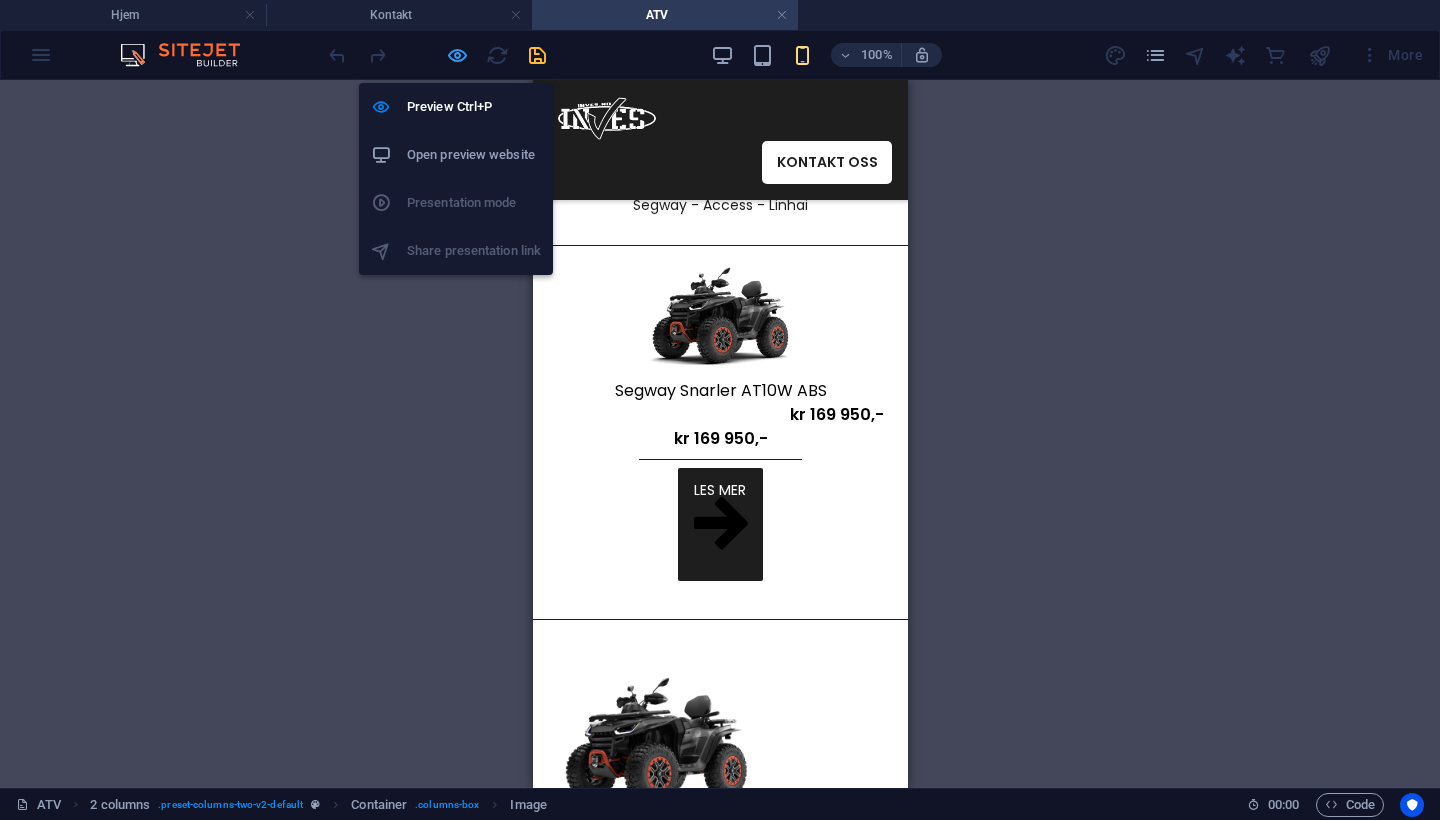 click at bounding box center (457, 55) 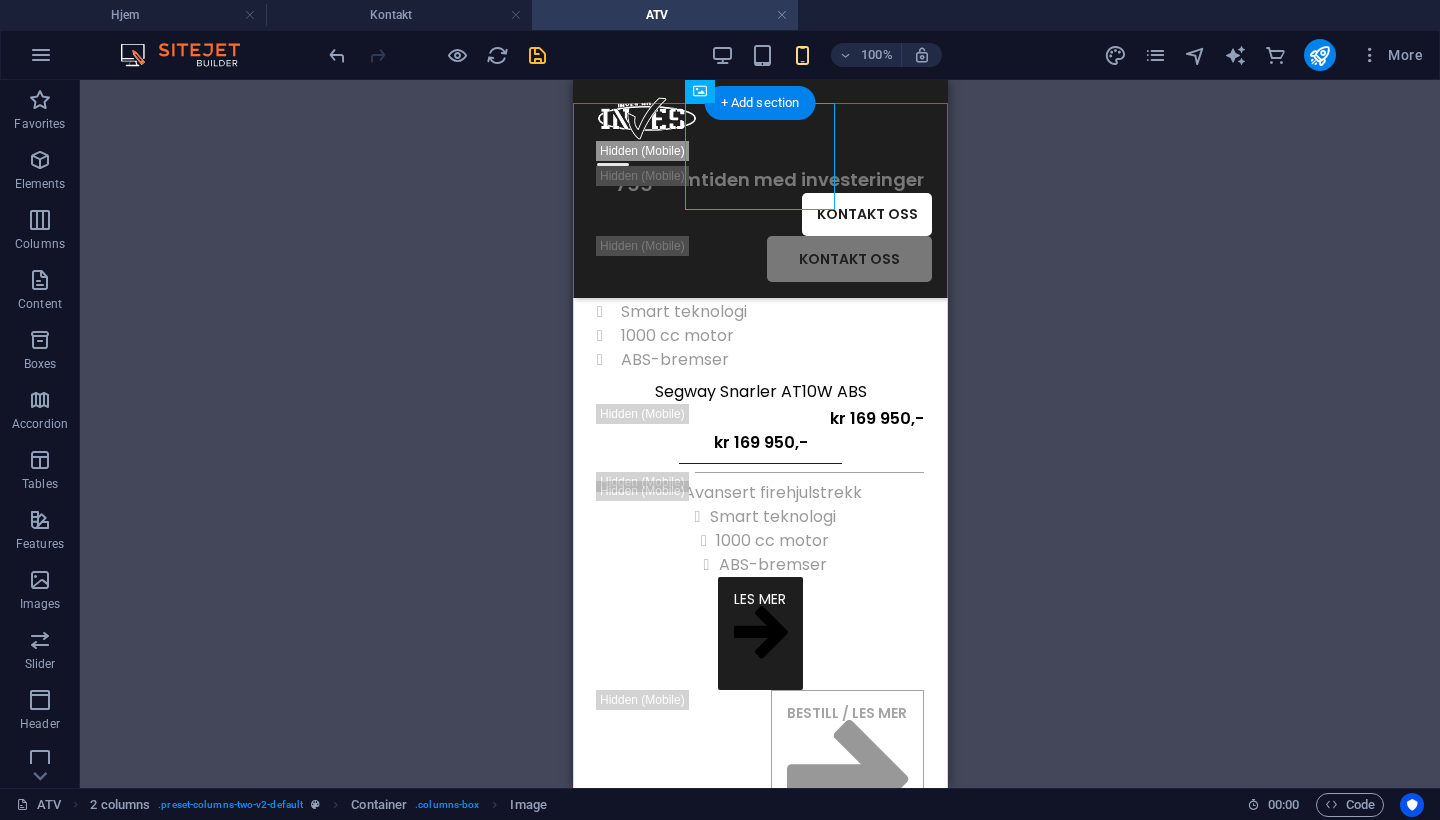 scroll, scrollTop: 491, scrollLeft: 0, axis: vertical 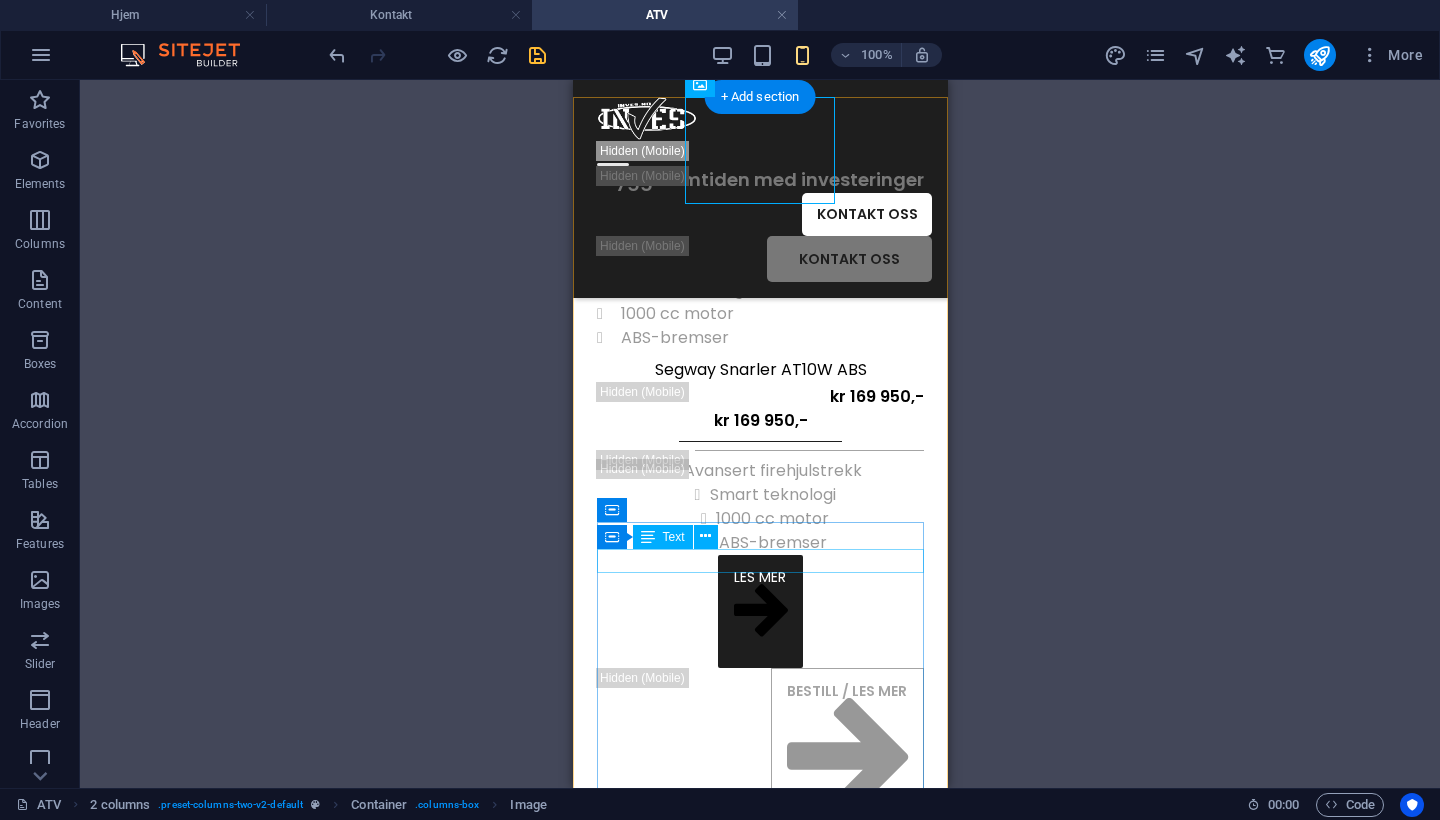 click on "kr 169 950,-" at bounding box center [759, 397] 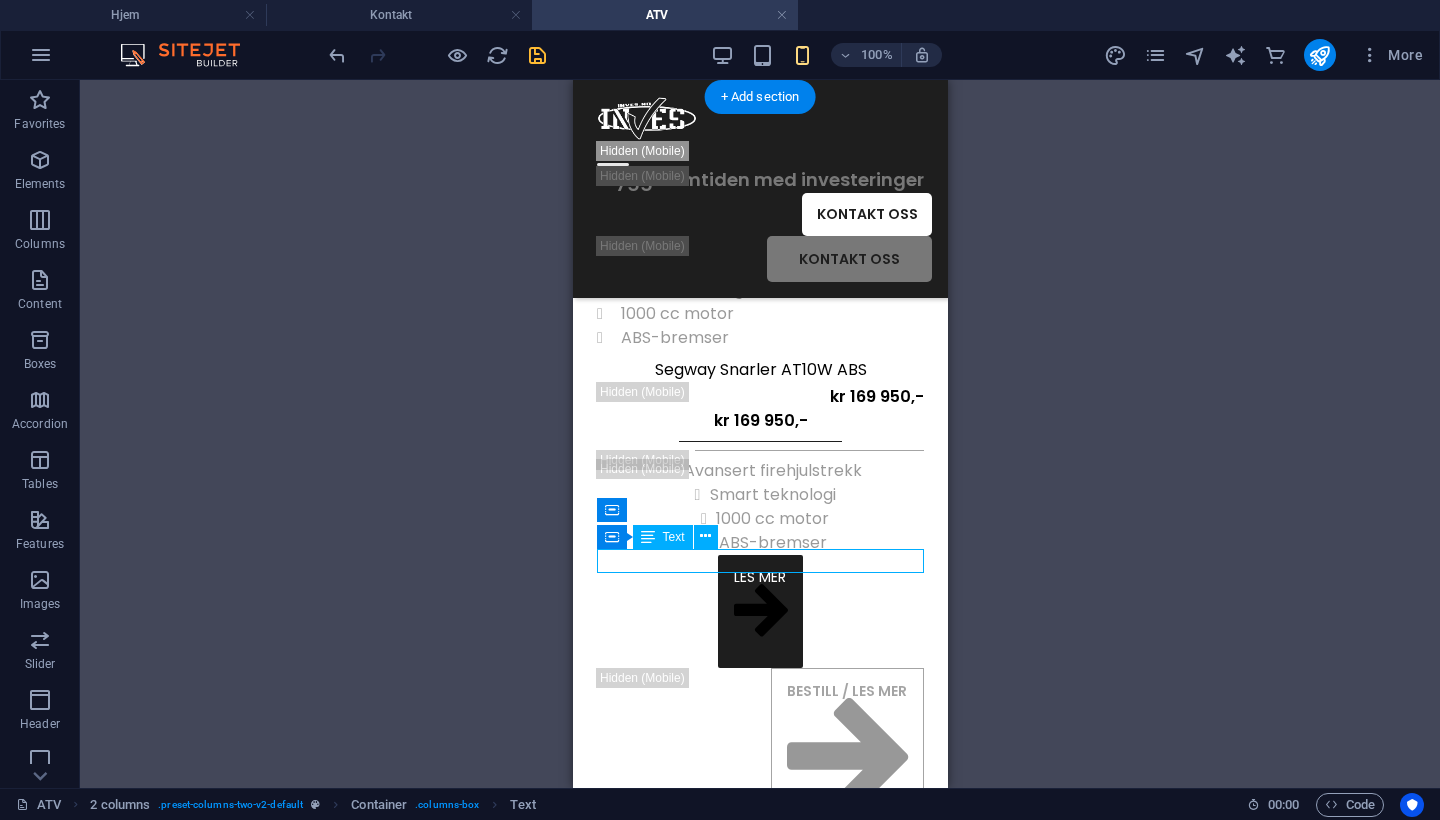 click on "kr 169 950,-" at bounding box center (759, 397) 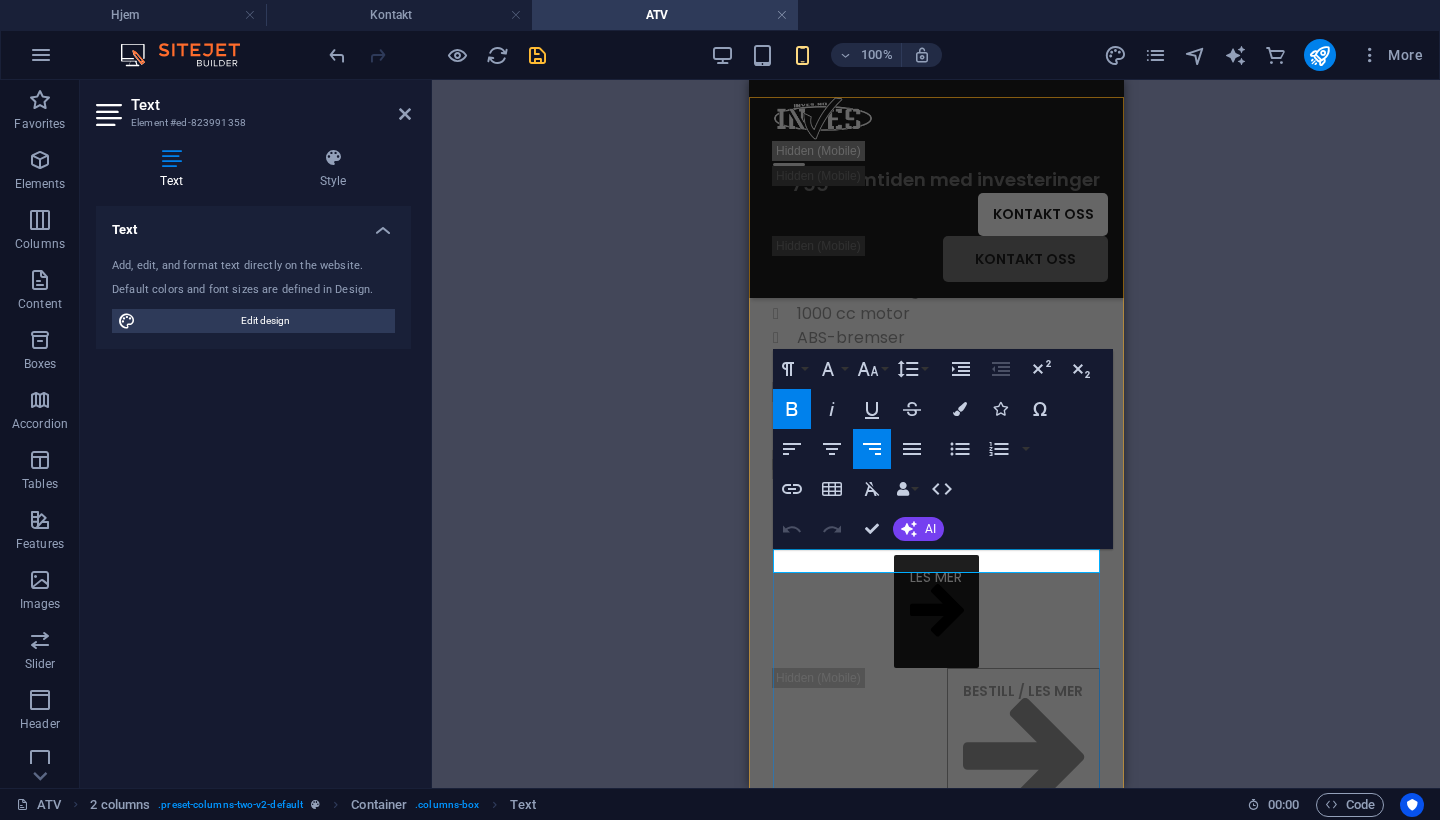 click on "Text Style Text Add, edit, and format text directly on the website. Default colors and font sizes are defined in Design. Edit design Alignment Left aligned Centered Right aligned 2 columns Element Layout How this element expands within the layout (Flexbox). Size Default auto px % 1/1 1/2 1/3 1/4 1/5 1/6 1/7 1/8 1/9 1/10 Grow Shrink Order Container layout Visible Visible Opacity 100 % Overflow Spacing Margin Default auto px % rem vw vh Custom Custom auto px % rem vw vh auto px % rem vw vh auto px % rem vw vh auto px % rem vw vh Padding Default px rem % vh vw Custom Custom px rem % vh vw px rem % vh vw px rem % vh vw px rem % vh vw Border Style              - Width 1 auto px rem % vh vw Custom Custom 1 auto px rem % vh vw 1 auto px rem % vh vw 1 auto px rem % vh vw 1 auto px rem % vh vw  - Color Round corners Default px rem % vh vw Custom Custom px rem % vh vw px rem % vh vw px rem % vh vw px rem % vh vw Shadow Default None Outside Inside Color X offset 0 px rem vh vw Y offset 0 px rem vh vw Blur 0 px" at bounding box center (253, 460) 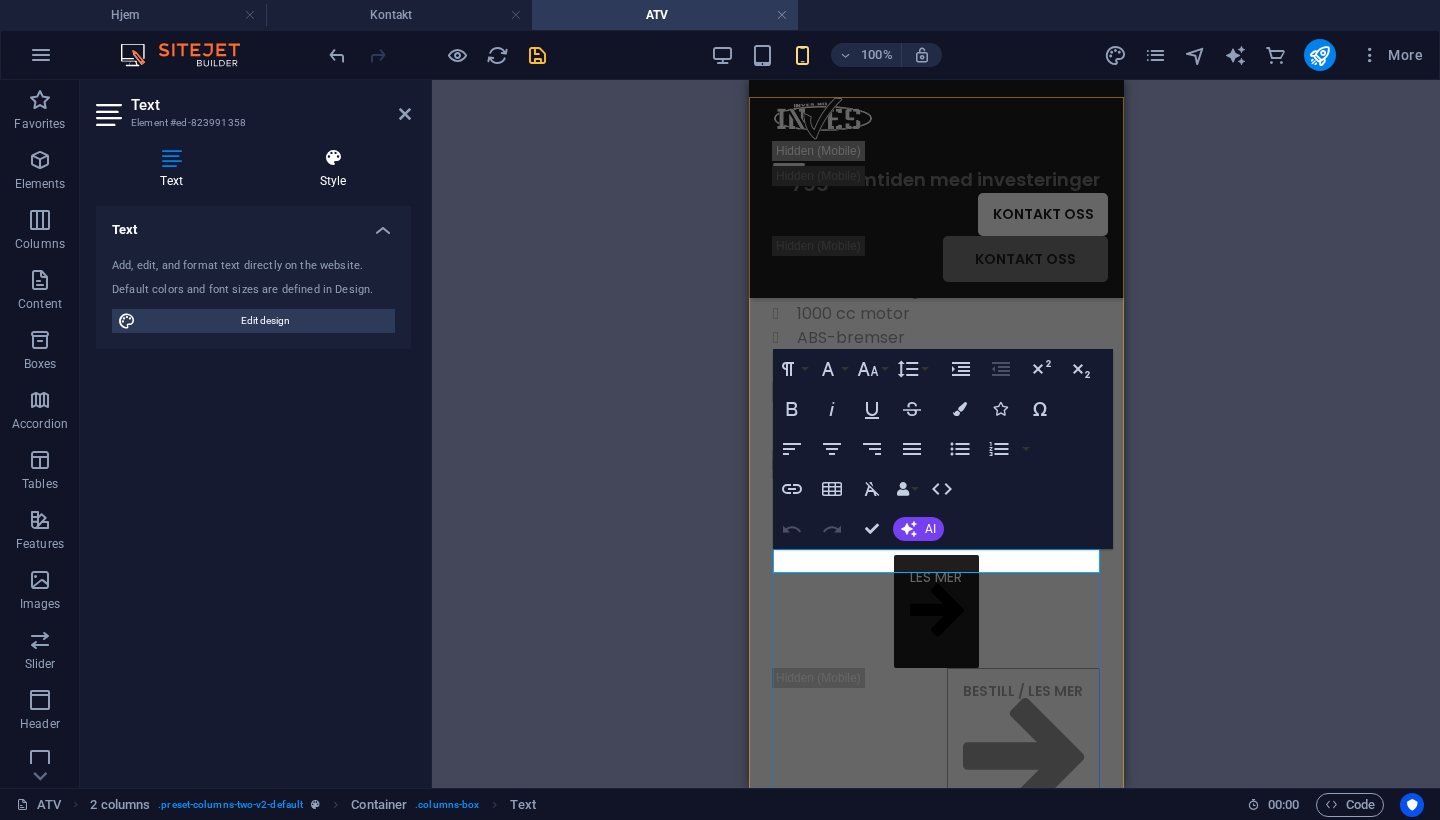 click on "Style" at bounding box center [333, 169] 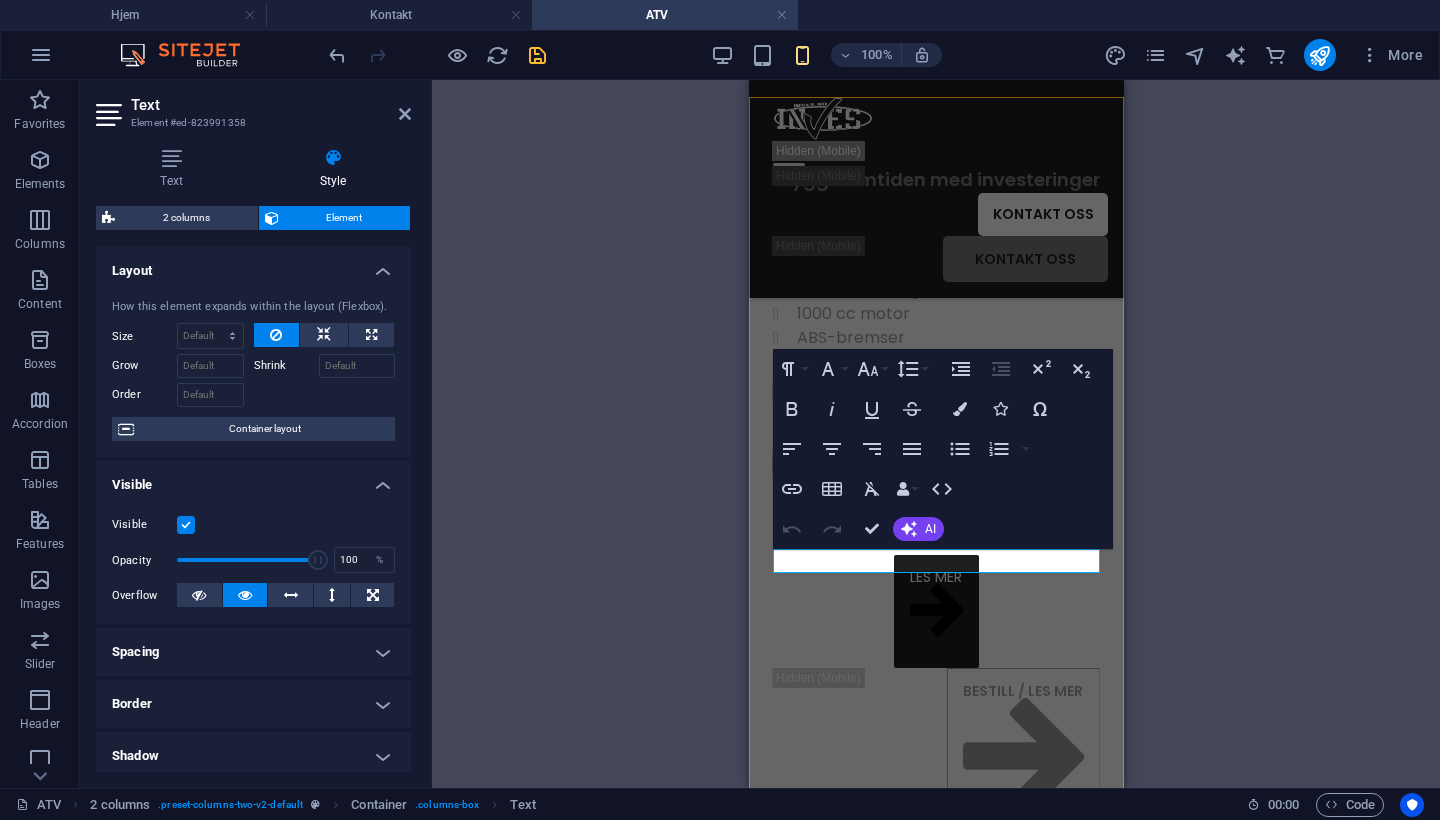 click on "Visible" at bounding box center [253, 525] 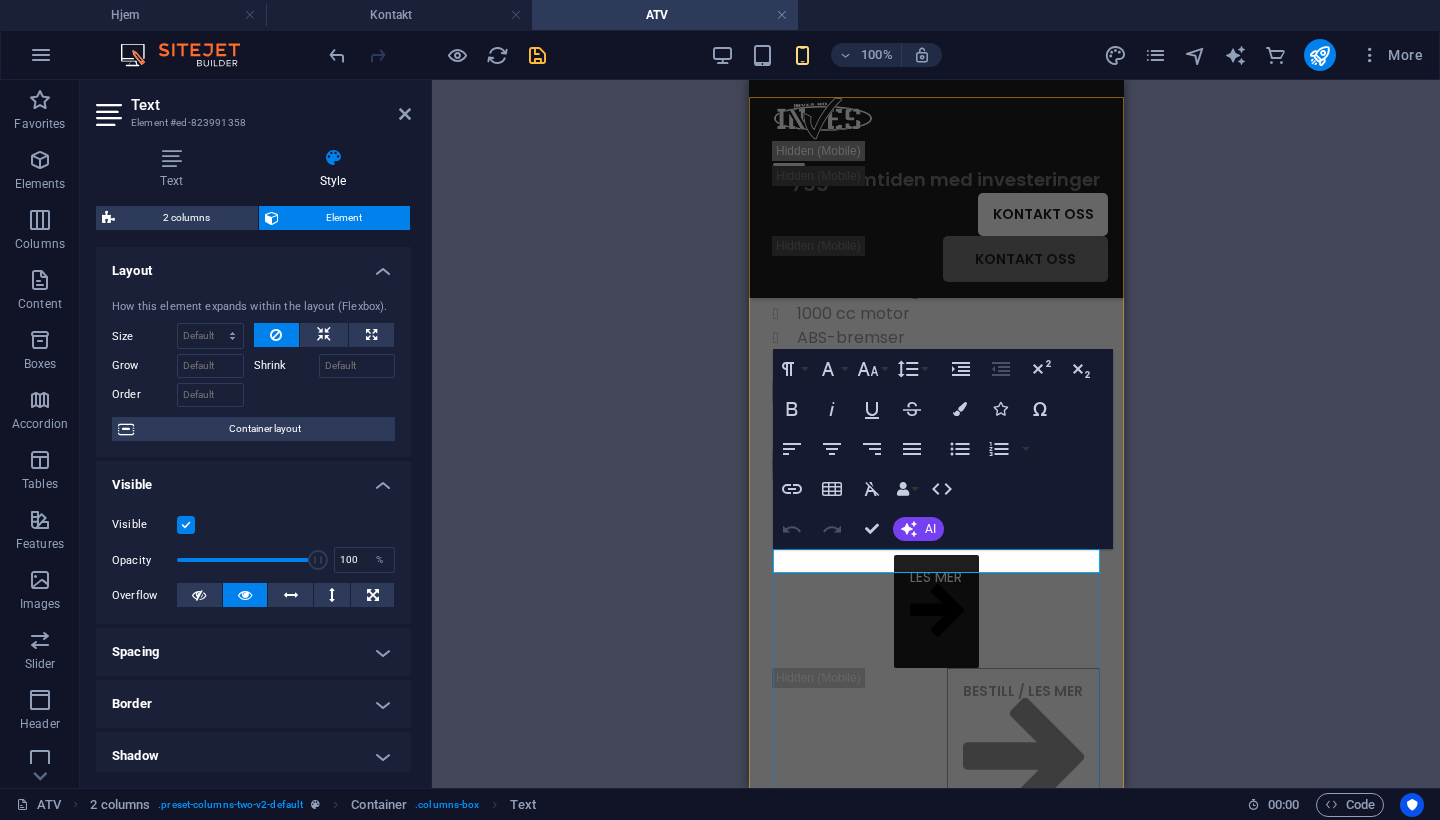 click at bounding box center (186, 525) 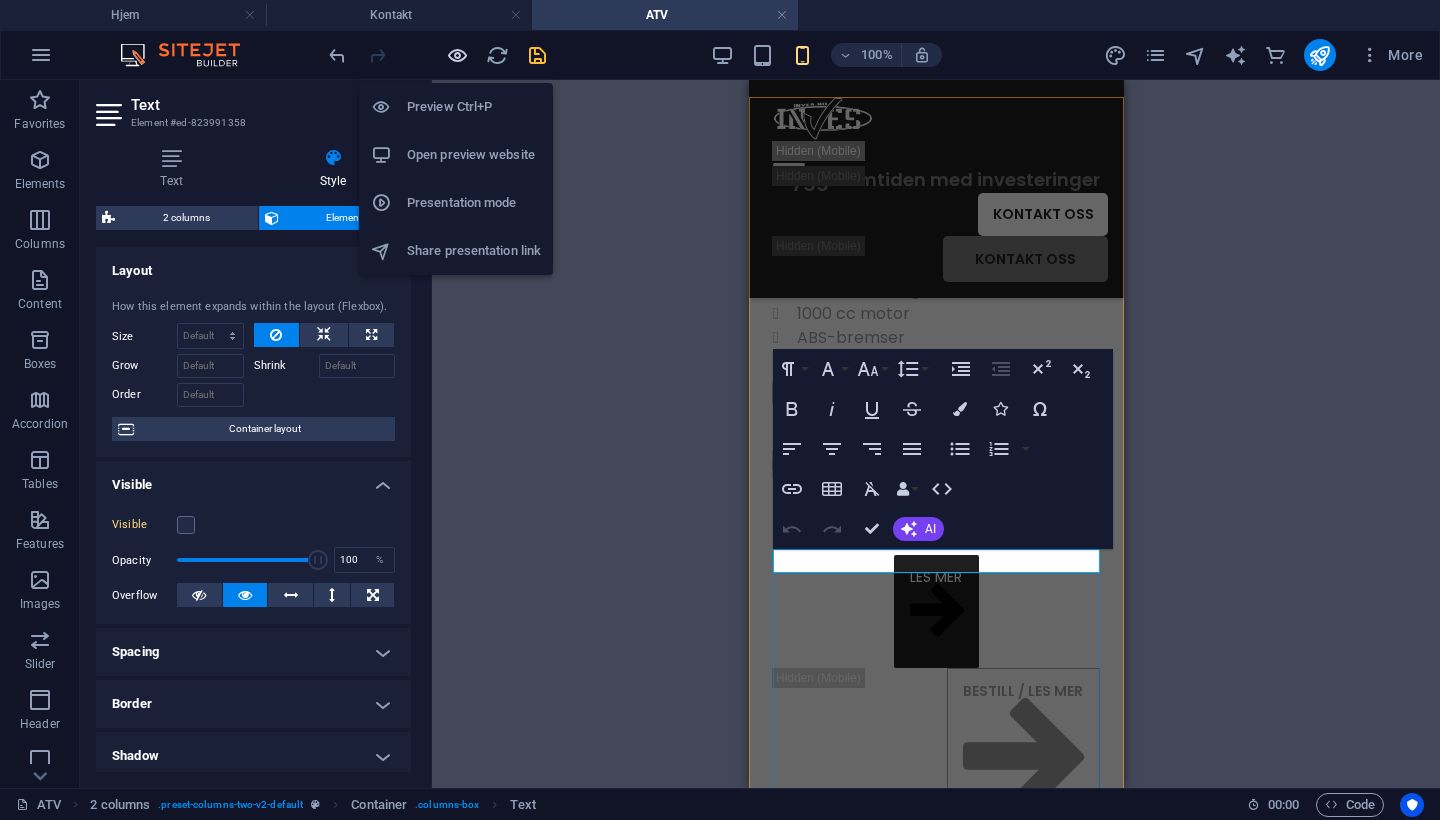 click at bounding box center [457, 55] 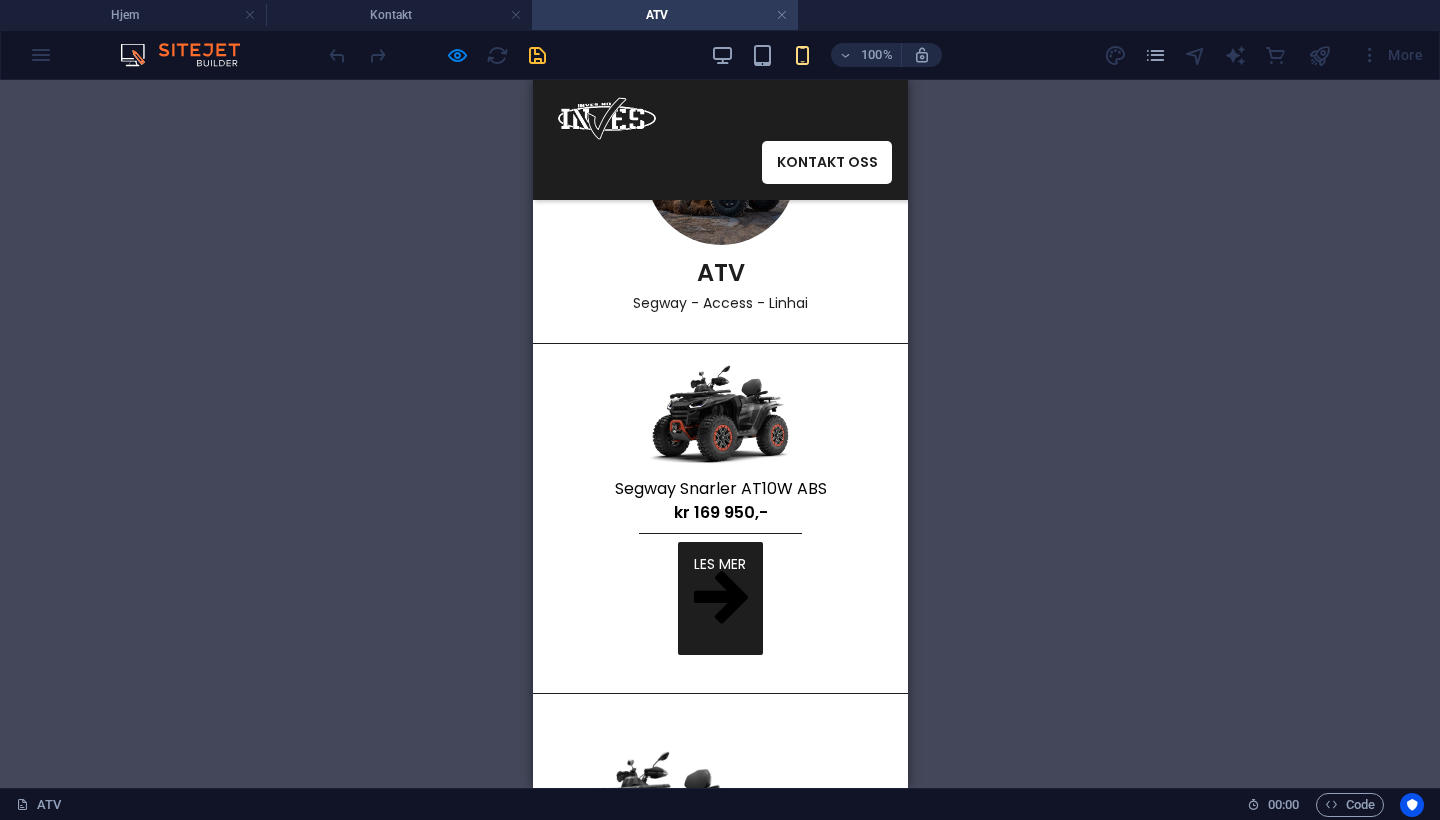 scroll, scrollTop: 91, scrollLeft: 0, axis: vertical 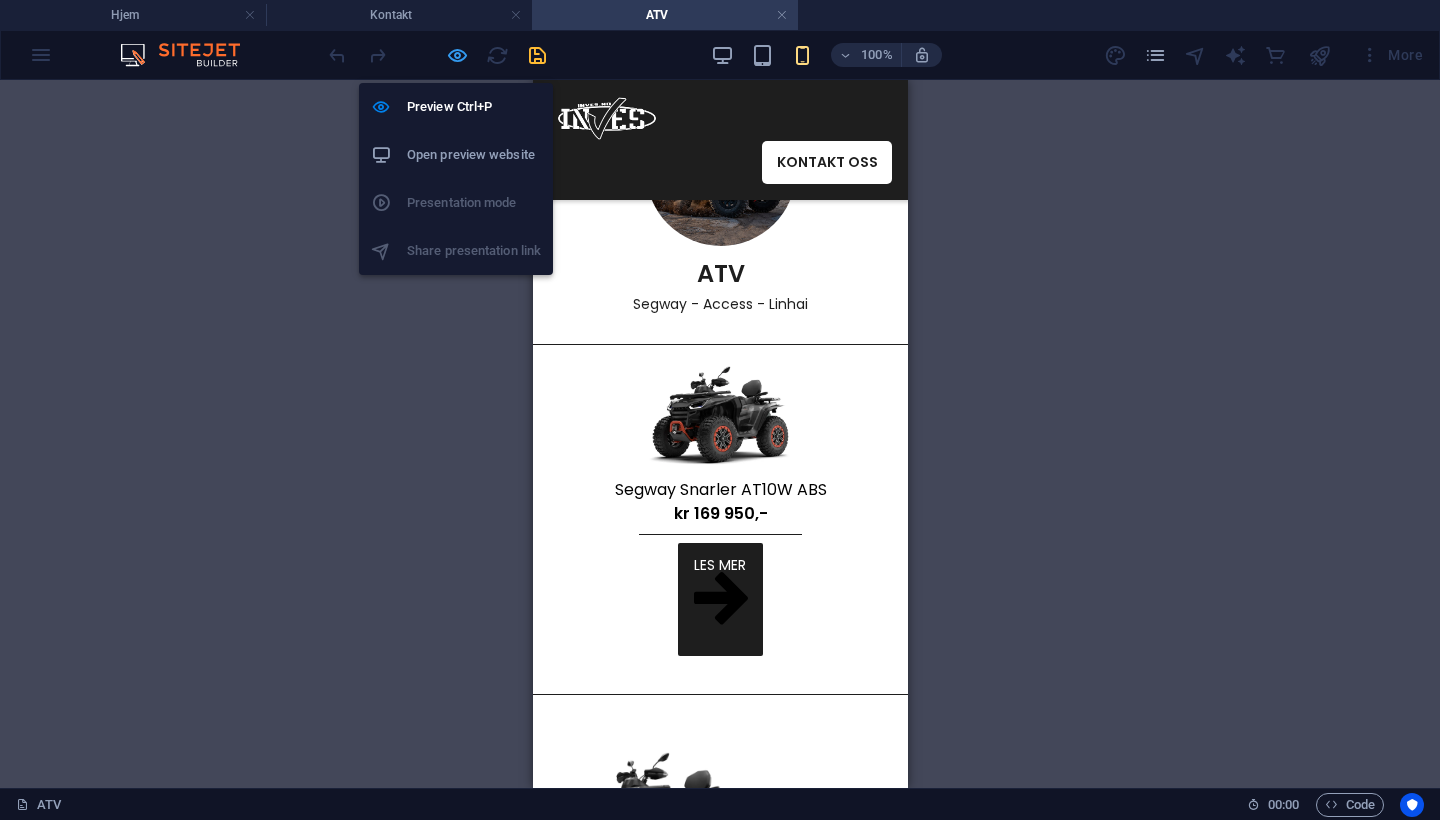 click at bounding box center [457, 55] 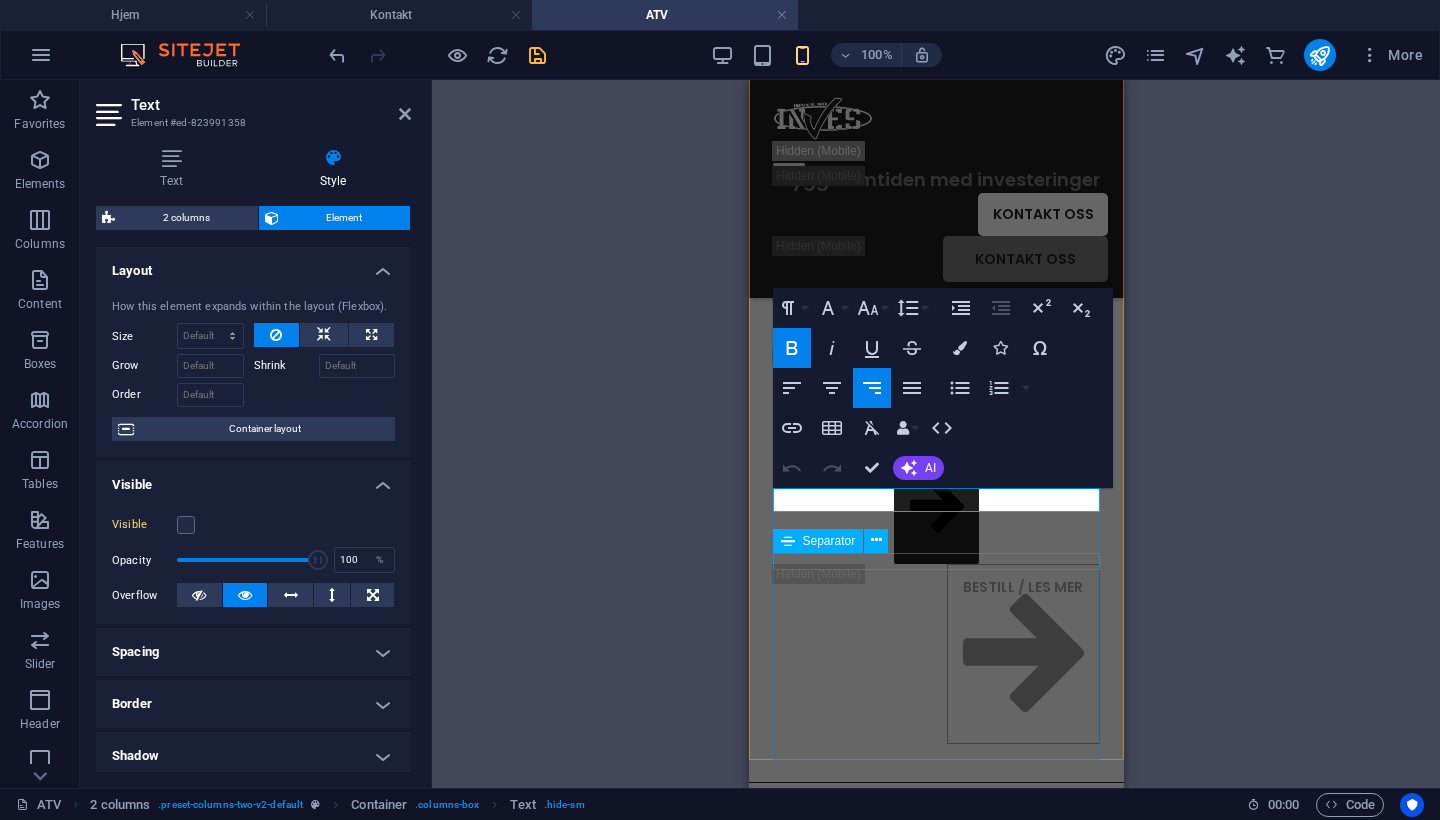 scroll, scrollTop: 597, scrollLeft: 0, axis: vertical 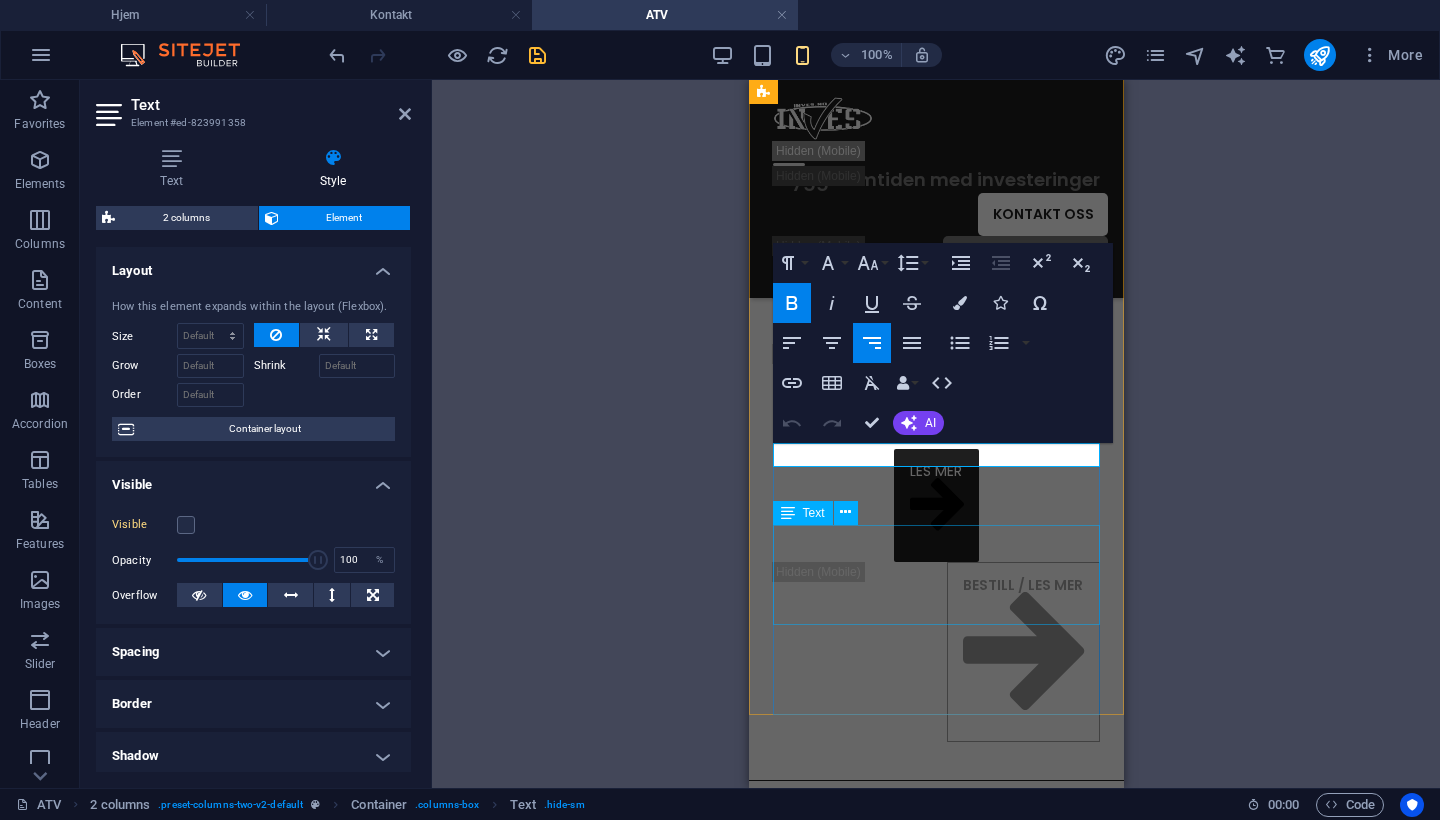 click on "Avansert firehjulstrekk Smart teknologi 1000 cc motor ABS-bremser" at bounding box center (935, 401) 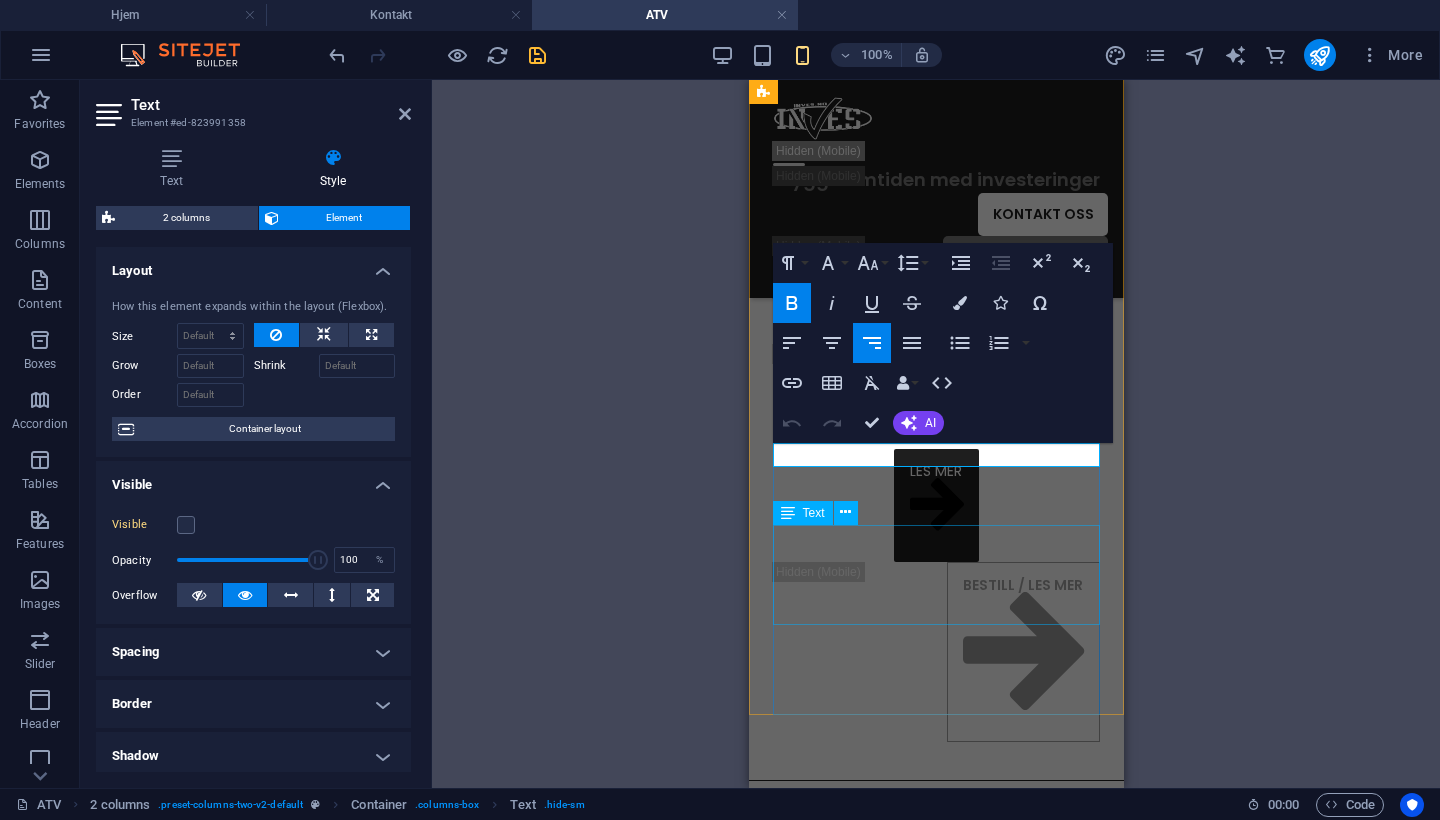 click on "Avansert firehjulstrekk Smart teknologi 1000 cc motor ABS-bremser" at bounding box center (935, 401) 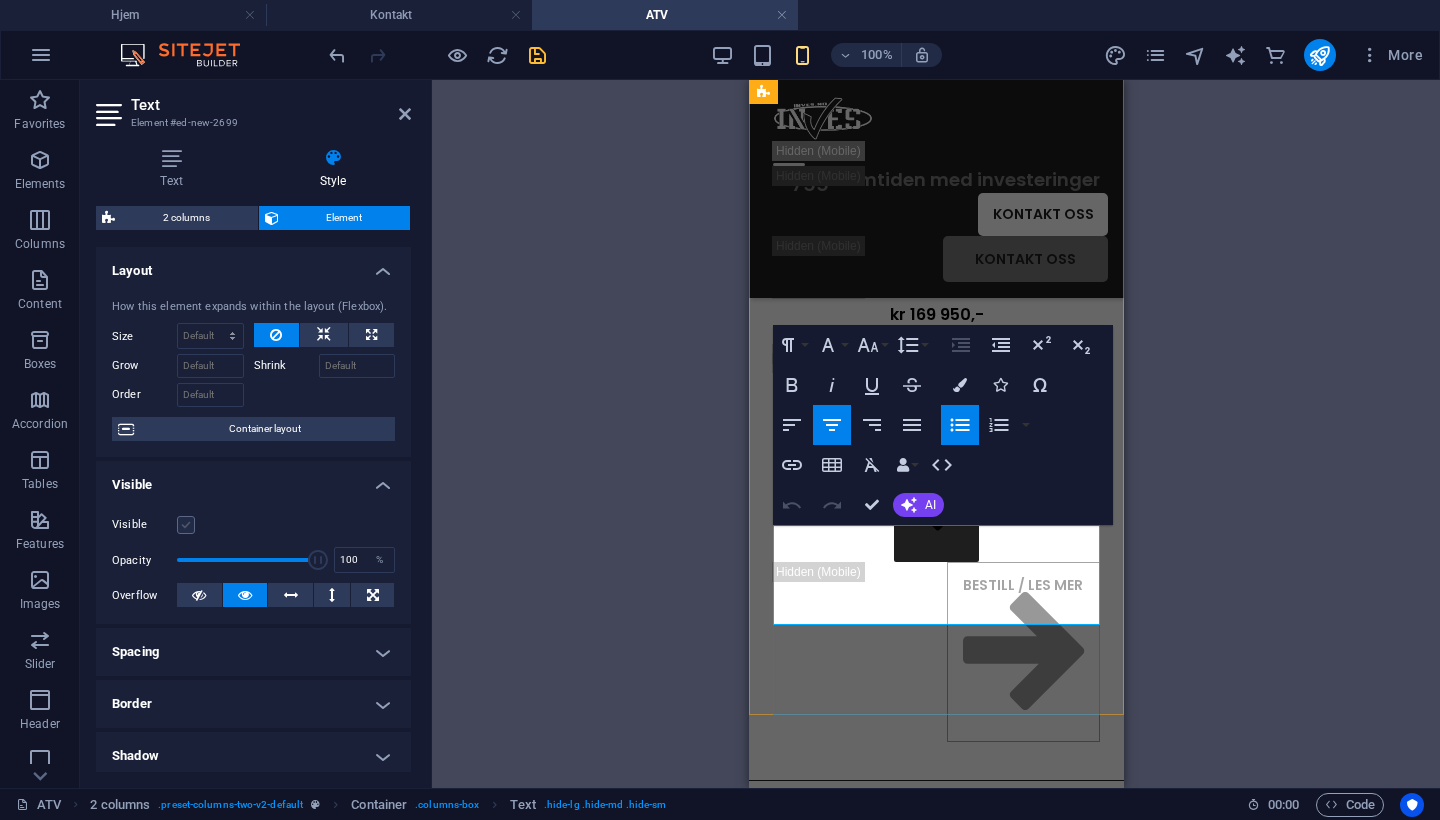 click at bounding box center (186, 525) 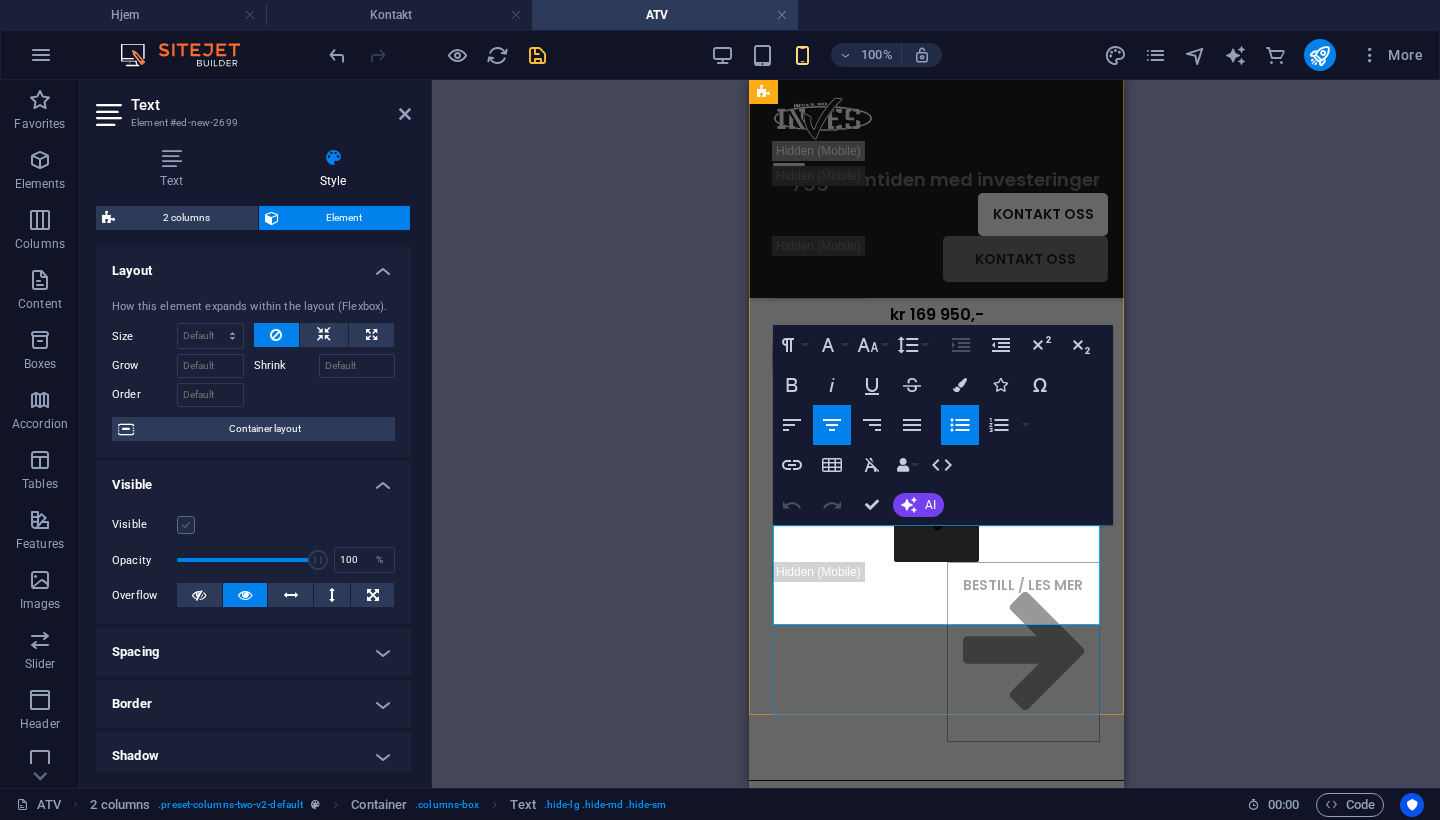 click on "Visible" at bounding box center [0, 0] 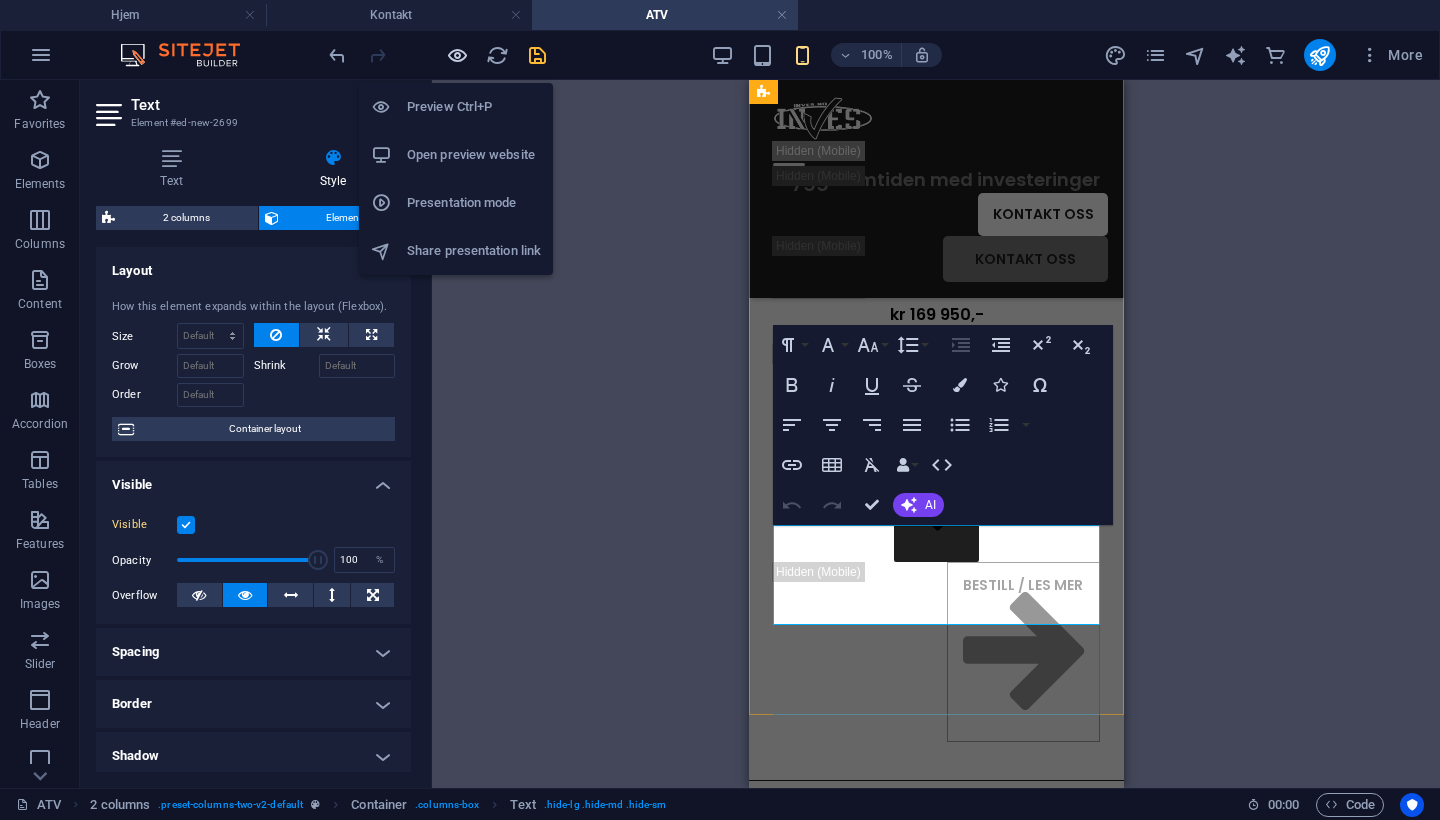 click at bounding box center [457, 55] 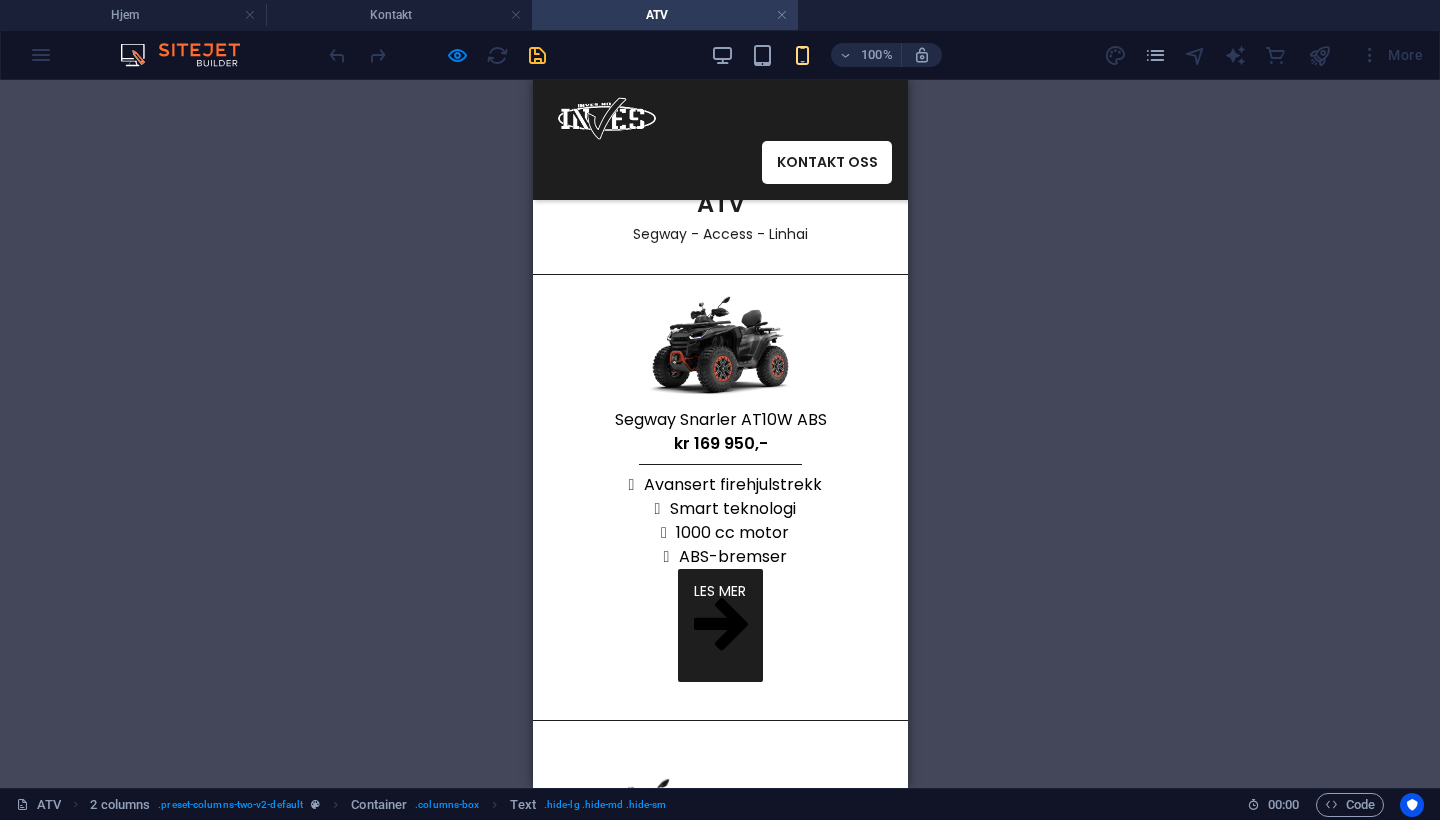 scroll, scrollTop: 188, scrollLeft: 0, axis: vertical 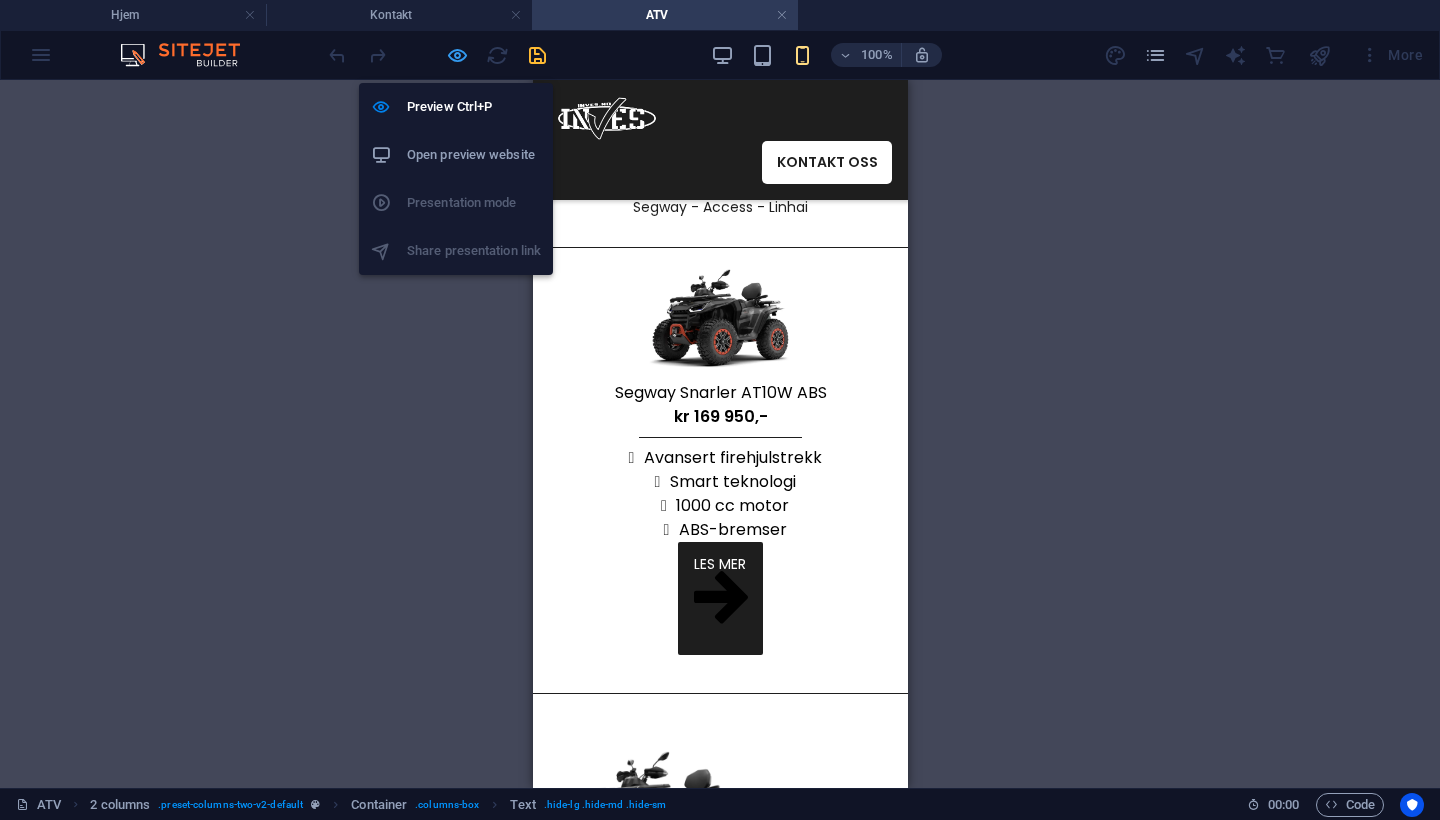 click at bounding box center [457, 55] 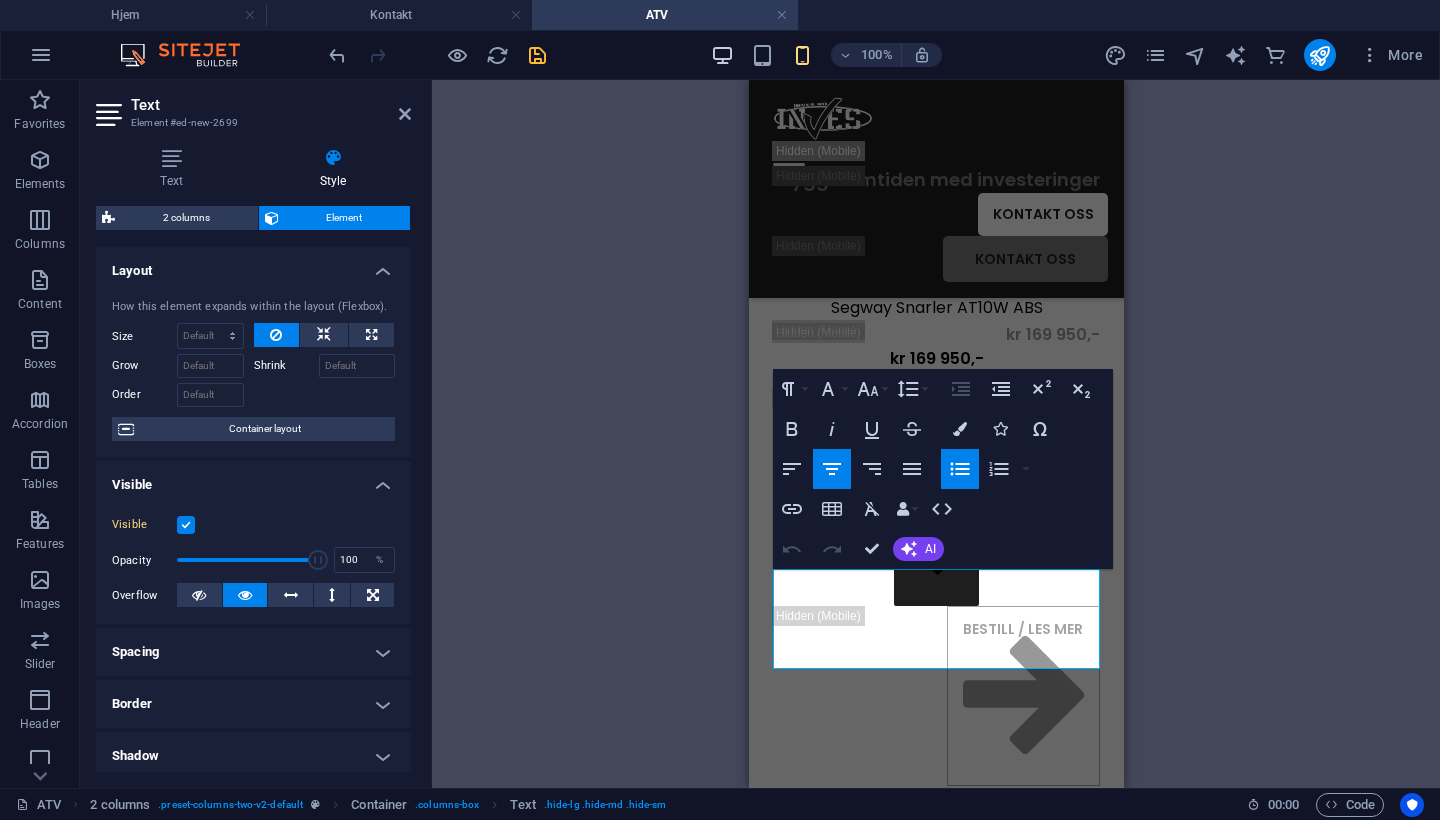 click at bounding box center [722, 55] 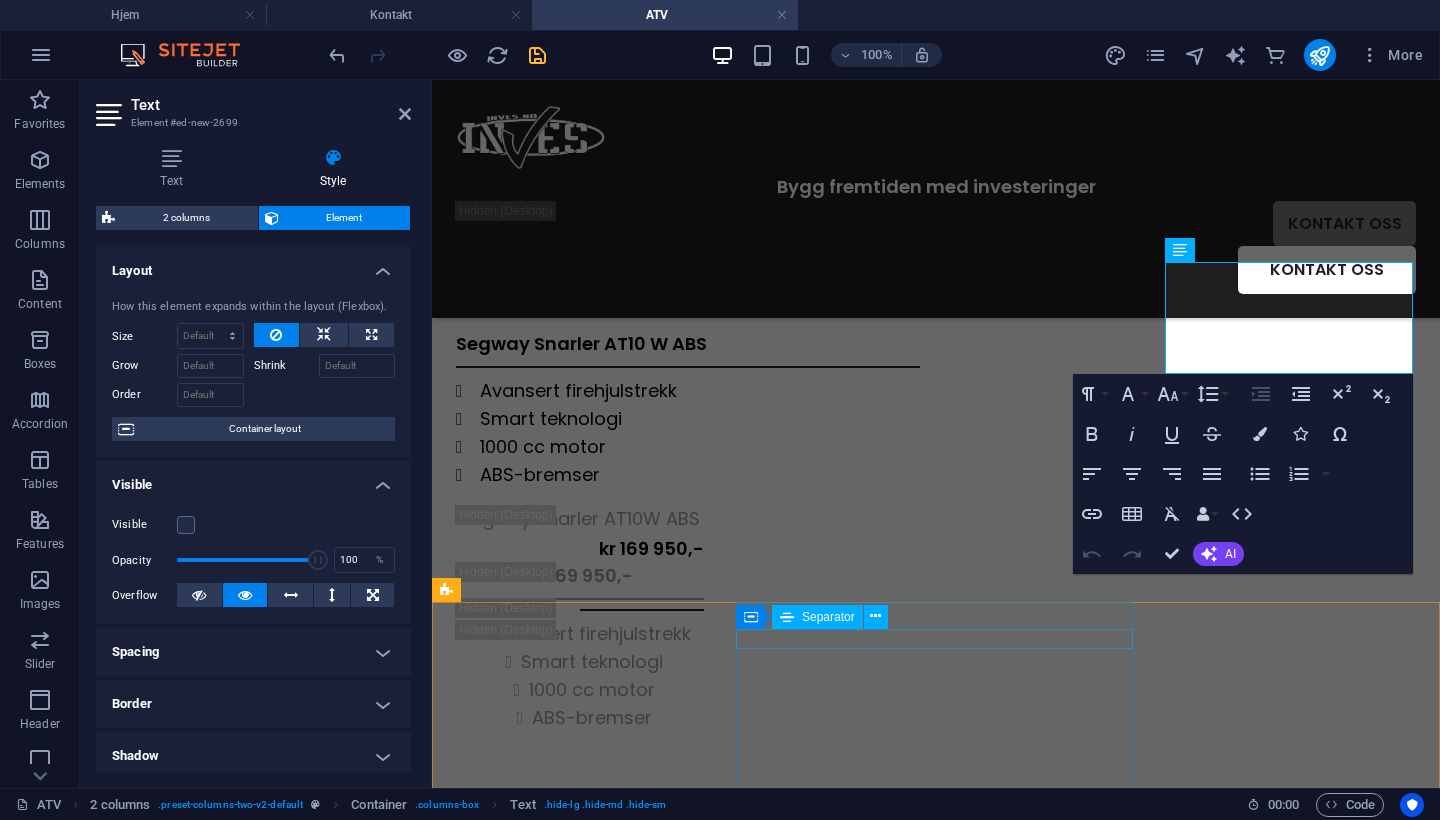 scroll, scrollTop: 421, scrollLeft: 0, axis: vertical 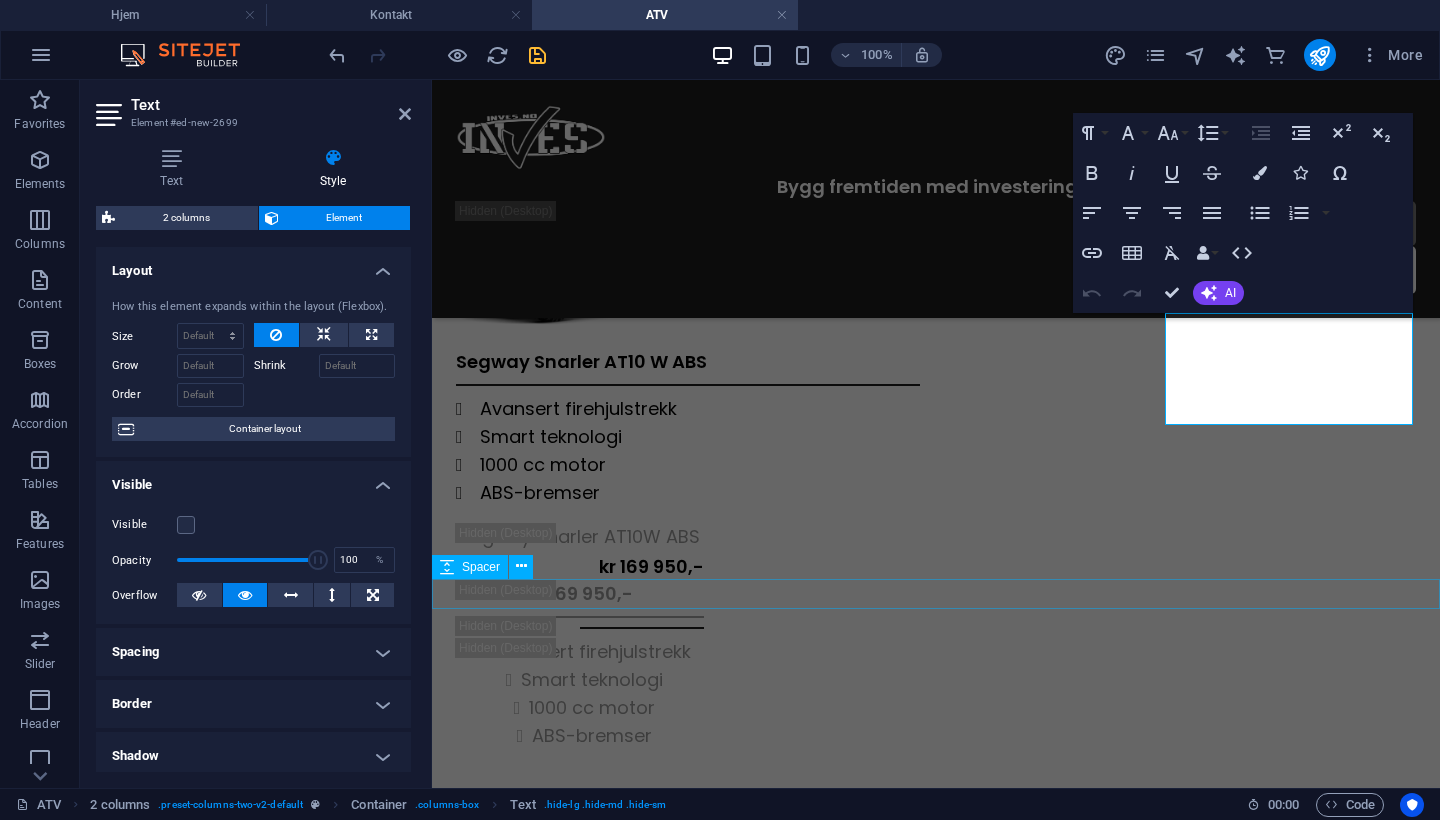 click at bounding box center (936, 1153) 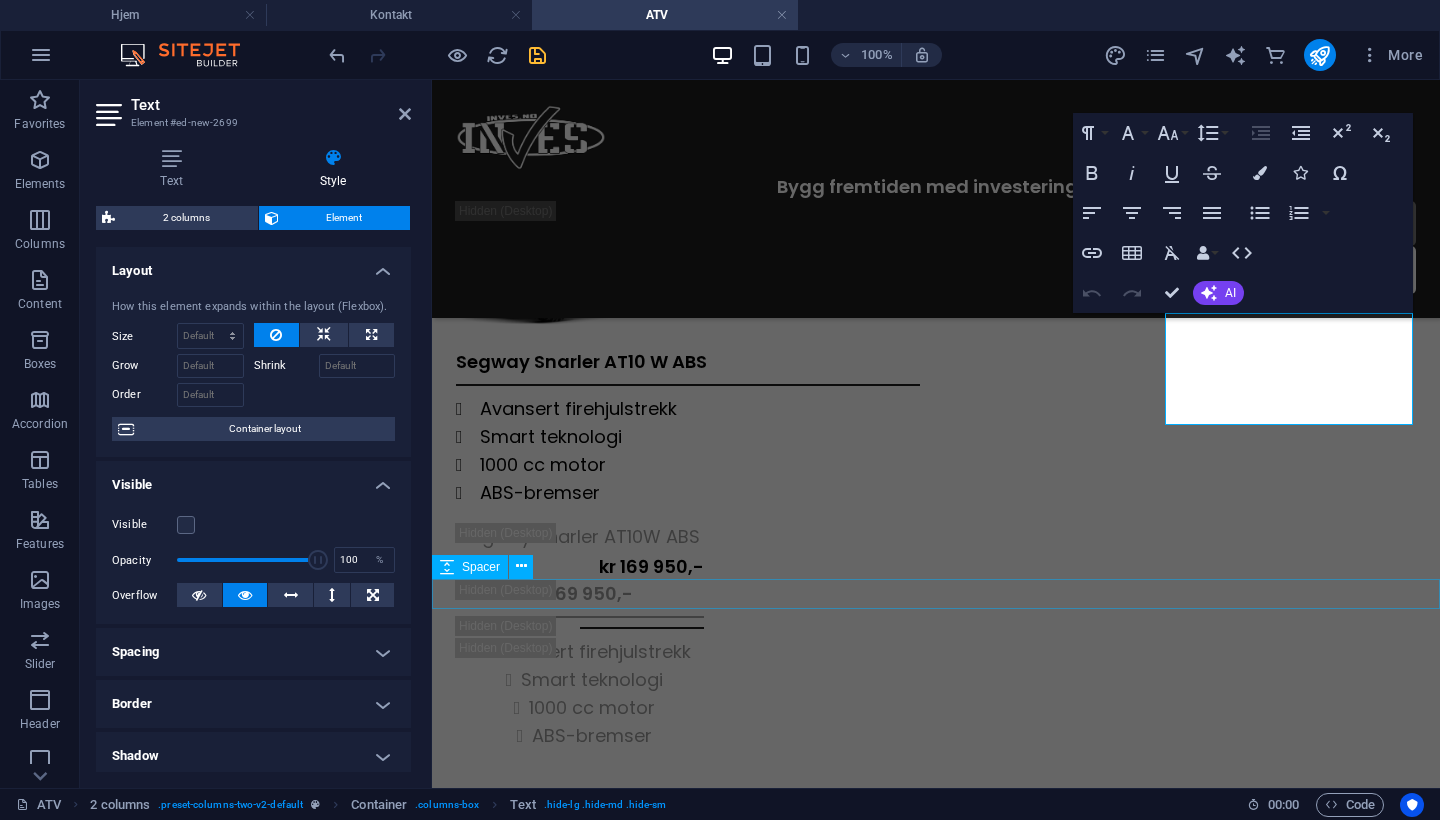 click at bounding box center [936, 1153] 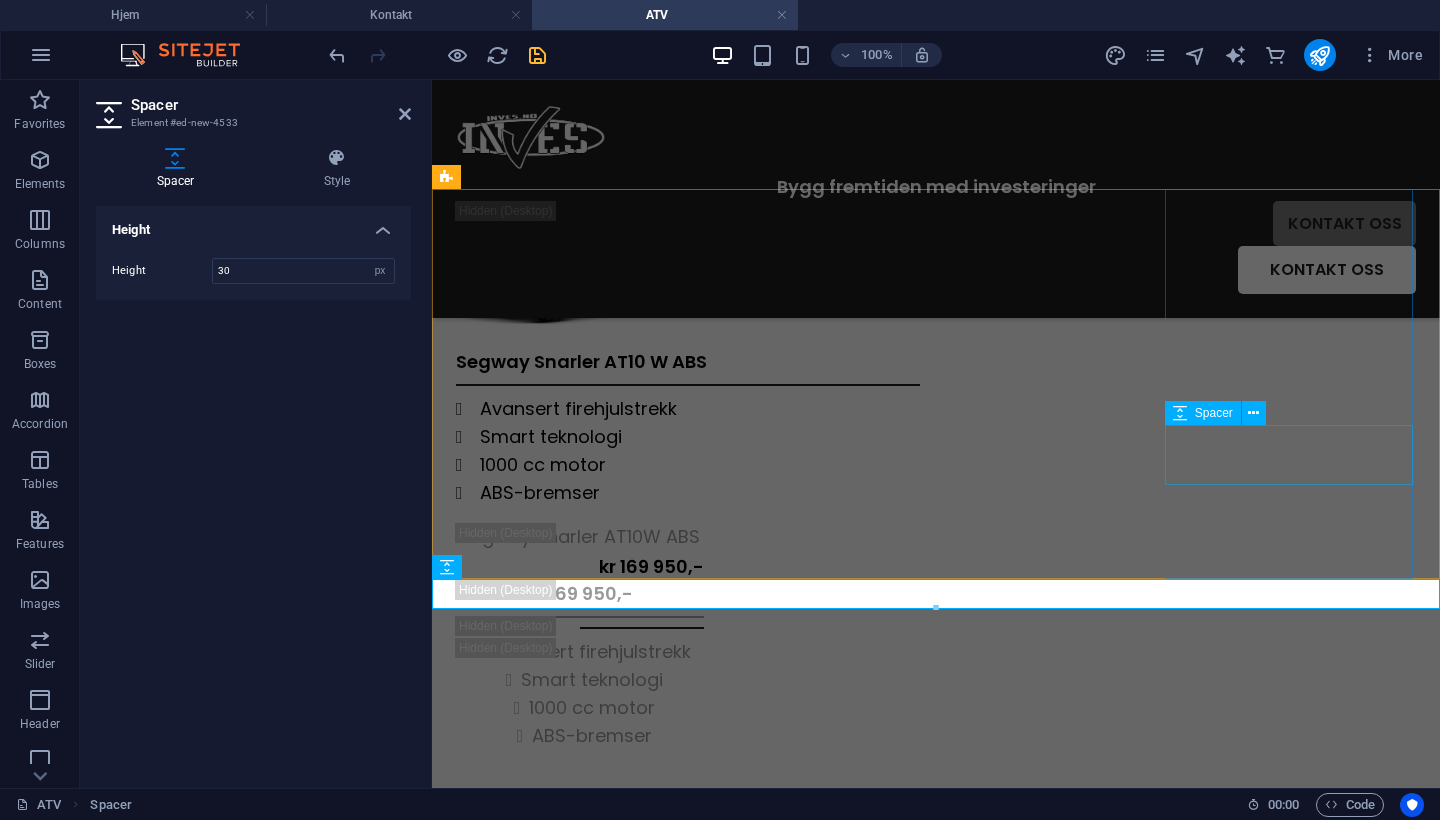 click at bounding box center (580, 780) 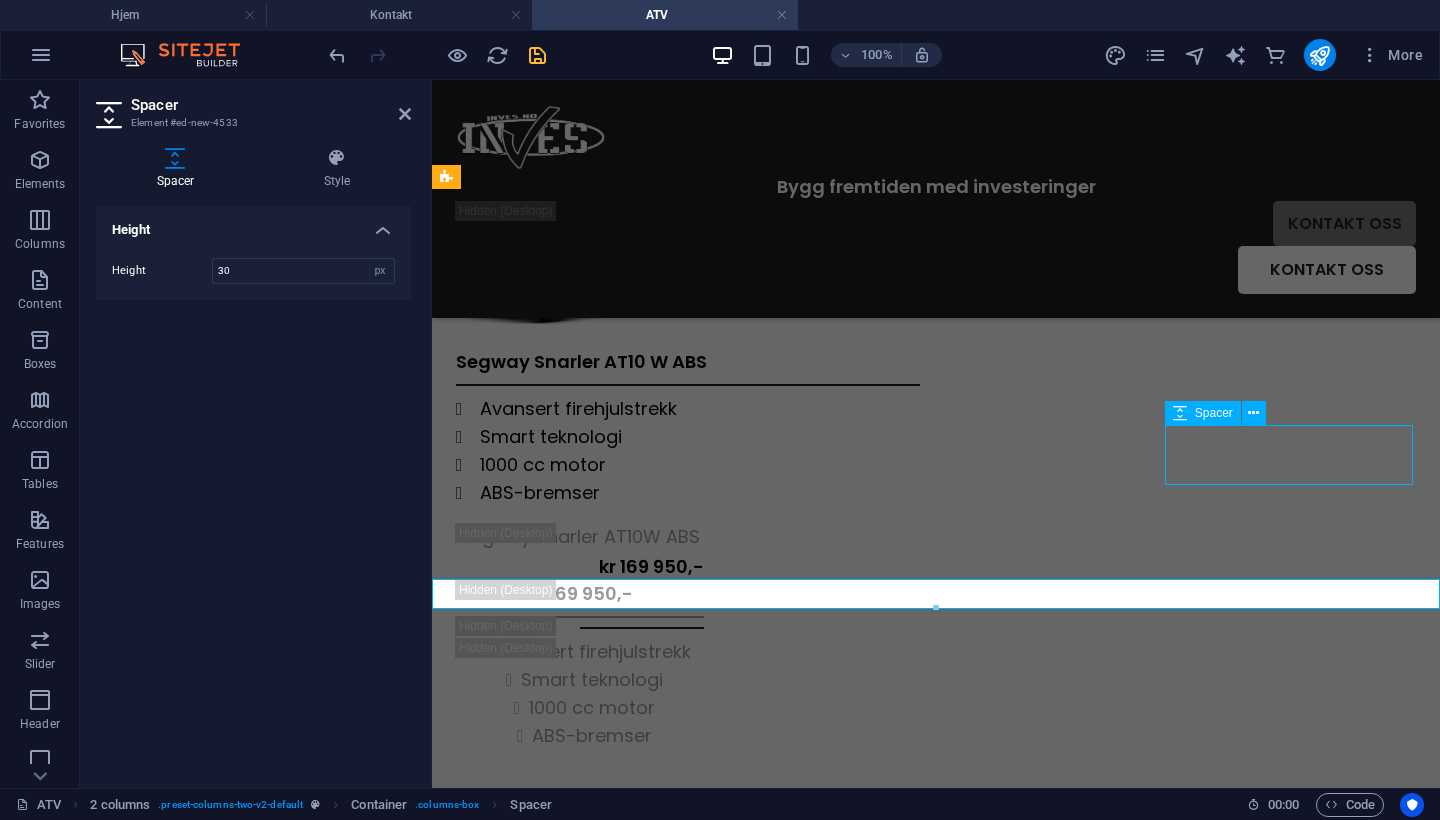 click at bounding box center (580, 780) 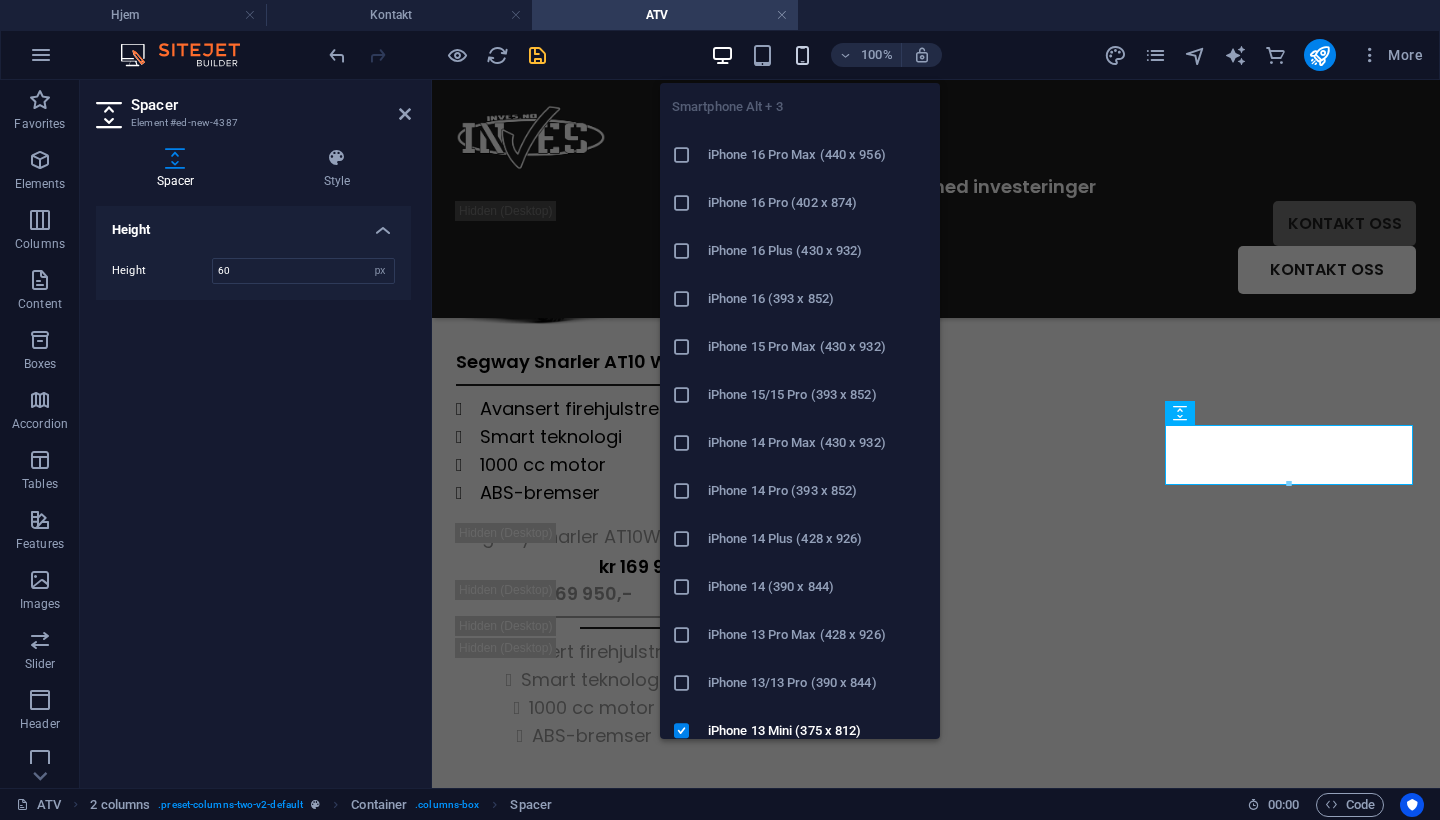 click at bounding box center (802, 55) 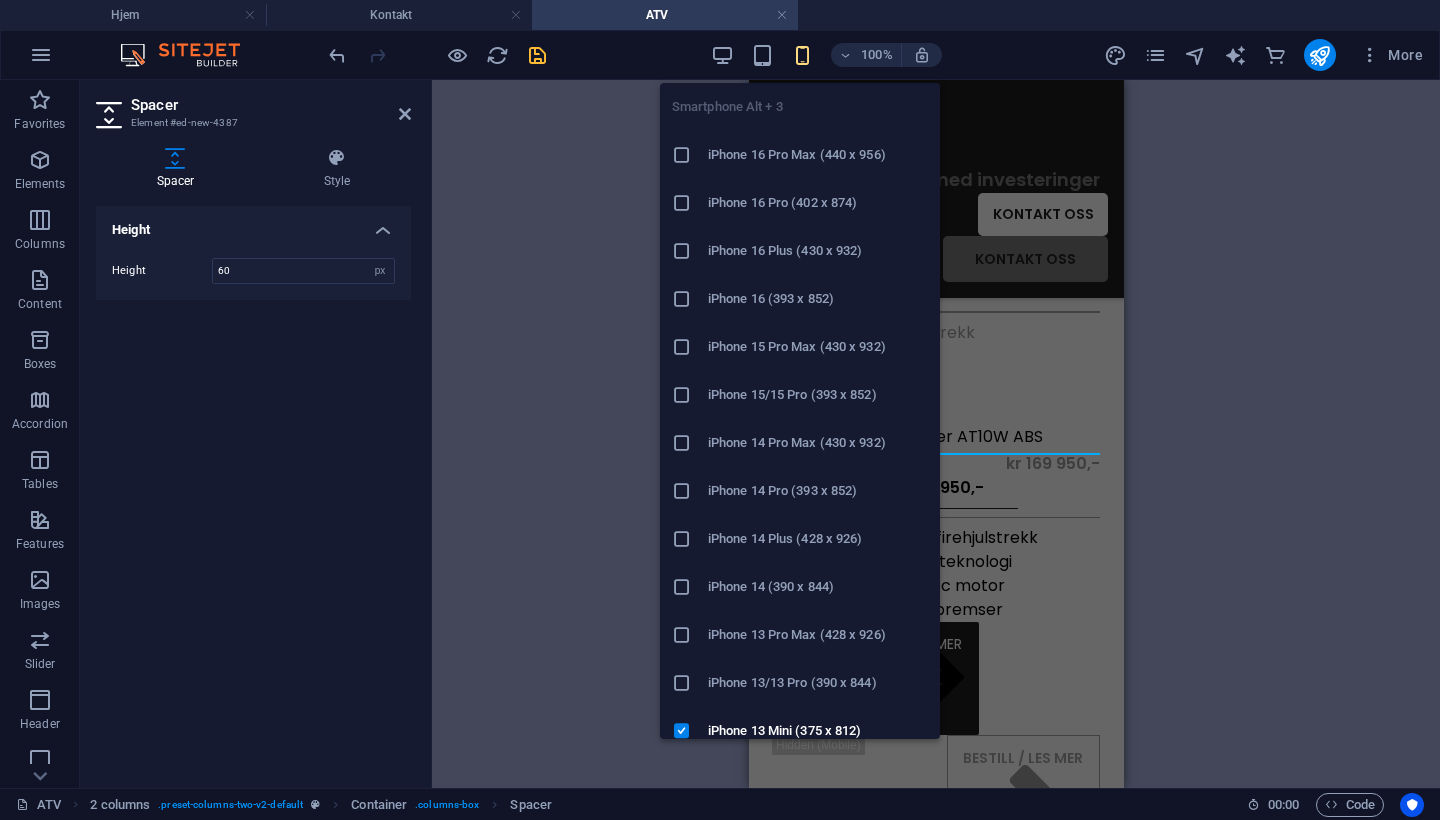 scroll, scrollTop: 785, scrollLeft: 0, axis: vertical 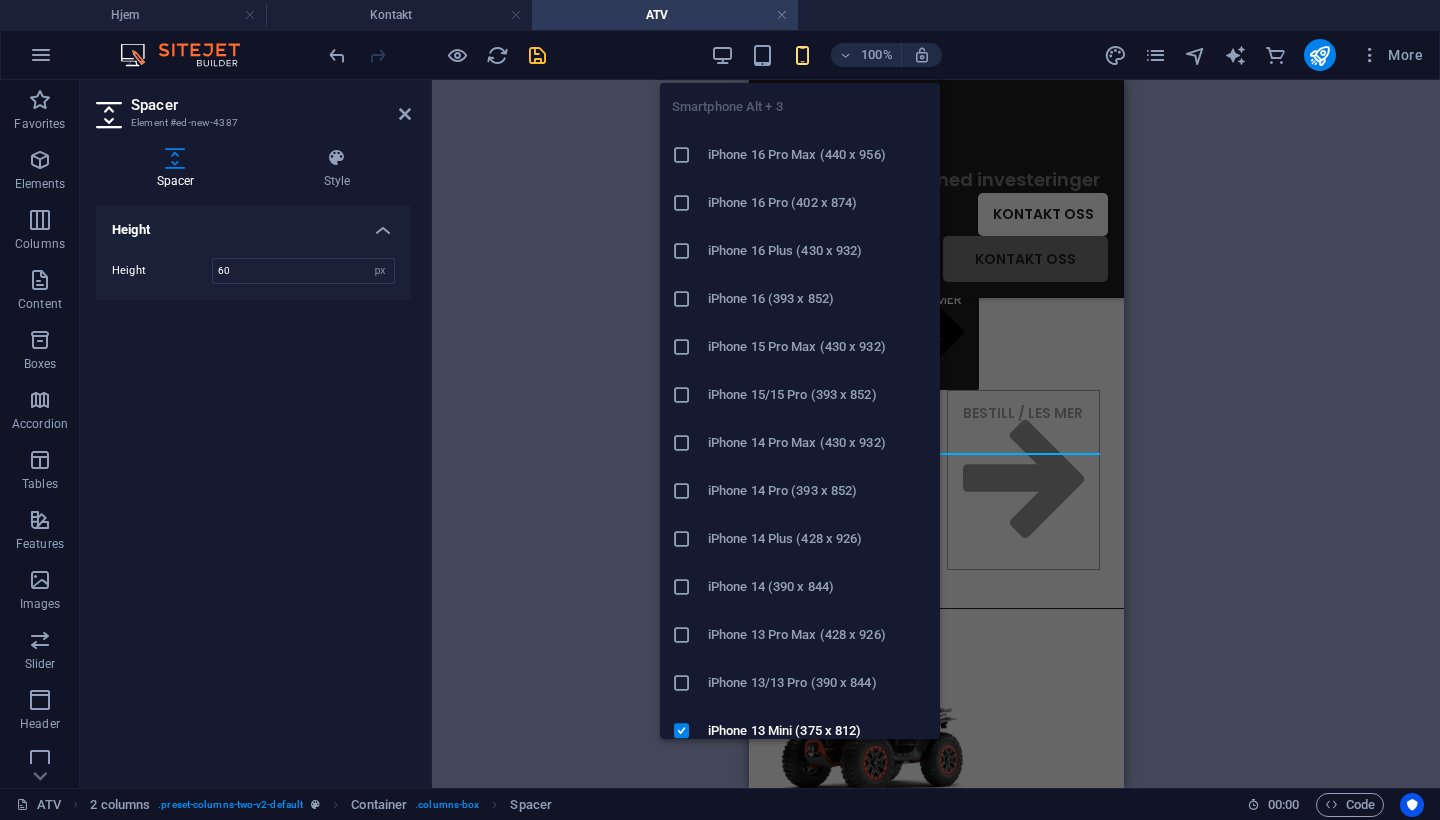 type on "0" 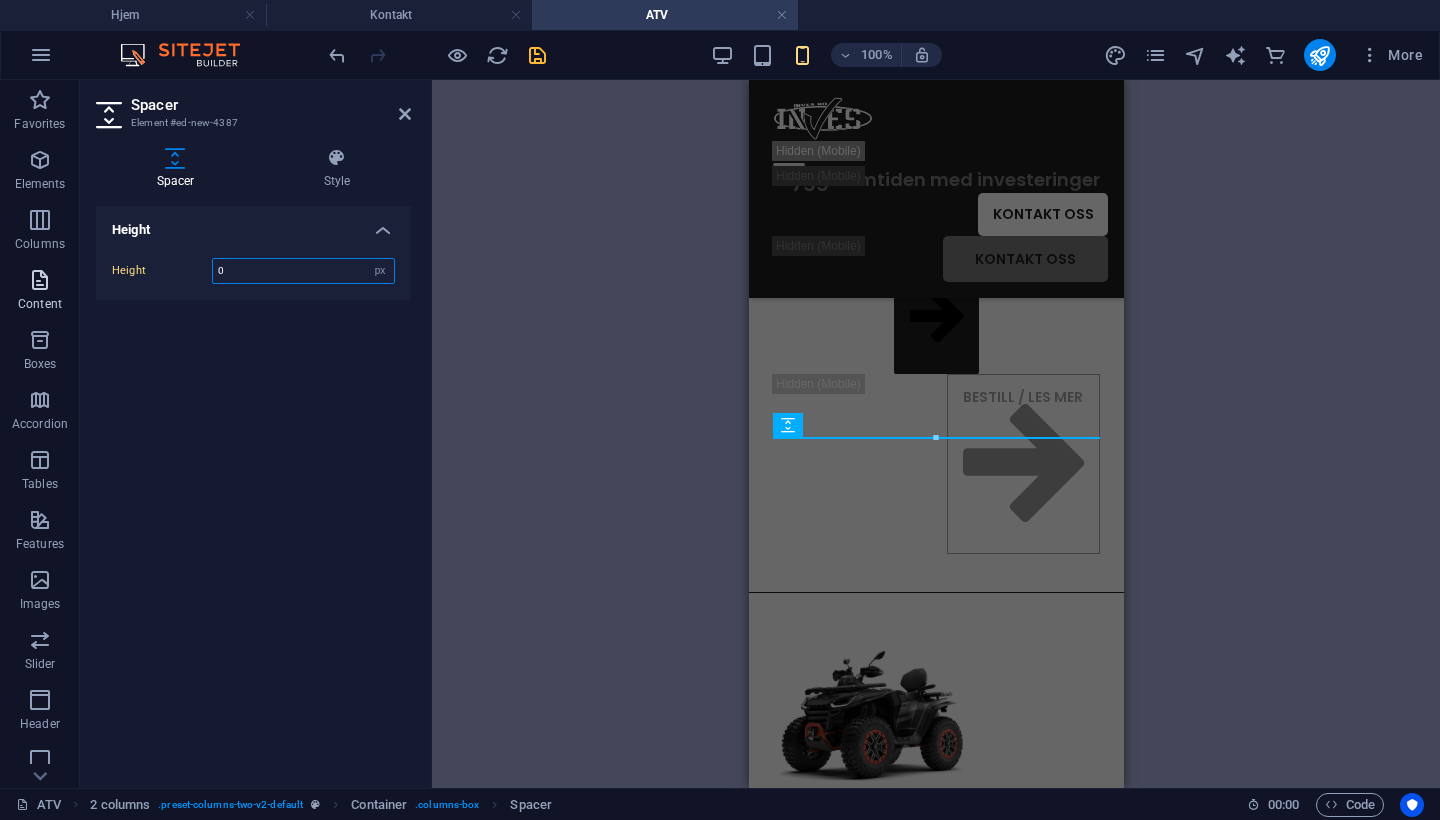 drag, startPoint x: 274, startPoint y: 265, endPoint x: 7, endPoint y: 264, distance: 267.00186 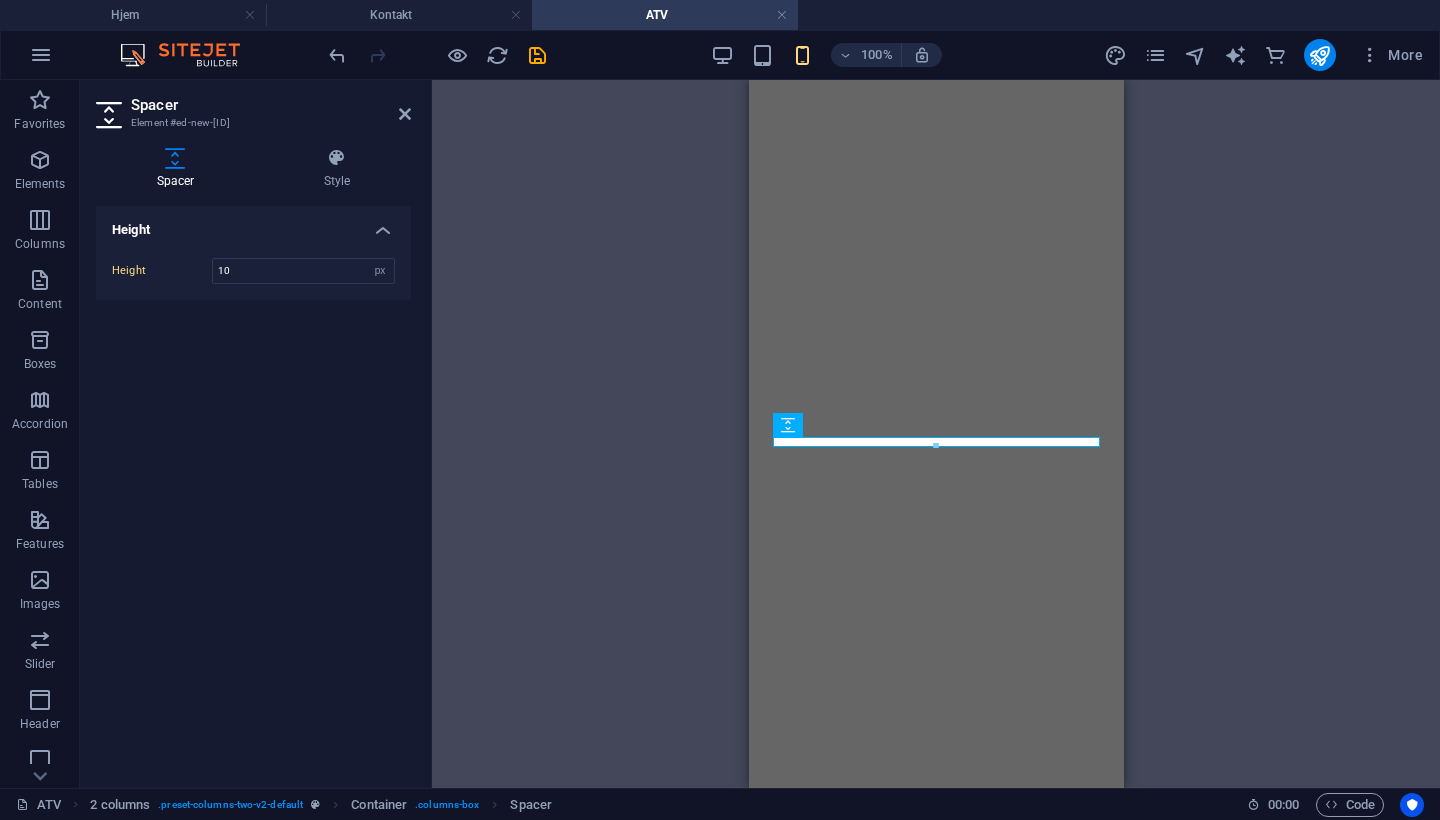 select on "px" 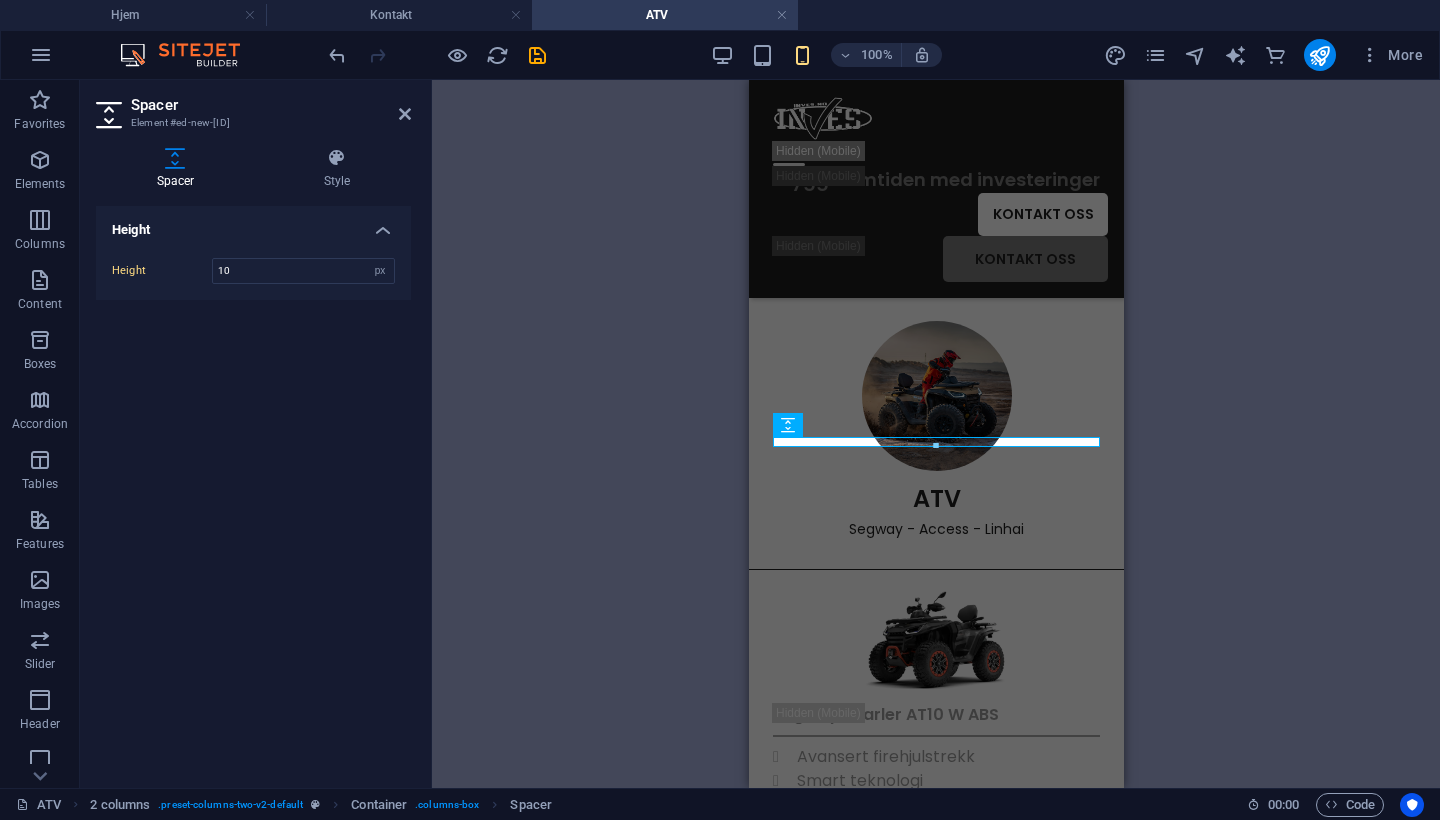 scroll, scrollTop: 0, scrollLeft: 0, axis: both 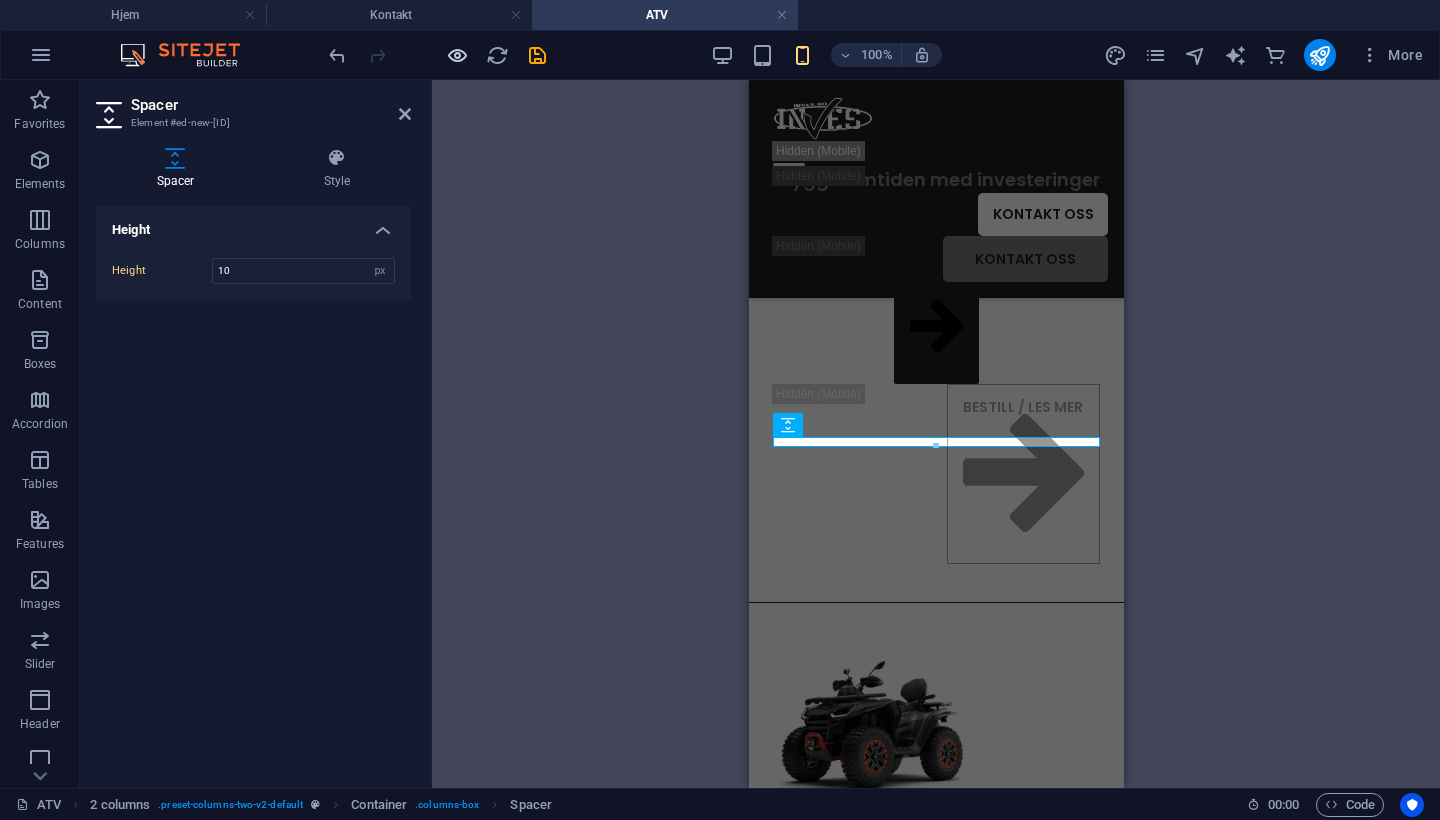 click at bounding box center (457, 55) 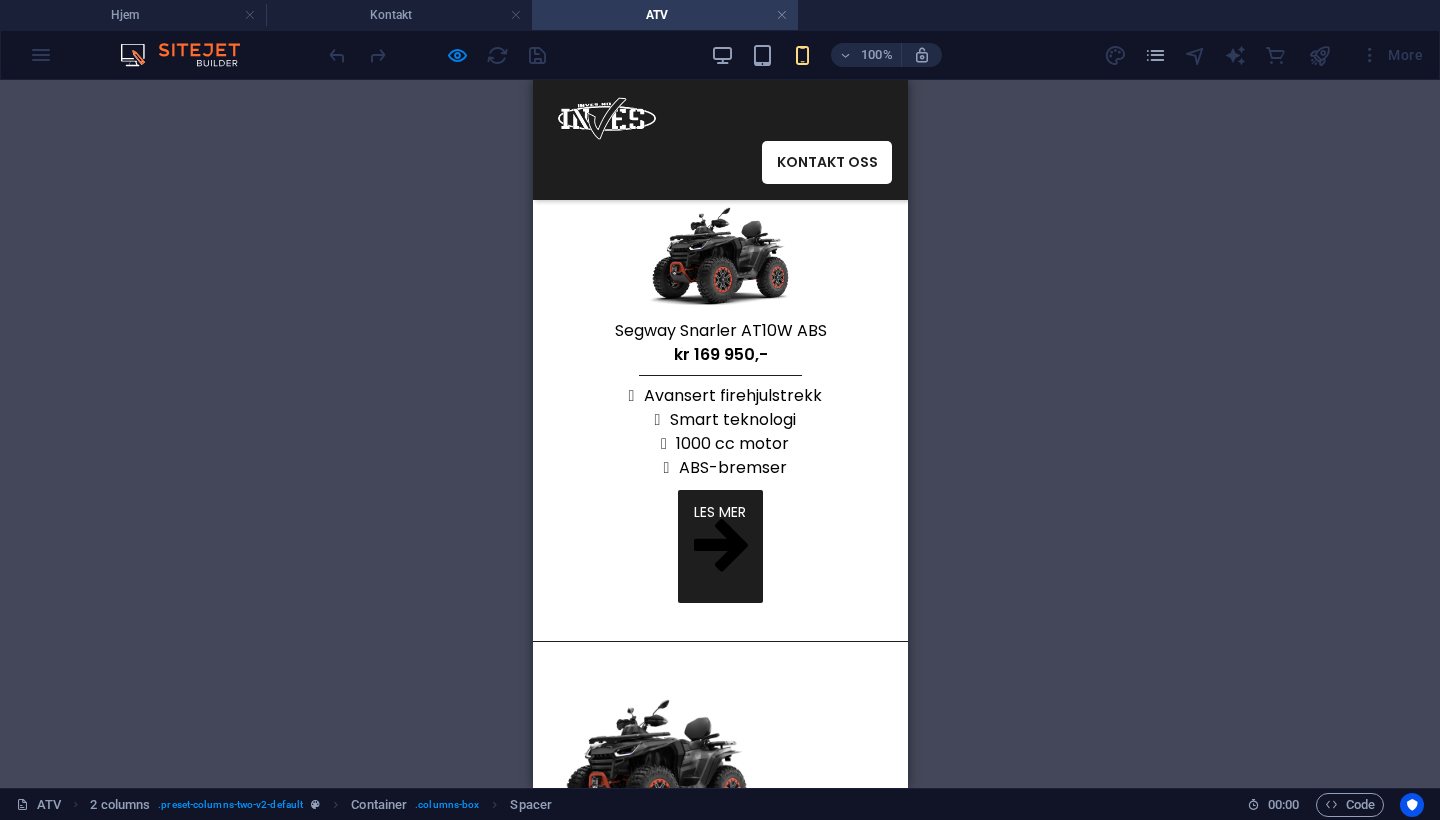 scroll, scrollTop: 249, scrollLeft: 0, axis: vertical 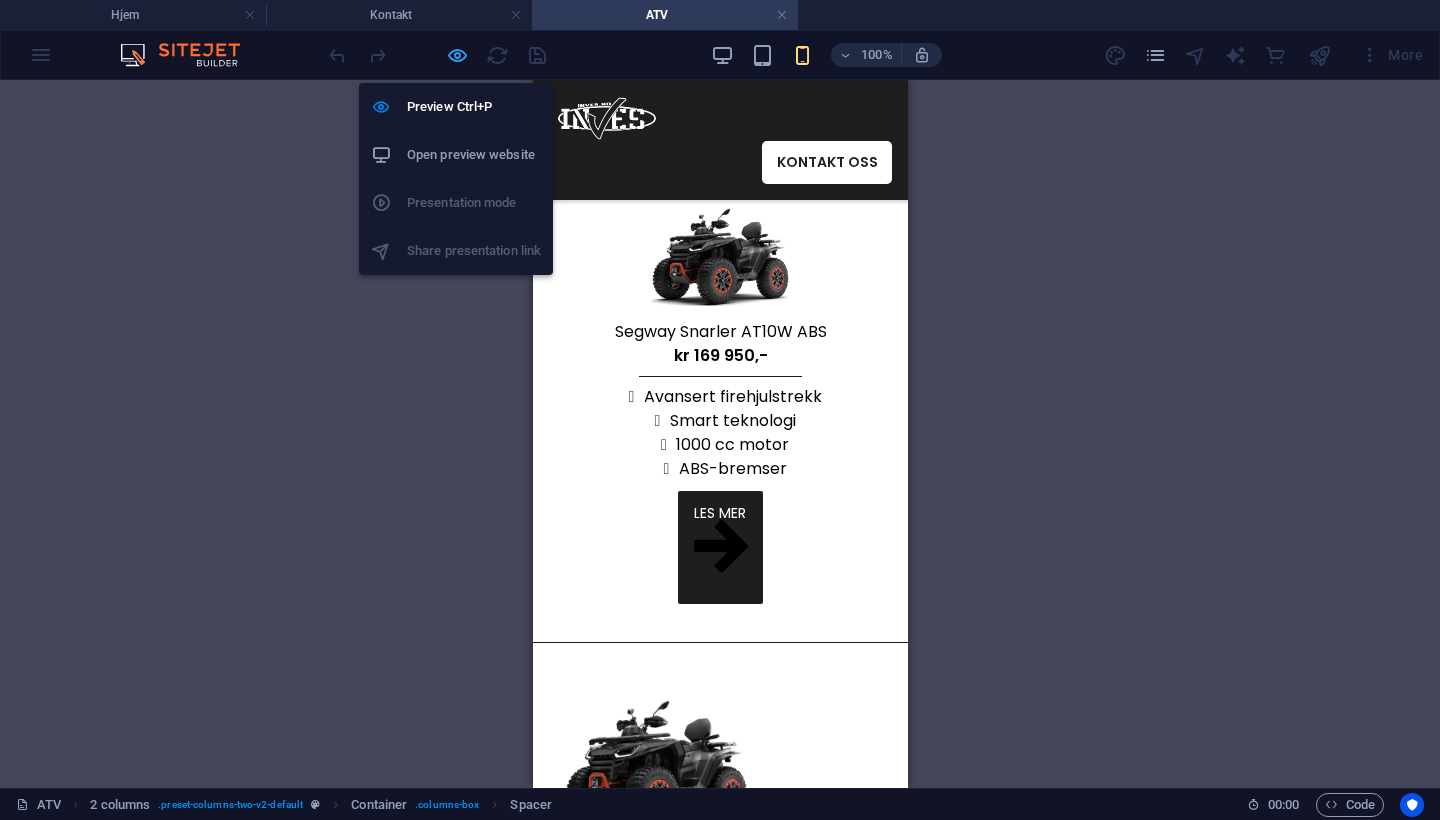 click at bounding box center [457, 55] 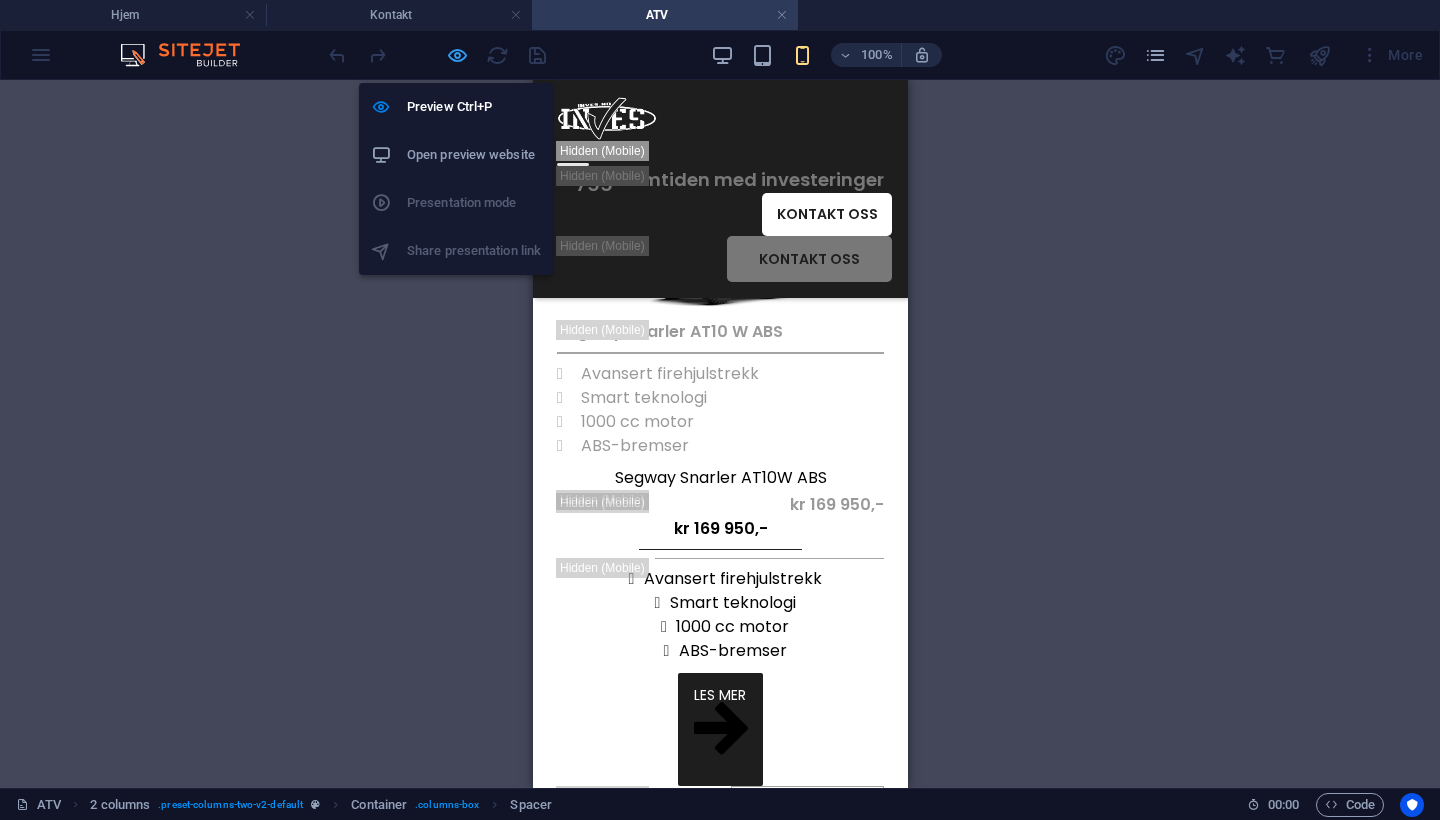 scroll, scrollTop: 658, scrollLeft: 0, axis: vertical 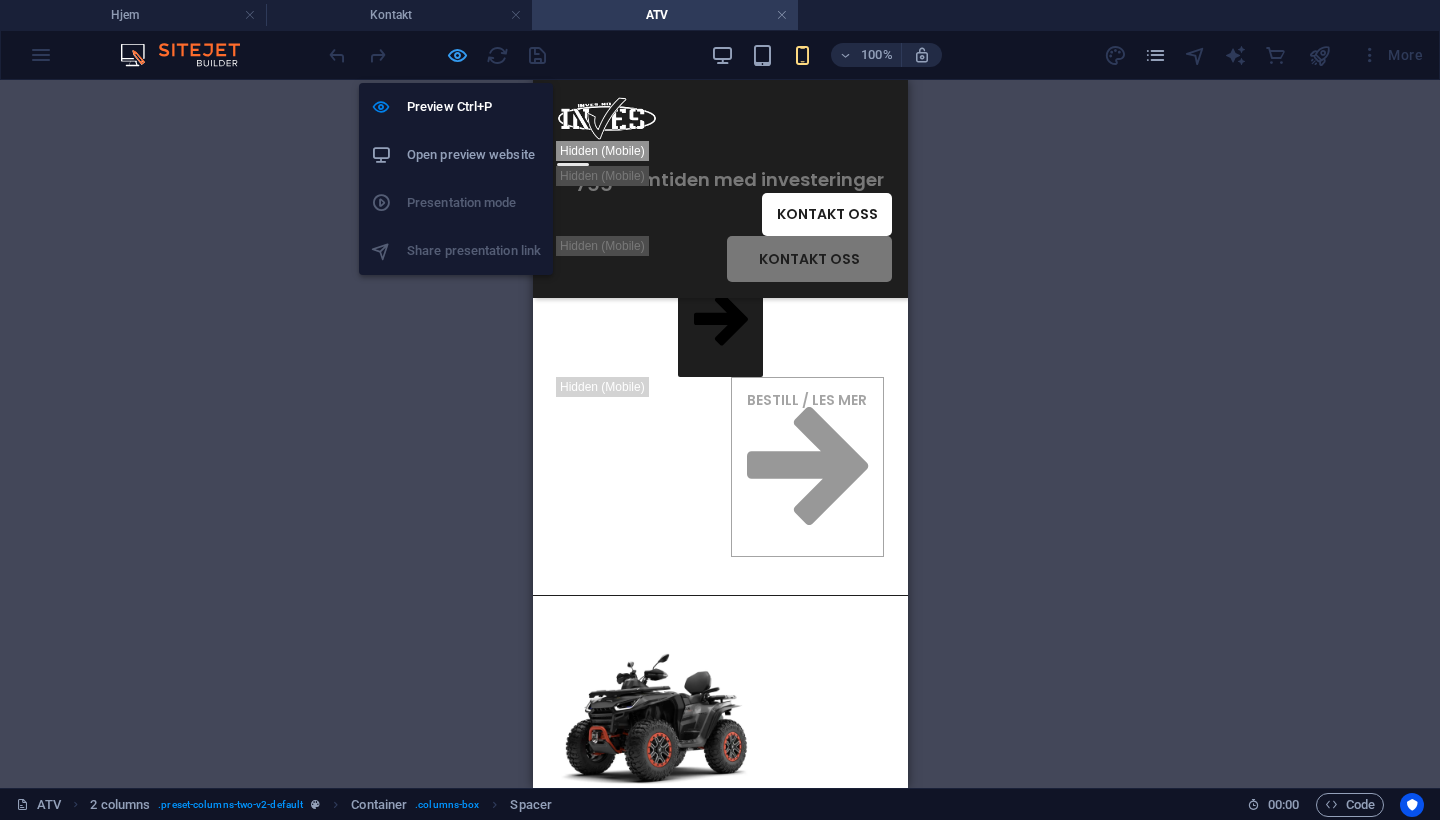 select on "px" 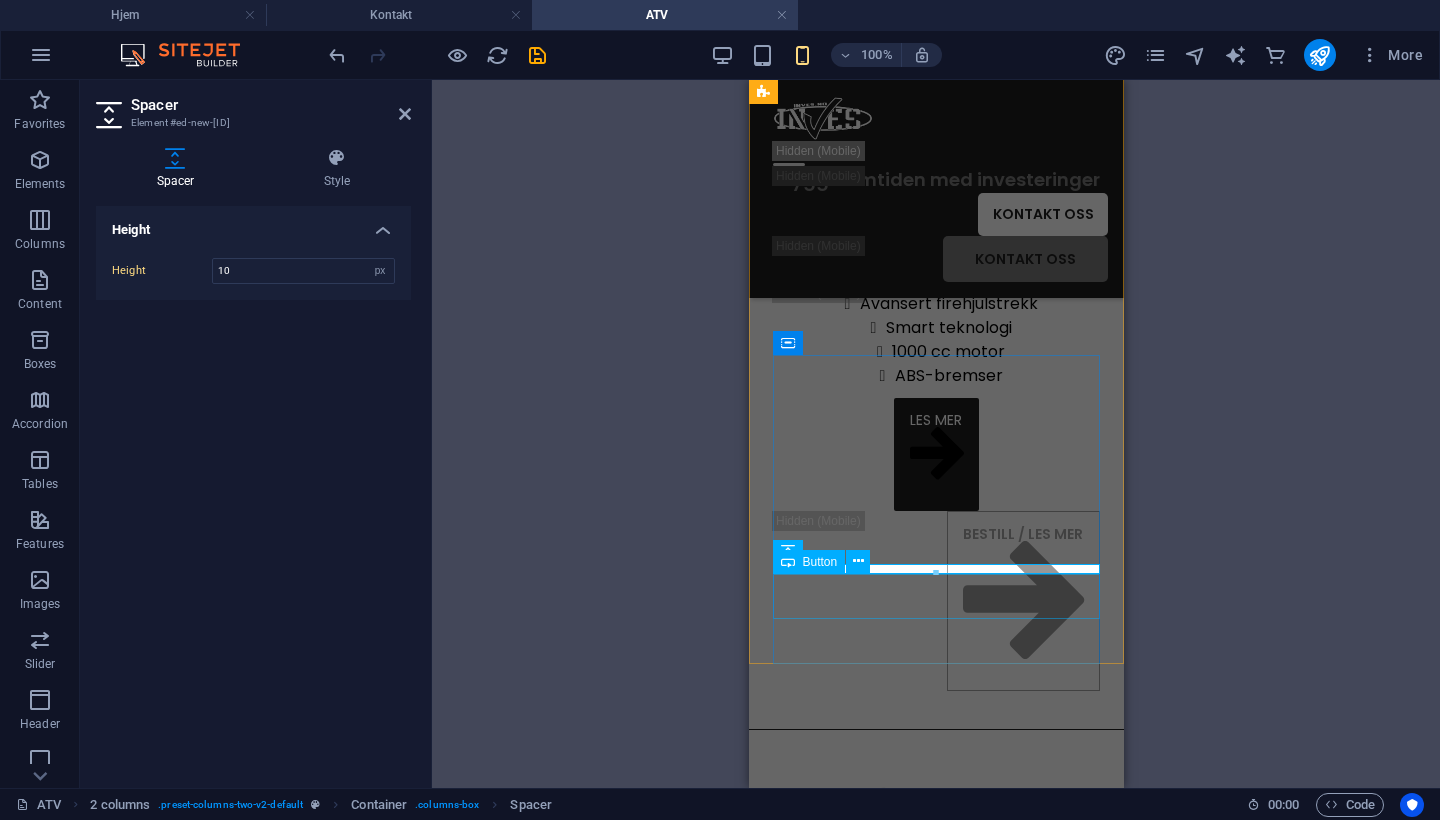 click on "LES MER" at bounding box center [935, 454] 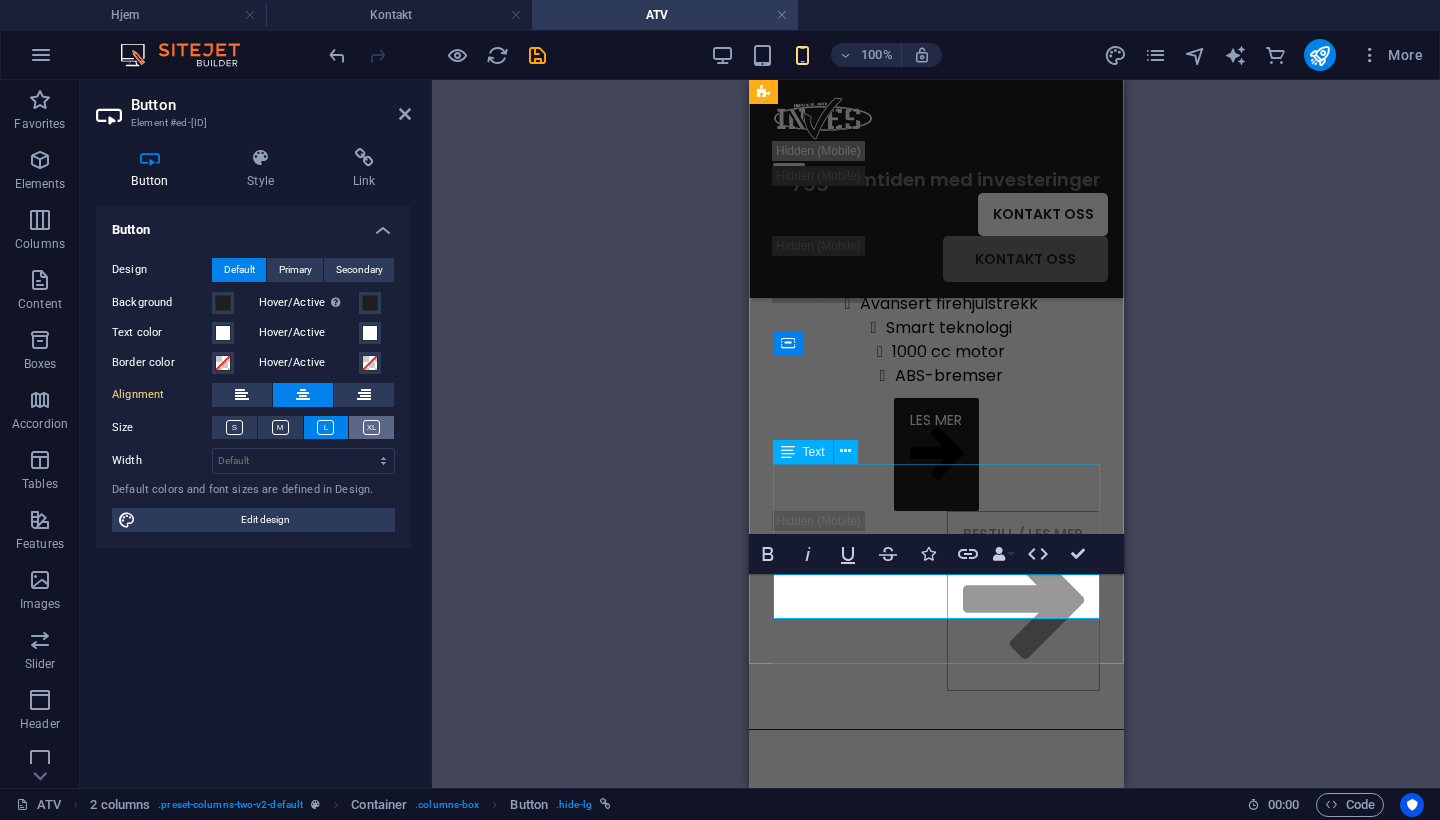 click at bounding box center [371, 427] 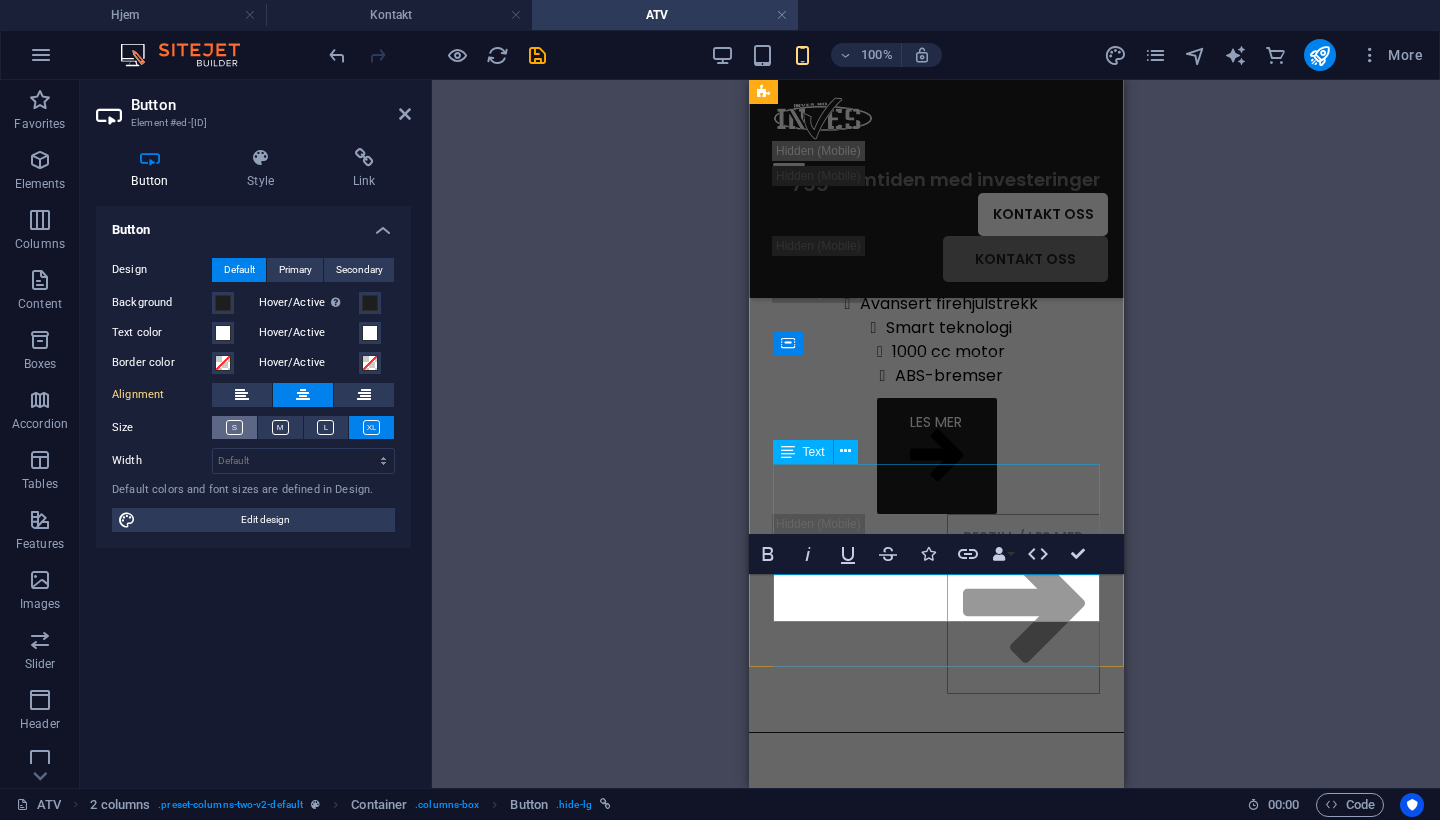 click at bounding box center (234, 427) 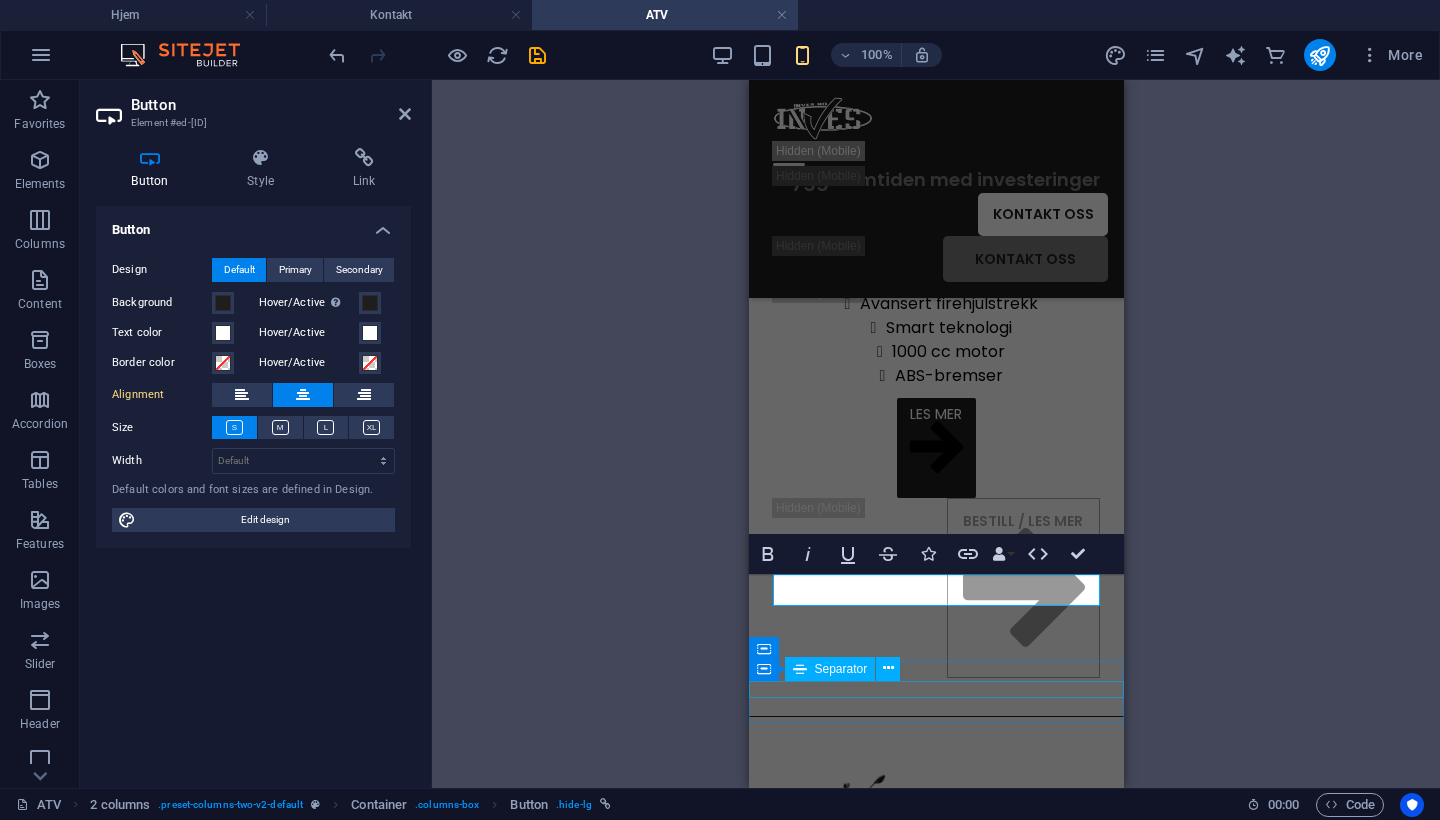 click at bounding box center [935, 737] 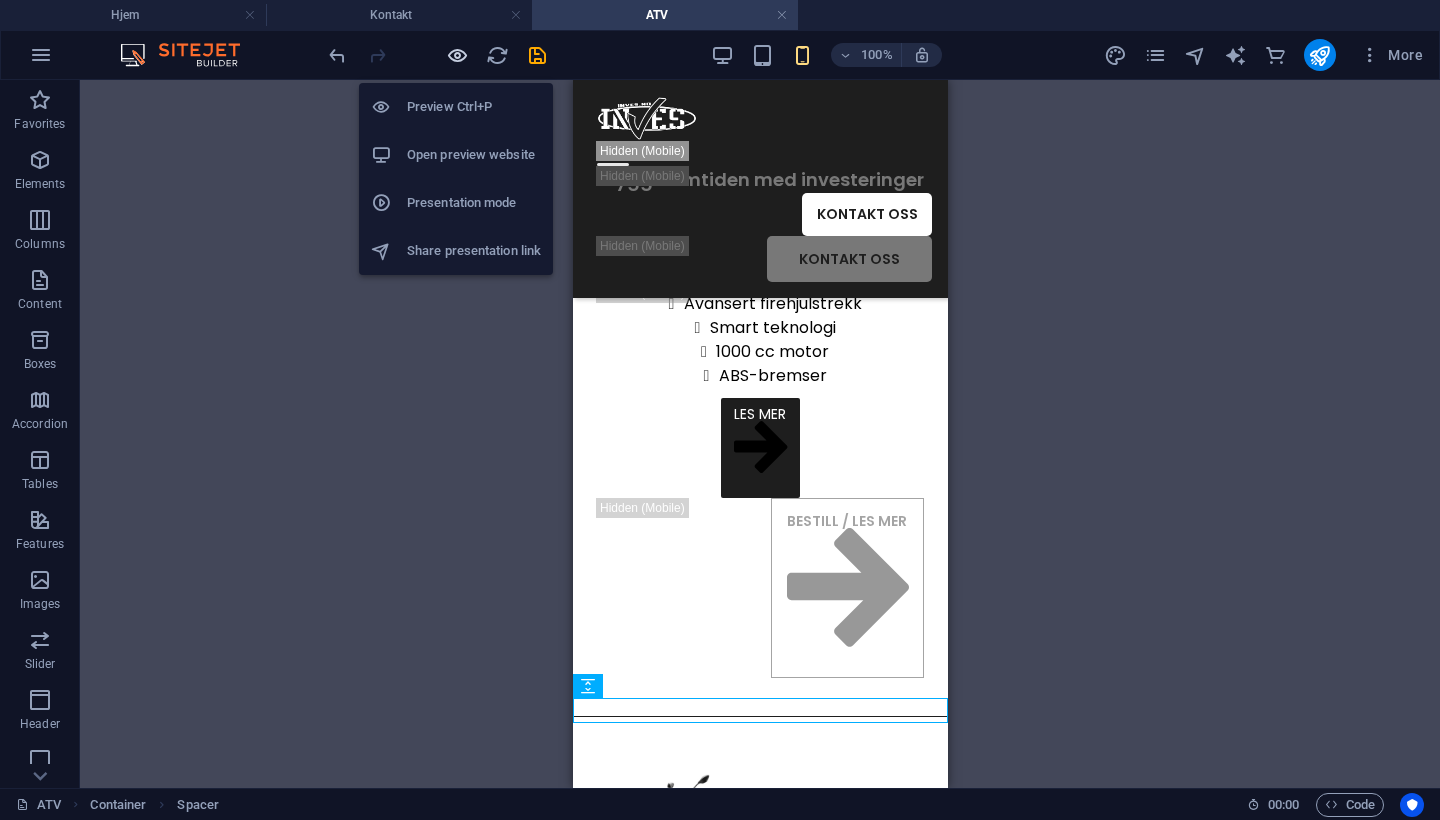 click at bounding box center [457, 55] 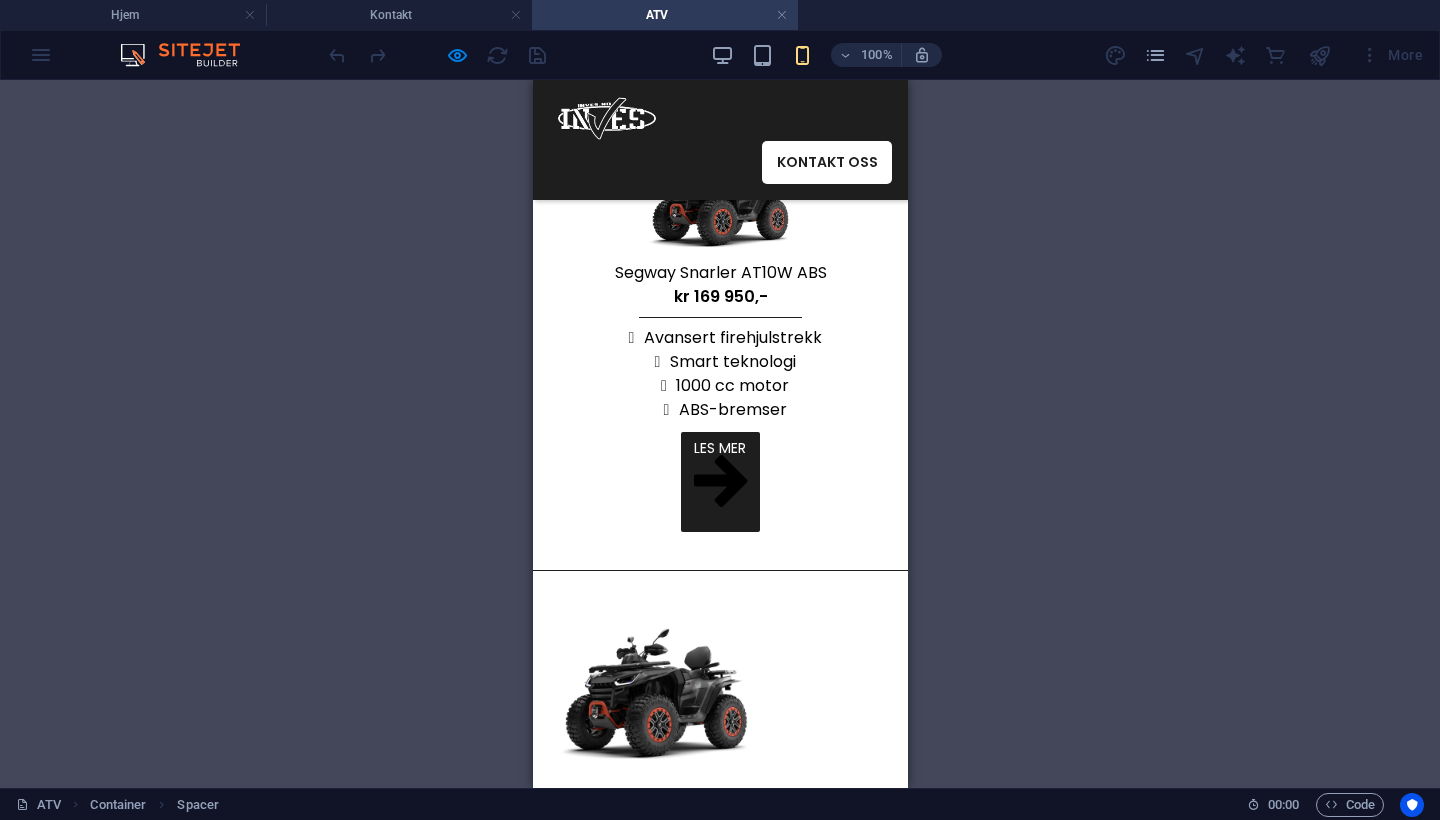 scroll, scrollTop: 298, scrollLeft: 0, axis: vertical 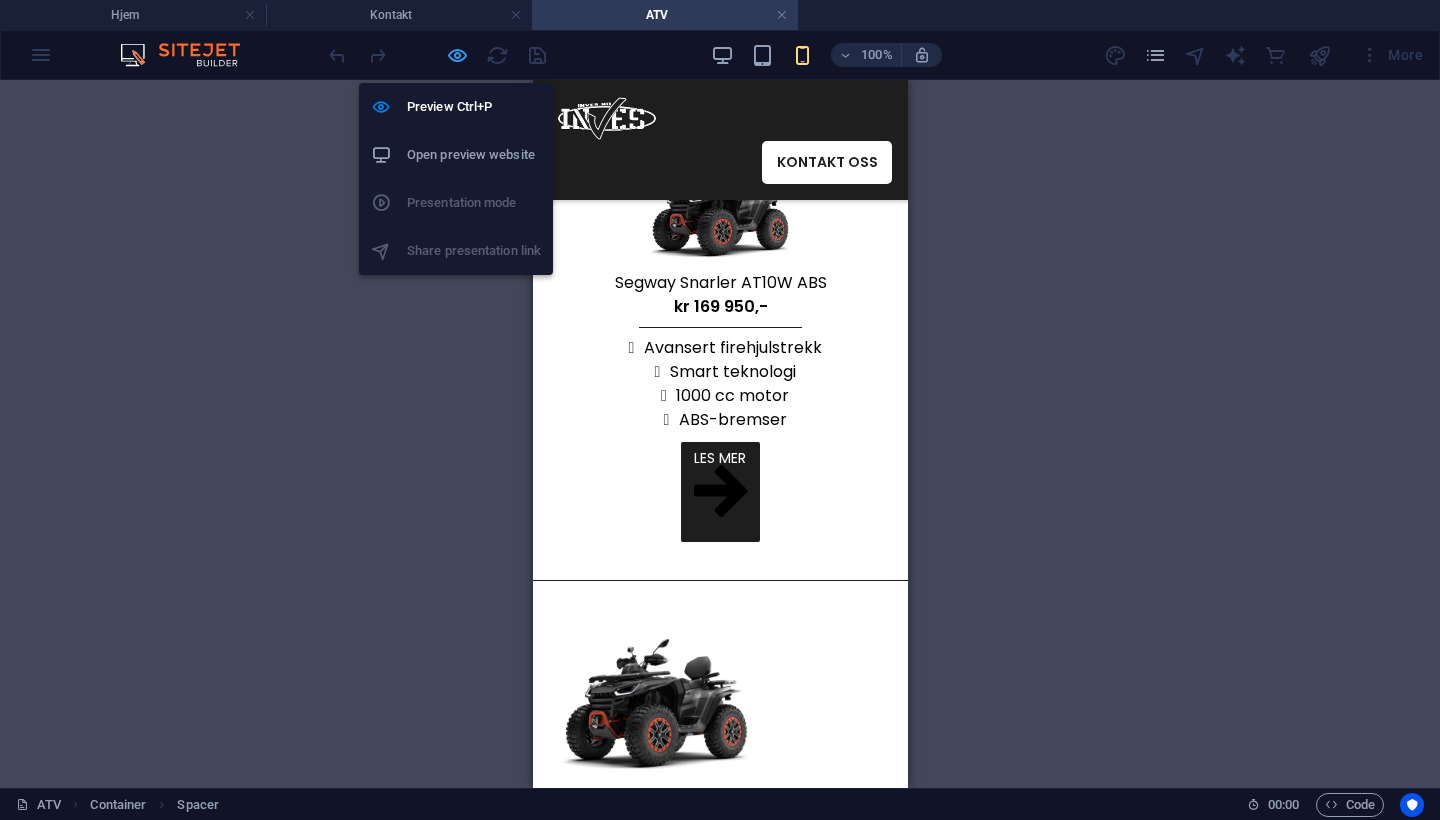 click at bounding box center [457, 55] 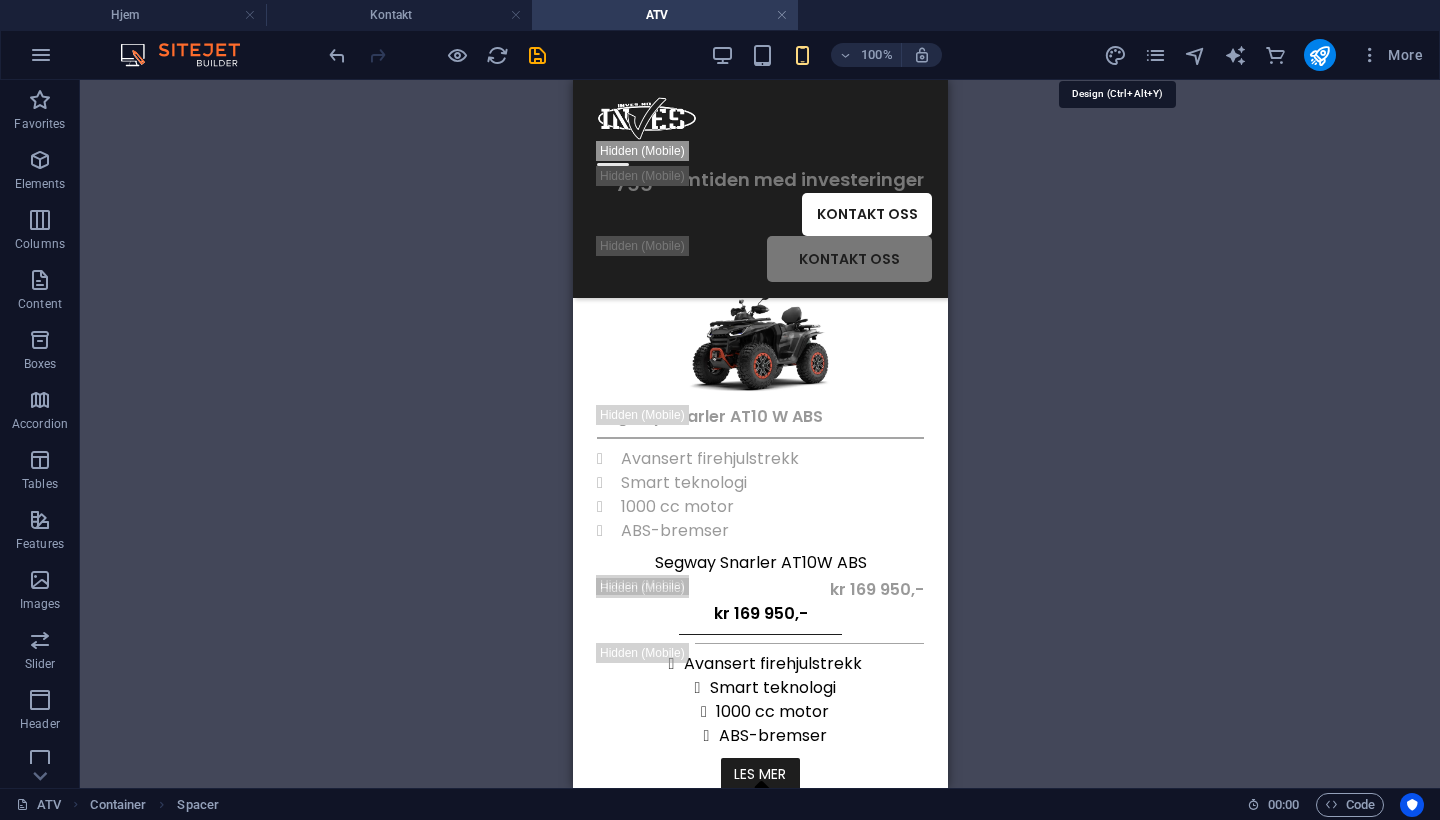 click on "More" at bounding box center [1267, 55] 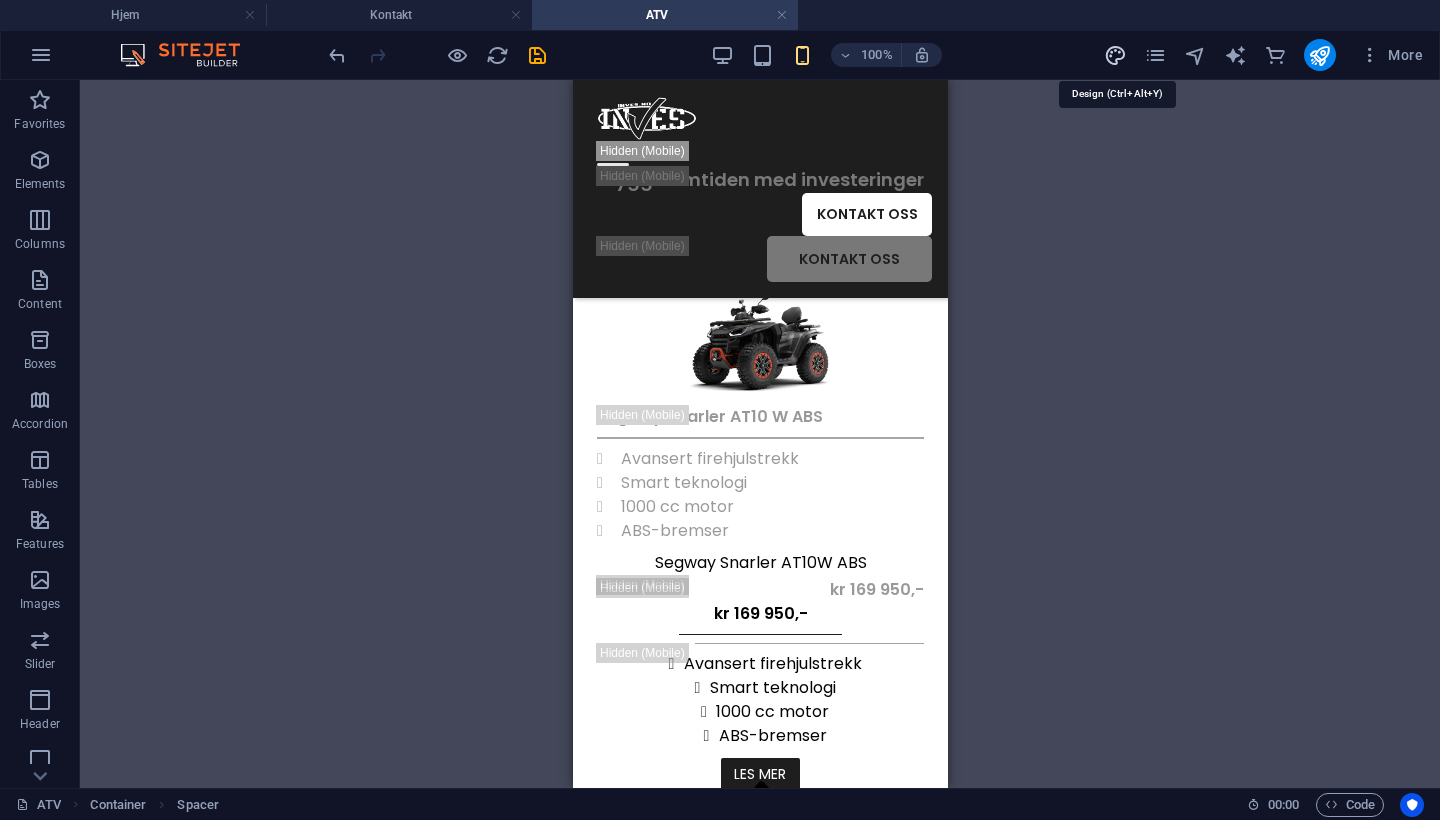 click at bounding box center (1115, 55) 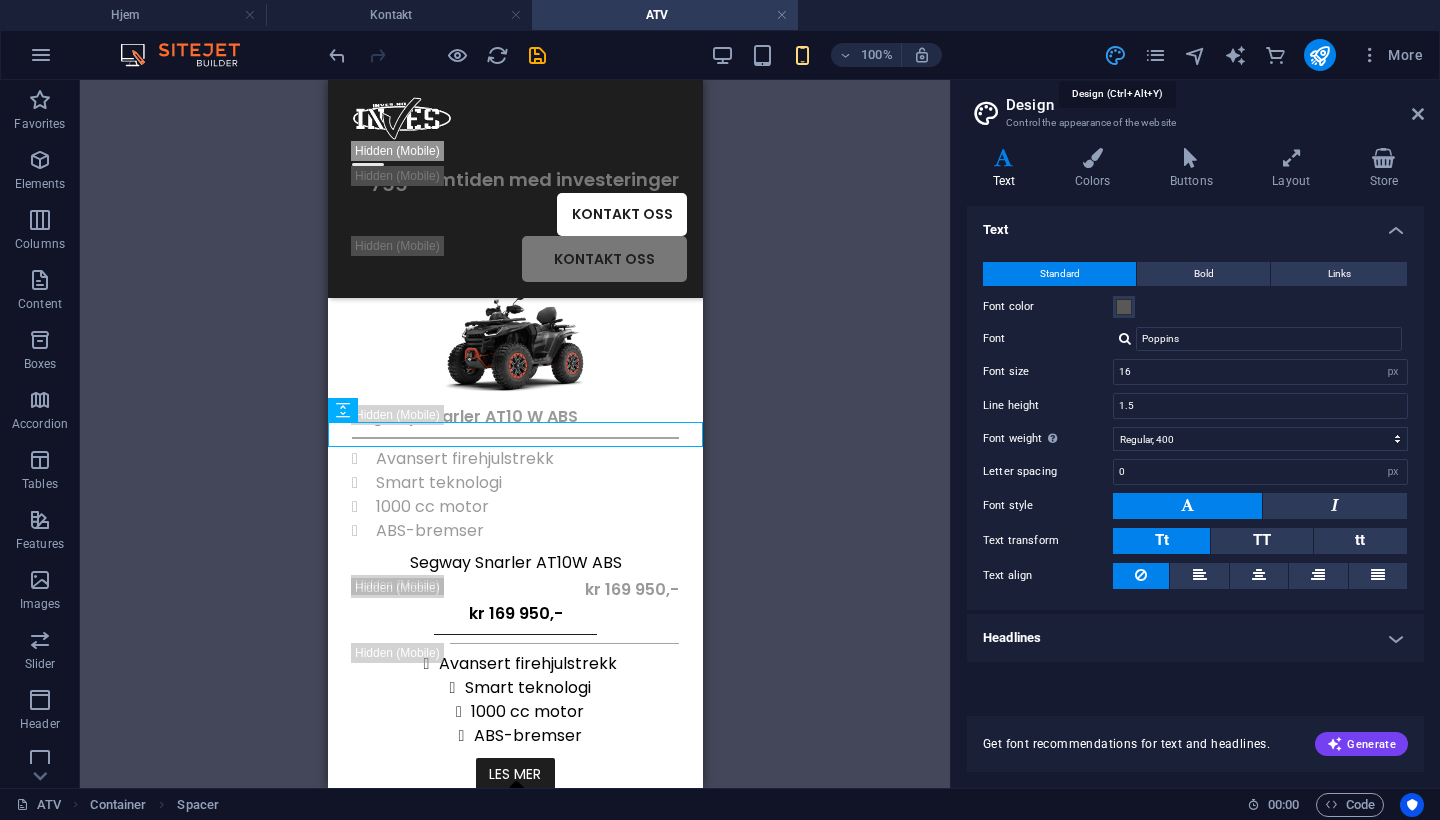 scroll, scrollTop: 934, scrollLeft: 0, axis: vertical 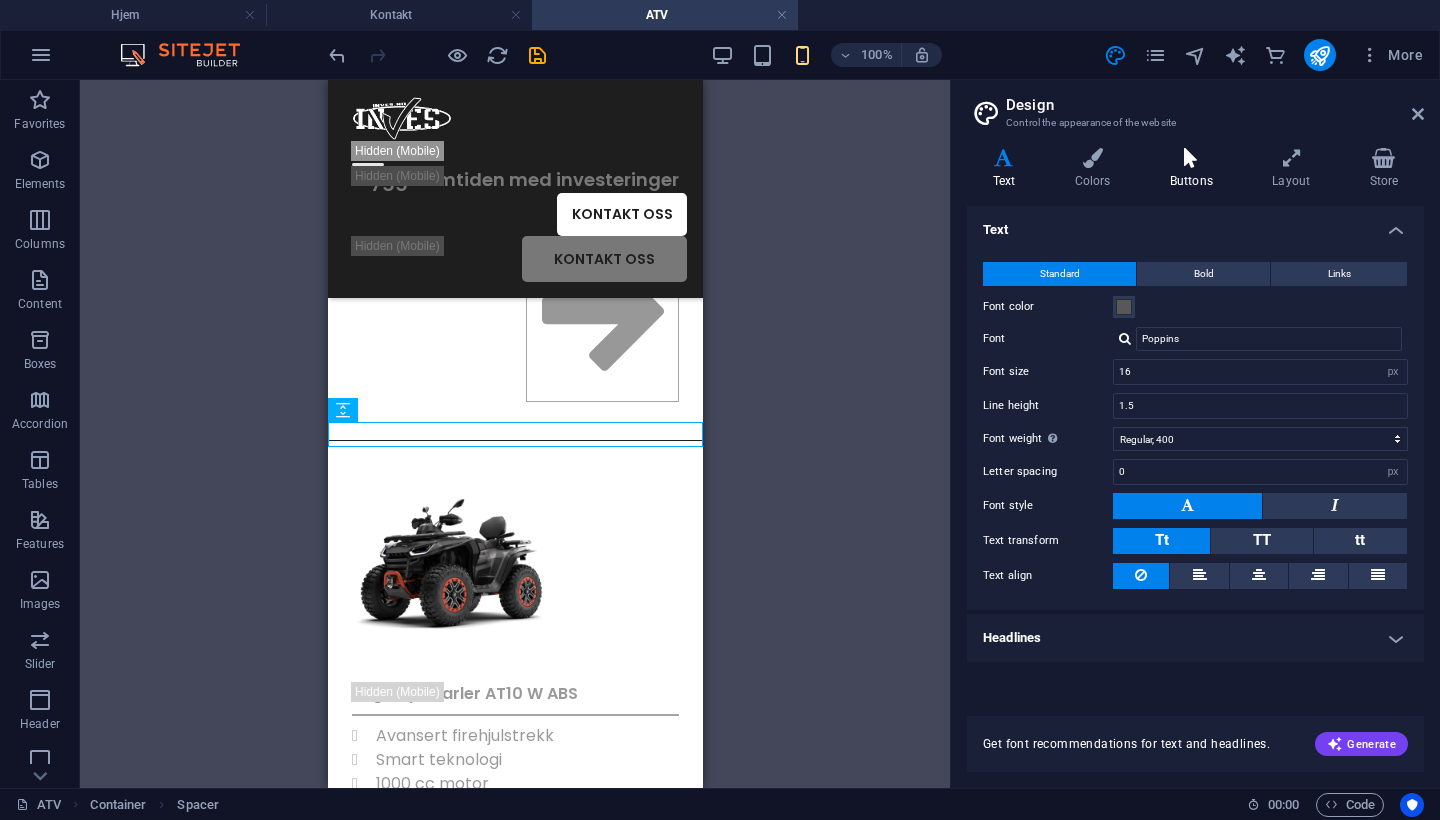 click on "Buttons" at bounding box center [1195, 169] 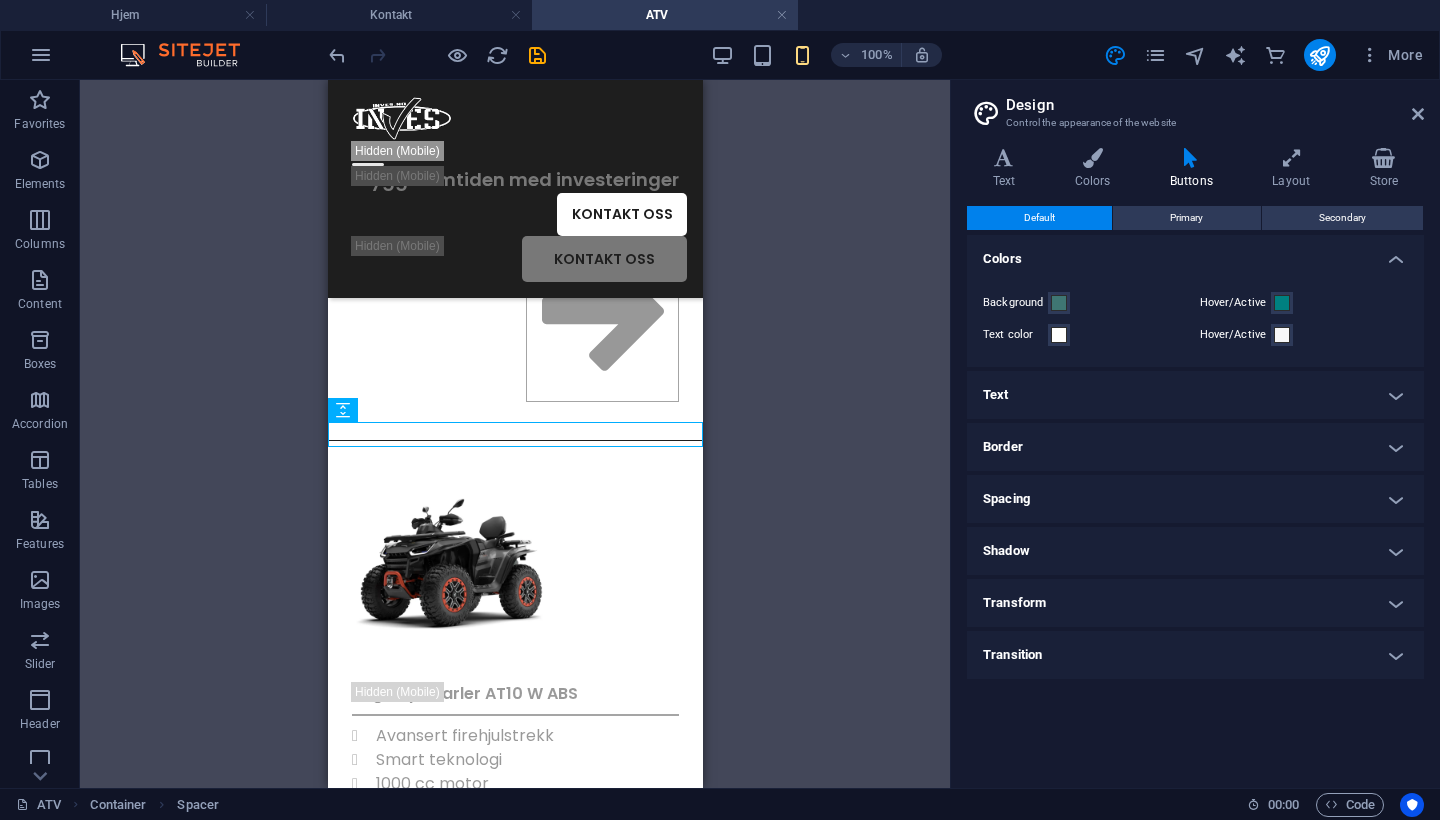 click on "Text" at bounding box center [1195, 395] 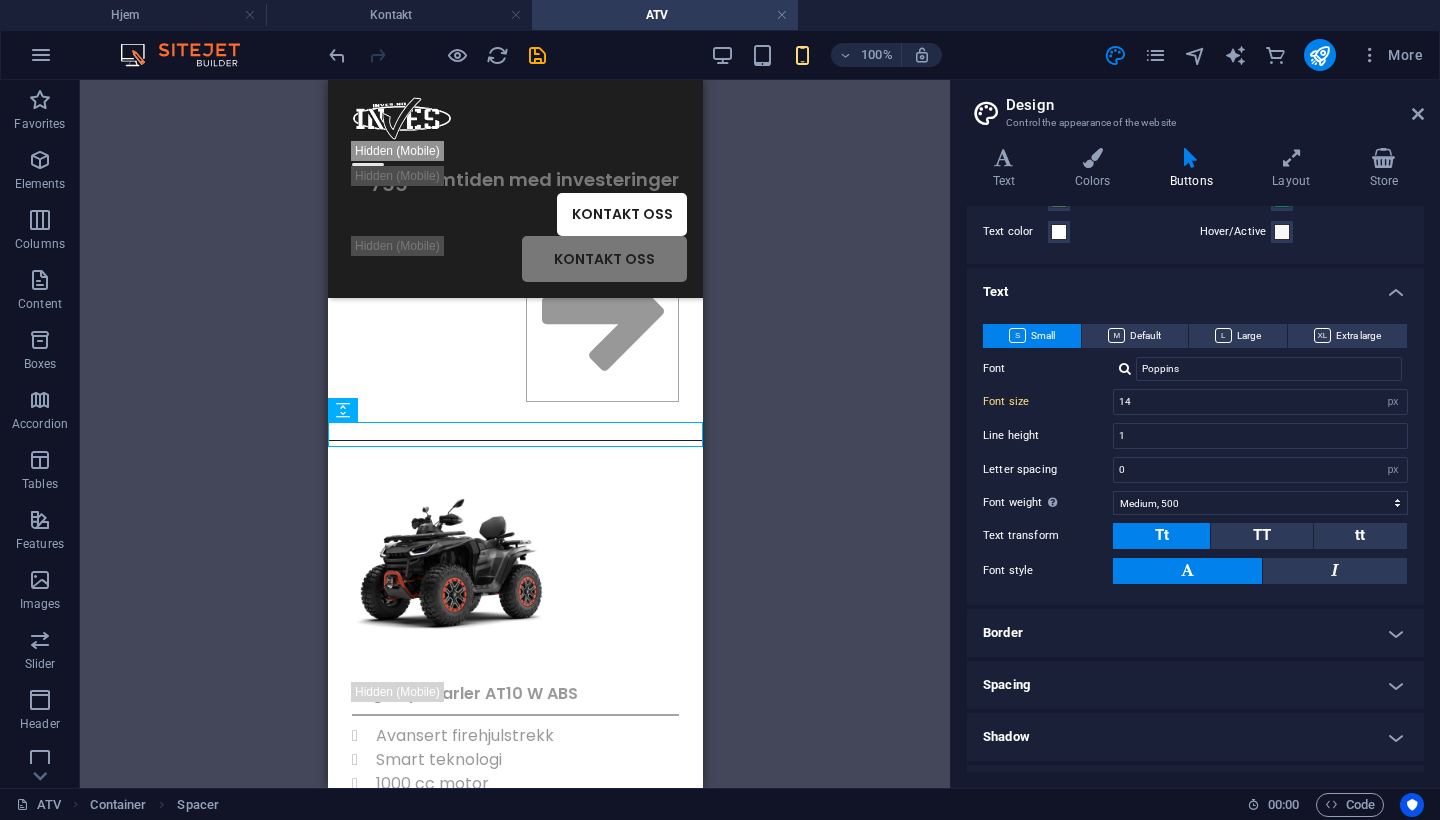 click on "Border" at bounding box center (1195, 633) 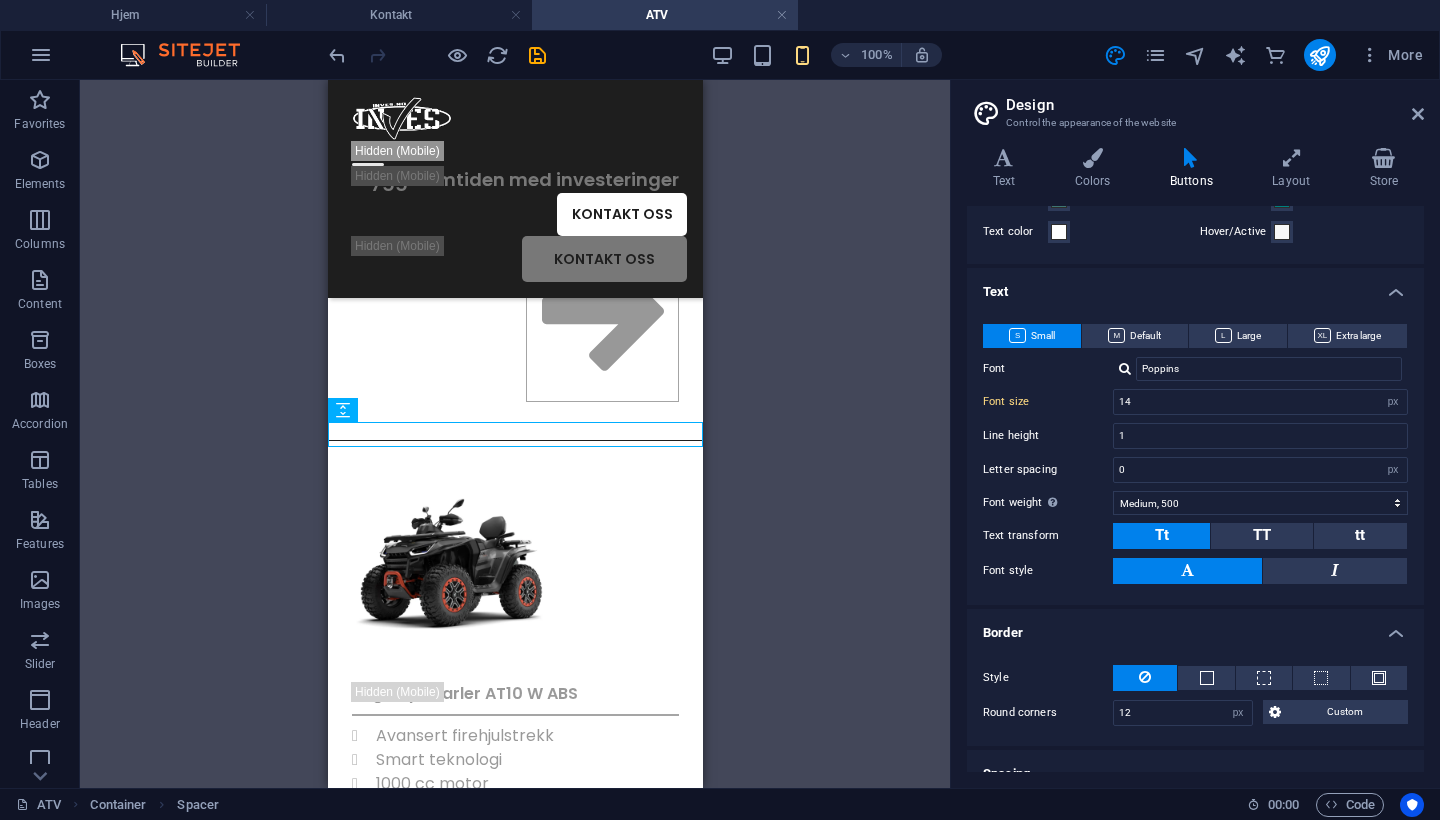 scroll, scrollTop: 279, scrollLeft: 0, axis: vertical 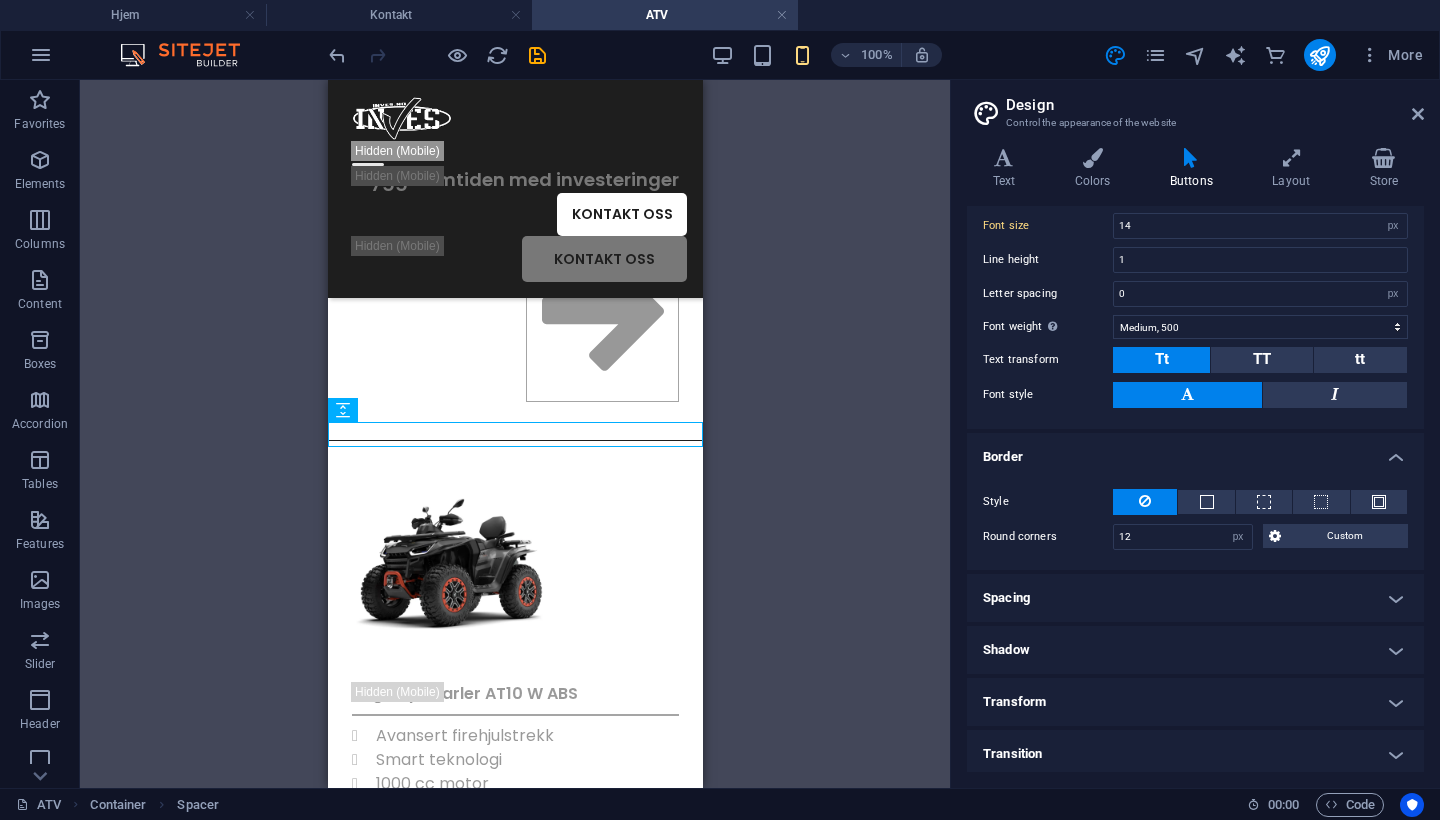 click on "Spacing" at bounding box center (1195, 598) 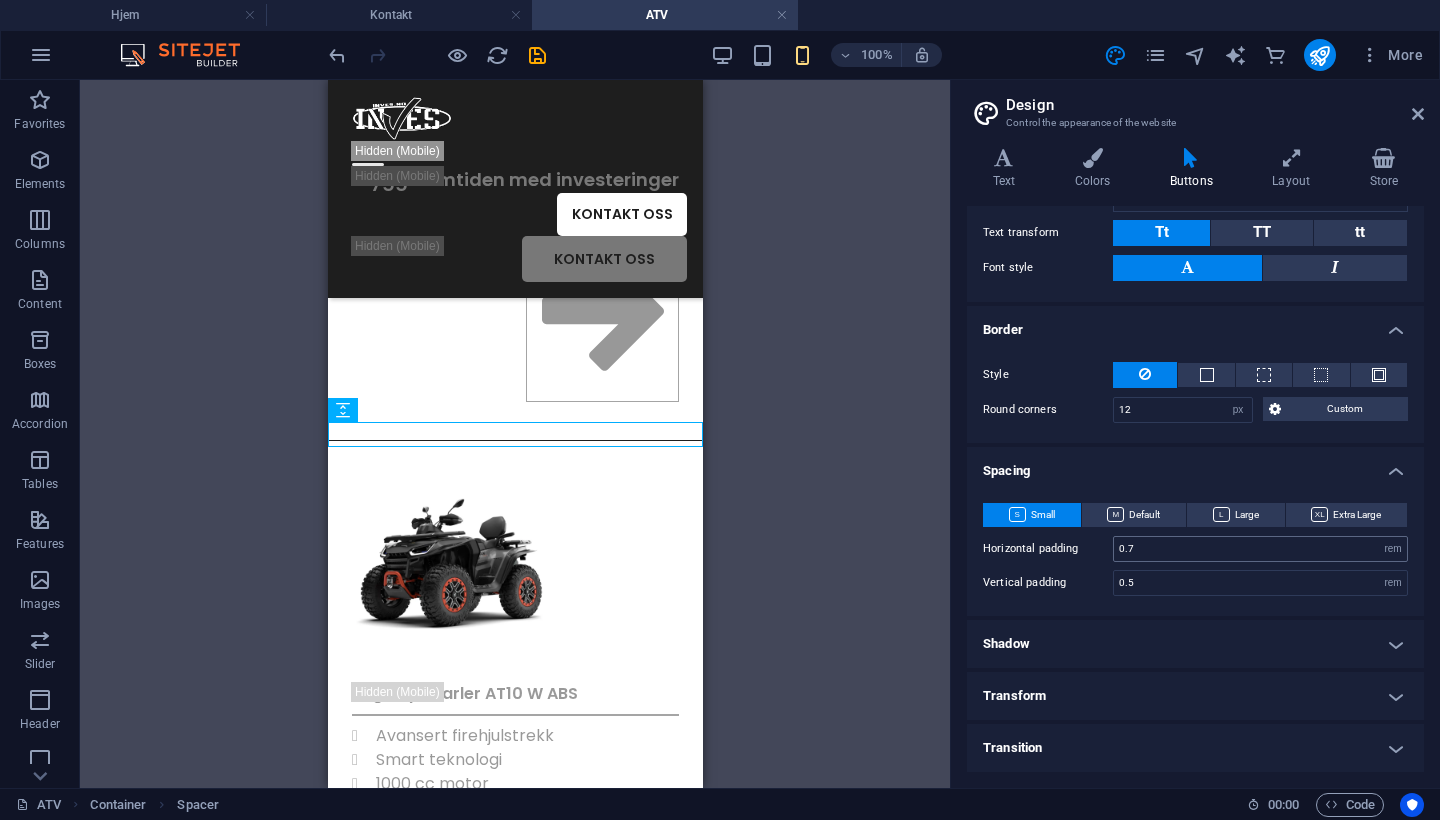 scroll, scrollTop: 405, scrollLeft: 0, axis: vertical 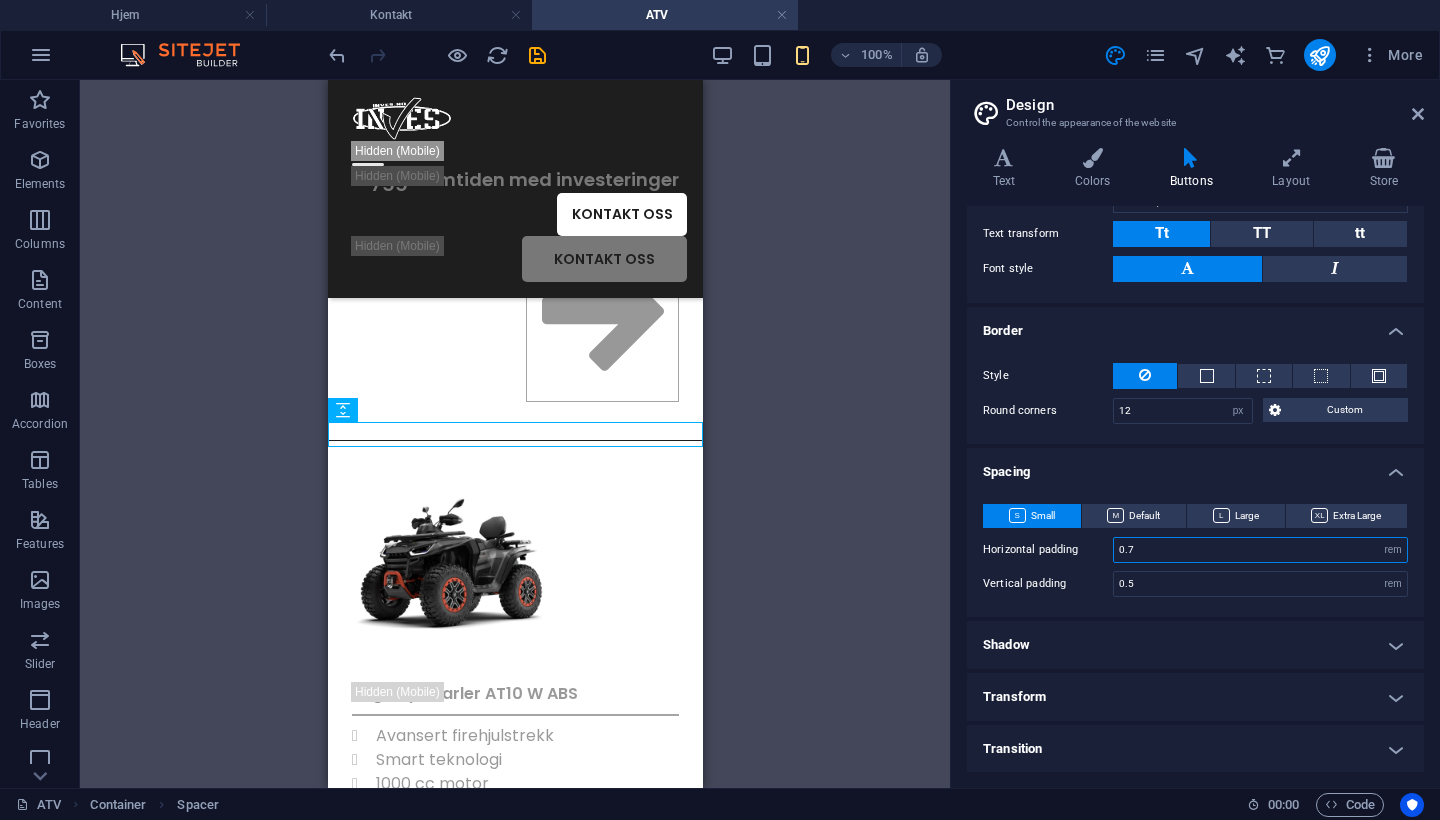 drag, startPoint x: 1185, startPoint y: 551, endPoint x: 1099, endPoint y: 535, distance: 87.47571 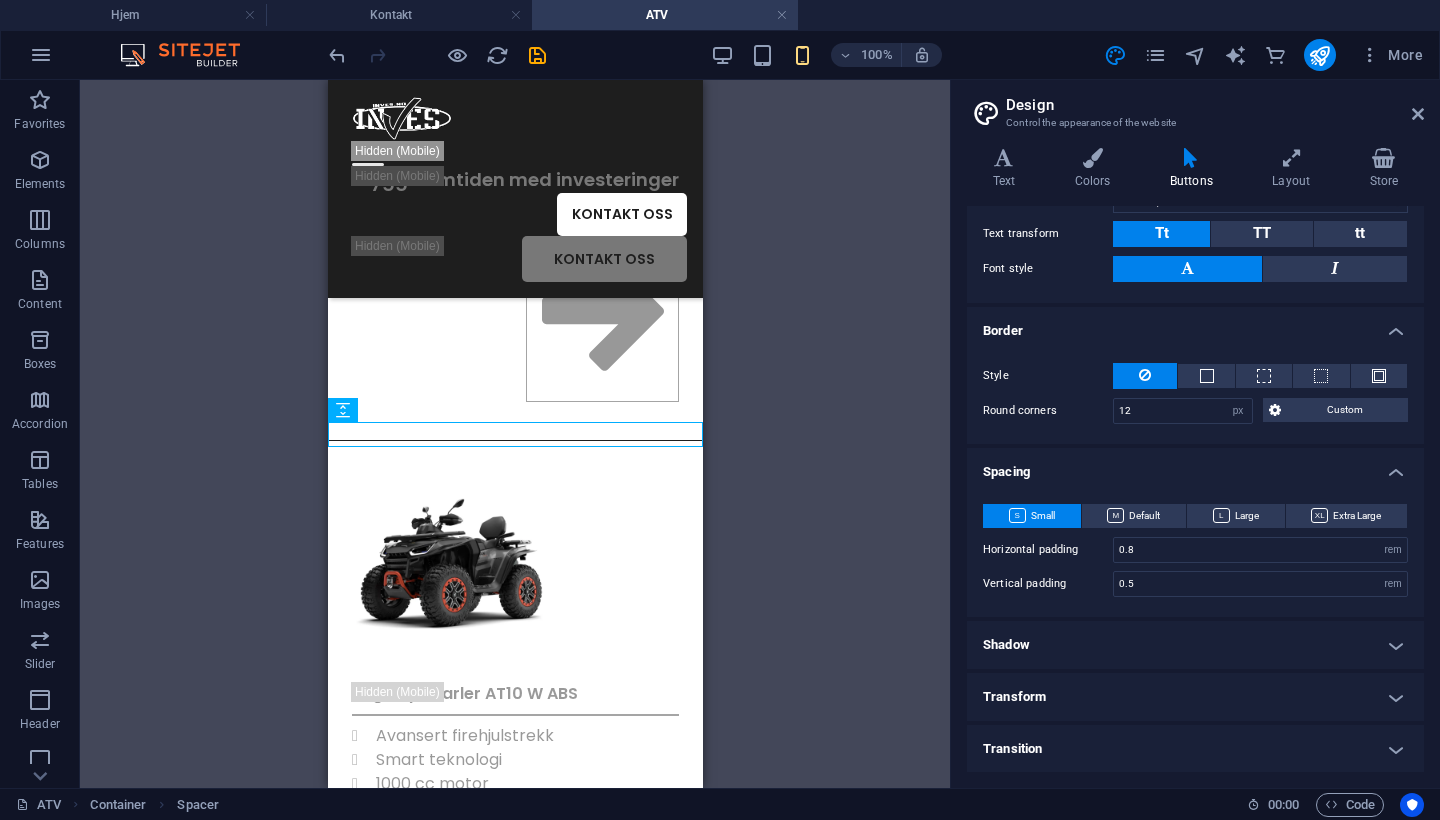 click on "Horizontal padding" at bounding box center (1048, 549) 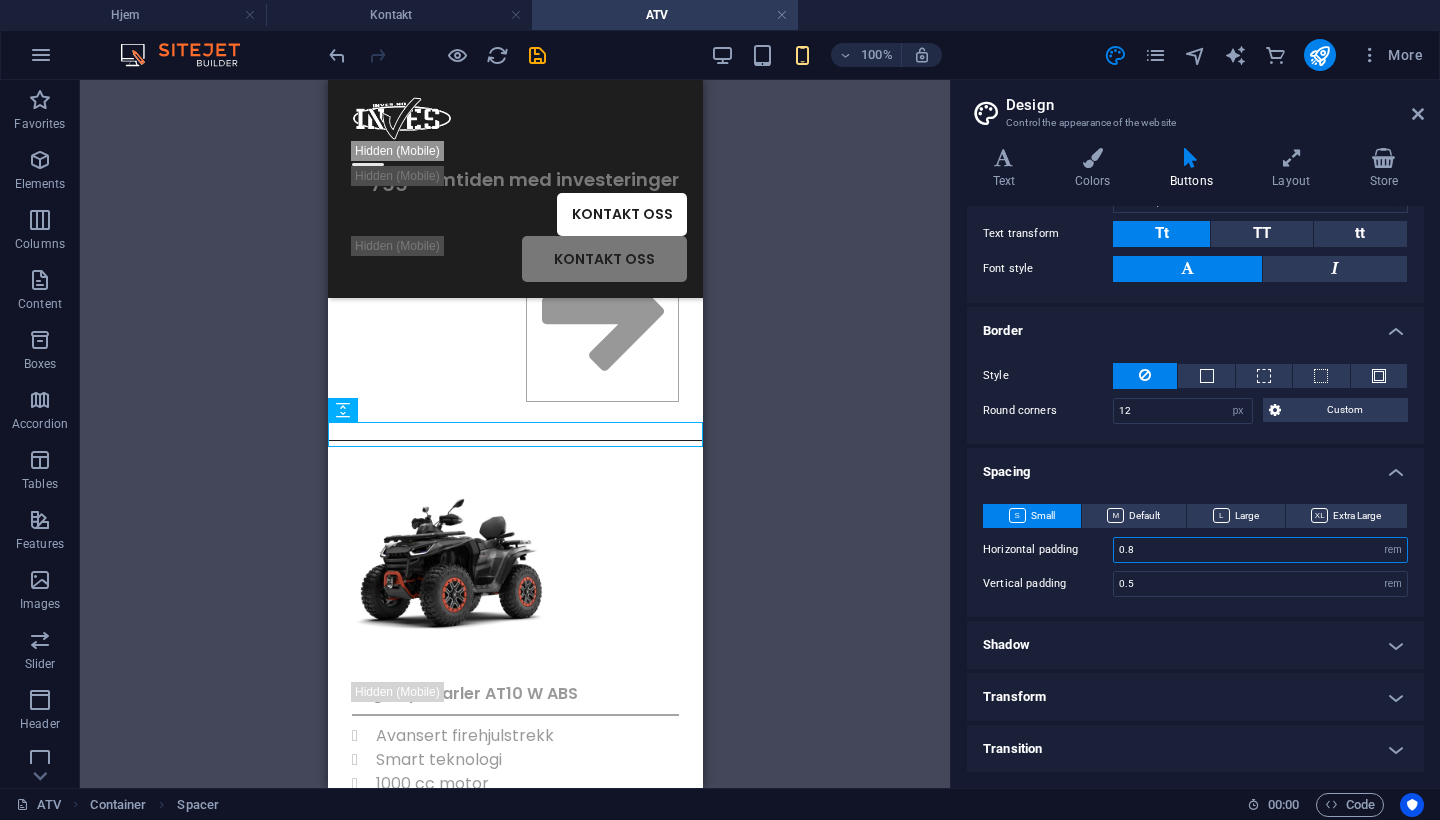 click on "0.8" at bounding box center (1260, 550) 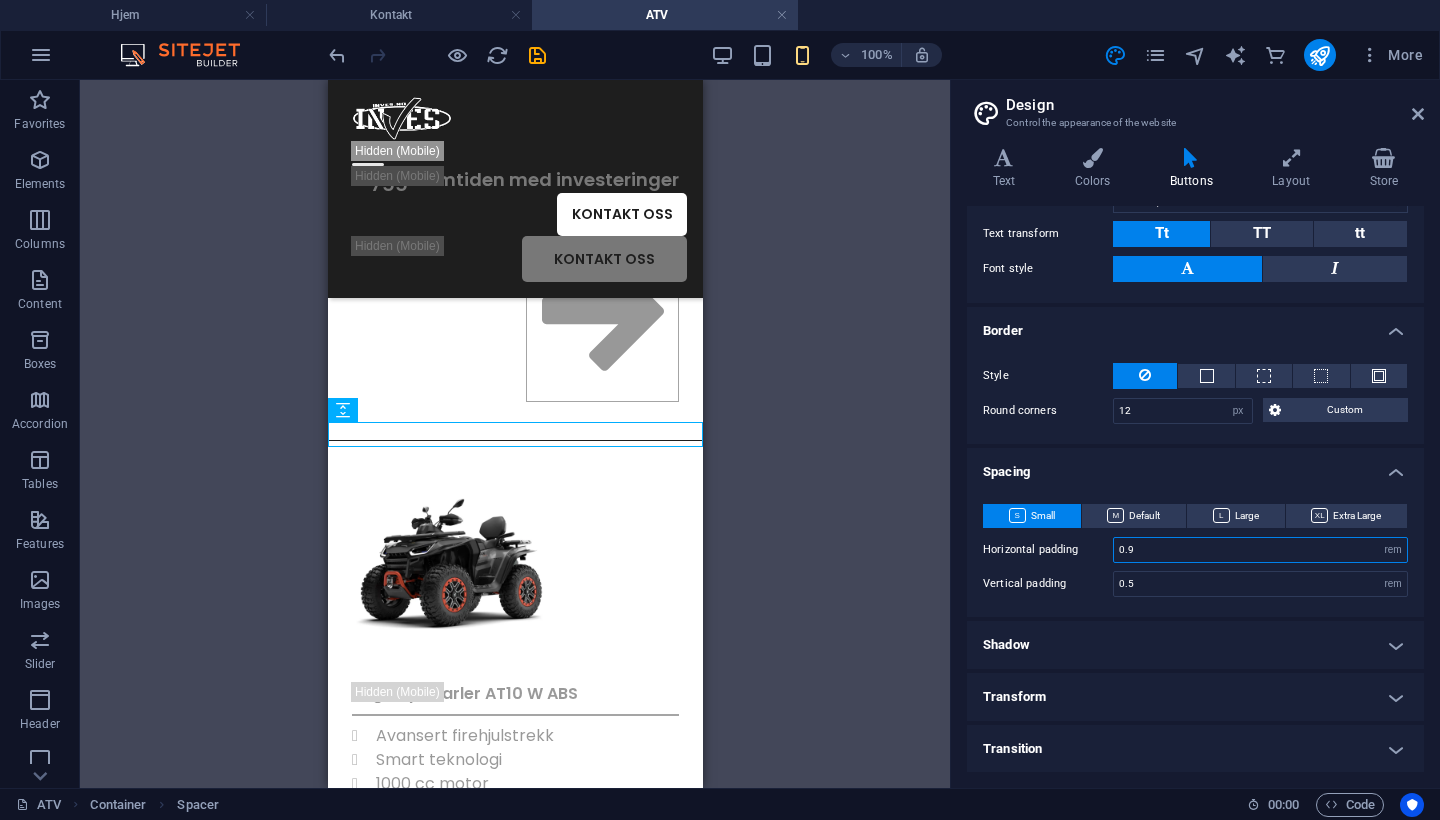 type on "0.9" 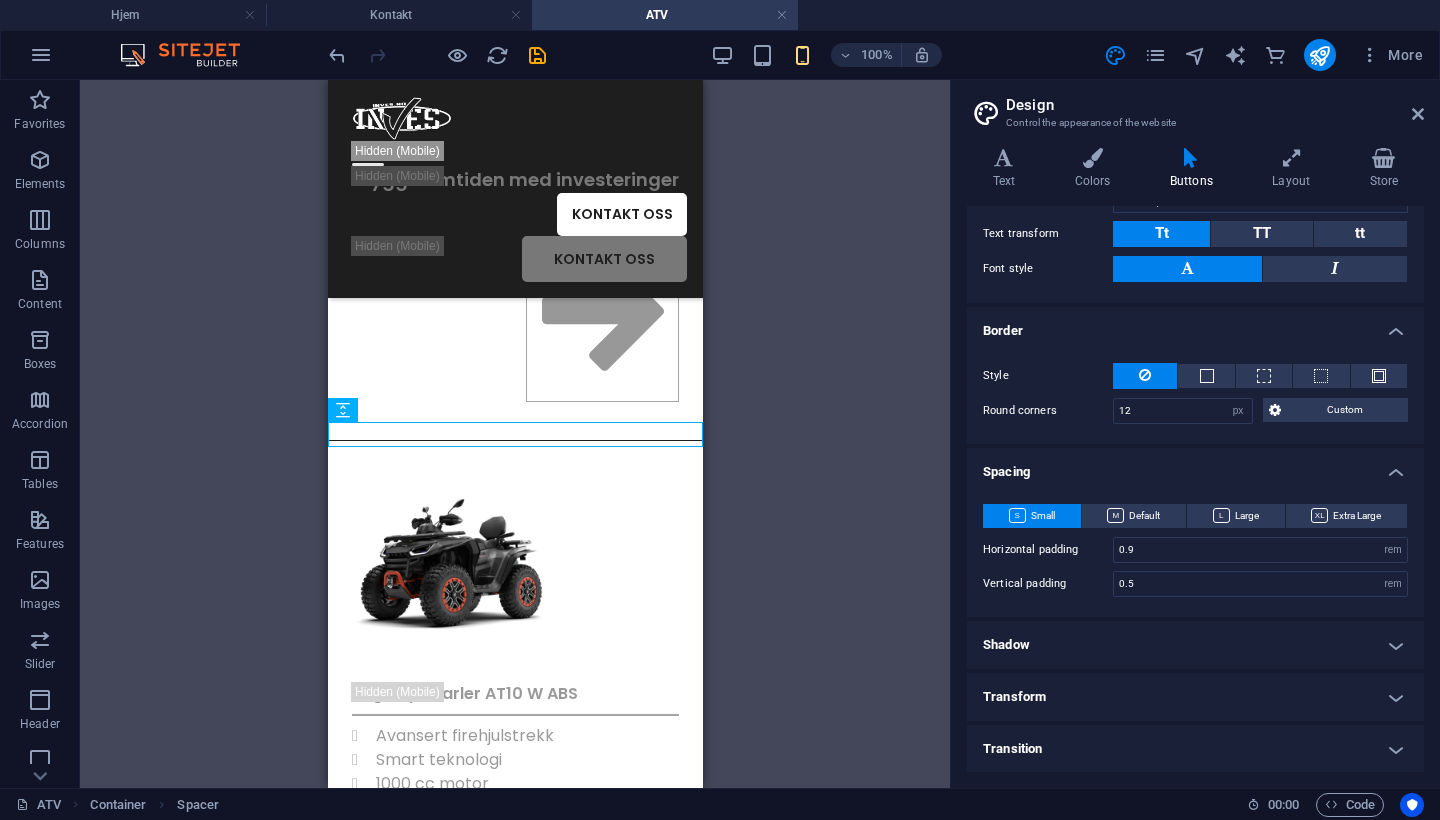 click on "Vertical padding" at bounding box center (1048, 583) 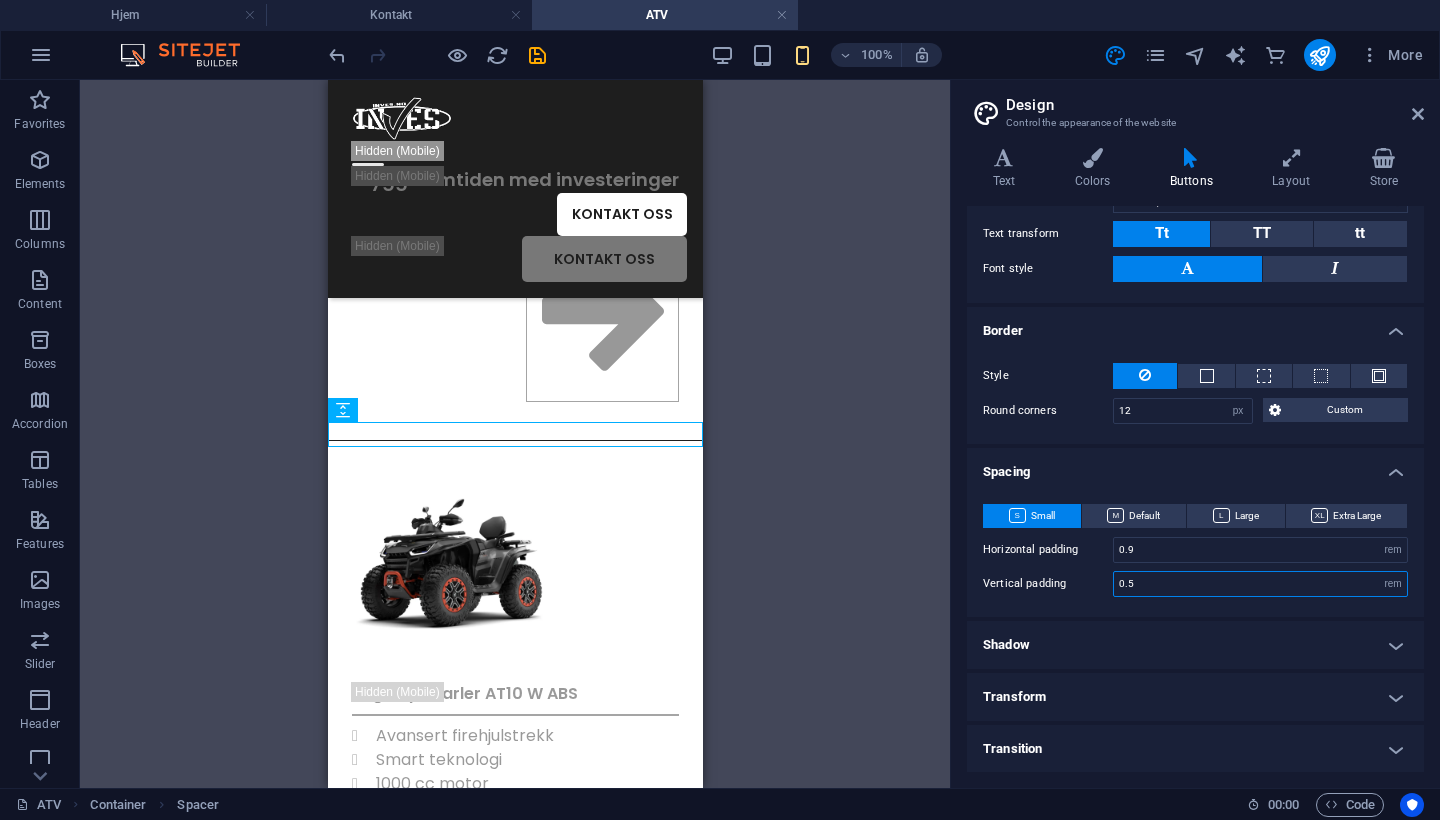 click on "0.5" at bounding box center (1260, 584) 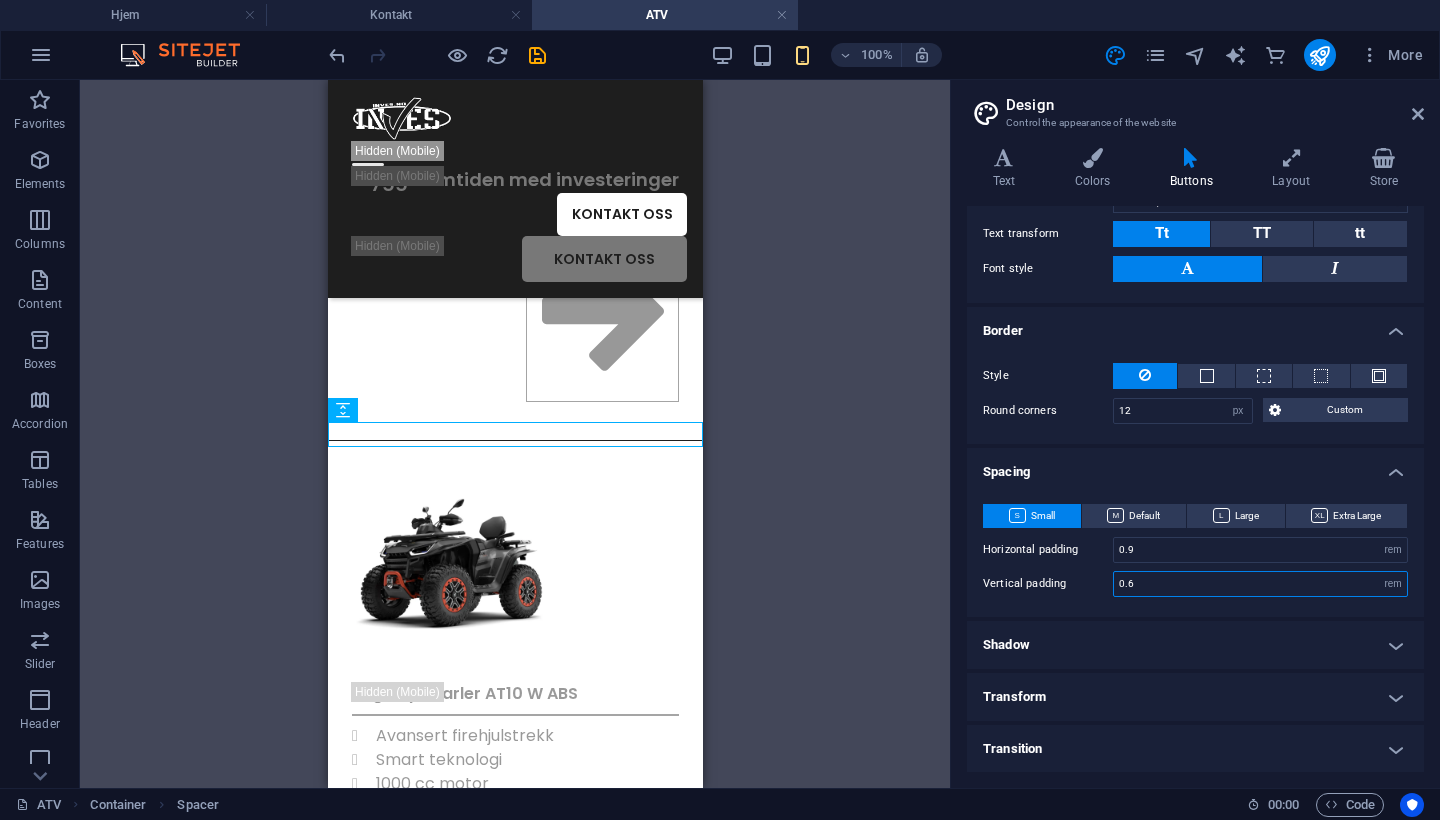 type on "0.6" 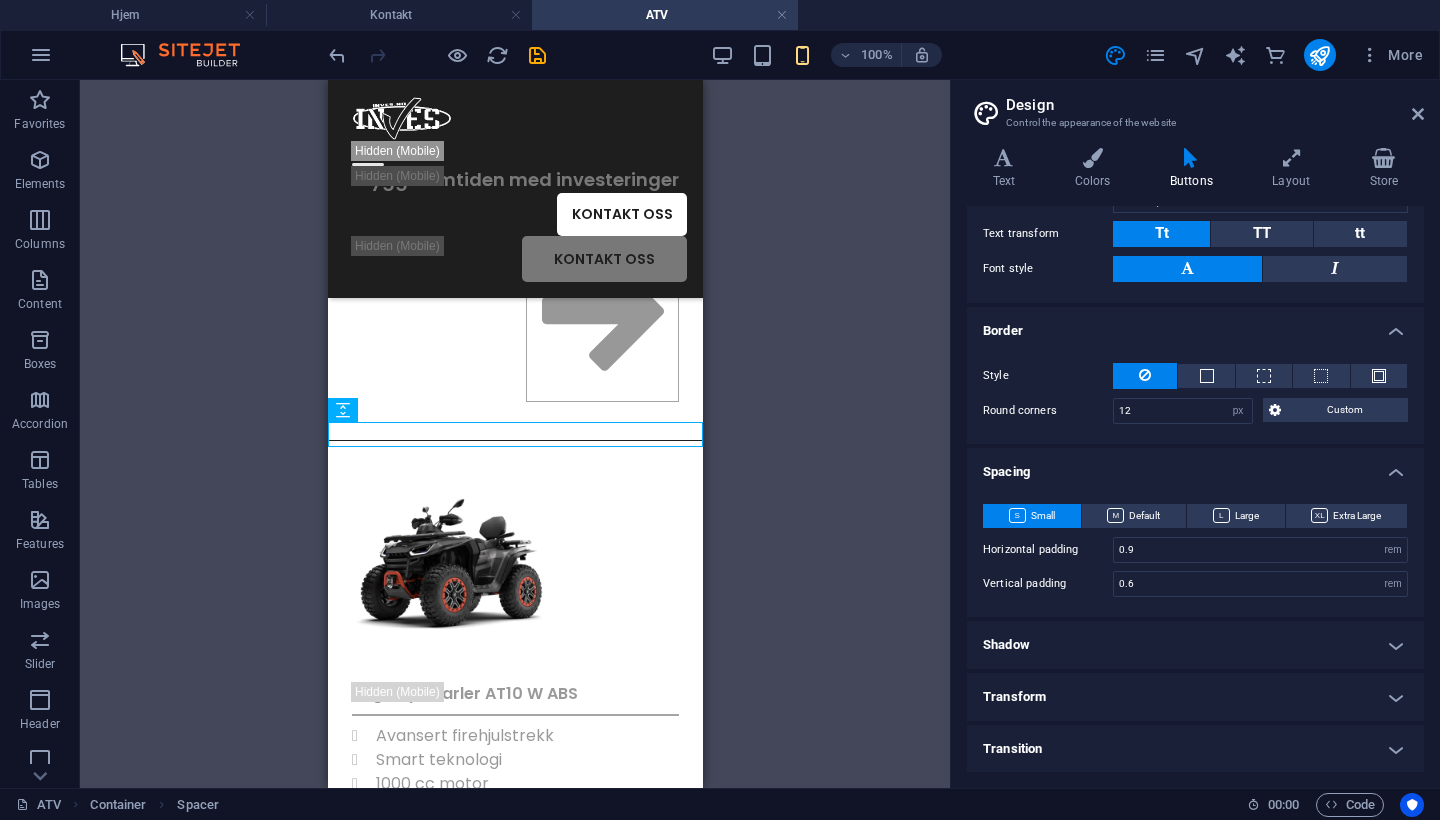 click on "Small Default Large Extra Large Horizontal padding 0.9 rem px Vertical padding 0.6 rem px Horizontal padding 40 rem px Vertical padding 18 rem px Horizontal padding 0.9 rem px Vertical padding 0.9 rem px Horizontal padding 2 rem px Vertical padding 1 rem px" at bounding box center [1195, 550] 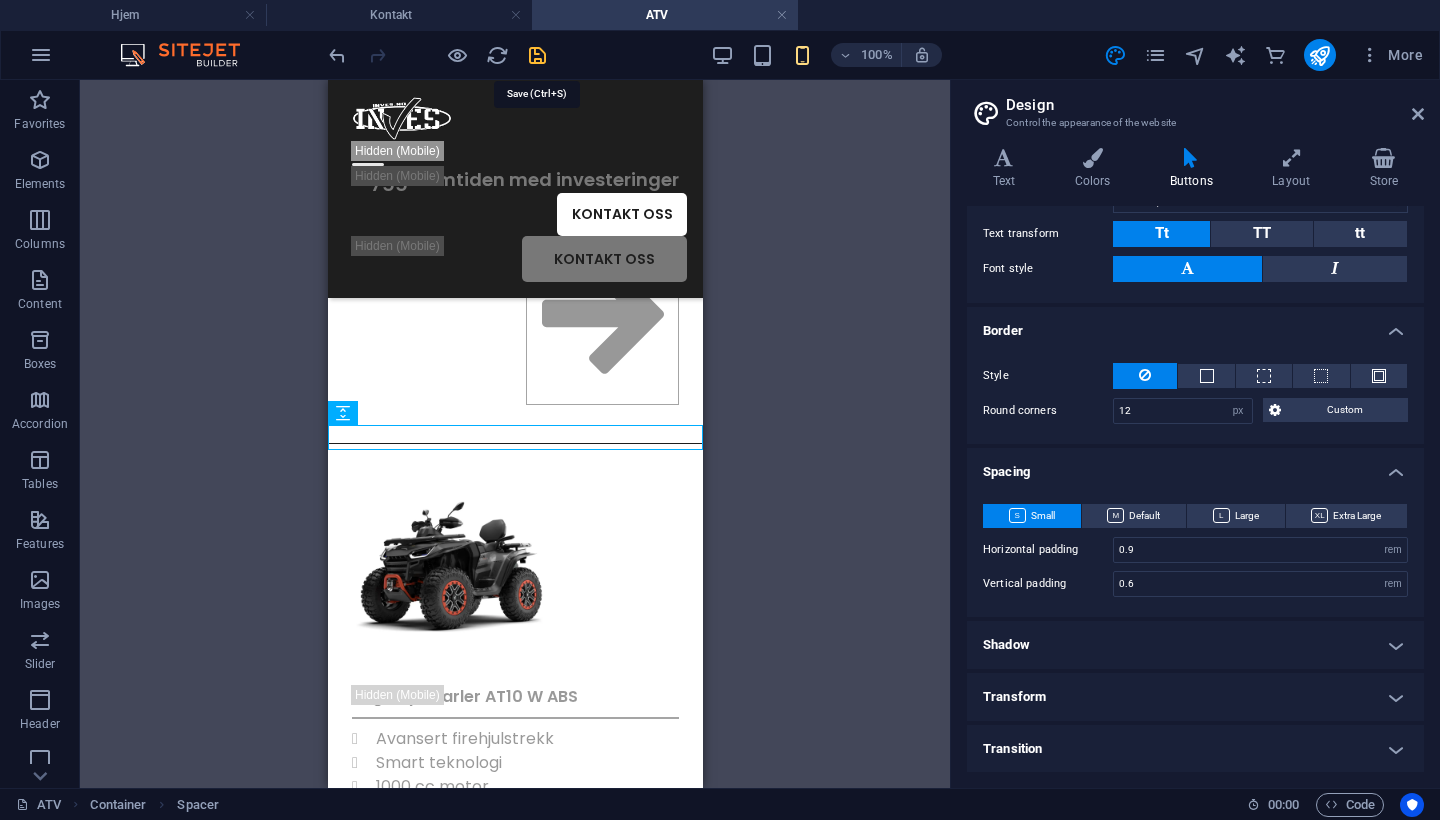 click at bounding box center (537, 55) 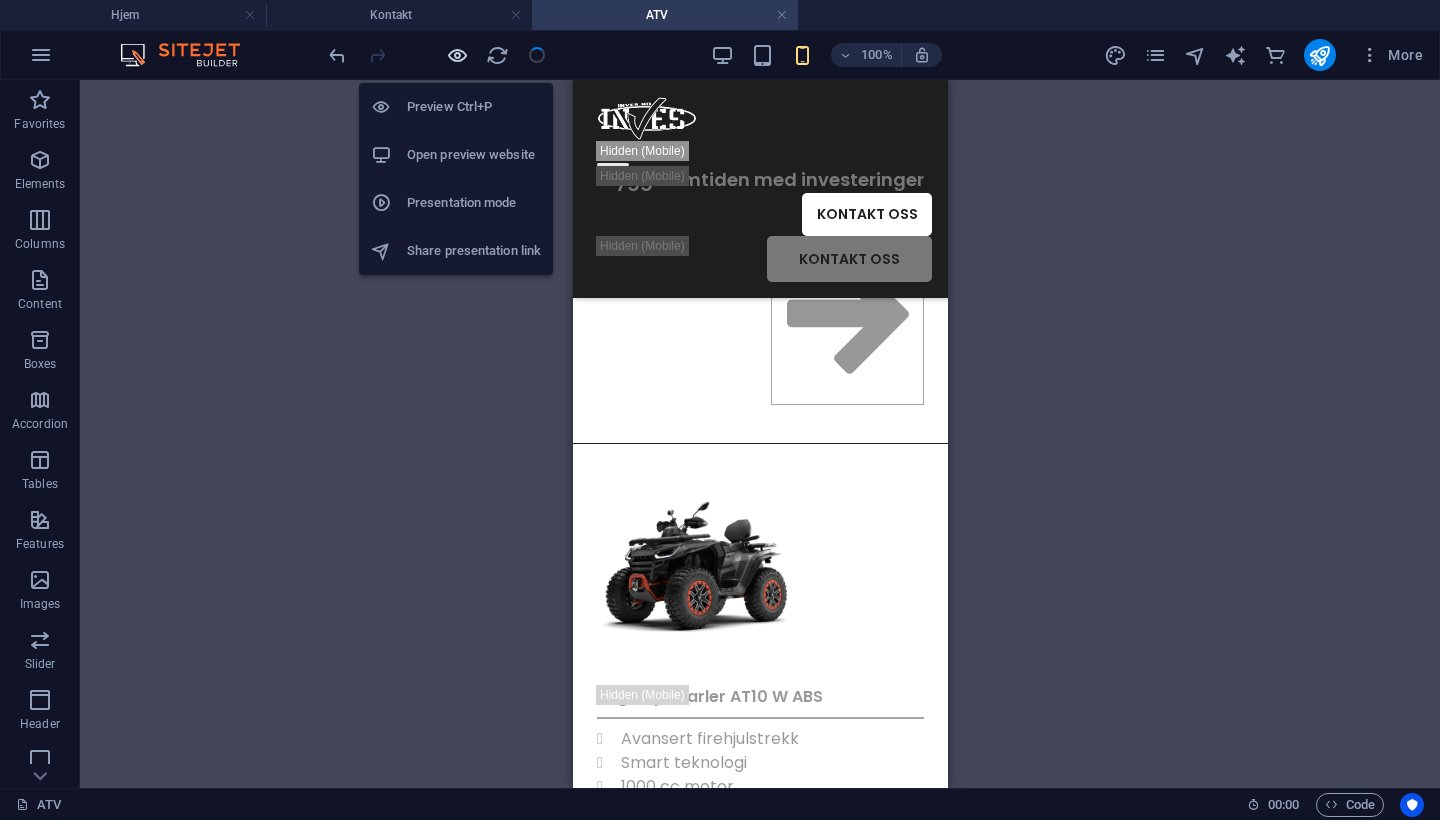 click at bounding box center [457, 55] 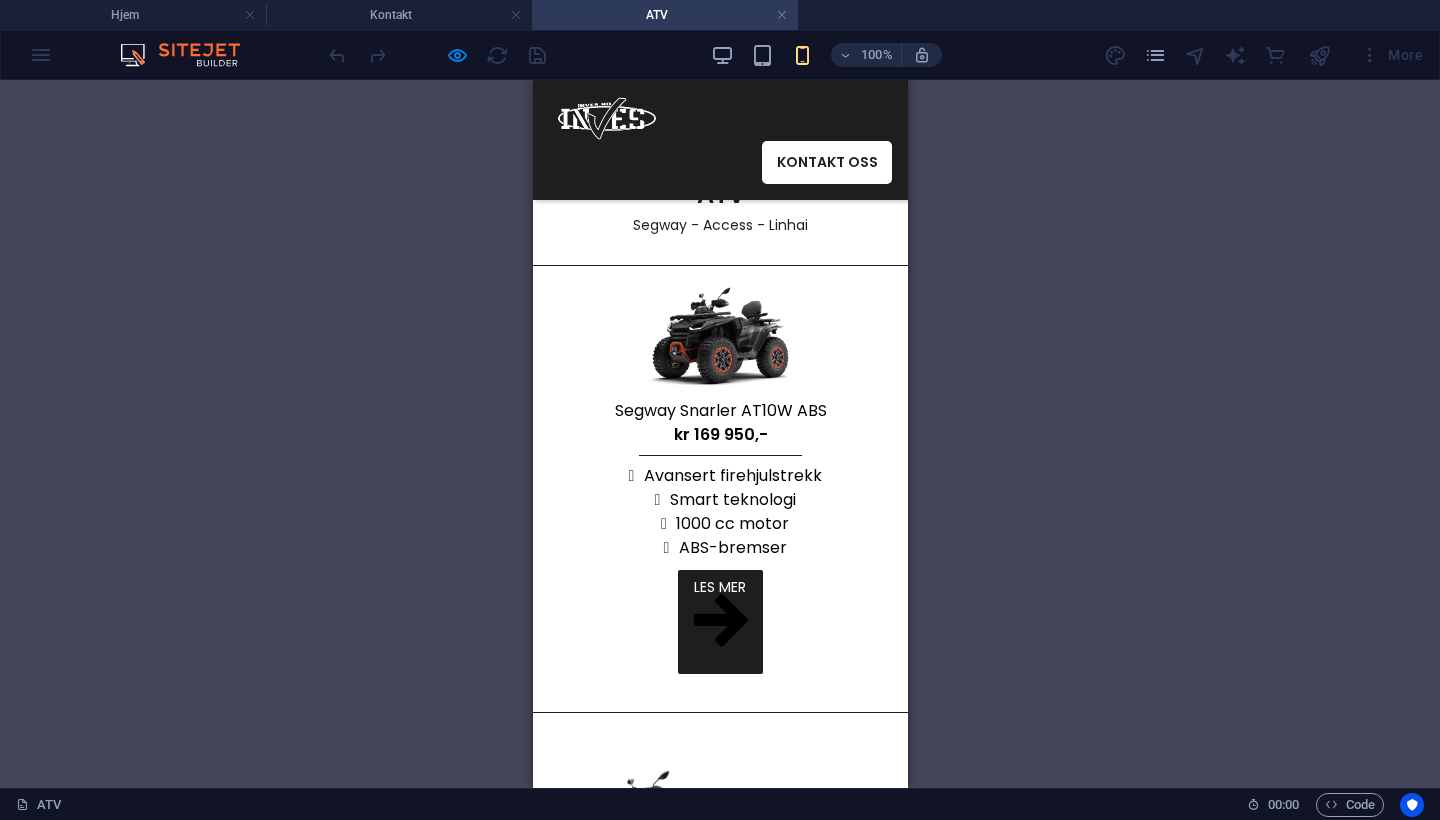scroll, scrollTop: 162, scrollLeft: 0, axis: vertical 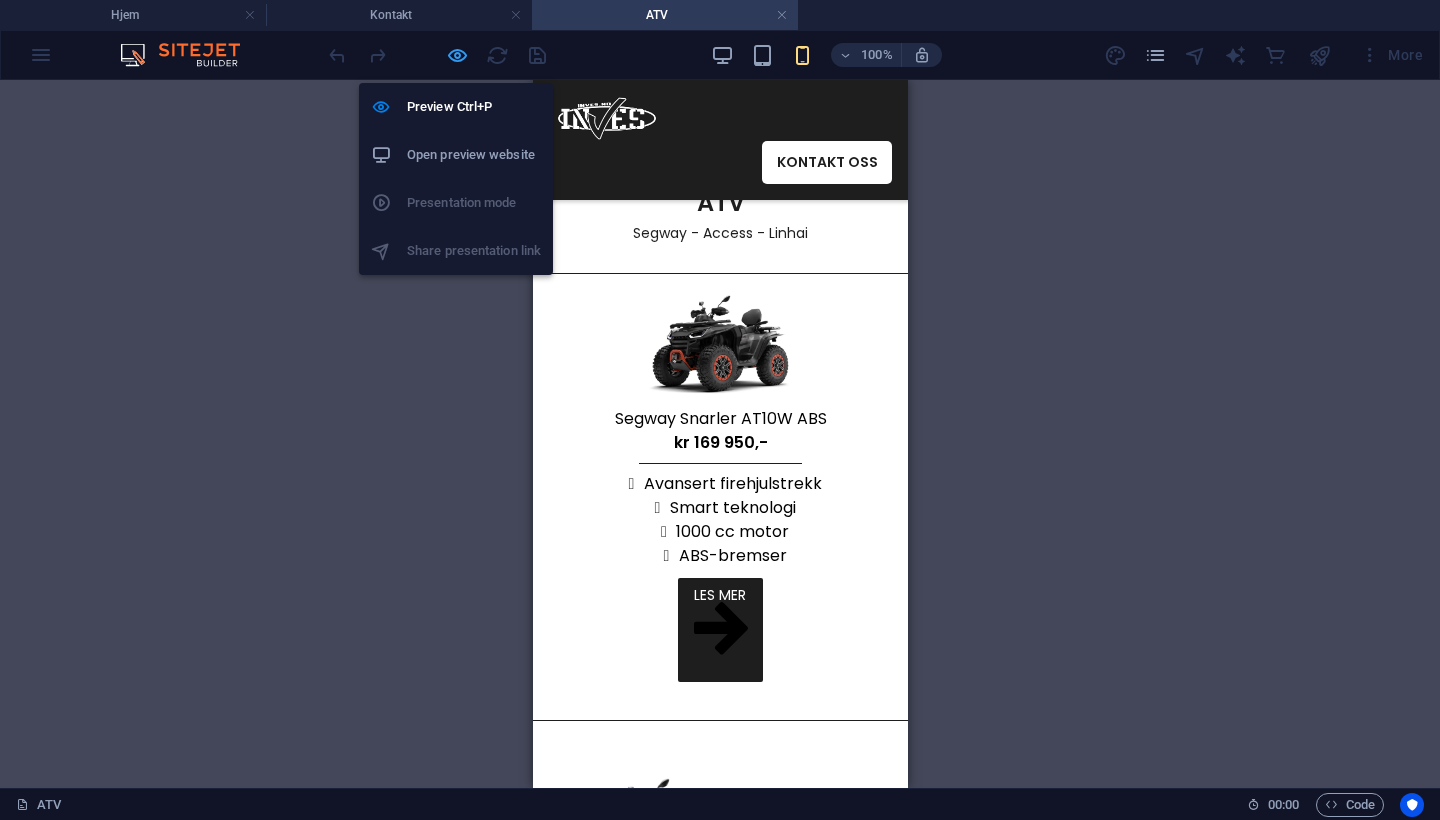 click at bounding box center [457, 55] 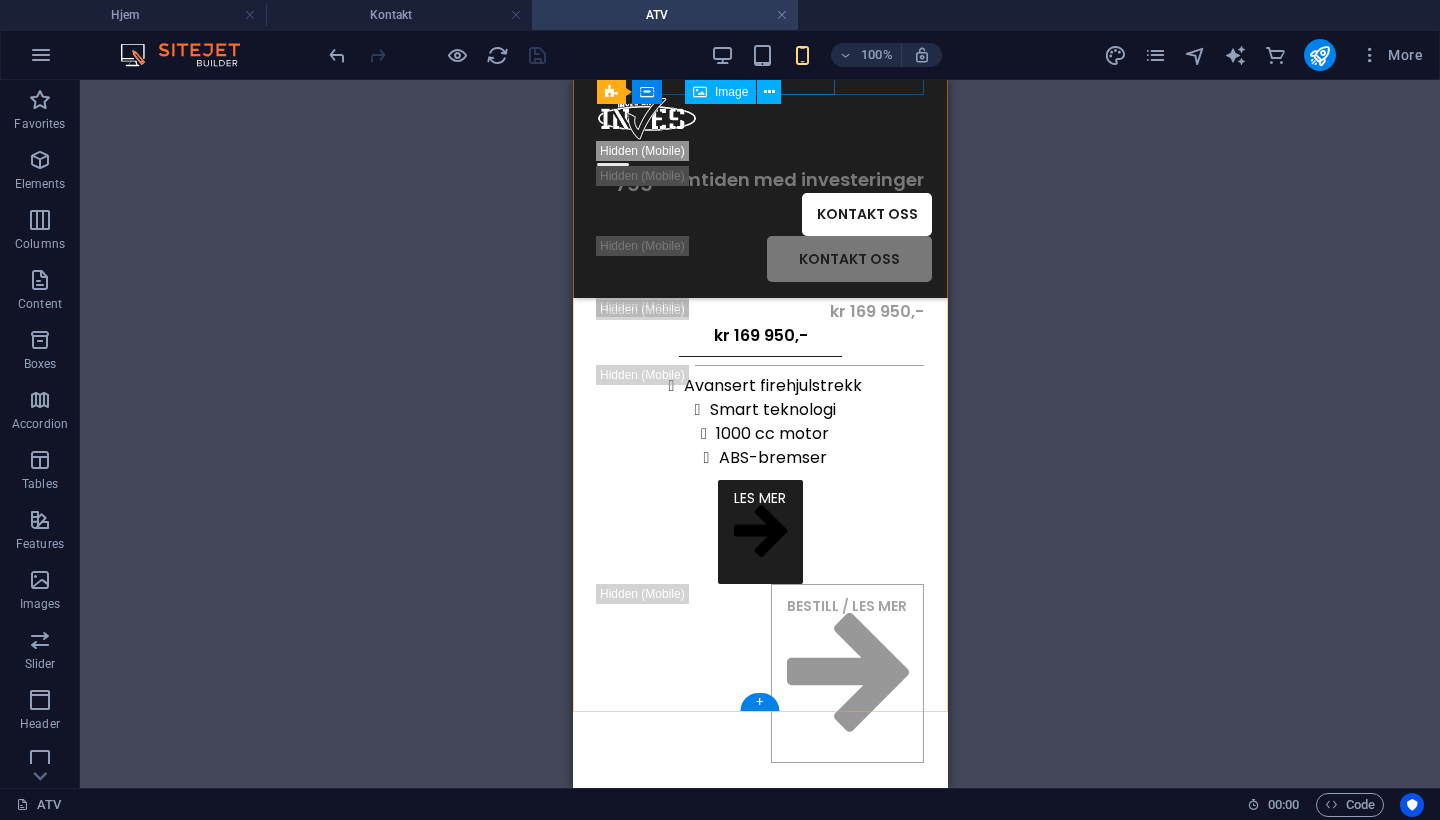 scroll, scrollTop: 608, scrollLeft: 0, axis: vertical 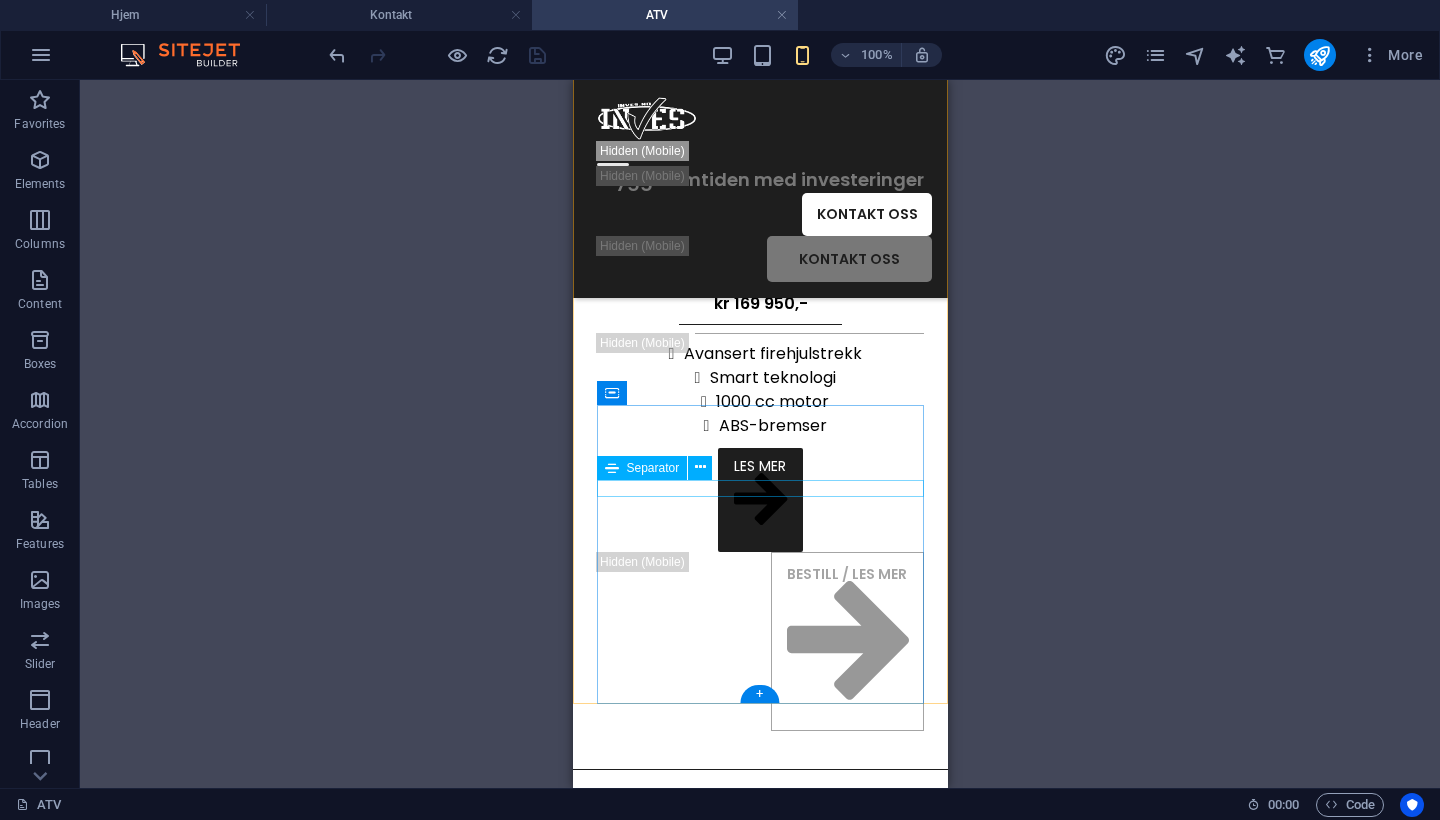click at bounding box center (759, 324) 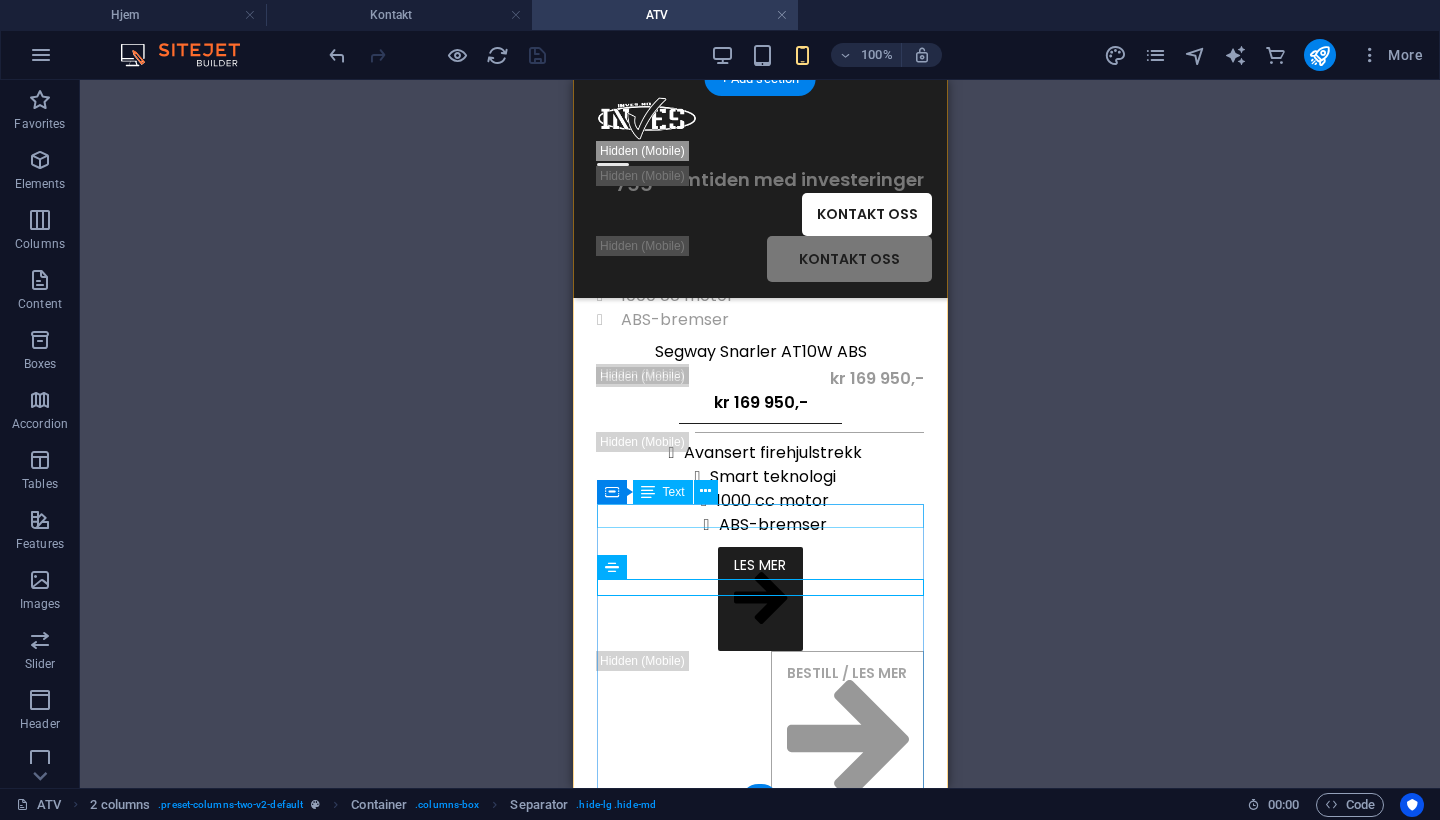 scroll, scrollTop: 511, scrollLeft: 0, axis: vertical 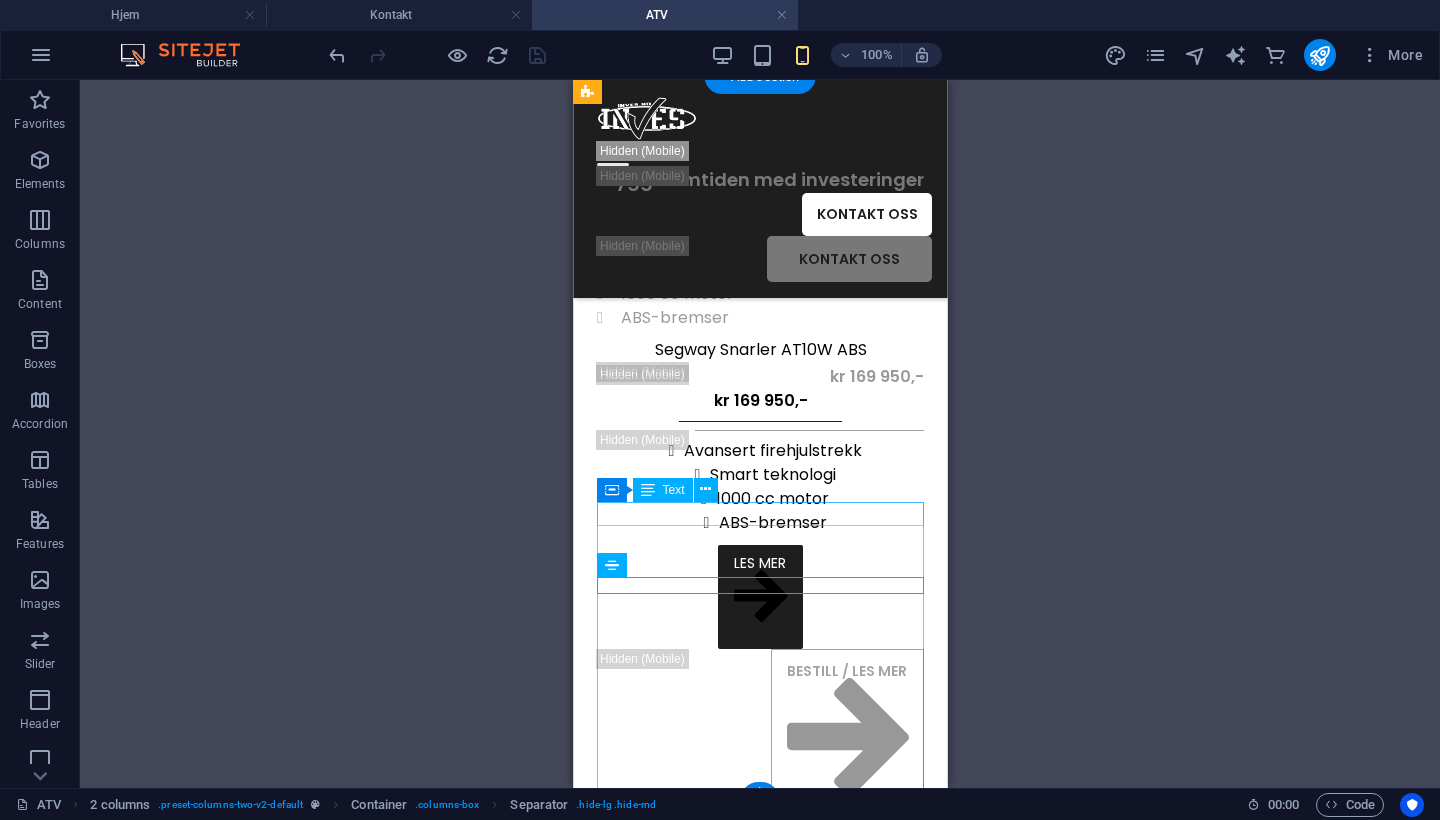 click on "Segway Snarler AT10  W ABS" at bounding box center [759, 350] 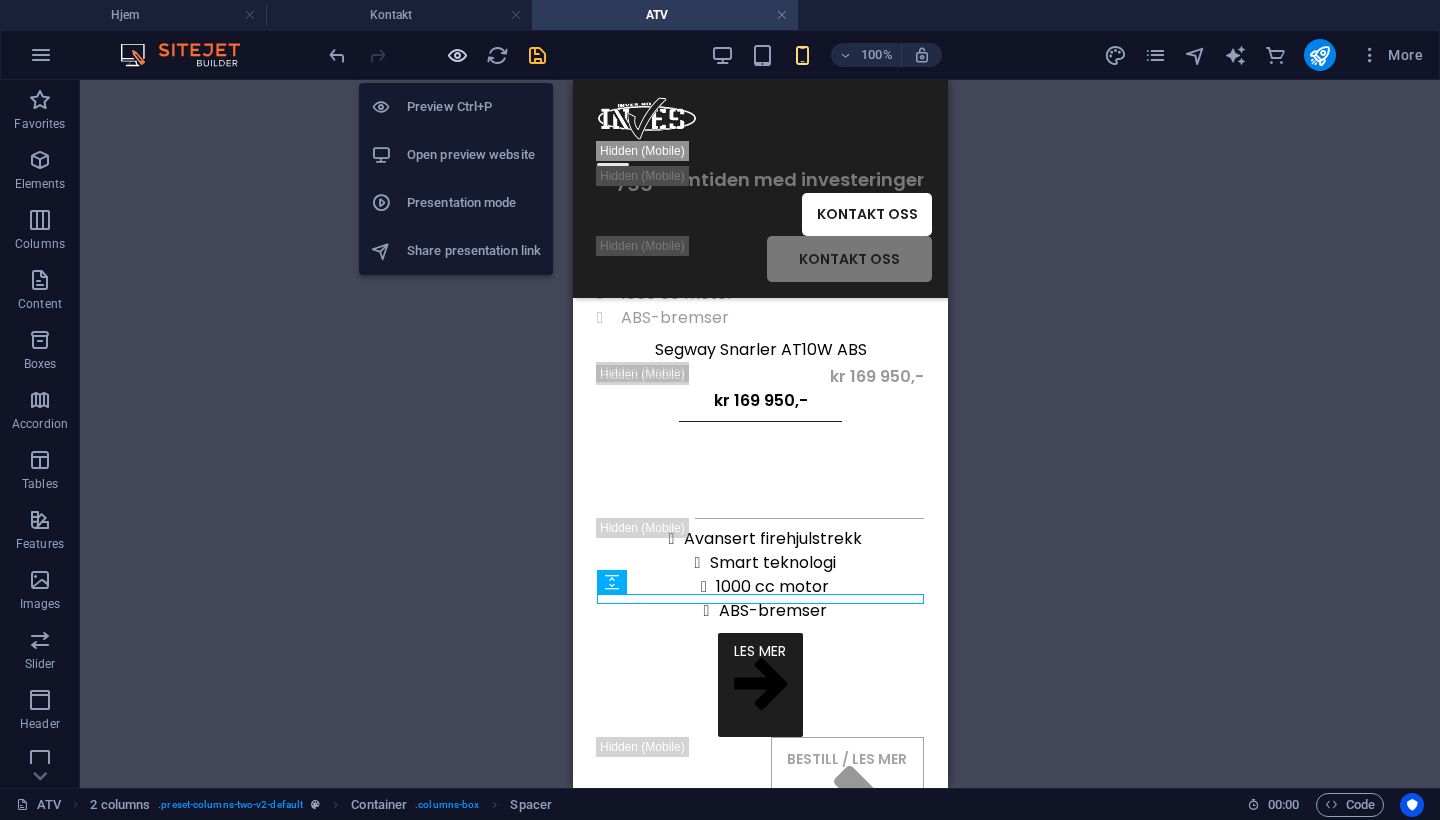 click at bounding box center (457, 55) 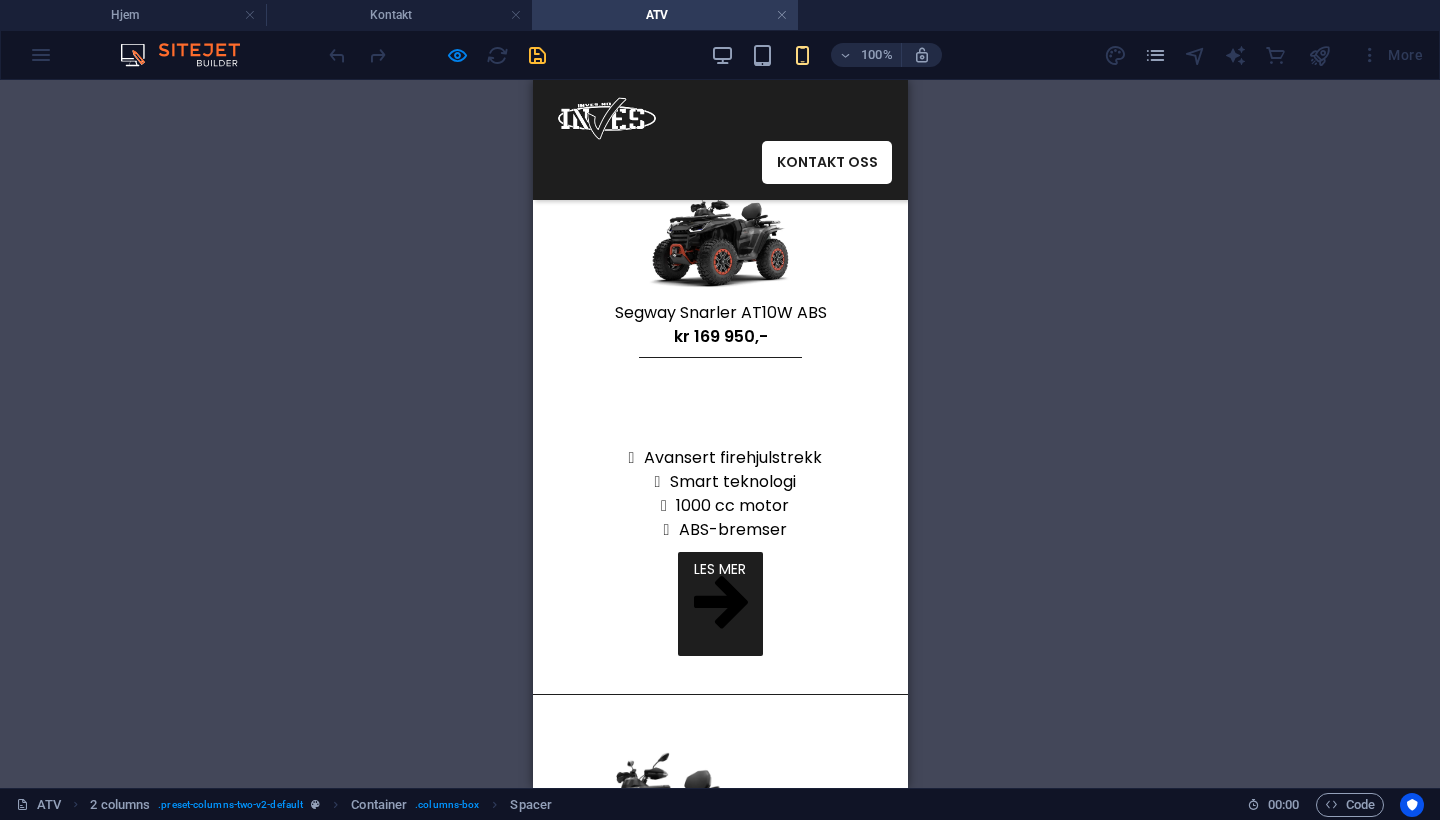 scroll, scrollTop: 263, scrollLeft: 0, axis: vertical 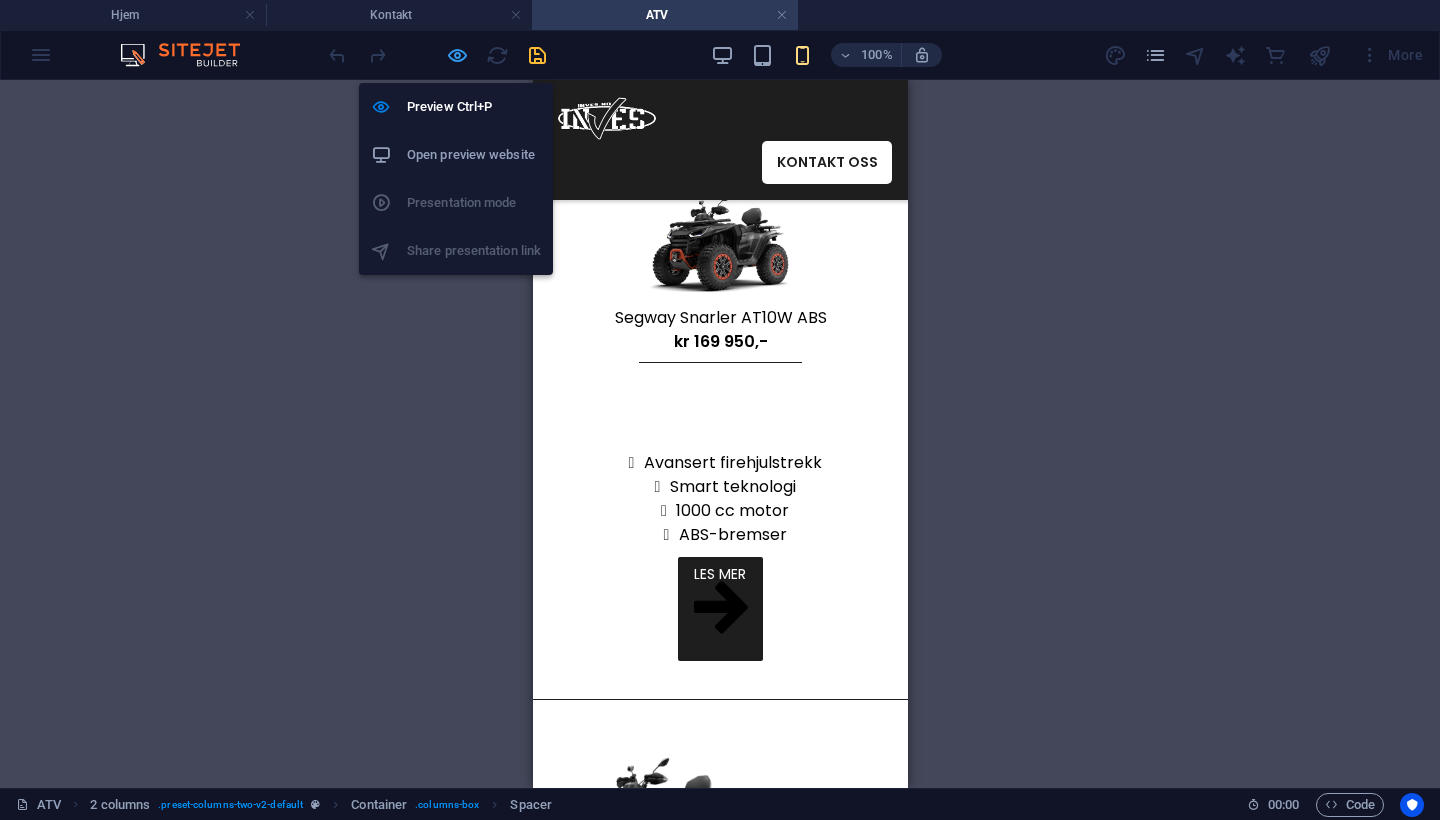 click at bounding box center (457, 55) 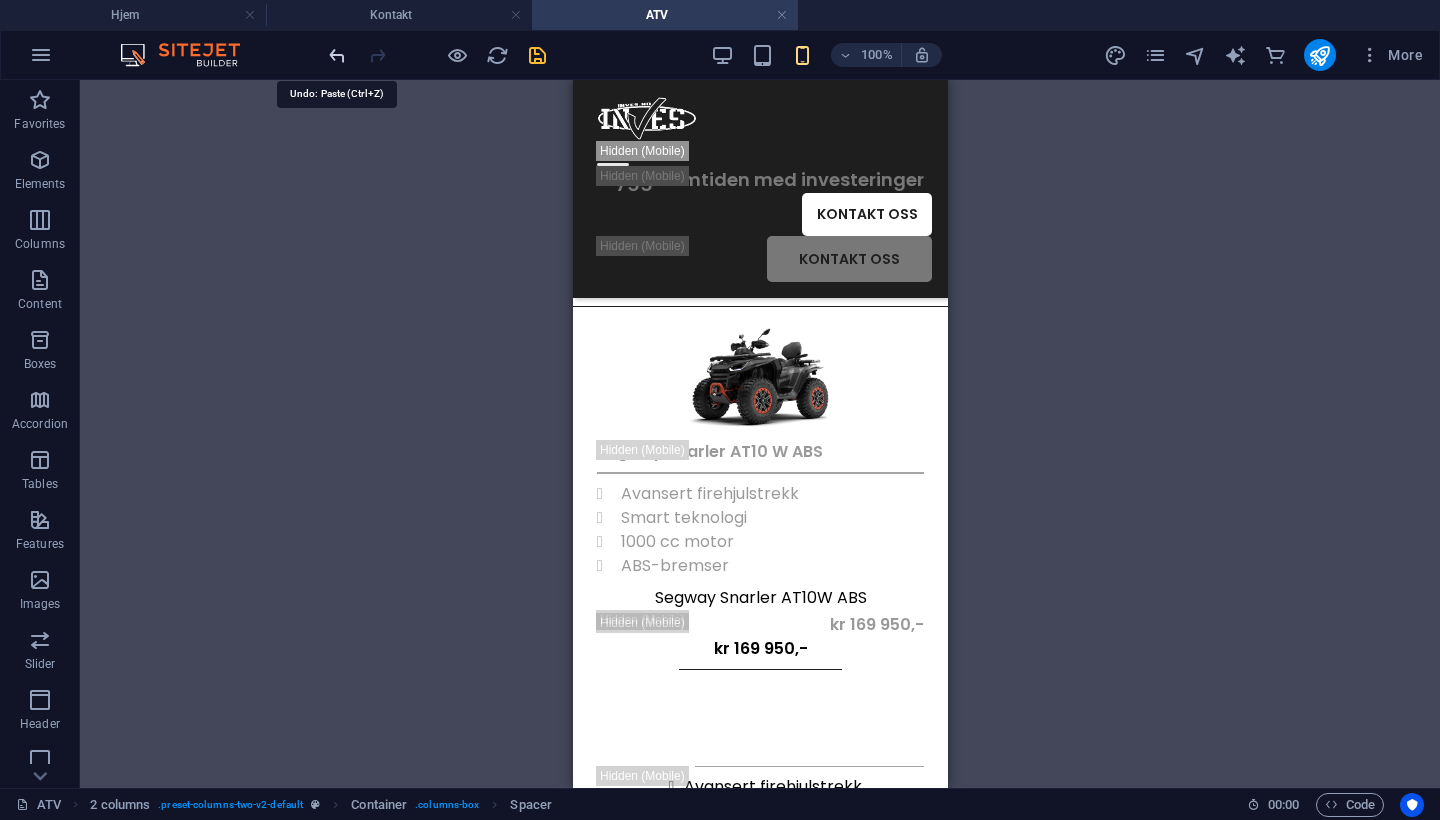 click at bounding box center (337, 55) 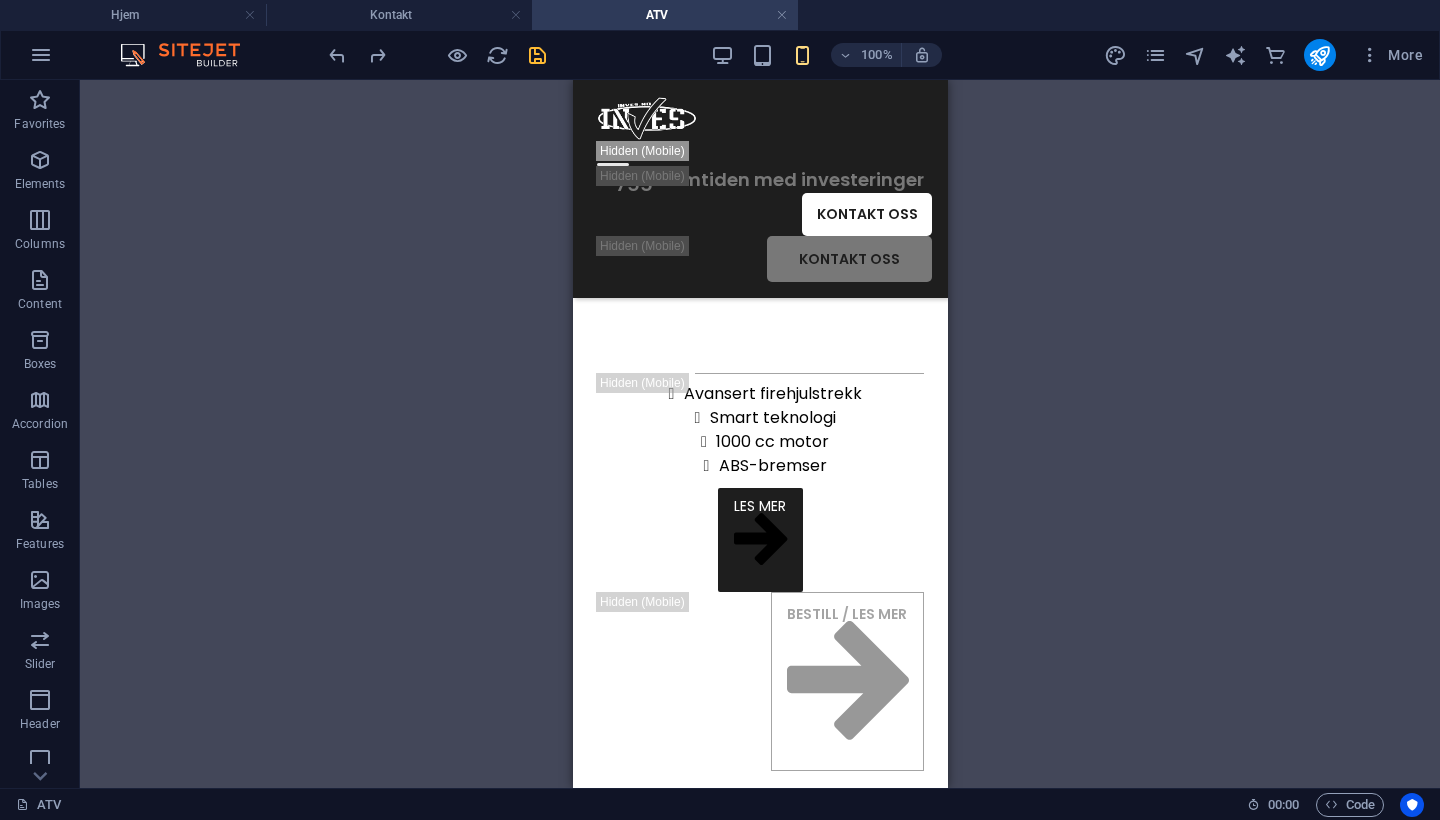 scroll, scrollTop: 675, scrollLeft: 0, axis: vertical 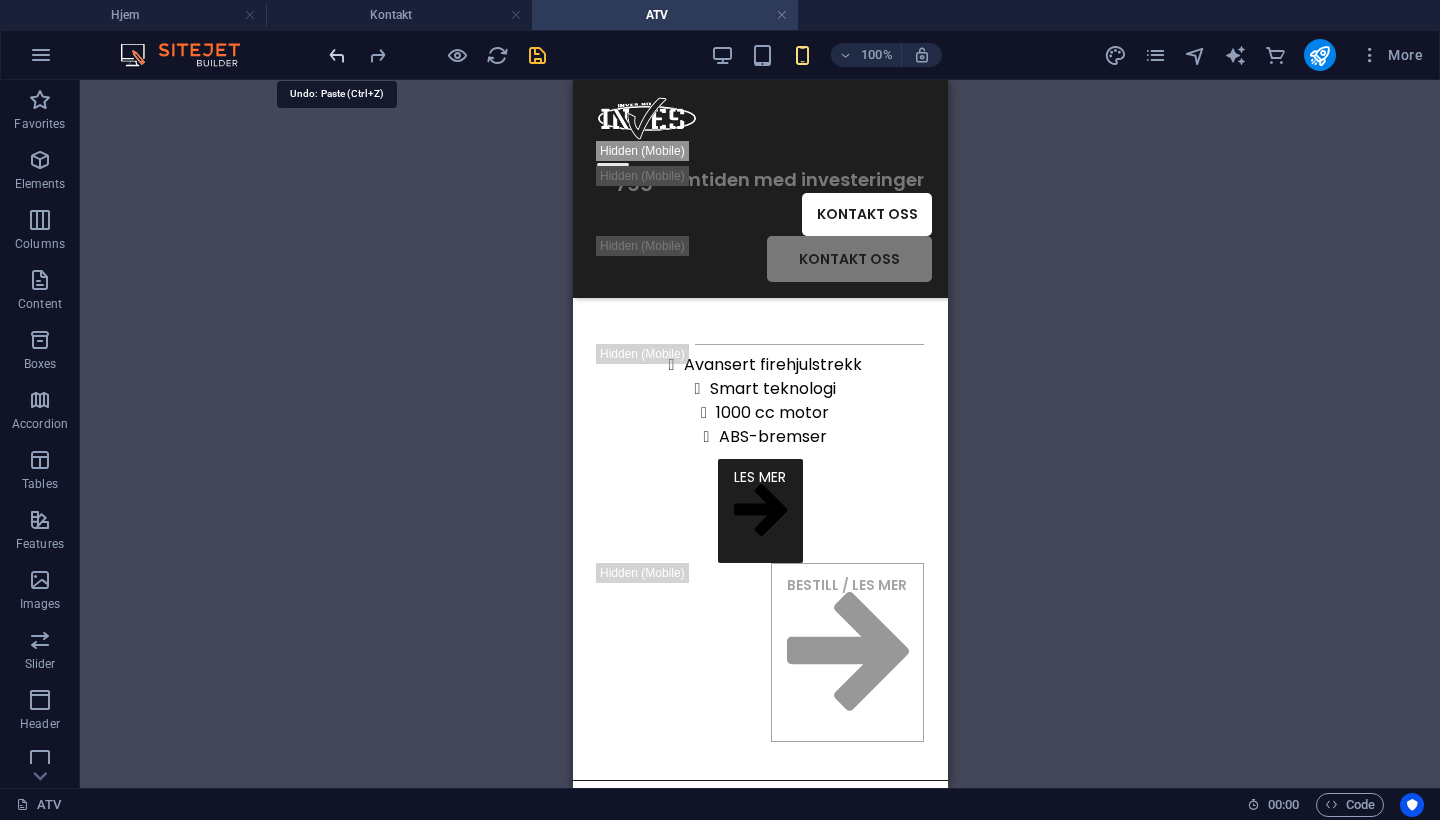 click at bounding box center [337, 55] 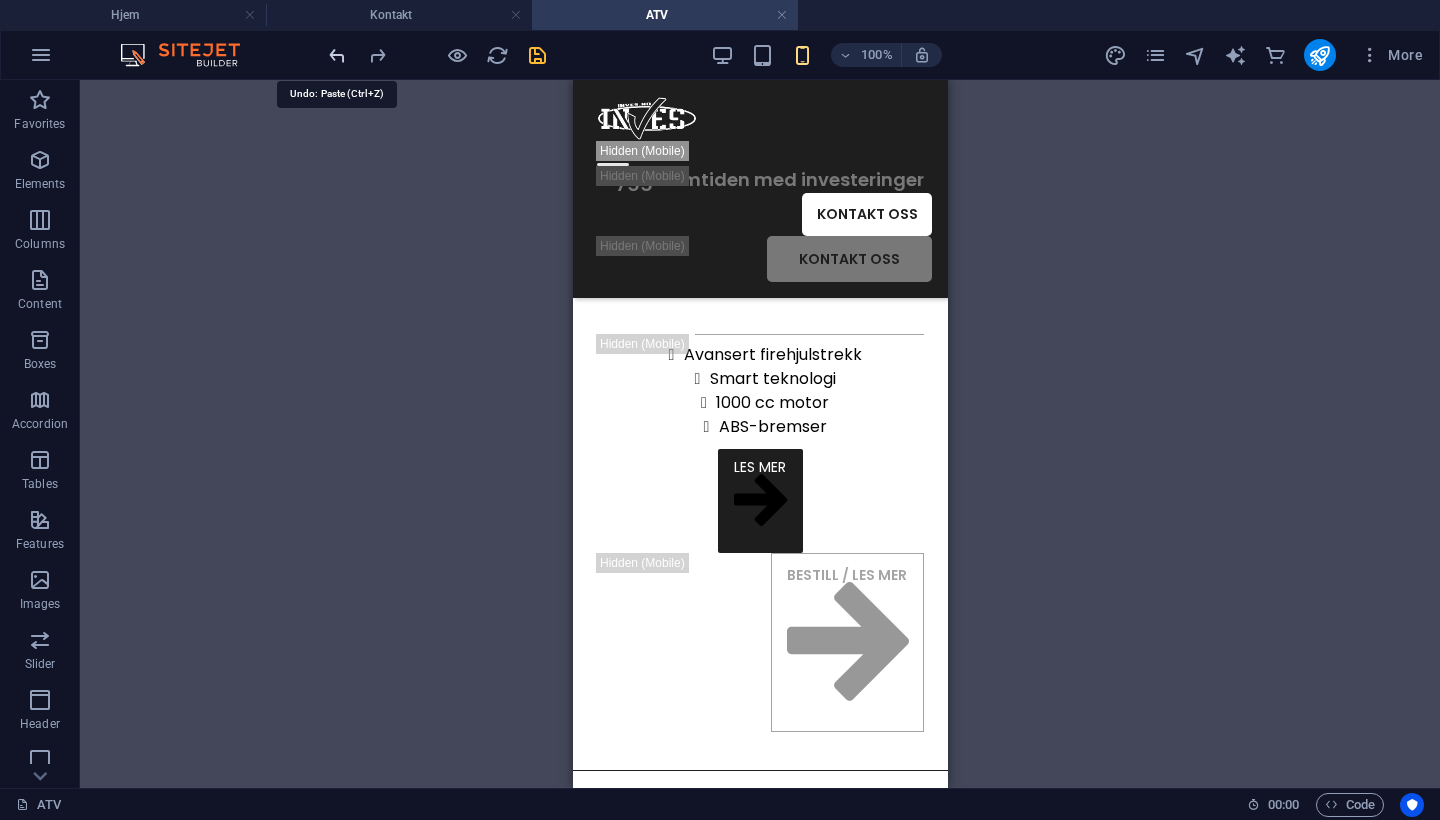 click at bounding box center (337, 55) 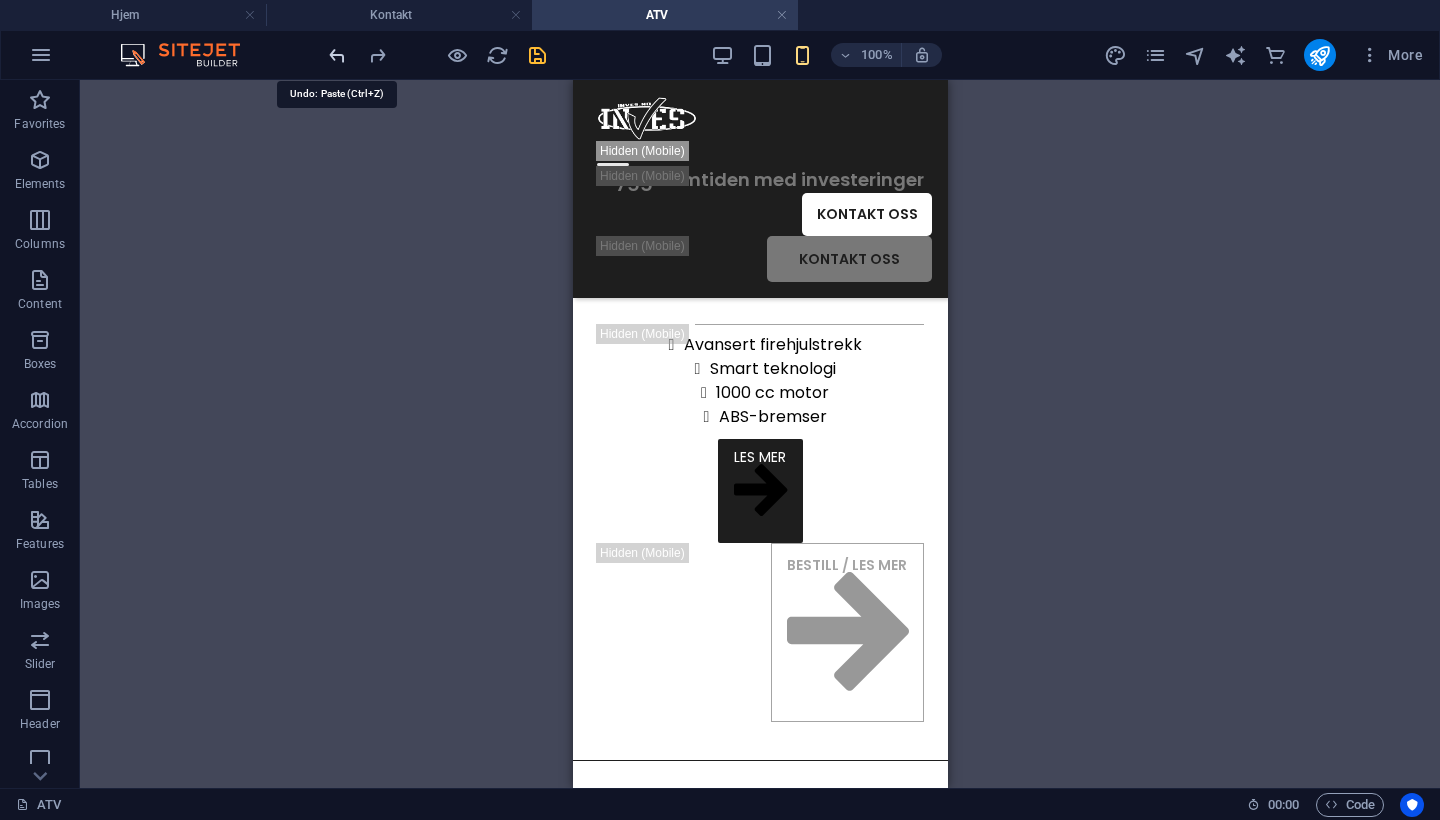 click at bounding box center [337, 55] 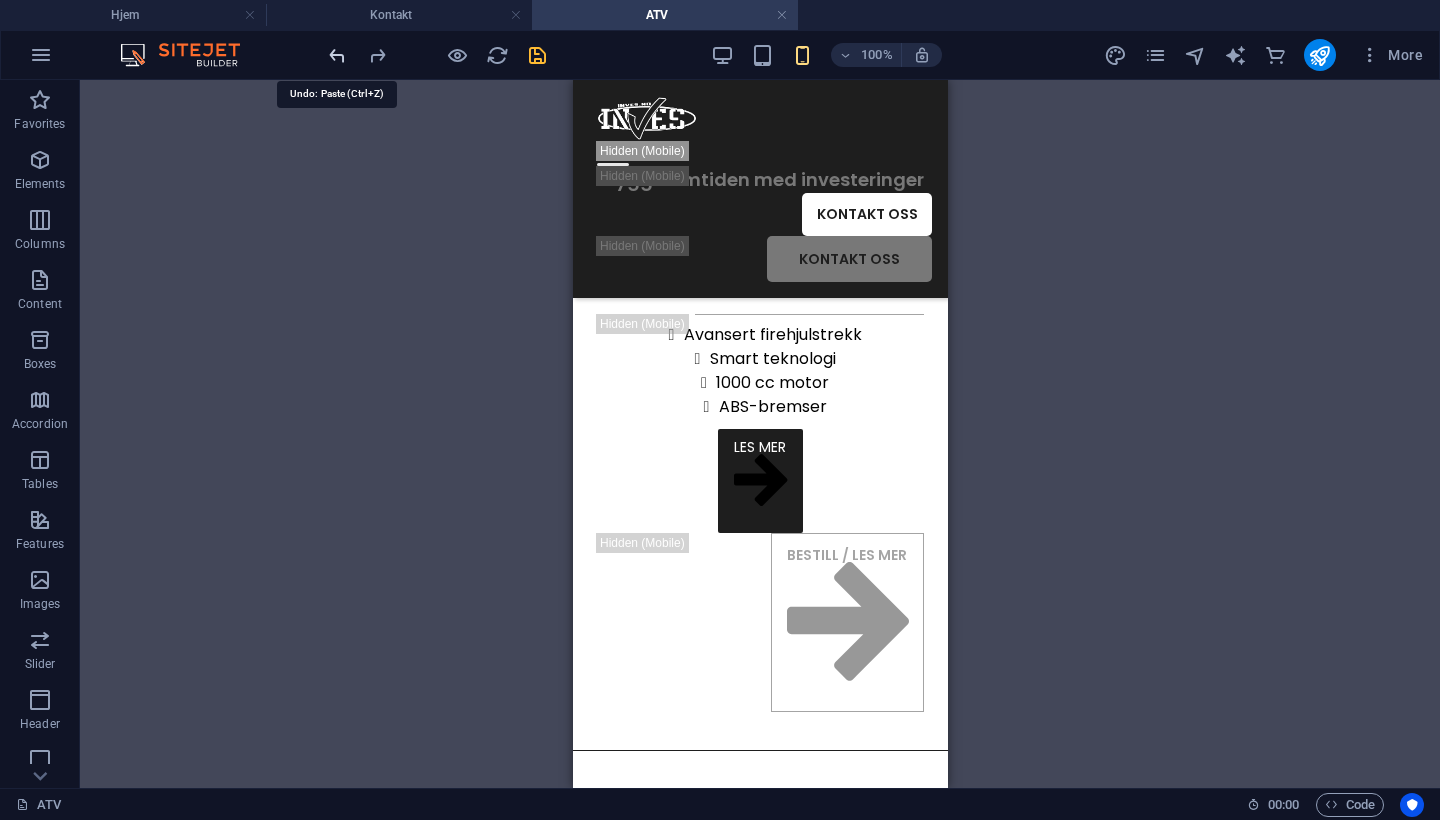 click at bounding box center [337, 55] 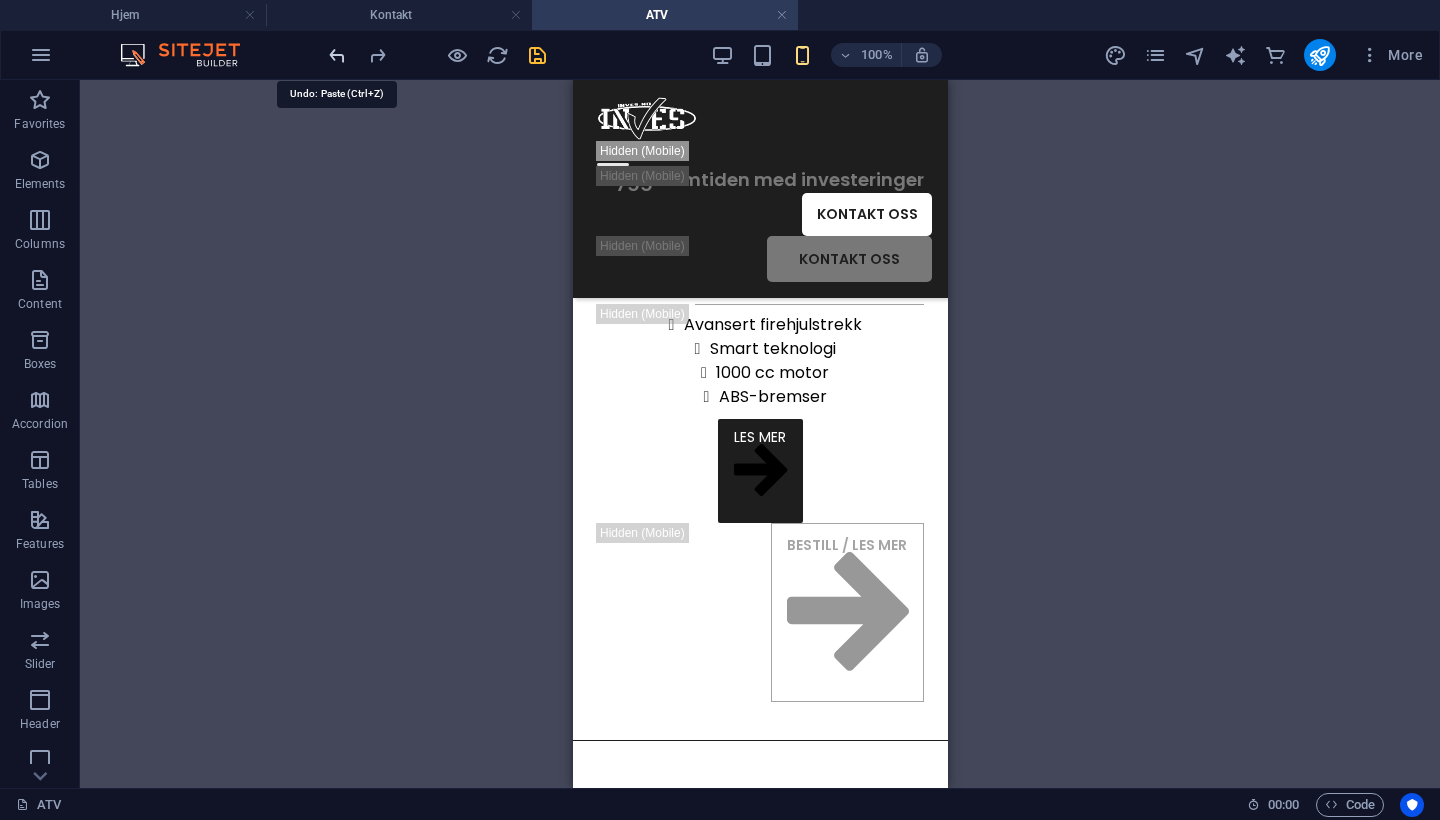 click at bounding box center [337, 55] 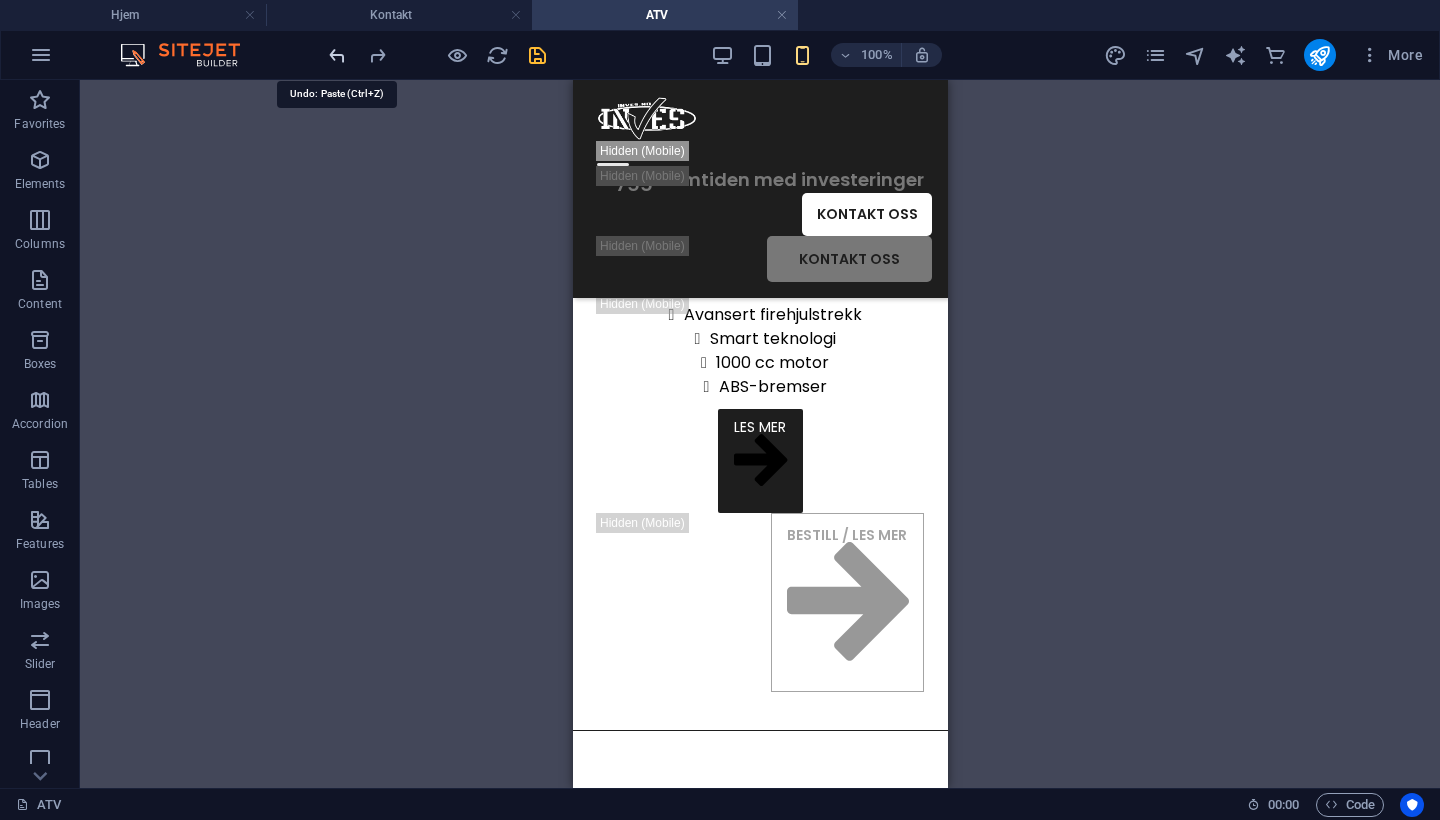 click at bounding box center (337, 55) 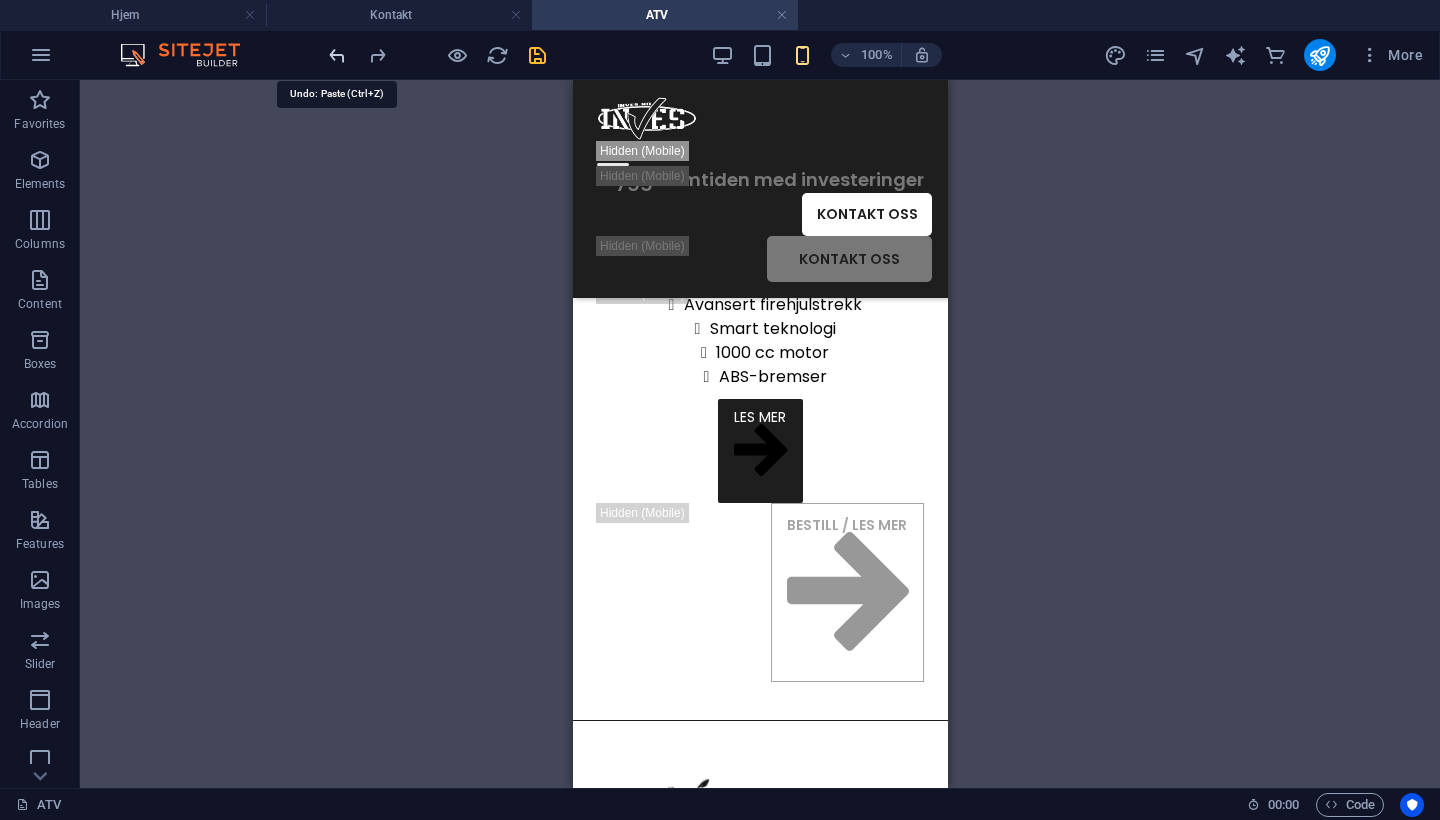 click at bounding box center [337, 55] 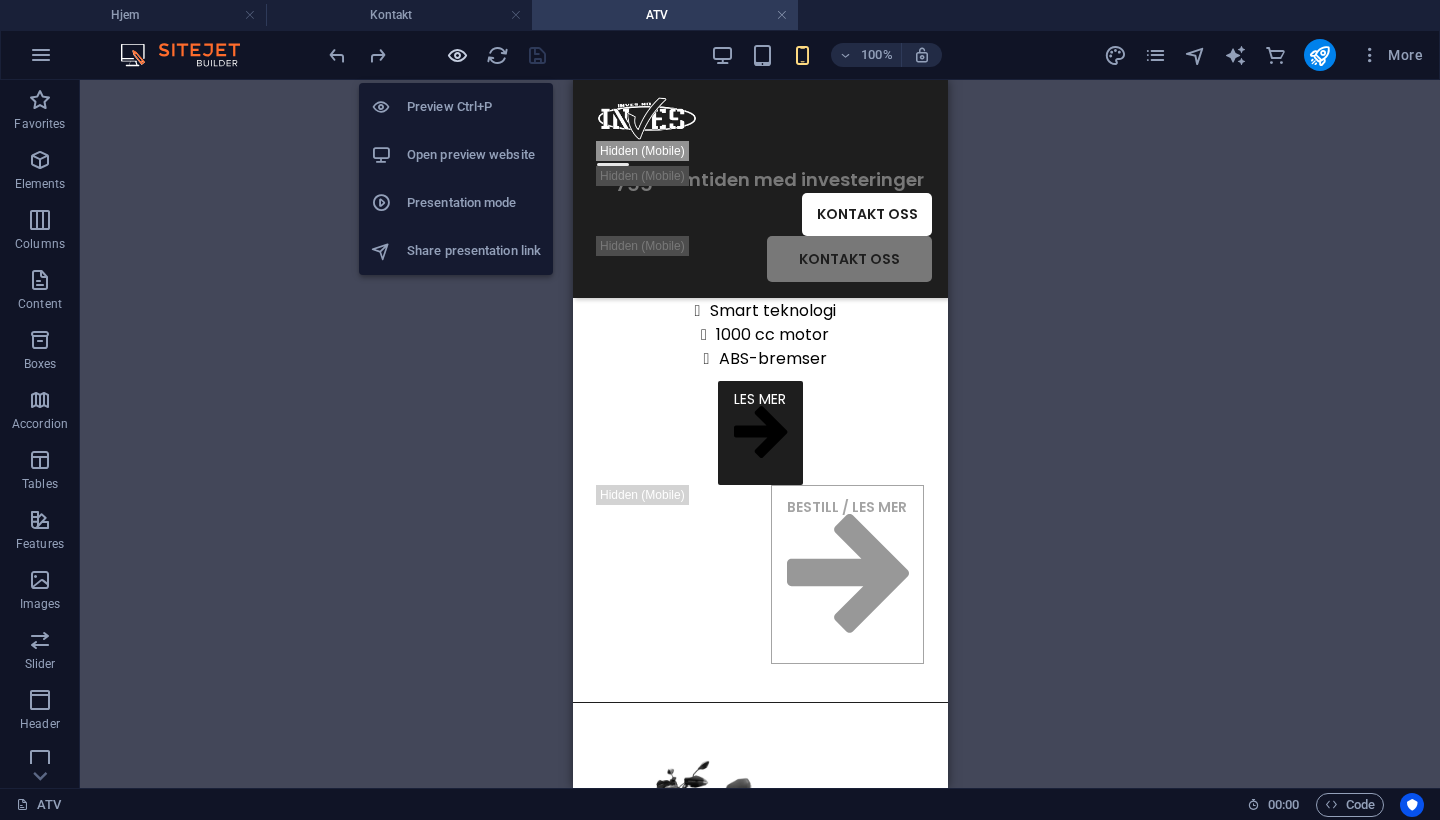click at bounding box center [457, 55] 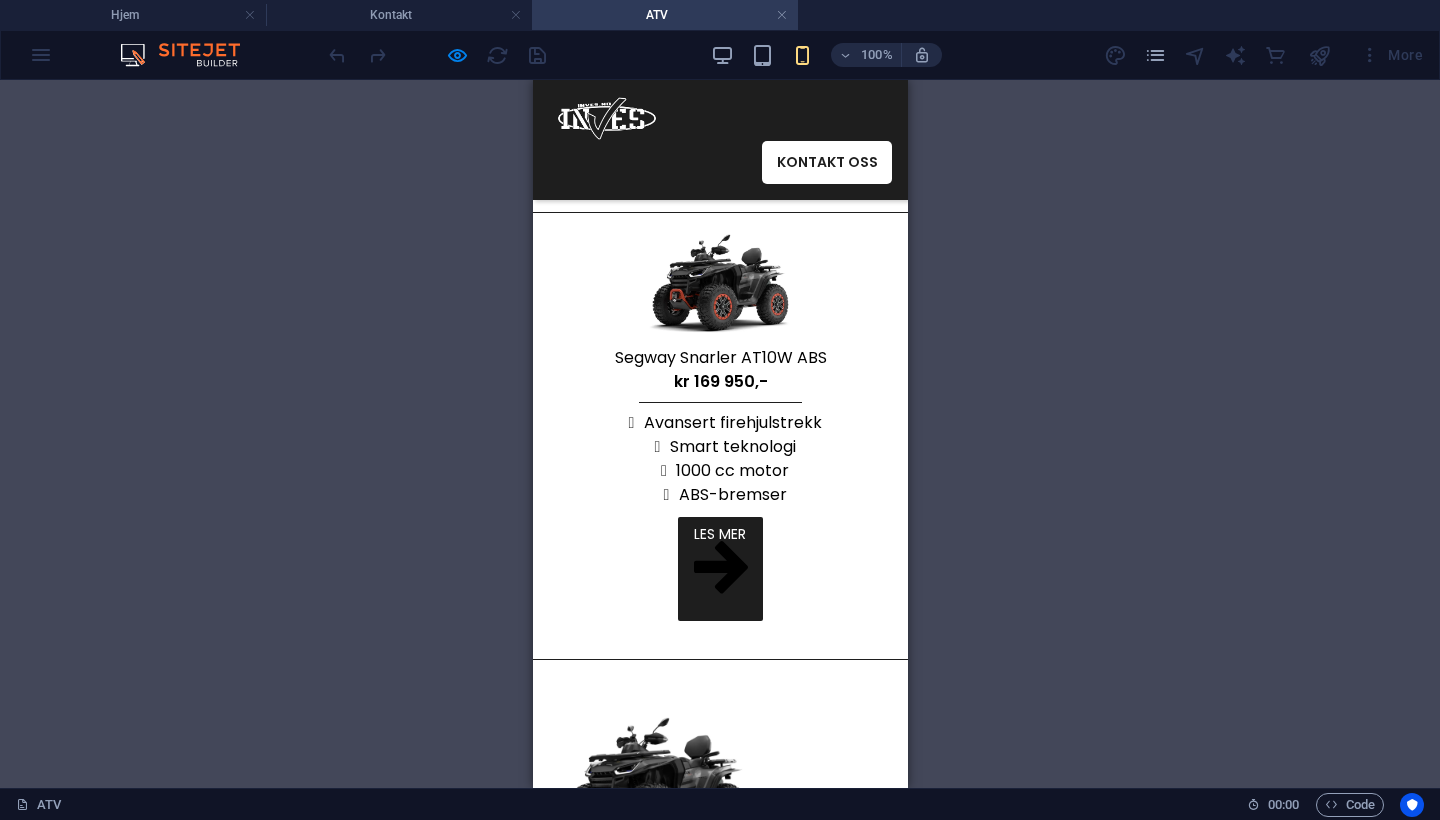 scroll, scrollTop: 217, scrollLeft: 0, axis: vertical 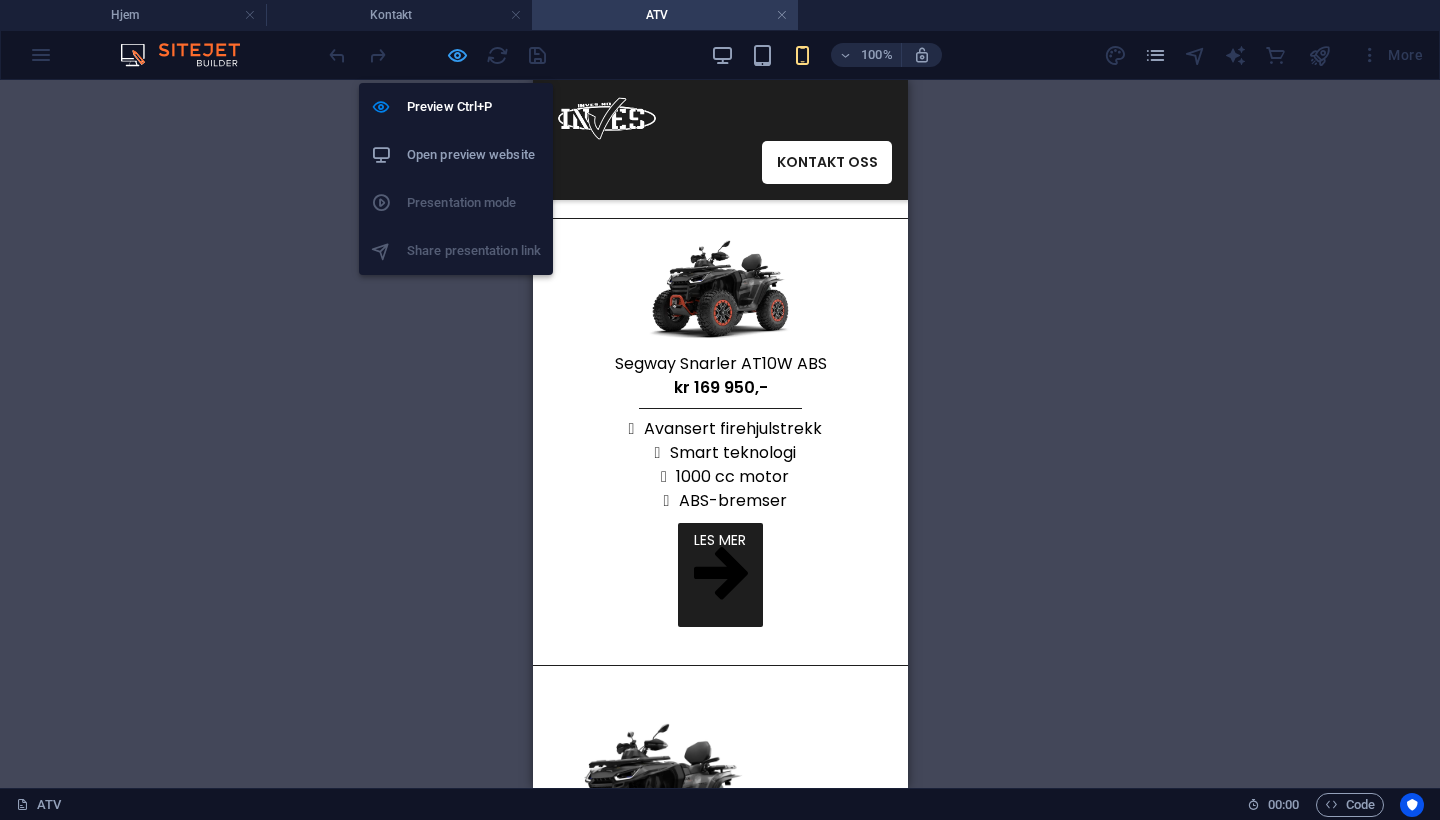 click at bounding box center (457, 55) 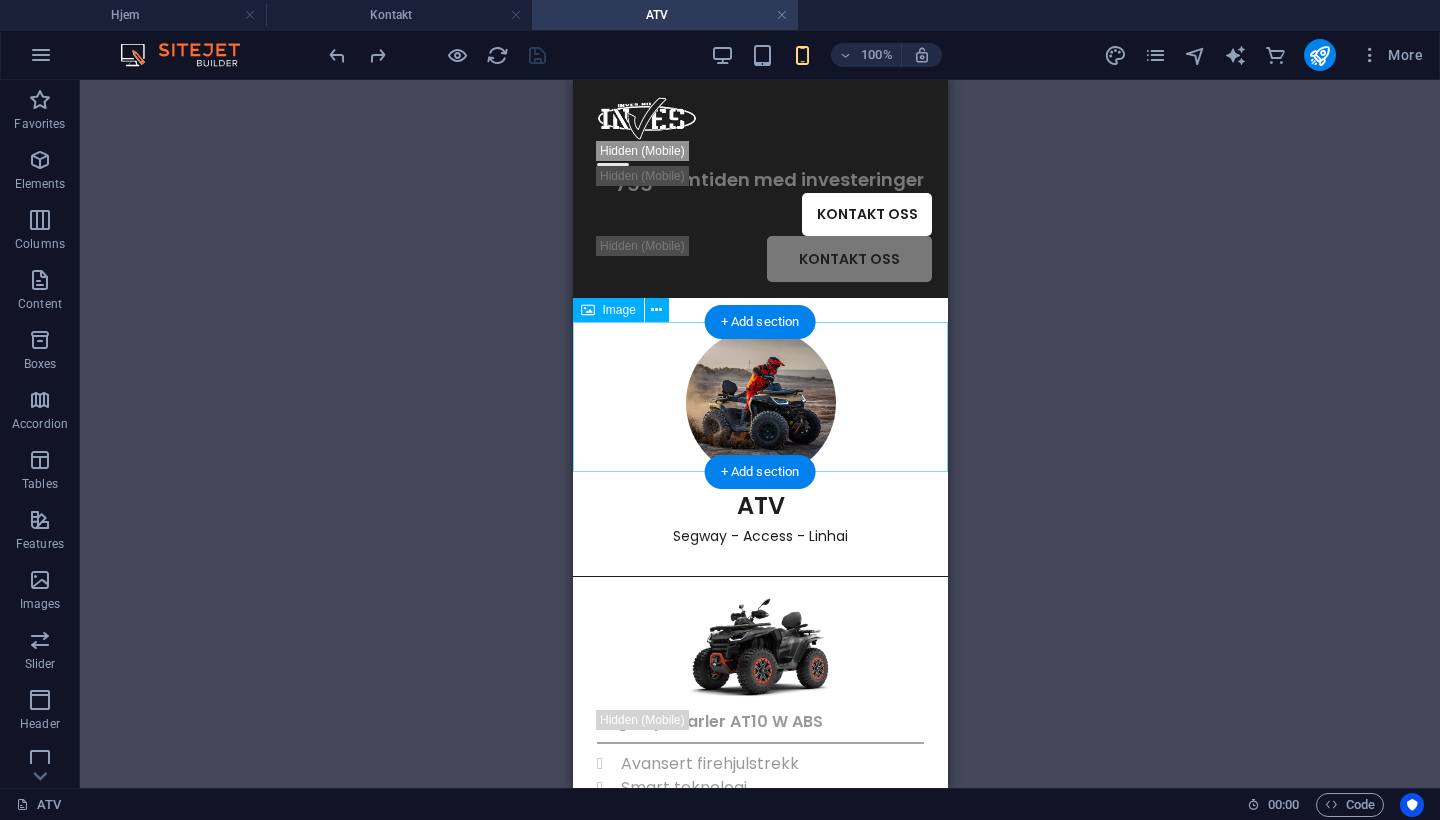 scroll, scrollTop: 0, scrollLeft: 0, axis: both 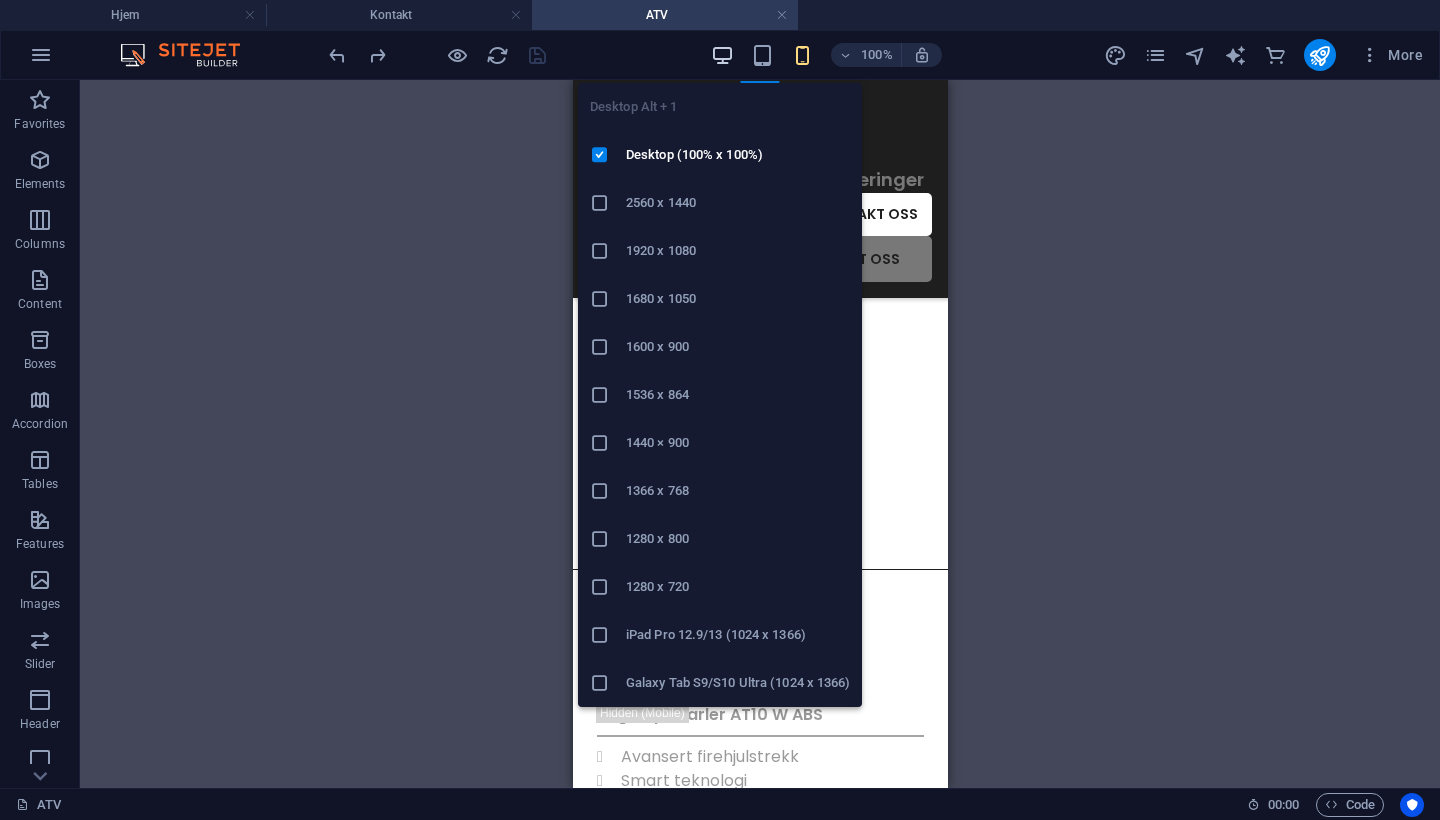 click at bounding box center (722, 55) 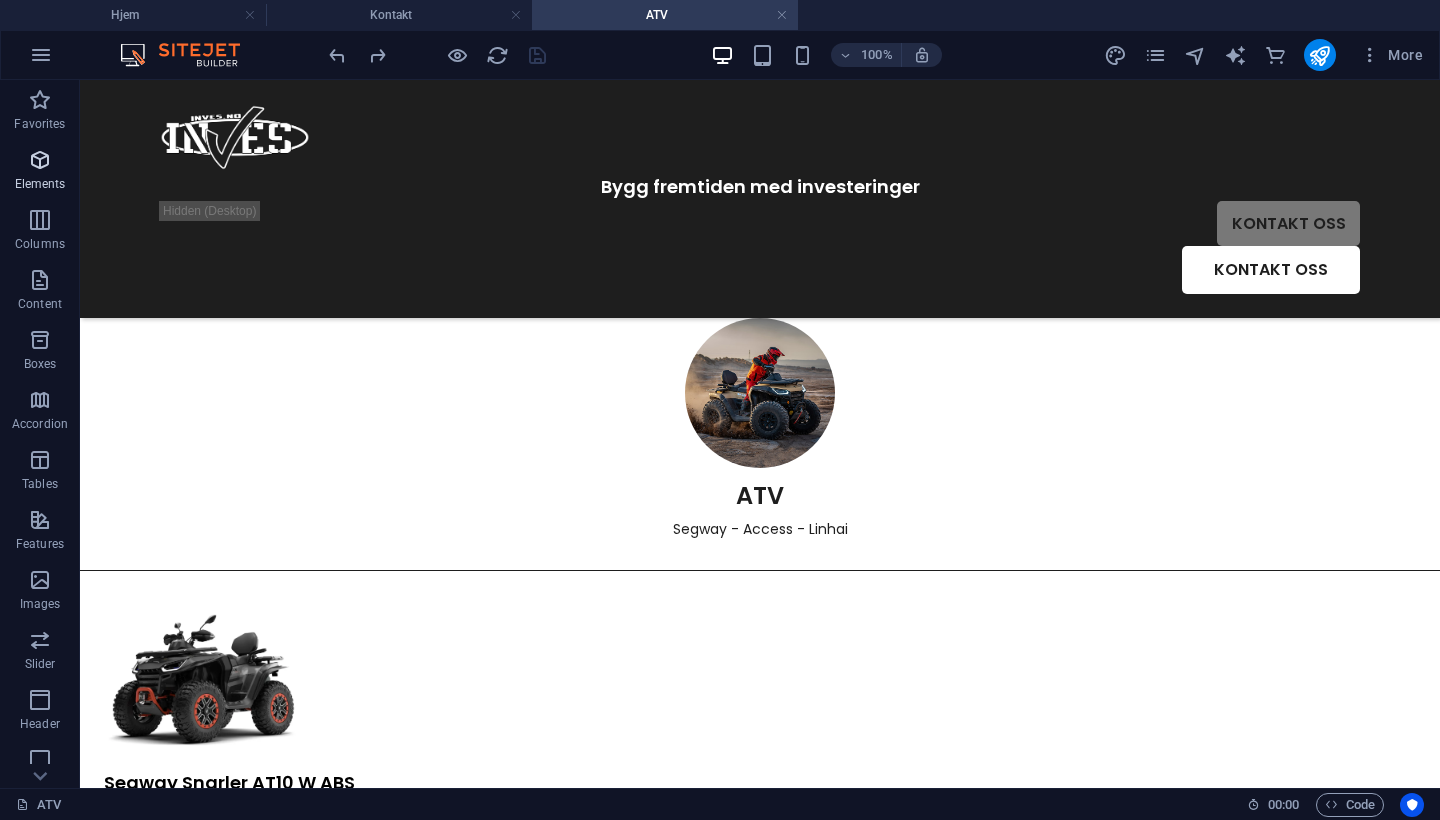 click at bounding box center (40, 160) 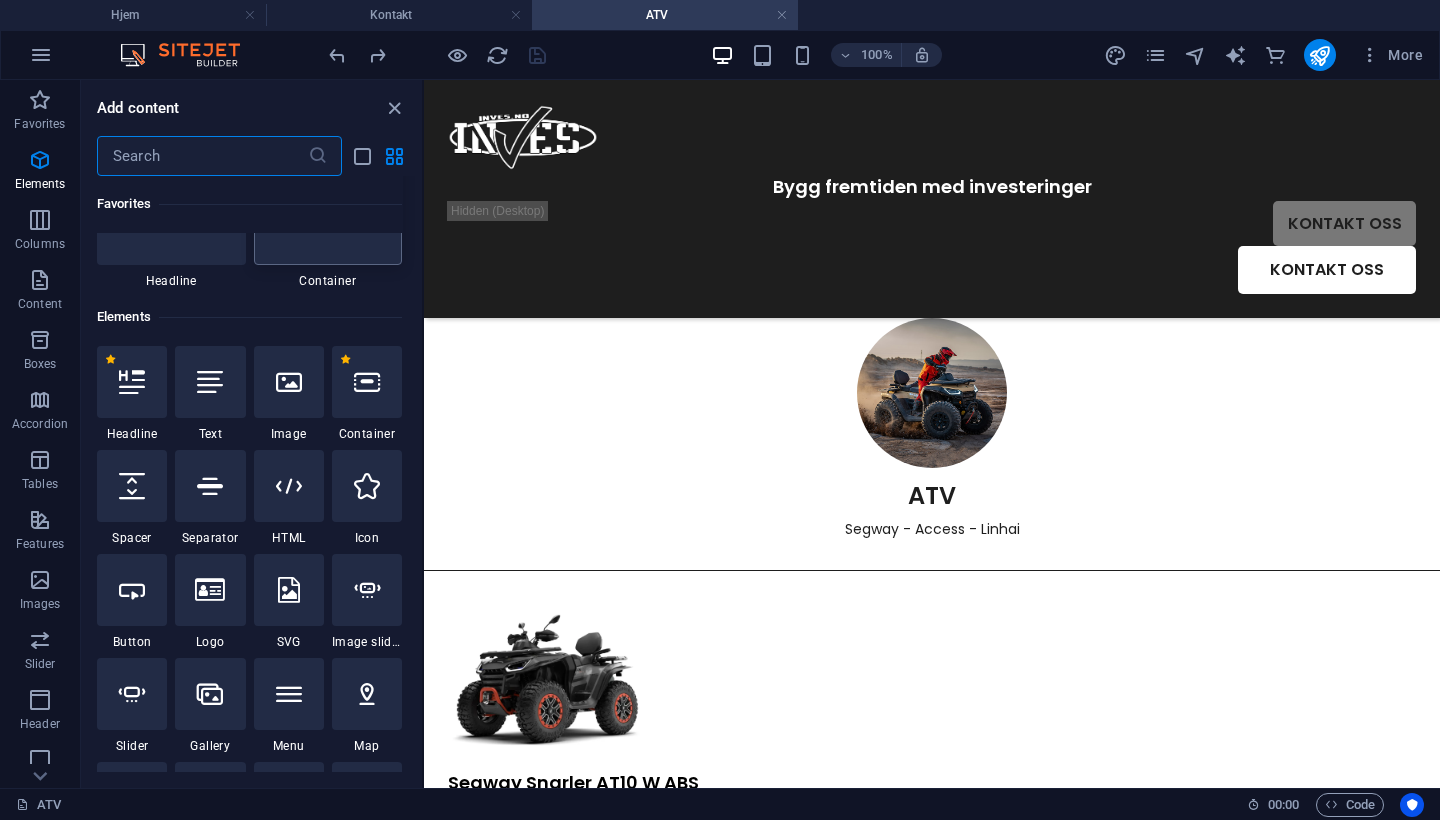 scroll, scrollTop: 213, scrollLeft: 0, axis: vertical 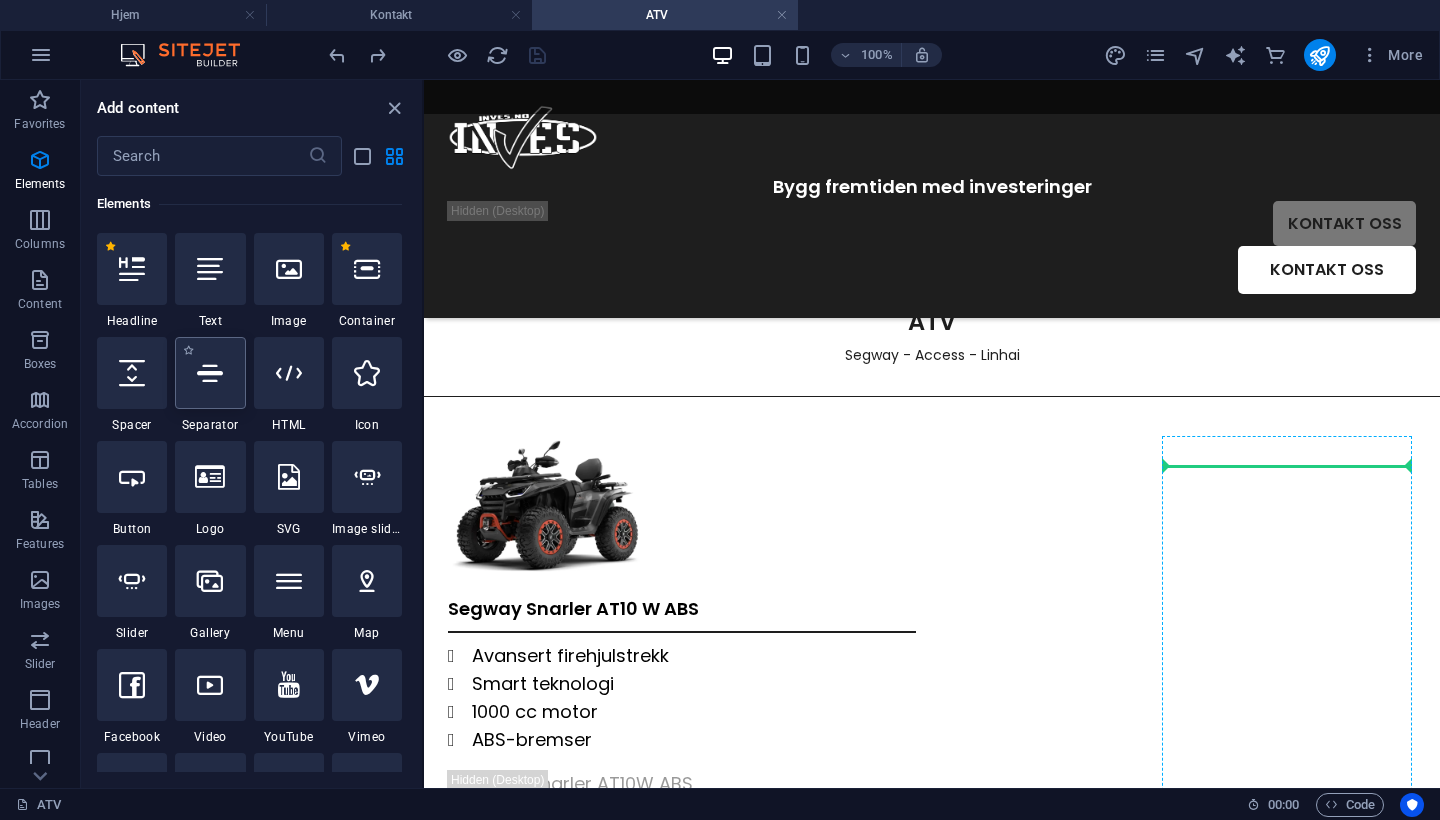 drag, startPoint x: 629, startPoint y: 460, endPoint x: 642, endPoint y: 458, distance: 13.152946 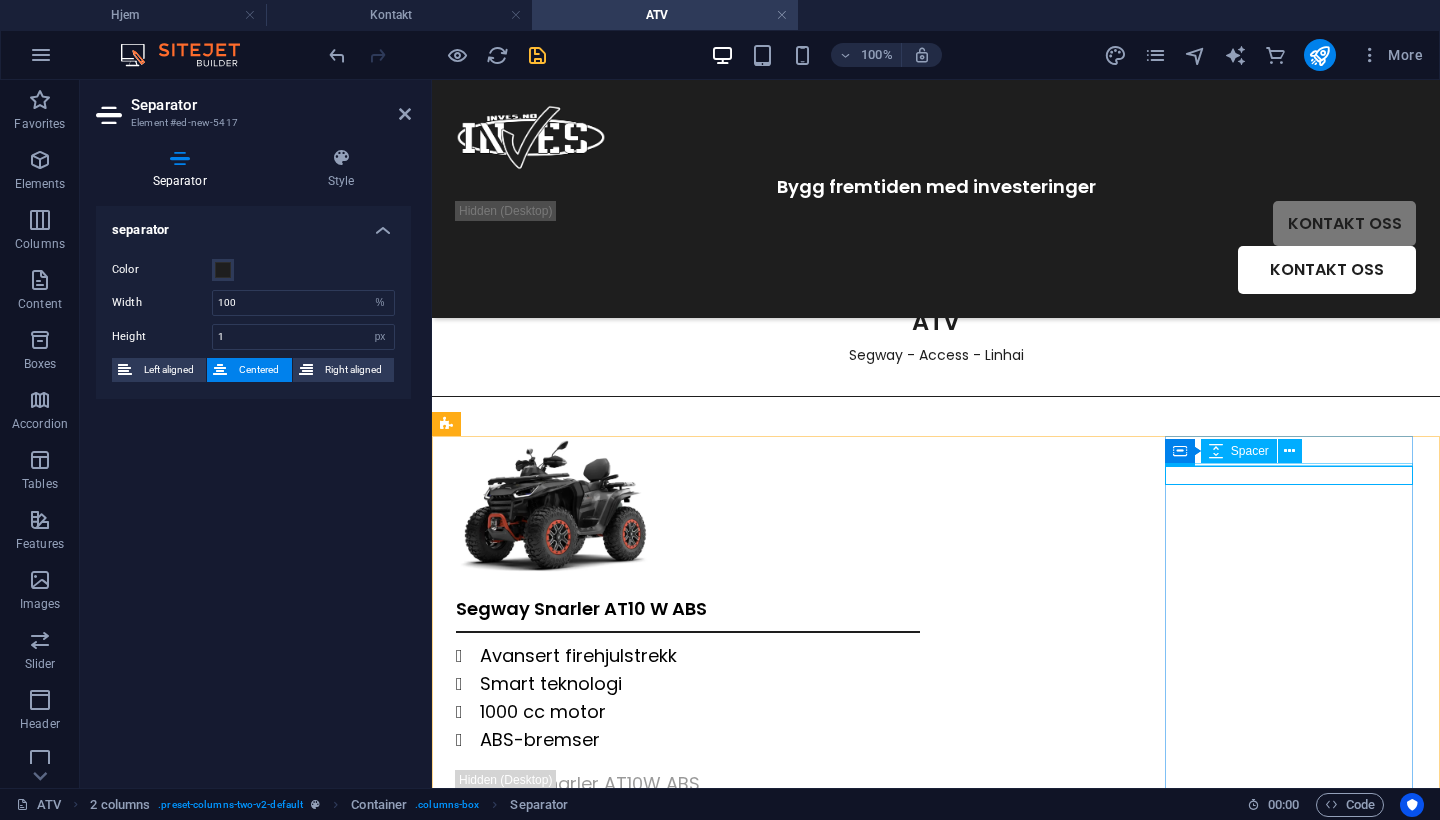 click at bounding box center [580, 798] 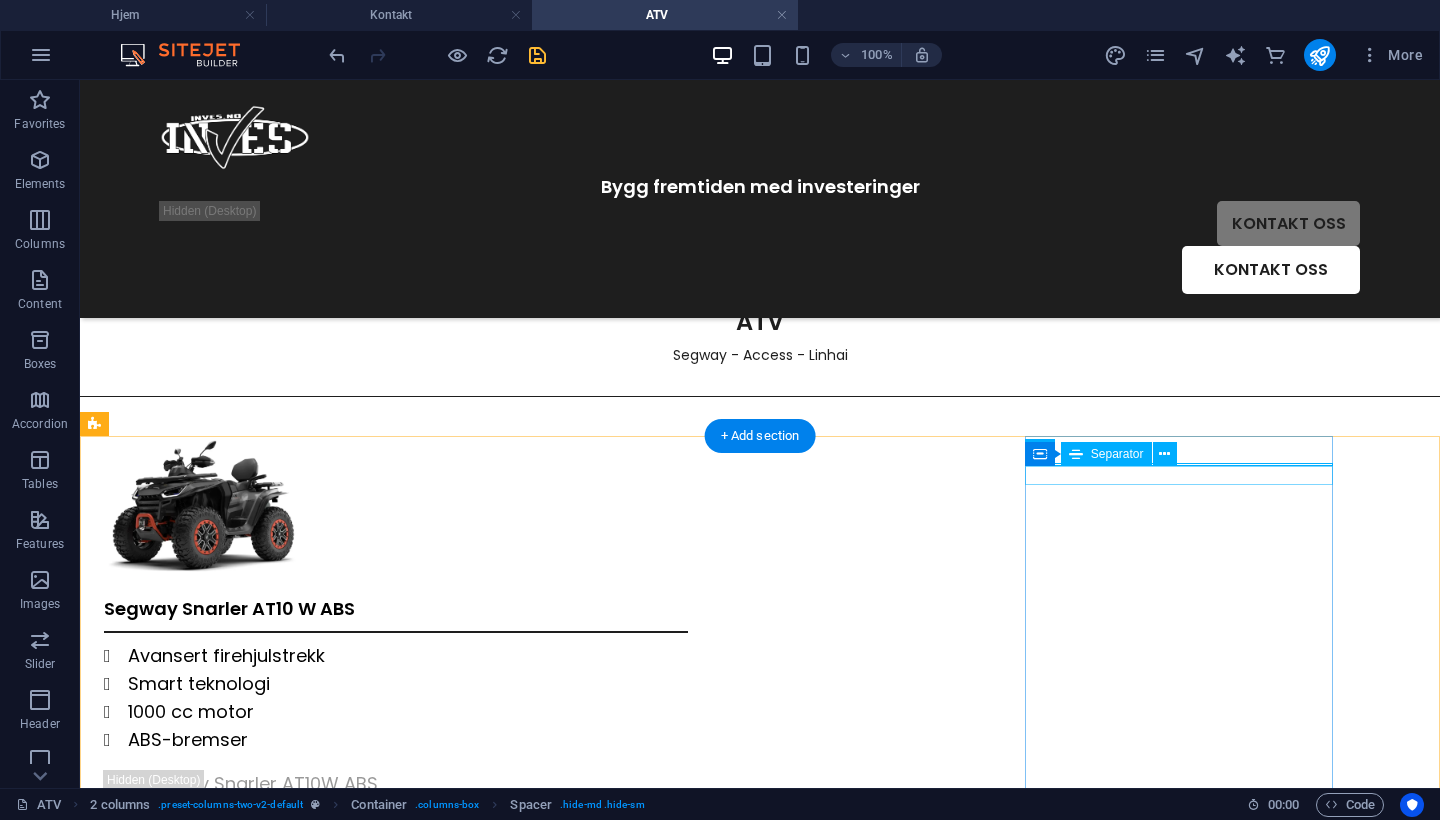 click at bounding box center (258, 809) 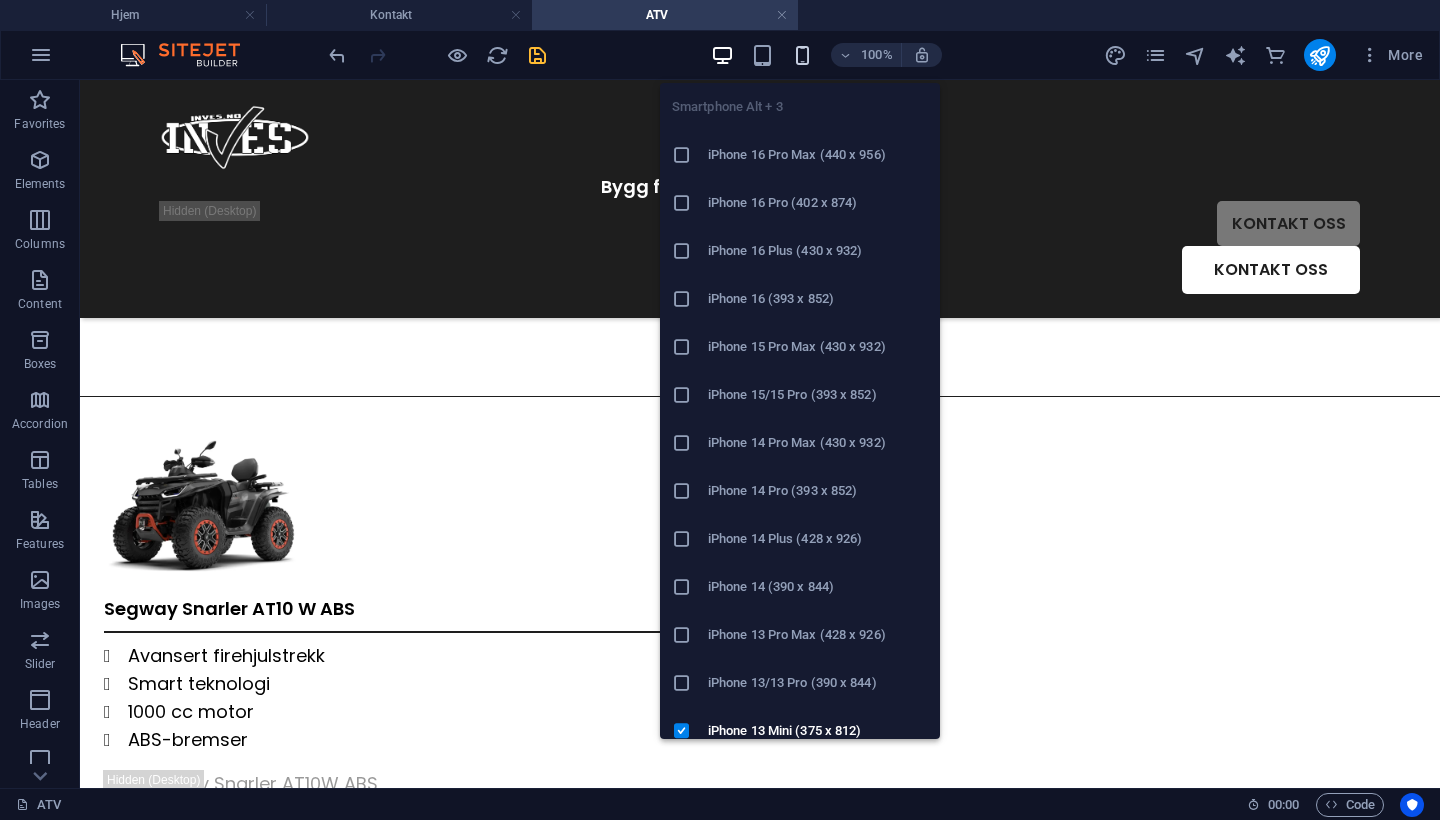 click at bounding box center [802, 55] 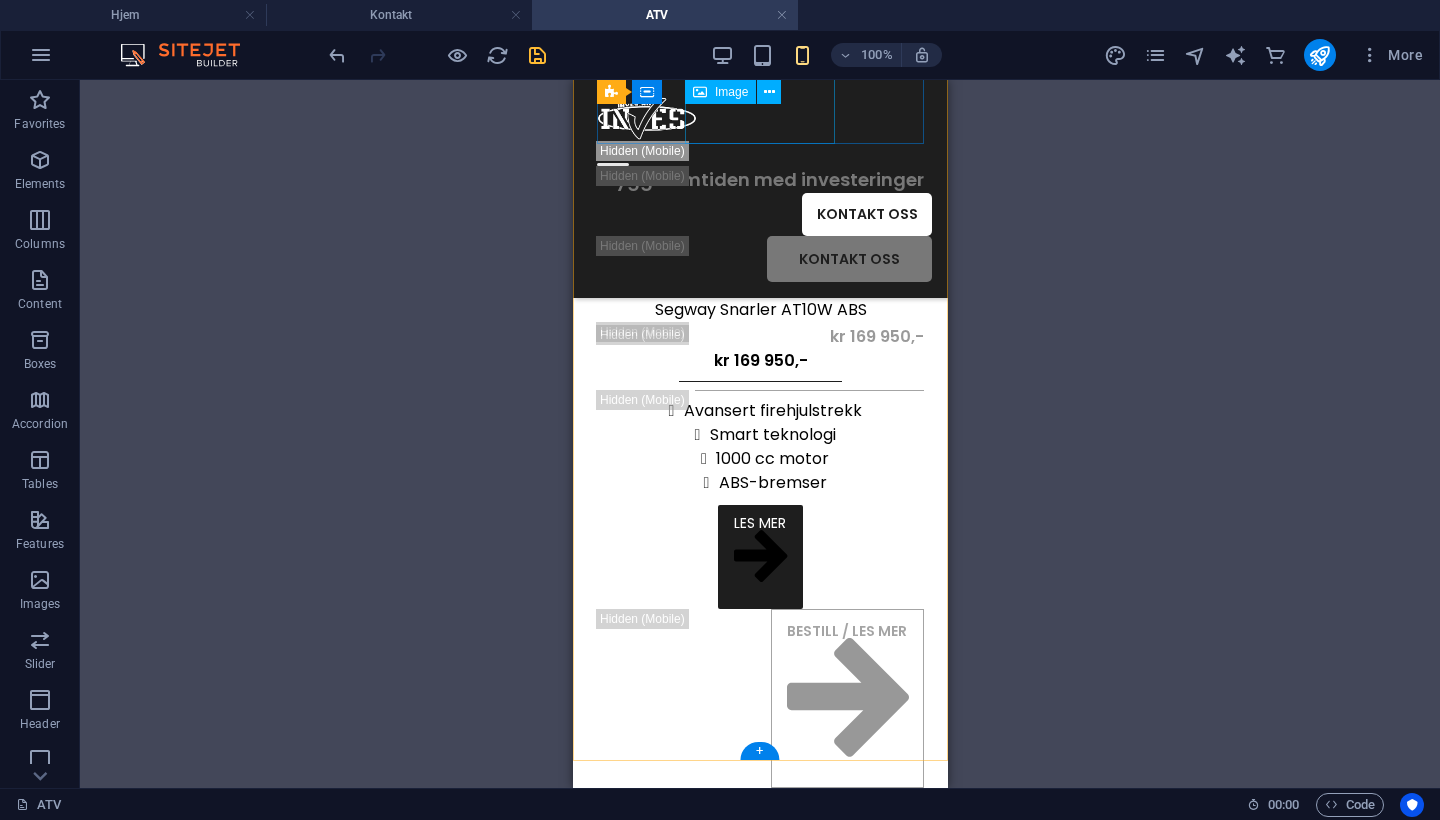 scroll, scrollTop: 556, scrollLeft: 0, axis: vertical 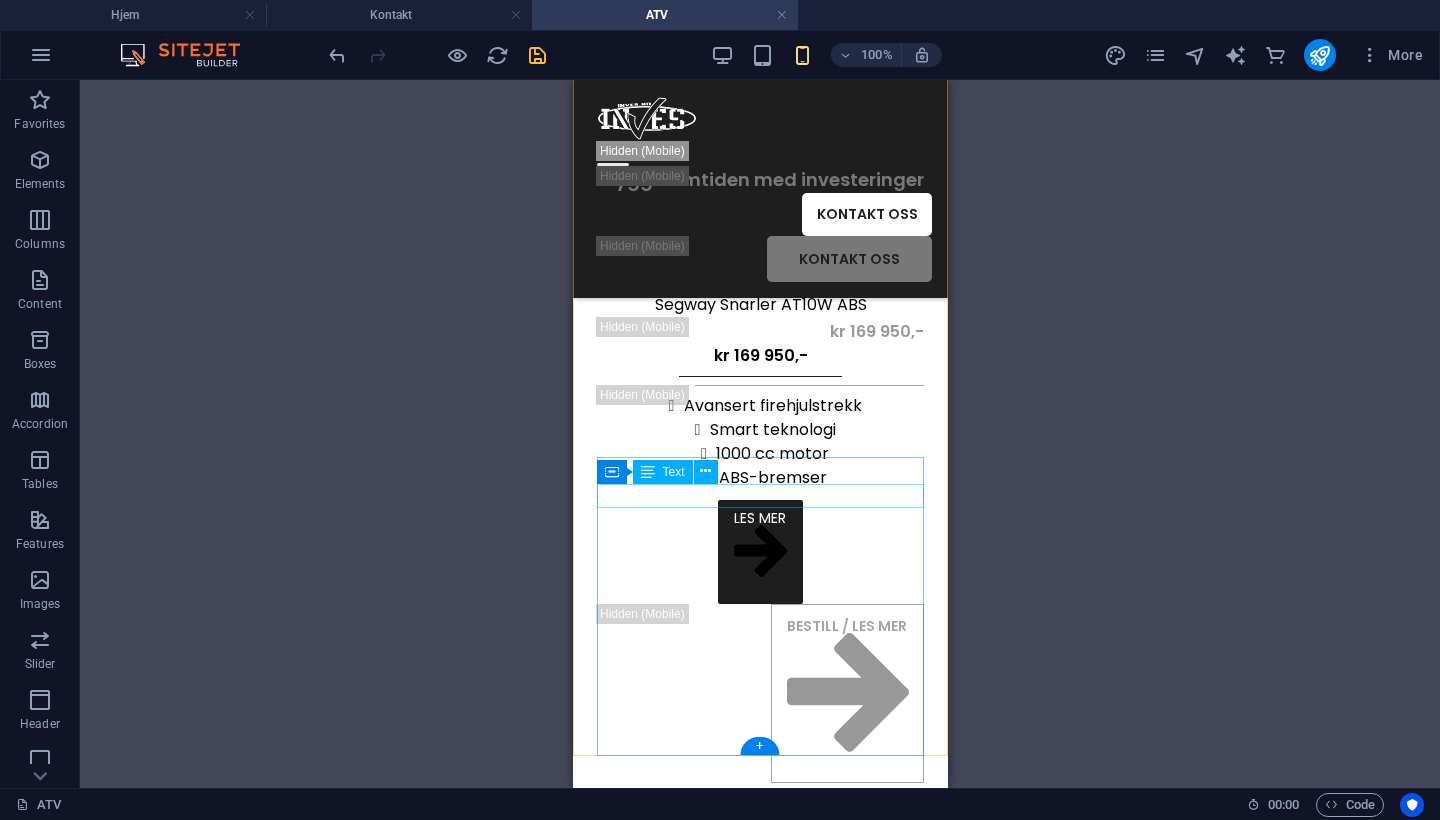 click on "kr 169 950,-" at bounding box center (759, 332) 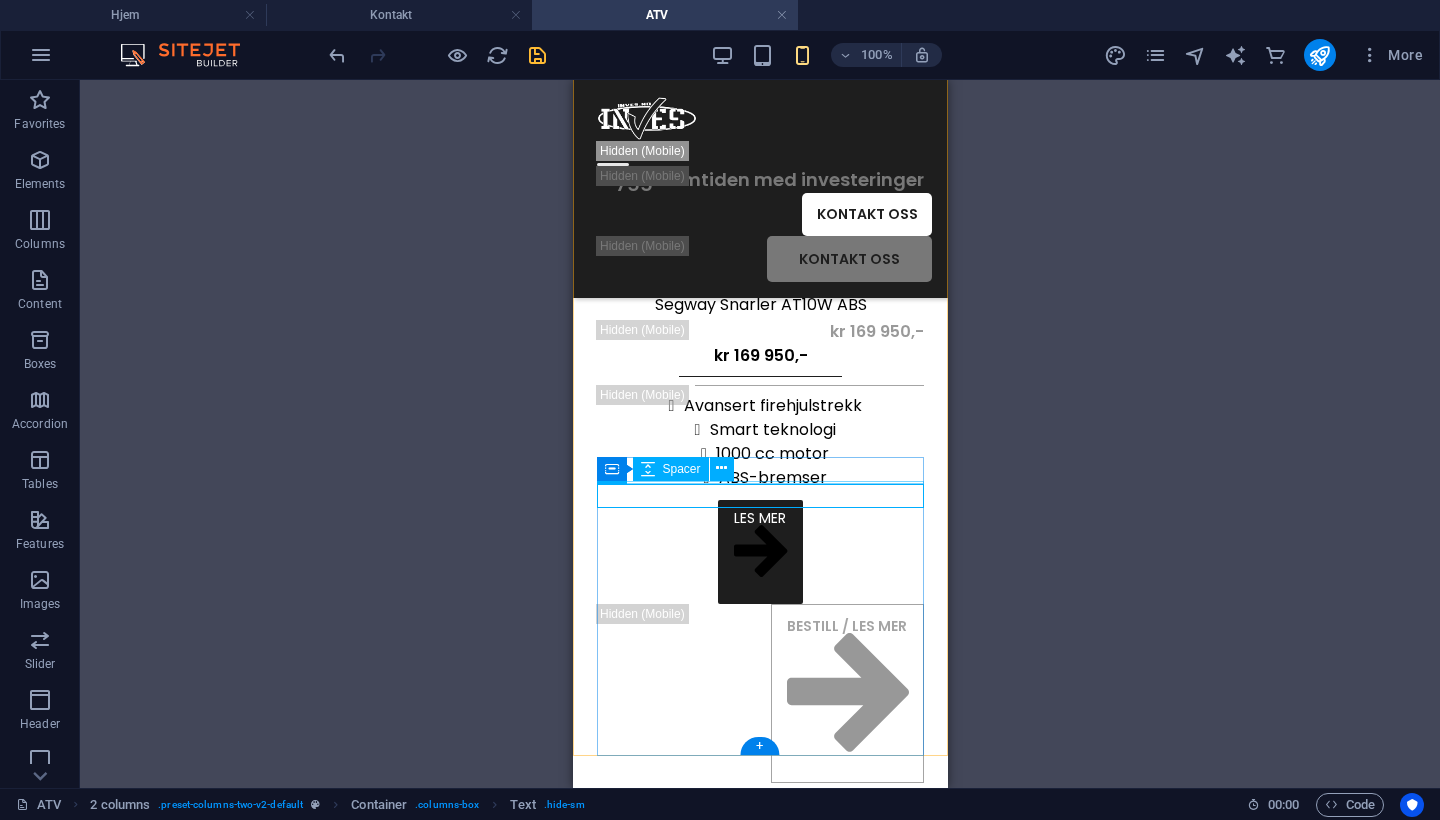 click at bounding box center (759, 318) 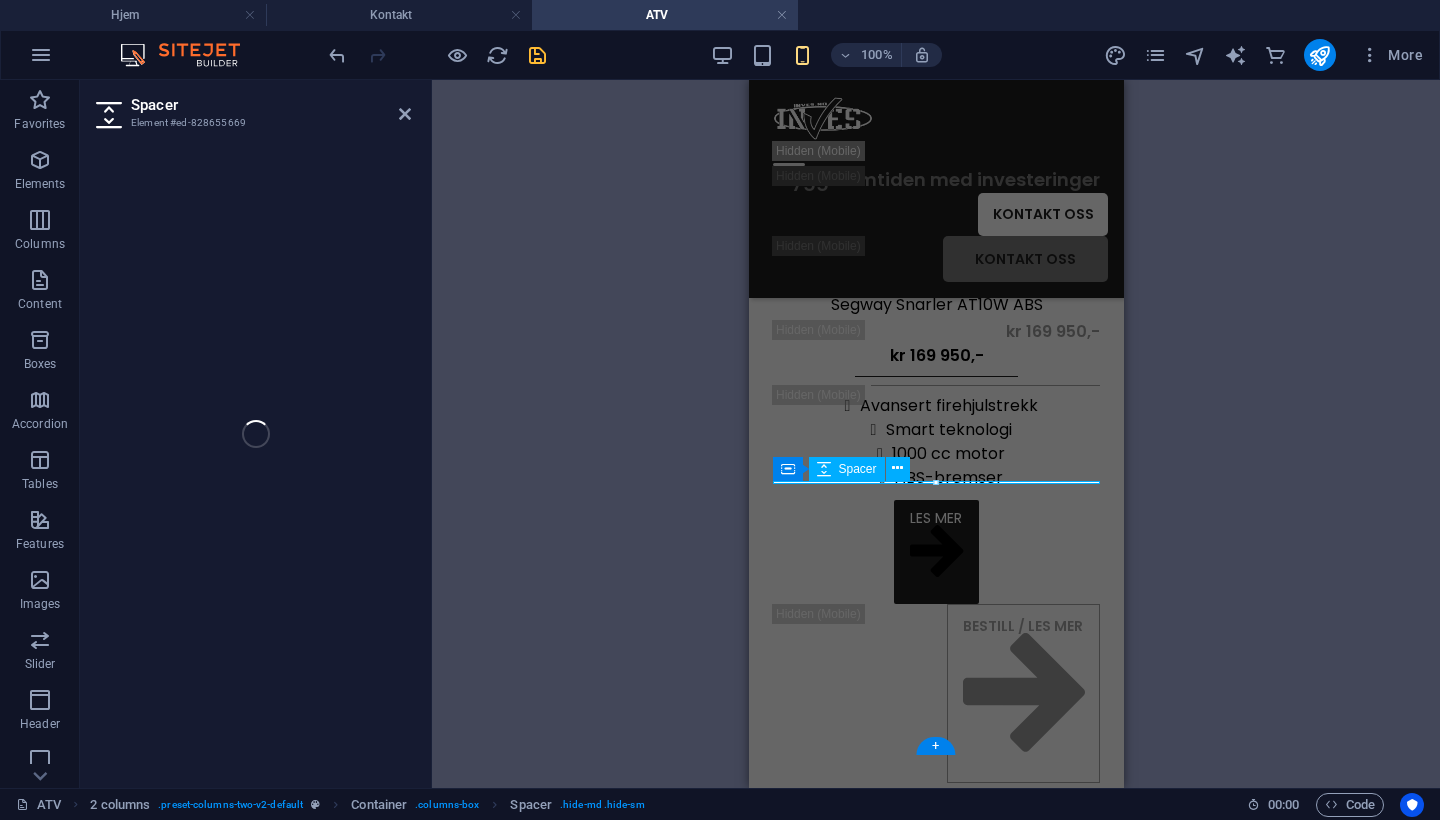 select on "px" 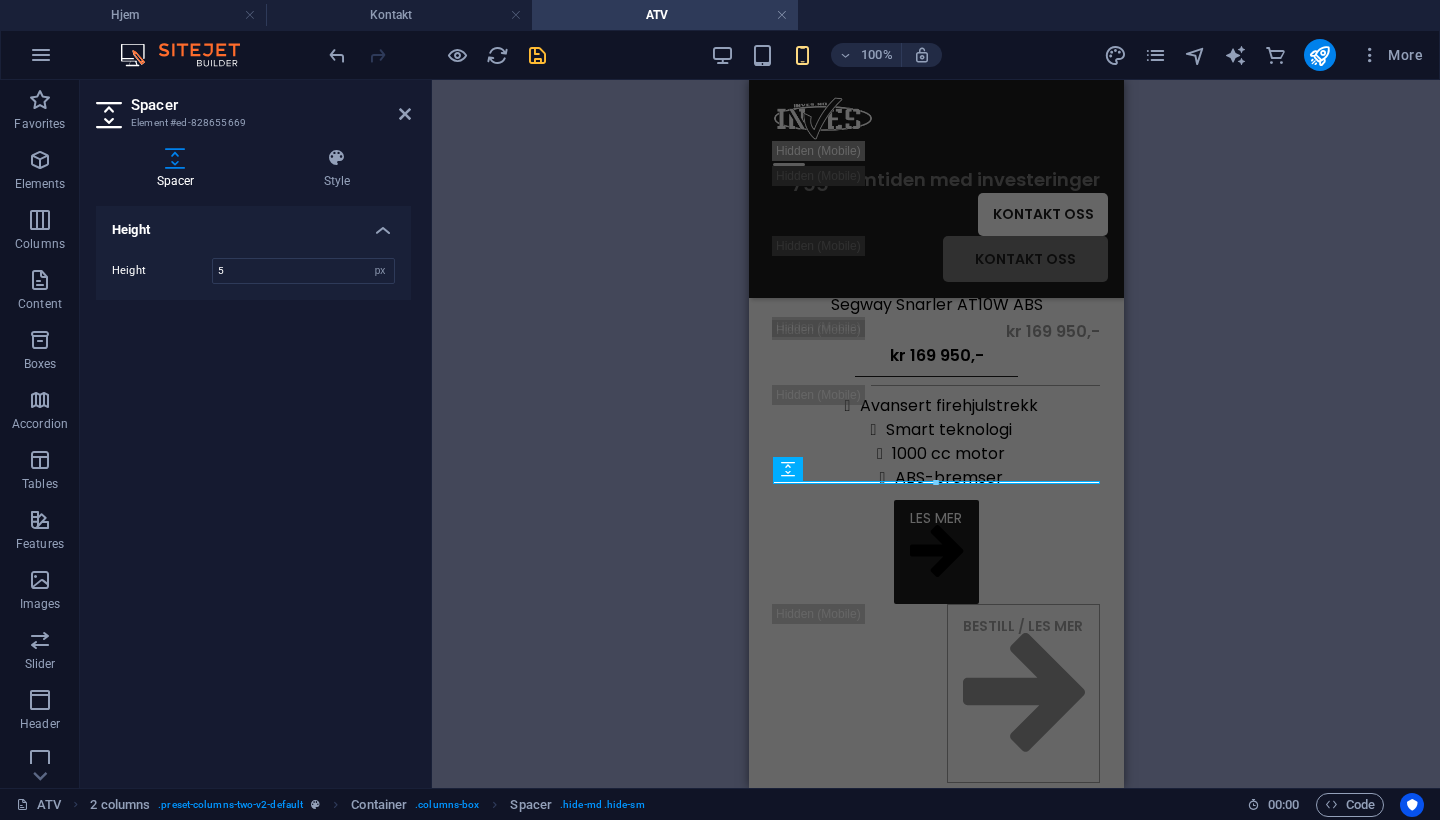 type on "5" 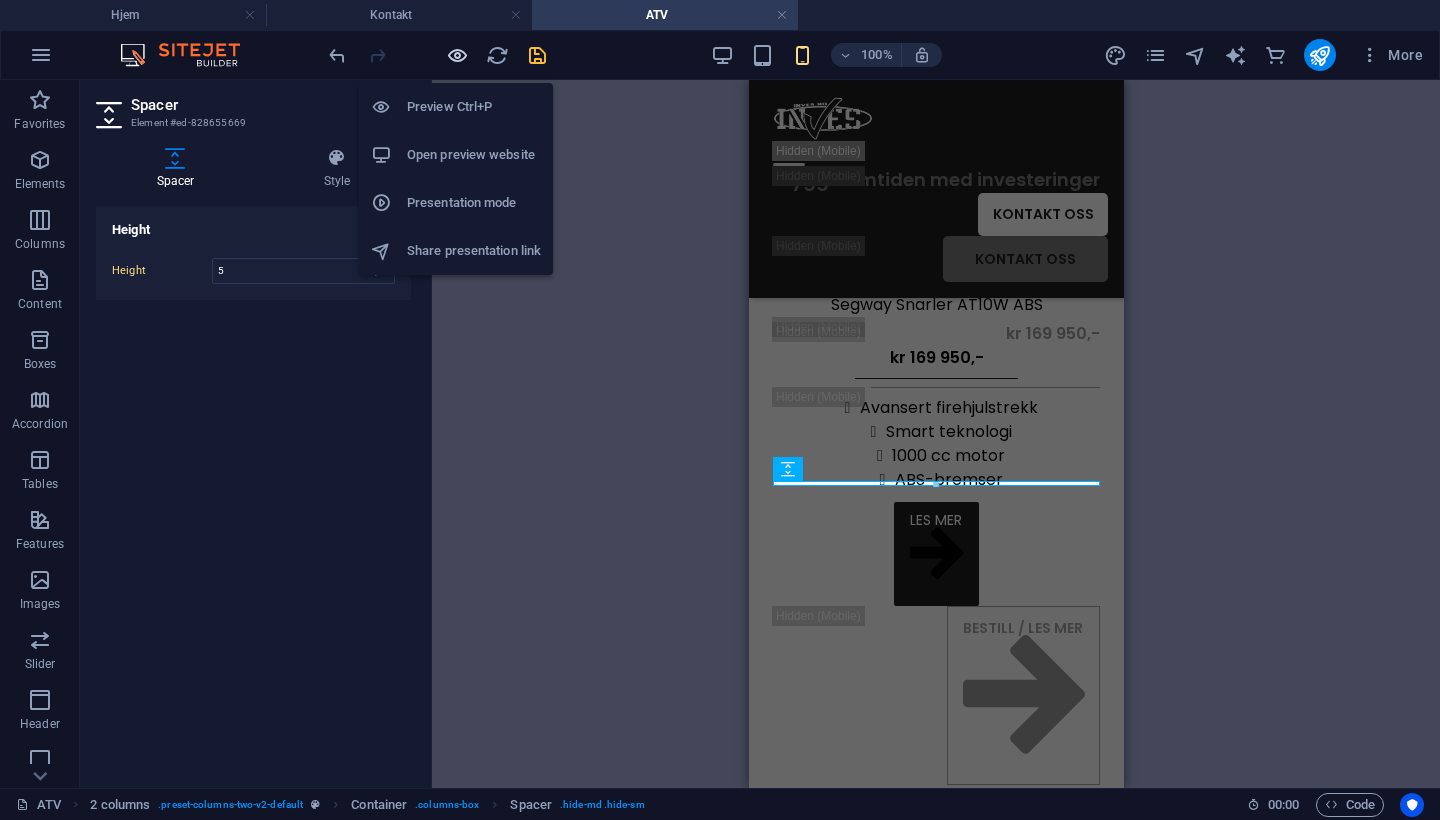 click at bounding box center (457, 55) 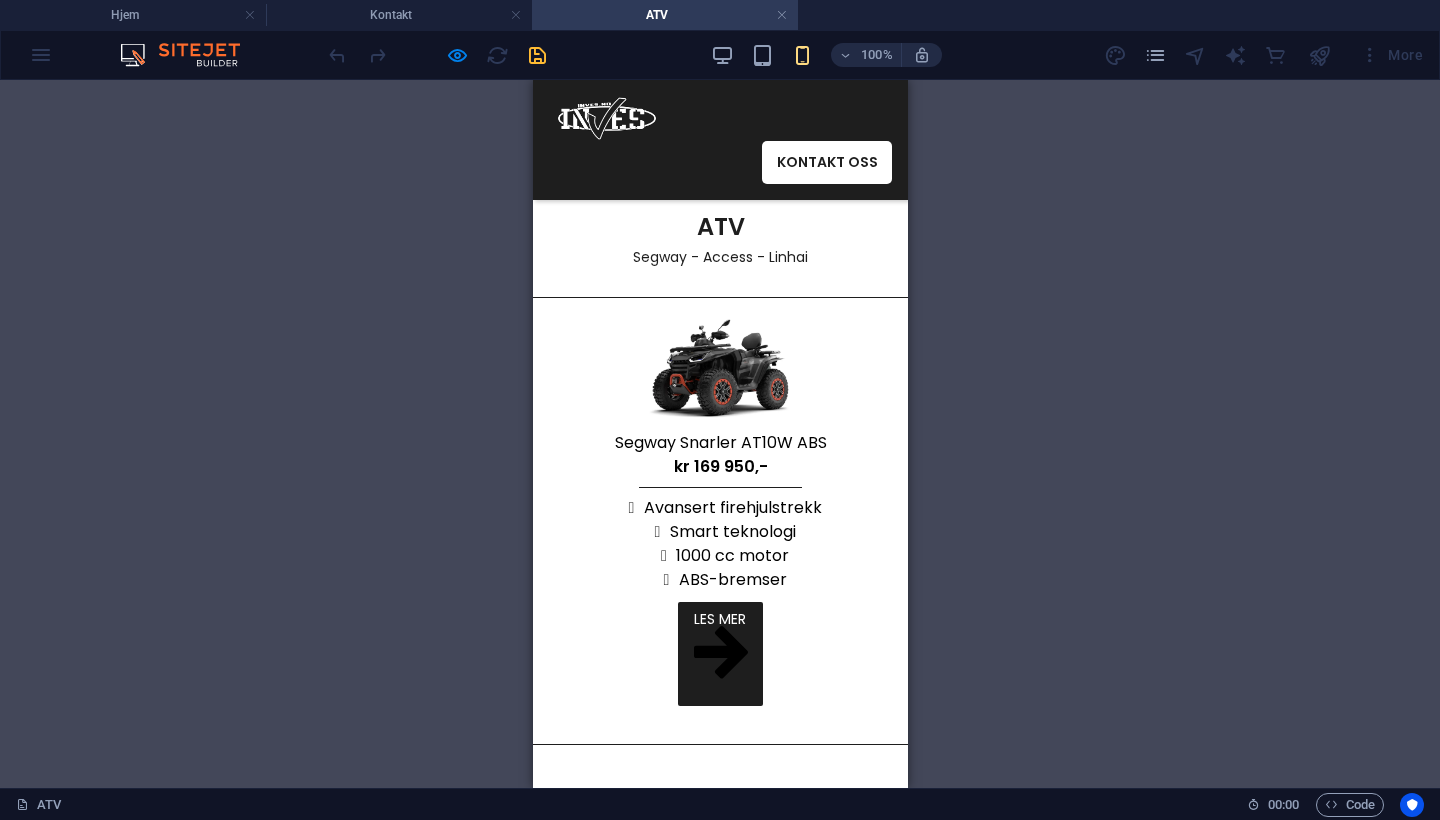 scroll, scrollTop: 141, scrollLeft: 0, axis: vertical 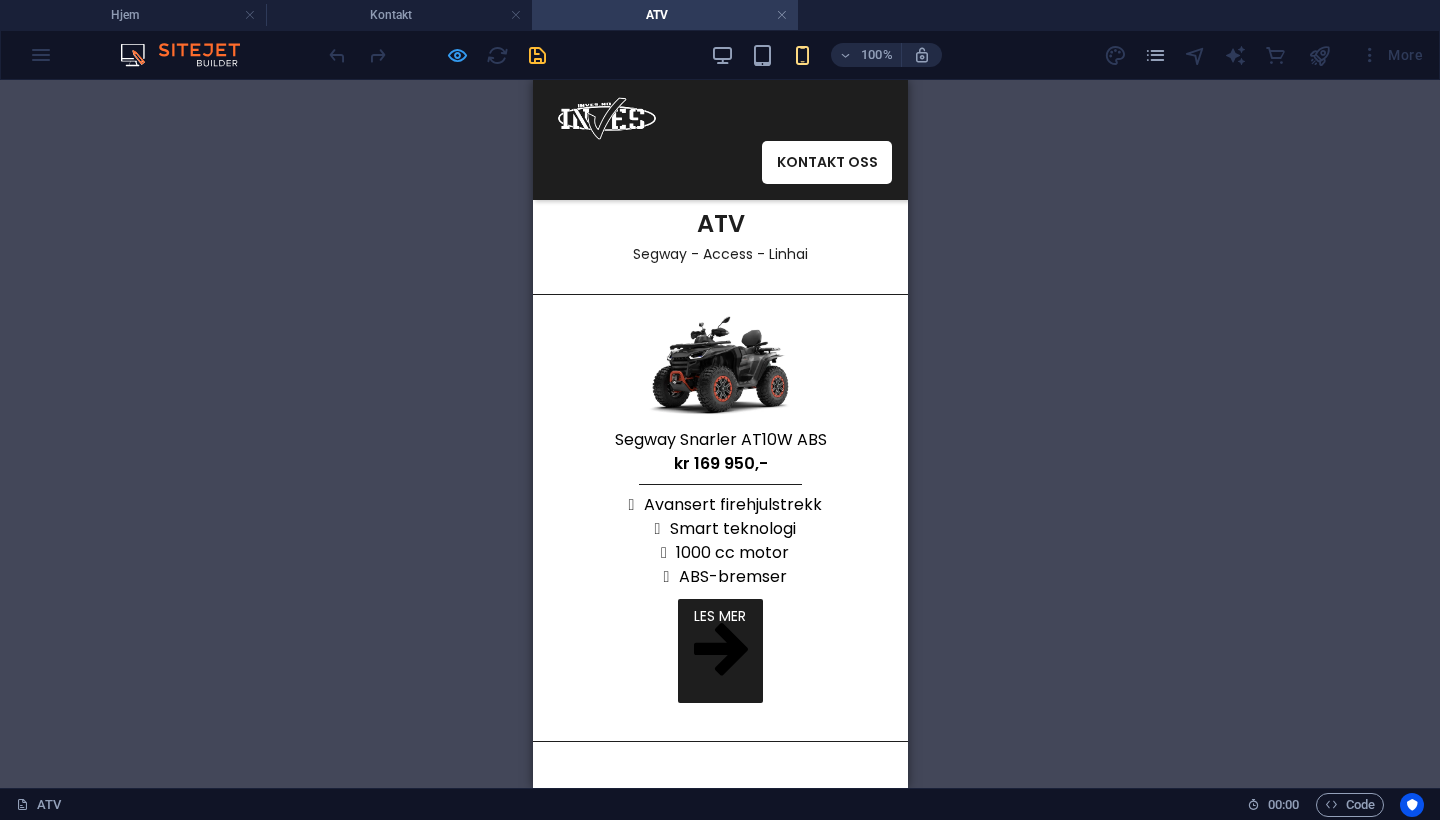 click at bounding box center [457, 55] 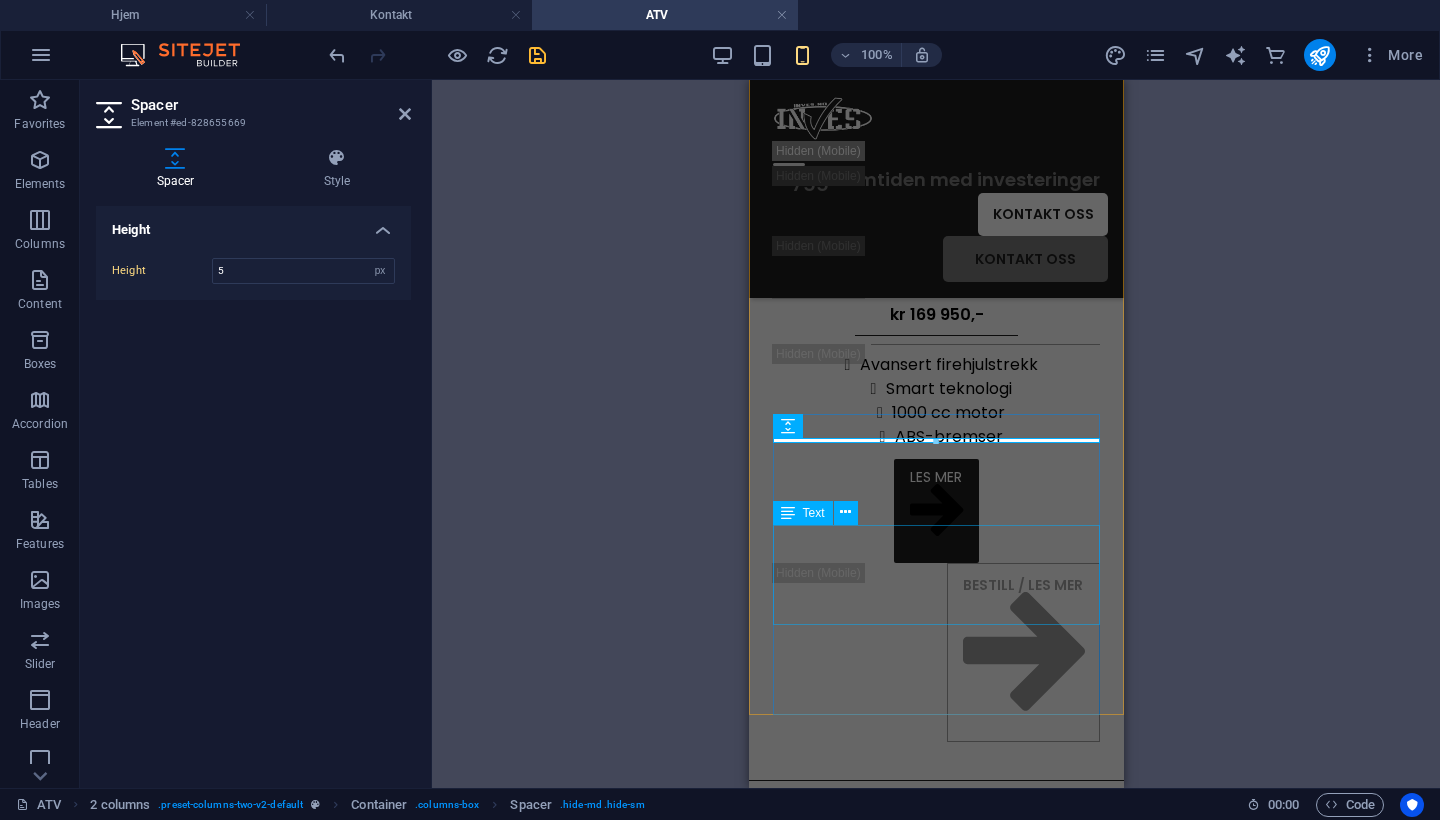 scroll, scrollTop: 652, scrollLeft: 0, axis: vertical 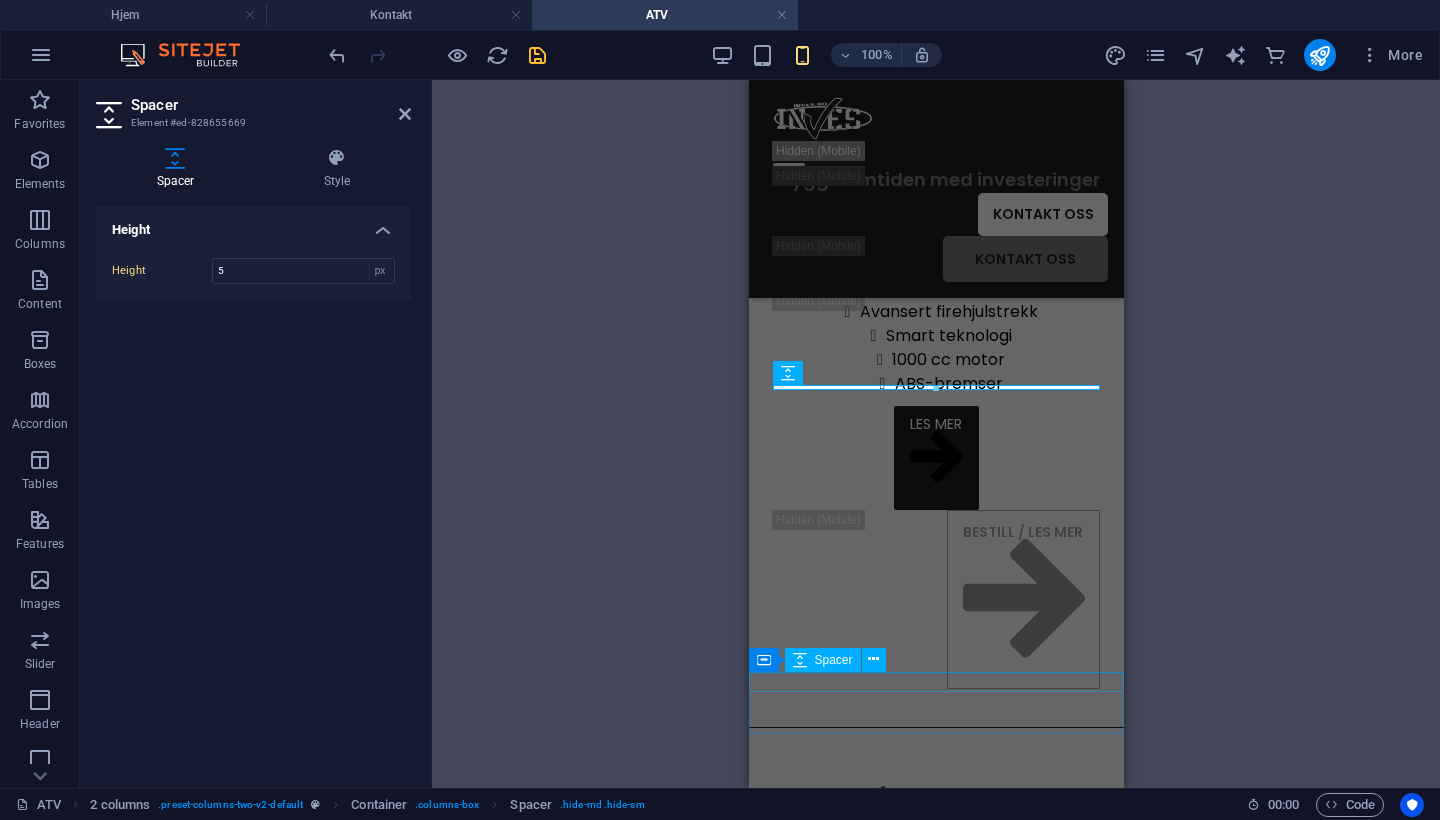 click at bounding box center (935, 709) 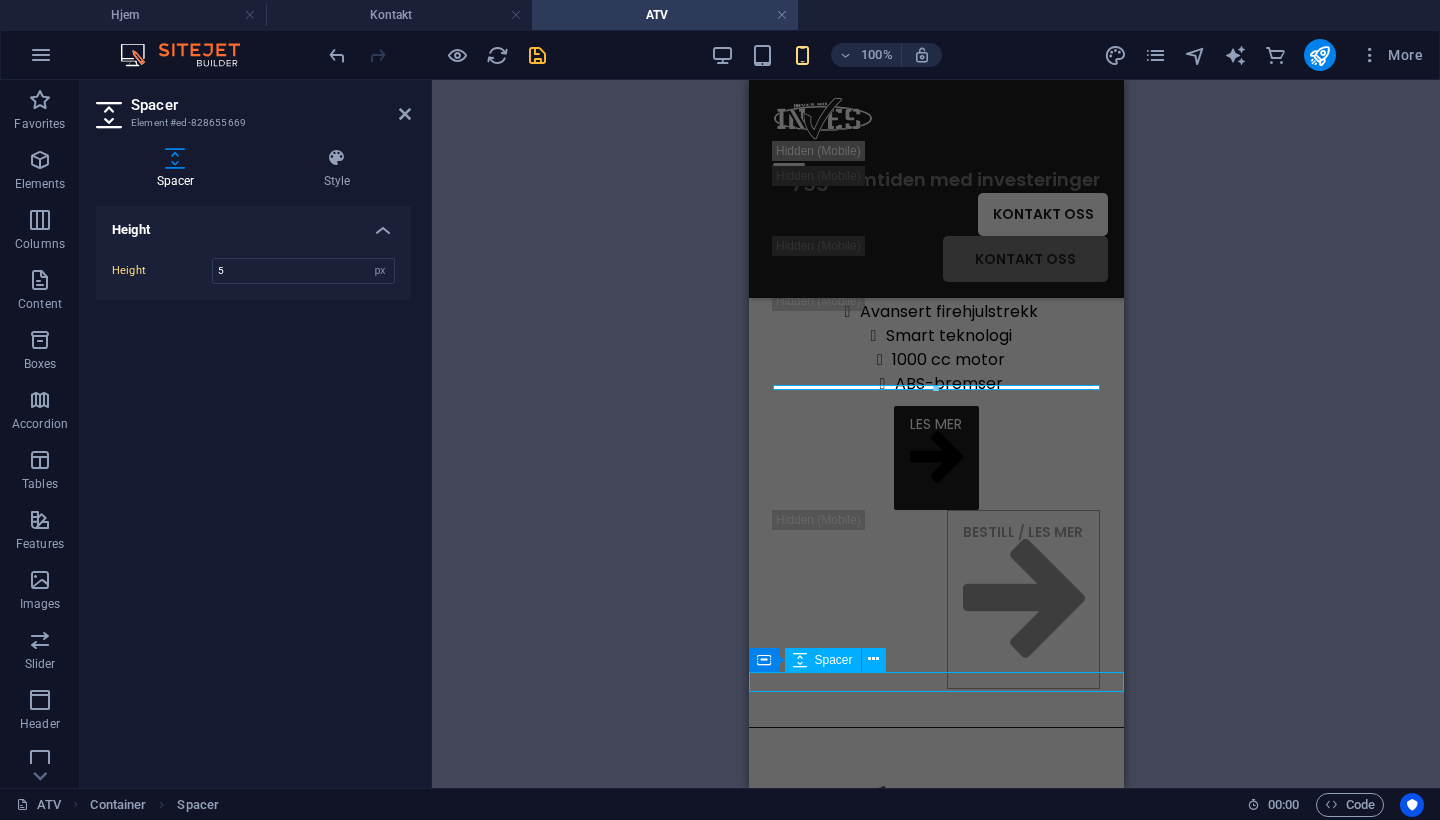 click at bounding box center (935, 709) 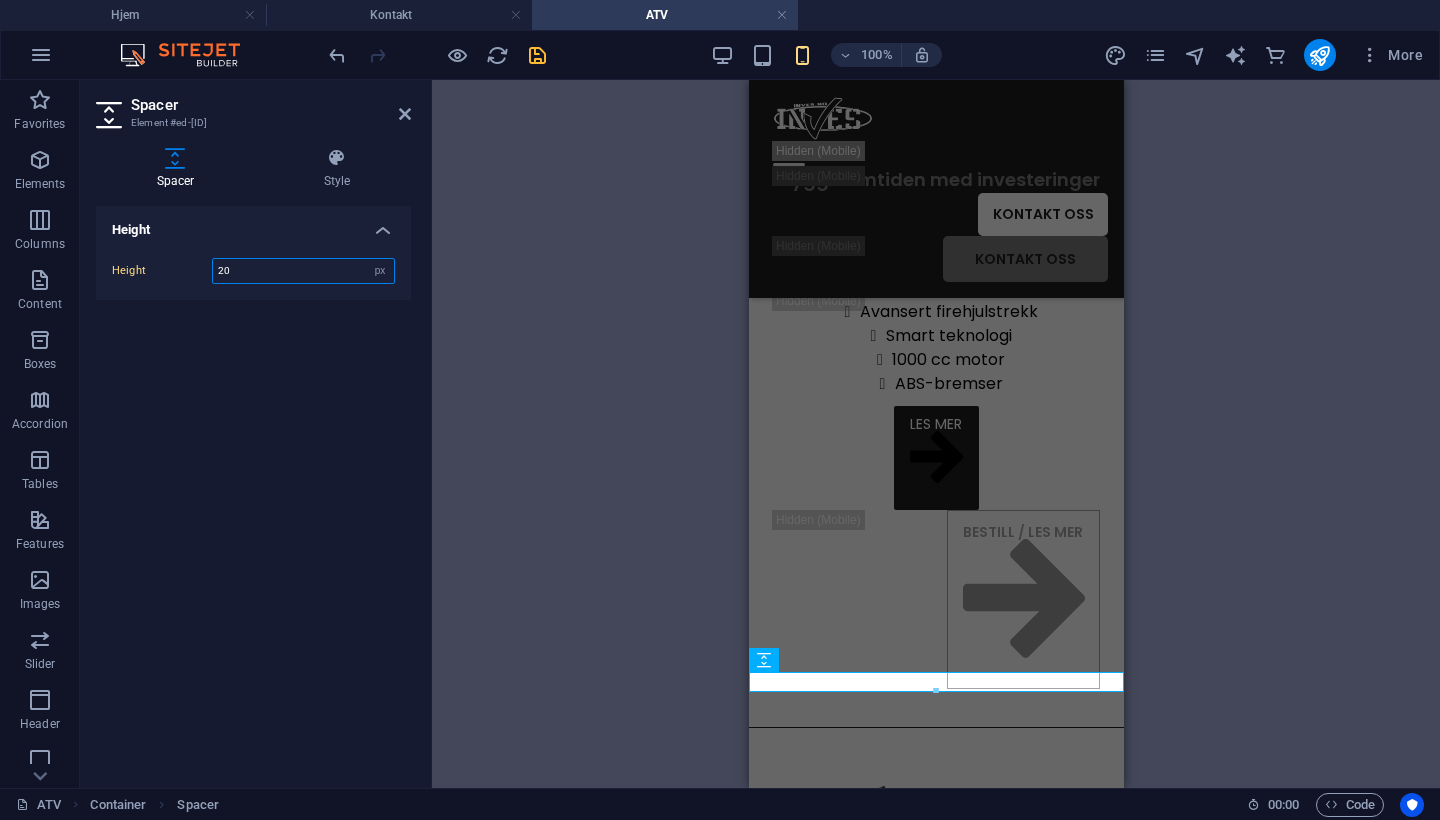 click on "20" at bounding box center (303, 271) 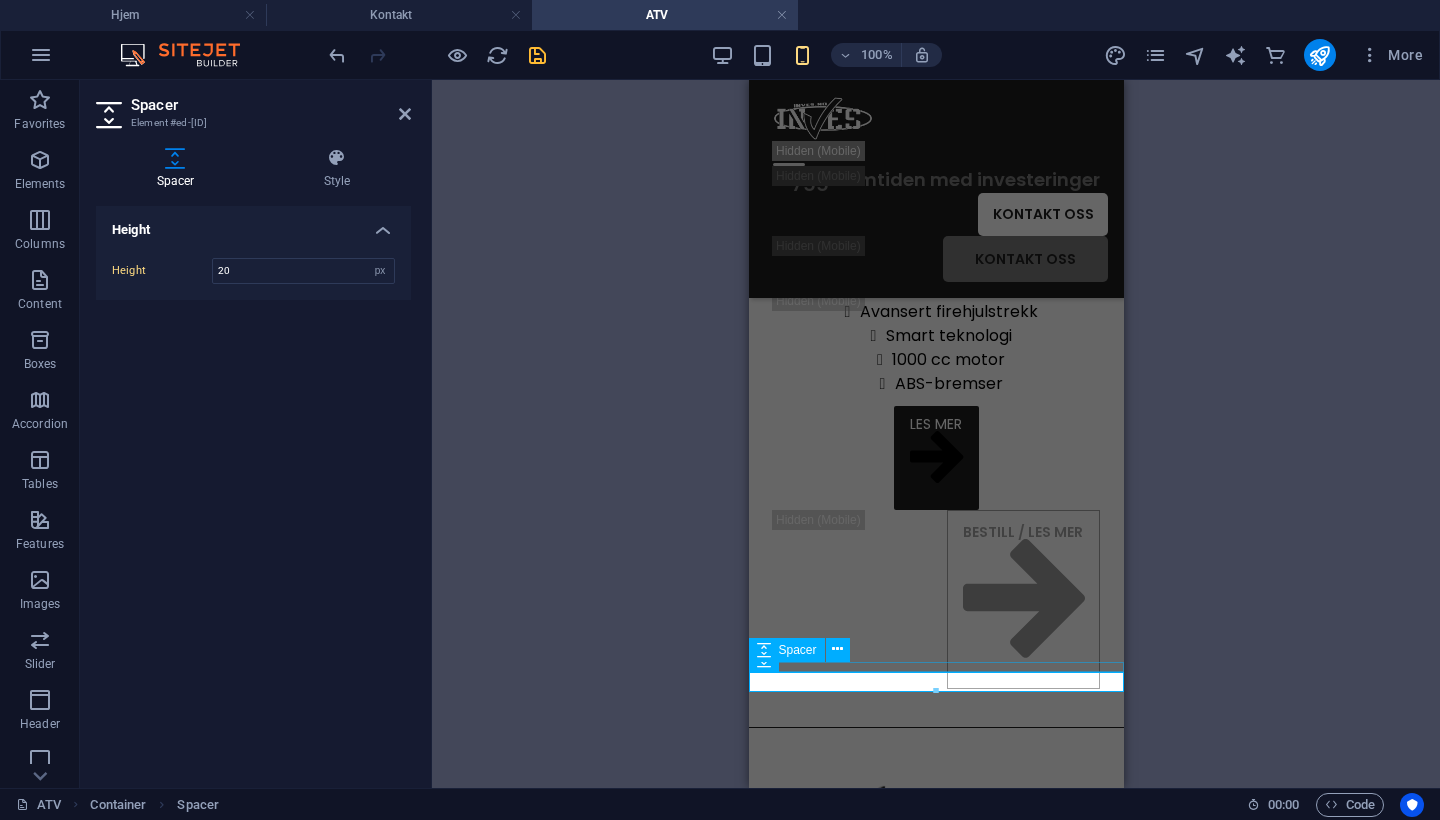click at bounding box center (935, 694) 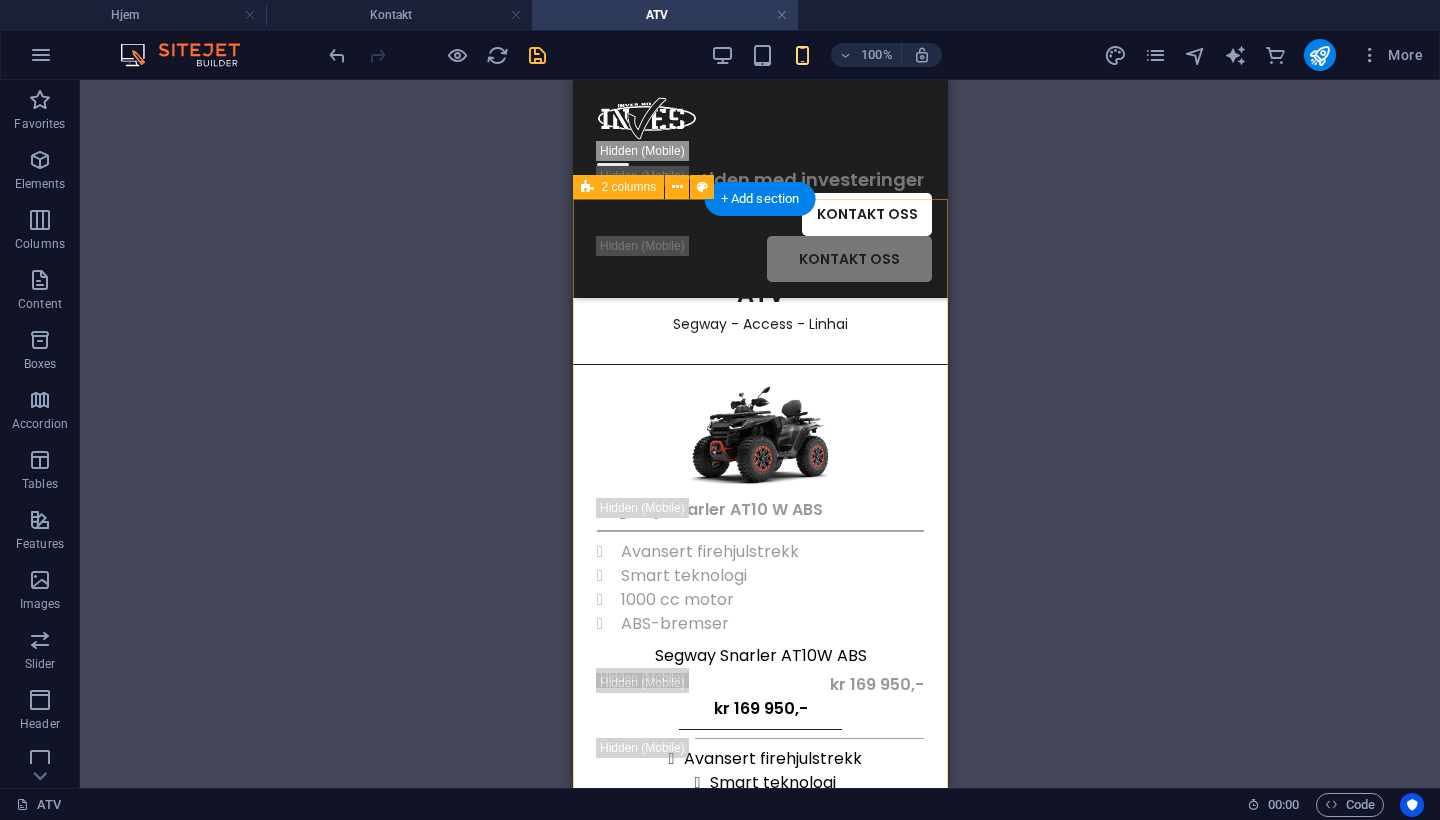 scroll, scrollTop: 0, scrollLeft: 0, axis: both 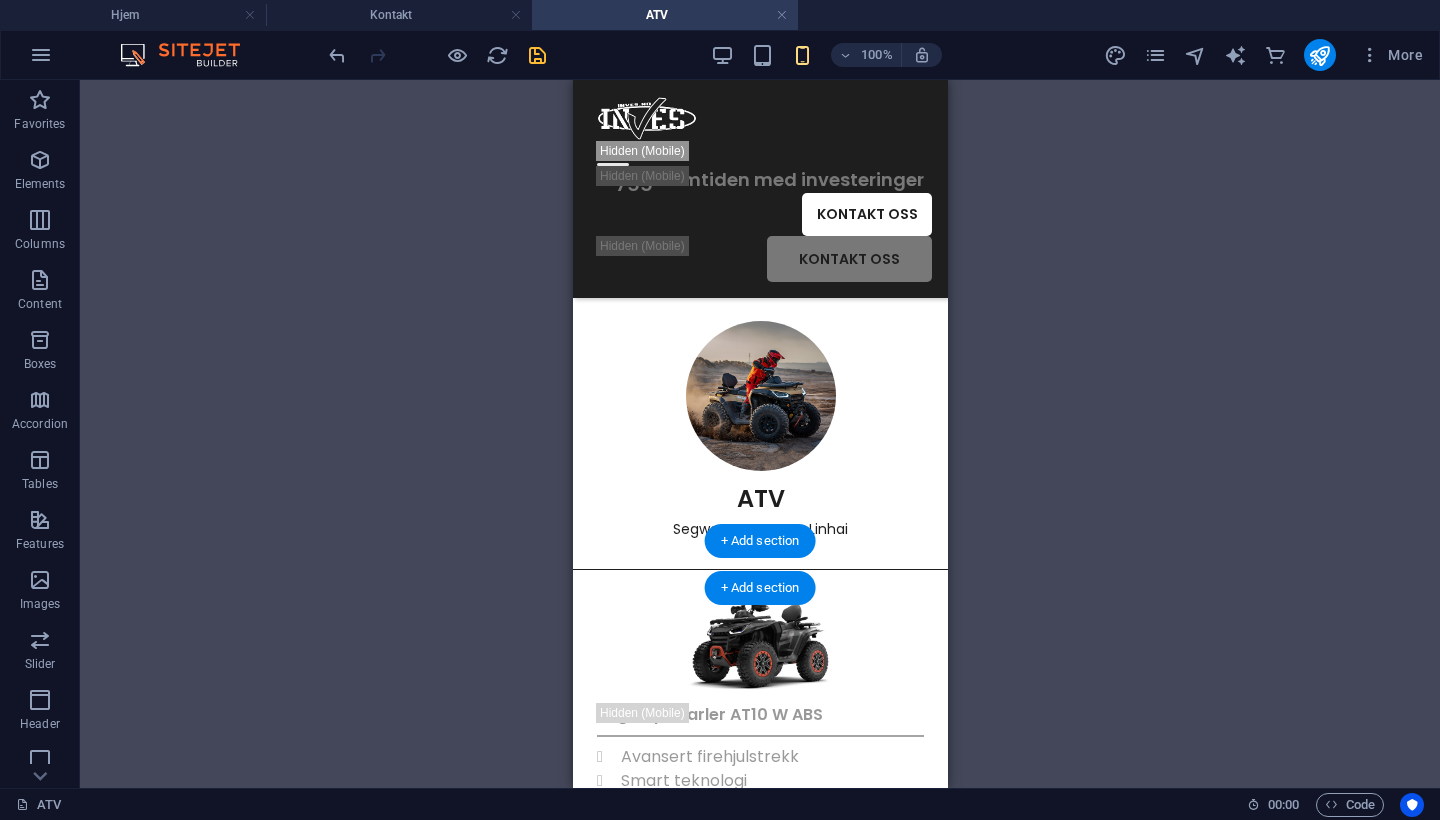click at bounding box center [759, 583] 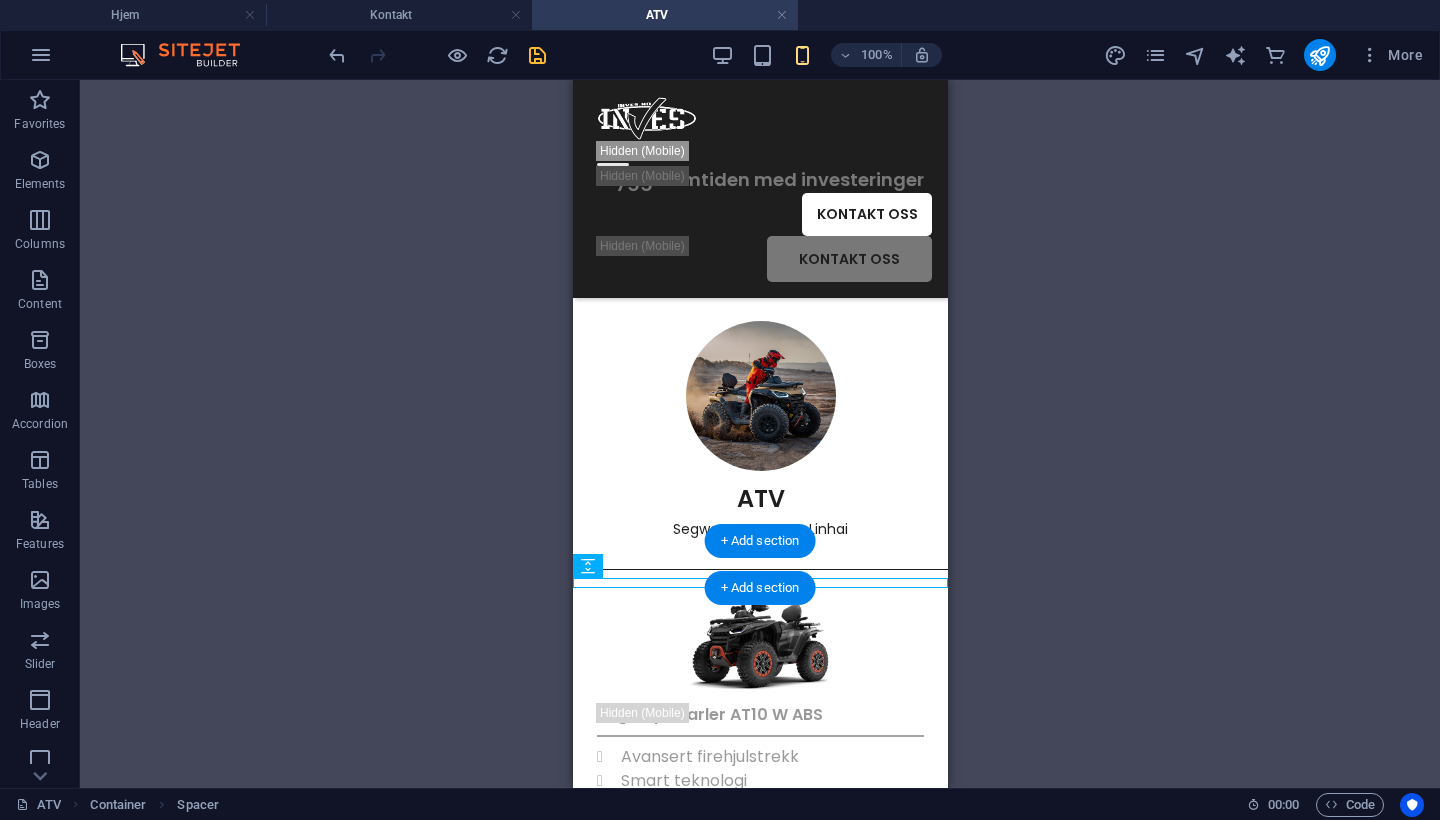 click at bounding box center (759, 583) 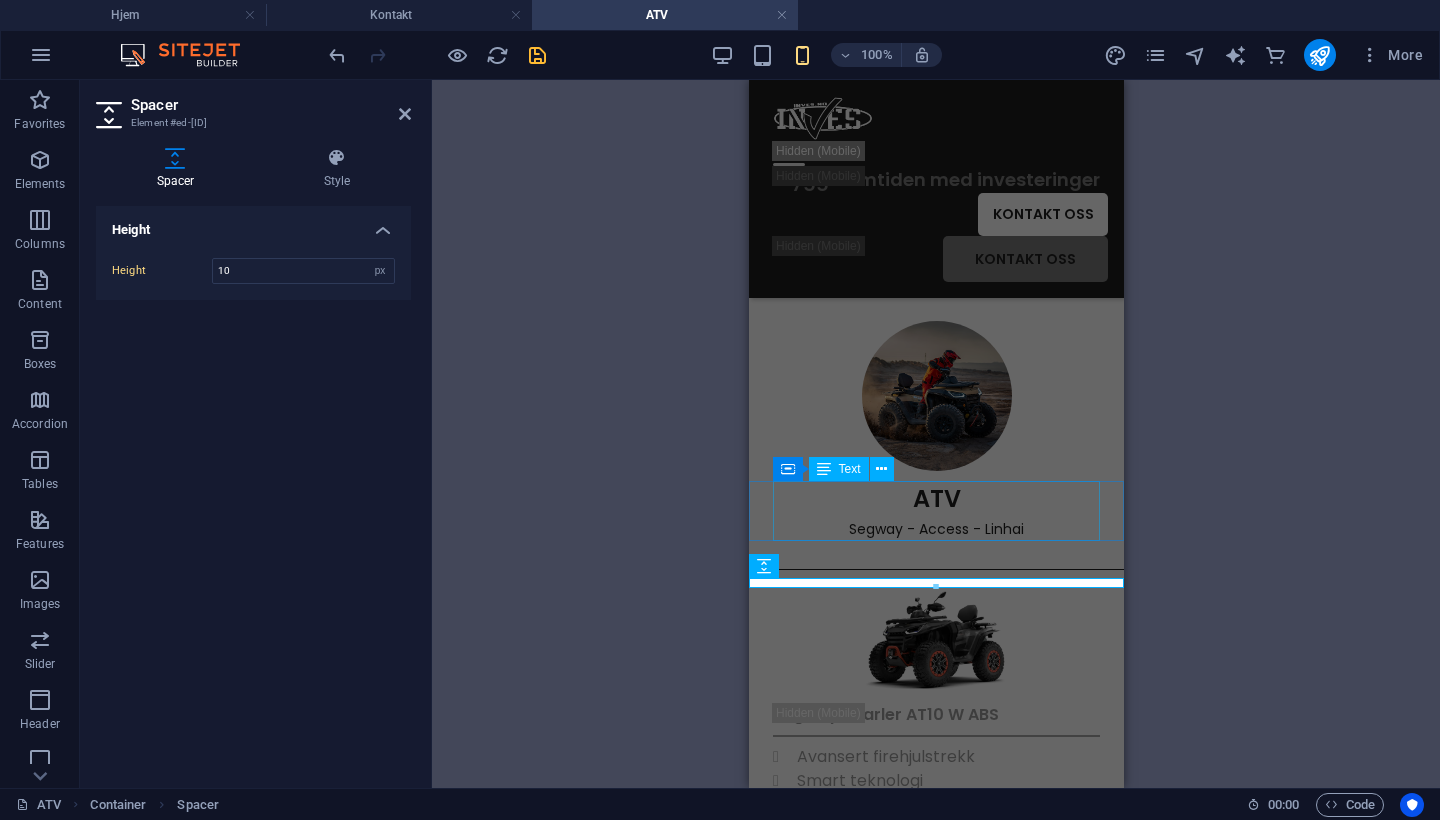click on "ATV Segway - Access - Linhai" at bounding box center (935, 511) 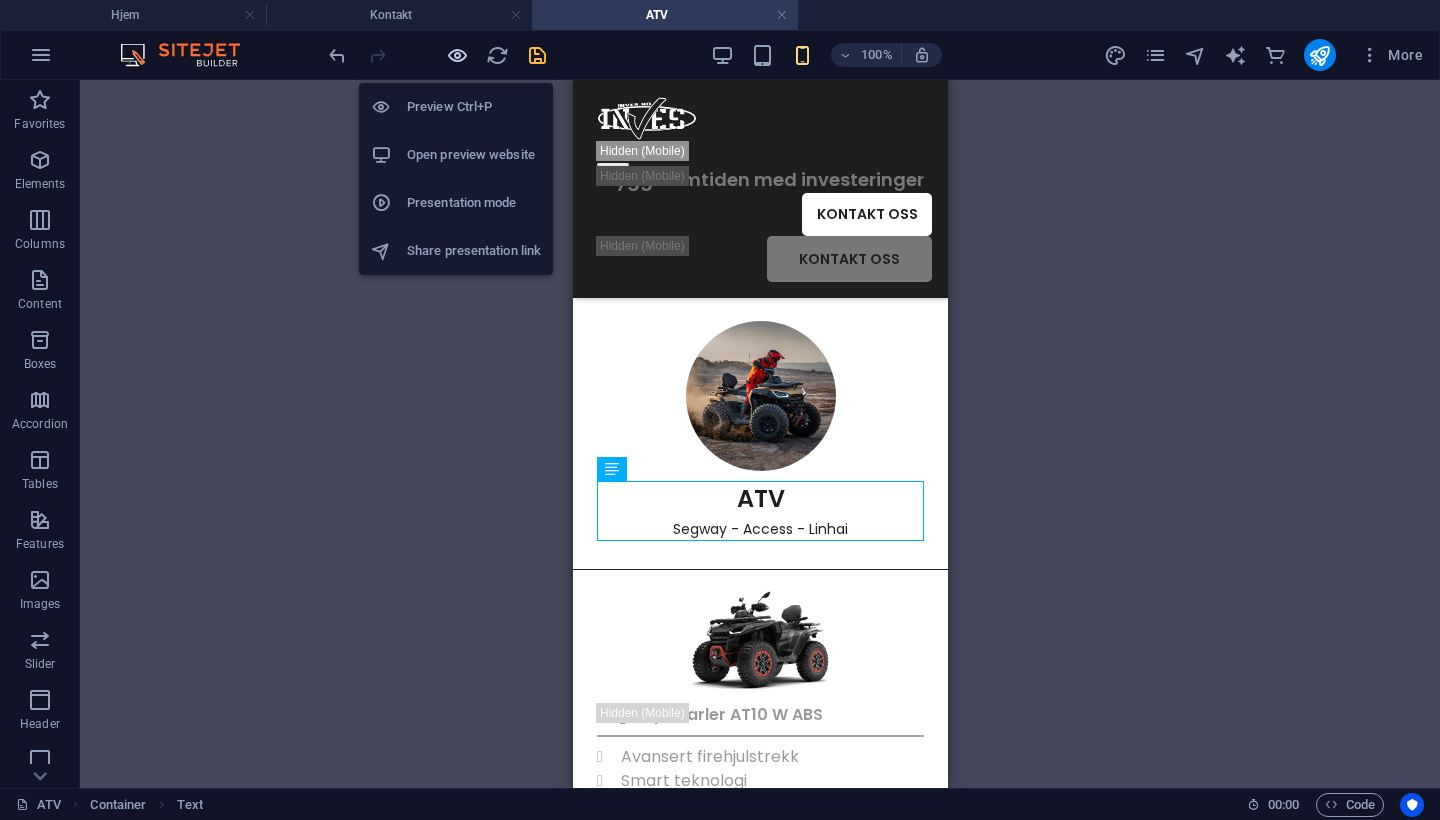 click at bounding box center (457, 55) 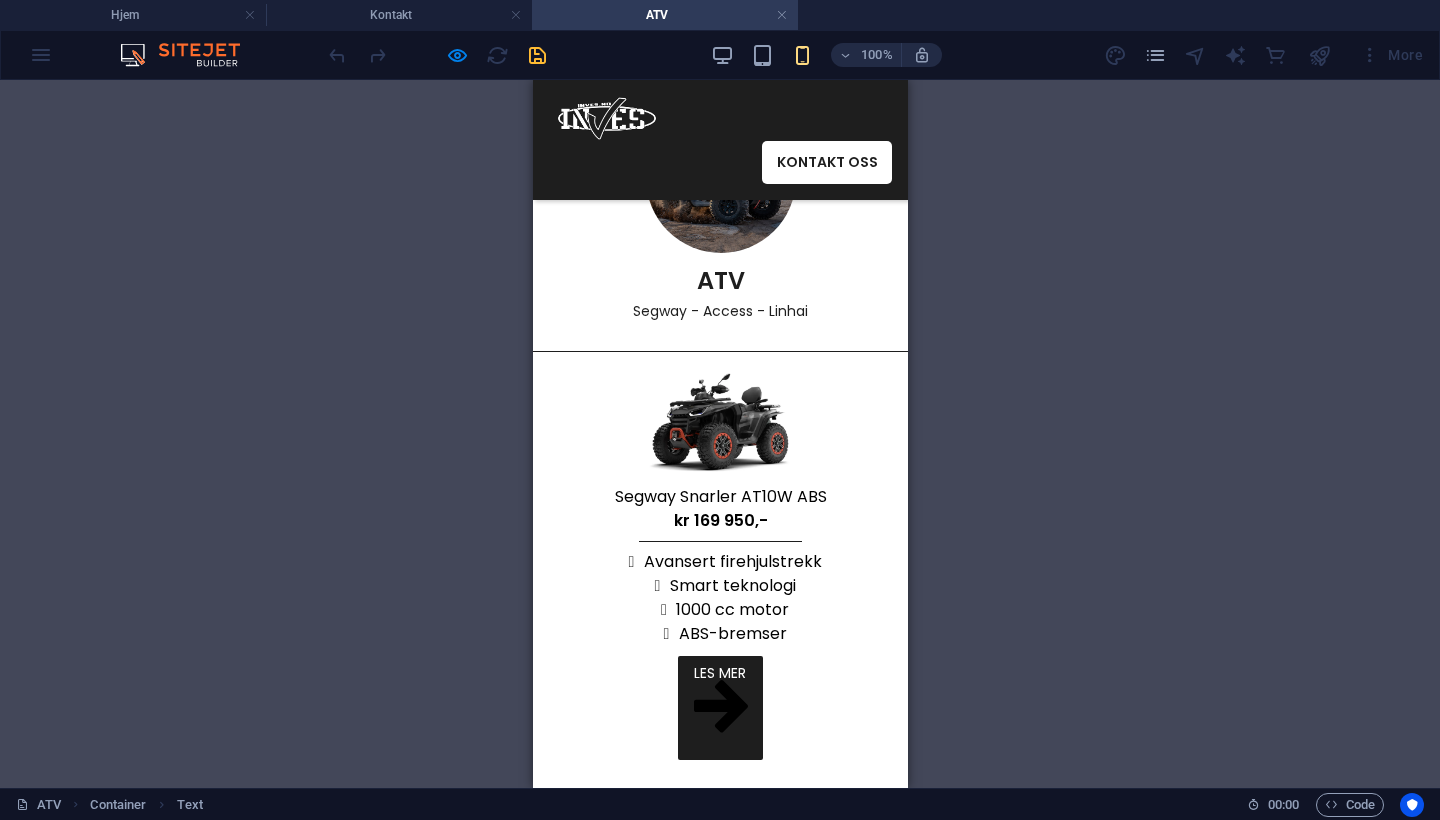 scroll, scrollTop: 93, scrollLeft: 0, axis: vertical 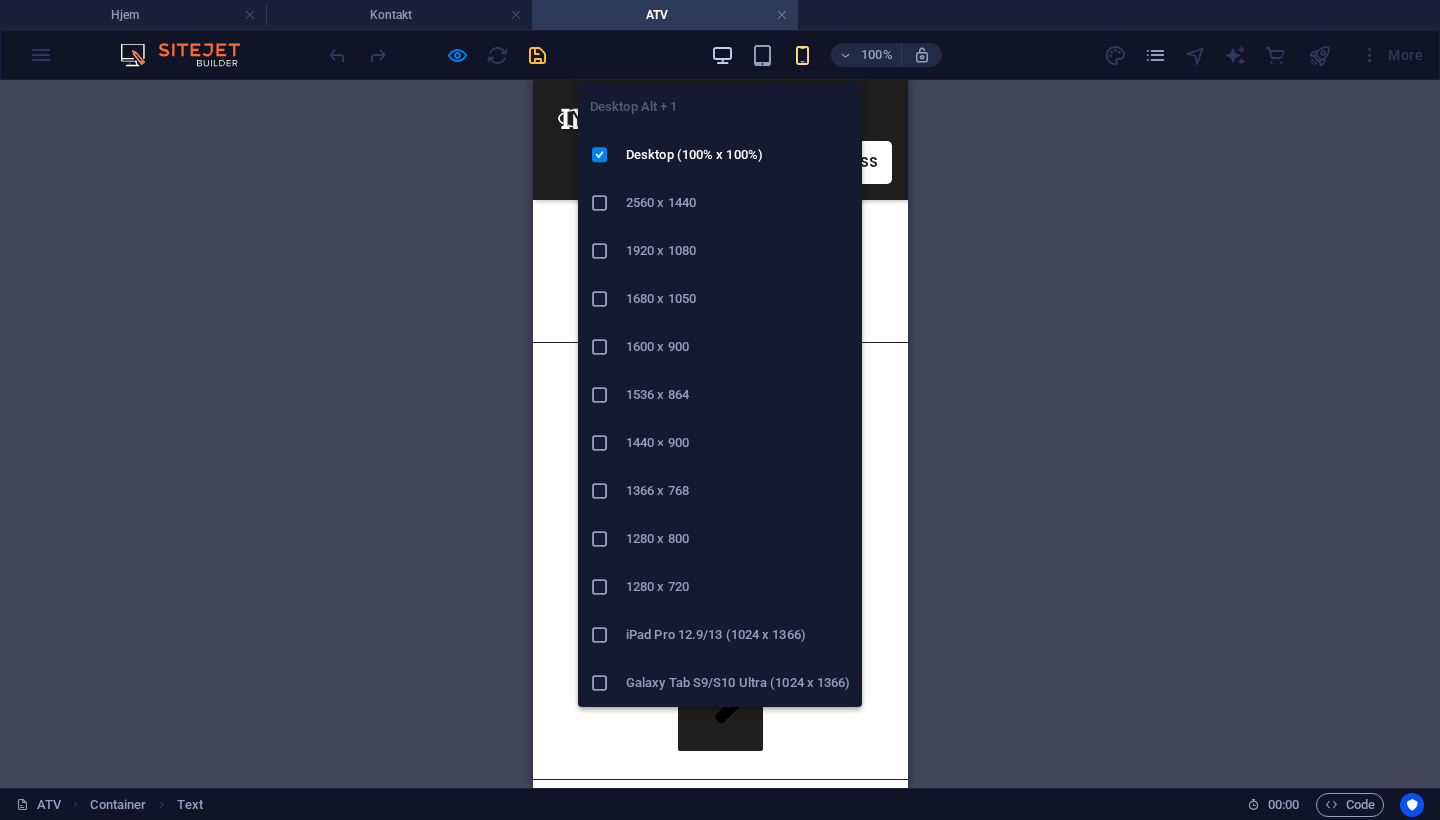 click at bounding box center (722, 55) 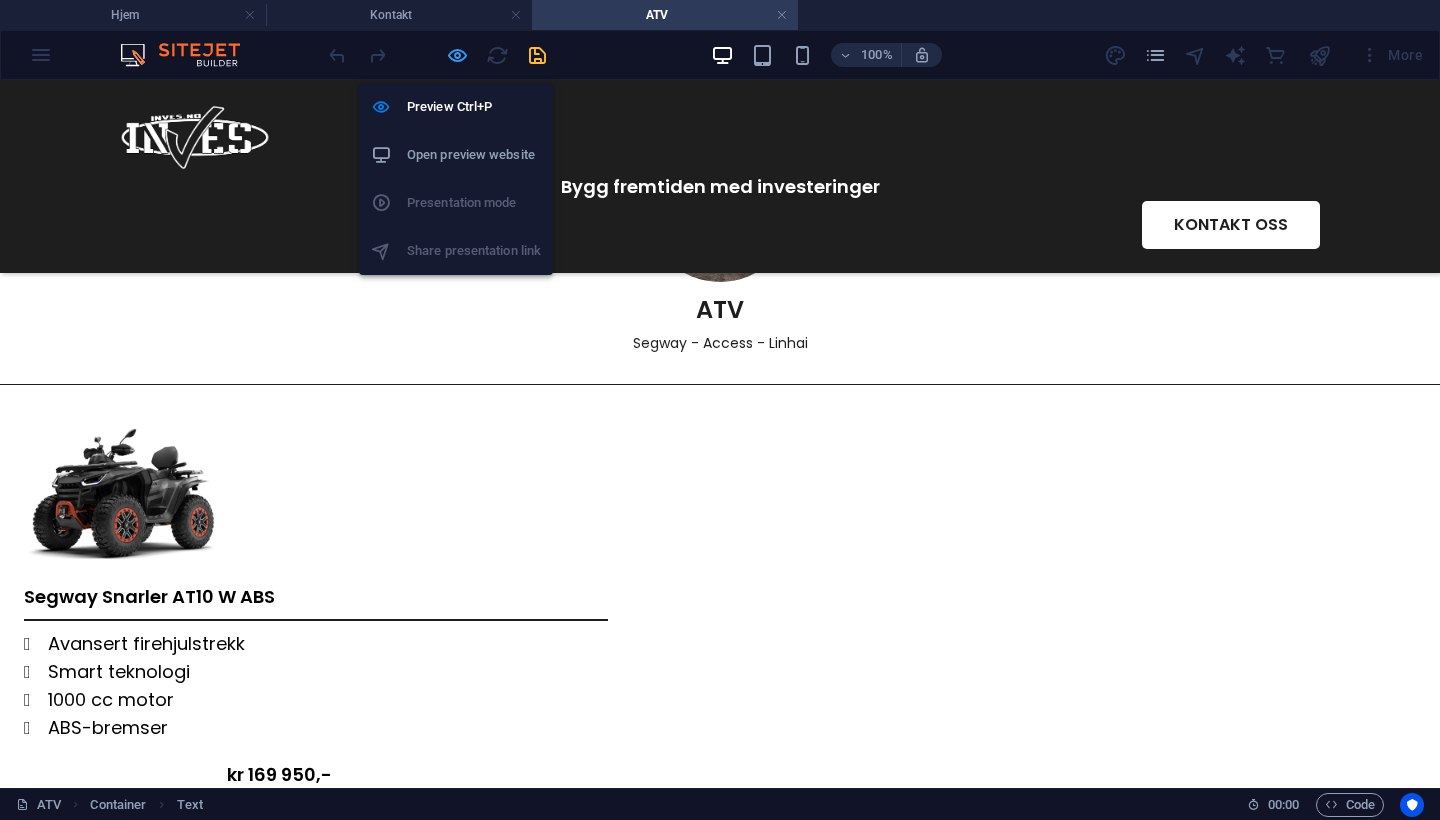 click at bounding box center [457, 55] 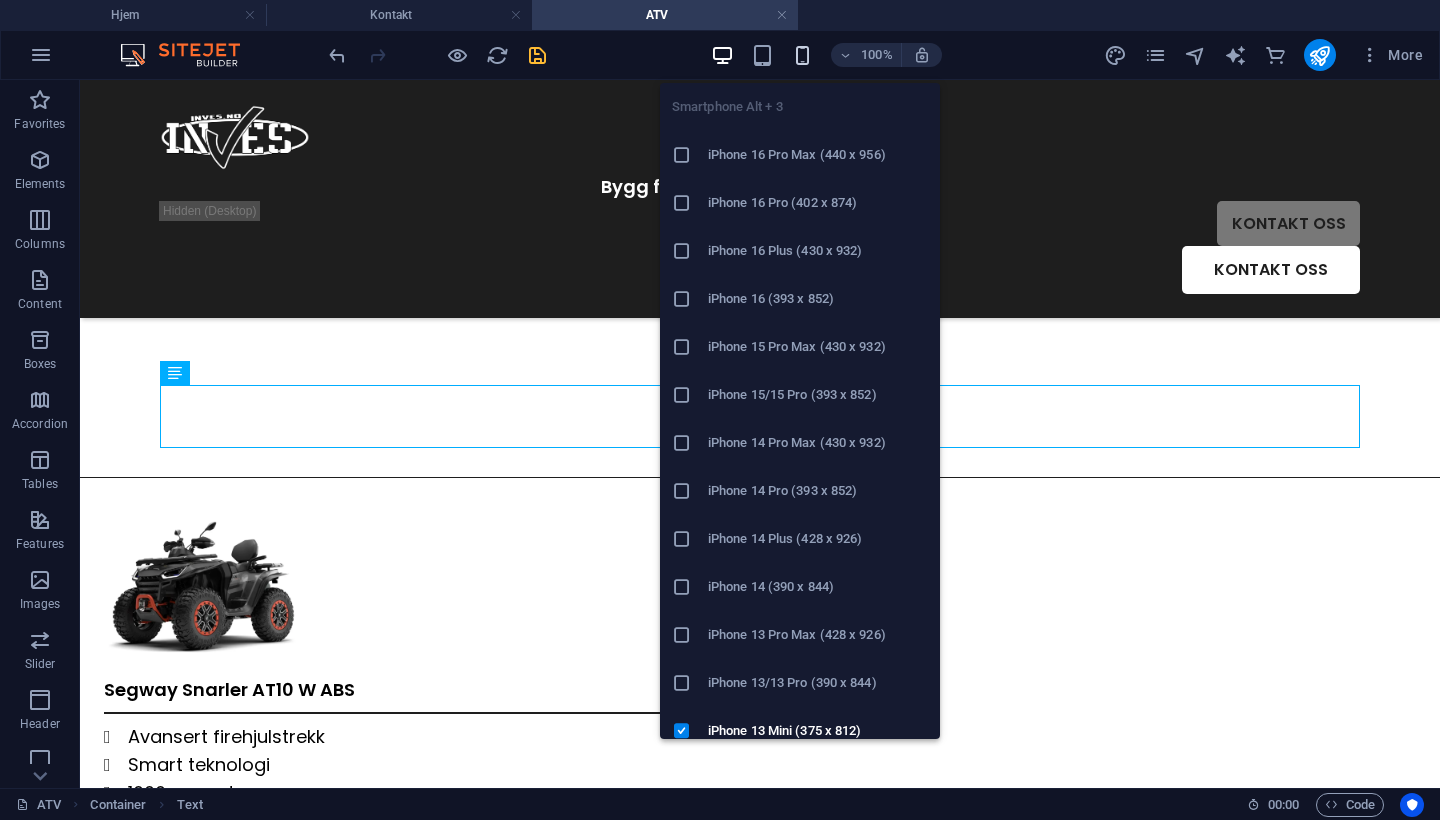 click at bounding box center (802, 55) 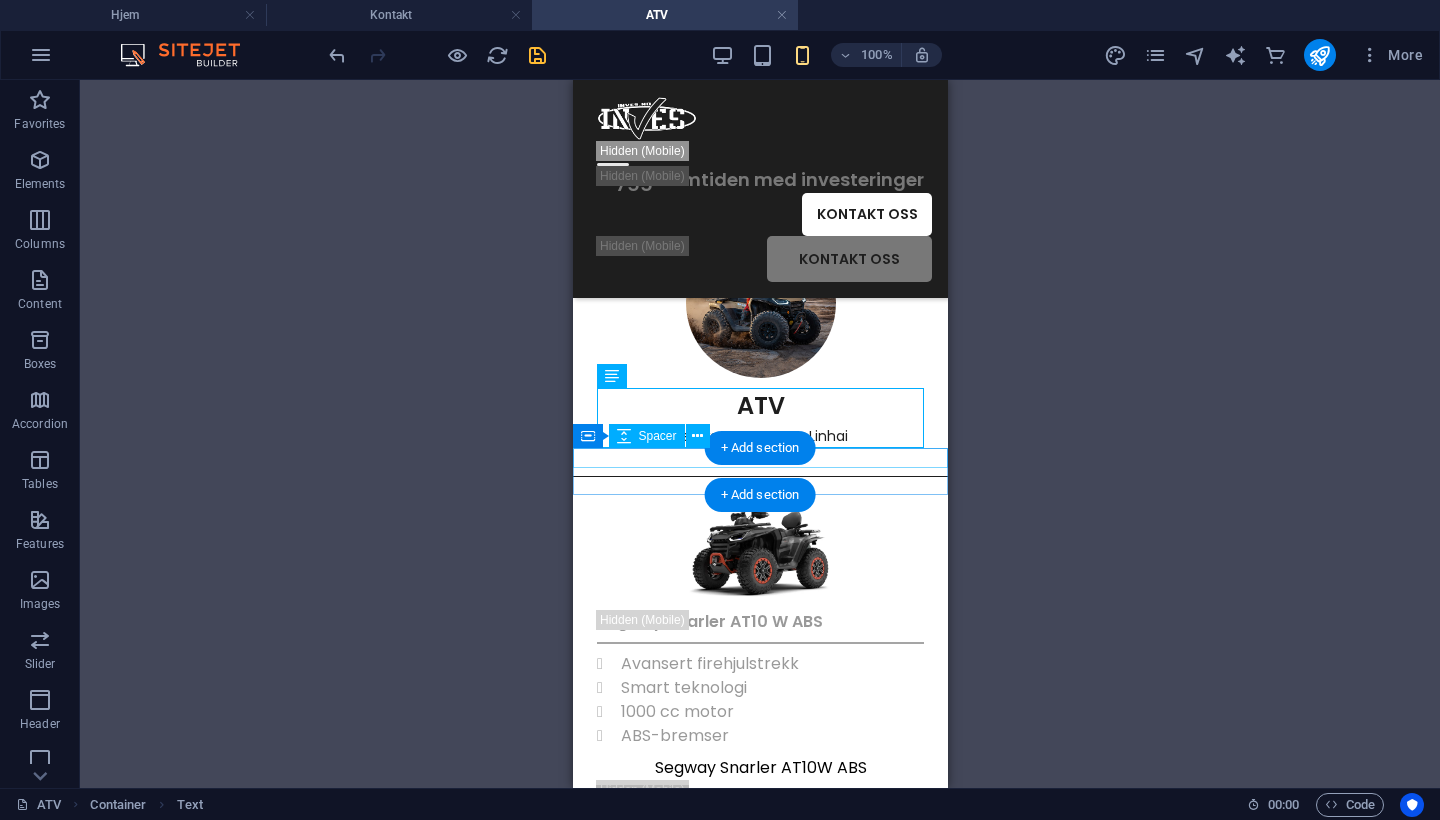 click at bounding box center [759, 458] 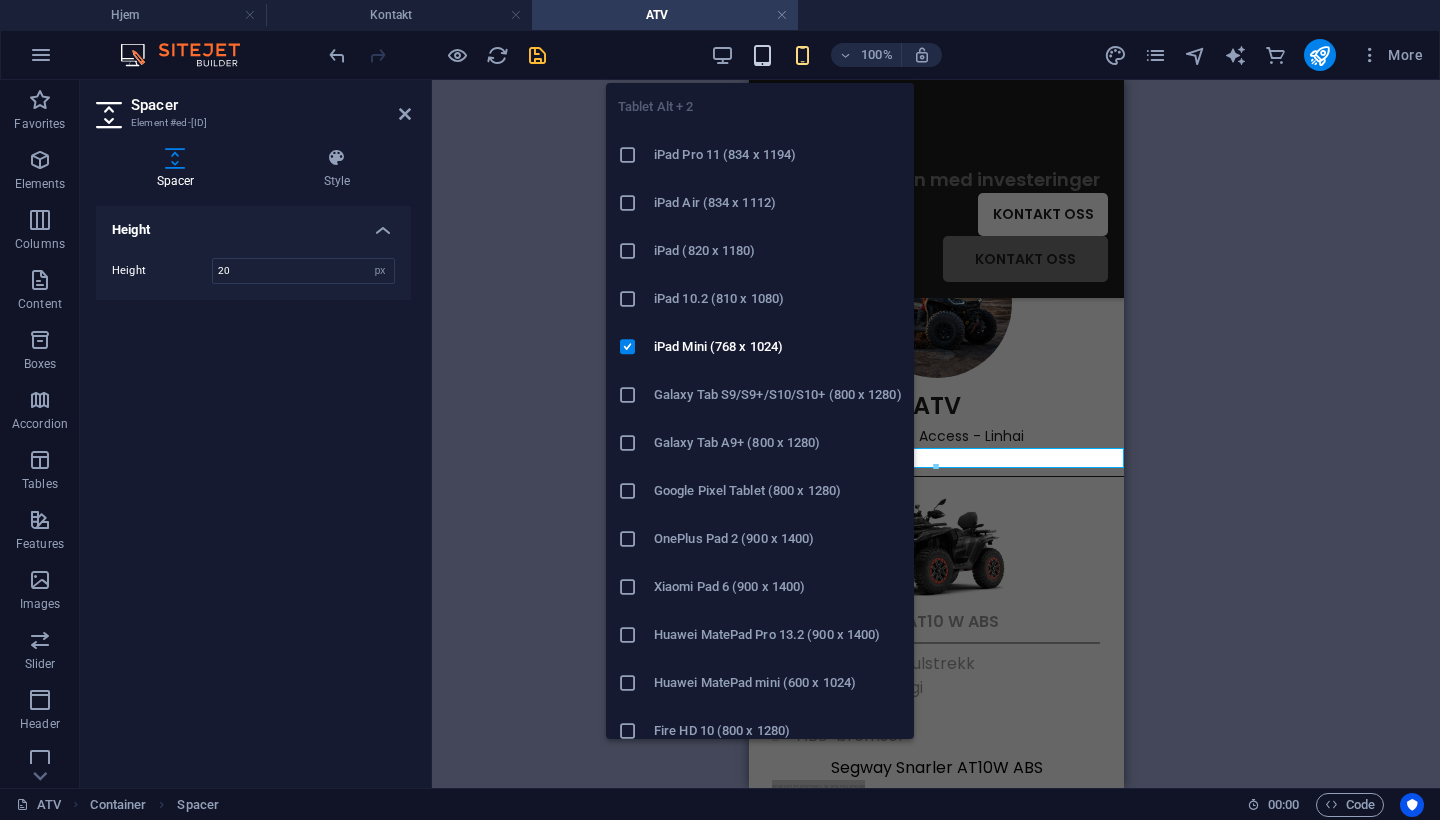 click at bounding box center [762, 55] 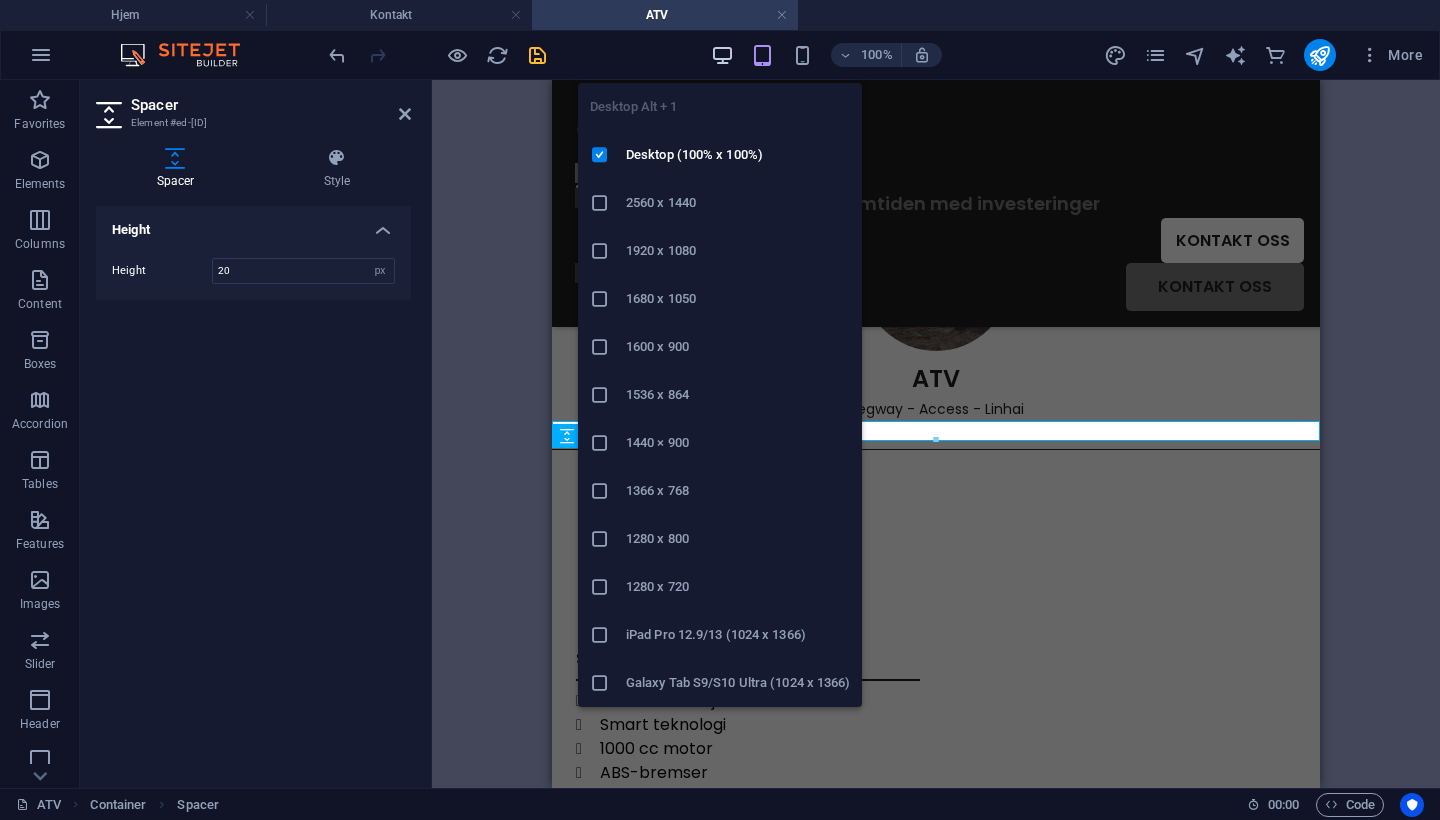 click at bounding box center [722, 55] 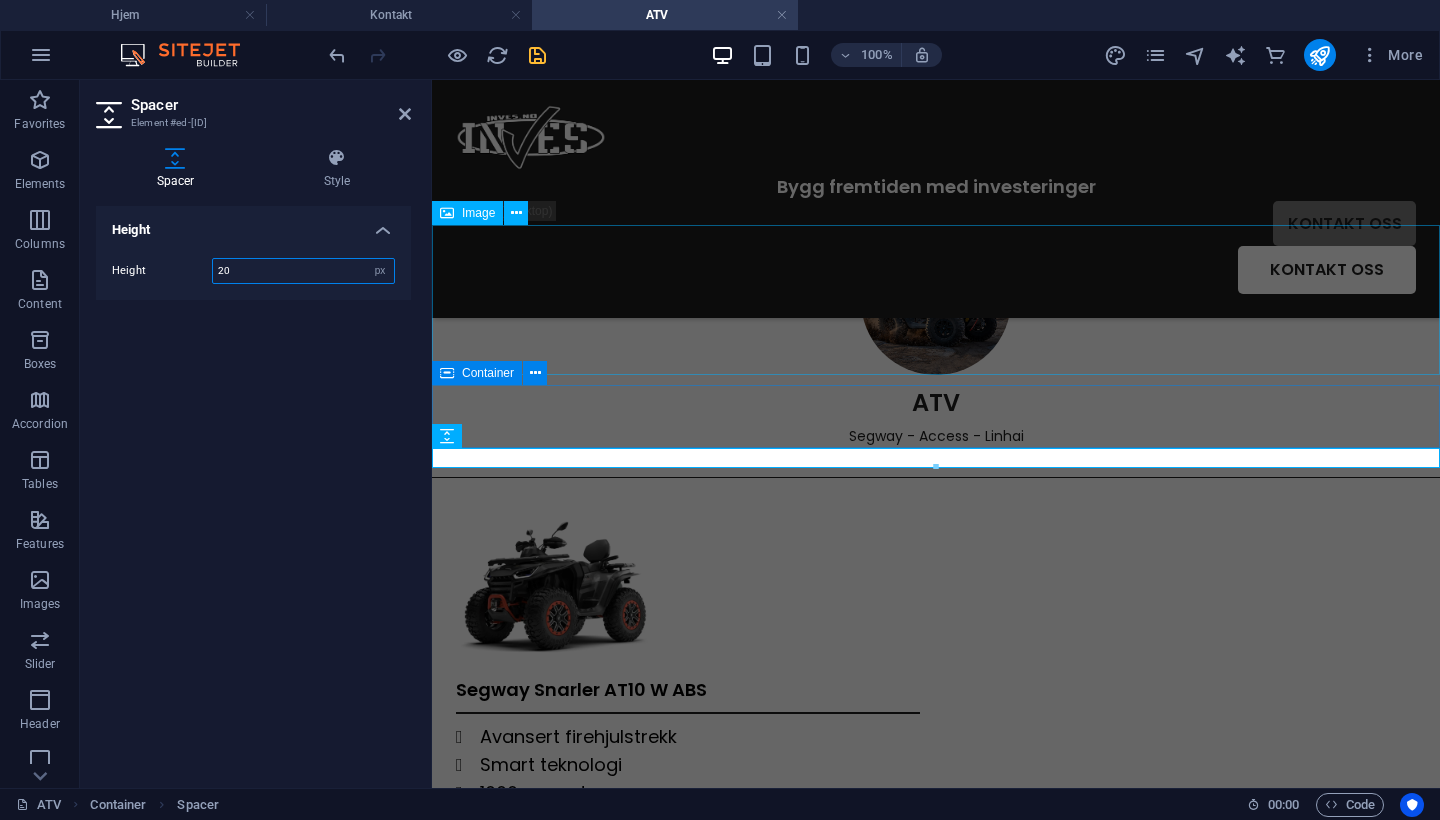 drag, startPoint x: 312, startPoint y: 274, endPoint x: 100, endPoint y: 261, distance: 212.39821 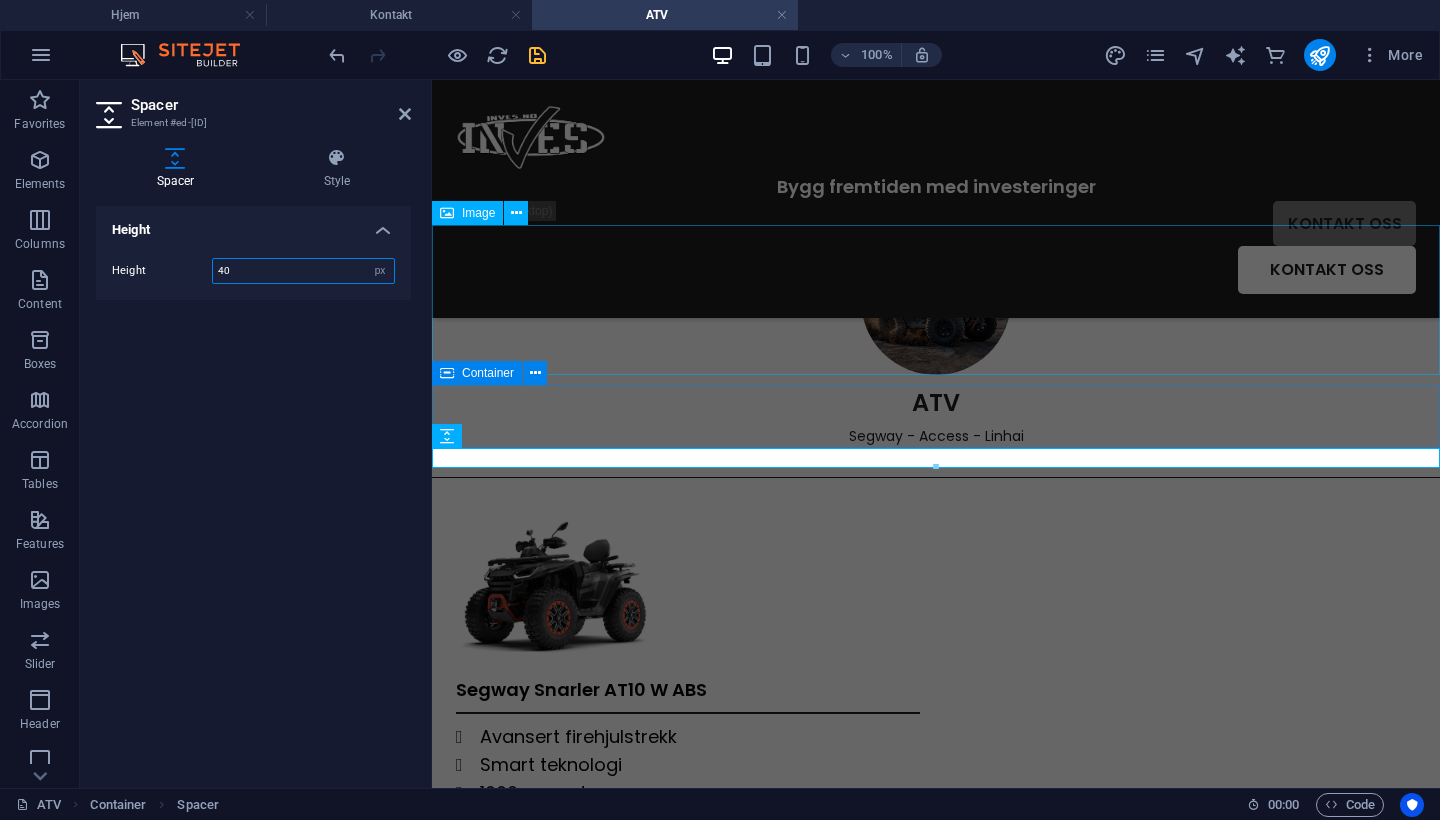 type on "40" 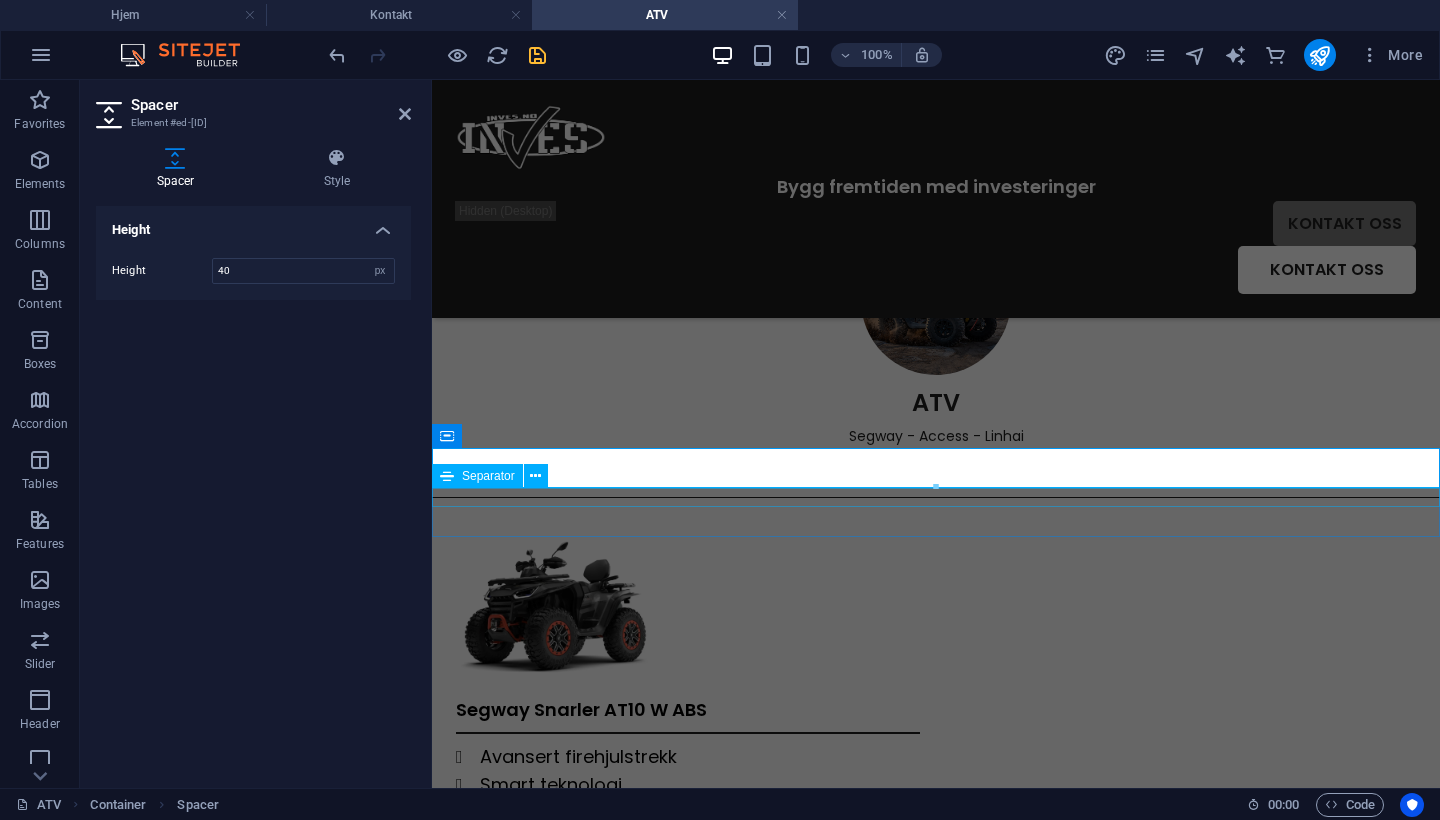 click at bounding box center (688, 608) 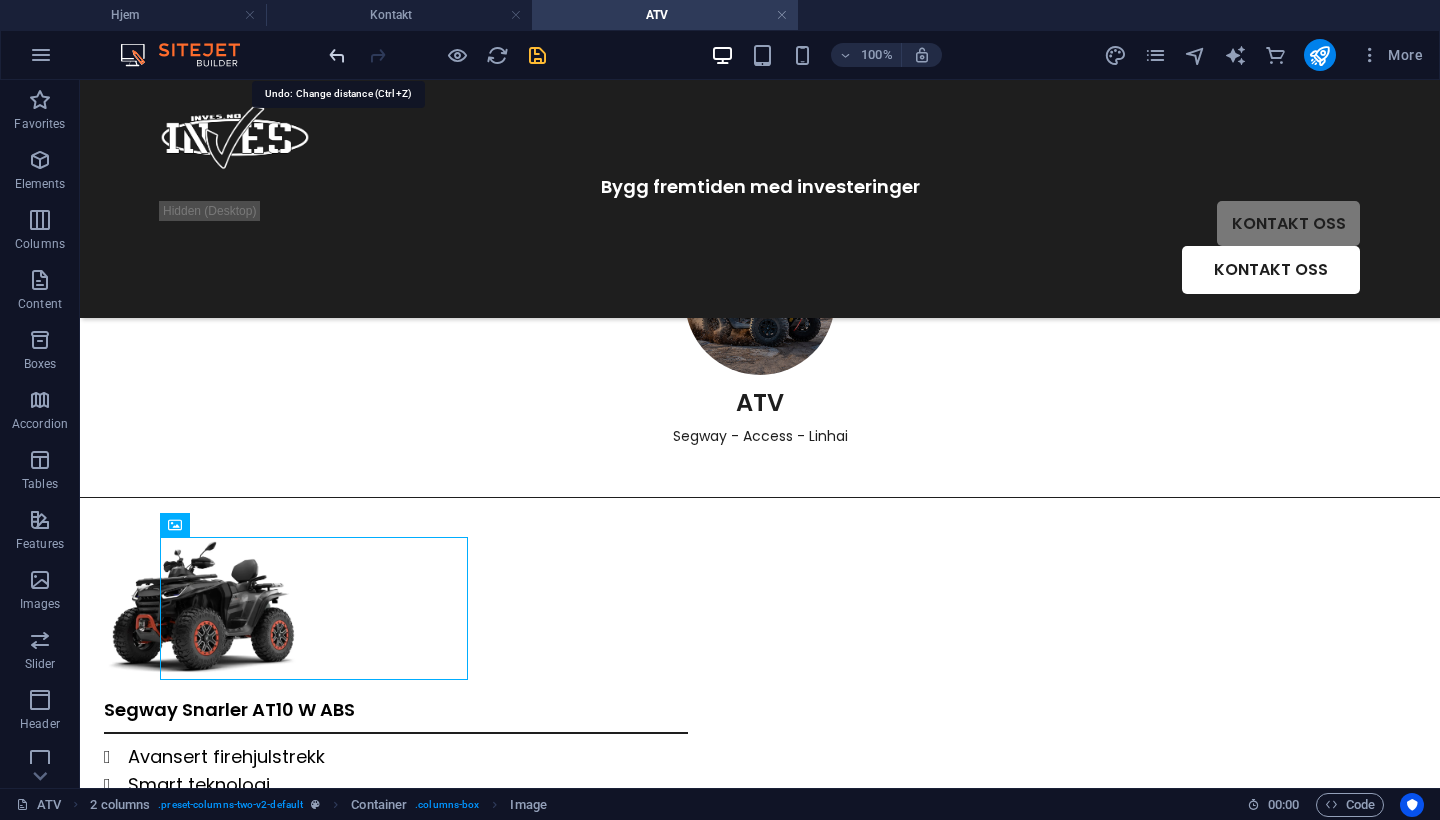 click at bounding box center [337, 55] 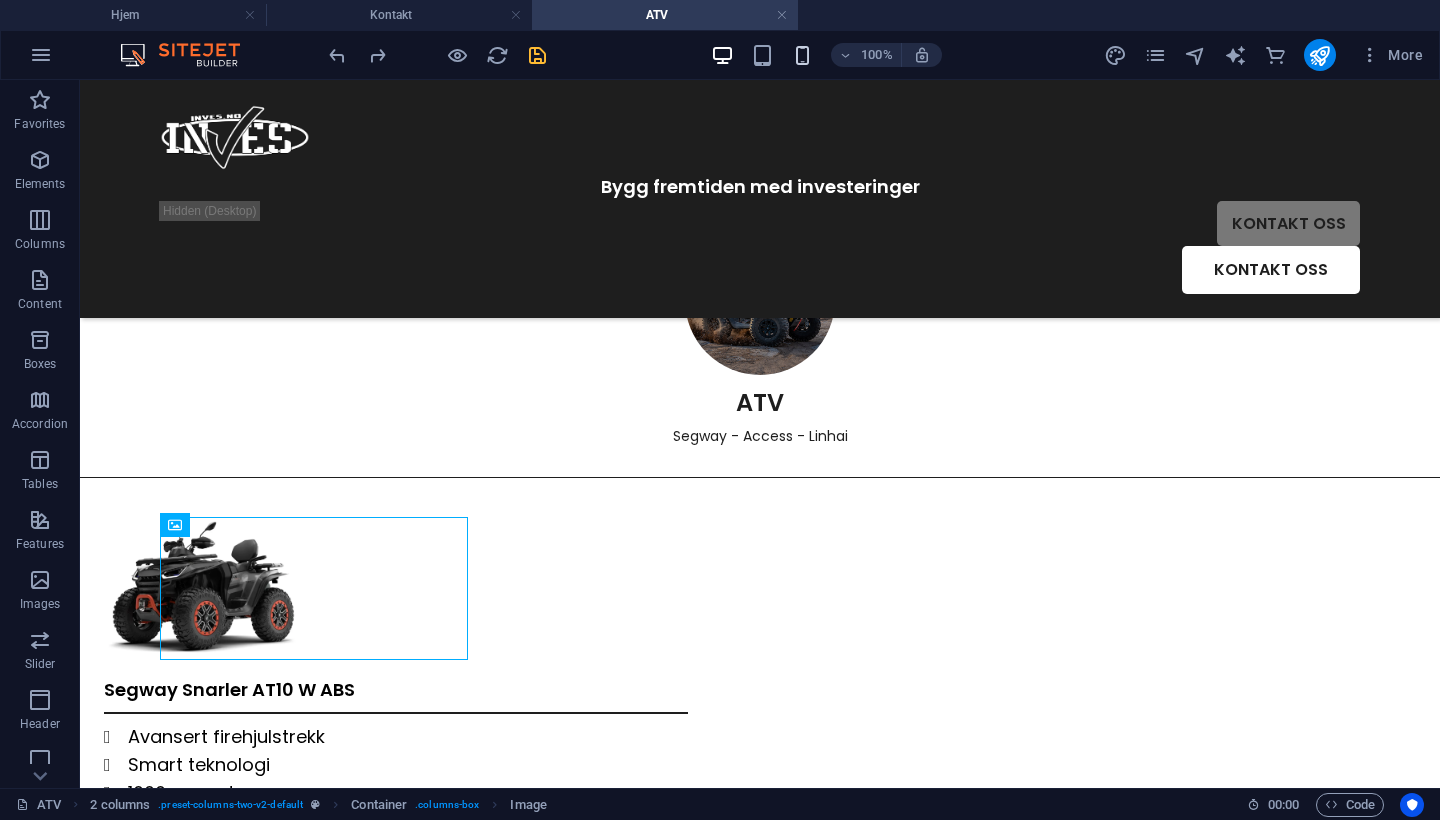 click at bounding box center (802, 55) 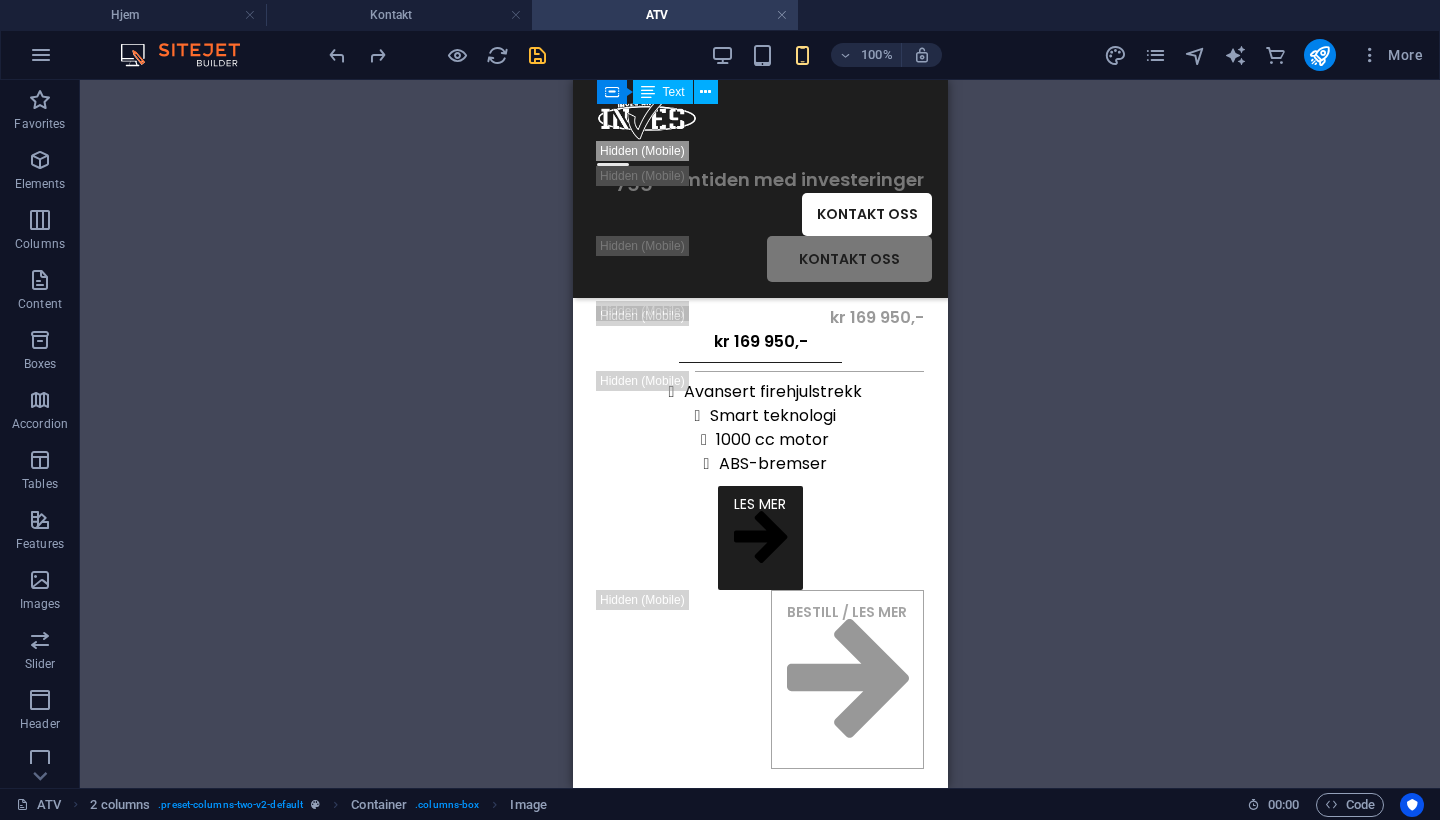 scroll, scrollTop: 677, scrollLeft: 0, axis: vertical 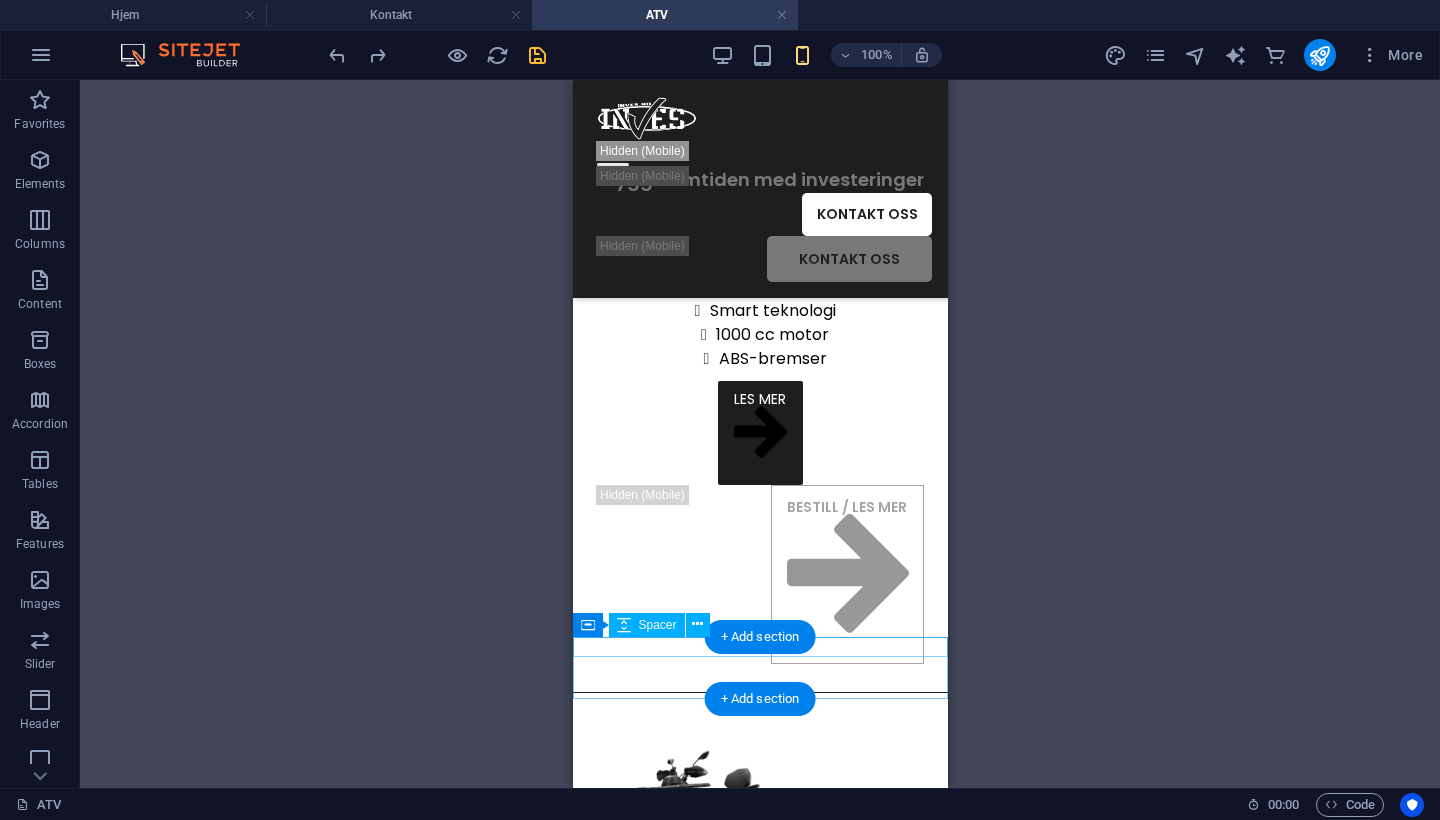 click at bounding box center [759, 674] 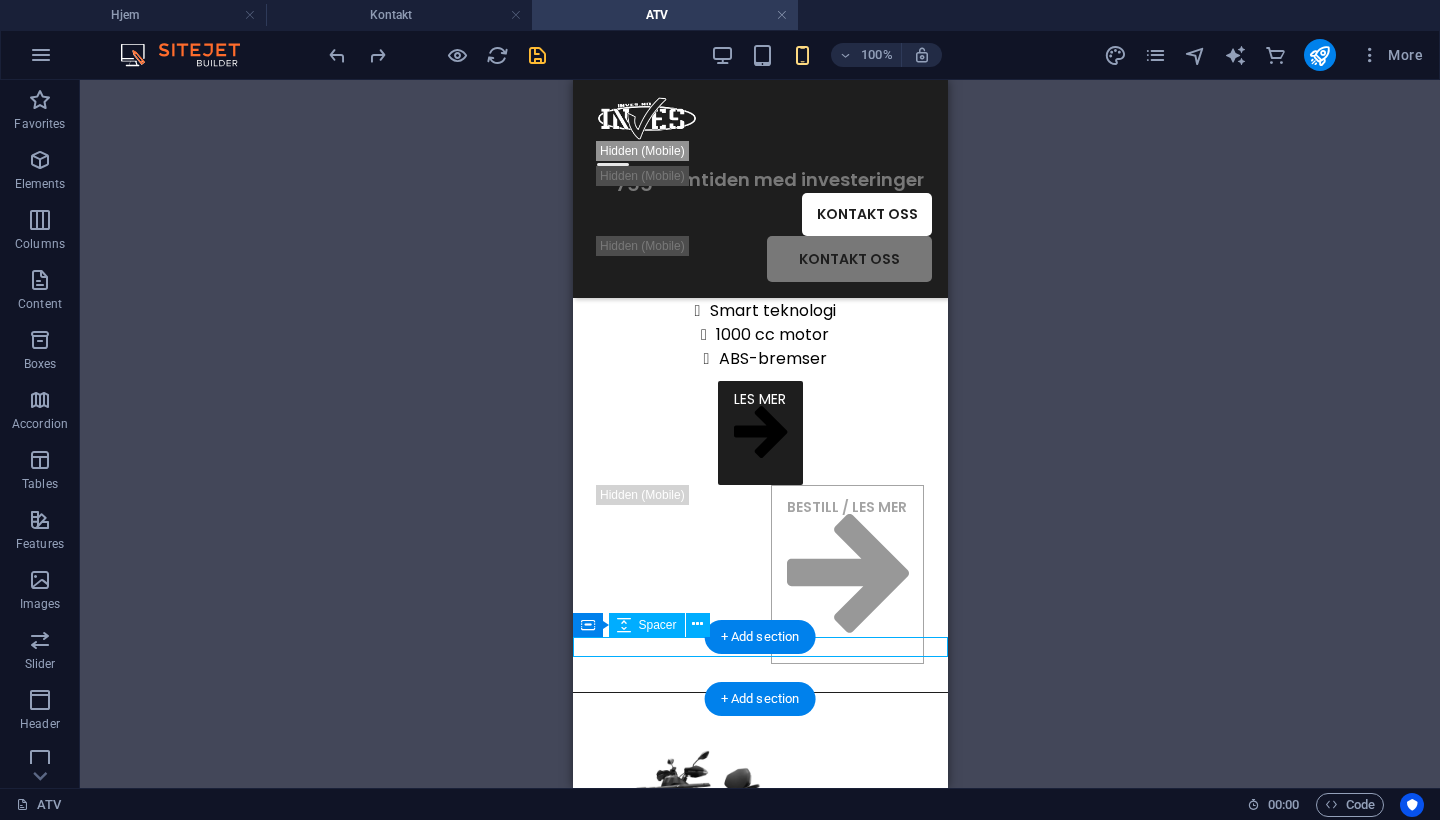 click at bounding box center [759, 674] 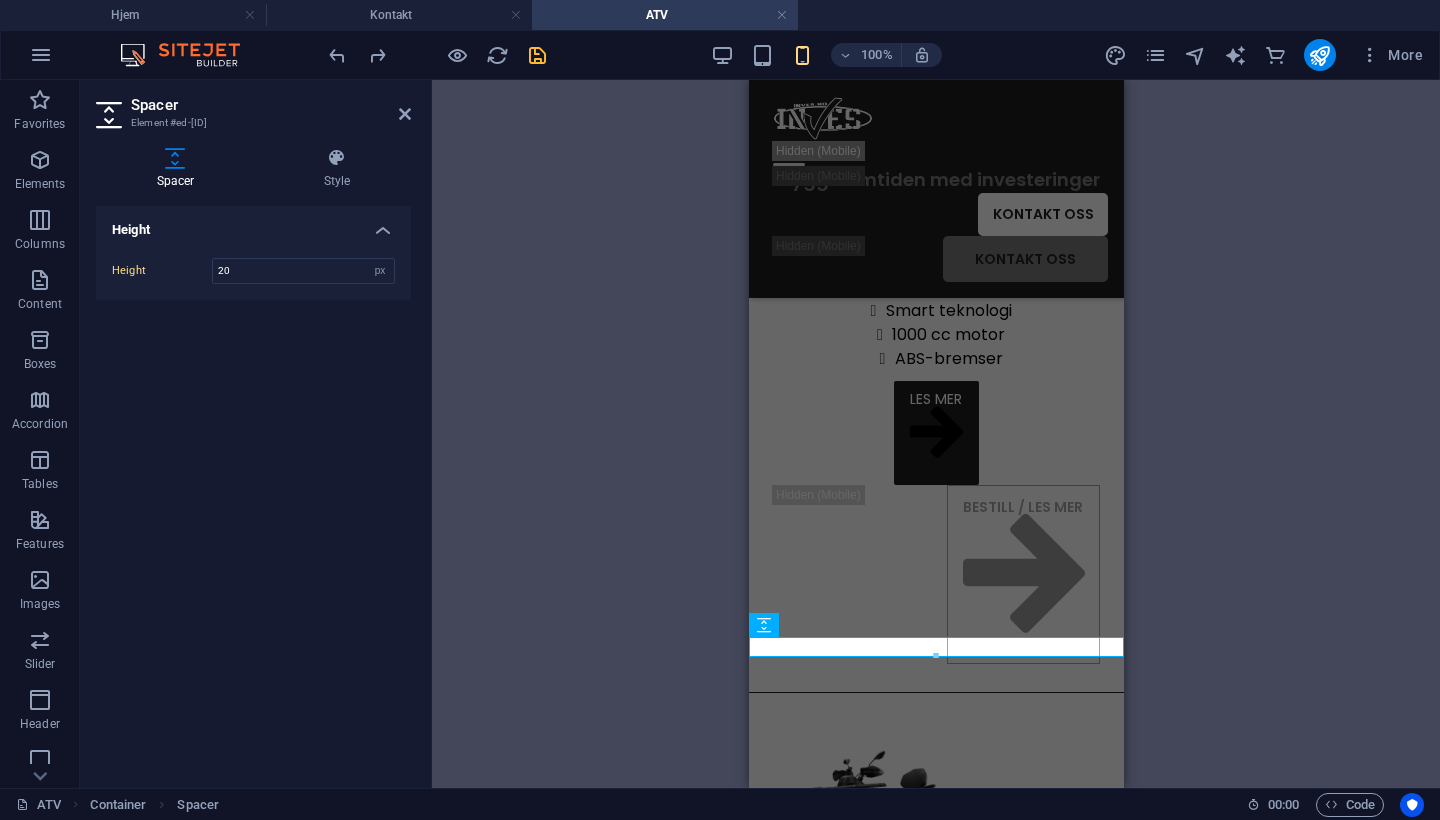 click on "100%" at bounding box center [826, 55] 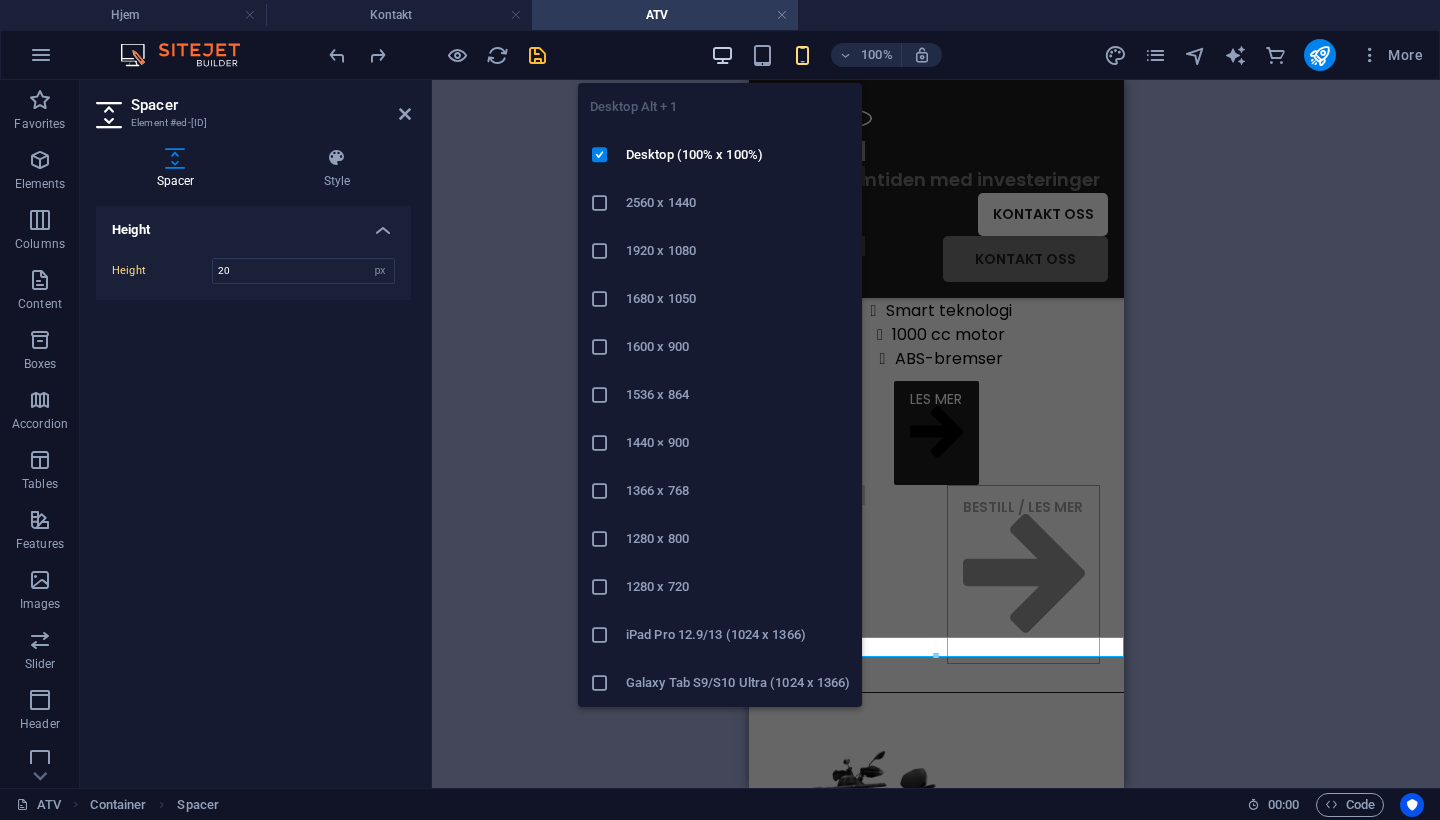 click at bounding box center (722, 55) 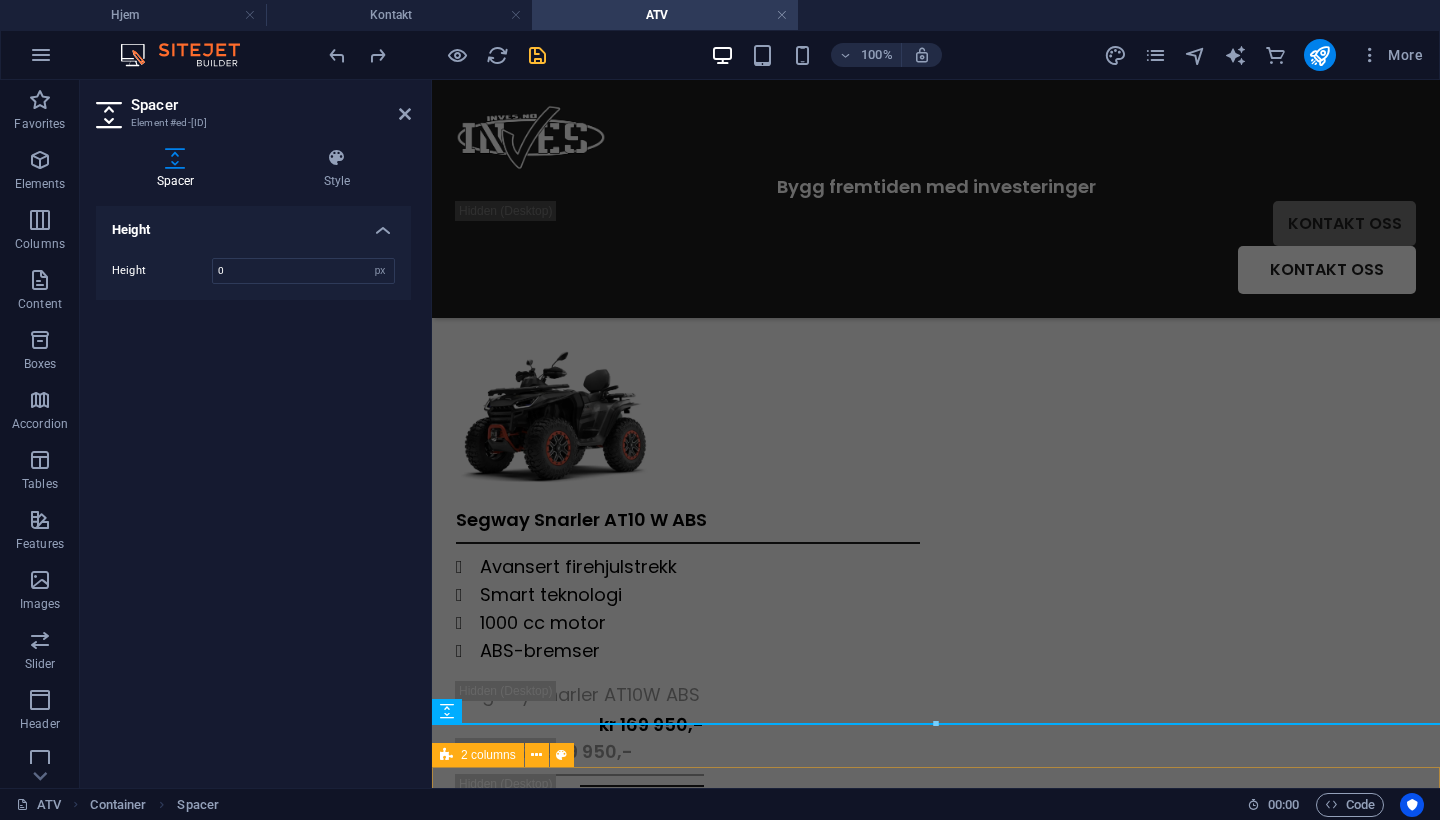 scroll, scrollTop: 259, scrollLeft: 0, axis: vertical 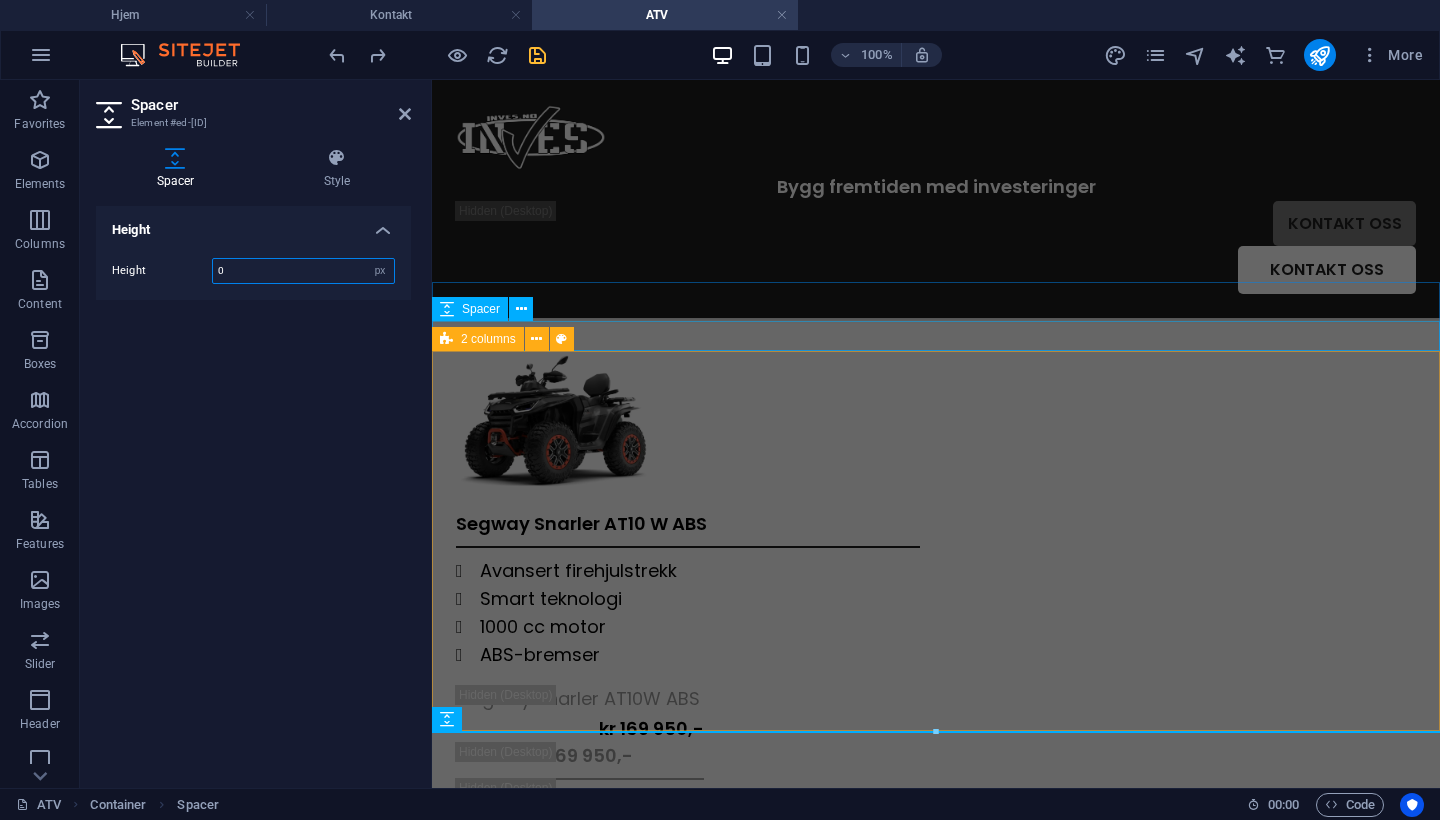 drag, startPoint x: 277, startPoint y: 267, endPoint x: 95, endPoint y: 267, distance: 182 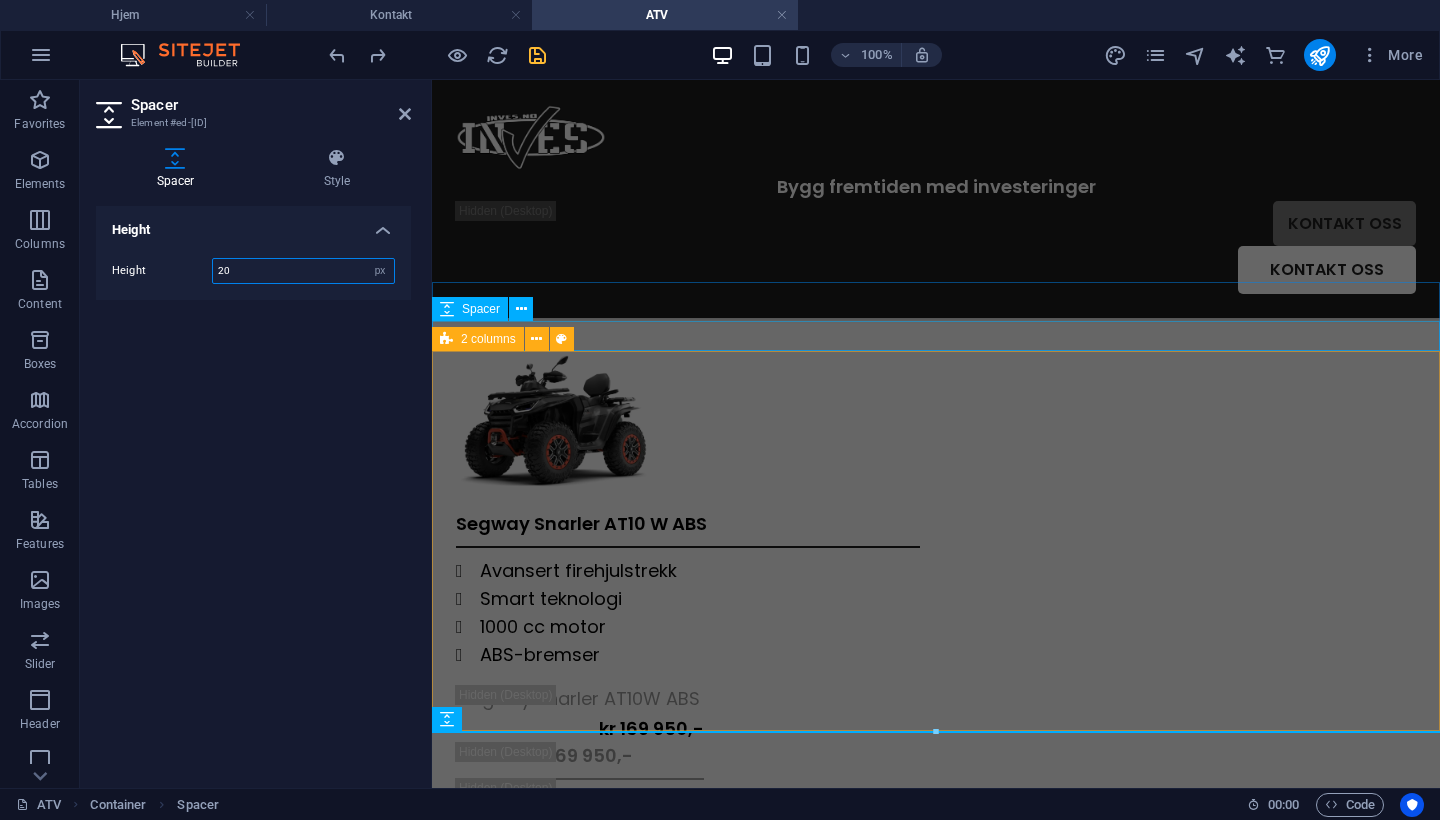 type on "20" 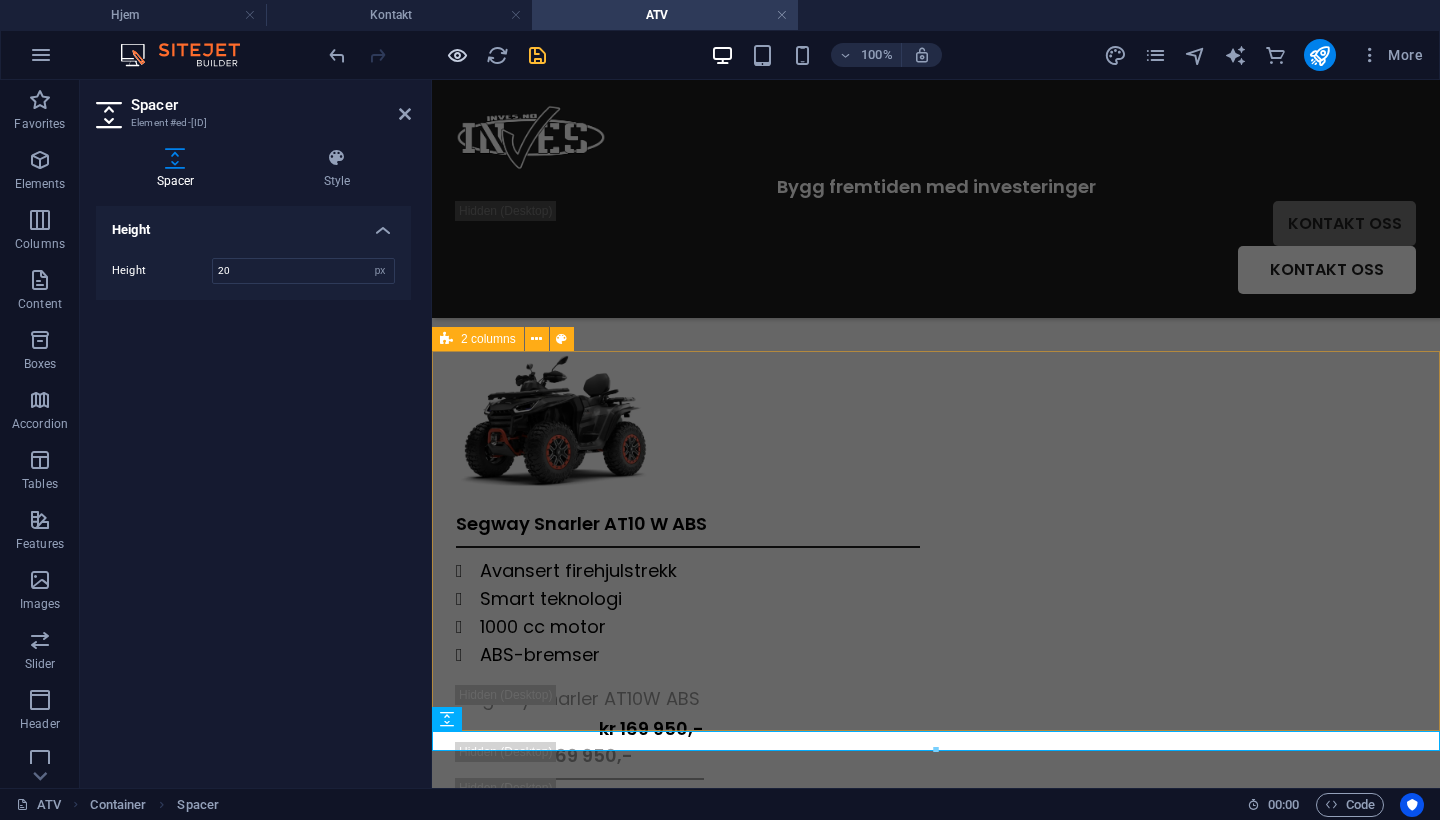 click at bounding box center [457, 55] 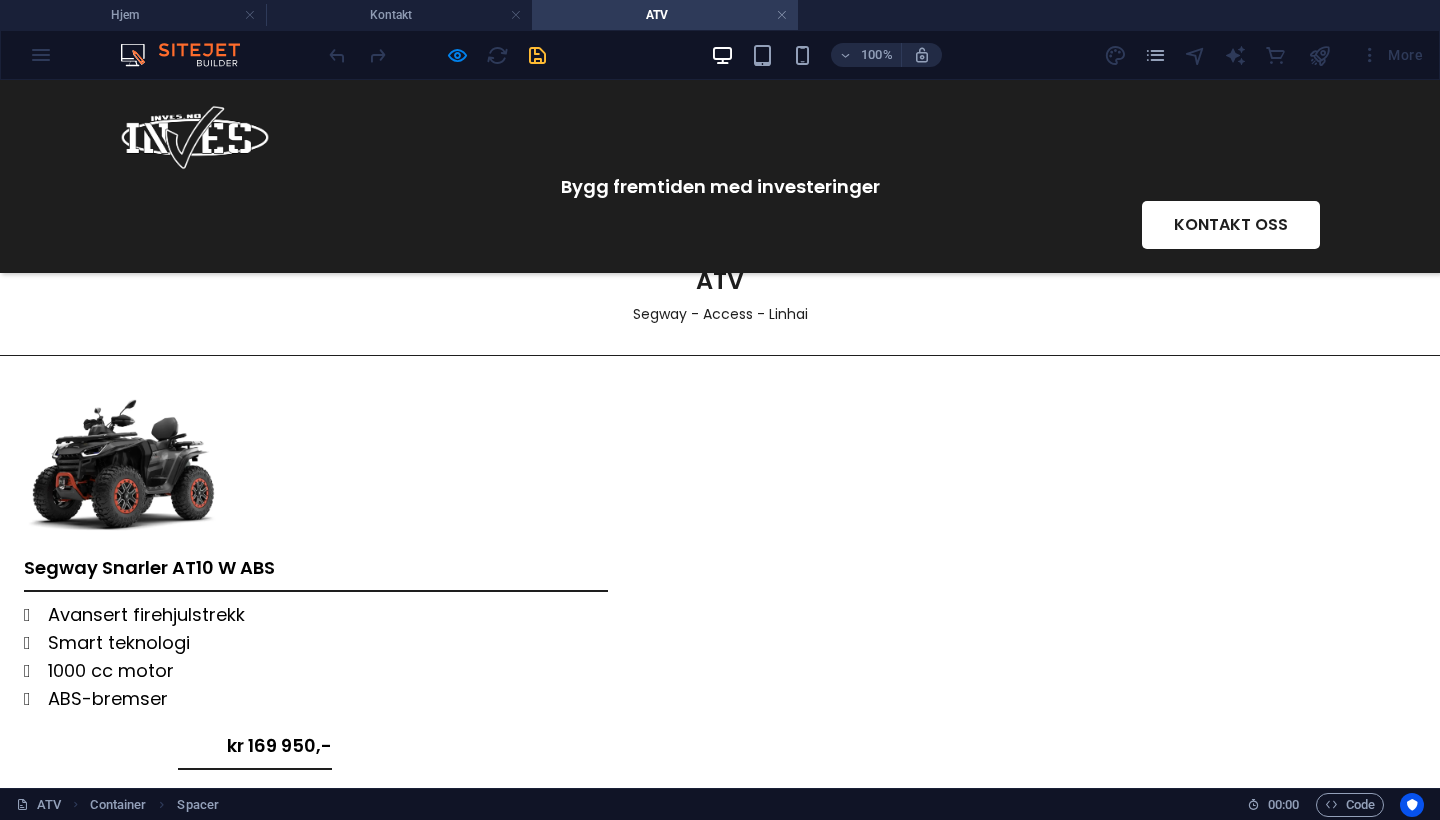 scroll, scrollTop: 109, scrollLeft: 0, axis: vertical 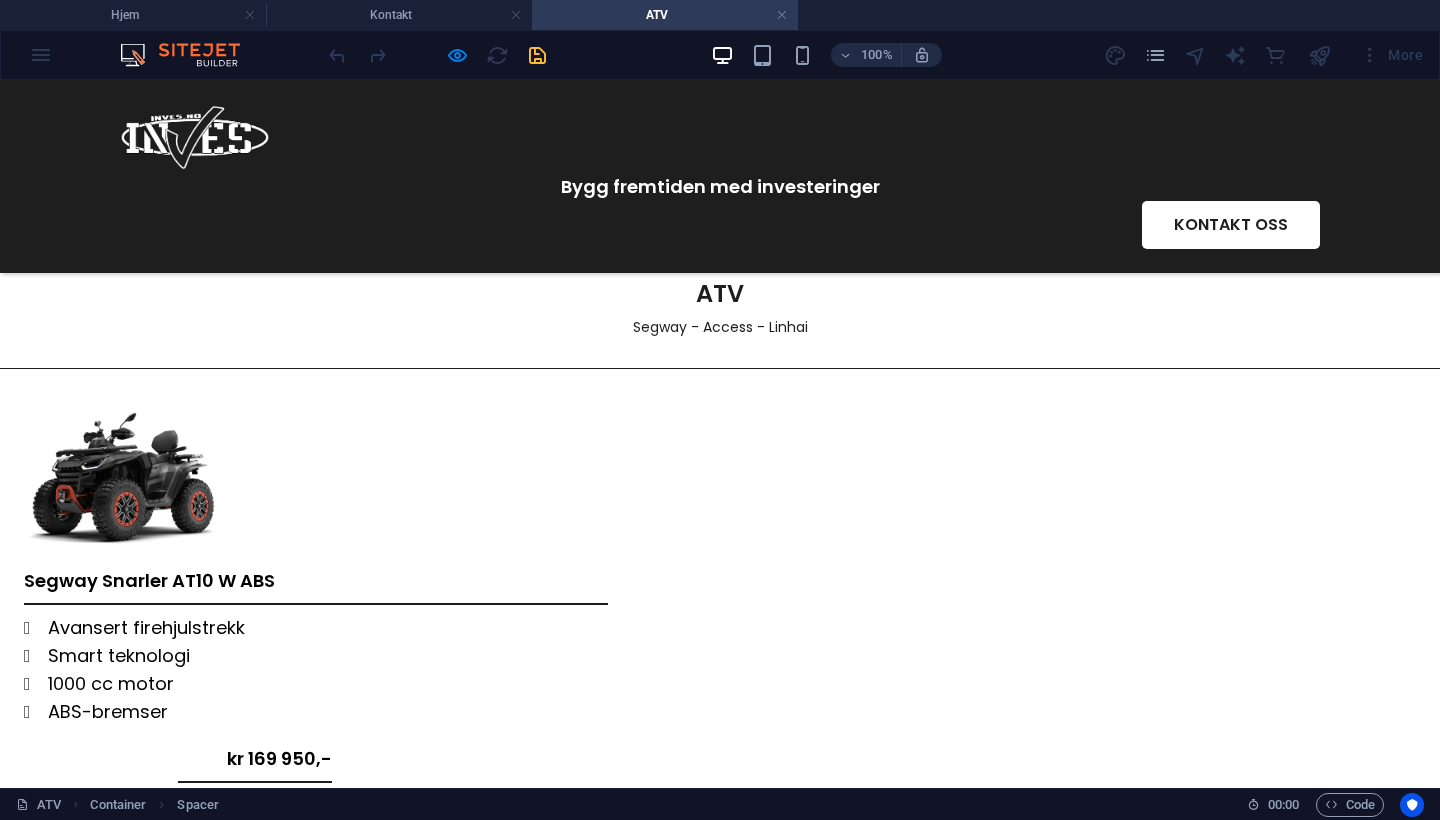 click on "100%" at bounding box center [826, 55] 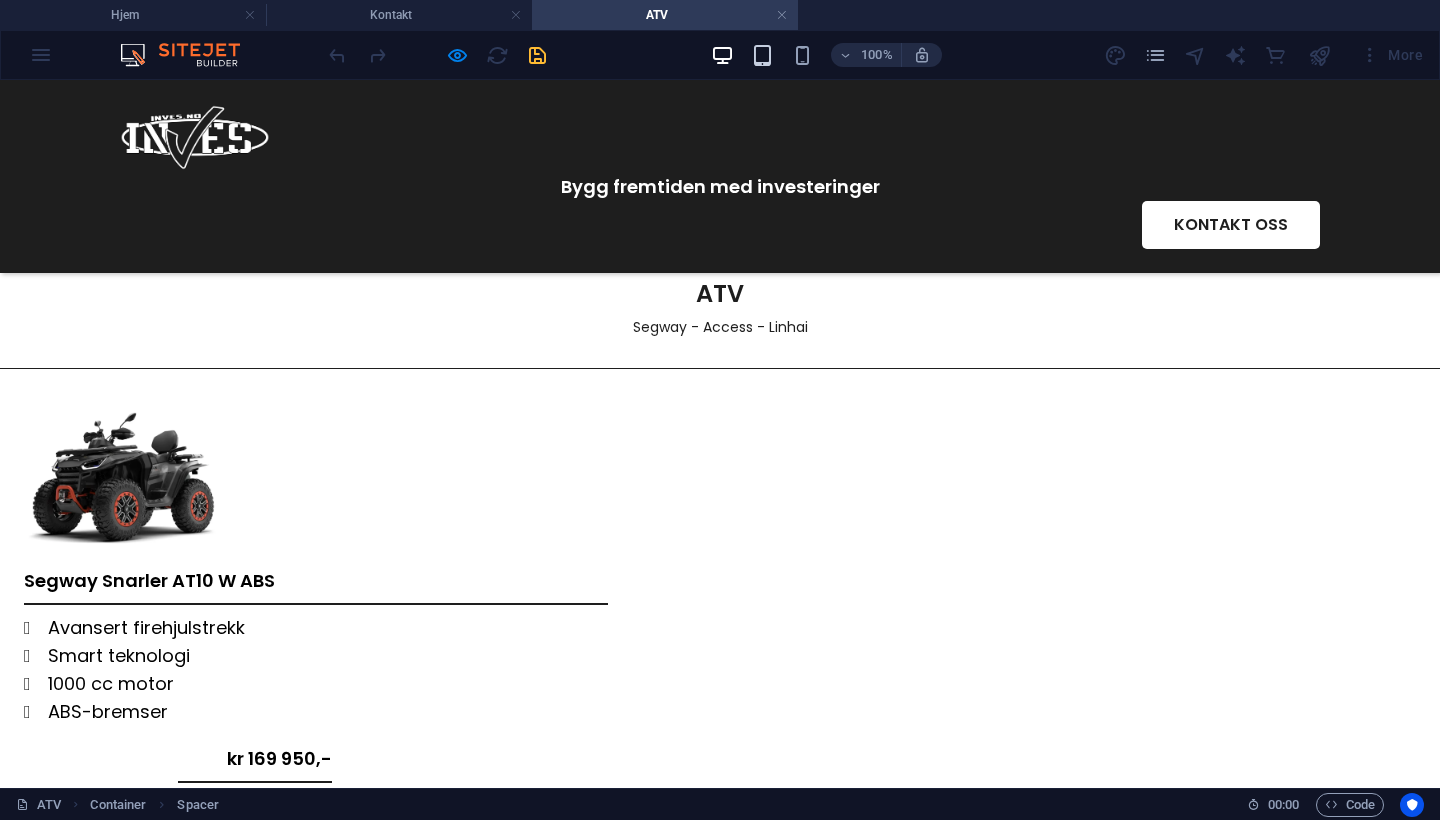 click at bounding box center [762, 55] 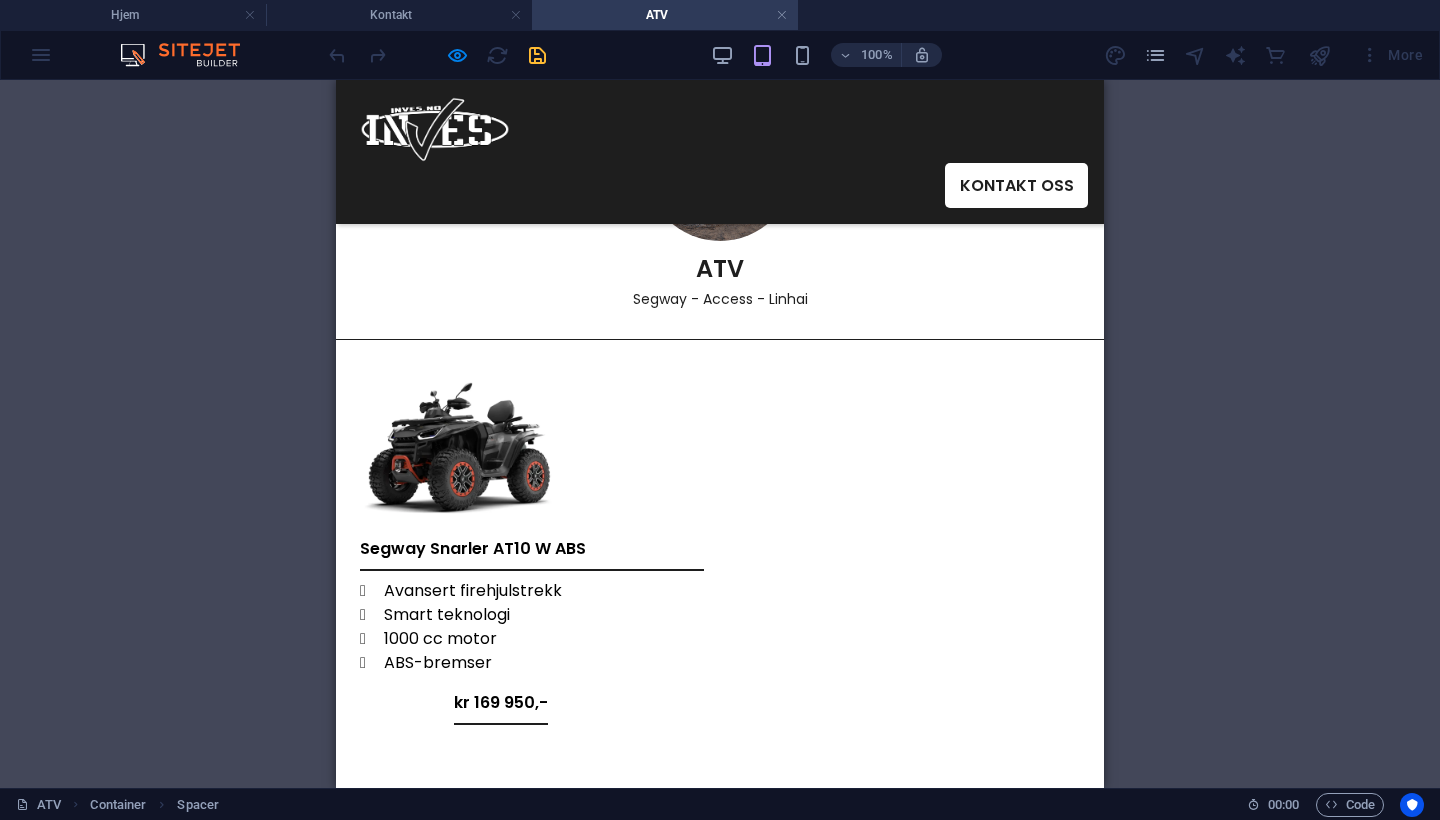 scroll, scrollTop: 120, scrollLeft: 0, axis: vertical 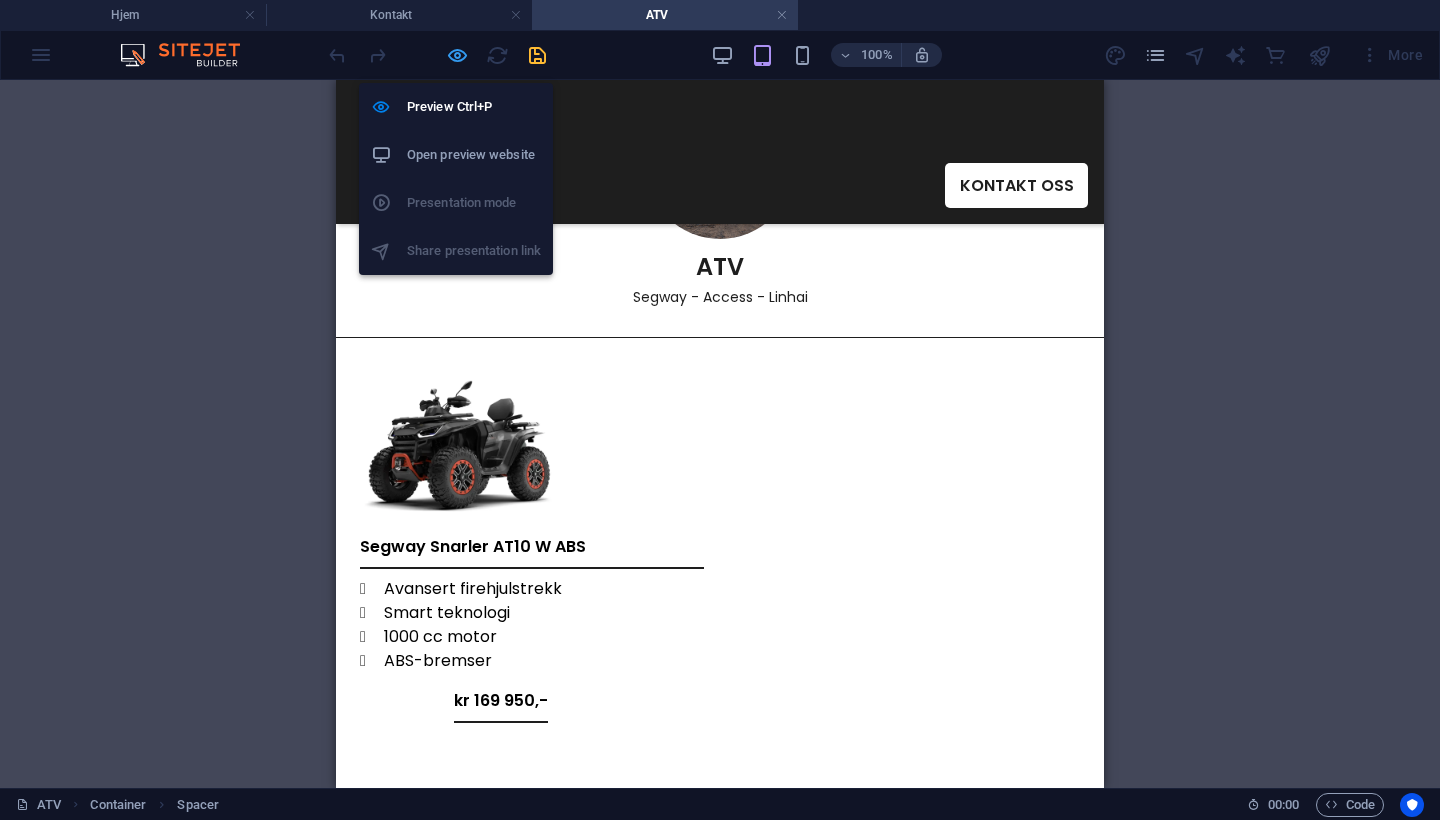 click at bounding box center (457, 55) 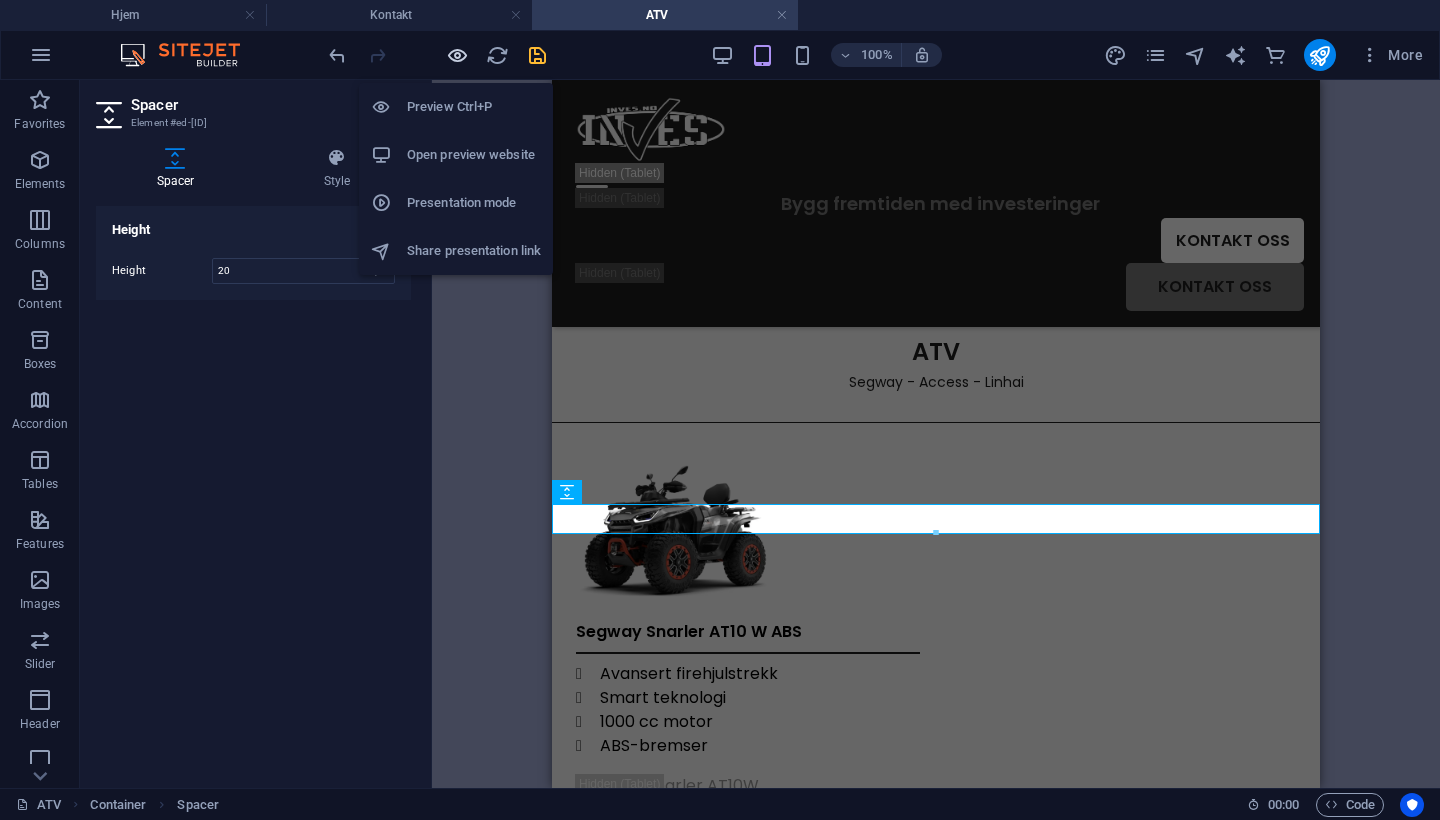 scroll, scrollTop: 501, scrollLeft: 0, axis: vertical 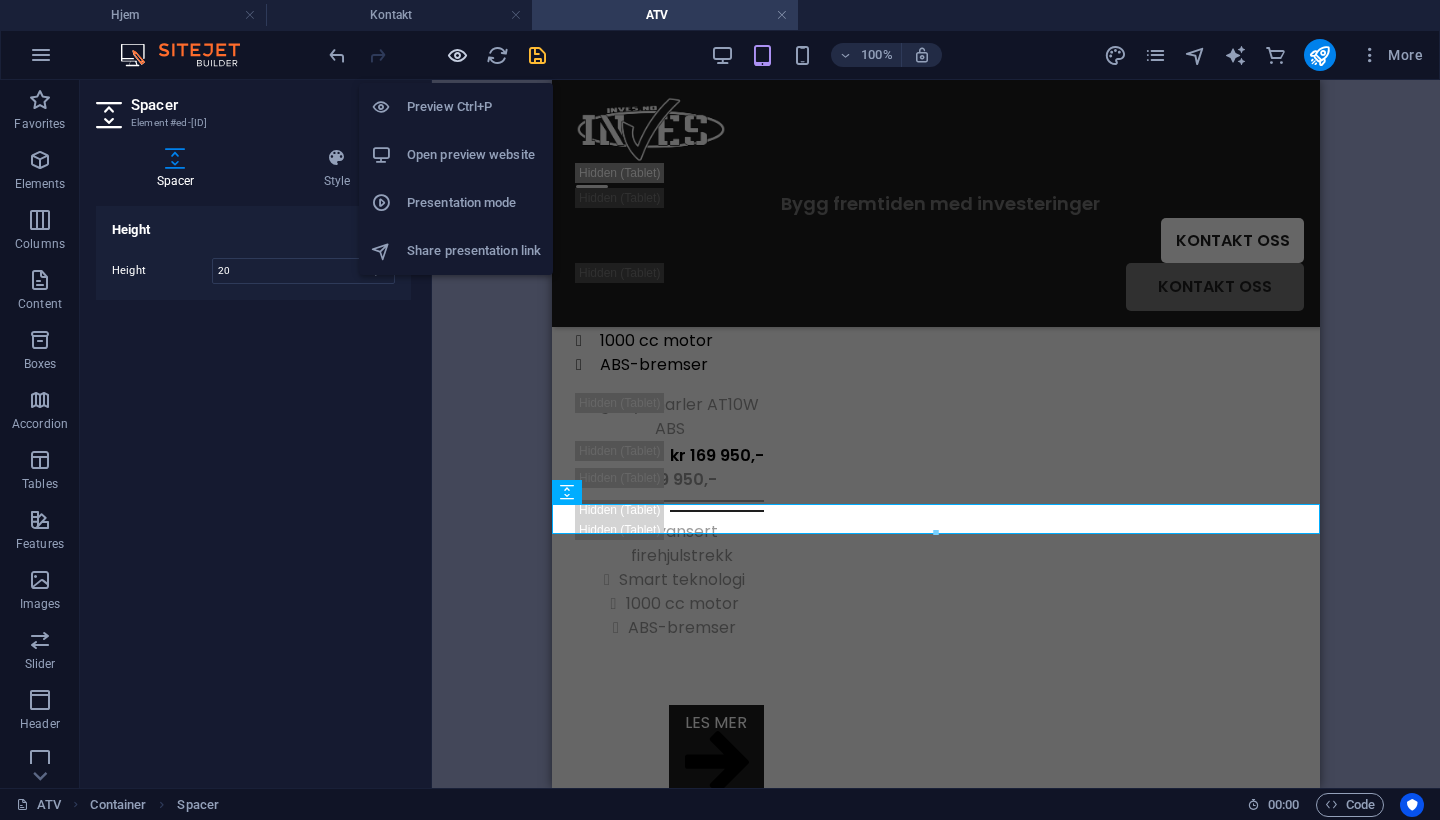 type on "30" 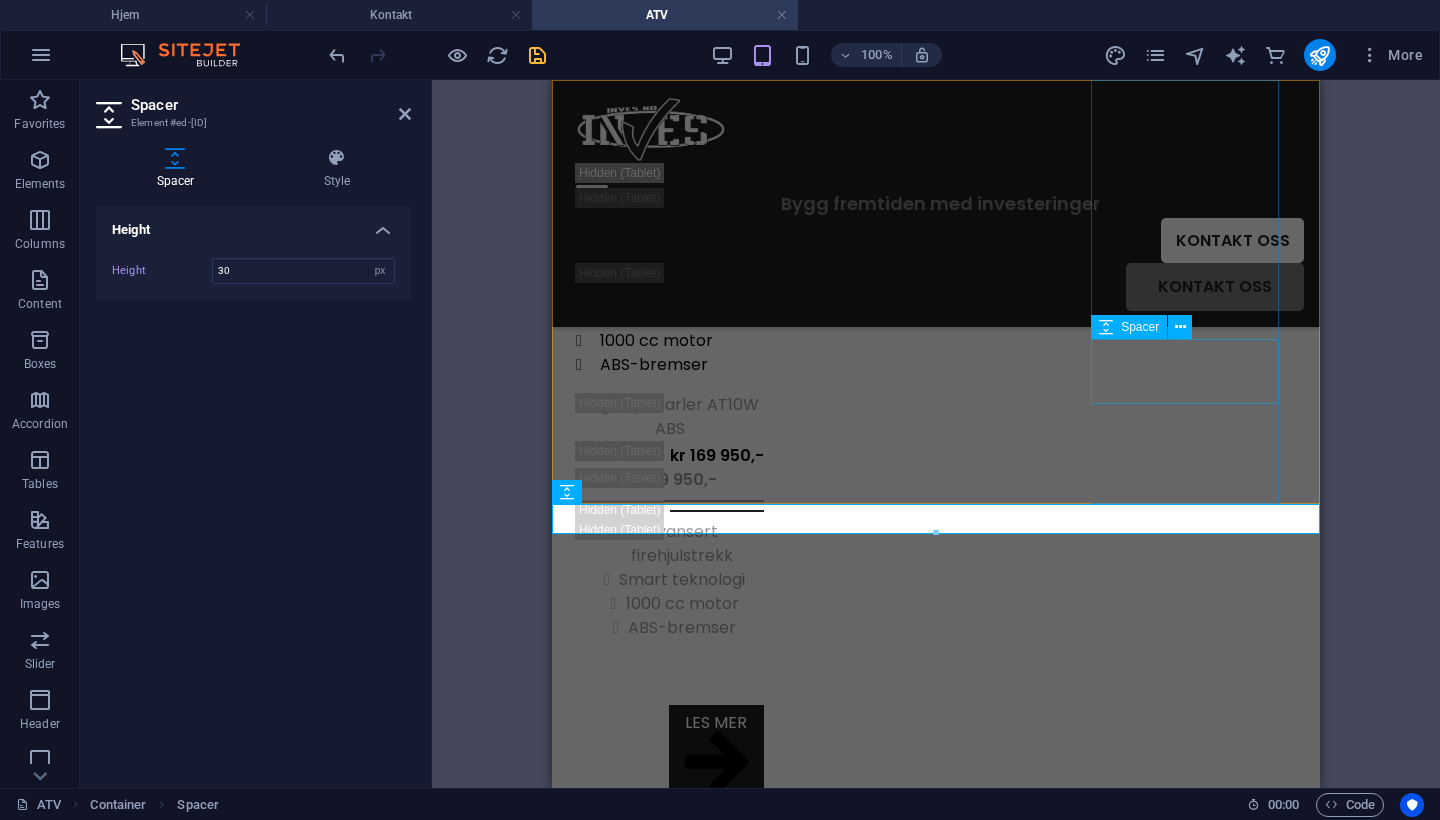 click at bounding box center [670, 672] 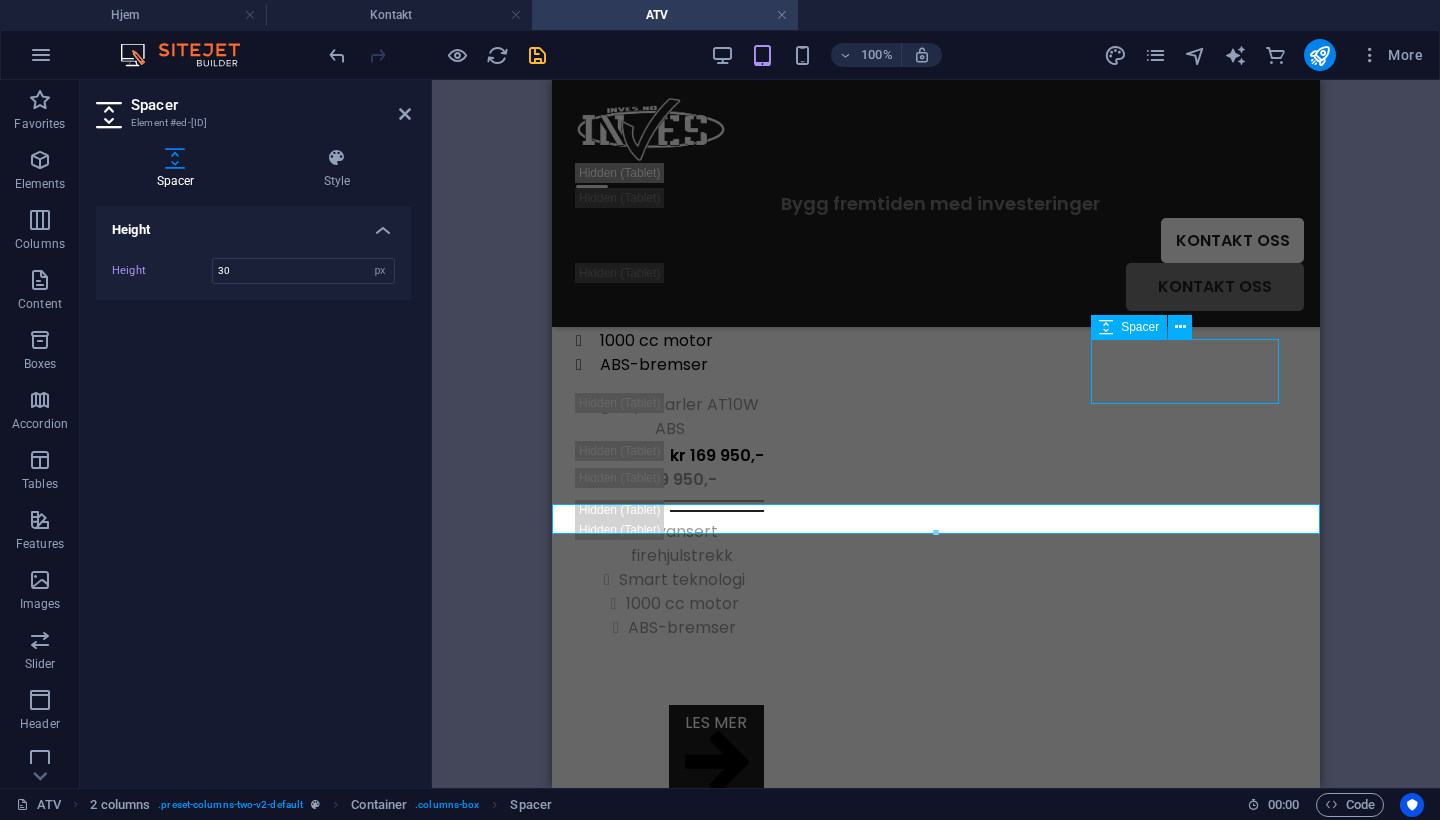 click at bounding box center [670, 672] 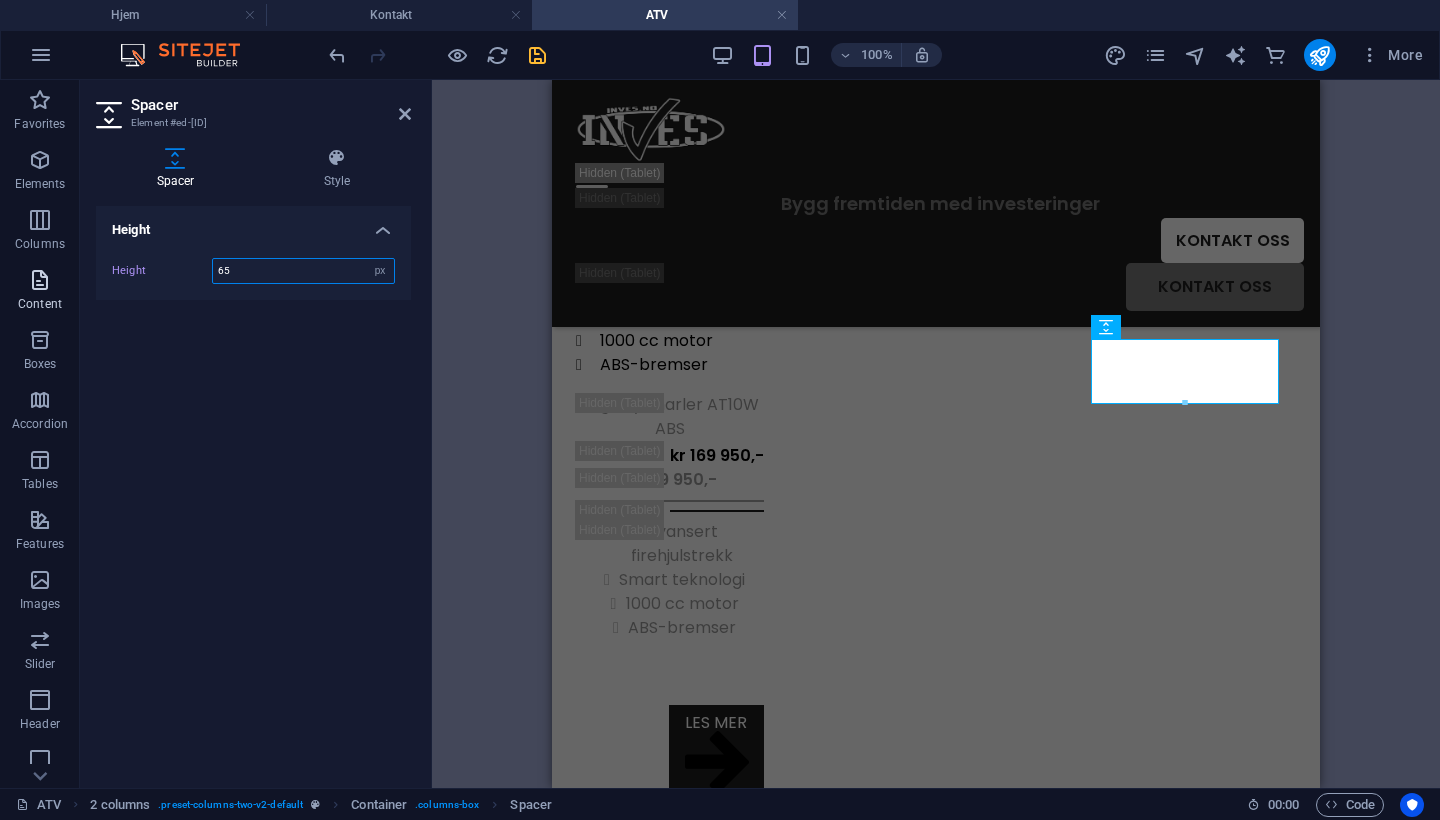 drag, startPoint x: 274, startPoint y: 269, endPoint x: 72, endPoint y: 266, distance: 202.02228 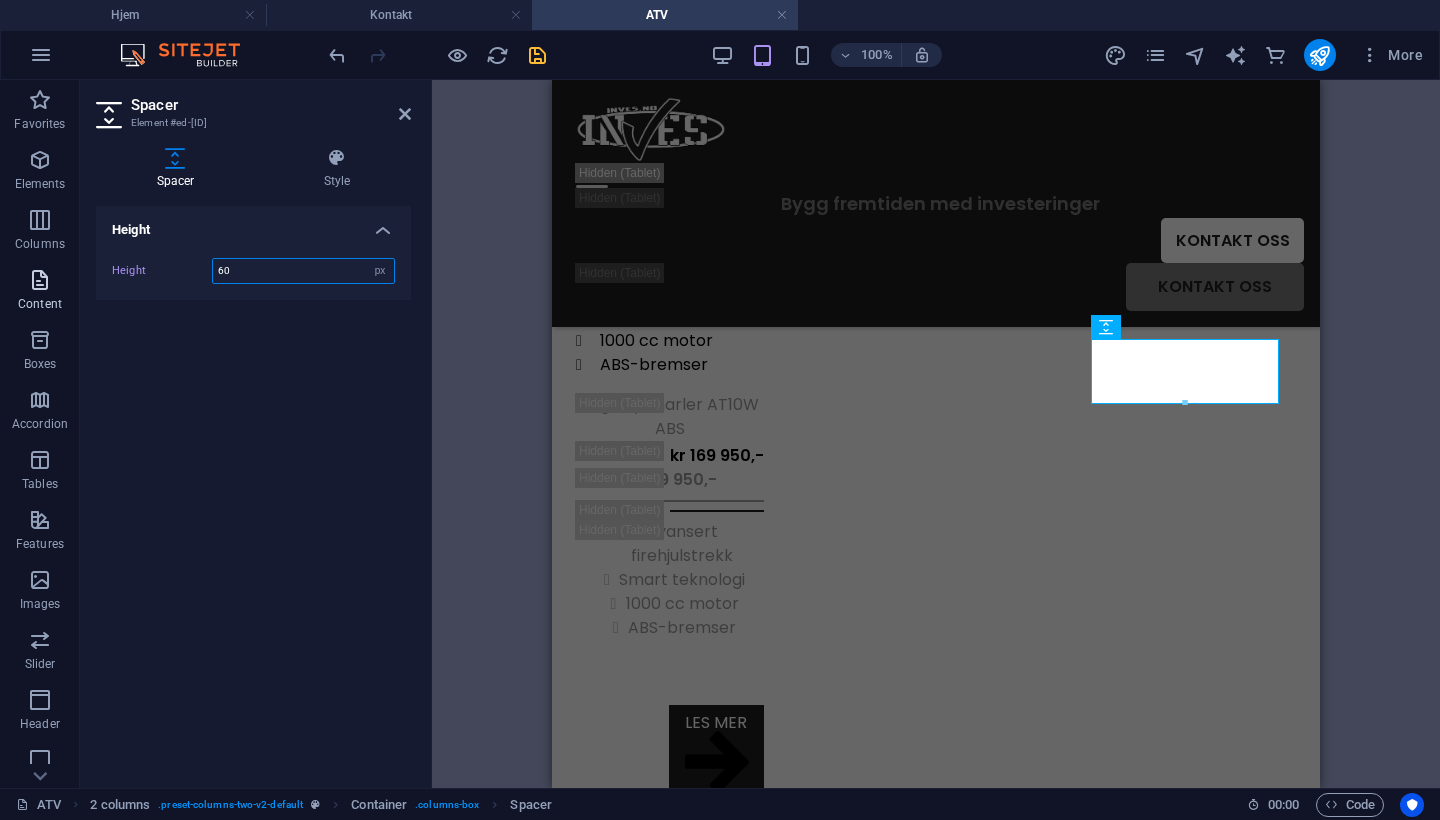 type on "60" 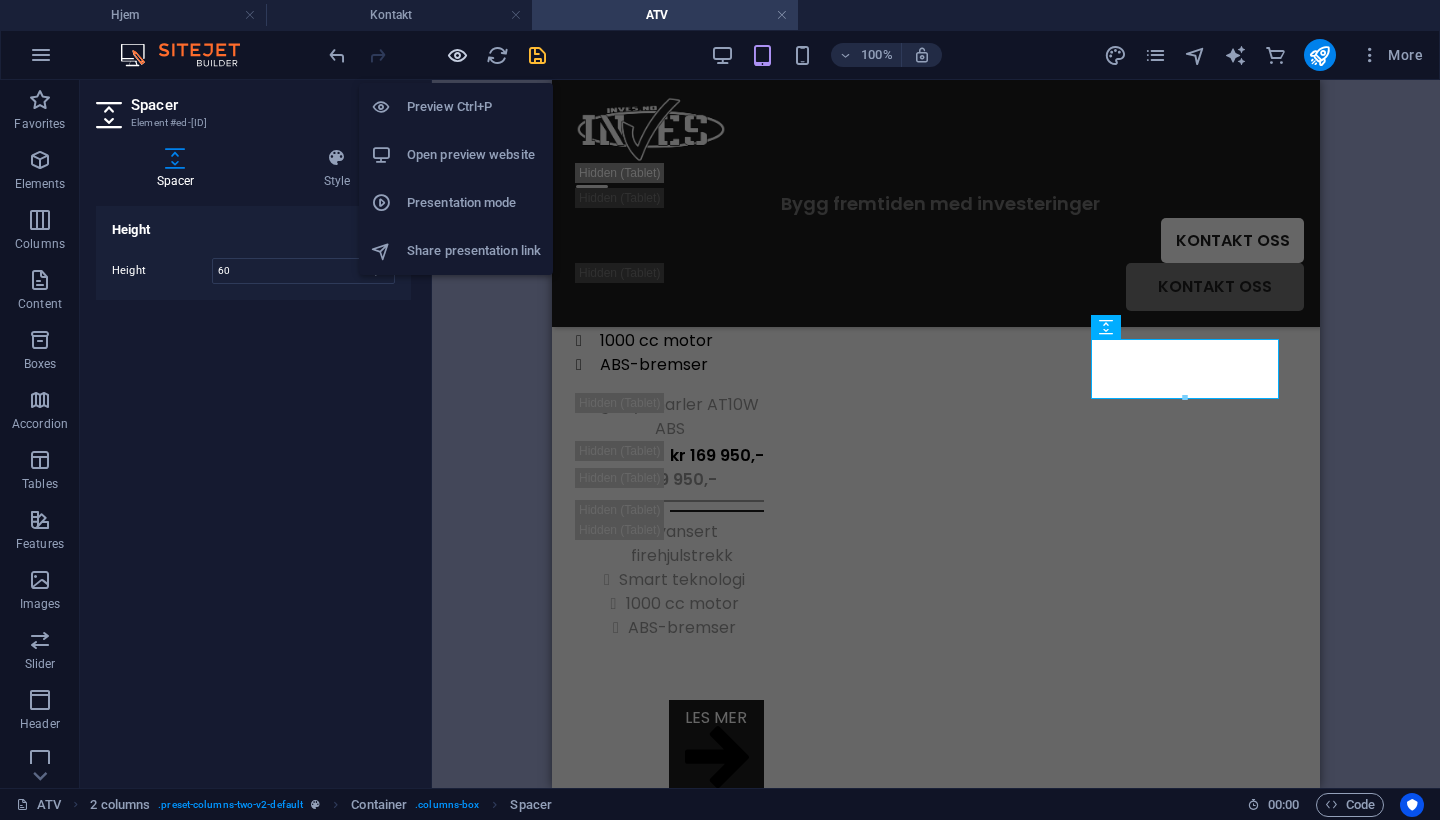click at bounding box center [457, 55] 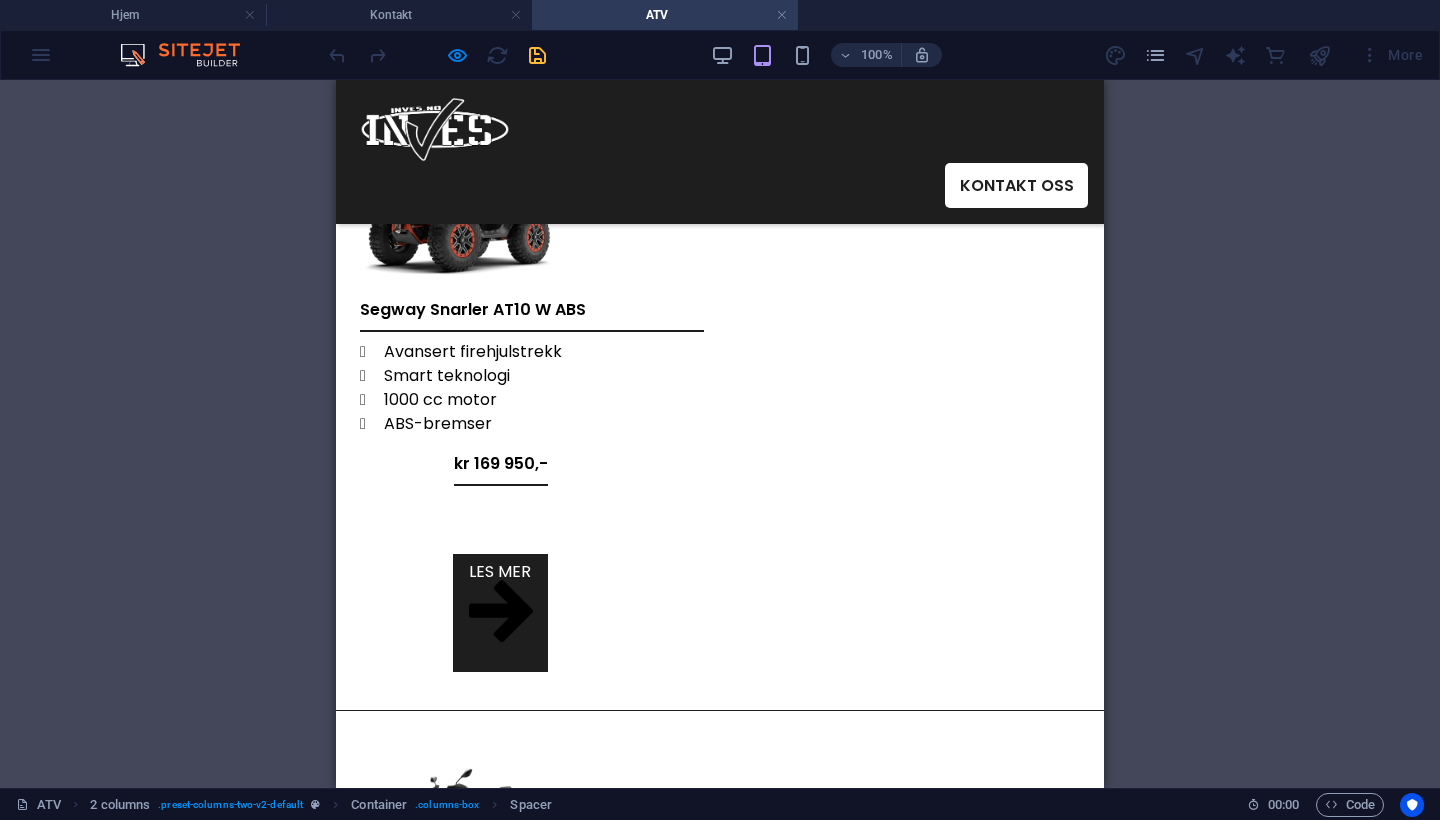 scroll, scrollTop: 355, scrollLeft: 0, axis: vertical 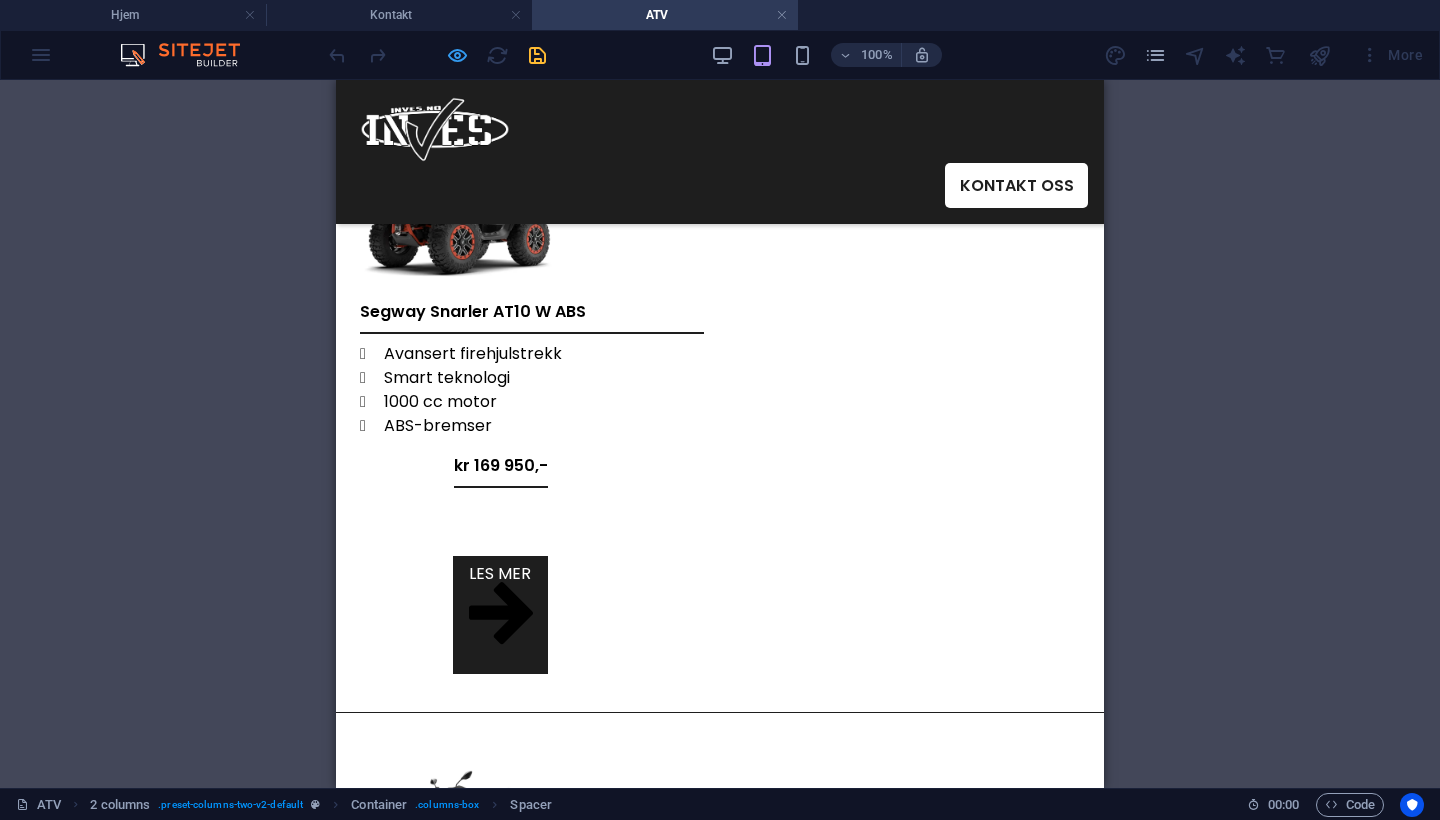 click at bounding box center [457, 55] 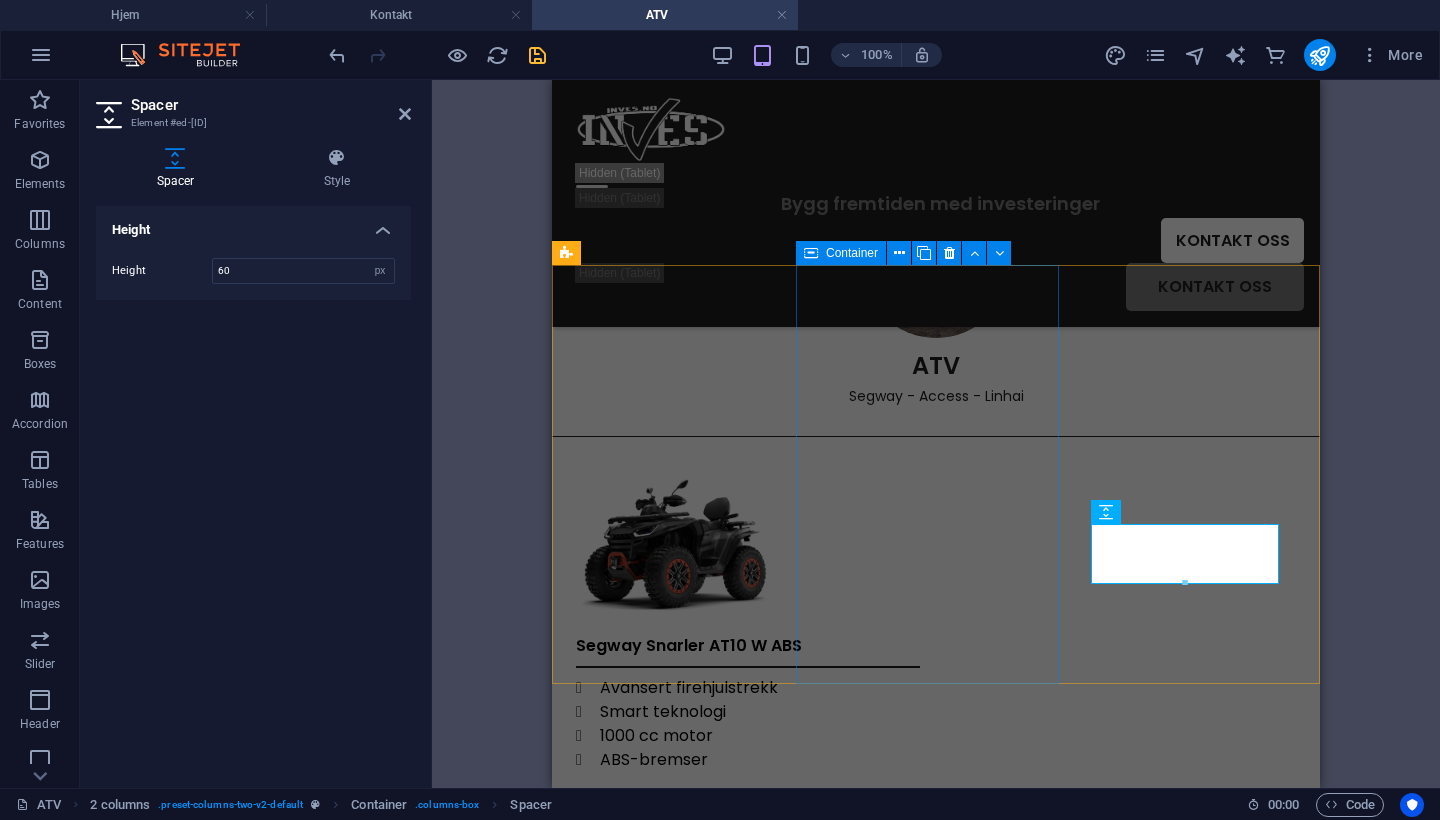 scroll, scrollTop: 58, scrollLeft: 0, axis: vertical 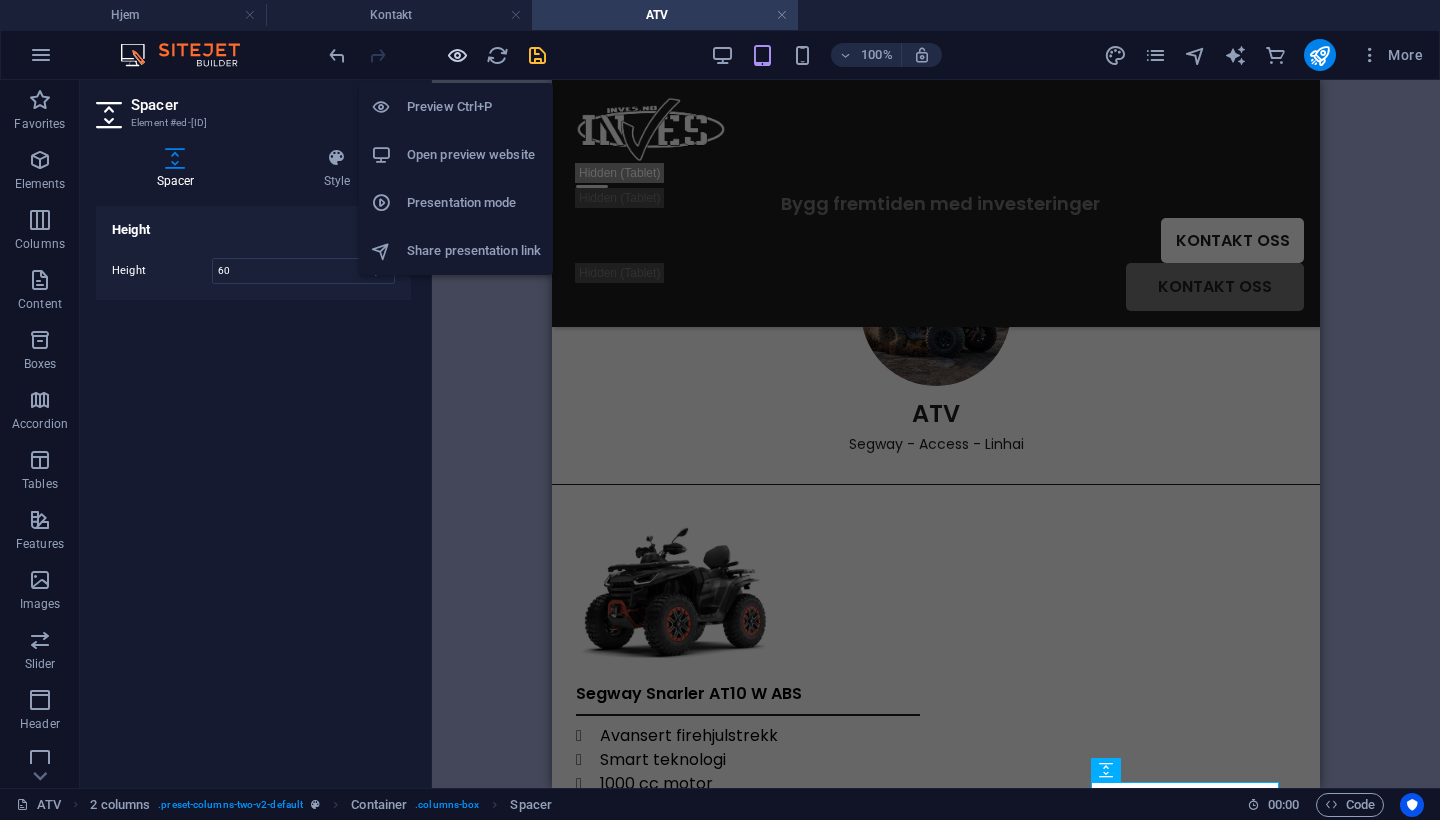 click at bounding box center (457, 55) 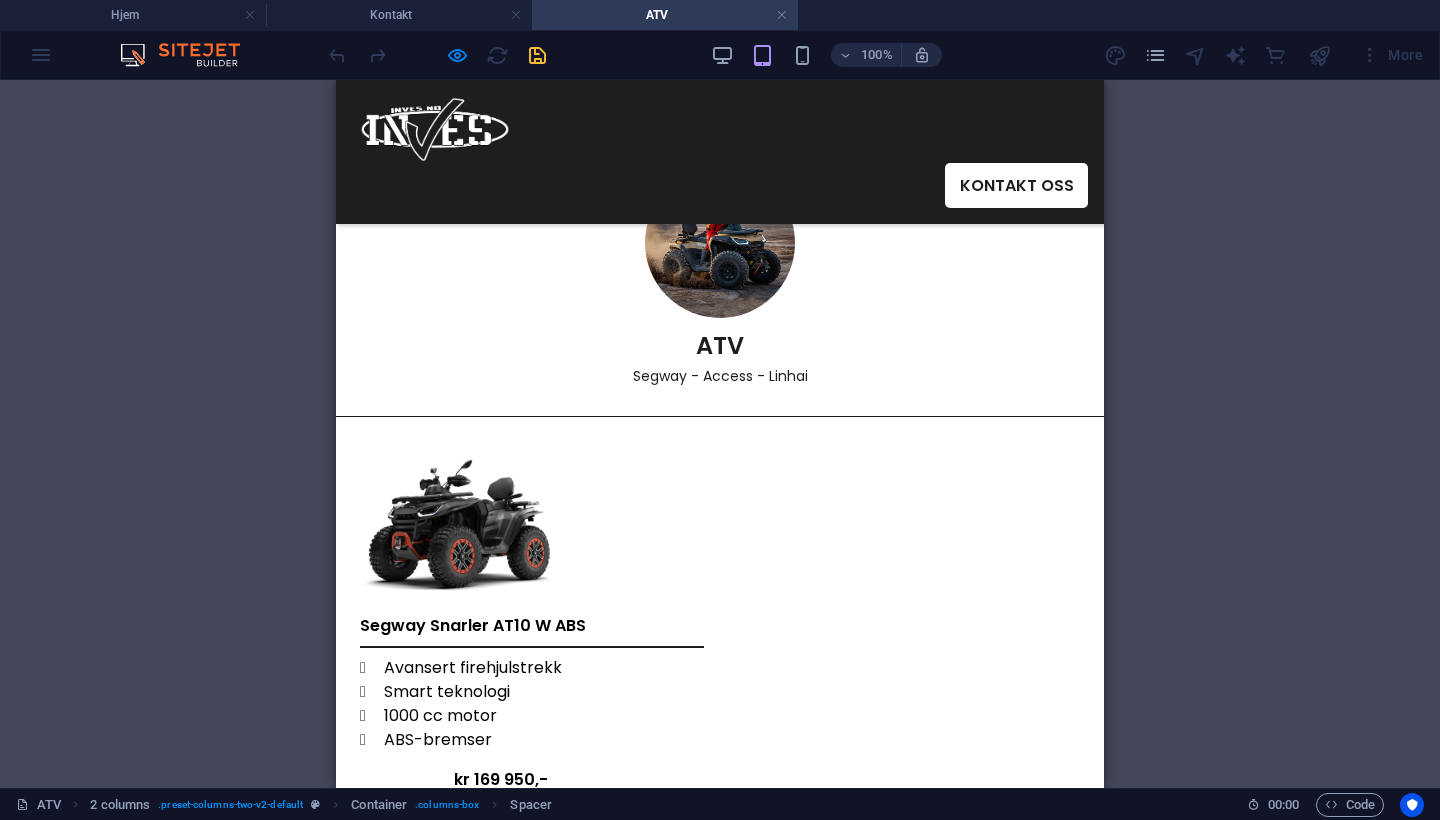 scroll, scrollTop: 49, scrollLeft: 0, axis: vertical 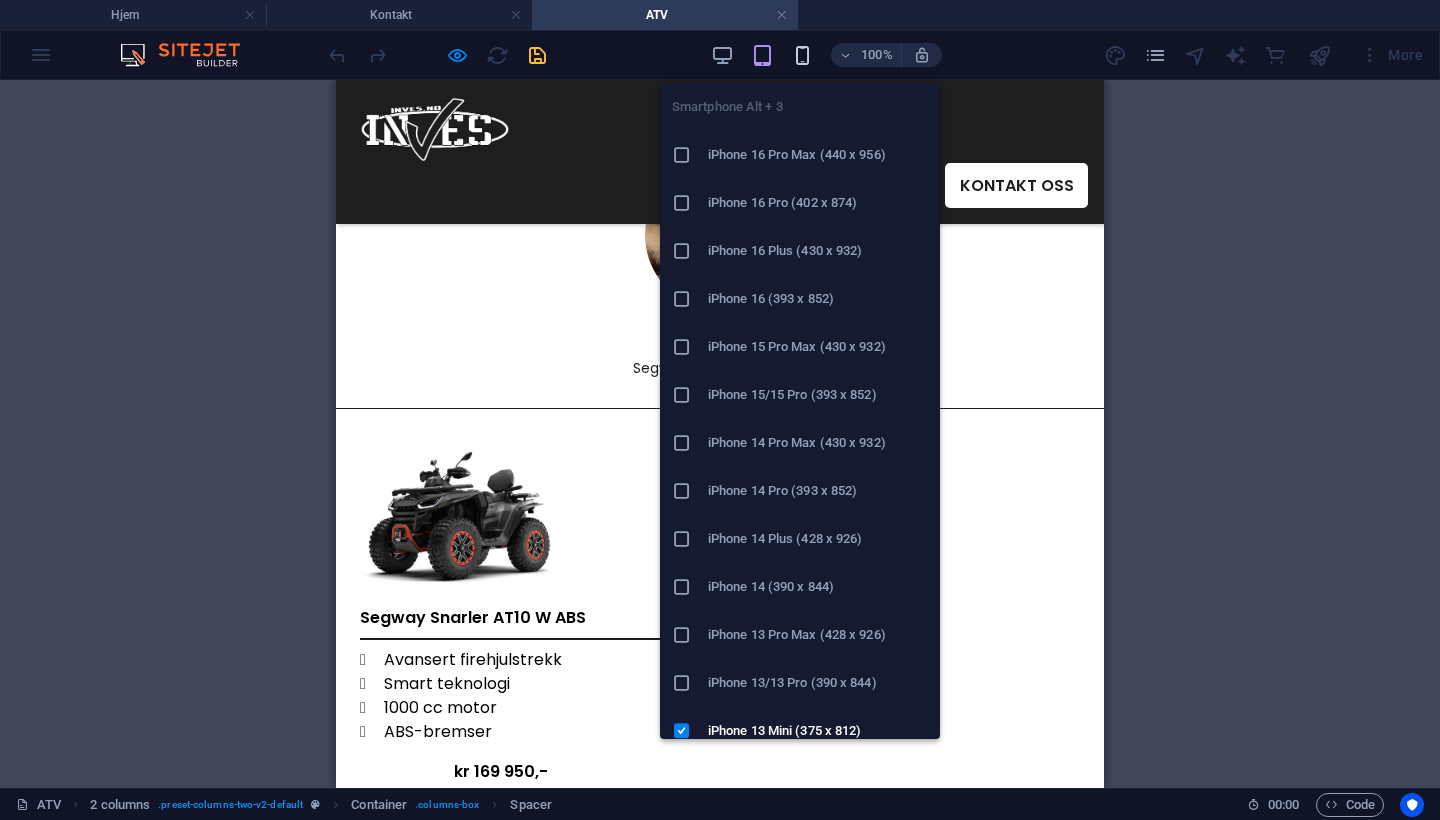 click at bounding box center (802, 55) 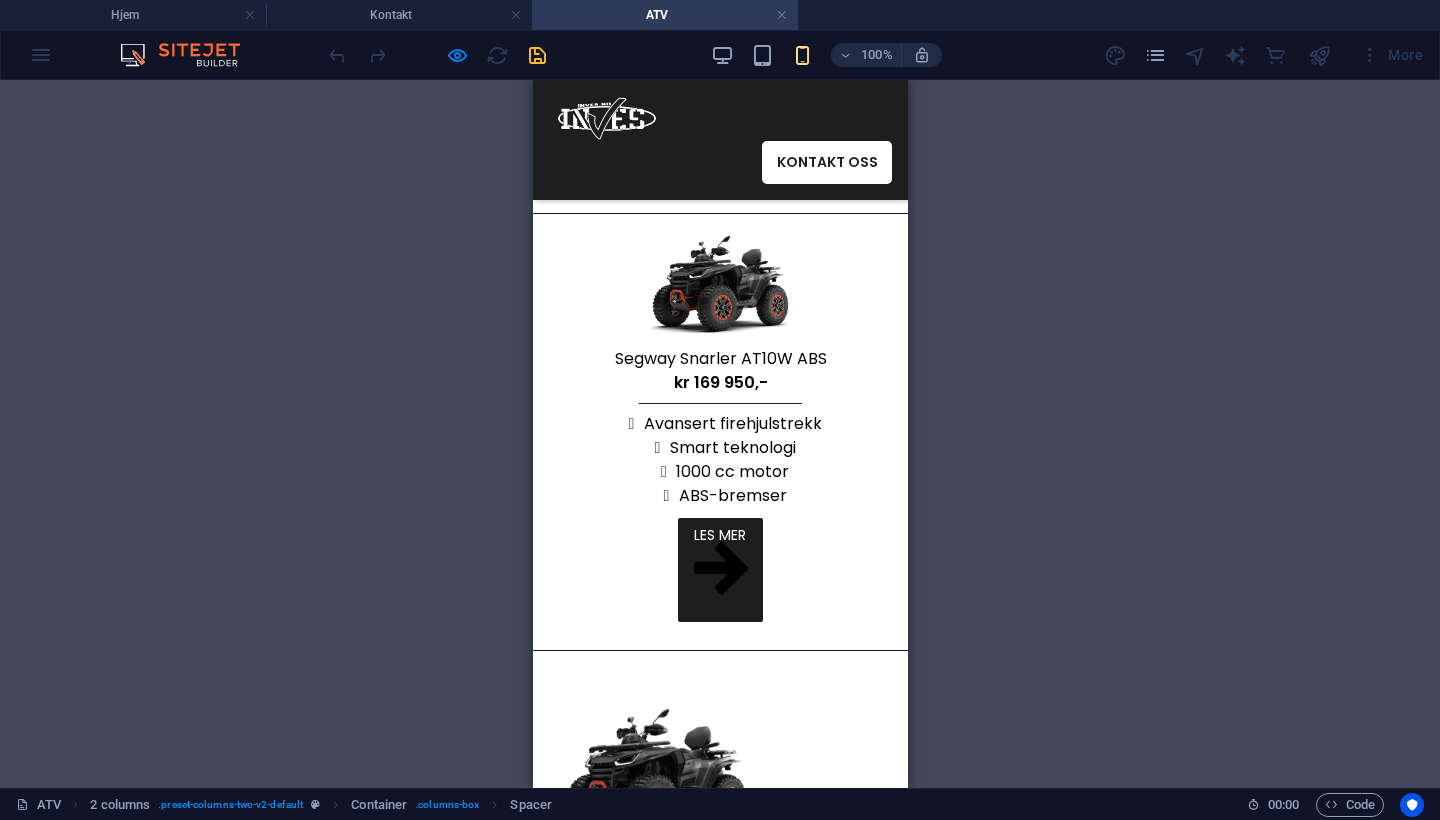 scroll, scrollTop: 224, scrollLeft: 0, axis: vertical 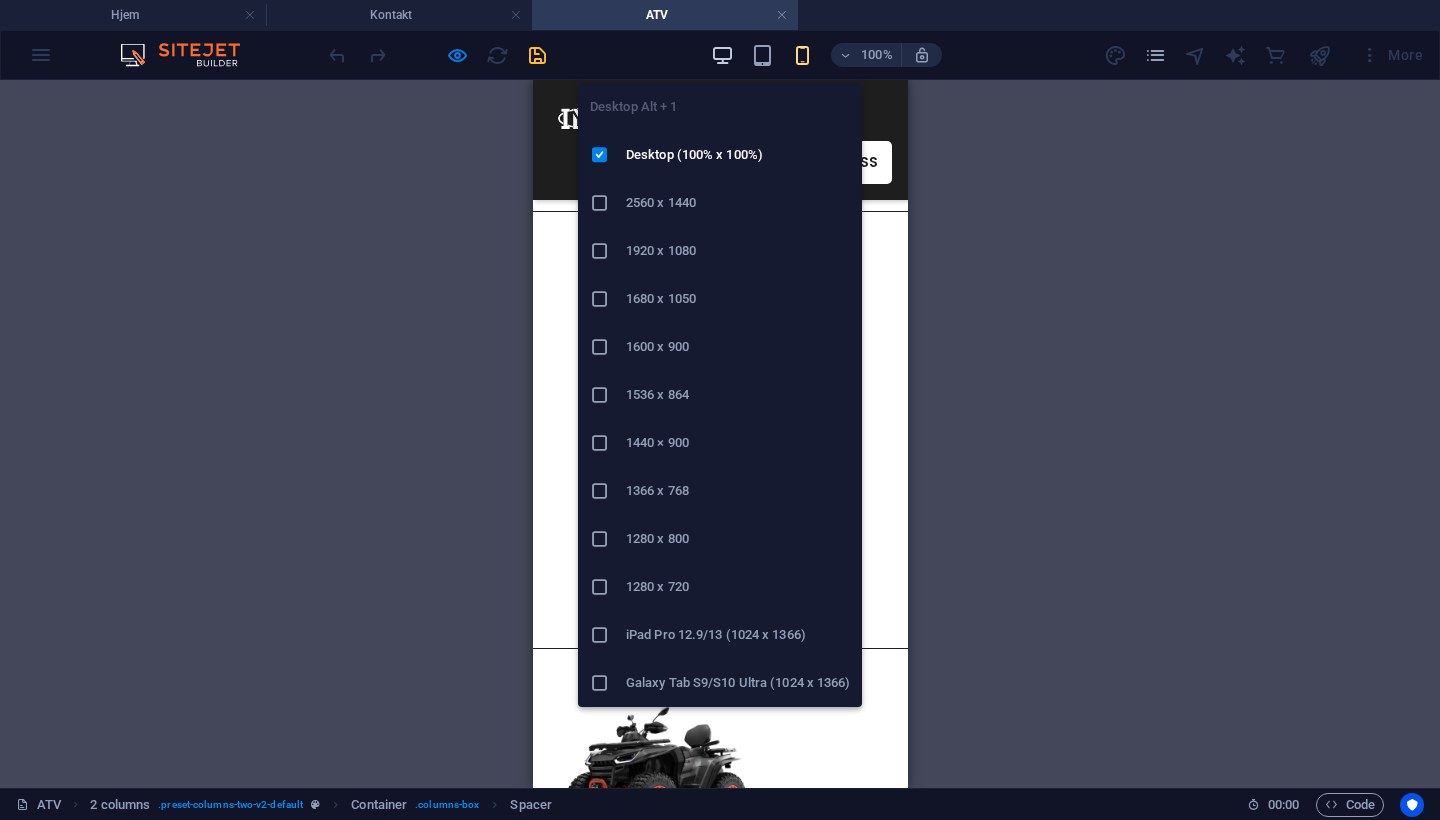 click at bounding box center (722, 55) 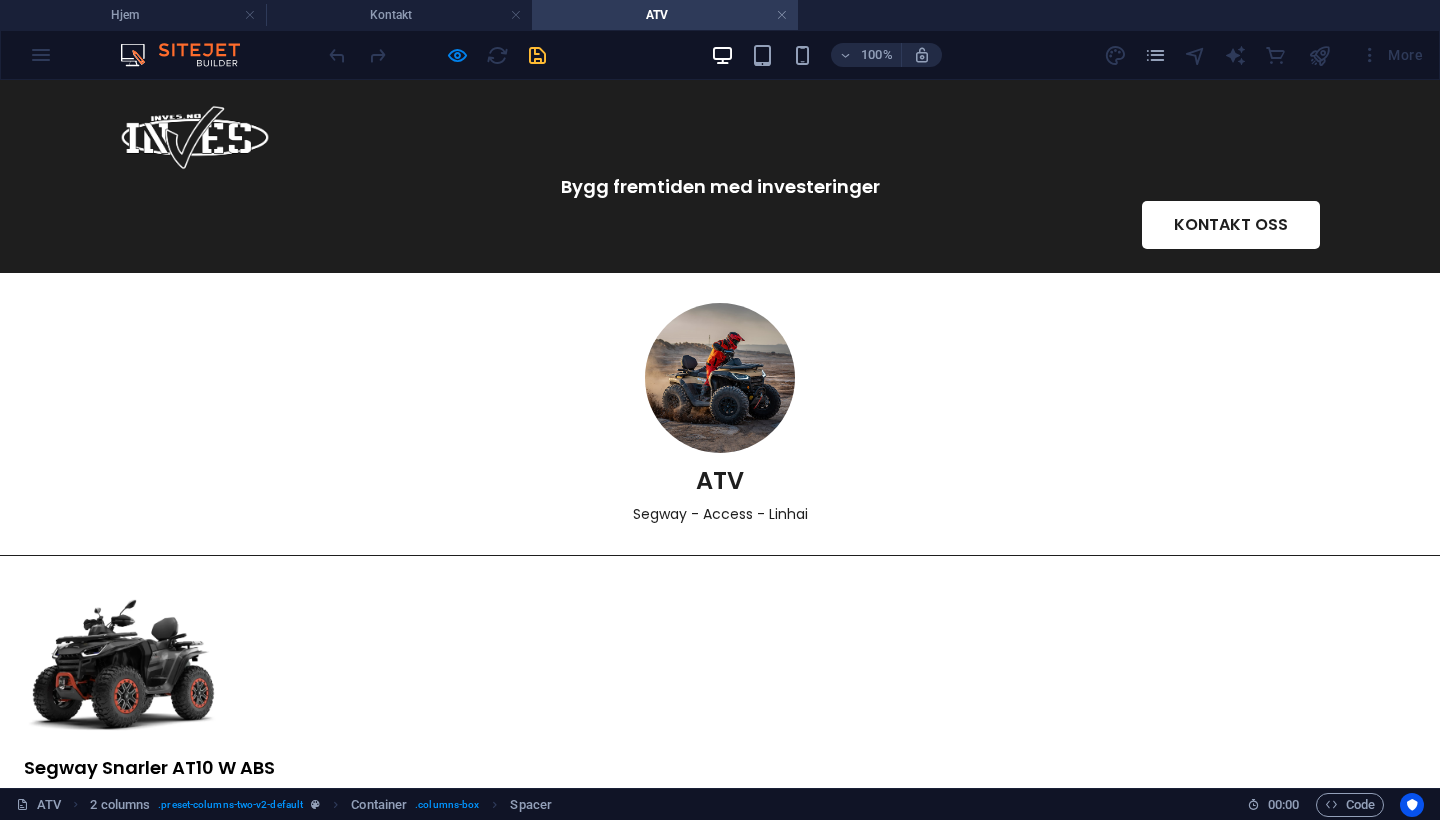 scroll, scrollTop: 0, scrollLeft: 0, axis: both 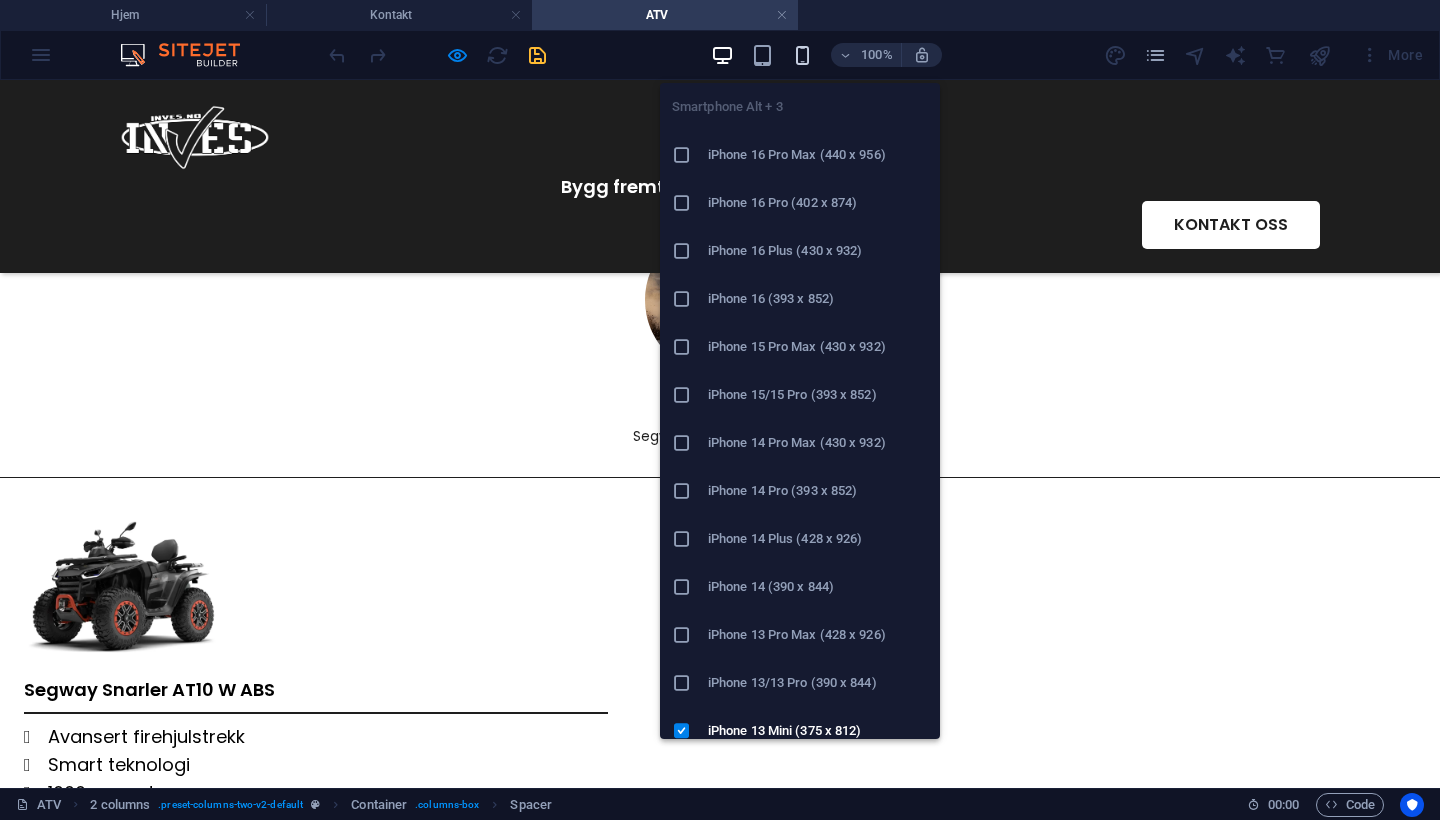 click at bounding box center (802, 55) 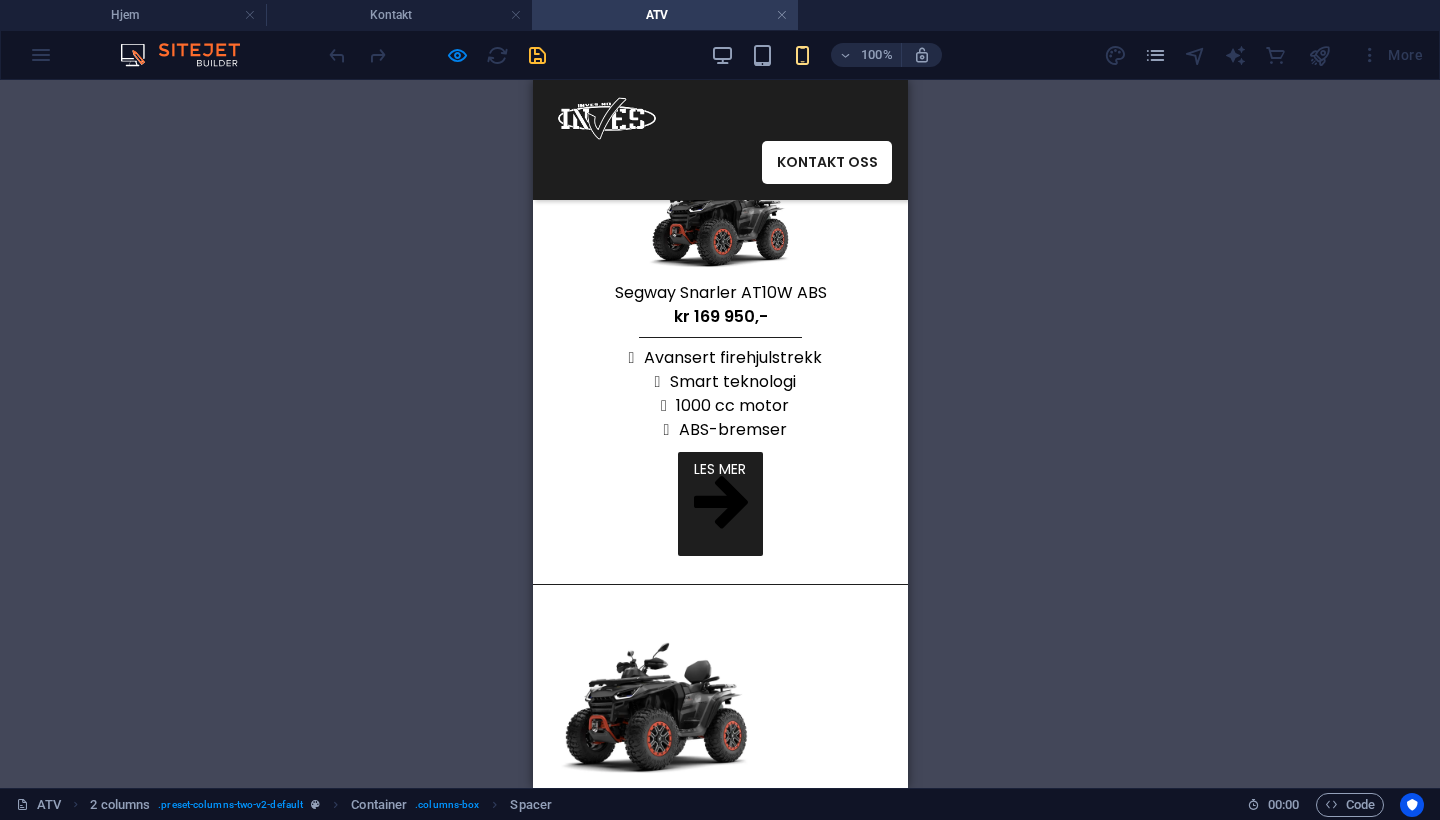 scroll, scrollTop: 285, scrollLeft: 0, axis: vertical 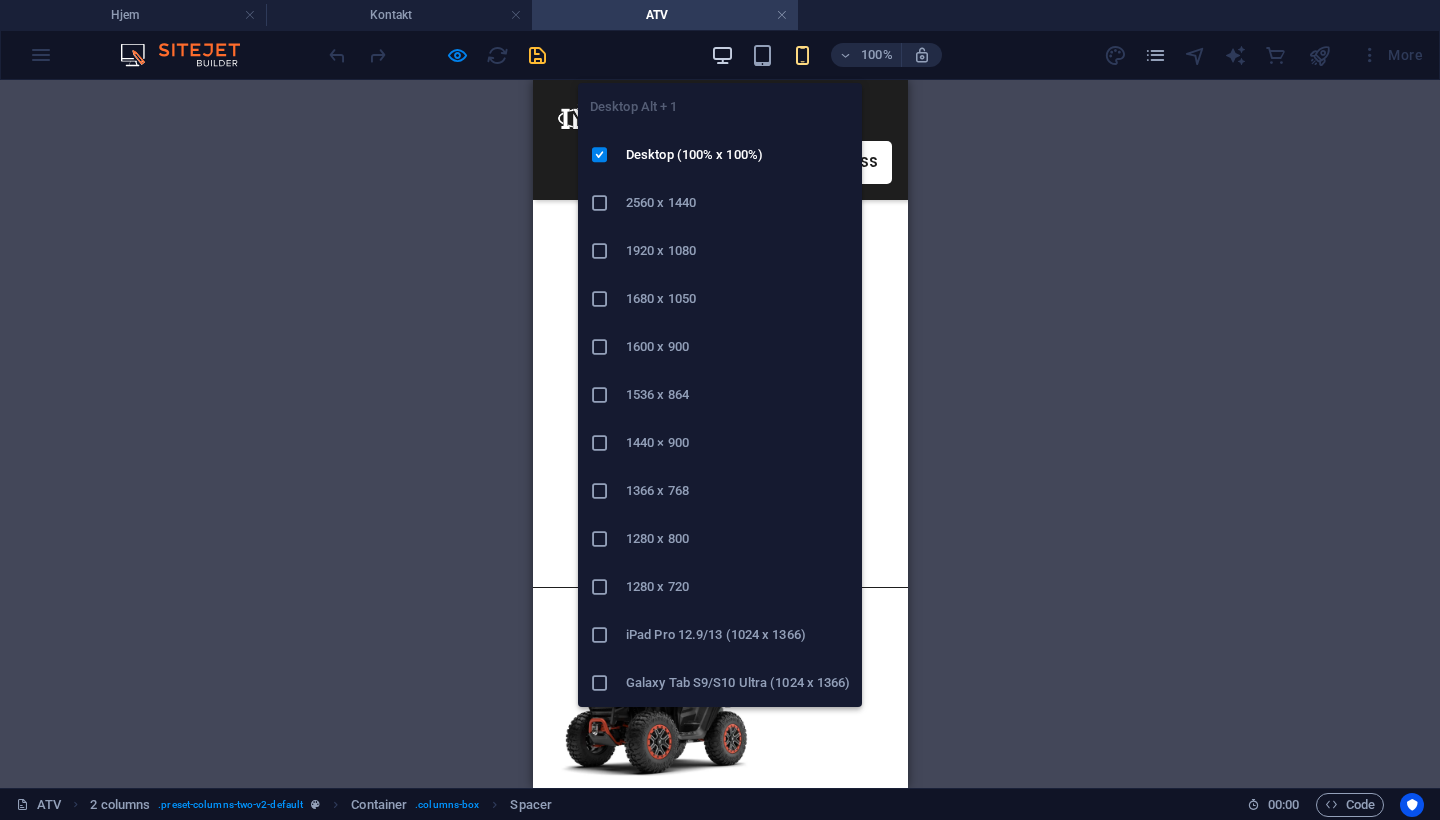 click at bounding box center [722, 55] 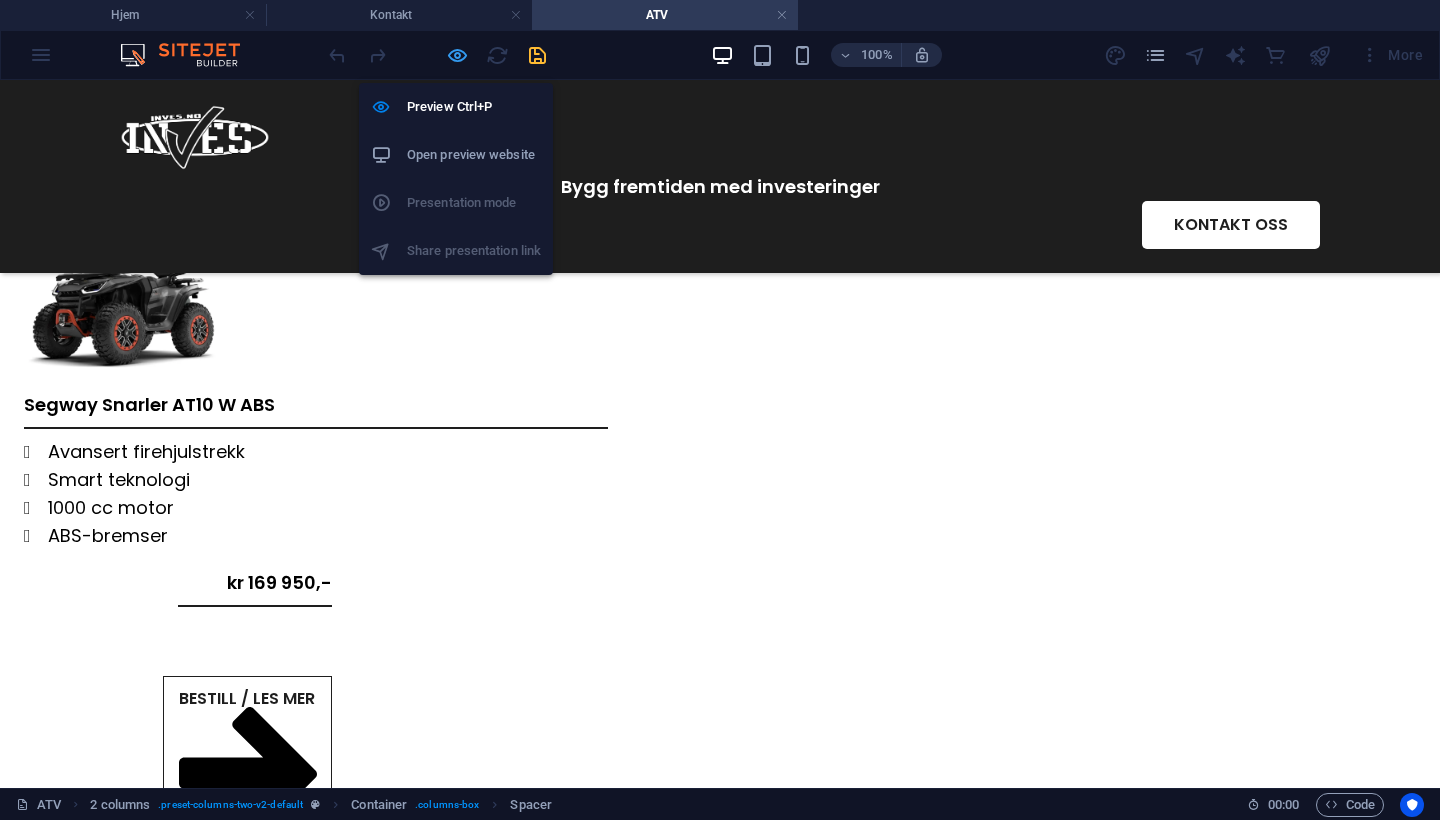 click at bounding box center (457, 55) 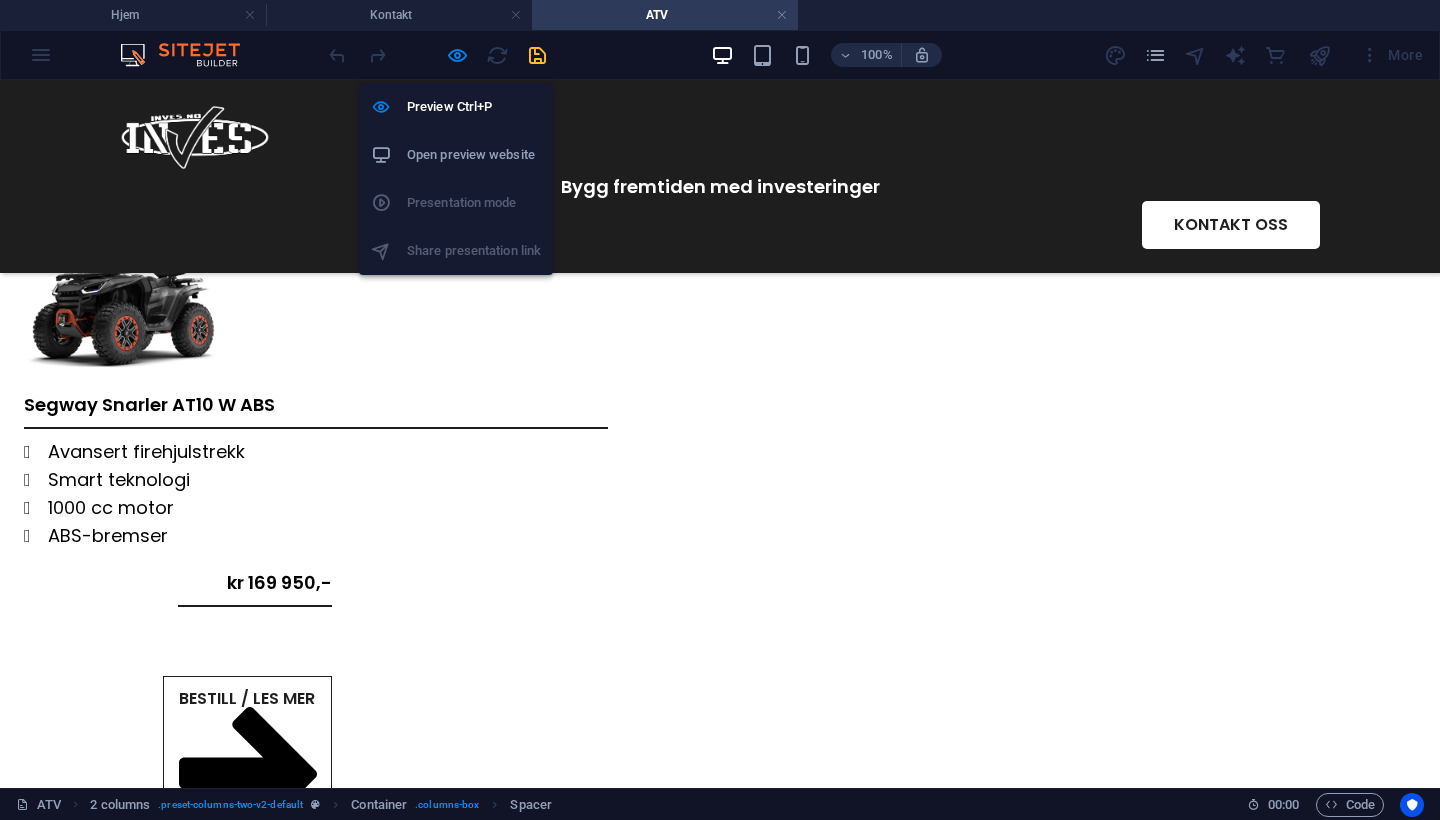 select on "px" 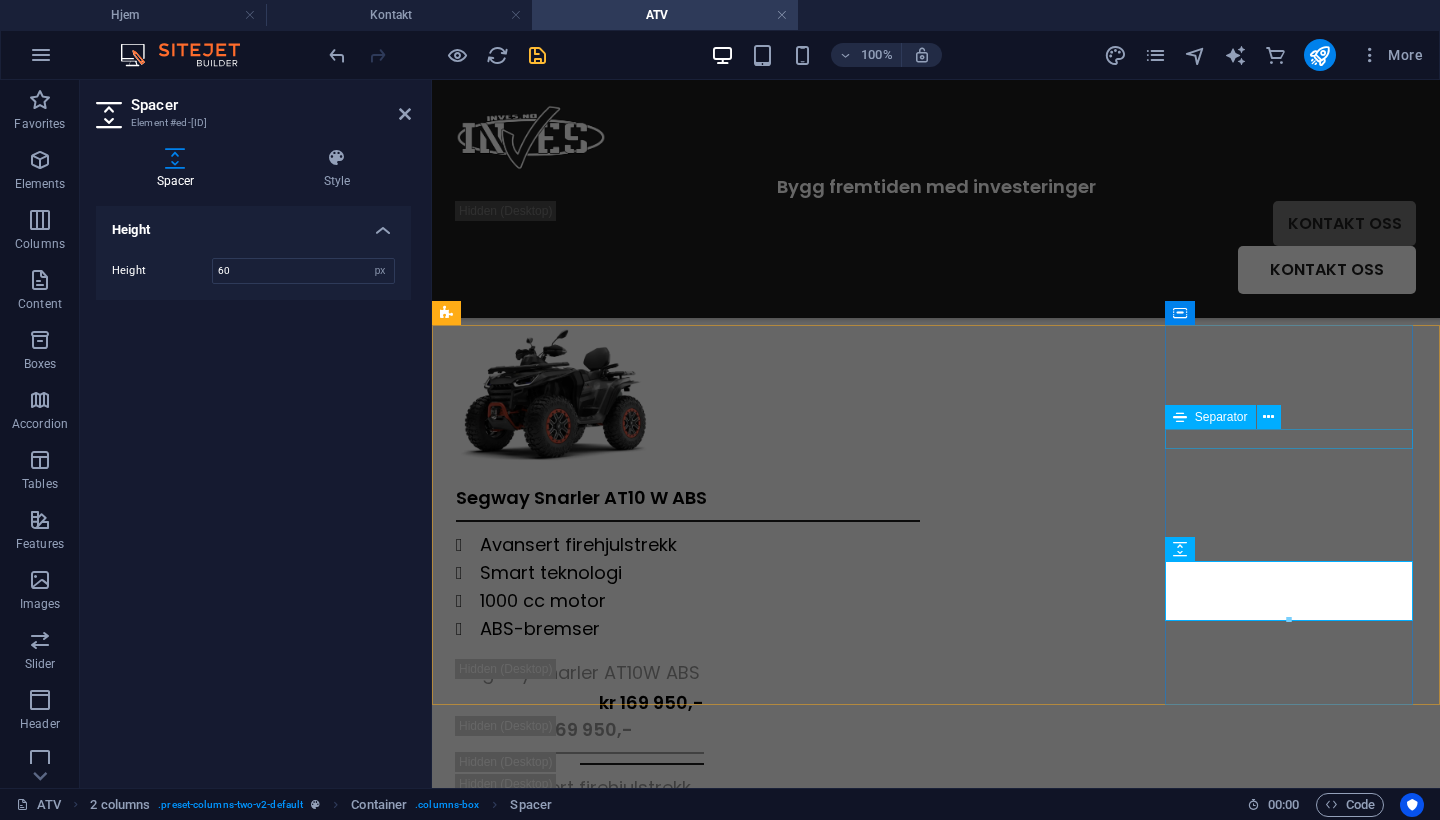 click at bounding box center (580, 764) 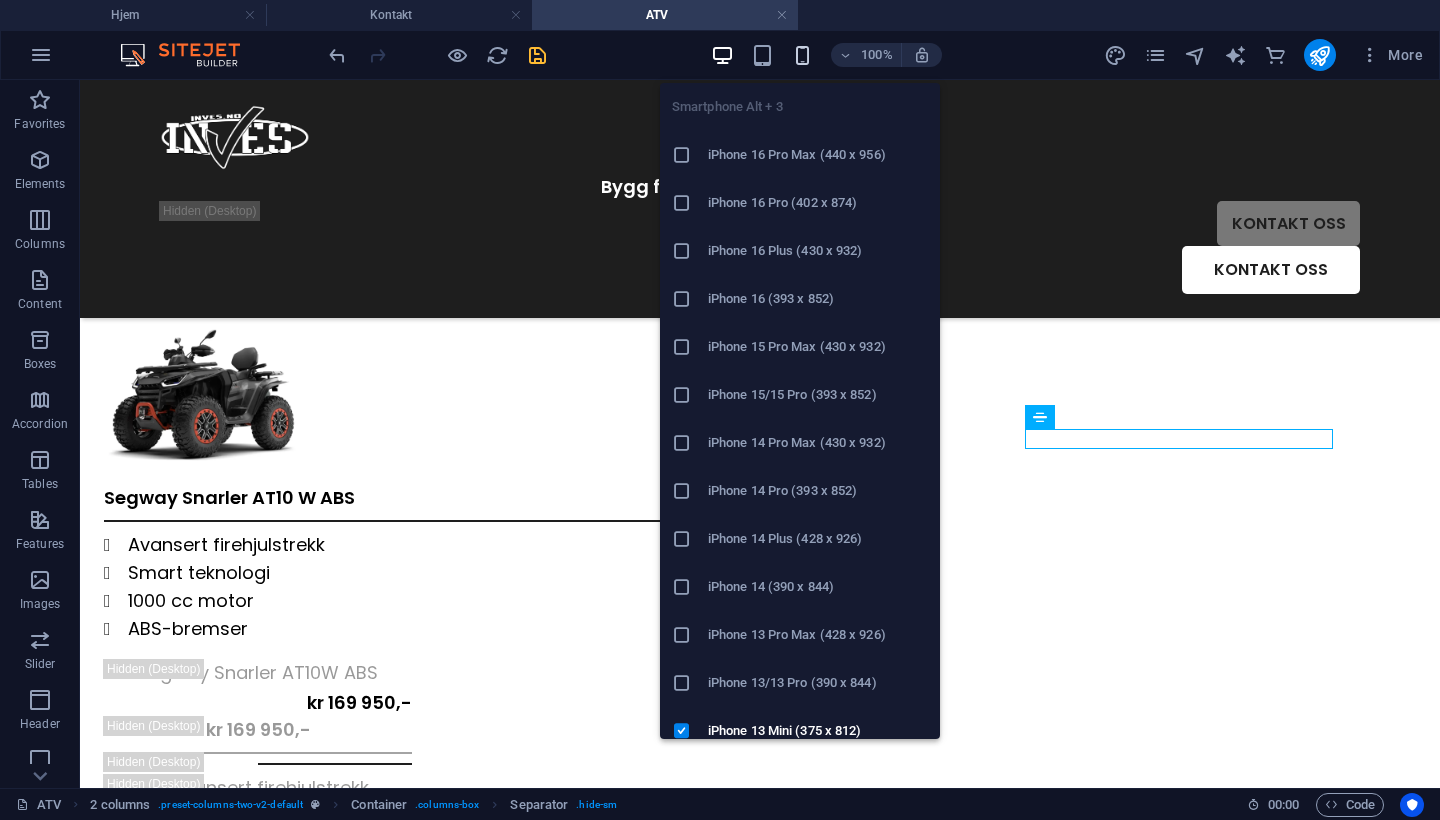 click at bounding box center (802, 55) 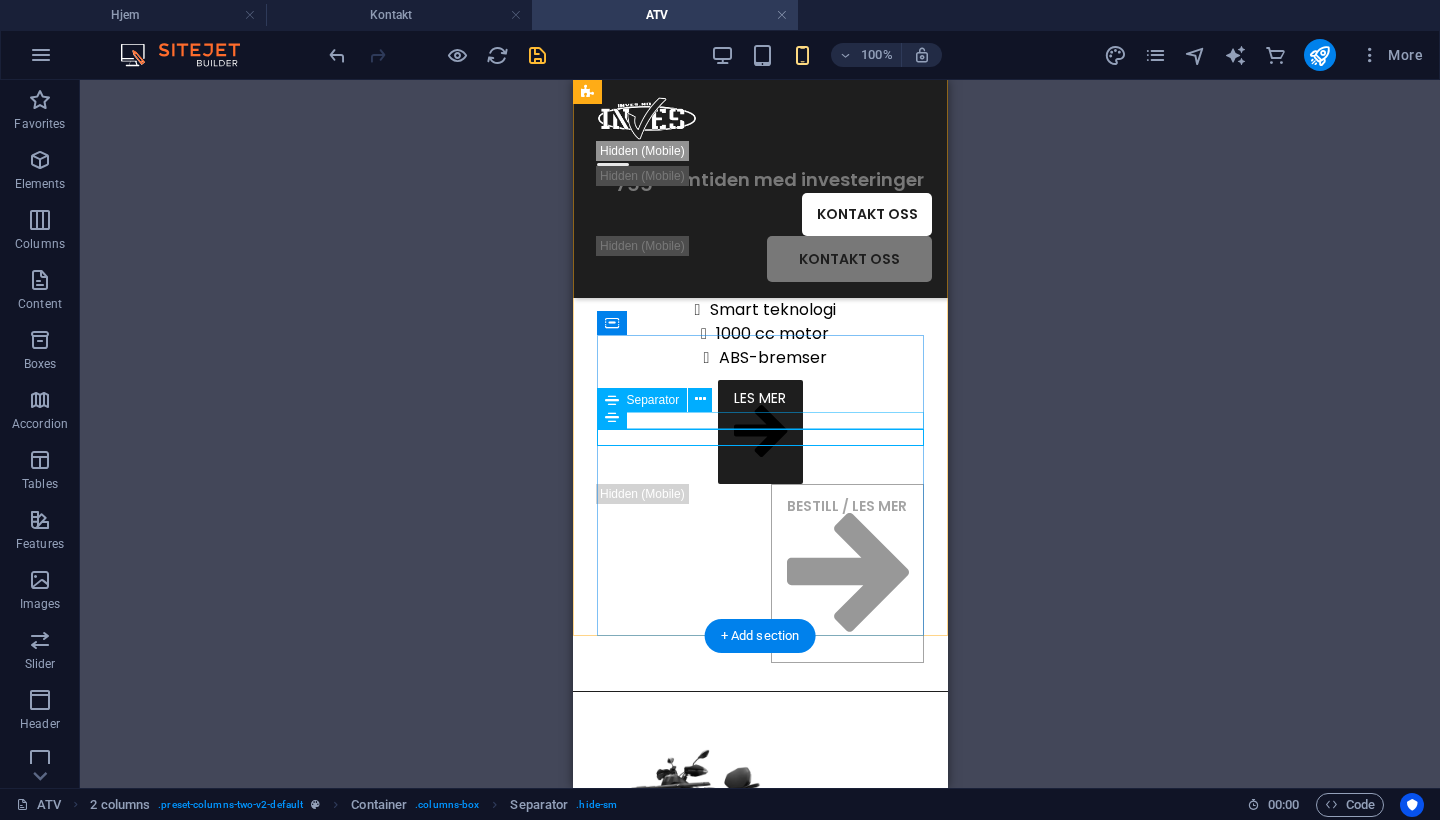 click at bounding box center [759, 256] 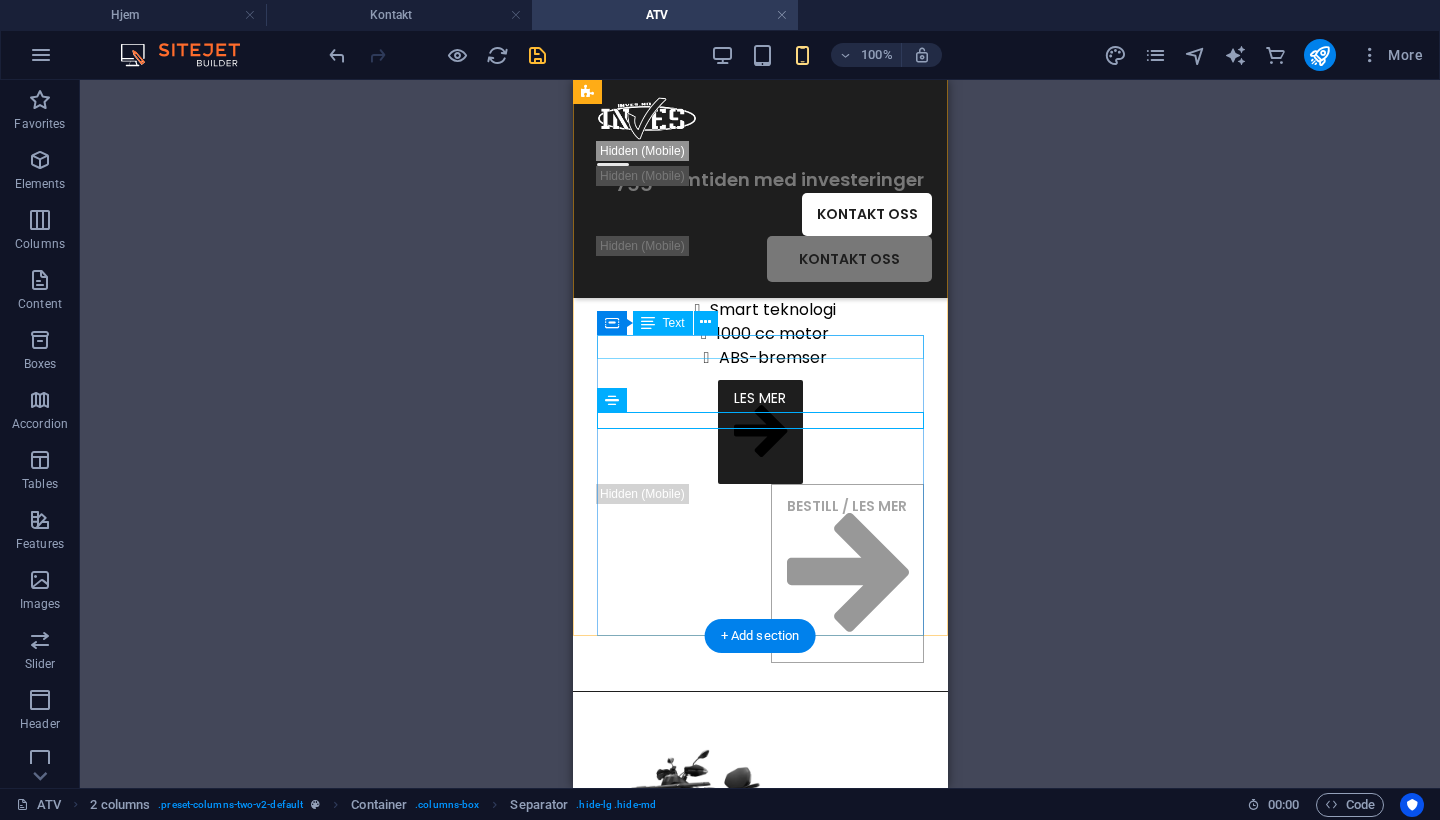 click on "Segway Snarler AT10  W ABS" at bounding box center (759, 183) 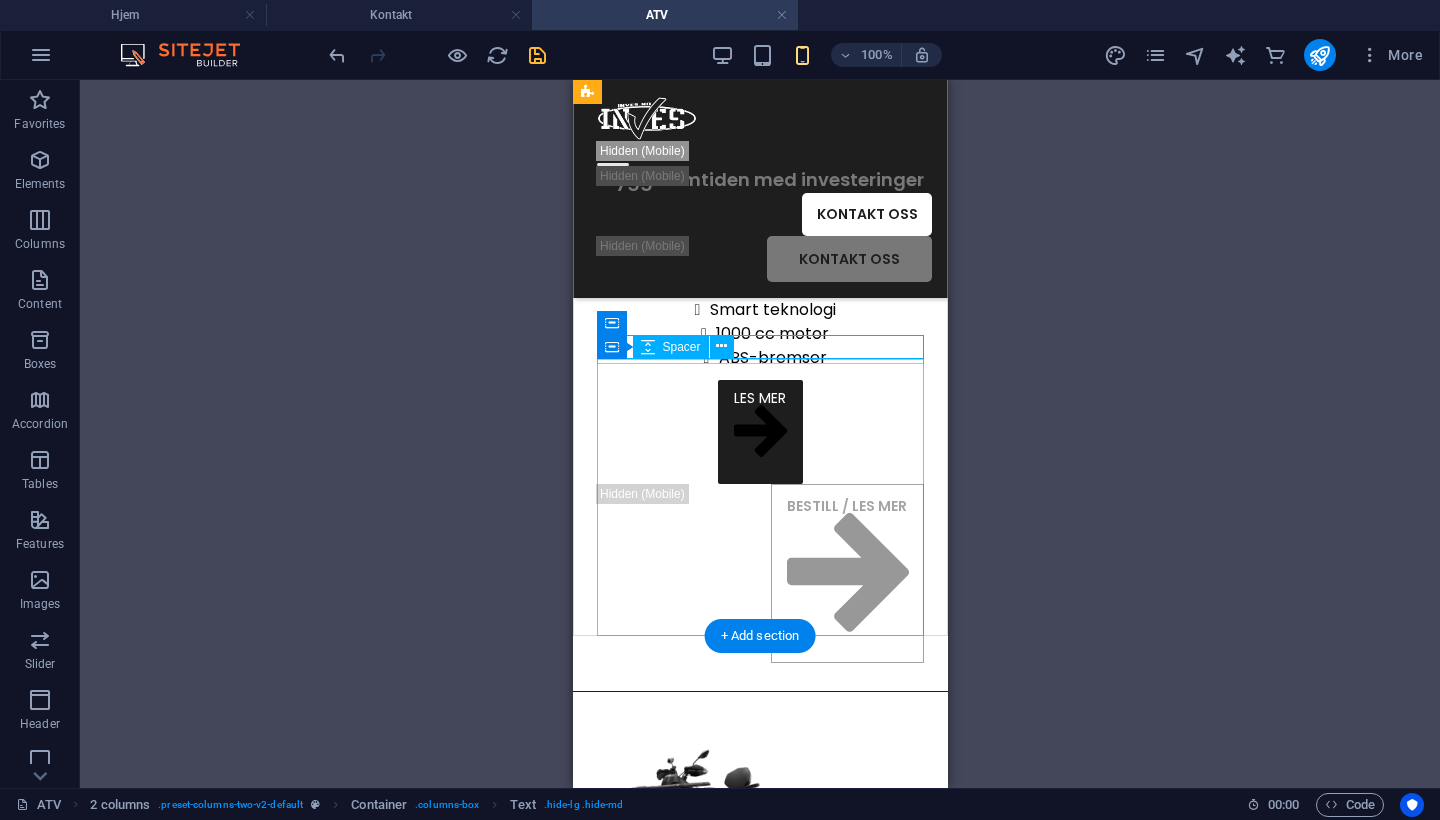 click at bounding box center (759, 197) 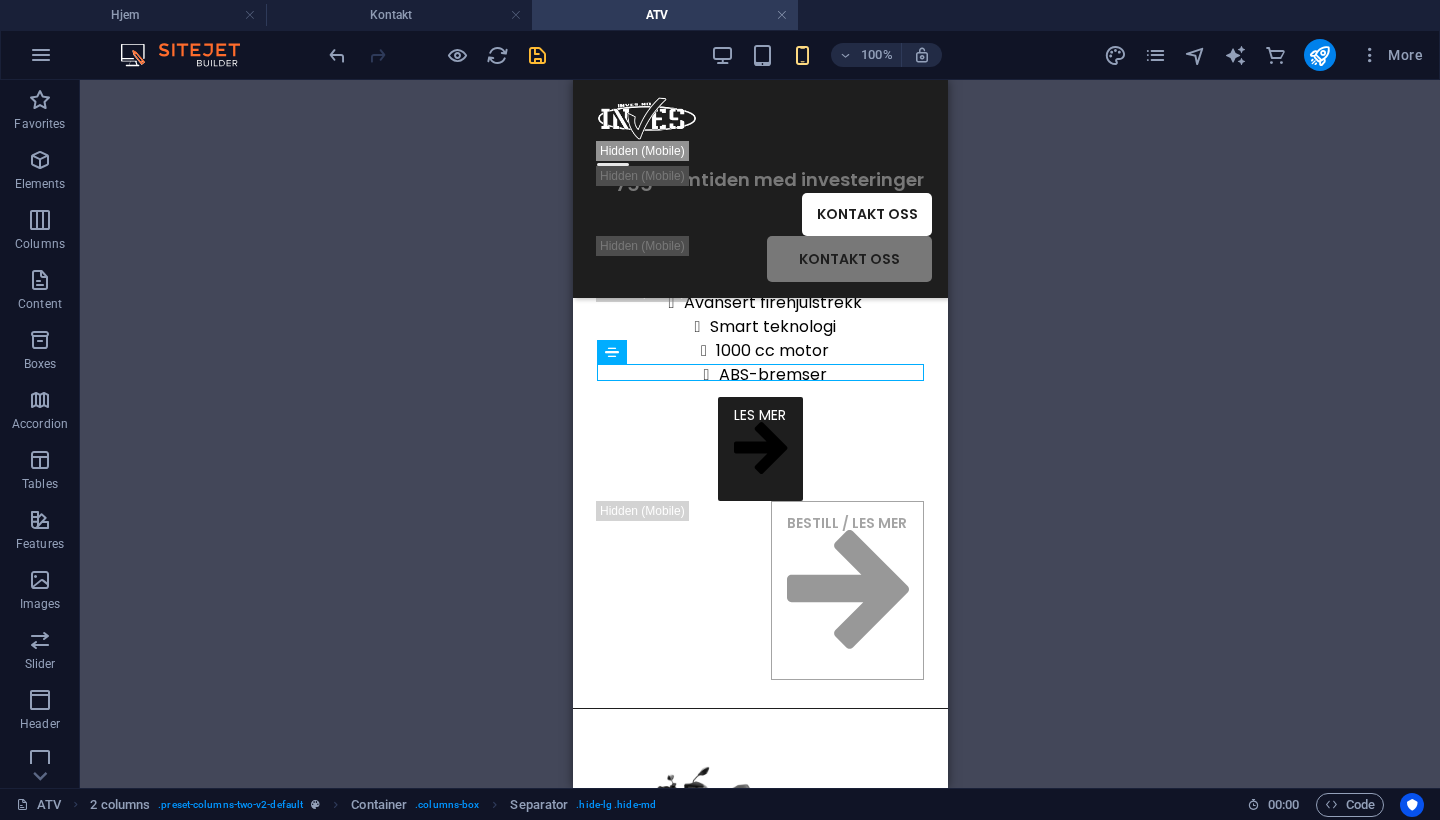 click at bounding box center [437, 55] 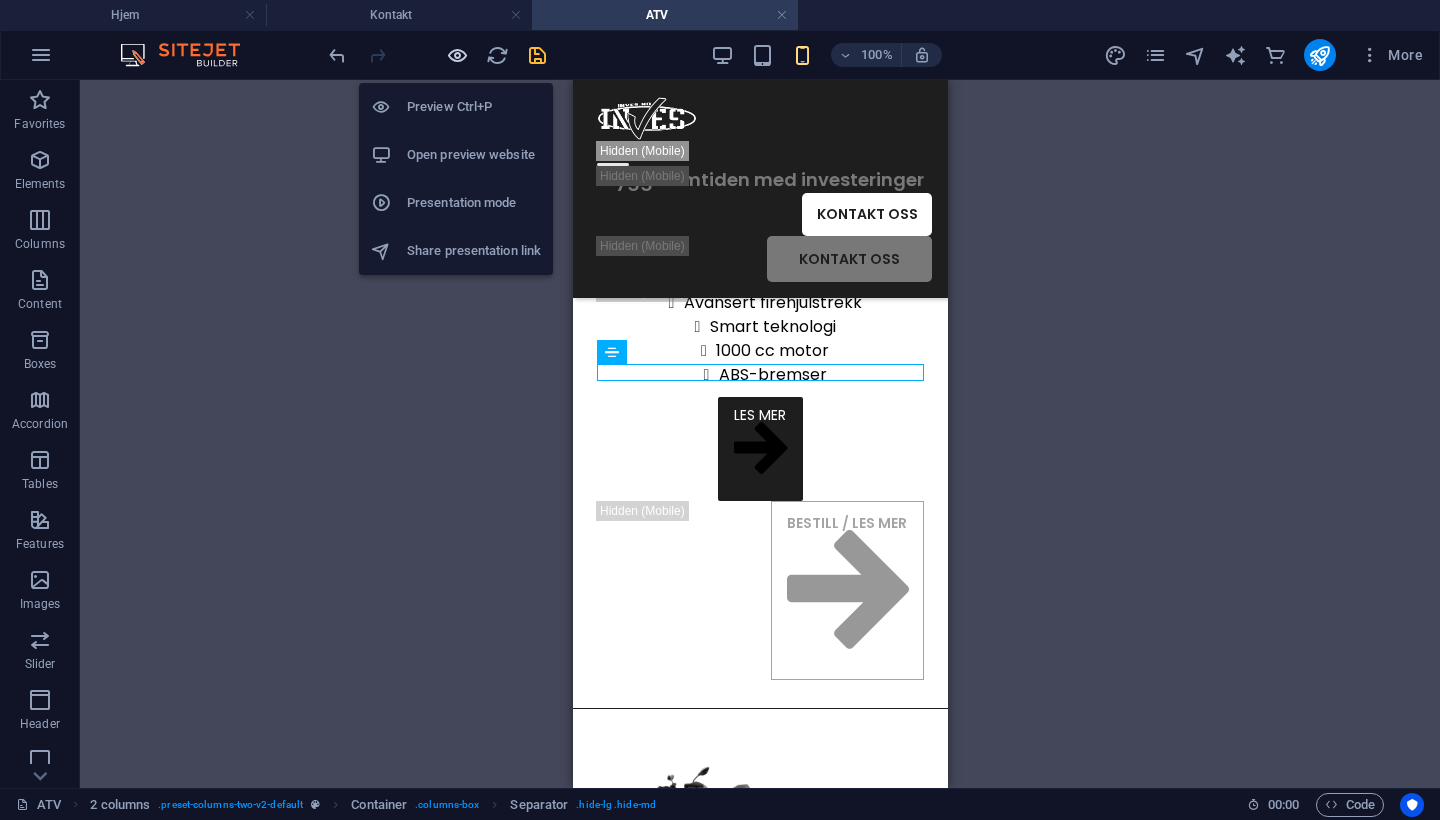 click at bounding box center (457, 55) 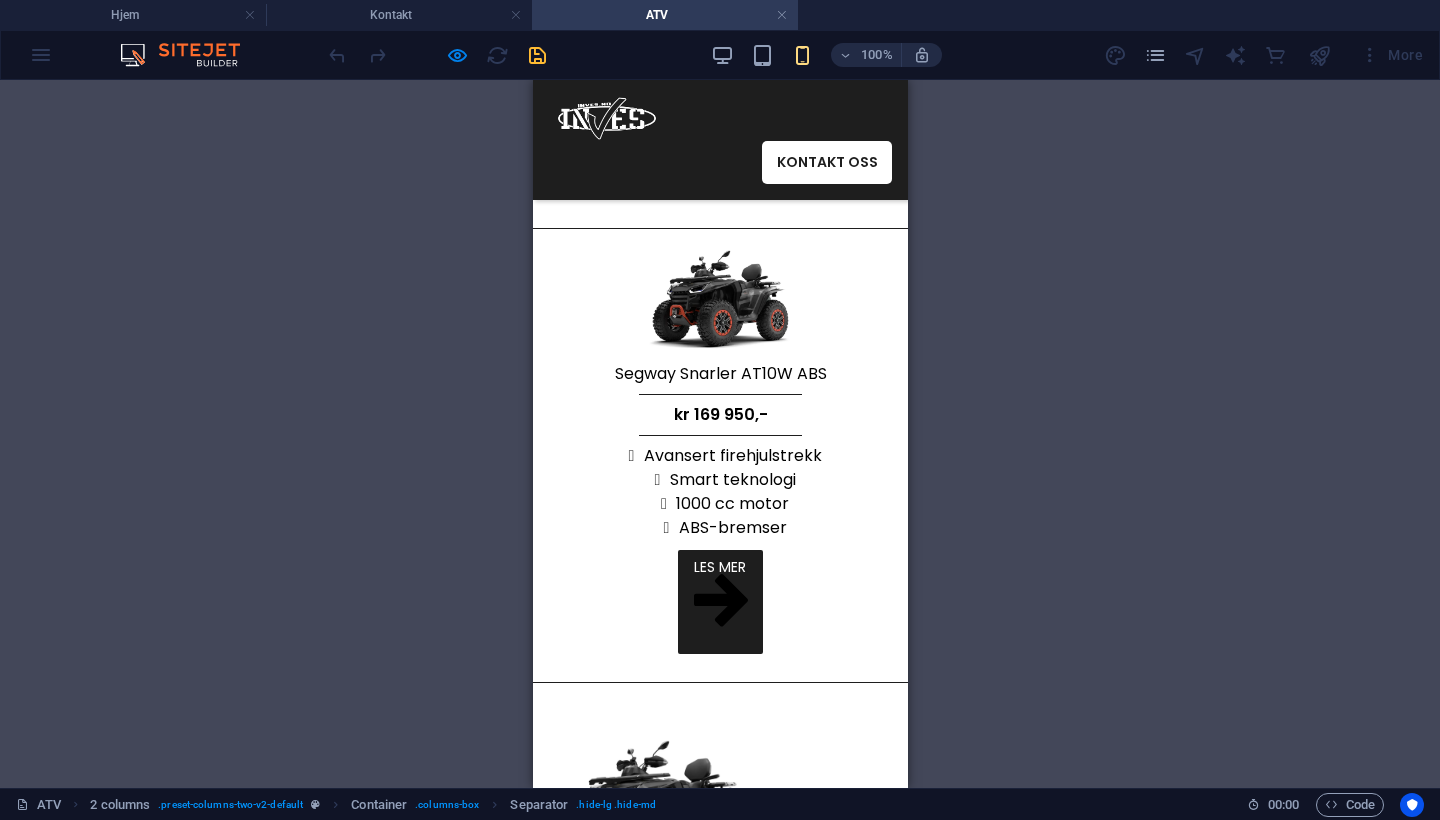scroll, scrollTop: 205, scrollLeft: 0, axis: vertical 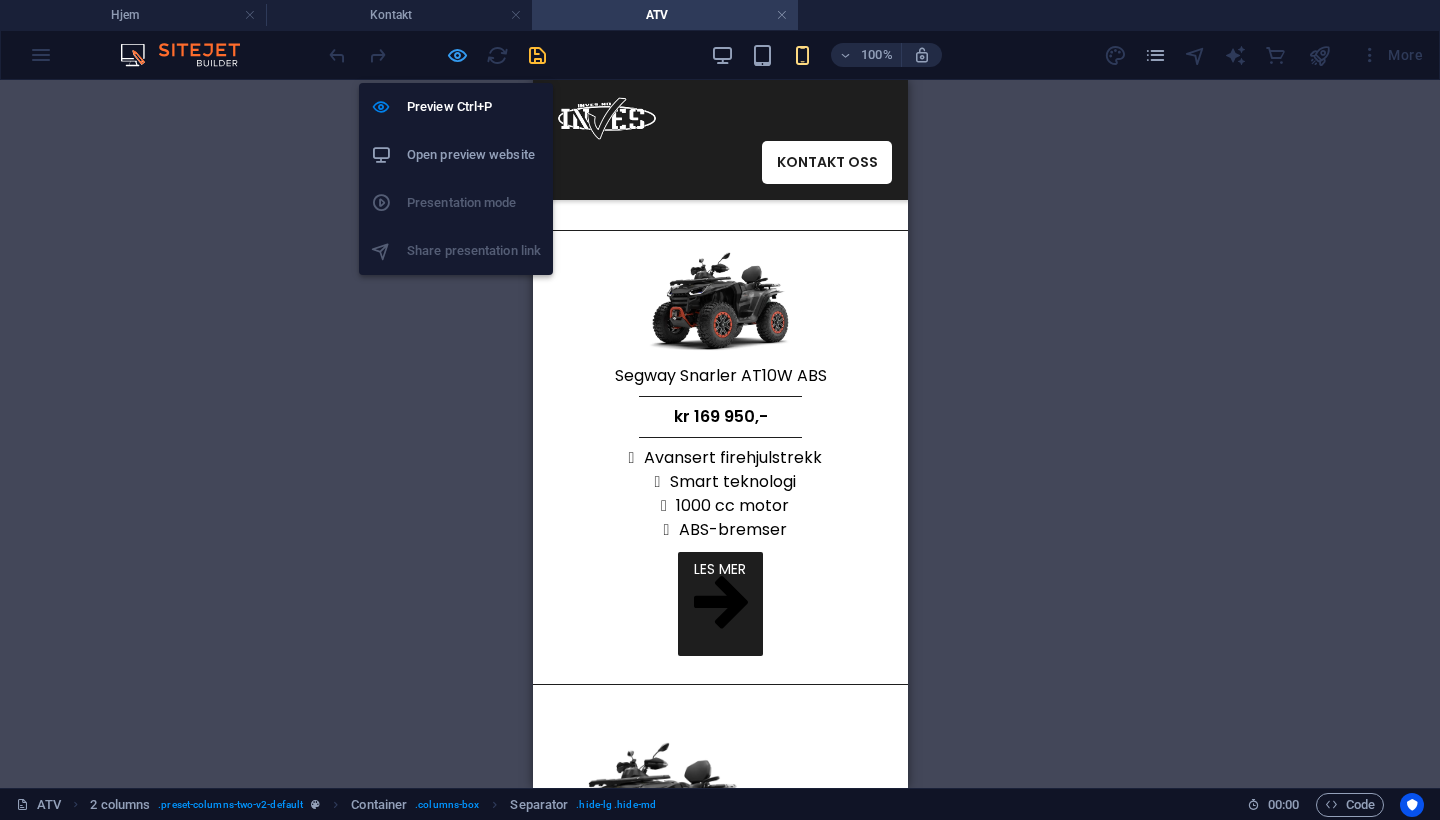 click at bounding box center (457, 55) 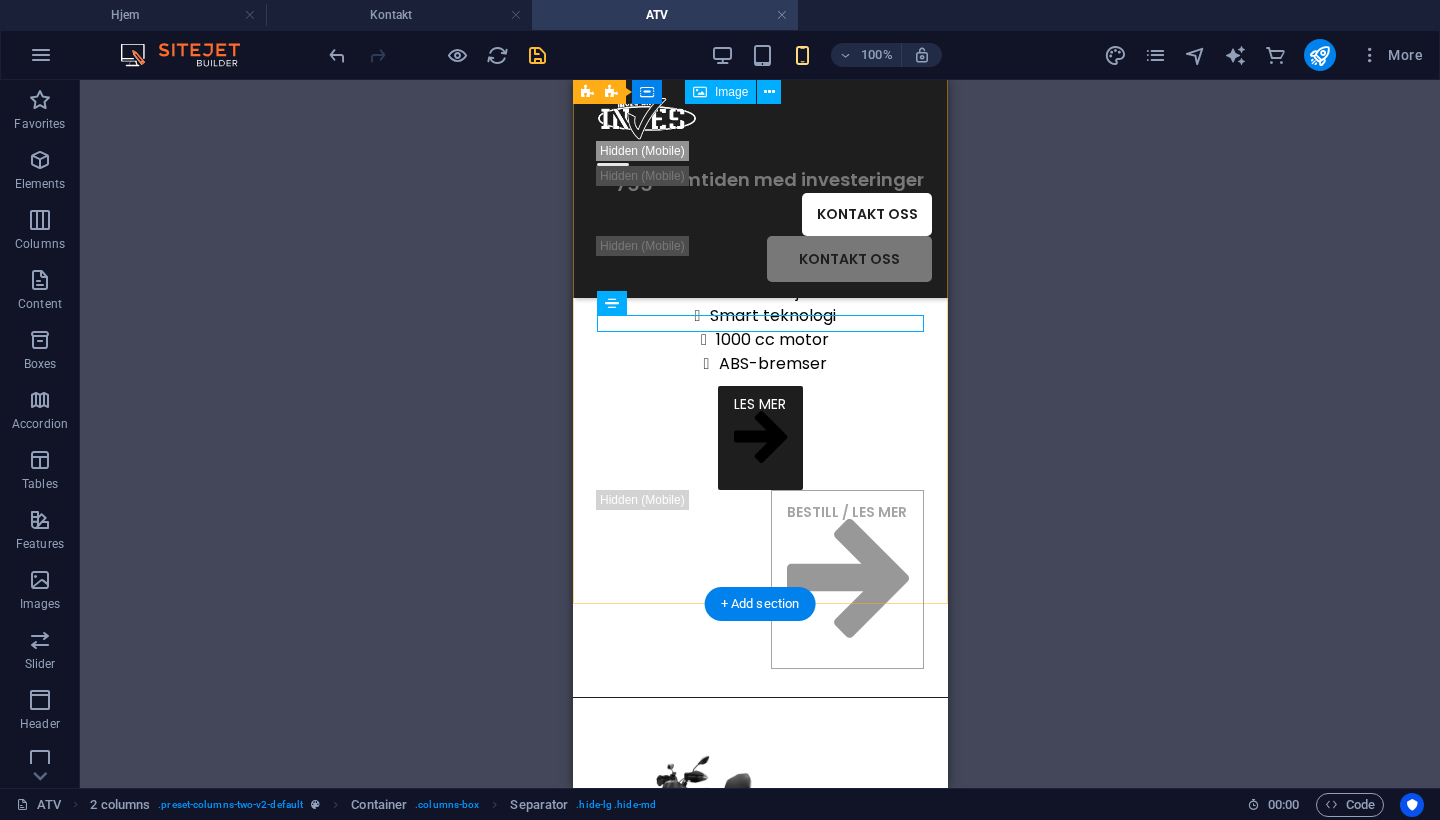 scroll, scrollTop: 657, scrollLeft: 0, axis: vertical 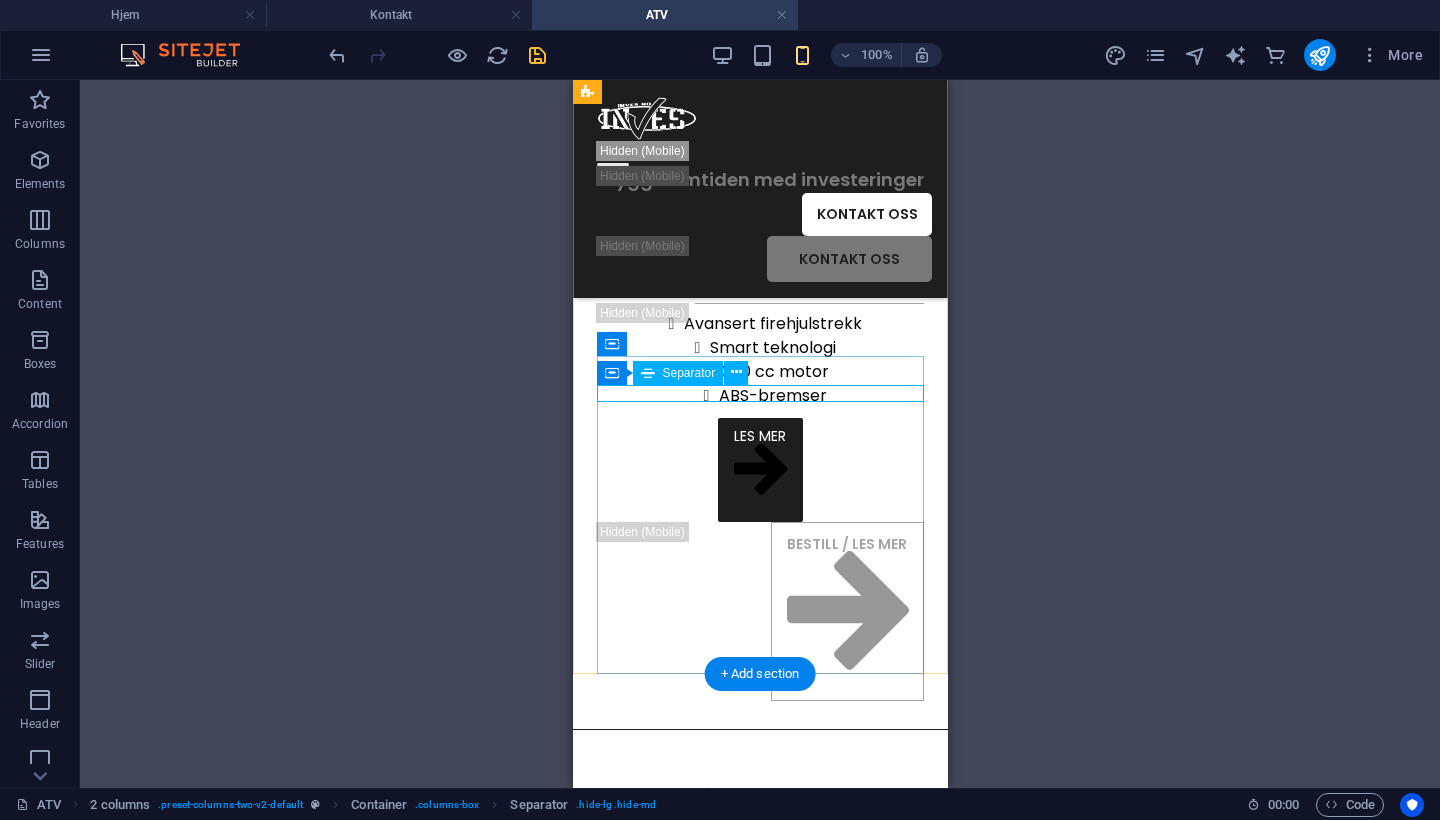 click at bounding box center [759, 229] 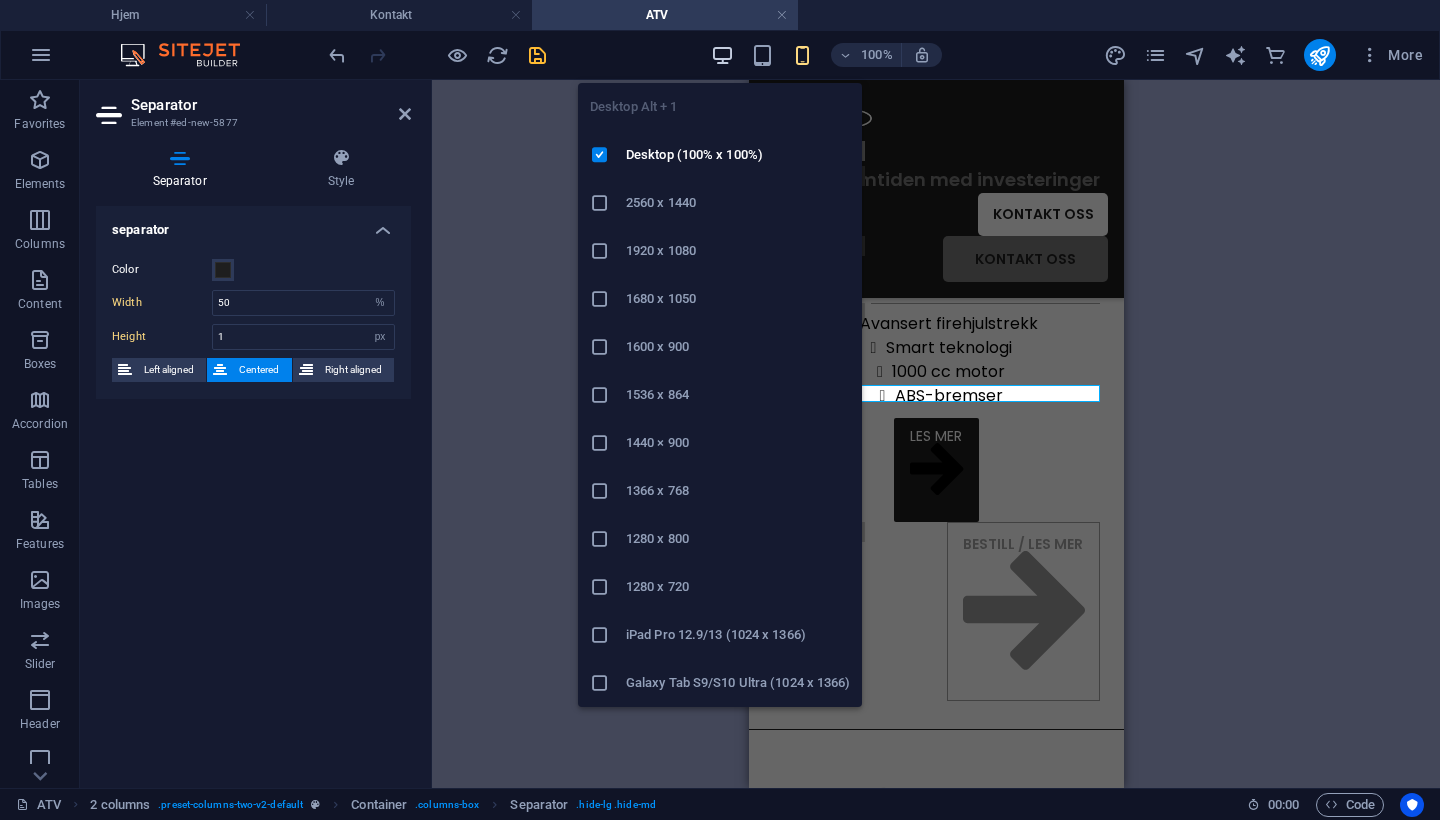 click at bounding box center (722, 55) 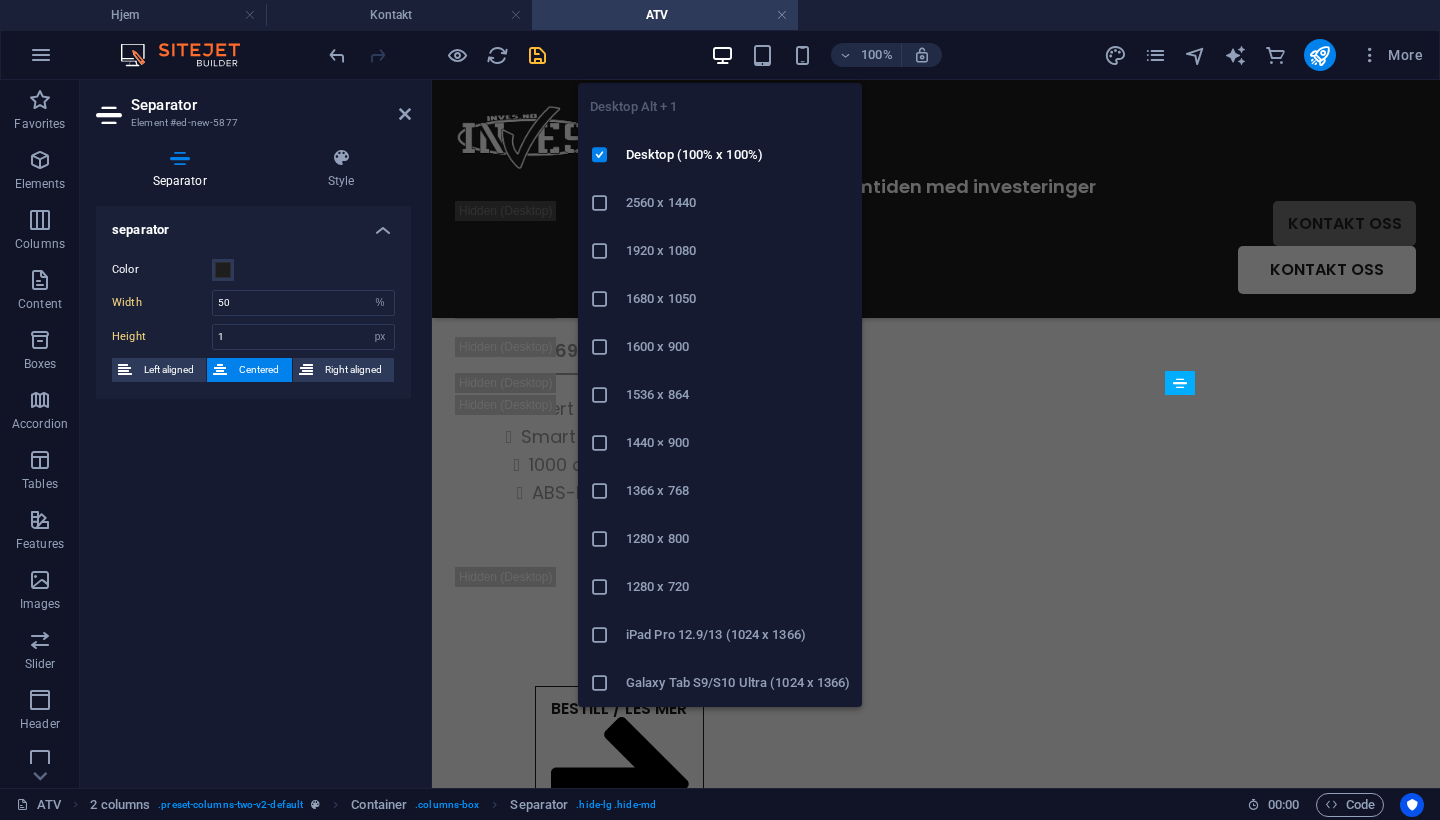 scroll, scrollTop: 219, scrollLeft: 0, axis: vertical 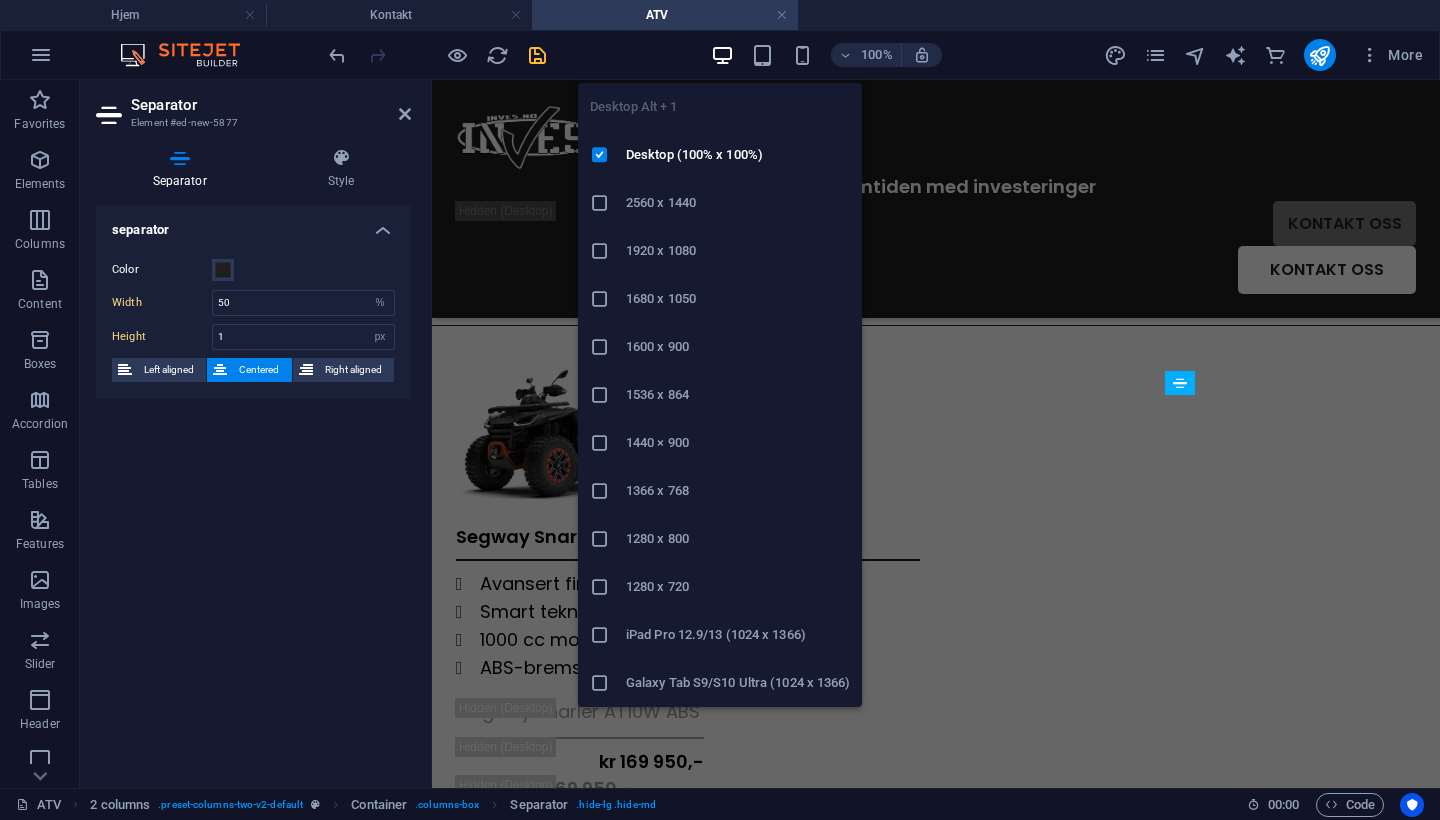 type on "100" 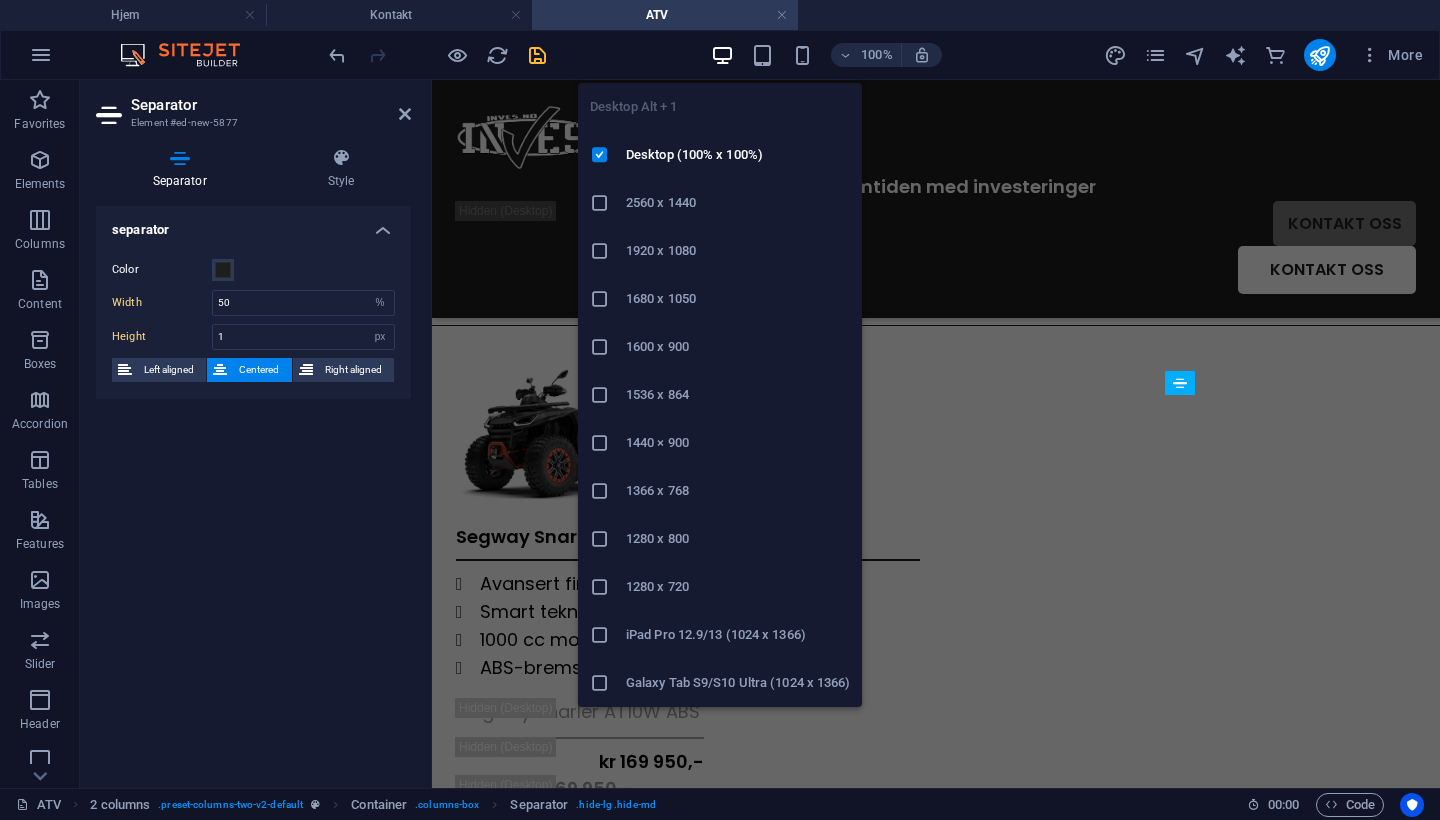 type on "2" 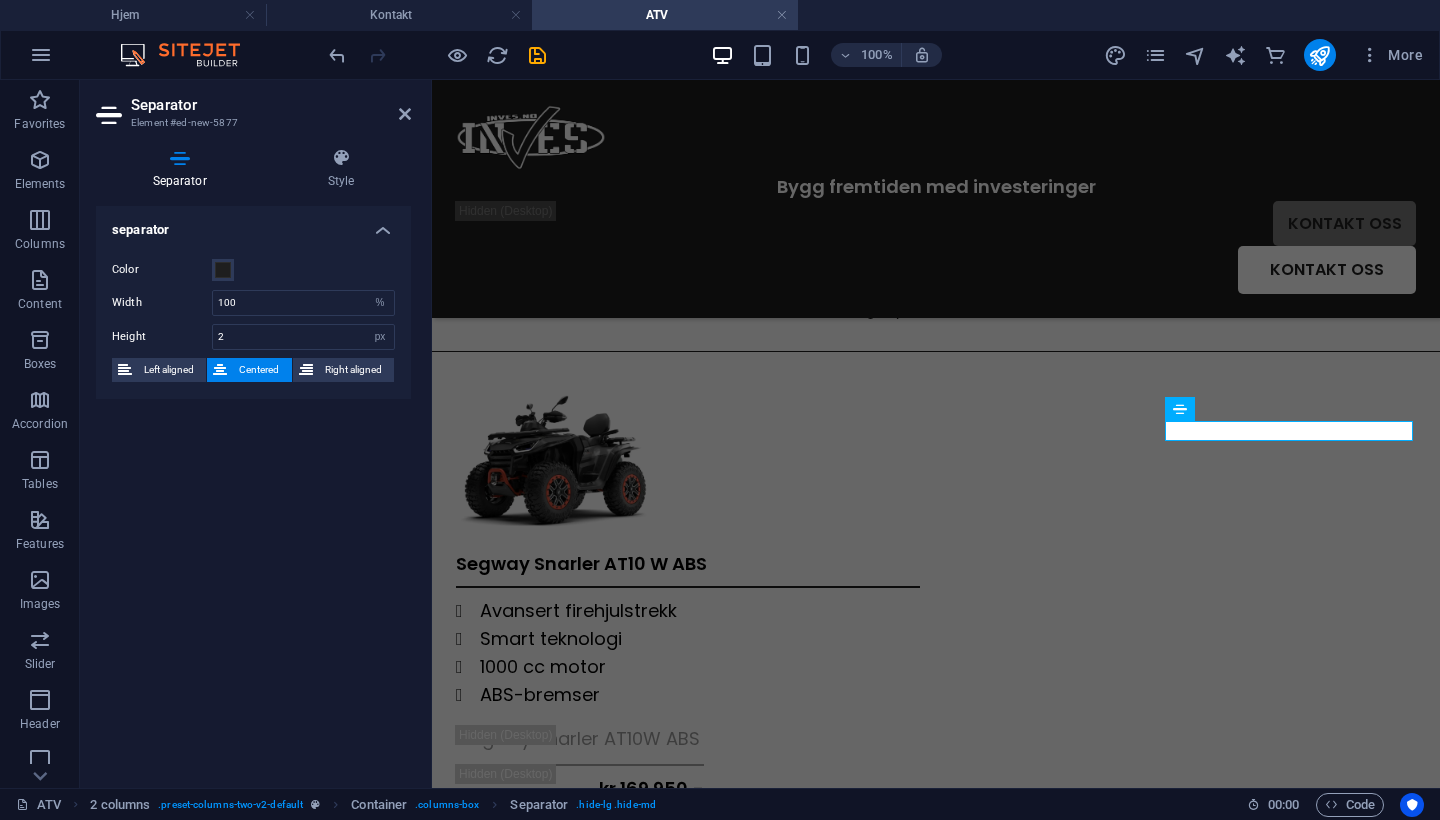 click on "Separator Style separator Color Width 100 px rem % vh vw Height 2 px rem vh vw Left aligned Centered Right aligned 2 columns Element Layout How this element expands within the layout (Flexbox). Size Default auto px % 1/1 1/2 1/3 1/4 1/5 1/6 1/7 1/8 1/9 1/10 Grow Shrink Order Container layout Visible Visible Opacity 100 % Overflow Spacing Margin Default auto px % rem vw vh Custom Custom auto px % rem vw vh auto px % rem vw vh auto px % rem vw vh auto px % rem vw vh Padding Default px rem % vh vw Custom Custom px rem % vh vw px rem % vh vw px rem % vh vw px rem % vh vw Border Style              - Width 1 auto px rem % vh vw Custom Custom 1 auto px rem % vh vw 1 auto px rem % vh vw 1 auto px rem % vh vw 1 auto px rem % vh vw  - Color Round corners Default px rem % vh vw Custom Custom px rem % vh vw px rem % vh vw px rem % vh vw px rem % vh vw Shadow Default None Outside Inside Color X offset 0 px rem vh vw Y offset 0 px rem vh vw Blur 0 px rem % vh vw Spread 0 px rem vh vw Text Shadow Default None 0 px" at bounding box center [253, 460] 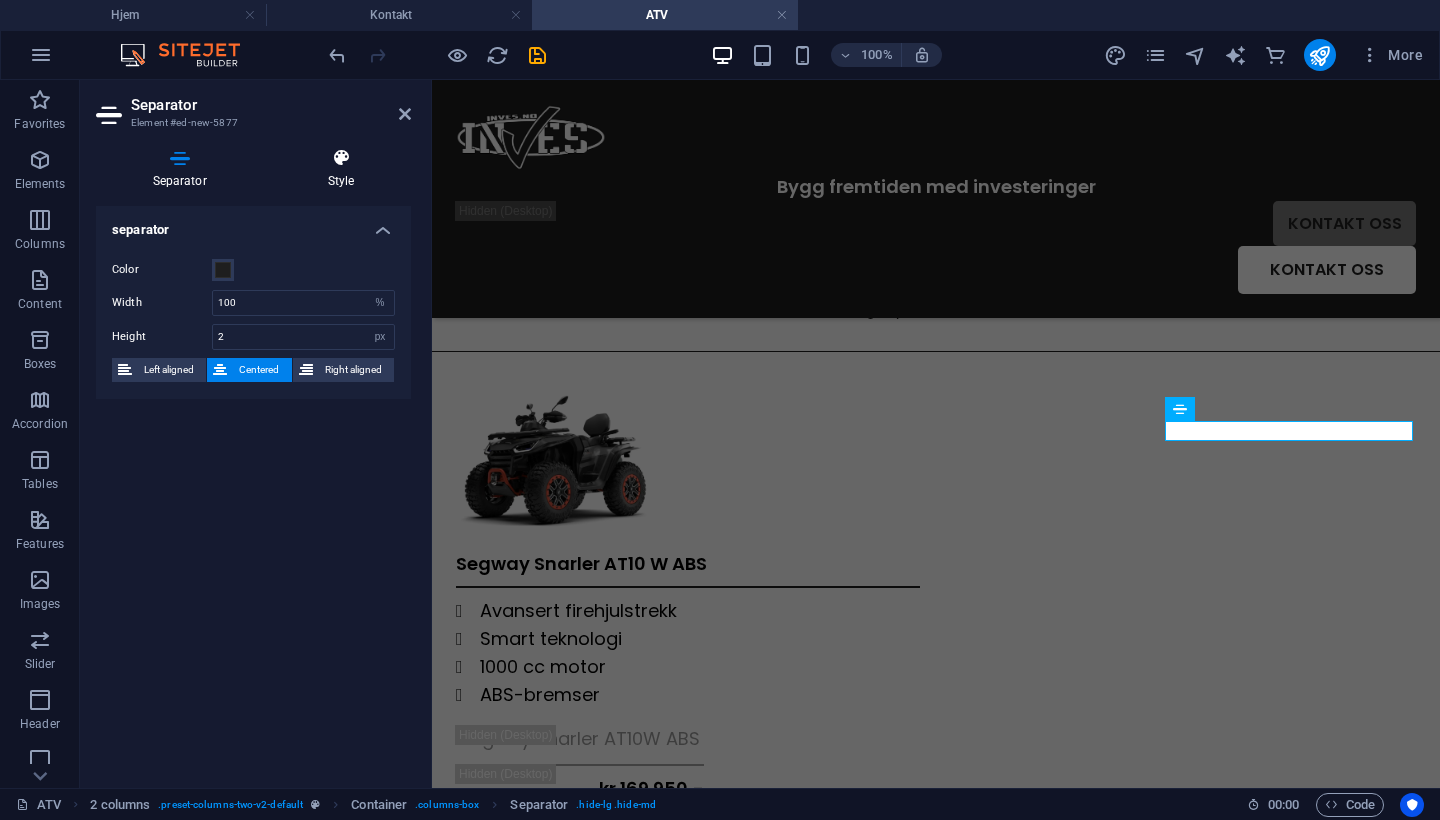 click at bounding box center (341, 158) 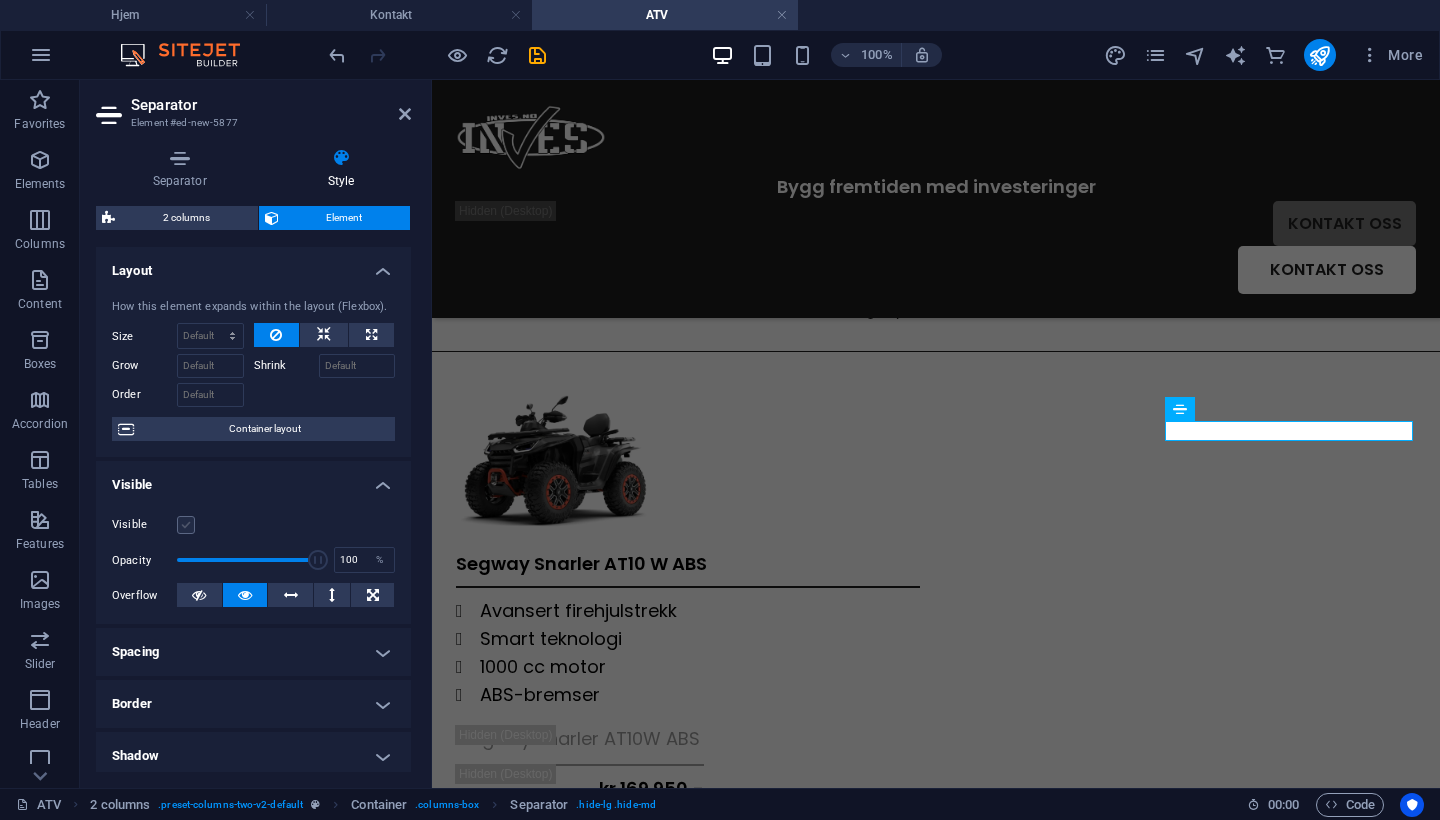 click at bounding box center [186, 525] 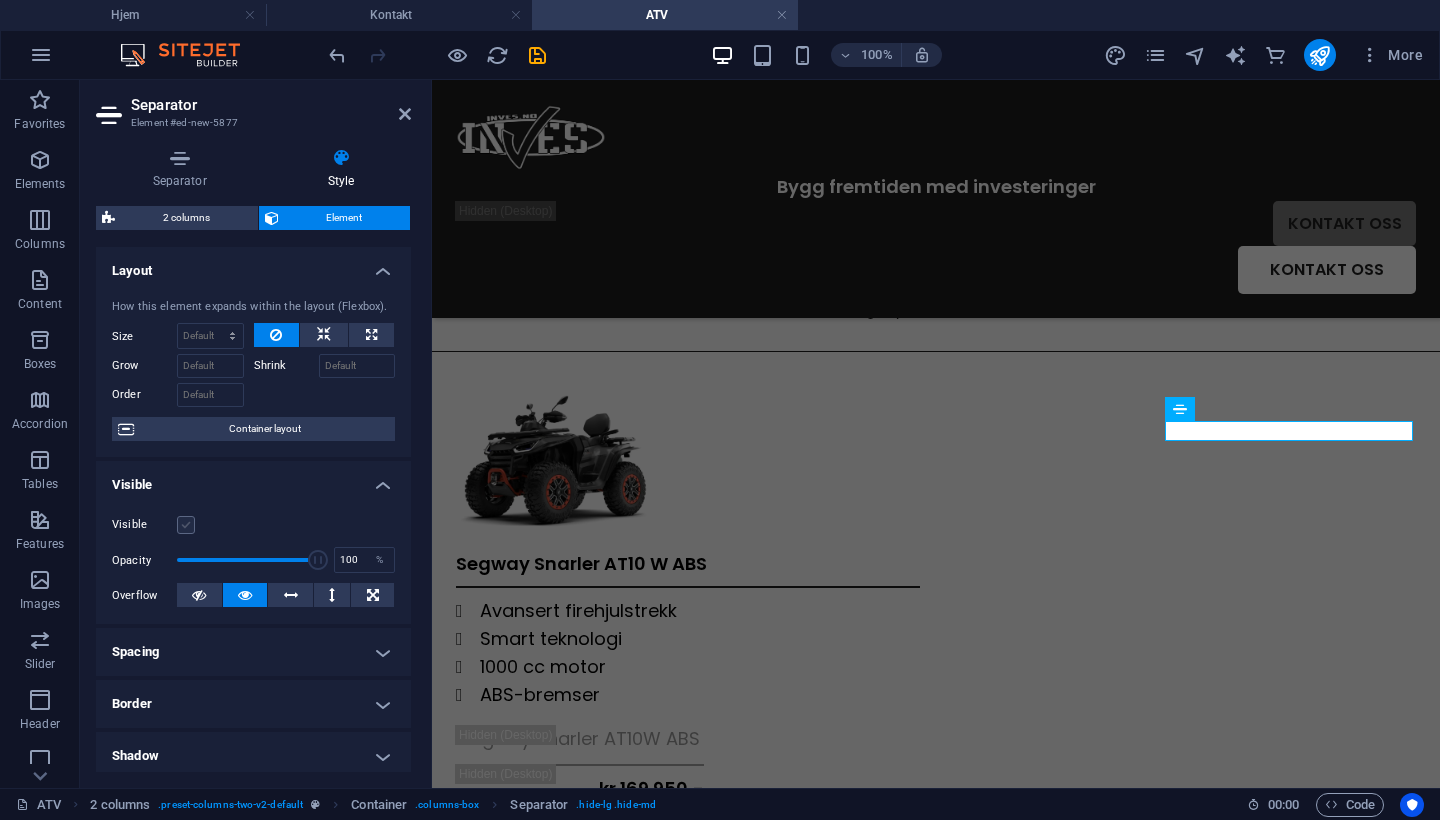 click on "Visible" at bounding box center [0, 0] 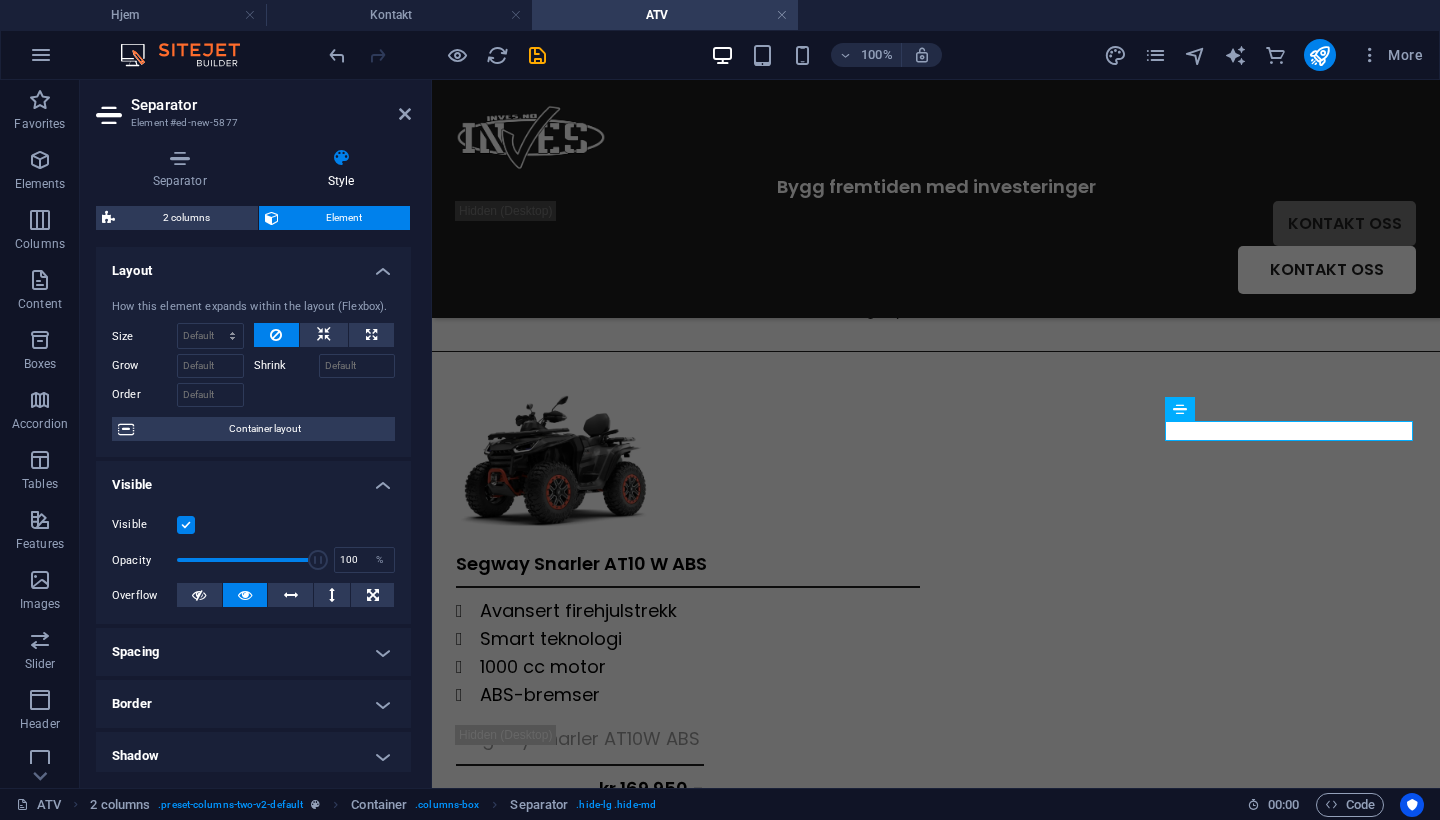 click at bounding box center (186, 525) 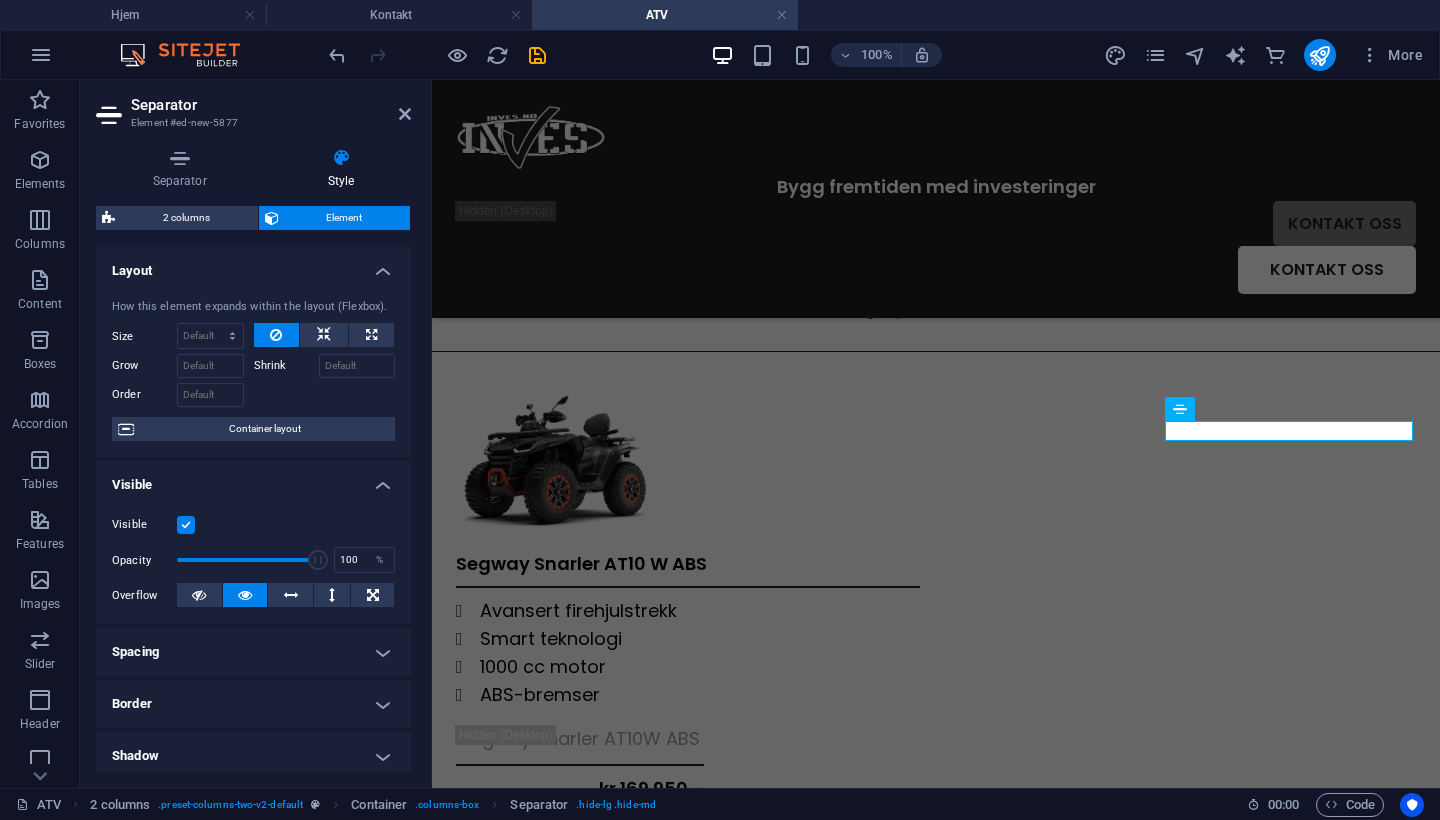 click on "Visible" at bounding box center [0, 0] 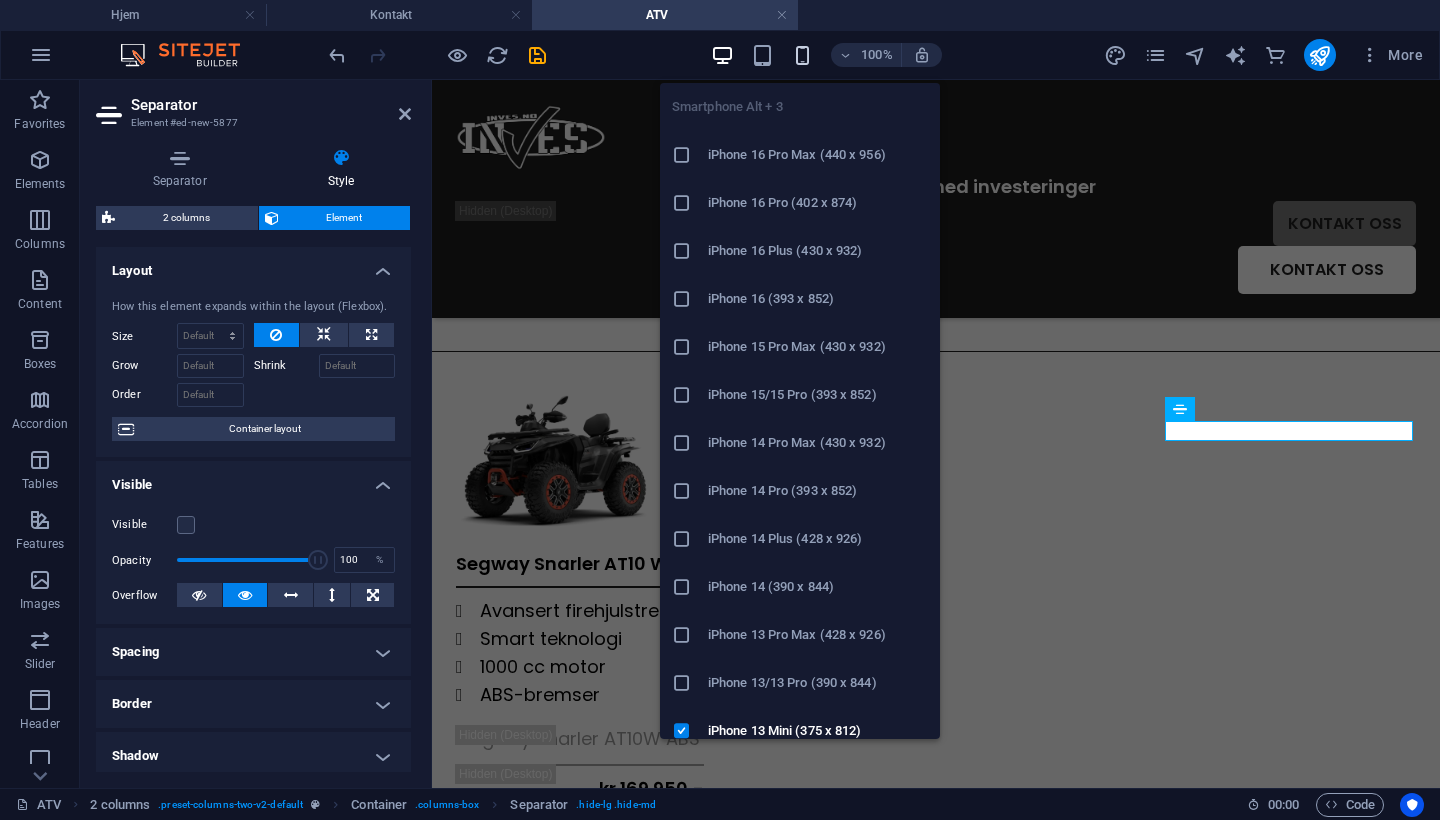 click at bounding box center (802, 55) 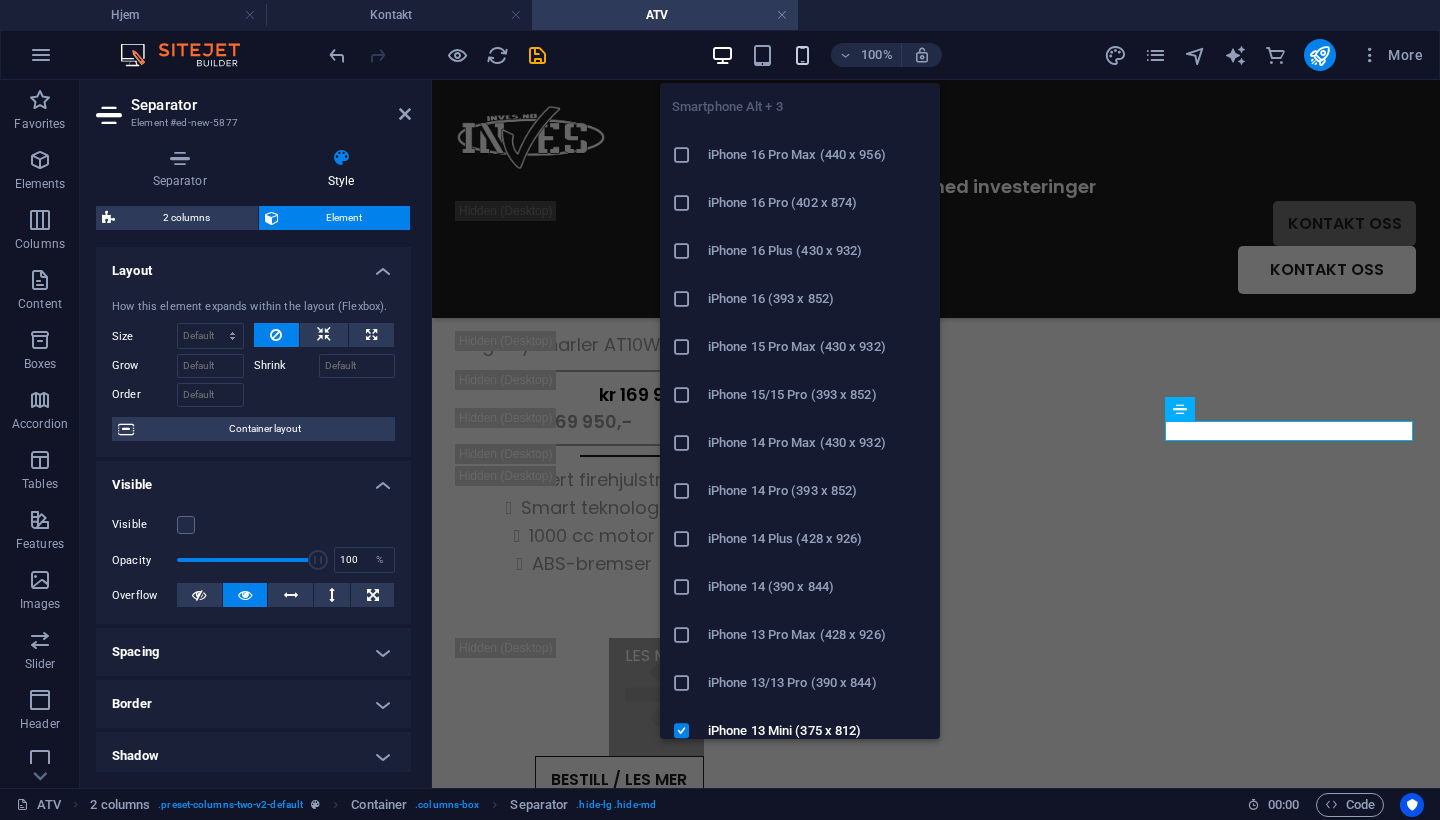type on "50" 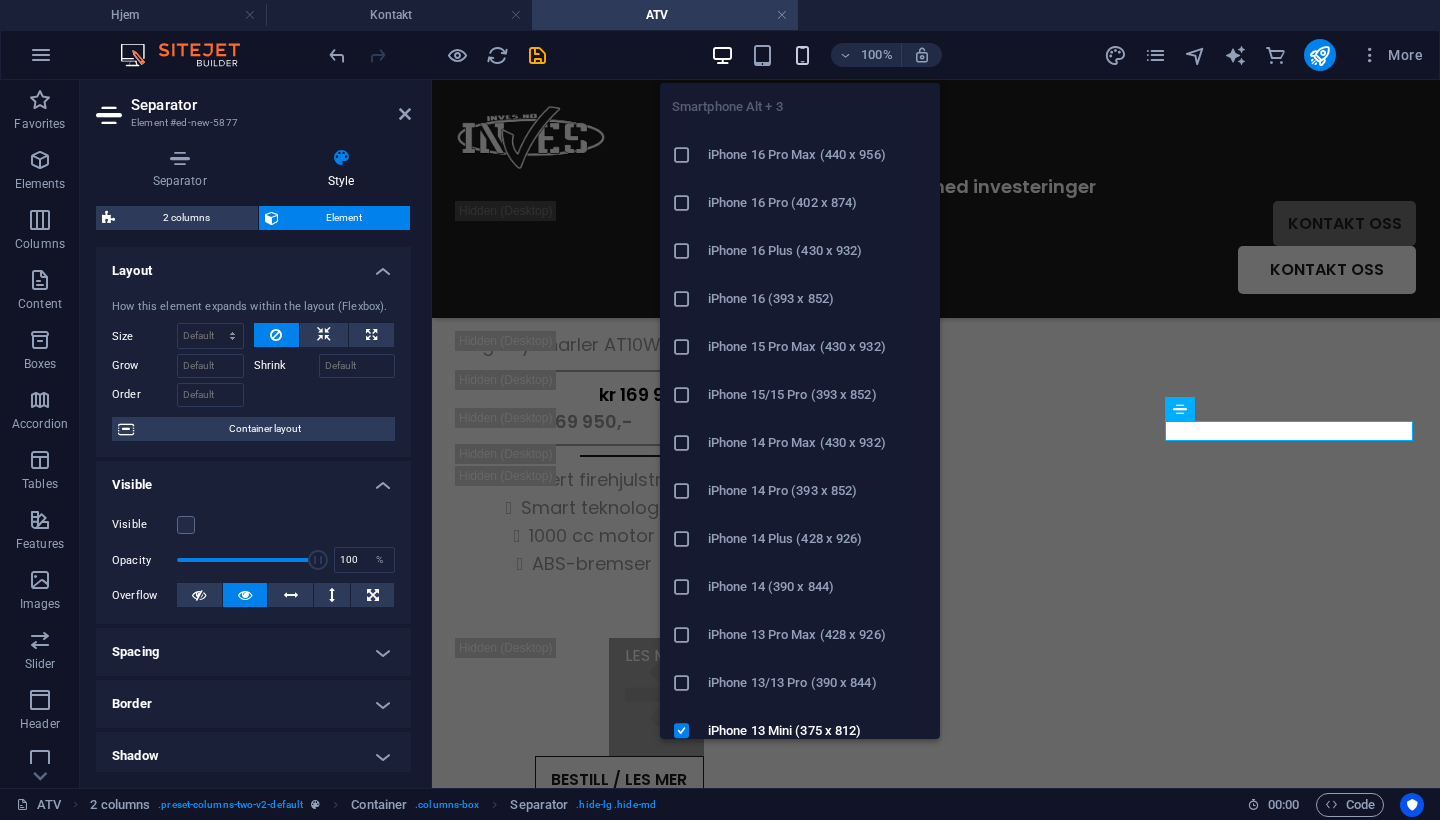 type on "1" 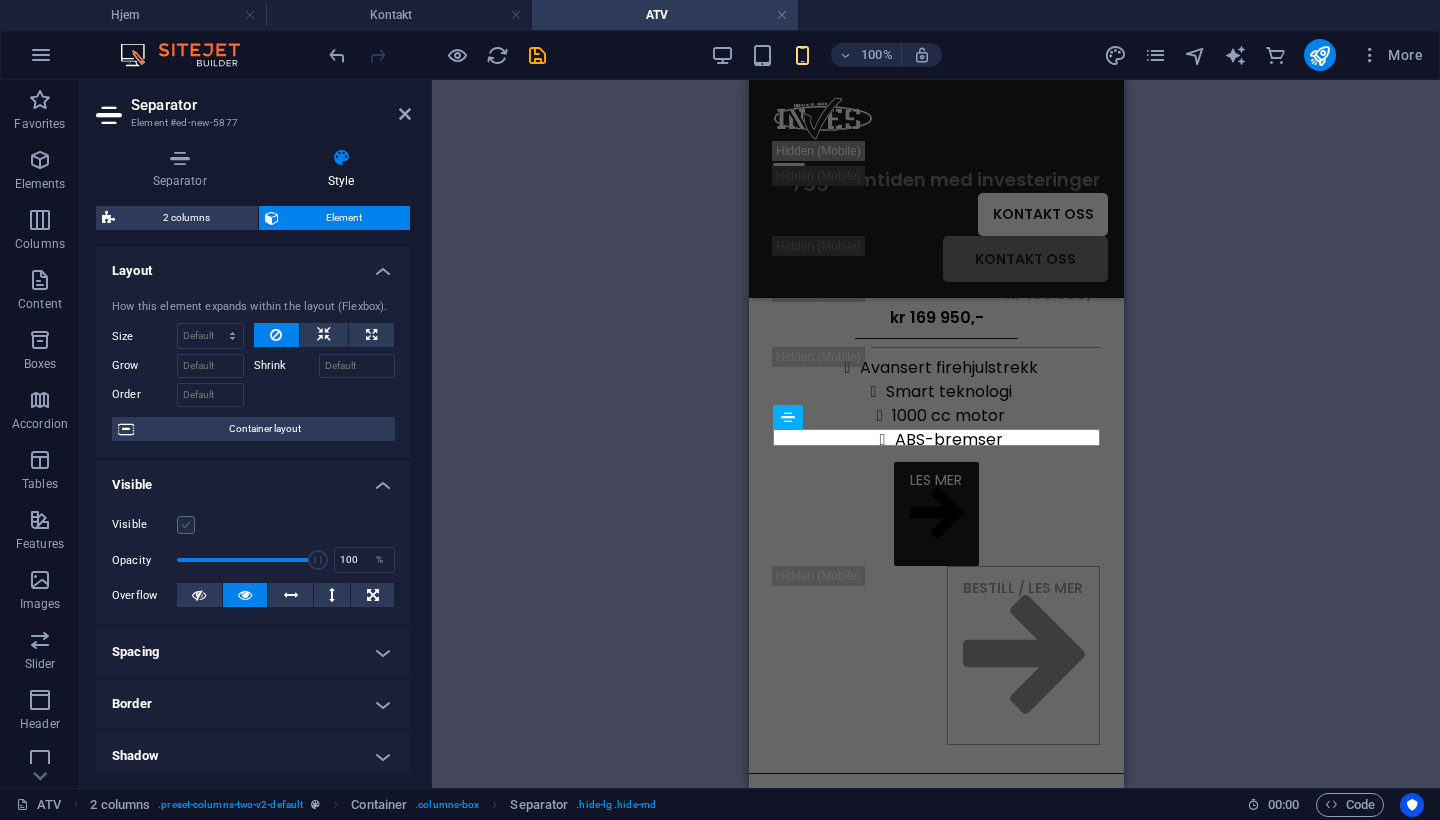 click at bounding box center [186, 525] 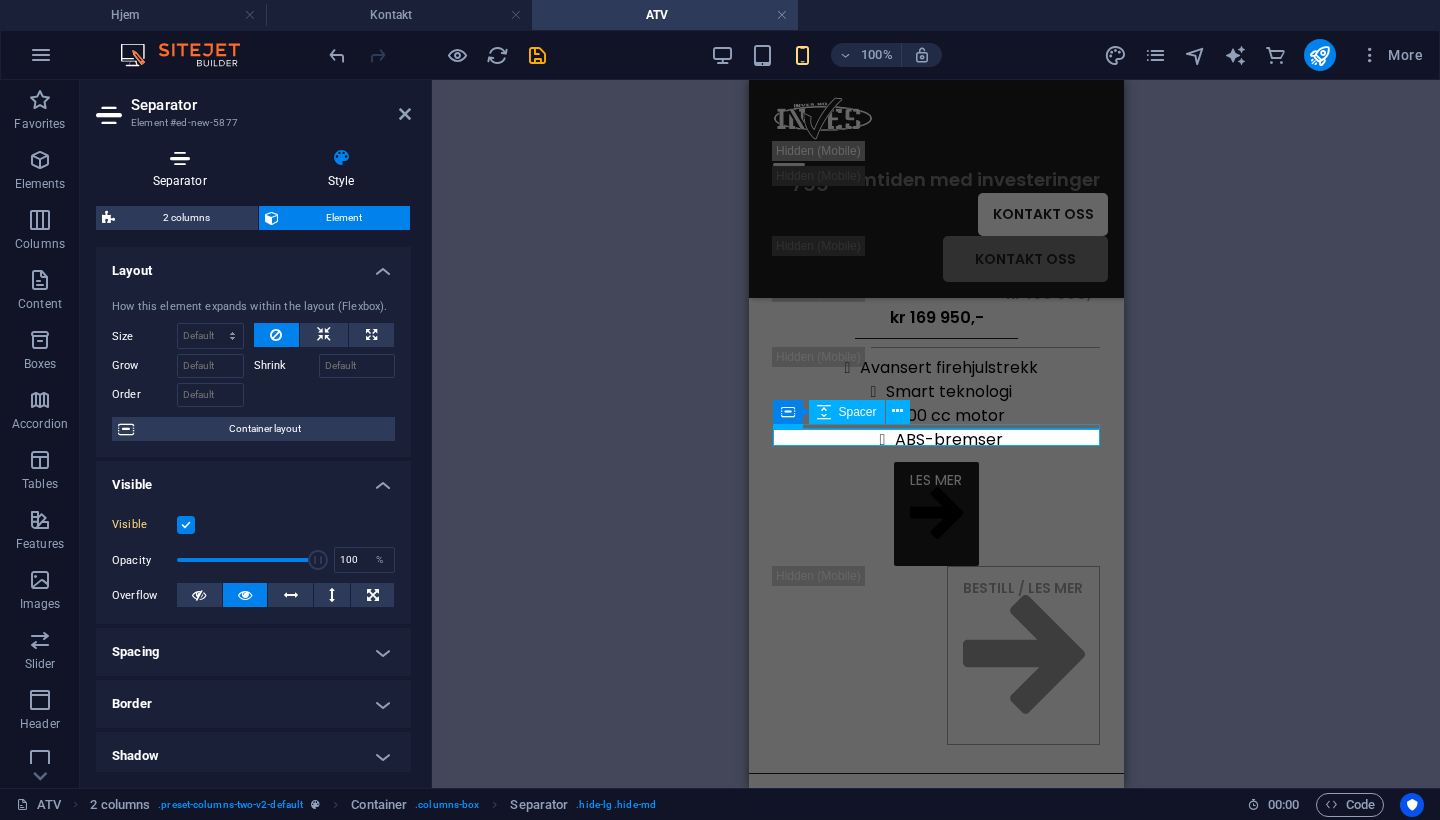 click on "Separator" at bounding box center [183, 169] 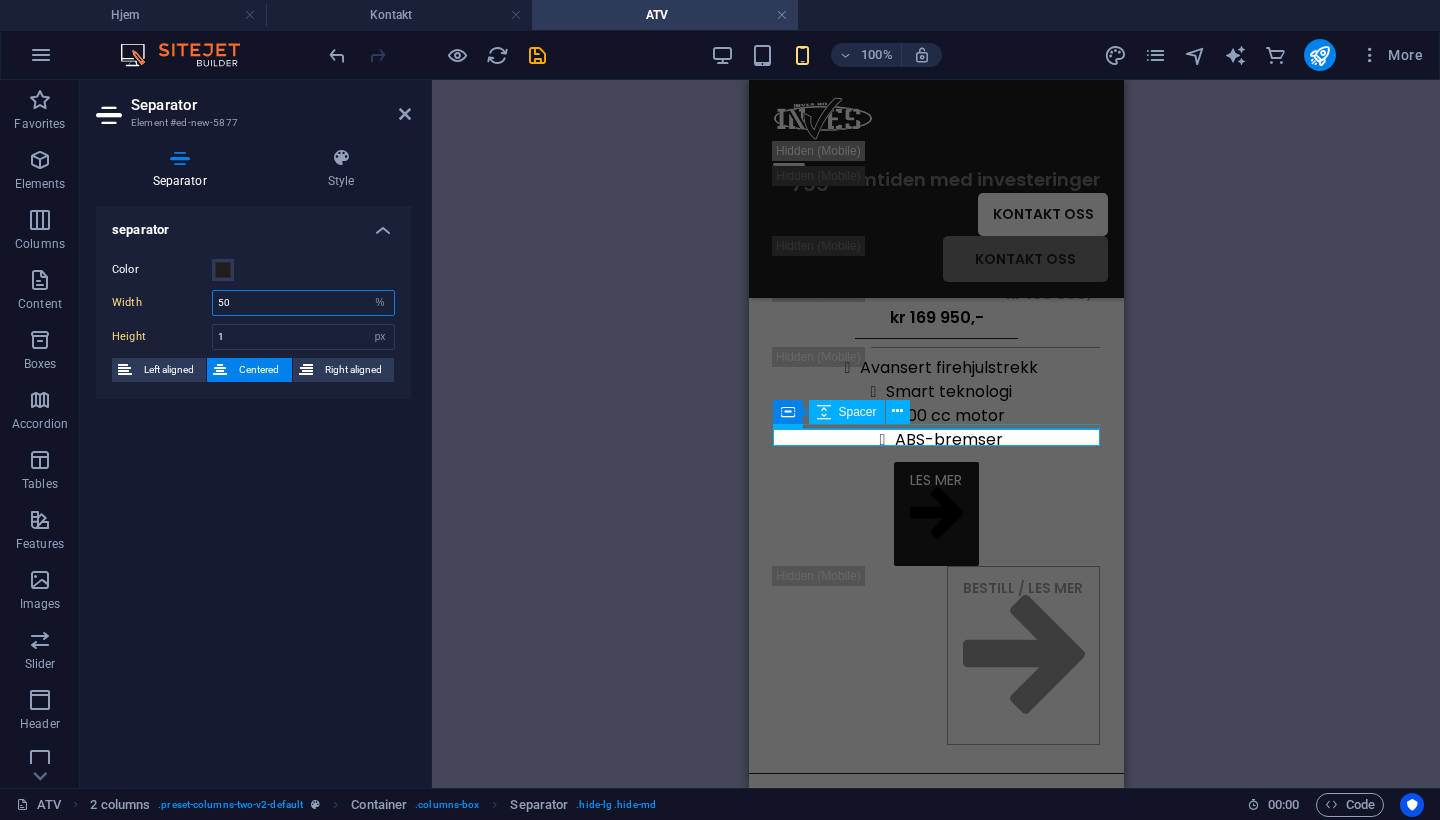 drag, startPoint x: 268, startPoint y: 306, endPoint x: 88, endPoint y: 301, distance: 180.06943 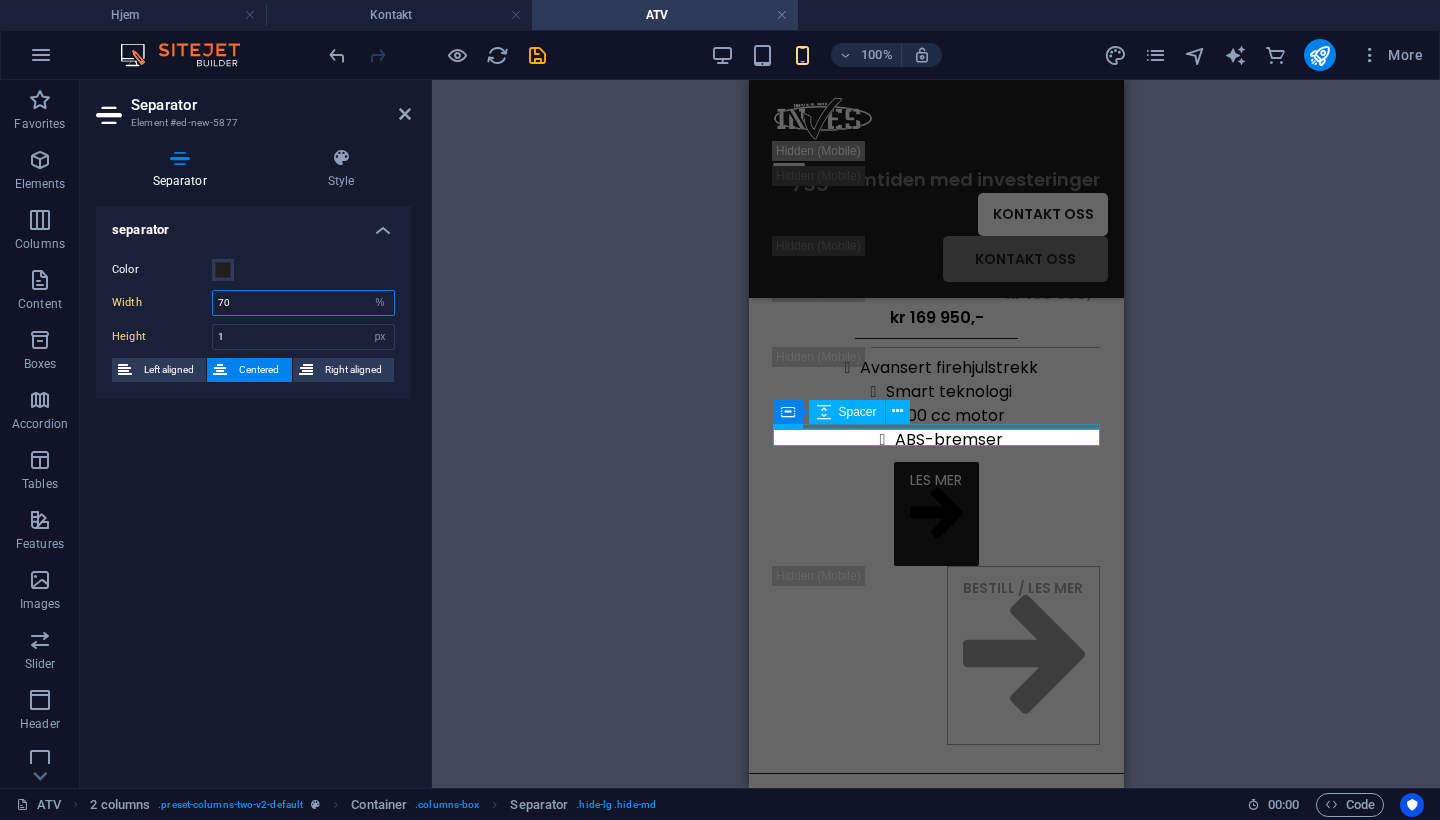 drag, startPoint x: 270, startPoint y: 299, endPoint x: 96, endPoint y: 286, distance: 174.48495 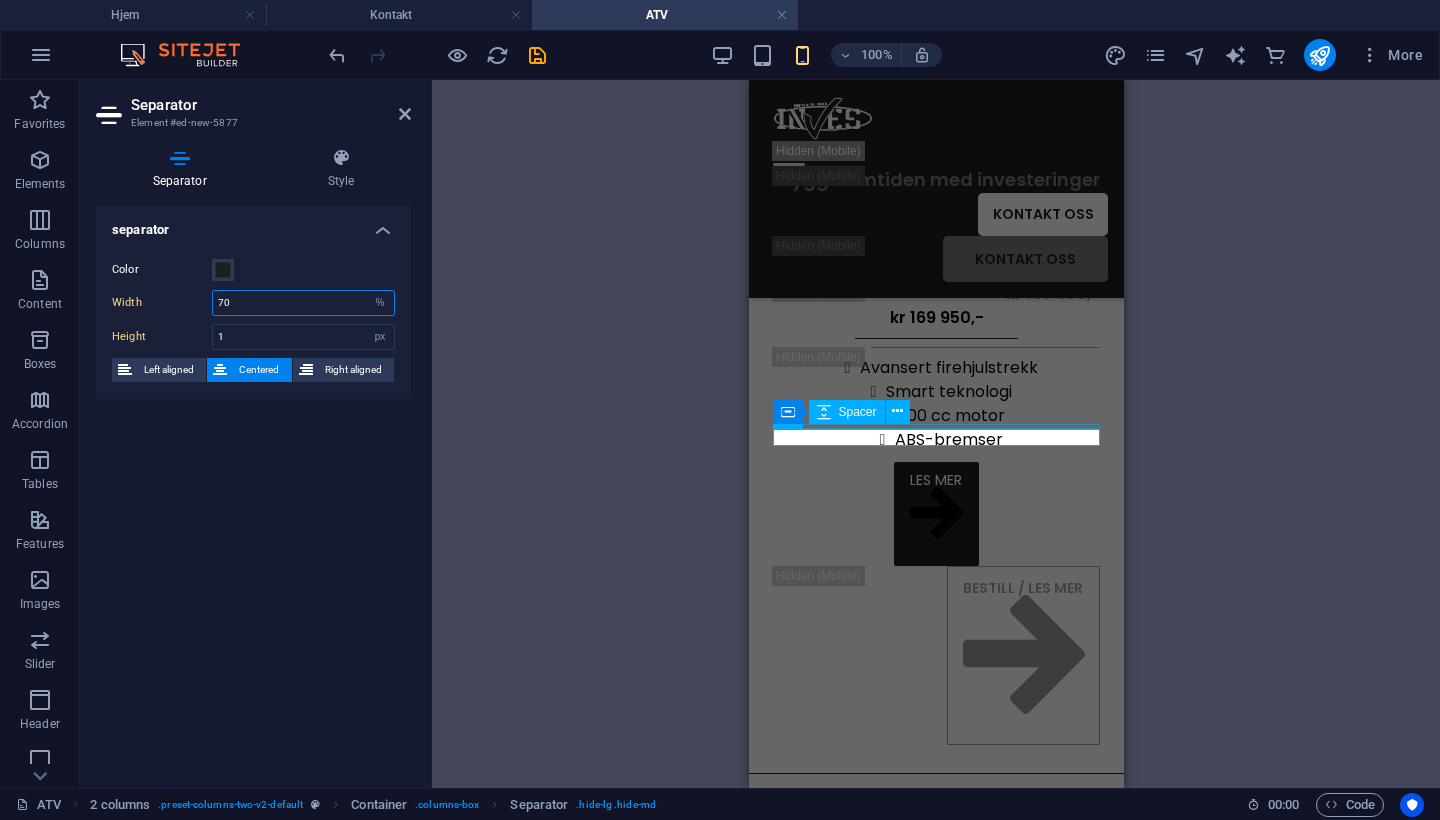 click on "Color Width 70 px rem % vh vw Height 1 px rem vh vw Left aligned Centered Right aligned" at bounding box center [253, 320] 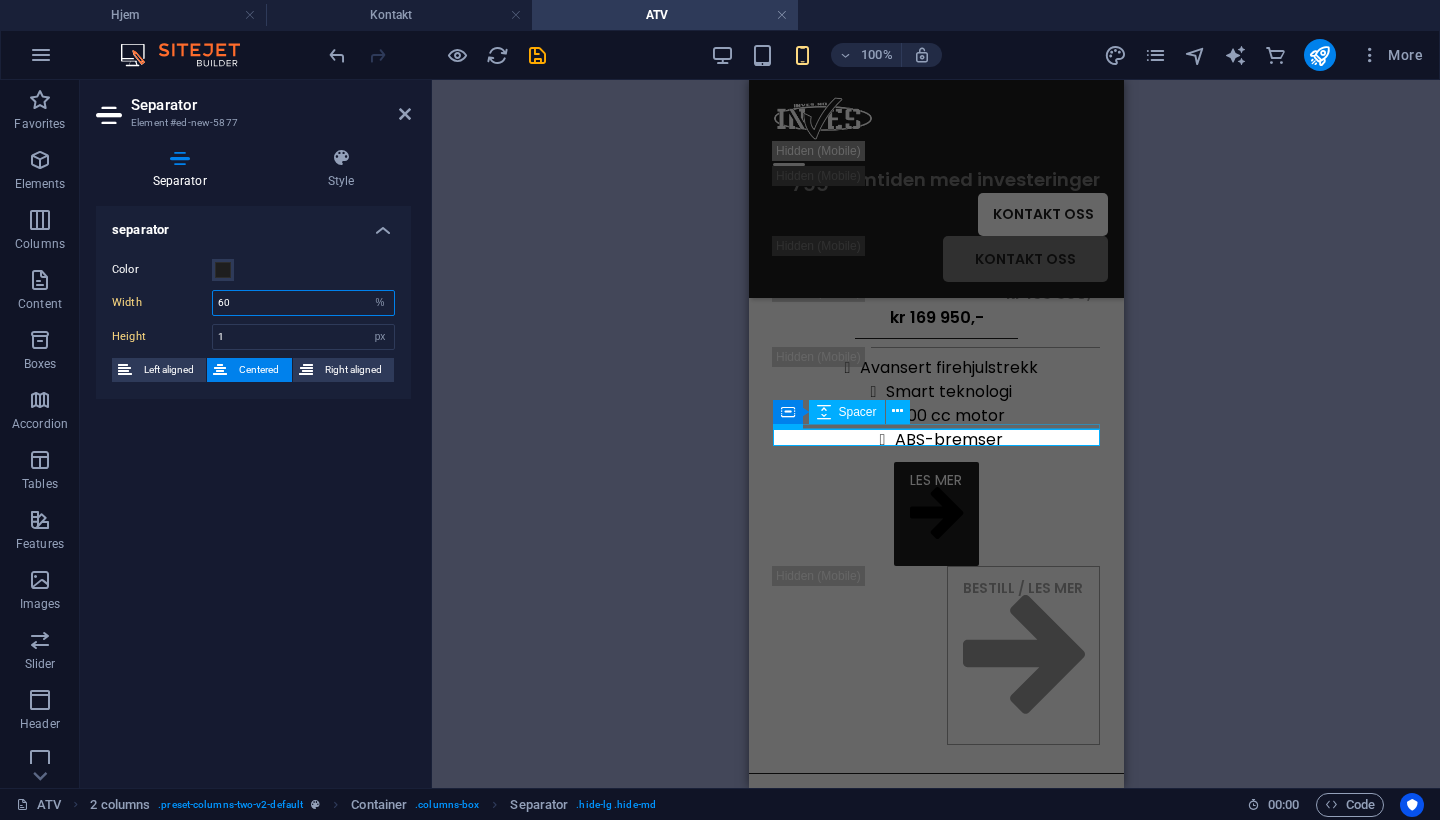 type on "60" 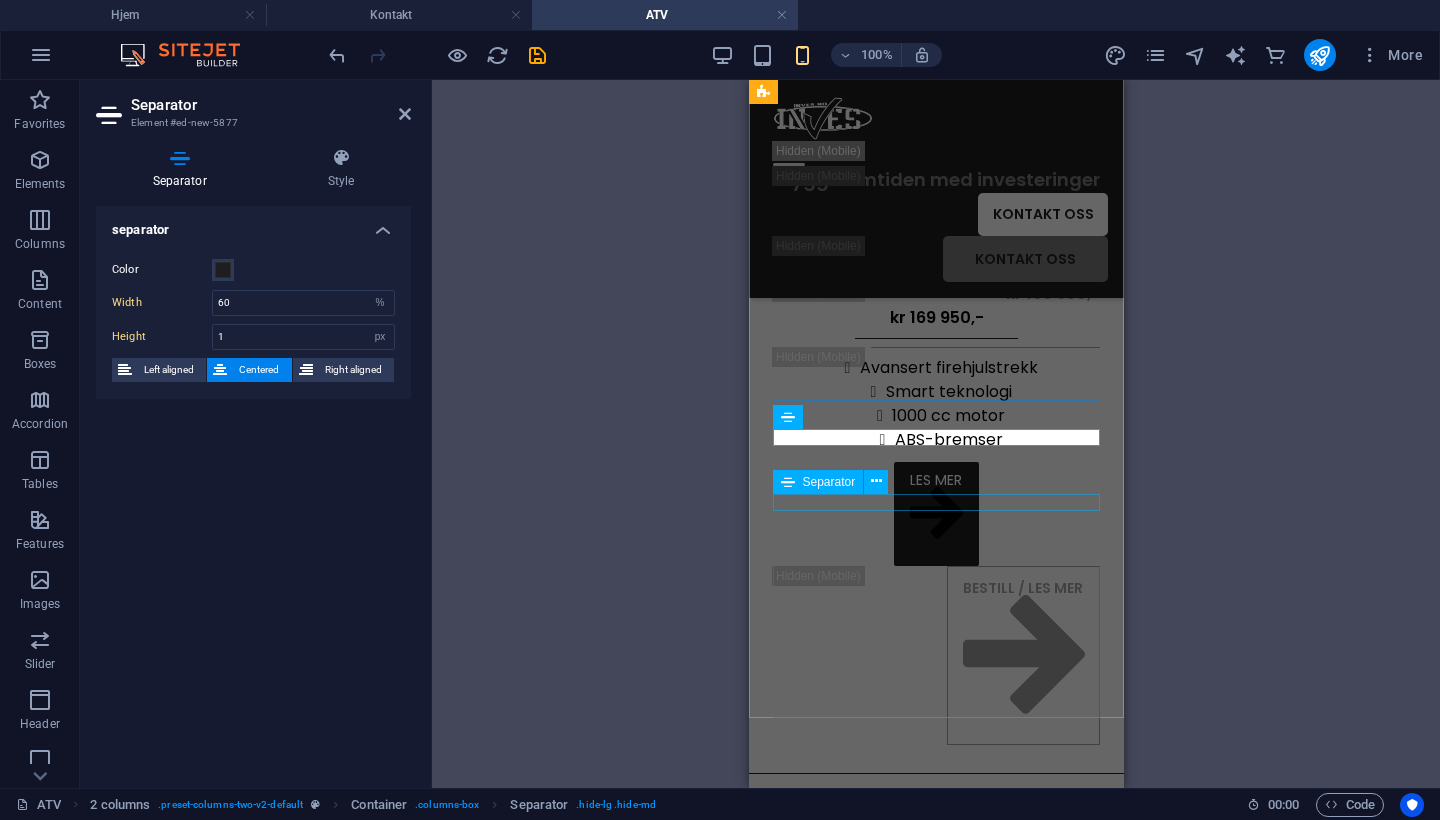 click at bounding box center (935, 338) 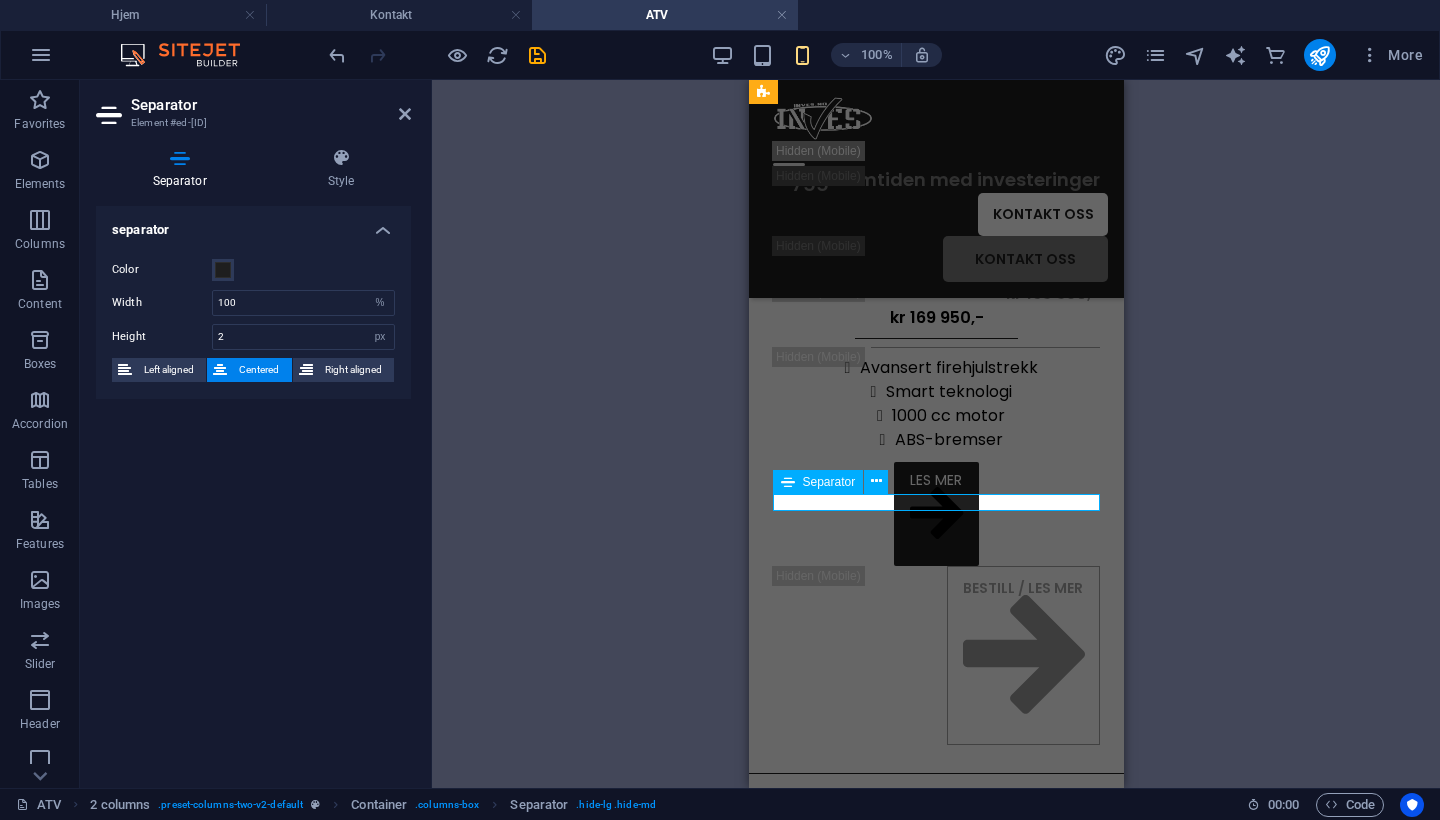 type on "50" 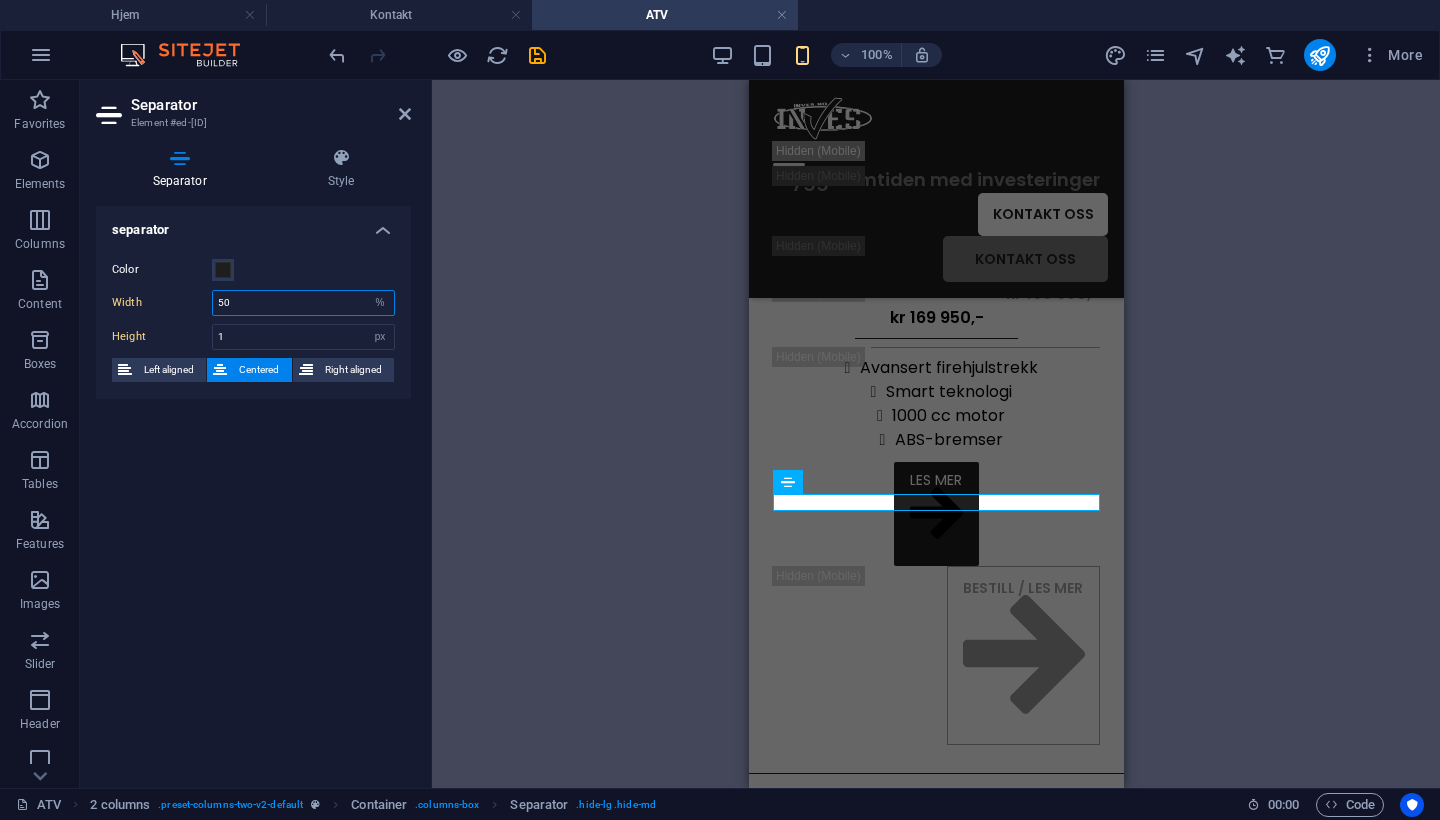 drag, startPoint x: 255, startPoint y: 304, endPoint x: 123, endPoint y: 304, distance: 132 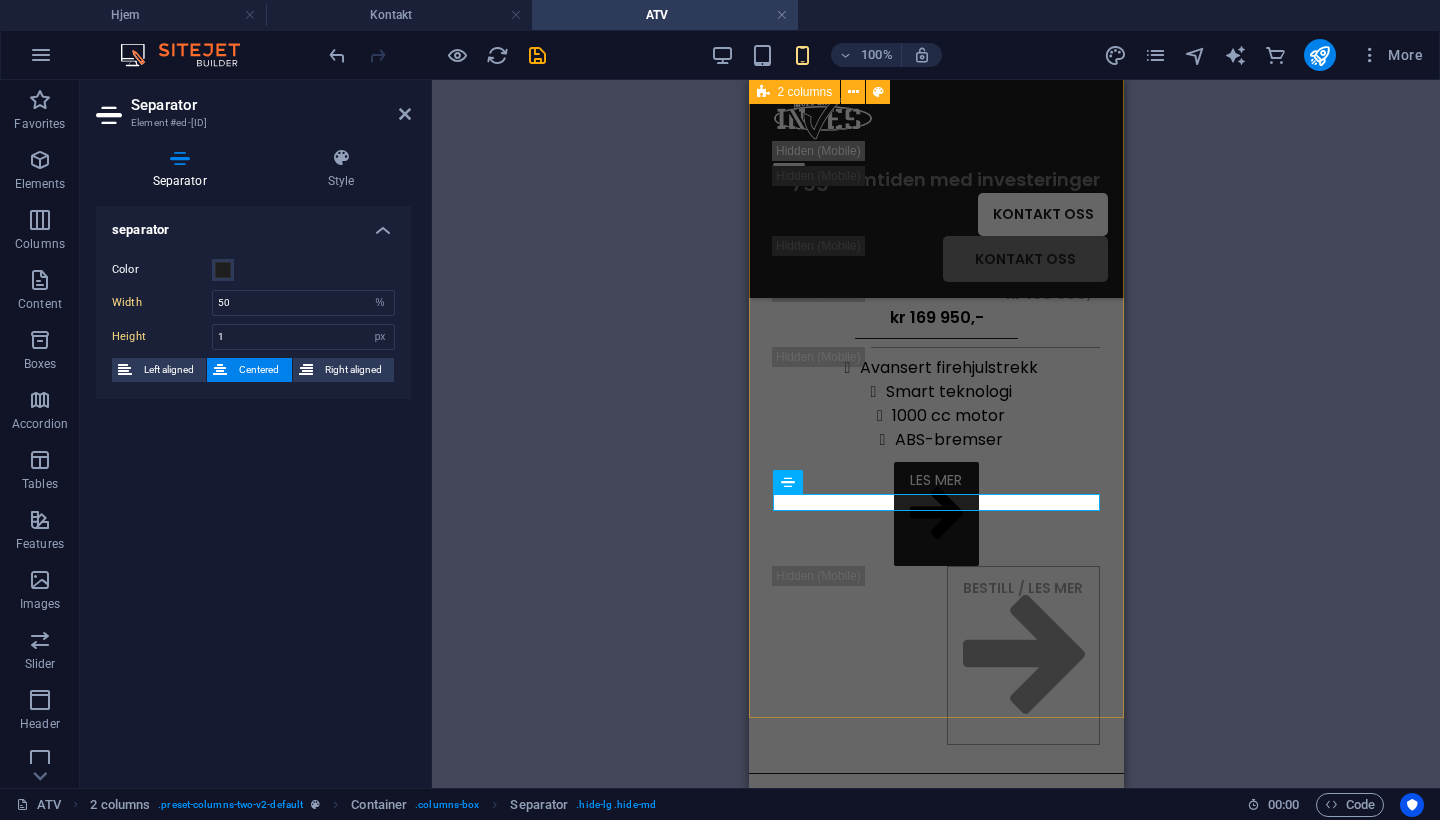 click on "Segway Snarler AT10 W ABS Avansert firehjulstrekk Smart teknologi 1000 cc motor ABS-bremser Segway Snarler AT10  W ABS kr [PRICE] kr [PRICE] Avansert firehjulstrekk Smart teknologi 1000 cc motor ABS-bremser LES MER      BESTILL / LES MER" at bounding box center (935, 360) 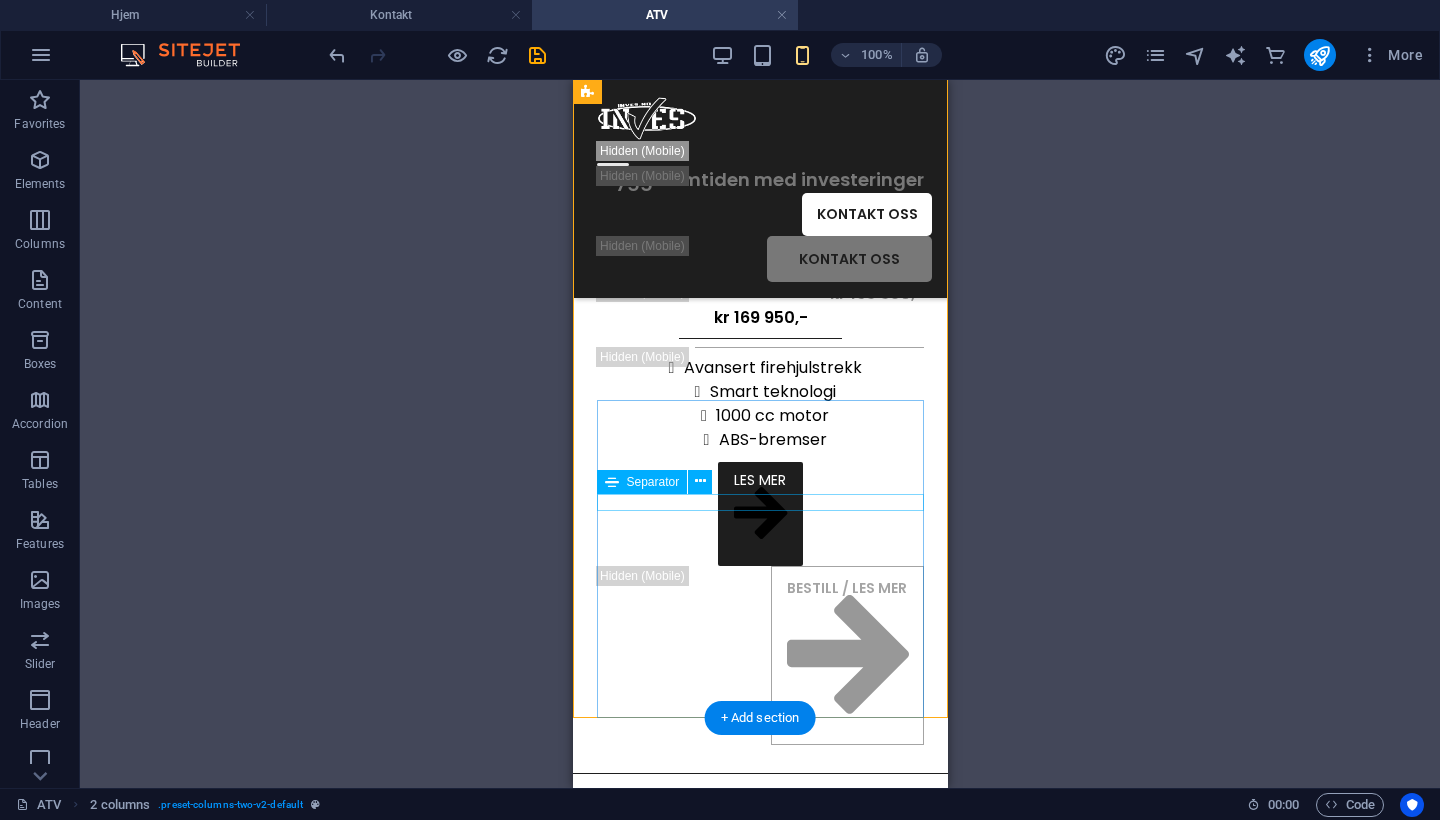 click at bounding box center (759, 338) 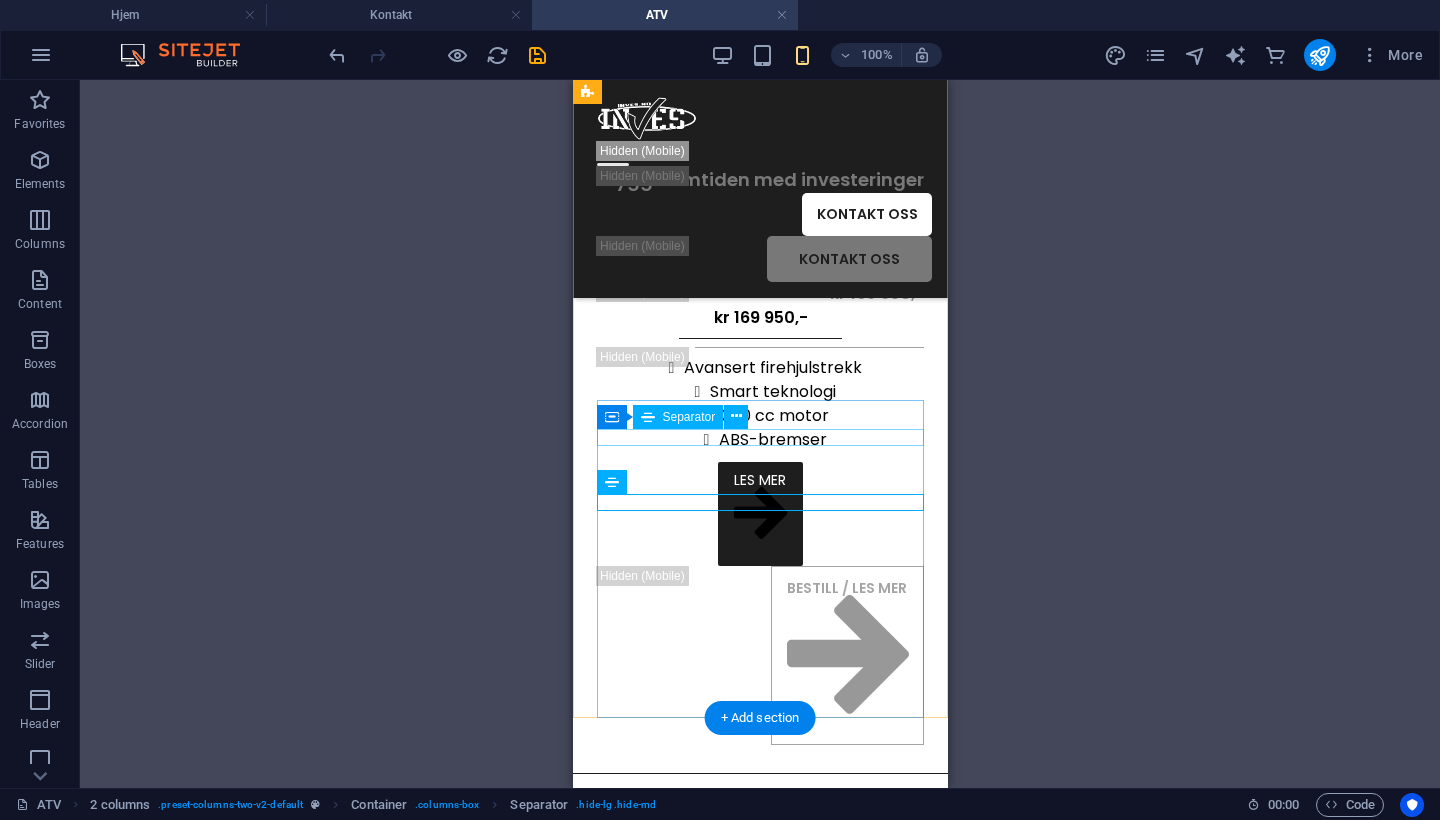 click at bounding box center (759, 273) 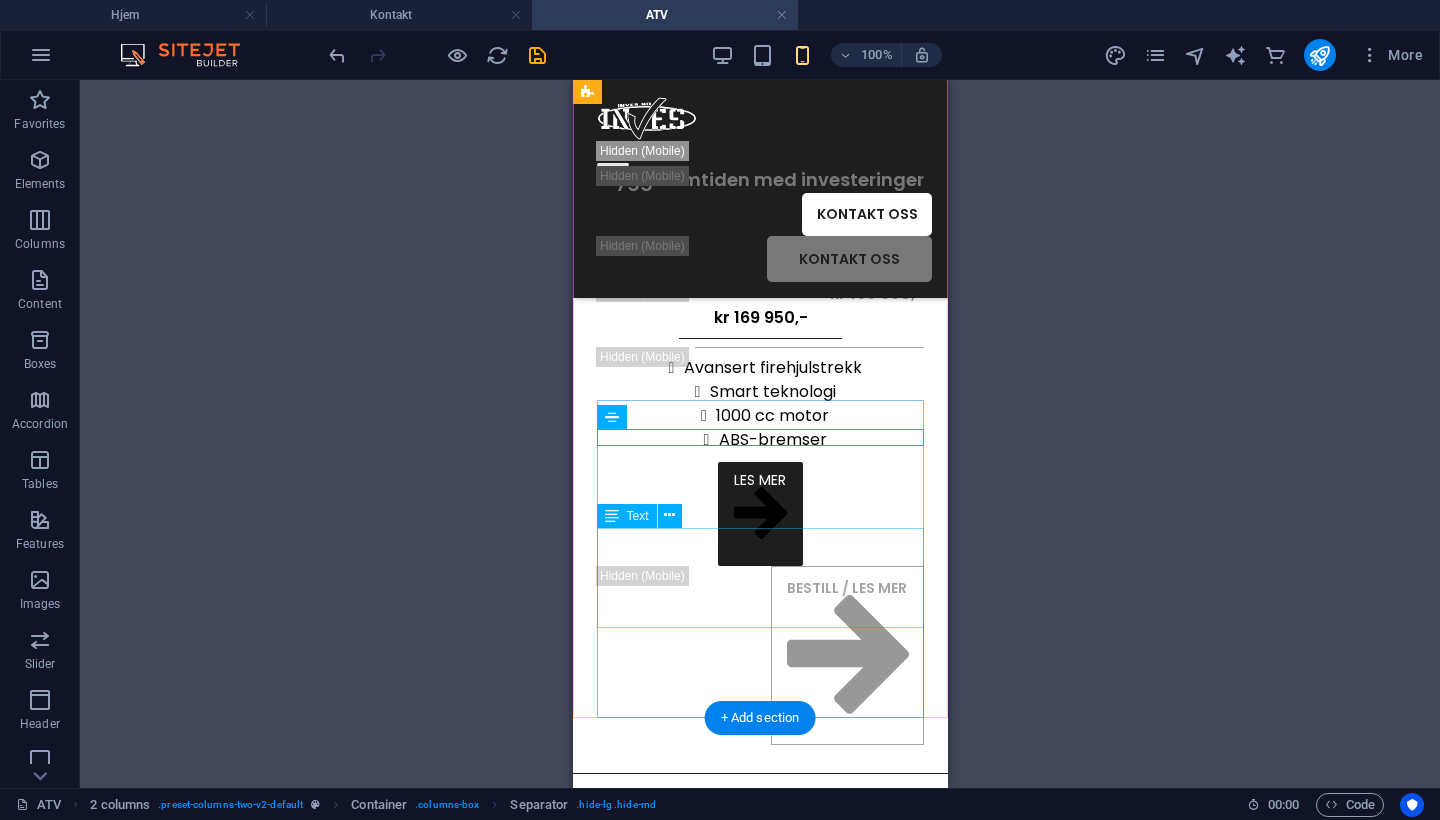 click on "Avansert firehjulstrekk Smart teknologi 1000 cc motor ABS-bremser" at bounding box center [759, 404] 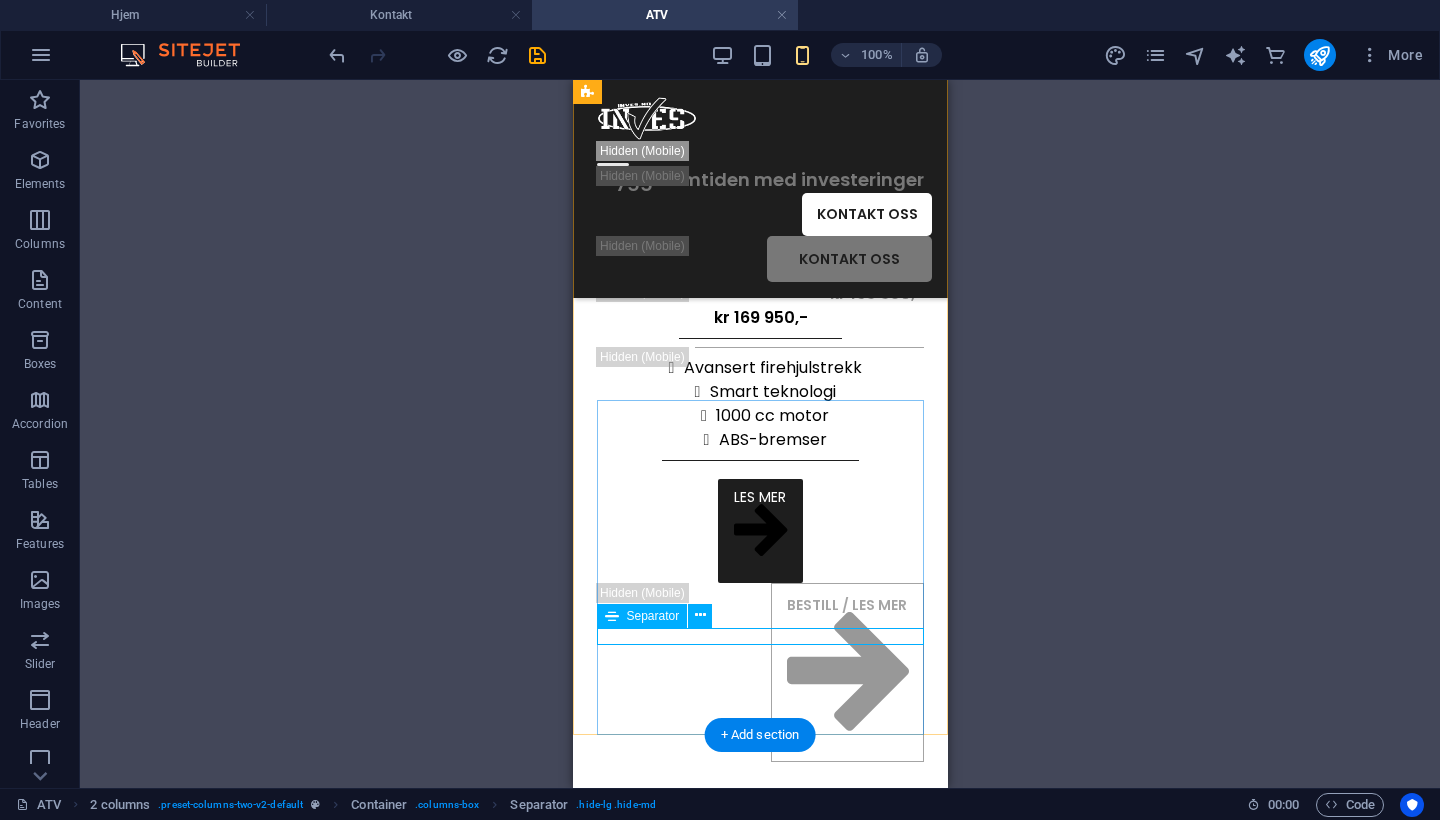 click at bounding box center [759, 460] 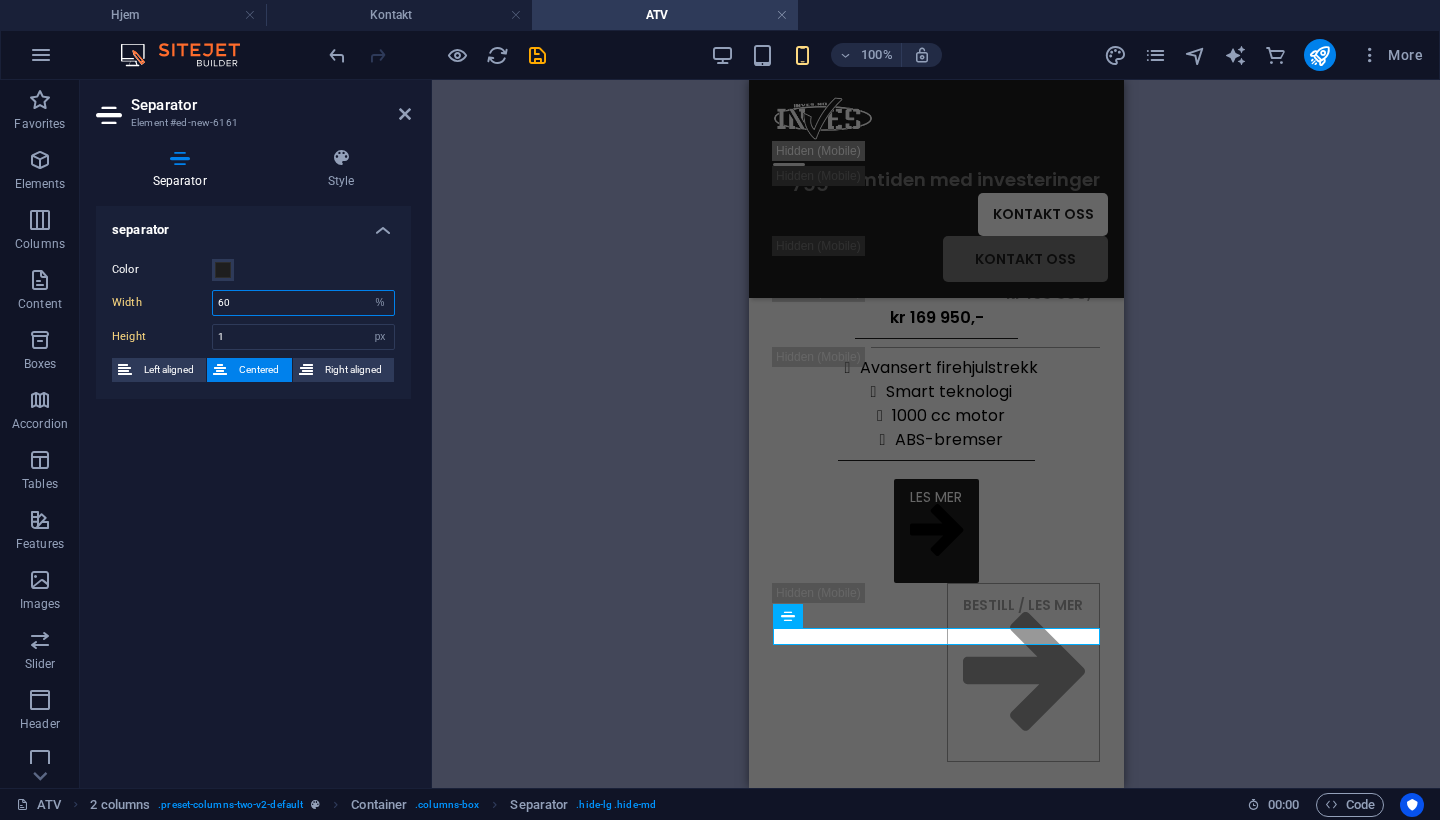 drag, startPoint x: 270, startPoint y: 305, endPoint x: 84, endPoint y: 280, distance: 187.67259 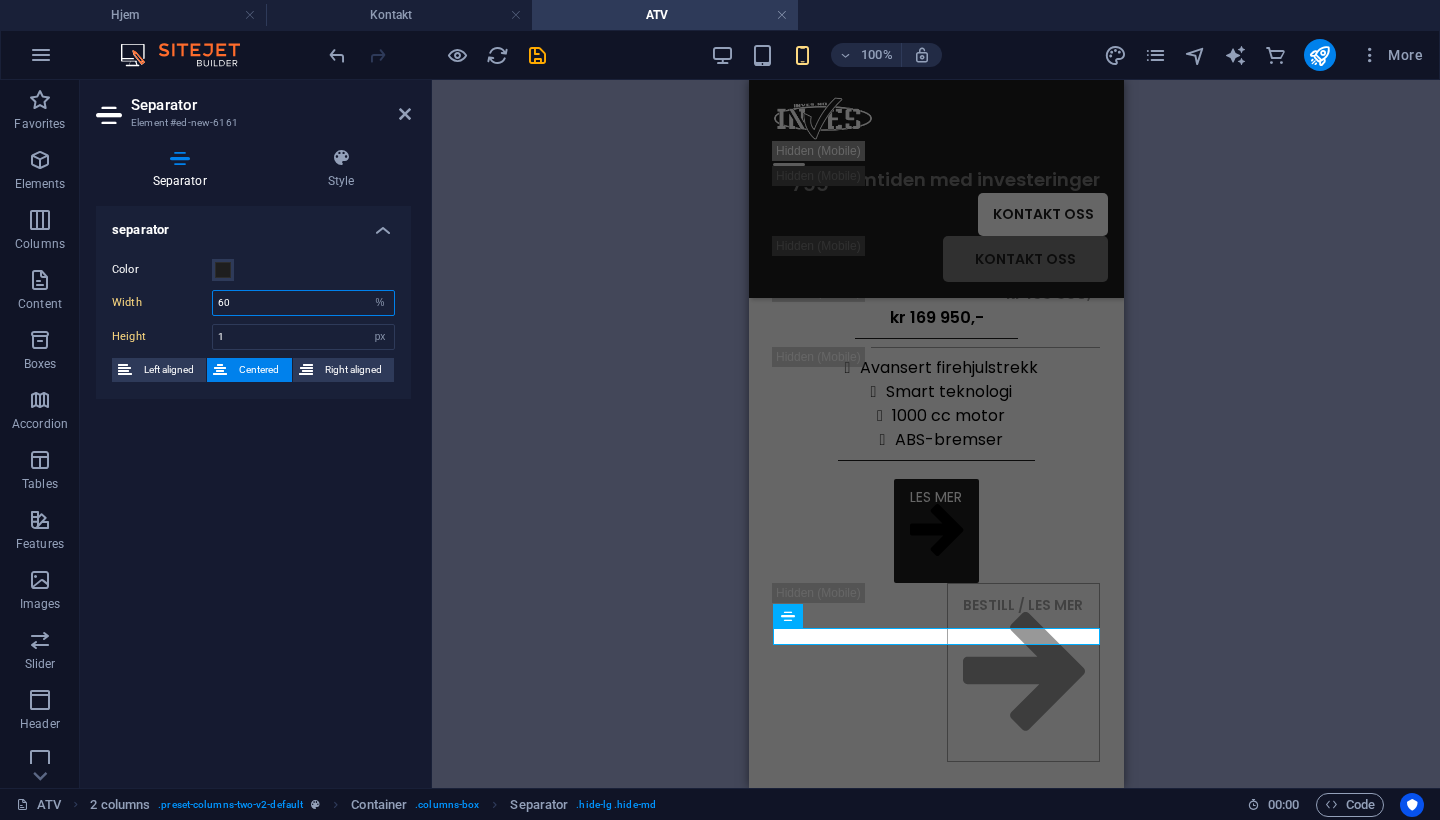click on "Separator Style separator Color Width 60 px rem % vh vw Height 1 px rem vh vw Left aligned Centered Right aligned 2 columns Element Layout How this element expands within the layout (Flexbox). Size Default auto px % 1/1 1/2 1/3 1/4 1/5 1/6 1/7 1/8 1/9 1/10 Grow Shrink Order Container layout Visible Visible Opacity 100 % Overflow Spacing Margin Default auto px % rem vw vh Custom Custom auto px % rem vw vh auto px % rem vw vh auto px % rem vw vh auto px % rem vw vh Padding Default px rem % vh vw Custom Custom px rem % vh vw px rem % vh vw px rem % vh vw px rem % vh vw Border Style              - Width 1 auto px rem % vh vw Custom Custom 1 auto px rem % vh vw 1 auto px rem % vh vw 1 auto px rem % vh vw 1 auto px rem % vh vw  - Color Round corners Default px rem % vh vw Custom Custom px rem % vh vw px rem % vh vw px rem % vh vw px rem % vh vw Shadow Default None Outside Inside Color X offset 0 px rem vh vw Y offset 0 px rem vh vw Blur 0 px rem % vh vw Spread 0 px rem vh vw Text Shadow Default None Color" at bounding box center [253, 460] 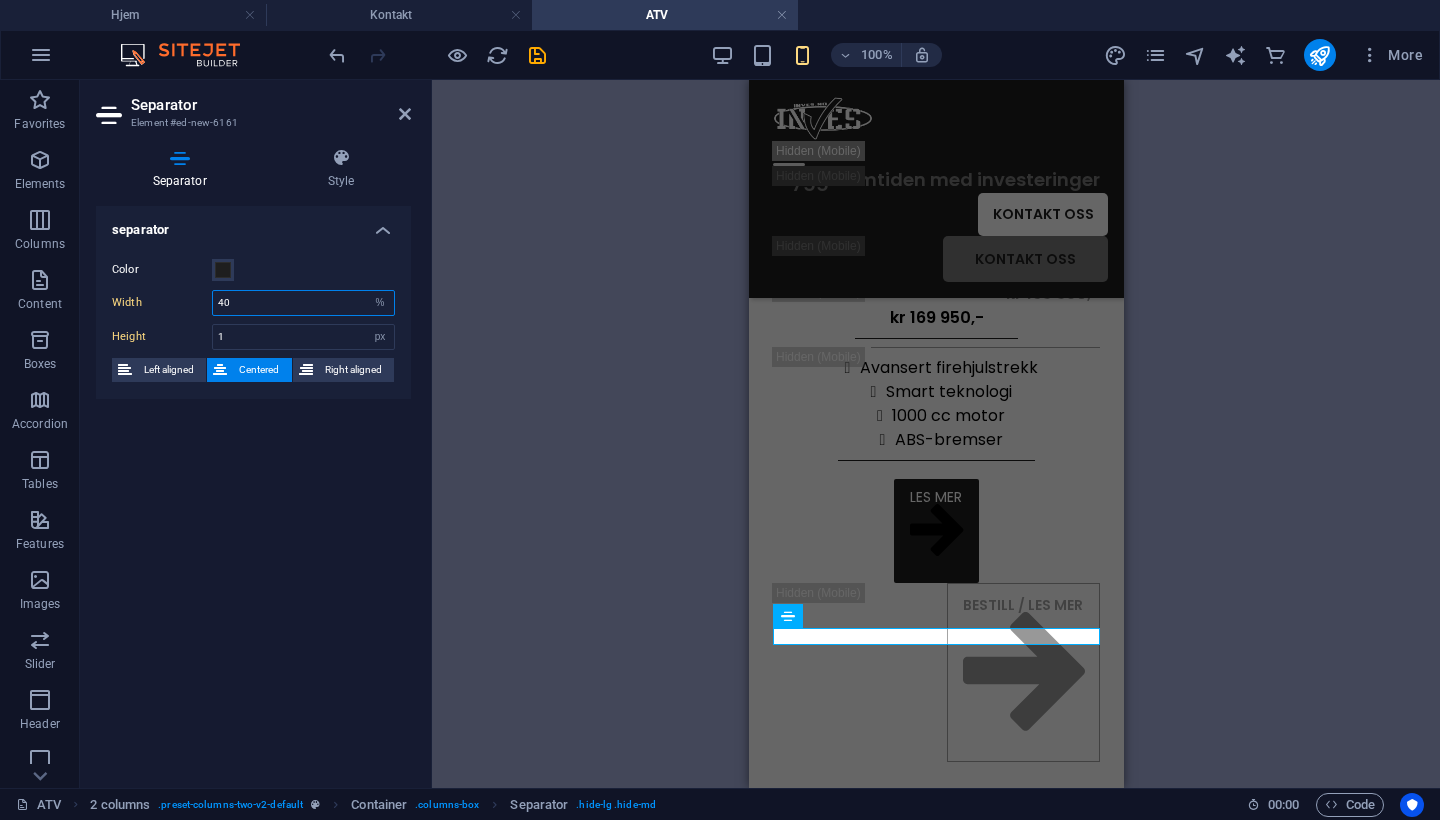 type on "40" 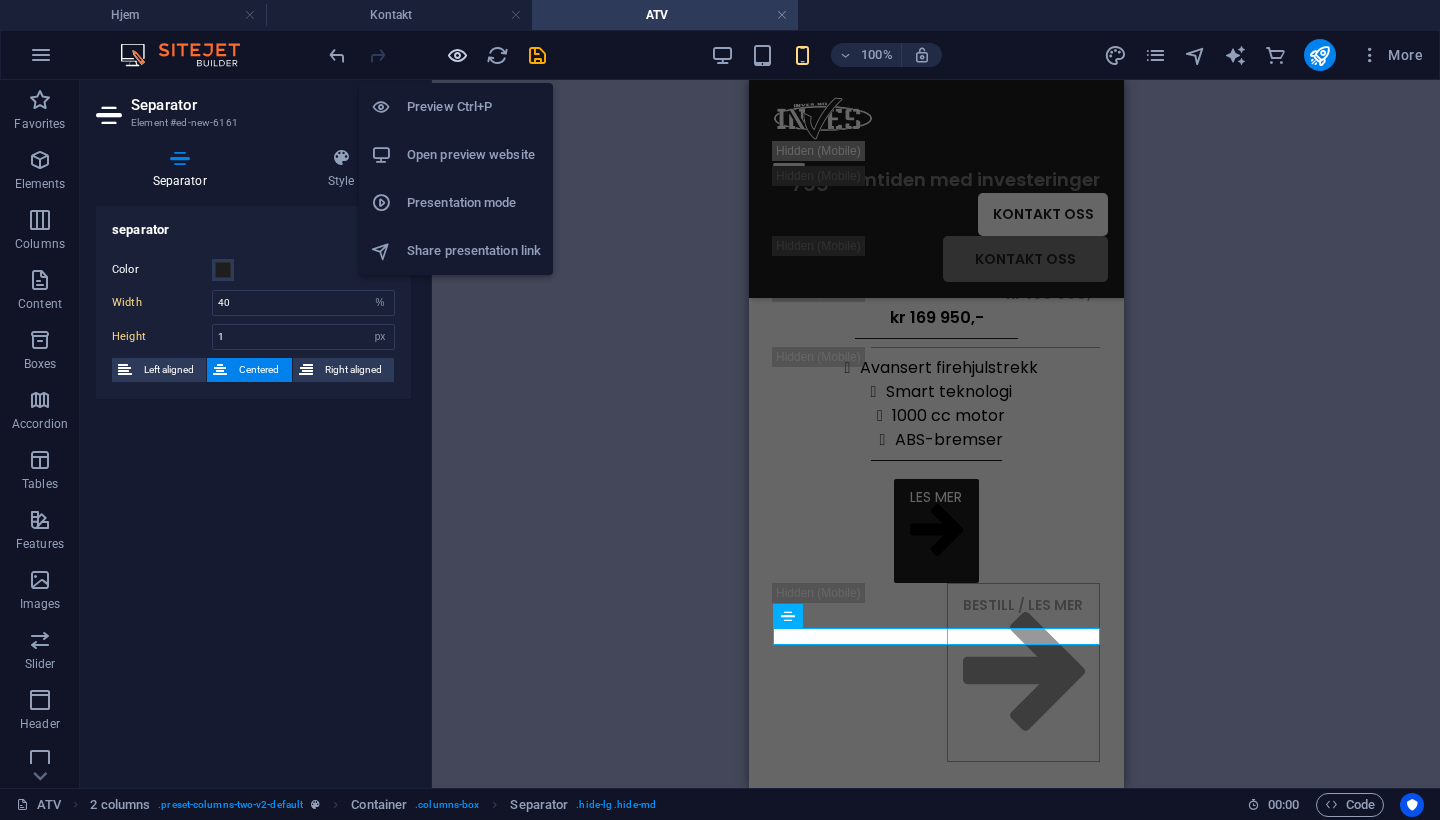 click at bounding box center [457, 55] 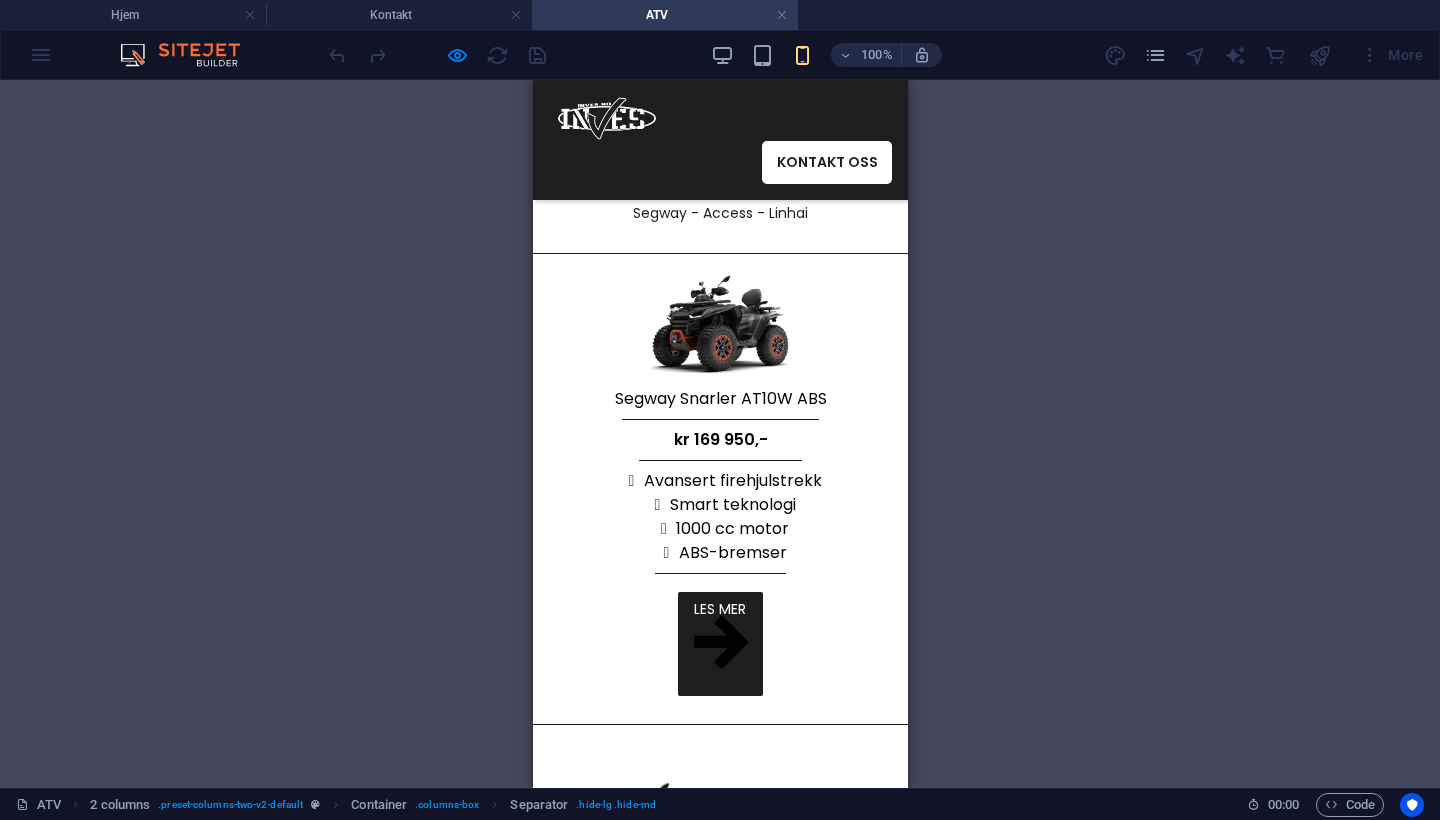 scroll, scrollTop: 181, scrollLeft: 0, axis: vertical 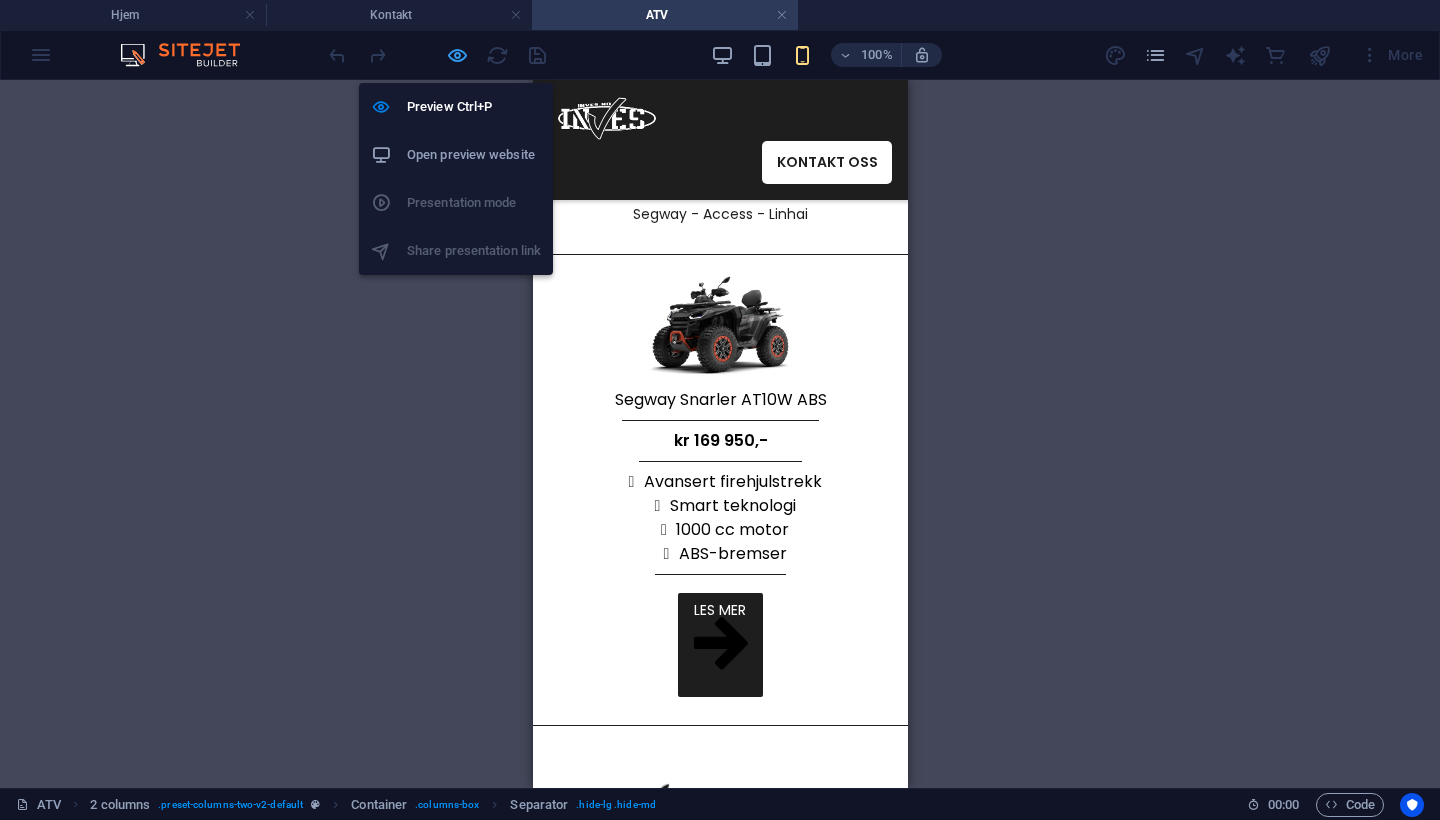 click at bounding box center [457, 55] 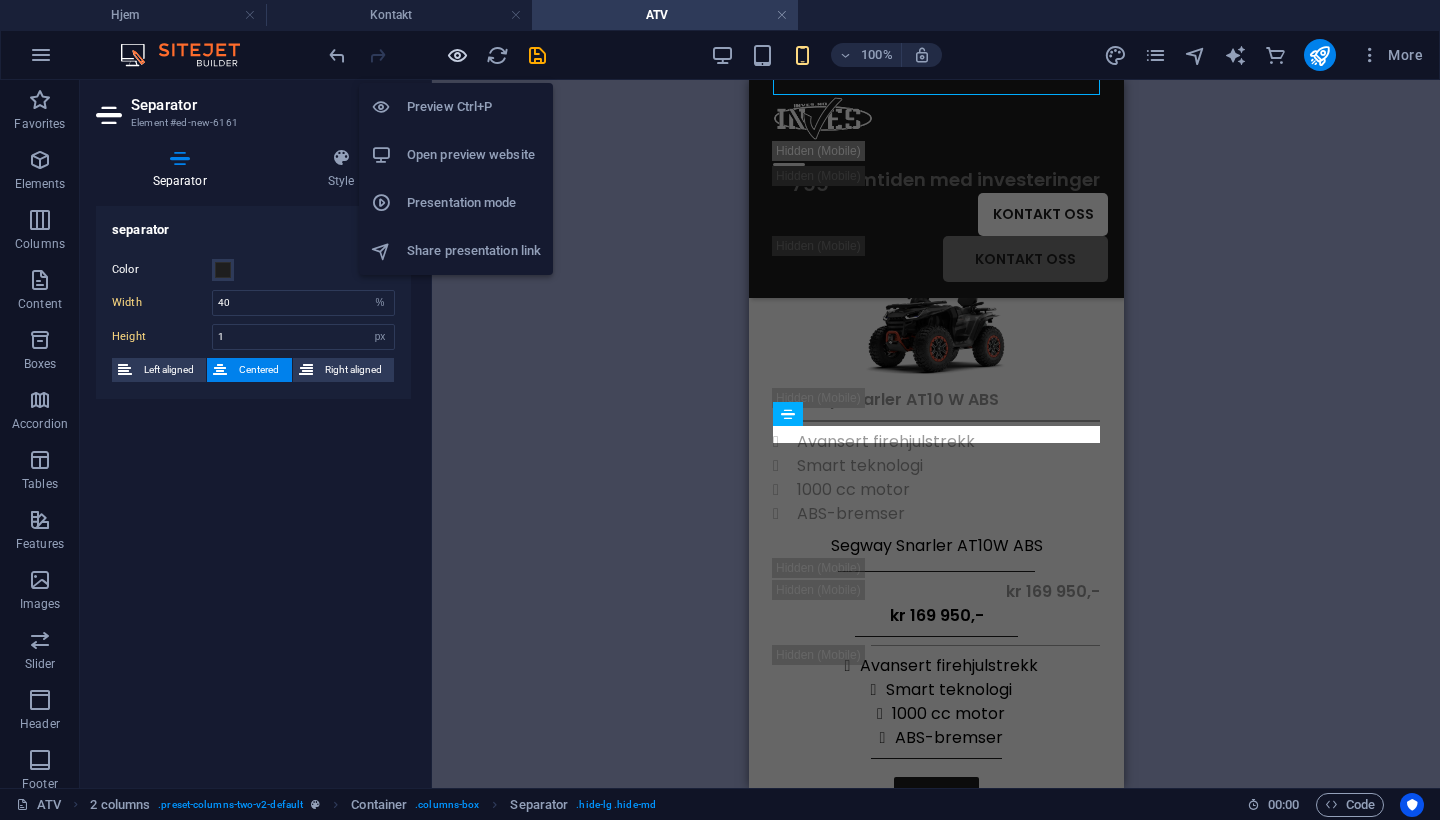 scroll, scrollTop: 681, scrollLeft: 0, axis: vertical 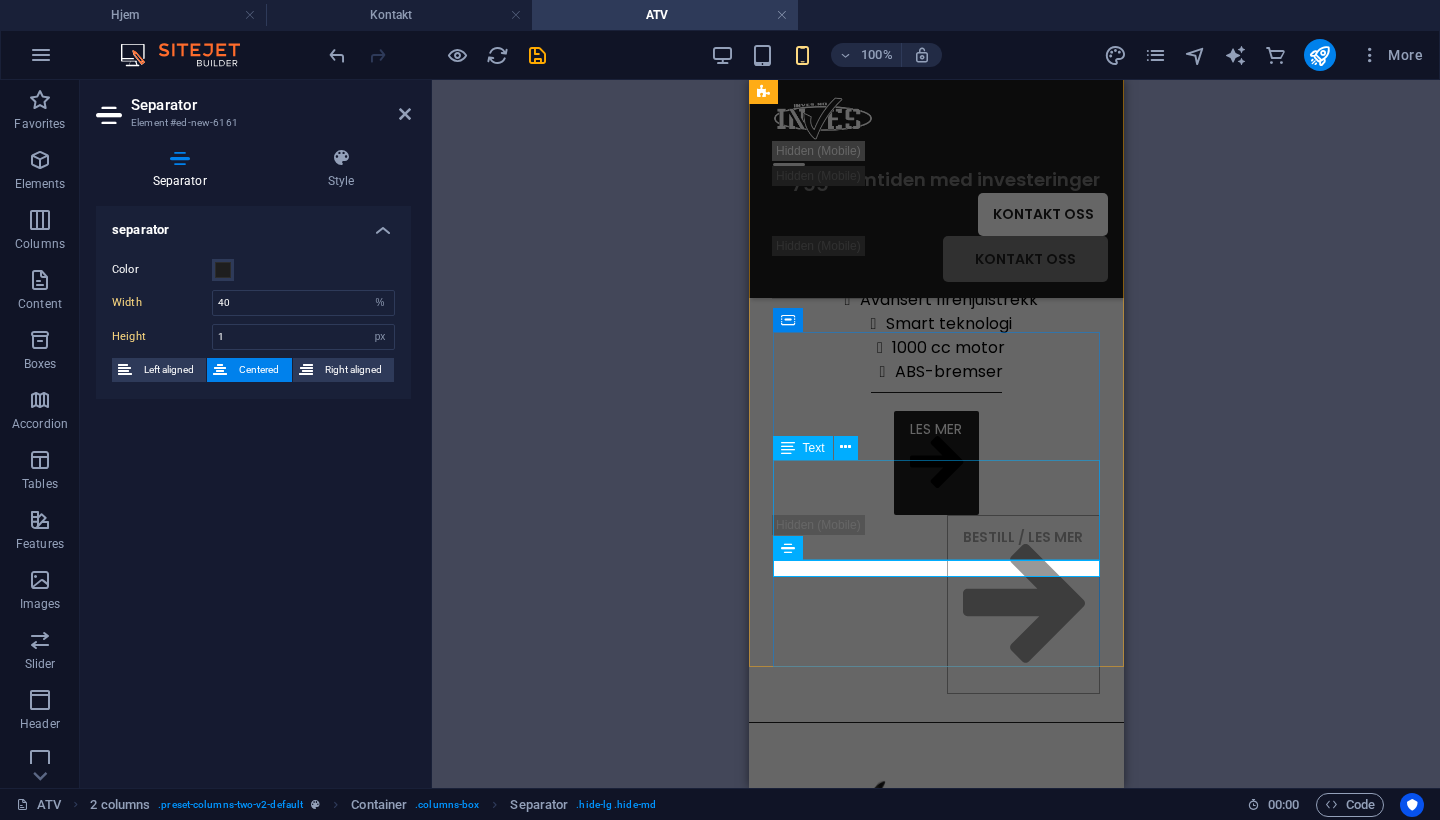 click on "Avansert firehjulstrekk Smart teknologi 1000 cc motor ABS-bremser" at bounding box center (935, 336) 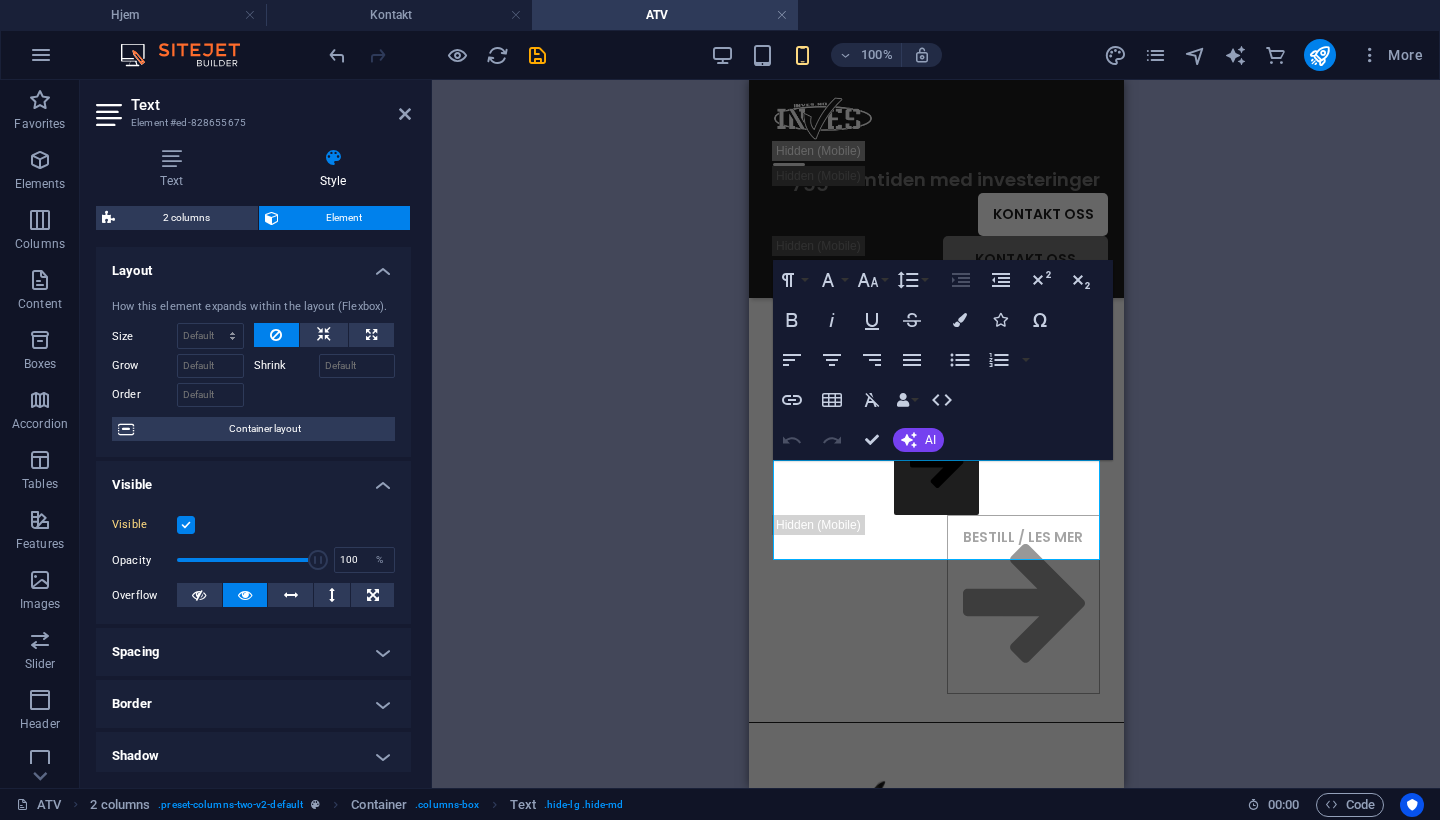 click on "Border" at bounding box center (253, 704) 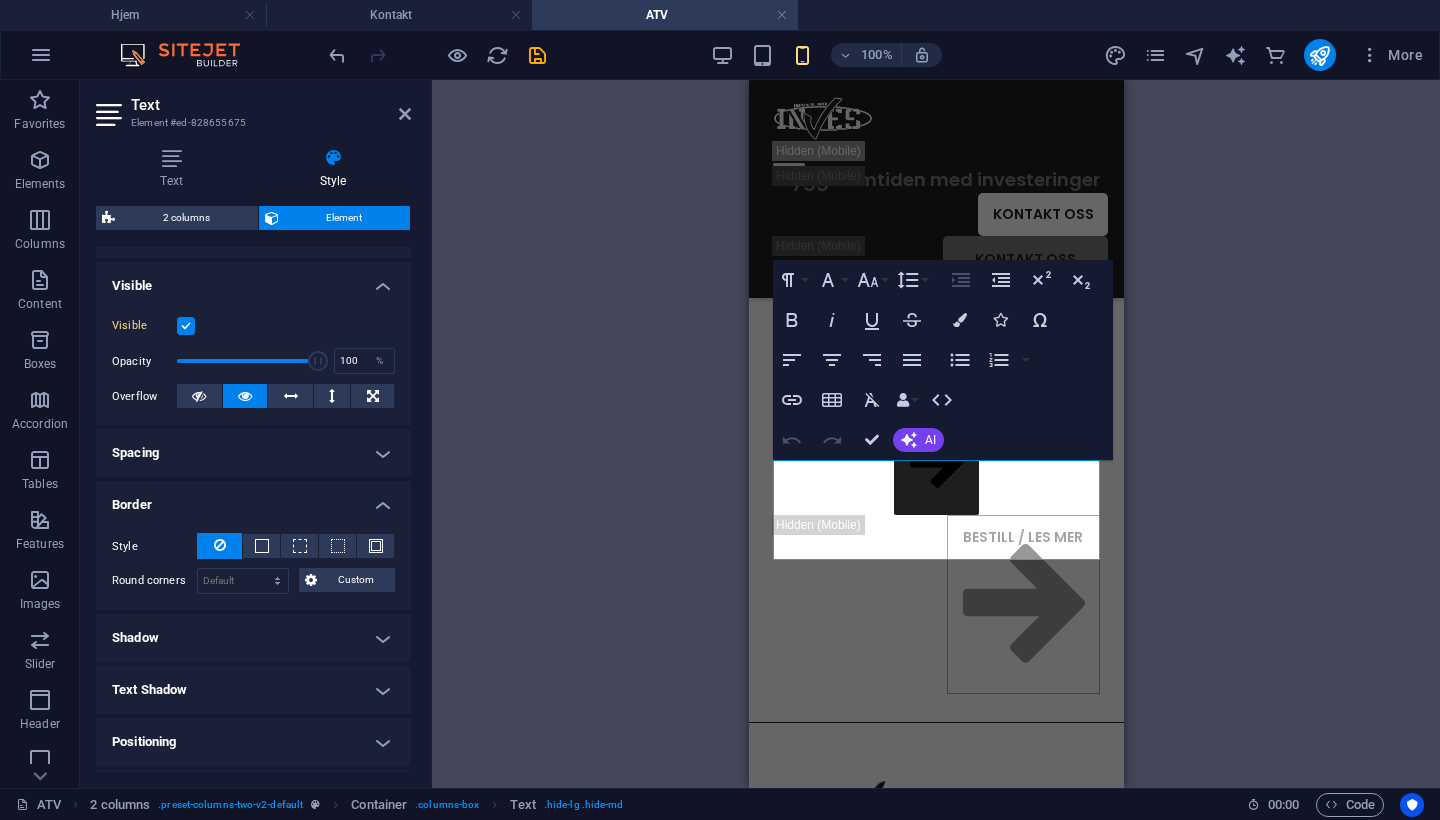 scroll, scrollTop: 210, scrollLeft: 0, axis: vertical 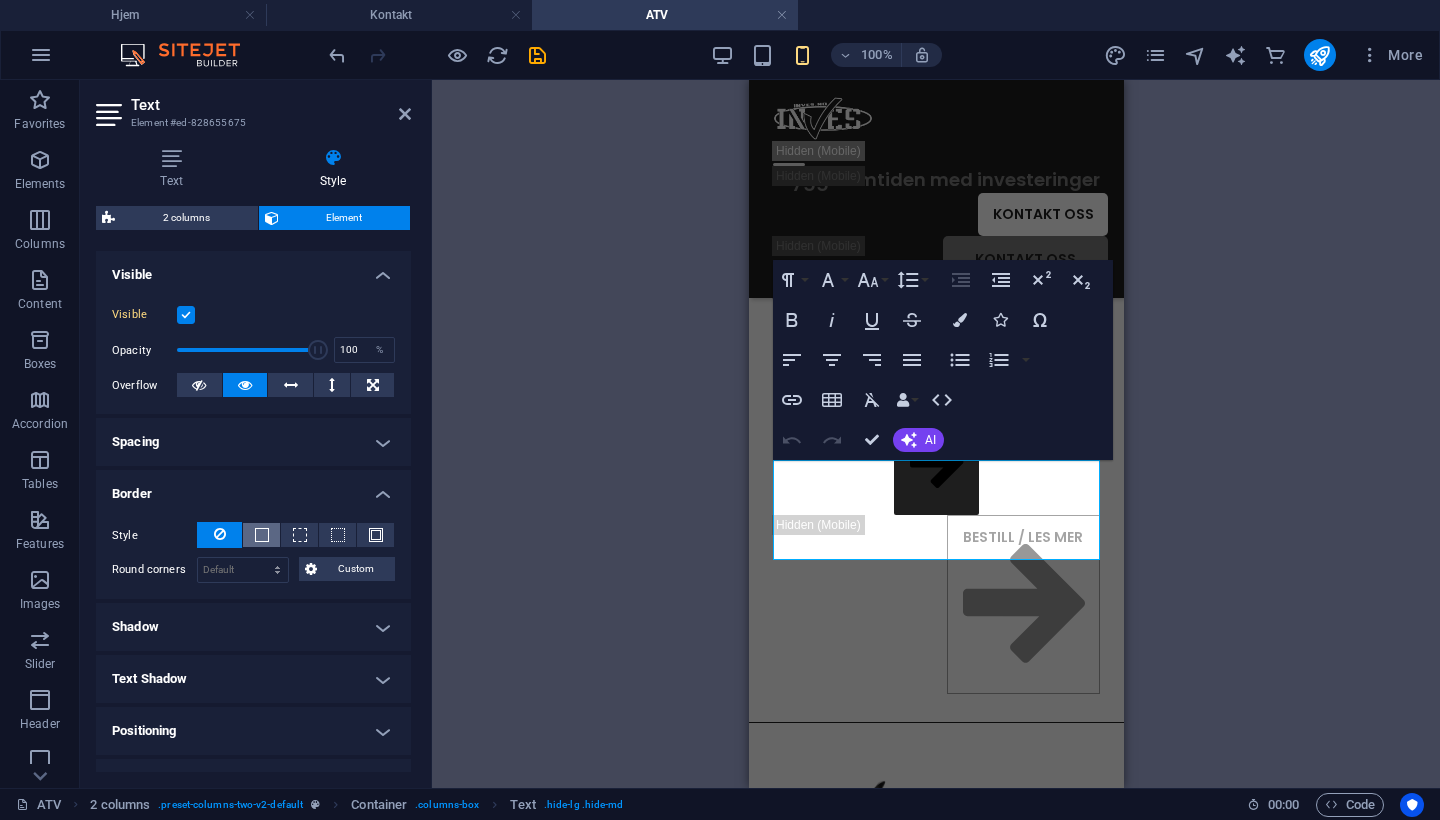 click at bounding box center [262, 535] 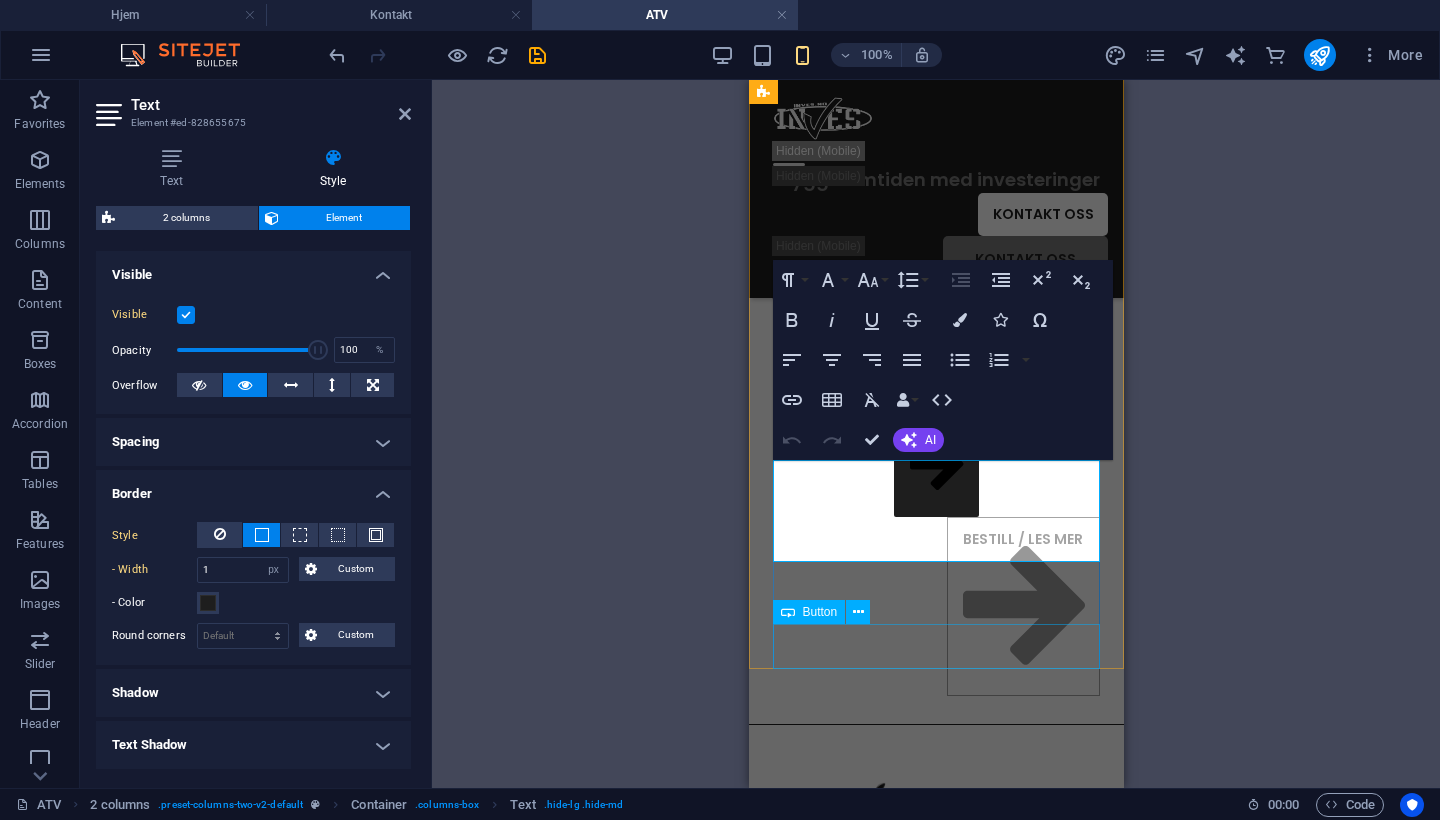 click on "BESTILL / LES MER" at bounding box center [935, 607] 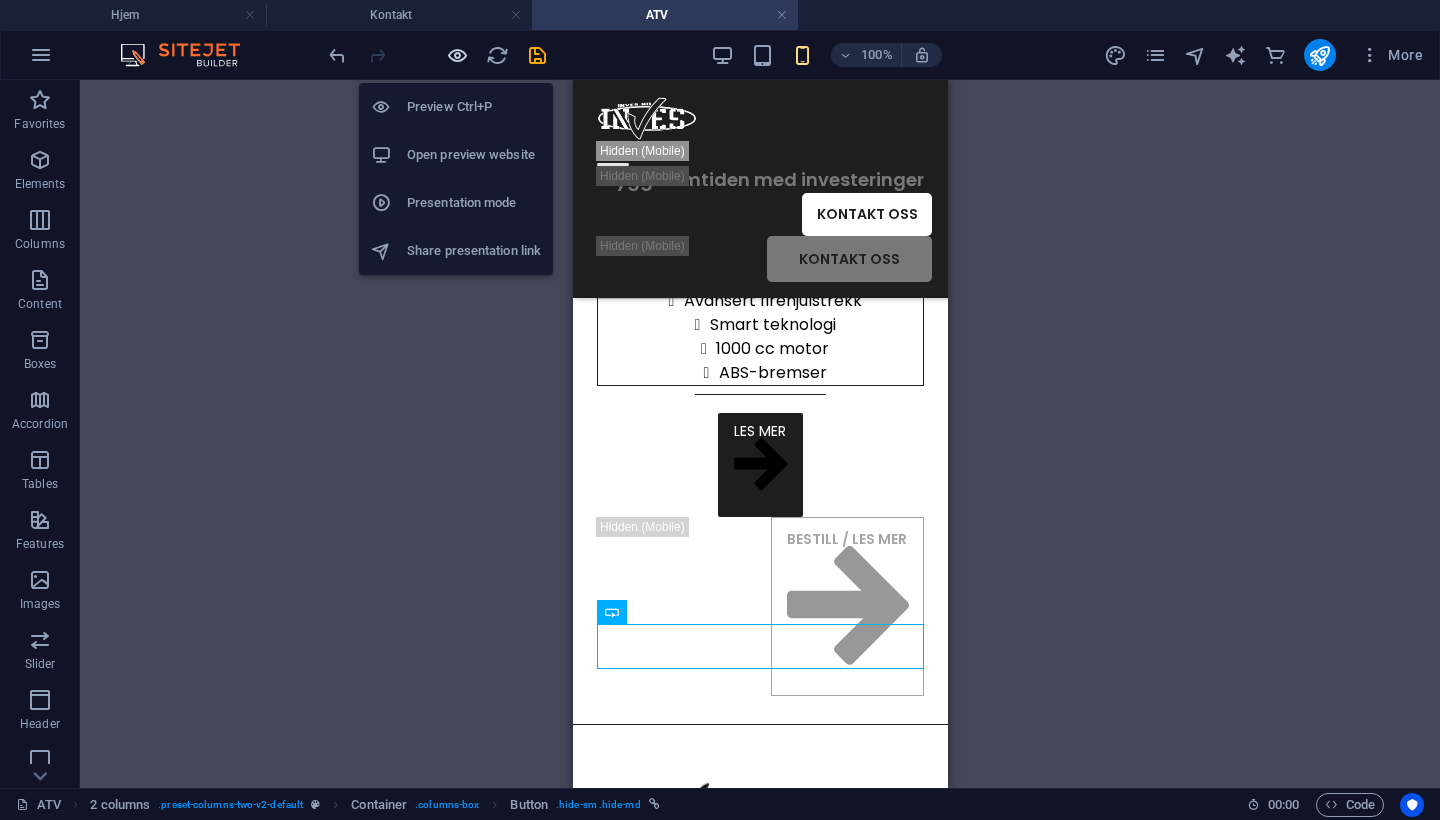 click at bounding box center [457, 55] 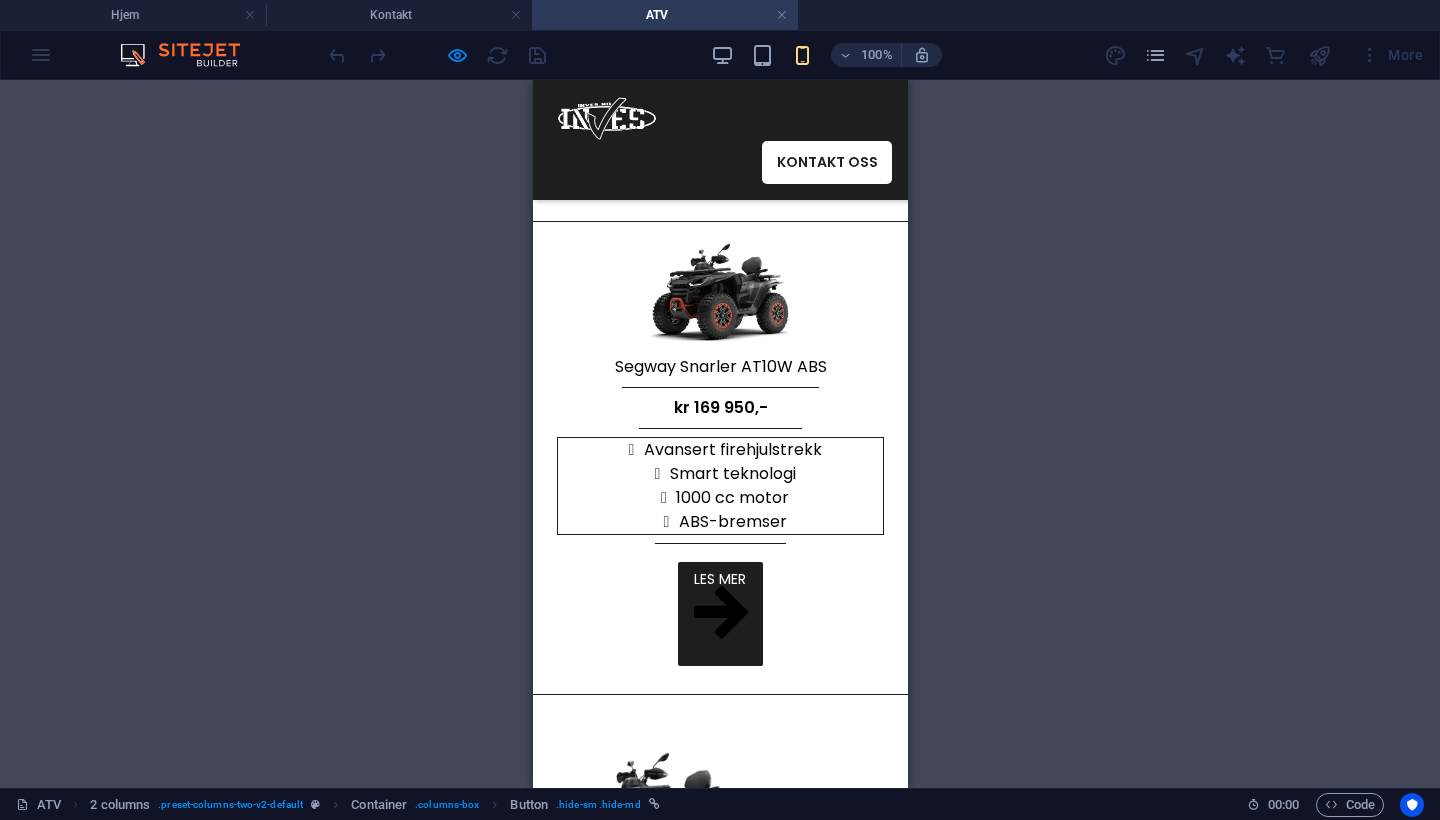scroll, scrollTop: 205, scrollLeft: 0, axis: vertical 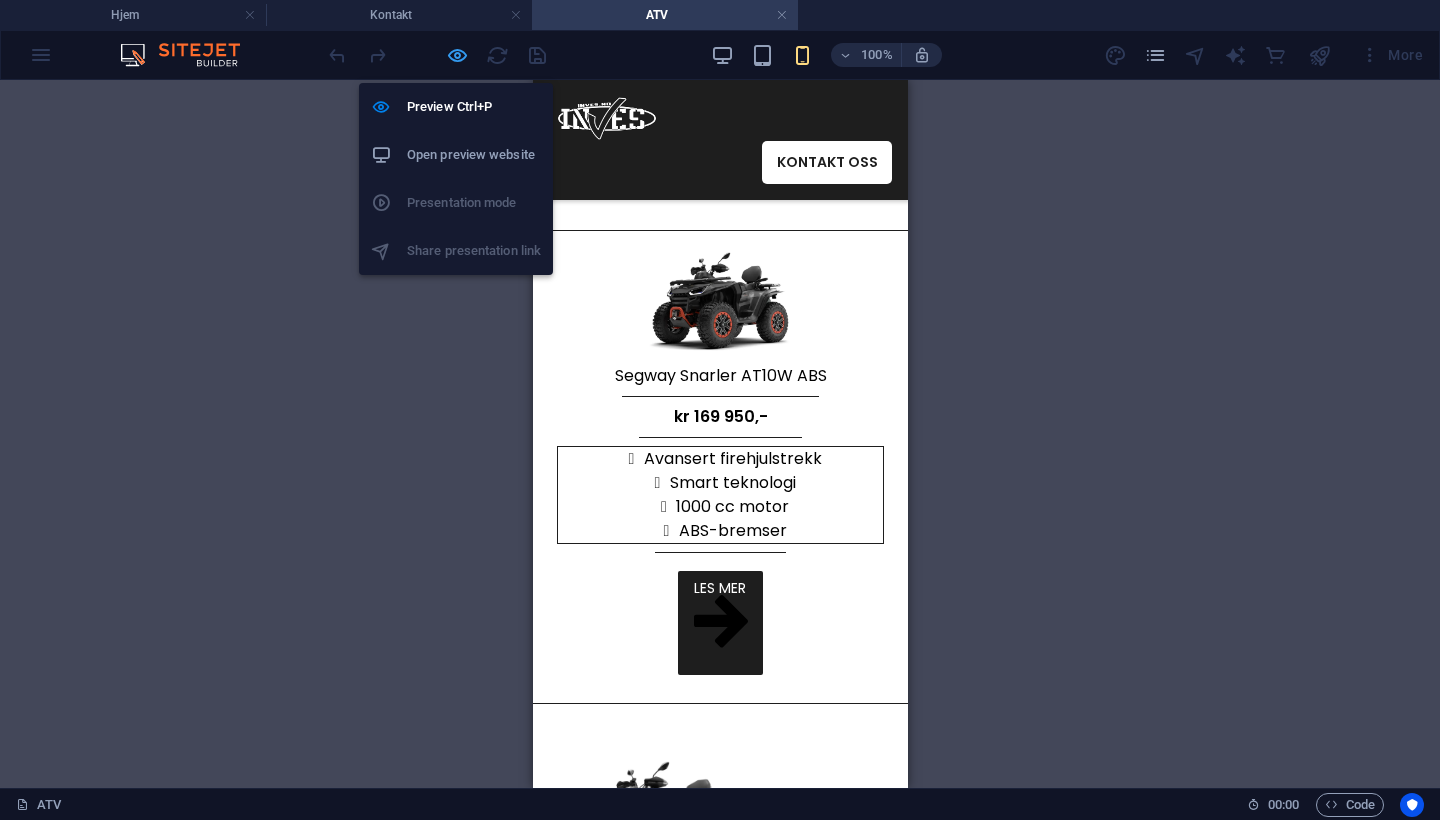 click at bounding box center (457, 55) 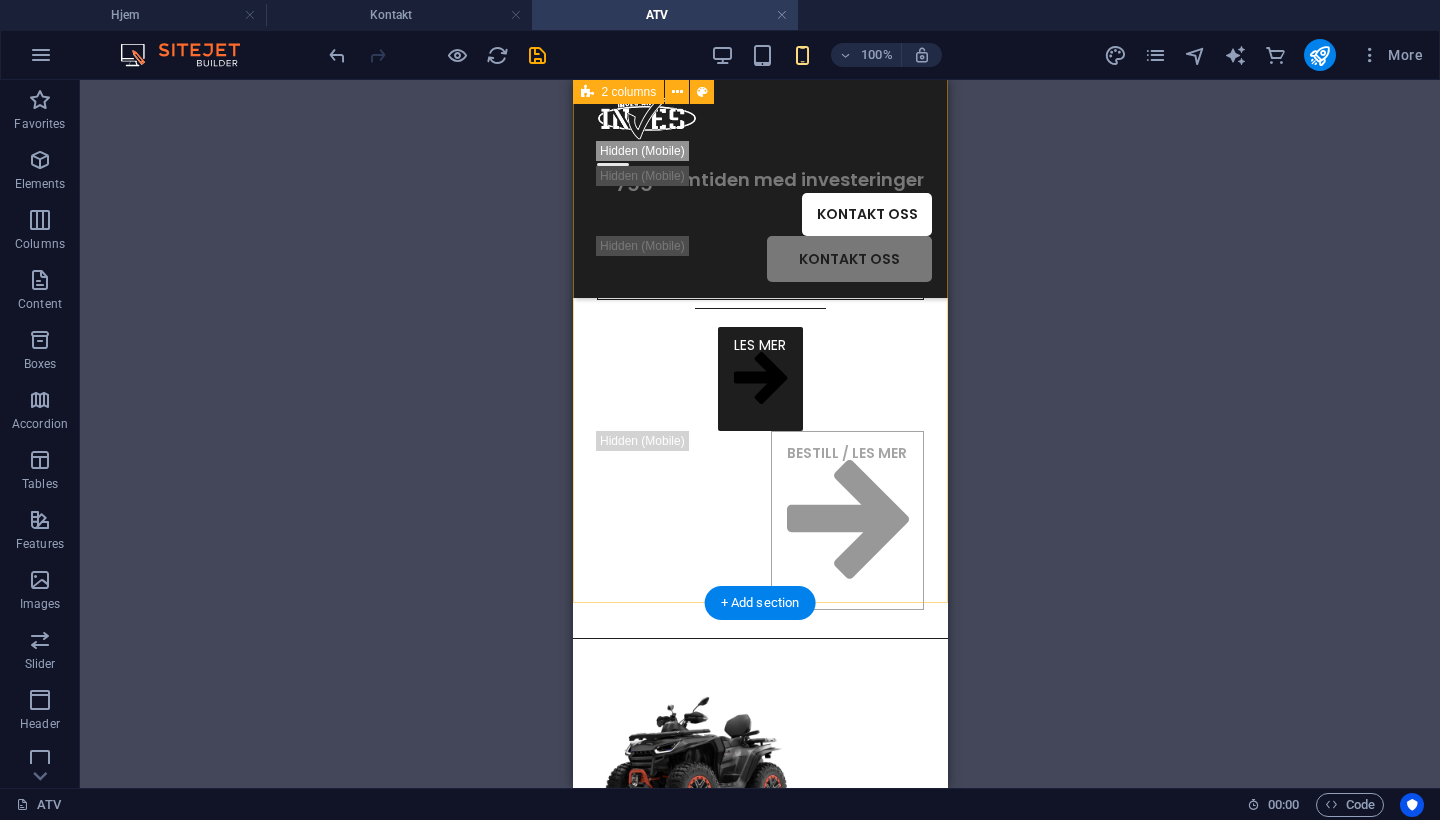 scroll, scrollTop: 786, scrollLeft: 0, axis: vertical 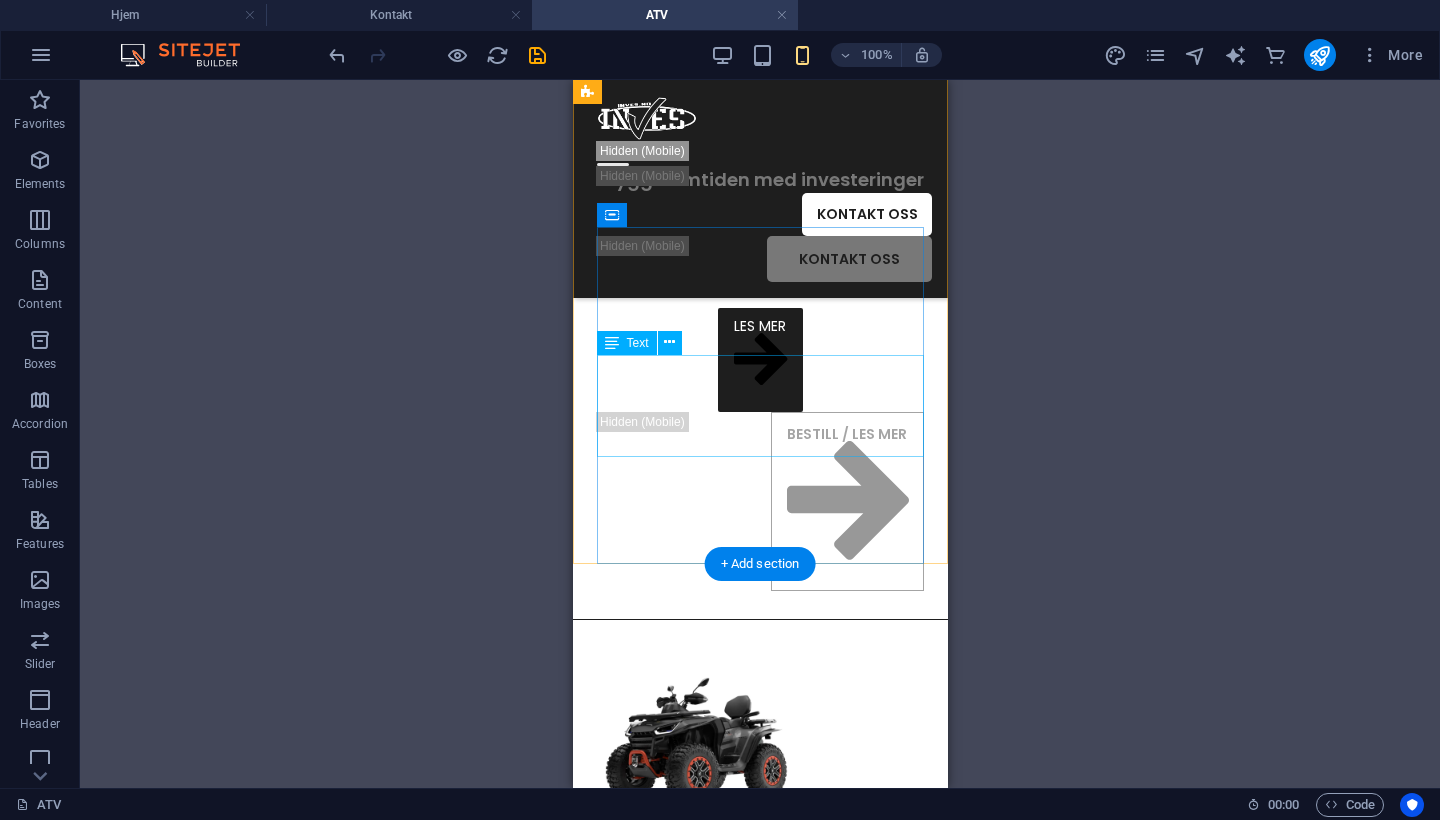 click on "Avansert firehjulstrekk Smart teknologi 1000 cc motor ABS-bremser" at bounding box center (759, 232) 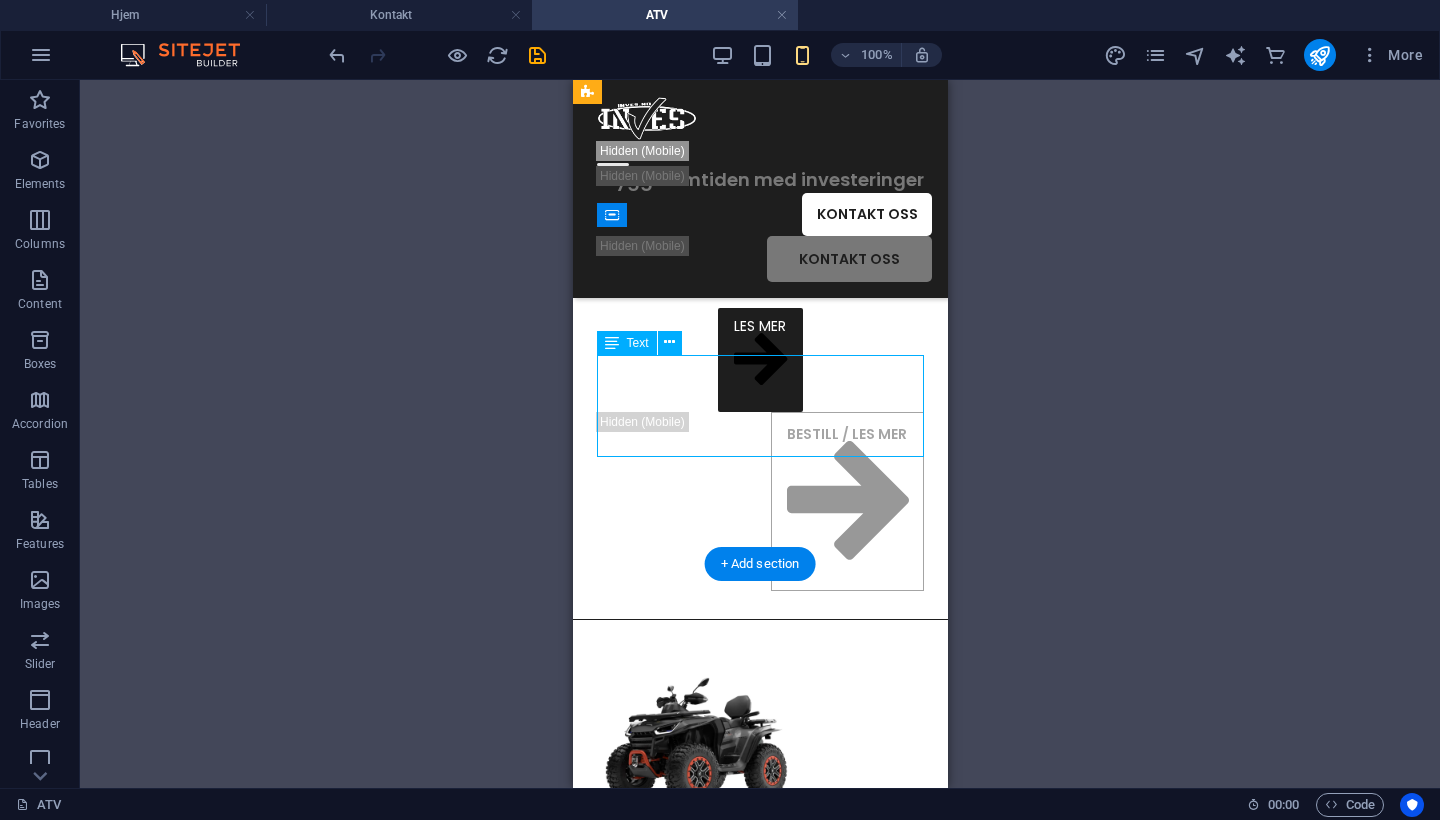 click on "Avansert firehjulstrekk Smart teknologi 1000 cc motor ABS-bremser" at bounding box center [759, 232] 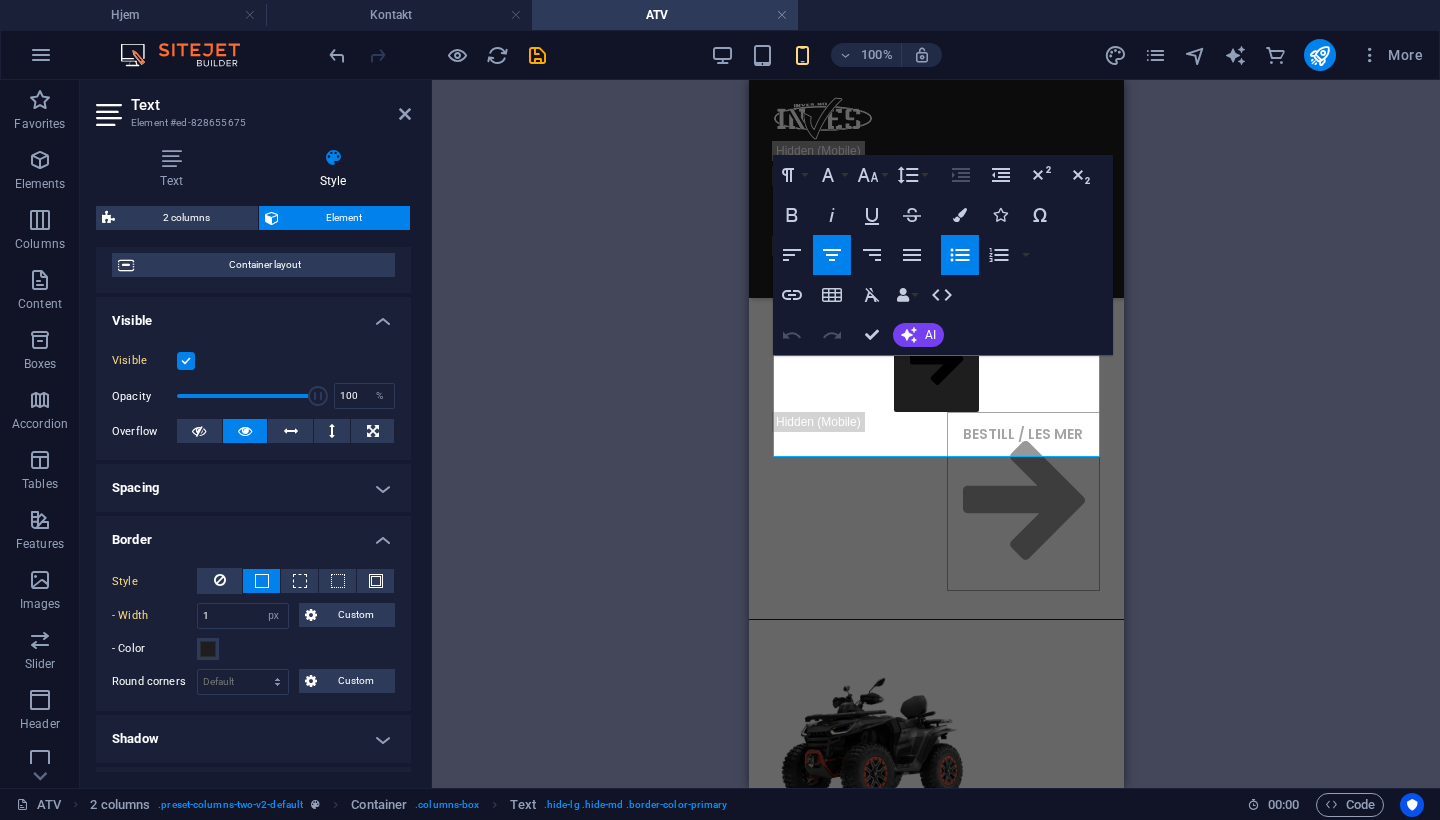 scroll, scrollTop: 165, scrollLeft: 0, axis: vertical 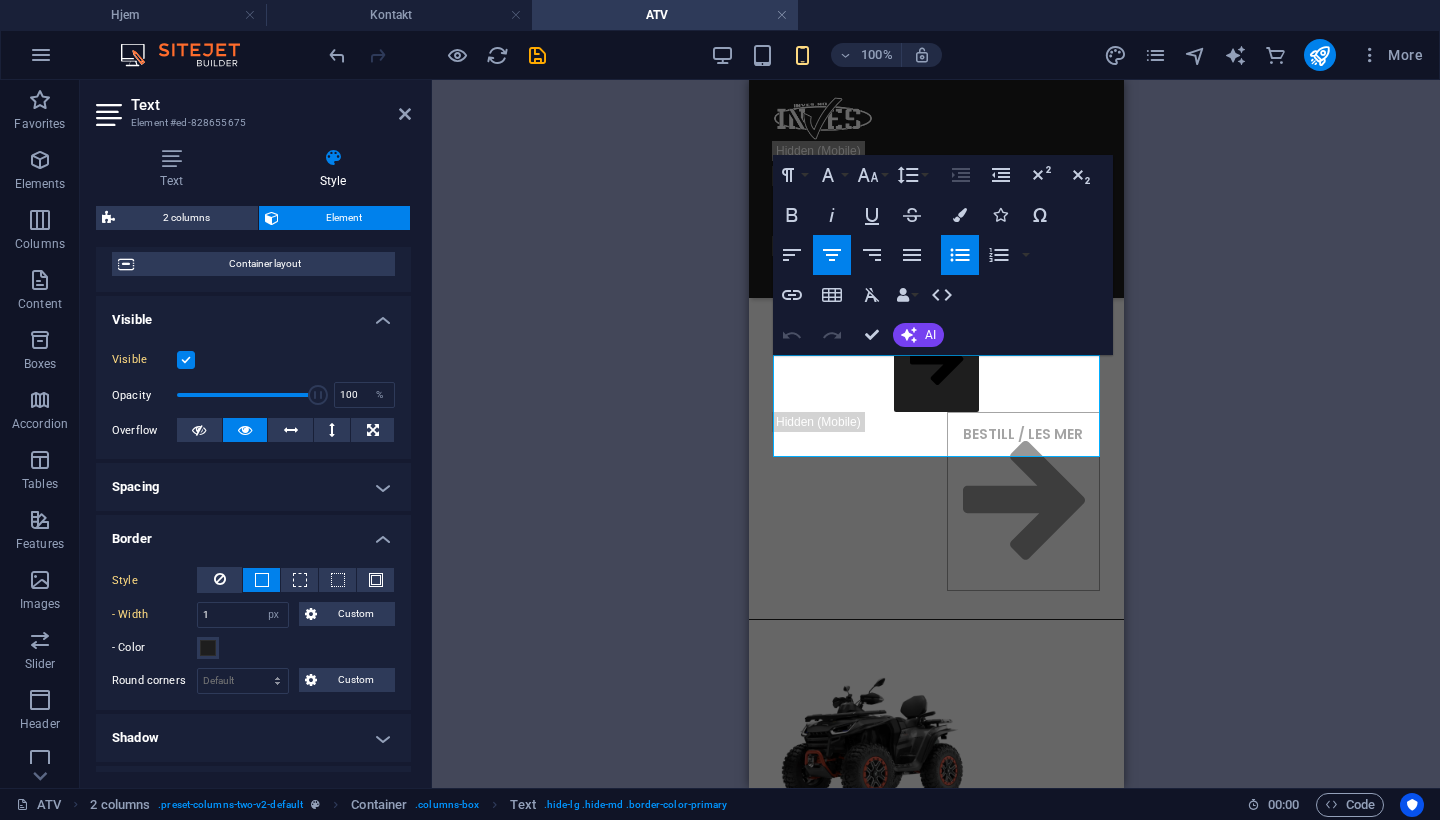 click on "Spacing" at bounding box center [253, 487] 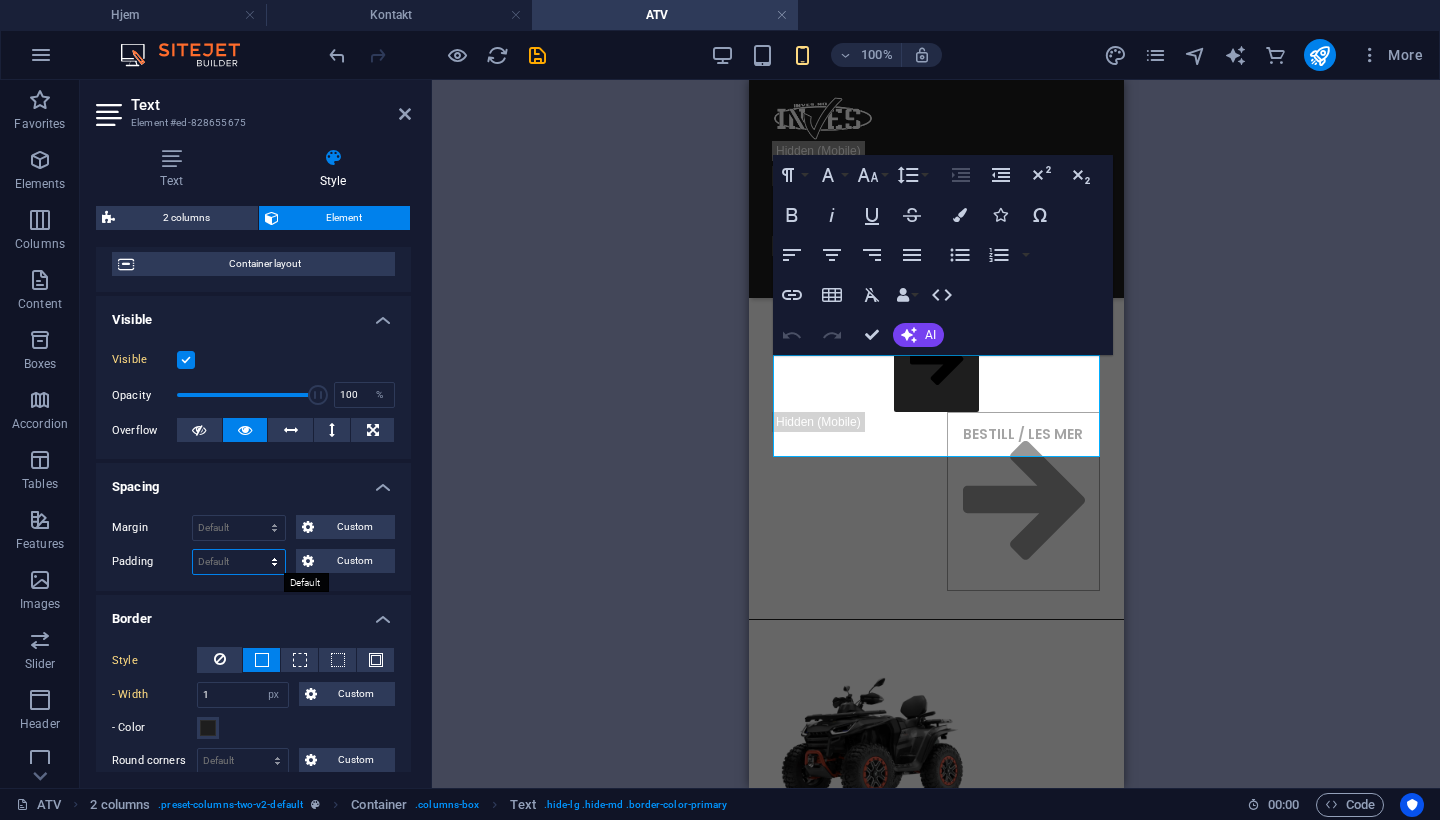 select on "px" 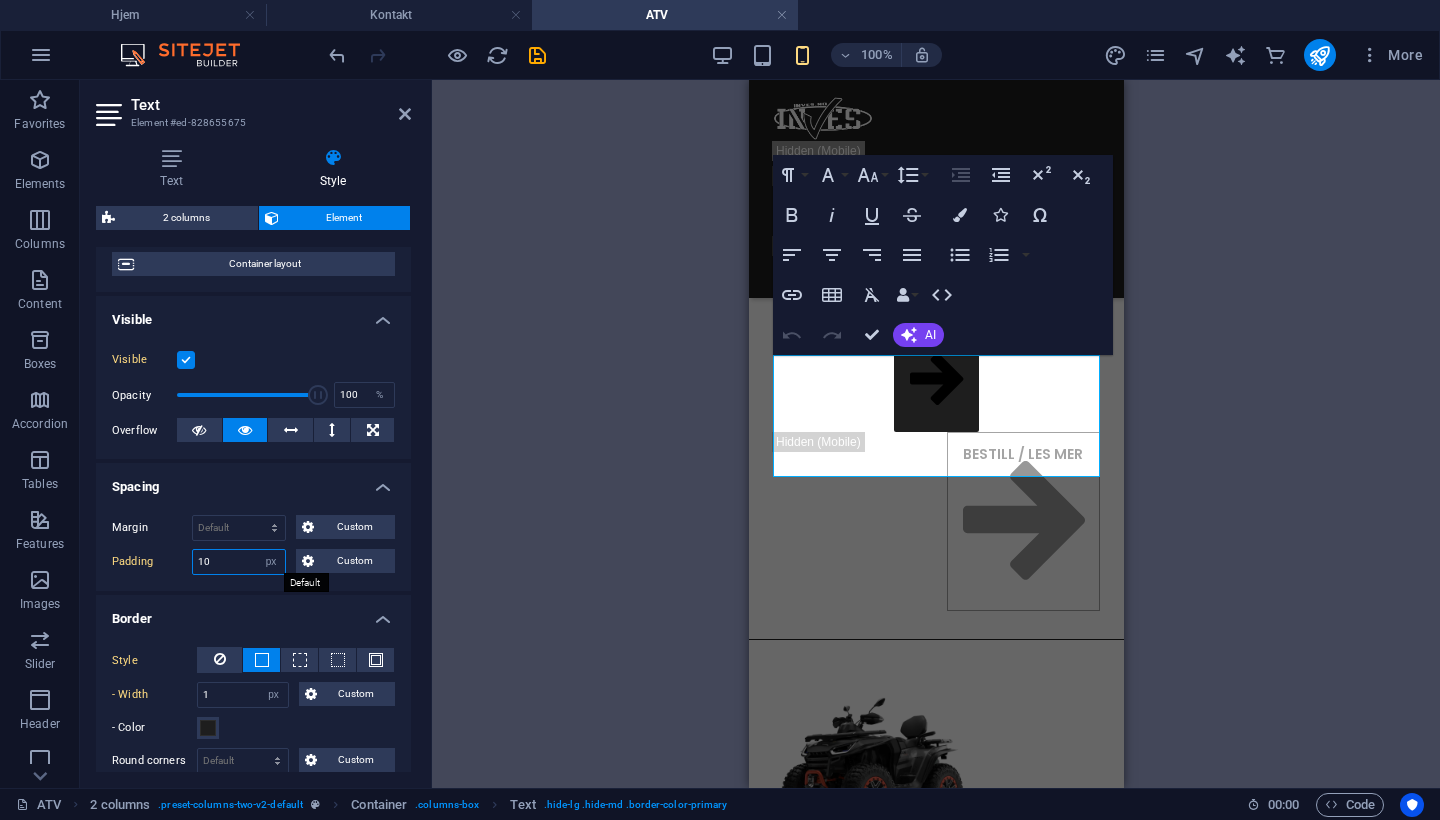 drag, startPoint x: 241, startPoint y: 560, endPoint x: 119, endPoint y: 557, distance: 122.03688 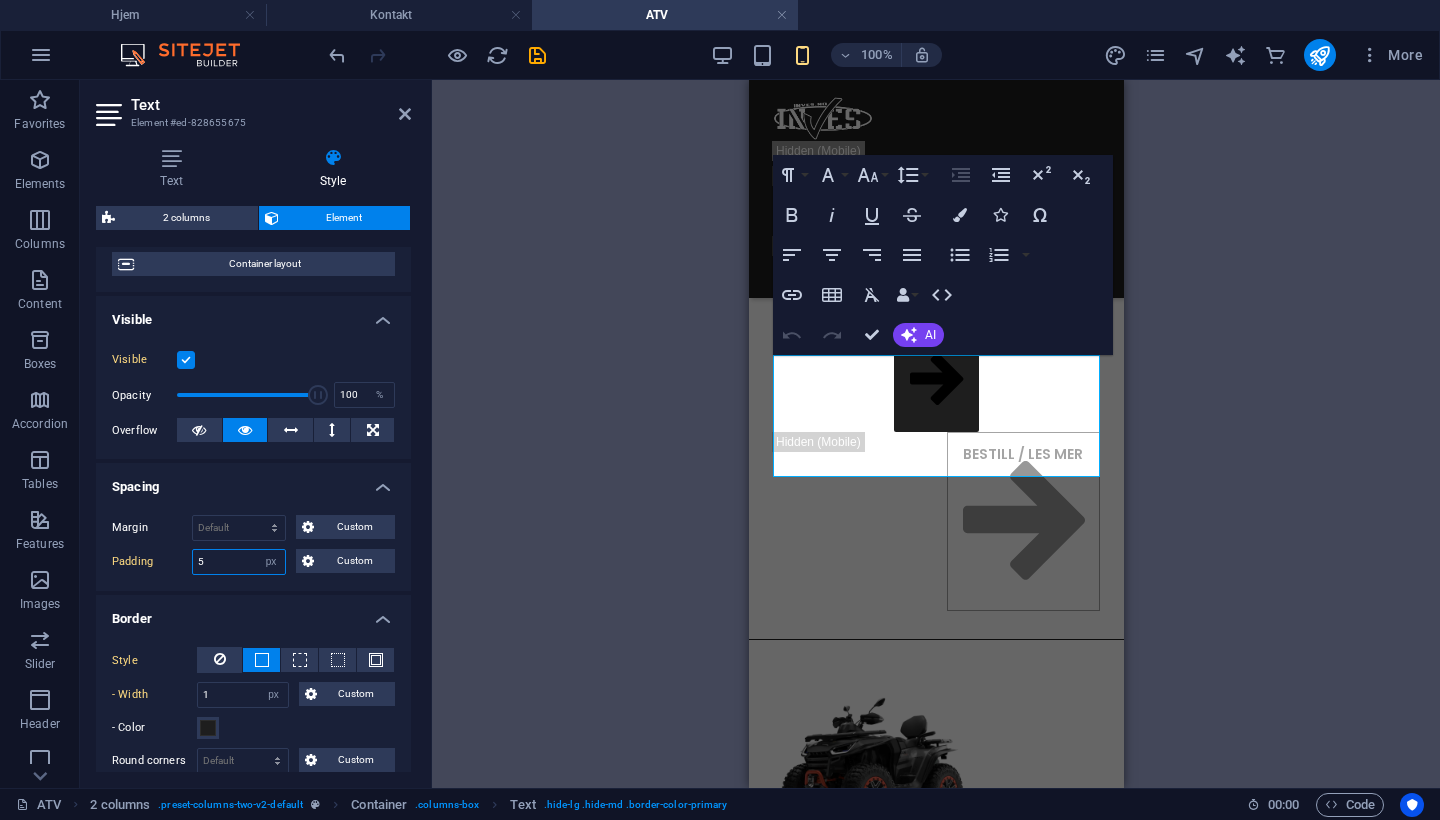 type on "5" 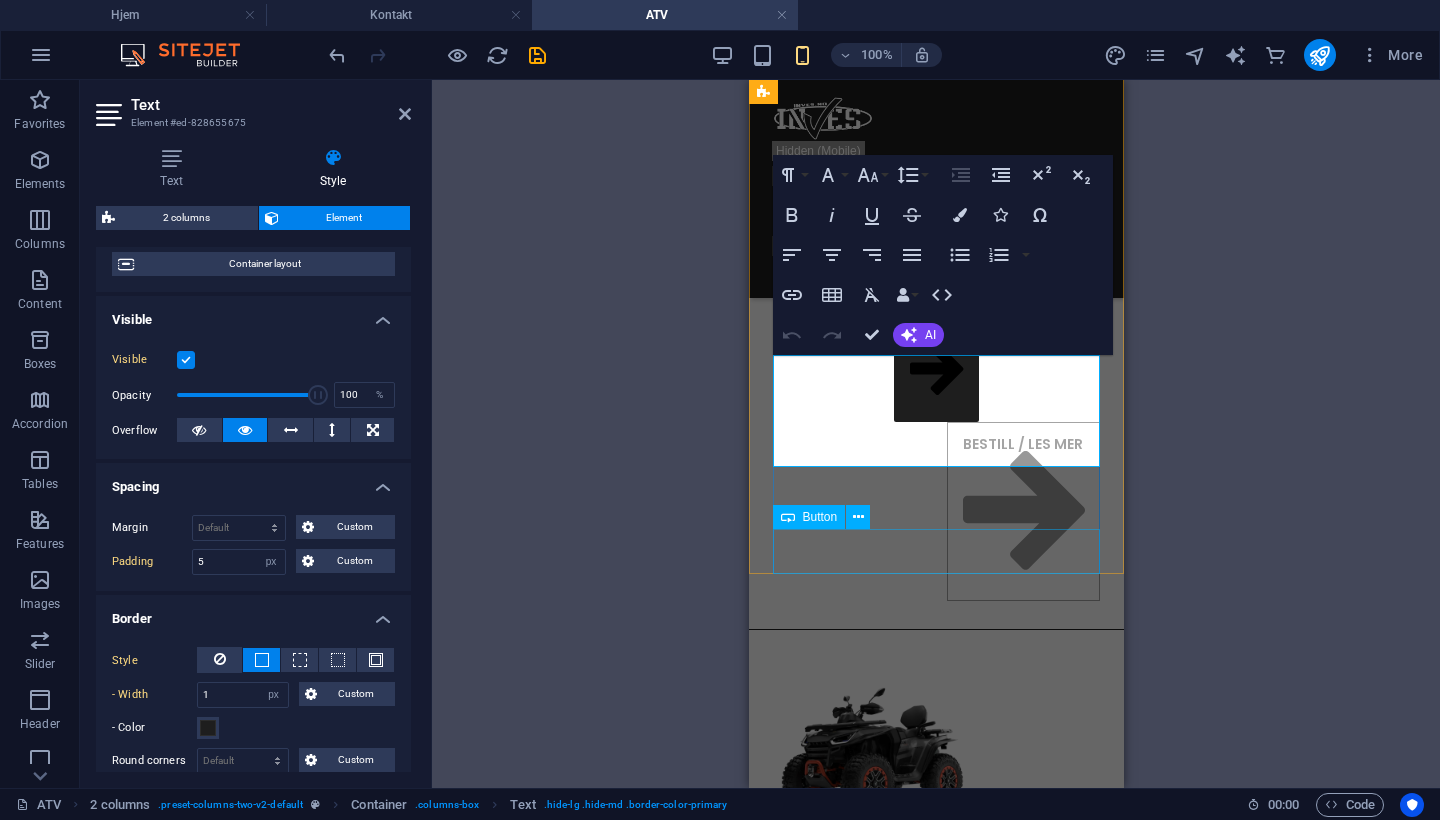 click on "BESTILL / LES MER" at bounding box center (935, 512) 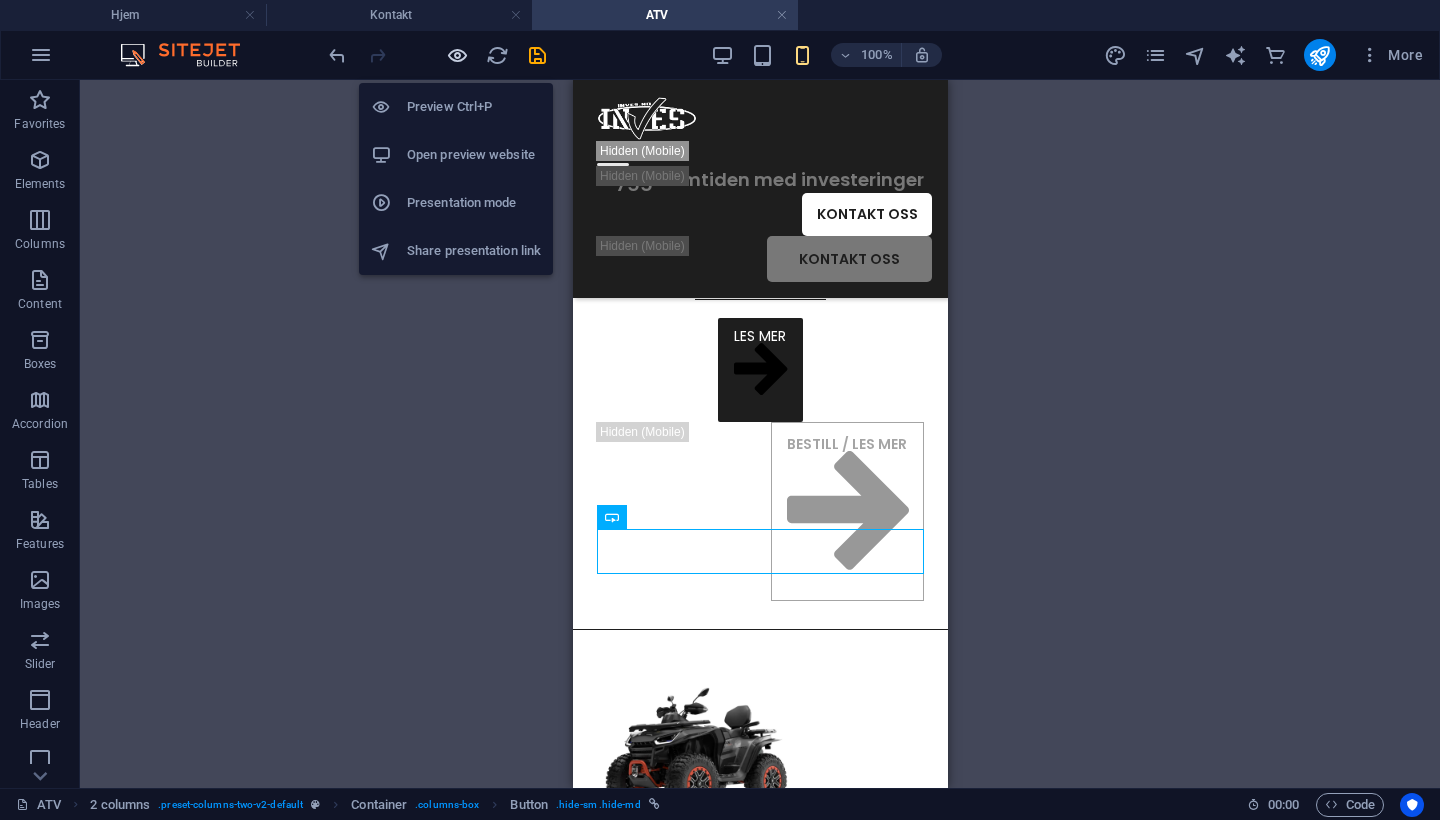 click at bounding box center (457, 55) 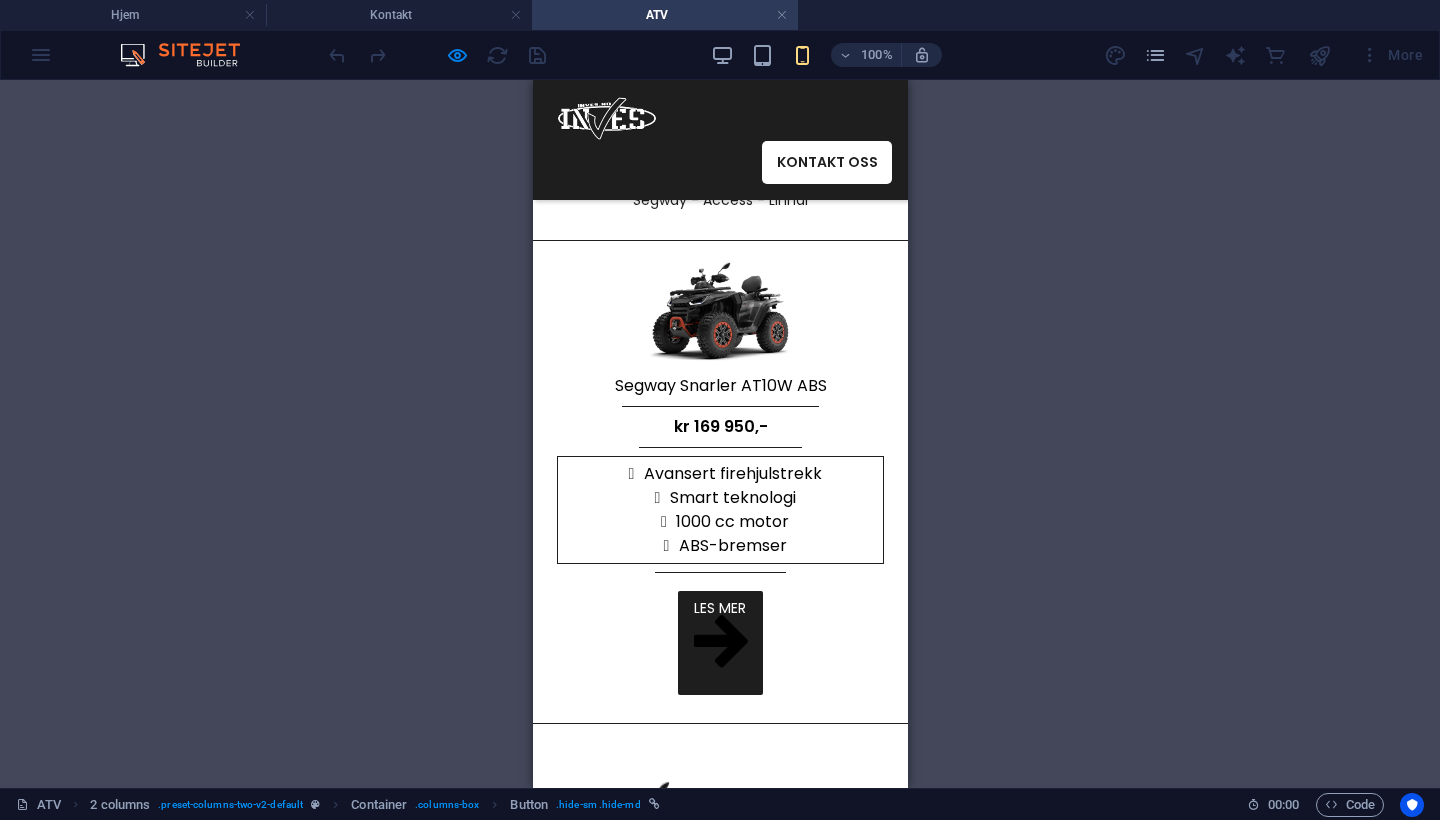 scroll, scrollTop: 200, scrollLeft: 0, axis: vertical 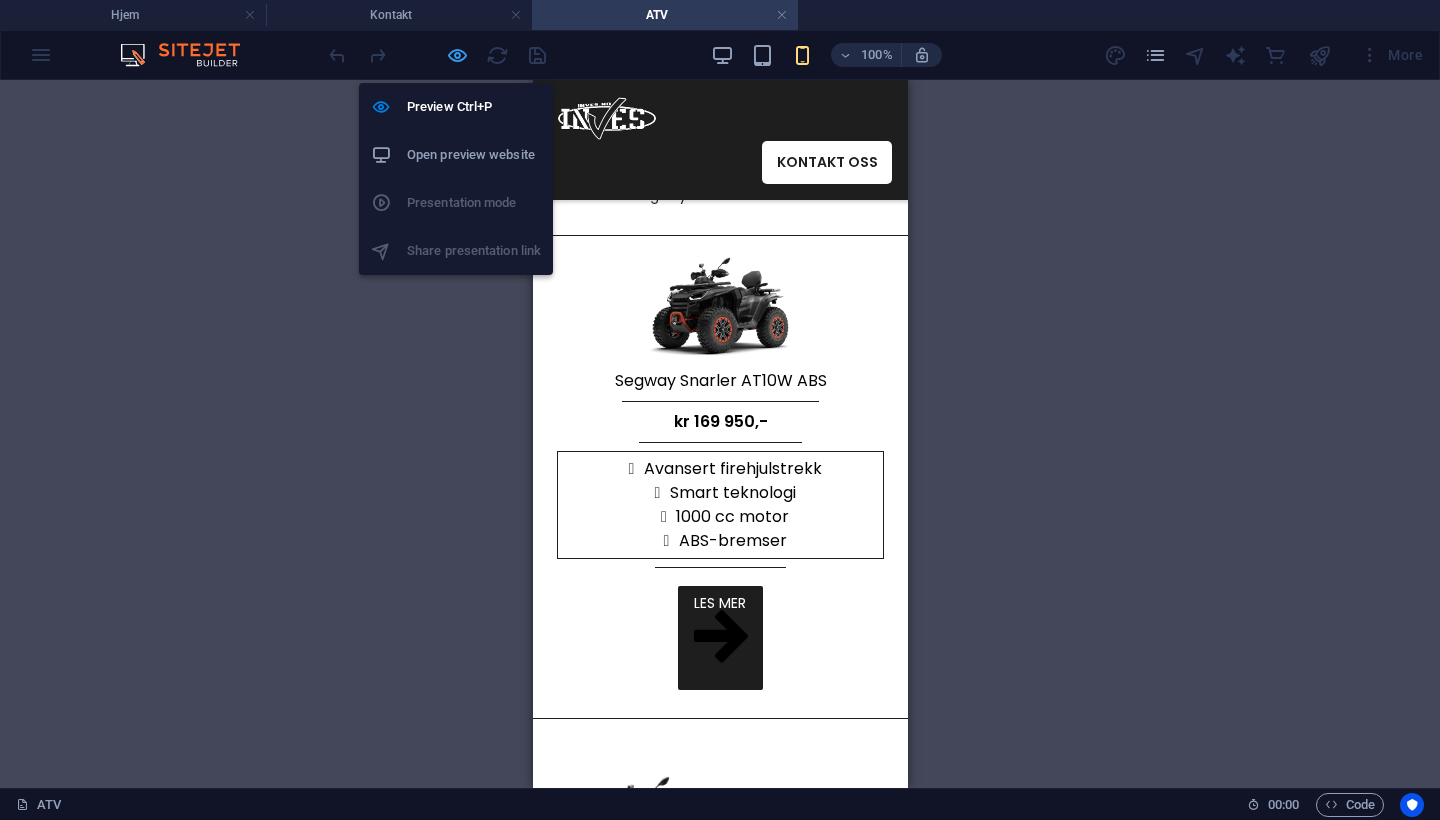 click at bounding box center (457, 55) 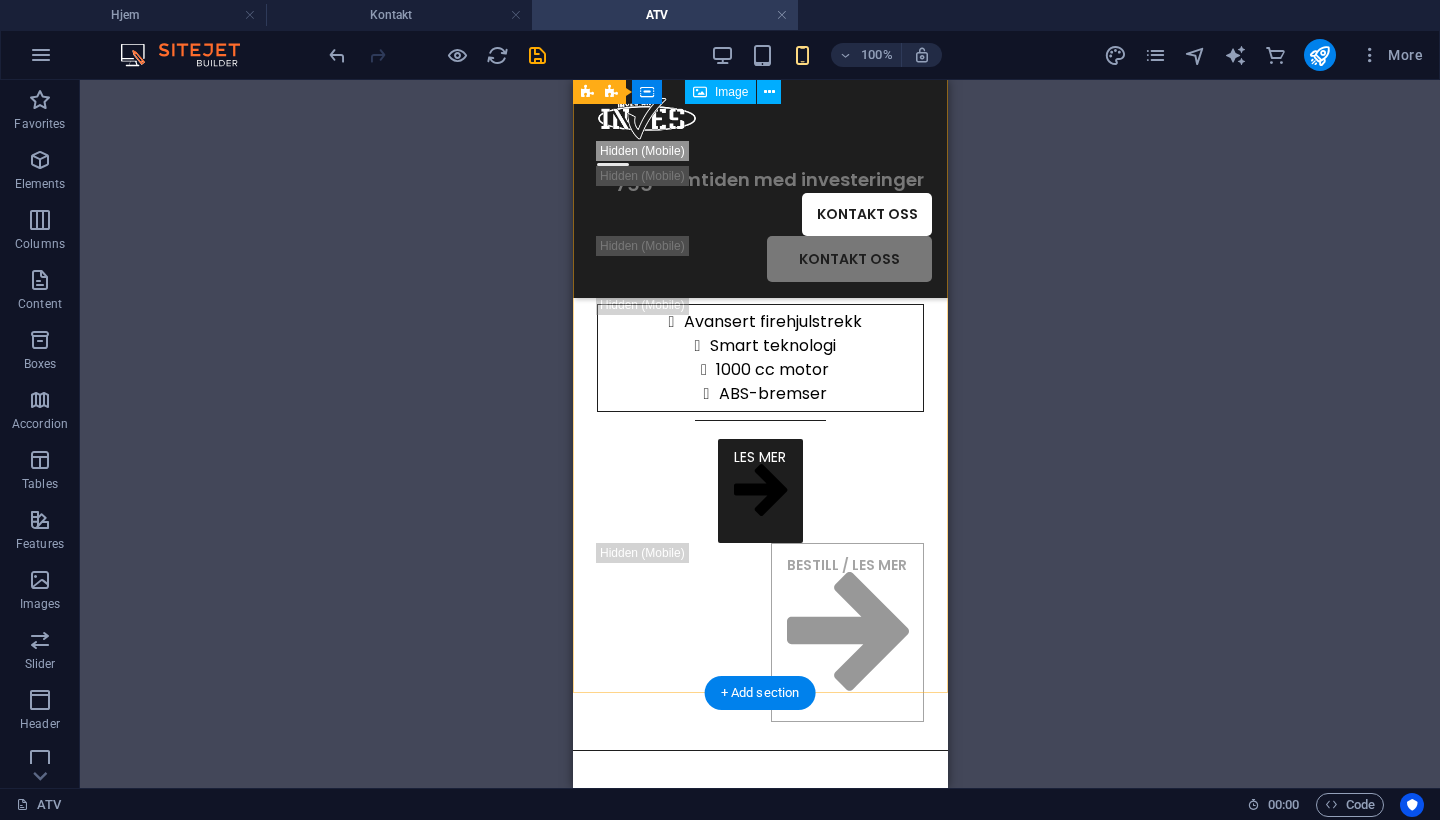 scroll, scrollTop: 670, scrollLeft: 0, axis: vertical 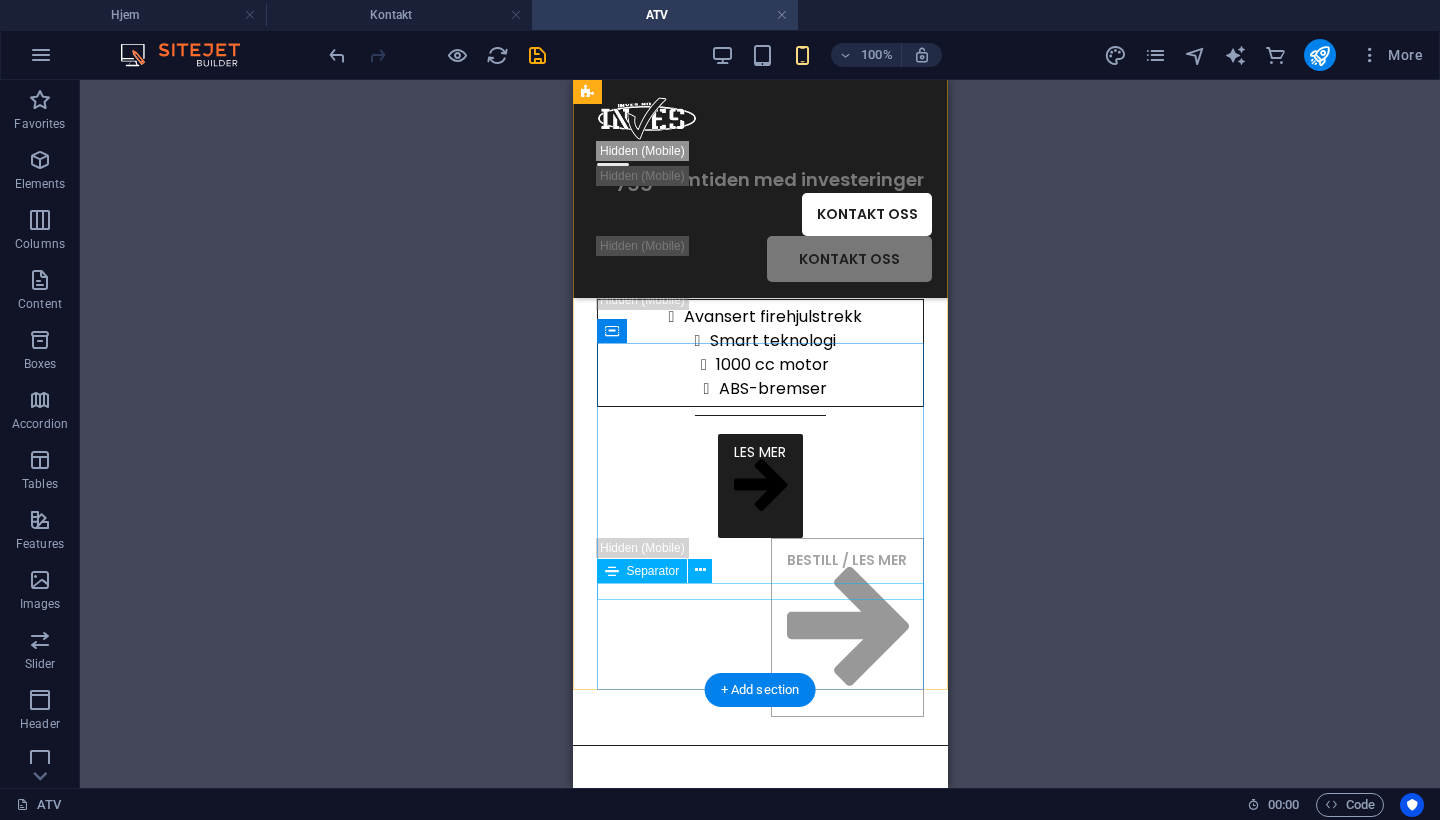 click at bounding box center (759, 415) 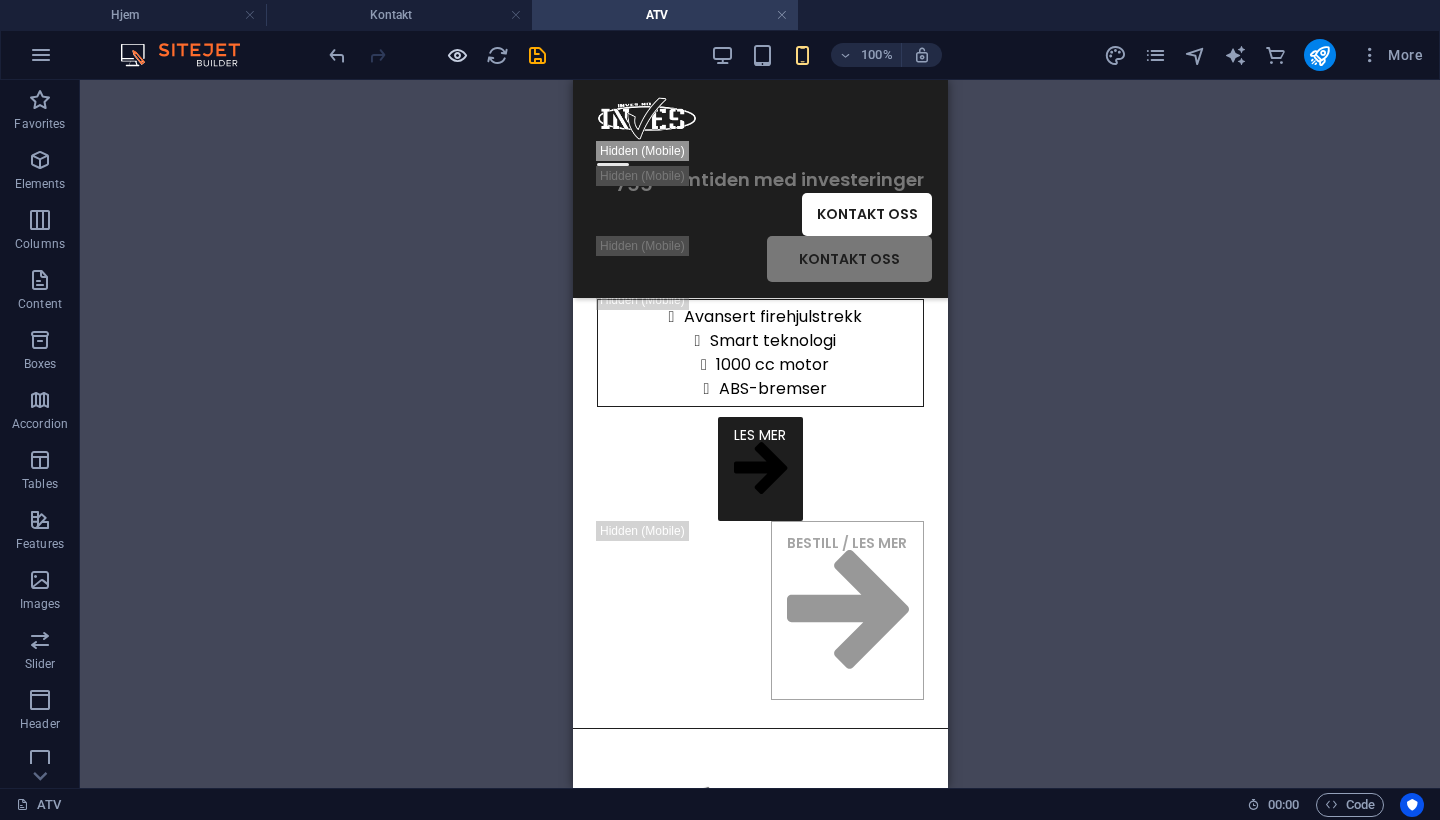 click at bounding box center [457, 55] 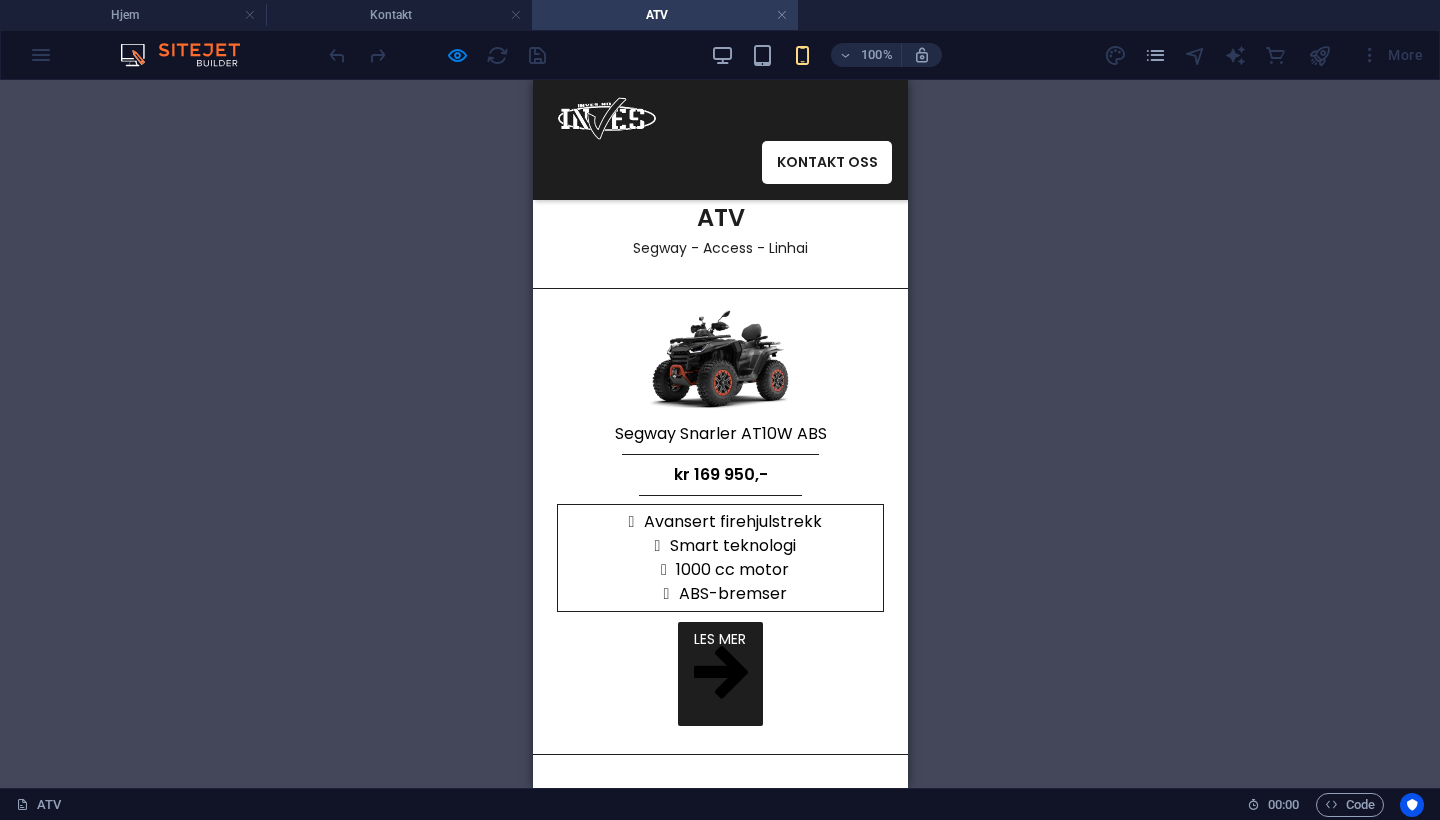 scroll, scrollTop: 146, scrollLeft: 0, axis: vertical 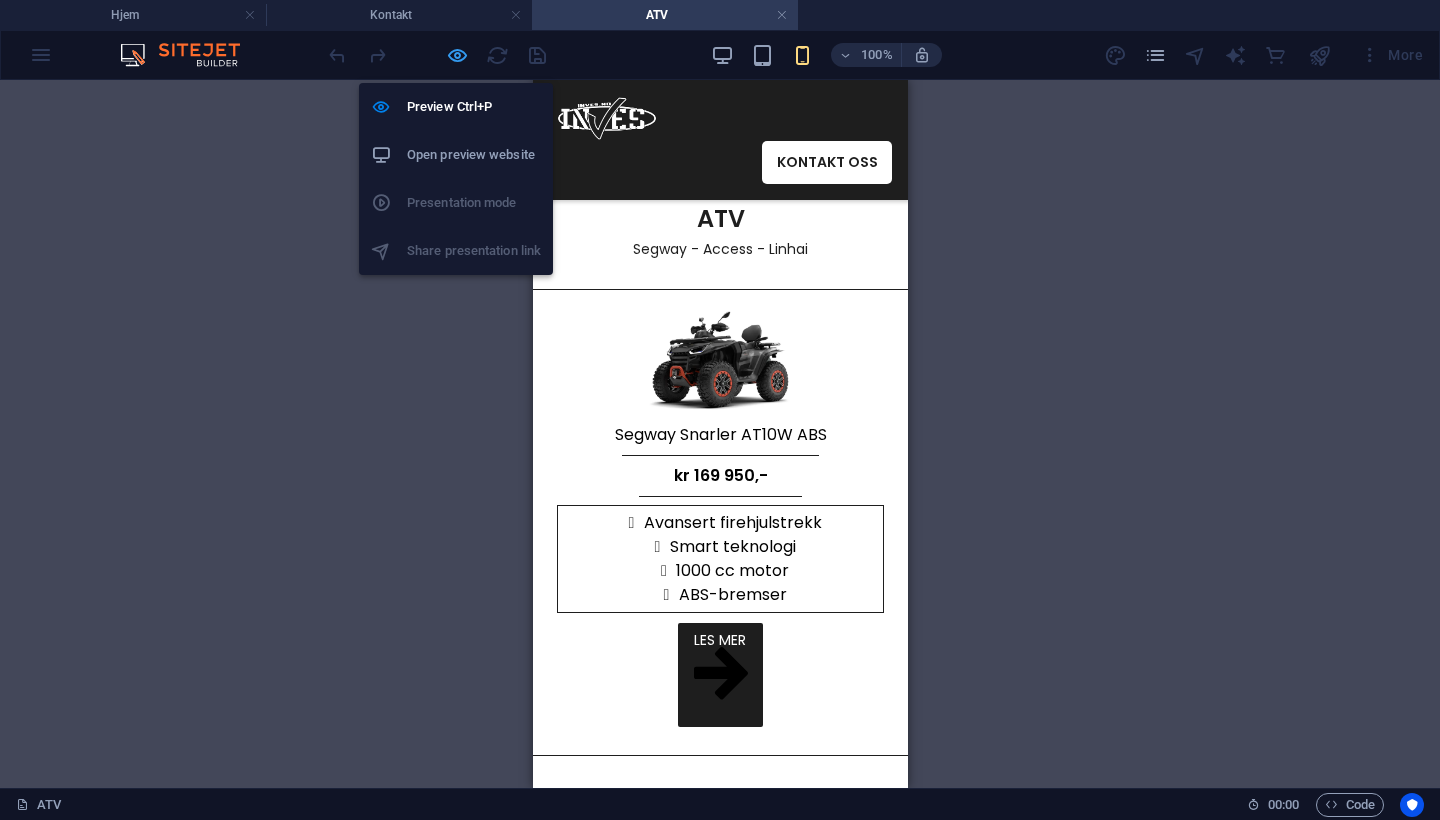 click at bounding box center (457, 55) 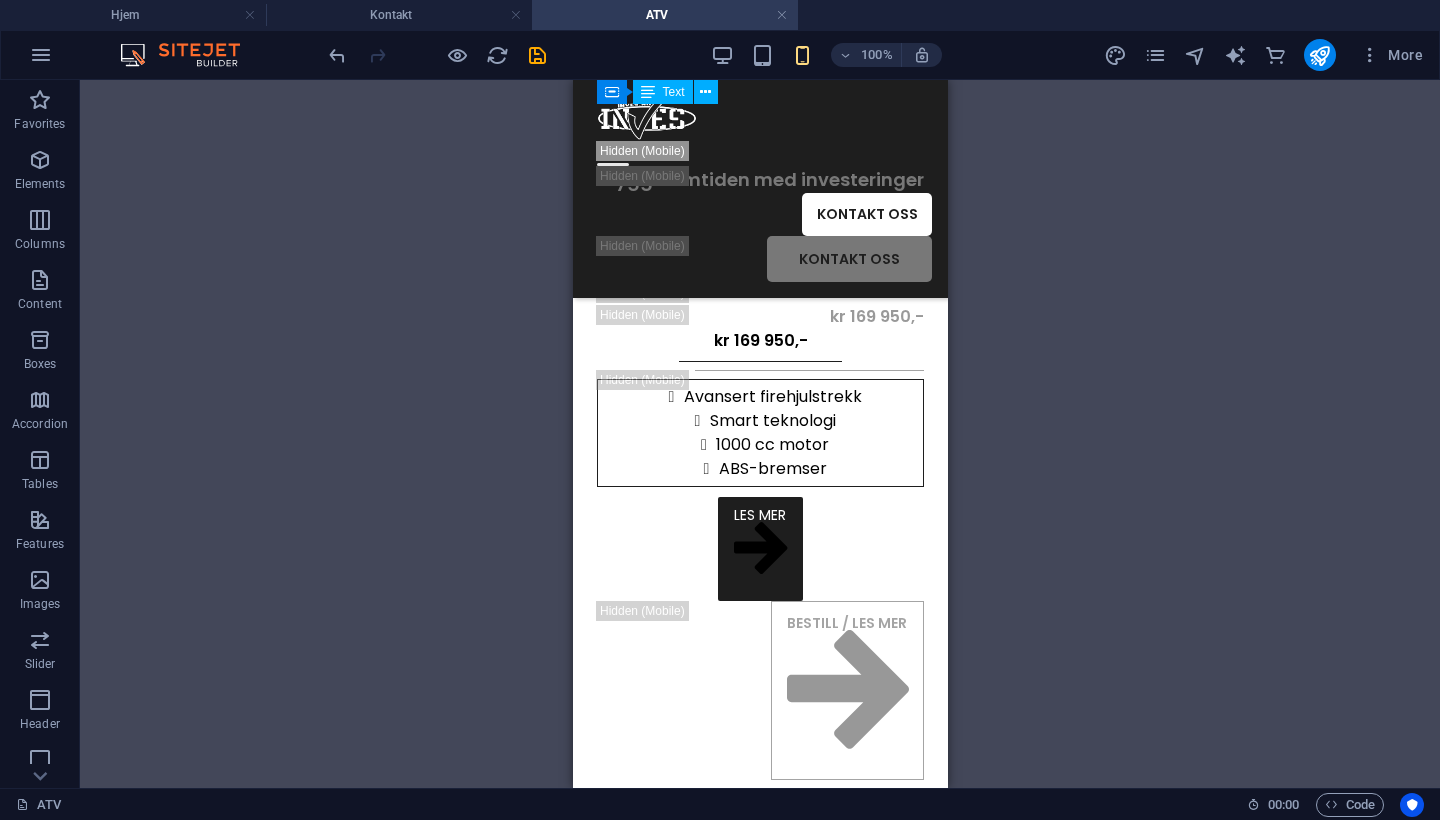 scroll, scrollTop: 660, scrollLeft: 0, axis: vertical 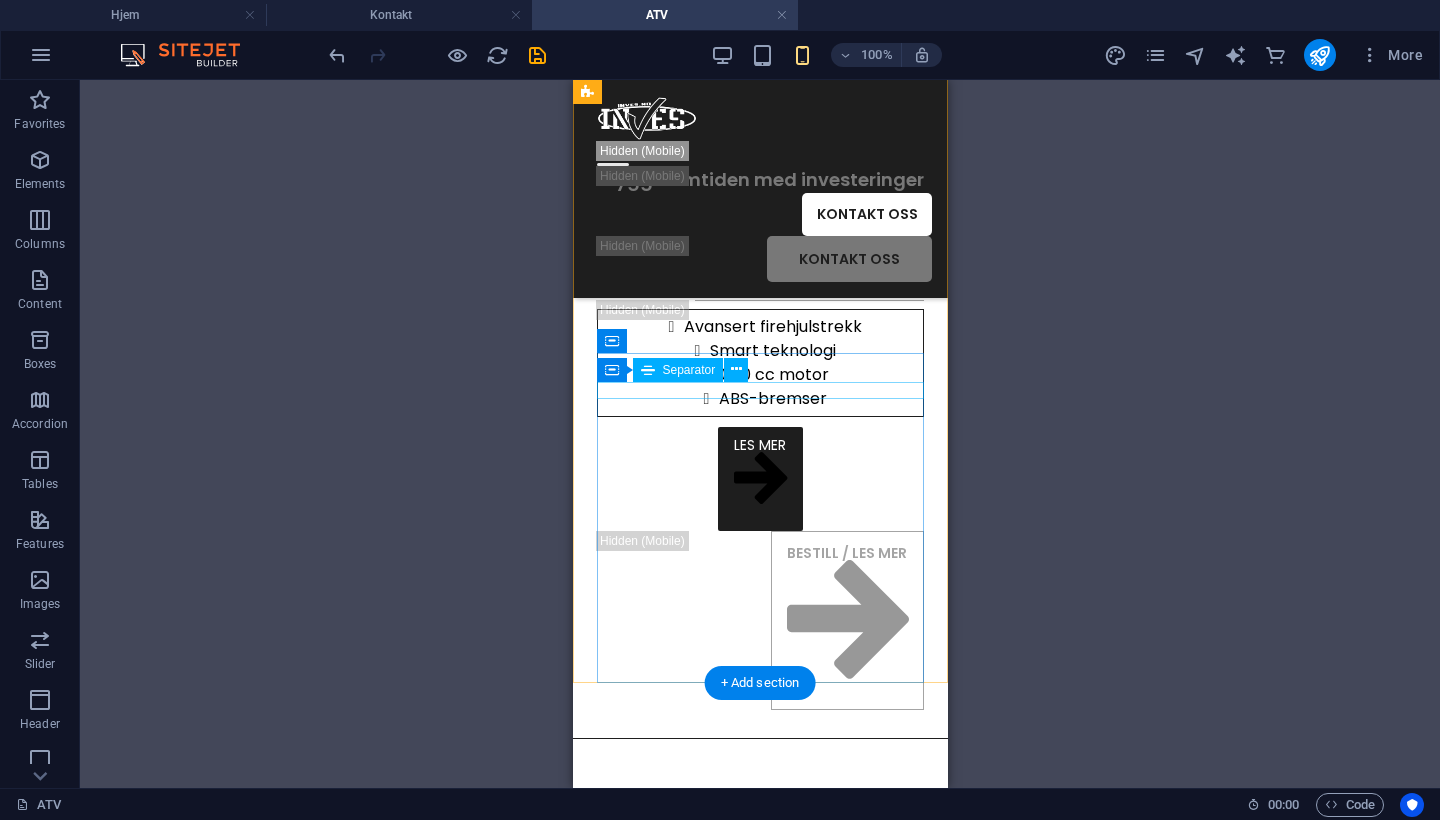 click at bounding box center [759, 226] 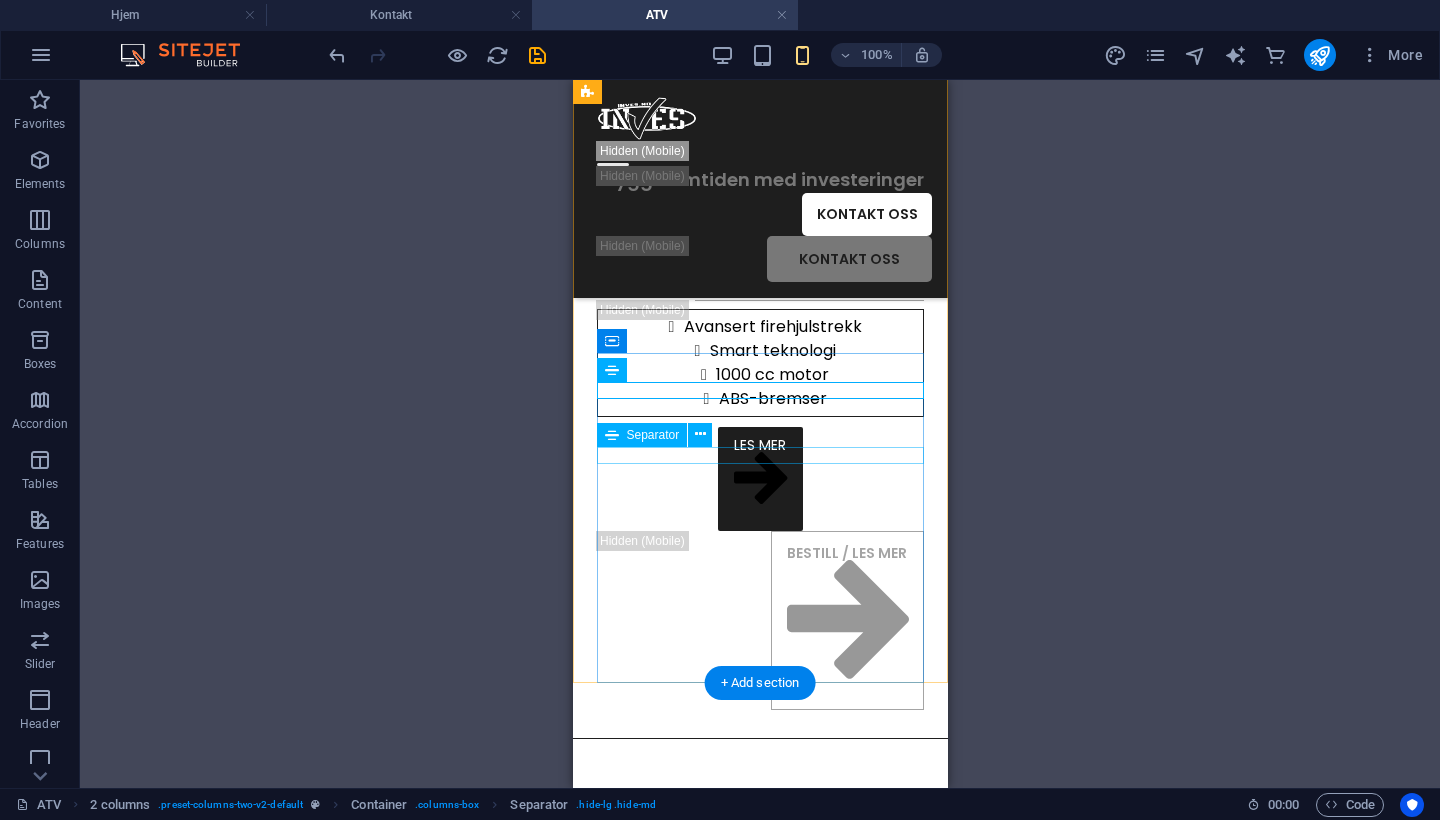 click at bounding box center (759, 291) 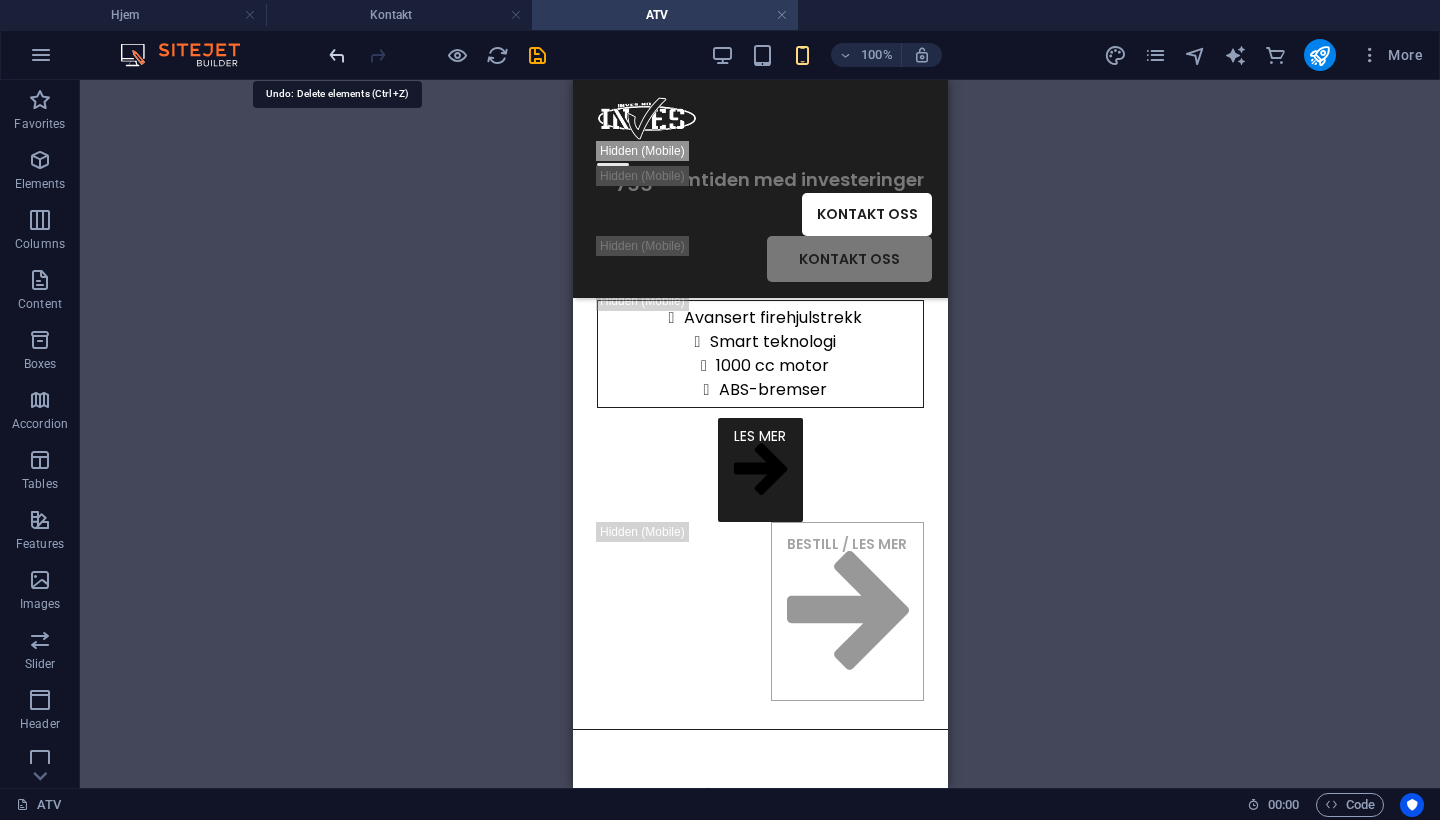 click at bounding box center [337, 55] 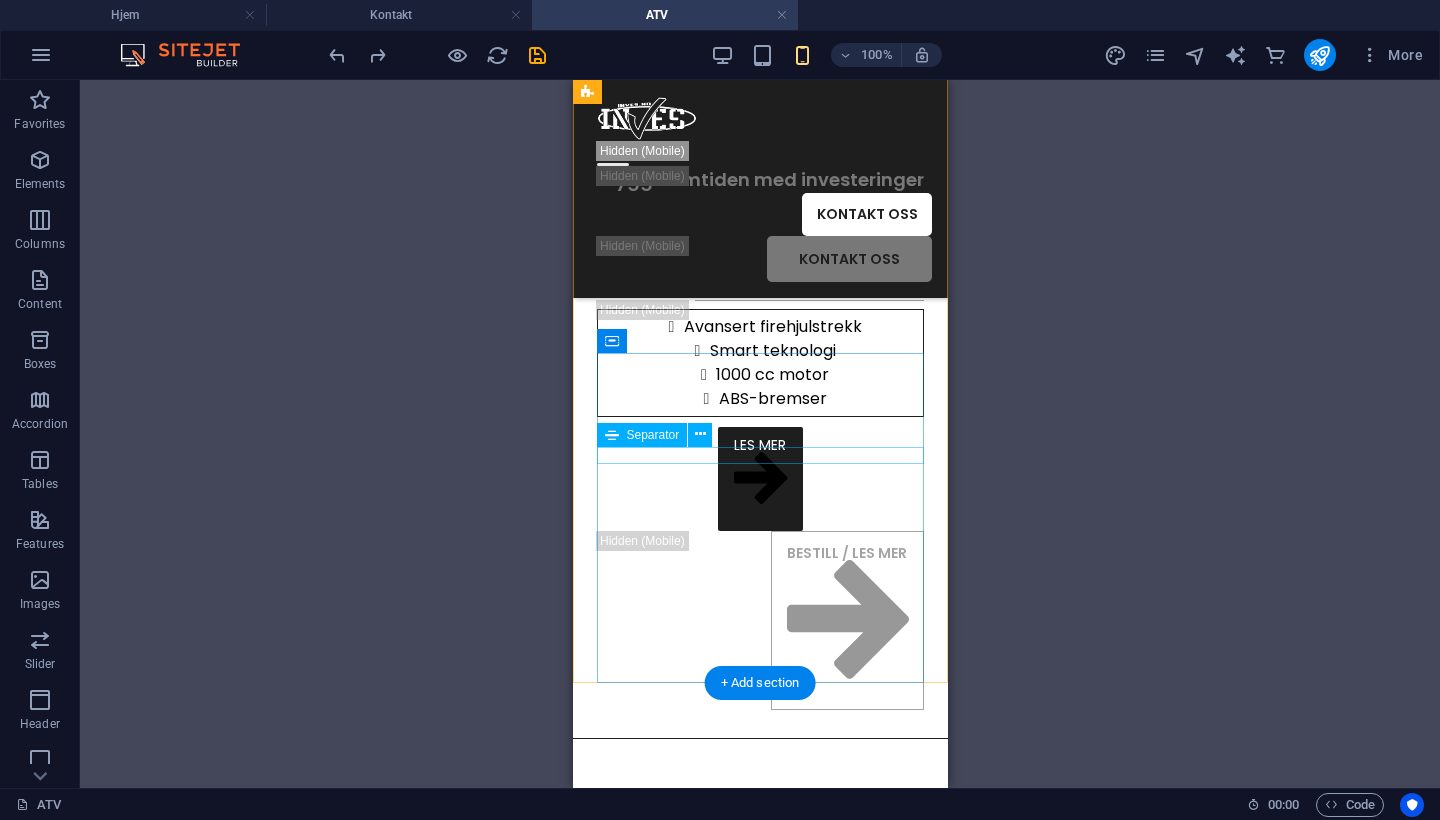 click at bounding box center [759, 291] 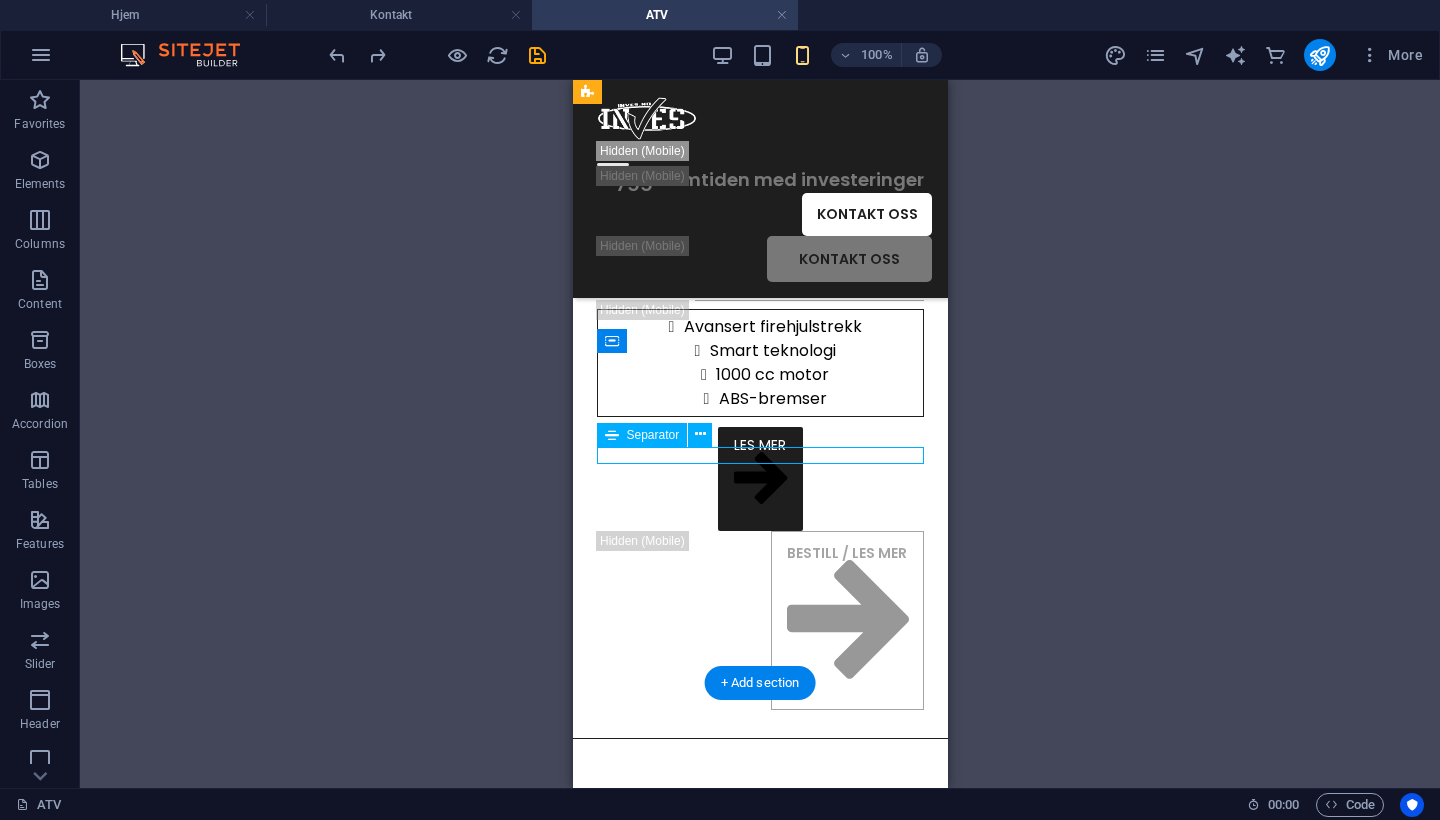 click at bounding box center (759, 291) 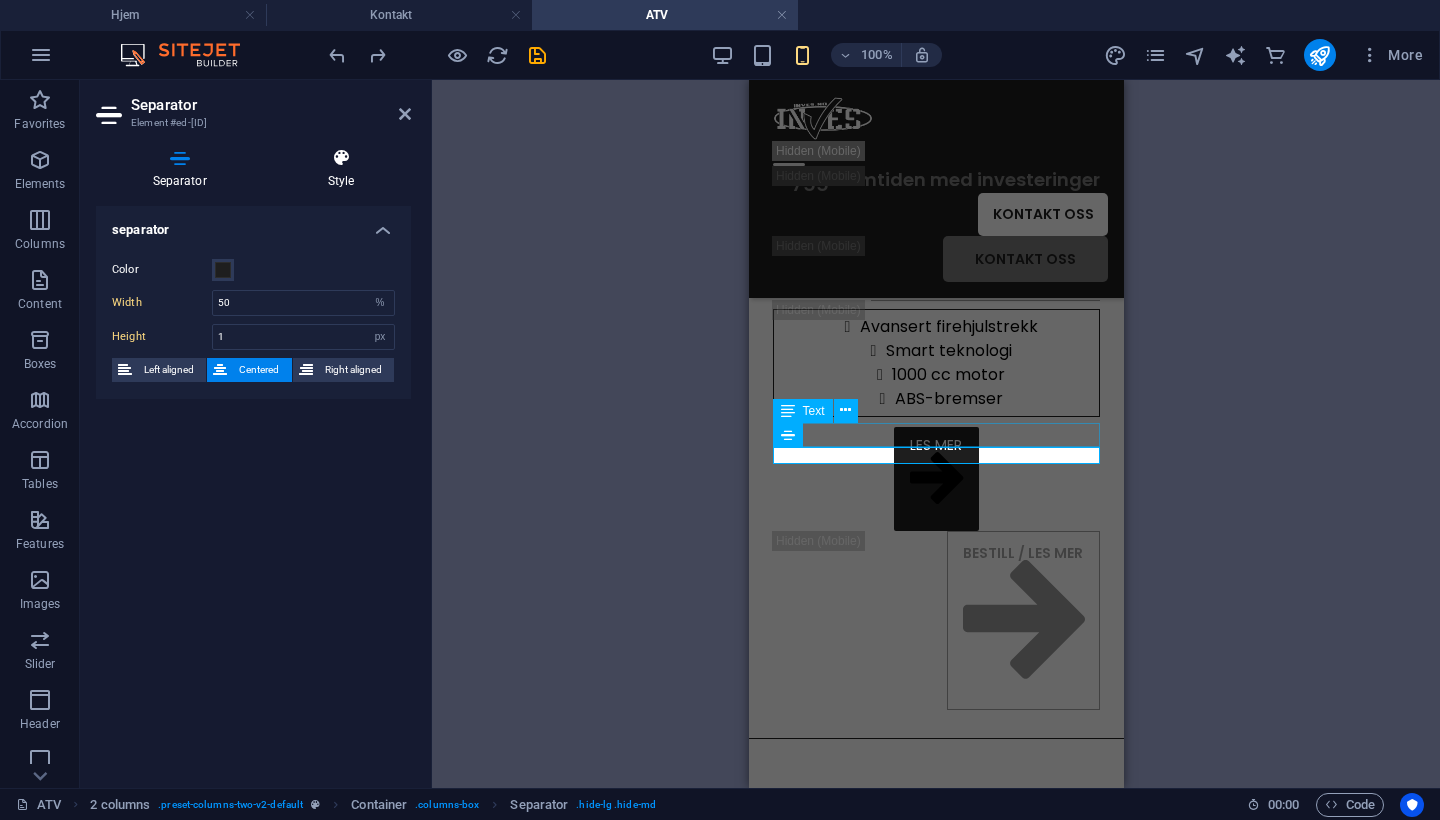 click at bounding box center (341, 158) 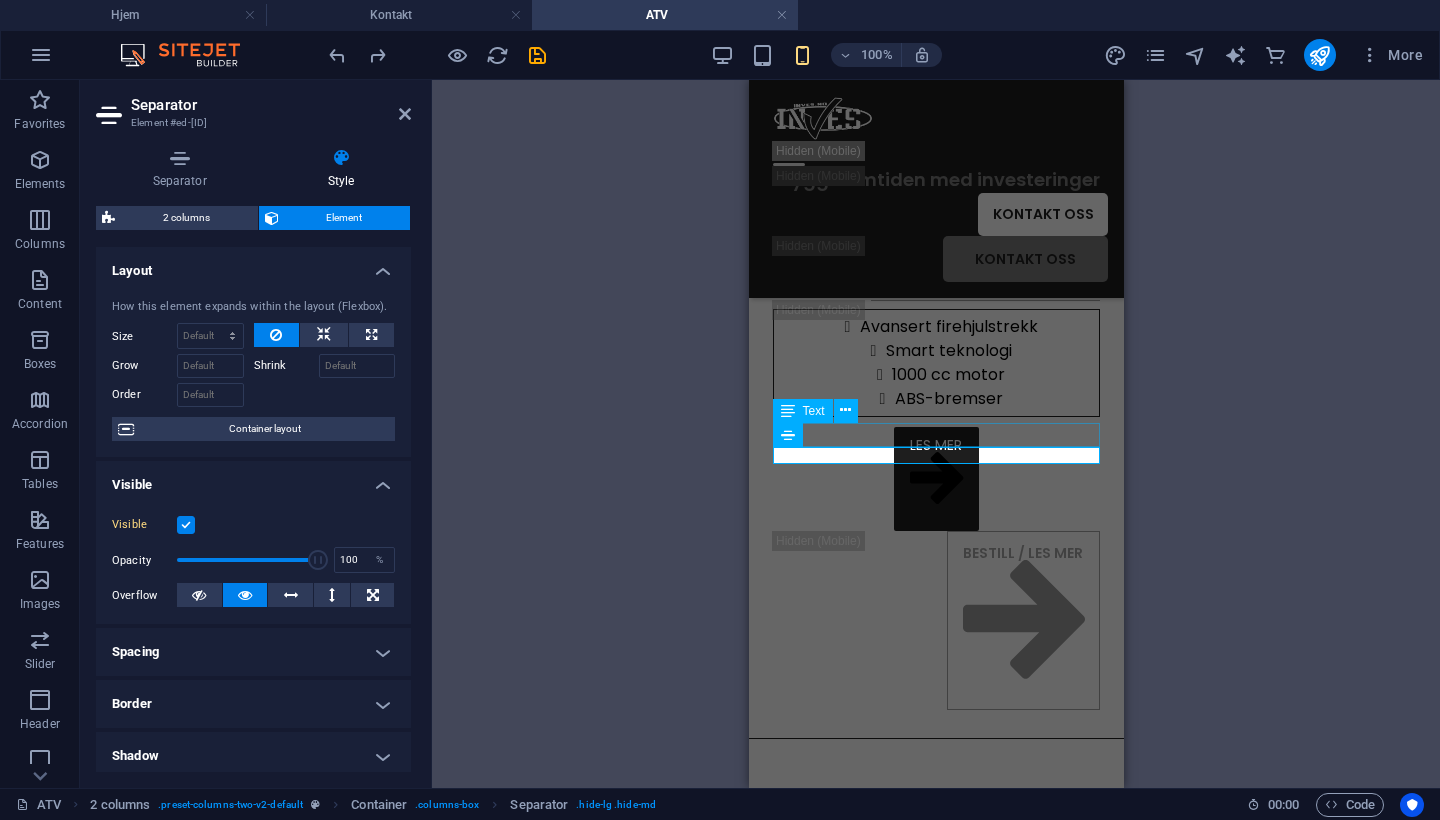 click at bounding box center (186, 525) 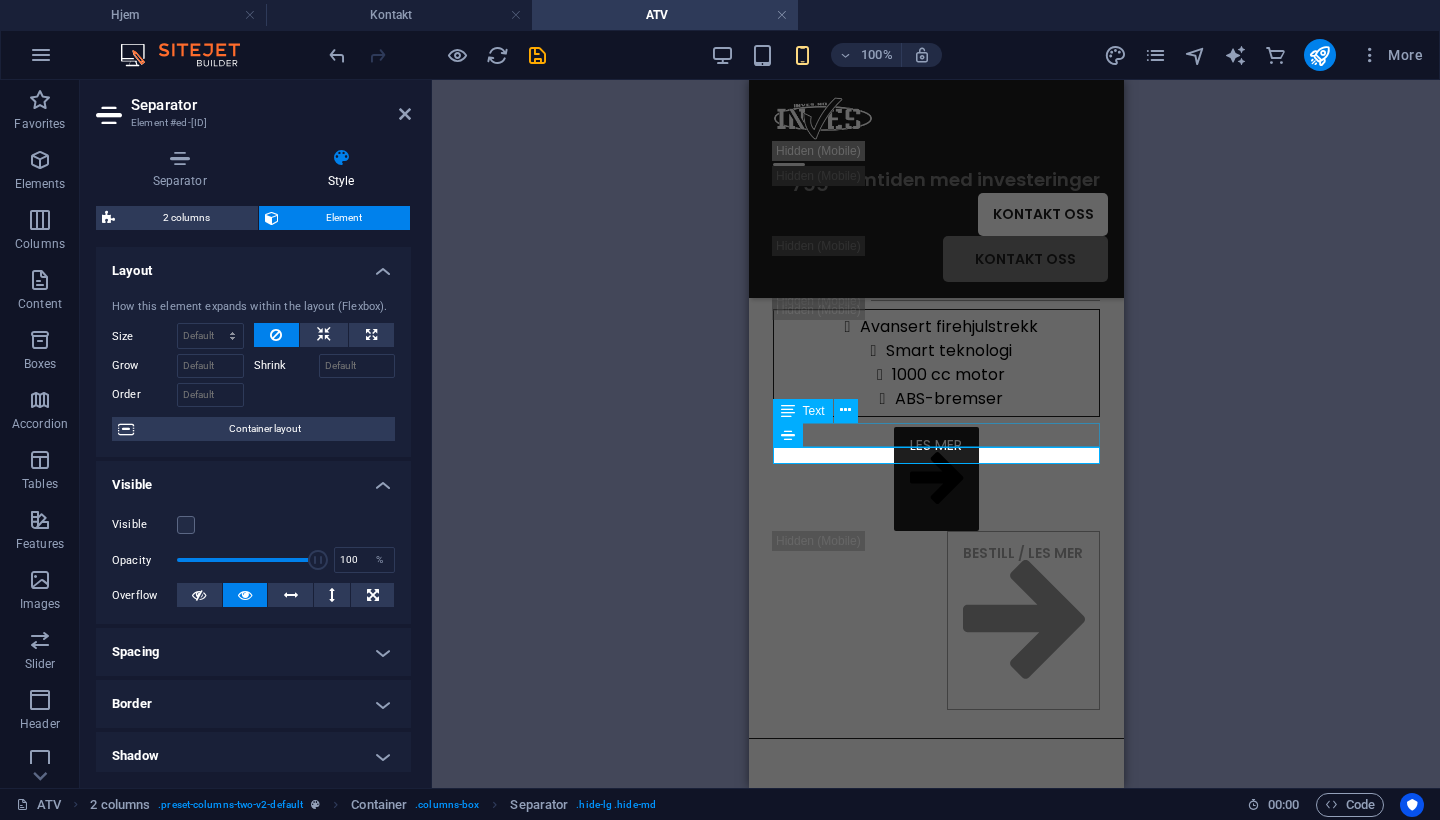 click at bounding box center (437, 55) 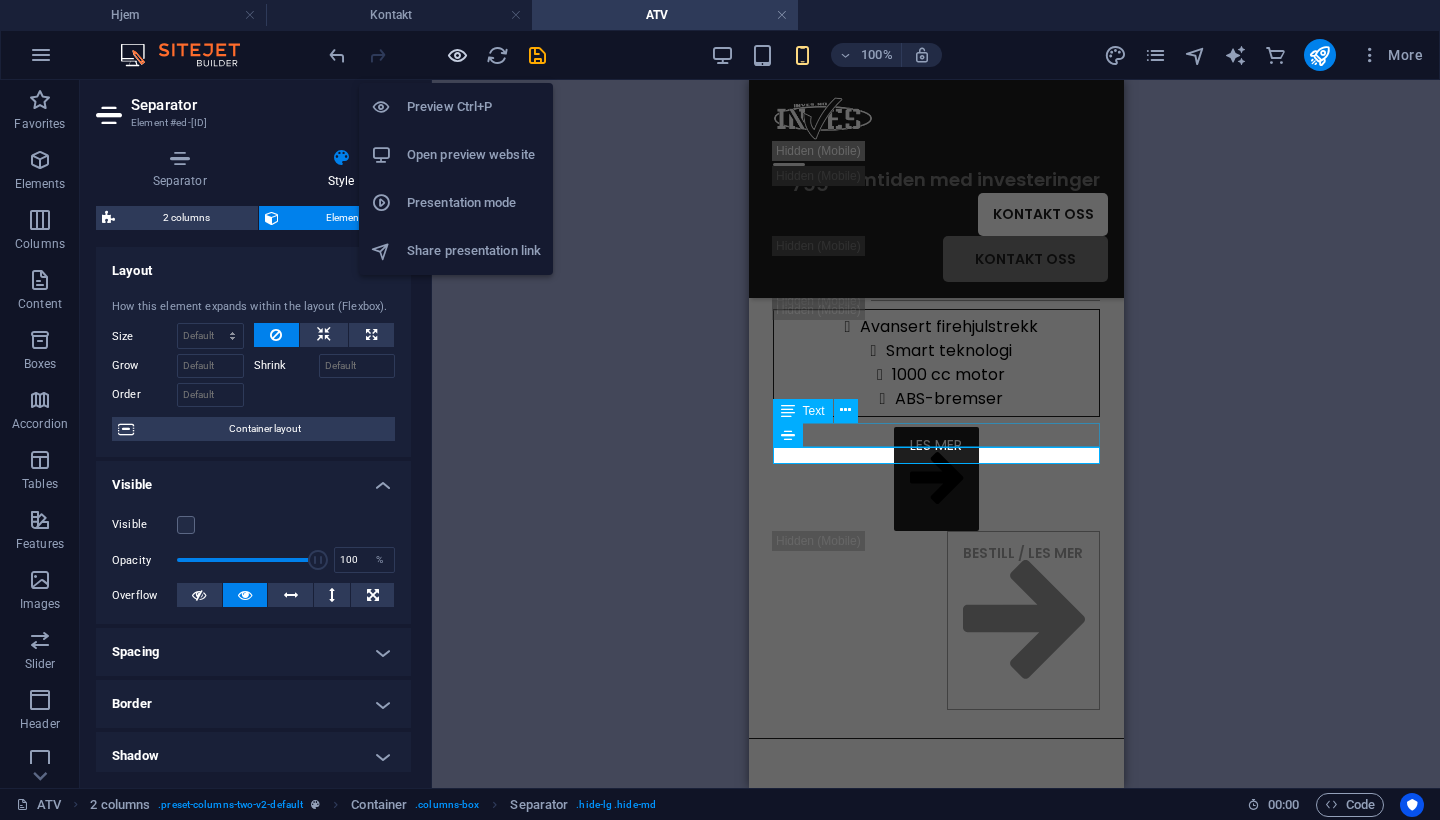 click at bounding box center [457, 55] 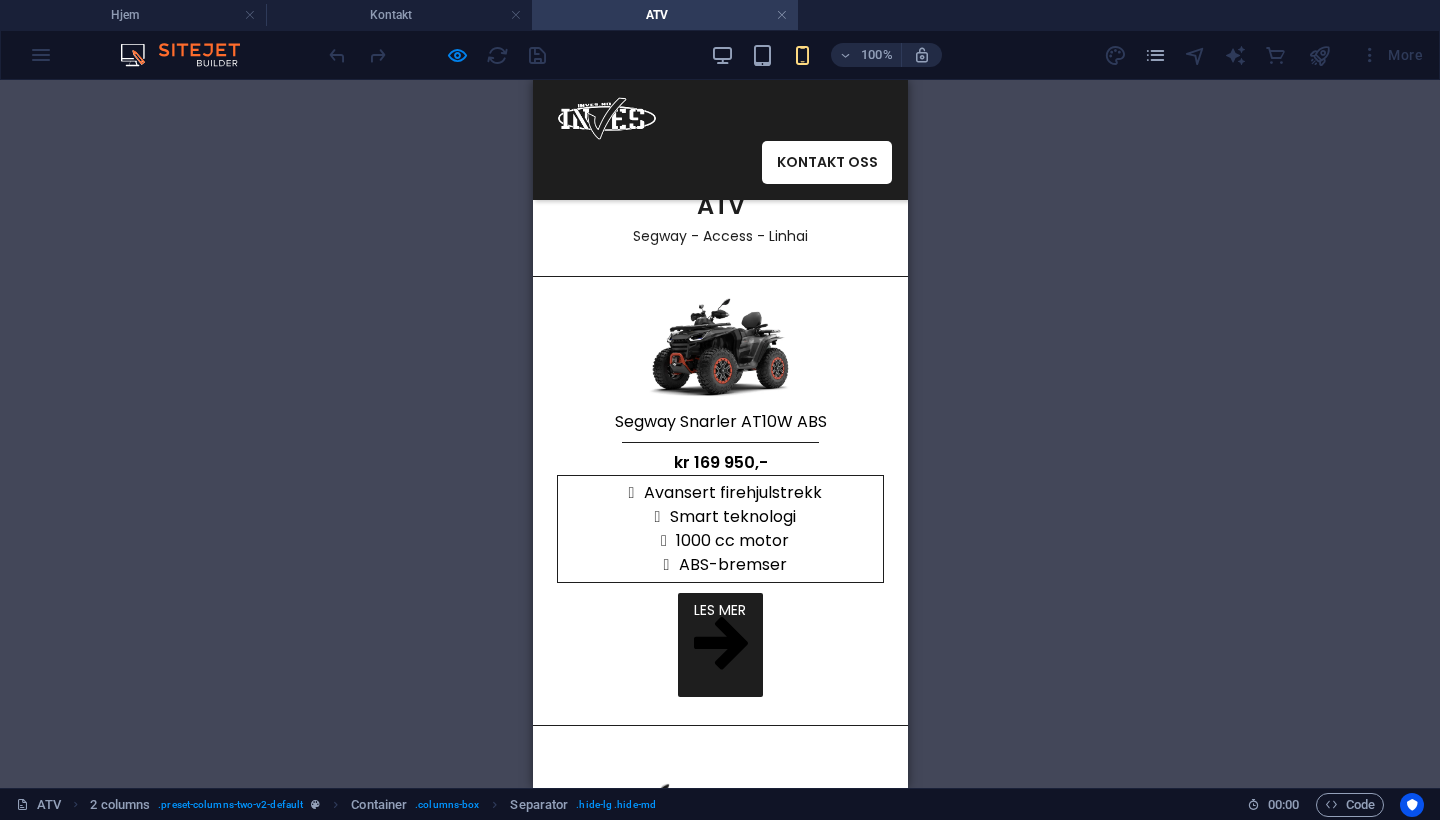 scroll, scrollTop: 143, scrollLeft: 0, axis: vertical 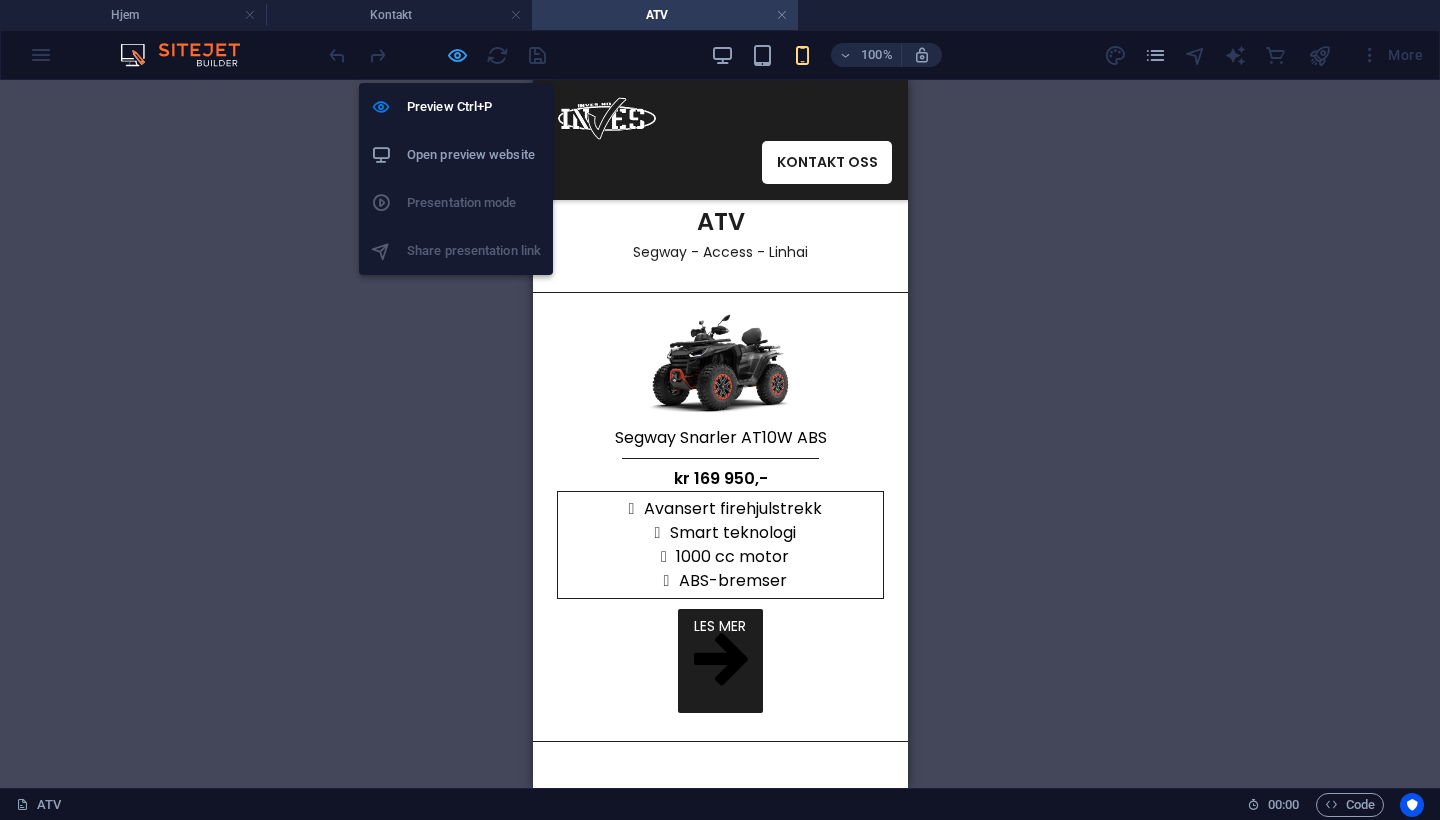 click at bounding box center (457, 55) 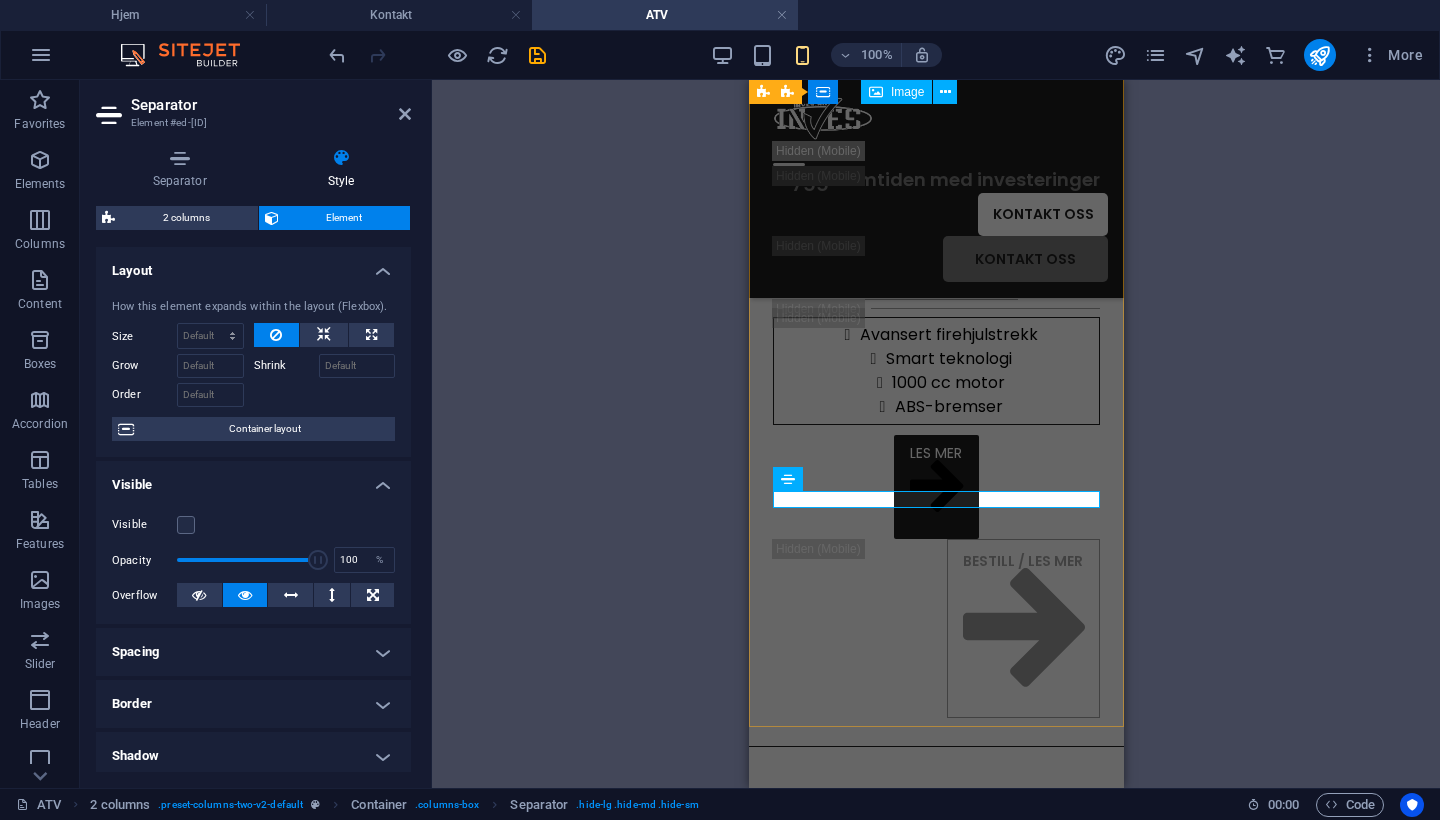 scroll, scrollTop: 657, scrollLeft: 0, axis: vertical 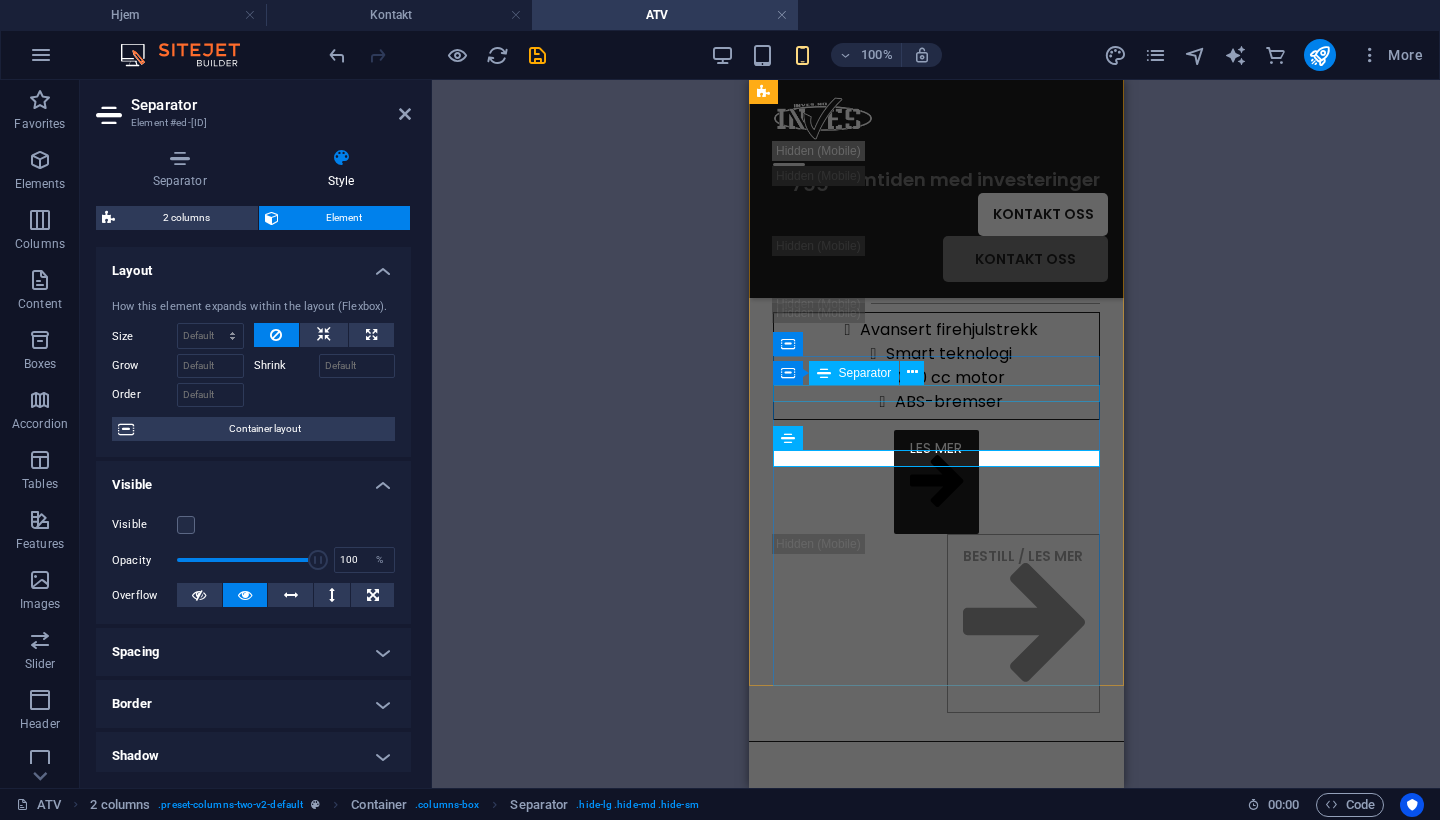 click at bounding box center [935, 229] 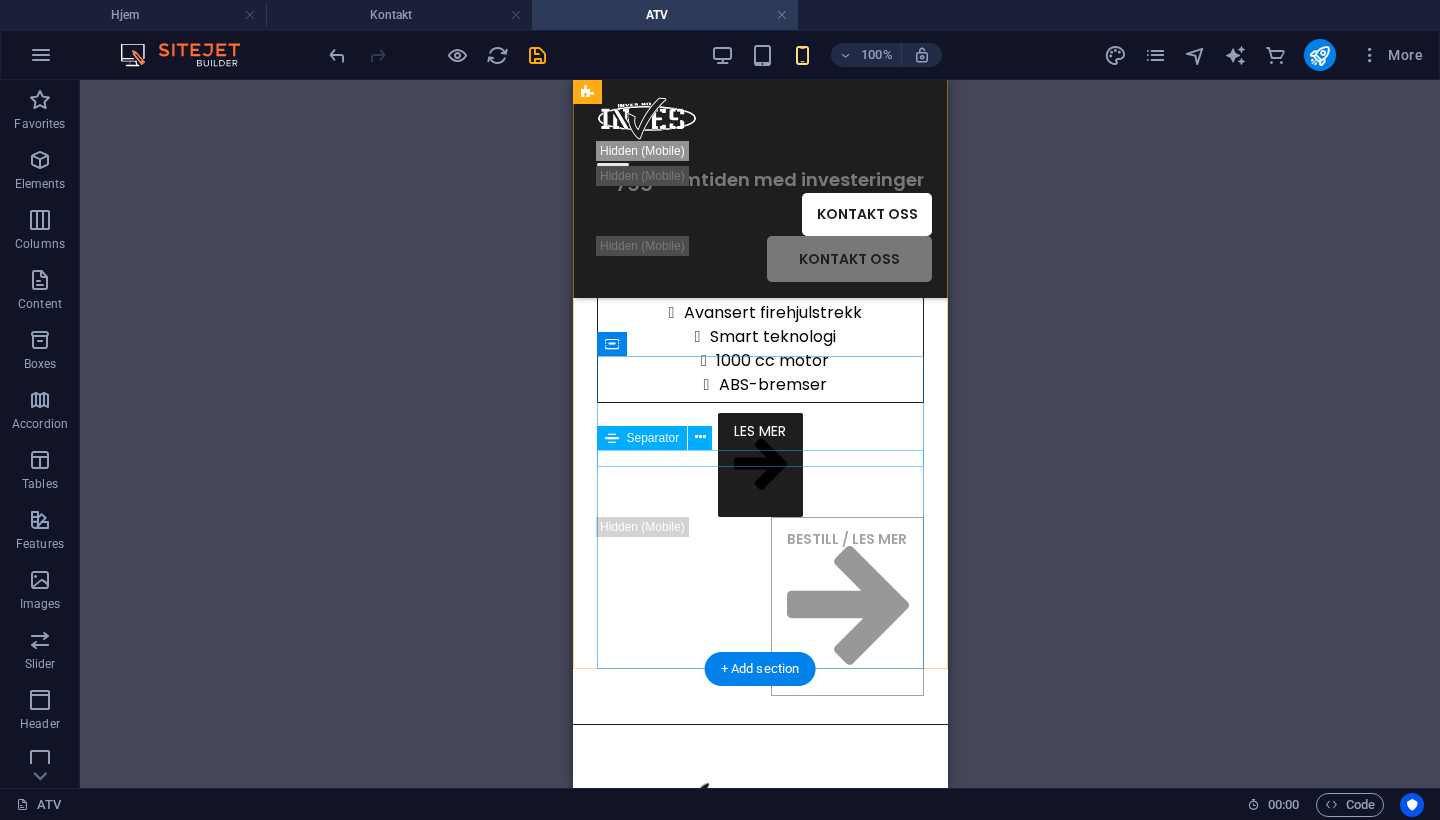 click at bounding box center [759, 286] 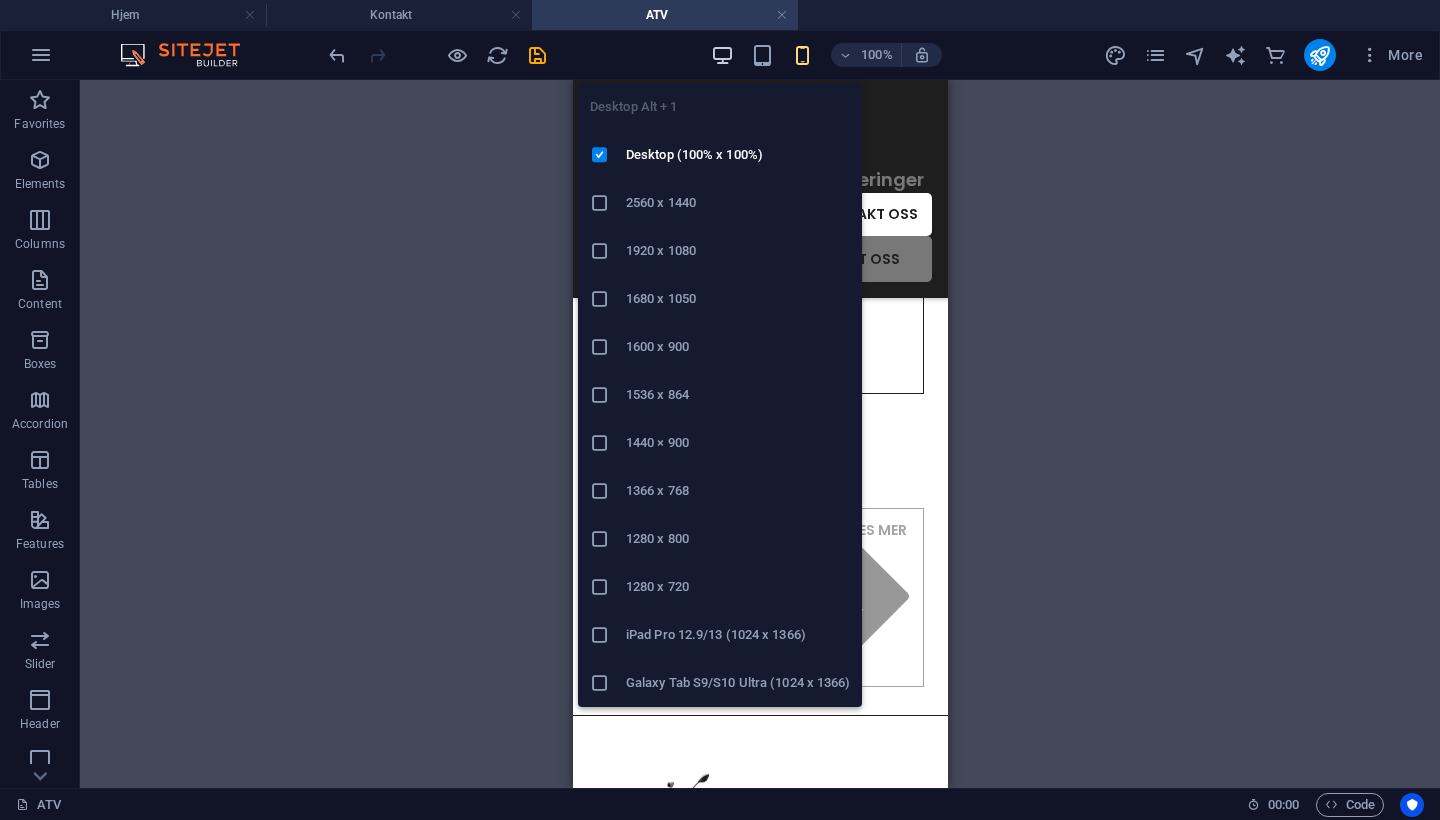 click at bounding box center [722, 55] 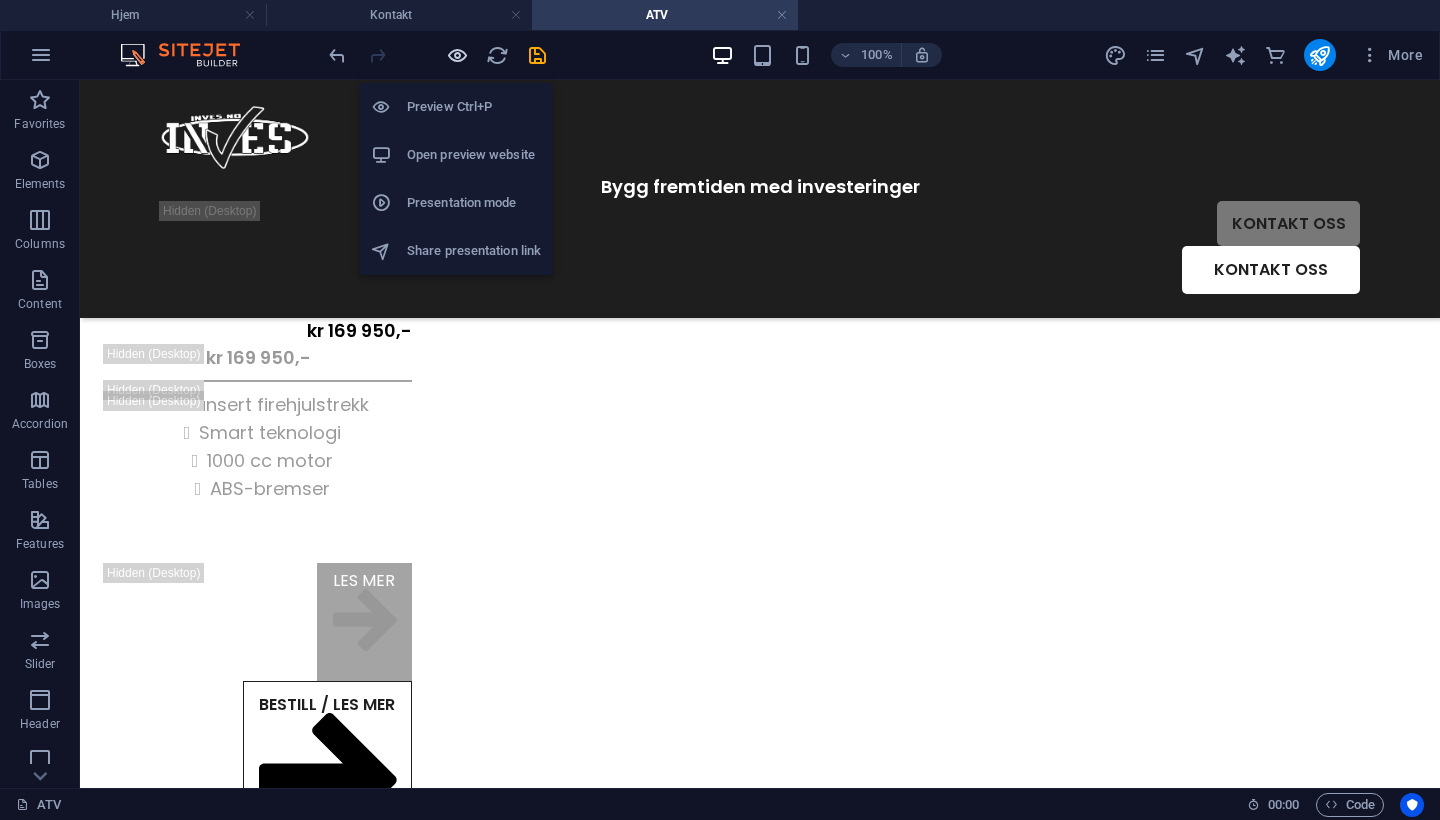 click at bounding box center [457, 55] 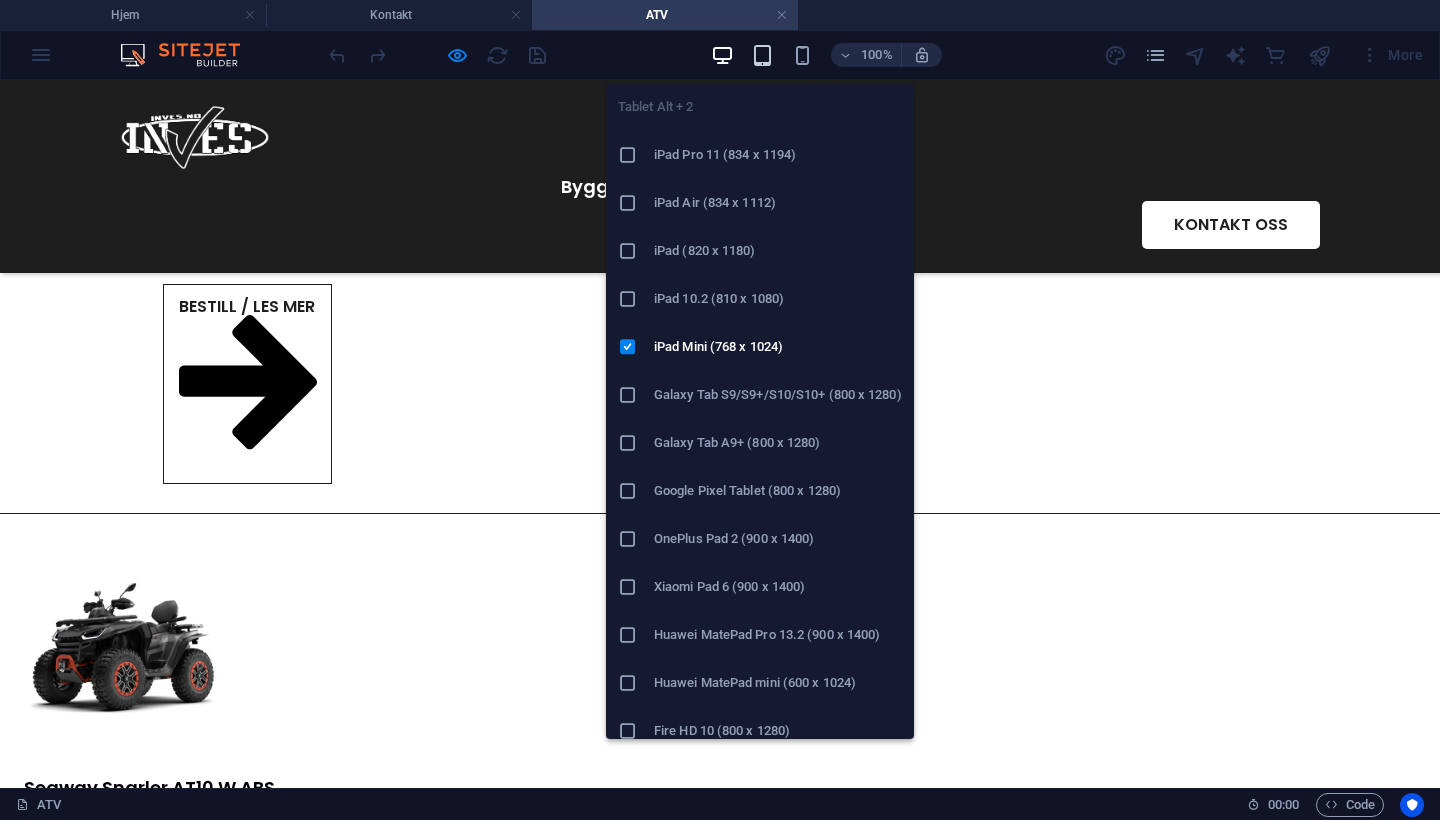 click at bounding box center [762, 55] 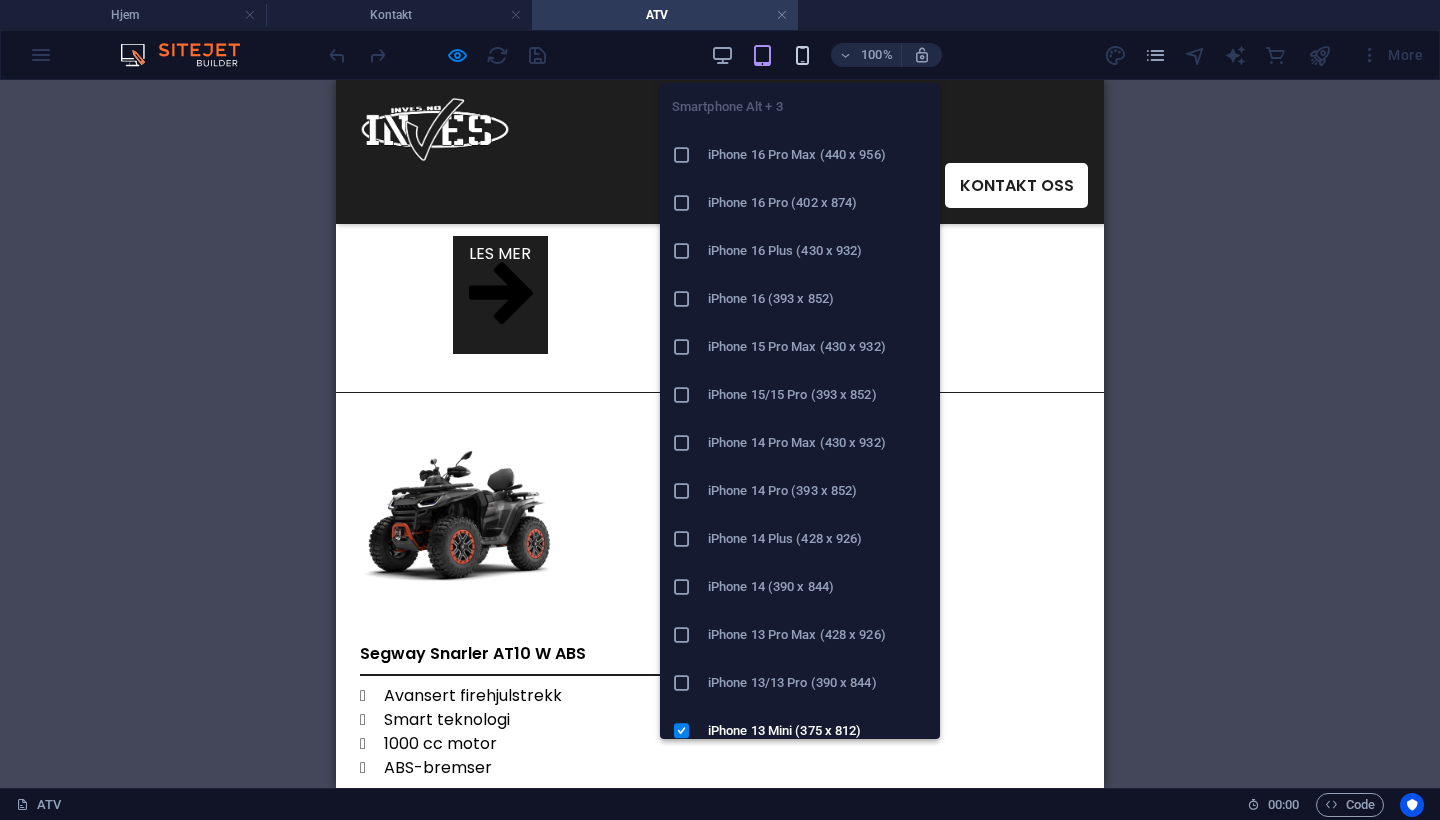 click at bounding box center [802, 55] 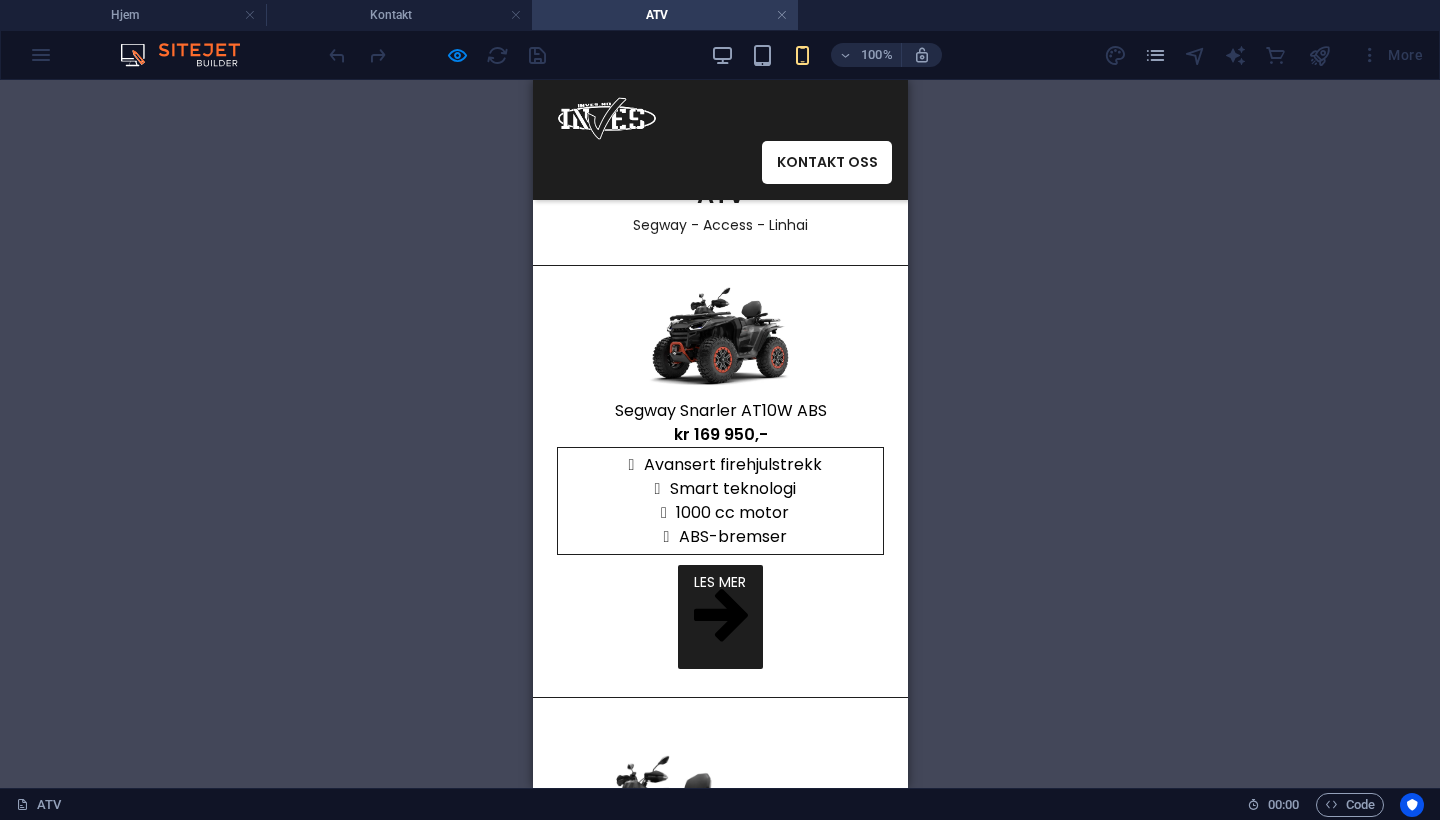 scroll, scrollTop: 153, scrollLeft: 0, axis: vertical 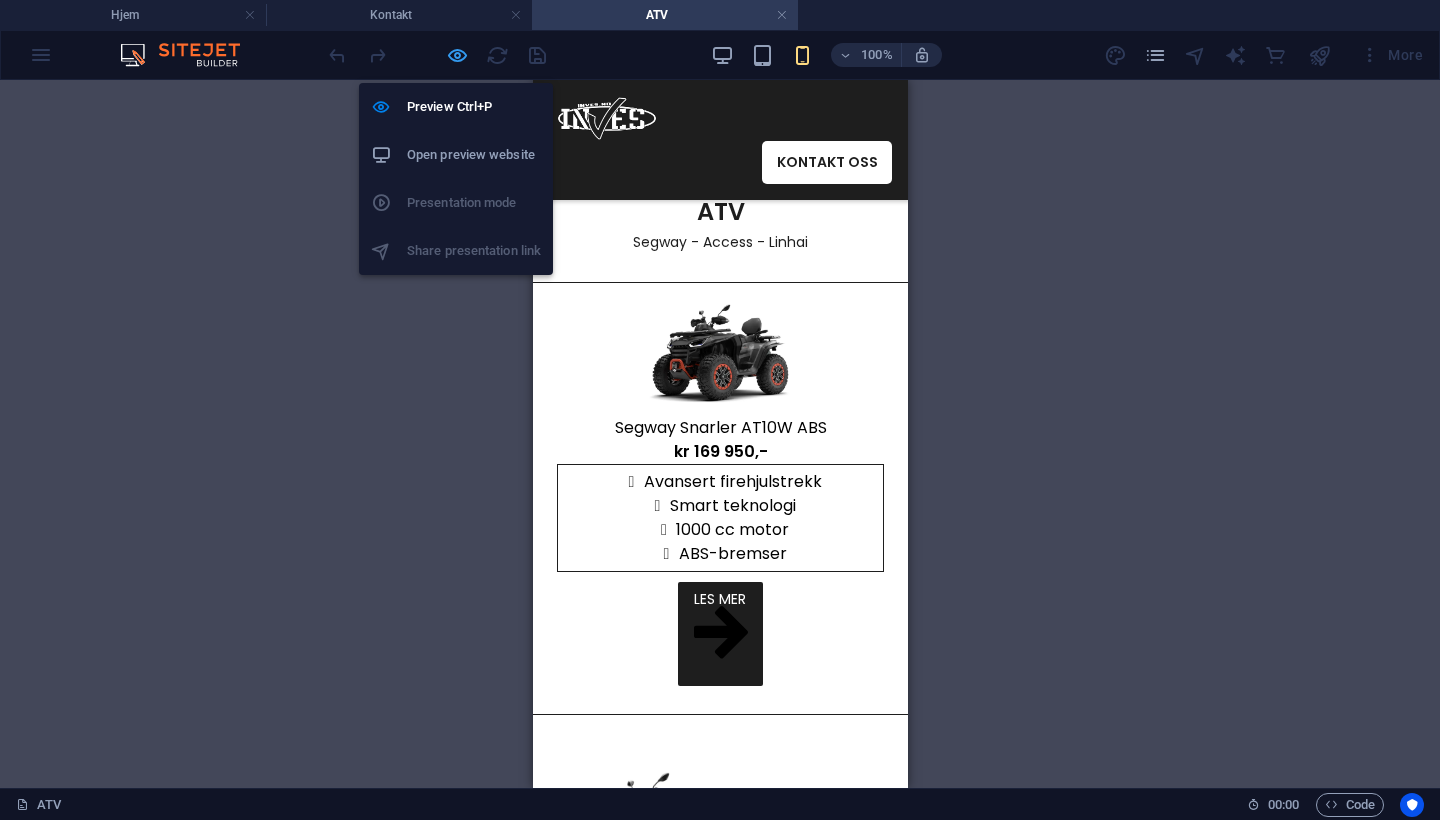 click at bounding box center [457, 55] 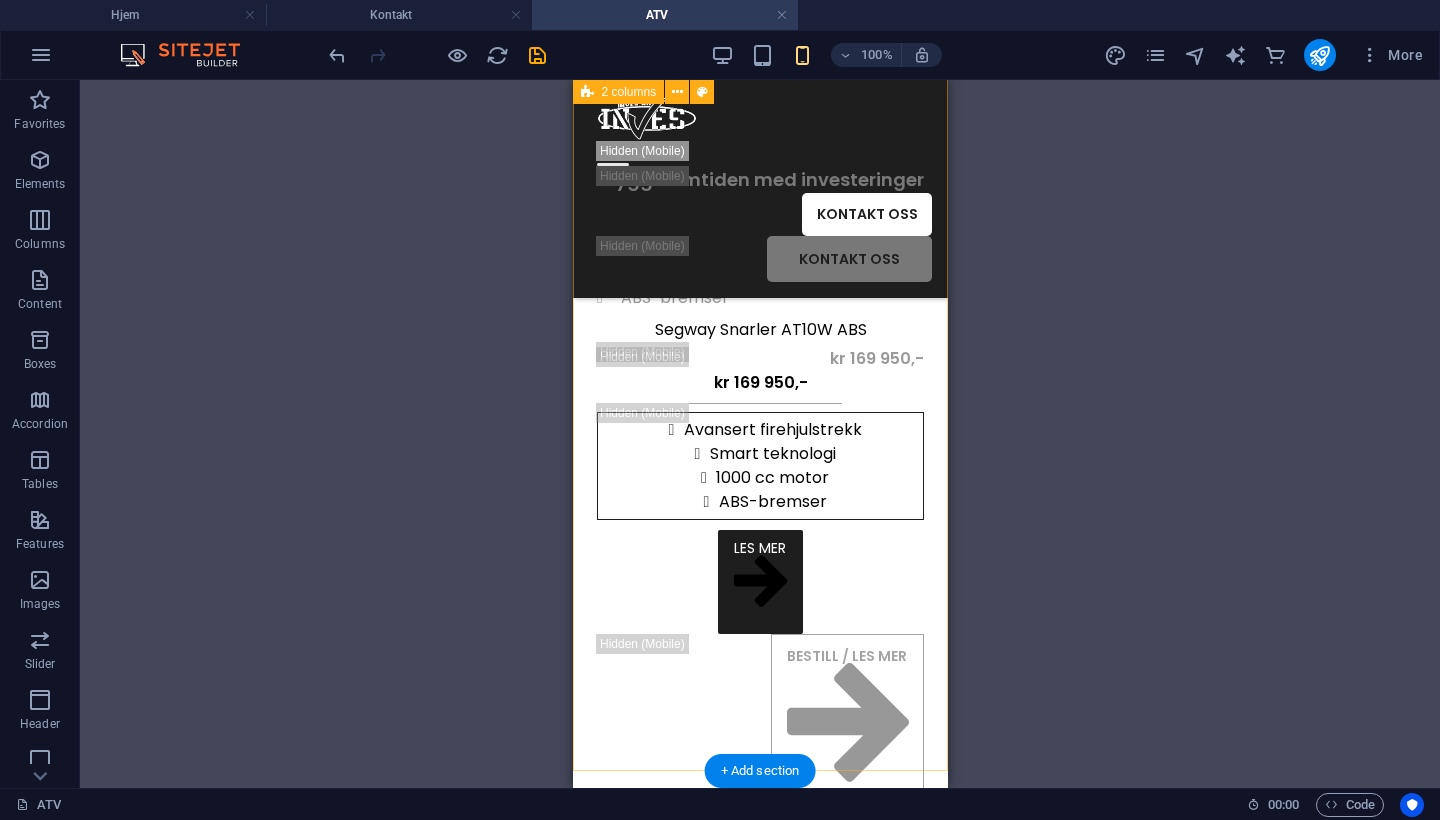 scroll, scrollTop: 541, scrollLeft: 0, axis: vertical 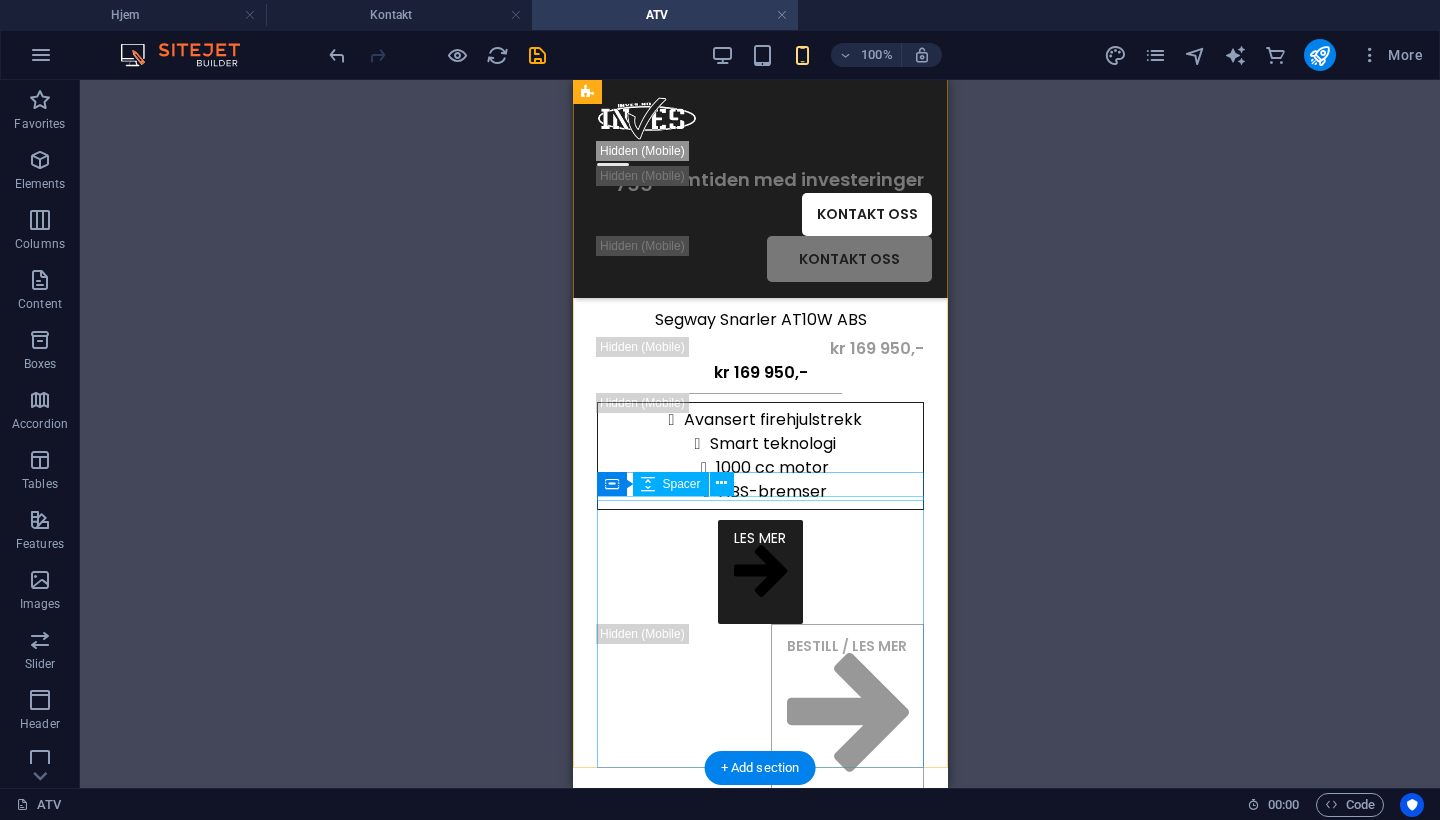click at bounding box center [759, 334] 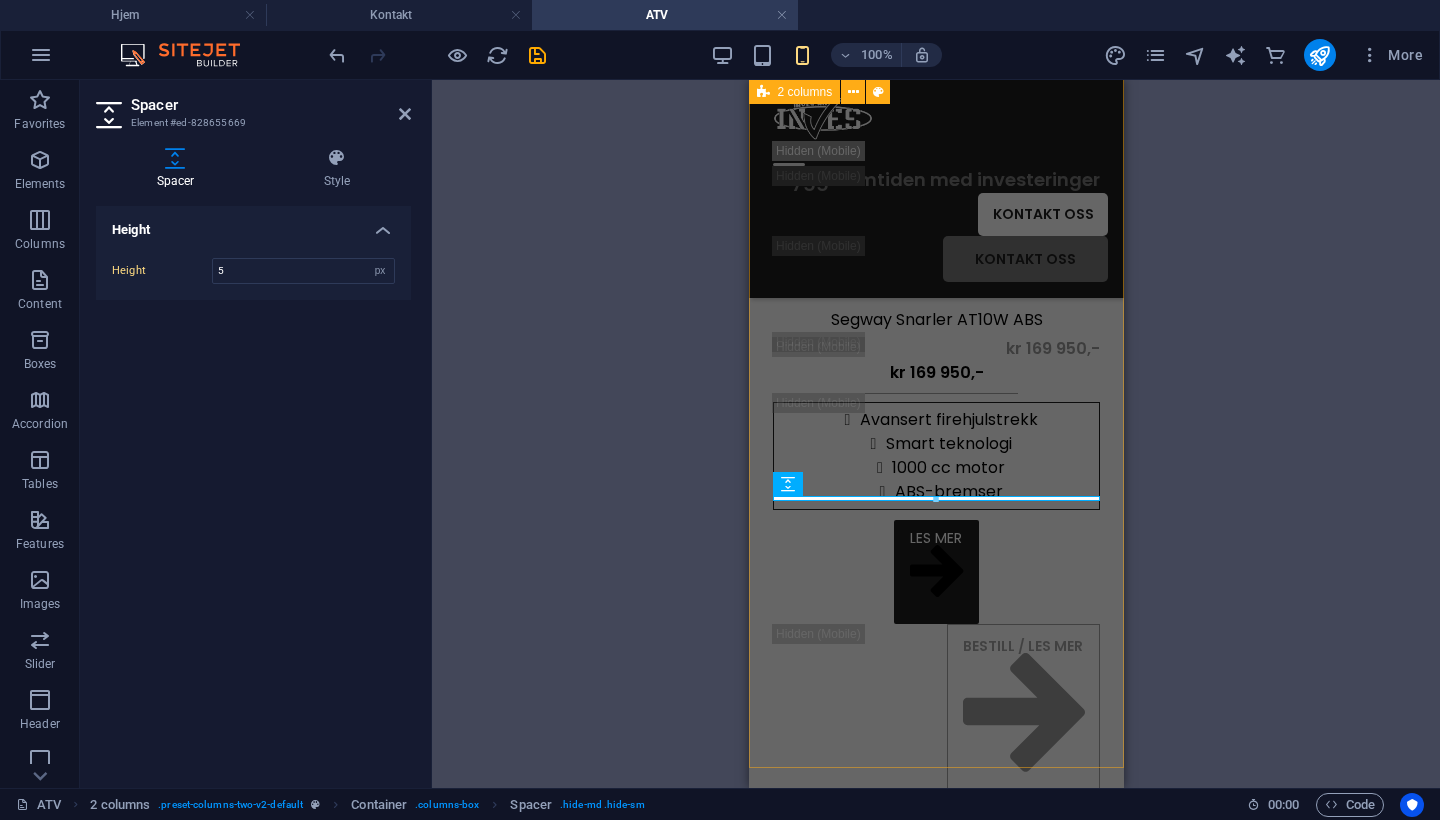 click on "Segway Snarler AT10 W ABS Avansert firehjulstrekk Smart teknologi 1000 cc motor ABS-bremser Segway Snarler AT10  W ABS kr [PRICE] kr [PRICE] Avansert firehjulstrekk Smart teknologi 1000 cc motor ABS-bremser LES MER      BESTILL / LES MER" at bounding box center [935, 425] 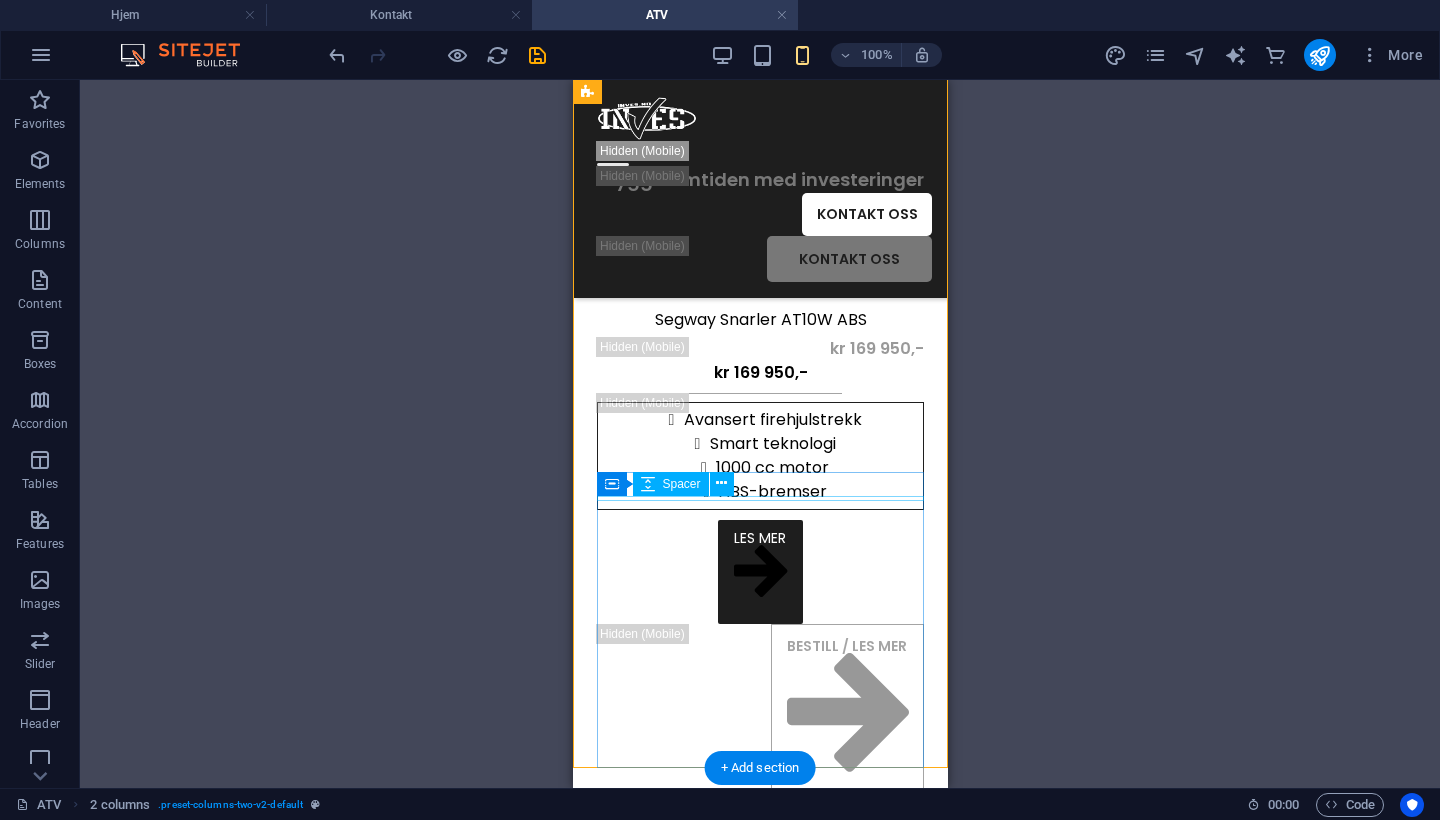 click at bounding box center [759, 334] 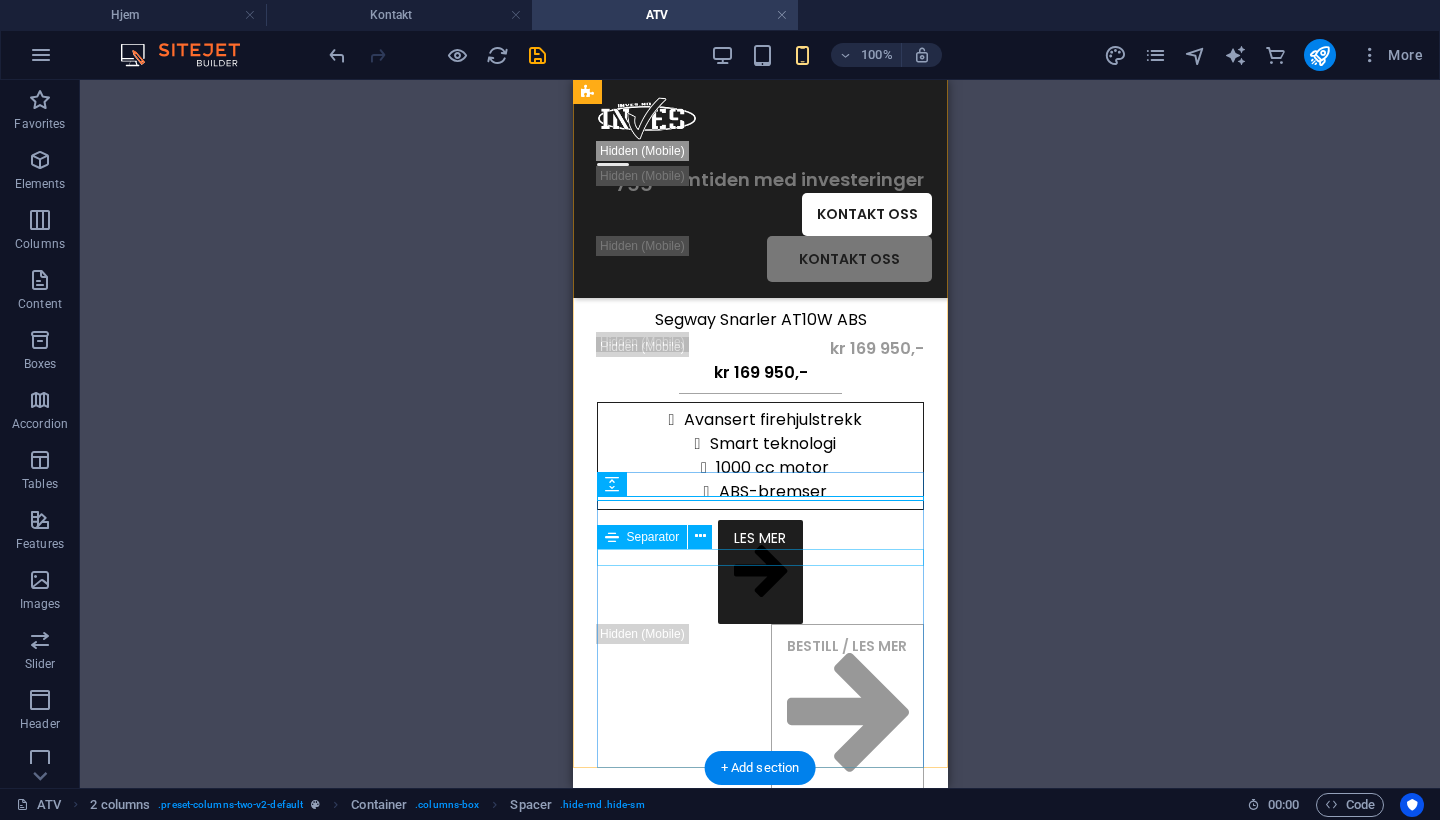 click at bounding box center (759, 393) 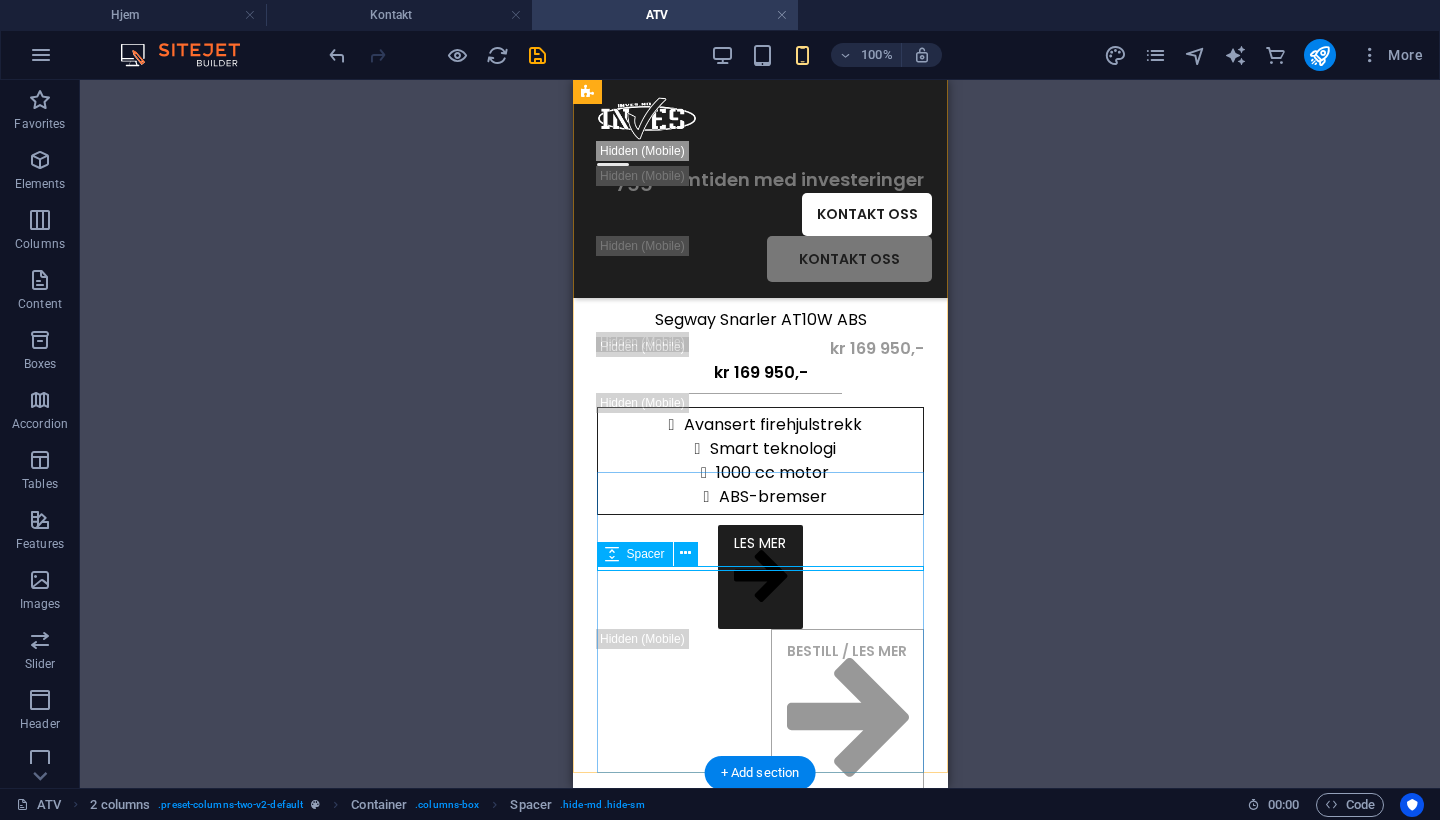 click at bounding box center (759, 404) 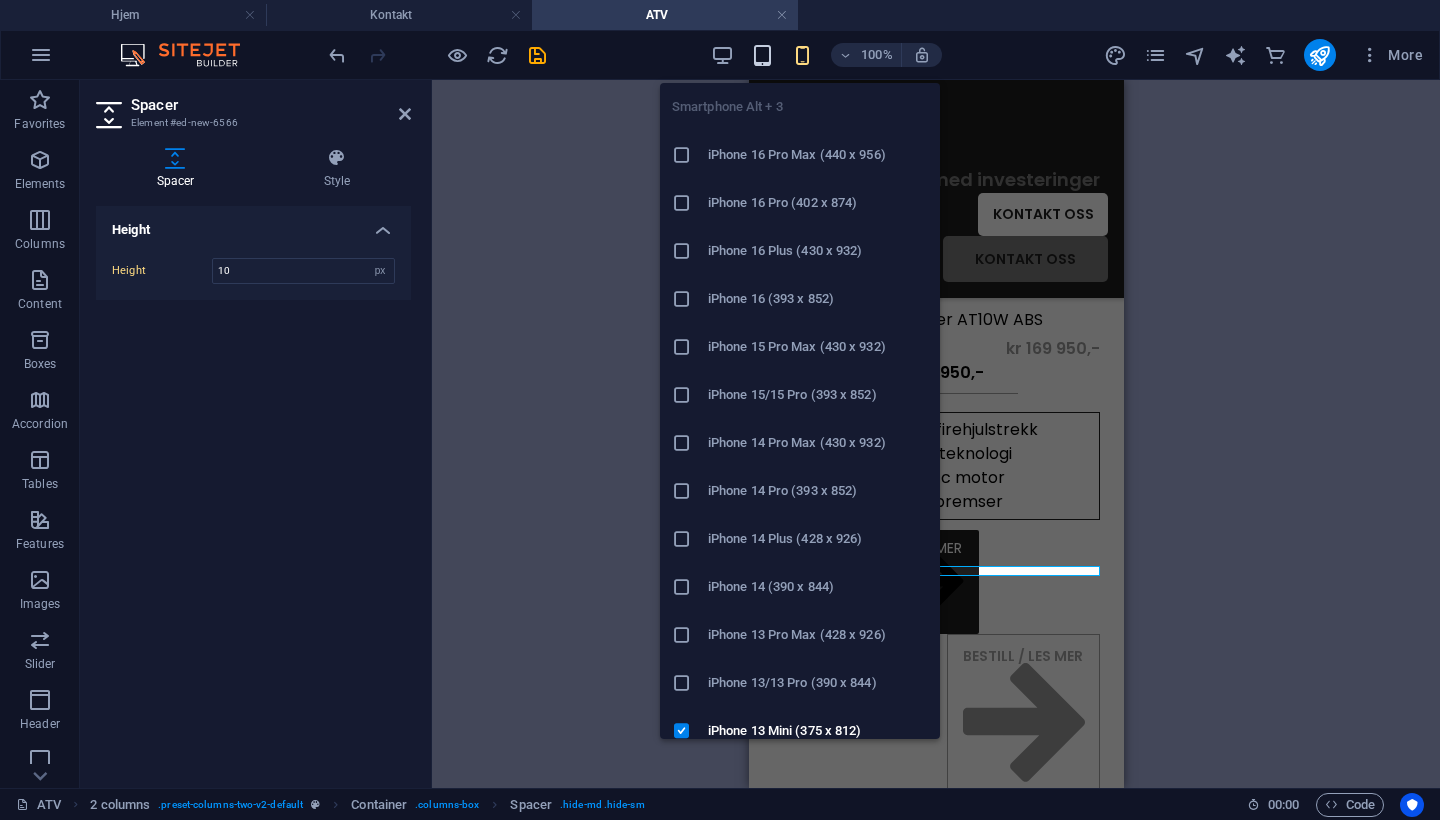 click at bounding box center (762, 55) 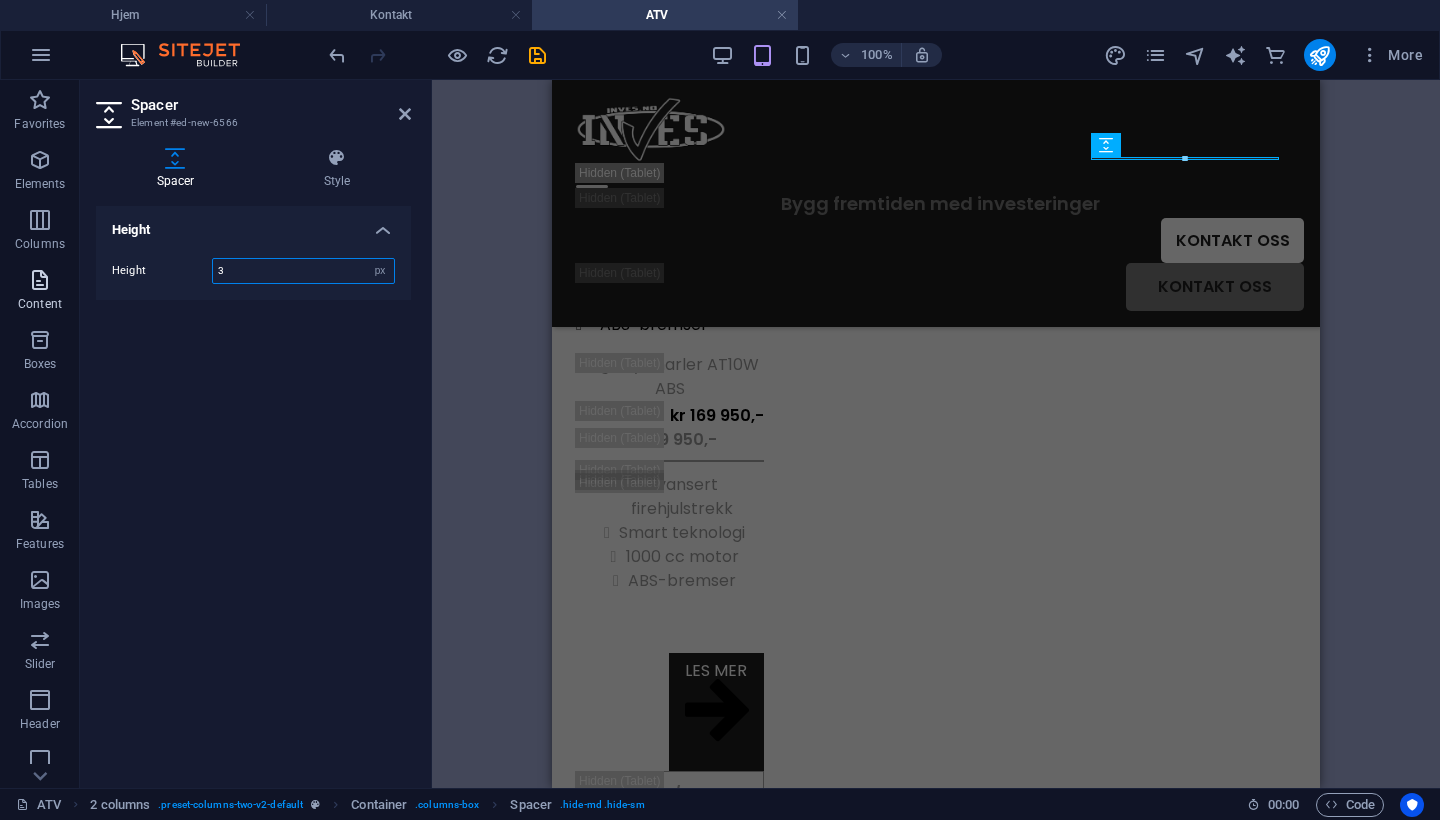drag, startPoint x: 300, startPoint y: 267, endPoint x: 48, endPoint y: 264, distance: 252.01785 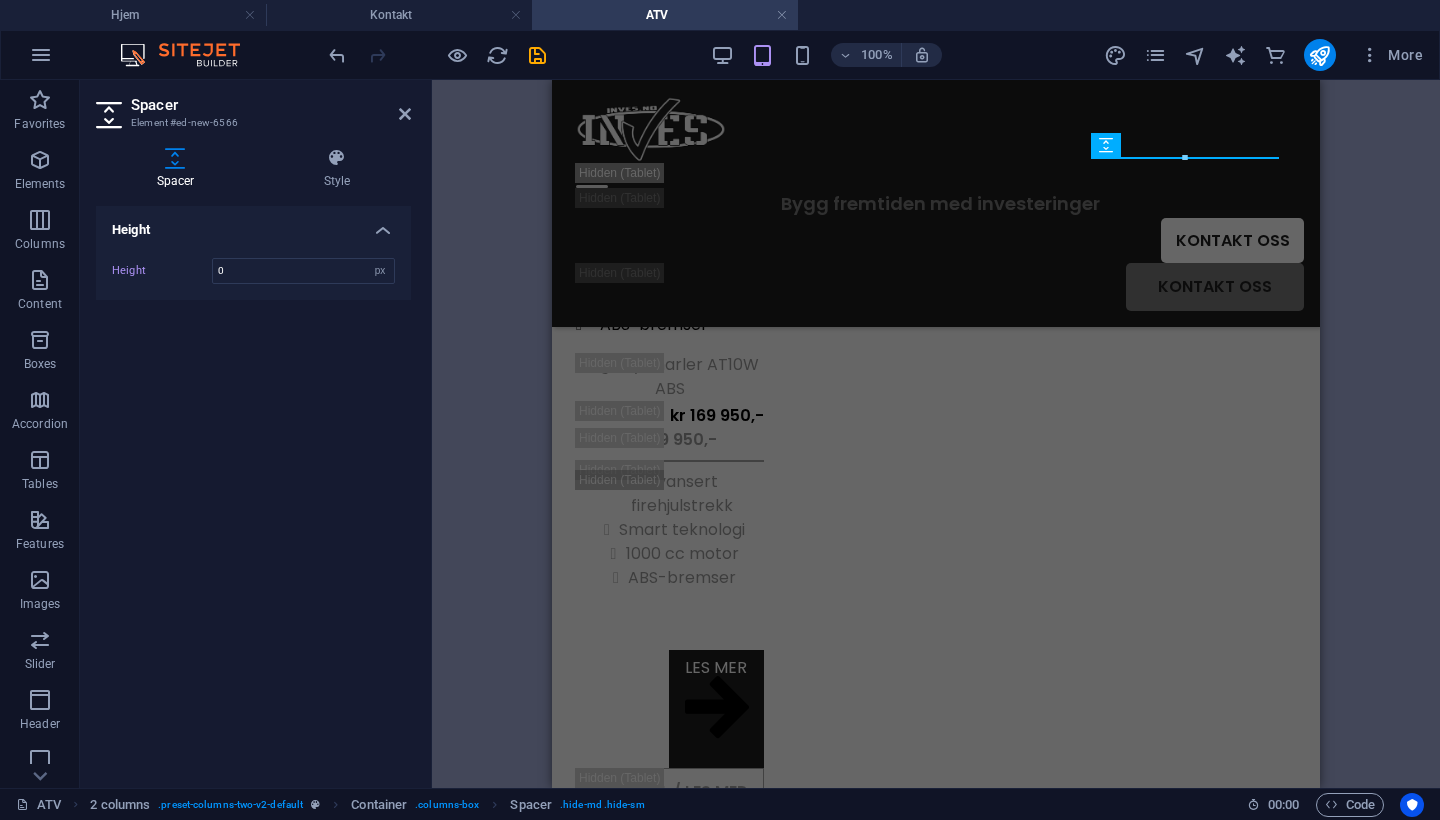 click on "100% More" at bounding box center [878, 55] 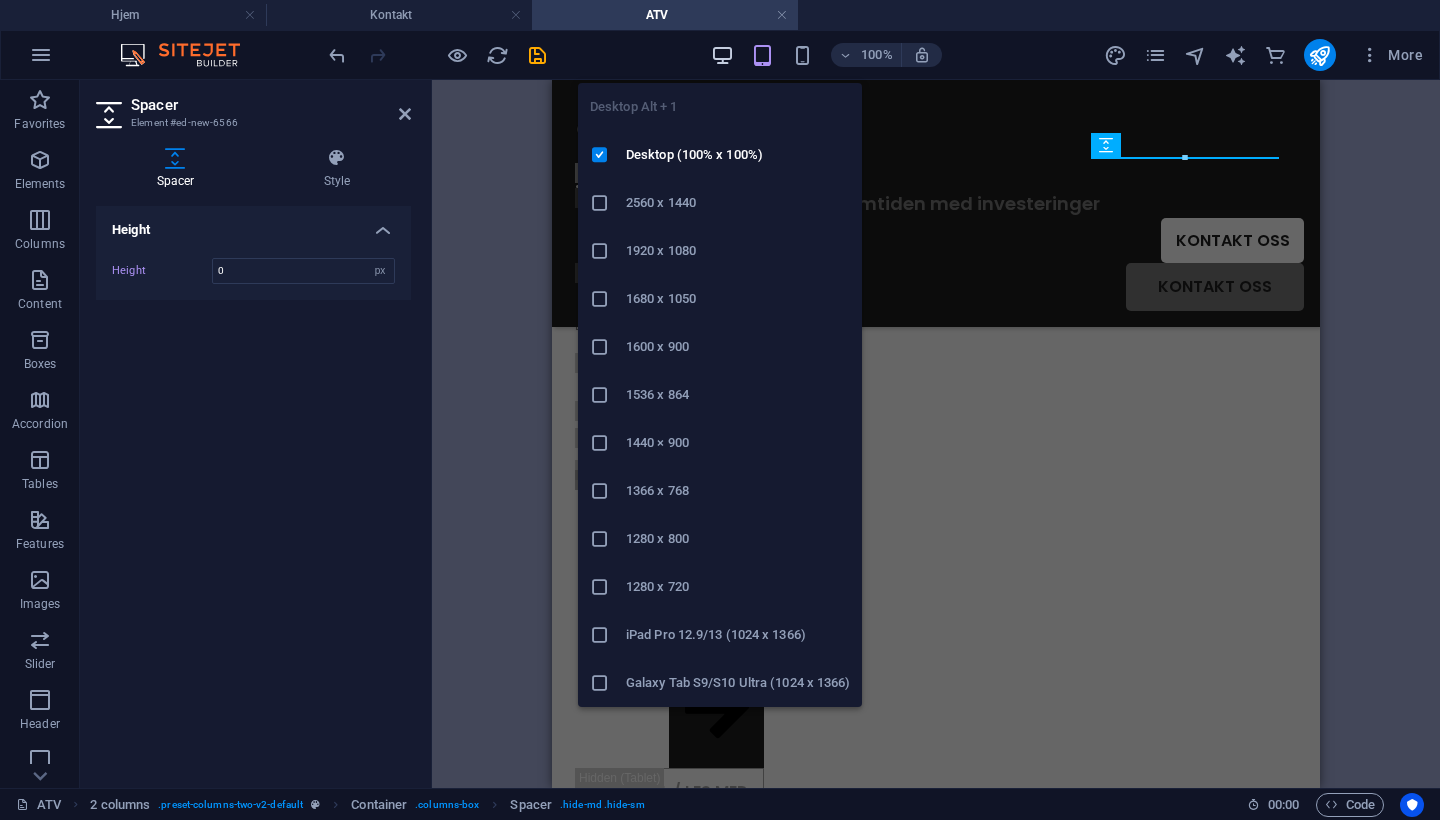 click at bounding box center [722, 55] 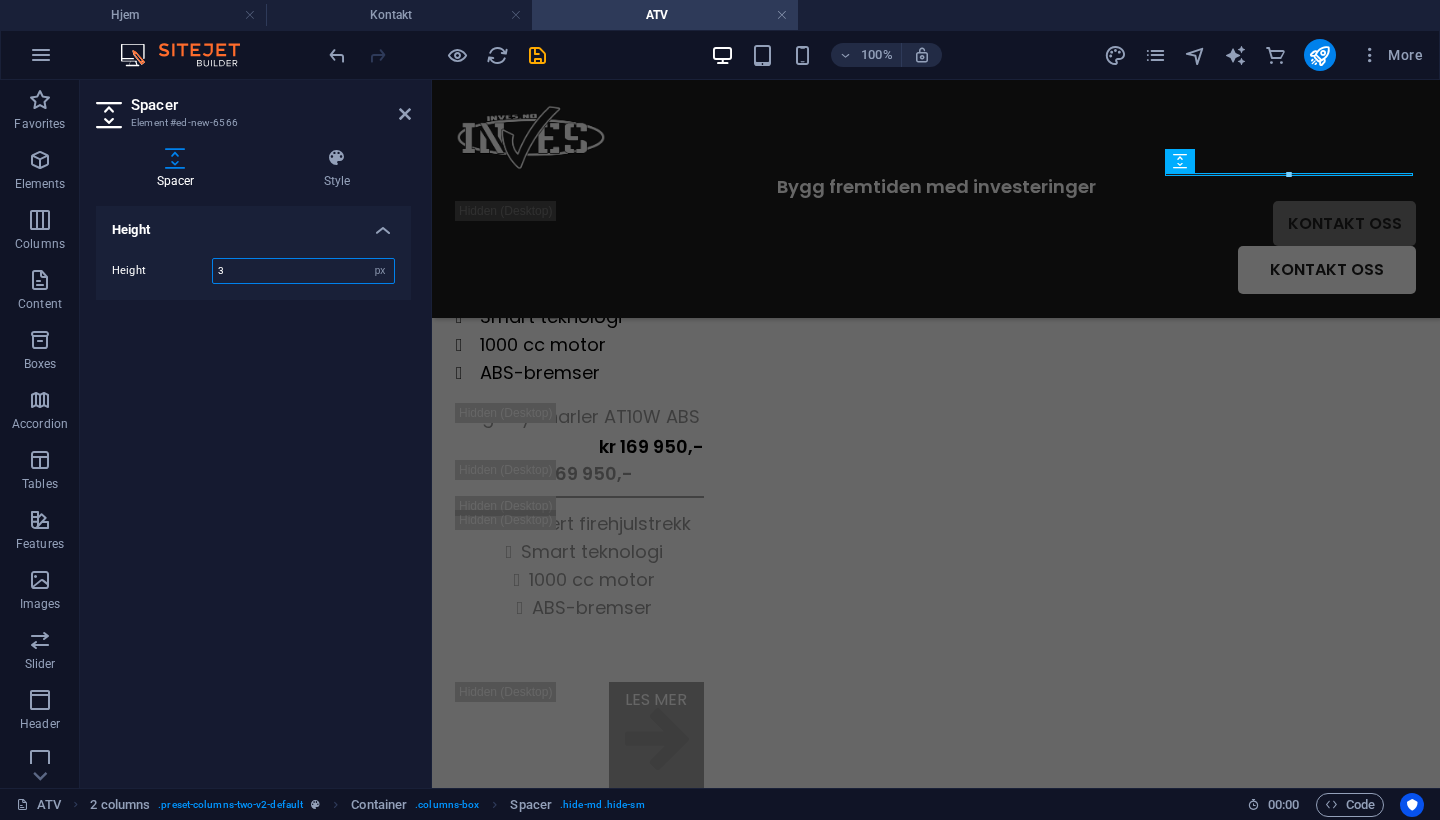 drag, startPoint x: 302, startPoint y: 271, endPoint x: 101, endPoint y: 268, distance: 201.02238 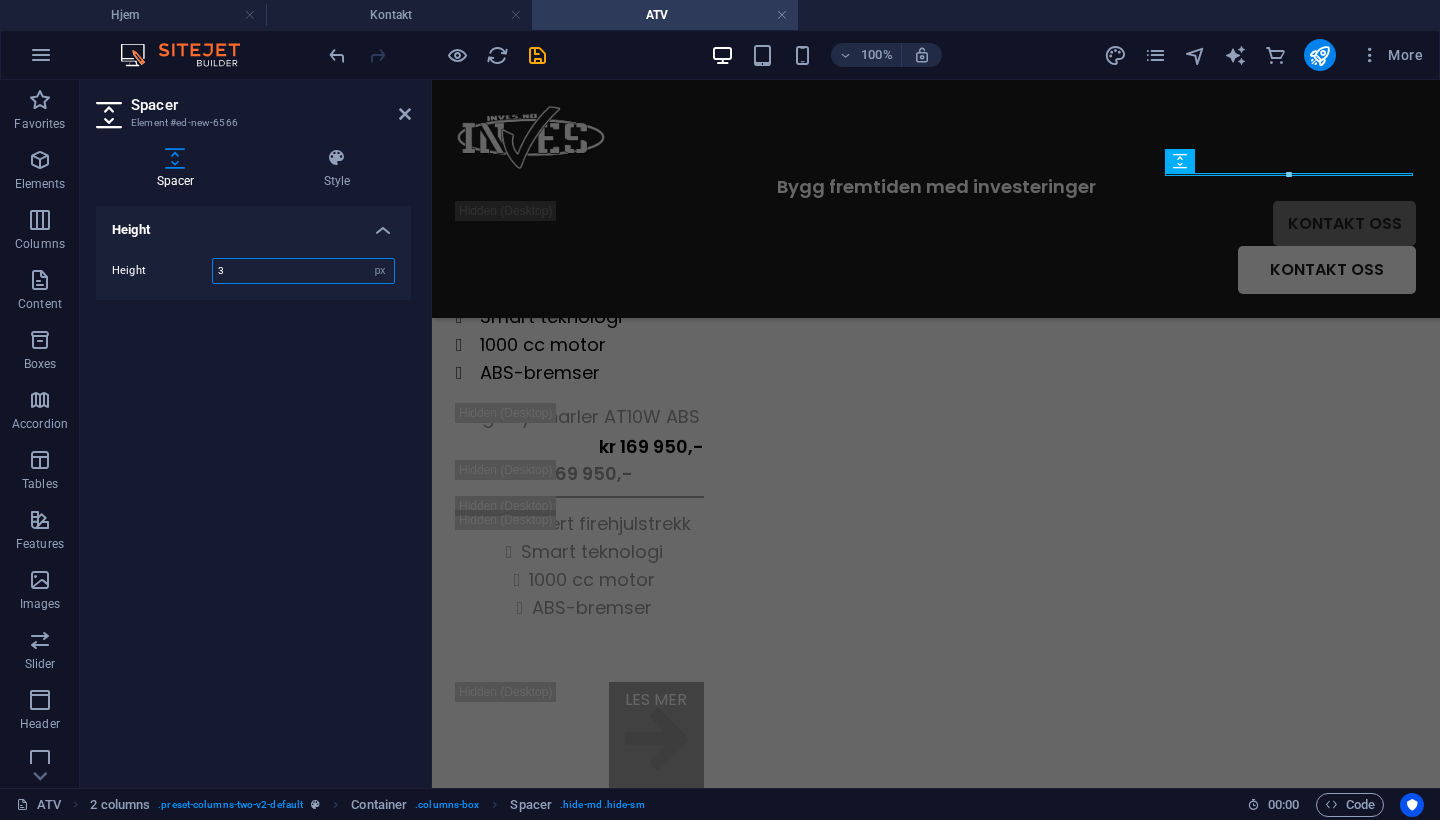 click on "Height 3 px rem vh vw" at bounding box center [253, 271] 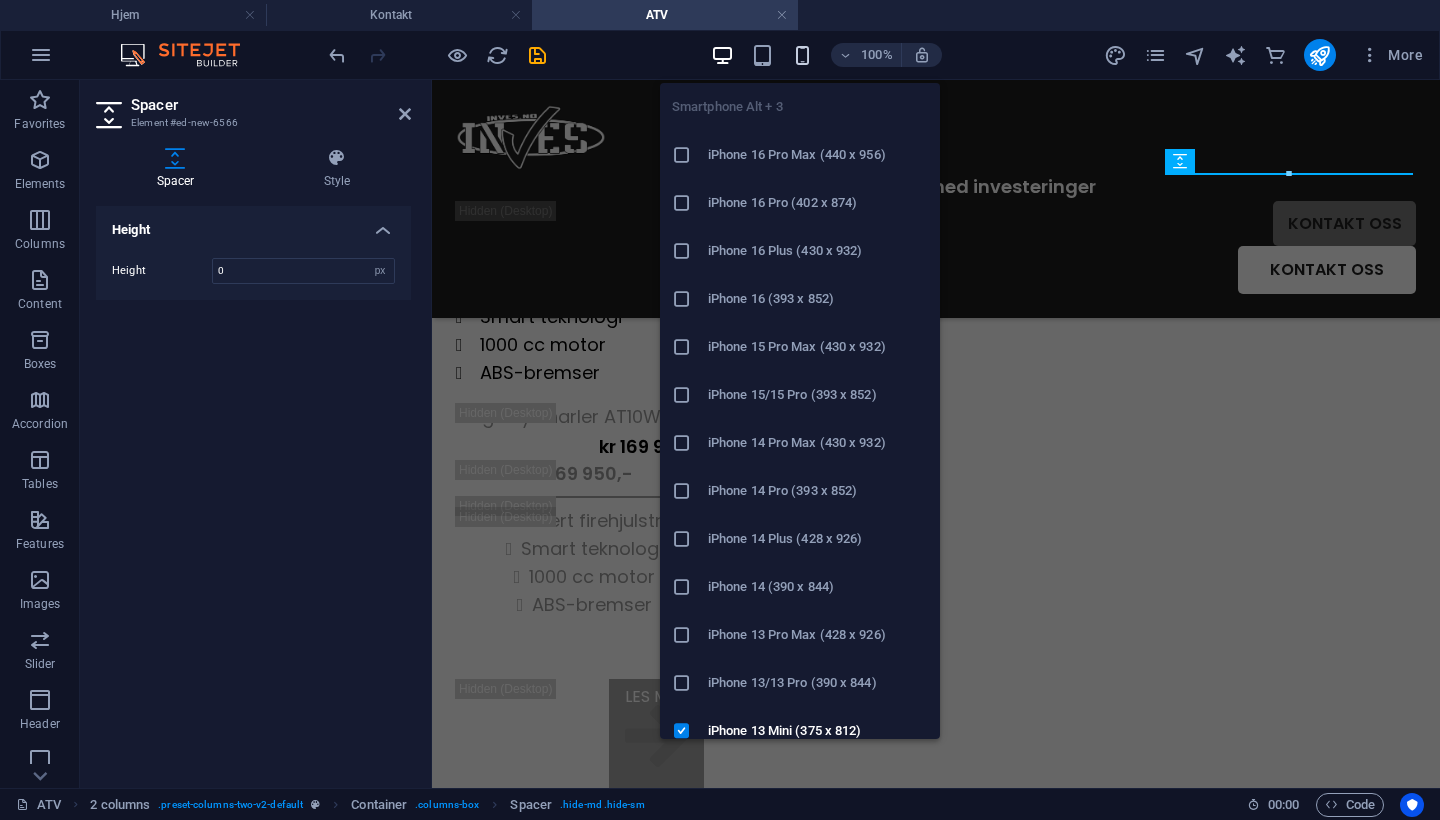 click at bounding box center [802, 55] 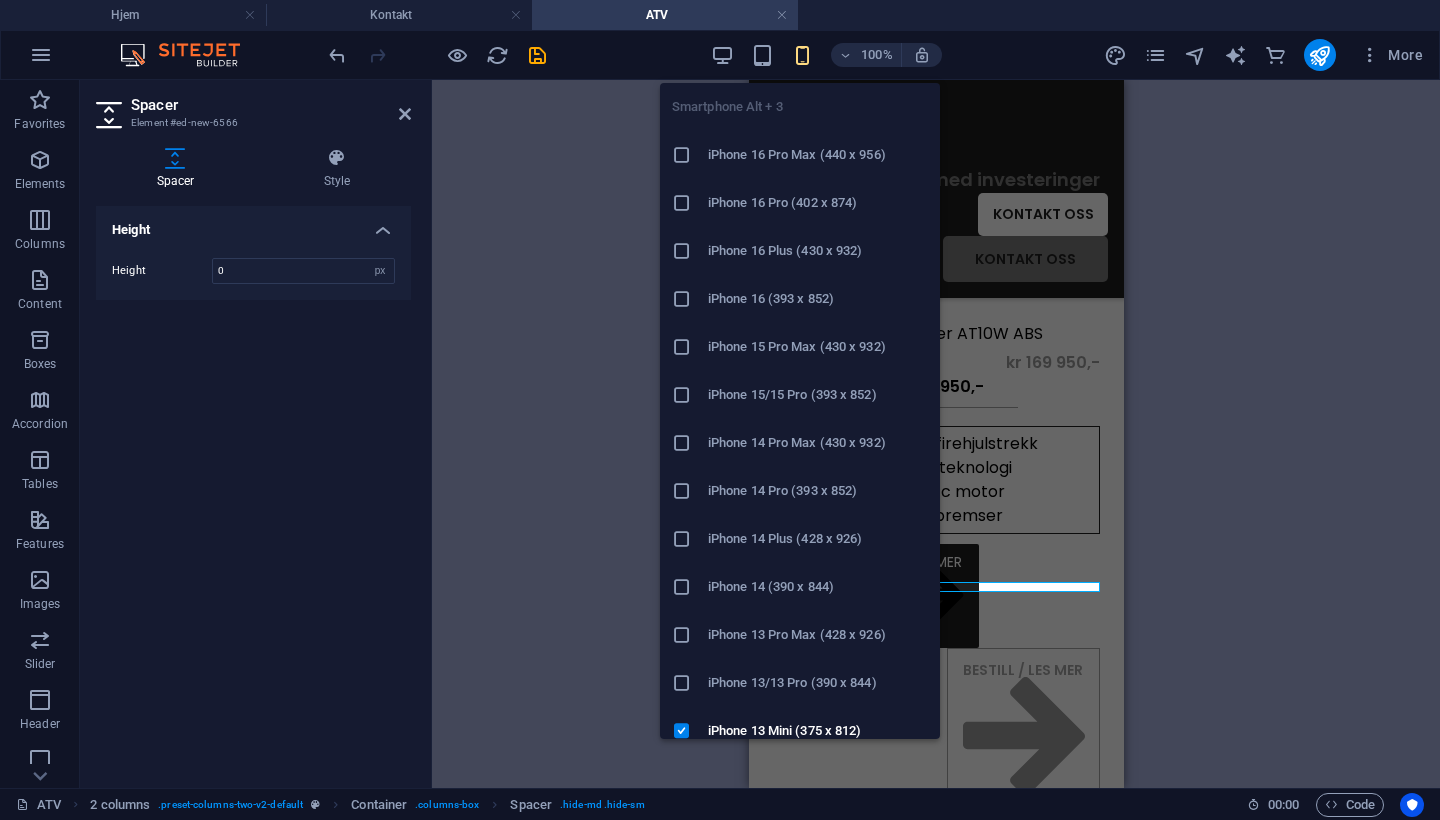 type on "10" 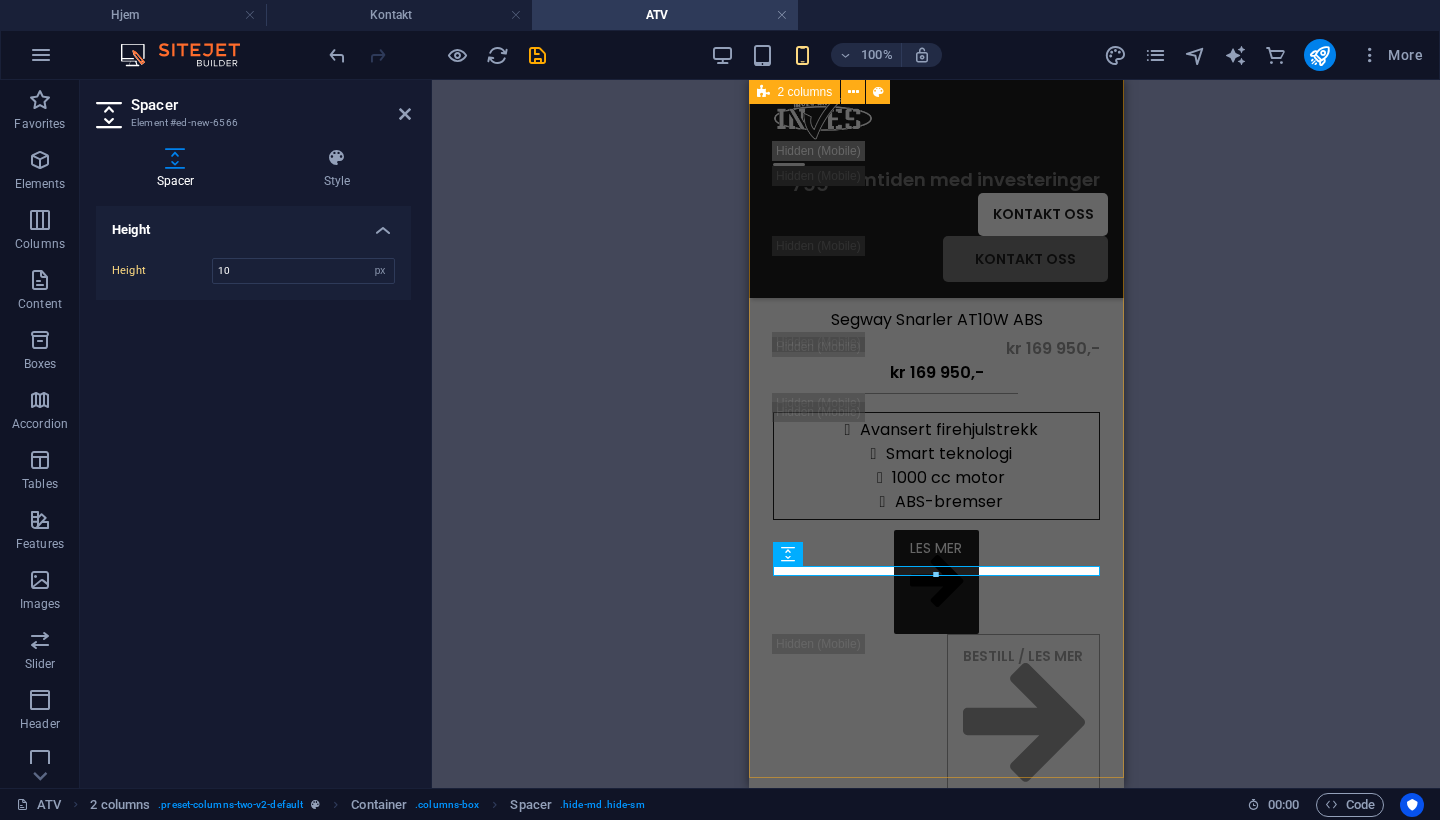 click on "Segway Snarler AT10 W ABS Avansert firehjulstrekk Smart teknologi 1000 cc motor ABS-bremser Segway Snarler AT10  W ABS kr [PRICE] kr [PRICE] Avansert firehjulstrekk Smart teknologi 1000 cc motor ABS-bremser LES MER      BESTILL / LES MER" at bounding box center (935, 430) 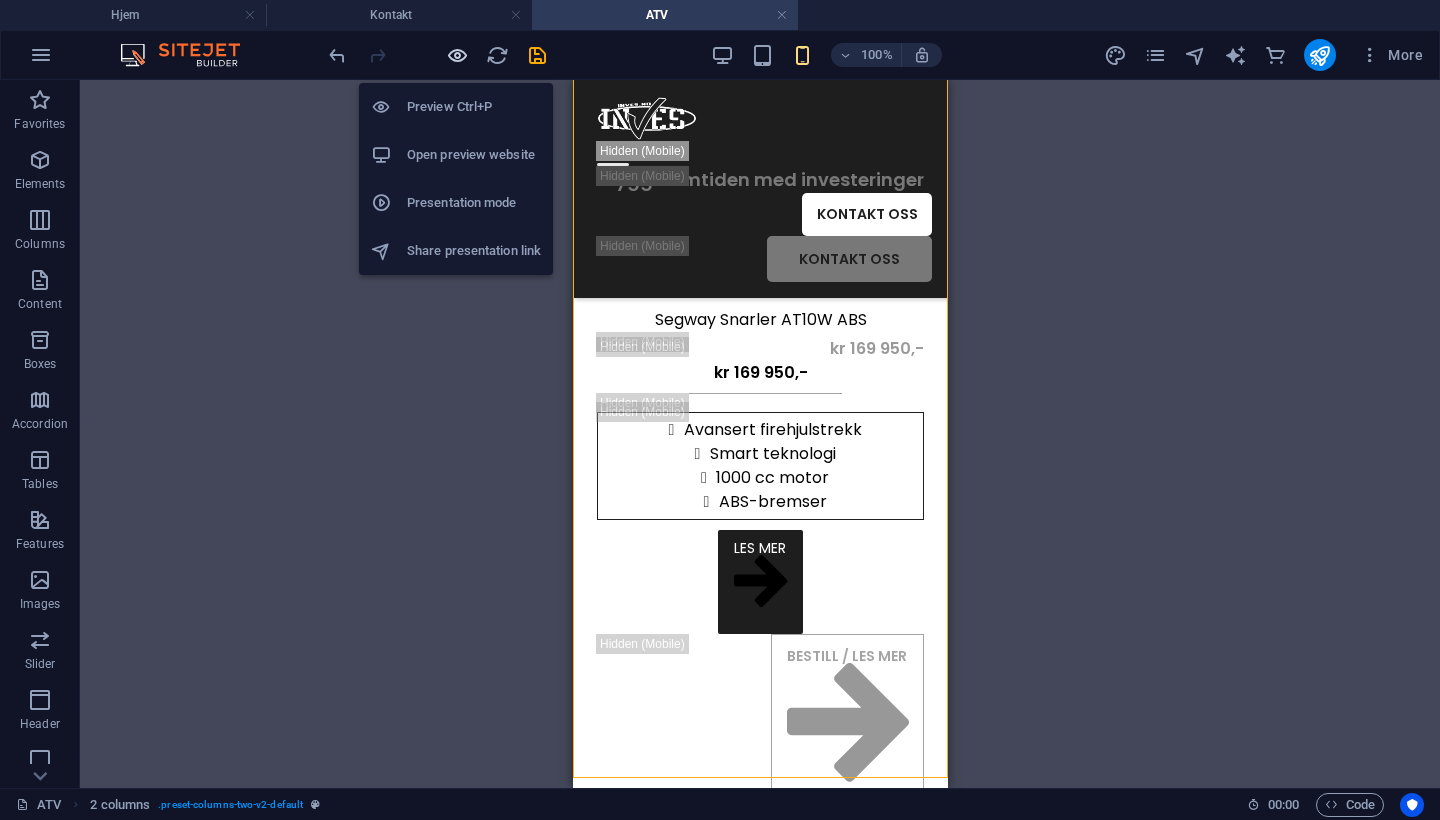 click at bounding box center [457, 55] 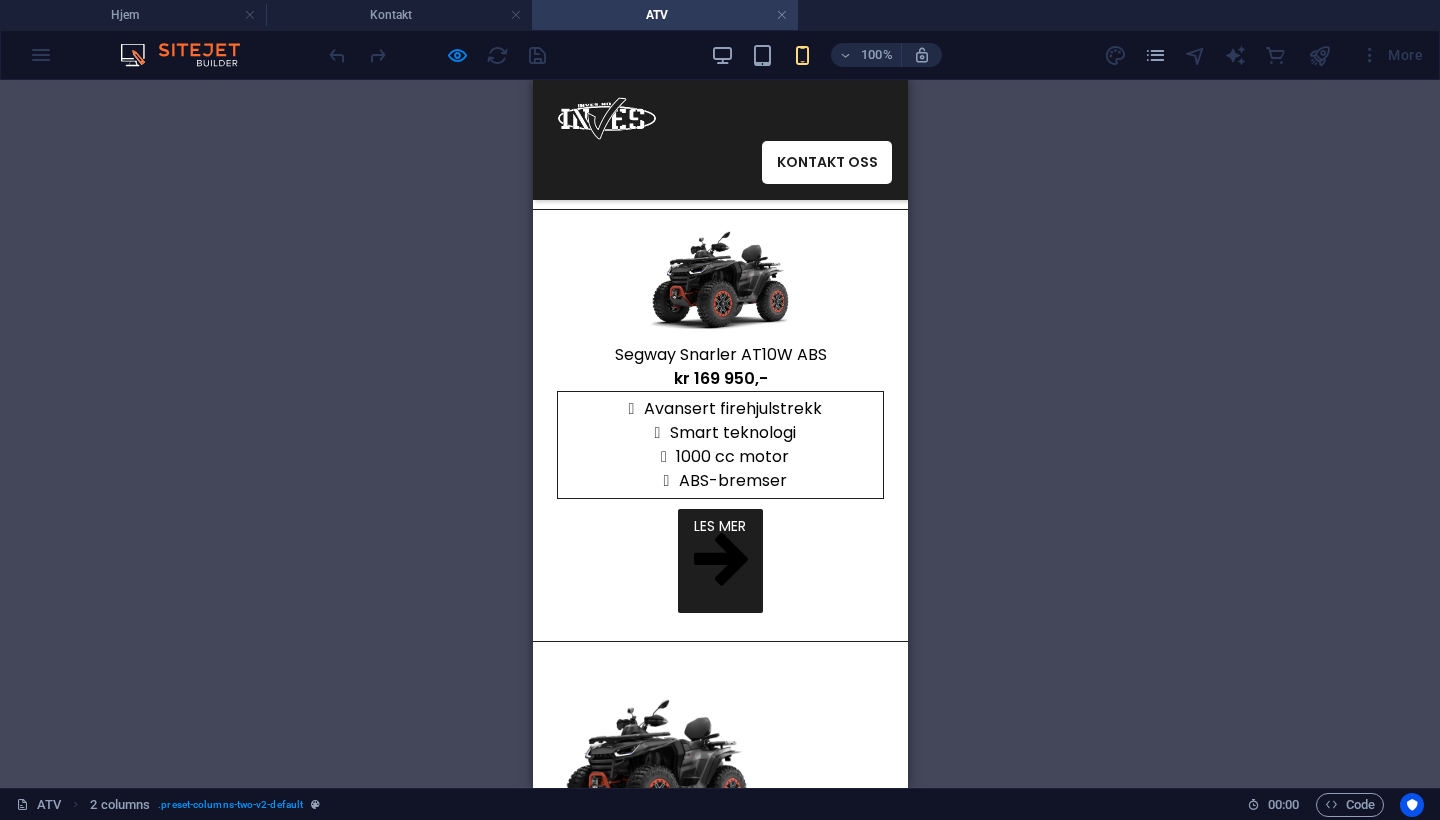 scroll, scrollTop: 220, scrollLeft: 0, axis: vertical 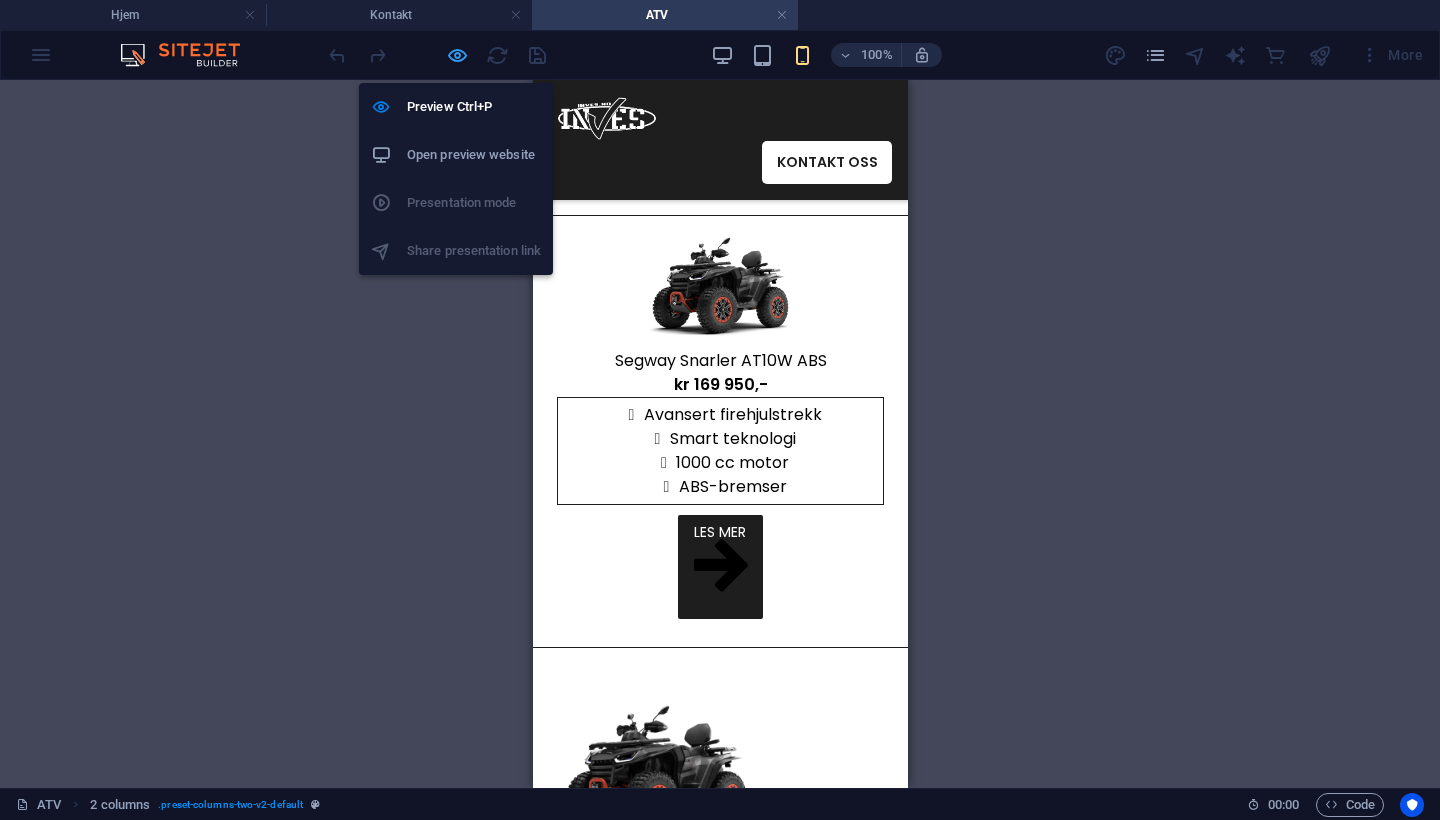 click at bounding box center (457, 55) 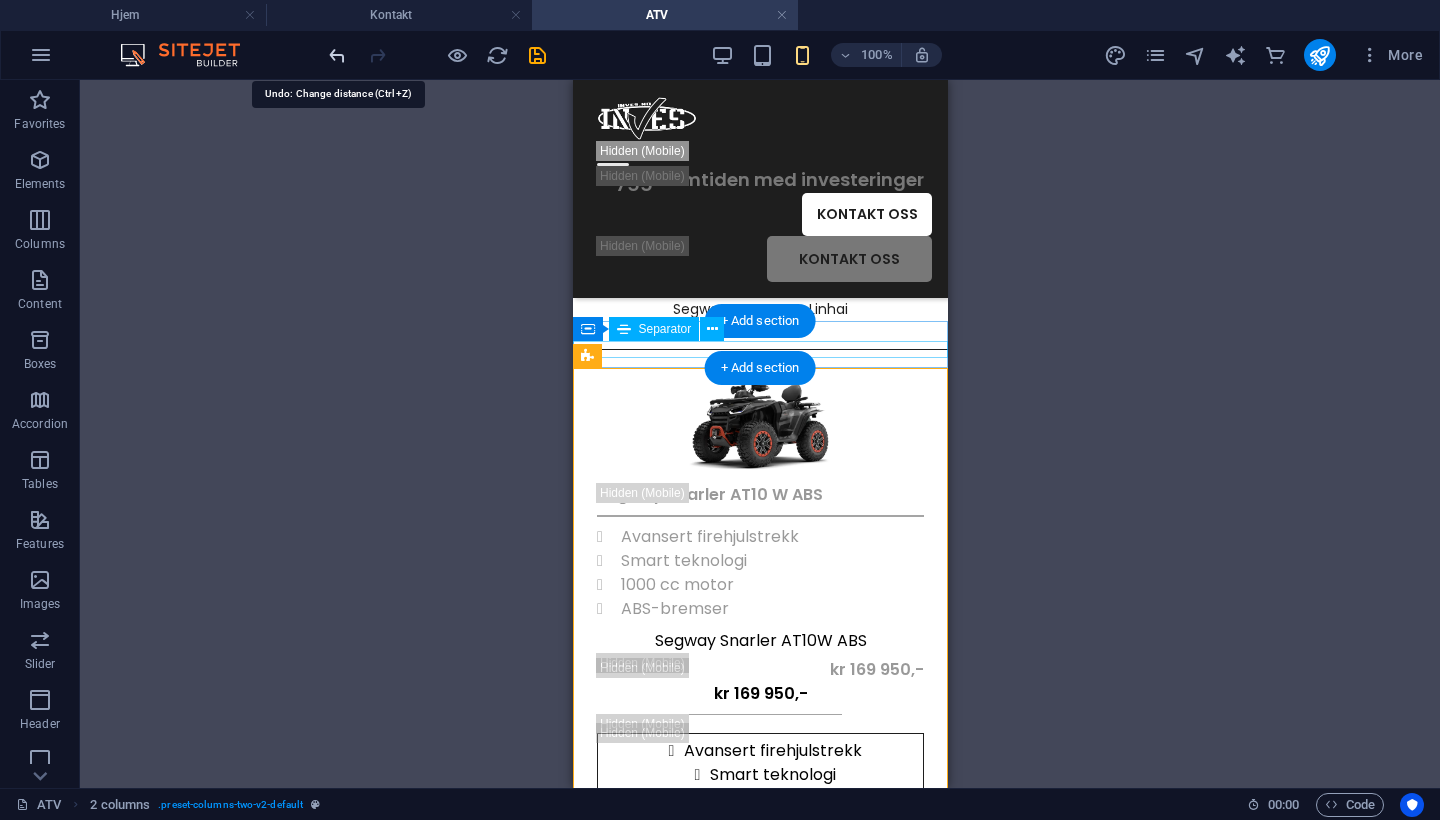 click at bounding box center (337, 55) 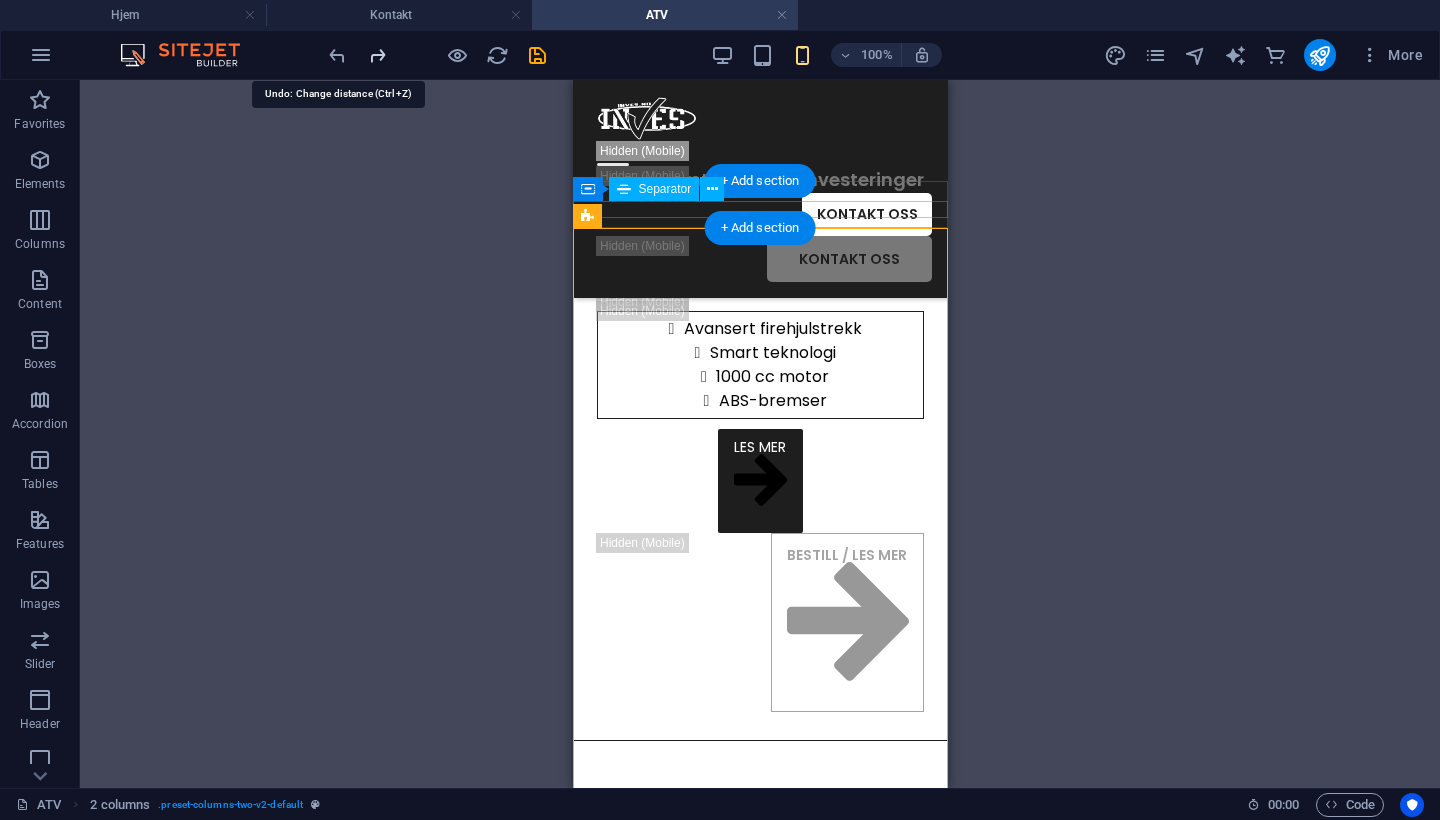 scroll, scrollTop: 677, scrollLeft: 0, axis: vertical 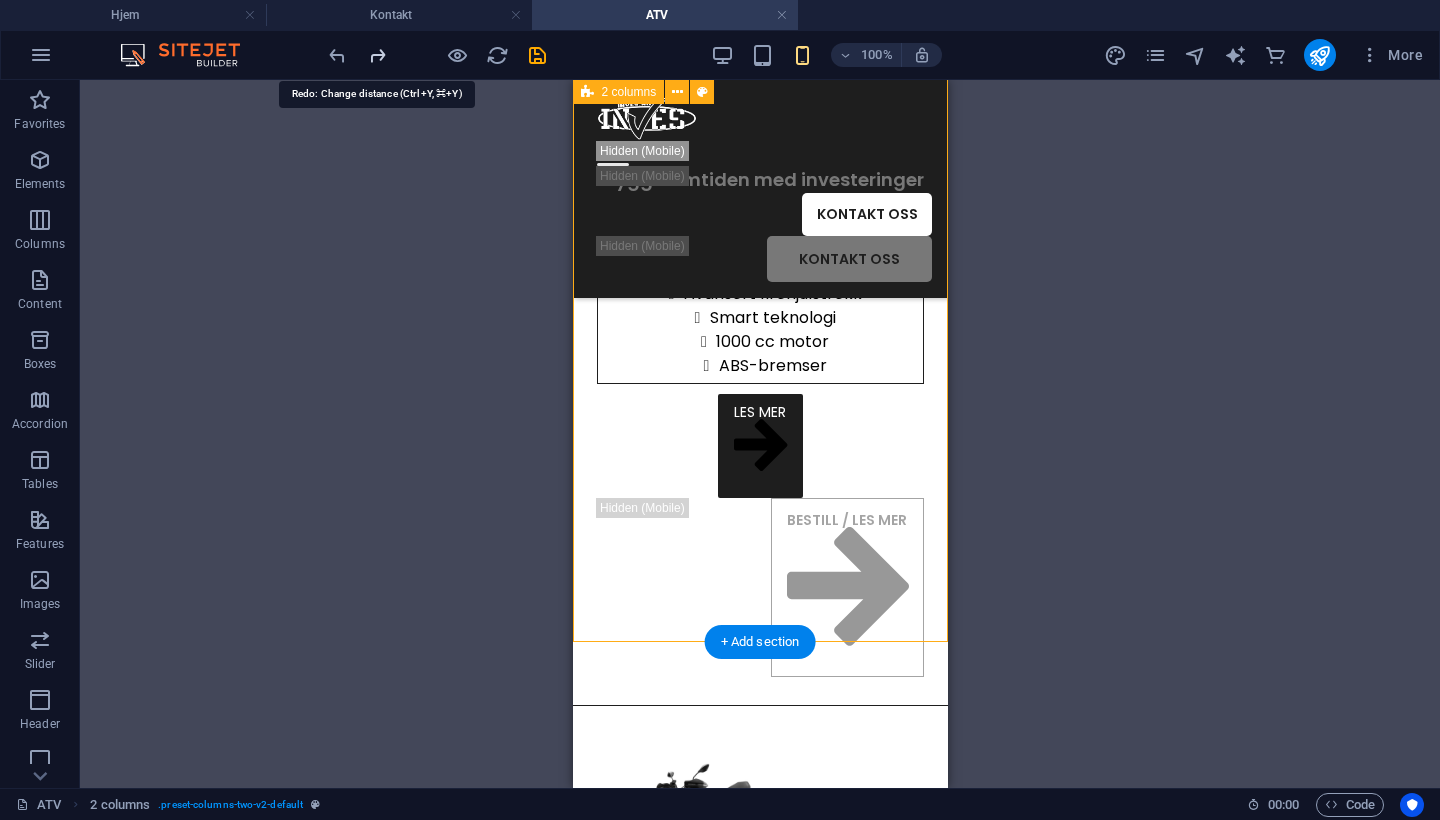 click at bounding box center [377, 55] 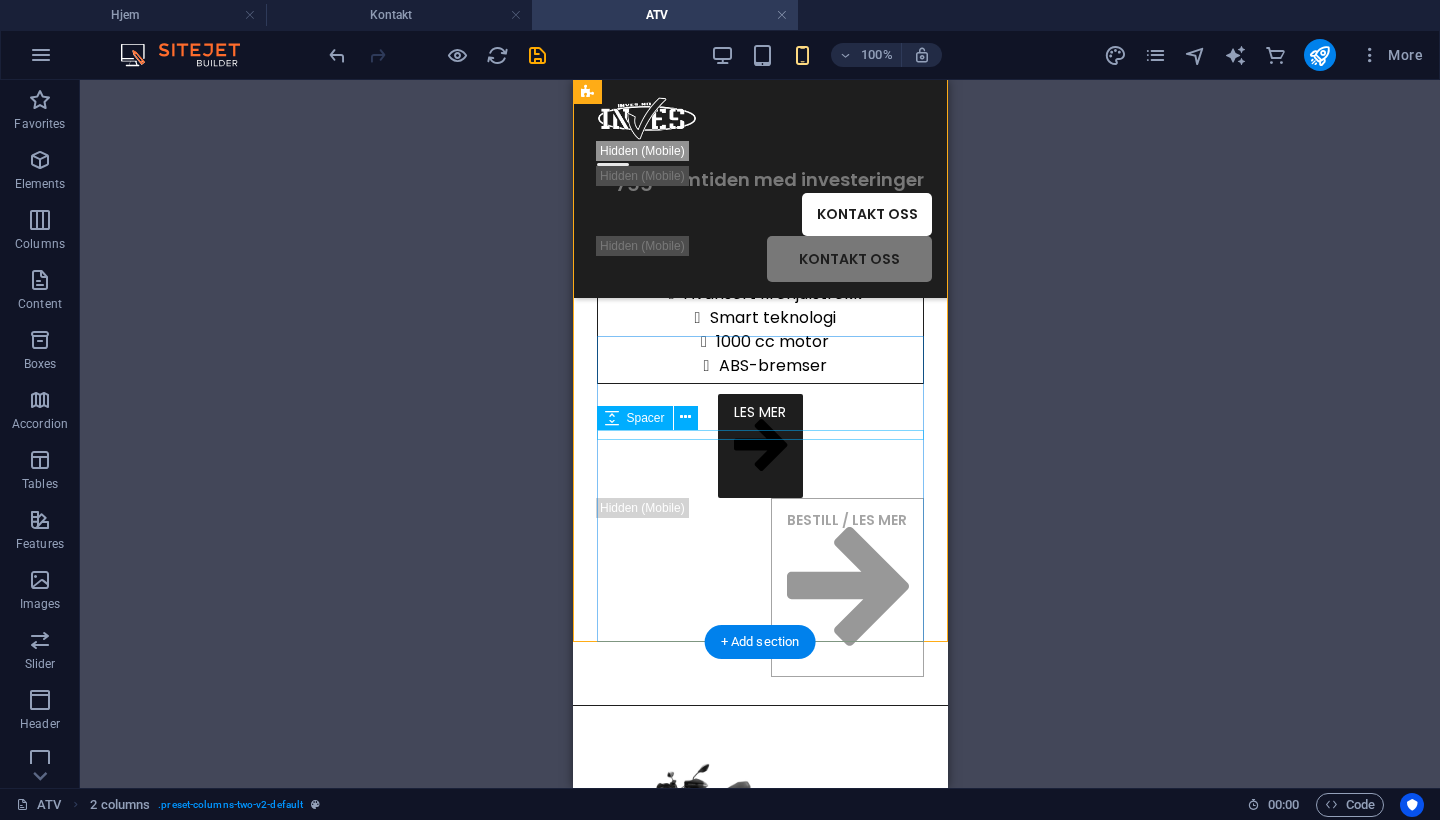 click at bounding box center [759, 271] 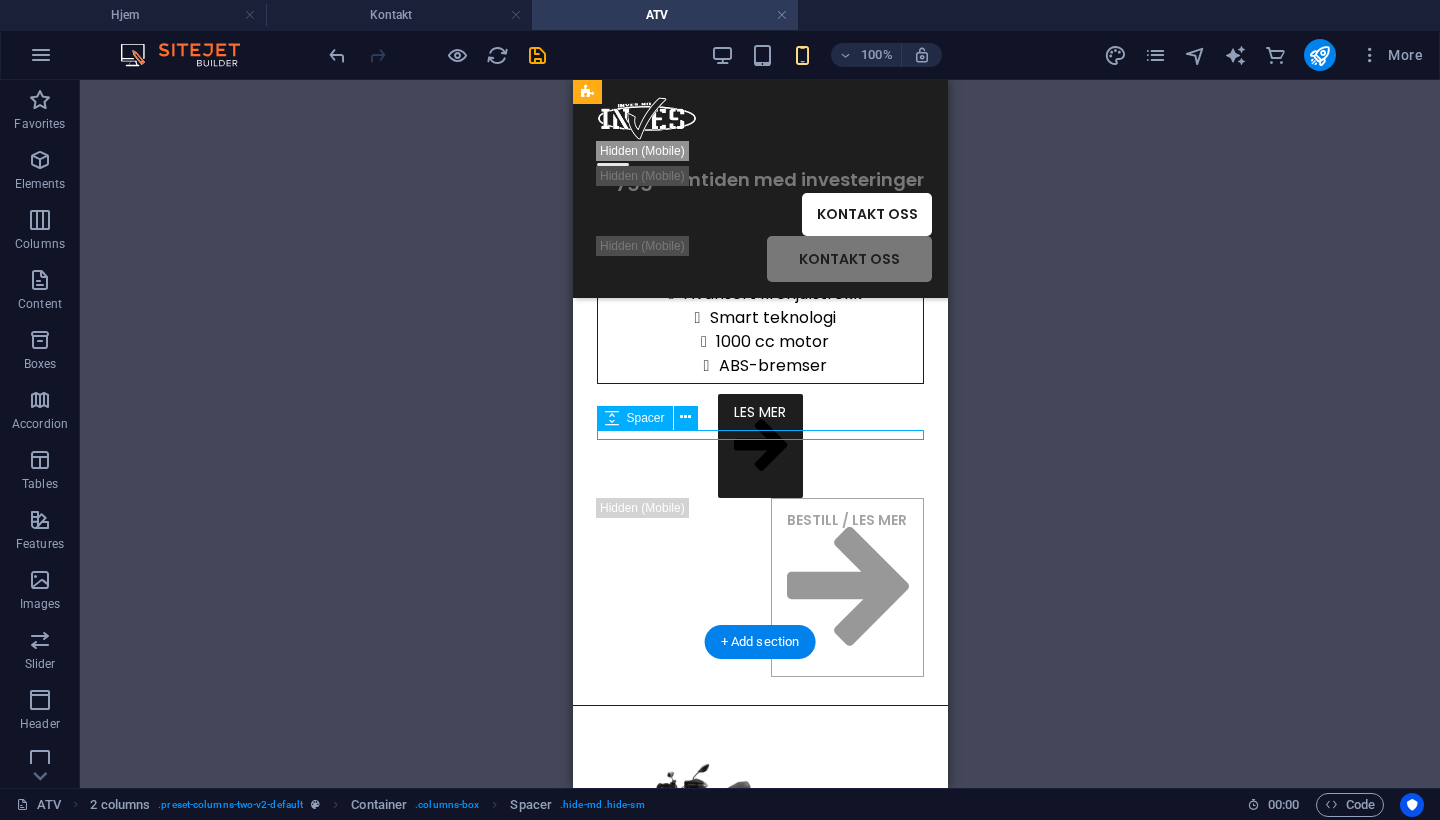 click at bounding box center [759, 271] 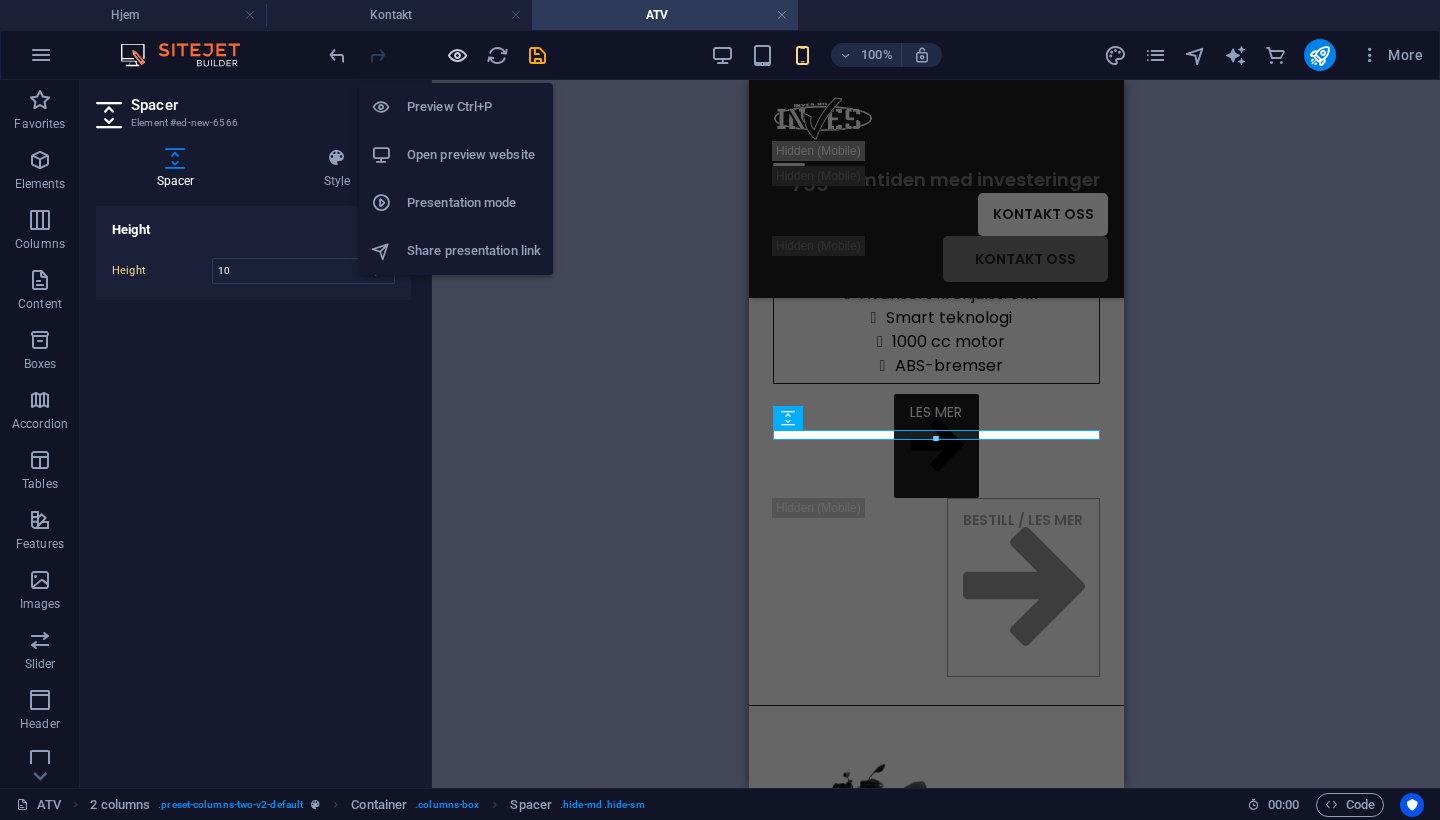 click at bounding box center (457, 55) 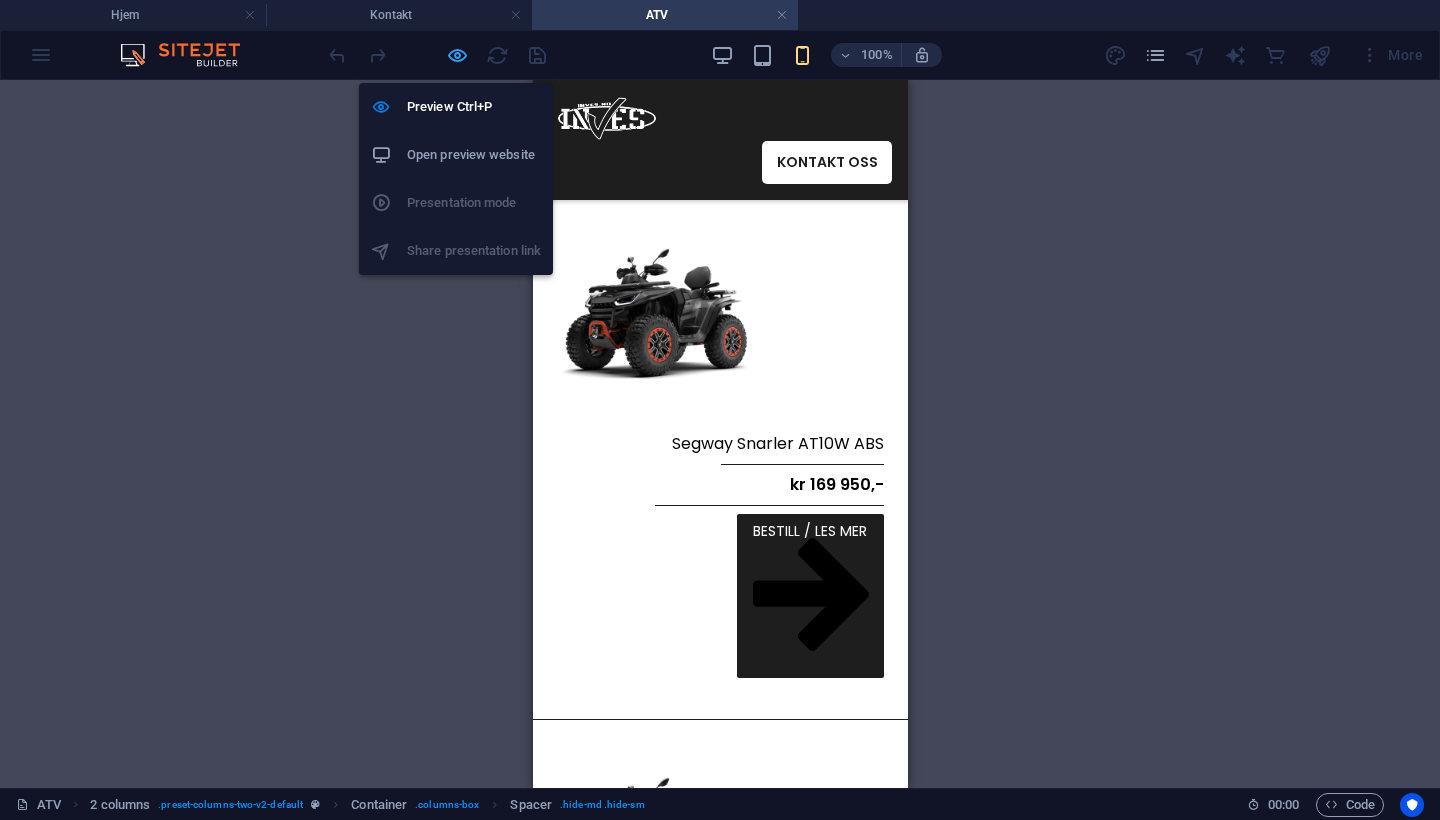 click at bounding box center (457, 55) 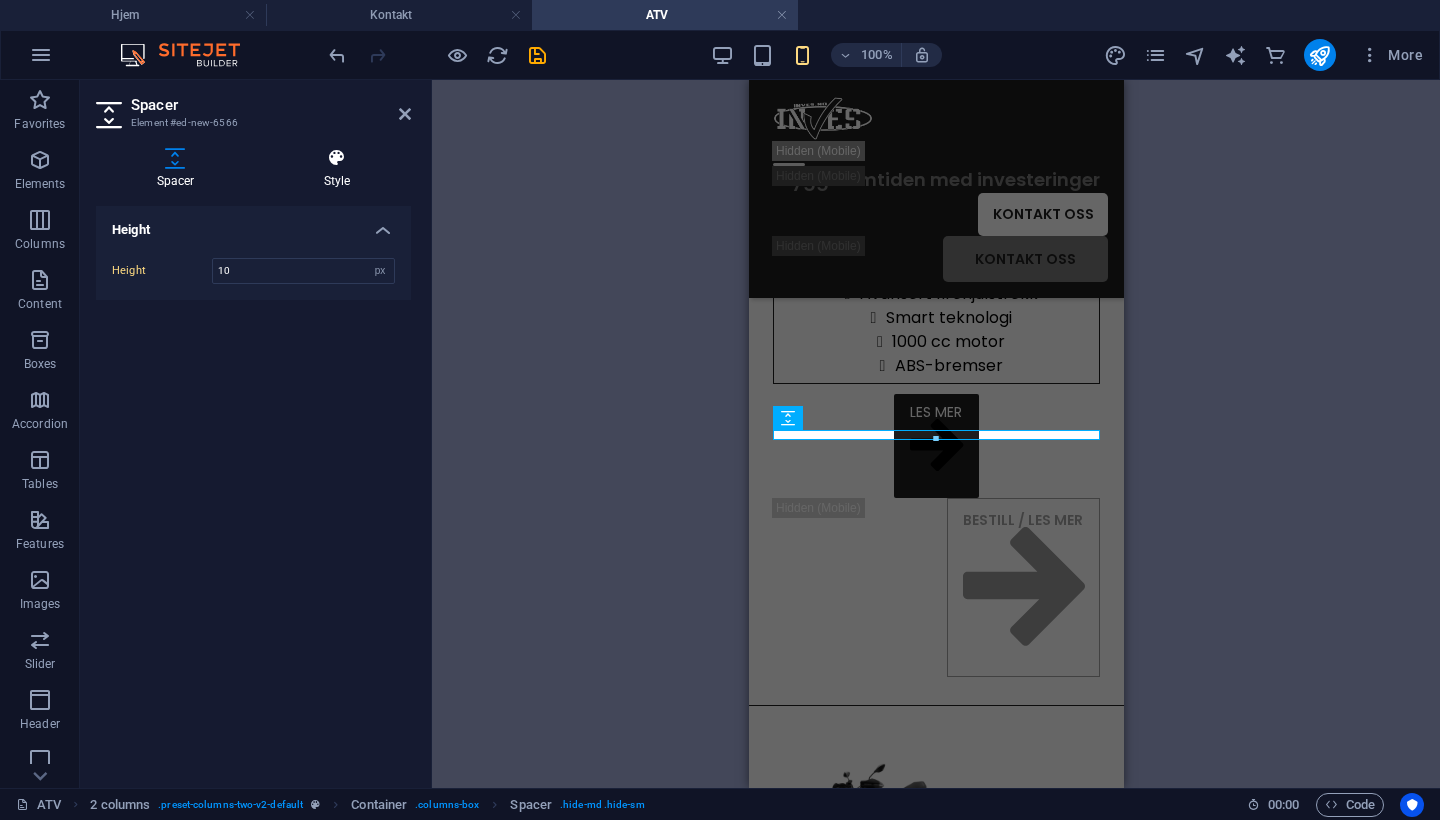 click at bounding box center (337, 158) 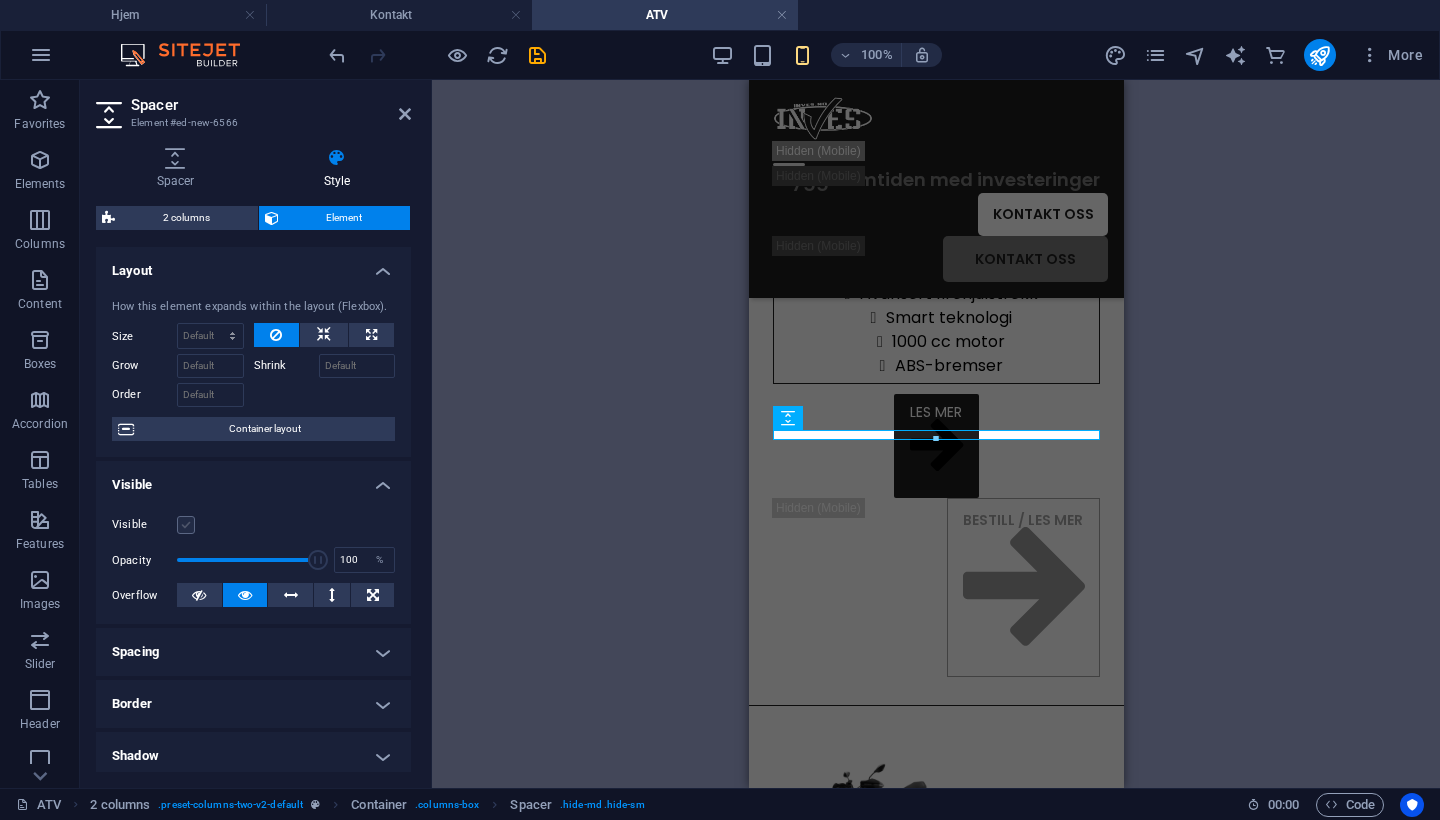 click at bounding box center [186, 525] 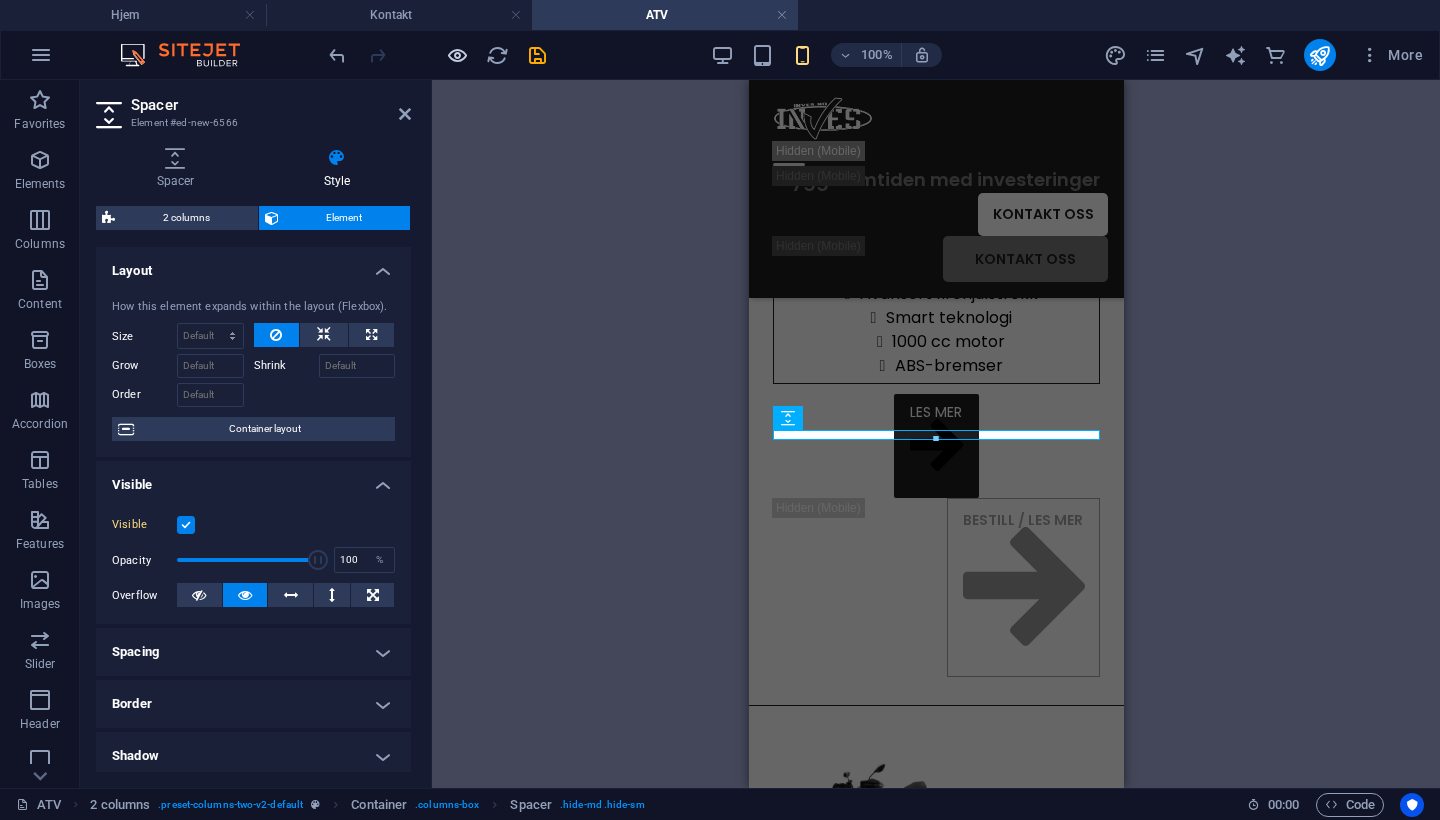 click at bounding box center [457, 55] 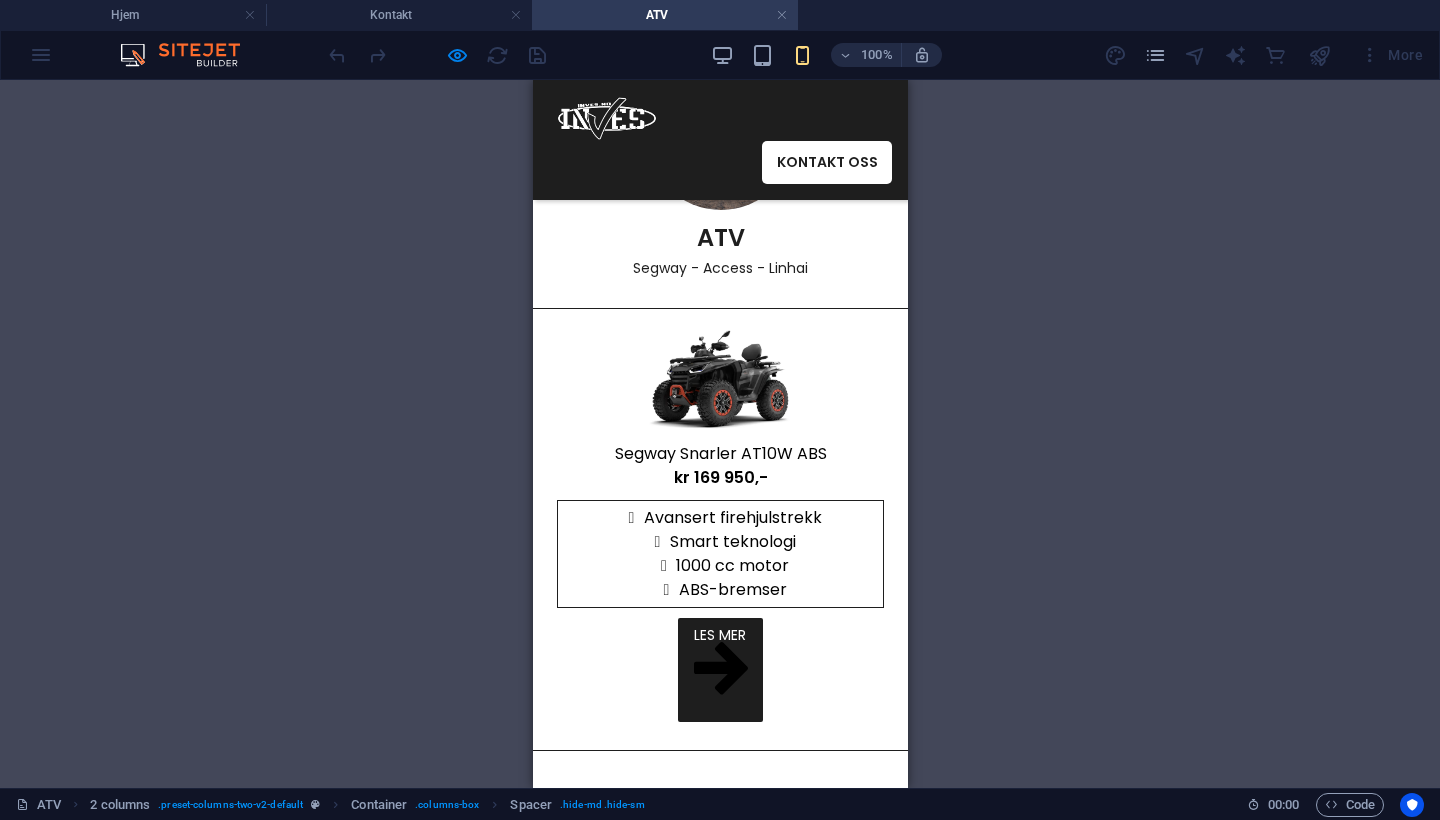 scroll, scrollTop: 125, scrollLeft: 0, axis: vertical 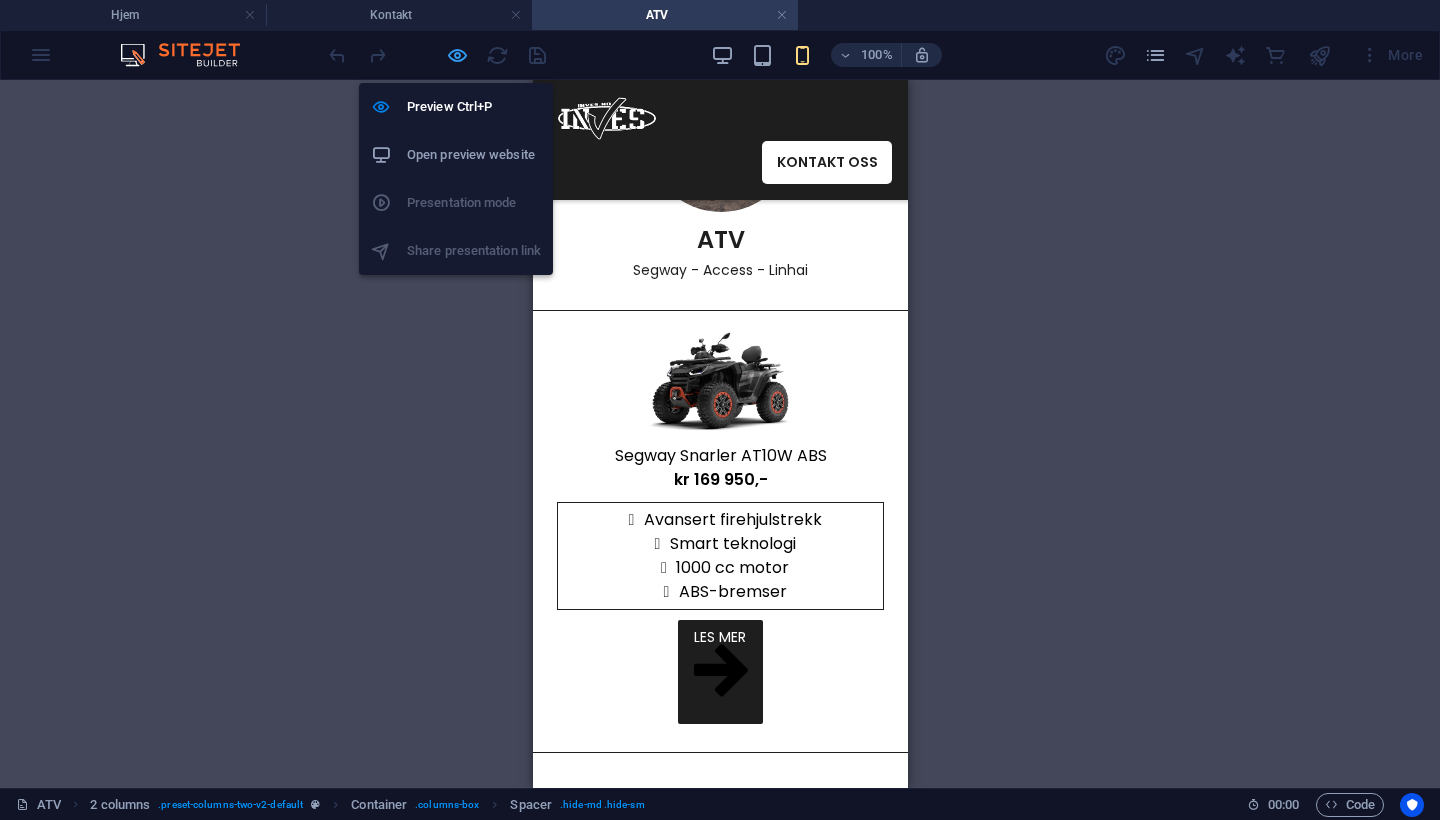 click at bounding box center [457, 55] 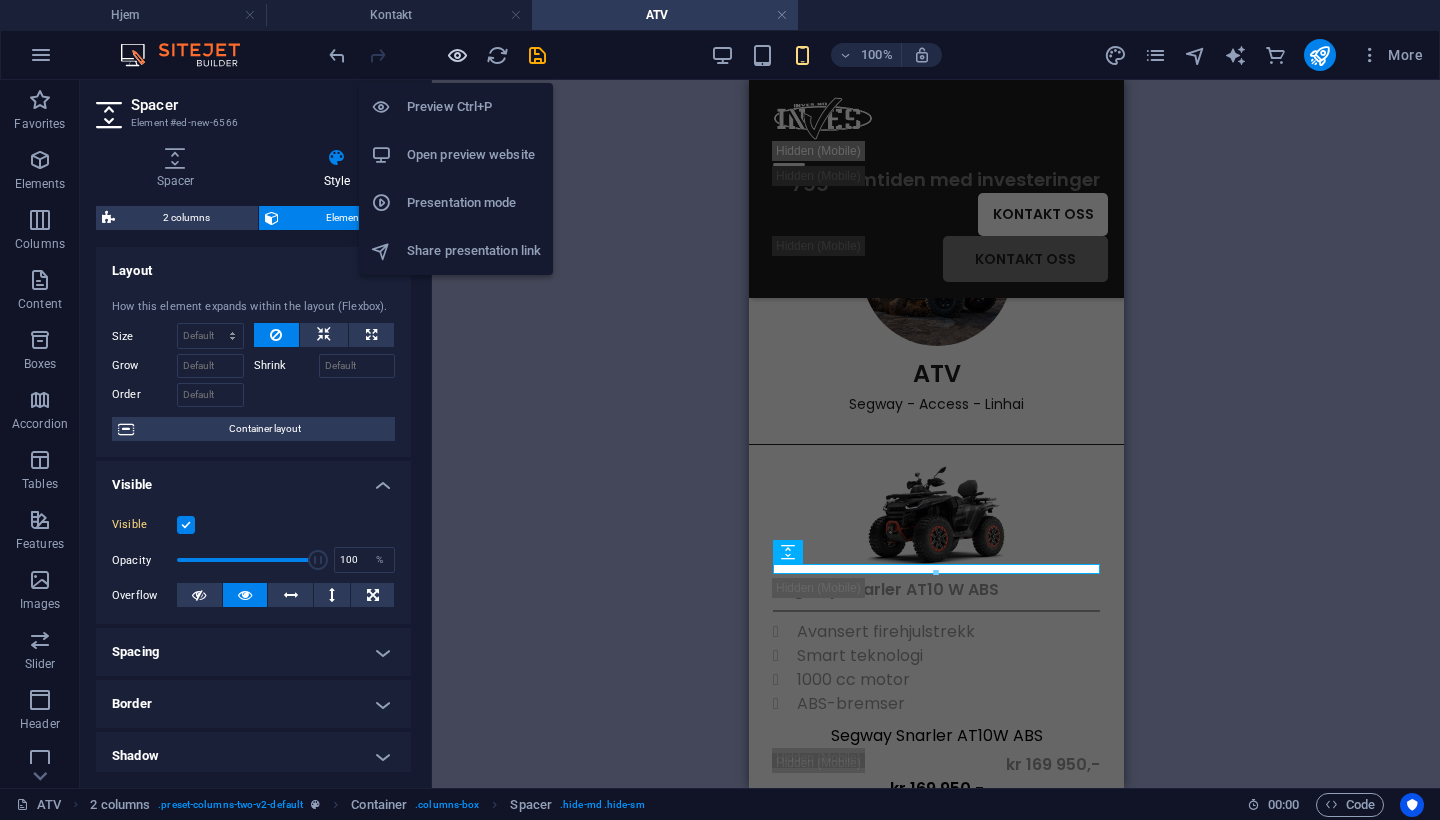 scroll, scrollTop: 543, scrollLeft: 0, axis: vertical 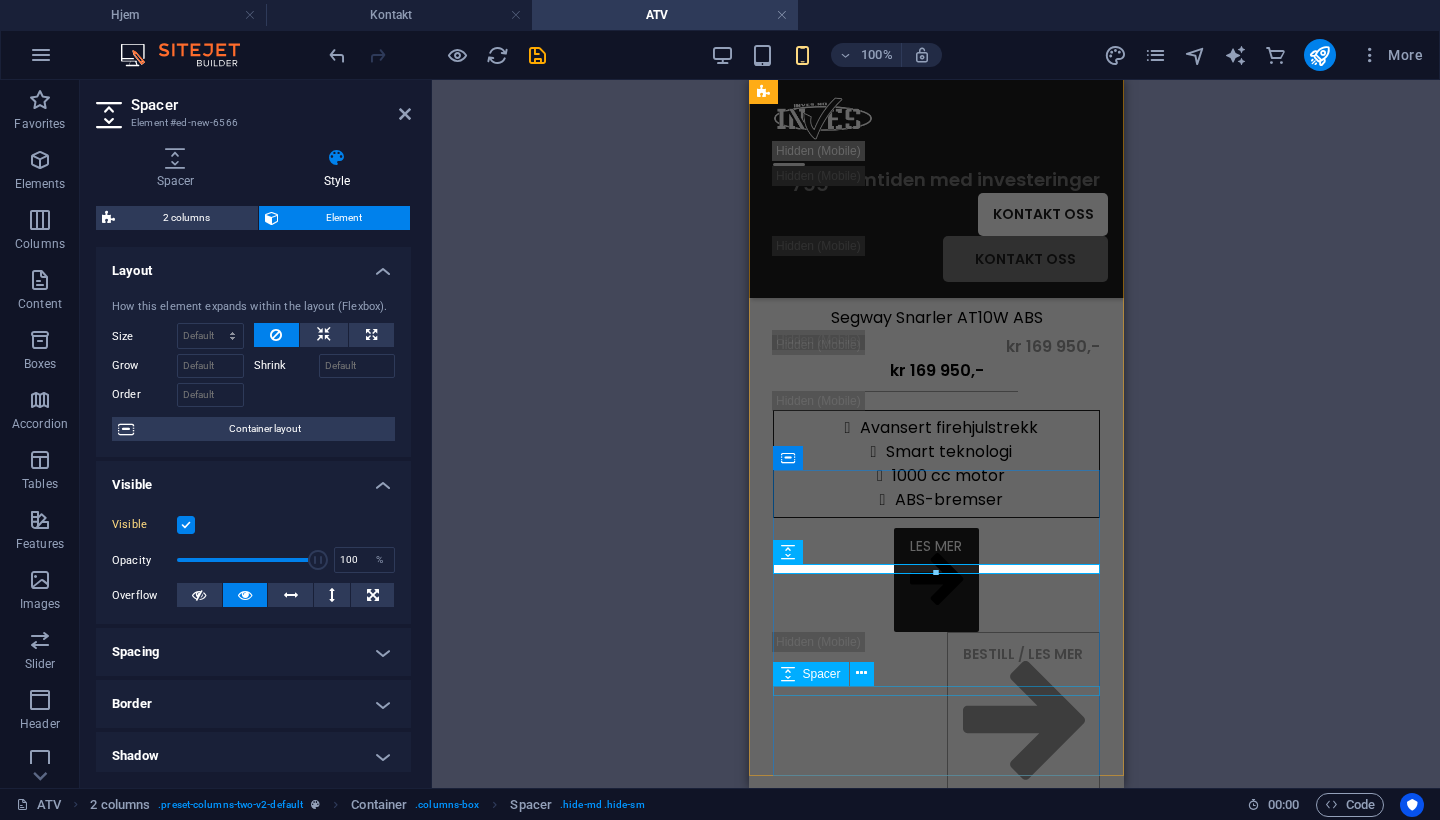 click at bounding box center [935, 523] 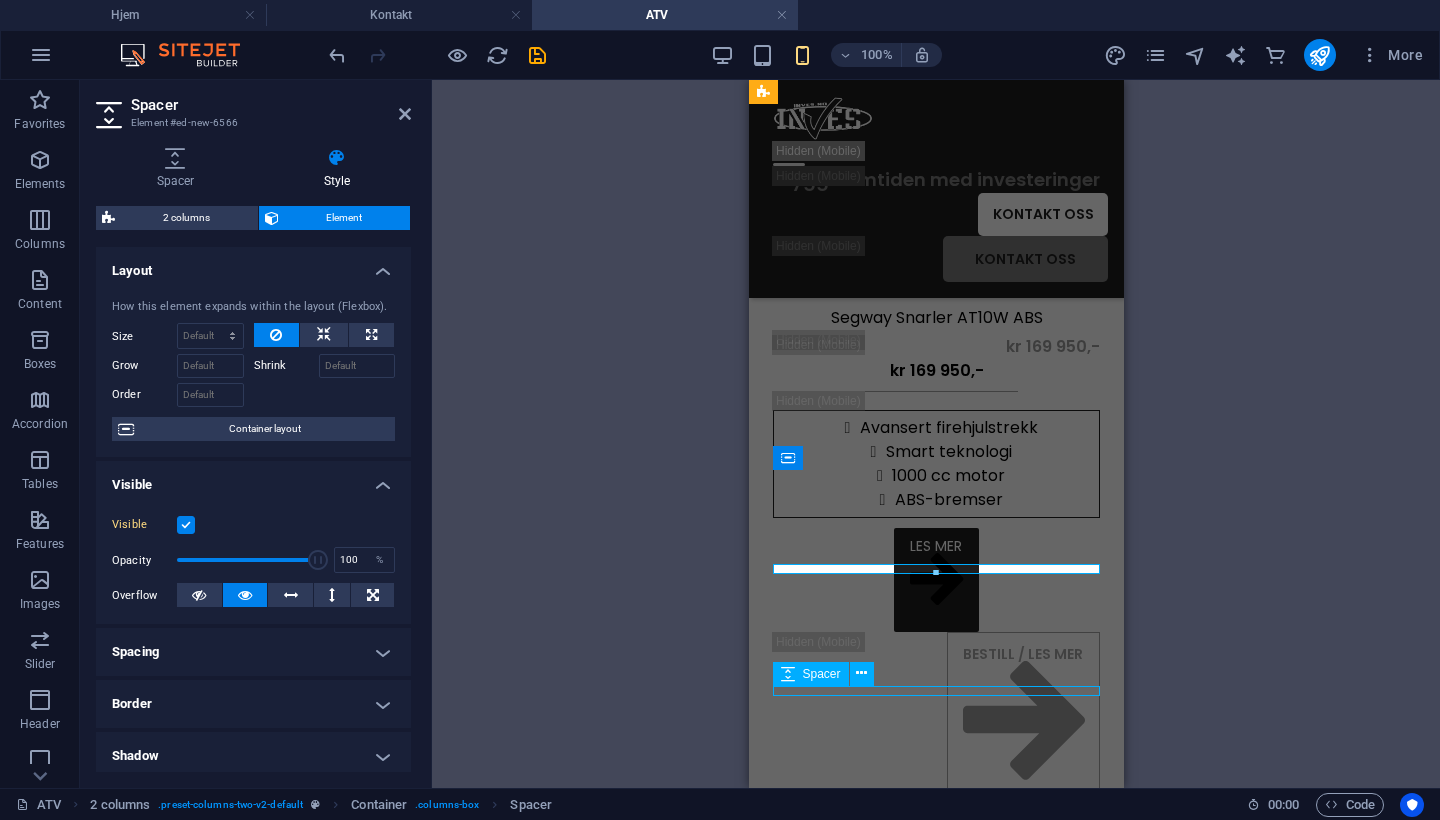 click at bounding box center (935, 523) 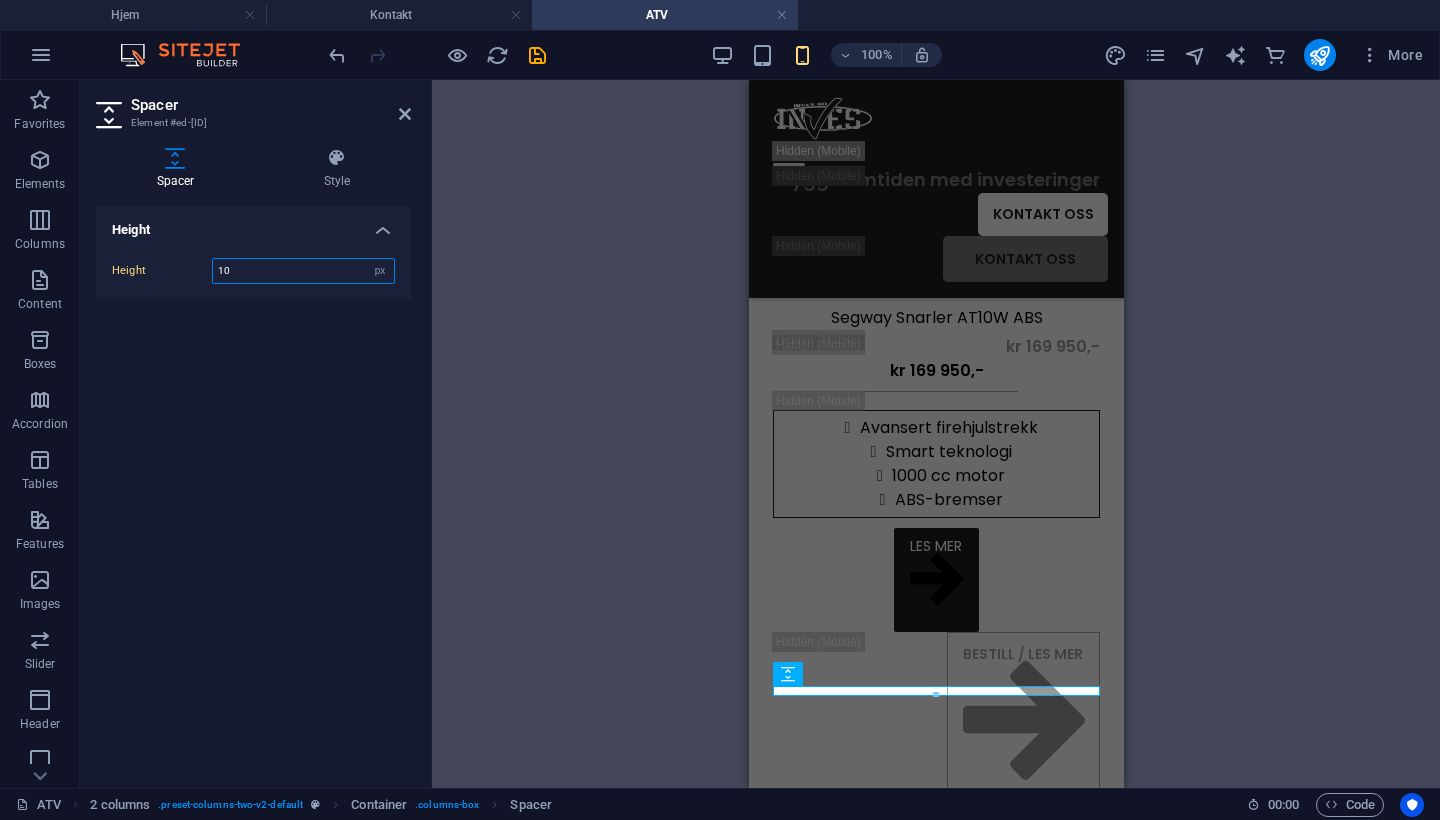drag, startPoint x: 307, startPoint y: 272, endPoint x: 154, endPoint y: 267, distance: 153.08168 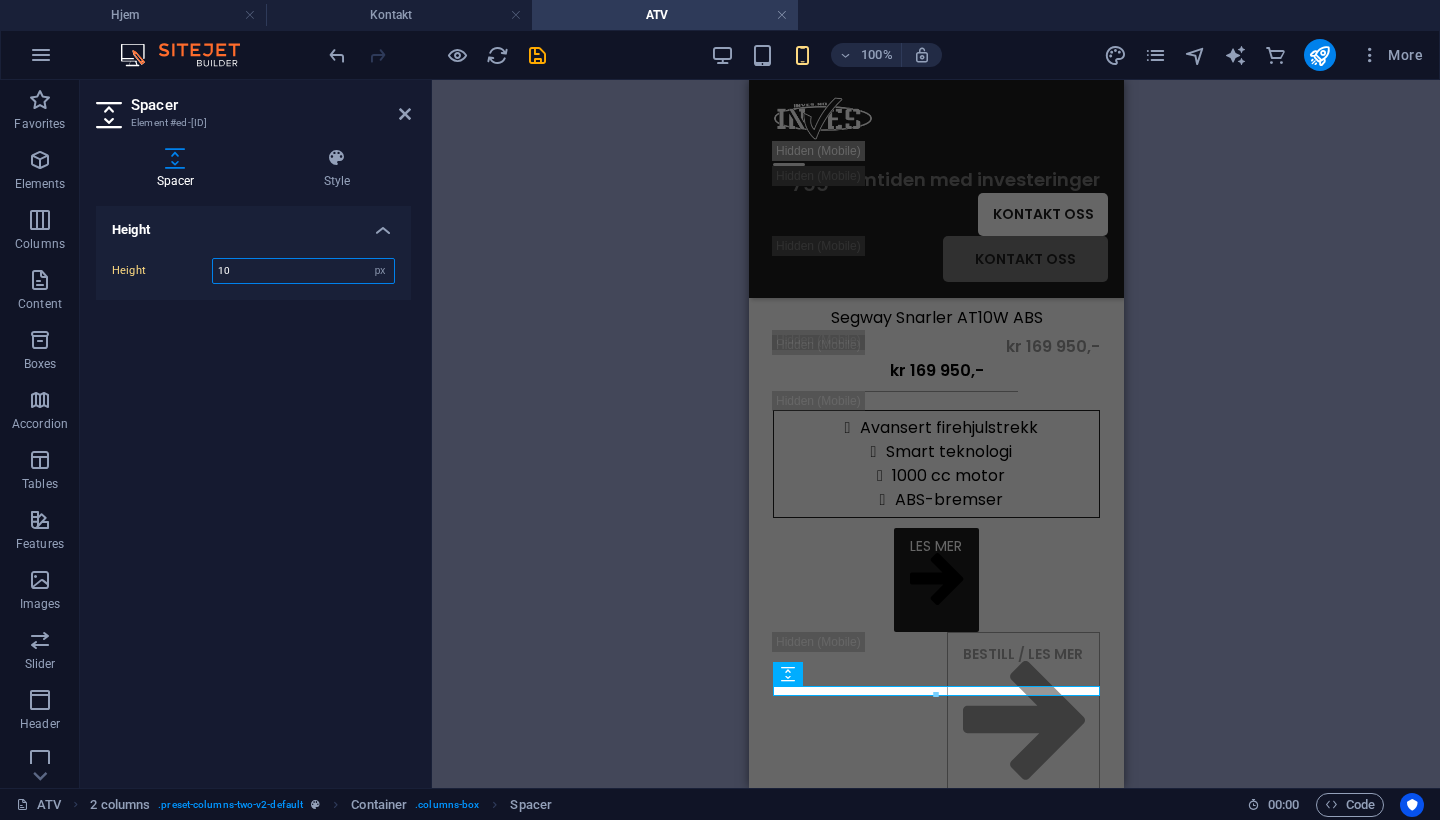 click on "Height 10 px rem vh vw" at bounding box center [253, 271] 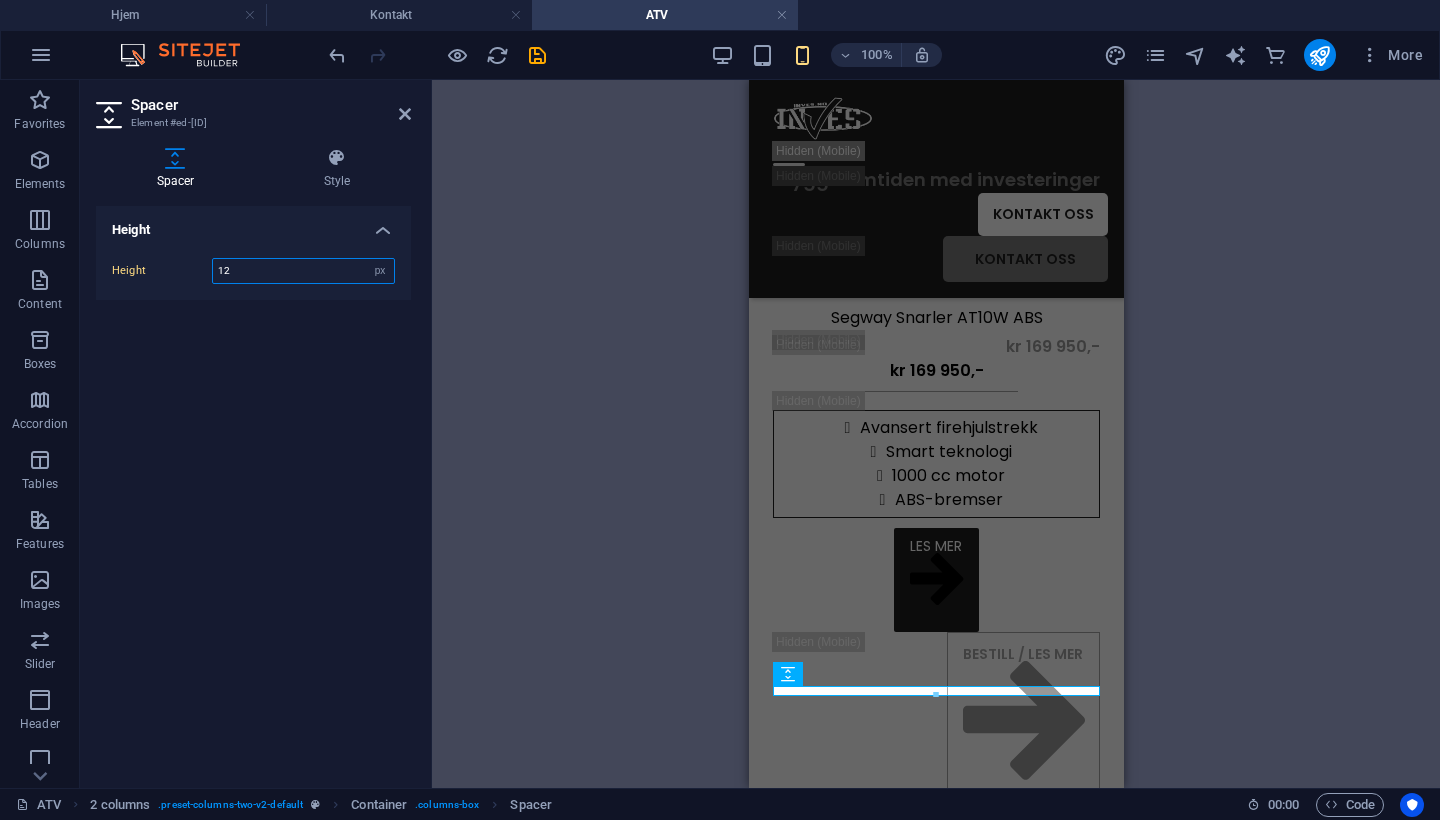 type on "12" 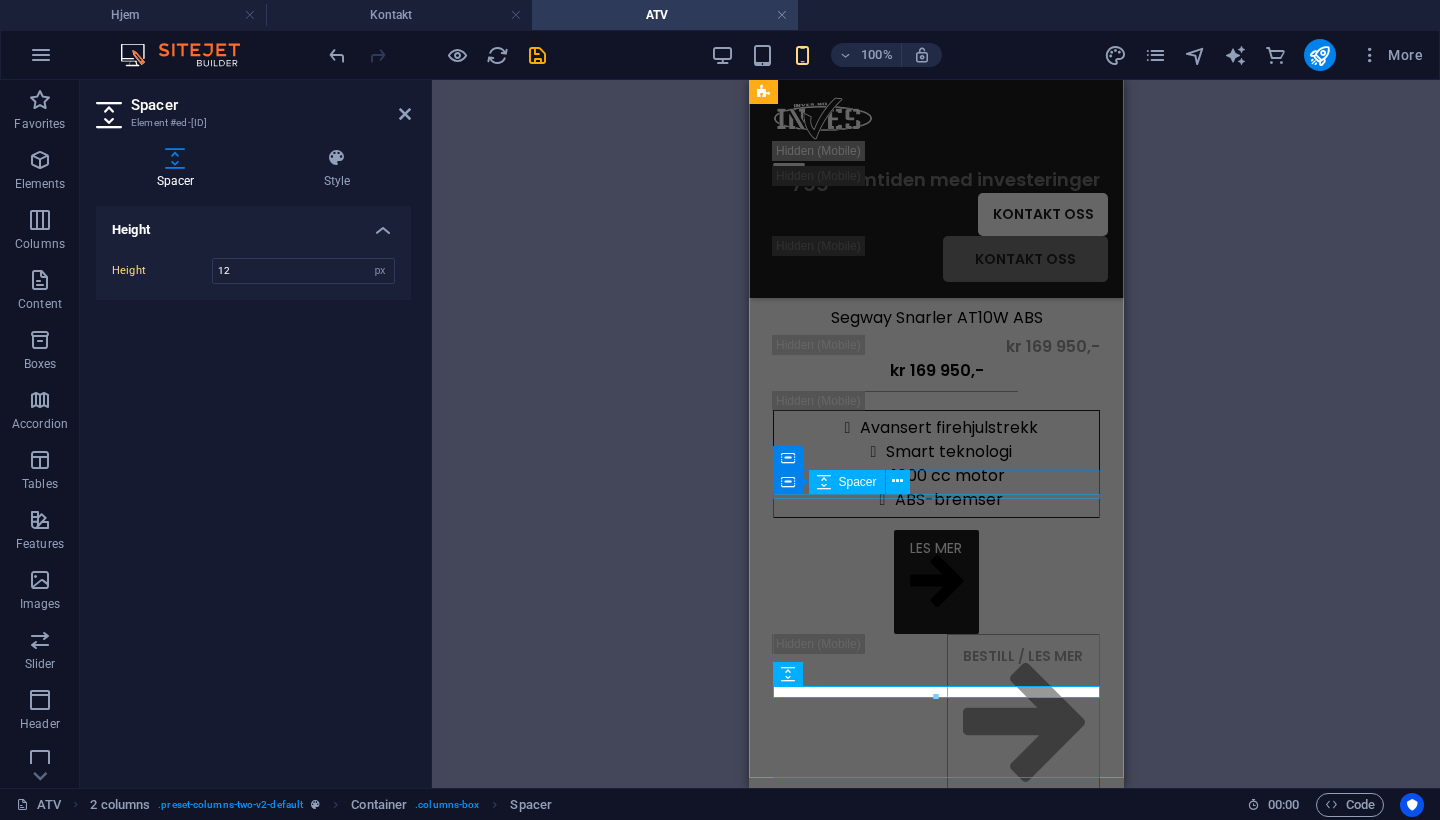 click at bounding box center (935, 332) 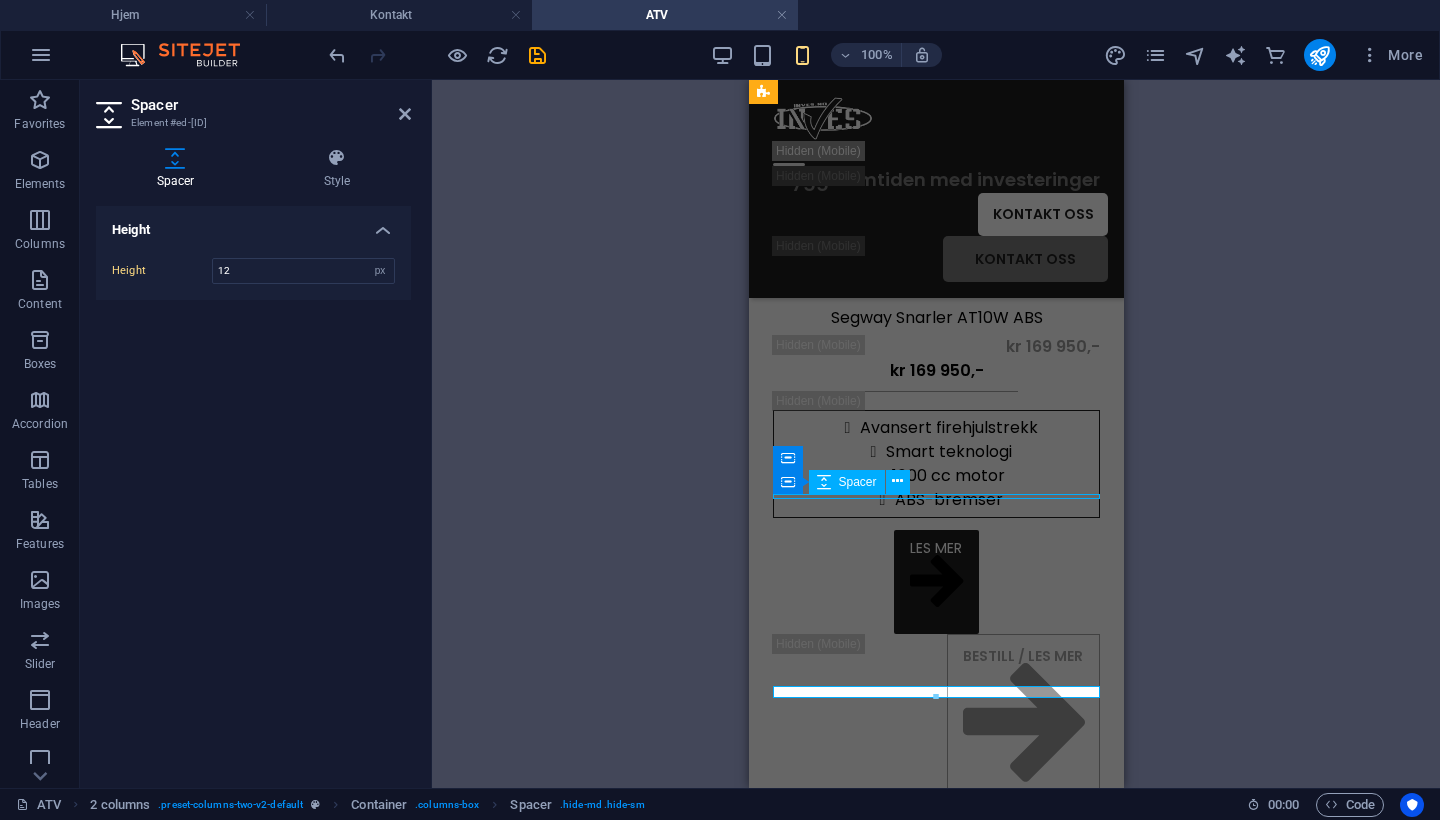 click at bounding box center (935, 332) 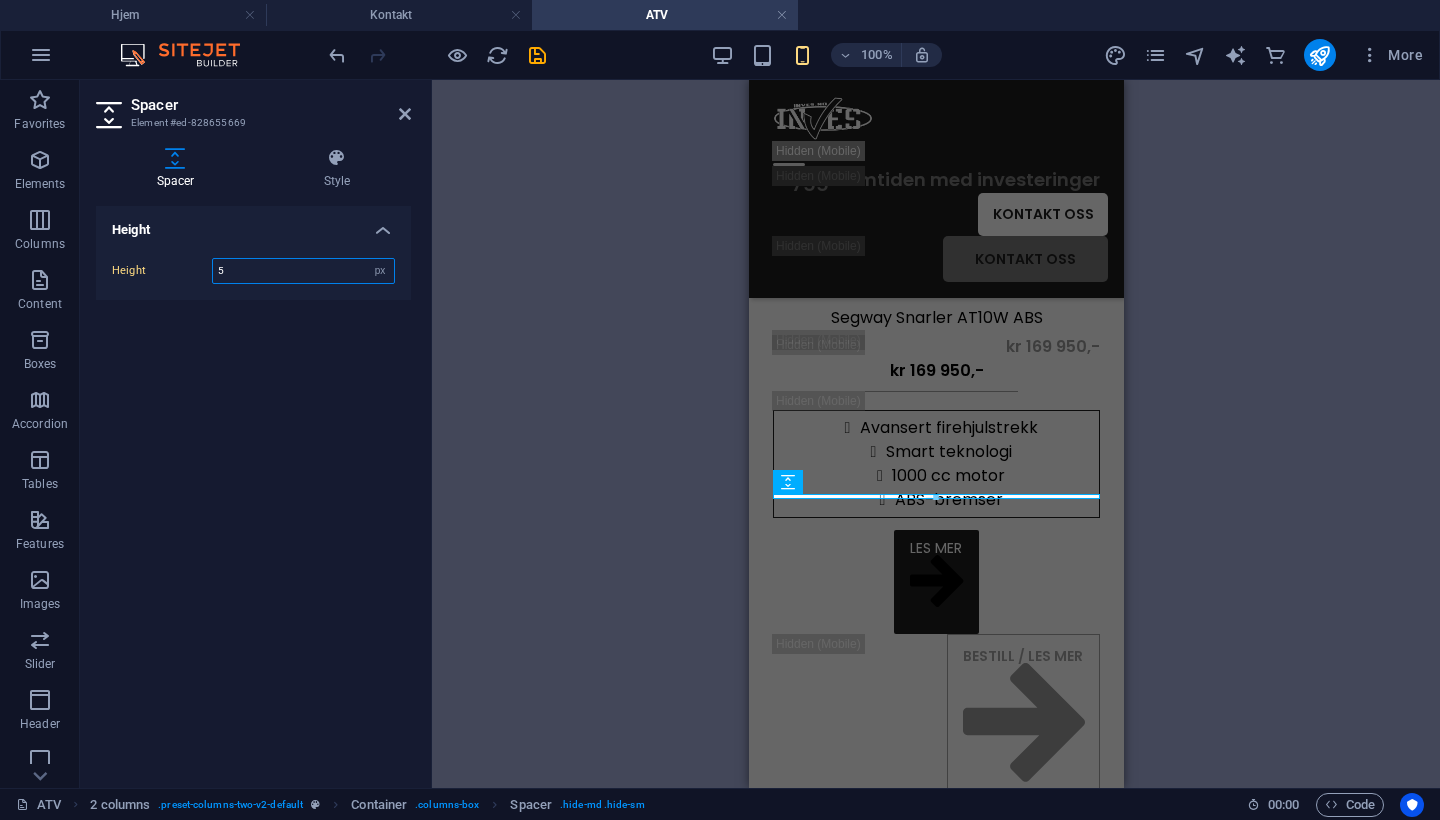 drag, startPoint x: 262, startPoint y: 270, endPoint x: 142, endPoint y: 260, distance: 120.41595 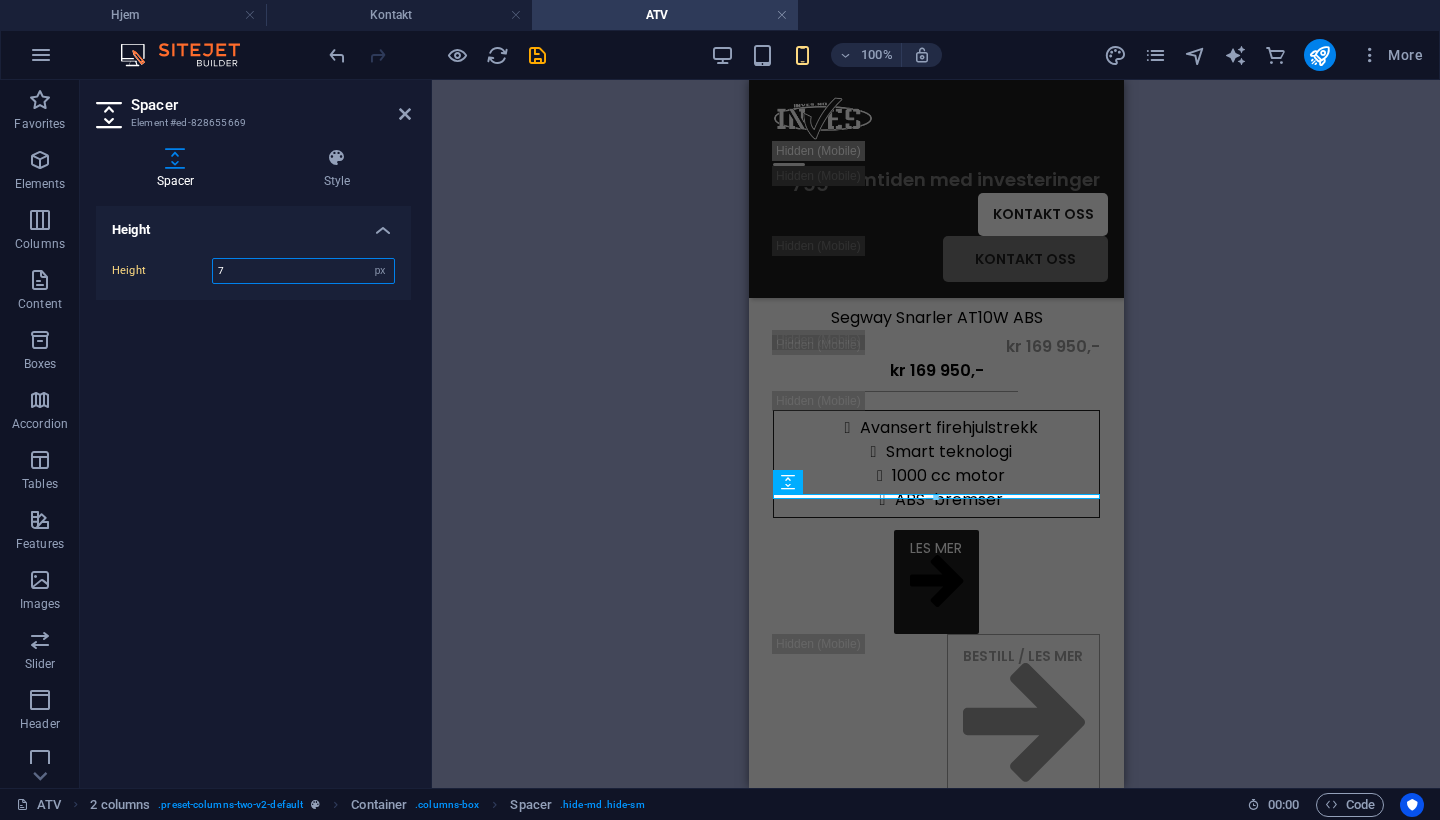 type on "7" 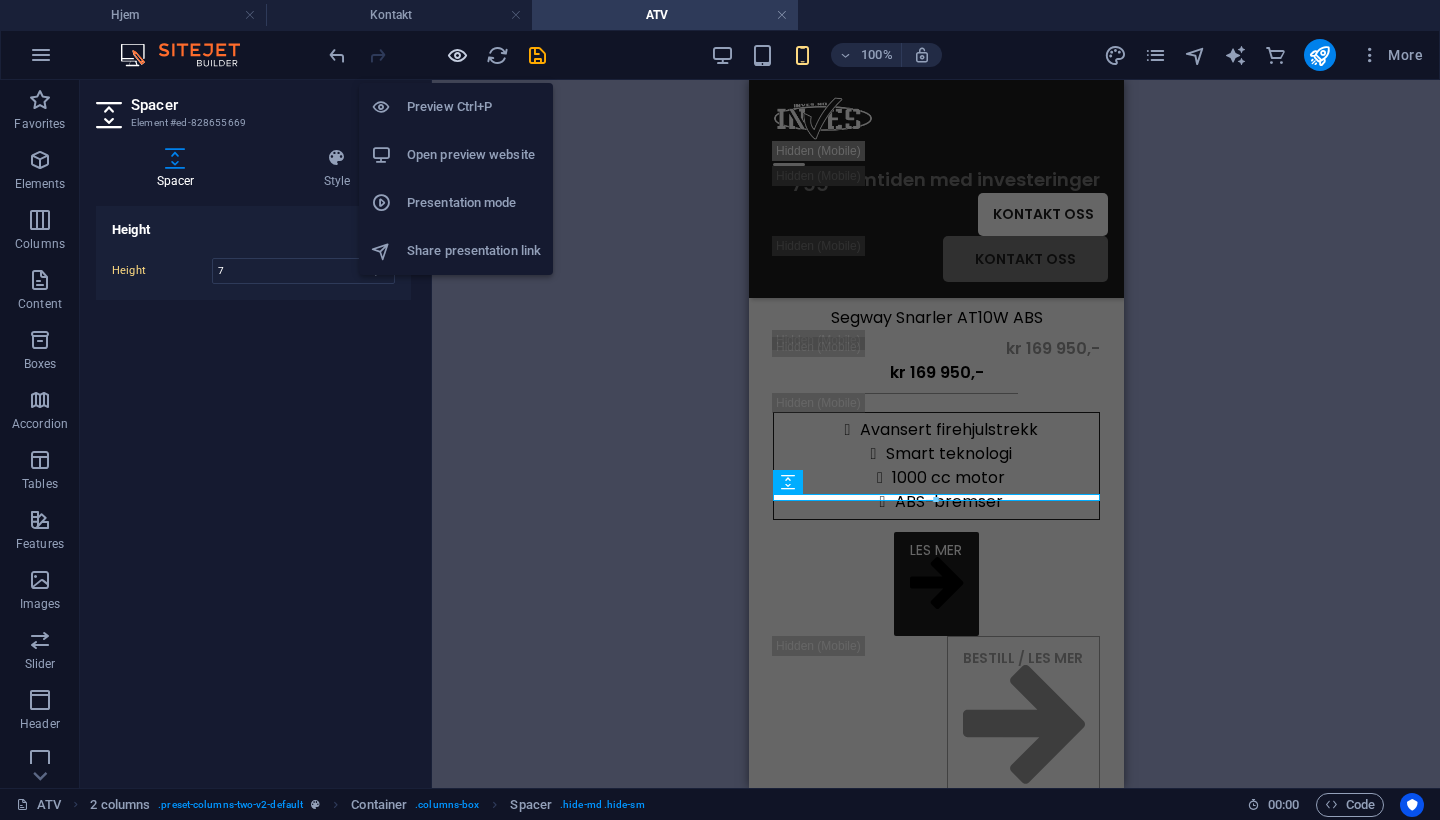 click at bounding box center [457, 55] 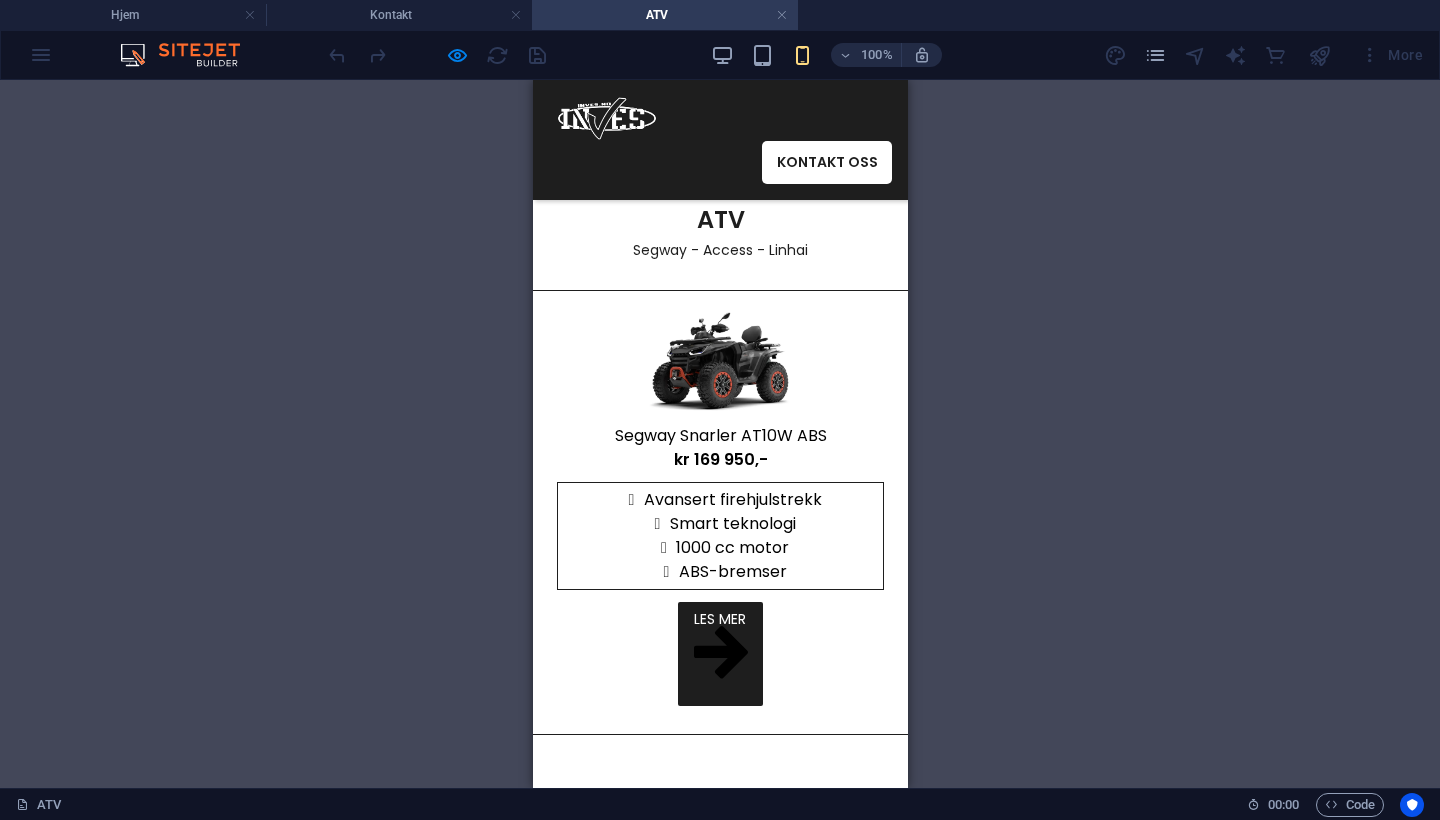 scroll, scrollTop: 146, scrollLeft: 0, axis: vertical 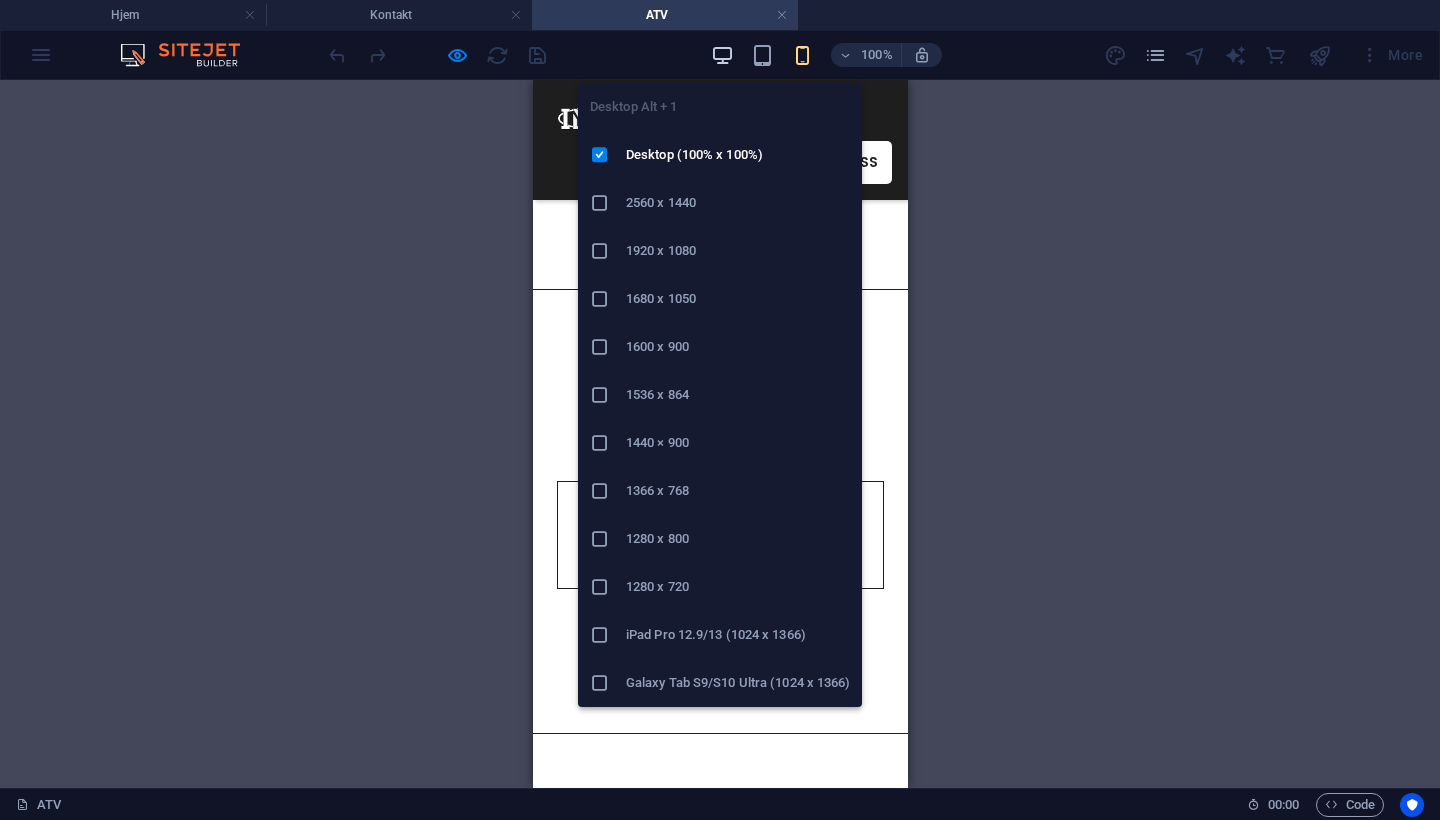 click at bounding box center (722, 55) 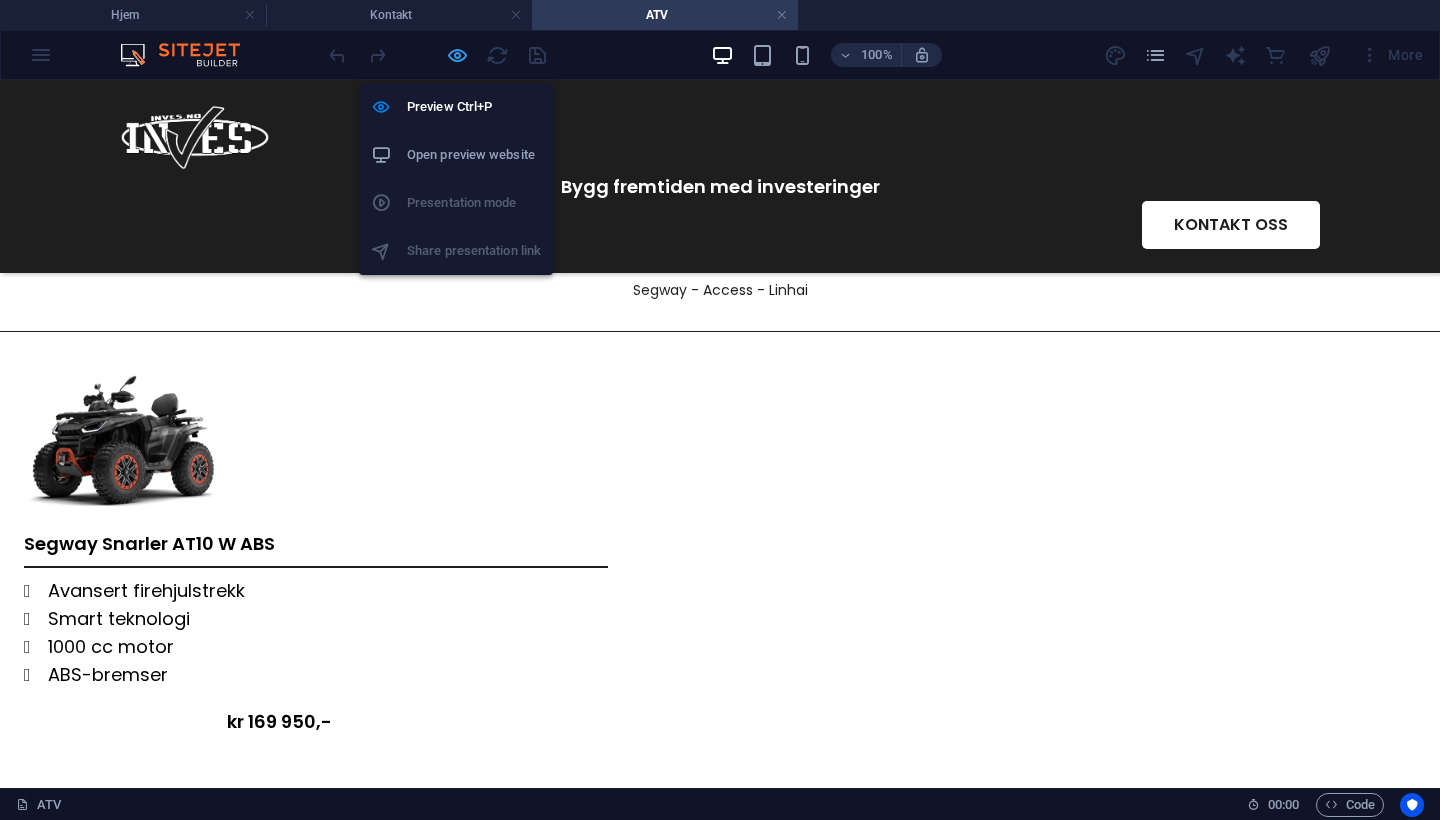 click at bounding box center (457, 55) 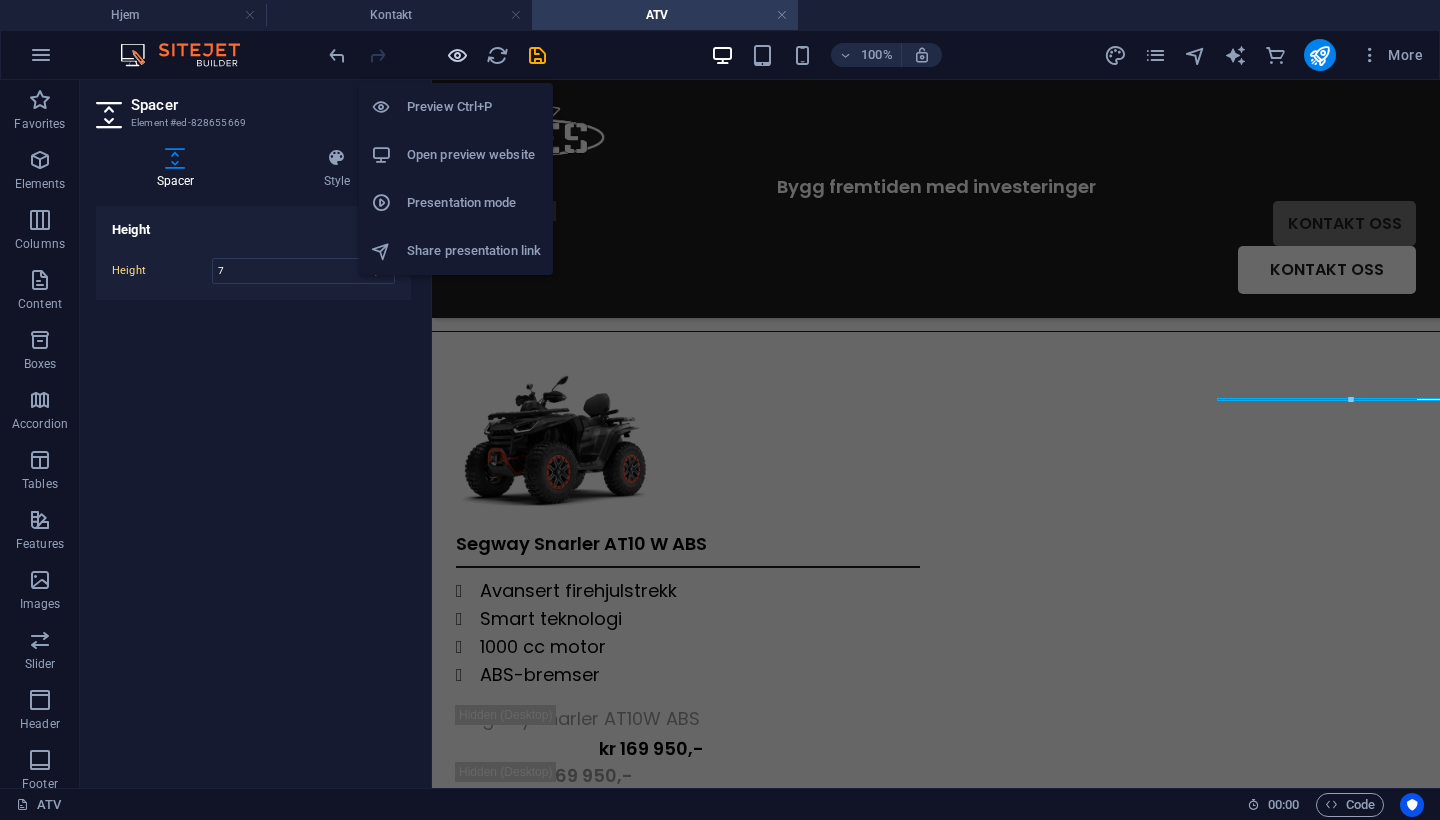 type on "3" 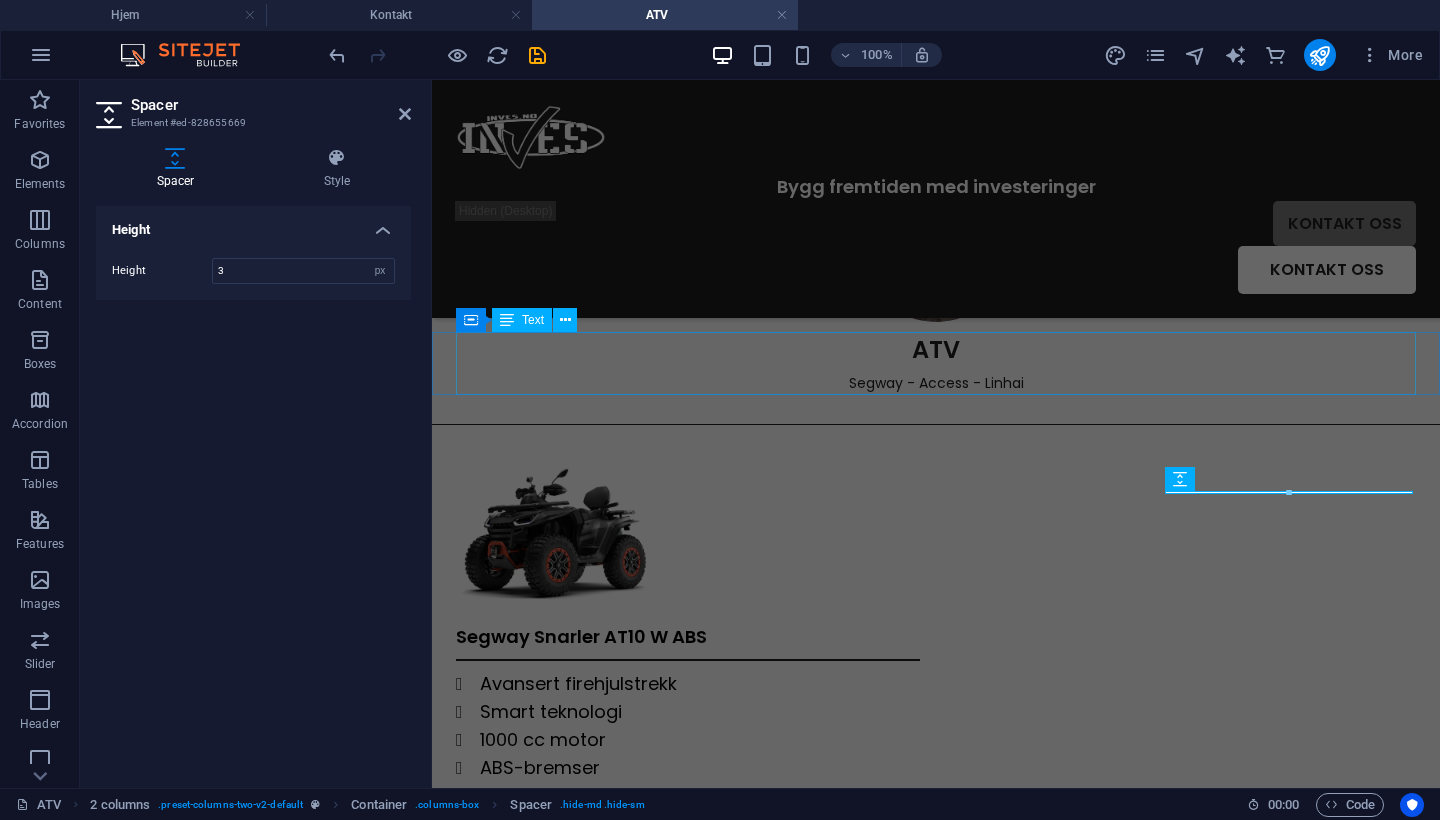 click on "ATV Segway - Access - Linhai" at bounding box center (936, 363) 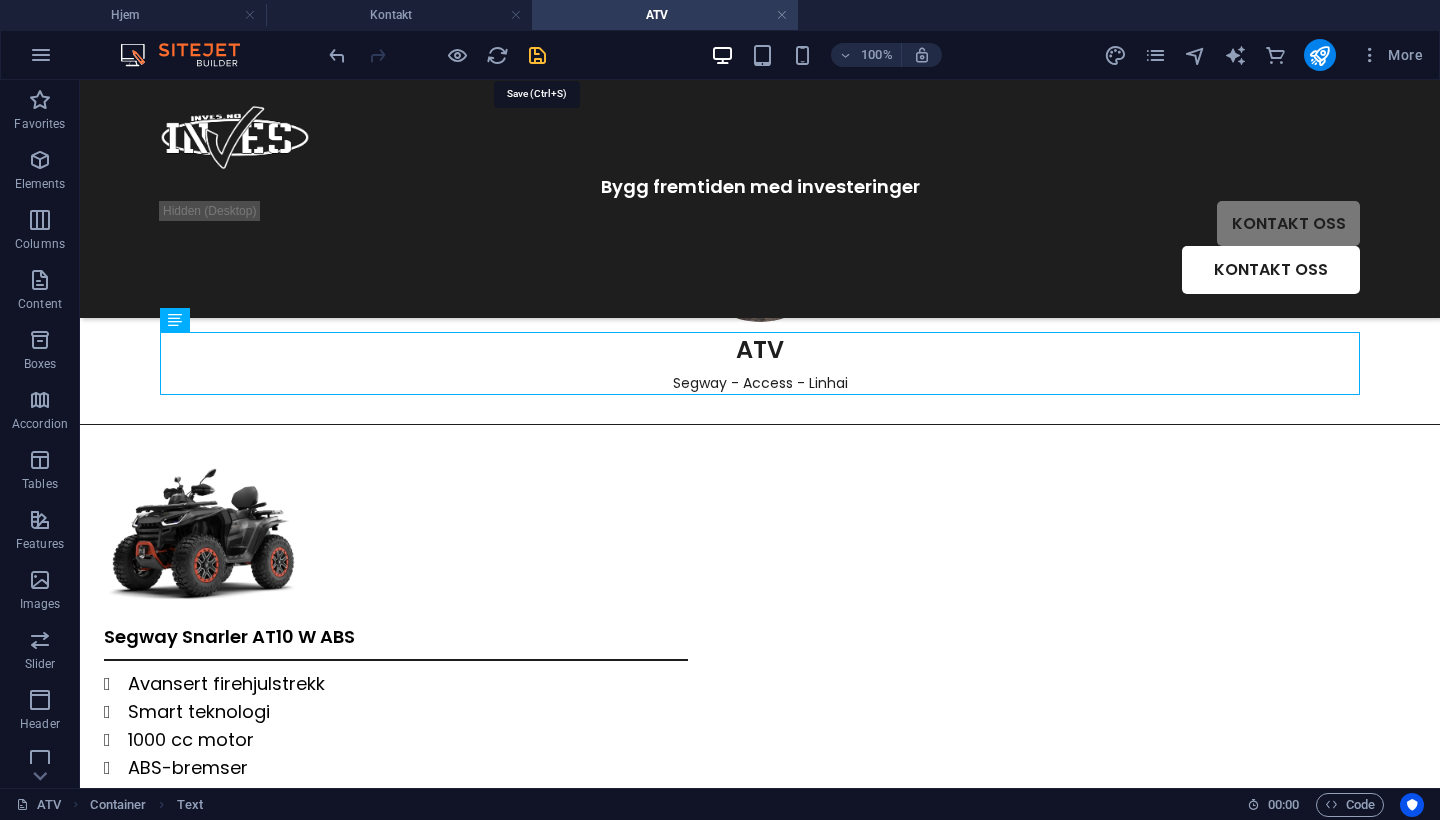 click at bounding box center (537, 55) 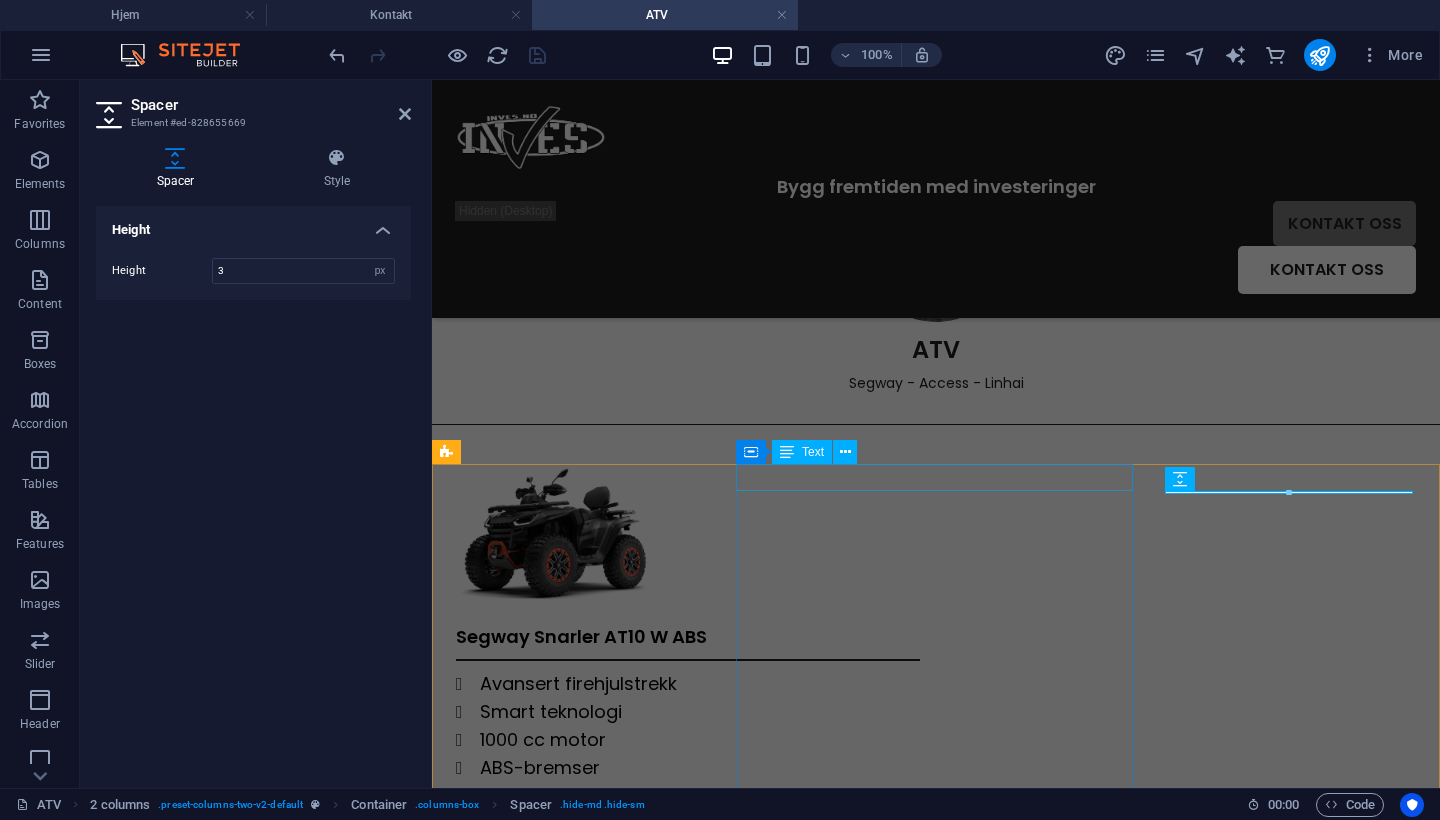 click on "Segway Snarler AT10 W ABS" at bounding box center (688, 636) 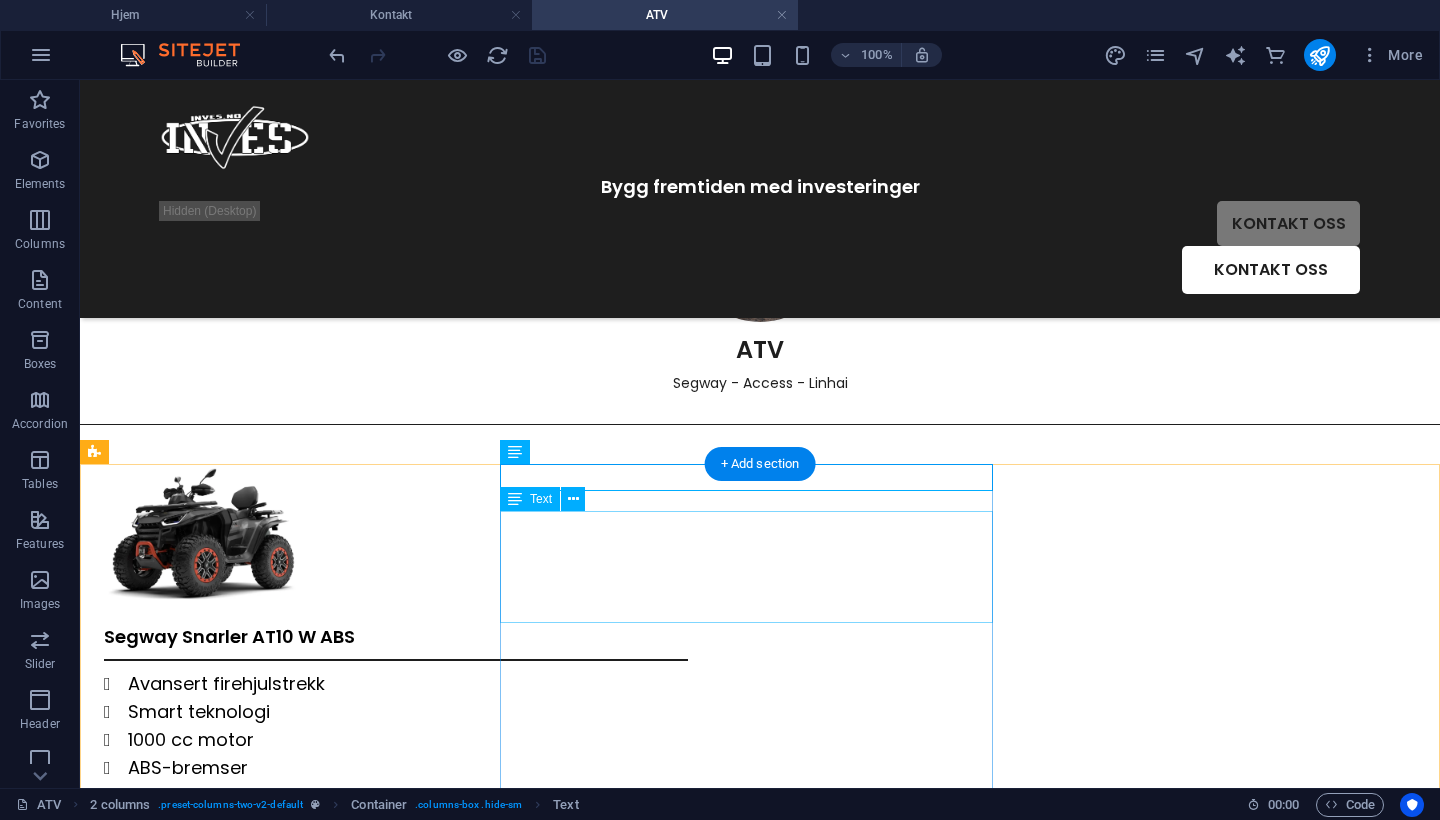 click on "Avansert firehjulstrekk Smart teknologi 1000 cc motor ABS-bremser" at bounding box center (396, 726) 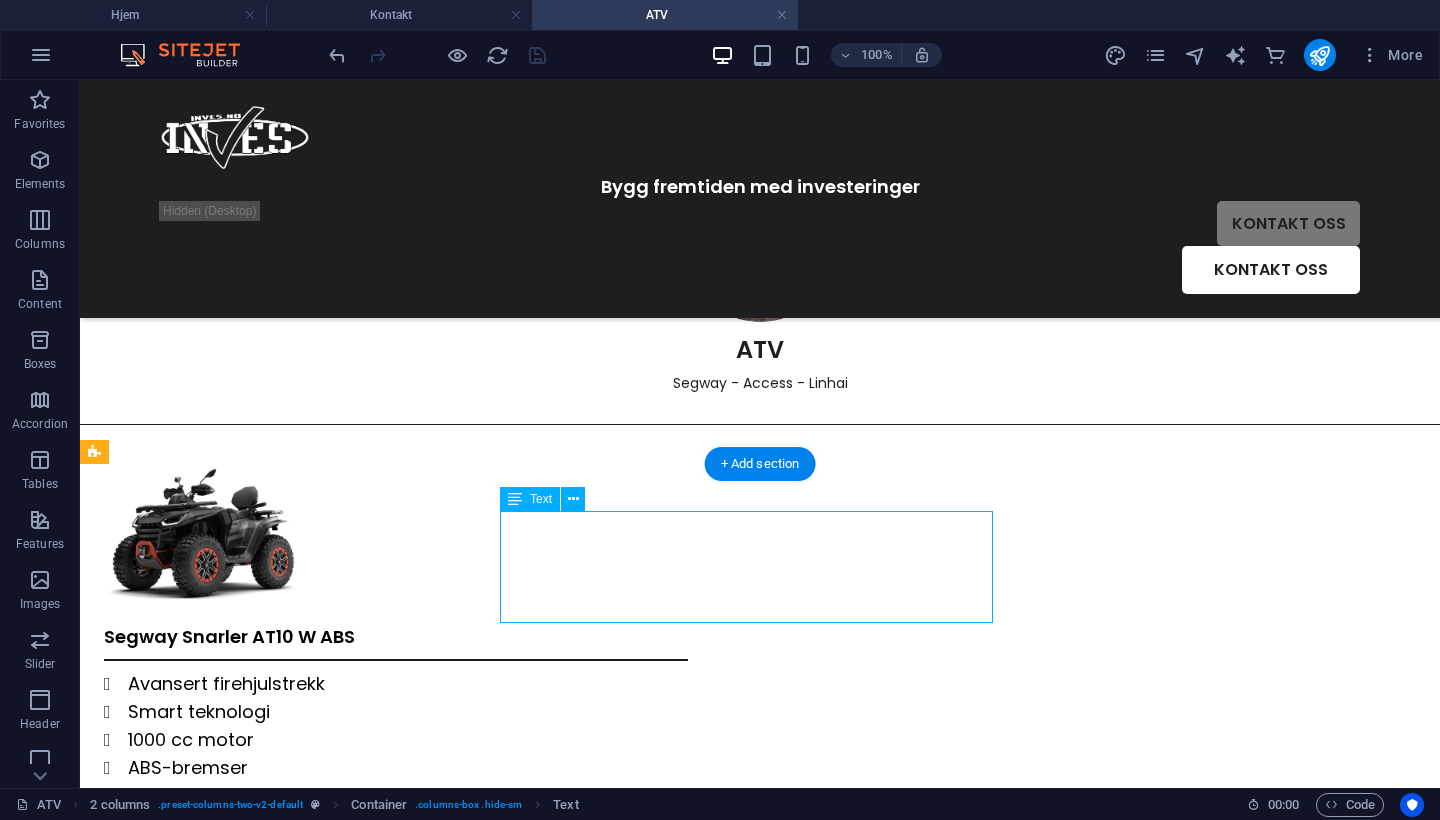 click on "Avansert firehjulstrekk Smart teknologi 1000 cc motor ABS-bremser" at bounding box center [396, 726] 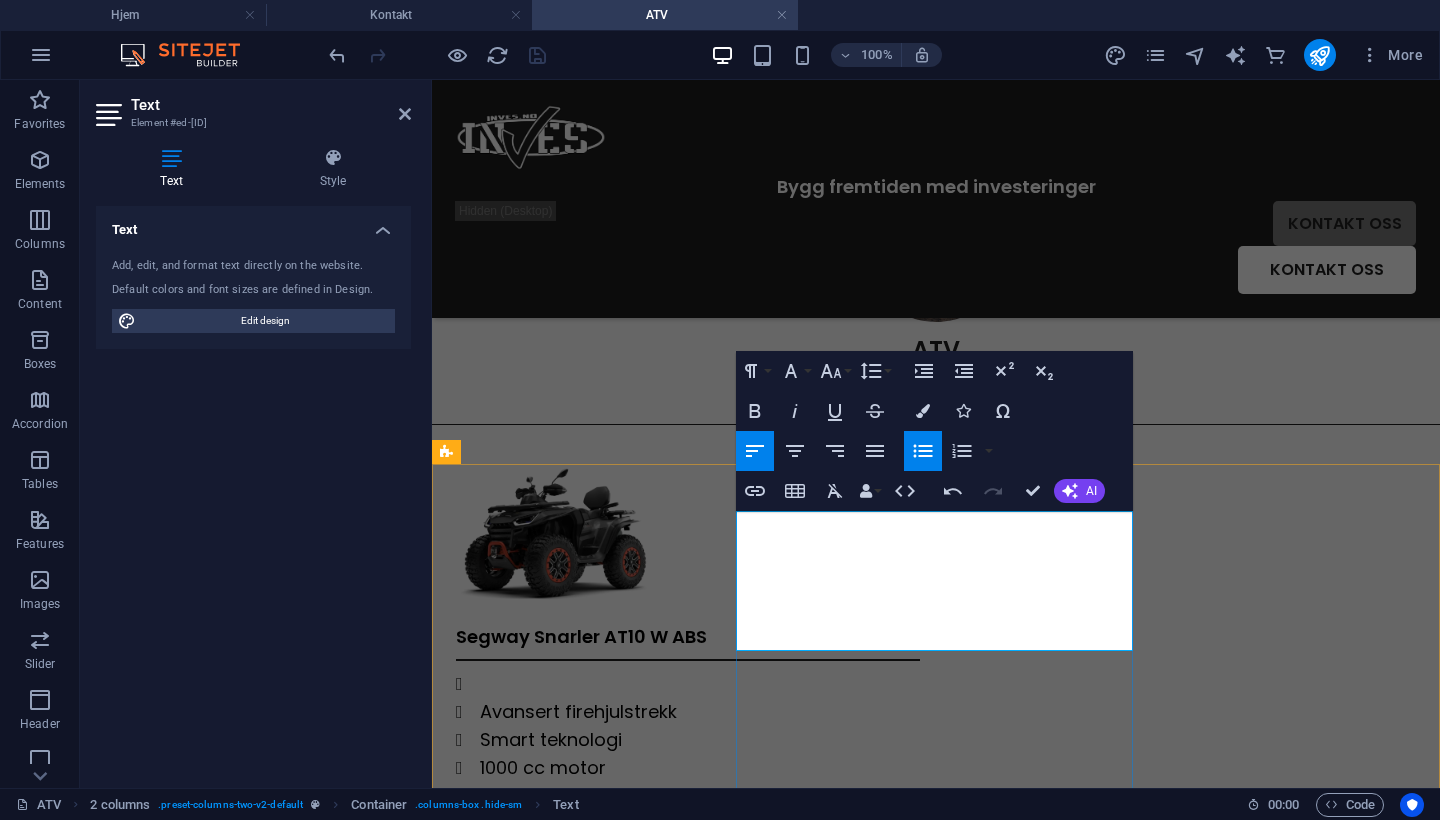 click at bounding box center (700, 684) 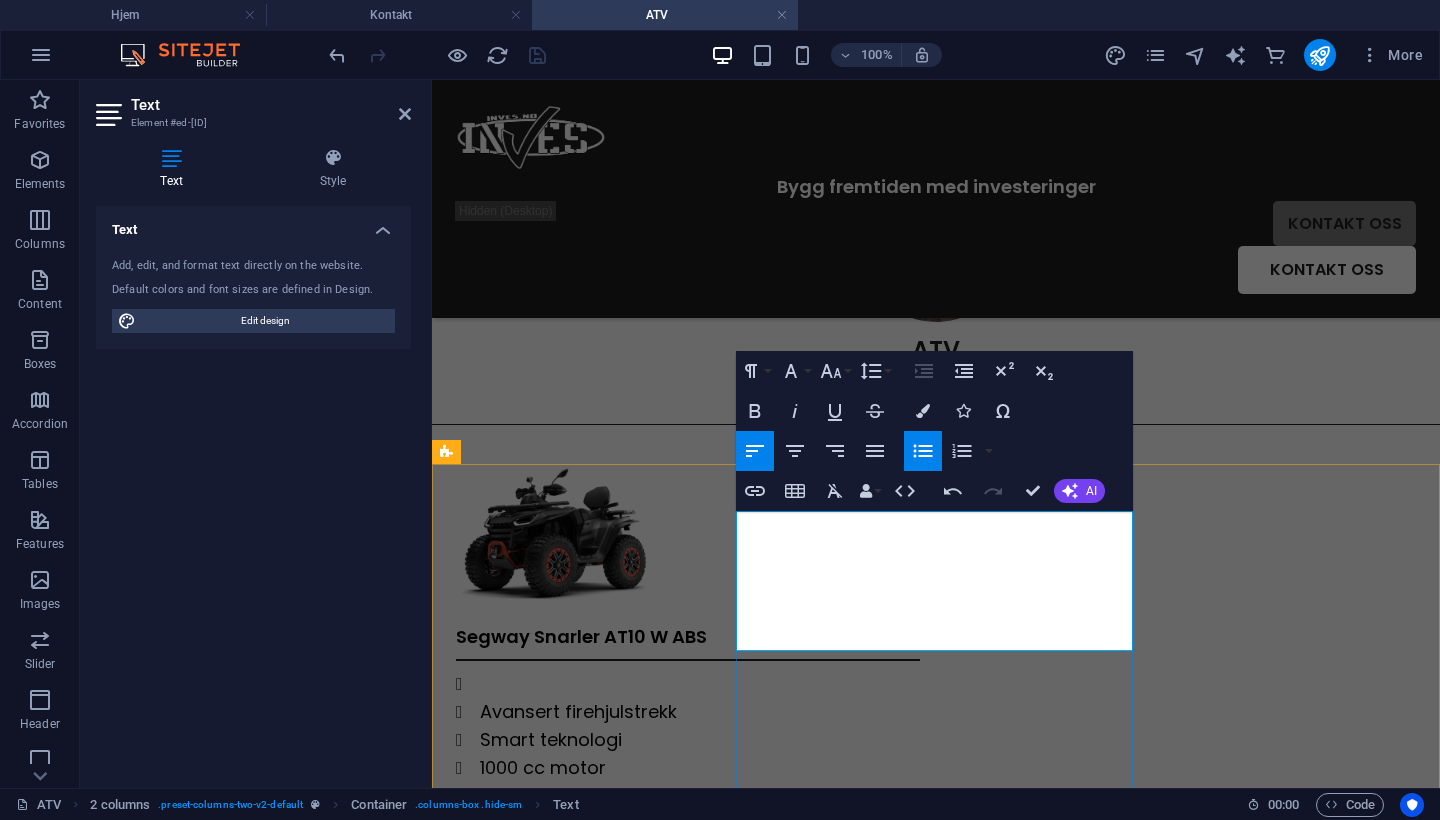 type 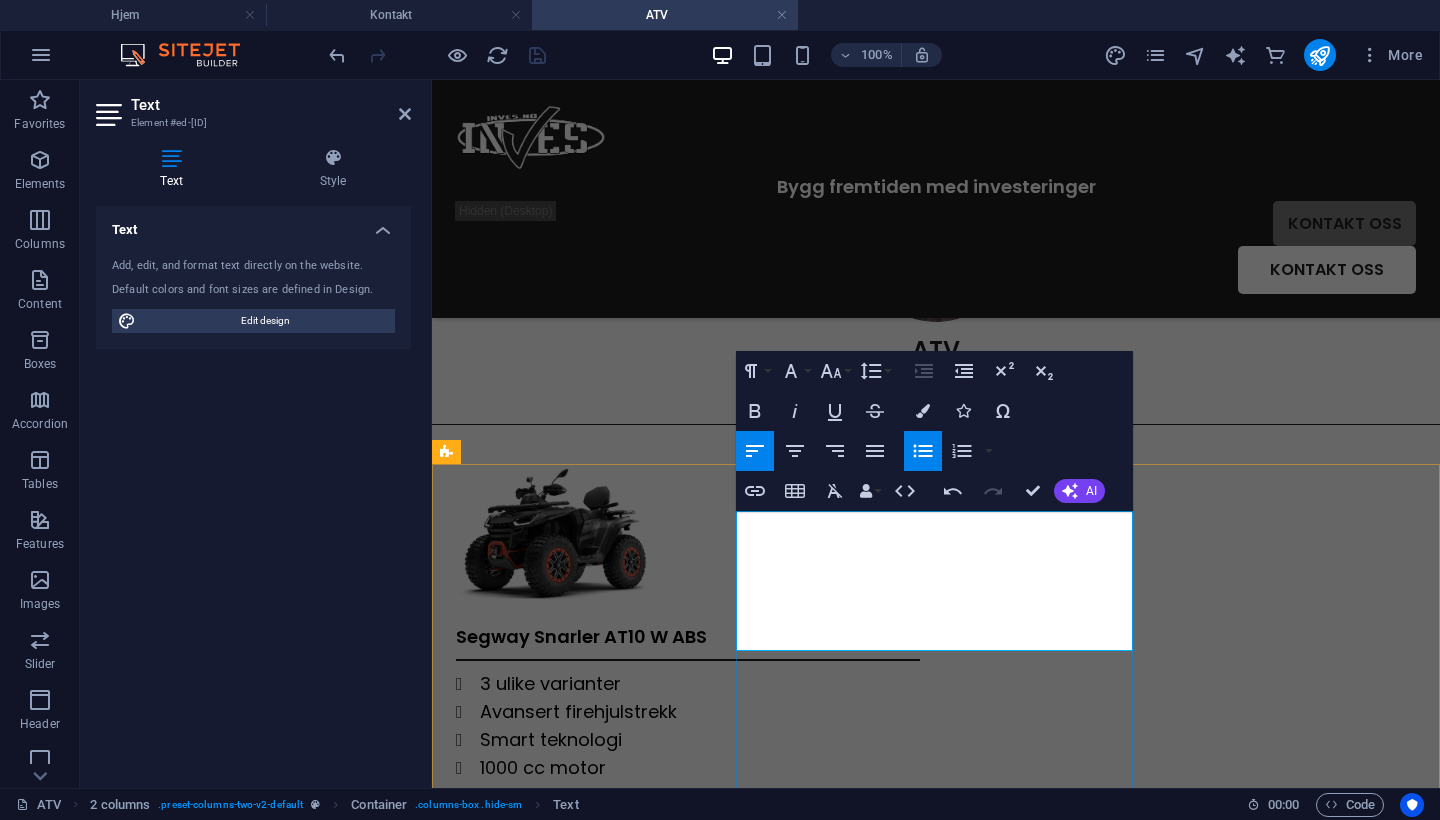 click on "3 ulike varianter" at bounding box center [550, 683] 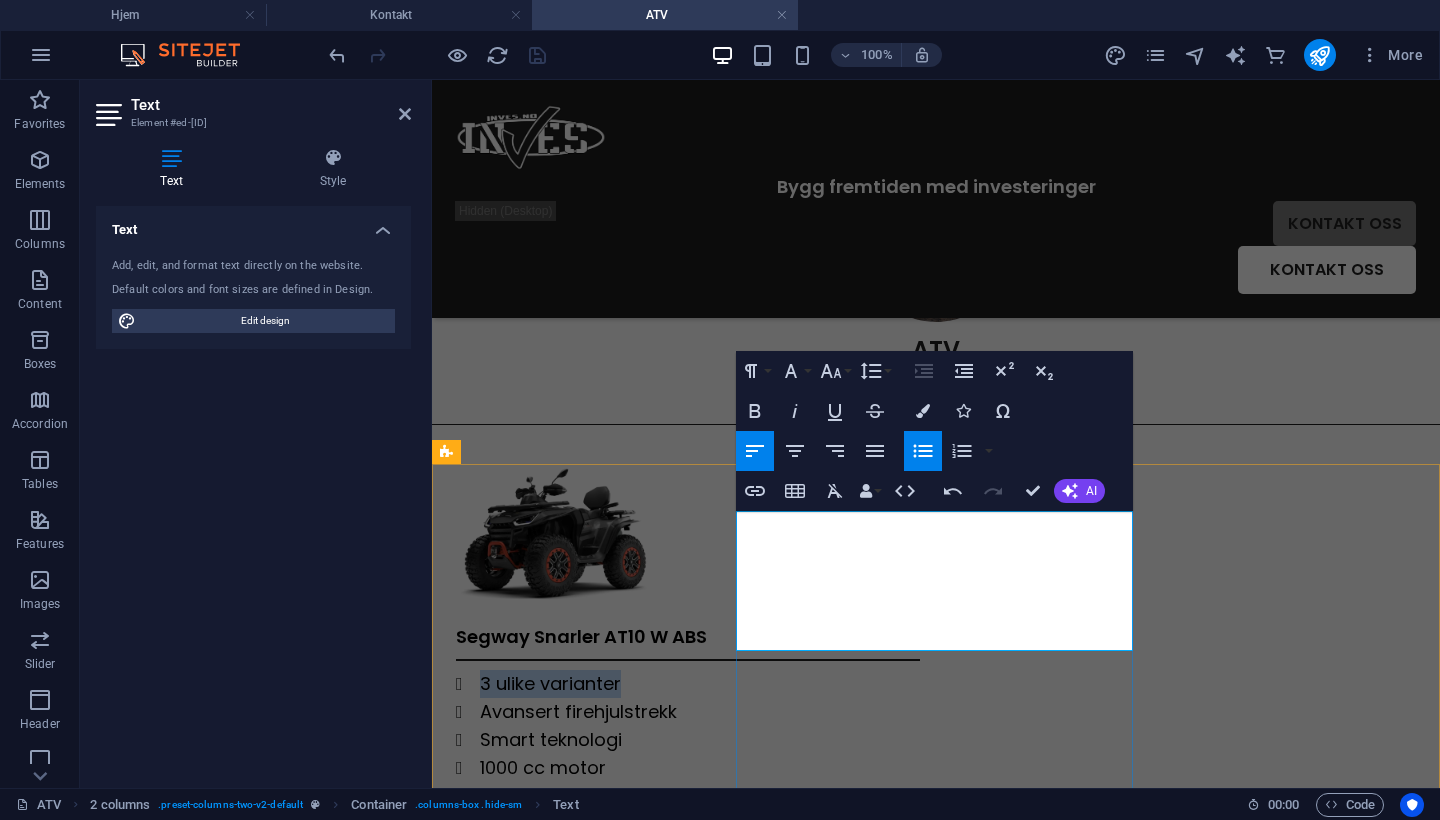 drag, startPoint x: 763, startPoint y: 522, endPoint x: 973, endPoint y: 522, distance: 210 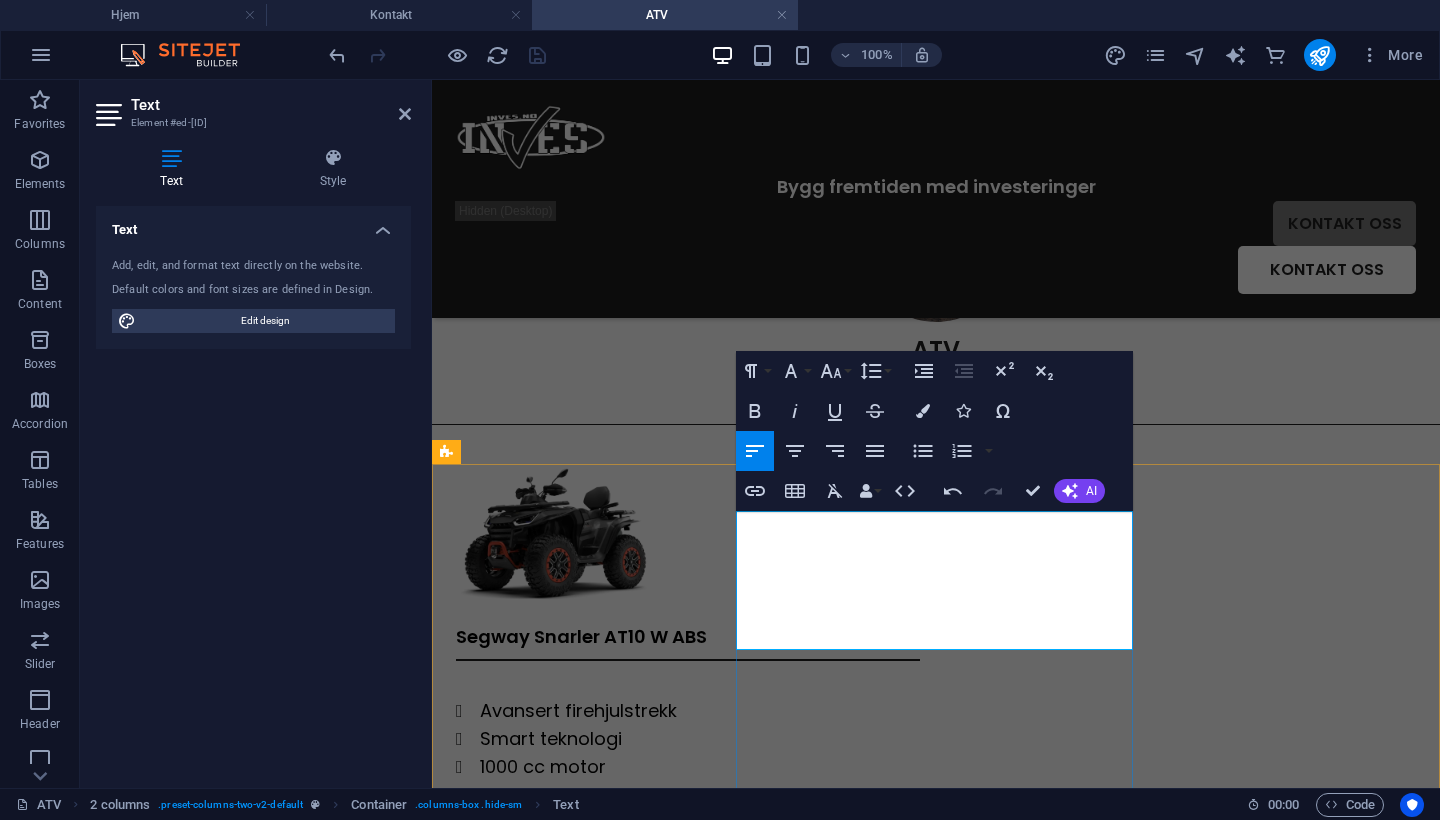click on "Avansert firehjulstrekk" at bounding box center [700, 711] 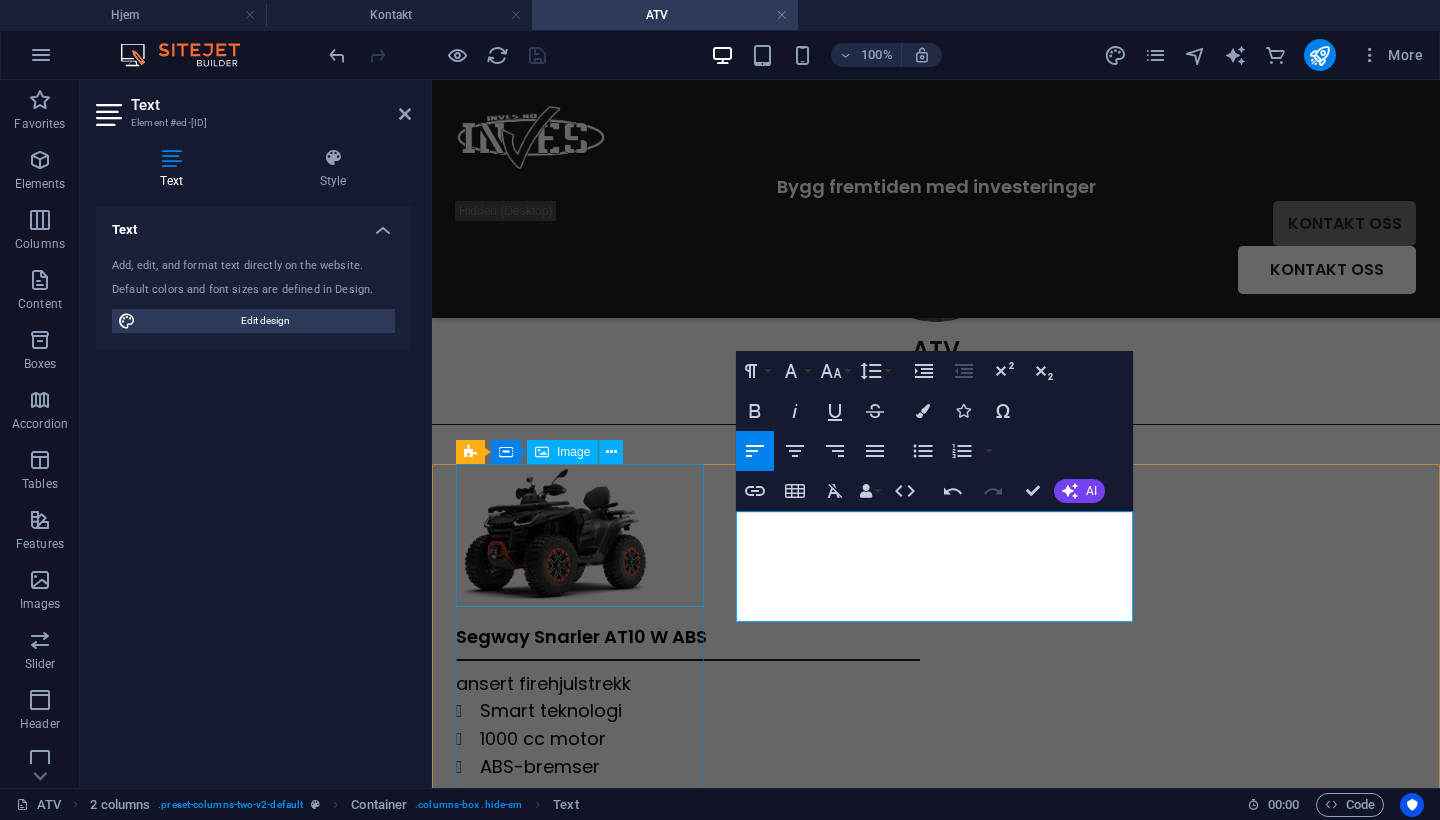 click at bounding box center [688, 535] 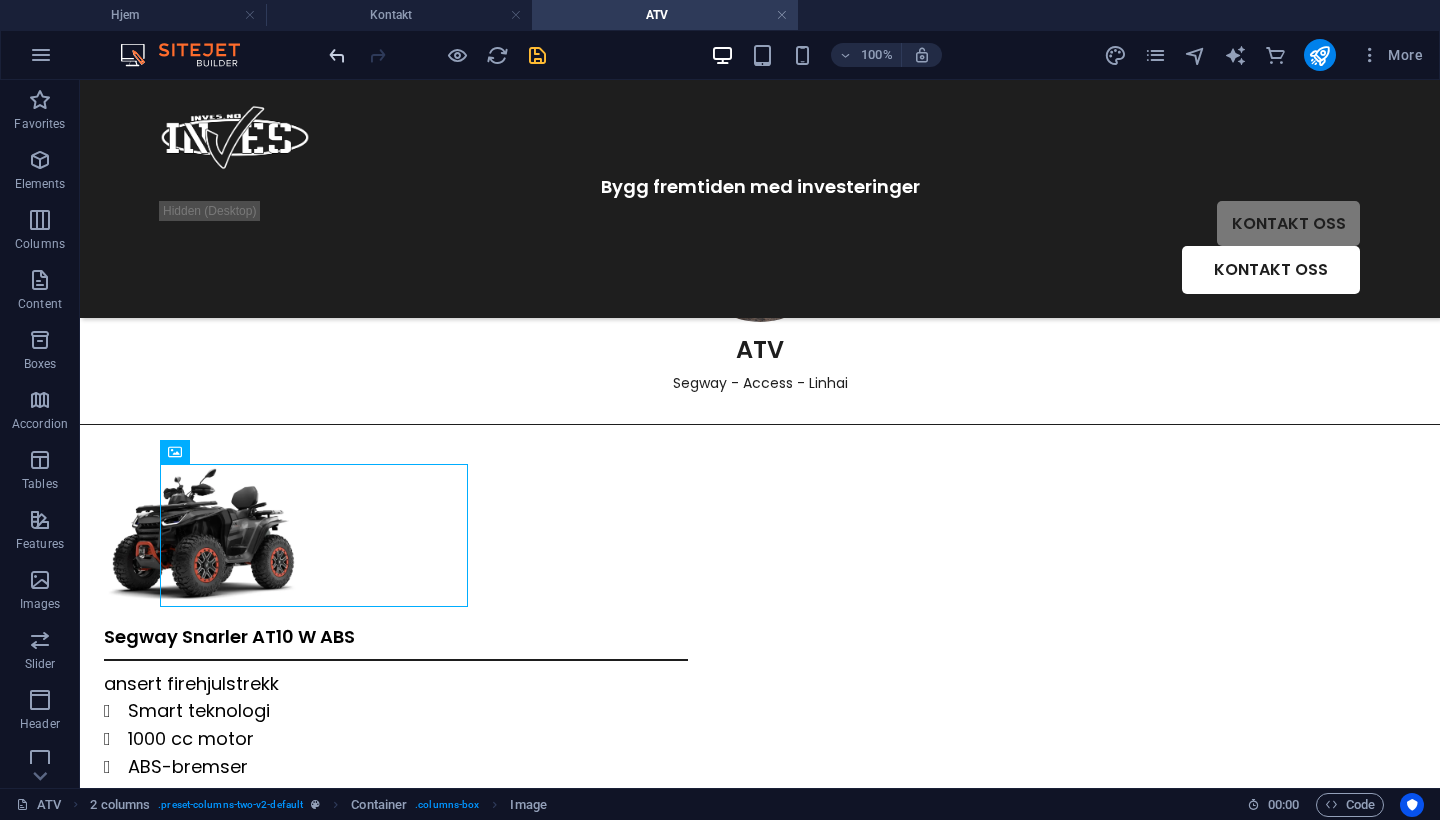 click at bounding box center [337, 55] 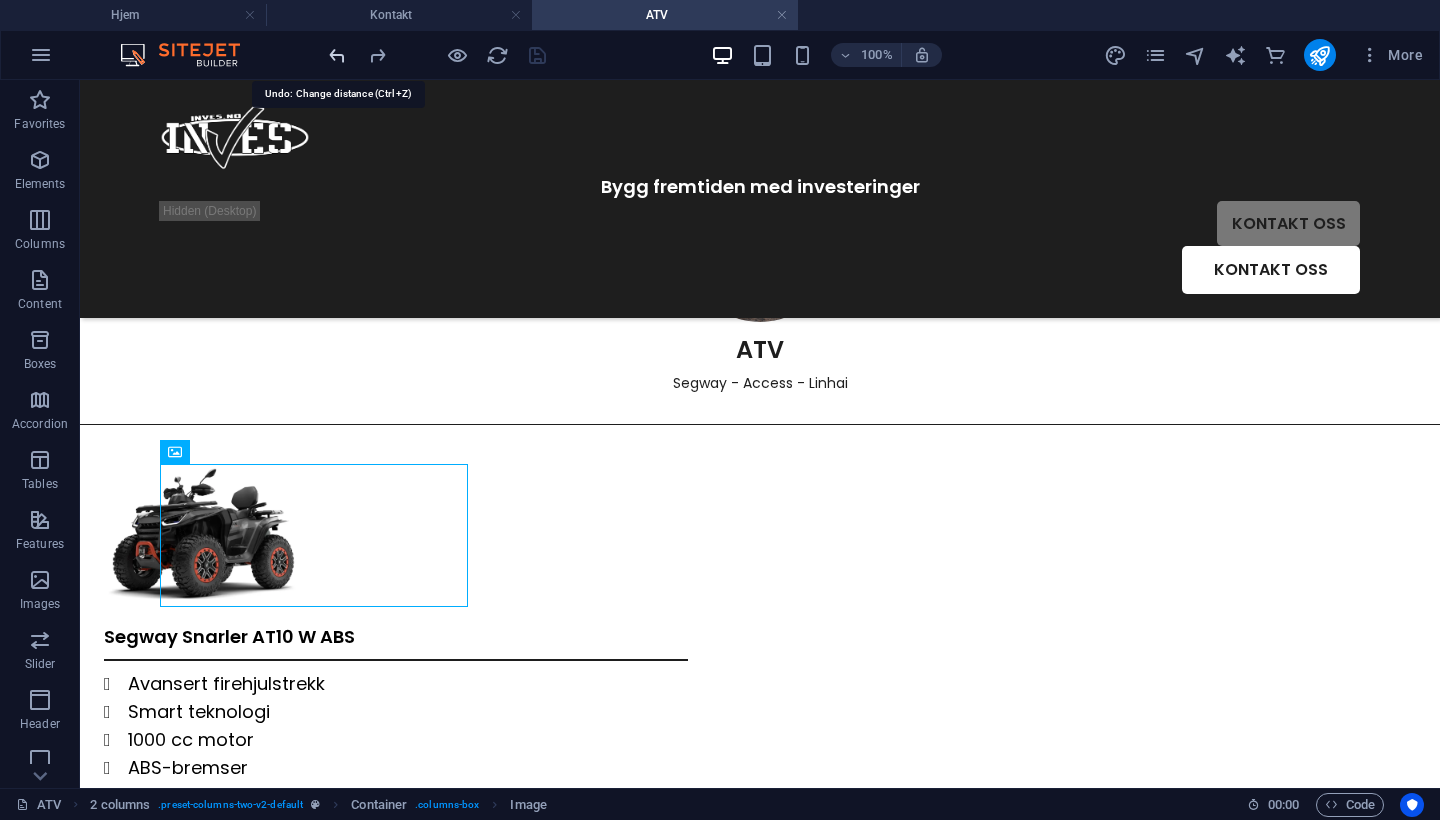 click at bounding box center [337, 55] 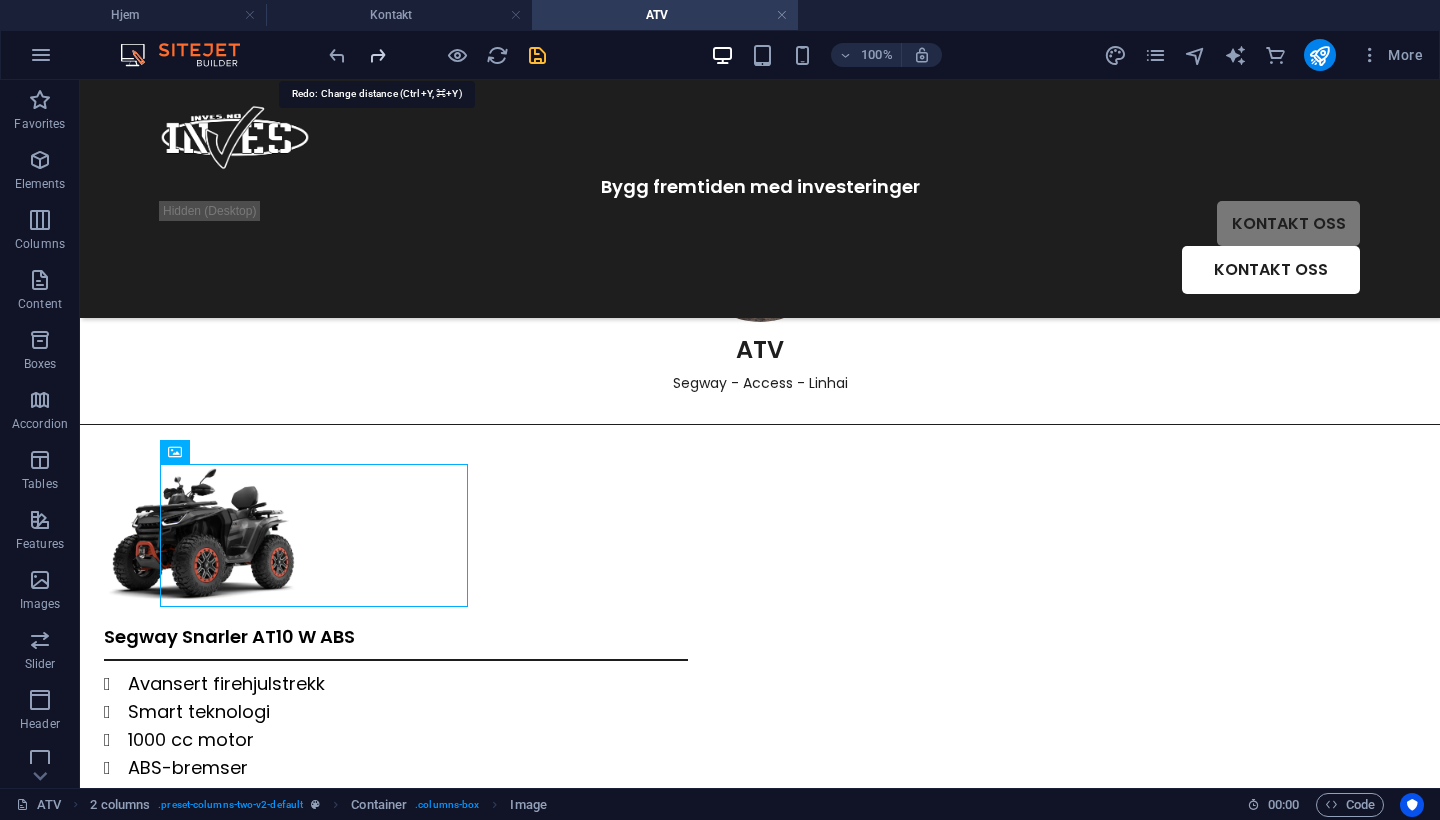 click at bounding box center [377, 55] 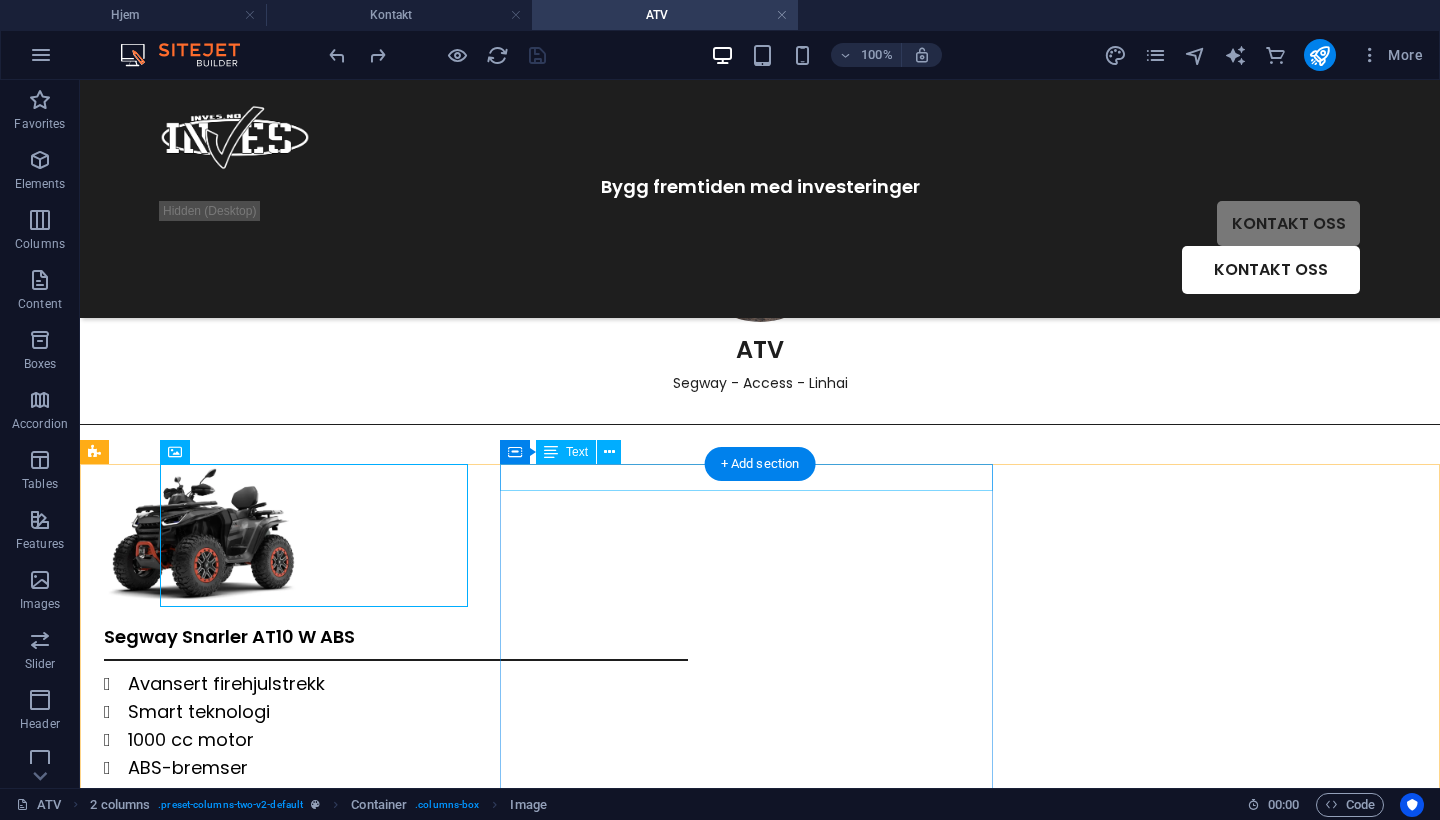 click on "Segway Snarler AT10 W ABS" at bounding box center (396, 636) 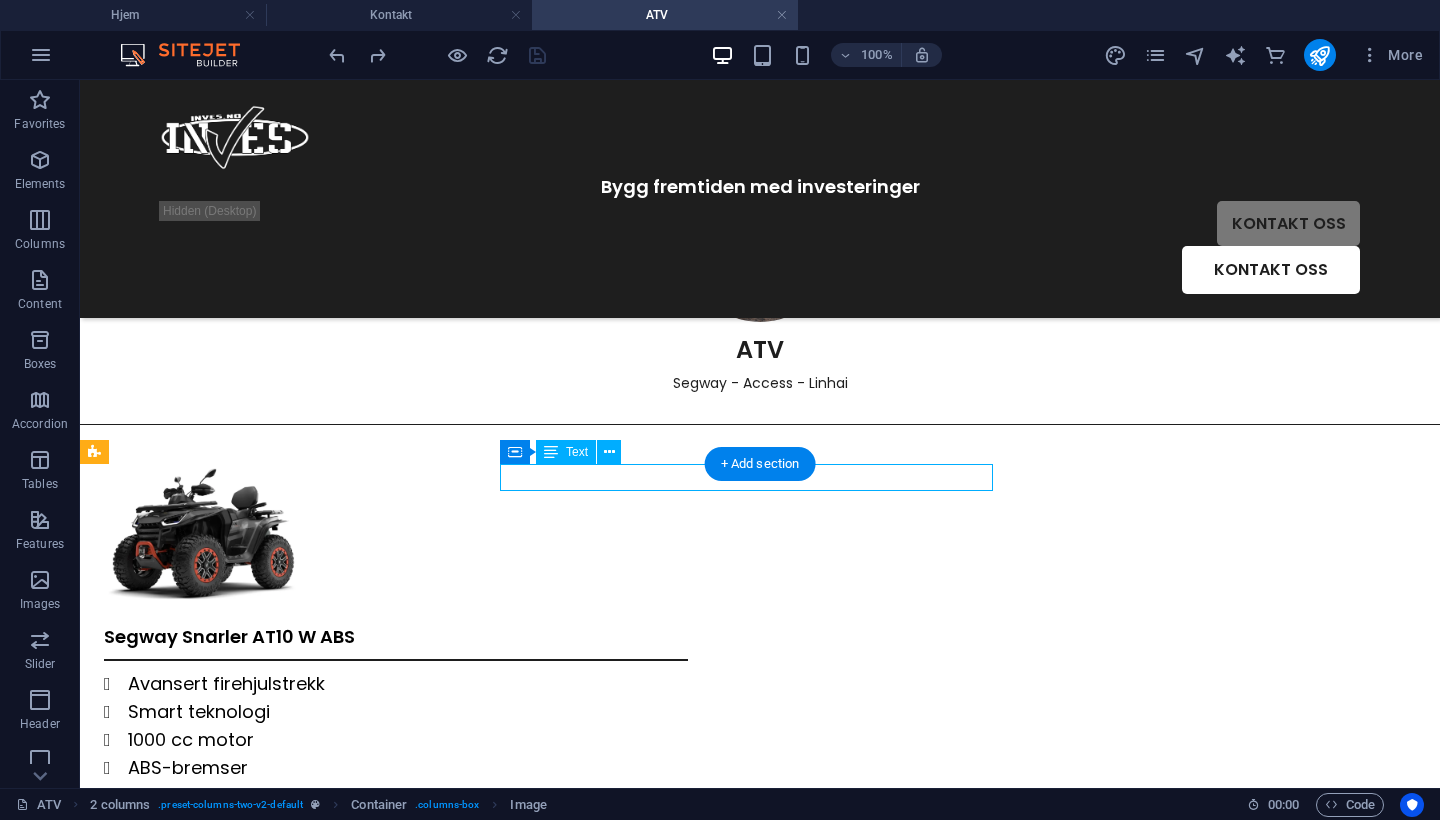 click on "Segway Snarler AT10 W ABS" at bounding box center (396, 636) 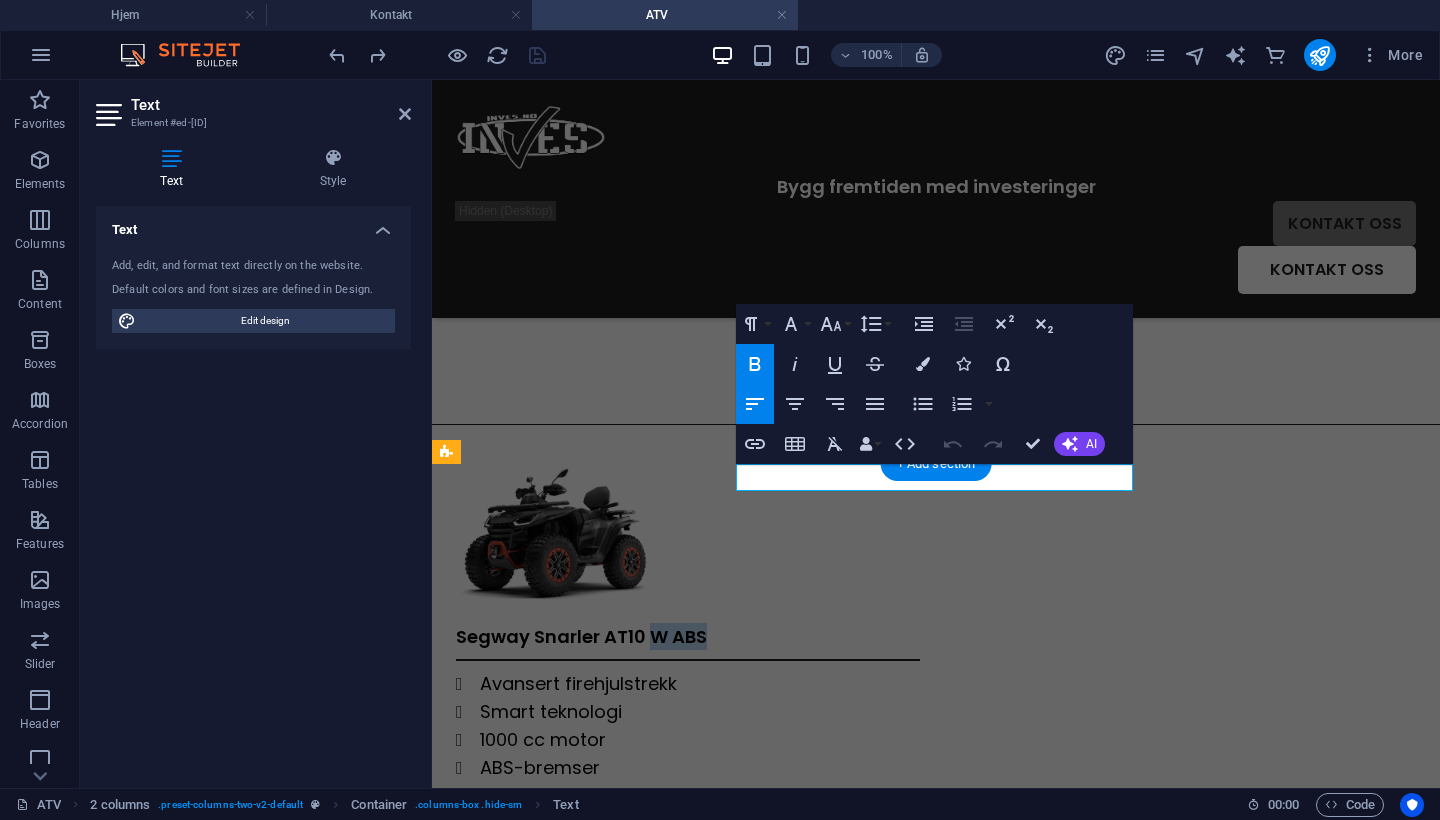 drag, startPoint x: 1052, startPoint y: 484, endPoint x: 929, endPoint y: 475, distance: 123.32883 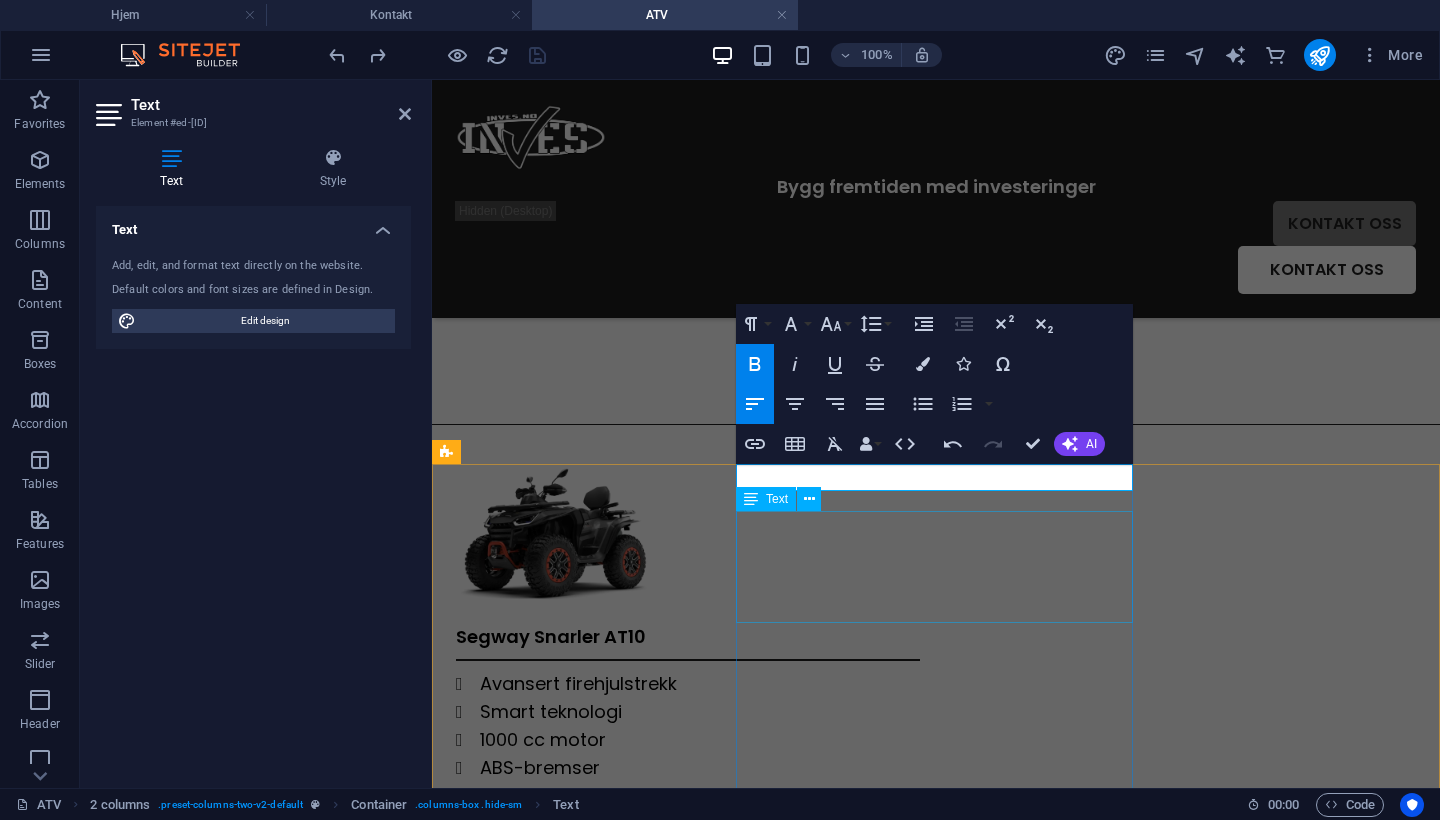 click on "Avansert firehjulstrekk Smart teknologi 1000 cc motor ABS-bremser" at bounding box center [688, 726] 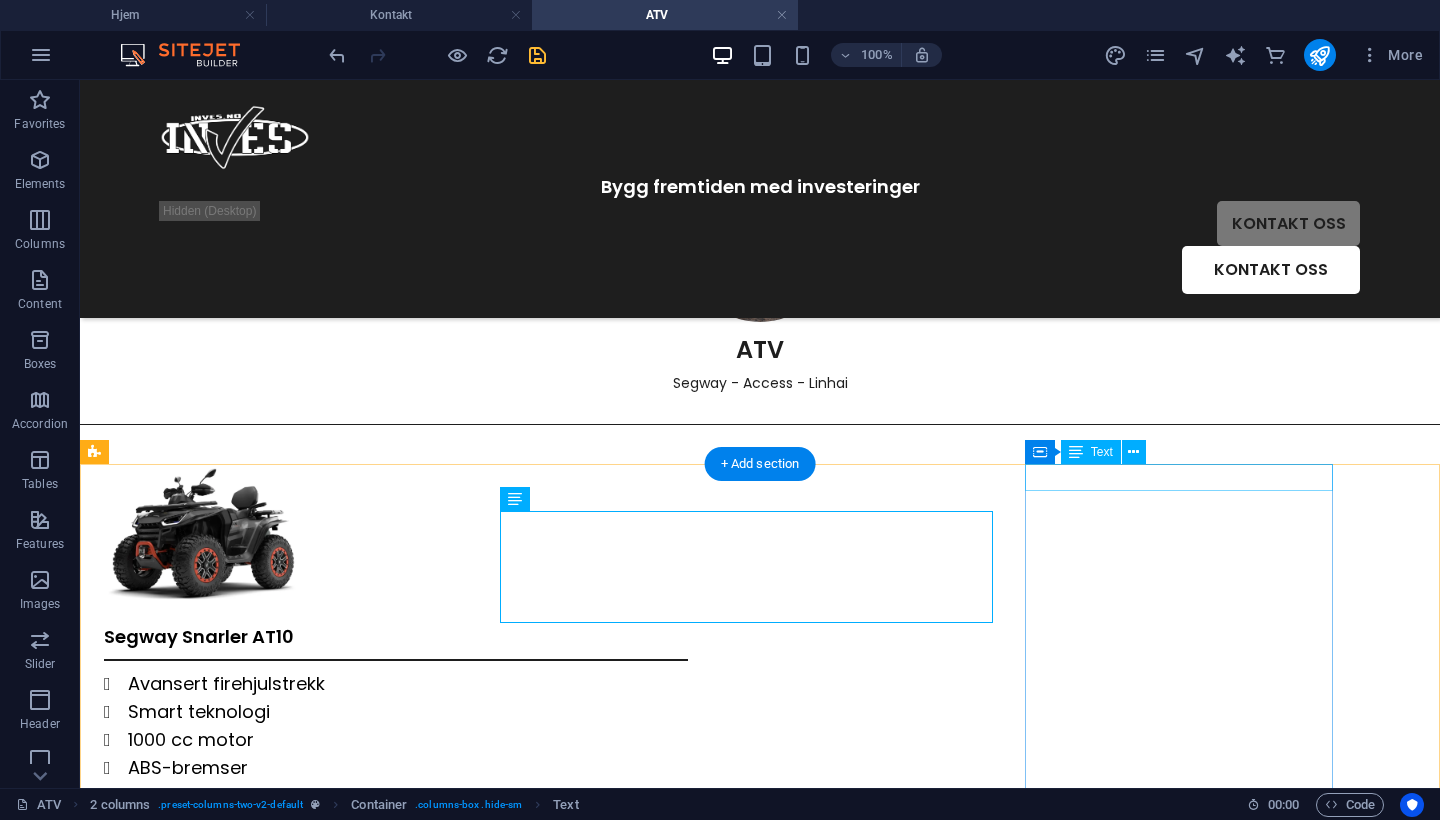 click on "Segway Snarler AT10  W ABS" at bounding box center [258, 811] 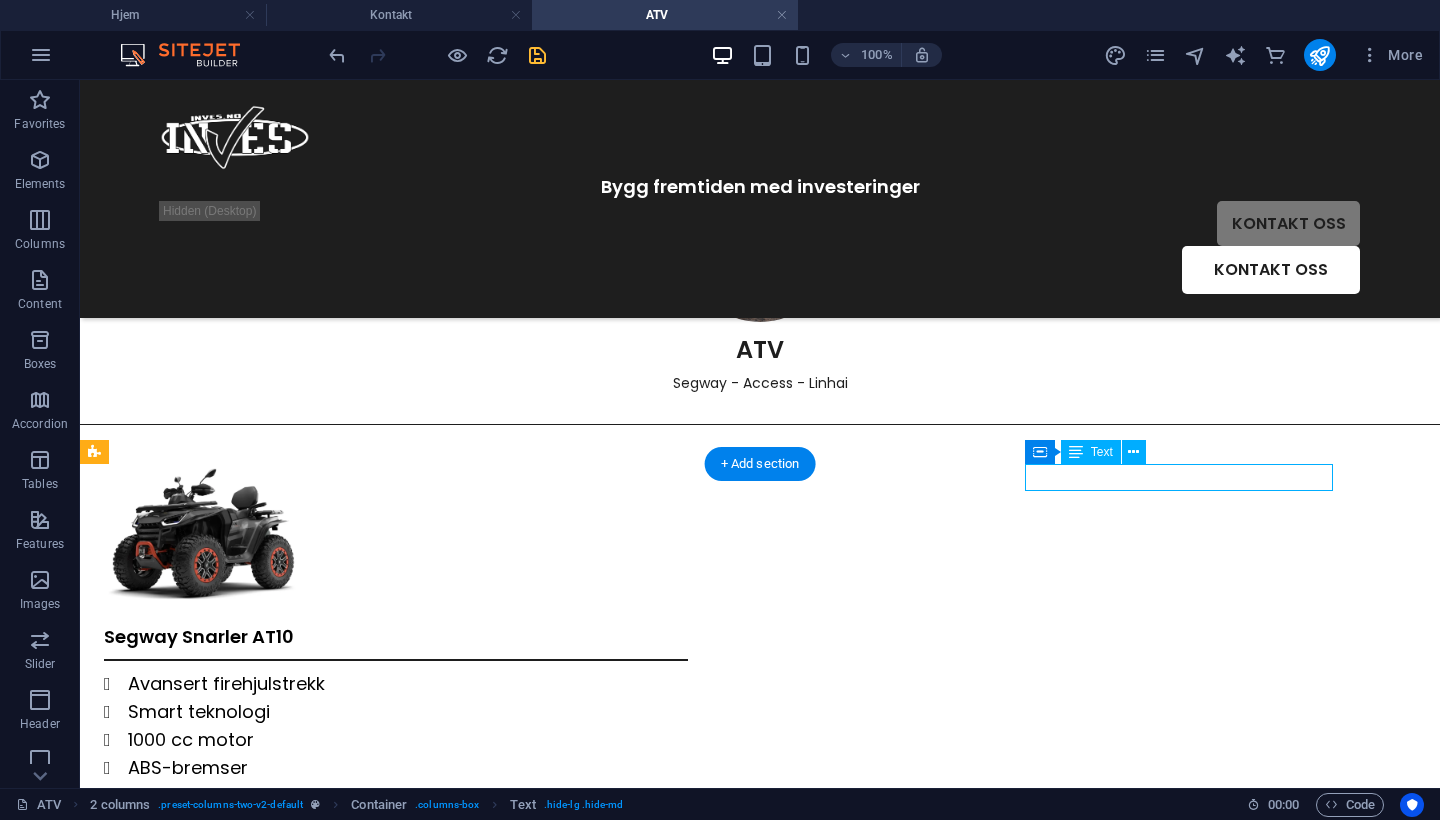 click on "Segway Snarler AT10  W ABS" at bounding box center [258, 811] 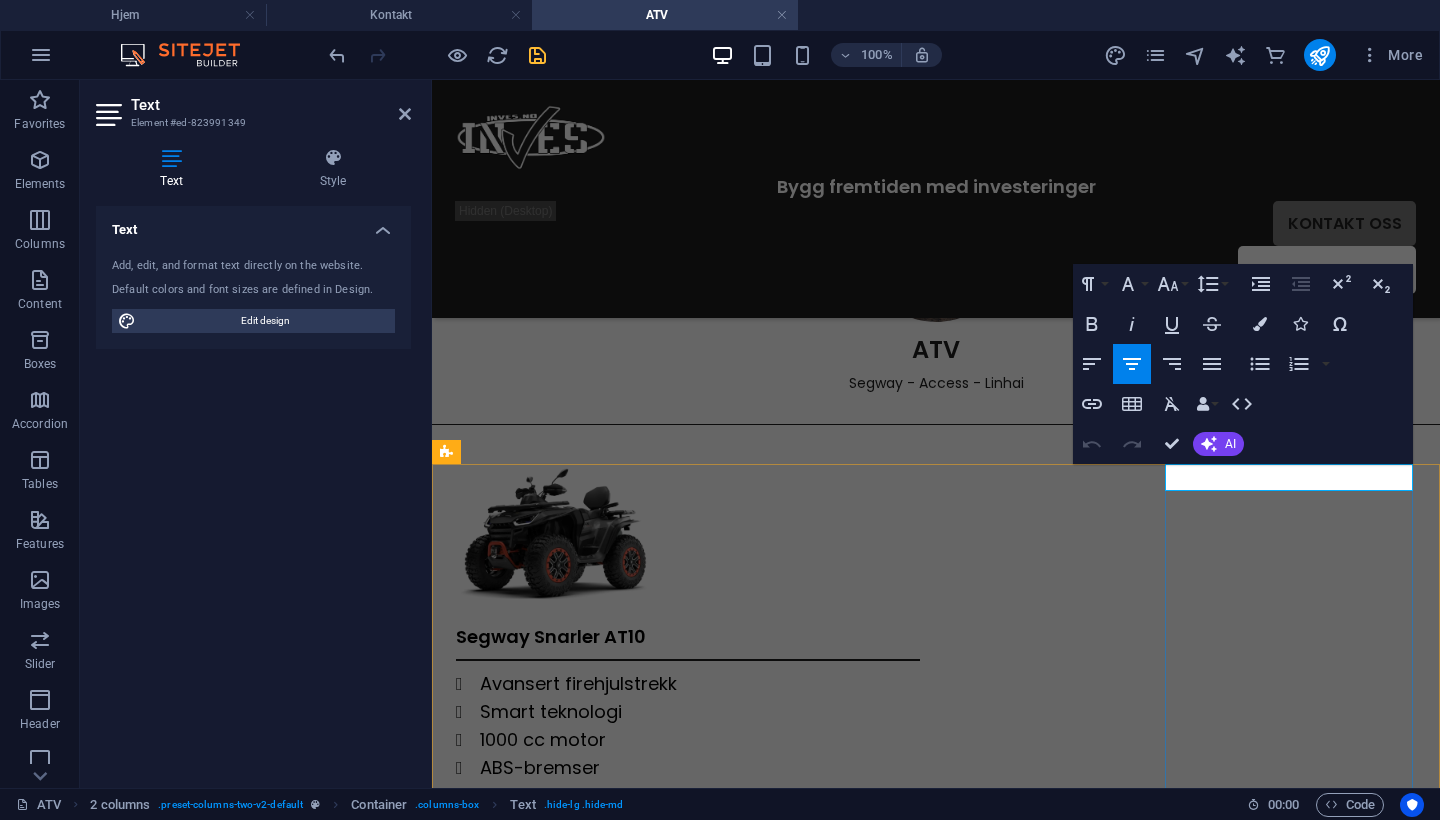 drag, startPoint x: 1349, startPoint y: 476, endPoint x: 1416, endPoint y: 476, distance: 67 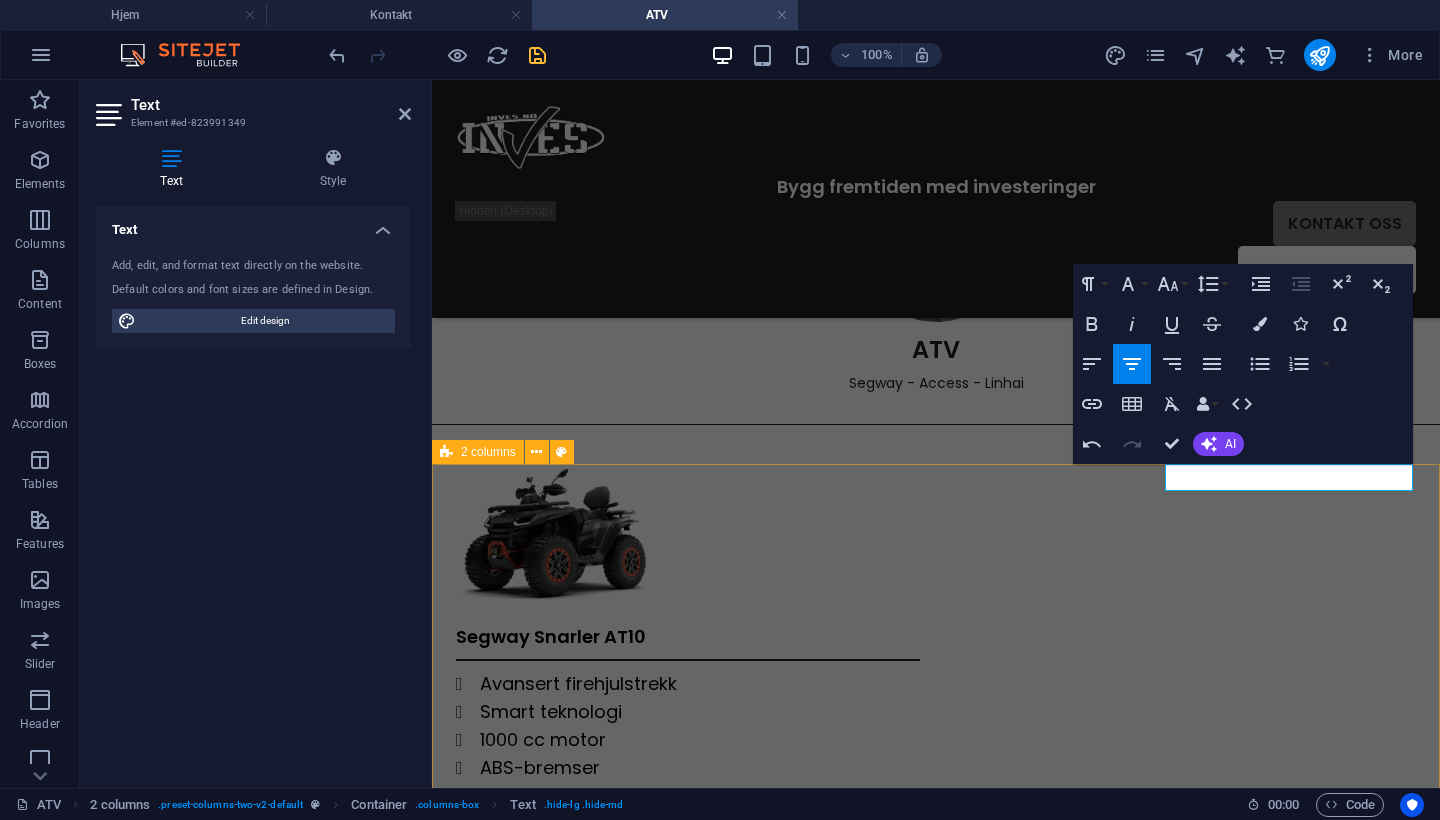 type 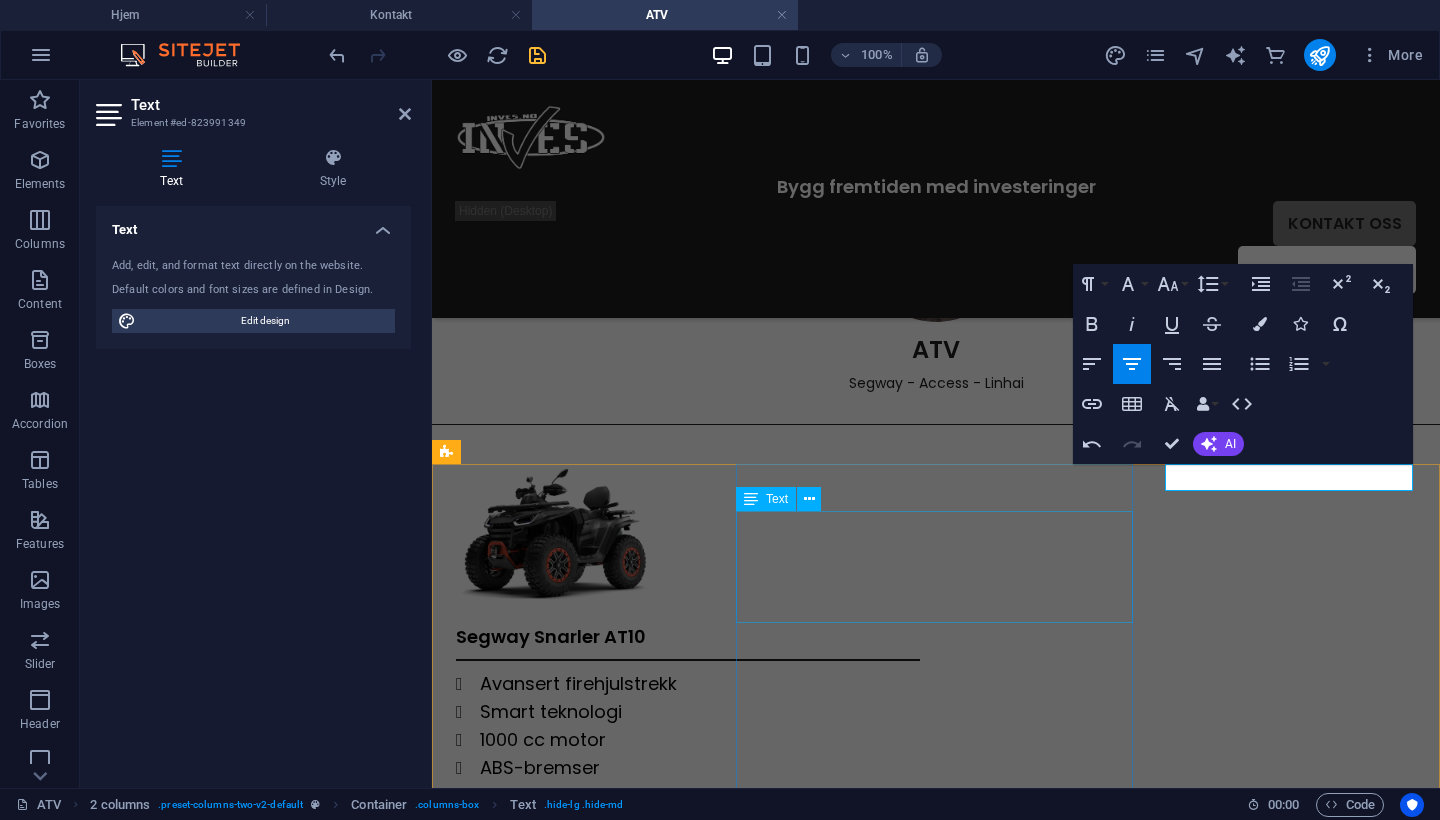 click on "Avansert firehjulstrekk Smart teknologi 1000 cc motor ABS-bremser" at bounding box center (688, 726) 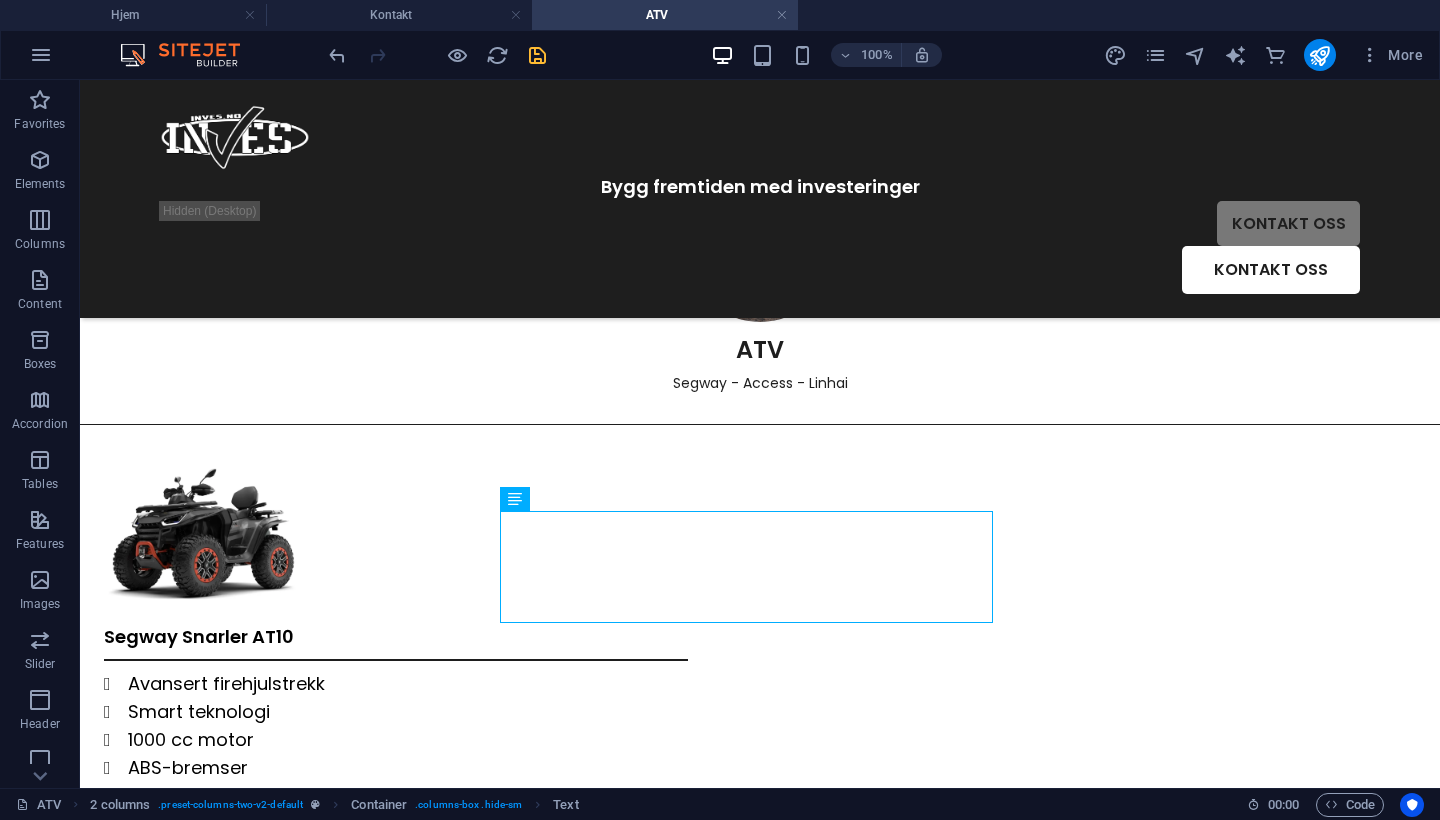 click on "100% More" at bounding box center [878, 55] 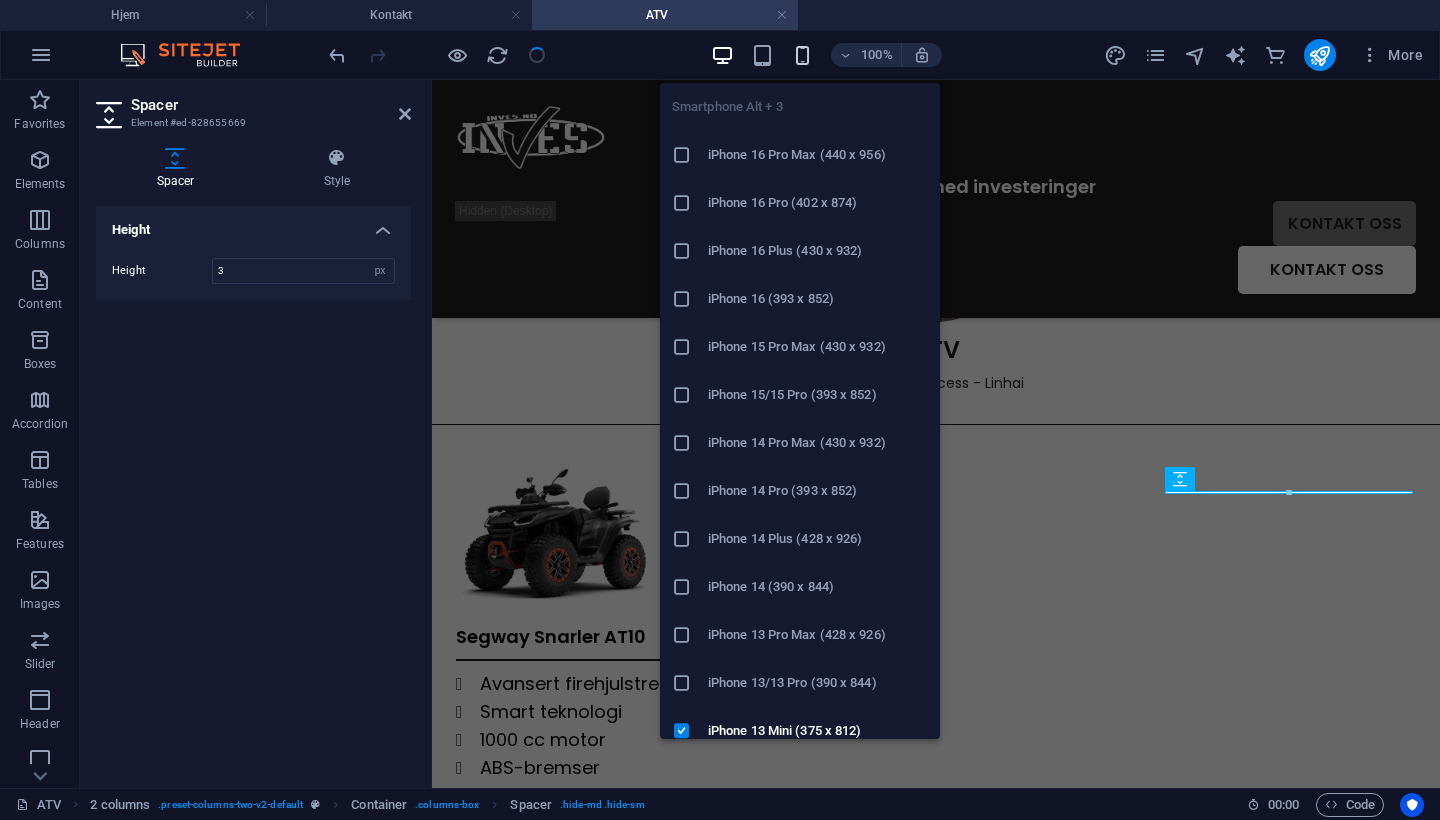 click at bounding box center [802, 55] 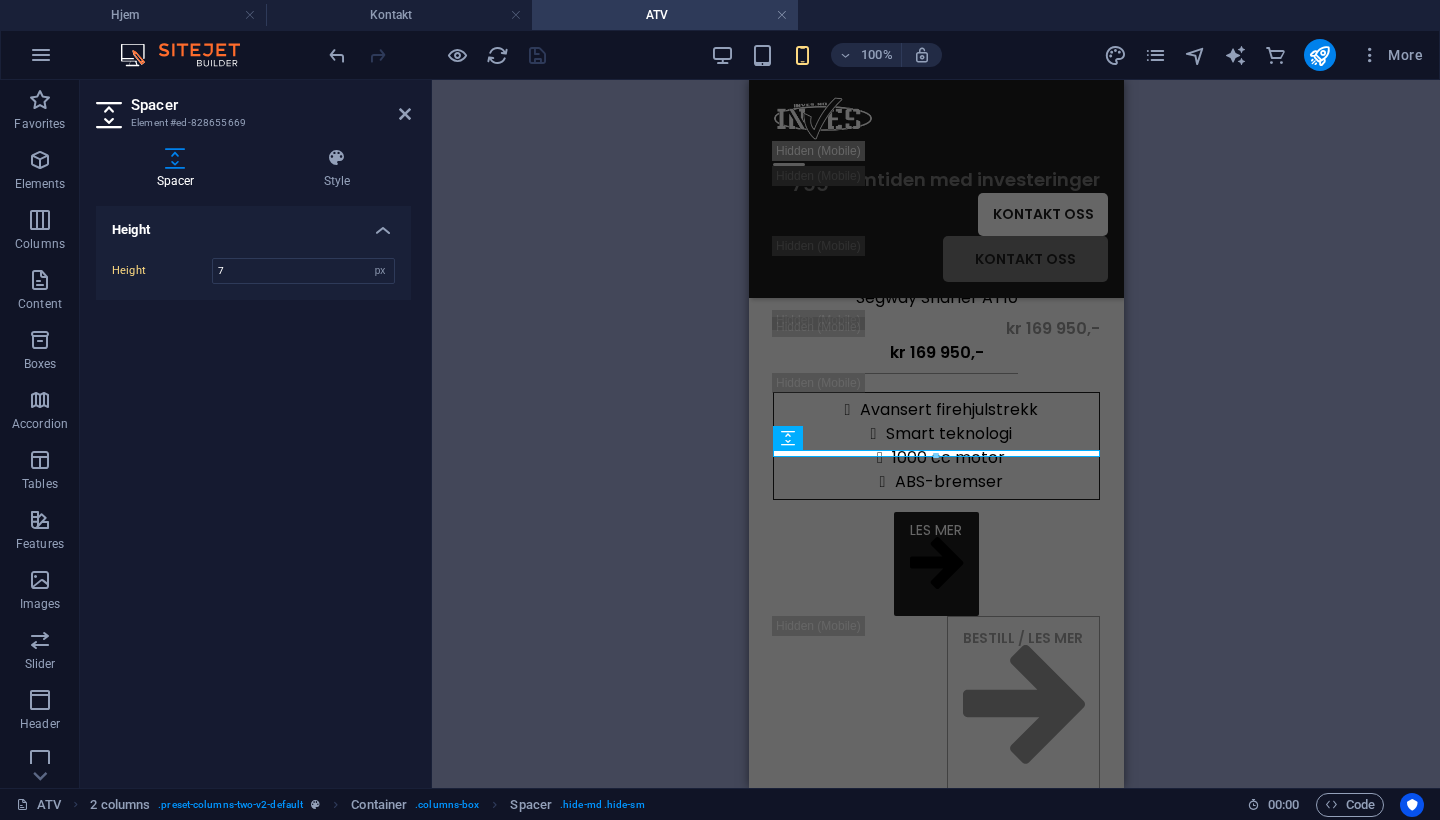 type on "7" 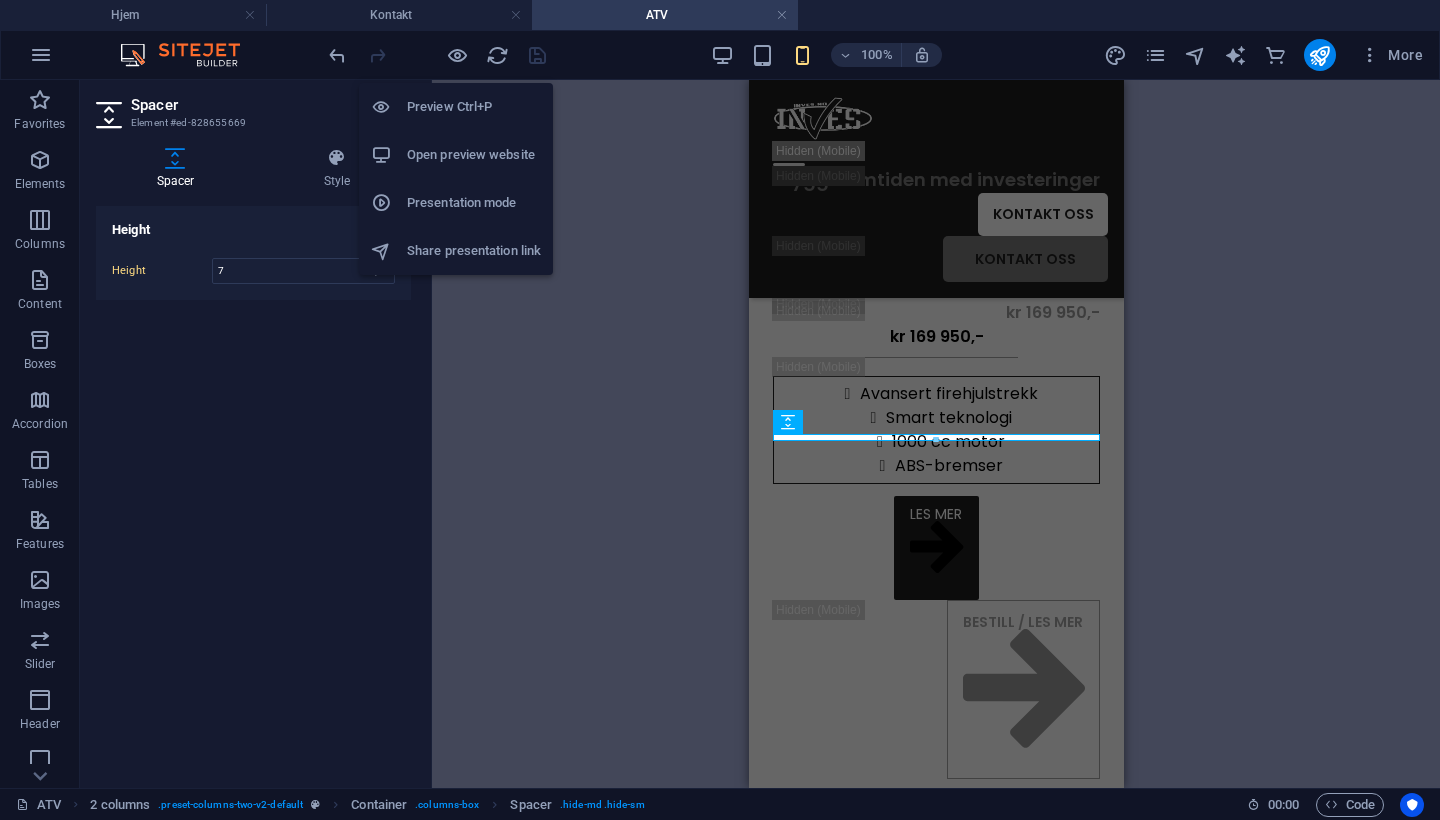 click at bounding box center (437, 55) 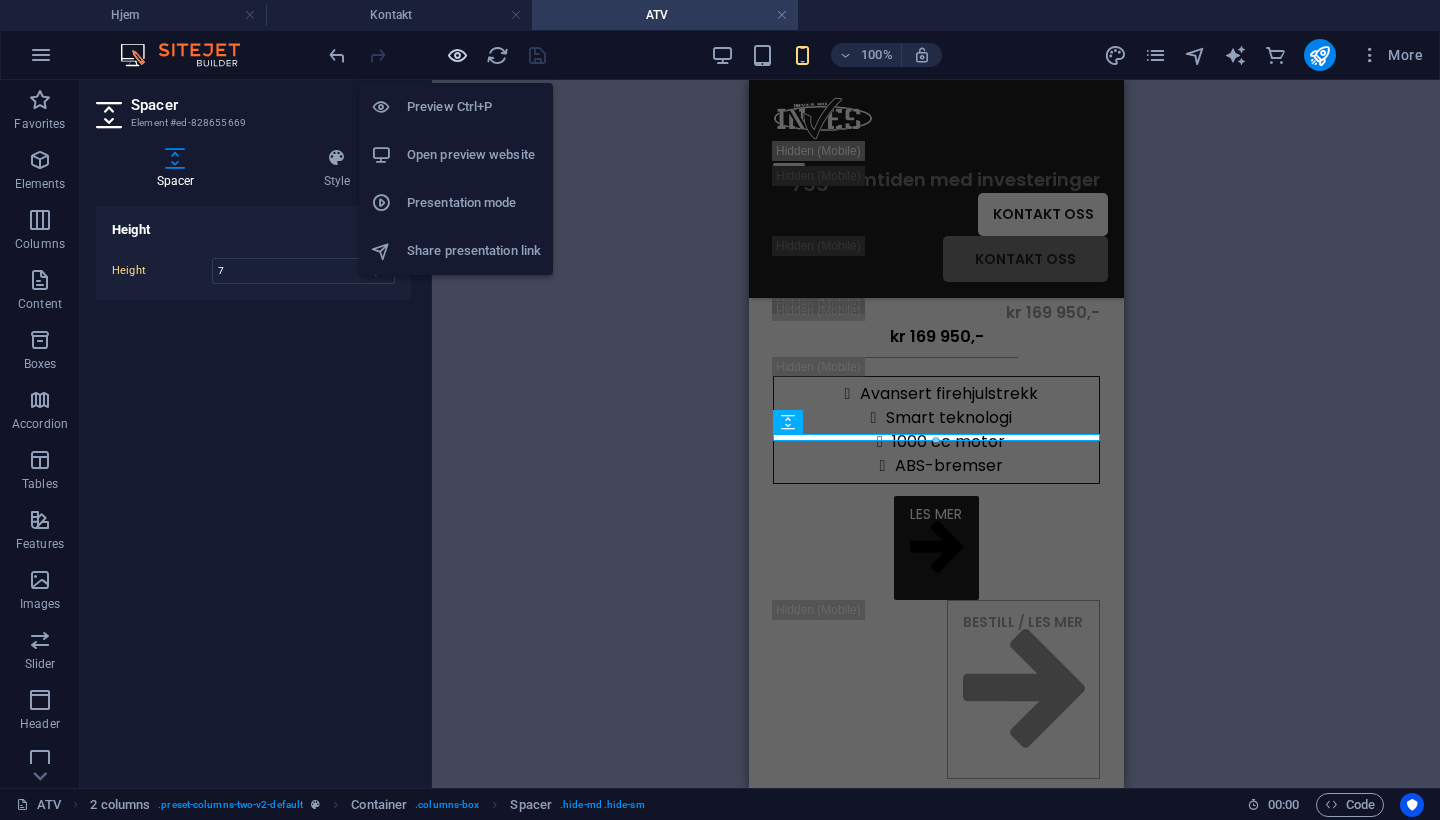 click at bounding box center [457, 55] 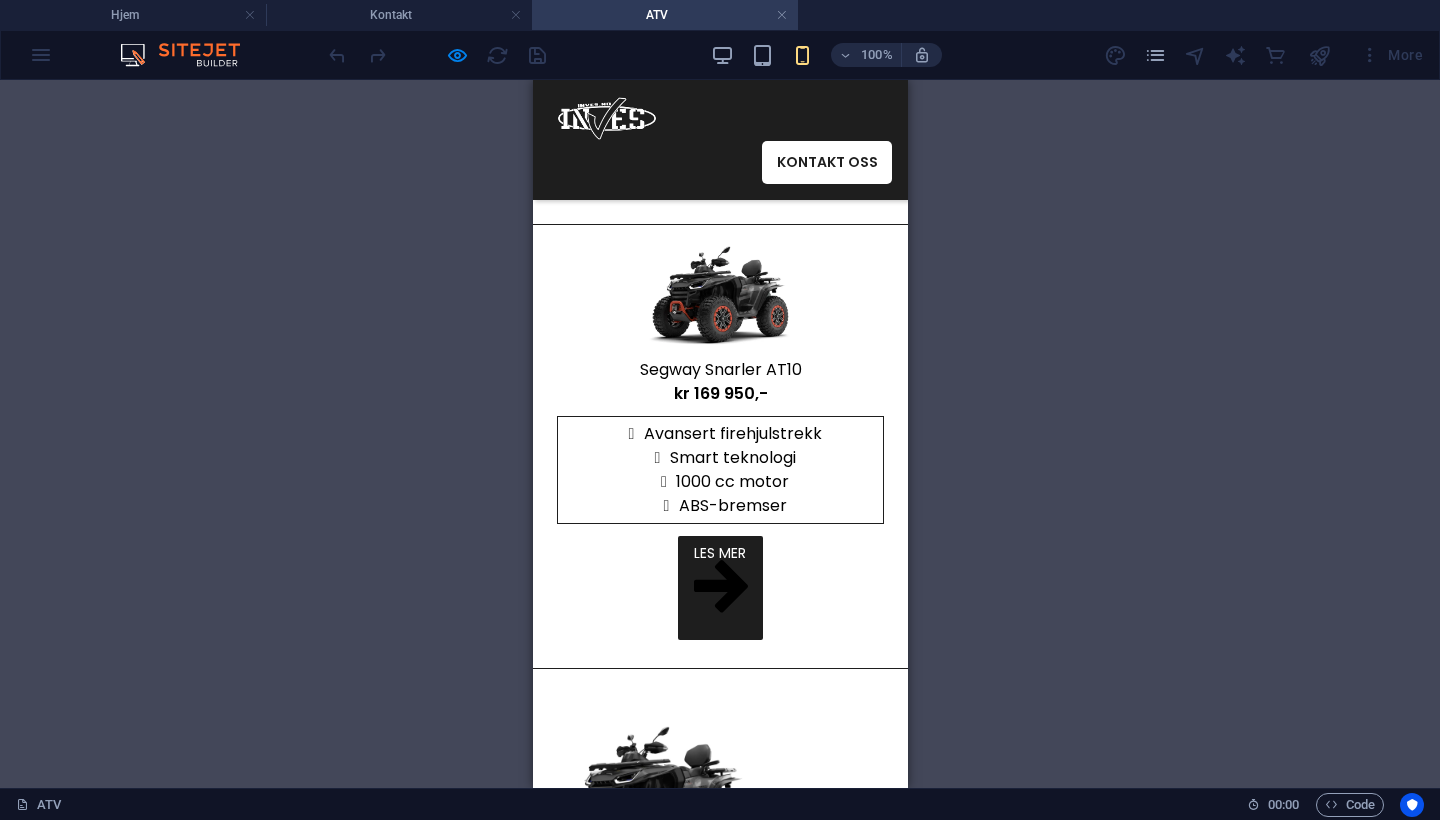 scroll, scrollTop: 212, scrollLeft: 0, axis: vertical 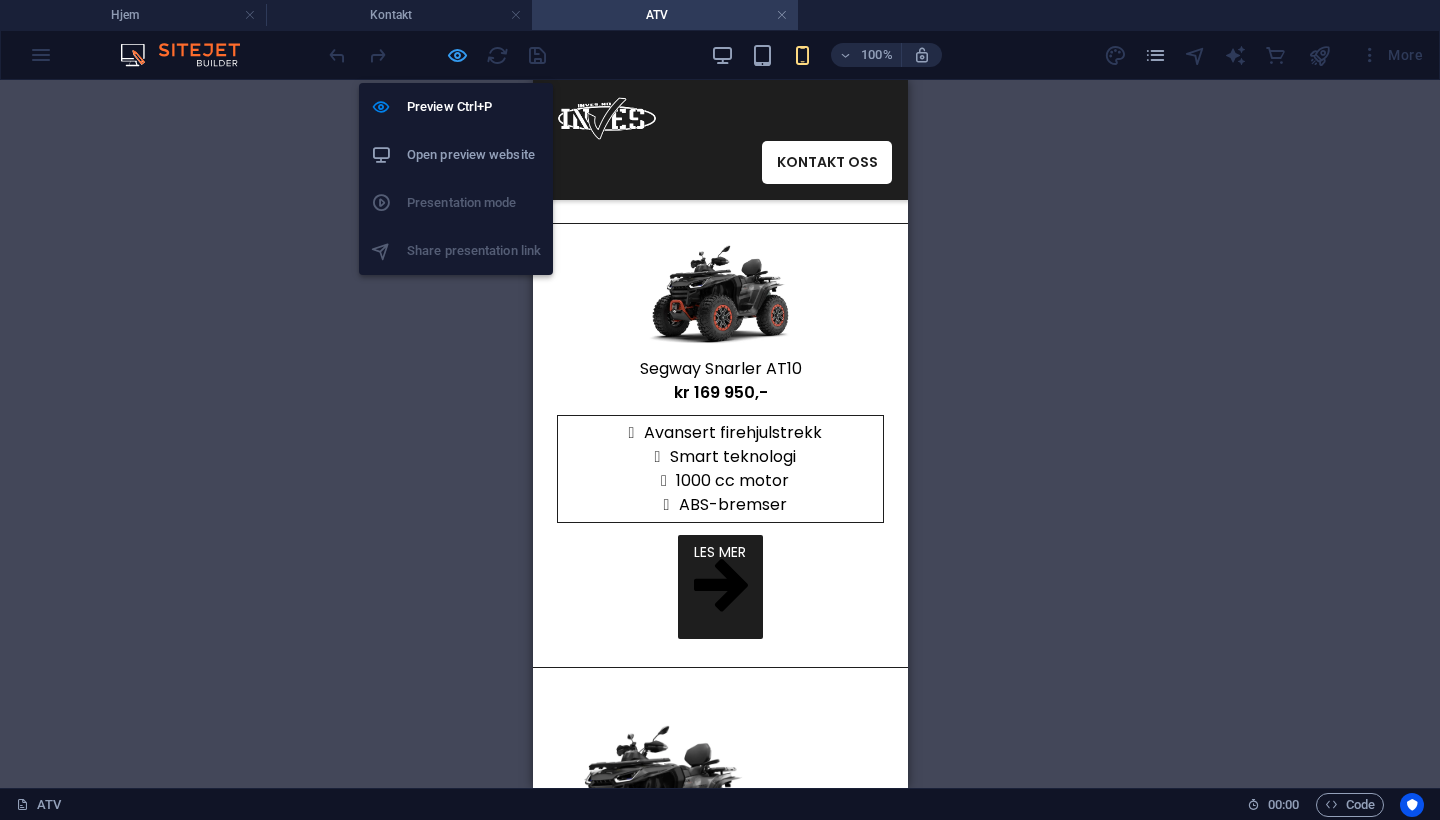 click at bounding box center [457, 55] 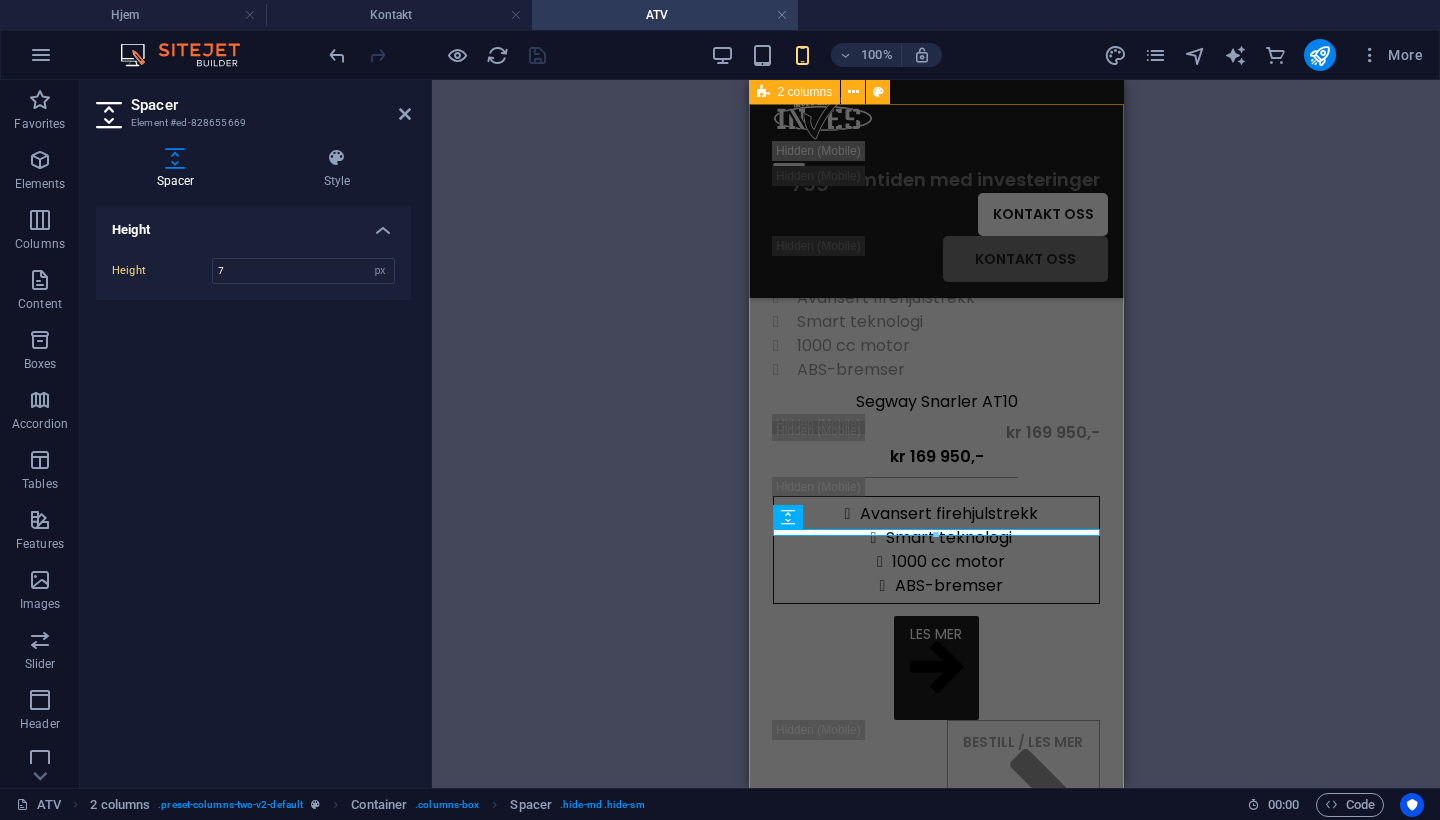 scroll, scrollTop: 500, scrollLeft: 0, axis: vertical 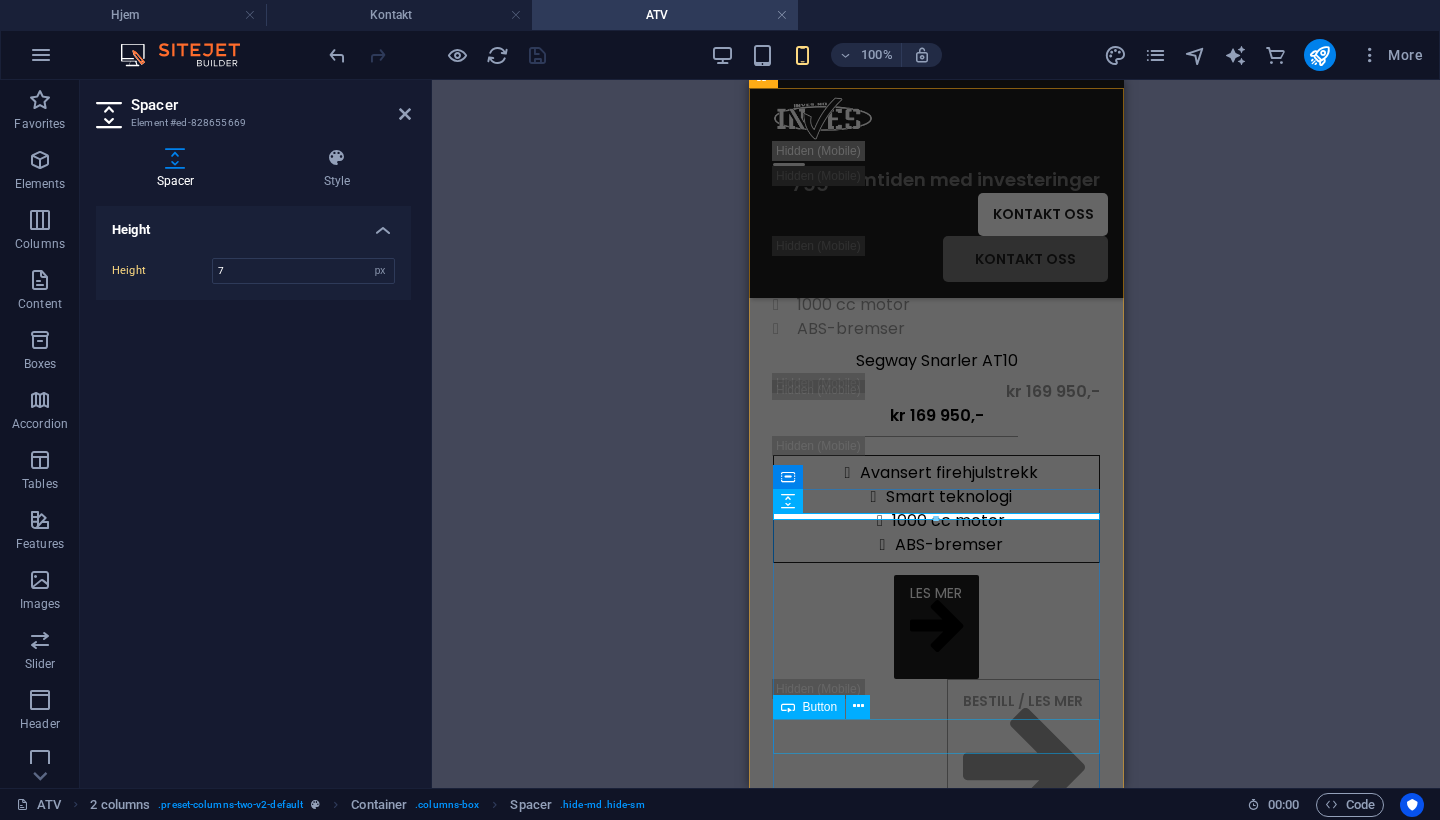 click on "LES MER" at bounding box center [935, 627] 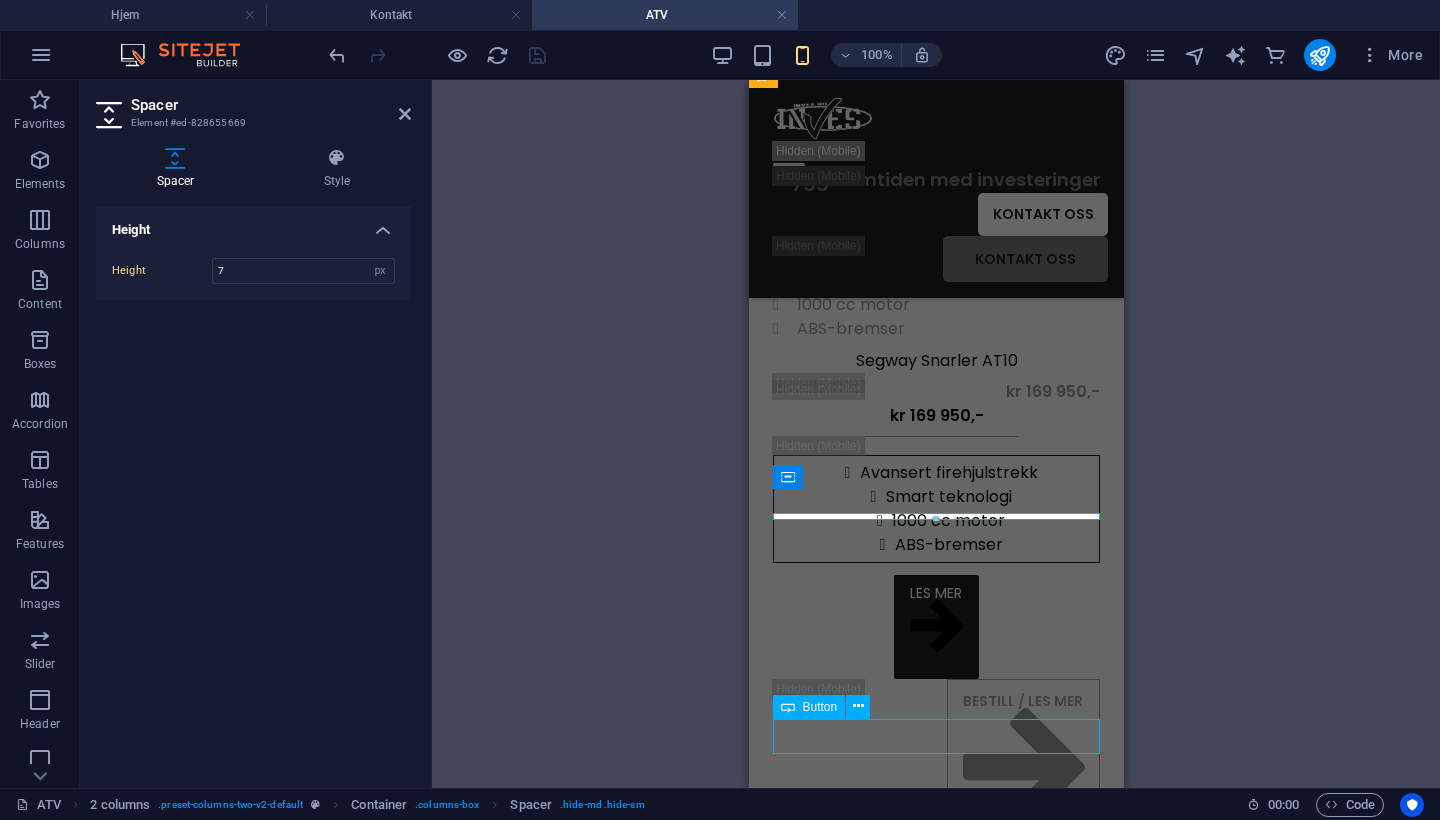 click on "LES MER" at bounding box center (935, 627) 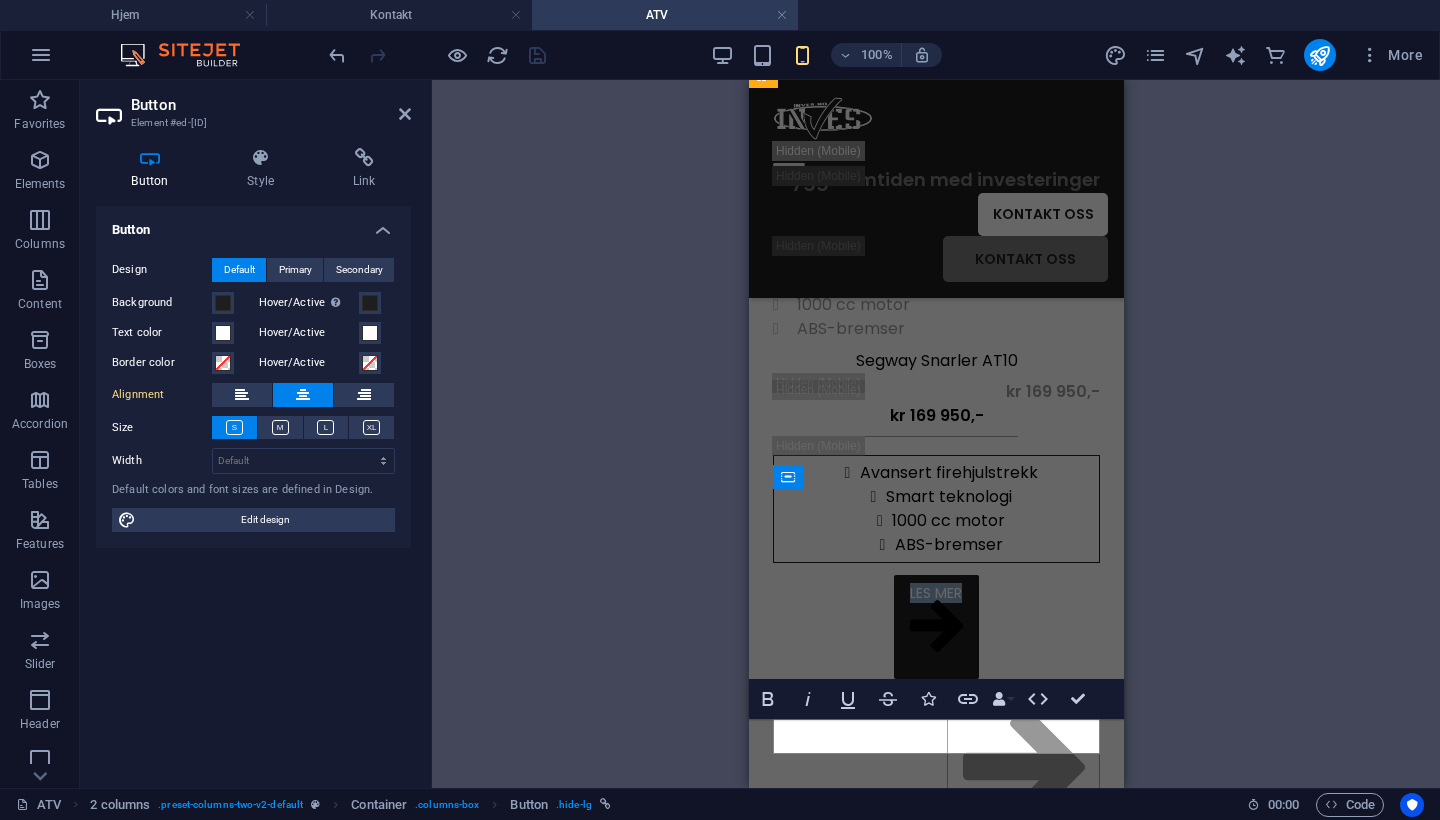 click on "LES MER" at bounding box center [935, 627] 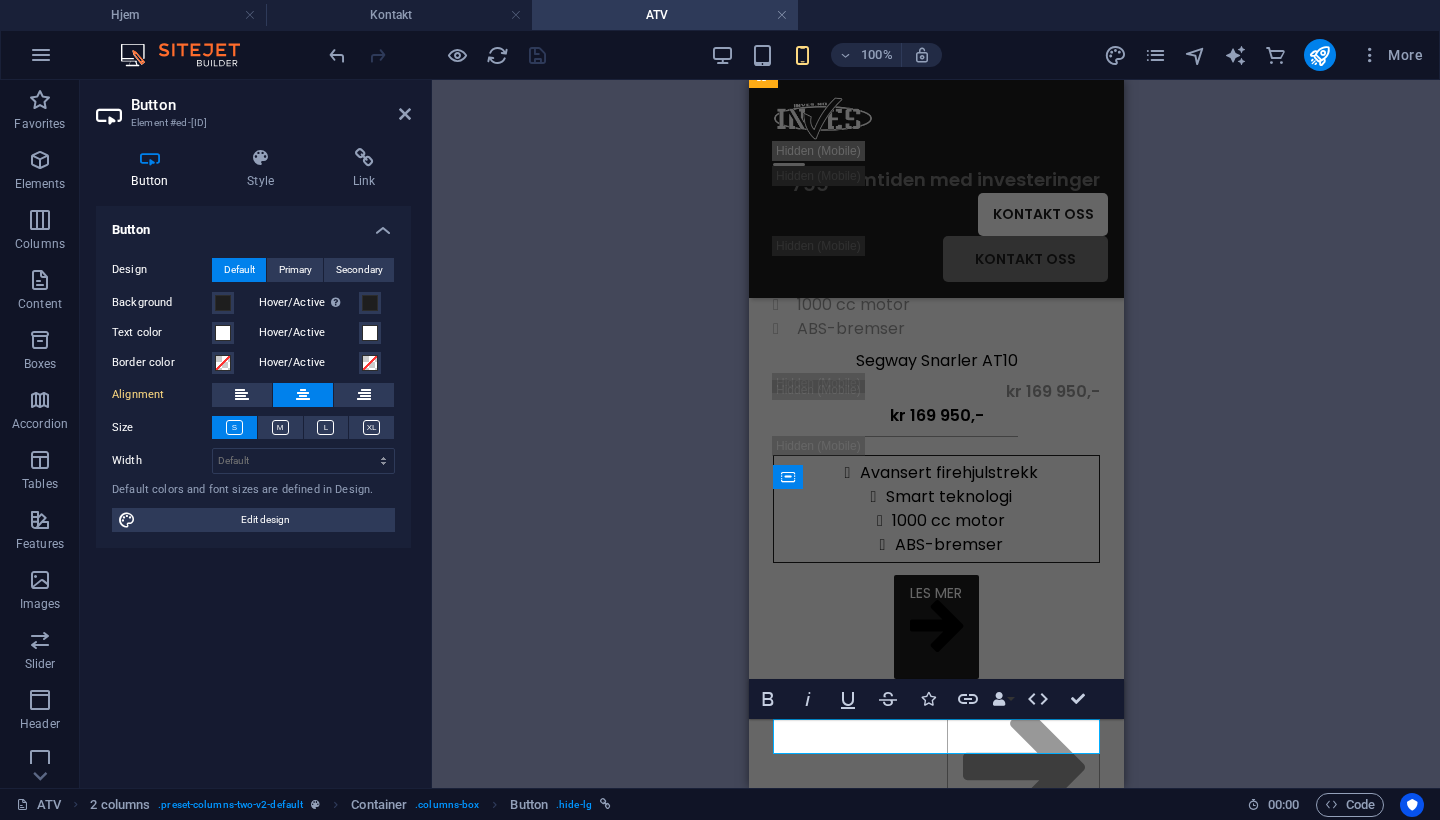 click on "LES MER" at bounding box center (935, 627) 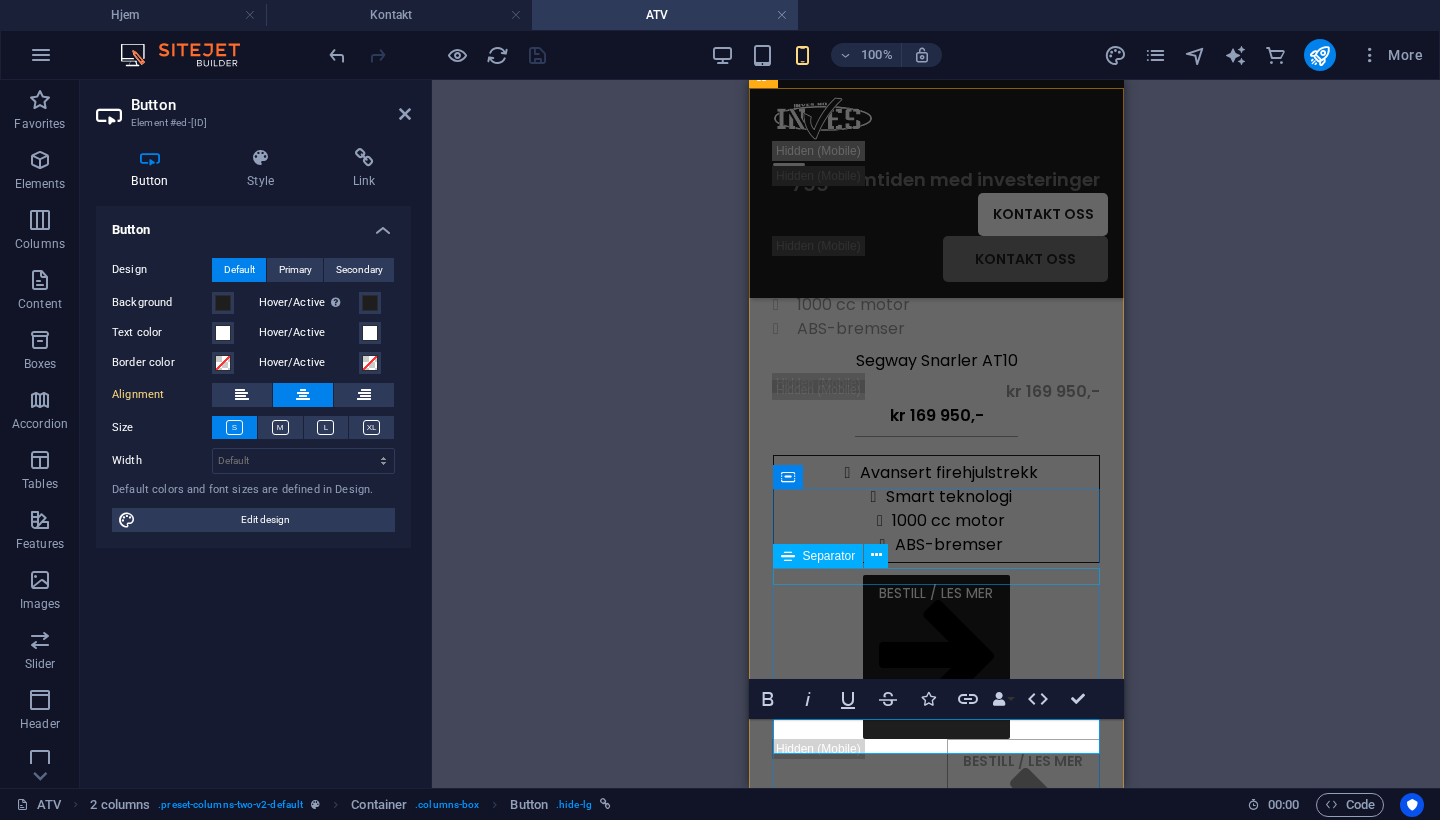 click at bounding box center (935, 436) 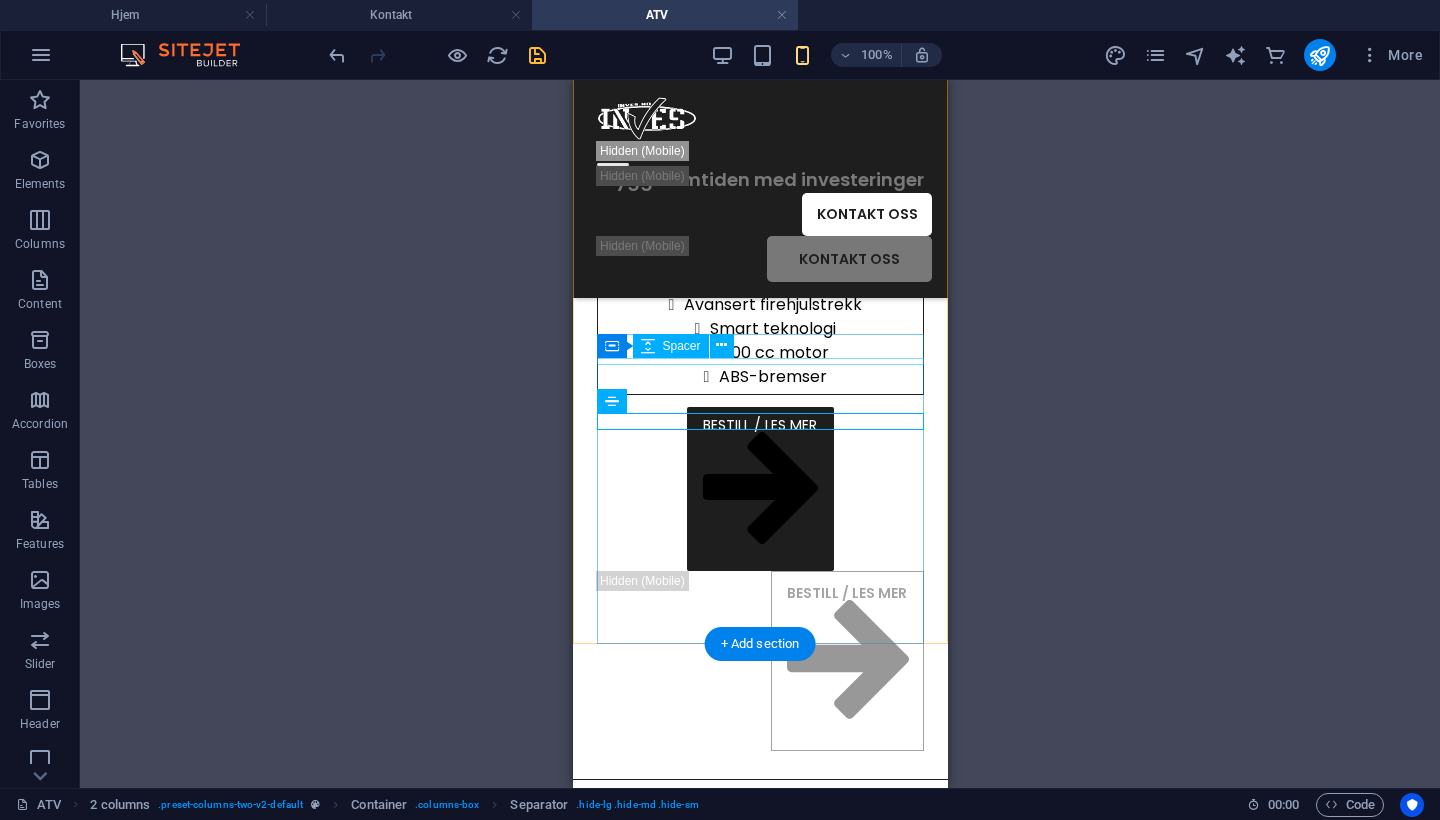 scroll, scrollTop: 699, scrollLeft: 0, axis: vertical 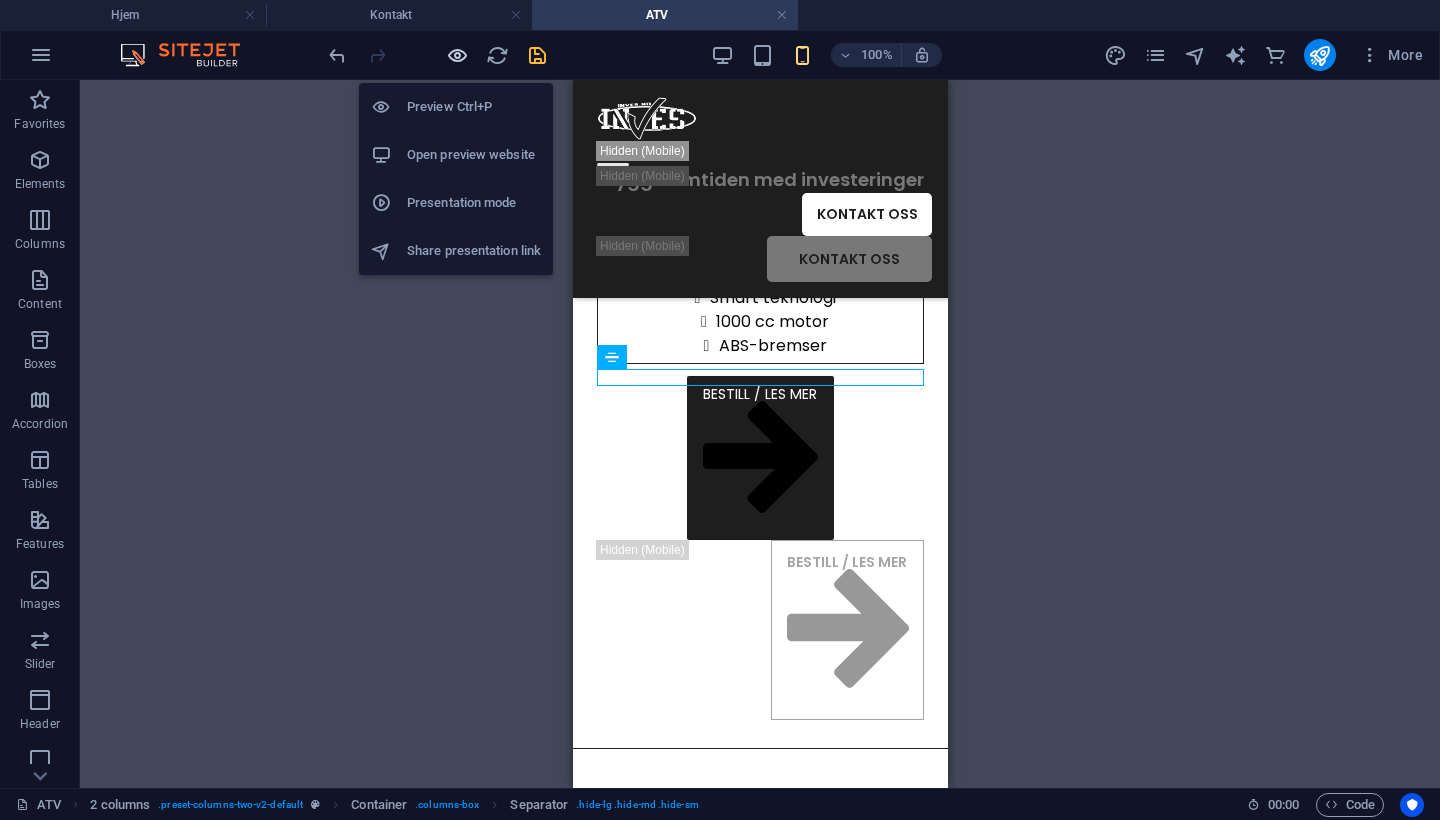 click at bounding box center (457, 55) 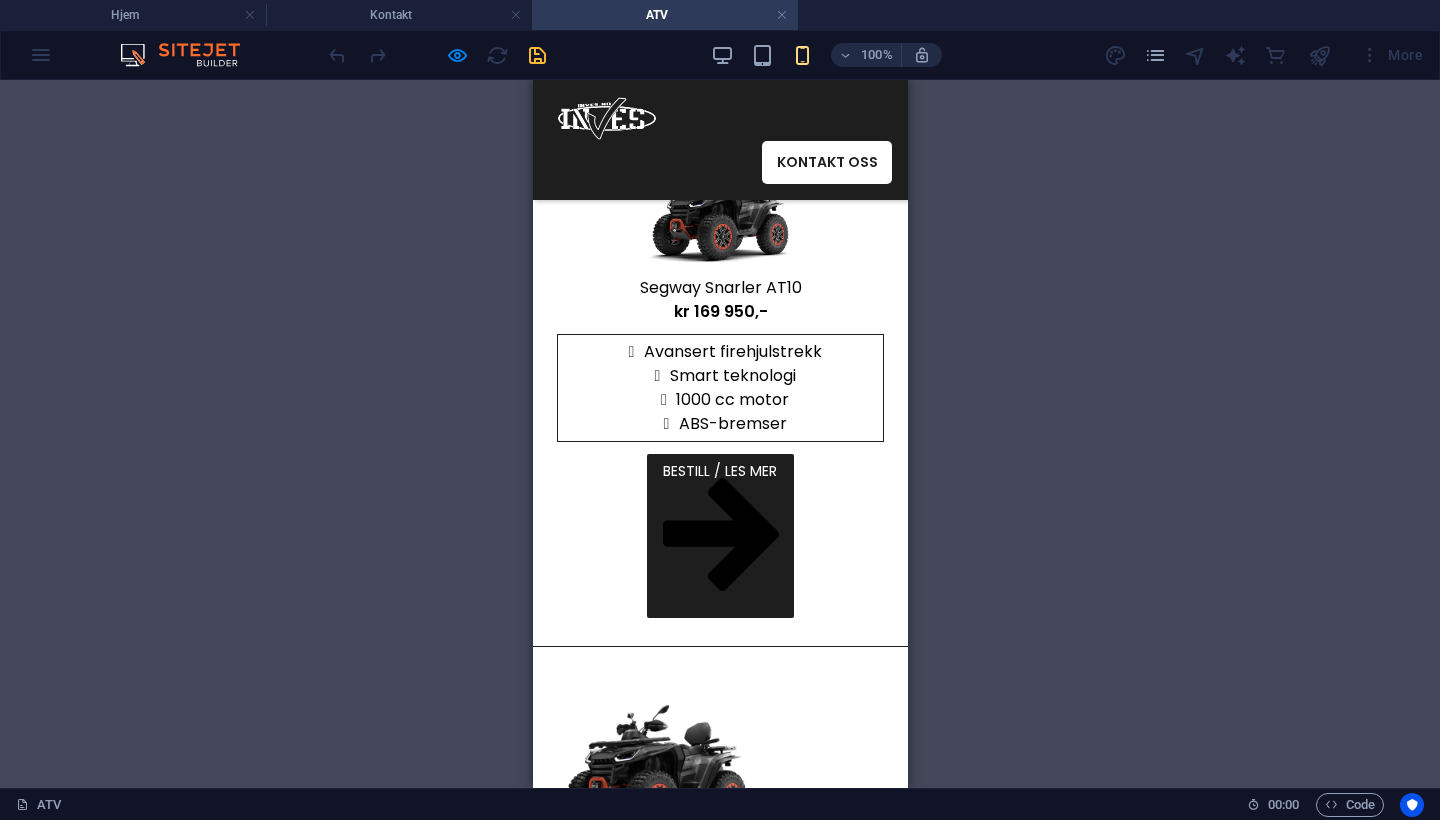 scroll, scrollTop: 193, scrollLeft: 0, axis: vertical 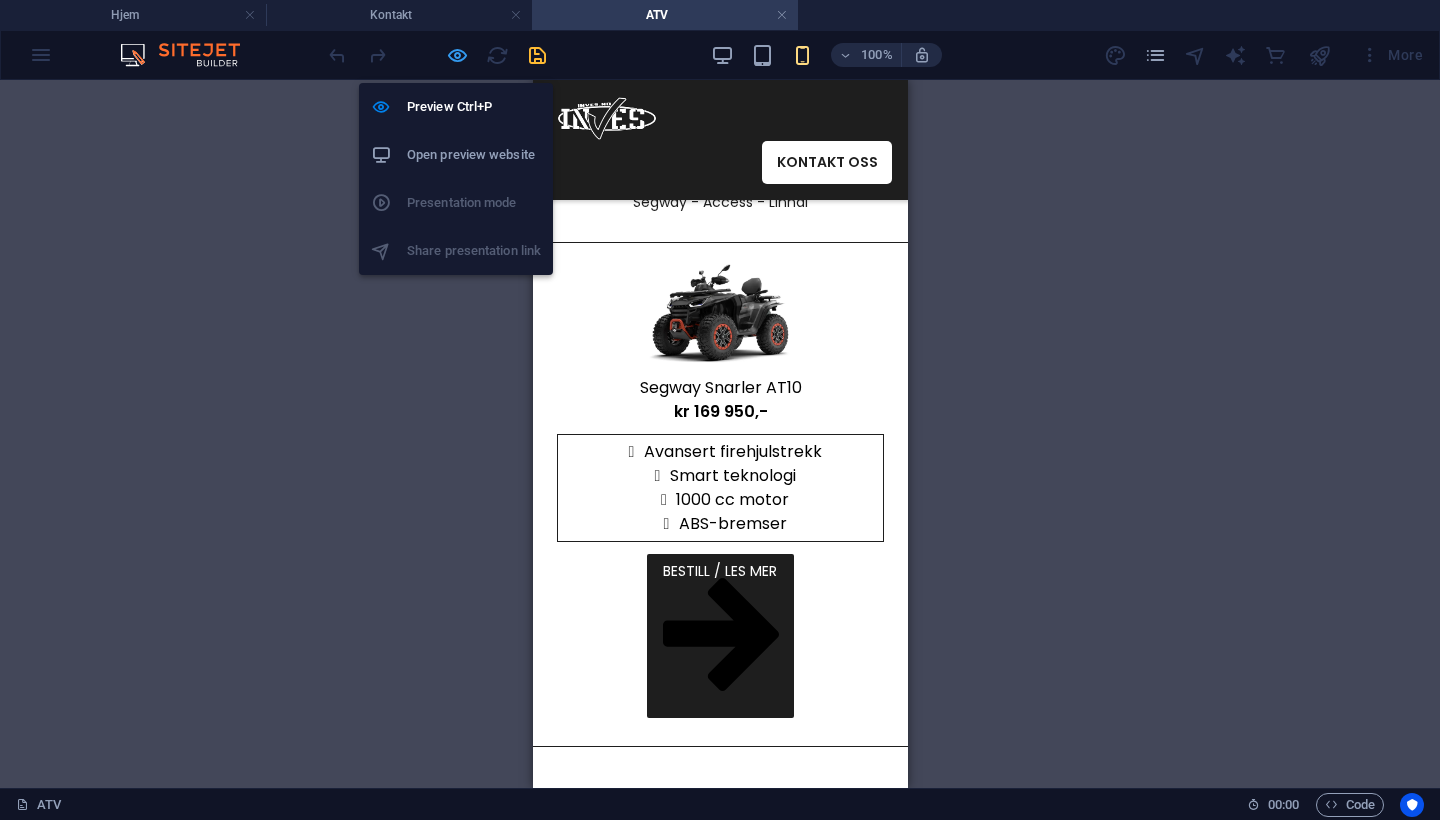 click at bounding box center [457, 55] 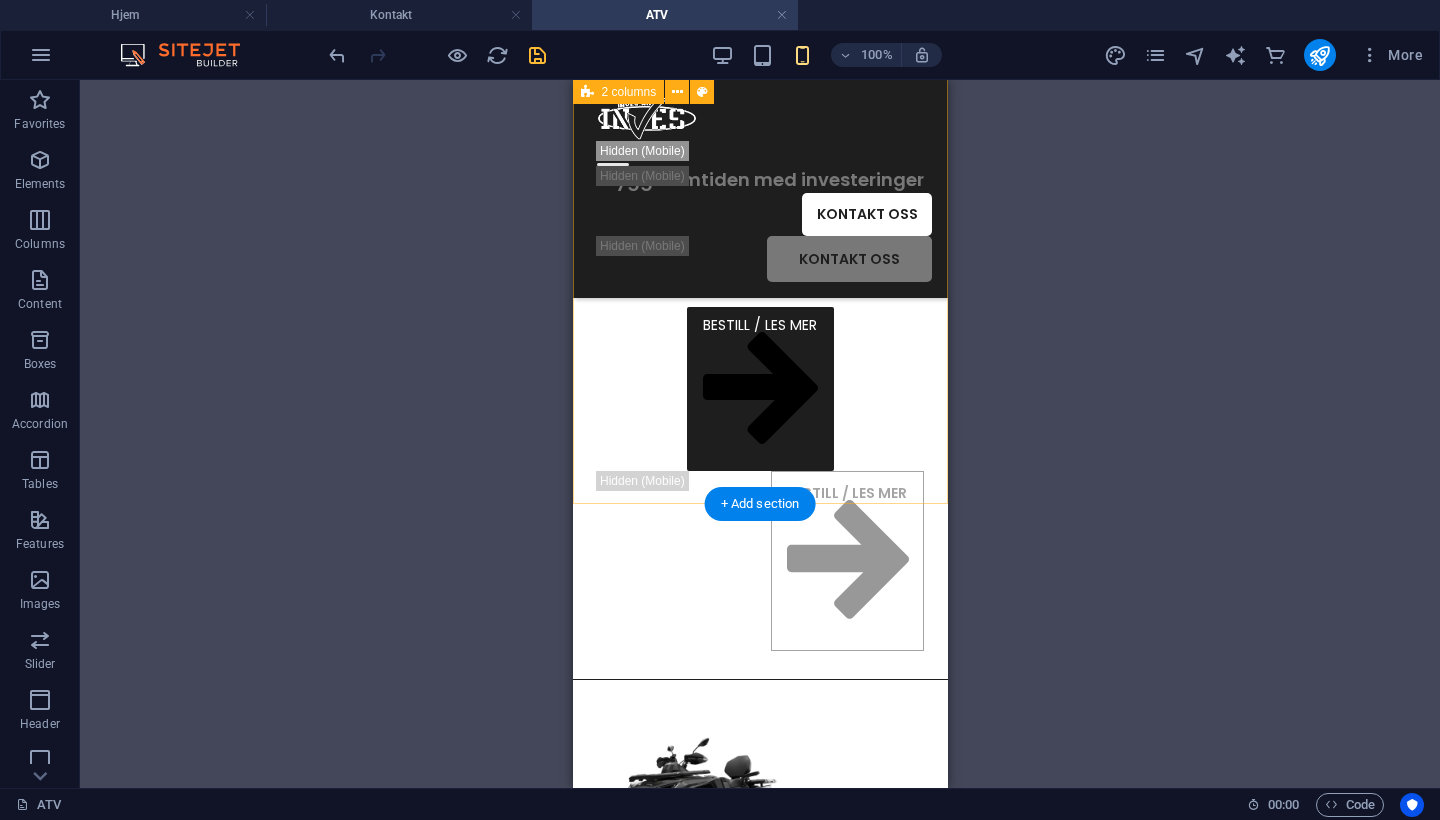 scroll, scrollTop: 798, scrollLeft: 0, axis: vertical 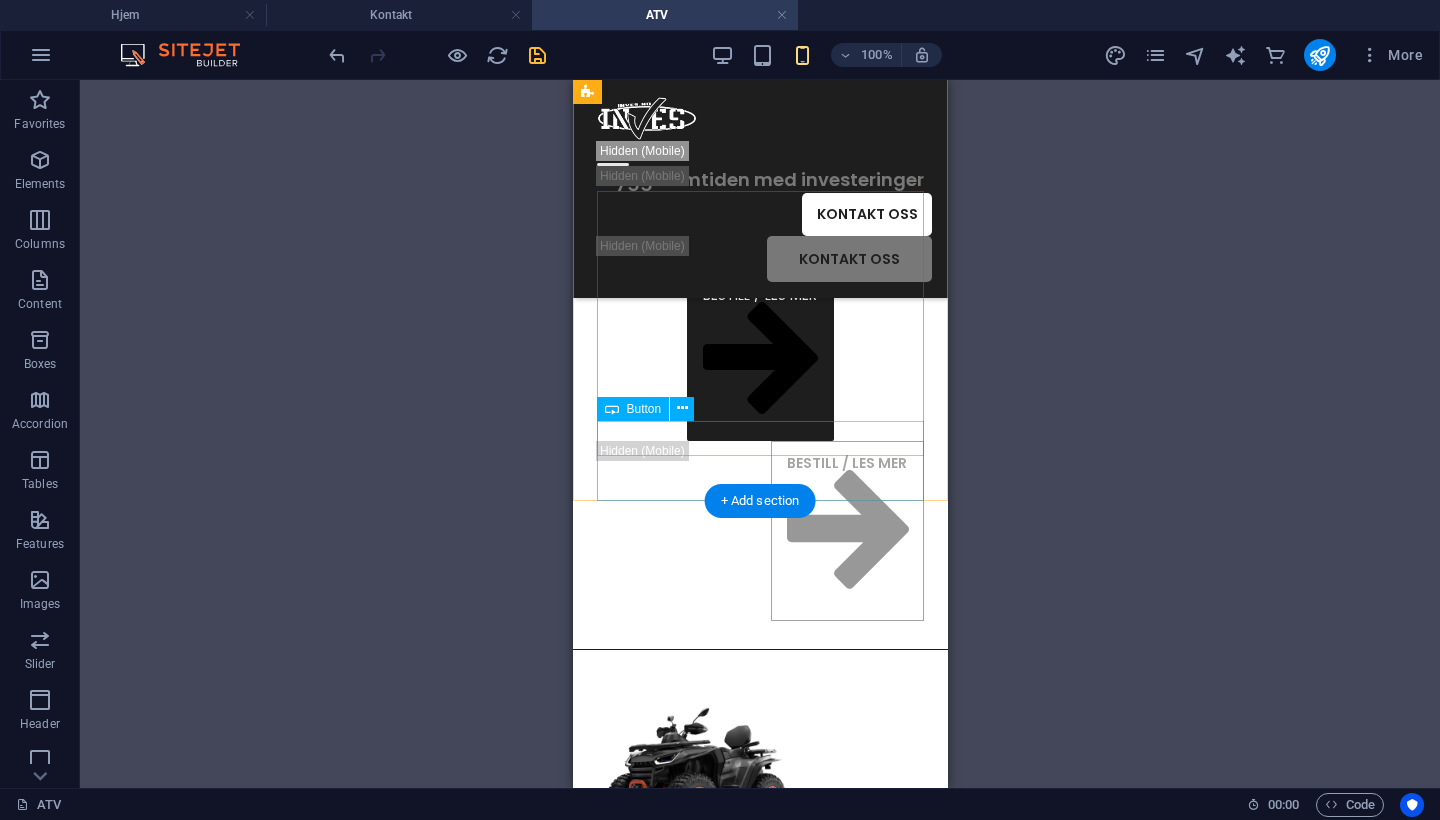 click on "BESTILL / LES MER" at bounding box center (759, 359) 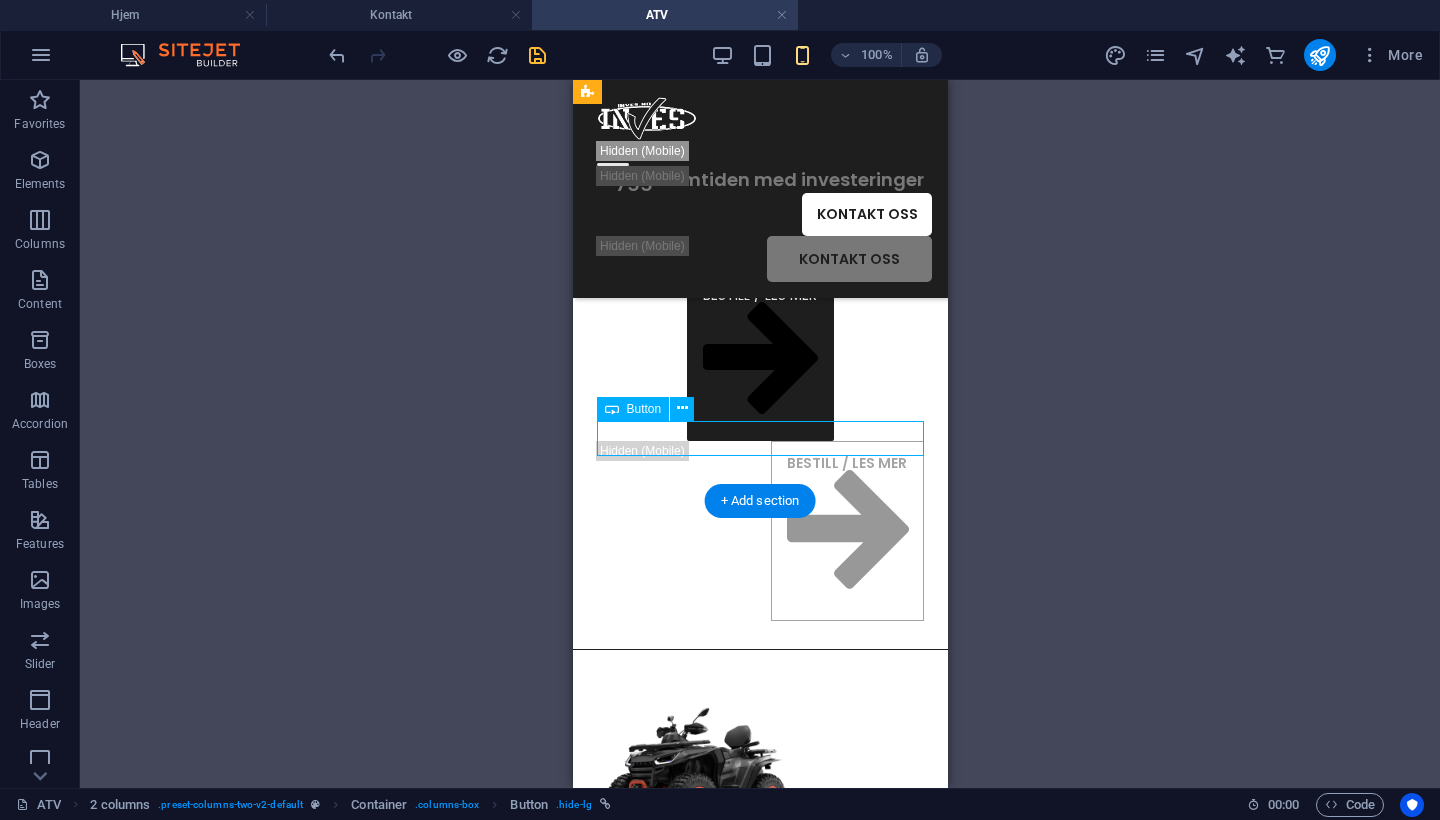 click on "BESTILL / LES MER" at bounding box center (759, 359) 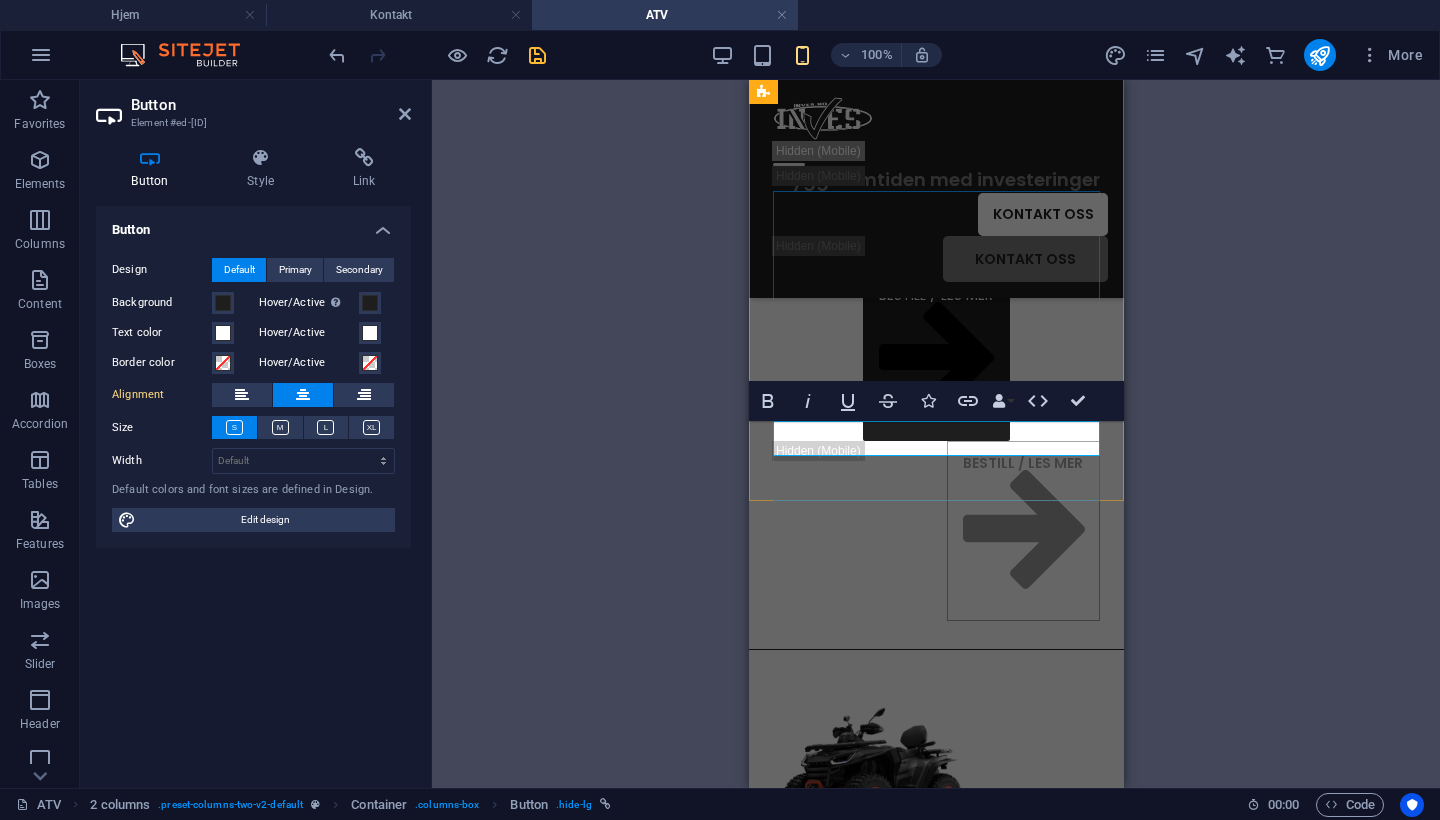 click on "BESTILL / LES MER" at bounding box center [935, 359] 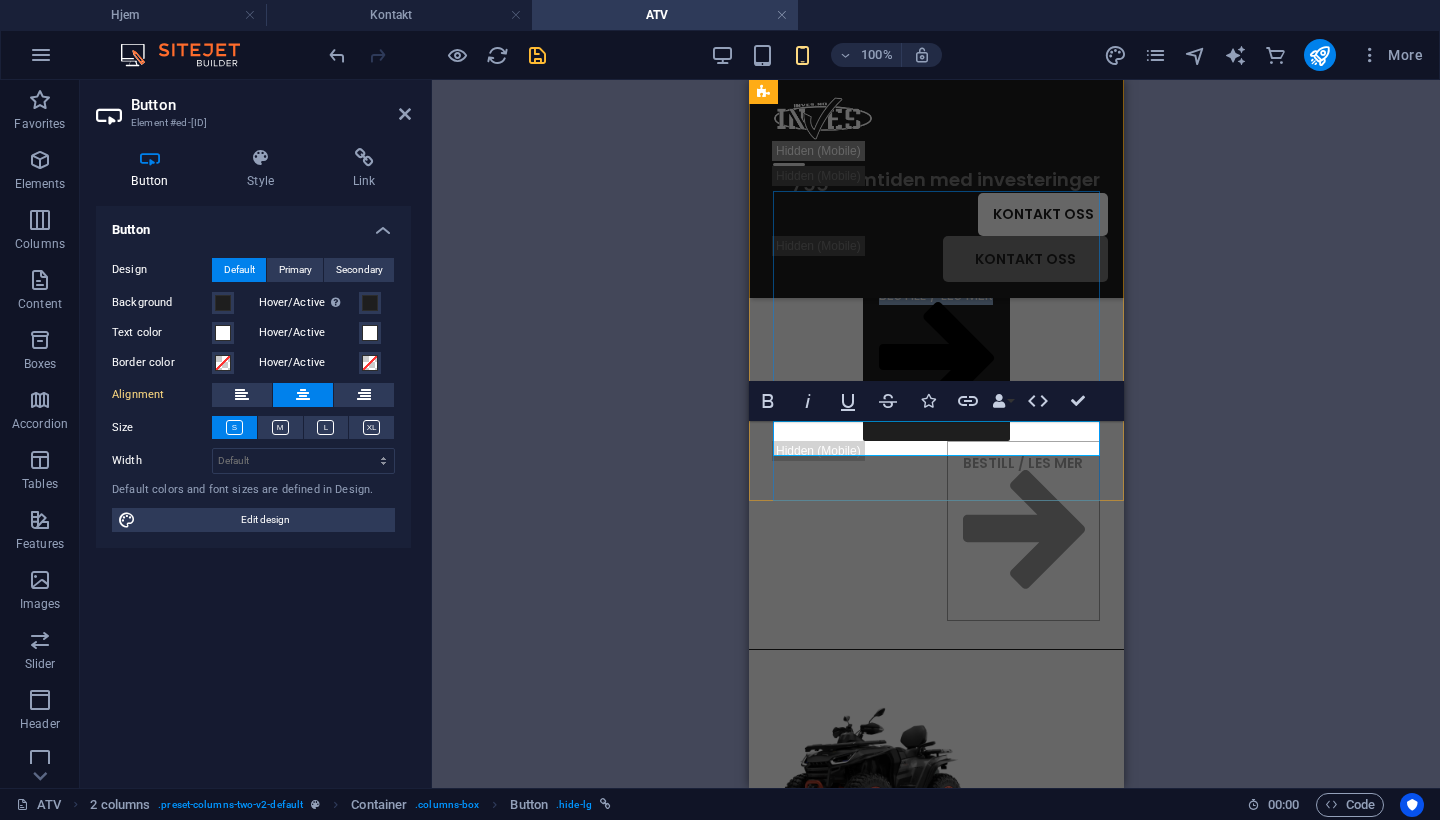 click 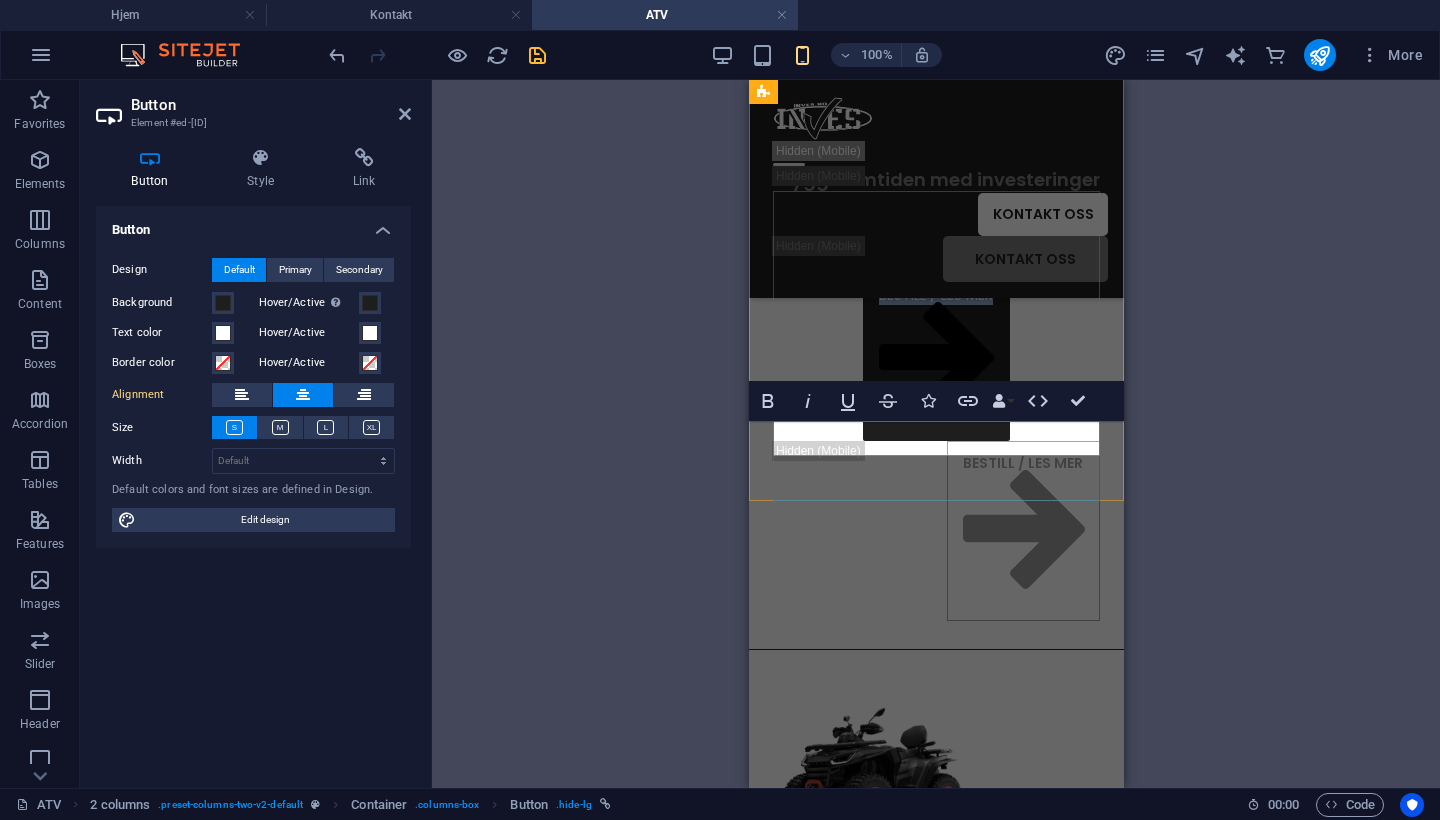 click 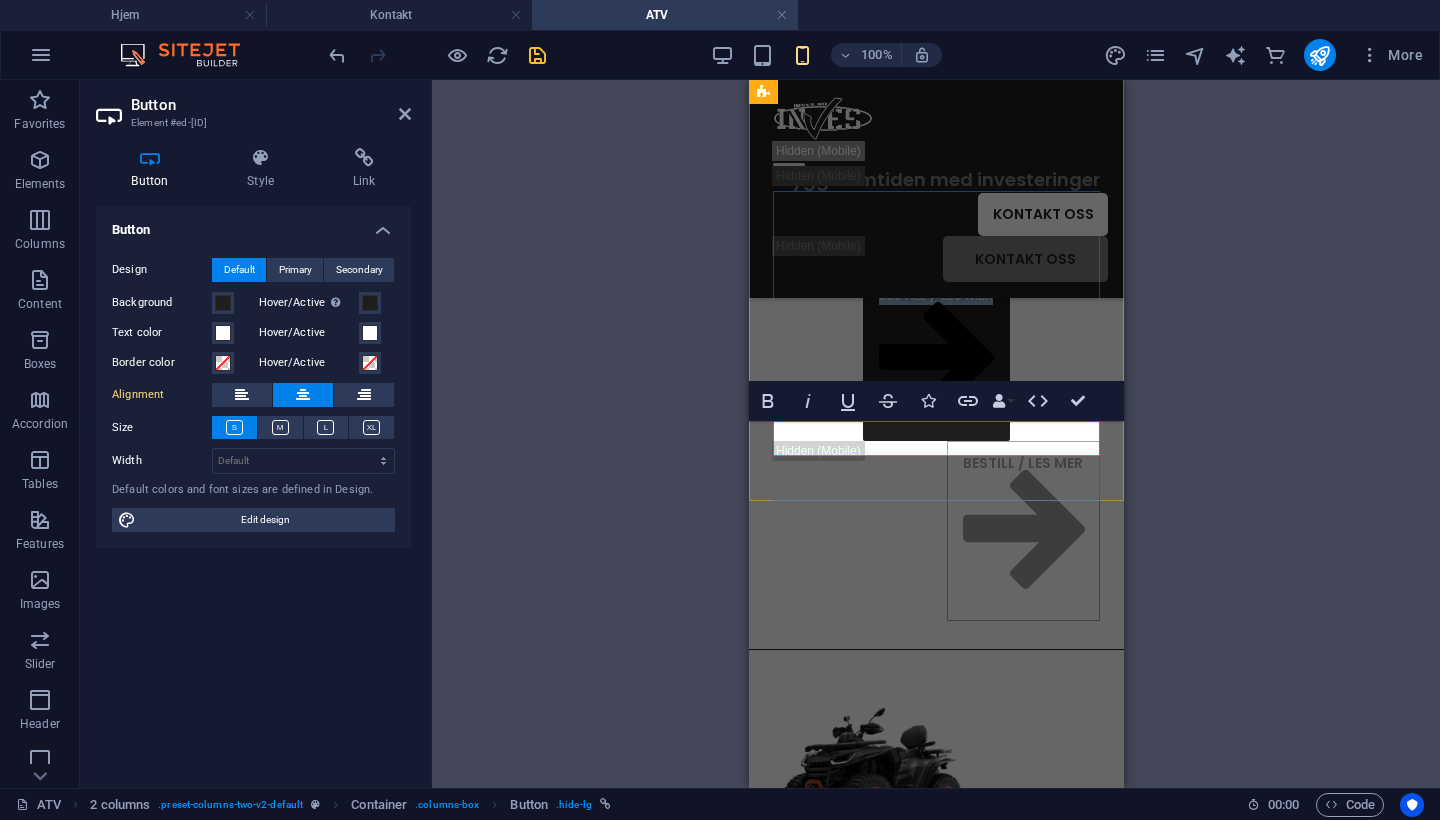 click 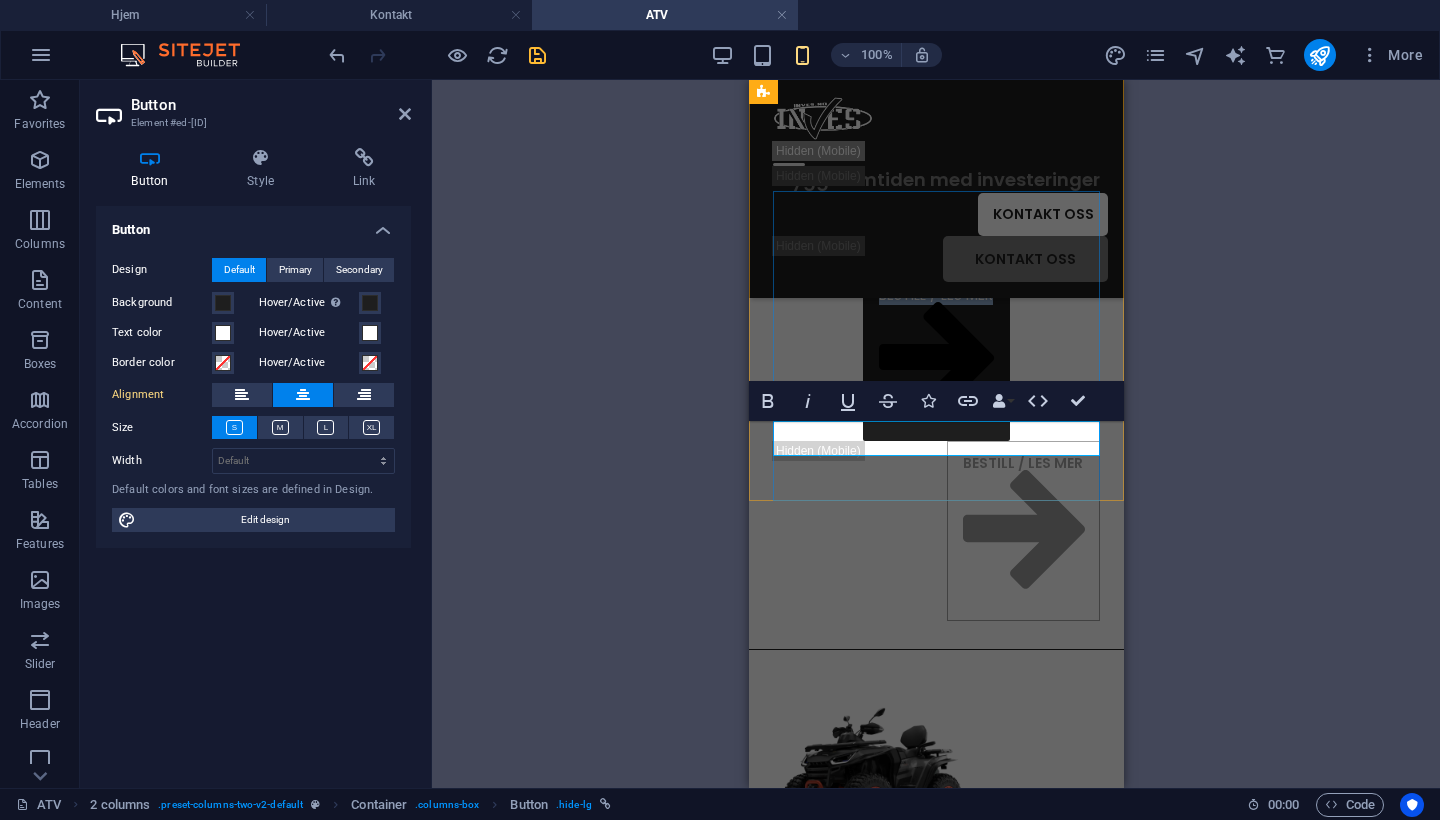 click 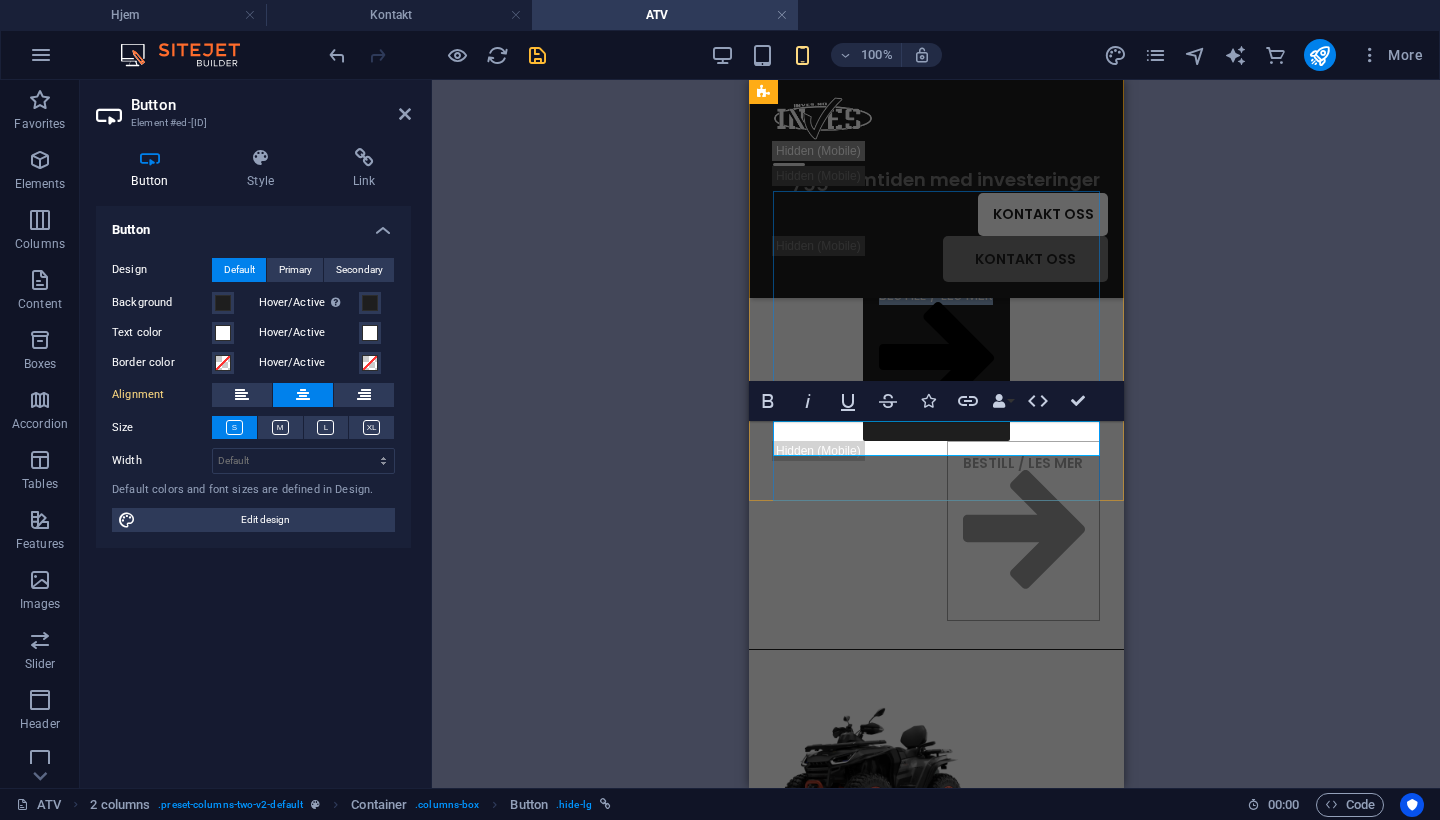 click 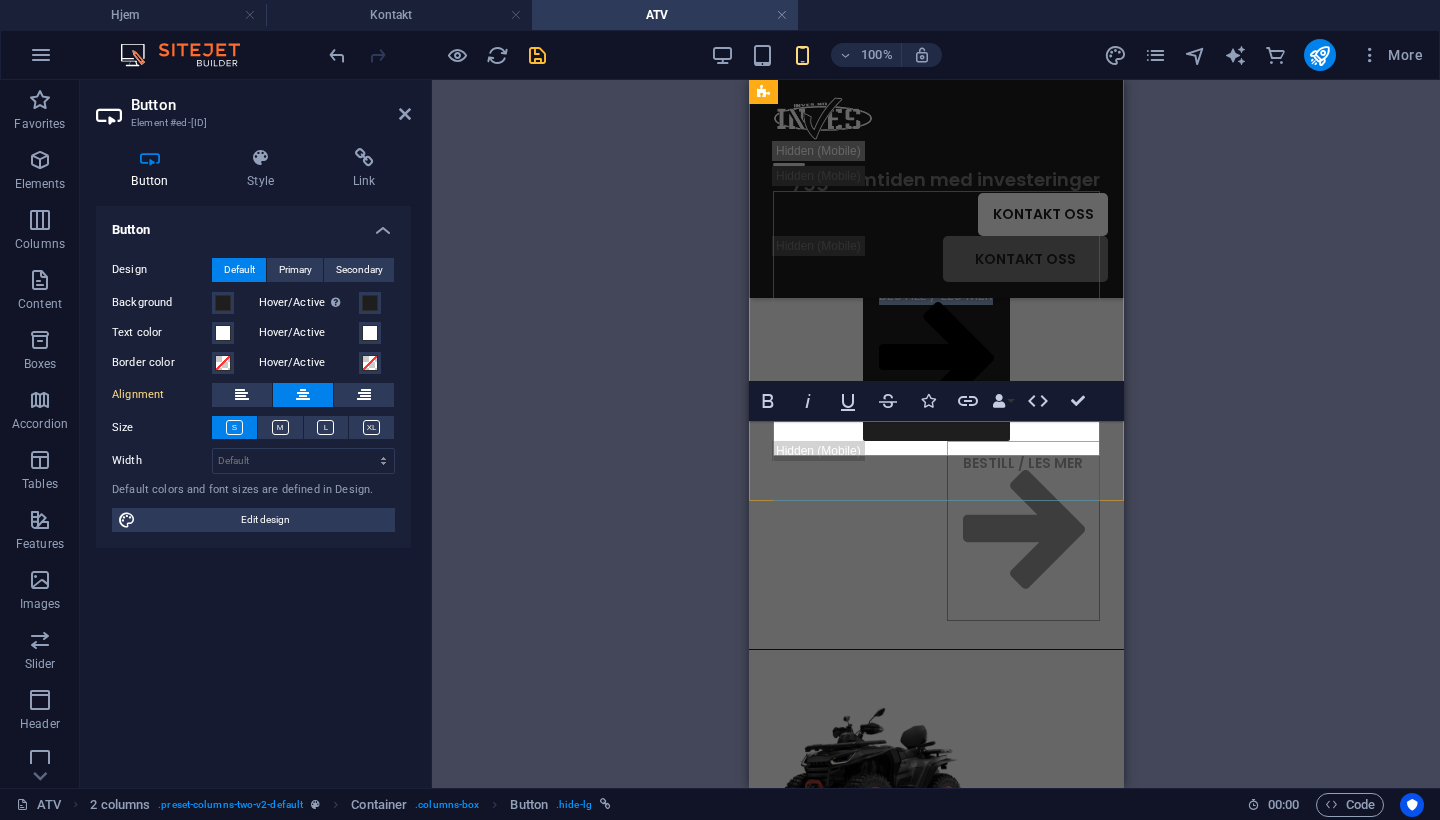 click 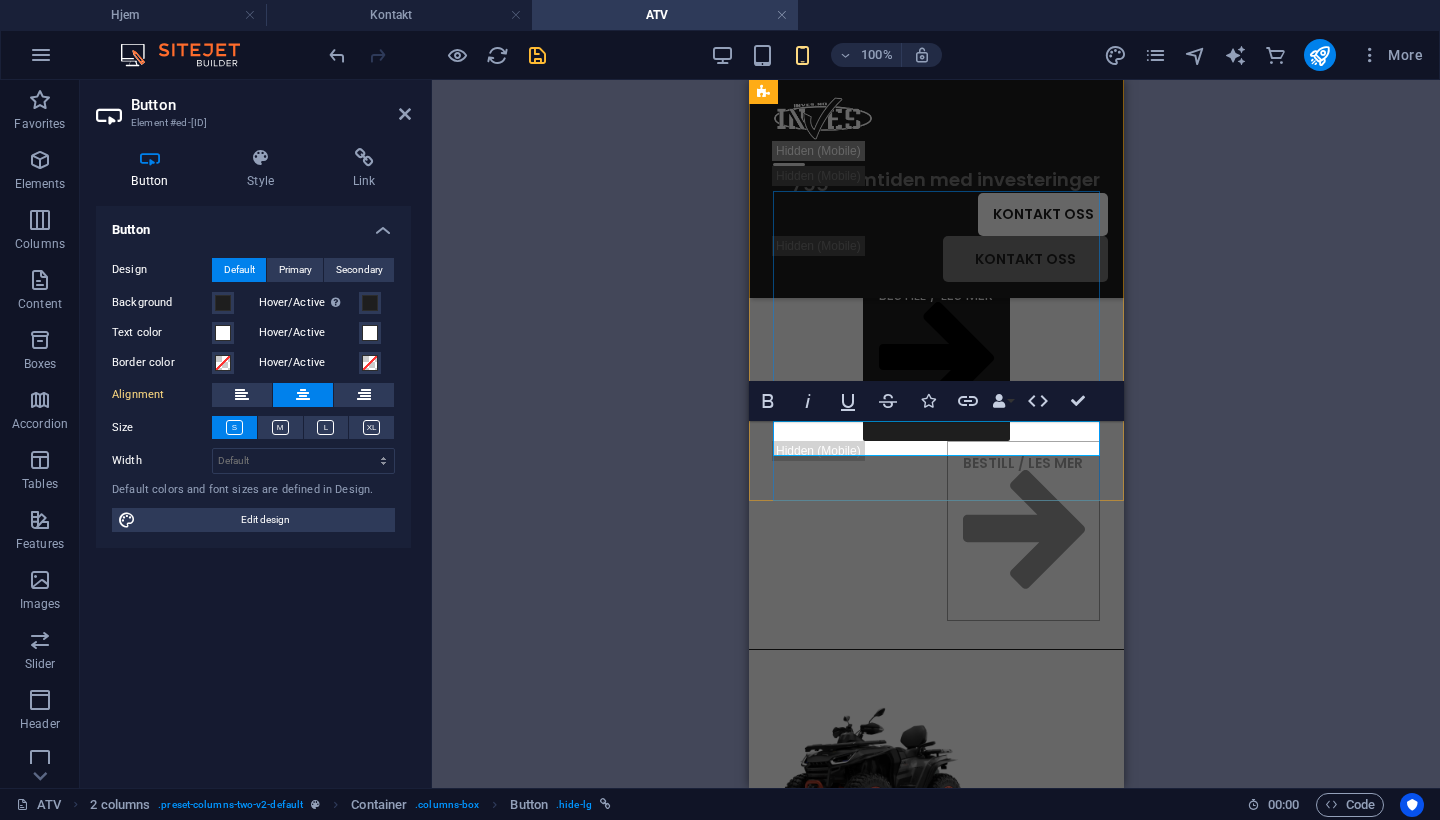 click on "BESTILL / LES MER" at bounding box center (935, 359) 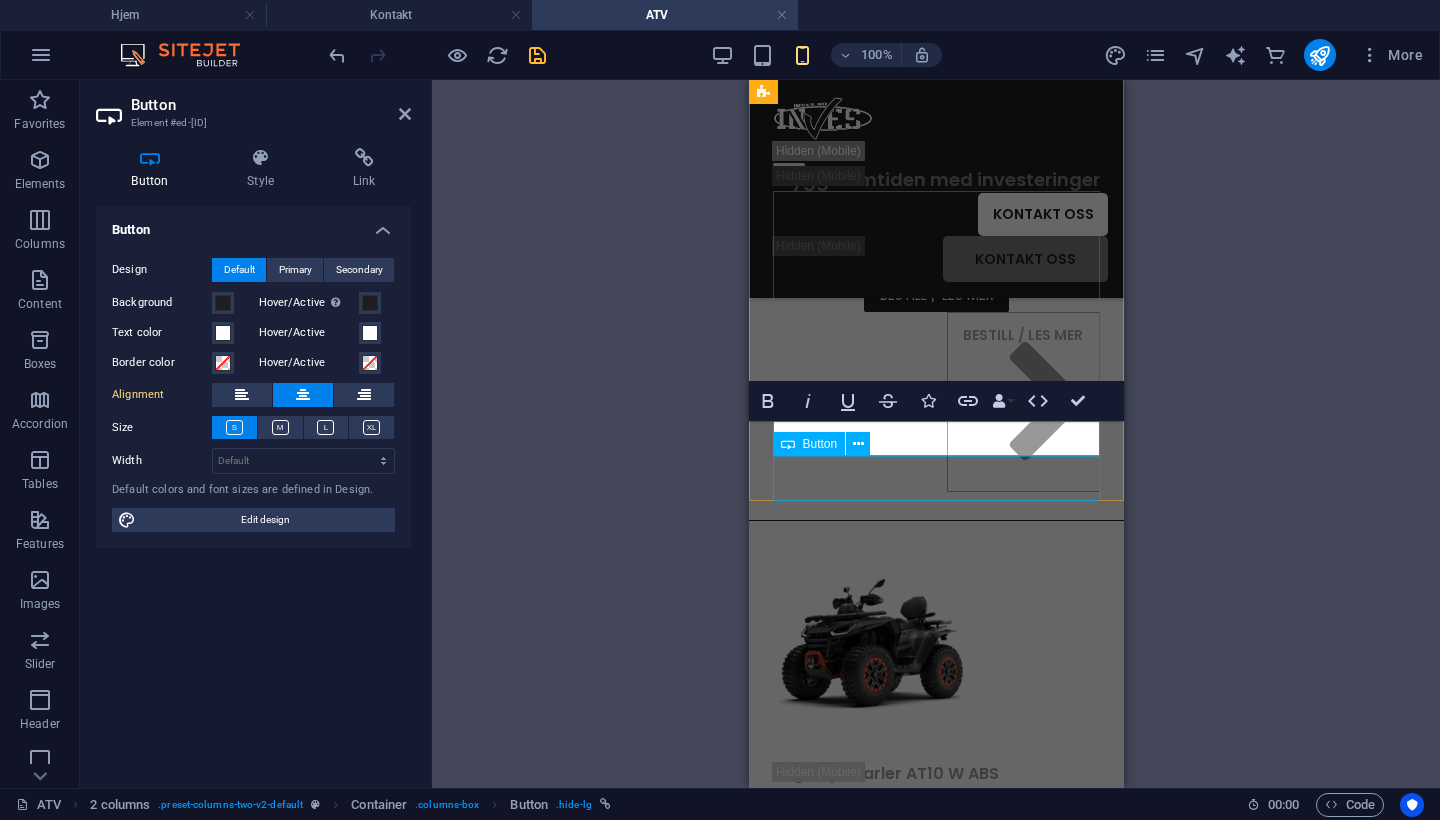 click on "BESTILL / LES MER" at bounding box center [935, 402] 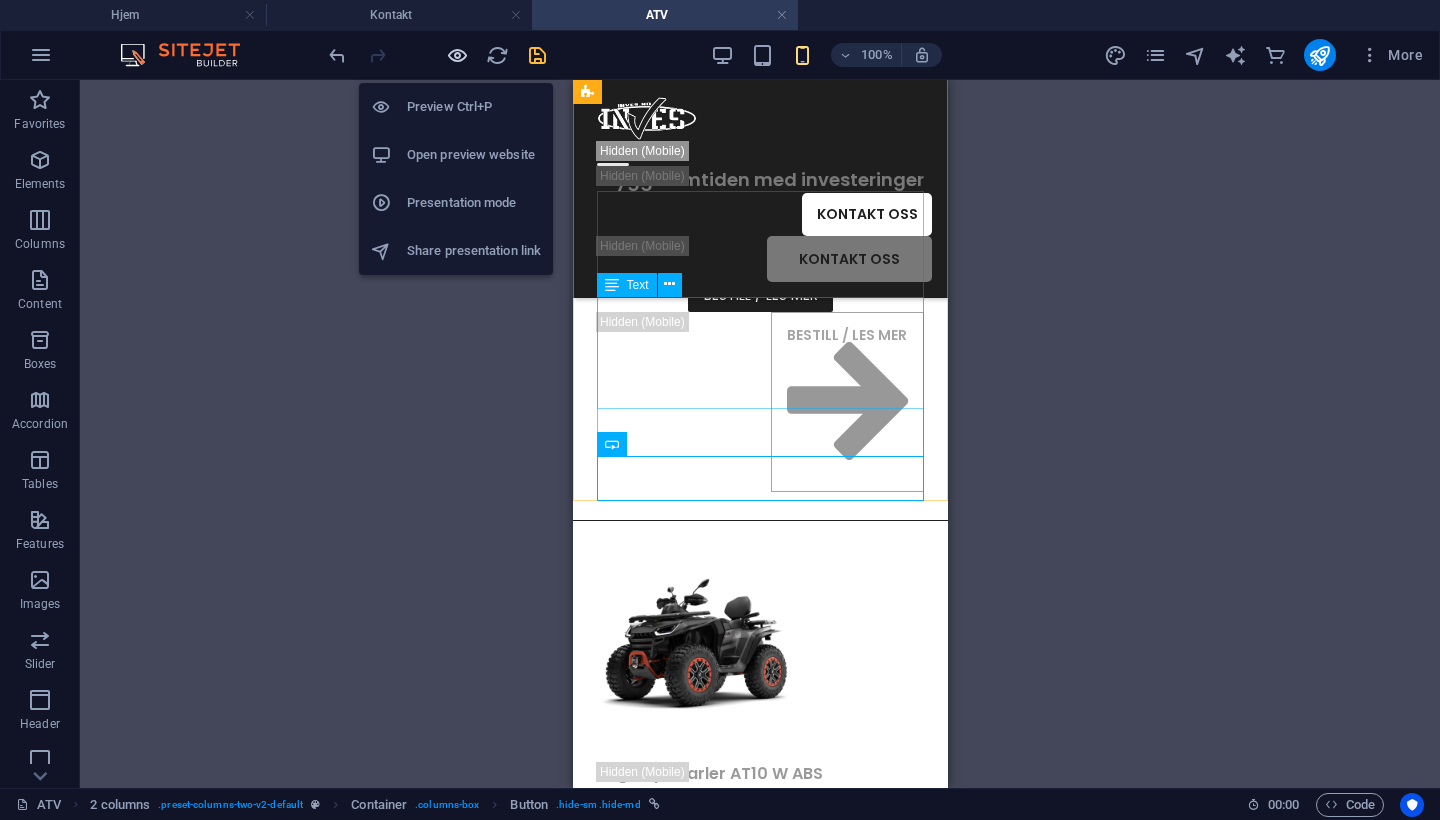 click at bounding box center [457, 55] 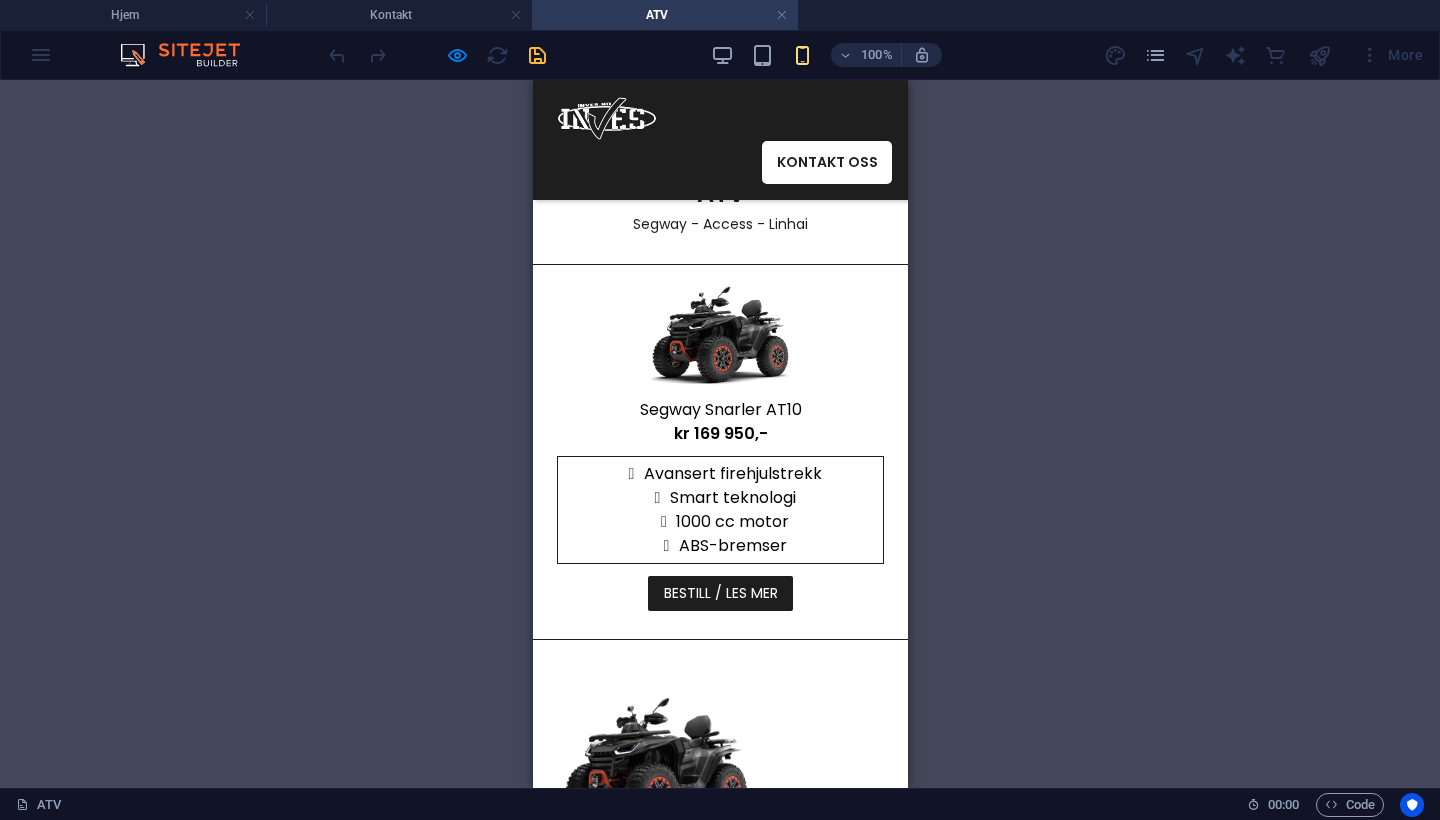 scroll, scrollTop: 167, scrollLeft: 0, axis: vertical 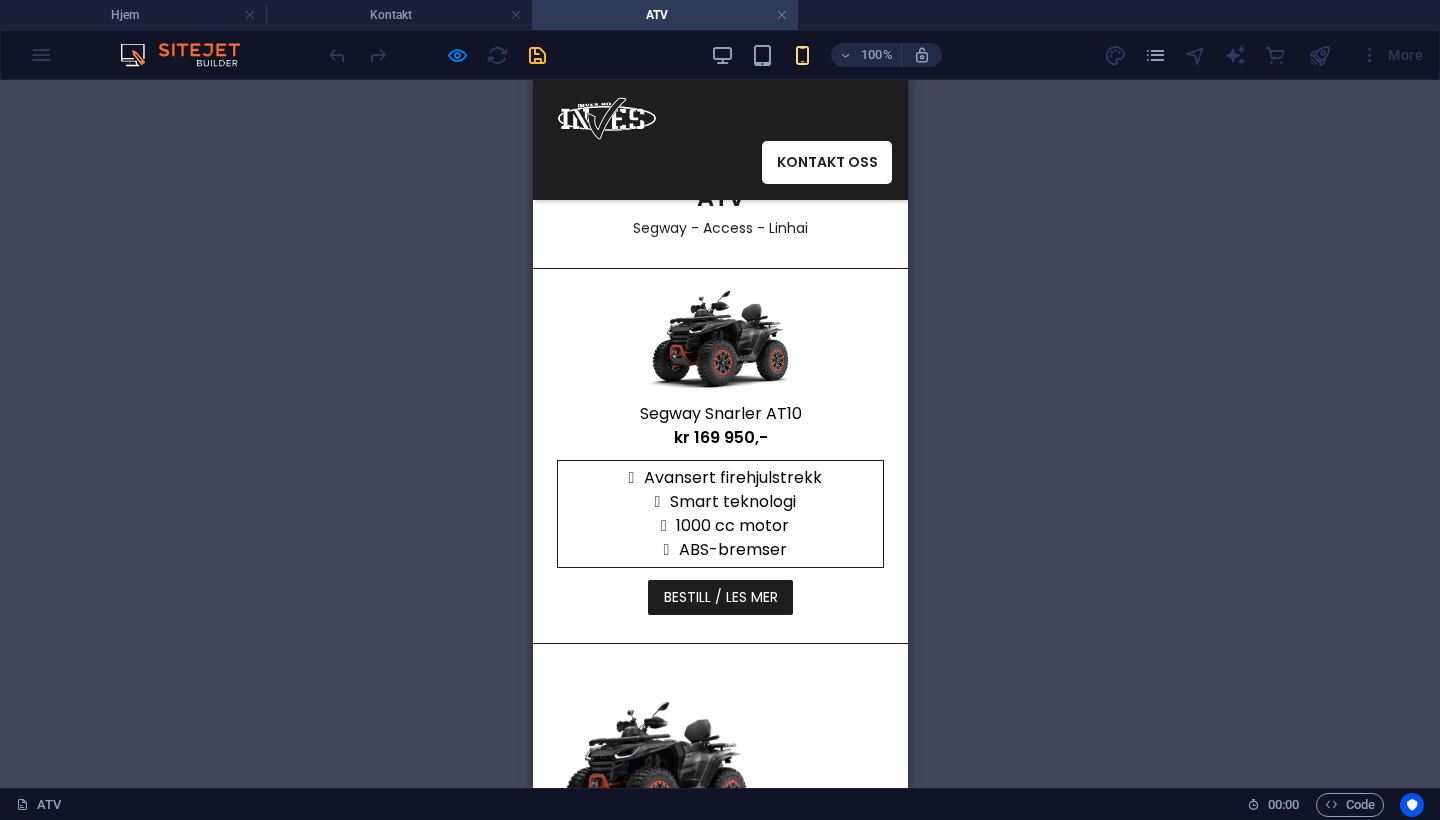 click on "100%" at bounding box center [826, 55] 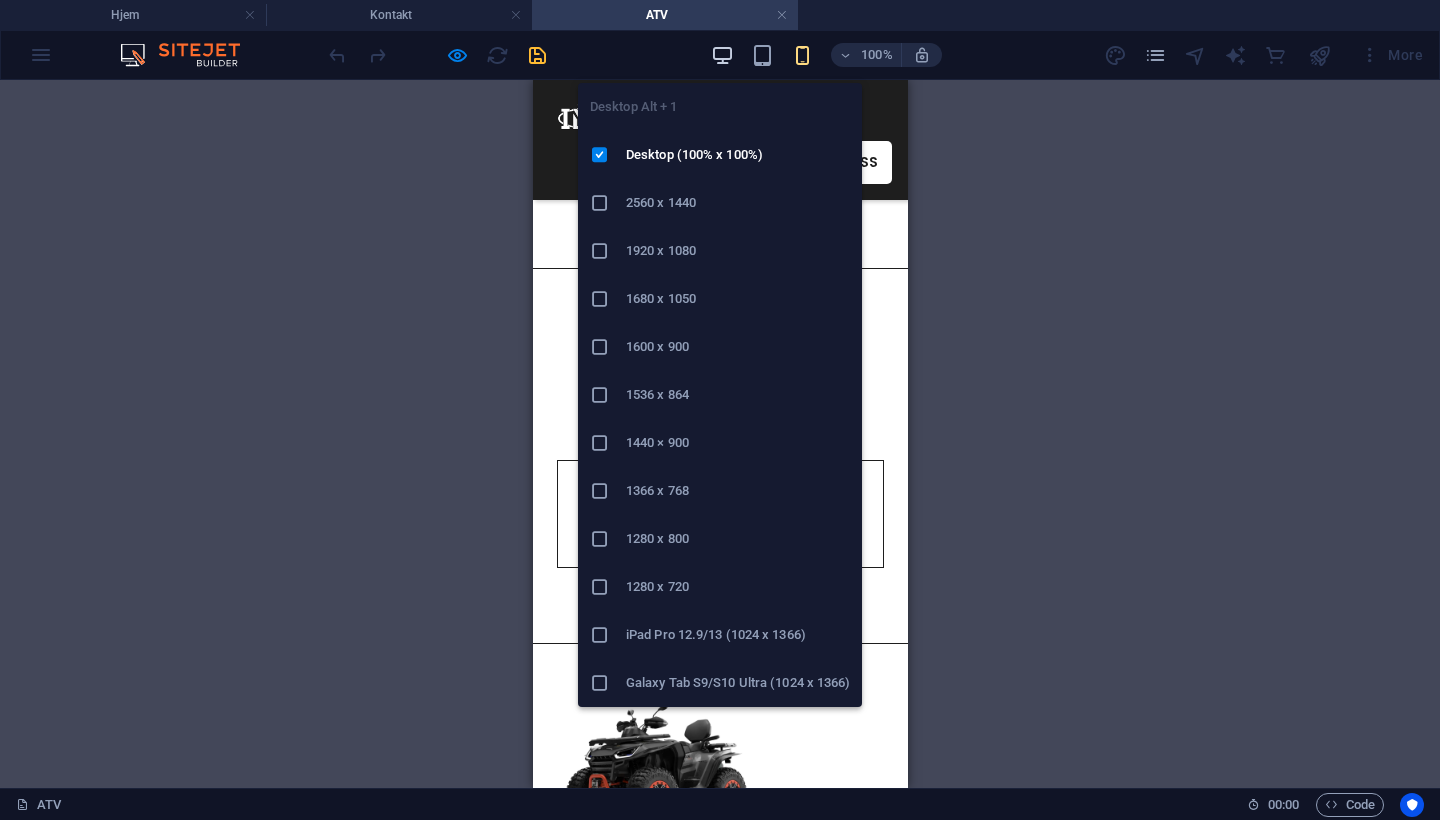 click at bounding box center [722, 55] 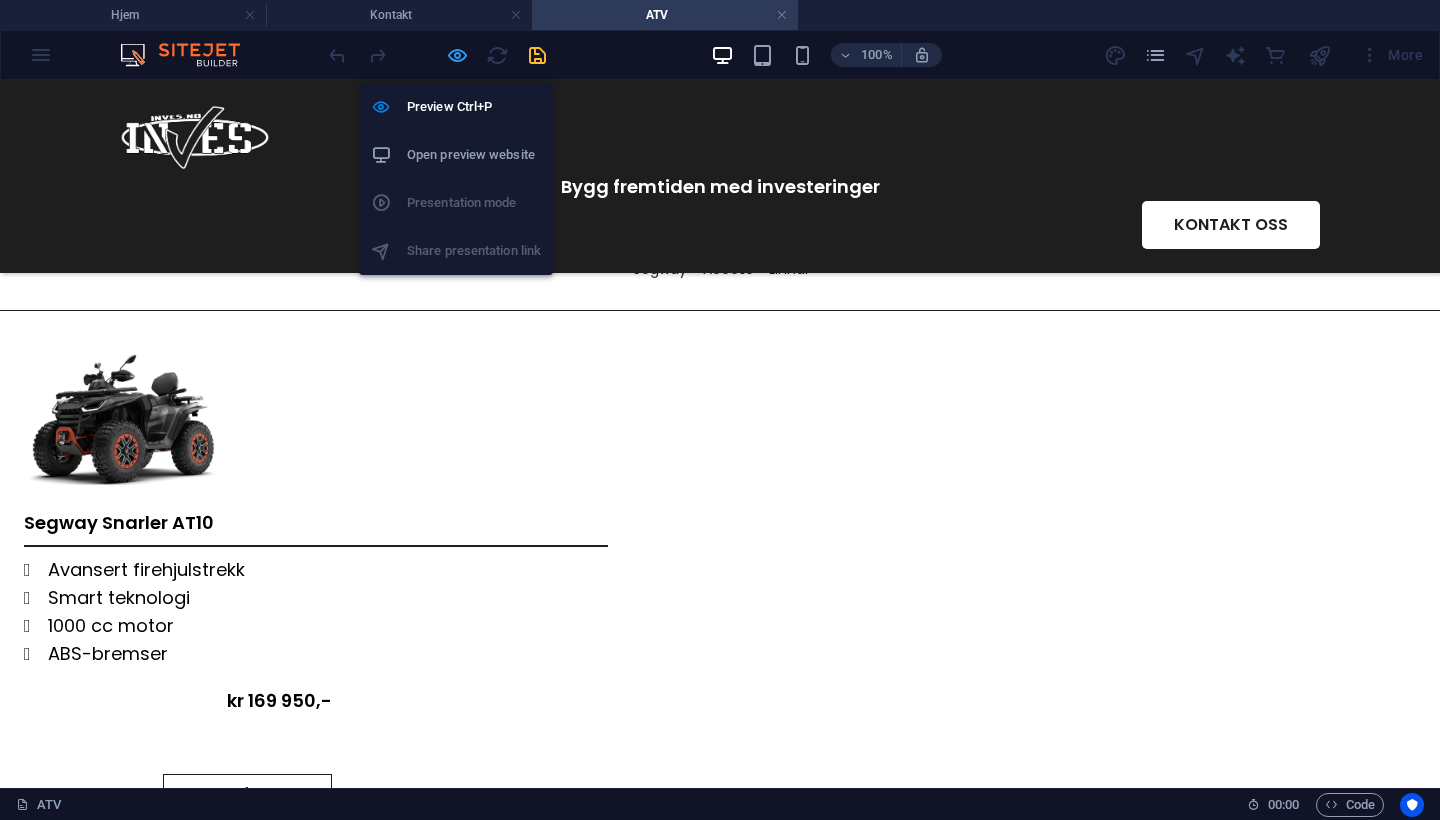 click at bounding box center (457, 55) 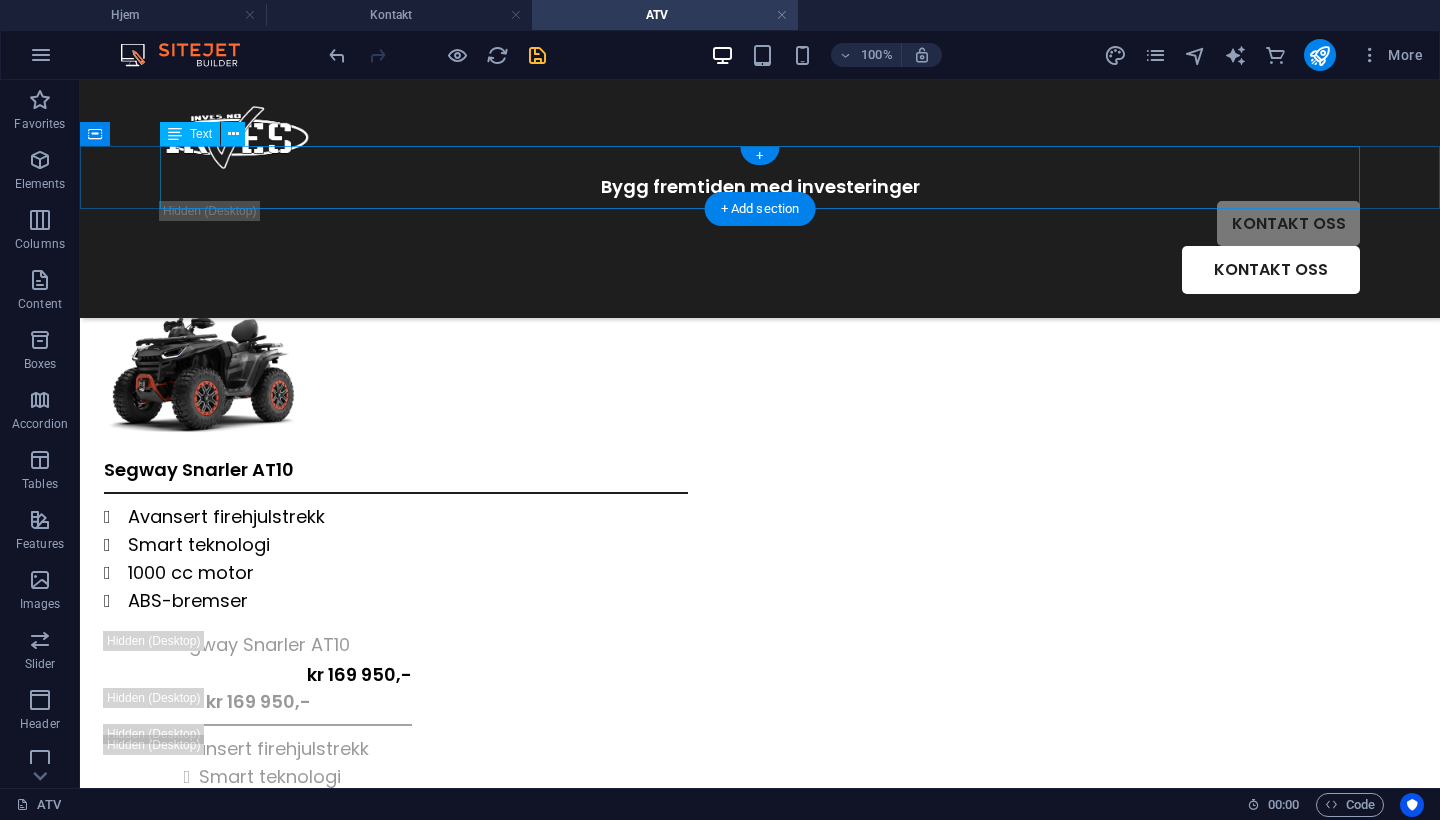scroll, scrollTop: 340, scrollLeft: 0, axis: vertical 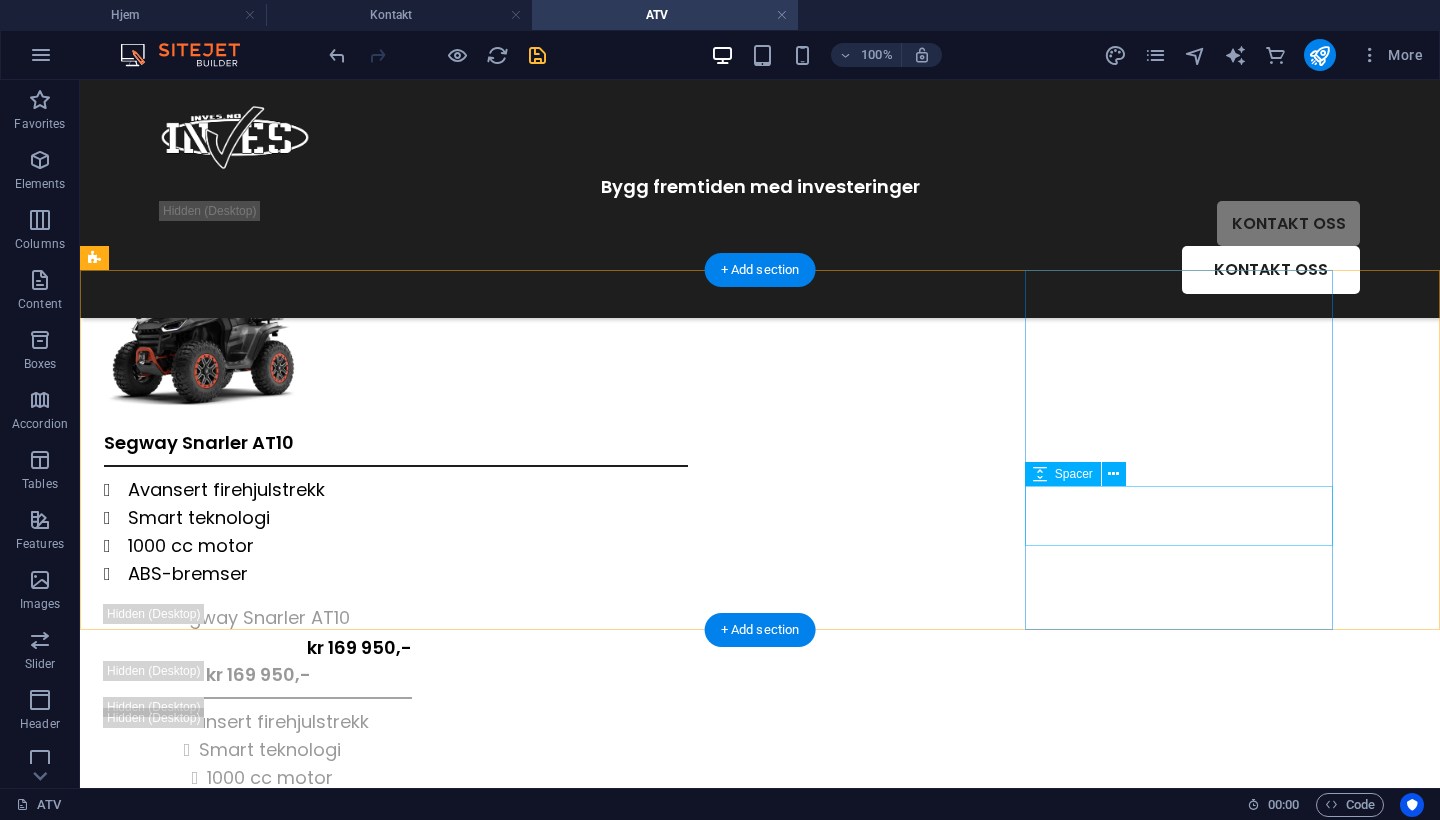 click at bounding box center (258, 850) 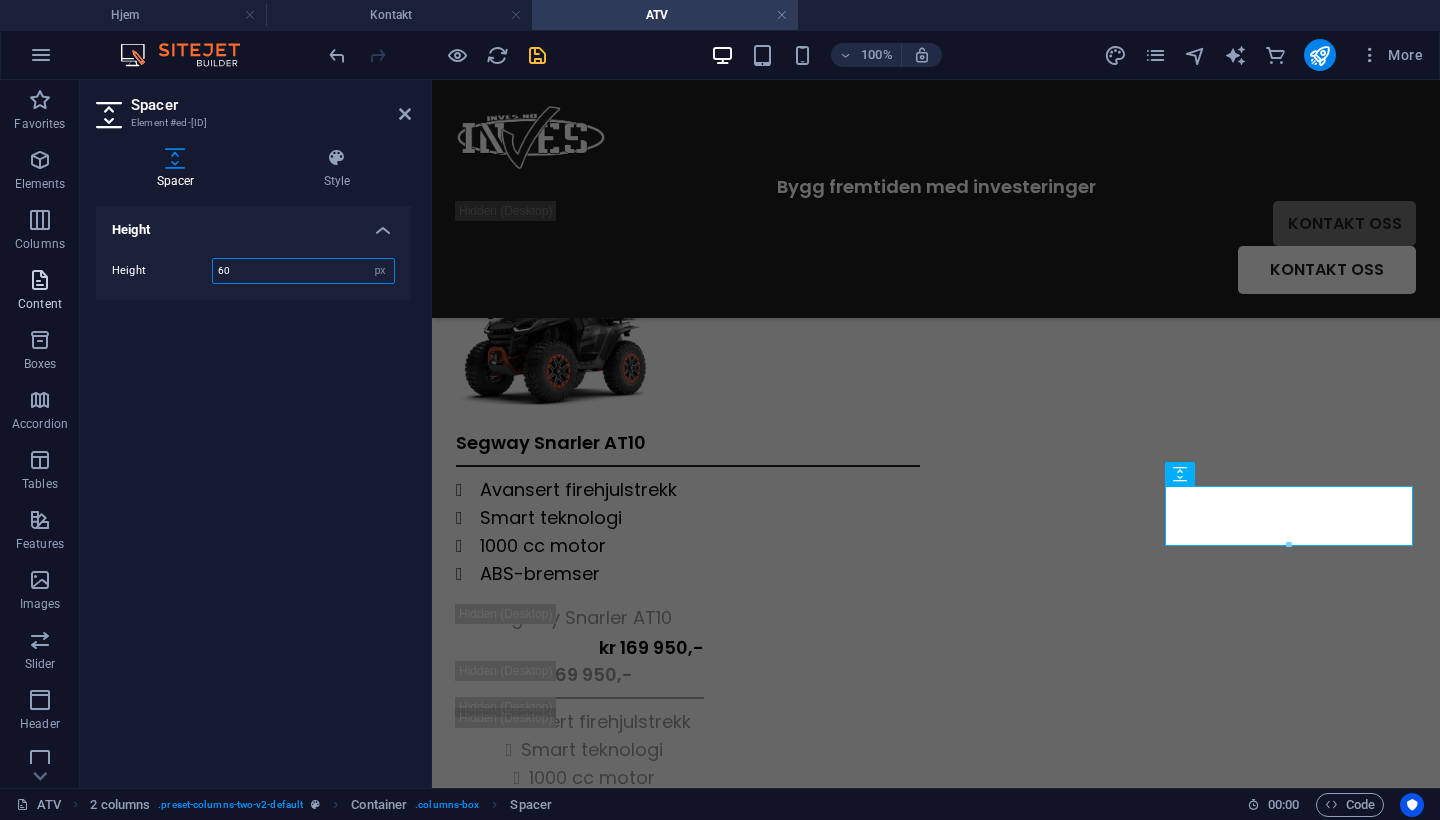 drag, startPoint x: 293, startPoint y: 277, endPoint x: 64, endPoint y: 276, distance: 229.00218 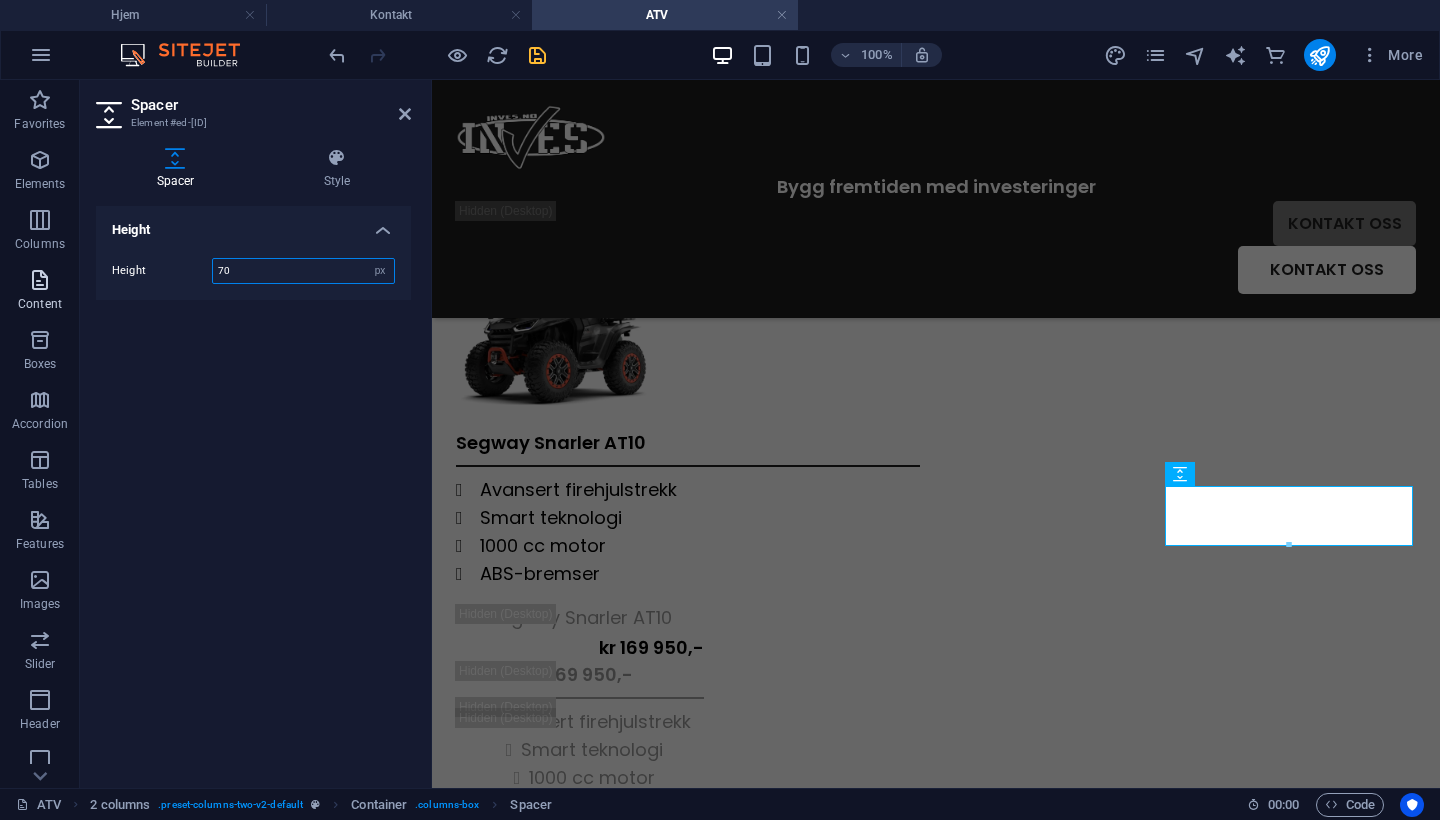 type on "70" 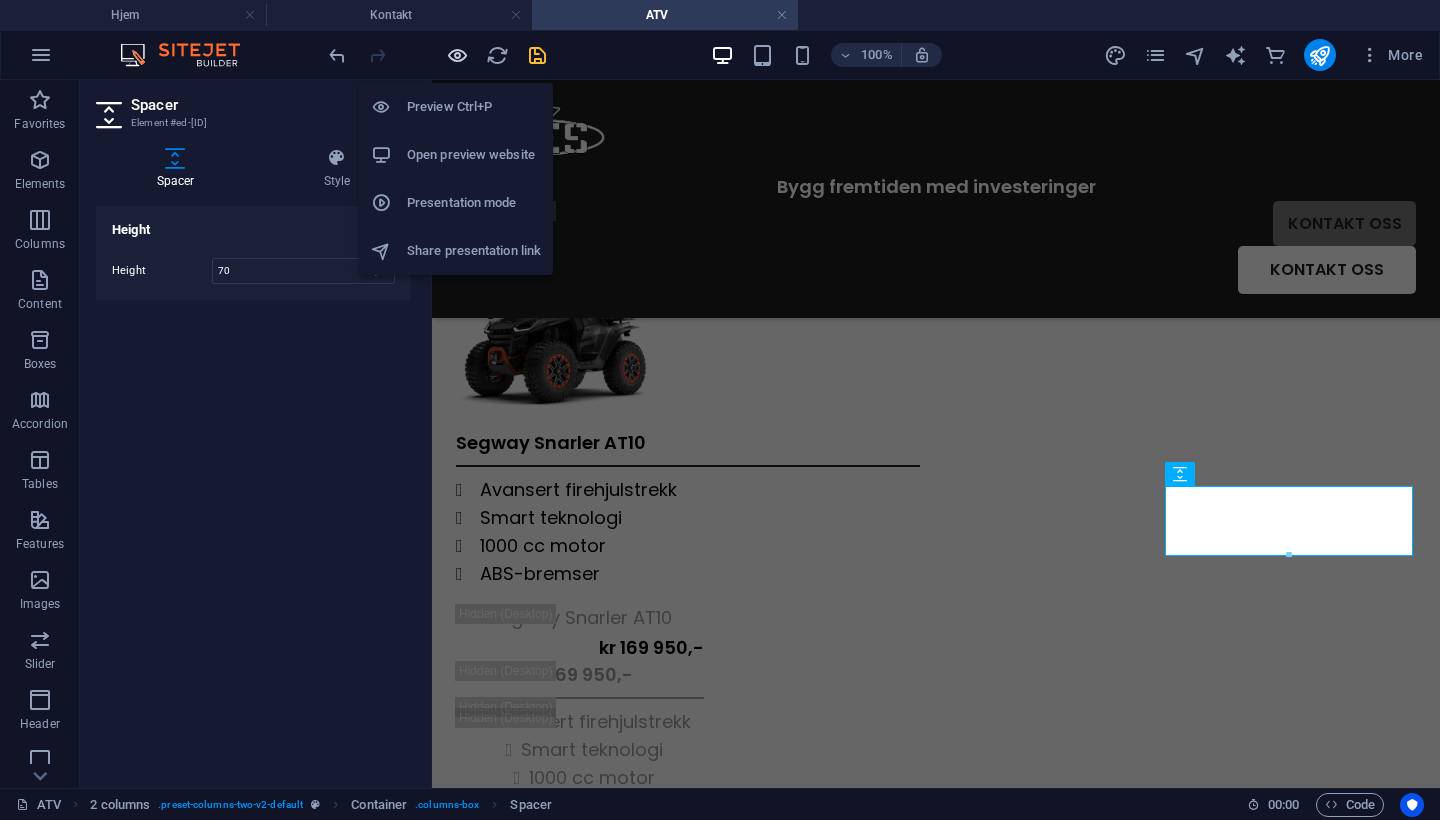click at bounding box center [457, 55] 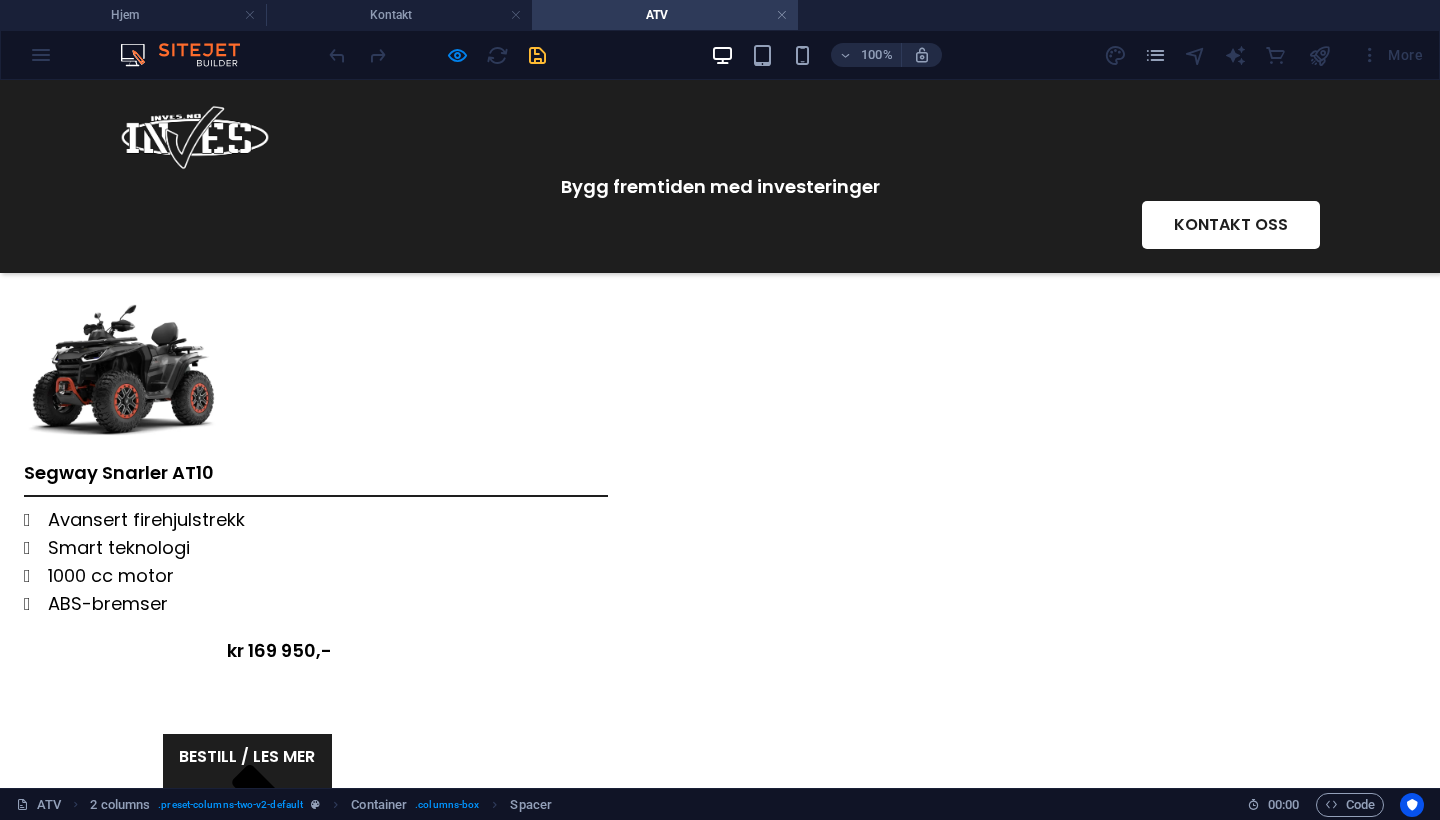 scroll, scrollTop: 223, scrollLeft: 0, axis: vertical 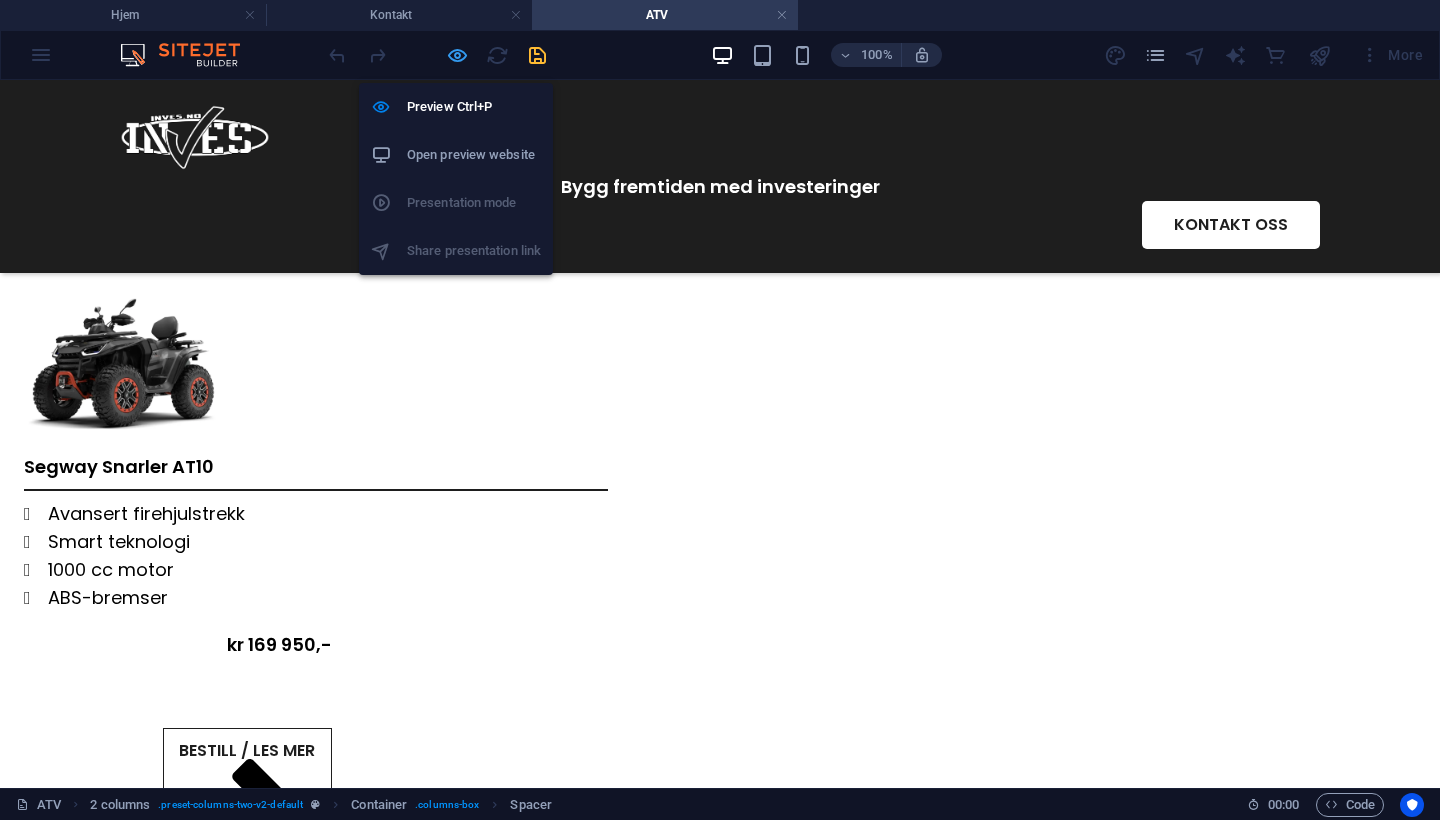 click at bounding box center (457, 55) 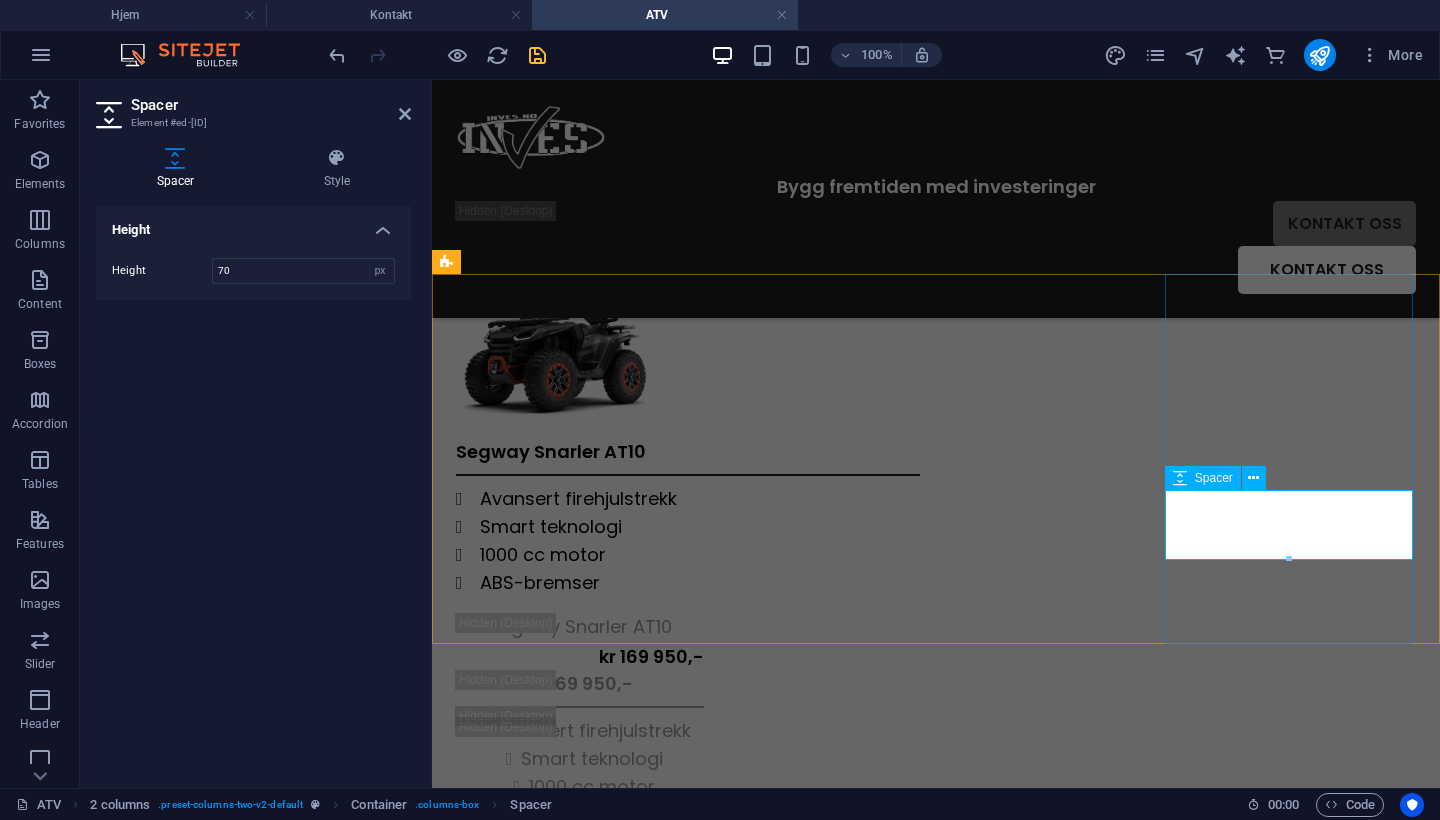 scroll, scrollTop: 336, scrollLeft: 0, axis: vertical 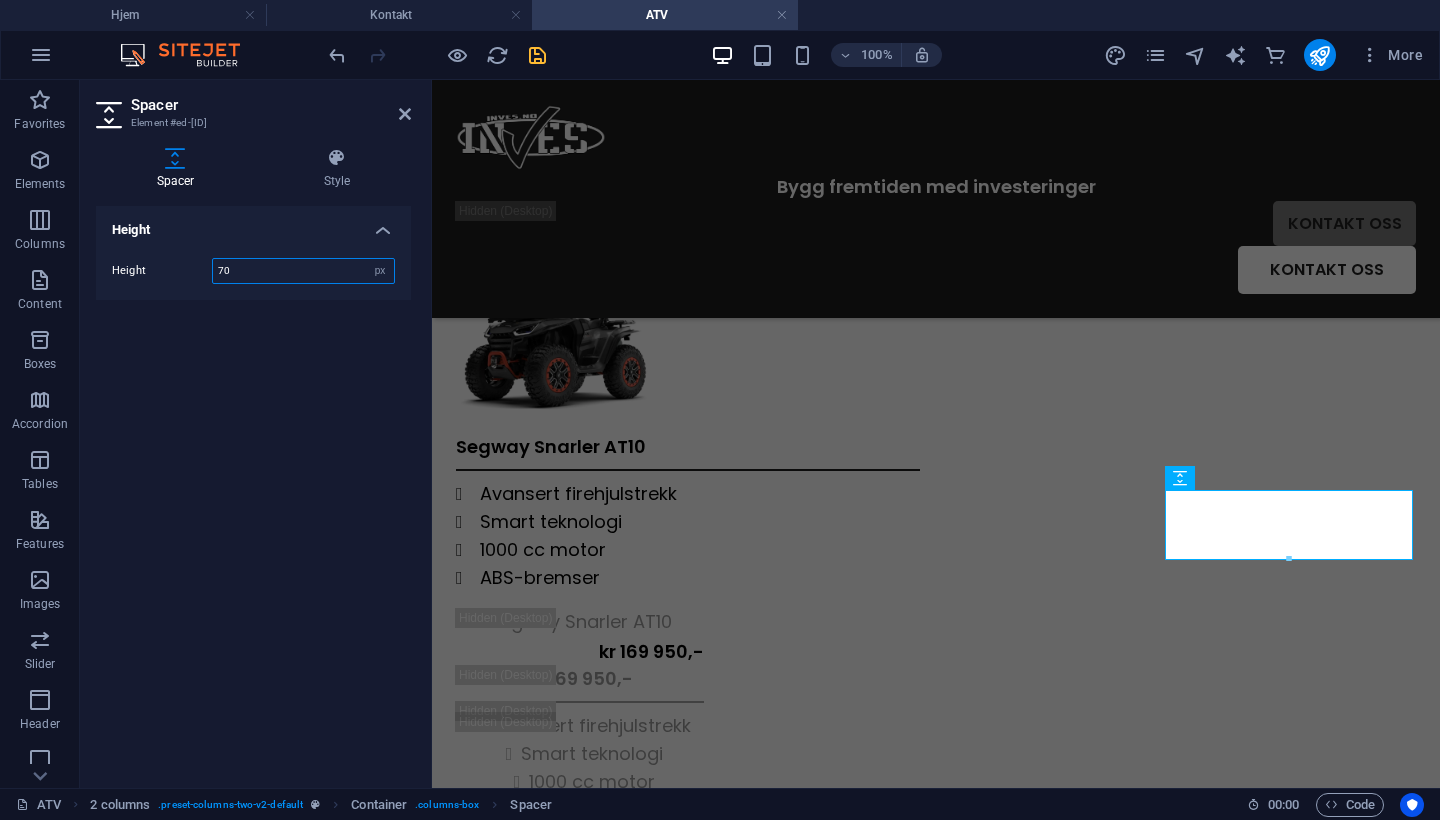 drag, startPoint x: 287, startPoint y: 268, endPoint x: 130, endPoint y: 260, distance: 157.20369 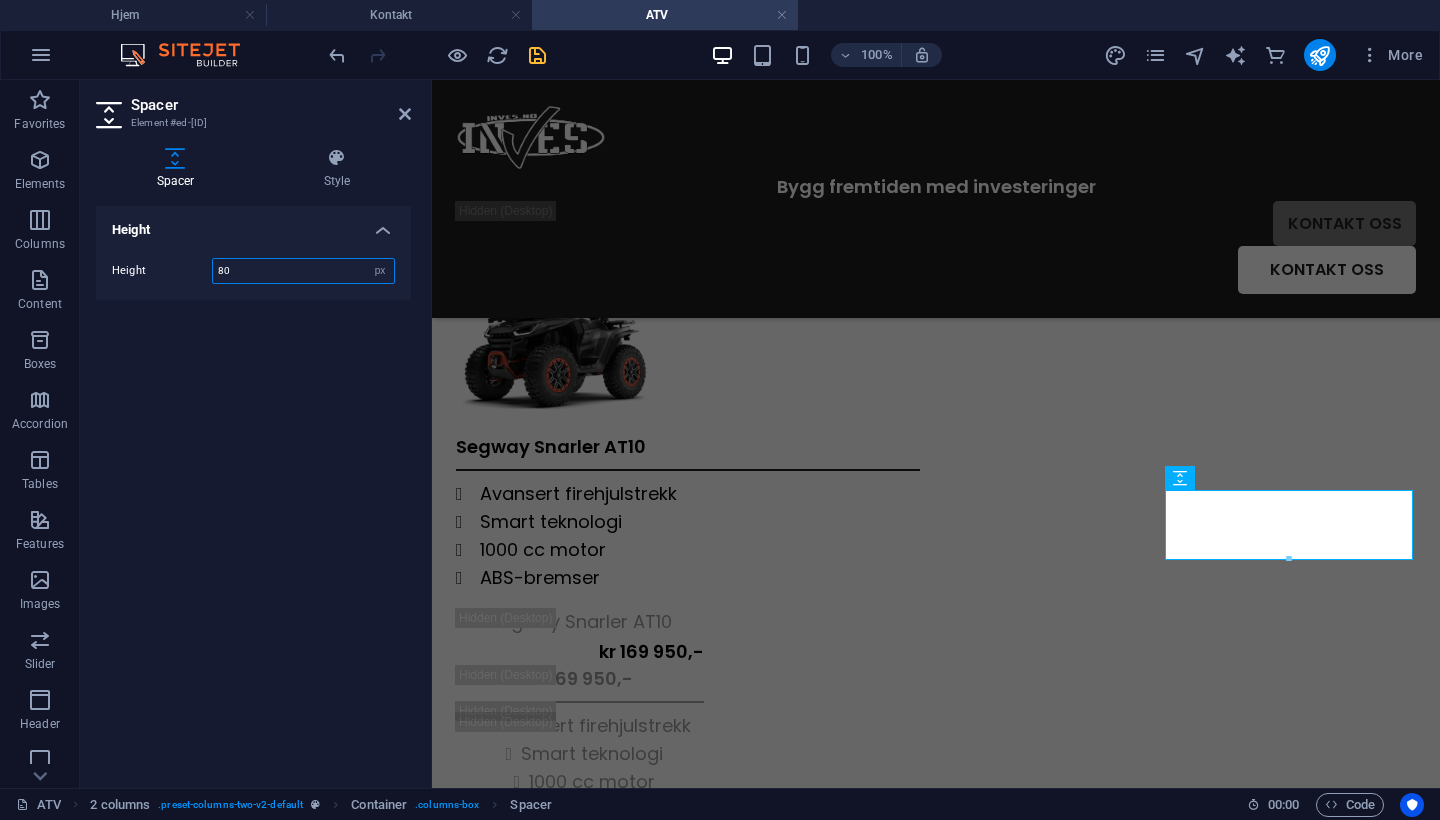 type on "80" 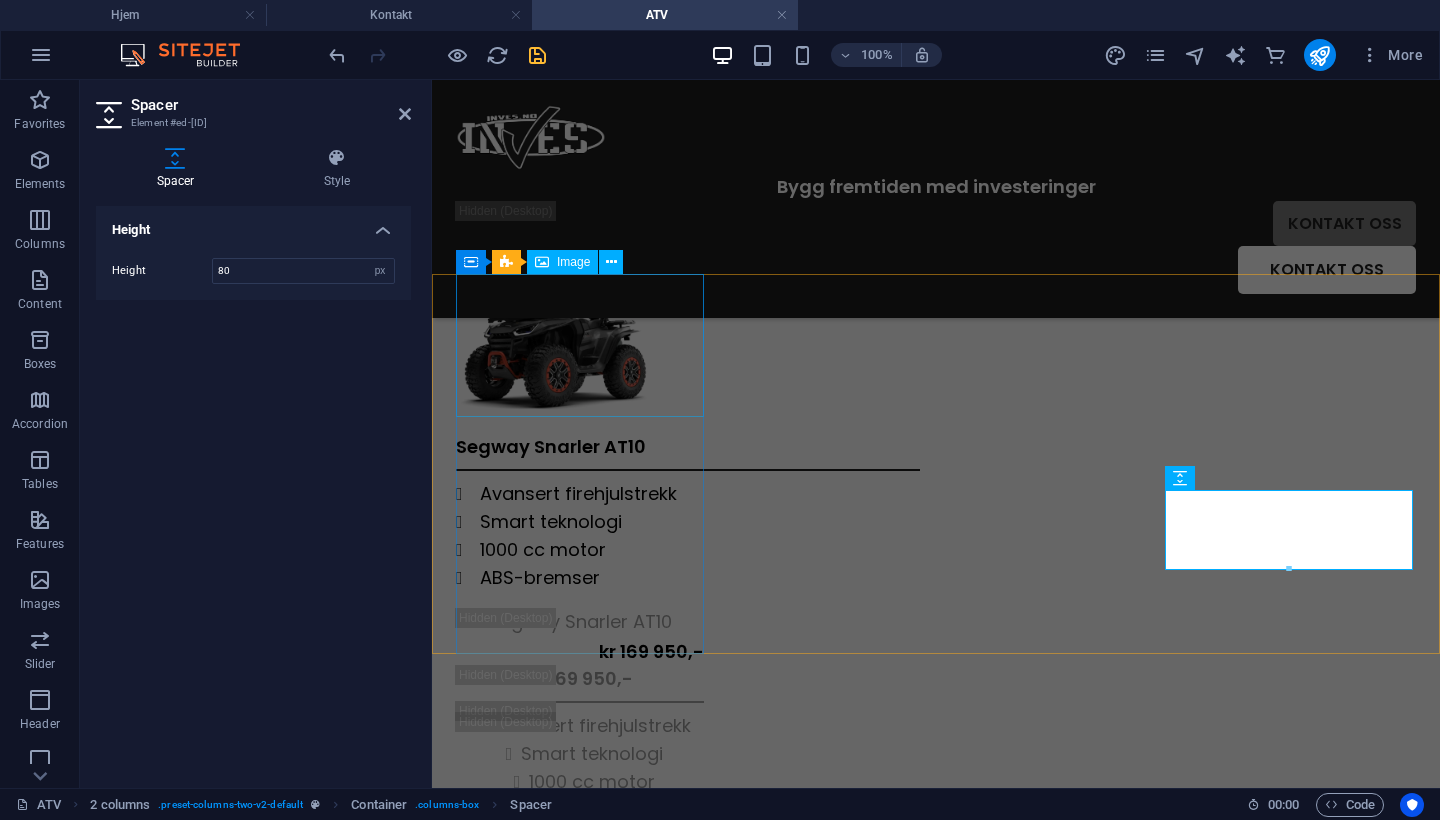 click at bounding box center (688, 345) 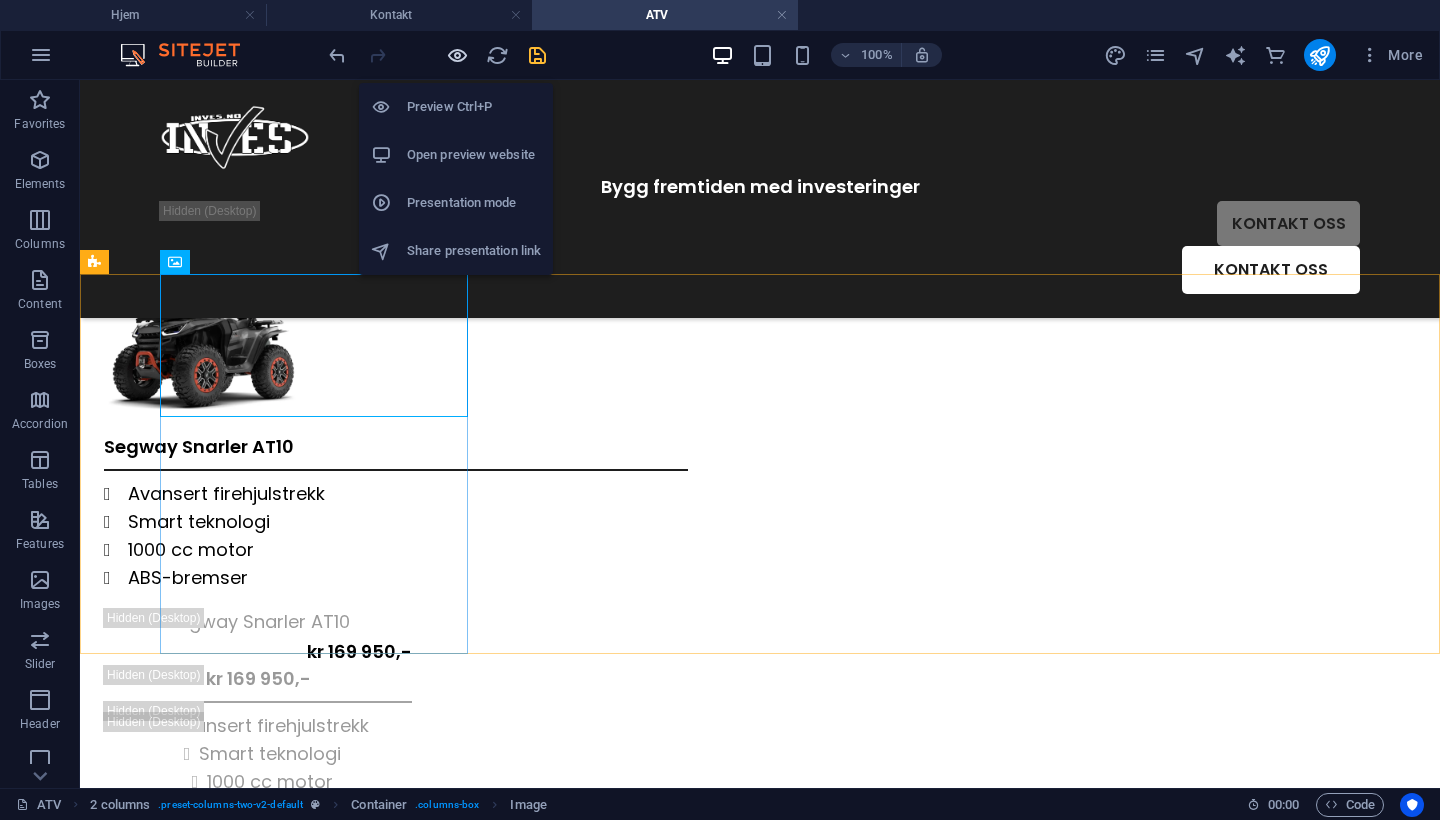 click at bounding box center [457, 55] 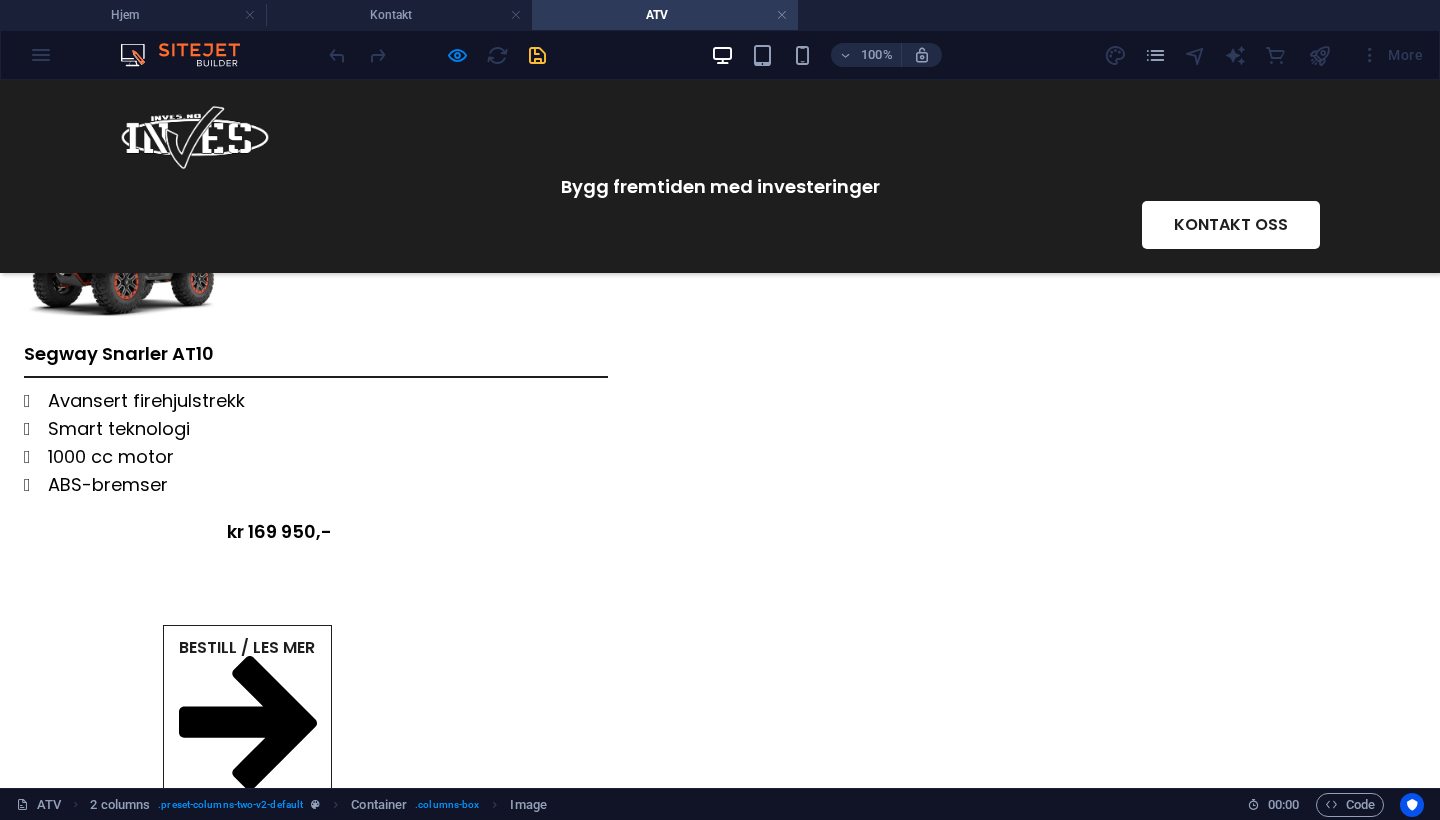 scroll, scrollTop: 289, scrollLeft: 0, axis: vertical 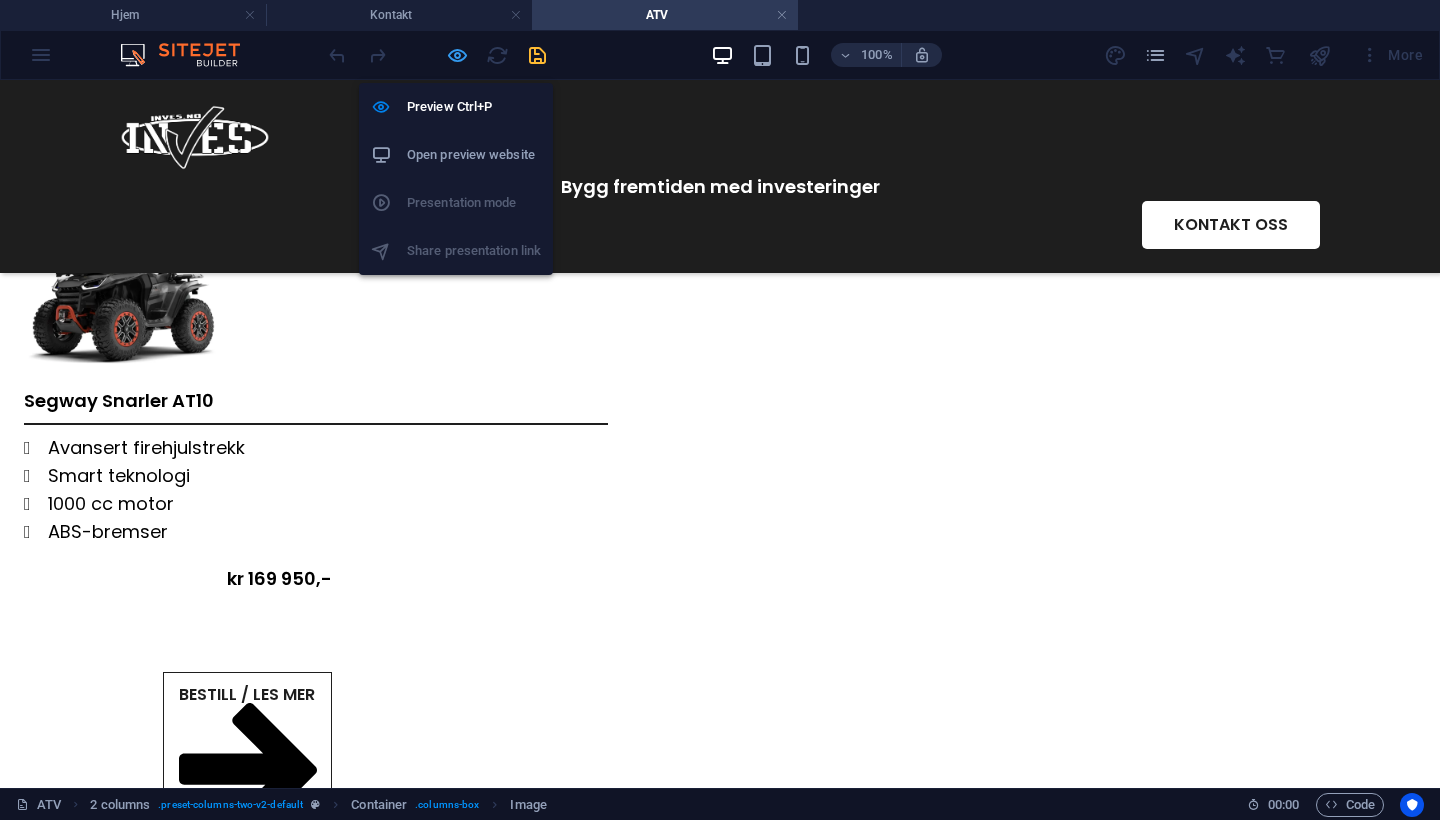click at bounding box center [457, 55] 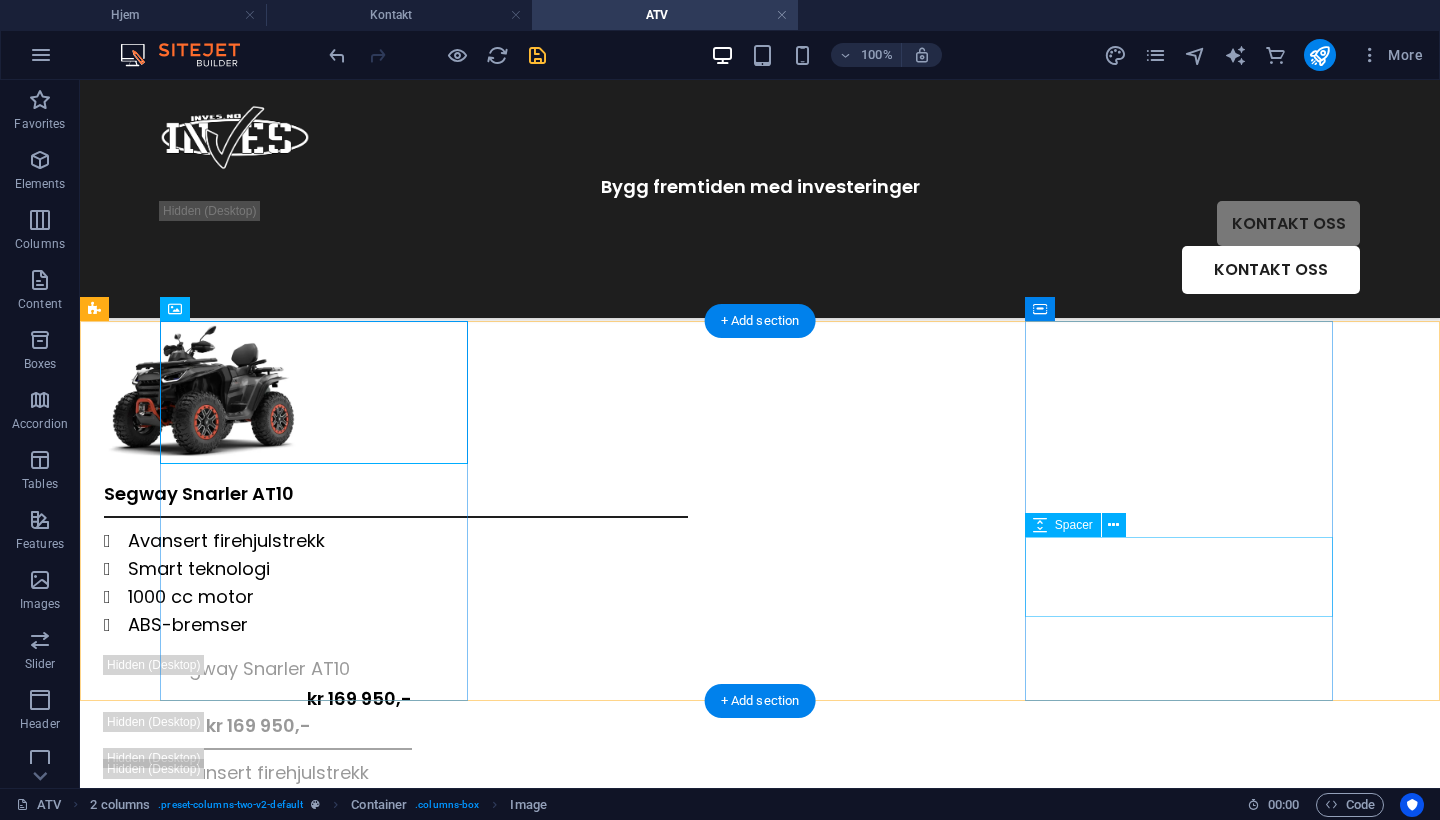 click at bounding box center [258, 911] 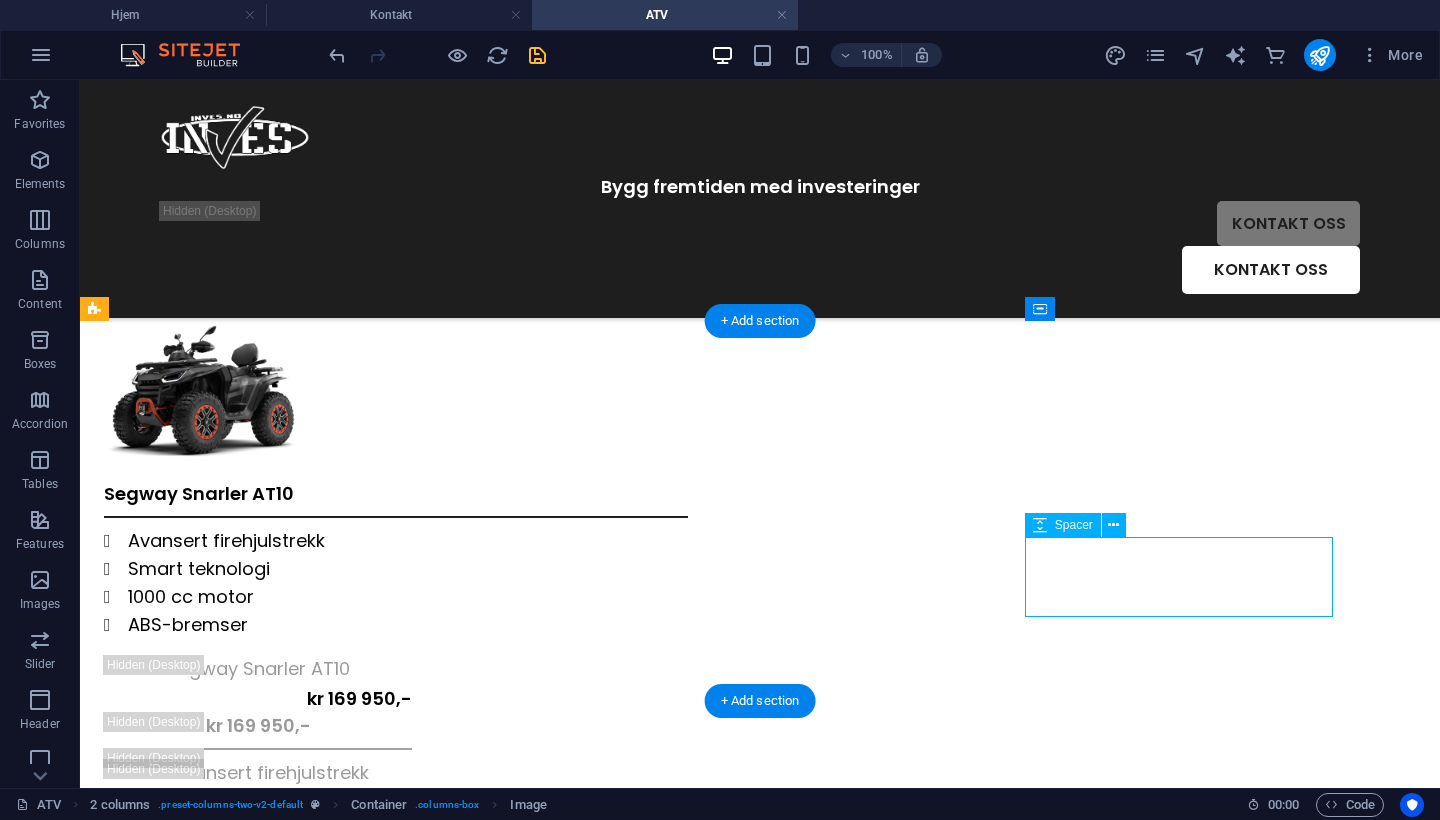 click at bounding box center [258, 911] 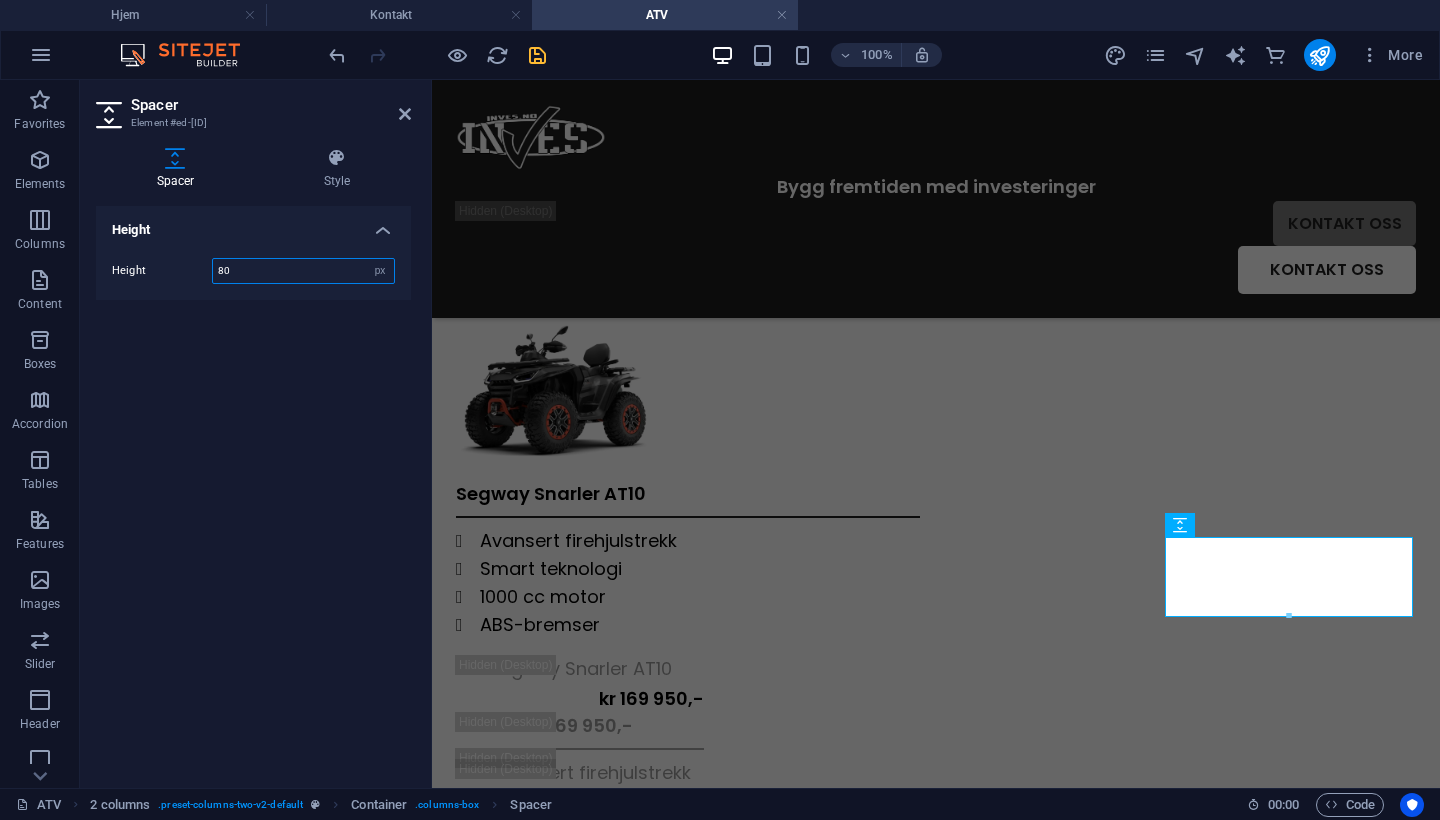 drag, startPoint x: 313, startPoint y: 268, endPoint x: 98, endPoint y: 267, distance: 215.00232 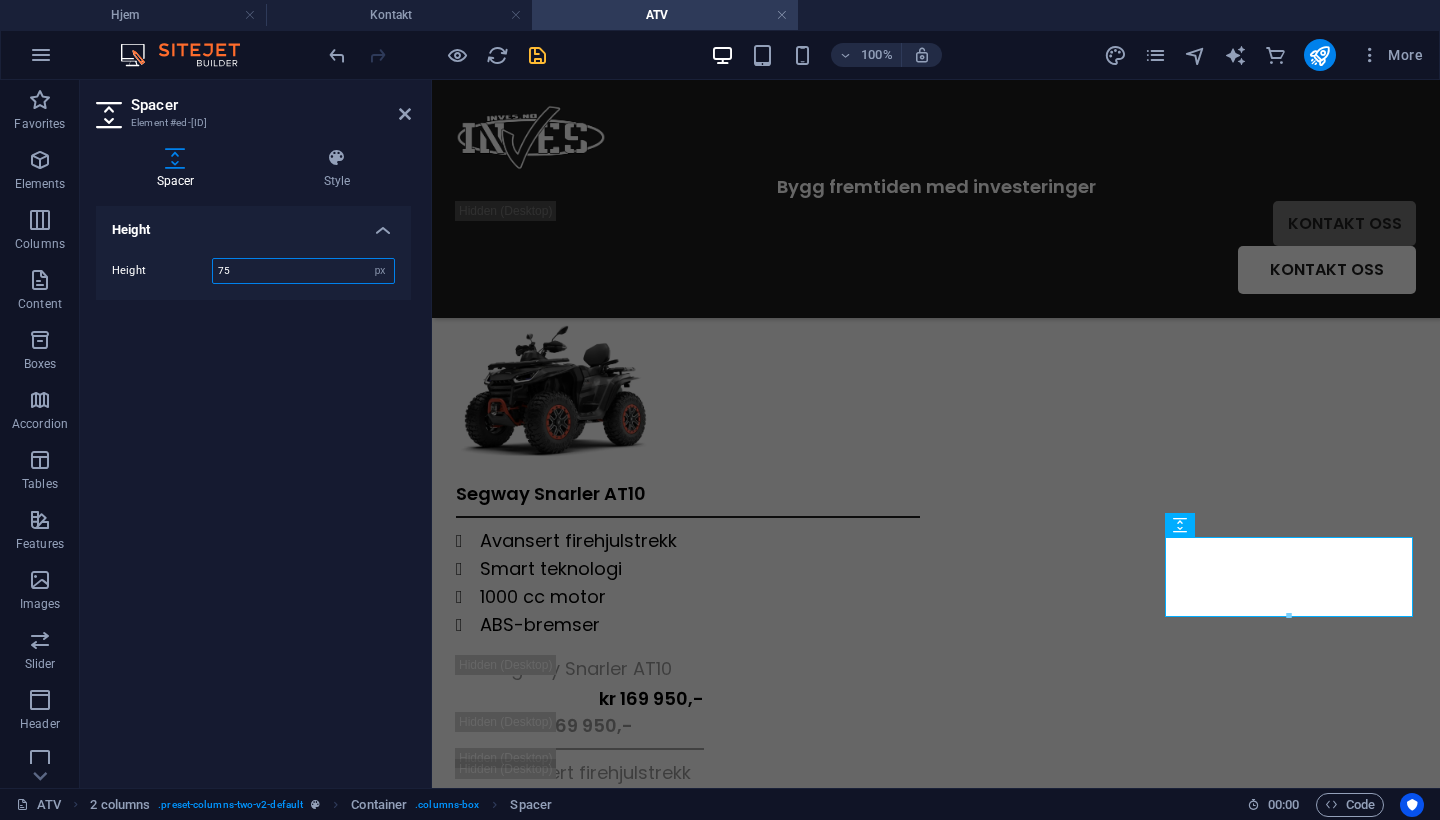 type on "75" 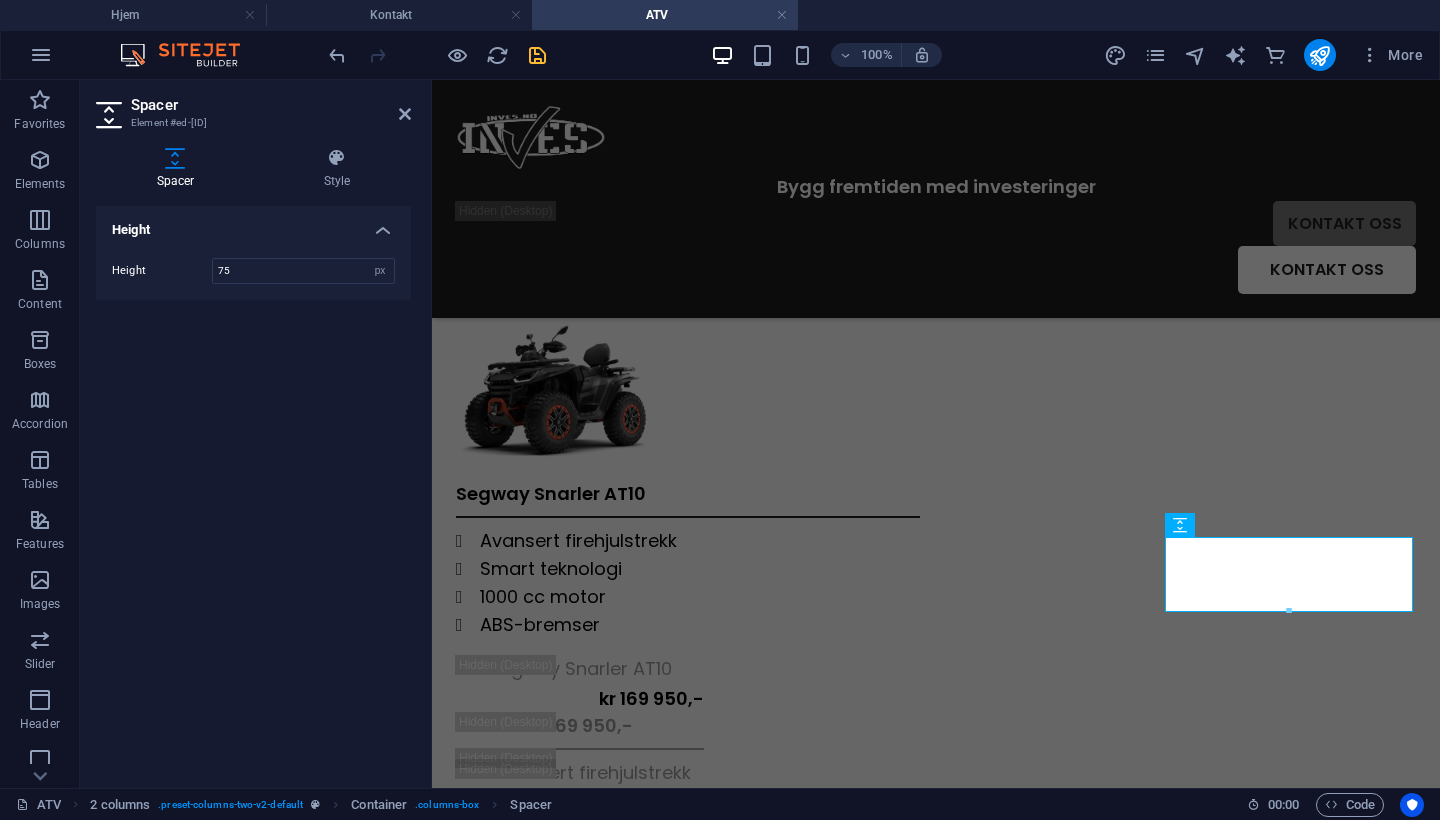 click on "Spacer Element #ed-[ID] Spacer Style Height Height 75 px rem vh vw 2 columns Element Layout How this element expands within the layout (Flexbox). Size Default auto px % 1/1 1/2 1/3 1/4 1/5 1/6 1/7 1/8 1/9 1/10 Grow Shrink Order Container layout Visible Visible Opacity 100 % Overflow Spacing Margin Default auto px % rem vw vh Custom Custom auto px % rem vw vh auto px % rem vw vh auto px % rem vw vh auto px % rem vw vh Padding Default px rem % vh vw Custom Custom px rem % vh vw px rem % vh vw px rem % vh vw px rem % vh vw Shadow Default None Outside Inside Color X offset 0 px rem vh vw Y offset 0 px rem vh vw Blur 0 px rem % vh vw Spread 0 px rem vh vw Text Shadow Default None Outside Color X offset 0 px rem vh vw Y offset" at bounding box center (256, 434) 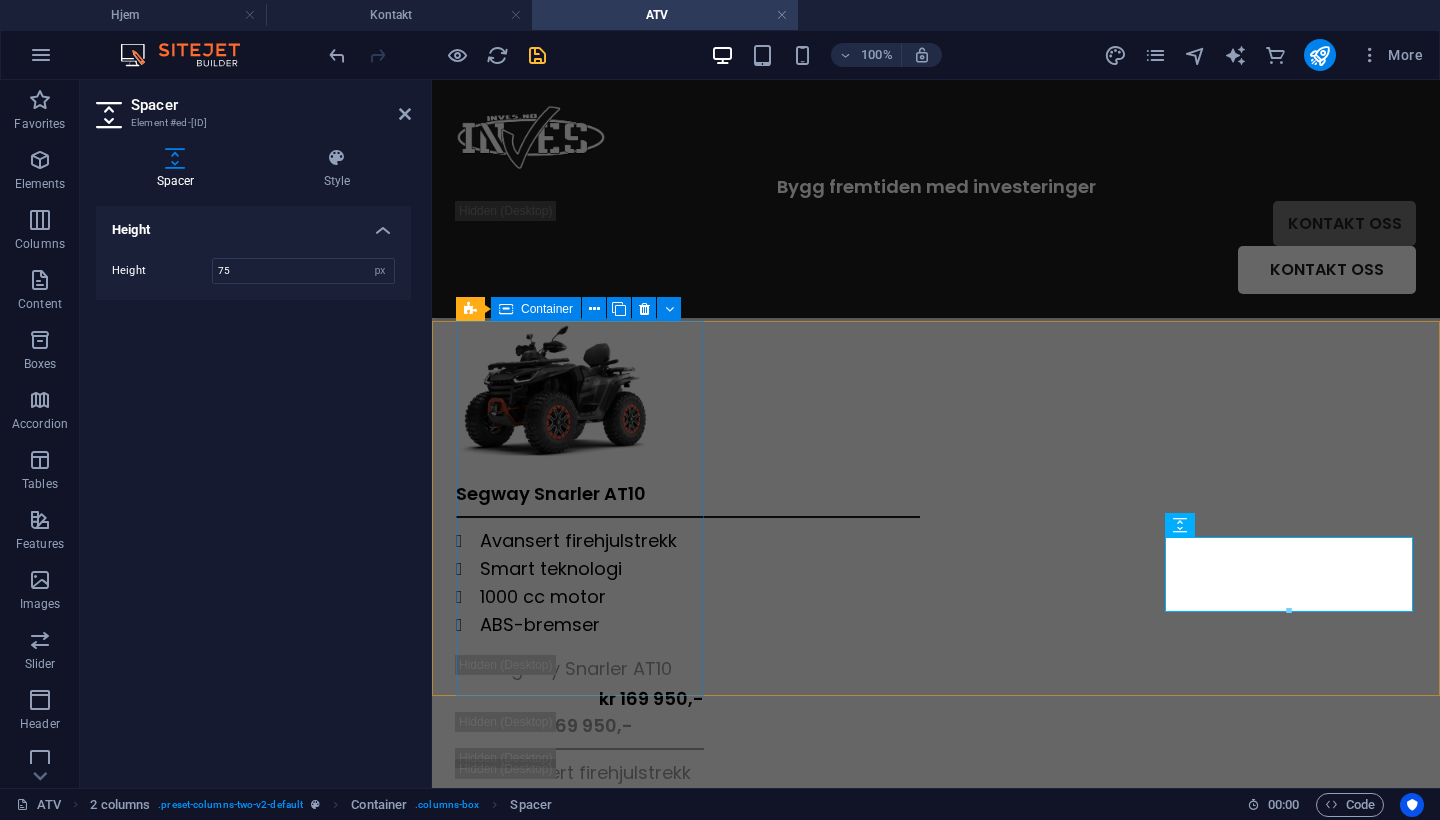click at bounding box center (688, 392) 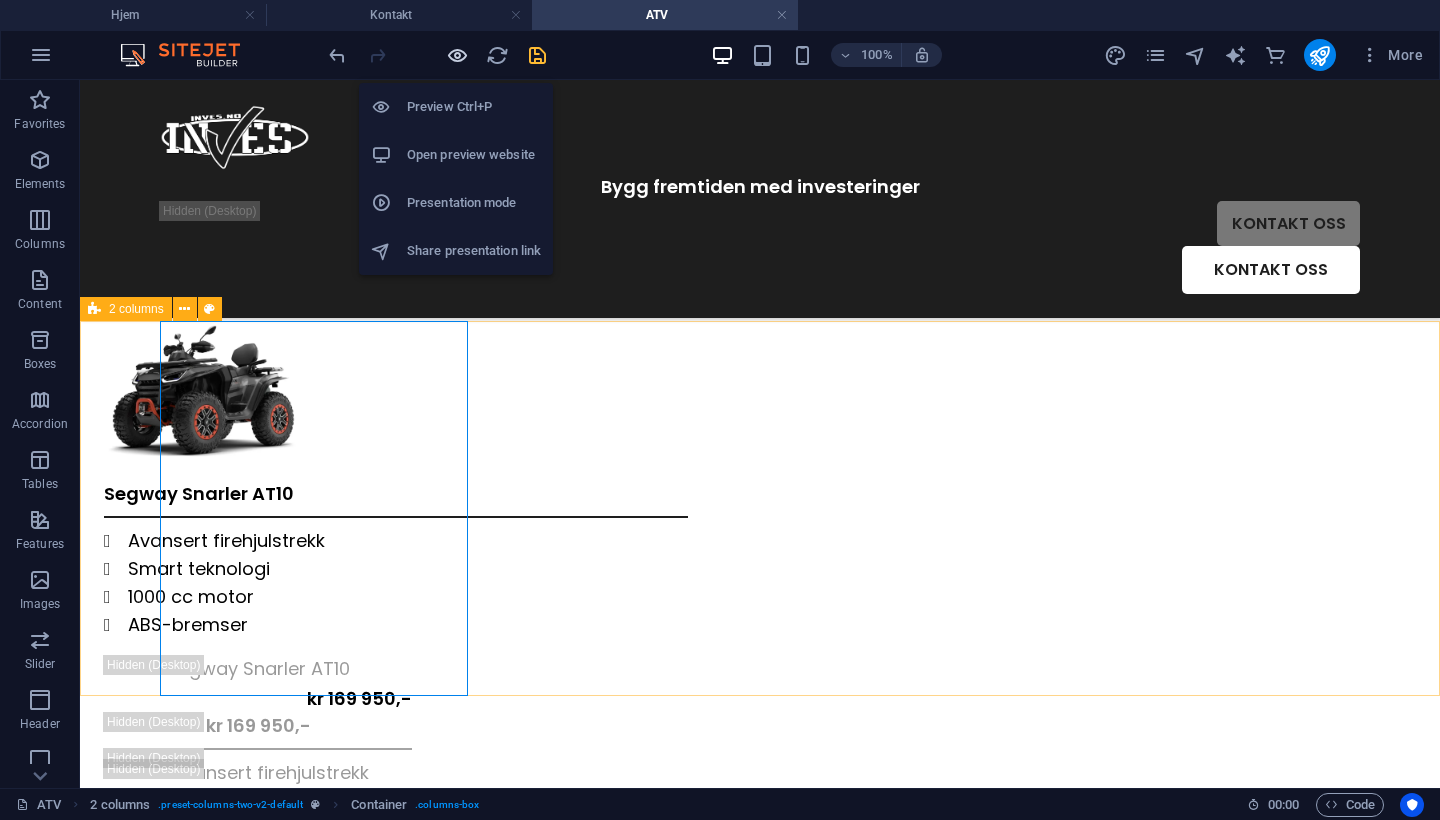 click at bounding box center [457, 55] 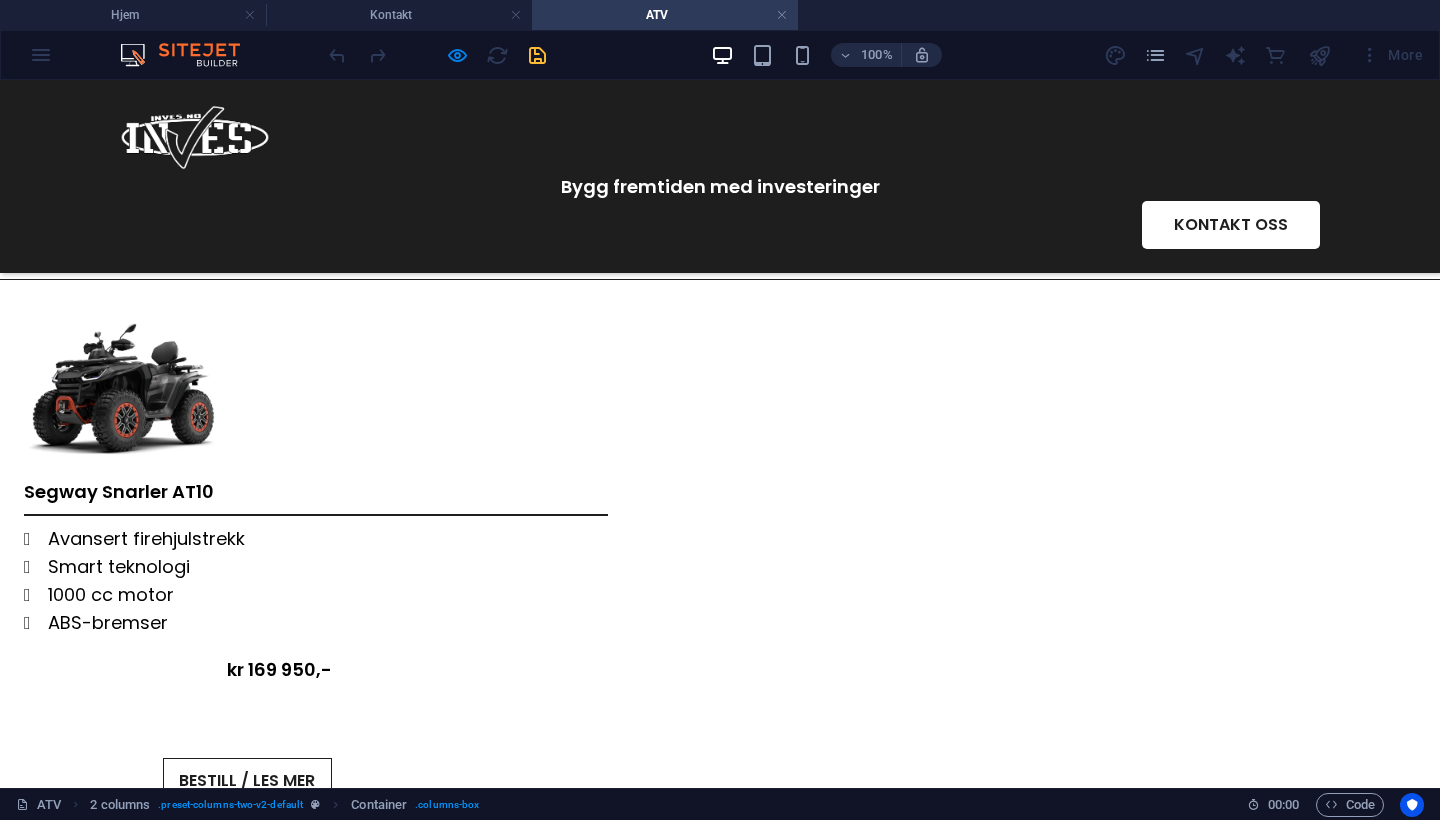 scroll, scrollTop: 174, scrollLeft: 0, axis: vertical 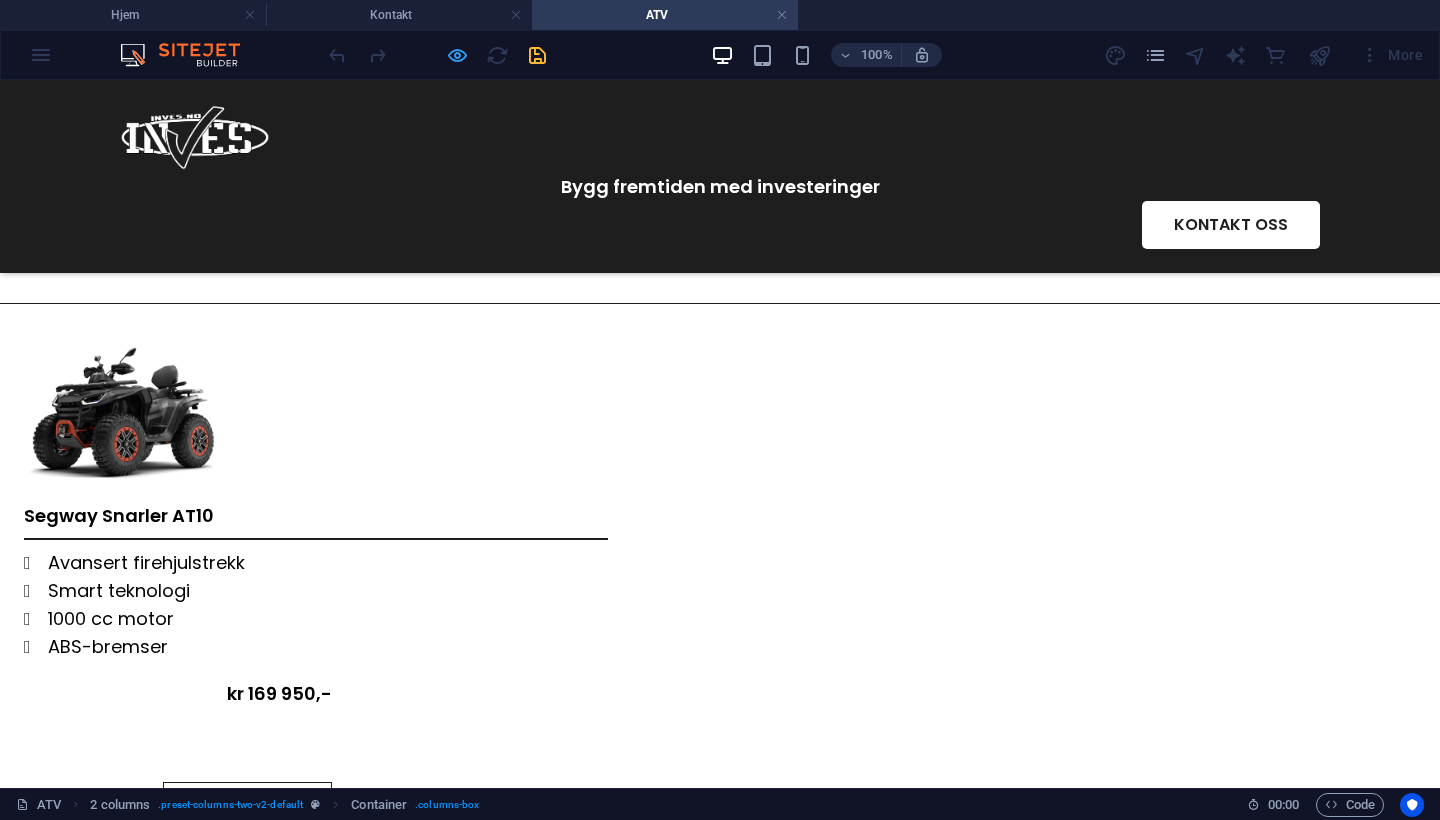 click at bounding box center (457, 55) 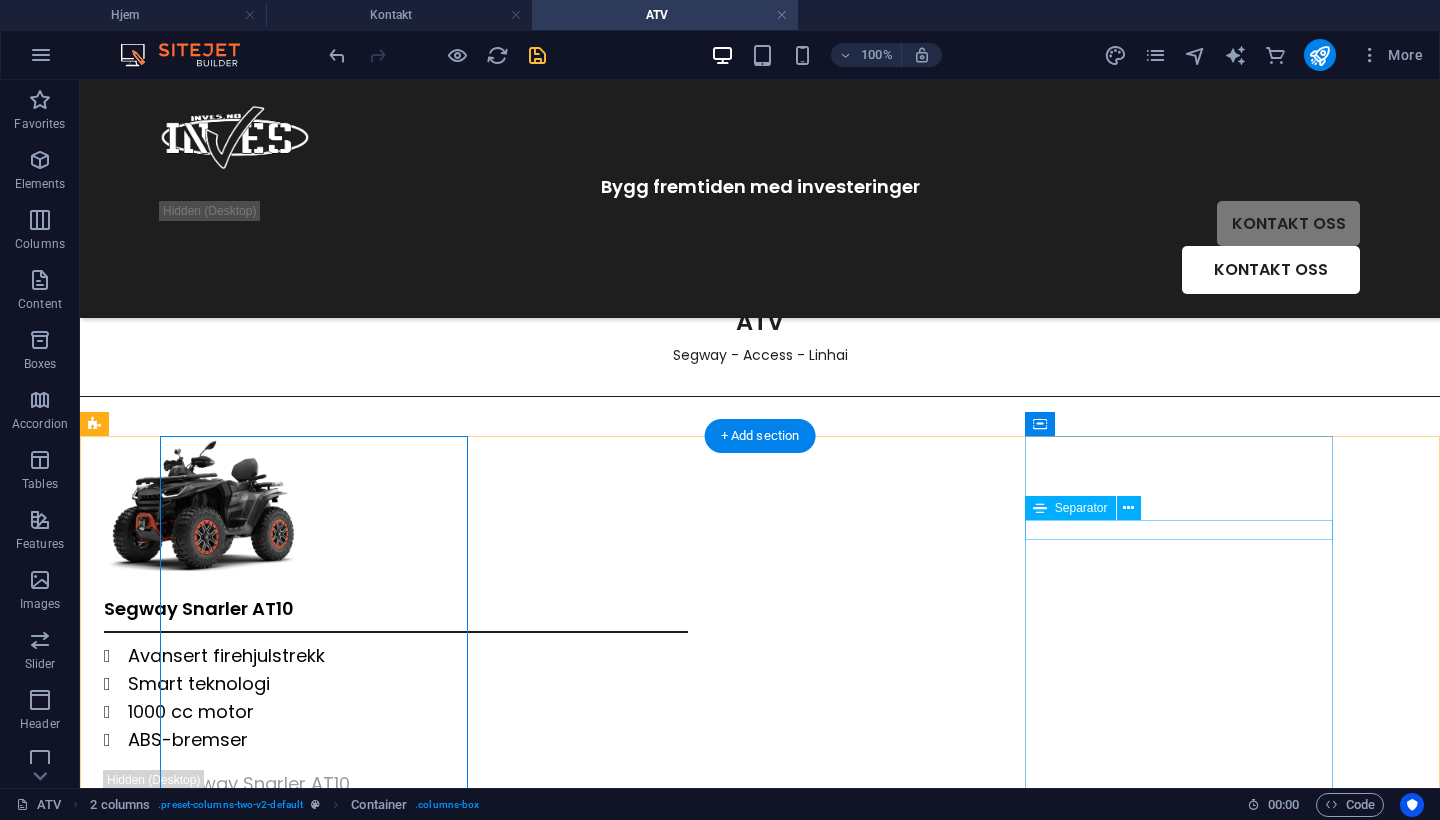 click at bounding box center [258, 864] 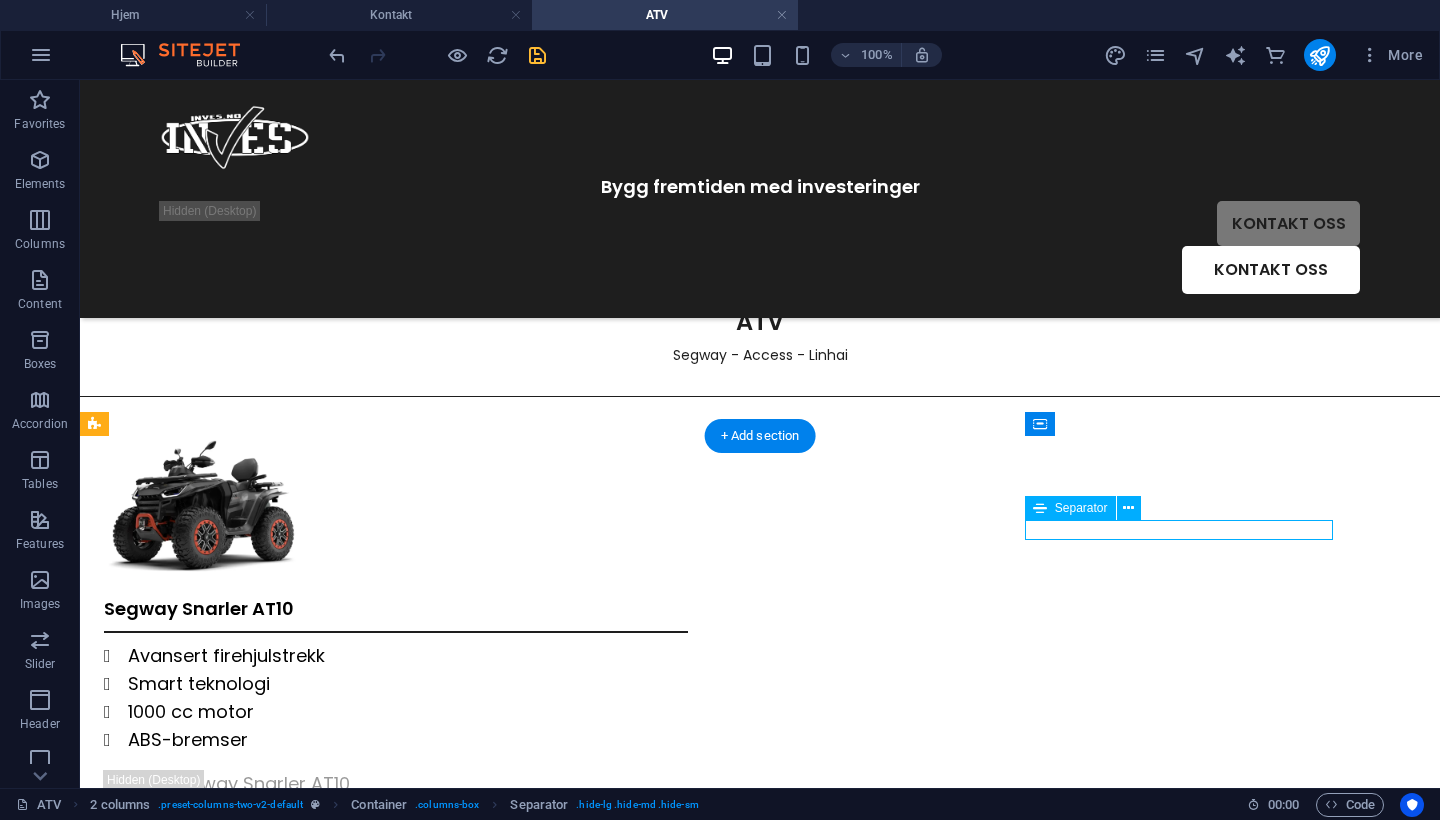 click at bounding box center [258, 864] 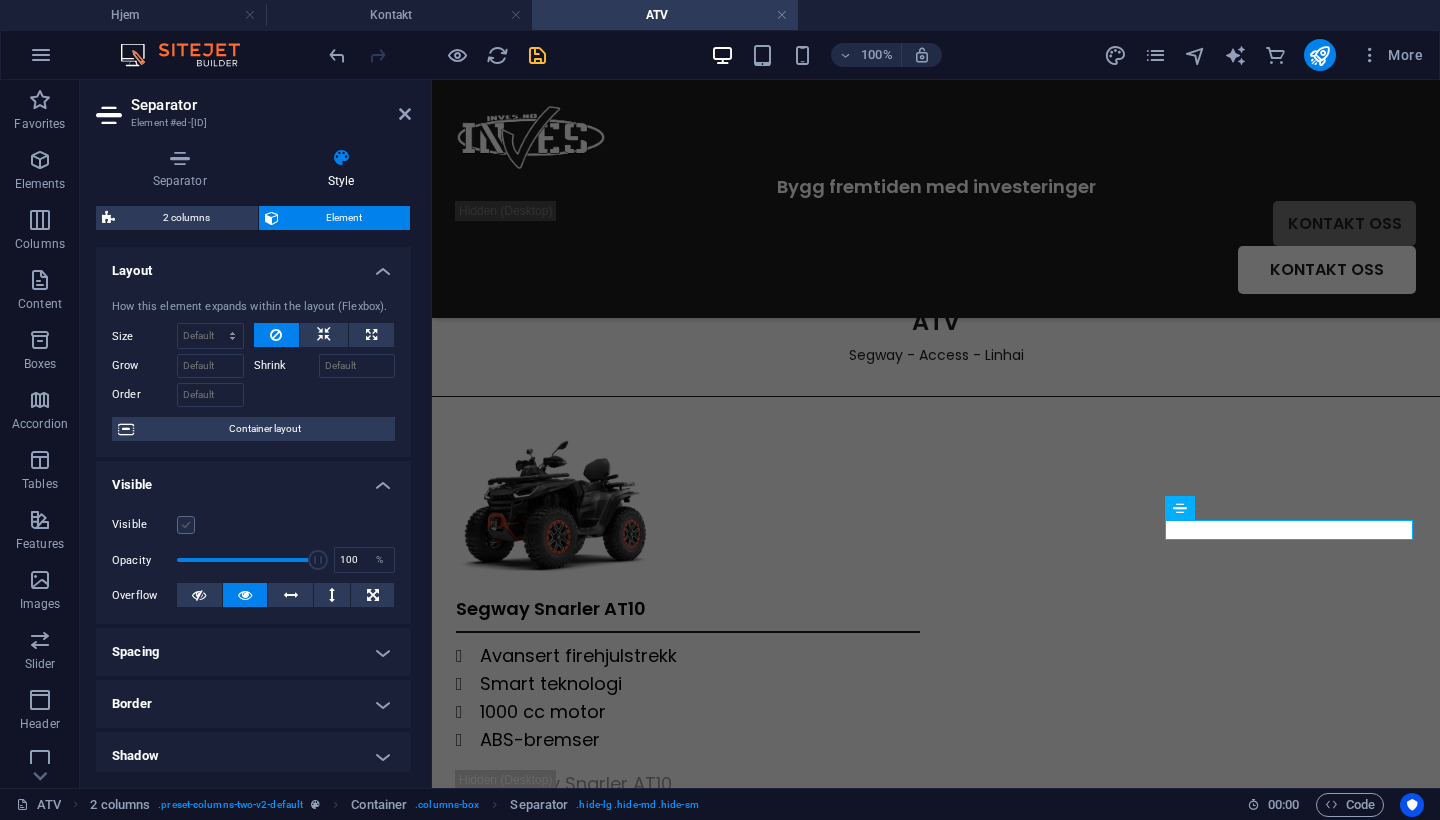 click at bounding box center (186, 525) 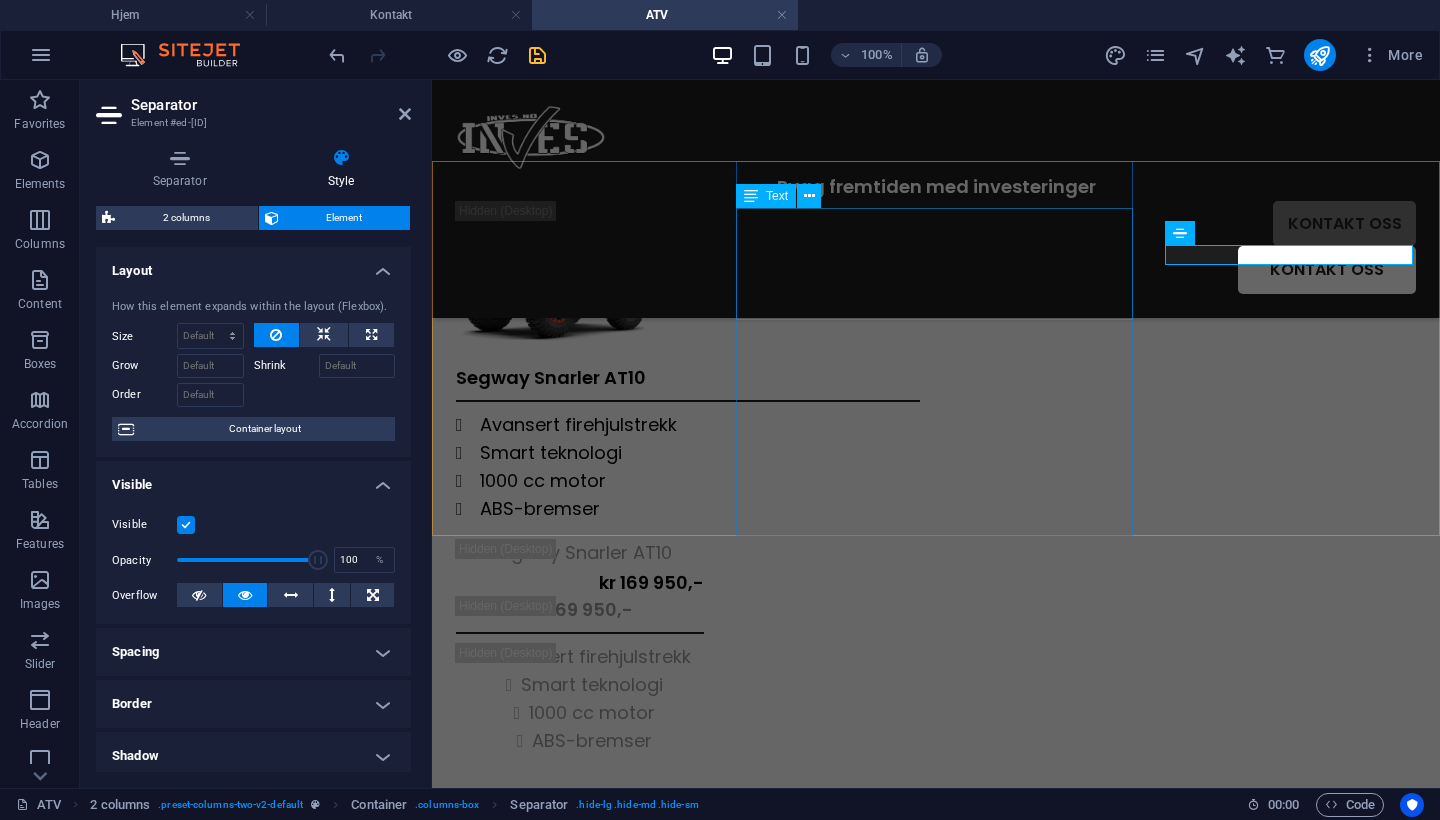 scroll, scrollTop: 456, scrollLeft: 0, axis: vertical 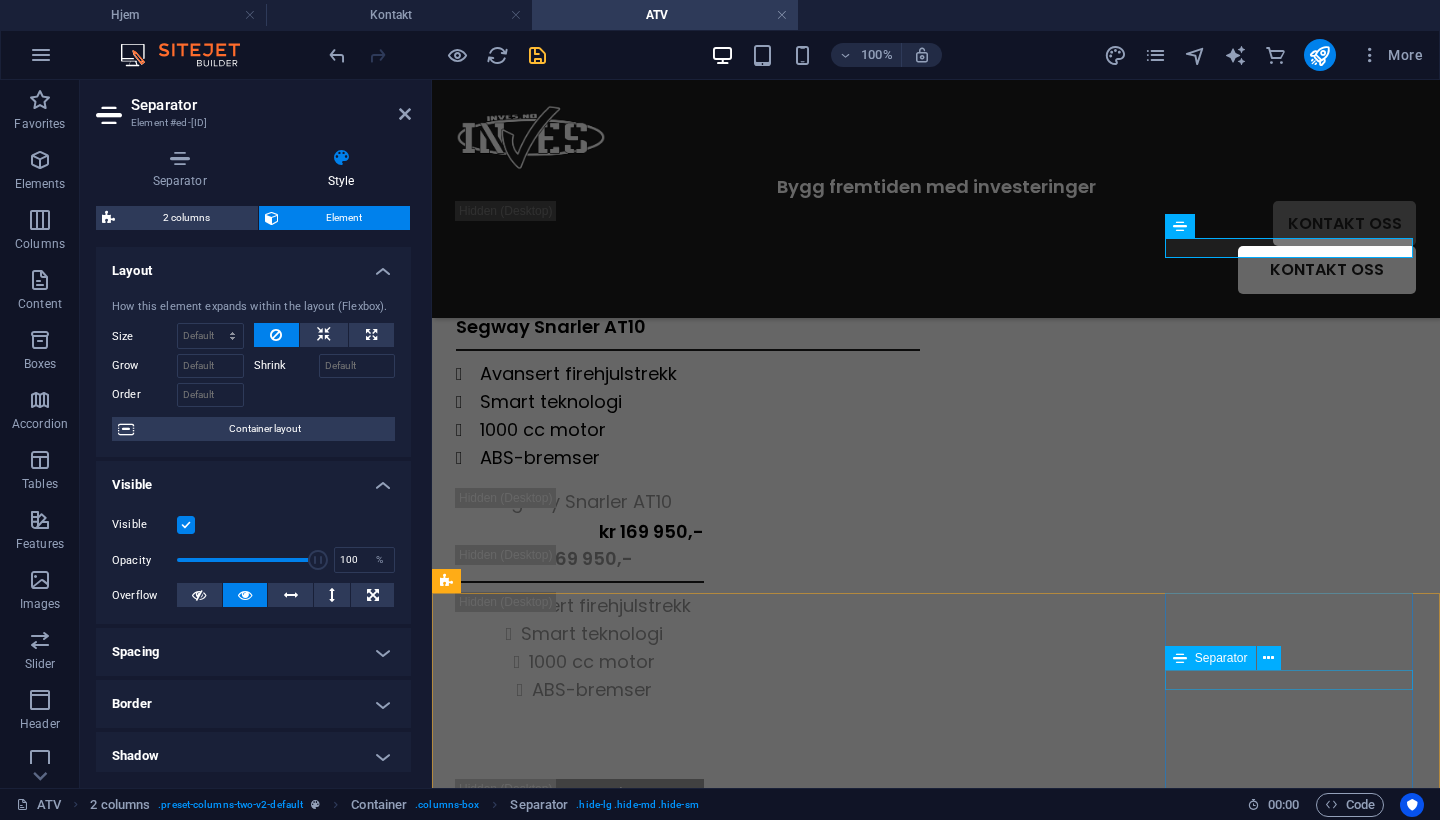 click at bounding box center [580, 1568] 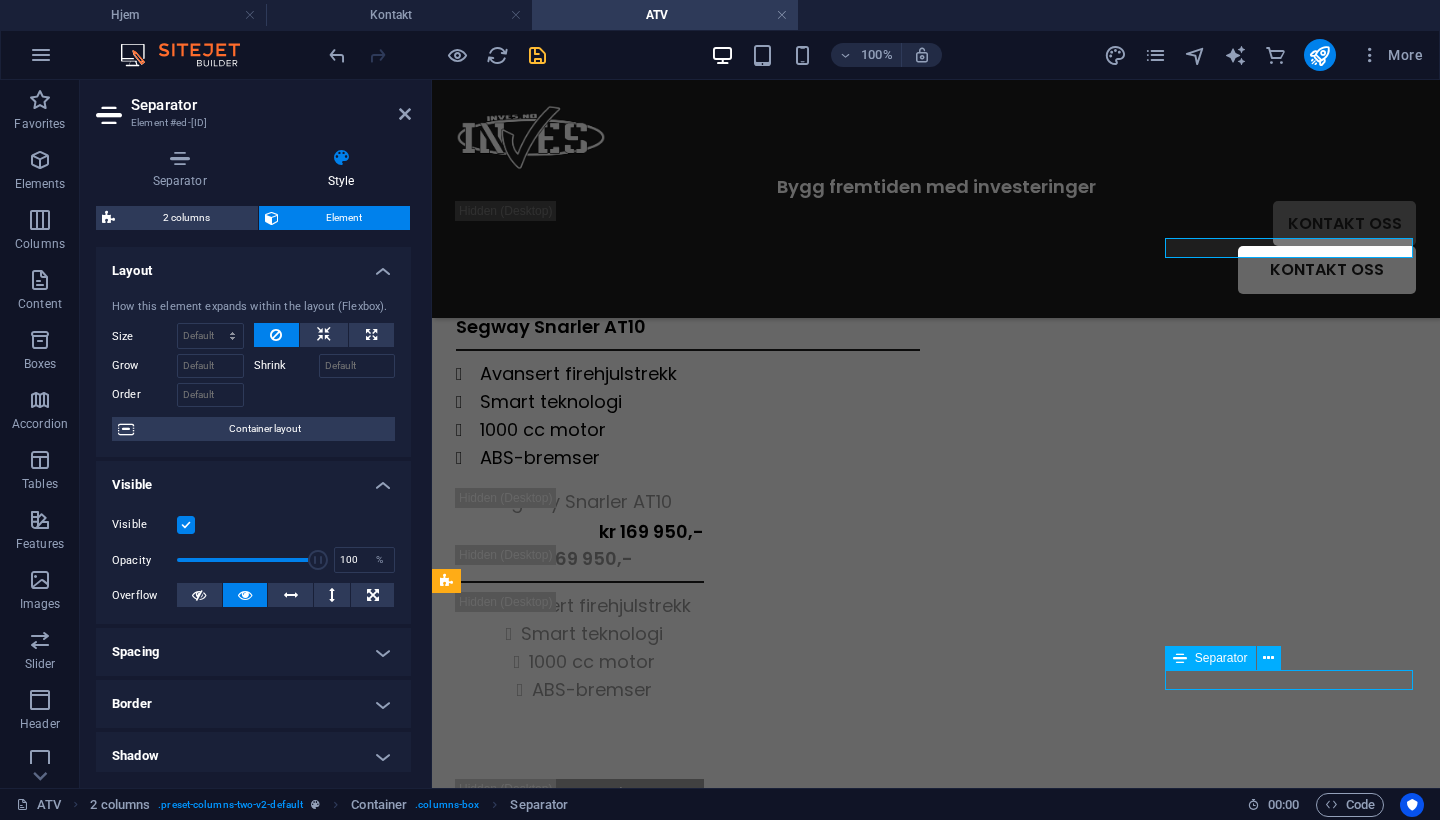 click at bounding box center [580, 1568] 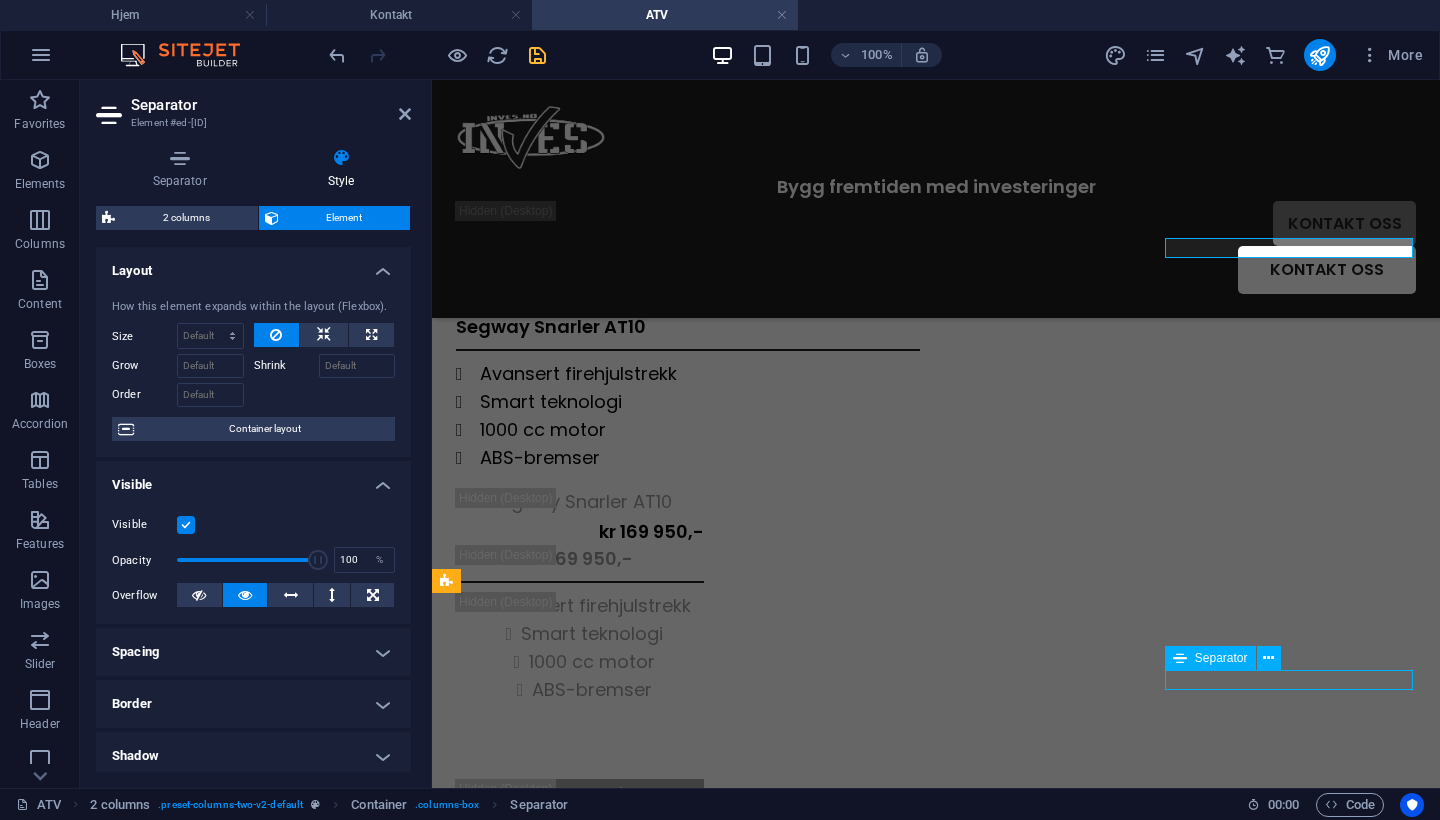 select on "%" 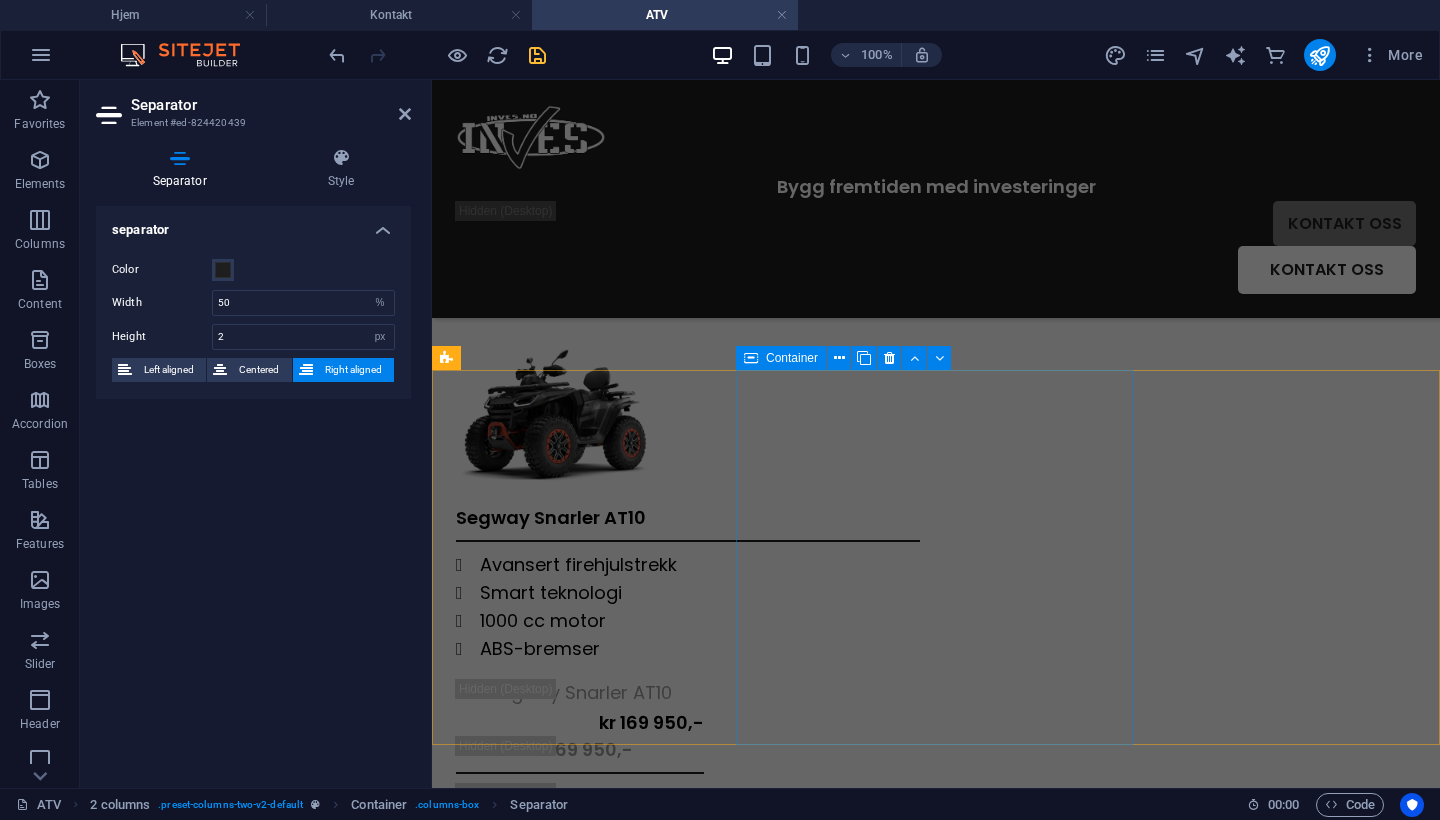 scroll, scrollTop: 230, scrollLeft: 0, axis: vertical 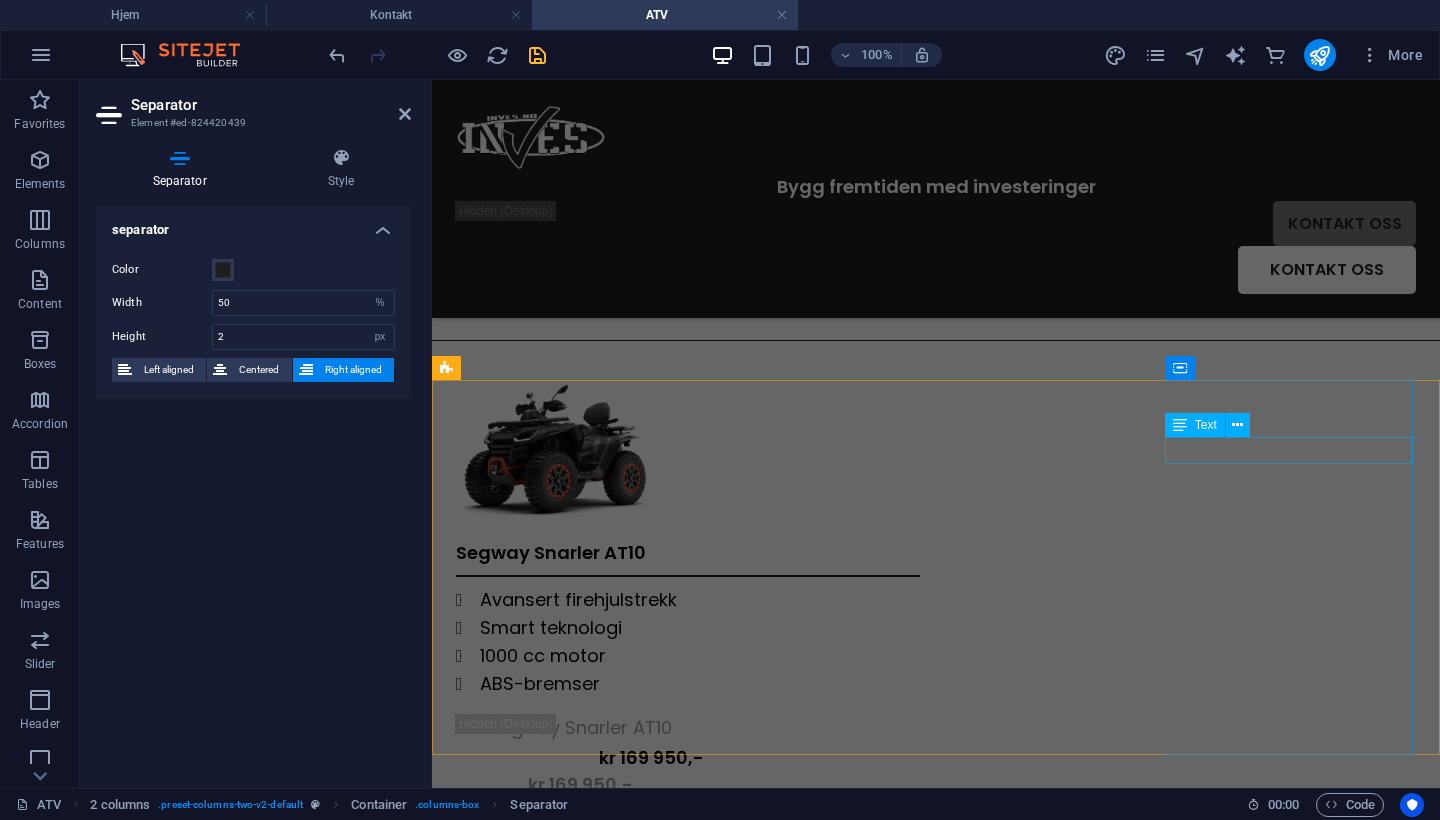 click on "kr 169 950,-" at bounding box center [580, 784] 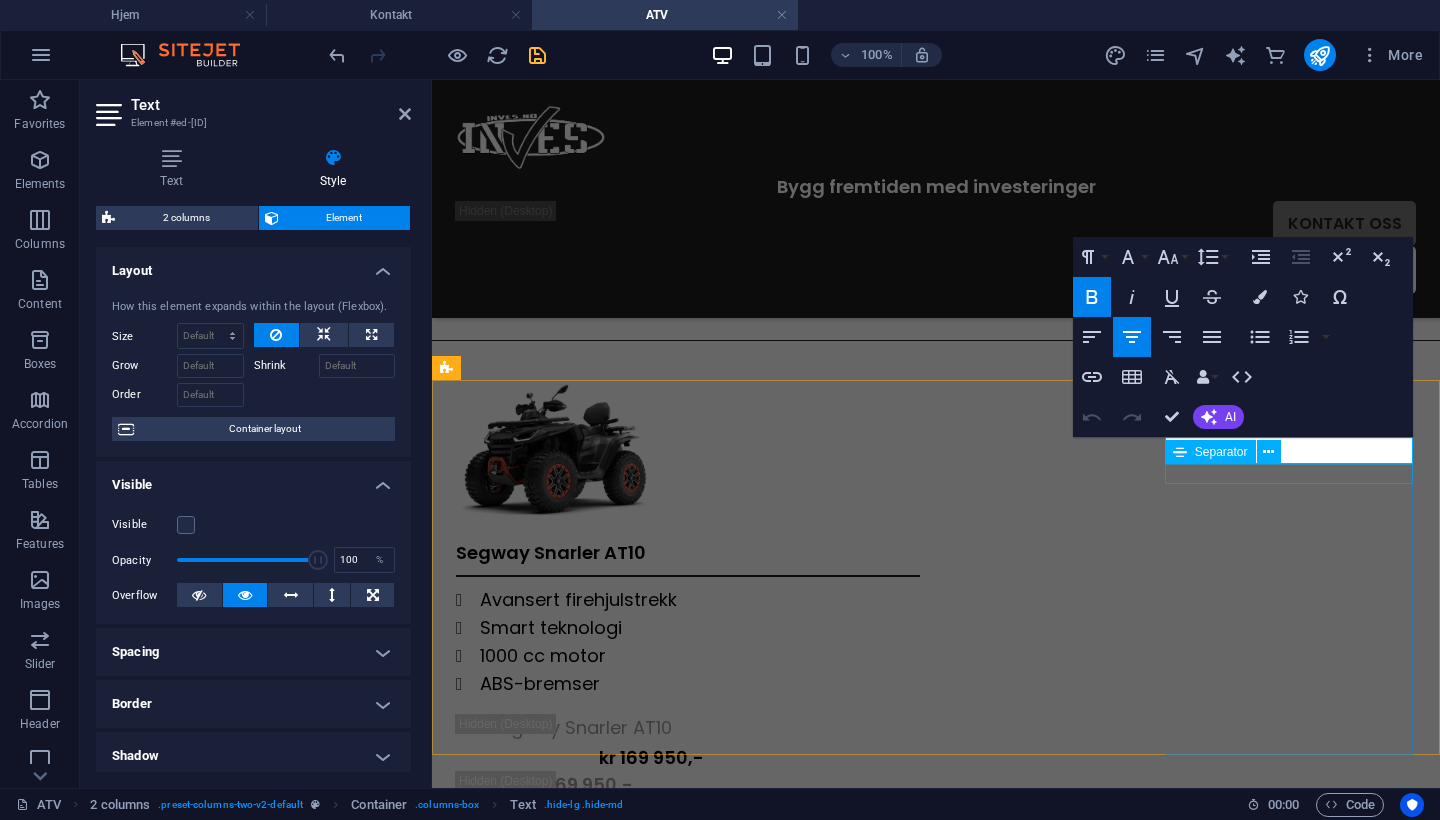 click at bounding box center (580, 808) 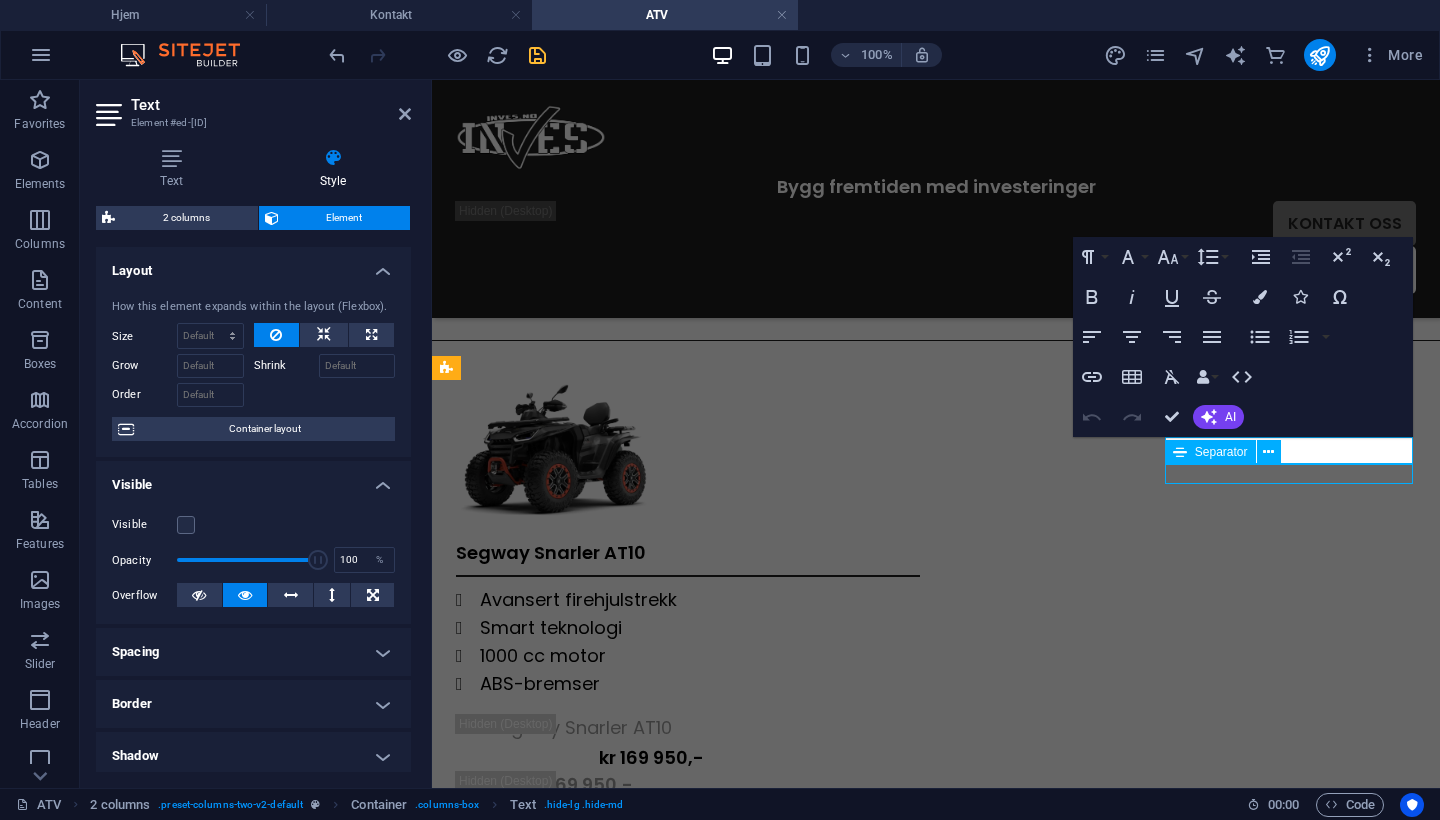 click at bounding box center (580, 808) 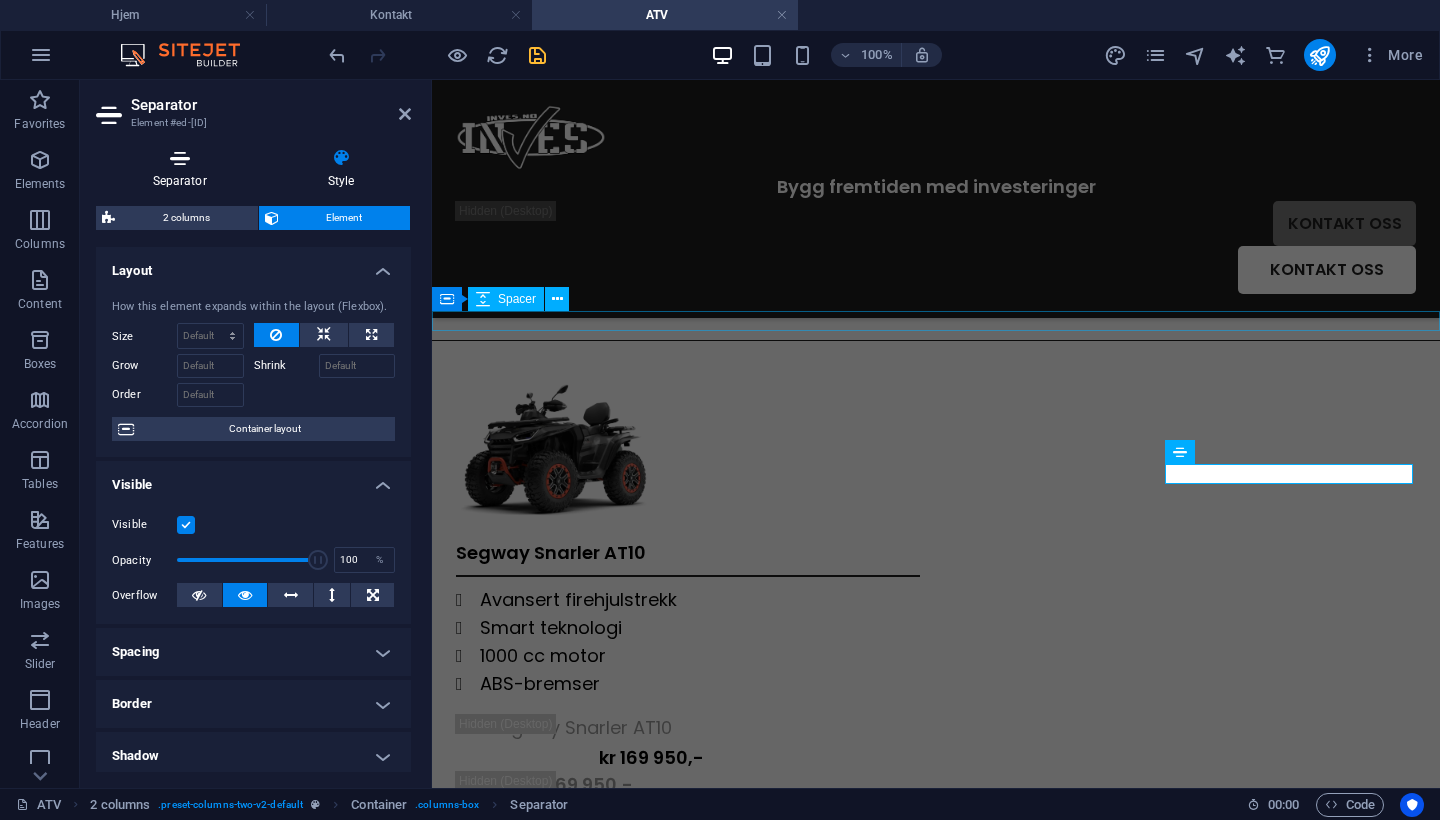 click on "Separator" at bounding box center (183, 169) 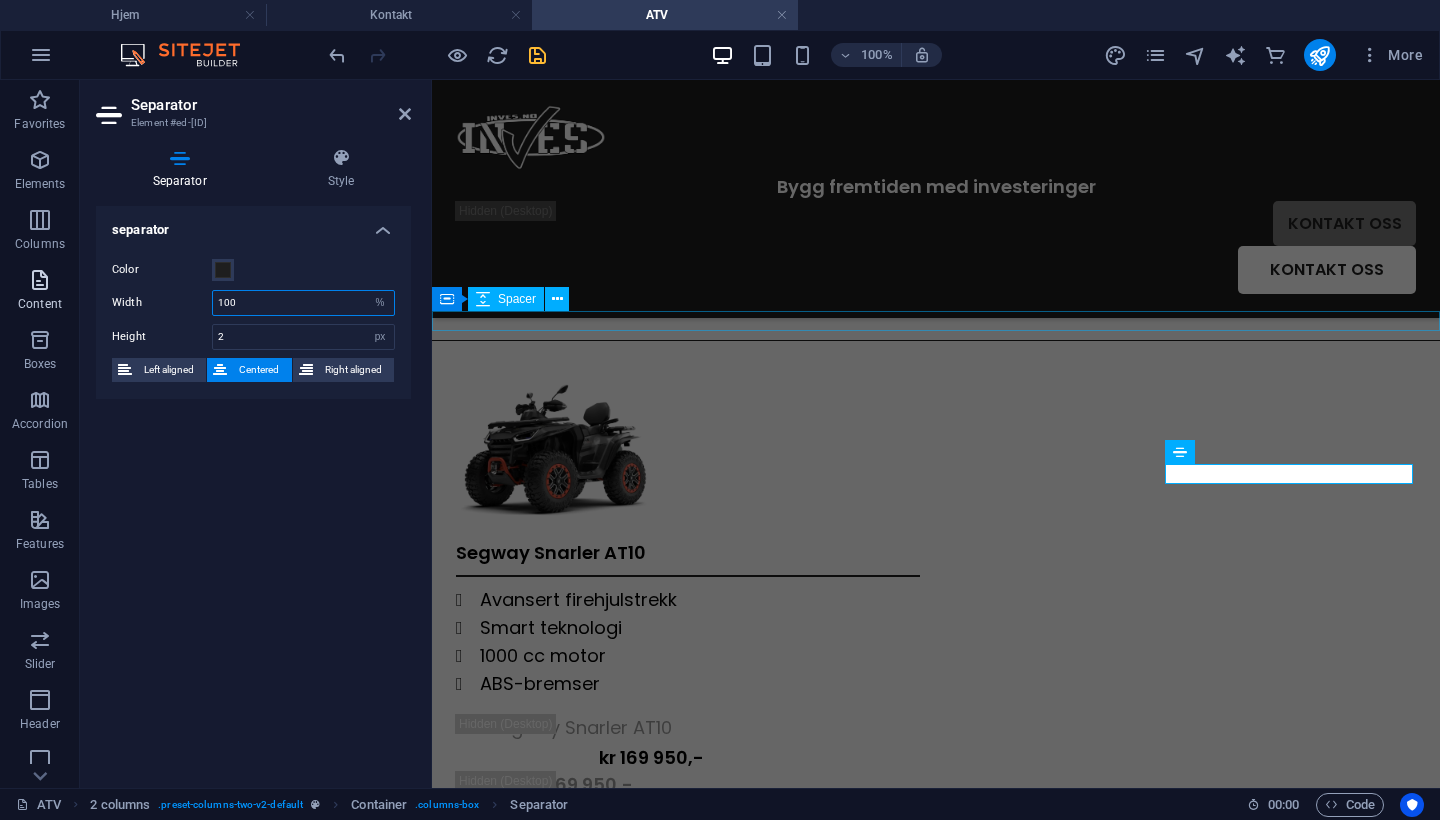 drag, startPoint x: 267, startPoint y: 298, endPoint x: 45, endPoint y: 298, distance: 222 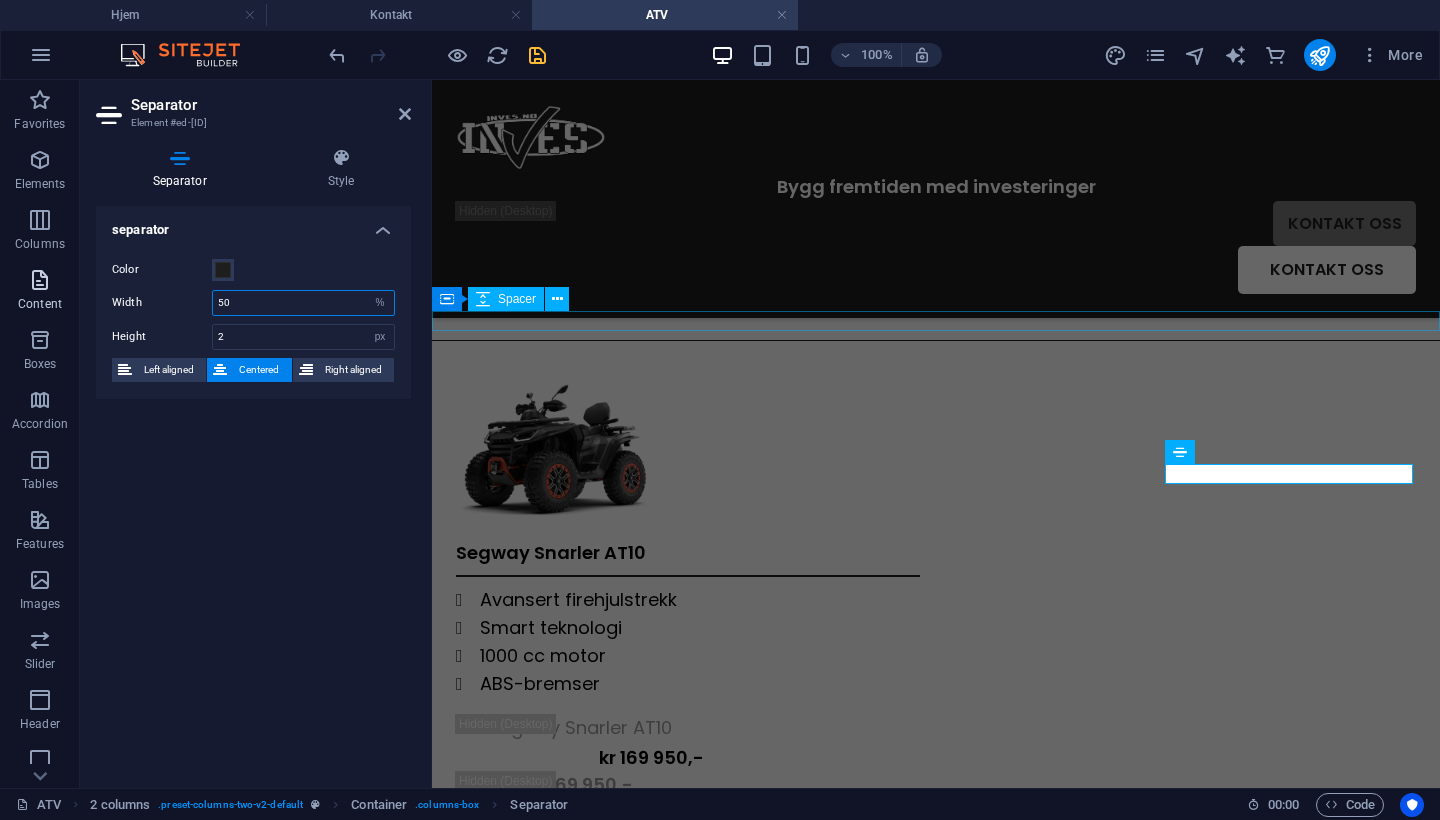 type on "50" 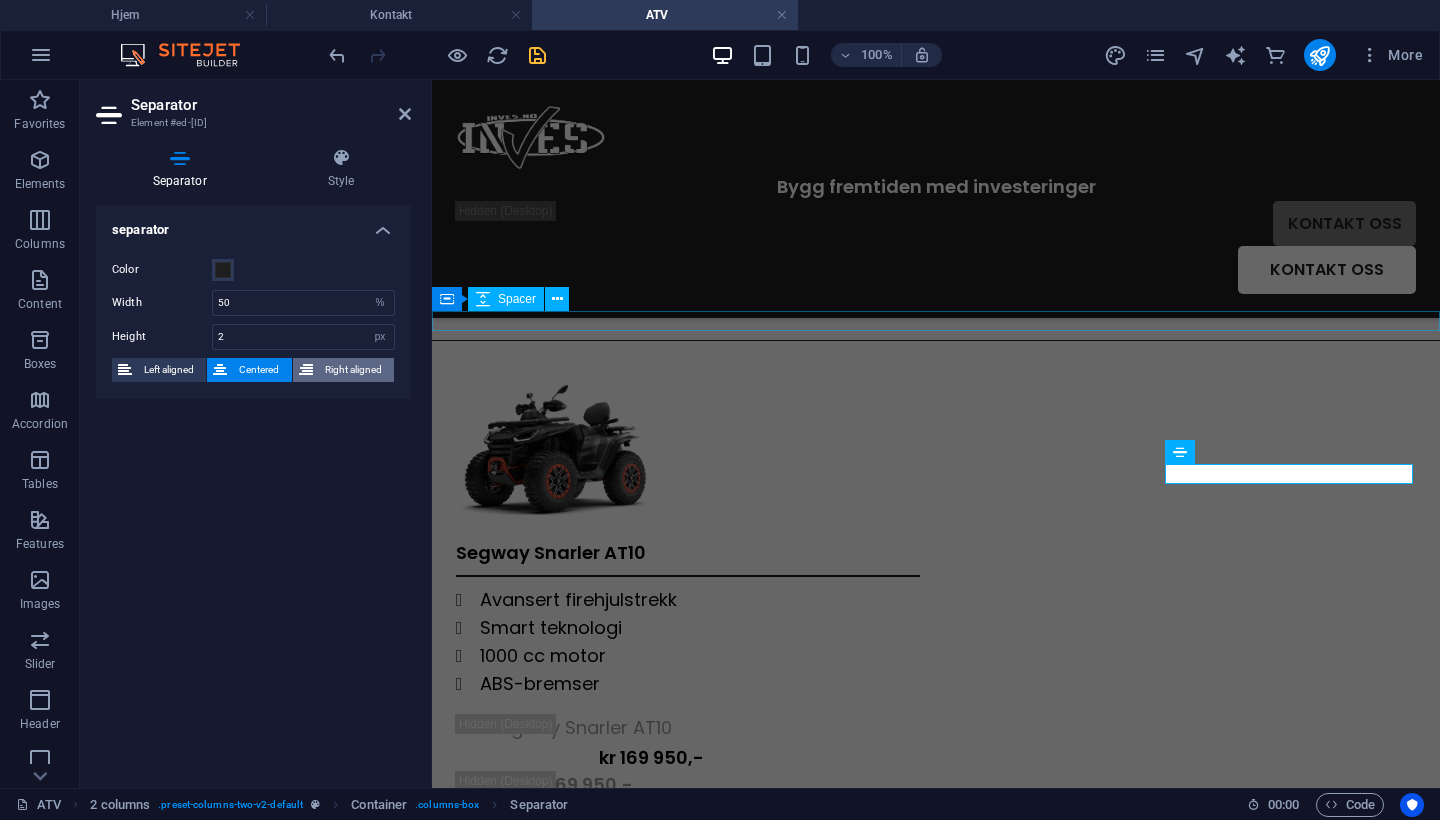 click on "Right aligned" at bounding box center [353, 370] 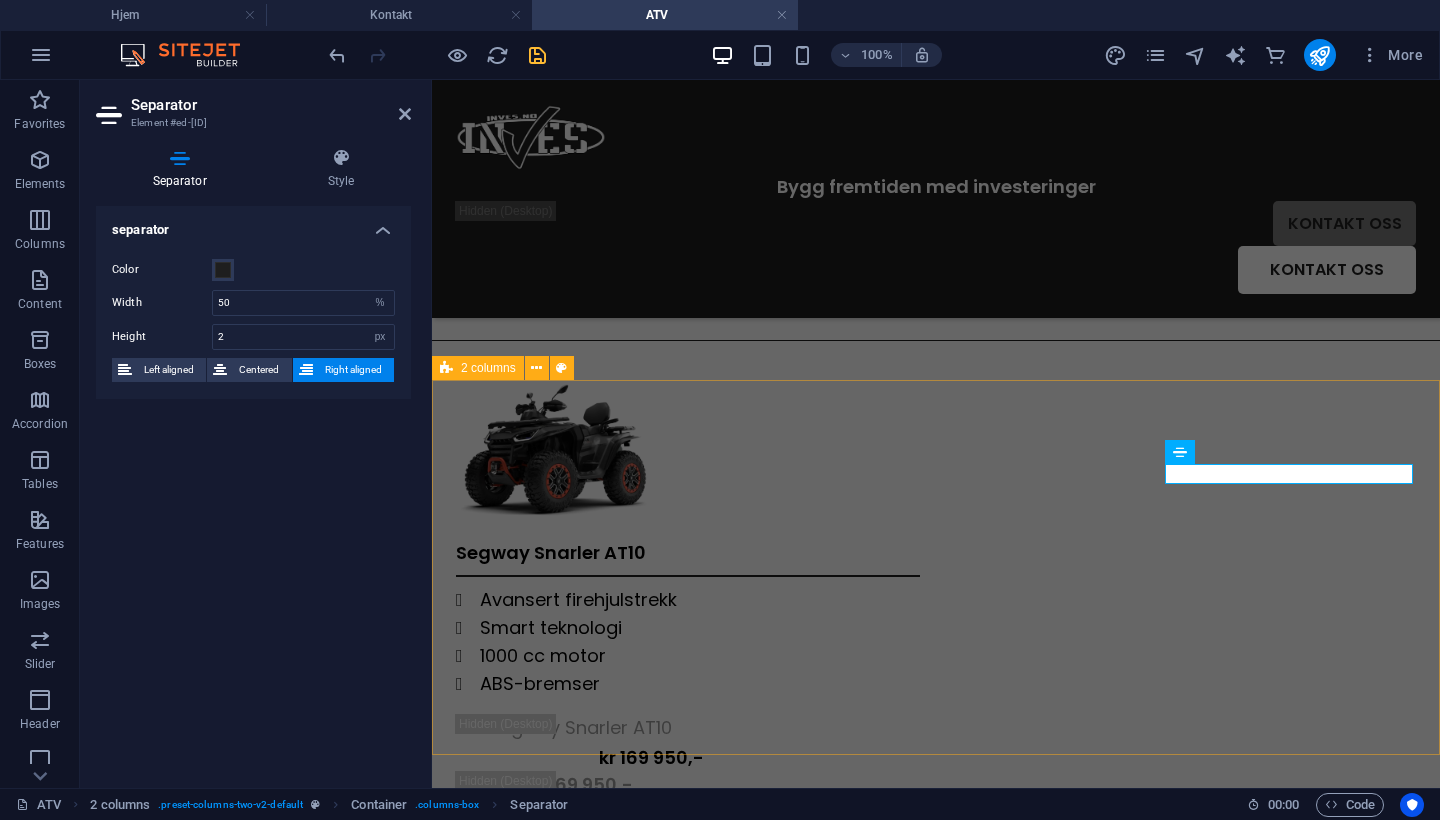 click on "Segway Snarler AT10 Avansert firehjulstrekk Smart teknologi 1000 cc motor ABS-bremser Segway Snarler AT10 kr [PRICE] kr [PRICE] Avansert firehjulstrekk Smart teknologi 1000 cc motor ABS-bremser BESTILL / LES MER BESTILL / LES MER" at bounding box center (936, 811) 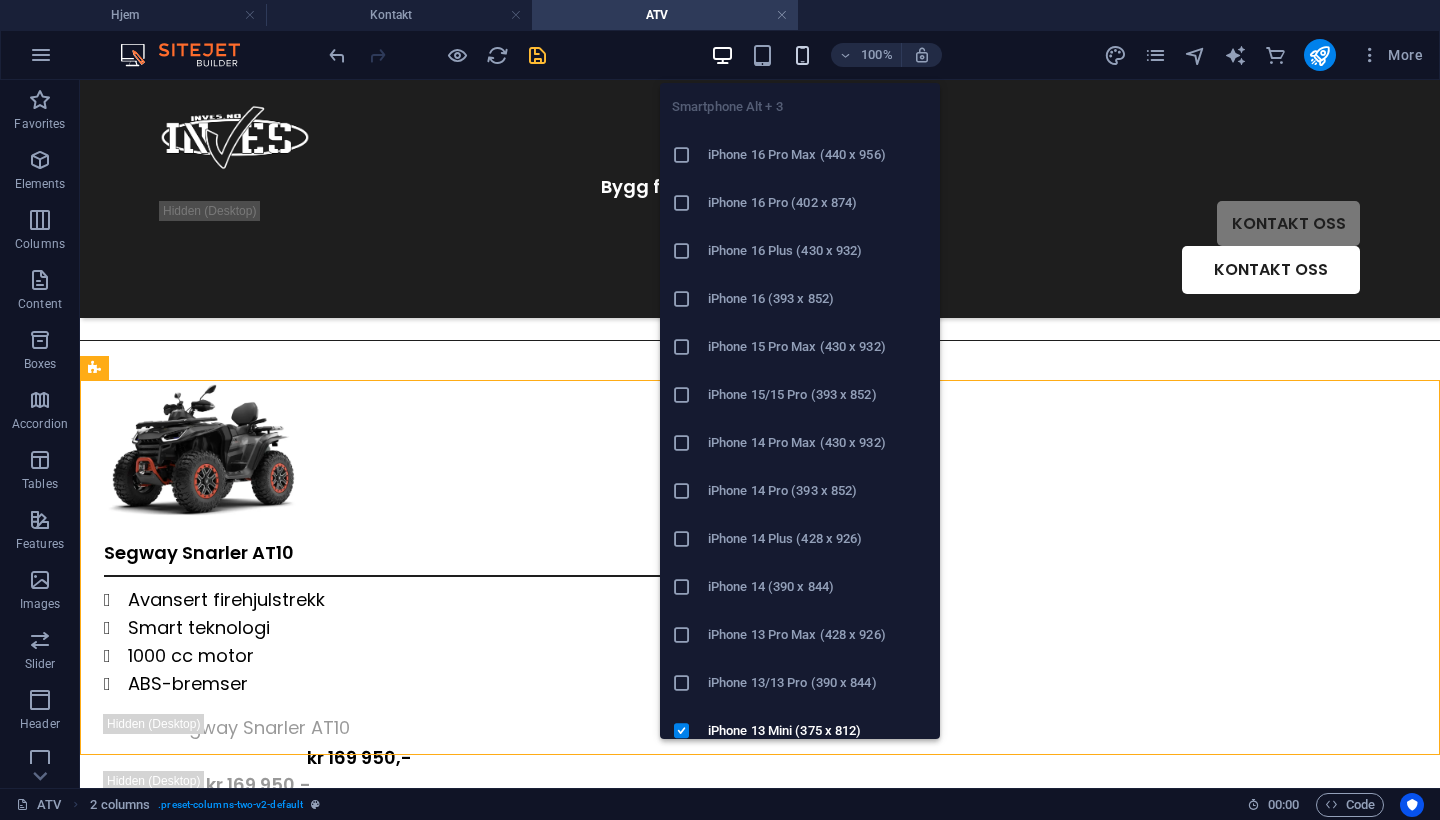 click at bounding box center [802, 55] 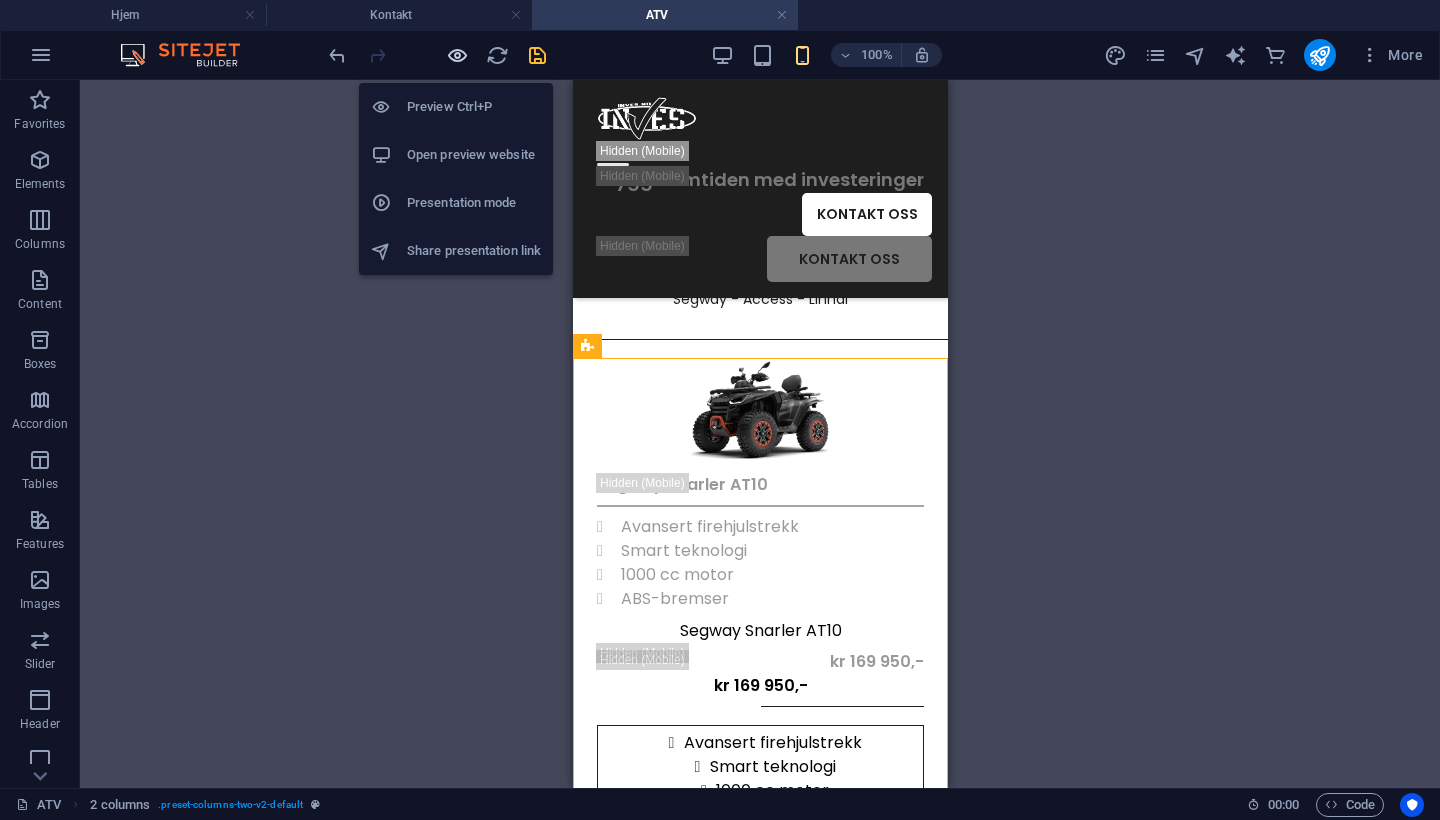 click at bounding box center [457, 55] 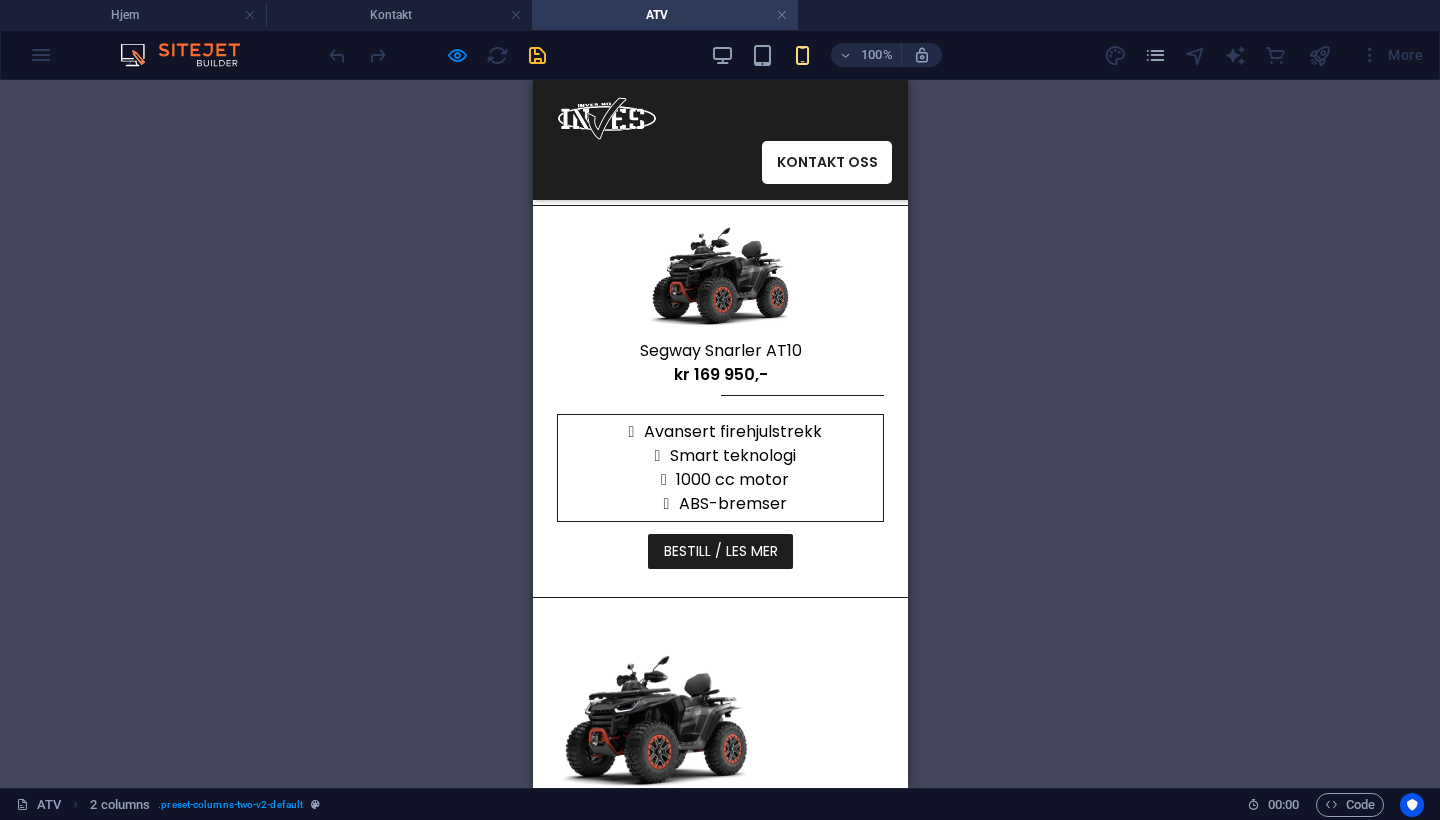 scroll, scrollTop: 189, scrollLeft: 0, axis: vertical 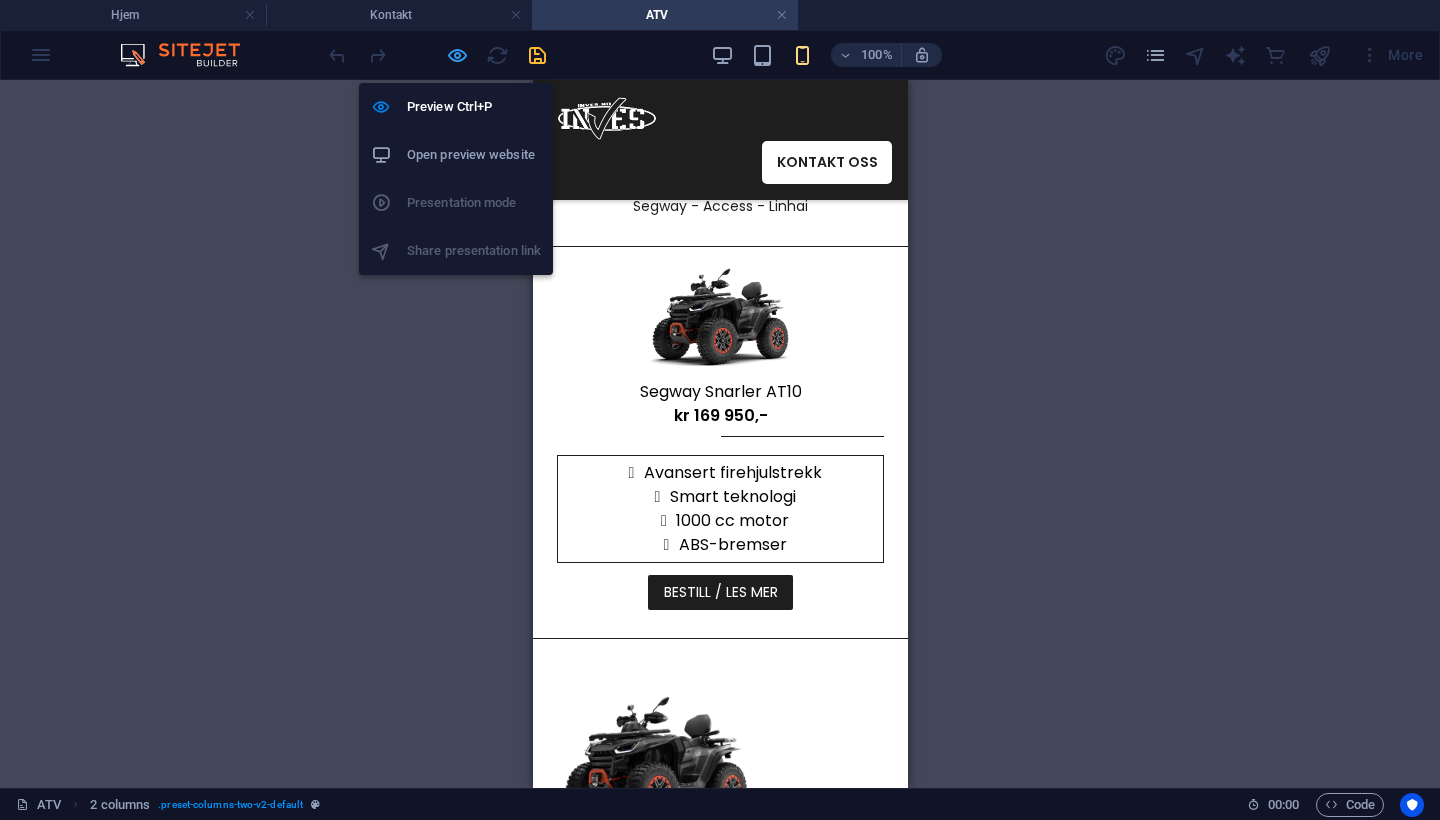 click at bounding box center [457, 55] 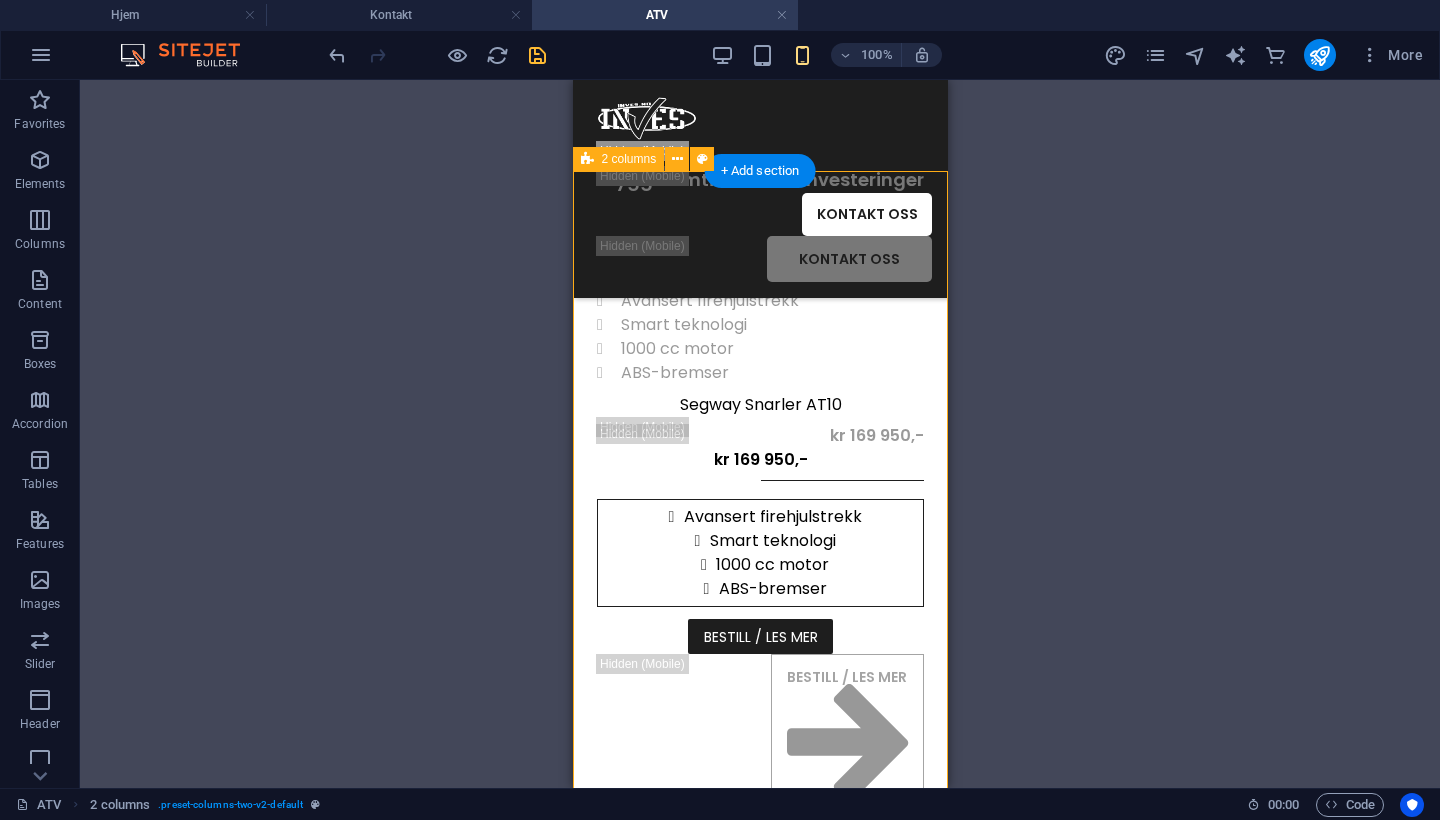 scroll, scrollTop: 477, scrollLeft: 0, axis: vertical 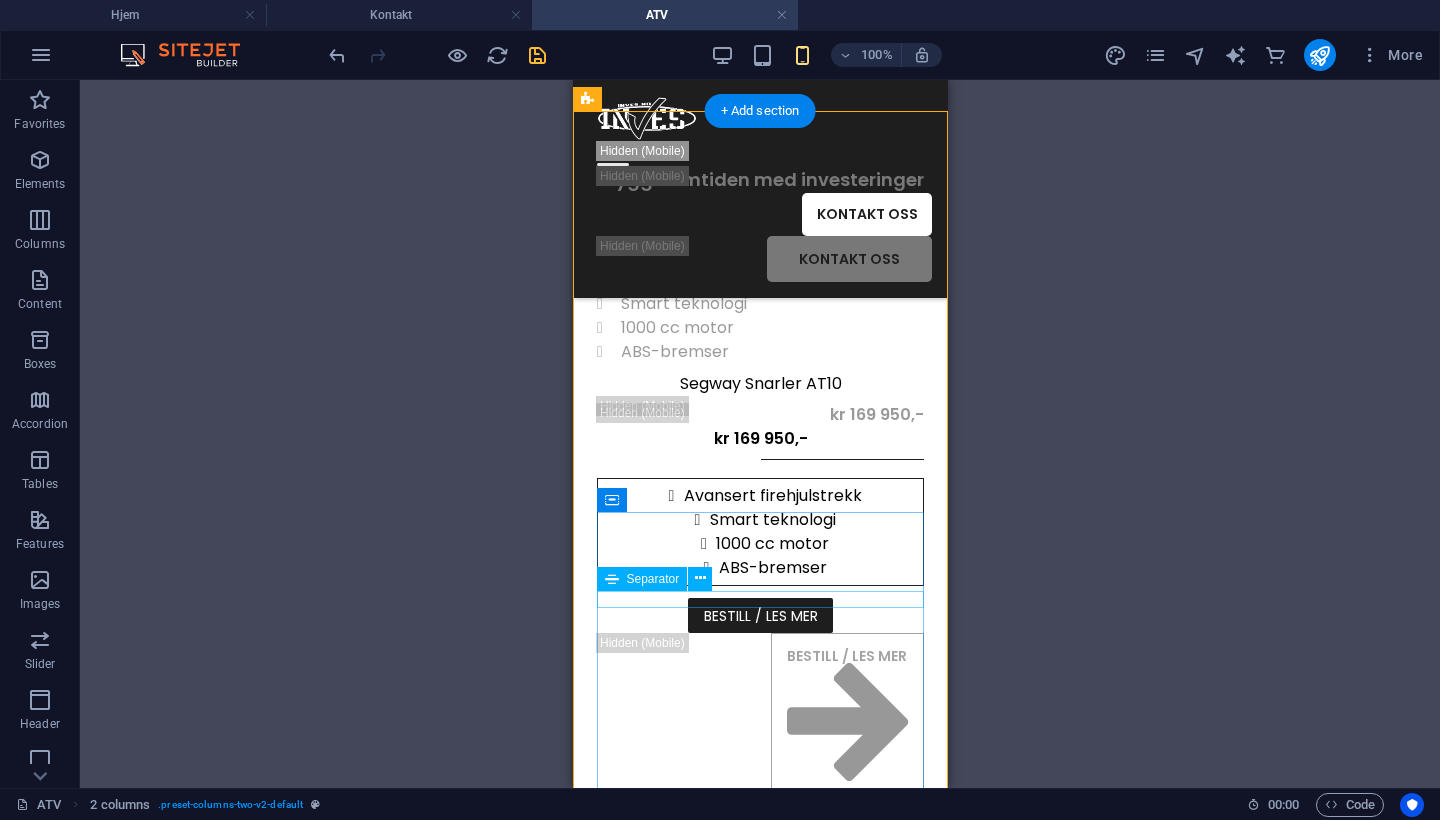 click at bounding box center [759, 459] 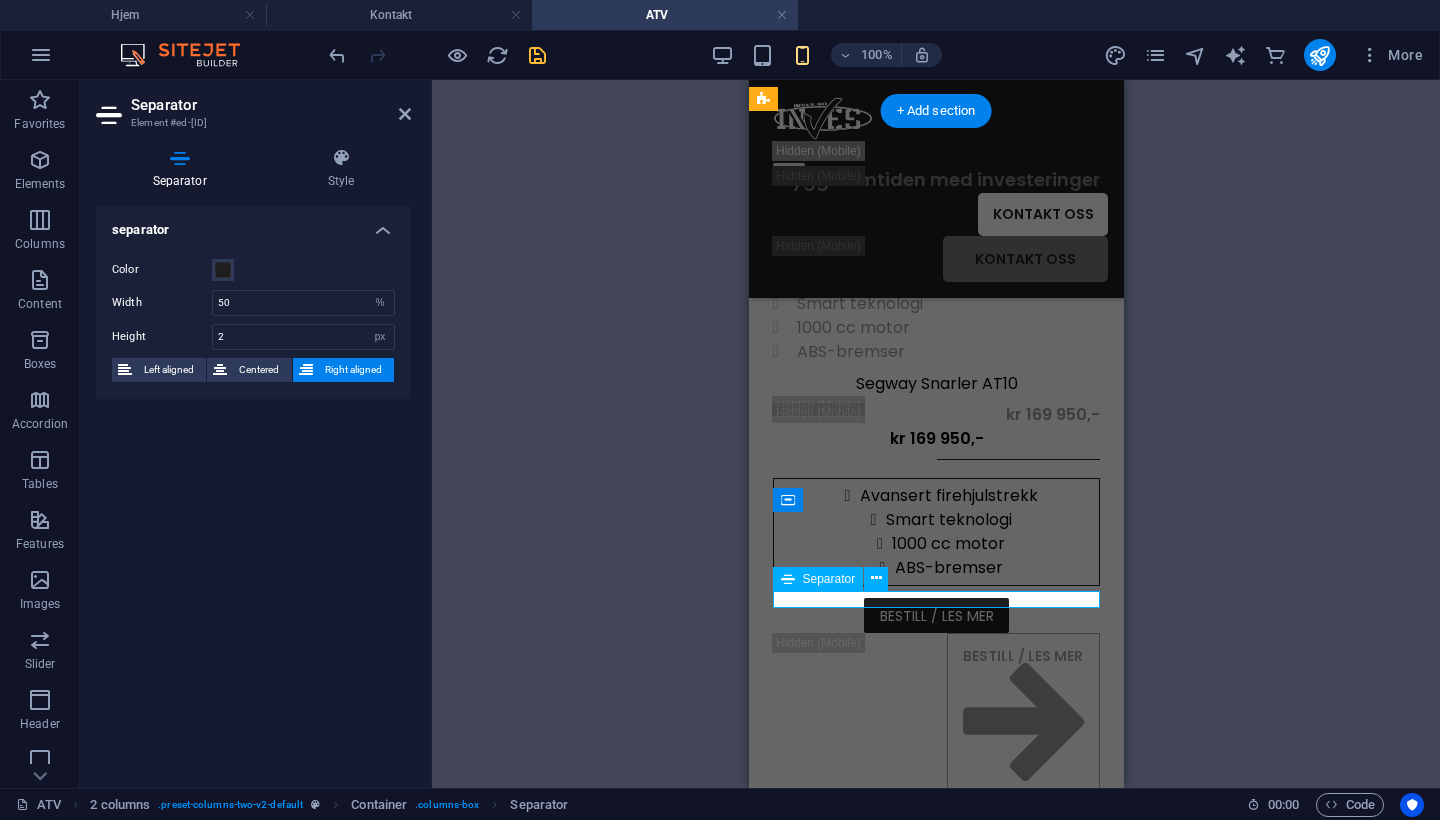 type on "1" 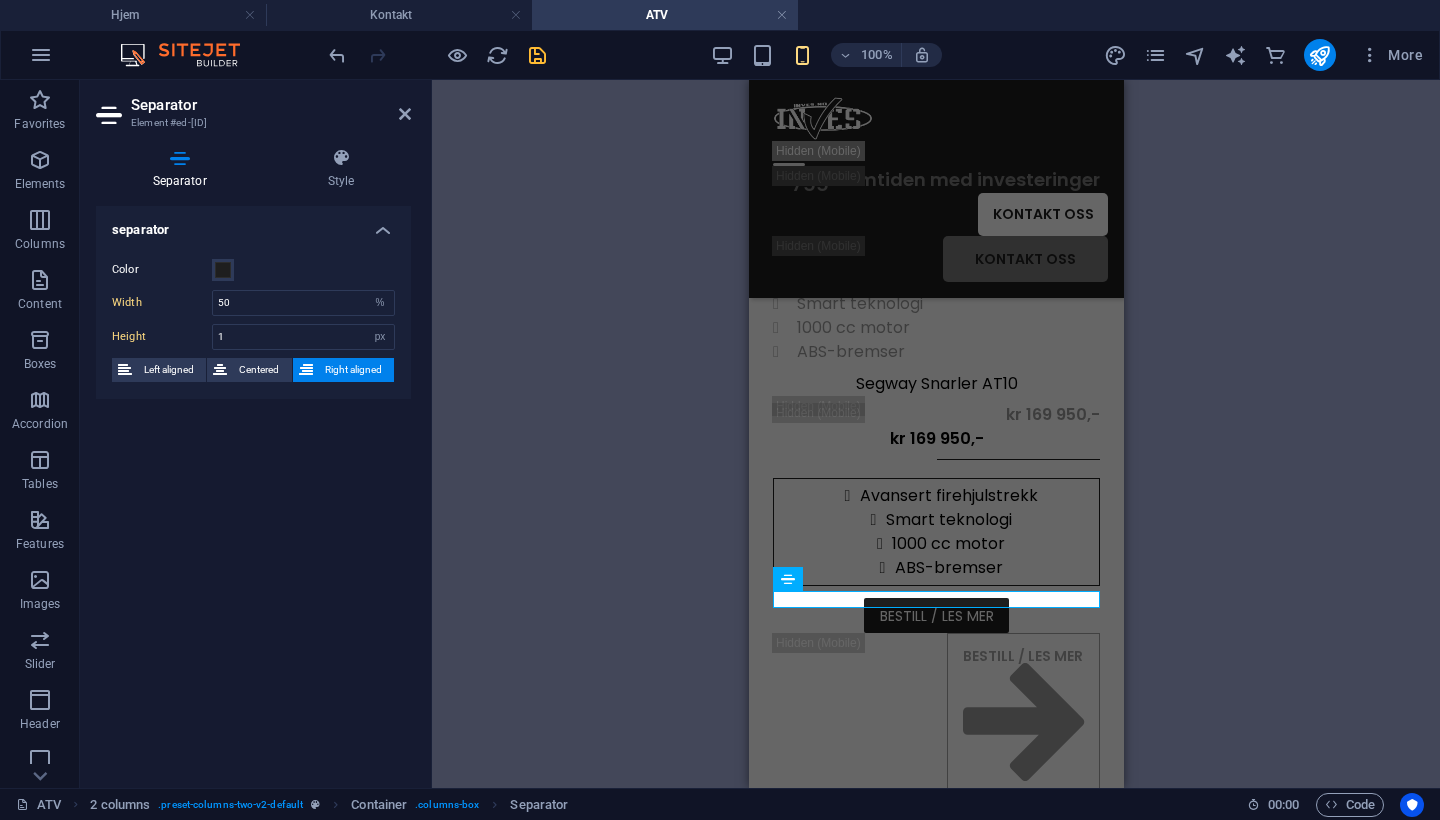 click on "Separator Style separator Color Width 50 px rem % vh vw Height 1 px rem vh vw Left aligned Centered Right aligned 2 columns Element Layout How this element expands within the layout (Flexbox). Size Default auto px % 1/1 1/2 1/3 1/4 1/5 1/6 1/7 1/8 1/9 1/10 Grow Shrink Order Container layout Visible Visible Opacity 100 % Overflow Spacing Margin Default auto px % rem vw vh Custom Custom auto px % rem vw vh auto px % rem vw vh auto px % rem vw vh auto px % rem vw vh Padding Default px rem % vh vw Custom Custom px rem % vh vw px rem % vh vw px rem % vh vw px rem % vh vw Shadow Default None Outside Inside Color X offset 0 px rem vh vw Y offset 0 px rem vh vw Blur 0 px rem % vh vw Spread 0 px rem vh vw Text Shadow Default None Color" at bounding box center (253, 460) 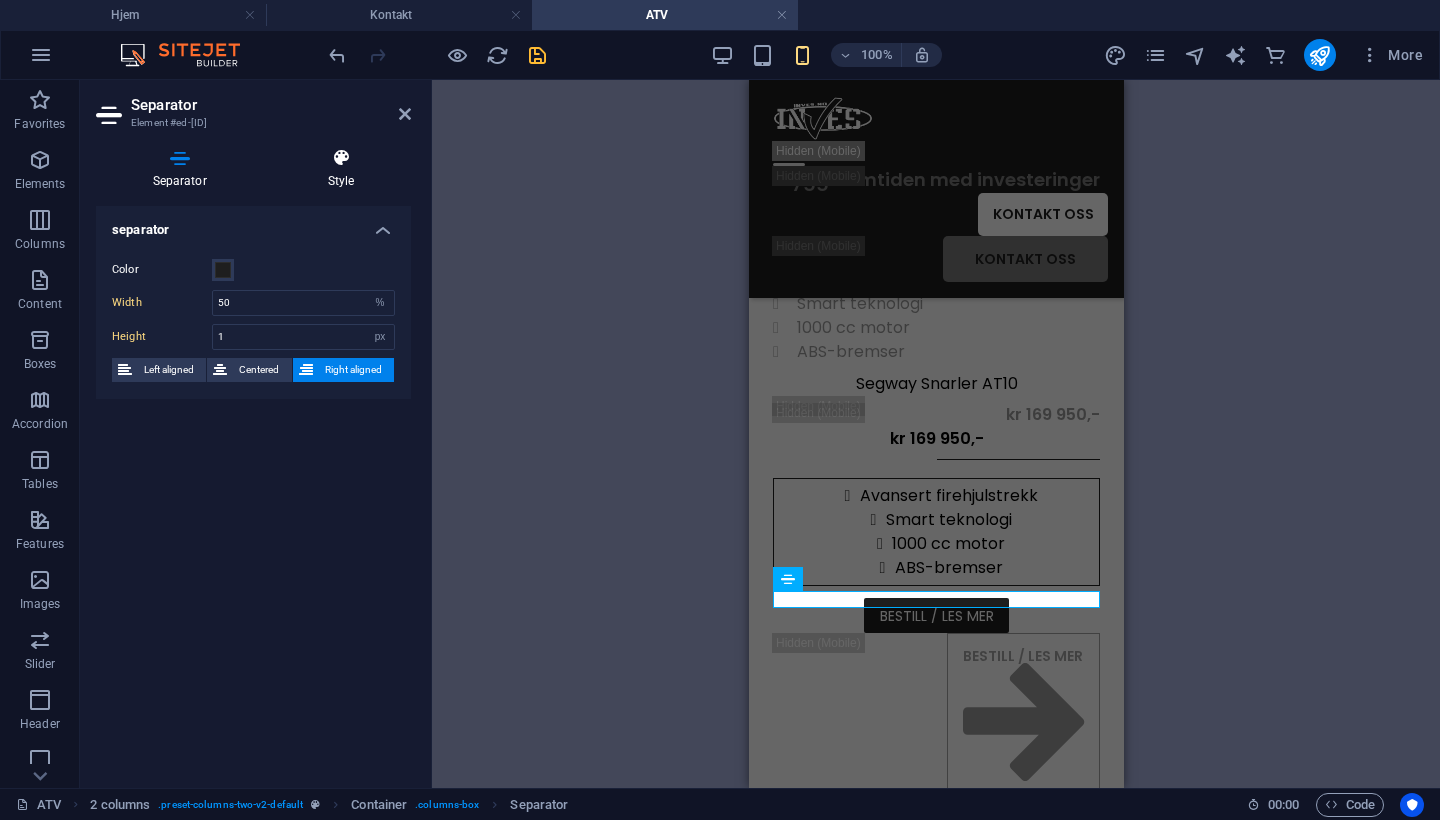 click on "Style" at bounding box center (341, 169) 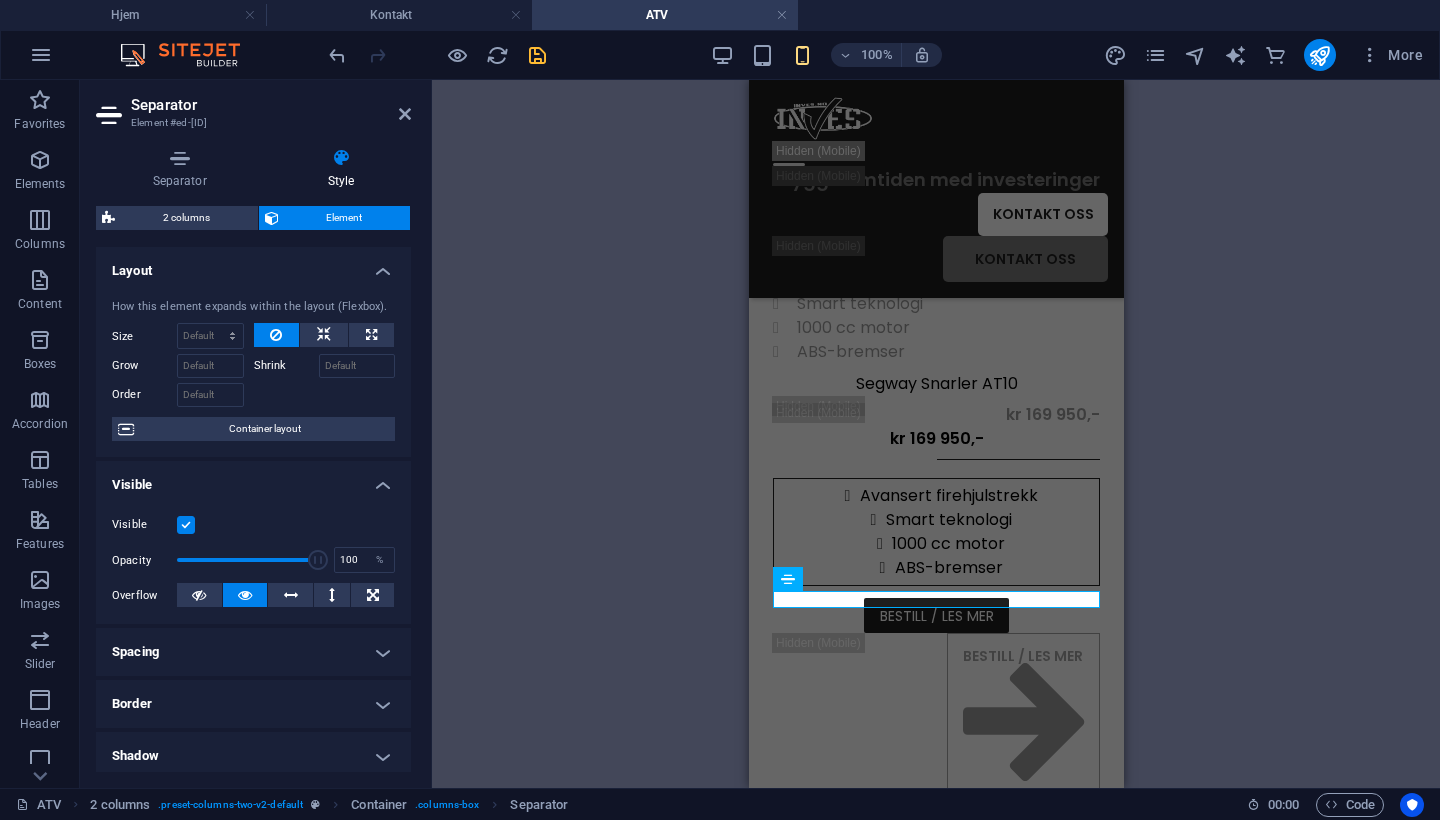 click on "Visible" at bounding box center (253, 525) 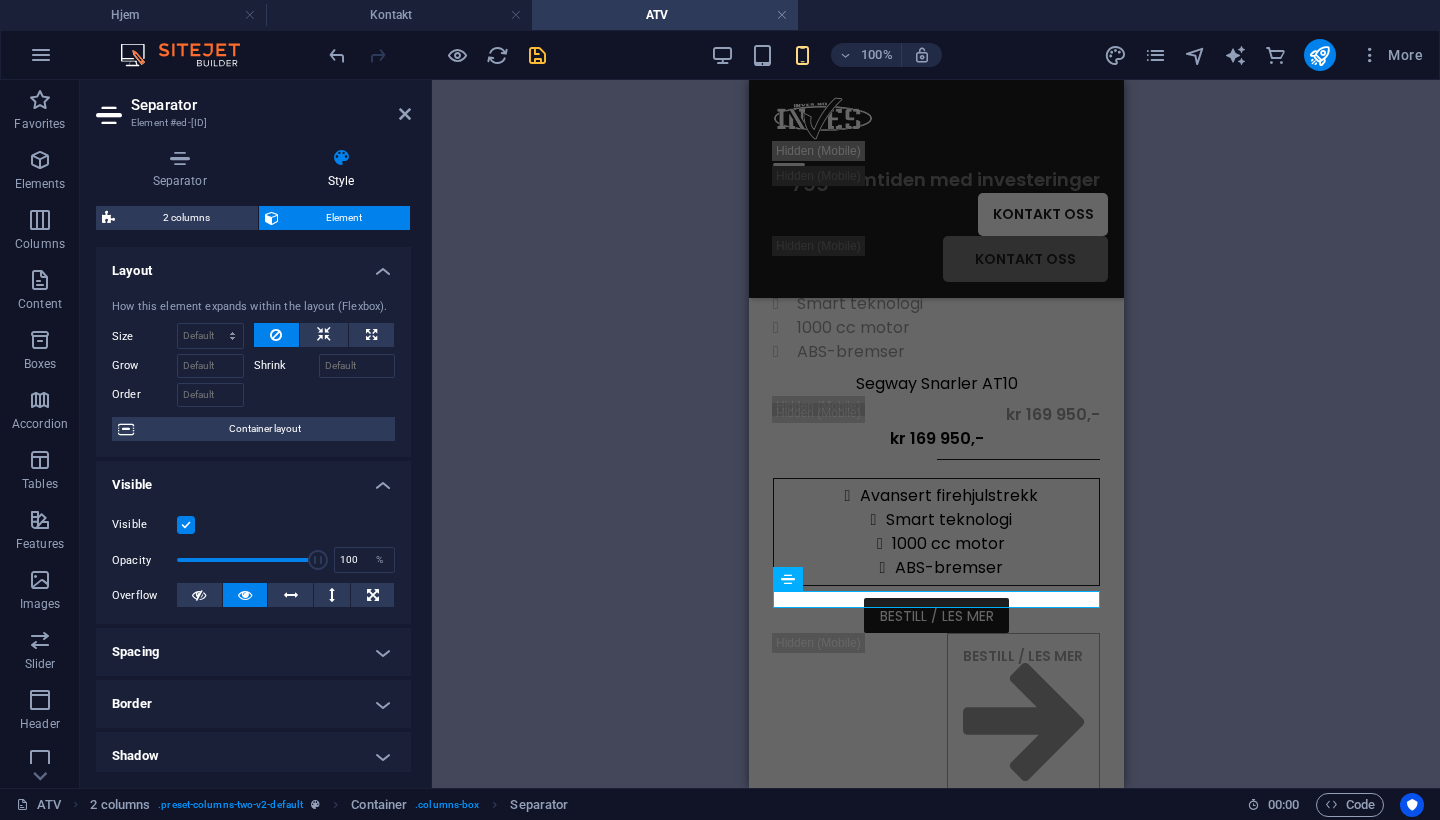 click on "Visible" at bounding box center [0, 0] 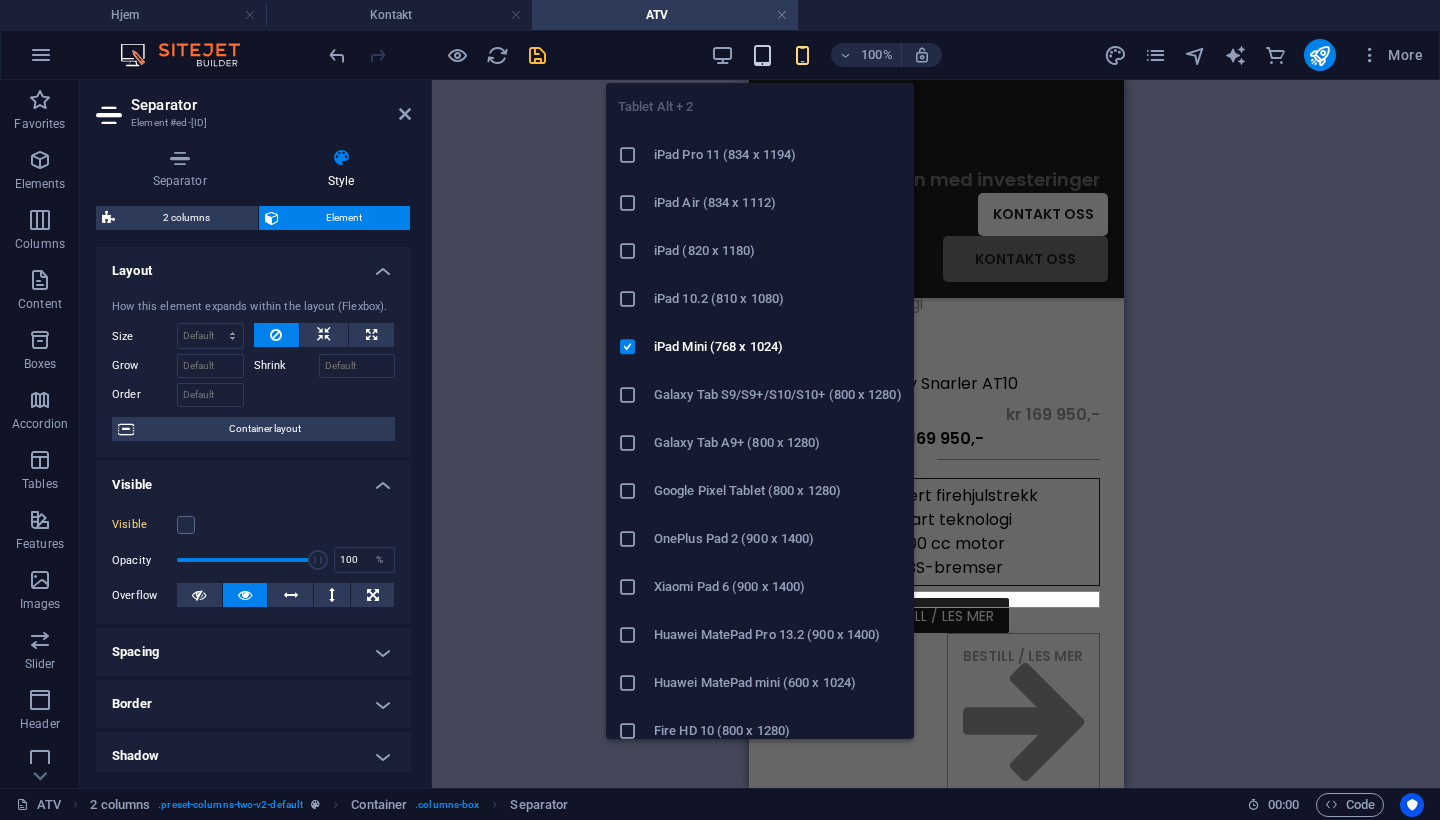 click at bounding box center (762, 55) 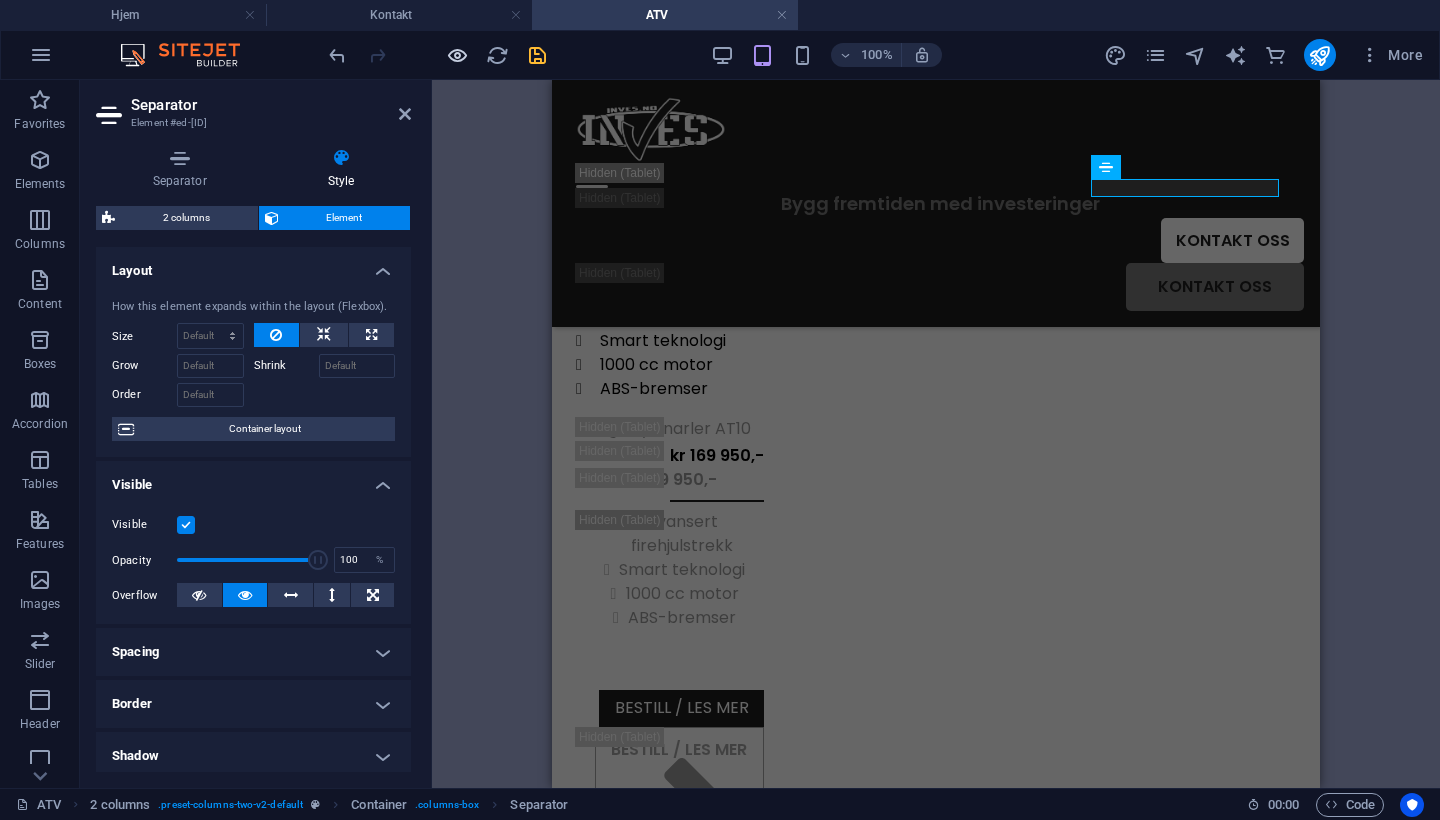 click at bounding box center (457, 55) 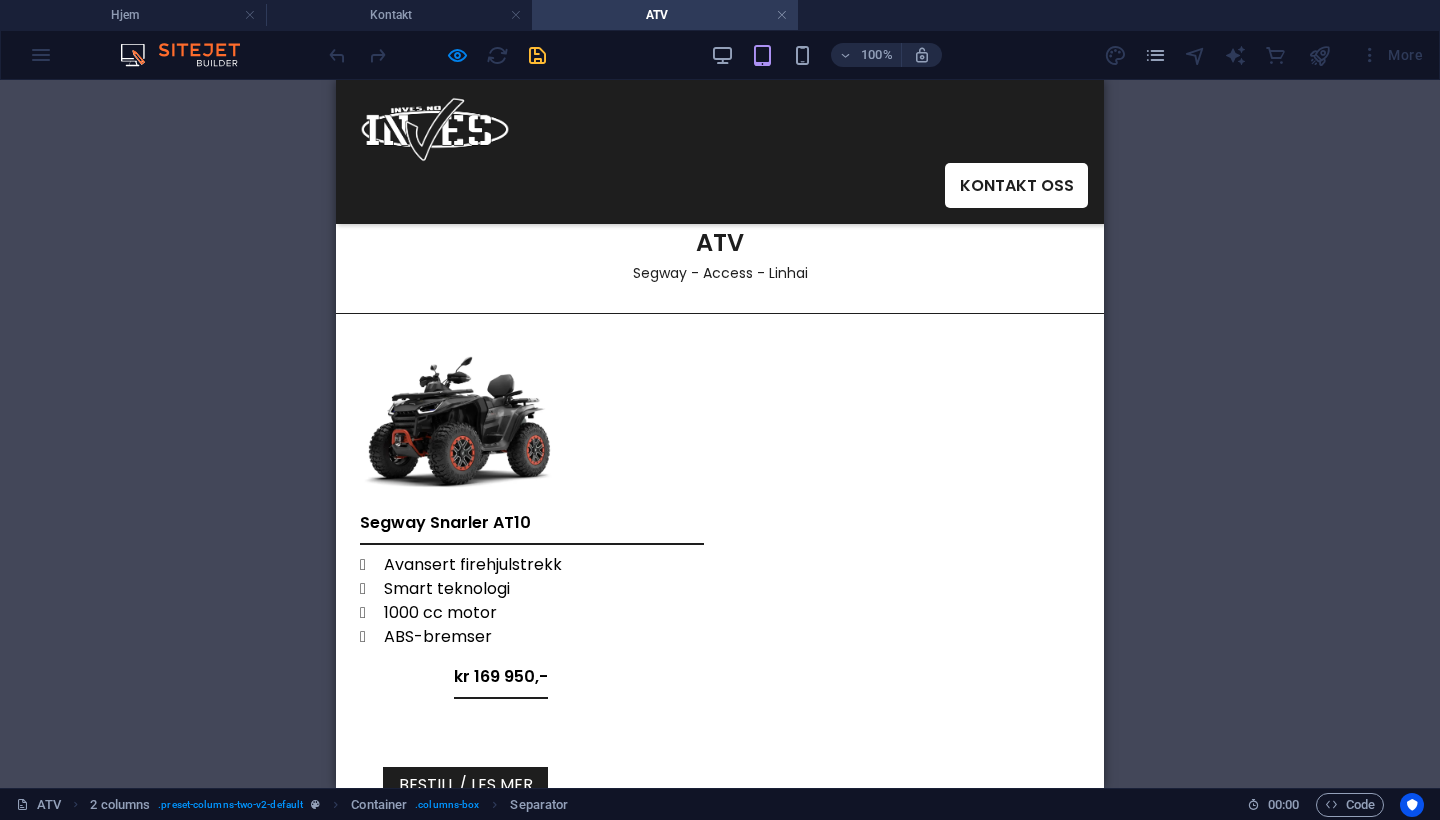 scroll, scrollTop: 118, scrollLeft: 0, axis: vertical 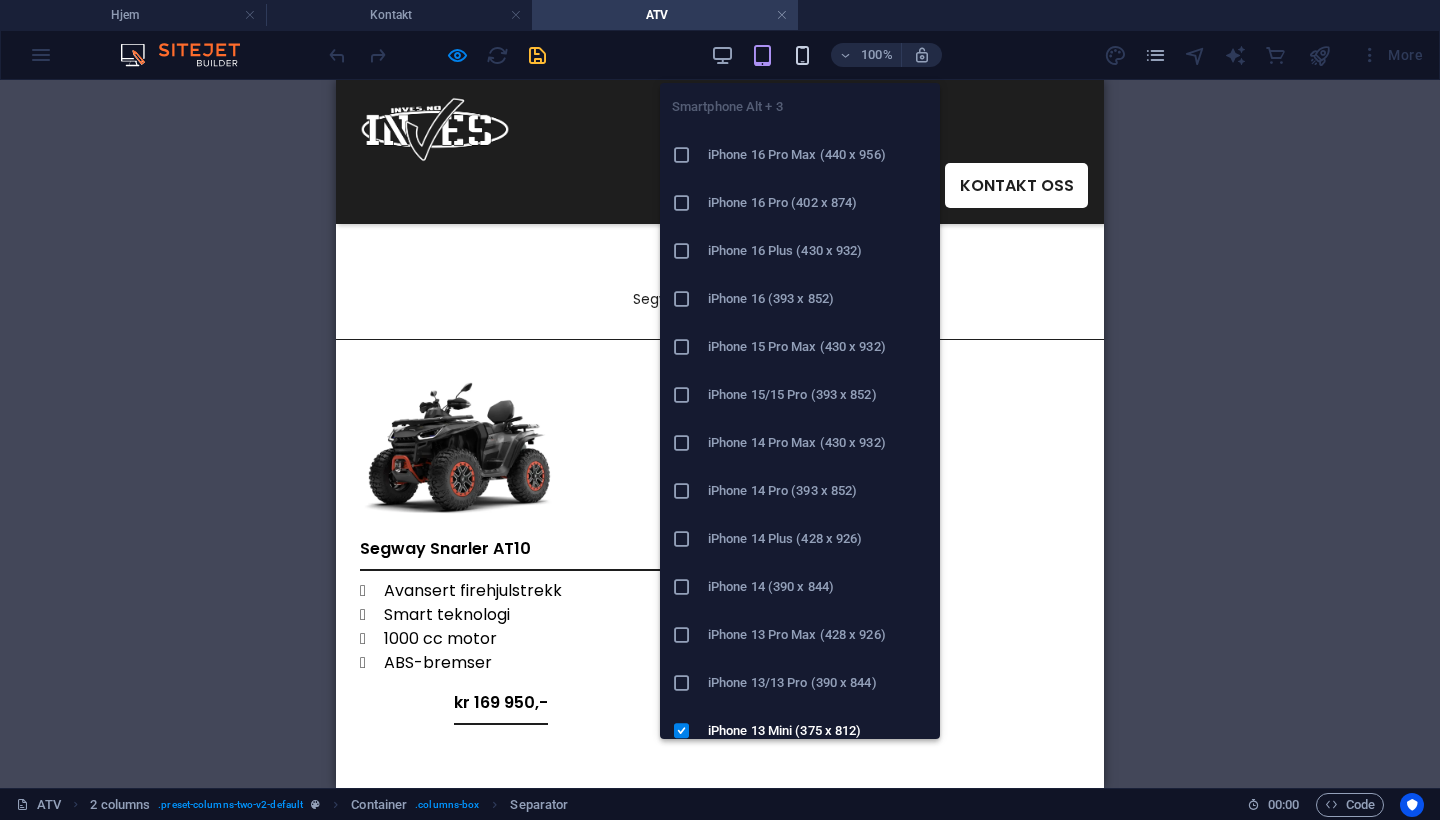 click at bounding box center (802, 55) 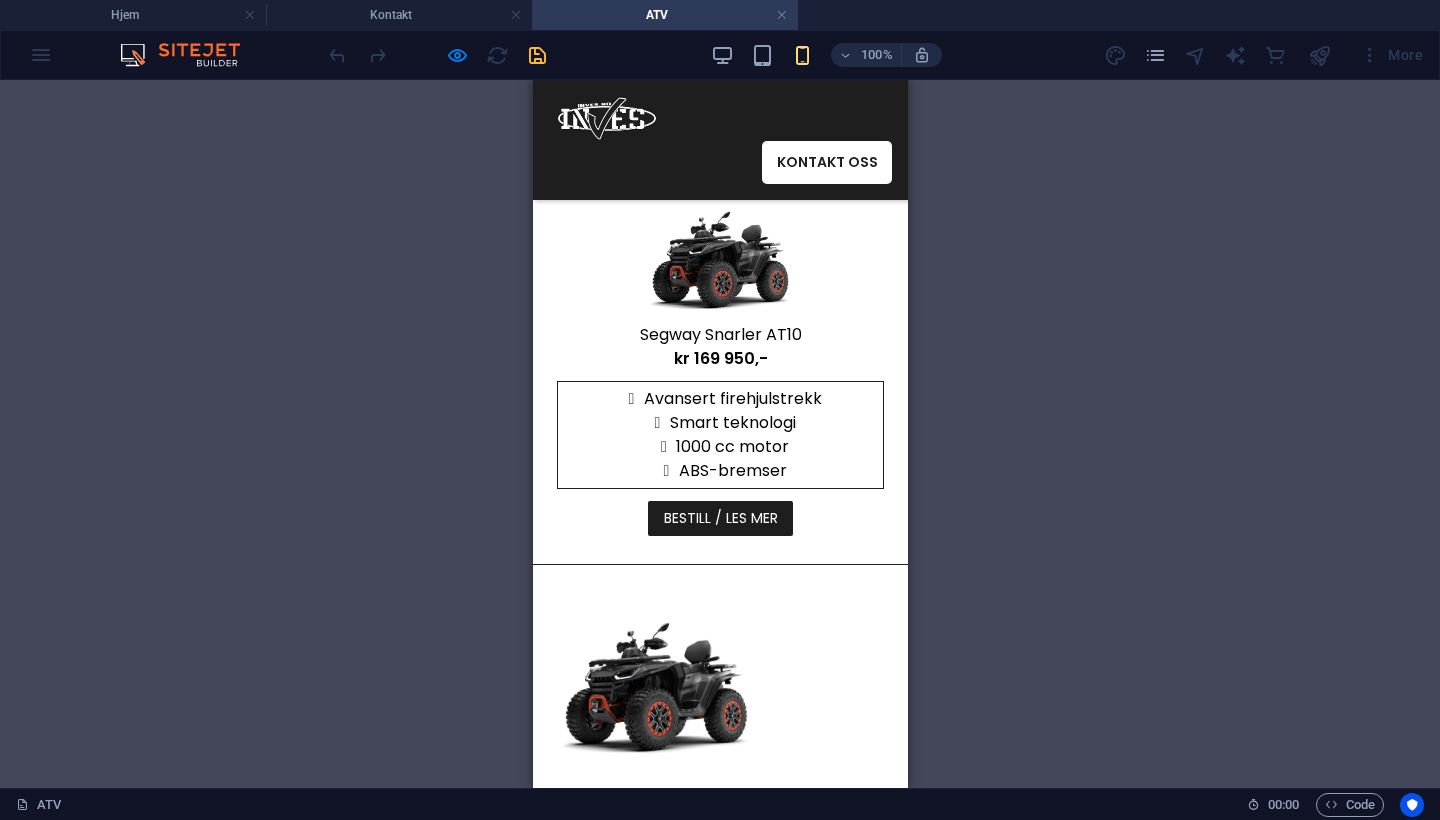 scroll, scrollTop: 249, scrollLeft: 0, axis: vertical 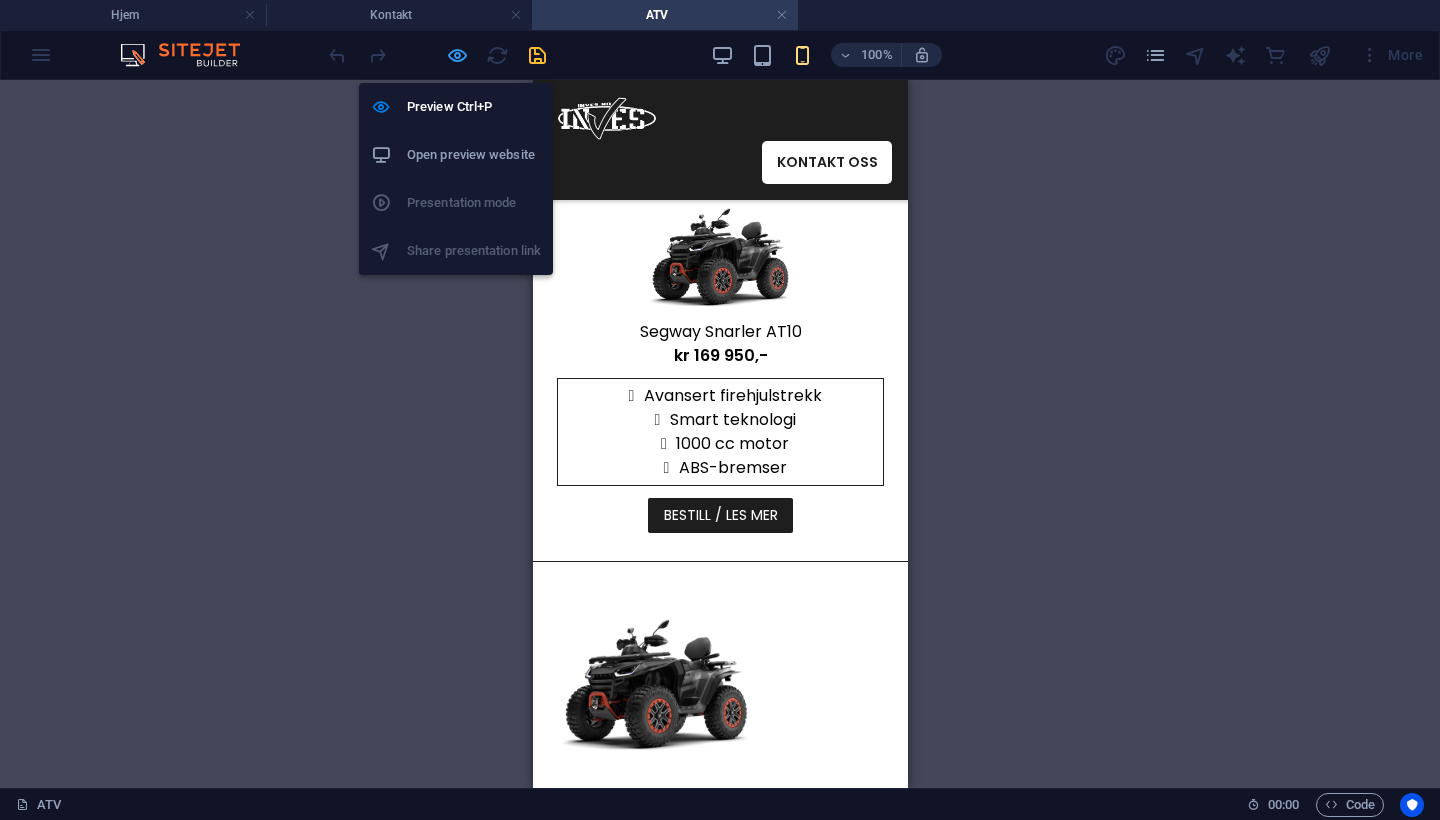 click at bounding box center (457, 55) 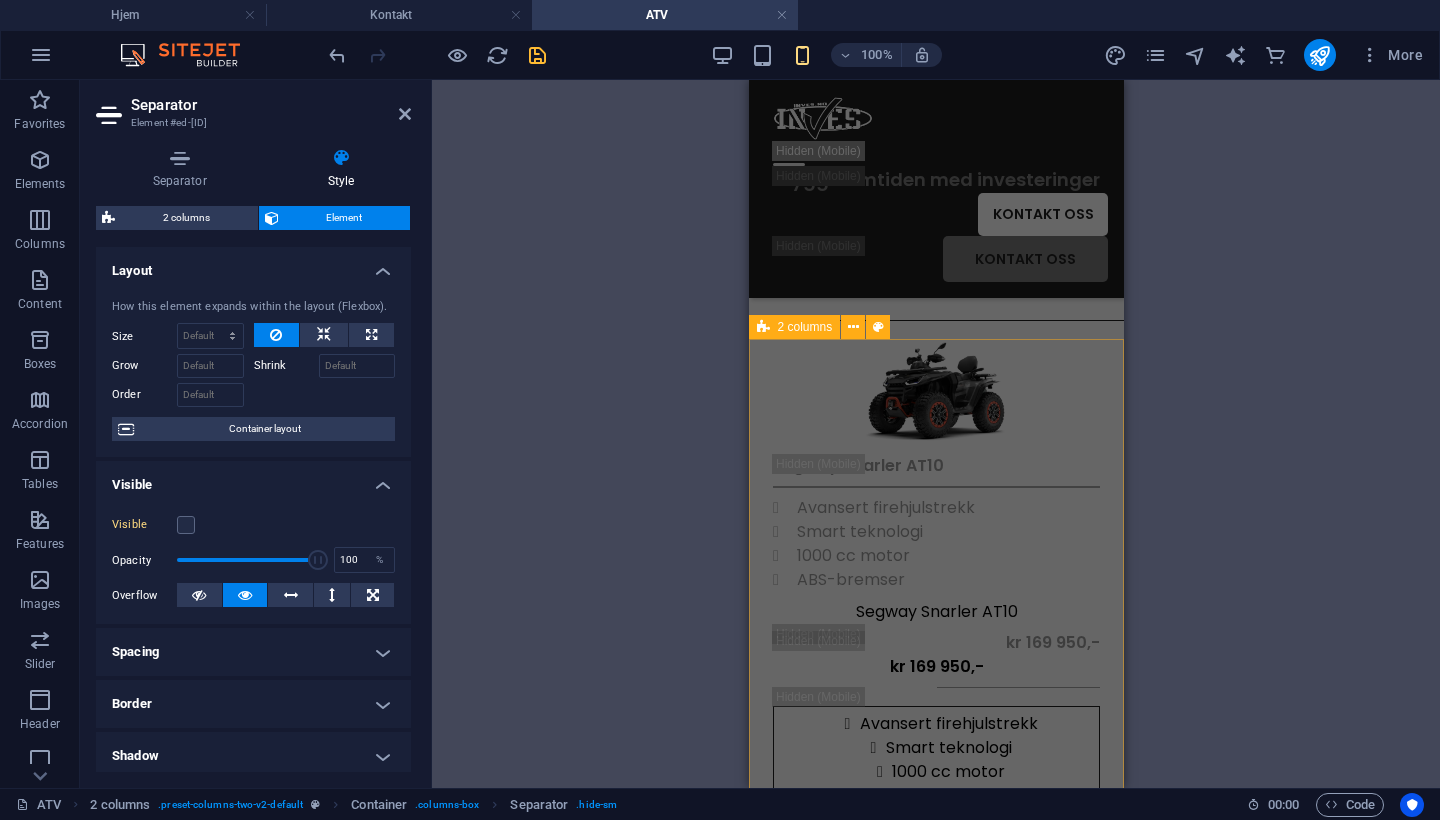 click on "Segway Snarler AT10 Avansert firehjulstrekk Smart teknologi 1000 cc motor ABS-bremser Segway Snarler AT10 kr [PRICE] kr [PRICE] Avansert firehjulstrekk Smart teknologi 1000 cc motor ABS-bremser BESTILL / LES MER BESTILL / LES MER" at bounding box center [935, 690] 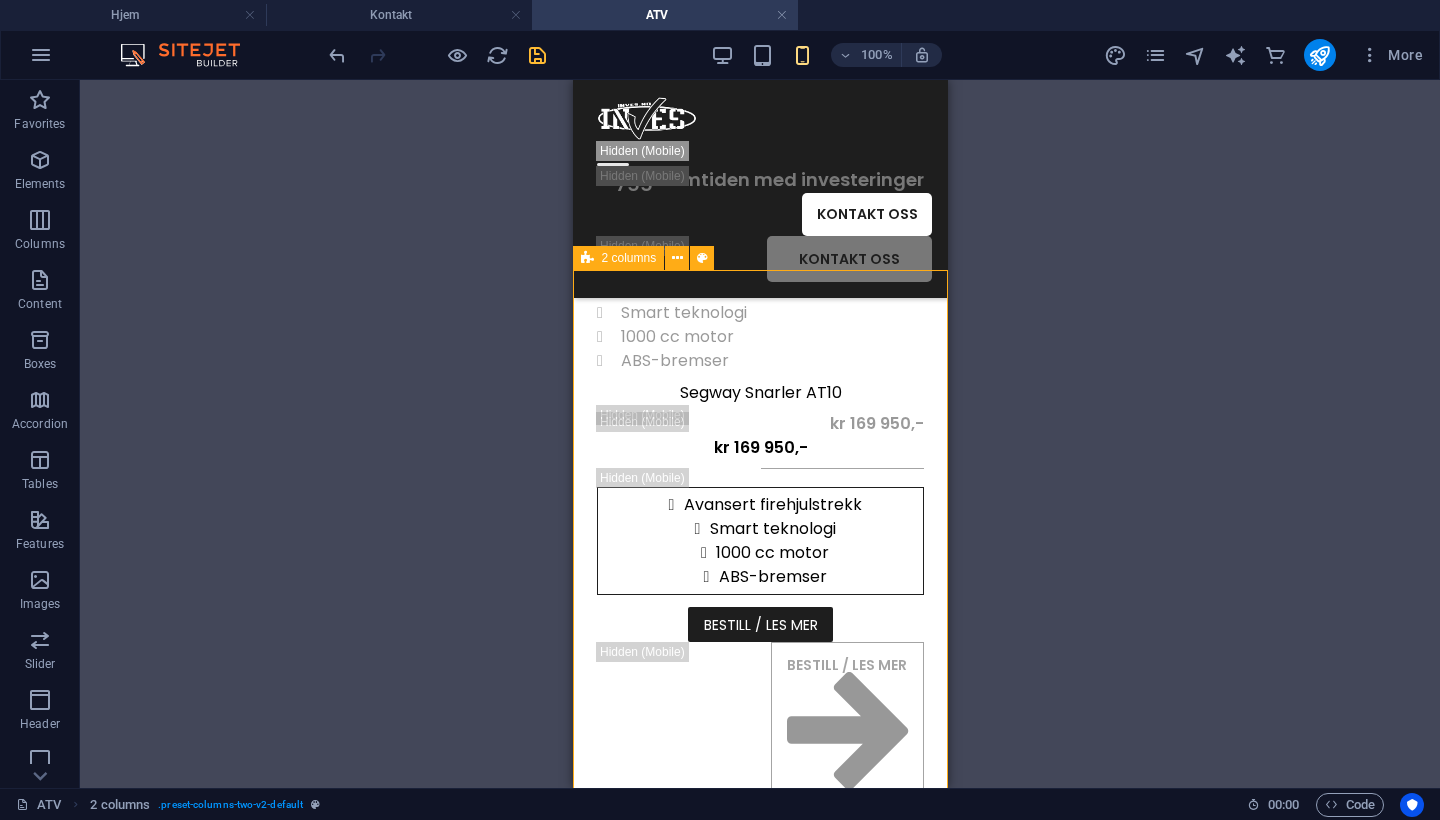 scroll, scrollTop: 576, scrollLeft: 0, axis: vertical 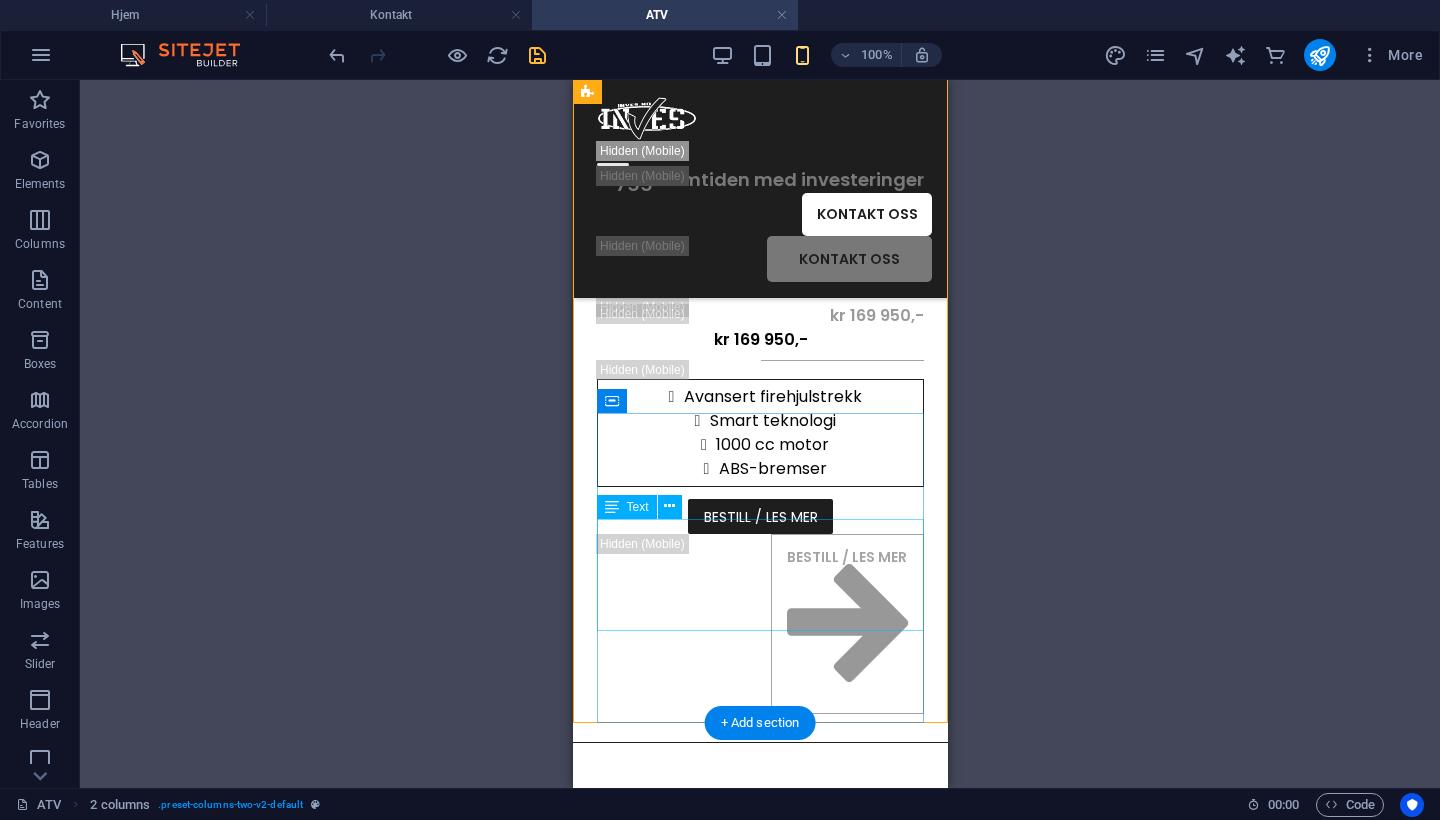 click at bounding box center [612, 507] 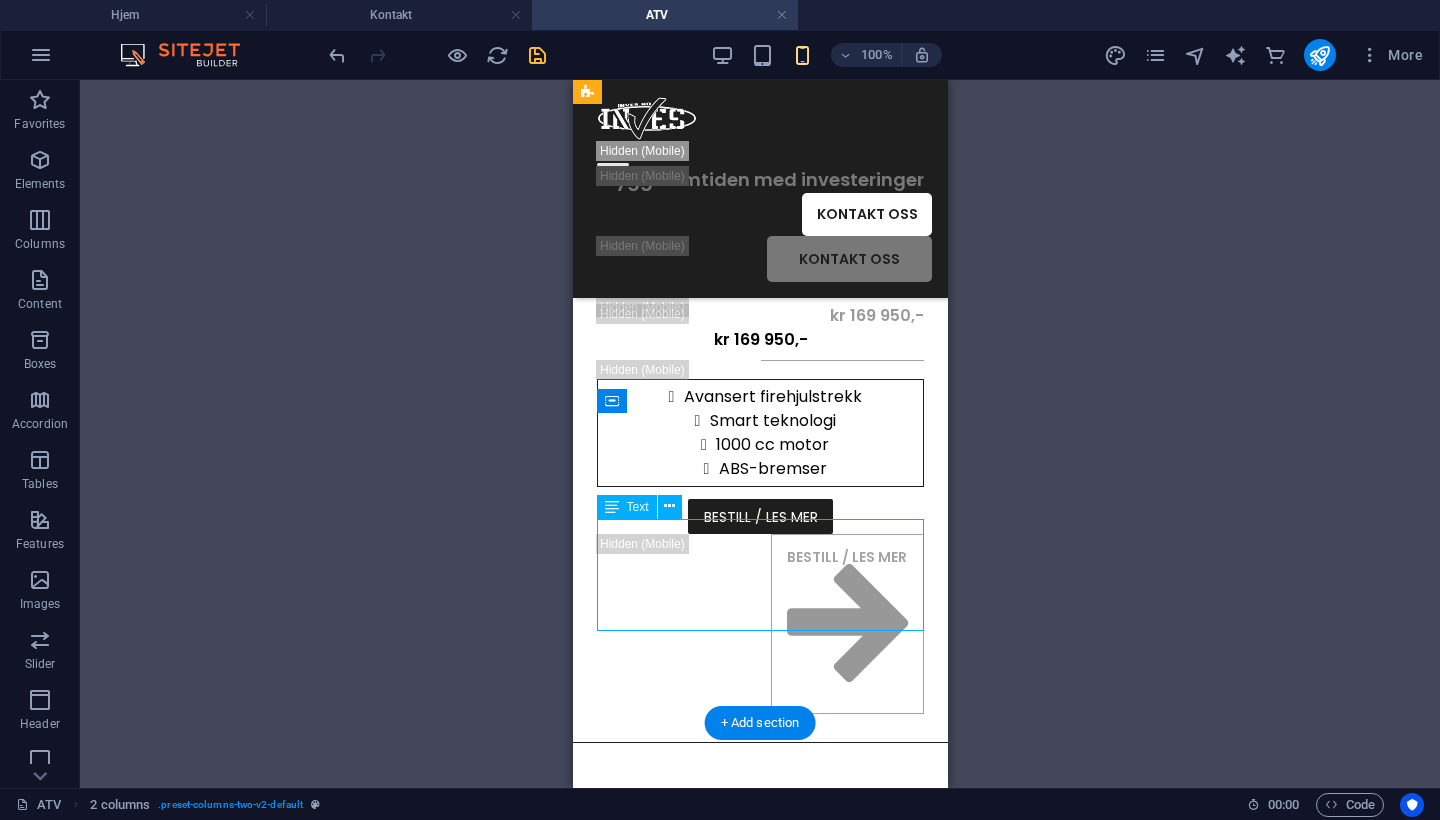 click at bounding box center [612, 507] 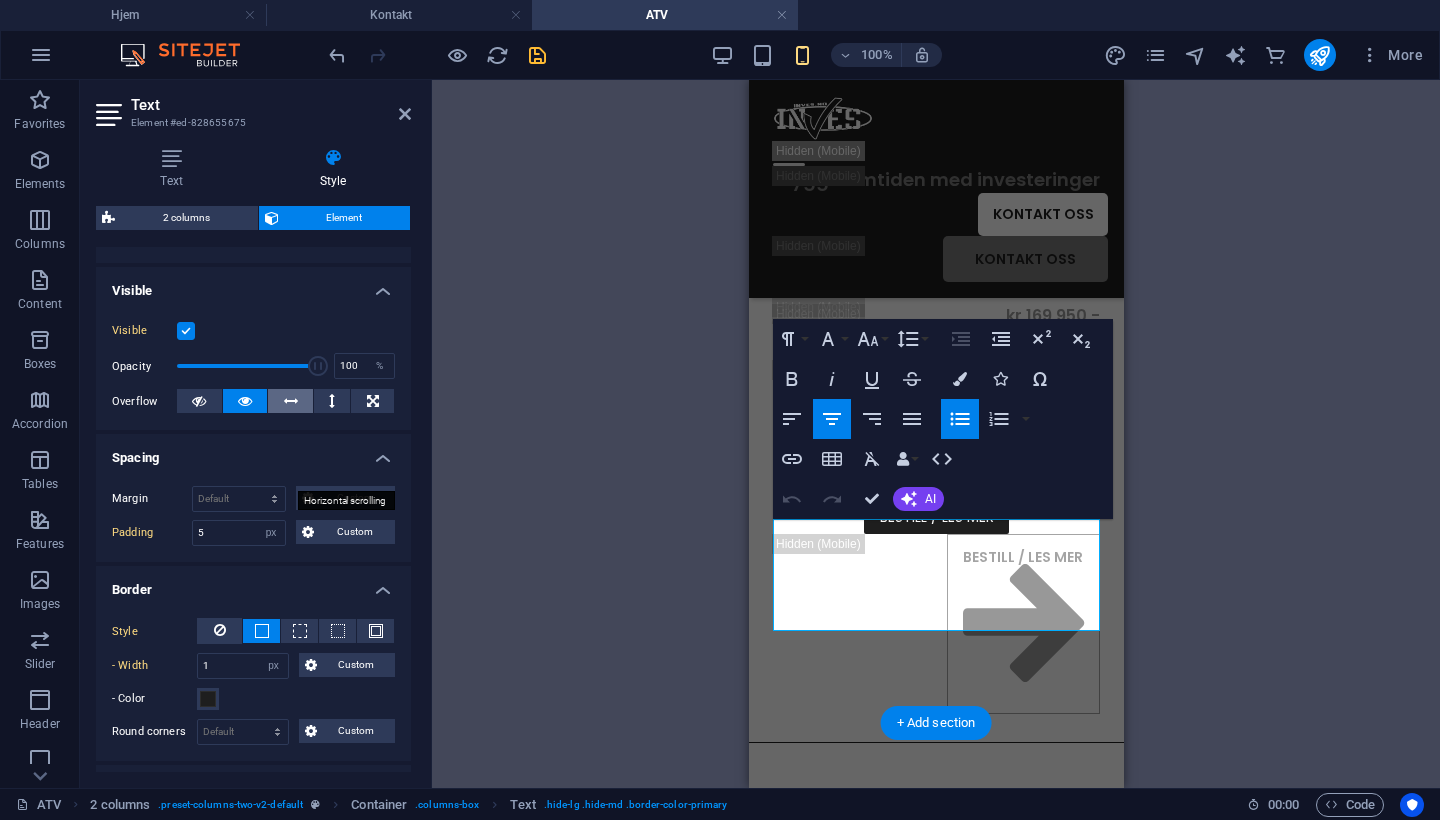 scroll, scrollTop: 195, scrollLeft: 0, axis: vertical 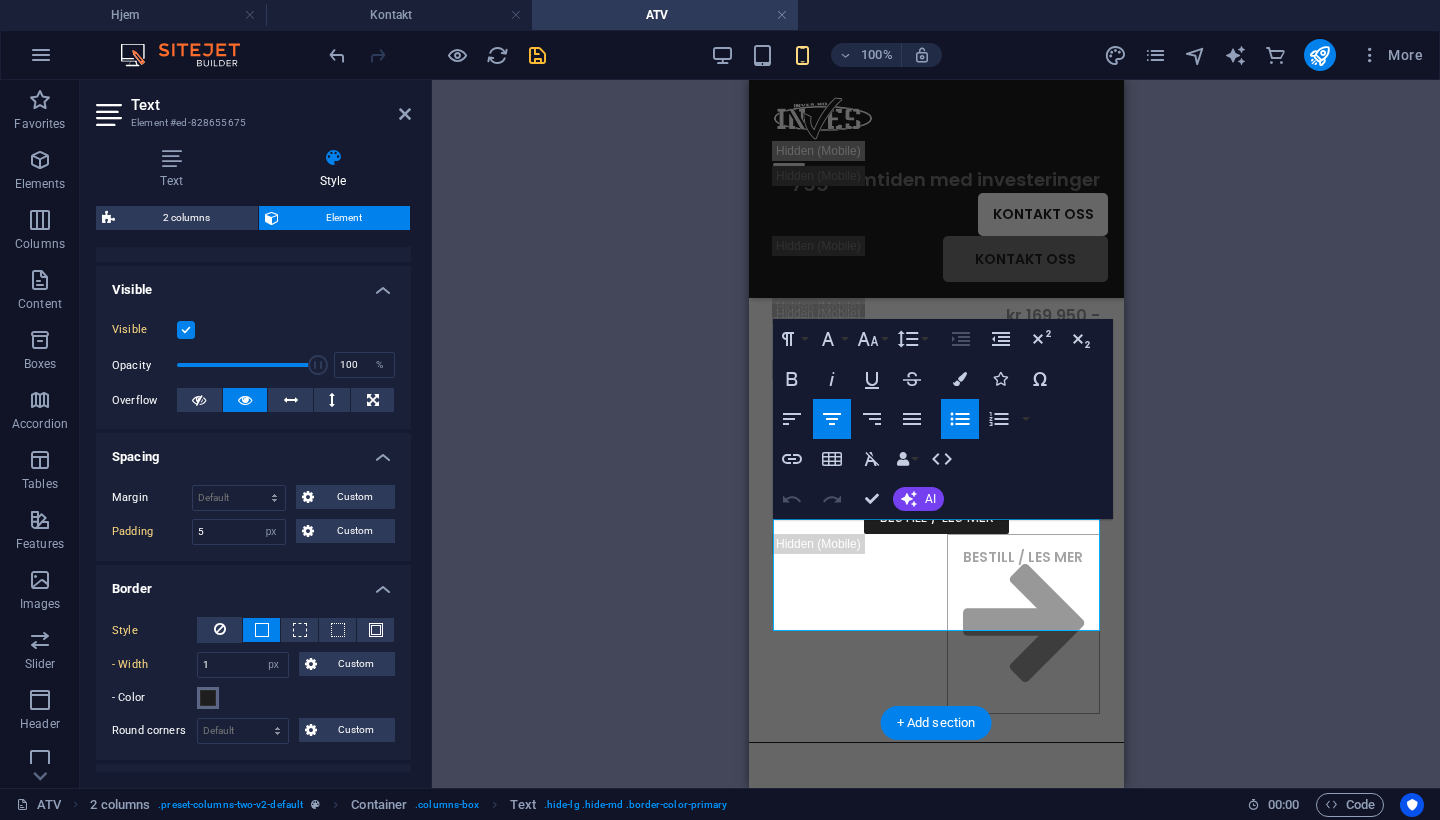 click on "- Color" at bounding box center (208, 698) 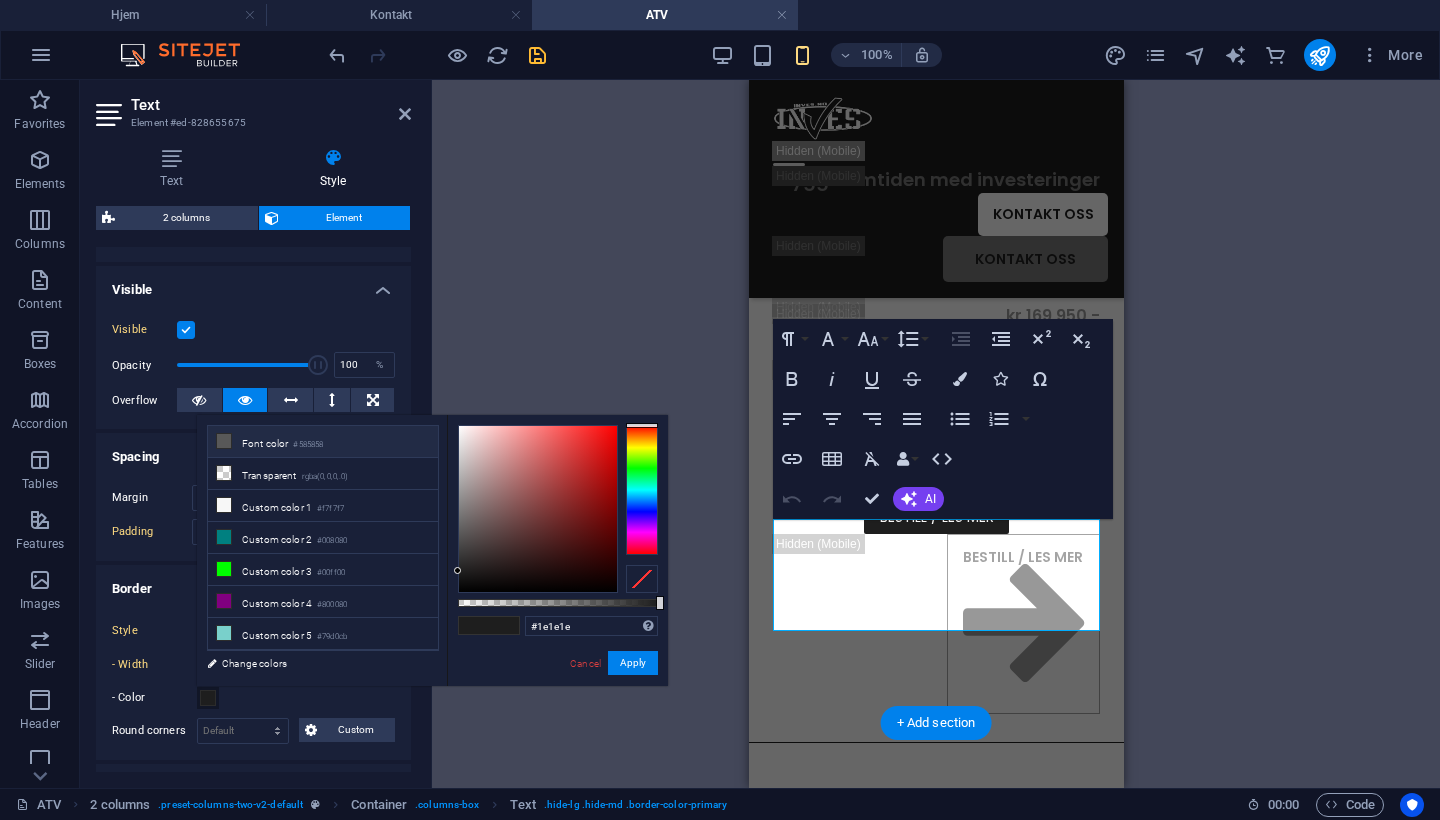 scroll, scrollTop: 96, scrollLeft: 0, axis: vertical 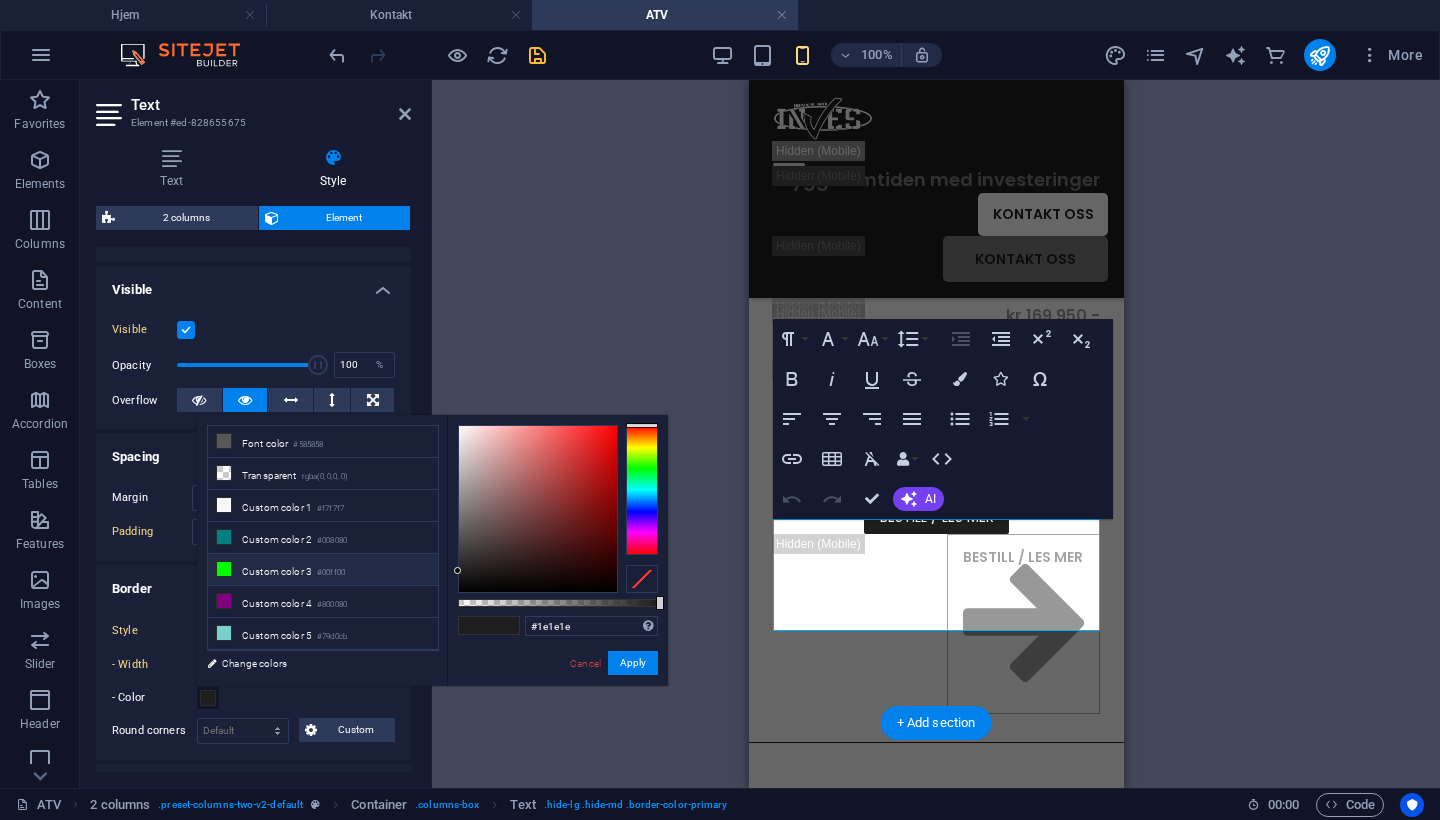 click on "Custom color 3
#00ff00" at bounding box center [323, 570] 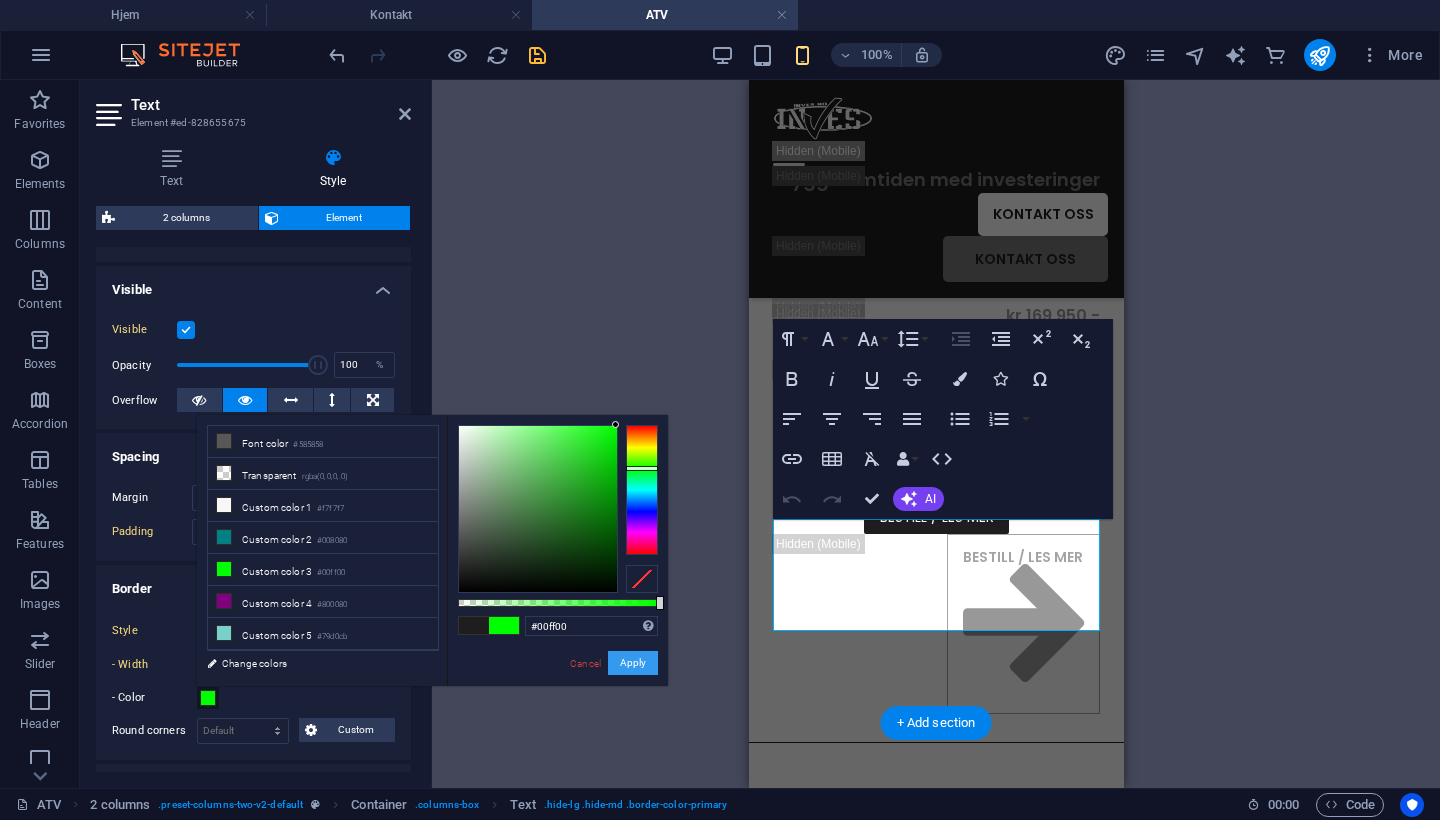 click on "Apply" at bounding box center (633, 663) 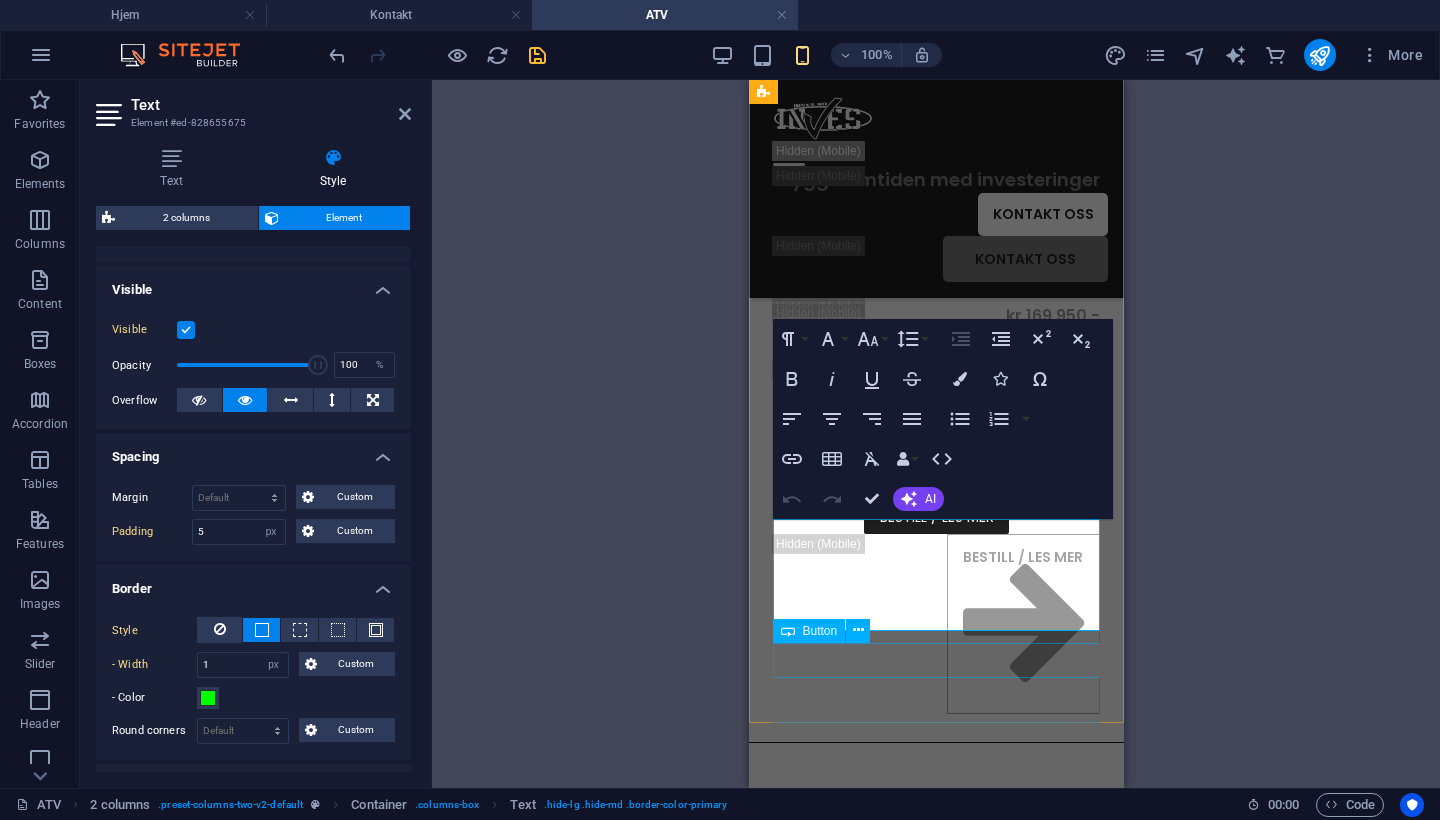 click on "BESTILL / LES MER" at bounding box center (935, 516) 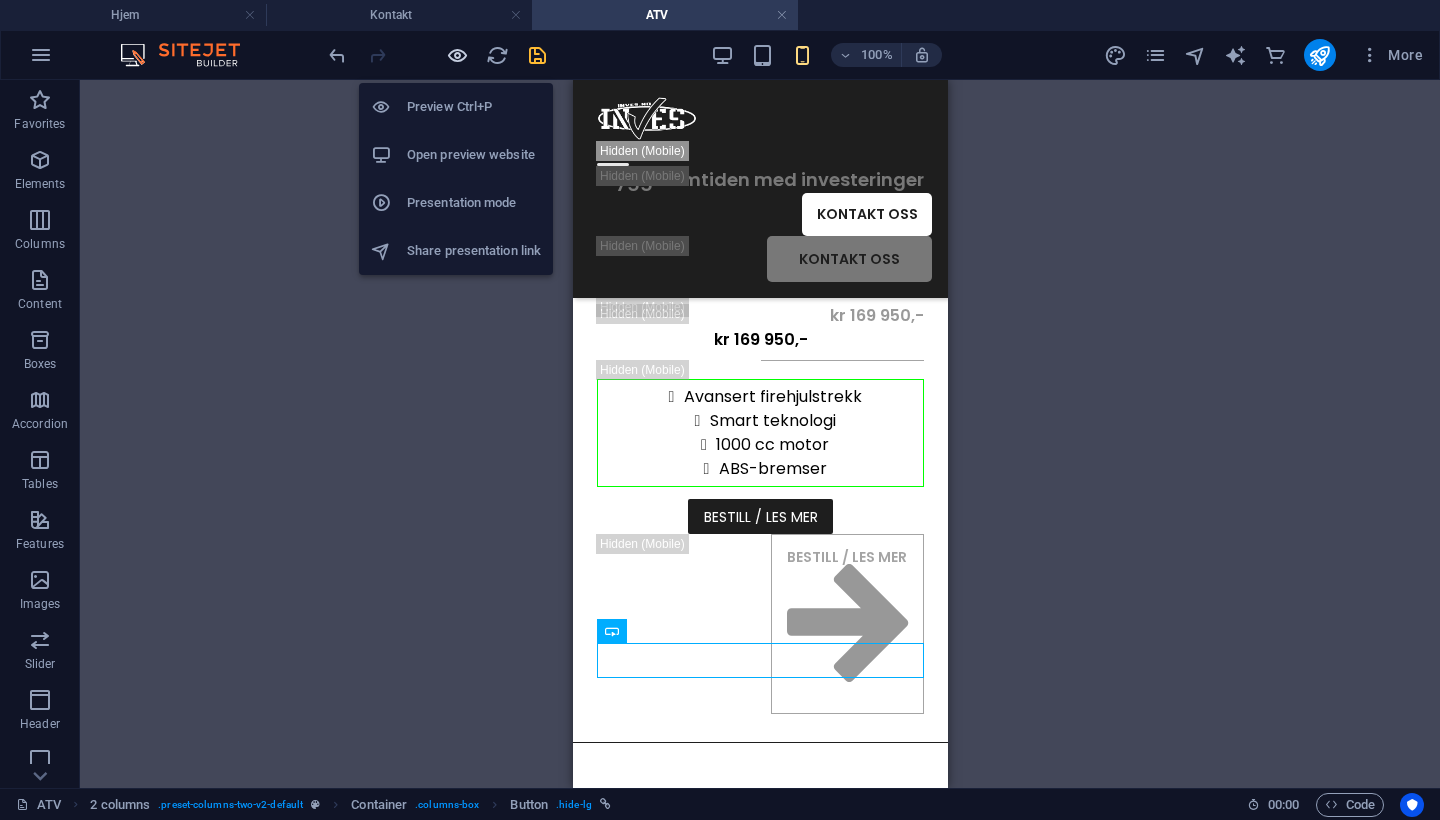 click at bounding box center (457, 55) 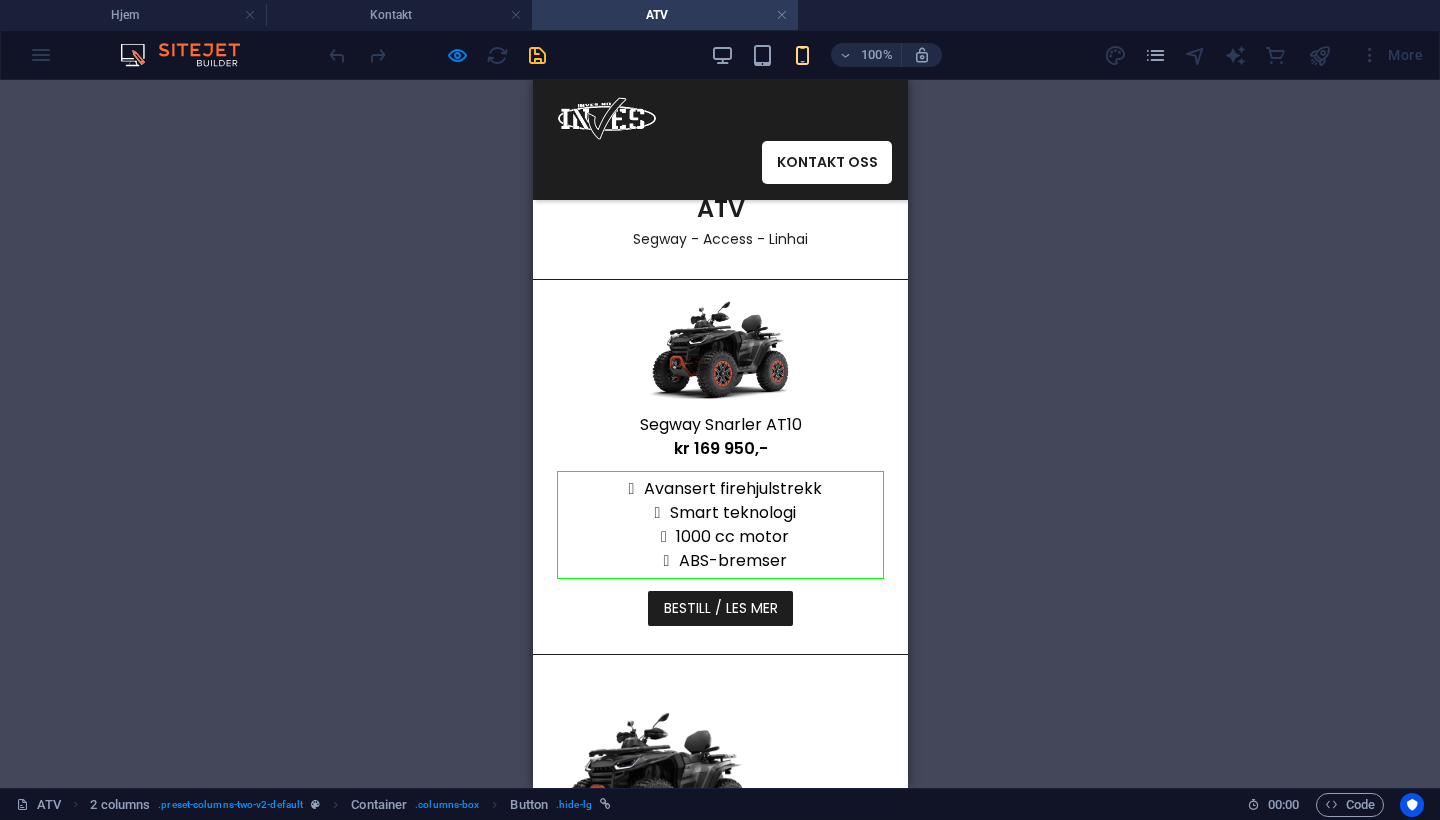 scroll, scrollTop: 154, scrollLeft: 0, axis: vertical 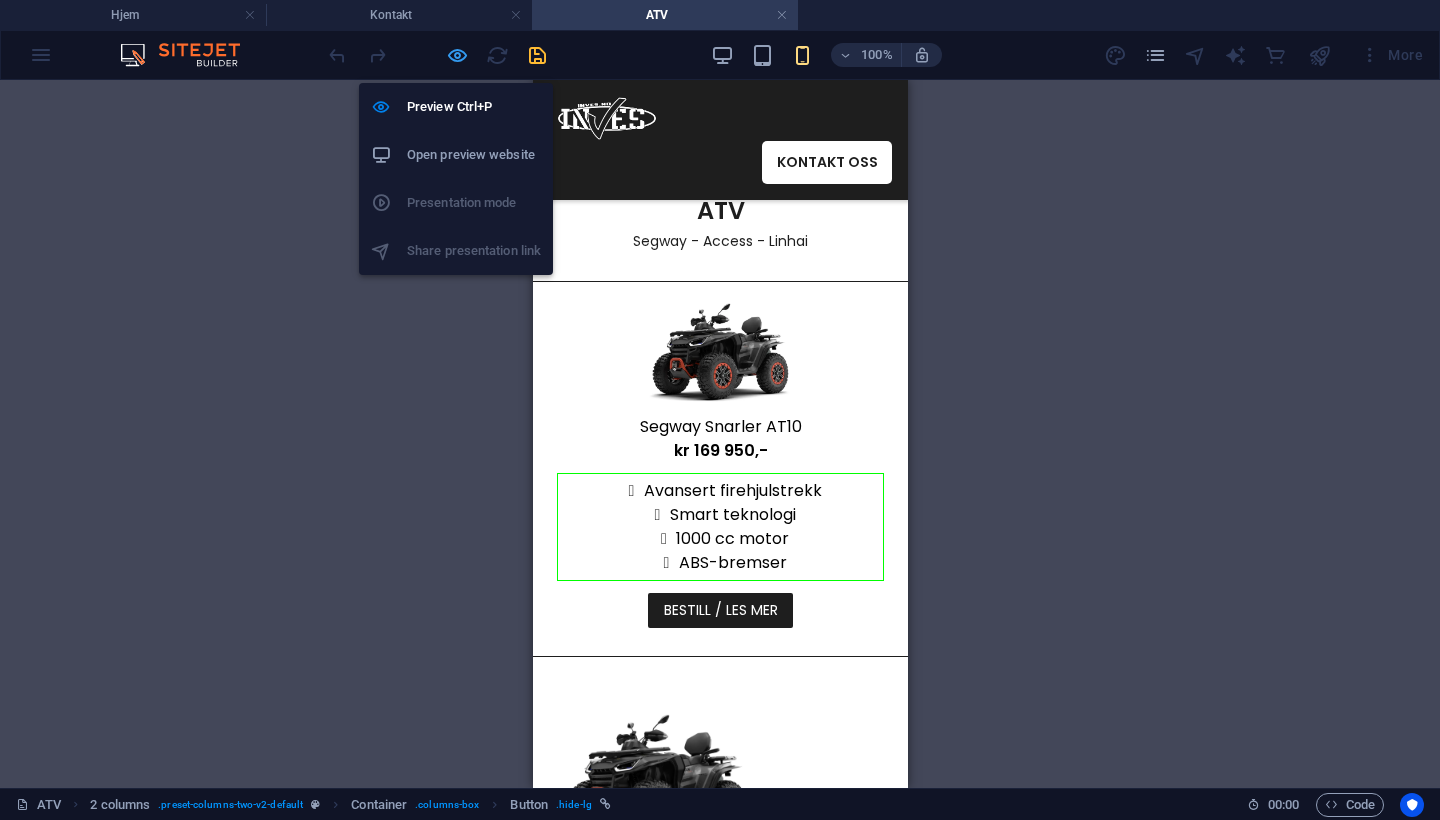 click at bounding box center [457, 55] 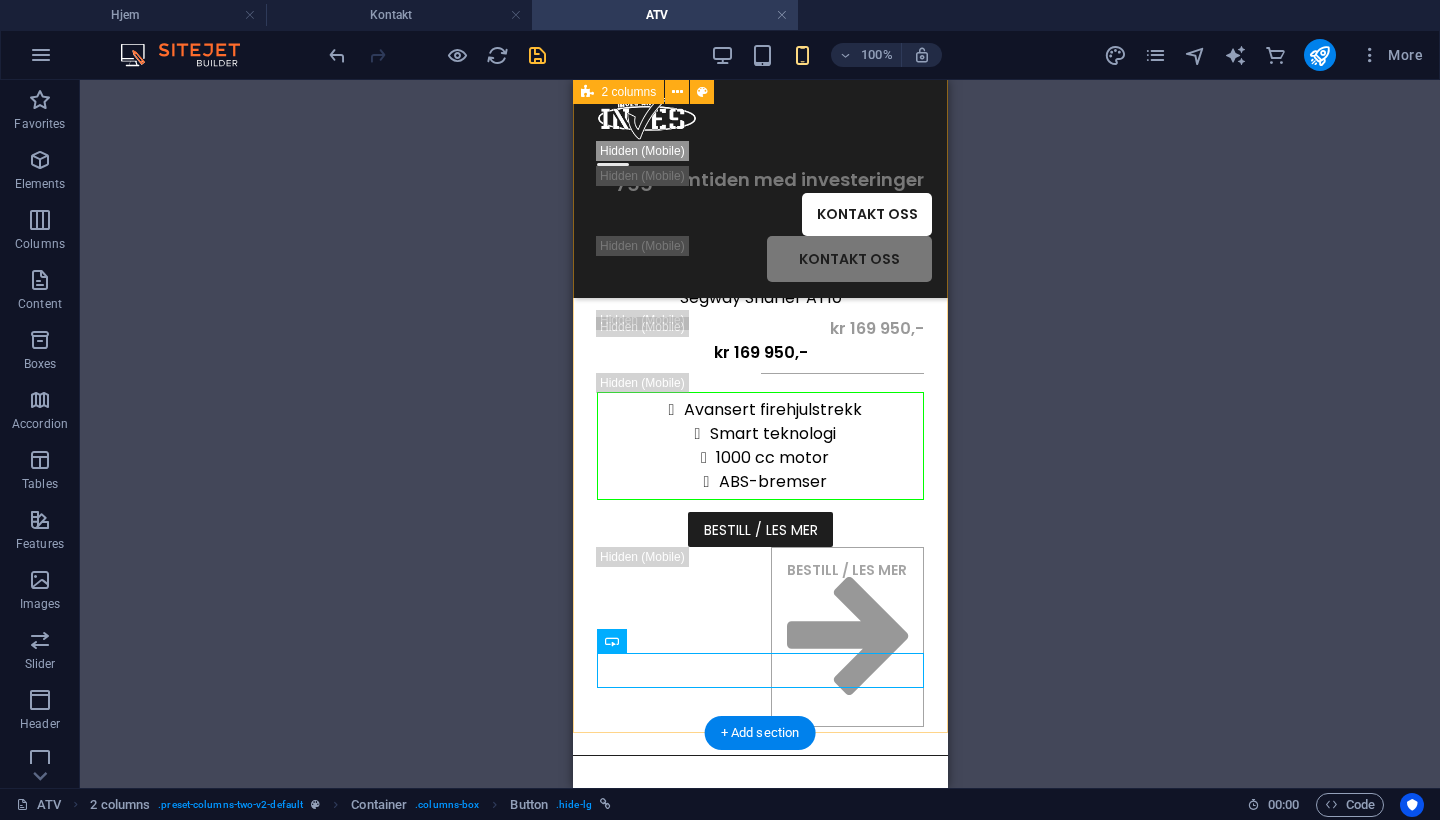 scroll, scrollTop: 573, scrollLeft: 0, axis: vertical 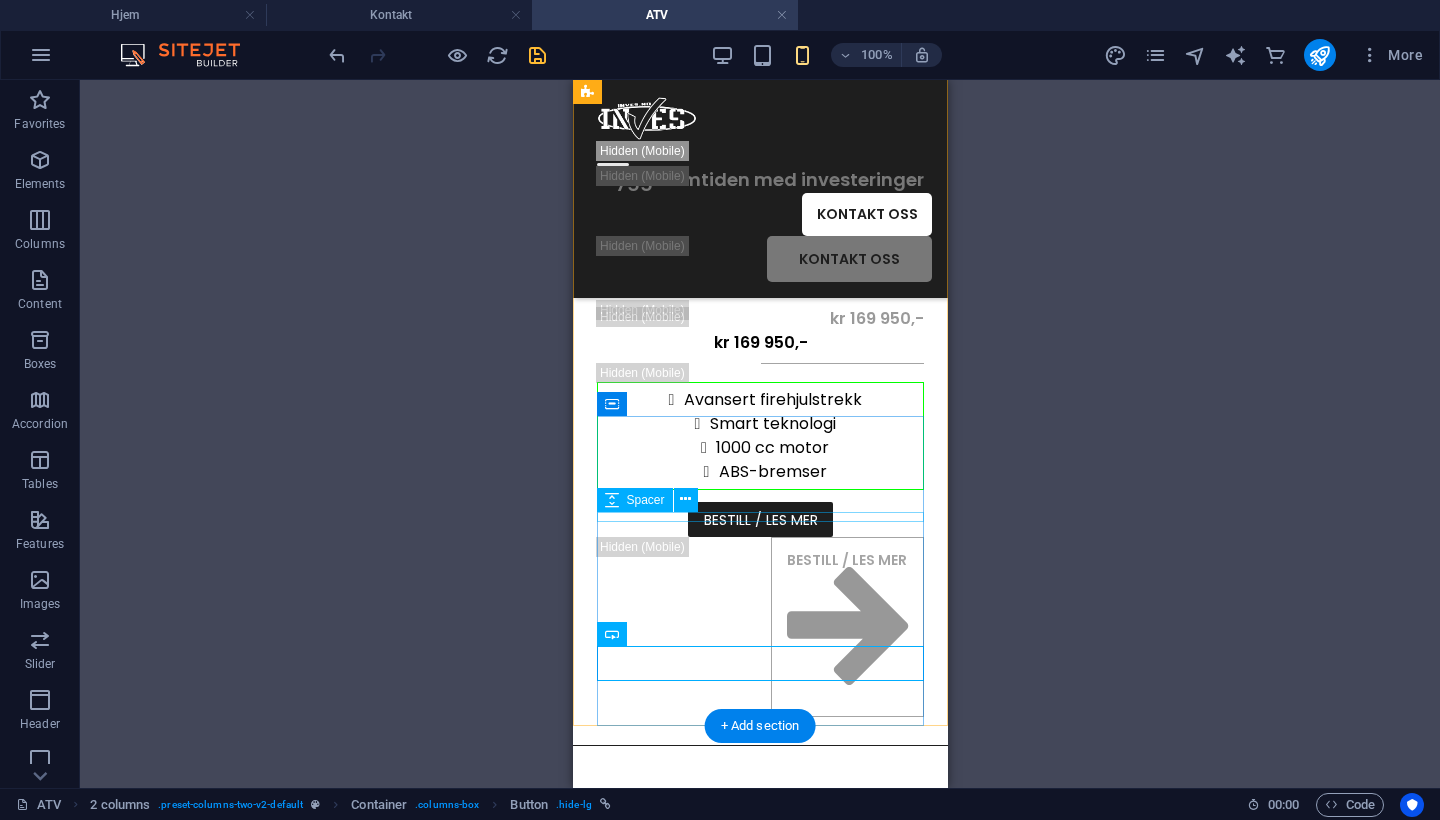 click at bounding box center (612, 500) 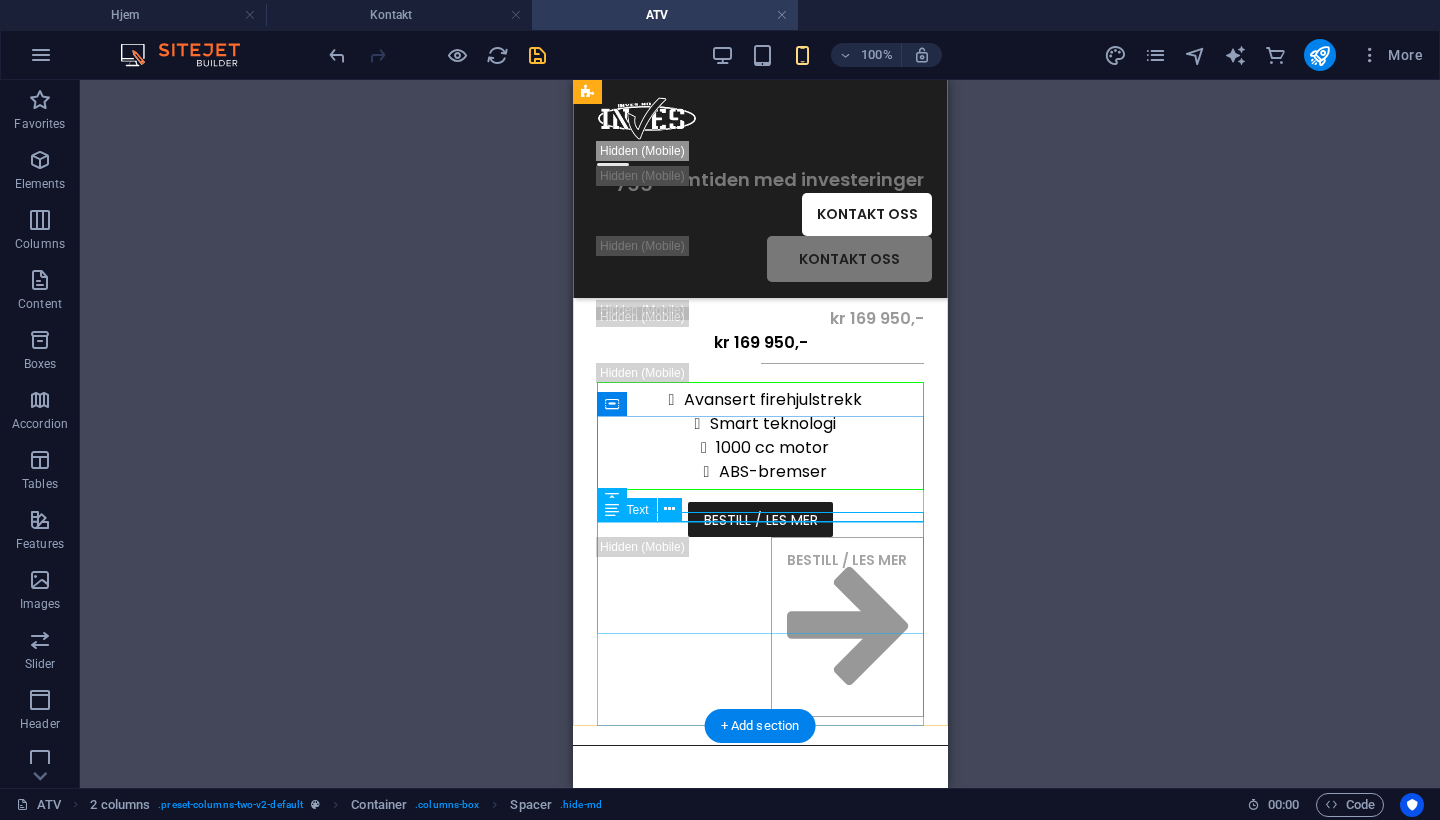 click on "Avansert firehjulstrekk Smart teknologi 1000 cc motor ABS-bremser" at bounding box center [759, 436] 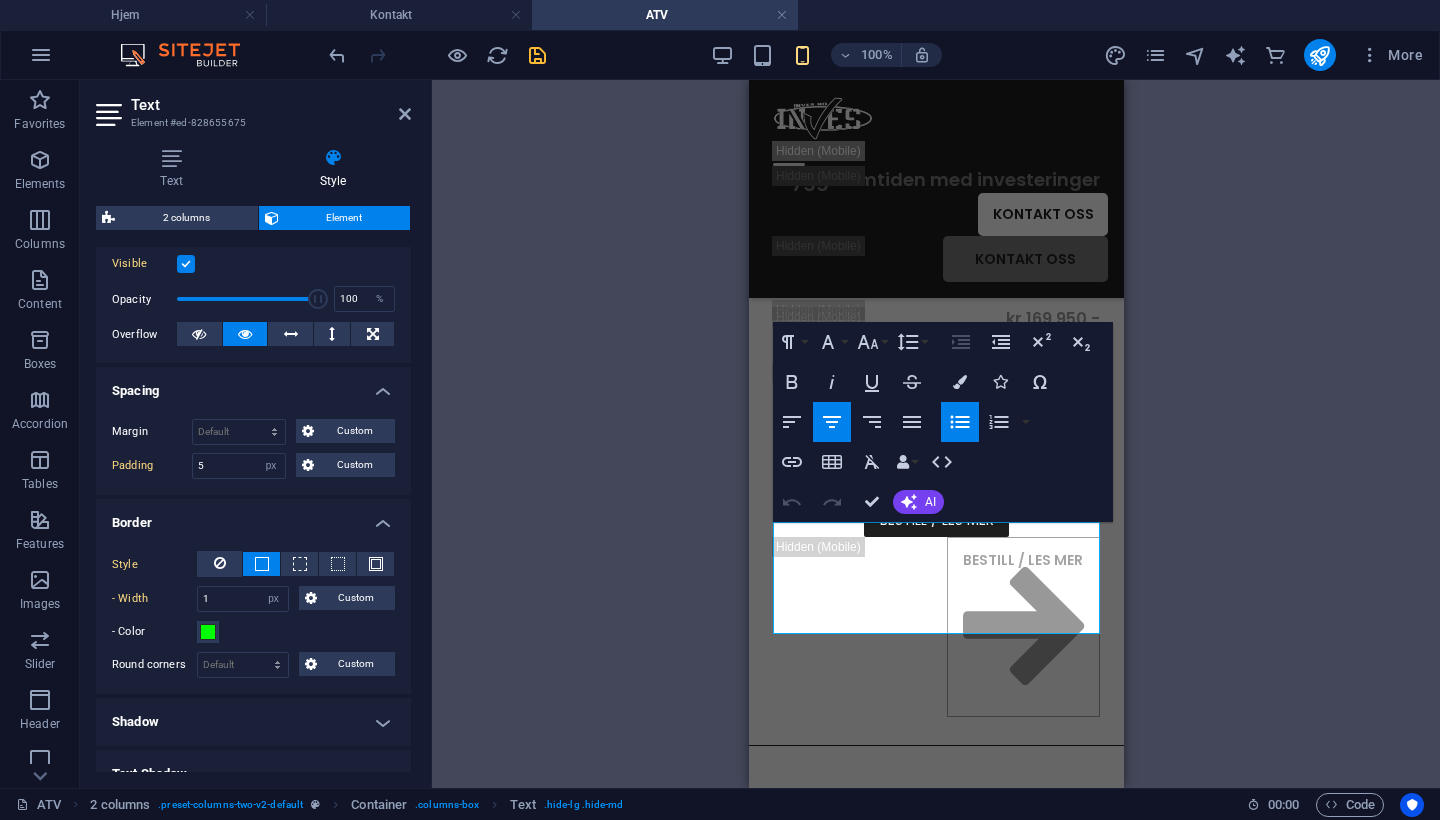 scroll, scrollTop: 264, scrollLeft: 0, axis: vertical 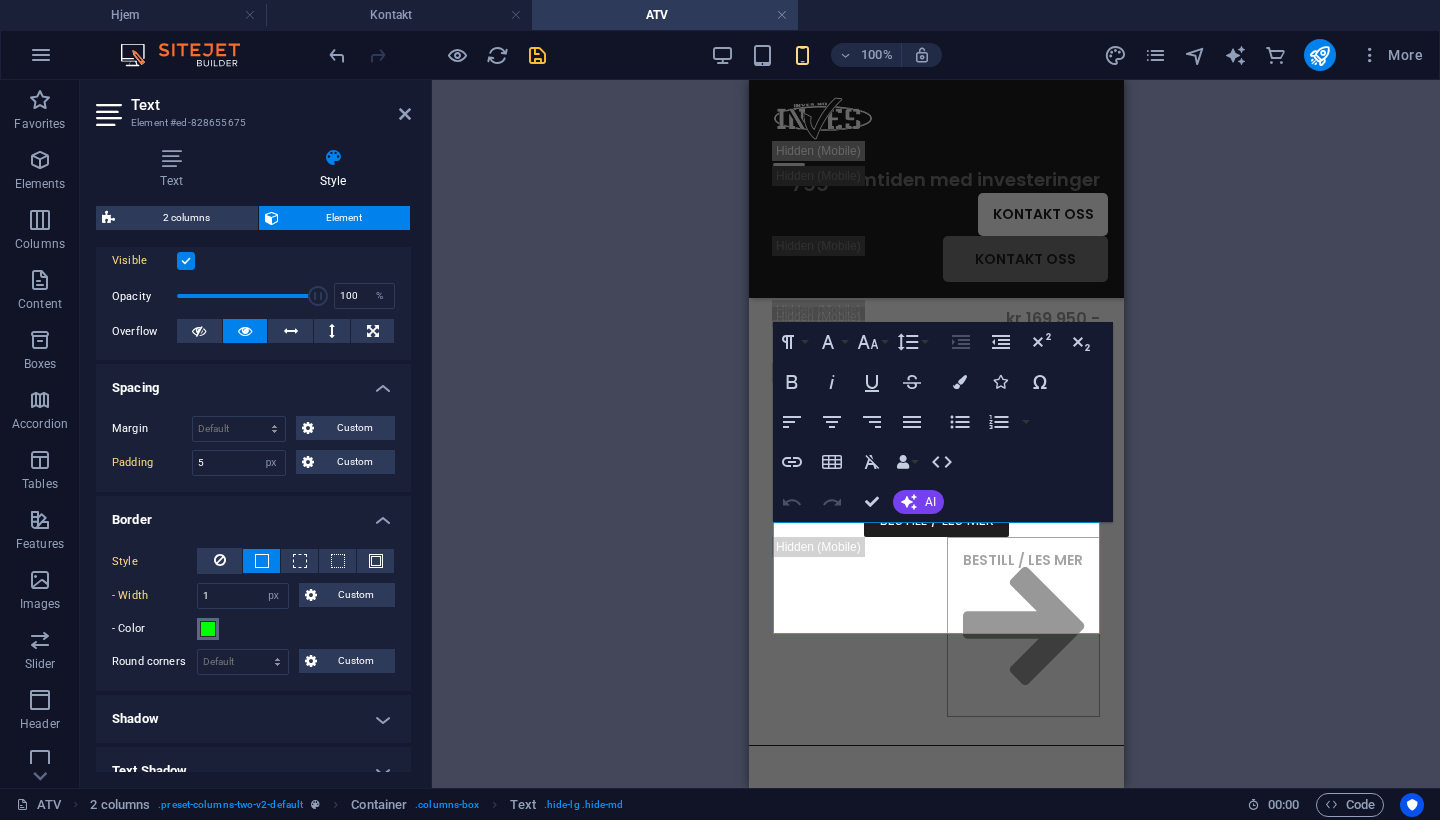click at bounding box center [208, 629] 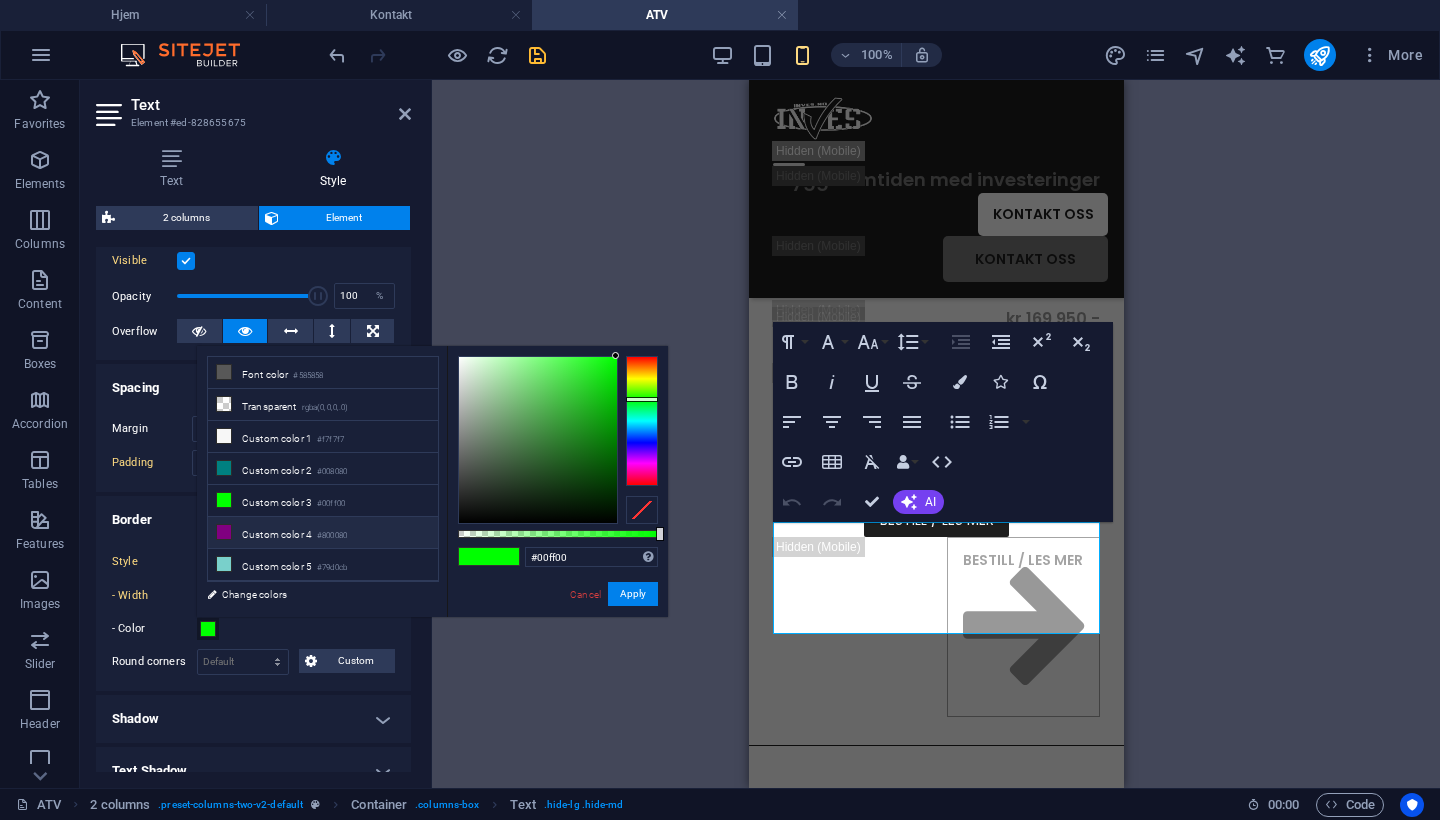 click on "Custom color 4
#800080" at bounding box center (323, 533) 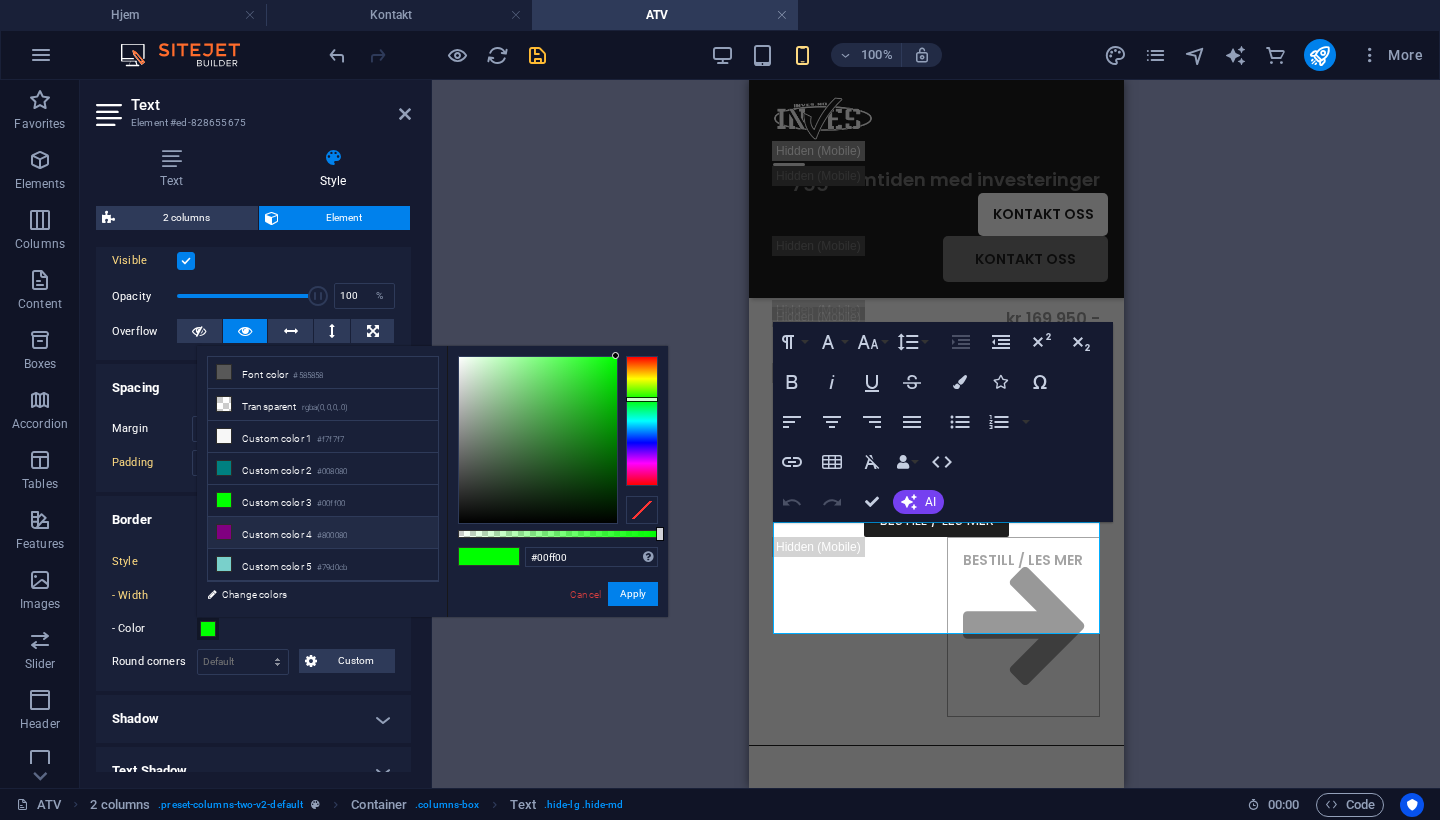 type on "#800080" 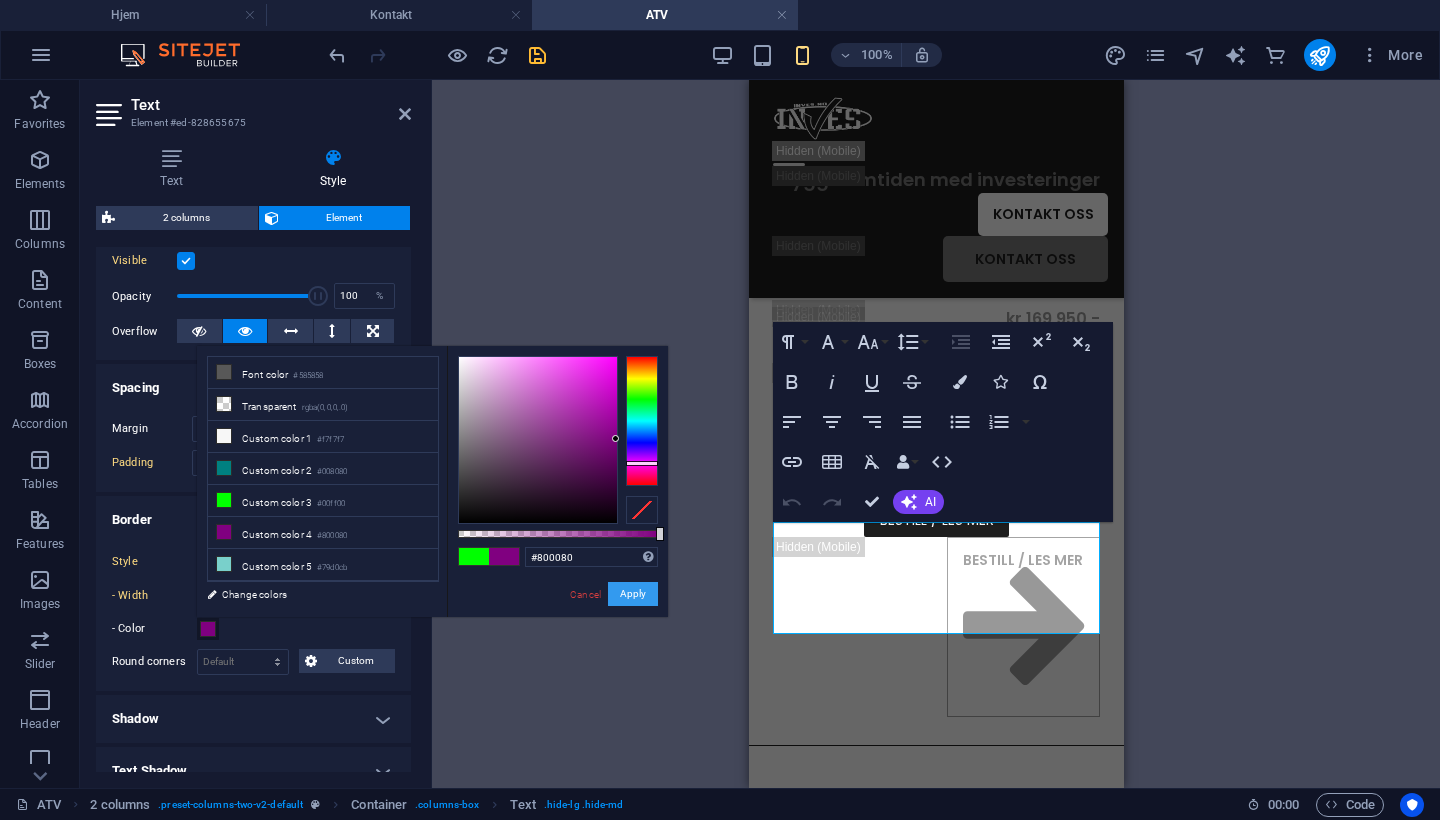 click on "Apply" at bounding box center (633, 594) 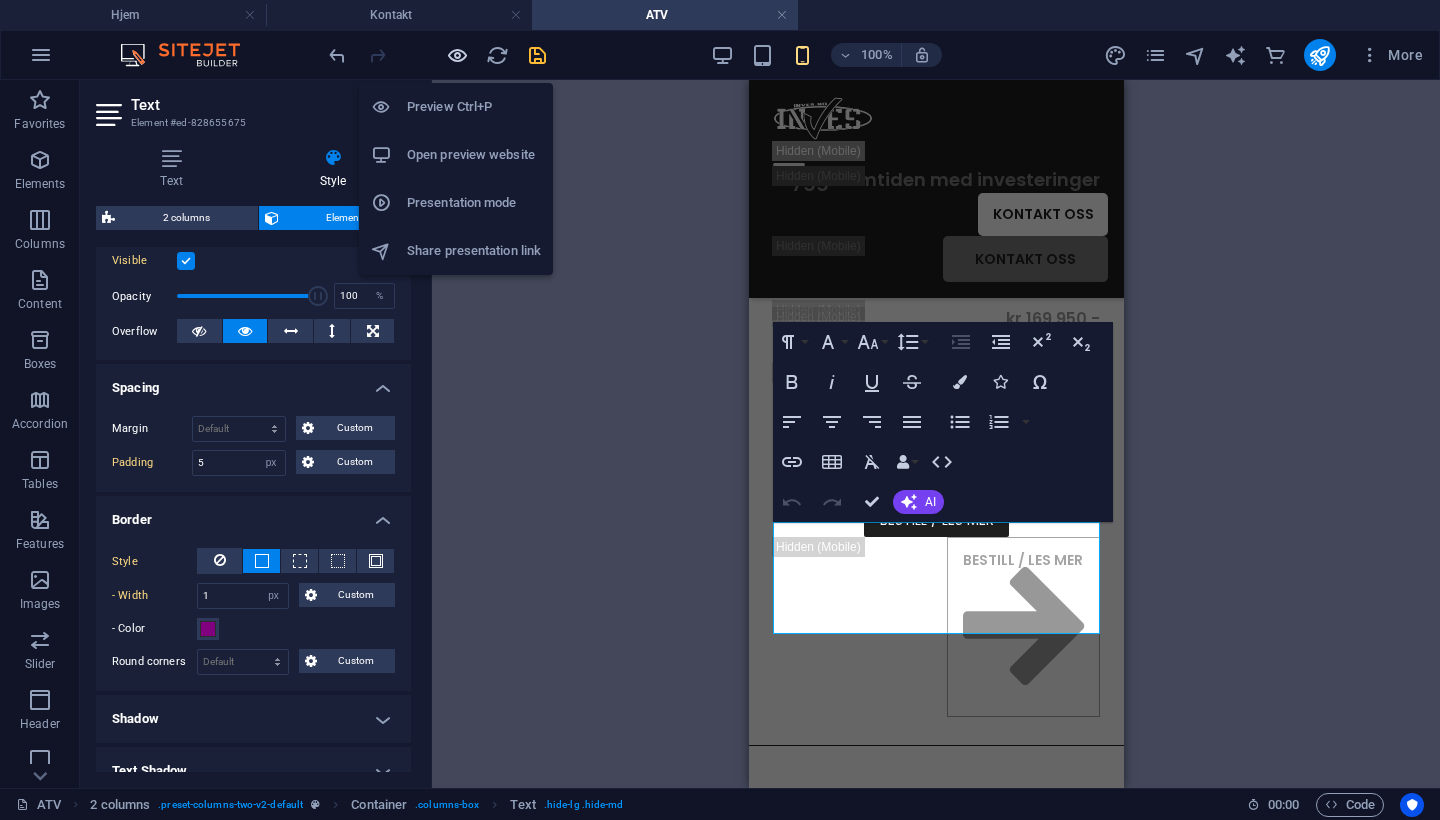 click at bounding box center (457, 55) 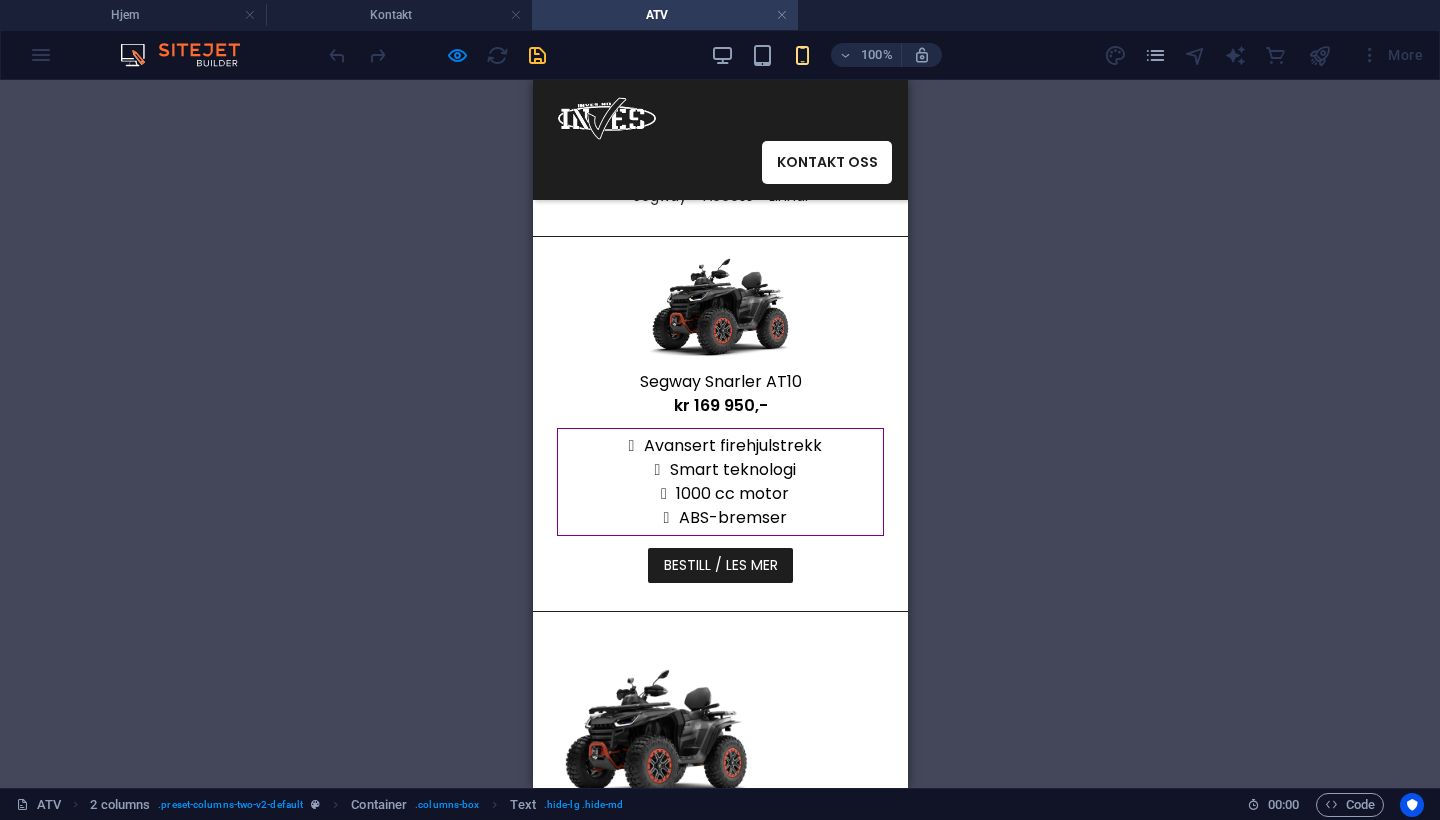 scroll, scrollTop: 198, scrollLeft: 0, axis: vertical 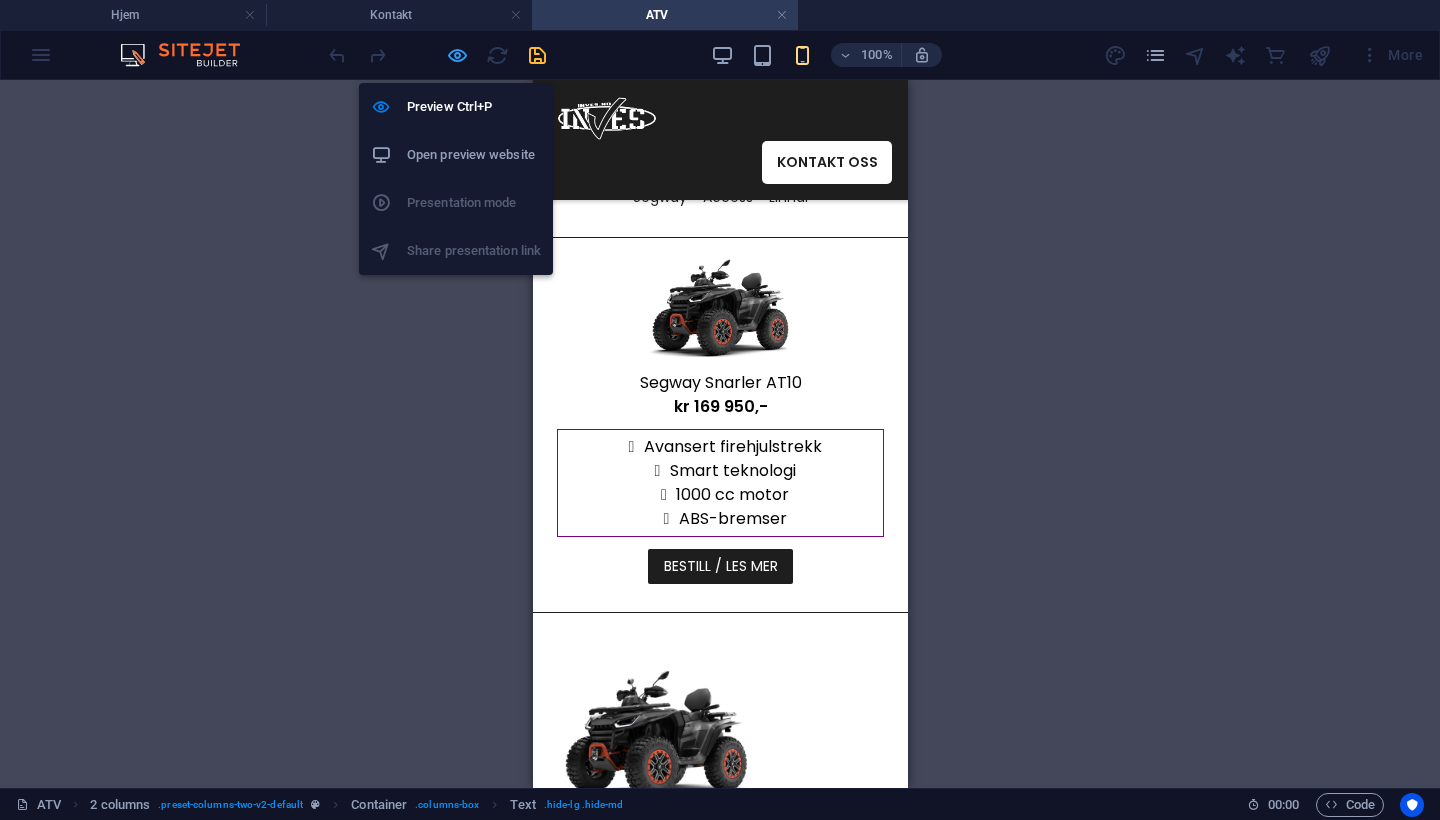 click at bounding box center (457, 55) 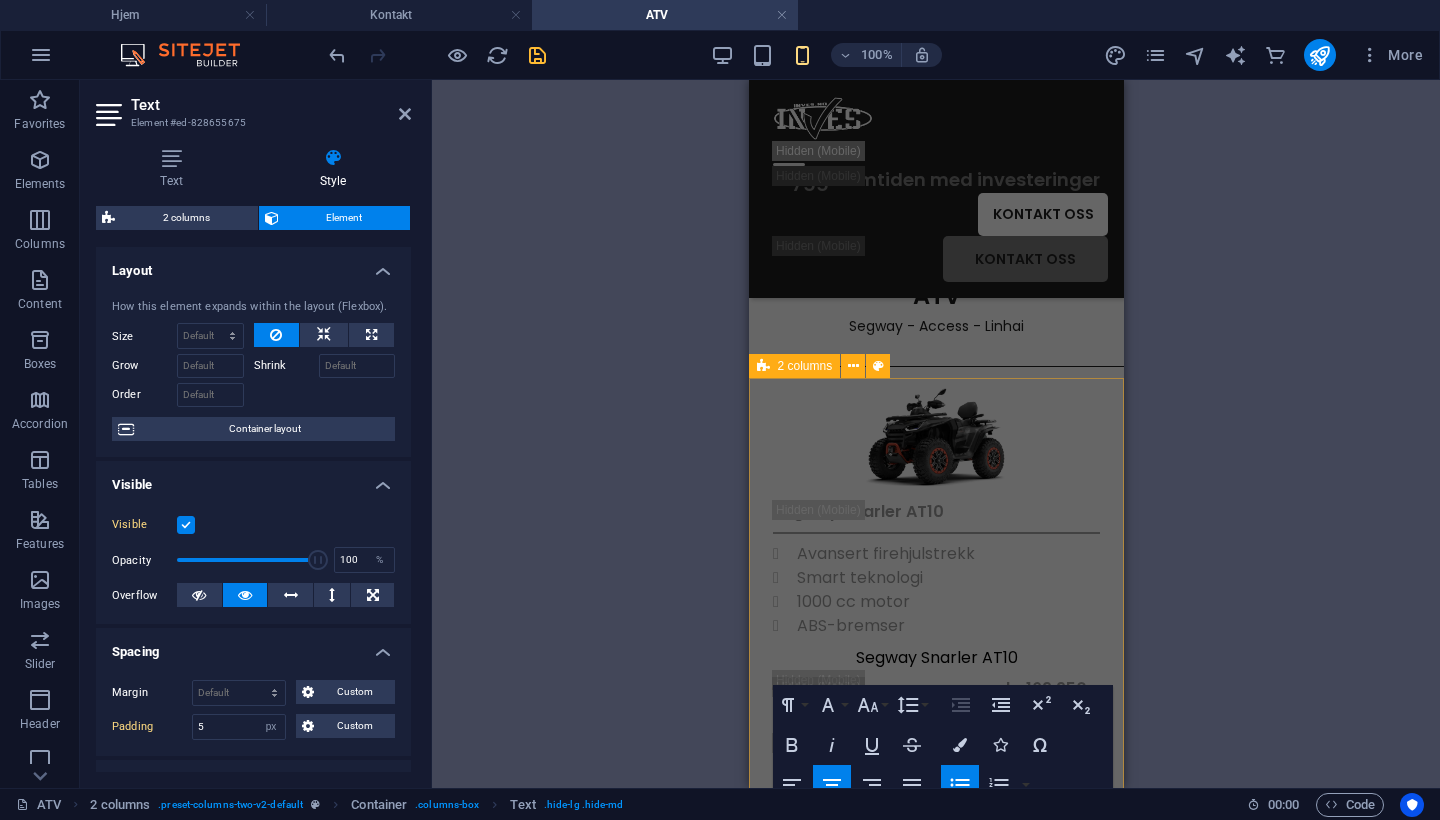 scroll, scrollTop: 536, scrollLeft: 0, axis: vertical 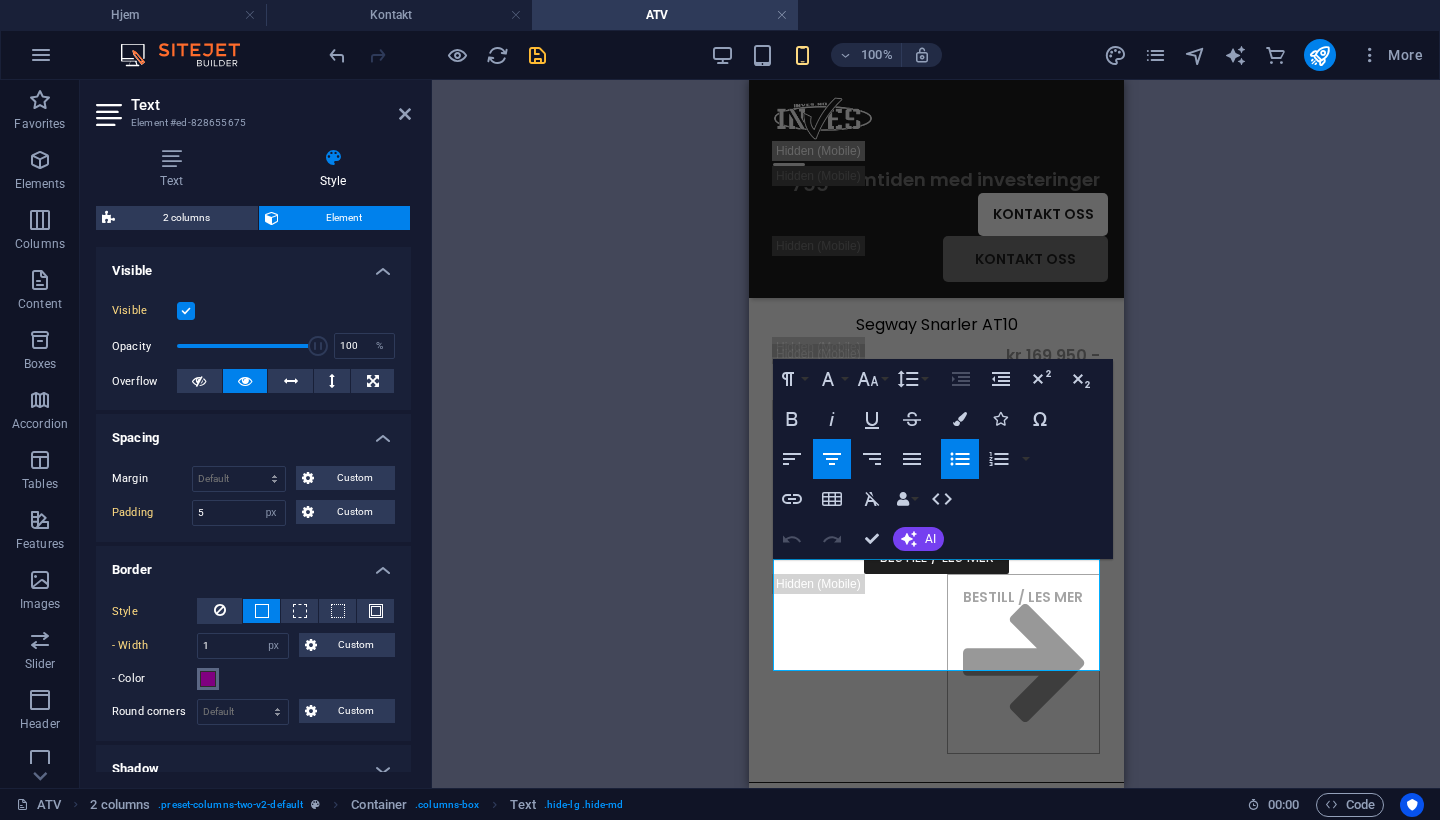 click on "- Color" at bounding box center [253, 679] 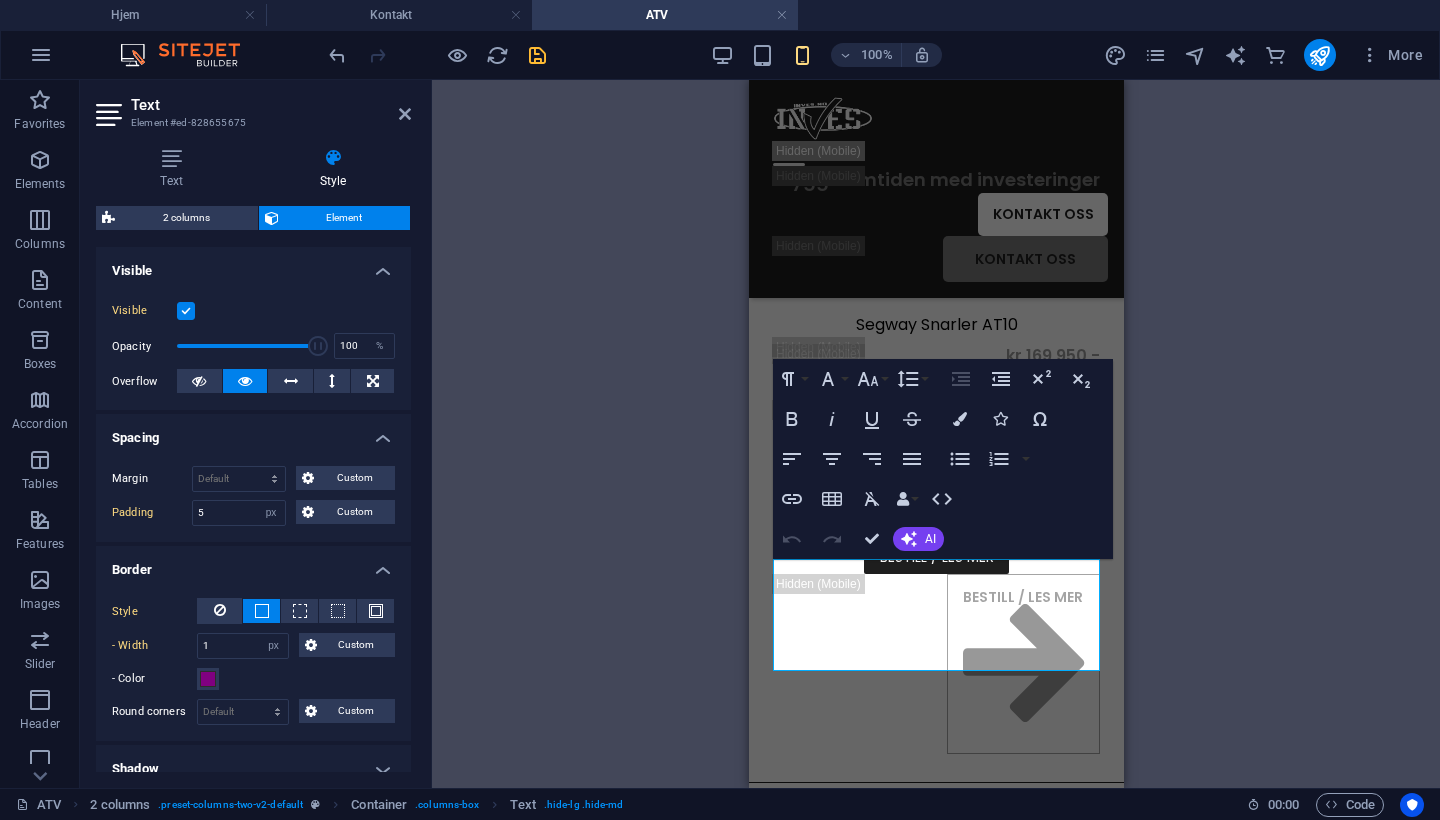 click on "- Color" at bounding box center [154, 679] 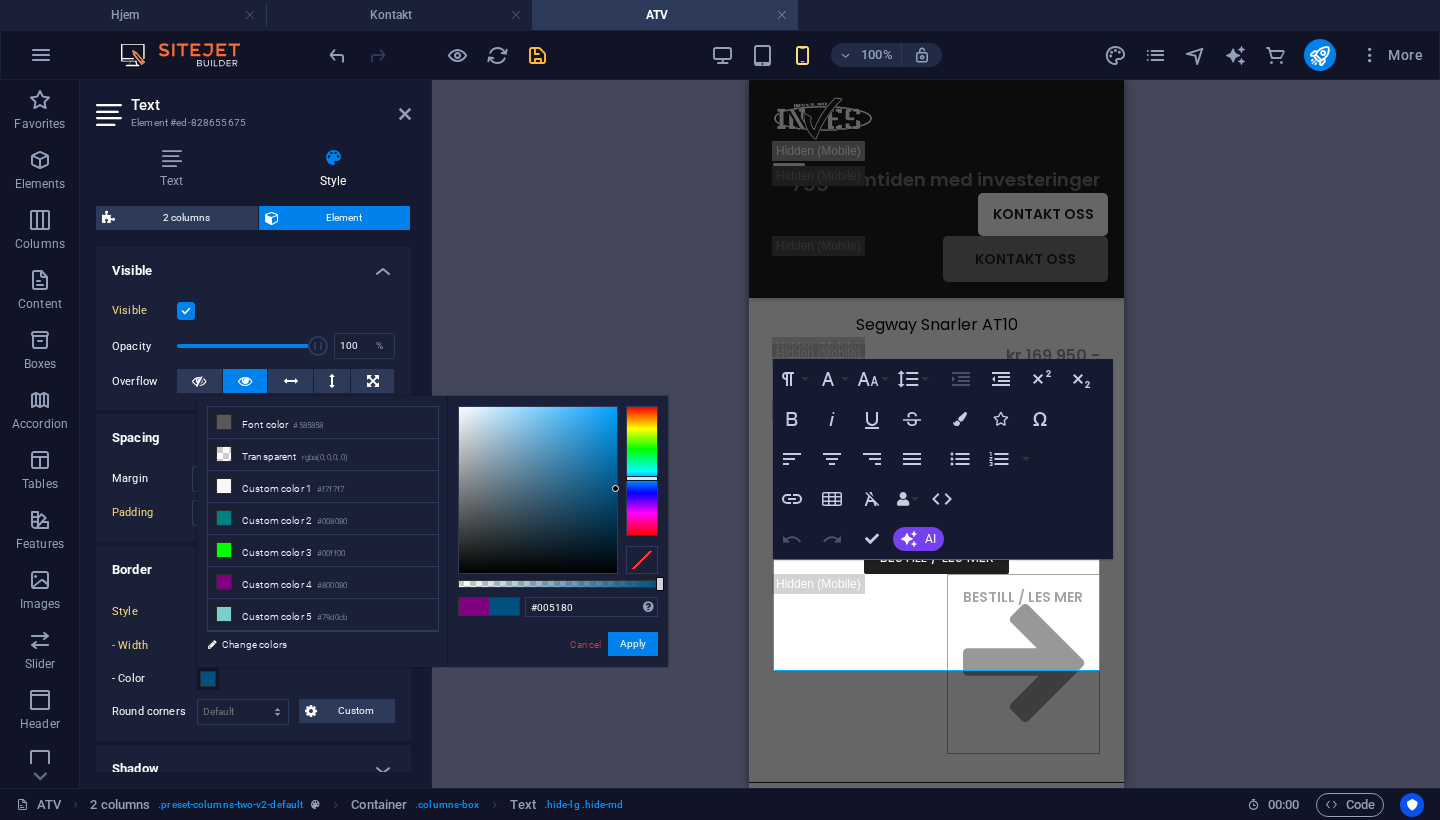 click at bounding box center [642, 471] 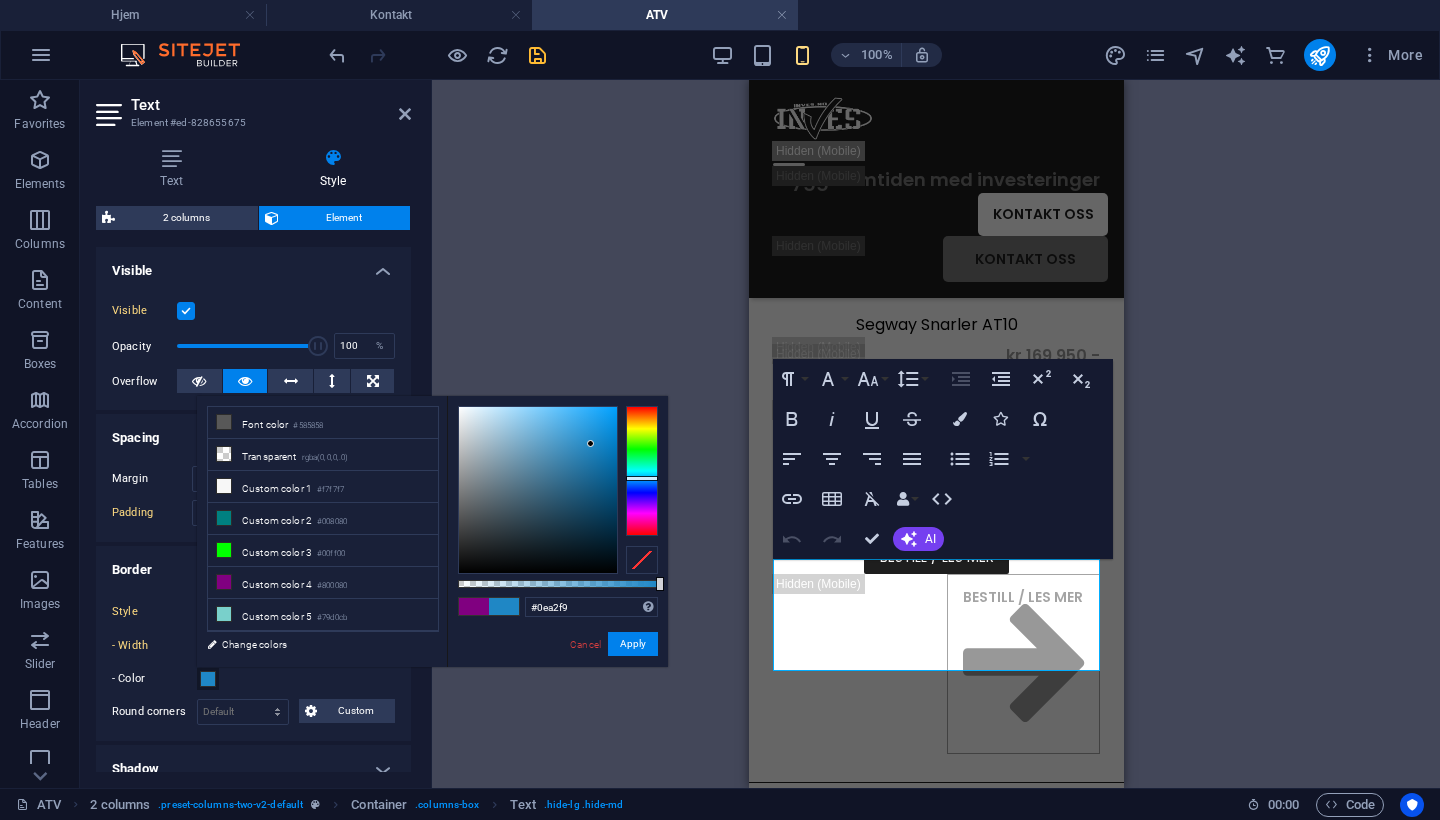 type on "#00a1ff" 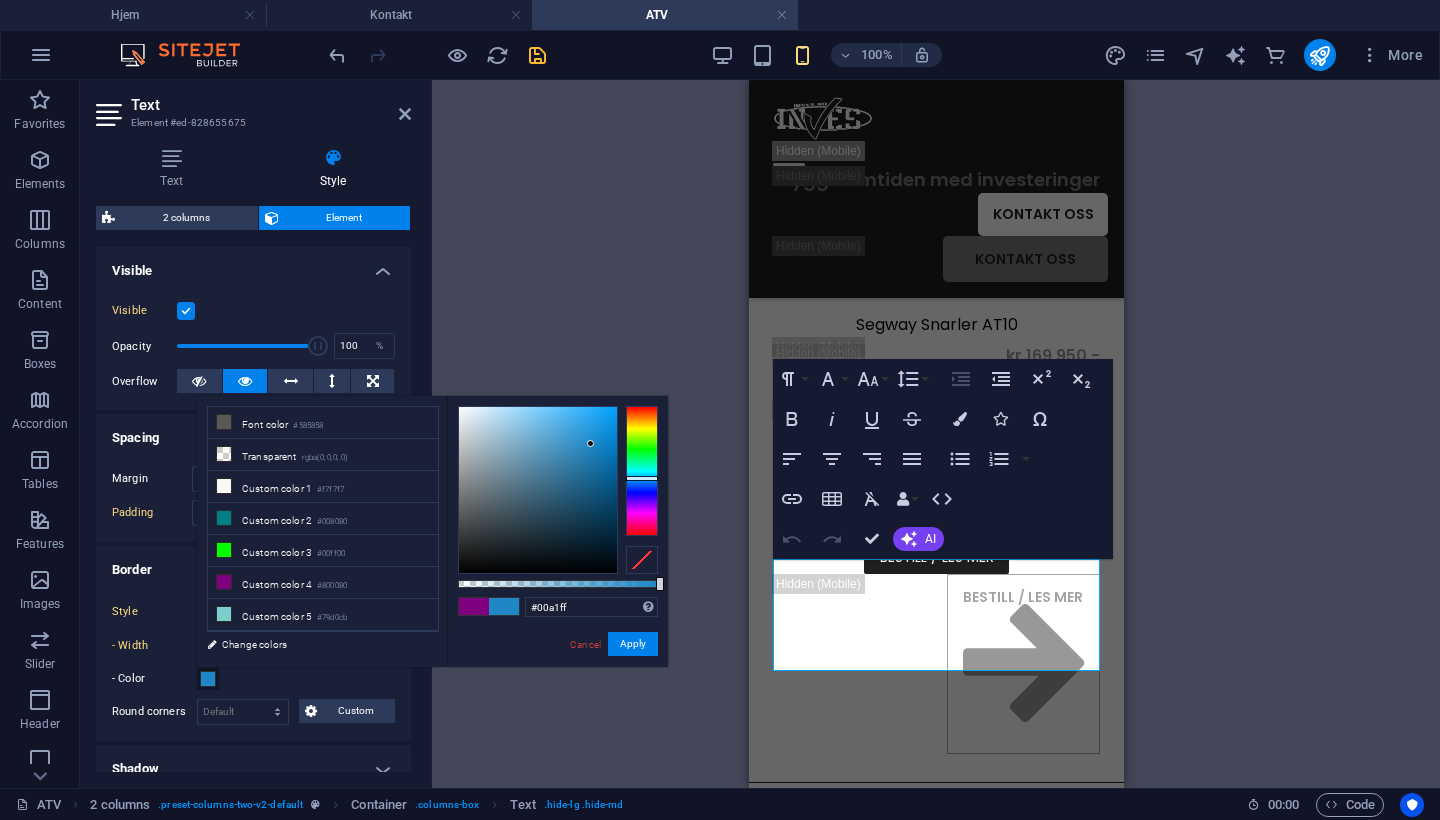 drag, startPoint x: 591, startPoint y: 444, endPoint x: 776, endPoint y: 250, distance: 268.06903 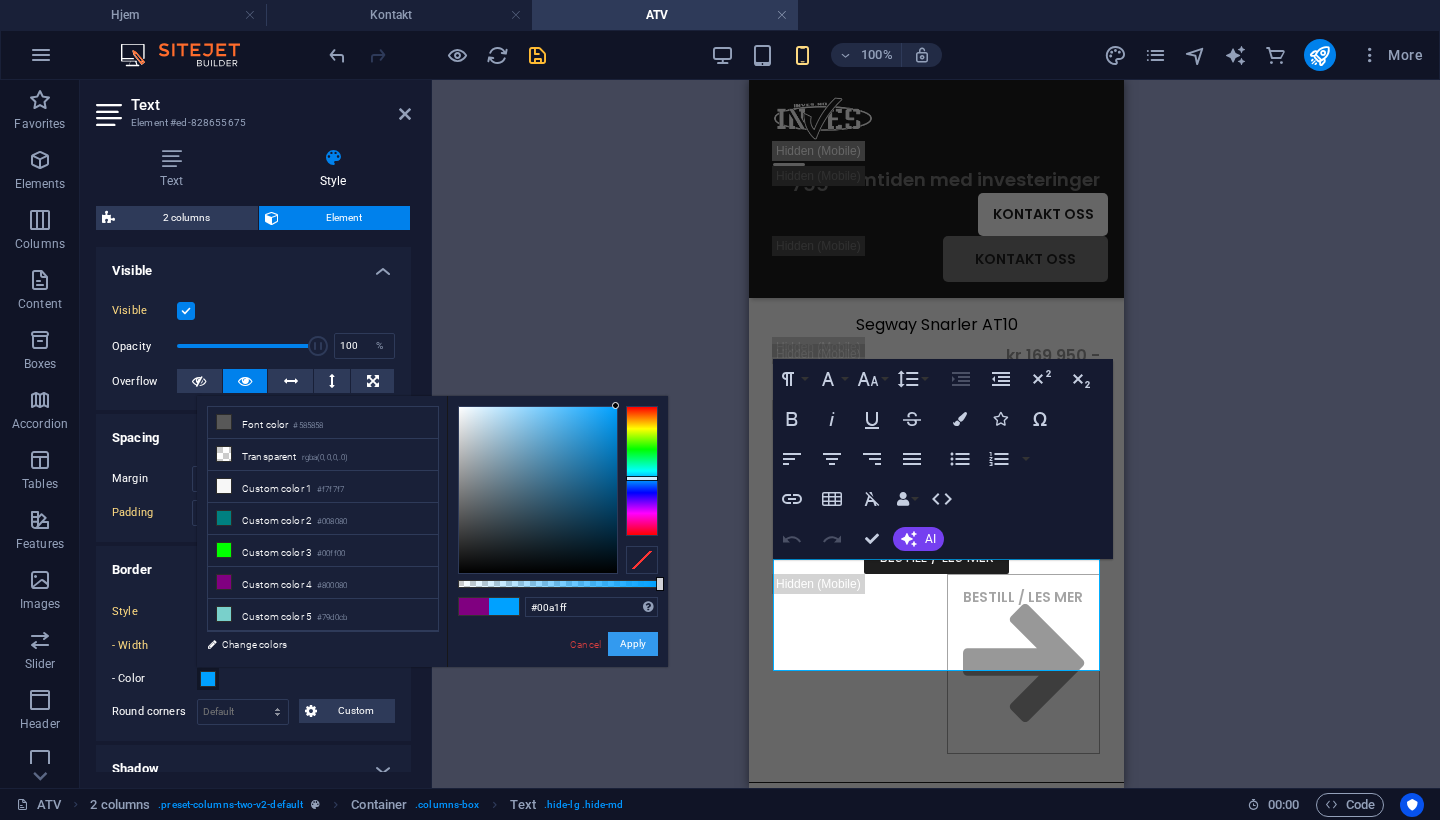 click on "Apply" at bounding box center (633, 644) 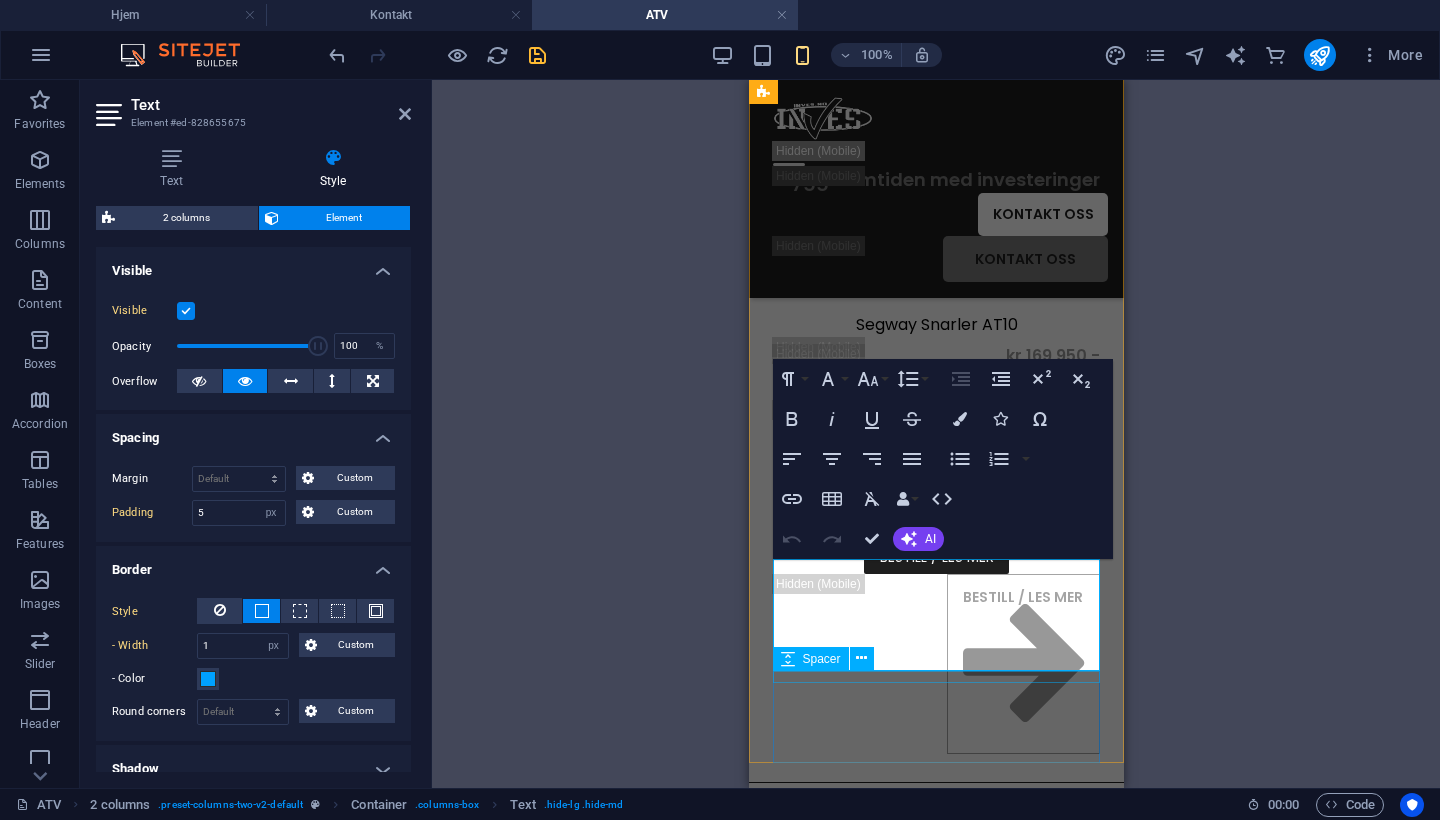 click on "BESTILL / LES MER" at bounding box center (935, 556) 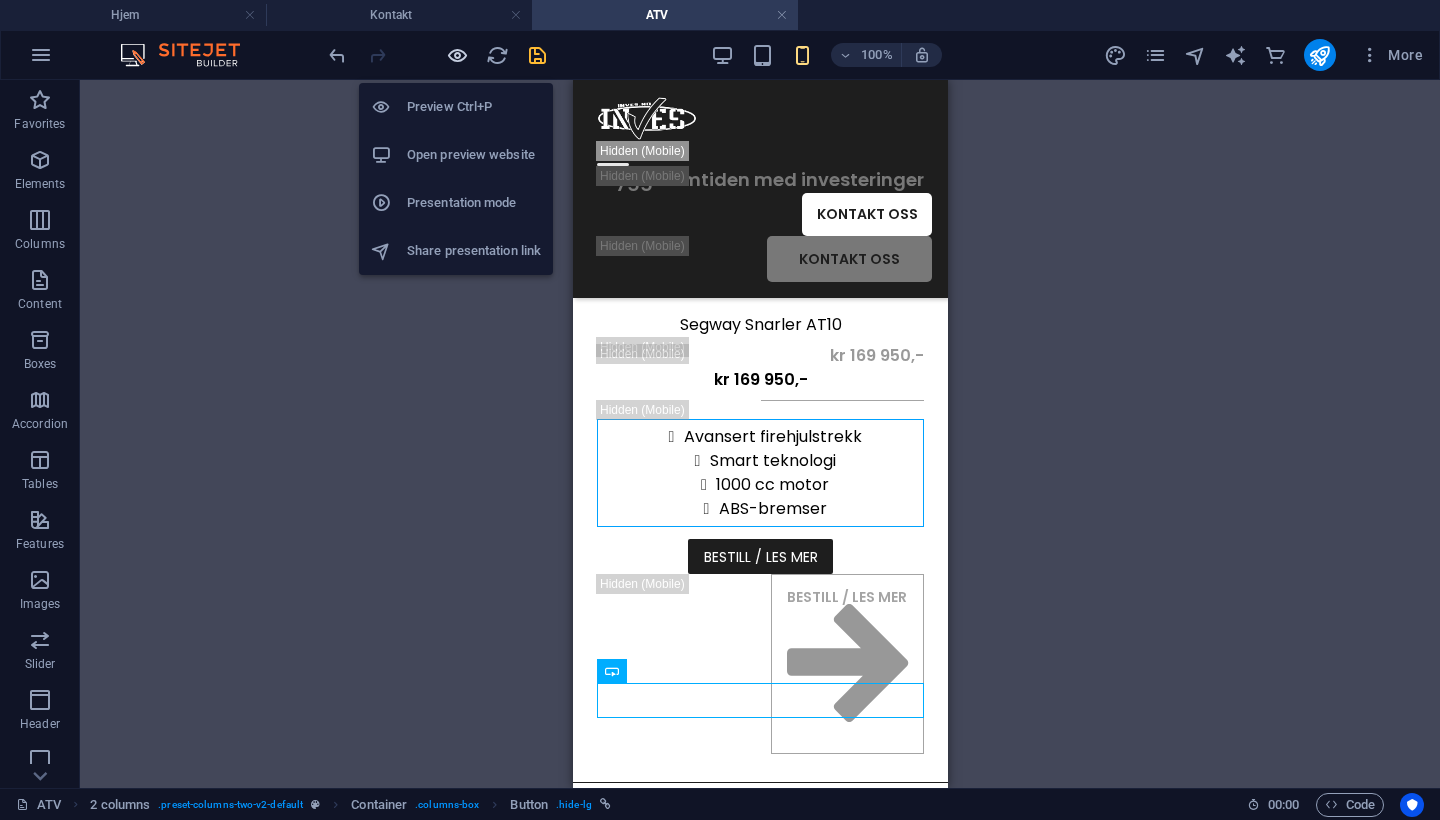 click at bounding box center (457, 55) 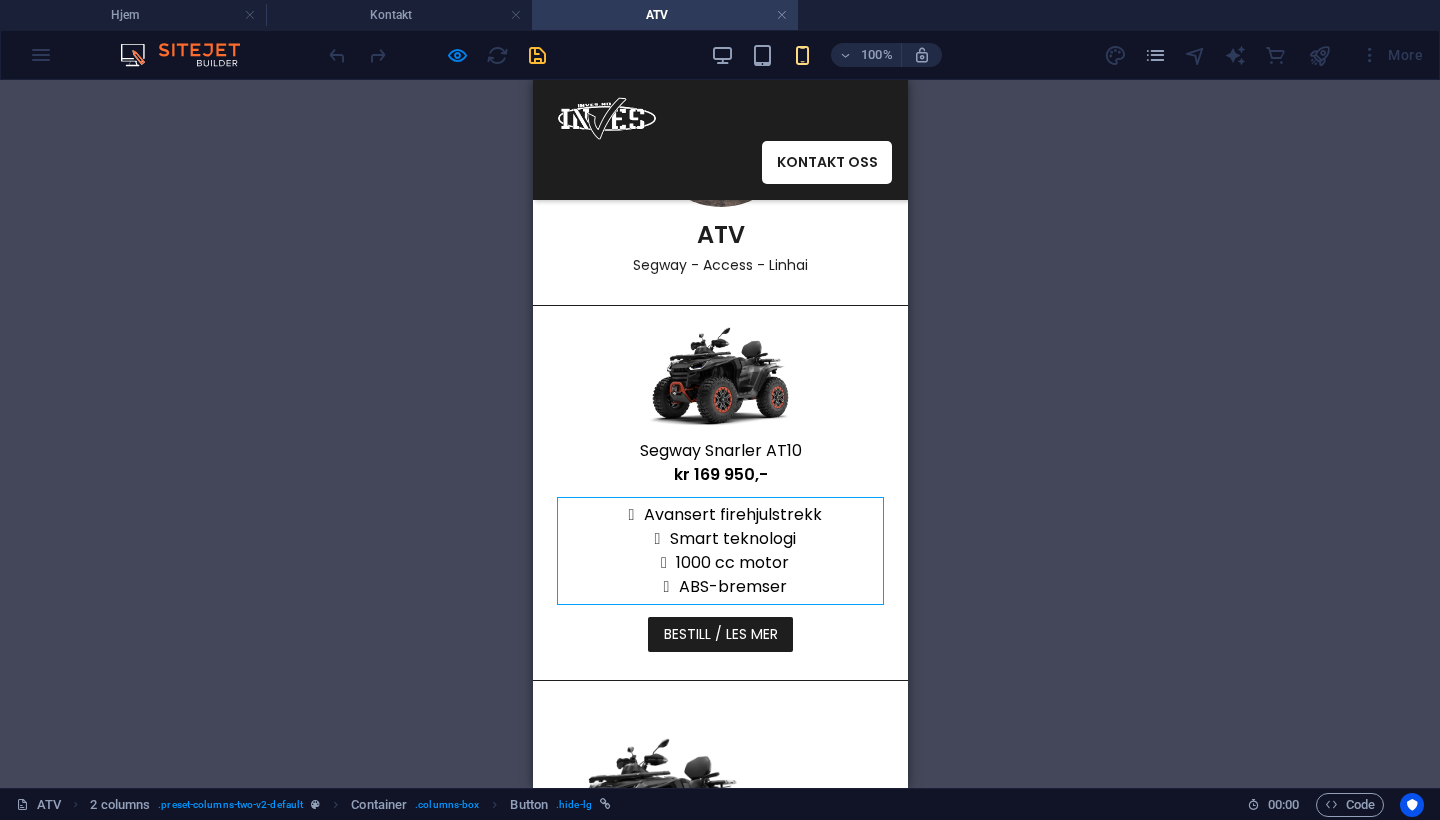 scroll, scrollTop: 127, scrollLeft: 0, axis: vertical 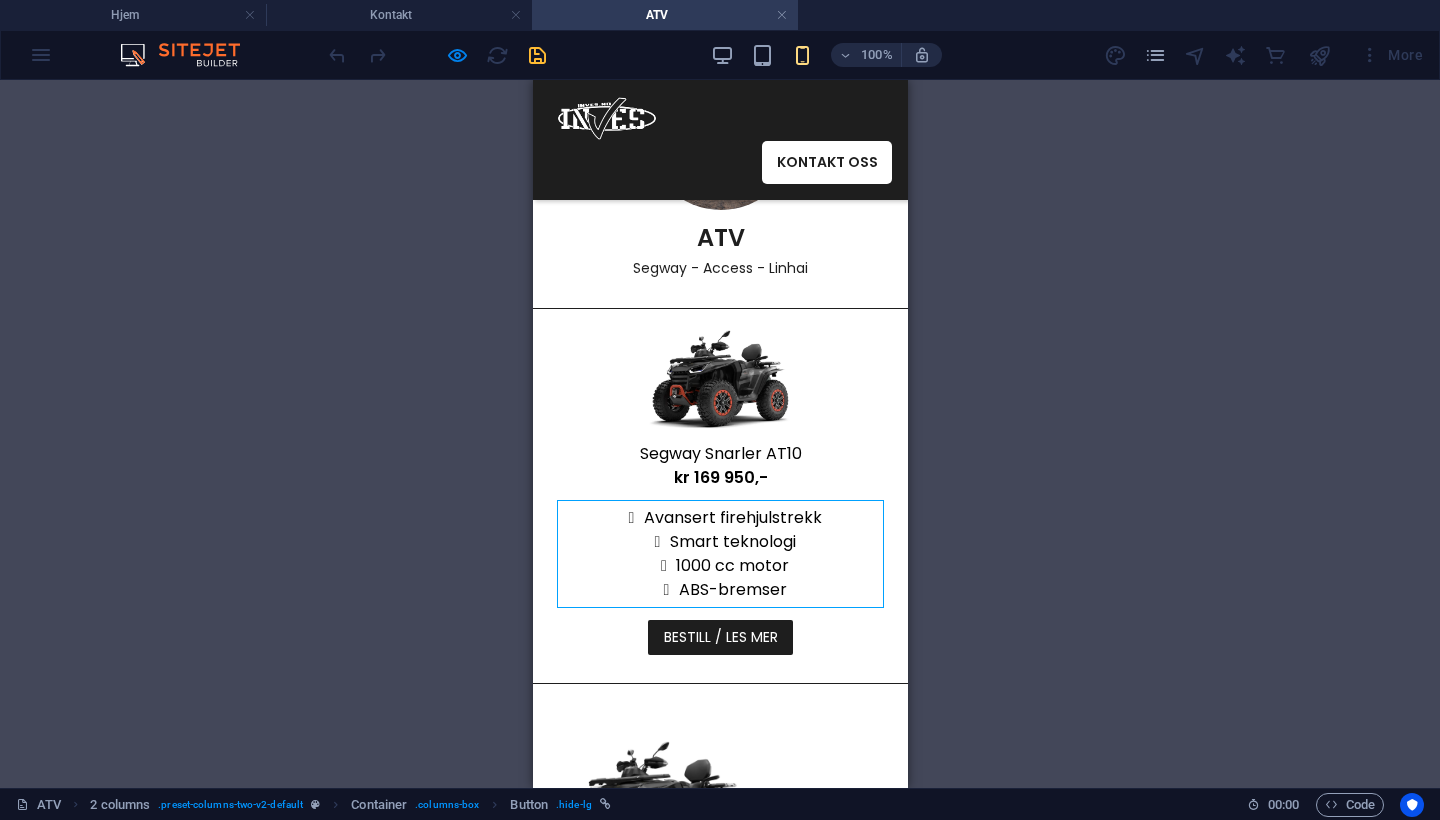 click at bounding box center (437, 55) 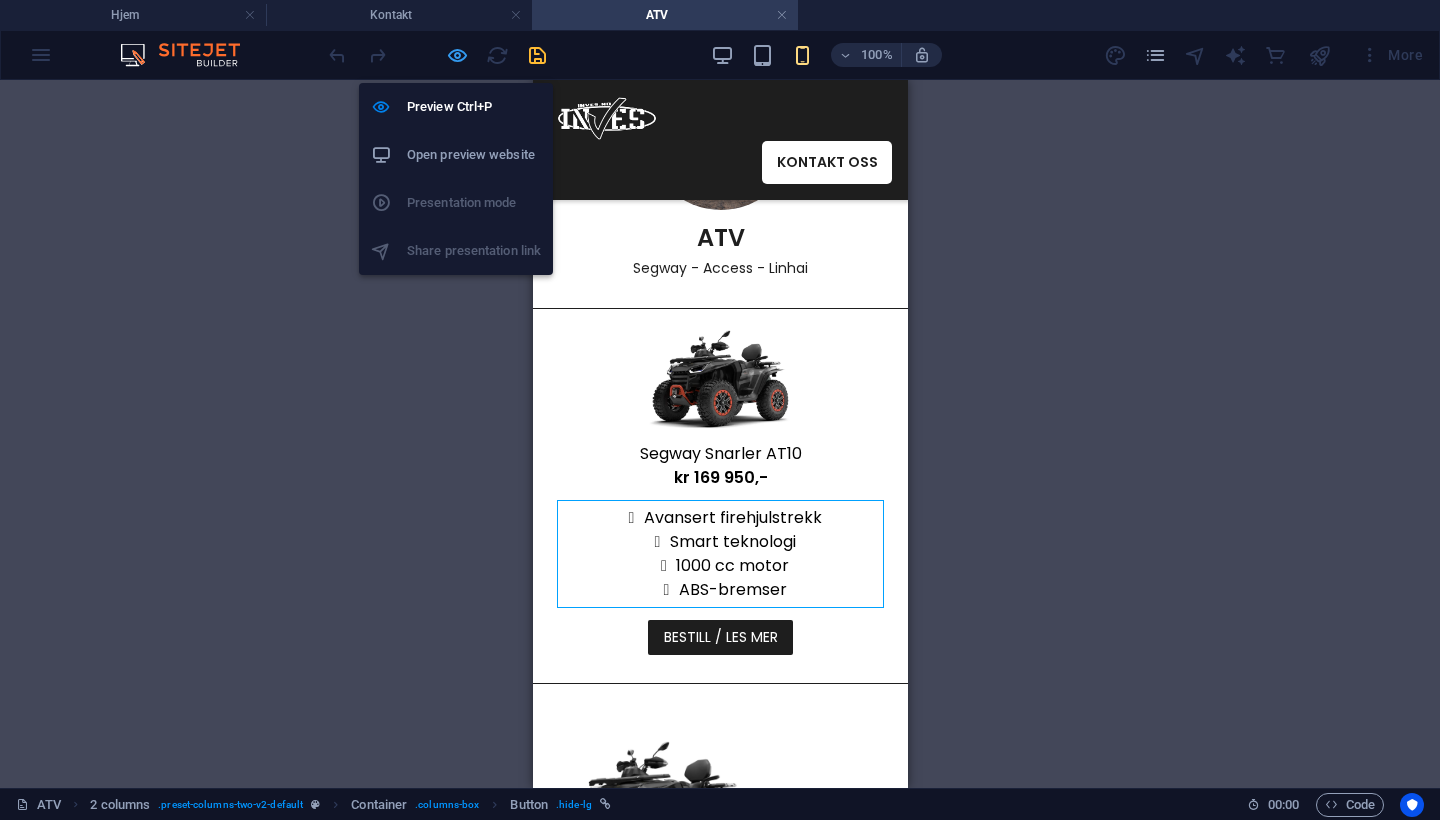 click at bounding box center (457, 55) 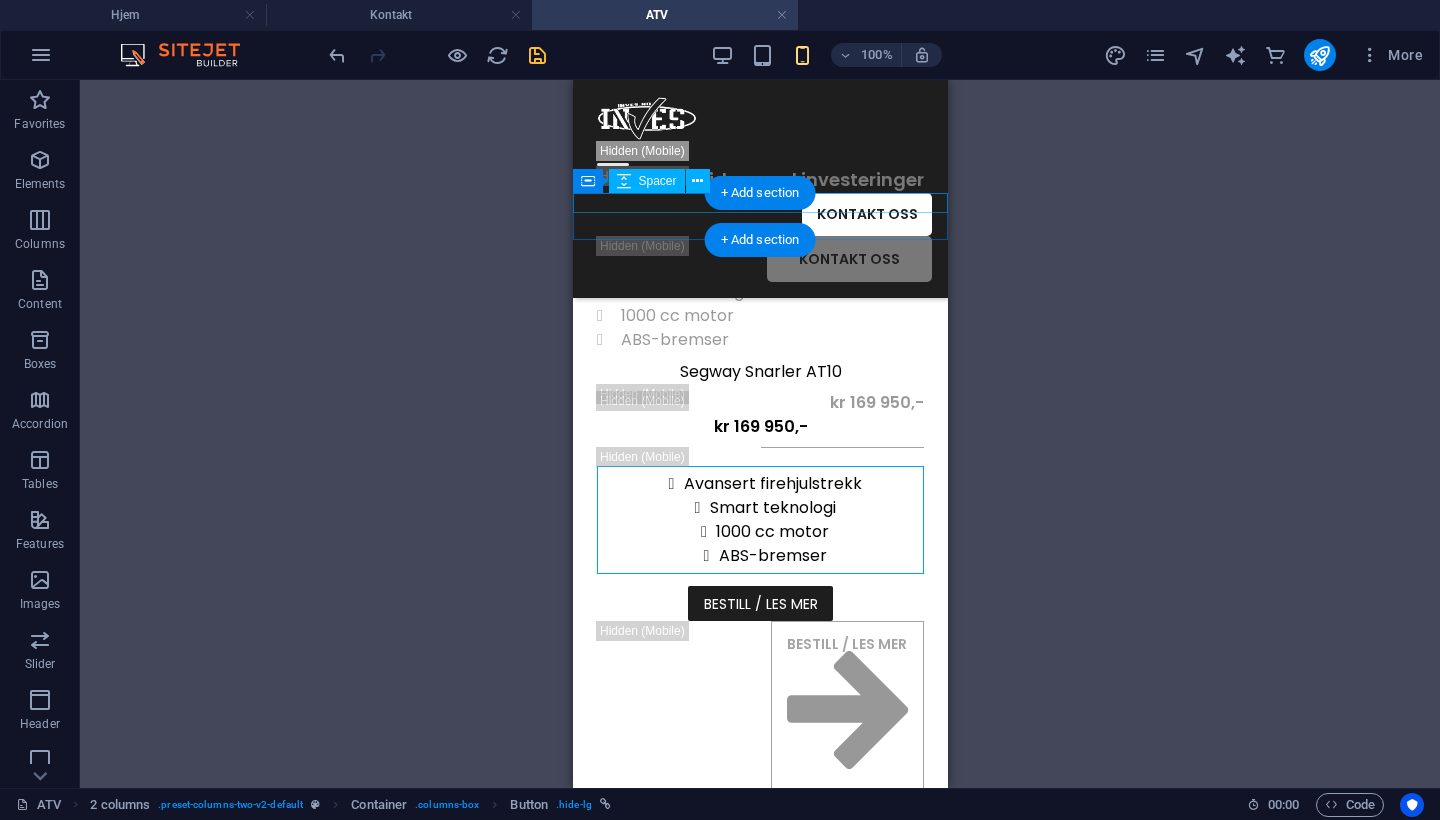 scroll, scrollTop: 694, scrollLeft: 0, axis: vertical 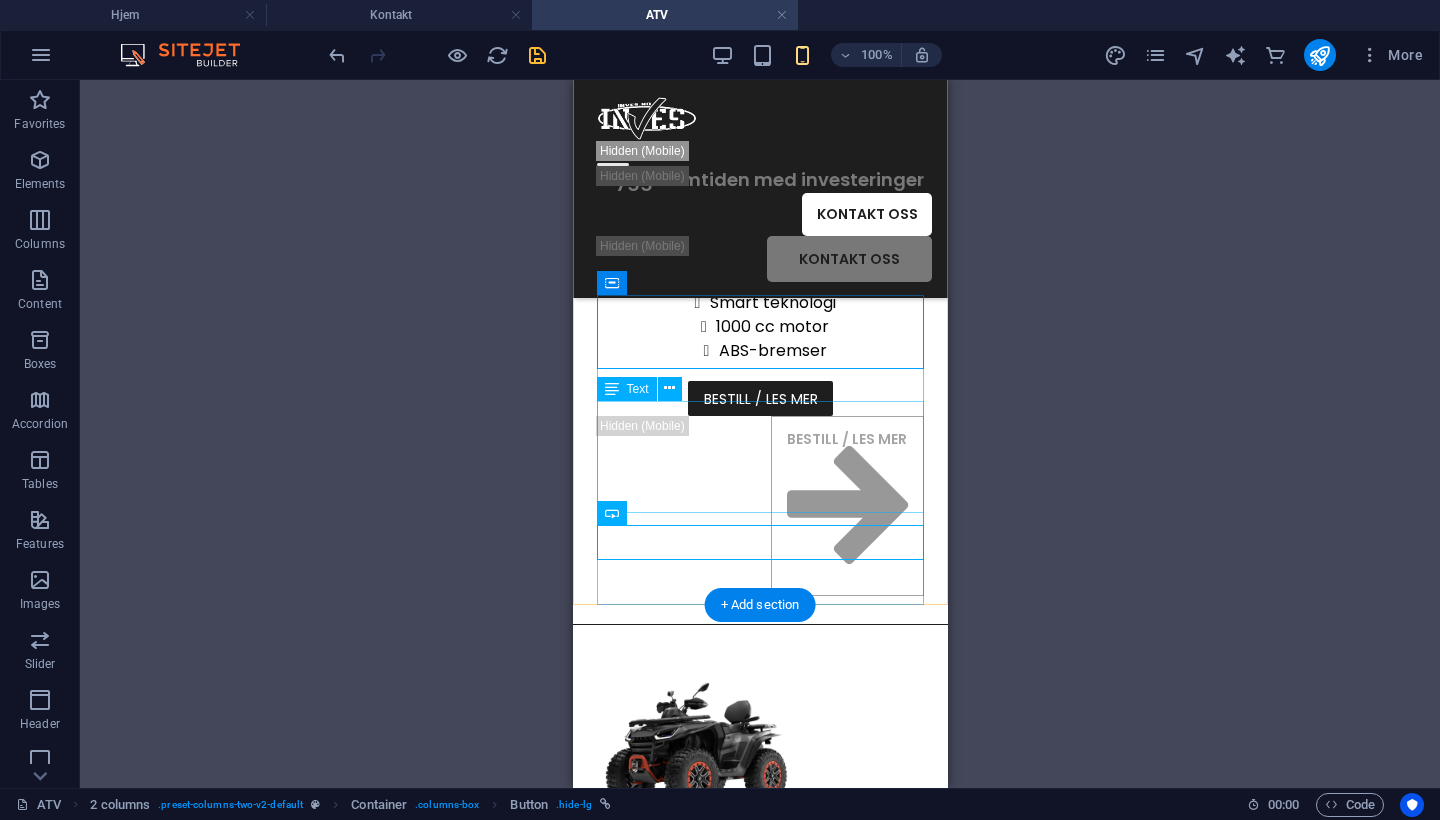 click on "Avansert firehjulstrekk Smart teknologi 1000 cc motor ABS-bremser" at bounding box center [759, 315] 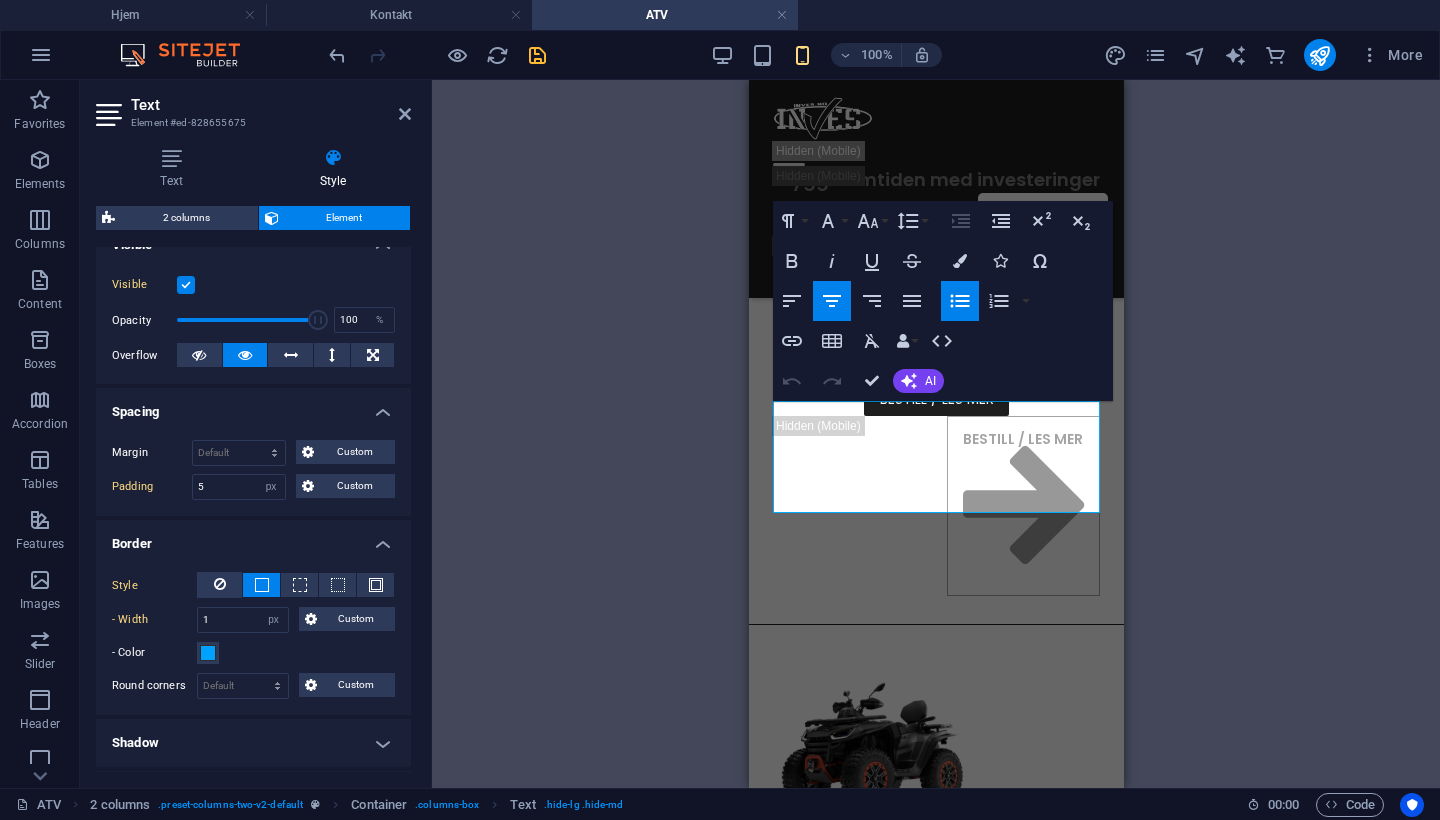 scroll, scrollTop: 249, scrollLeft: 0, axis: vertical 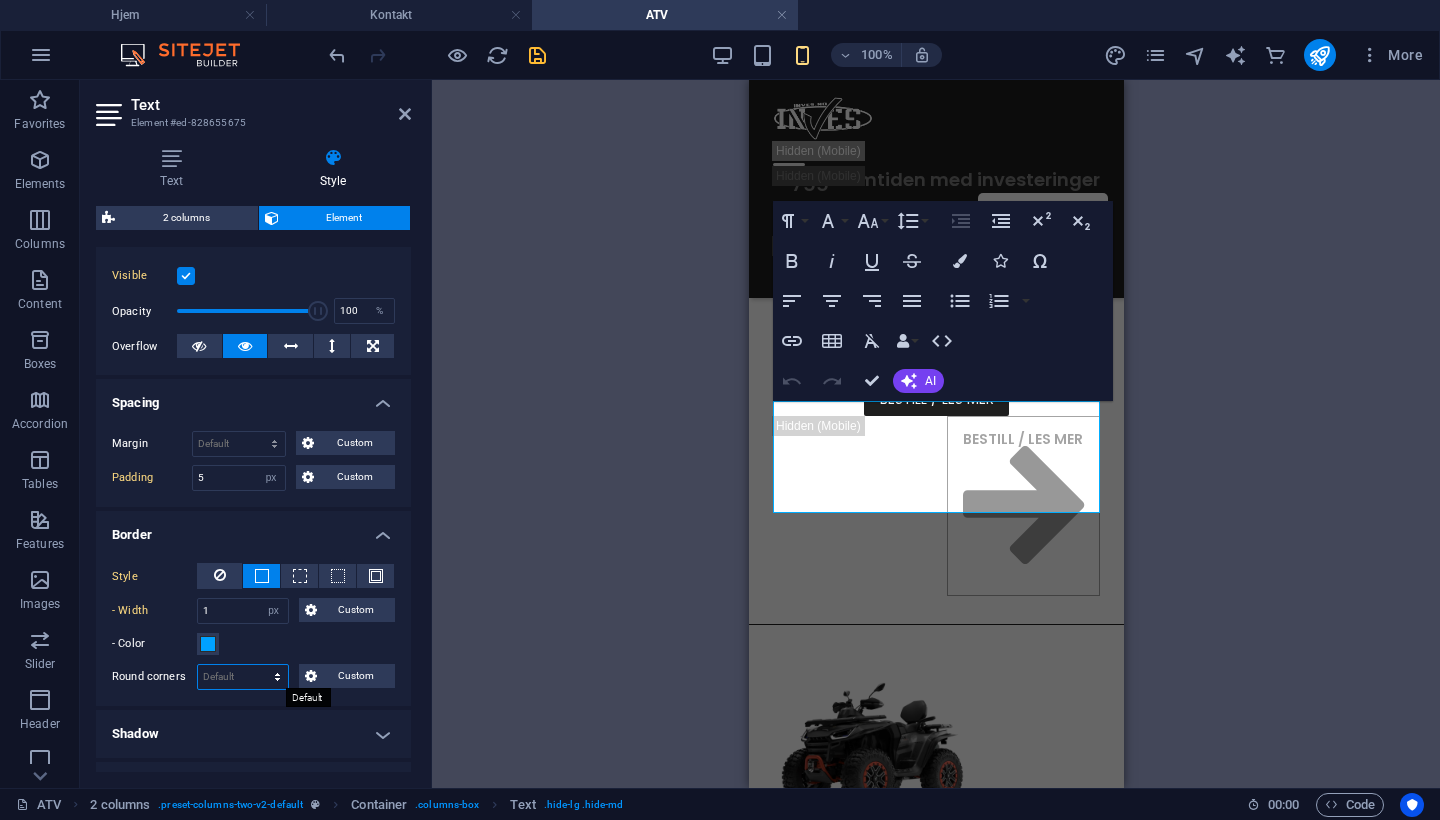 select on "px" 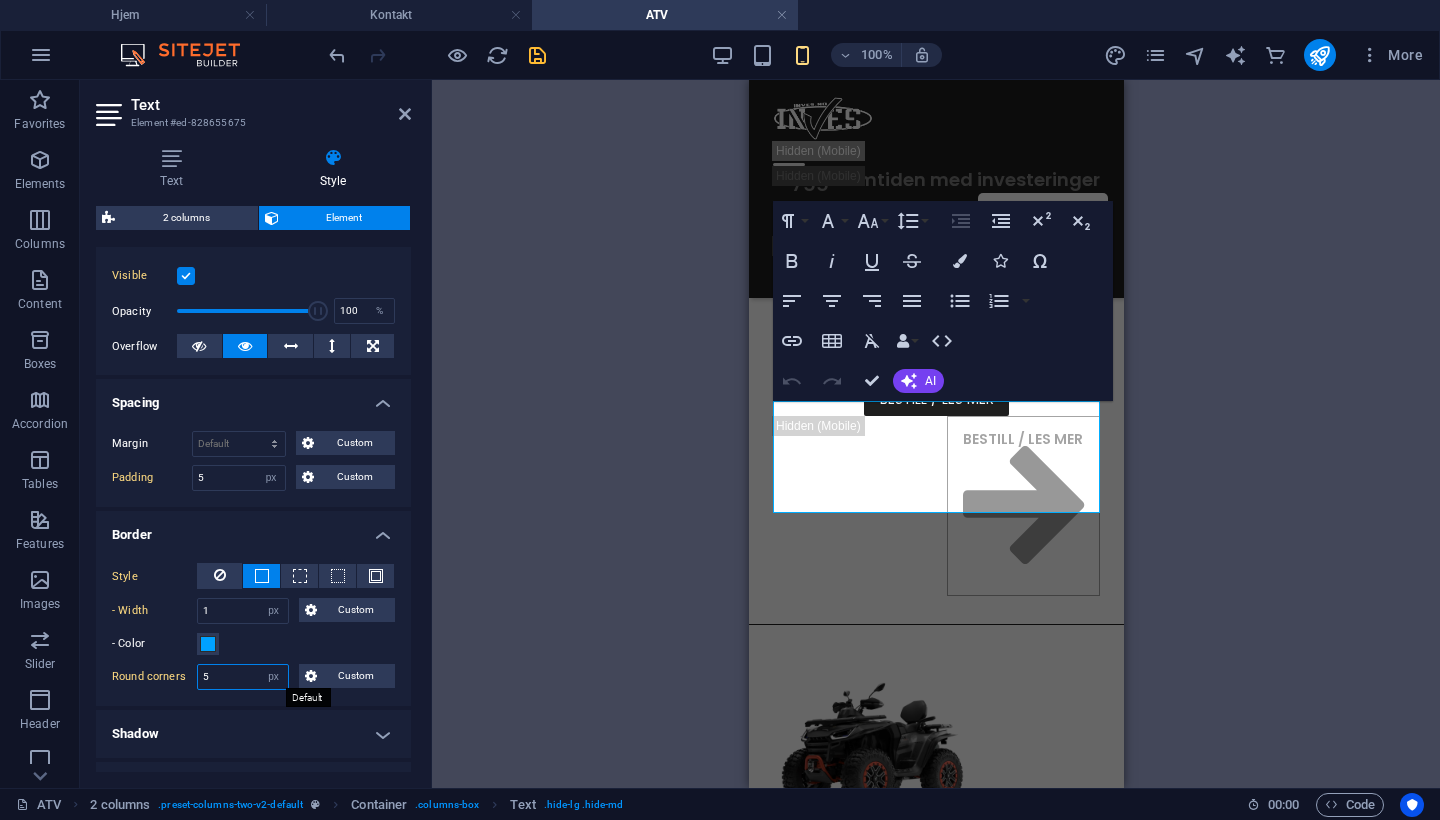 type on "5" 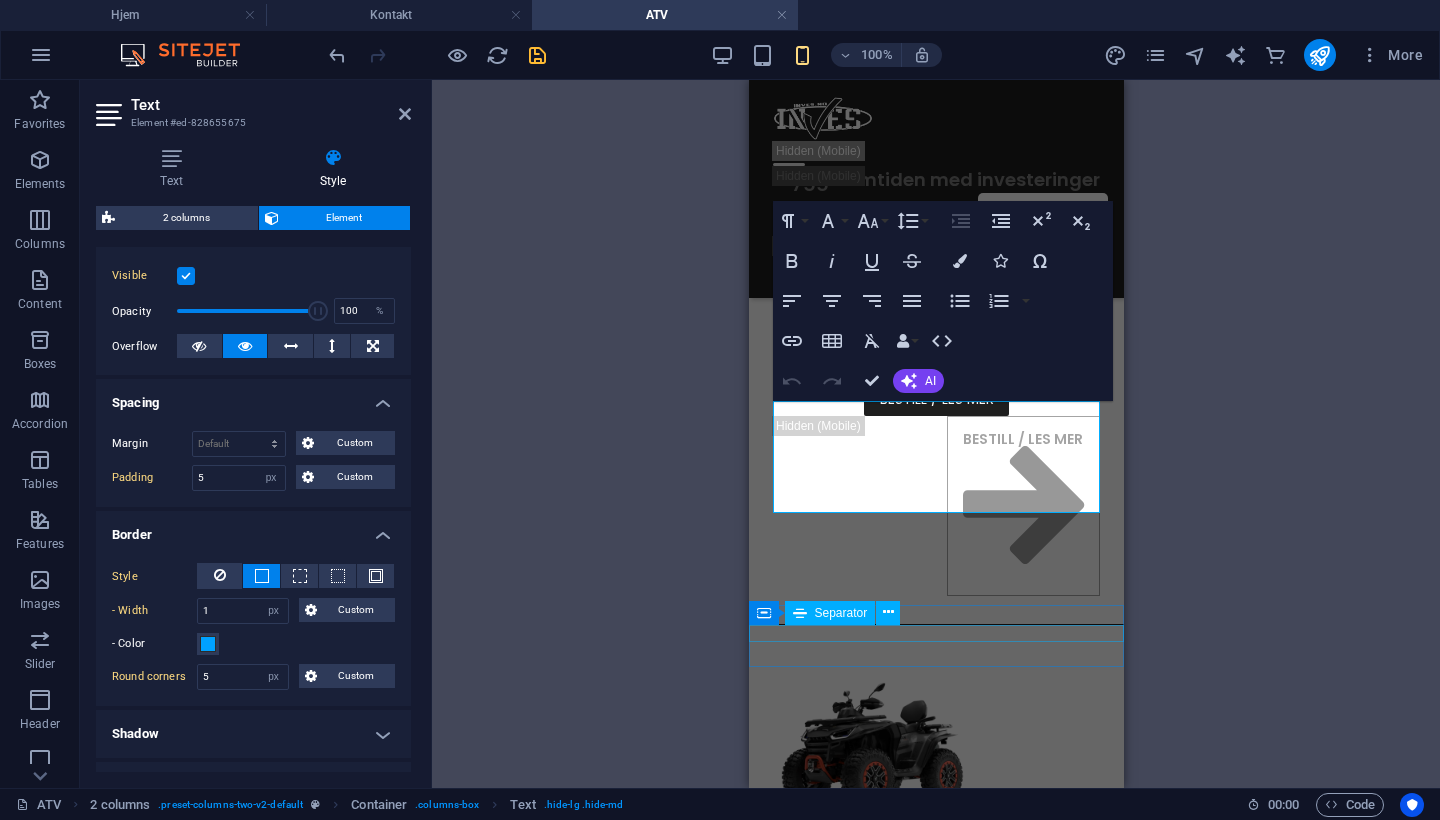 click at bounding box center (935, 624) 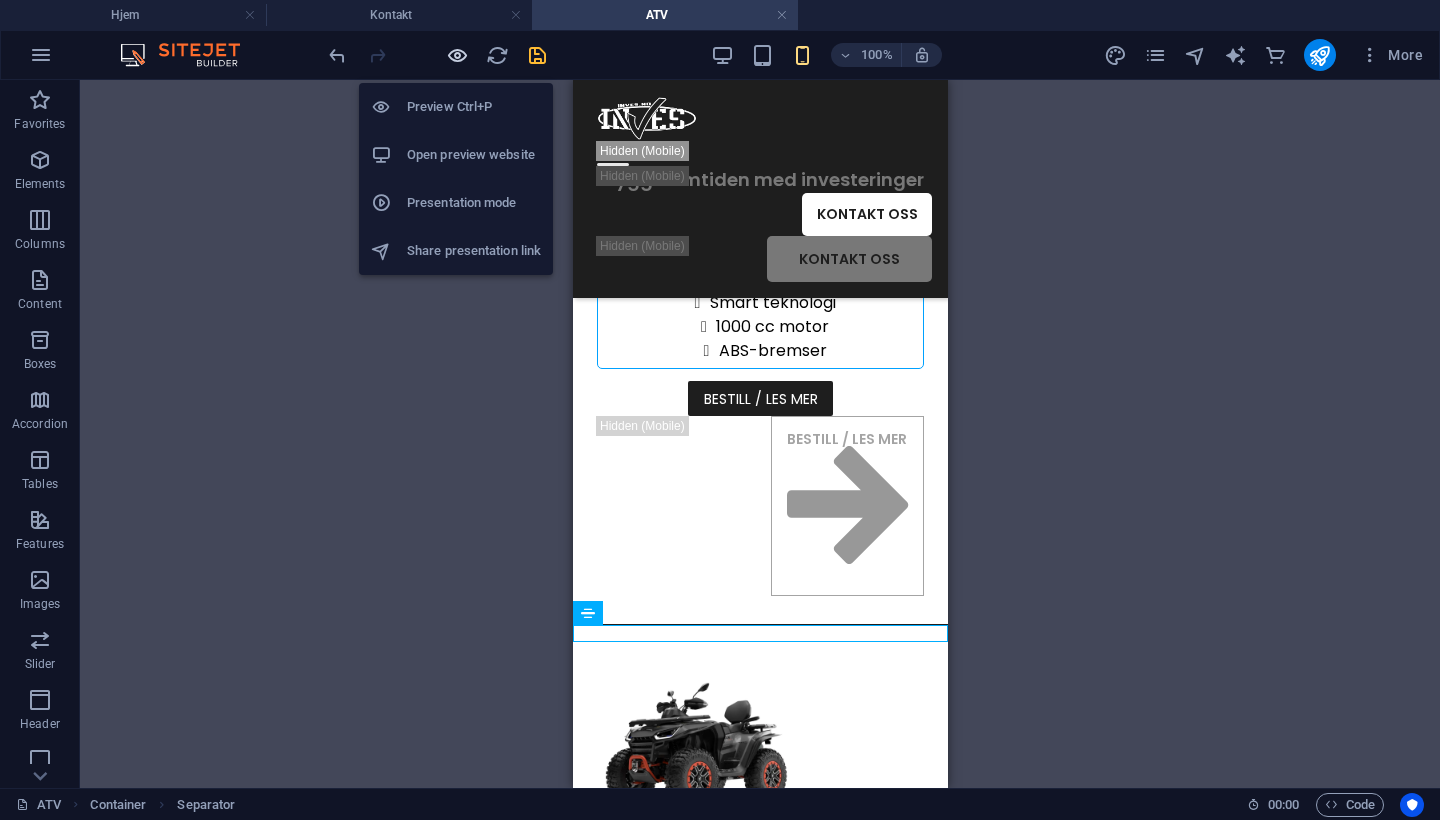 click at bounding box center [457, 55] 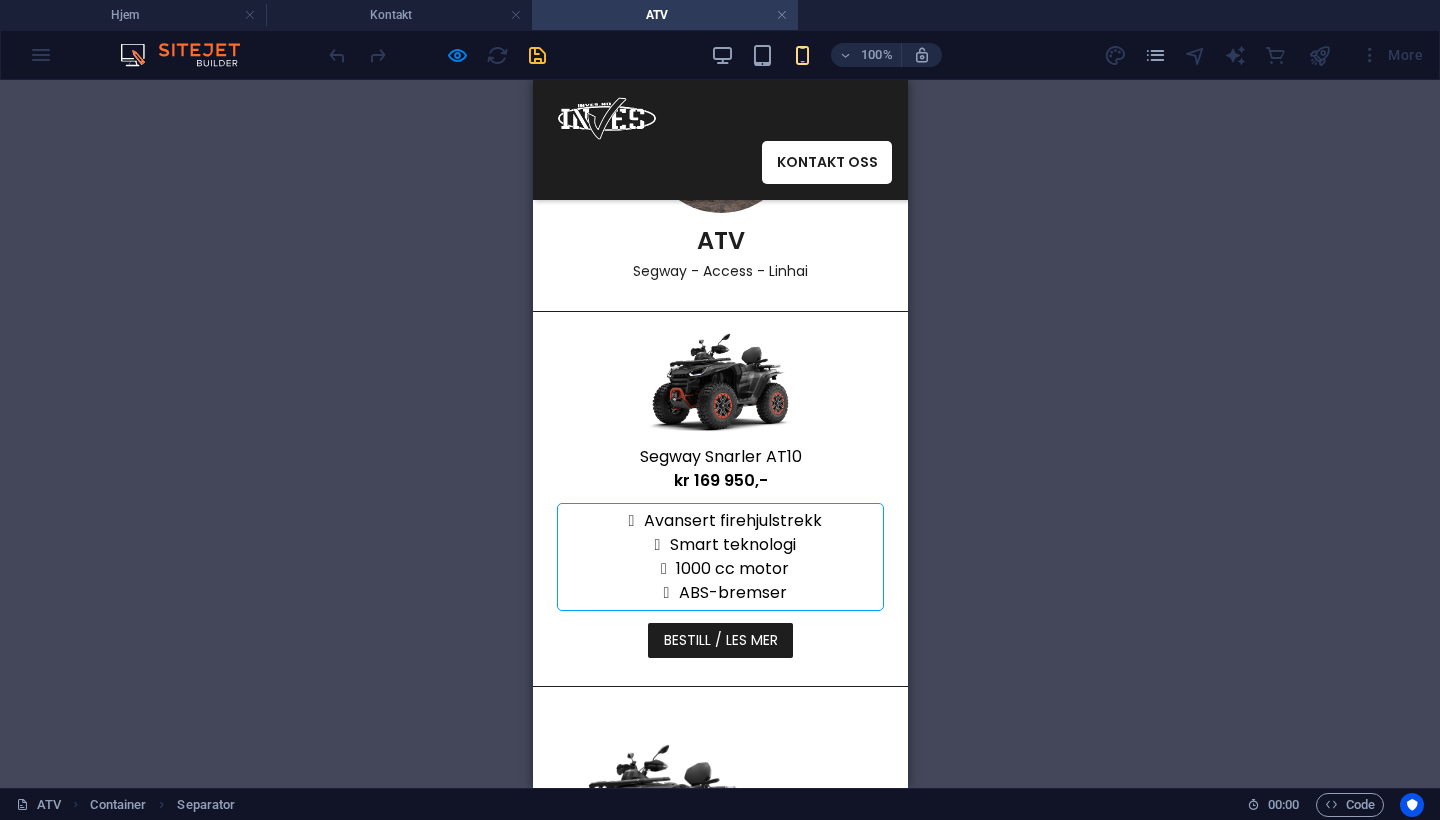 scroll, scrollTop: 122, scrollLeft: 0, axis: vertical 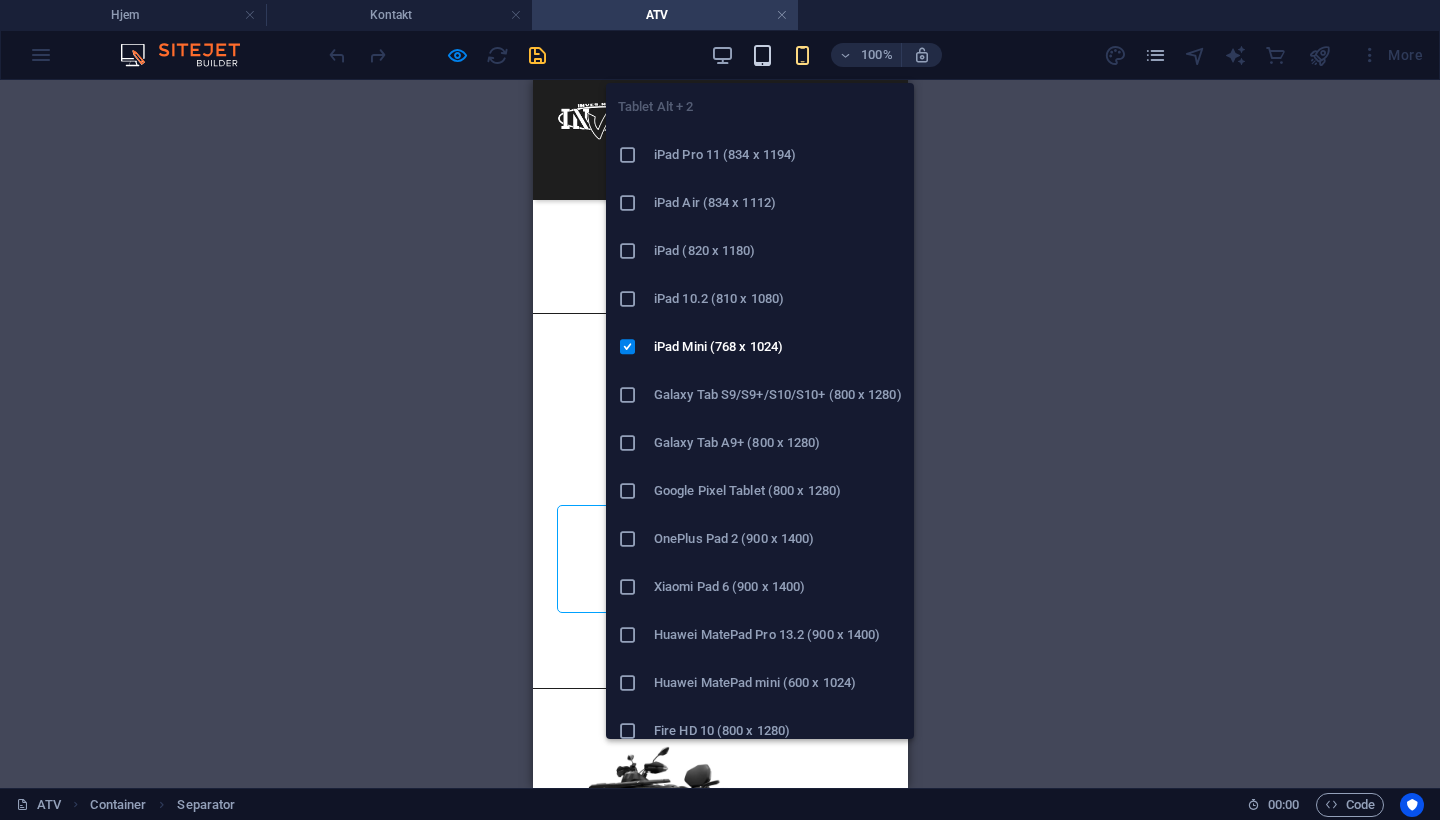 click at bounding box center [762, 55] 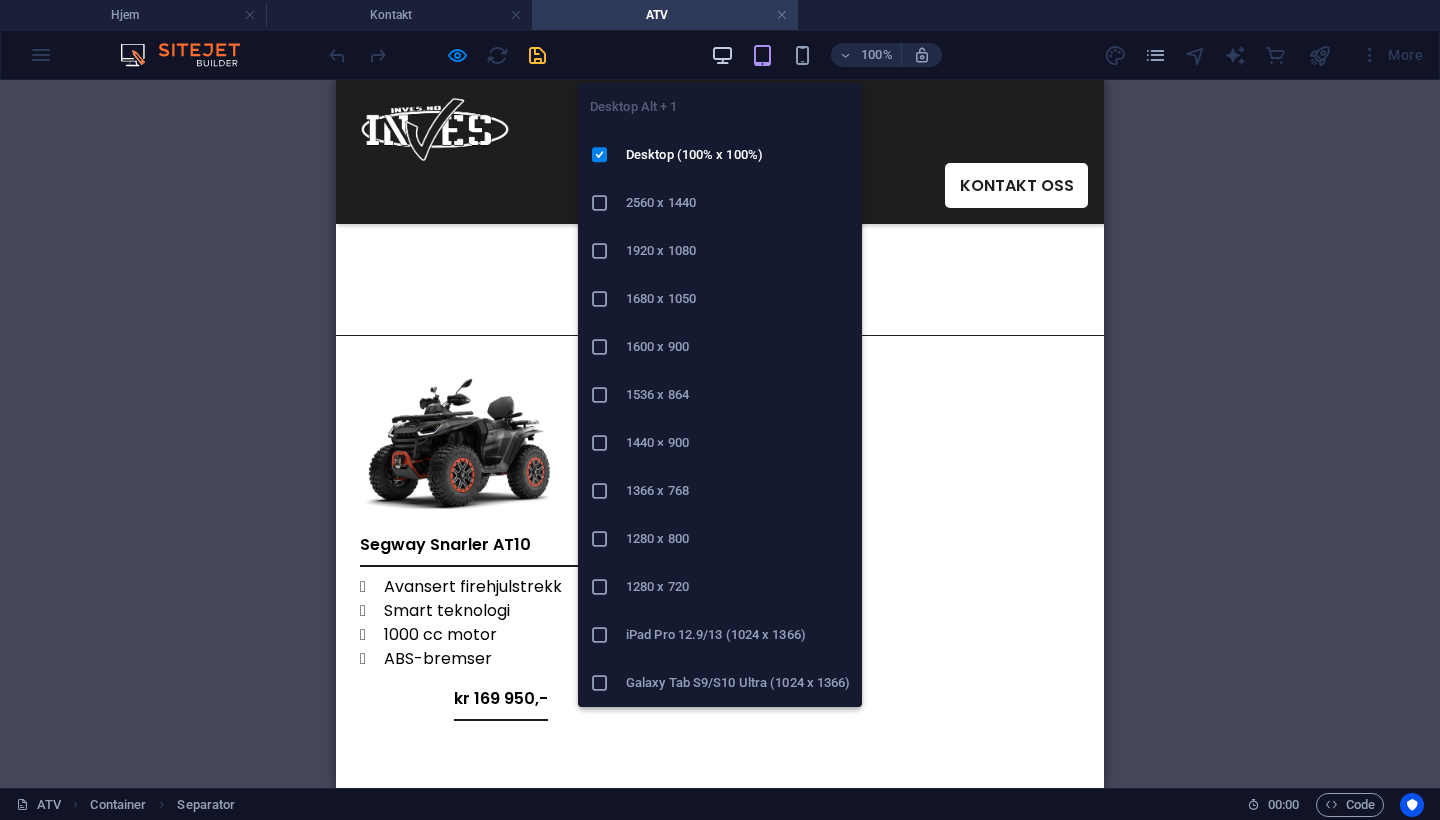 click at bounding box center [722, 55] 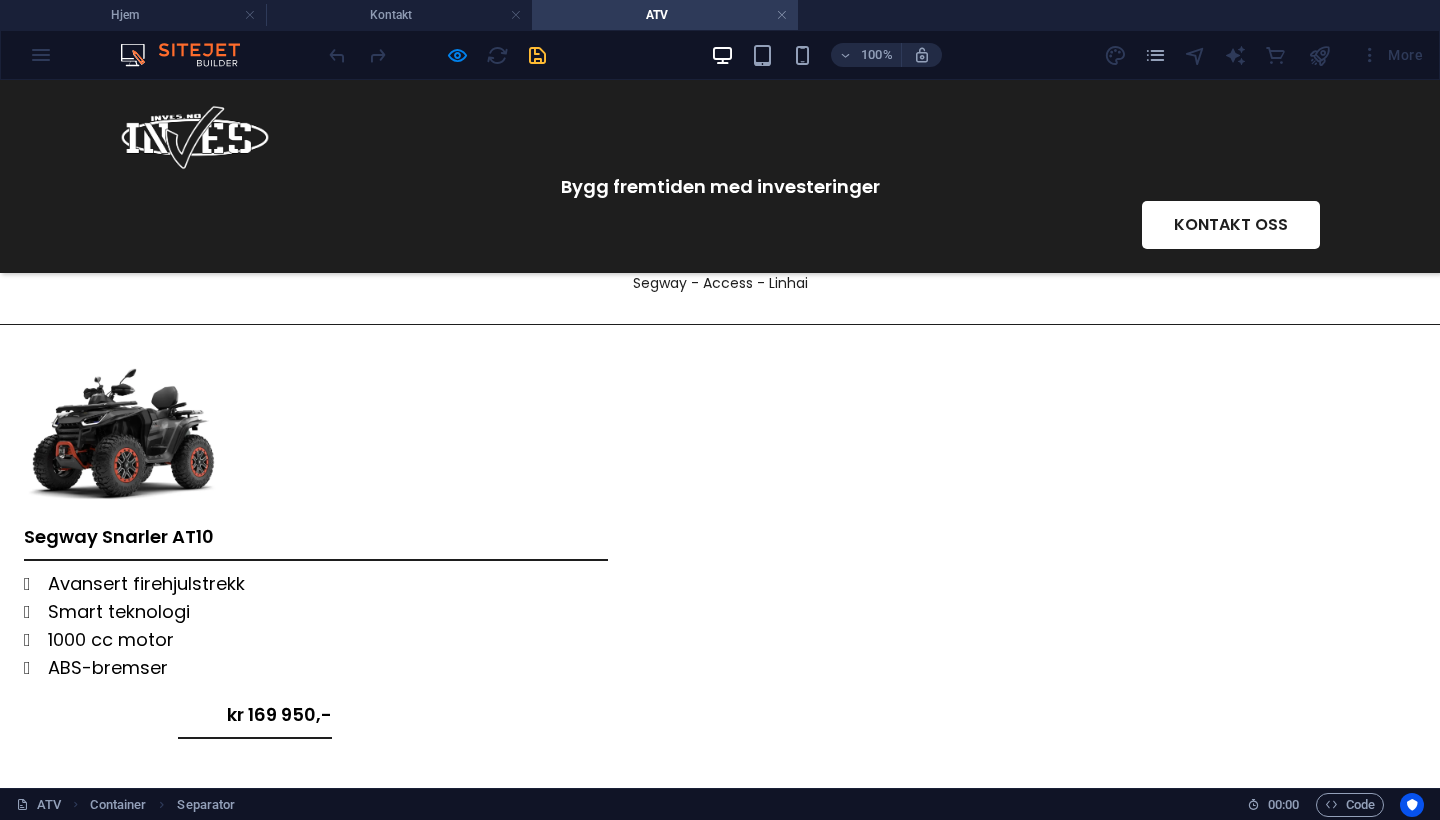 scroll, scrollTop: 155, scrollLeft: 0, axis: vertical 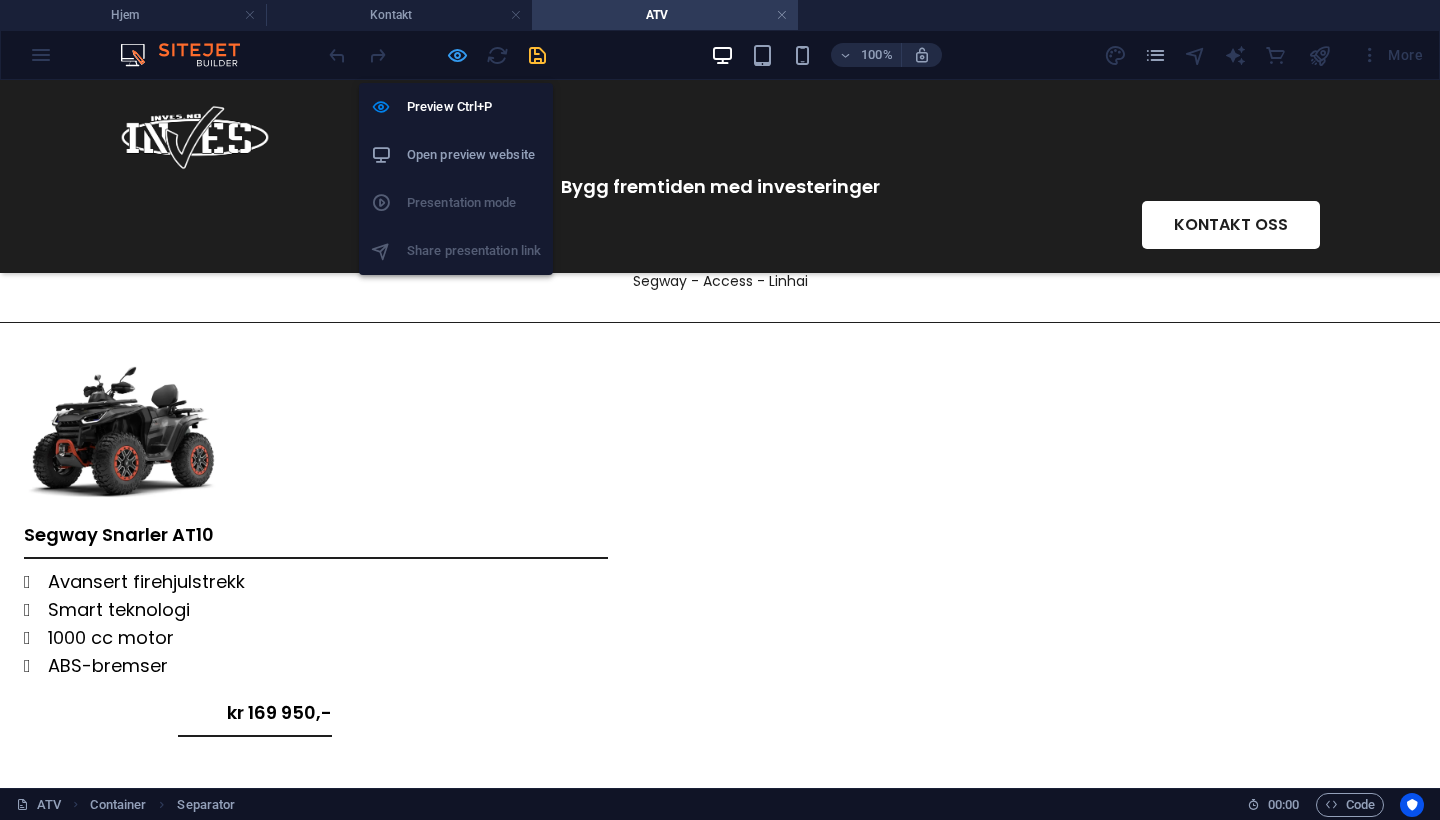 click at bounding box center (457, 55) 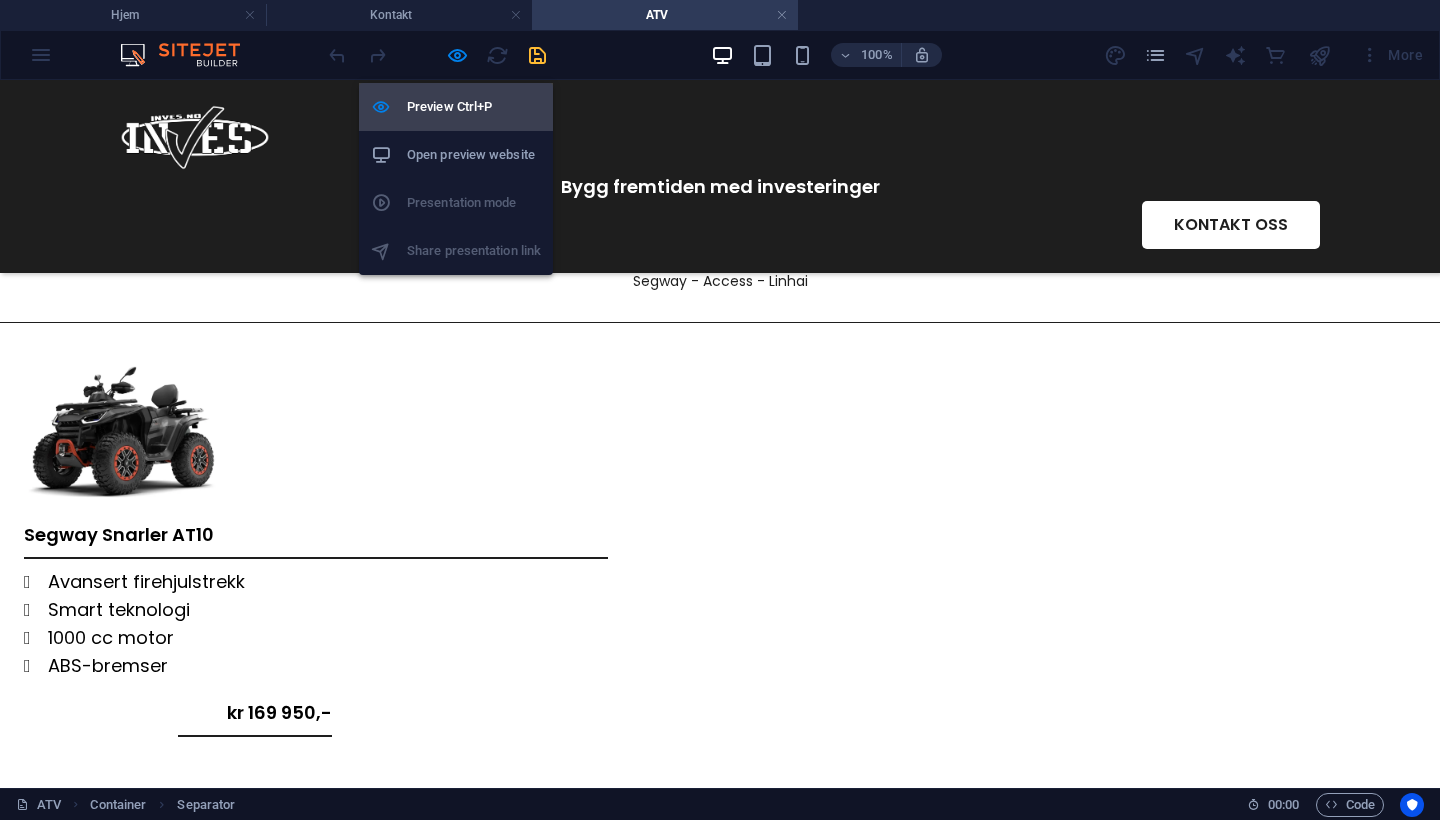 scroll, scrollTop: 580, scrollLeft: 0, axis: vertical 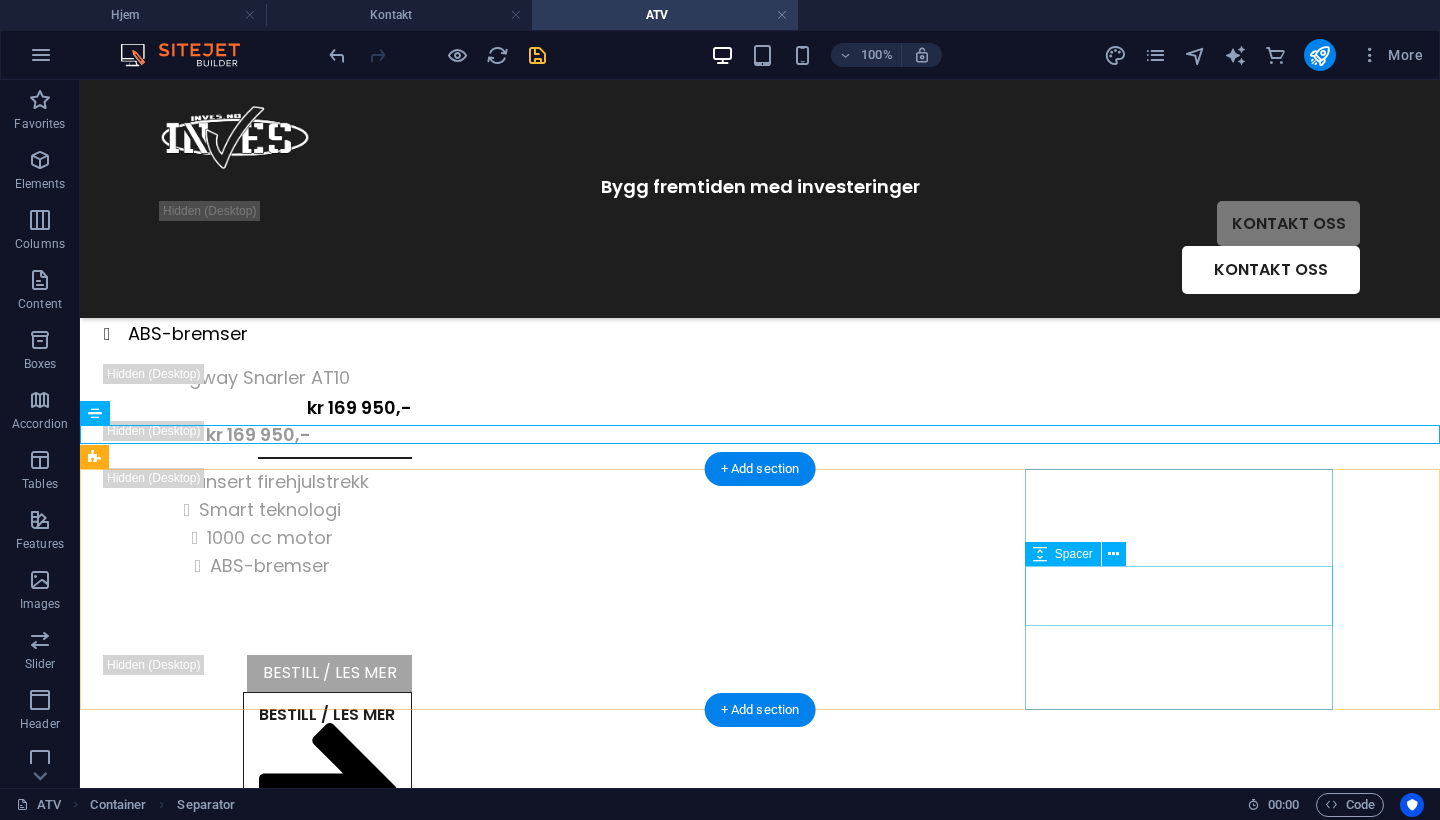 click at bounding box center [258, 1484] 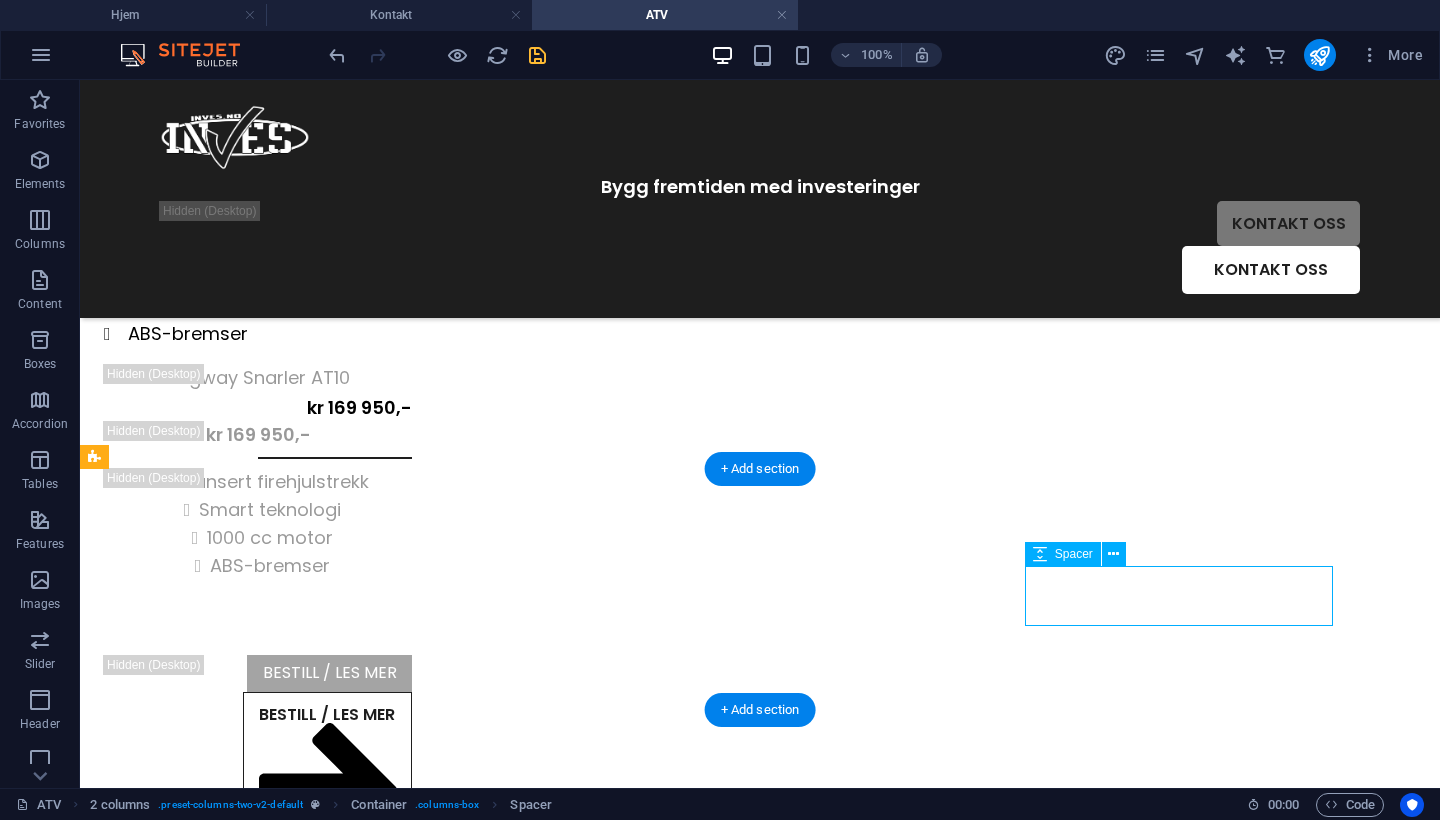 click at bounding box center [258, 1484] 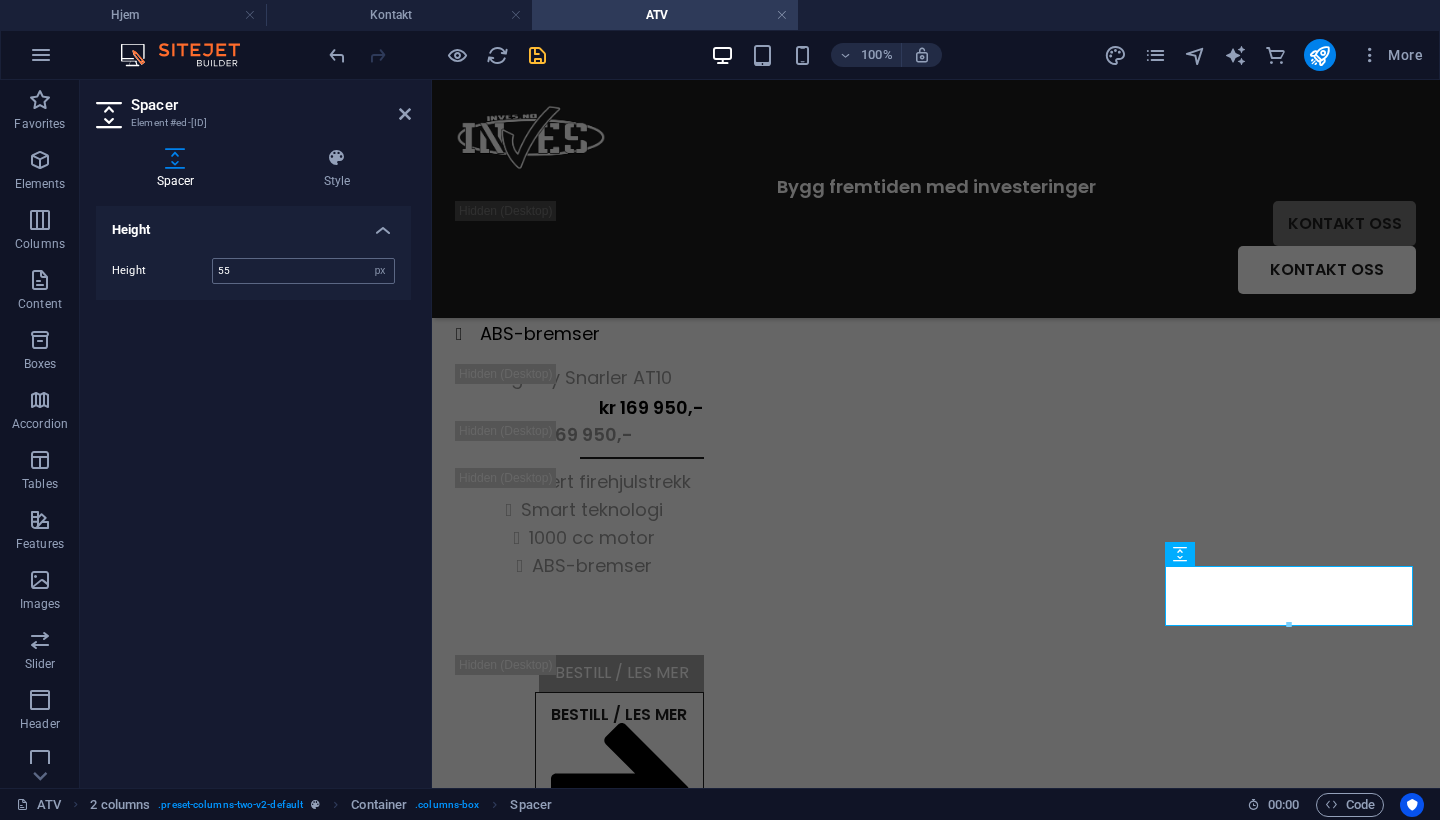 type on "55" 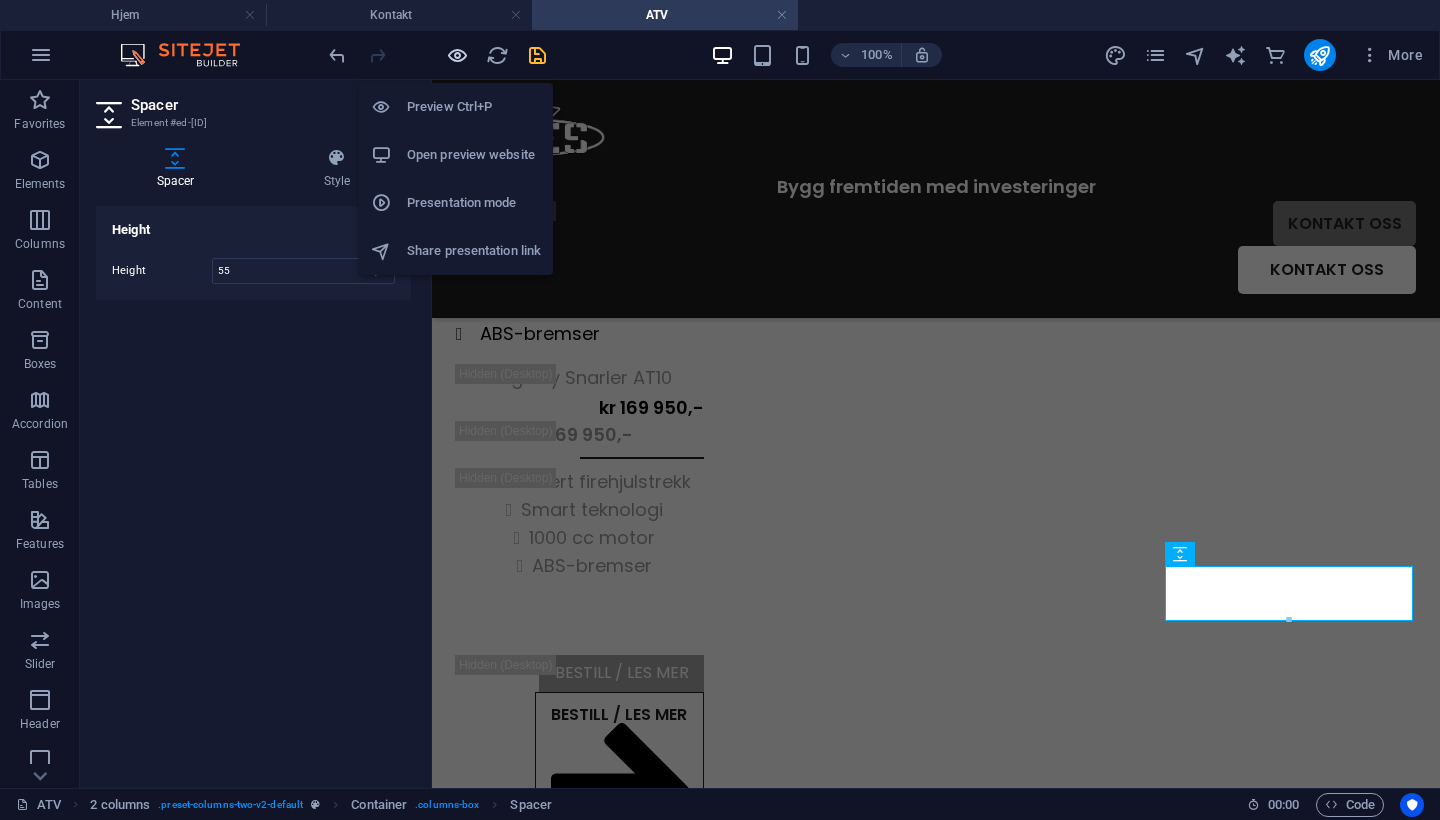 click at bounding box center (457, 55) 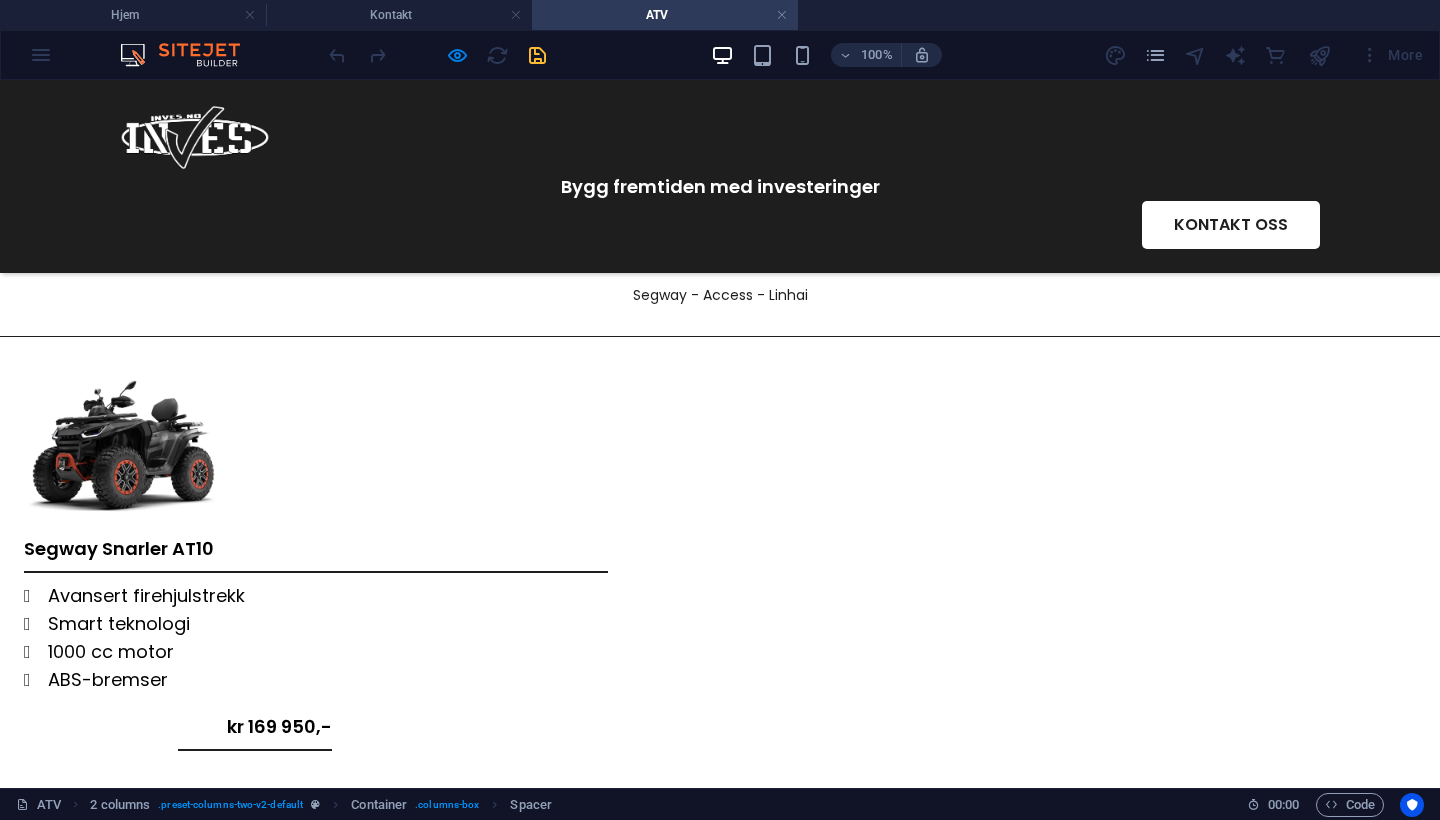 scroll, scrollTop: 148, scrollLeft: 0, axis: vertical 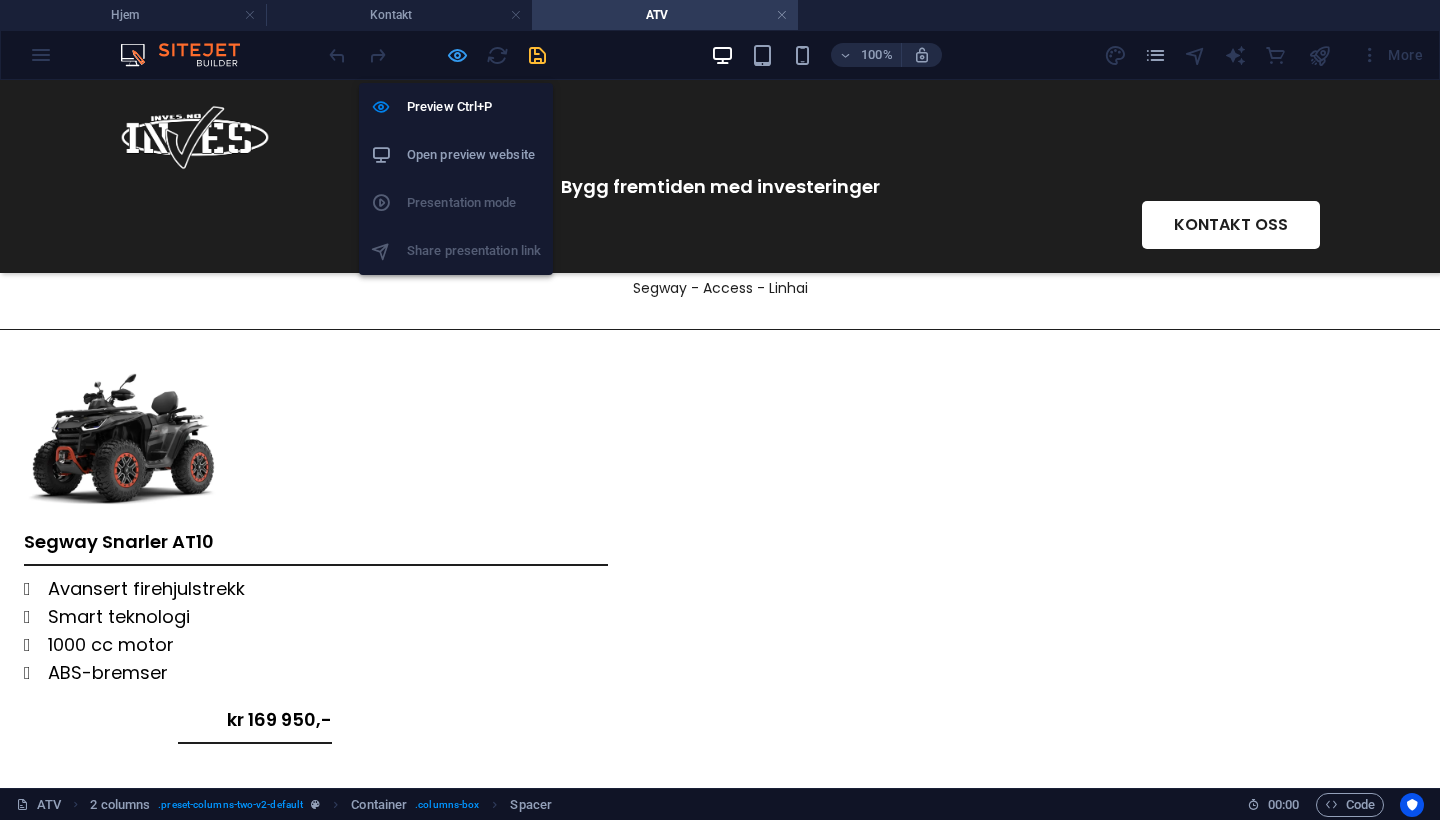 click at bounding box center [457, 55] 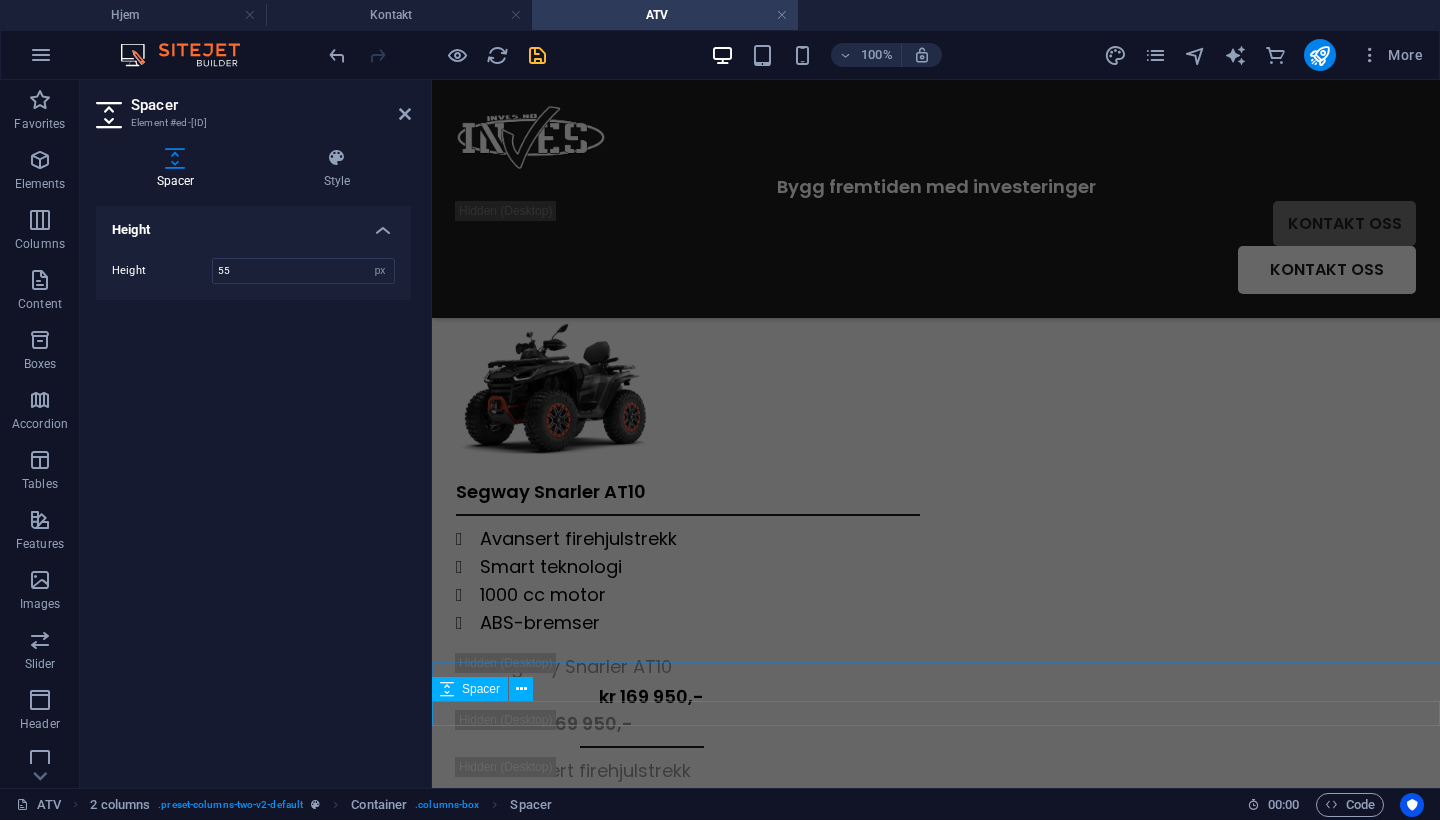 scroll, scrollTop: 282, scrollLeft: 0, axis: vertical 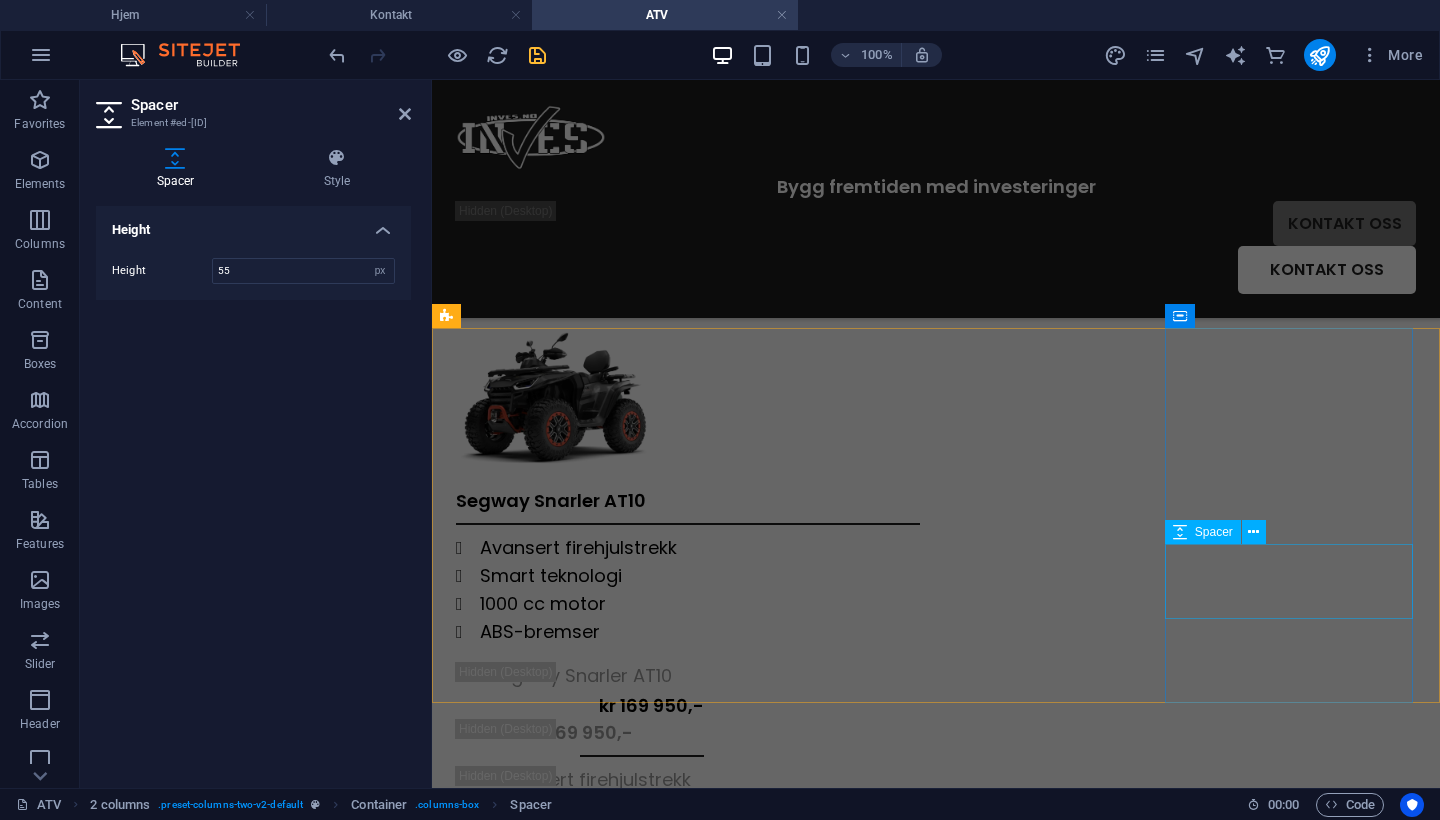 click at bounding box center (580, 915) 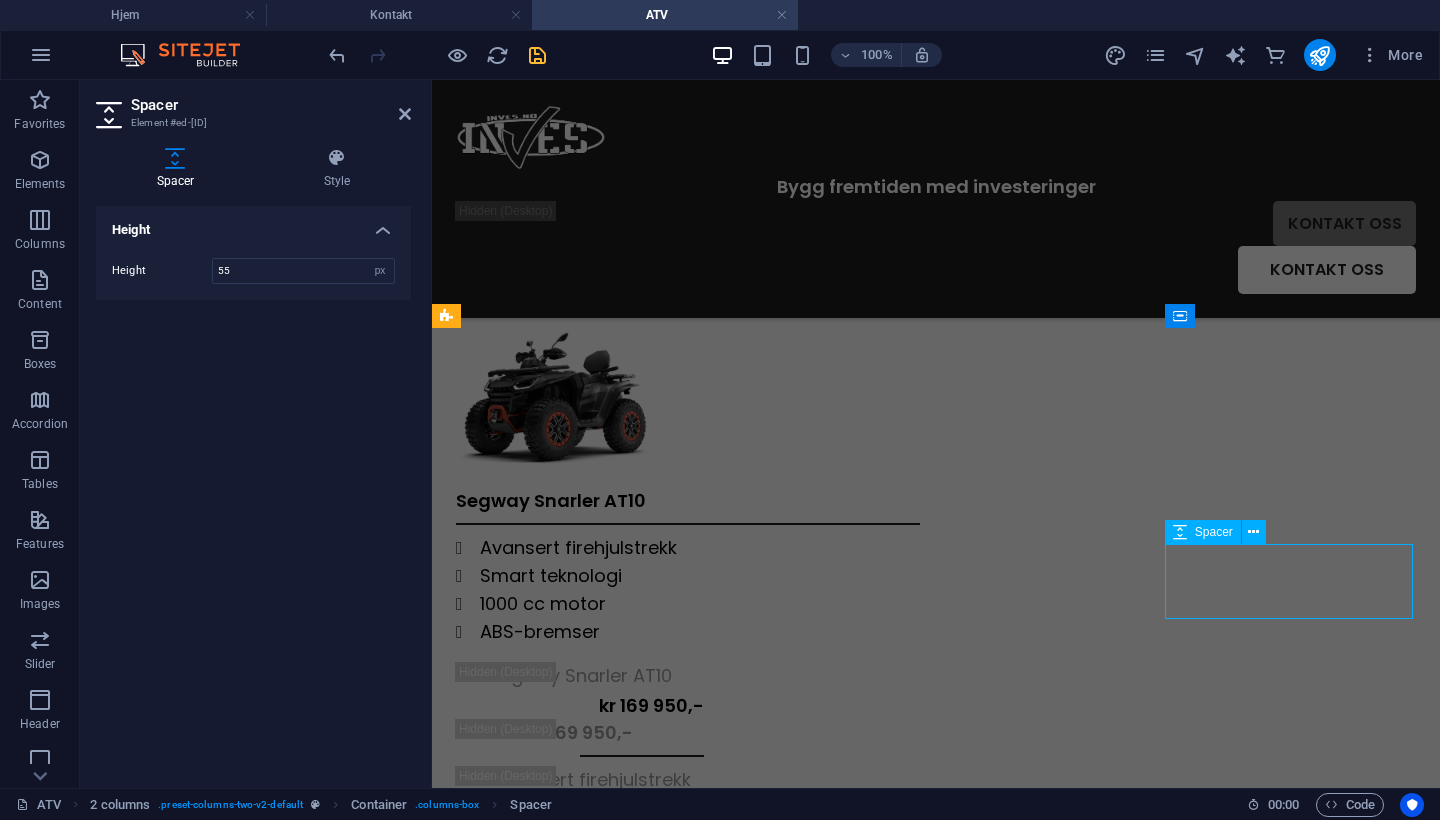 click at bounding box center (580, 915) 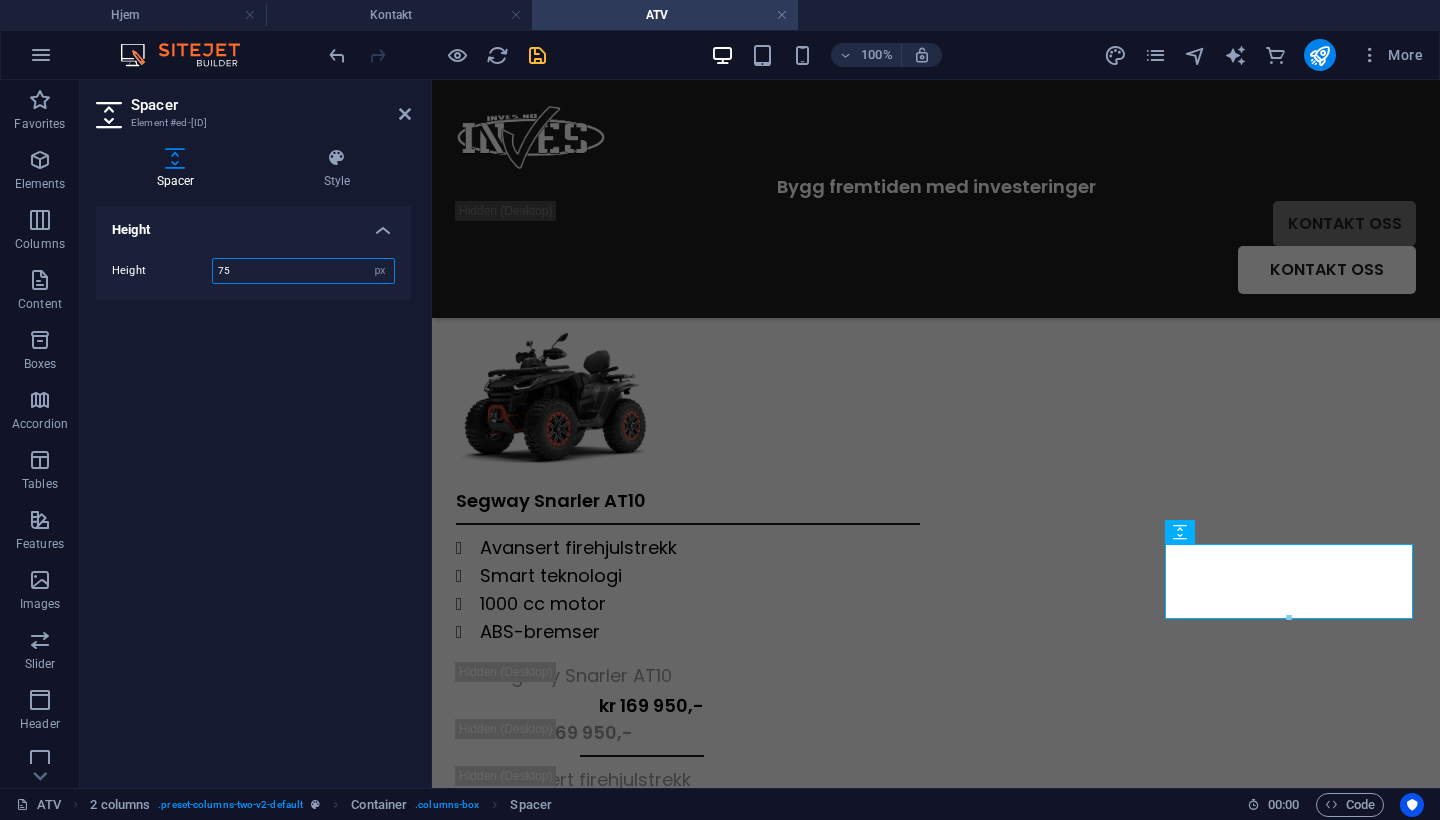 drag, startPoint x: 313, startPoint y: 277, endPoint x: 173, endPoint y: 254, distance: 141.87671 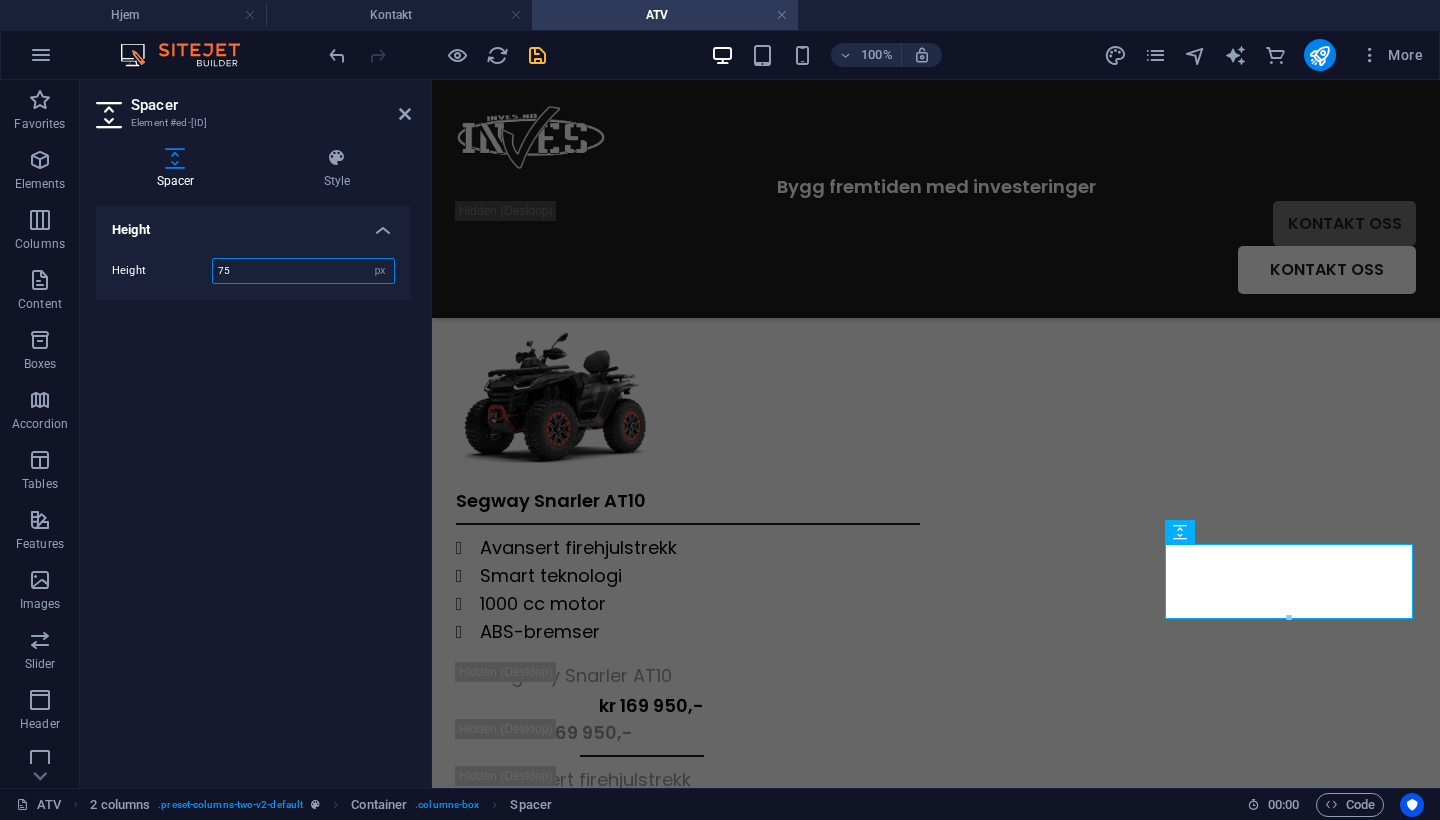 click on "Height 75 px rem vh vw" at bounding box center (253, 271) 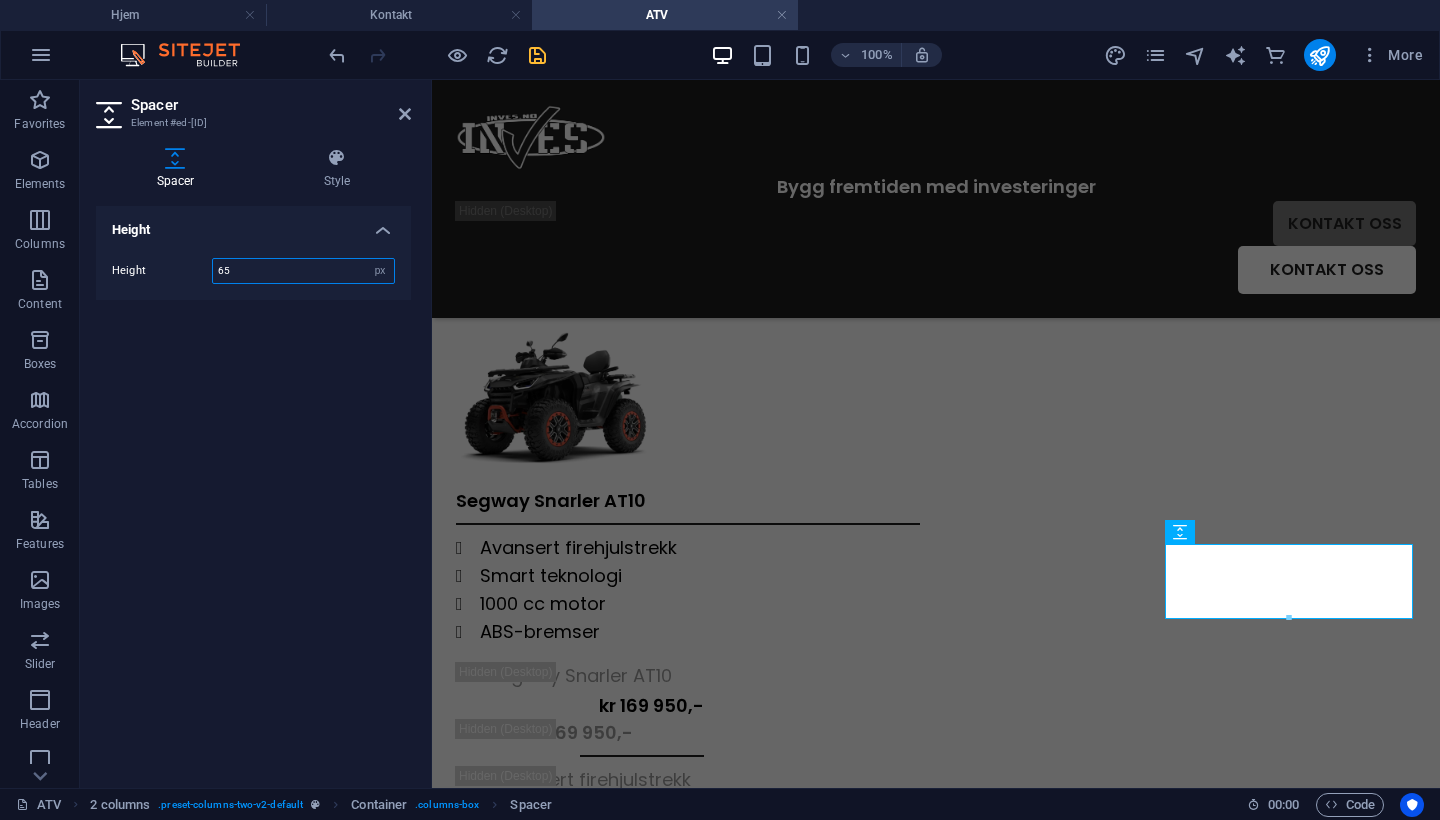 type on "65" 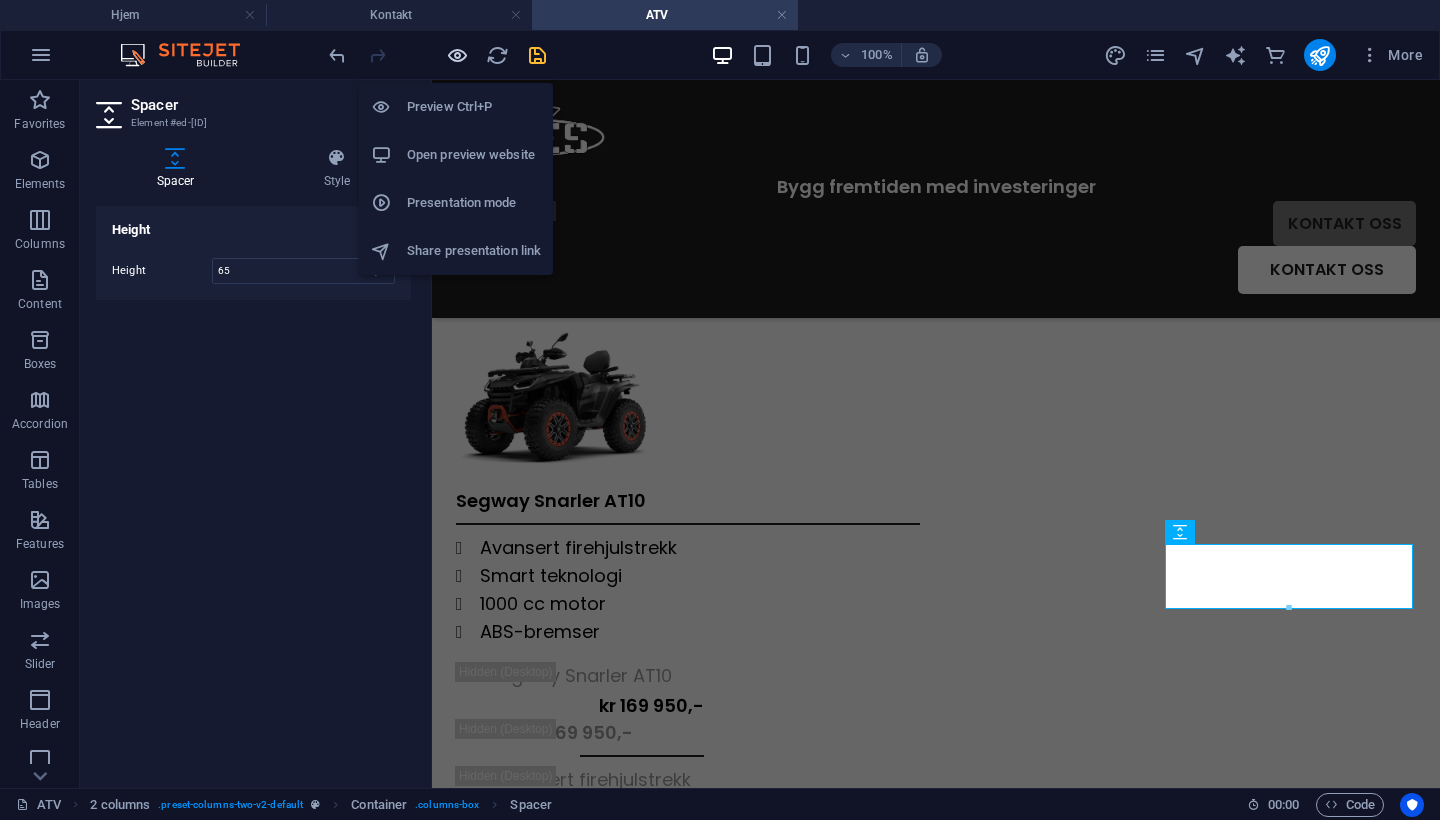click at bounding box center (457, 55) 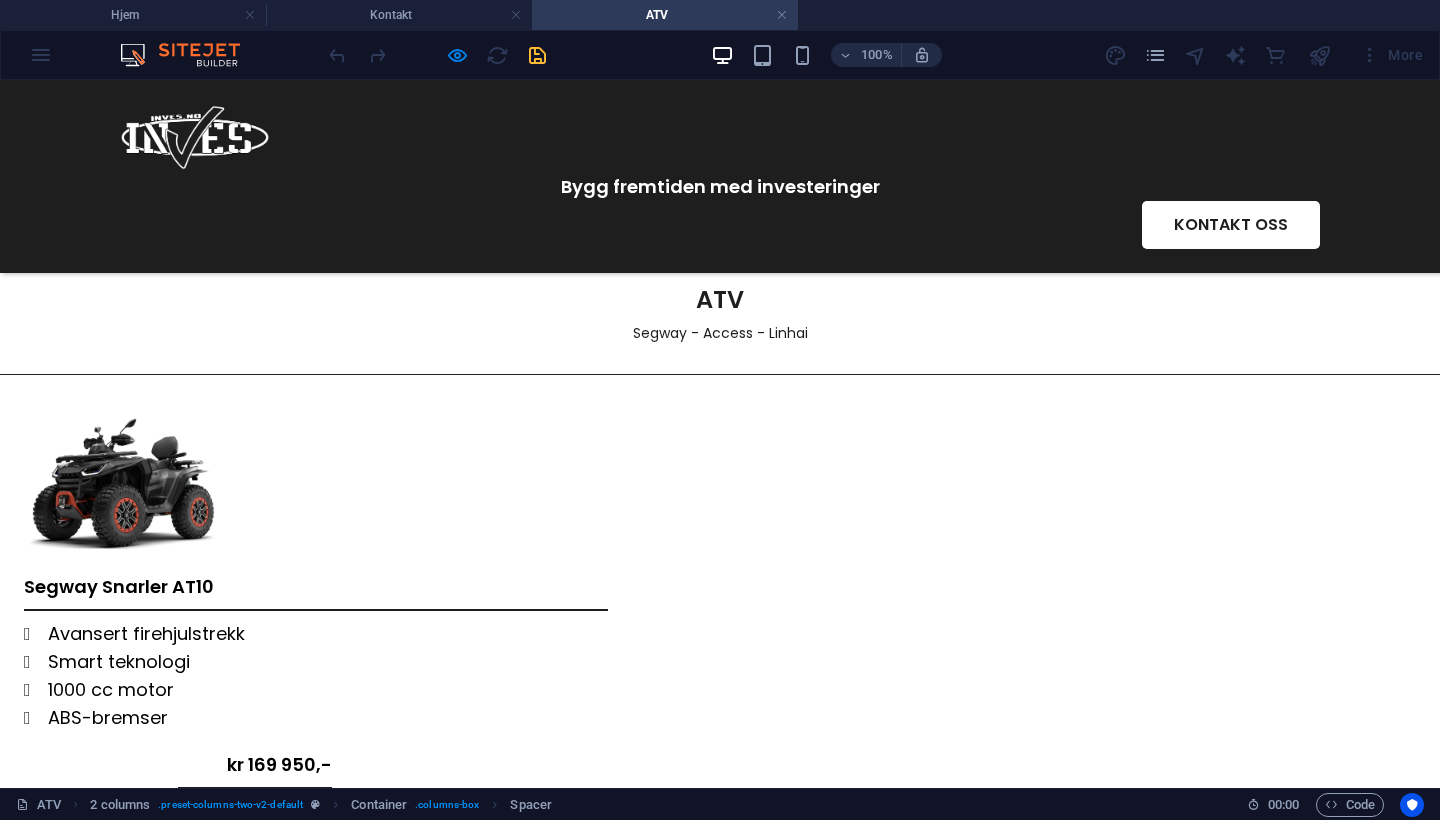 scroll, scrollTop: 76, scrollLeft: 0, axis: vertical 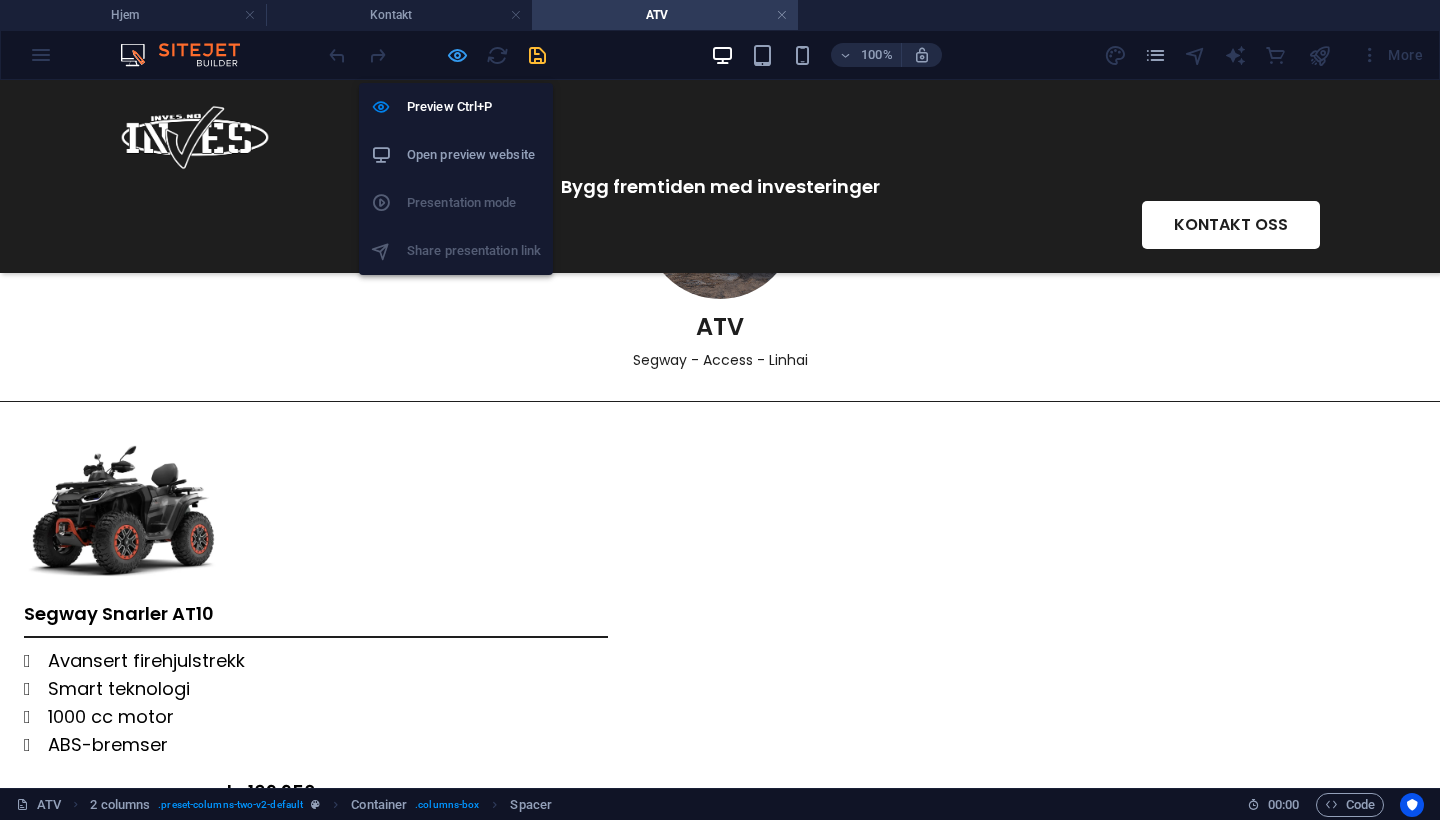 click at bounding box center [457, 55] 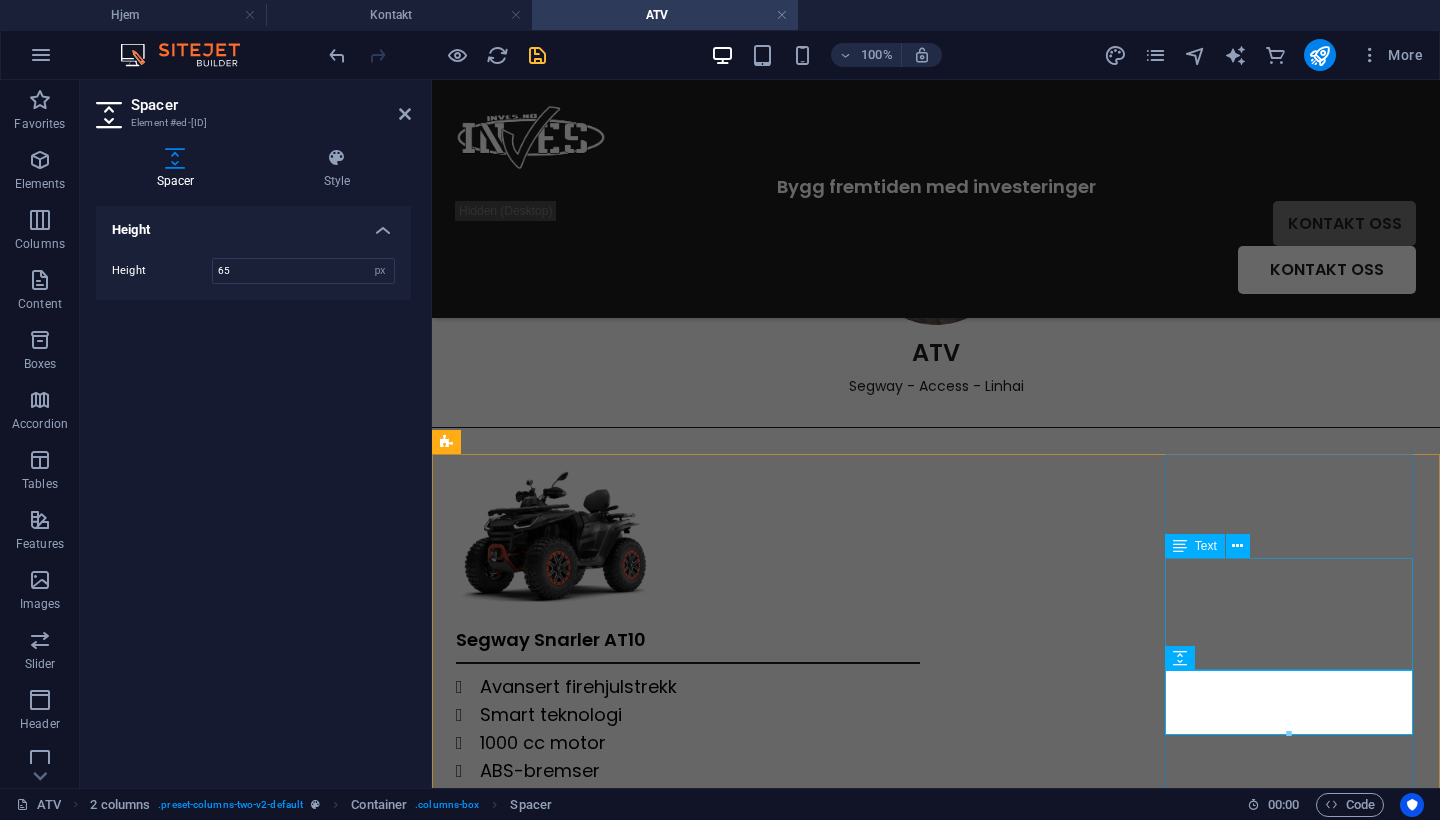 scroll, scrollTop: 156, scrollLeft: 0, axis: vertical 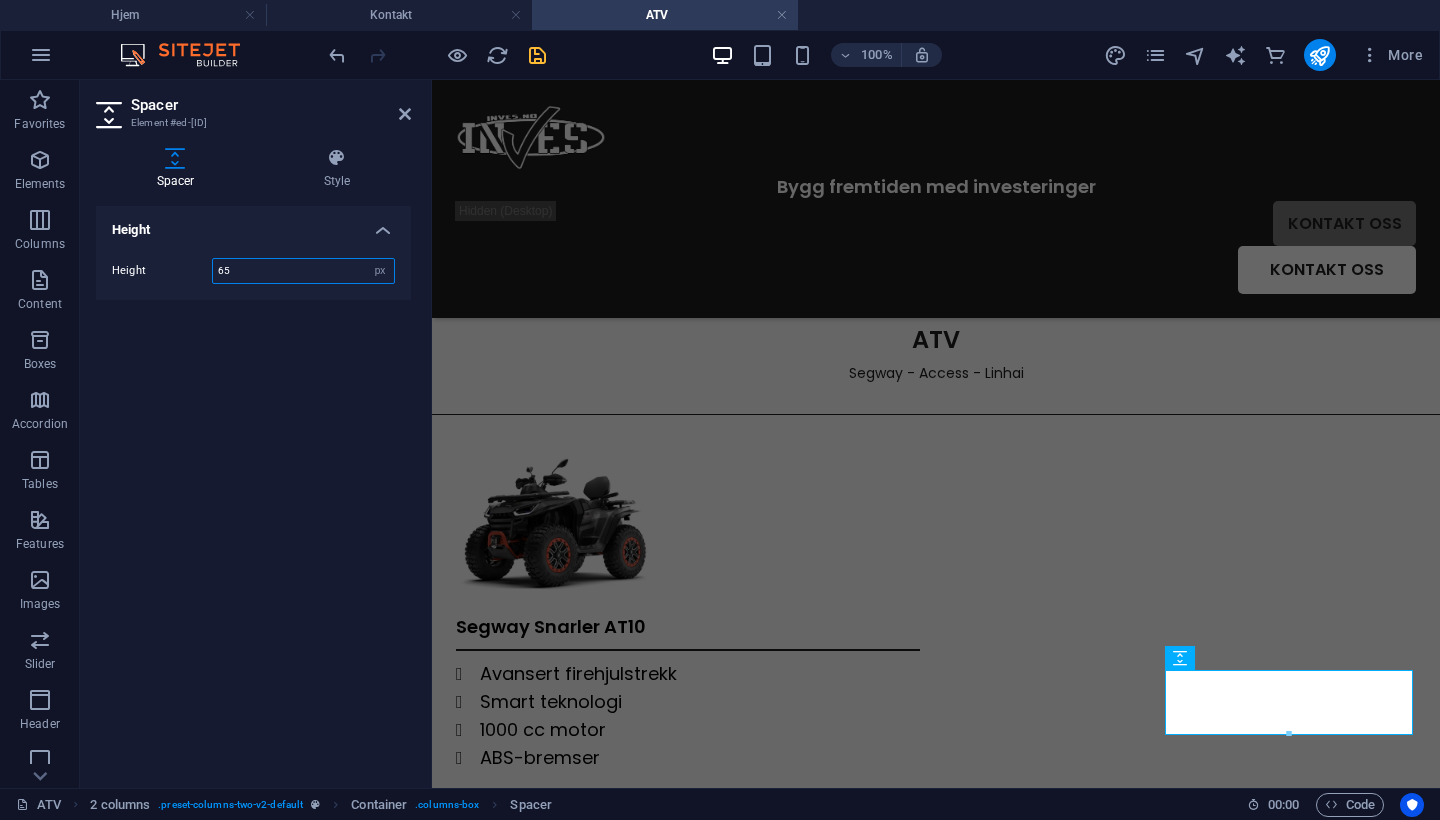 drag, startPoint x: 291, startPoint y: 266, endPoint x: 121, endPoint y: 265, distance: 170.00294 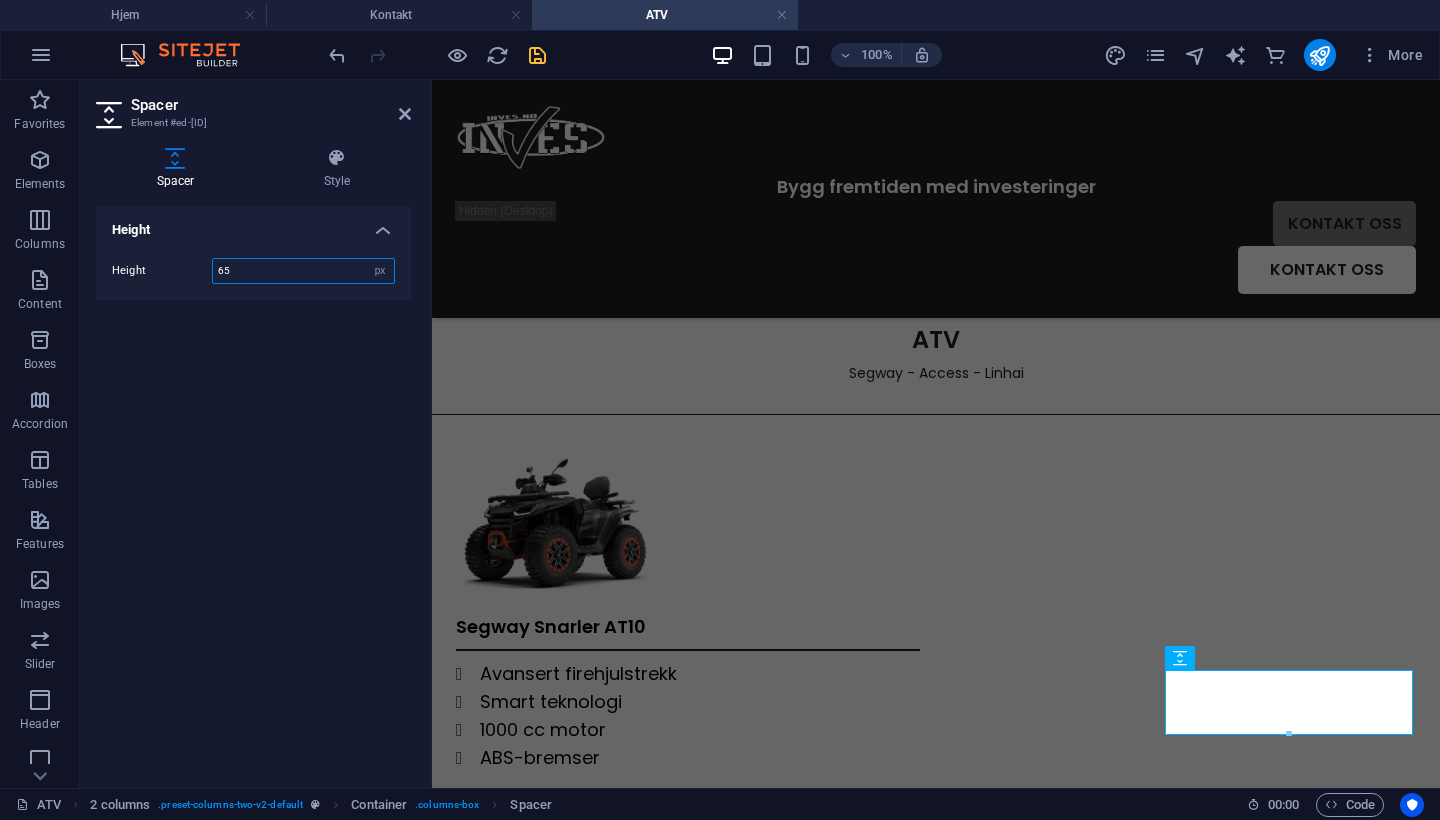 click on "Height 65 px rem vh vw" at bounding box center [253, 271] 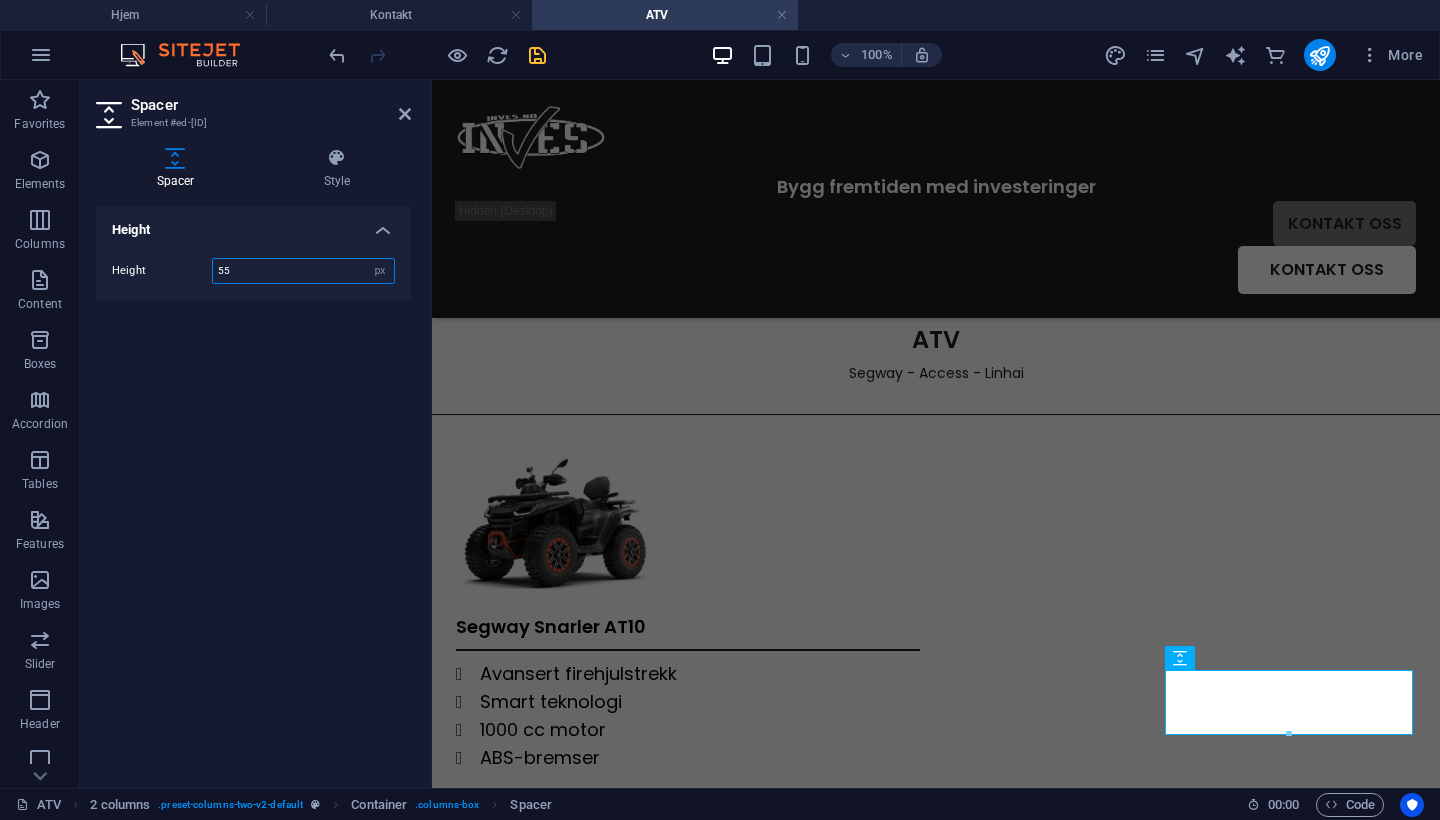 type on "55" 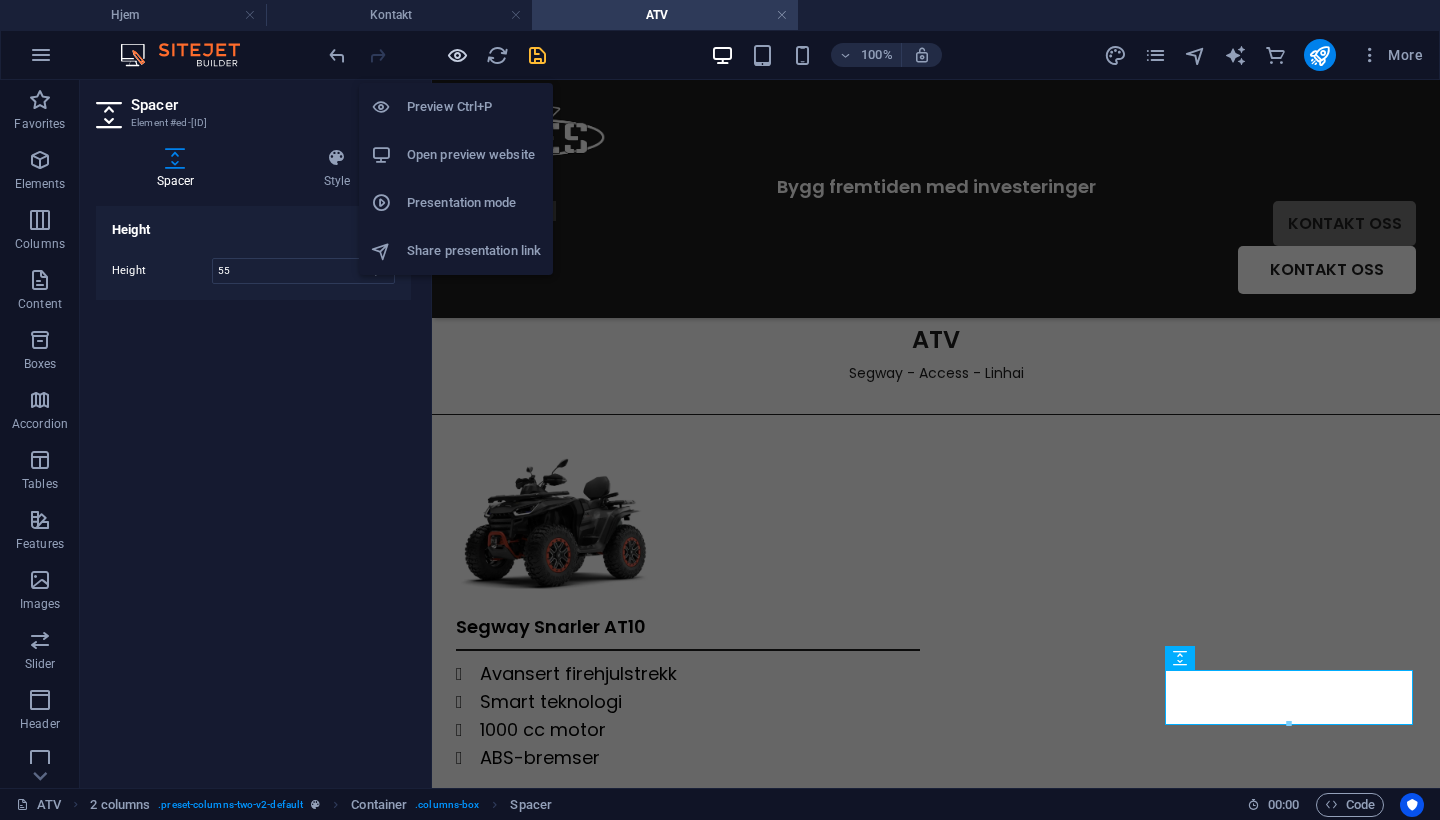 click at bounding box center (457, 55) 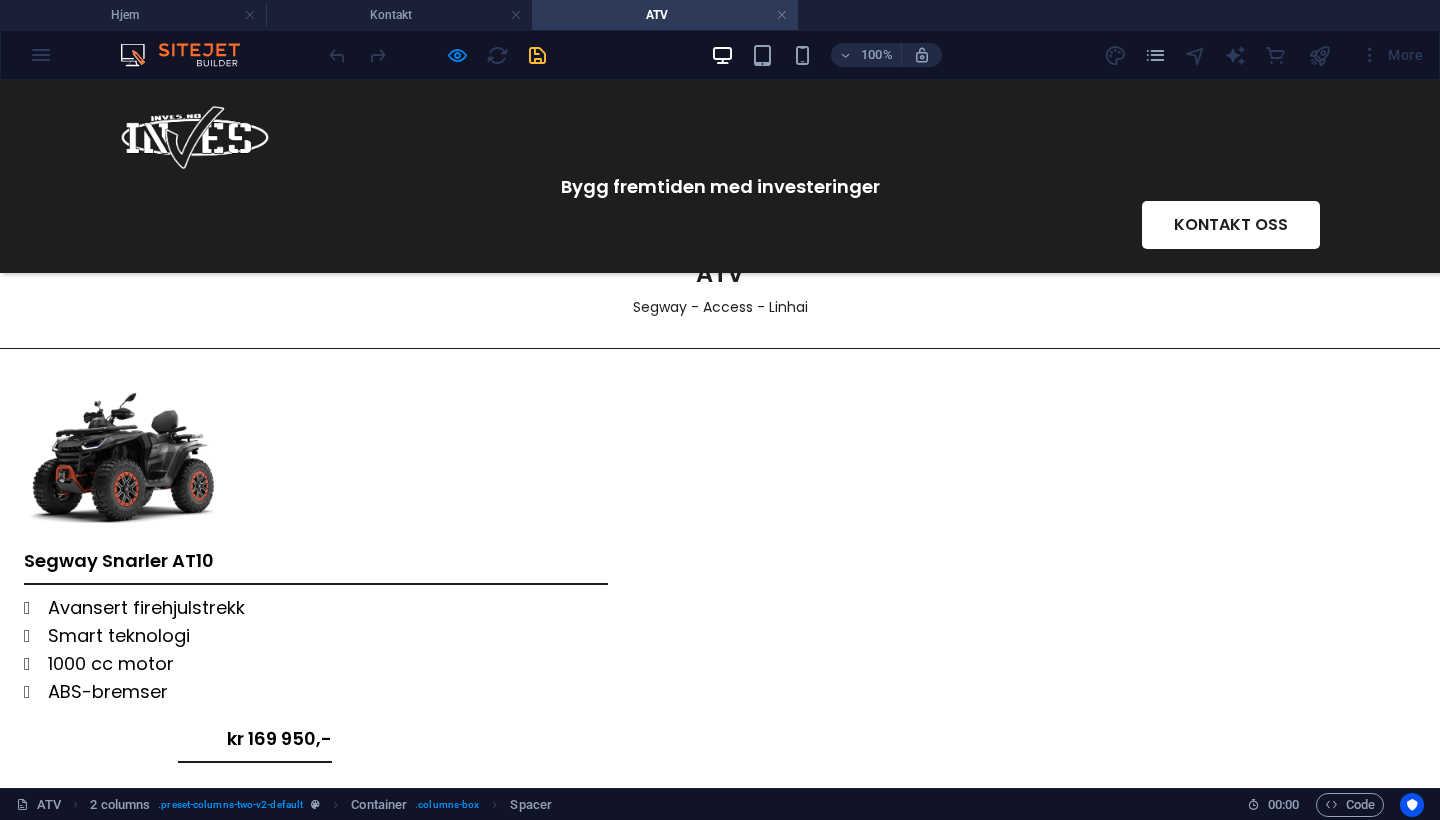 scroll, scrollTop: 122, scrollLeft: 0, axis: vertical 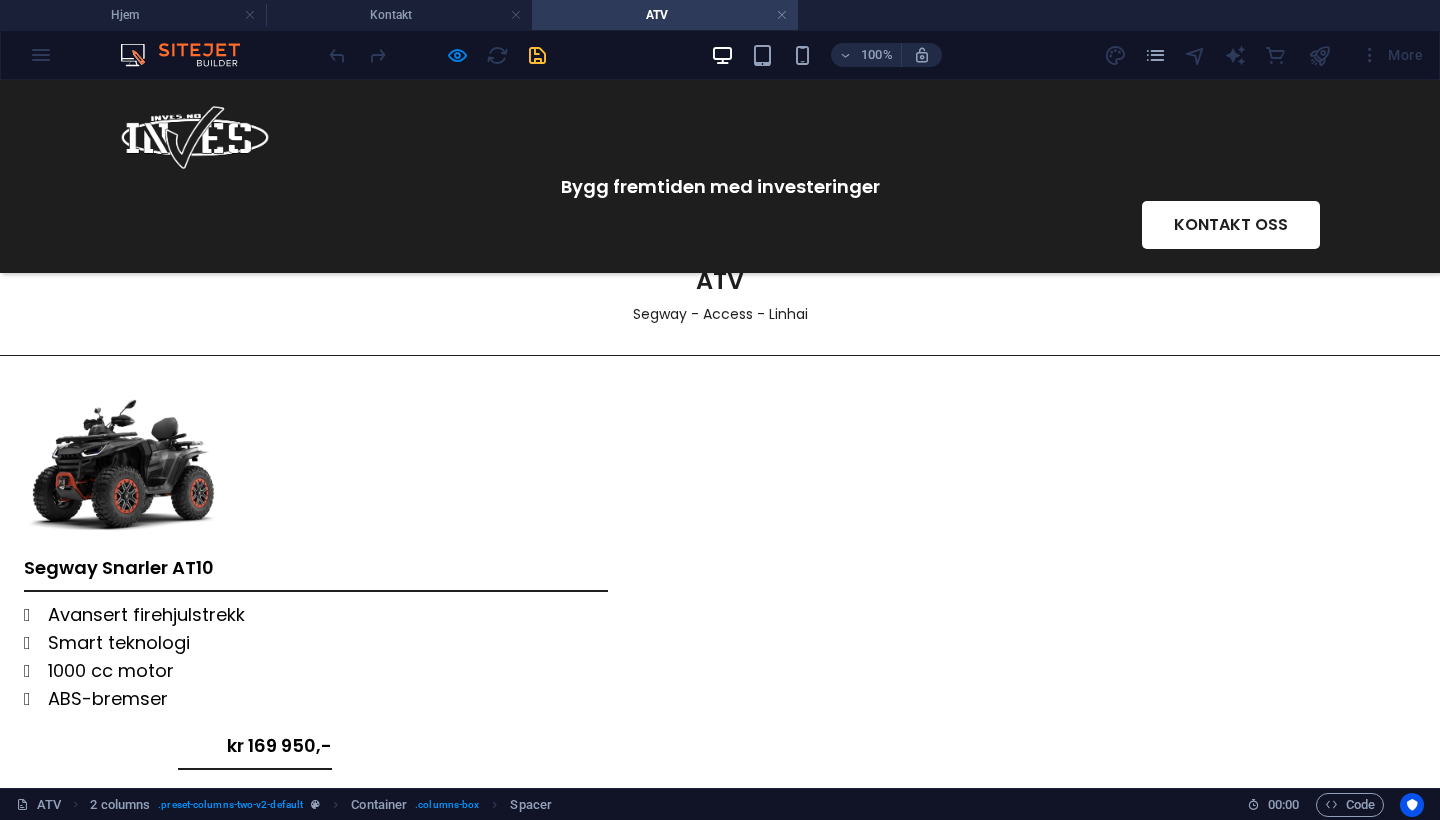 click on "100%" at bounding box center [826, 55] 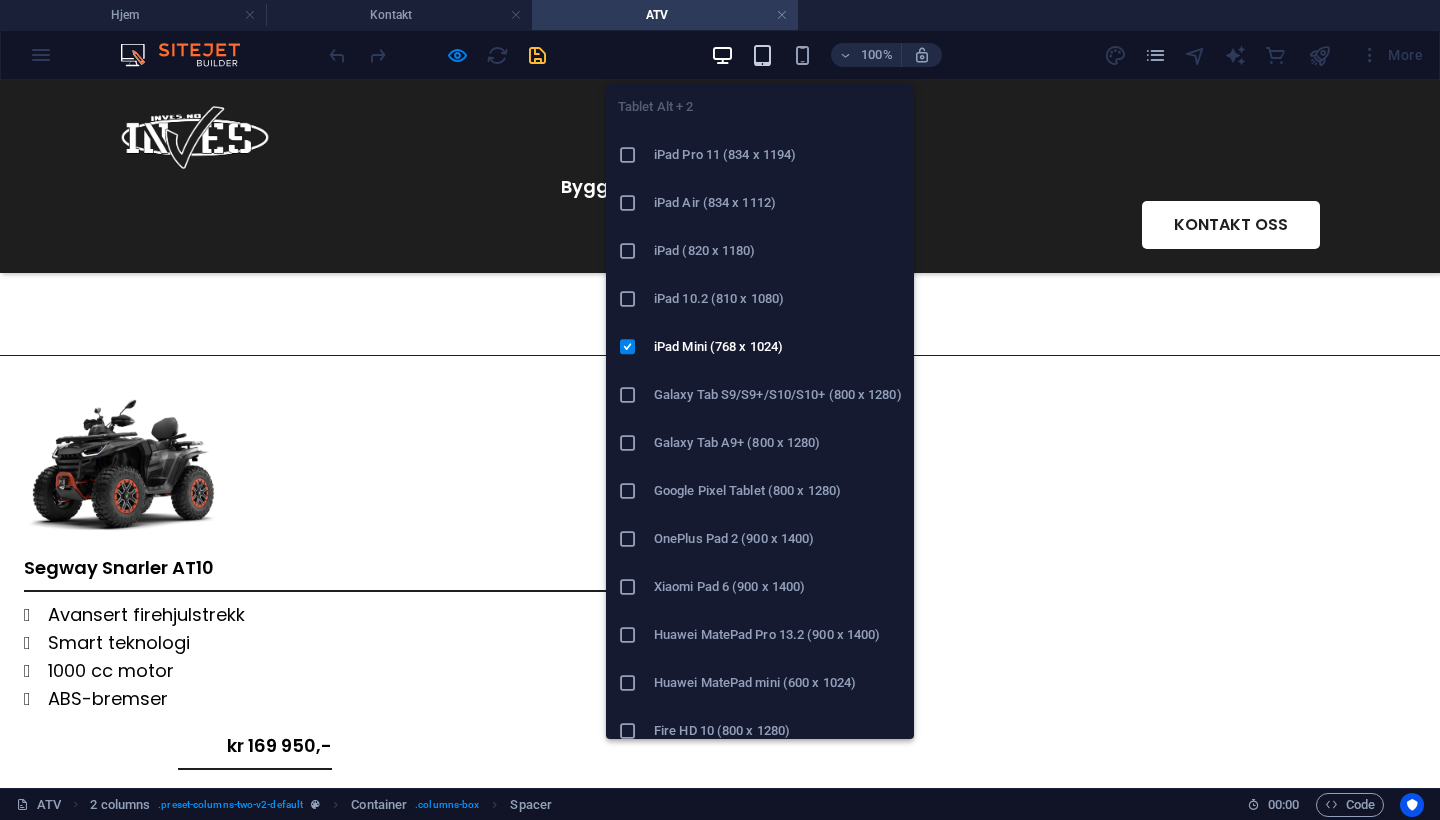 click at bounding box center [762, 55] 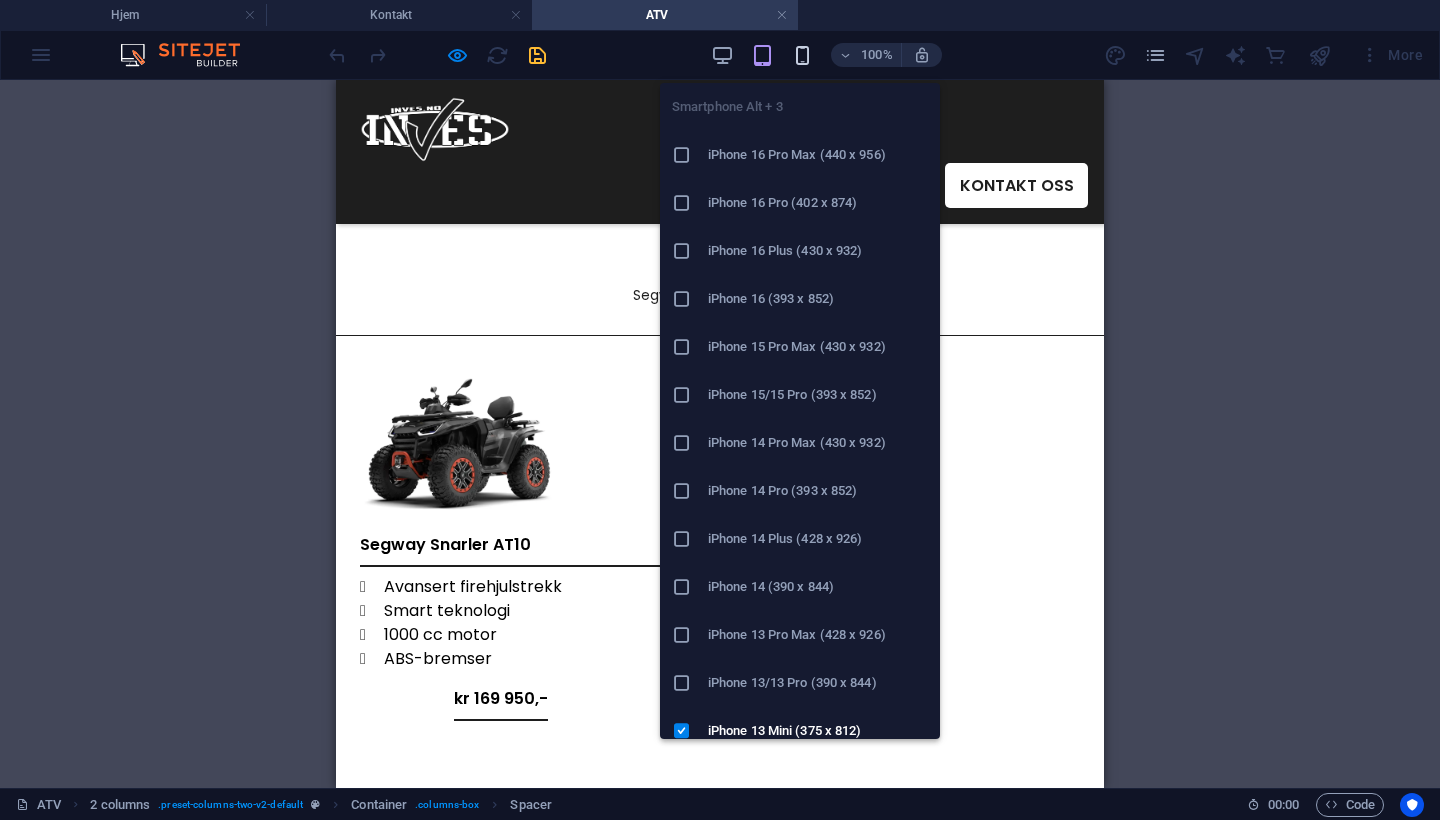 click at bounding box center (802, 55) 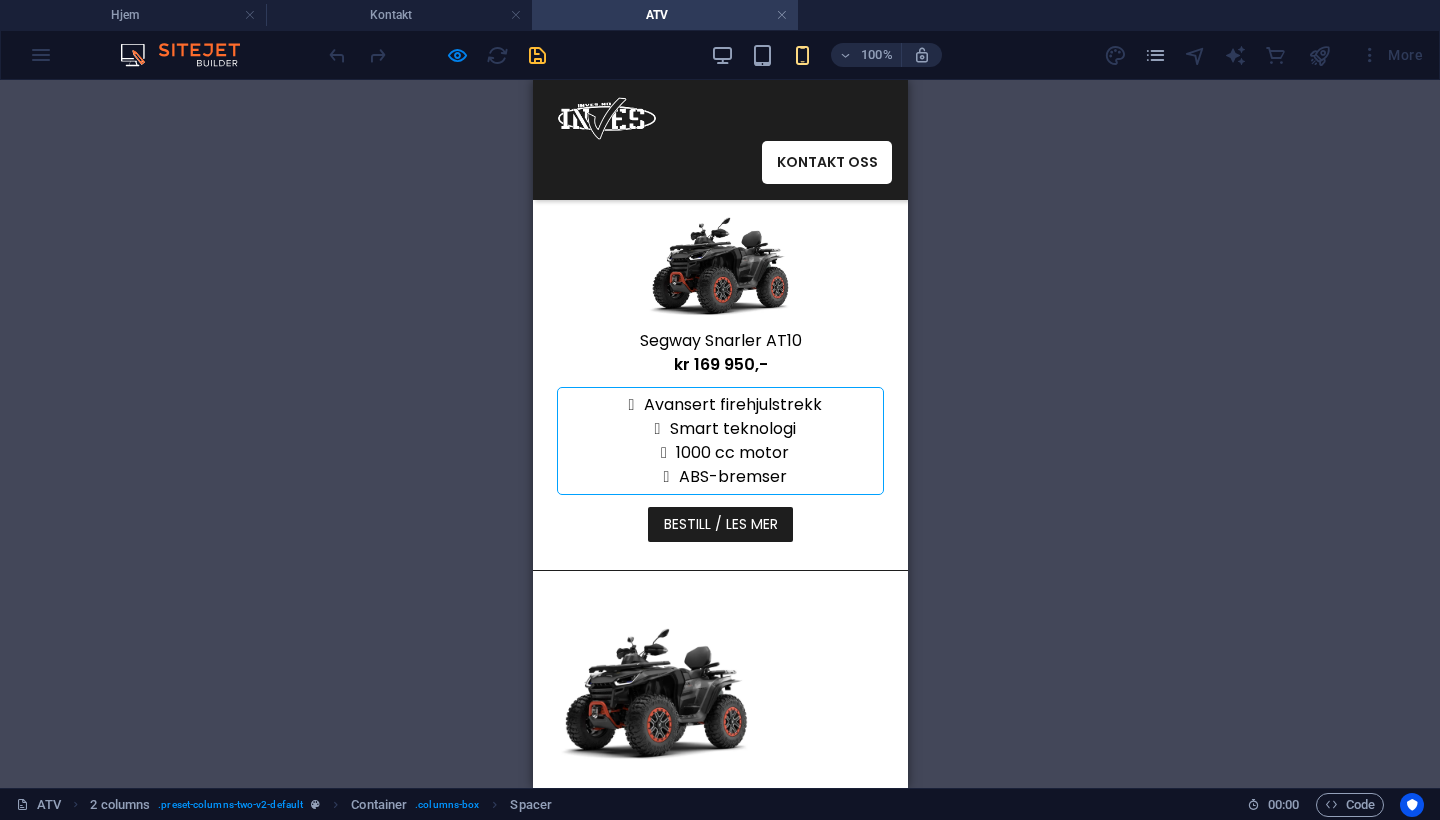 scroll, scrollTop: 241, scrollLeft: 0, axis: vertical 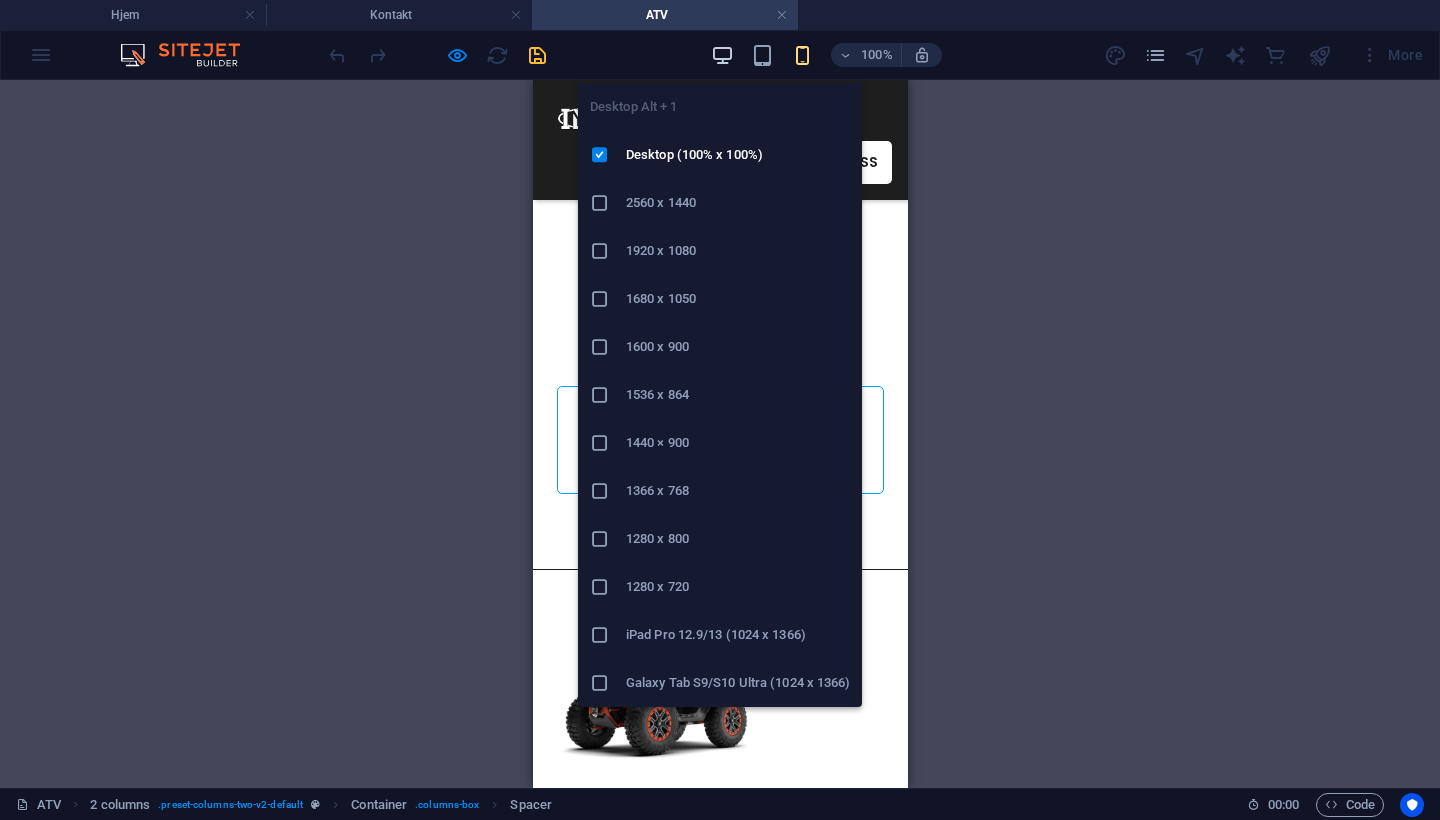 click at bounding box center [722, 55] 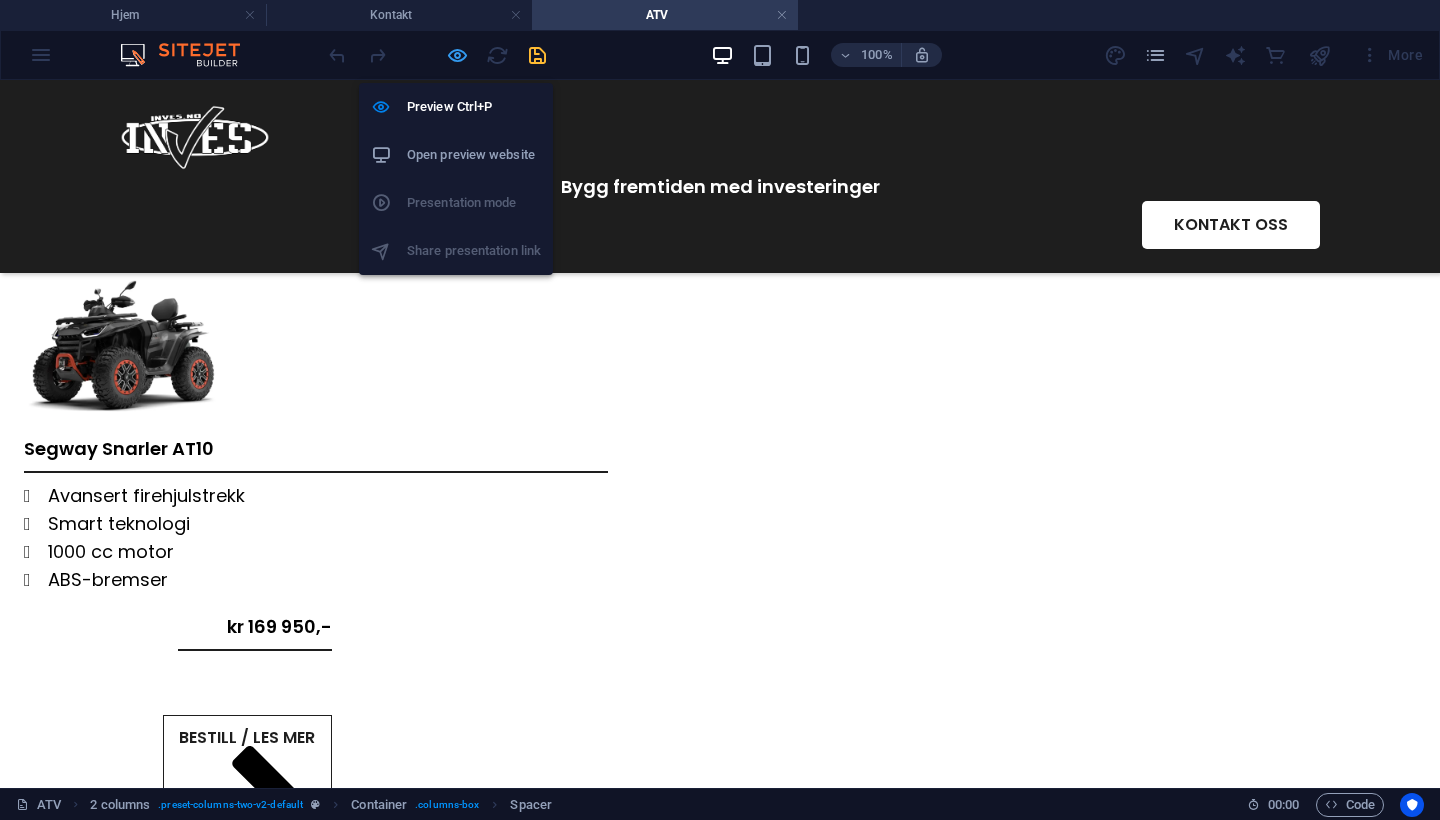 click at bounding box center [457, 55] 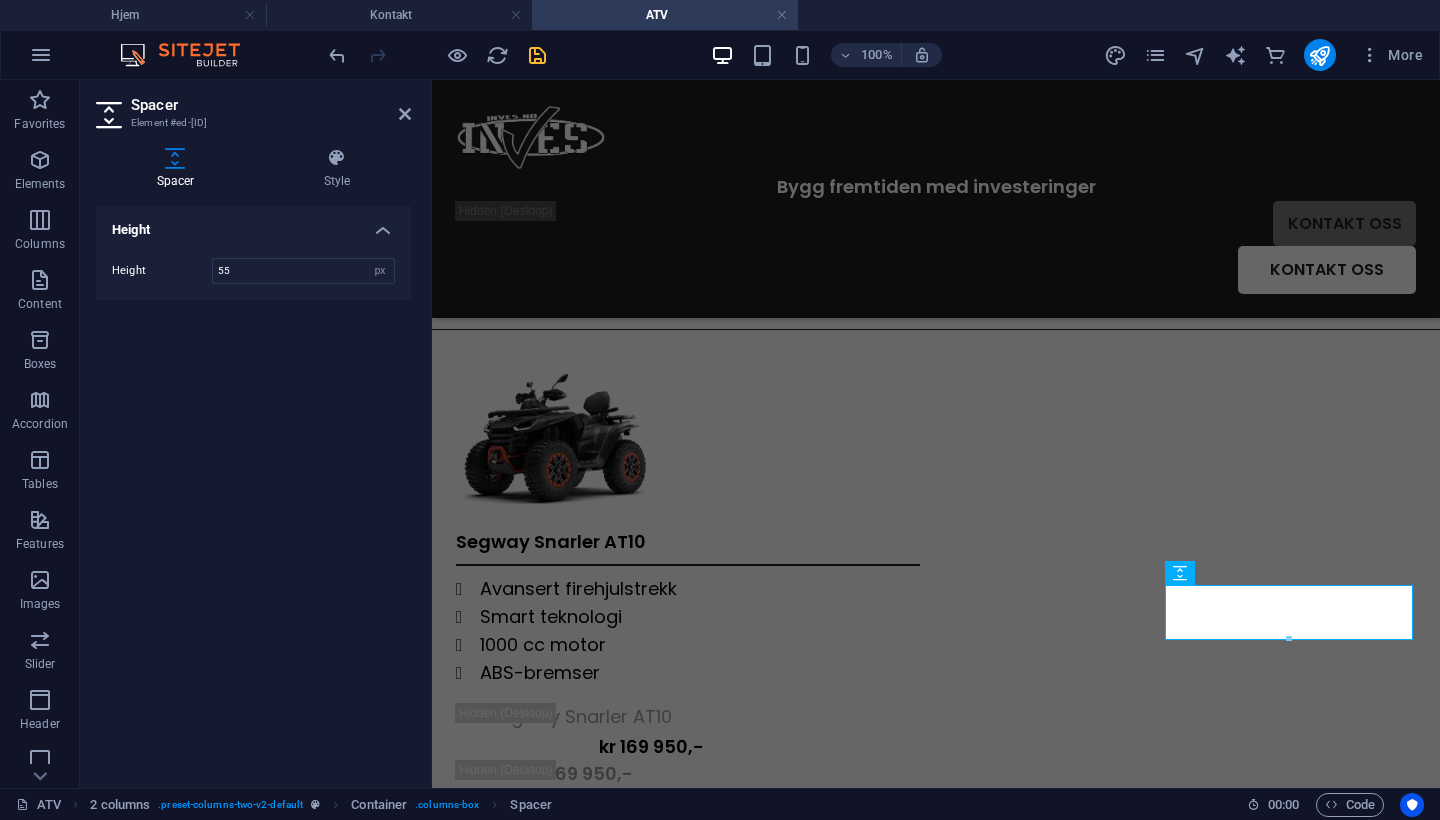 click on "Segway Snarler AT10 Avansert firehjulstrekk Smart teknologi 1000 cc motor ABS-bremser Segway Snarler AT10 kr [PRICE] kr [PRICE] Avansert firehjulstrekk Smart teknologi 1000 cc motor ABS-bremser BESTILL / LES MER BESTILL / LES MER" at bounding box center [936, 790] 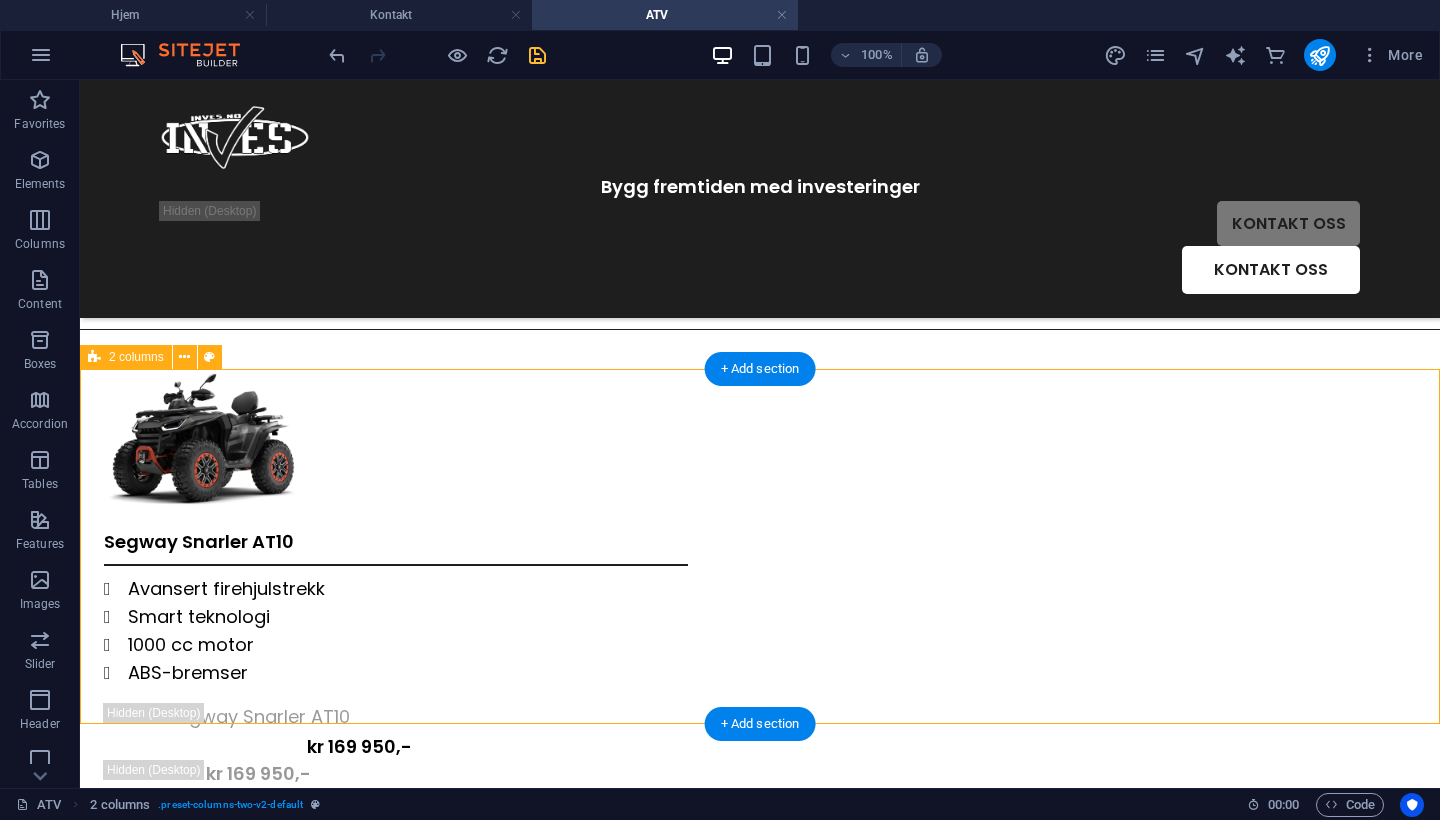 click on "Segway Snarler AT10 Avansert firehjulstrekk Smart teknologi 1000 cc motor ABS-bremser Segway Snarler AT10 kr [PRICE] kr [PRICE] Avansert firehjulstrekk Smart teknologi 1000 cc motor ABS-bremser BESTILL / LES MER BESTILL / LES MER" at bounding box center [760, 790] 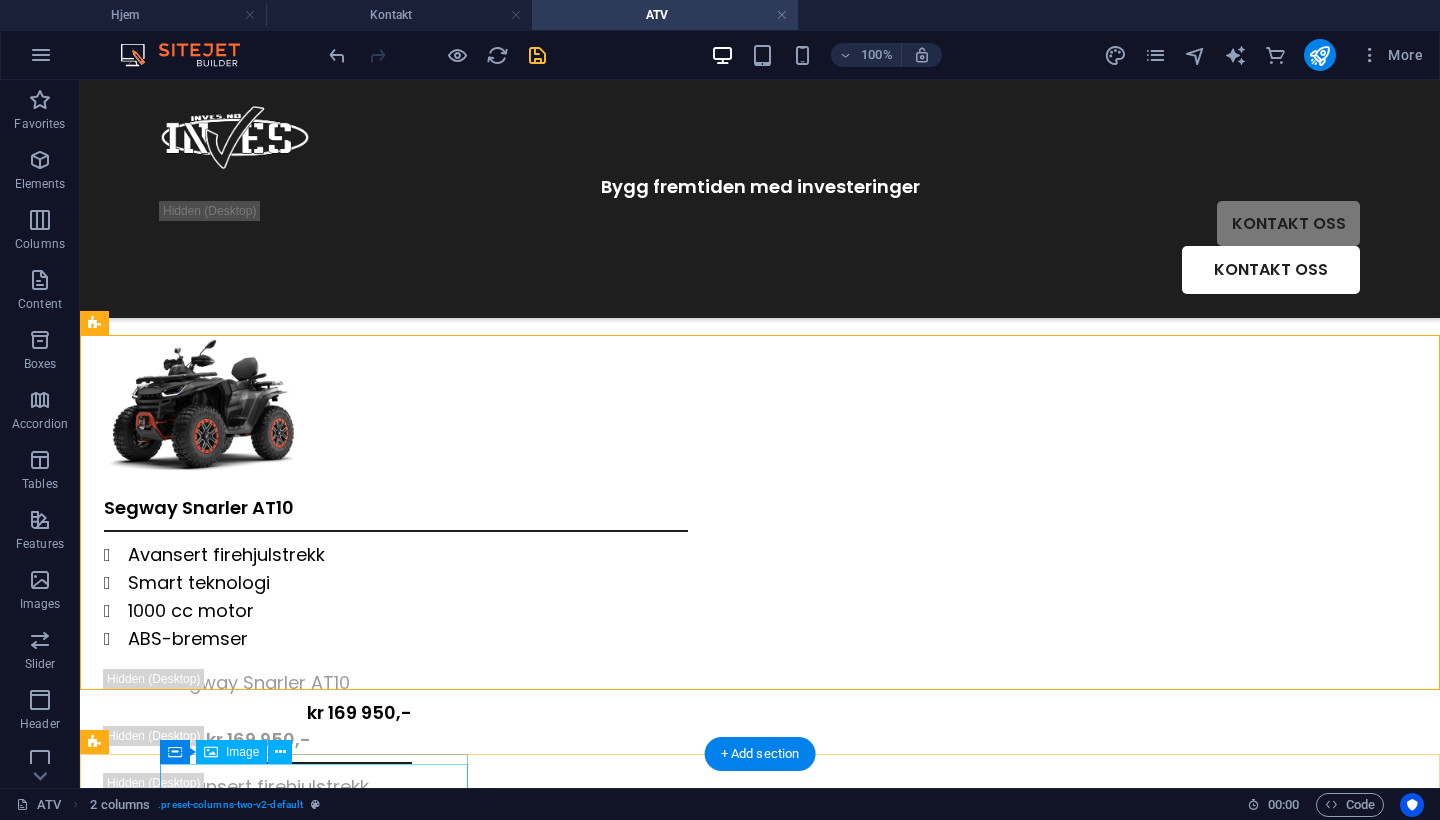 scroll, scrollTop: 274, scrollLeft: 0, axis: vertical 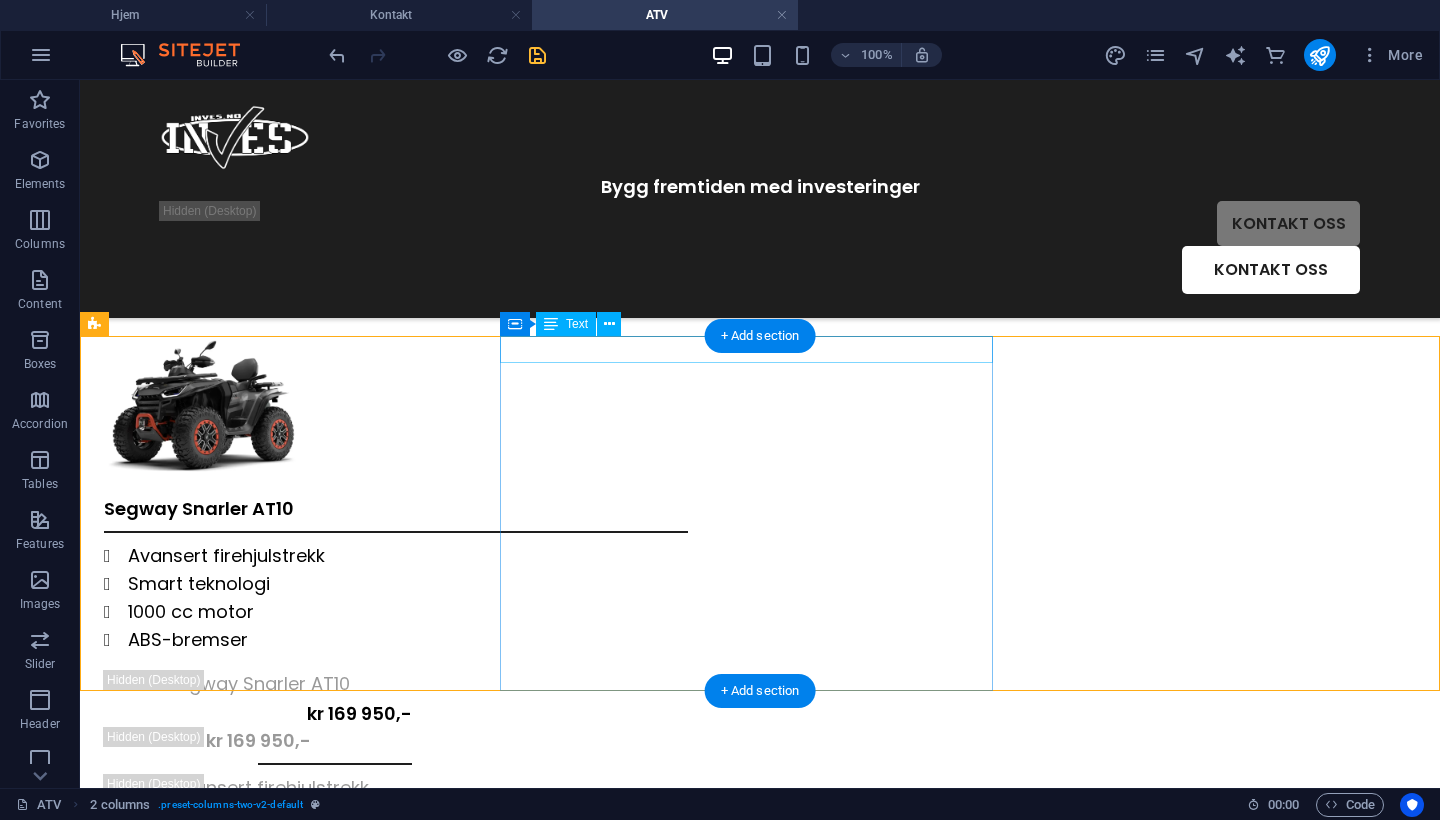 click on "Segway Snarler AT10" at bounding box center (396, 508) 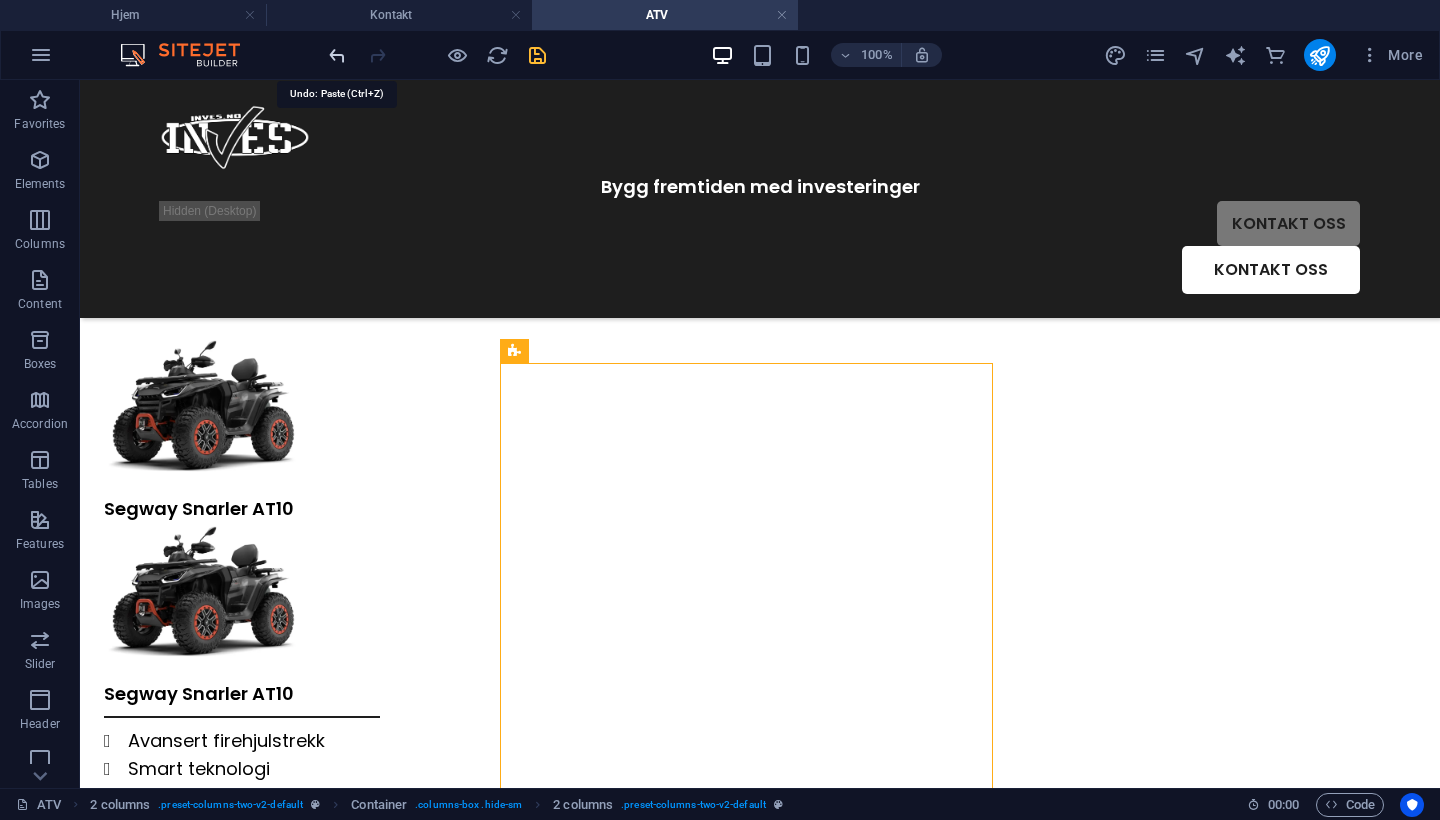 click at bounding box center (337, 55) 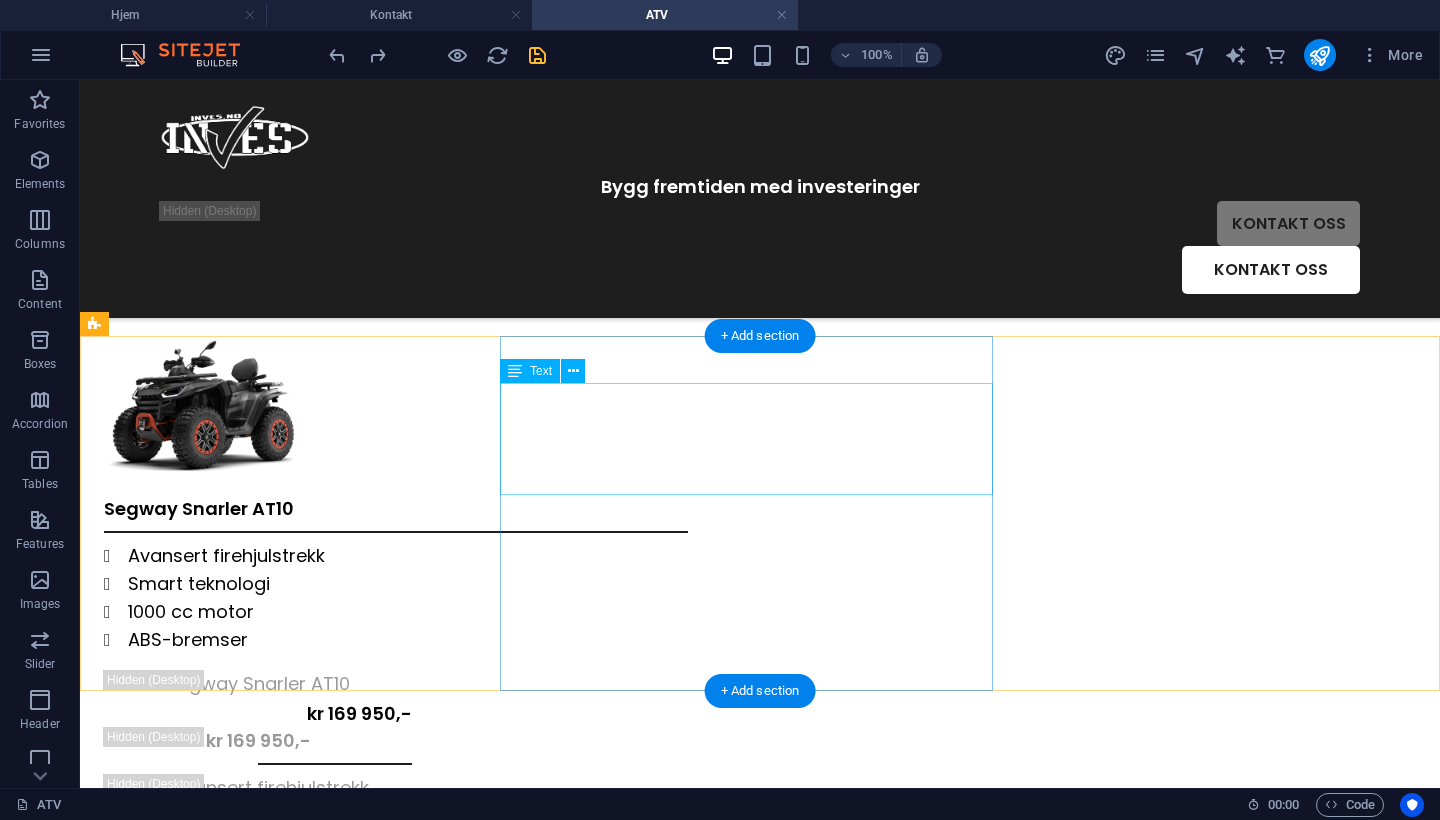 click on "Avansert firehjulstrekk Smart teknologi 1000 cc motor ABS-bremser" at bounding box center (396, 598) 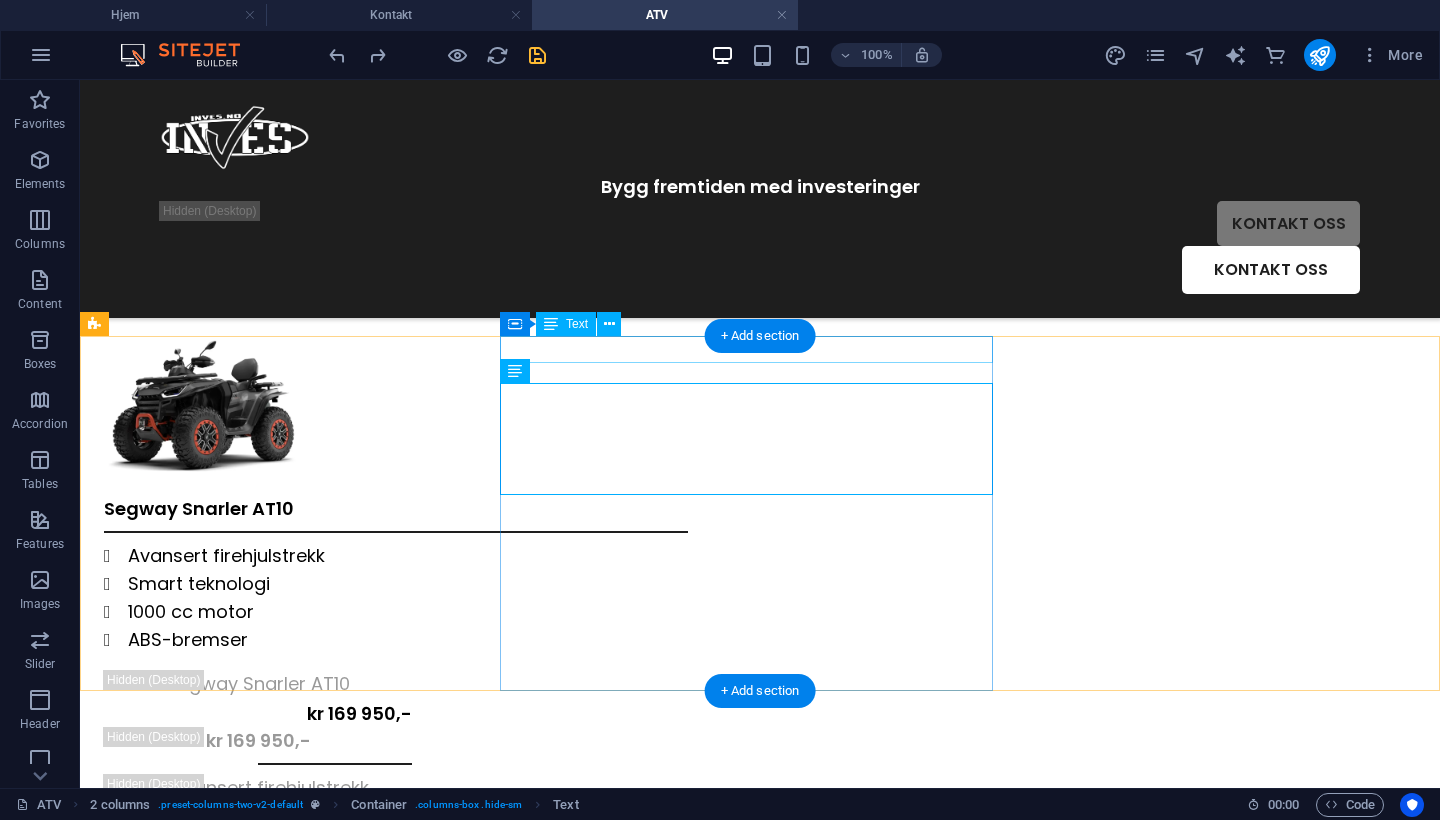 click on "Segway Snarler AT10" at bounding box center [396, 508] 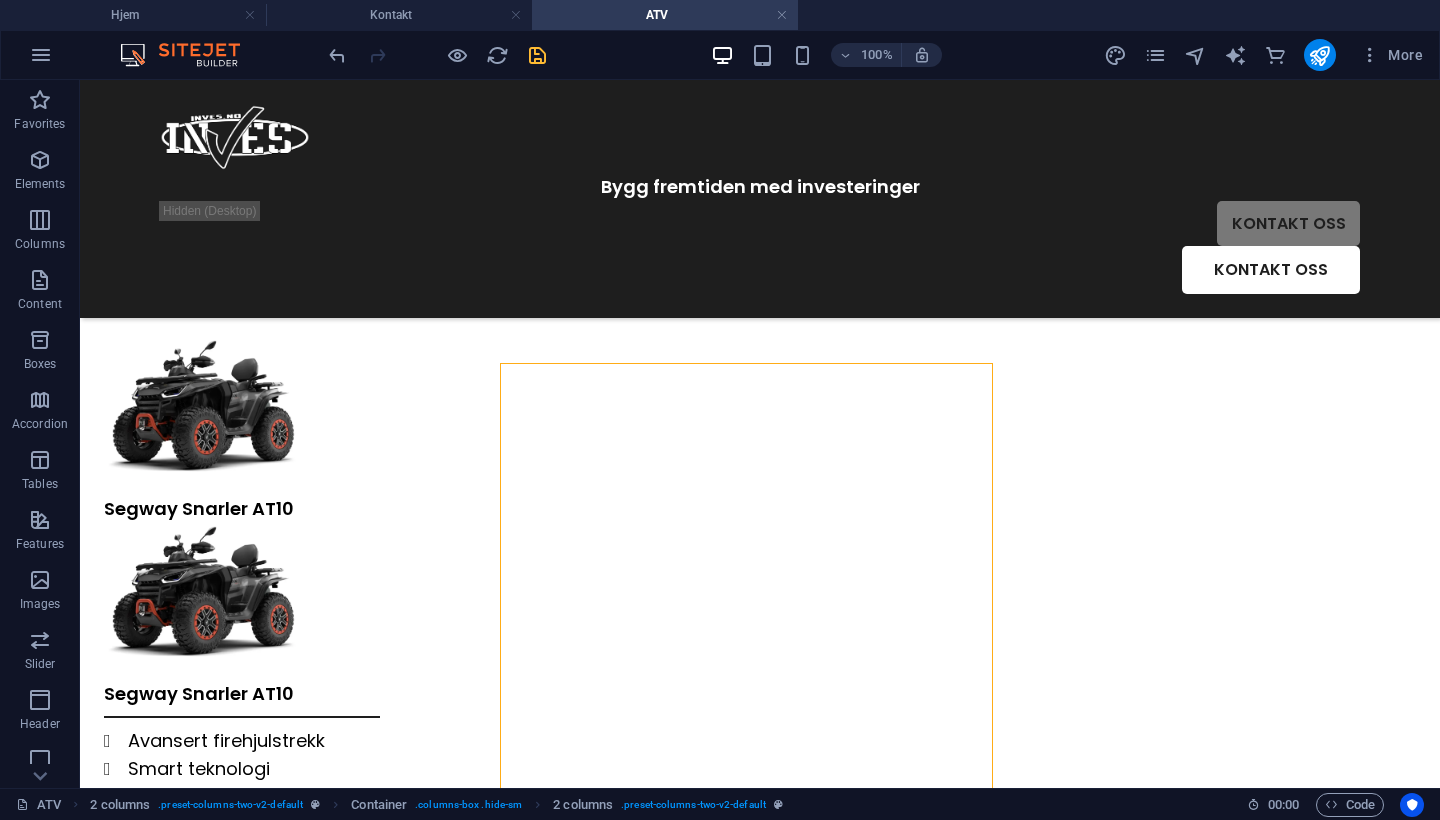 click at bounding box center (437, 55) 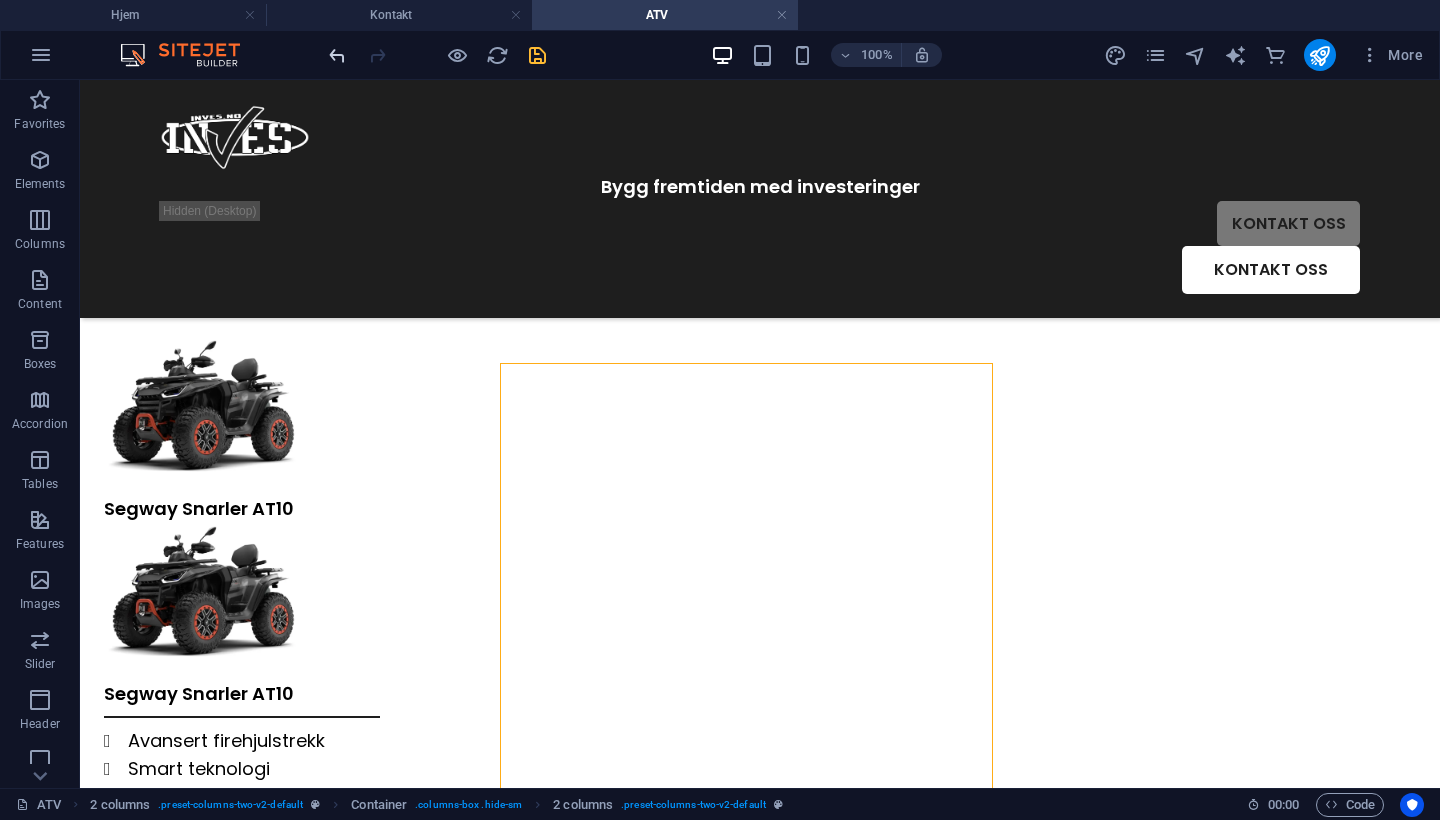 click at bounding box center [337, 55] 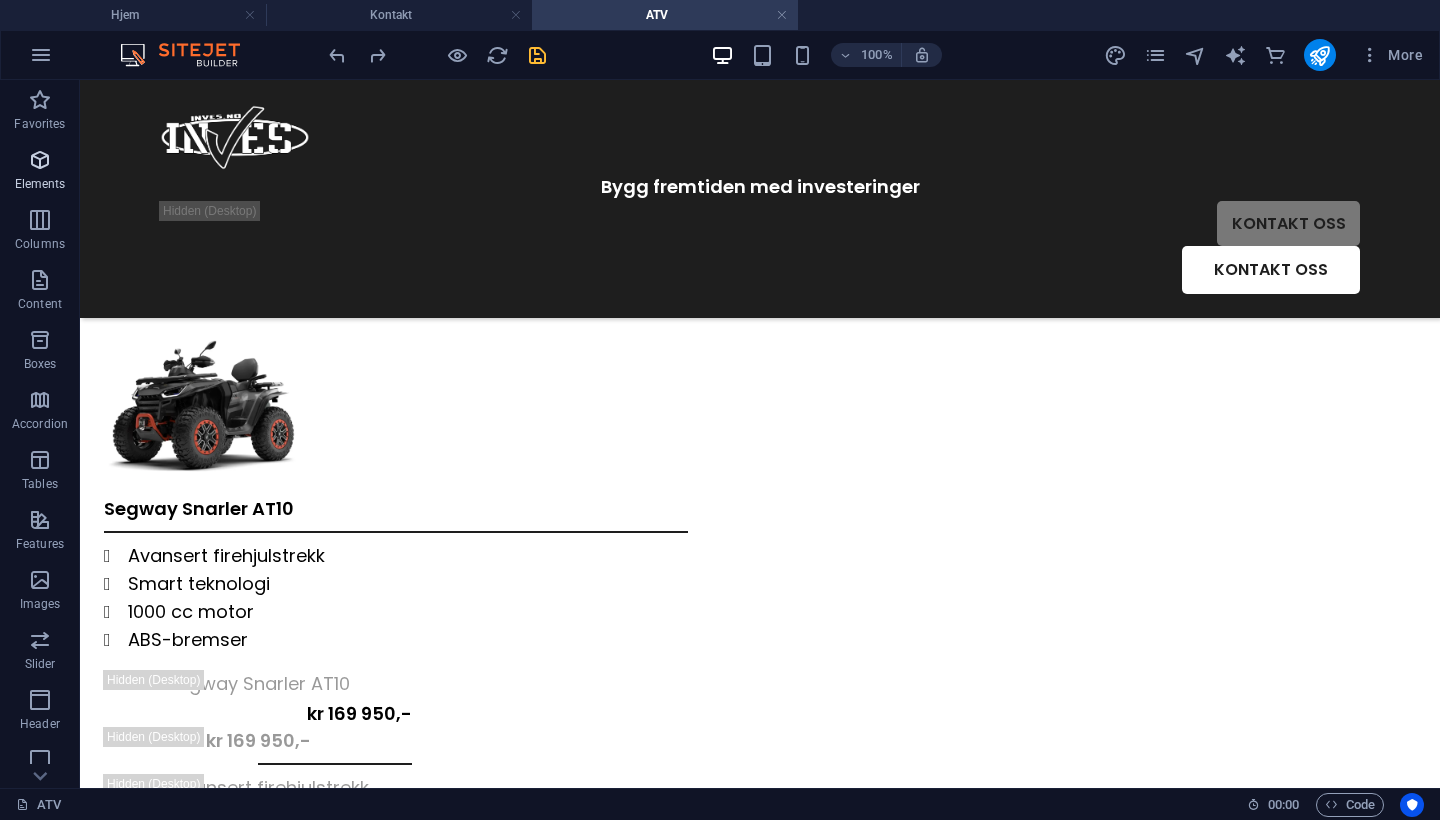 click on "Elements" at bounding box center (40, 172) 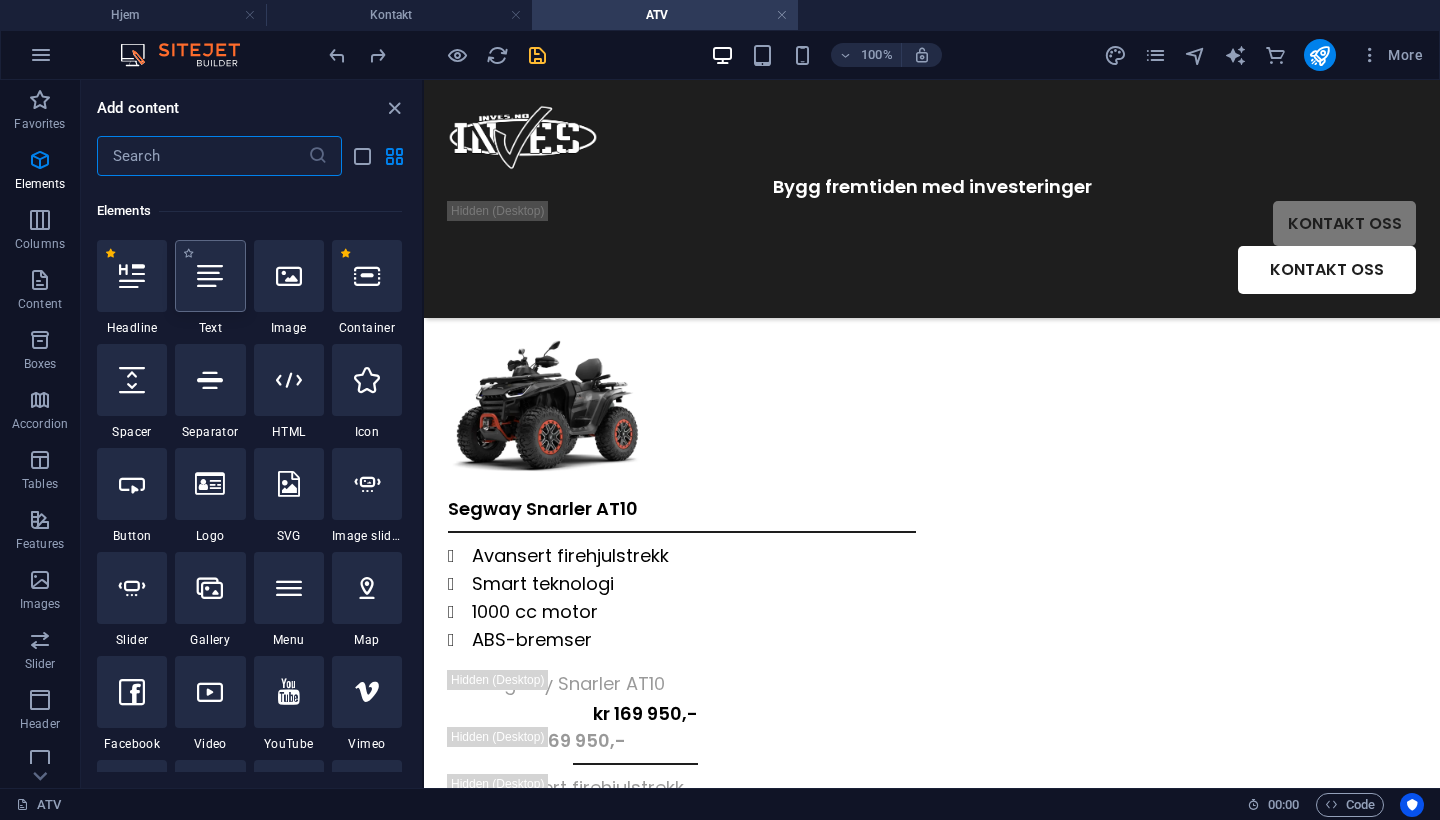 scroll, scrollTop: 213, scrollLeft: 0, axis: vertical 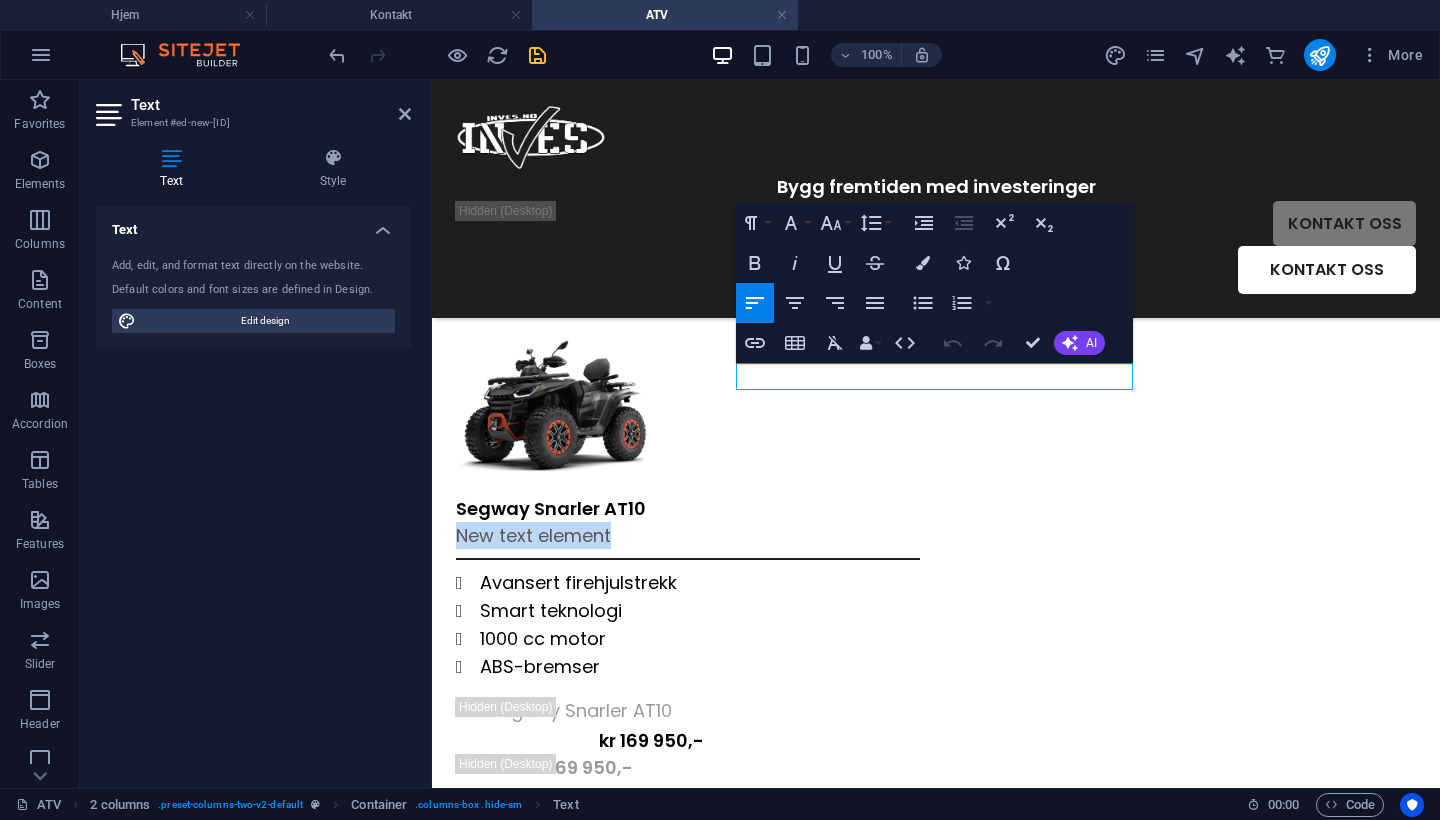 type 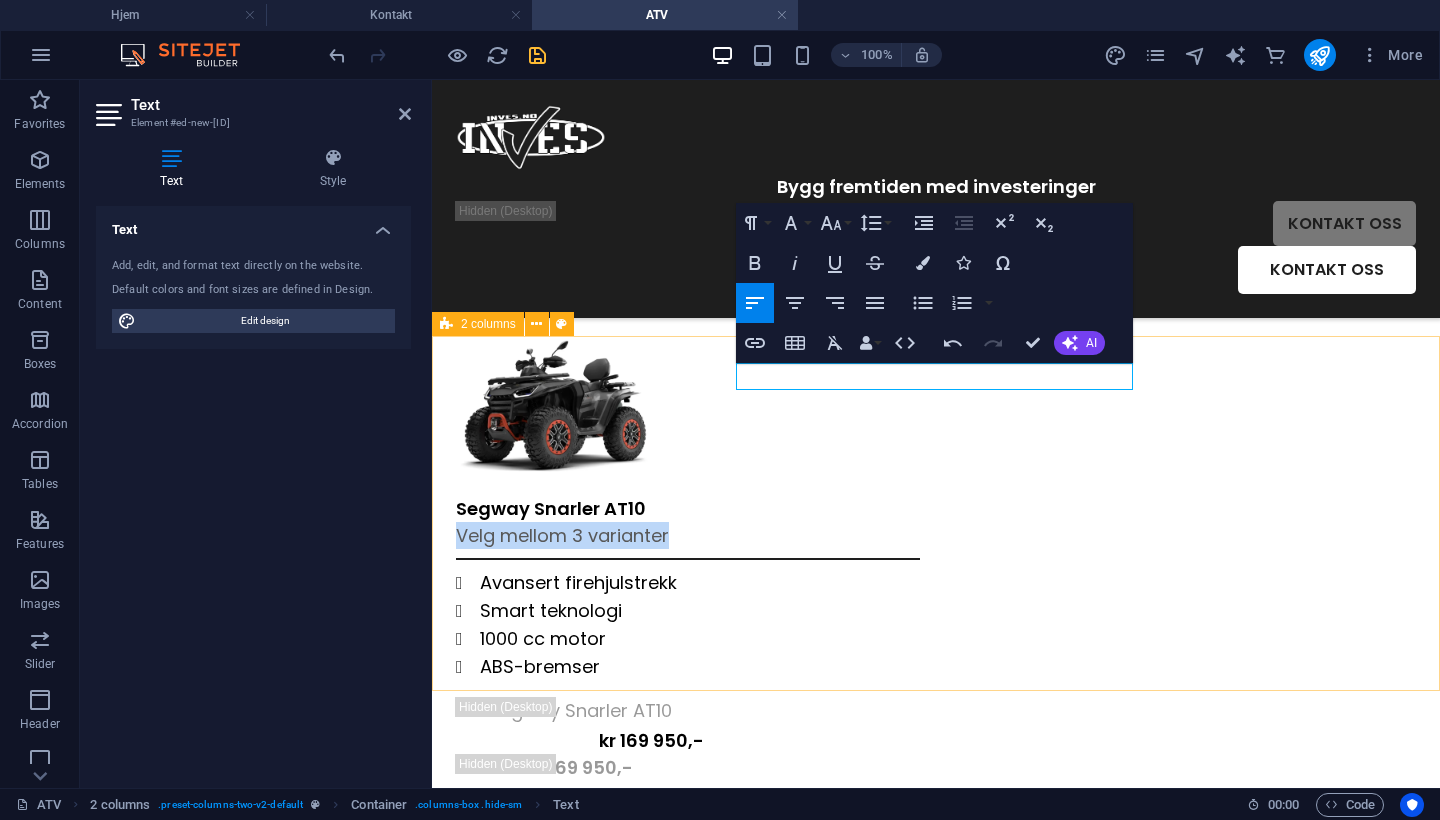 drag, startPoint x: 992, startPoint y: 382, endPoint x: 691, endPoint y: 368, distance: 301.3254 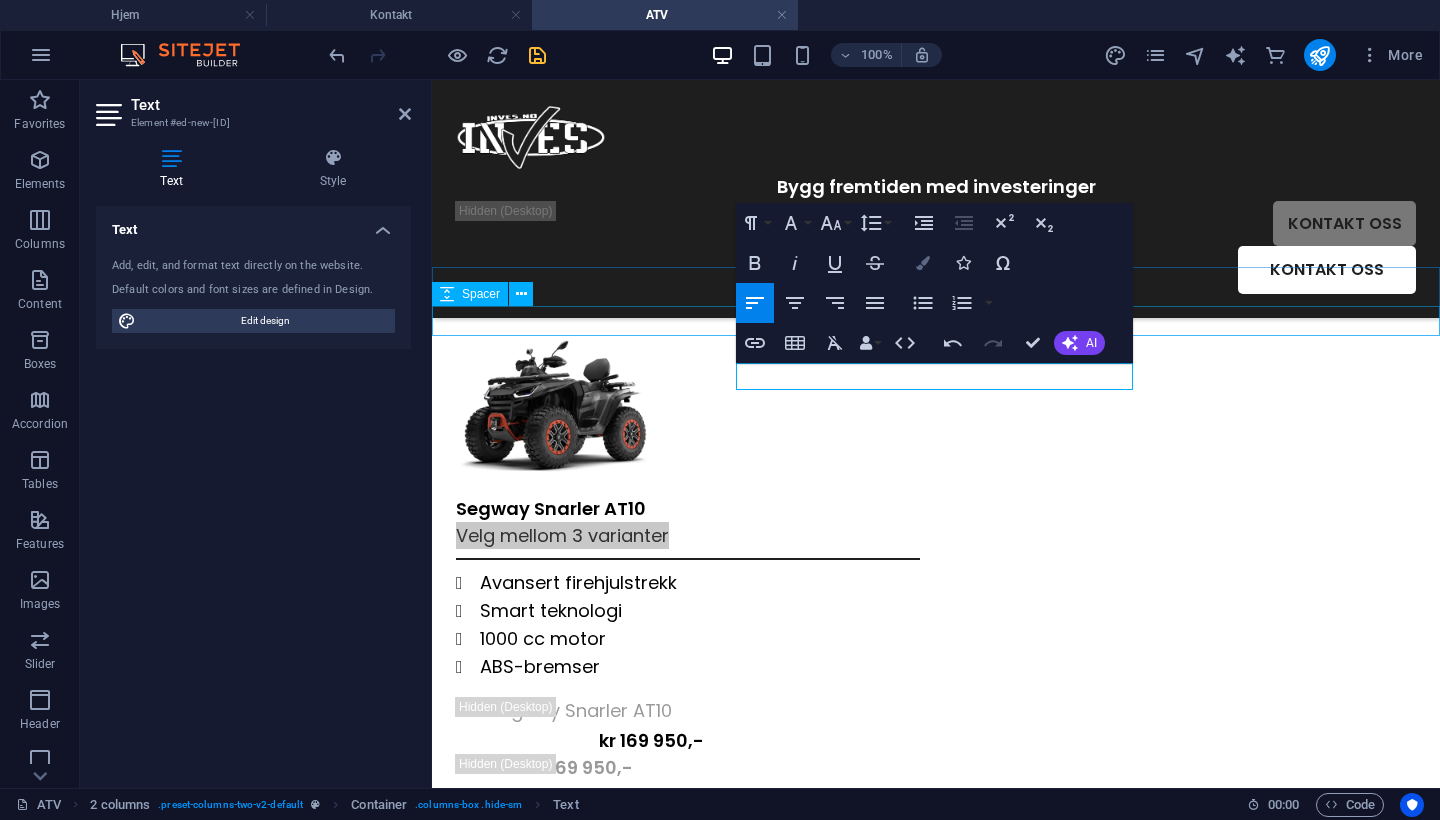 click on "Colors" at bounding box center [923, 263] 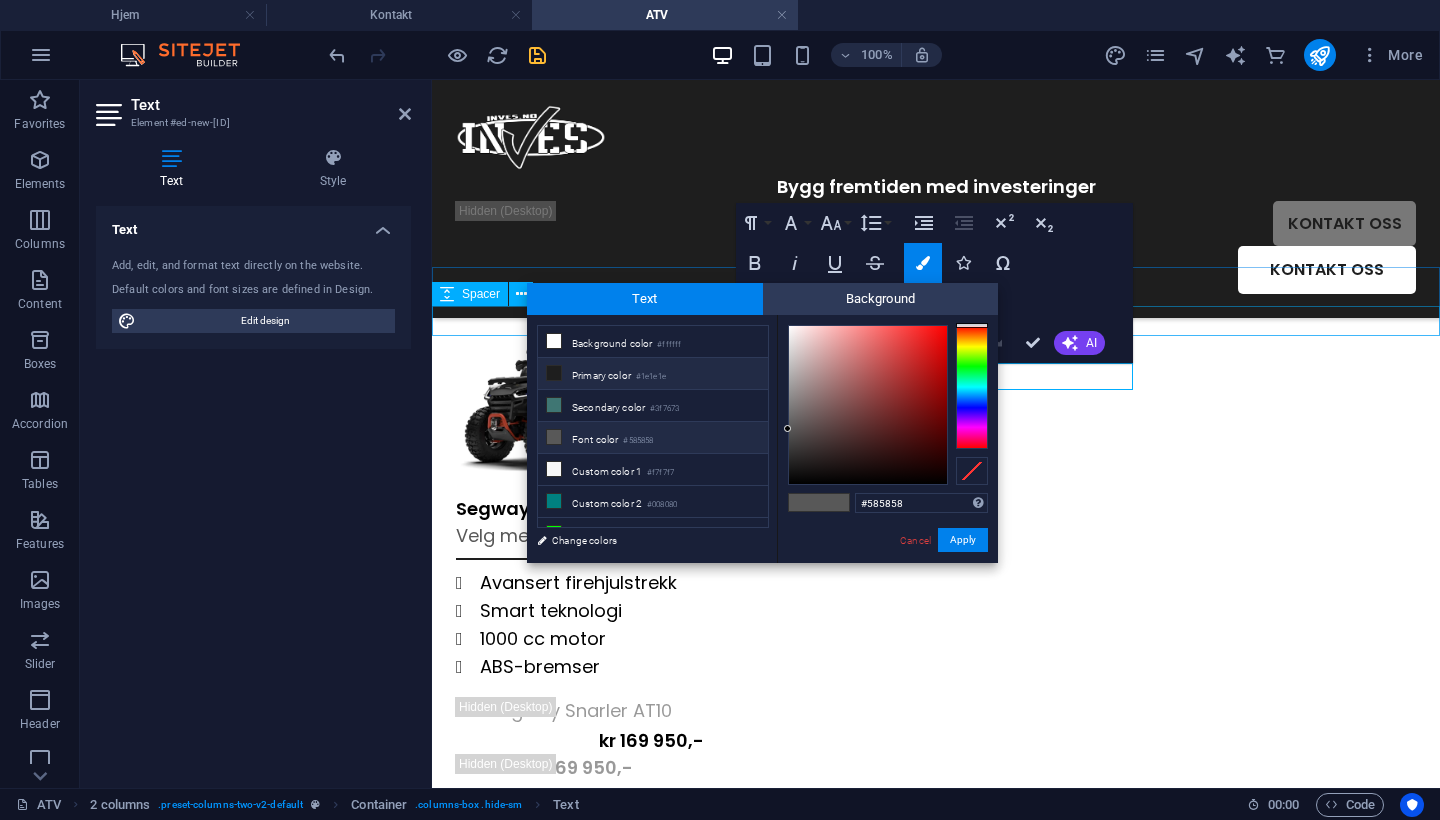 click on "Primary color
#1e1e1e" at bounding box center (653, 374) 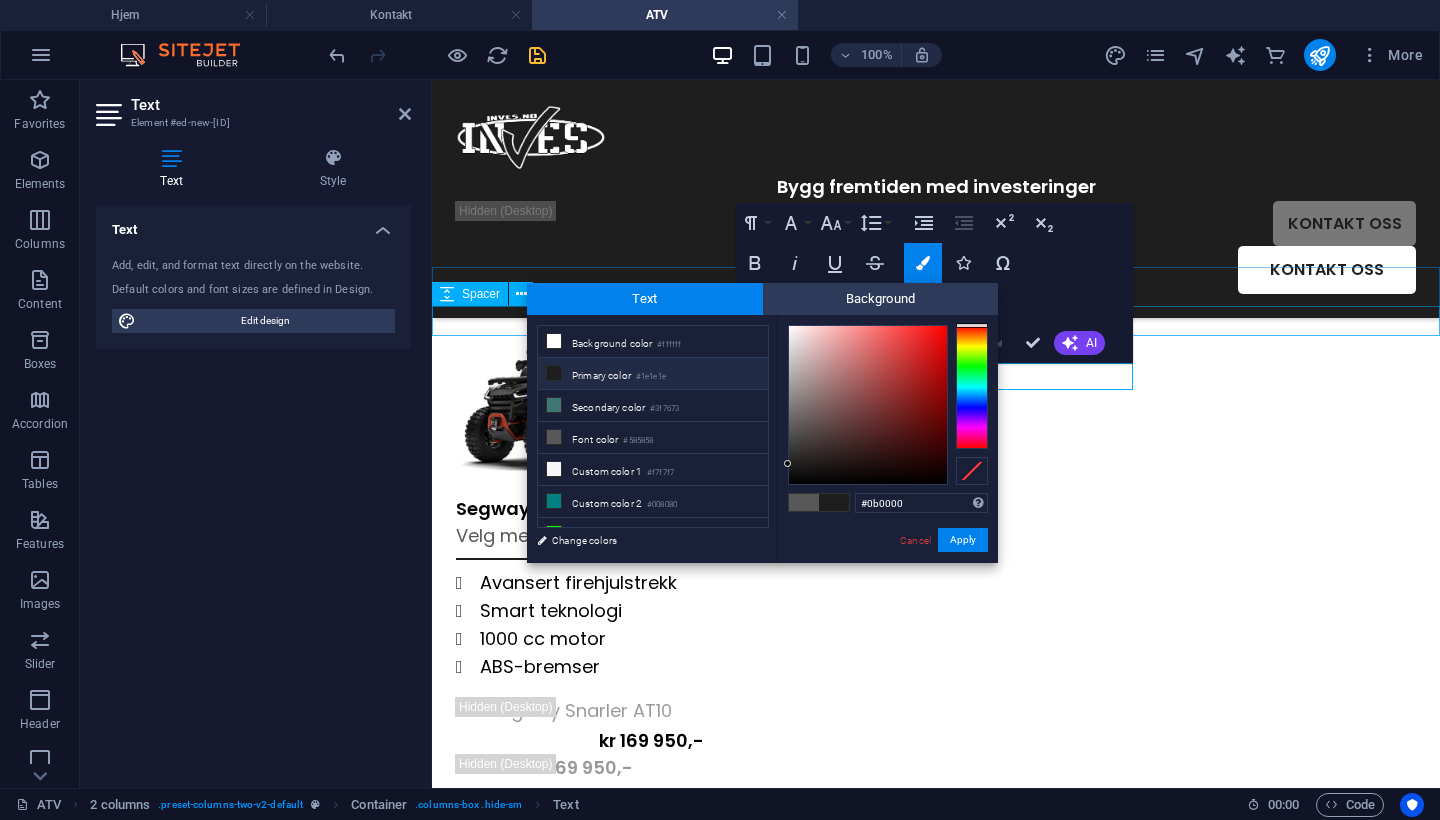 type on "#000000" 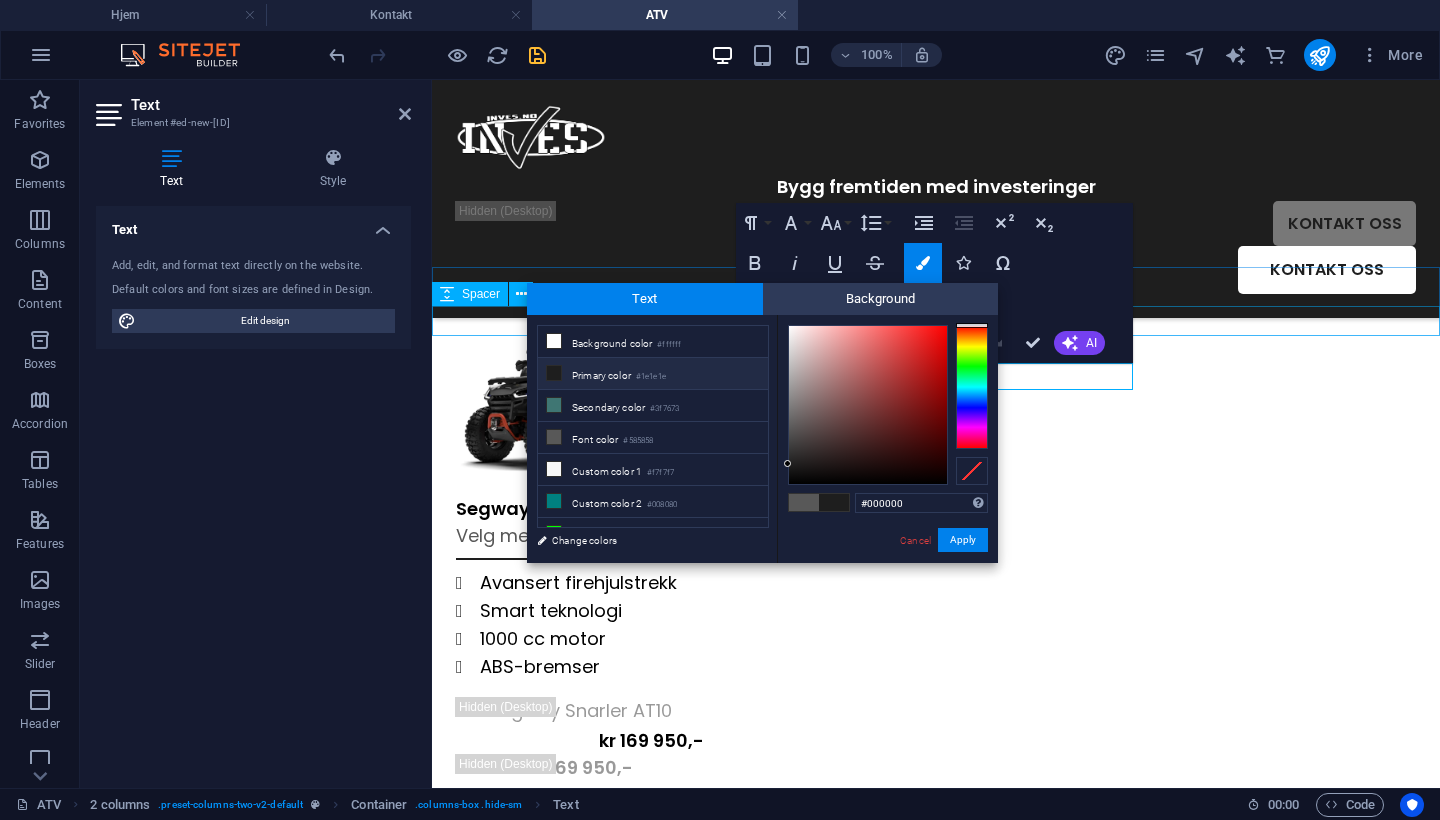 drag, startPoint x: 914, startPoint y: 459, endPoint x: 1013, endPoint y: 535, distance: 124.80785 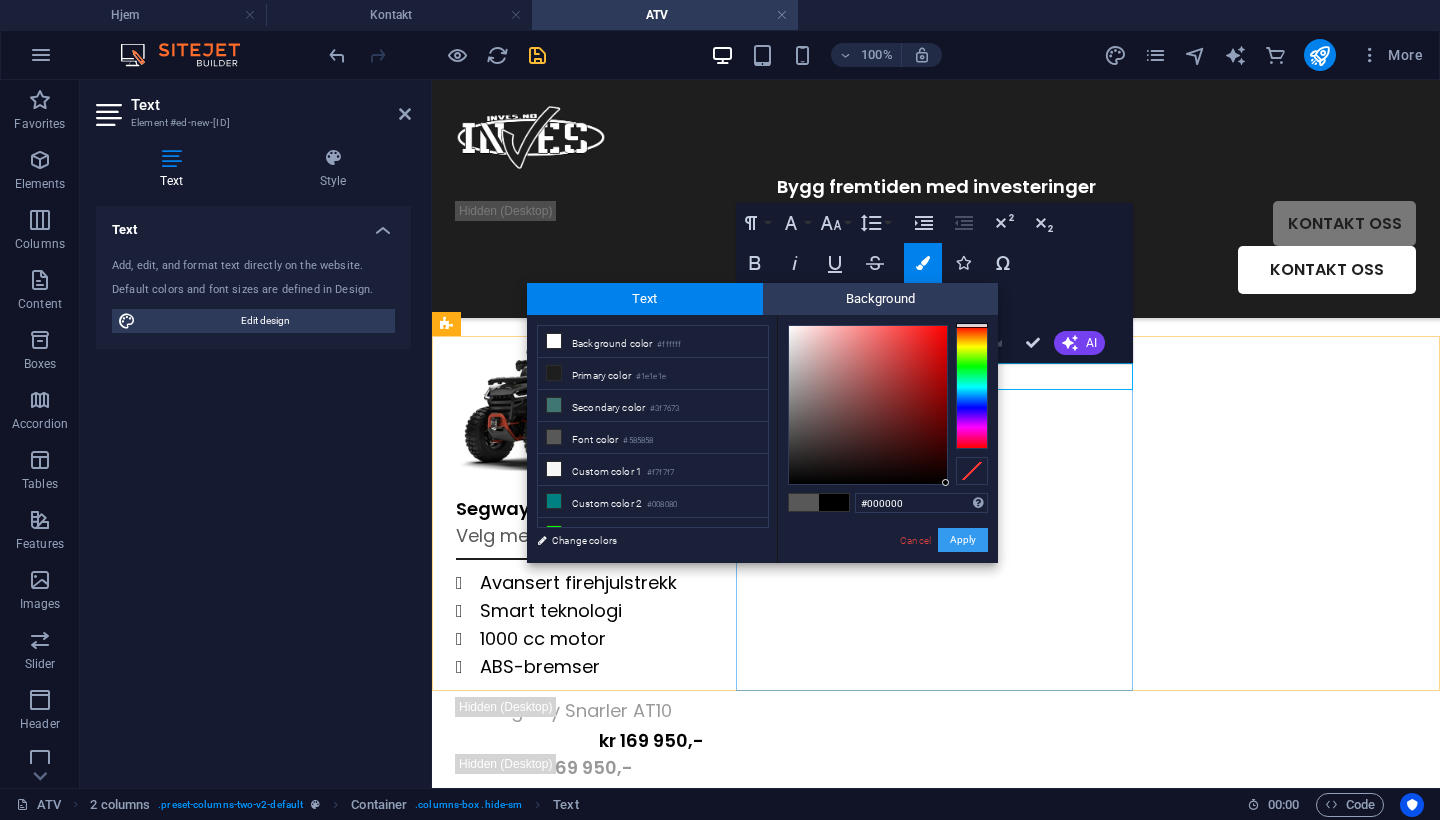 click on "Apply" at bounding box center (963, 540) 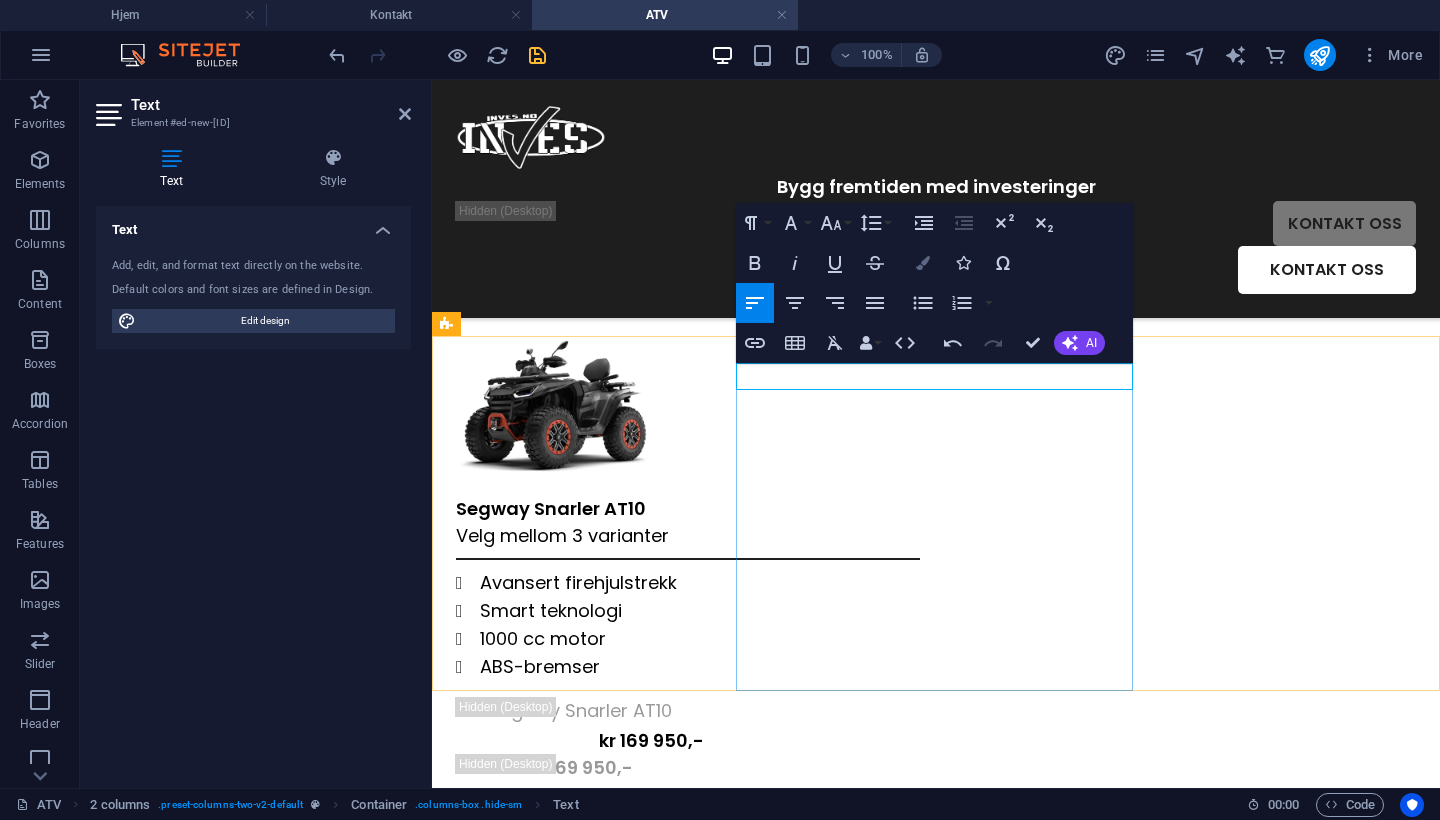 click at bounding box center [923, 263] 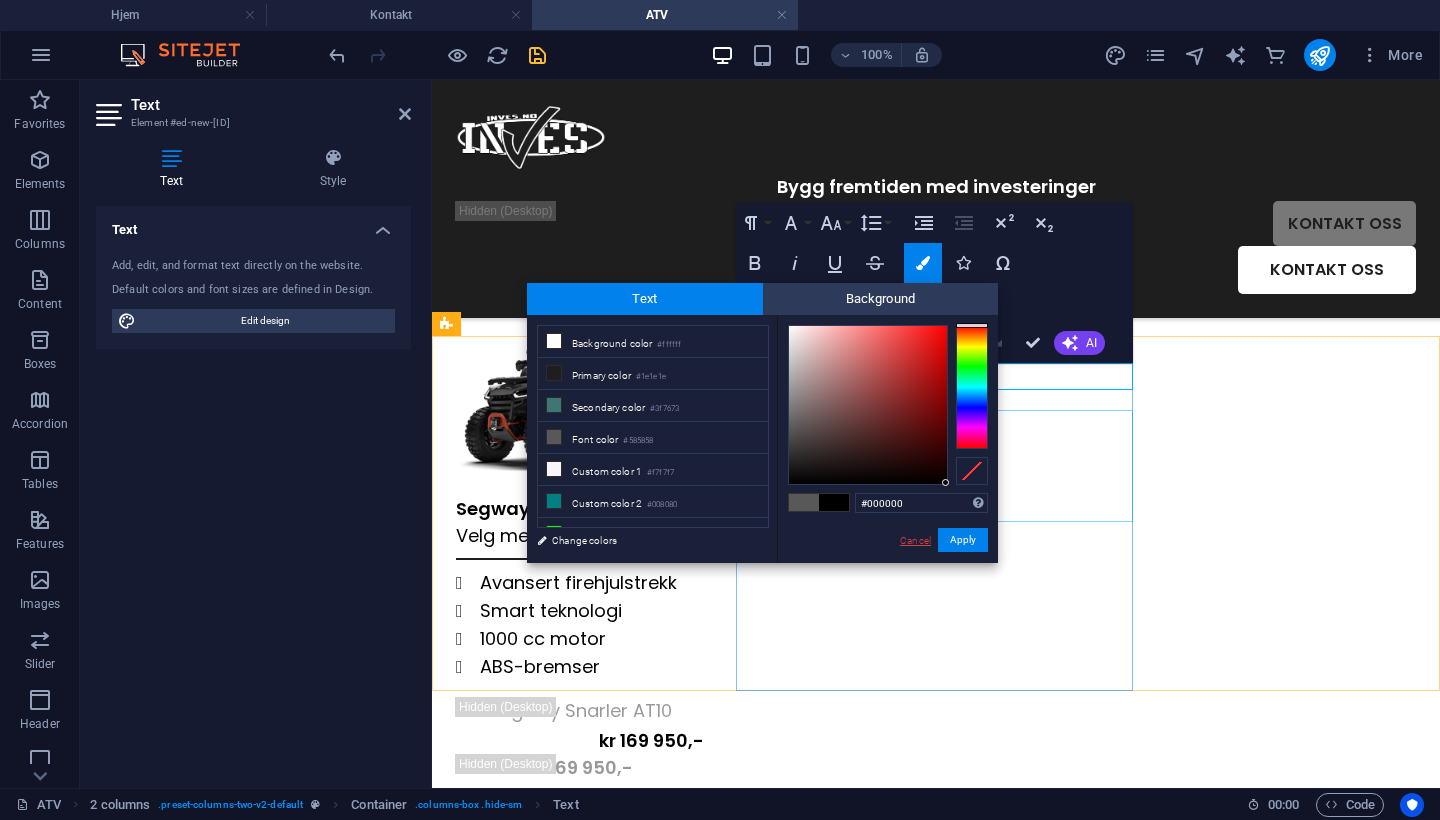click on "Cancel" at bounding box center [915, 540] 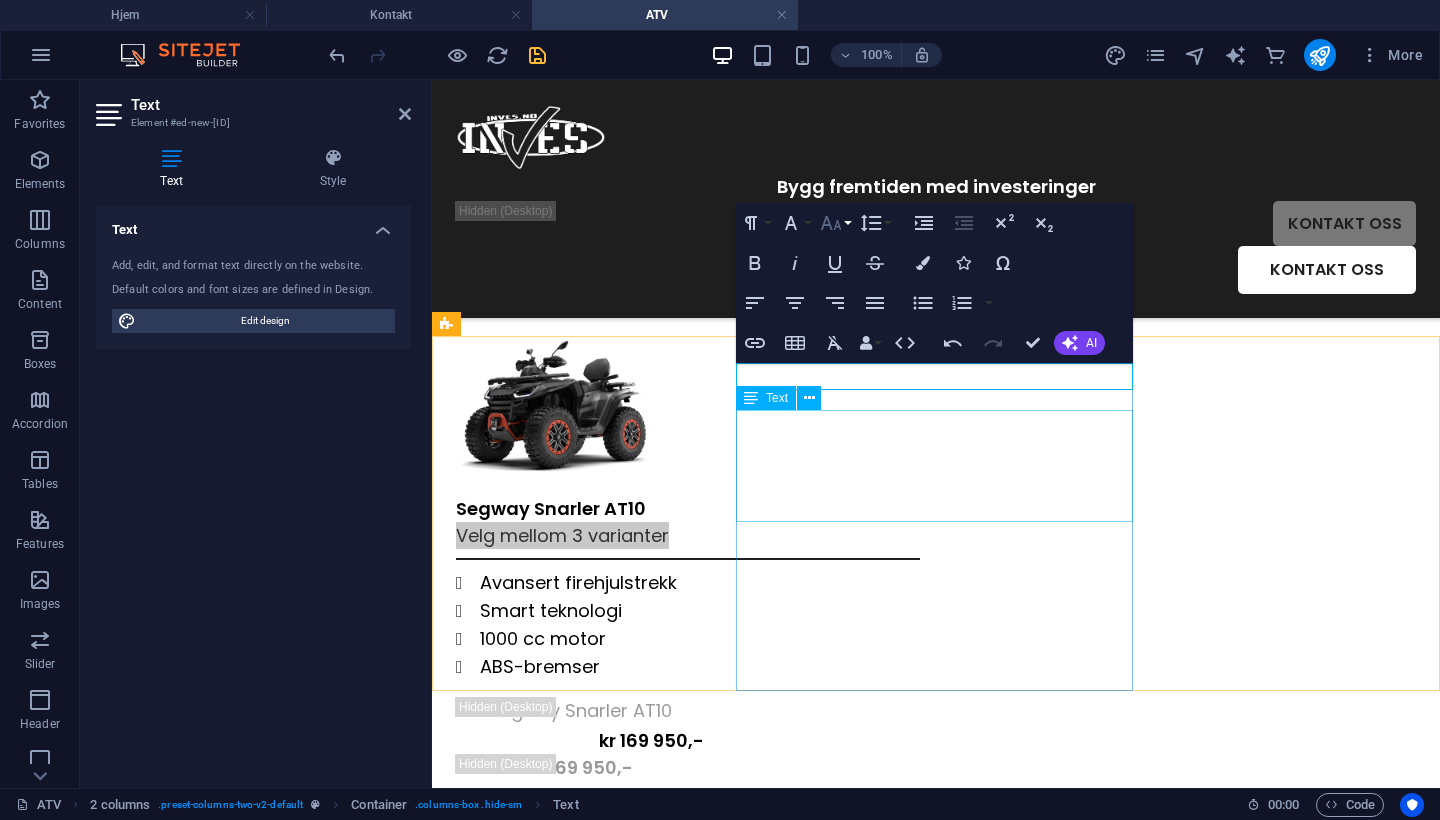 click on "Font Size" at bounding box center (835, 223) 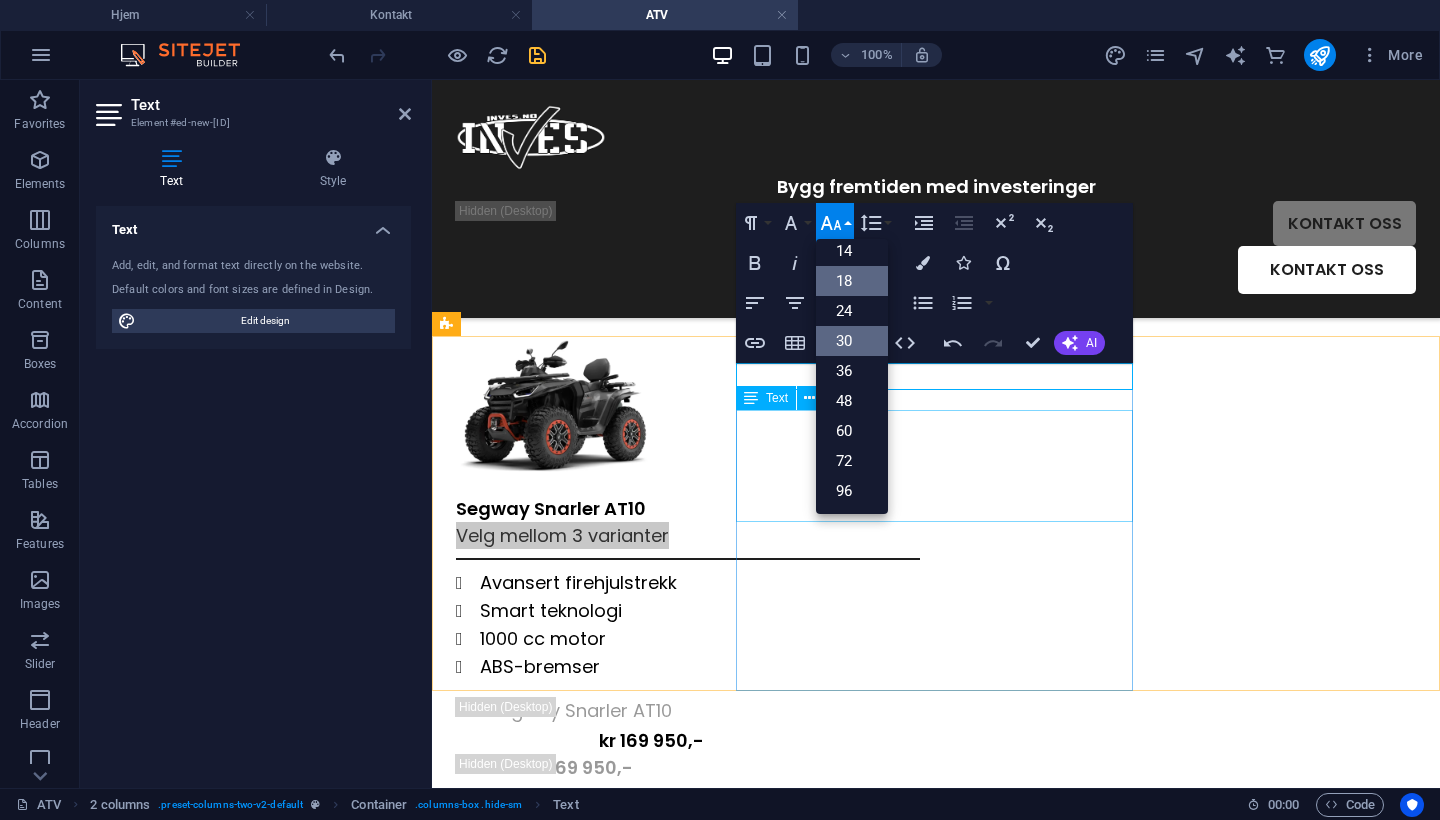 scroll, scrollTop: 36, scrollLeft: 0, axis: vertical 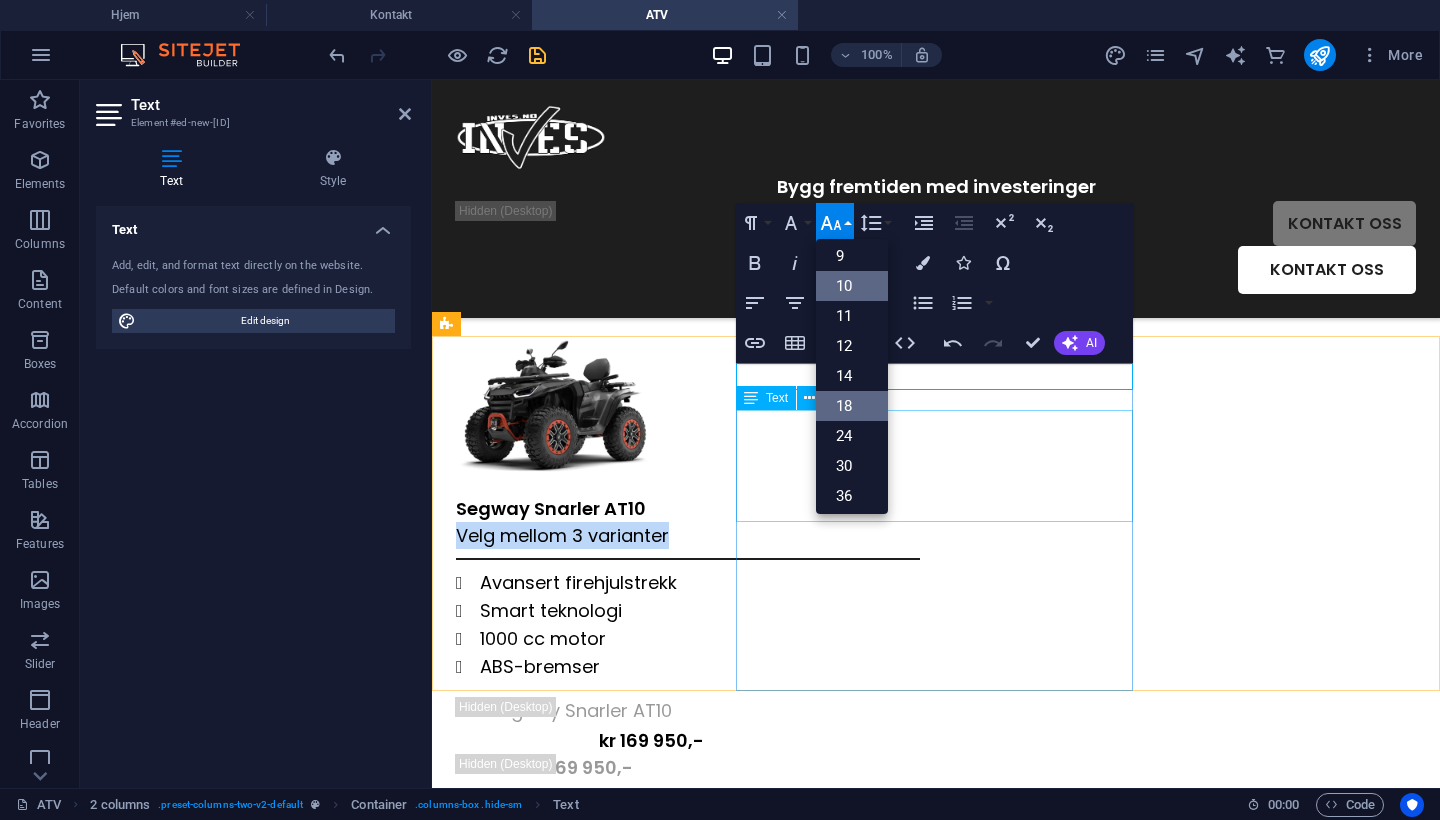 click on "10" at bounding box center [852, 286] 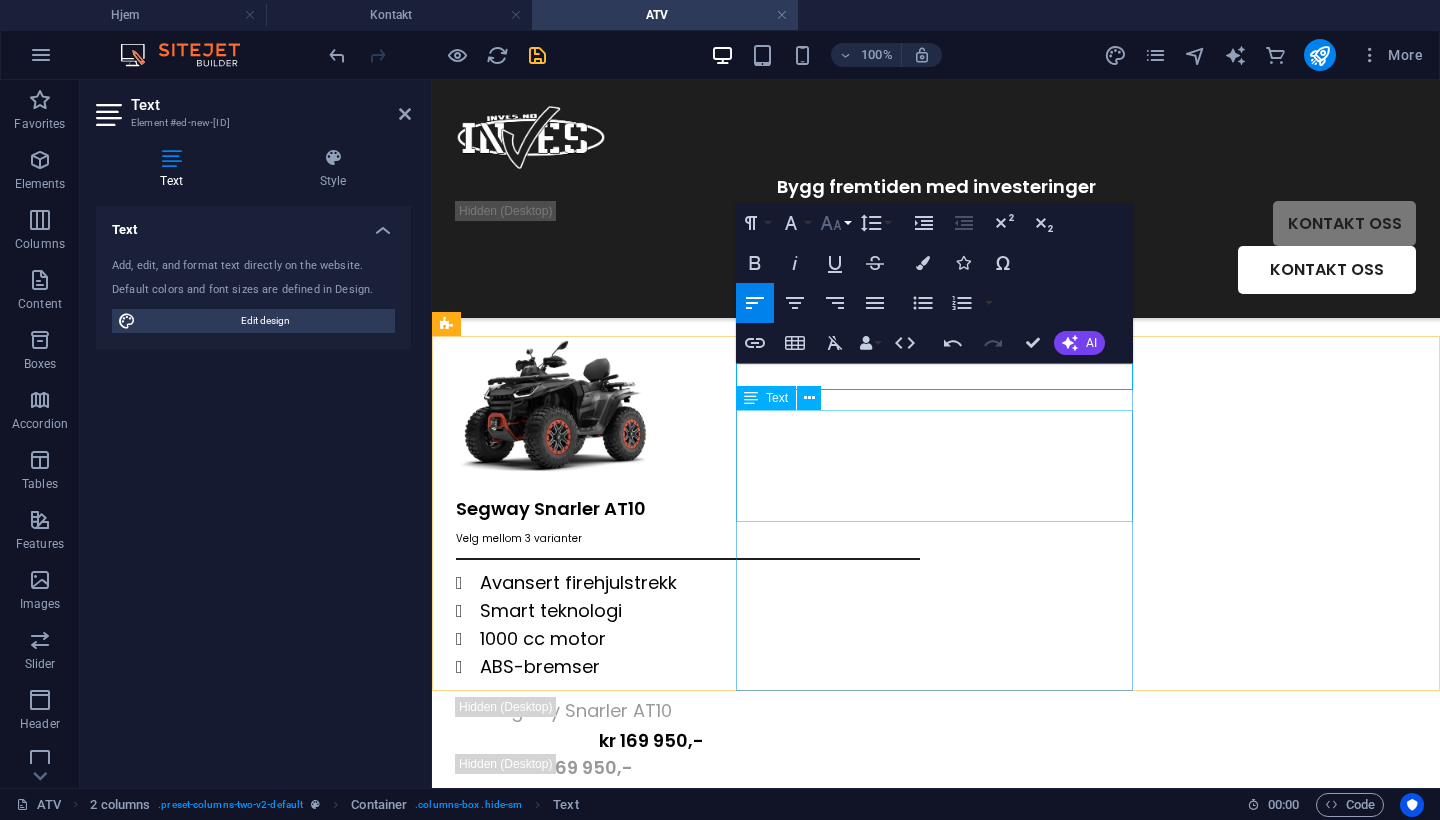 click 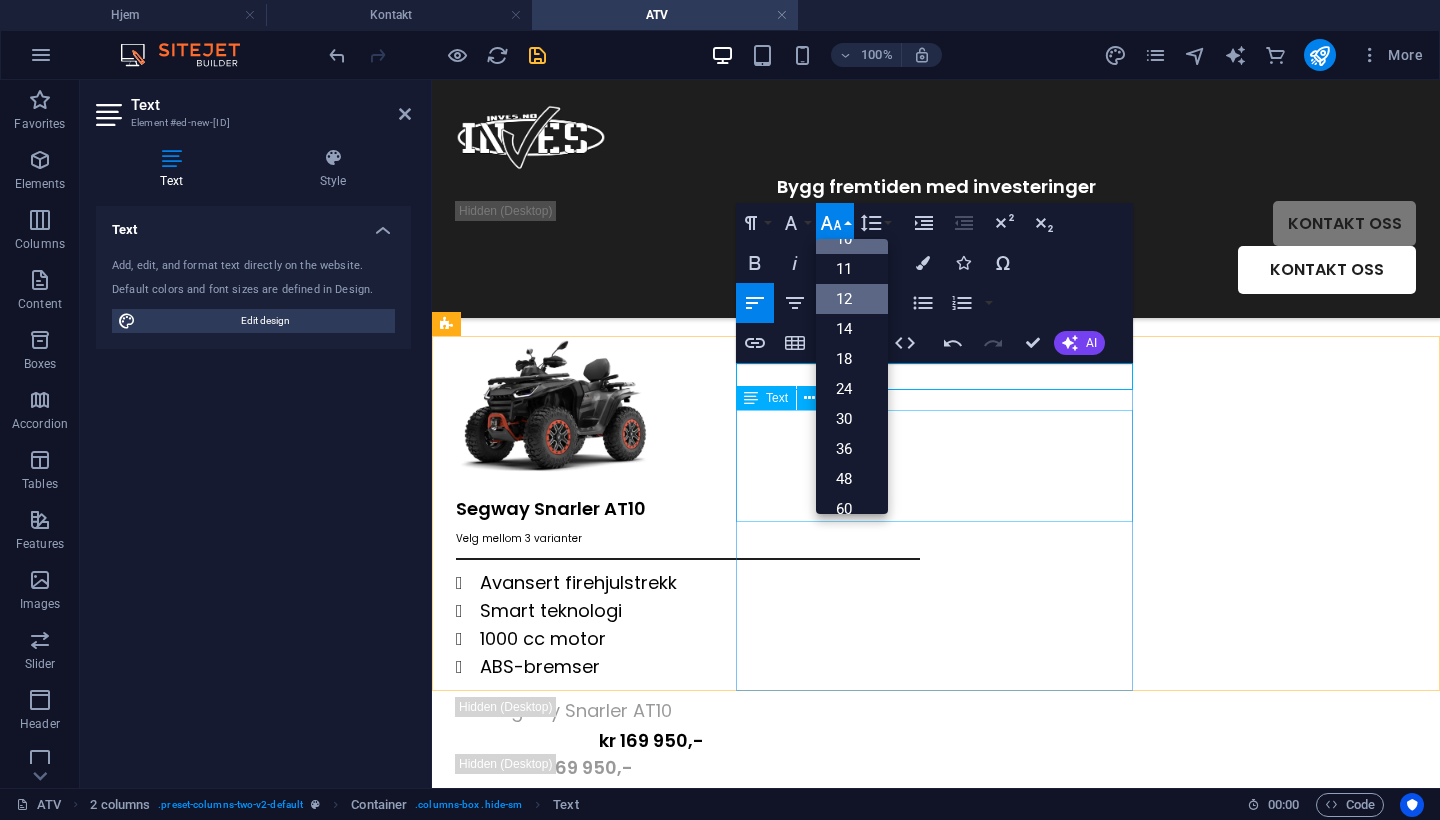 click on "12" at bounding box center [852, 299] 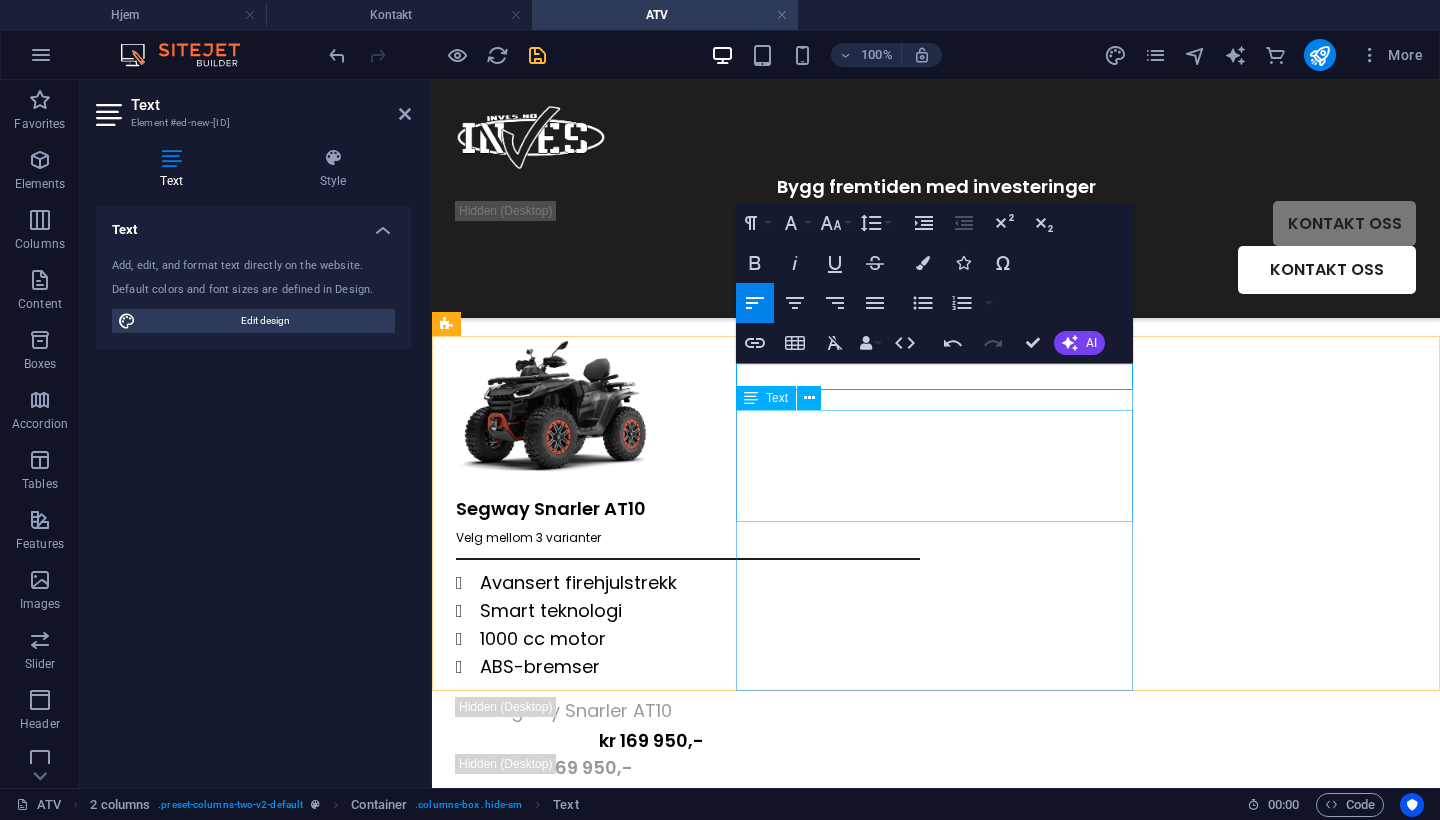 click on "Avansert firehjulstrekk Smart teknologi 1000 cc motor ABS-bremser" at bounding box center [688, 625] 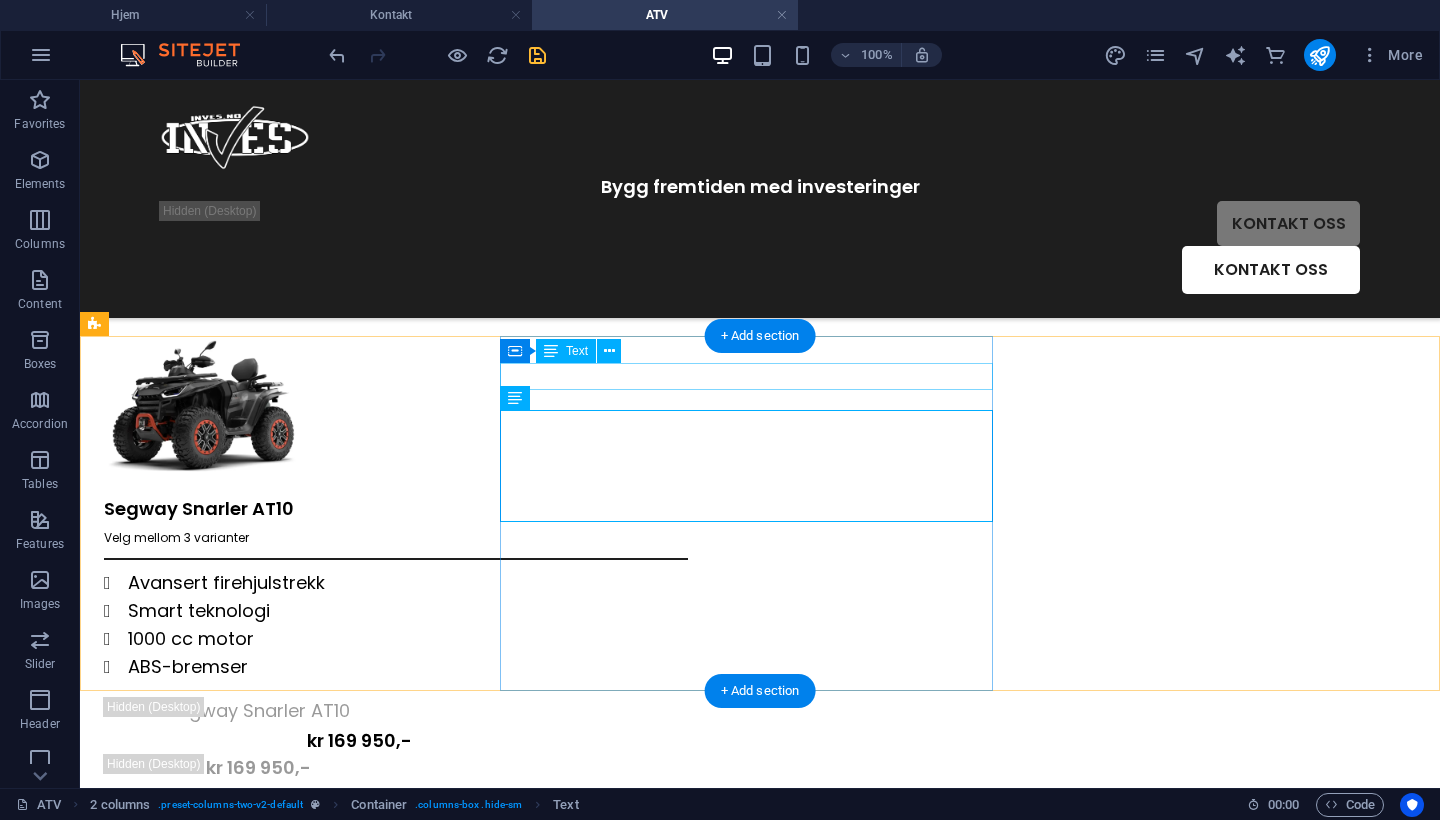 click on "Velg mellom 3 varianter" at bounding box center (396, 535) 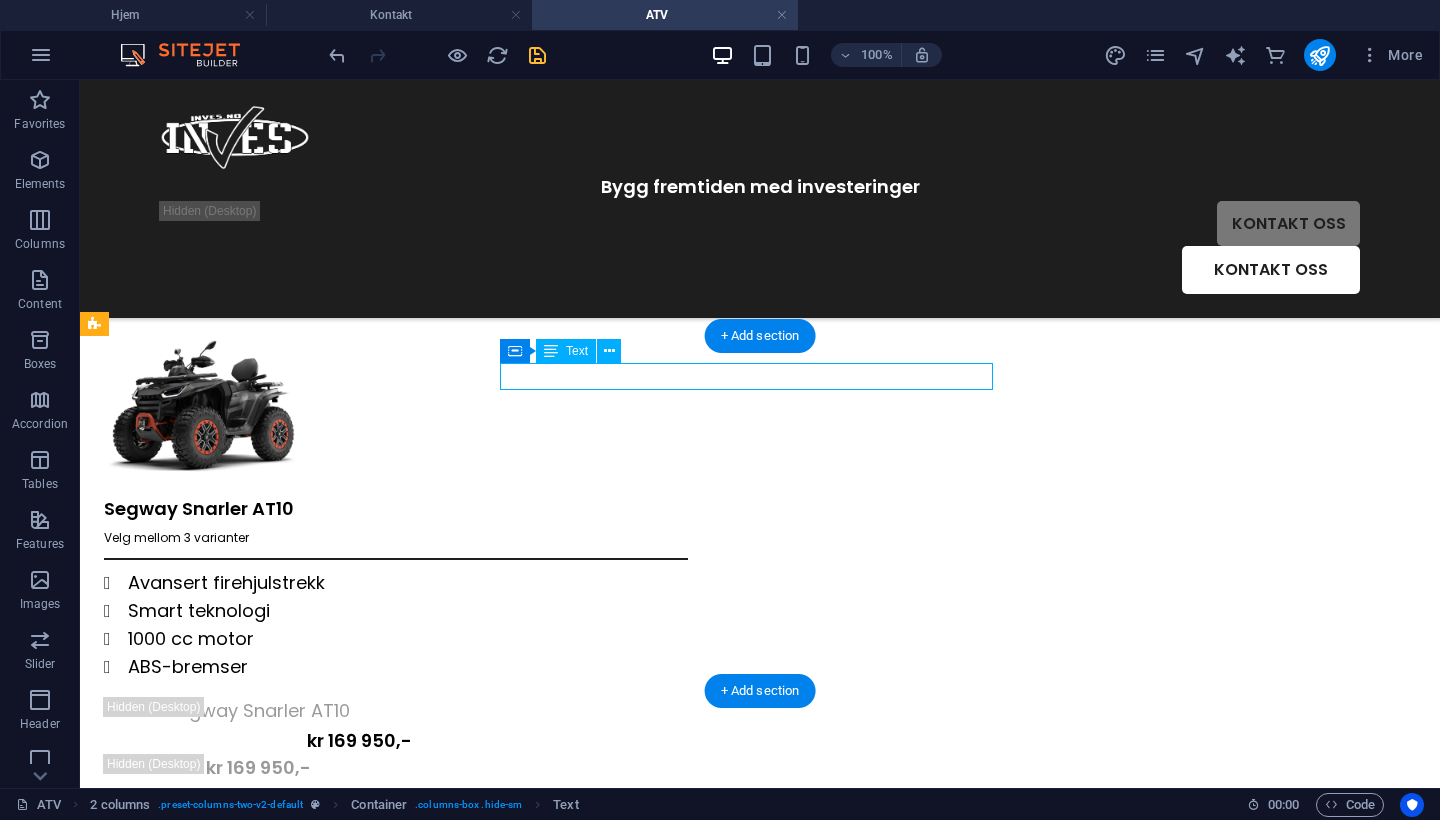 click on "Velg mellom 3 varianter" at bounding box center [396, 535] 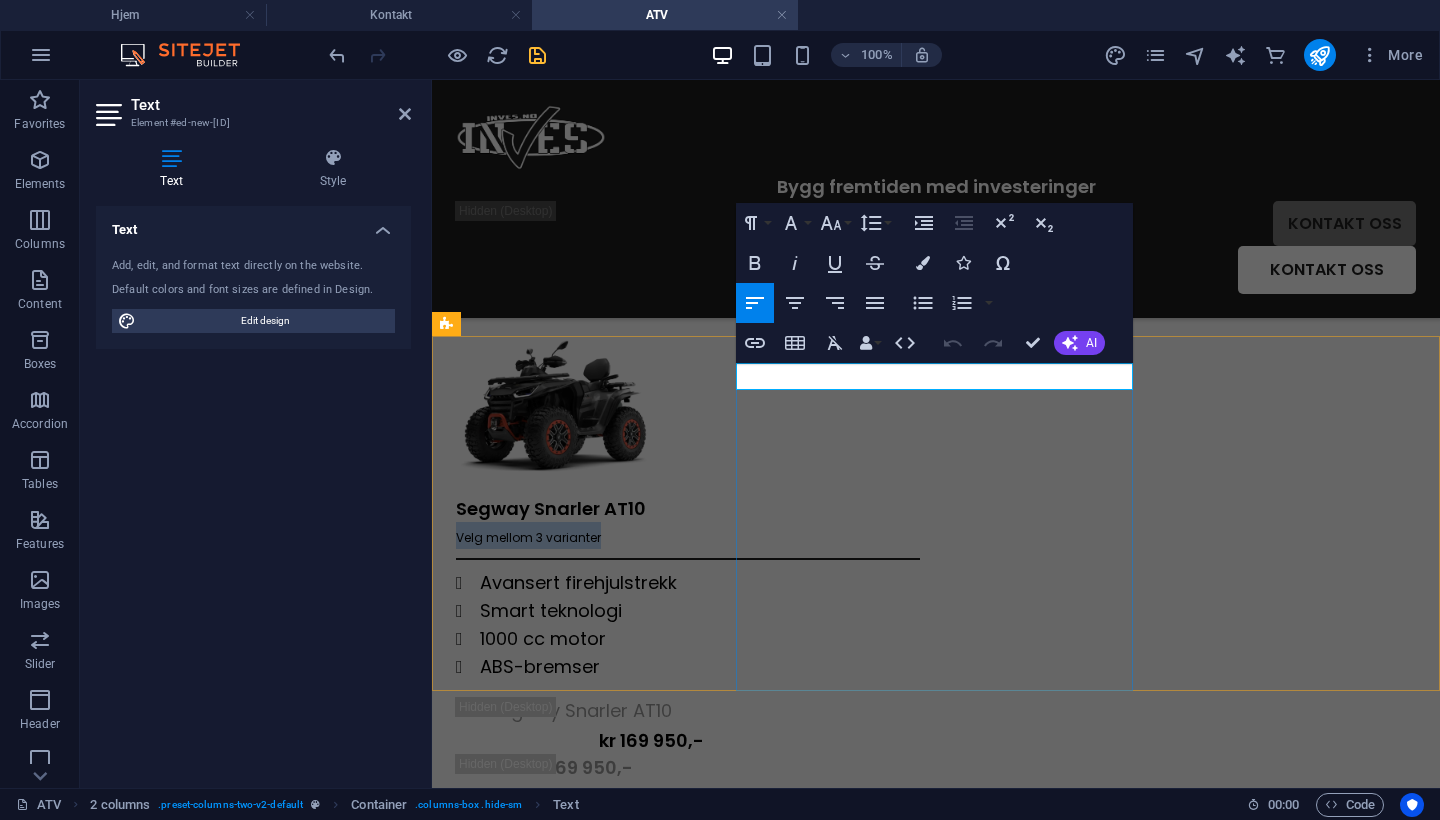drag, startPoint x: 916, startPoint y: 379, endPoint x: 611, endPoint y: 378, distance: 305.00165 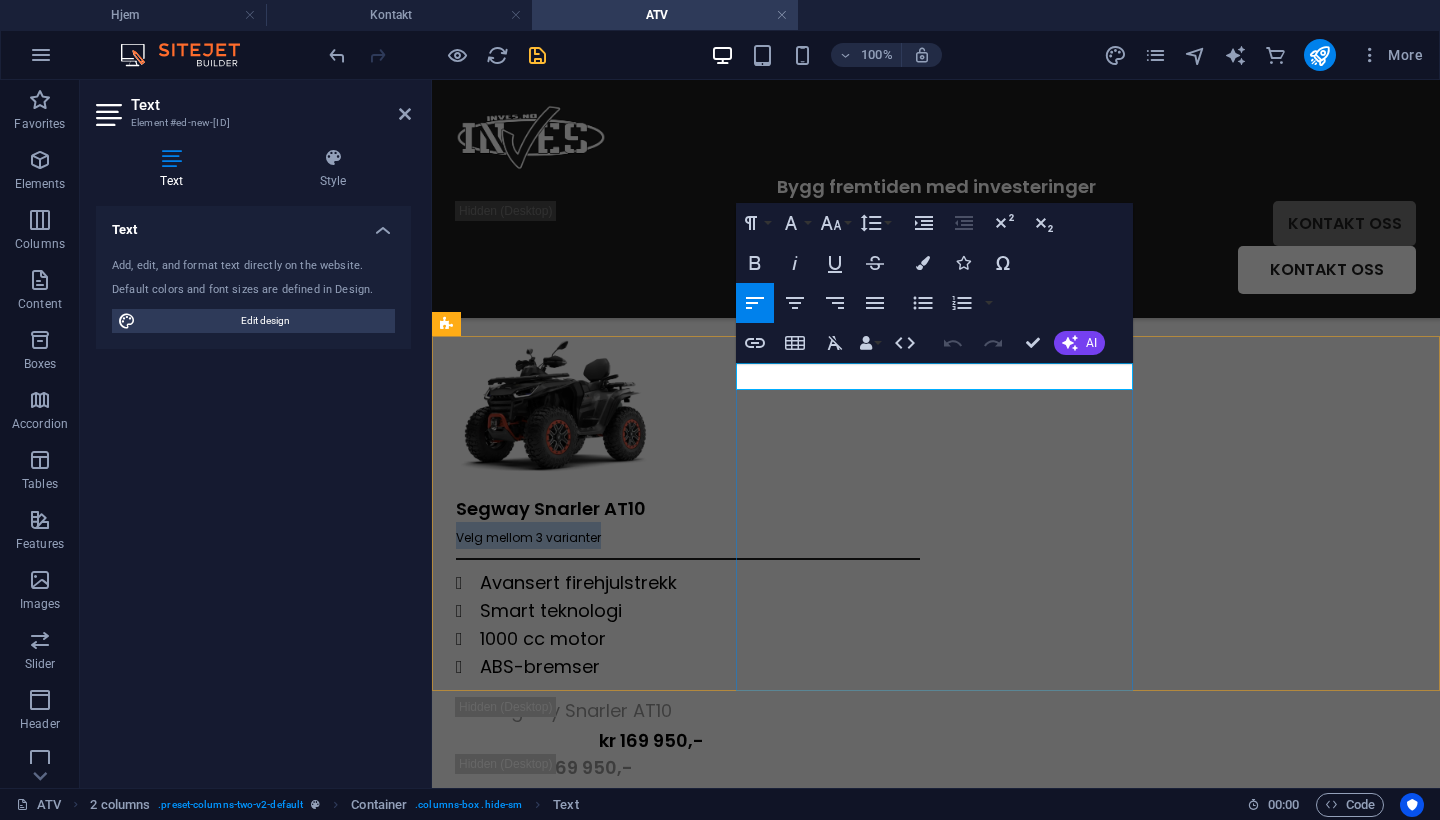 click on "Segway Snarler AT10 Velg mellom 3 varianter Avansert firehjulstrekk Smart teknologi 1000 cc motor ABS-bremser Segway Snarler AT10 kr [PRICE] kr [PRICE] Avansert firehjulstrekk Smart teknologi 1000 cc motor ABS-bremser BESTILL / LES MER BESTILL / LES MER" at bounding box center [936, 770] 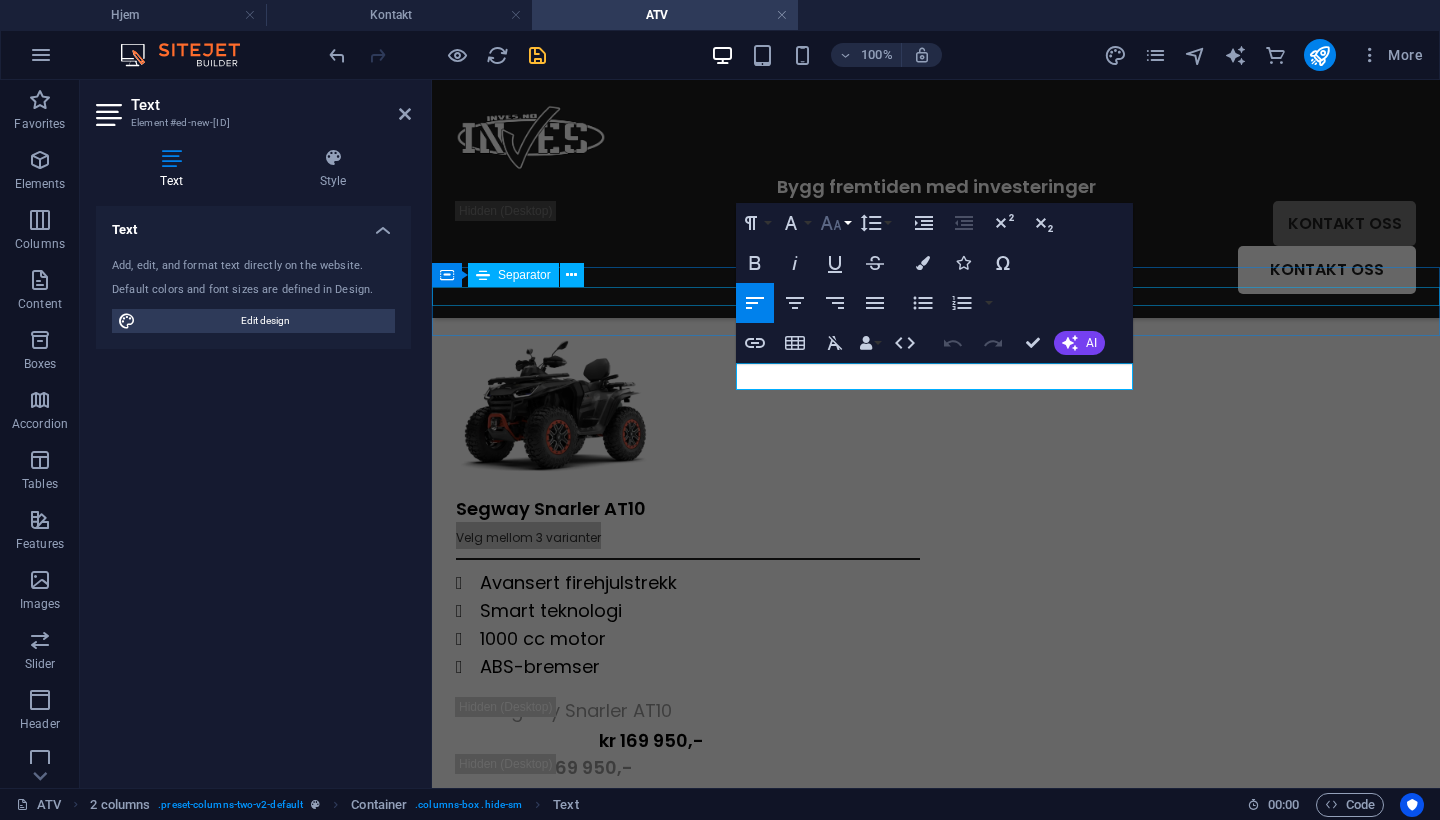click 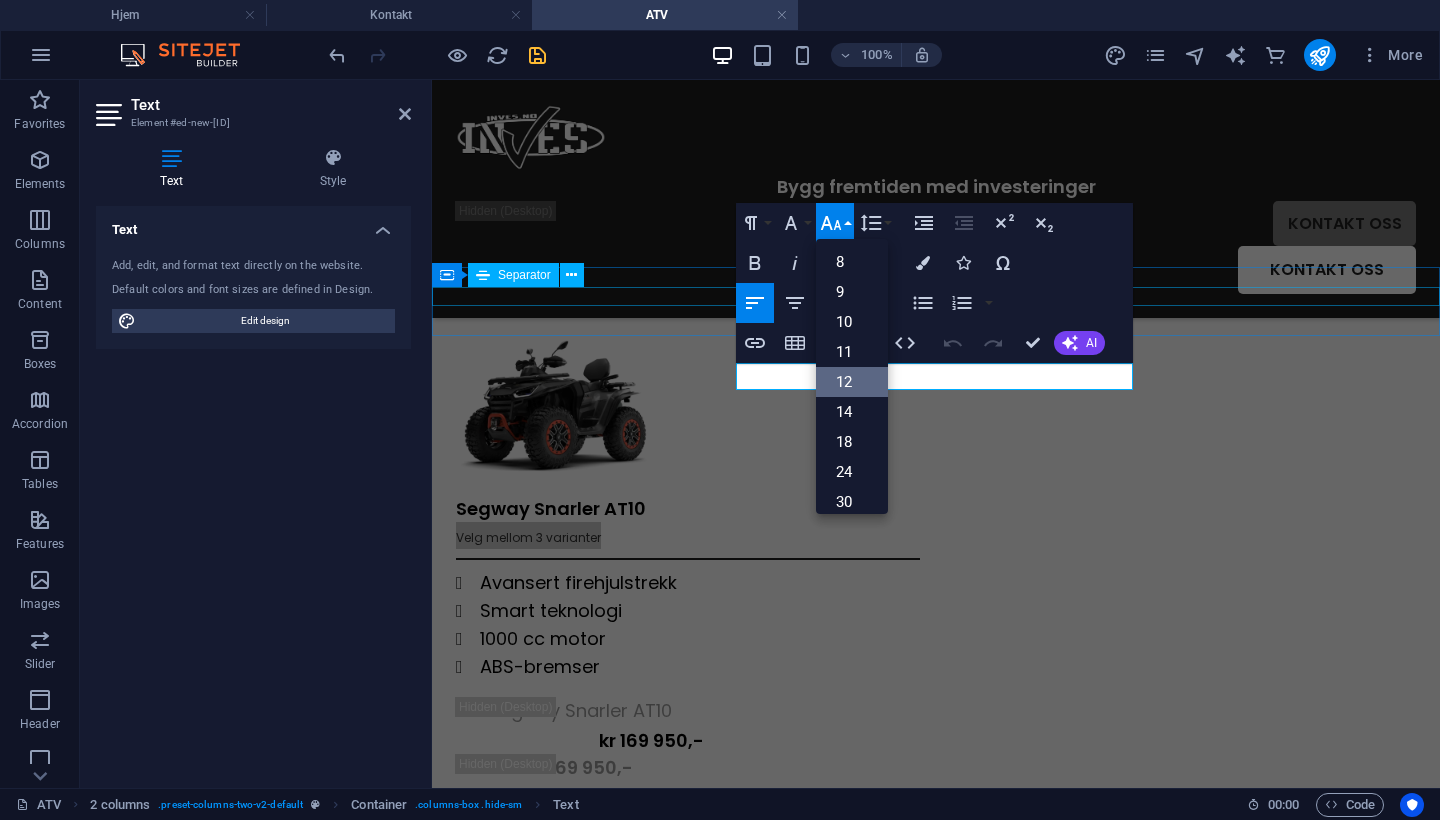 scroll, scrollTop: 143, scrollLeft: 0, axis: vertical 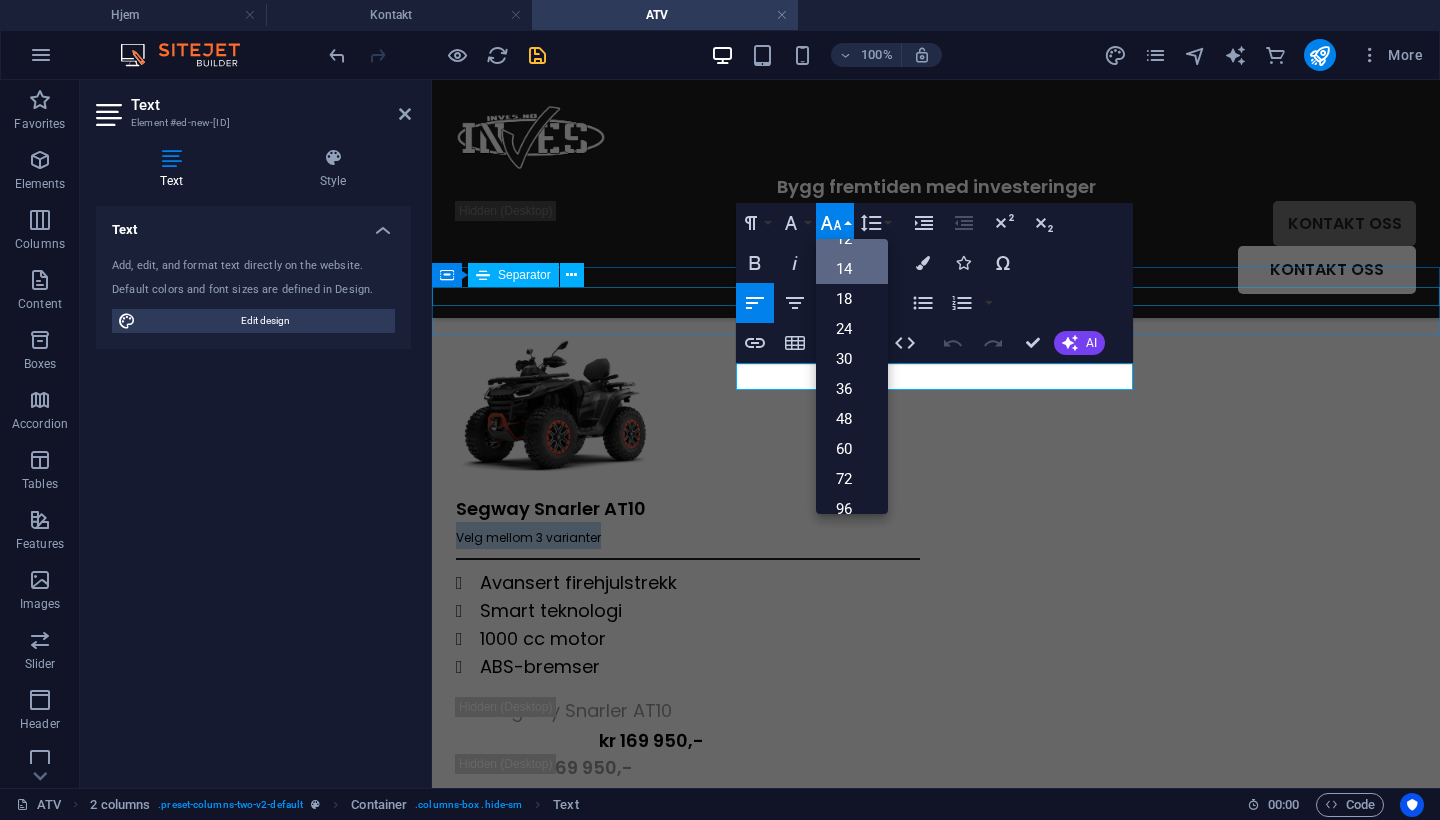 click on "14" at bounding box center [852, 269] 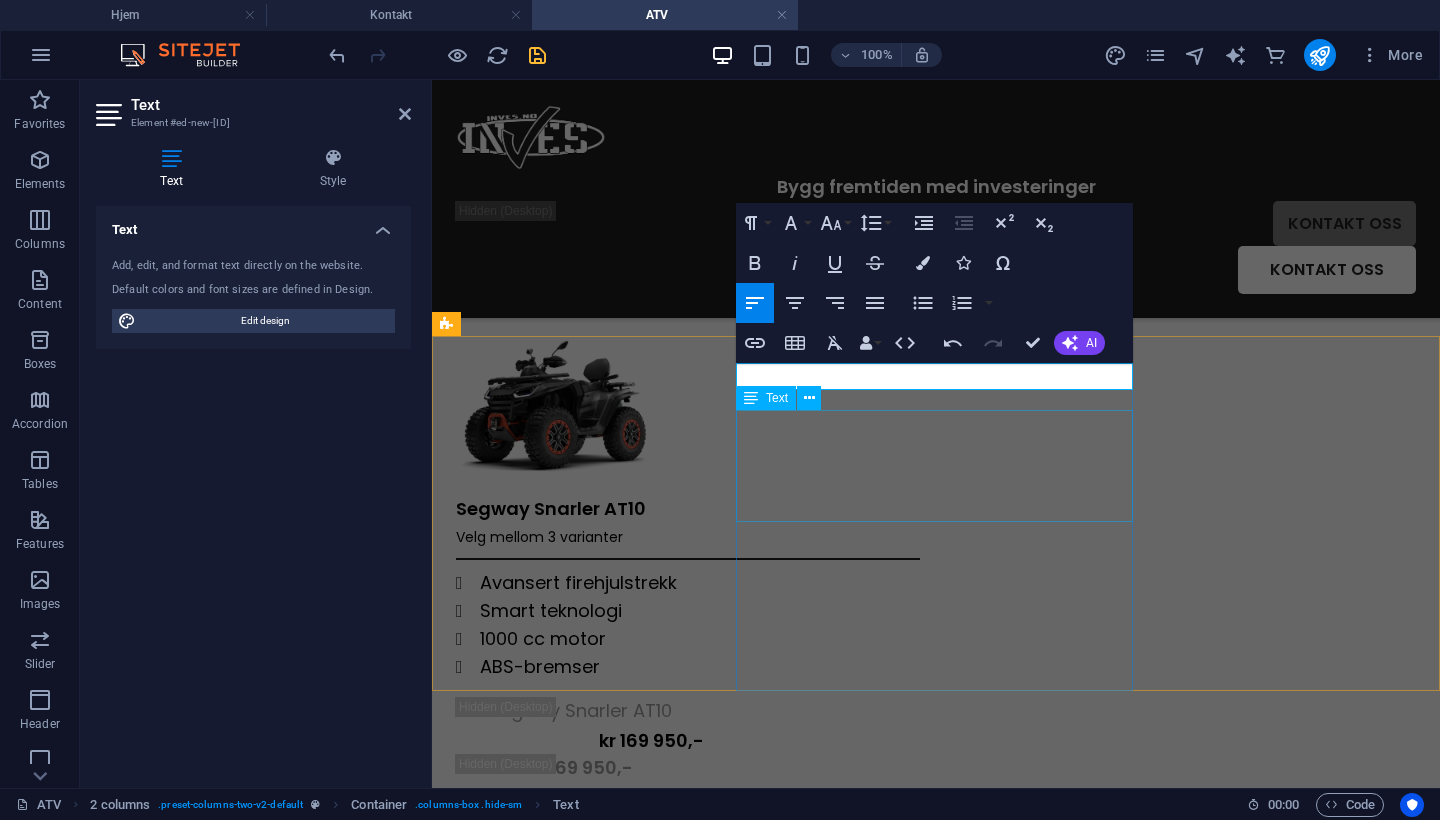 click on "Avansert firehjulstrekk Smart teknologi 1000 cc motor ABS-bremser" at bounding box center (688, 625) 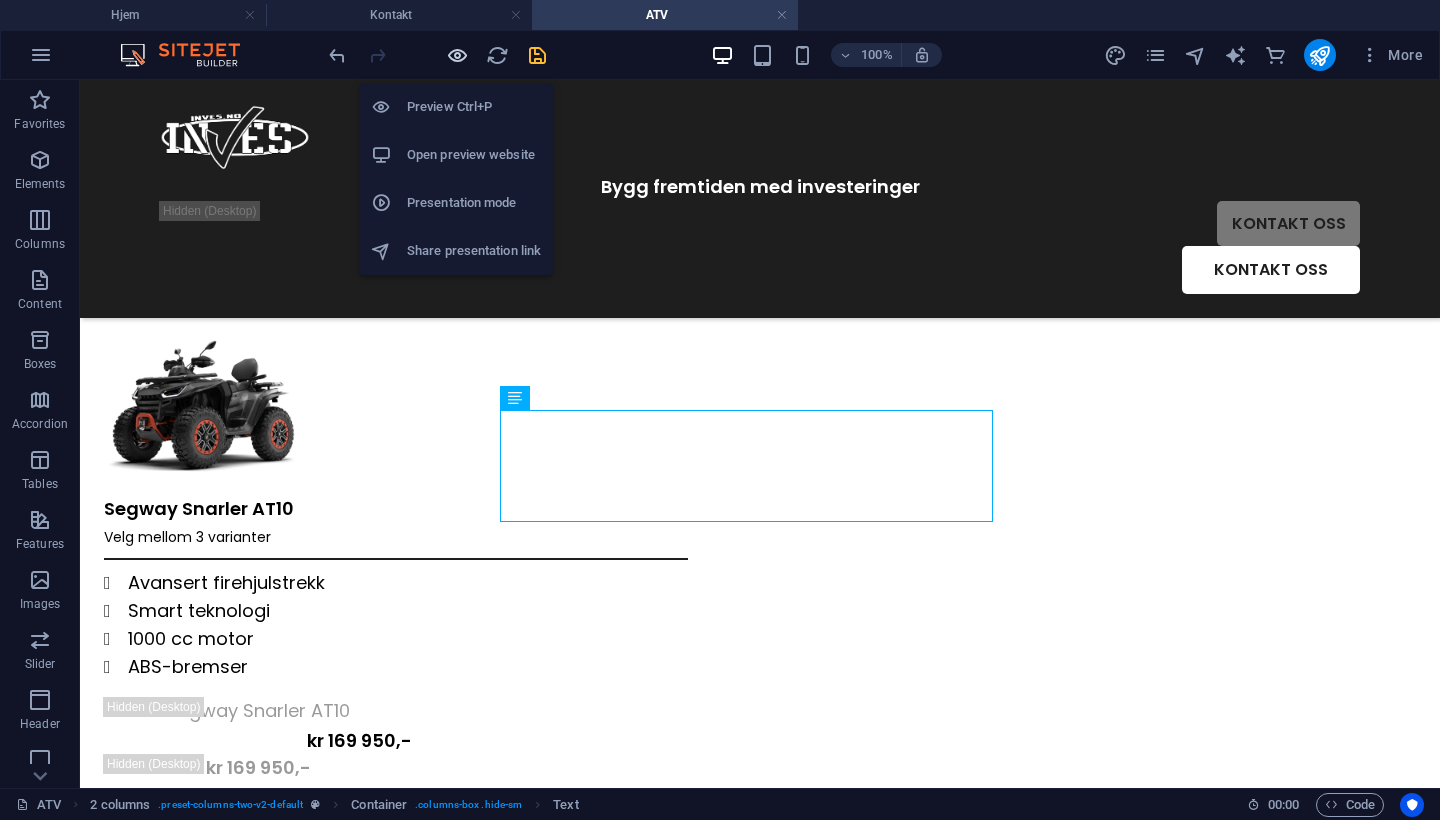 click at bounding box center [457, 55] 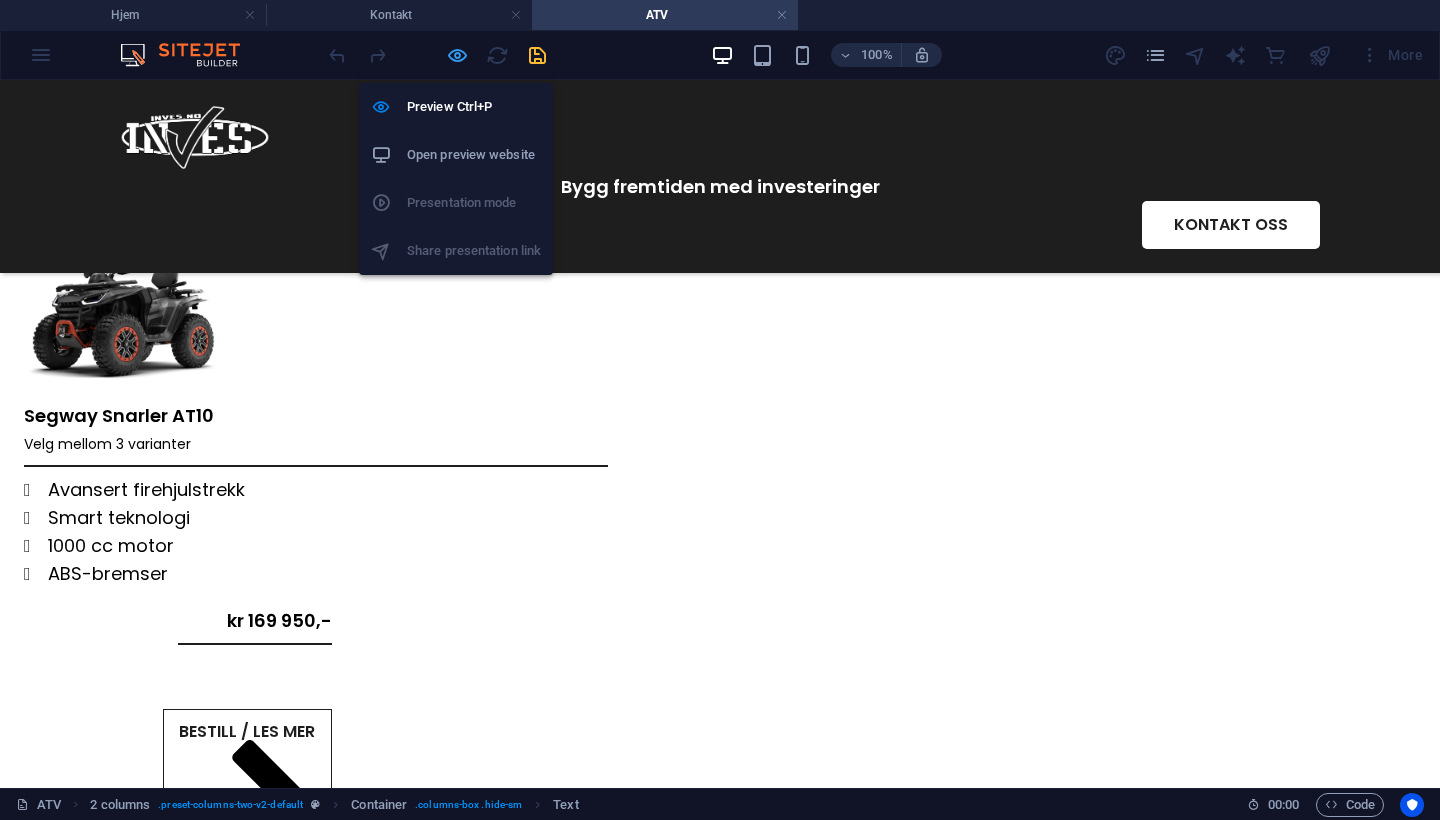 click at bounding box center [457, 55] 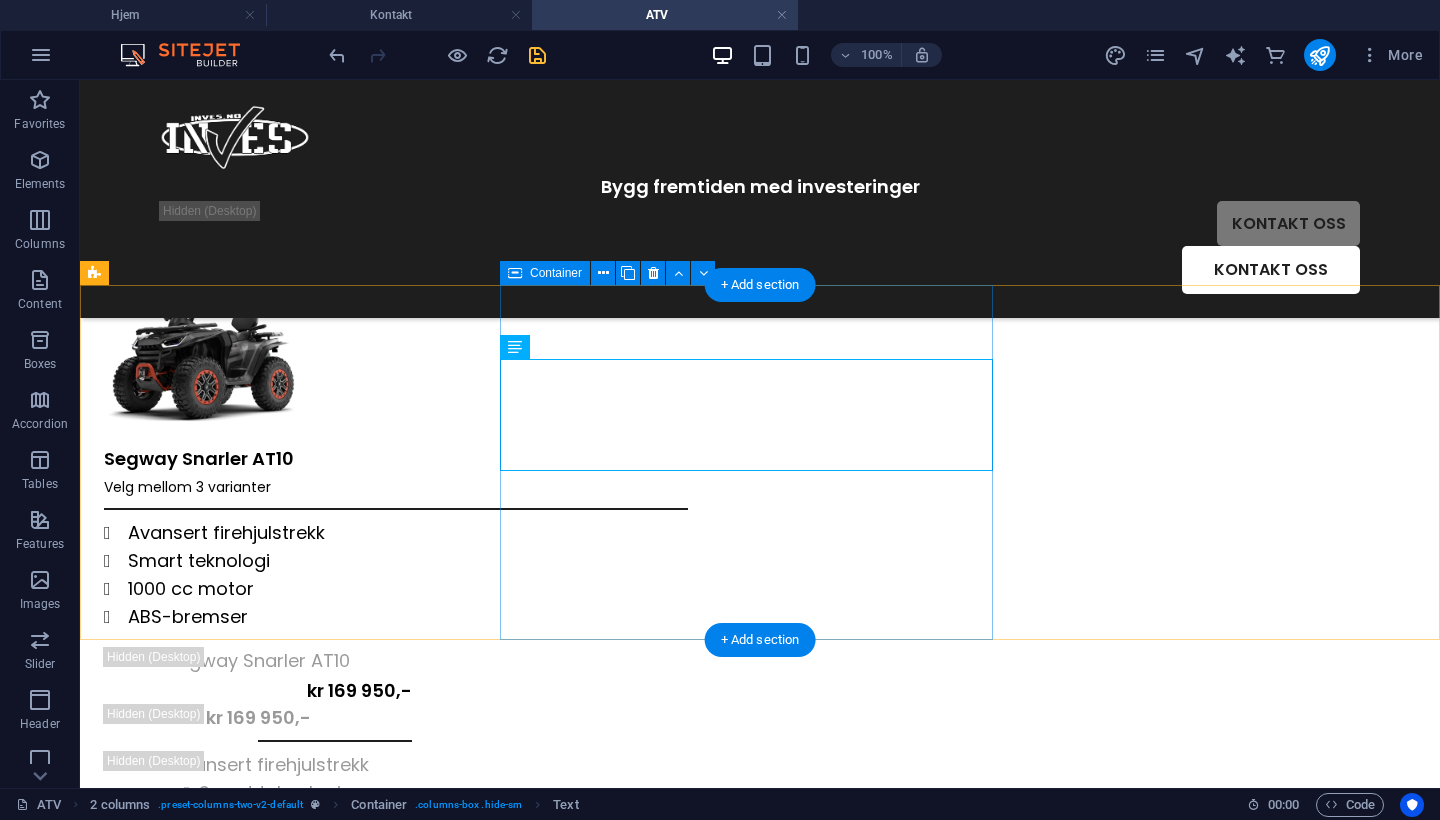 scroll, scrollTop: 299, scrollLeft: 0, axis: vertical 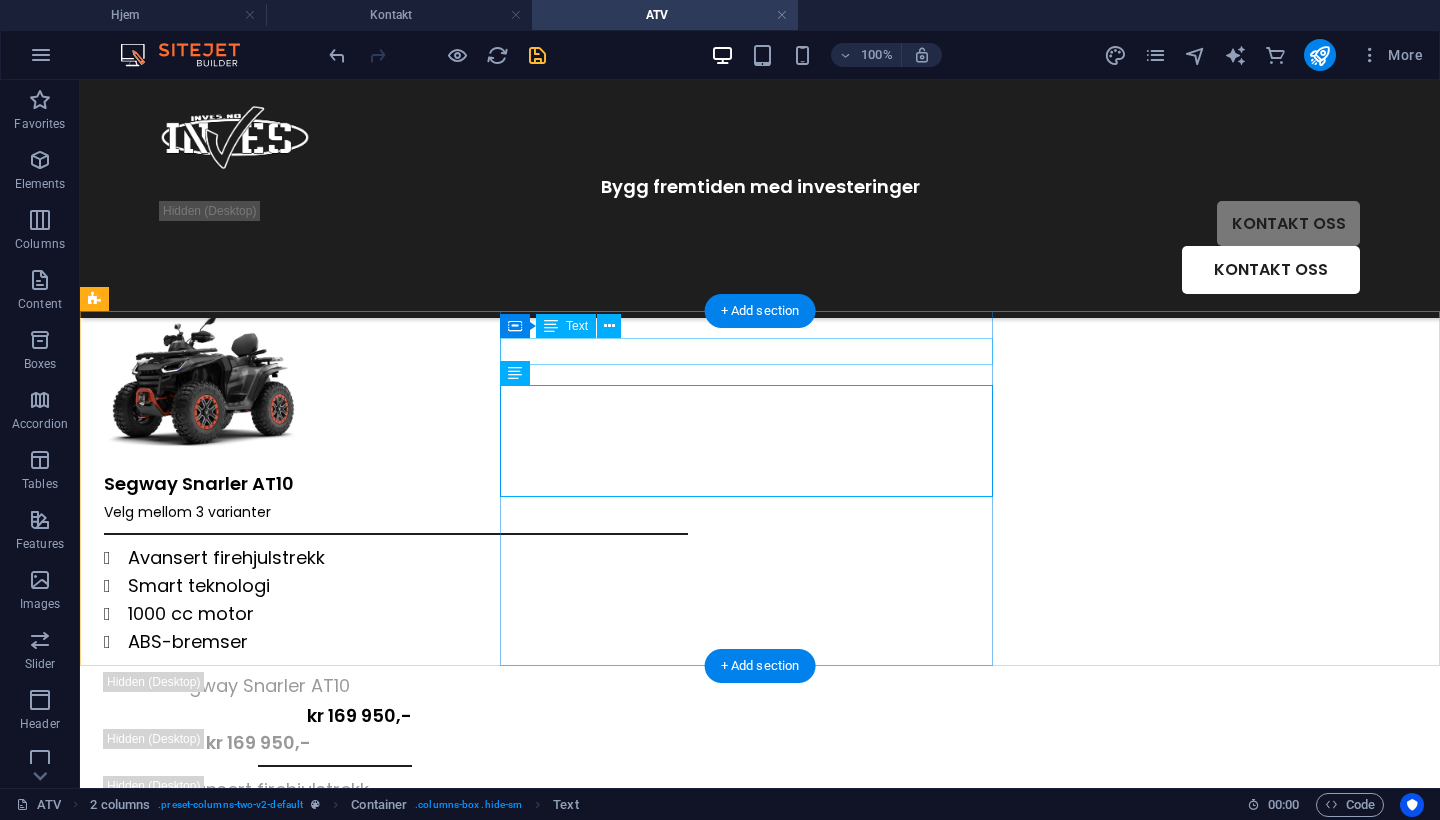 click on "Velg mellom 3 varianter" at bounding box center (396, 510) 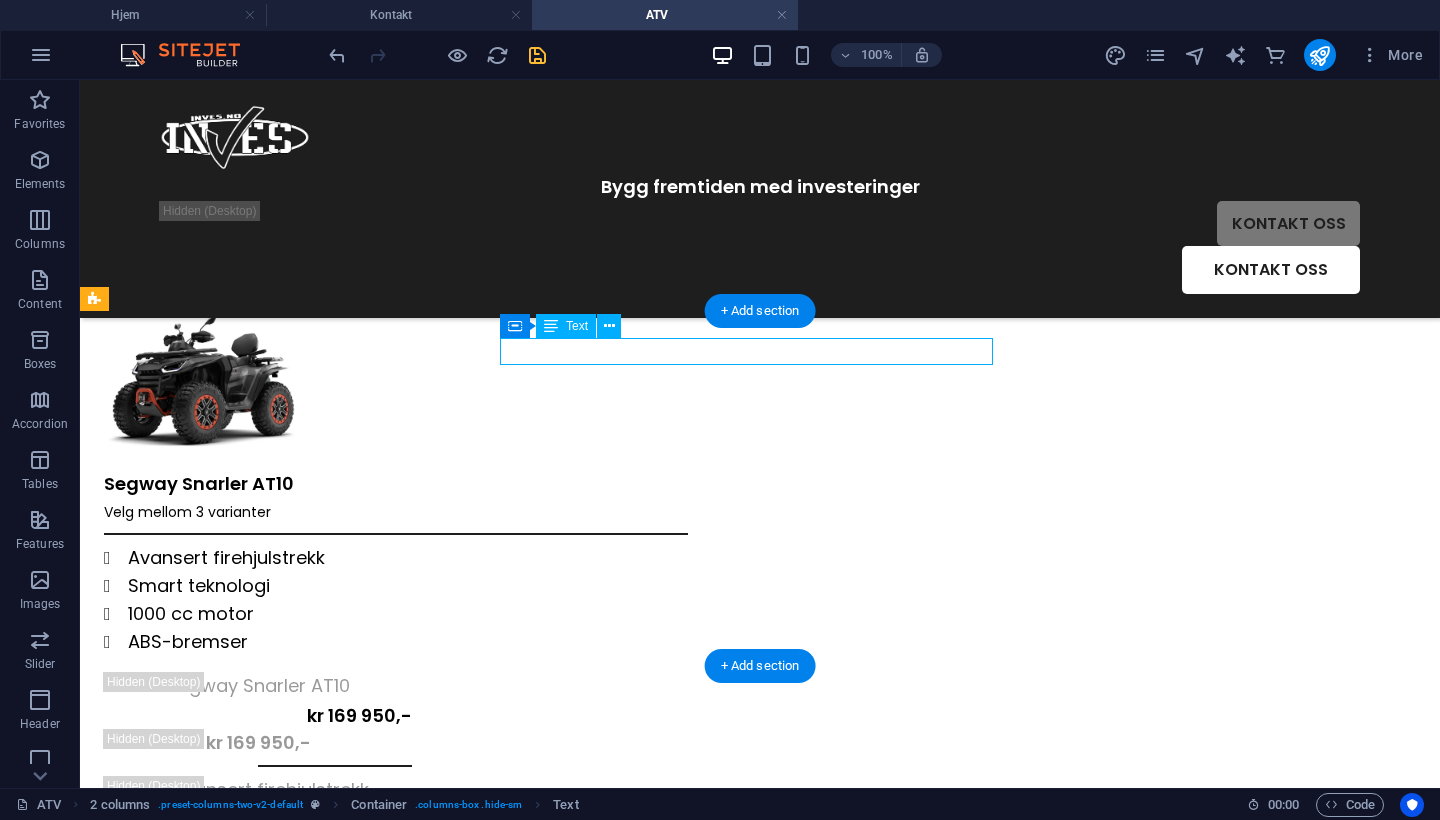 click on "Velg mellom 3 varianter" at bounding box center [396, 510] 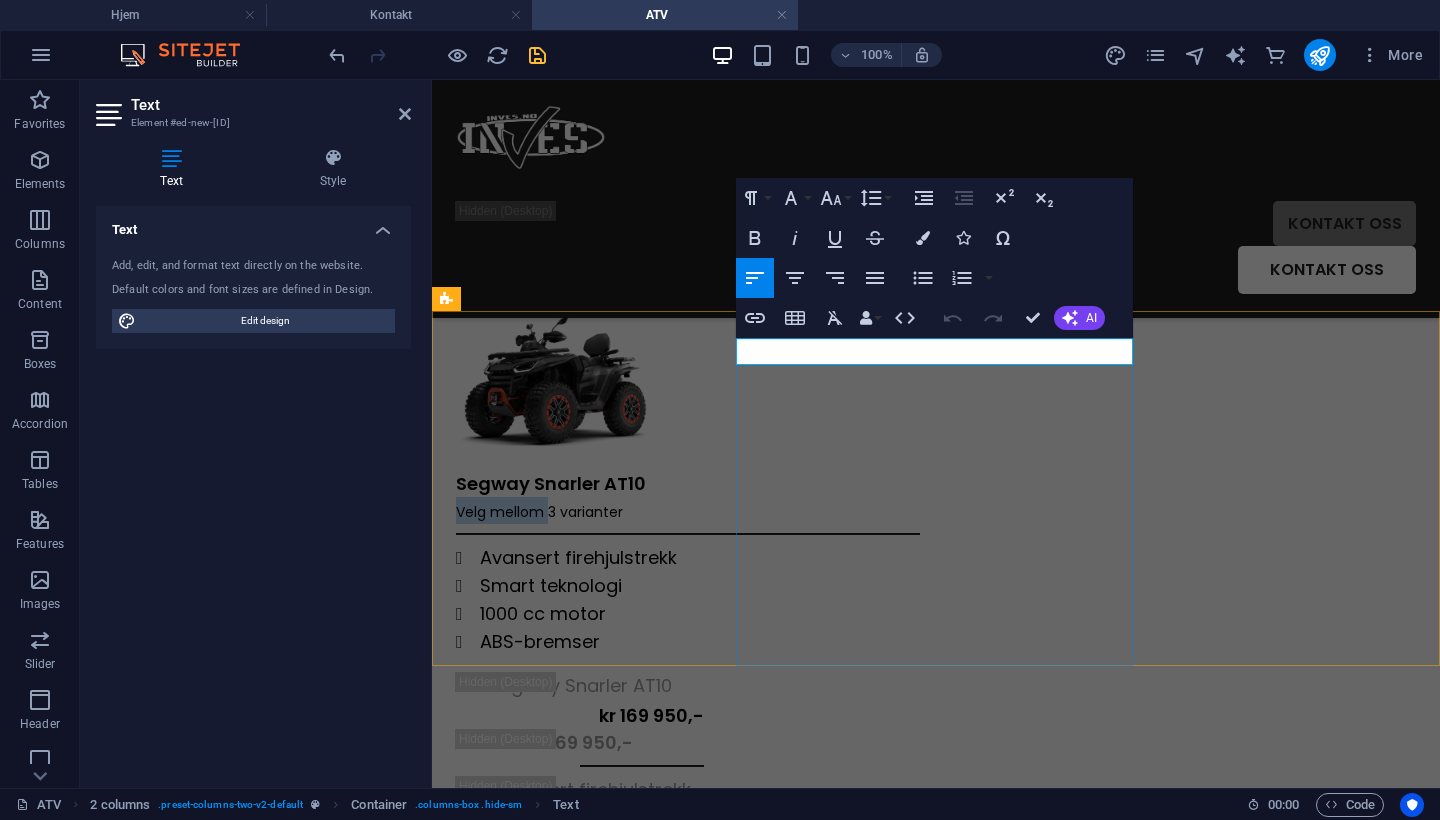 drag, startPoint x: 830, startPoint y: 354, endPoint x: 714, endPoint y: 347, distance: 116.21101 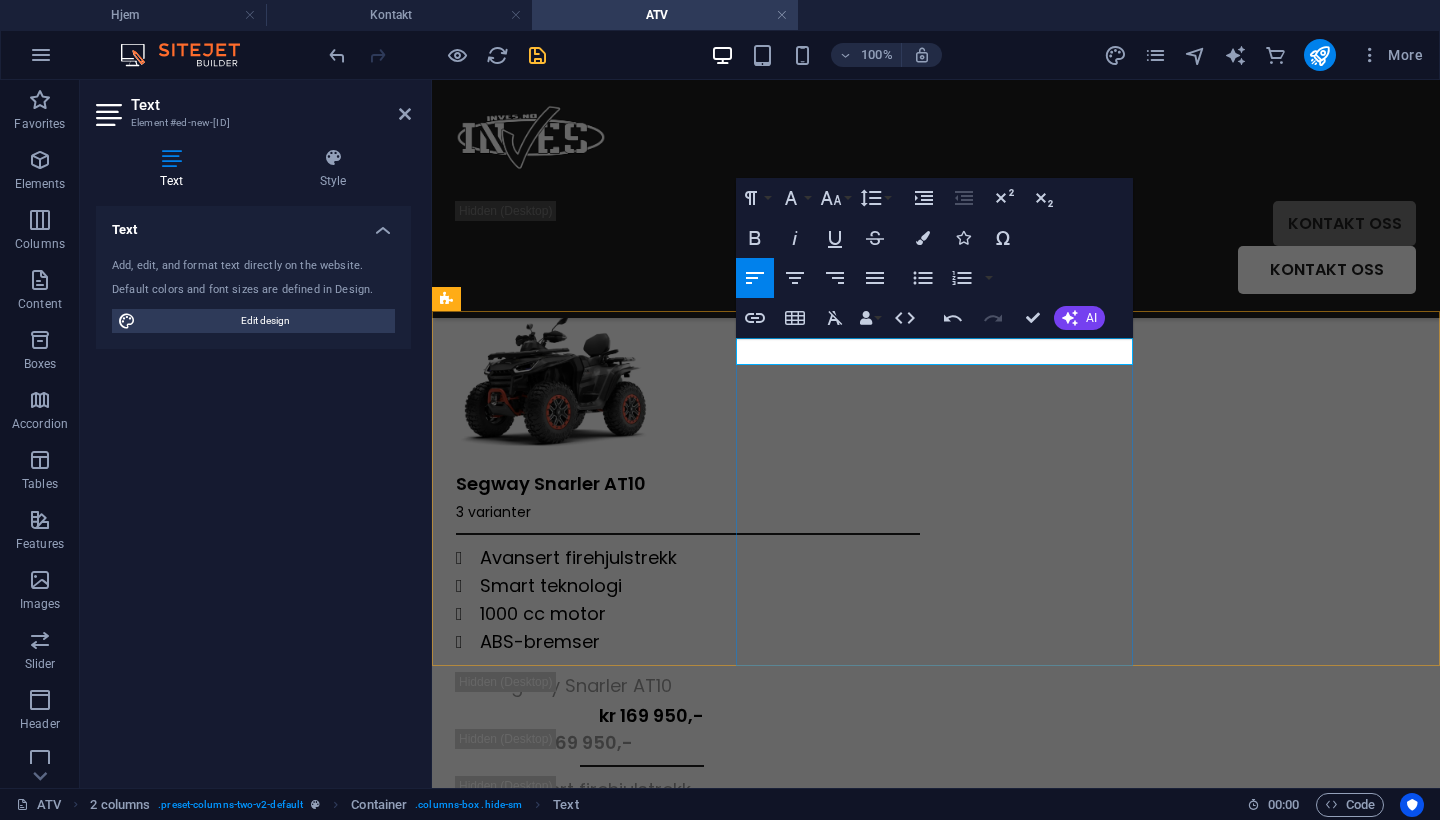 click on "3 varianter" at bounding box center (688, 510) 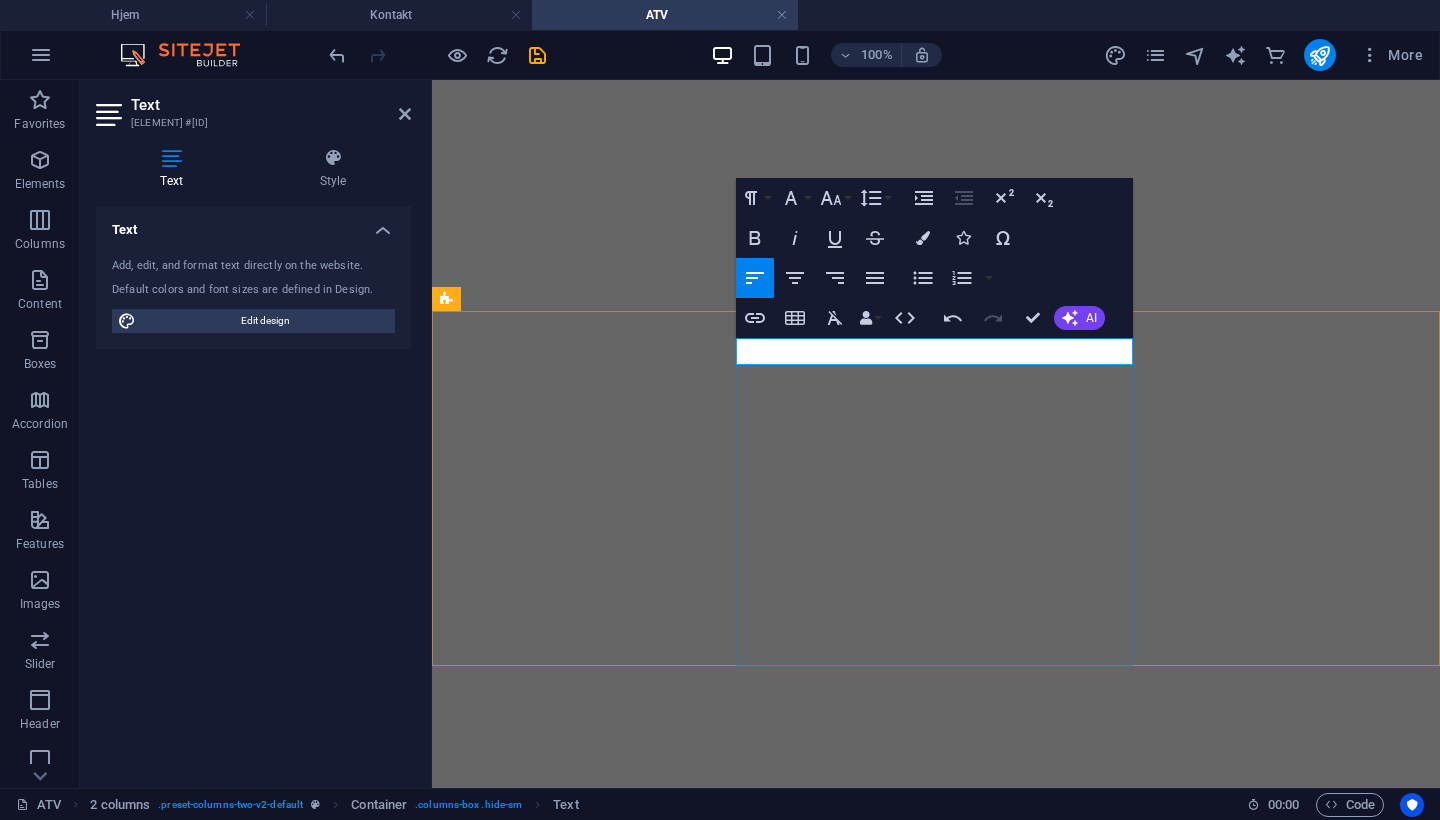 scroll, scrollTop: 0, scrollLeft: 0, axis: both 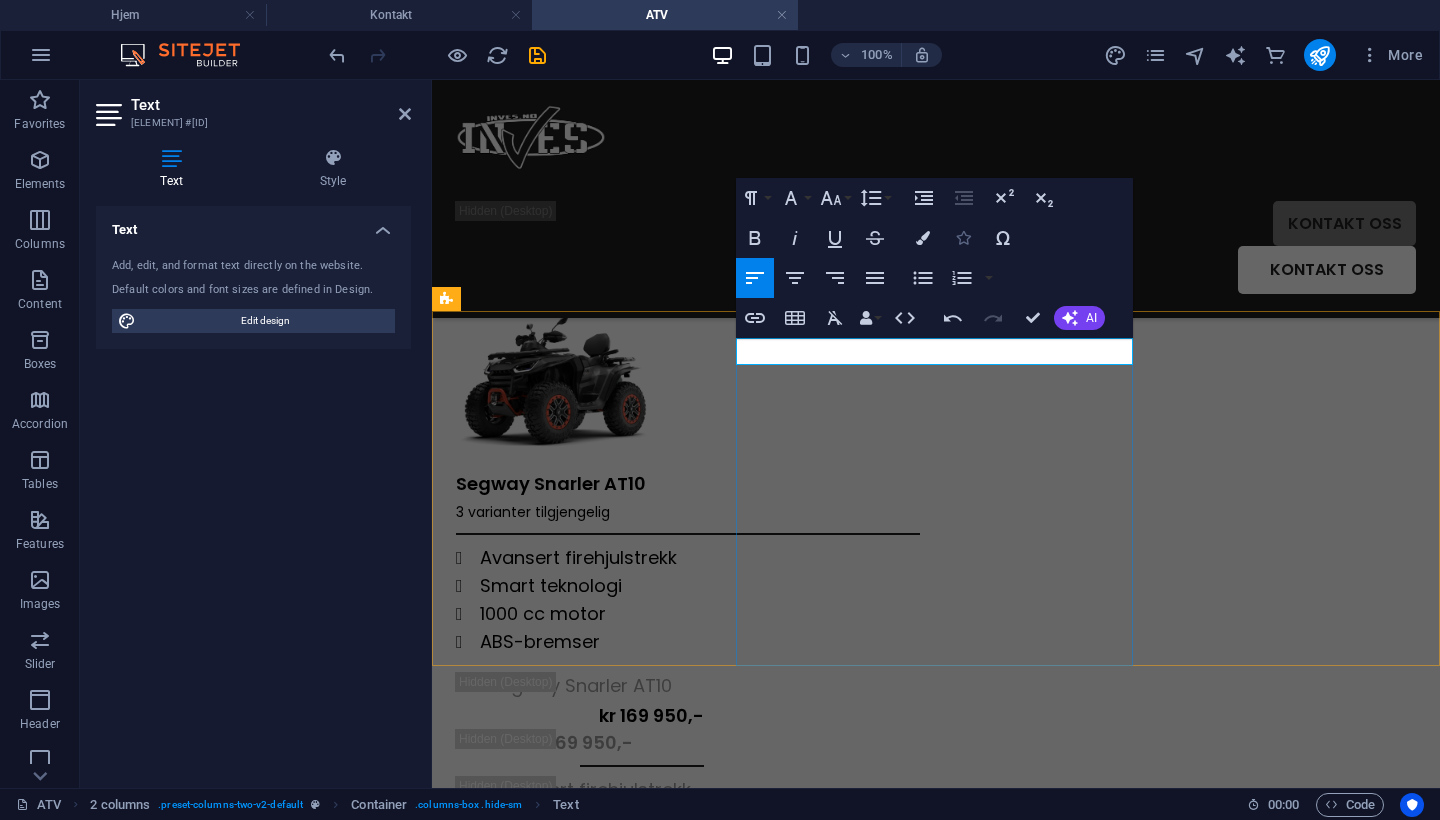 click at bounding box center (963, 238) 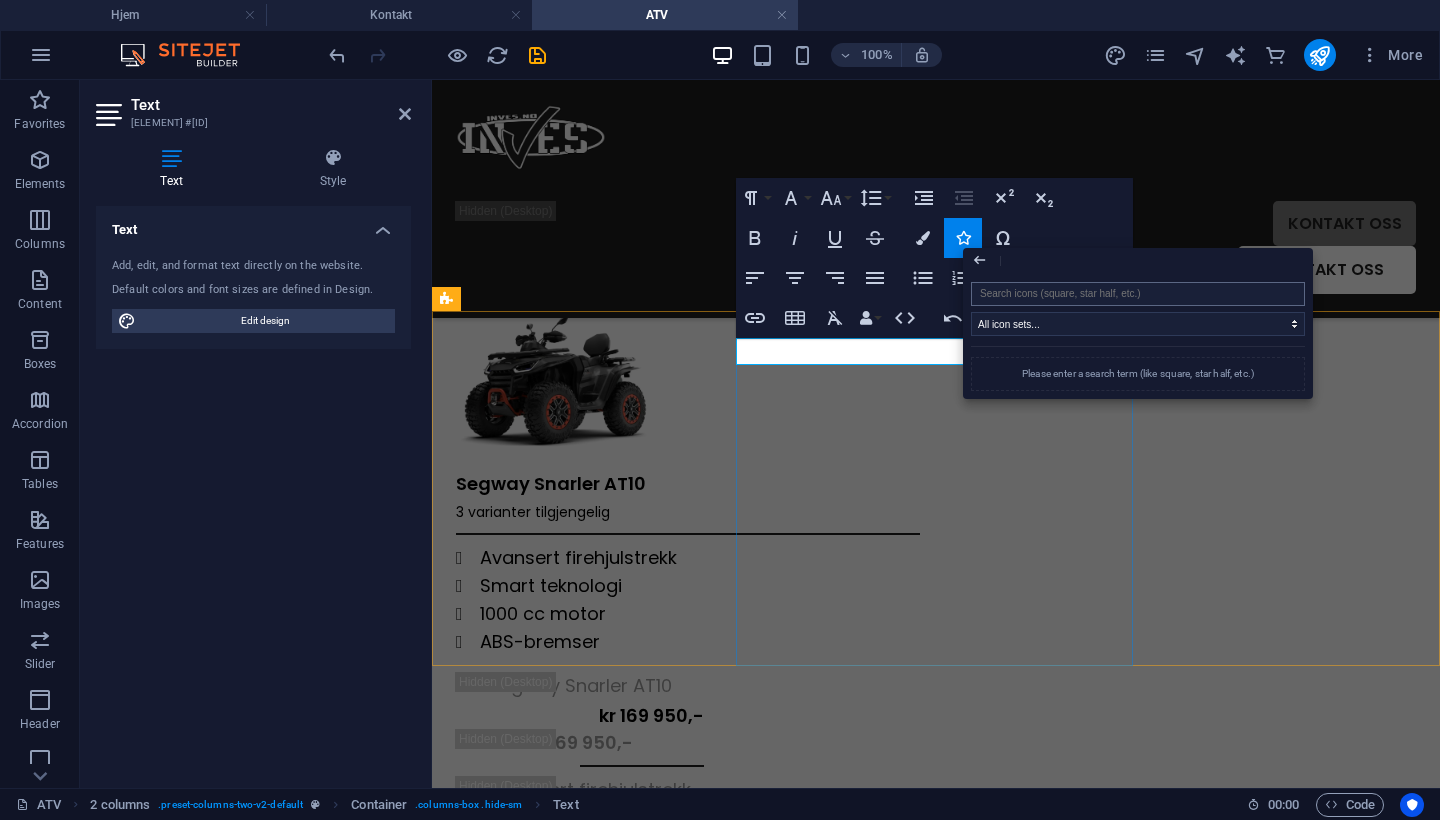 type on "a" 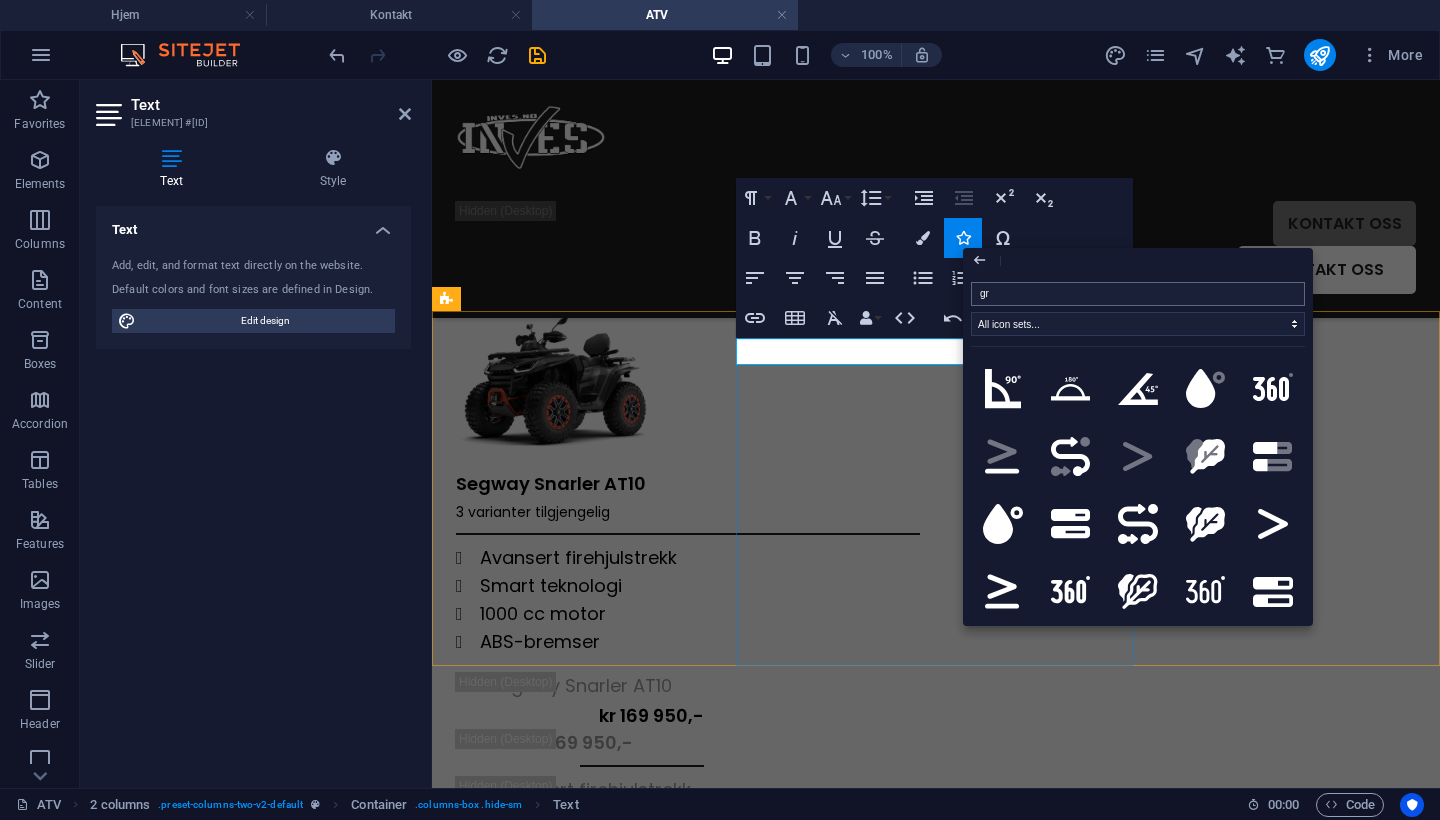 type on "g" 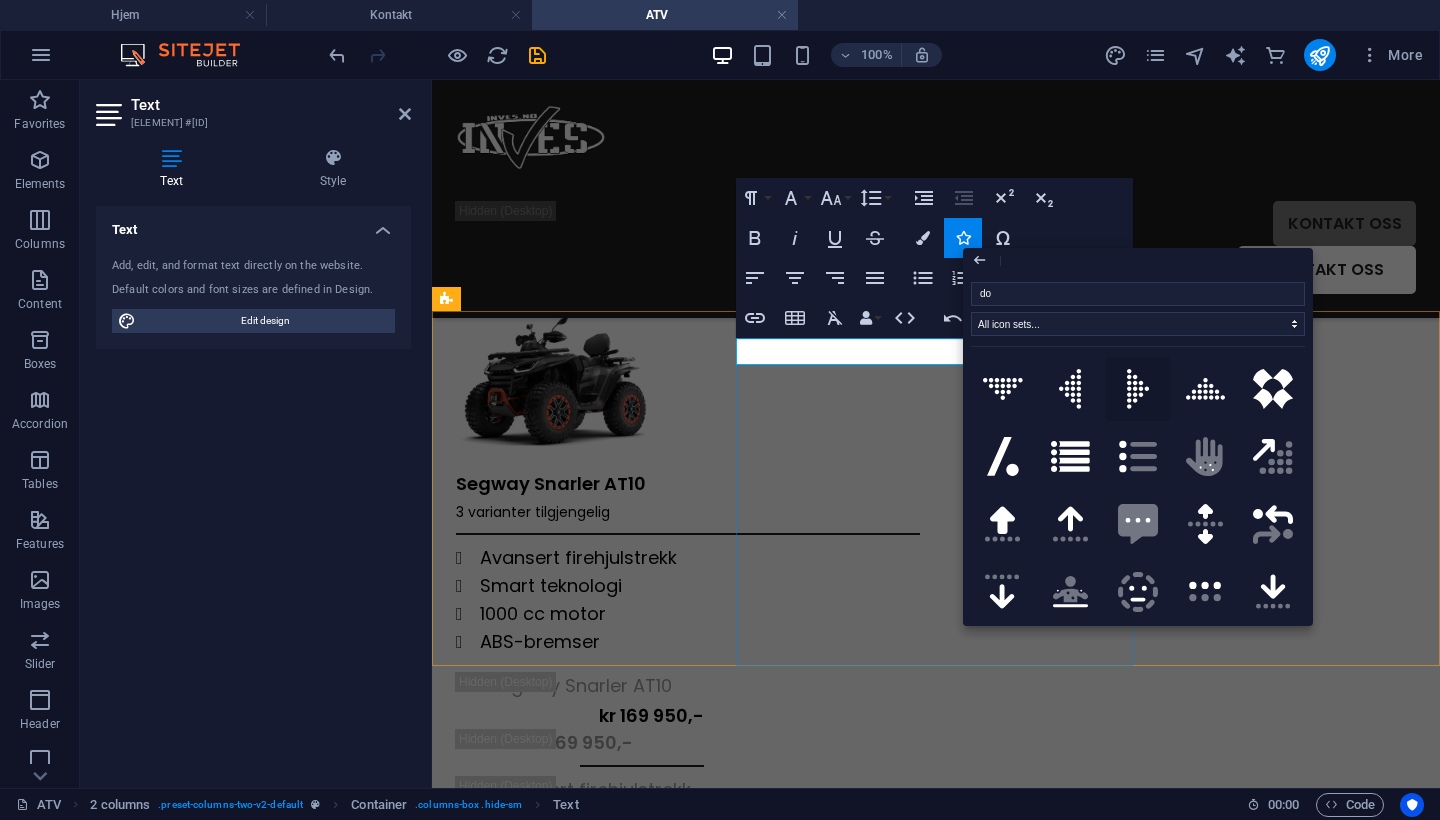 type on "d" 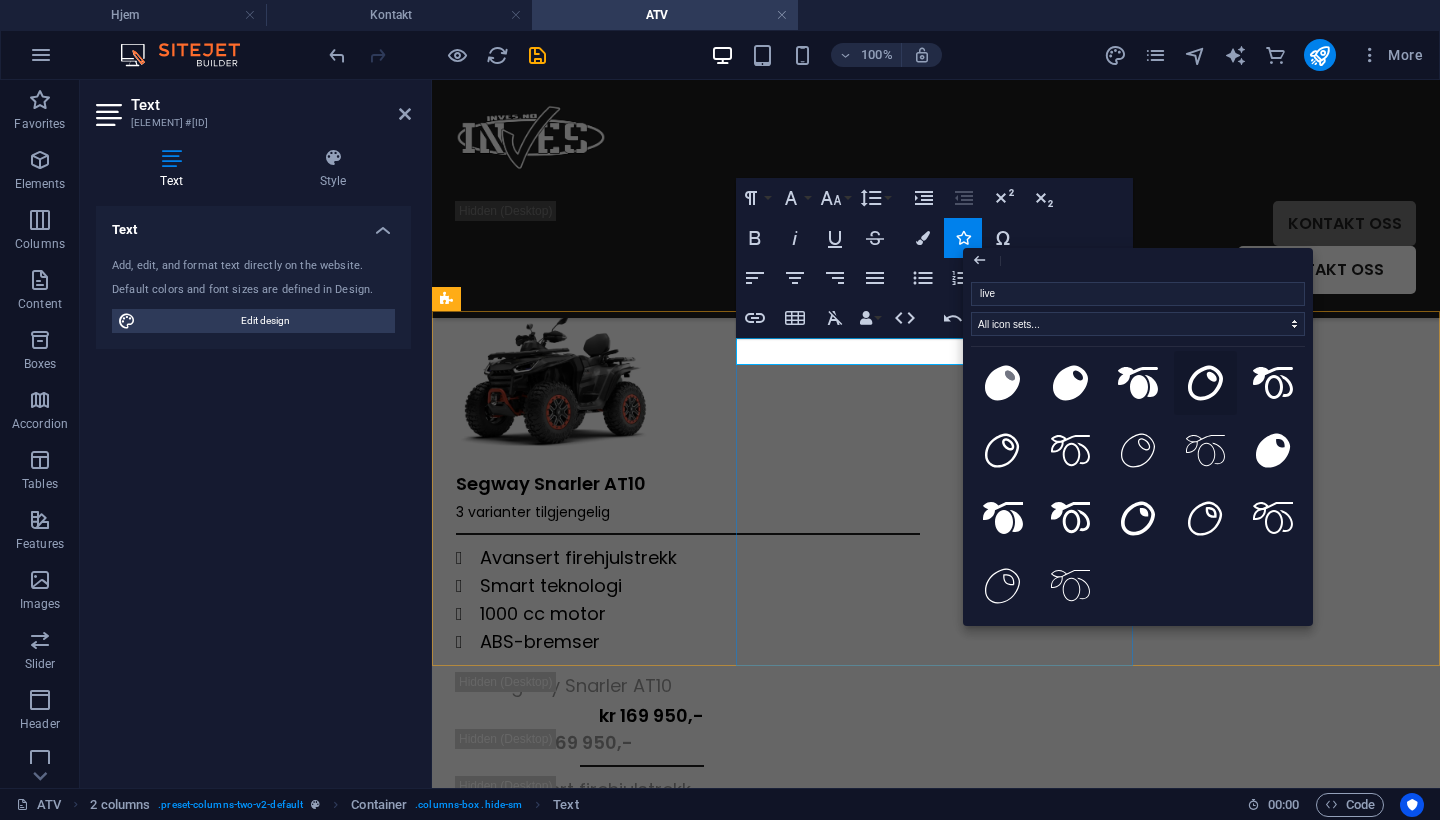scroll, scrollTop: 173, scrollLeft: 0, axis: vertical 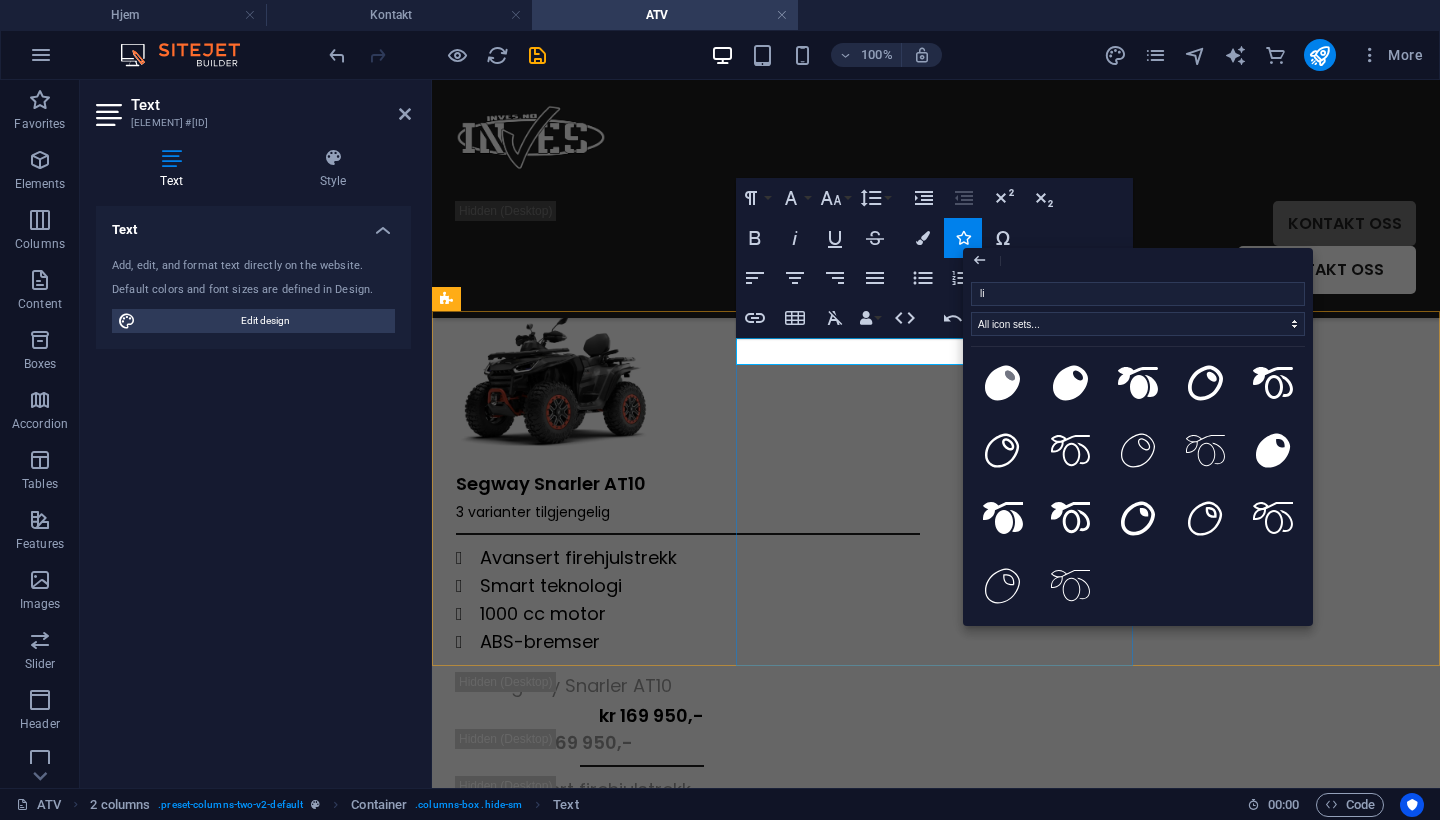 type on "l" 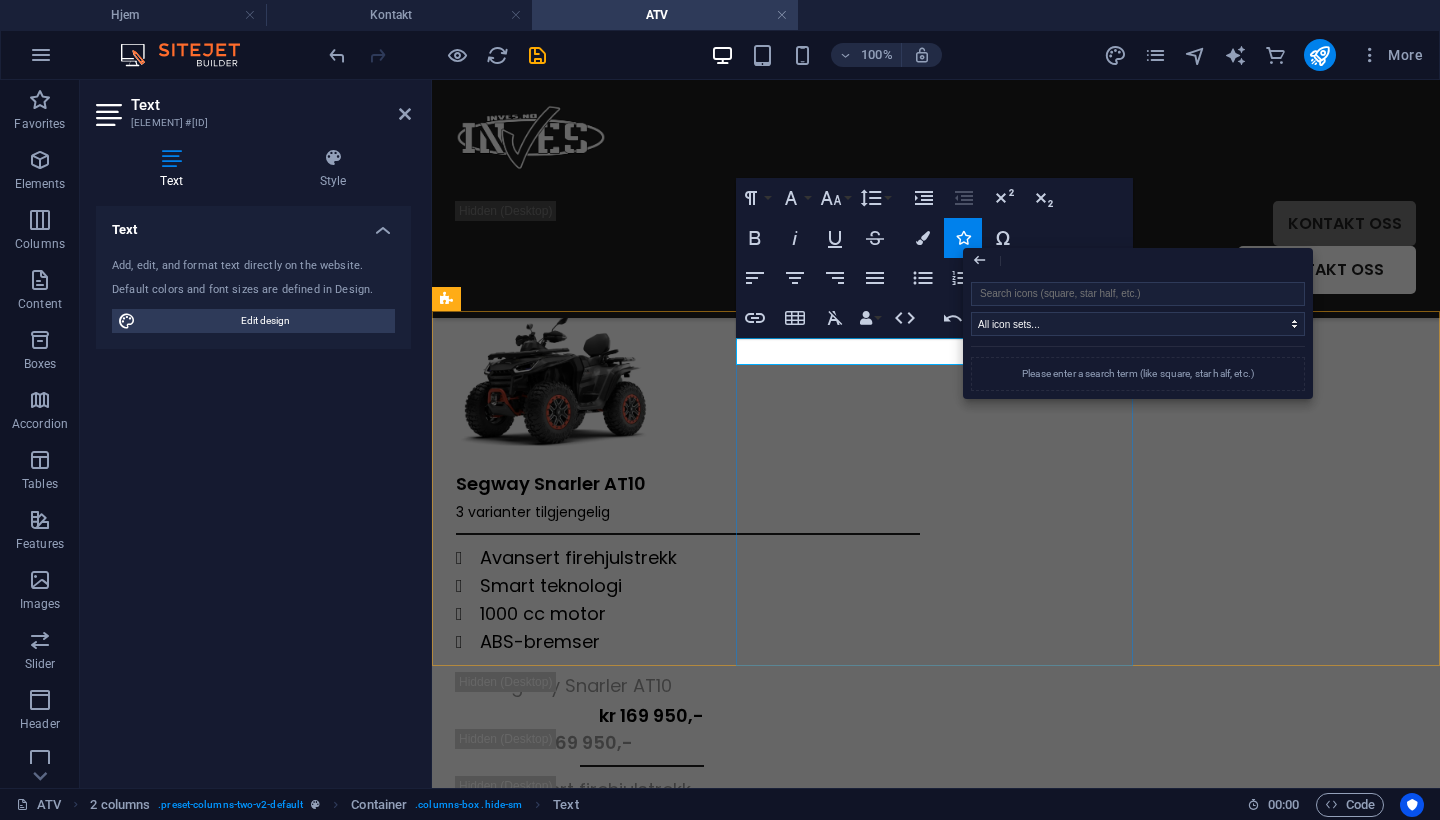 scroll, scrollTop: 0, scrollLeft: 0, axis: both 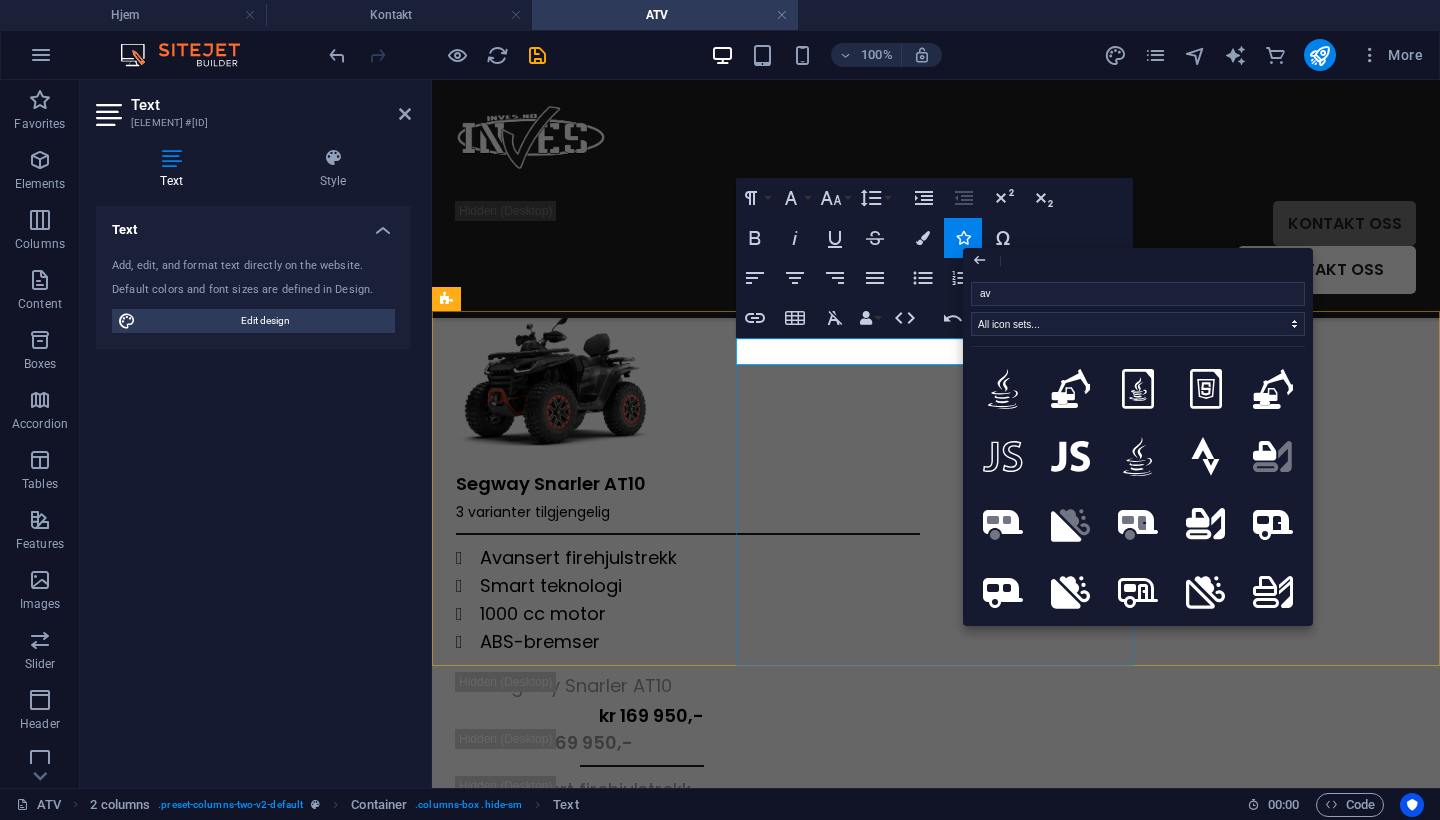 type on "a" 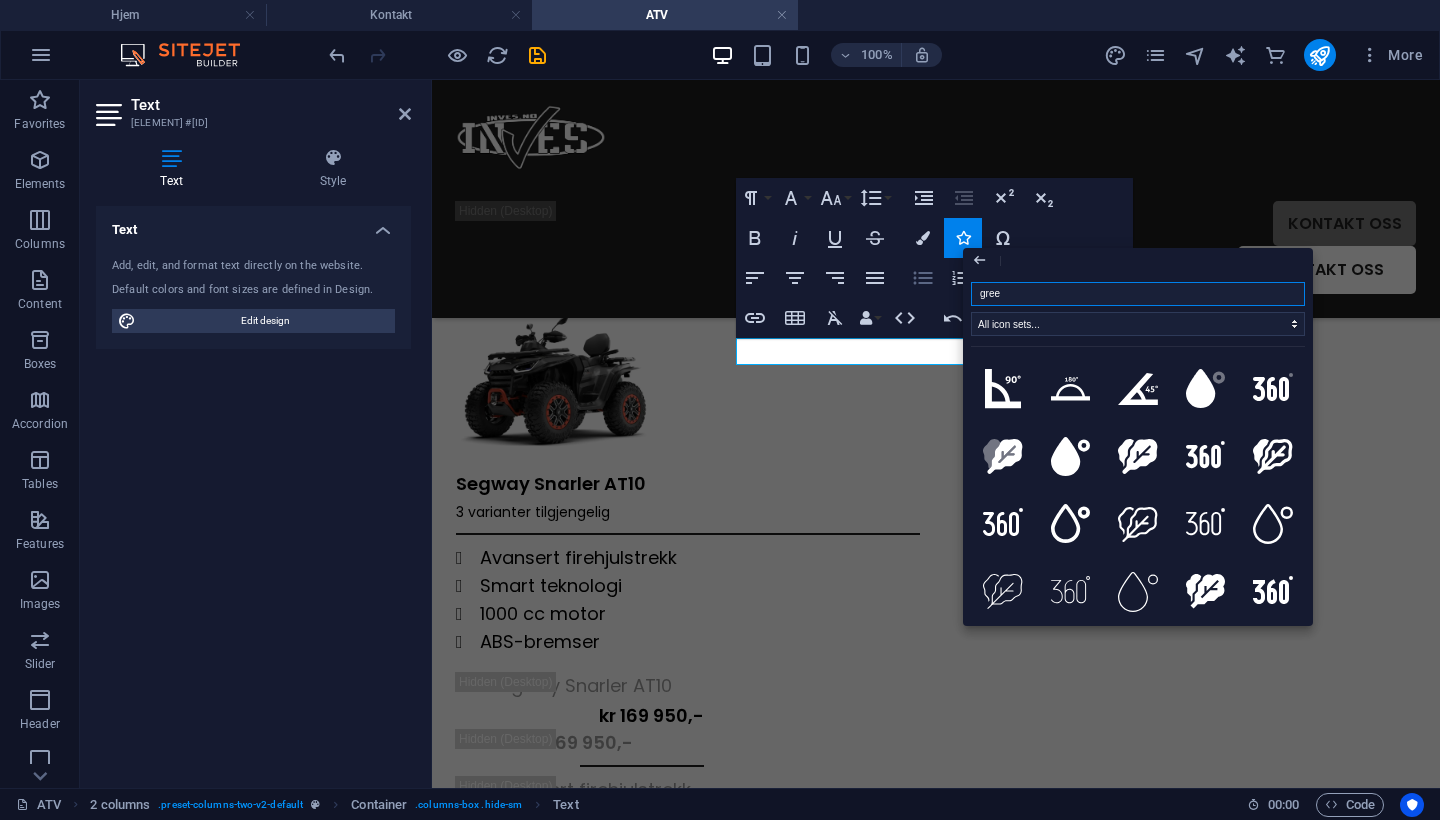drag, startPoint x: 1049, startPoint y: 294, endPoint x: 937, endPoint y: 294, distance: 112 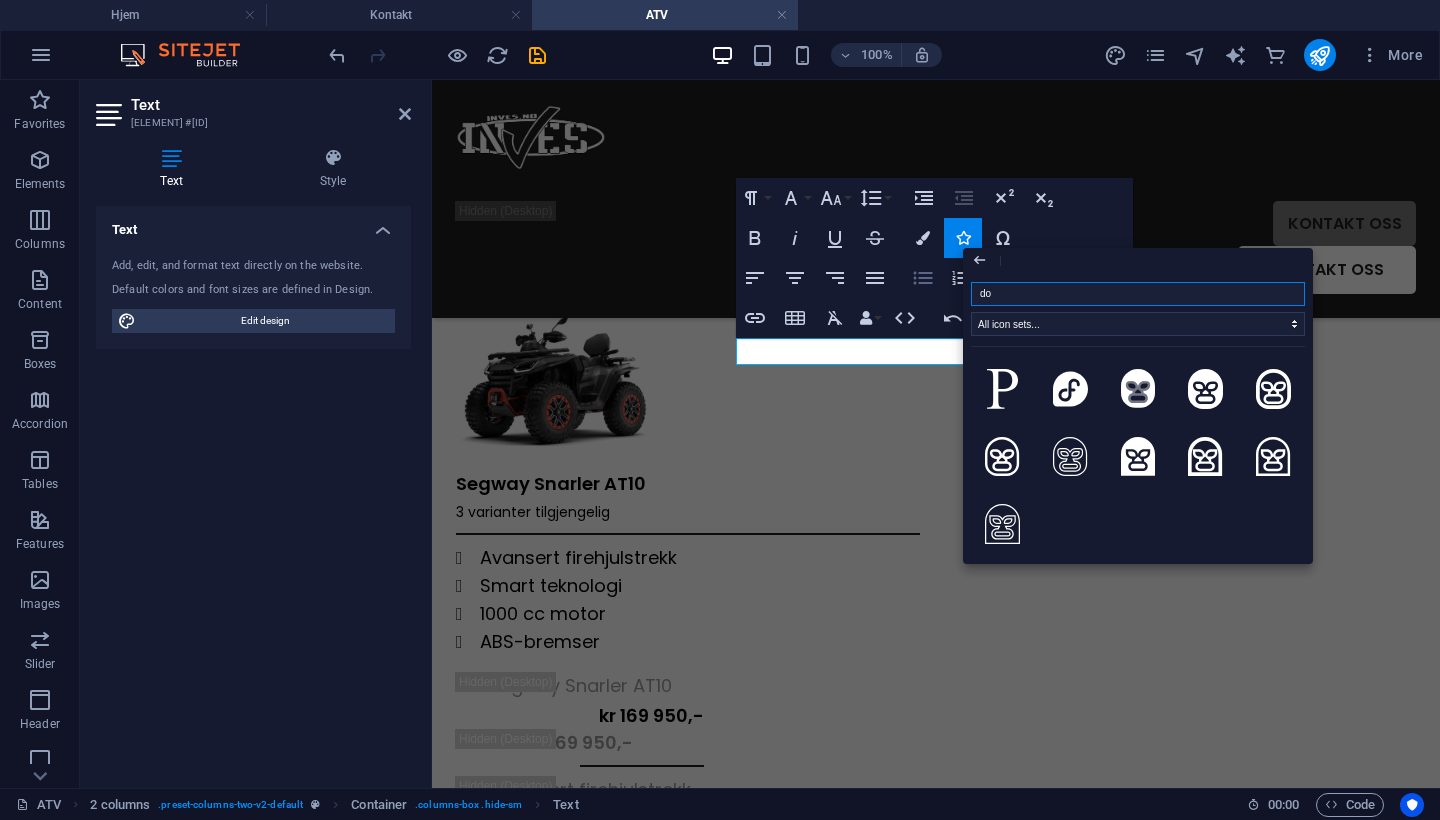 type on "dot" 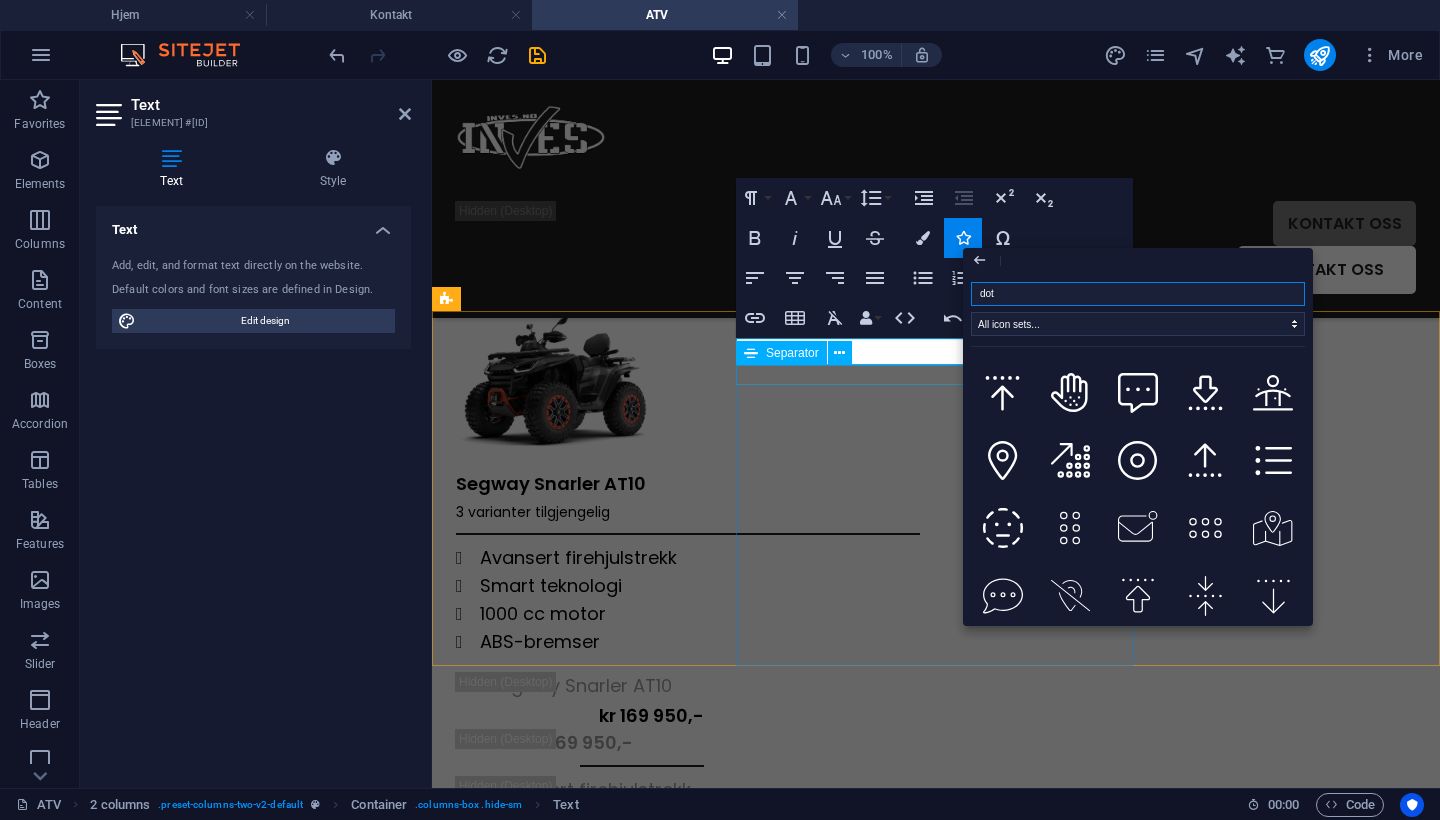 scroll, scrollTop: 1252, scrollLeft: 0, axis: vertical 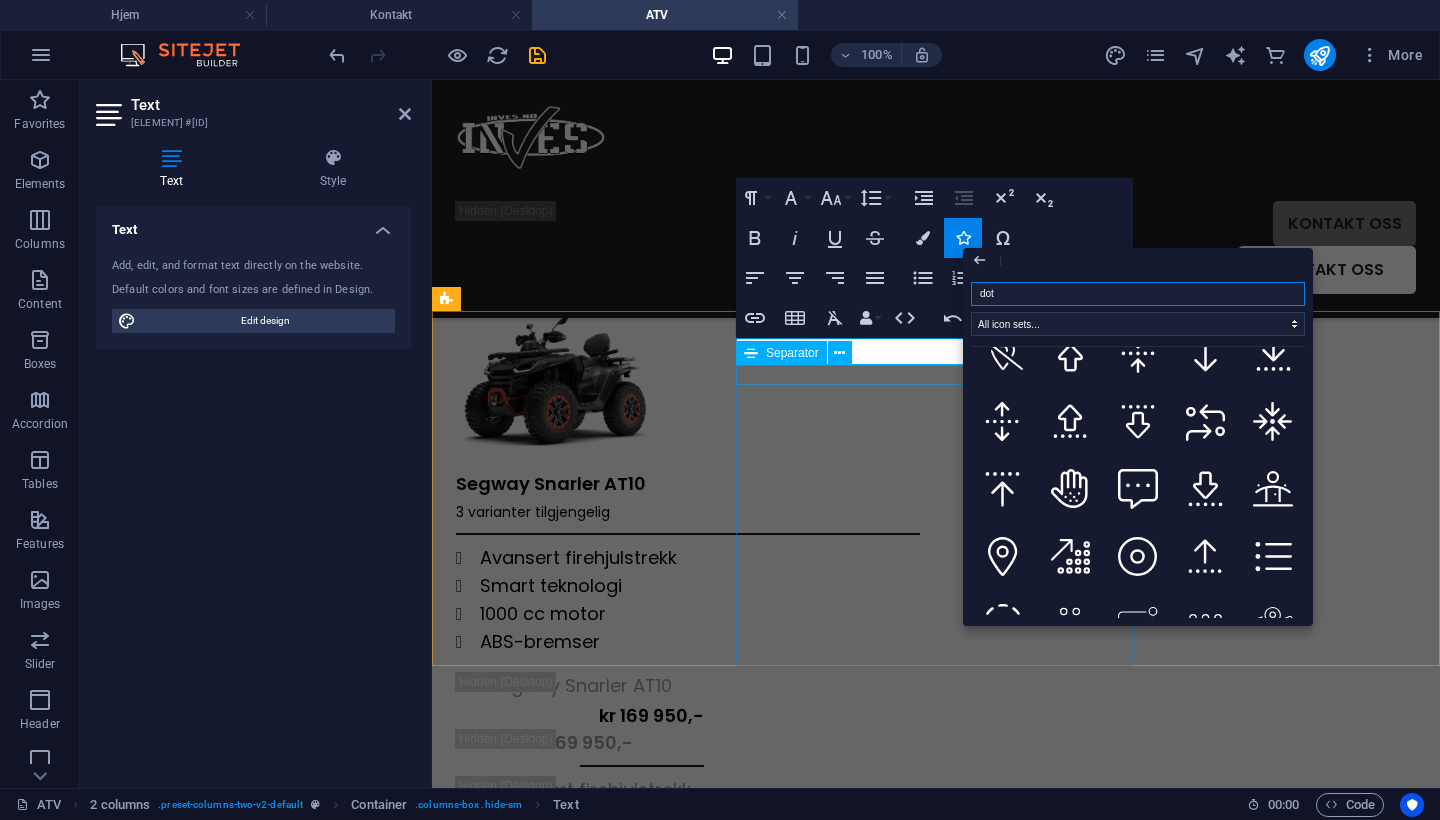 click 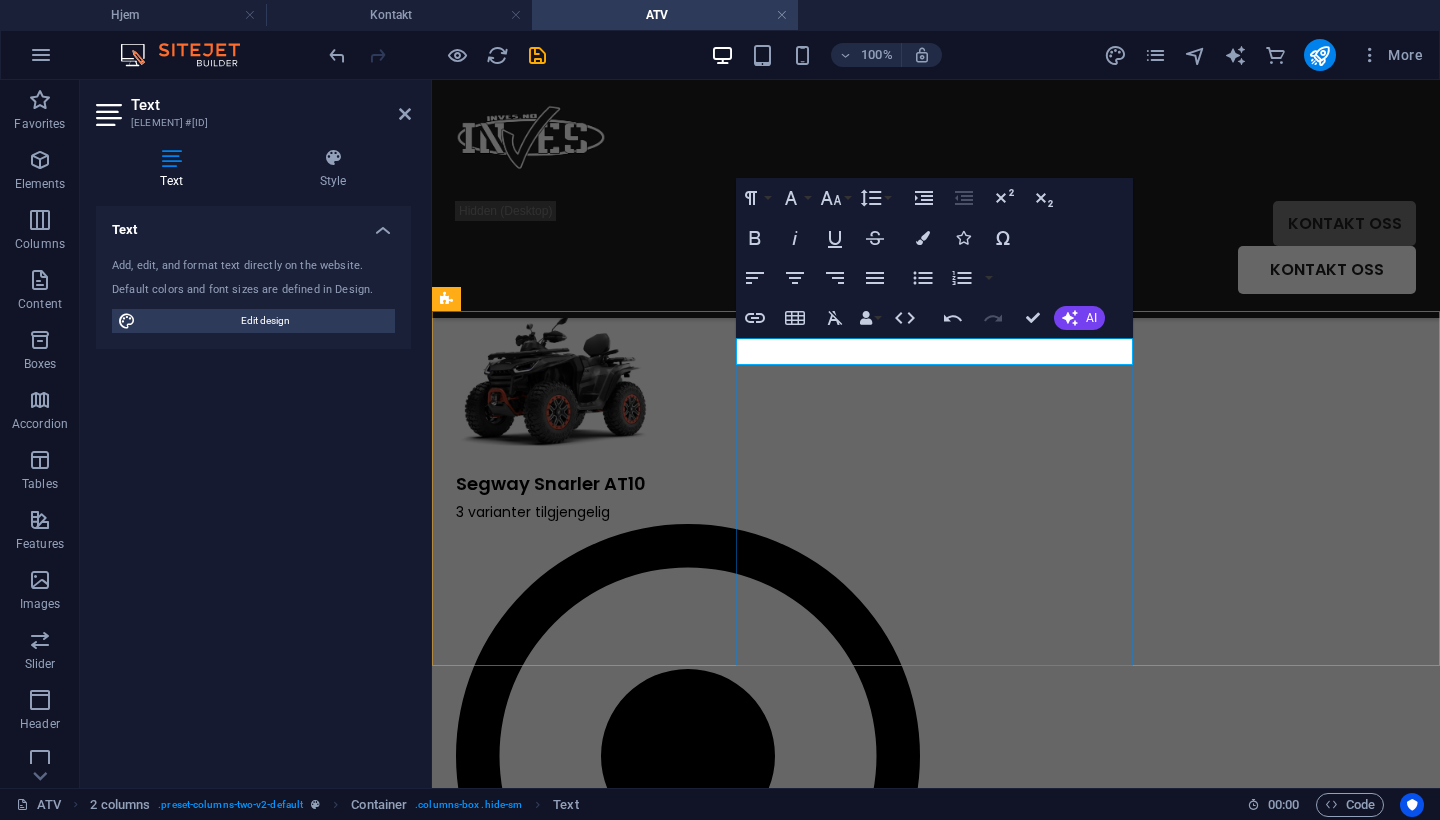 click on "3 varianter tilgjengelig" at bounding box center [688, 759] 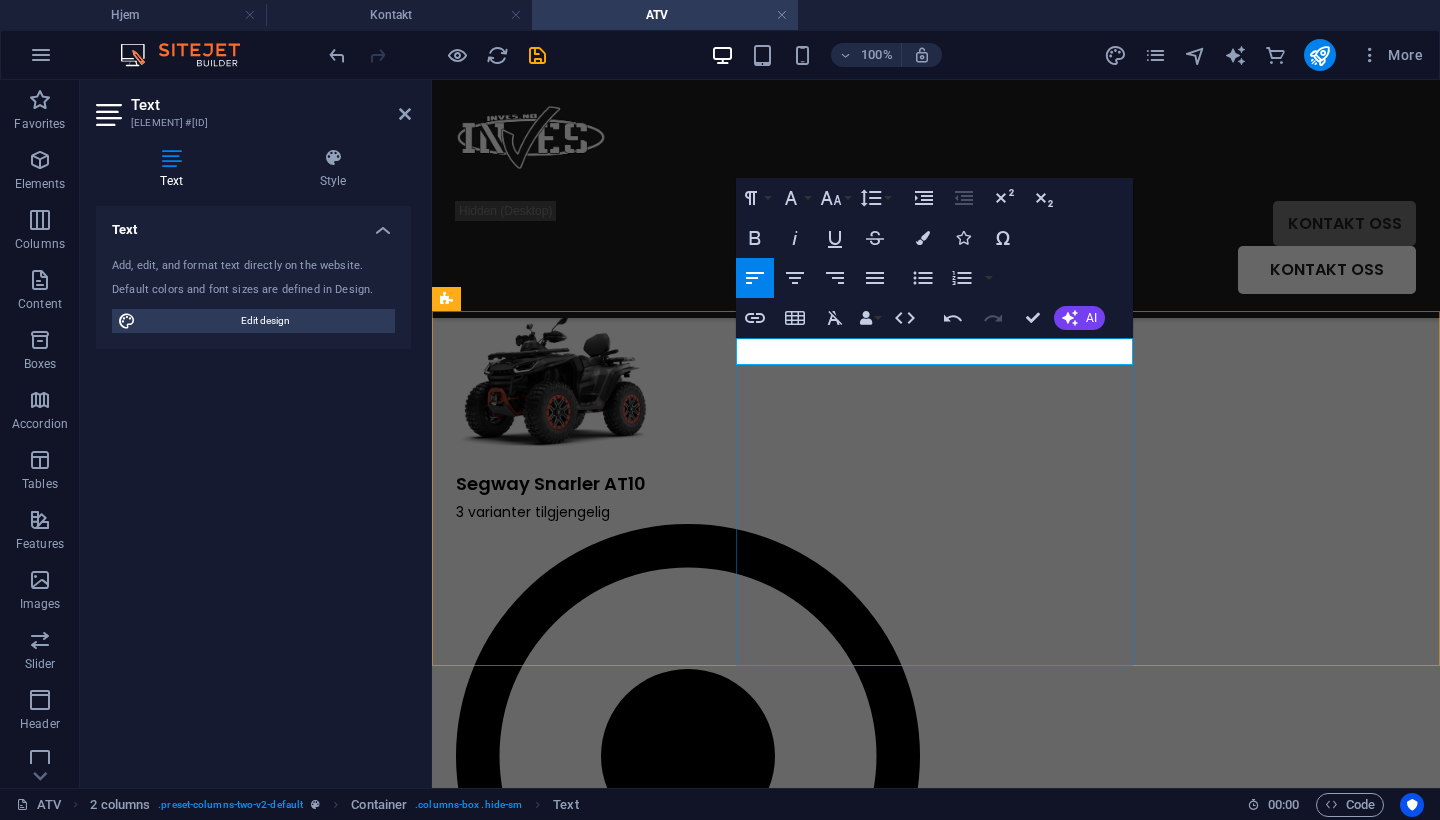 drag, startPoint x: 973, startPoint y: 357, endPoint x: 900, endPoint y: 353, distance: 73.109505 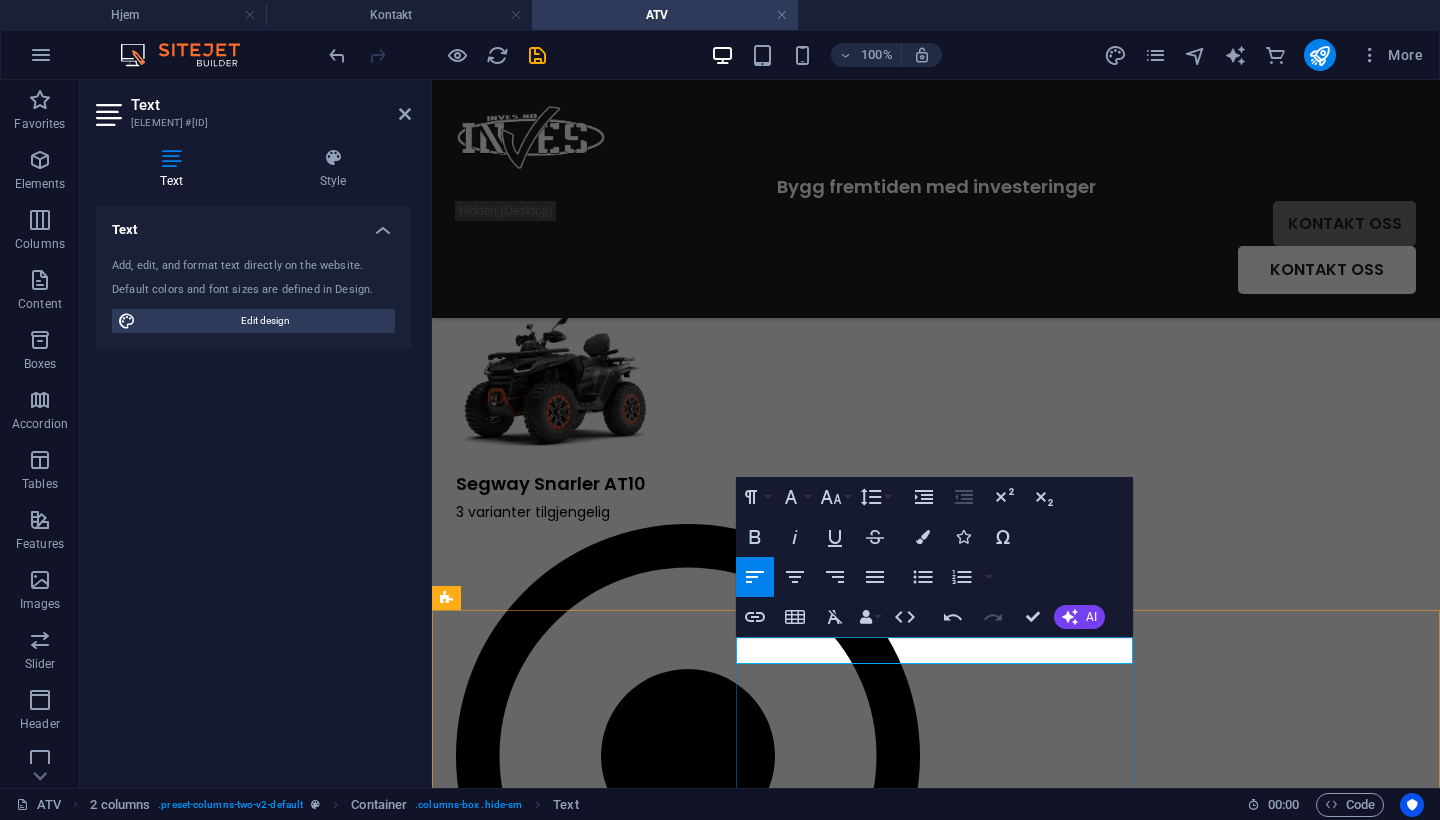 scroll, scrollTop: 0, scrollLeft: 0, axis: both 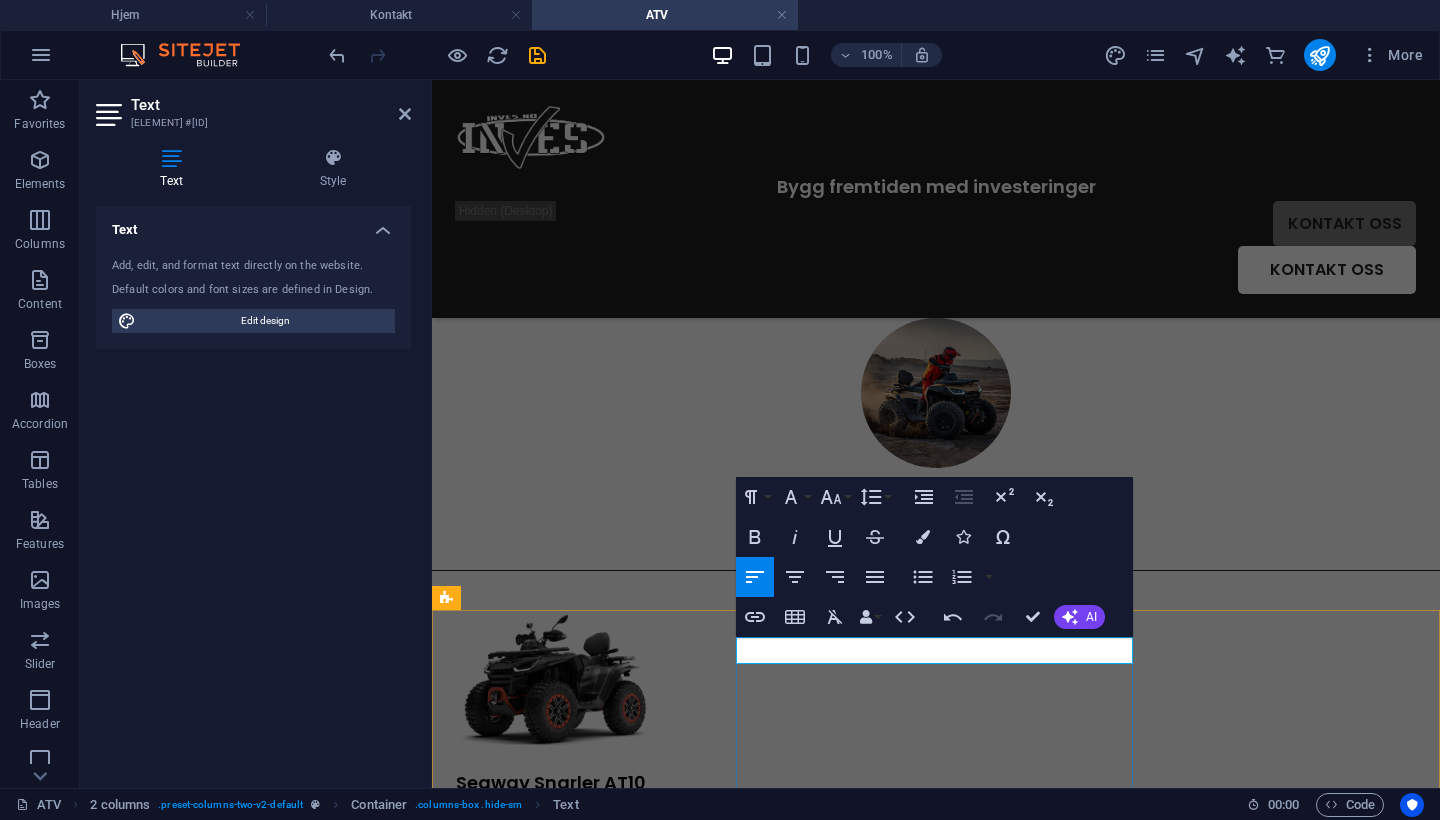 drag, startPoint x: 929, startPoint y: 651, endPoint x: 896, endPoint y: 650, distance: 33.01515 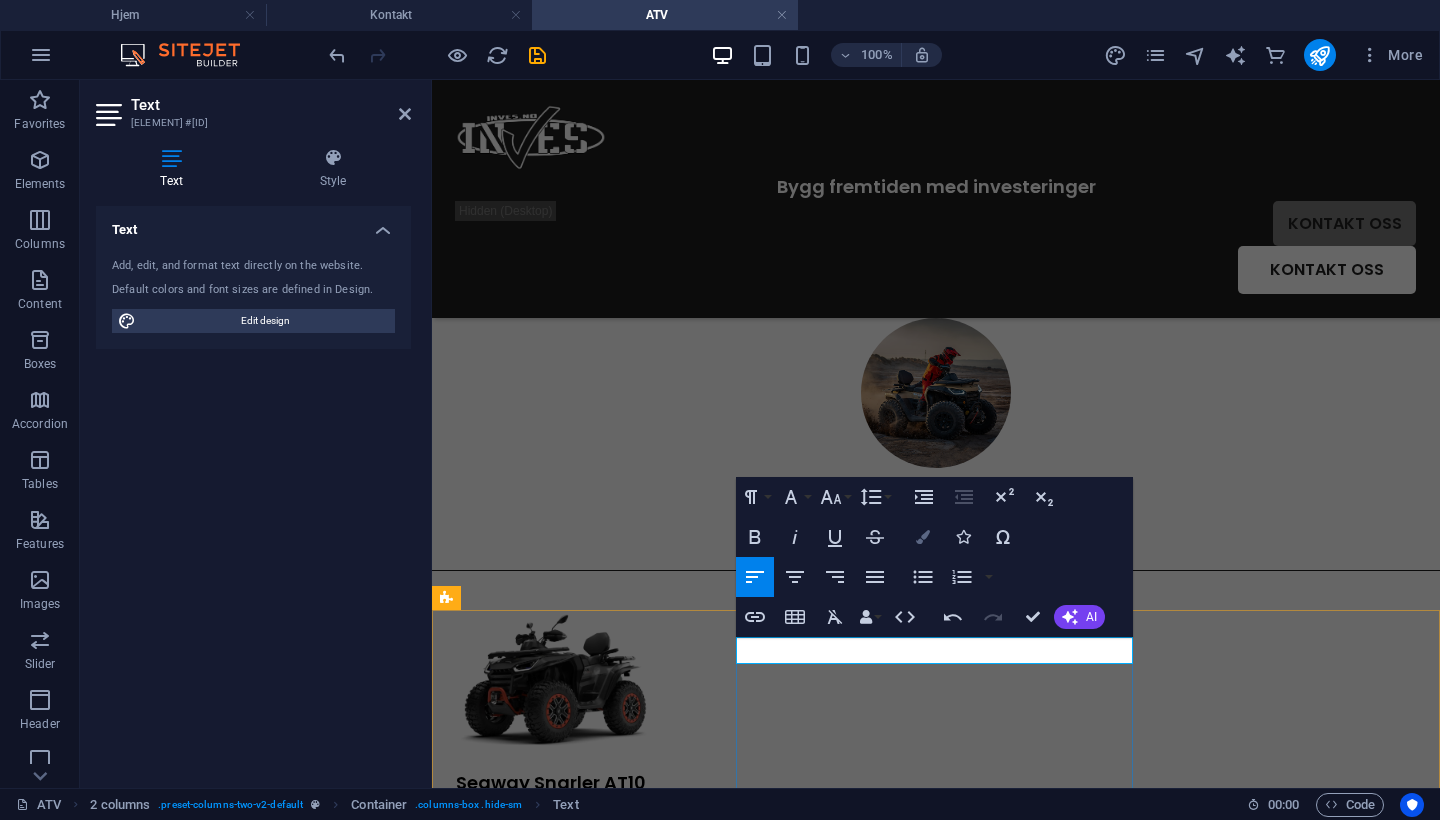 click at bounding box center (923, 537) 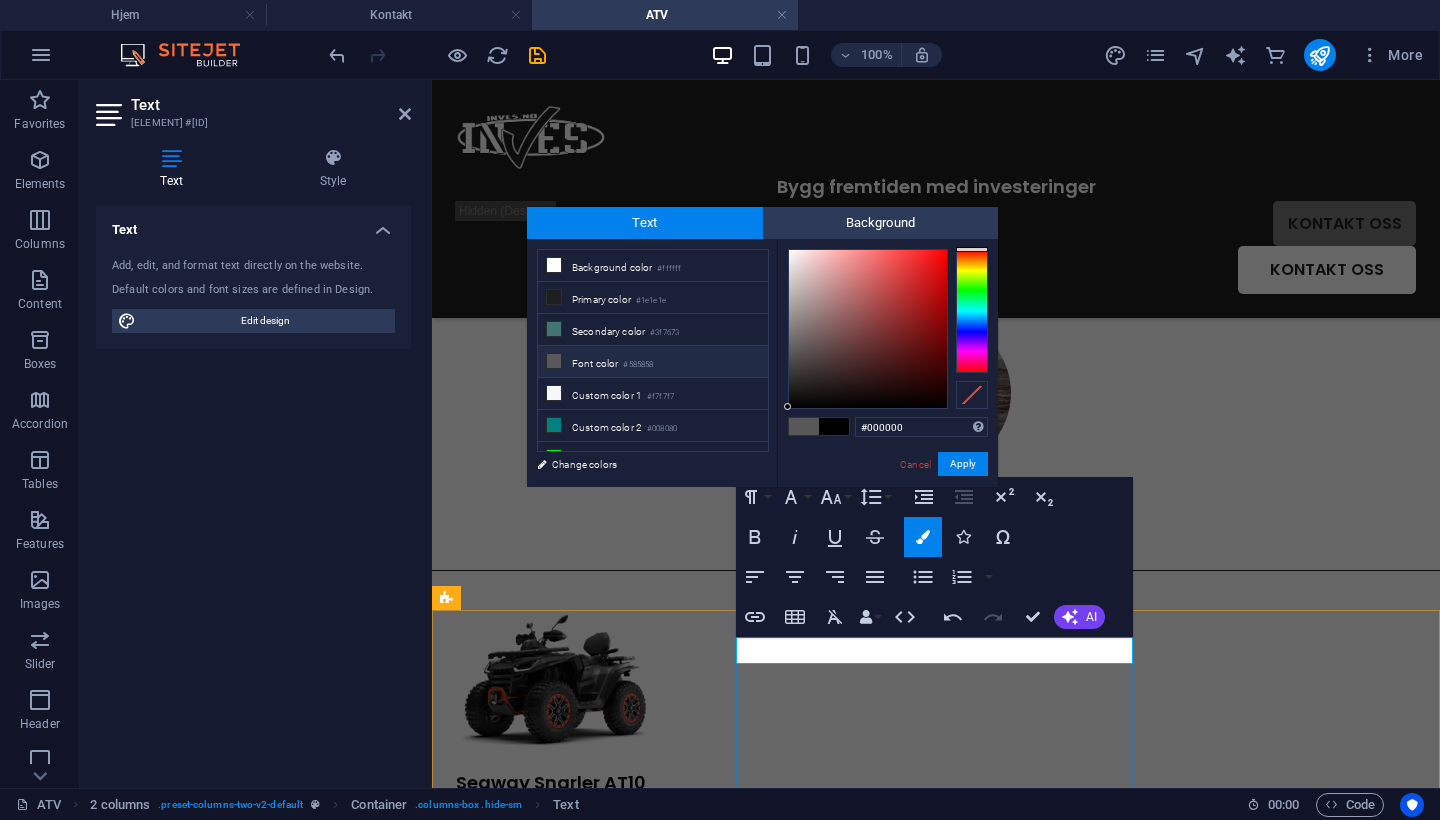 drag, startPoint x: 955, startPoint y: 295, endPoint x: 977, endPoint y: 278, distance: 27.802877 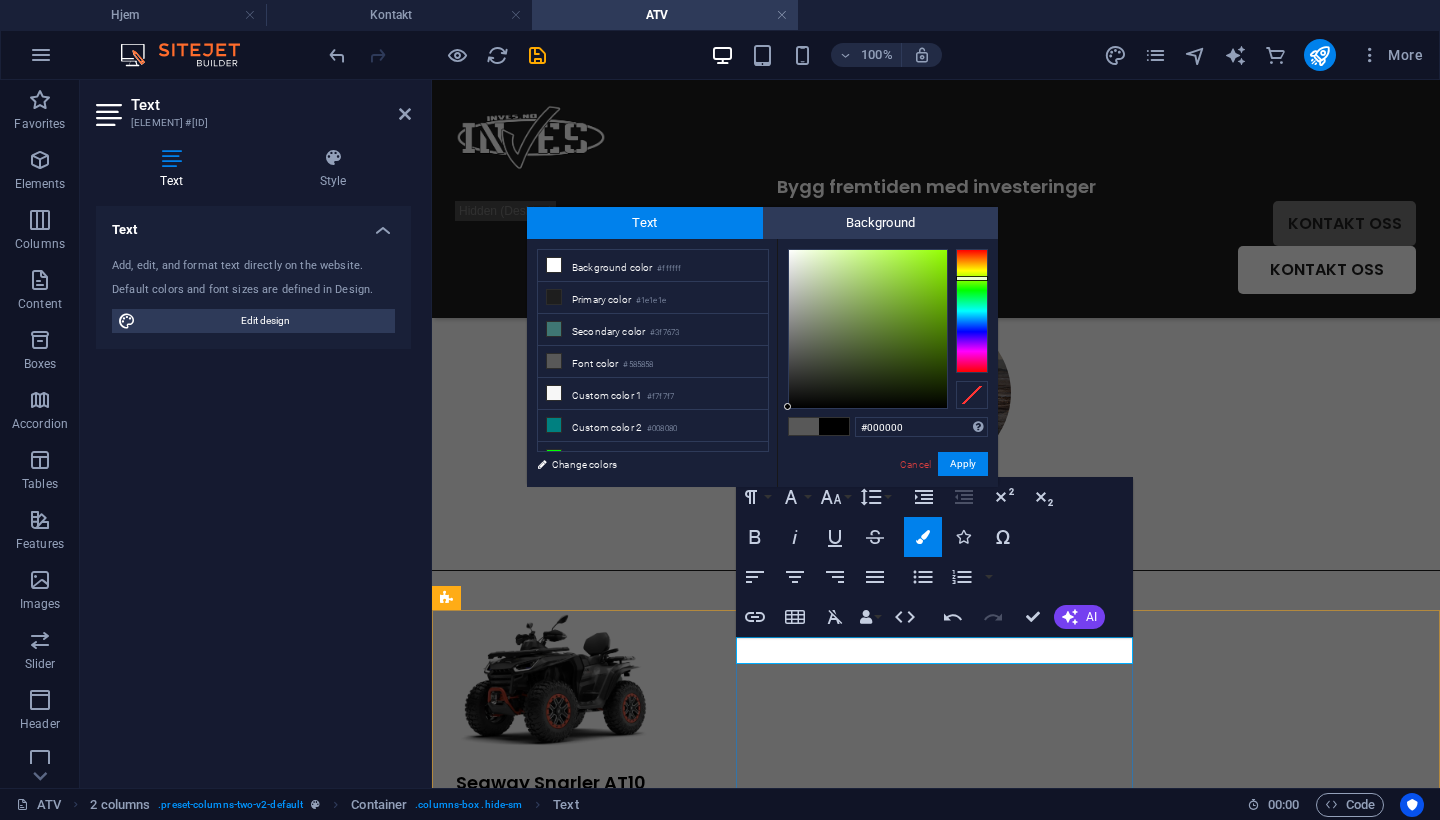 click at bounding box center [972, 311] 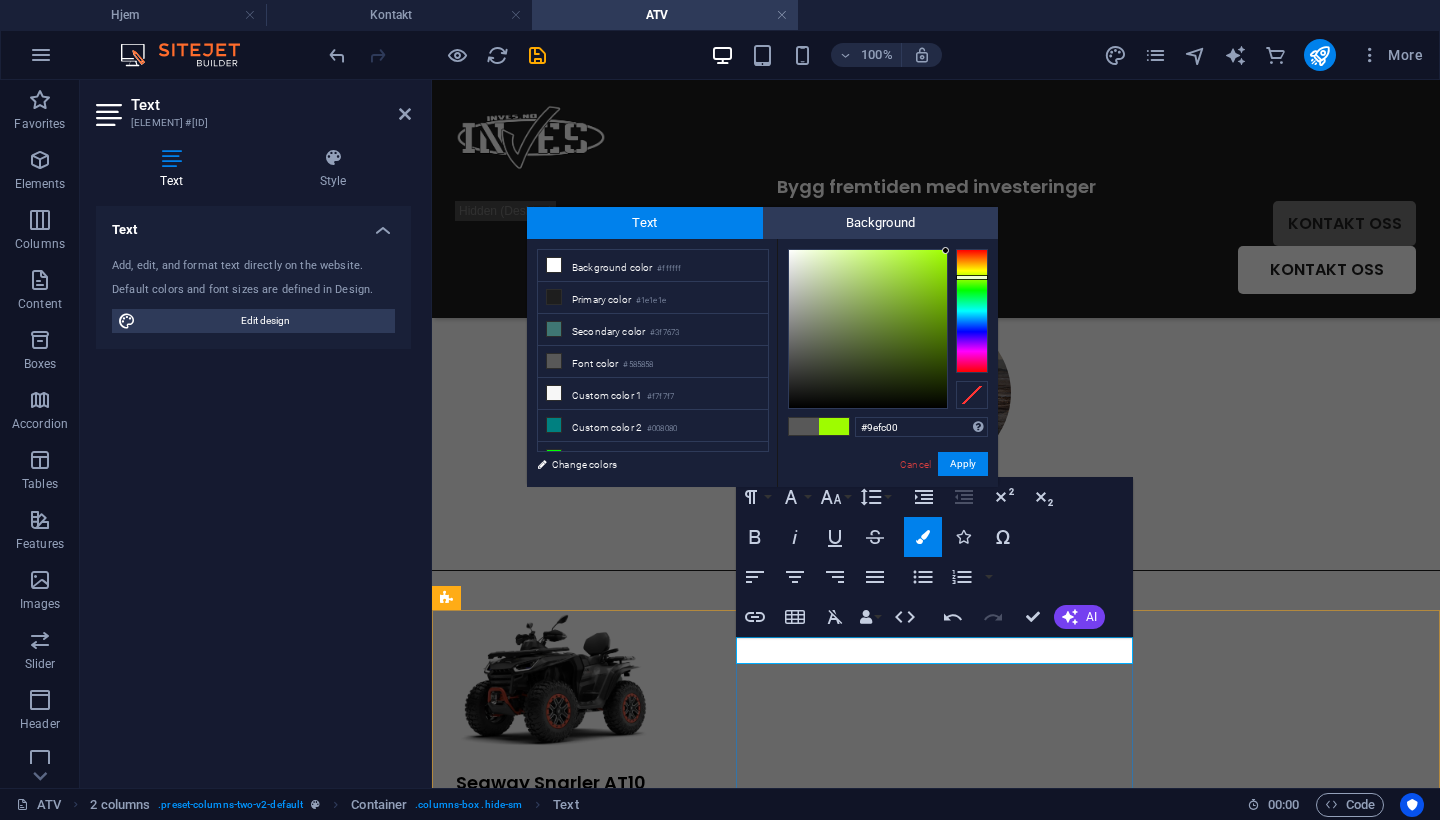 type on "#a0ff00" 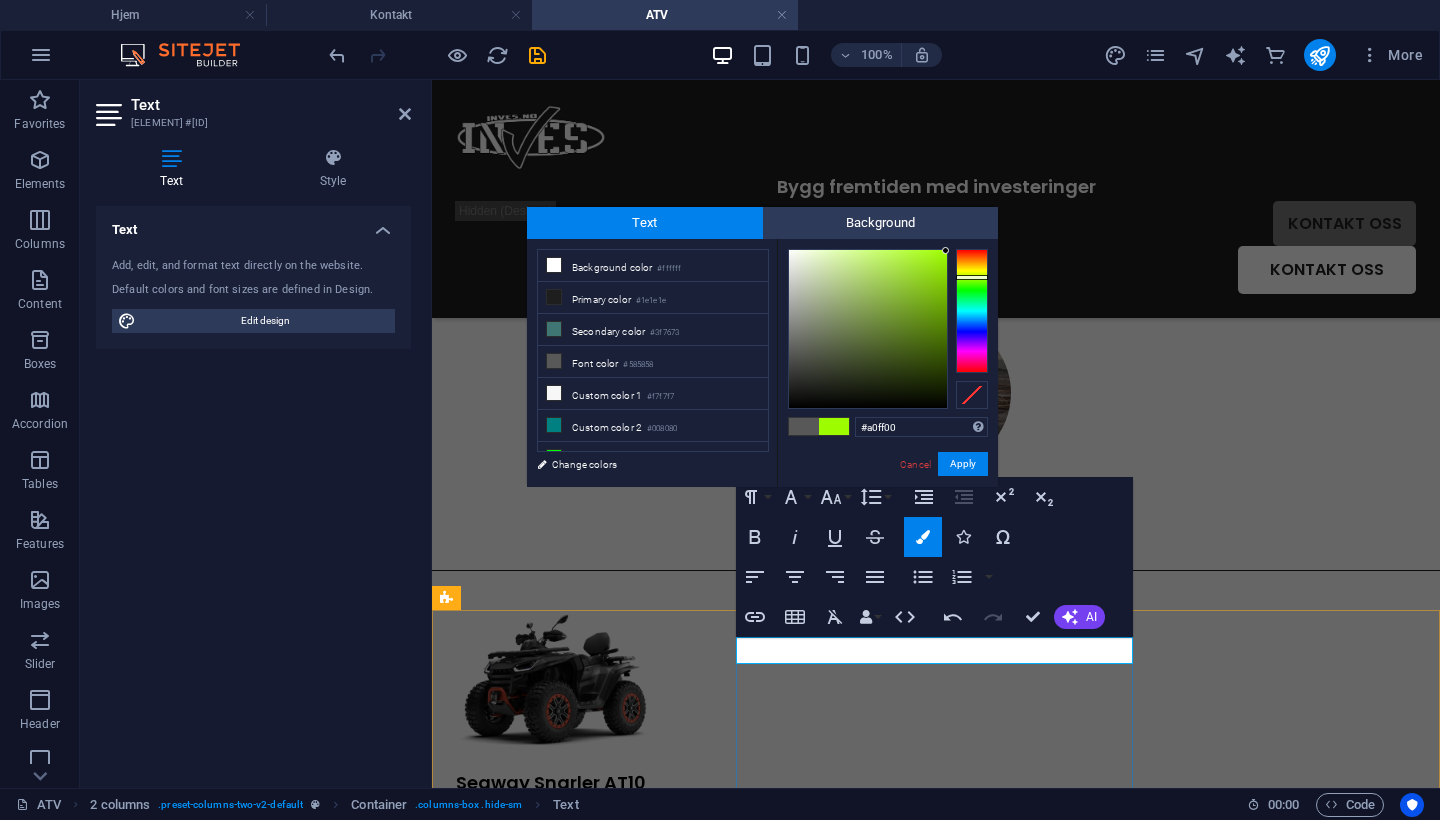 drag, startPoint x: 912, startPoint y: 277, endPoint x: 1033, endPoint y: 233, distance: 128.7517 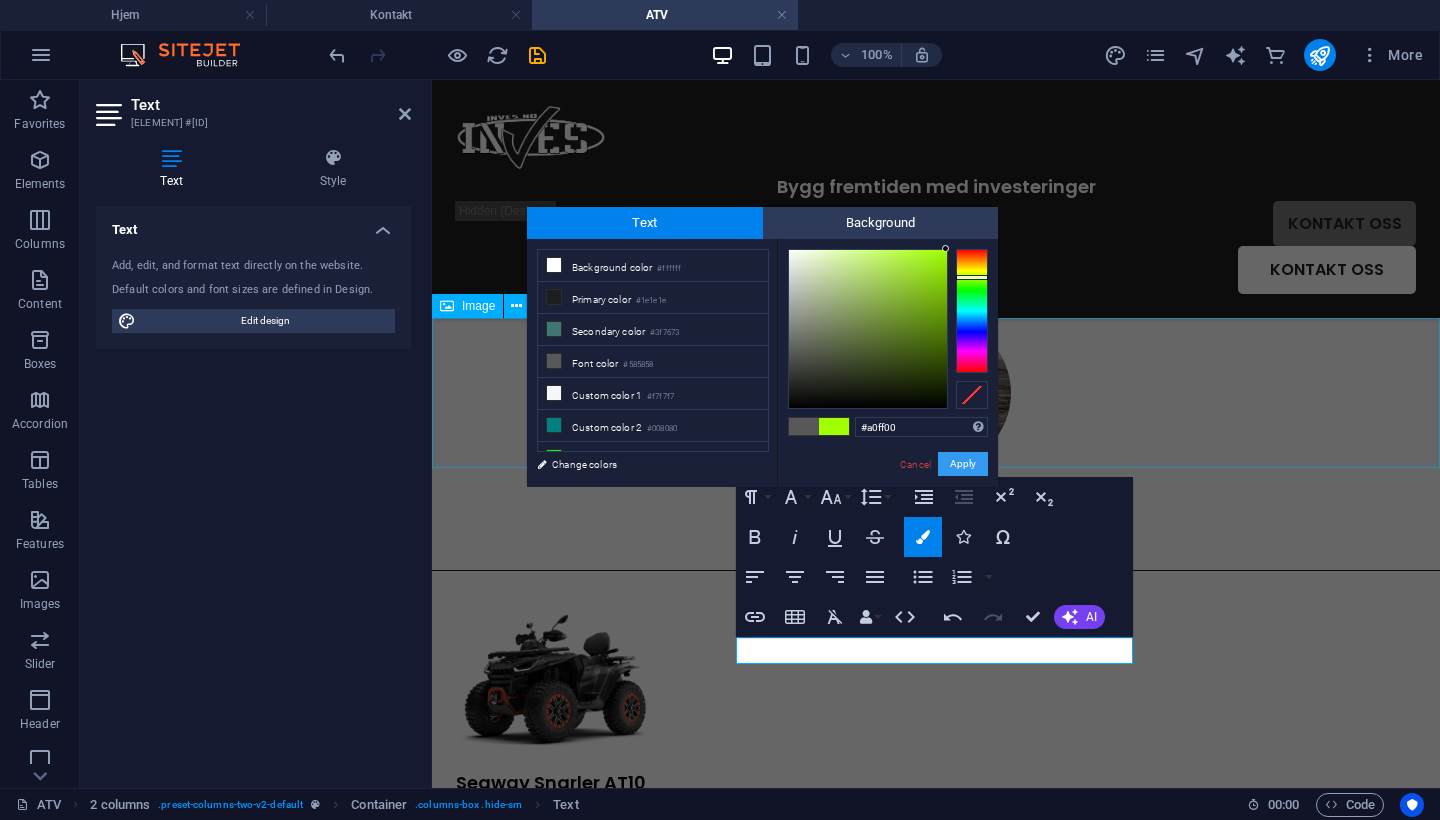 click on "Apply" at bounding box center [963, 464] 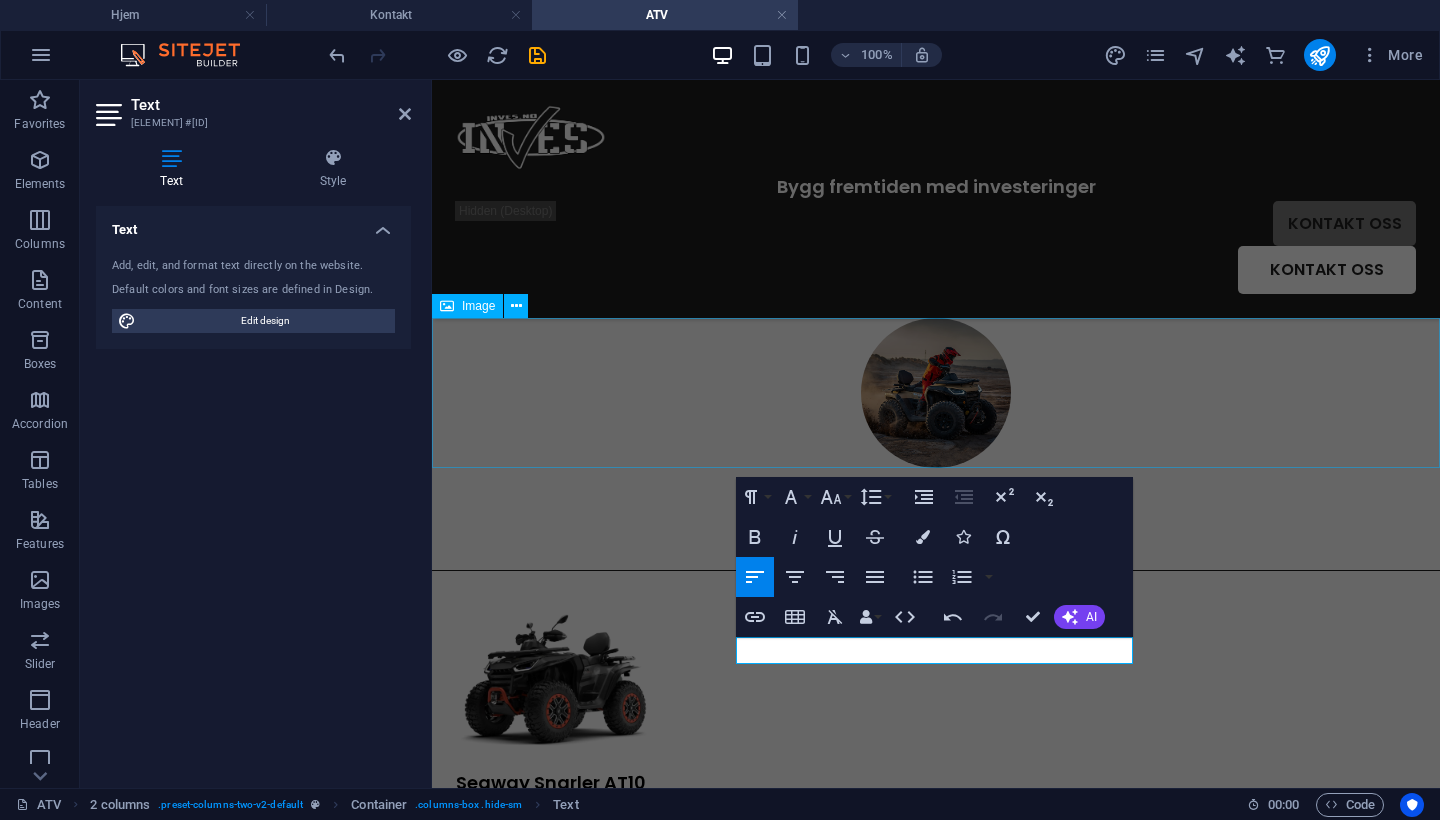 click at bounding box center [936, 393] 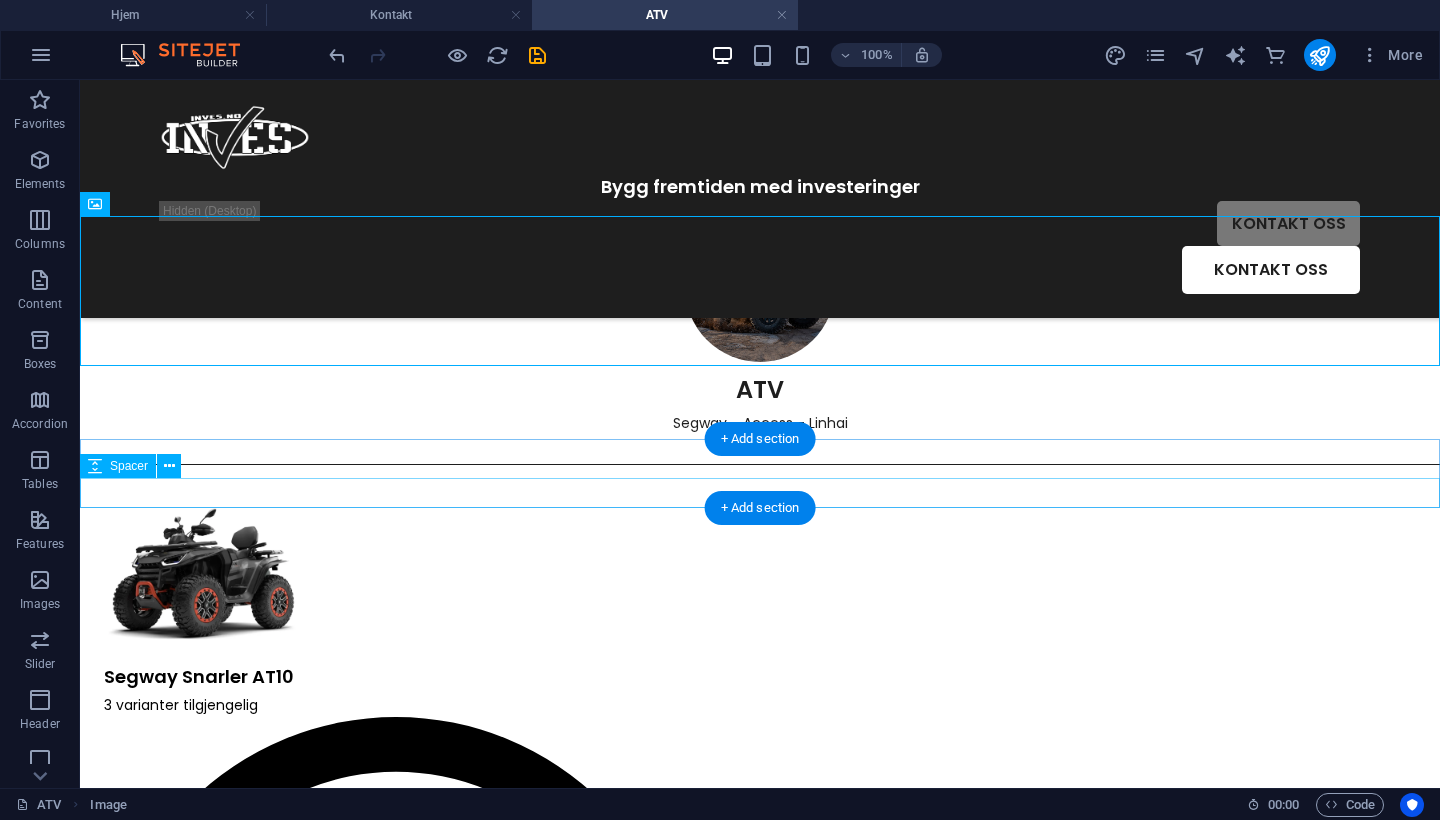 scroll, scrollTop: 108, scrollLeft: 0, axis: vertical 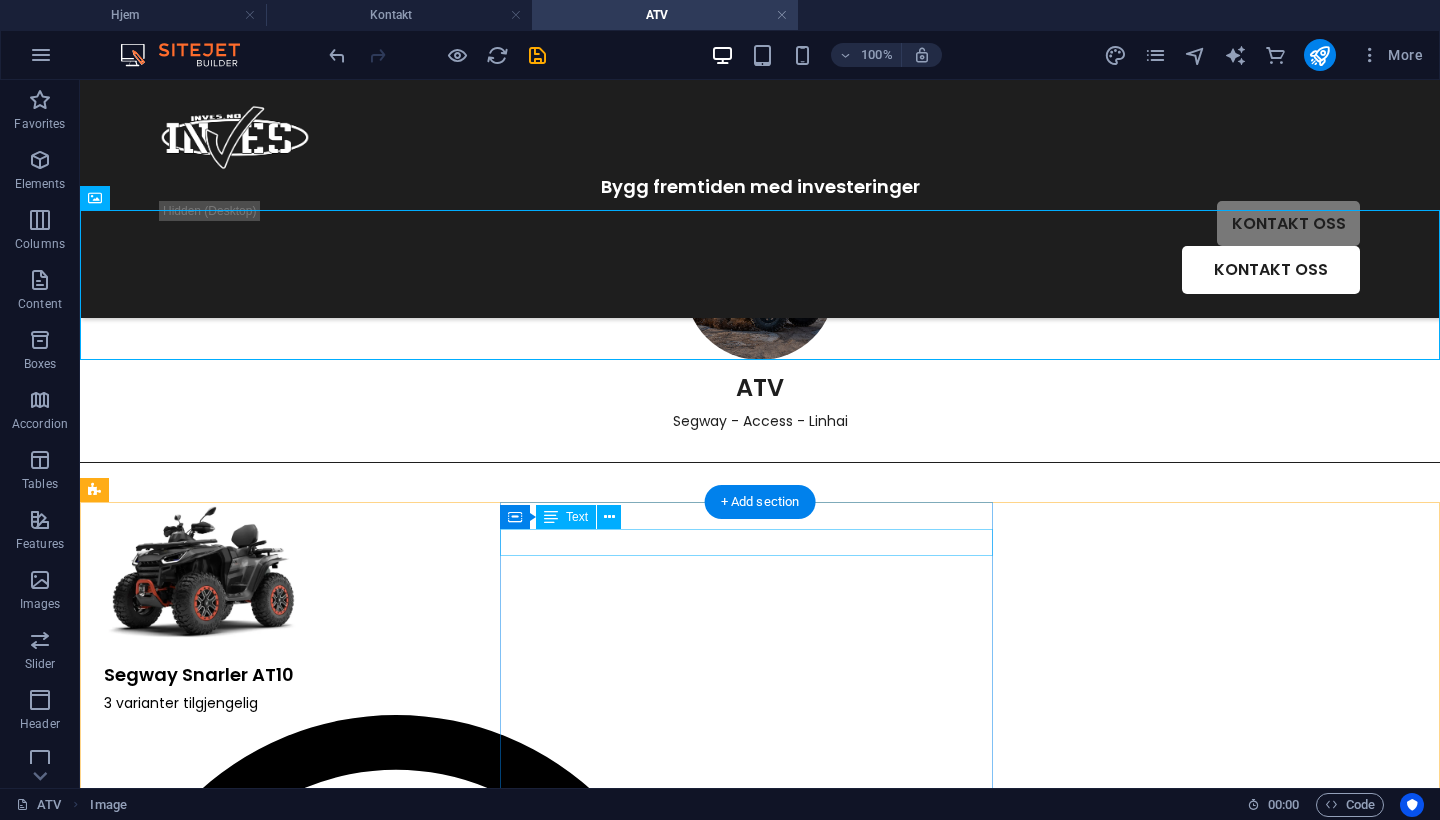 click at bounding box center [396, 1012] 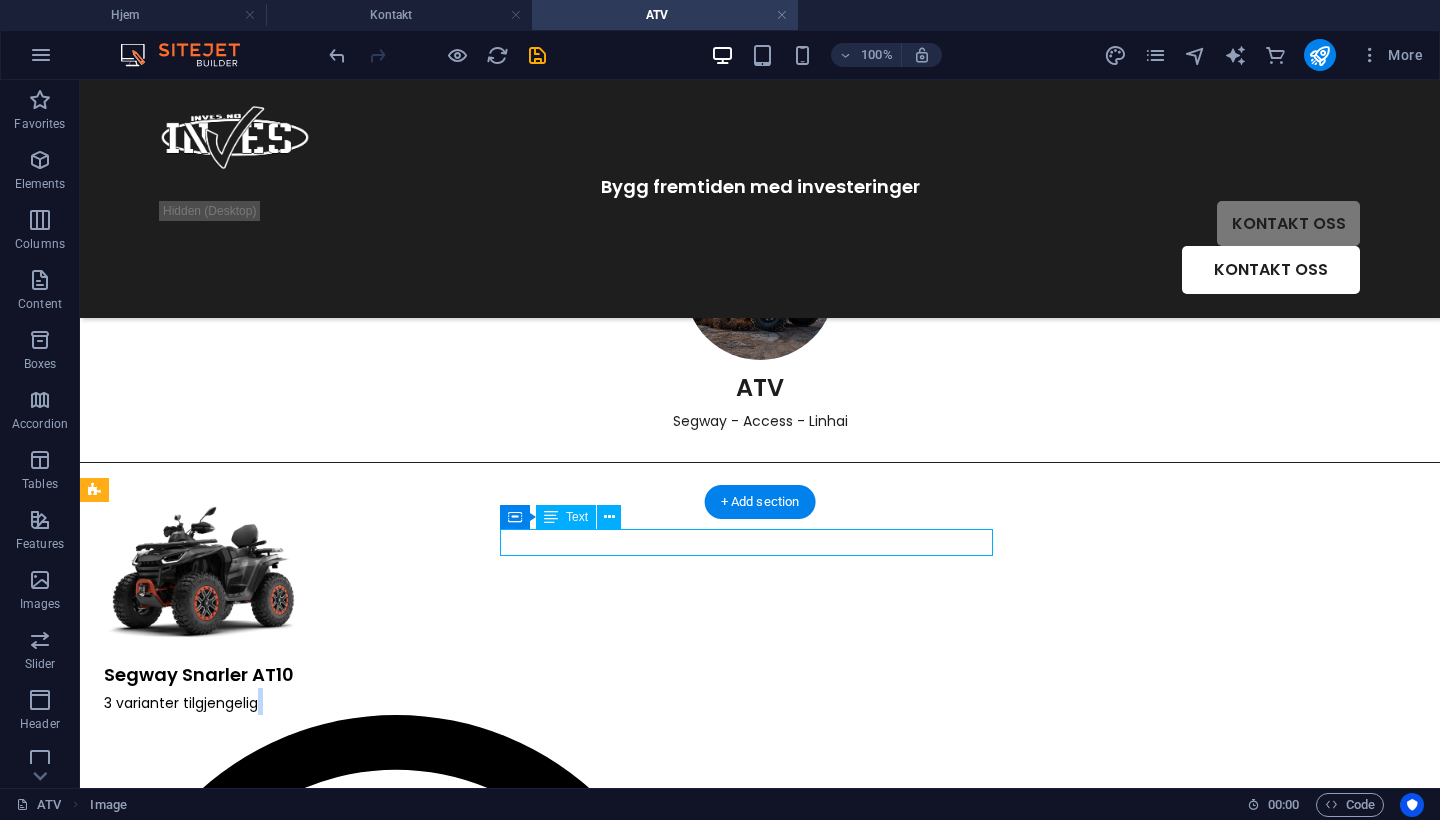 click at bounding box center (396, 1012) 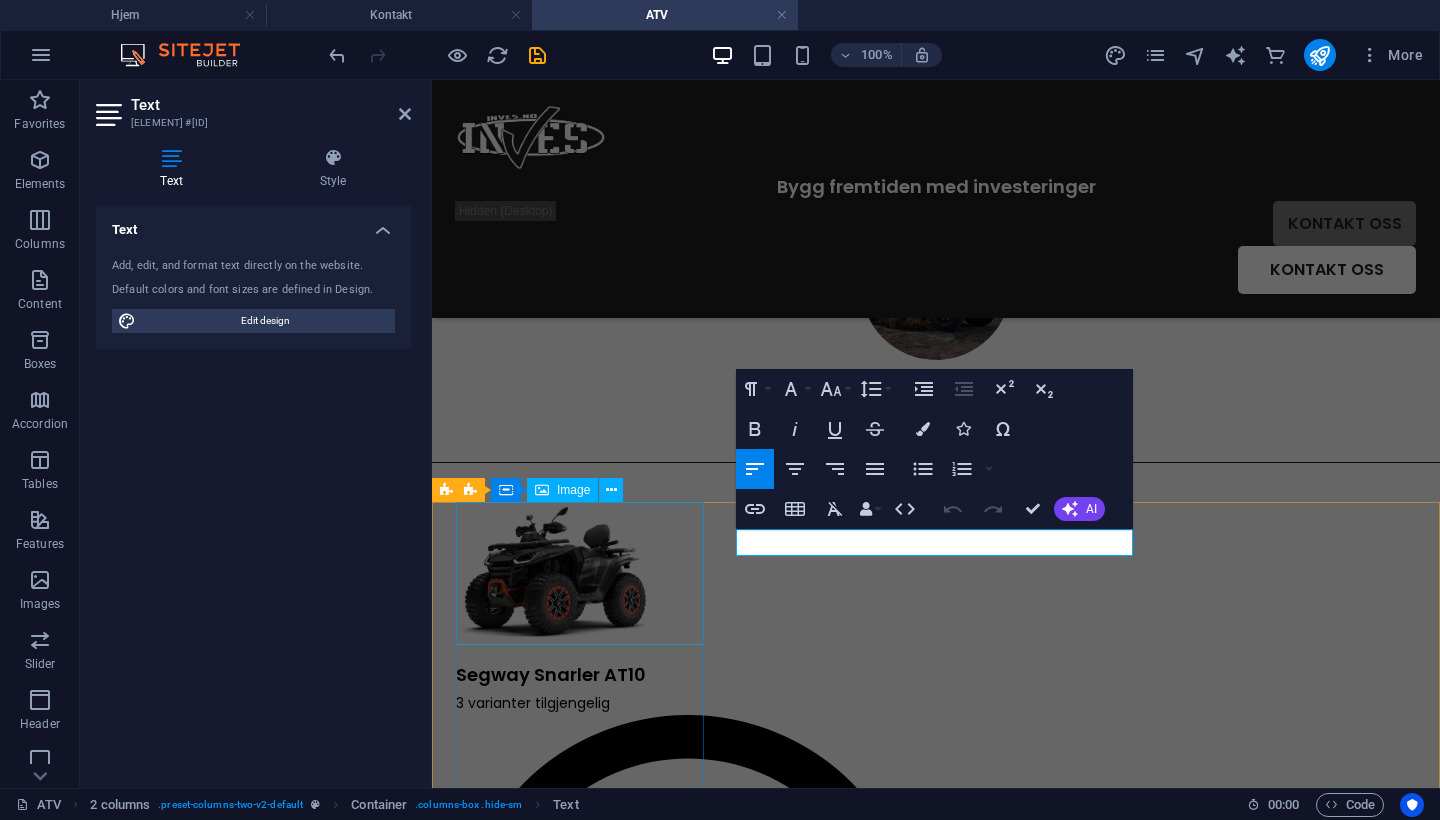 click on "Avansert firehjulstrekk Smart teknologi 1000 cc motor ABS-bremser" at bounding box center (688, 1289) 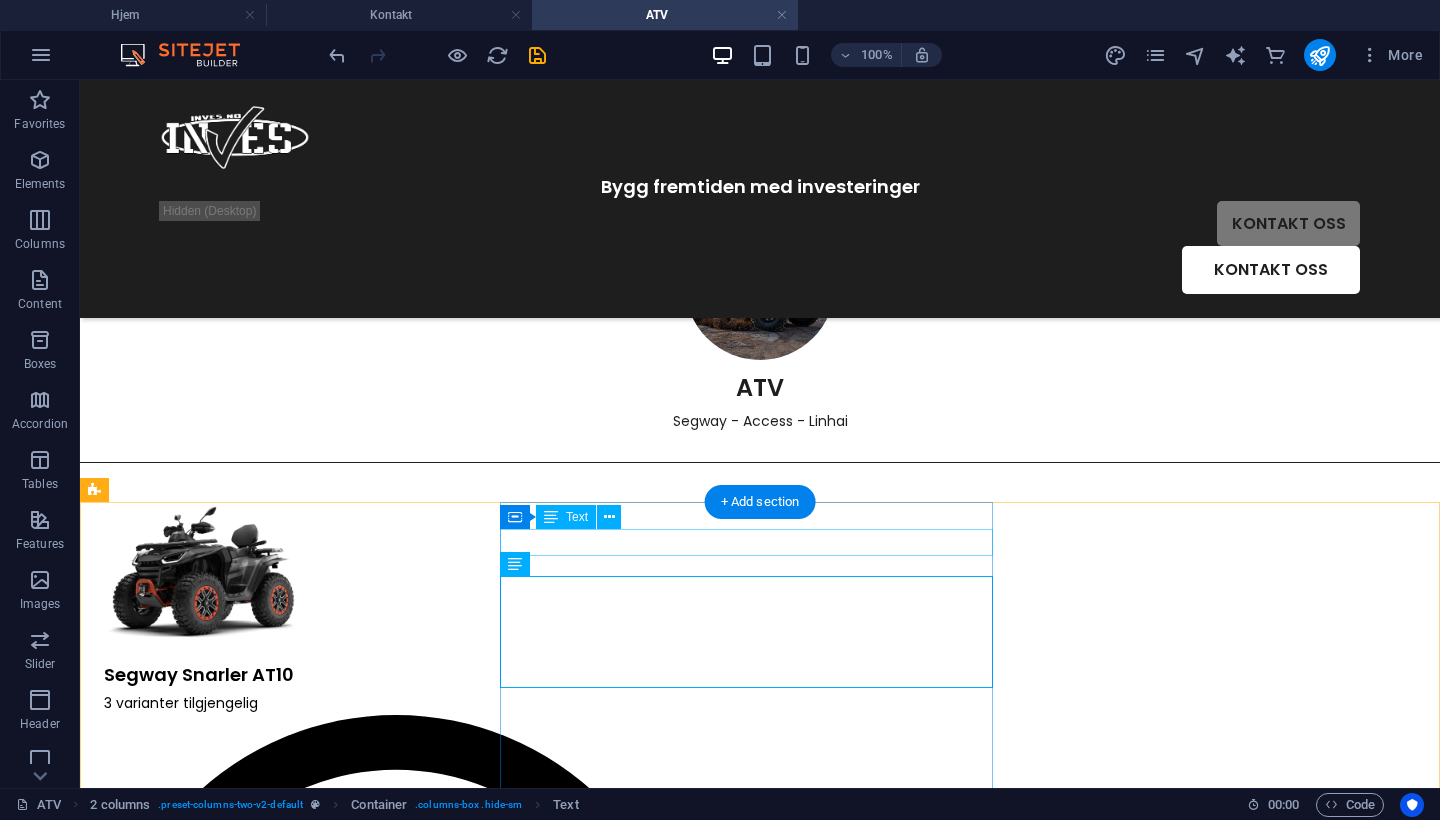 click on "3 varianter tilgjengelig" at bounding box center (396, 1010) 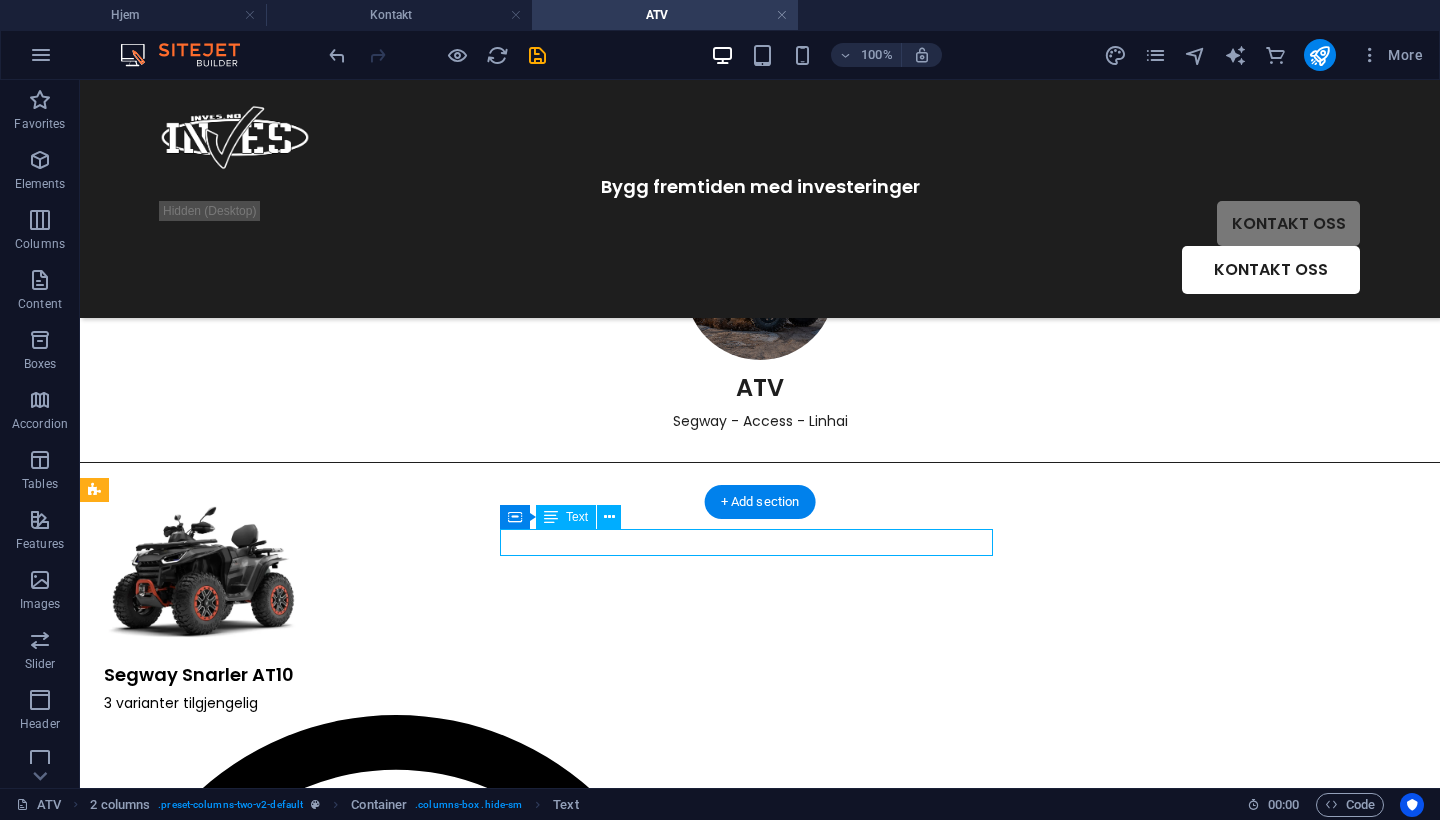 click on "3 varianter tilgjengelig" at bounding box center (396, 1010) 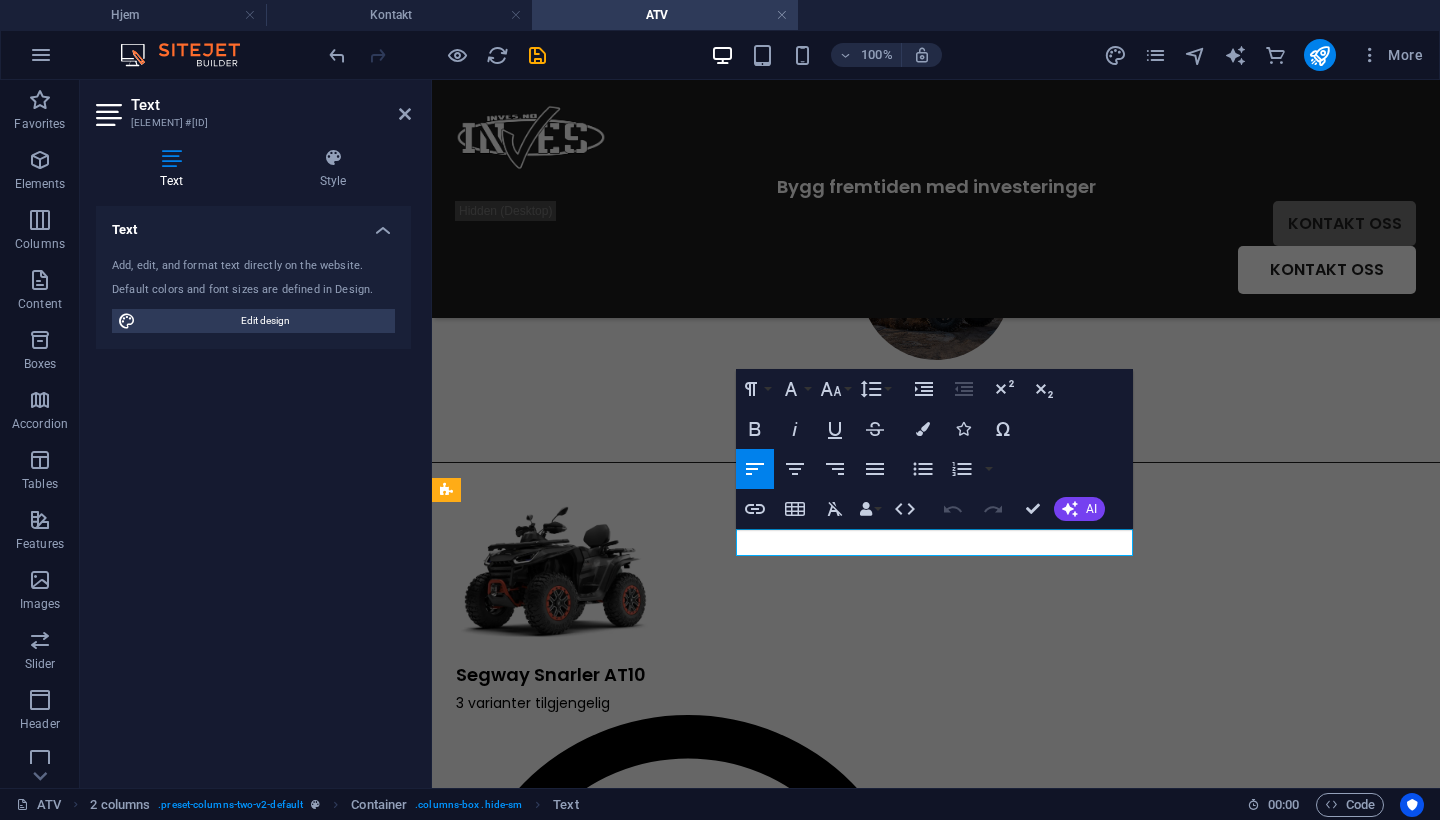 drag, startPoint x: 974, startPoint y: 551, endPoint x: 886, endPoint y: 544, distance: 88.27797 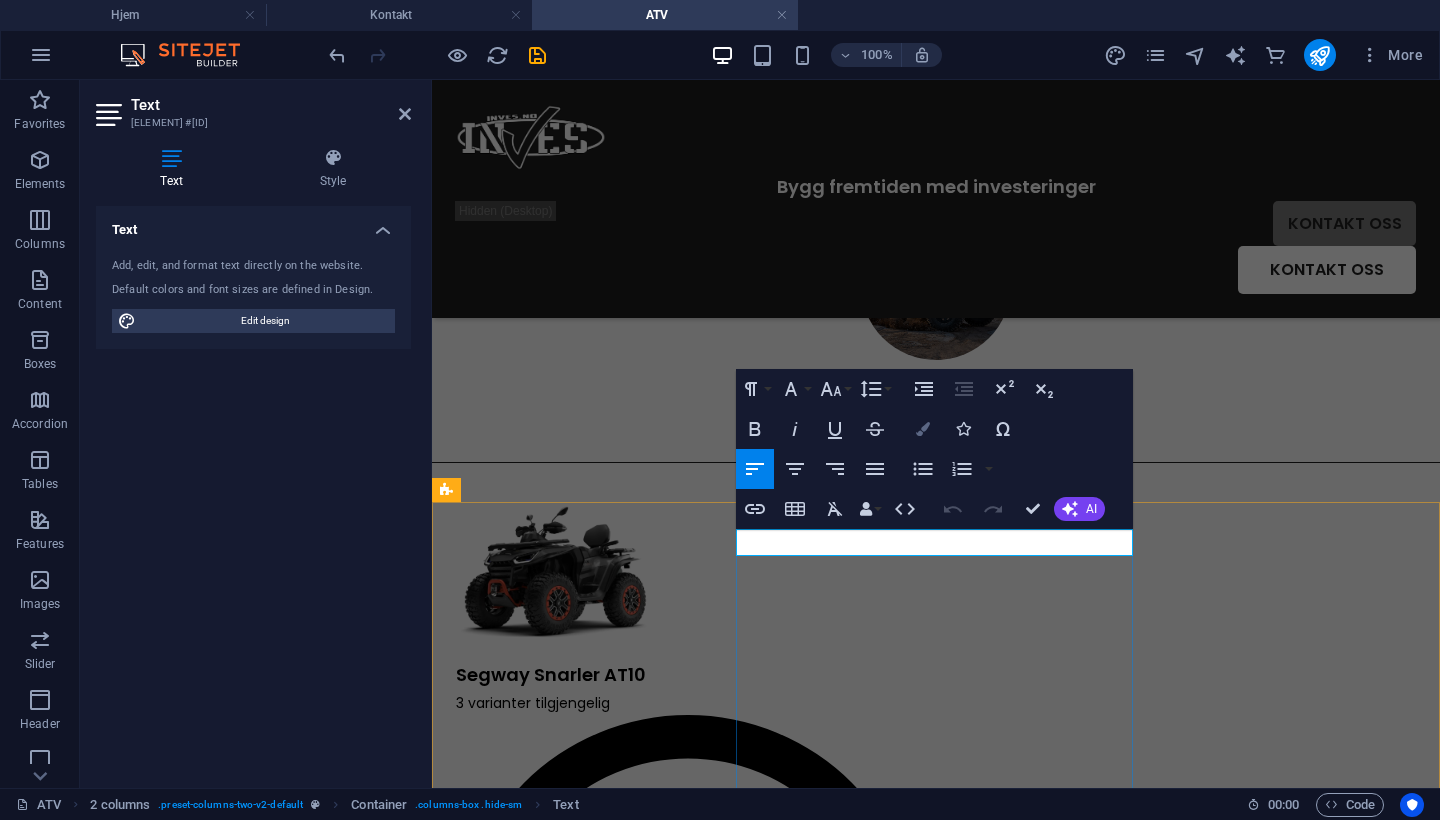 click on "Colors" at bounding box center [923, 429] 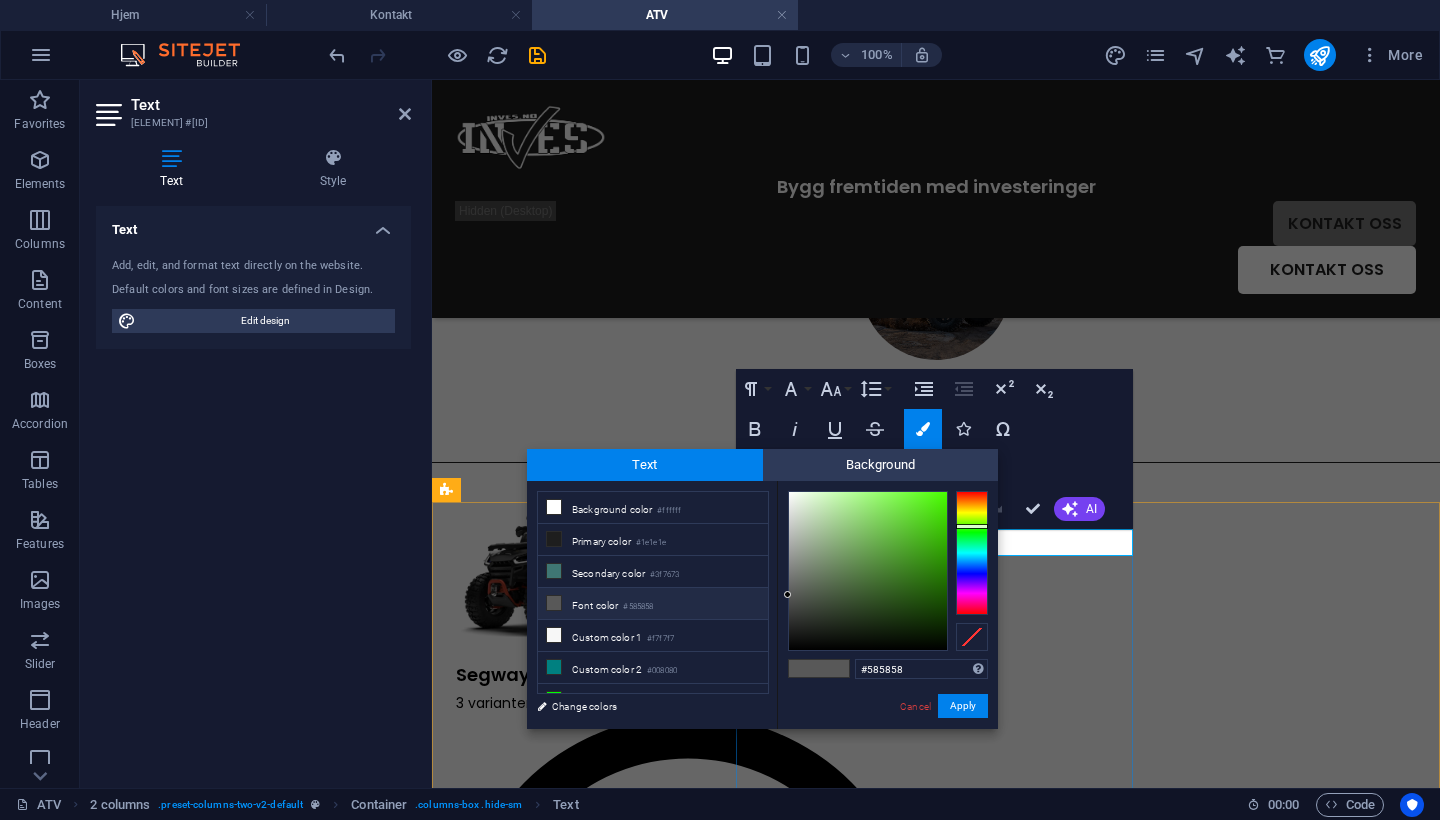 click at bounding box center [972, 553] 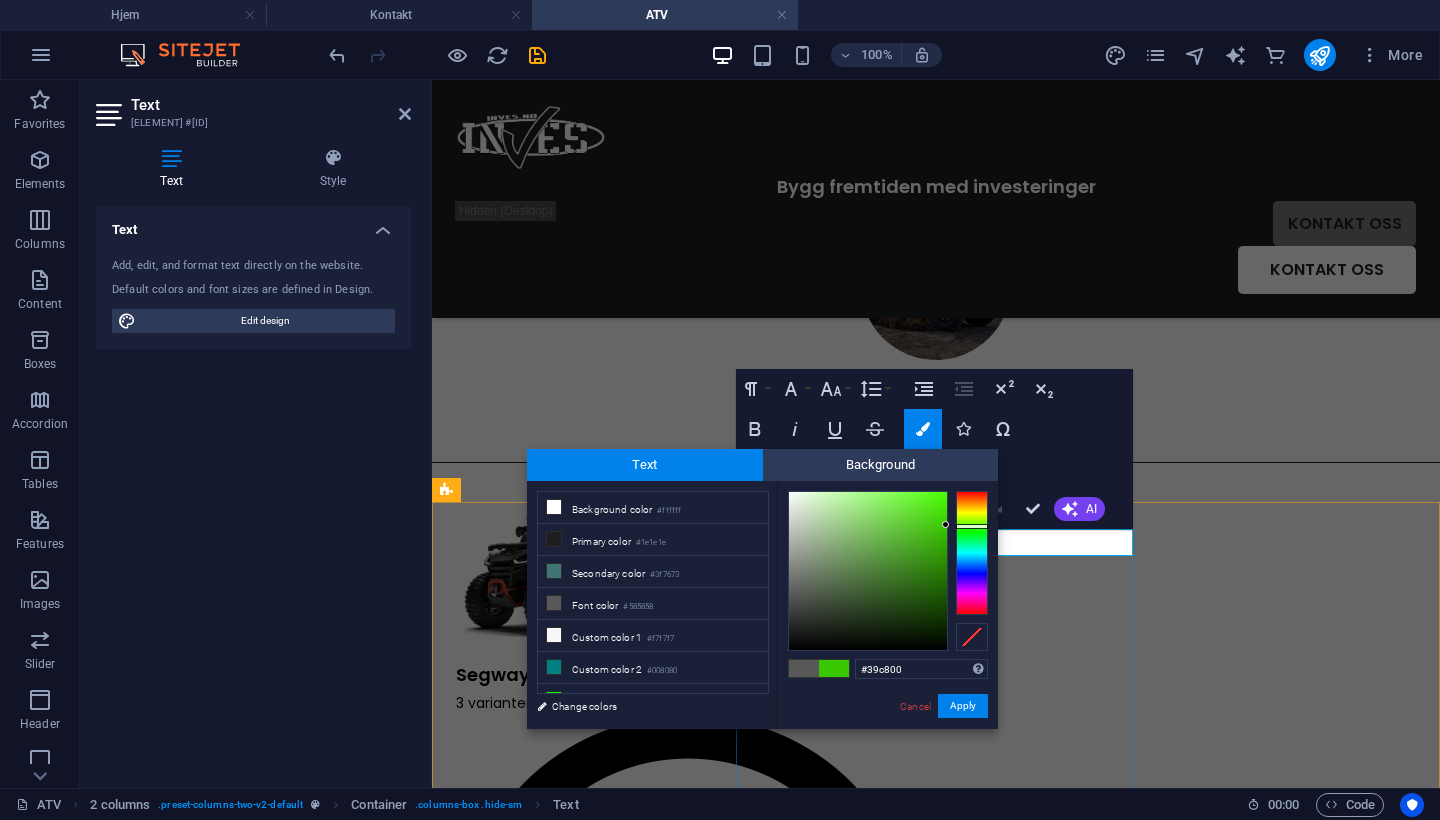 type on "#38c700" 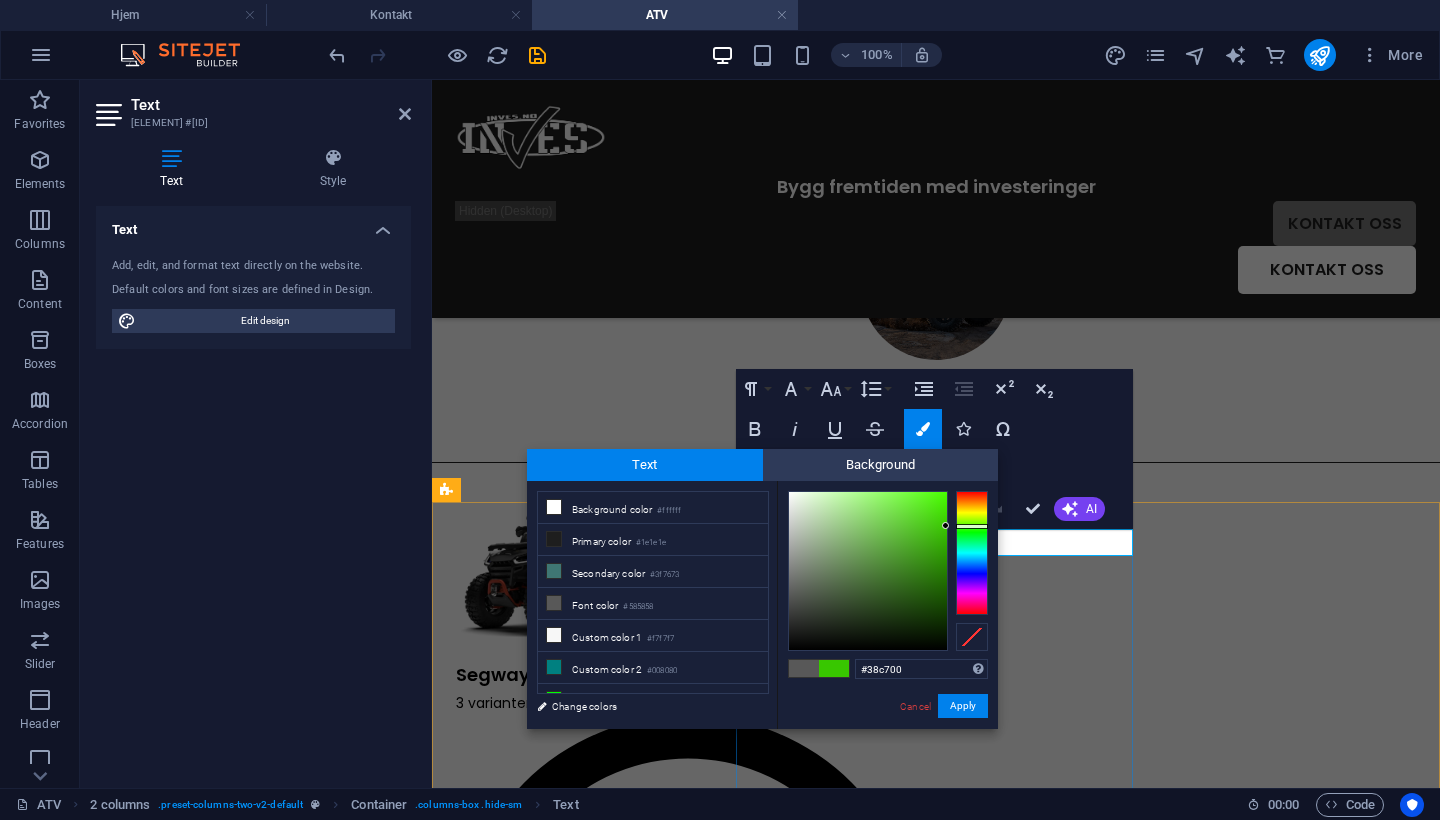 drag, startPoint x: 939, startPoint y: 525, endPoint x: 960, endPoint y: 526, distance: 21.023796 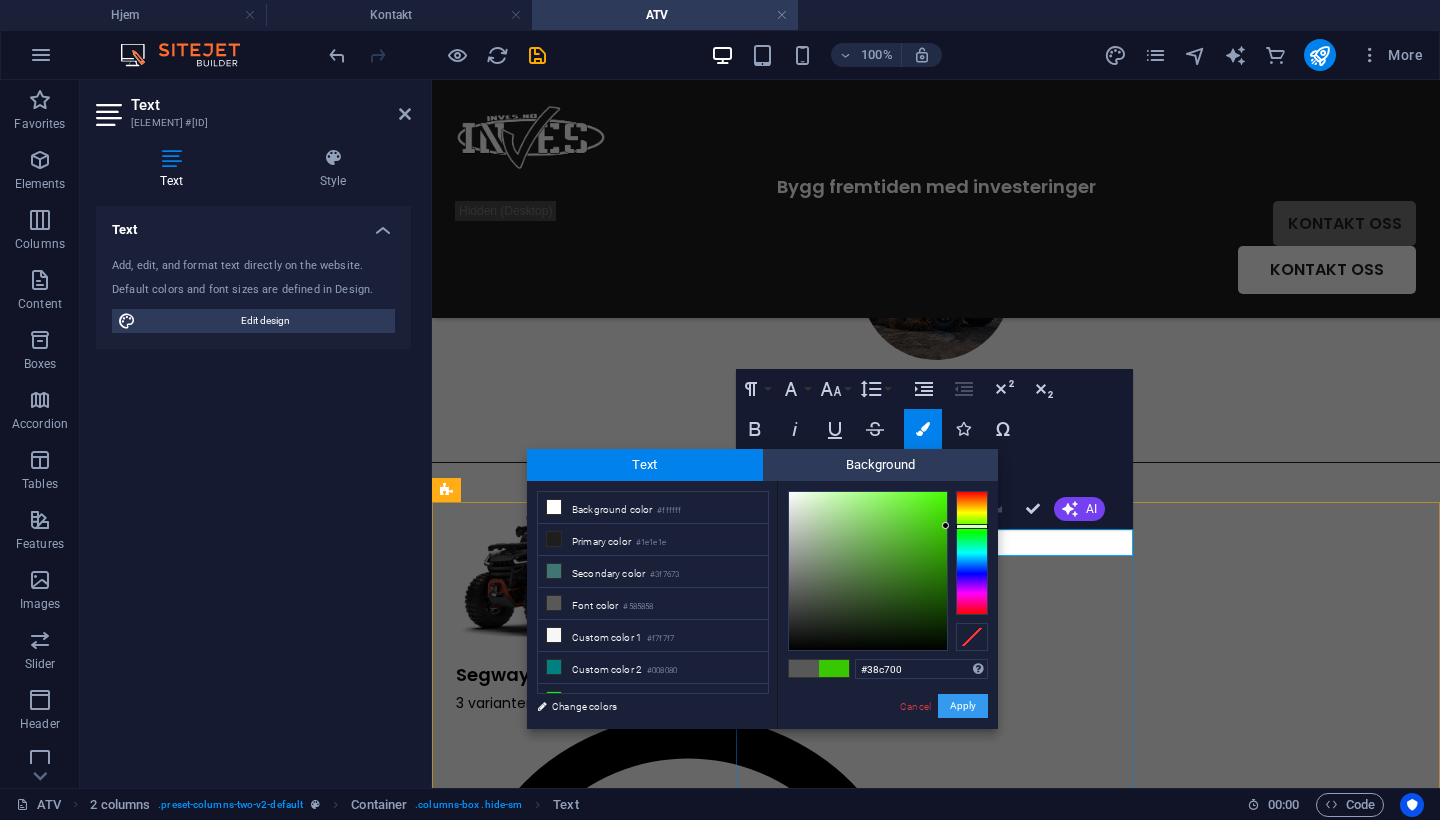 click on "Apply" at bounding box center (963, 706) 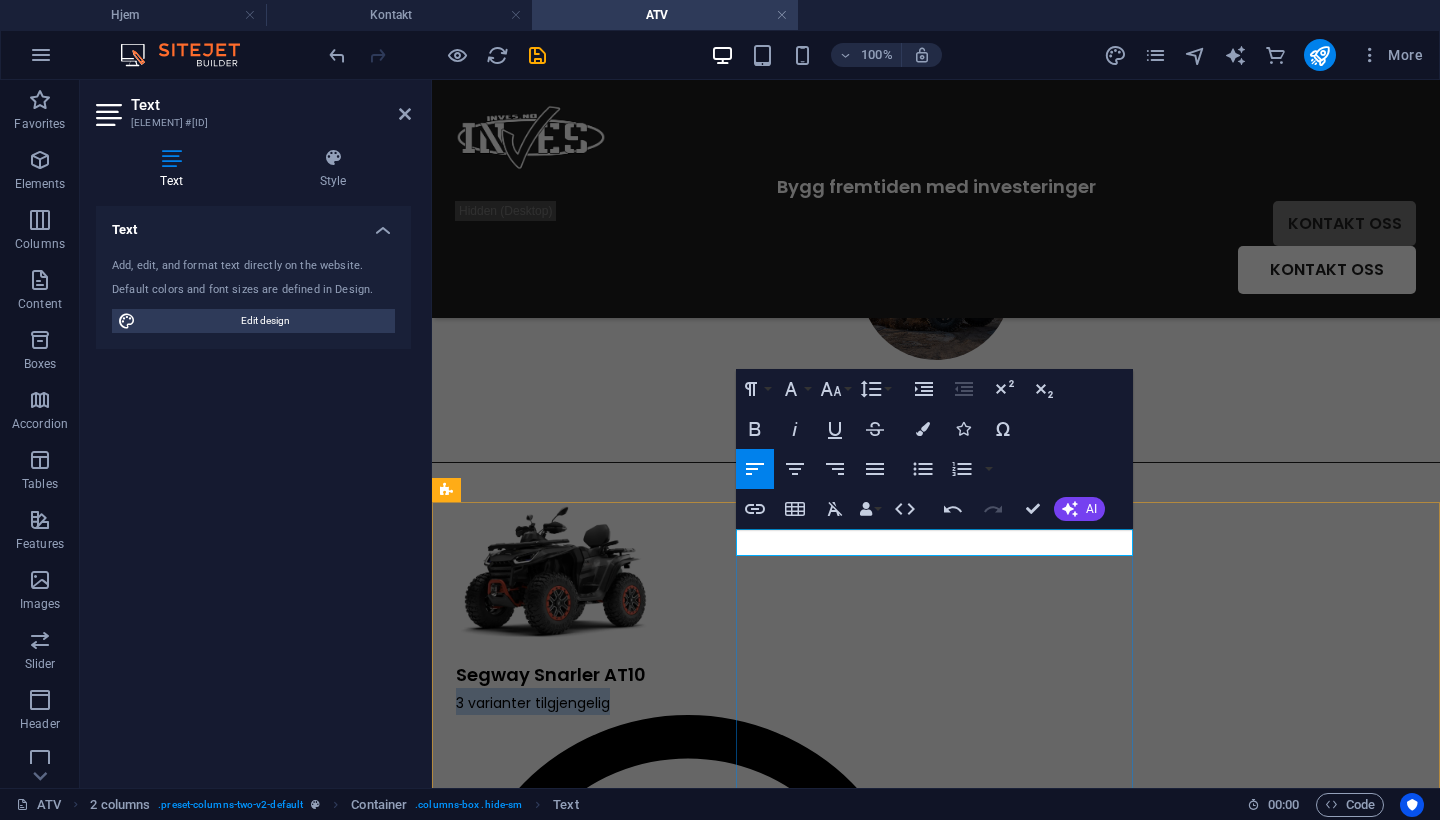 click on "Segway Snarler AT10 3 varianter tilgjengelig      Avansert firehjulstrekk Smart teknologi 1000 cc motor ABS-bremser" at bounding box center (688, 1003) 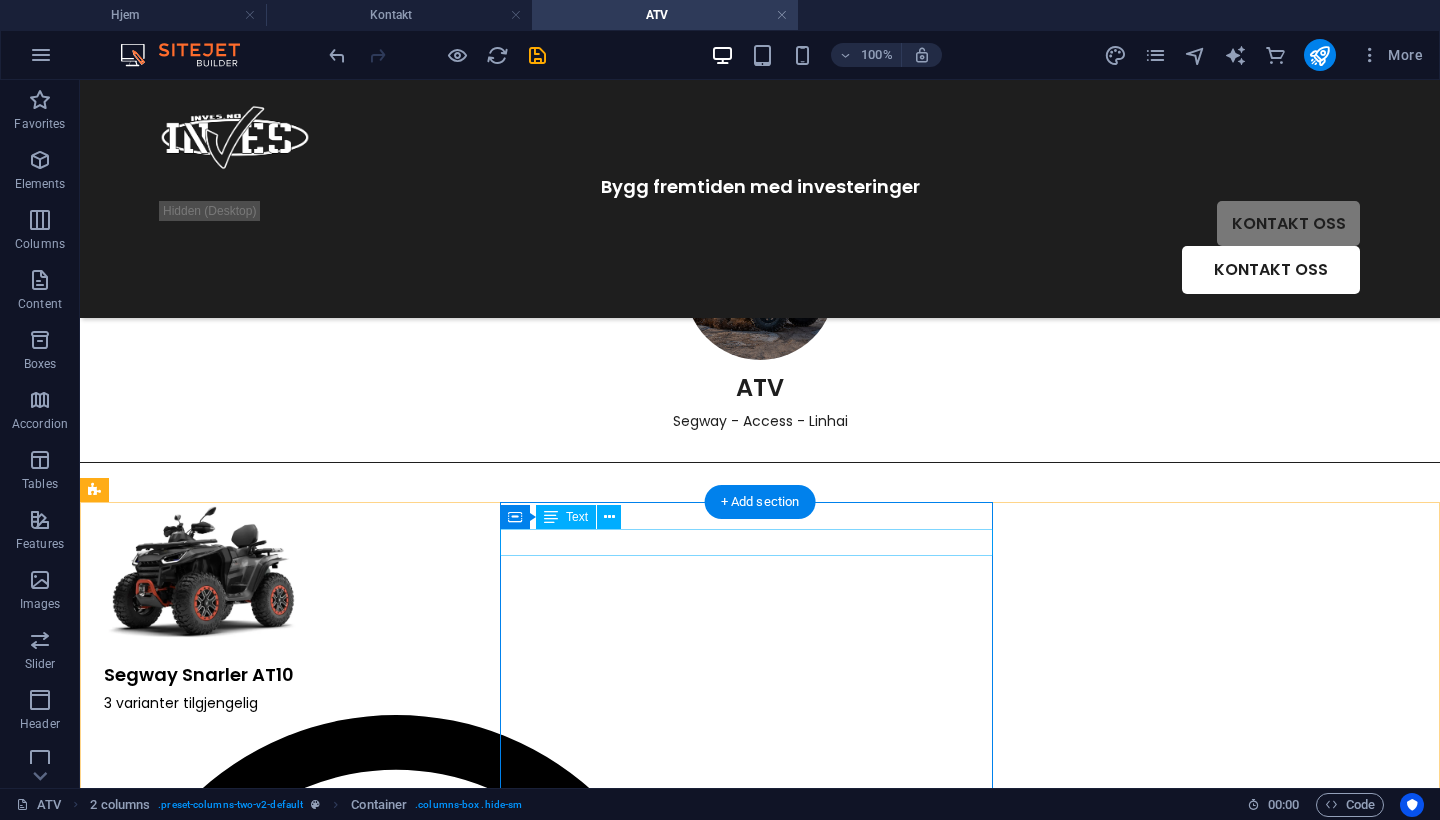 click on "3 varianter tilgjengelig" at bounding box center [396, 1010] 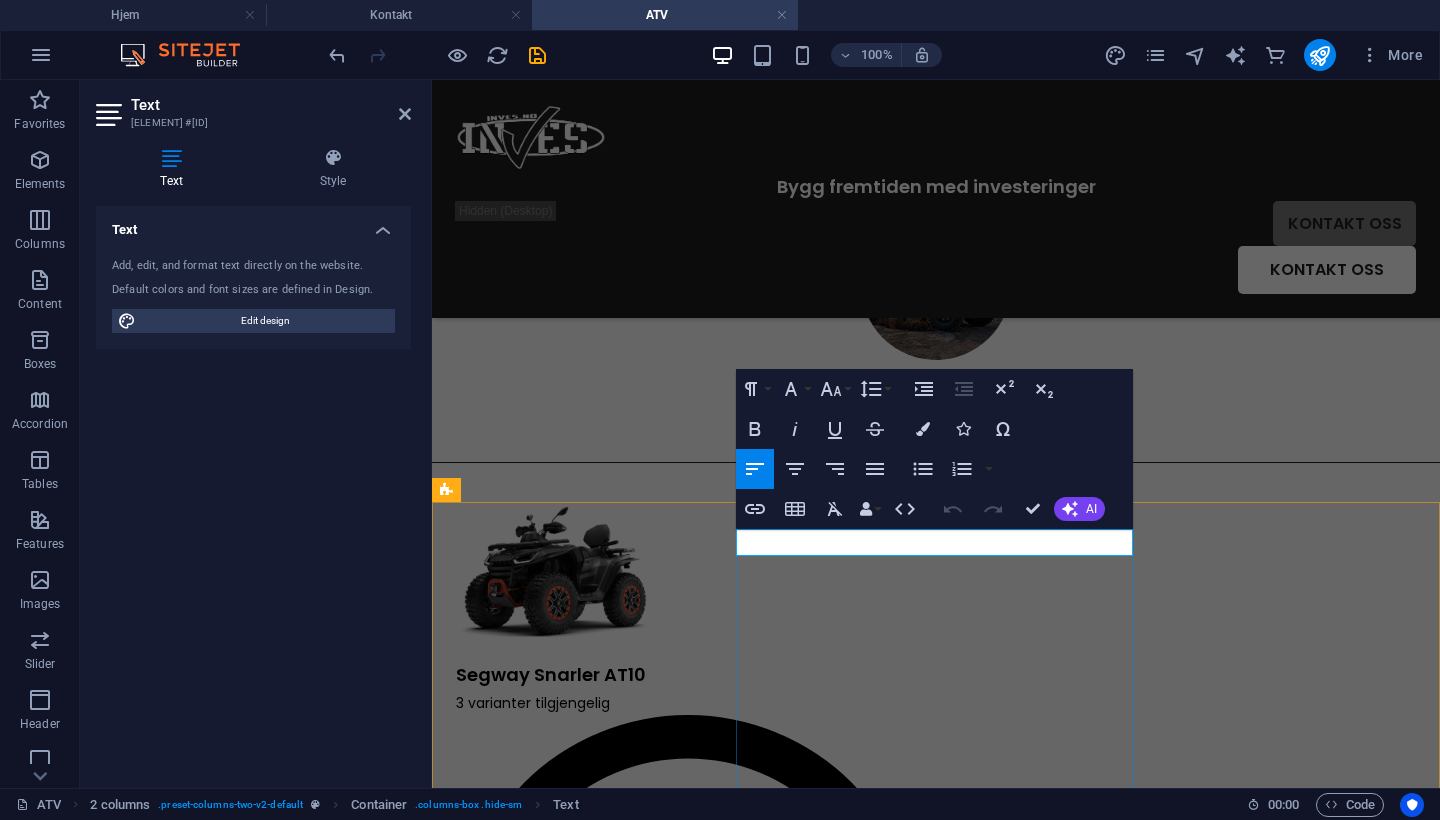 click on "3 varianter tilgjengelig" at bounding box center [688, 950] 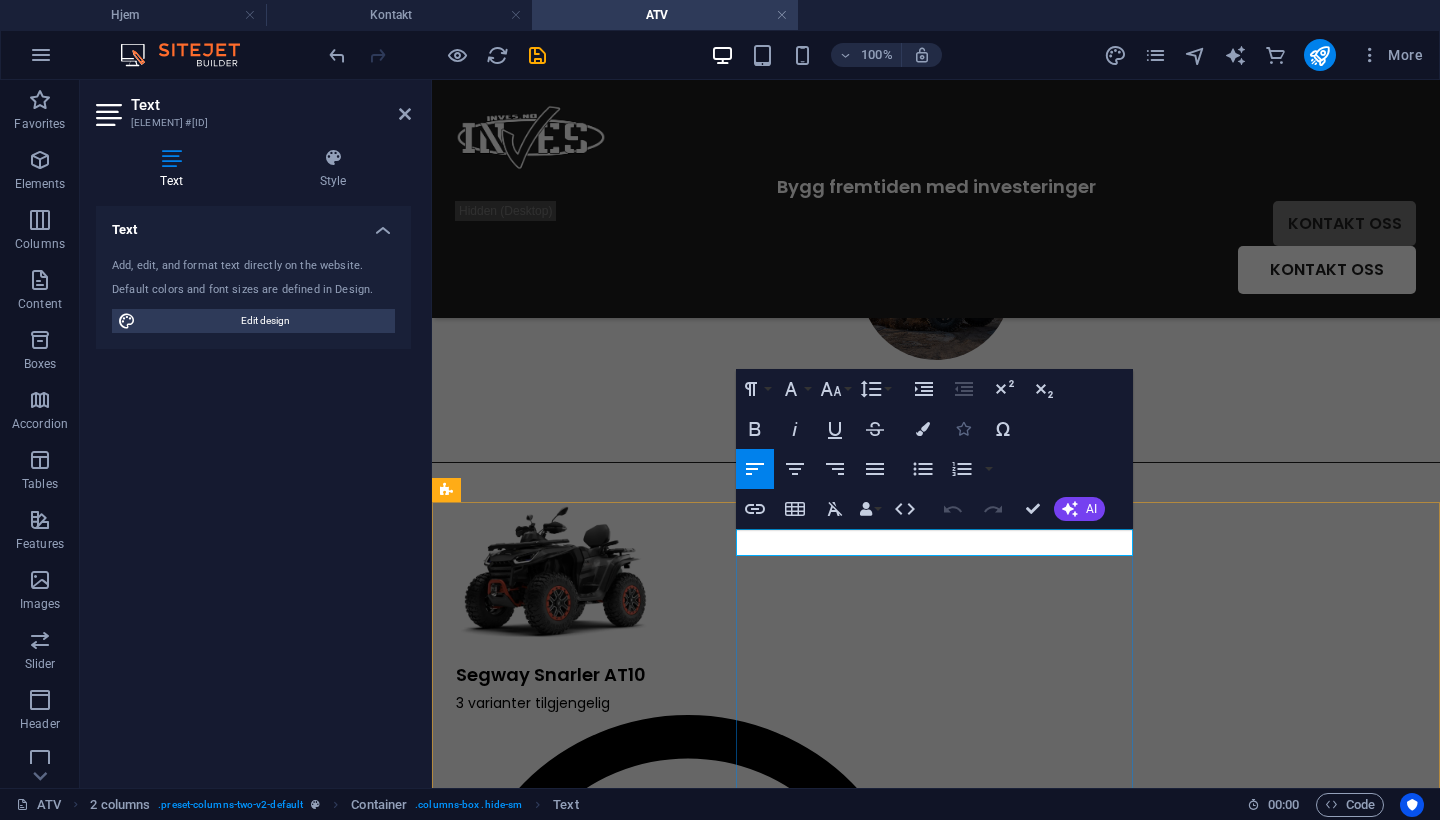 click on "Icons" at bounding box center [963, 429] 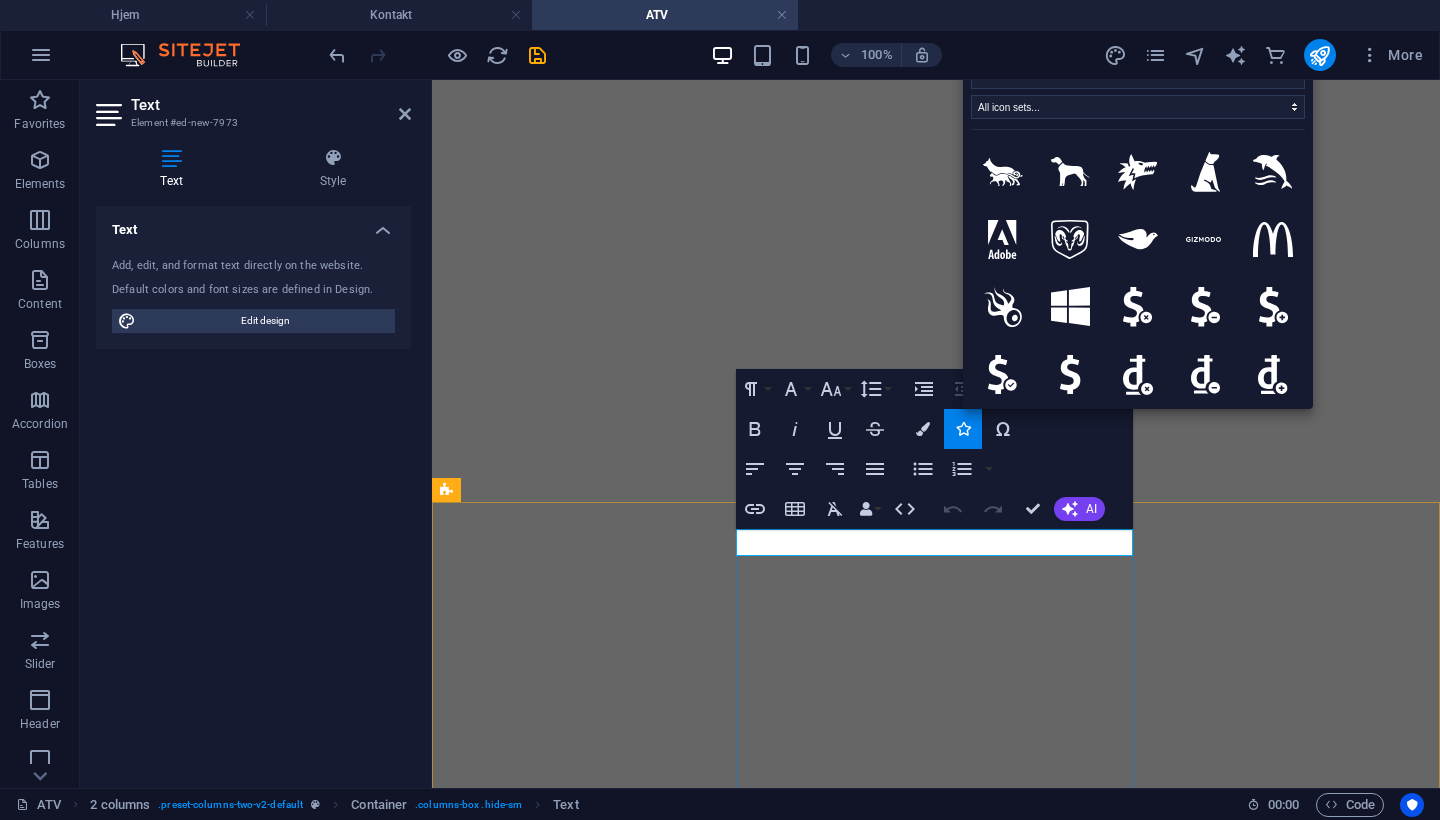 scroll, scrollTop: 0, scrollLeft: 0, axis: both 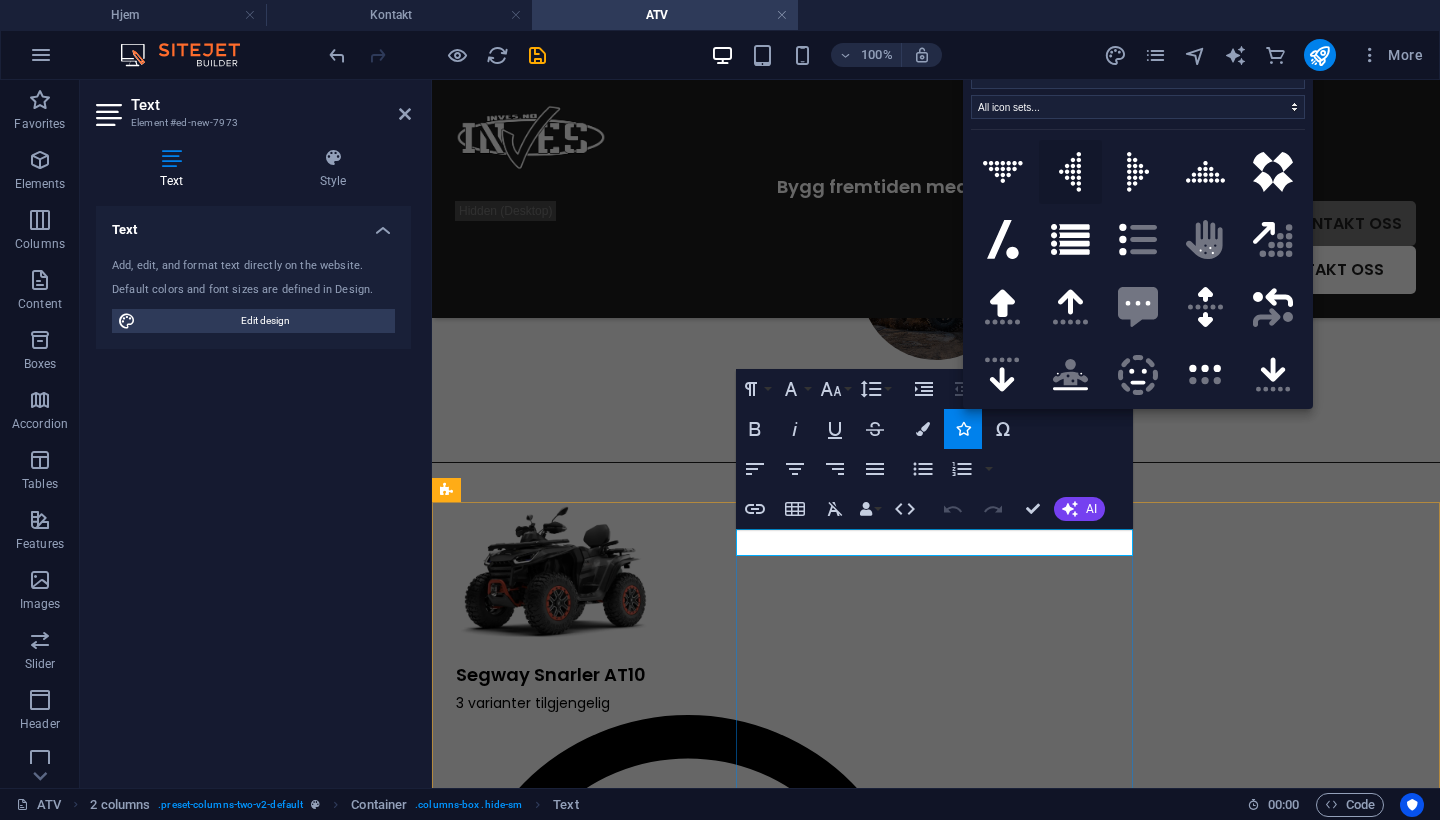 type on "d" 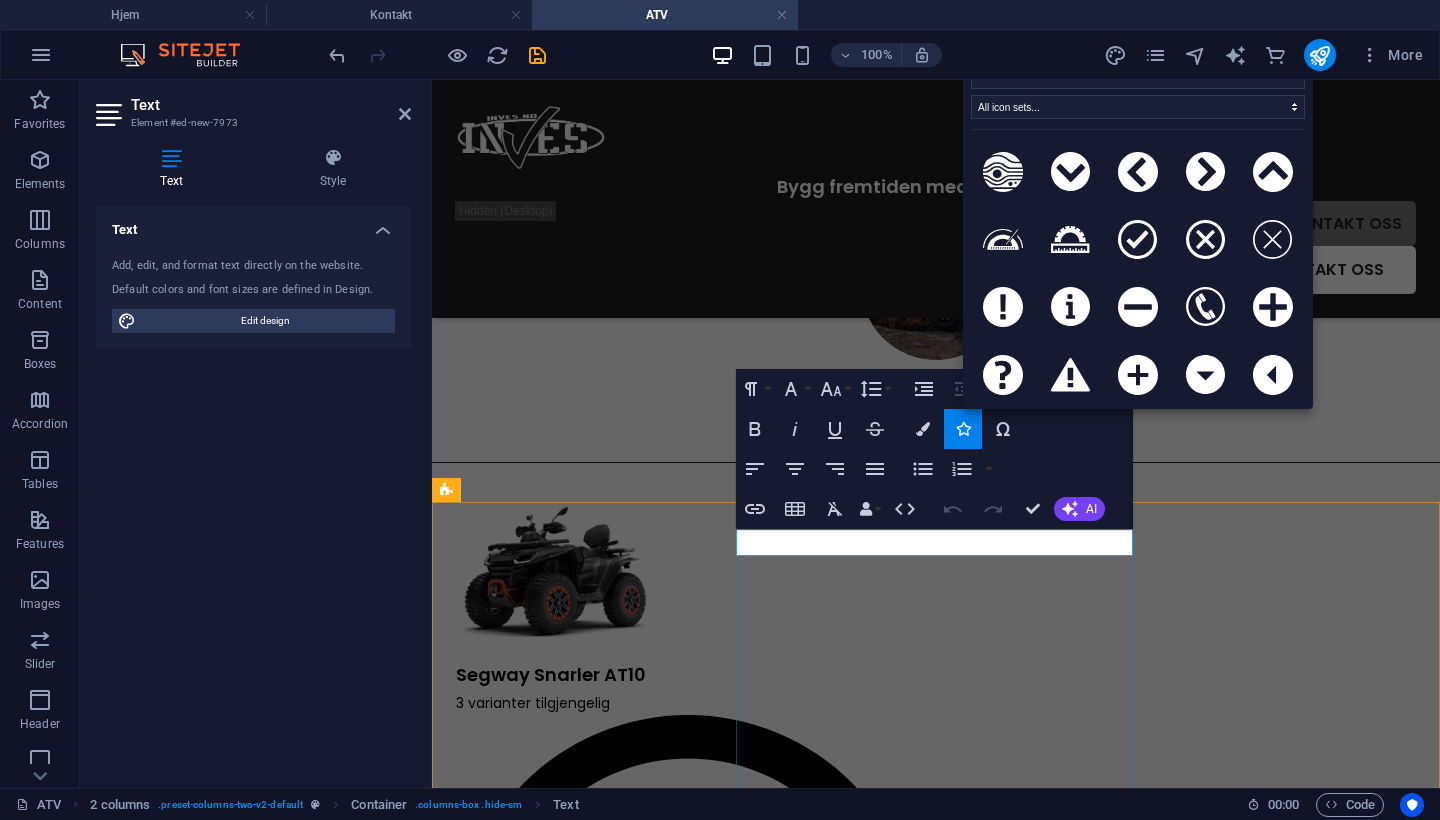 type on "circle" 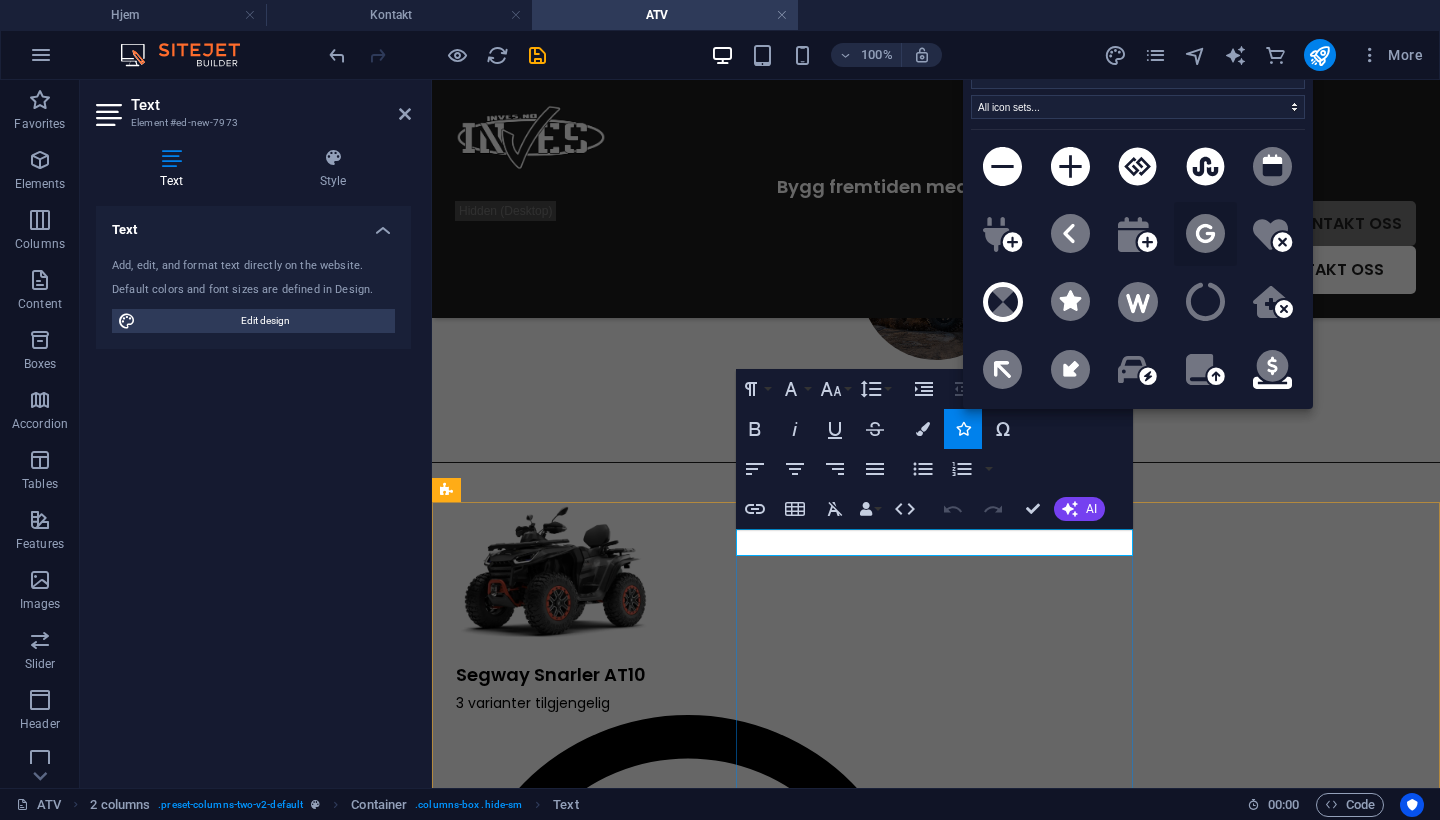 scroll, scrollTop: 390, scrollLeft: 0, axis: vertical 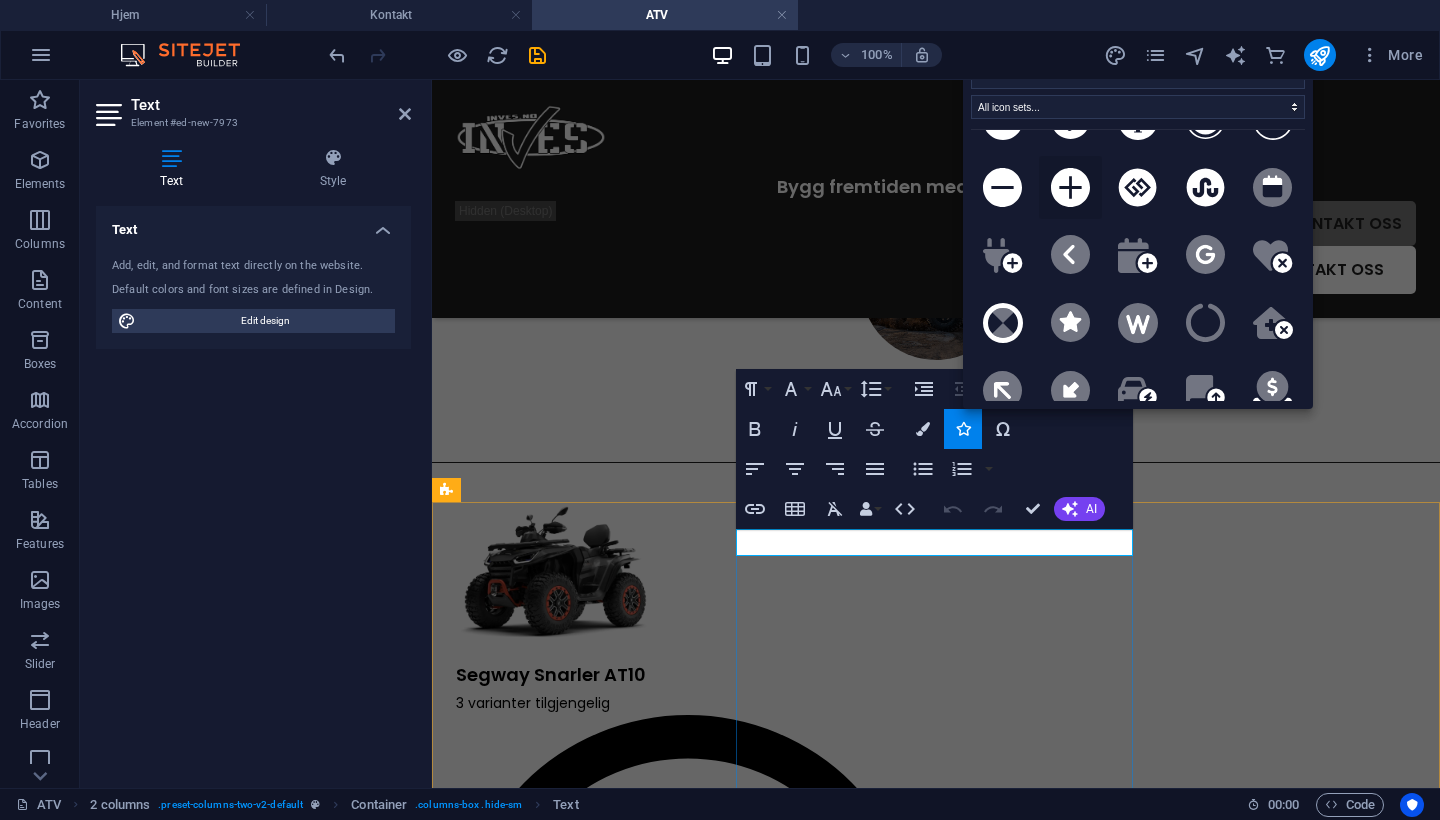 click 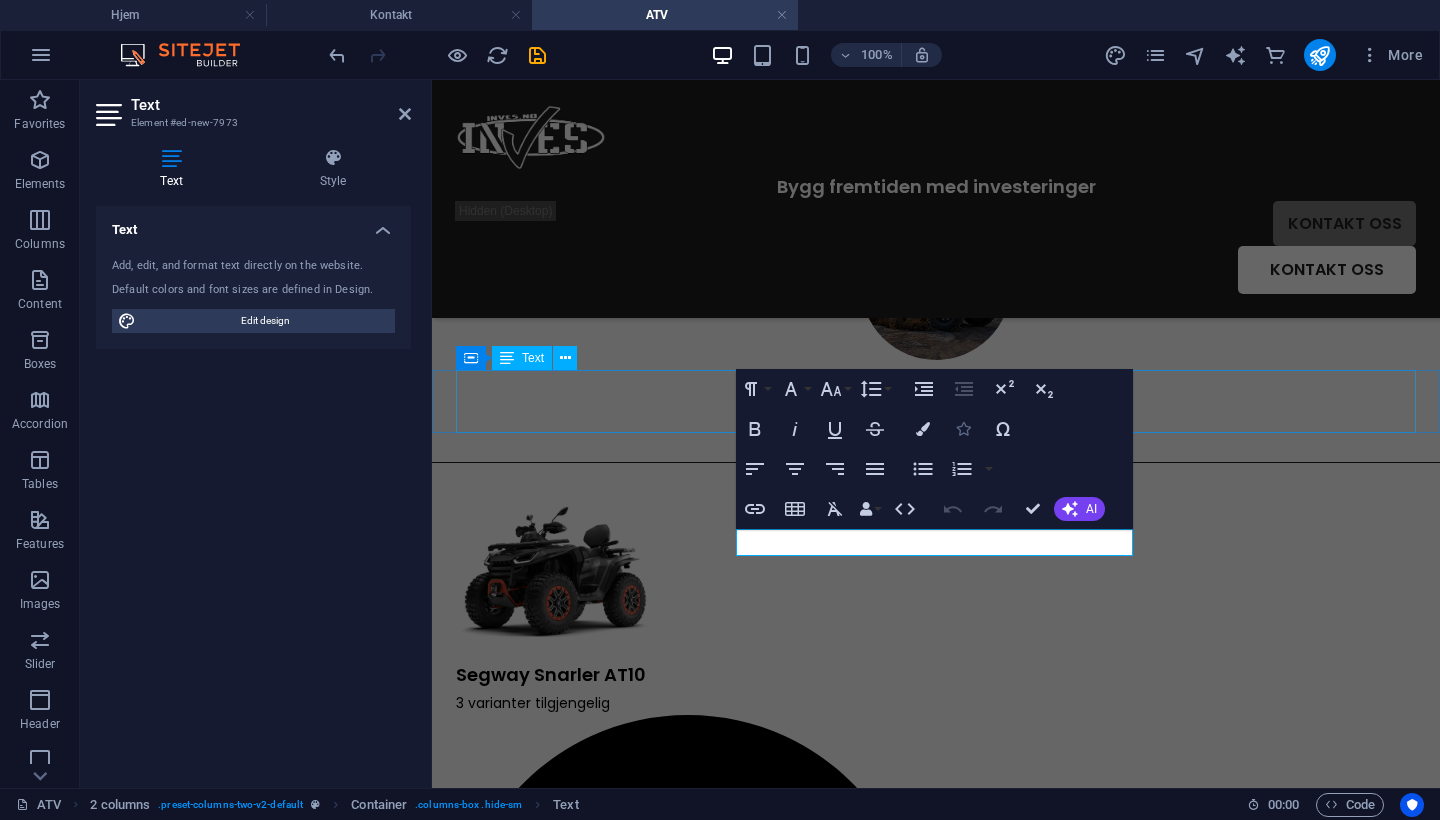 click on "Icons" at bounding box center (963, 429) 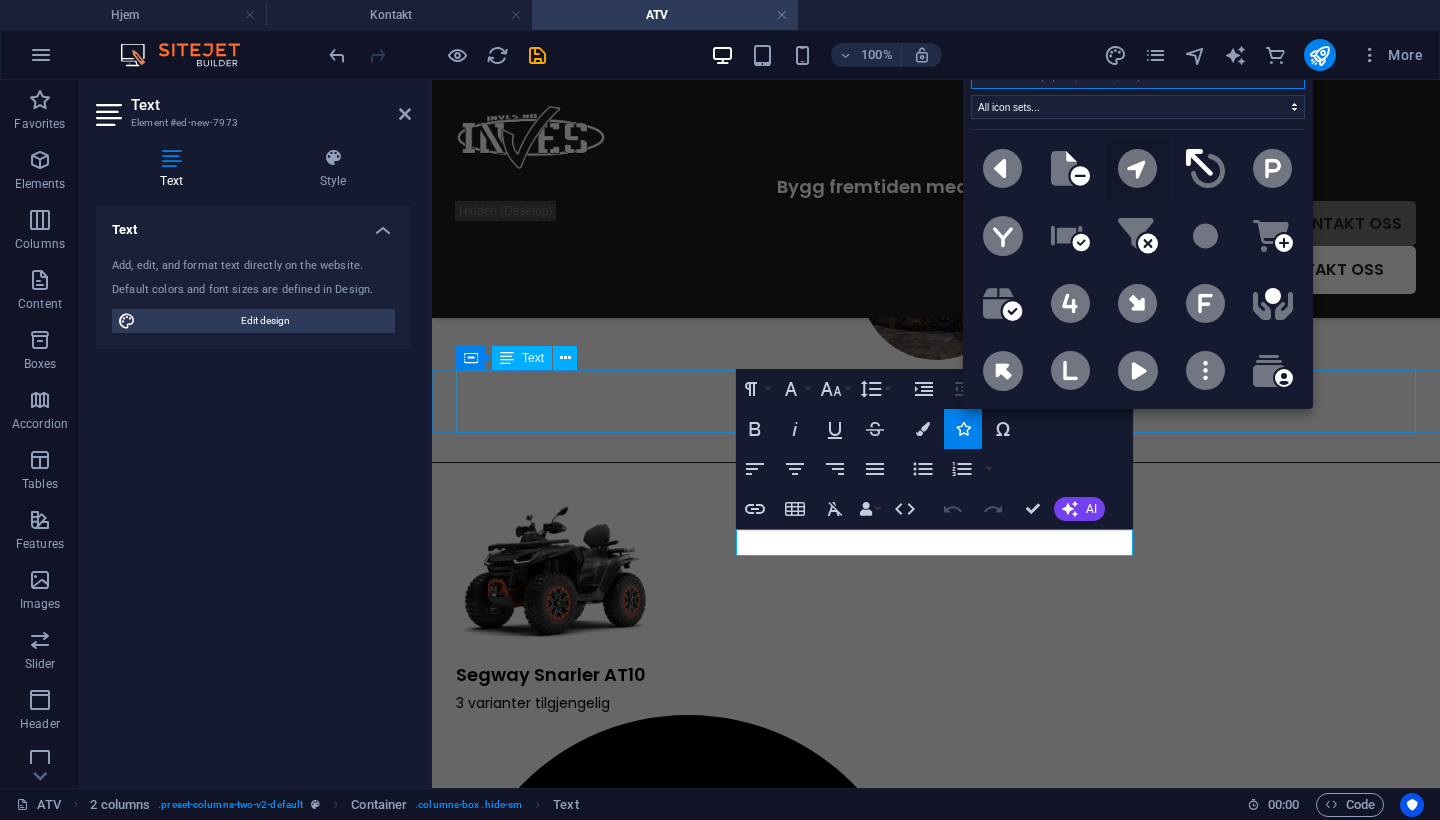 scroll, scrollTop: 1327, scrollLeft: 0, axis: vertical 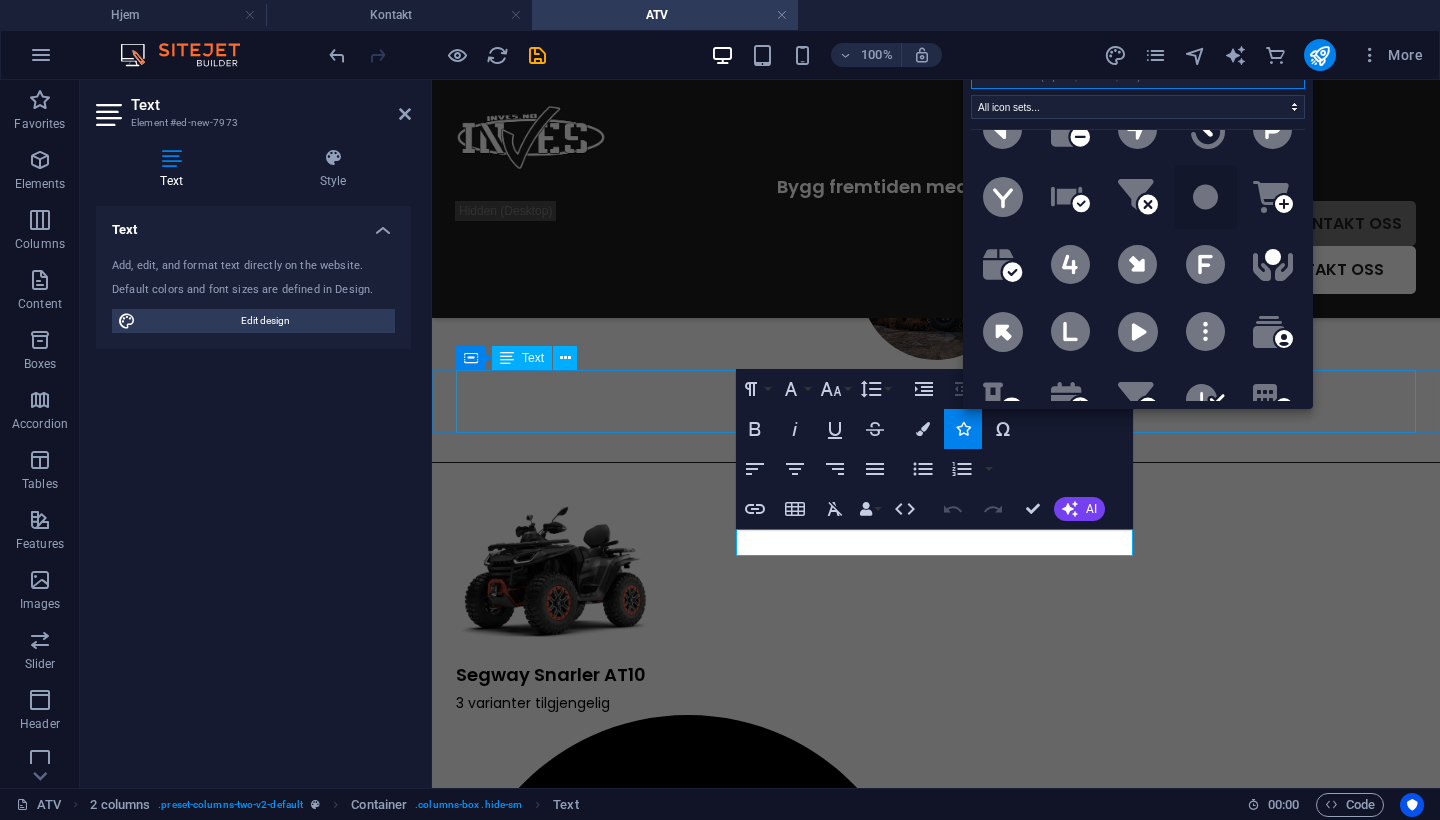click 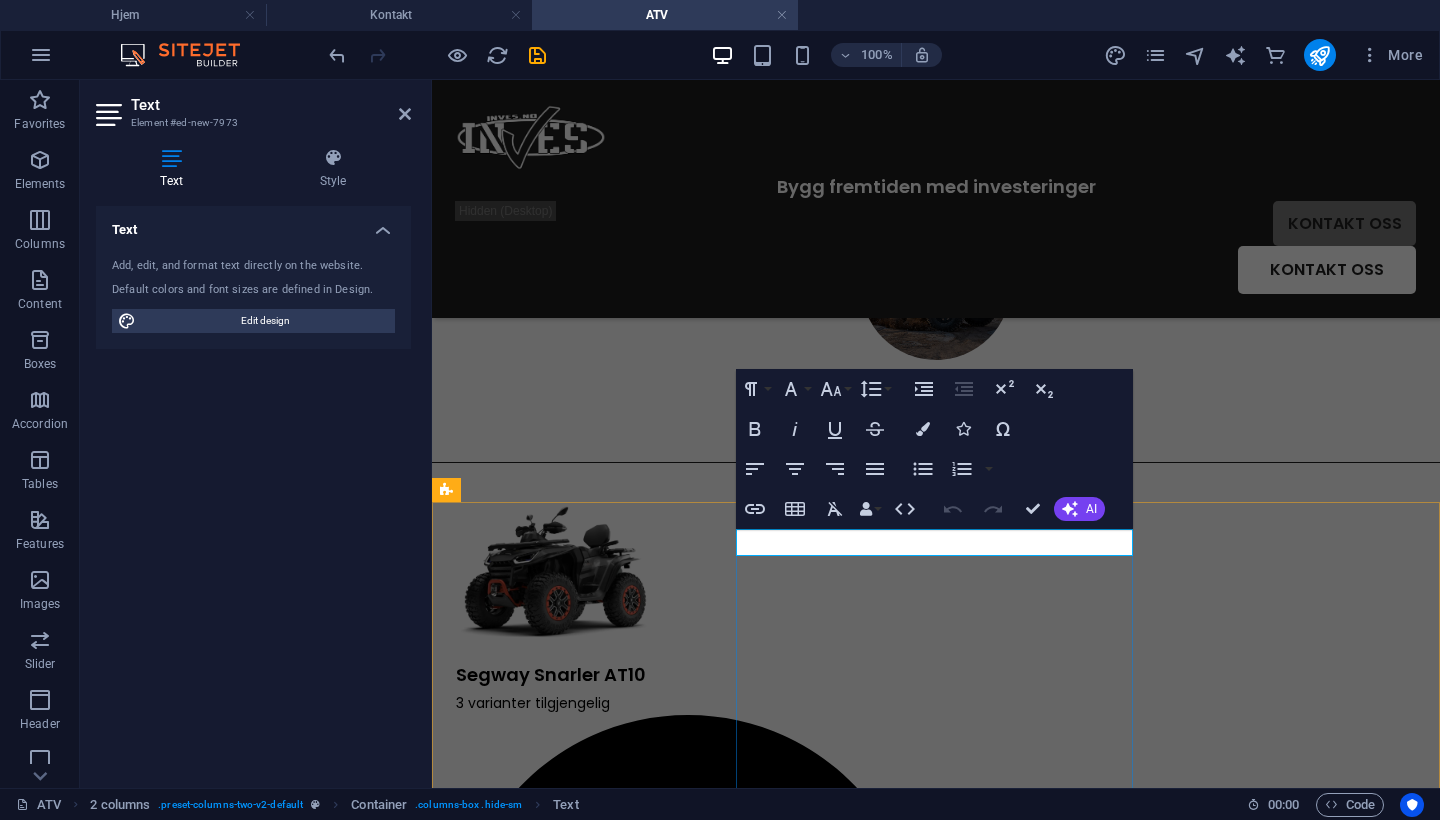 click on "3 varianter tilgjengelig" at bounding box center [688, 1587] 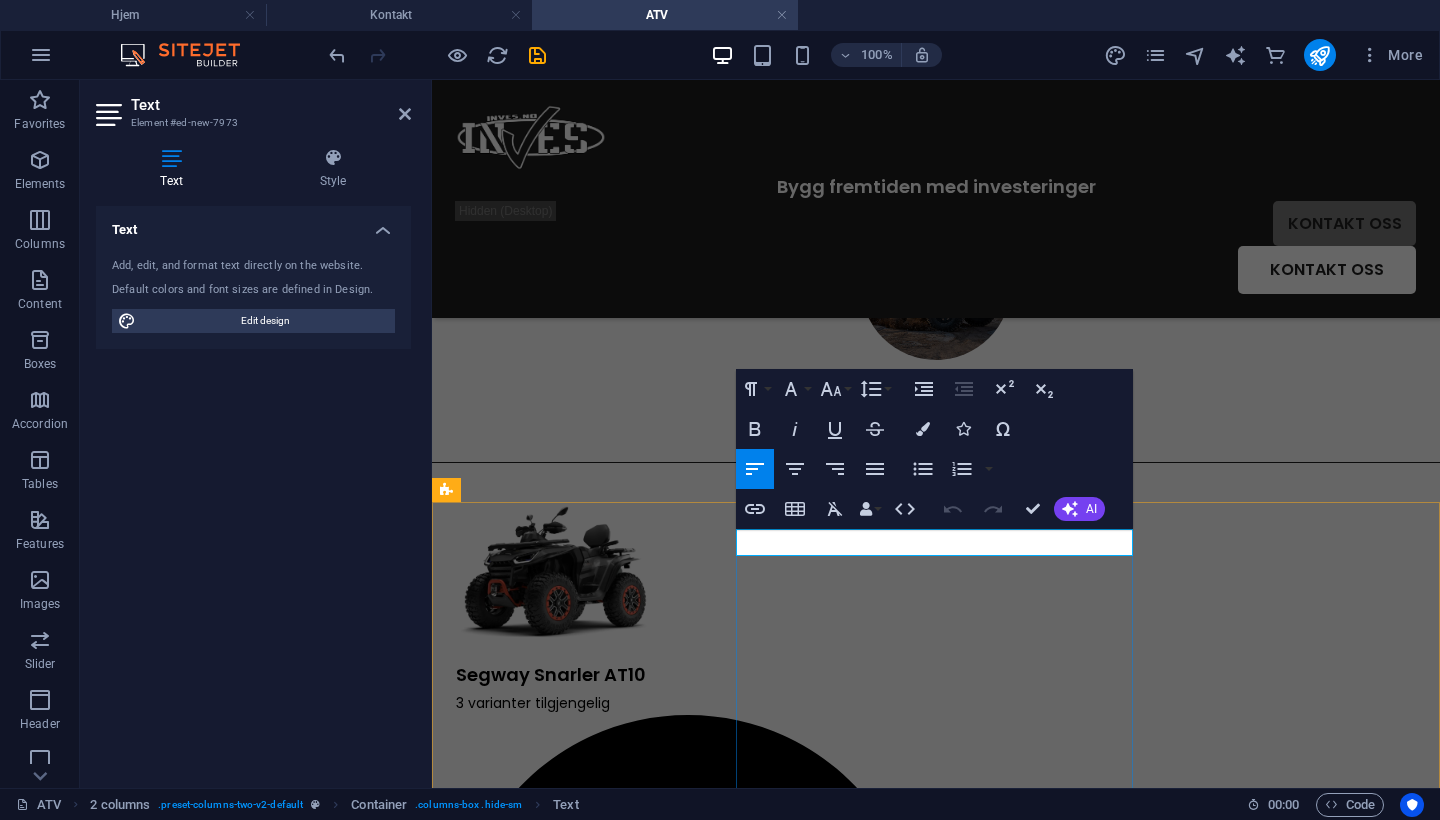 scroll, scrollTop: 0, scrollLeft: 0, axis: both 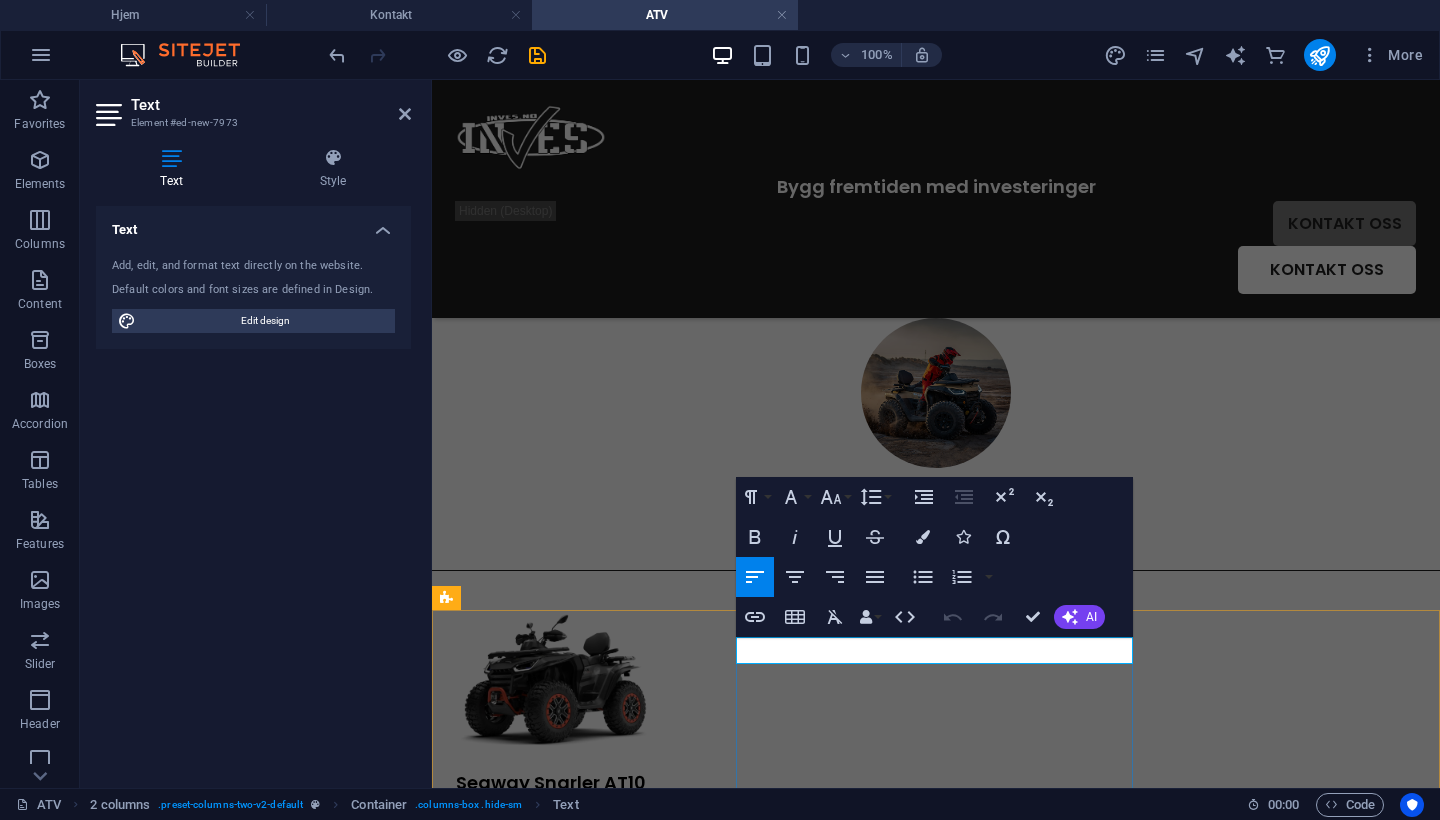 click on "3 varianter tilgjengelig" at bounding box center [688, 1695] 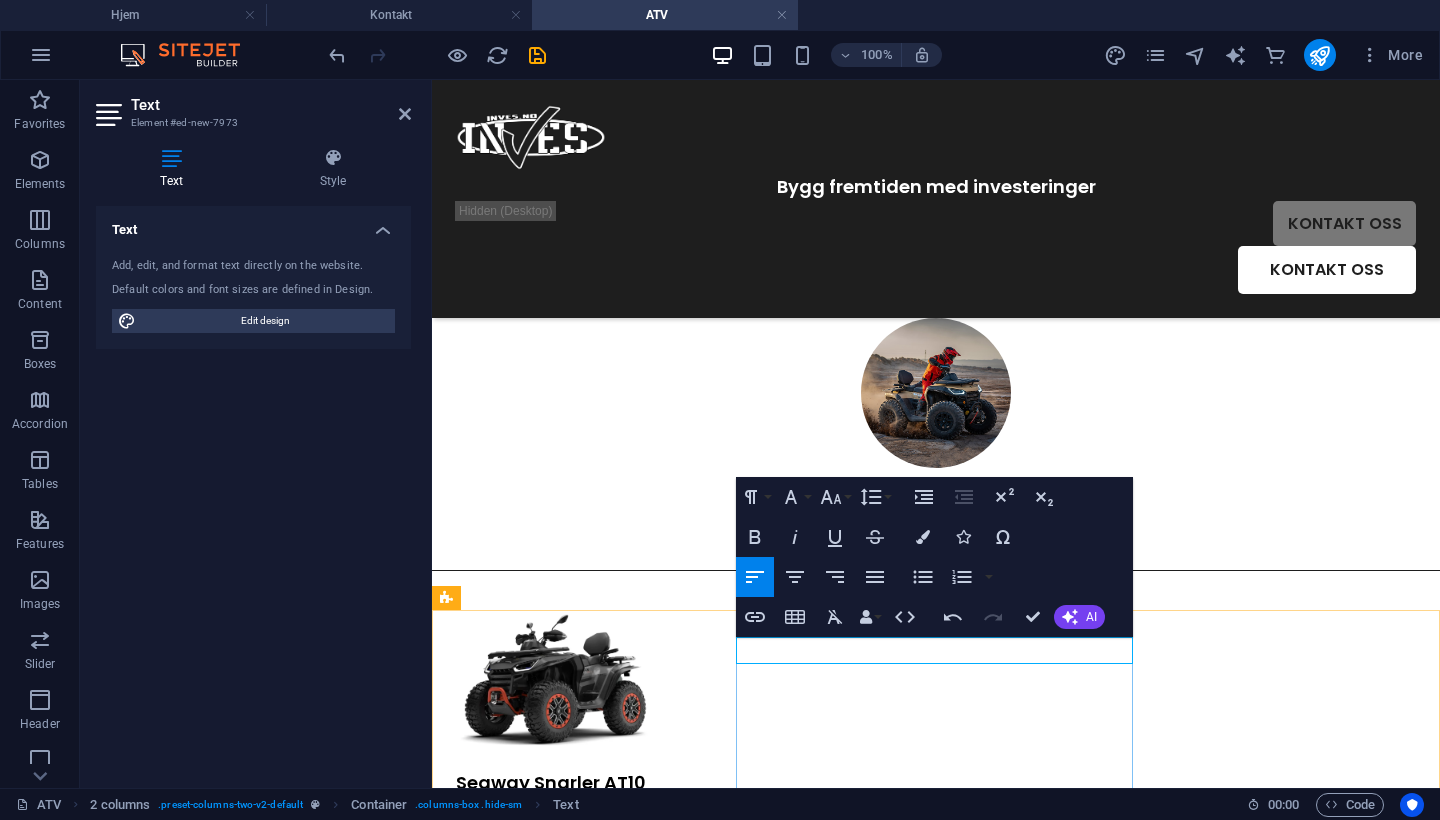 click on "3 varianter tilgjengelig" at bounding box center (688, 819) 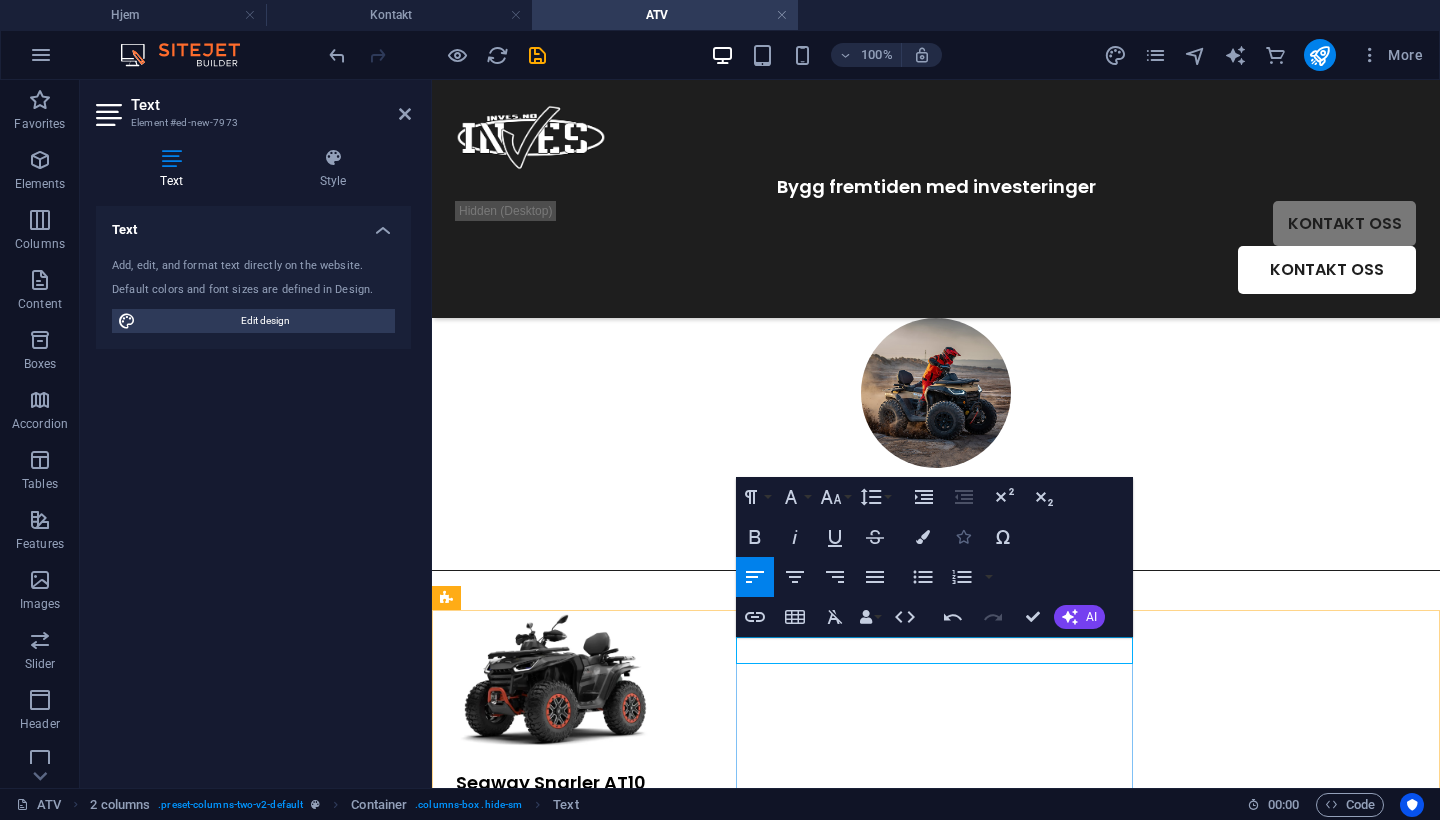 click at bounding box center [963, 537] 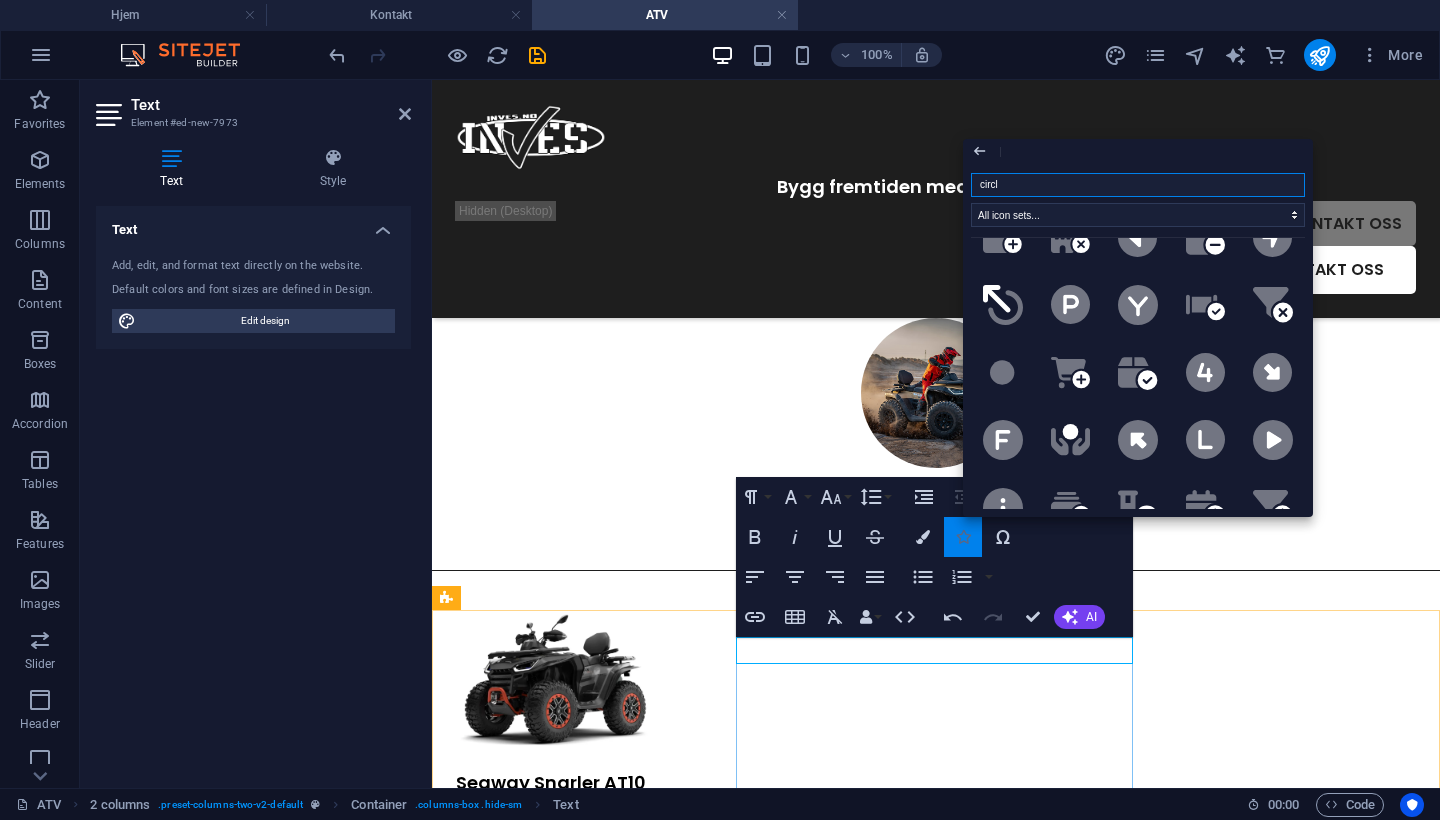 type on "circle" 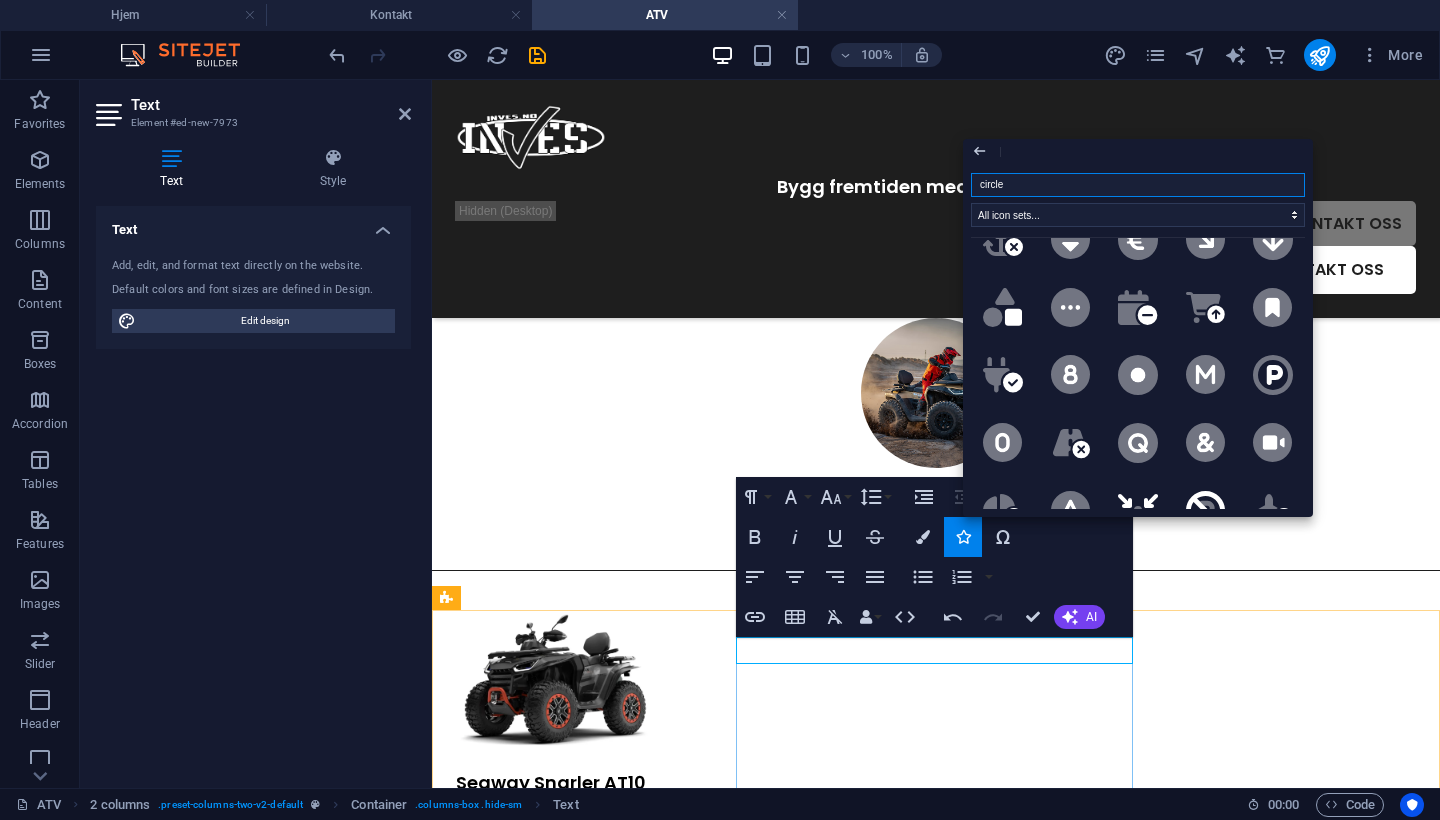 scroll, scrollTop: 2830, scrollLeft: 0, axis: vertical 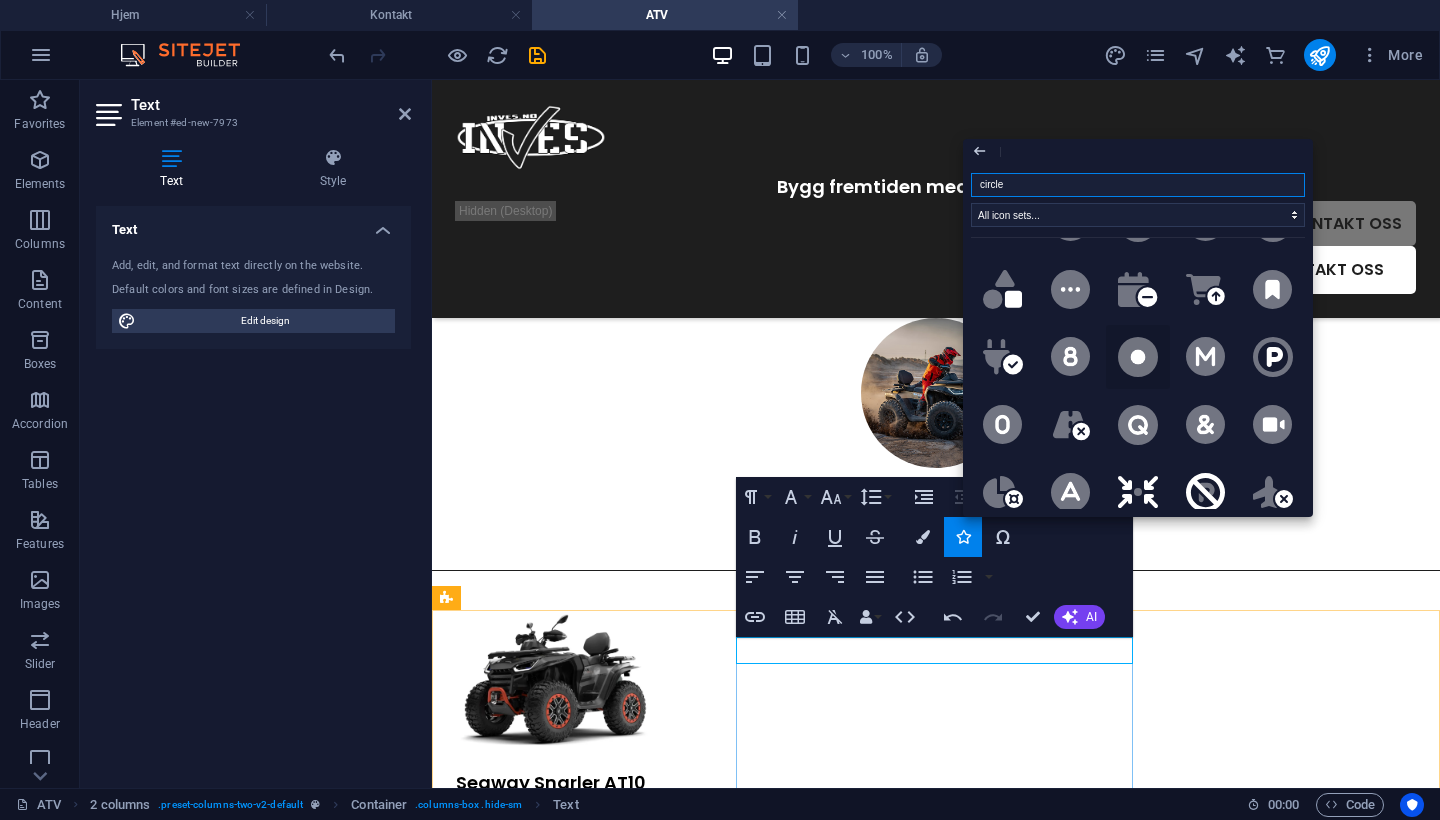 click 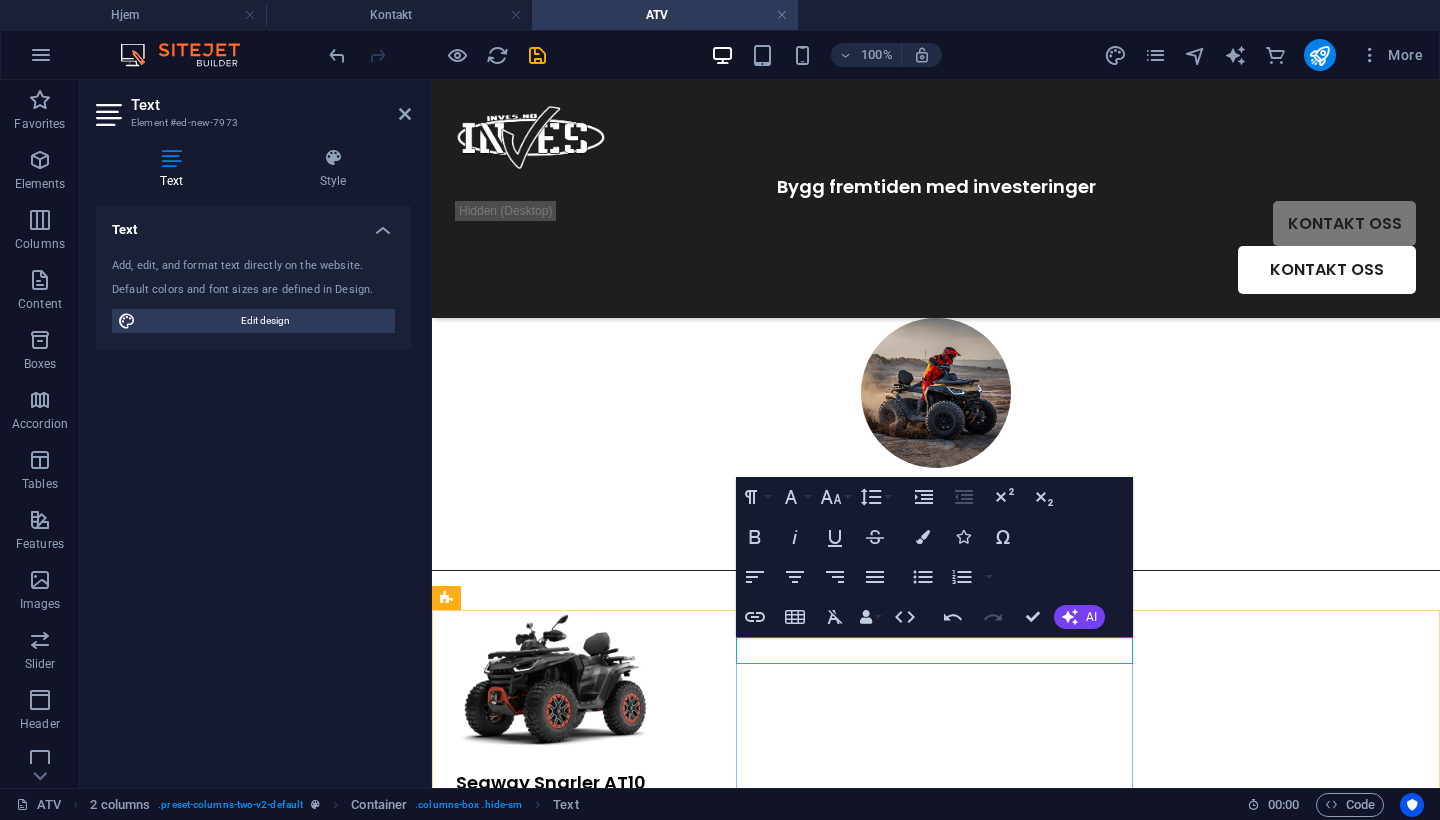 click on "3 varianter tilgjengelig" at bounding box center (688, 1058) 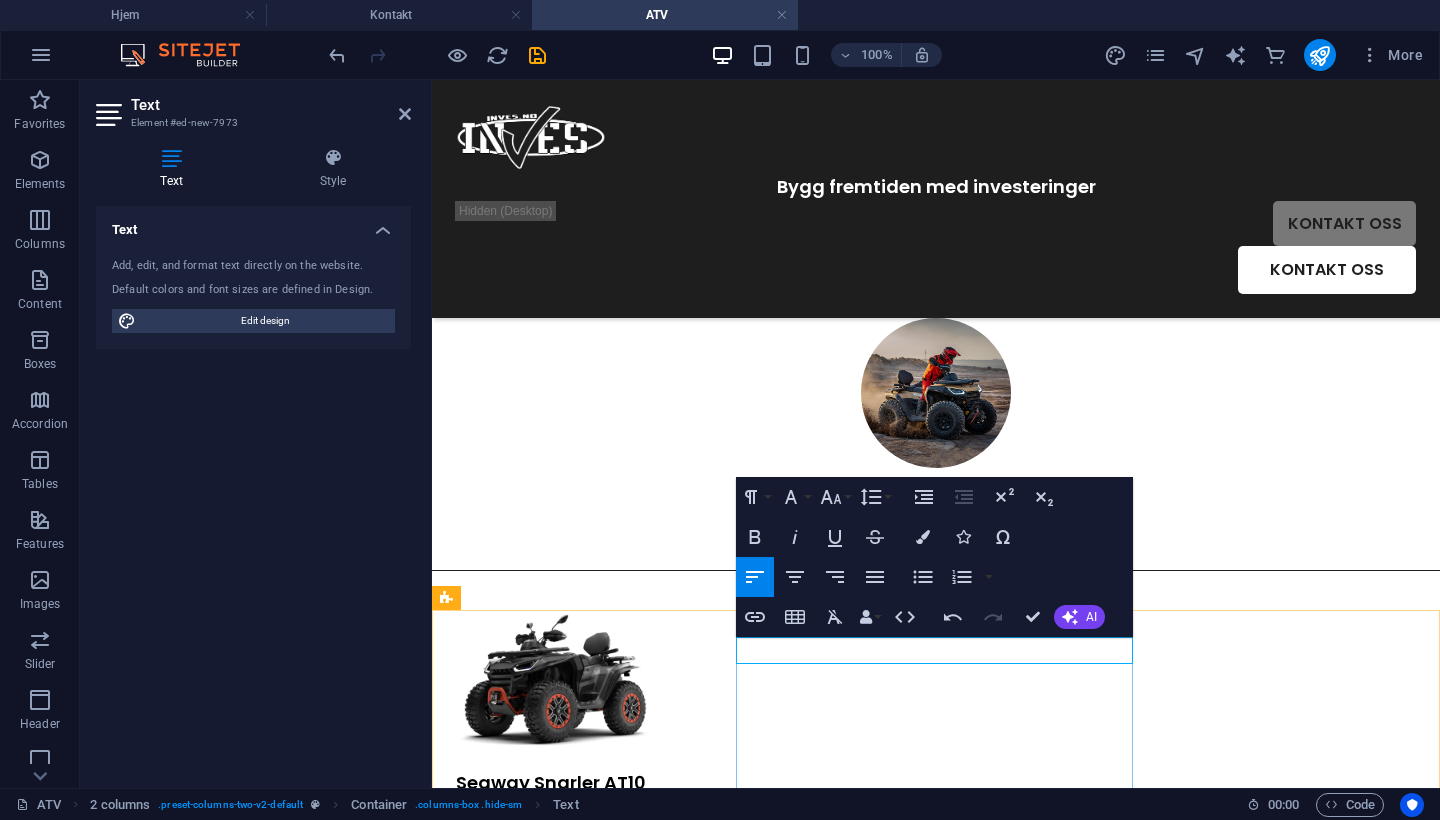 drag, startPoint x: 936, startPoint y: 656, endPoint x: 901, endPoint y: 653, distance: 35.128338 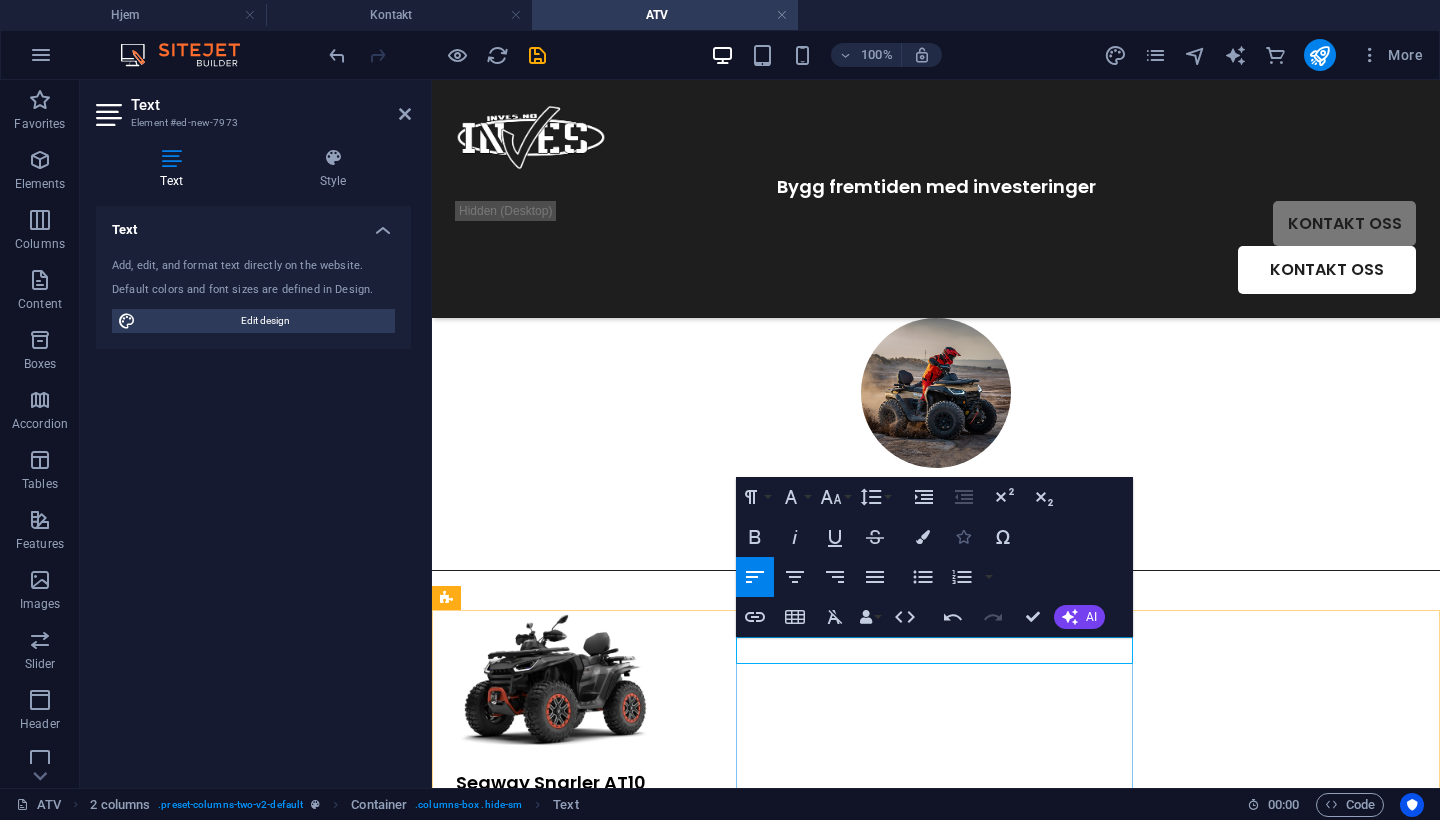 click at bounding box center [963, 537] 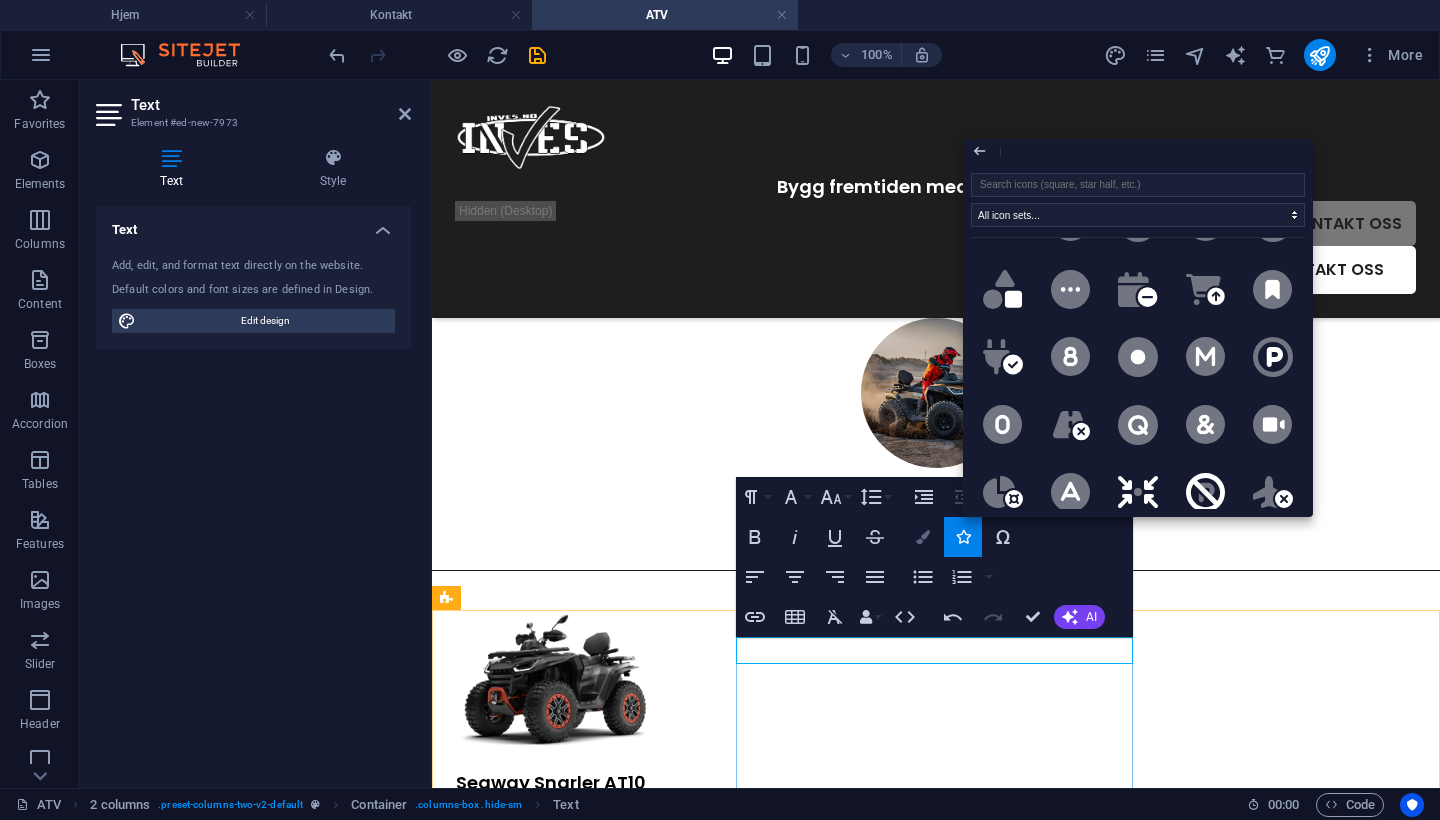 click at bounding box center (923, 537) 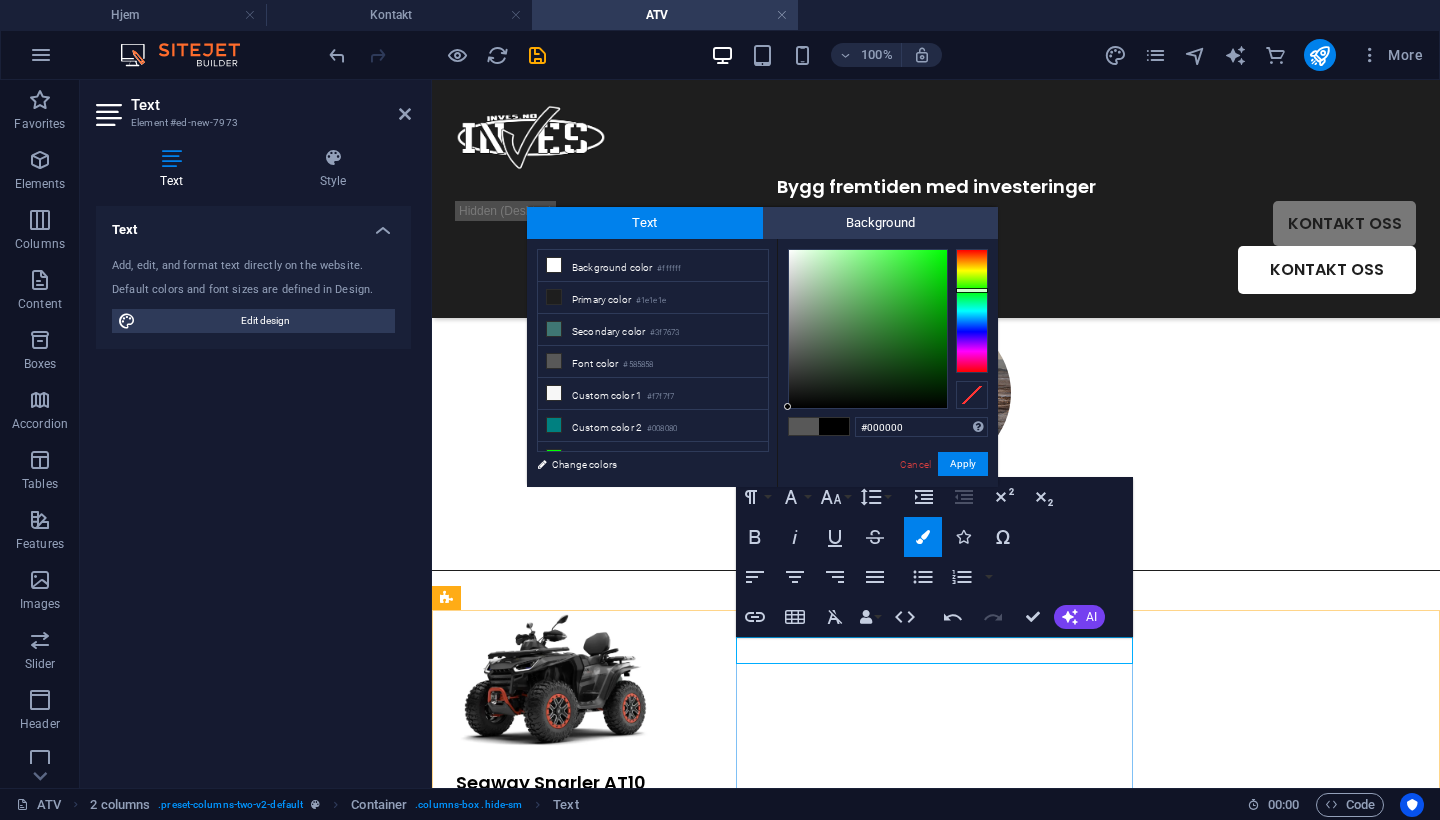 drag, startPoint x: 969, startPoint y: 307, endPoint x: 971, endPoint y: 291, distance: 16.124516 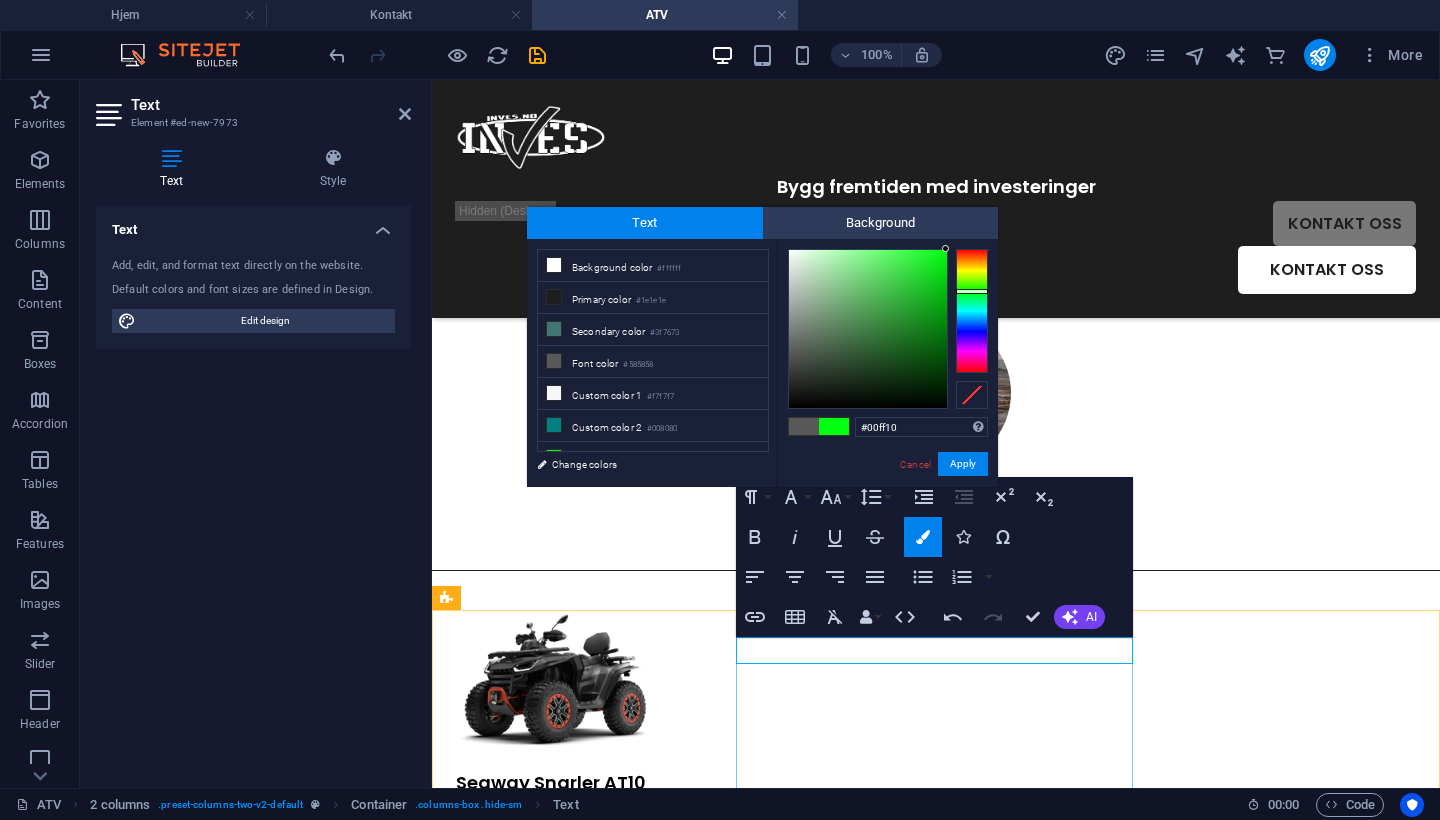 drag, startPoint x: 941, startPoint y: 276, endPoint x: 1023, endPoint y: 198, distance: 113.17243 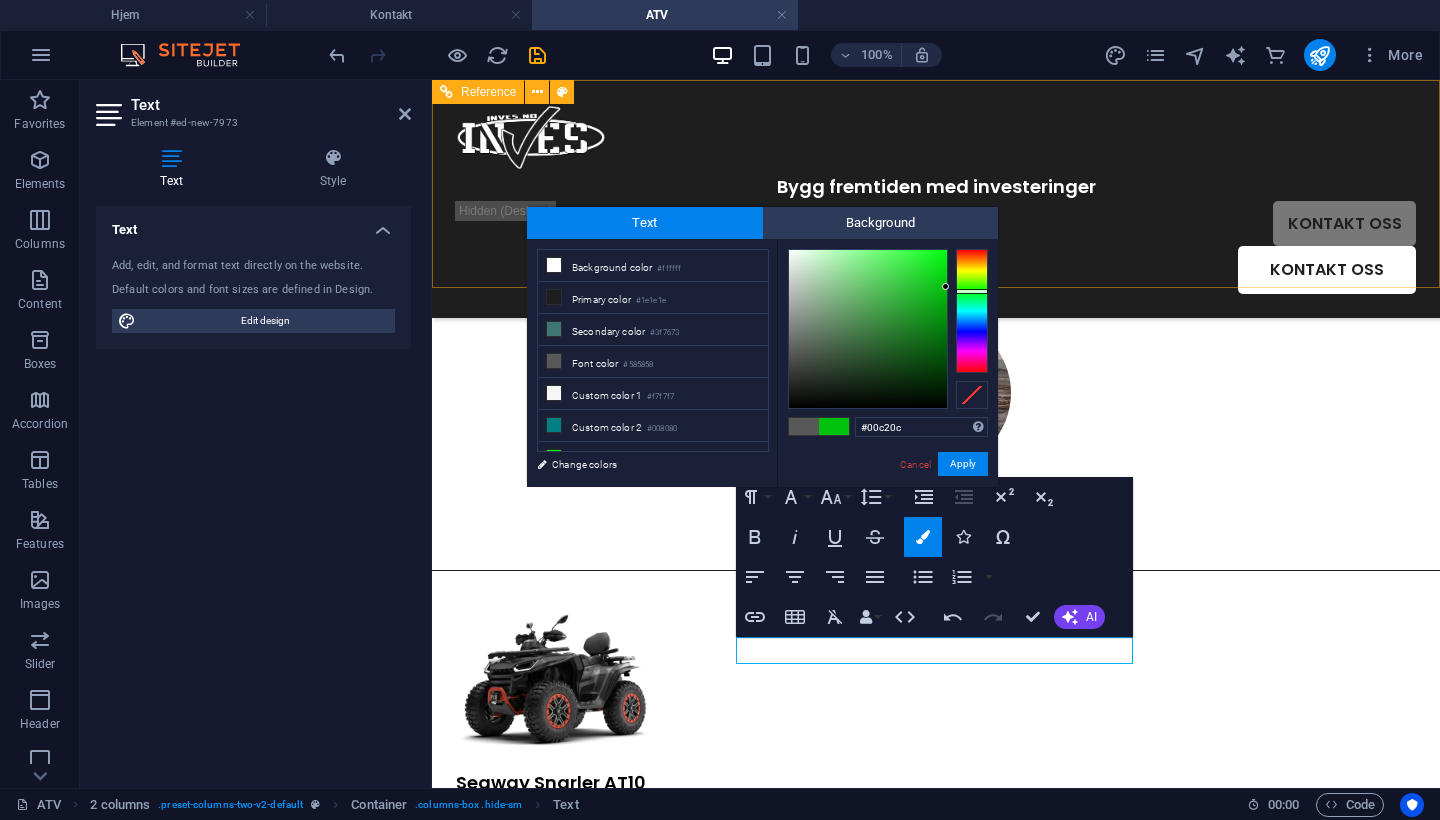 drag, startPoint x: 918, startPoint y: 318, endPoint x: 997, endPoint y: 287, distance: 84.8646 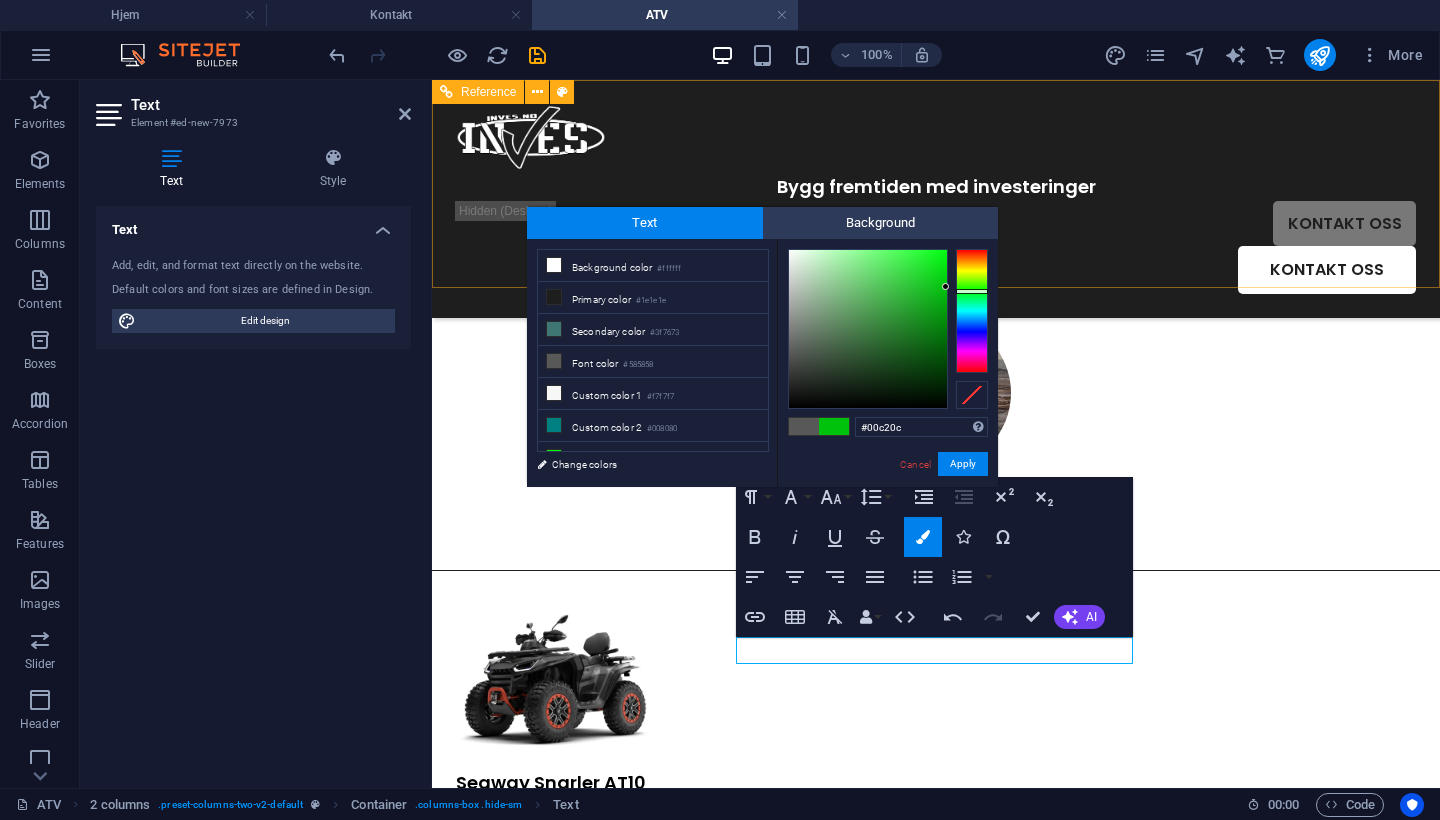 click on "#00c20c Supported formats #0852ed rgb(8, 82, 237) rgba(8, 82, 237, 90%) hsv(221,97,93) hsl(221, 93%, 48%) Cancel Apply" at bounding box center (887, 508) 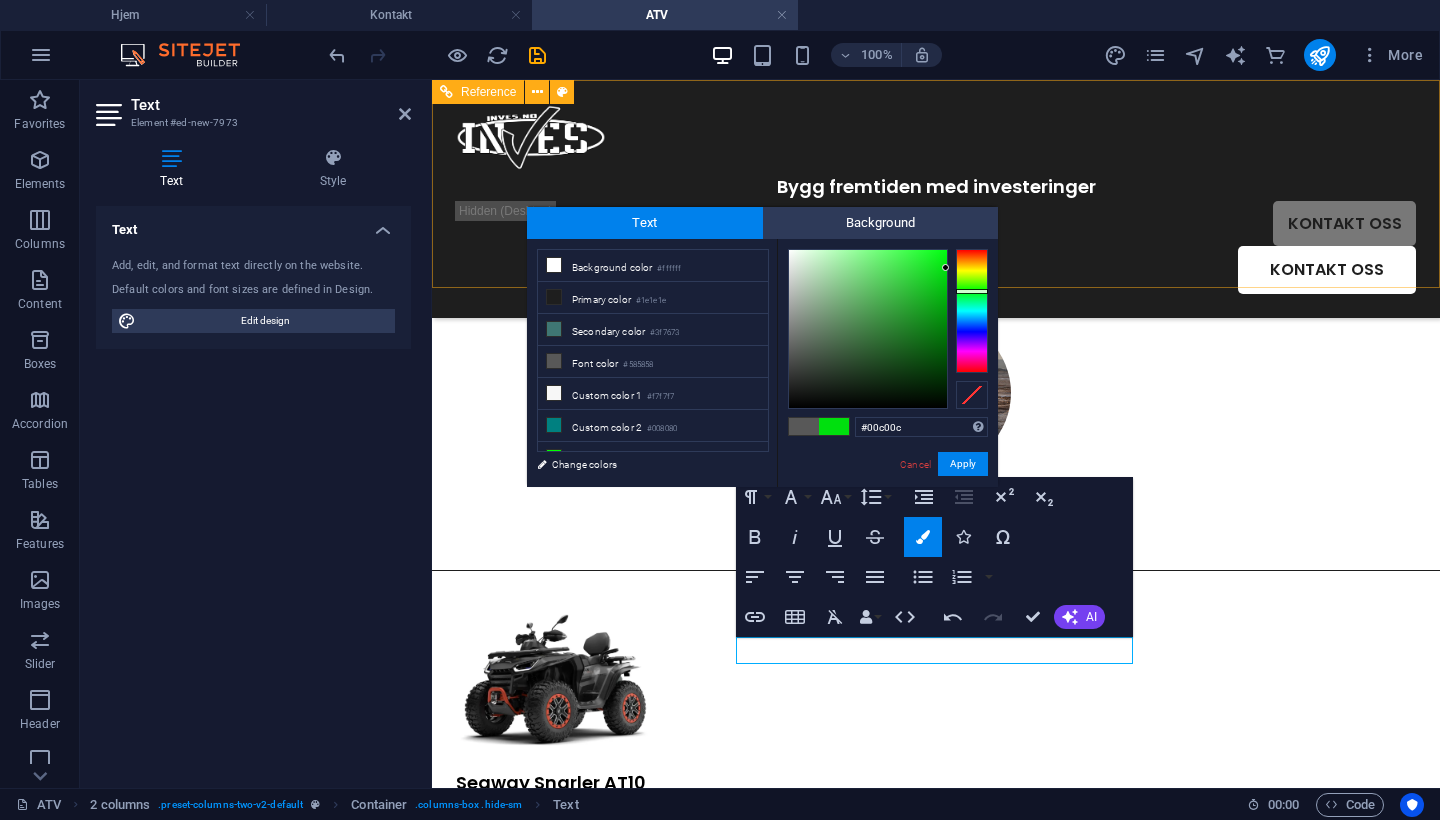 type on "#00bf0c" 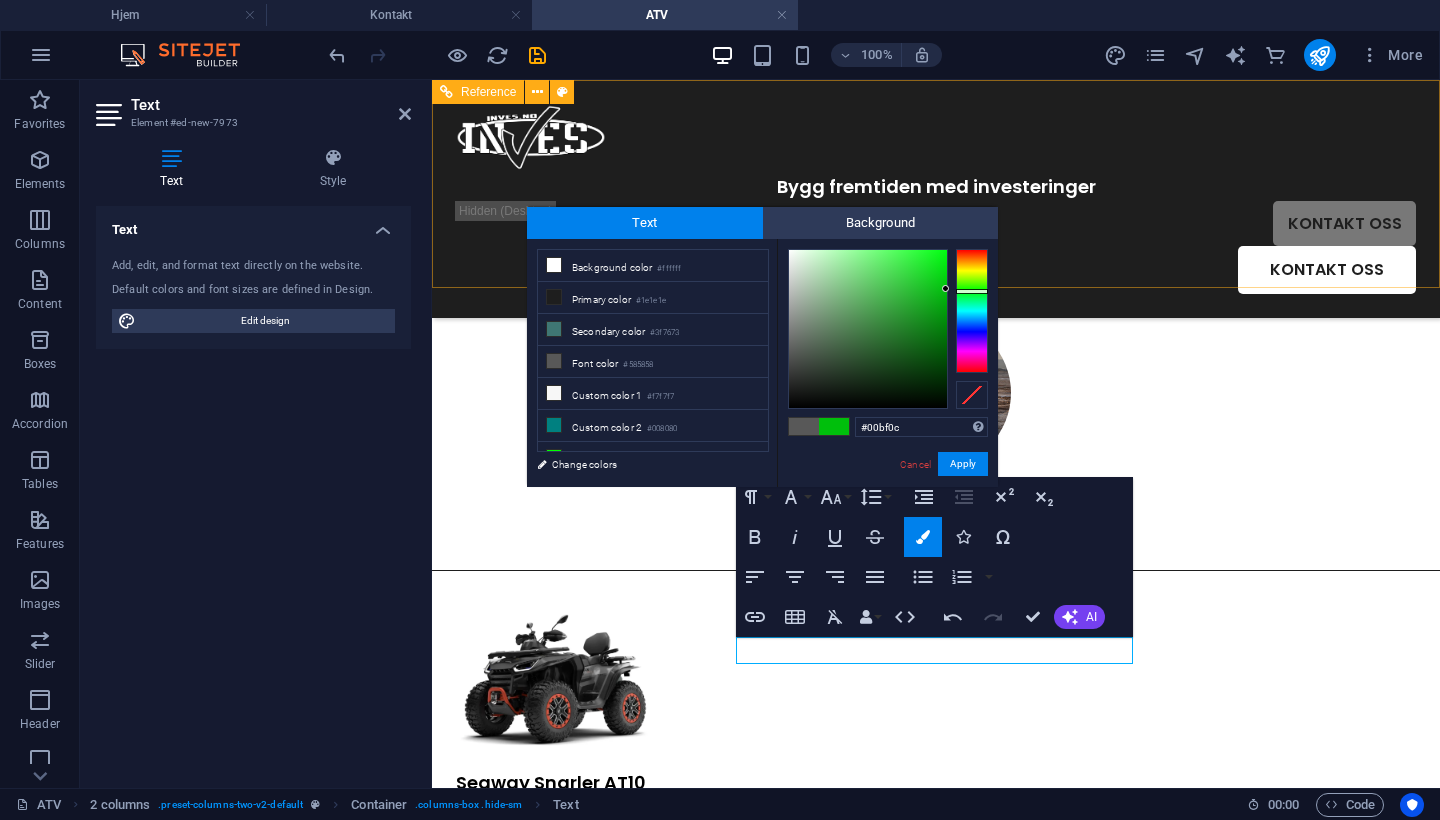 drag, startPoint x: 922, startPoint y: 266, endPoint x: 1015, endPoint y: 289, distance: 95.80188 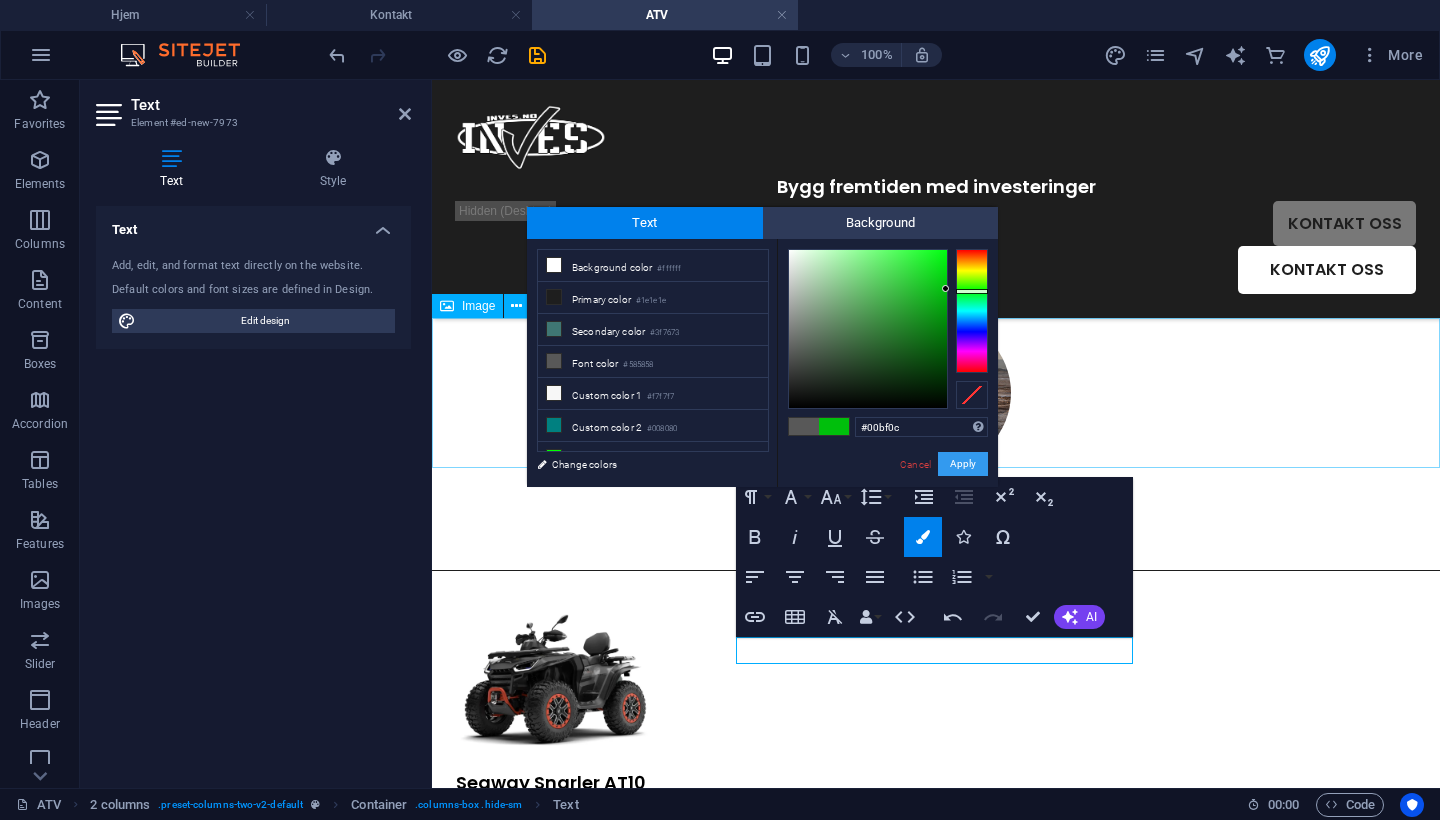 click on "Apply" at bounding box center [963, 464] 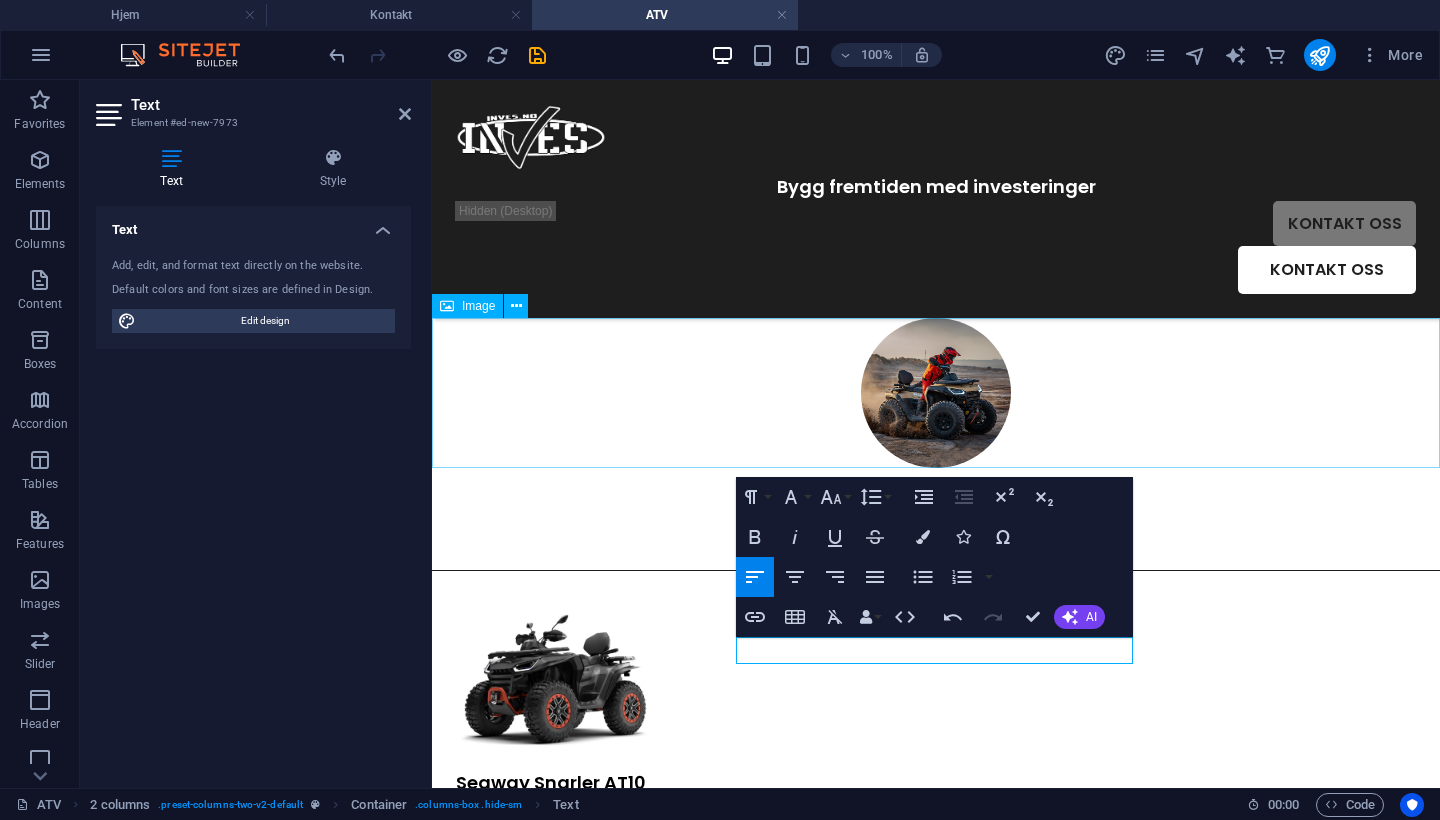 click at bounding box center (936, 393) 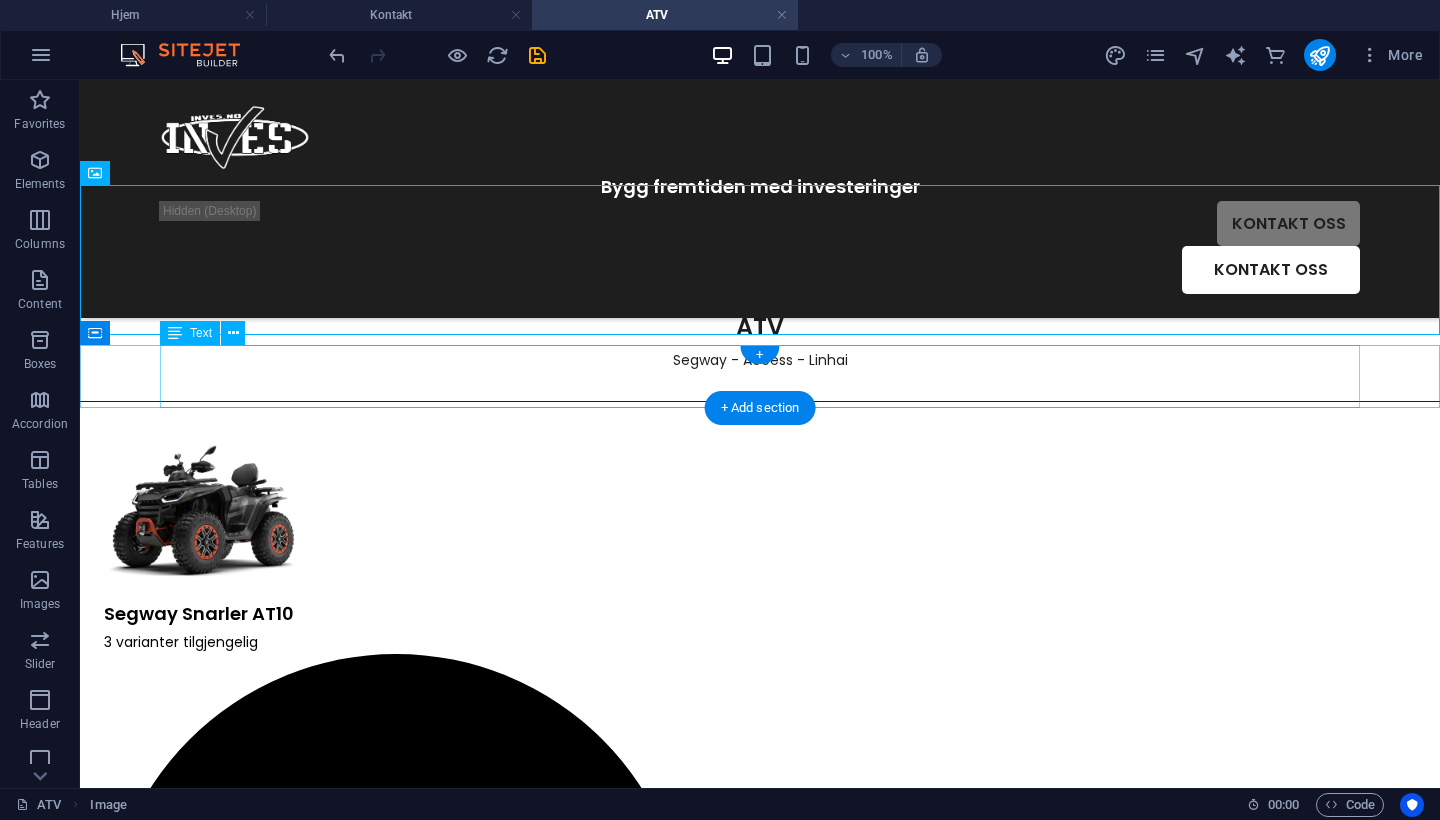 scroll, scrollTop: 172, scrollLeft: 0, axis: vertical 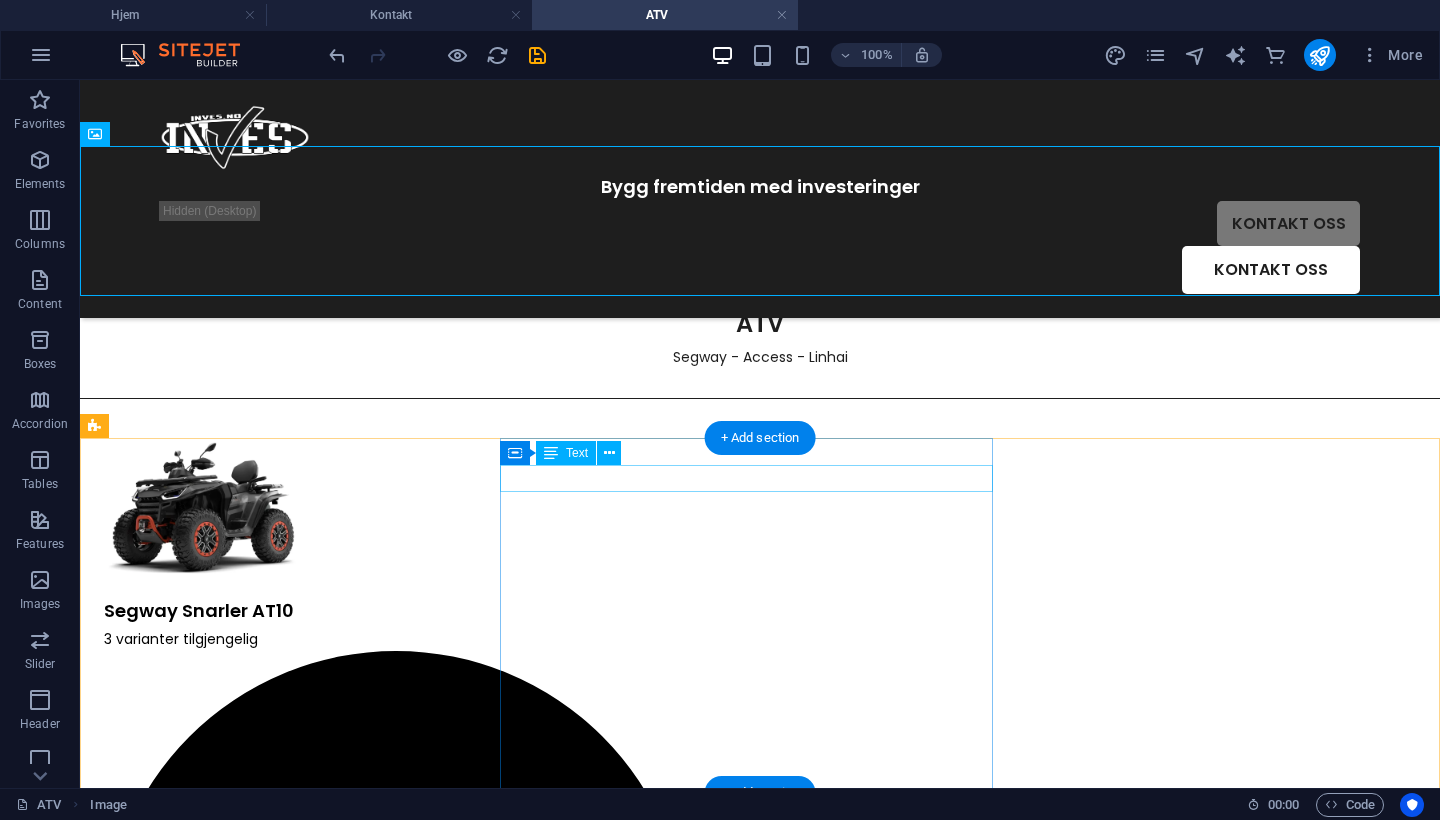 click on "3 varianter tilgjengelig" at bounding box center [396, 946] 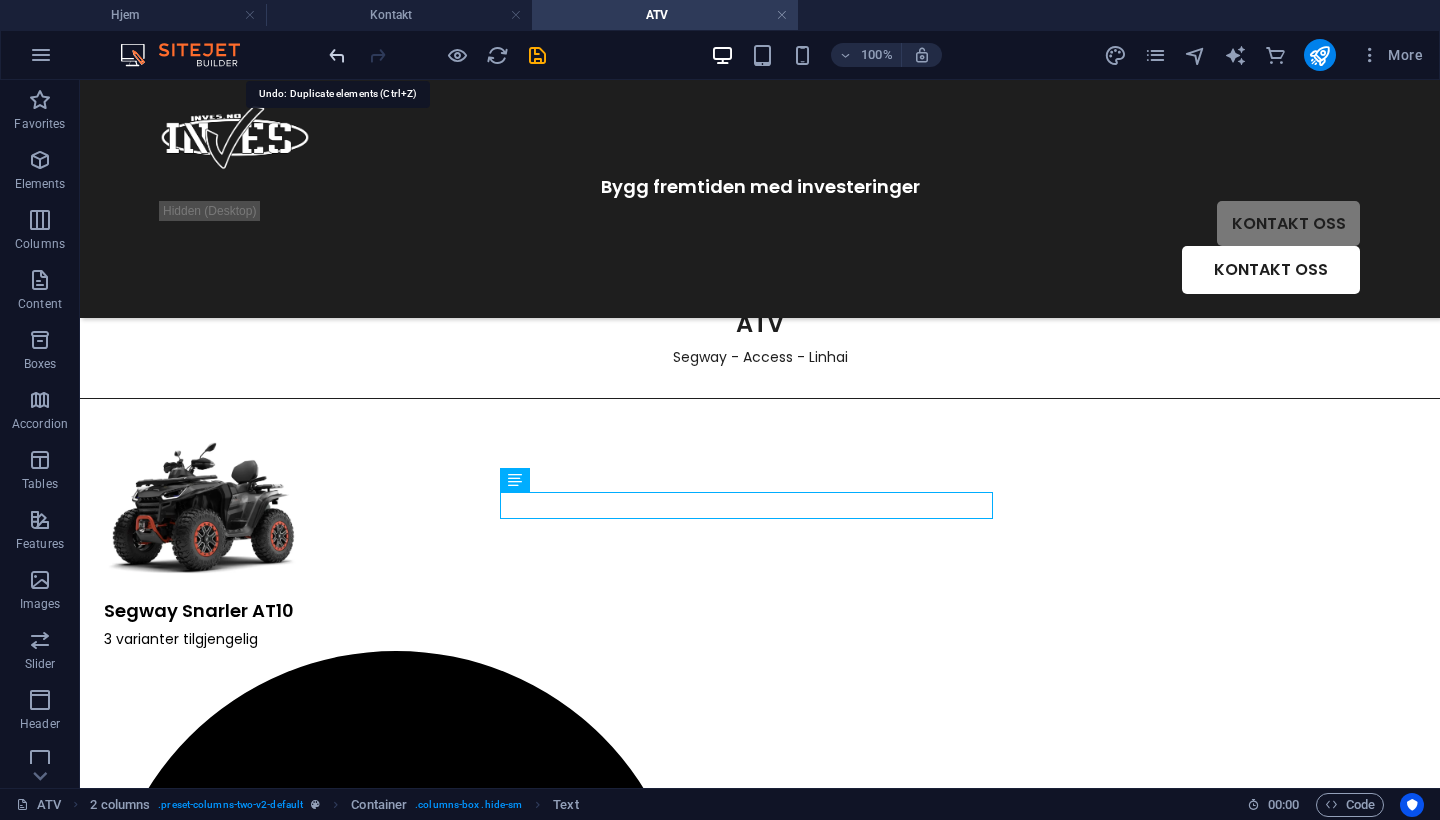 click at bounding box center [337, 55] 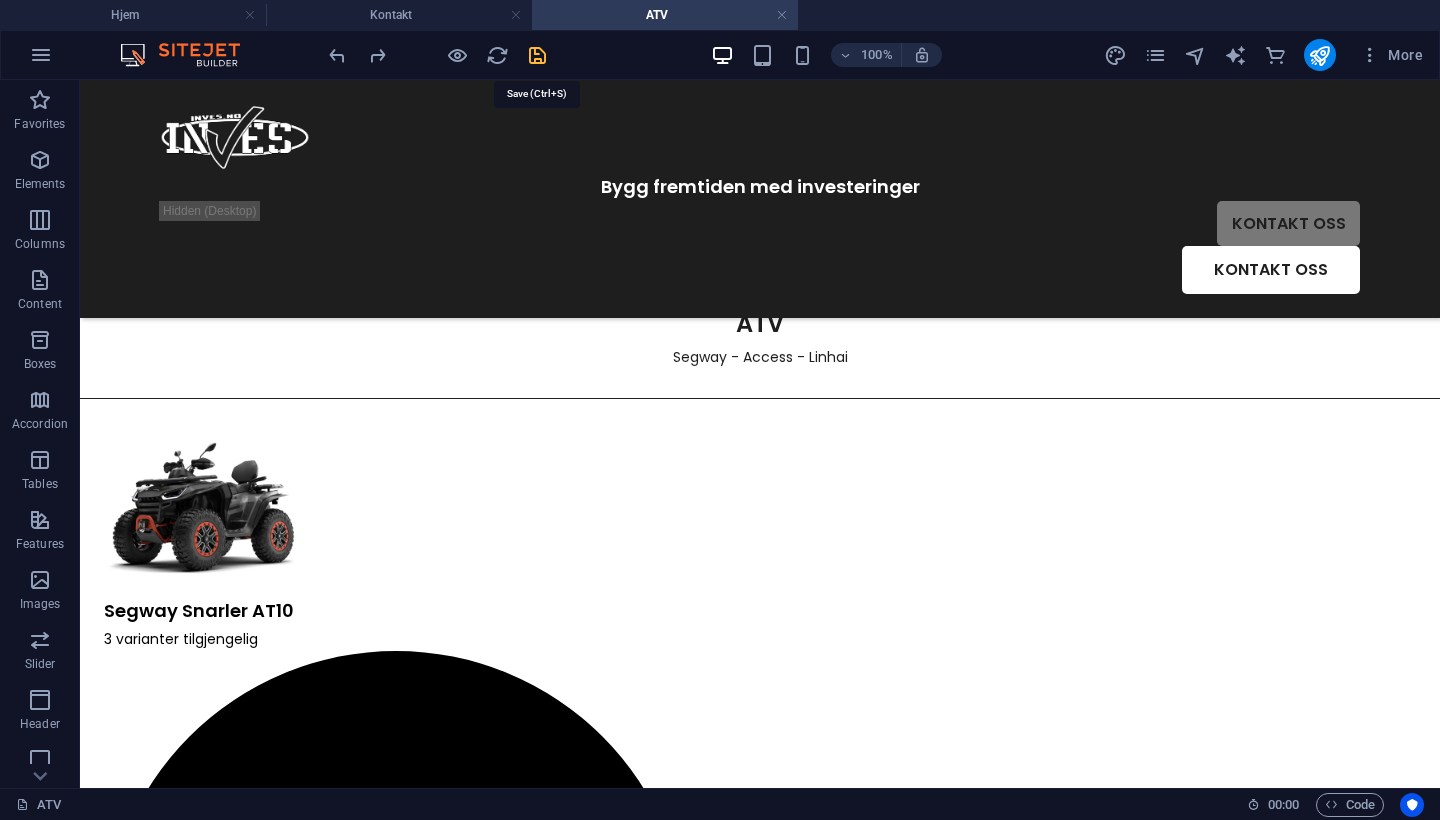 click at bounding box center (537, 55) 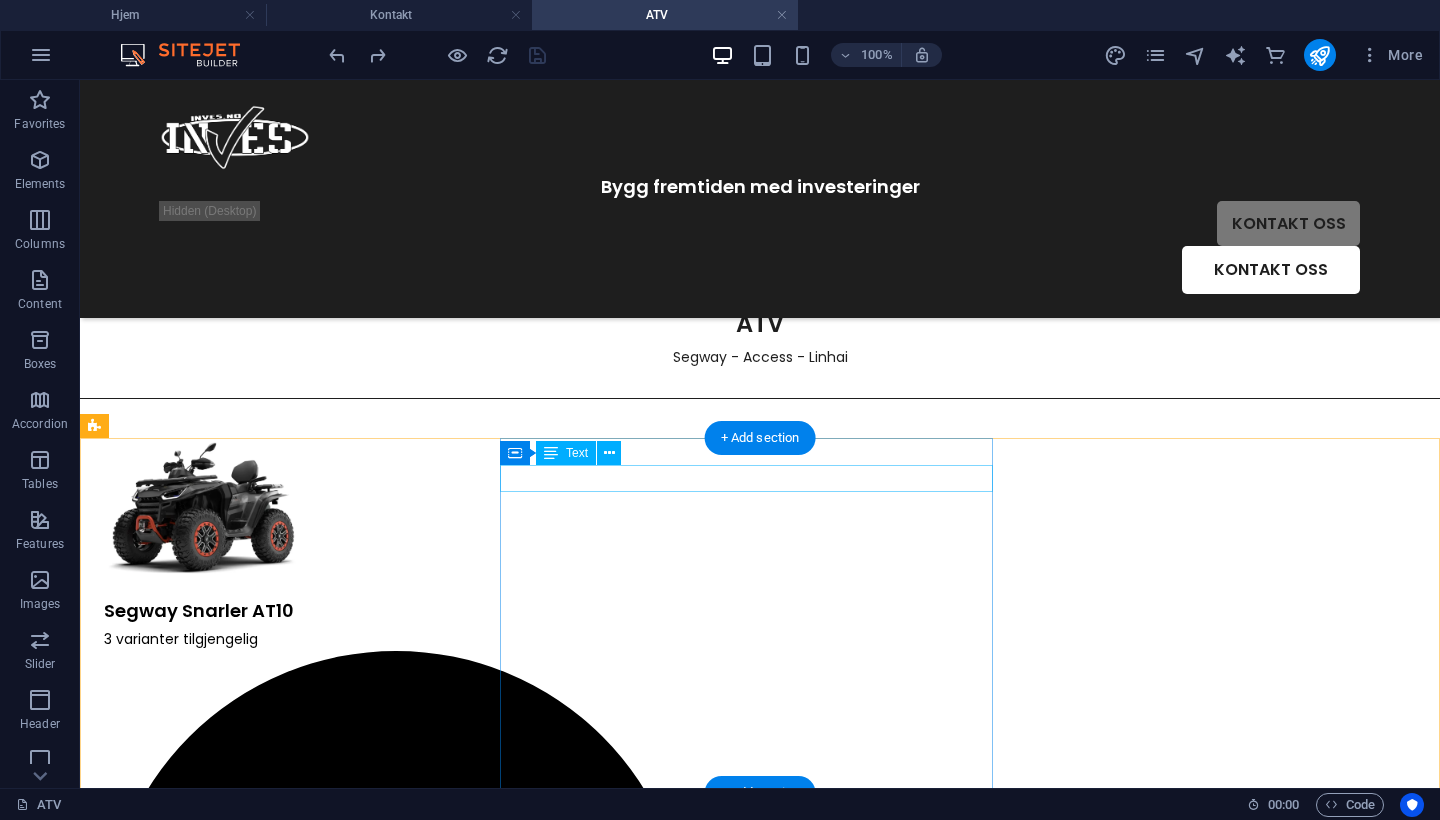 click 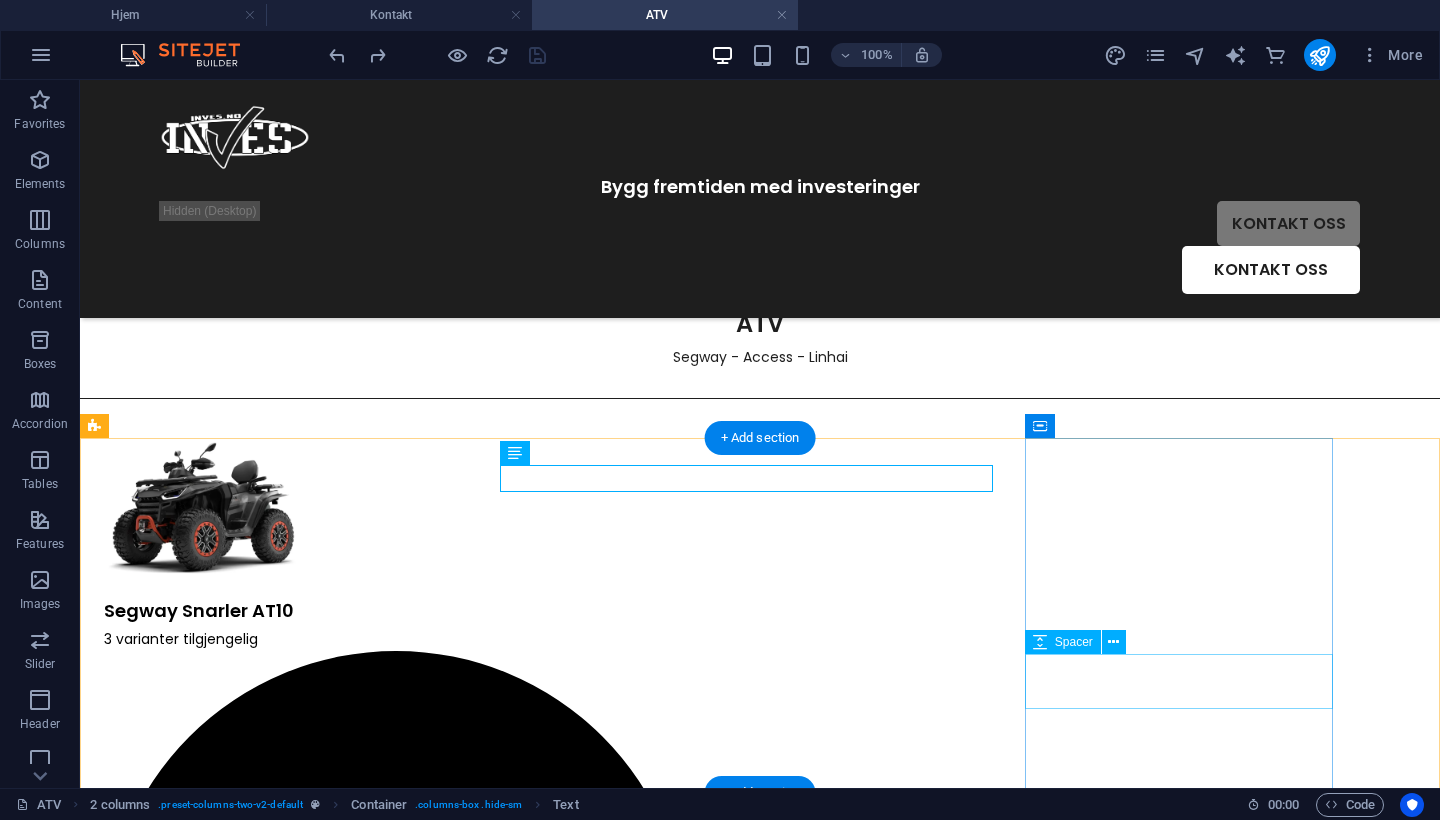 click at bounding box center [258, 1660] 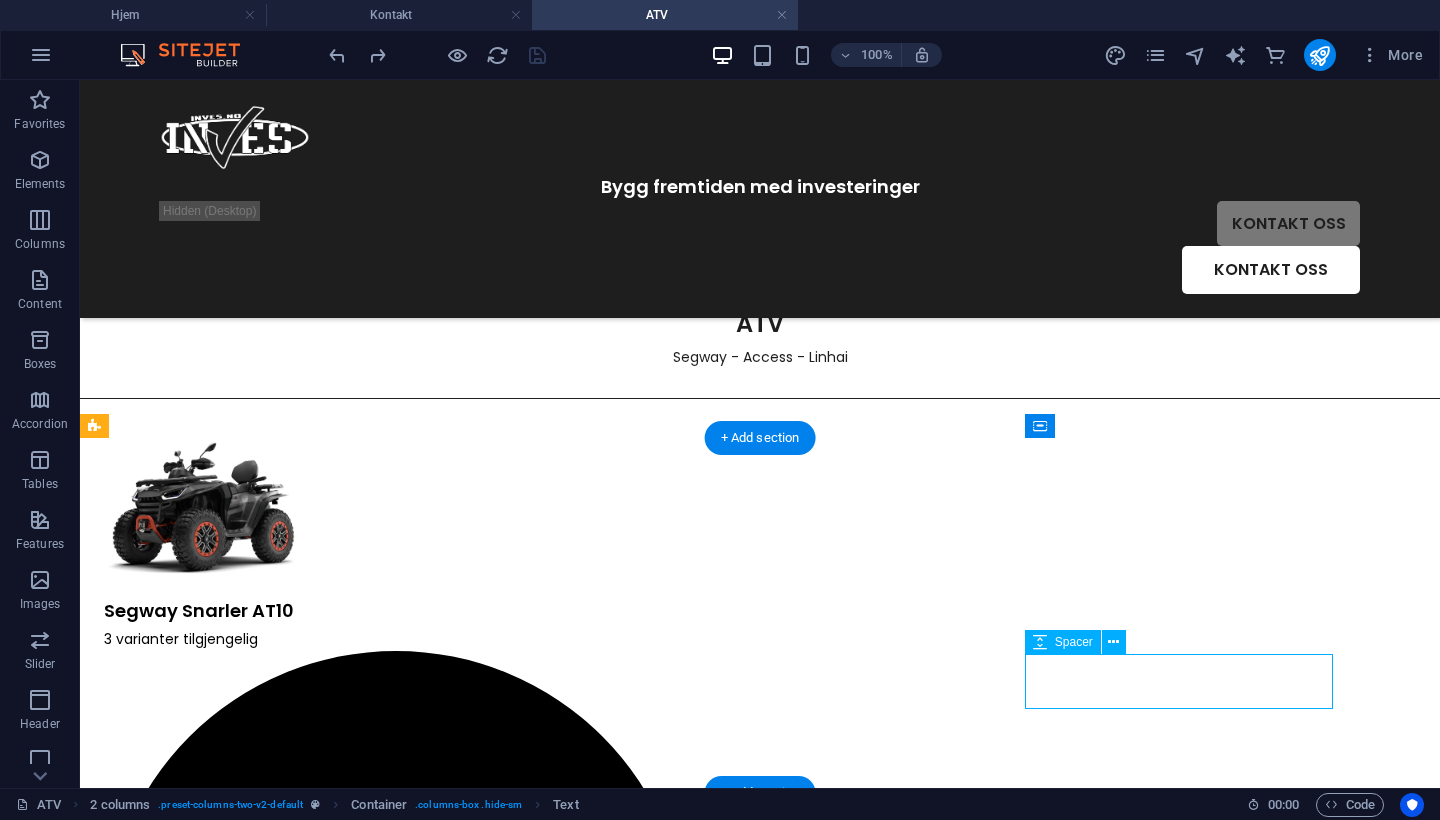 click at bounding box center (258, 1660) 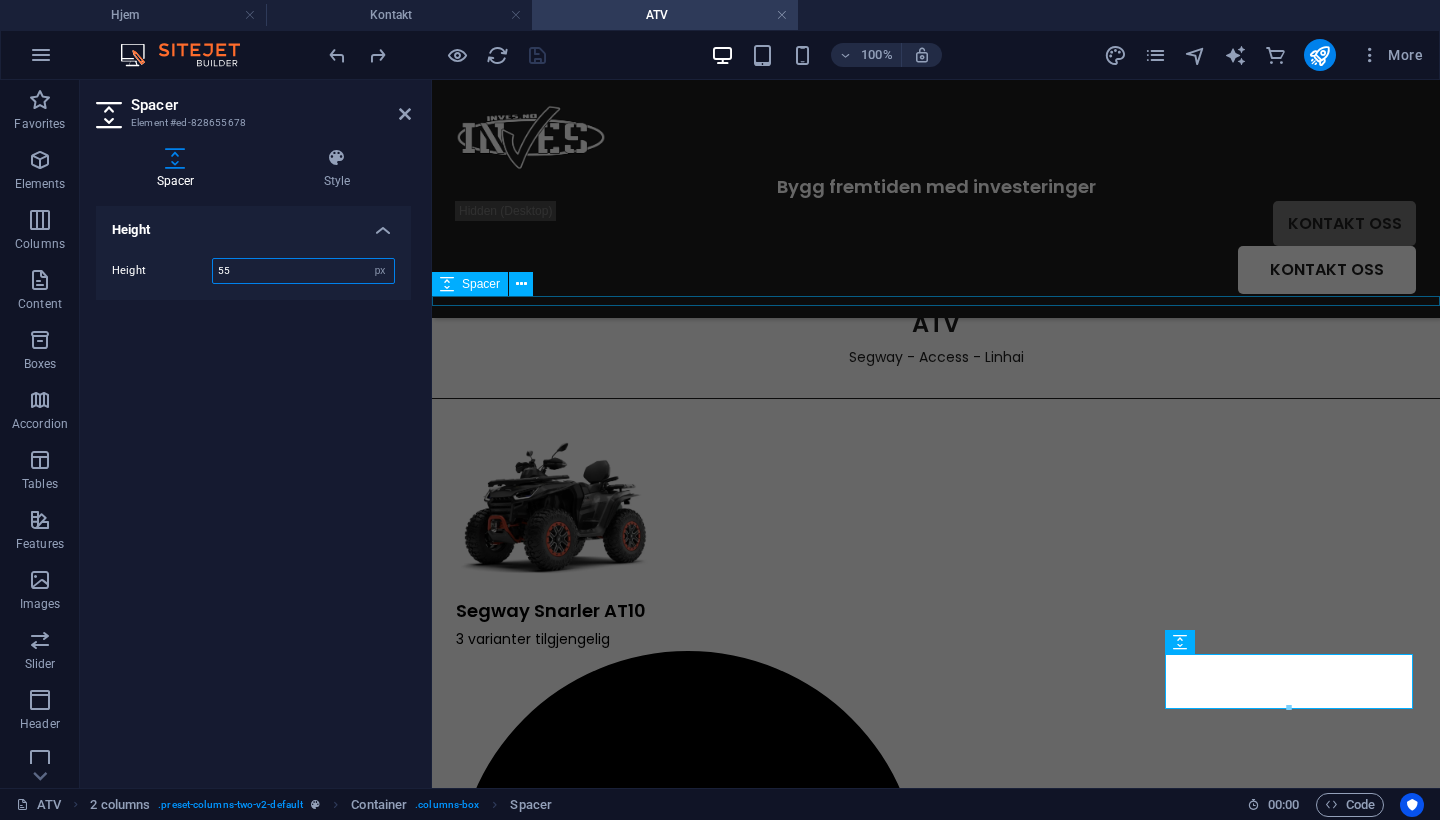 drag, startPoint x: 264, startPoint y: 266, endPoint x: 118, endPoint y: 265, distance: 146.00342 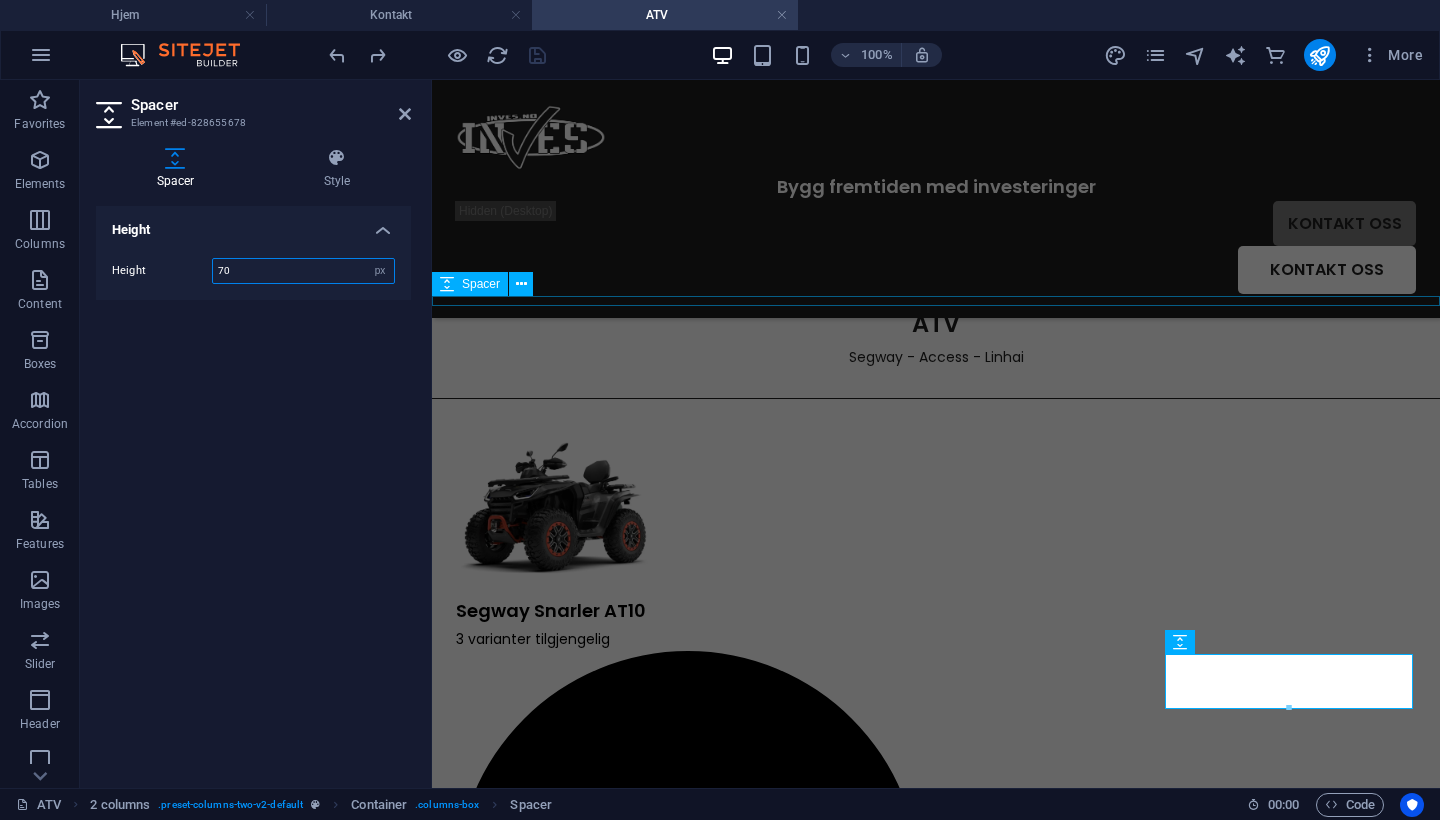 type on "70" 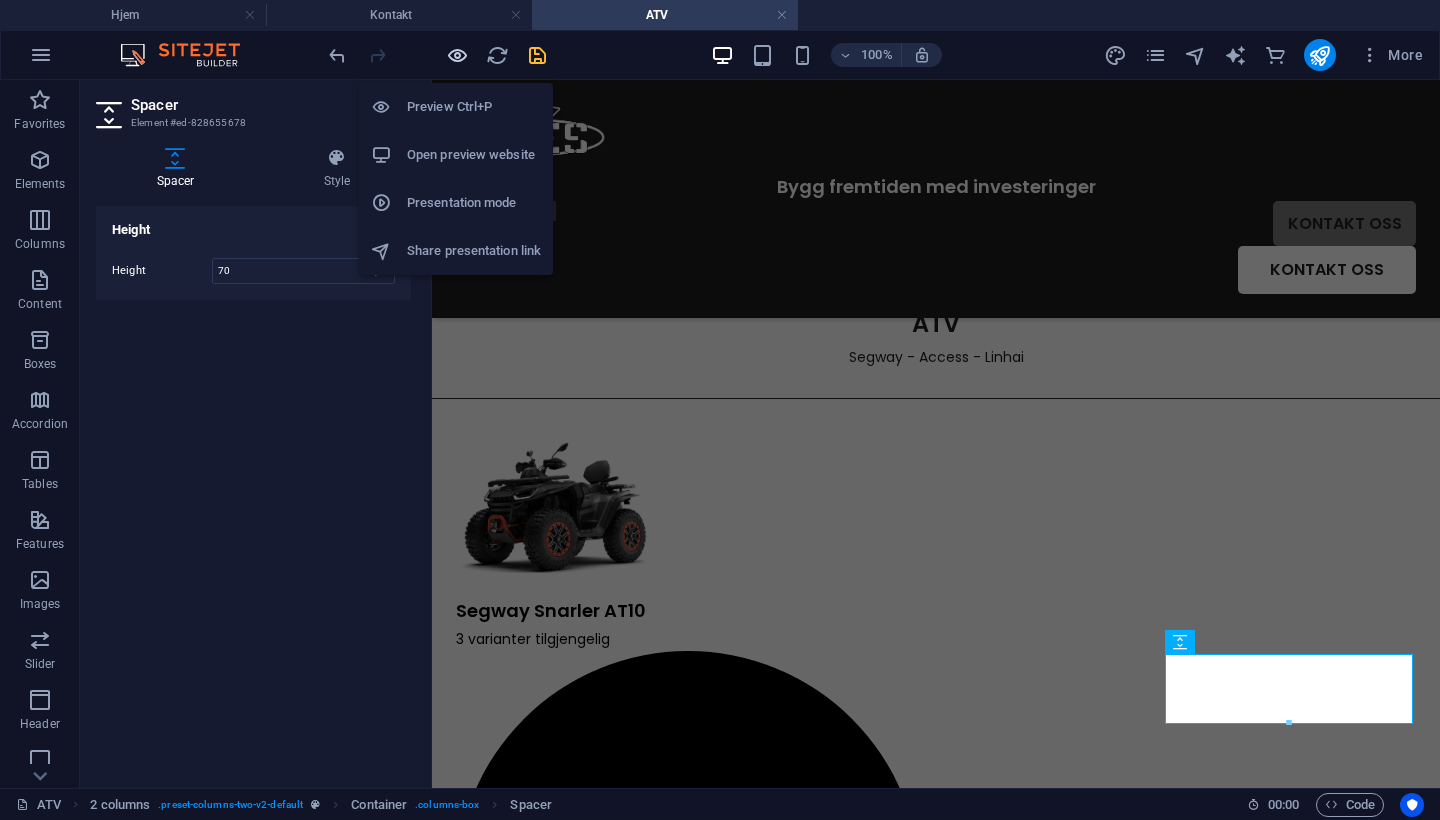 click at bounding box center (457, 55) 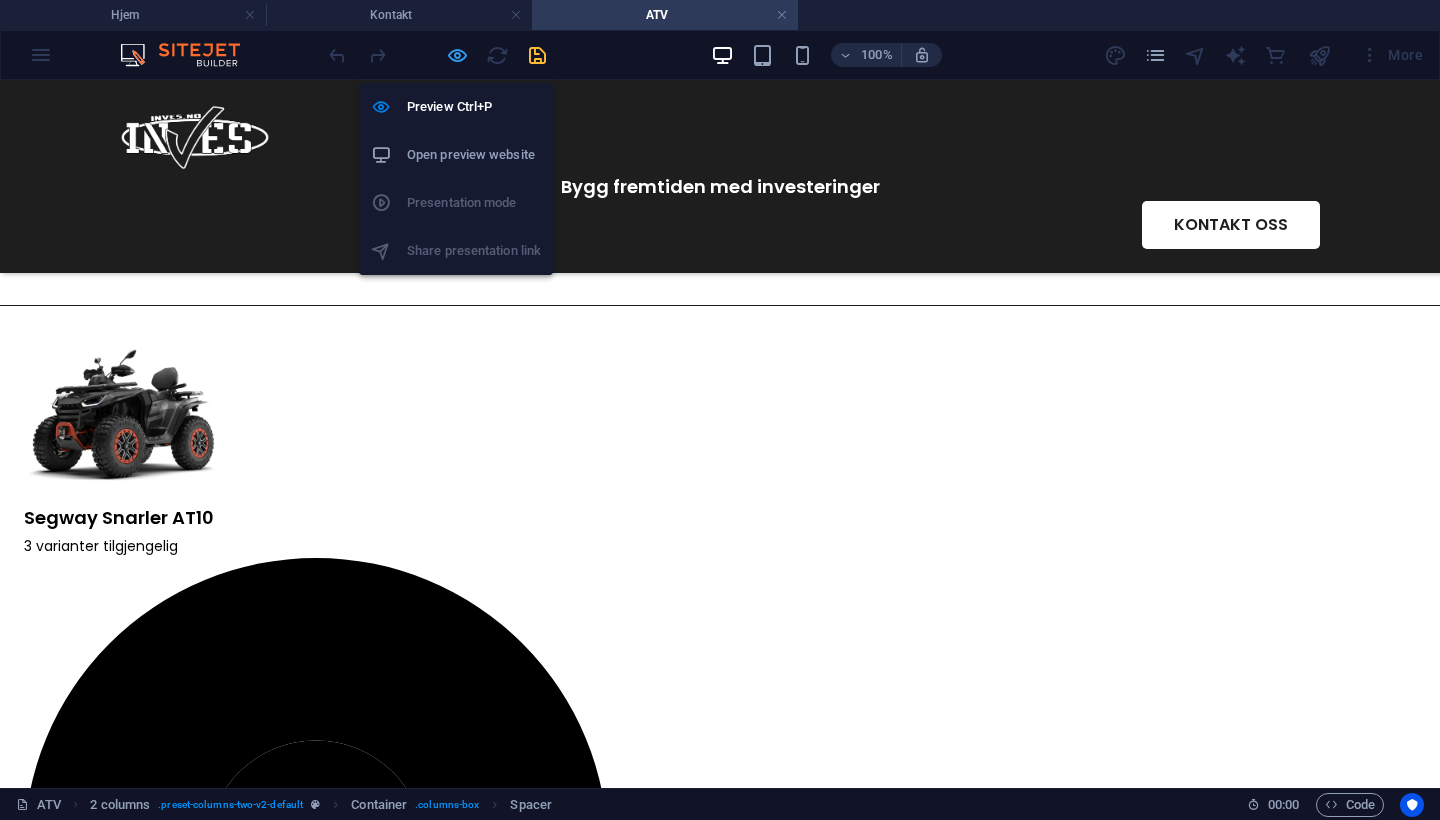 click at bounding box center [457, 55] 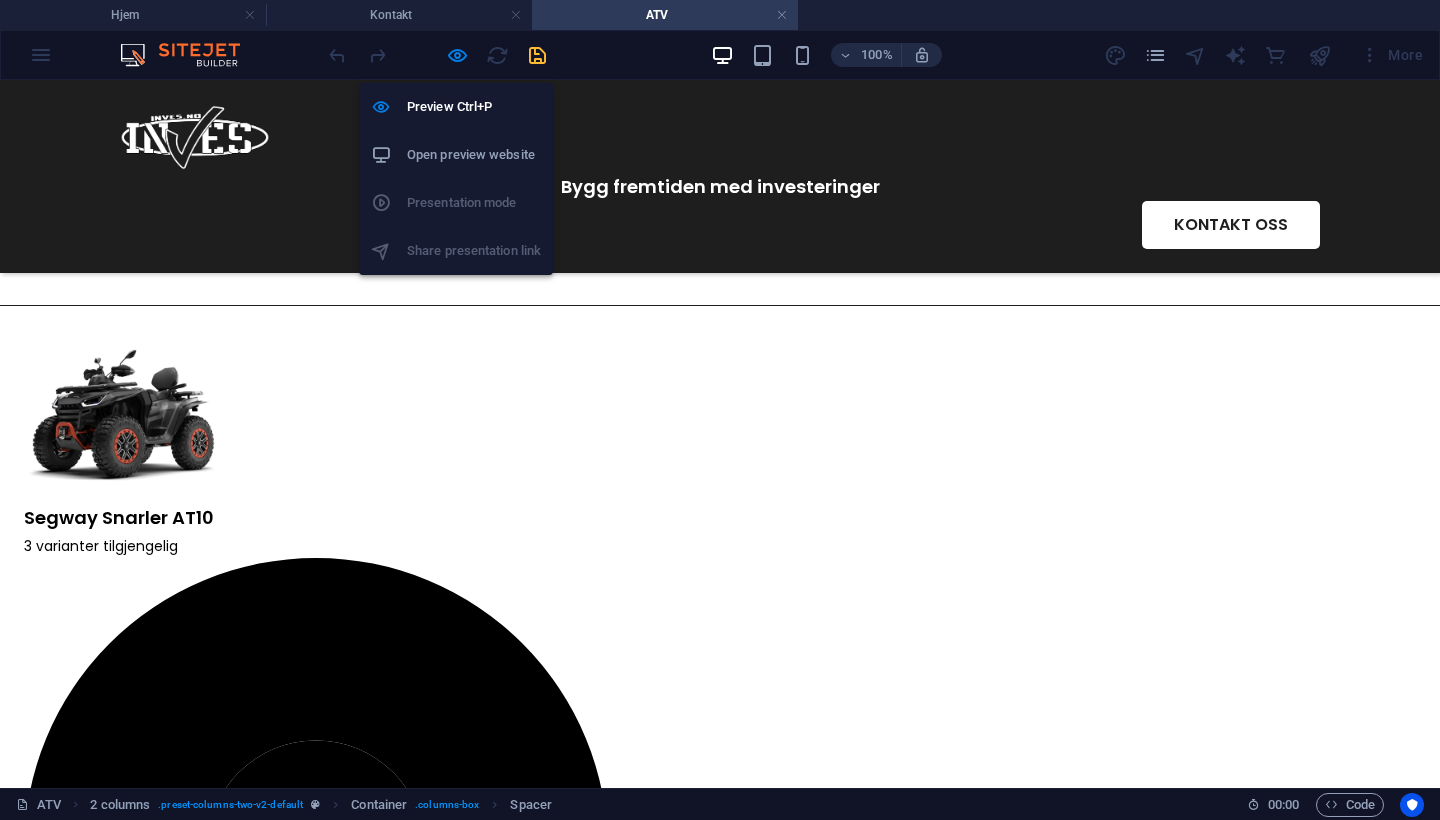 select on "px" 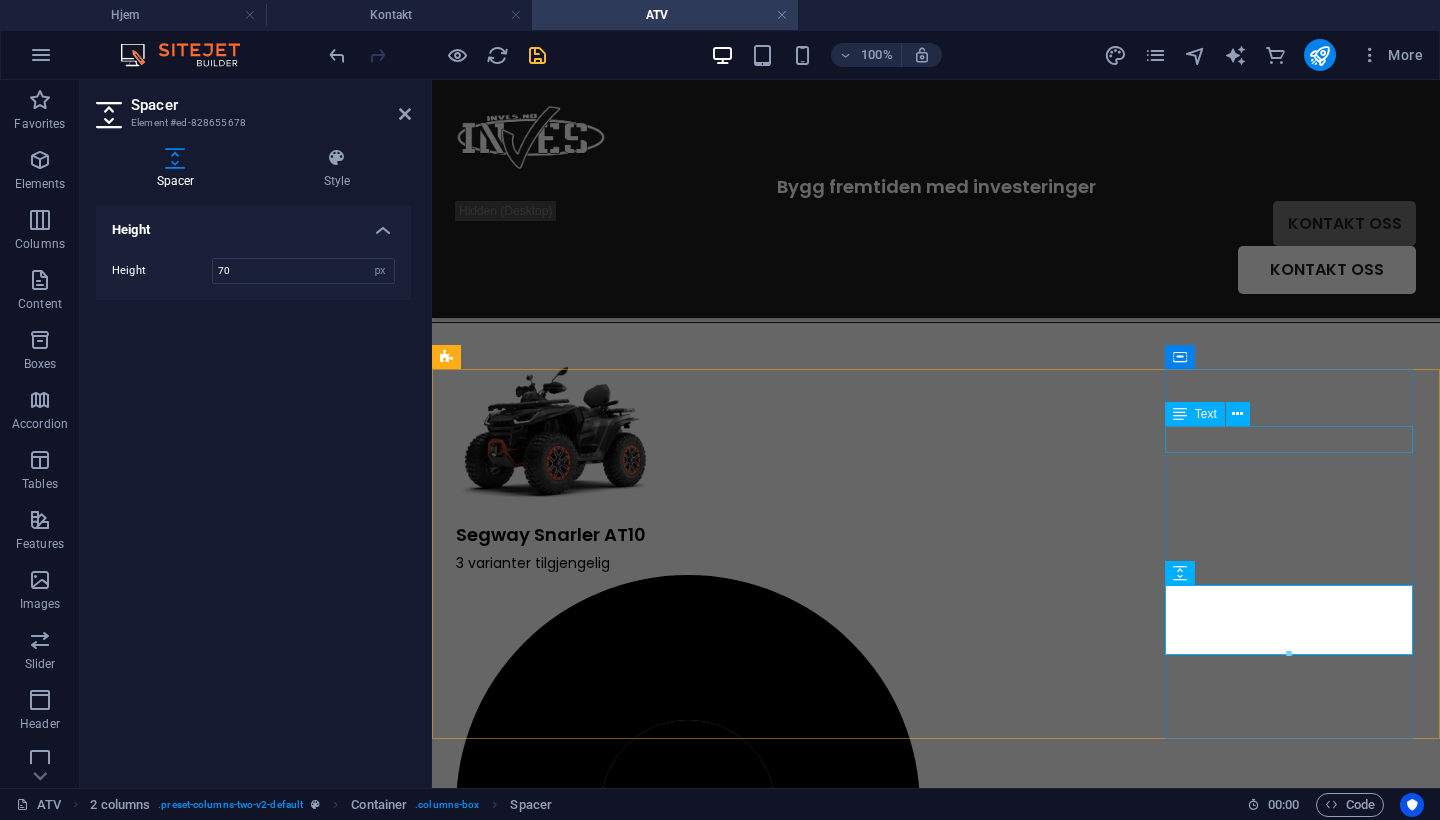 scroll, scrollTop: 251, scrollLeft: 0, axis: vertical 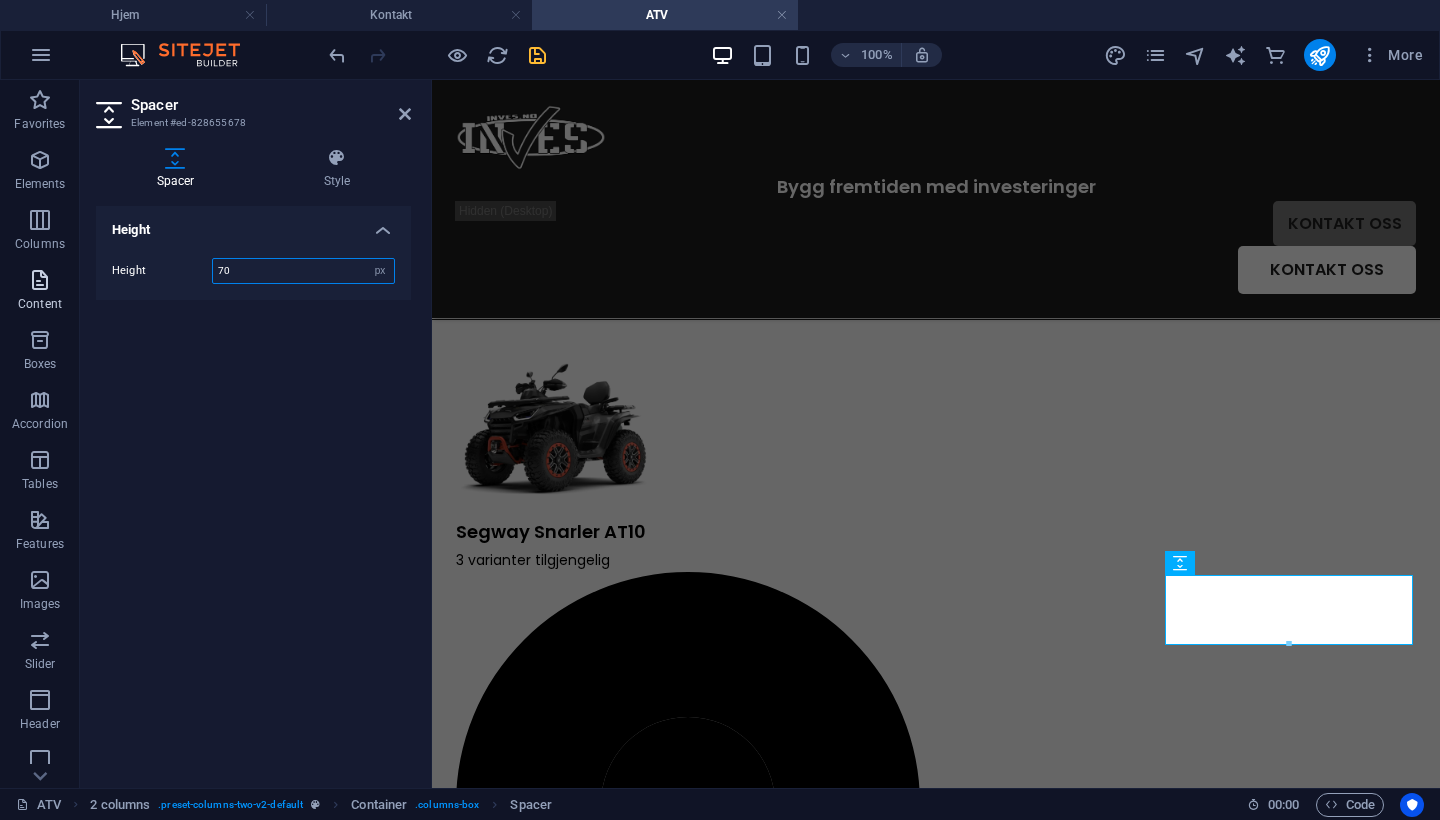 drag, startPoint x: 294, startPoint y: 273, endPoint x: 57, endPoint y: 273, distance: 237 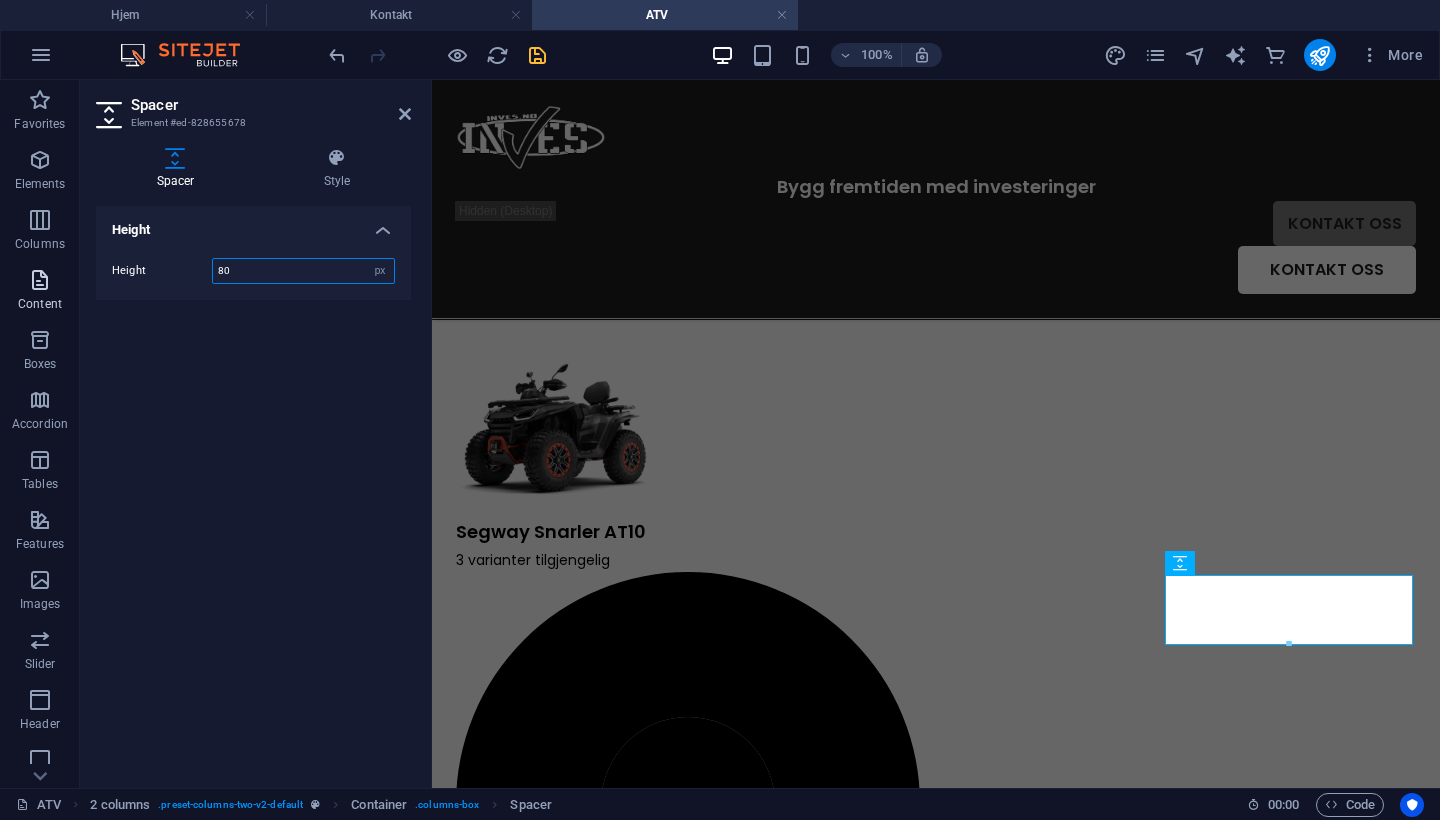 type on "80" 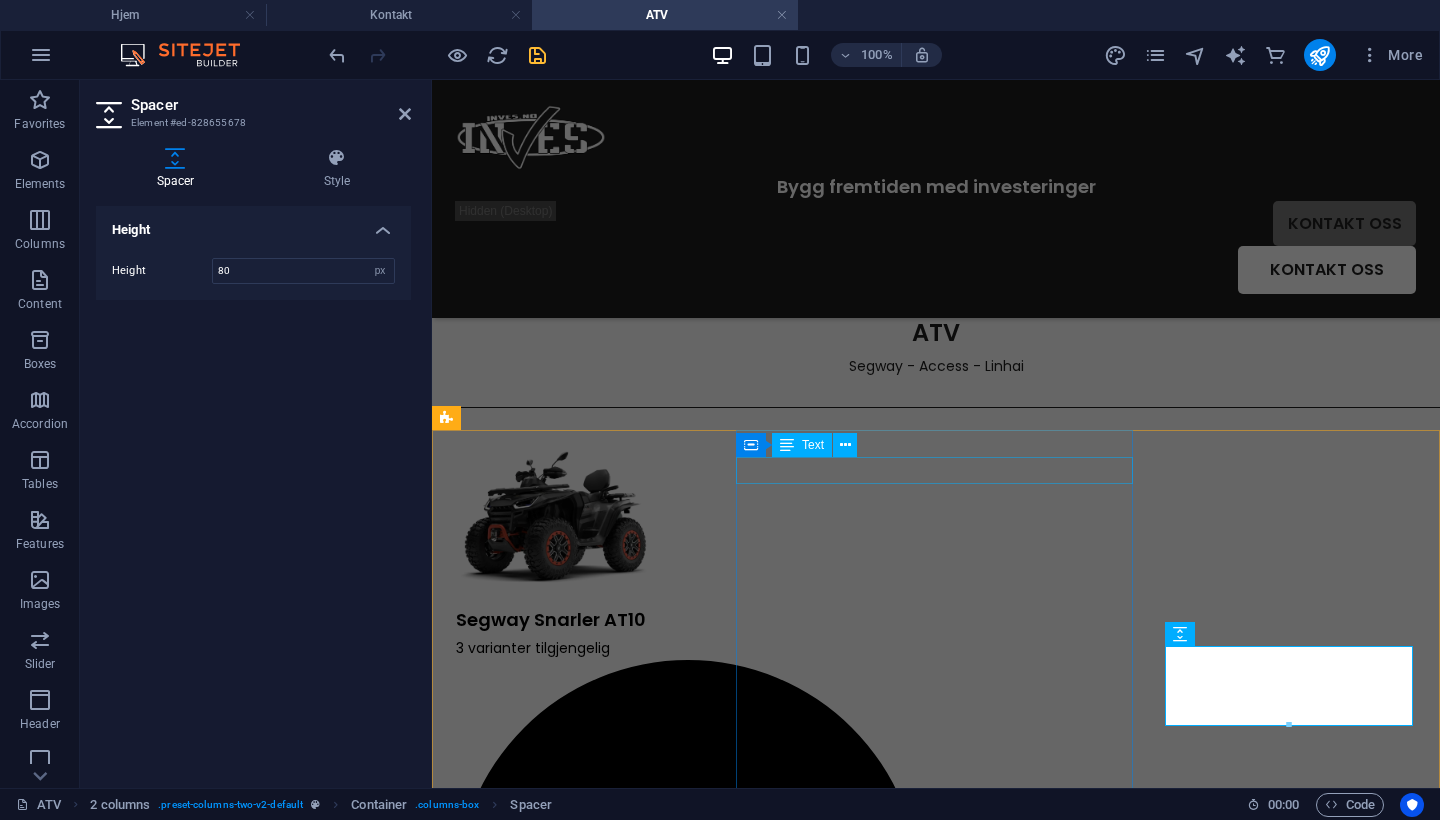 scroll, scrollTop: 180, scrollLeft: 0, axis: vertical 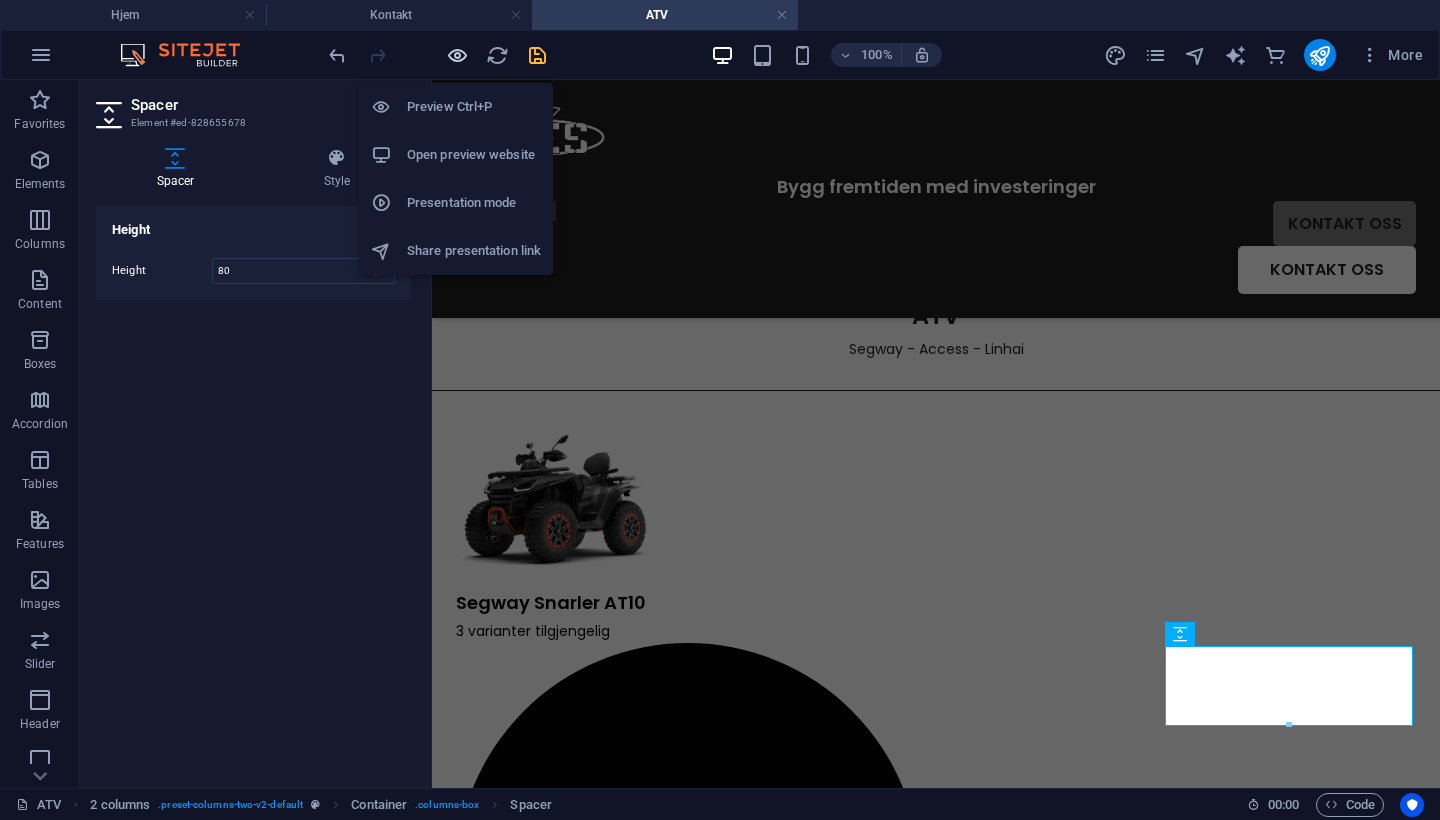 click at bounding box center (457, 55) 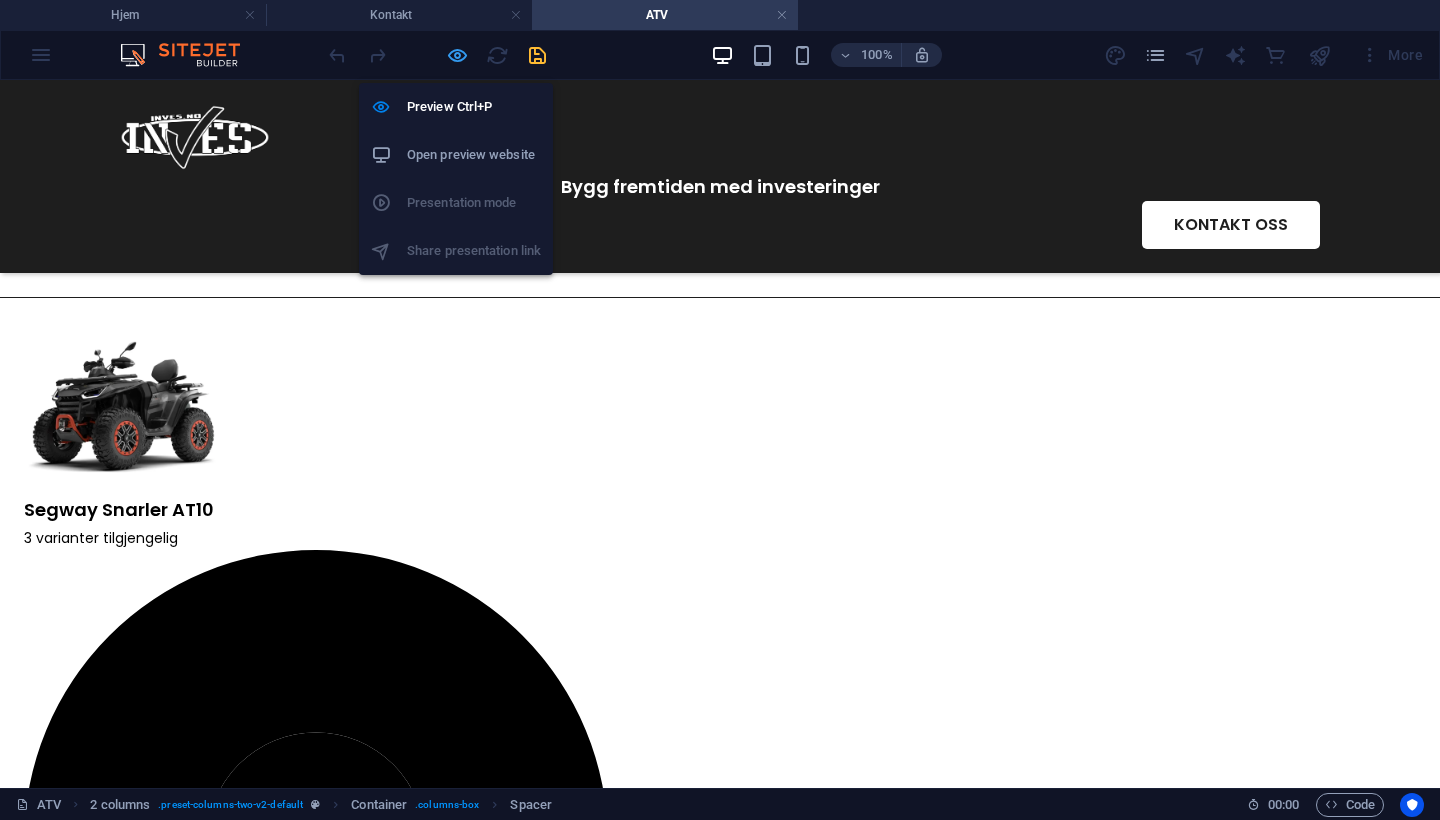 click at bounding box center [457, 55] 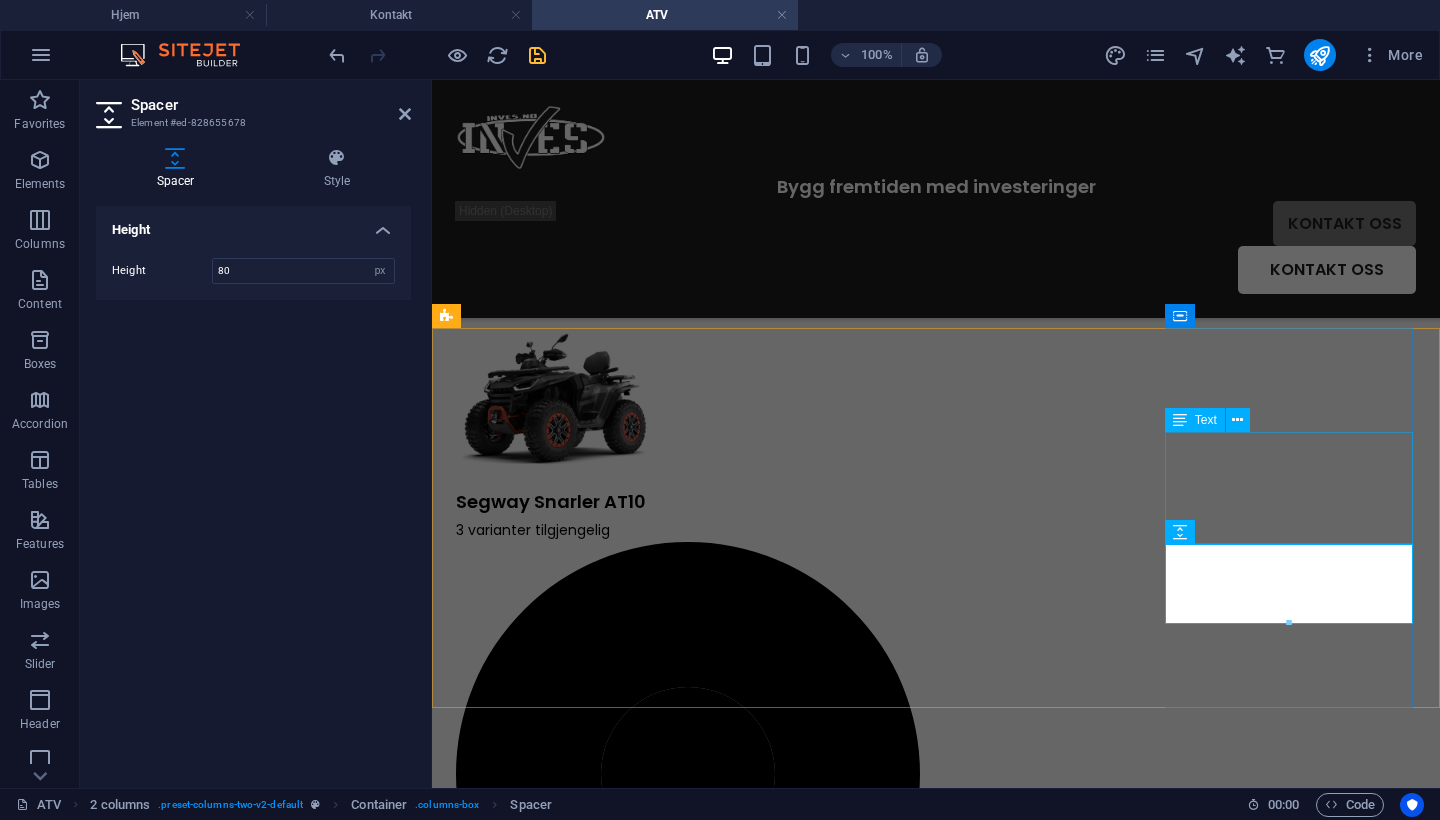 scroll, scrollTop: 282, scrollLeft: 0, axis: vertical 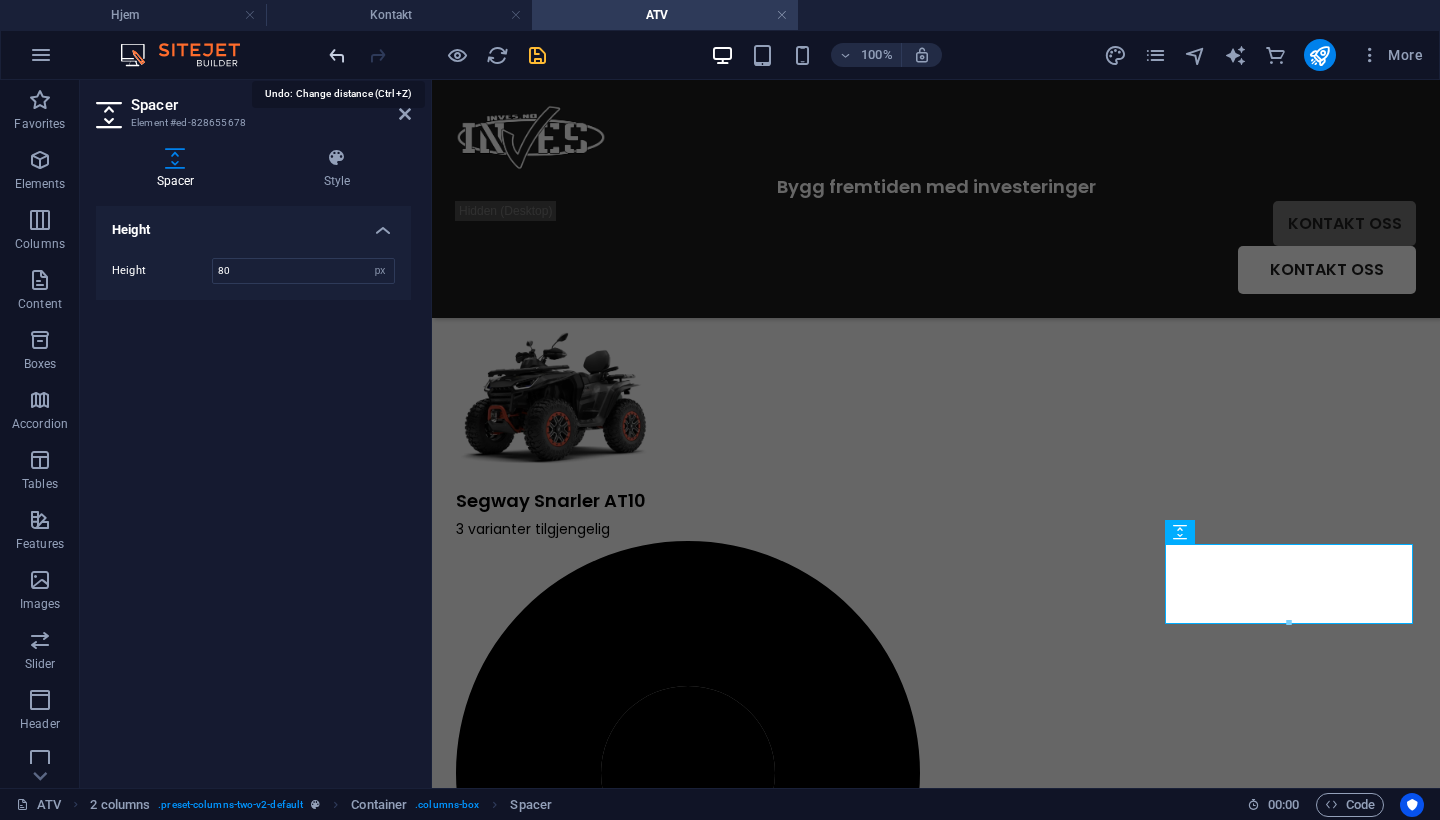 click at bounding box center (337, 55) 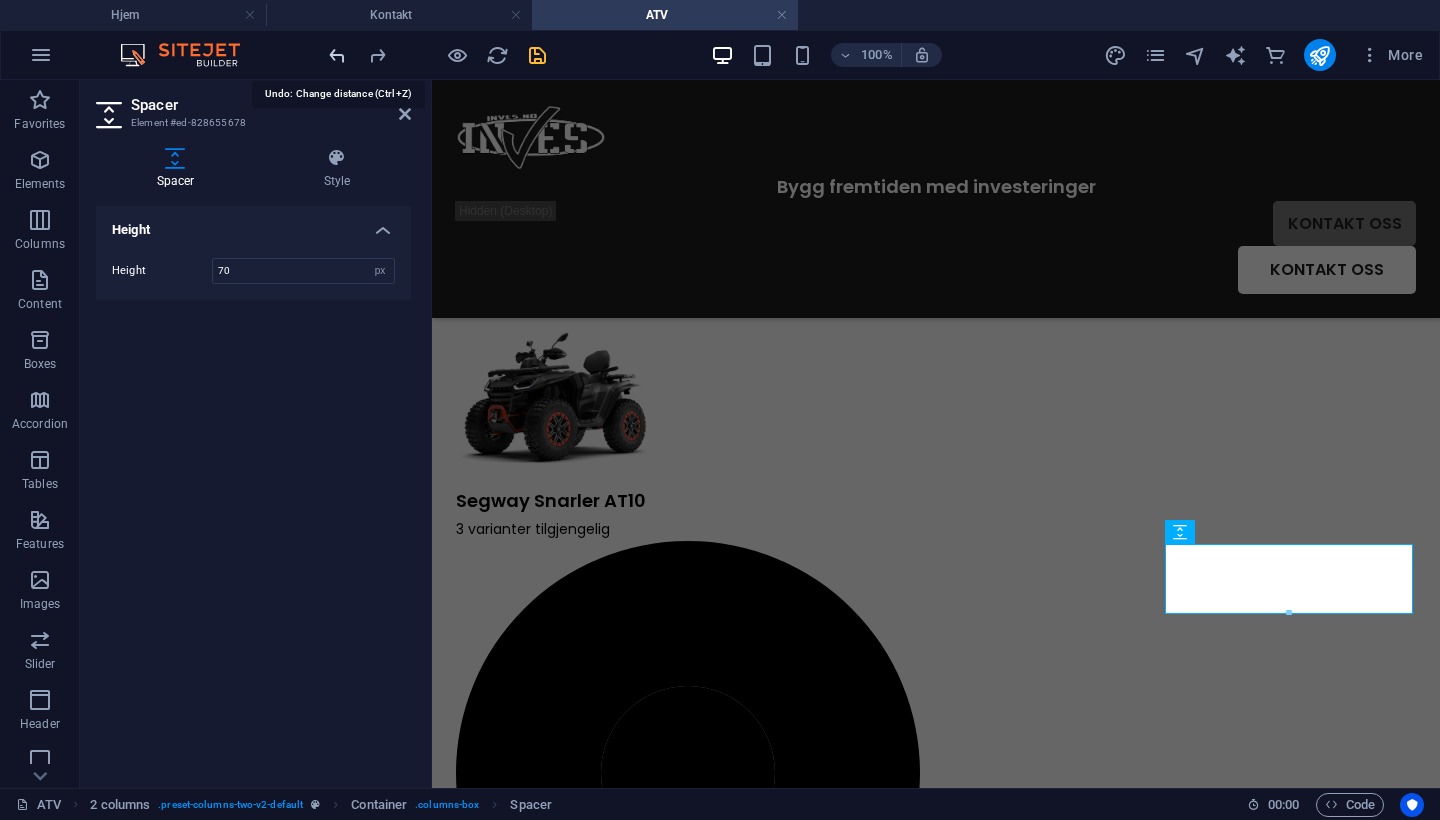 click at bounding box center [337, 55] 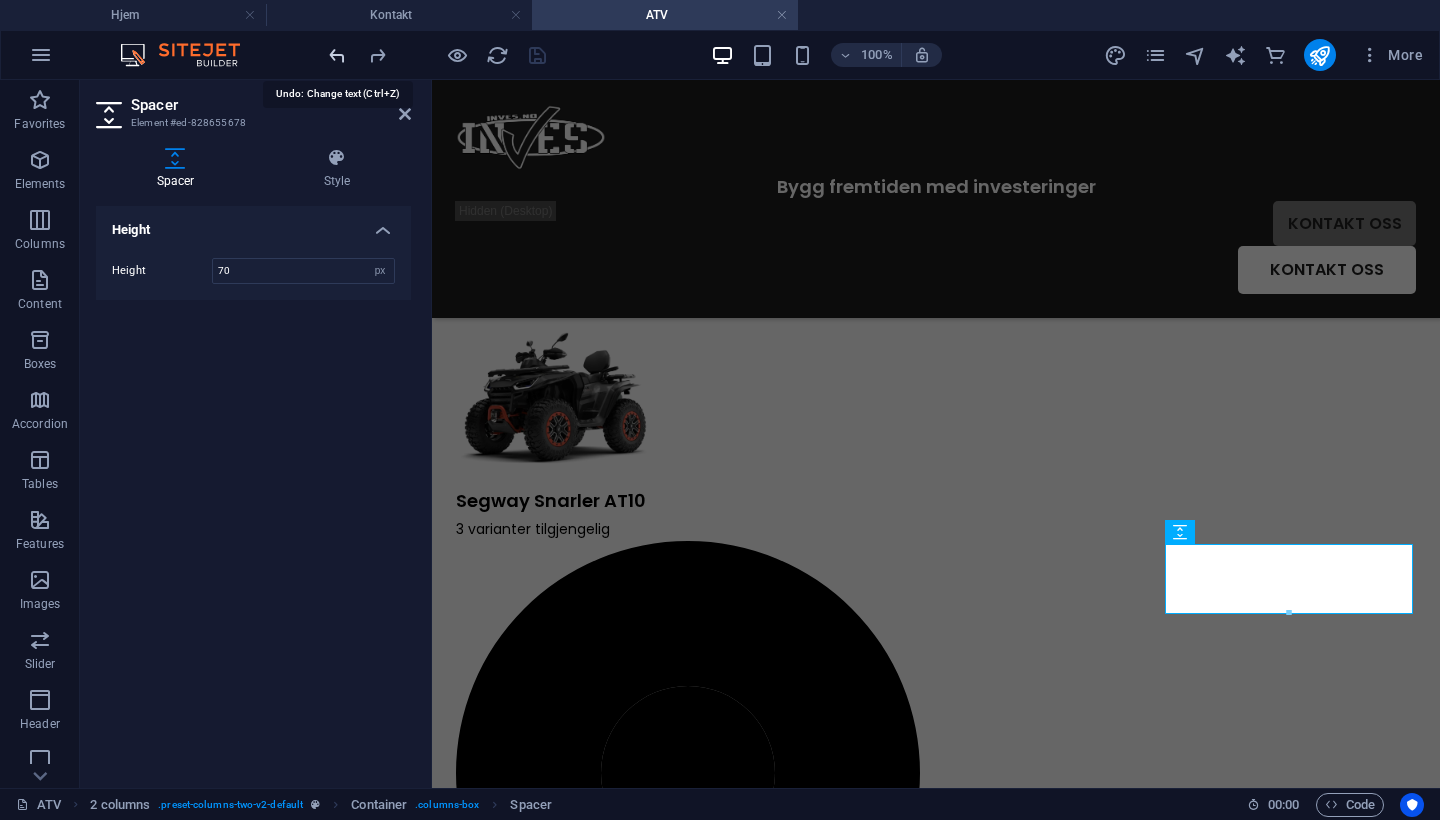 type on "55" 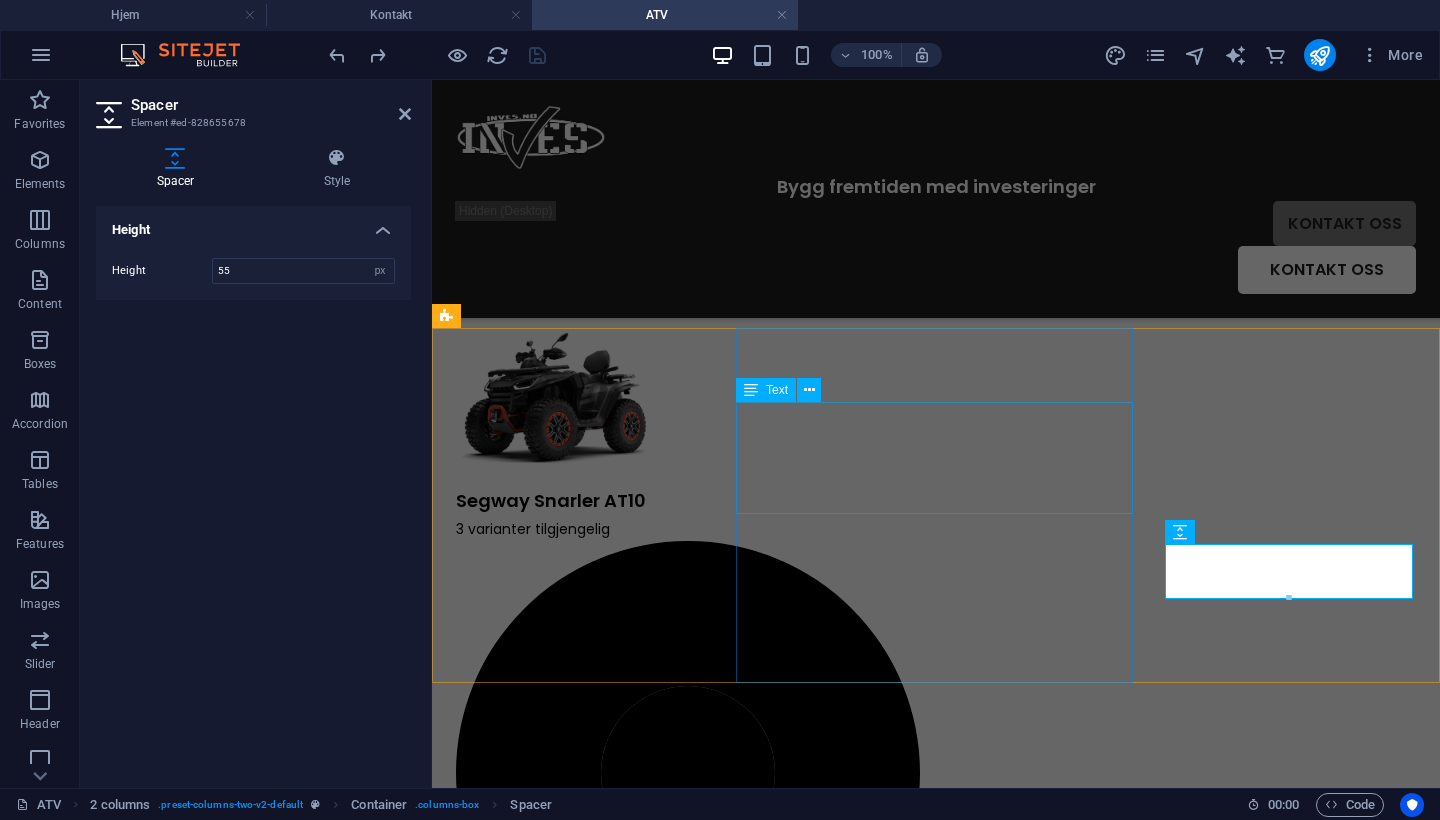 click on "Avansert firehjulstrekk Smart teknologi 1000 cc motor ABS-bremser" at bounding box center (688, 1115) 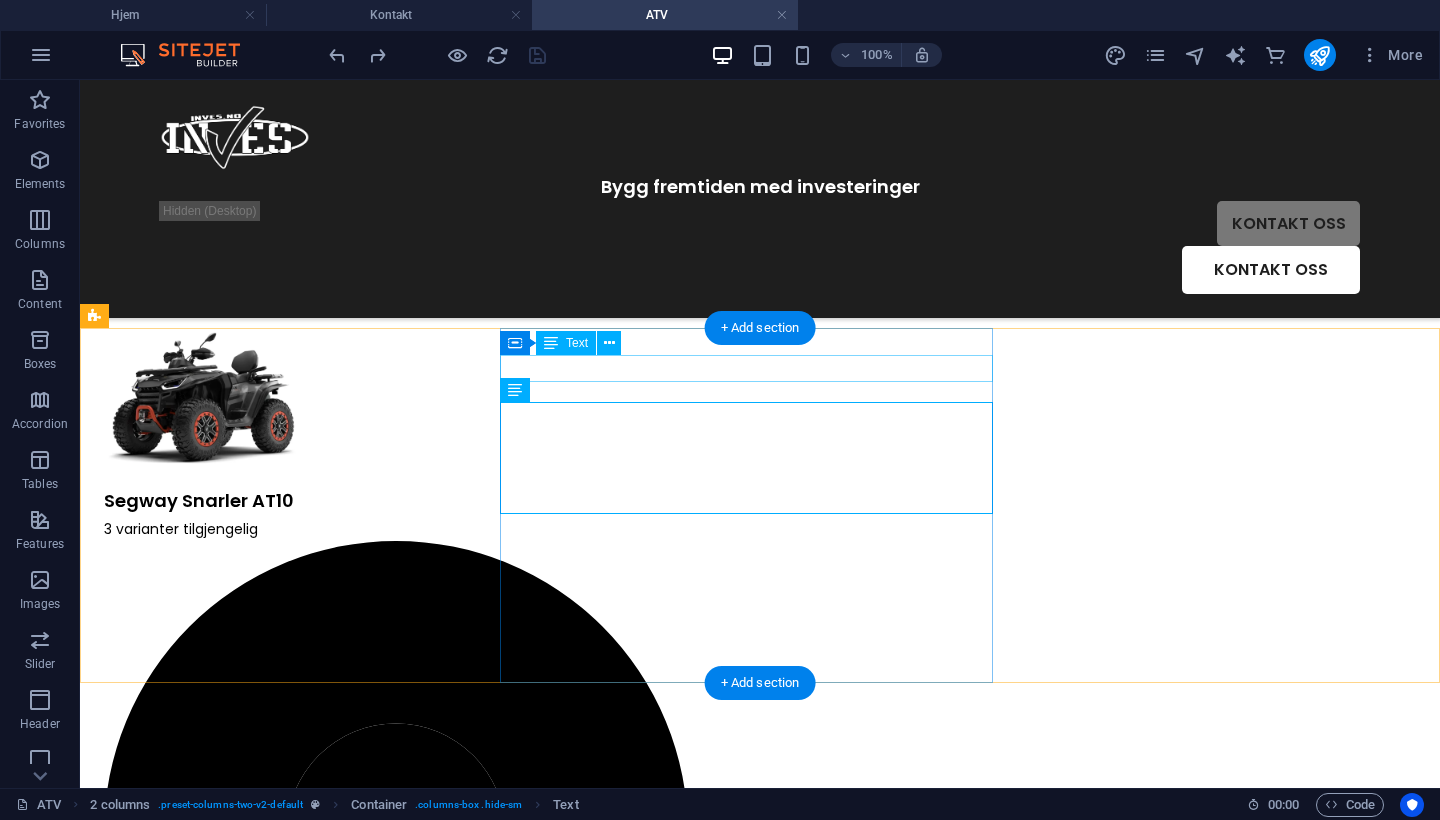 click on "3 varianter tilgjengelig" at bounding box center (396, 836) 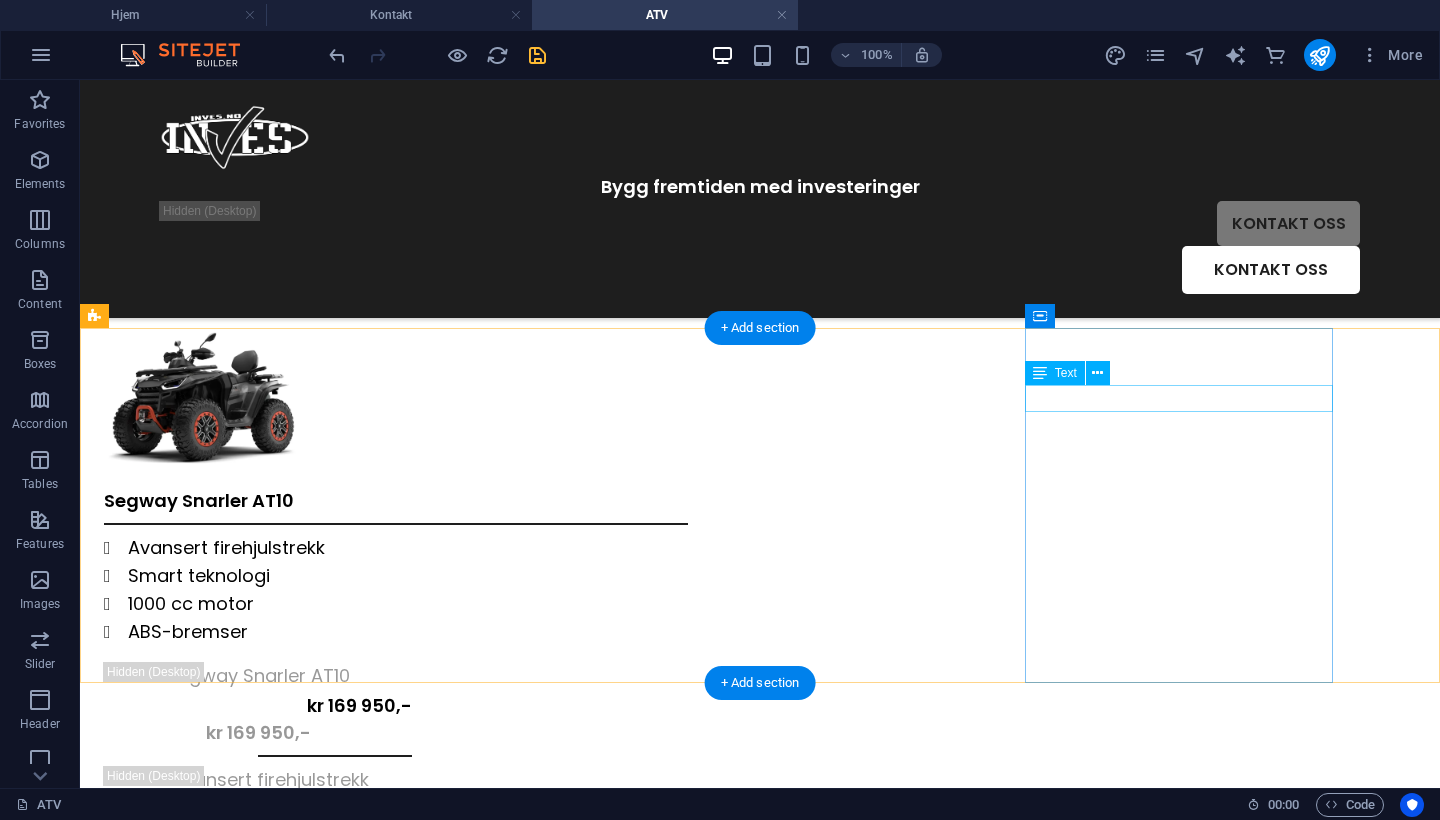 click on "kr 169 950,-" at bounding box center (258, 732) 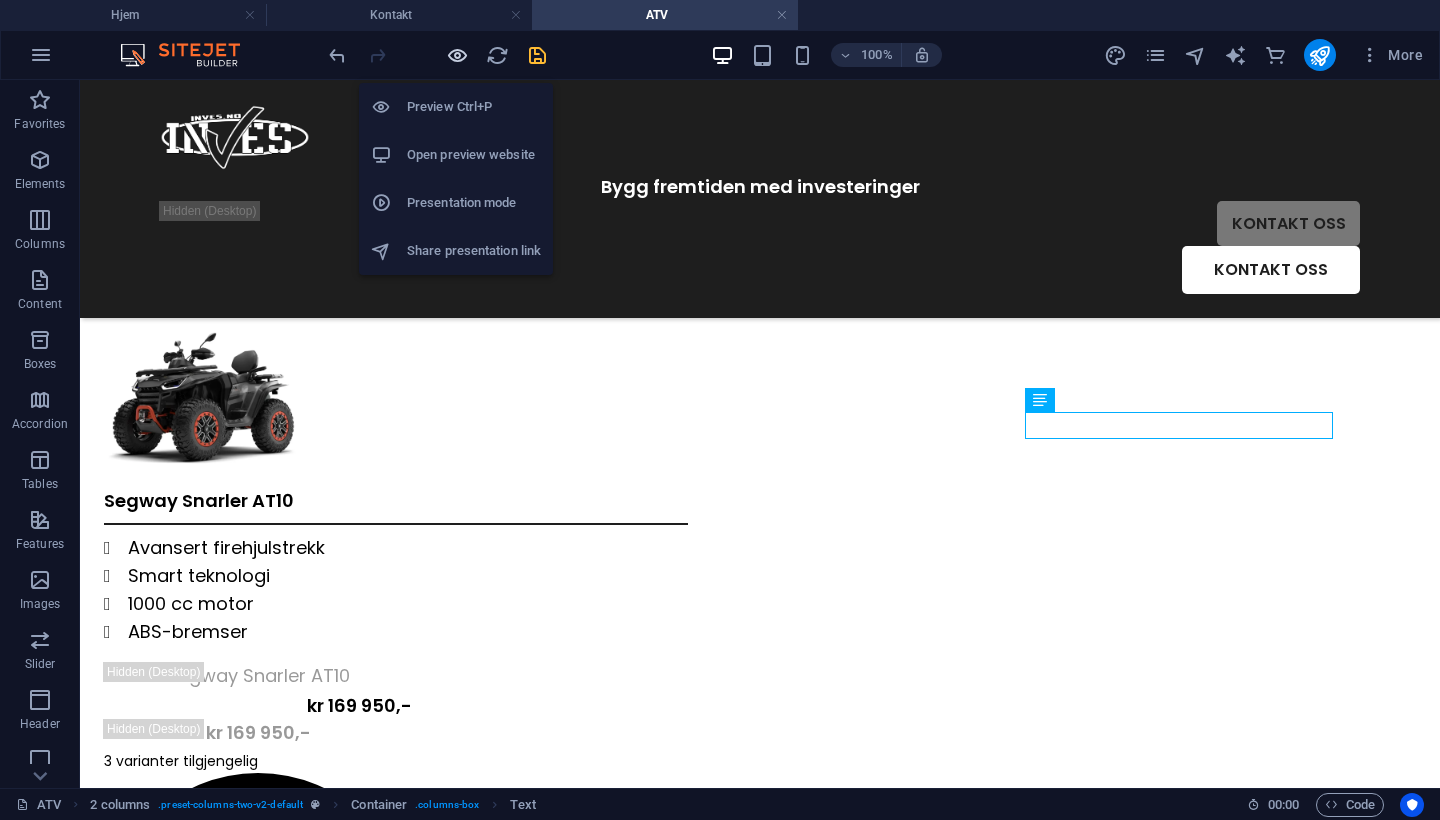 click at bounding box center [457, 55] 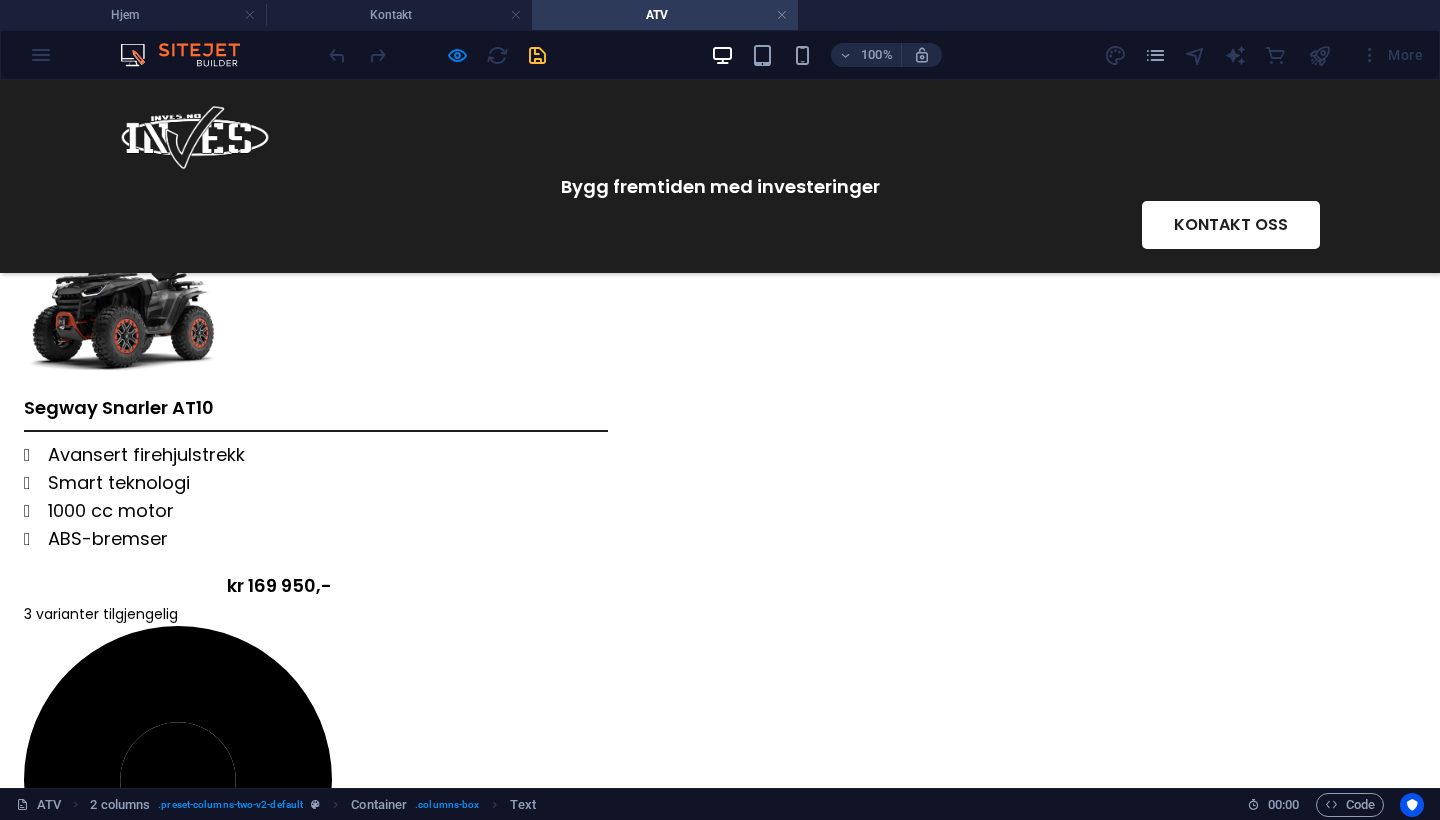 scroll, scrollTop: 244, scrollLeft: 0, axis: vertical 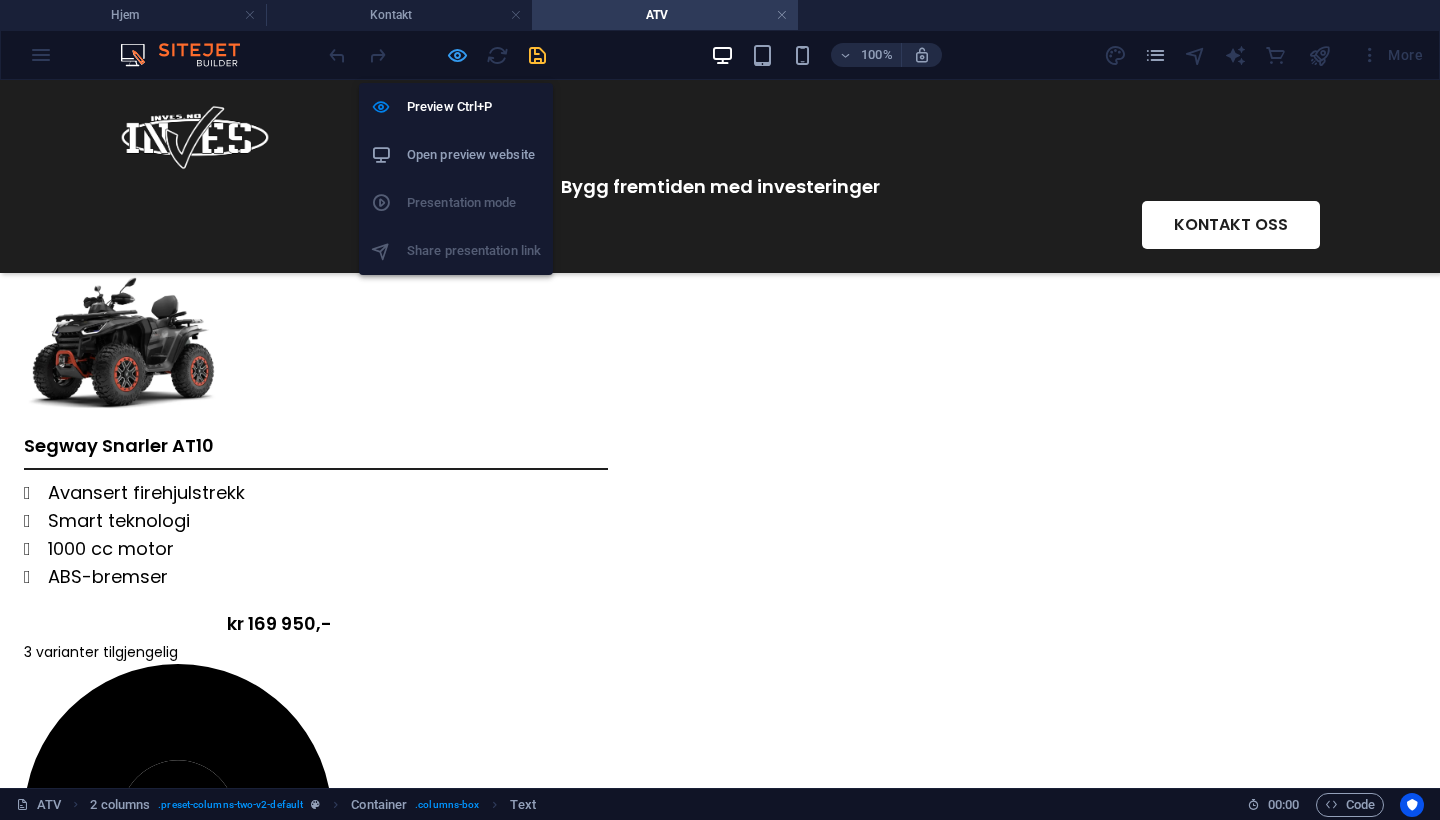 click at bounding box center (457, 55) 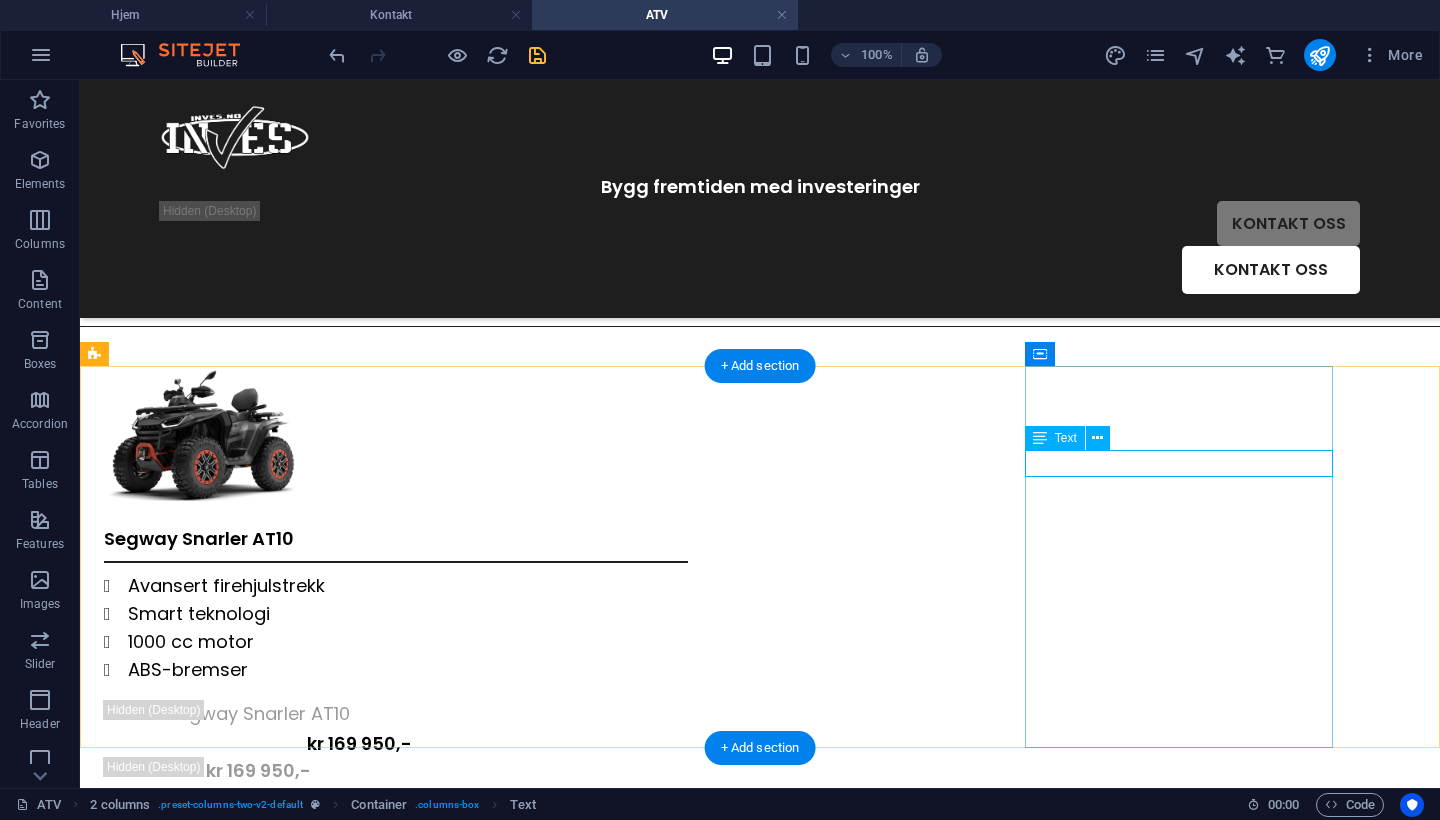 click on "3 varianter tilgjengelig" at bounding box center (258, 968) 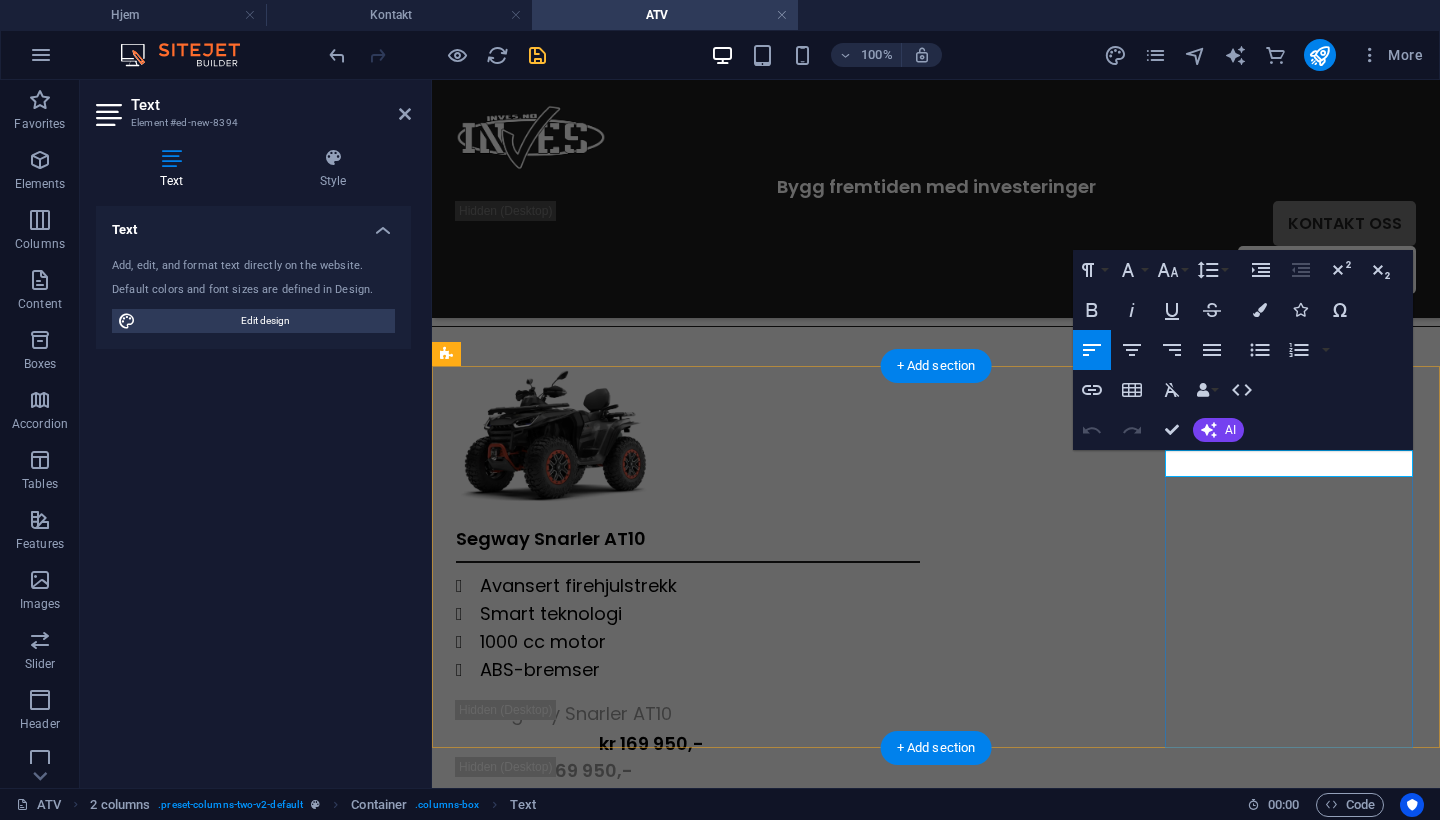 drag, startPoint x: 1373, startPoint y: 469, endPoint x: 1035, endPoint y: 469, distance: 338 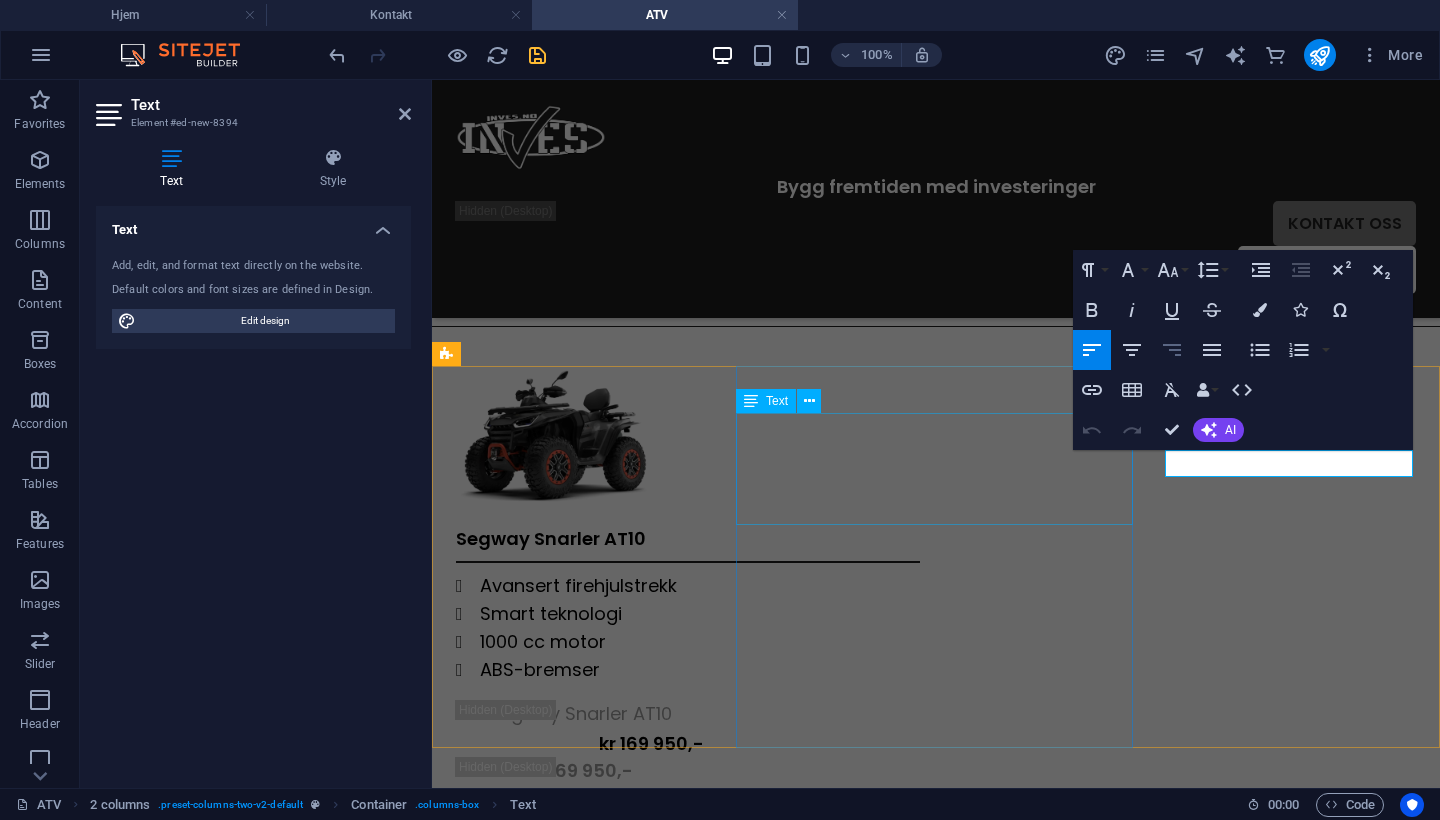 click 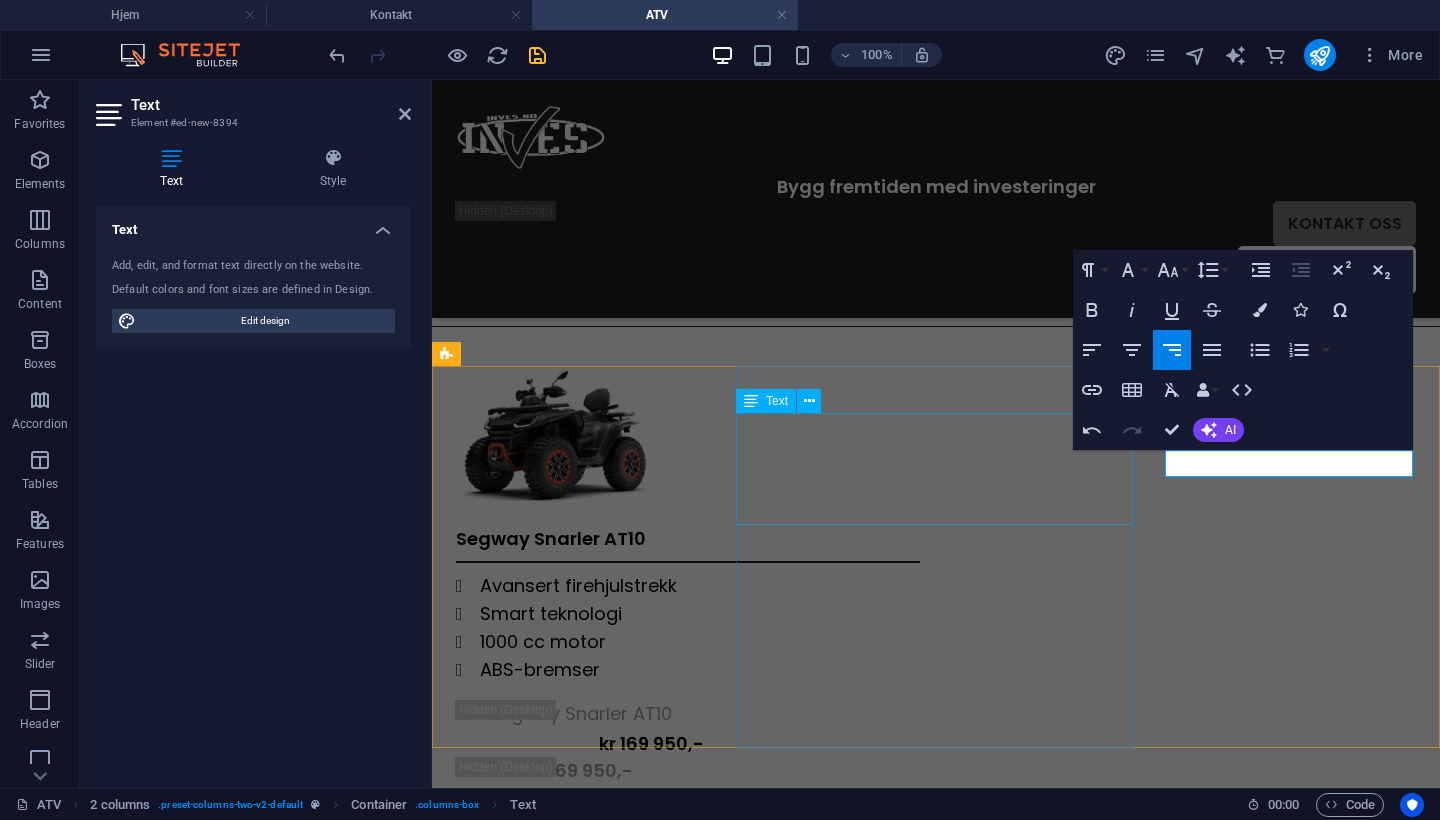 click at bounding box center (936, 351) 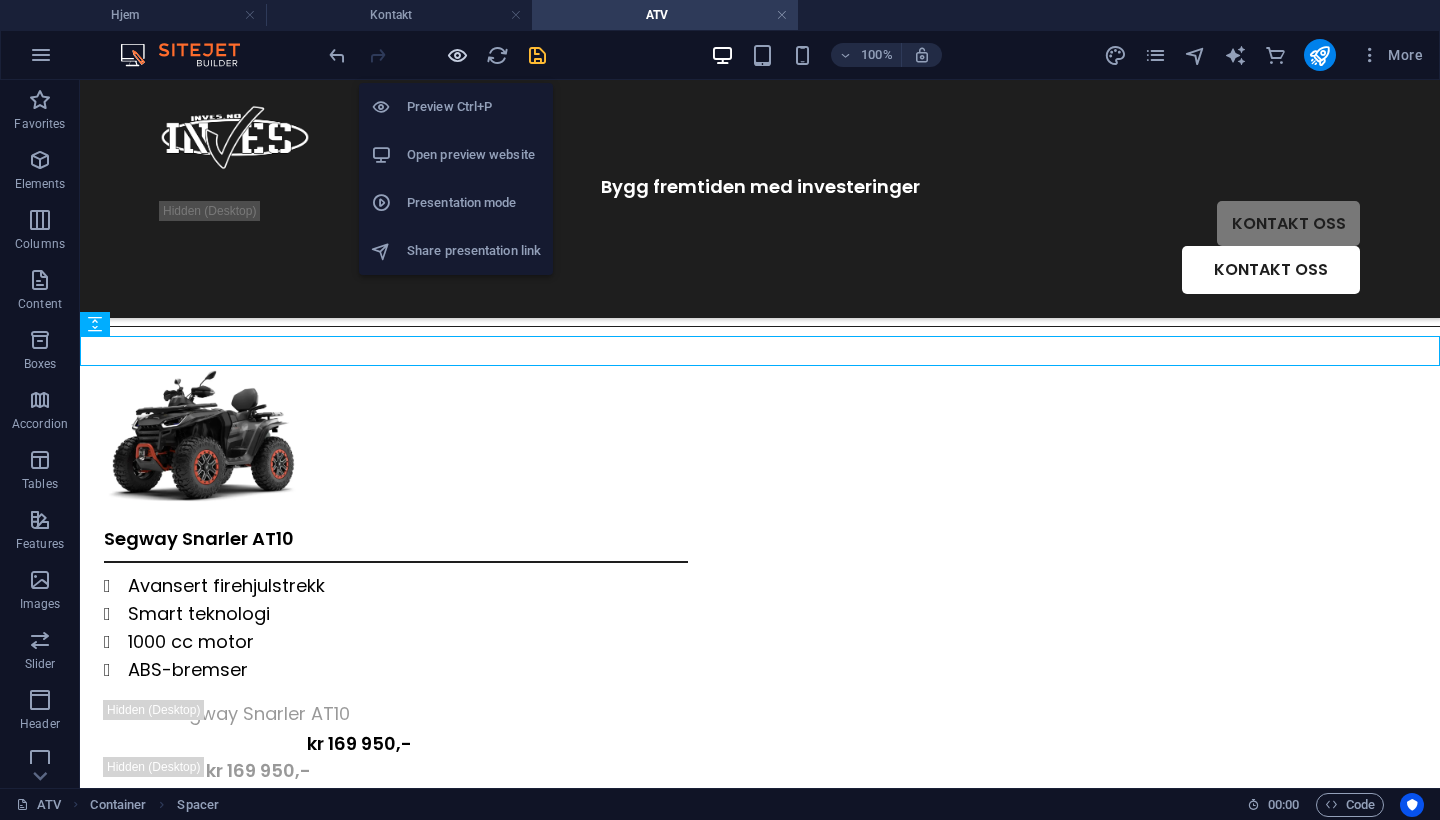 click at bounding box center [457, 55] 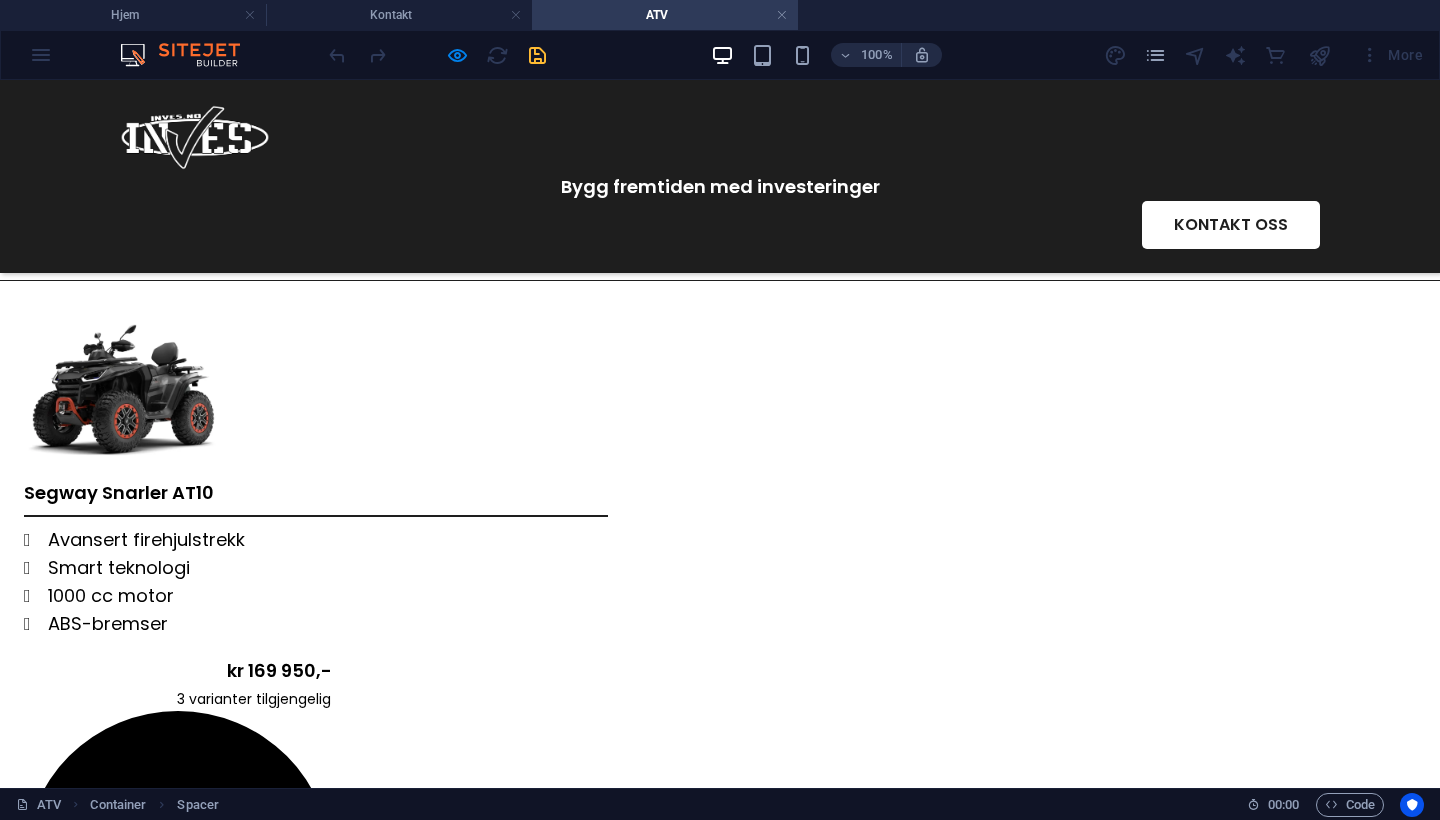 scroll, scrollTop: 196, scrollLeft: 0, axis: vertical 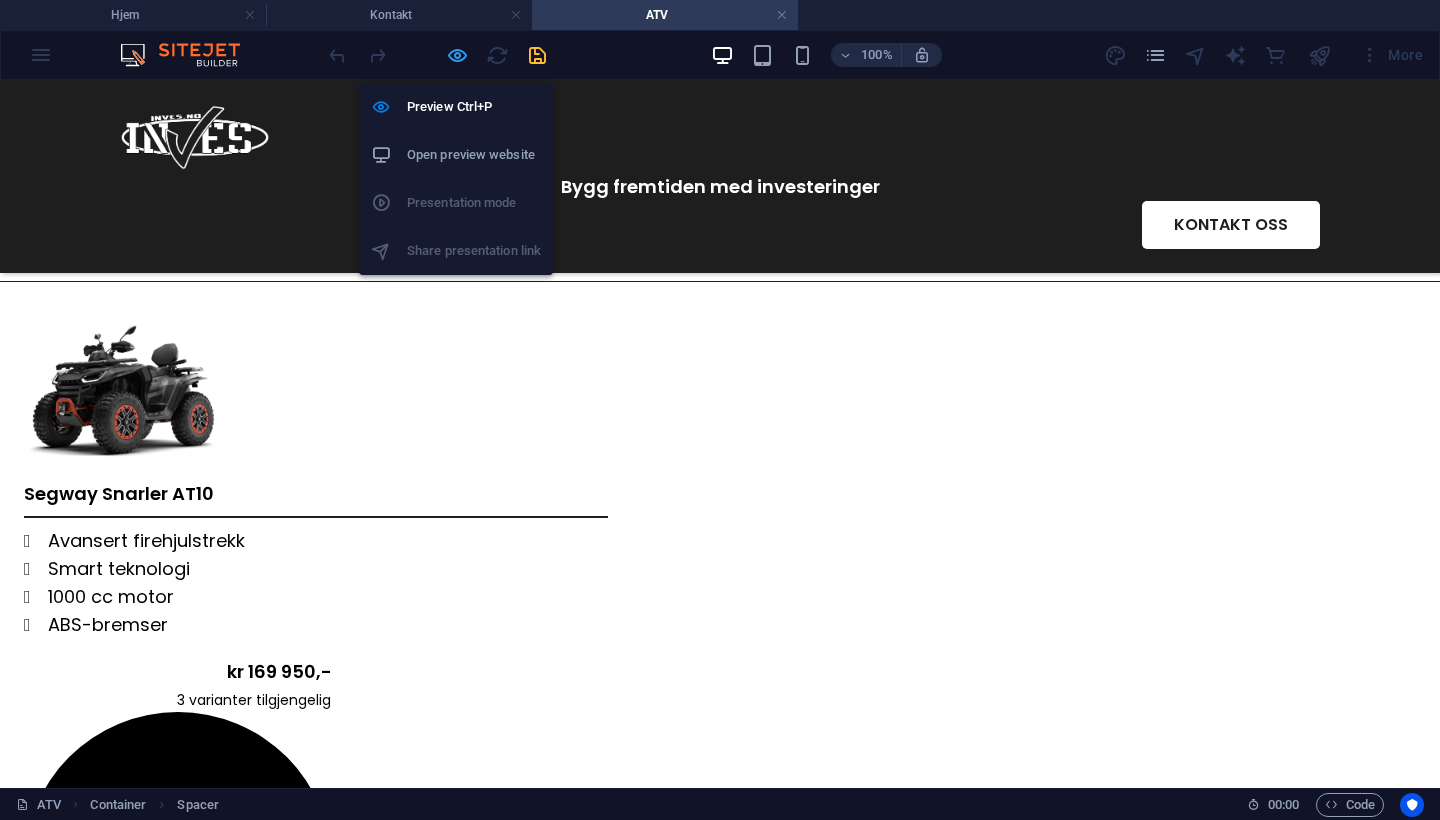 click at bounding box center [457, 55] 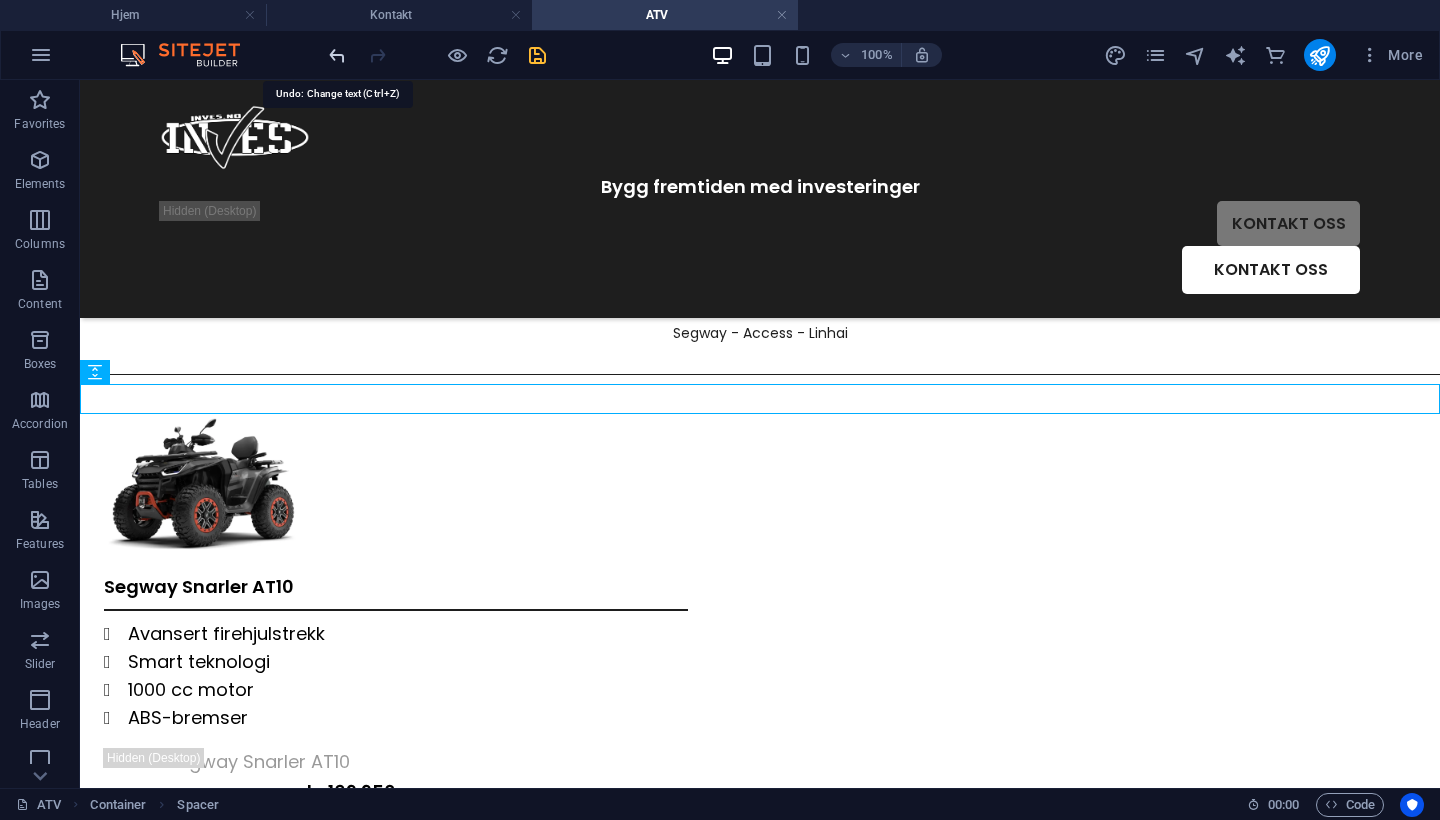 click at bounding box center [337, 55] 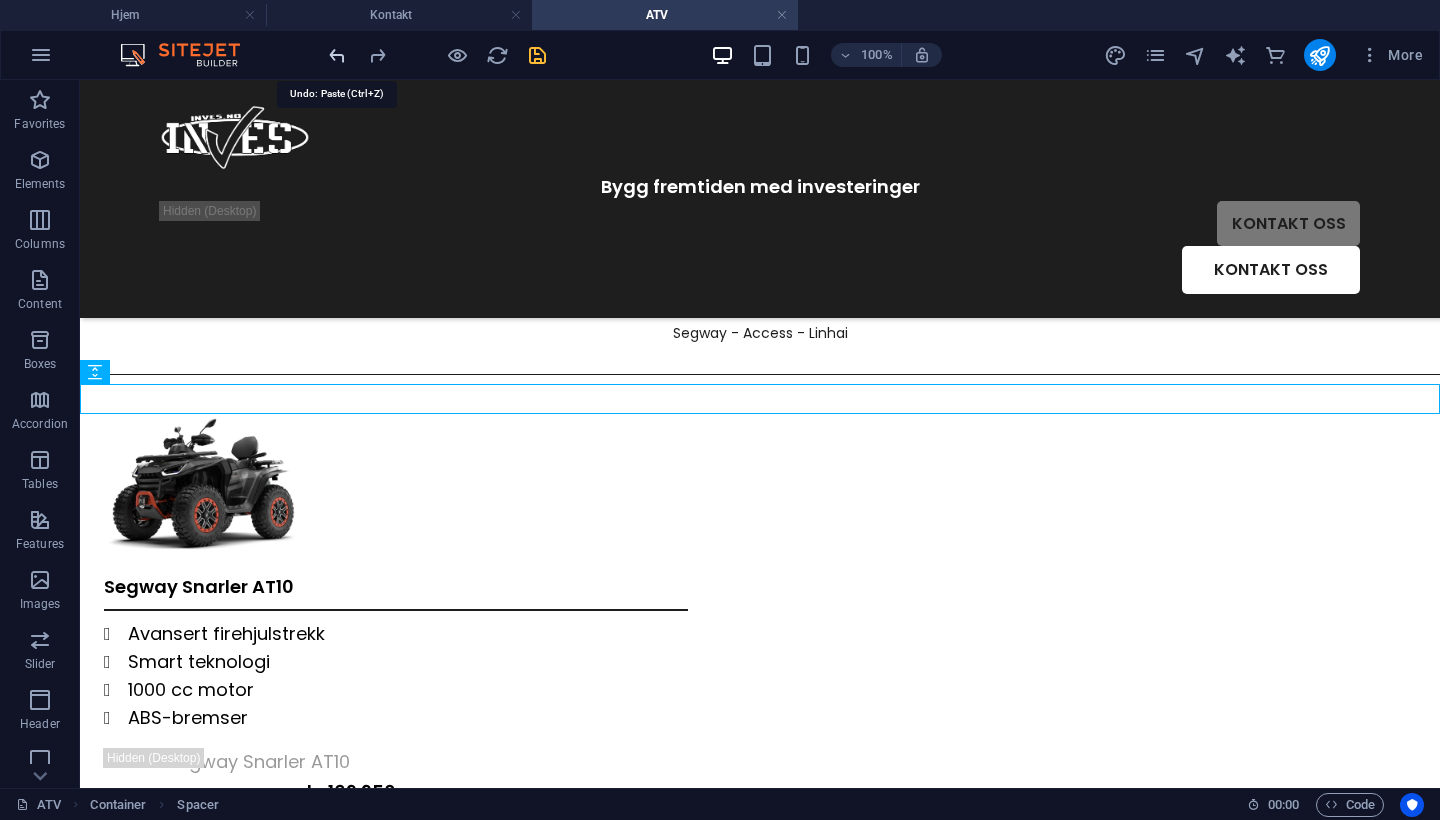 click at bounding box center (337, 55) 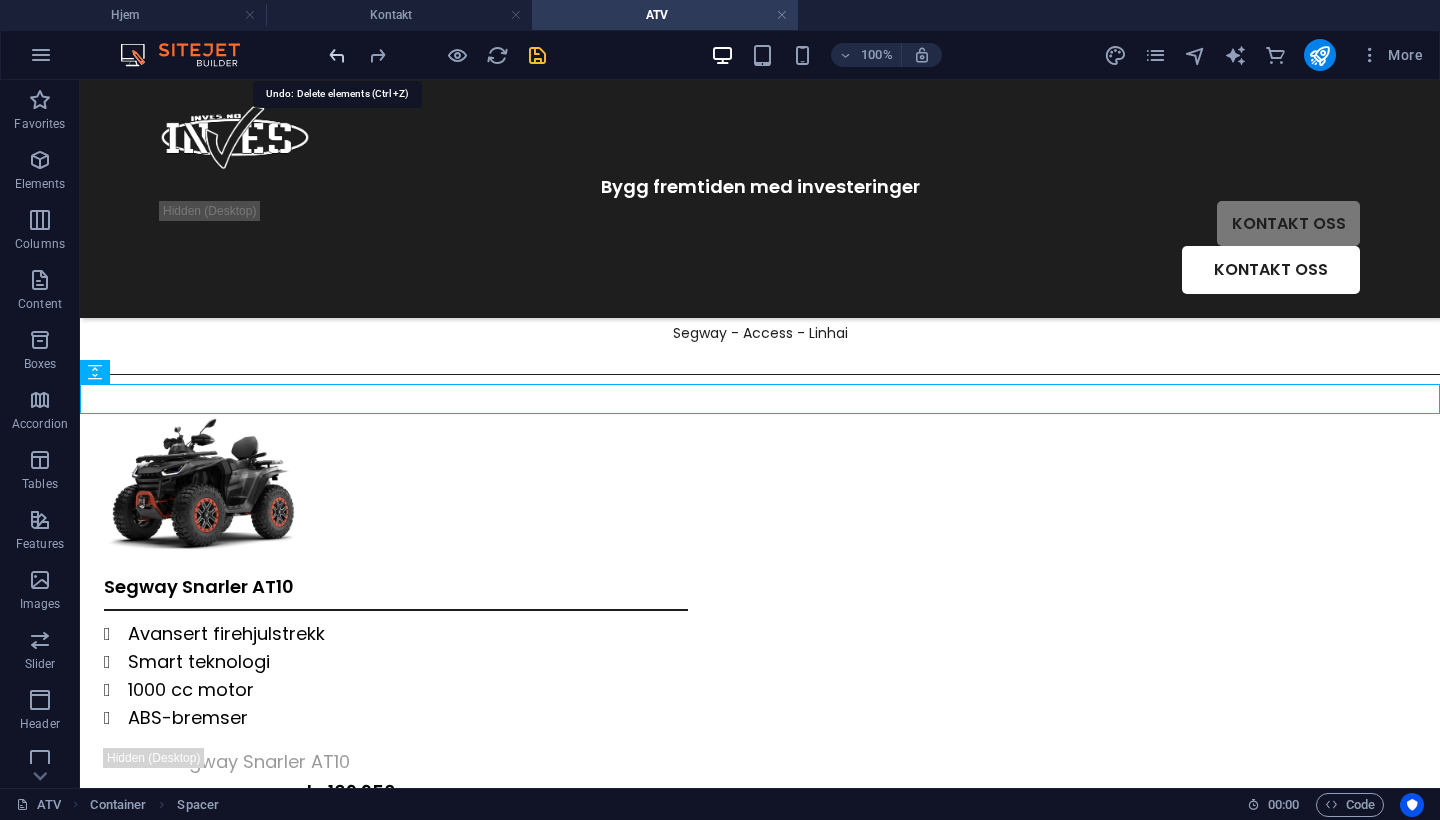 click at bounding box center (337, 55) 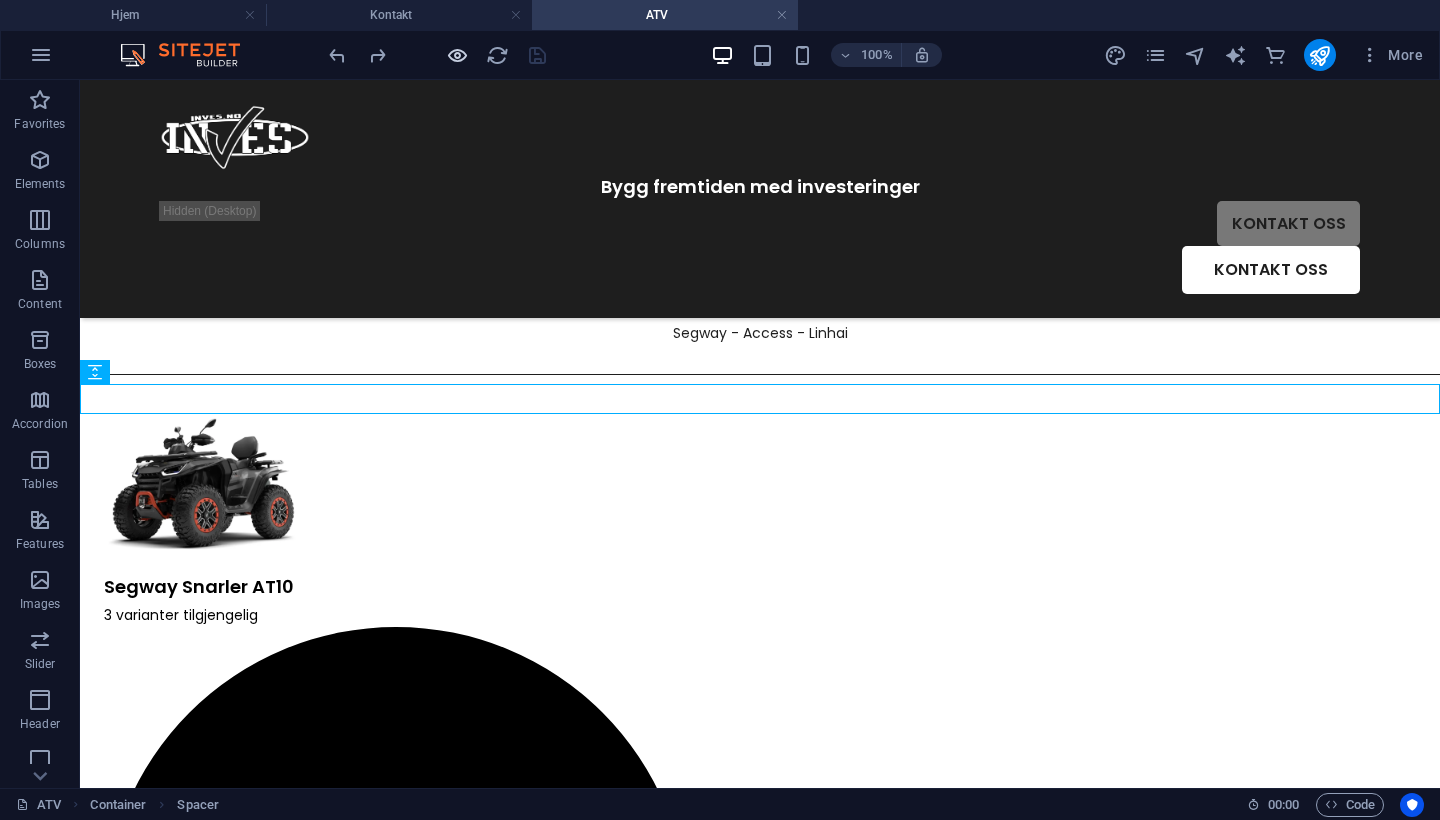 click at bounding box center [457, 55] 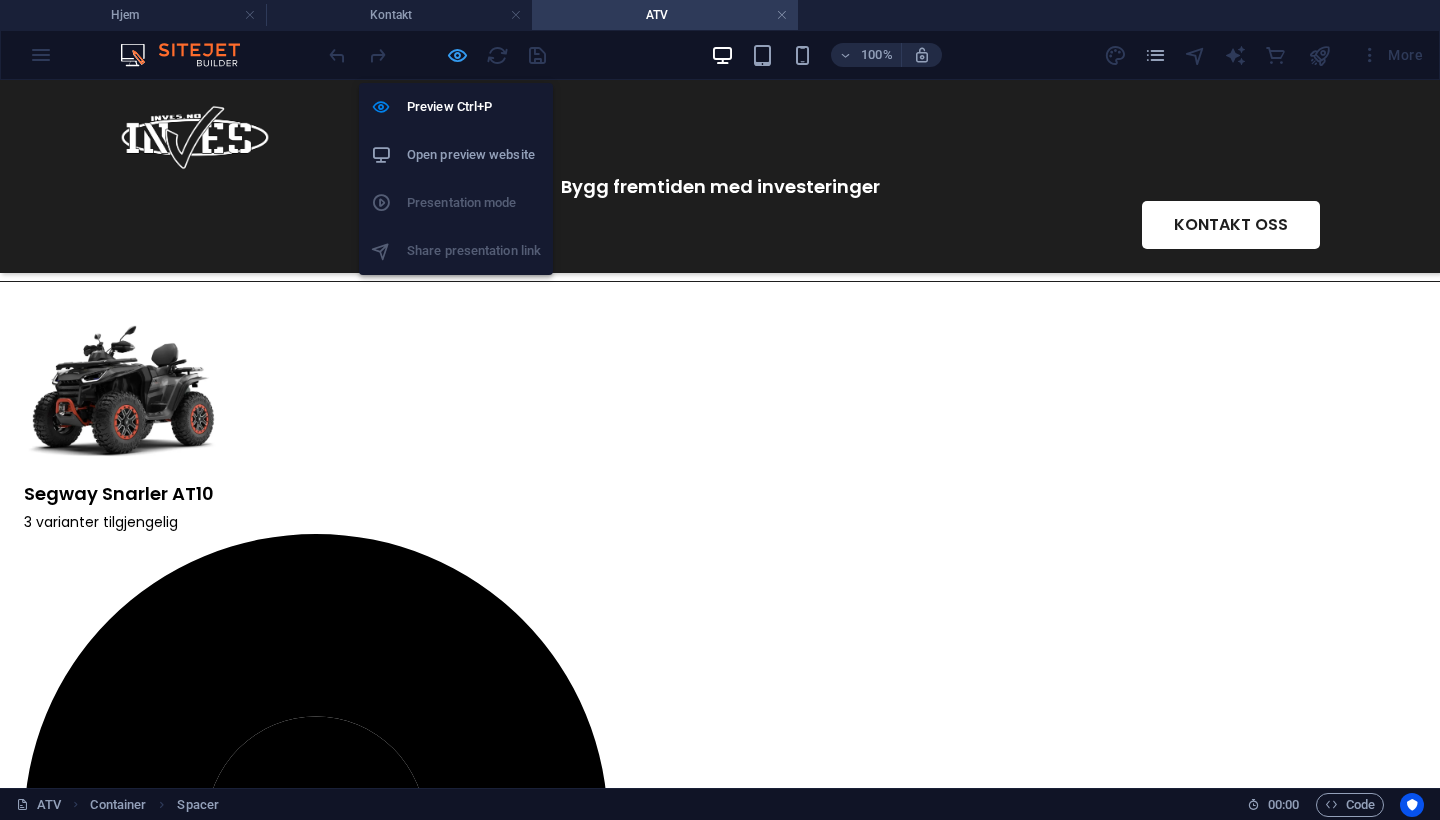click at bounding box center [457, 55] 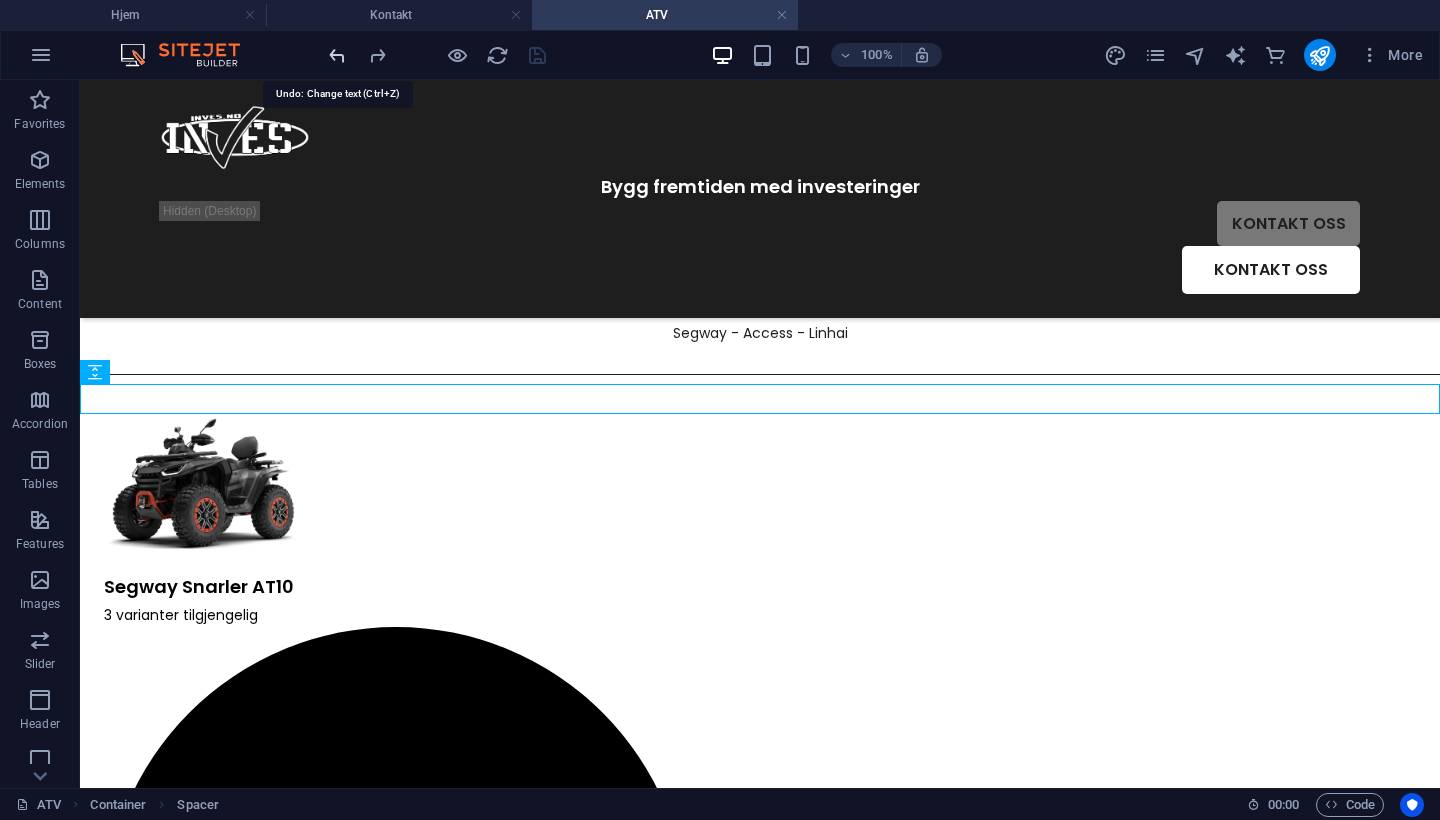 click at bounding box center (337, 55) 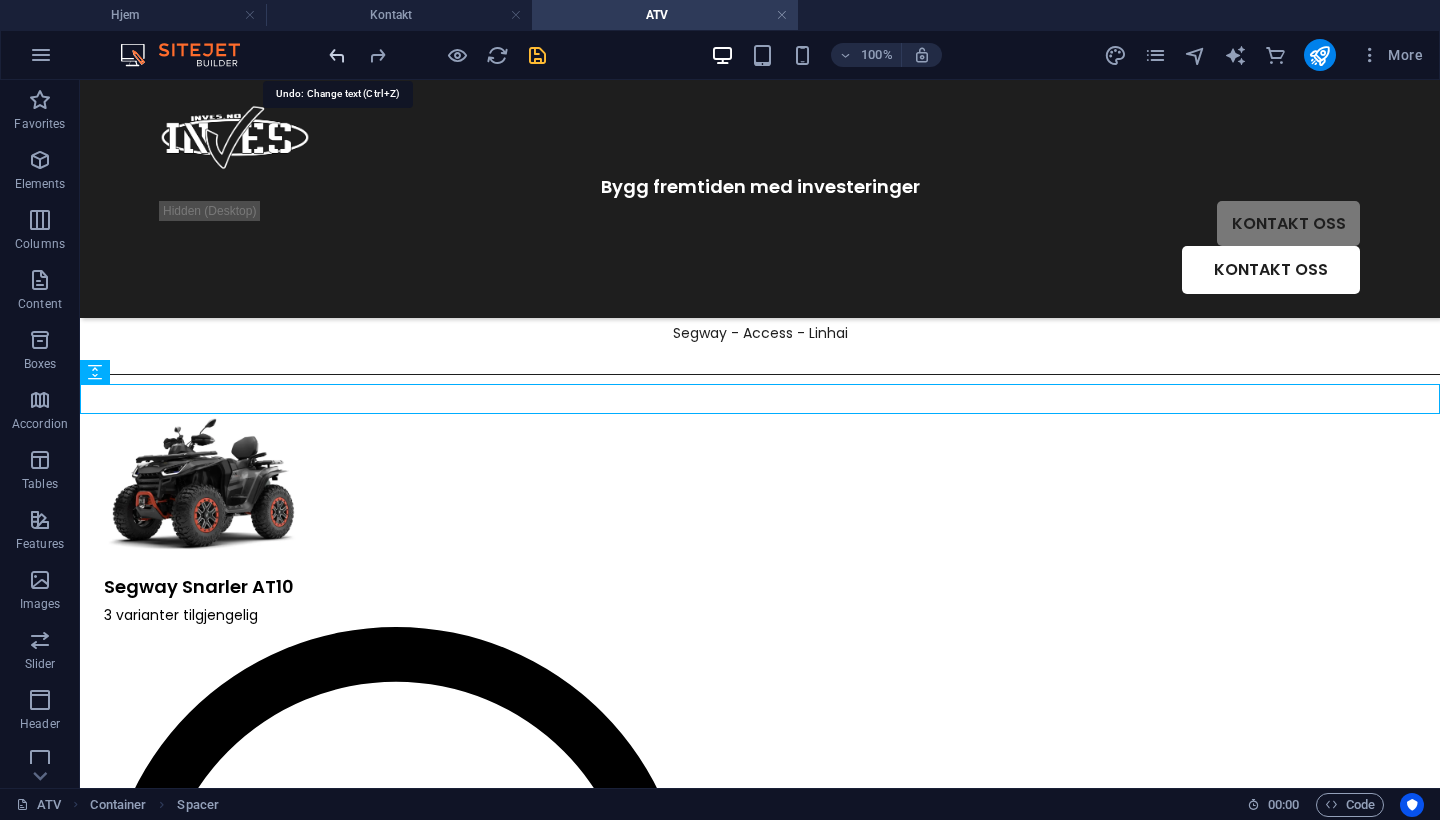 click at bounding box center [337, 55] 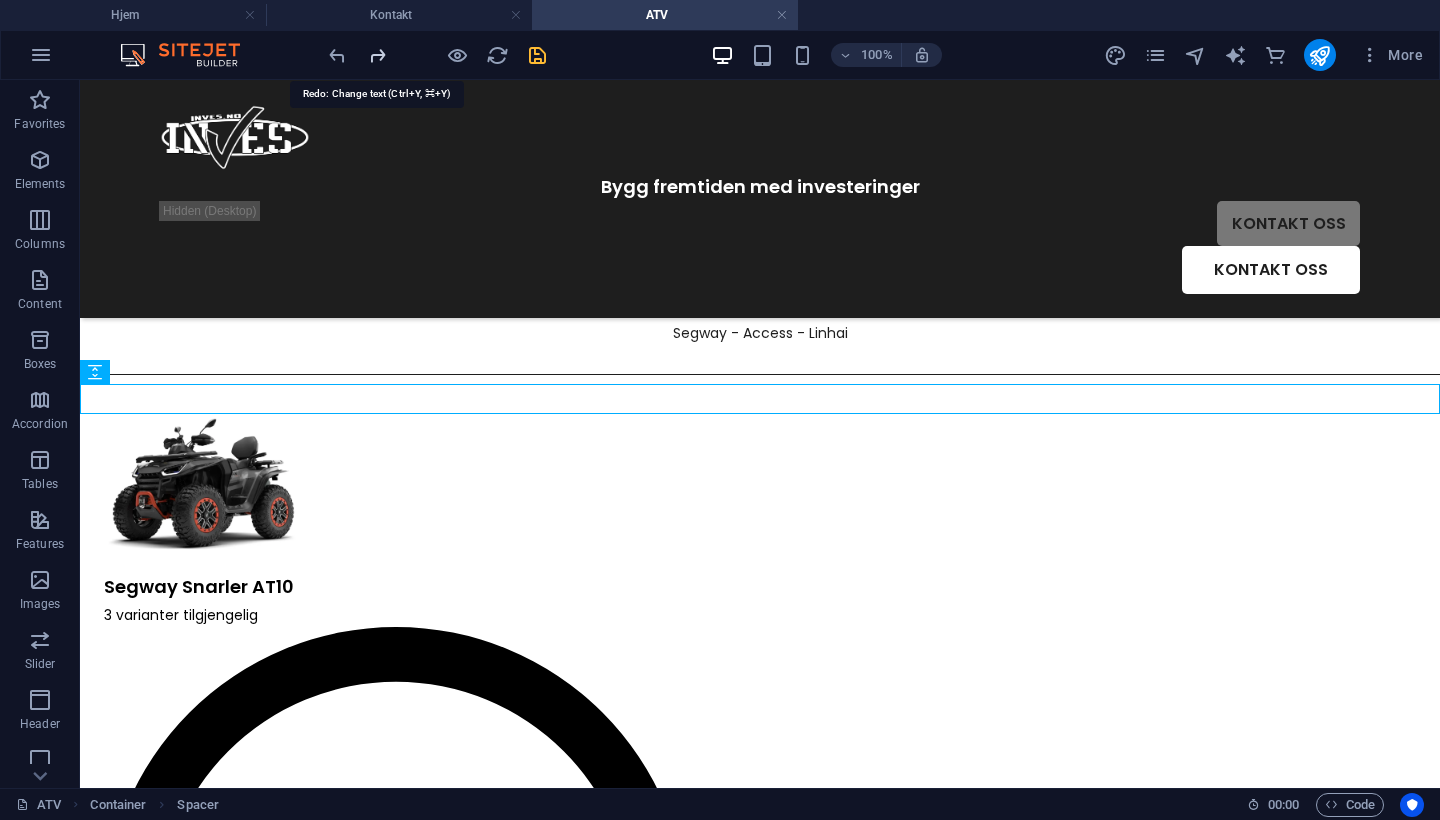 click at bounding box center [377, 55] 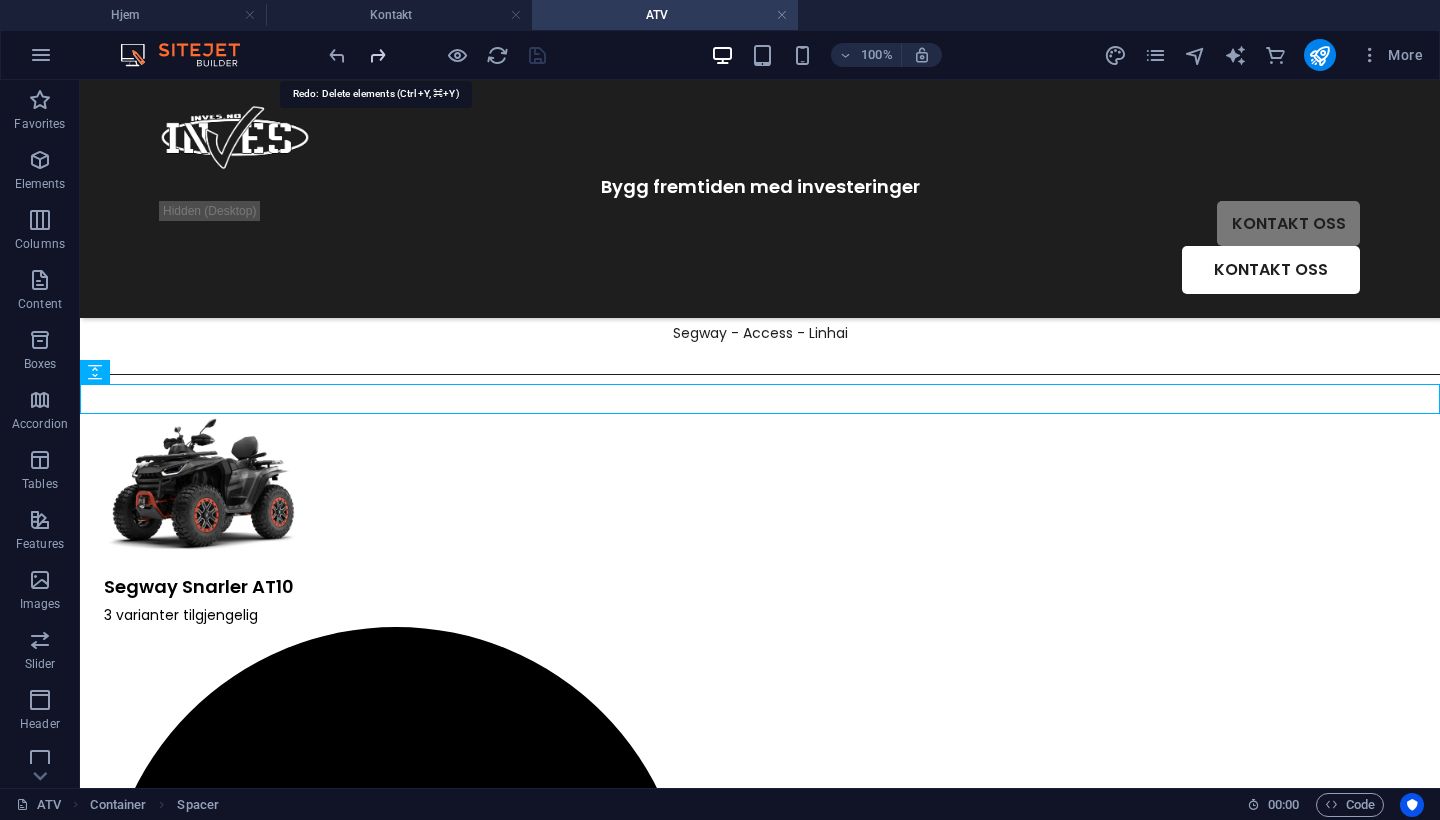 click at bounding box center (377, 55) 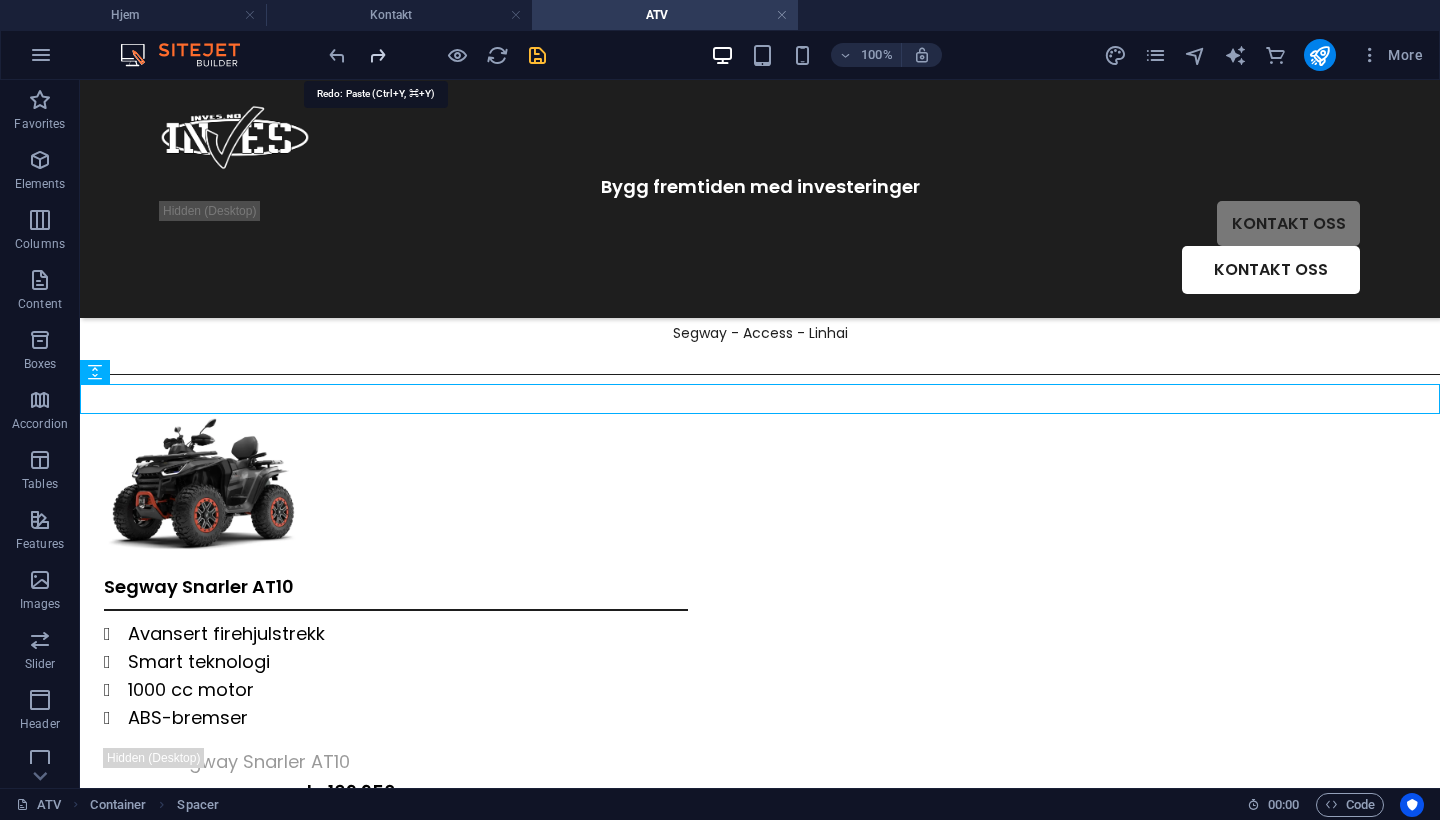 click at bounding box center [377, 55] 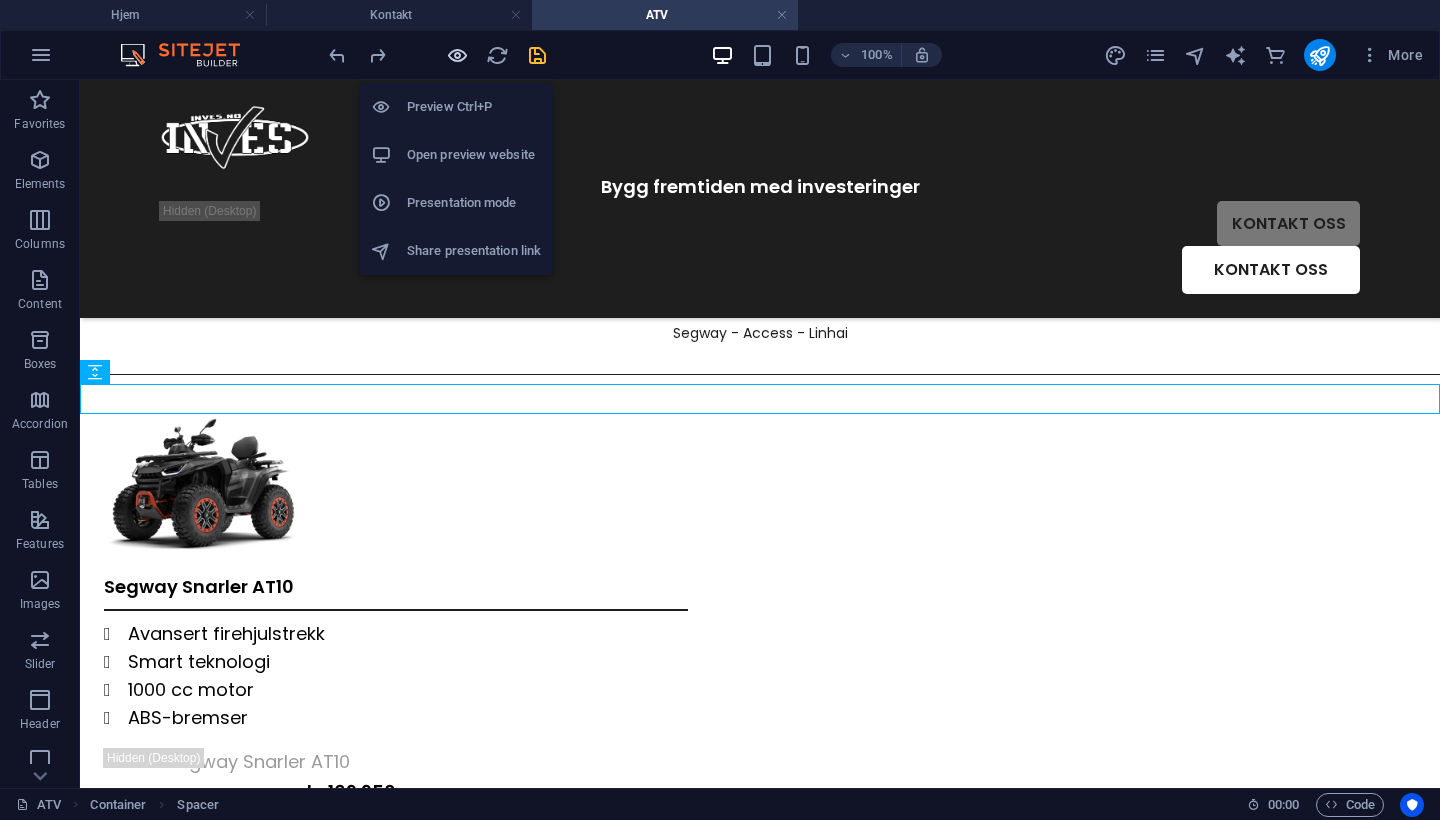 click at bounding box center (457, 55) 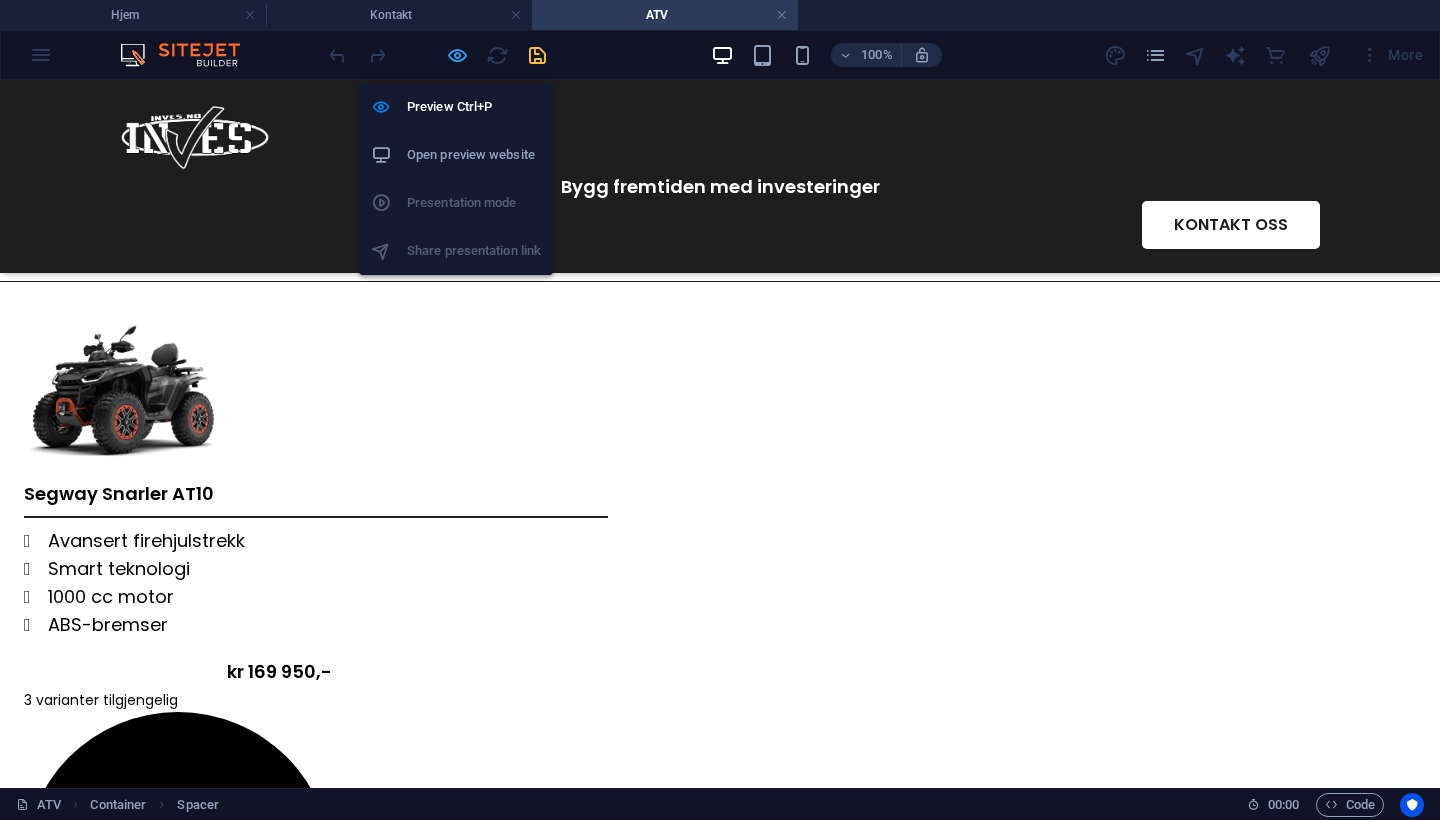 click at bounding box center [457, 55] 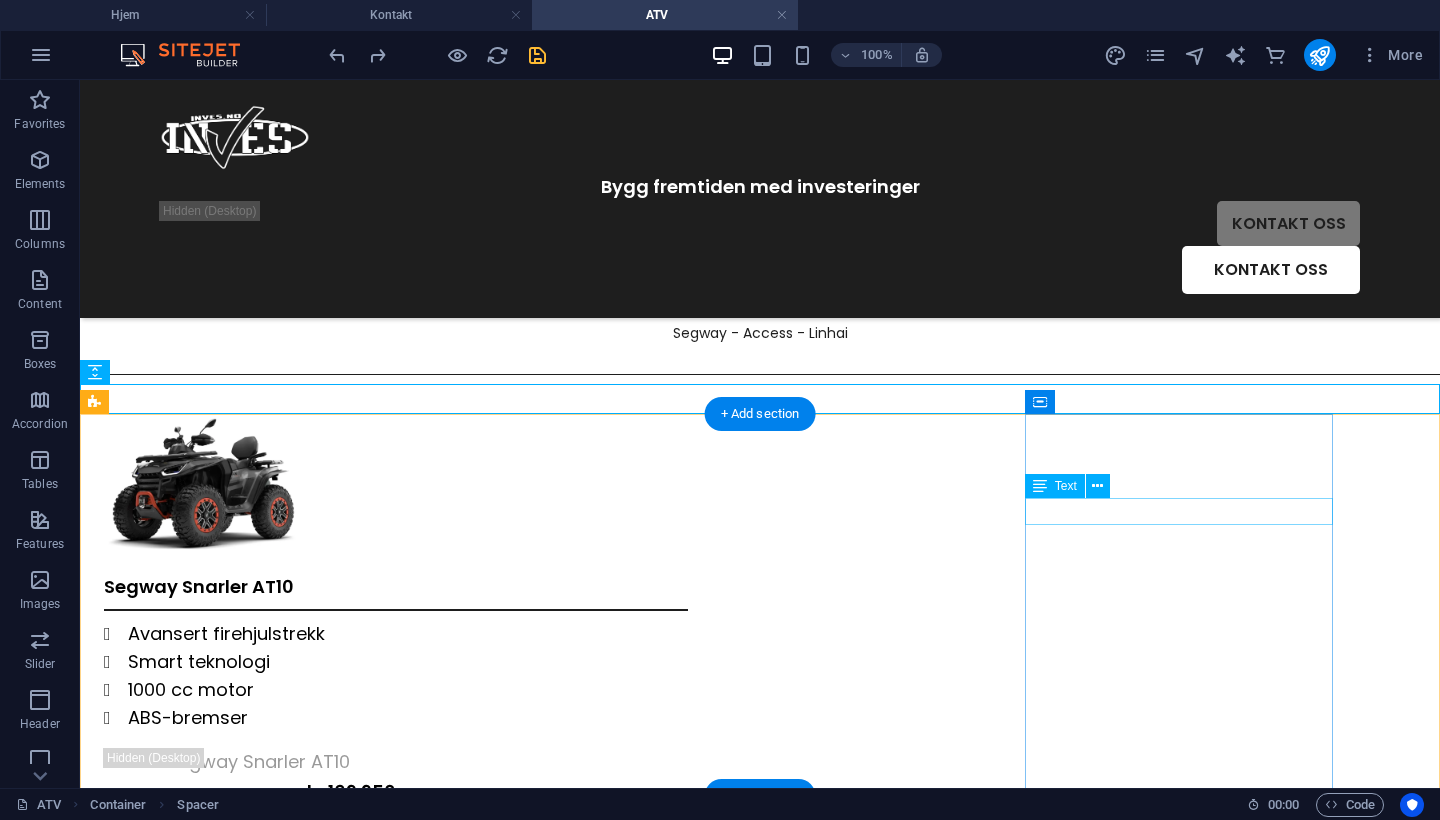 click on "3 varianter tilgjengelig" at bounding box center (258, 1016) 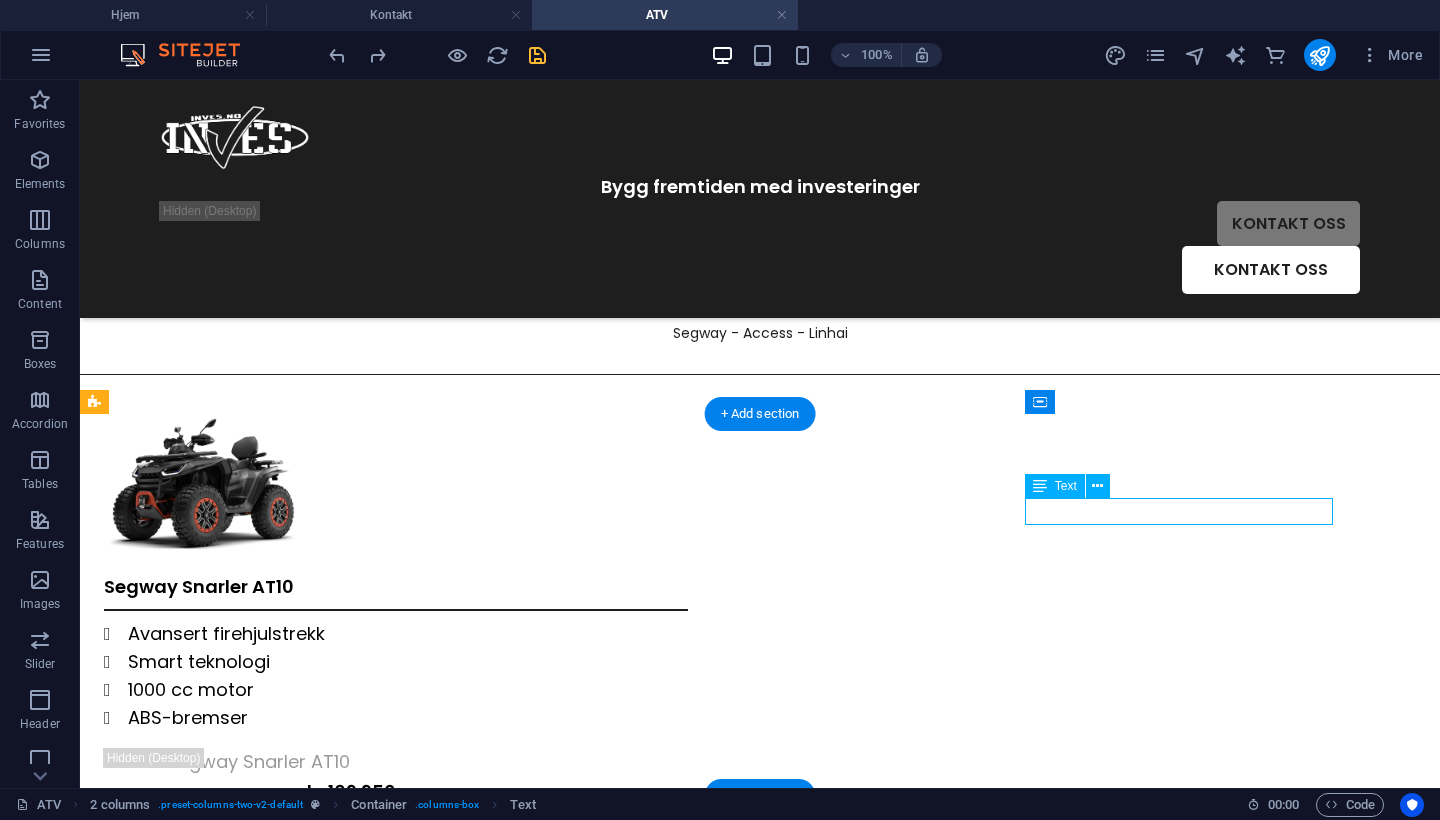 click on "3 varianter tilgjengelig" at bounding box center (258, 1016) 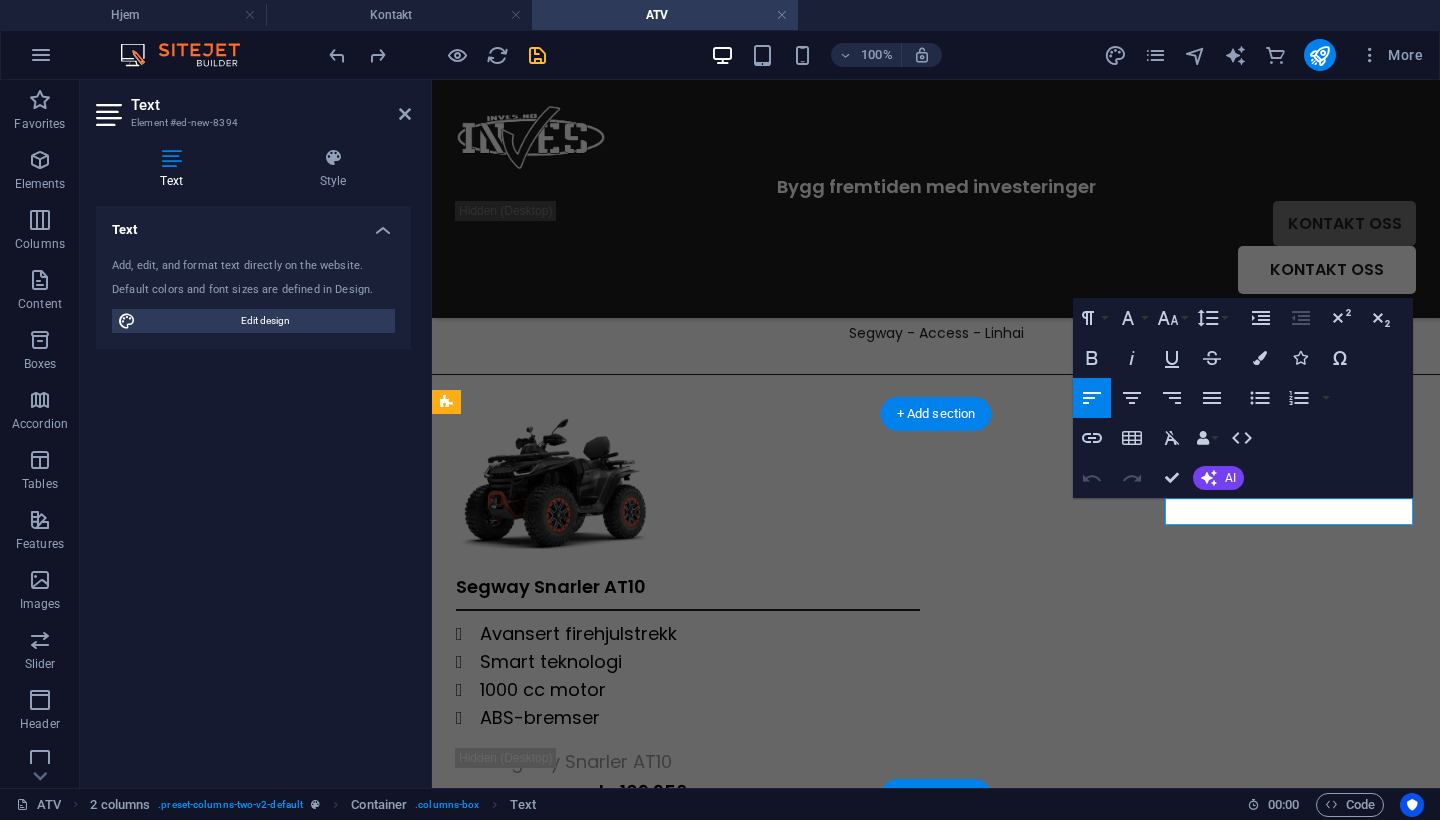 drag, startPoint x: 1339, startPoint y: 516, endPoint x: 1095, endPoint y: 502, distance: 244.4013 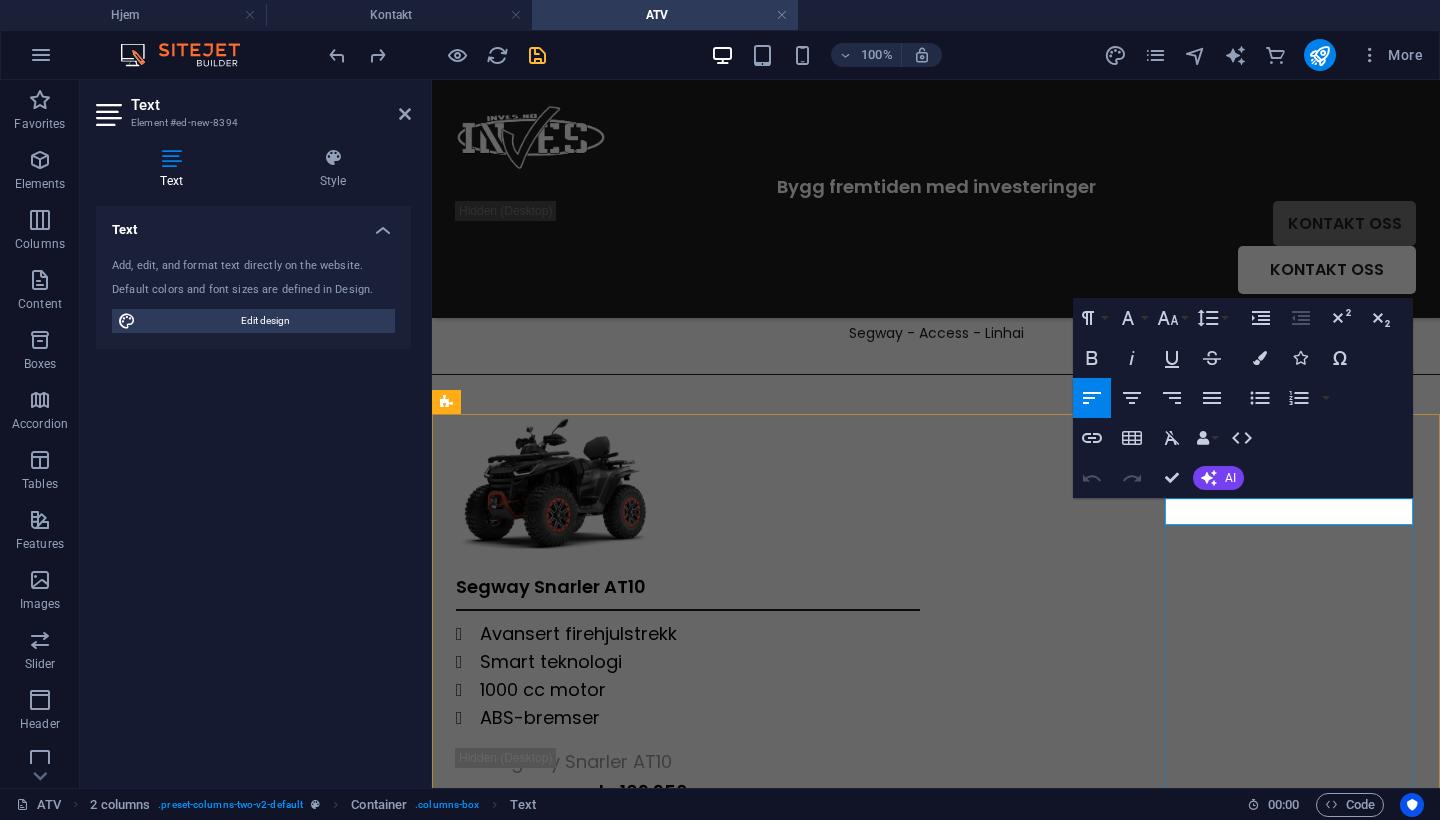 click on "3 varianter tilgjengelig" at bounding box center (580, 986) 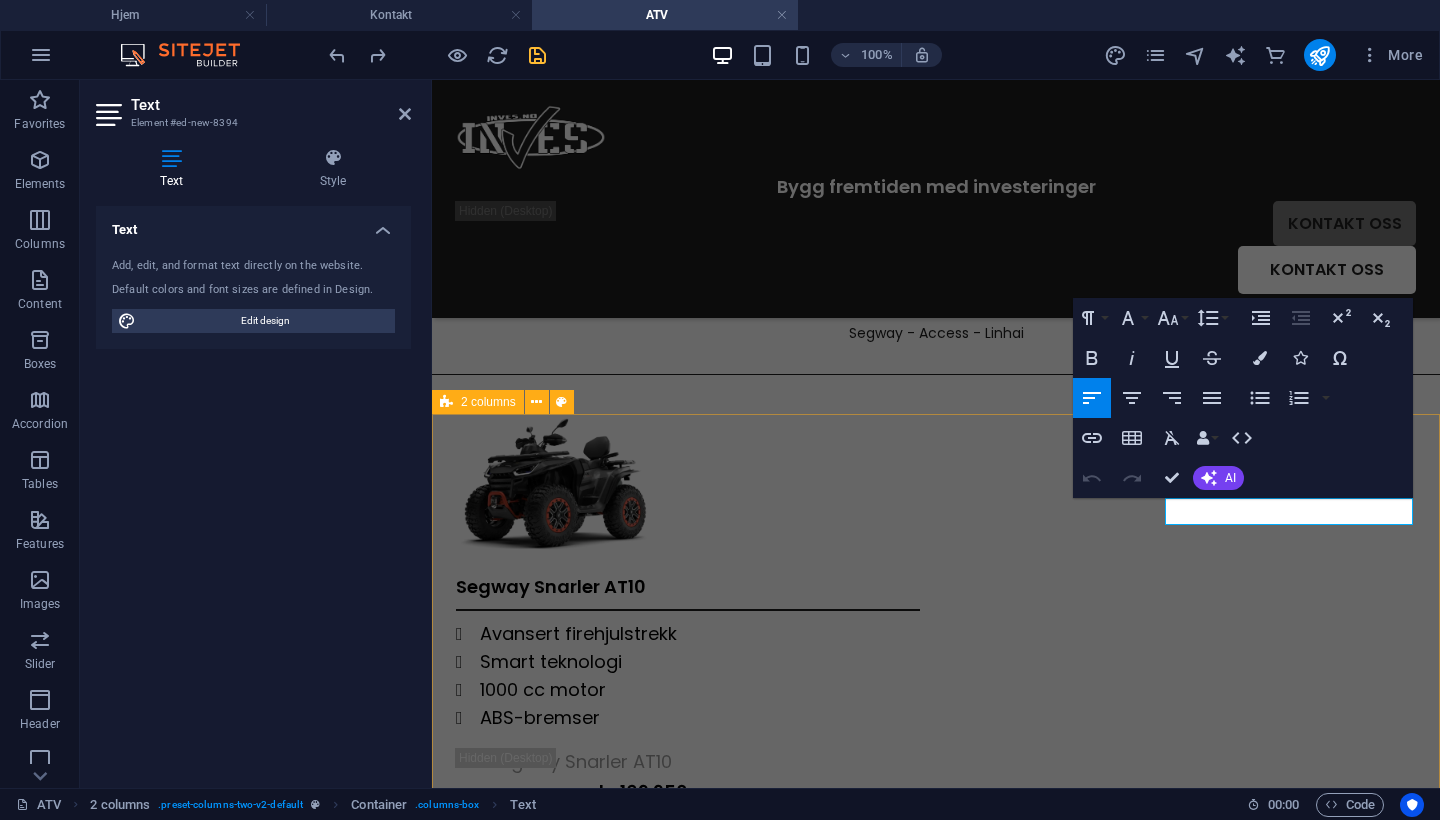 drag, startPoint x: 1391, startPoint y: 512, endPoint x: 1111, endPoint y: 505, distance: 280.0875 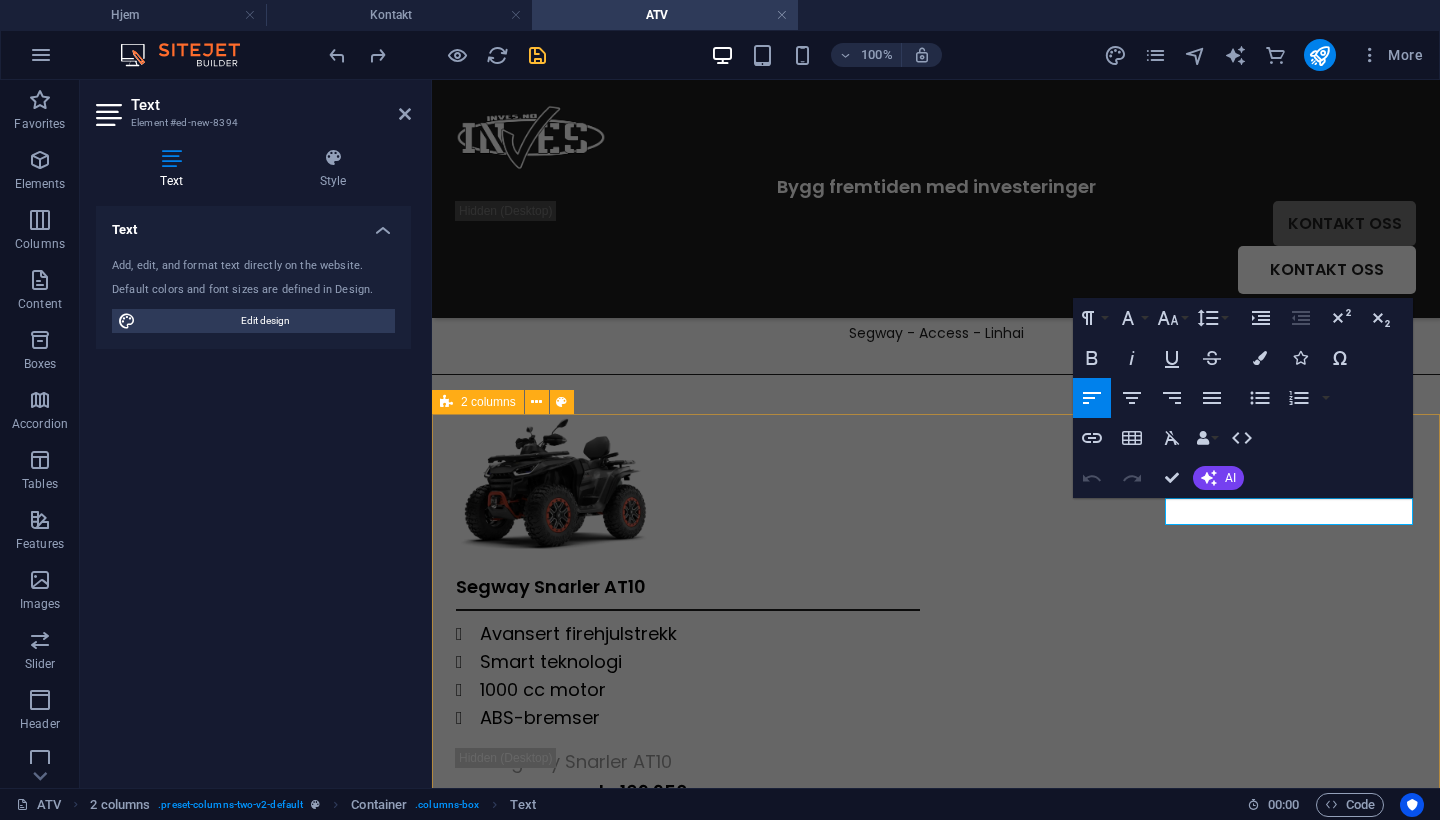 click on "Segway Snarler AT10 Avansert firehjulstrekk Smart teknologi 1000 cc motor ABS-bremser Segway Snarler AT10 kr 169 950,- kr 169 950,- 3 varianter tilgjengelig      Avansert firehjulstrekk Smart teknologi 1000 cc motor ABS-bremser BESTILL / LES MER BESTILL / LES MER" at bounding box center [936, 989] 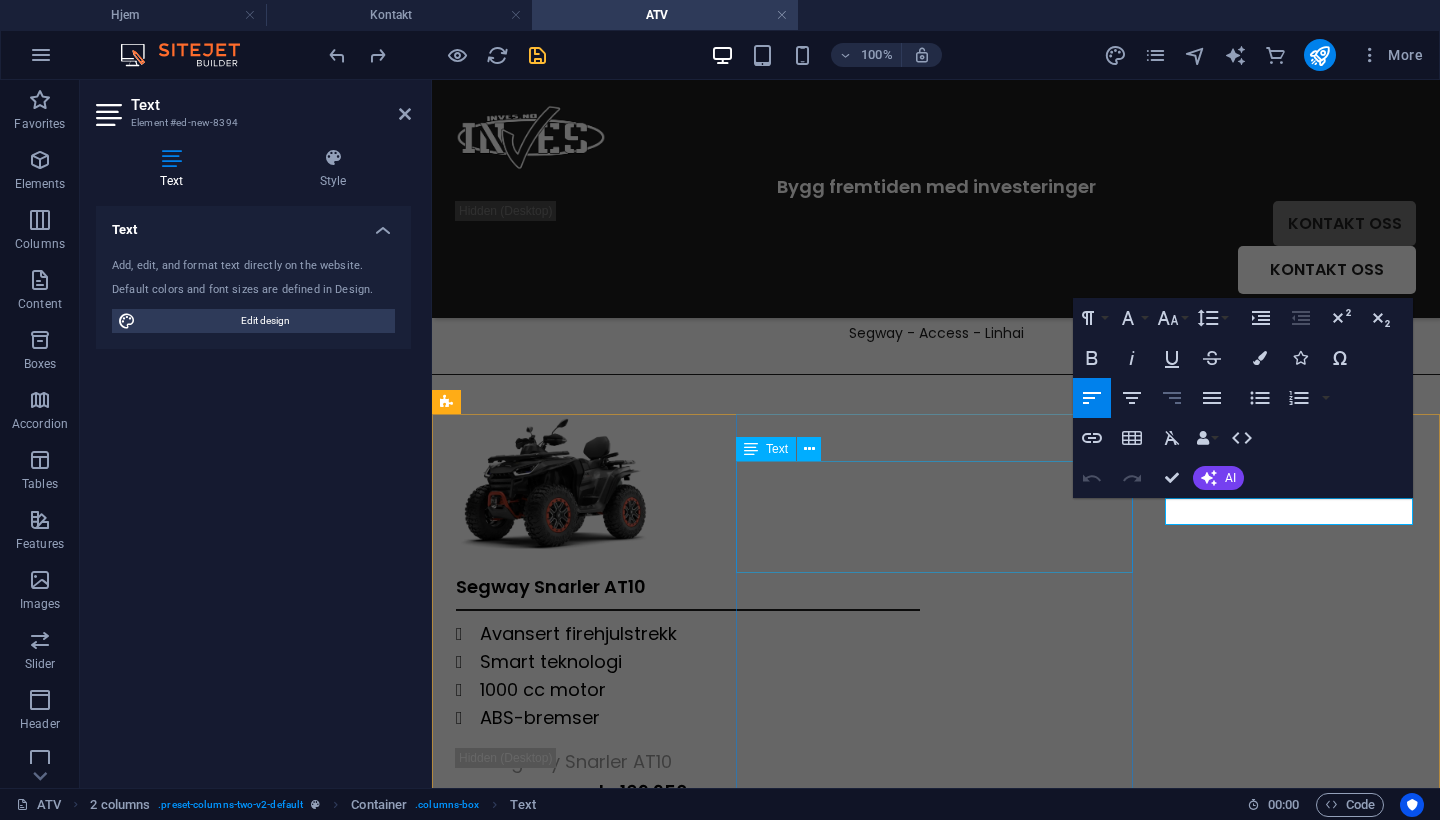 click 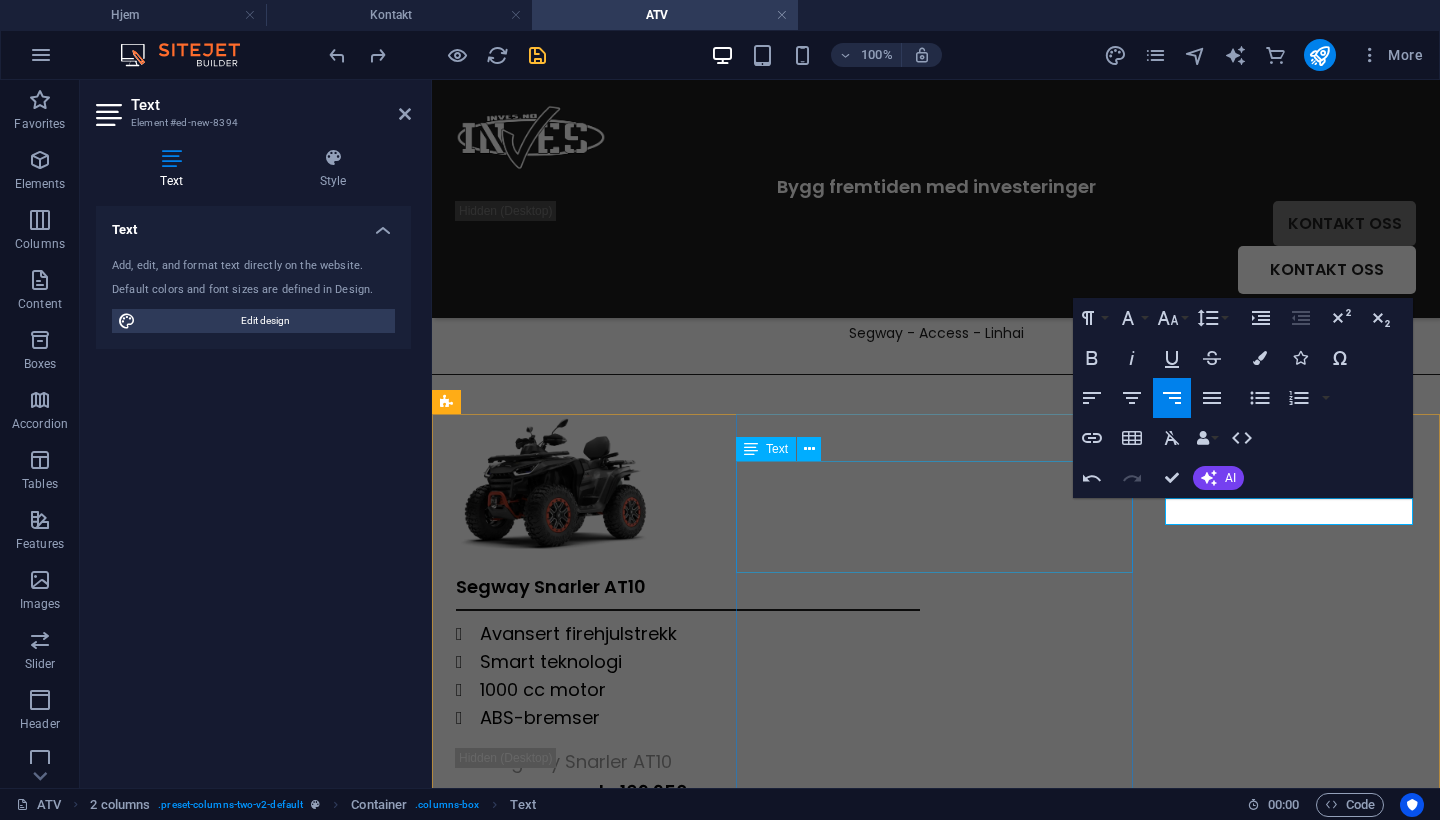 click on "Avansert firehjulstrekk Smart teknologi 1000 cc motor ABS-bremser" at bounding box center (688, 676) 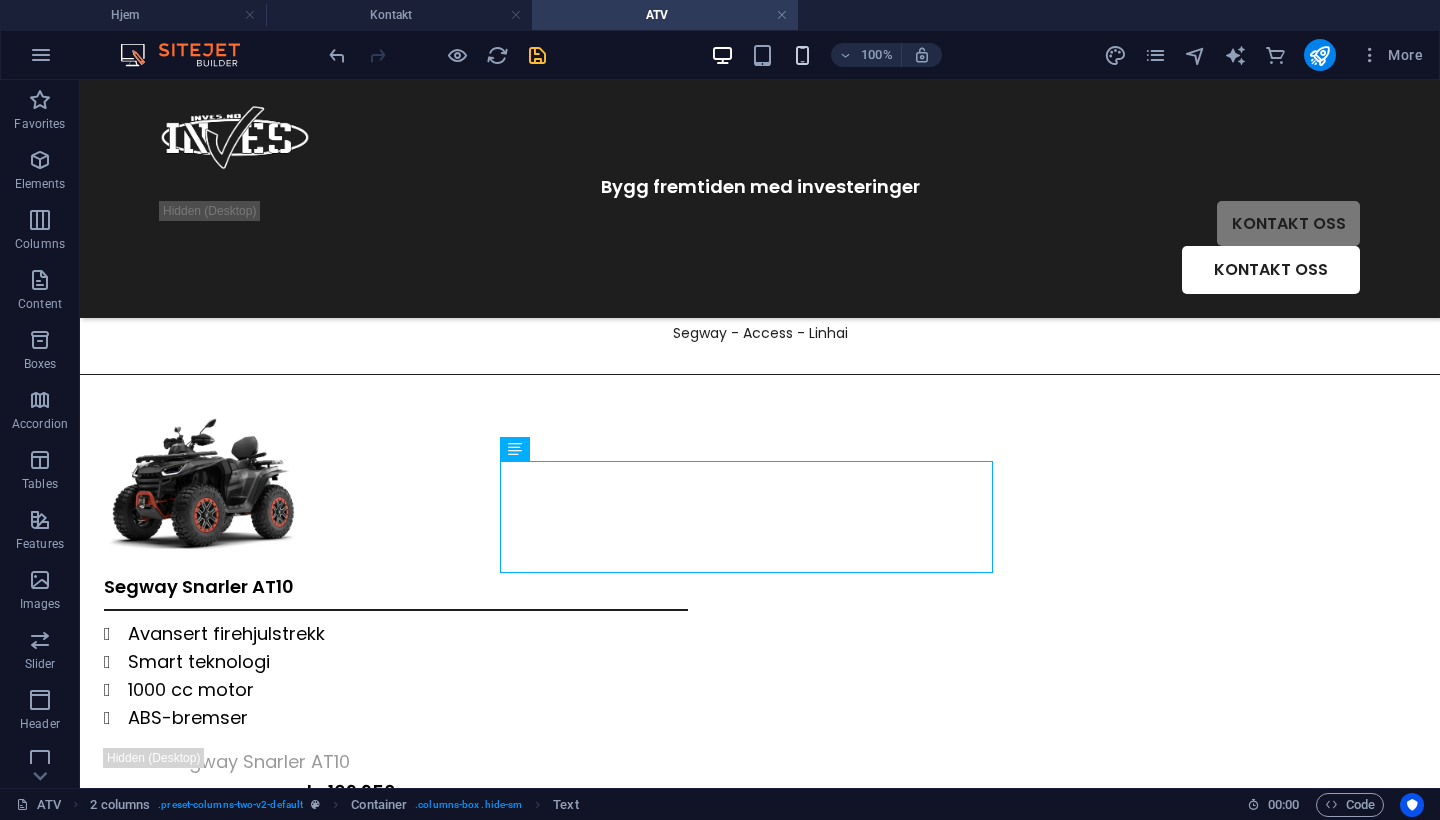 click at bounding box center [802, 55] 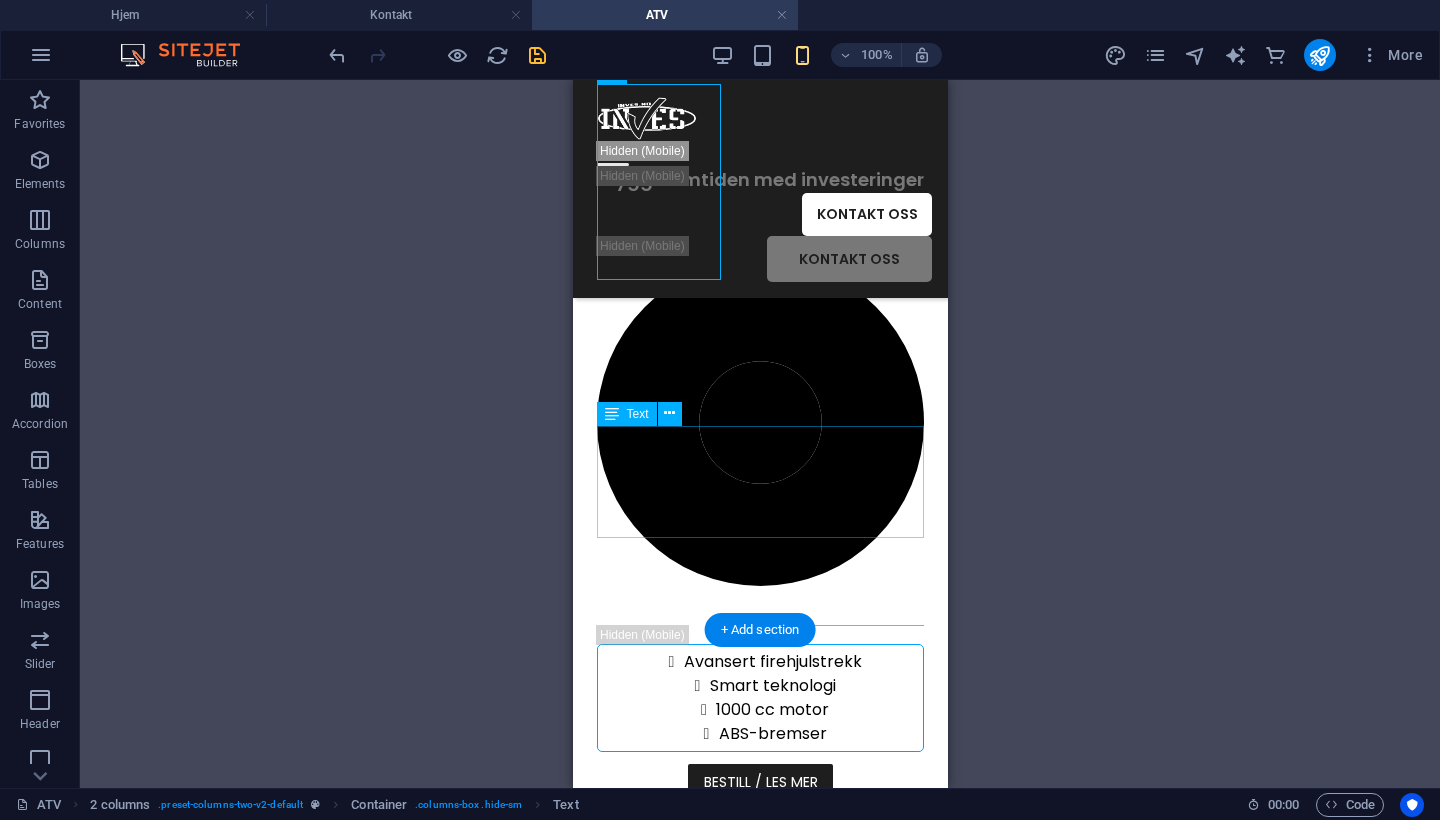 scroll, scrollTop: 609, scrollLeft: 0, axis: vertical 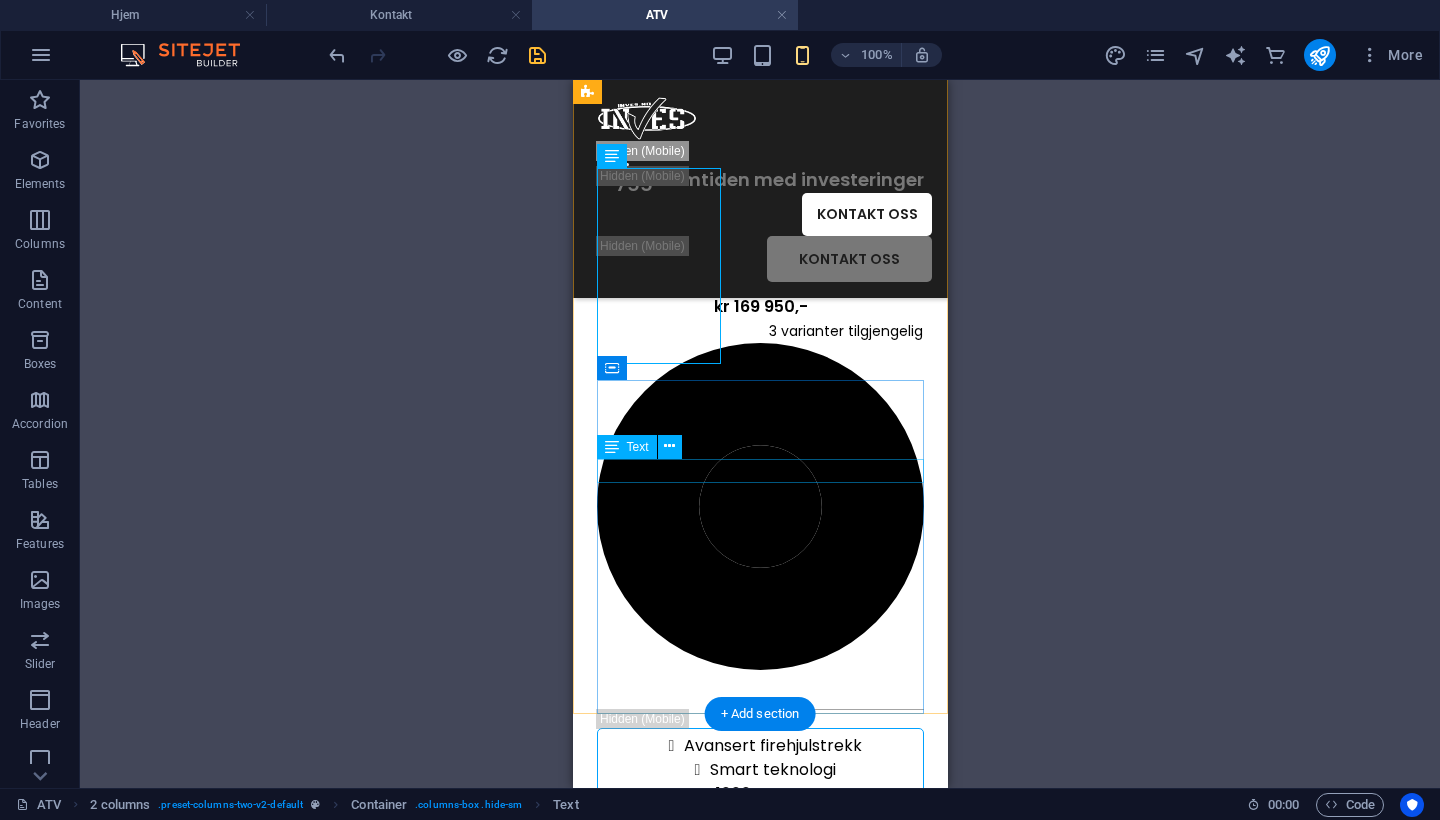 click on "3 varianter tilgjengelig" at bounding box center [759, 510] 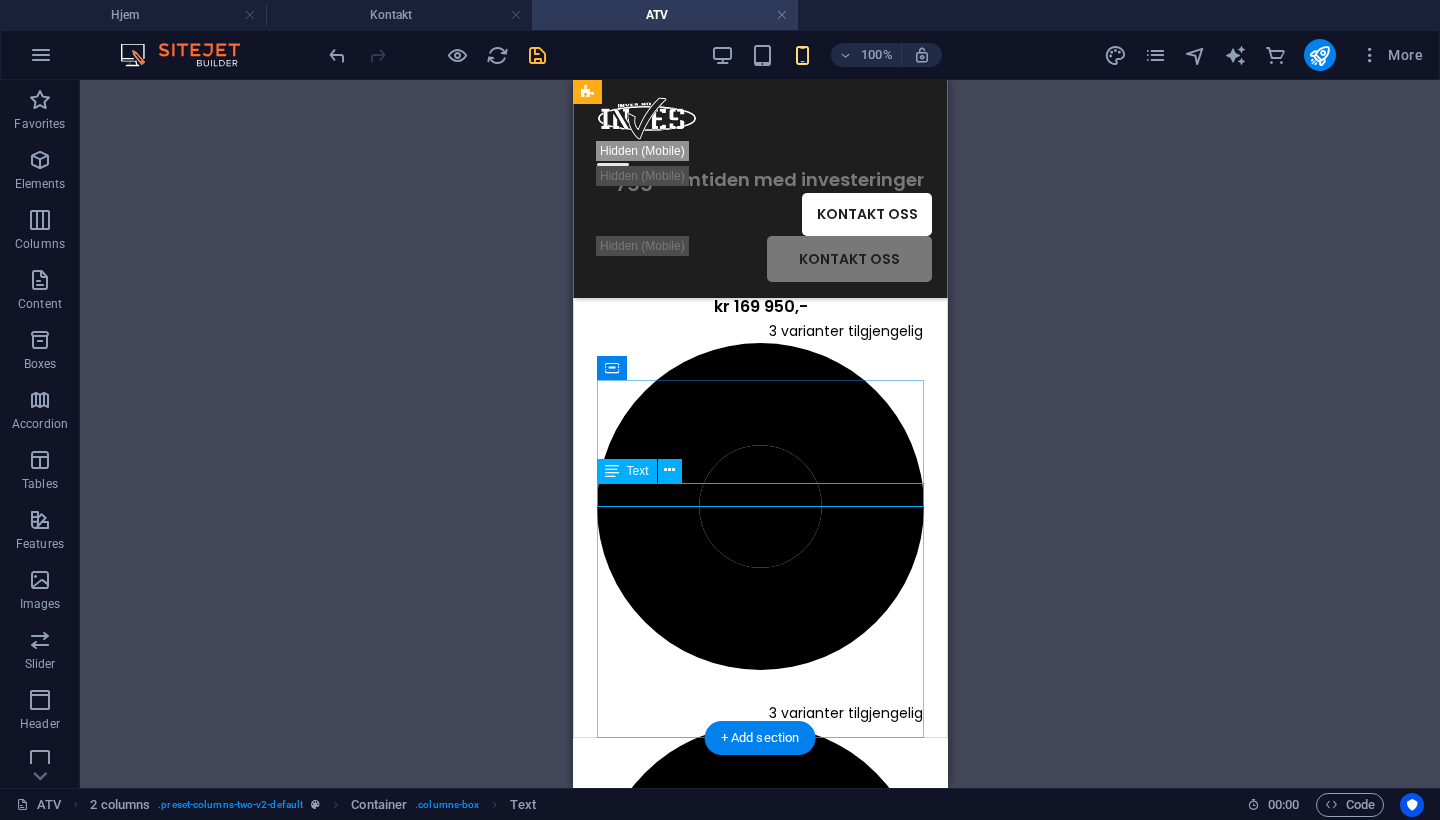 click on "3 varianter tilgjengelig" at bounding box center [759, 892] 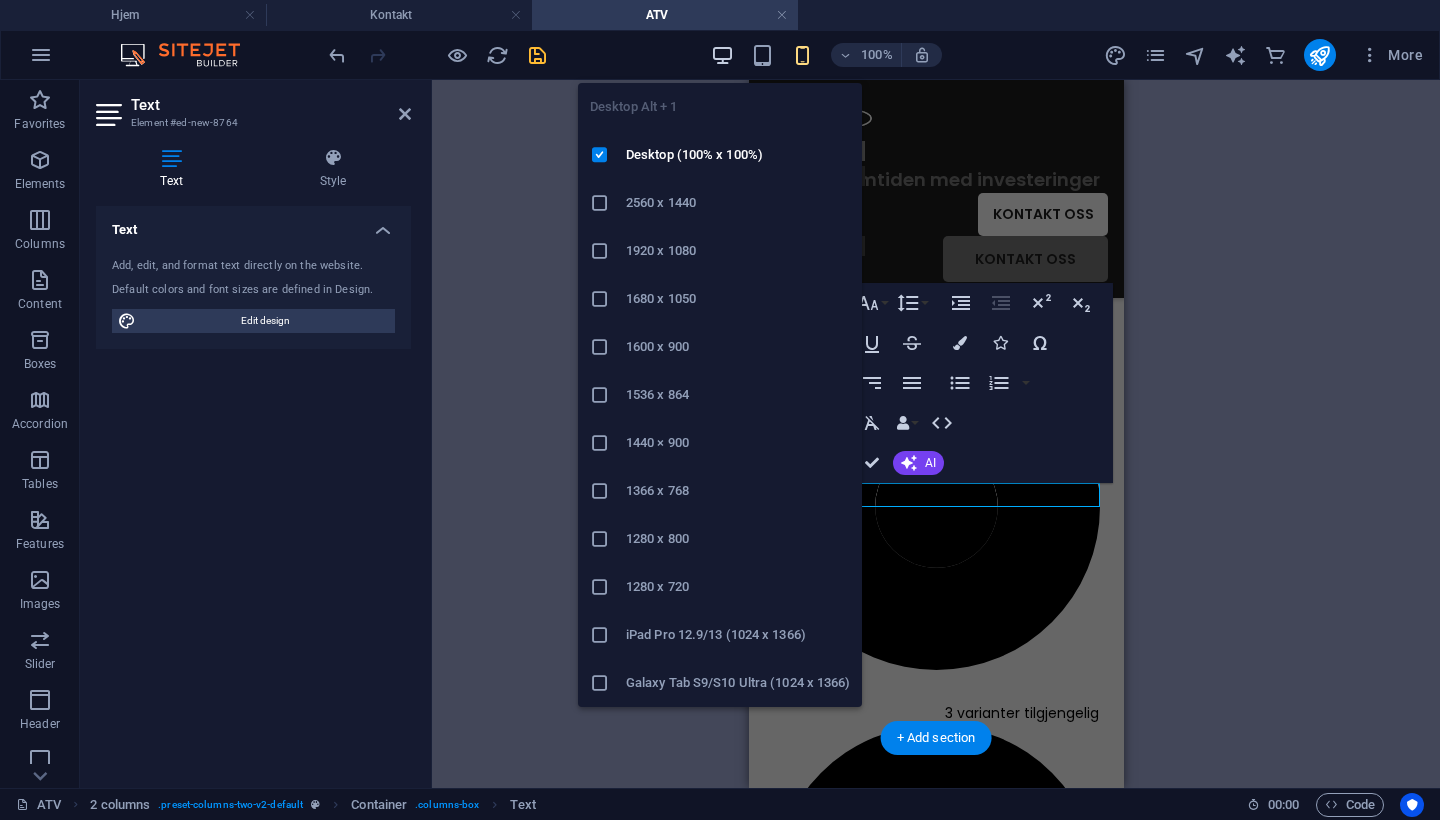 drag, startPoint x: 716, startPoint y: 53, endPoint x: 121, endPoint y: 6, distance: 596.8534 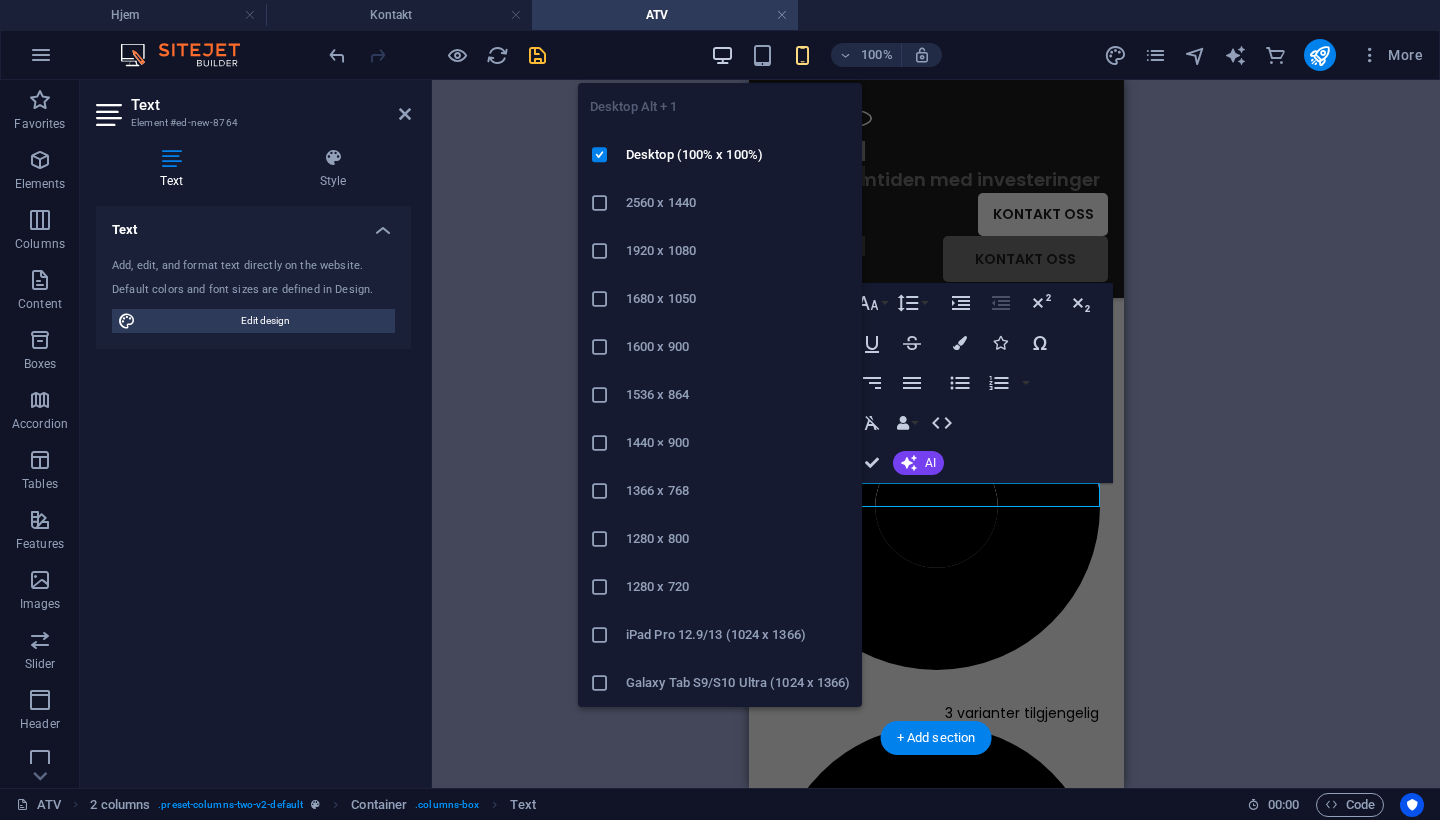 click at bounding box center (722, 55) 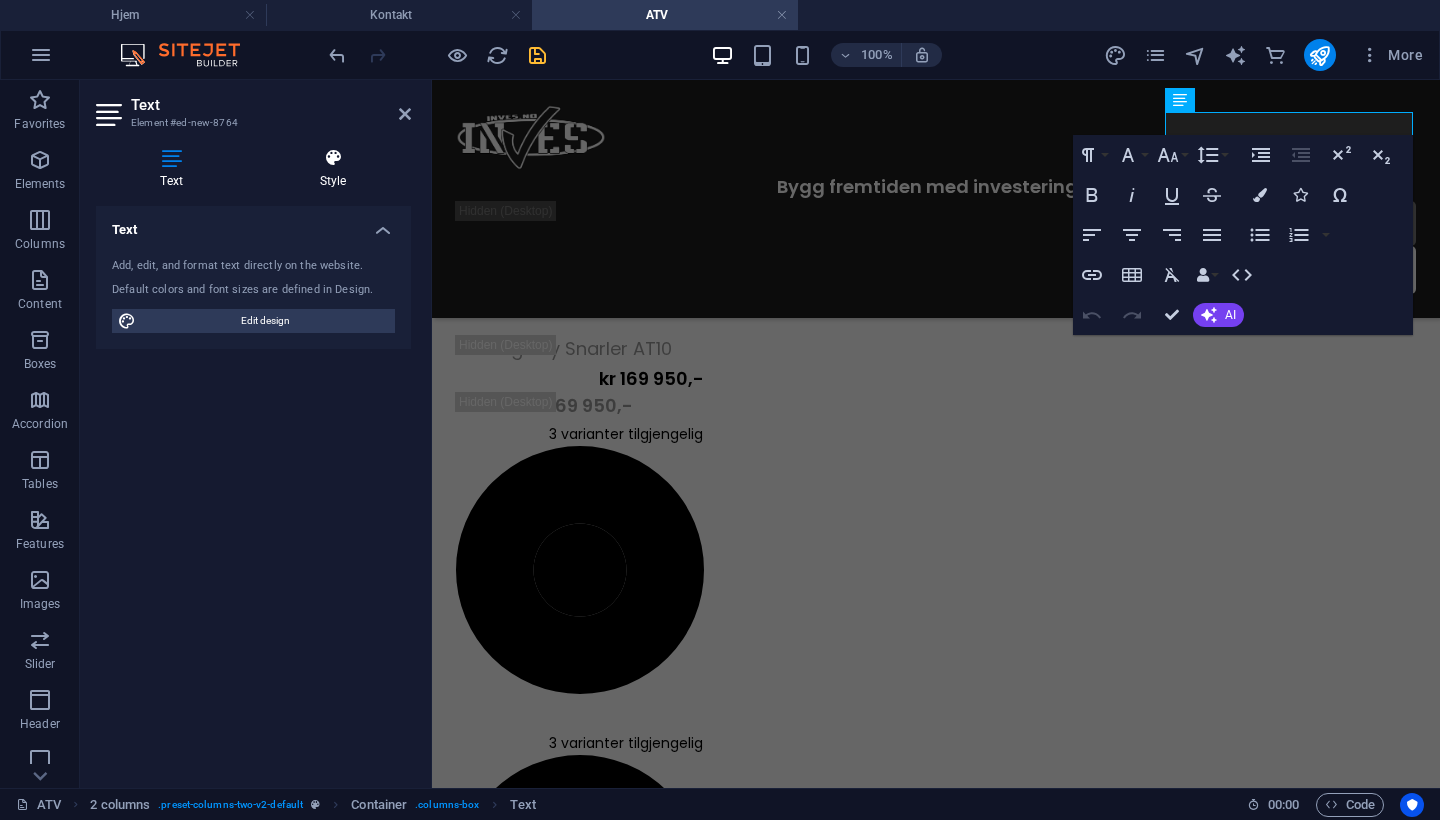 click at bounding box center (333, 158) 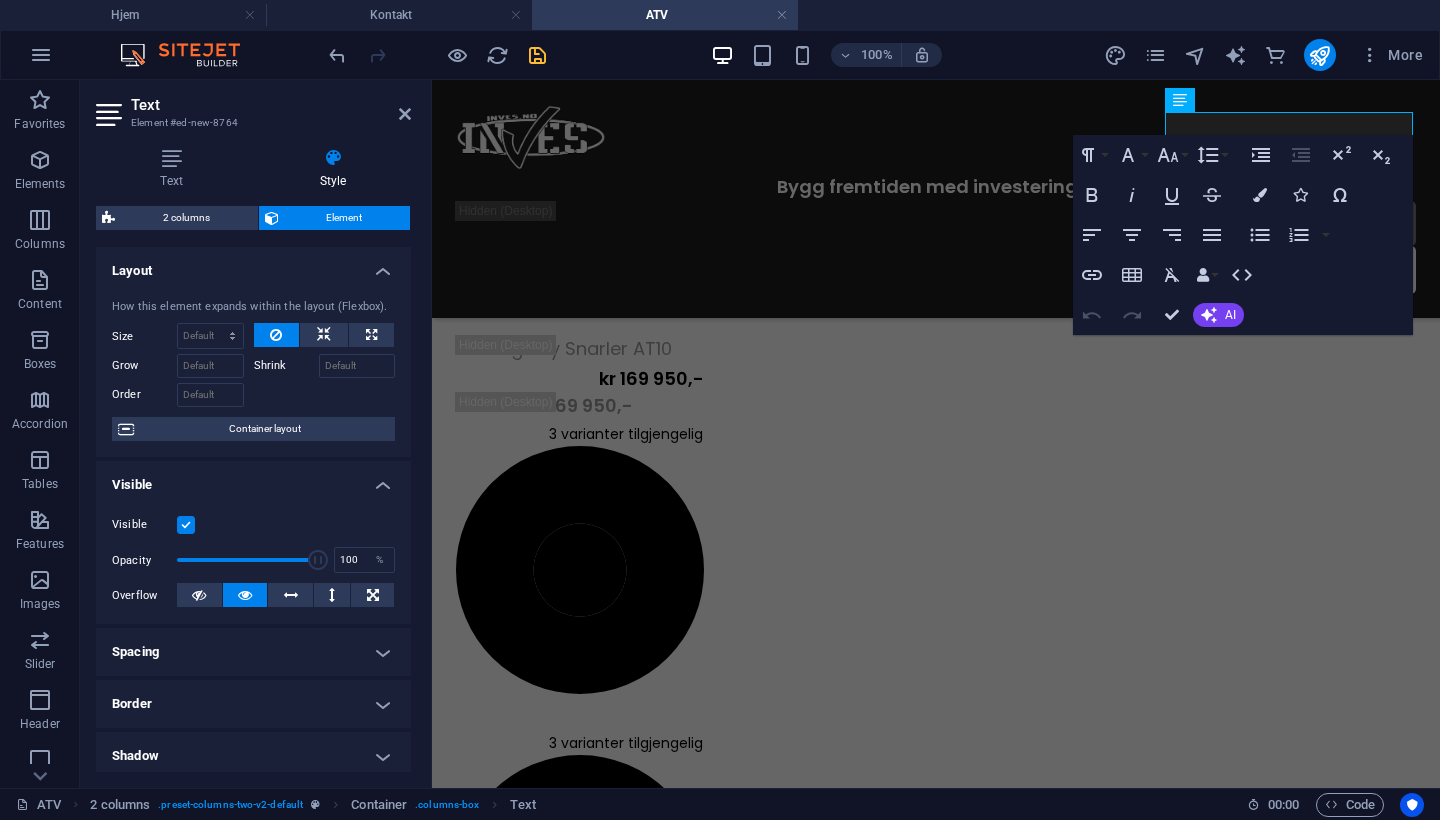 click on "Visible" at bounding box center [253, 525] 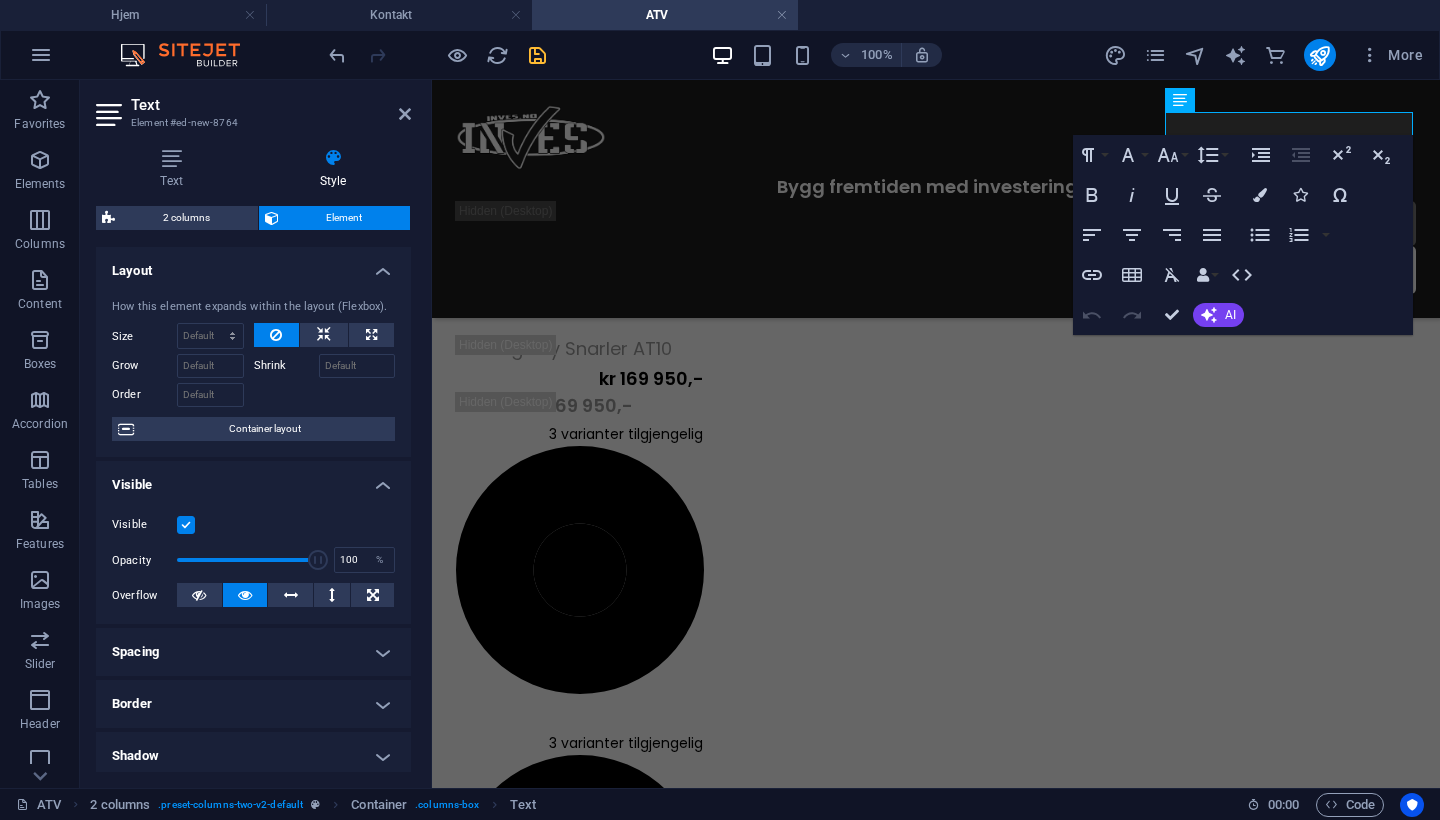 click on "Visible" at bounding box center [253, 525] 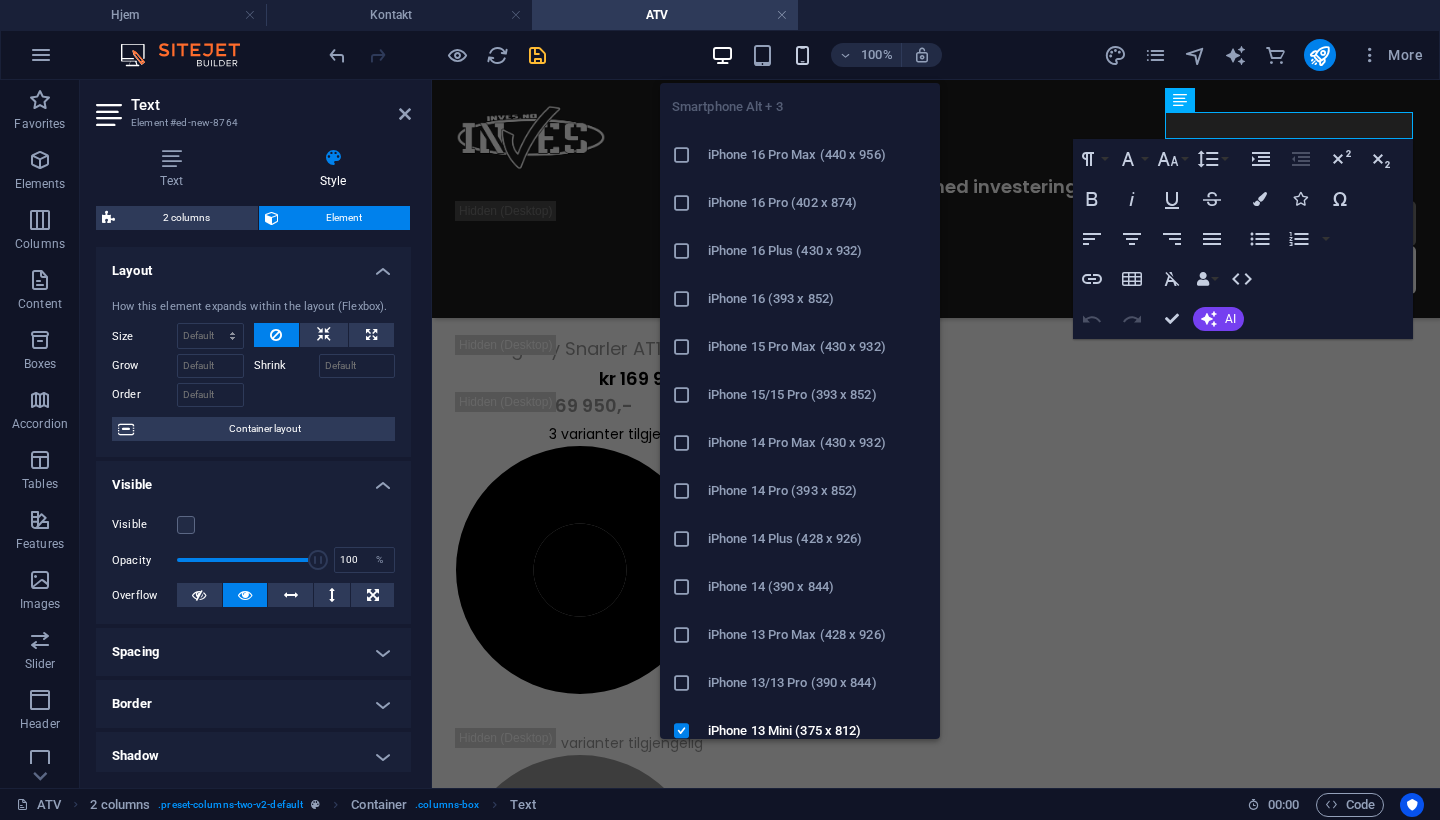 click at bounding box center (802, 55) 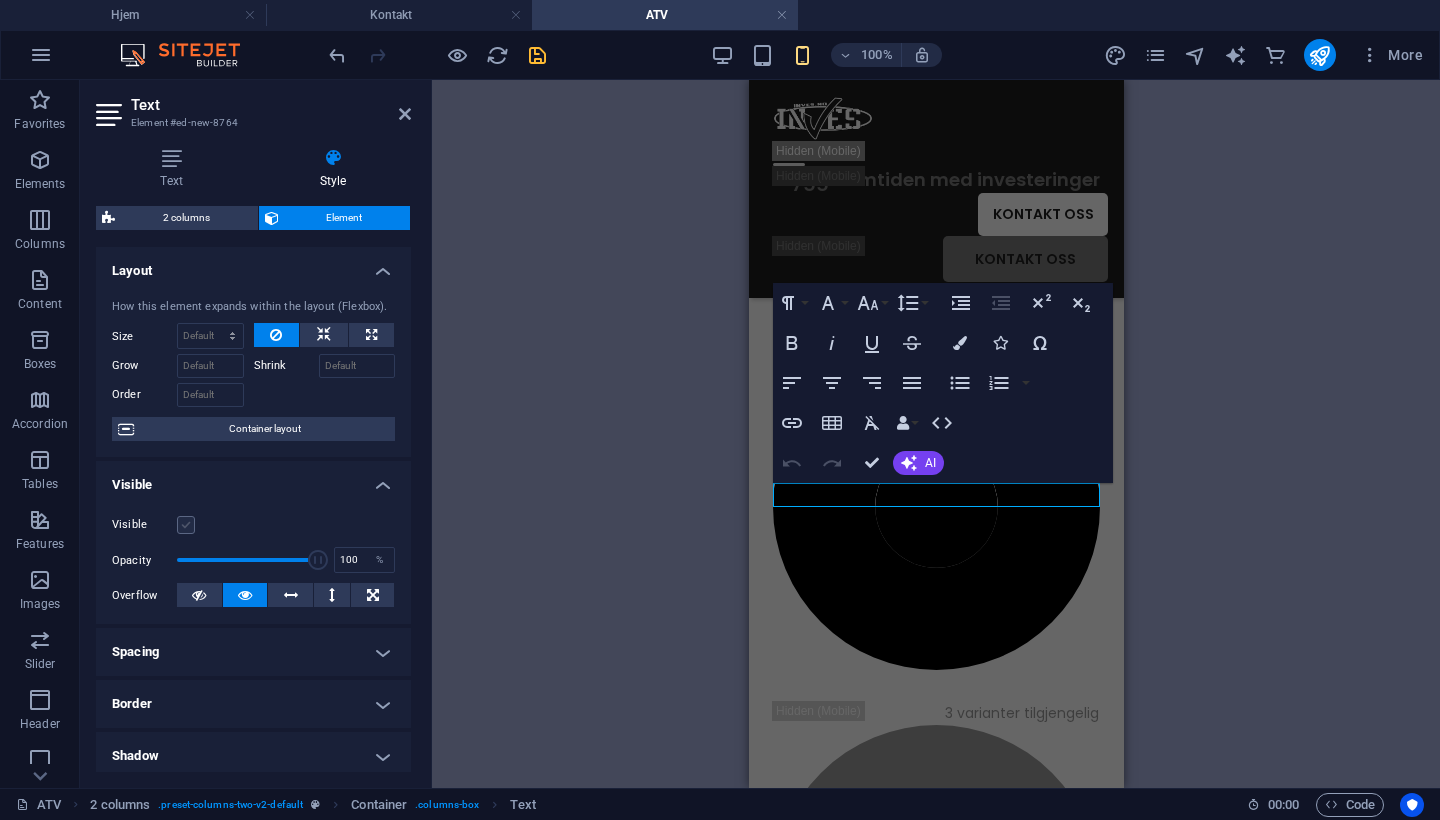 click at bounding box center (186, 525) 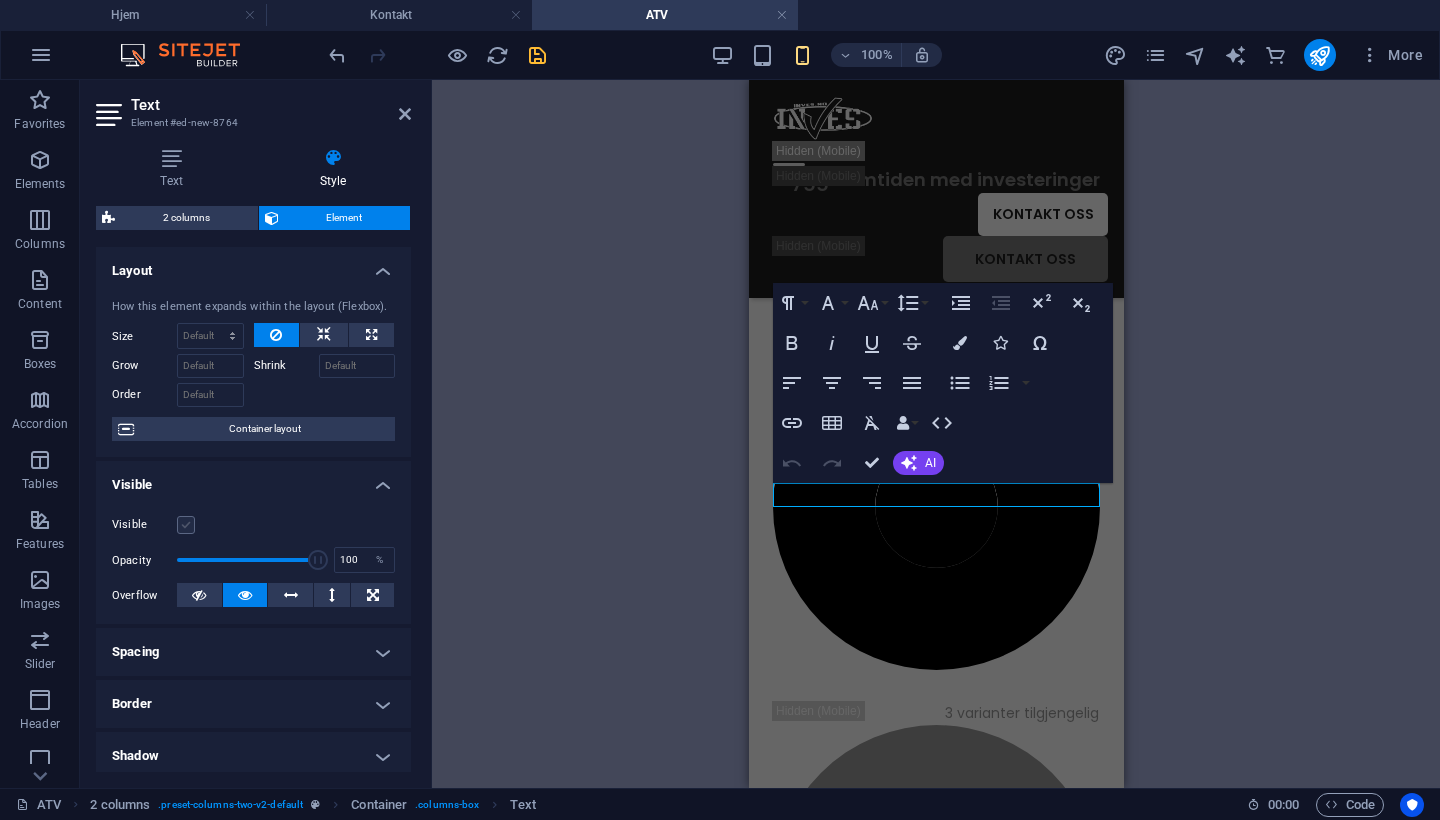 click on "Visible" at bounding box center (0, 0) 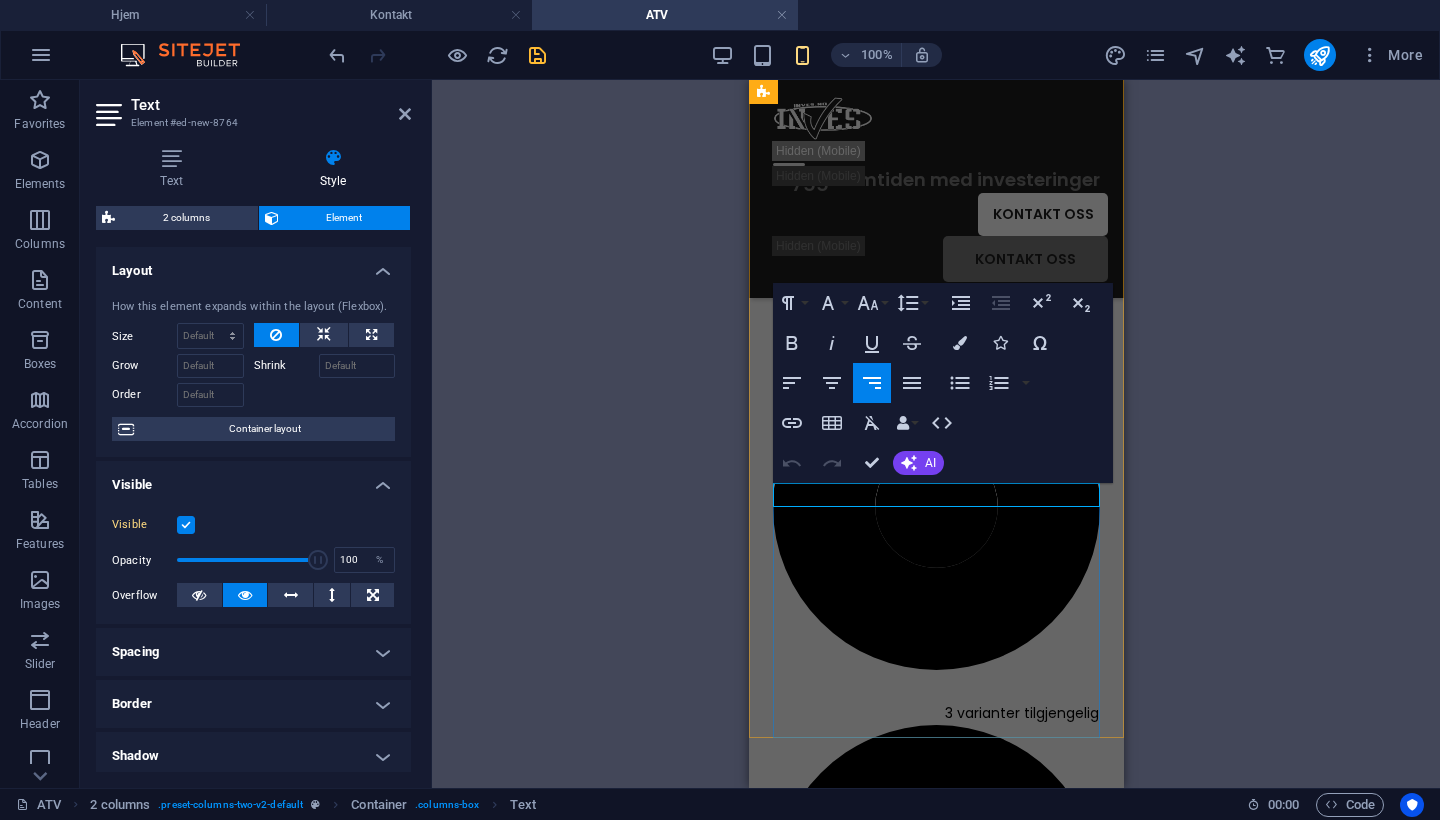 drag, startPoint x: 918, startPoint y: 495, endPoint x: 1253, endPoint y: 494, distance: 335.0015 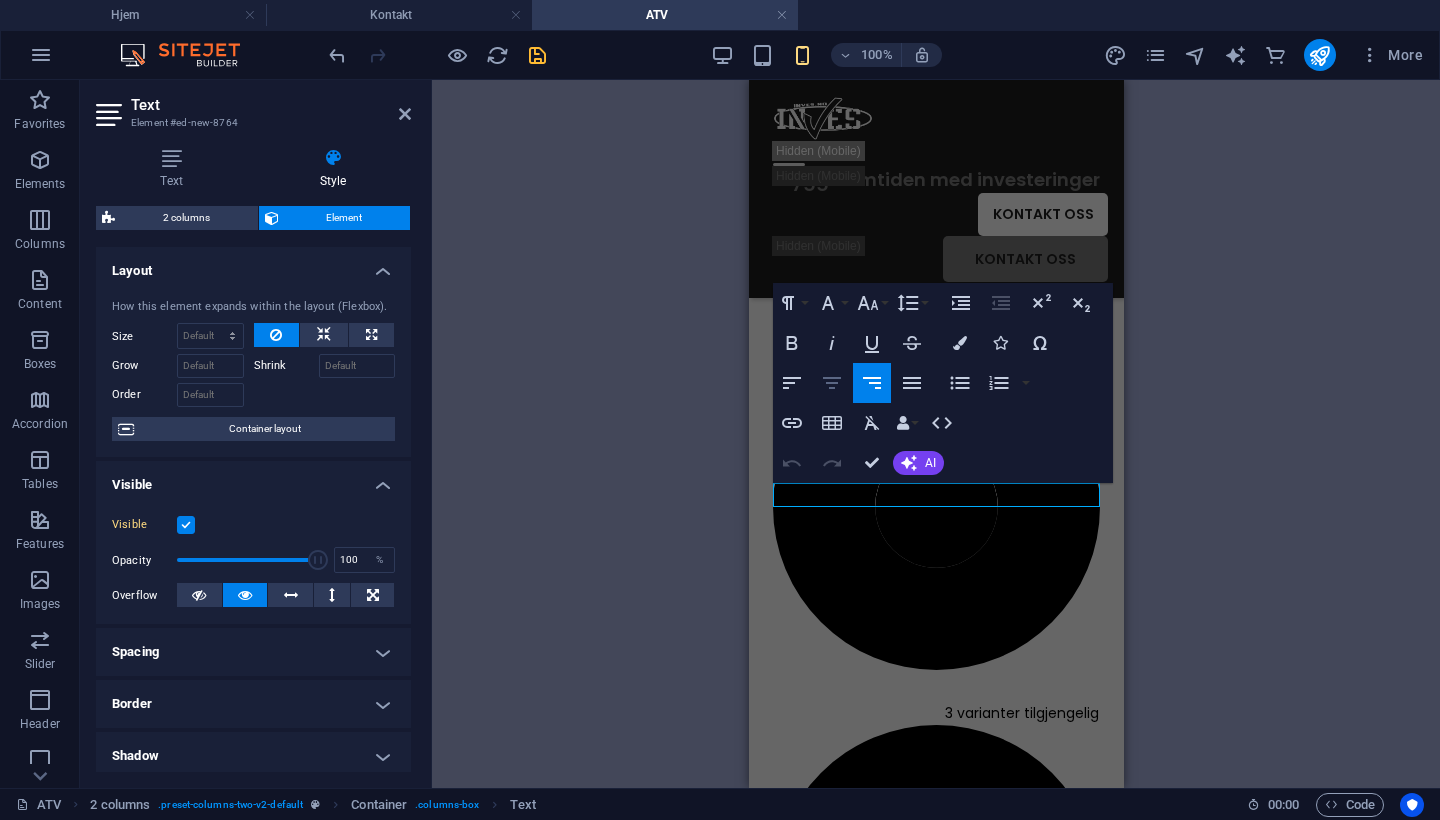 click 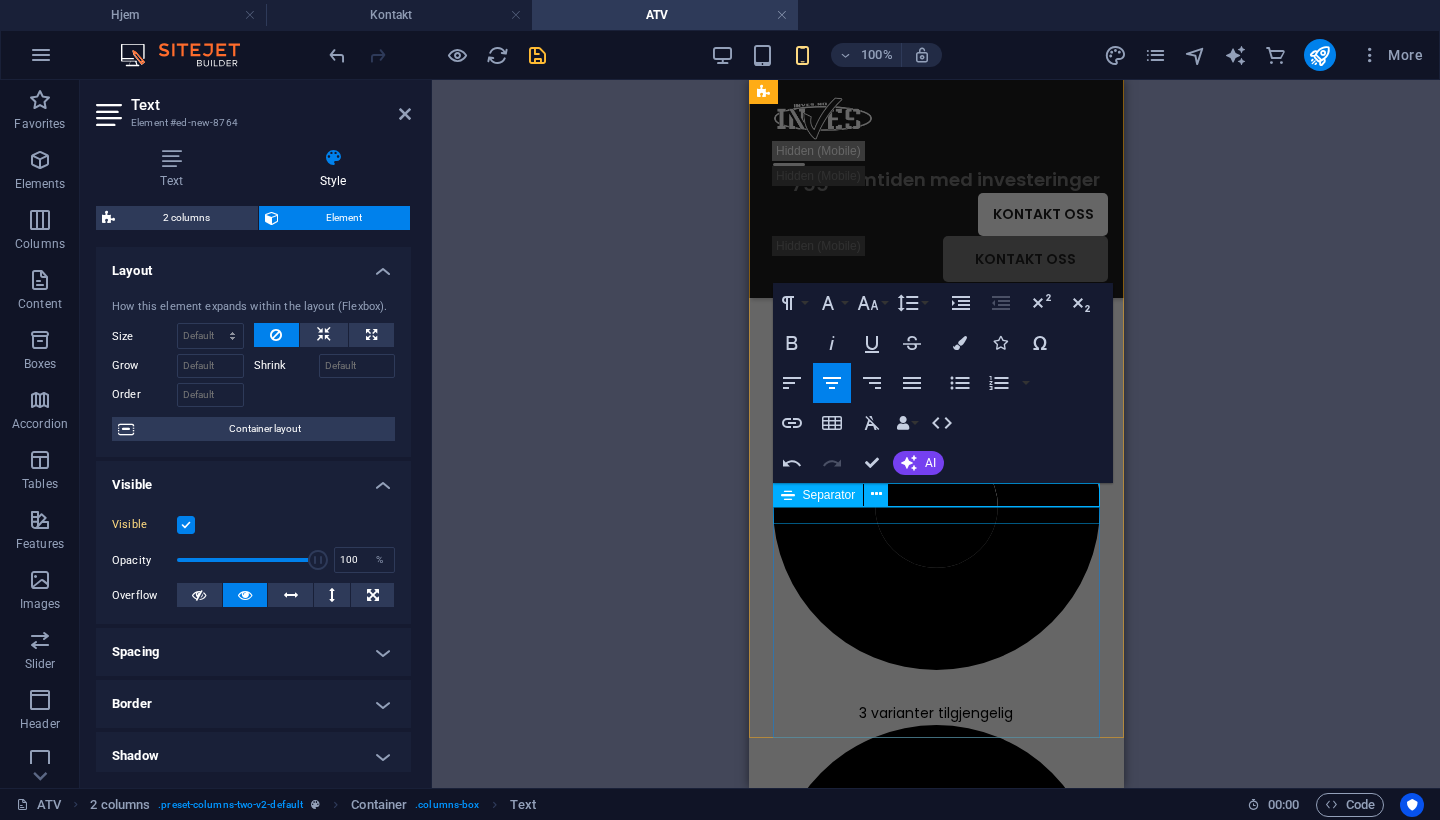 click on "Avansert firehjulstrekk Smart teknologi 1000 cc motor ABS-bremser" at bounding box center (935, 1164) 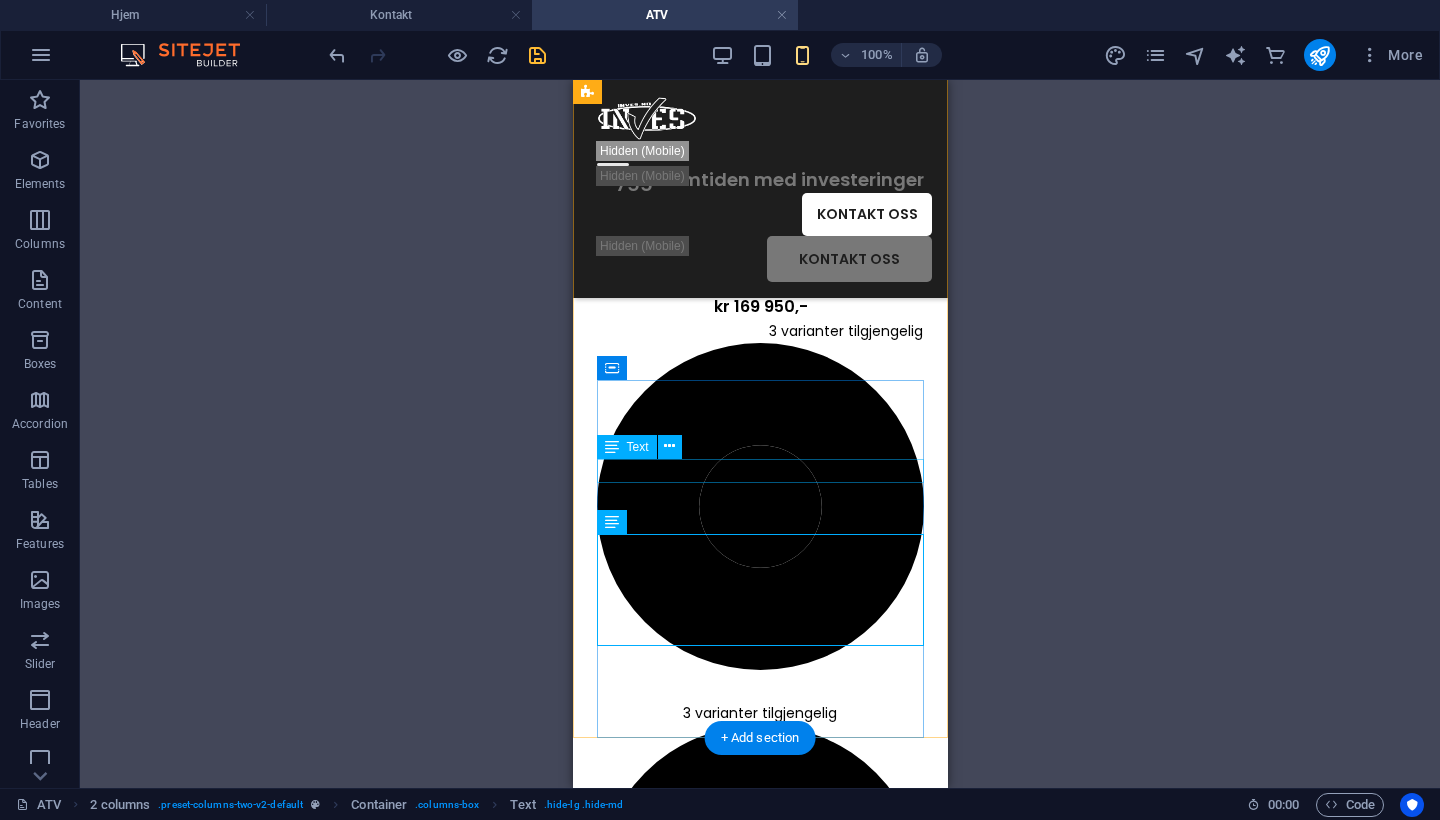 click on "3 varianter tilgjengelig" at bounding box center (759, 510) 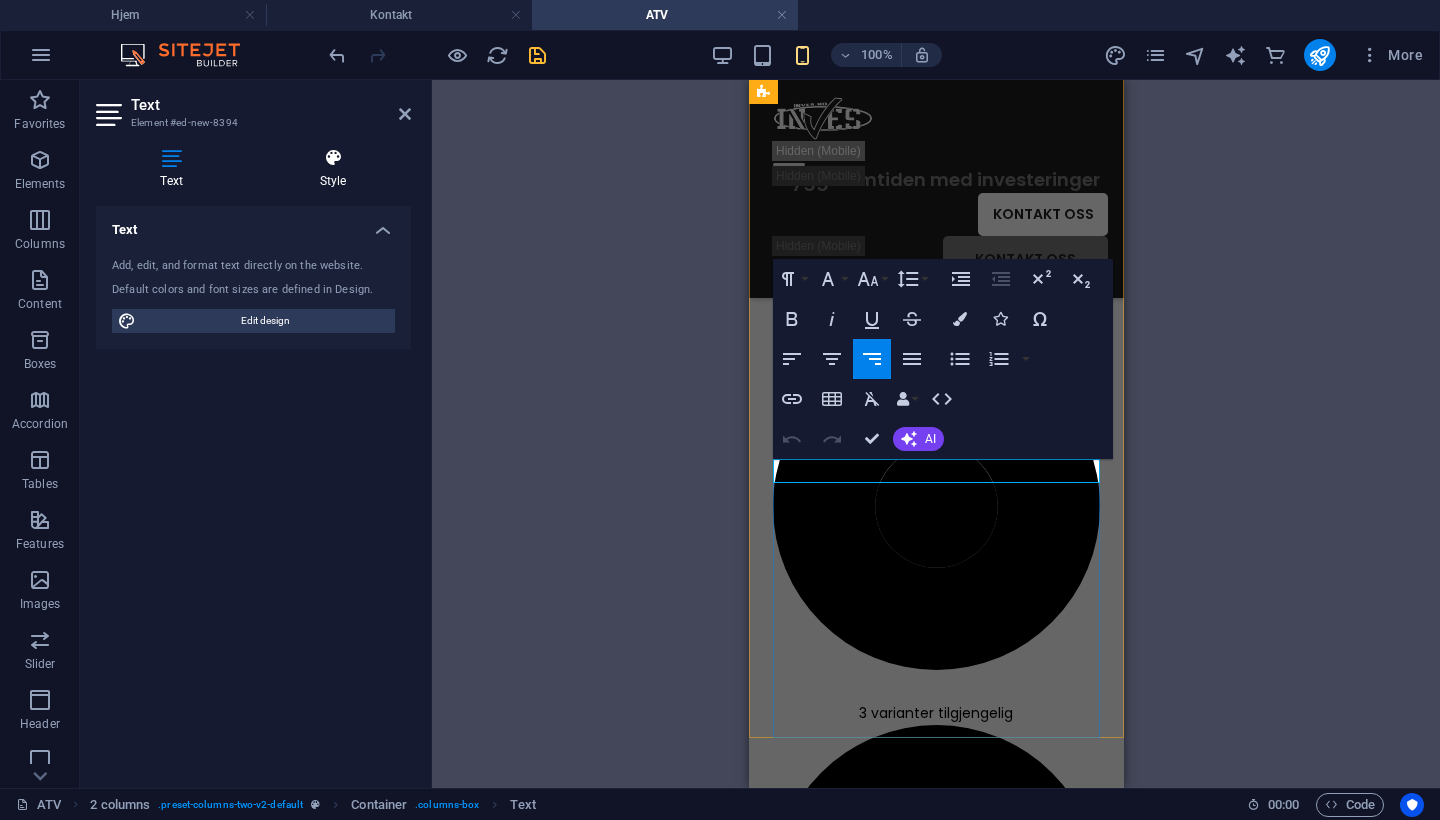 click at bounding box center (333, 158) 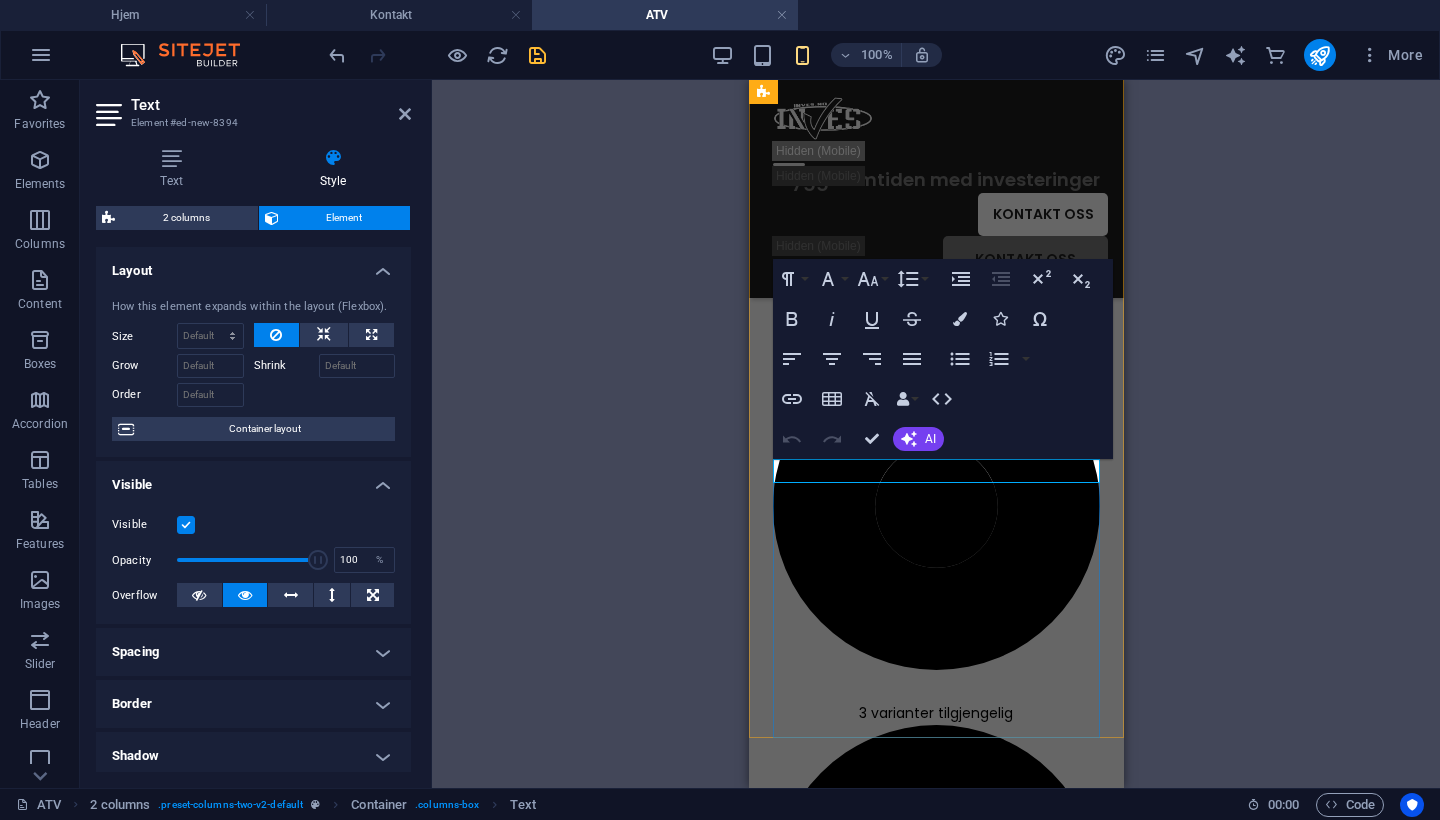 click at bounding box center [186, 525] 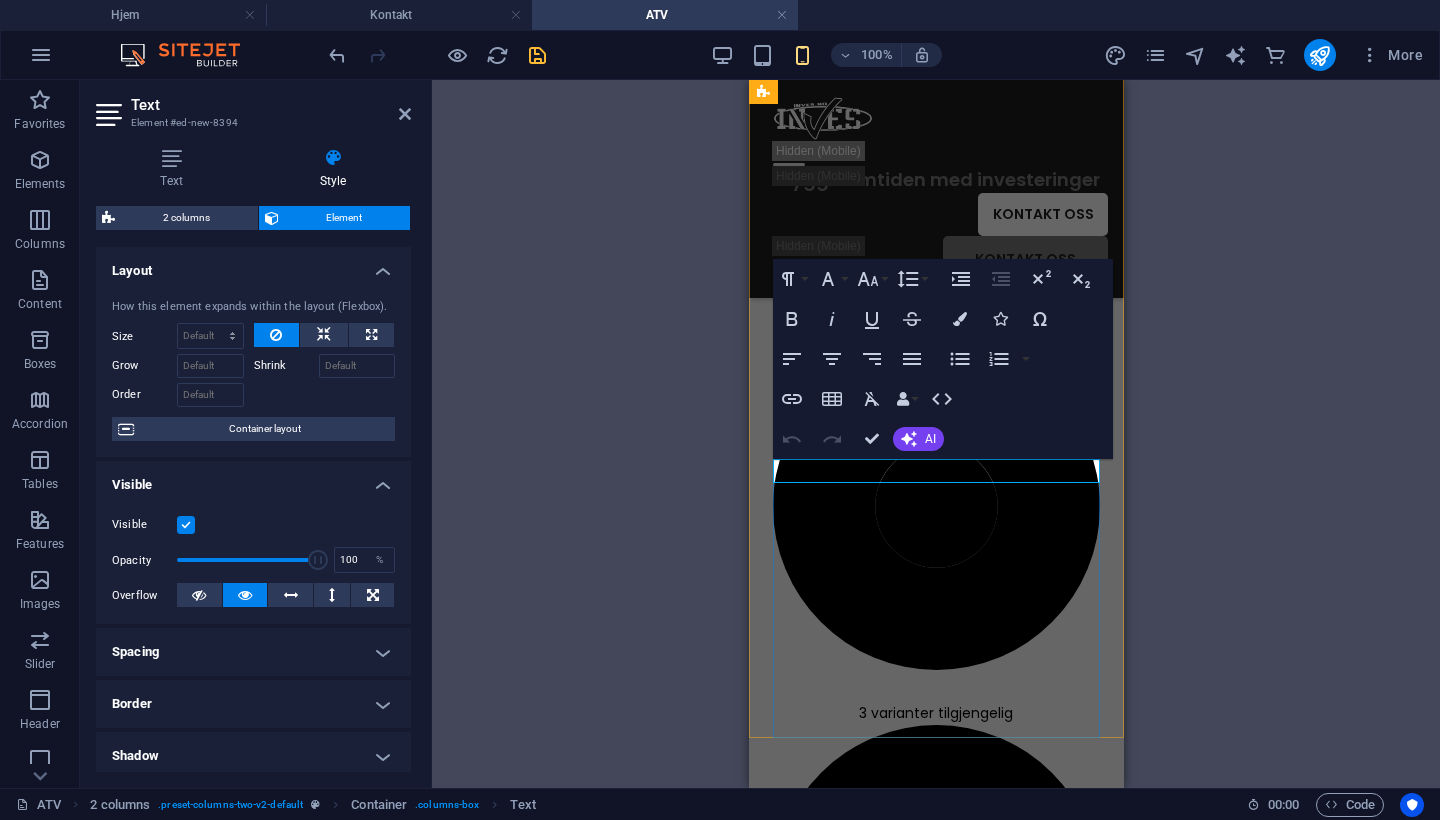 click on "Visible" at bounding box center (0, 0) 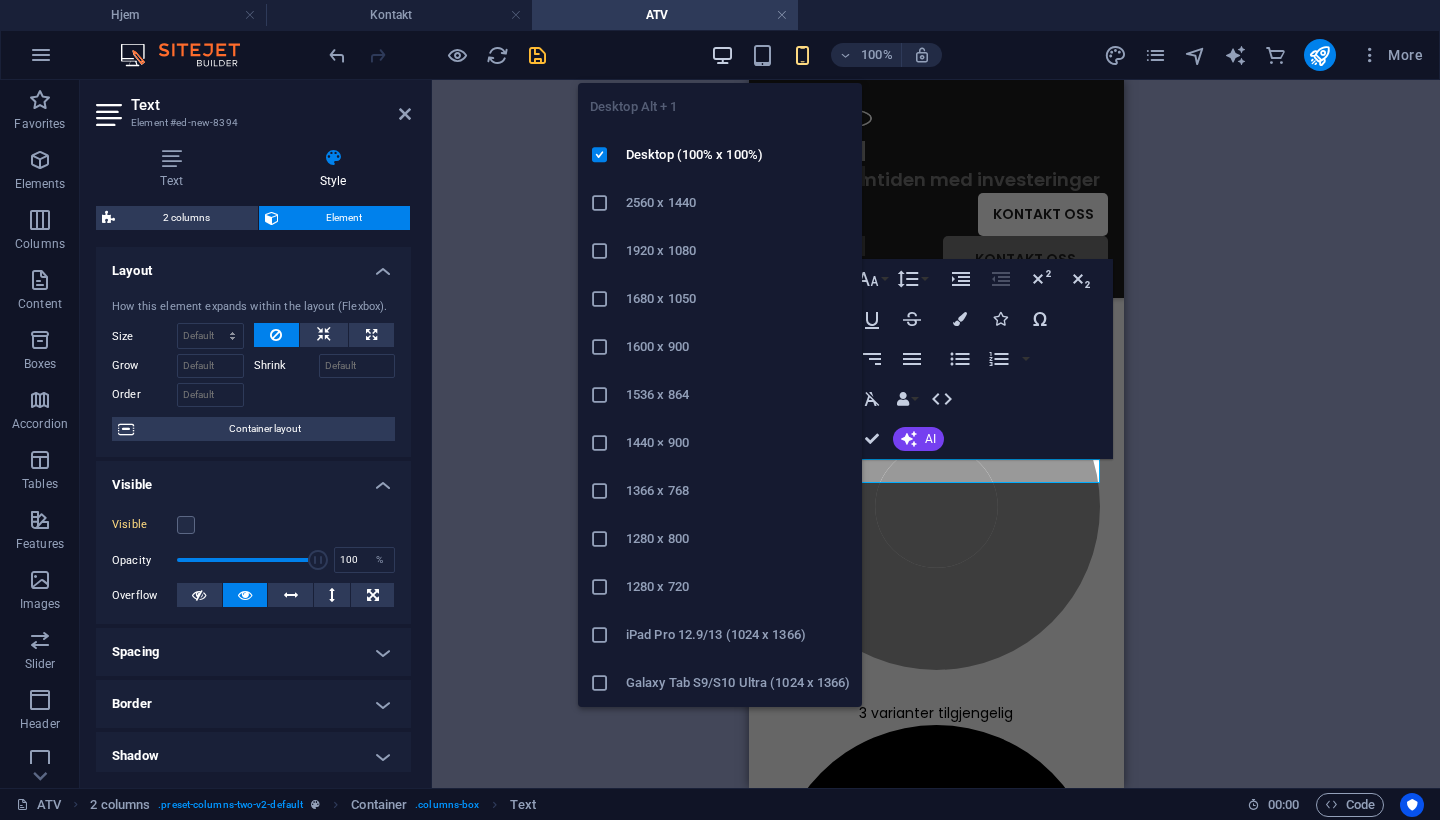 click at bounding box center (722, 55) 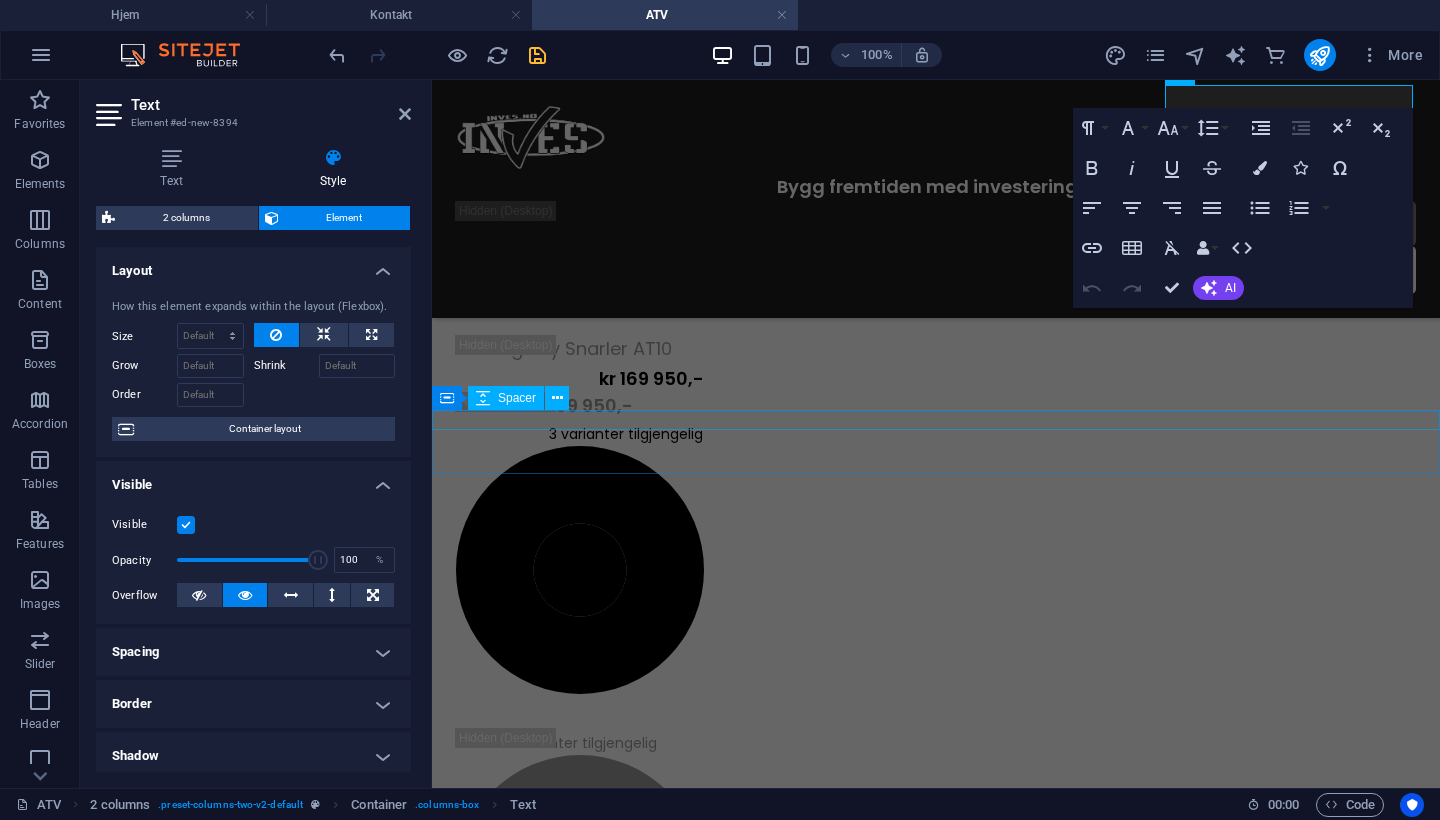 click at bounding box center (936, 1471) 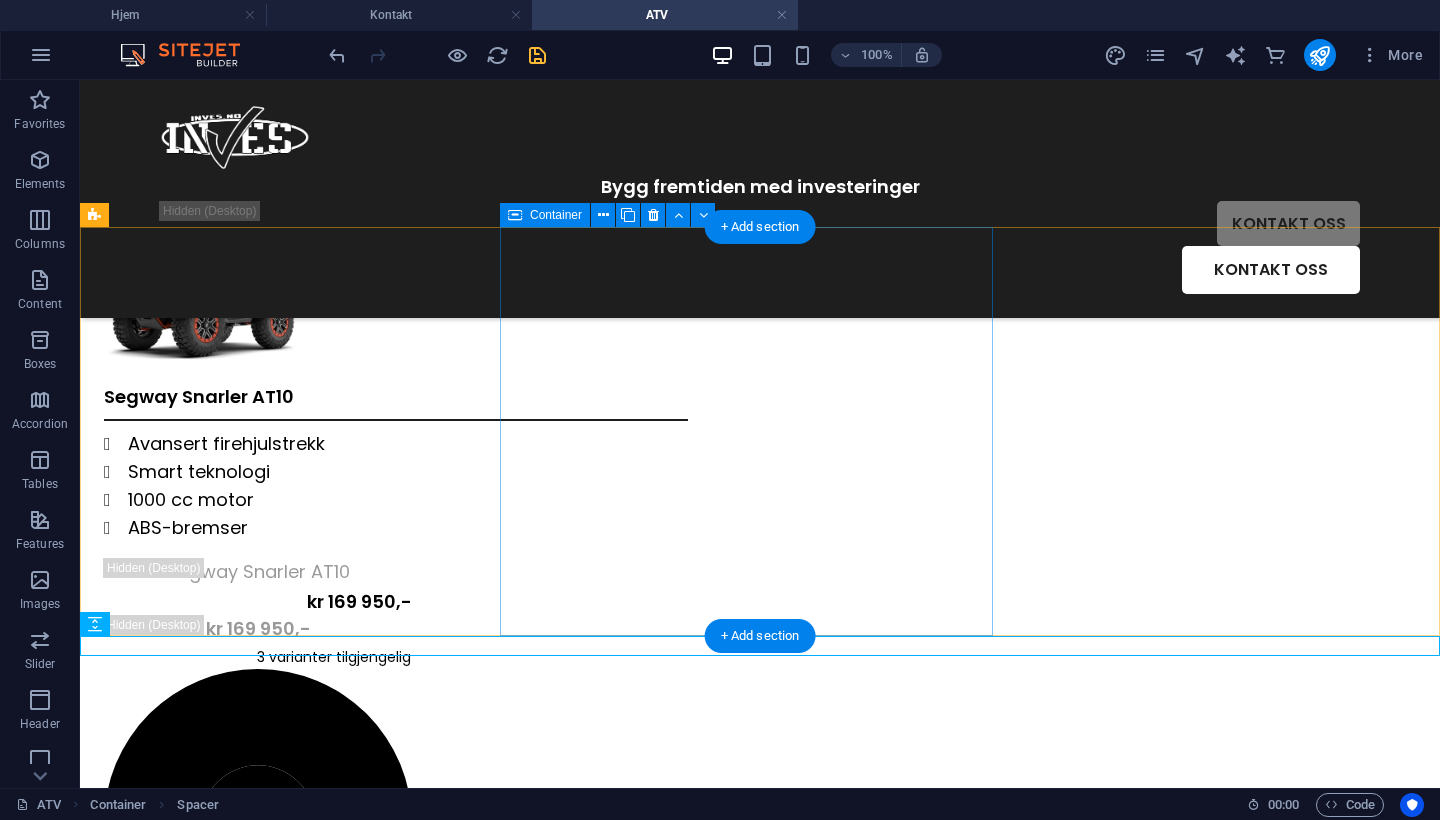 scroll, scrollTop: 383, scrollLeft: 0, axis: vertical 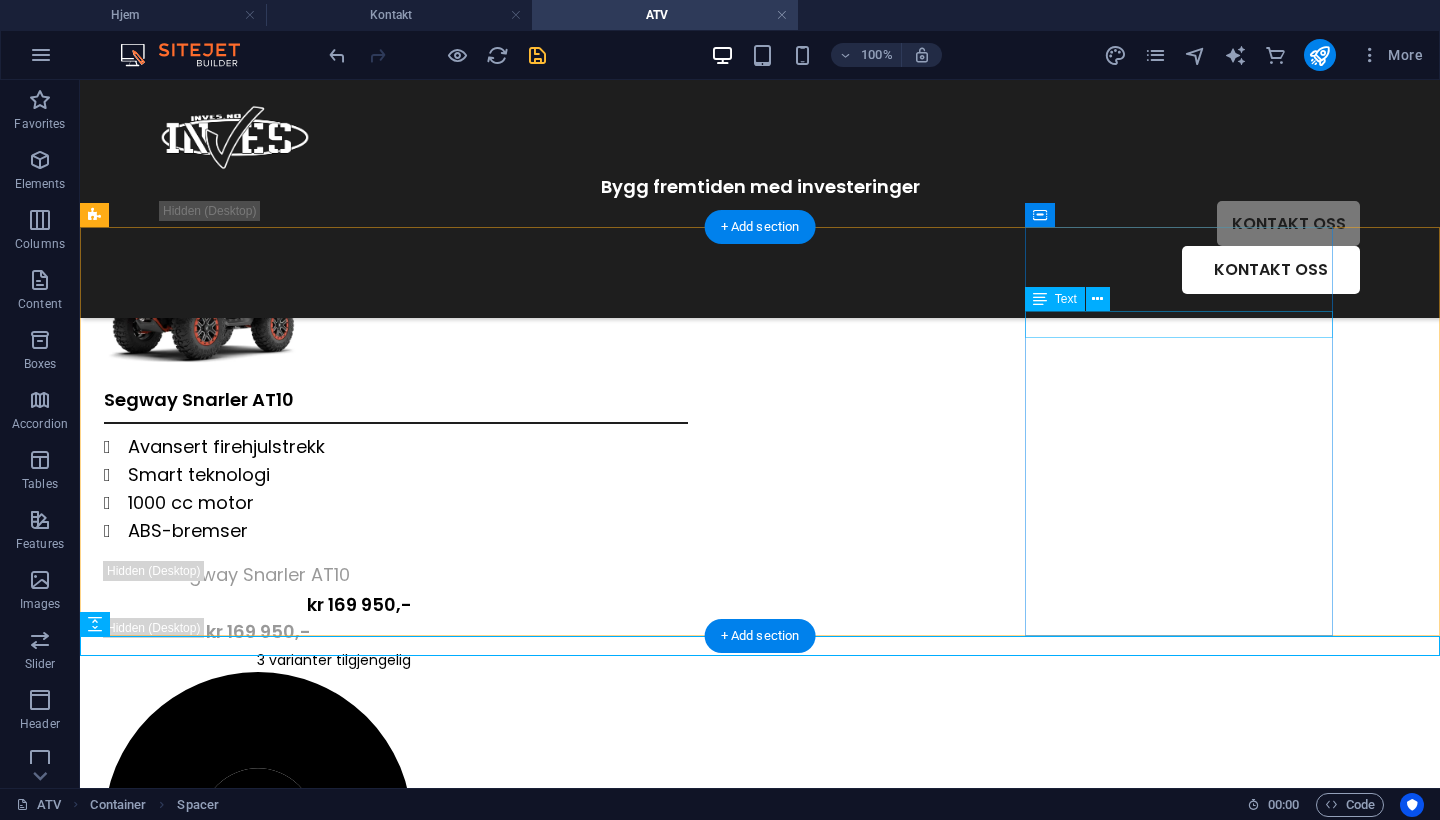 click on "3 varianter tilgjengelig" at bounding box center (258, 829) 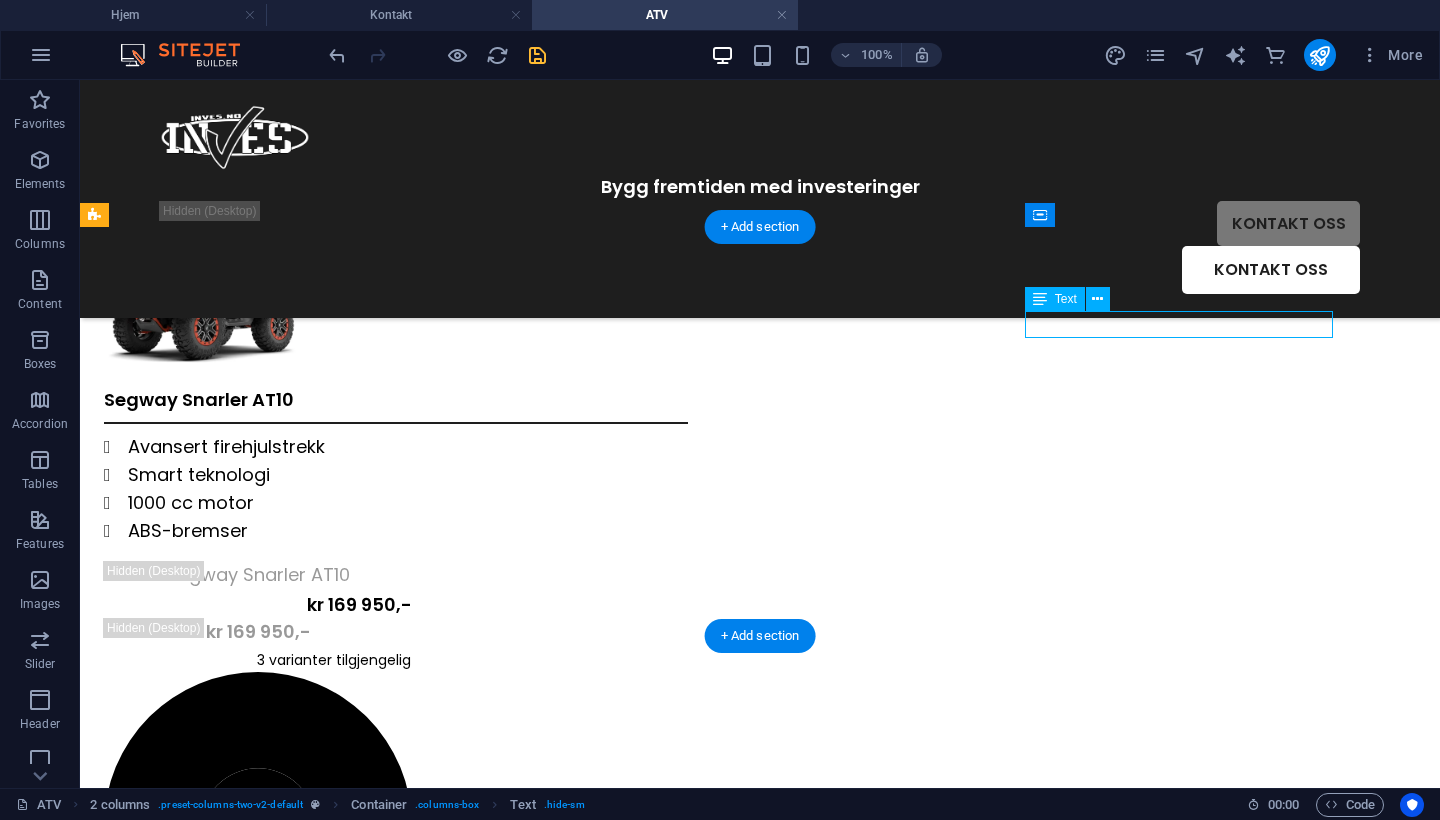 click on "3 varianter tilgjengelig" at bounding box center (258, 829) 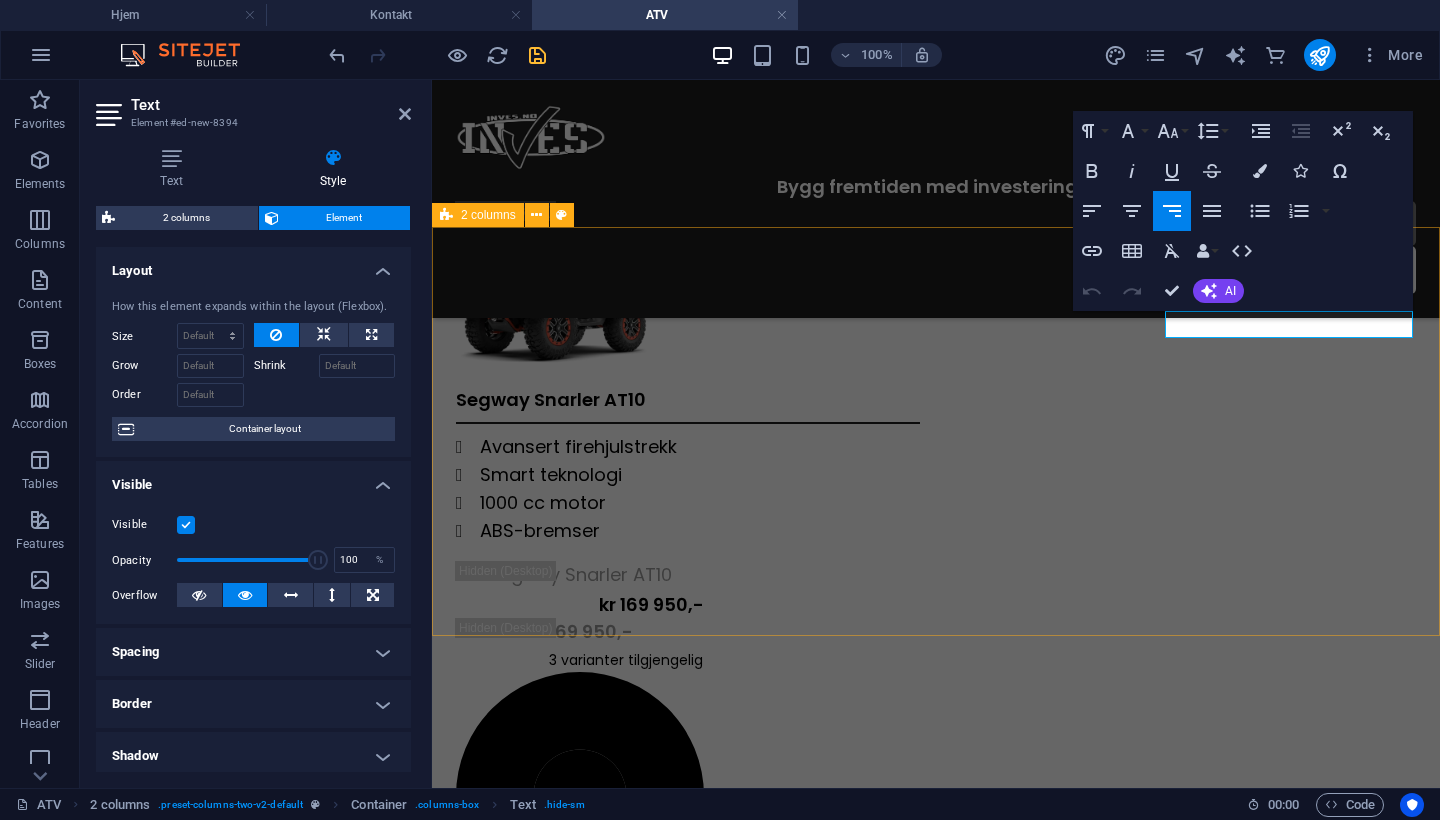 drag, startPoint x: 1226, startPoint y: 318, endPoint x: 1439, endPoint y: 321, distance: 213.02112 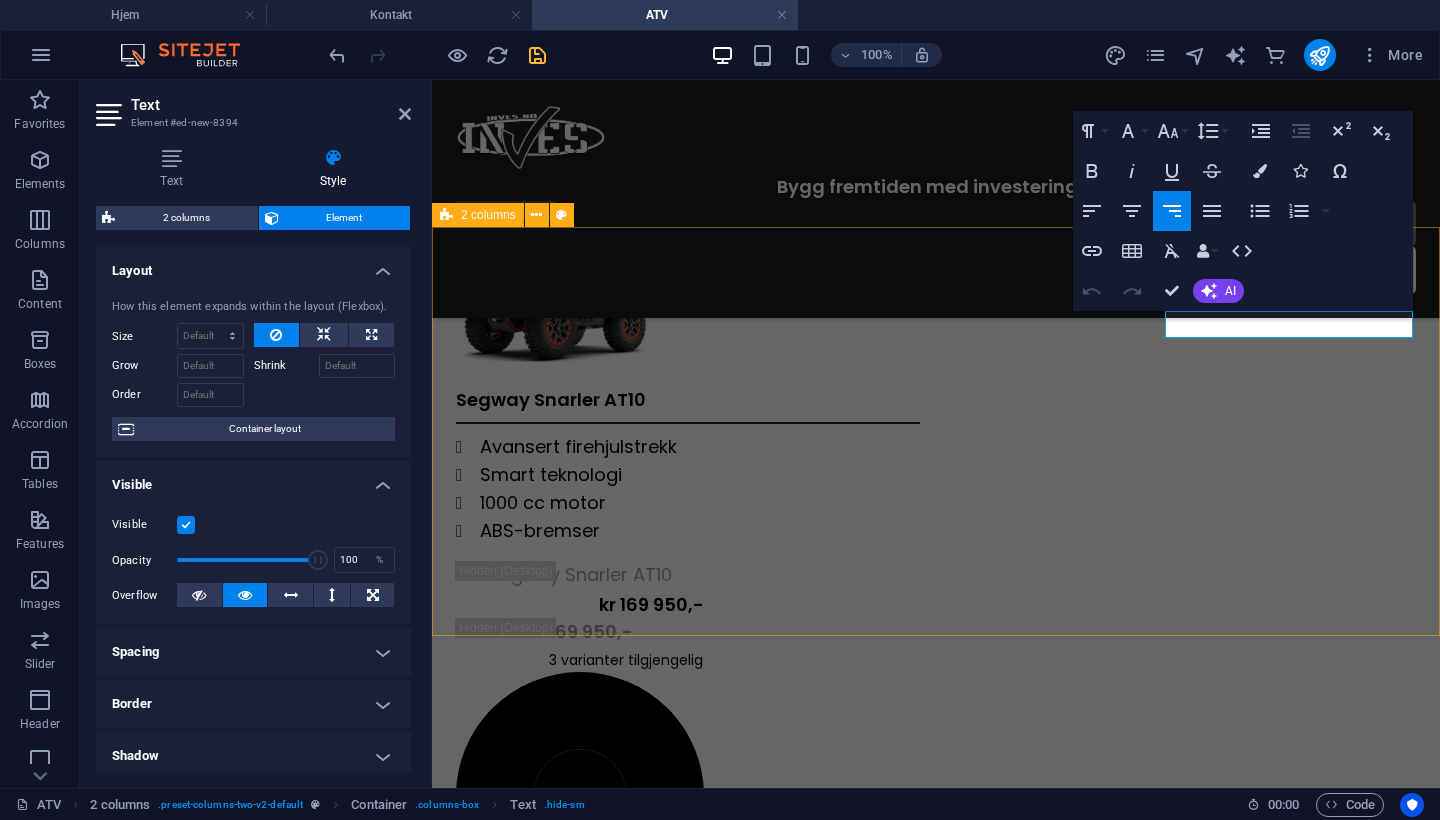 click on "Segway Snarler AT10 Avansert firehjulstrekk Smart teknologi 1000 cc motor ABS-bremser Segway Snarler AT10 kr 169 950,- kr 169 950,- 3 varianter tilgjengelig      3 varianter tilgjengelig      Avansert firehjulstrekk Smart teknologi 1000 cc motor ABS-bremser BESTILL / LES MER BESTILL / LES MER" at bounding box center (936, 957) 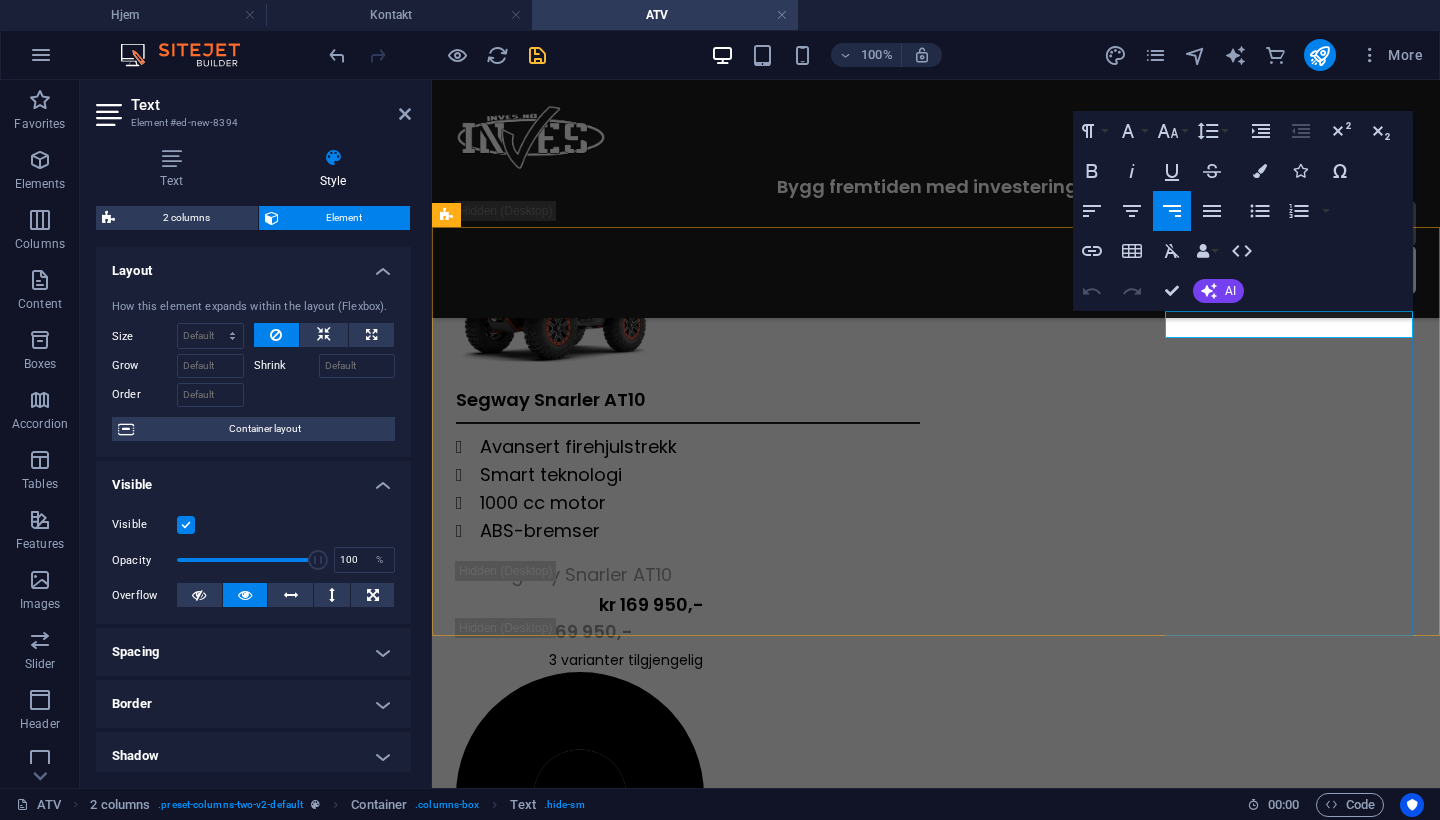 click on "3 varianter tilgjengelig" at bounding box center (626, 660) 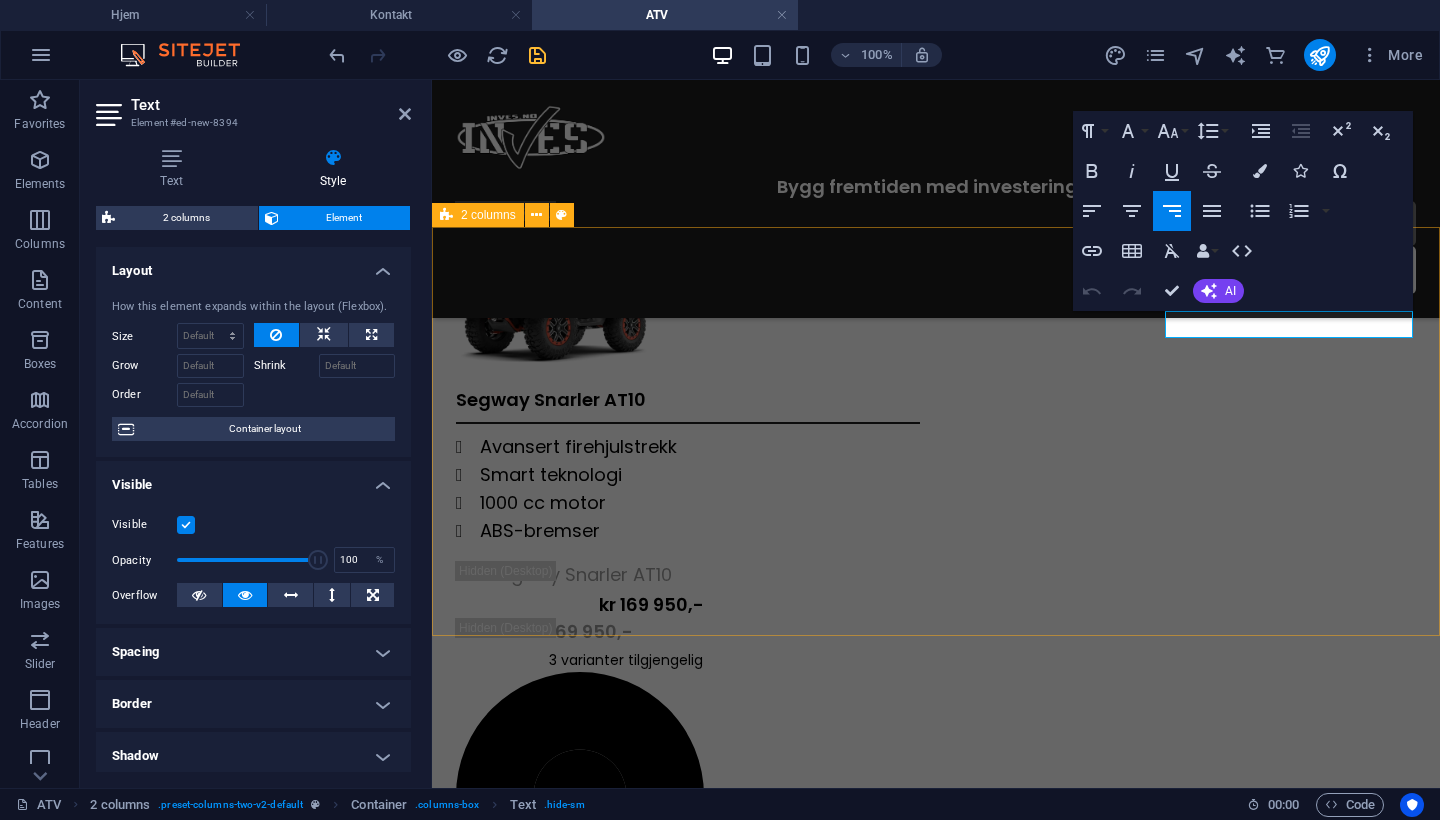 drag, startPoint x: 1398, startPoint y: 316, endPoint x: 1424, endPoint y: 324, distance: 27.202942 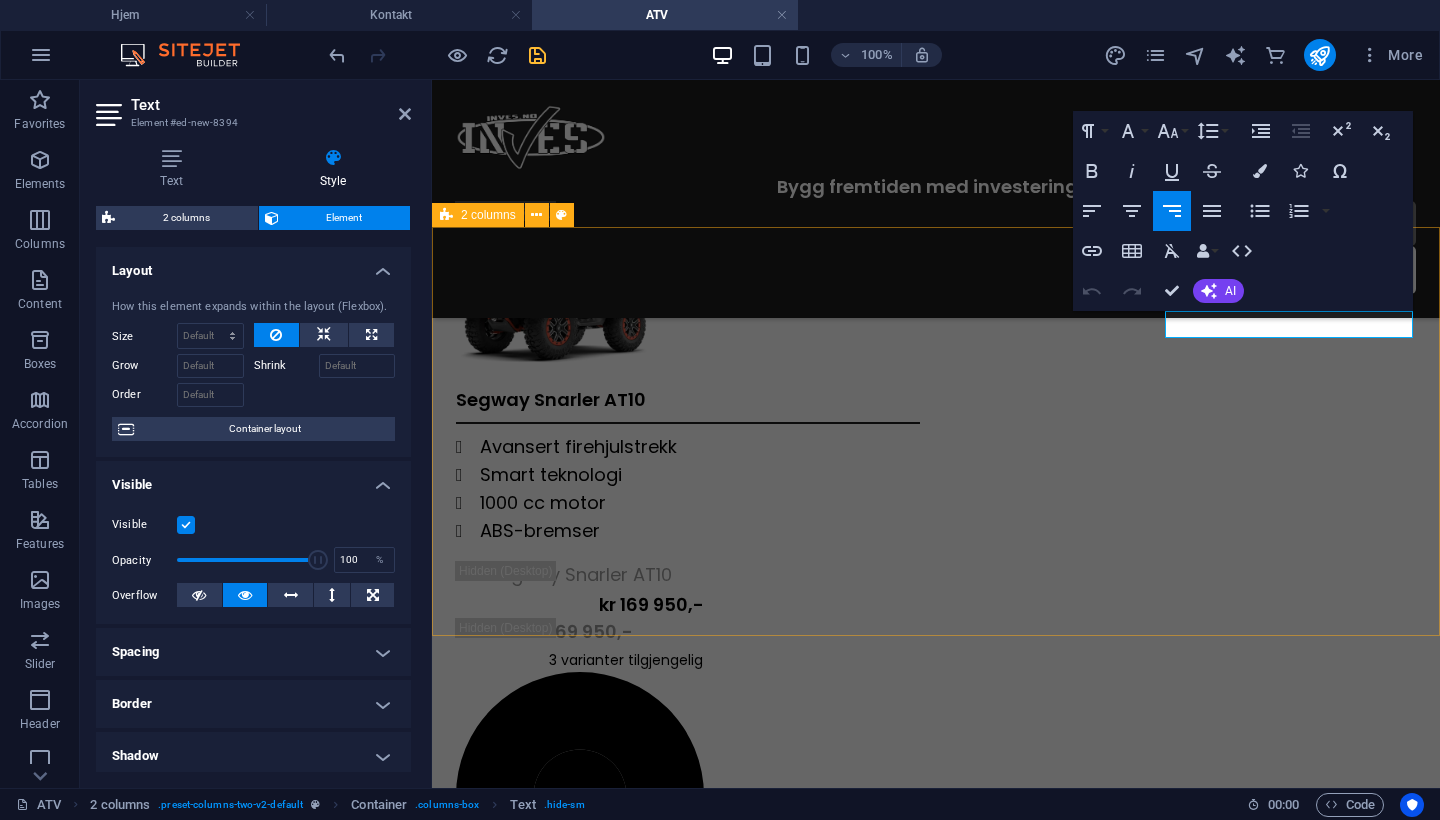 click on "Segway Snarler AT10 Avansert firehjulstrekk Smart teknologi 1000 cc motor ABS-bremser Segway Snarler AT10 kr 169 950,- kr 169 950,- 3 varianter tilgjengelig      3 varianter tilgjengelig      Avansert firehjulstrekk Smart teknologi 1000 cc motor ABS-bremser BESTILL / LES MER BESTILL / LES MER" at bounding box center (936, 957) 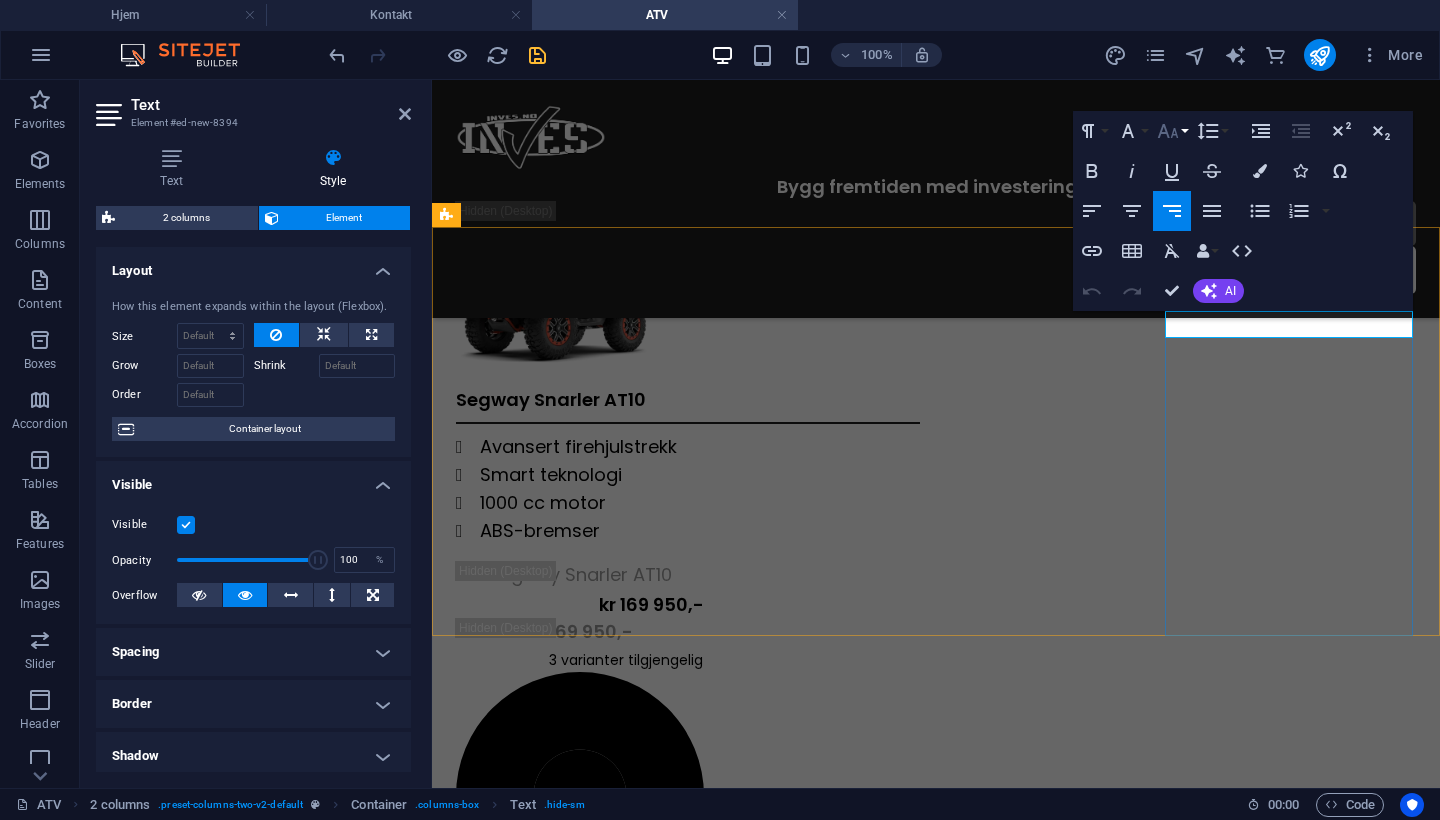 click on "Font Size" at bounding box center (1172, 131) 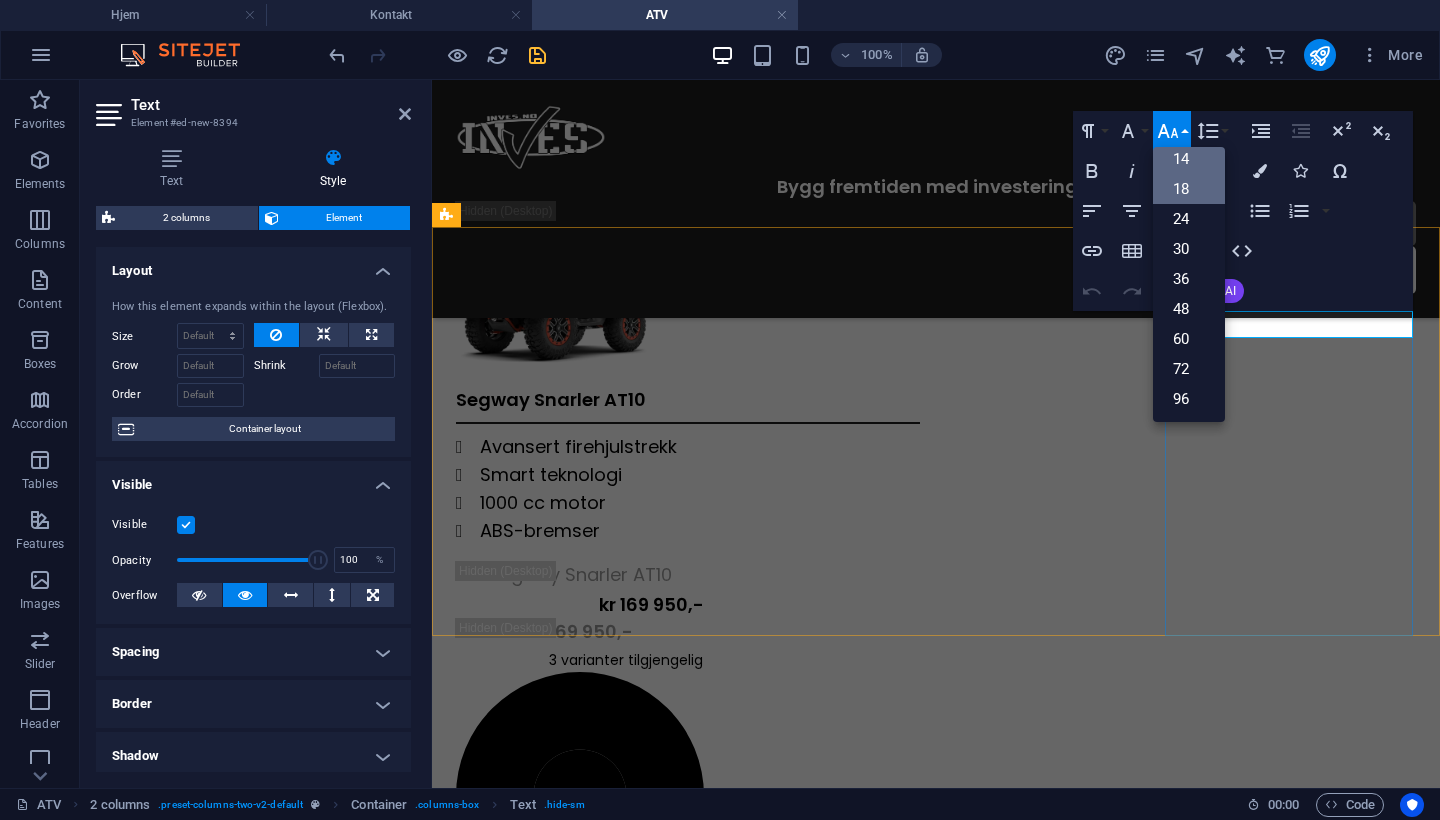 scroll, scrollTop: 161, scrollLeft: 0, axis: vertical 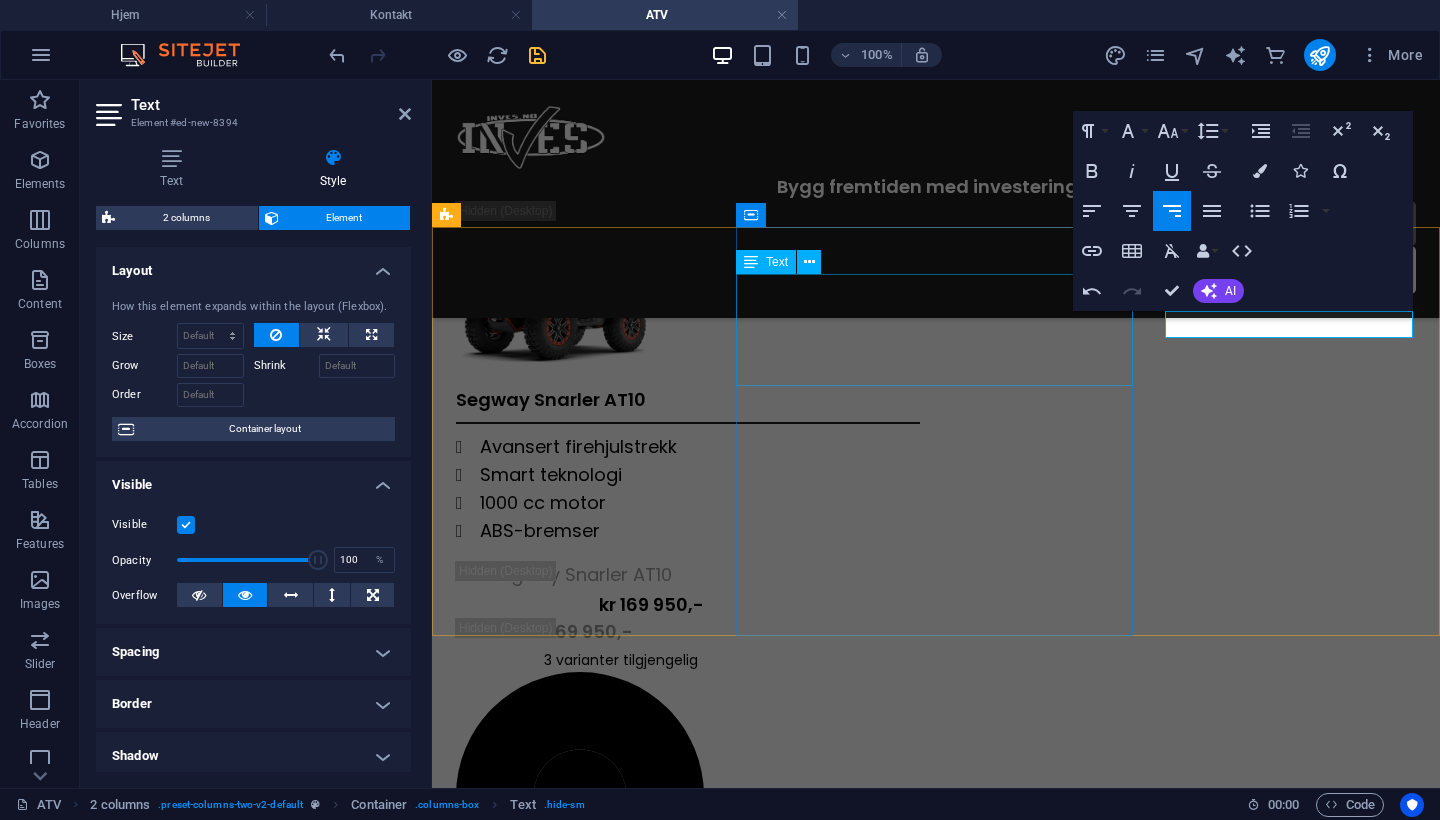 click on "Segway Snarler AT10 Avansert firehjulstrekk Smart teknologi 1000 cc motor ABS-bremser" at bounding box center [688, 465] 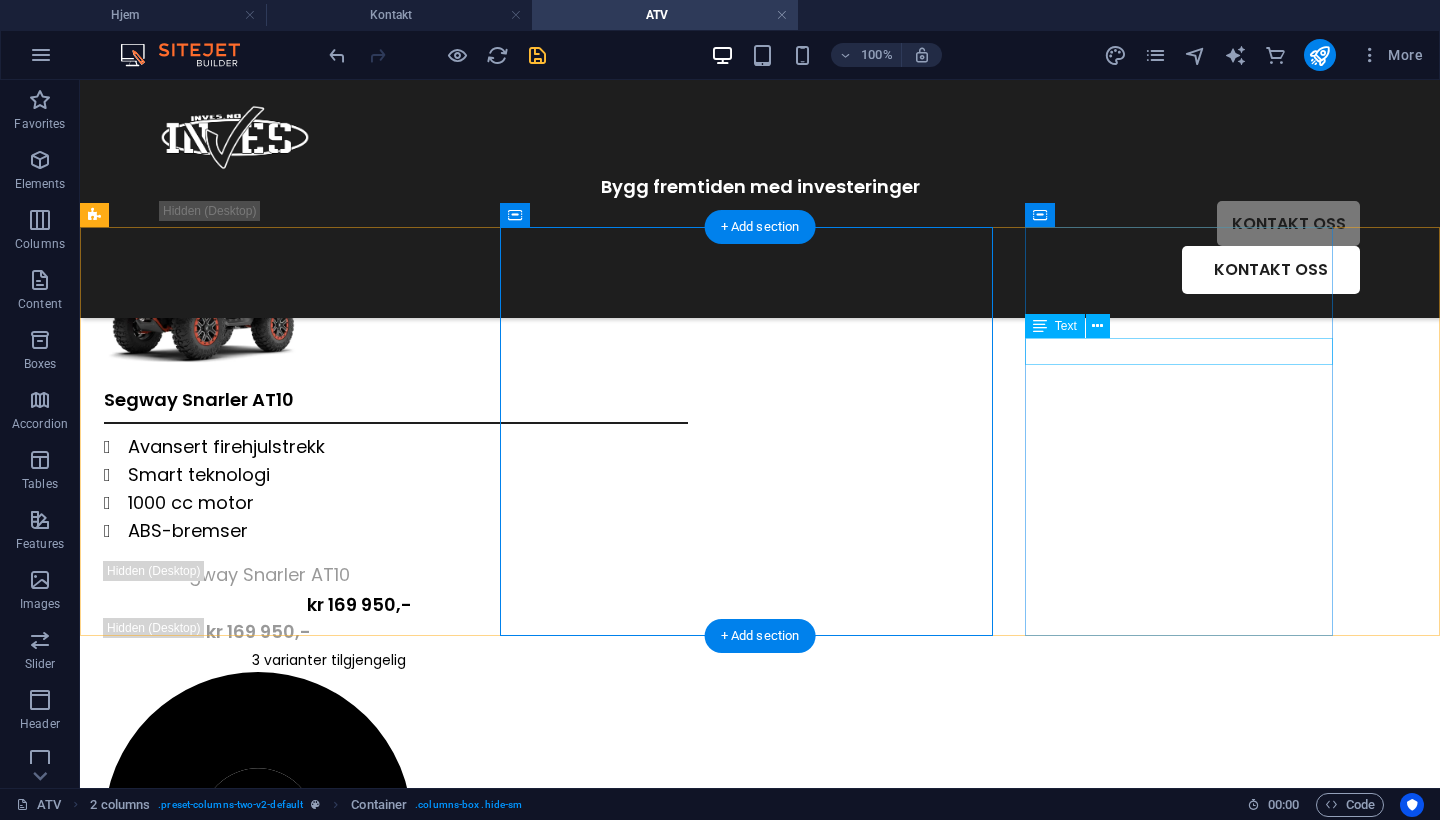 click on "3 varianter tilgjengelig" at bounding box center [258, 1198] 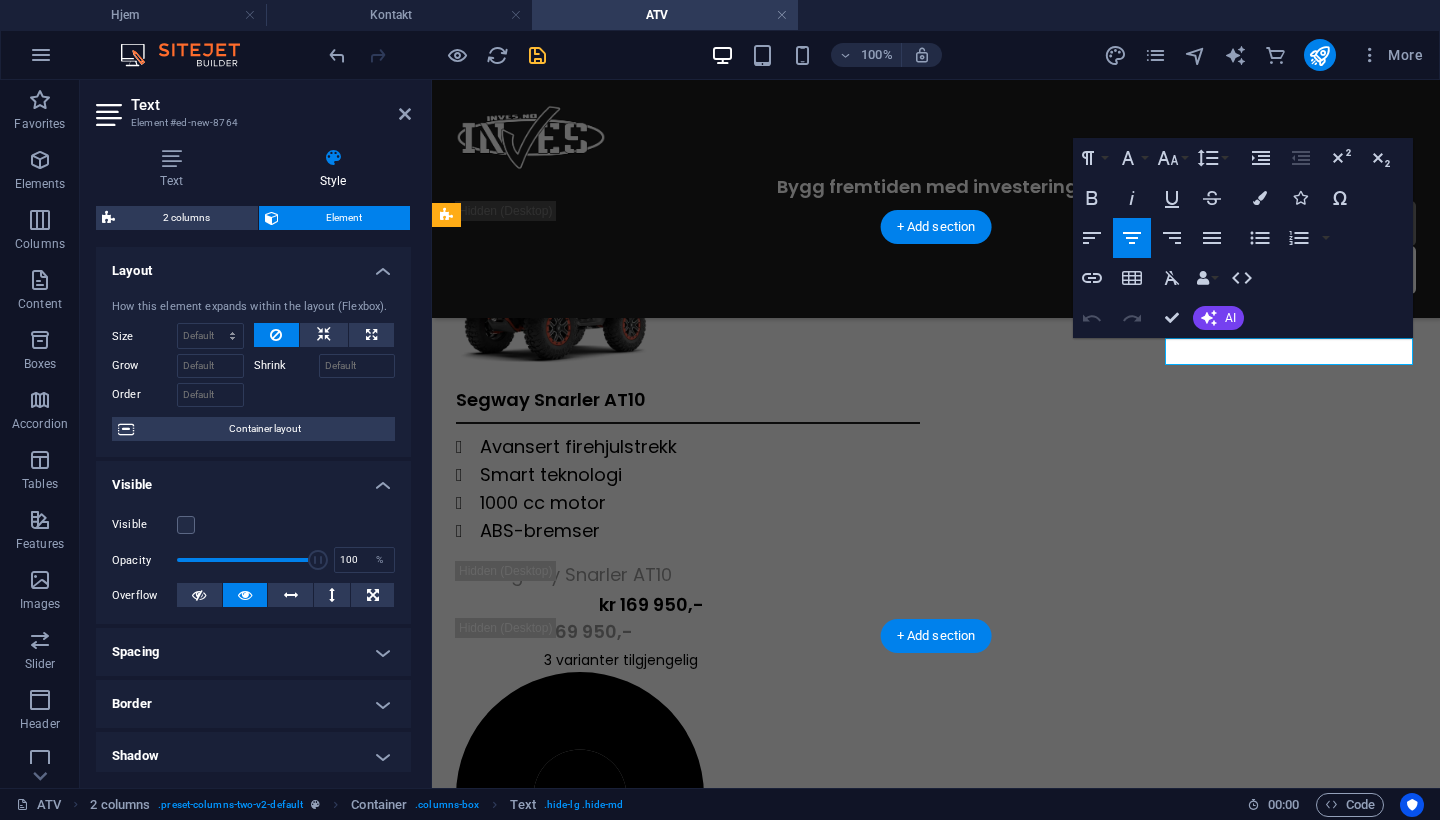 drag, startPoint x: 1360, startPoint y: 356, endPoint x: 1405, endPoint y: 352, distance: 45.17743 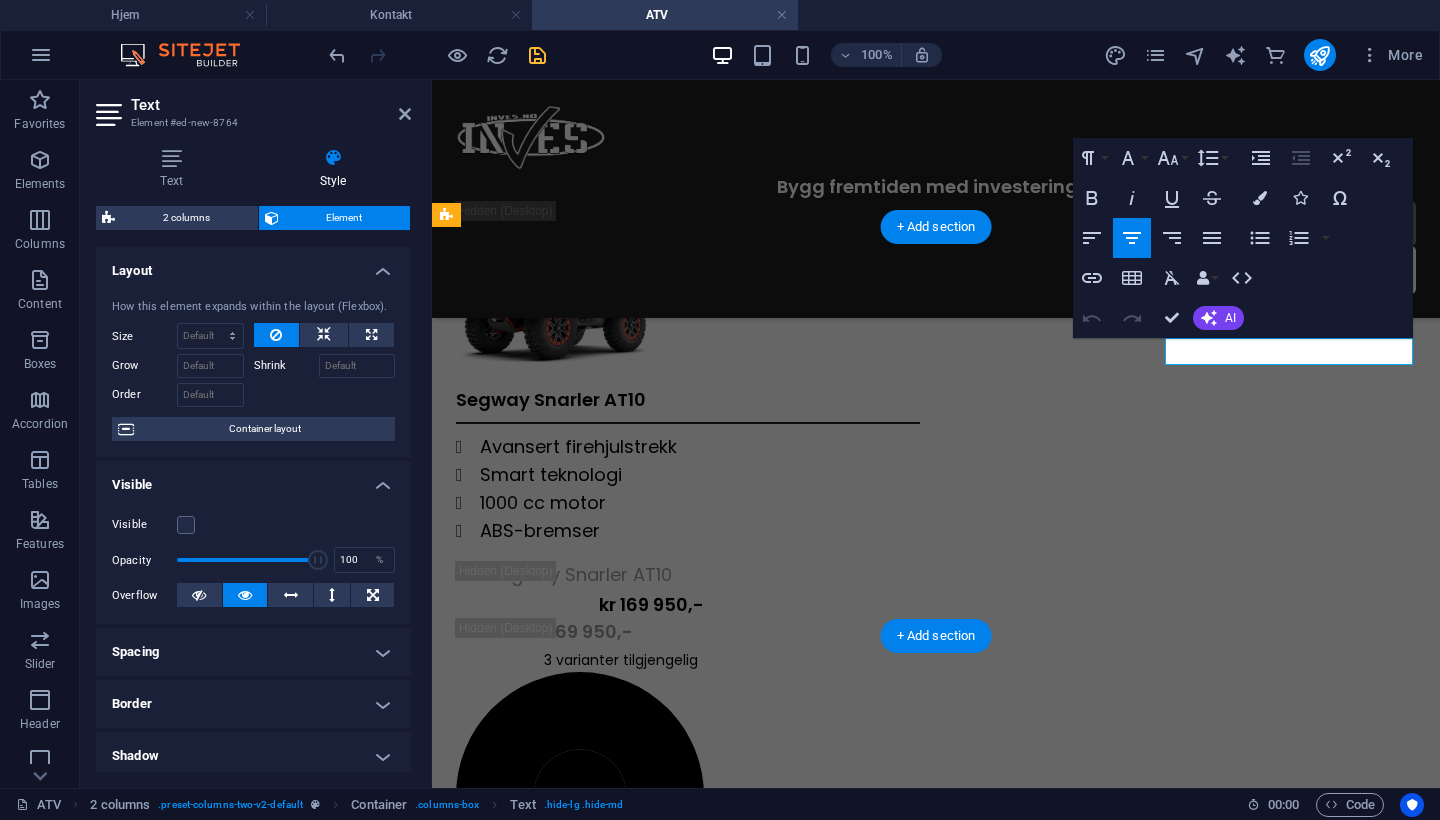 click on "3 varianter tilgjengelig" at bounding box center (580, 1108) 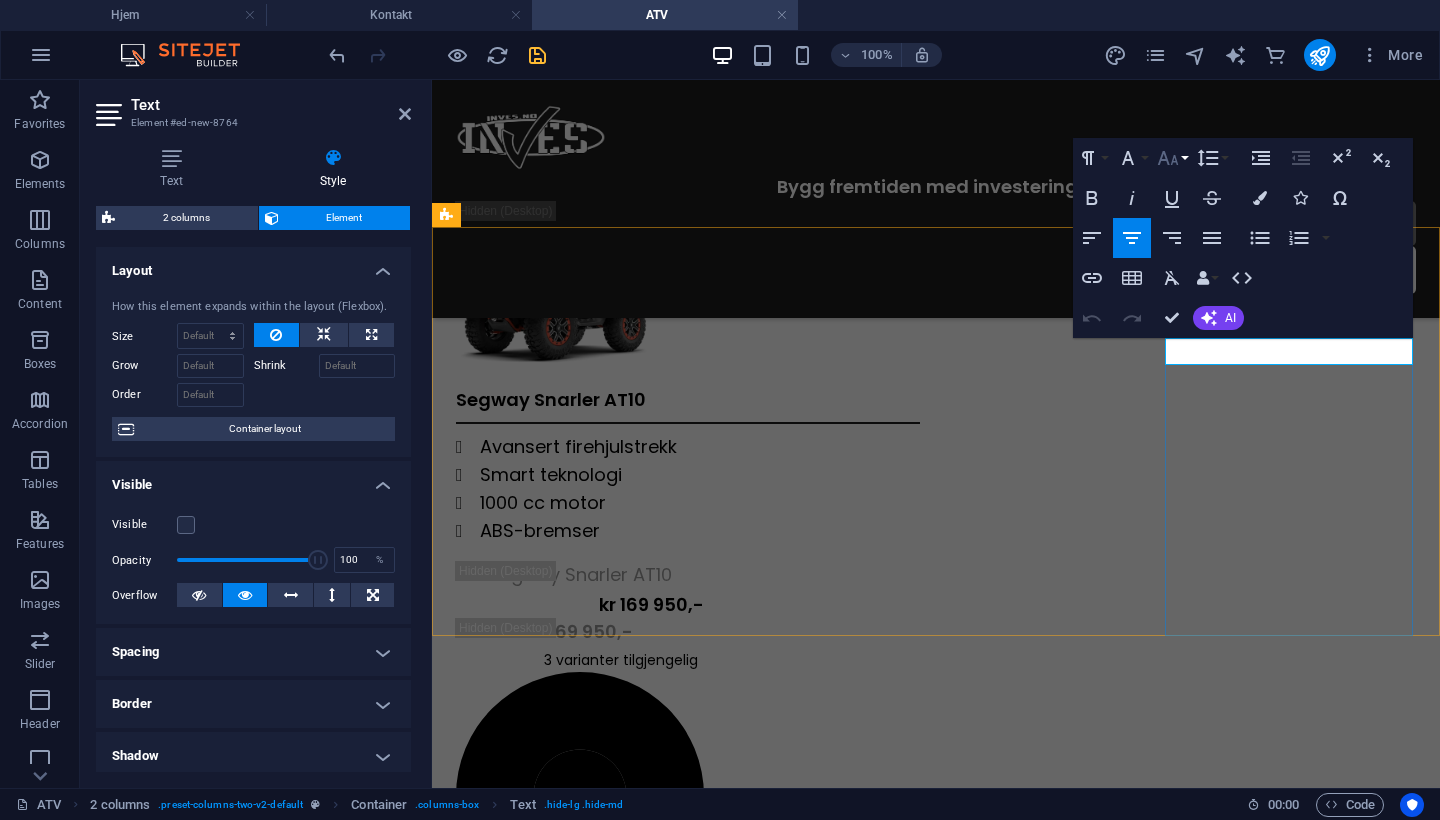 click 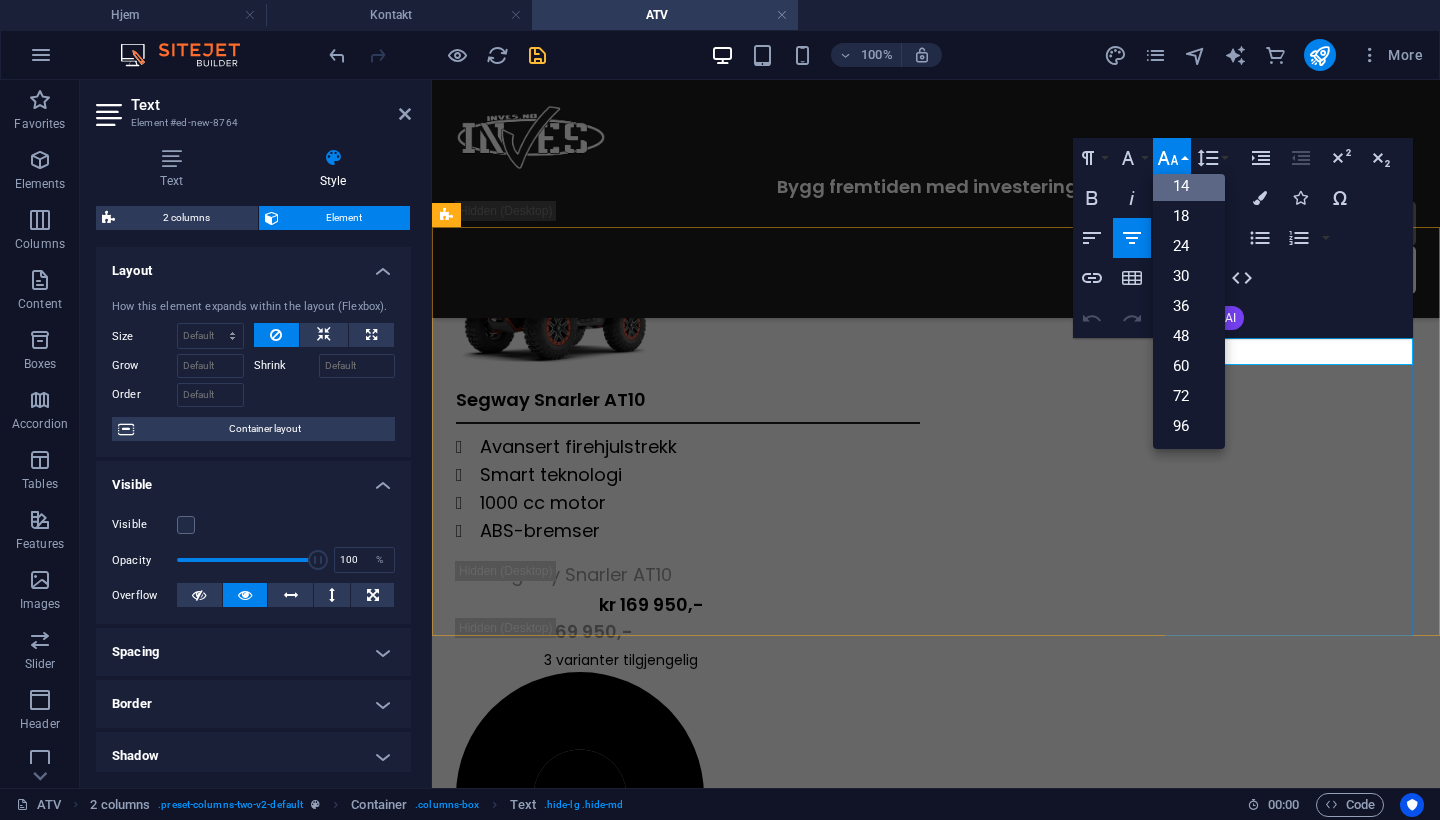 scroll, scrollTop: 161, scrollLeft: 0, axis: vertical 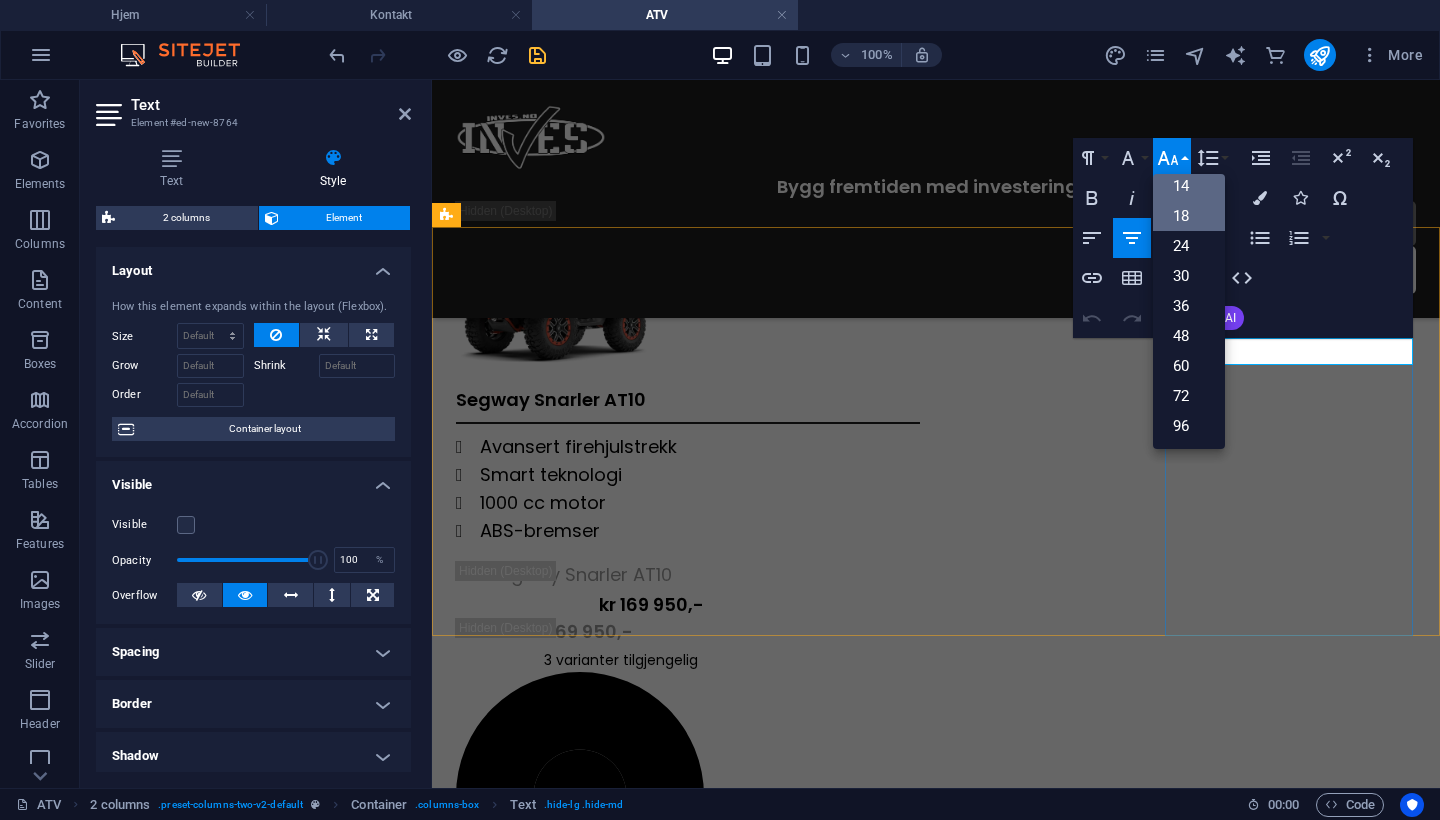 click on "18" at bounding box center [1189, 216] 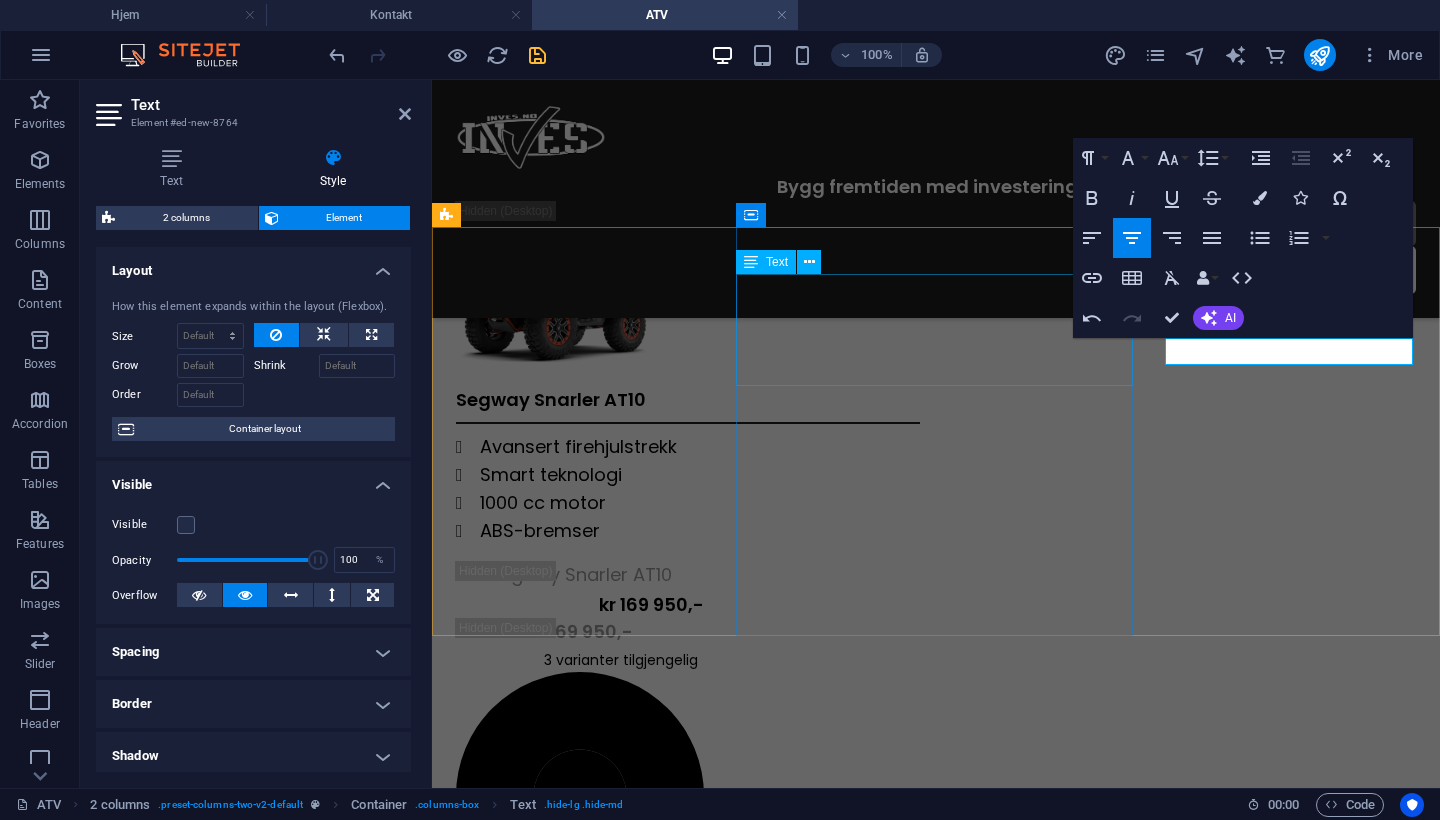 click on "Avansert firehjulstrekk Smart teknologi 1000 cc motor ABS-bremser" at bounding box center (688, 489) 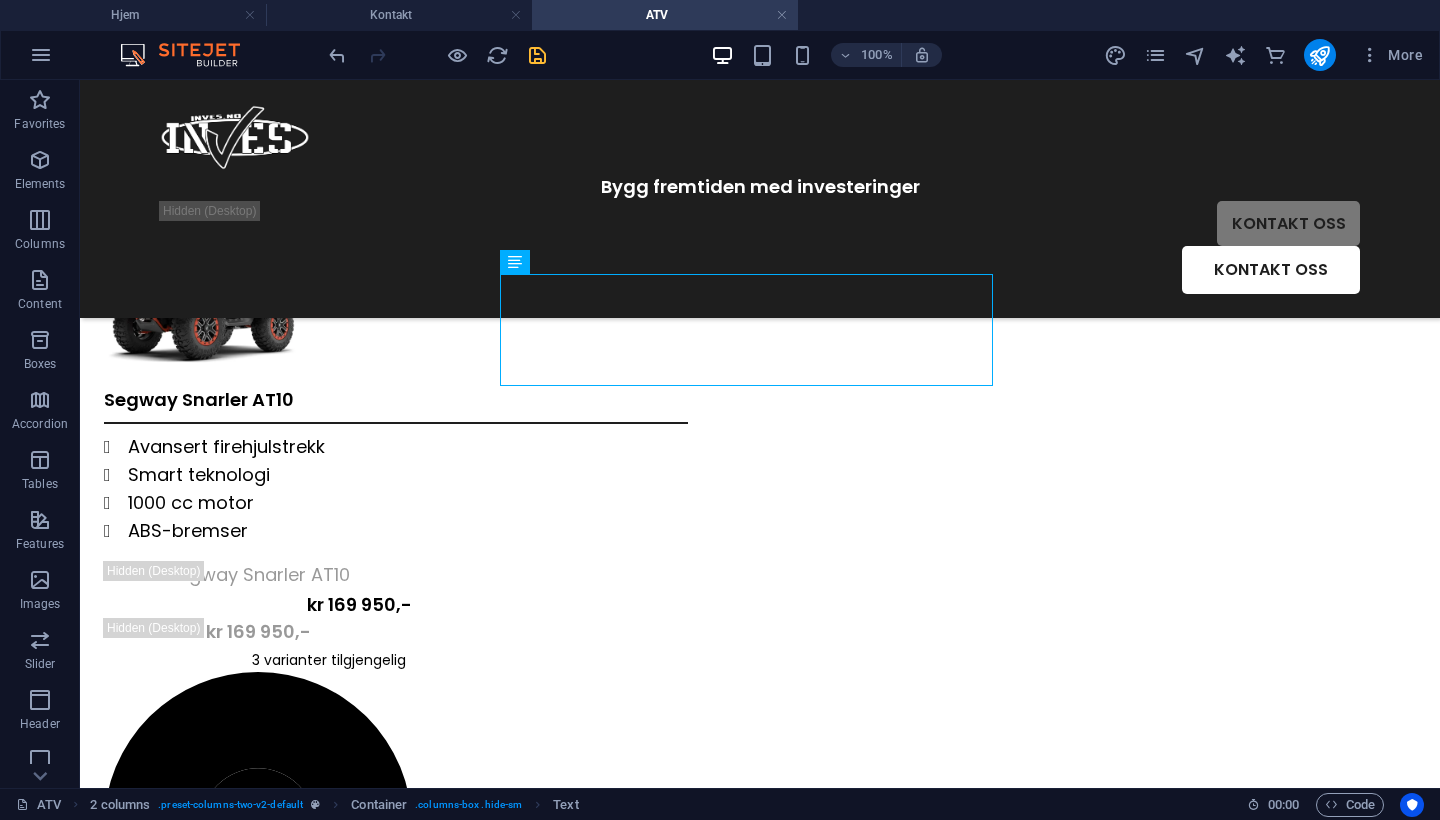 click at bounding box center [537, 55] 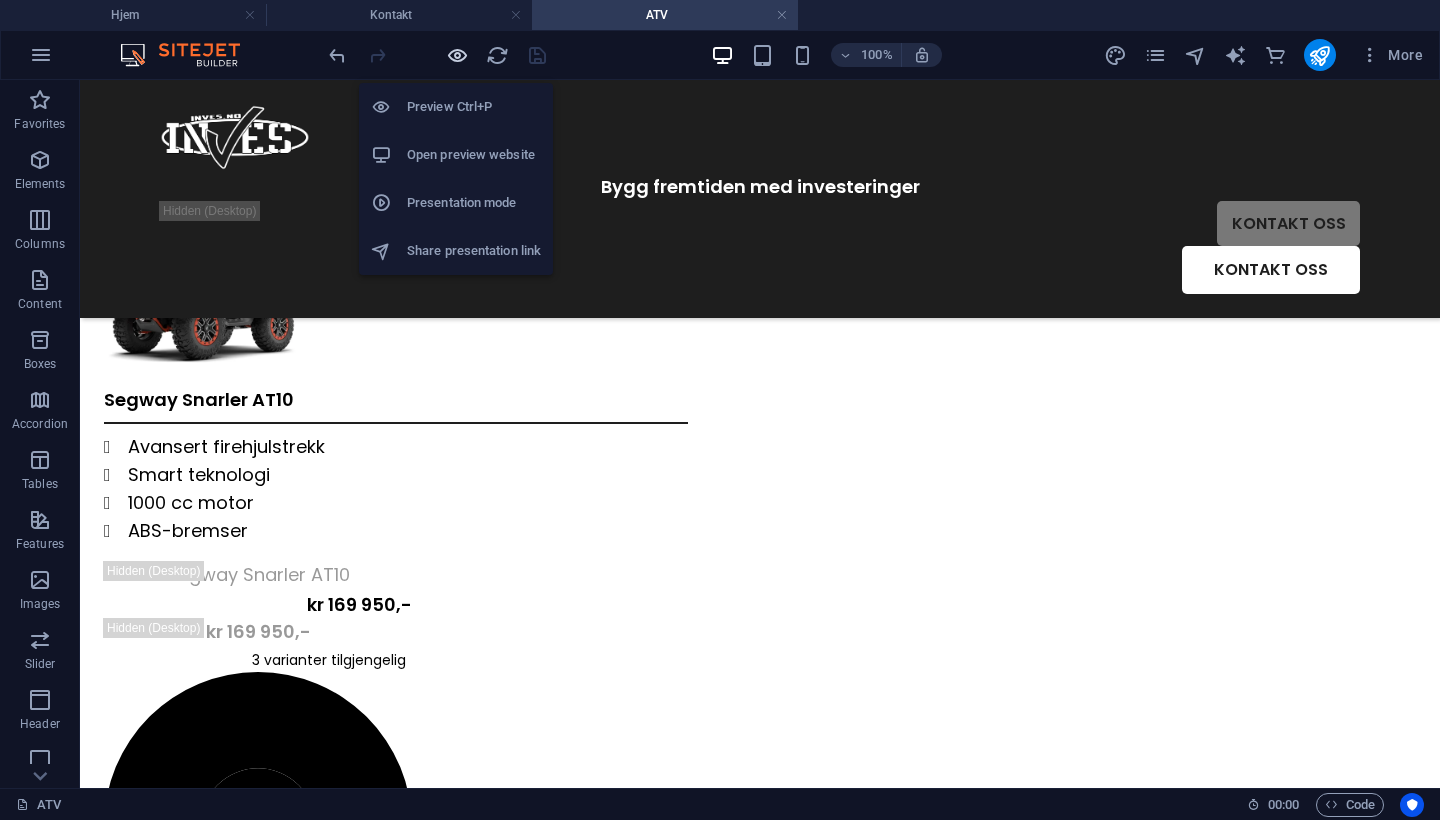 click at bounding box center (457, 55) 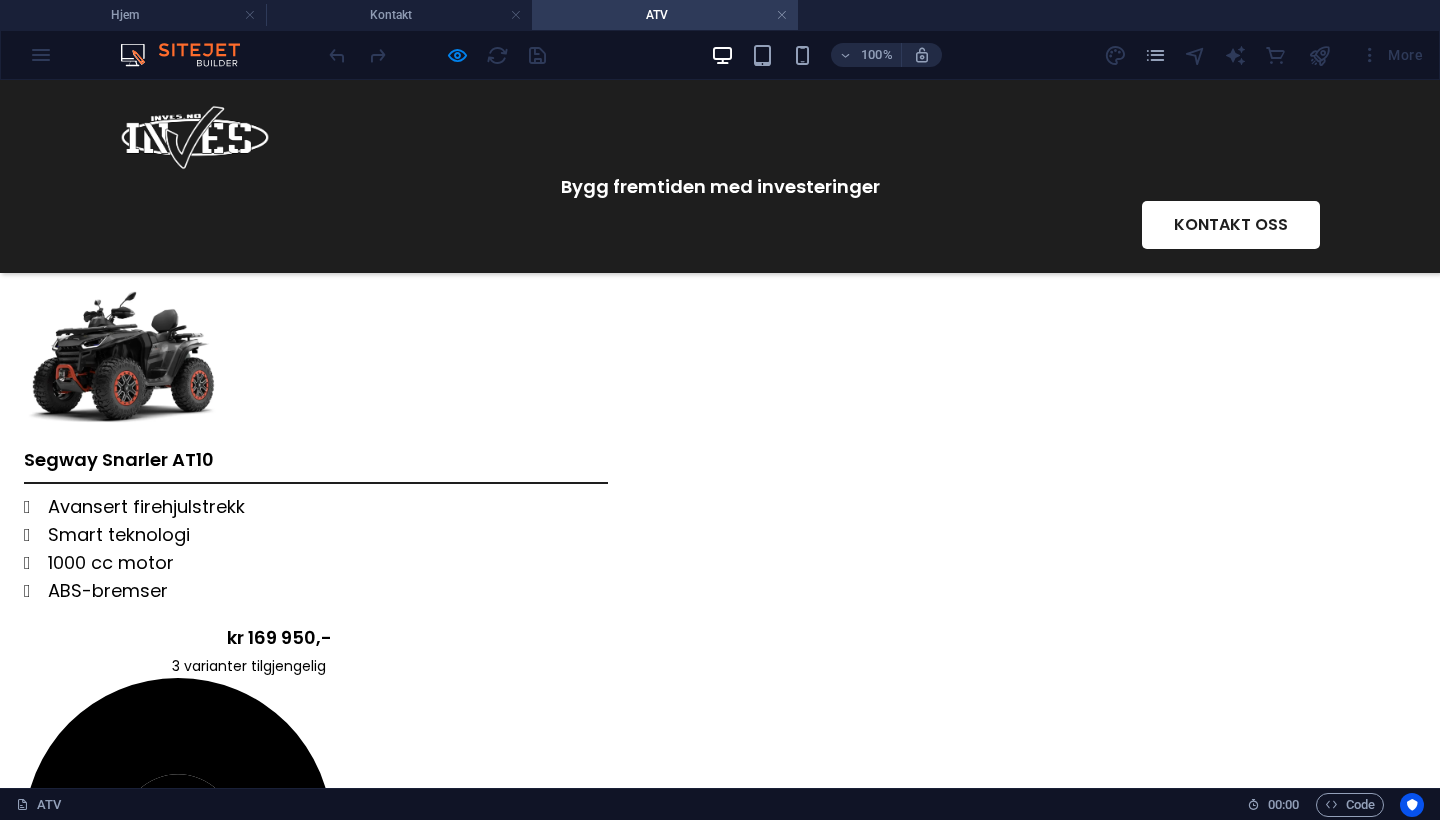 scroll, scrollTop: 136, scrollLeft: 0, axis: vertical 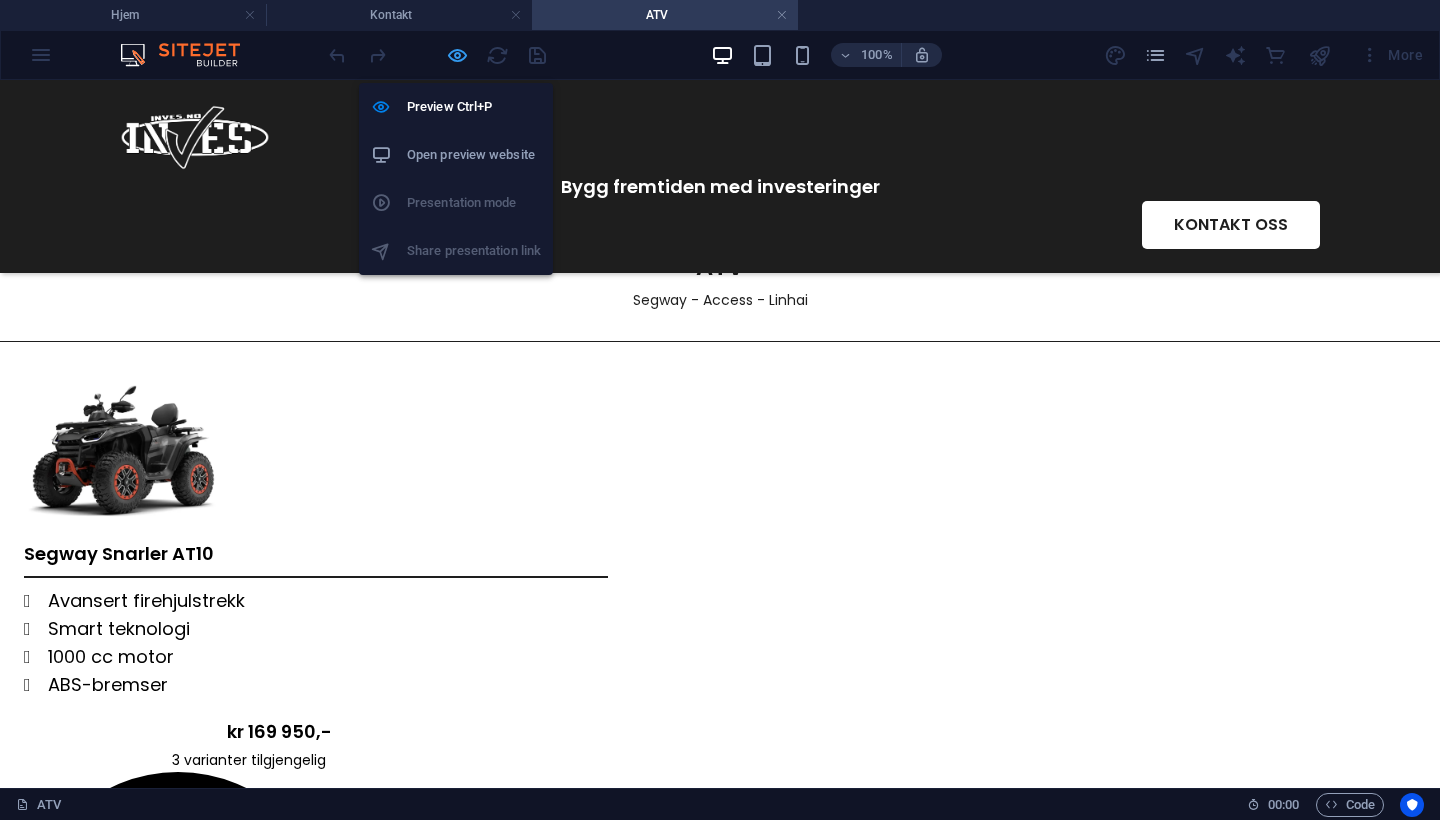 click at bounding box center [457, 55] 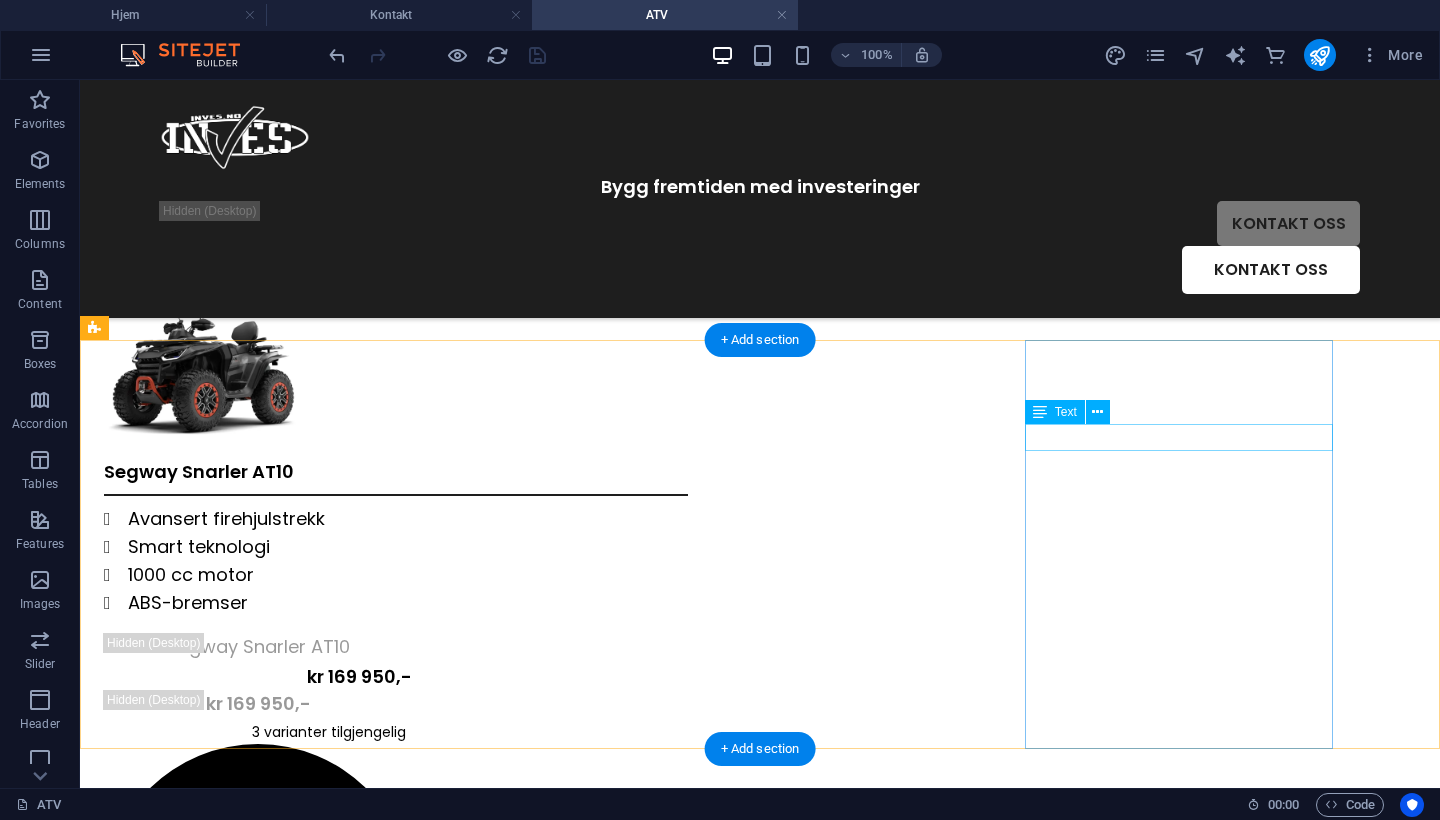 scroll, scrollTop: 333, scrollLeft: 0, axis: vertical 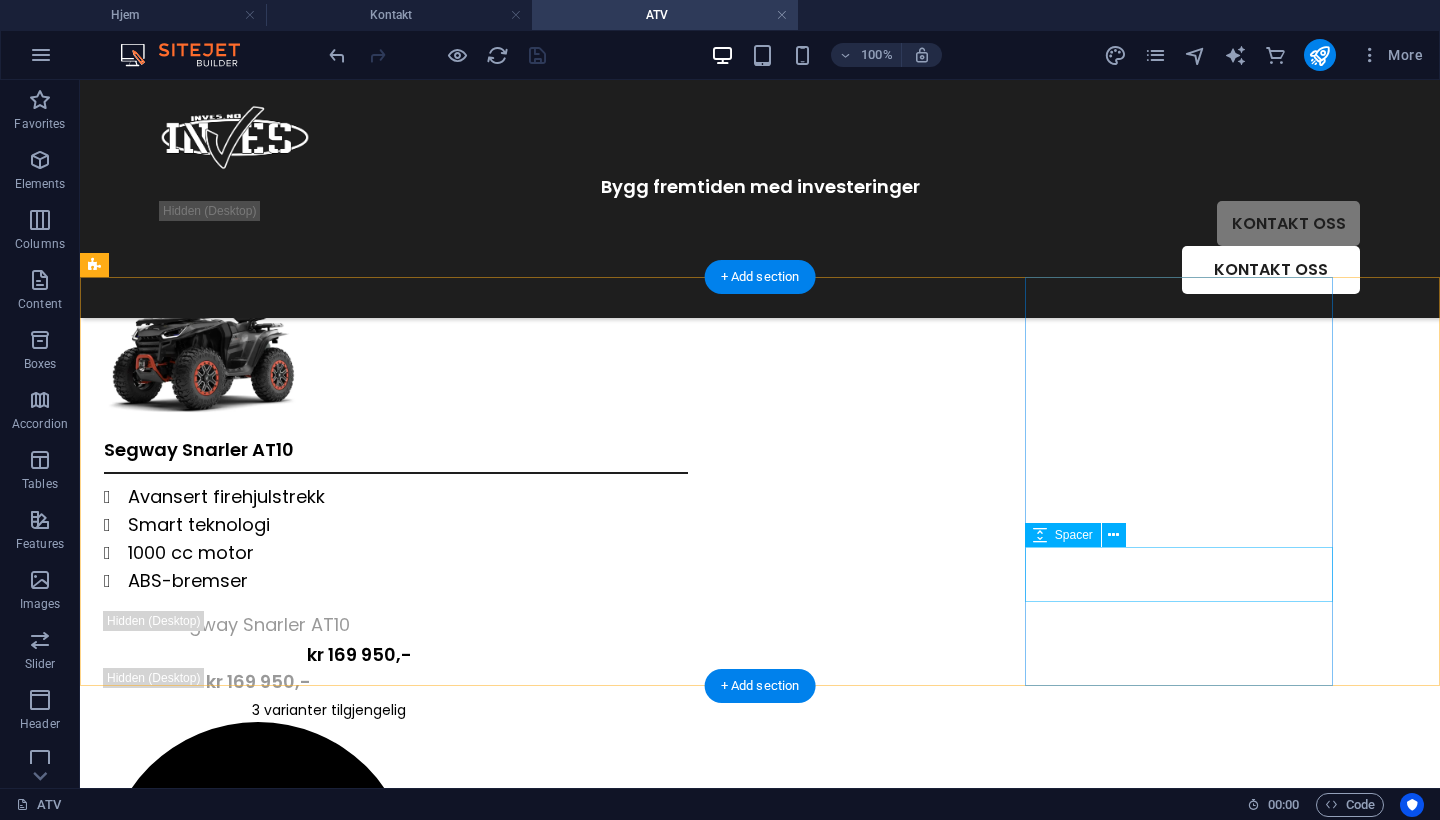 click at bounding box center (258, 1592) 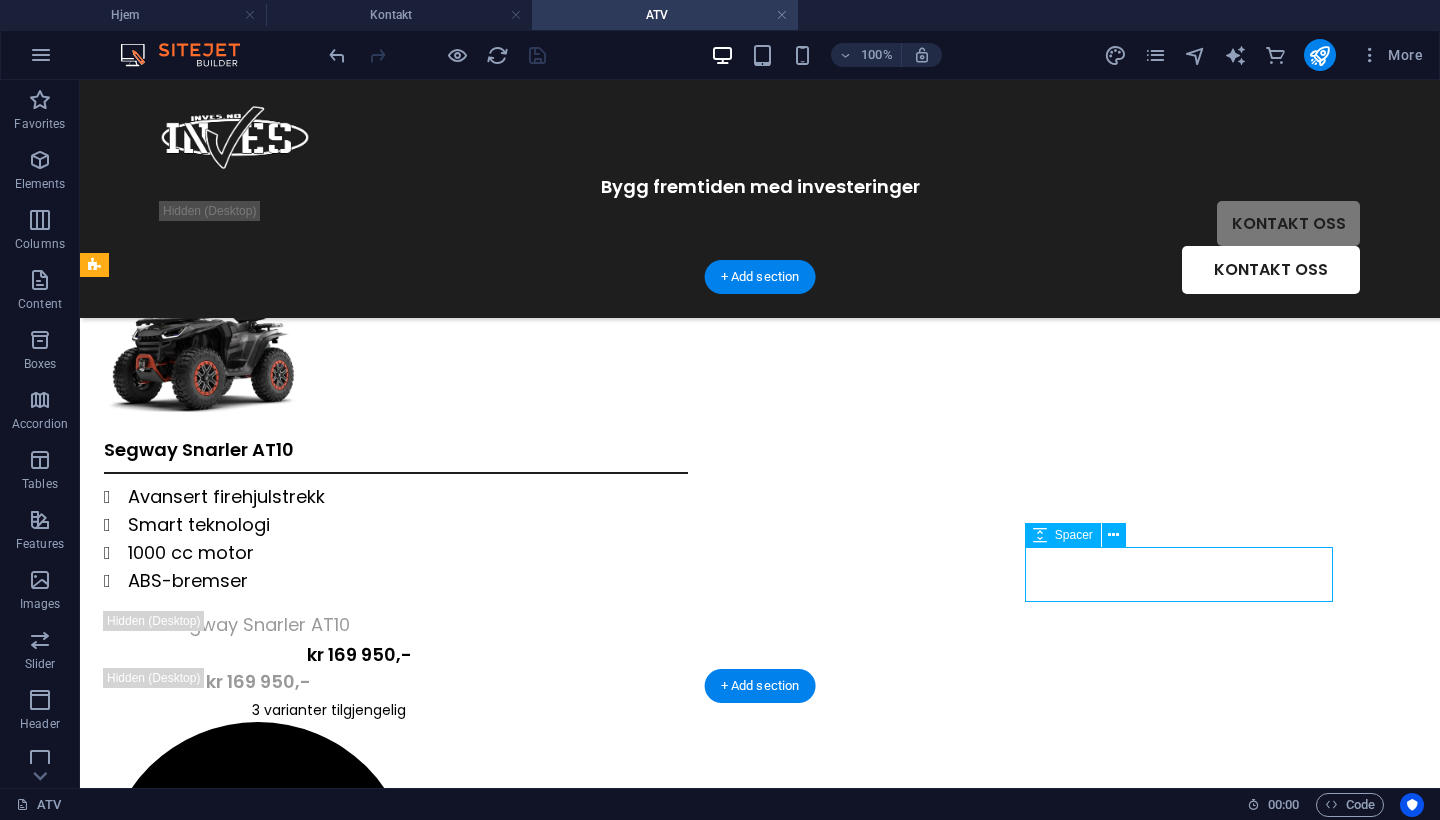 click at bounding box center [258, 1592] 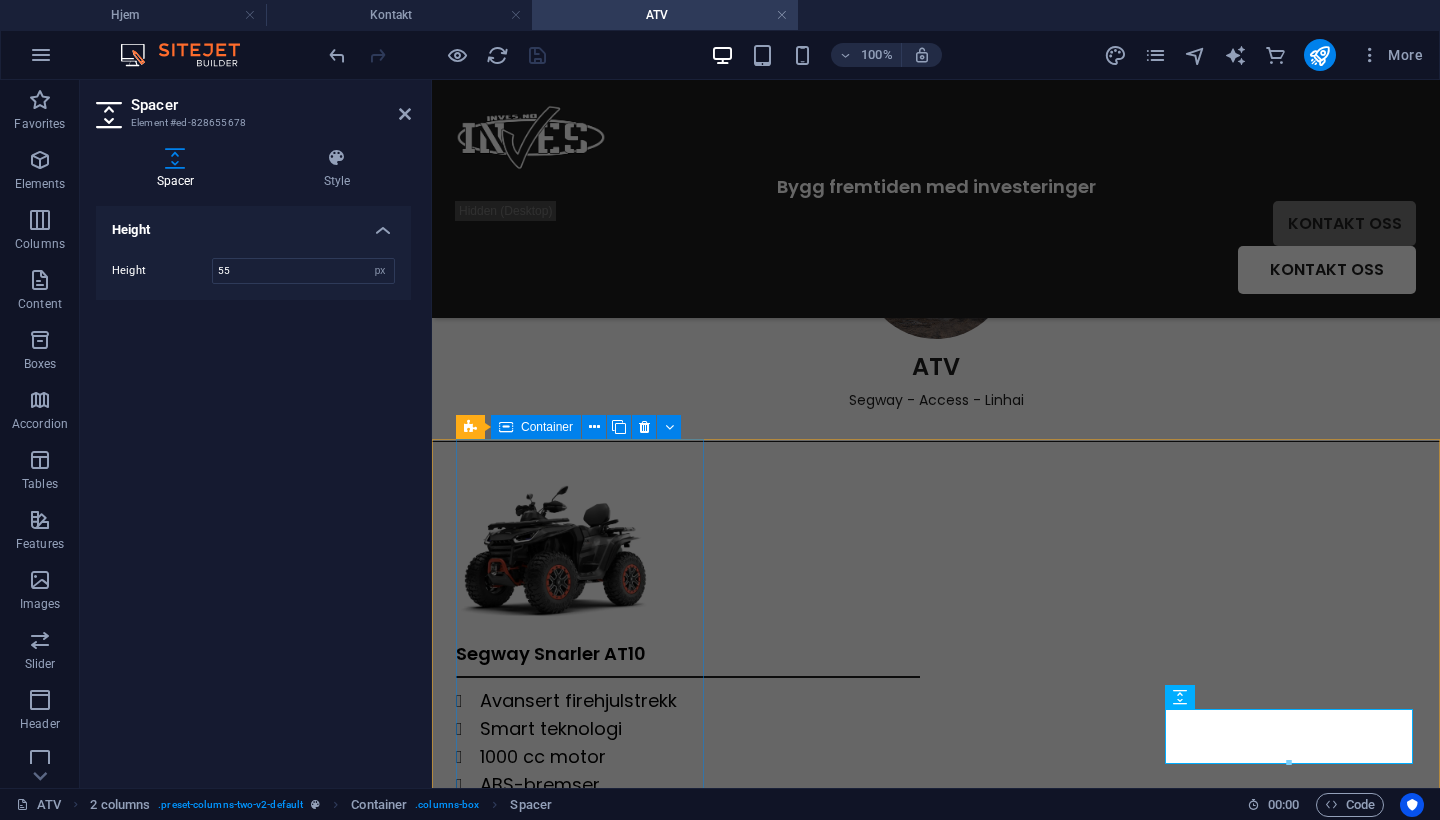 scroll, scrollTop: 87, scrollLeft: 0, axis: vertical 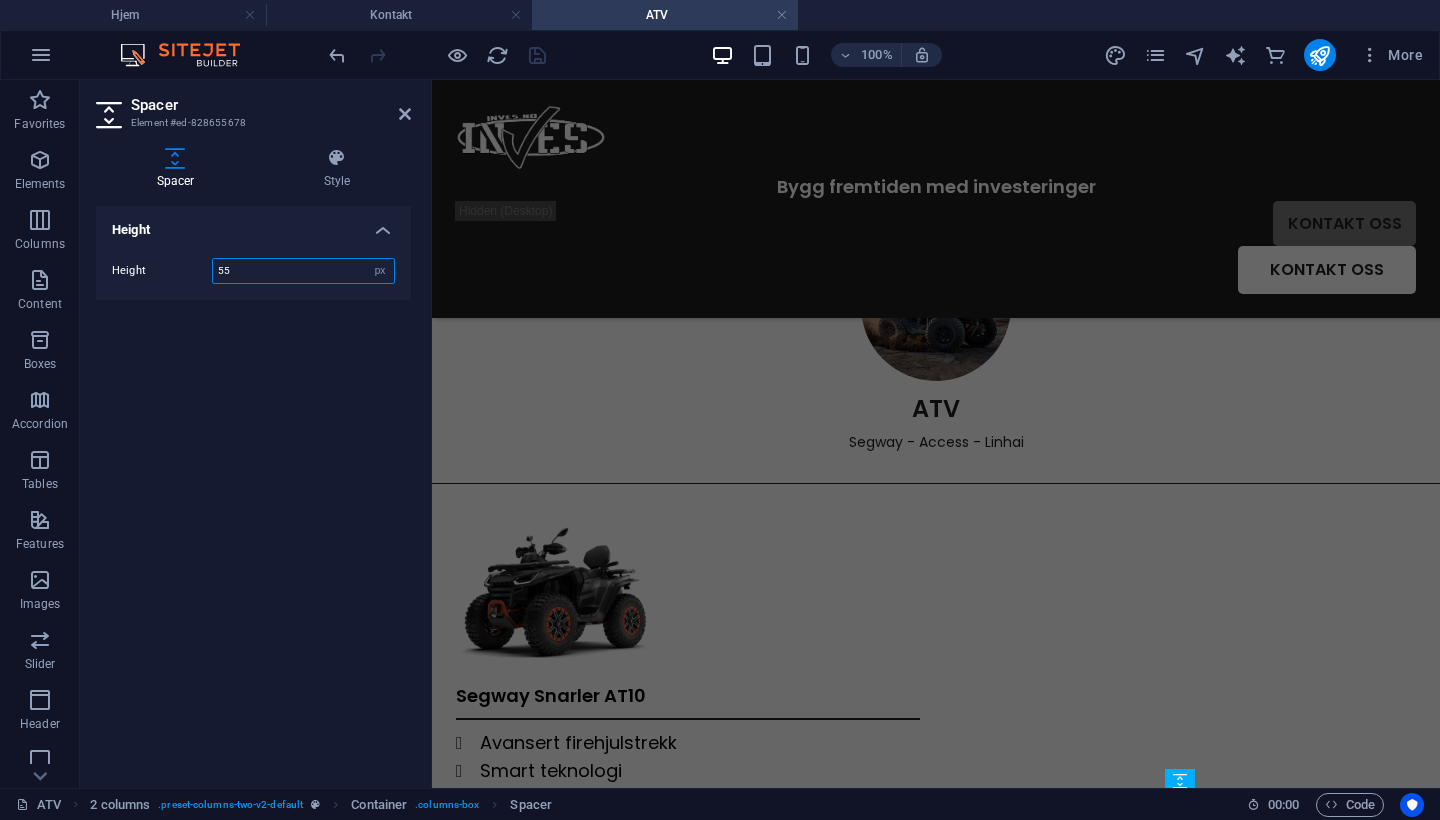 drag, startPoint x: 282, startPoint y: 280, endPoint x: 194, endPoint y: 255, distance: 91.48224 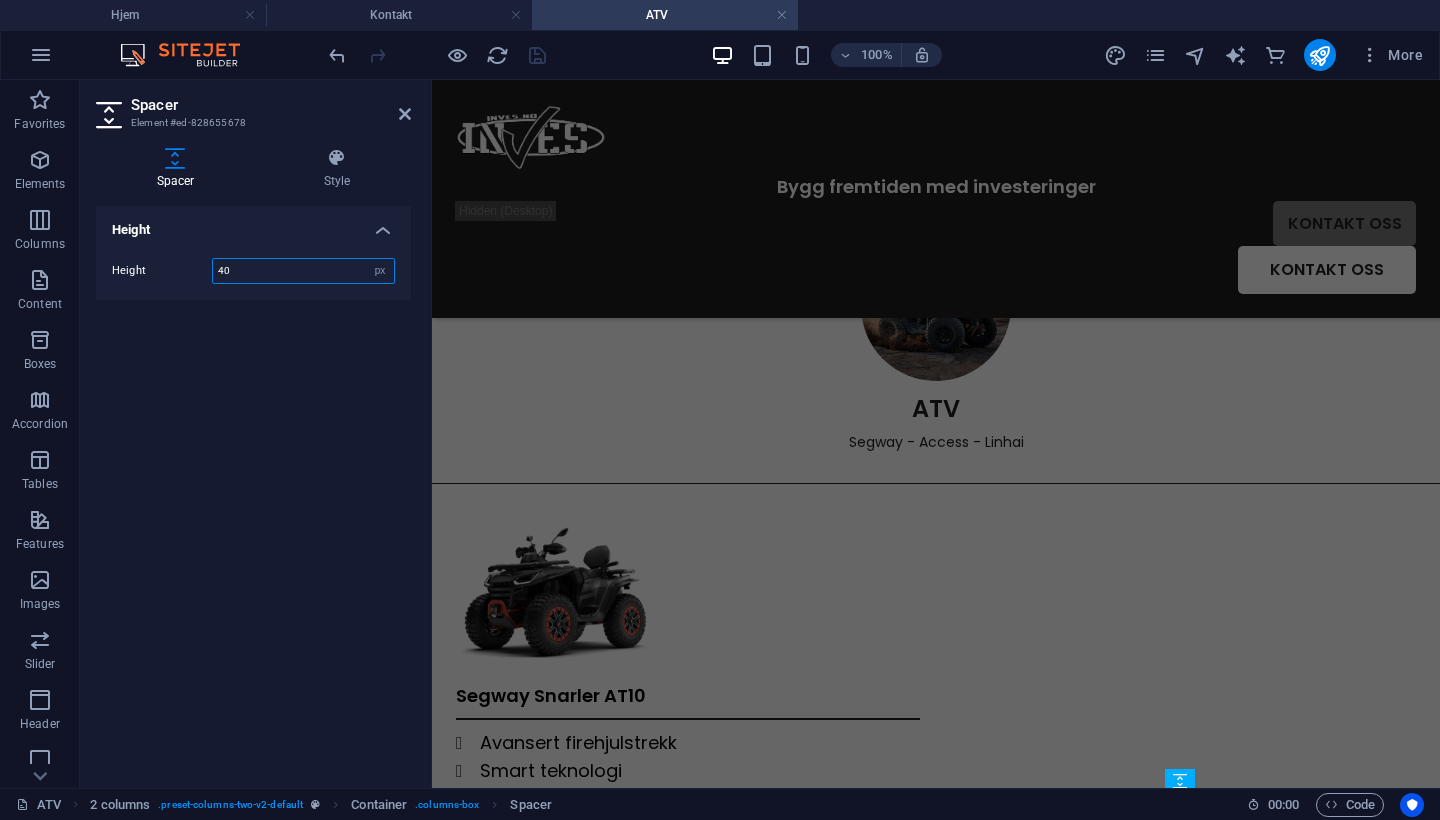 type on "40" 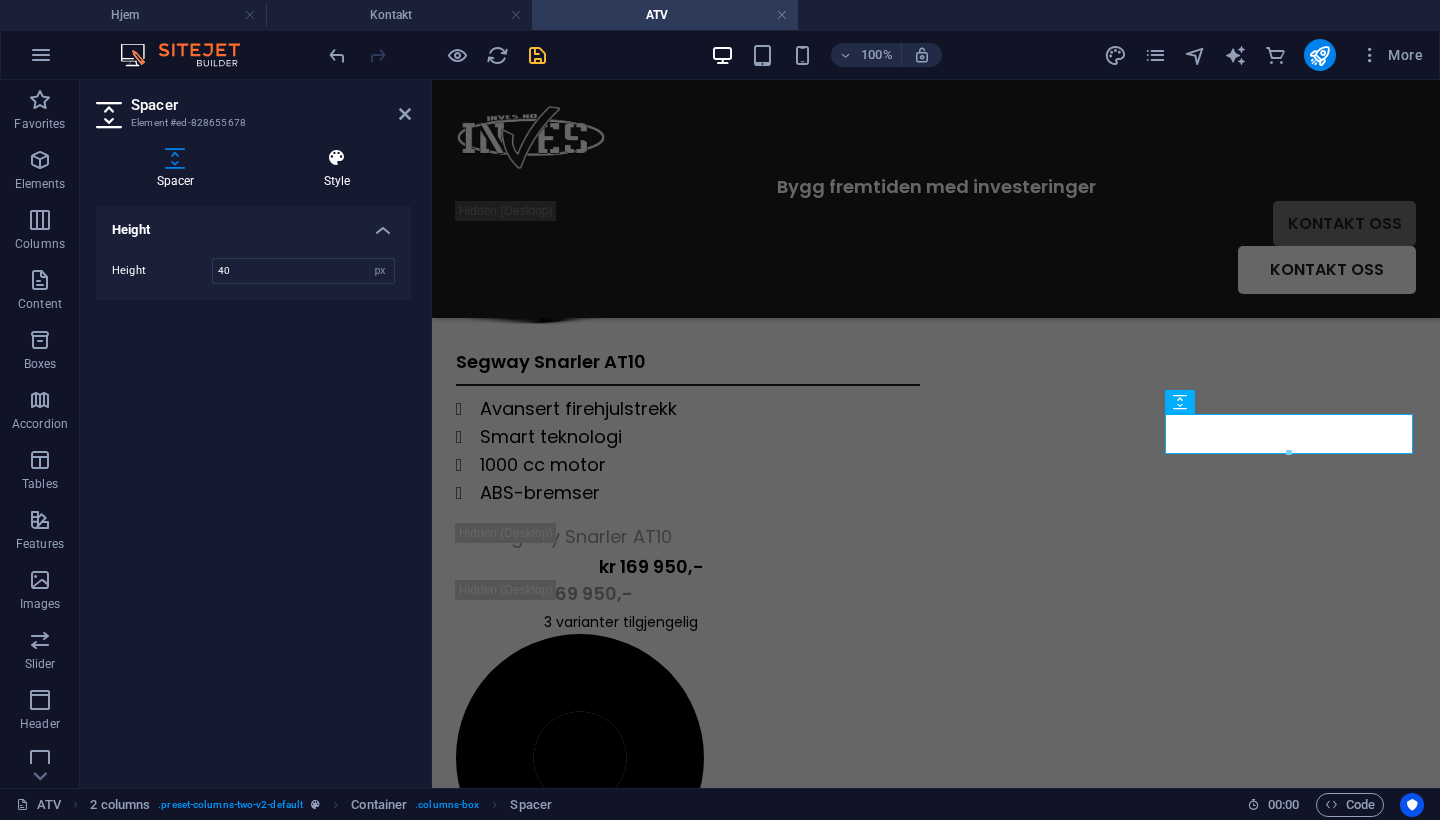 scroll, scrollTop: 466, scrollLeft: 0, axis: vertical 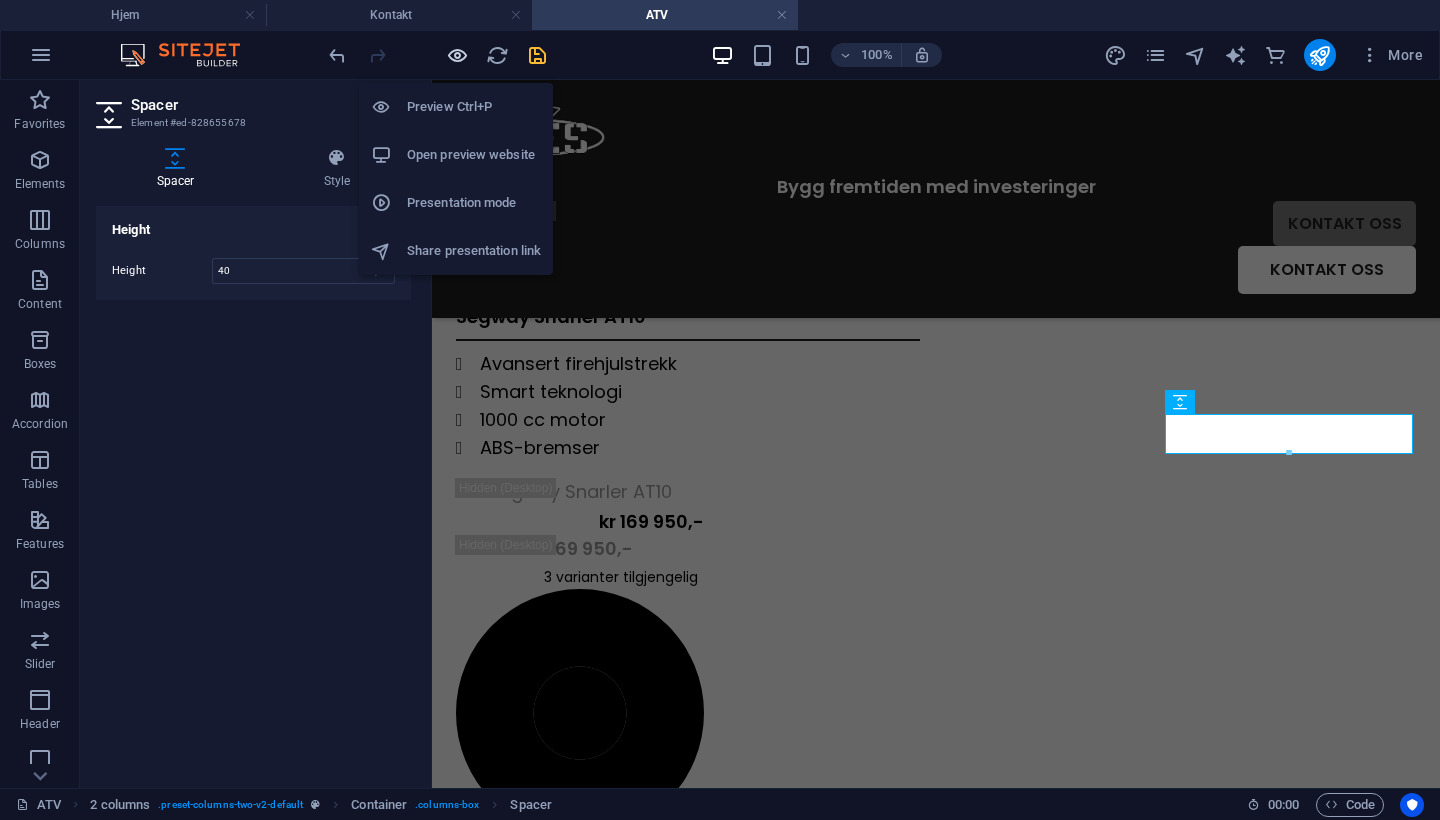 click at bounding box center (457, 55) 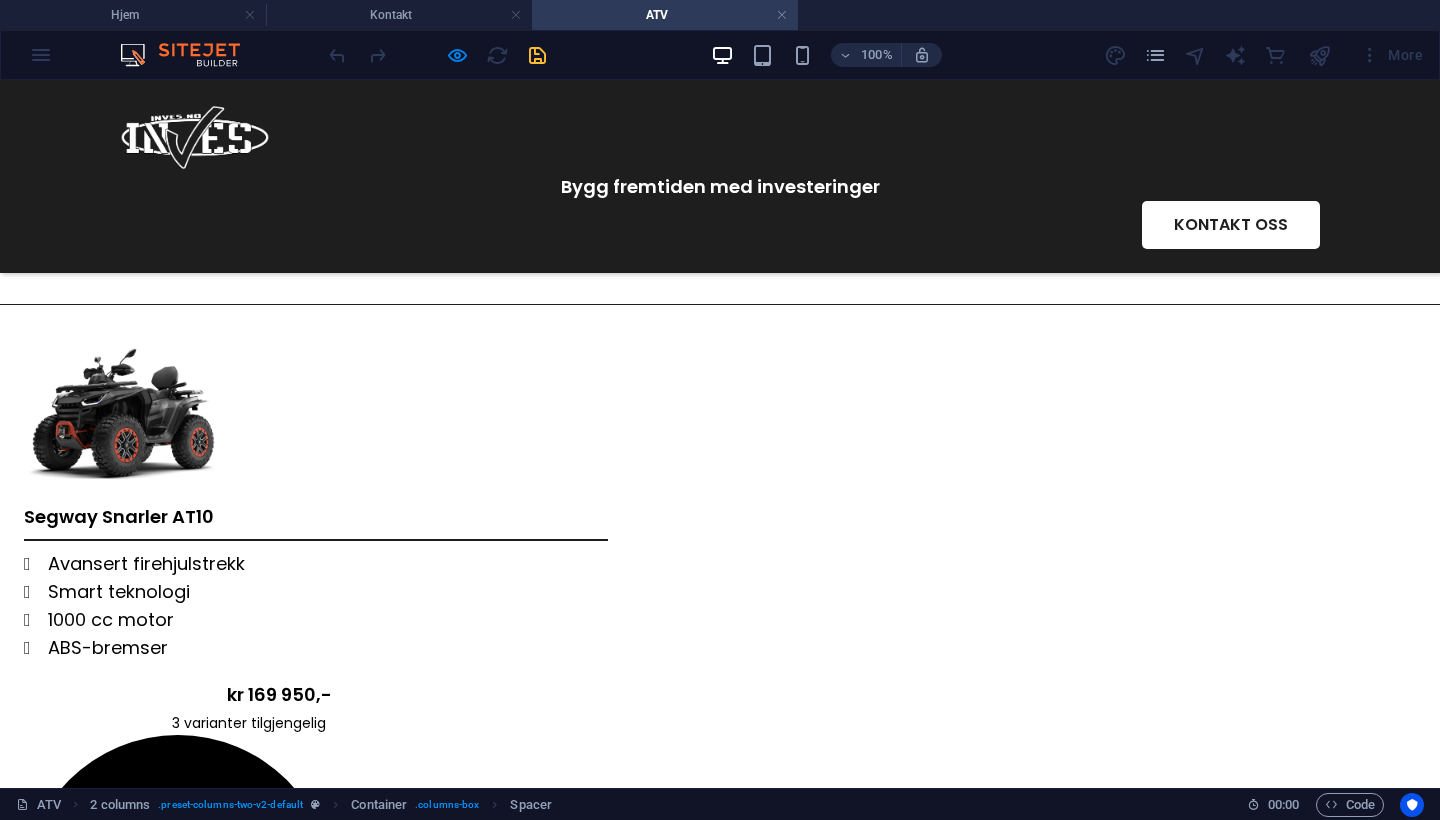 scroll, scrollTop: 171, scrollLeft: 0, axis: vertical 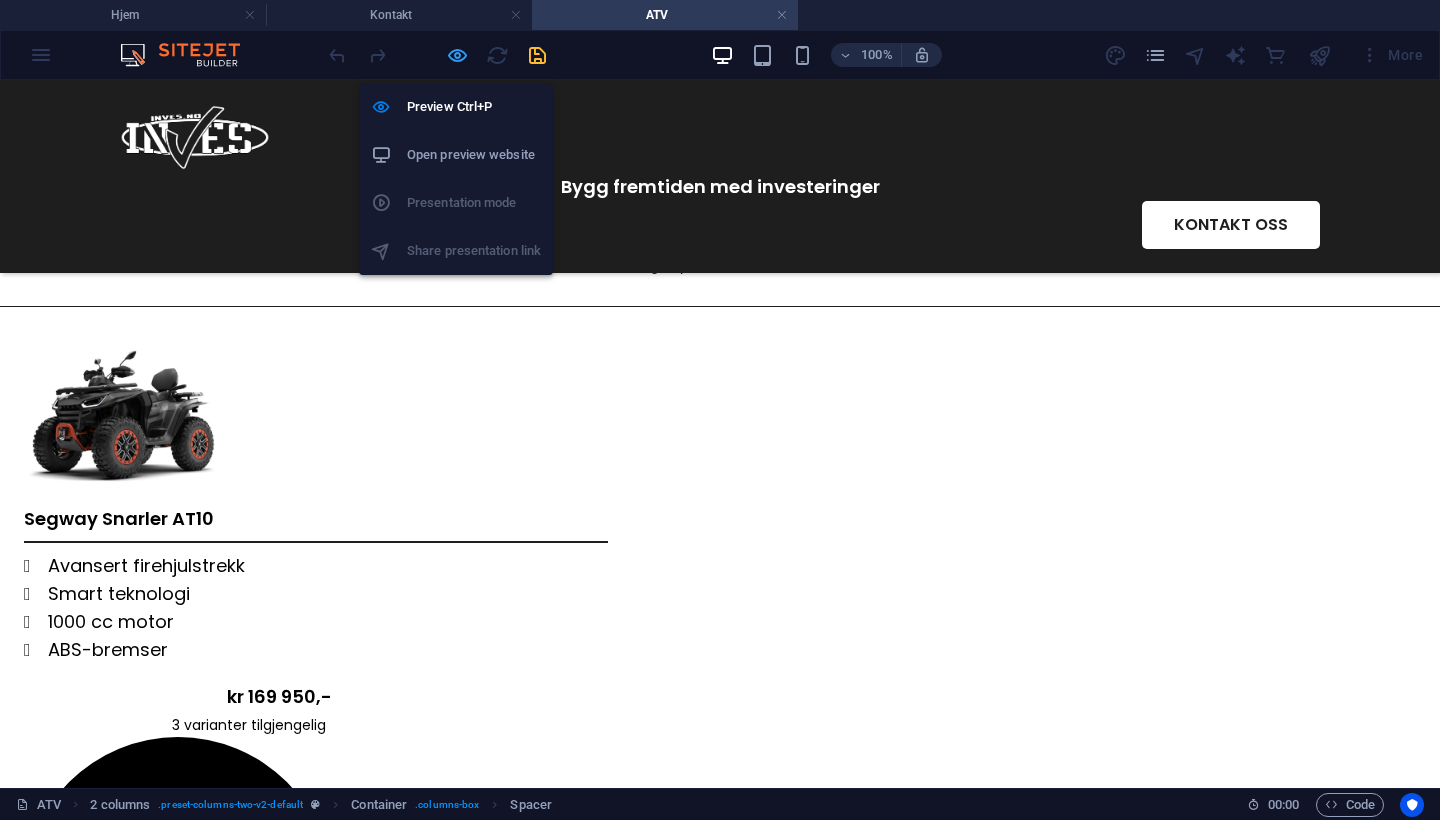 click at bounding box center (457, 55) 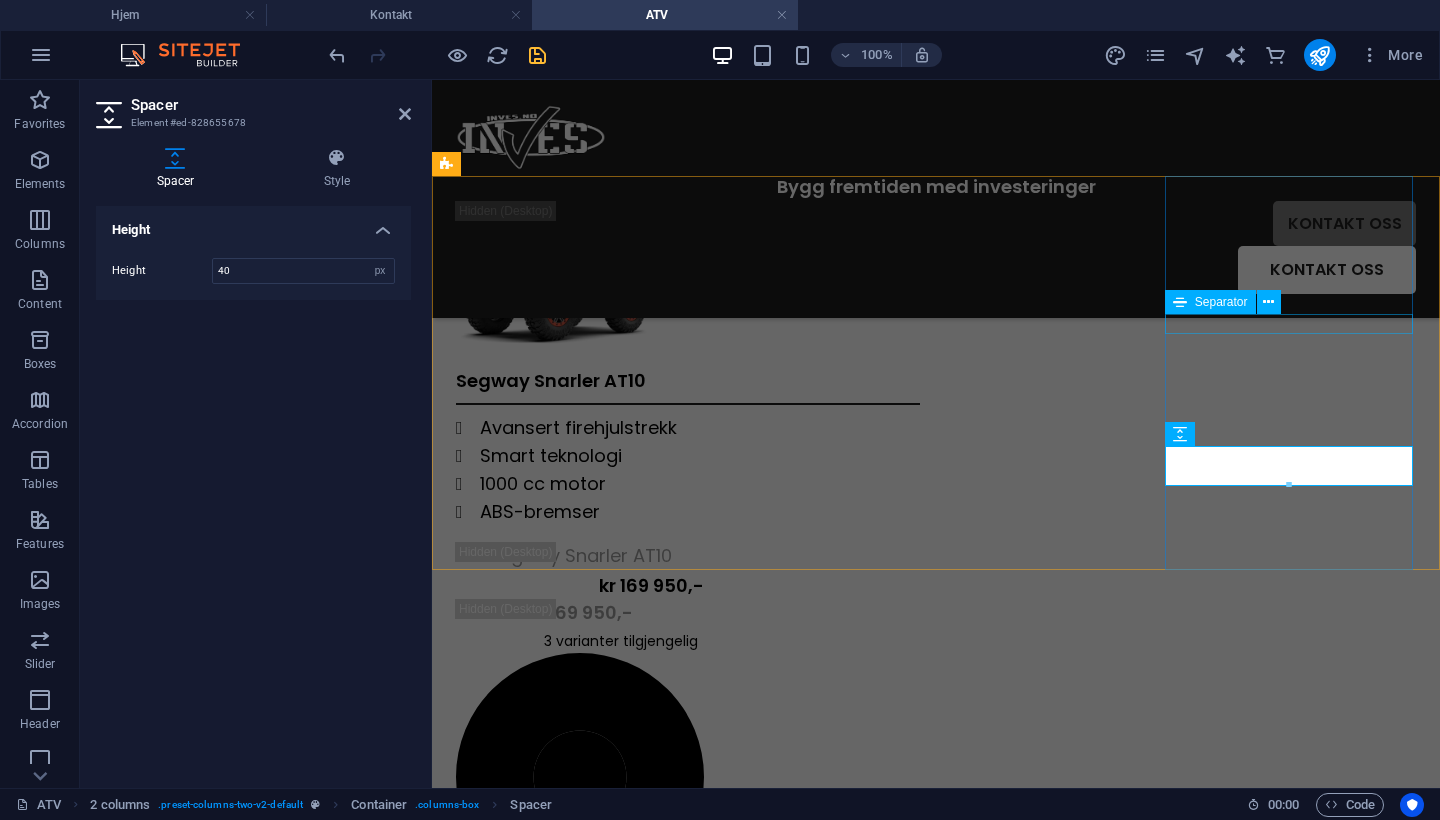 scroll, scrollTop: 434, scrollLeft: 0, axis: vertical 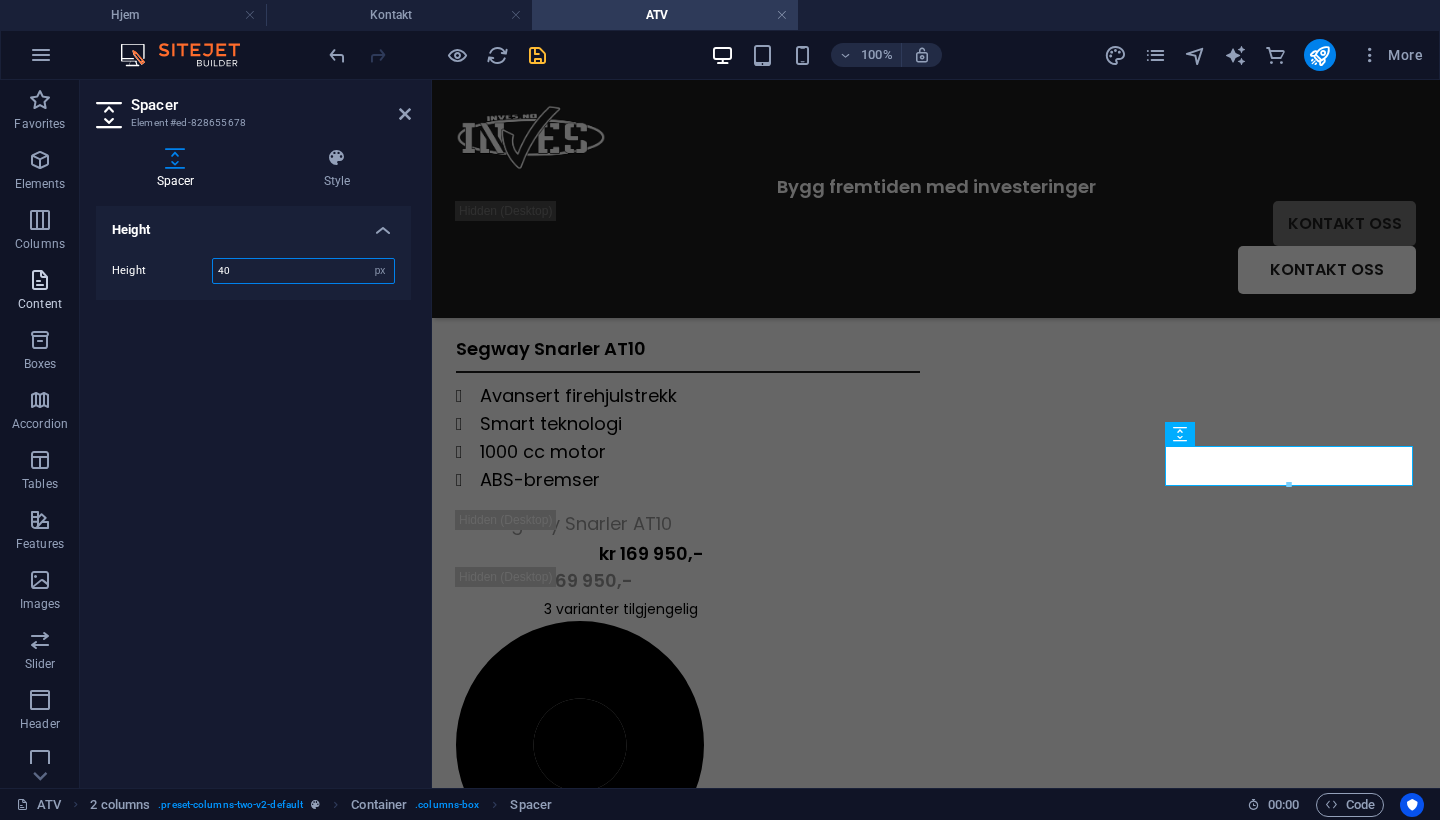 drag, startPoint x: 278, startPoint y: 270, endPoint x: 56, endPoint y: 260, distance: 222.22511 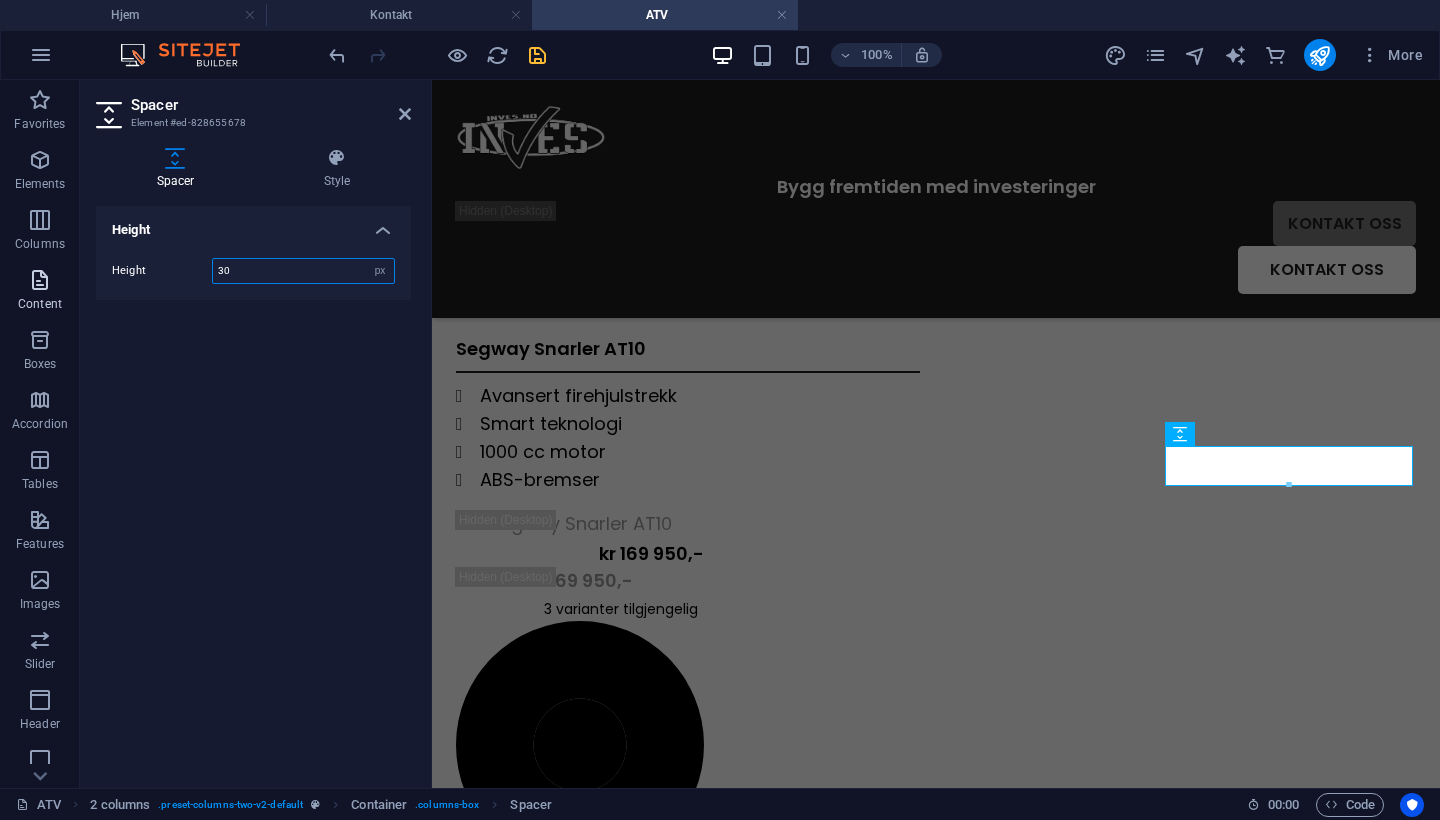 type on "30" 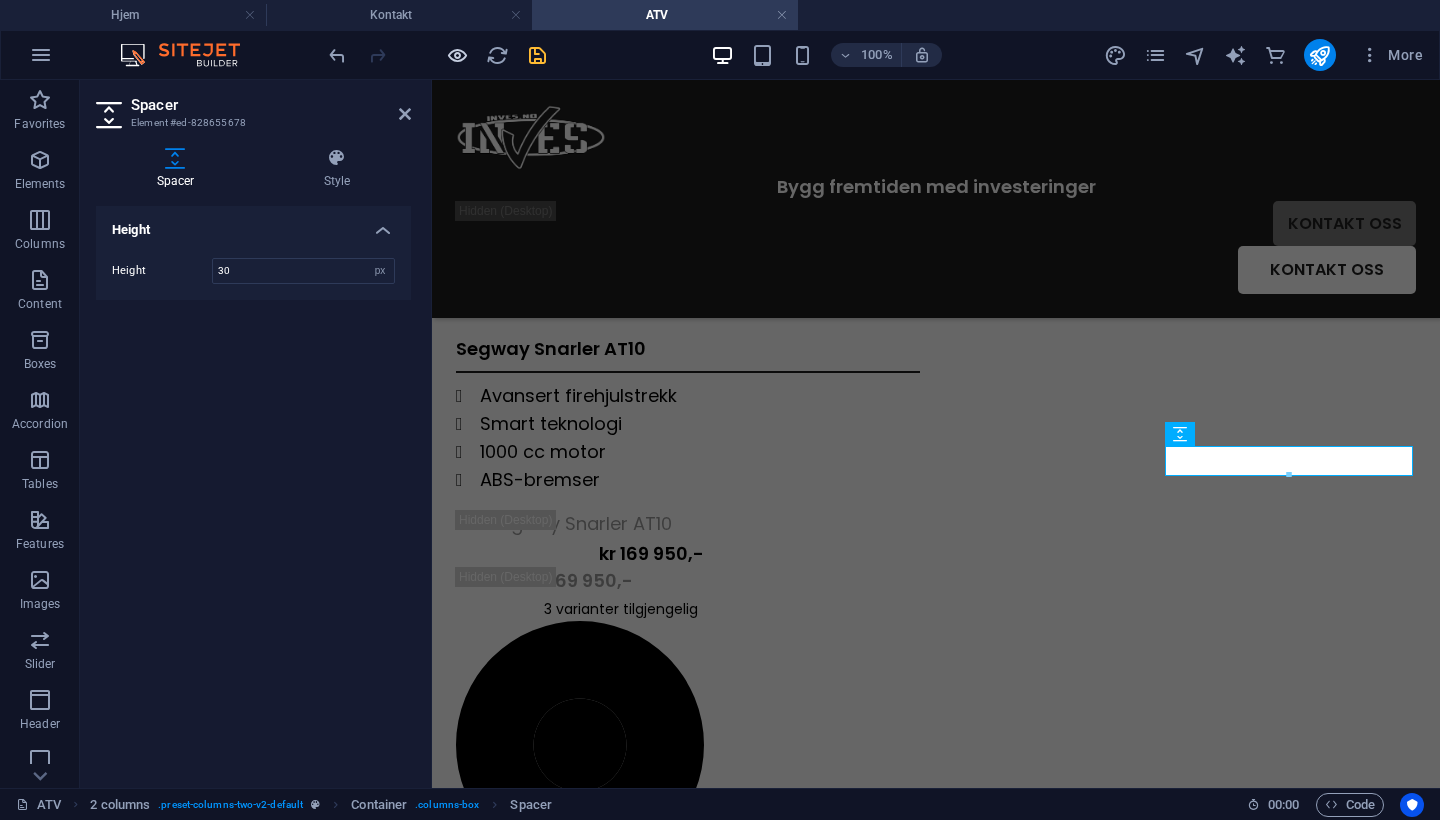 click at bounding box center (457, 55) 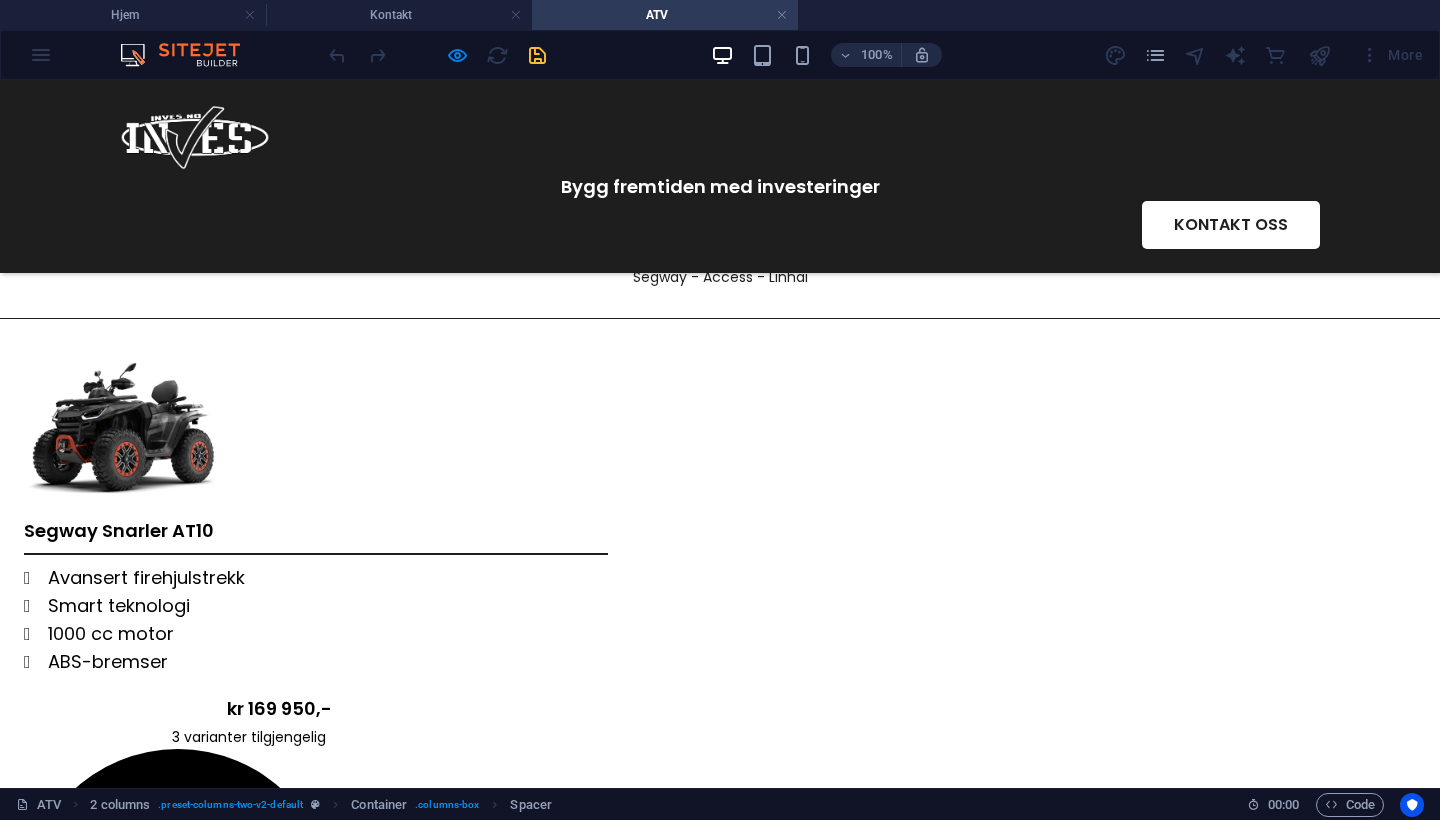 scroll, scrollTop: 157, scrollLeft: 0, axis: vertical 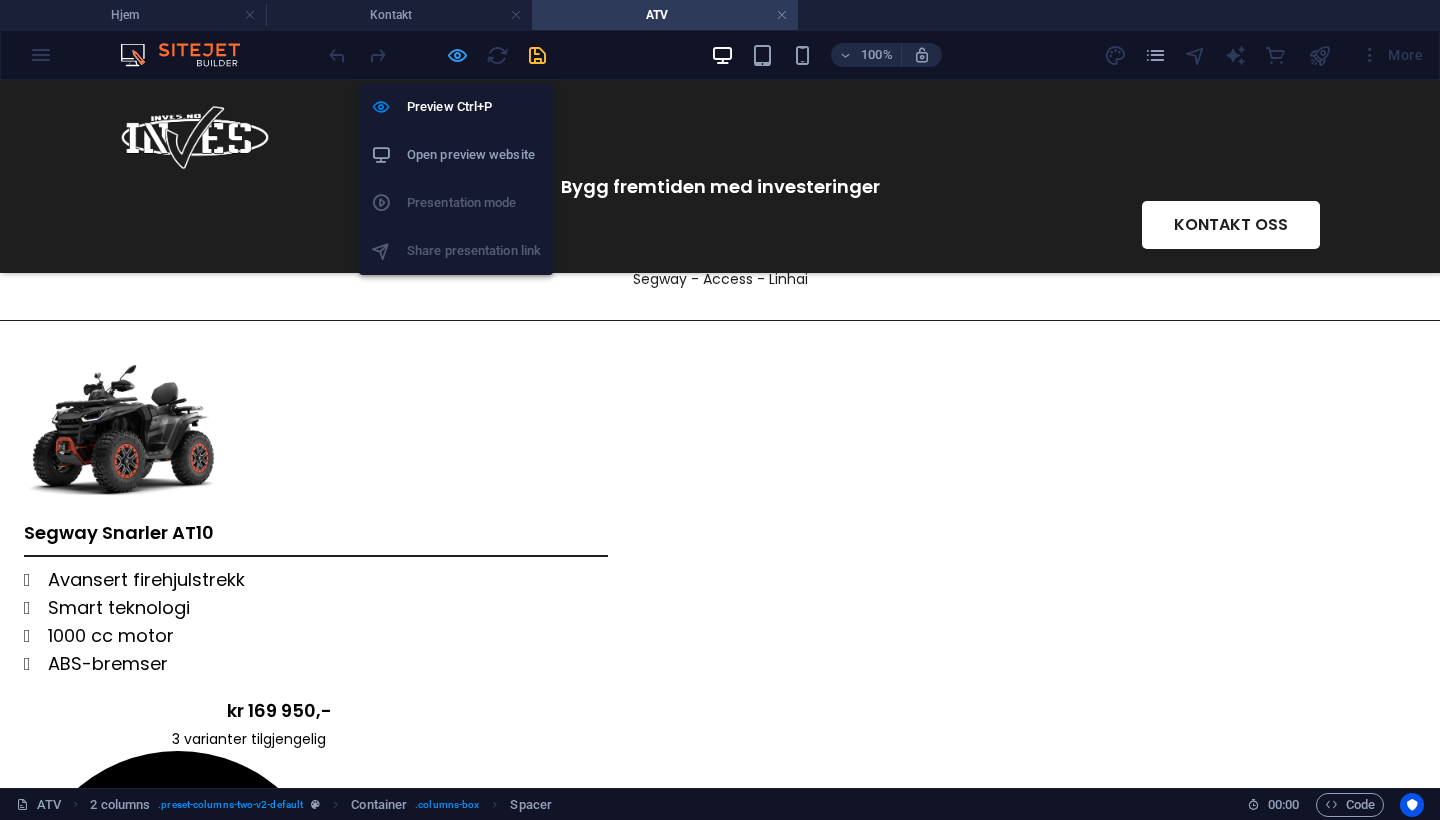 click at bounding box center [457, 55] 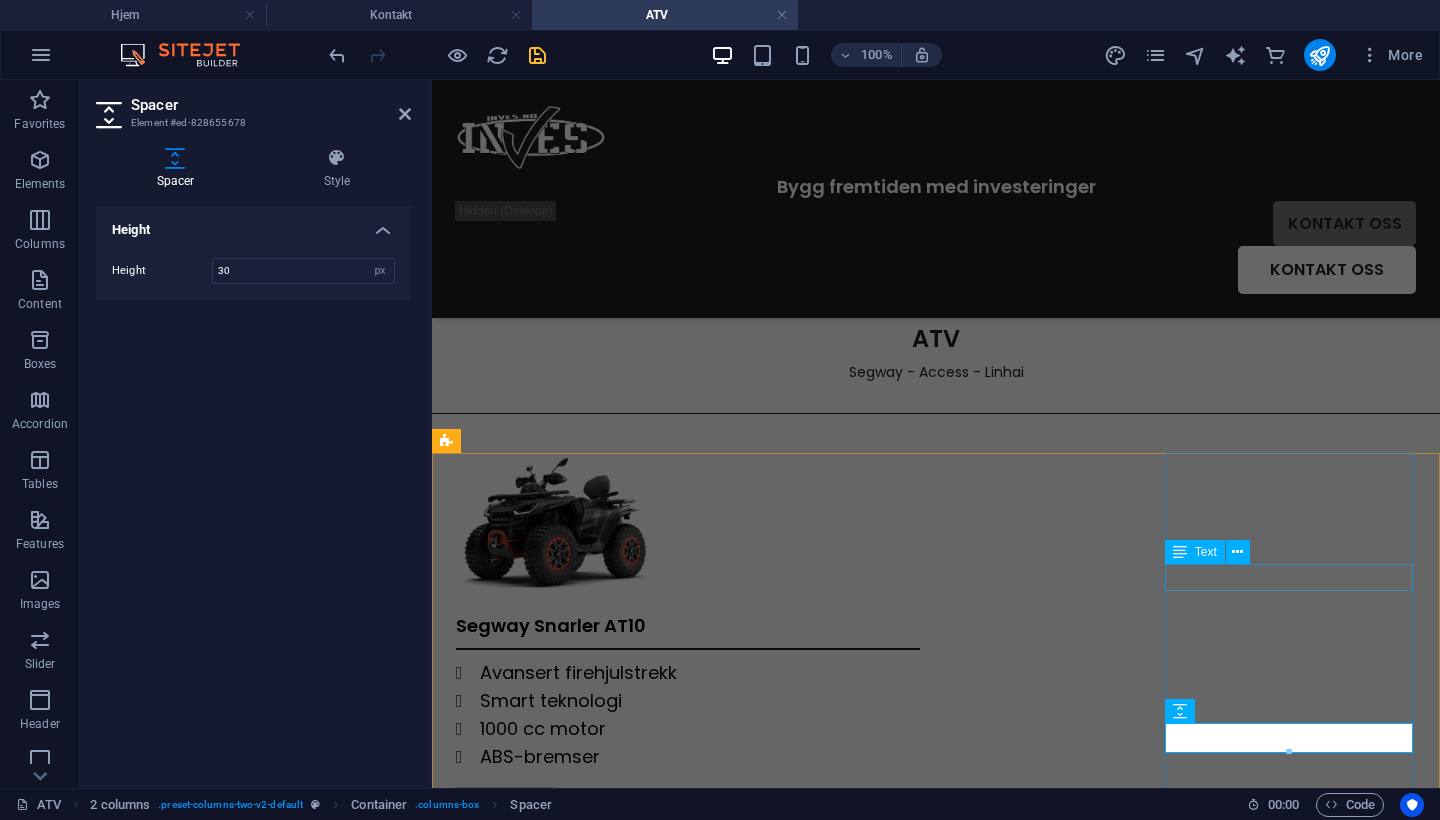 click at bounding box center [580, 1499] 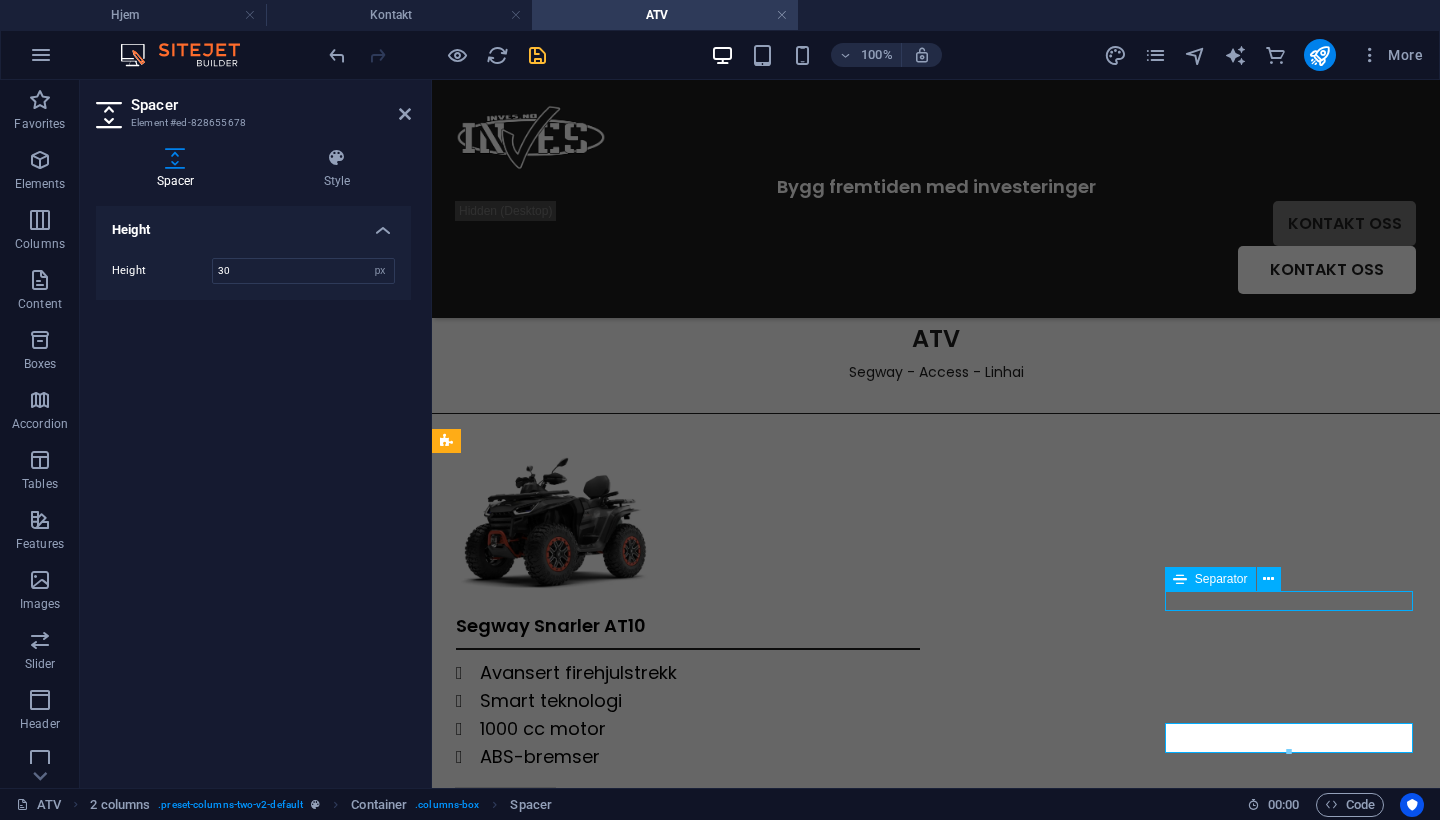 click at bounding box center [580, 1499] 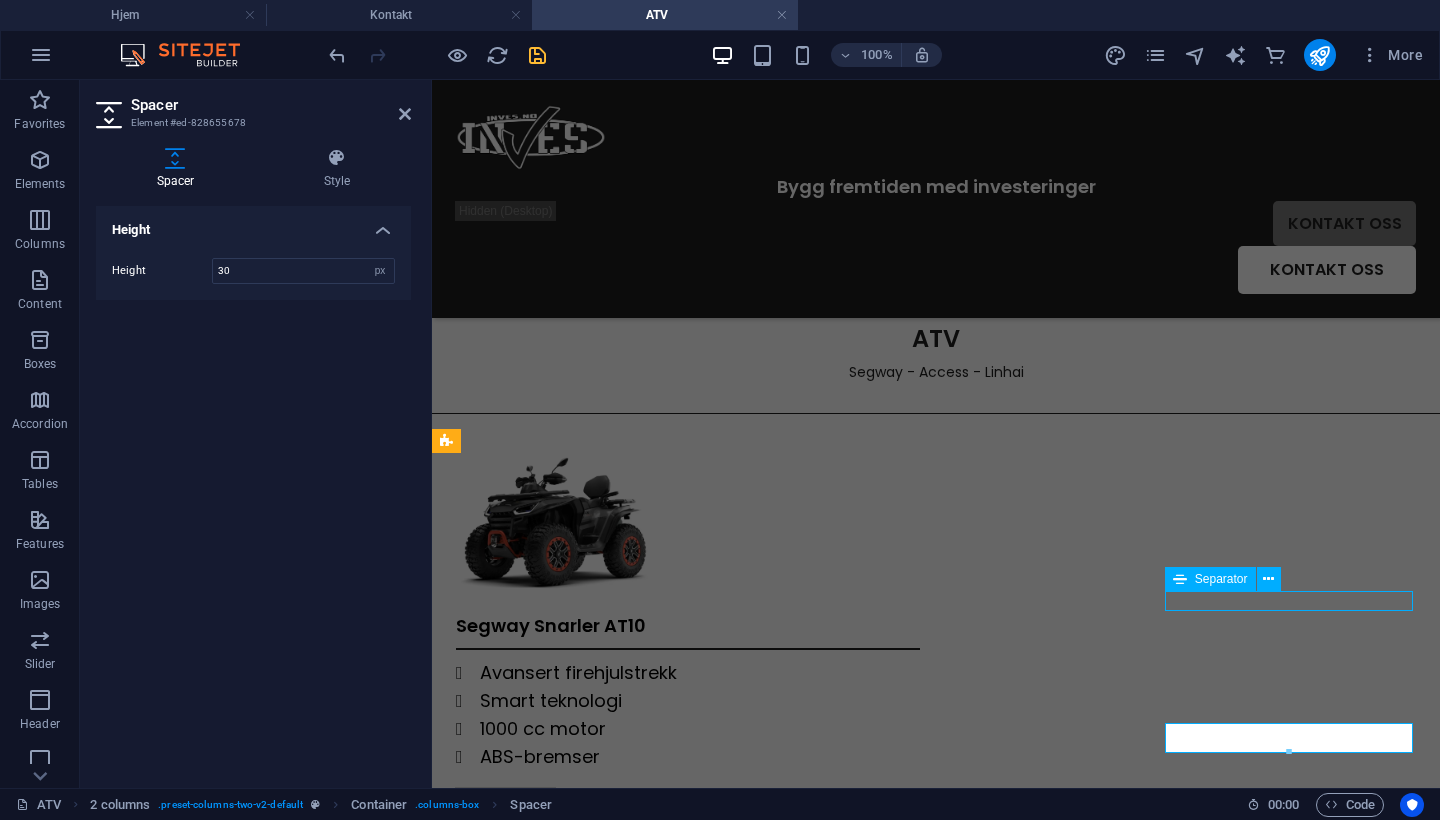 select on "%" 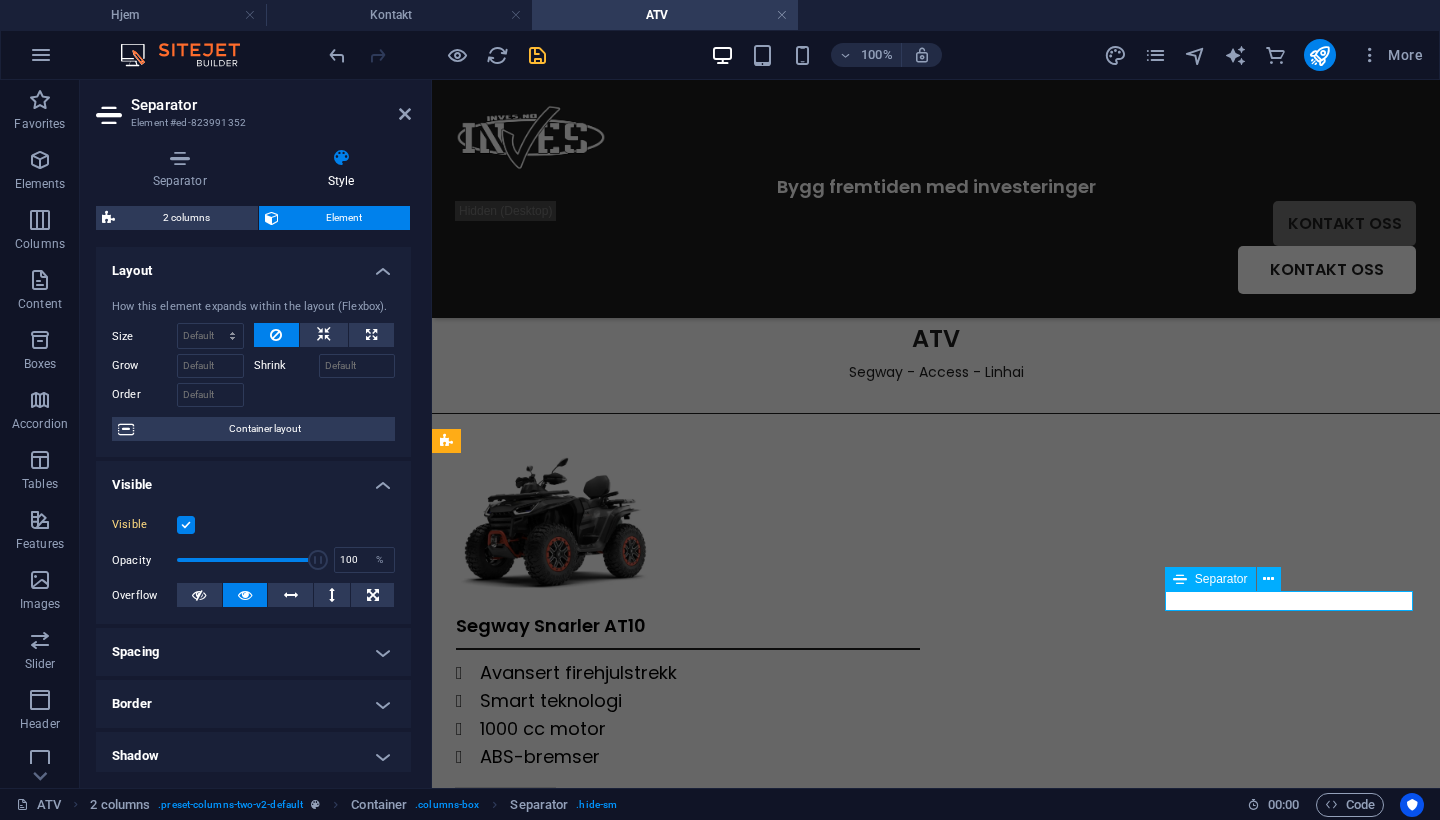 type on "2" 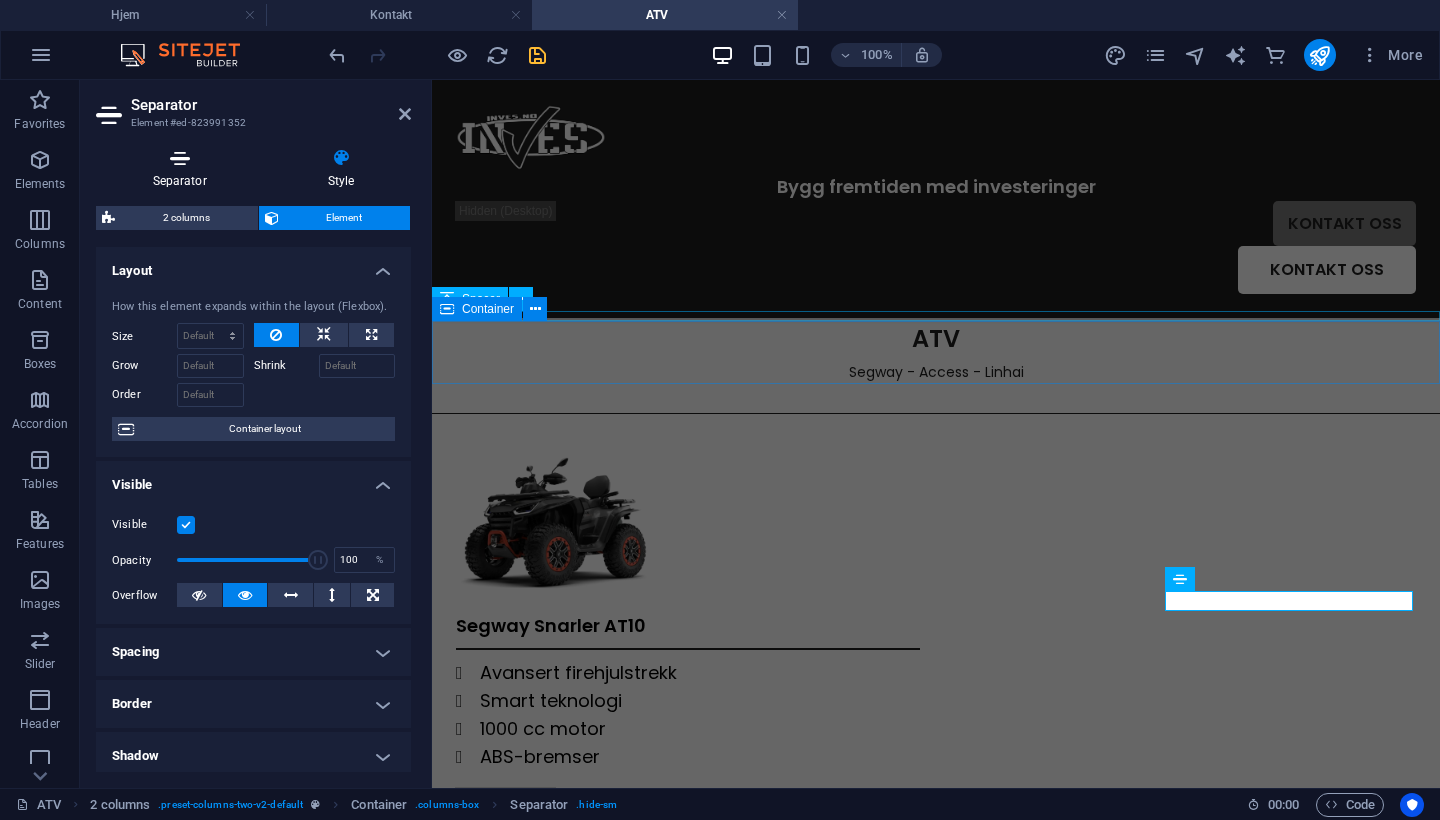 click on "Separator" at bounding box center [183, 169] 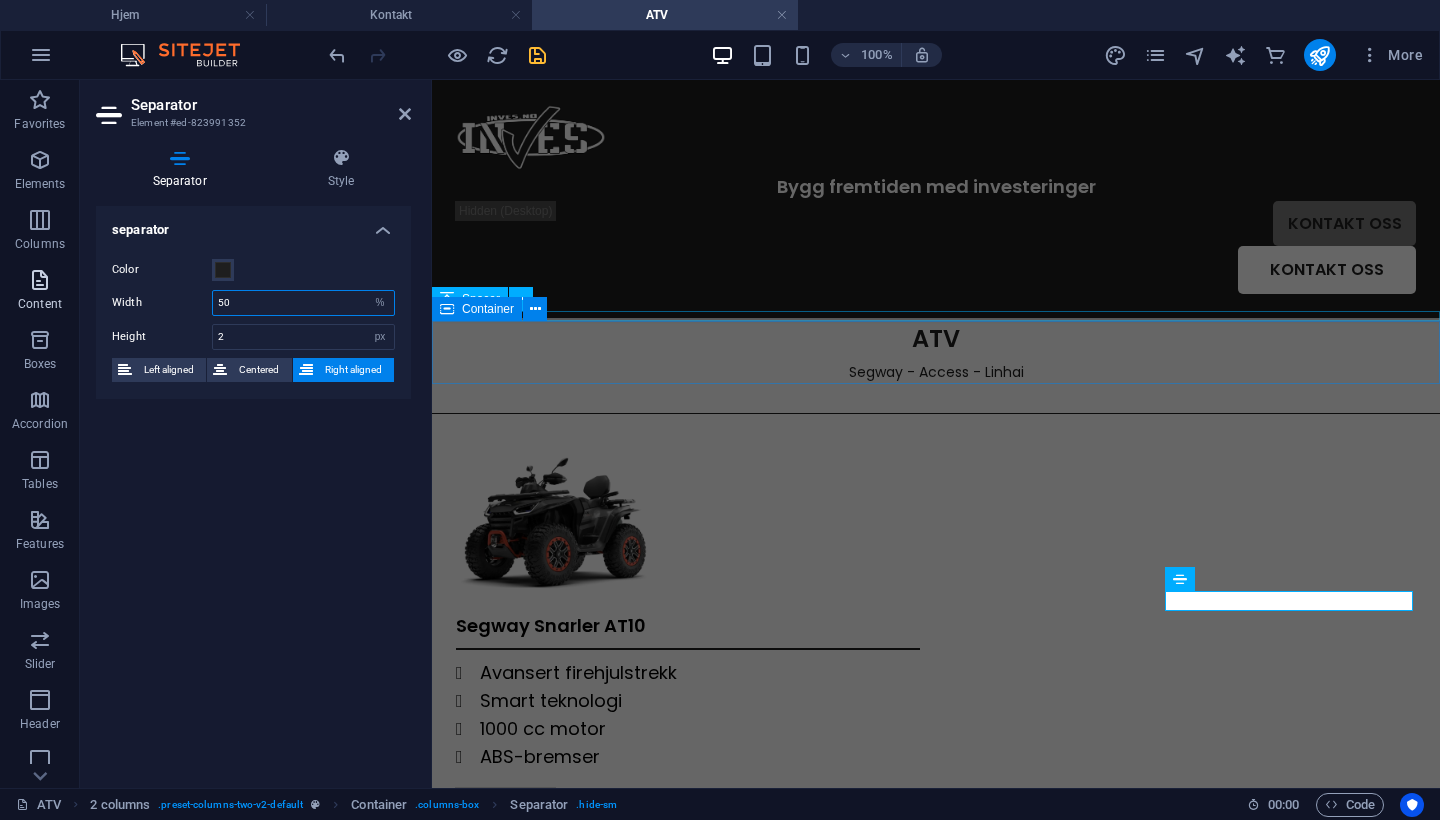 drag, startPoint x: 310, startPoint y: 299, endPoint x: 16, endPoint y: 299, distance: 294 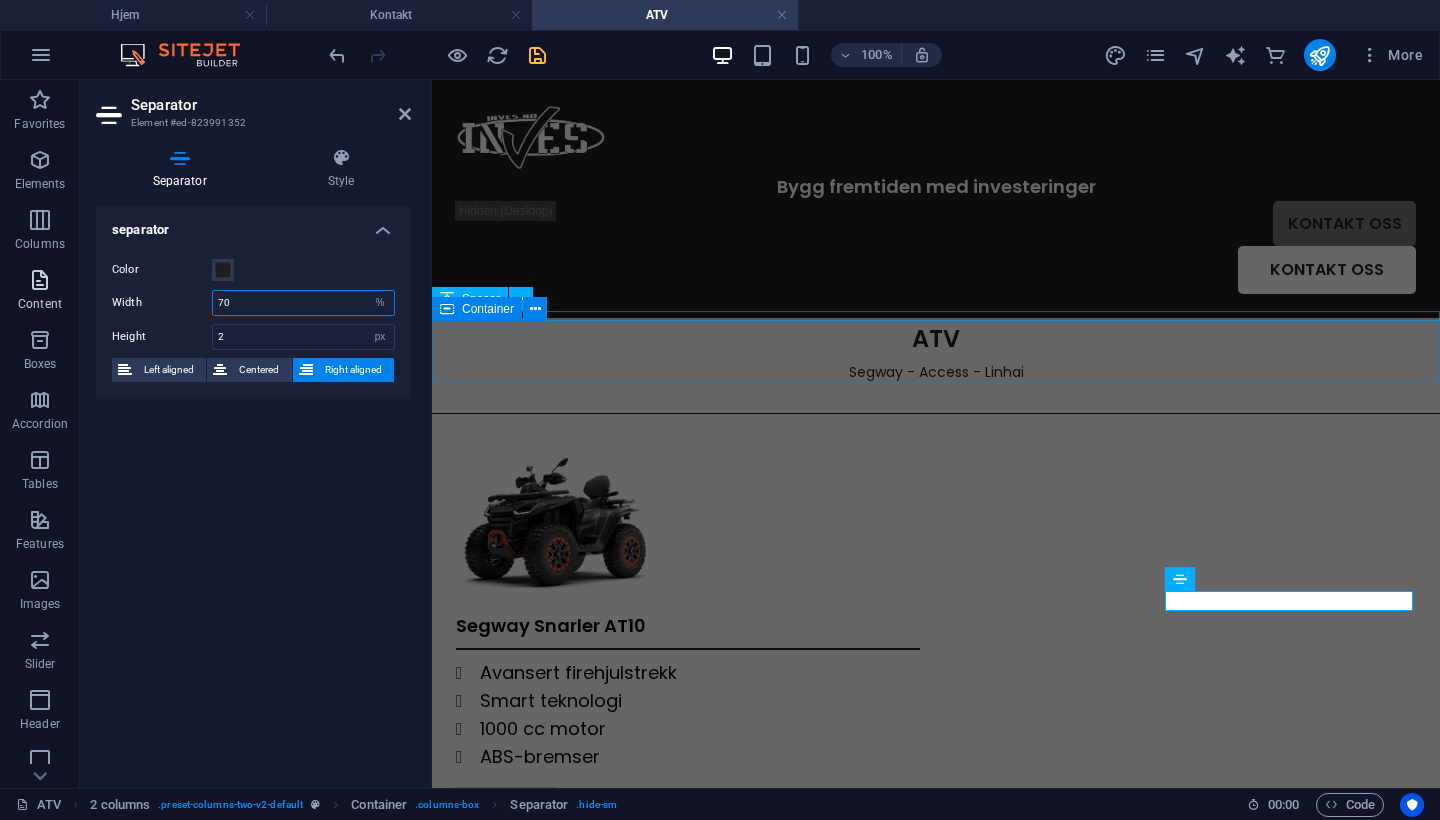 type on "70" 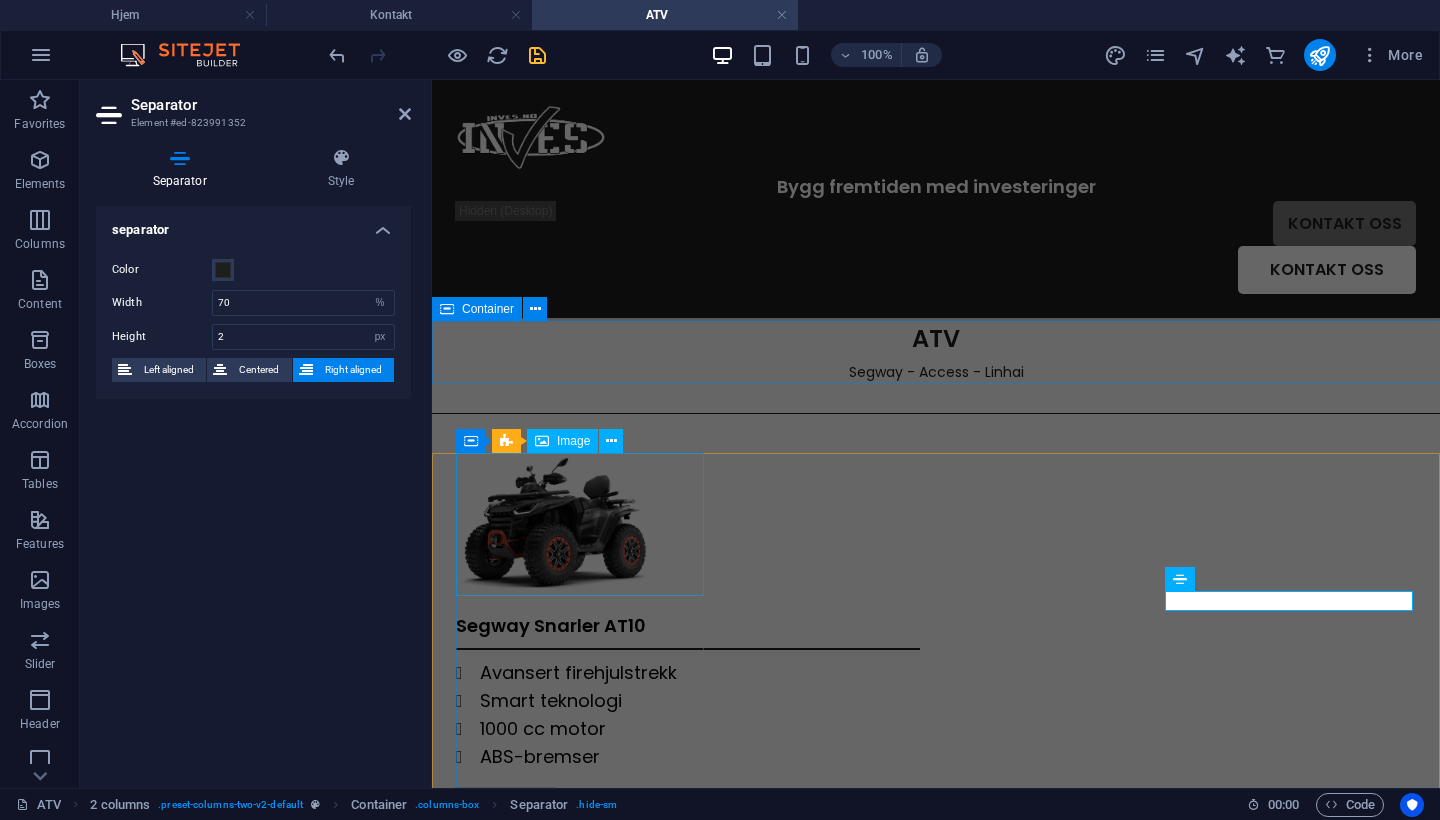 click at bounding box center [688, 524] 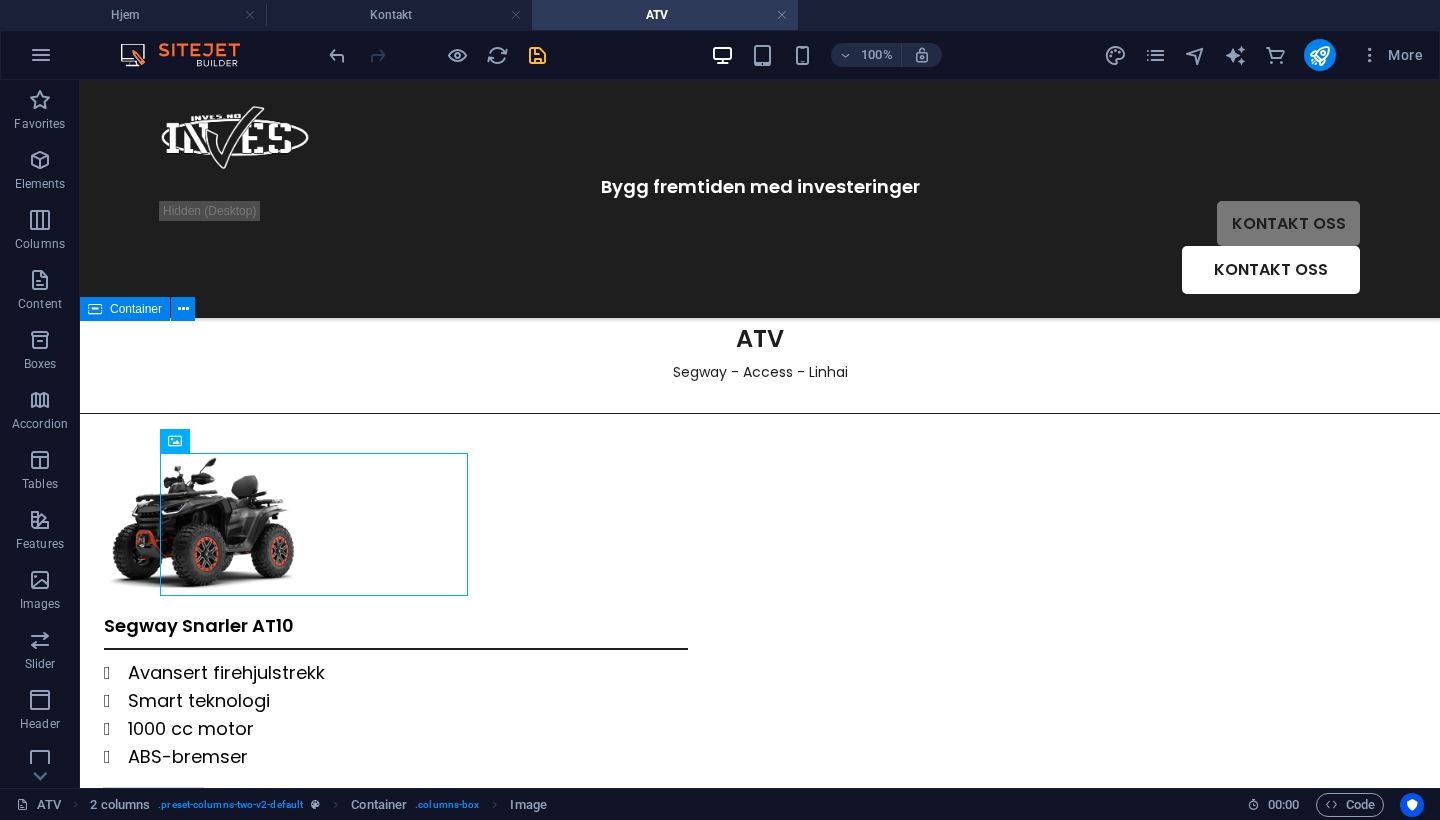 click on "100% More" at bounding box center [720, 55] 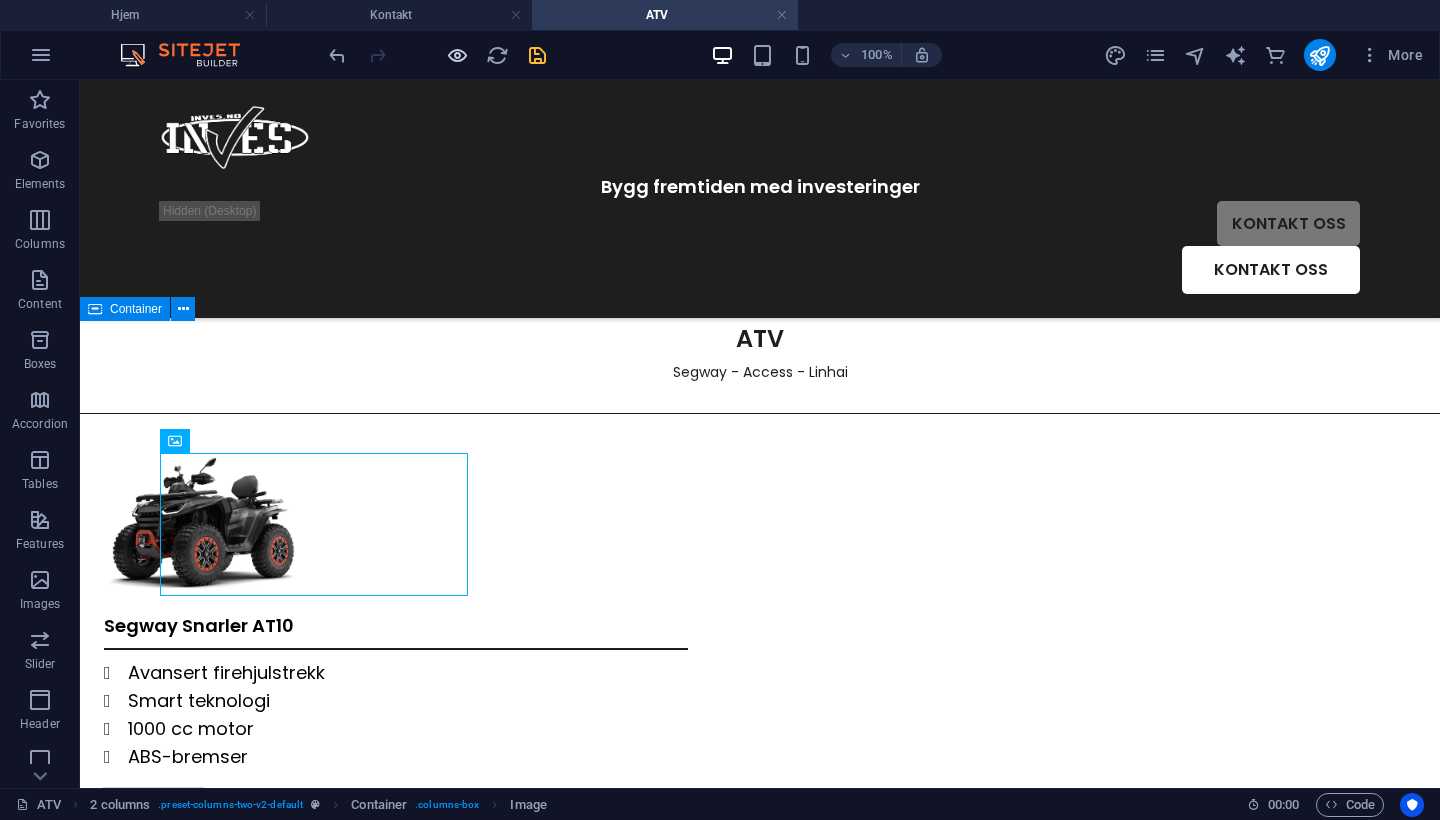 click at bounding box center [457, 55] 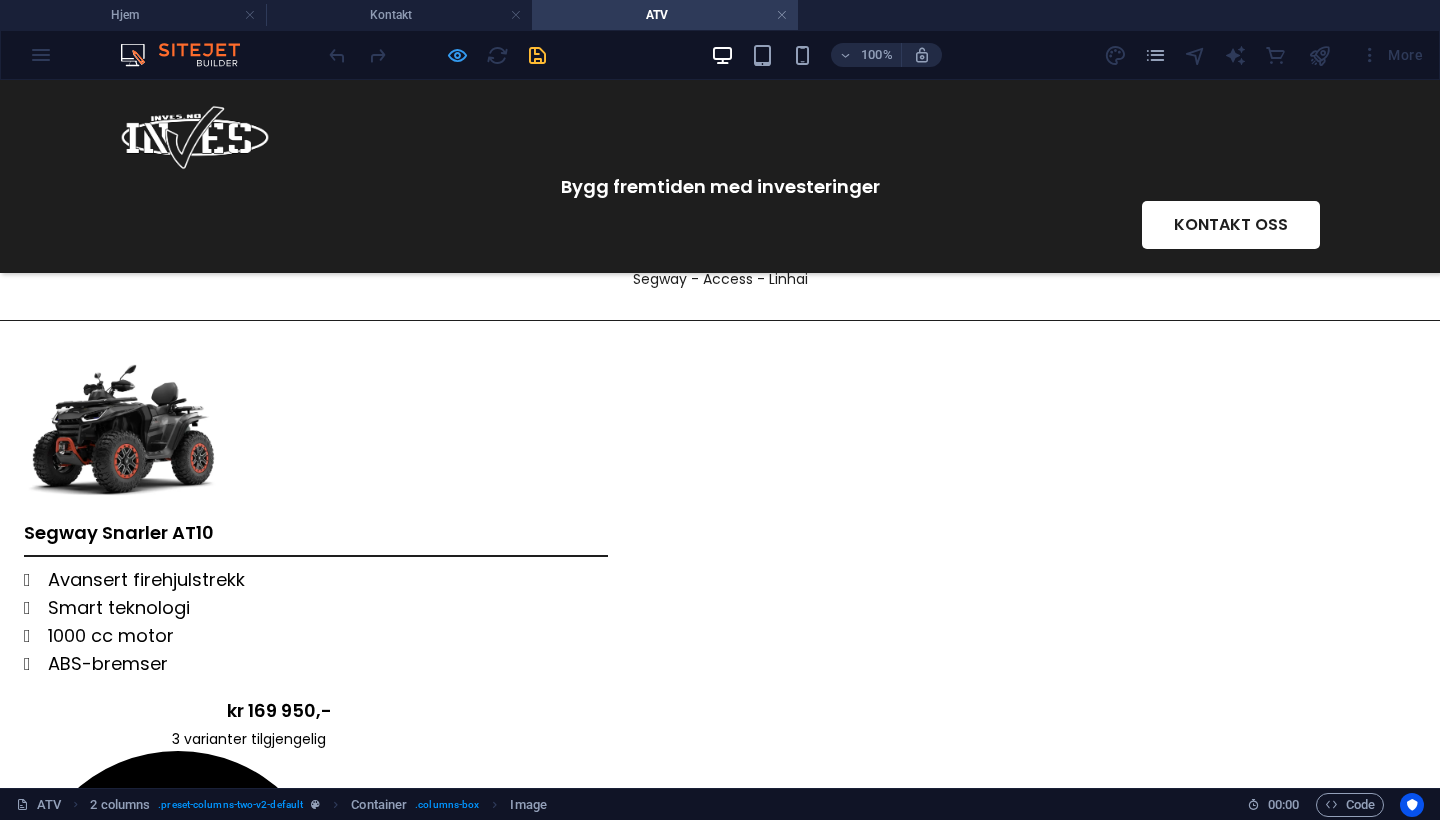 click at bounding box center (457, 55) 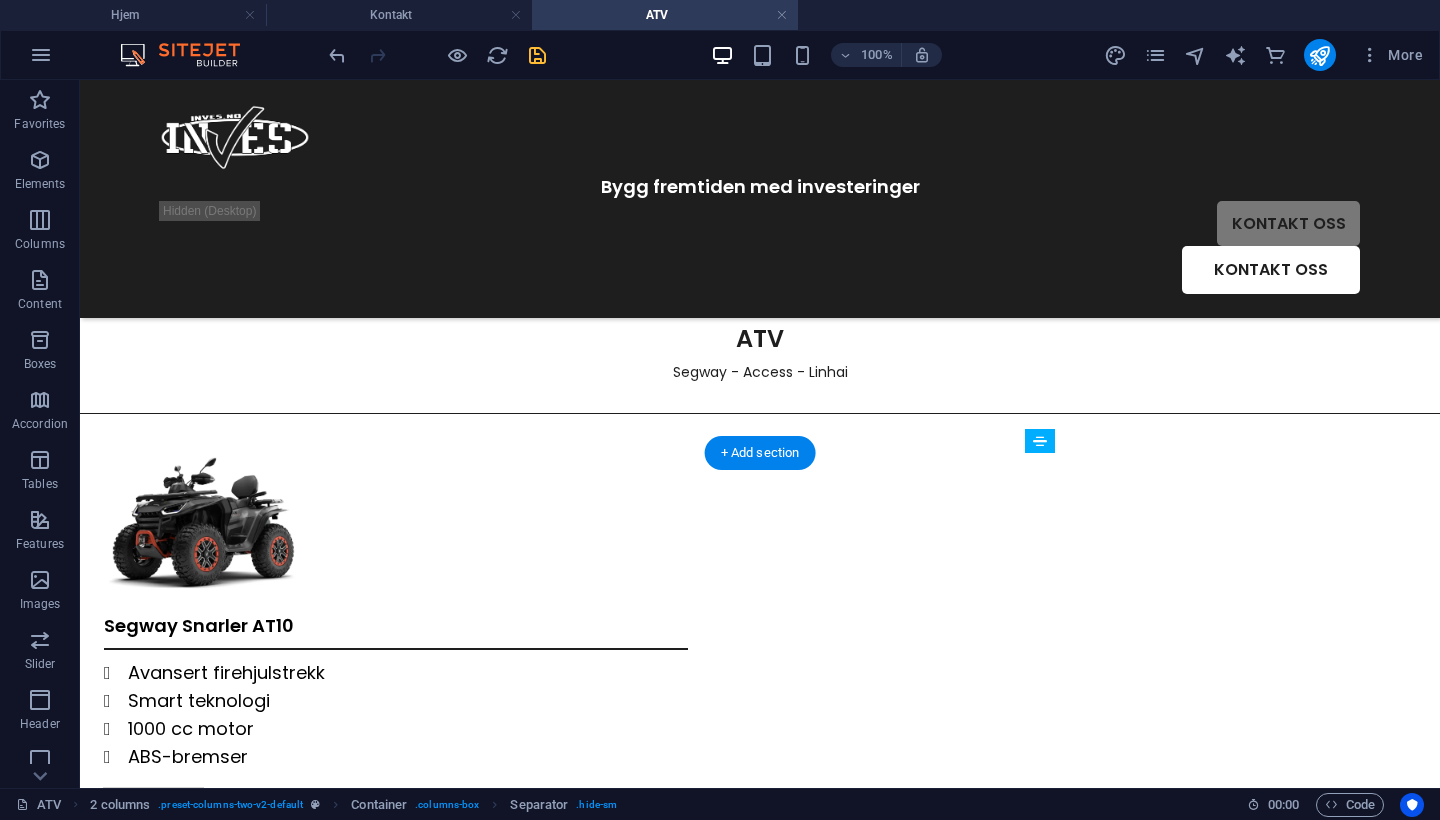 drag, startPoint x: 1213, startPoint y: 597, endPoint x: 1215, endPoint y: 555, distance: 42.047592 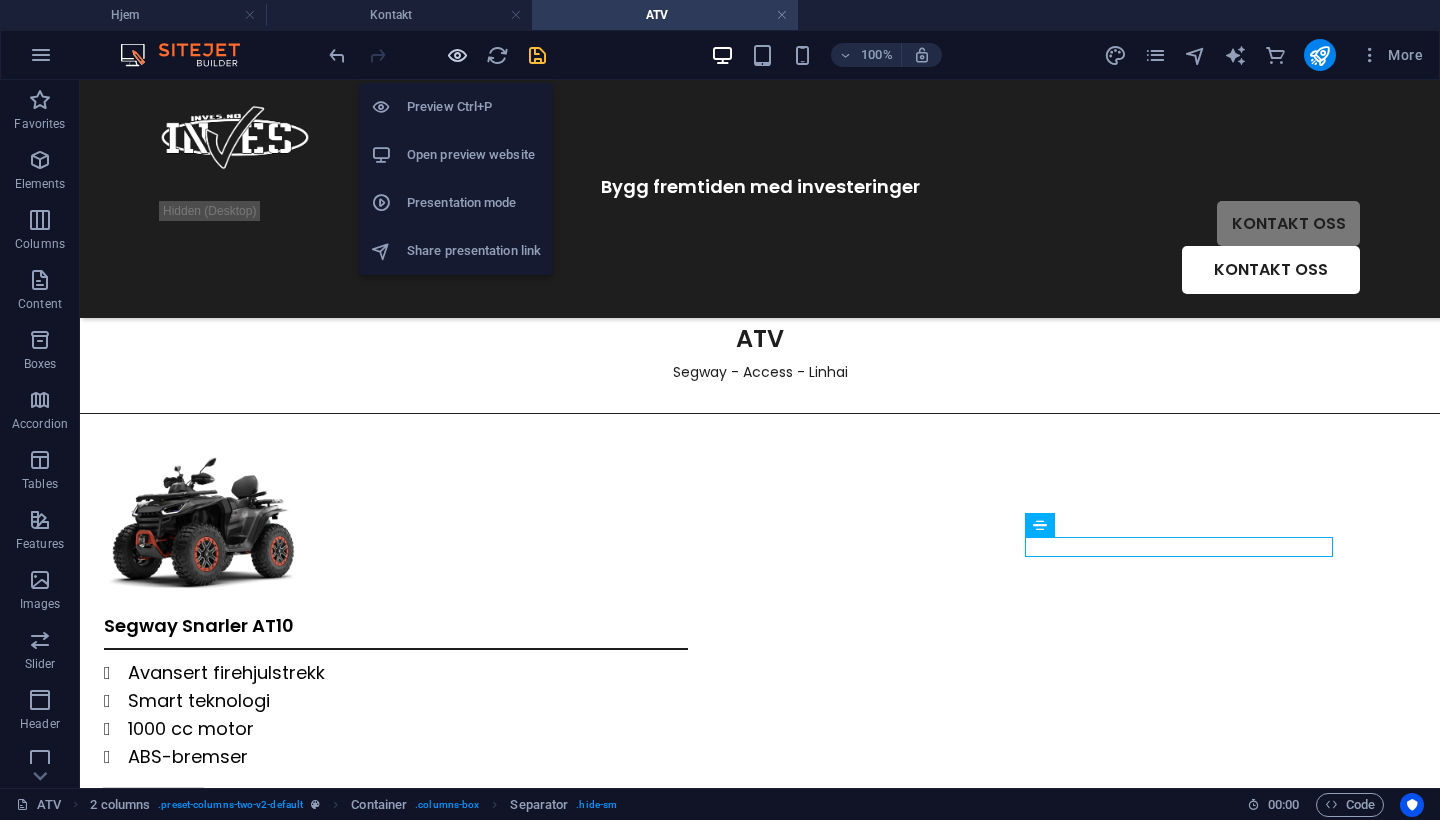 click at bounding box center [457, 55] 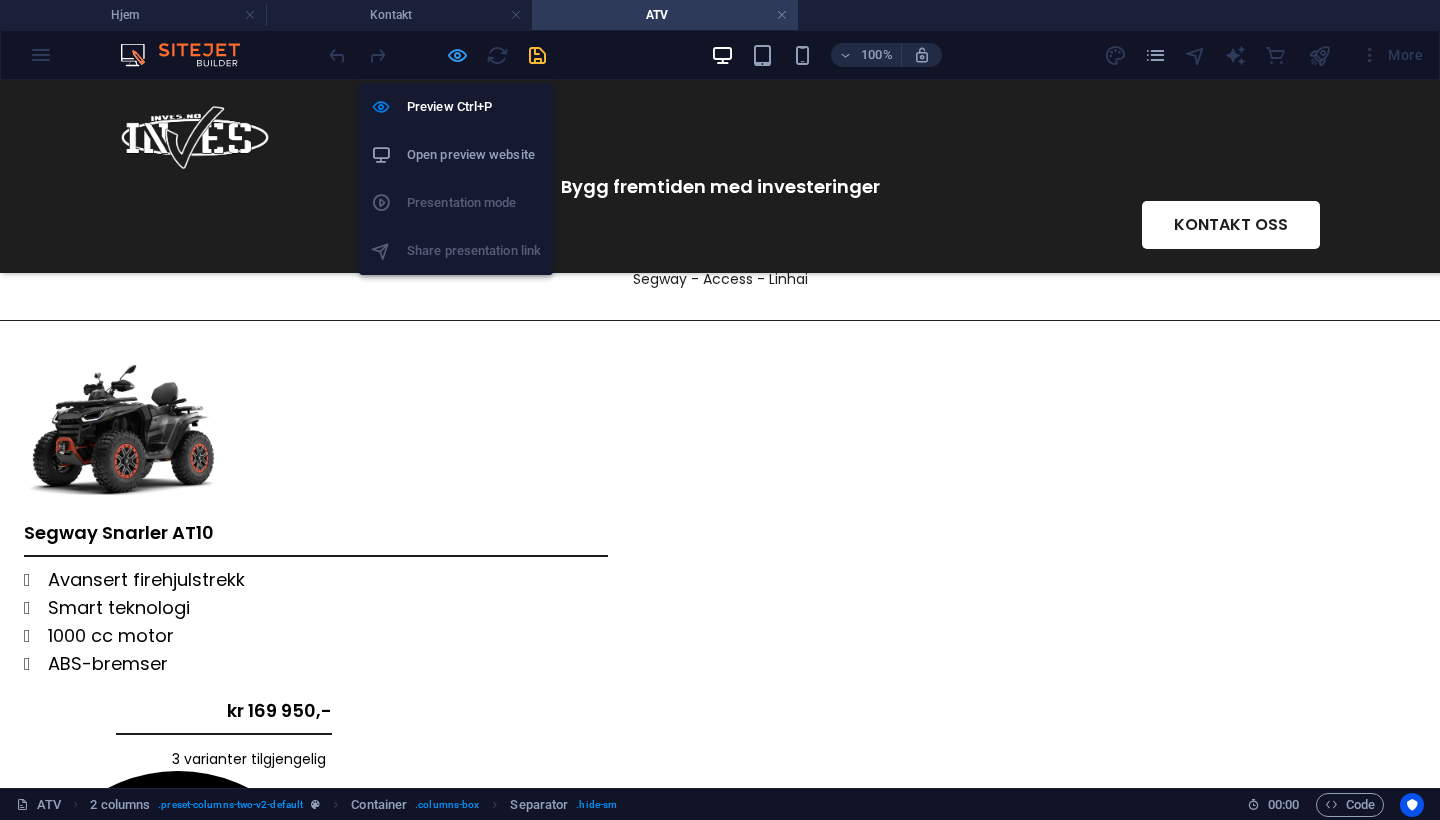 click at bounding box center (457, 55) 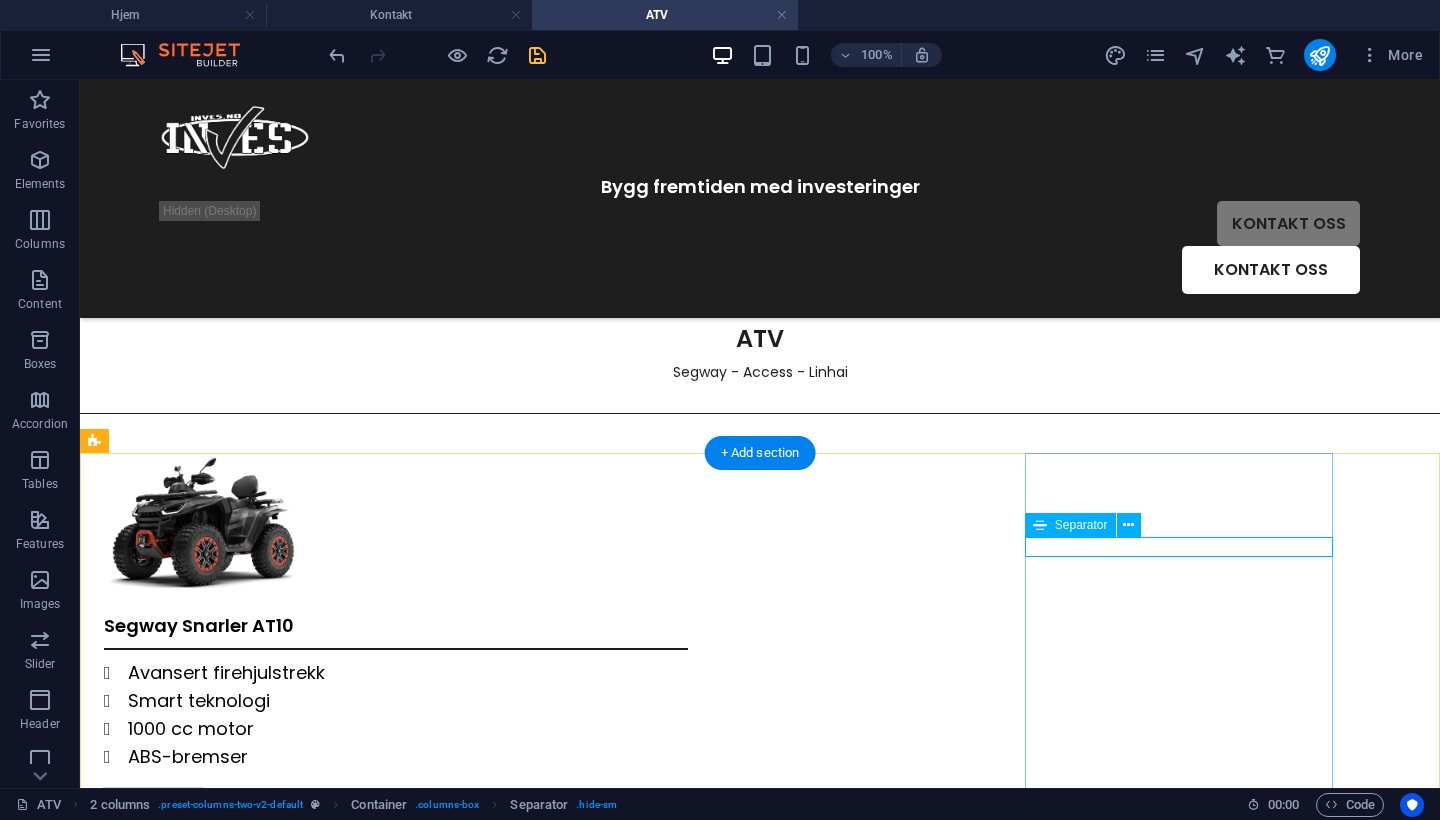 click at bounding box center [258, 881] 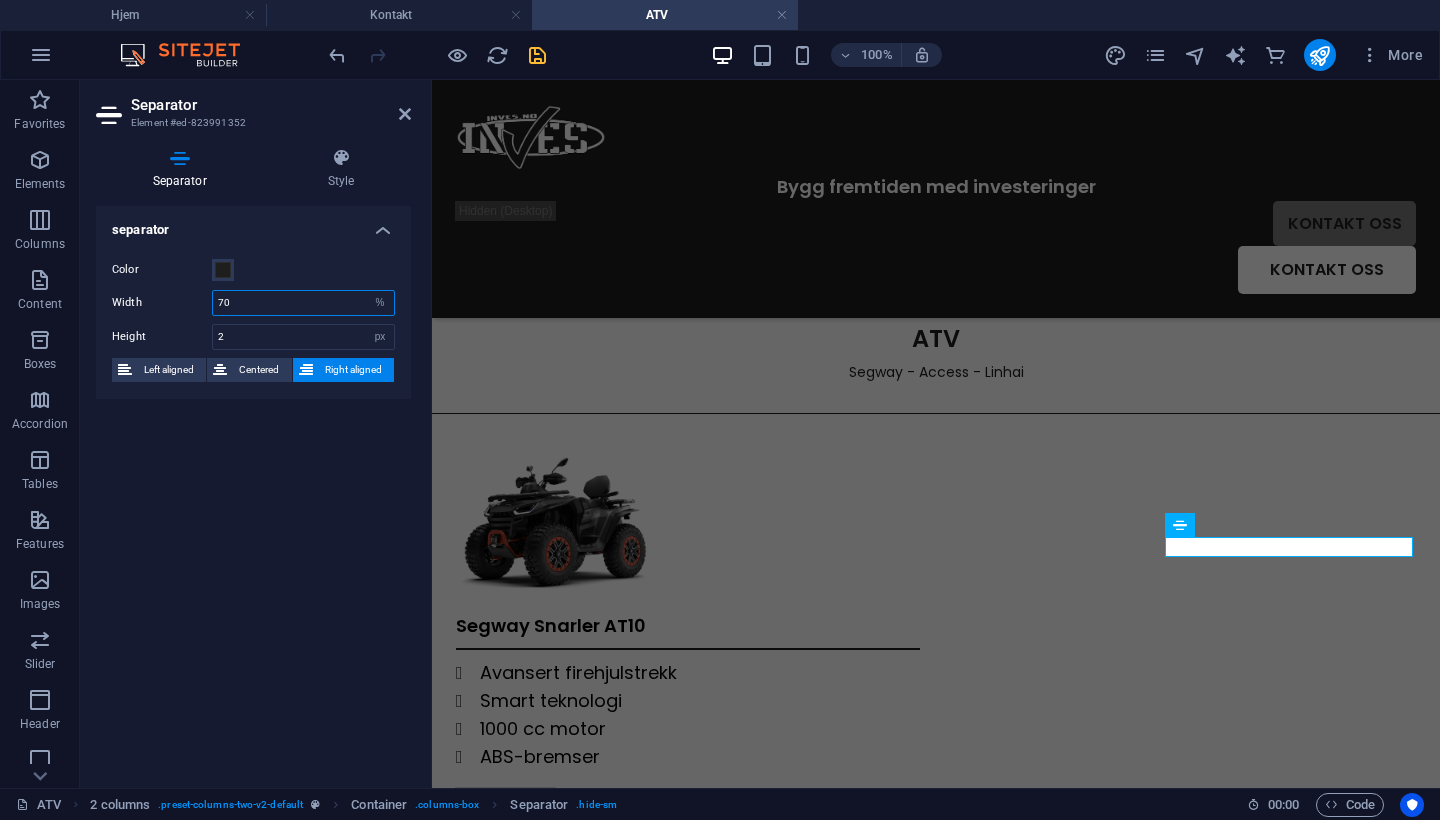 drag, startPoint x: 265, startPoint y: 304, endPoint x: 105, endPoint y: 294, distance: 160.3122 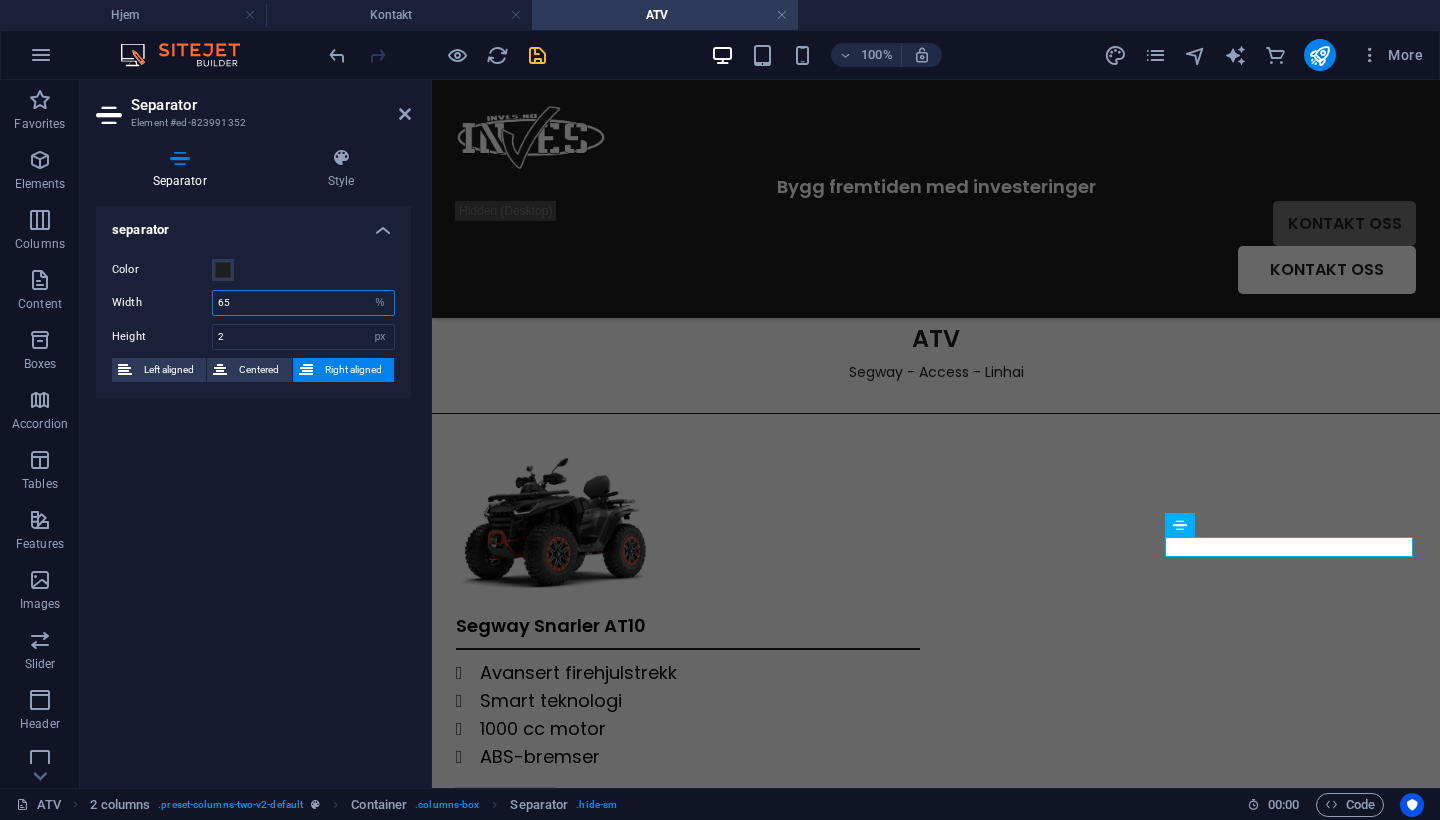 type on "65" 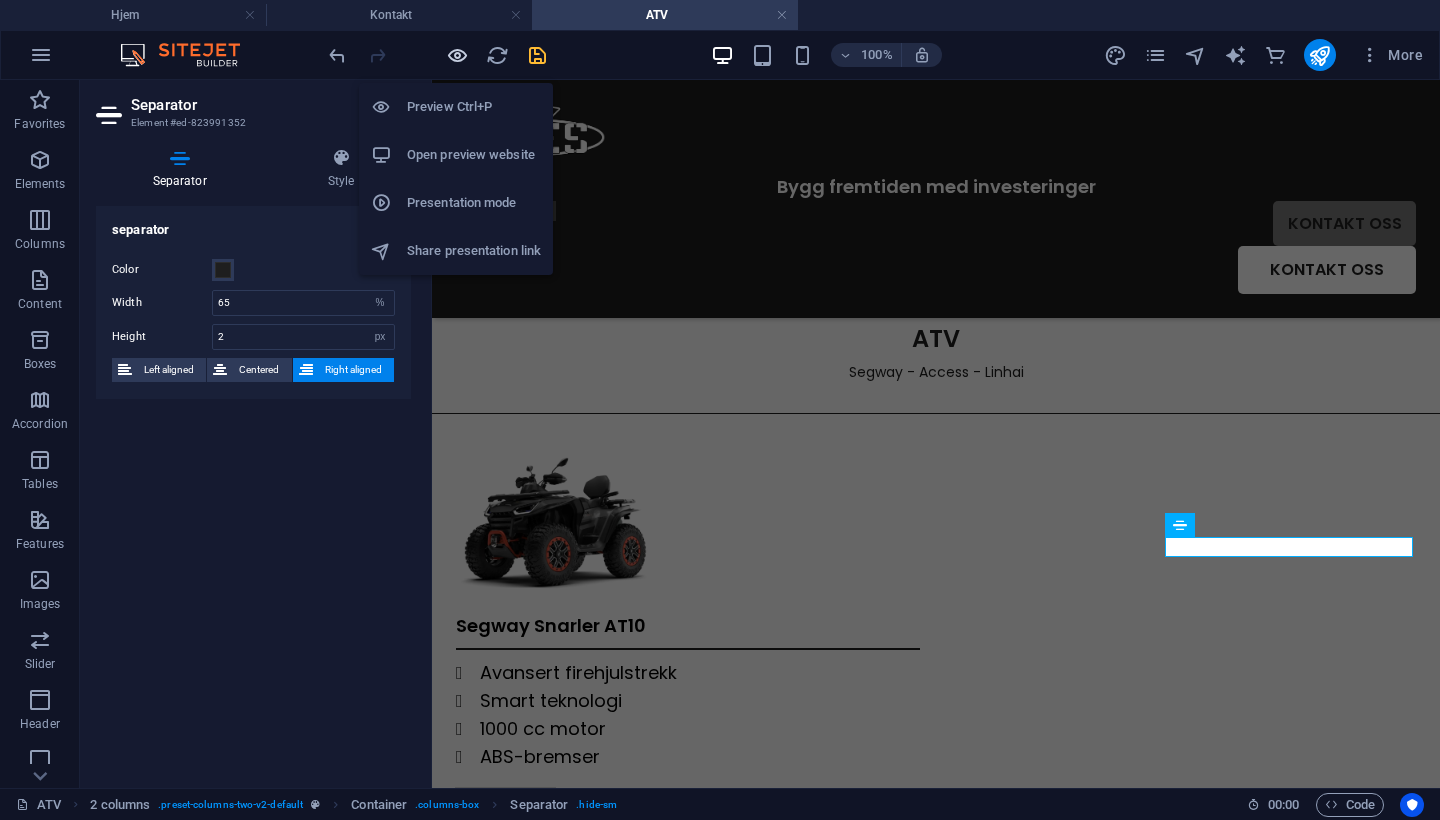 click at bounding box center [457, 55] 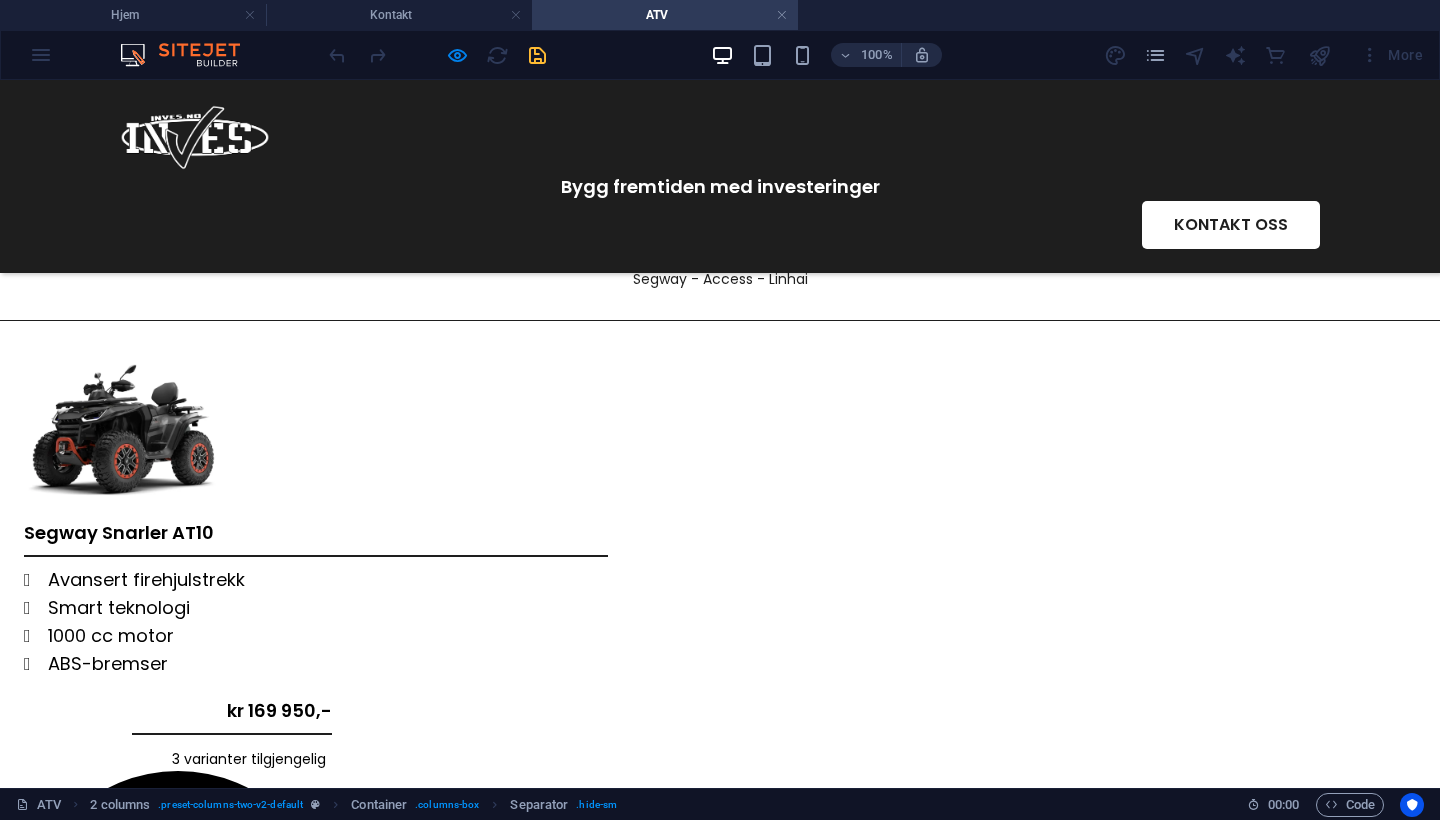 click at bounding box center [437, 55] 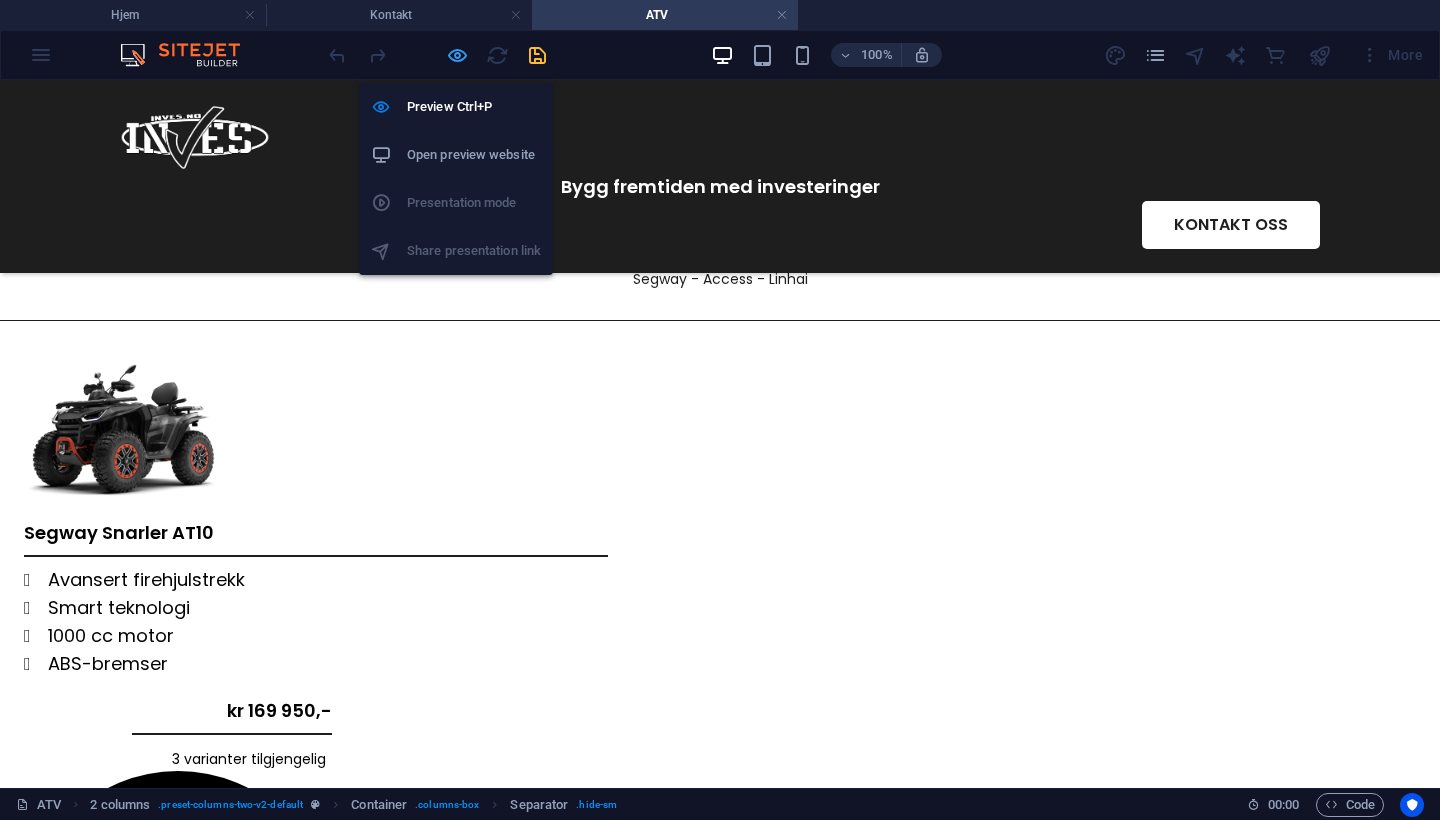 click at bounding box center [457, 55] 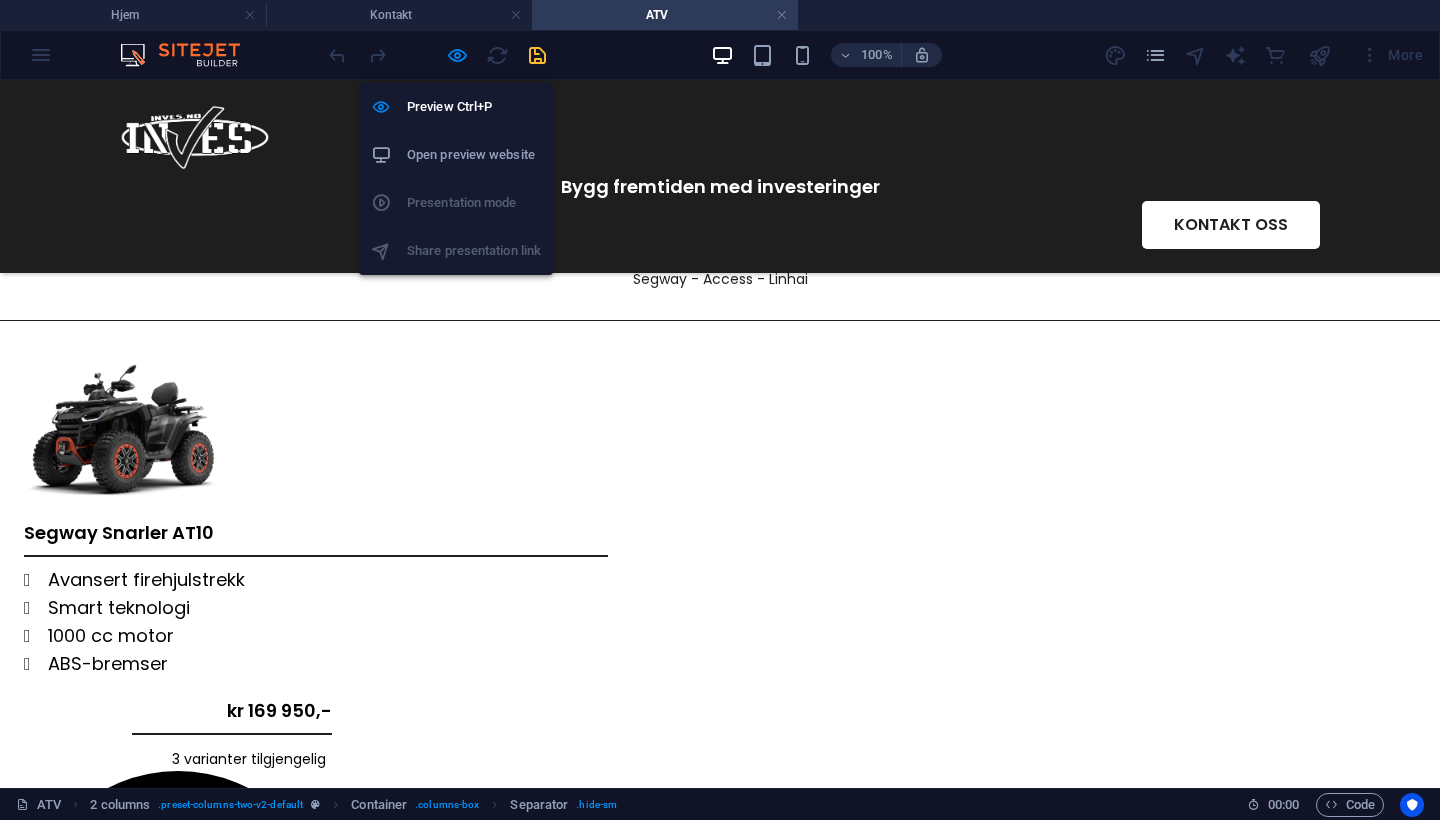 select on "%" 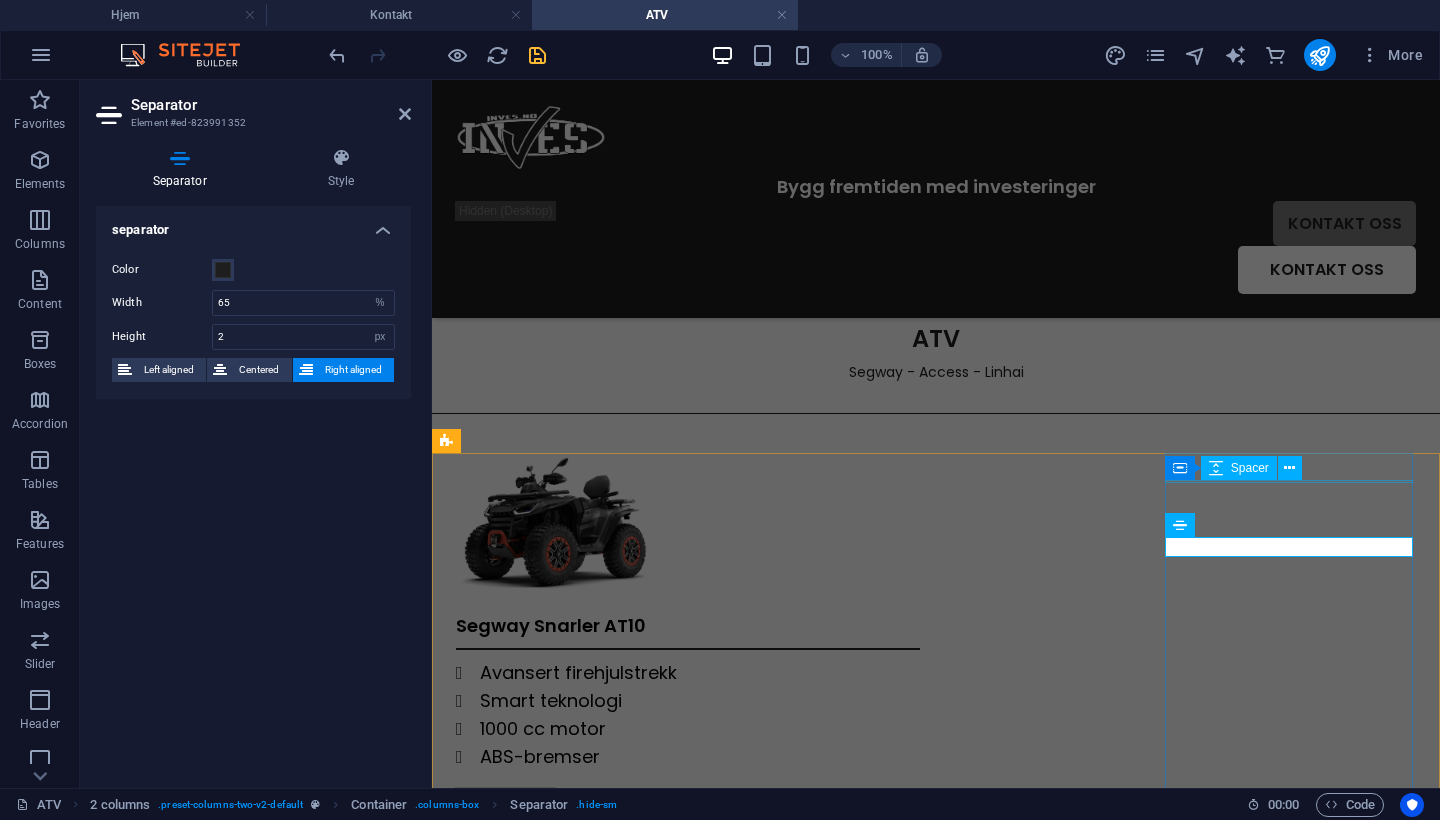 click at bounding box center [580, 815] 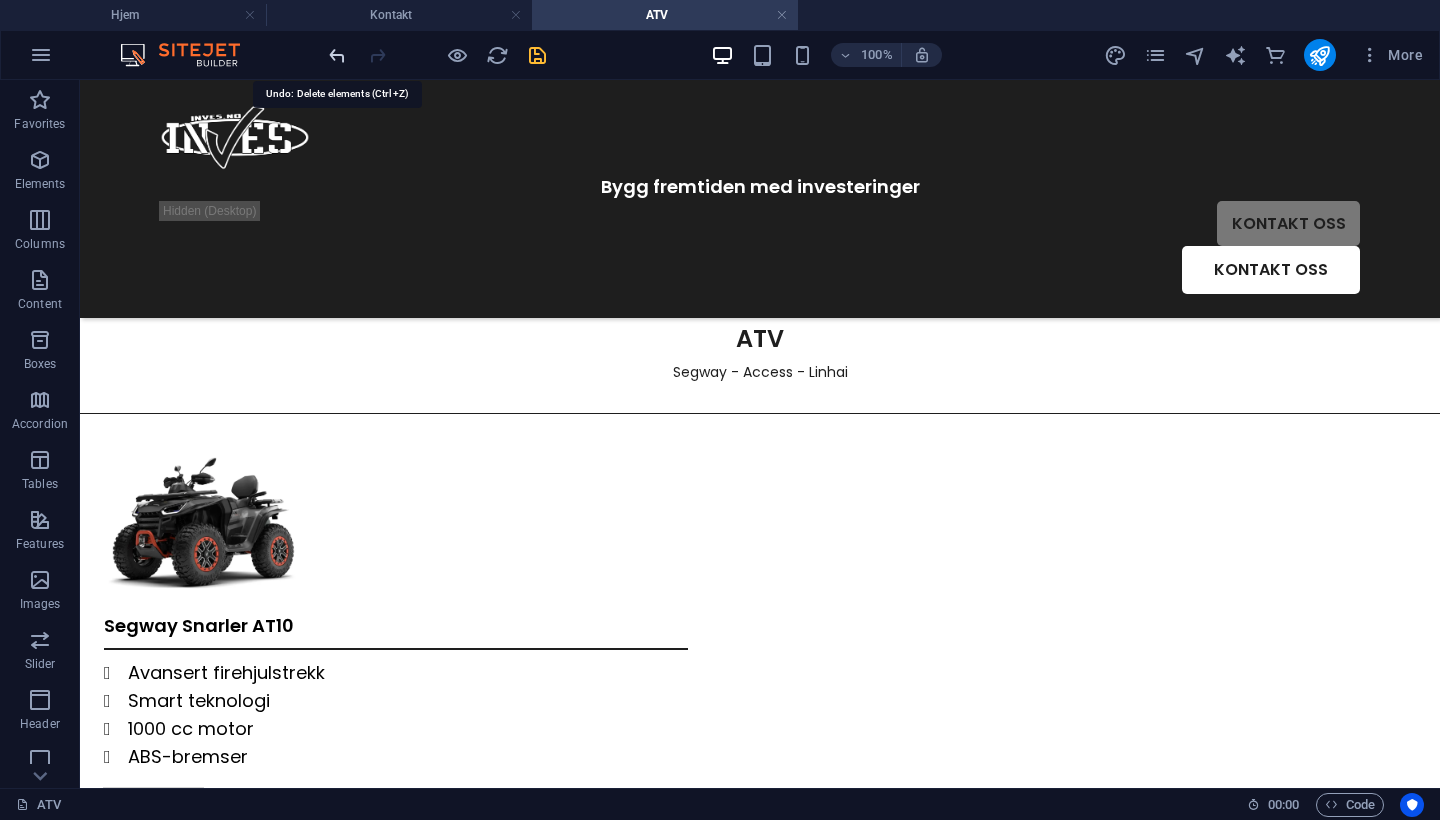 click at bounding box center (337, 55) 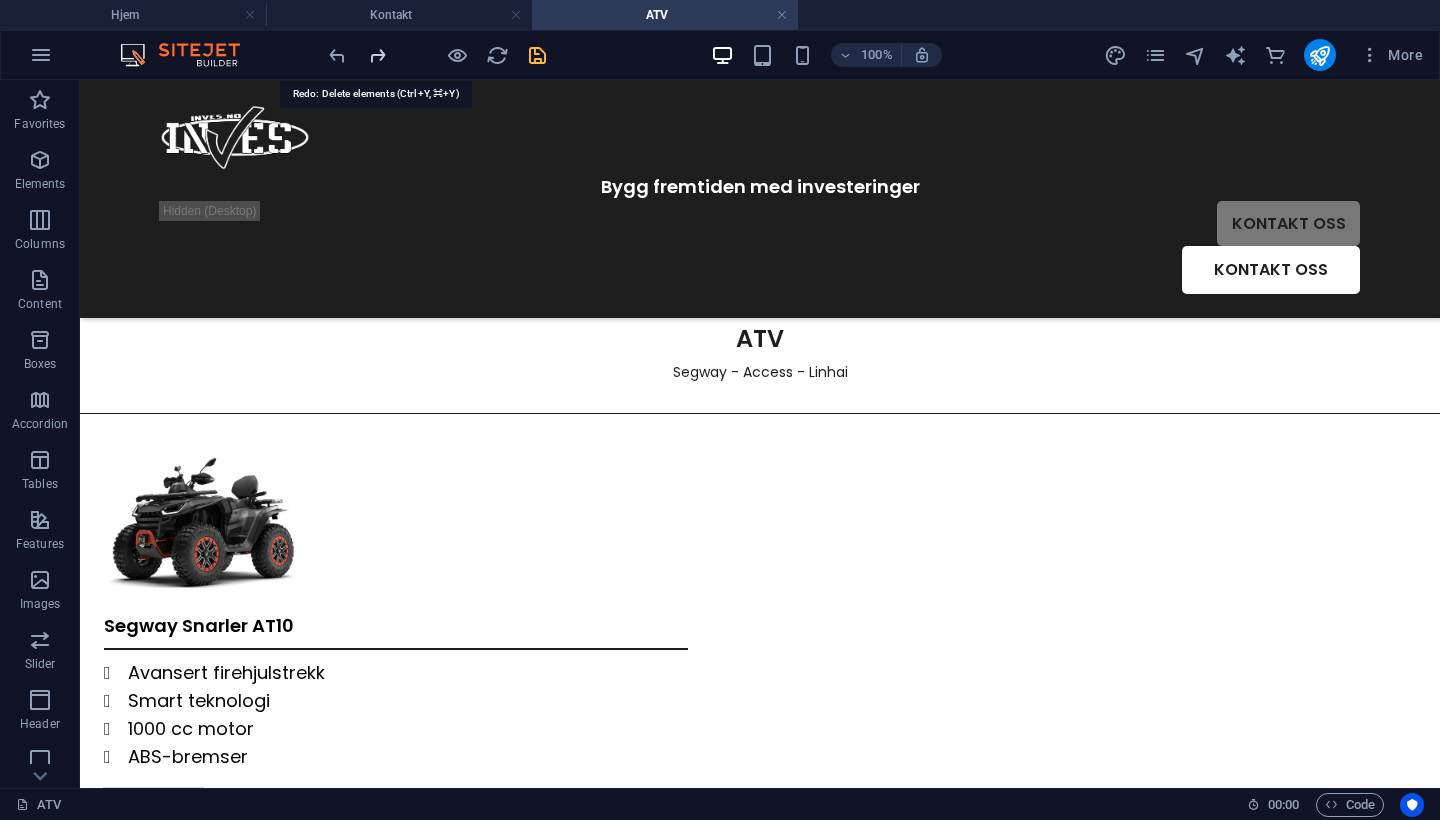 click at bounding box center (377, 55) 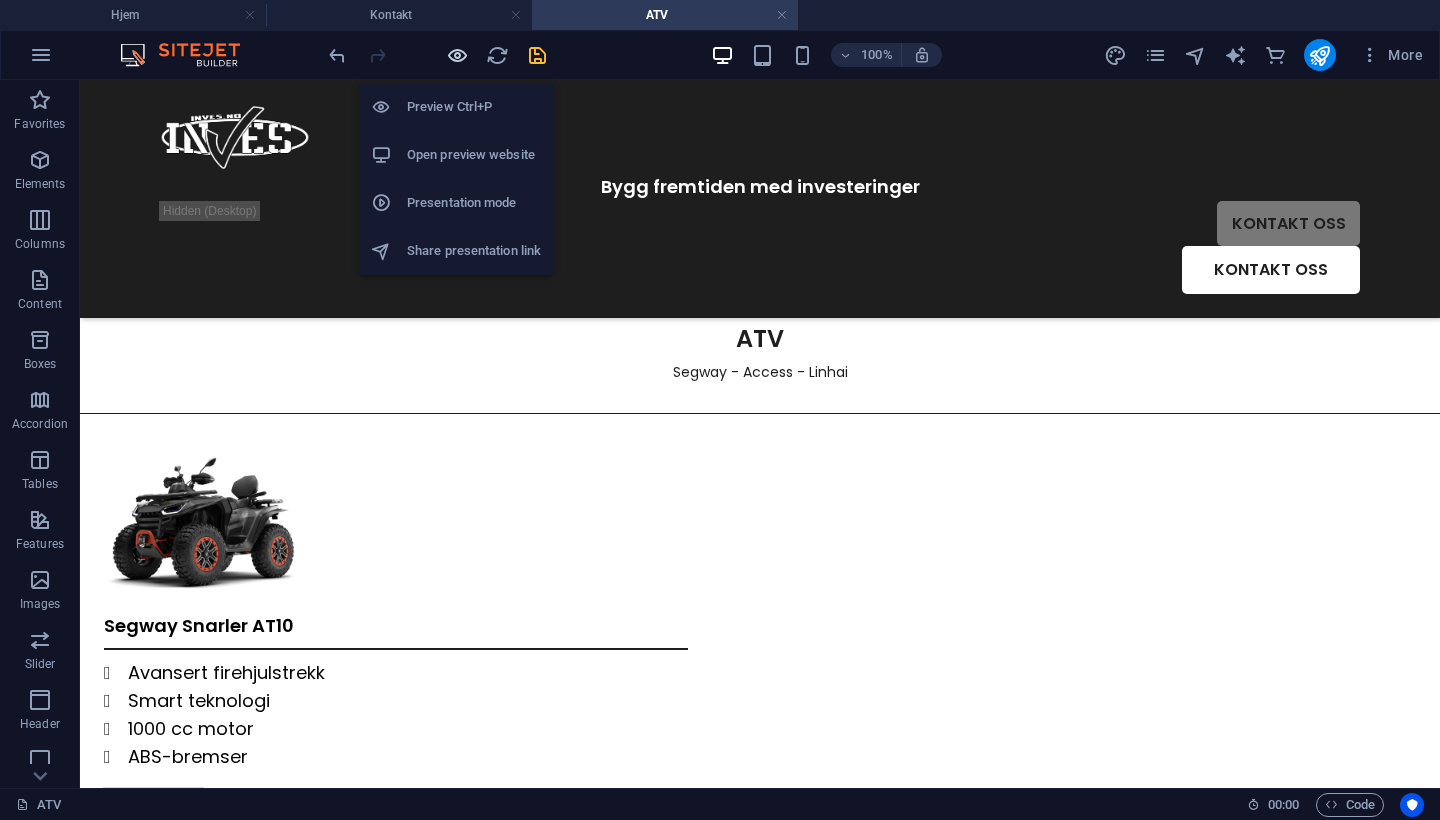 click at bounding box center (457, 55) 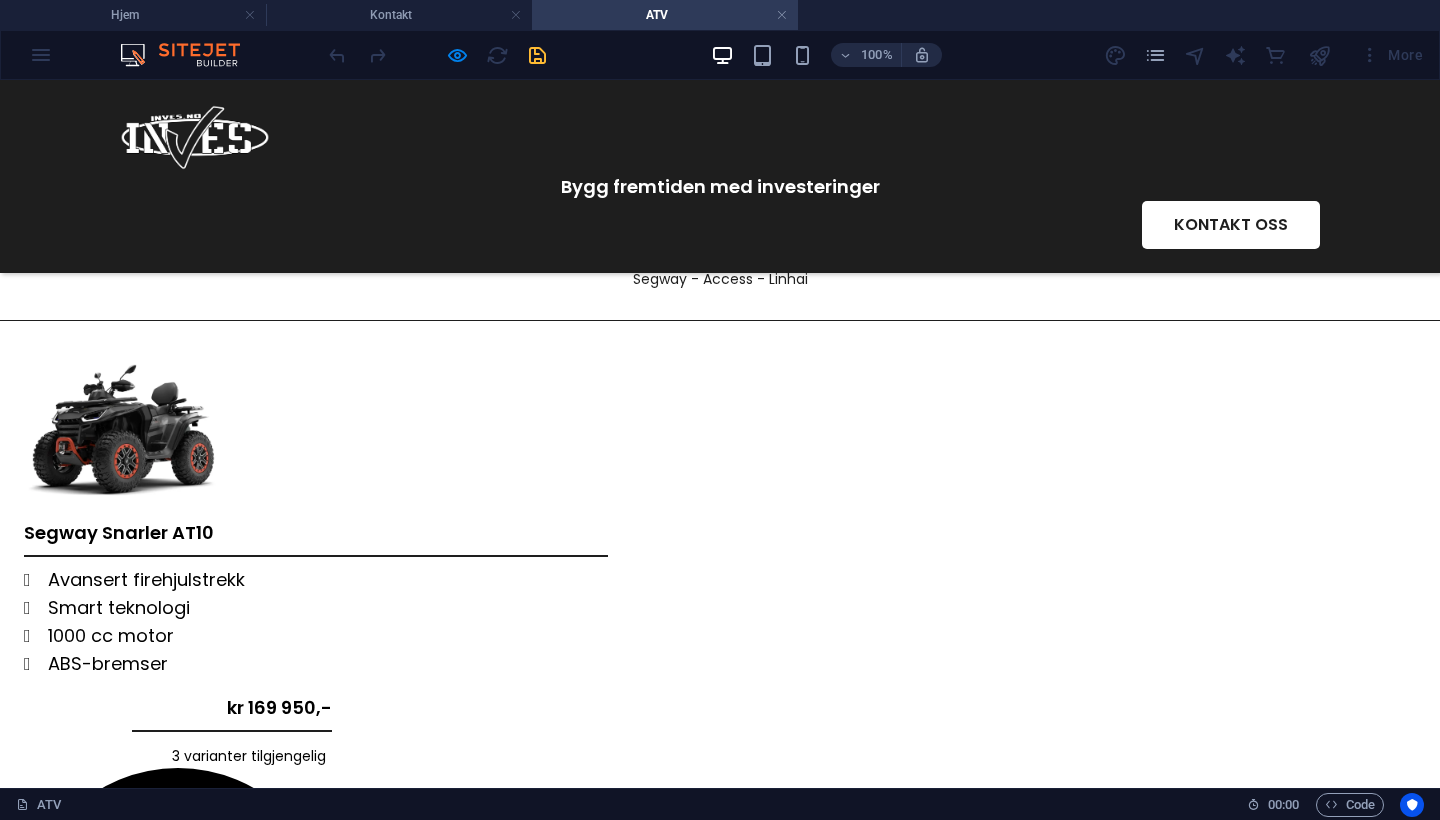 click at bounding box center (437, 55) 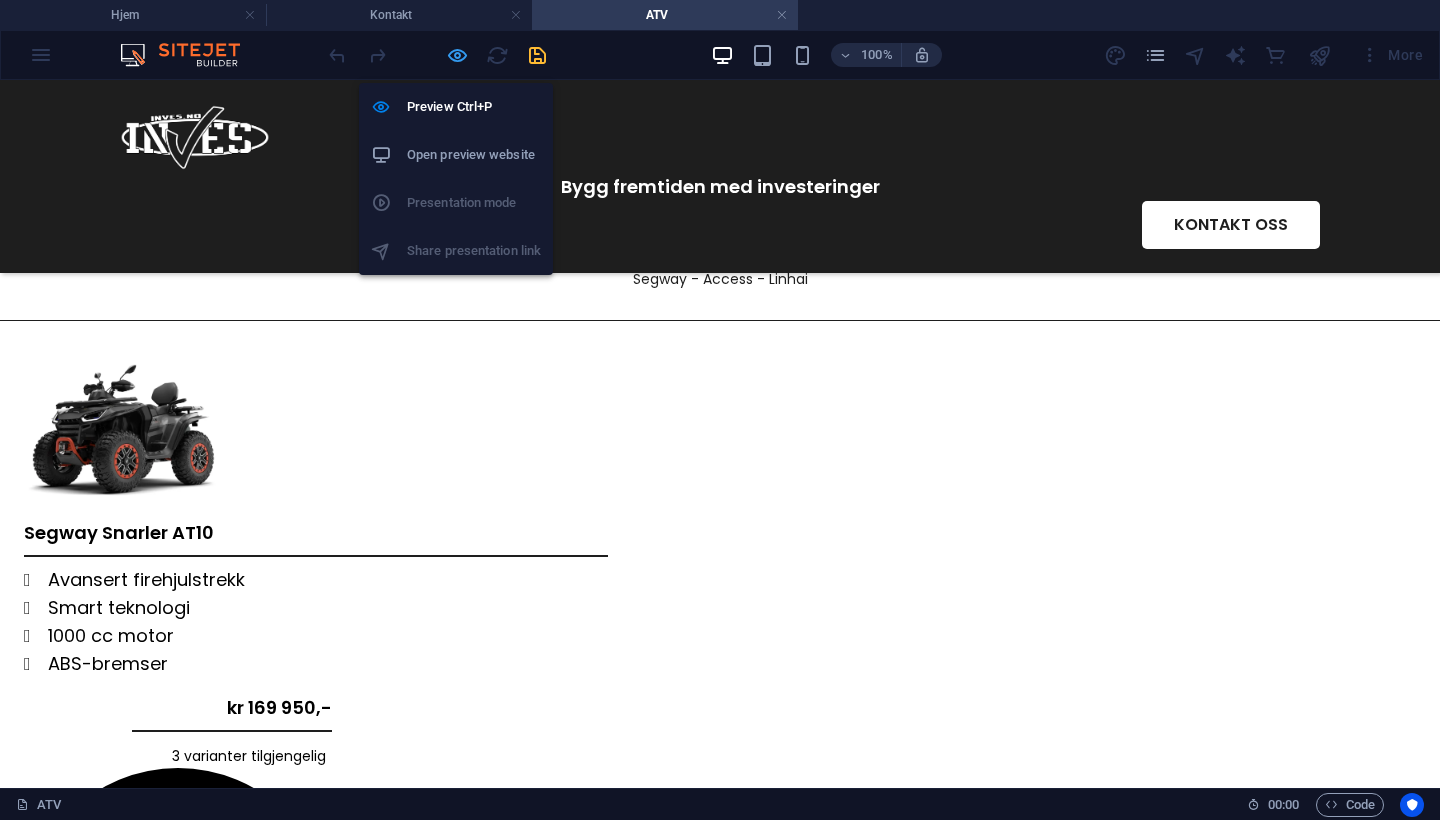 click at bounding box center (457, 55) 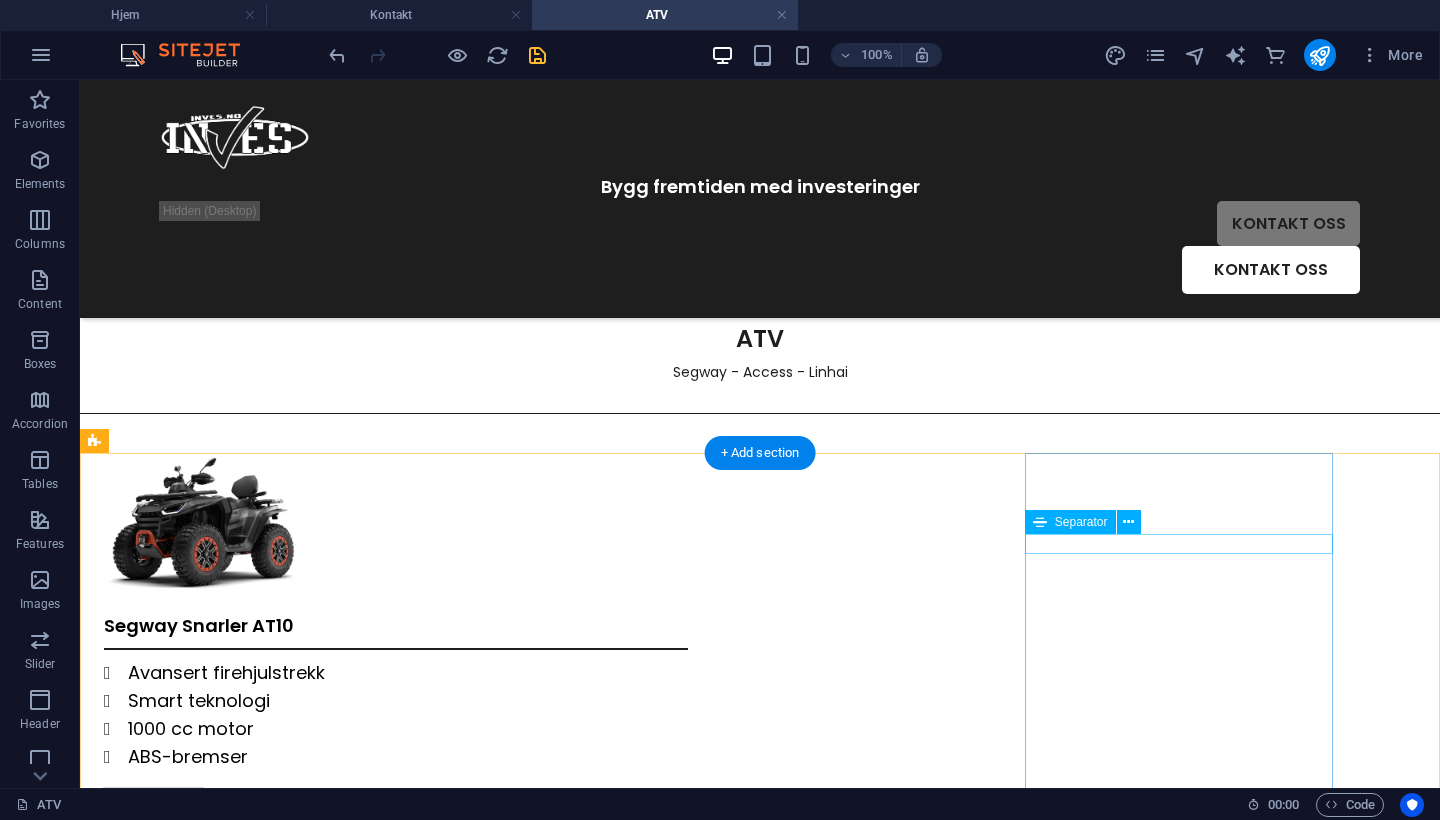 click at bounding box center [258, 878] 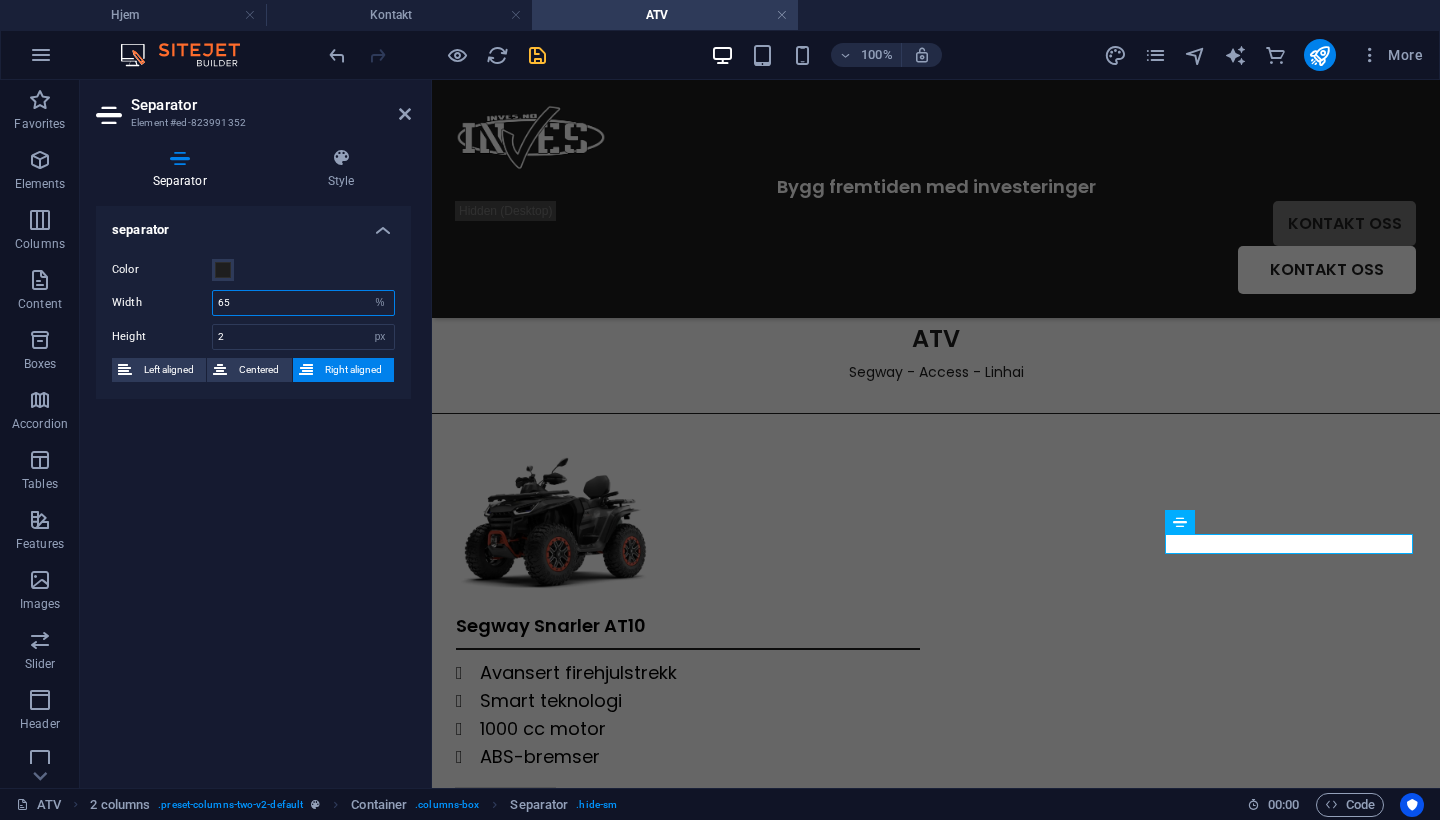 drag, startPoint x: 302, startPoint y: 300, endPoint x: 121, endPoint y: 296, distance: 181.04419 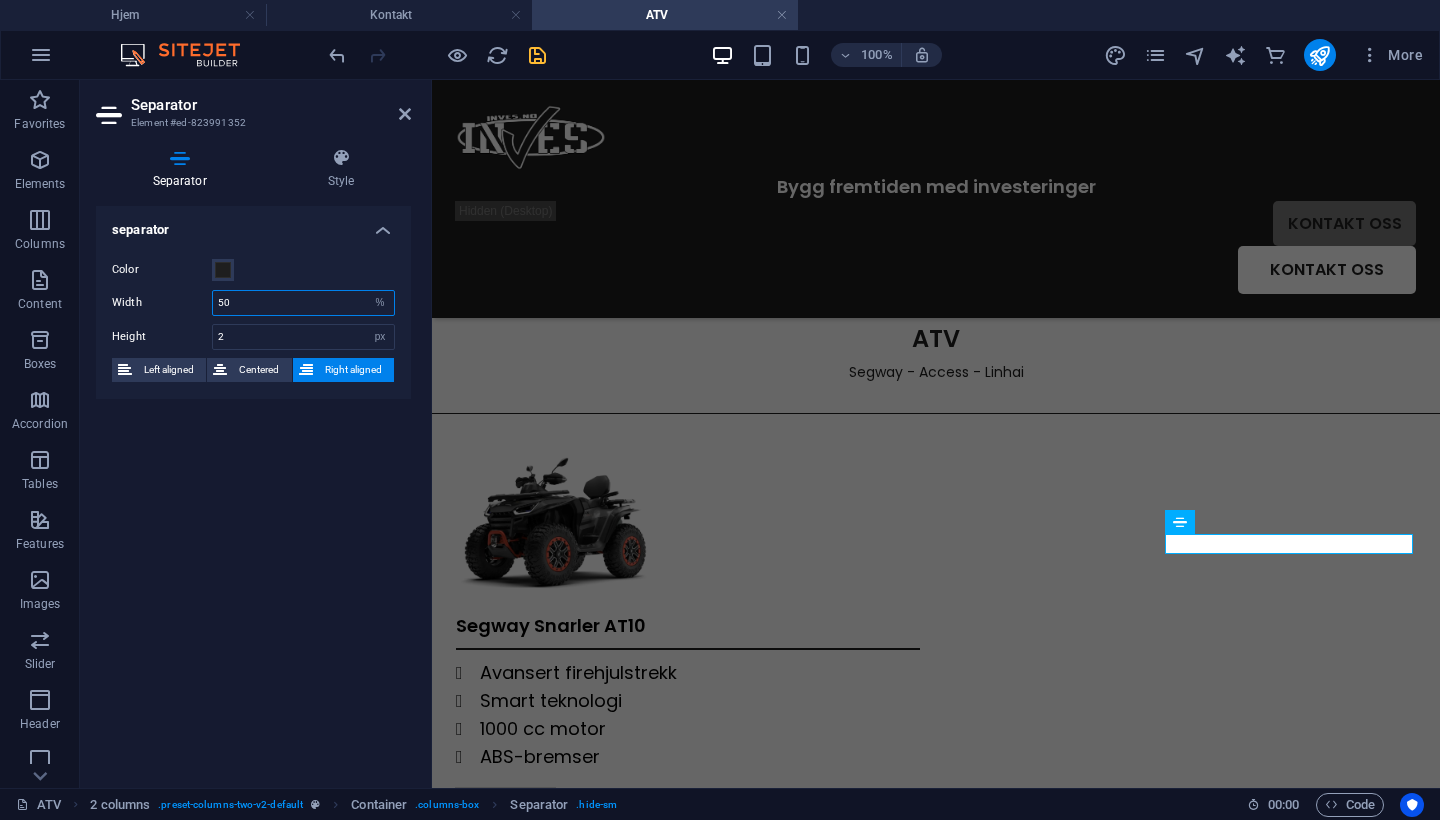 type on "50" 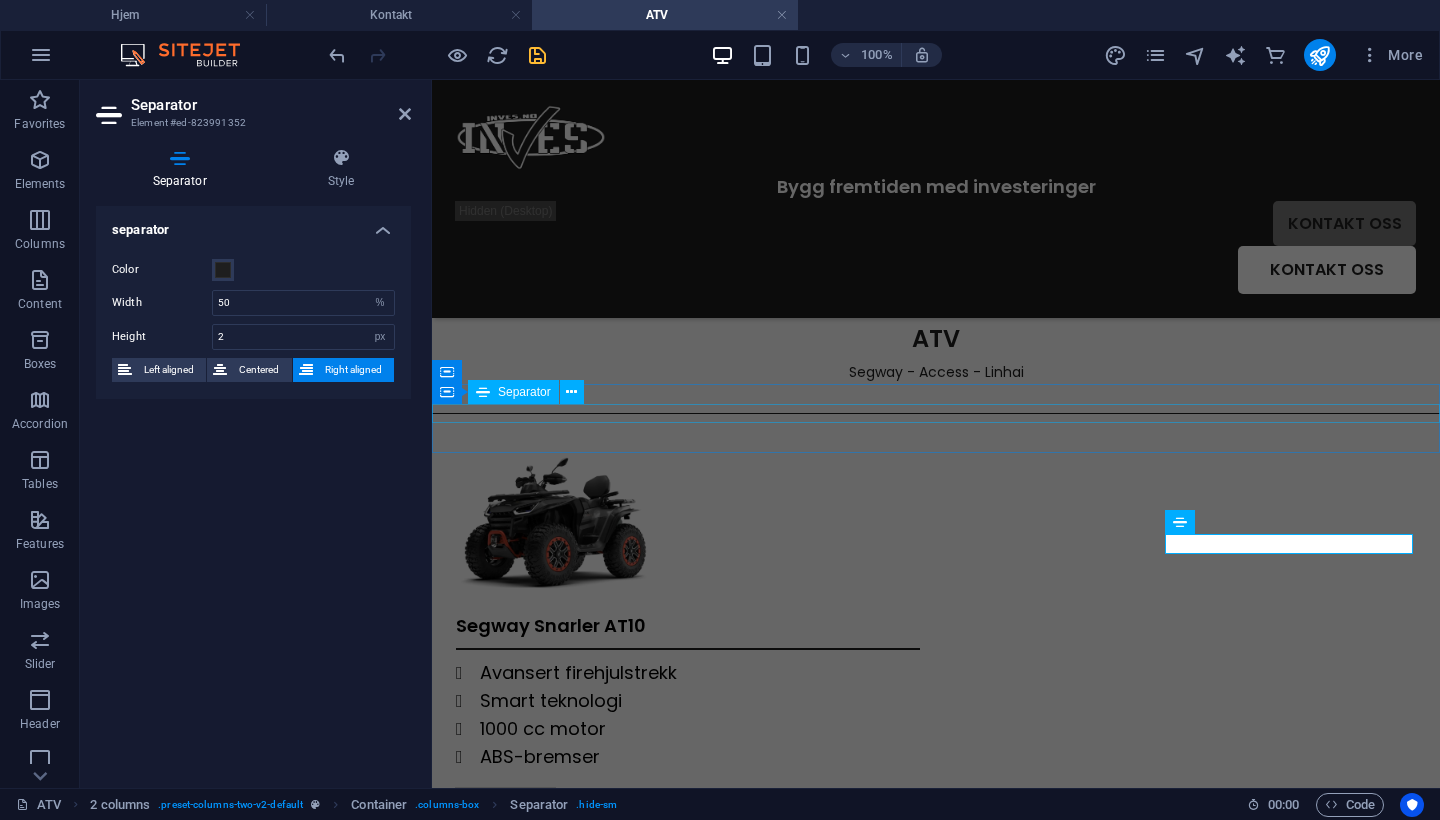 click at bounding box center (936, 438) 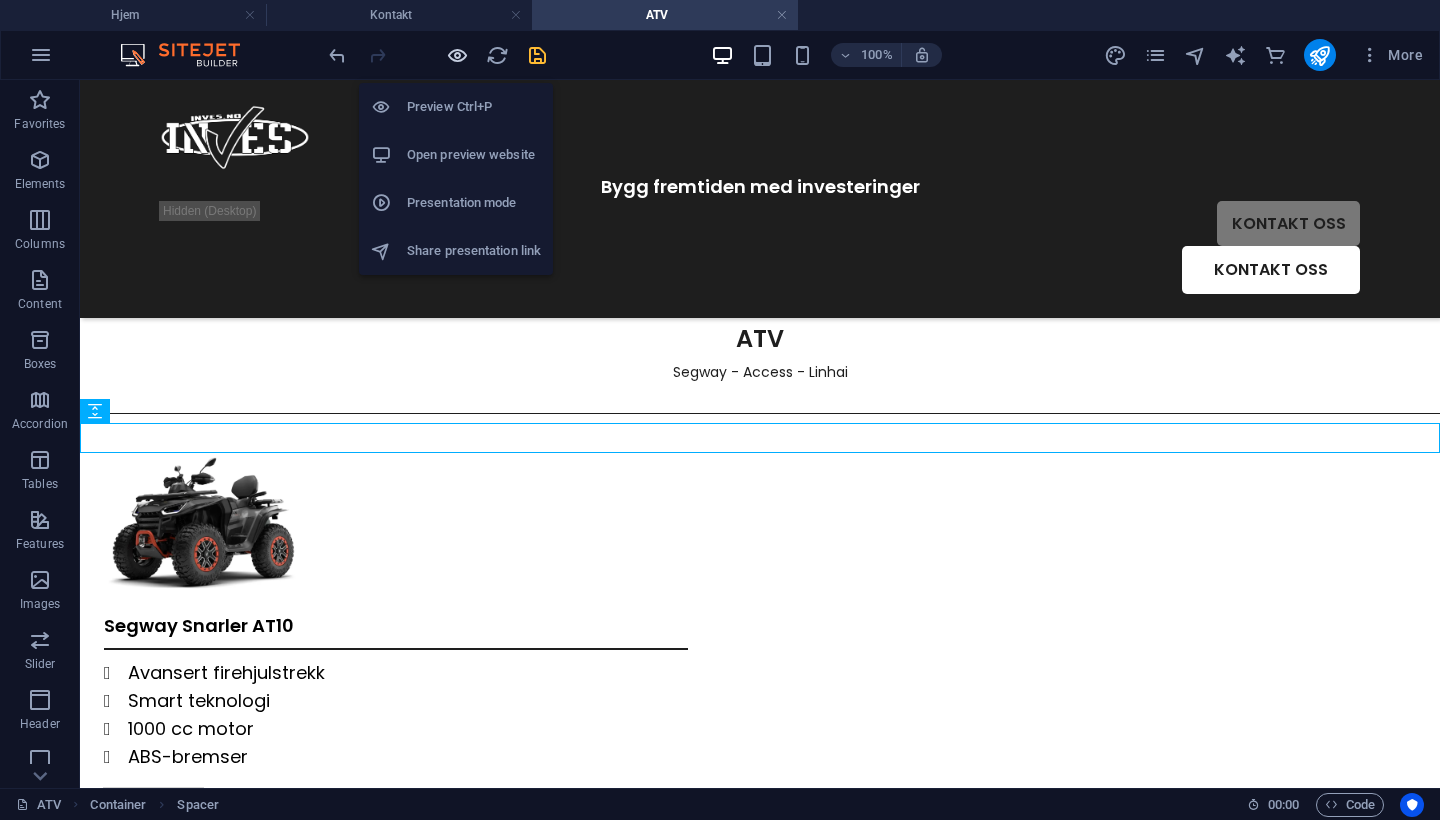 click at bounding box center (457, 55) 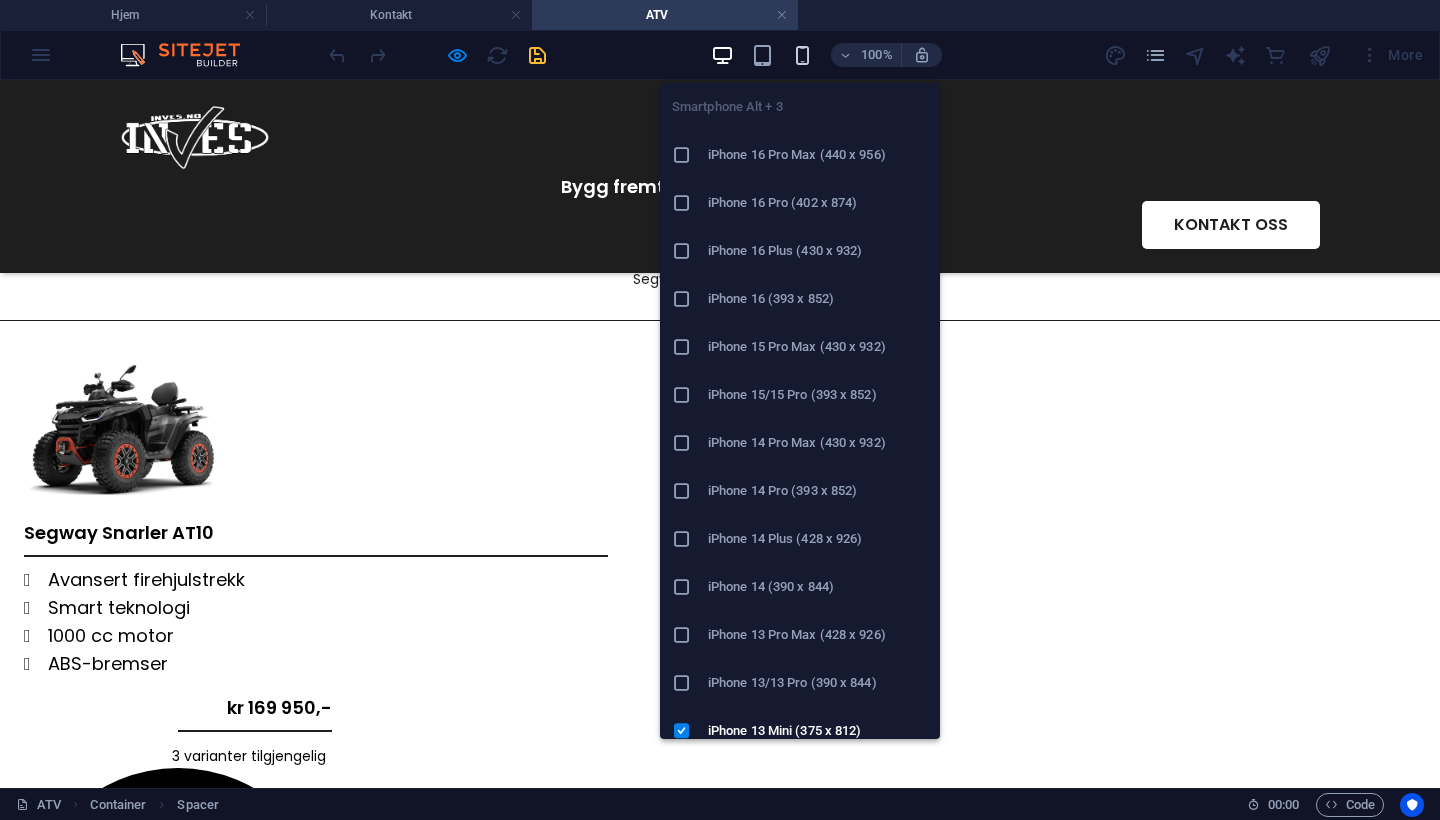 click at bounding box center (802, 55) 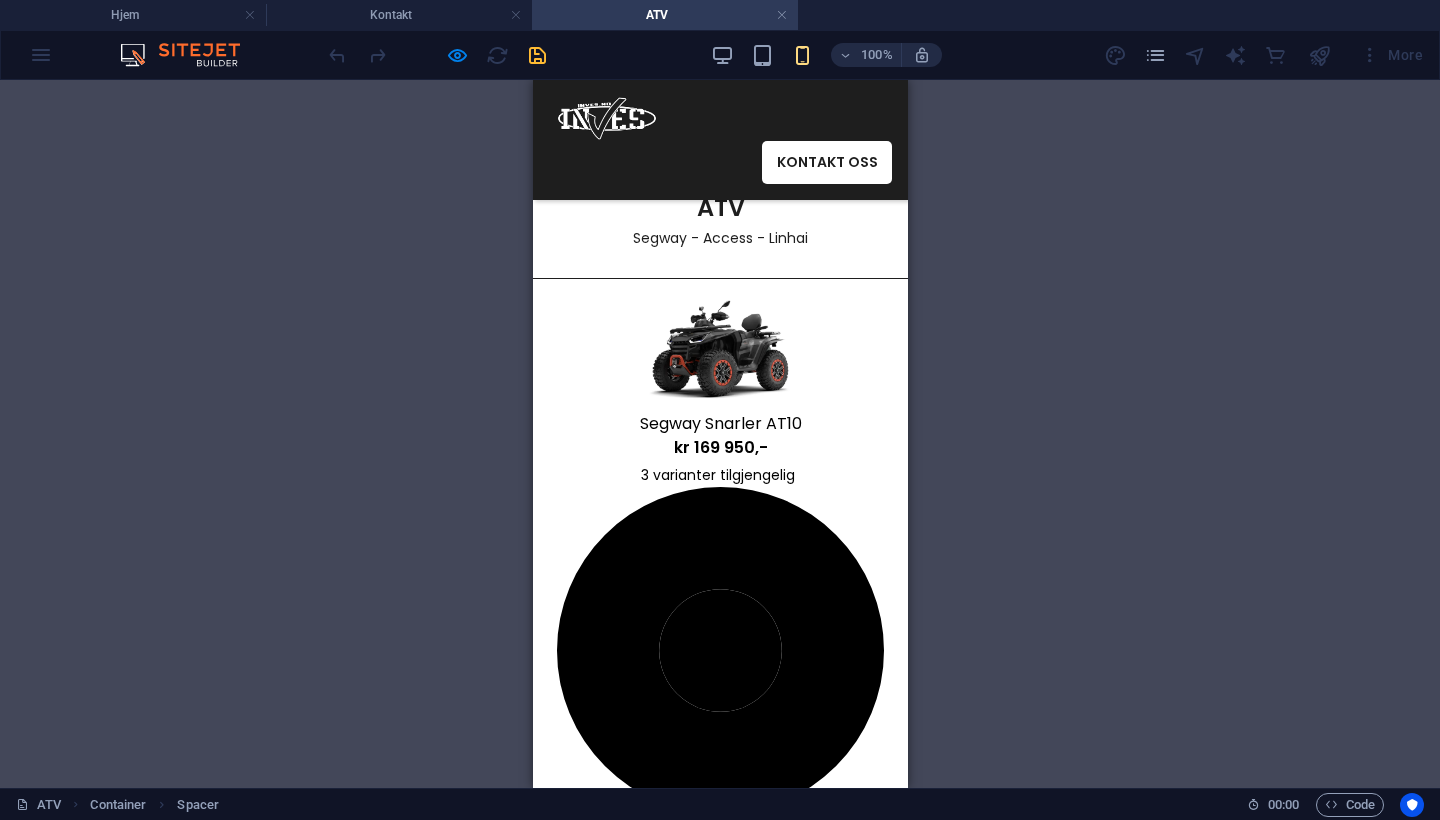 click at bounding box center (719, 350) 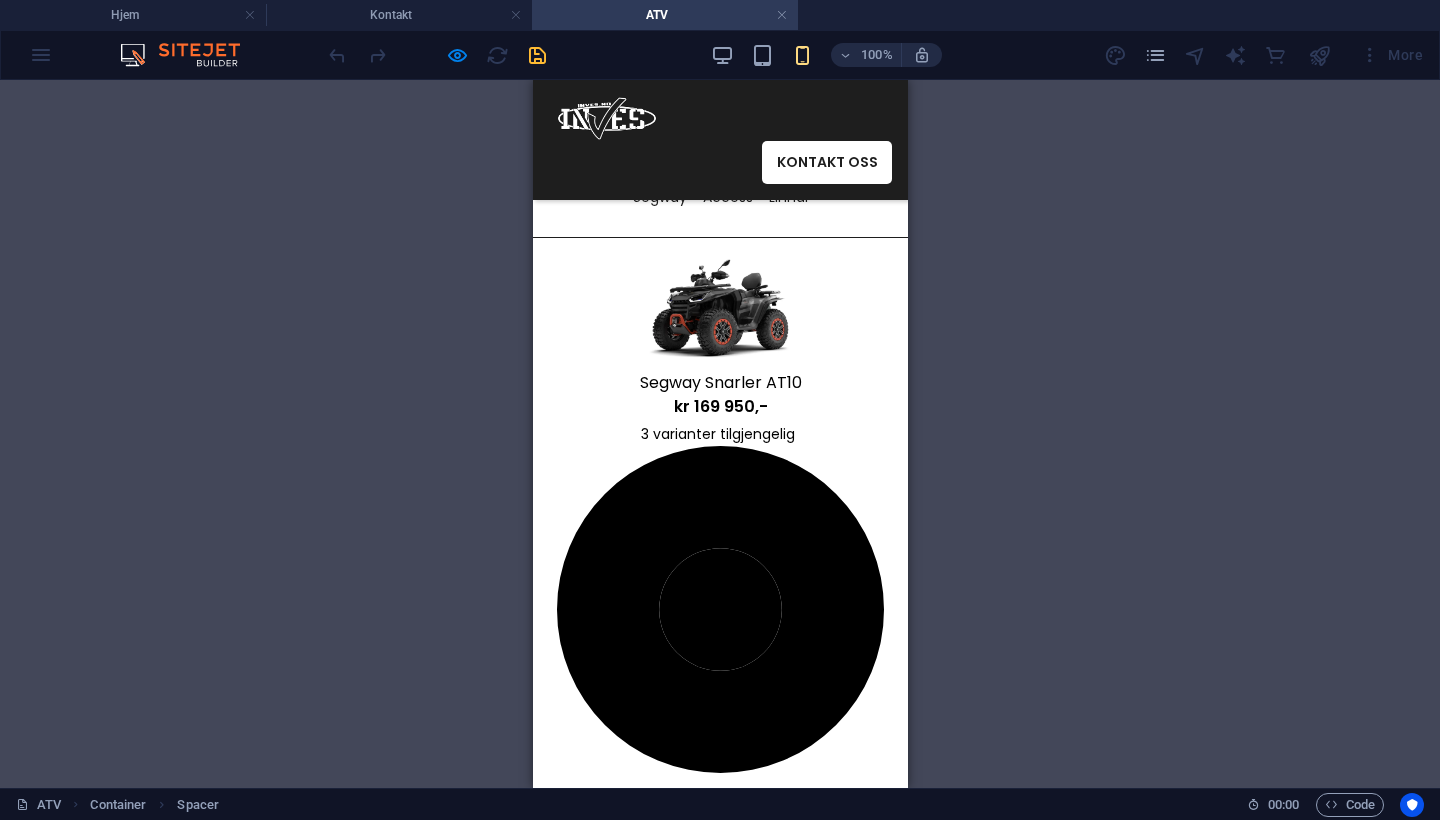 scroll, scrollTop: 201, scrollLeft: 0, axis: vertical 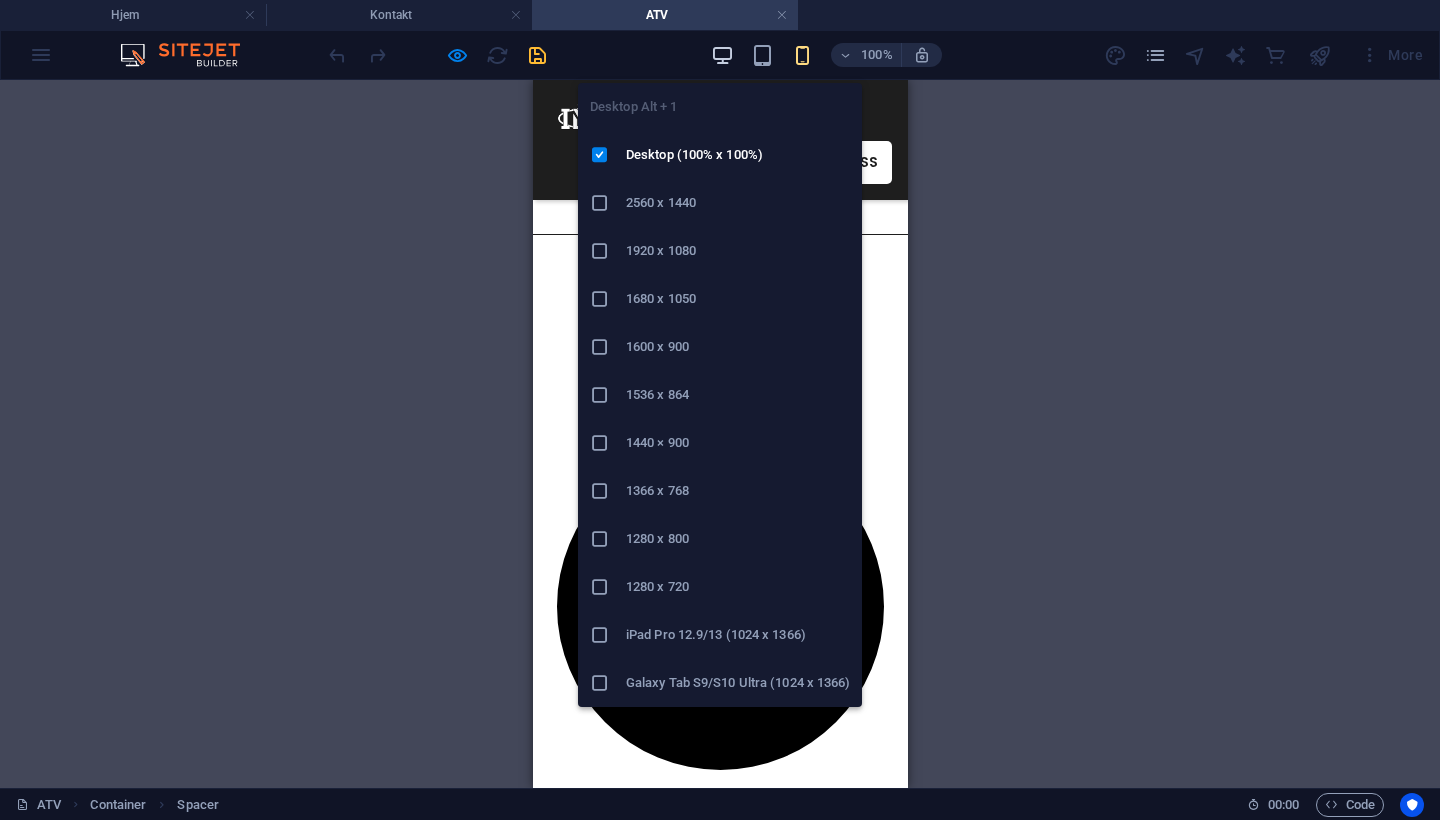 click at bounding box center (722, 55) 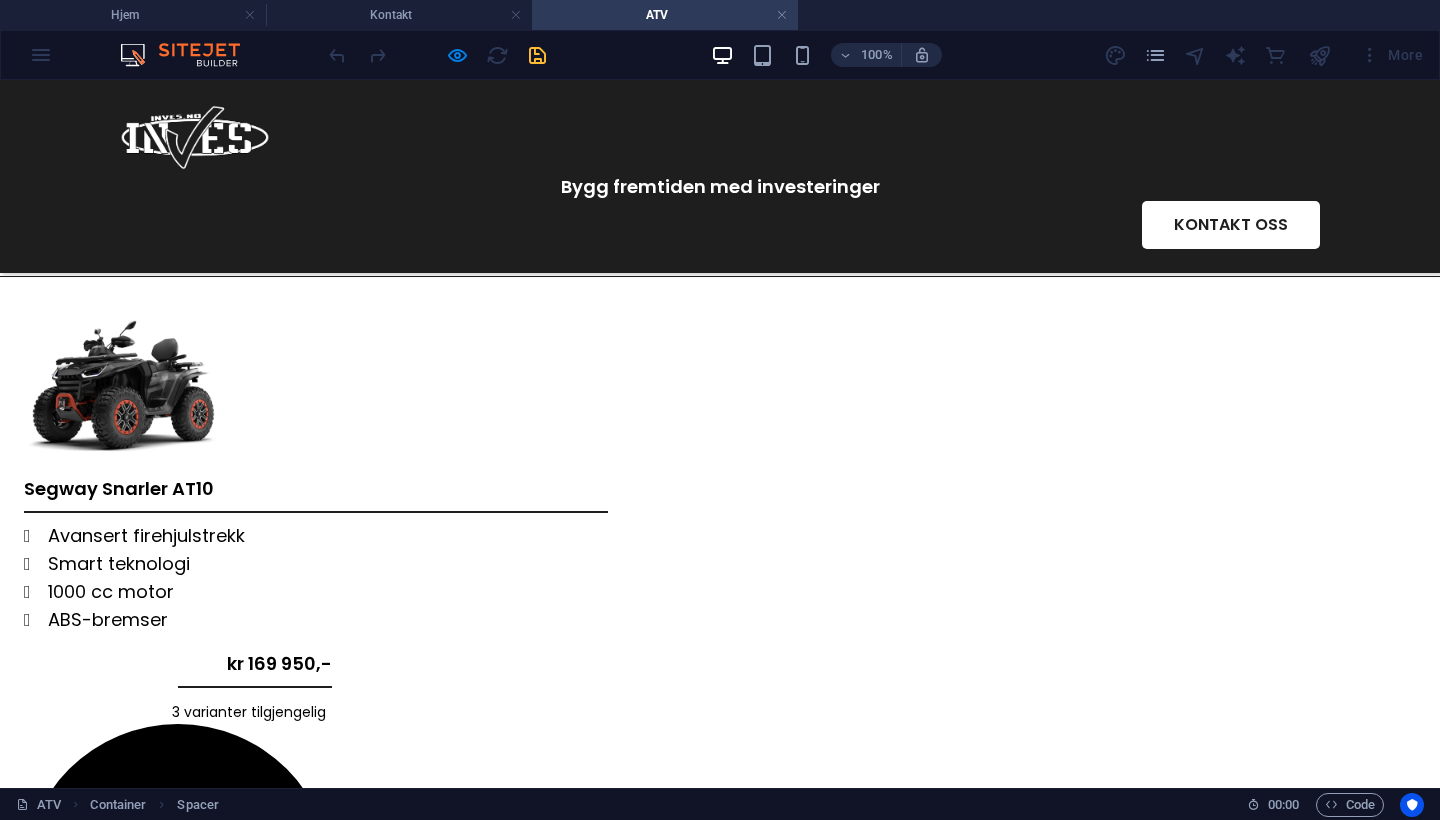 click at bounding box center (437, 55) 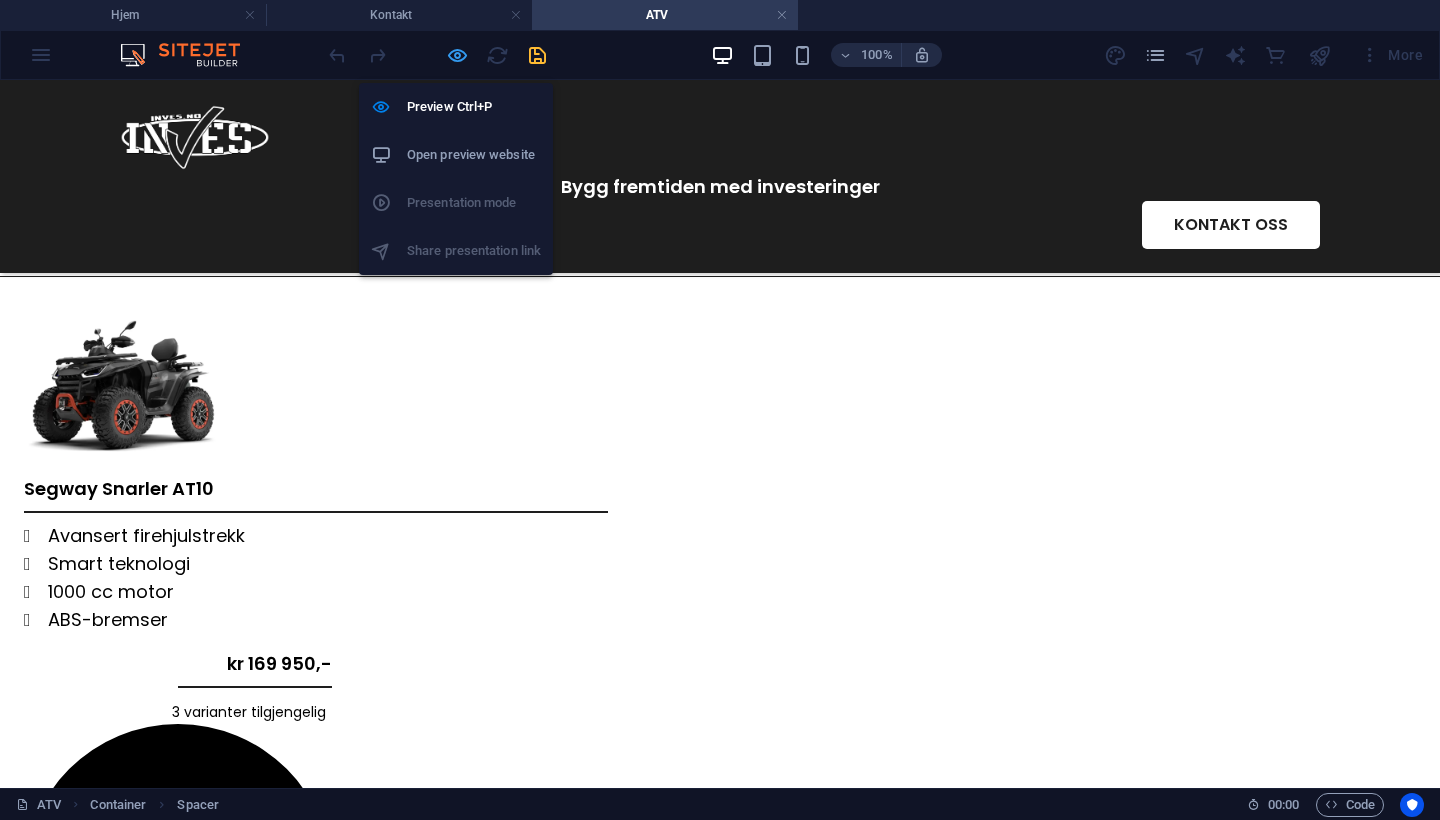 click at bounding box center (457, 55) 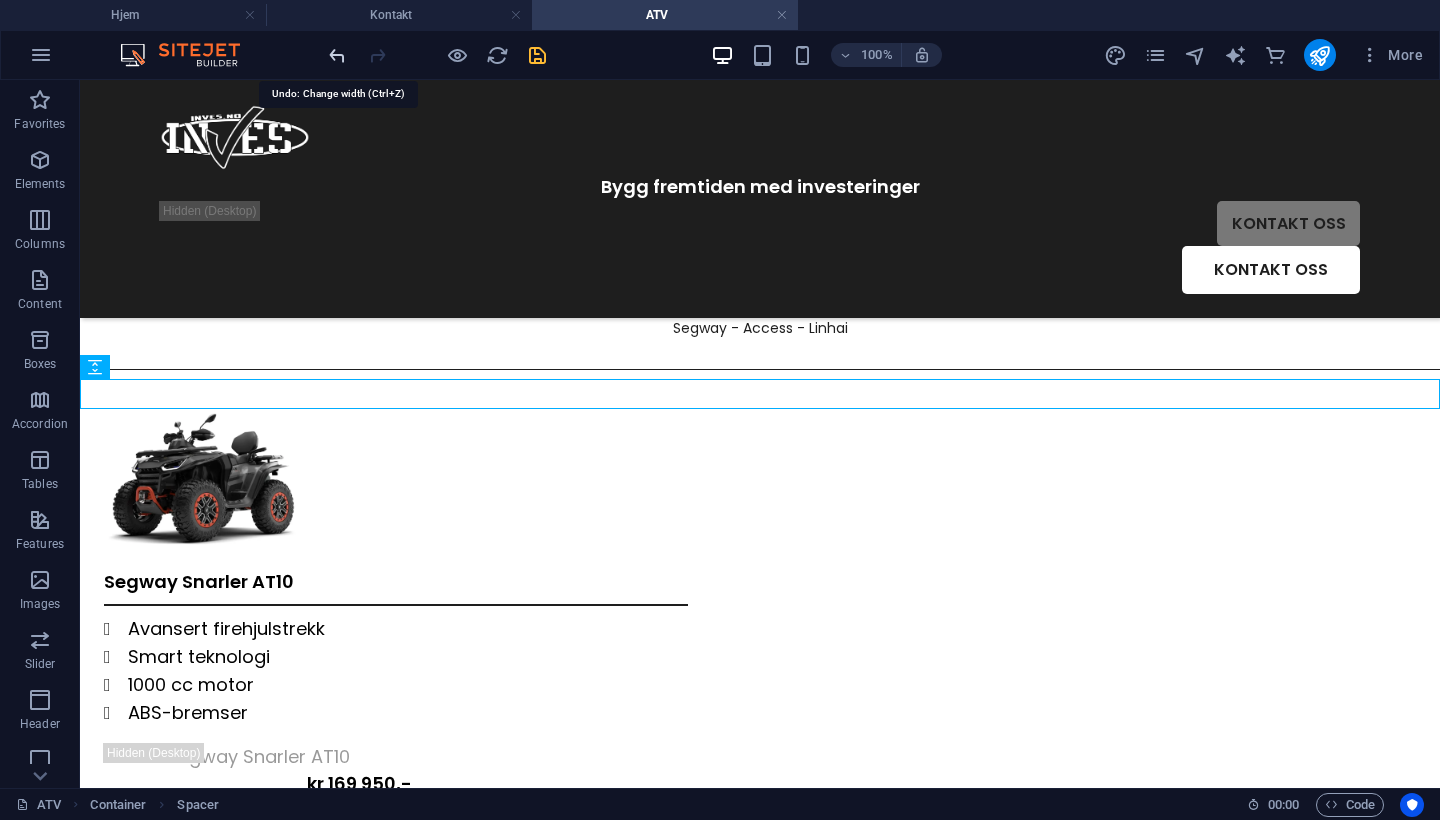 click at bounding box center (337, 55) 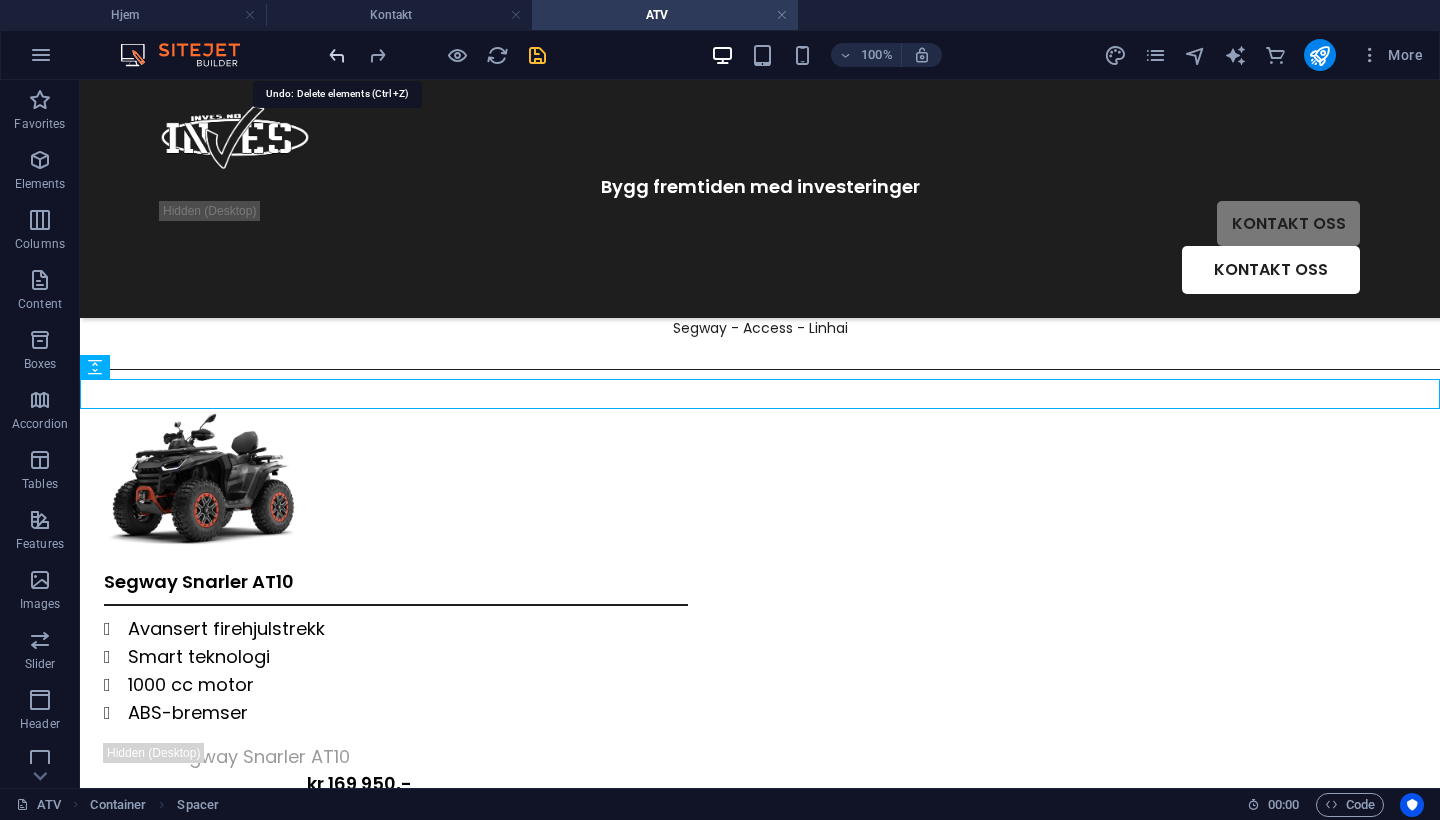 click at bounding box center (337, 55) 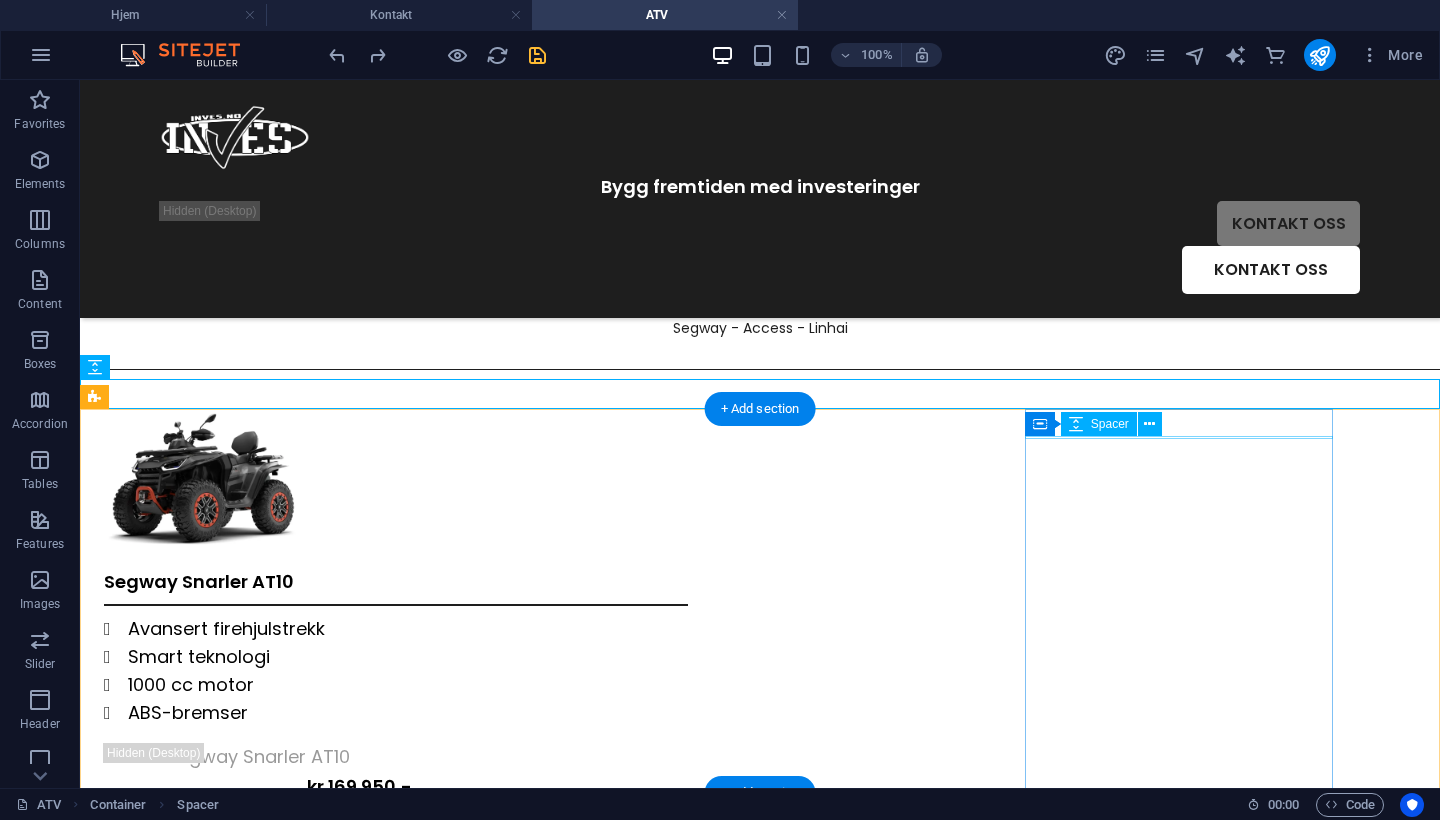 click at bounding box center [258, 771] 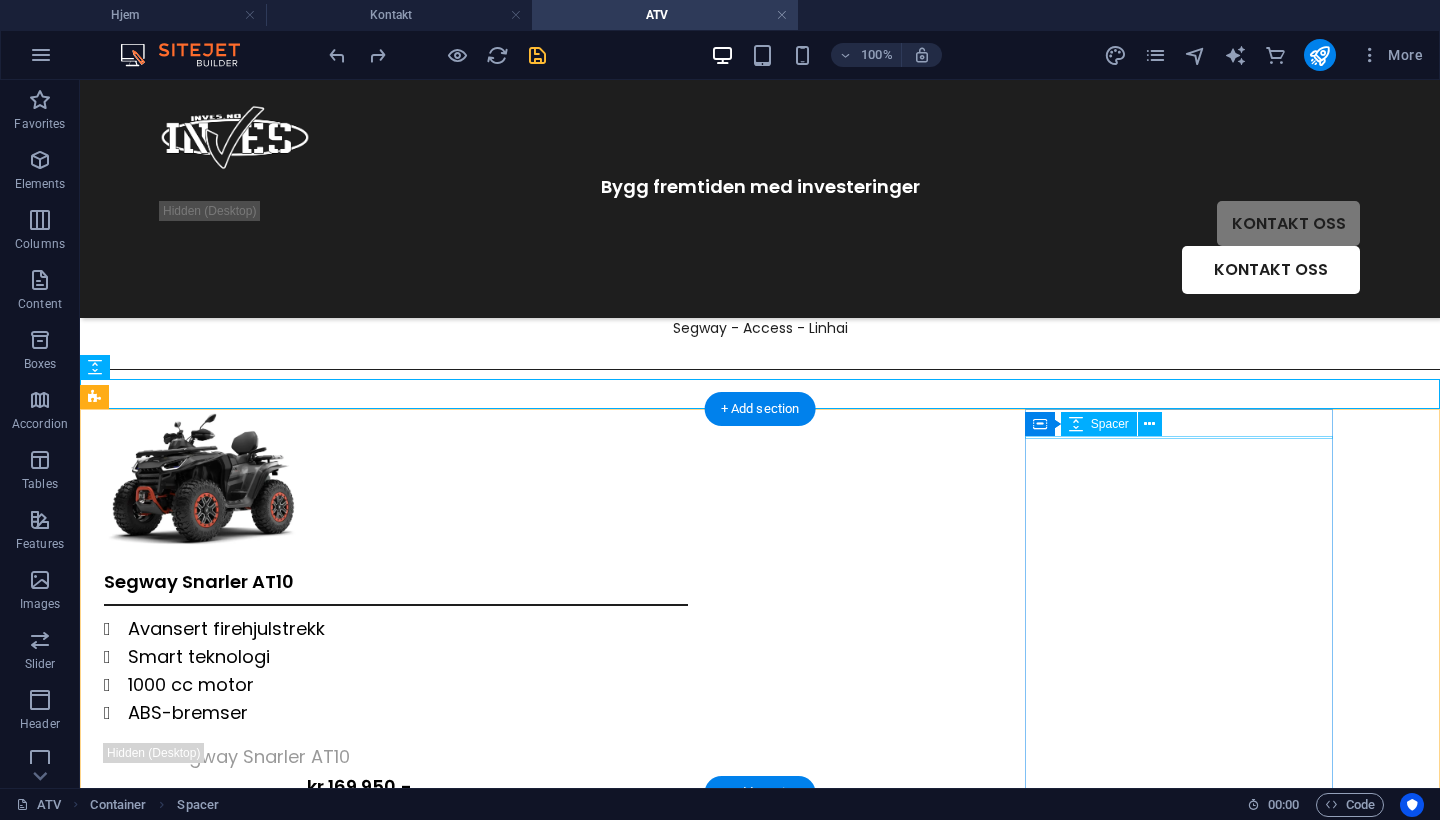 click at bounding box center (258, 771) 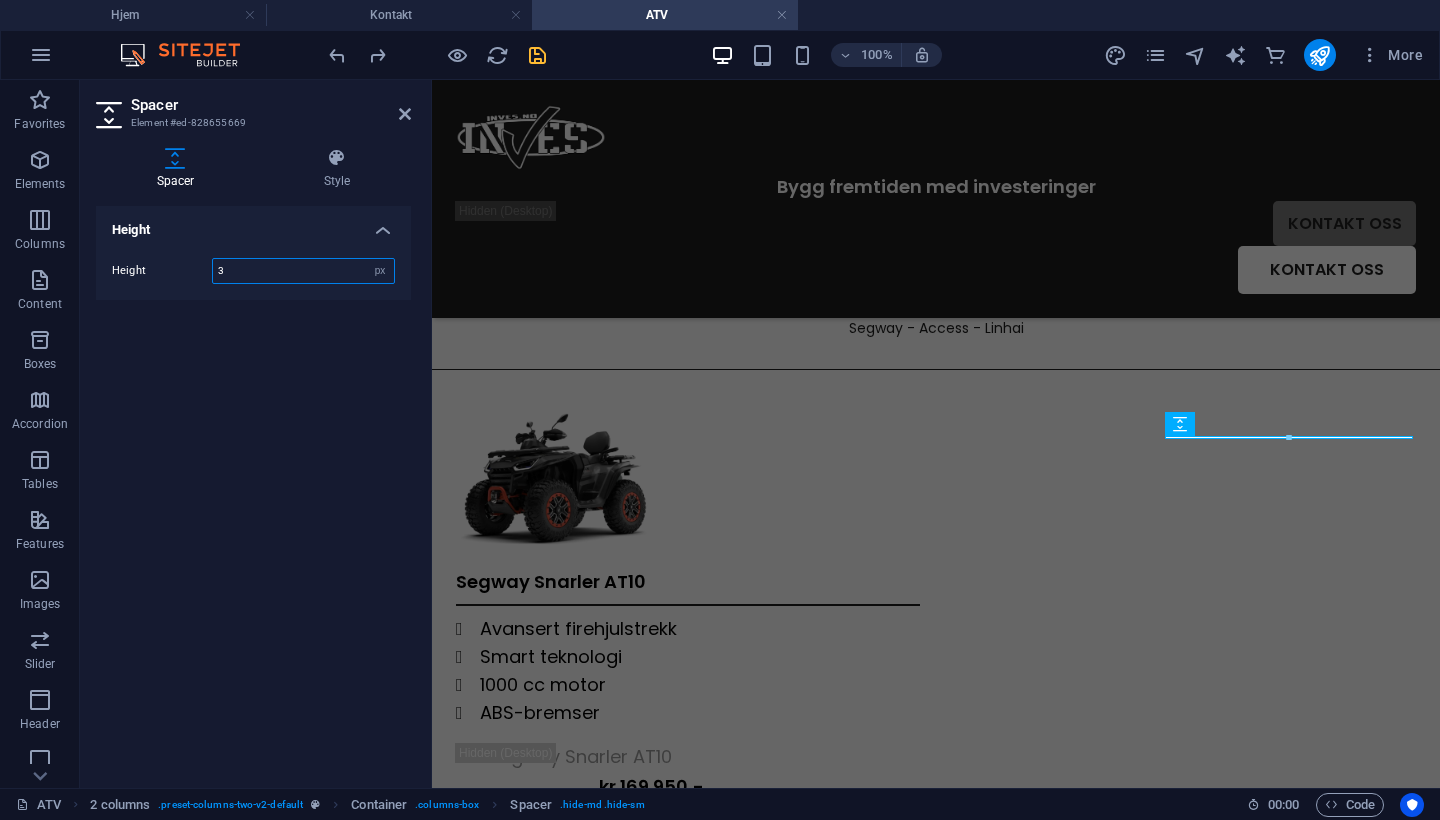 drag, startPoint x: 312, startPoint y: 263, endPoint x: 144, endPoint y: 255, distance: 168.19037 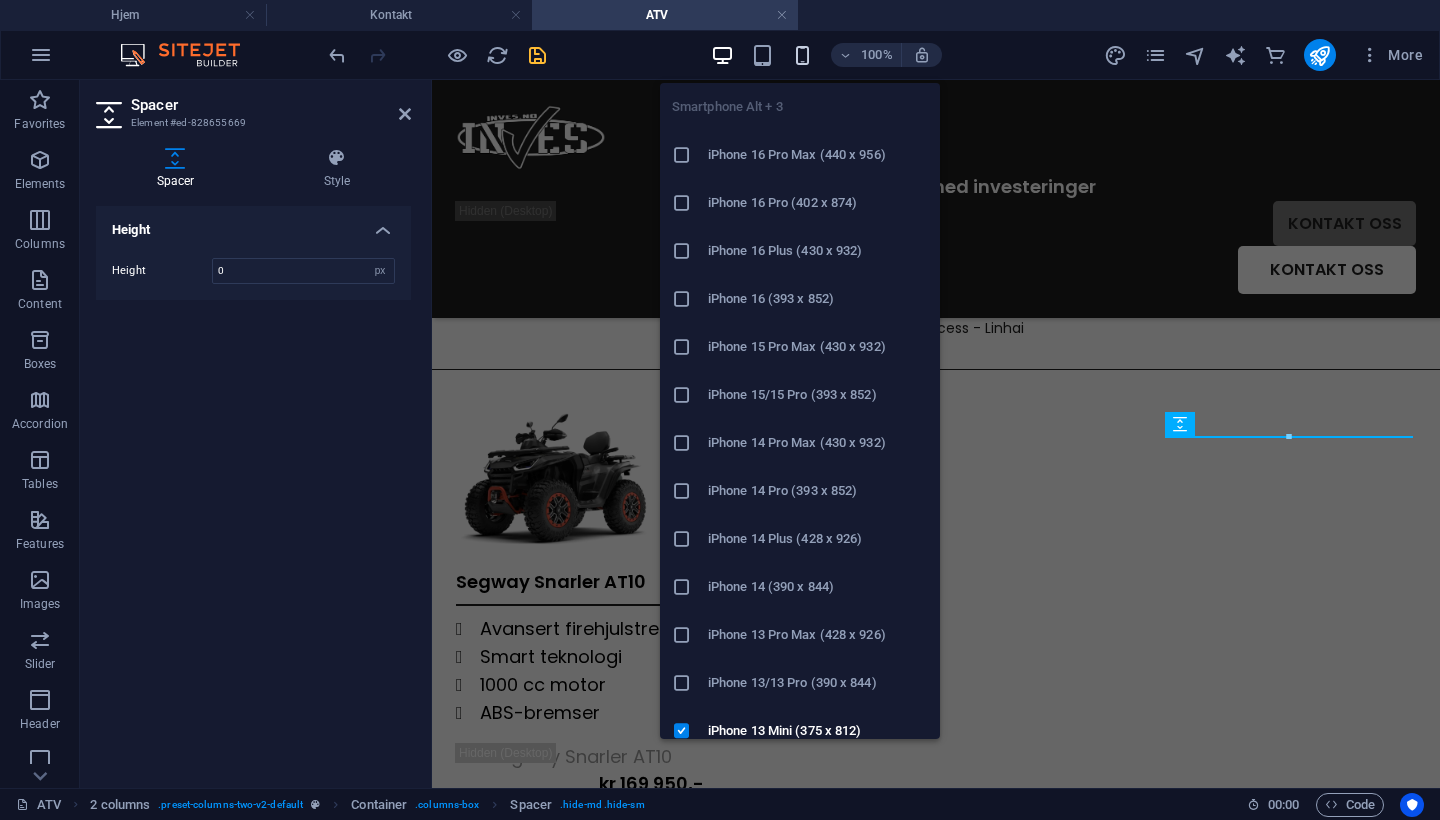 click at bounding box center (802, 55) 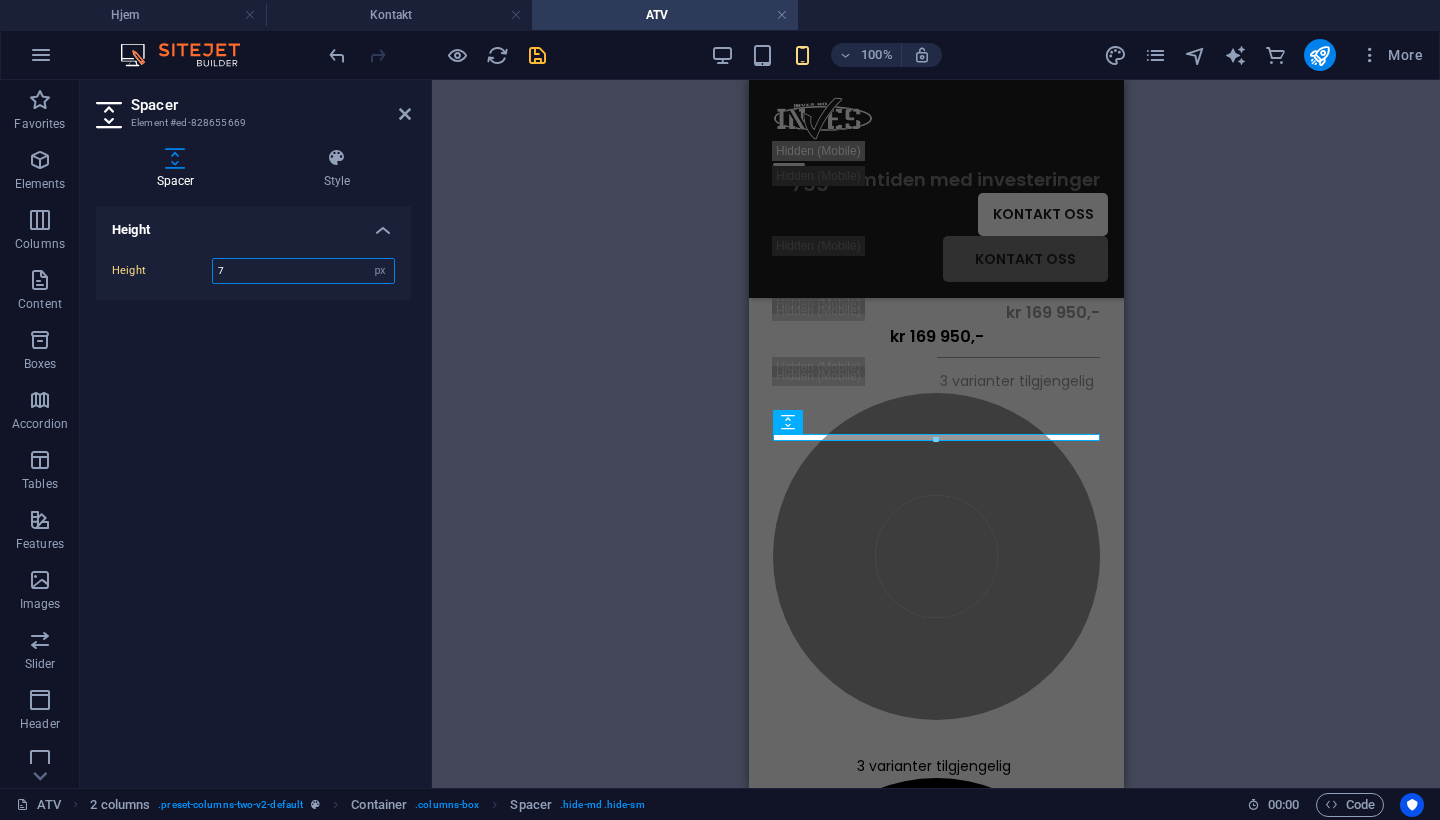 drag, startPoint x: 281, startPoint y: 267, endPoint x: 109, endPoint y: 267, distance: 172 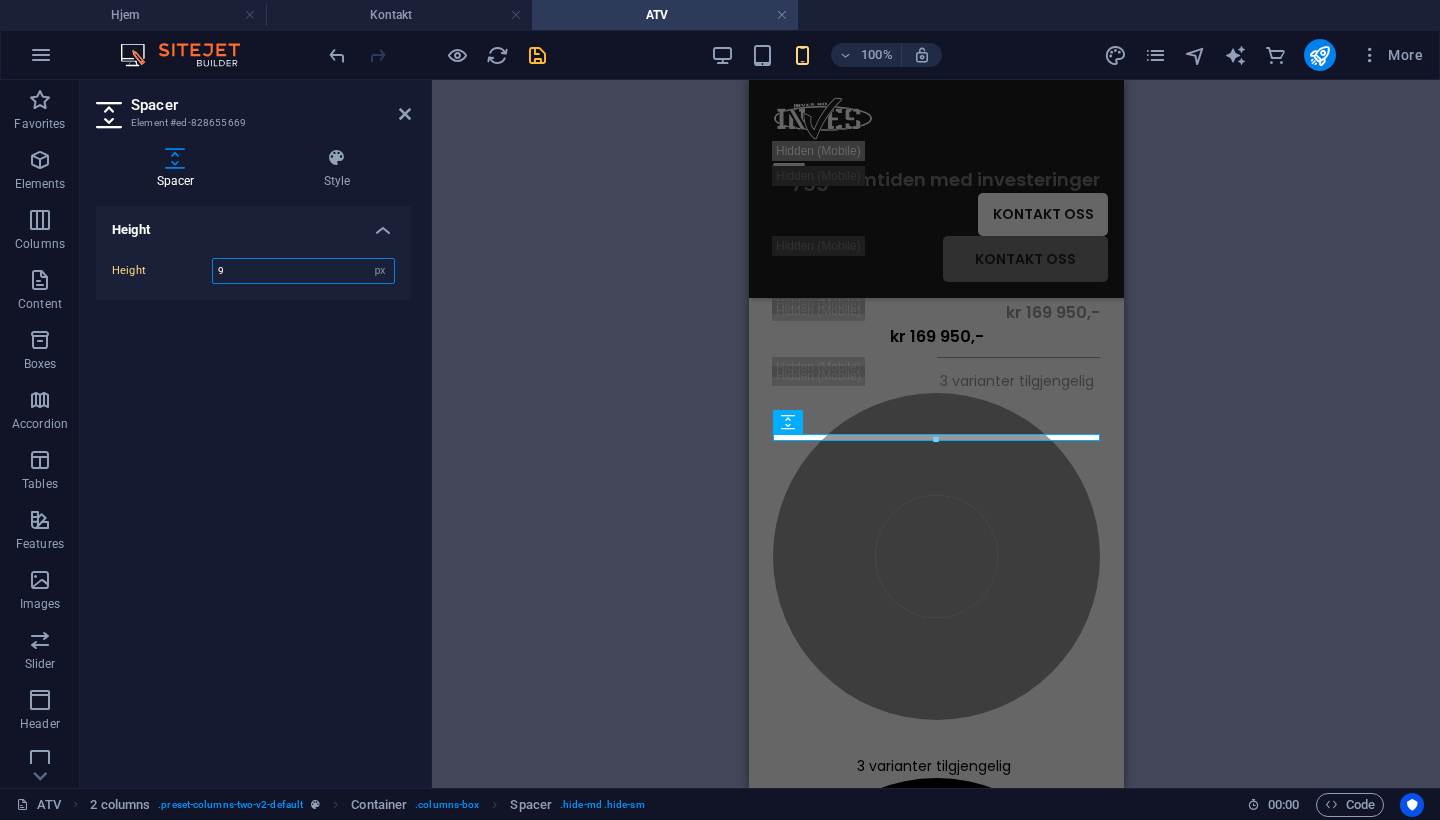 type on "9" 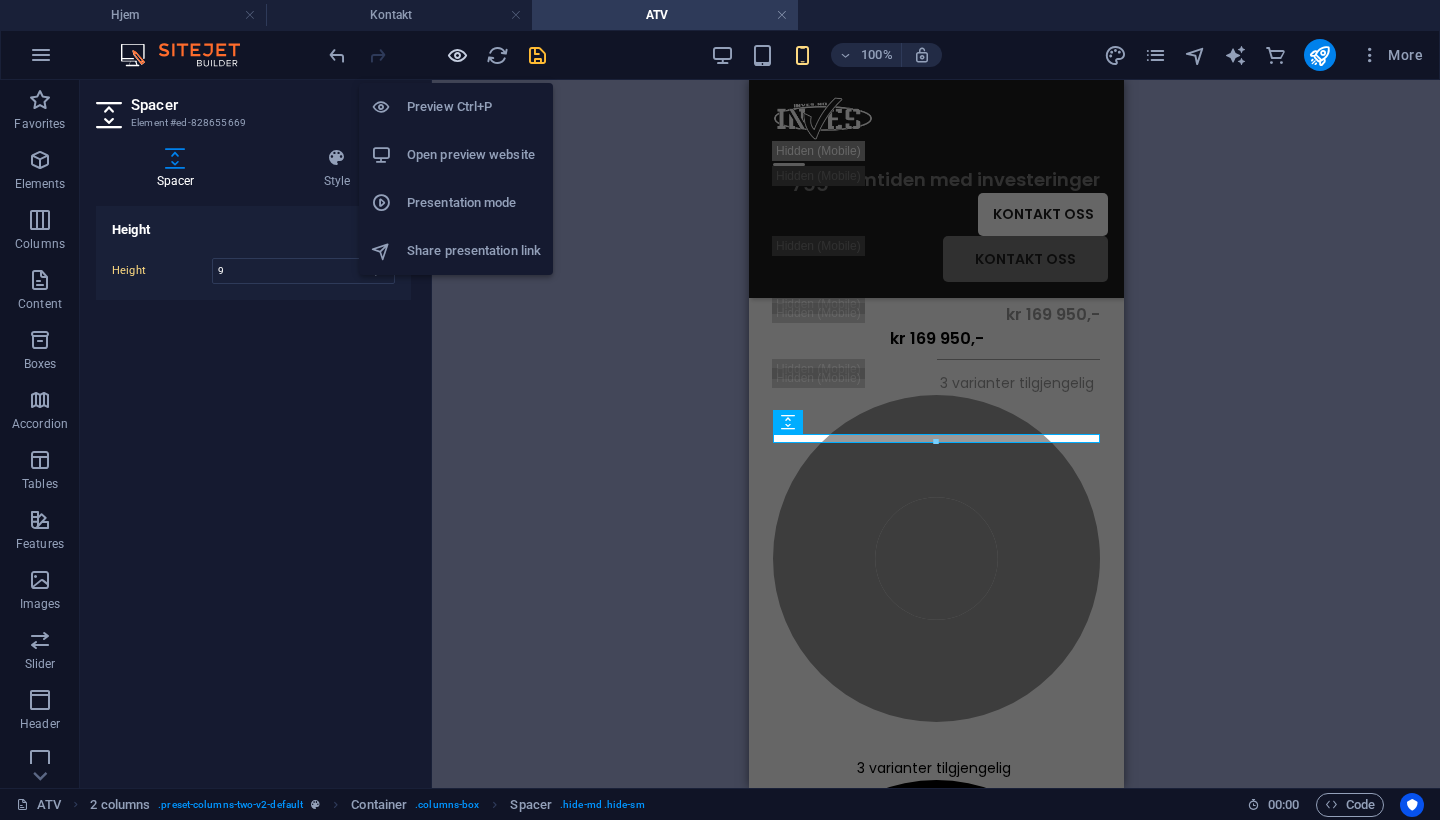 click at bounding box center [457, 55] 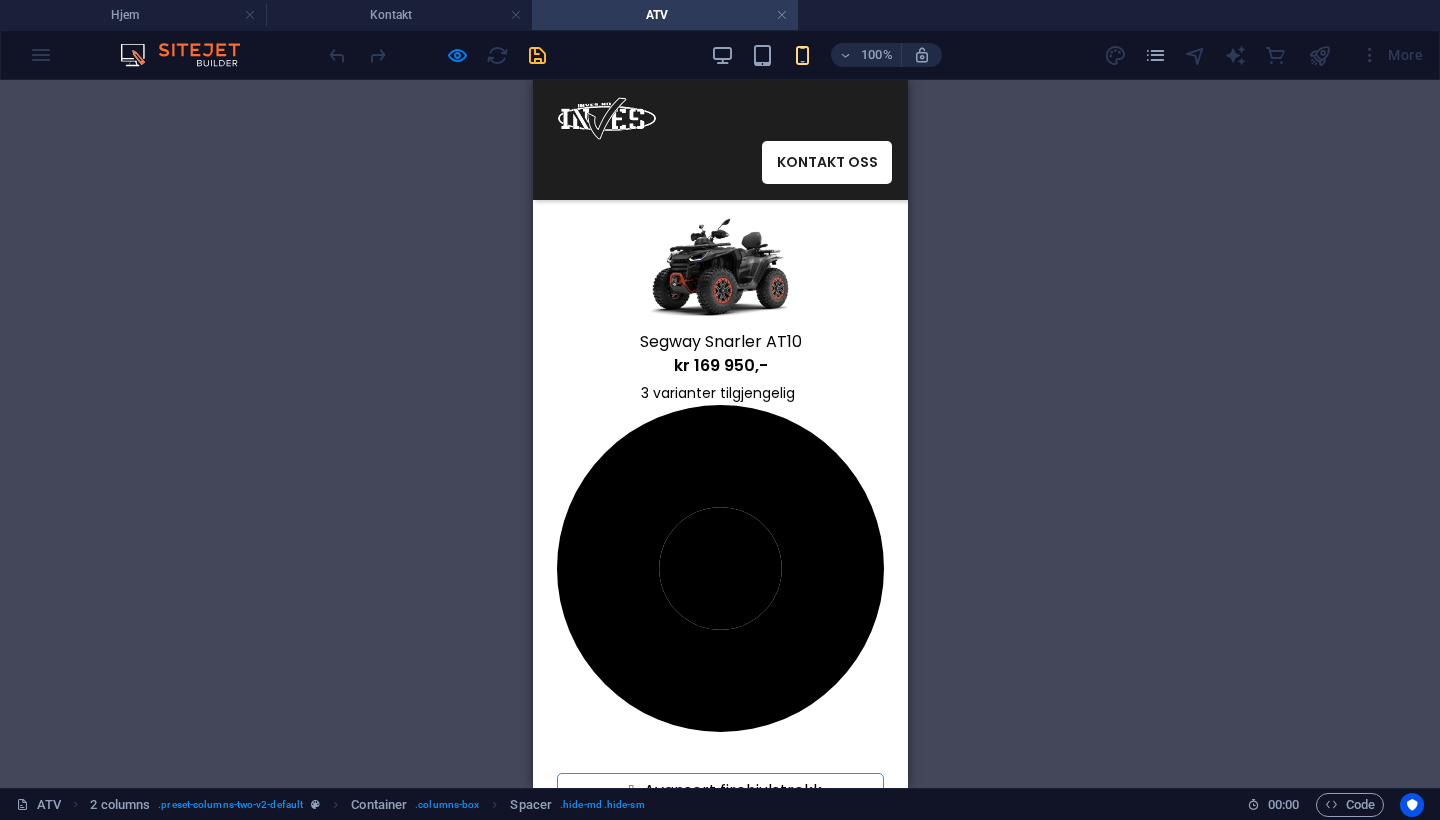 scroll, scrollTop: 215, scrollLeft: 0, axis: vertical 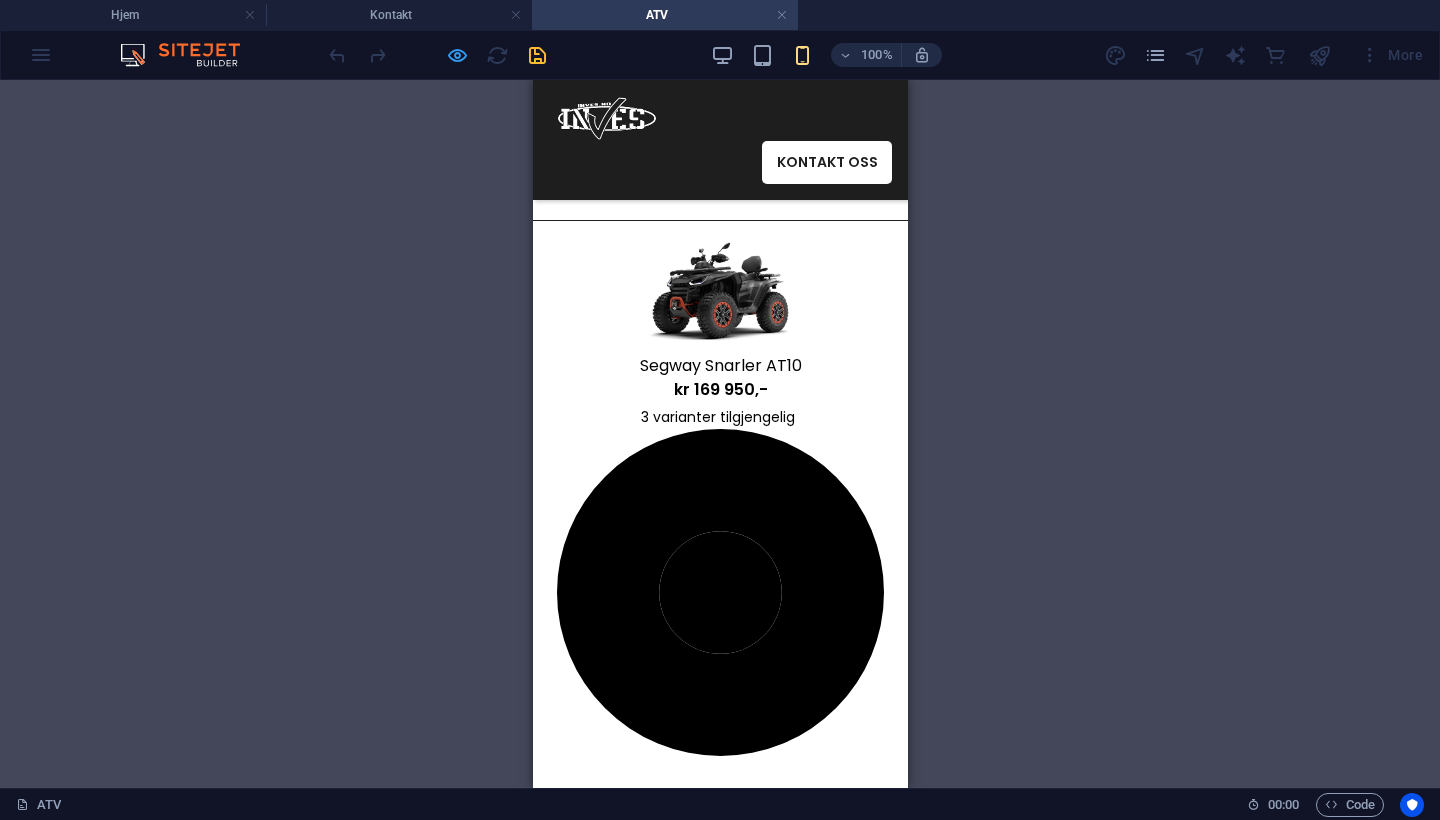 click at bounding box center (457, 55) 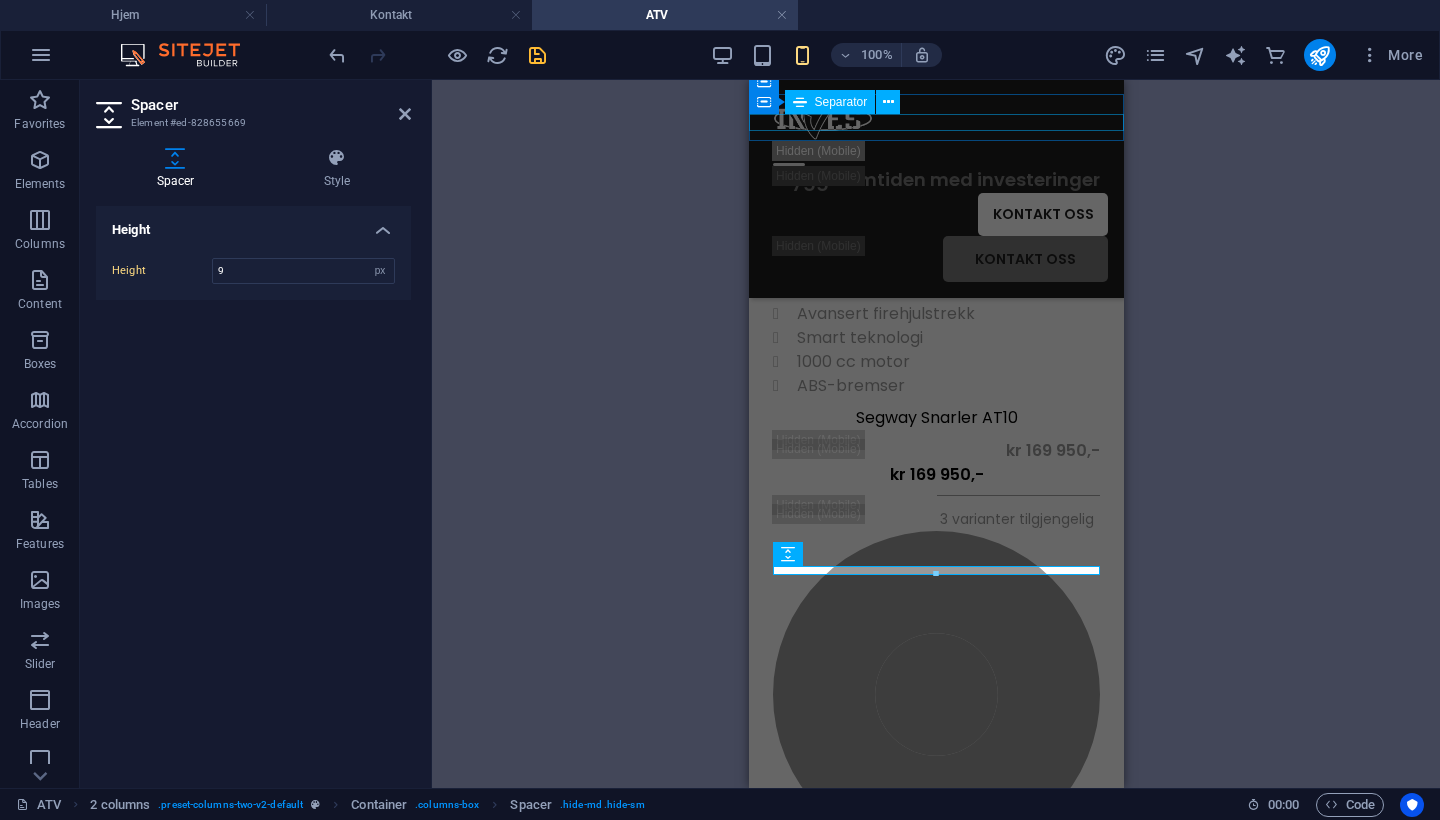 scroll, scrollTop: 447, scrollLeft: 0, axis: vertical 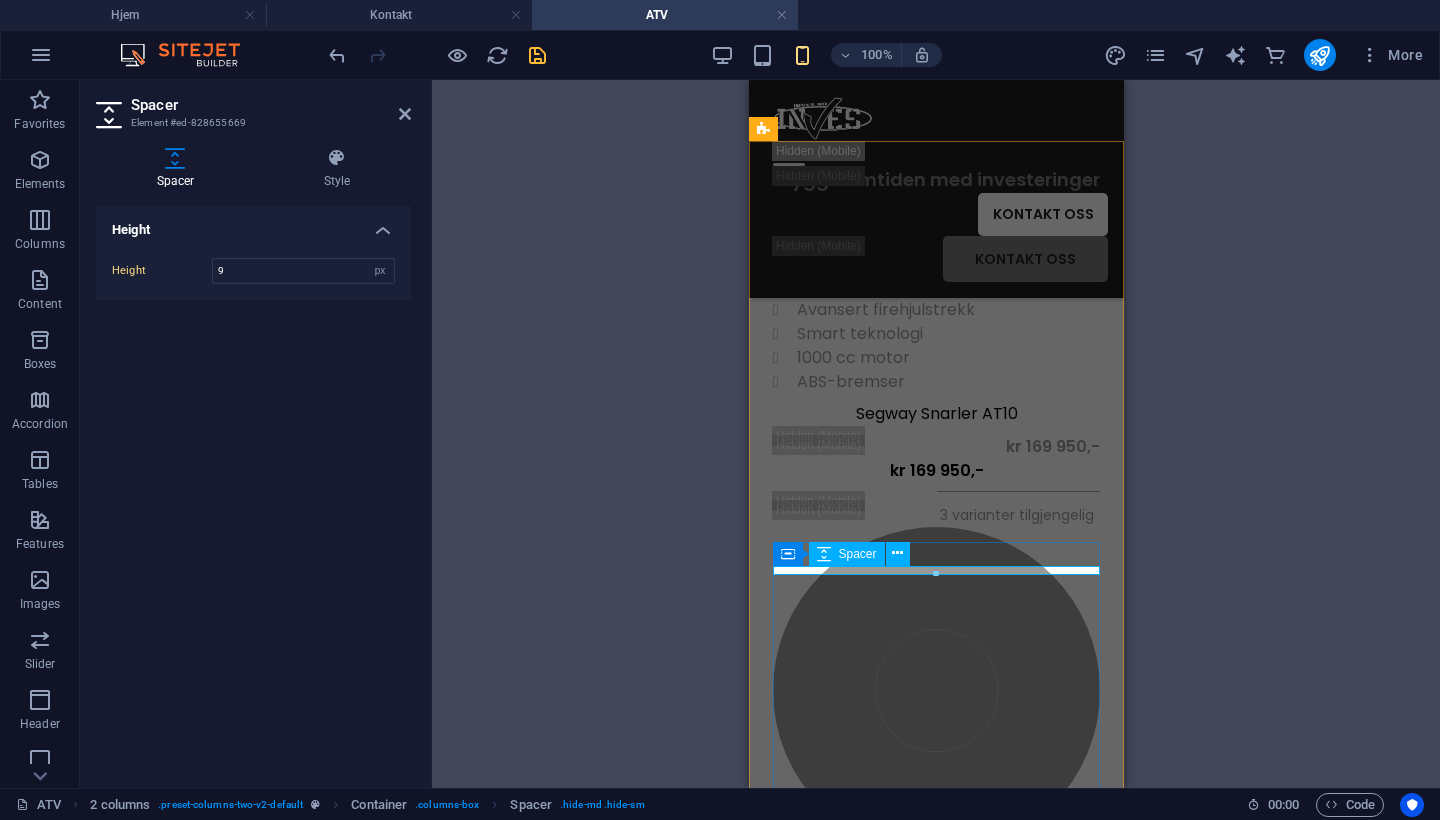 click at bounding box center [936, 574] 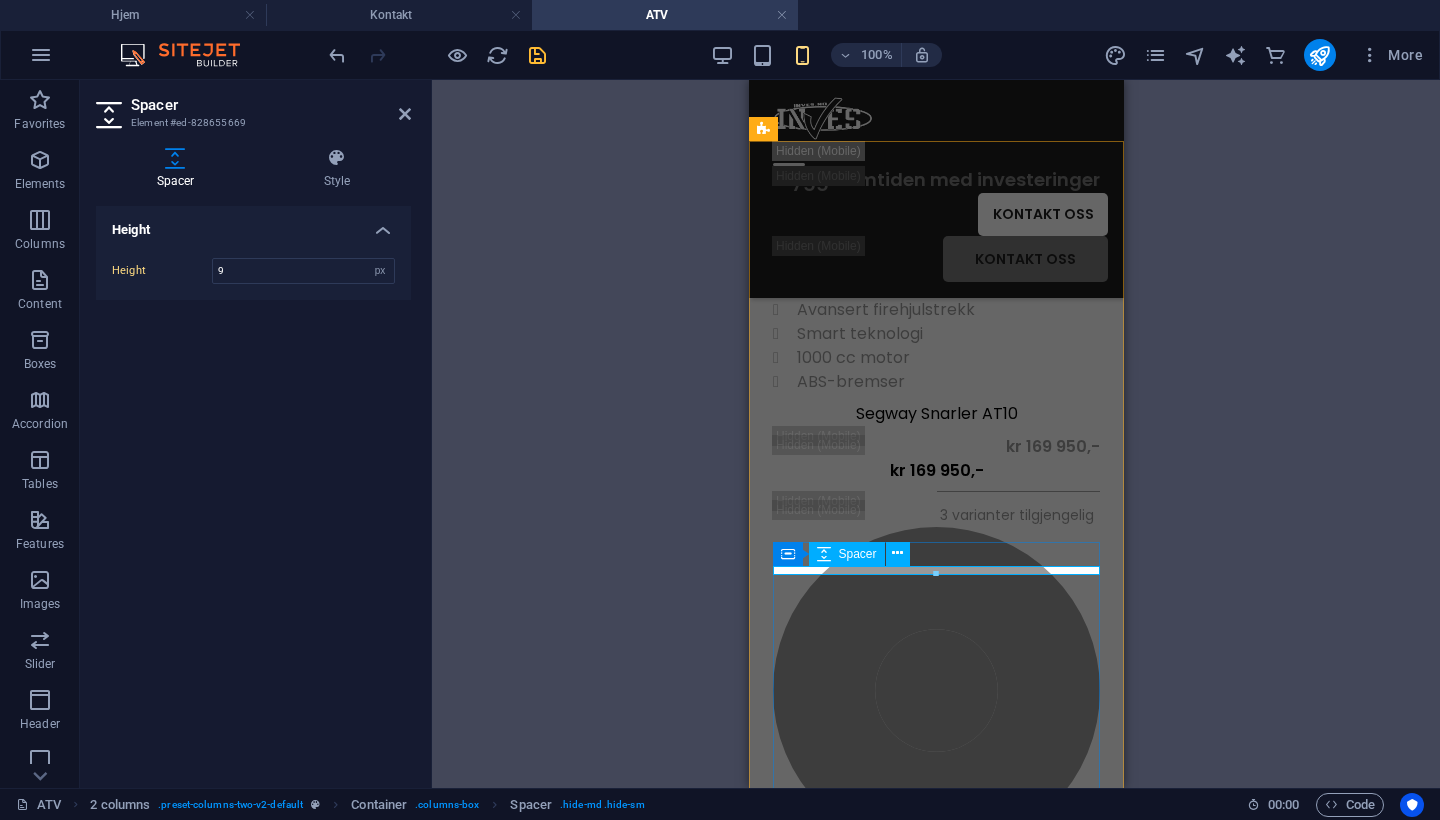 click at bounding box center [936, 574] 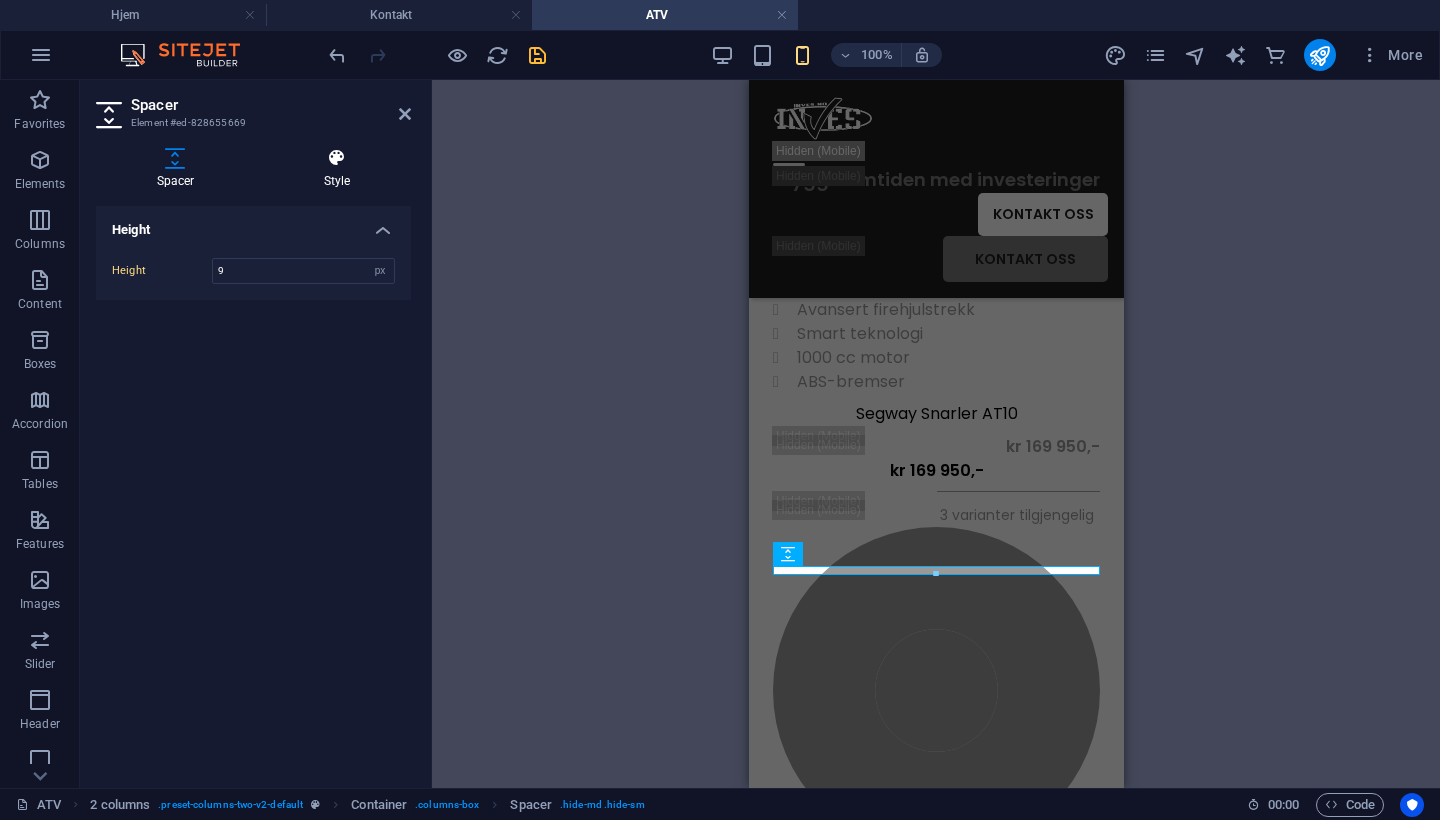 click on "Style" at bounding box center (337, 169) 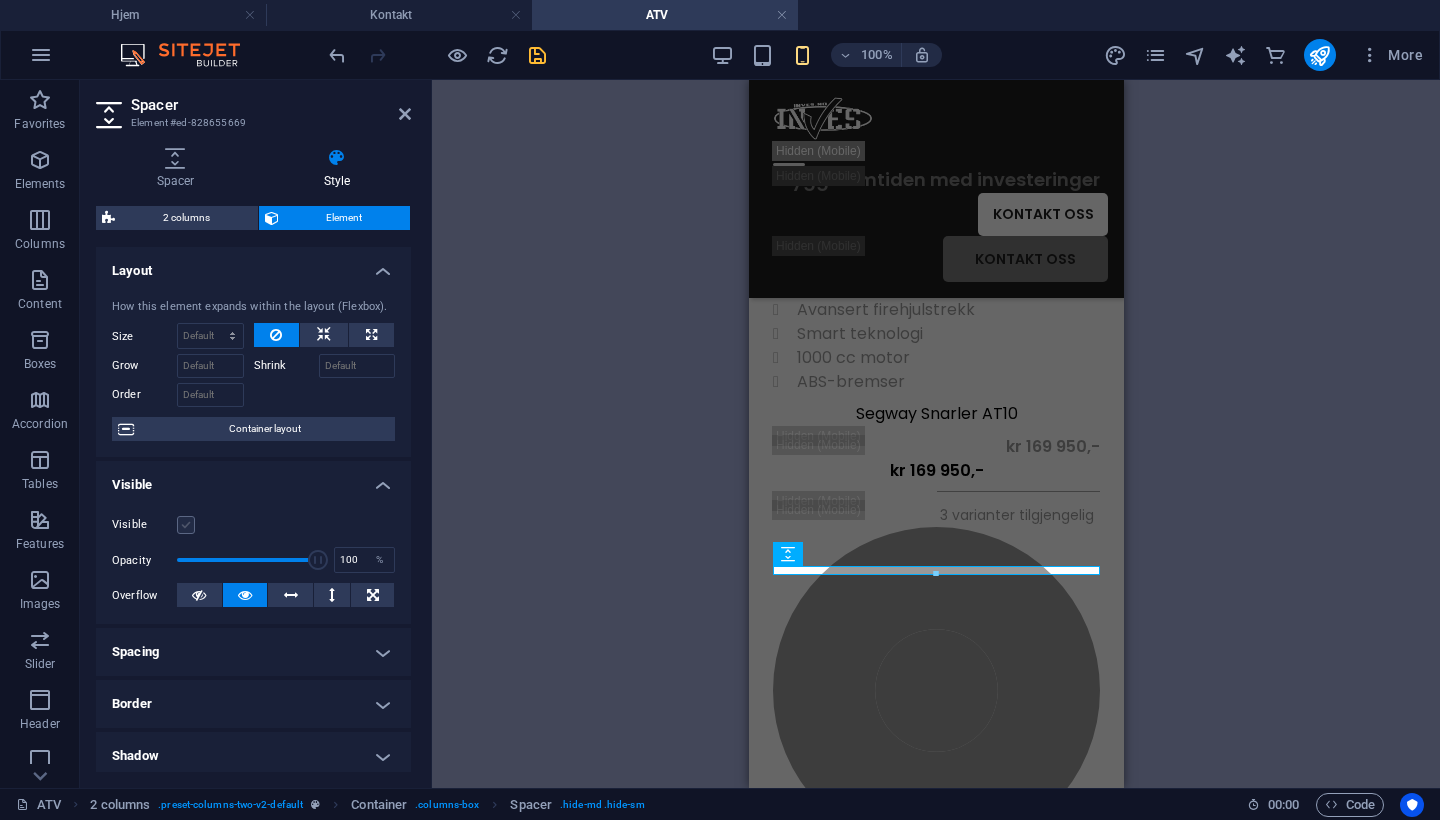 click at bounding box center [186, 525] 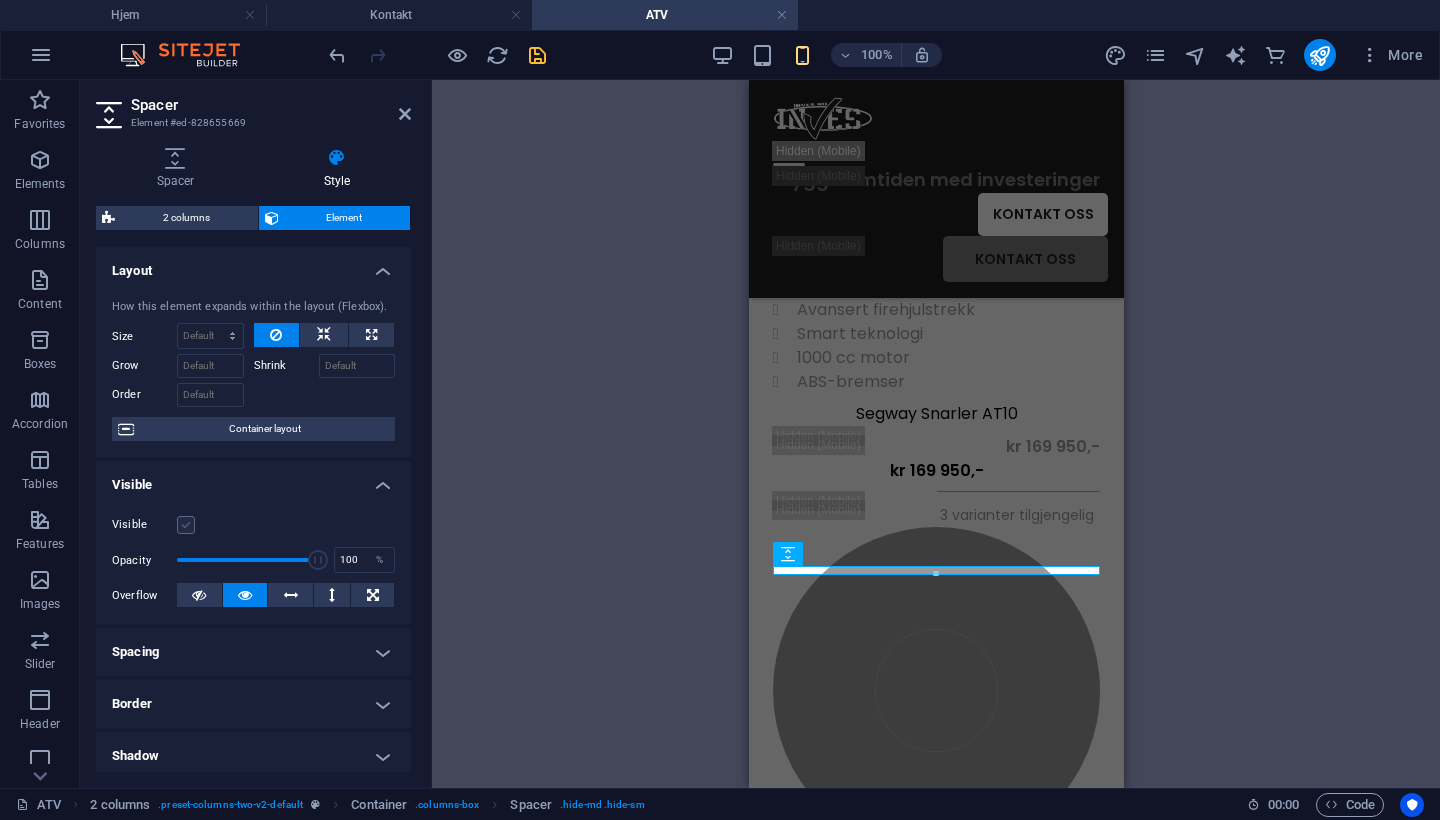 click on "Visible" at bounding box center (0, 0) 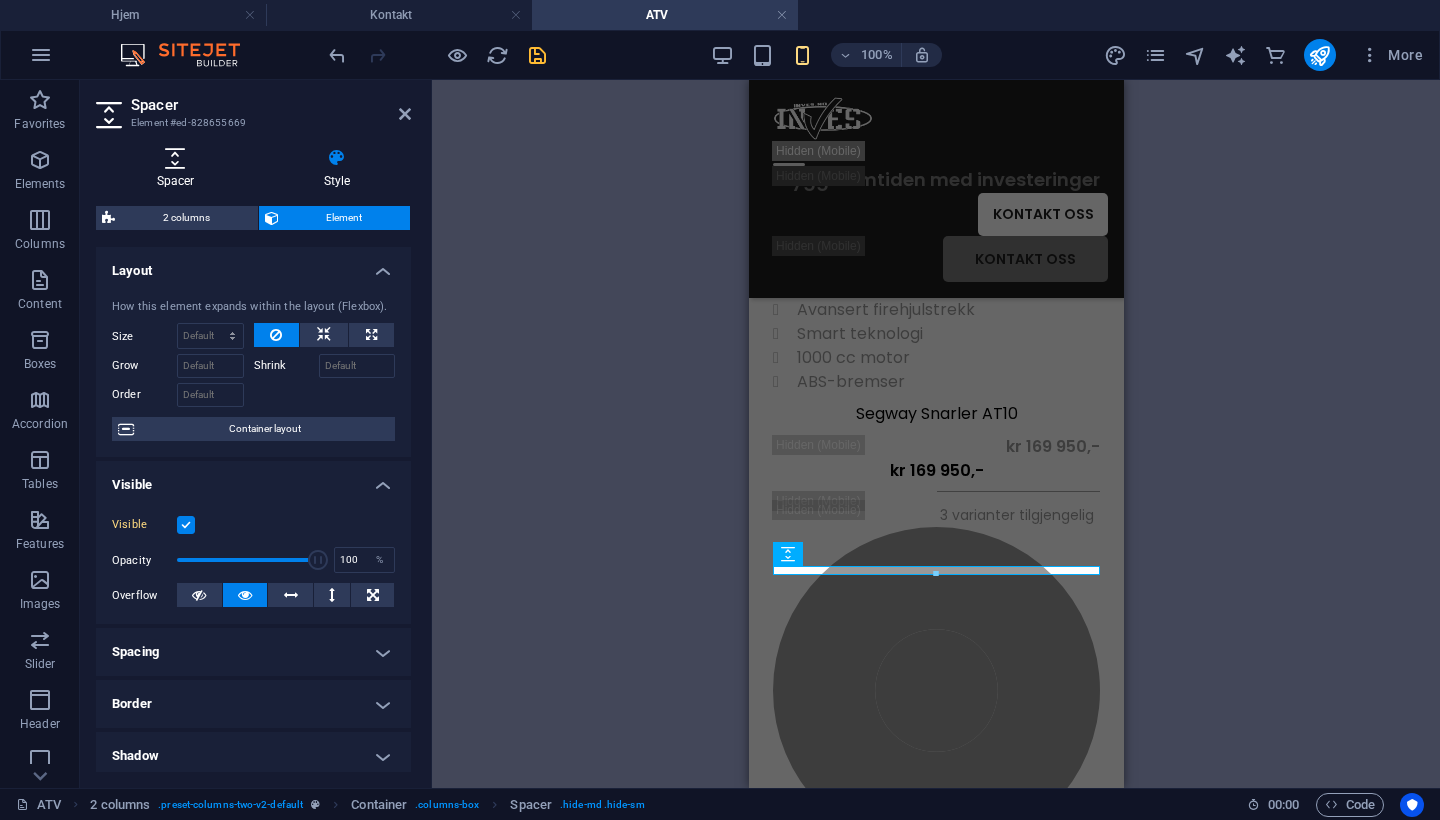 click on "Spacer" at bounding box center [179, 169] 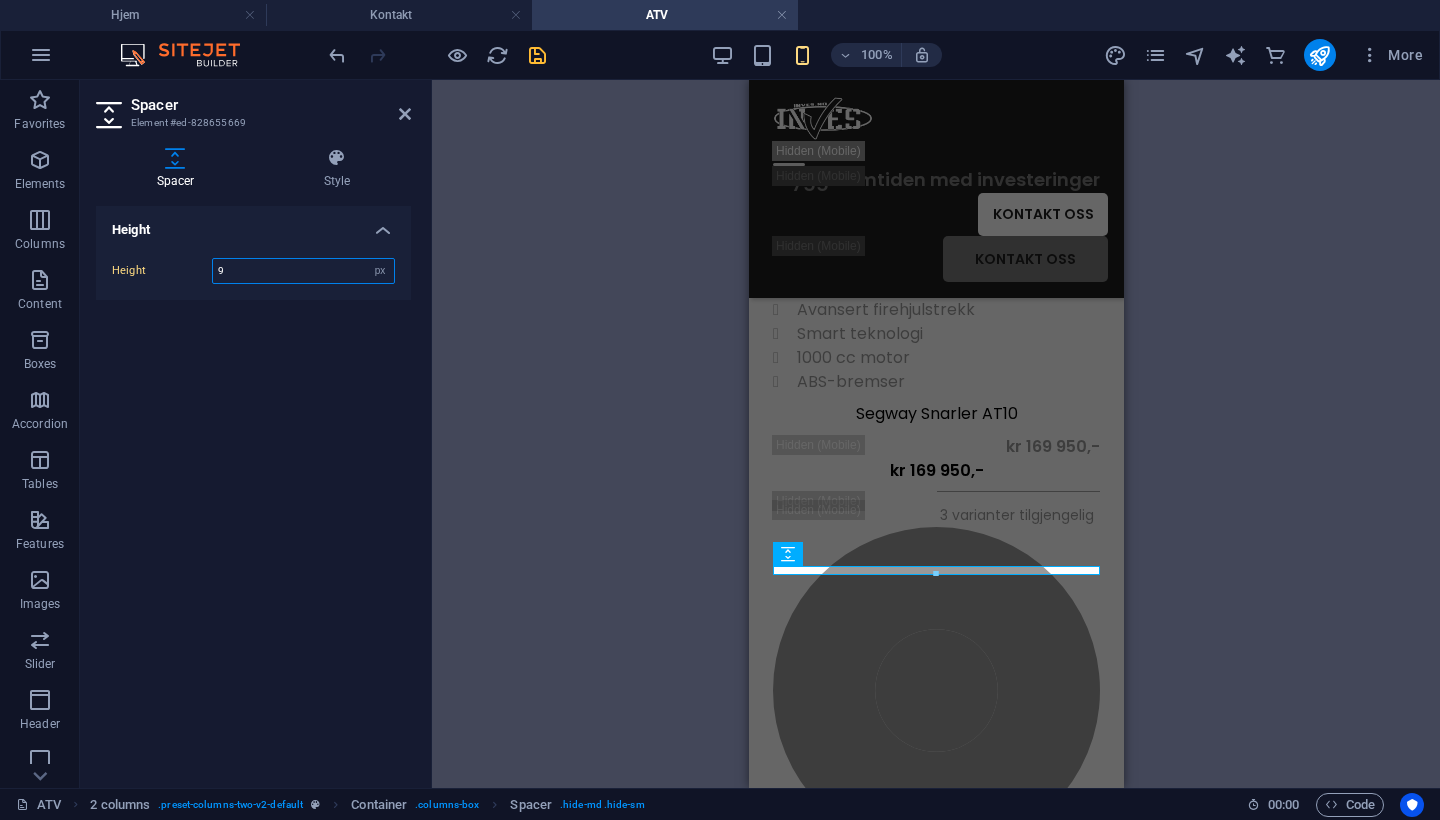 drag, startPoint x: 260, startPoint y: 260, endPoint x: 126, endPoint y: 260, distance: 134 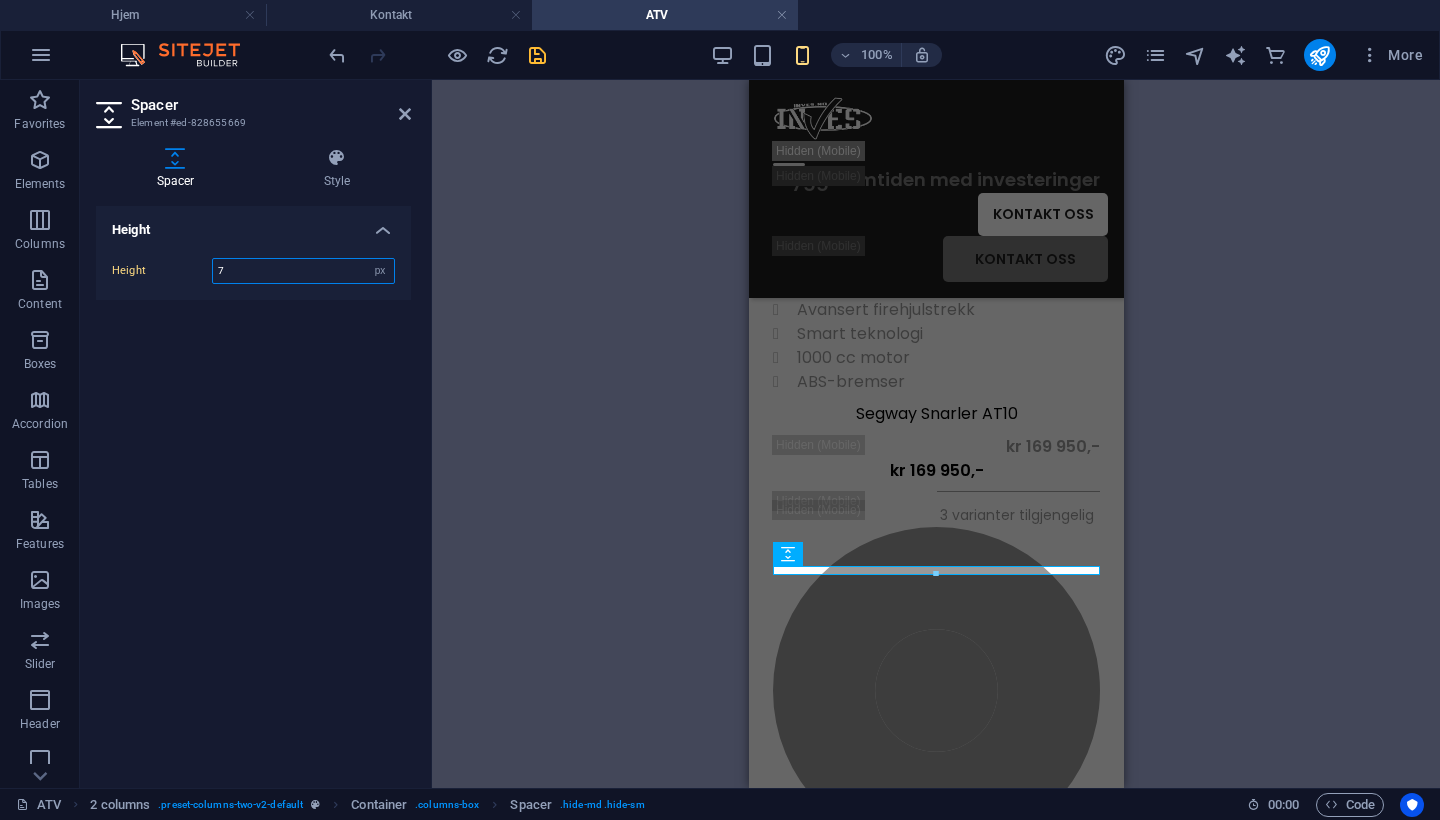 type on "7" 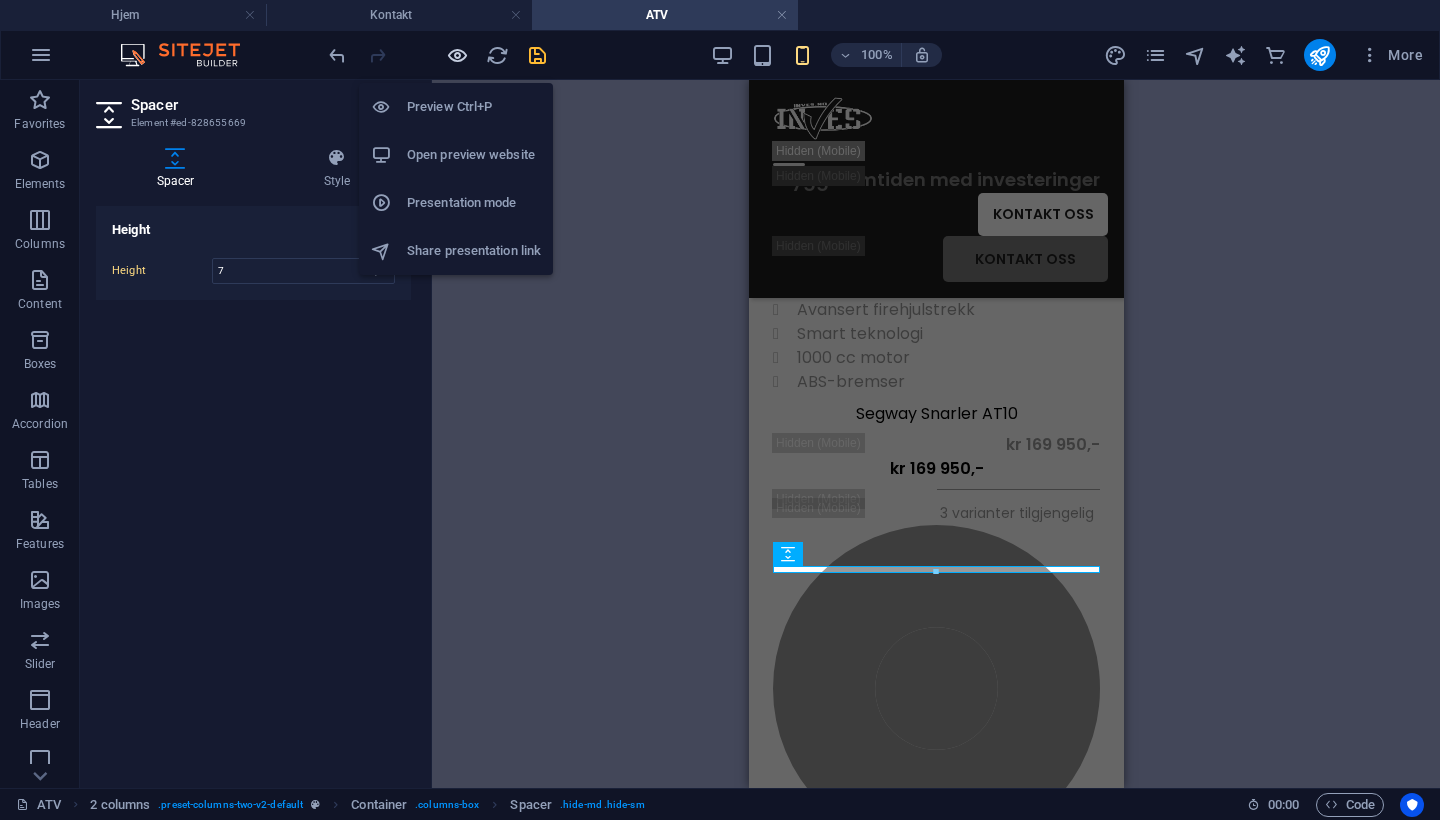 click at bounding box center [457, 55] 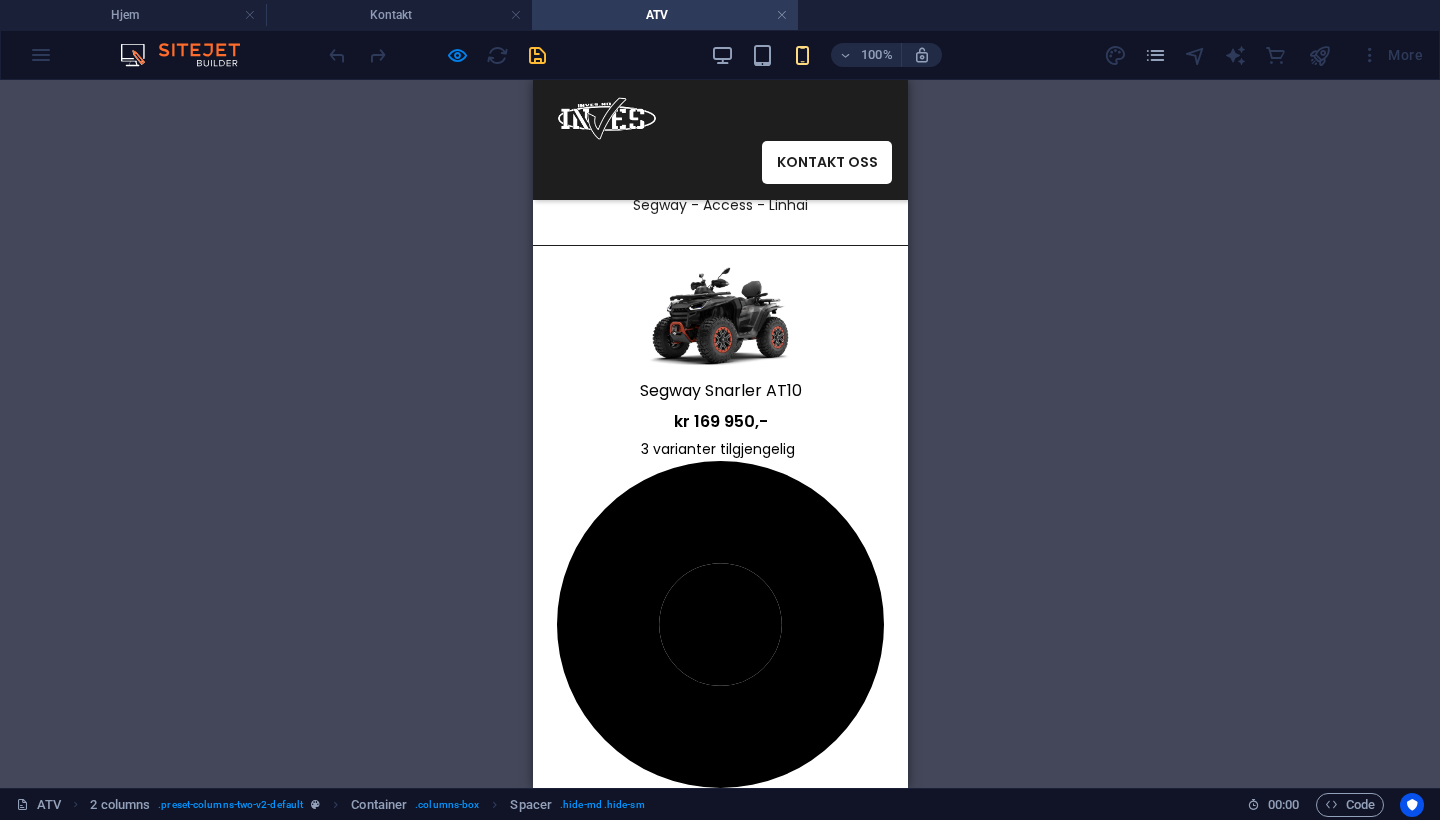 scroll, scrollTop: 191, scrollLeft: 0, axis: vertical 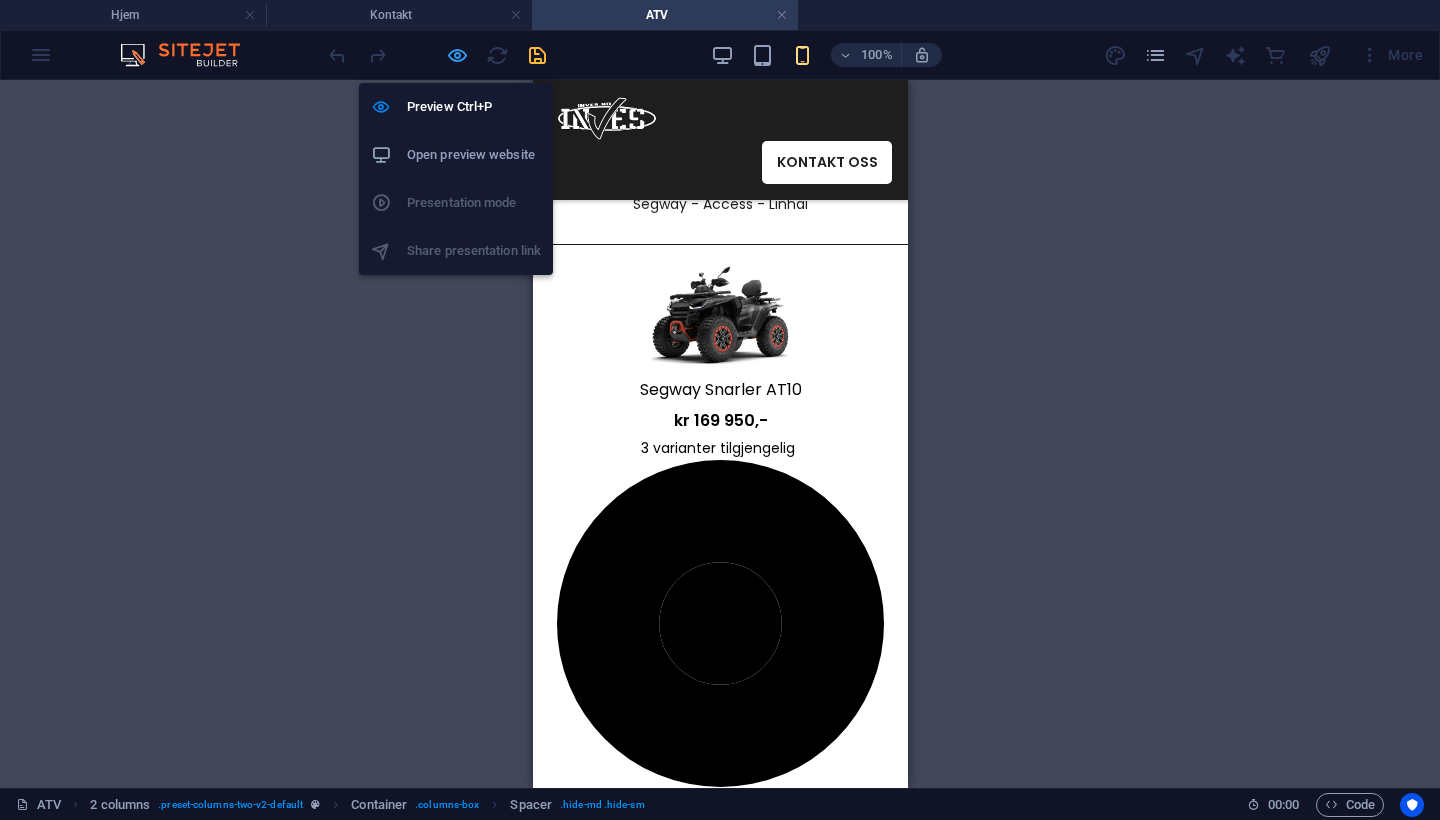 click at bounding box center [457, 55] 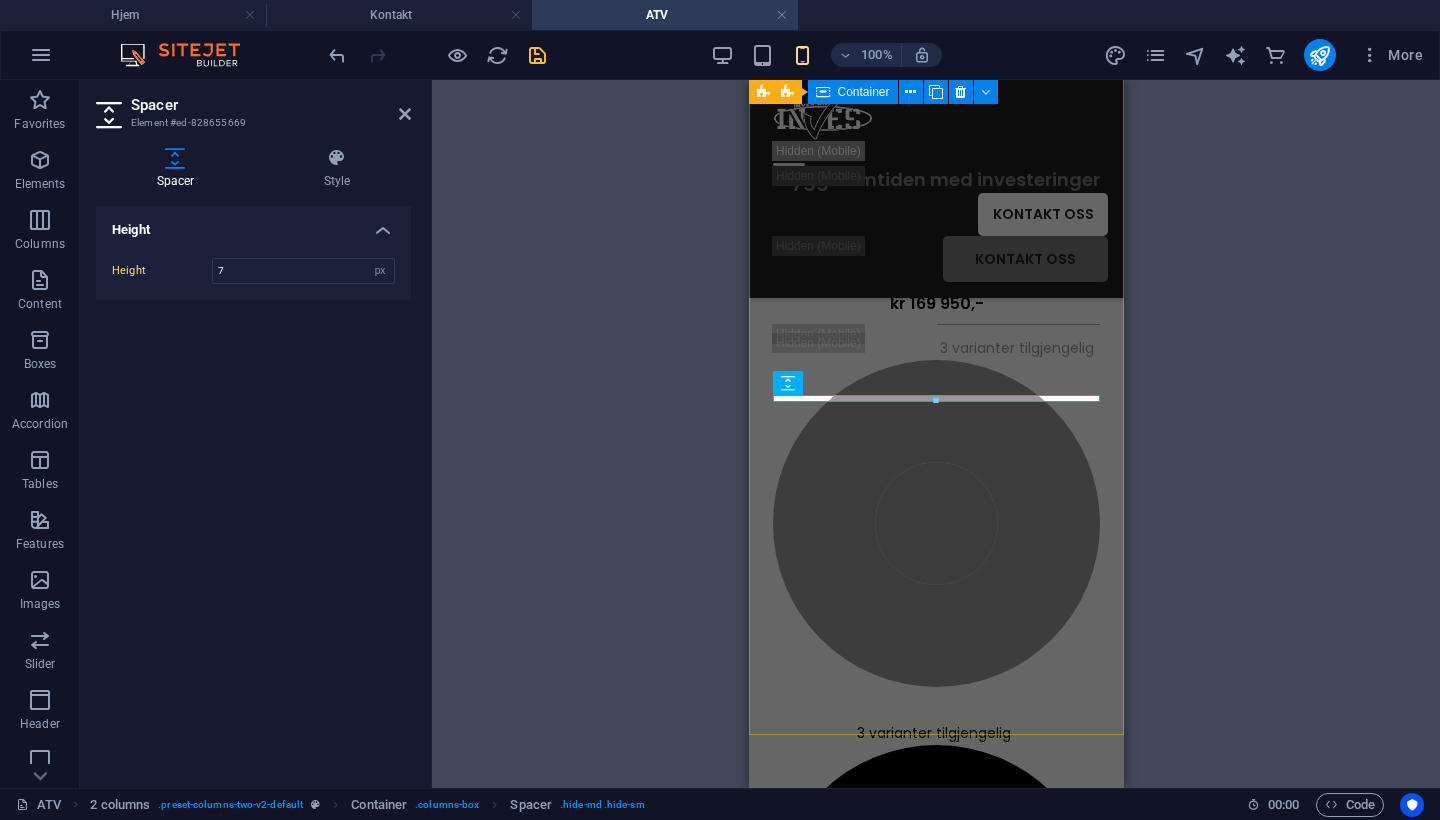 scroll, scrollTop: 618, scrollLeft: 0, axis: vertical 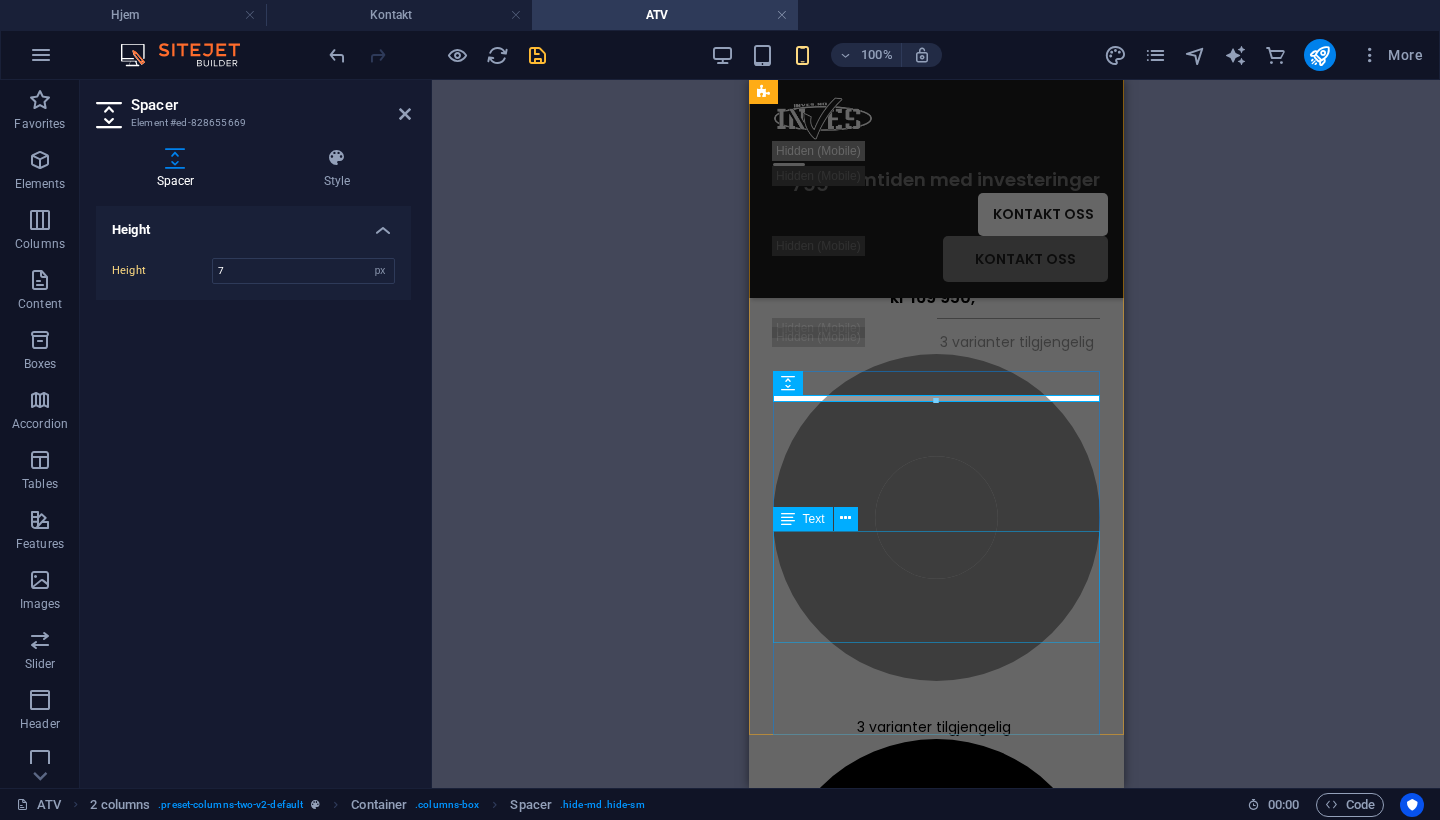 click on "Avansert firehjulstrekk Smart teknologi 1000 cc motor ABS-bremser" at bounding box center (935, 1161) 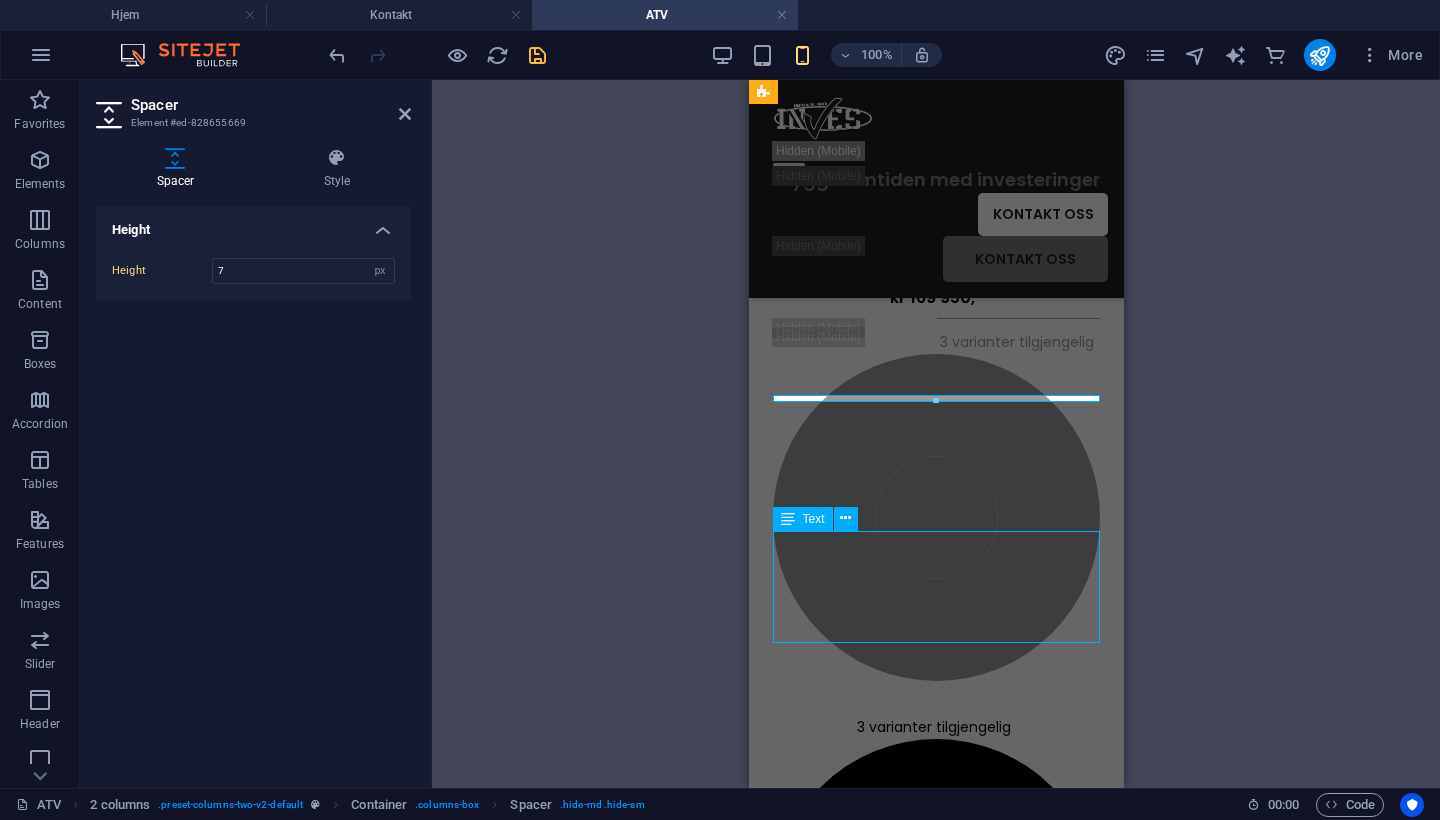 click on "Avansert firehjulstrekk Smart teknologi 1000 cc motor ABS-bremser" at bounding box center [935, 1161] 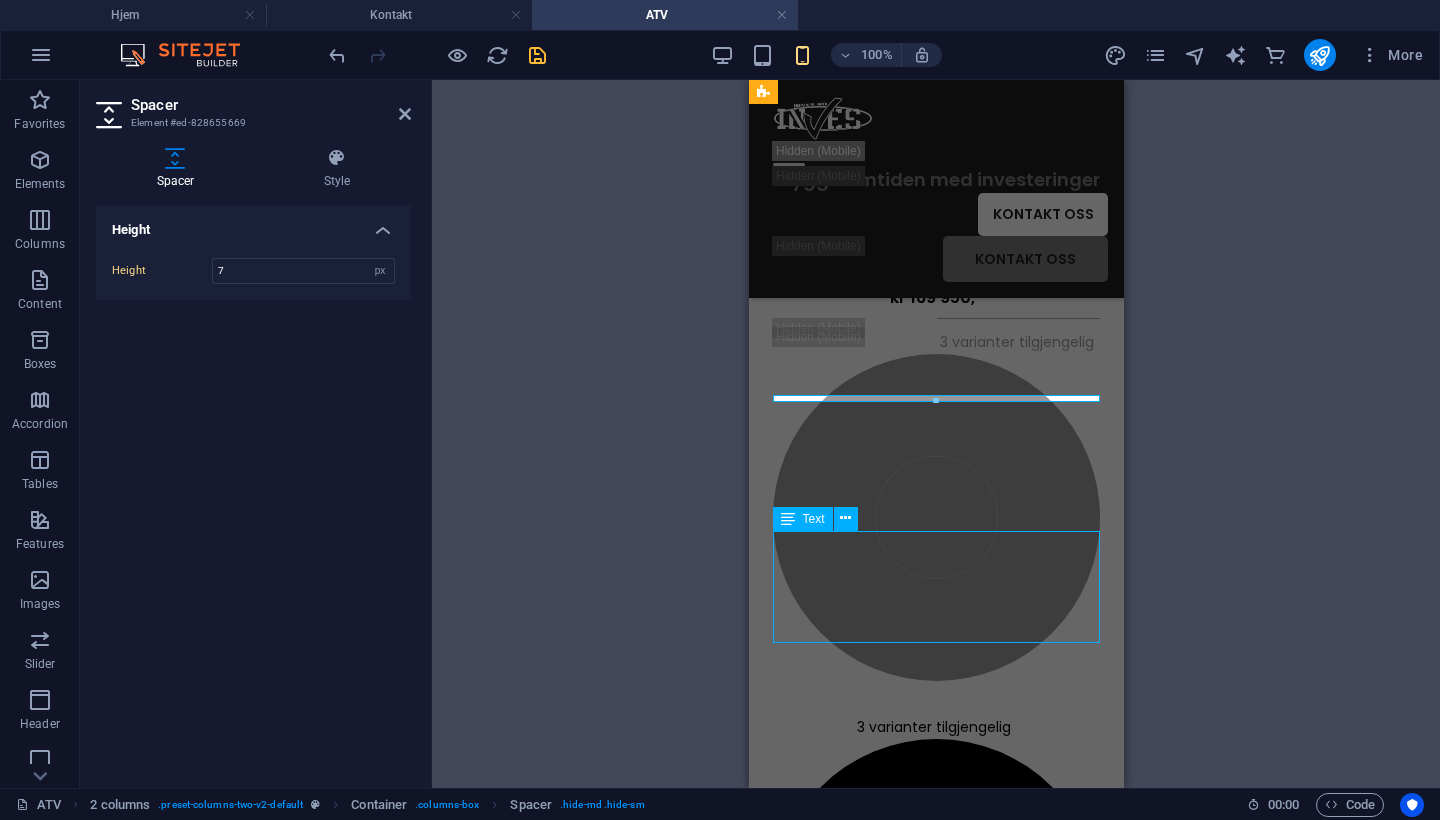 select on "px" 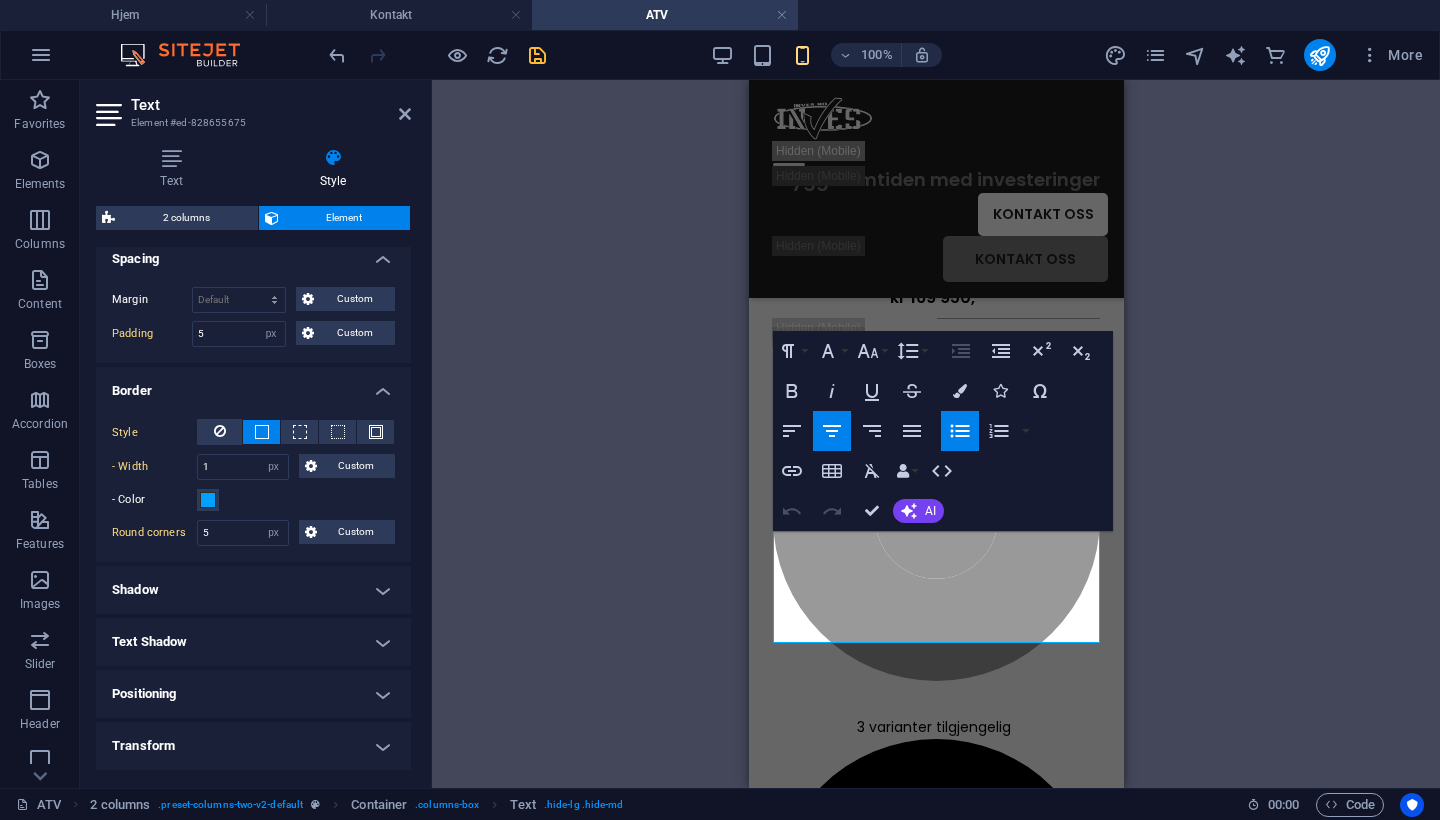 scroll, scrollTop: 429, scrollLeft: 0, axis: vertical 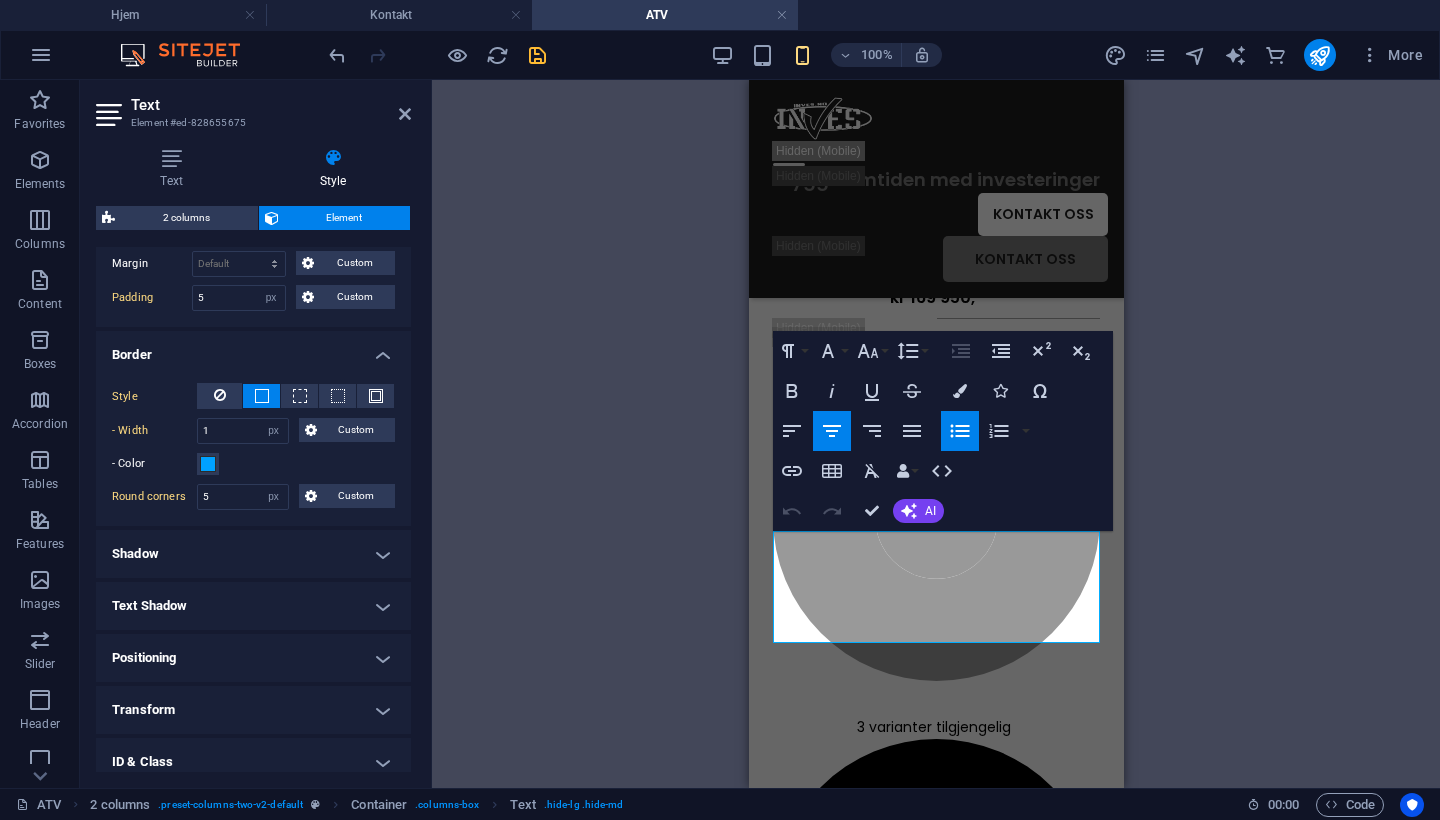 click on "- Color" at bounding box center [154, 464] 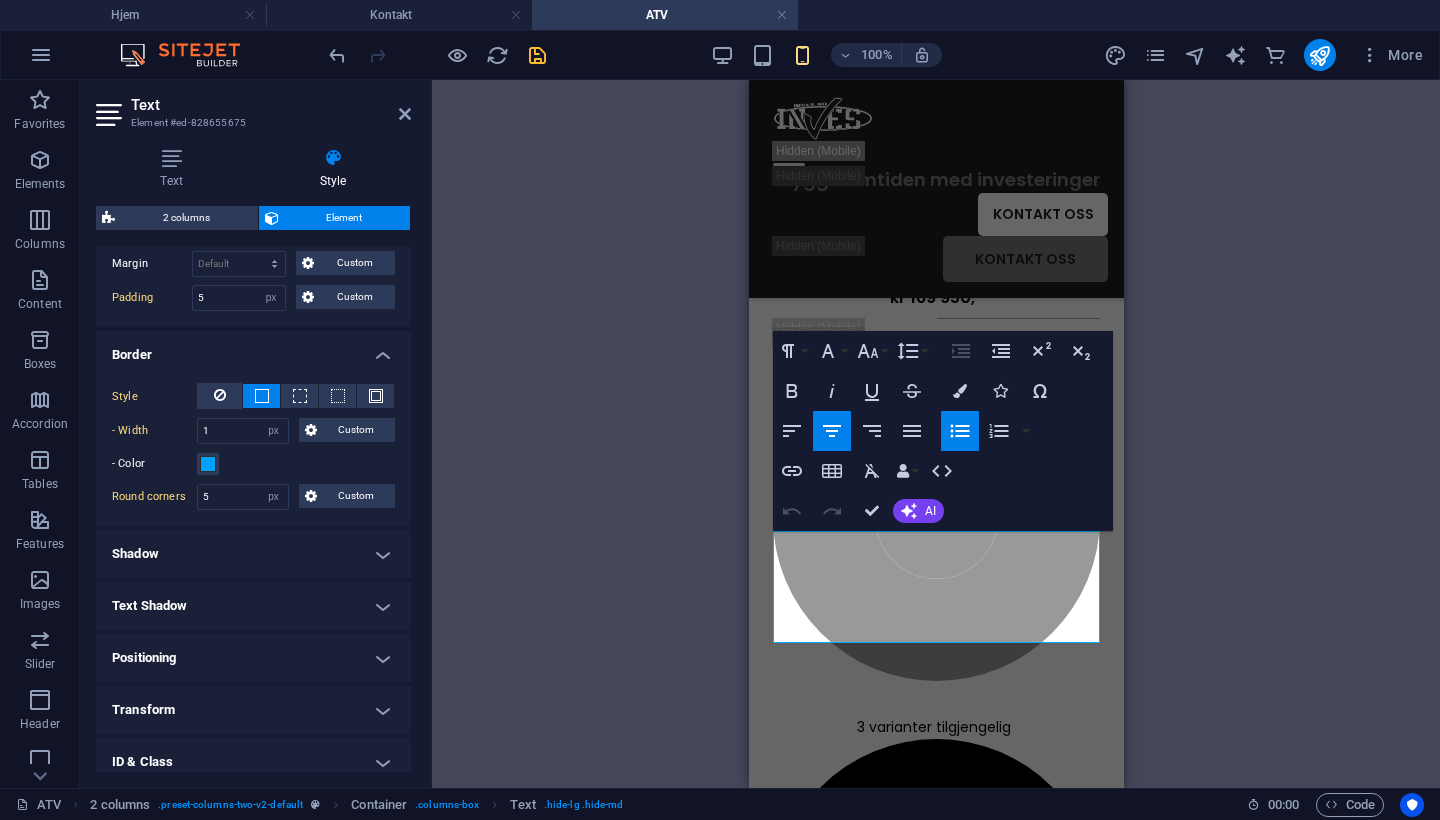 click on "- Color" at bounding box center [208, 464] 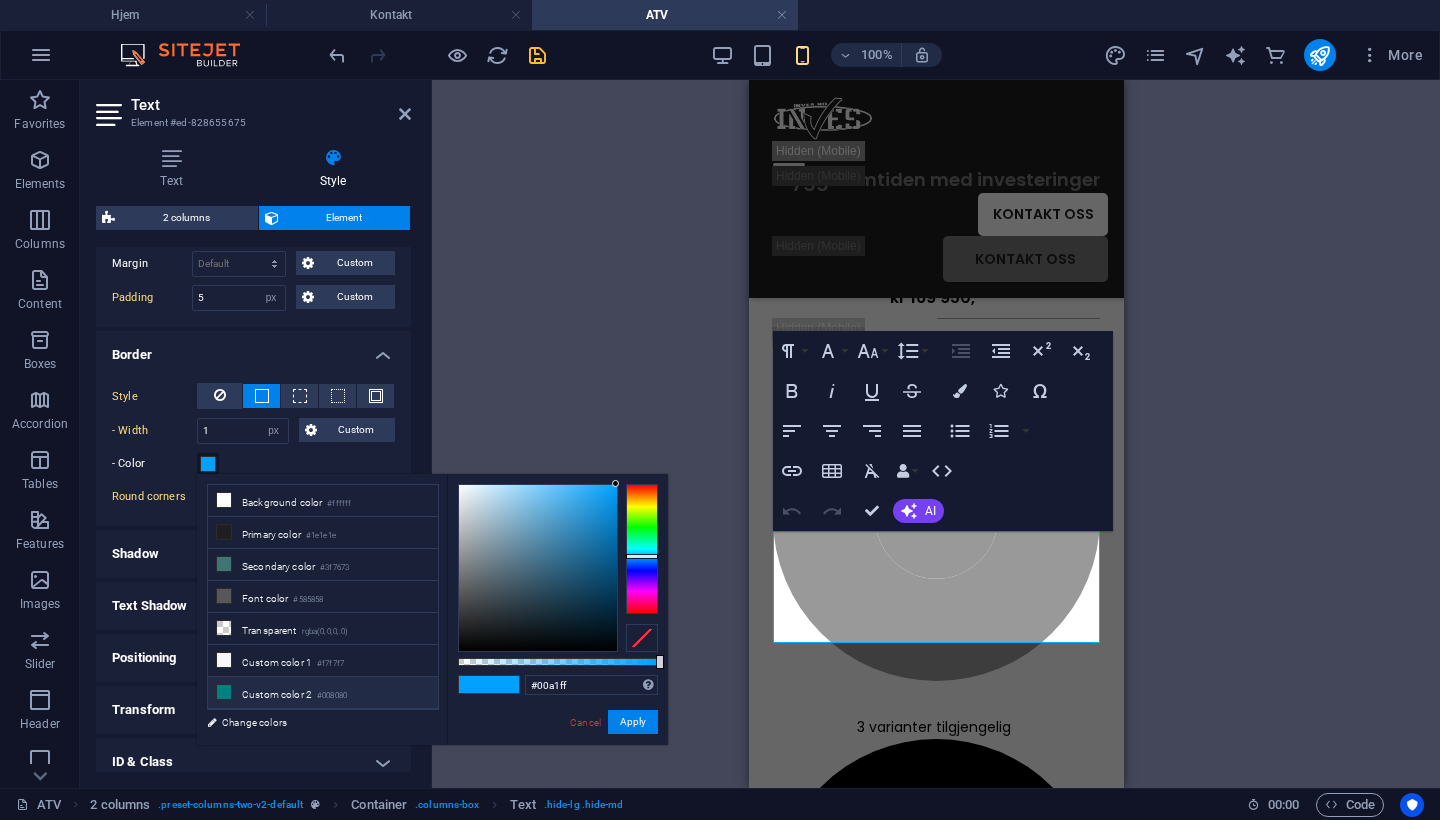 click on "#008080" at bounding box center [332, 696] 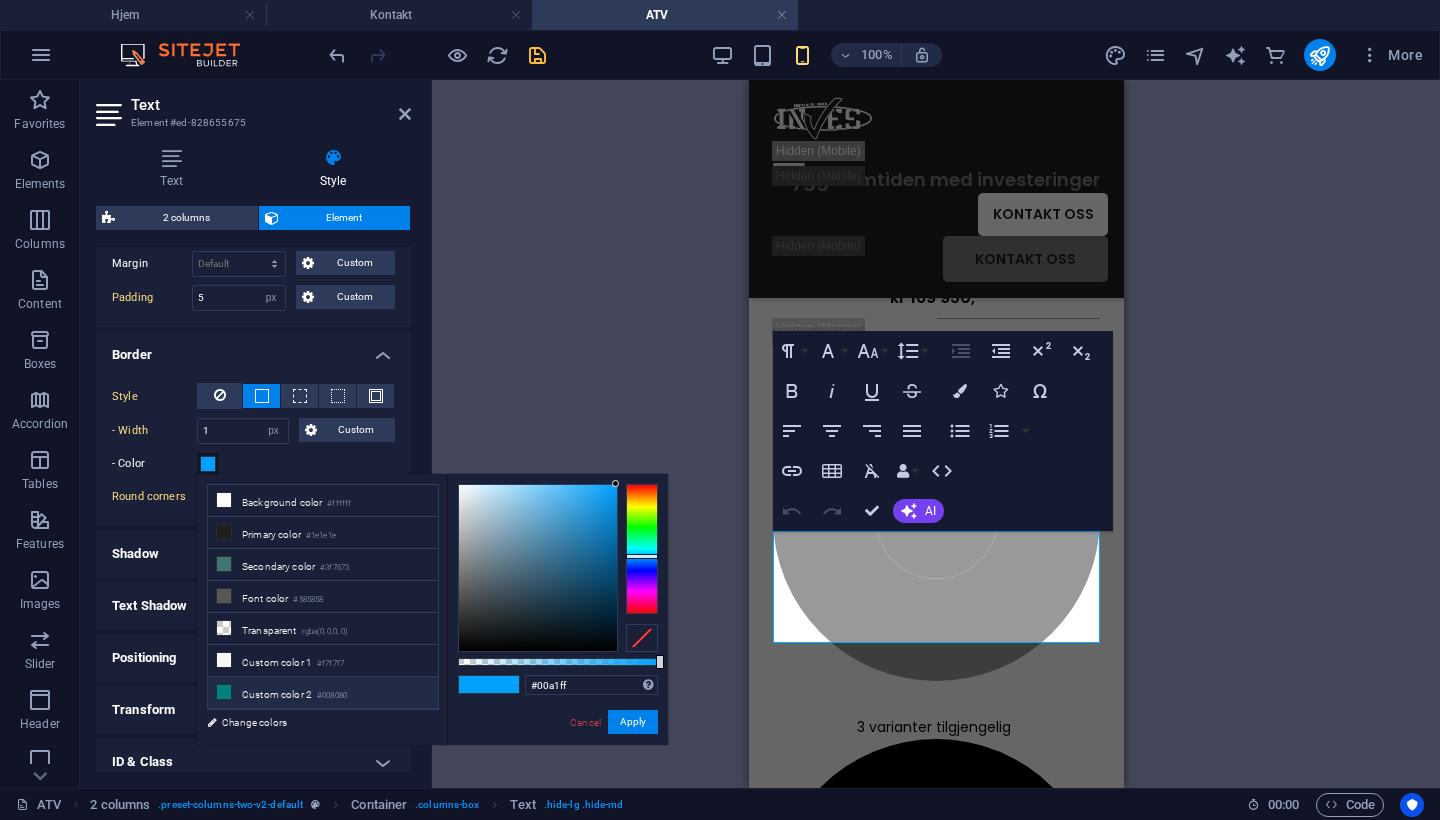 type on "#008080" 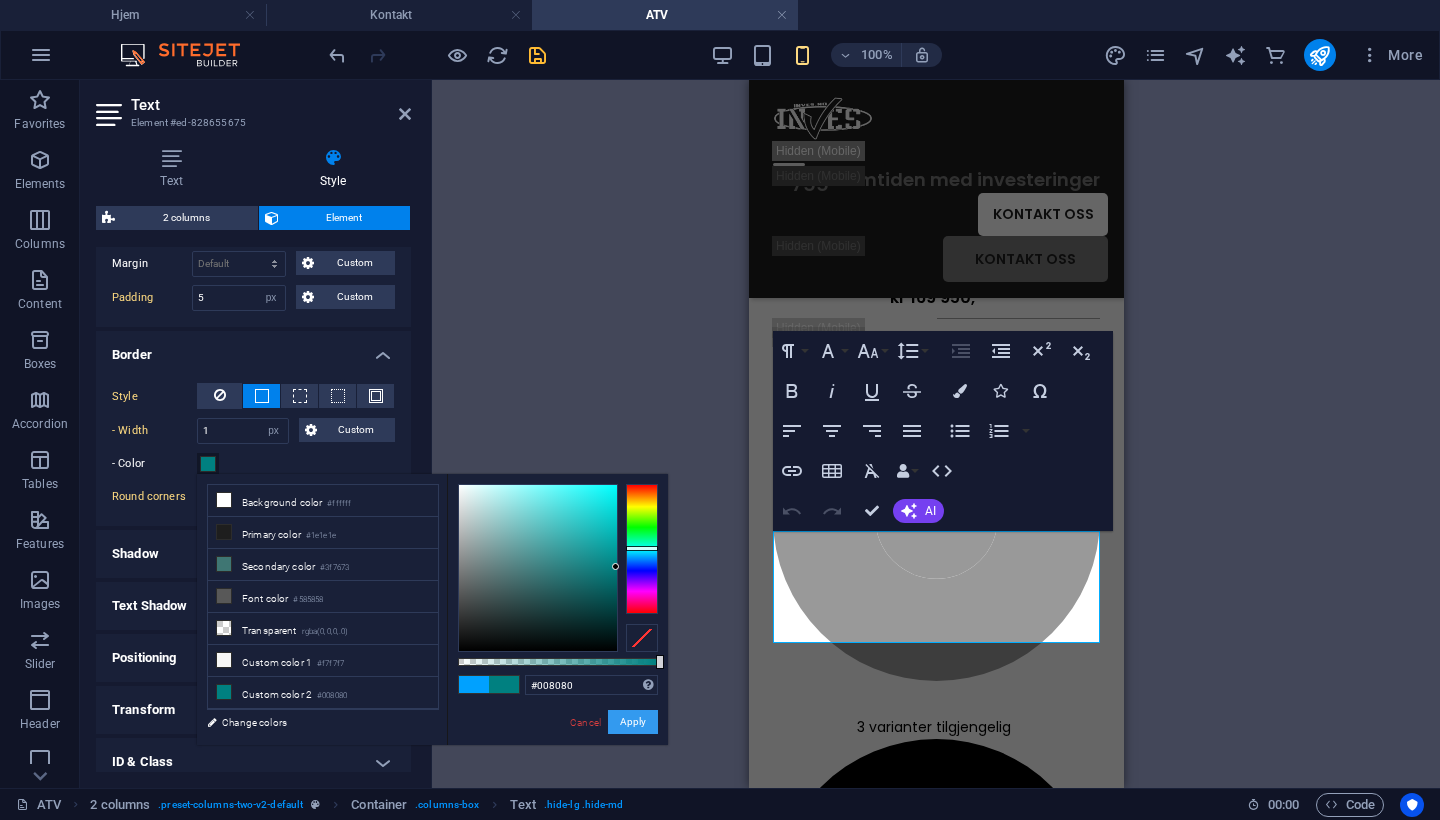 click on "Apply" at bounding box center [633, 722] 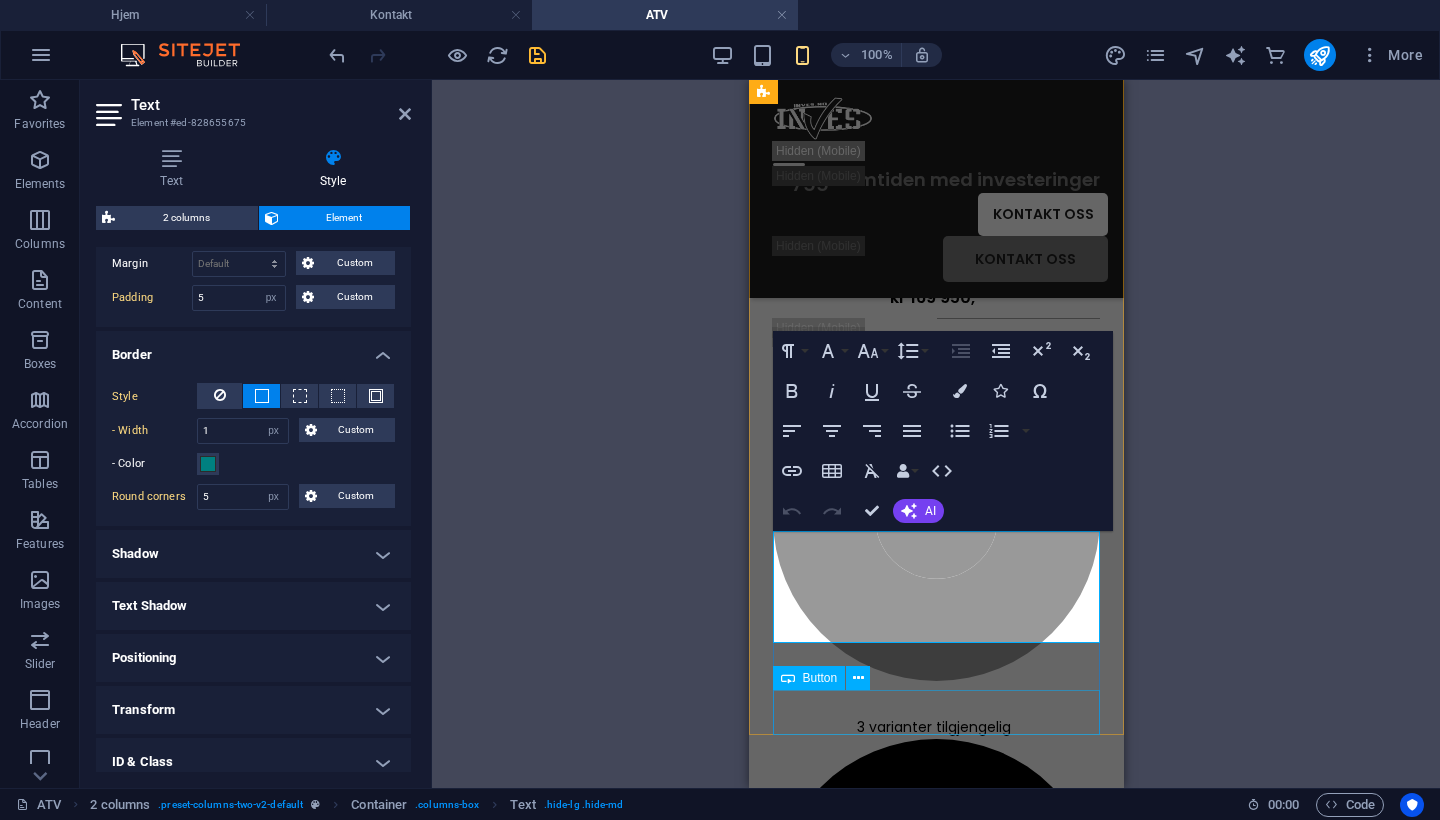 click on "BESTILL / LES MER" at bounding box center [935, 1352] 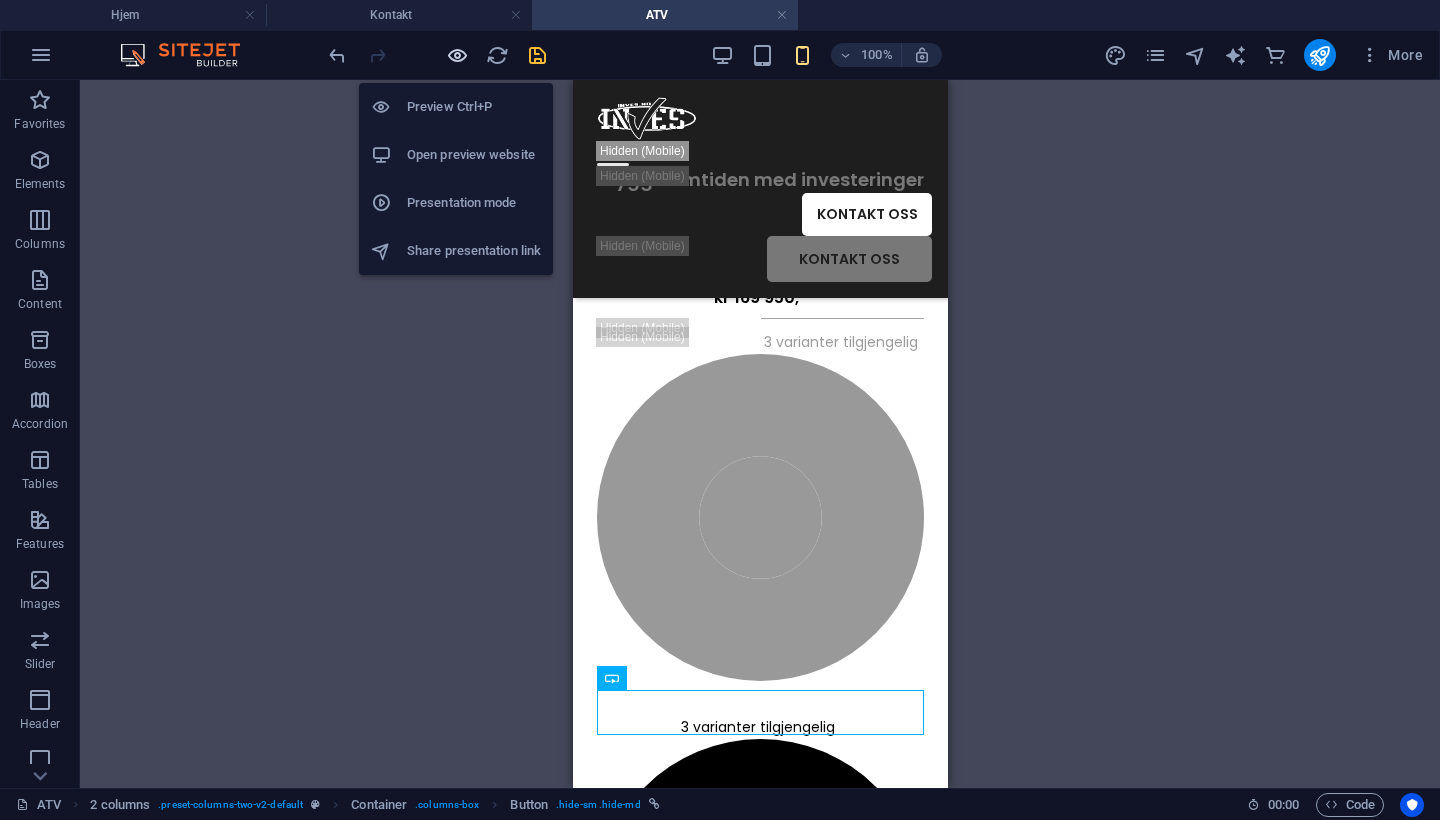 click at bounding box center (457, 55) 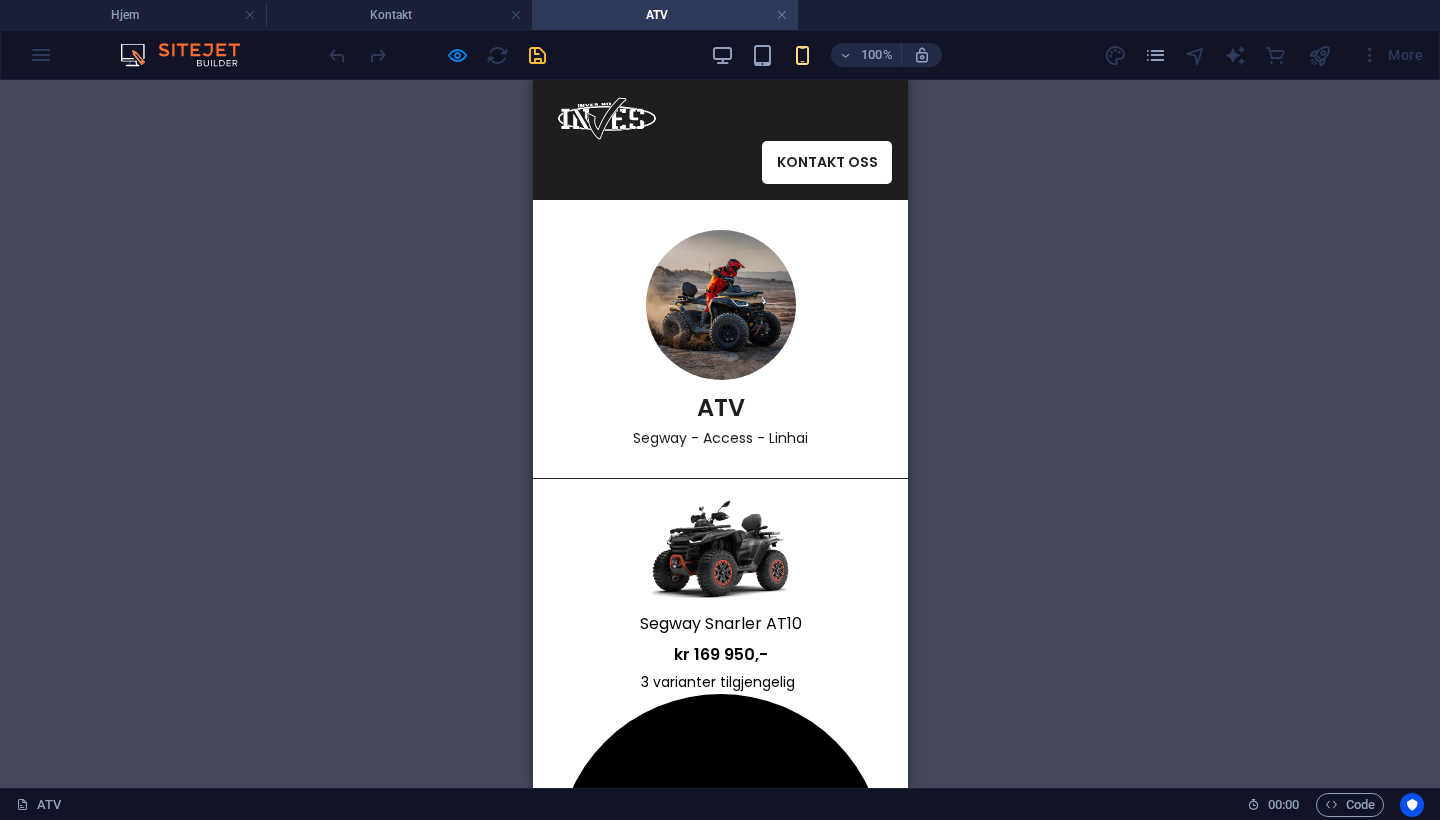 scroll, scrollTop: 0, scrollLeft: 0, axis: both 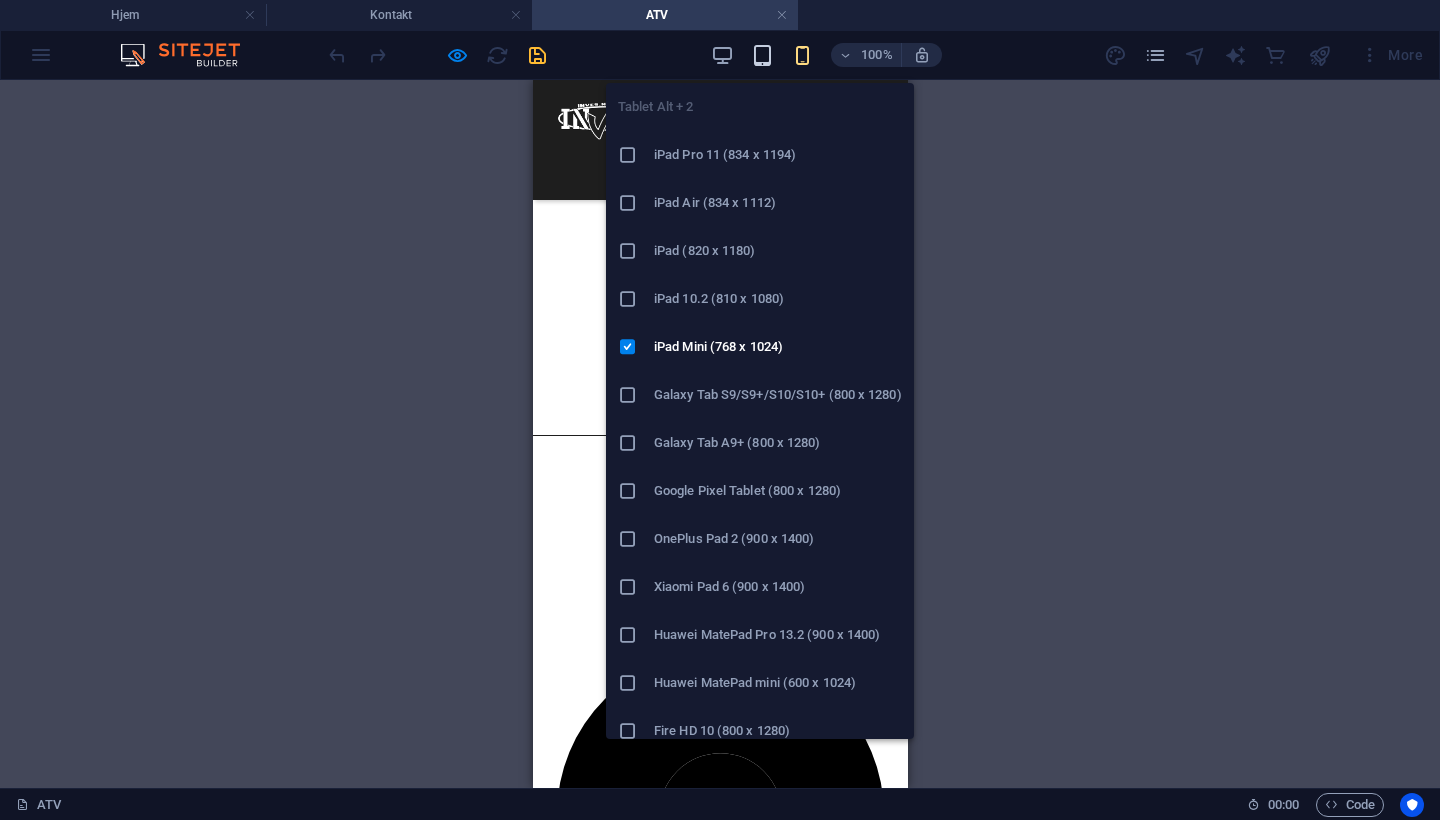 click at bounding box center (762, 55) 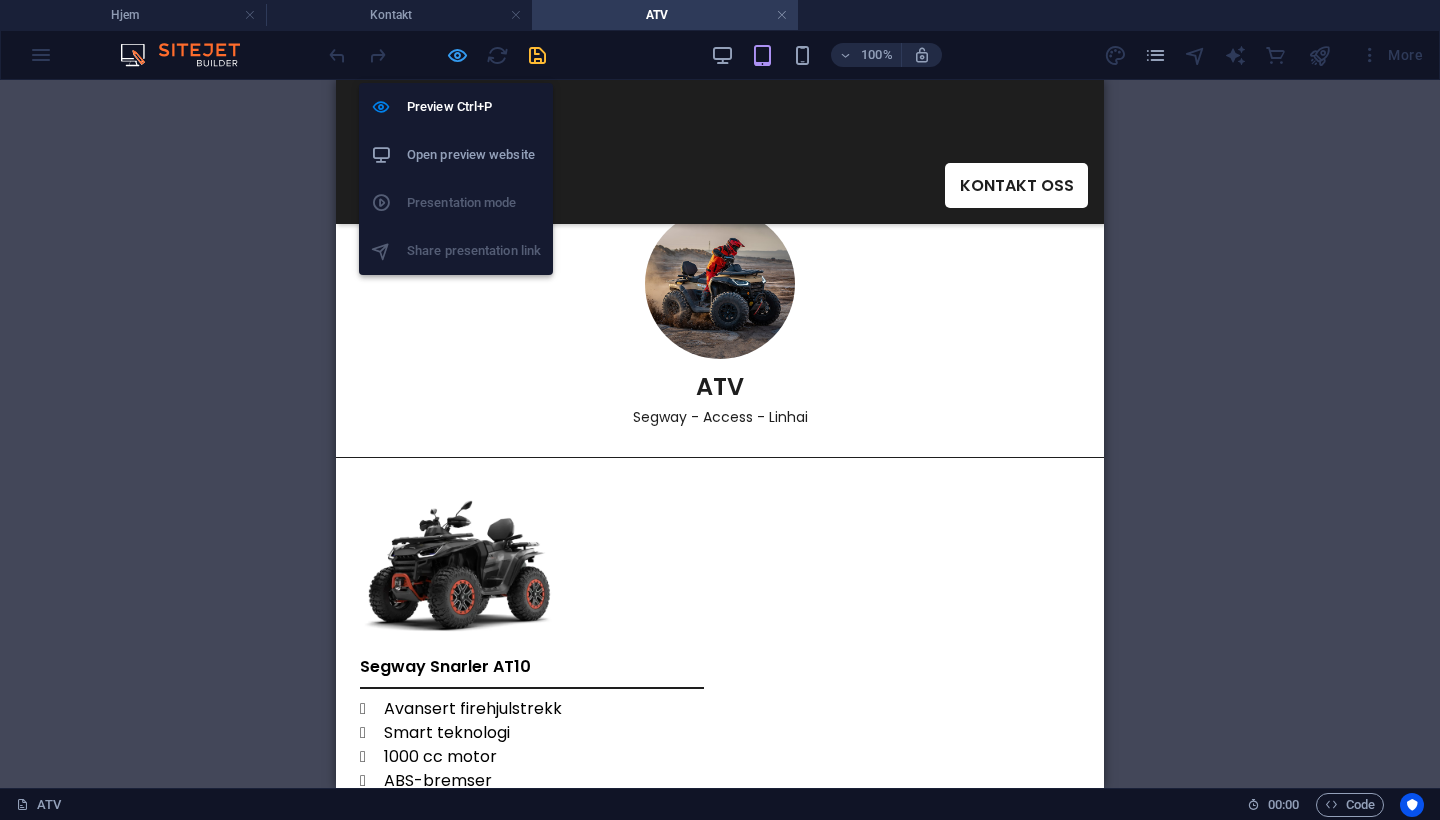 click at bounding box center (457, 55) 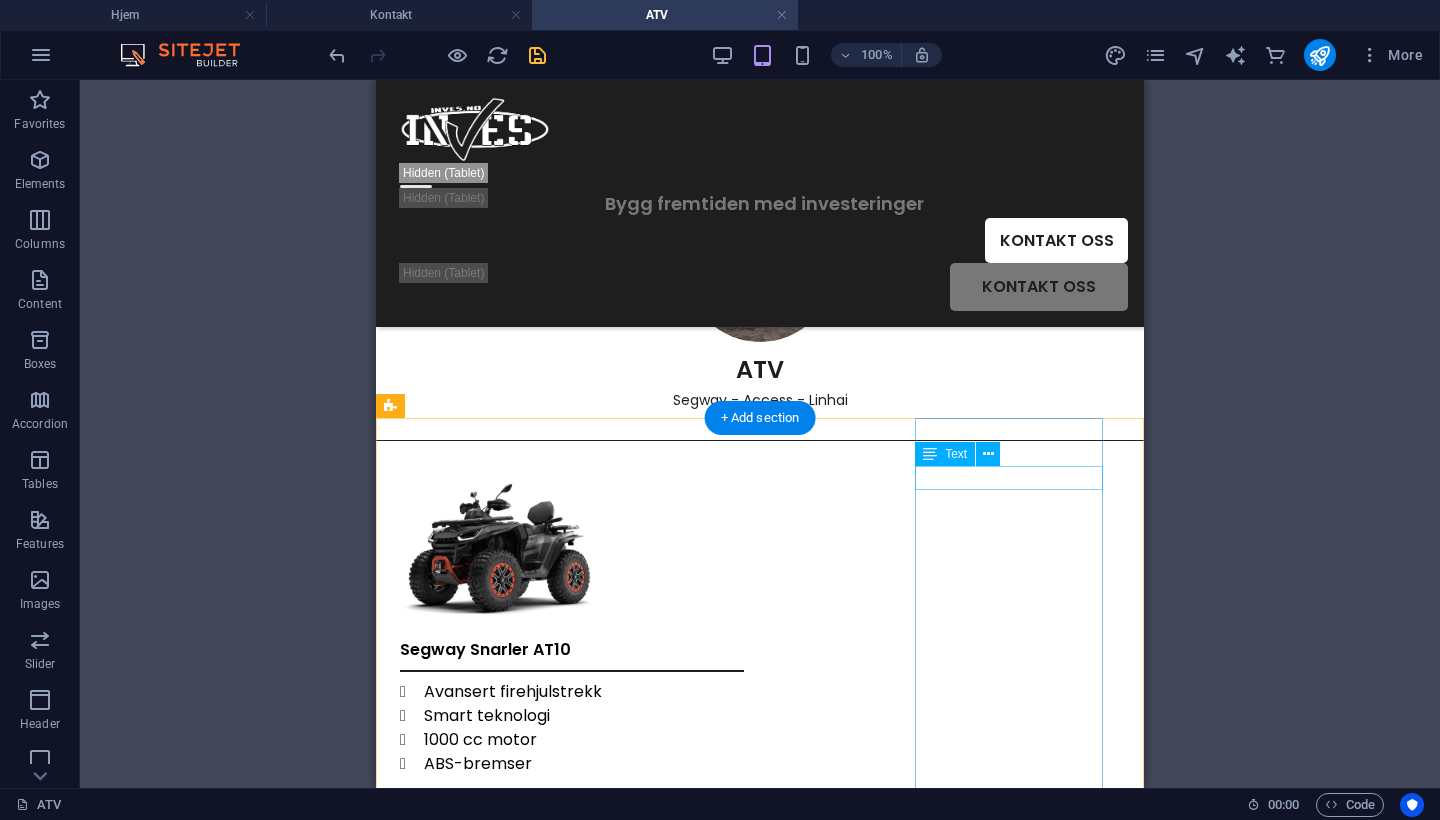 scroll, scrollTop: 176, scrollLeft: 0, axis: vertical 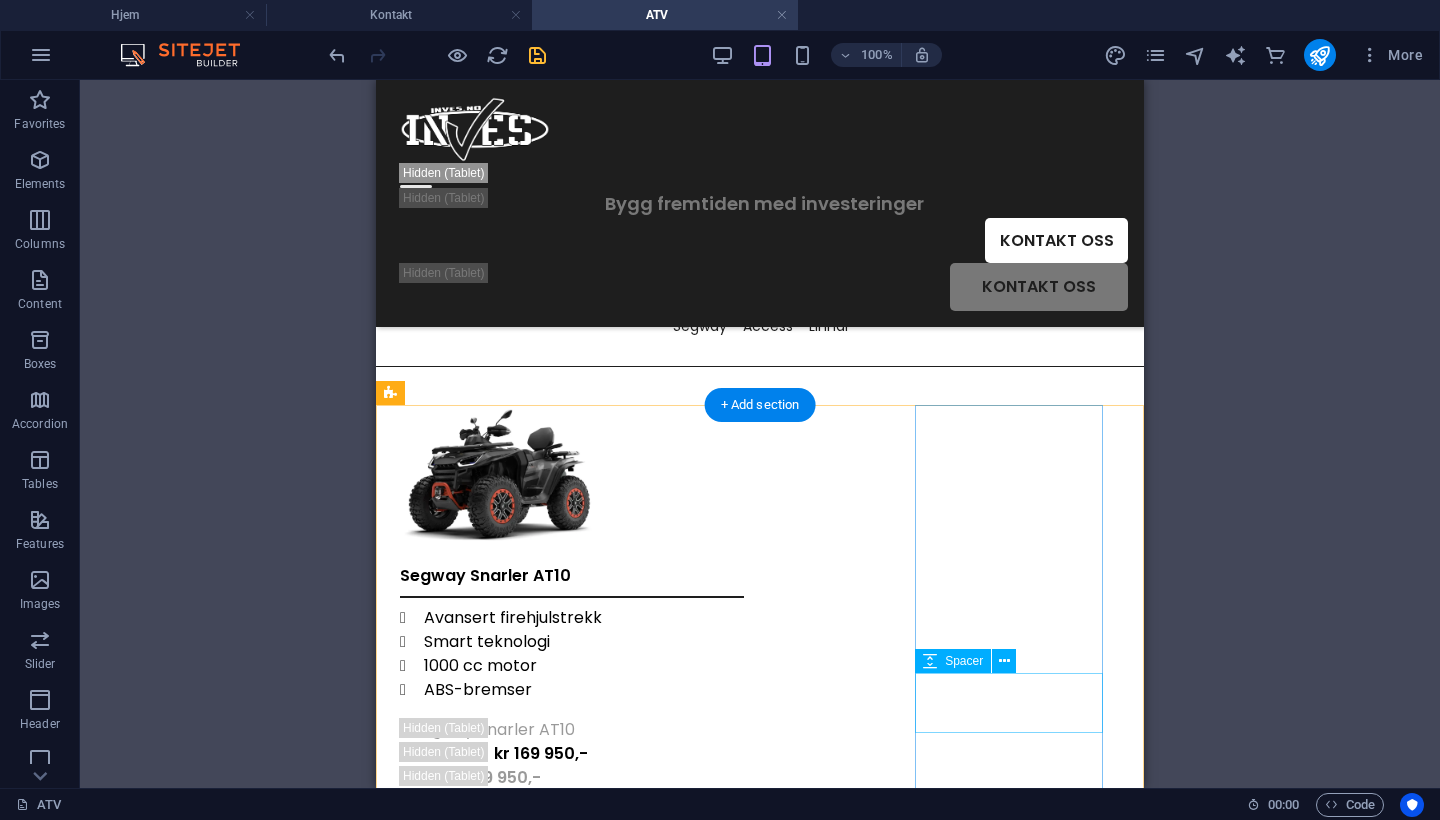 click at bounding box center [494, 1450] 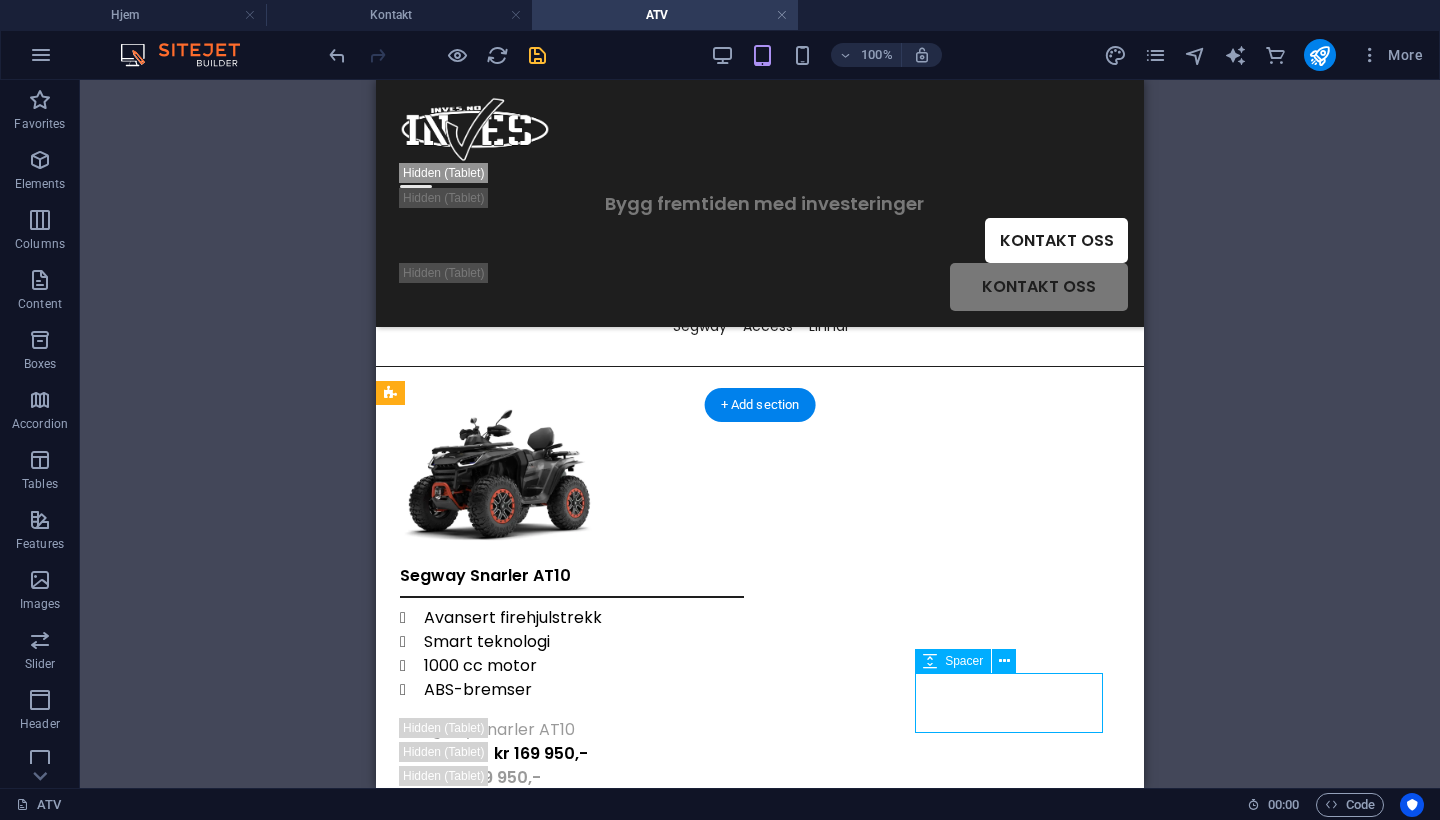 click at bounding box center (494, 1450) 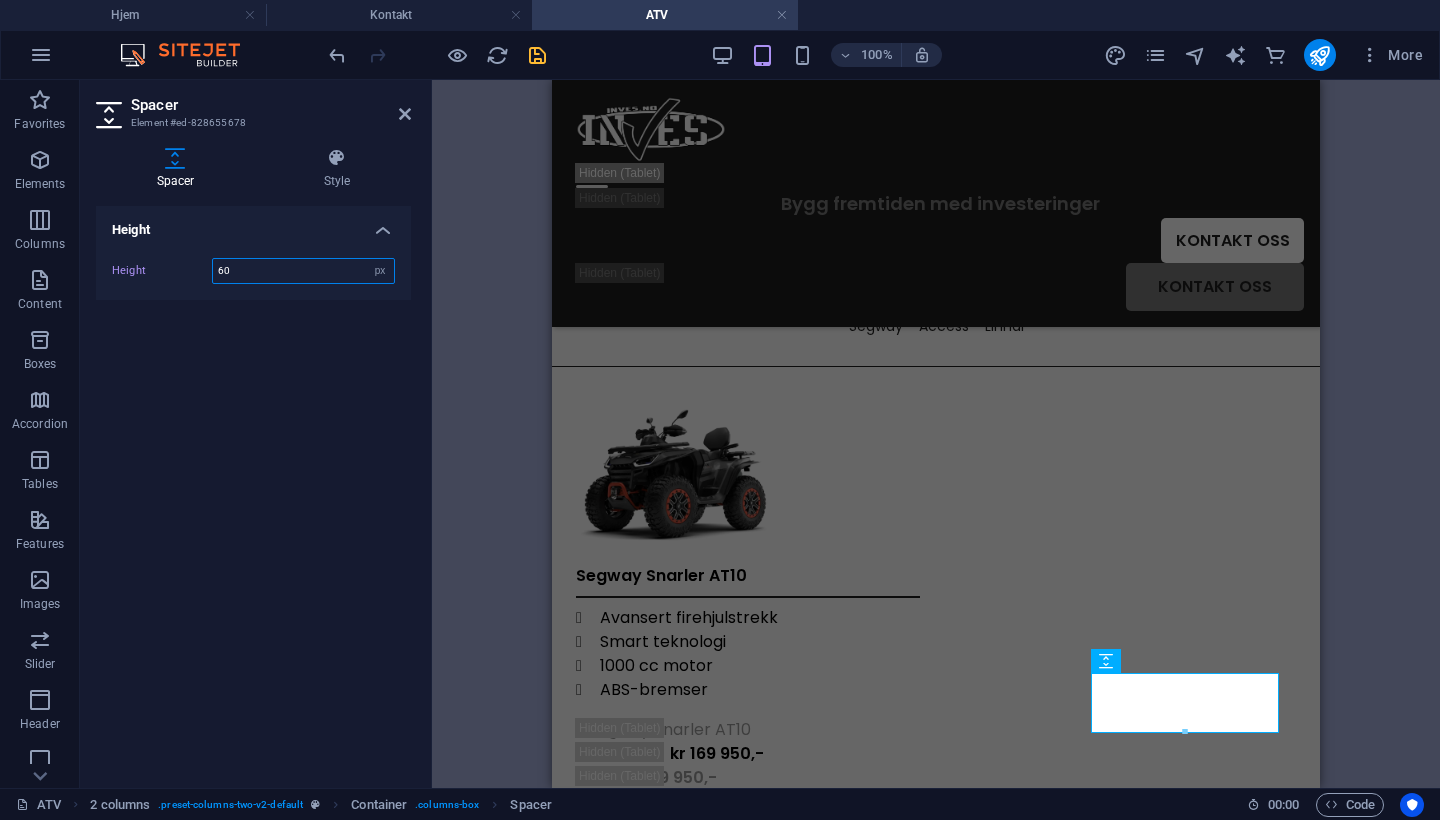 drag, startPoint x: 302, startPoint y: 268, endPoint x: 116, endPoint y: 258, distance: 186.26862 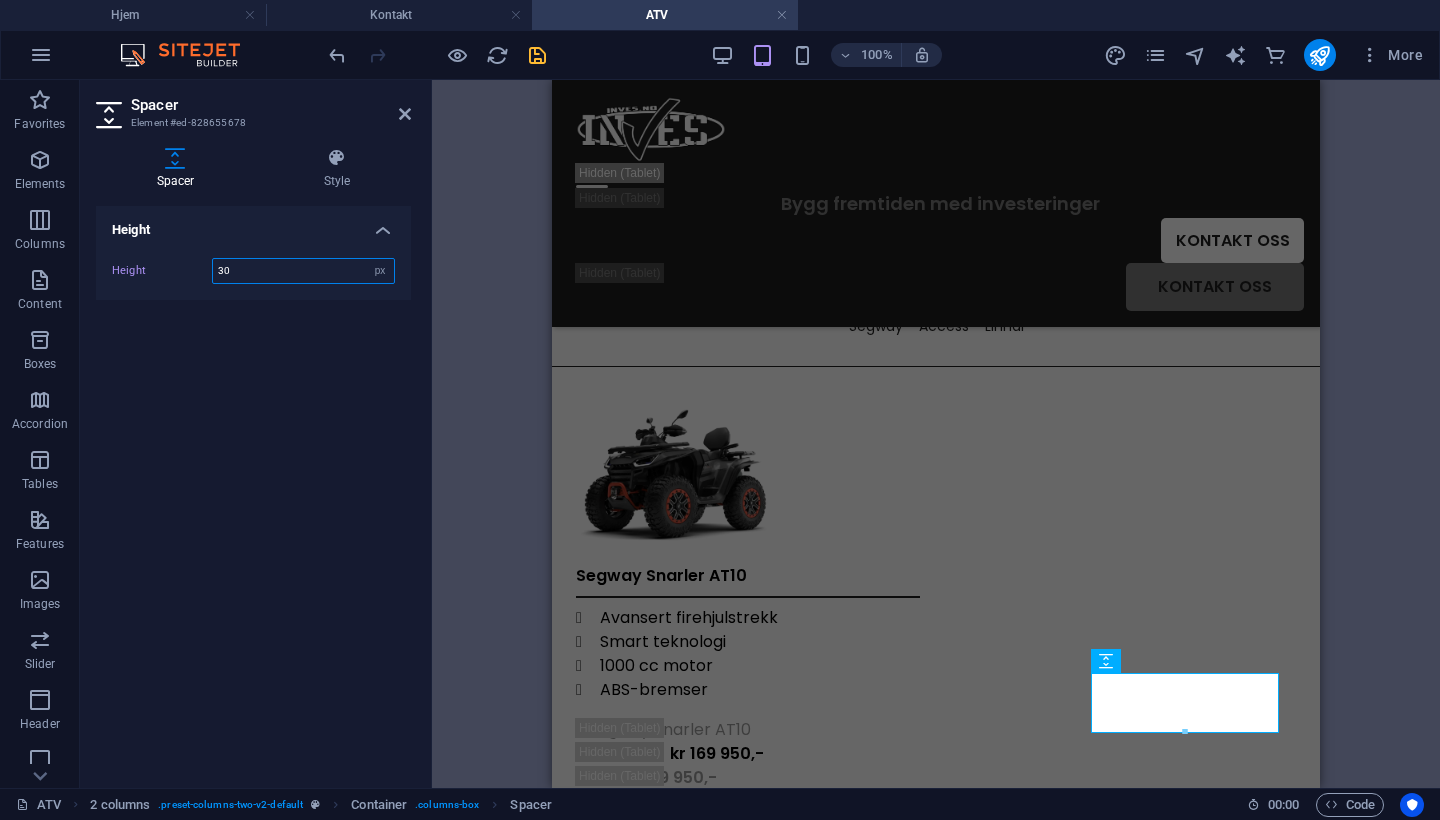 type on "30" 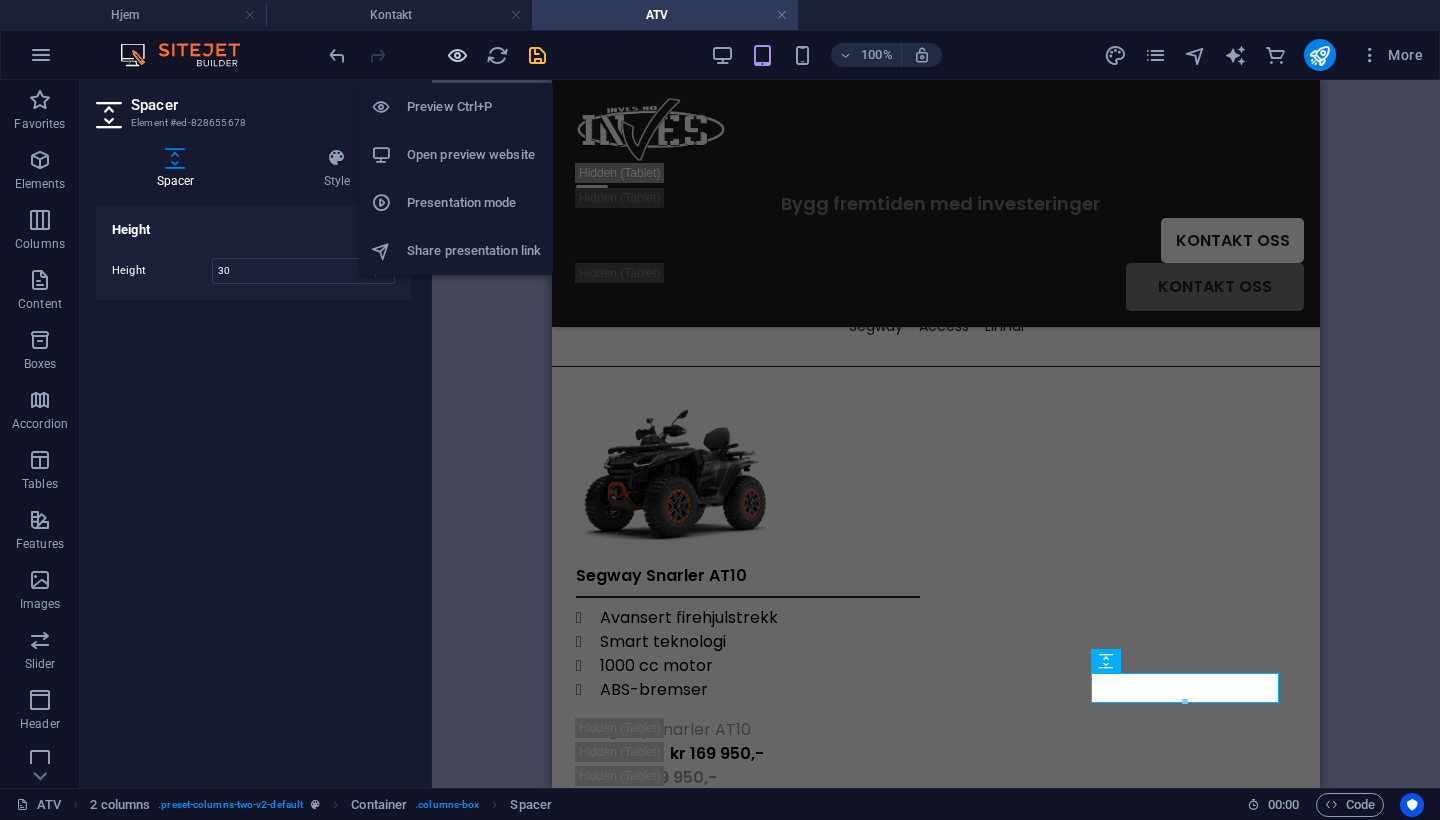 click at bounding box center (457, 55) 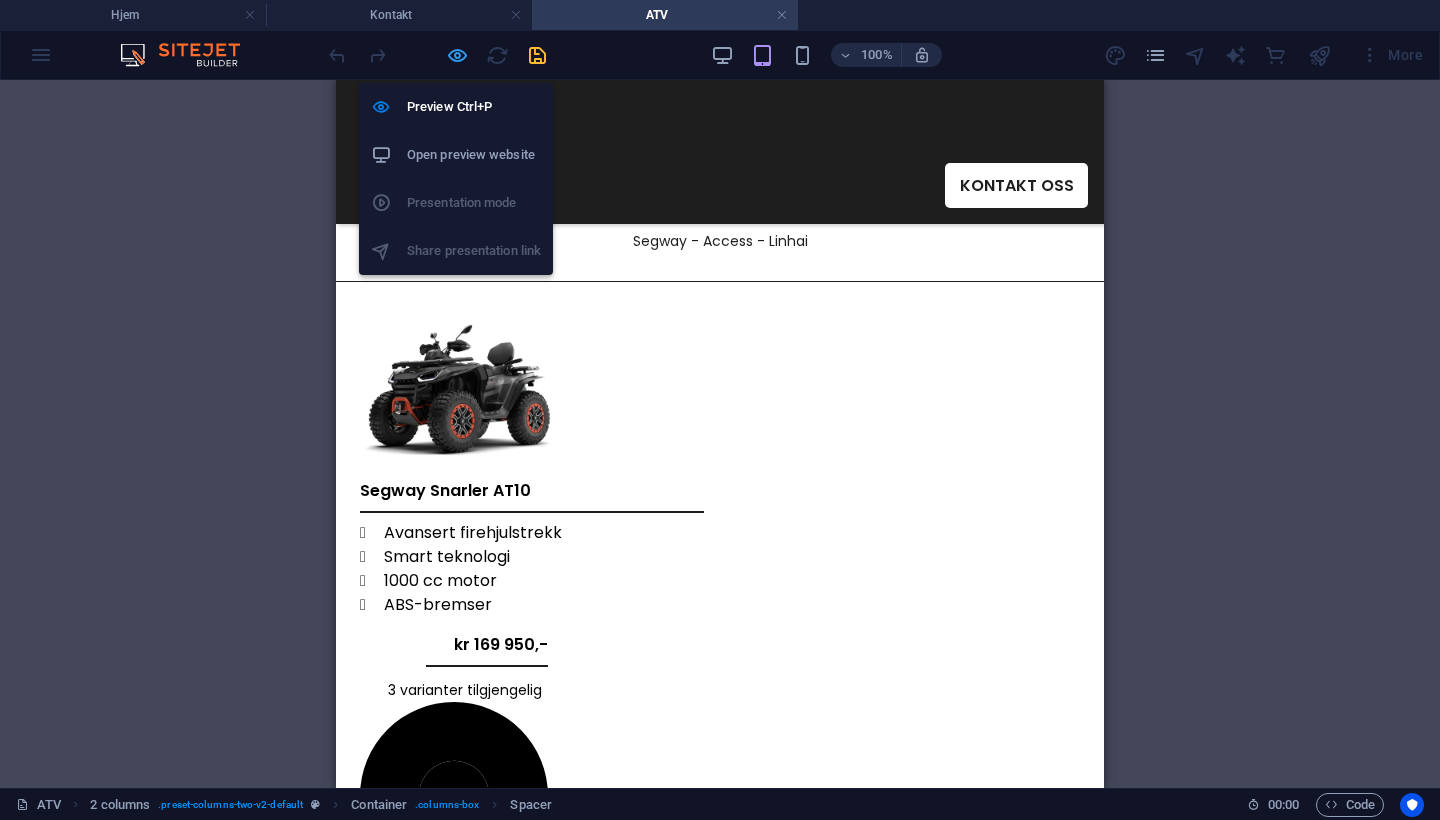 click at bounding box center (457, 55) 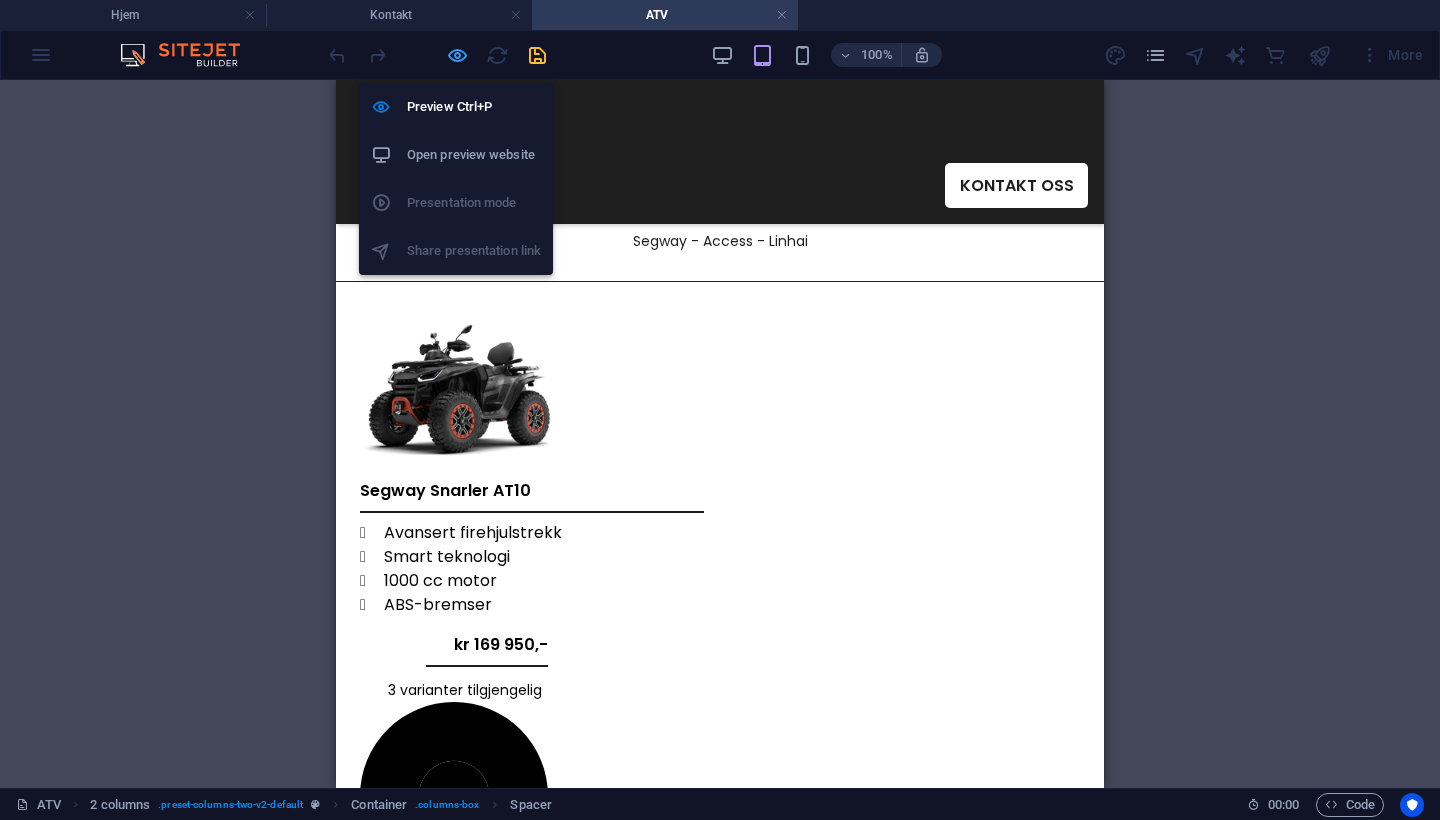 select on "px" 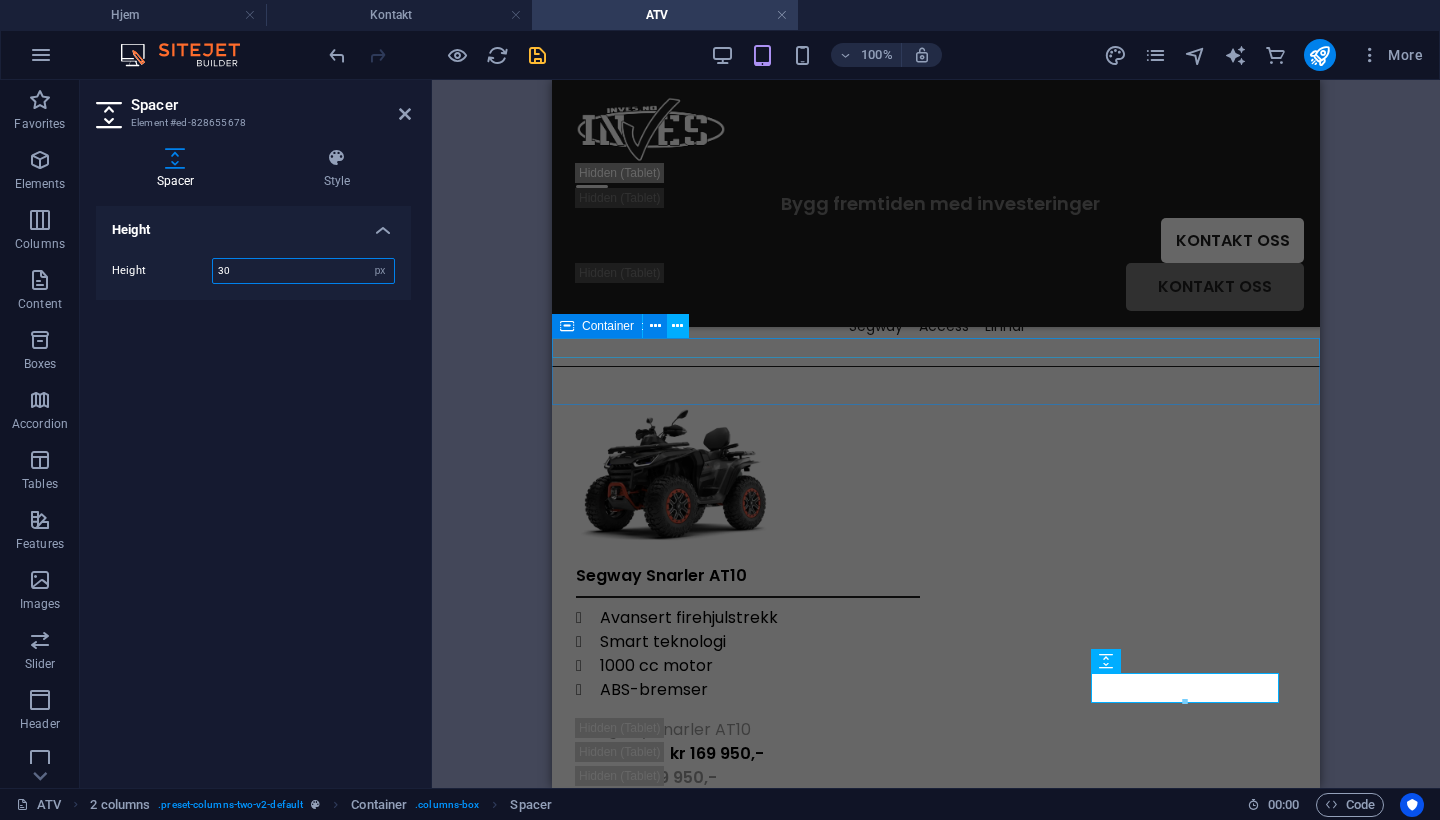 drag, startPoint x: 280, startPoint y: 282, endPoint x: 265, endPoint y: 277, distance: 15.811388 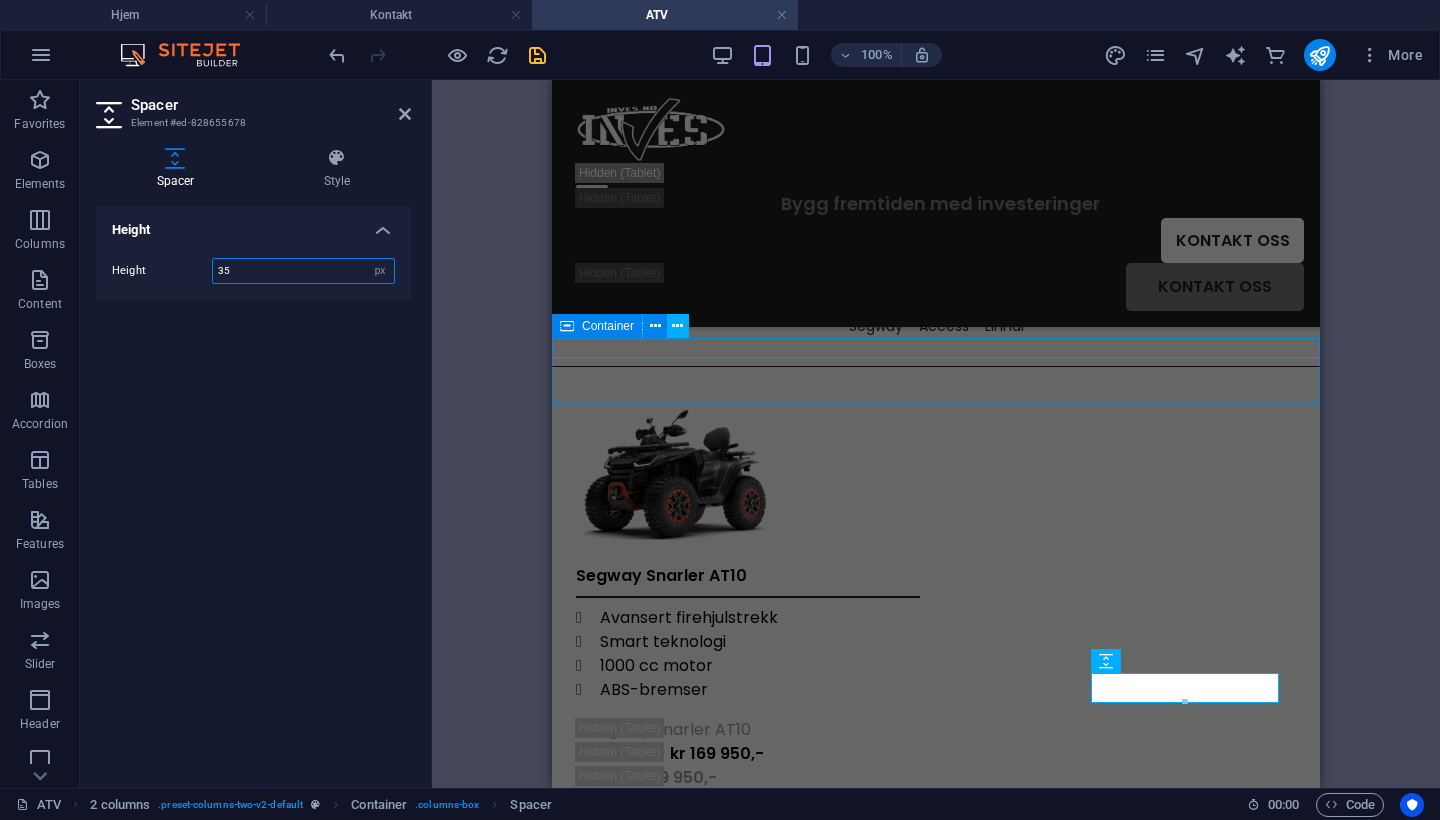 type on "35" 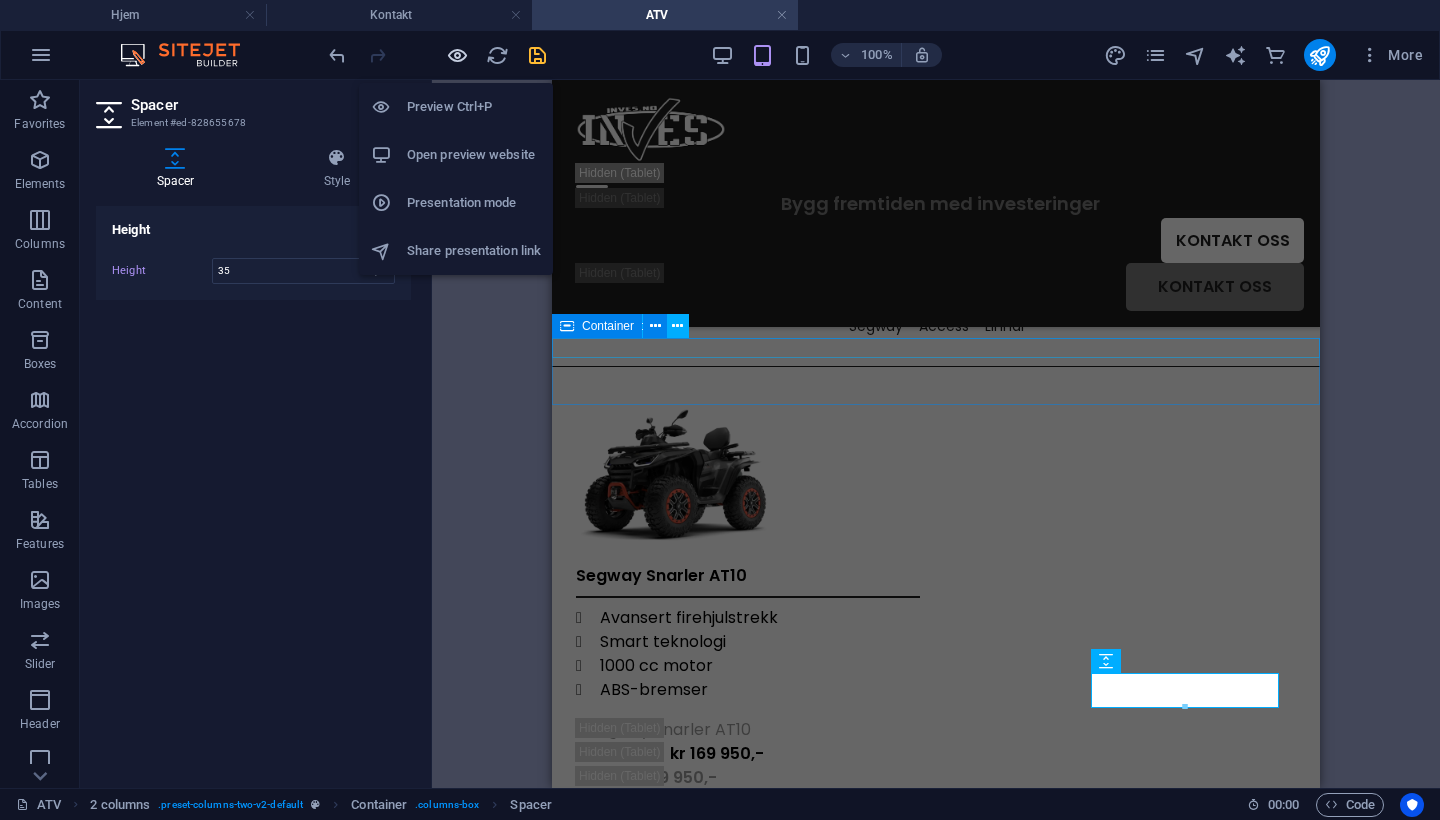 click at bounding box center [457, 55] 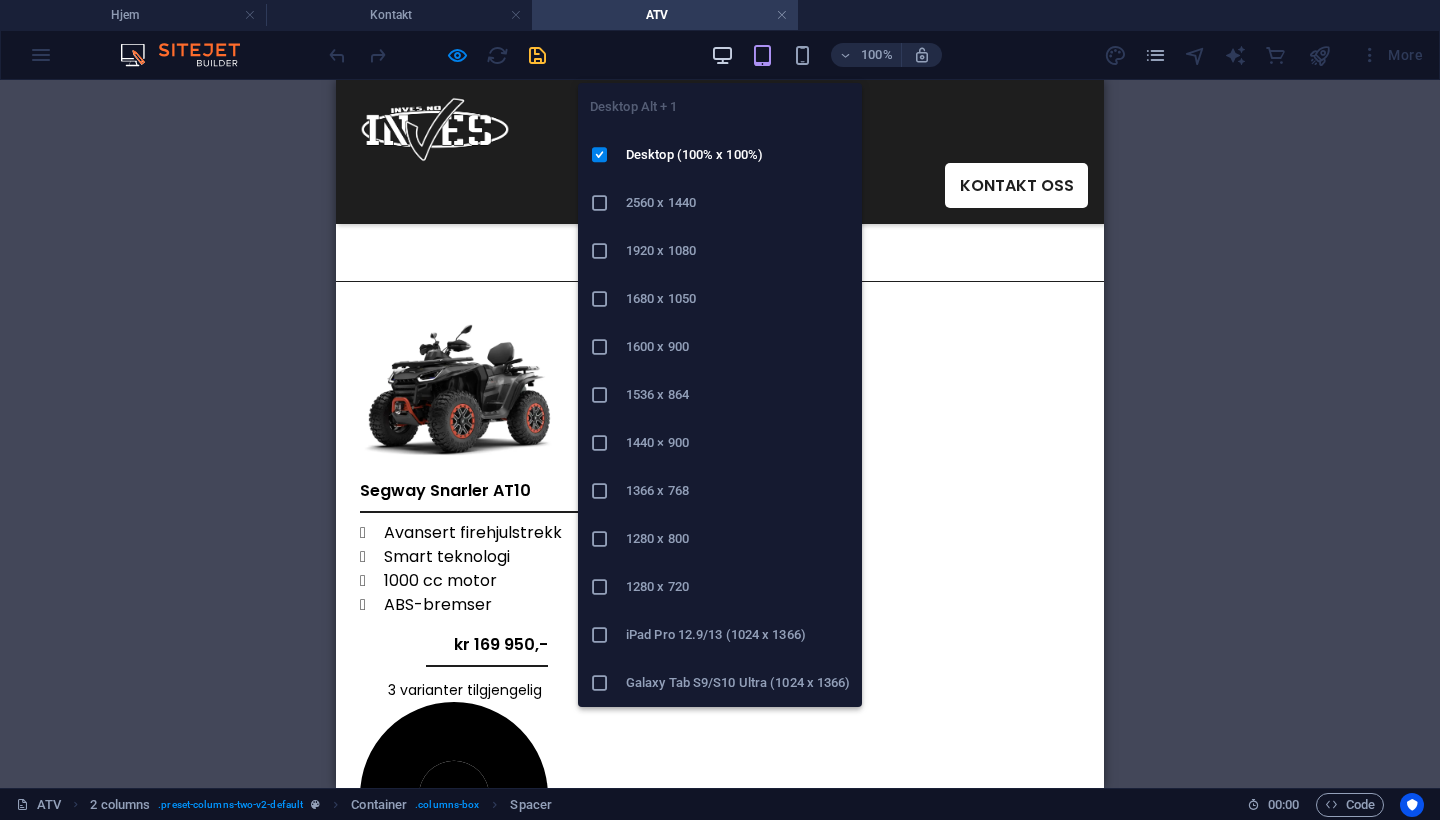 click at bounding box center (722, 55) 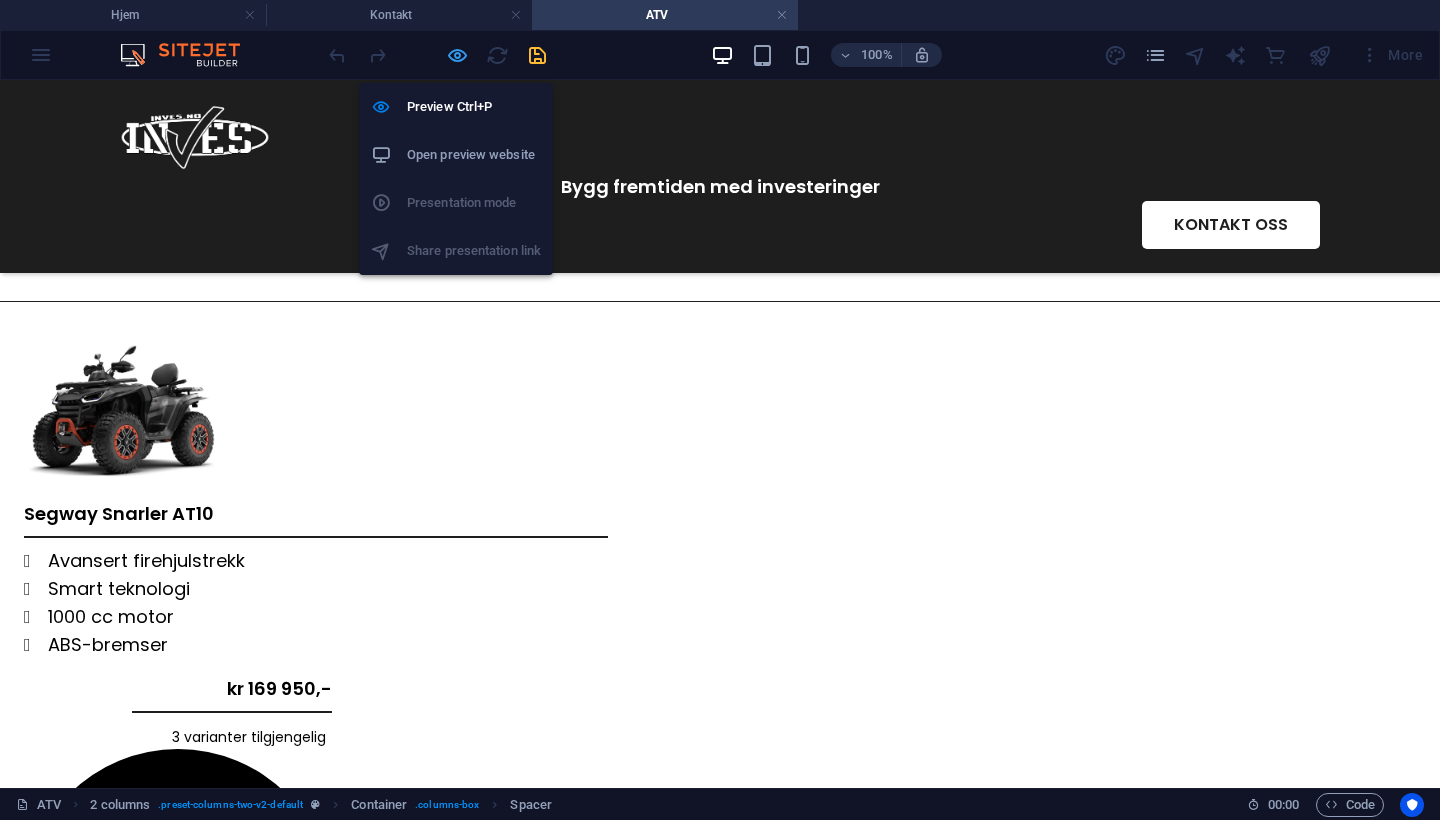 click at bounding box center (457, 55) 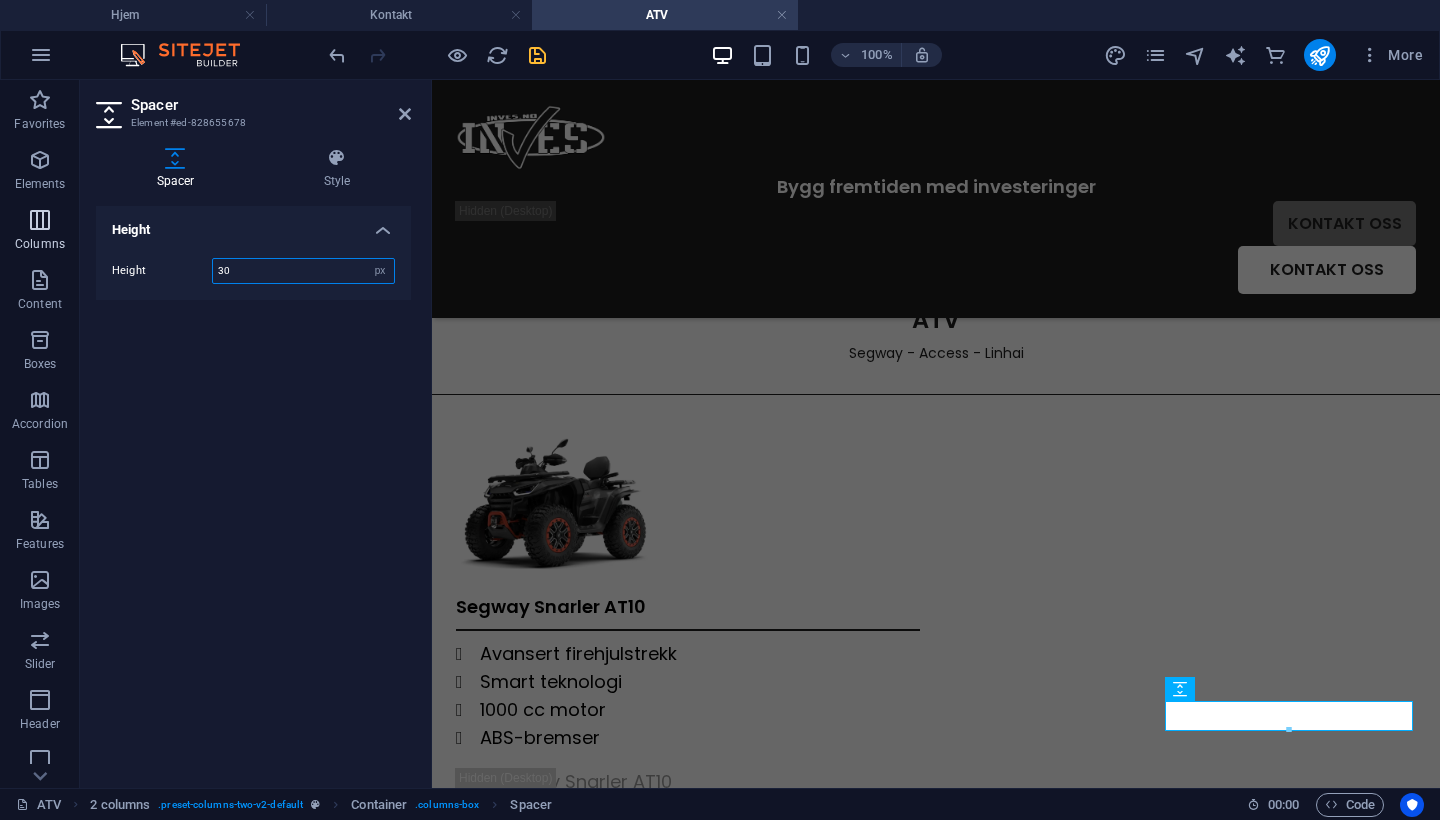 drag, startPoint x: 242, startPoint y: 273, endPoint x: 74, endPoint y: 256, distance: 168.85793 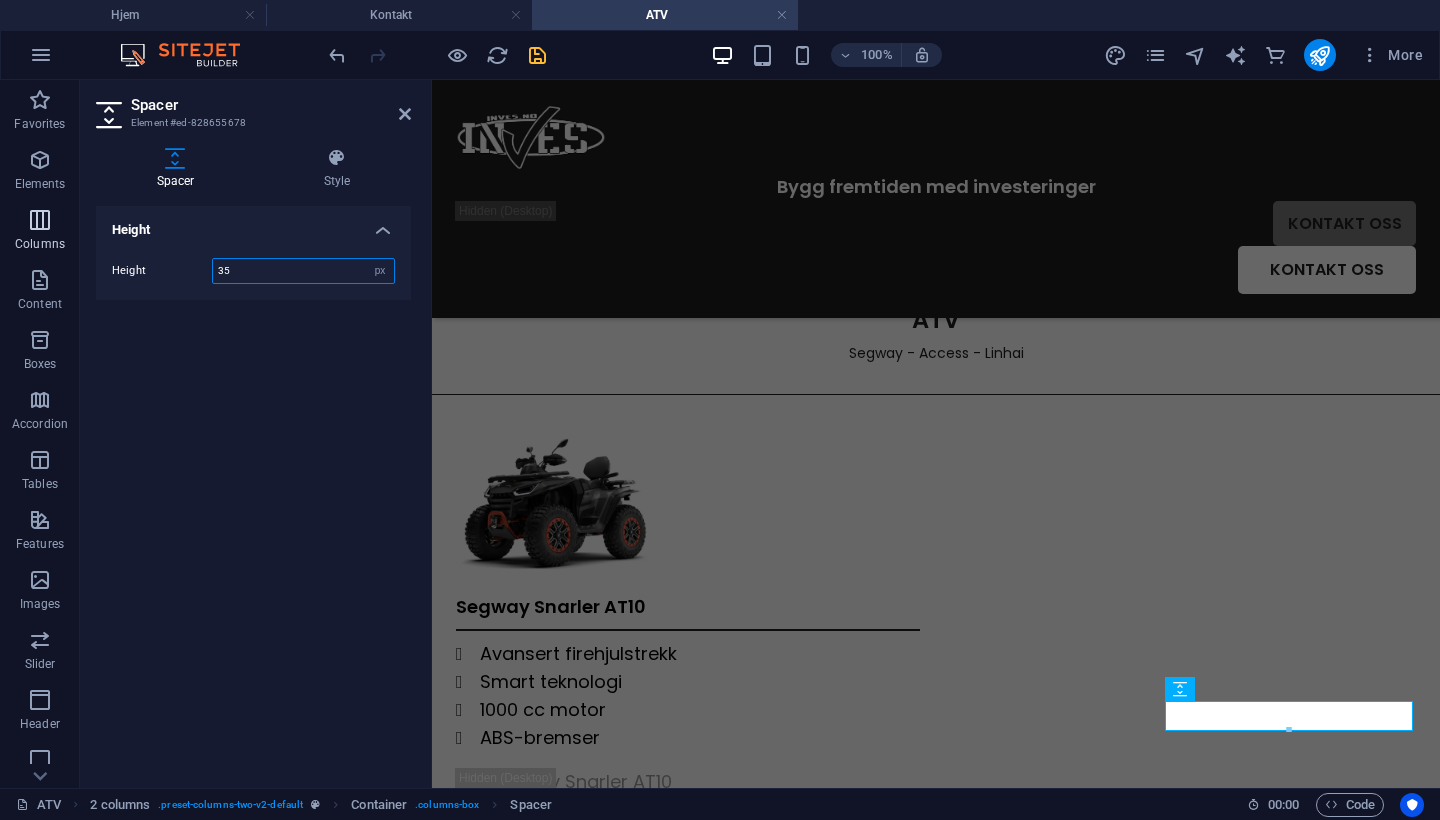 type on "35" 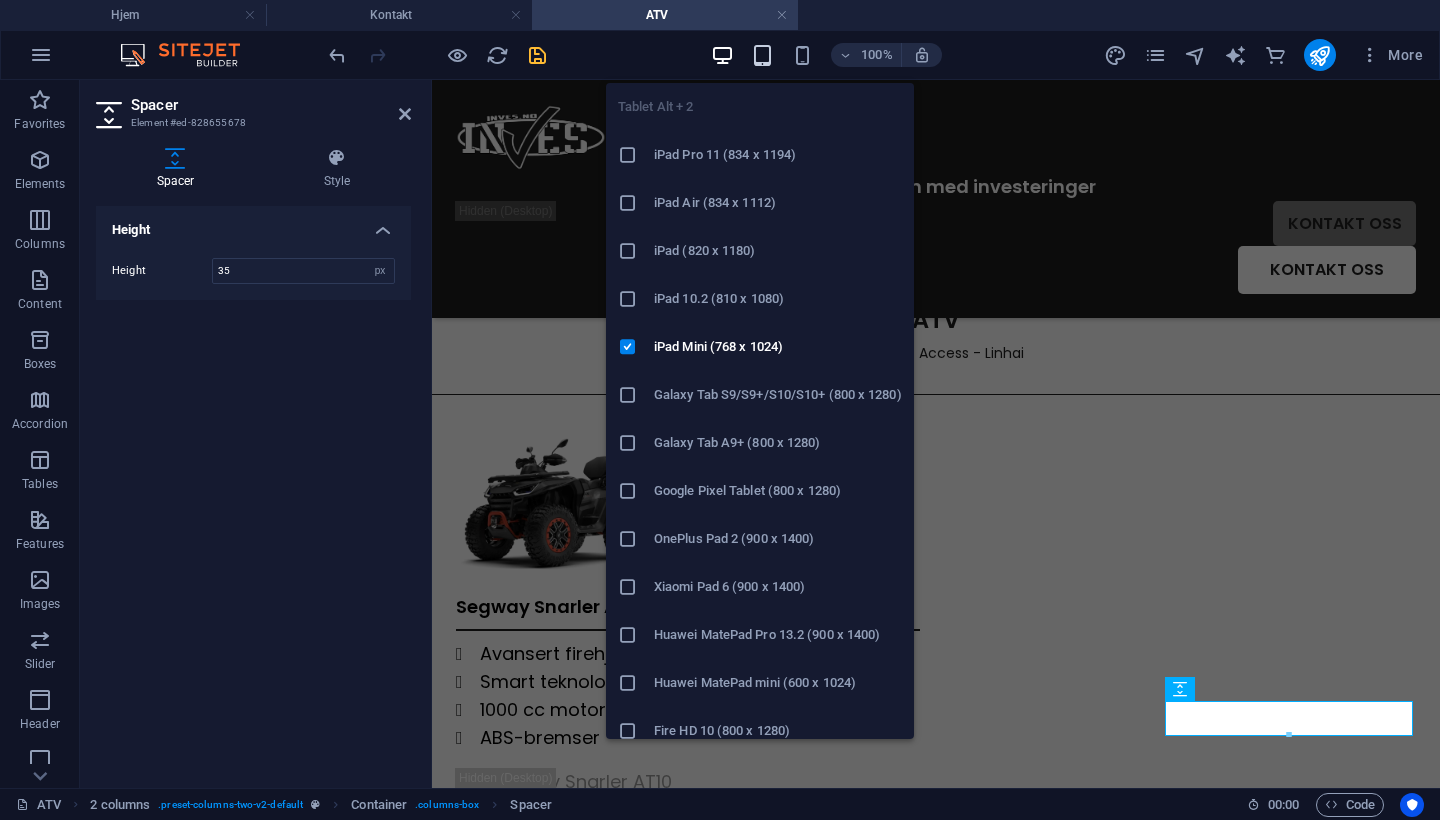 click at bounding box center (762, 55) 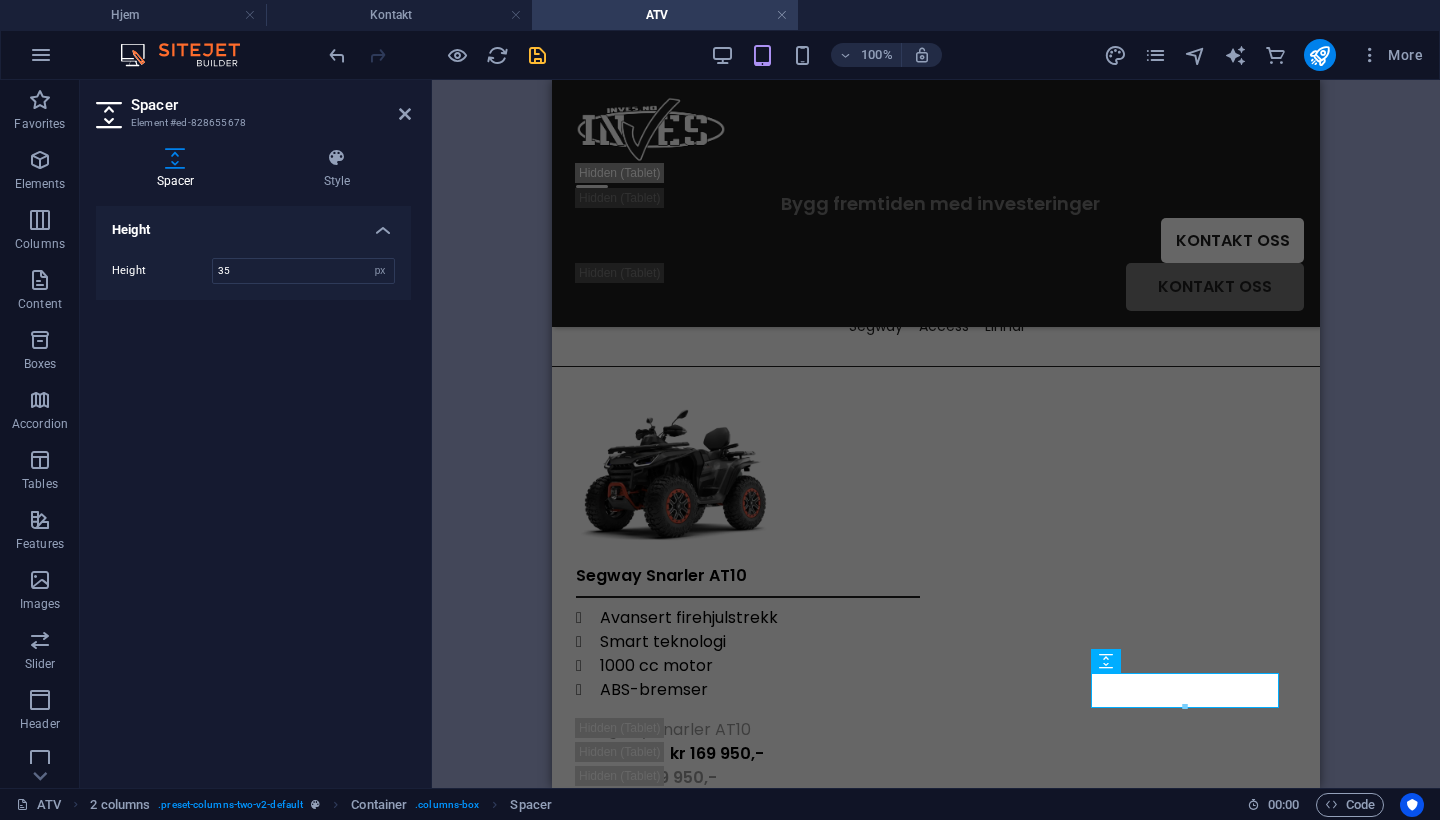 click on "100% More" at bounding box center [878, 55] 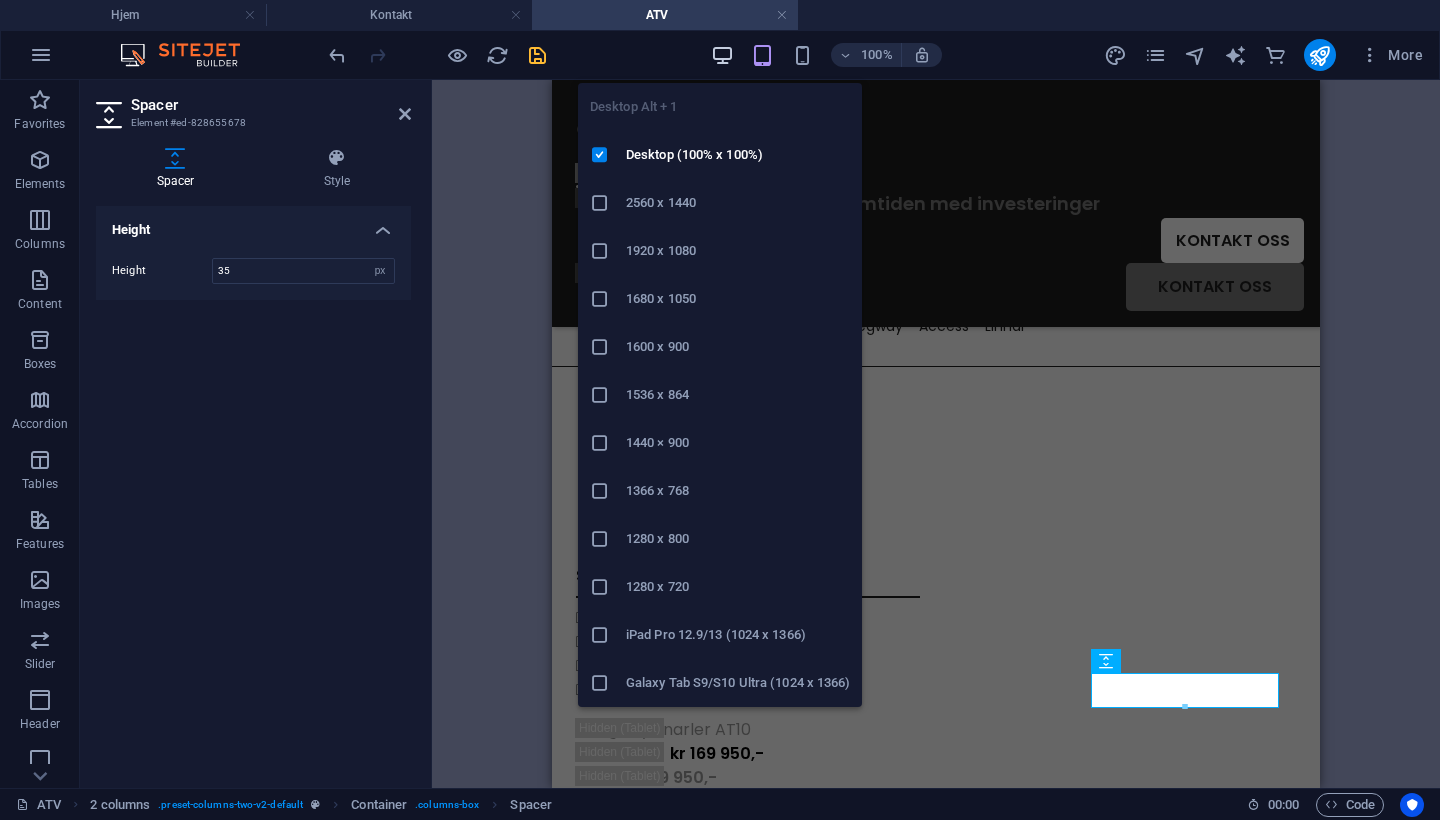 click at bounding box center [722, 55] 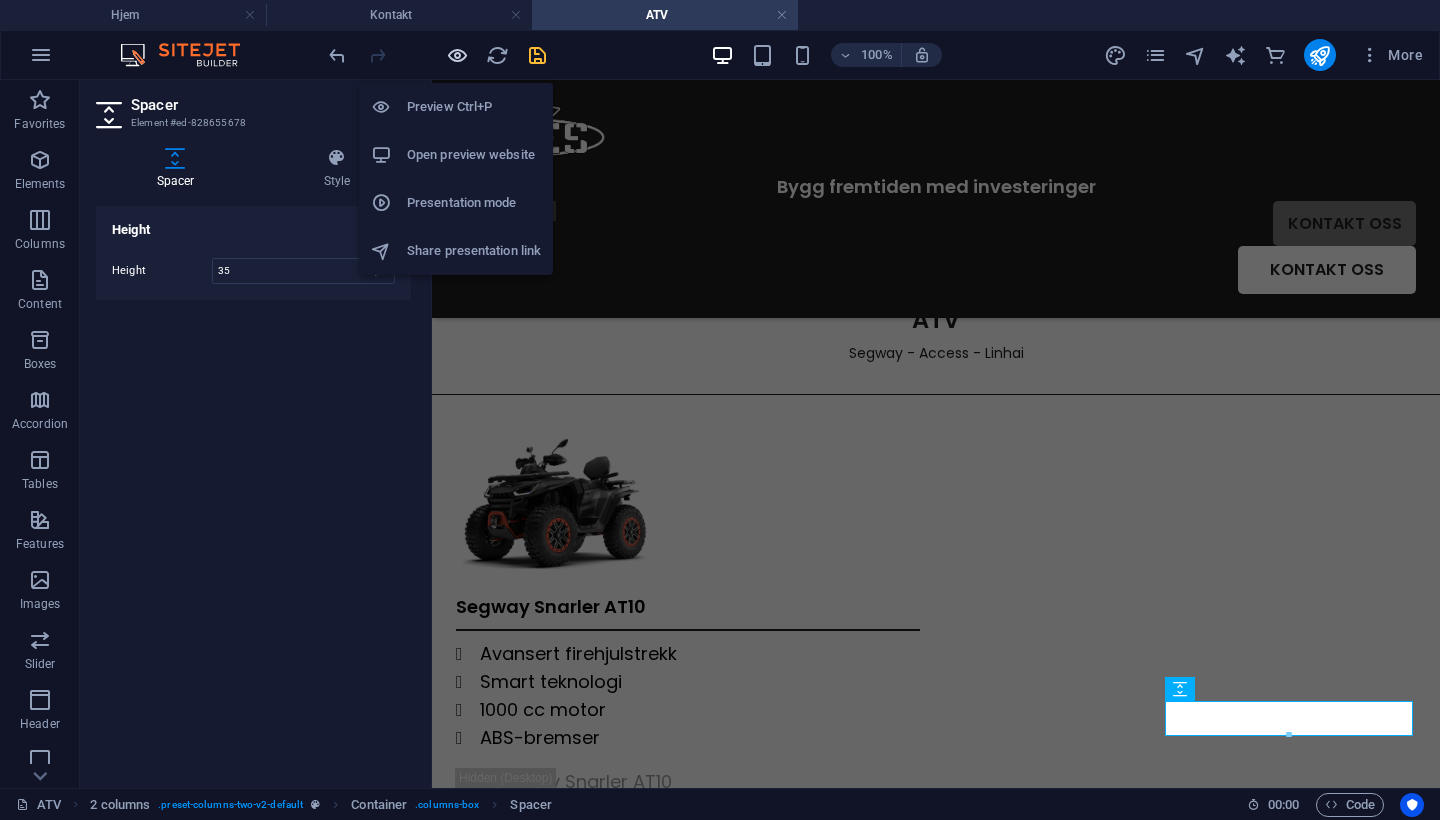 click at bounding box center [457, 55] 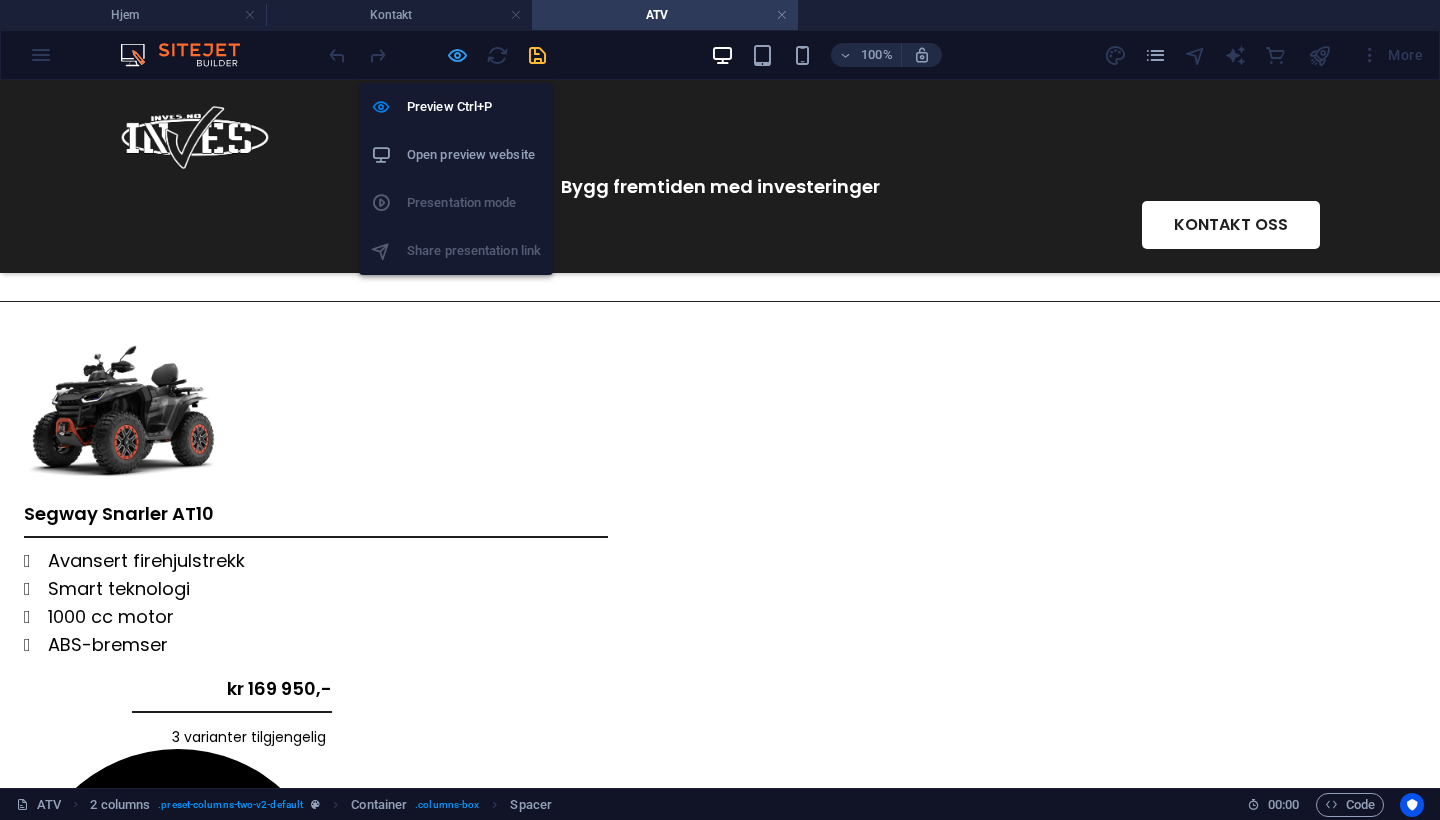 click at bounding box center (457, 55) 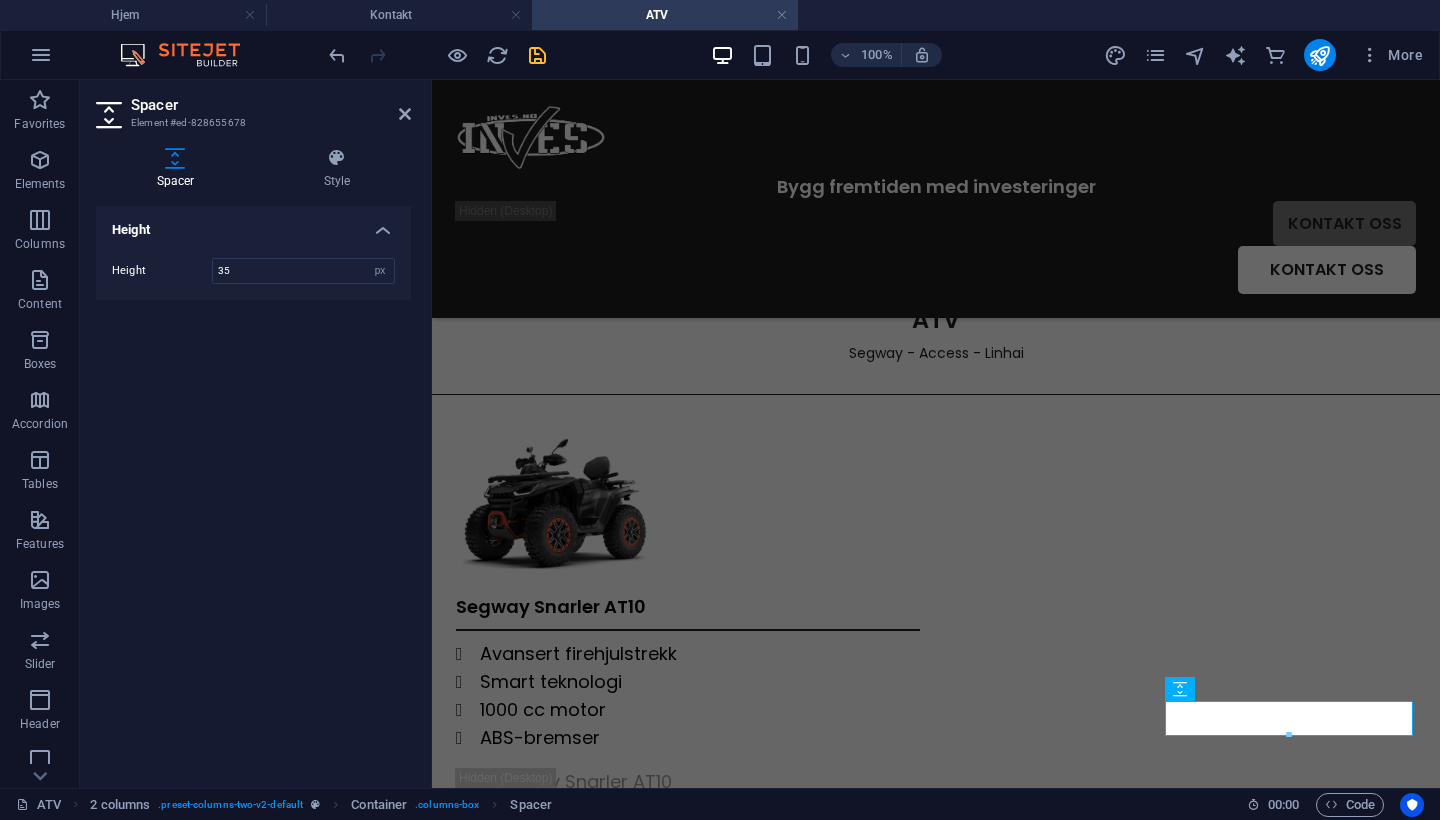 click on "100% More" at bounding box center (878, 55) 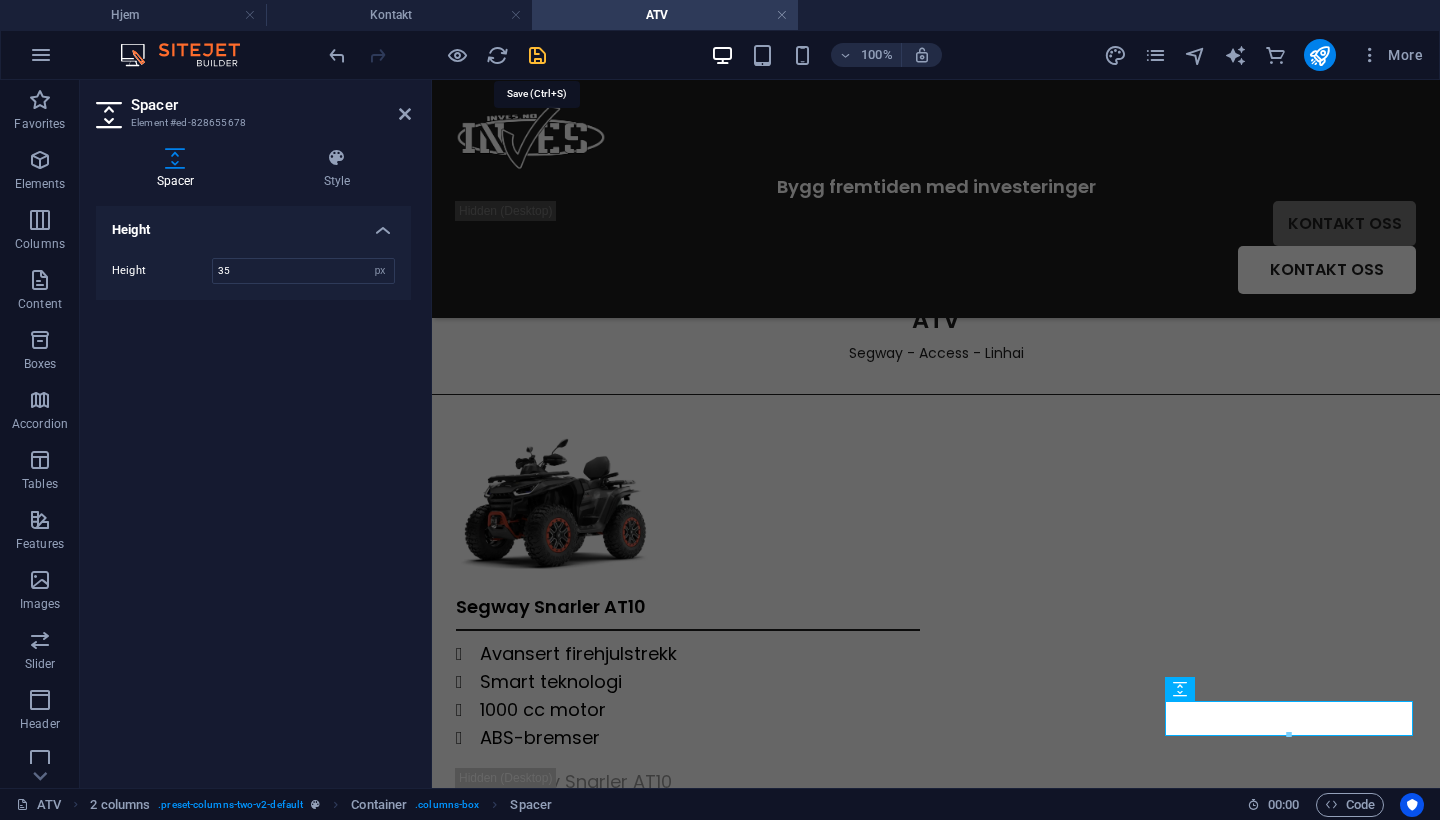 click at bounding box center [537, 55] 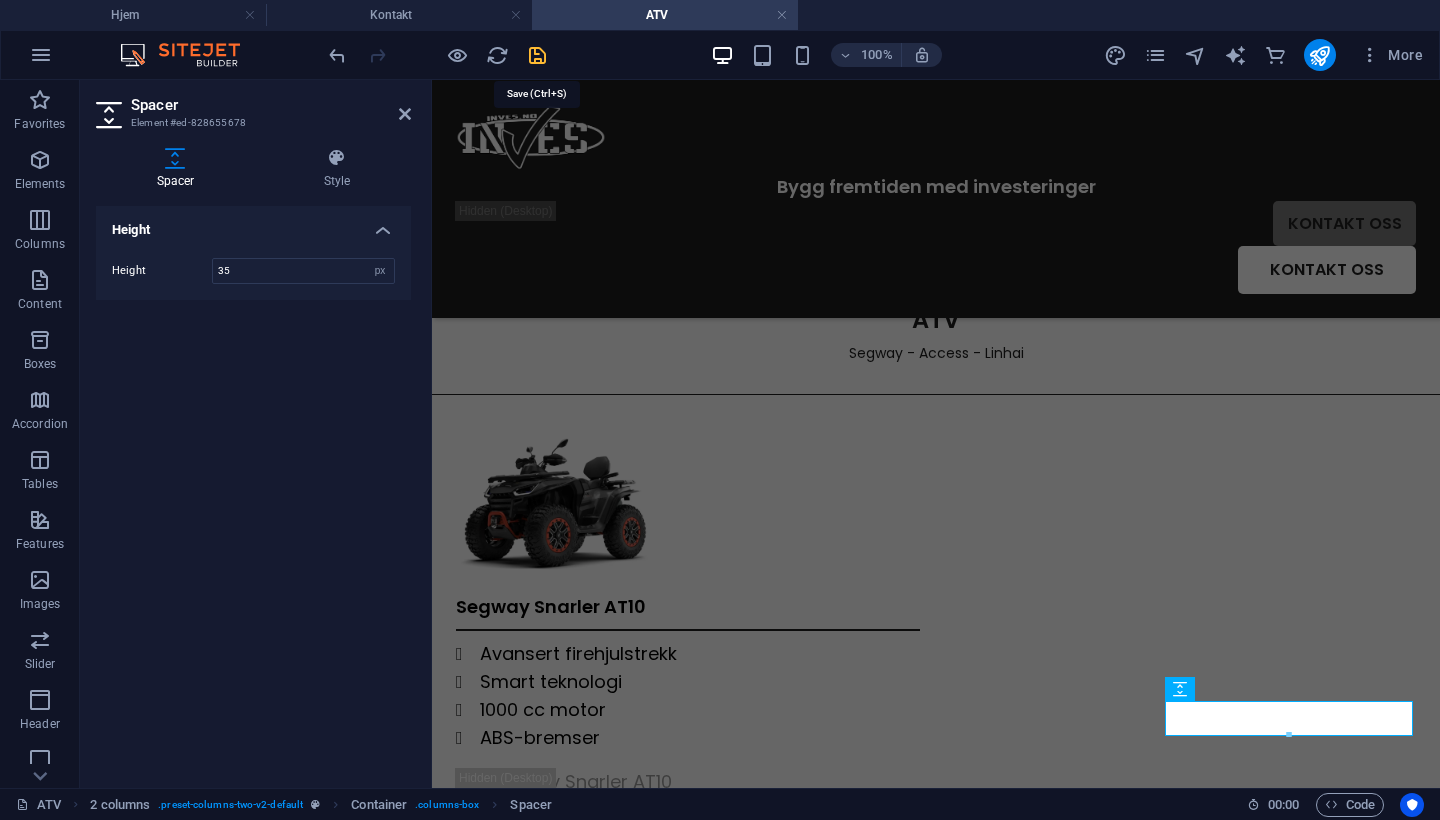 select on "px" 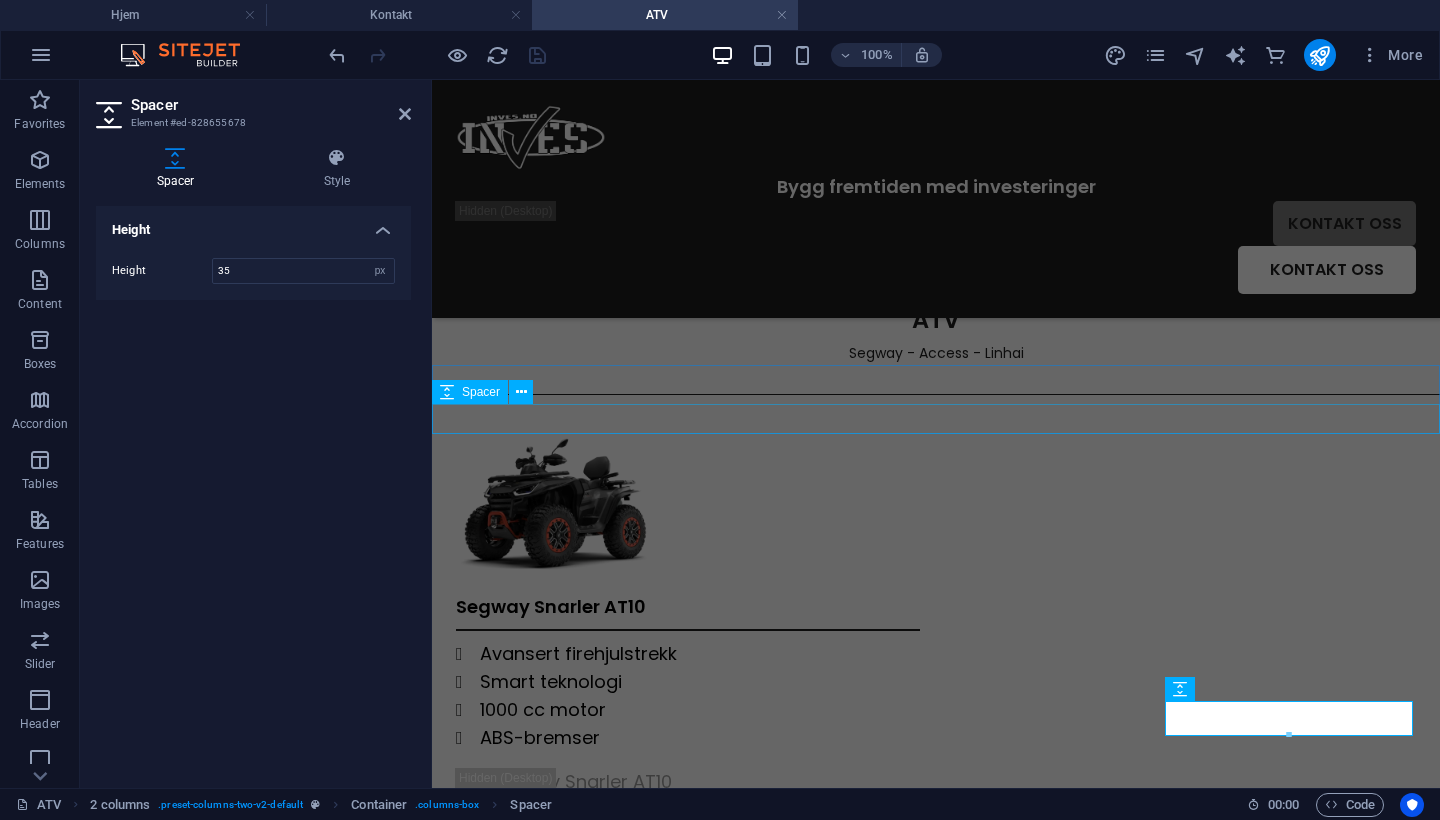 click at bounding box center [936, 419] 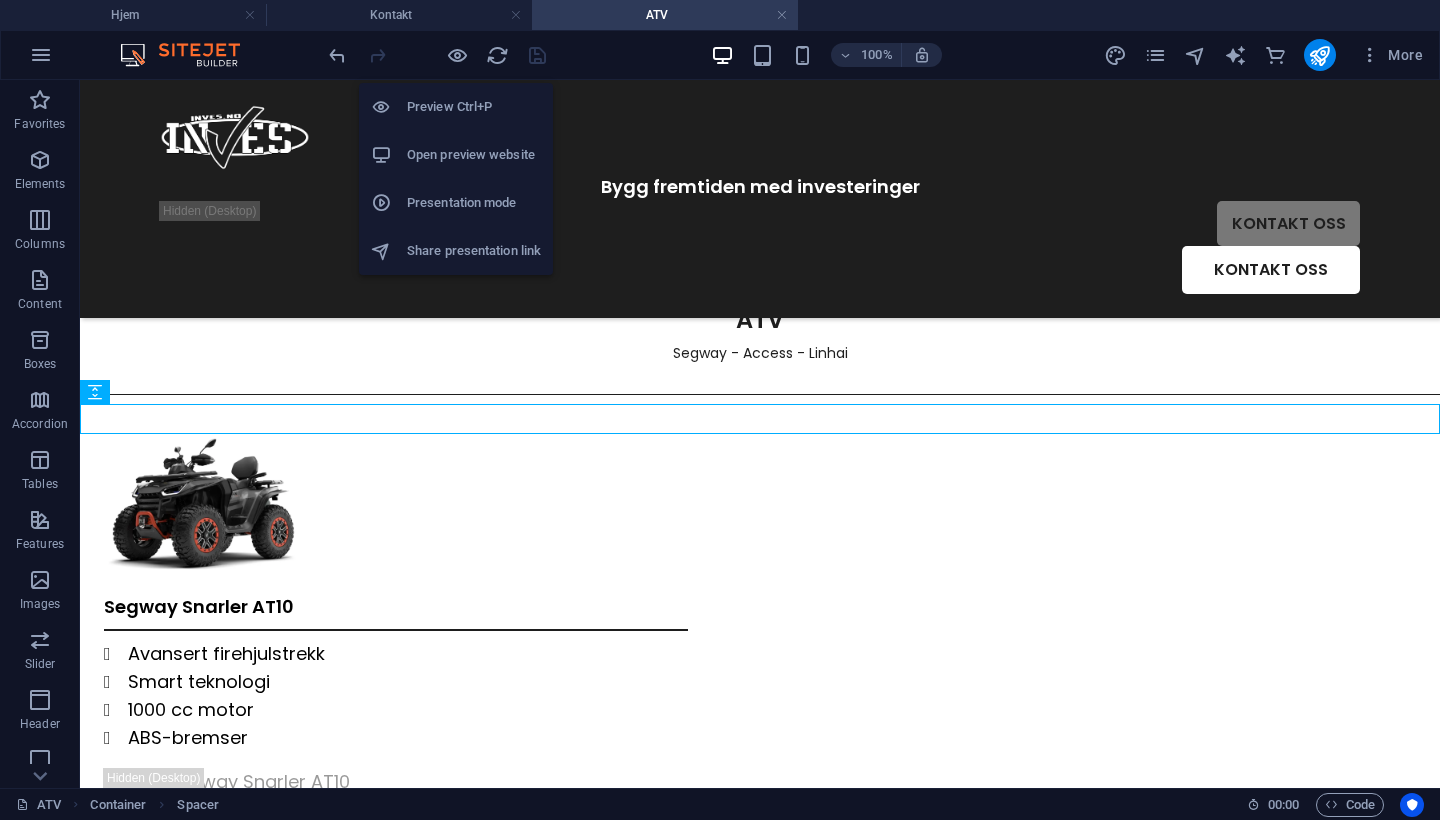 click on "Open preview website" at bounding box center [474, 155] 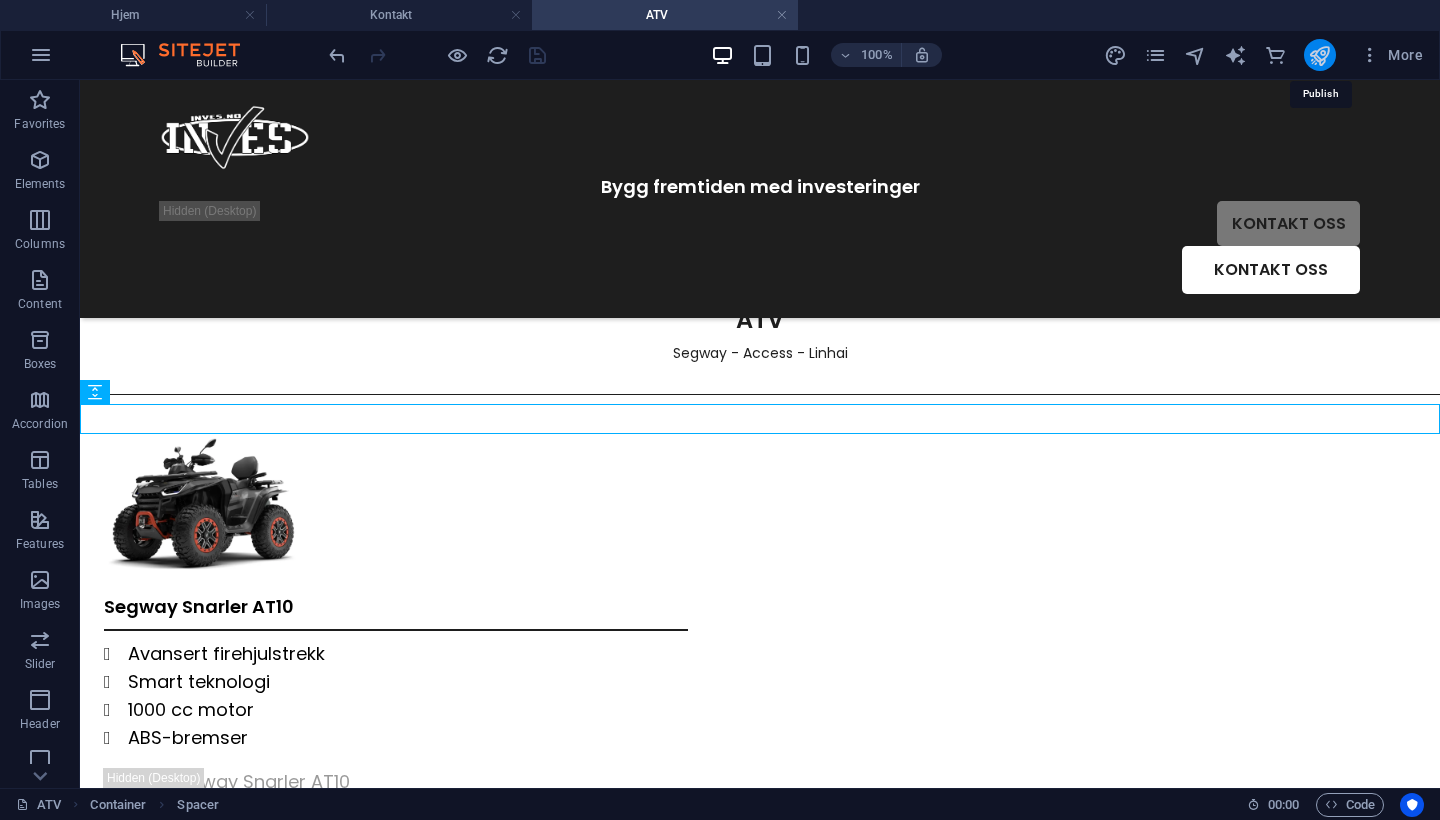 click at bounding box center [1319, 55] 